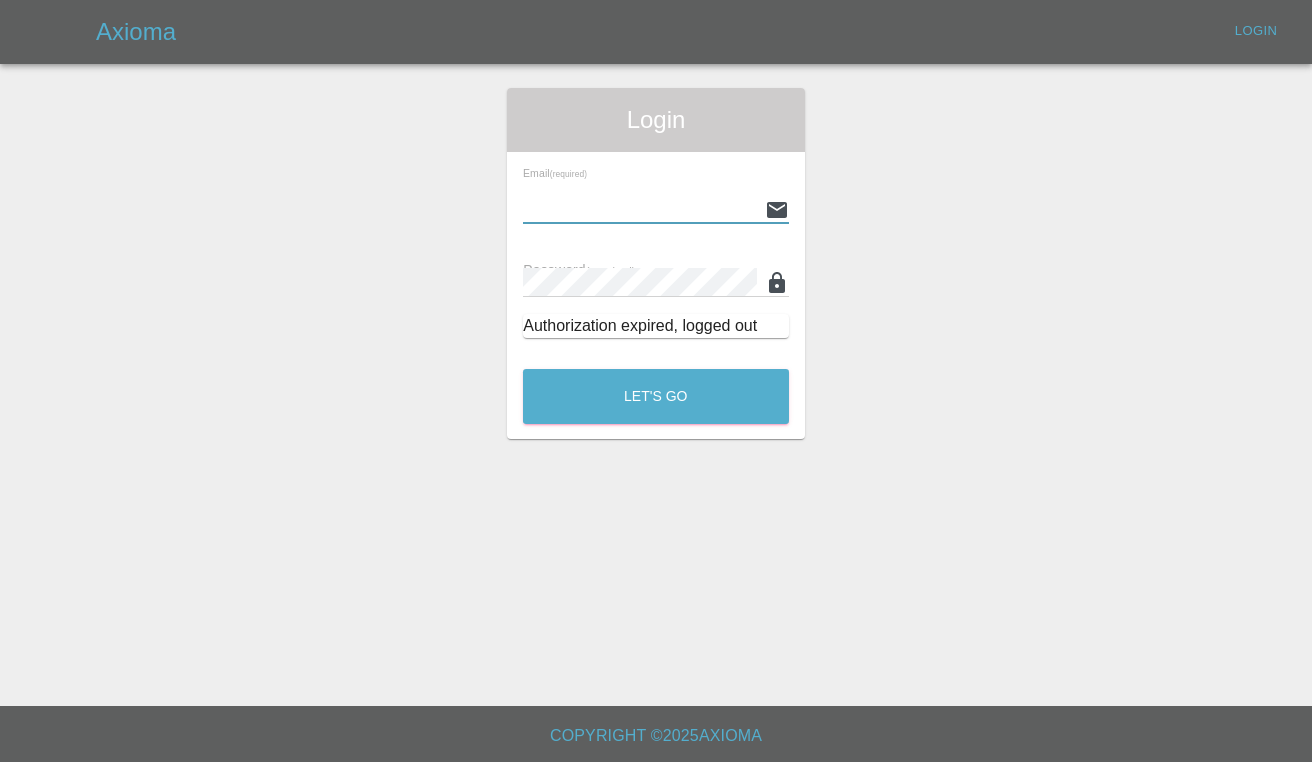 scroll, scrollTop: 0, scrollLeft: 0, axis: both 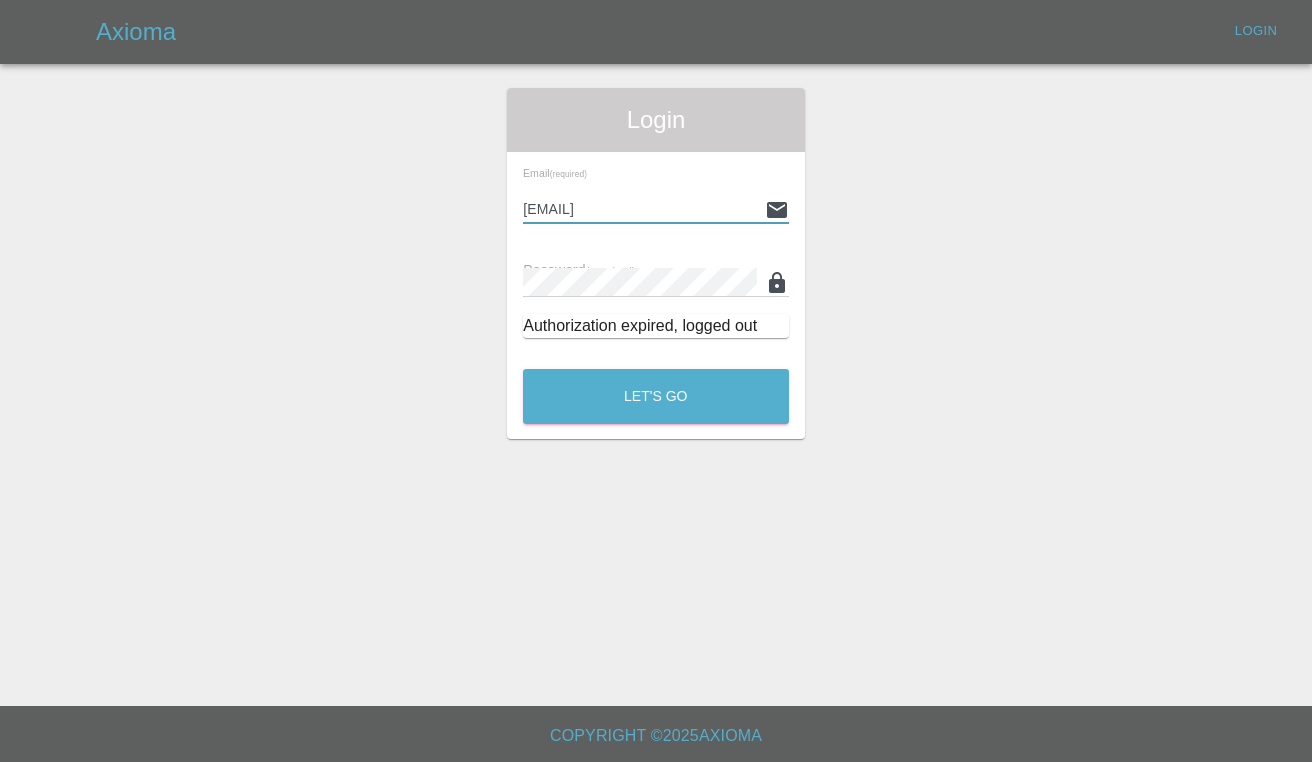click on "Let's Go" at bounding box center (656, 396) 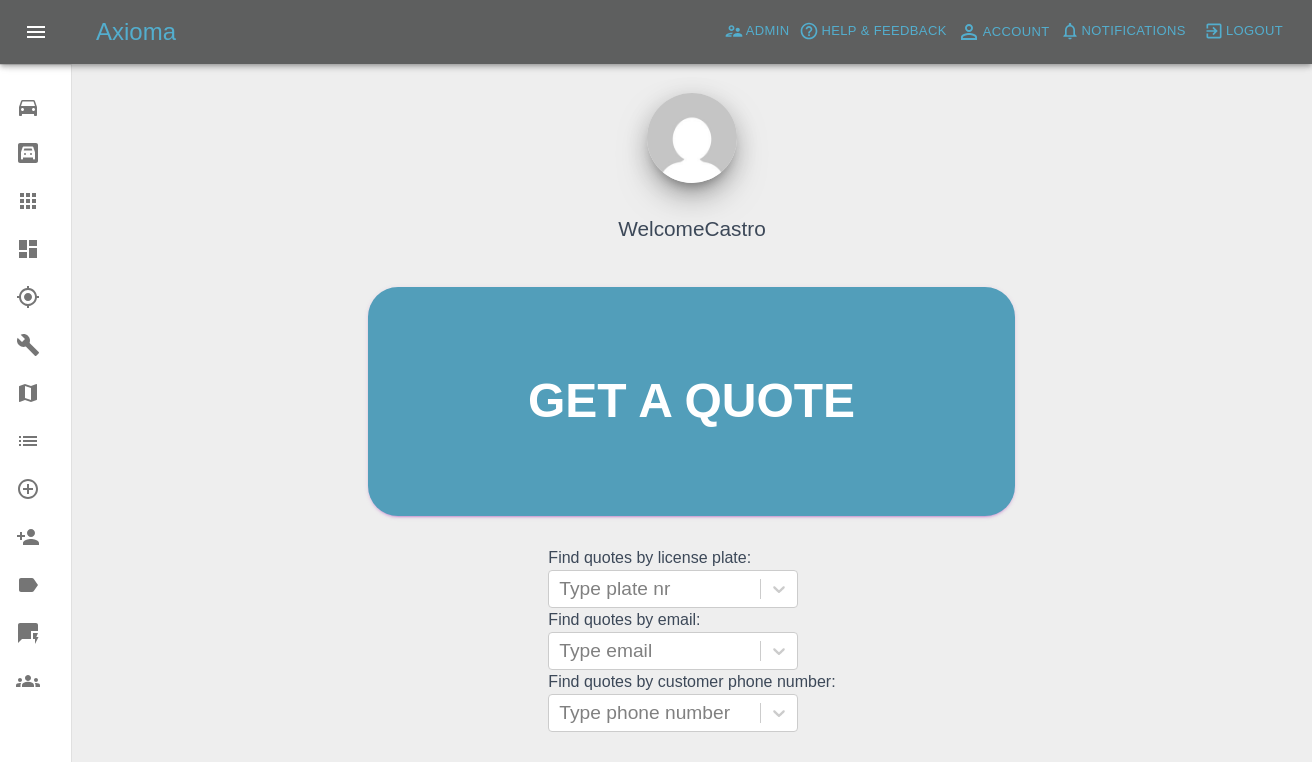 click on "Get a quote Get a quote" at bounding box center [691, 401] 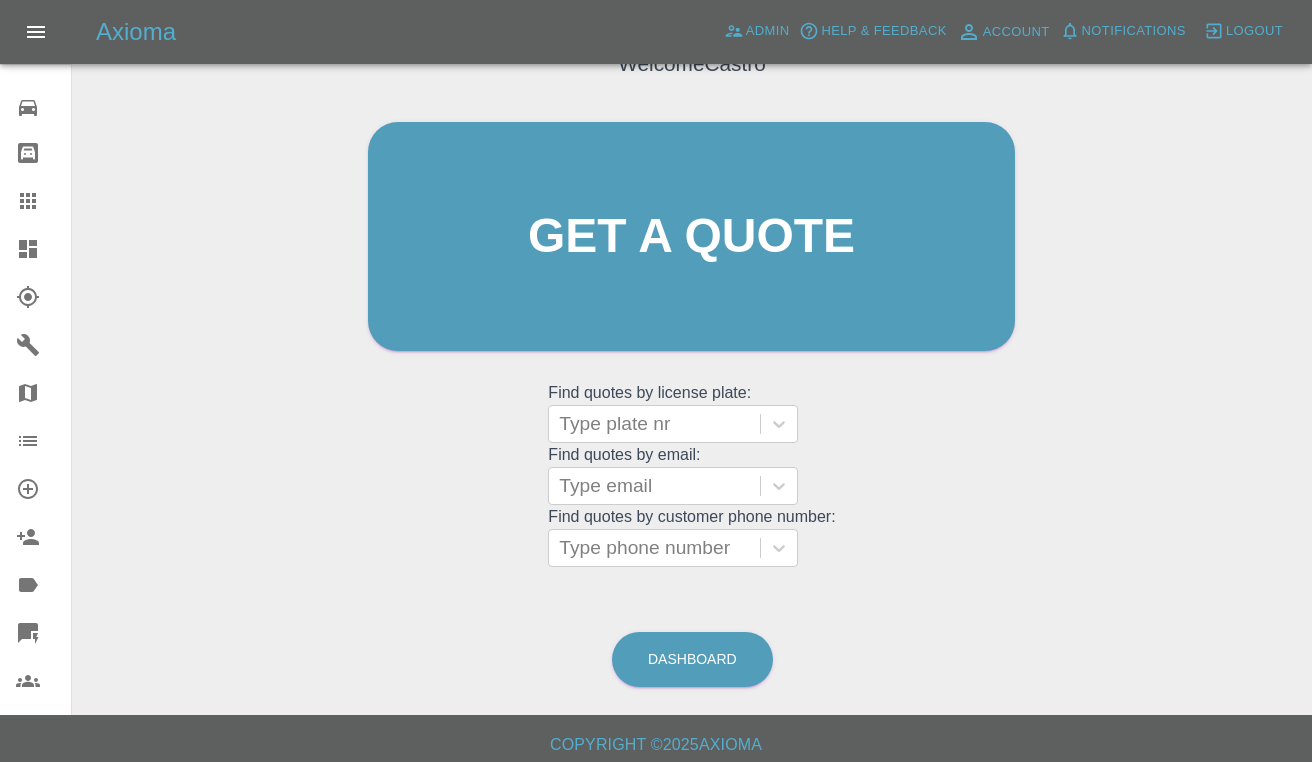 scroll, scrollTop: 175, scrollLeft: 0, axis: vertical 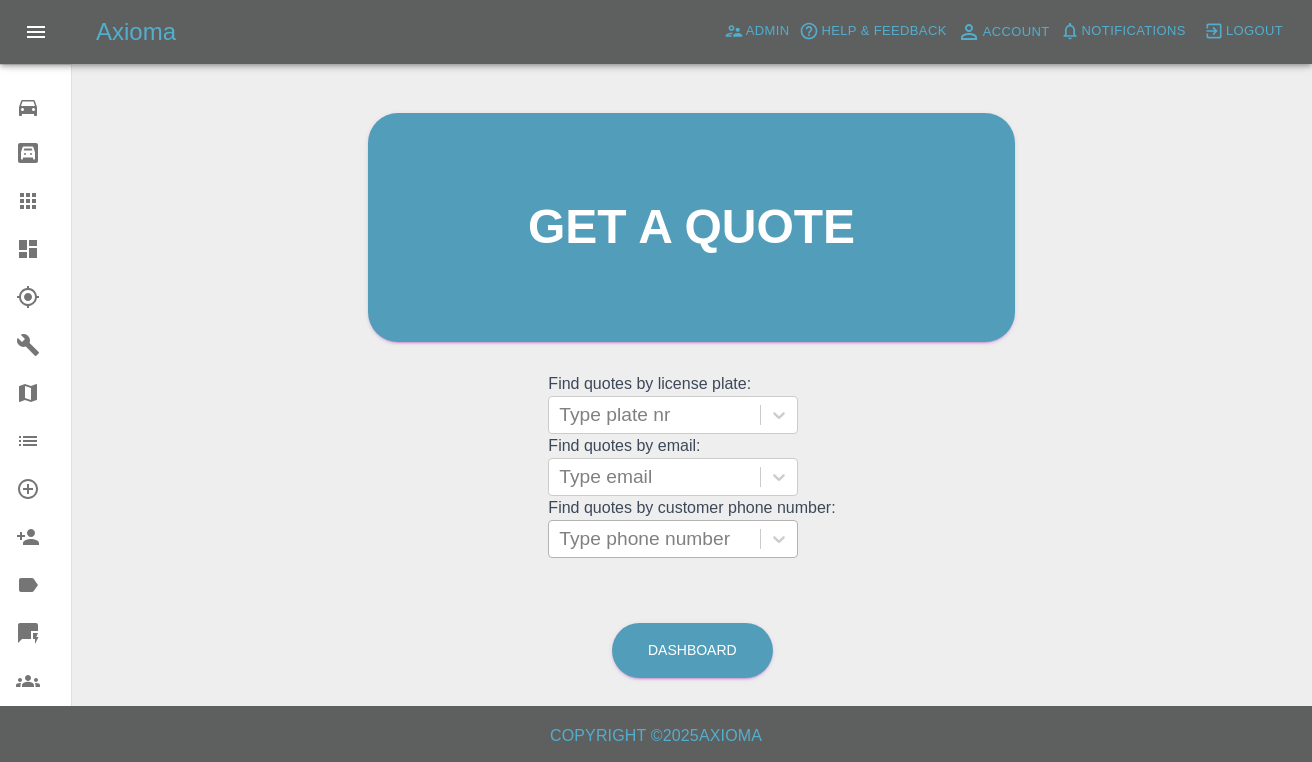 click on "Type phone number" at bounding box center [654, 539] 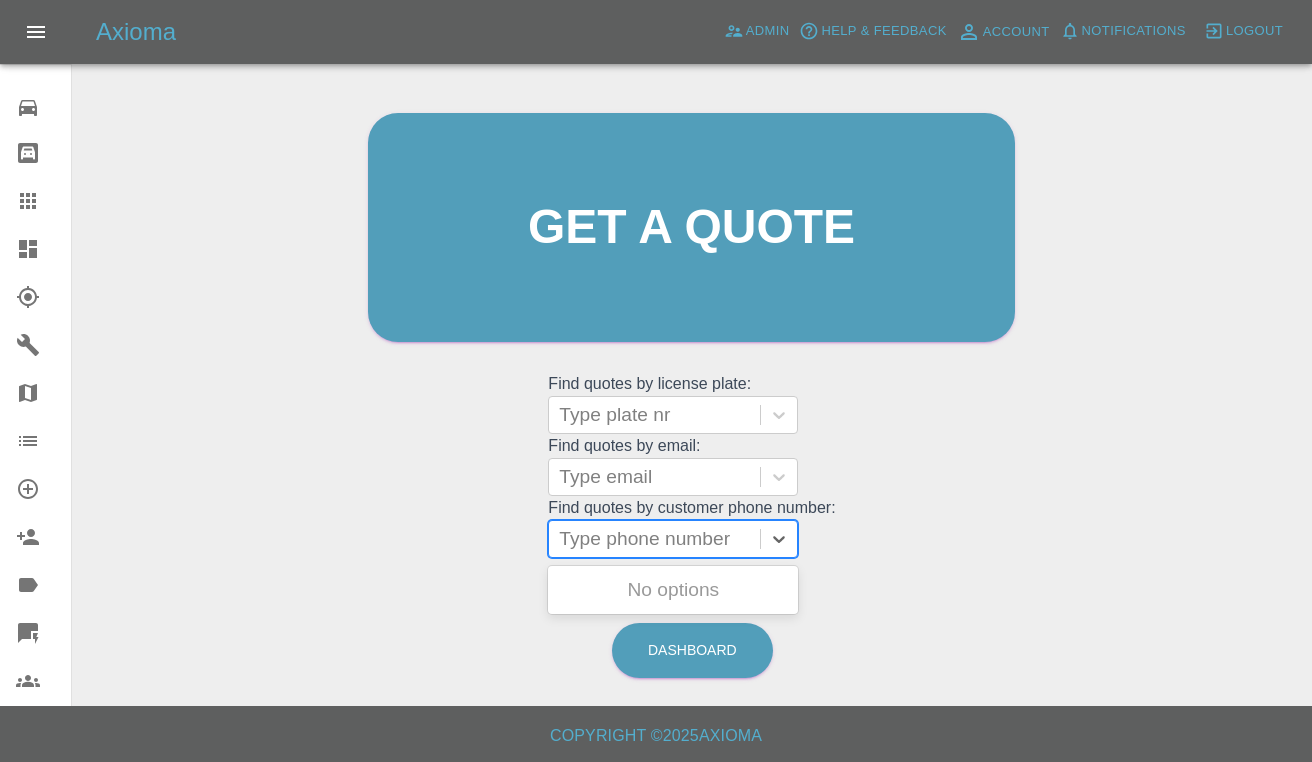 paste on "07581000384" 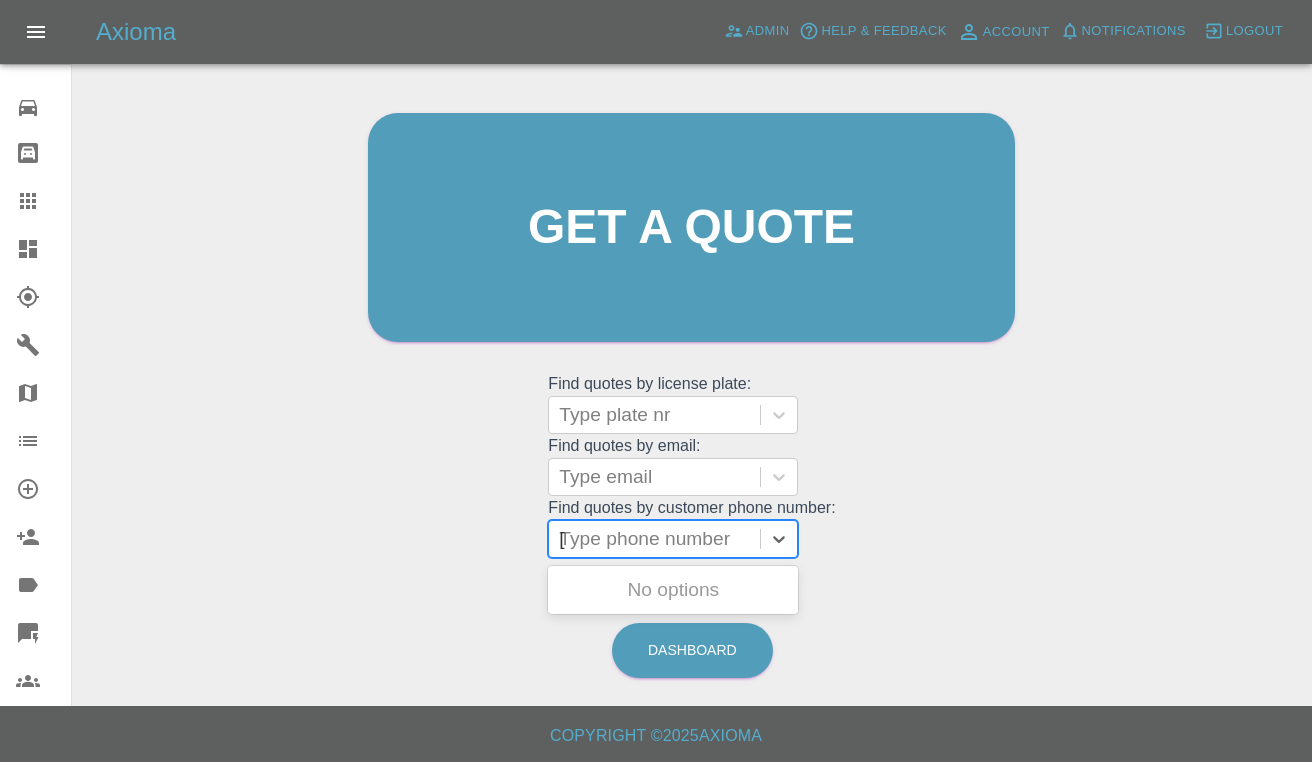 scroll, scrollTop: 173, scrollLeft: 0, axis: vertical 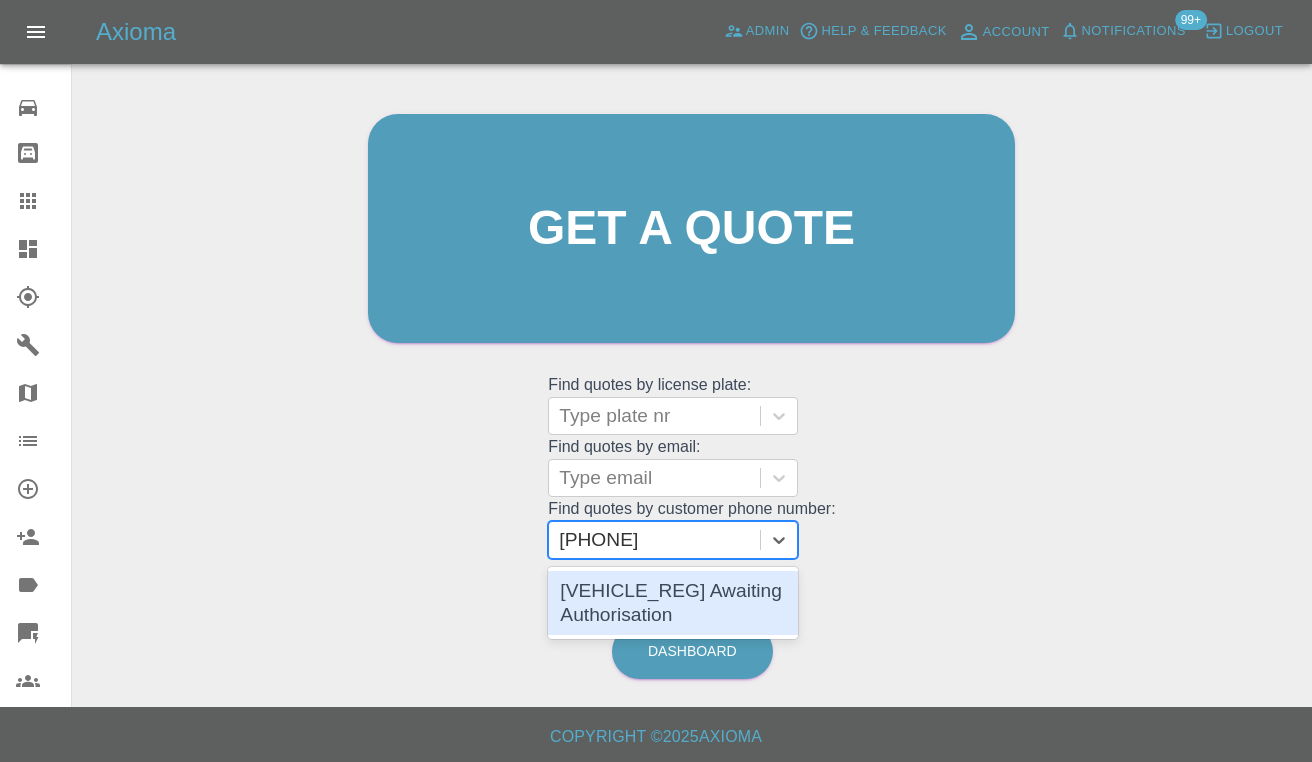 type 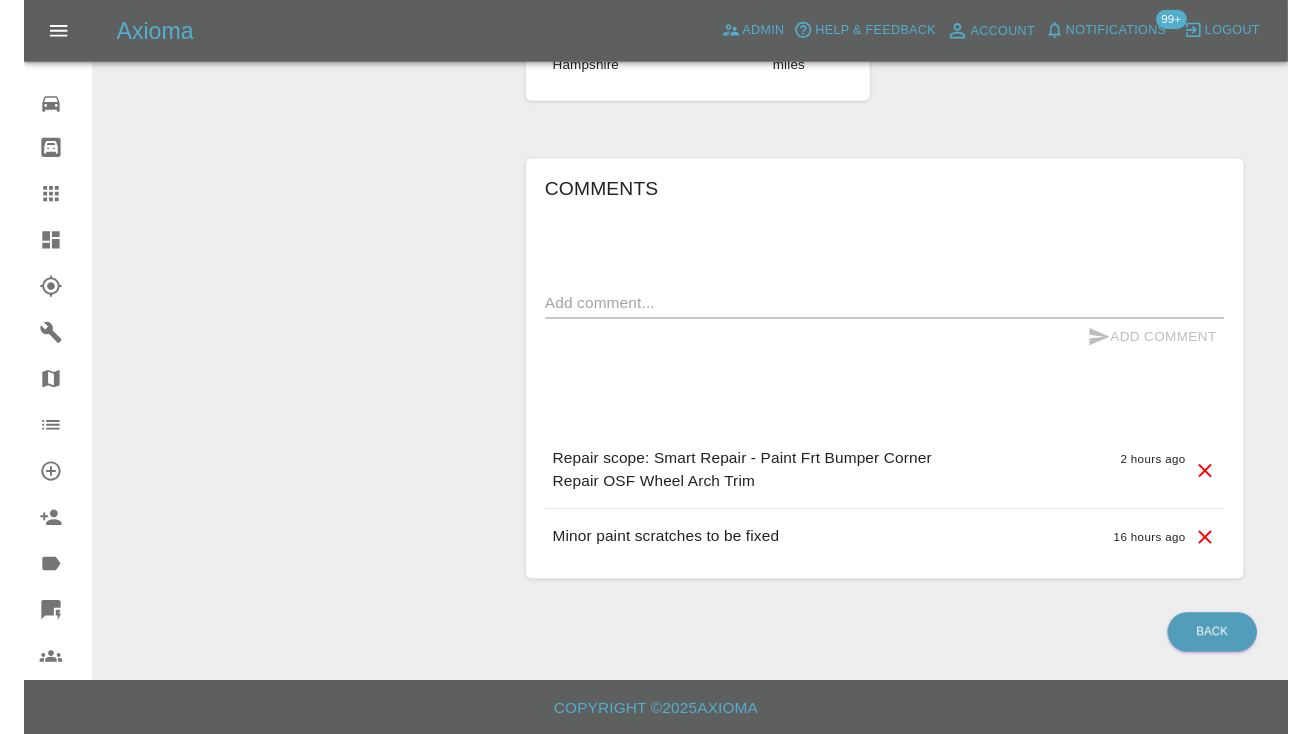 scroll, scrollTop: 1726, scrollLeft: 0, axis: vertical 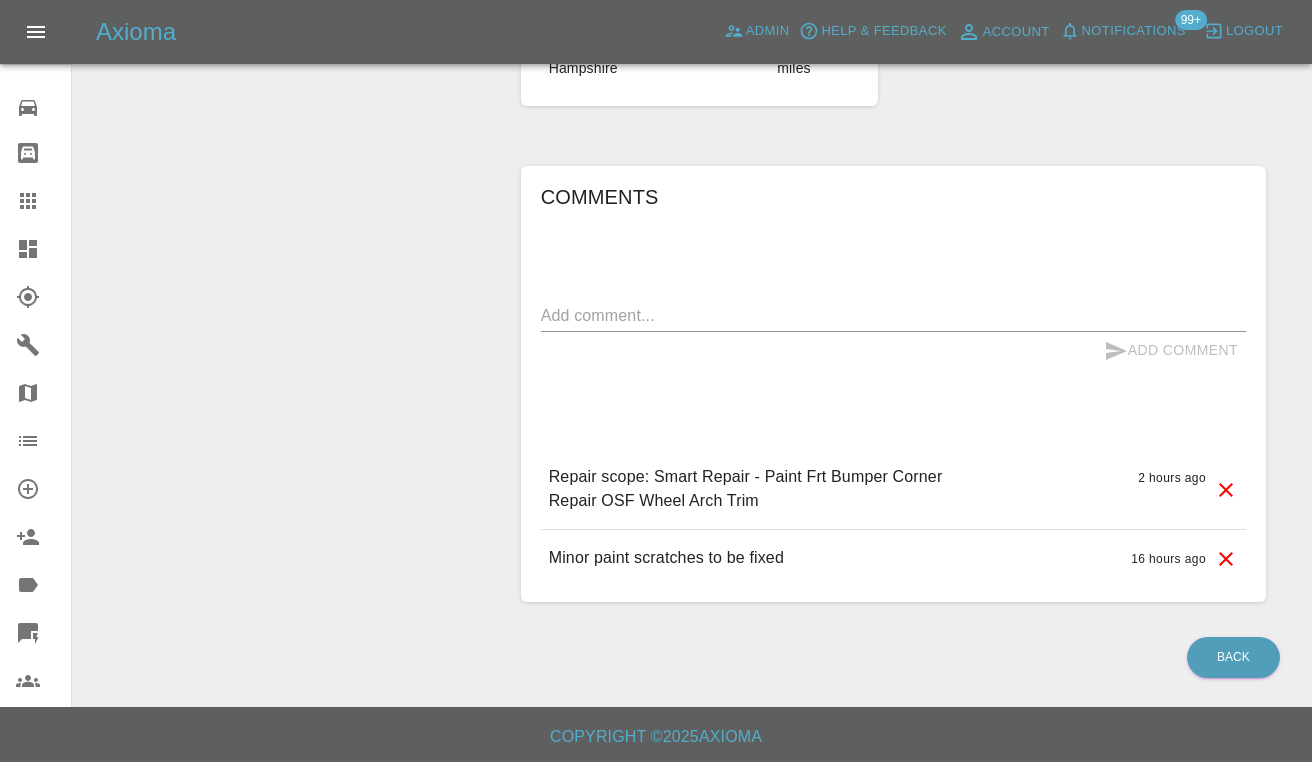 click on "Comments x Add Comment Repair scope: Smart Repair - Paint Frt Bumper Corner
Repair OSF Wheel Arch Trim 2 hours ago Repair scope: Smart Repair - Paint Frt Bumper Corner
Repair OSF Wheel Arch Trim 2 hours ago Minor paint scratches to be fixed 16 hours ago Minor paint scratches to be fixed 16 hours ago" at bounding box center [893, 384] 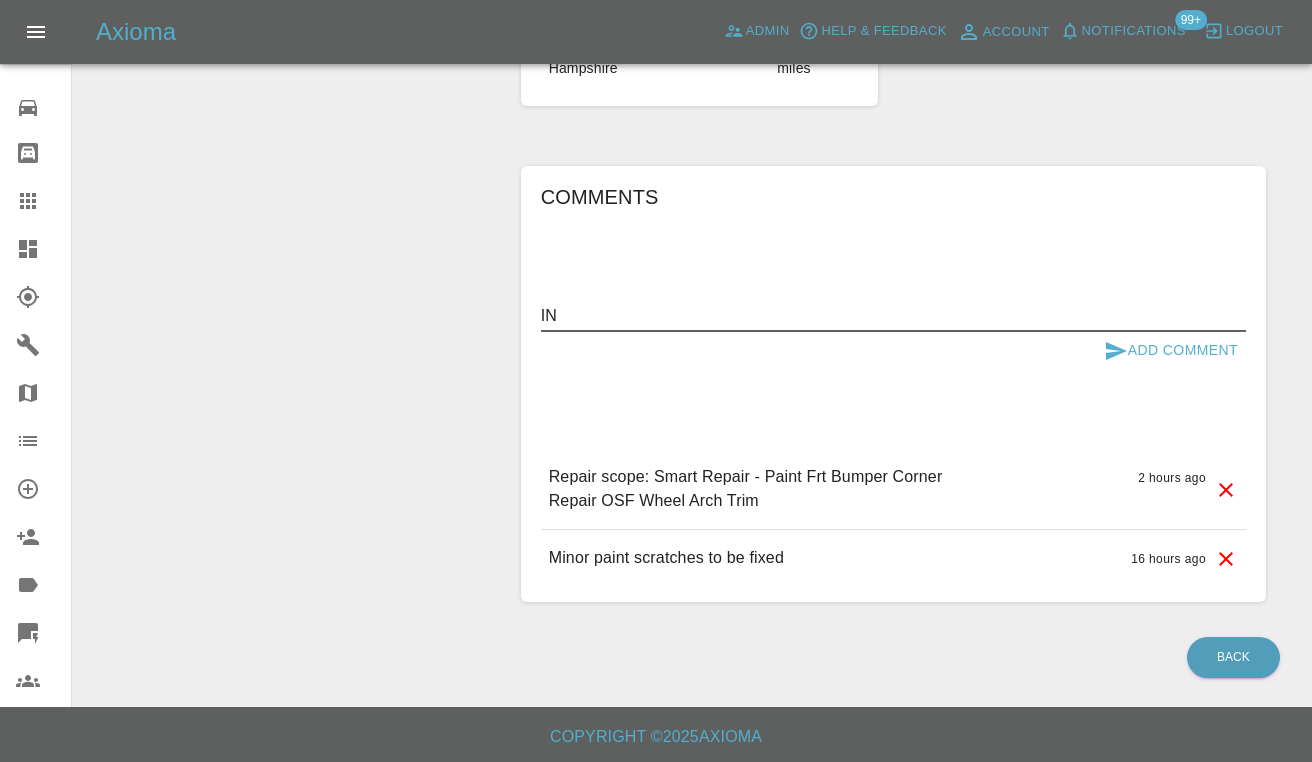type on "I" 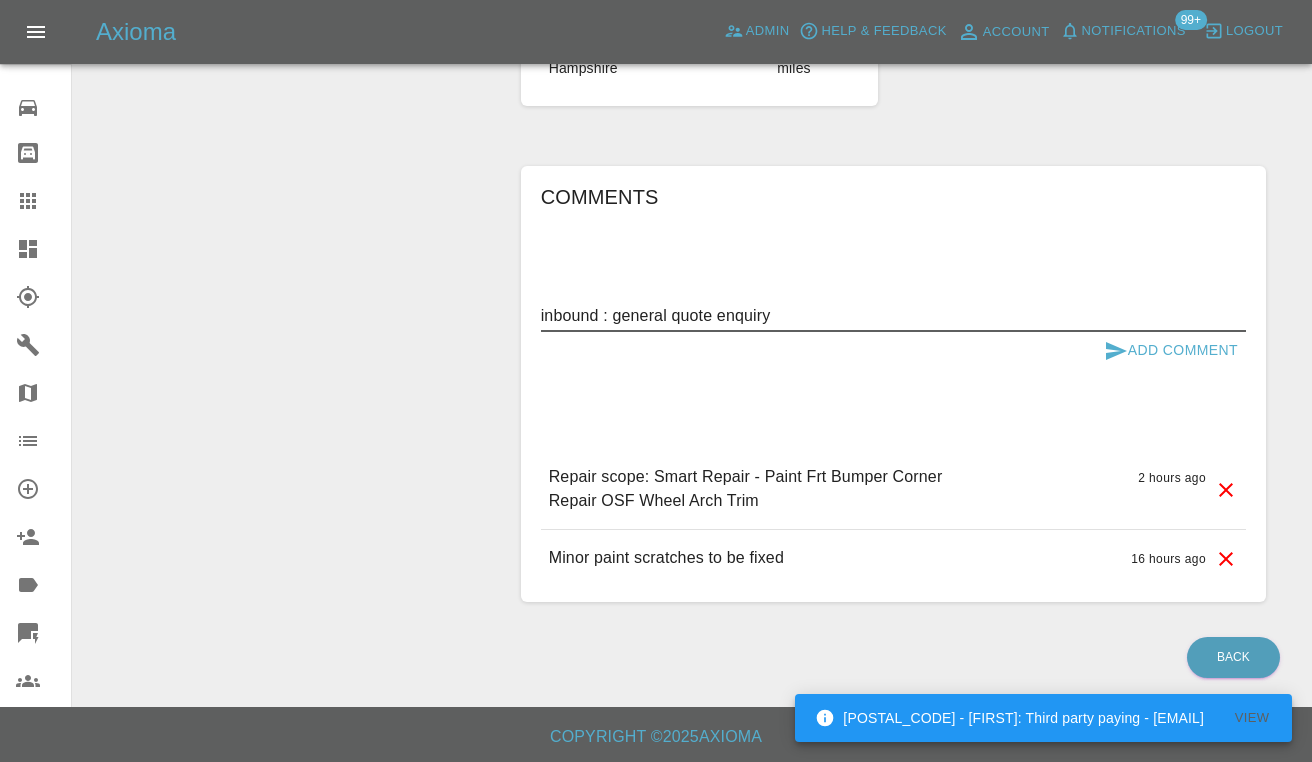type on "inbound : general quote enquiry" 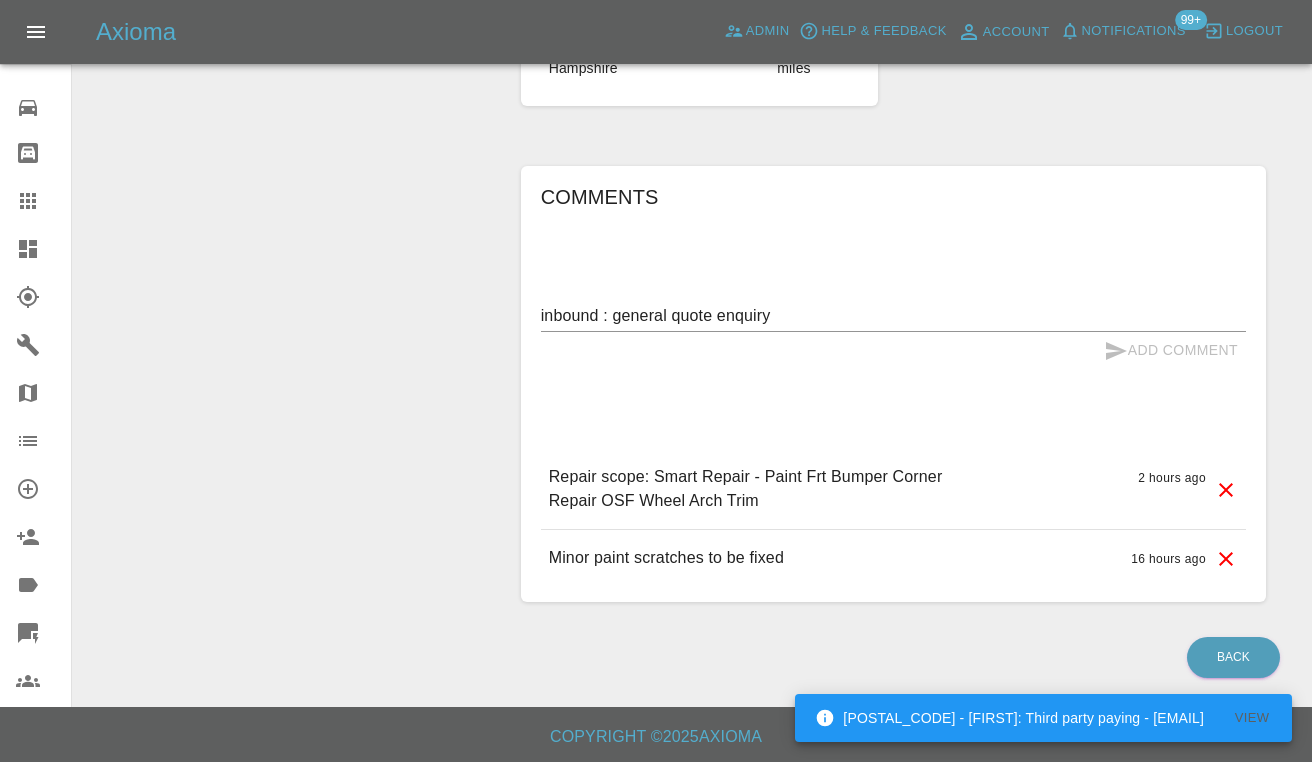type 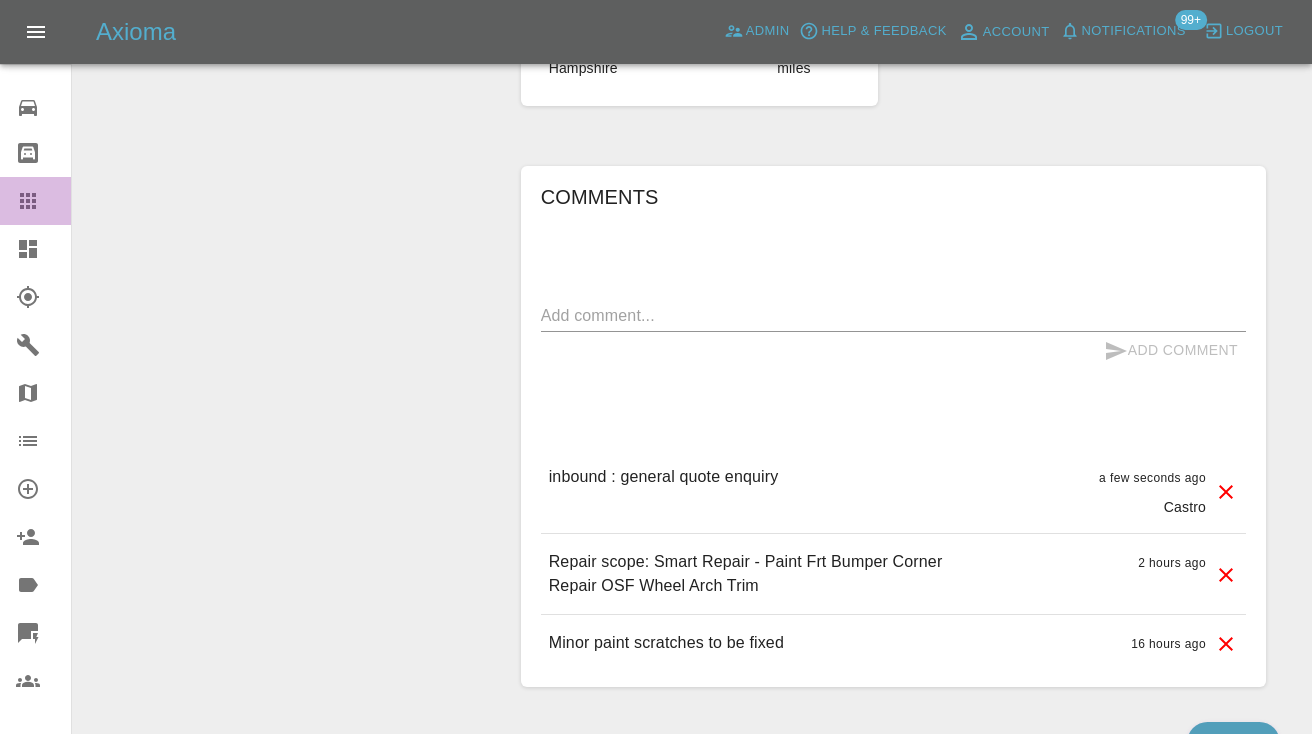 click 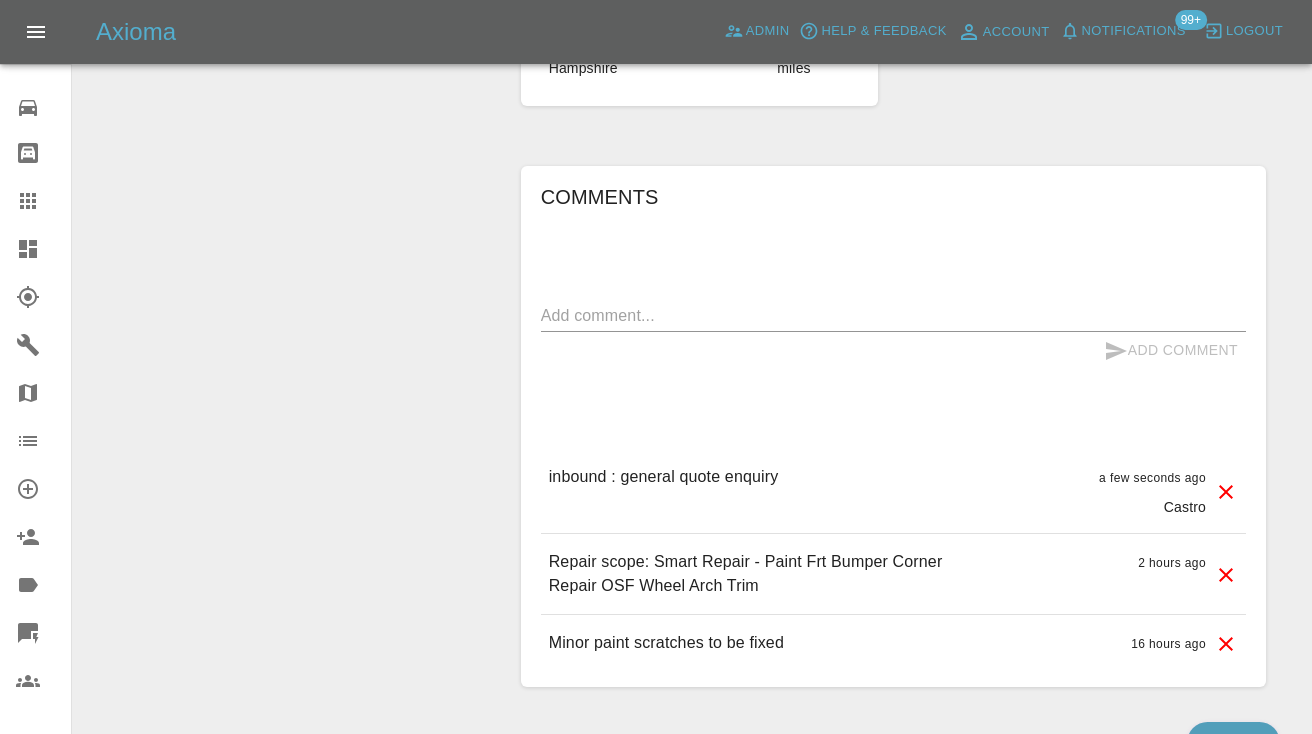 scroll, scrollTop: 201, scrollLeft: 0, axis: vertical 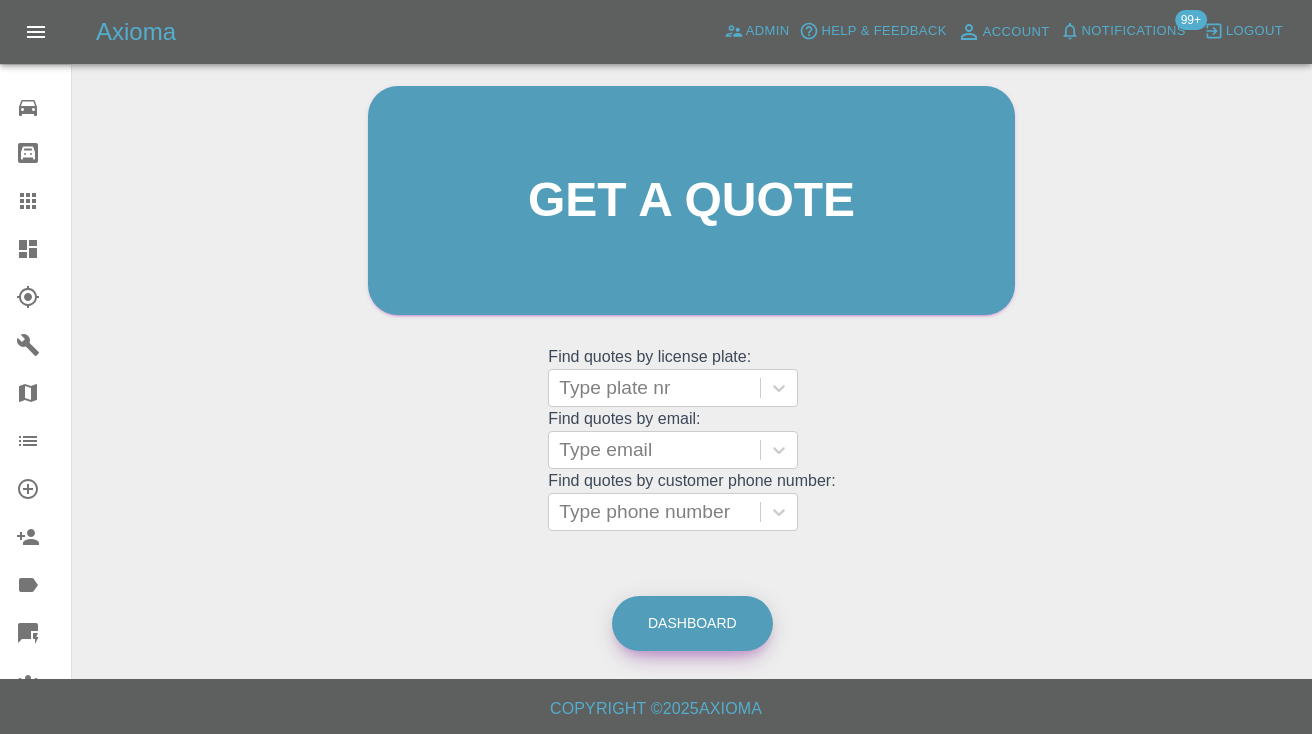 click on "Dashboard" at bounding box center (692, 623) 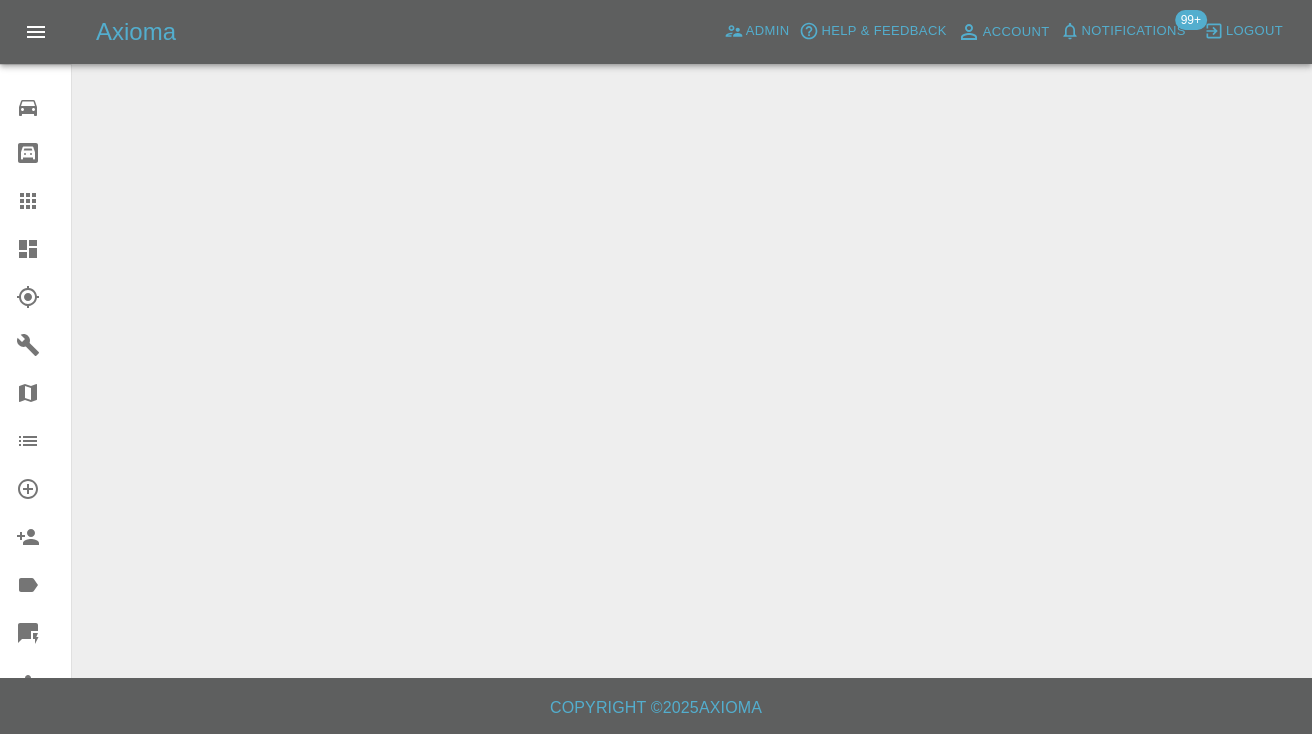 scroll, scrollTop: 0, scrollLeft: 0, axis: both 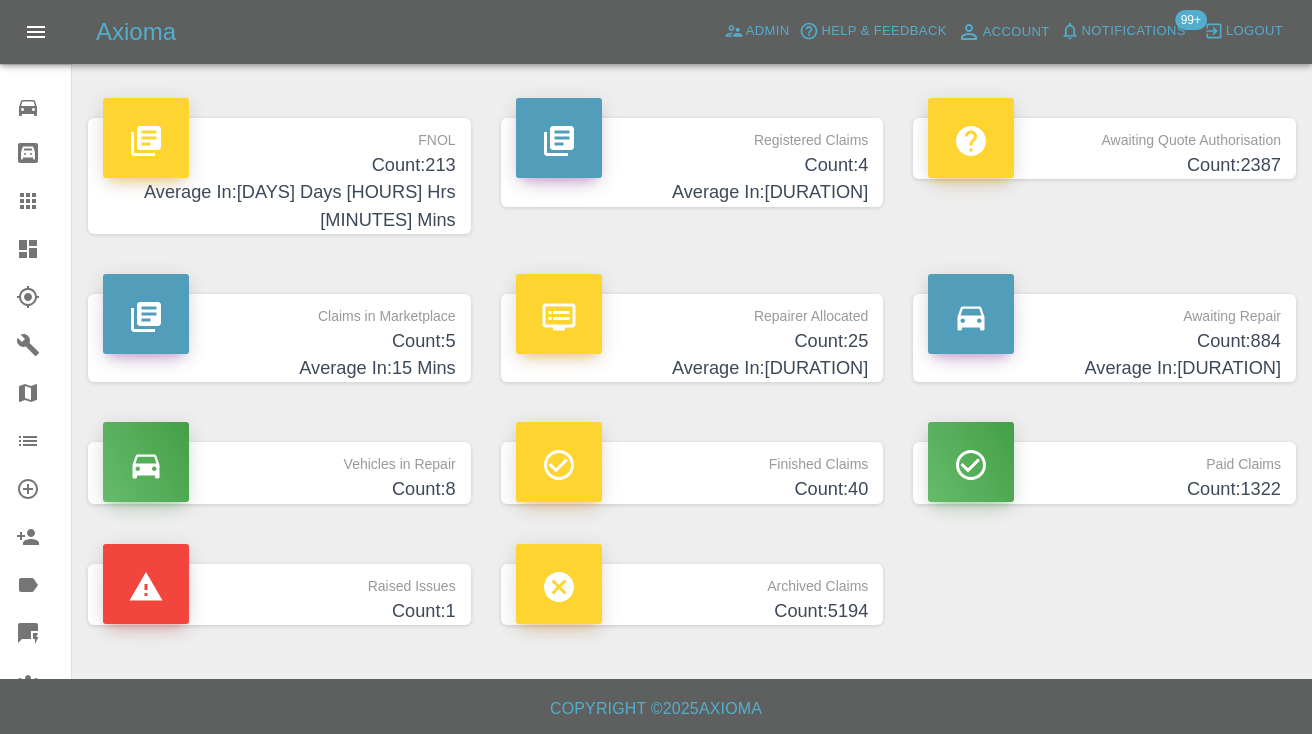click on "Average In:  7 Days 19 Hrs 25 Mins" at bounding box center (1104, 368) 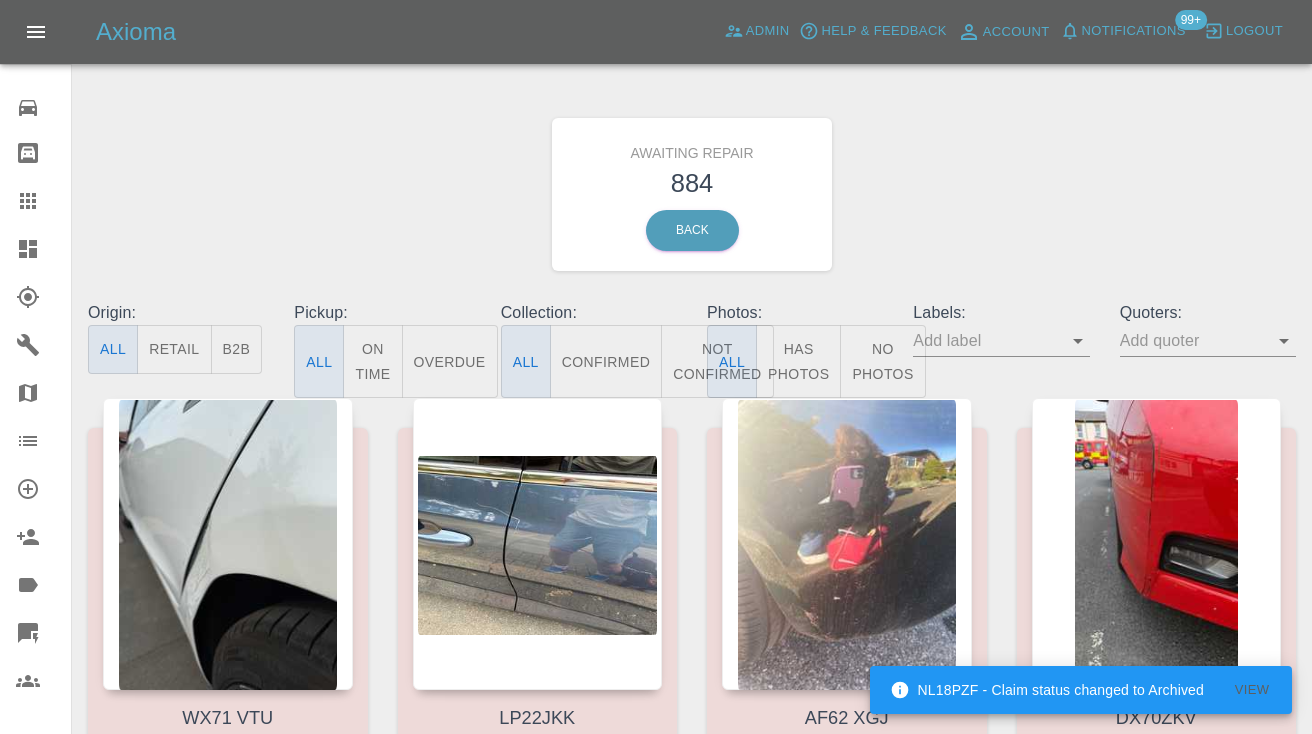 click on "Not Confirmed" at bounding box center [717, 361] 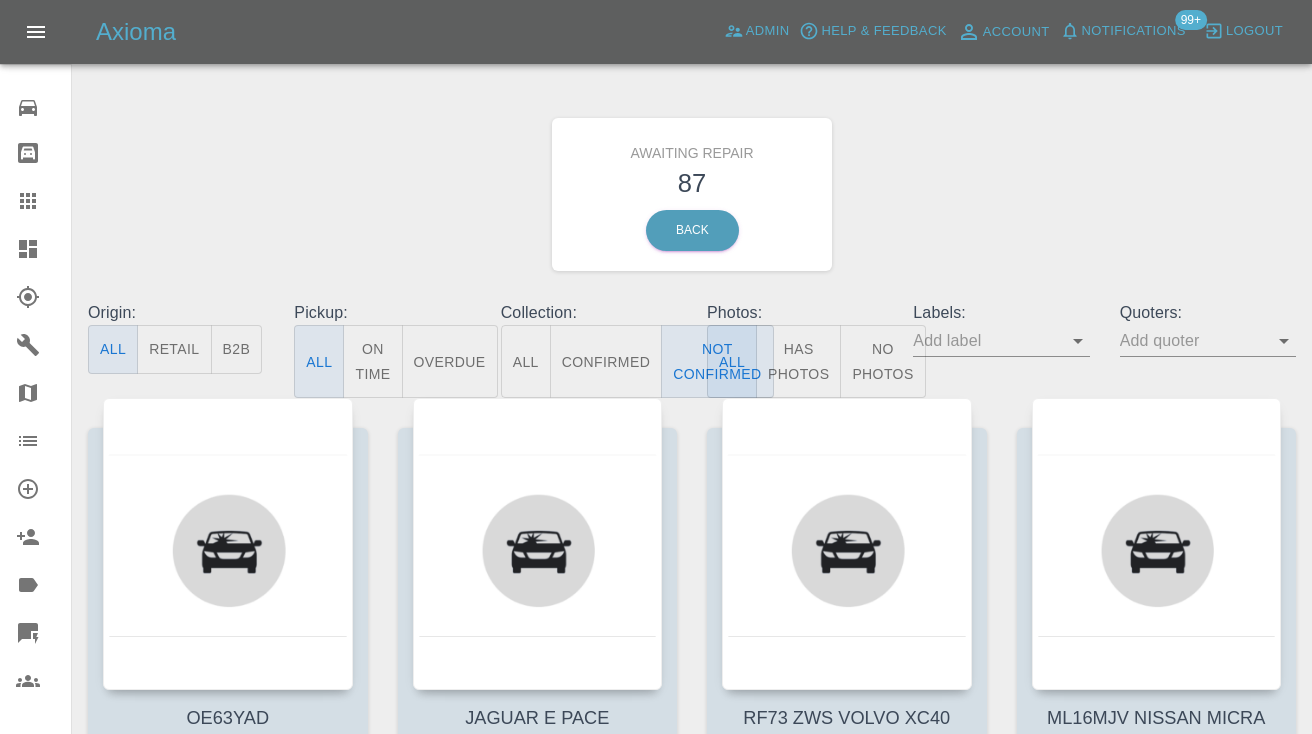 click on "Awaiting Repair 87 Back" at bounding box center [692, 194] 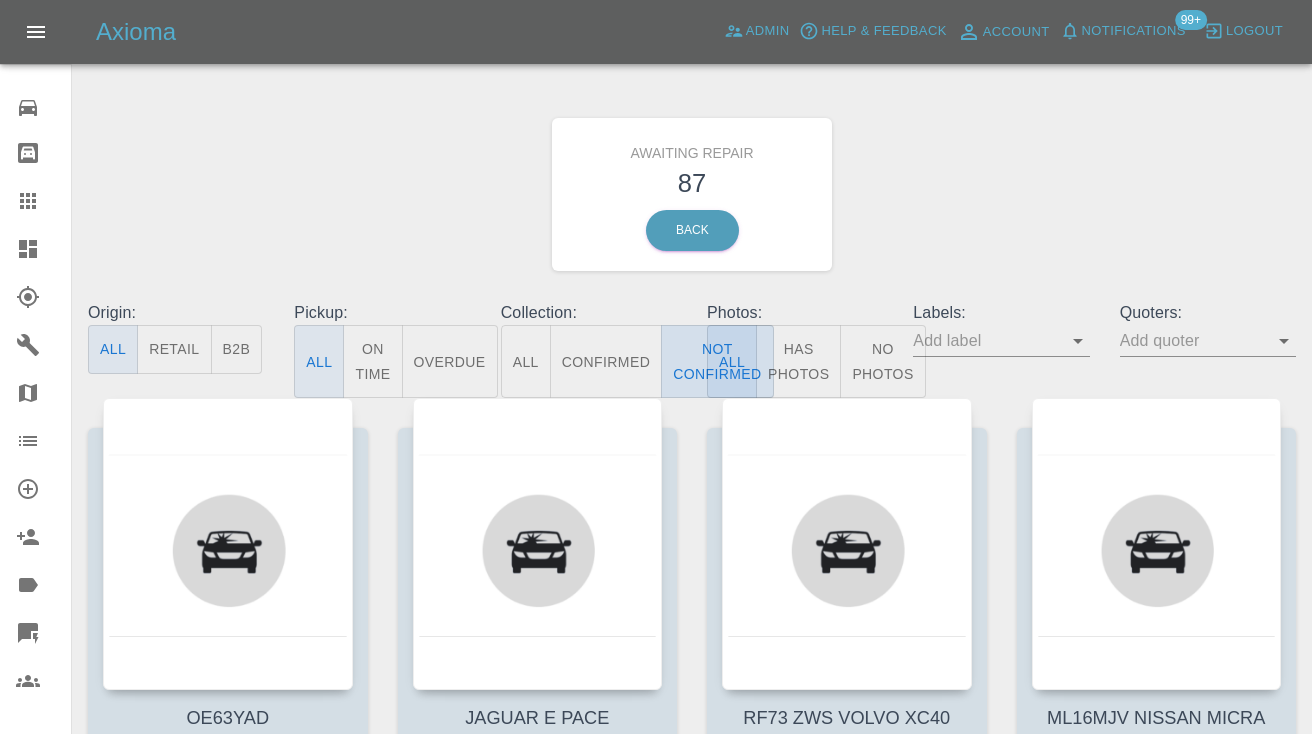 click on "Not Confirmed" at bounding box center (717, 361) 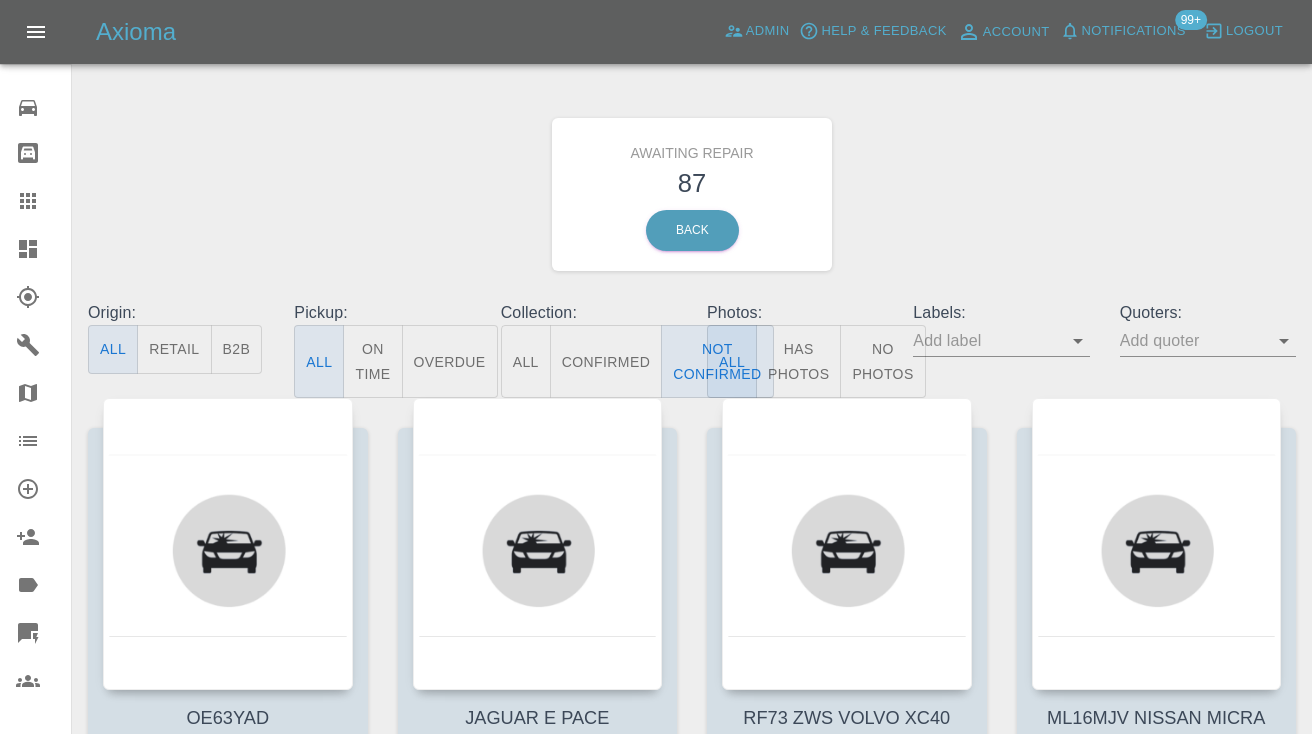 click on "Awaiting Repair 87 Back" at bounding box center (692, 194) 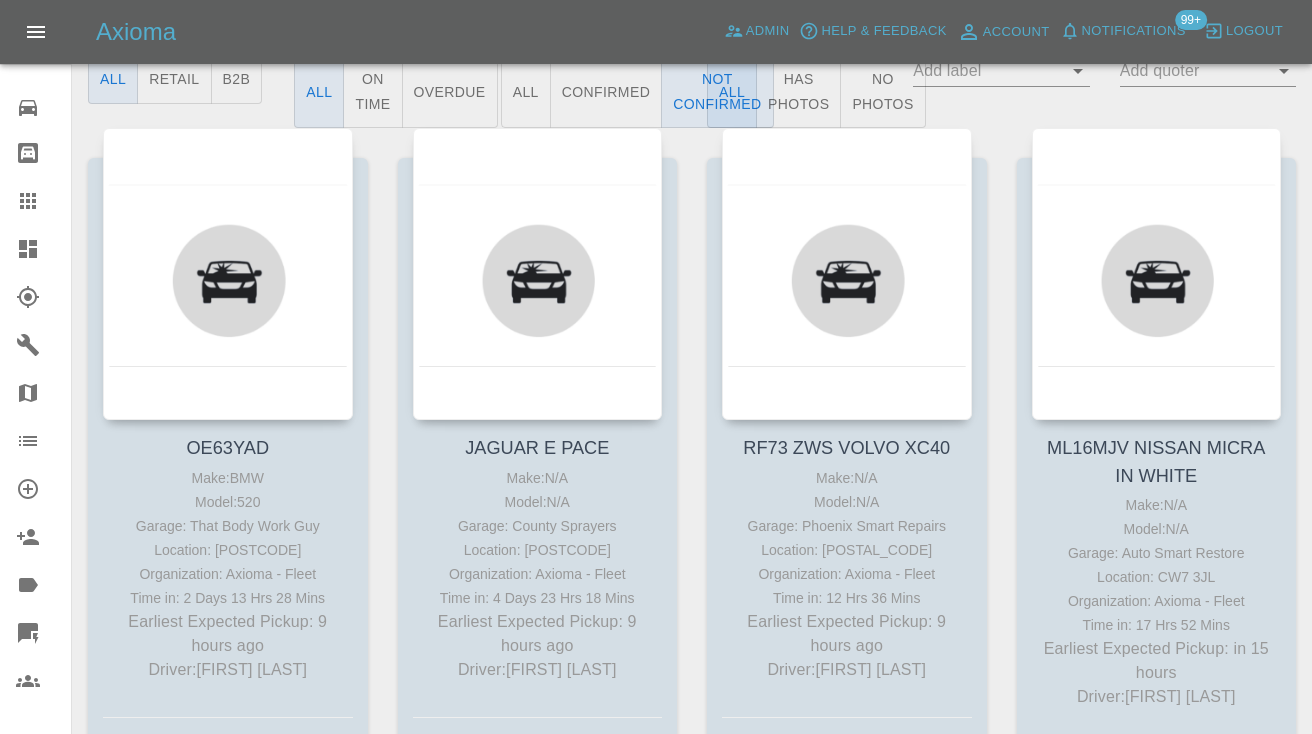 scroll, scrollTop: 278, scrollLeft: 0, axis: vertical 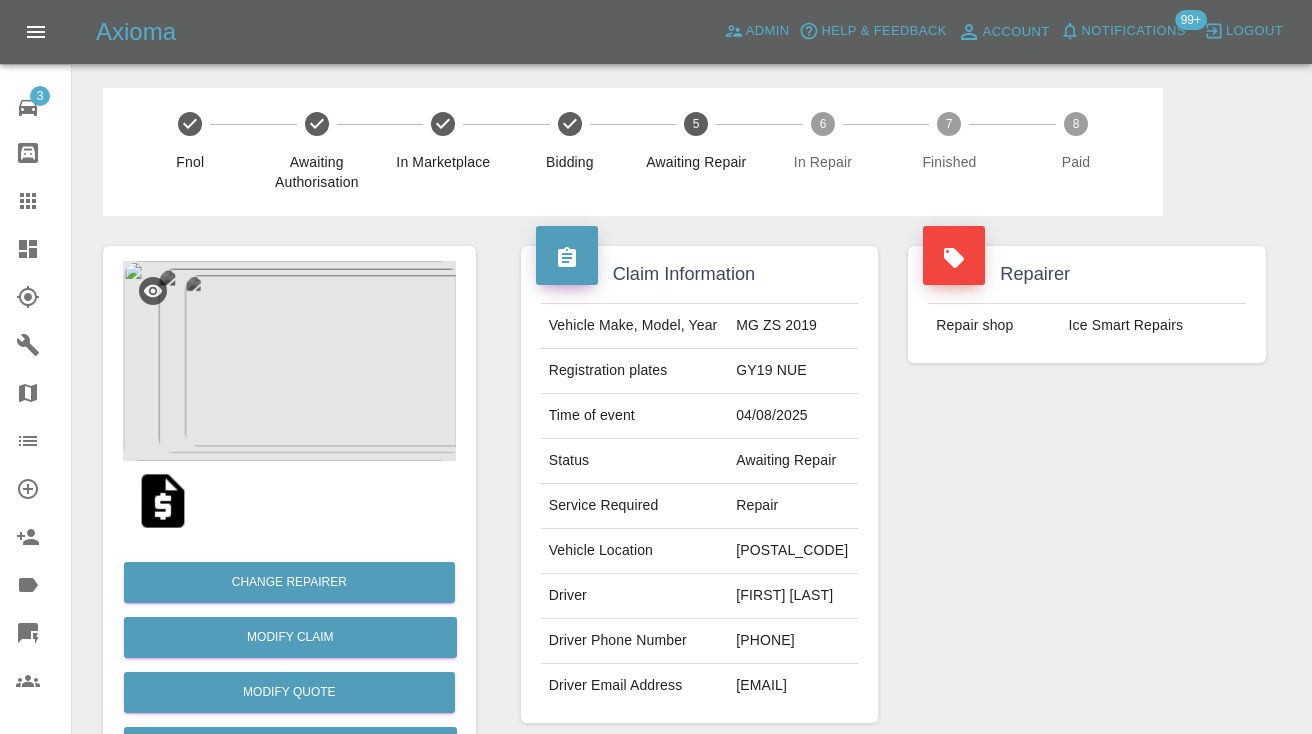 click on "[PHONE]" at bounding box center [793, 641] 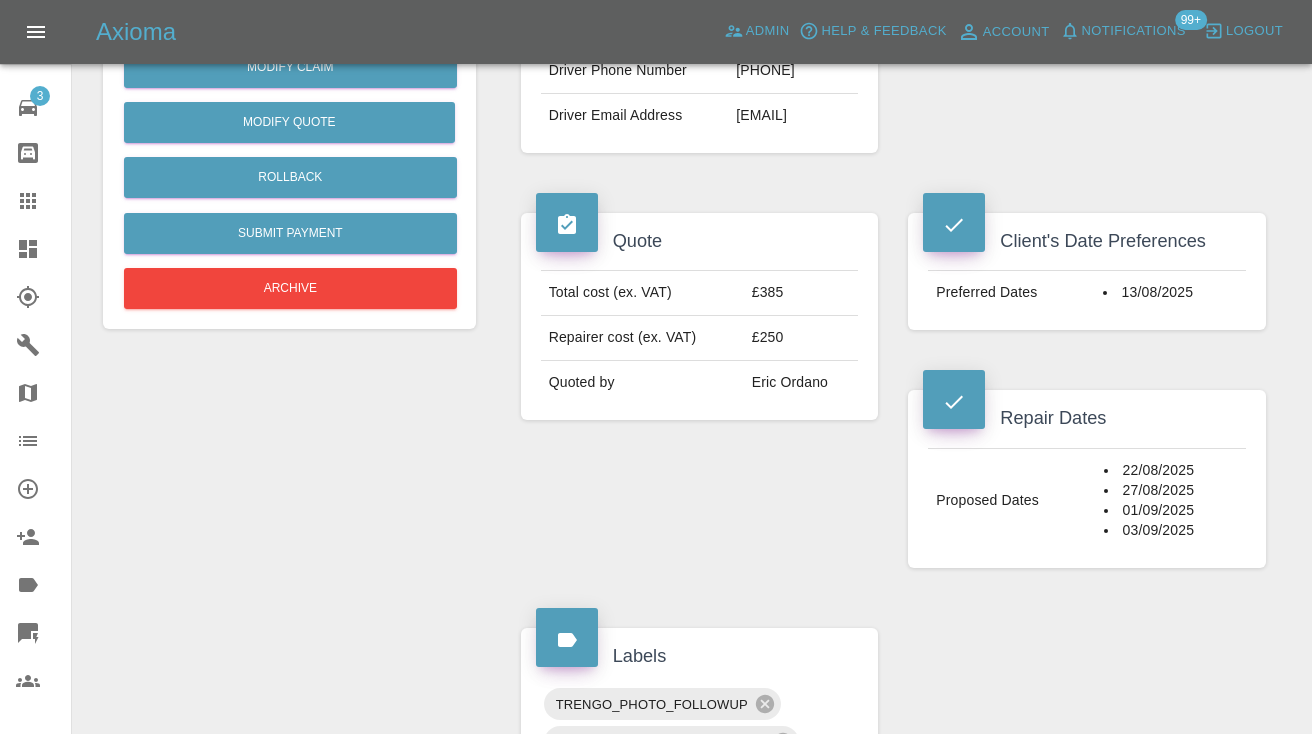 scroll, scrollTop: 572, scrollLeft: 0, axis: vertical 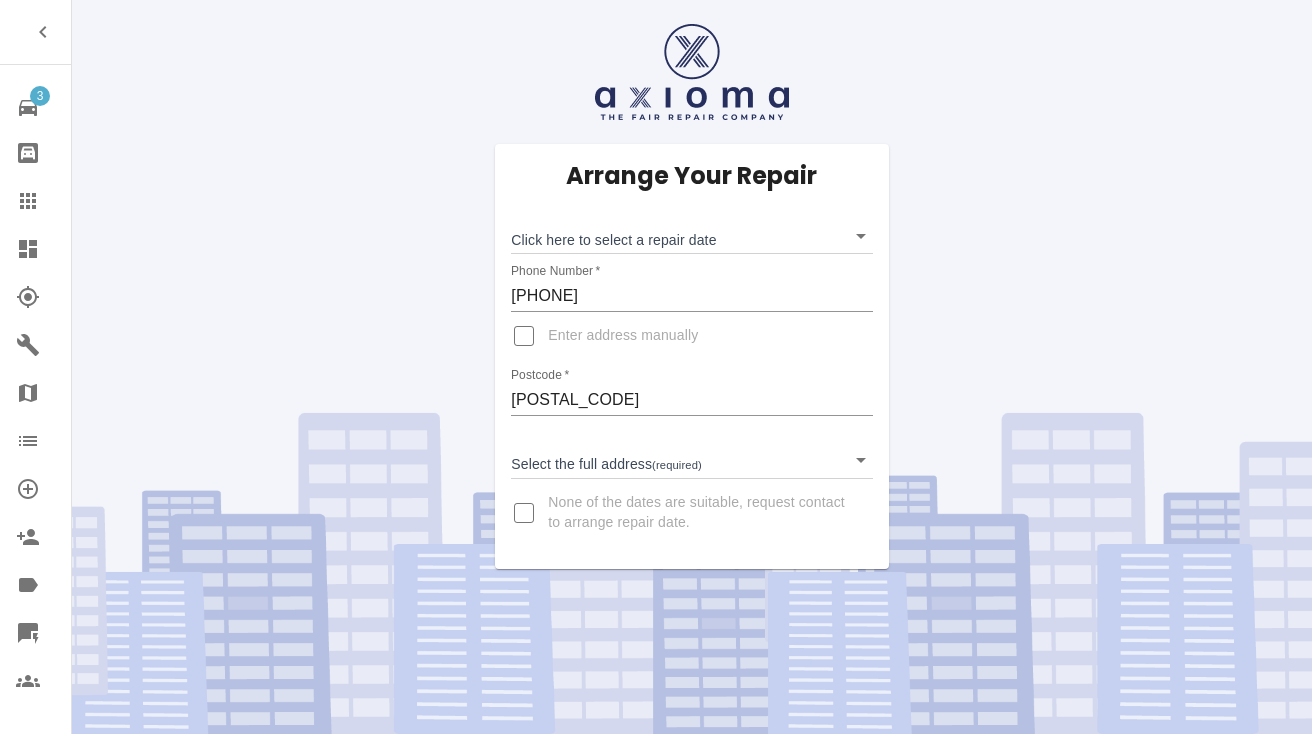click on "3 Repair home Bodyshop home Claims Dashboard Explorer Garages Map Organization Create Organization Invite Admin Labels Quick Quote Users Arrange Your Repair Click here to select a repair date ​ [DATE] Phone Number   * [PHONE] Enter address manually Postcode   * [POSTAL_CODE] Select the full address  (required) ​ None of the dates are suitable, request contact to arrange repair date." at bounding box center [656, 367] 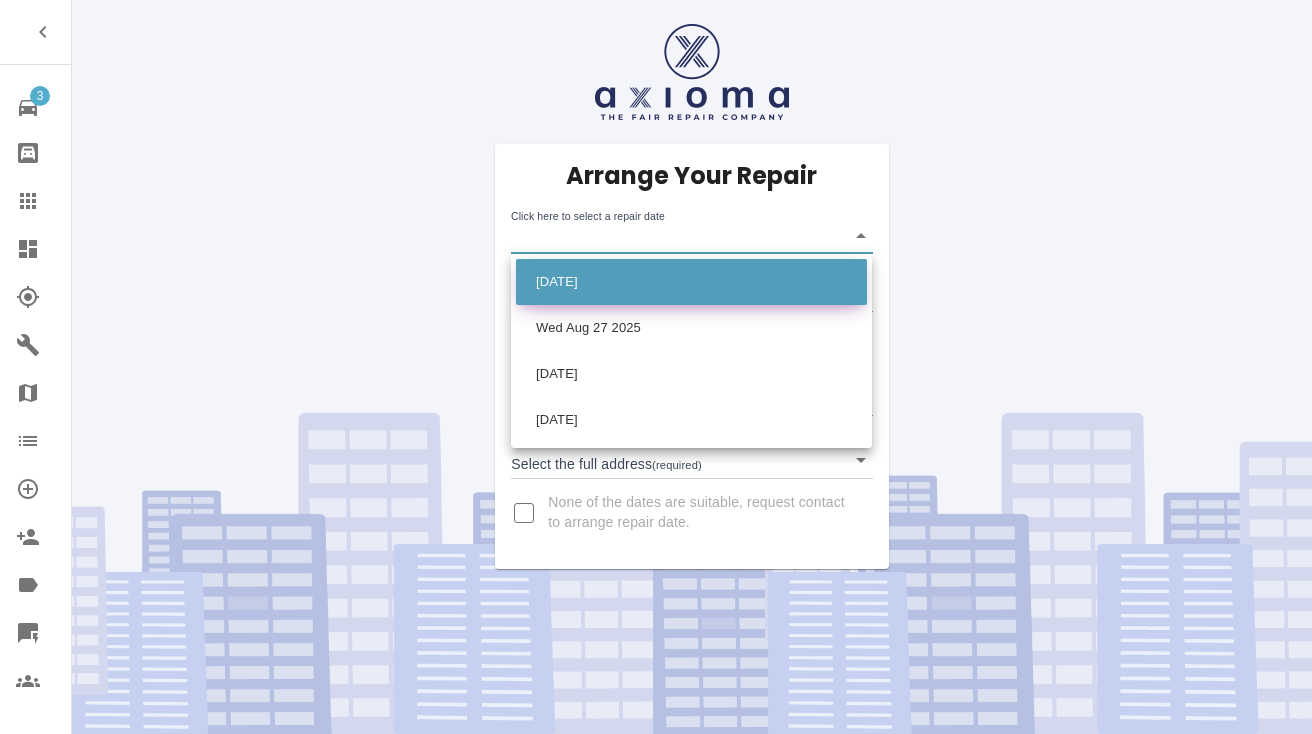 click on "[DATE]" at bounding box center (691, 282) 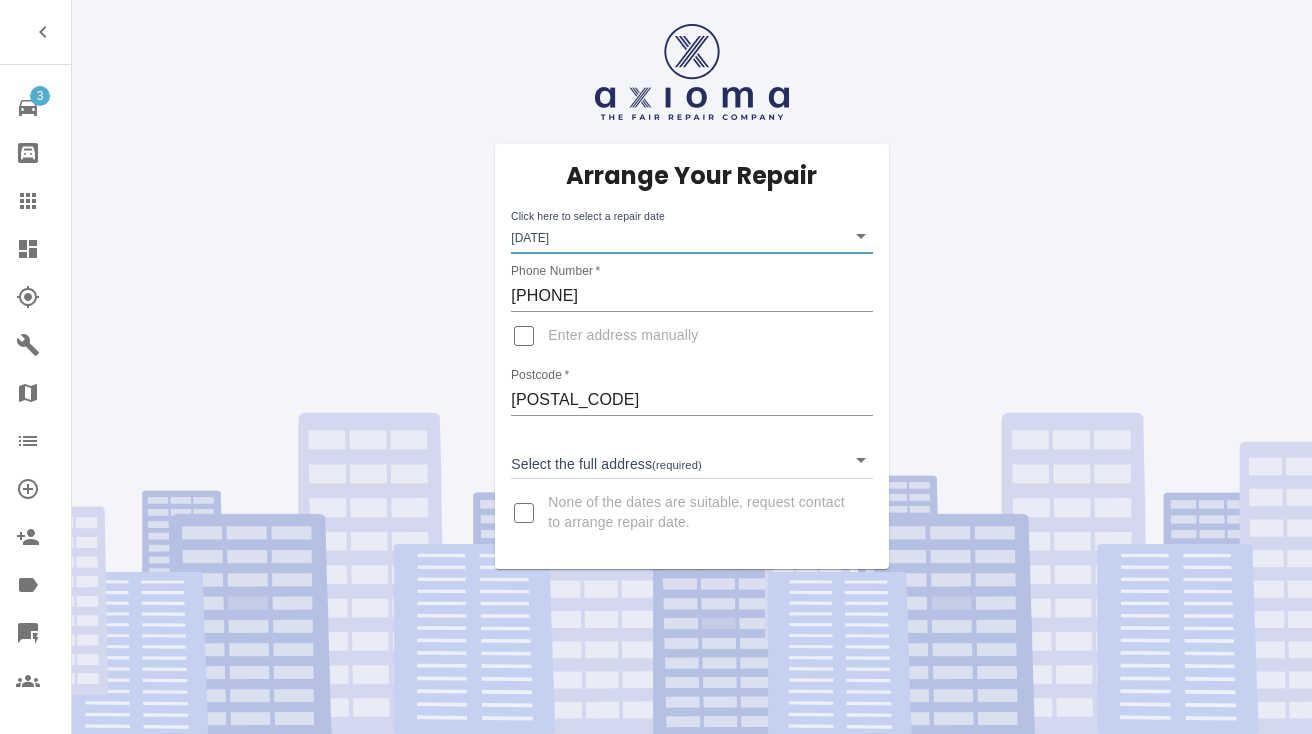 click on "3 Repair home Bodyshop home Claims Dashboard Explorer Garages Map Organization Create Organization Invite Admin Labels Quick Quote Users Arrange Your Repair Click here to select a repair date [DATE] [DATE] Phone Number   * [PHONE] Enter address manually Postcode   * [POSTAL_CODE] Select the full address  (required) ​ None of the dates are suitable, request contact to arrange repair date." at bounding box center [656, 367] 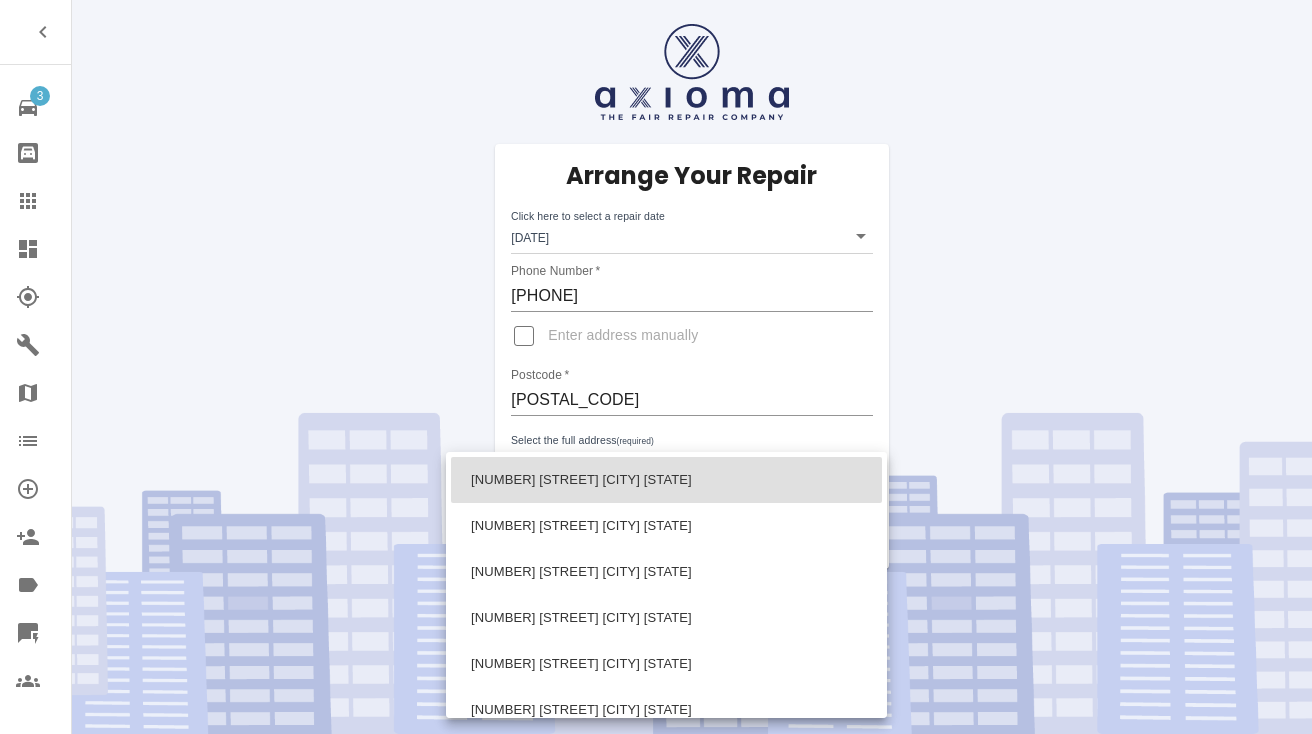 type 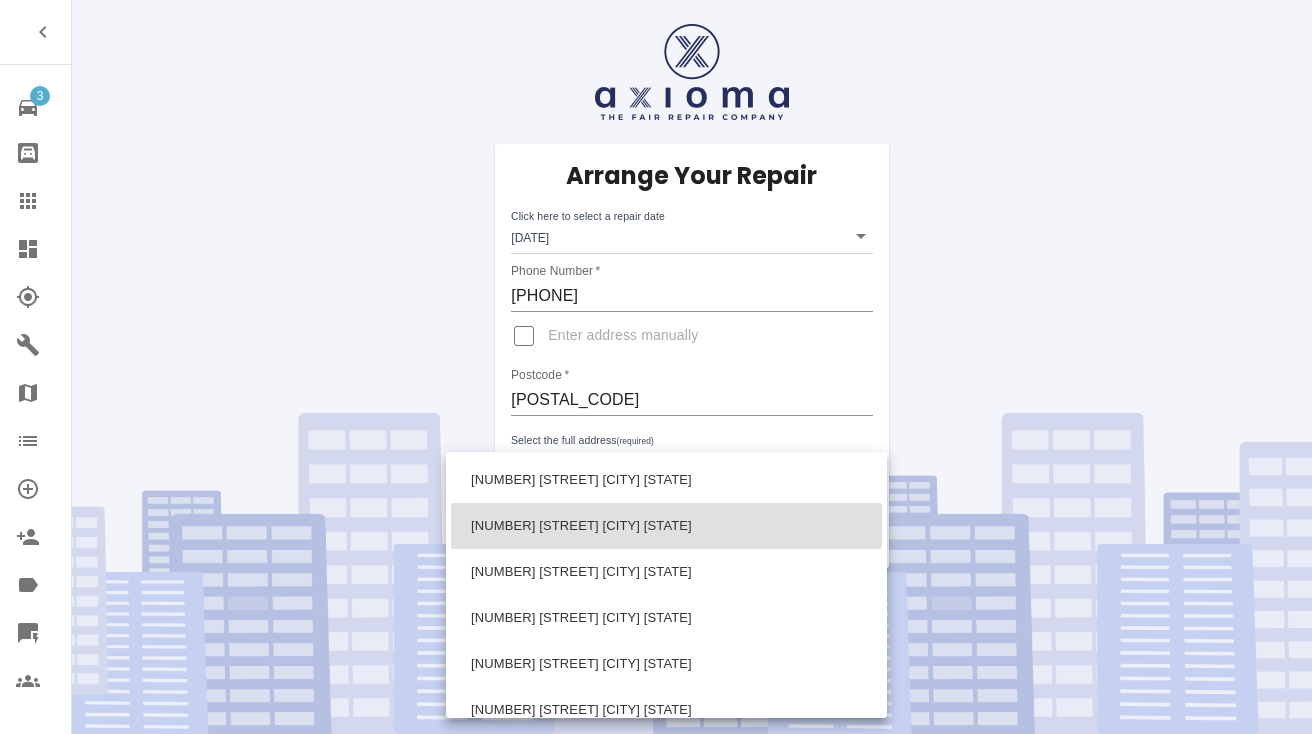 type 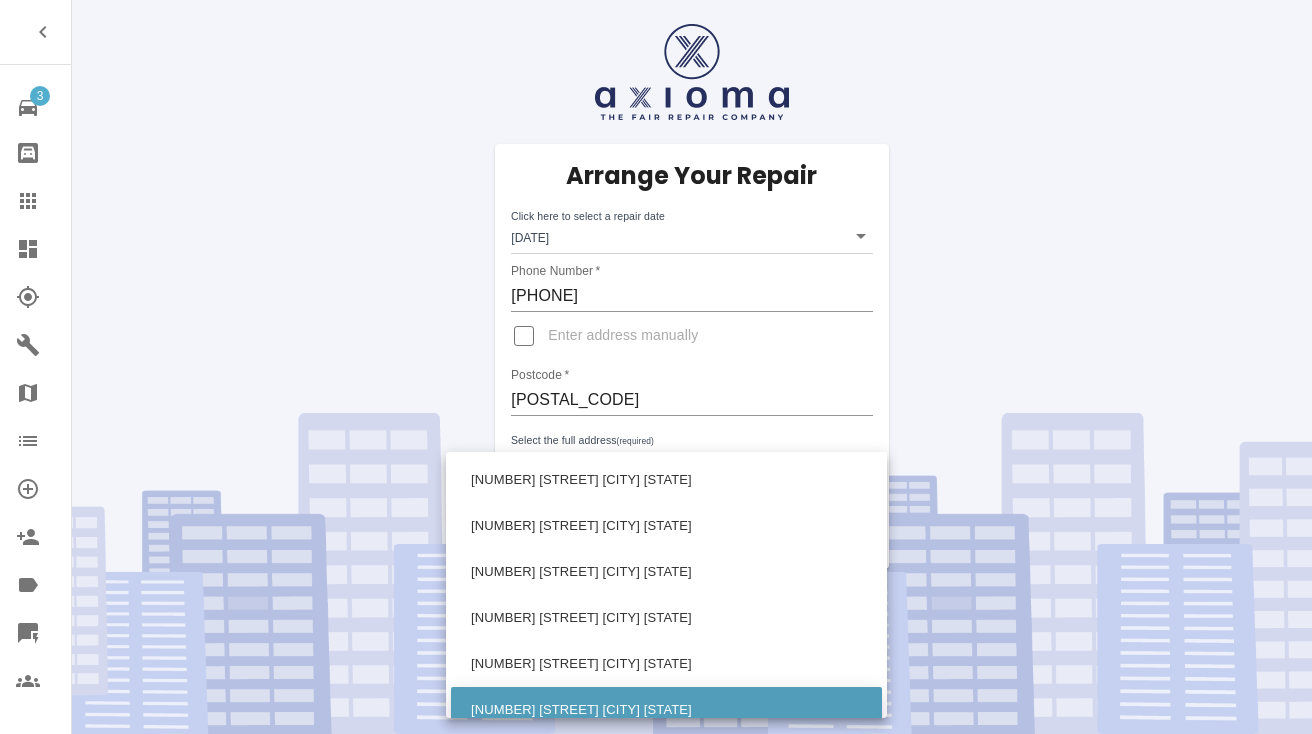 scroll, scrollTop: 263, scrollLeft: 0, axis: vertical 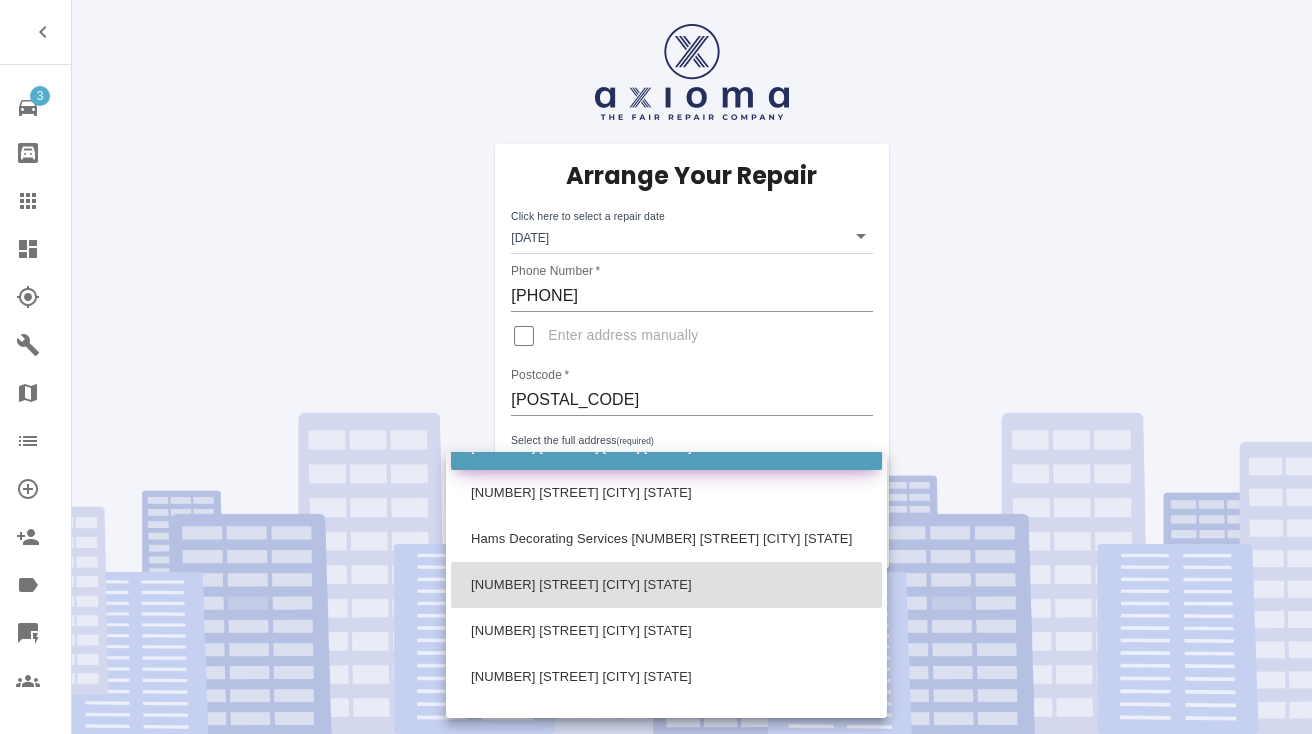 type 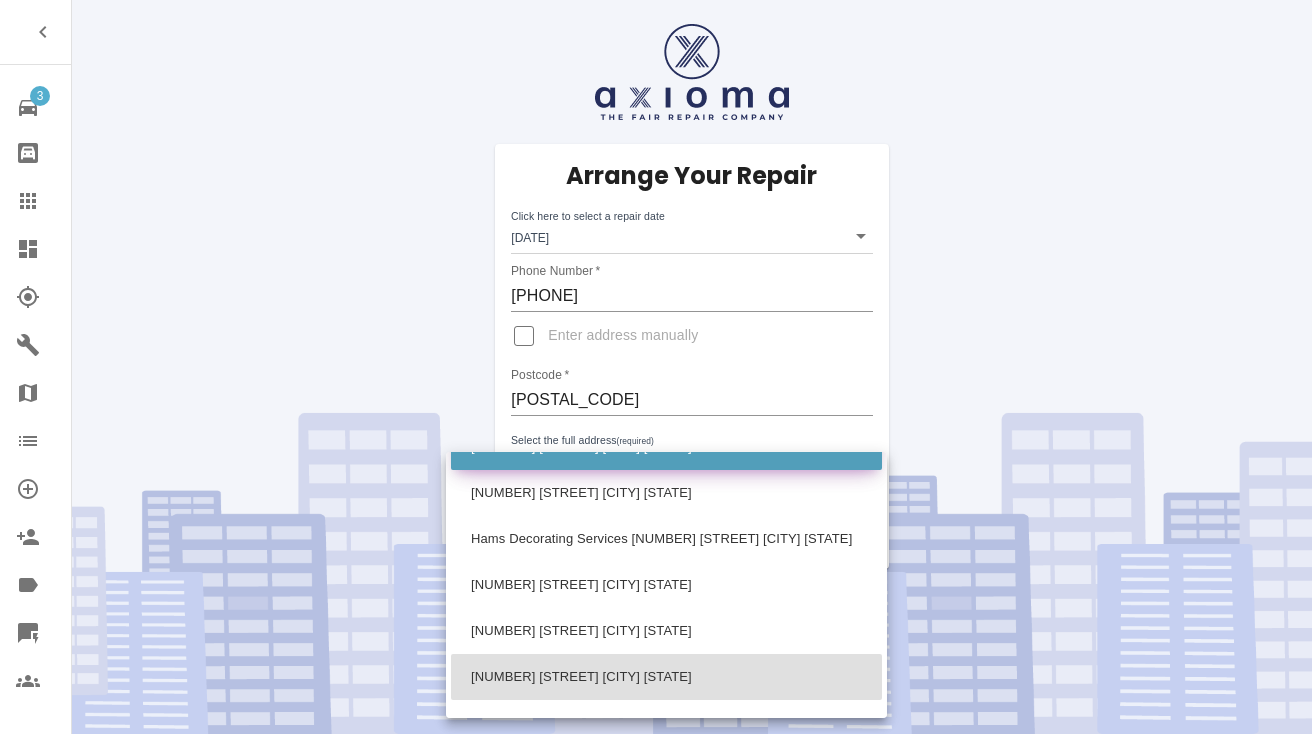 type on "[NUMBER] [STREET] [CITY] [STATE]" 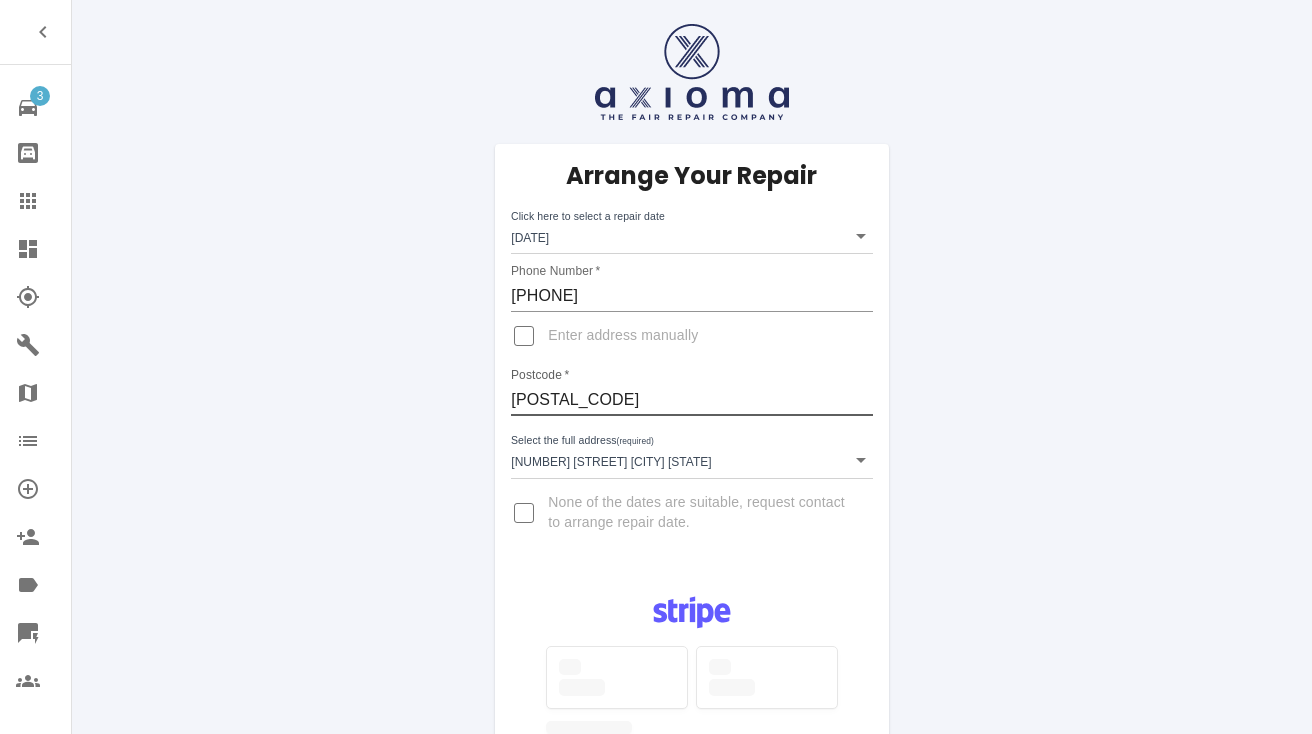 click on "[POSTAL_CODE]" at bounding box center (691, 400) 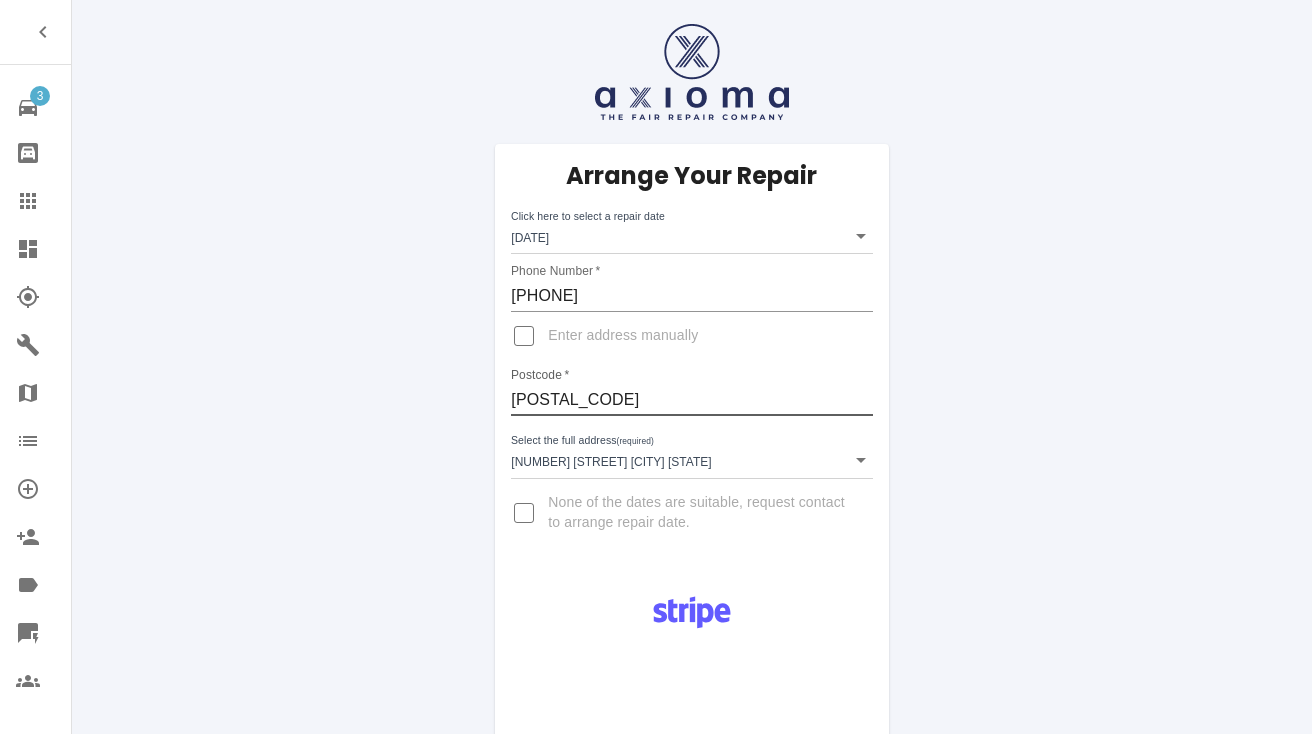 click on "[POSTAL_CODE]" at bounding box center [691, 400] 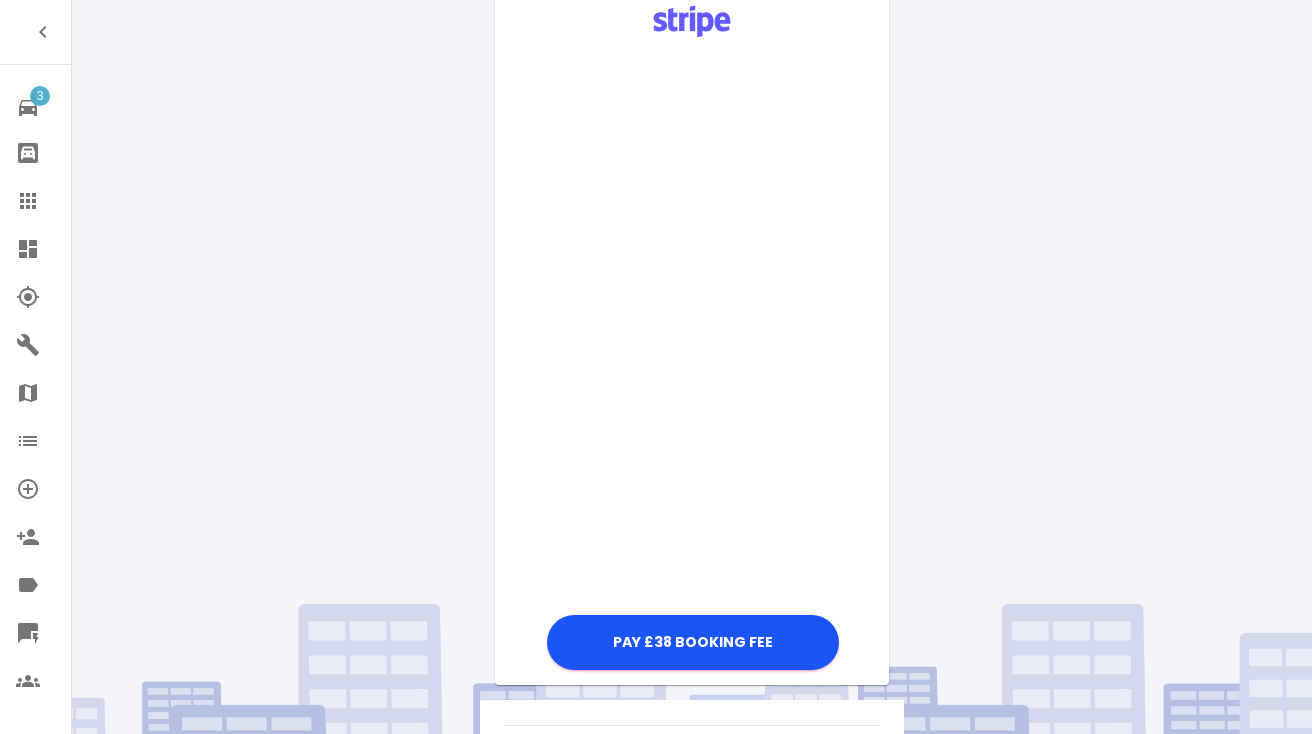 scroll, scrollTop: 625, scrollLeft: 0, axis: vertical 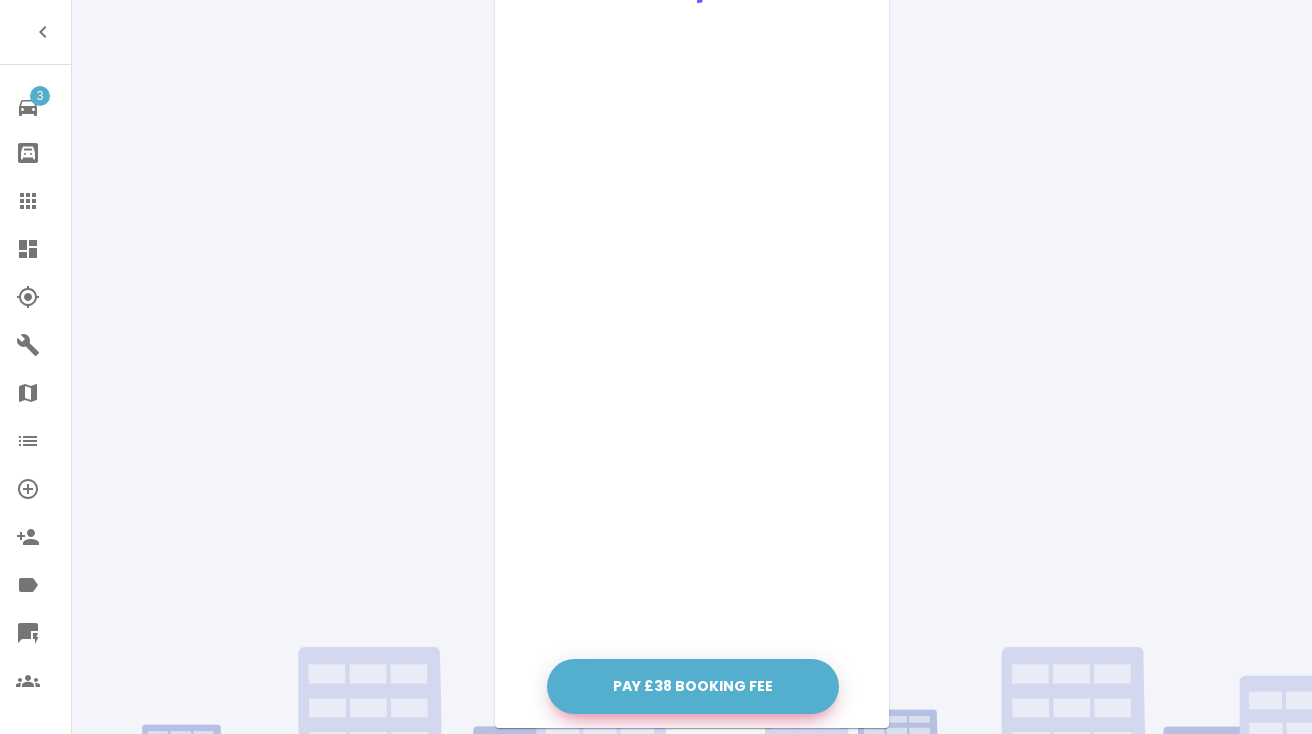 click on "Pay £38 Booking Fee" at bounding box center (691, 336) 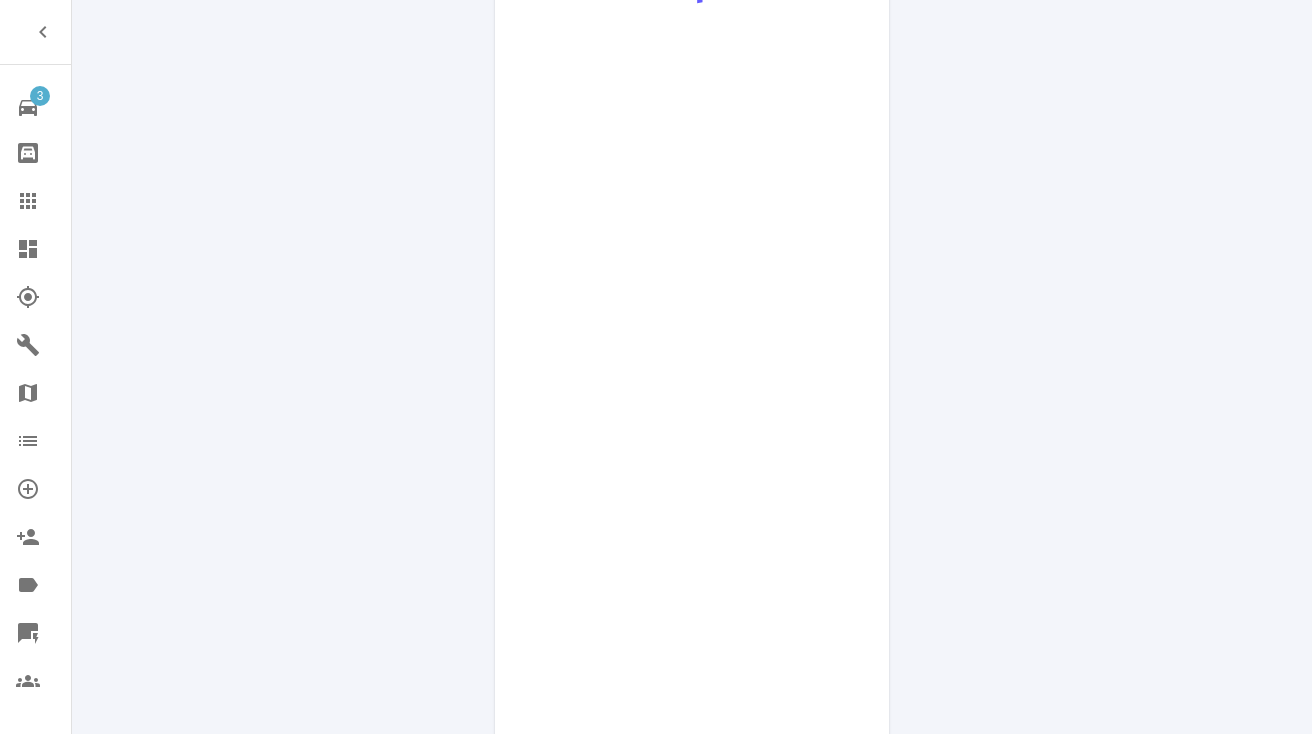 scroll, scrollTop: 1038, scrollLeft: 0, axis: vertical 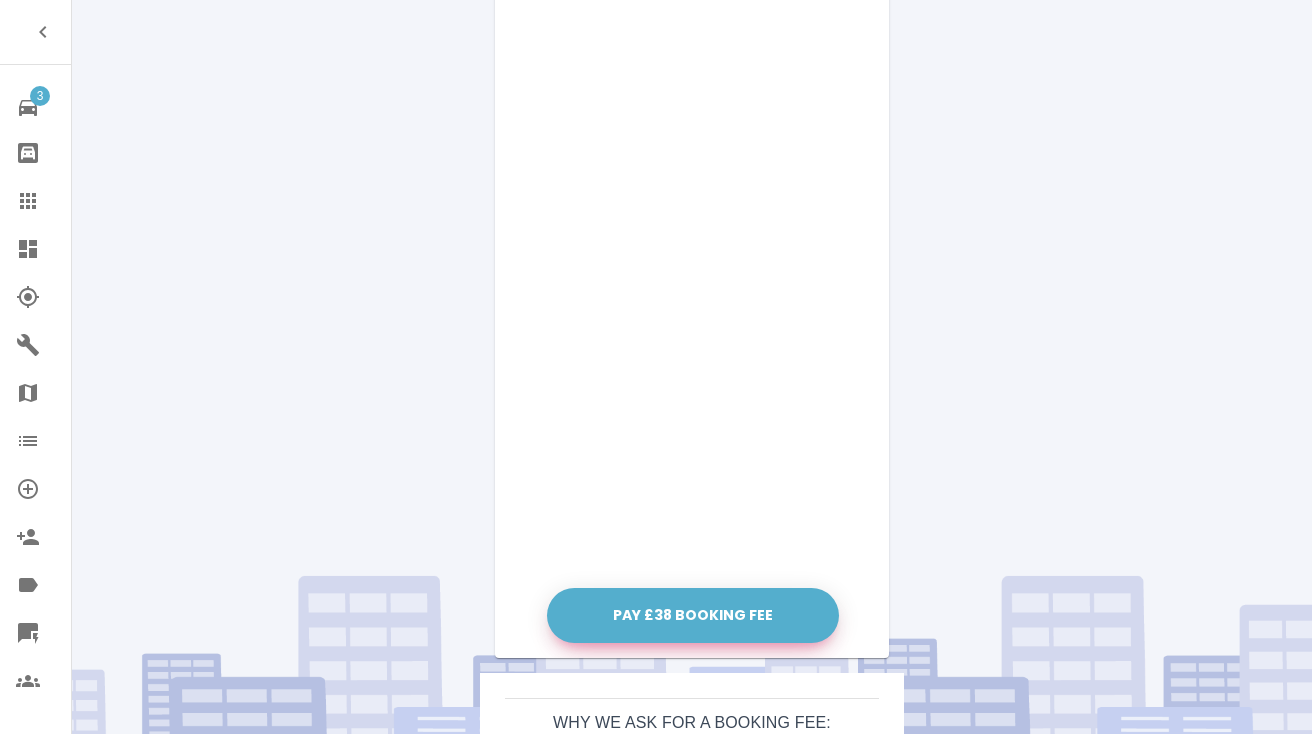 click on "Pay £38 Booking Fee" at bounding box center [693, 615] 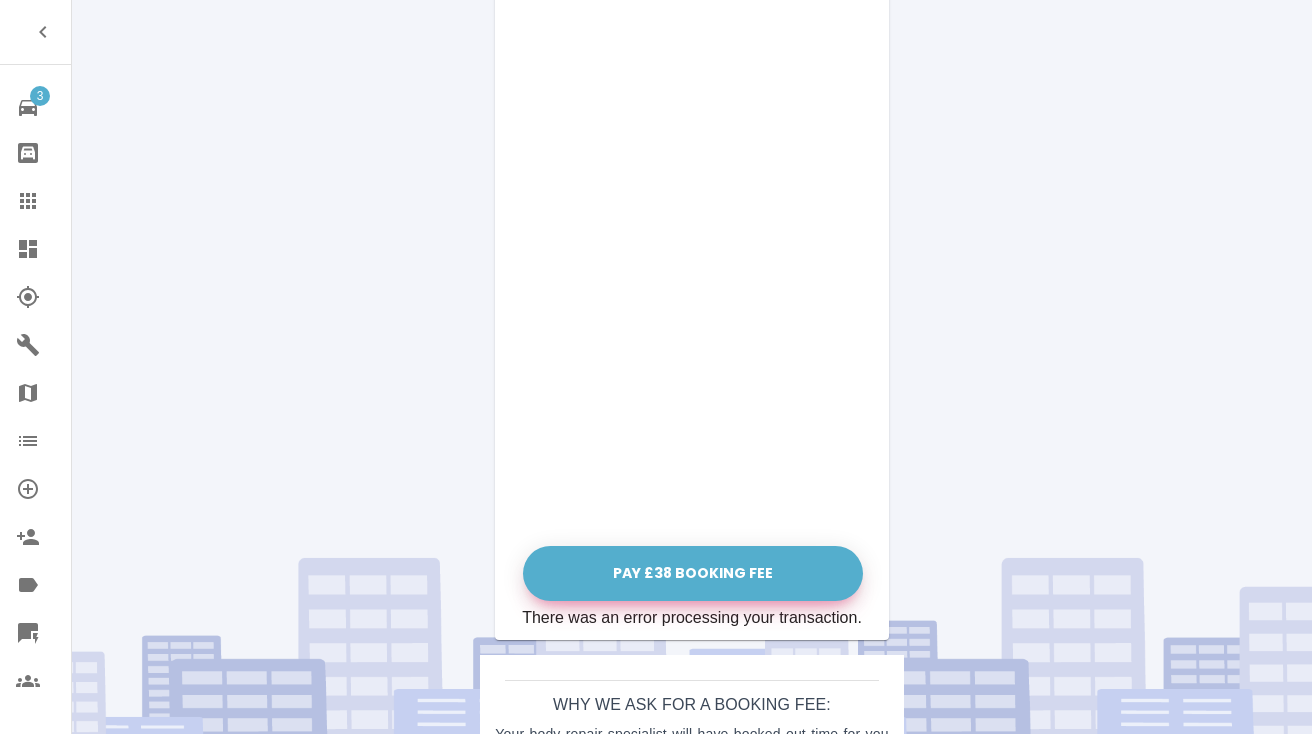 click on "Pay £38 Booking Fee" at bounding box center (693, 573) 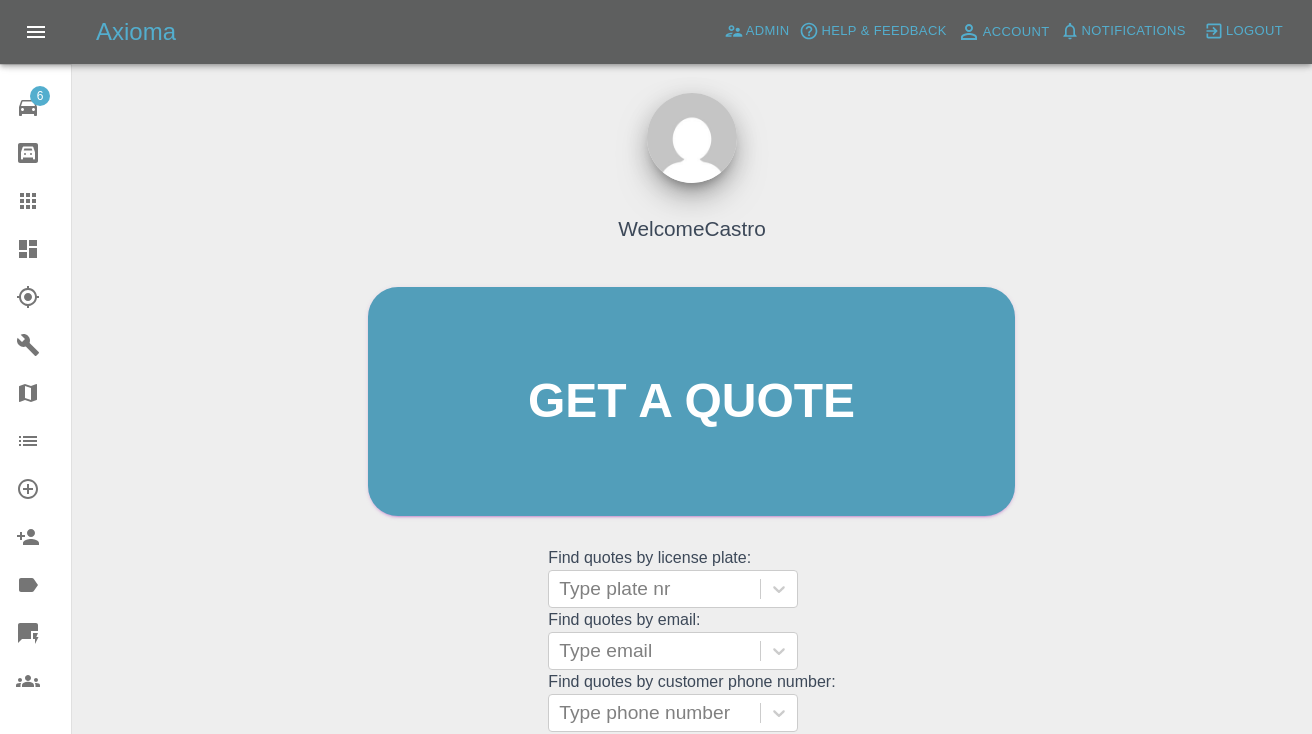 scroll, scrollTop: 0, scrollLeft: 0, axis: both 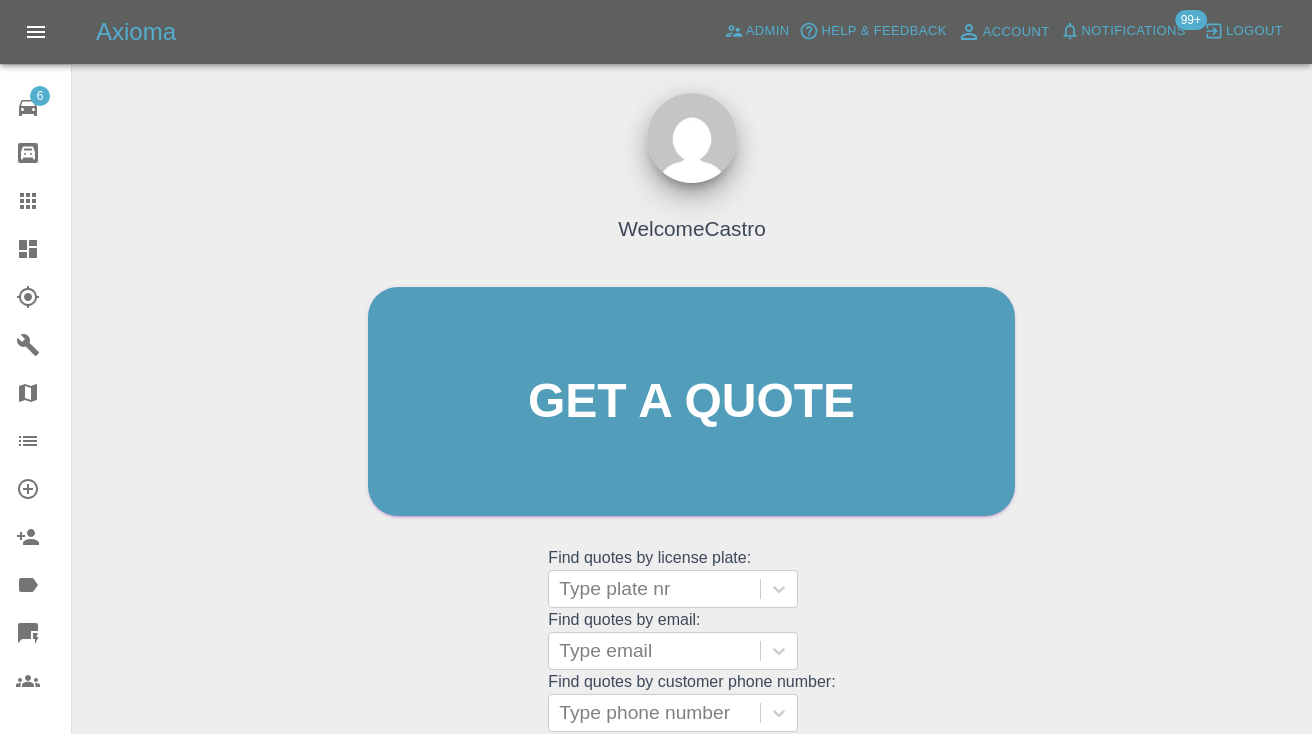 click on "Welcome  Castro Get a quote Get a quote Find quotes by license plate: Type plate nr Find quotes by email: Type email Find quotes by customer phone number: Type phone number" at bounding box center (691, 440) 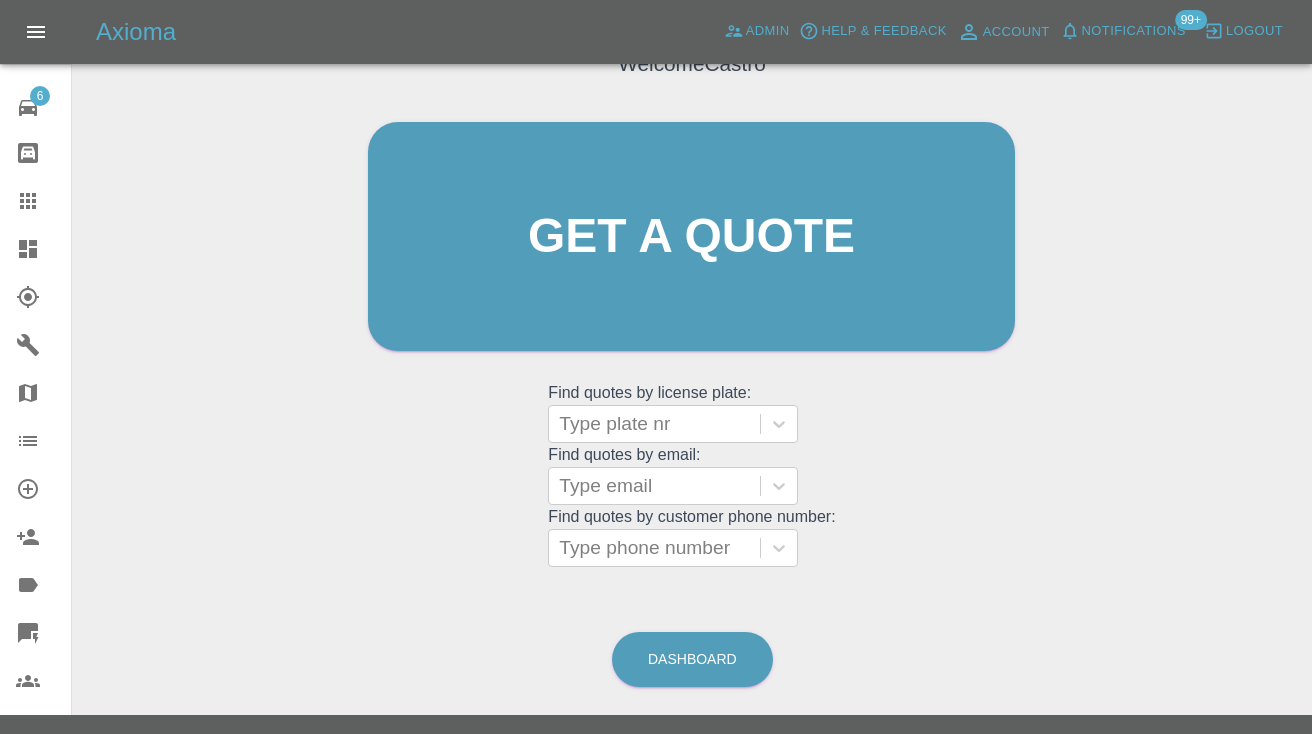 scroll, scrollTop: 172, scrollLeft: 0, axis: vertical 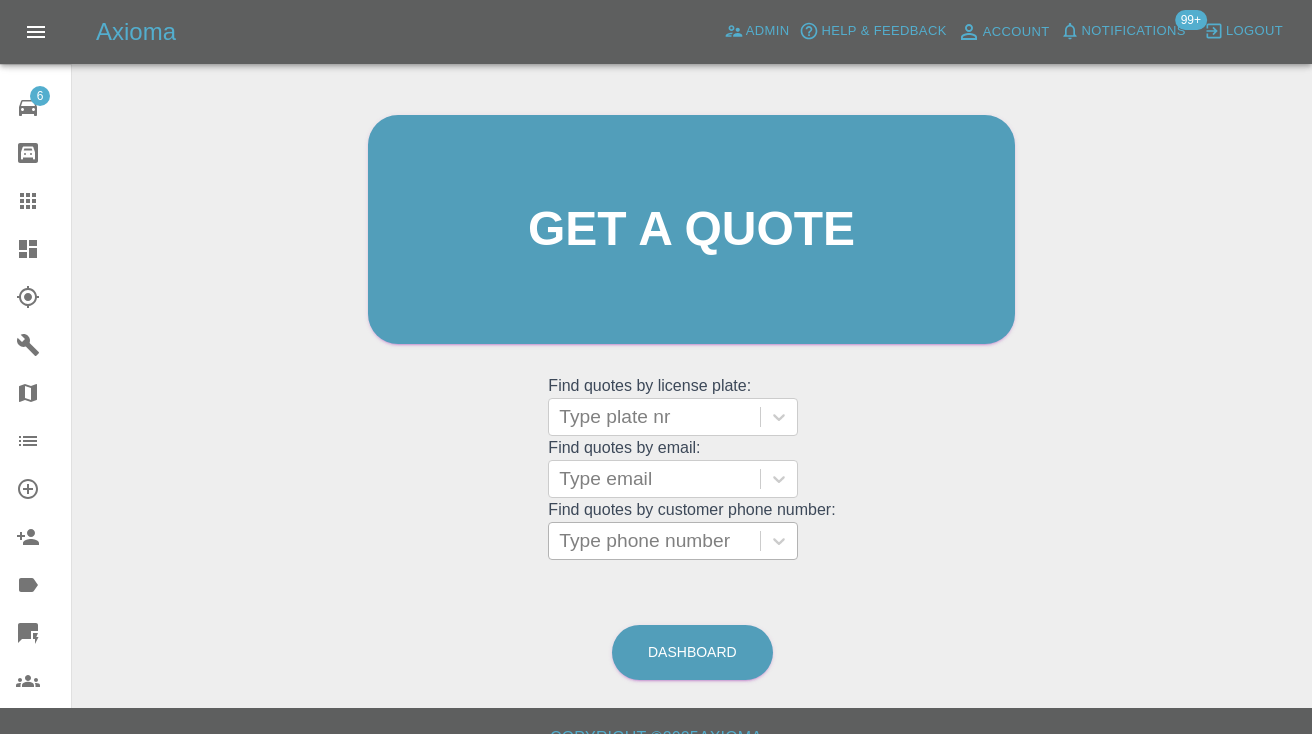 click on "Type phone number" at bounding box center (654, 541) 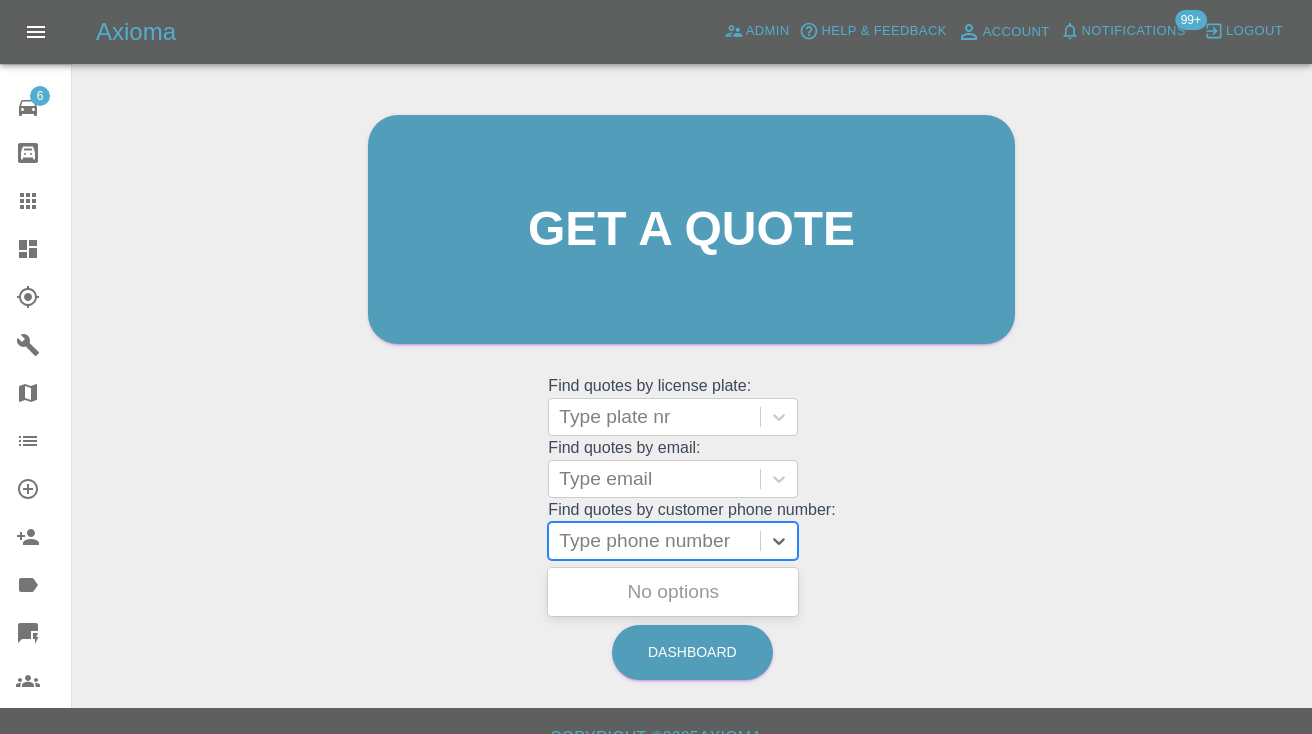 paste on "[POSTCODE]" 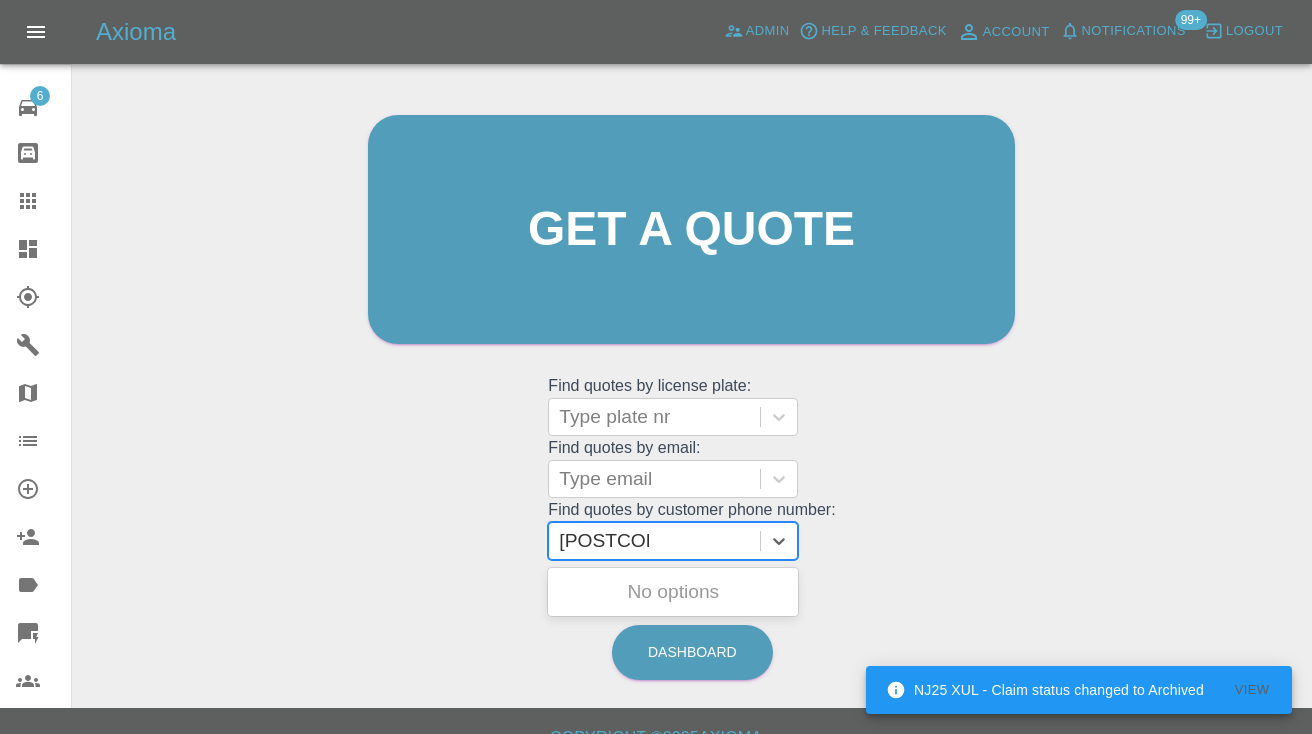 type on "[POSTCODE]" 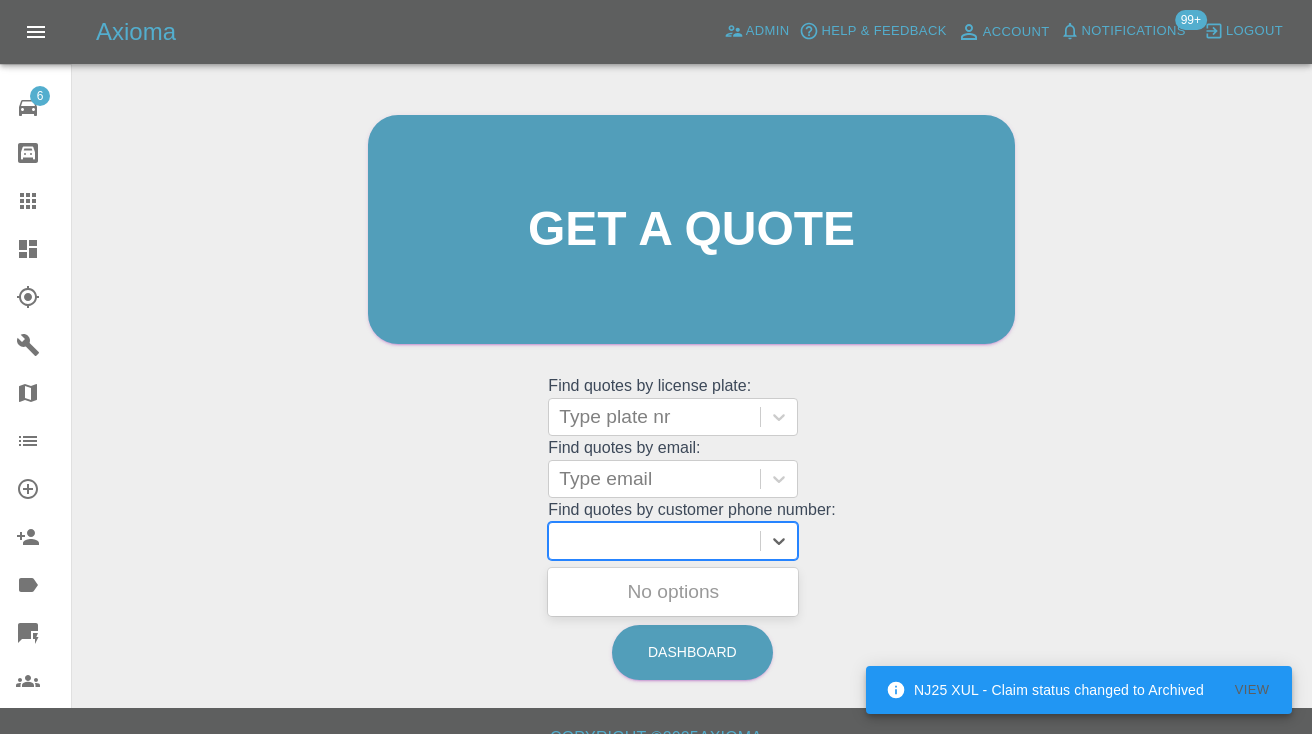 click on "Welcome [FIRST] [LAST] Get a quote Get a quote Find quotes by license plate: Type plate nr Find quotes by email: Type email Find quotes by customer phone number: Use Up and Down to choose options, press Enter to select the currently focused option, press Escape to exit the menu, press Tab to select the option and exit the menu. No options" at bounding box center (691, 268) 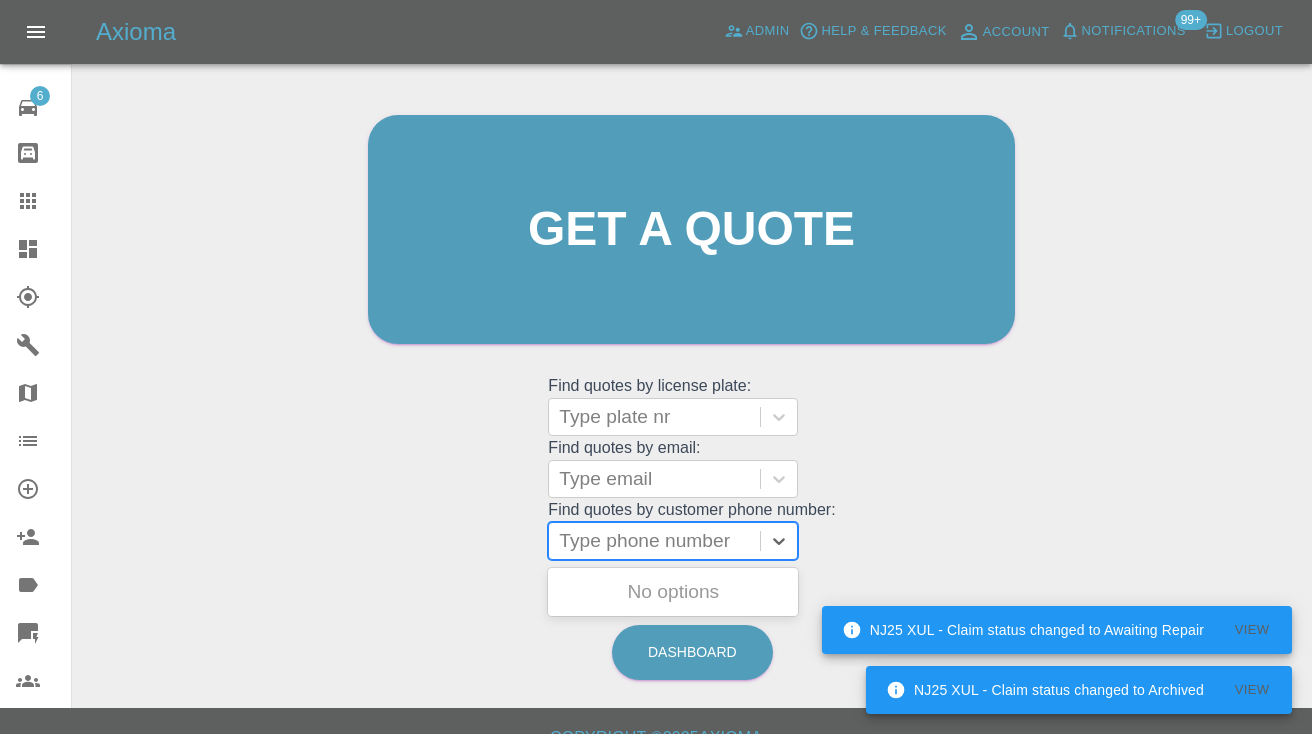 click on "Type phone number" at bounding box center [654, 541] 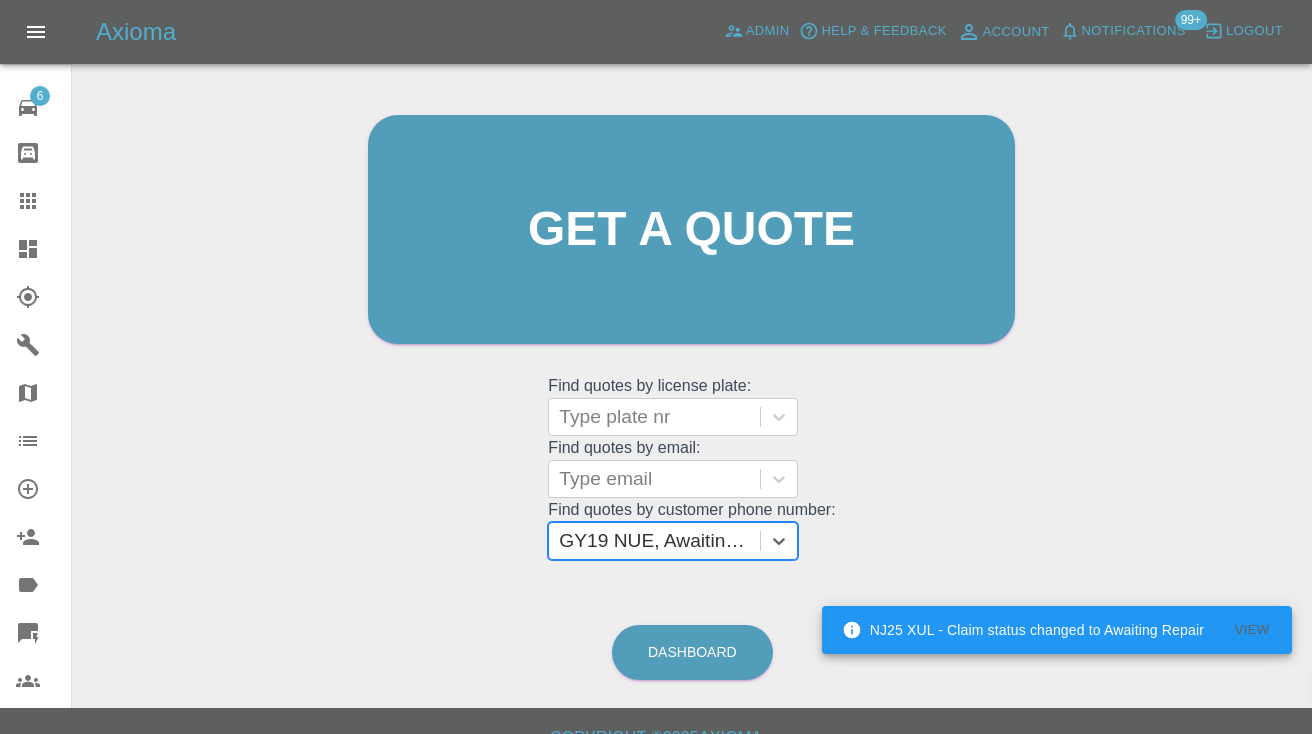 scroll, scrollTop: 0, scrollLeft: 0, axis: both 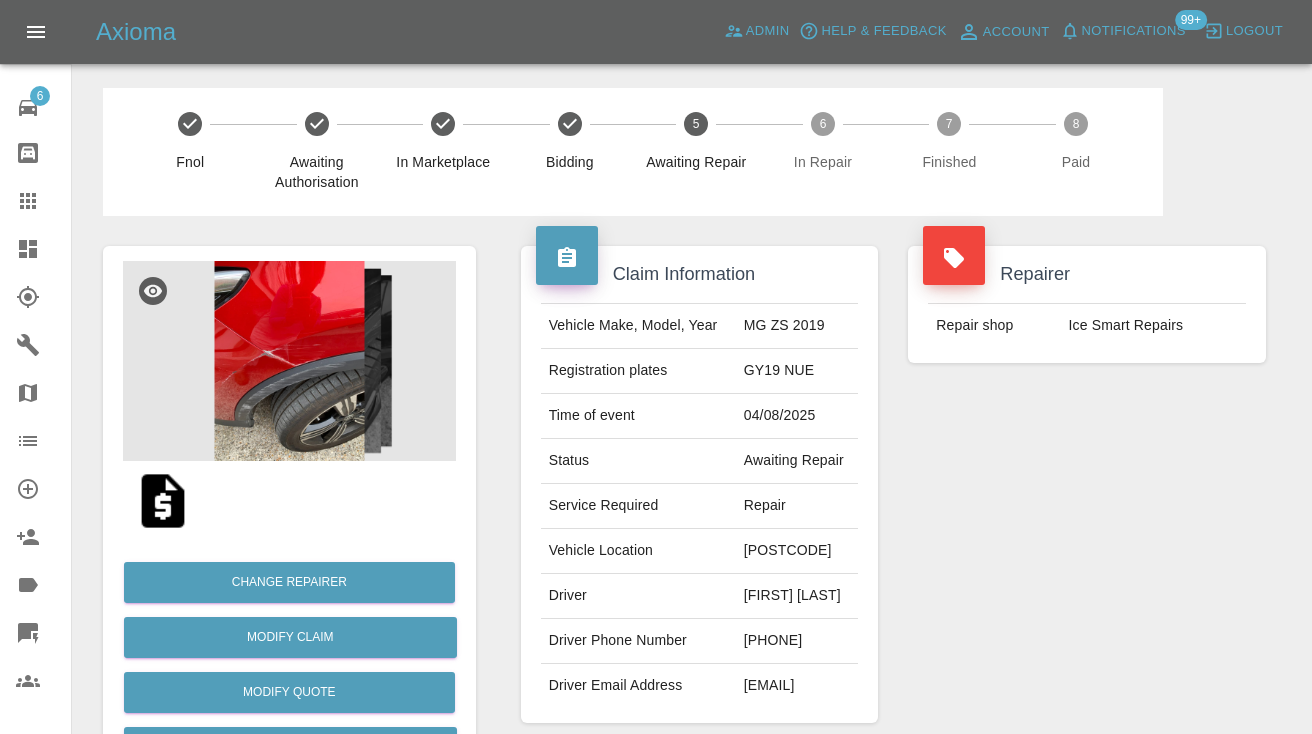 click on "Repairer Repair shop Ice Smart Repairs" at bounding box center [1087, 484] 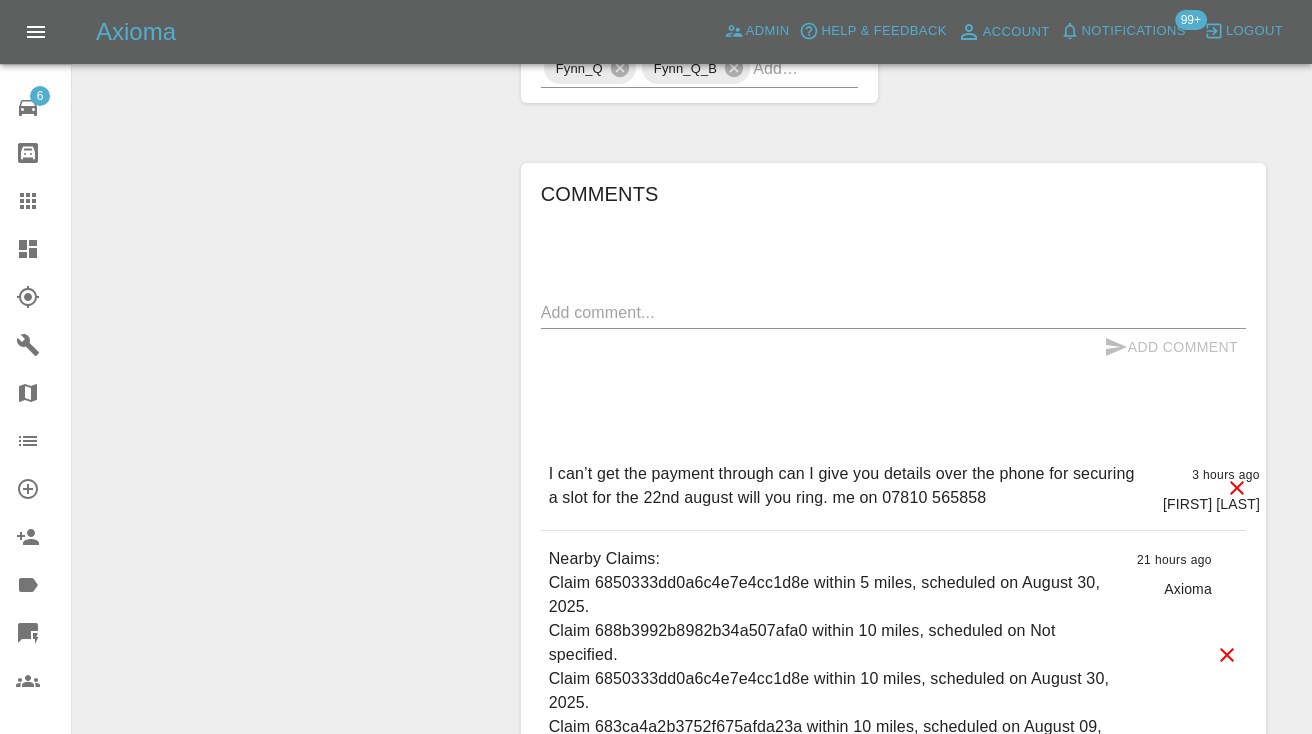 scroll, scrollTop: 1598, scrollLeft: 0, axis: vertical 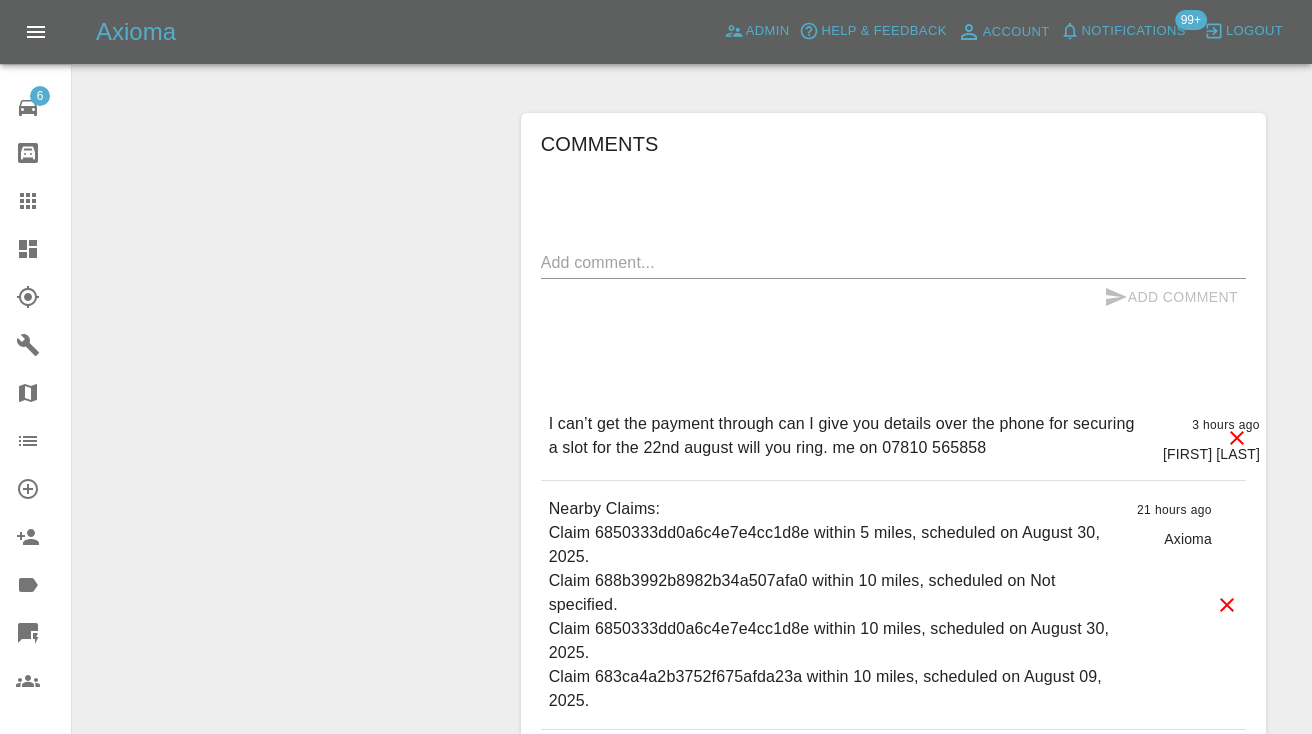 click at bounding box center [893, 262] 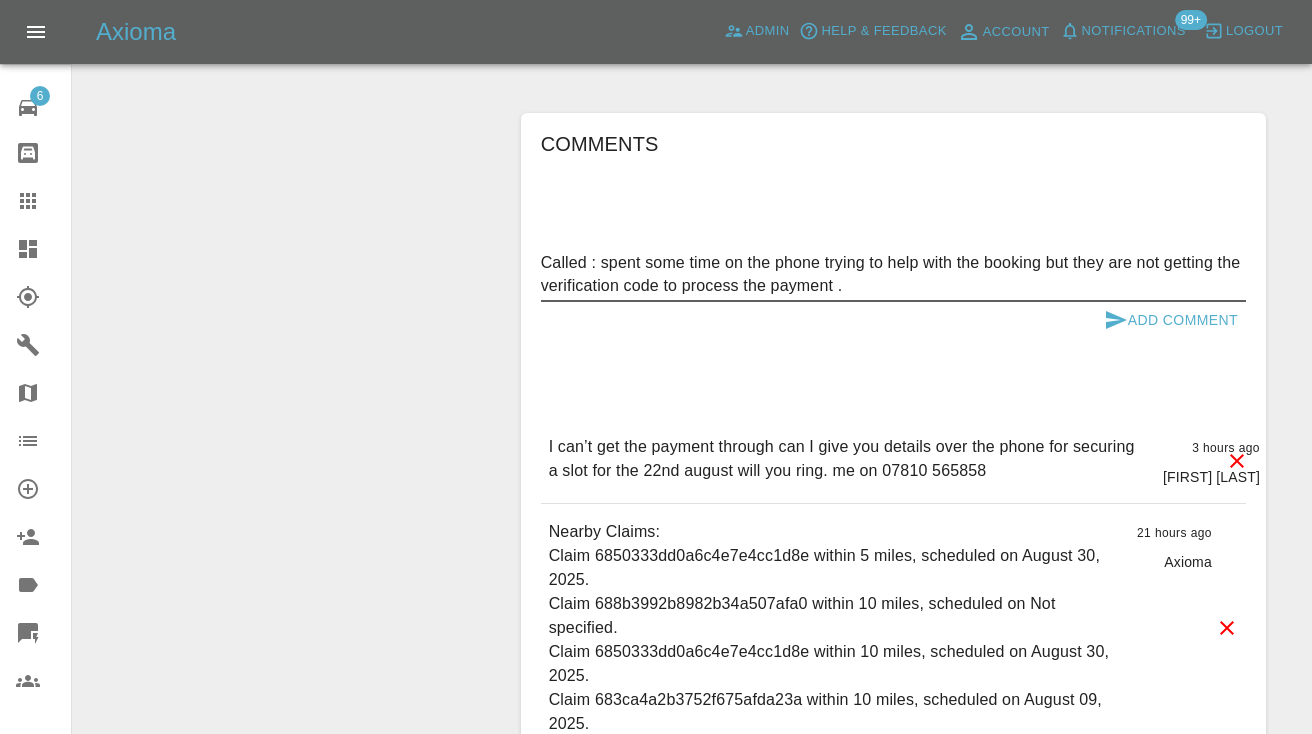 type on "Called : spent some time on the phone trying to help with the booking but they are not getting the verification code to process the payment ." 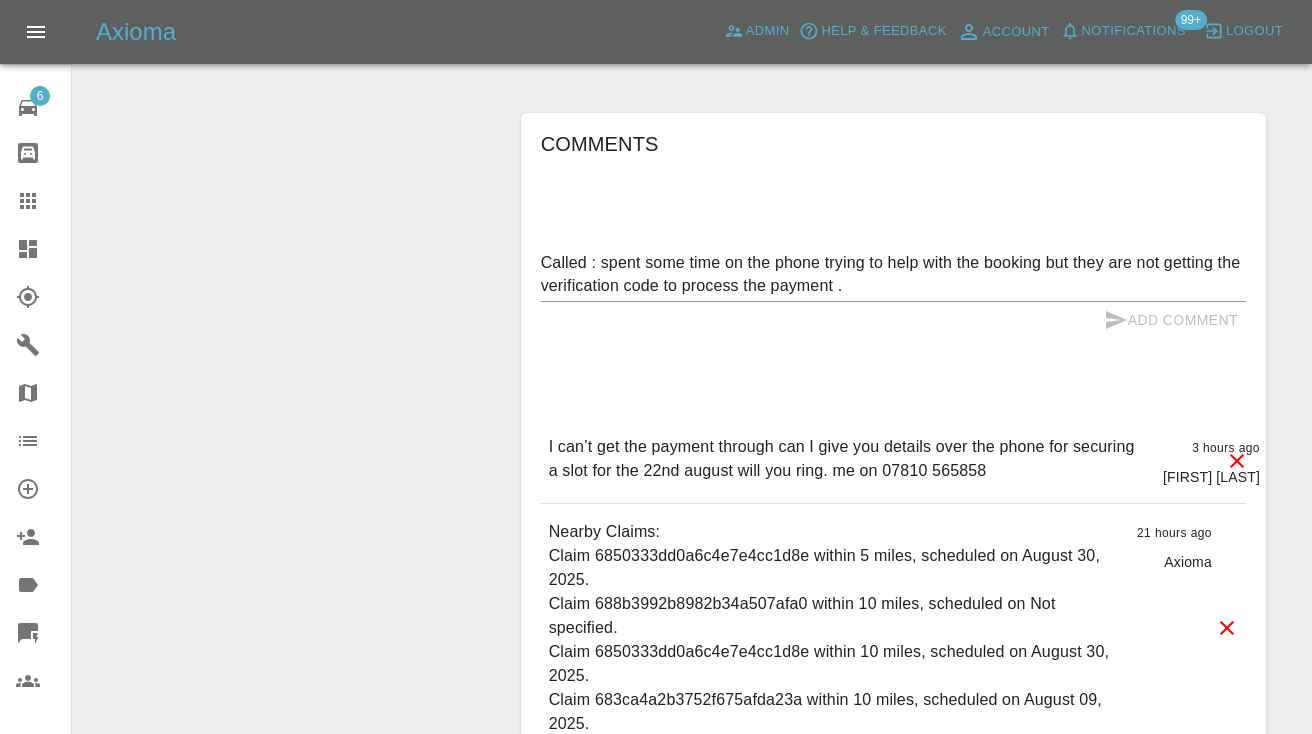 type 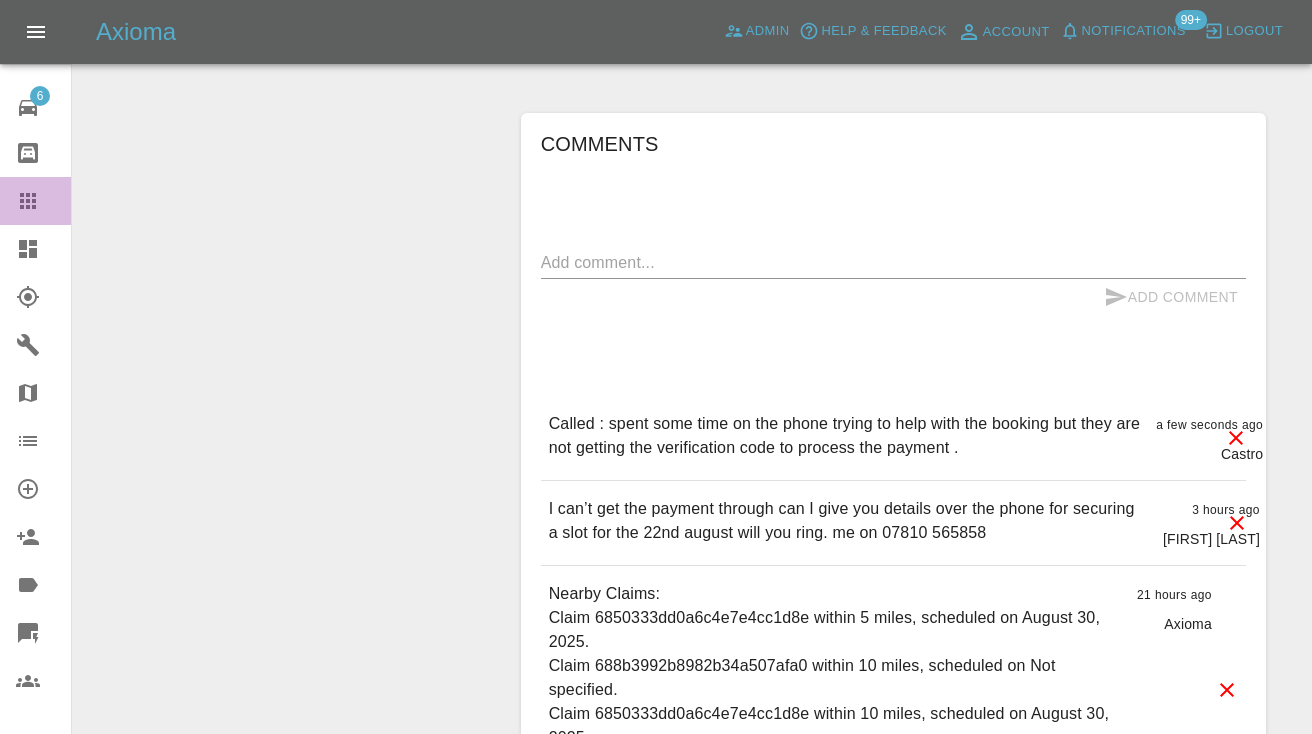 click 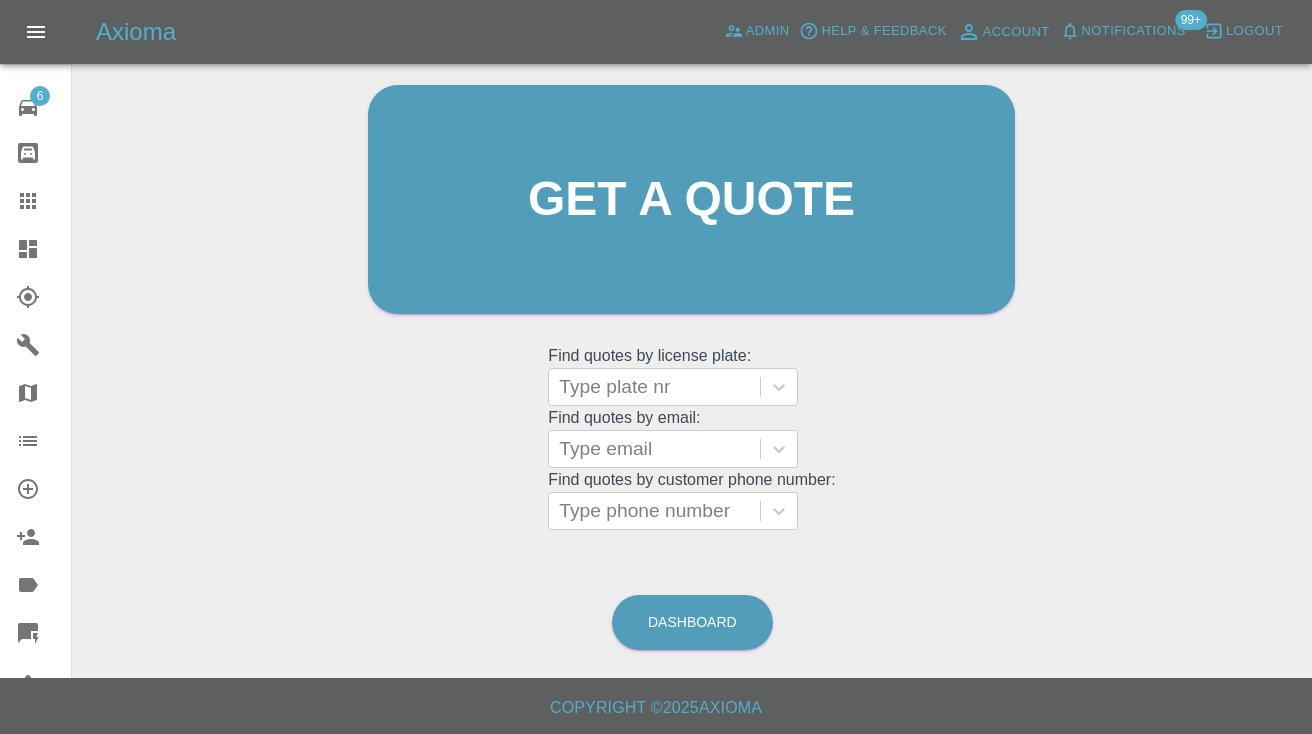 scroll, scrollTop: 201, scrollLeft: 0, axis: vertical 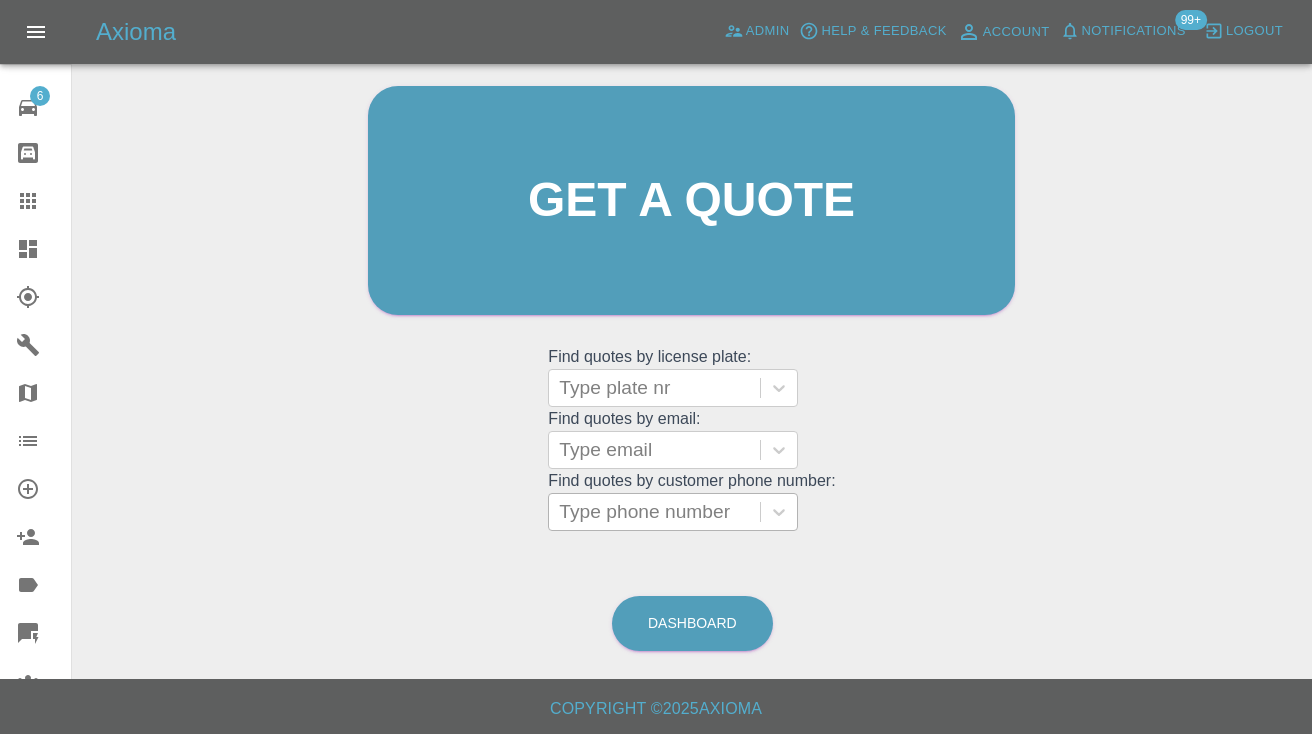 click on "Type phone number" at bounding box center [654, 512] 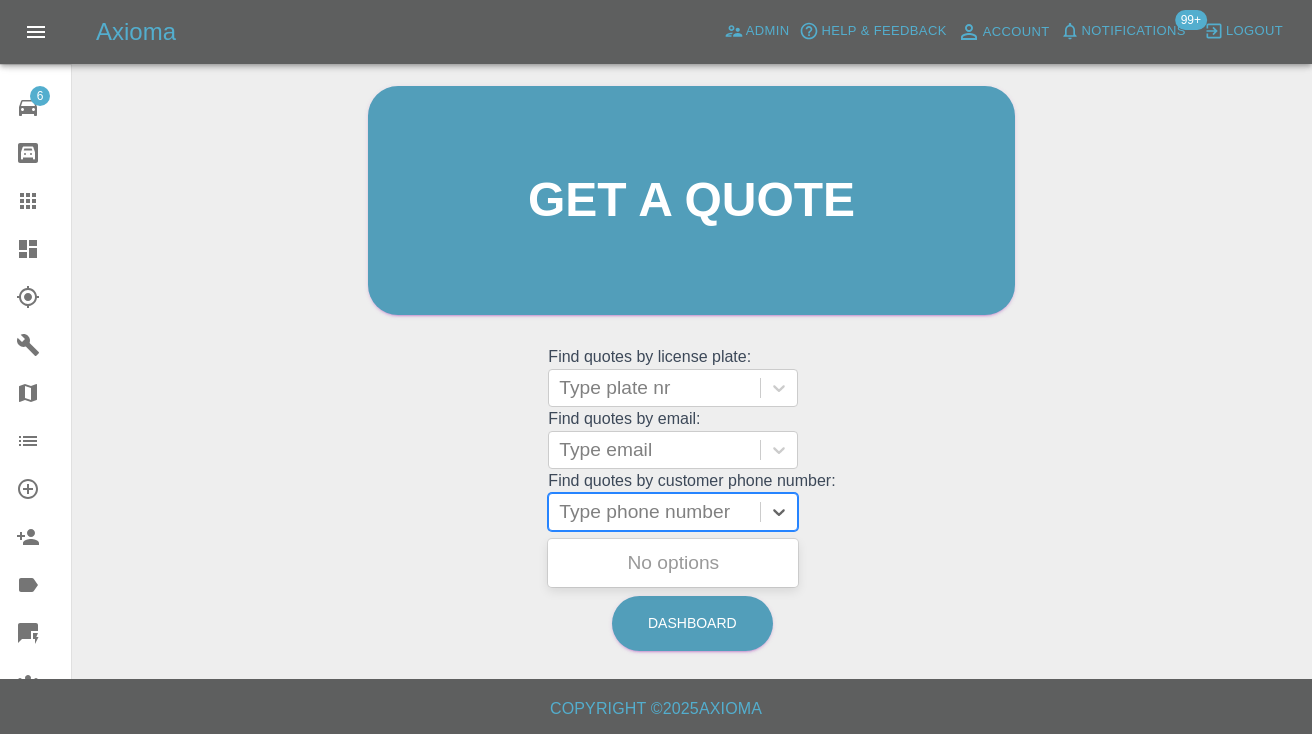 paste on "07476620671" 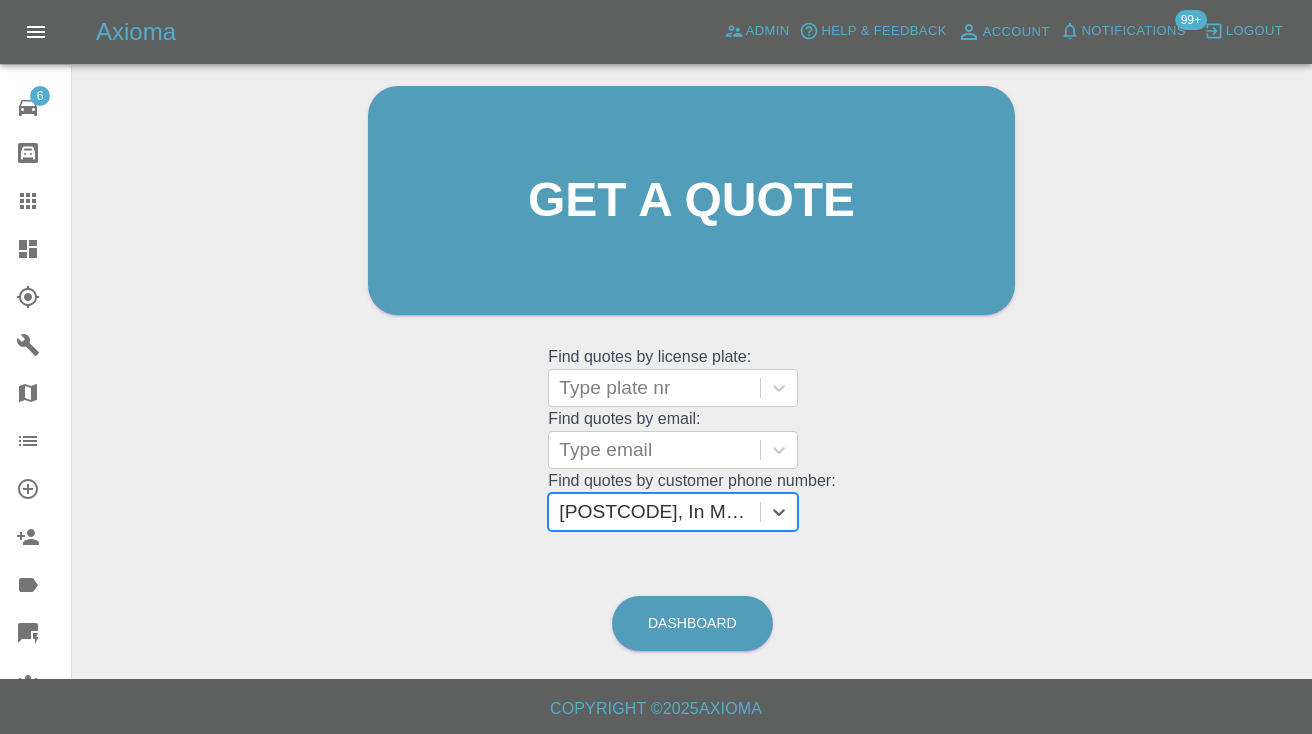 scroll, scrollTop: 0, scrollLeft: 0, axis: both 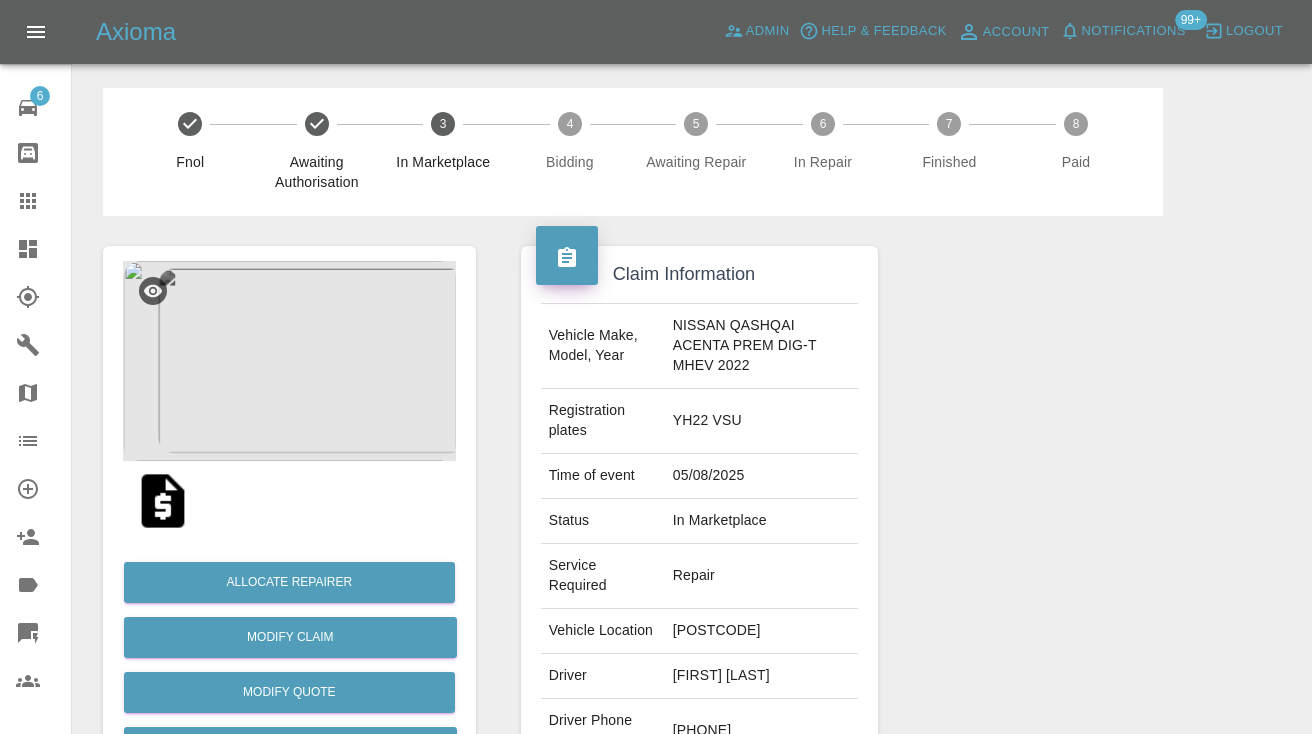 click at bounding box center (1087, 544) 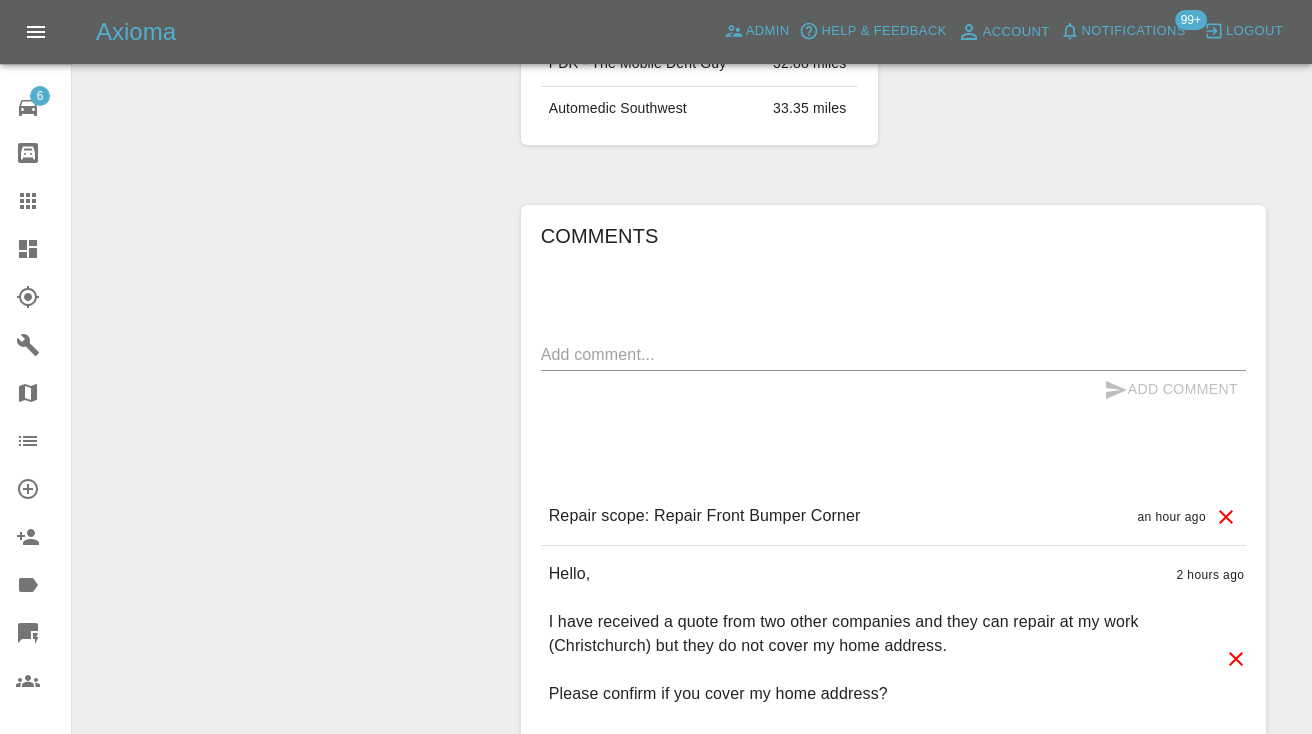 scroll, scrollTop: 1558, scrollLeft: 0, axis: vertical 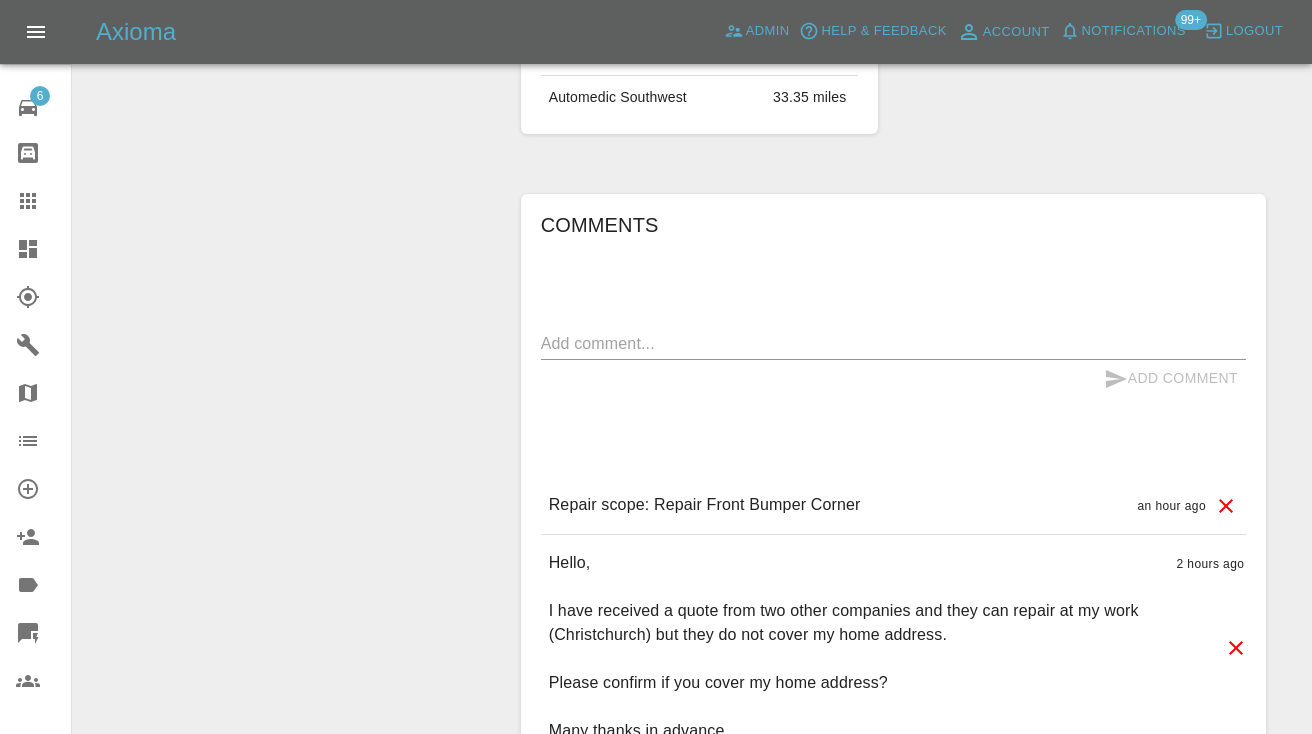 click at bounding box center [893, 343] 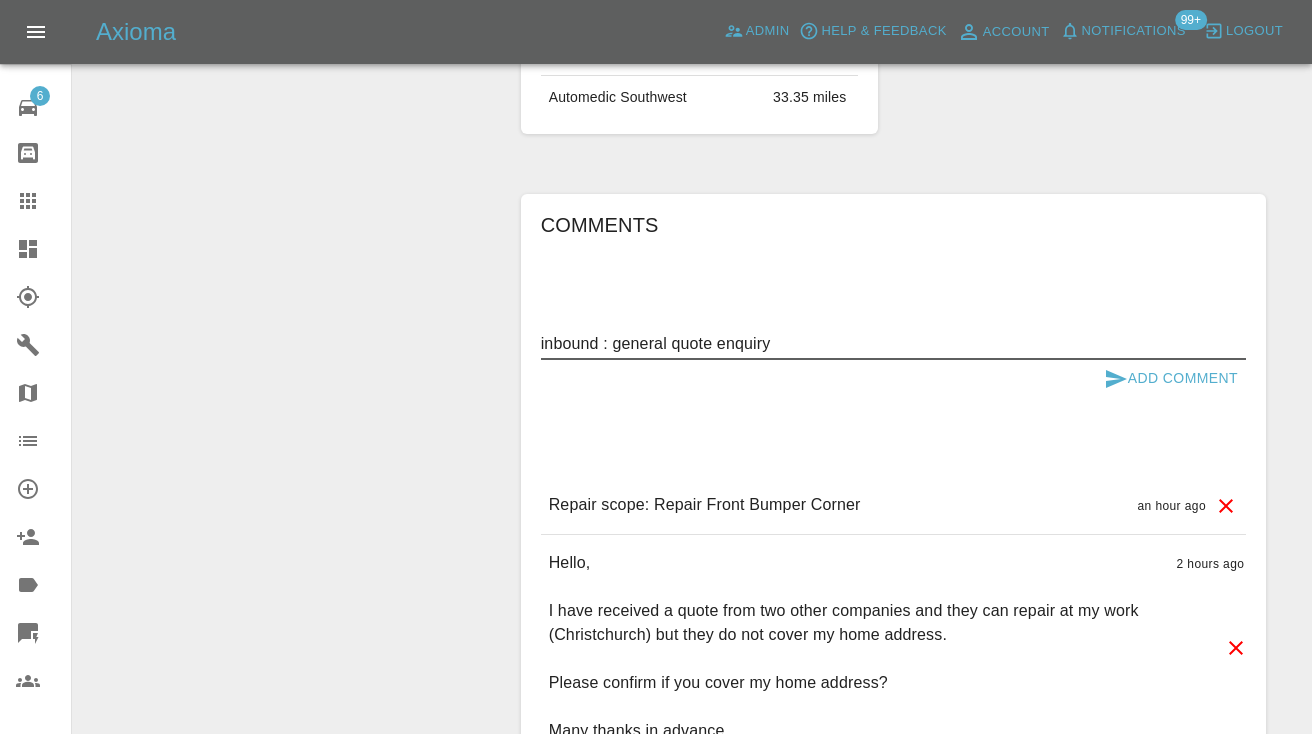 type on "inbound : general quote enquiry" 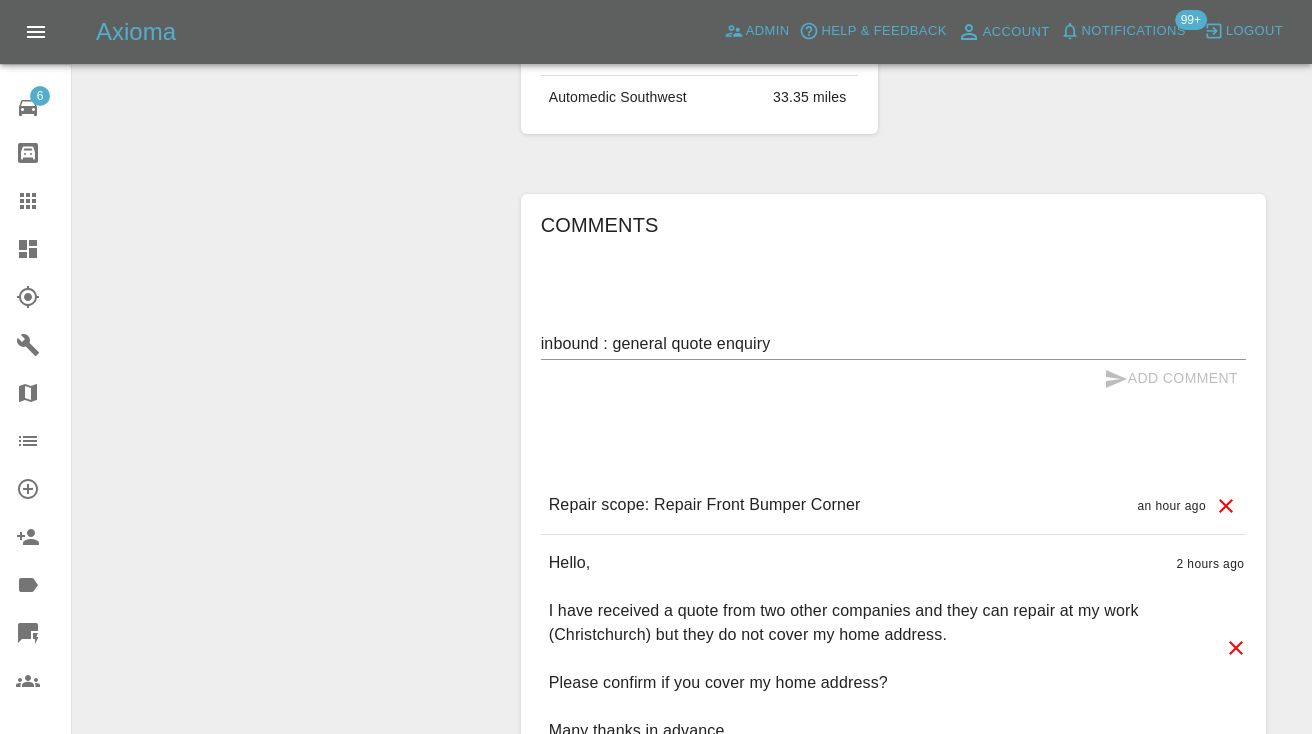 type 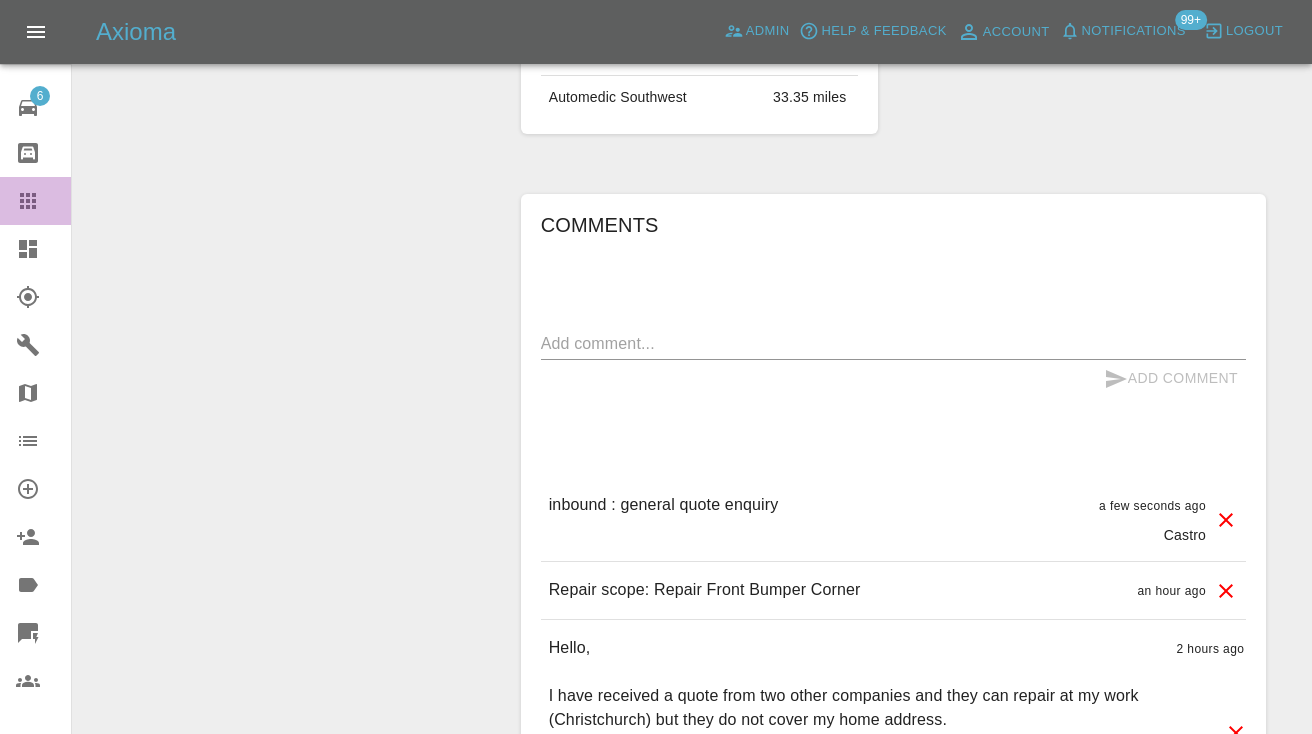 click on "Claims" at bounding box center [35, 201] 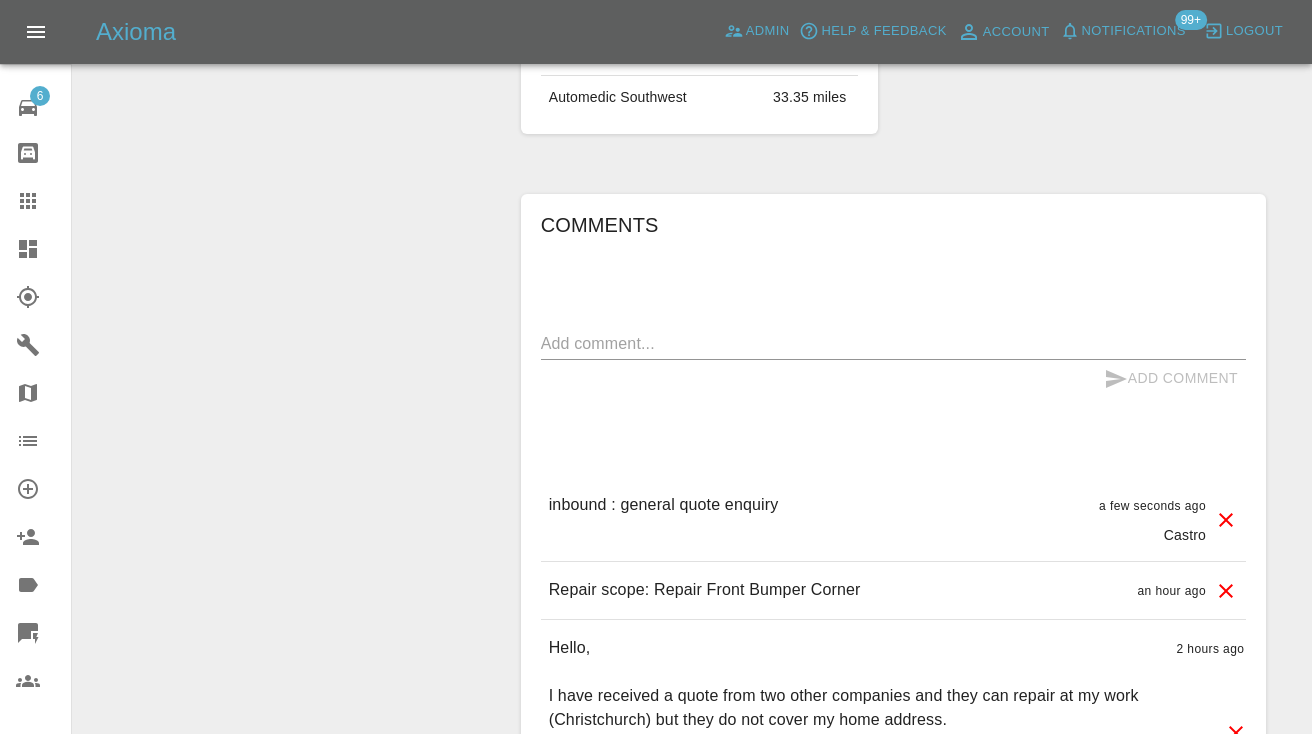 scroll, scrollTop: 201, scrollLeft: 0, axis: vertical 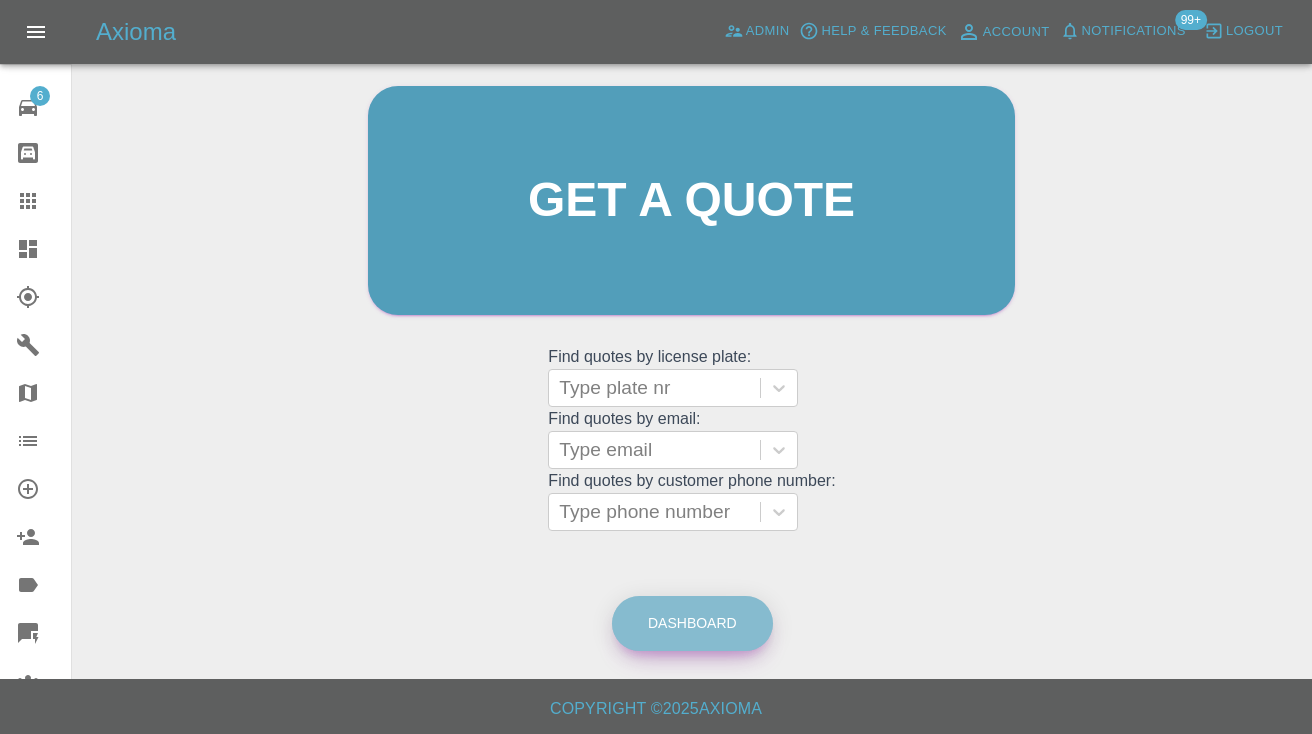 click on "Dashboard" at bounding box center [692, 623] 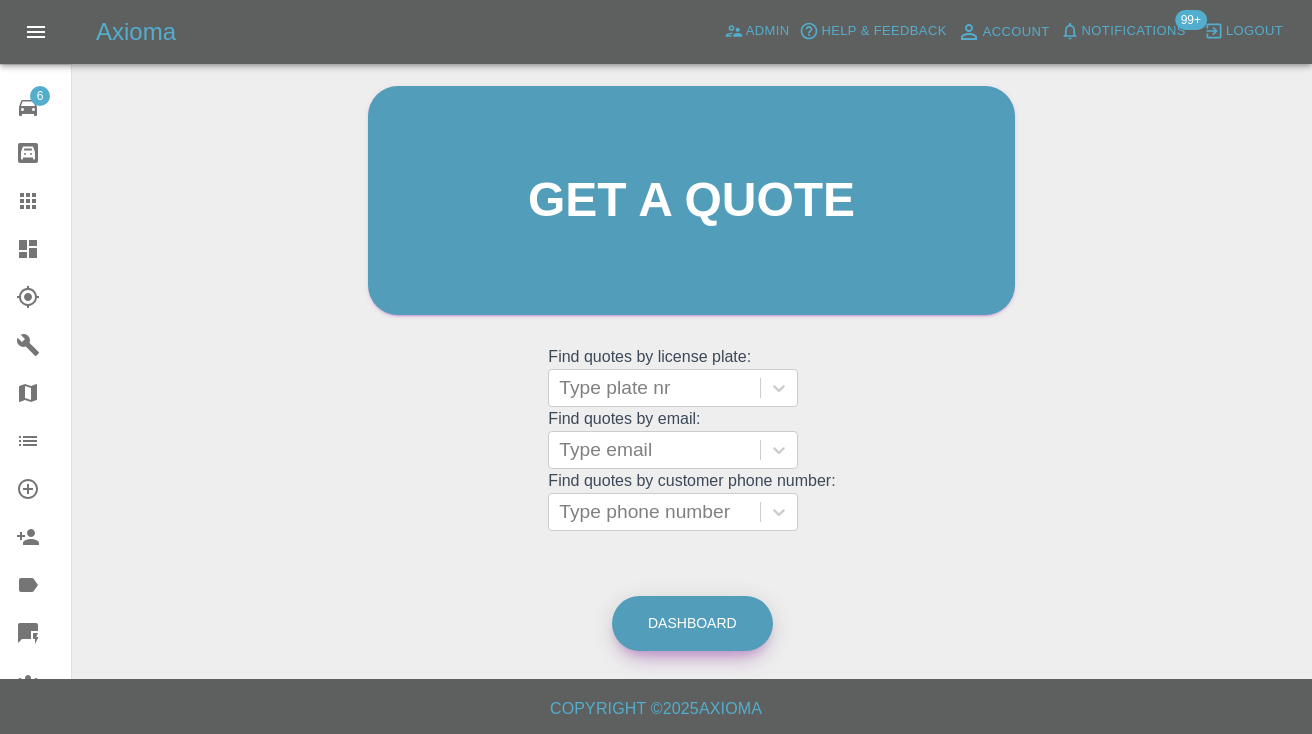scroll, scrollTop: 0, scrollLeft: 0, axis: both 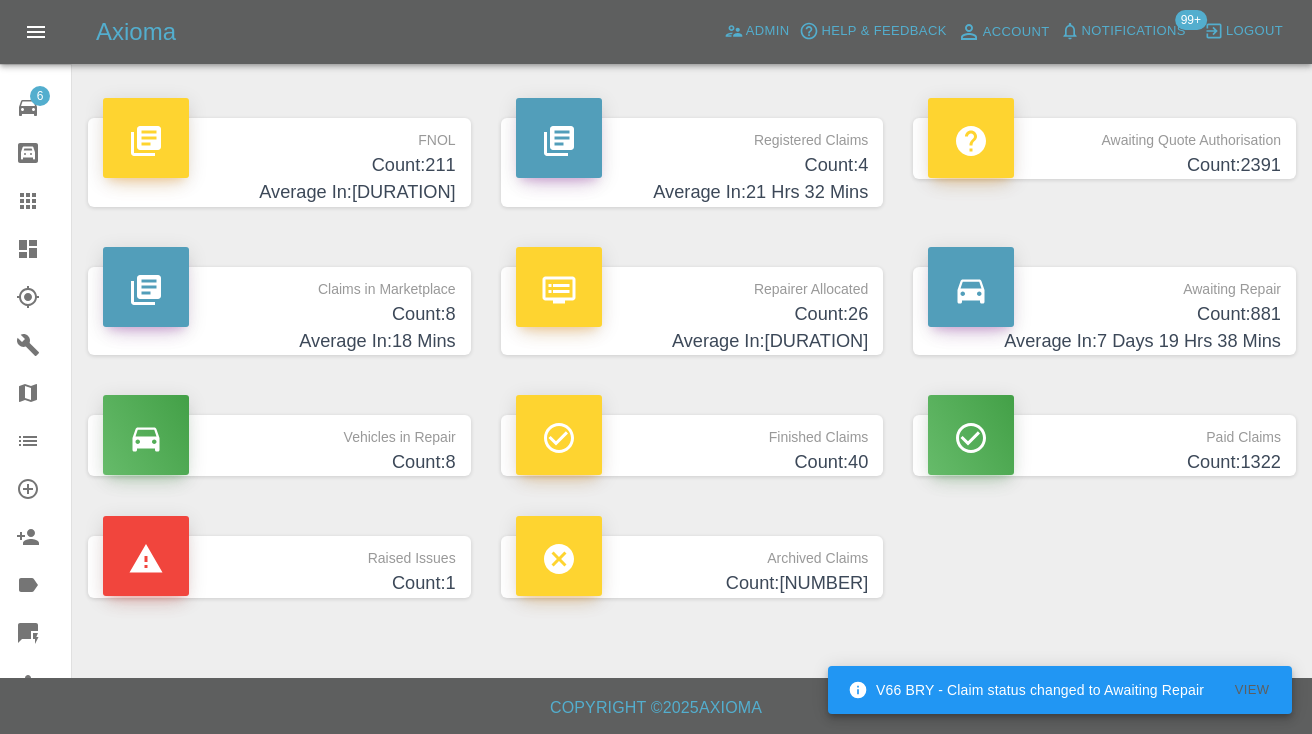 click on "Count:  881" at bounding box center [1104, 314] 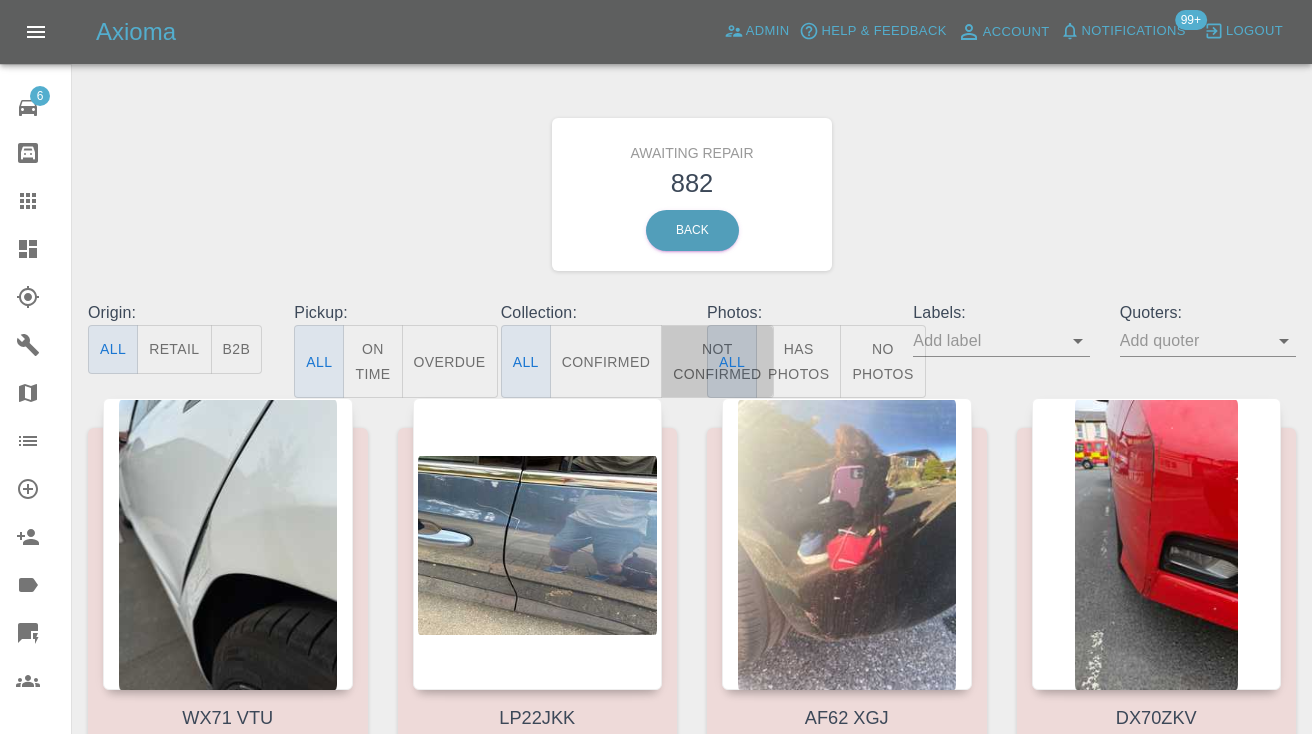 click on "Not Confirmed" at bounding box center (717, 361) 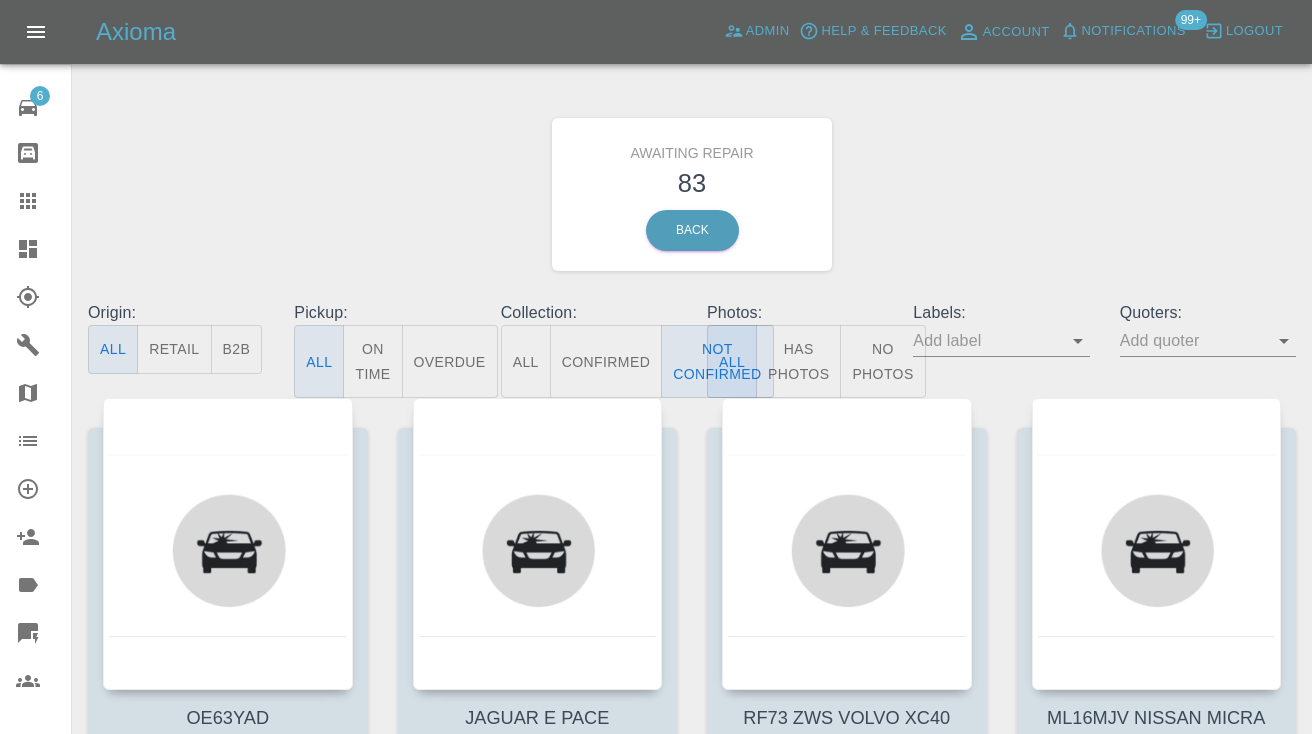 click on "Awaiting Repair 83 Back" at bounding box center [692, 194] 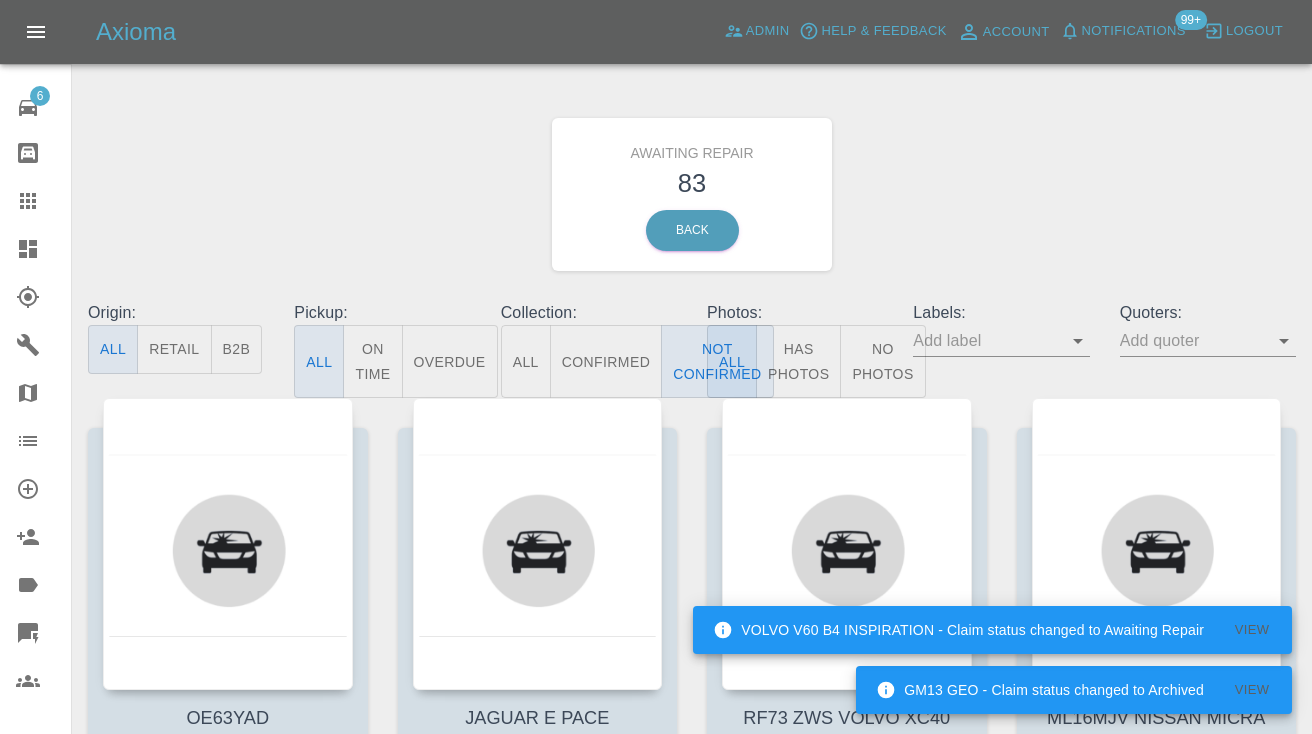 click on "Awaiting Repair 83 Back" at bounding box center [692, 194] 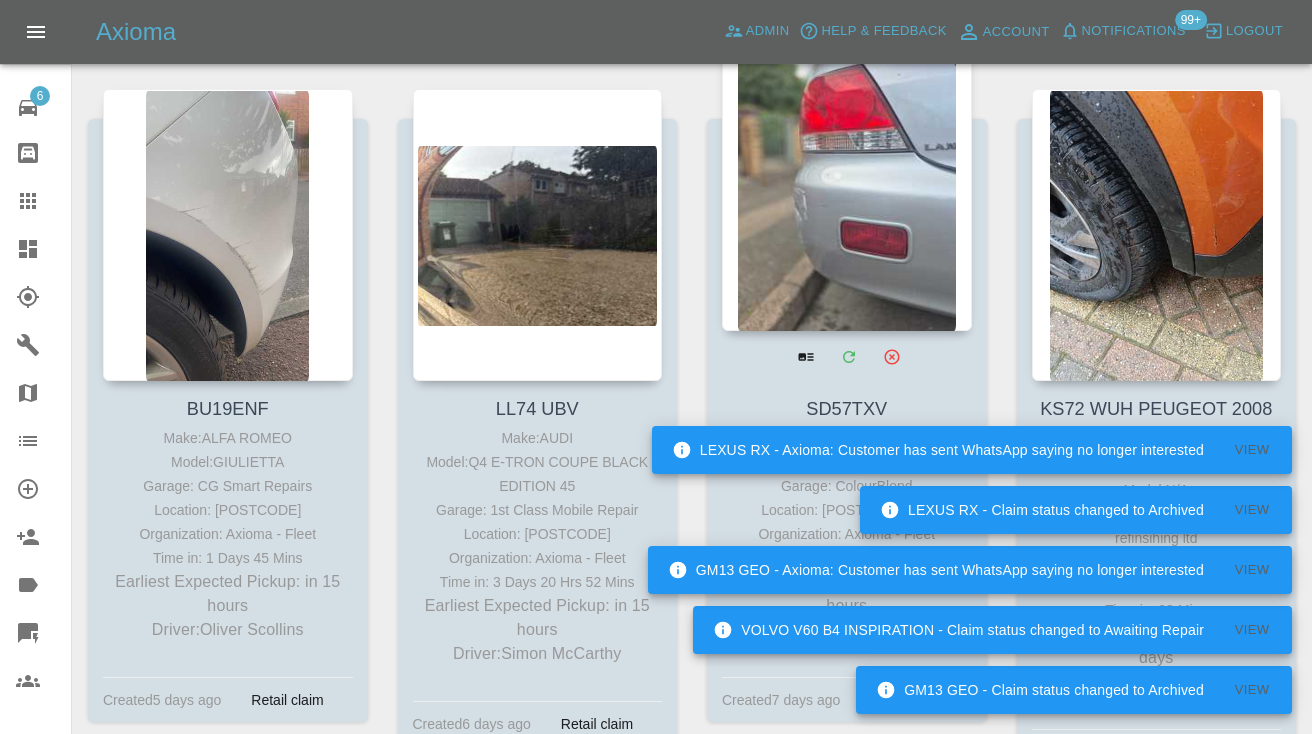 scroll, scrollTop: 1027, scrollLeft: 0, axis: vertical 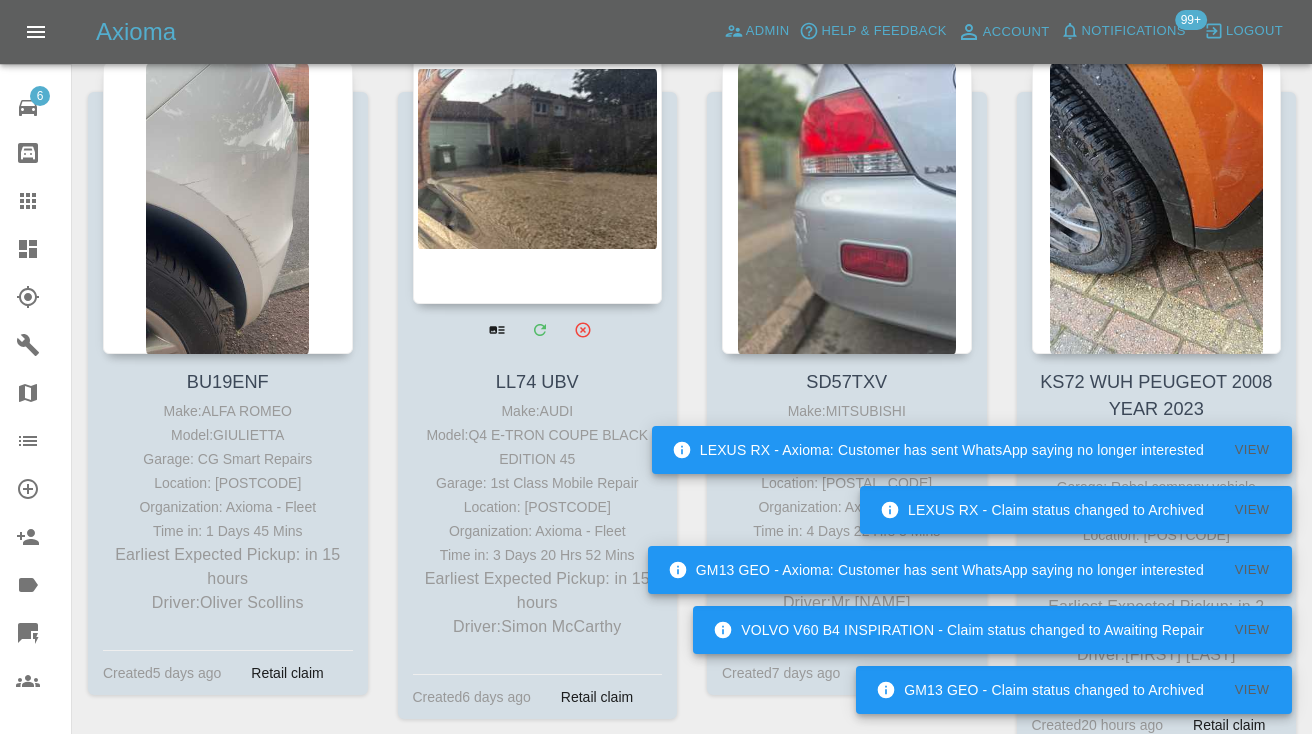 click at bounding box center (538, 158) 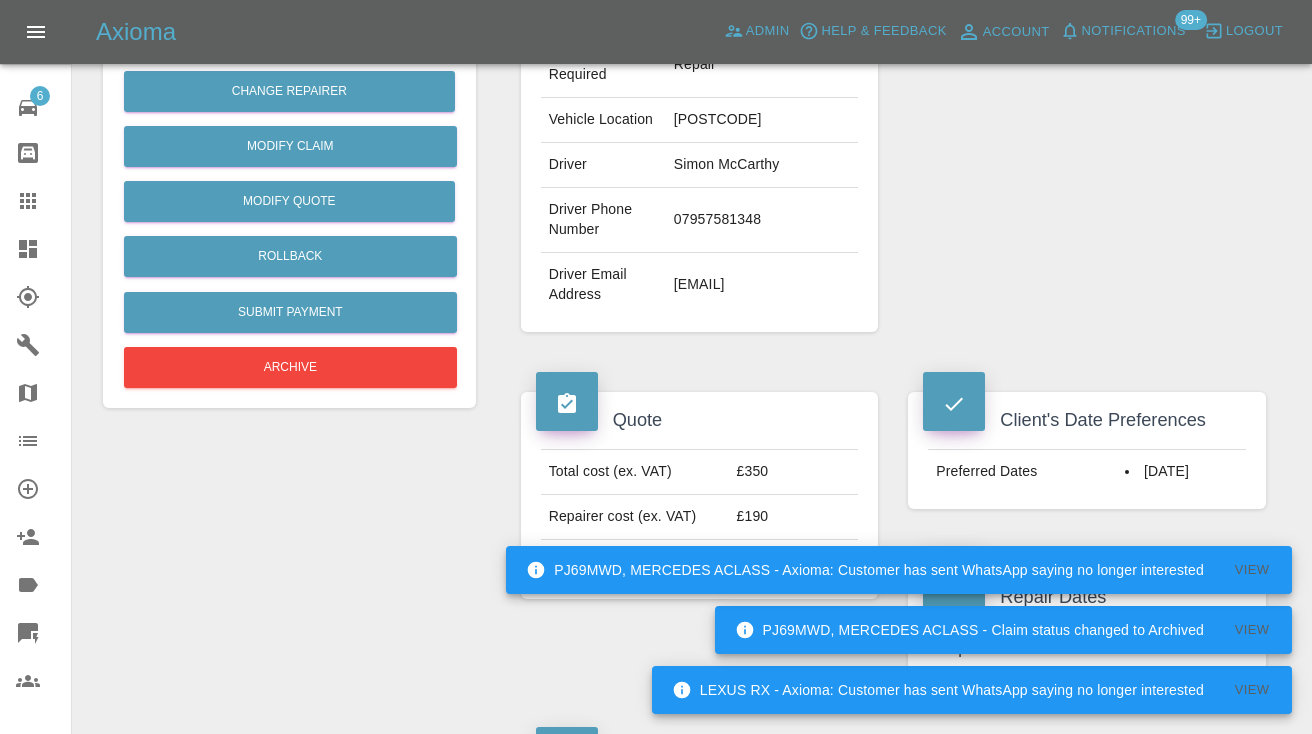 scroll, scrollTop: 498, scrollLeft: 0, axis: vertical 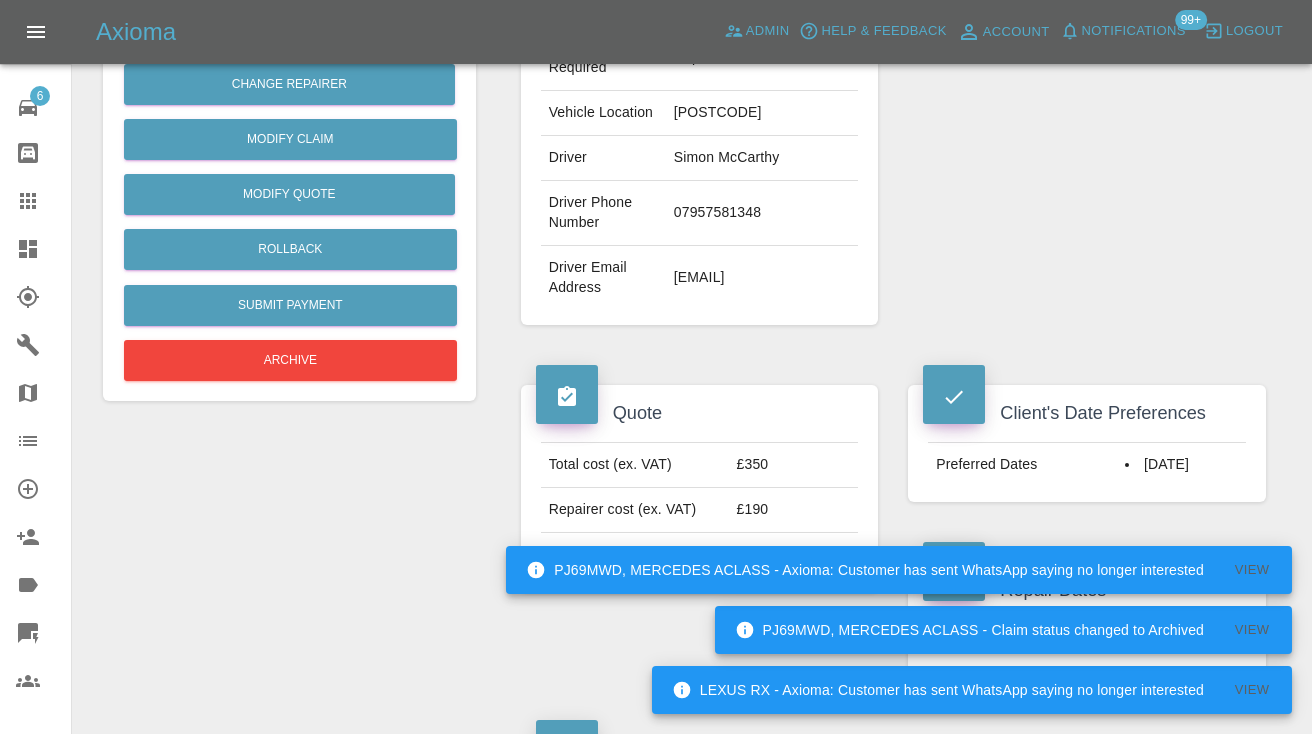 click on "07957581348" at bounding box center (762, 213) 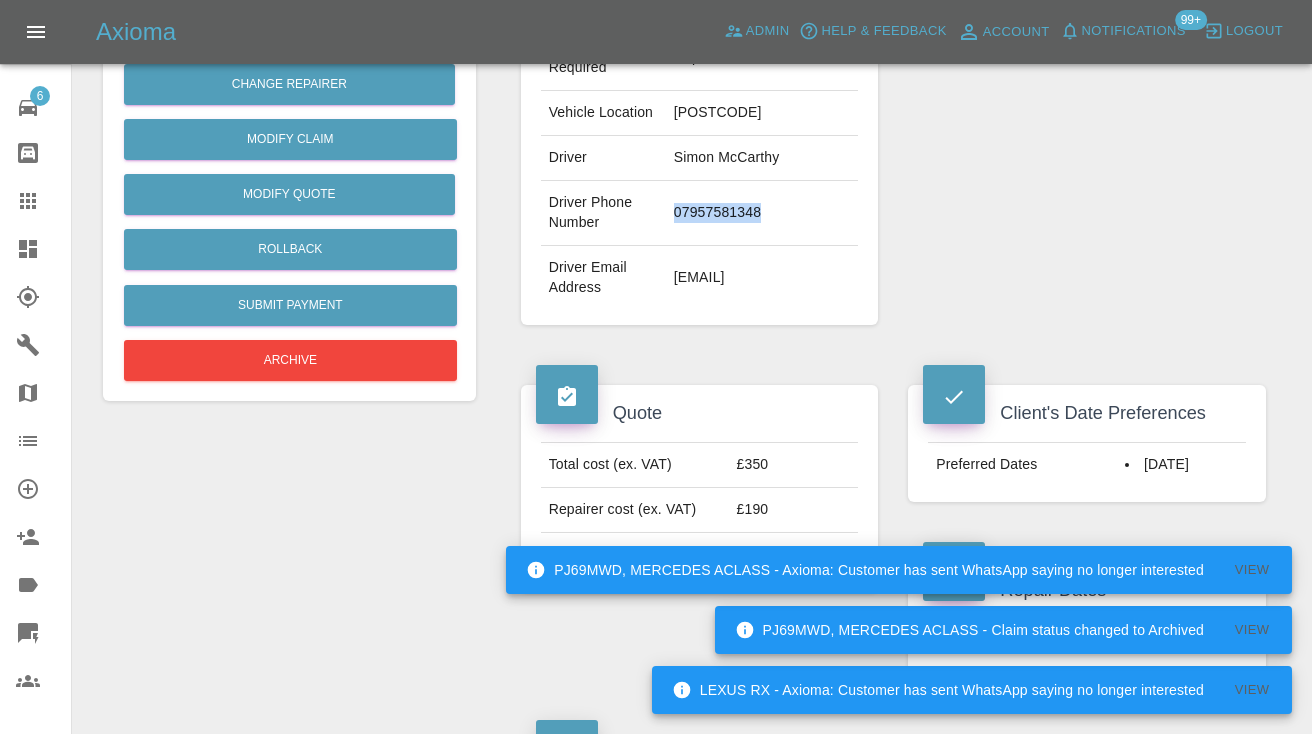 click on "07957581348" at bounding box center (762, 213) 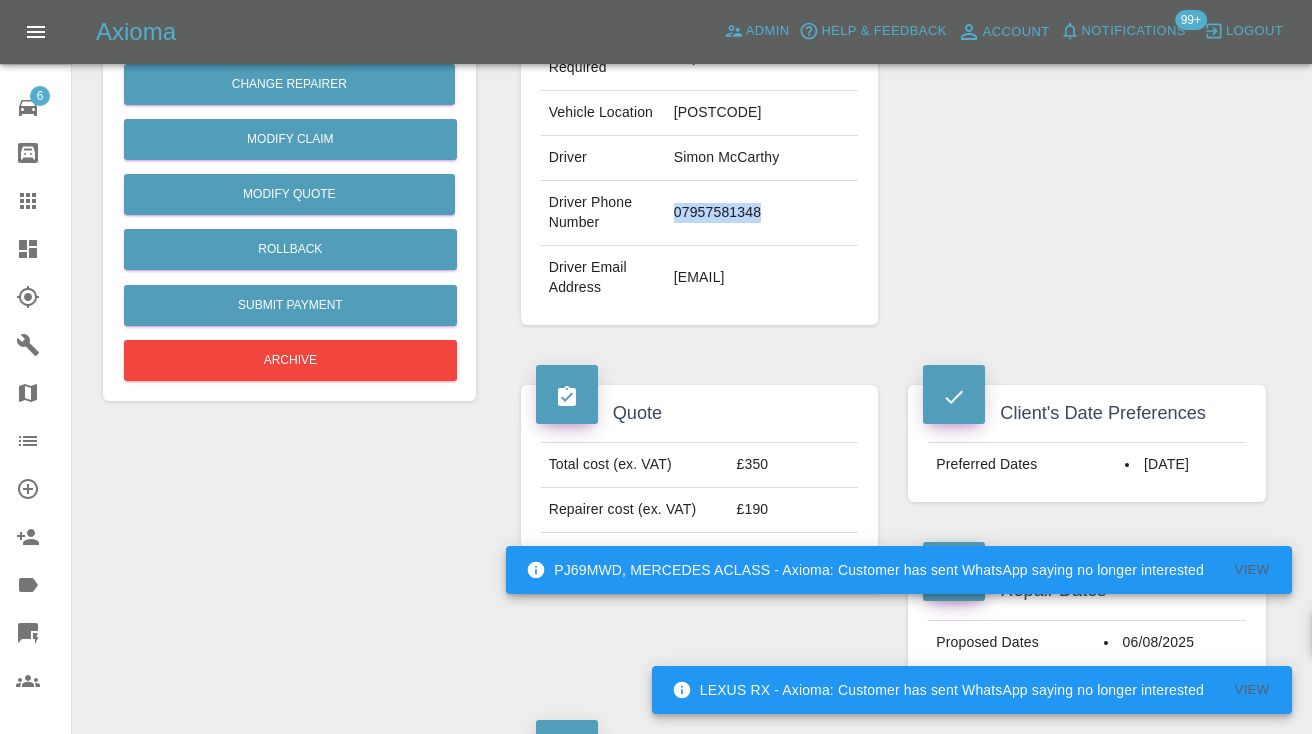 copy on "07957581348" 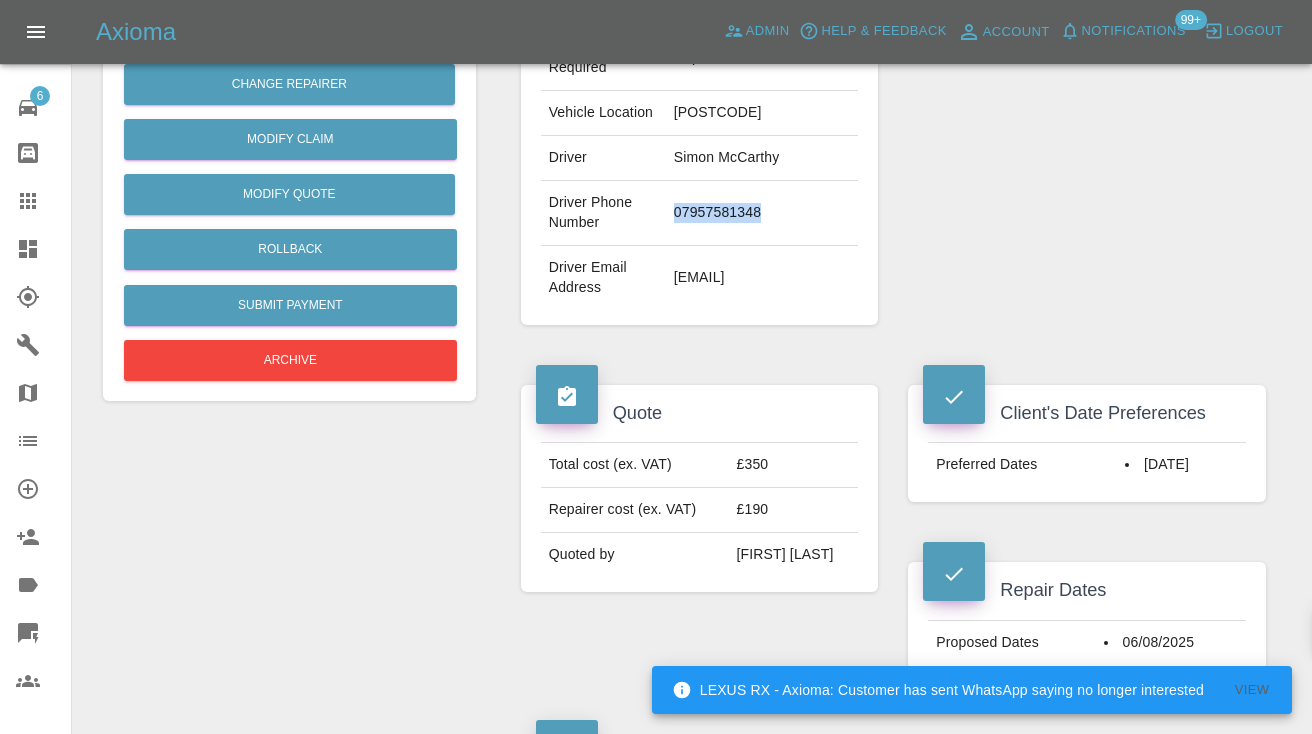 click on "Repairer Repair shop 1st Class Mobile Repair" at bounding box center [1087, 36] 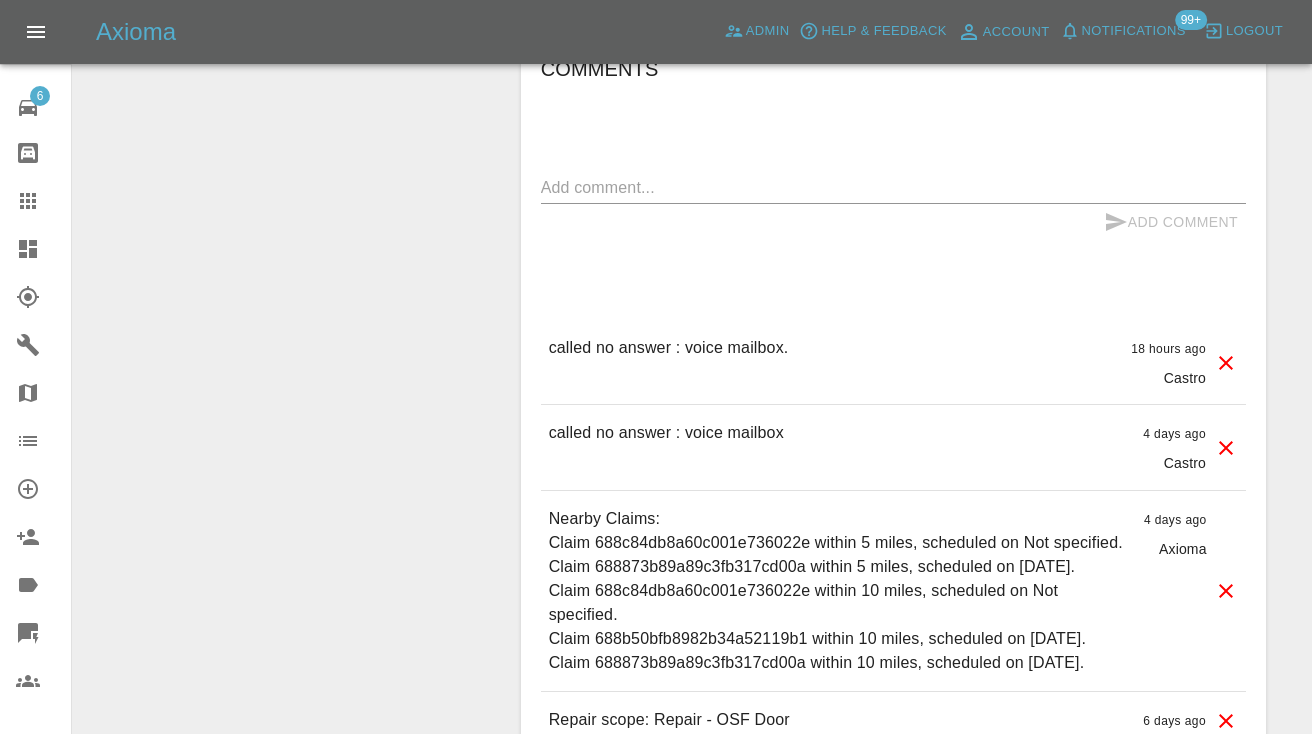 scroll, scrollTop: 1870, scrollLeft: 0, axis: vertical 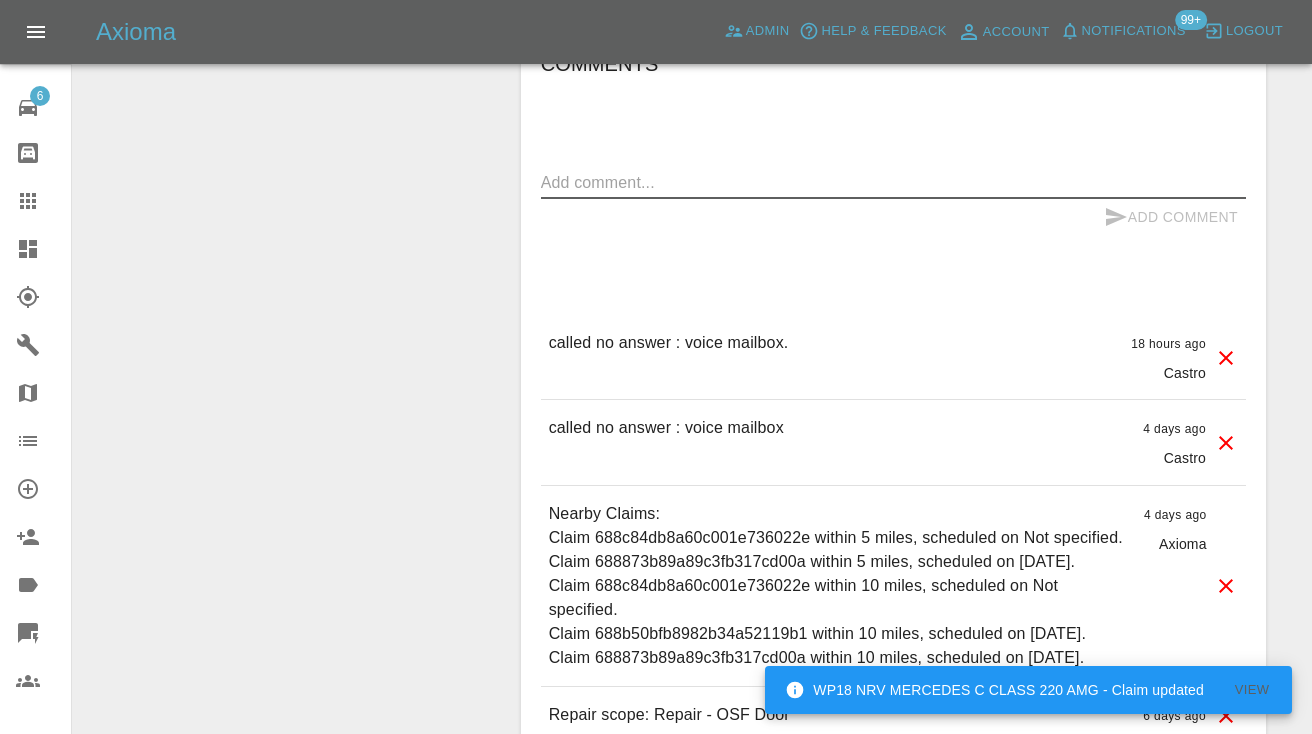click at bounding box center [893, 182] 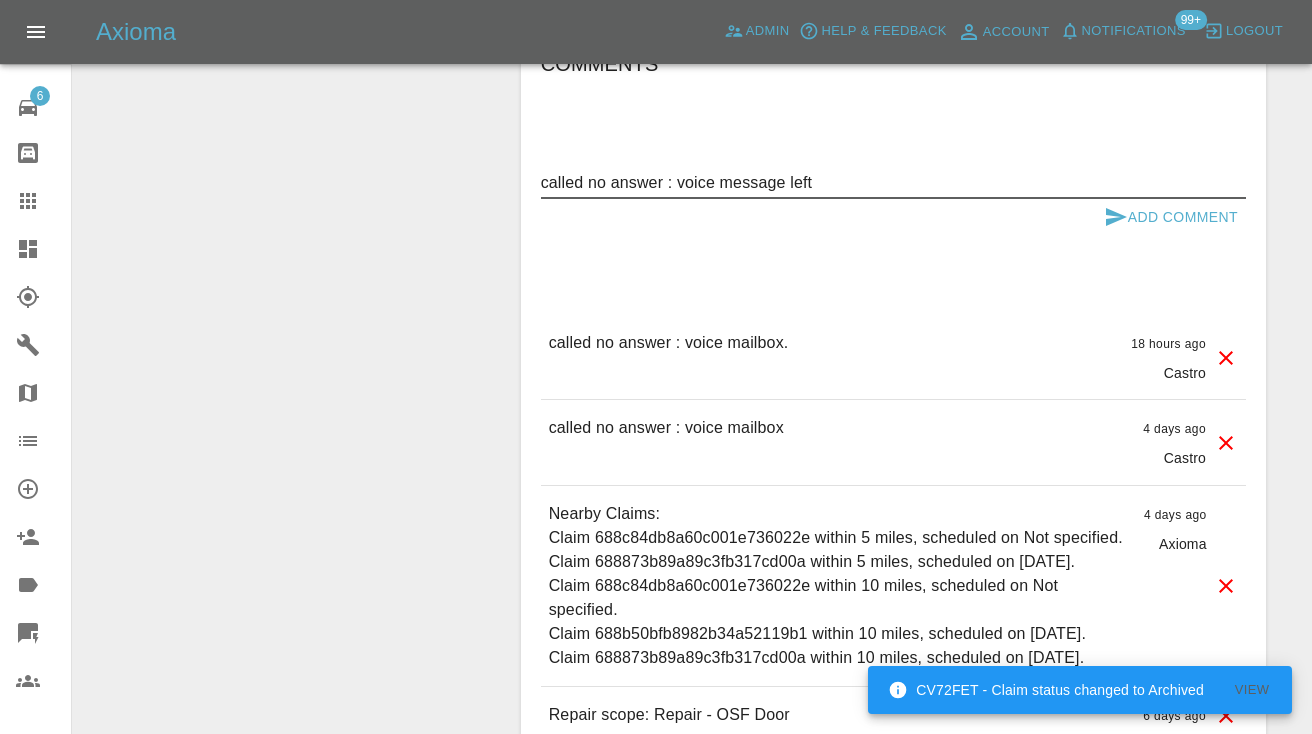 type on "called no answer : voice message left" 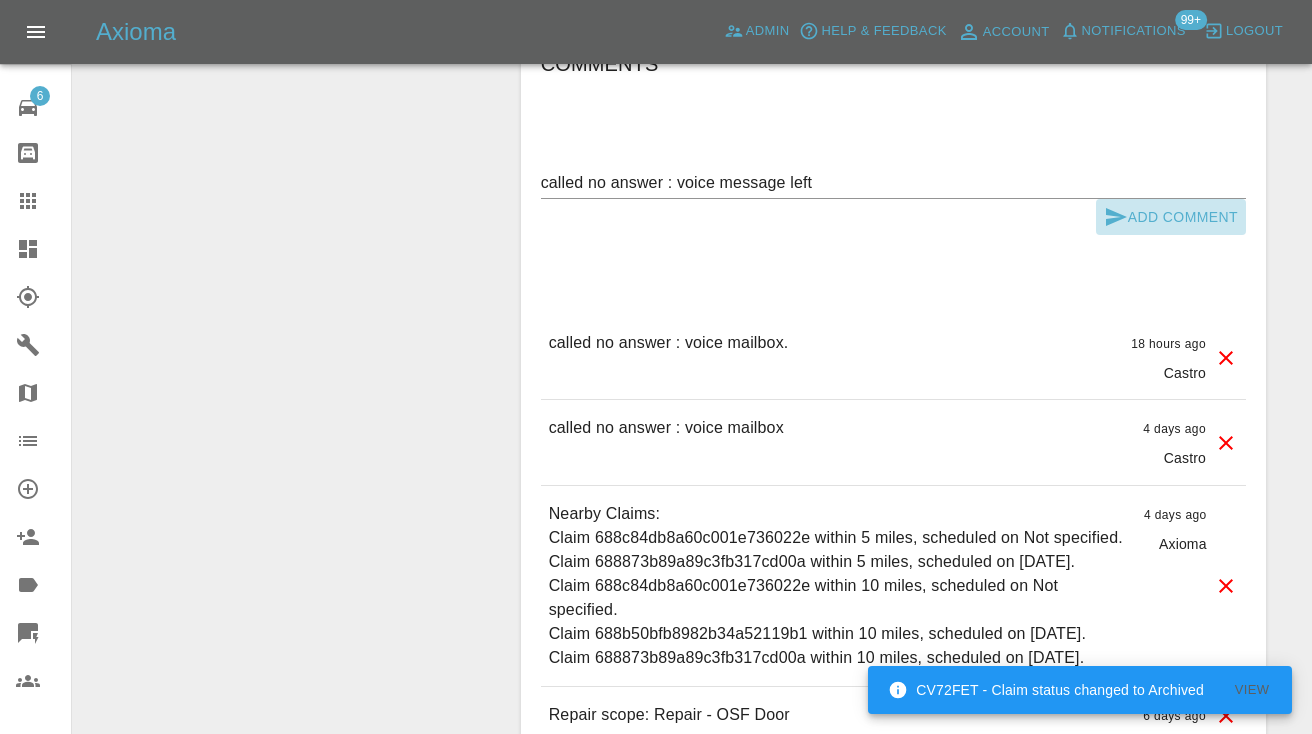 click 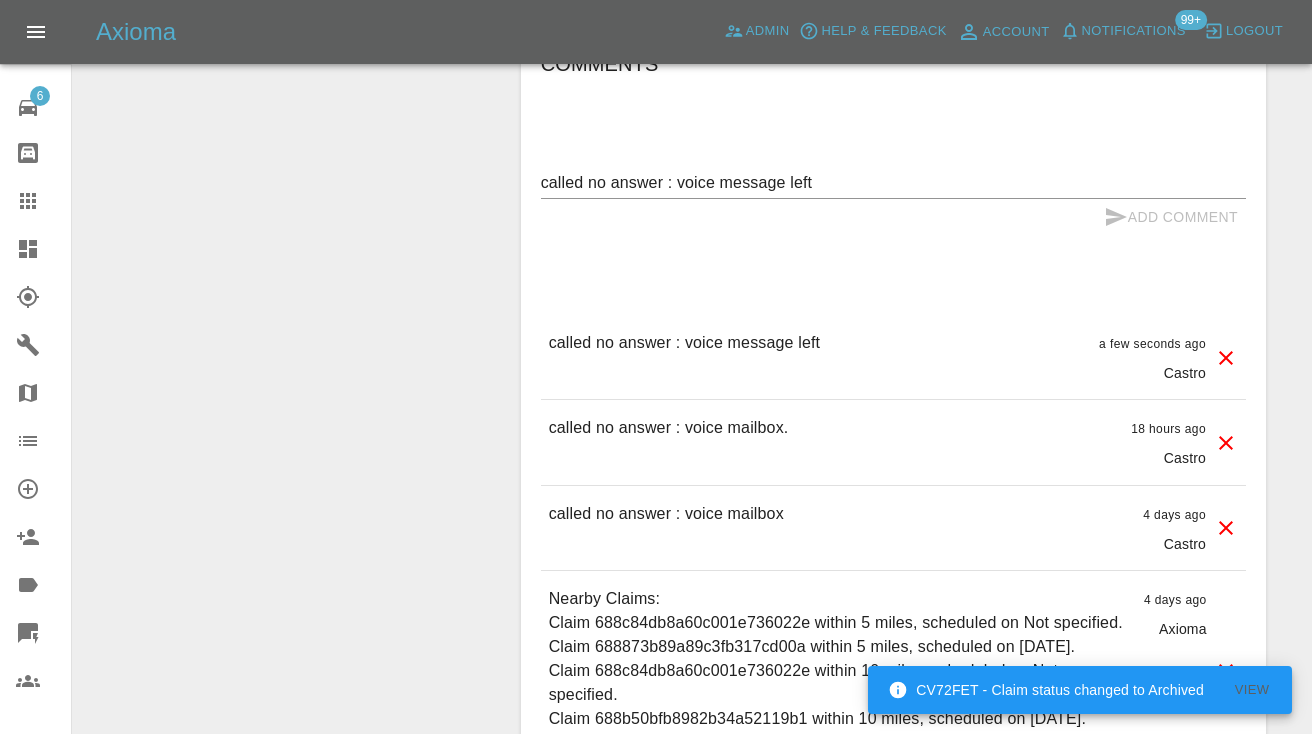 type 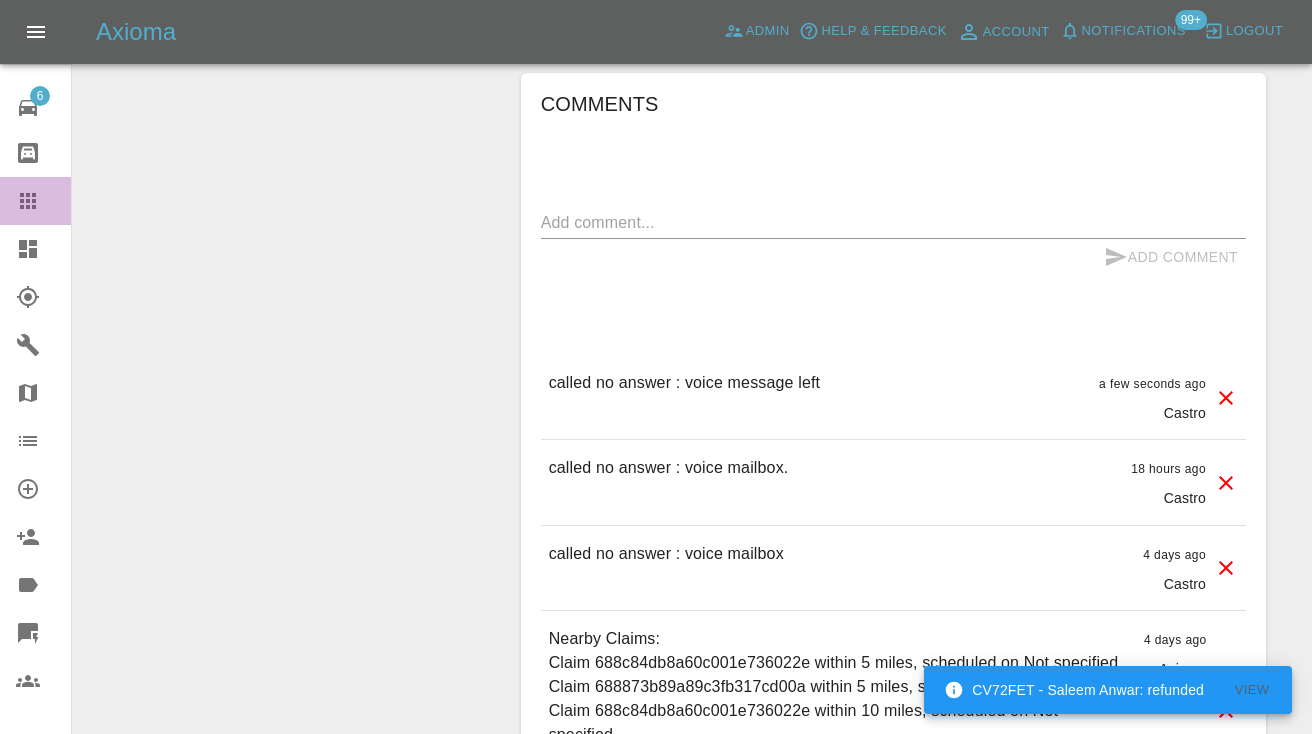 click 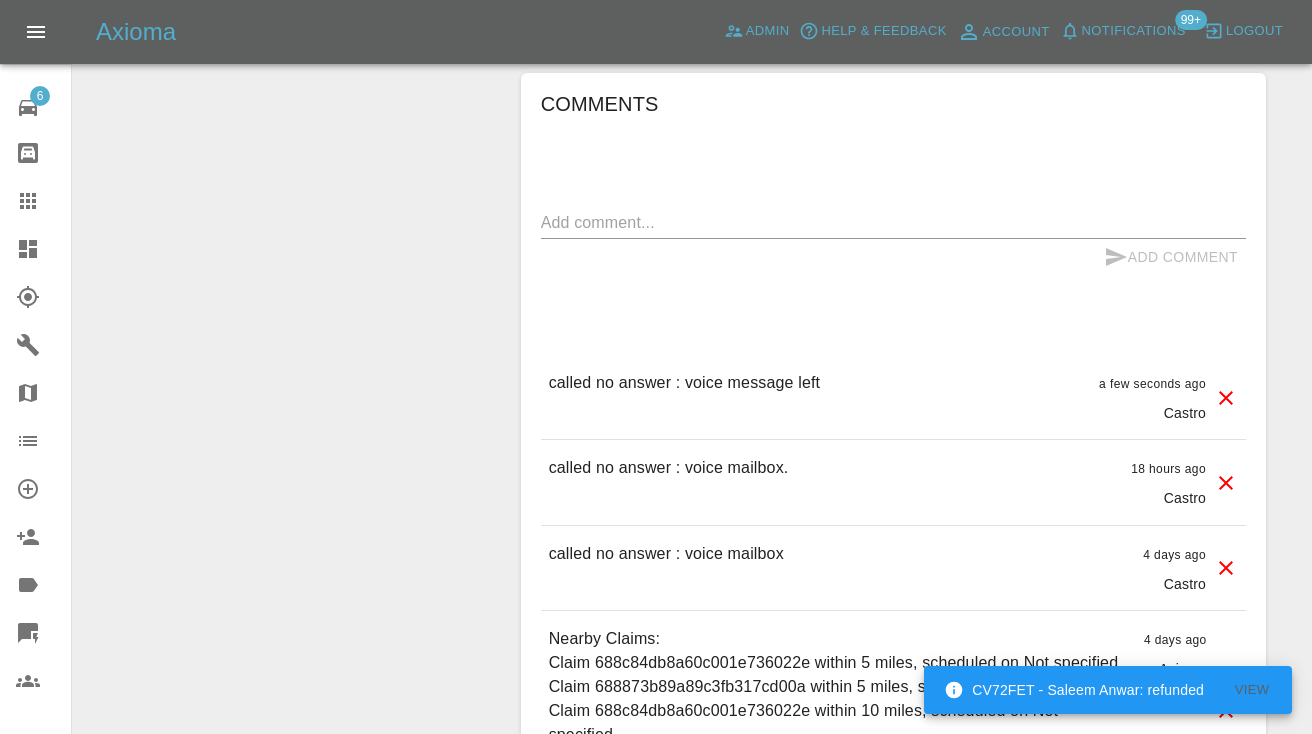 scroll, scrollTop: 135, scrollLeft: 0, axis: vertical 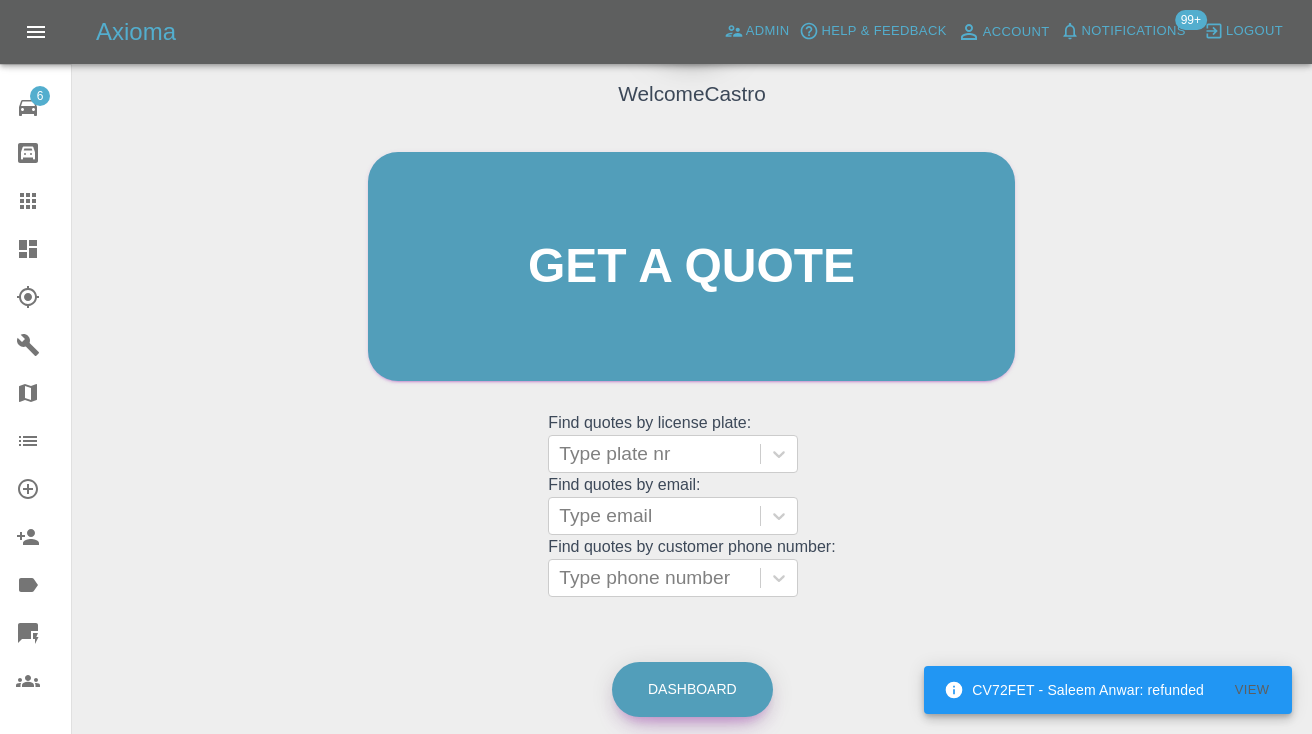 click on "Dashboard" at bounding box center [692, 689] 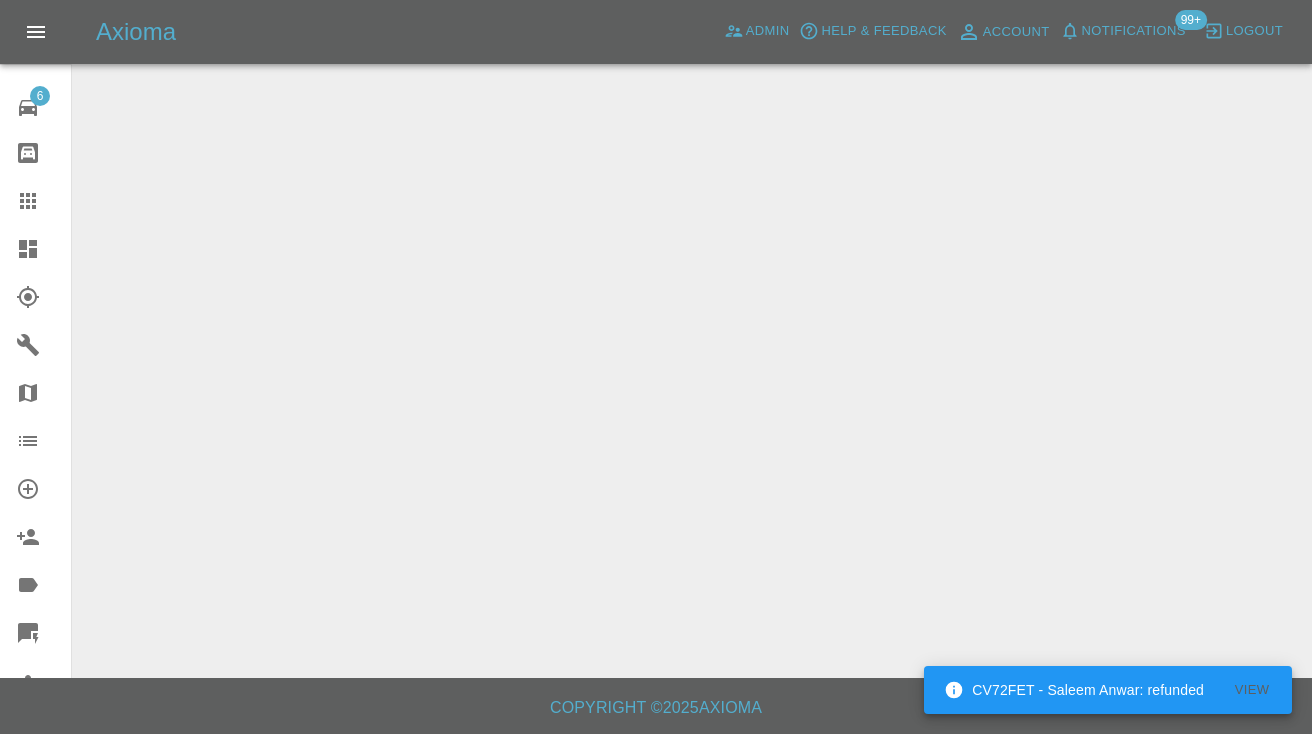 scroll, scrollTop: 0, scrollLeft: 0, axis: both 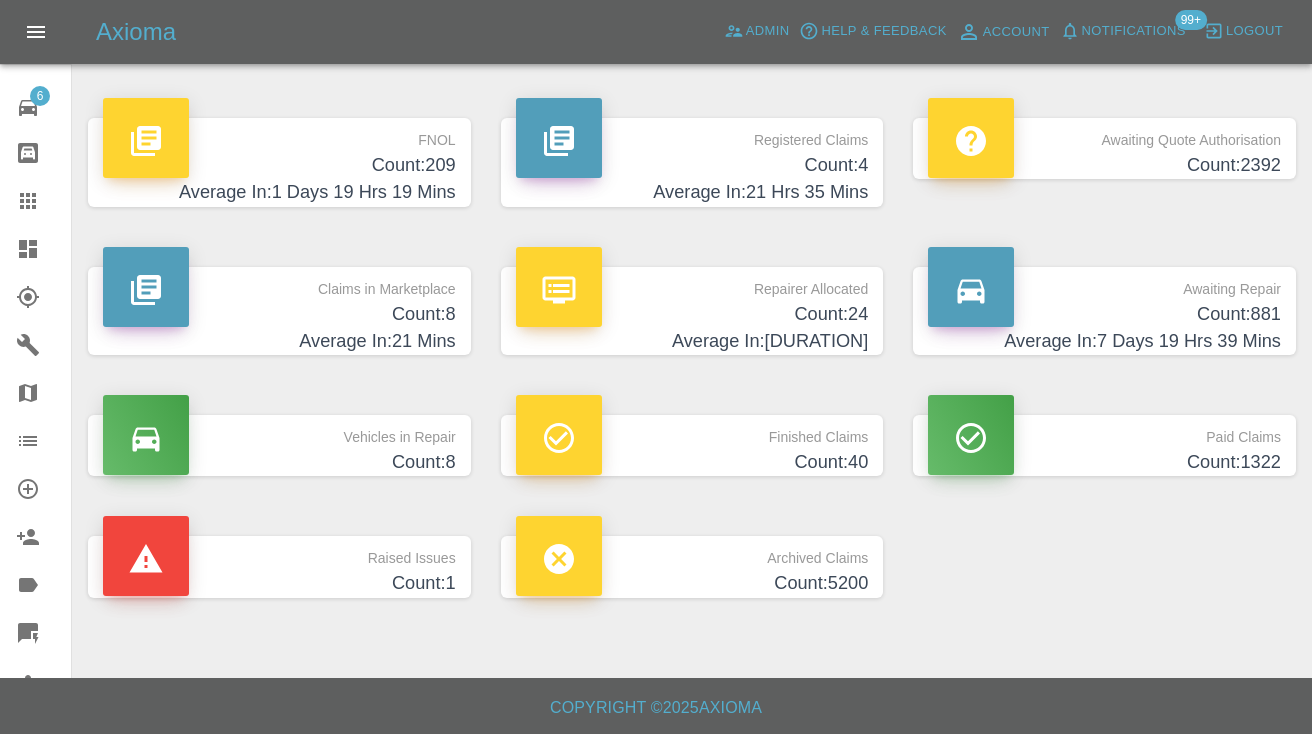 click on "Awaiting Repair" at bounding box center (1104, 284) 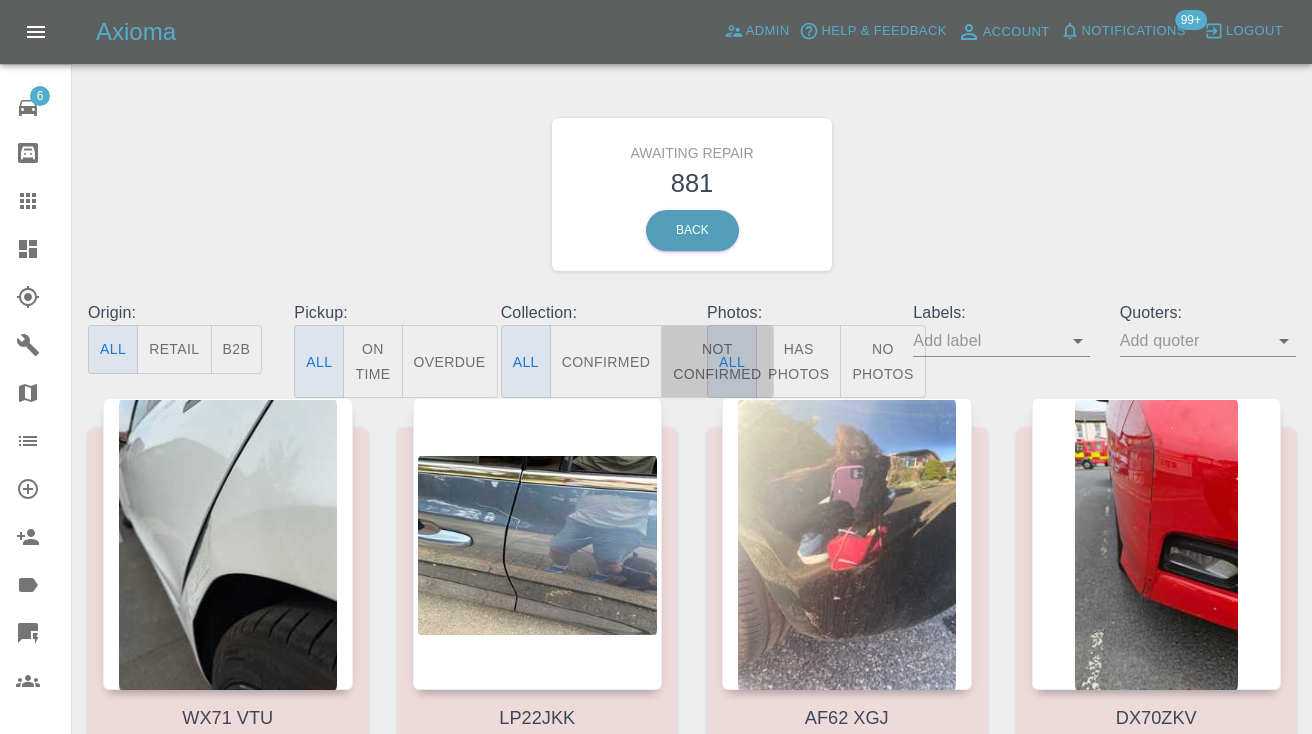 click on "Not Confirmed" at bounding box center [717, 361] 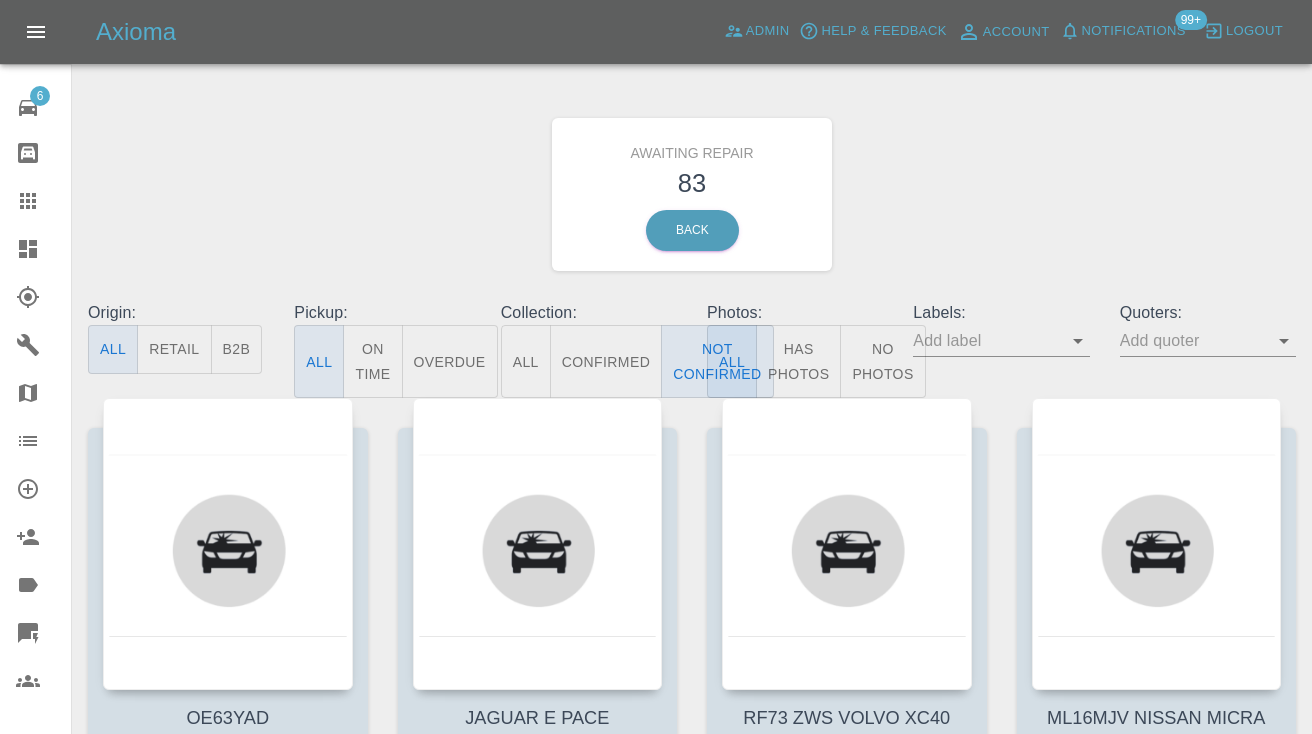 click on "Awaiting Repair 83 Back" at bounding box center [692, 194] 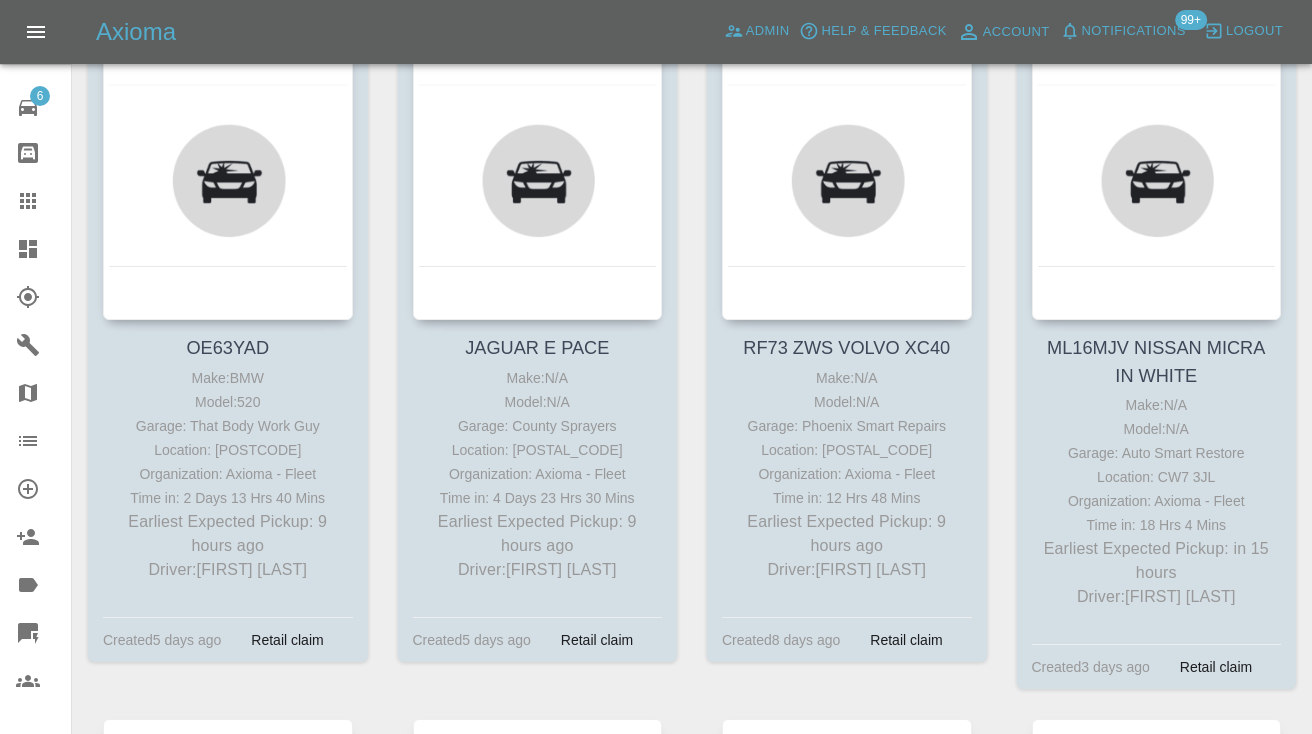 scroll, scrollTop: 387, scrollLeft: 0, axis: vertical 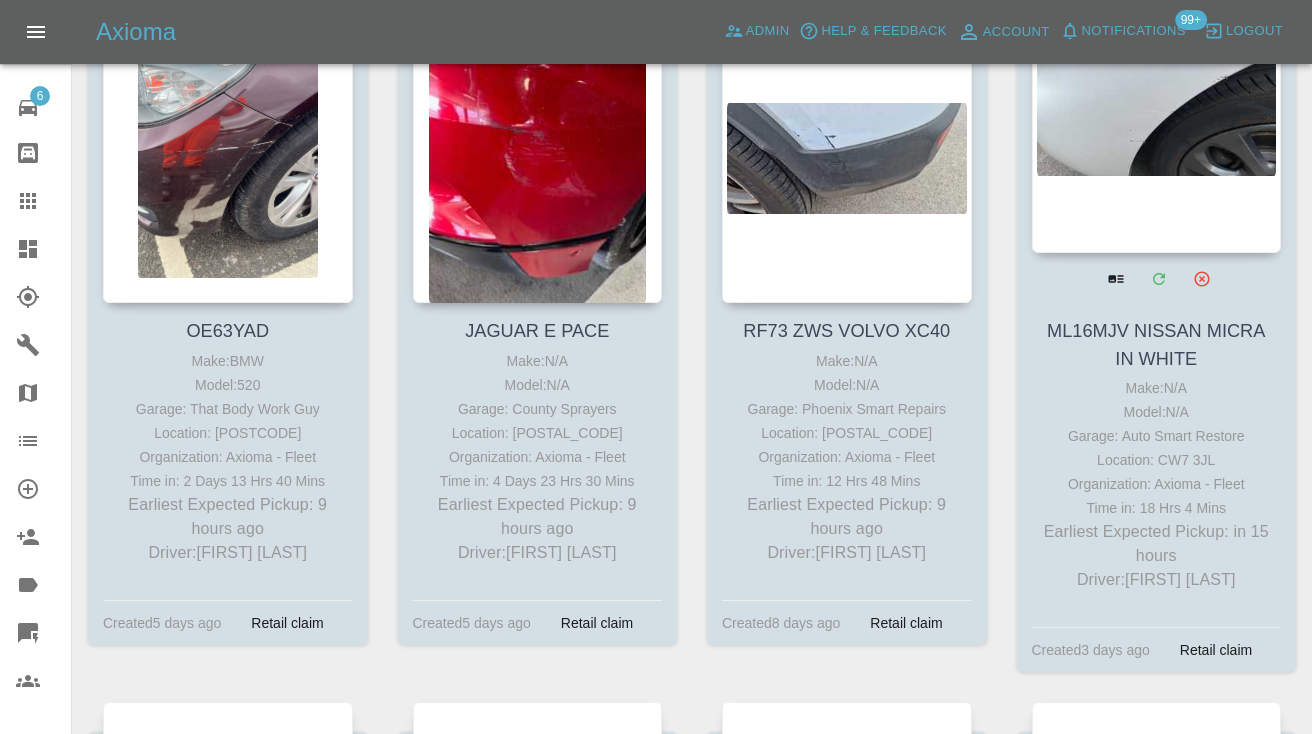 click at bounding box center (1157, 107) 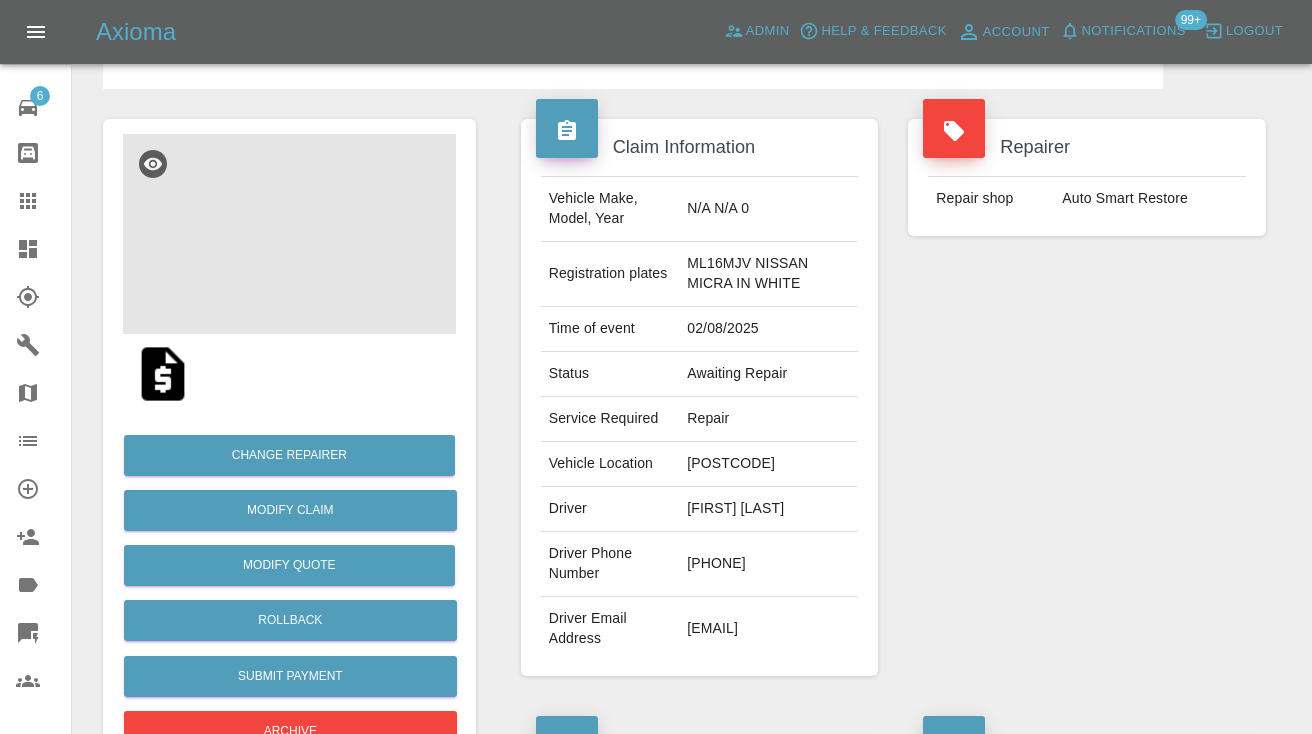 scroll, scrollTop: 140, scrollLeft: 0, axis: vertical 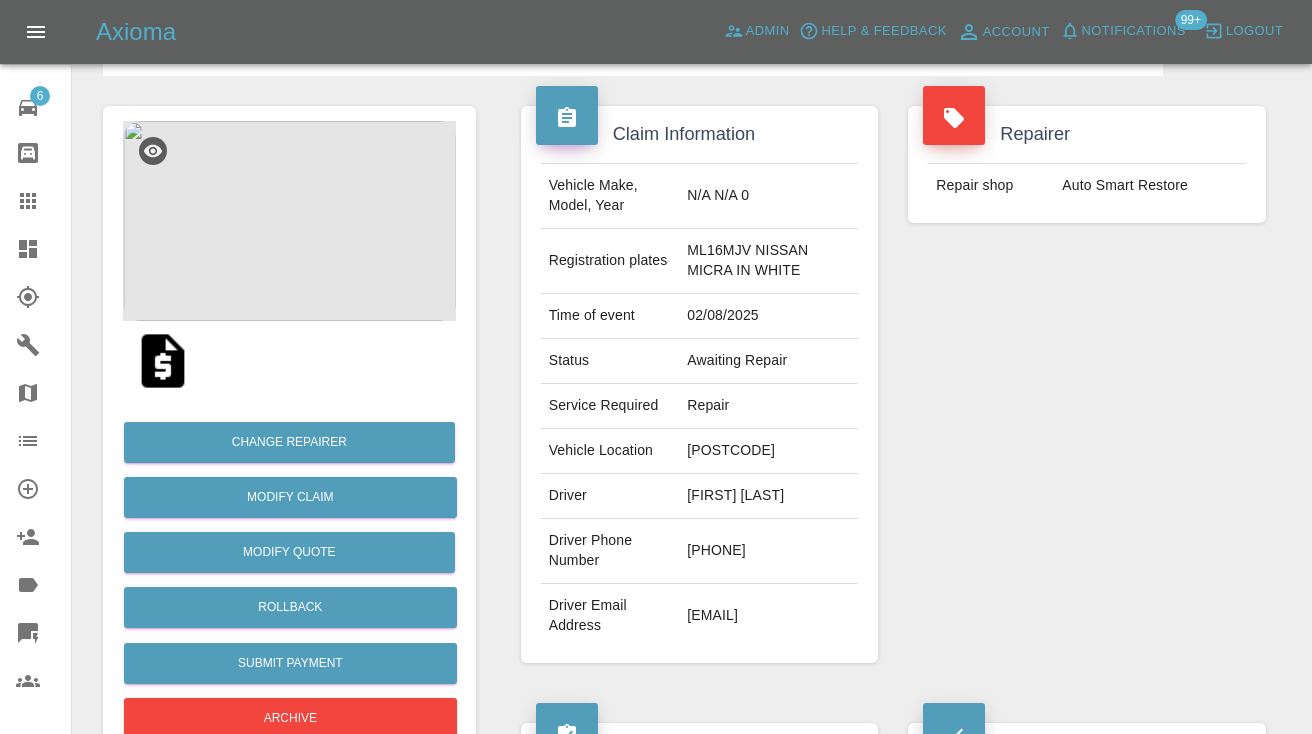 click on "07837225492" at bounding box center (768, 551) 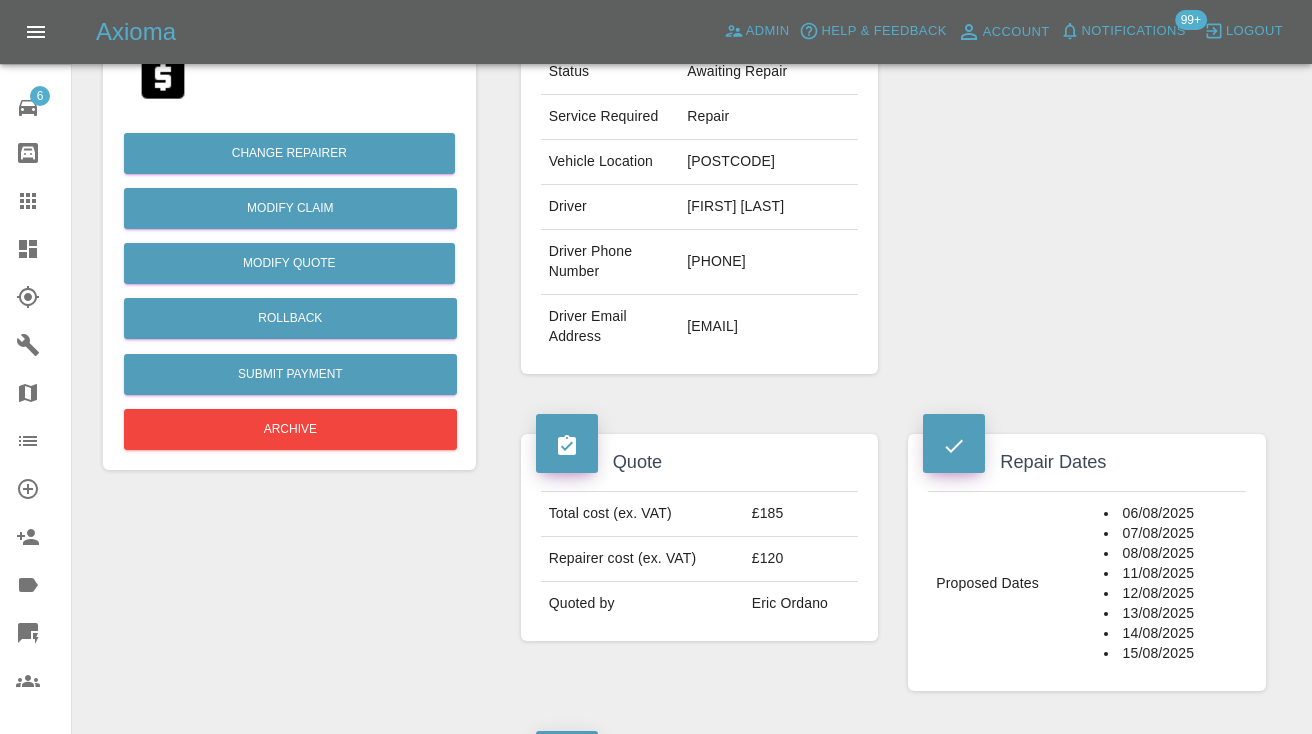scroll, scrollTop: 377, scrollLeft: 0, axis: vertical 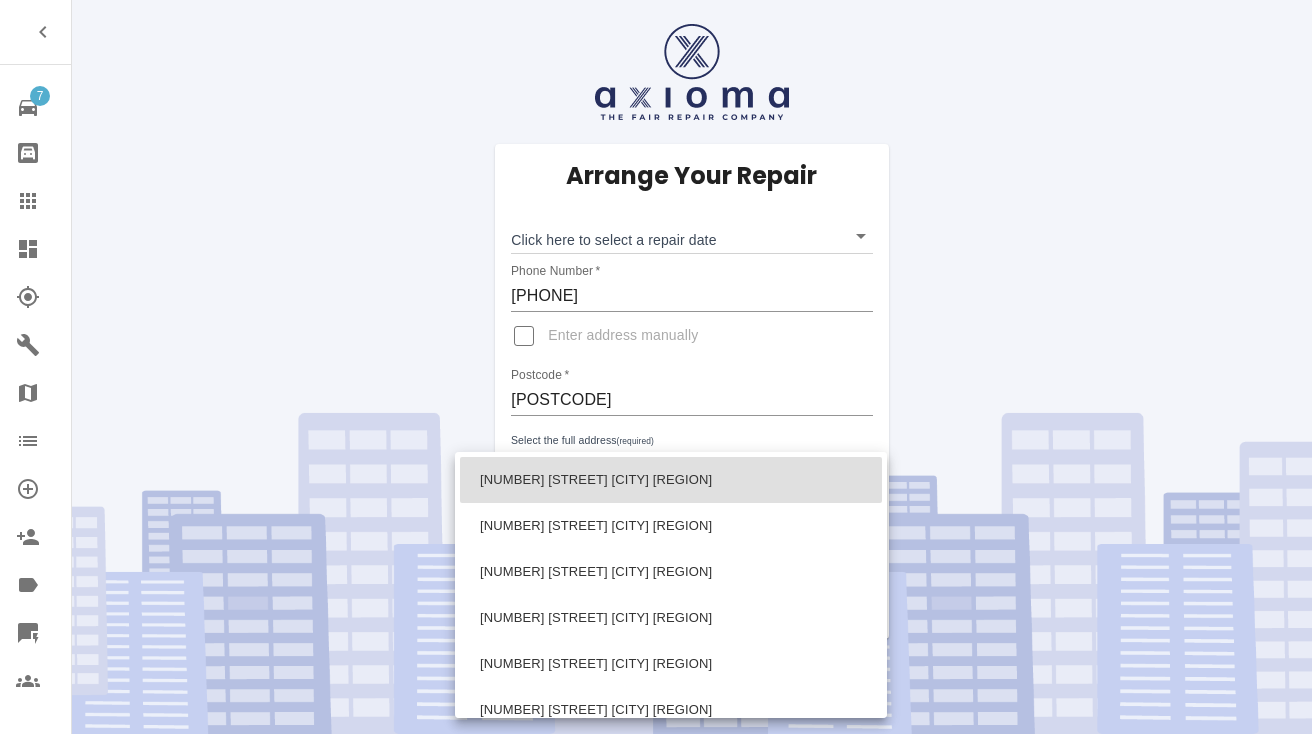 click on "7 Repair home Bodyshop home Claims Dashboard Explorer Garages Map Organization Create Organization Invite Admin Labels Quick Quote Users Arrange Your Repair Click here to select a repair date ​ Phone Number   * [PHONE] Enter address manually Postcode   * [POSTCODE] Select the full address  (required) ​ Confirm Registration Plate This field is optional but helps us assist you better None of the dates are suitable, request contact to arrange repair date.
[NUMBER] [STREET]   [CITY] [REGION] [NUMBER] [STREET]   [CITY] [REGION] [NUMBER] [STREET]   [CITY] [REGION] [NUMBER] [STREET]   [CITY] [REGION] [NUMBER] [STREET]   [CITY] [REGION] [NUMBER] [STREET]   [CITY] [REGION] [NUMBER] [STREET]   [CITY] [REGION] [NUMBER] [STREET]   [CITY] [REGION] [NUMBER] [STREET]   [CITY] [REGION] [NUMBER] [STREET]   [CITY] [REGION] [NUMBER] [STREET]   [CITY] [REGION] [NUMBER] [STREET]   [CITY] [REGION] [NUMBER] [STREET]   [CITY] [REGION] [NUMBER] [STREET]   [CITY] [REGION]" at bounding box center (656, 367) 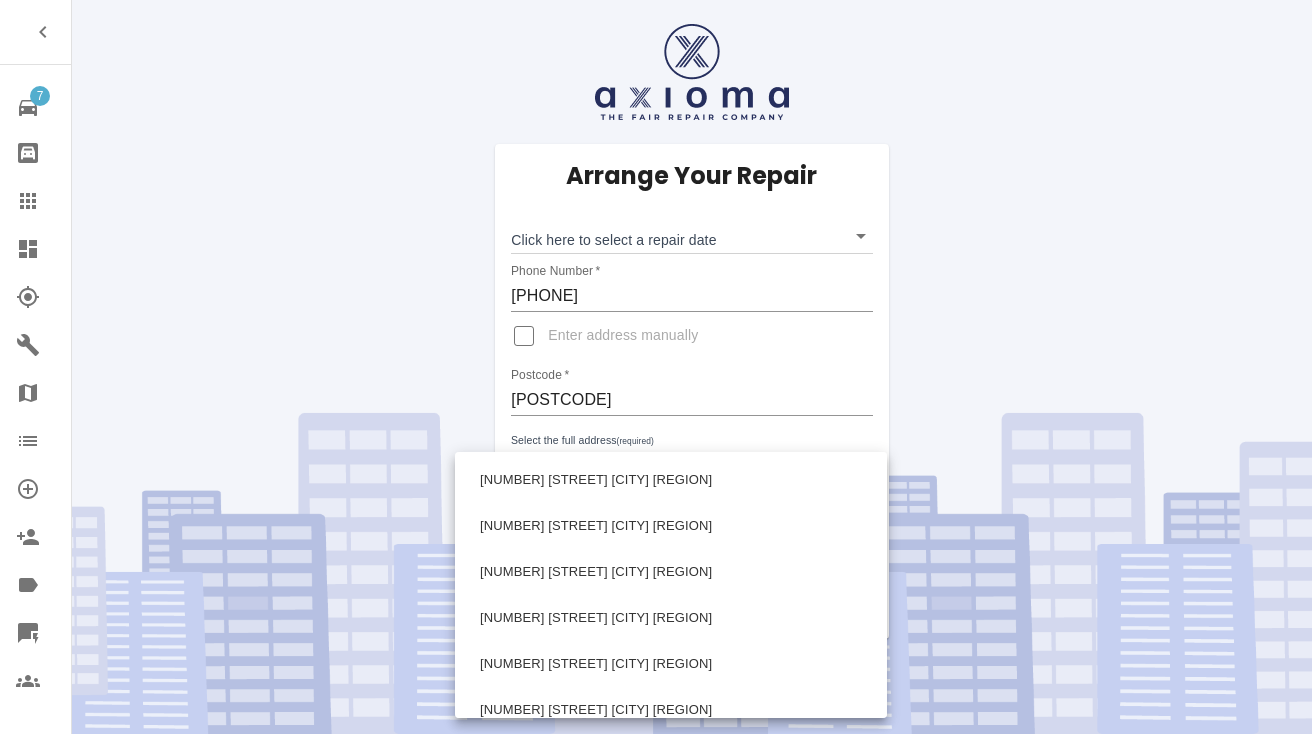 type 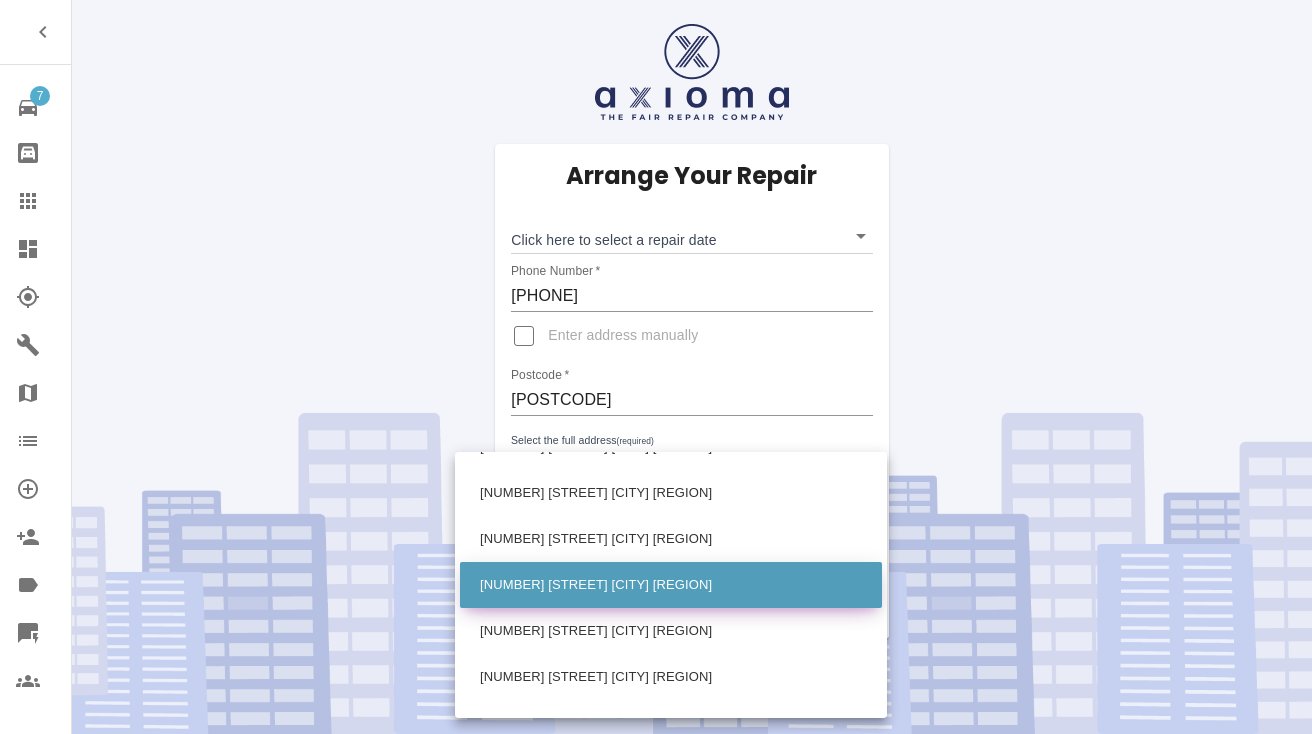 click on "[NUMBER] [STREET]   [CITY] [REGION]" at bounding box center [671, 585] 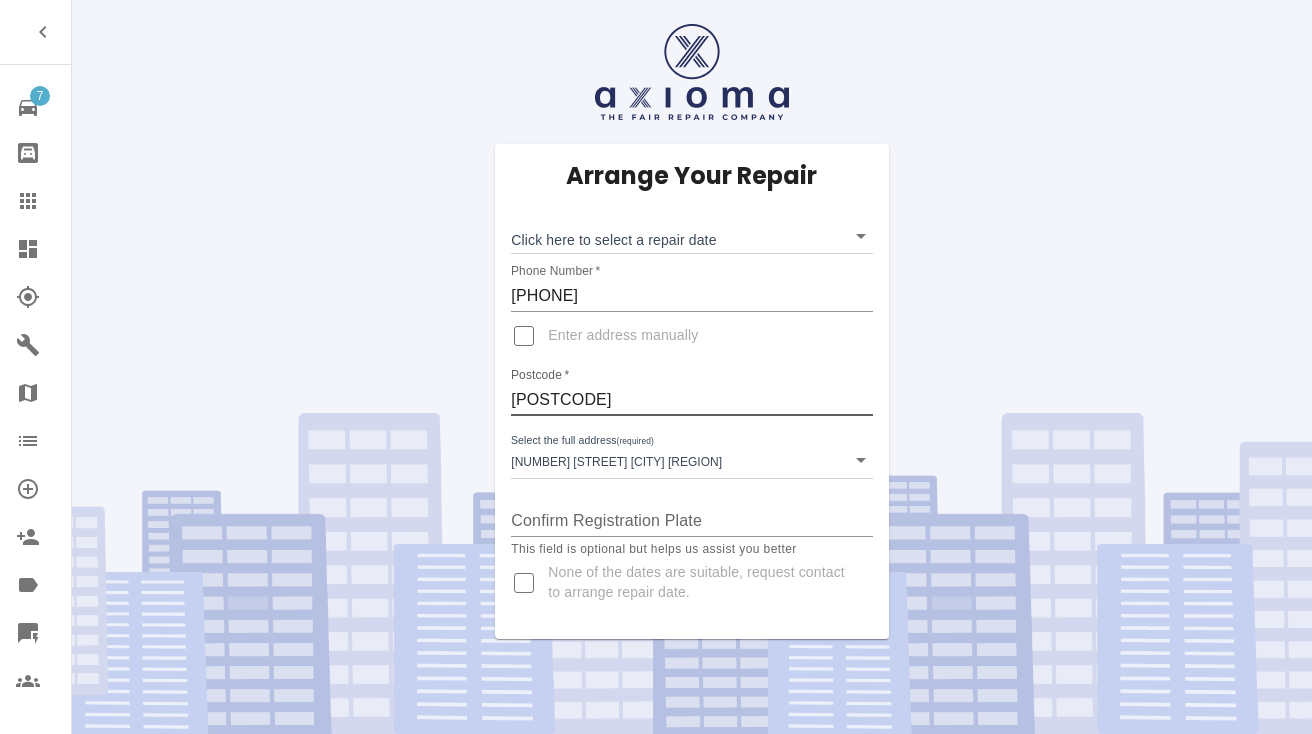 click on "CW7 3JL" at bounding box center [691, 400] 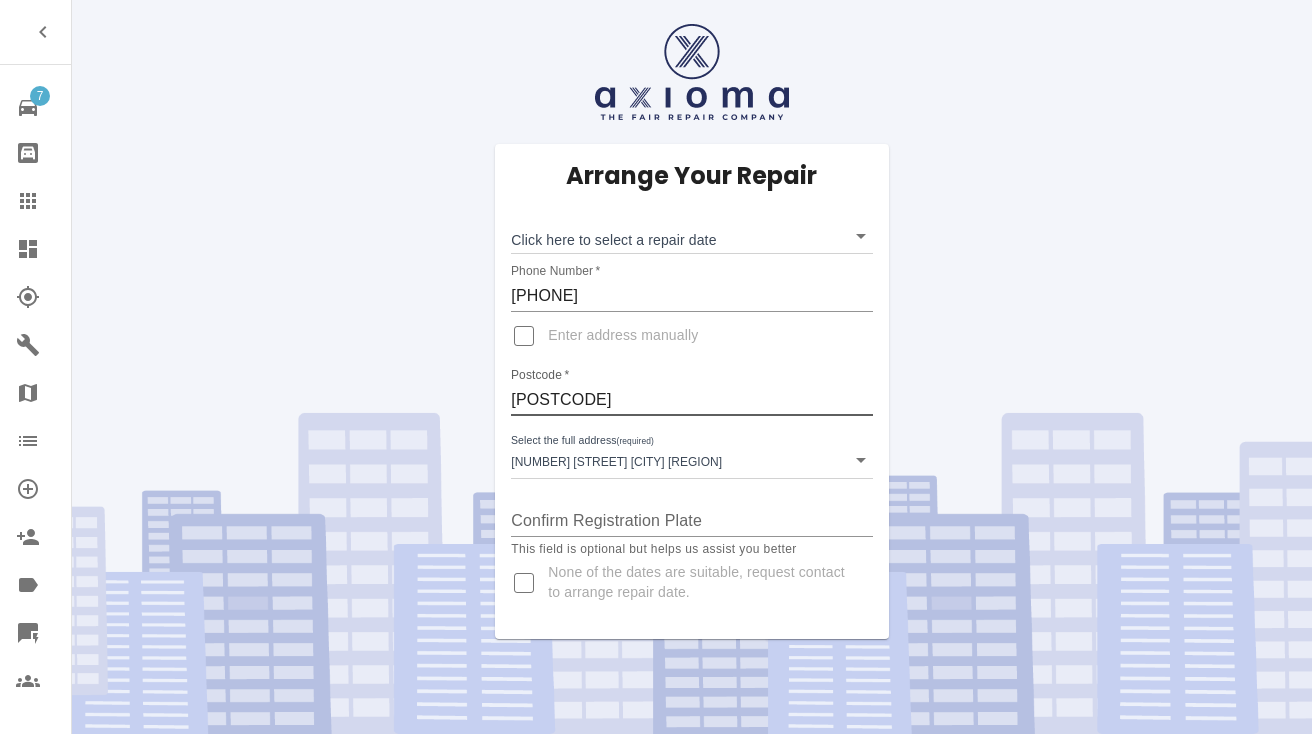 click on "7 Repair home Bodyshop home Claims Dashboard Explorer Garages Map Organization Create Organization Invite Admin Labels Quick Quote Users Arrange Your Repair Click here to select a repair date ​ Phone Number   * 07837225492 Enter address manually Postcode   * CW7 3JL Select the full address  (required) 15 Coalport Drive   Winsford Cheshire 15 Coalport Drive   Winsford Cheshire Confirm Registration Plate This field is optional but helps us assist you better None of the dates are suitable, request contact to arrange repair date." at bounding box center (656, 367) 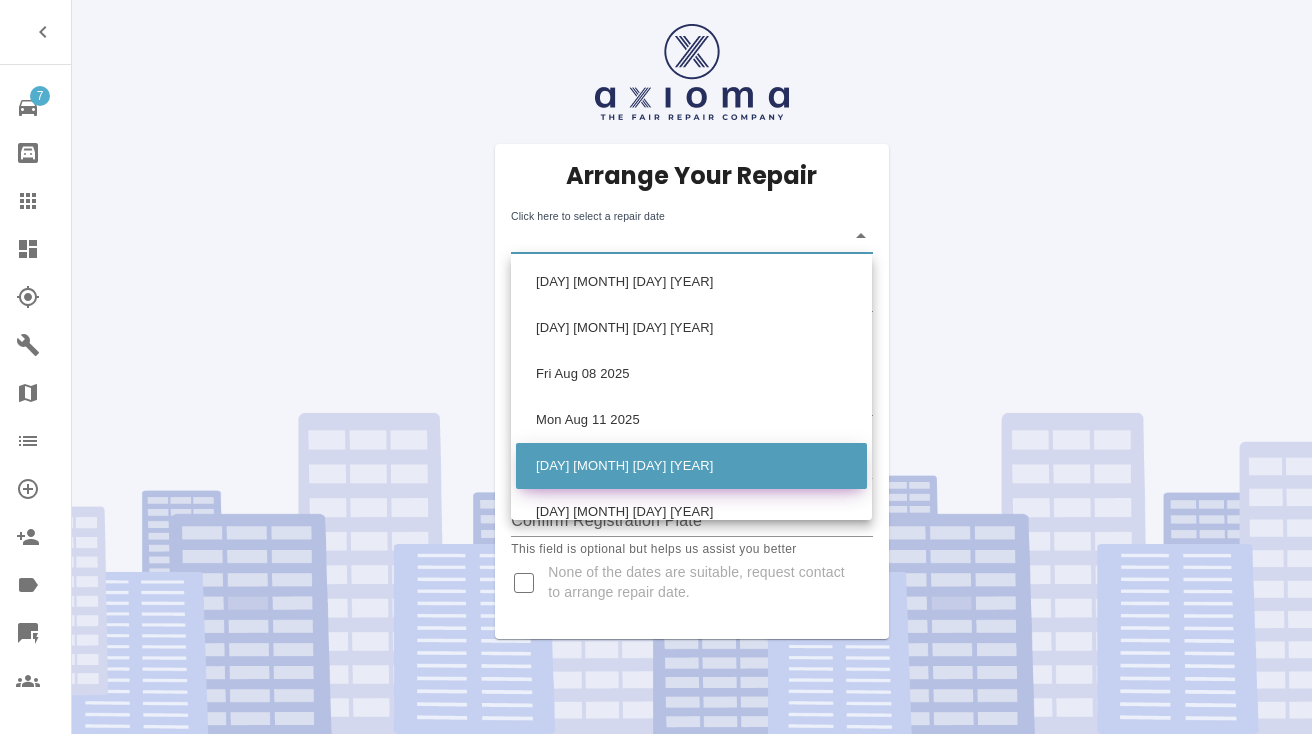 click on "Tue Aug 12 2025" at bounding box center (691, 466) 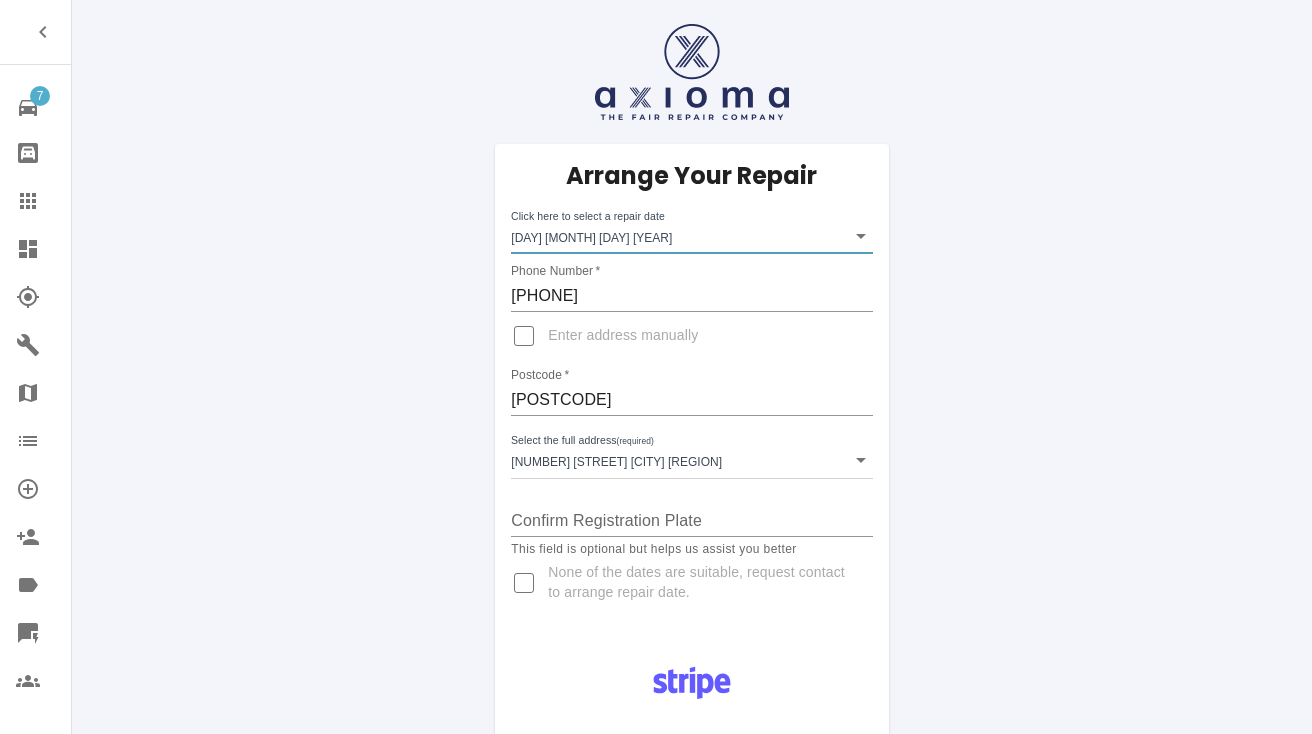 click on "Pay £38 Booking Fee" at bounding box center (692, 993) 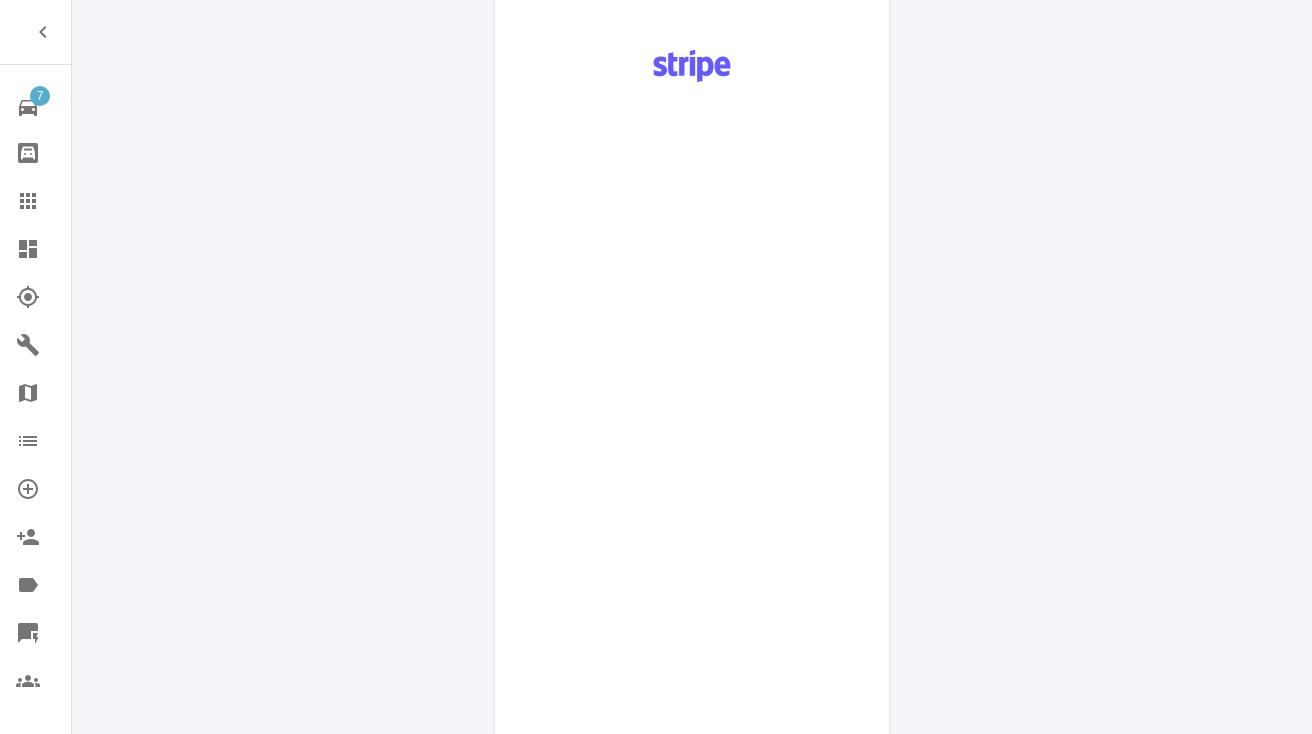 scroll, scrollTop: 1108, scrollLeft: 0, axis: vertical 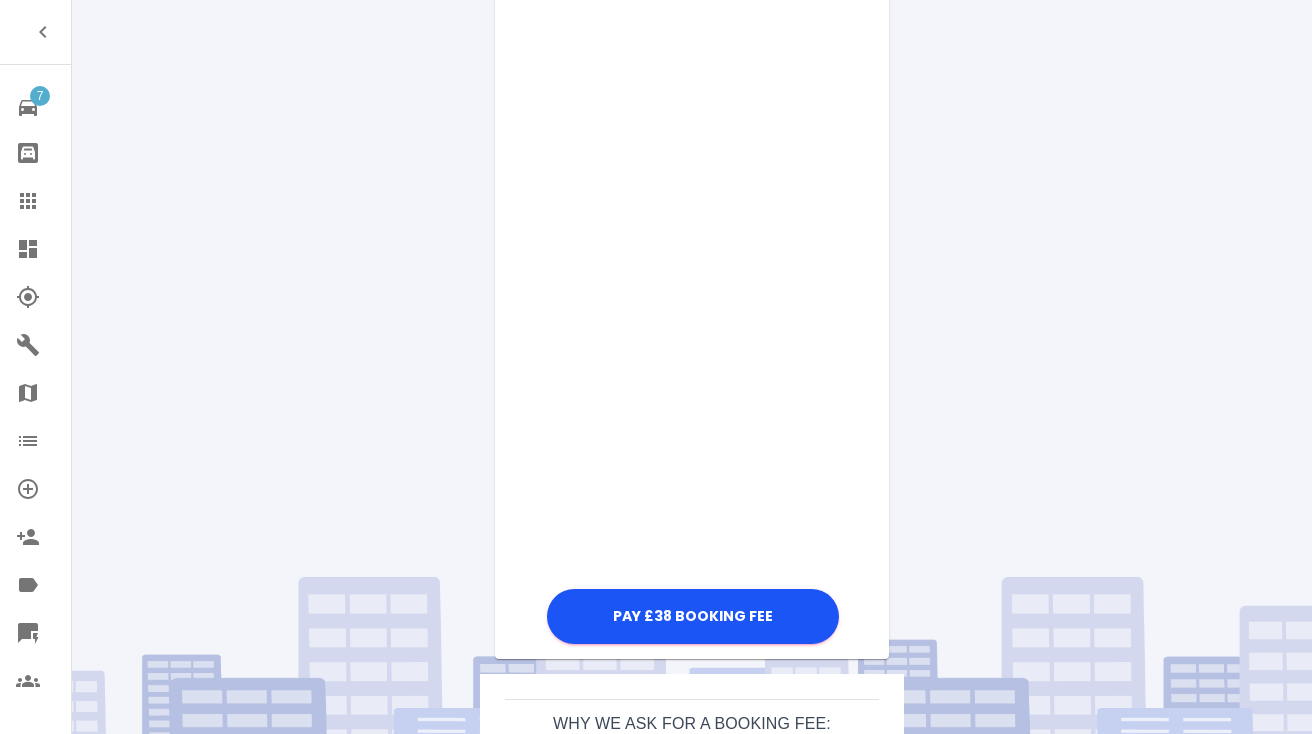 click on "Pay £38 Booking Fee" at bounding box center [691, 94] 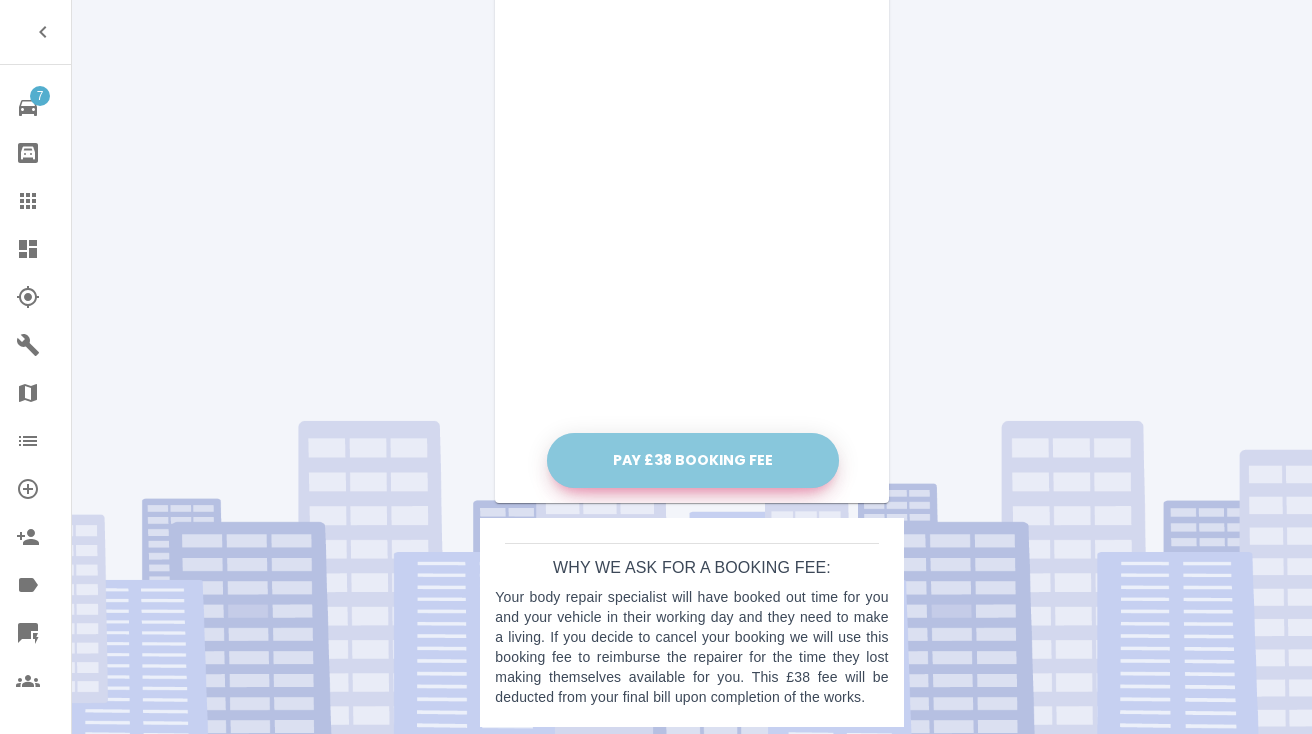 click on "Pay £38 Booking Fee" at bounding box center [693, 460] 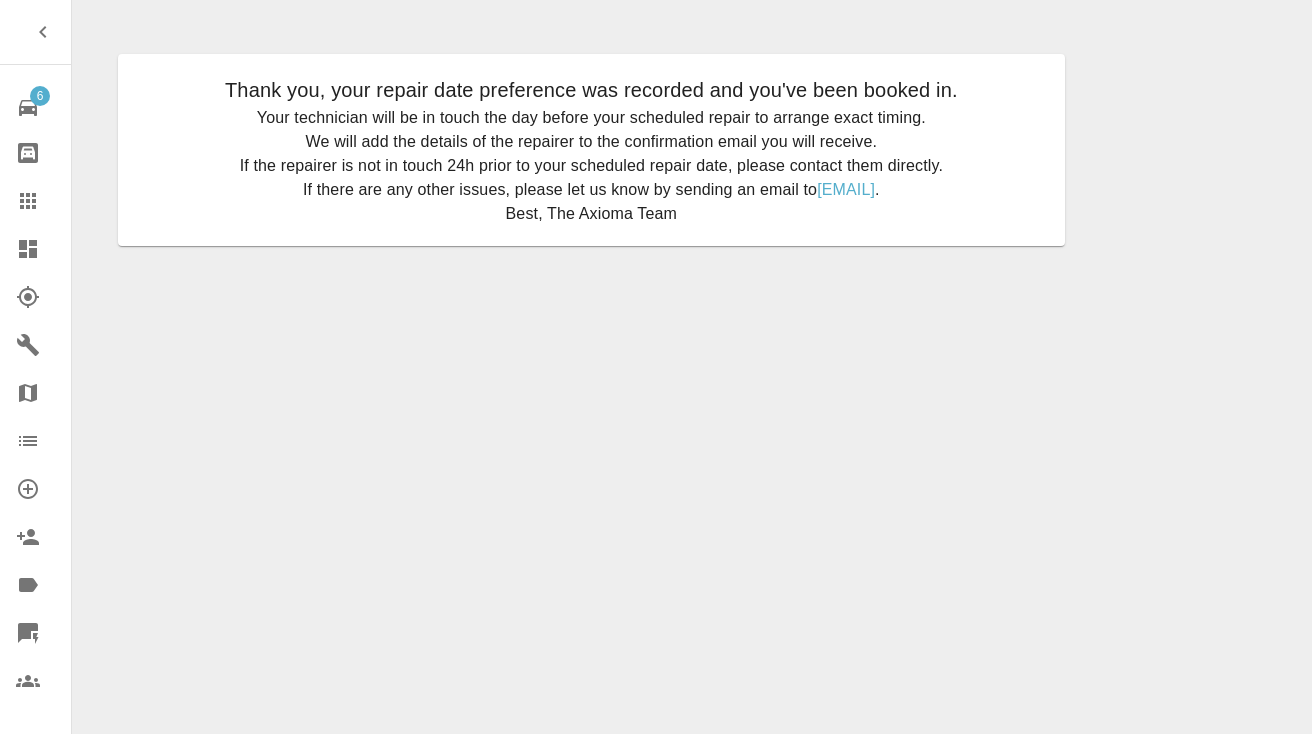 scroll, scrollTop: 0, scrollLeft: 0, axis: both 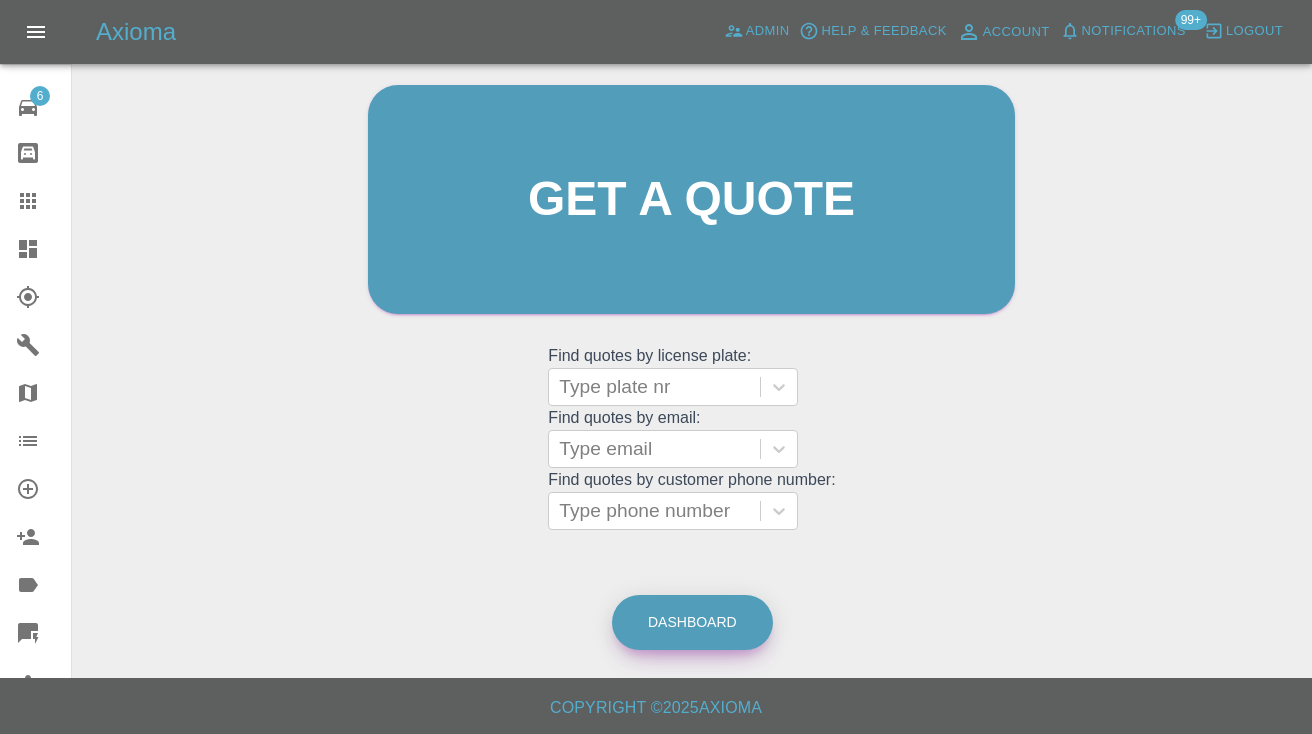 click on "Dashboard" at bounding box center (692, 622) 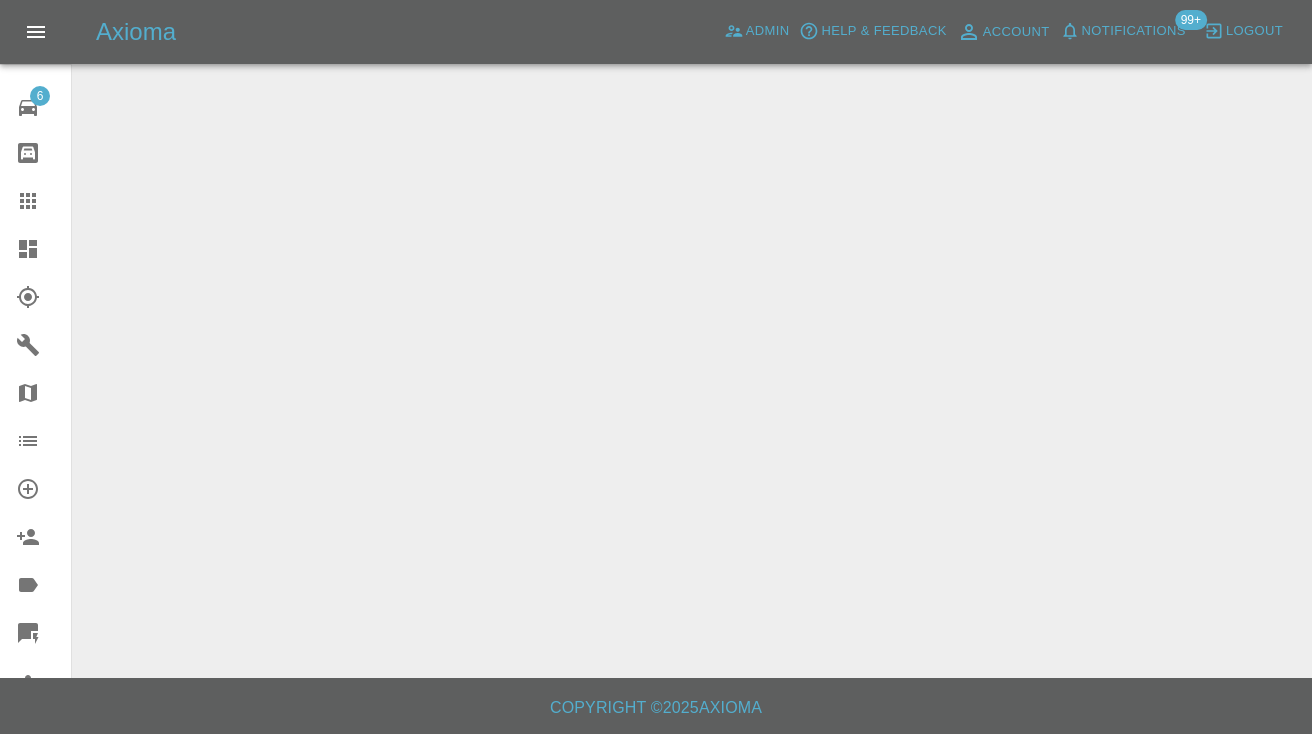 scroll, scrollTop: 0, scrollLeft: 0, axis: both 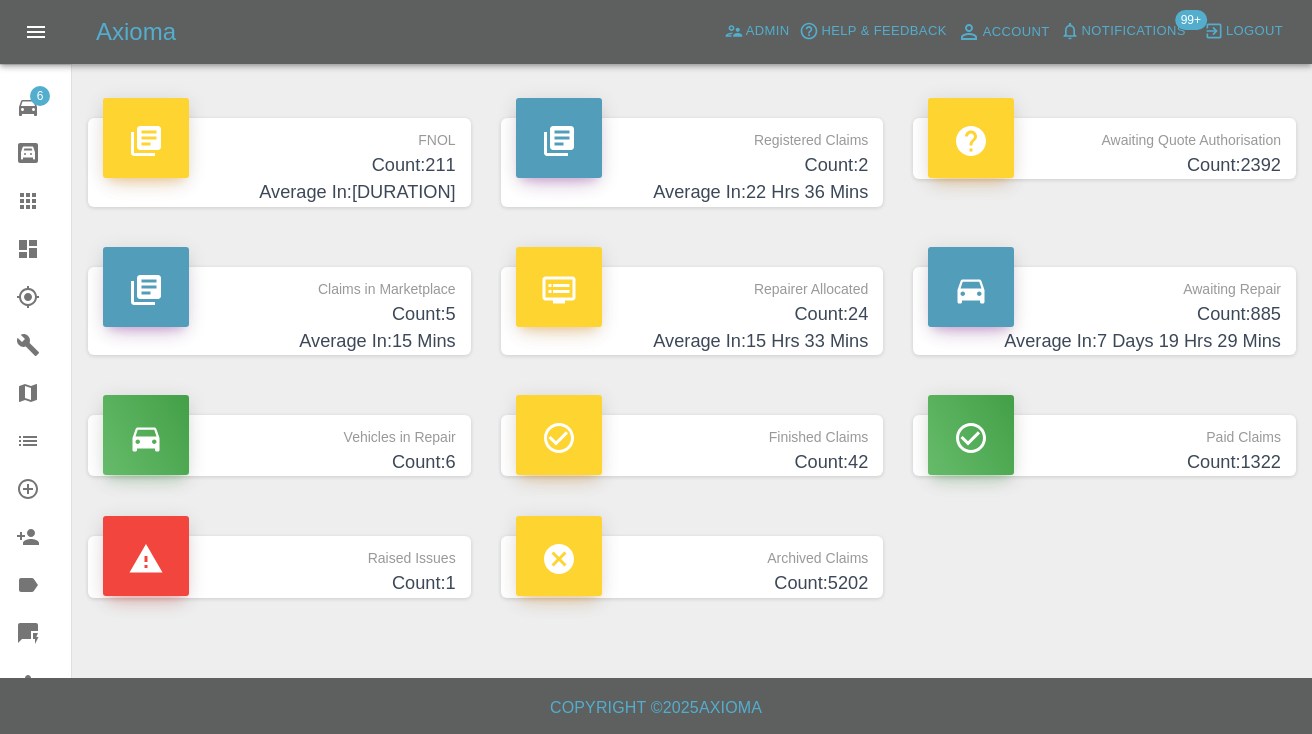 click on "Count:  885" at bounding box center (1104, 314) 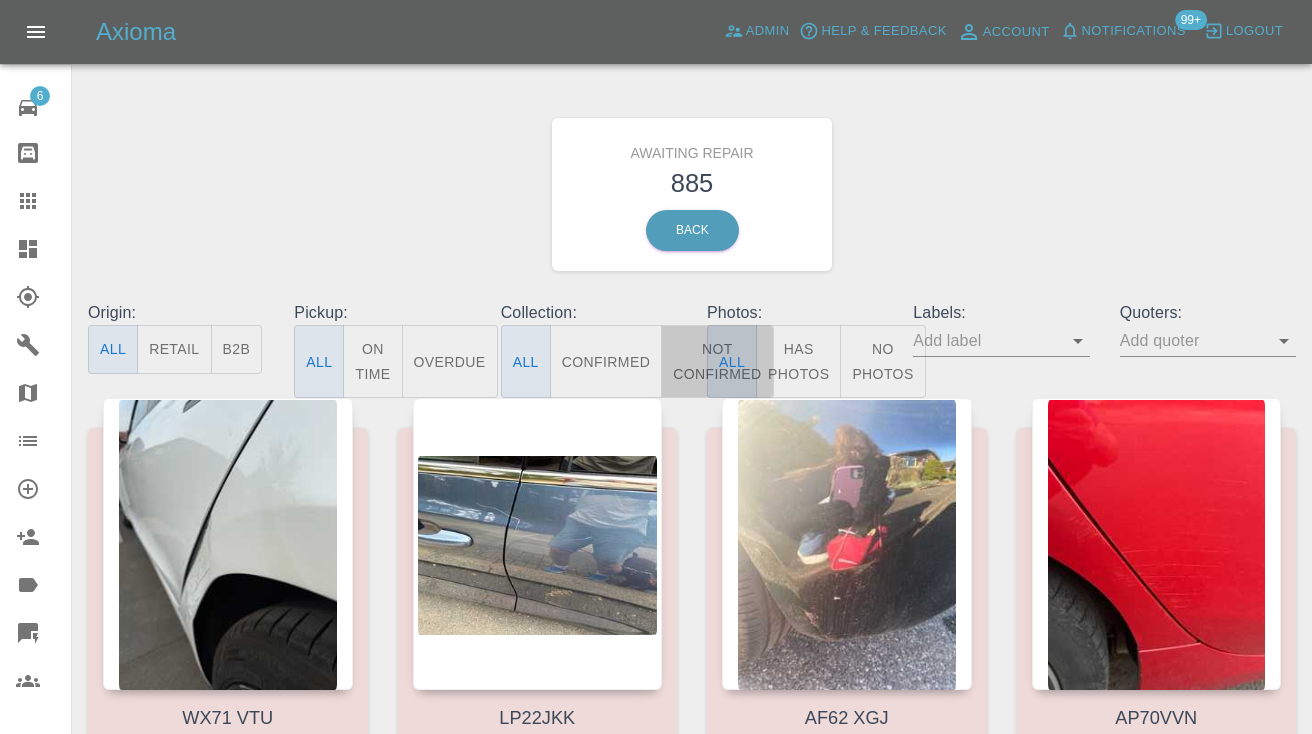 click on "Not Confirmed" at bounding box center [717, 361] 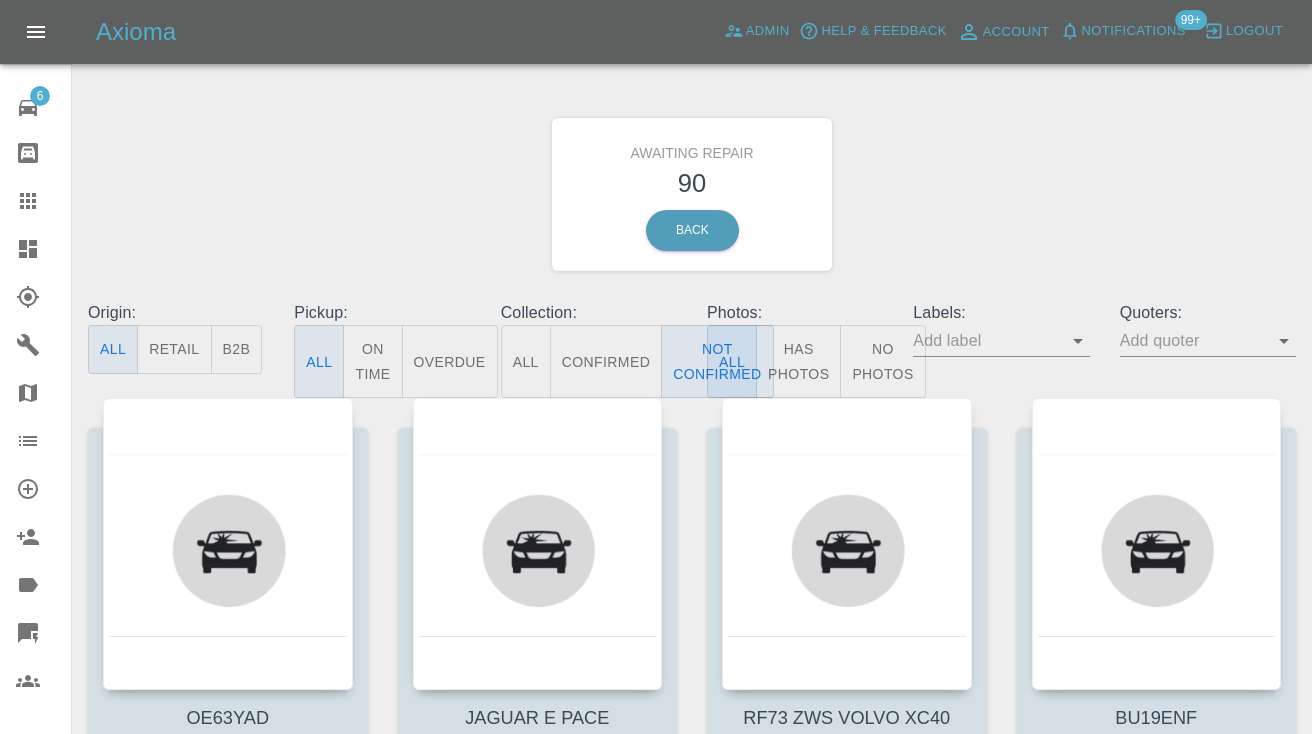 click on "Awaiting Repair 90 Back" at bounding box center (692, 194) 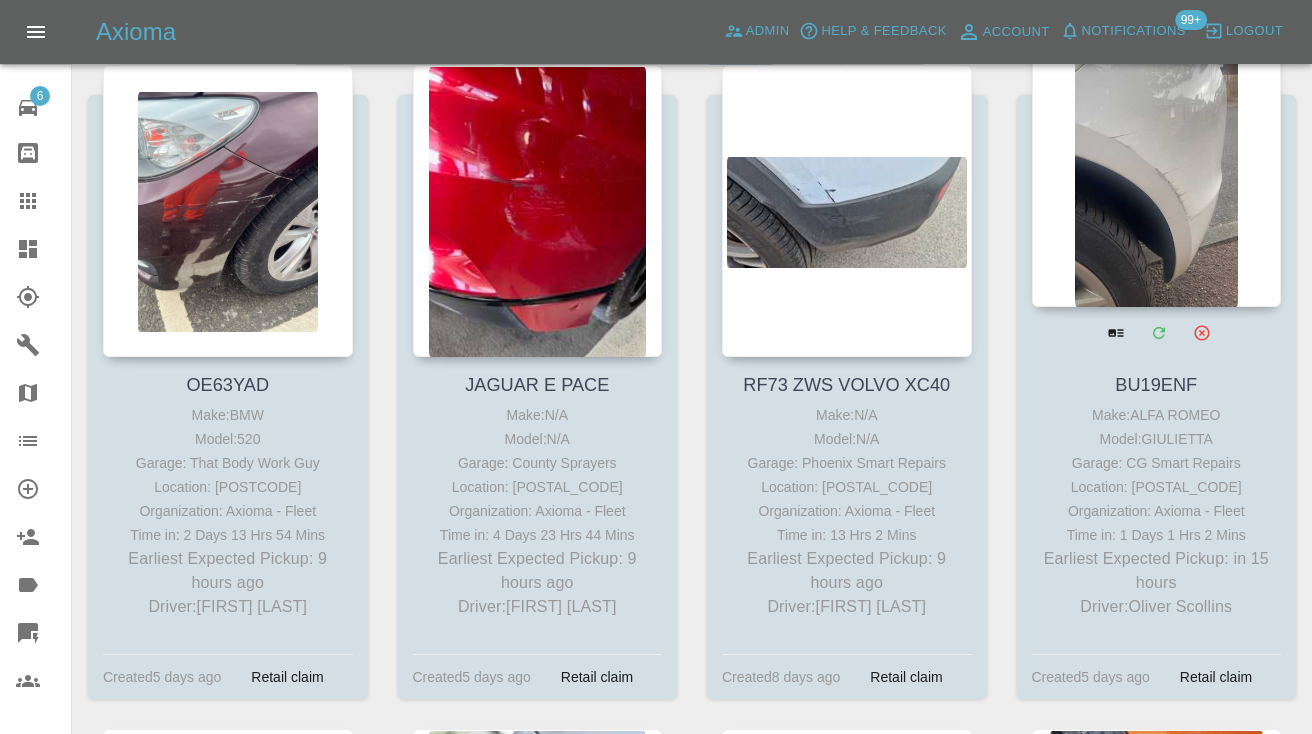 scroll, scrollTop: 322, scrollLeft: 0, axis: vertical 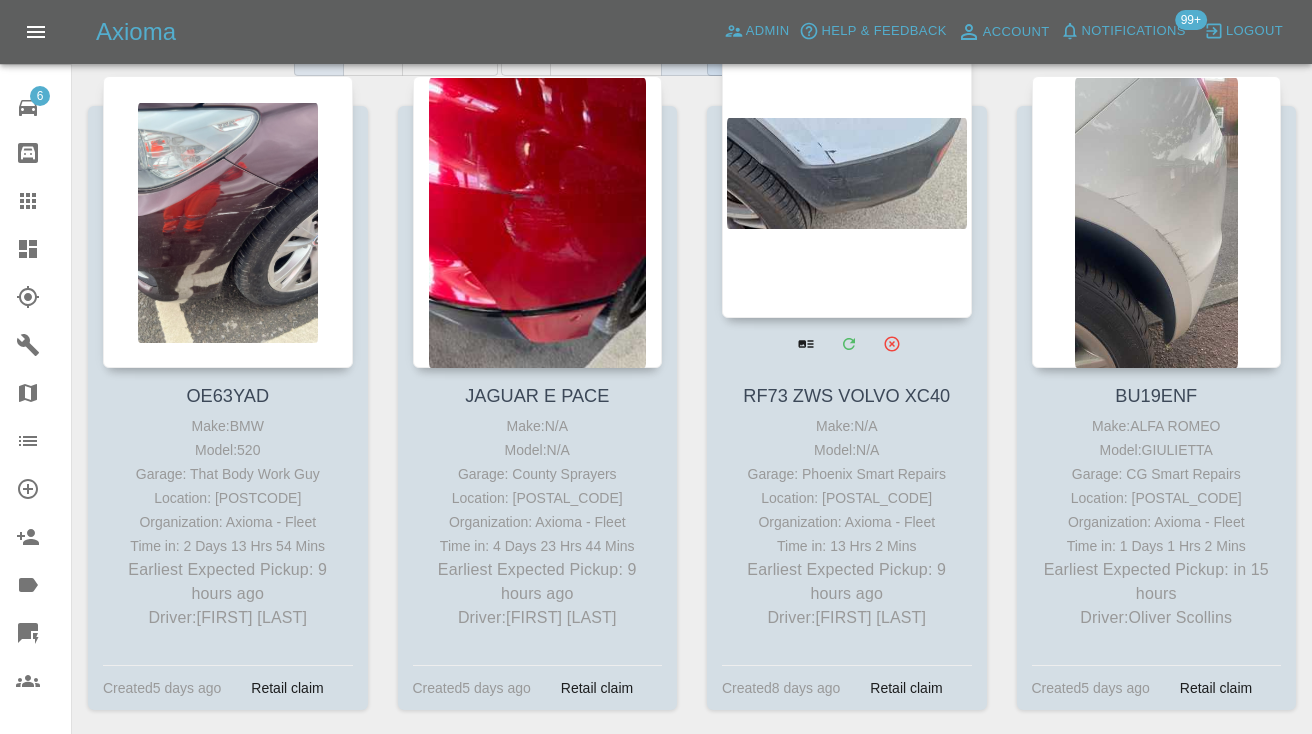 click at bounding box center [847, 172] 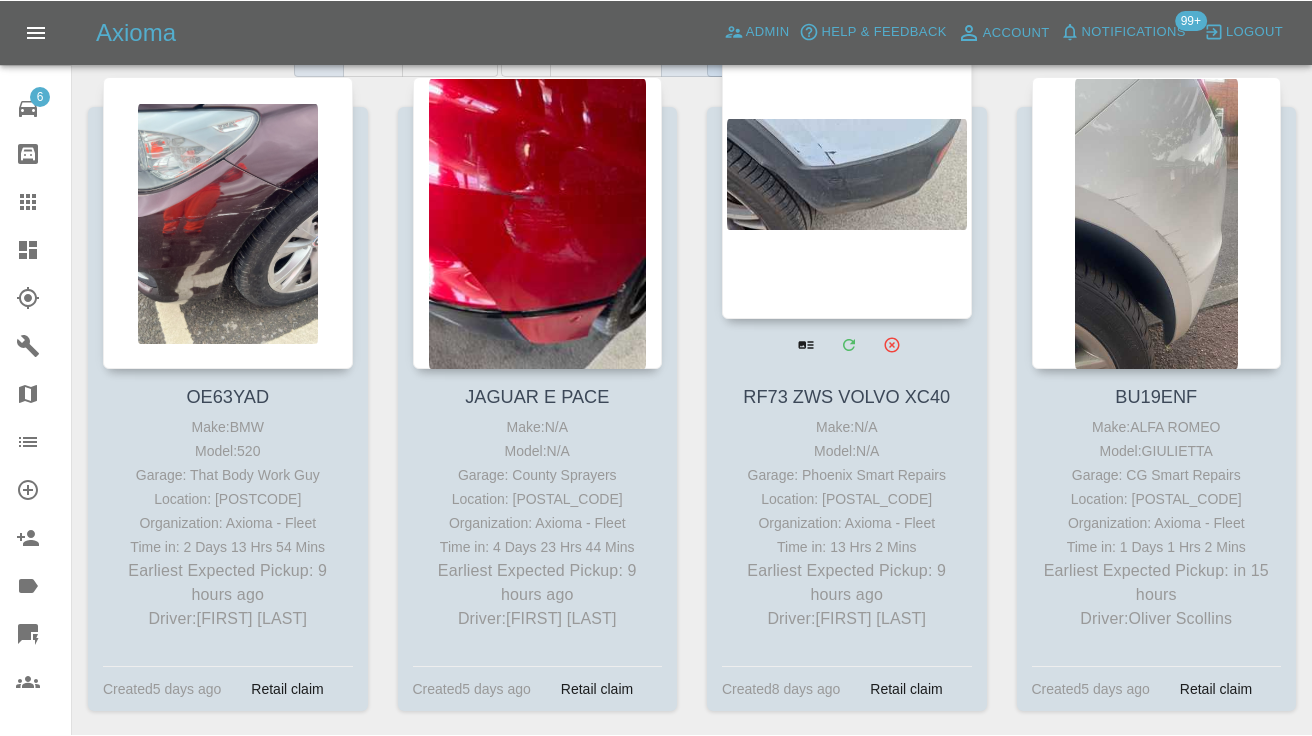 scroll, scrollTop: 0, scrollLeft: 0, axis: both 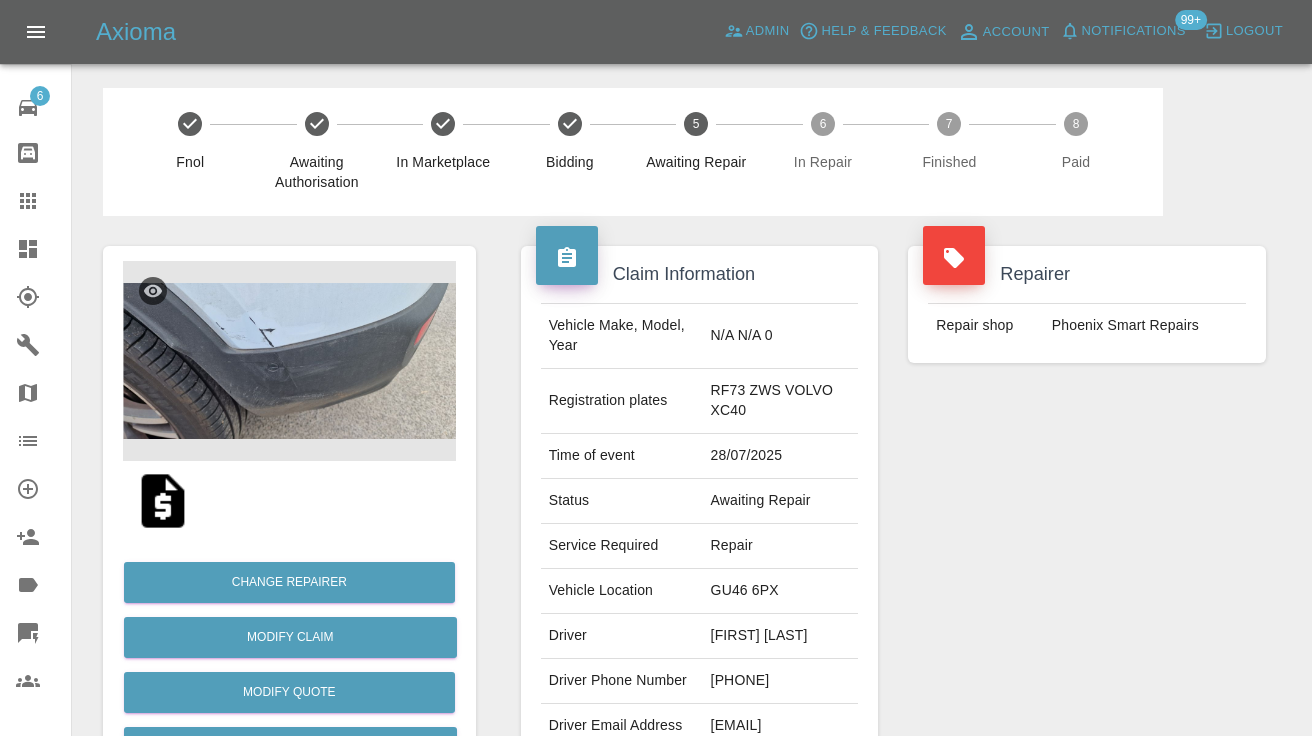 click on "Repairer Repair shop Phoenix Smart Repairs" at bounding box center (1087, 504) 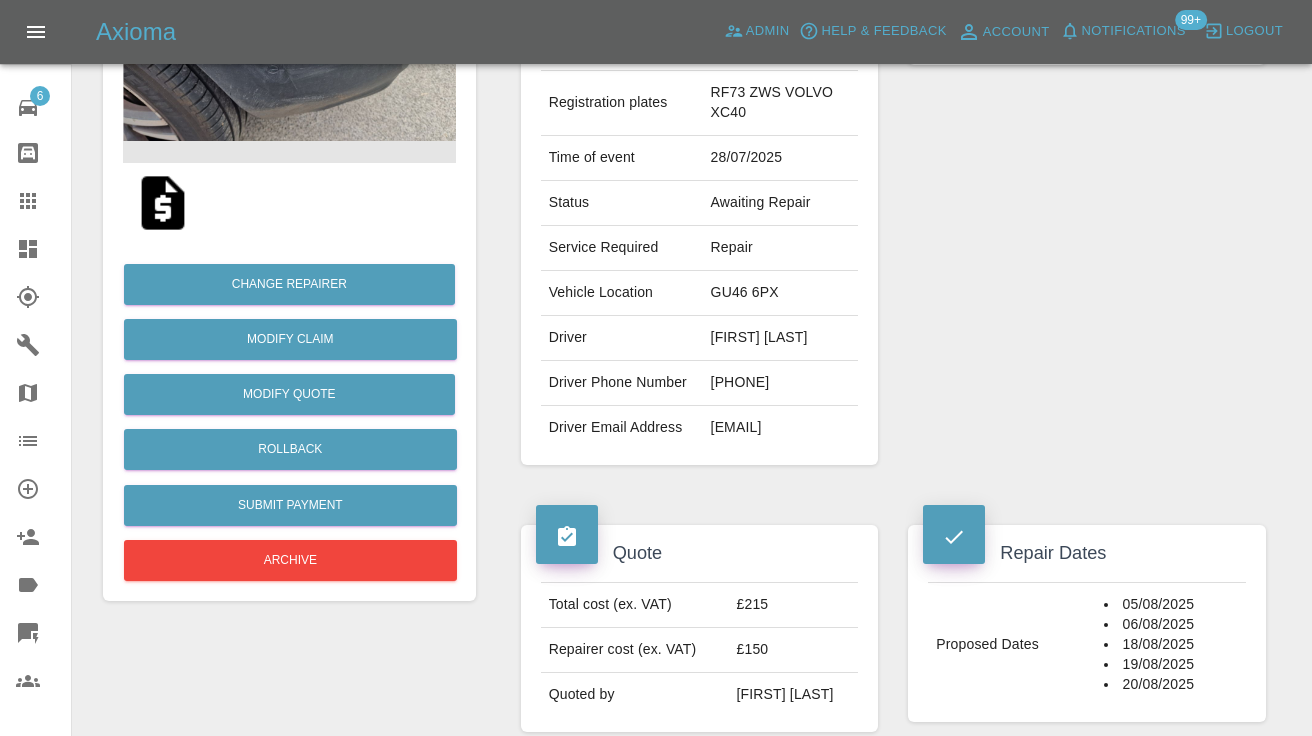 scroll, scrollTop: 315, scrollLeft: 0, axis: vertical 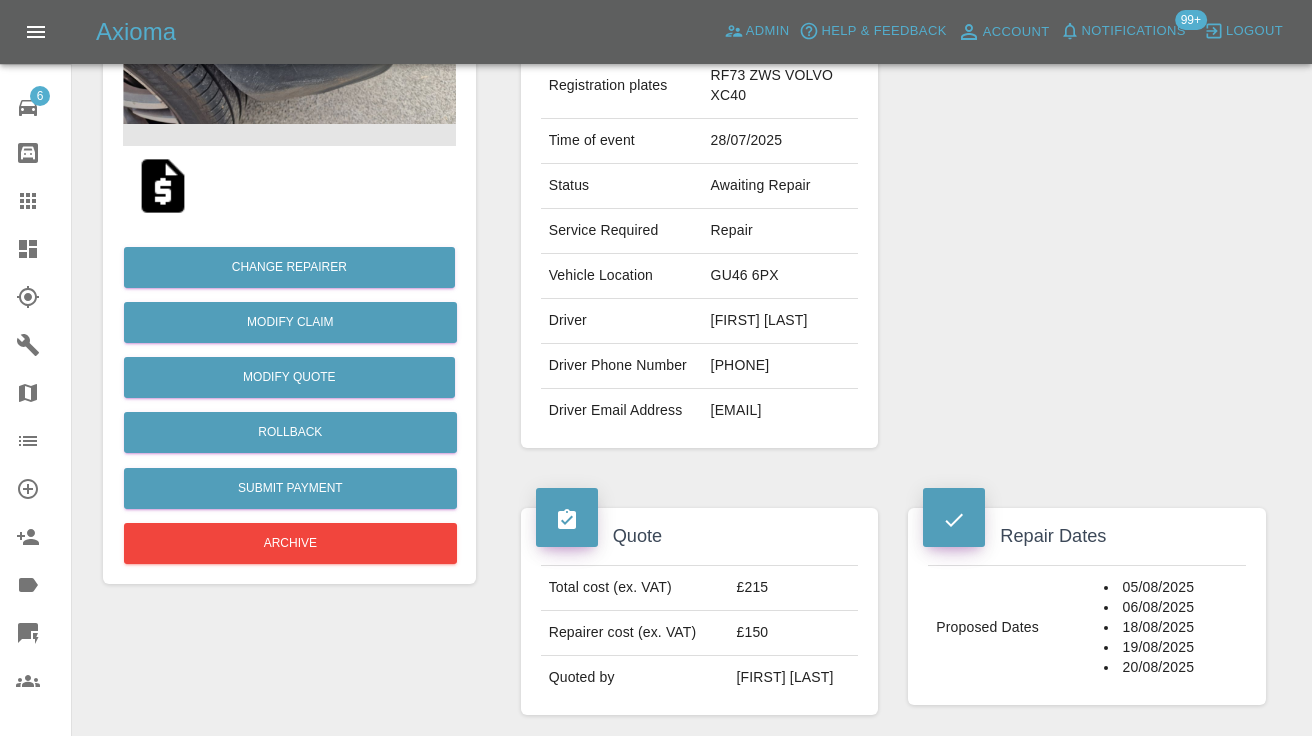 click on "07771970876" at bounding box center [781, 366] 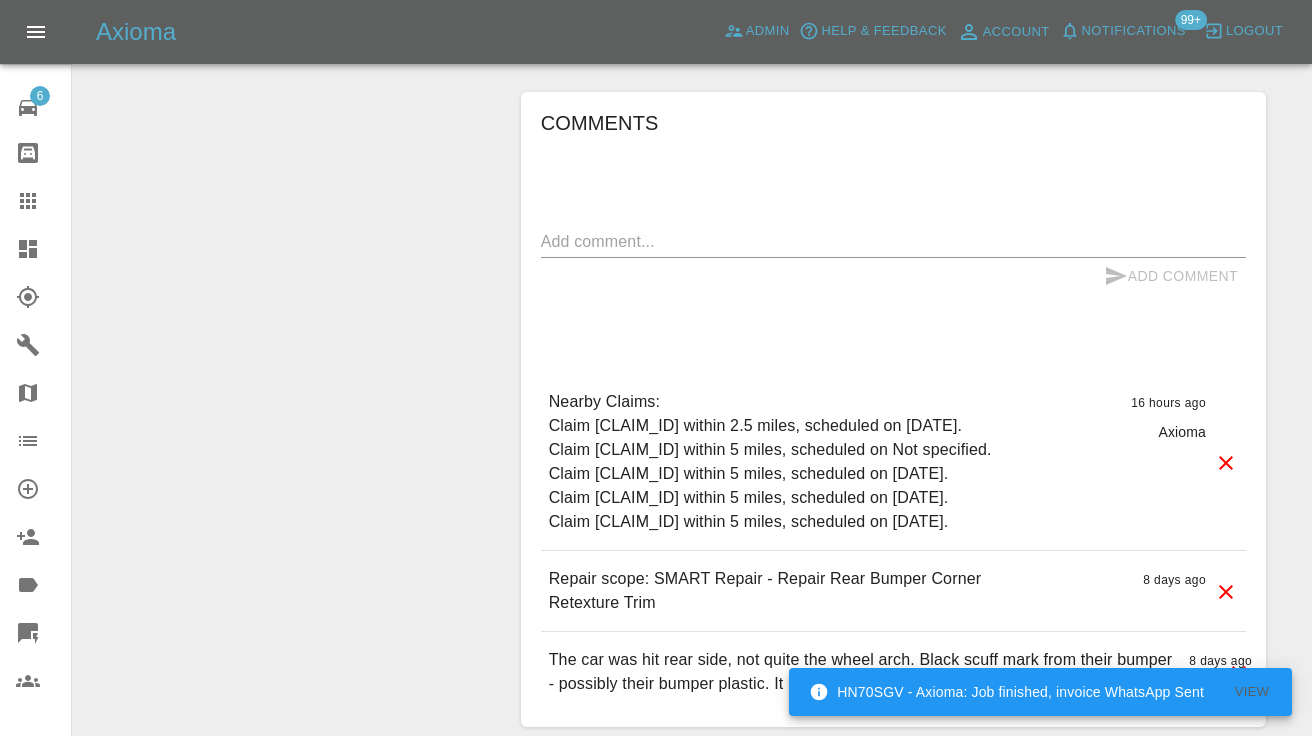 scroll, scrollTop: 1524, scrollLeft: 0, axis: vertical 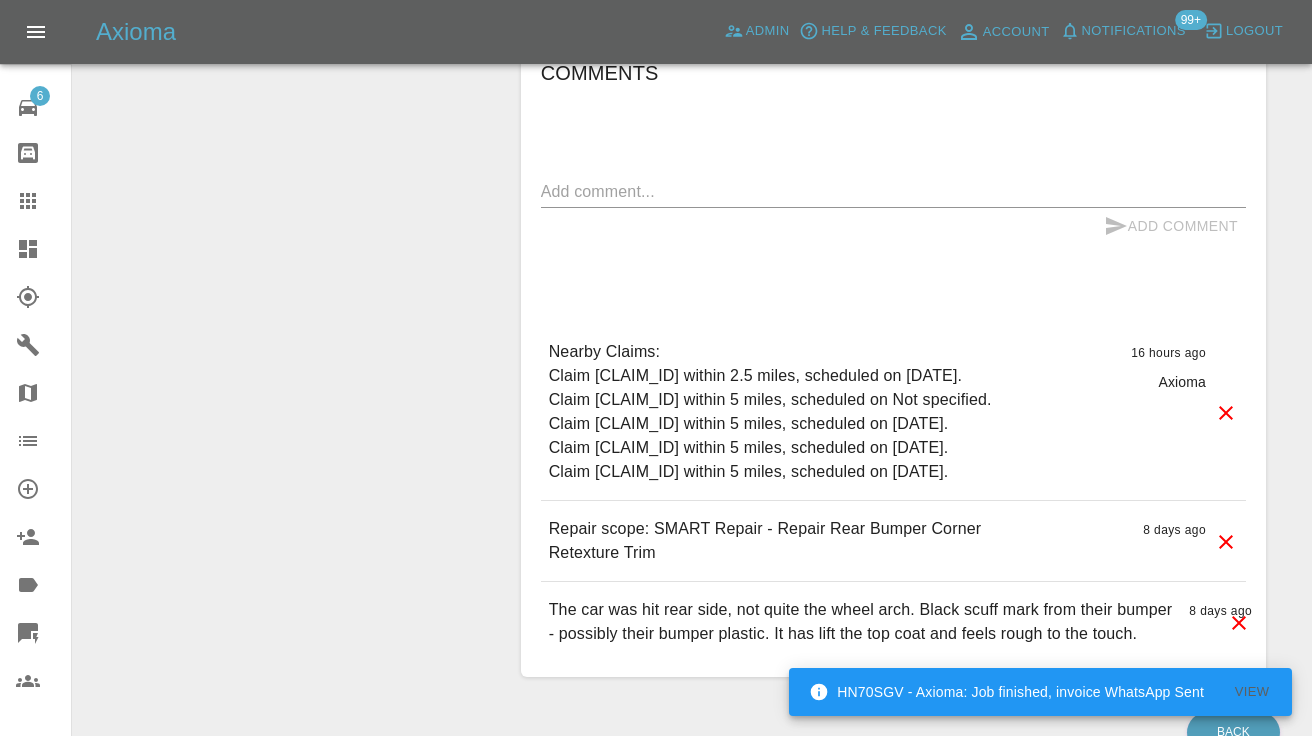 click on "x" at bounding box center [893, 192] 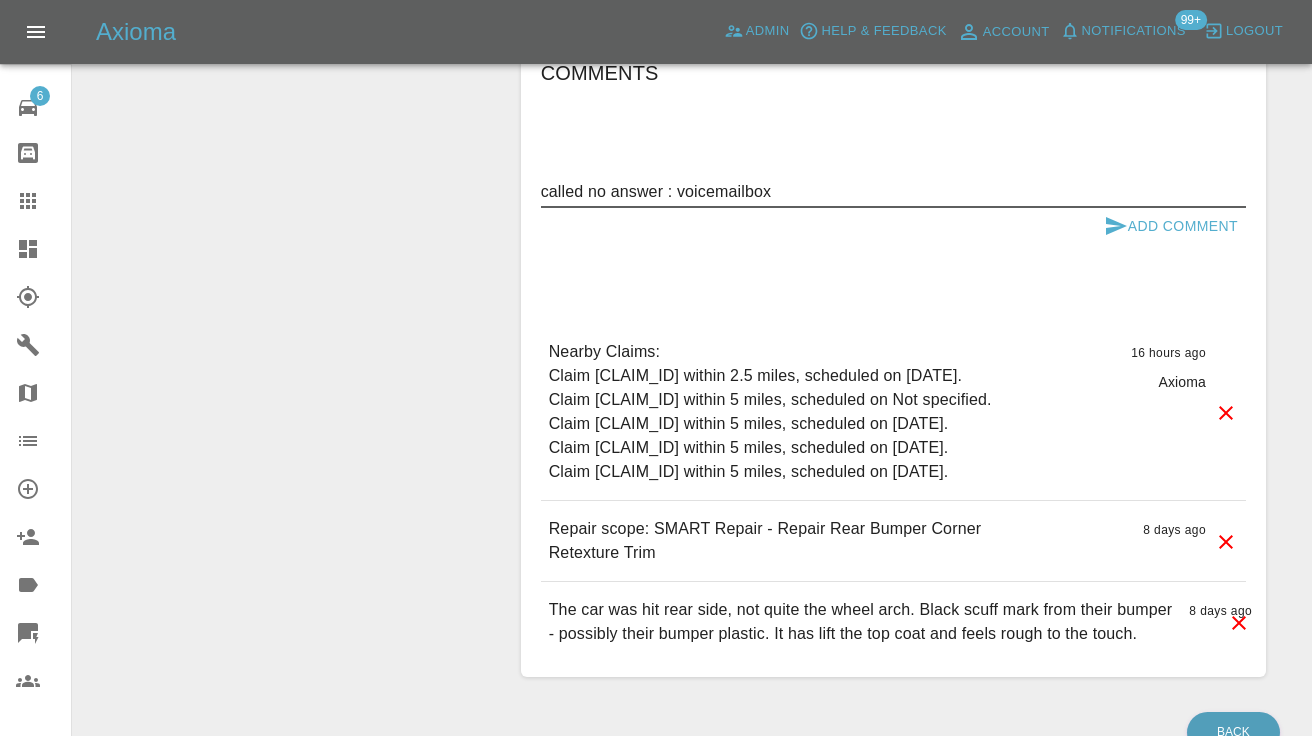 type on "called no answer : voicemailbox" 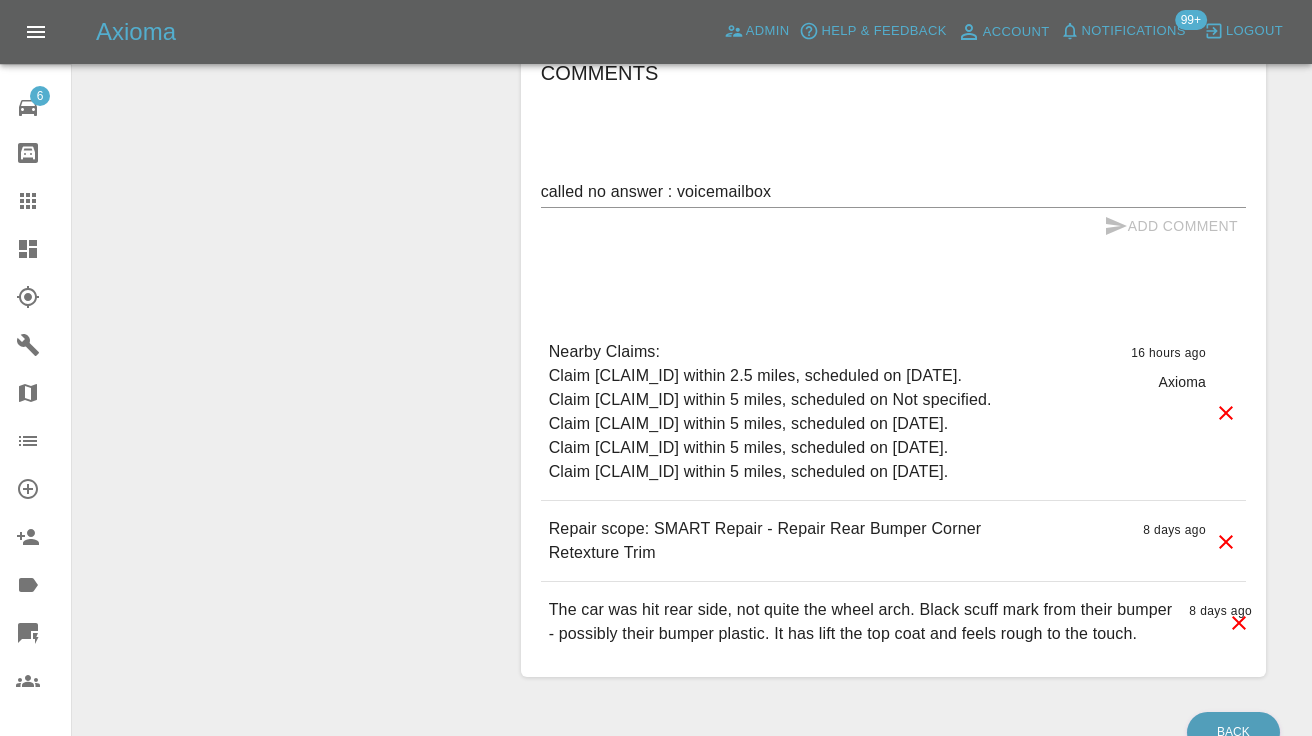 type 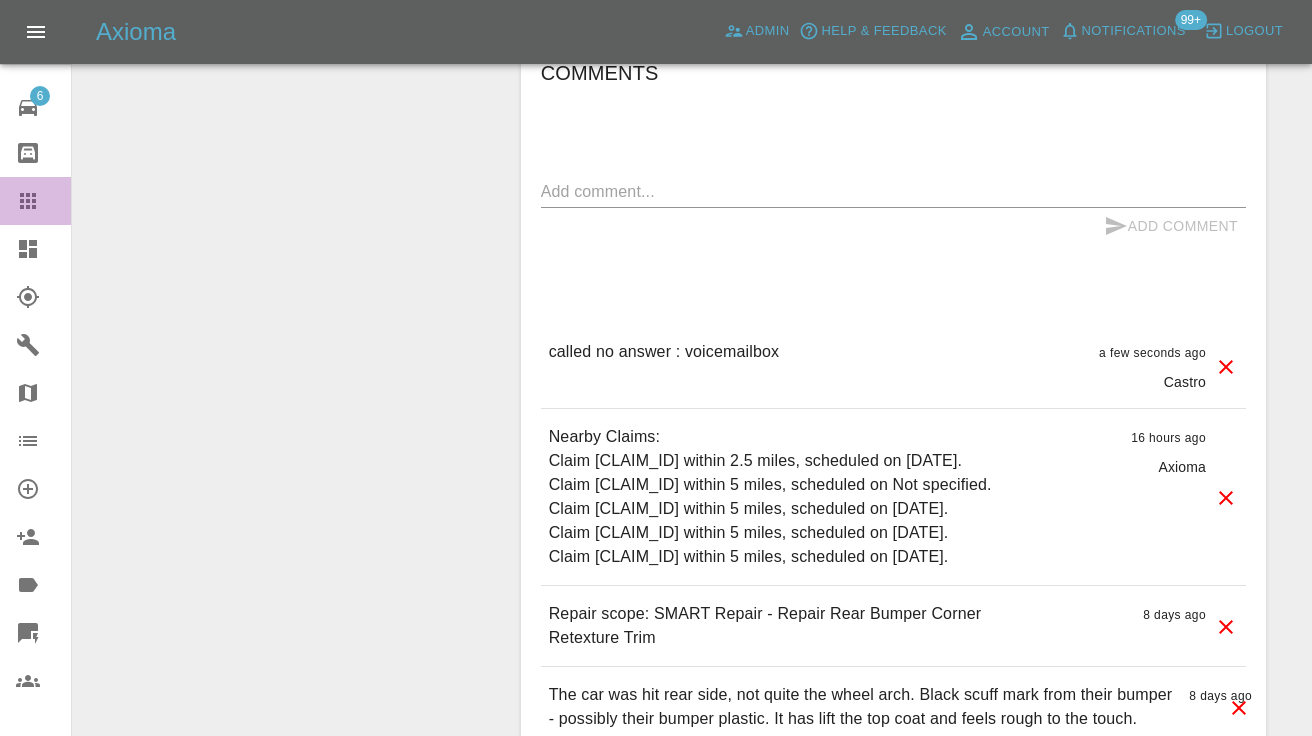 click at bounding box center [44, 201] 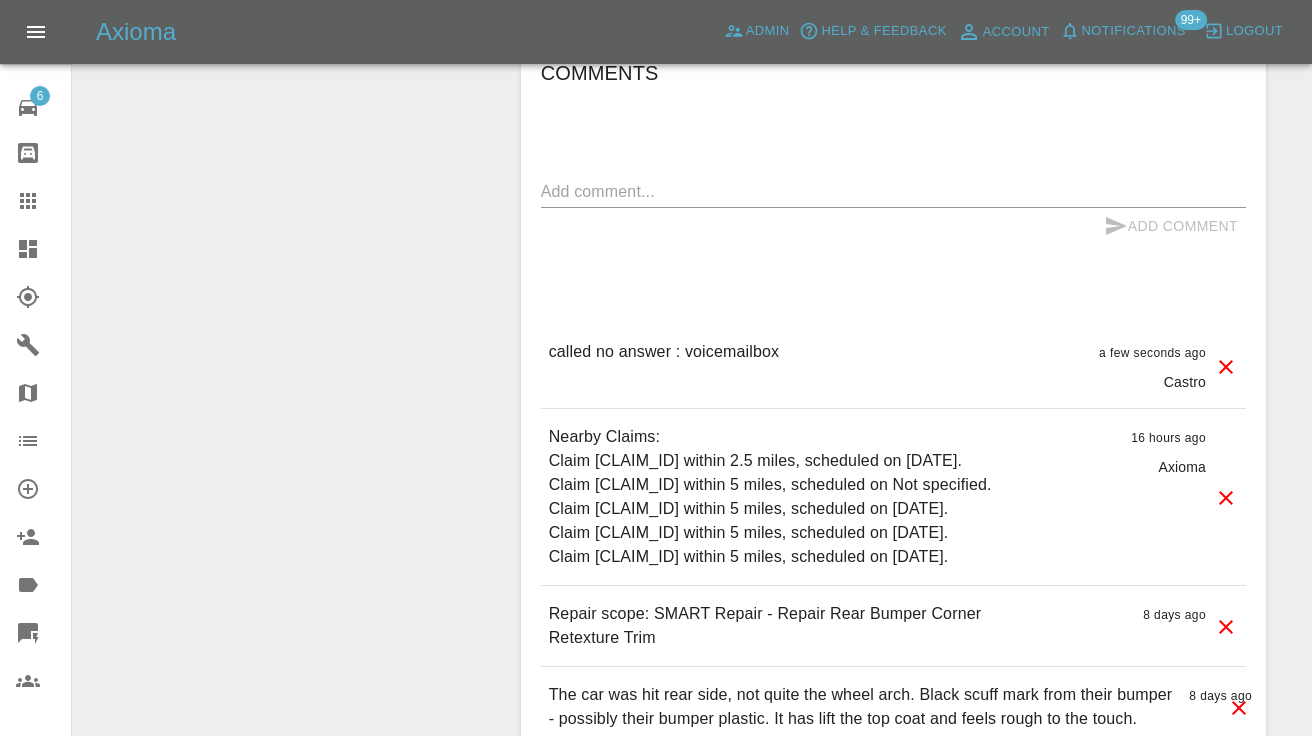 scroll, scrollTop: 133, scrollLeft: 0, axis: vertical 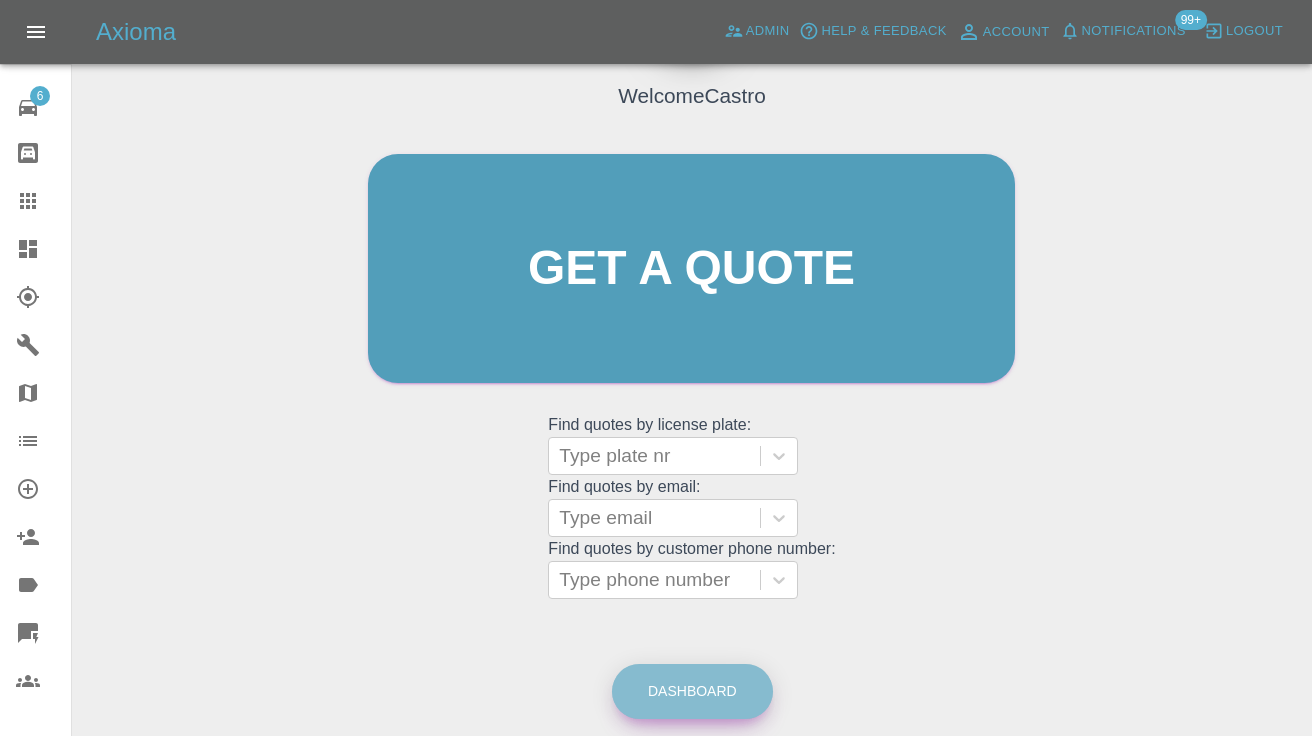 click on "Dashboard" at bounding box center [692, 691] 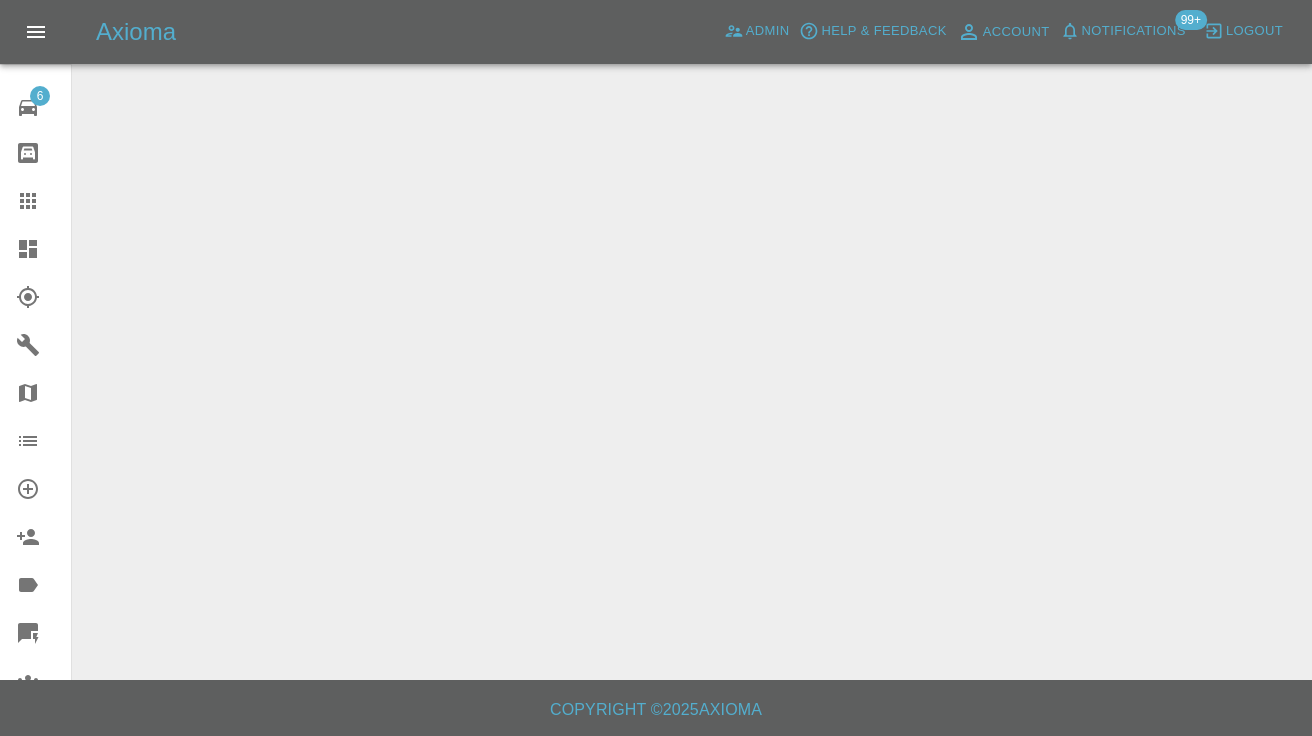 scroll, scrollTop: 0, scrollLeft: 0, axis: both 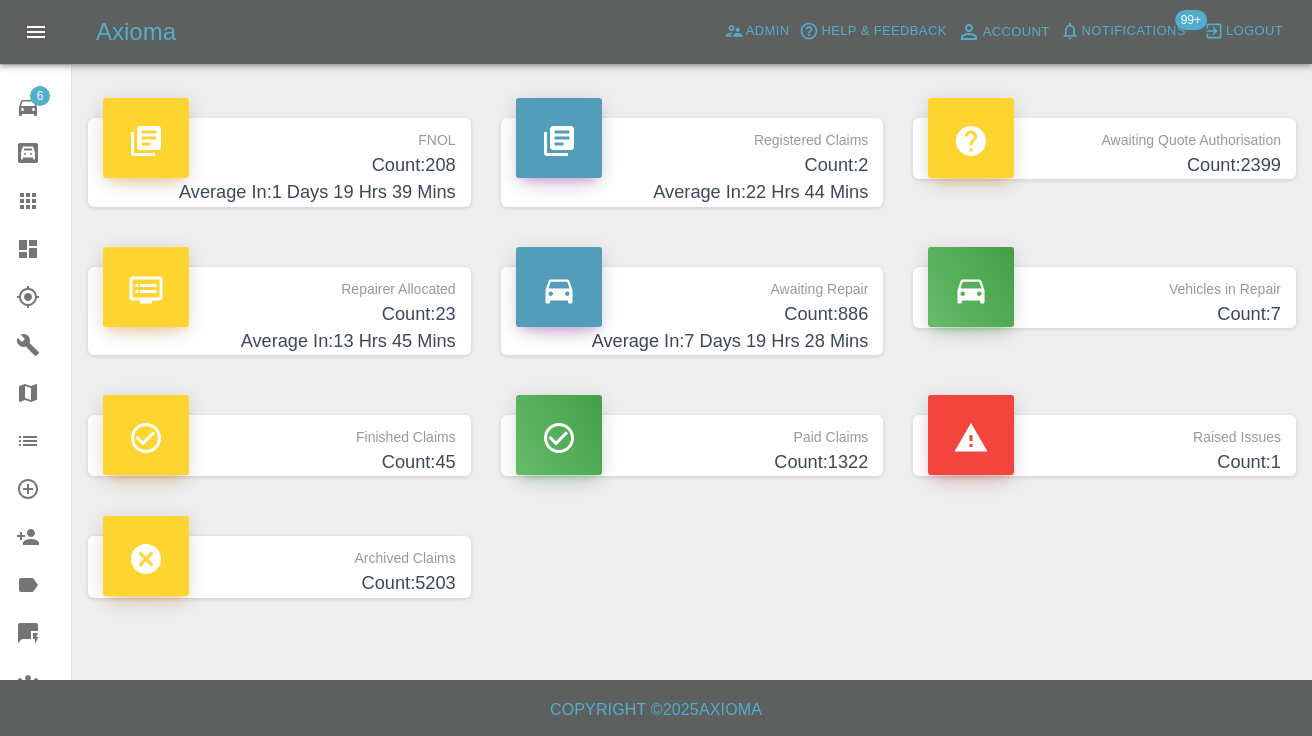 click on "Count:  886" at bounding box center [692, 314] 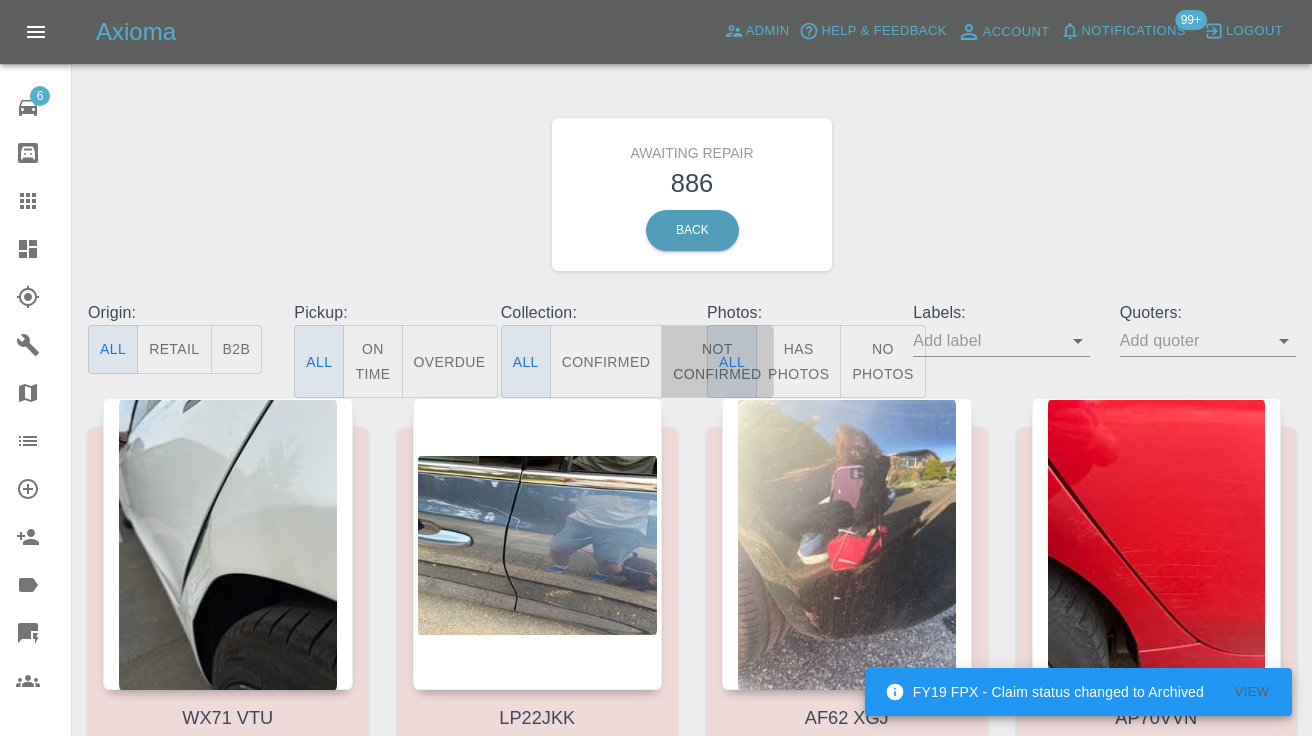 click on "Not Confirmed" at bounding box center (717, 361) 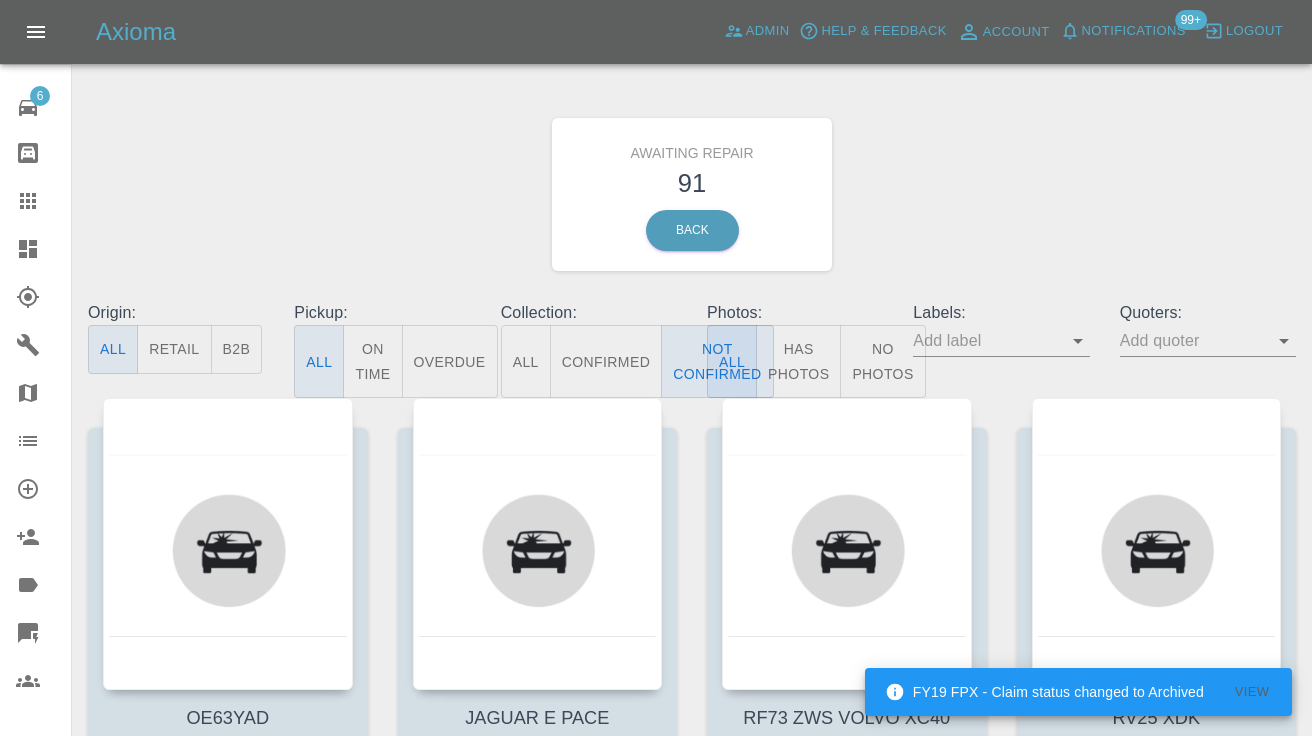 click on "Awaiting Repair 91 Back" at bounding box center [692, 194] 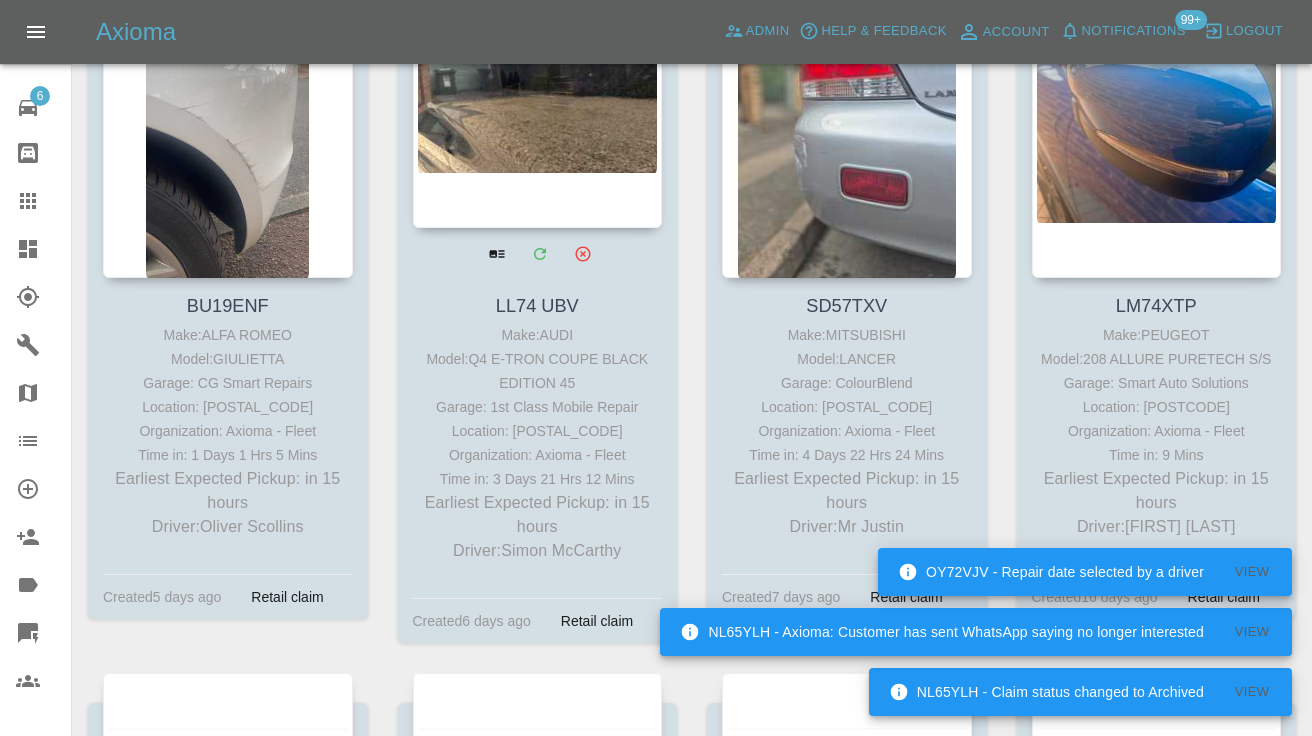 scroll, scrollTop: 1107, scrollLeft: 0, axis: vertical 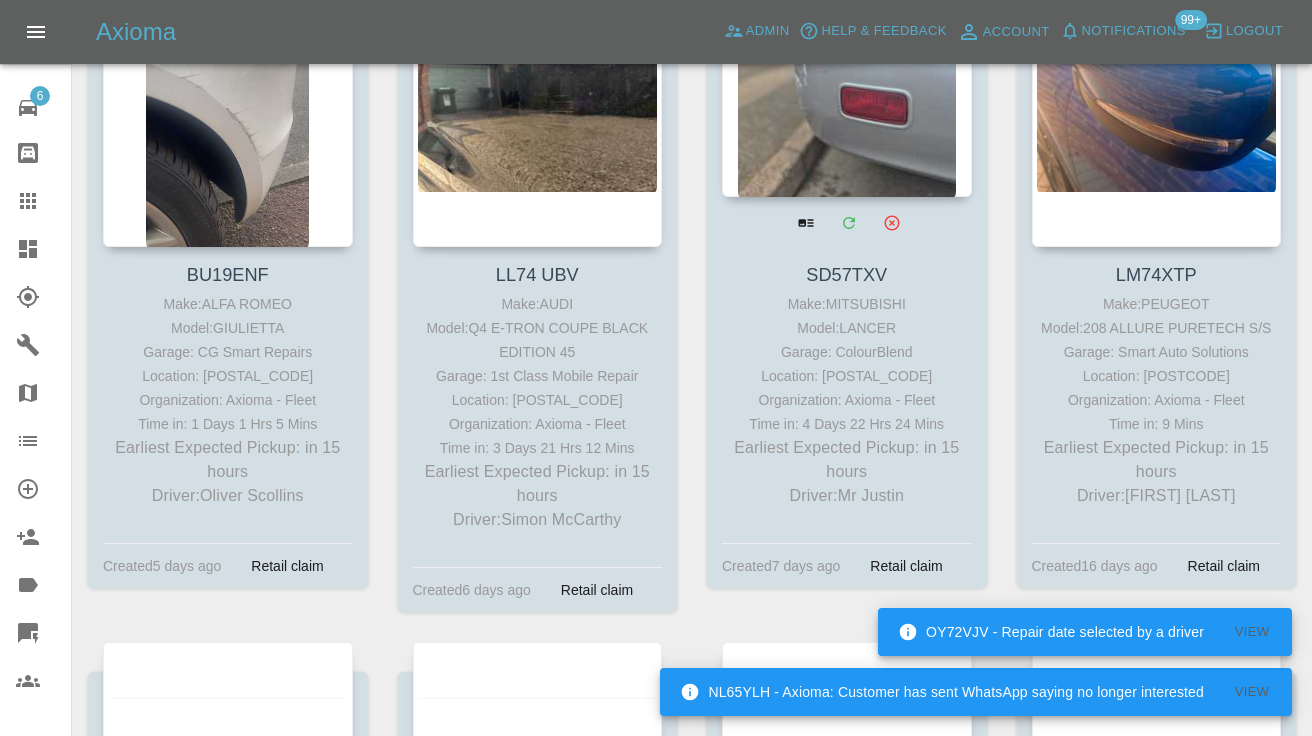 click at bounding box center [847, 51] 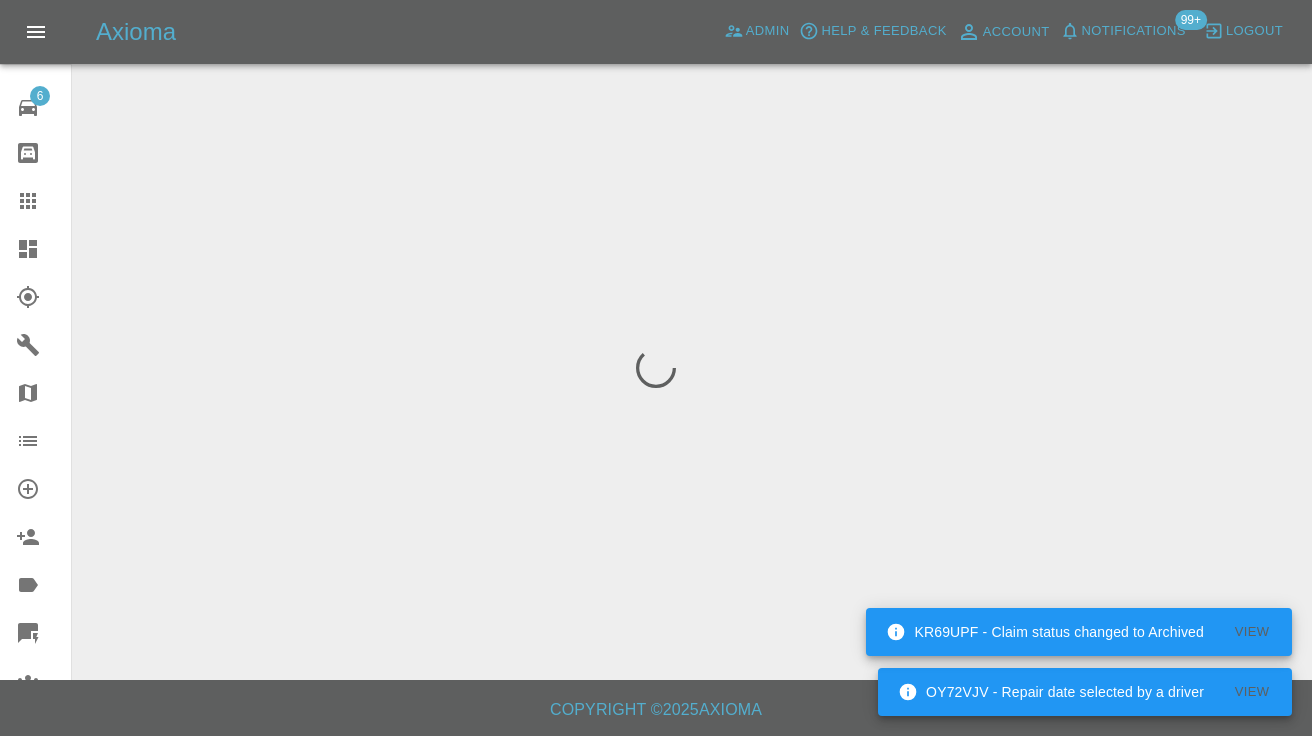 scroll, scrollTop: 0, scrollLeft: 0, axis: both 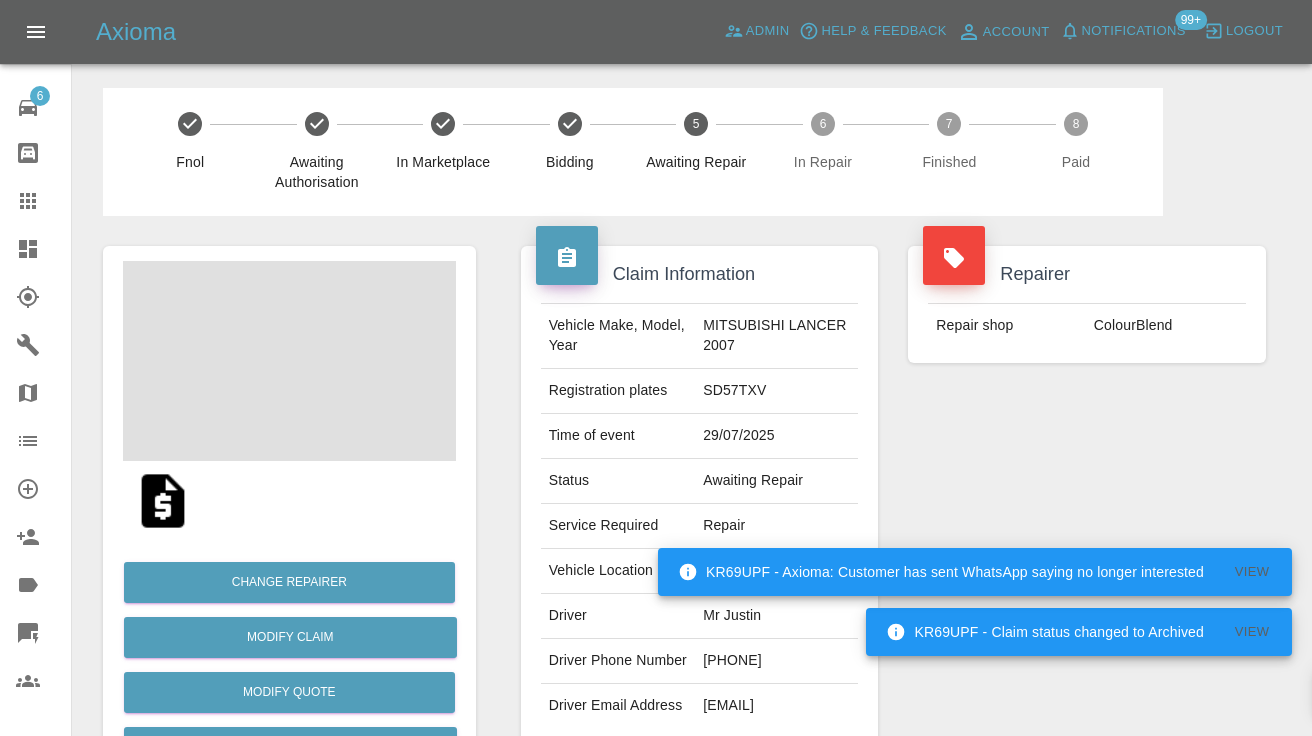 click on "07946155213" at bounding box center [776, 661] 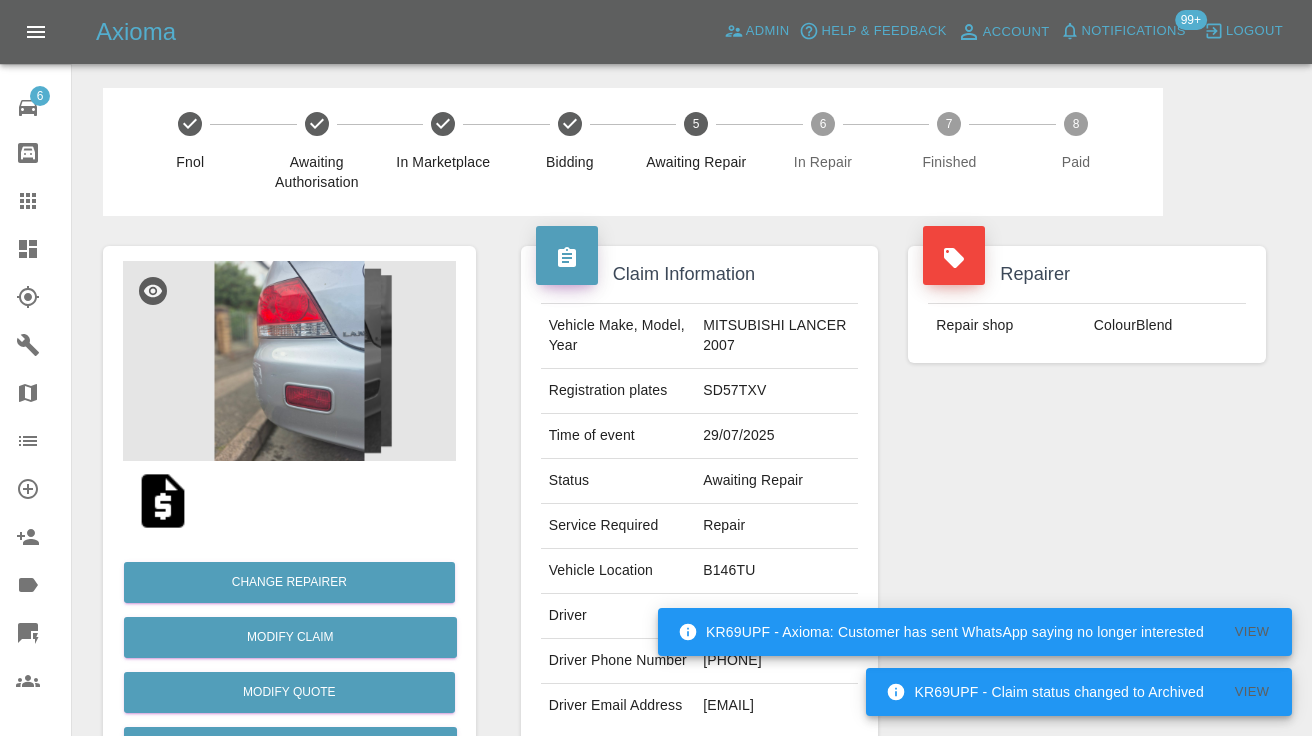 click on "07946155213" at bounding box center [776, 661] 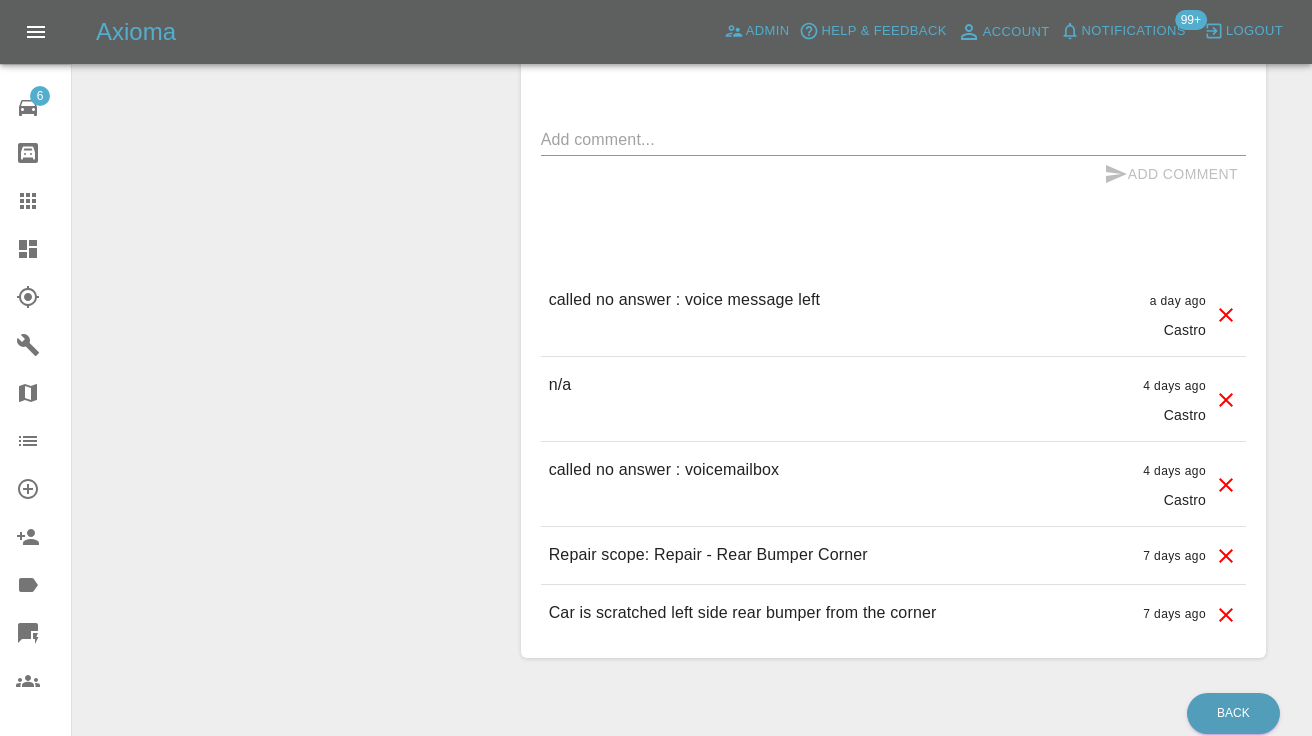 scroll, scrollTop: 1748, scrollLeft: 0, axis: vertical 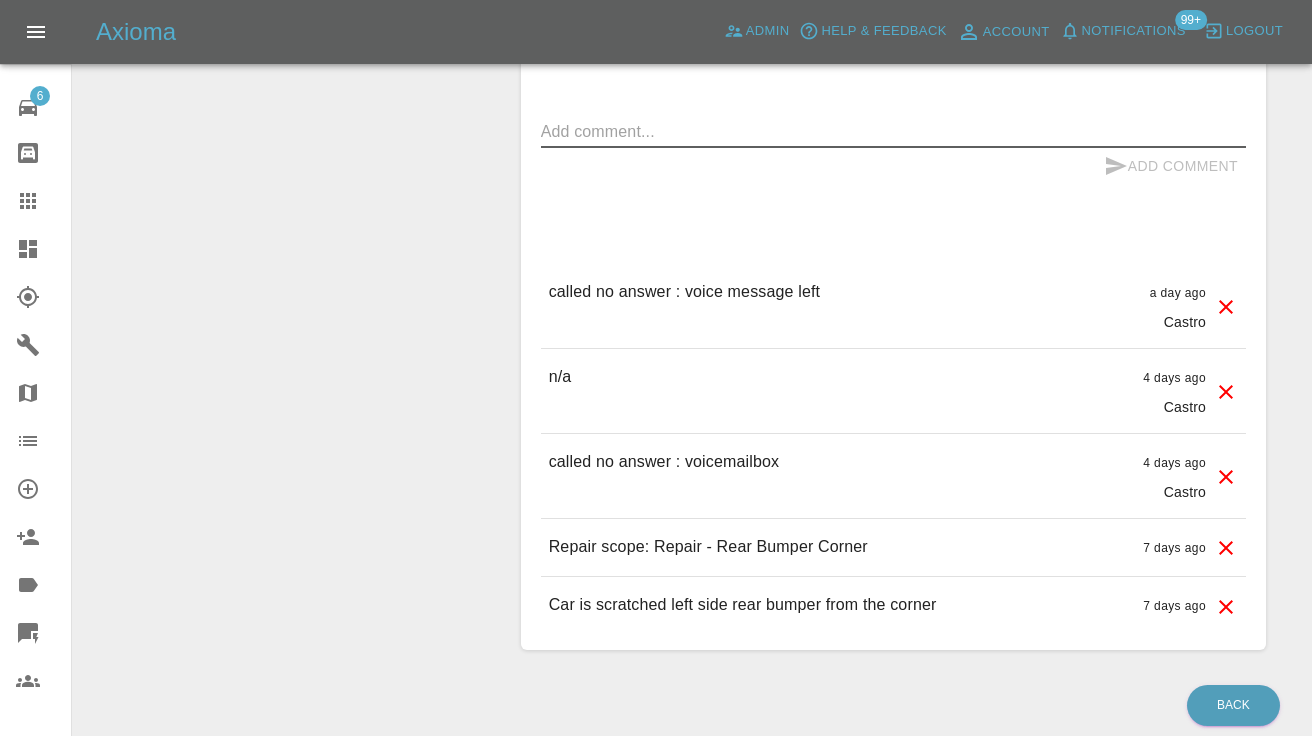 click at bounding box center (893, 131) 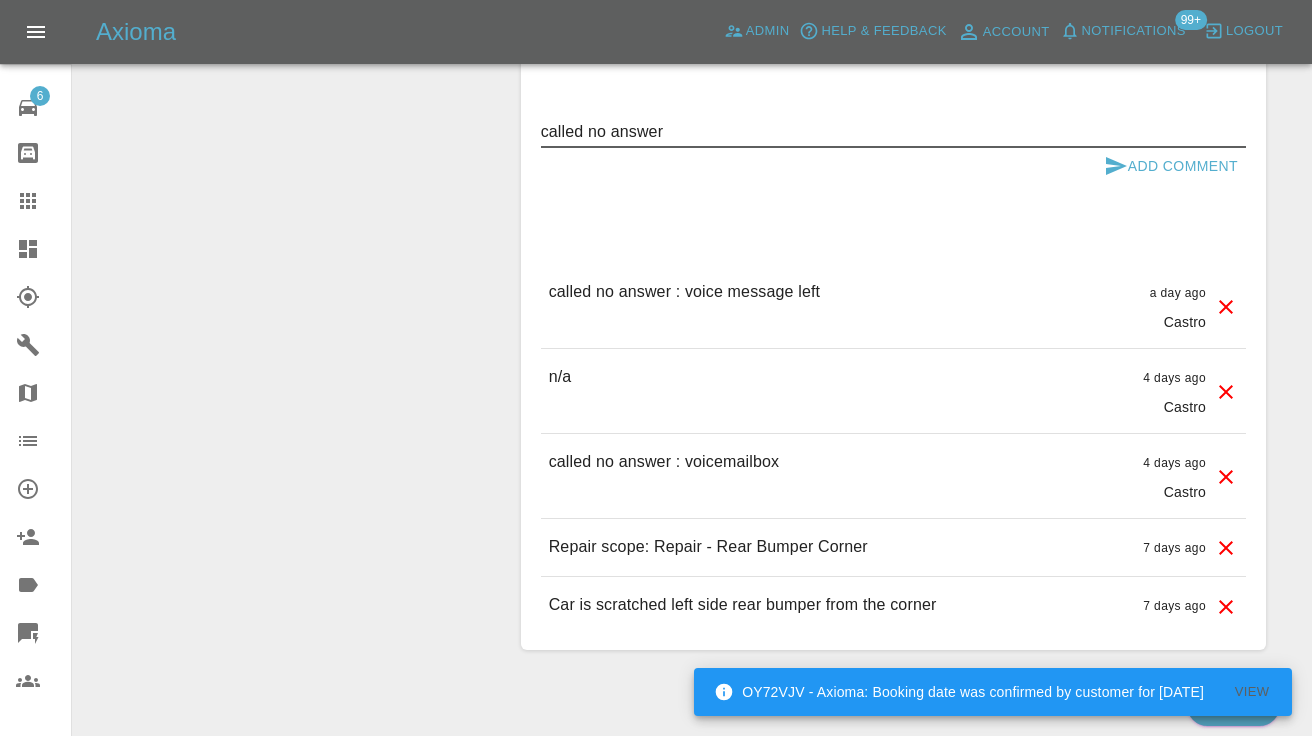 type on "called no answer" 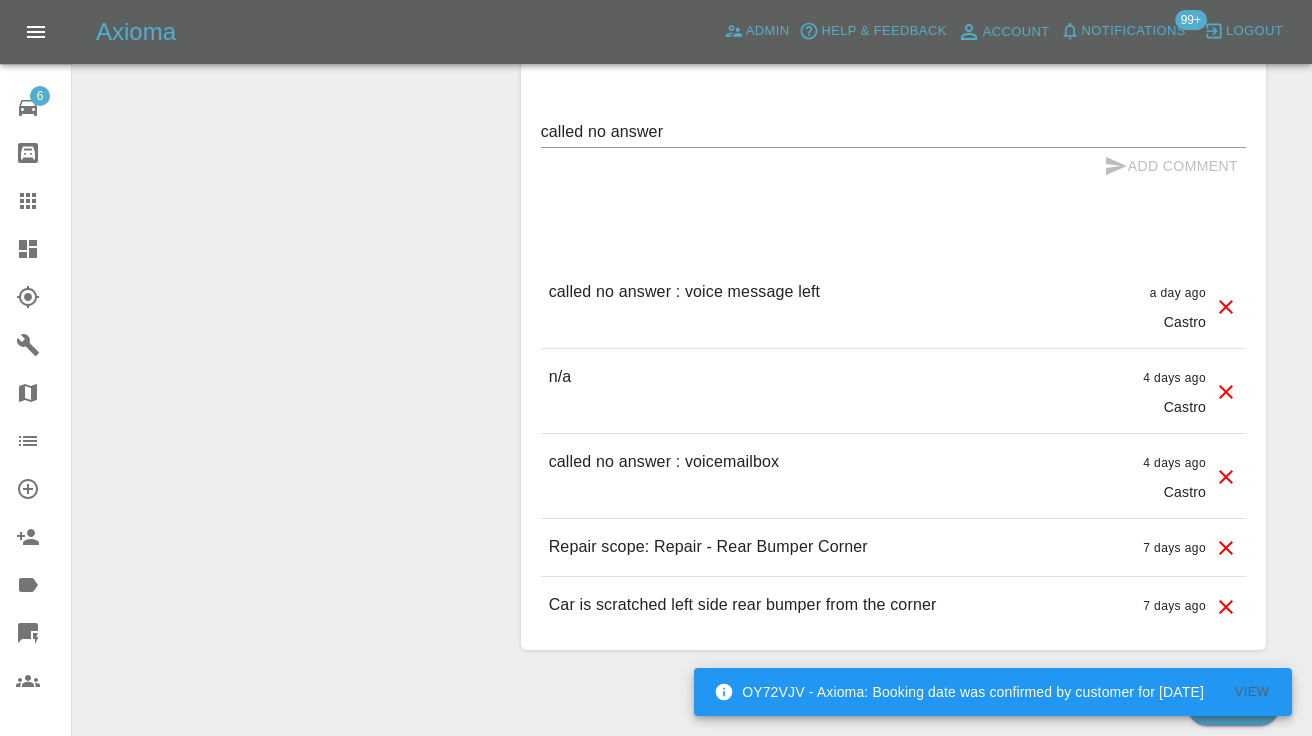type 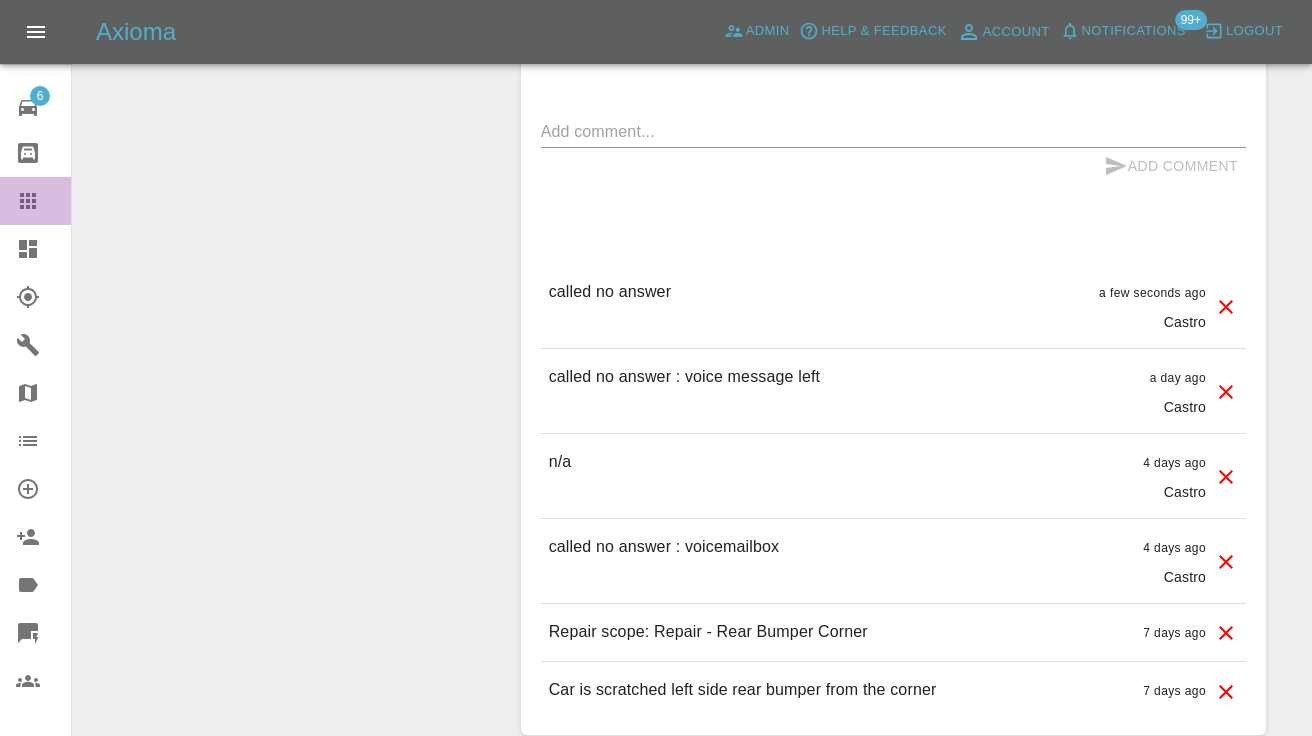 click 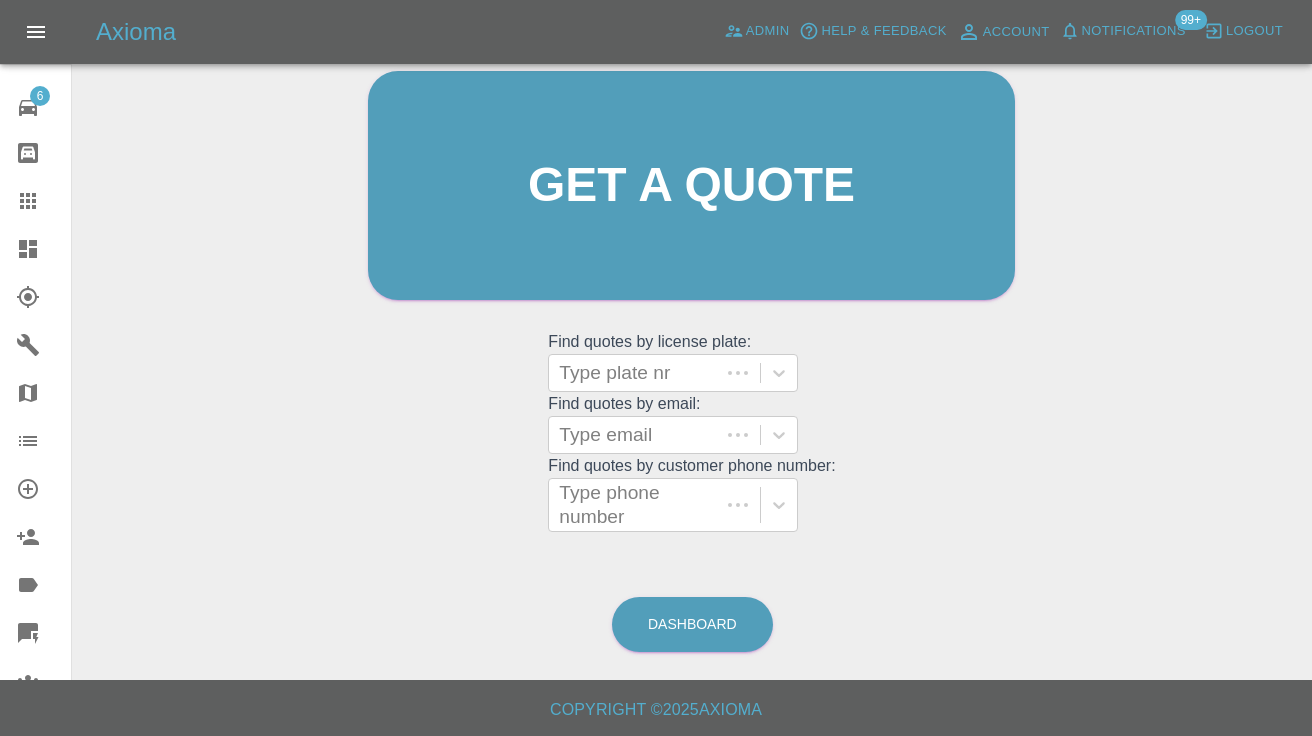 scroll, scrollTop: 199, scrollLeft: 0, axis: vertical 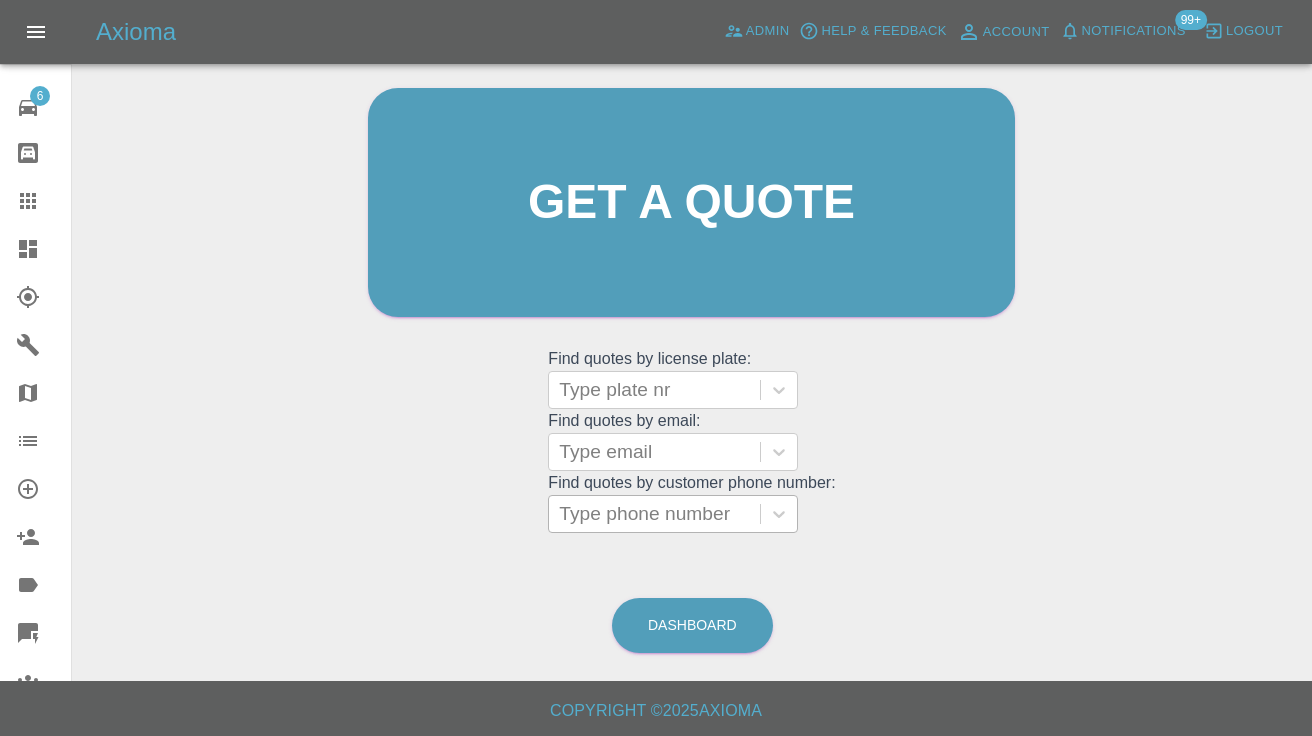 click on "Type phone number" at bounding box center [654, 514] 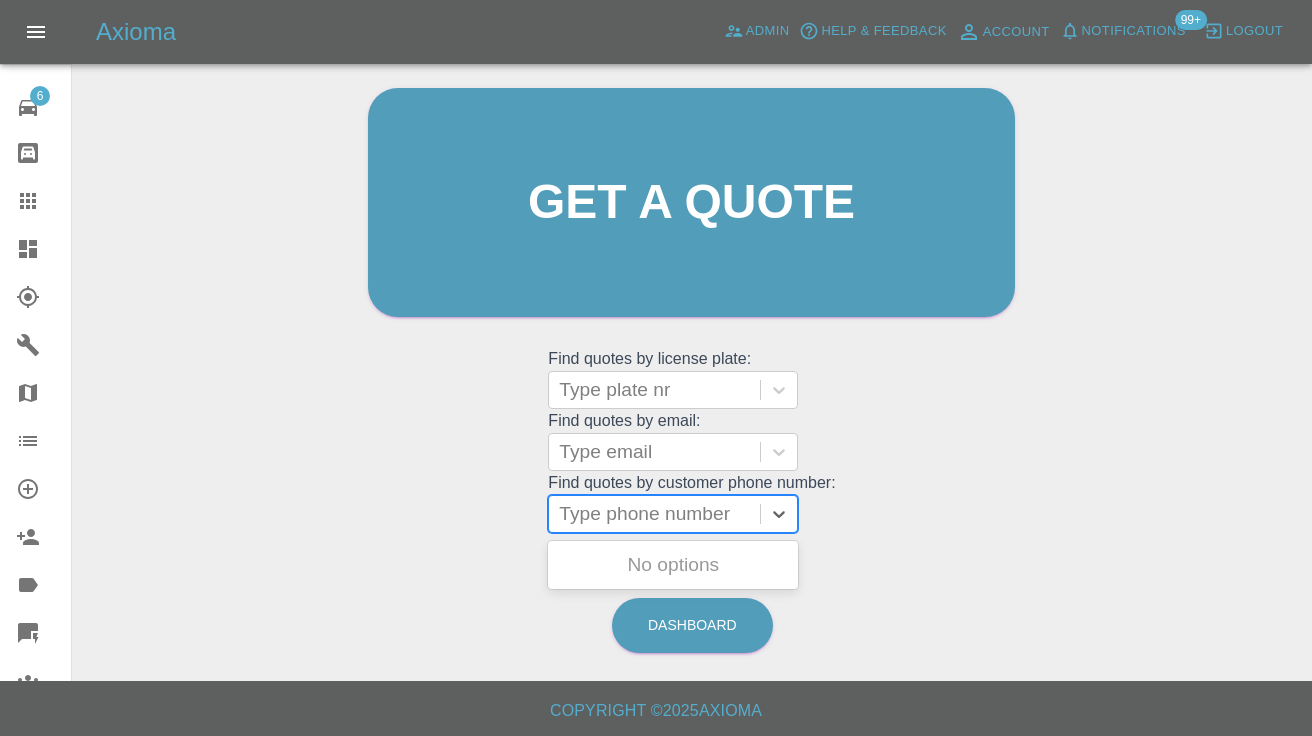 paste on "07476620671" 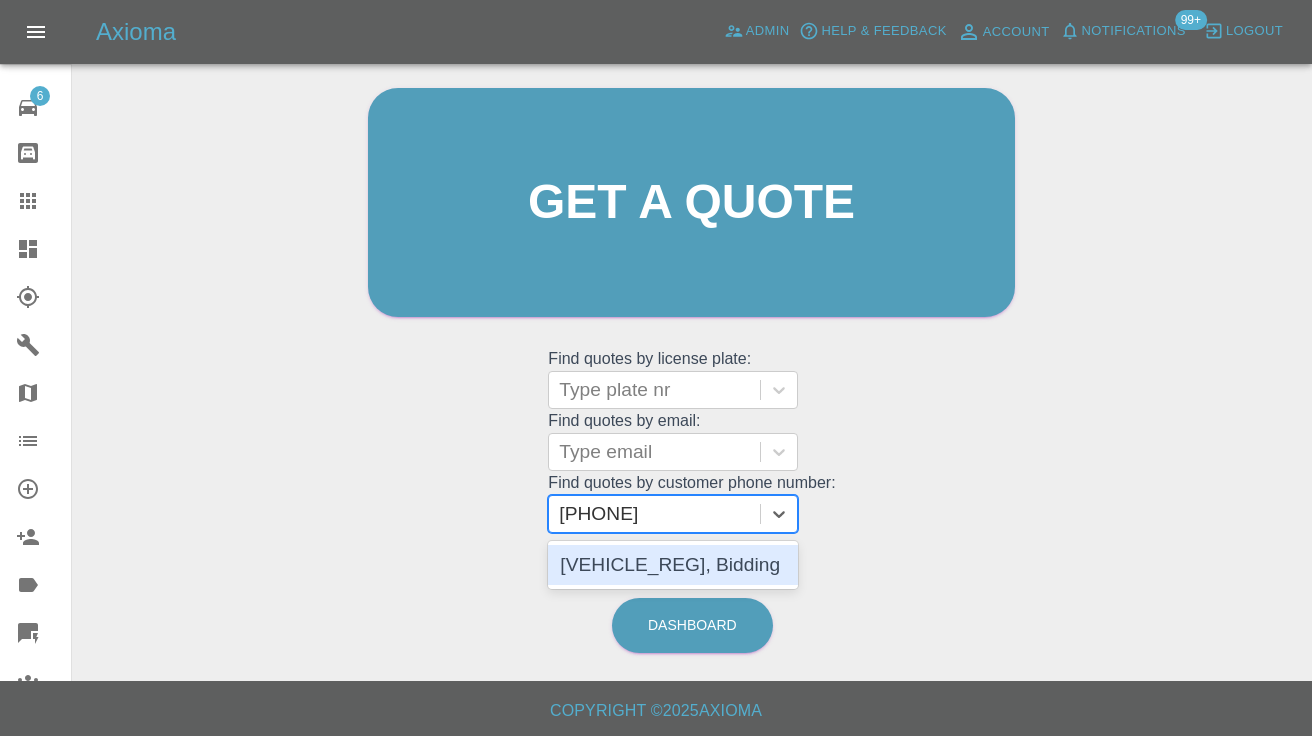 type 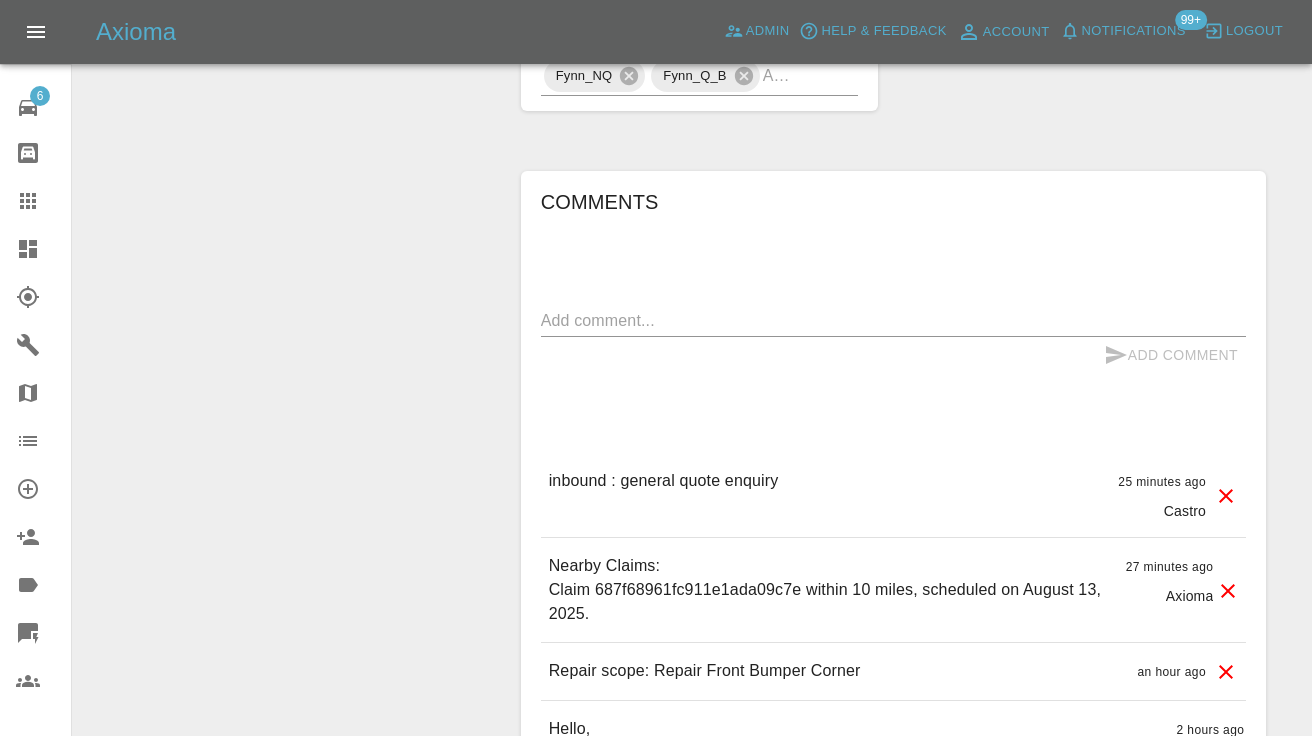 scroll, scrollTop: 1404, scrollLeft: 0, axis: vertical 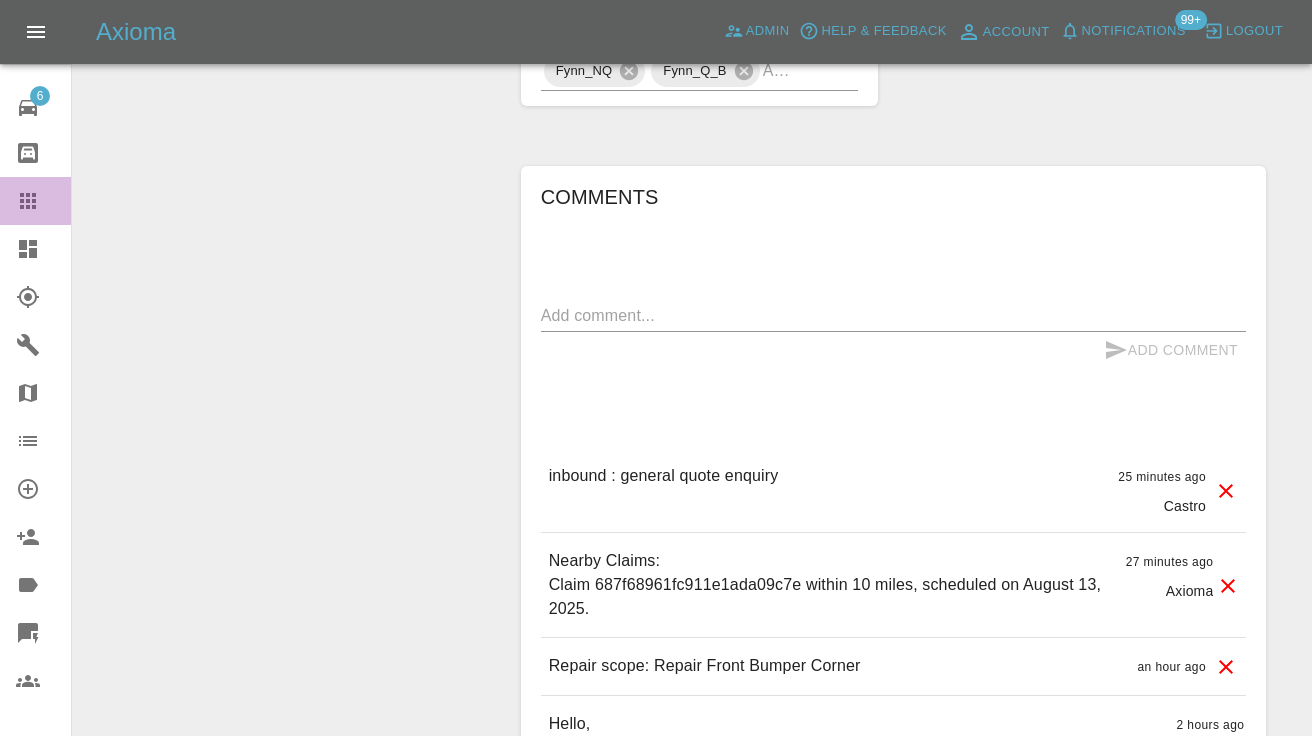 click 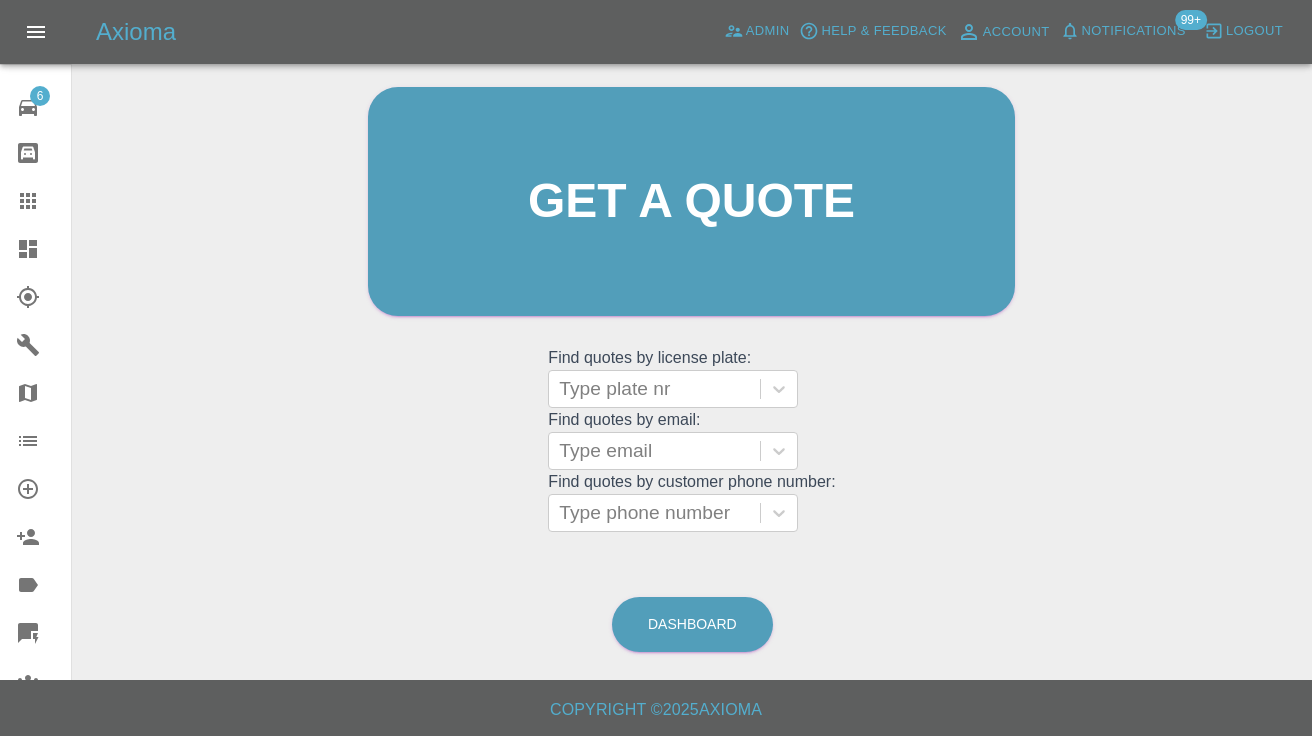 scroll, scrollTop: 199, scrollLeft: 0, axis: vertical 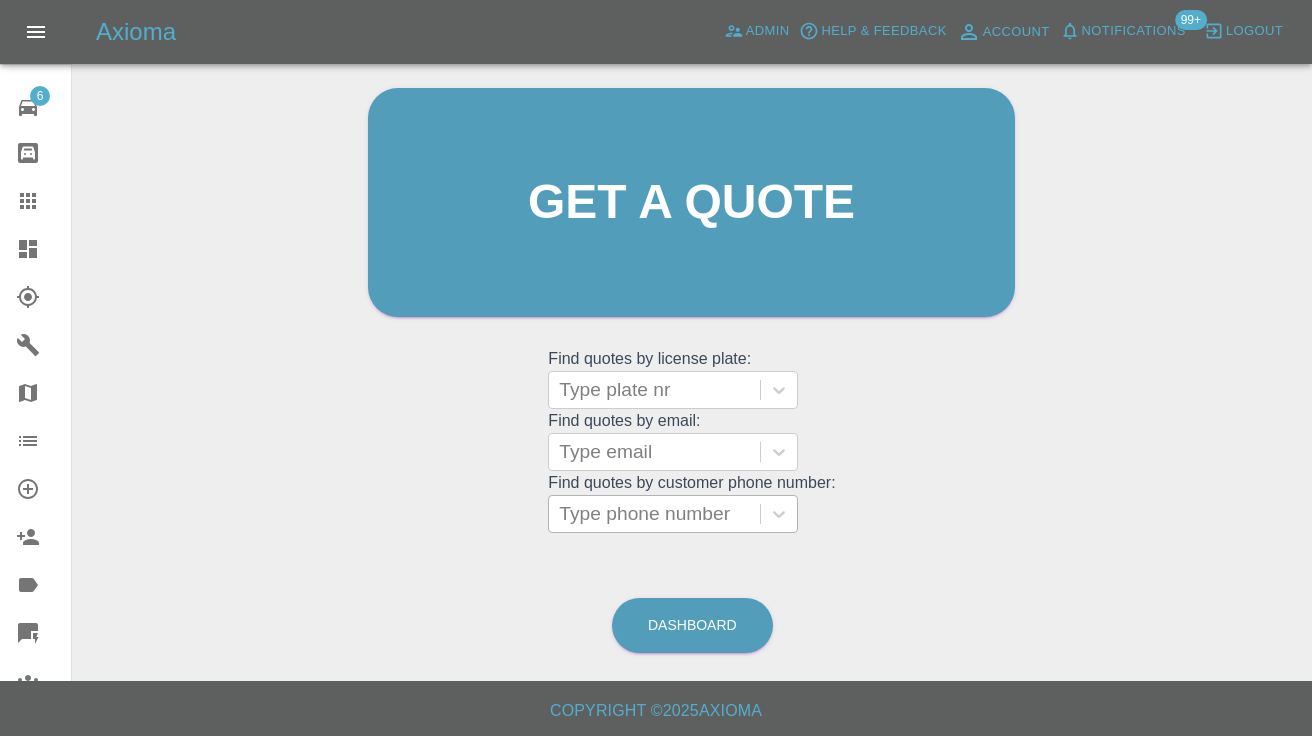 click on "Type phone number" at bounding box center [654, 514] 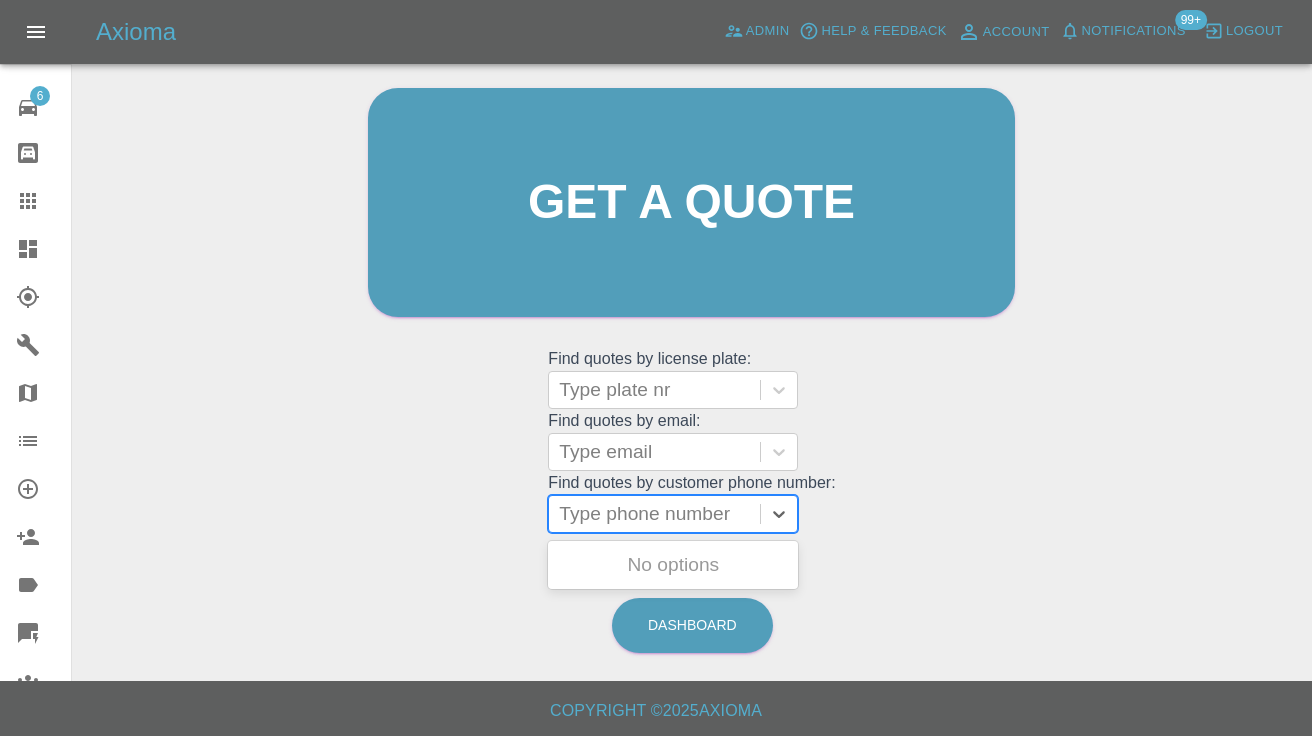 paste on "07864859889" 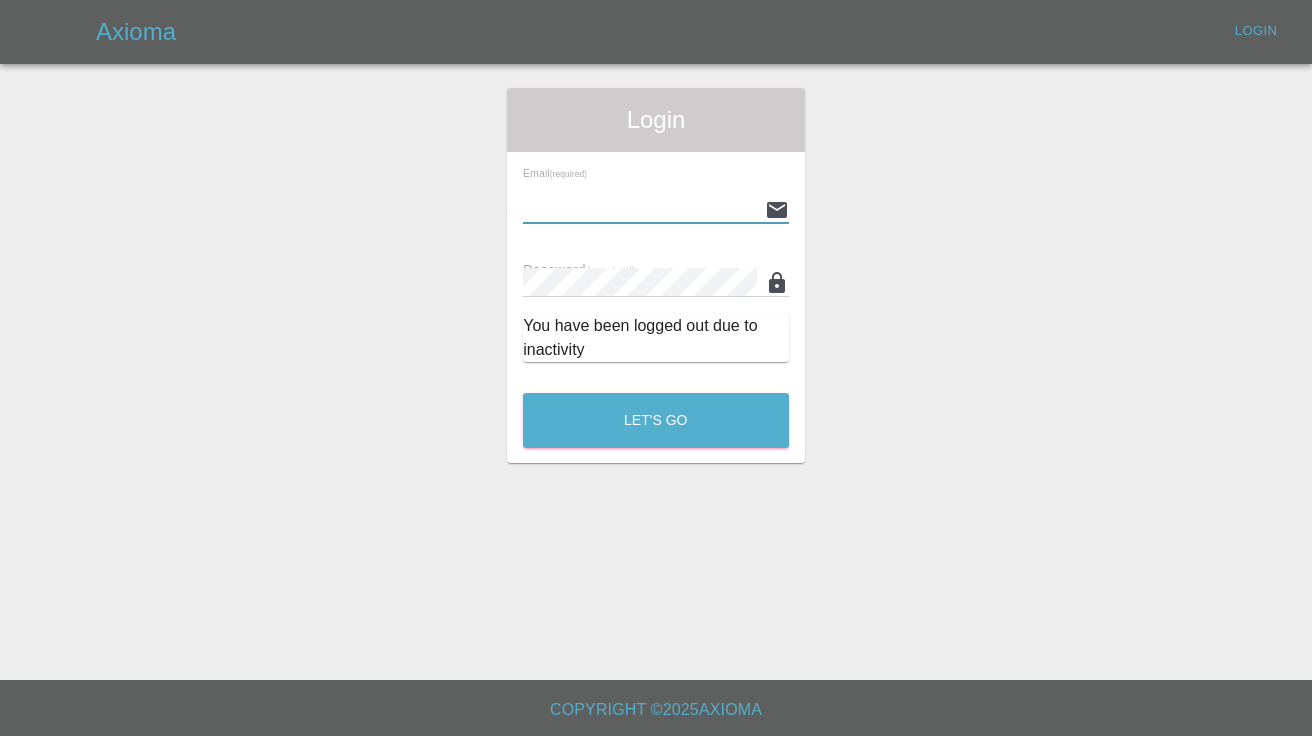 scroll, scrollTop: 0, scrollLeft: 0, axis: both 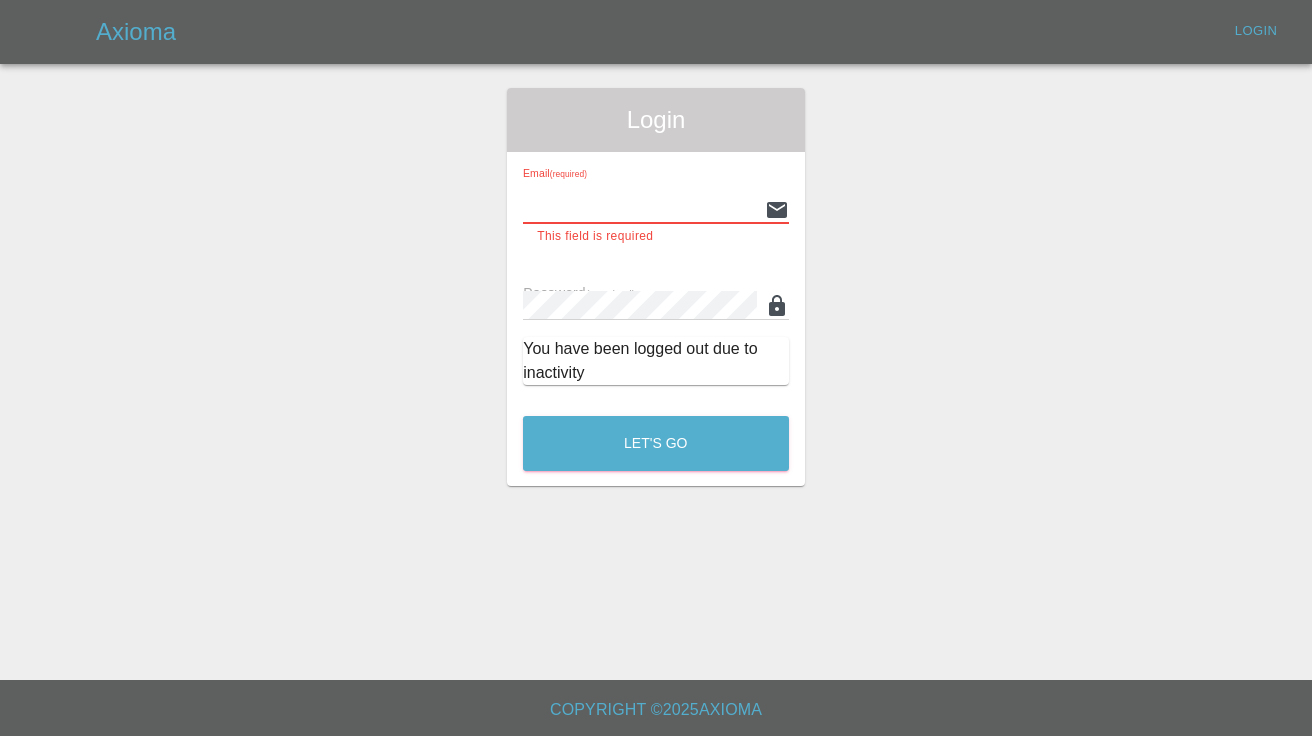click at bounding box center [640, 209] 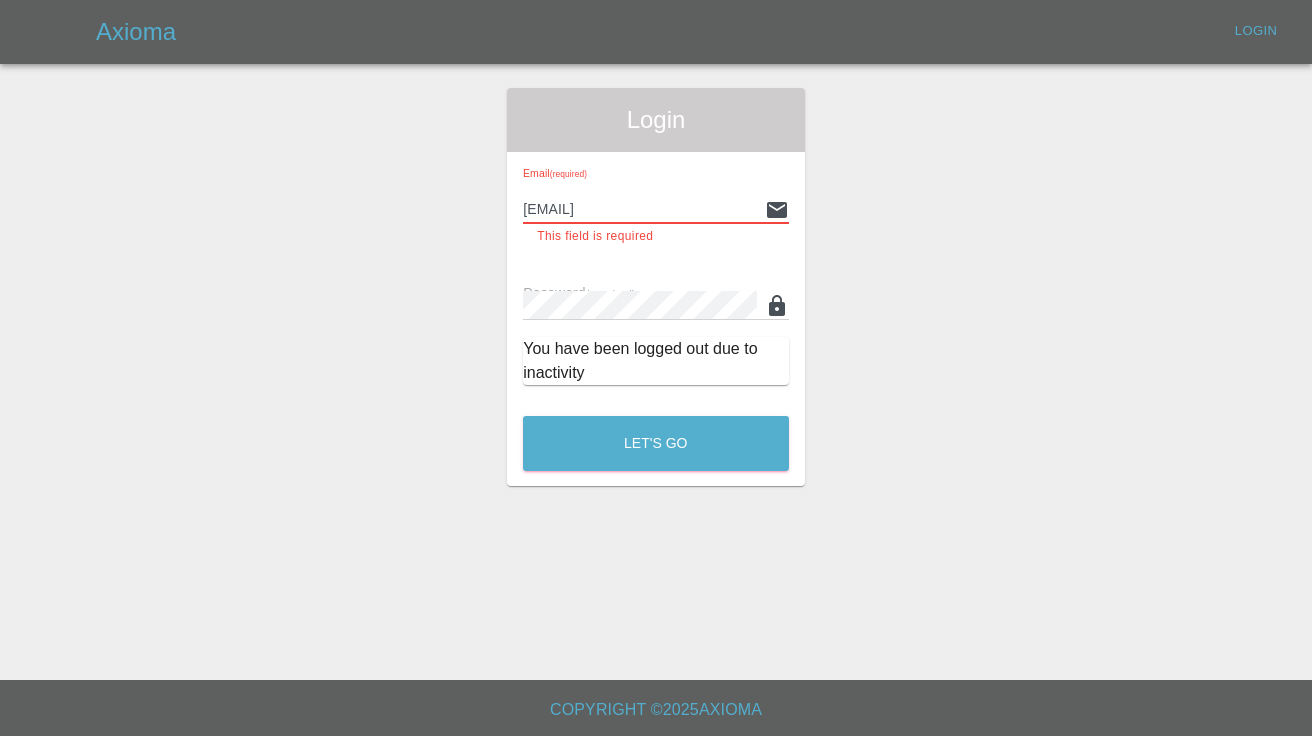 click on "Let's Go" at bounding box center (656, 443) 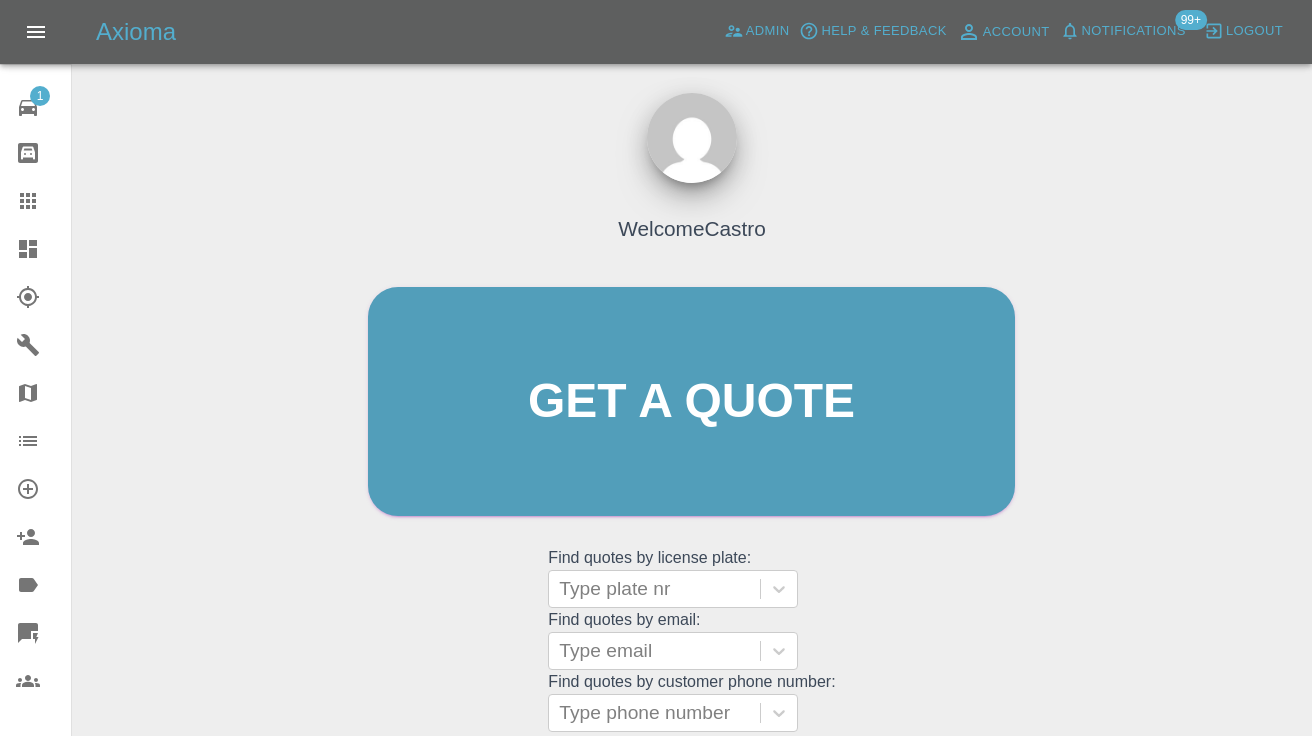 click on "Welcome  Castro Get a quote Get a quote Find quotes by license plate: Type plate nr Find quotes by email: Type email Find quotes by customer phone number: Type phone number" at bounding box center [691, 440] 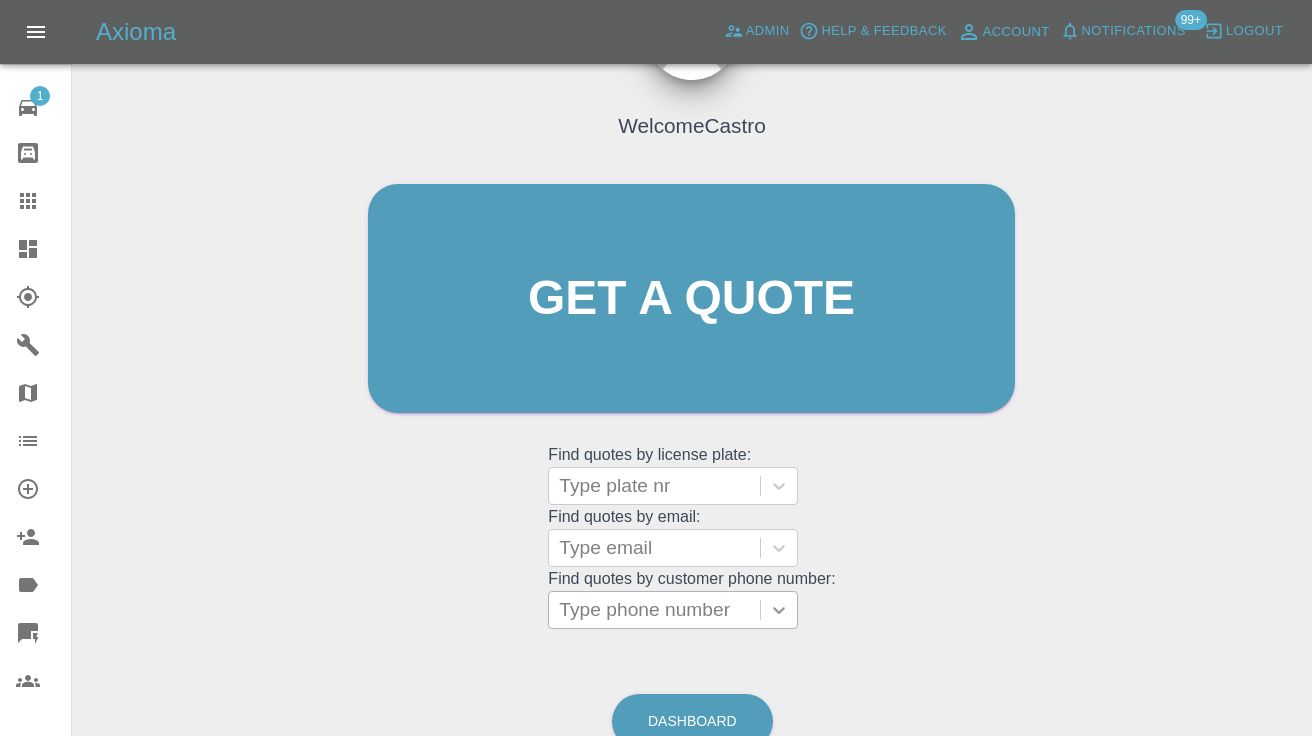 scroll, scrollTop: 104, scrollLeft: 0, axis: vertical 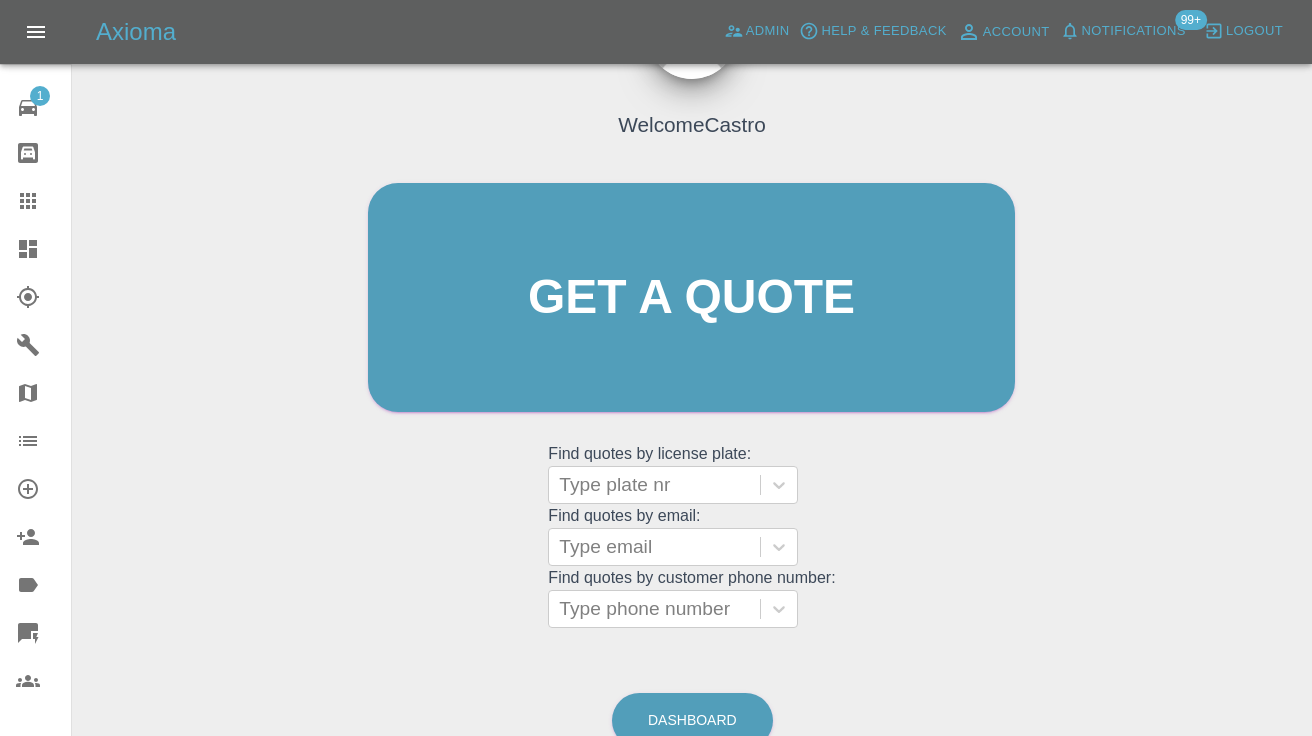 click on "Find quotes by license plate: Type plate nr Find quotes by email: Type email Find quotes by customer phone number: Type phone number" at bounding box center [691, 535] 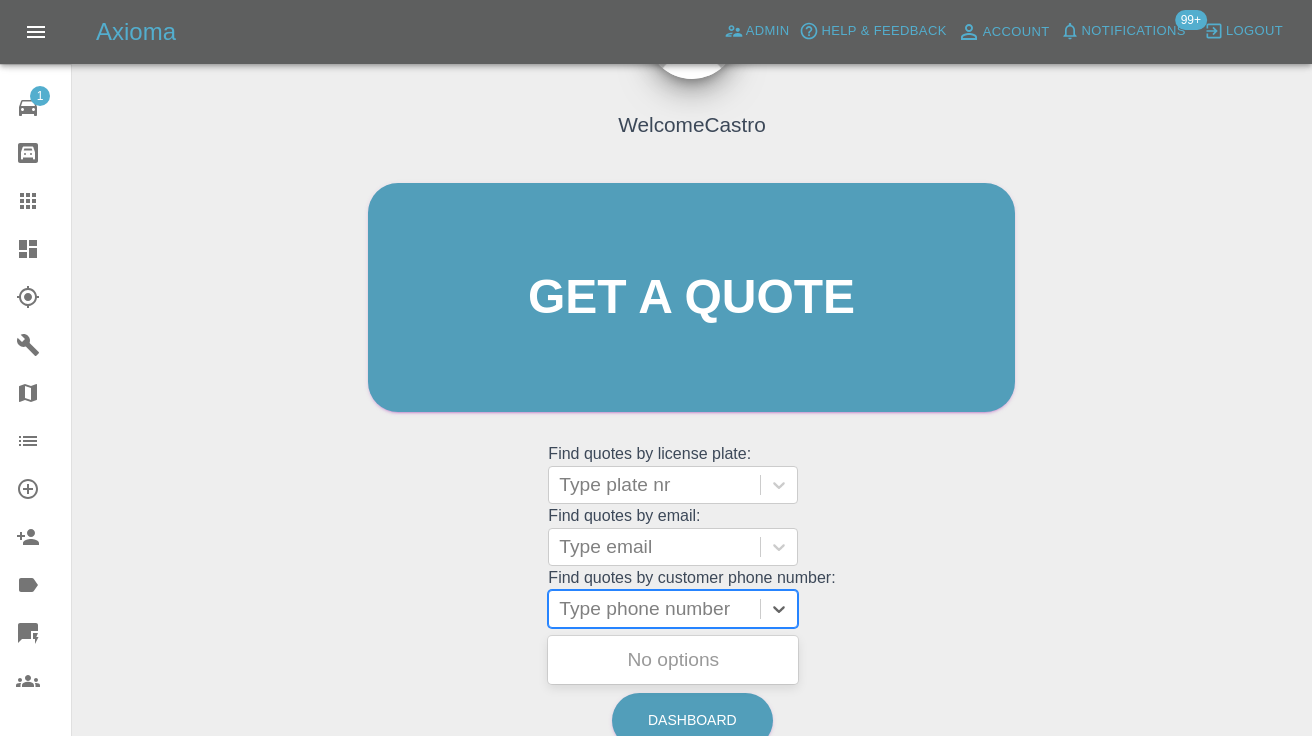 click at bounding box center (654, 609) 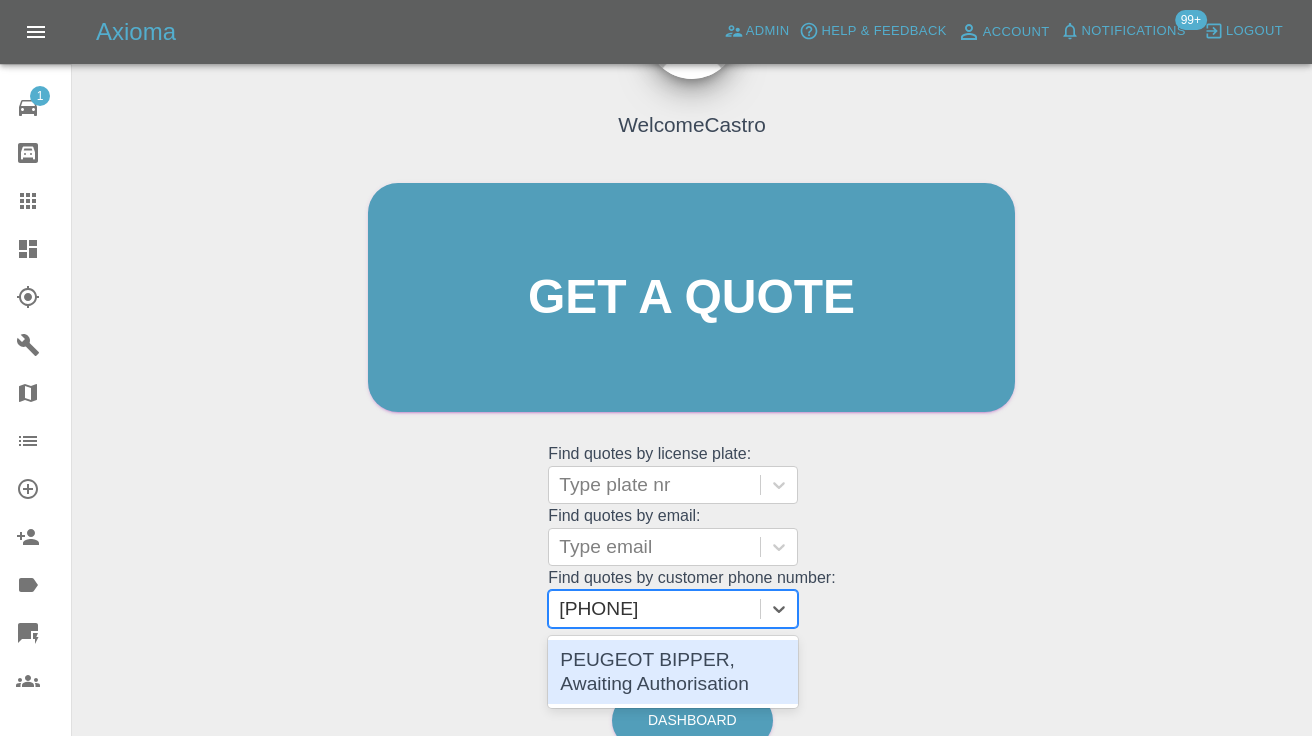 type 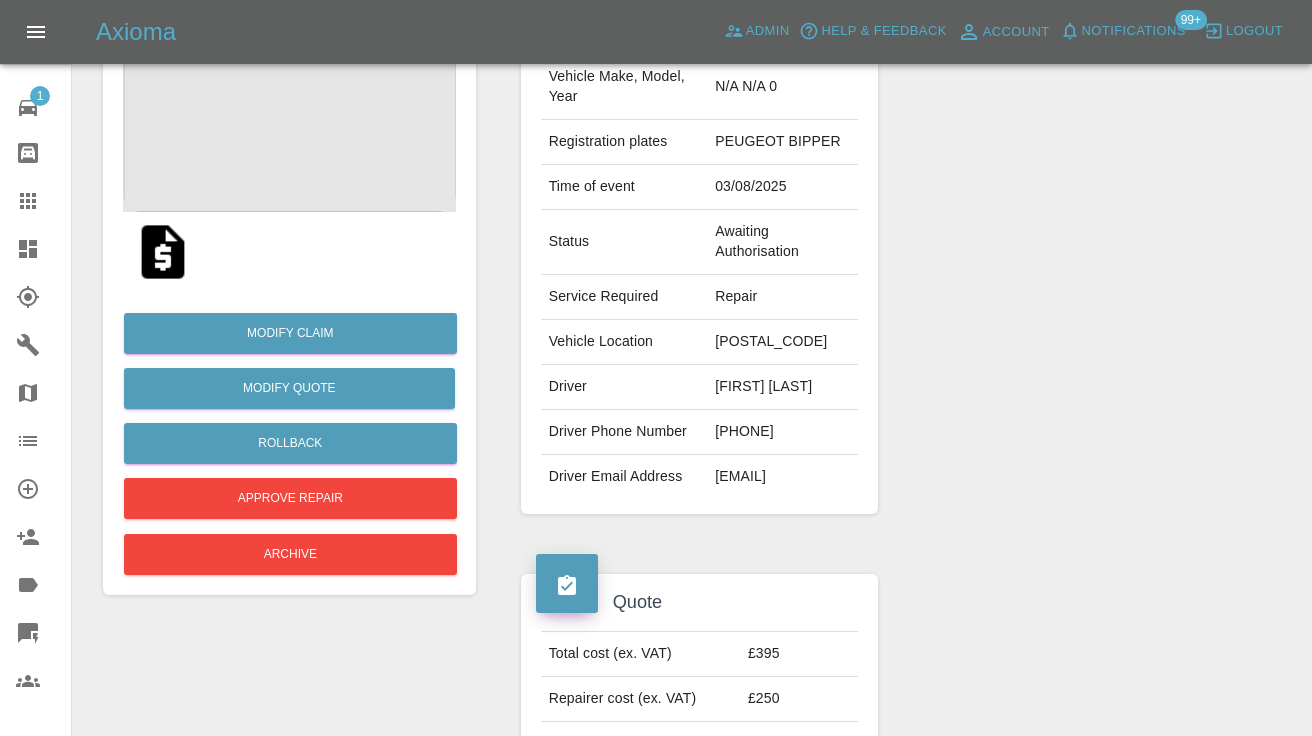 scroll, scrollTop: 299, scrollLeft: 0, axis: vertical 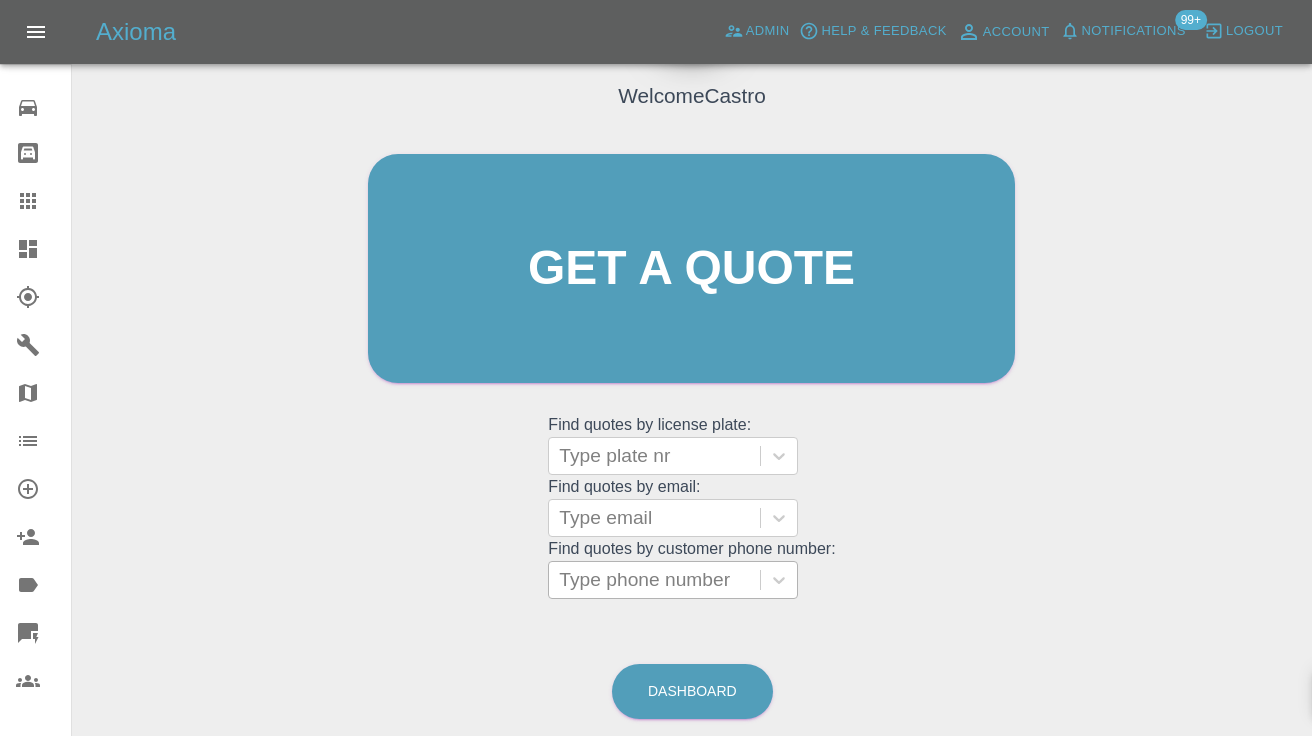click on "Type phone number" at bounding box center (654, 580) 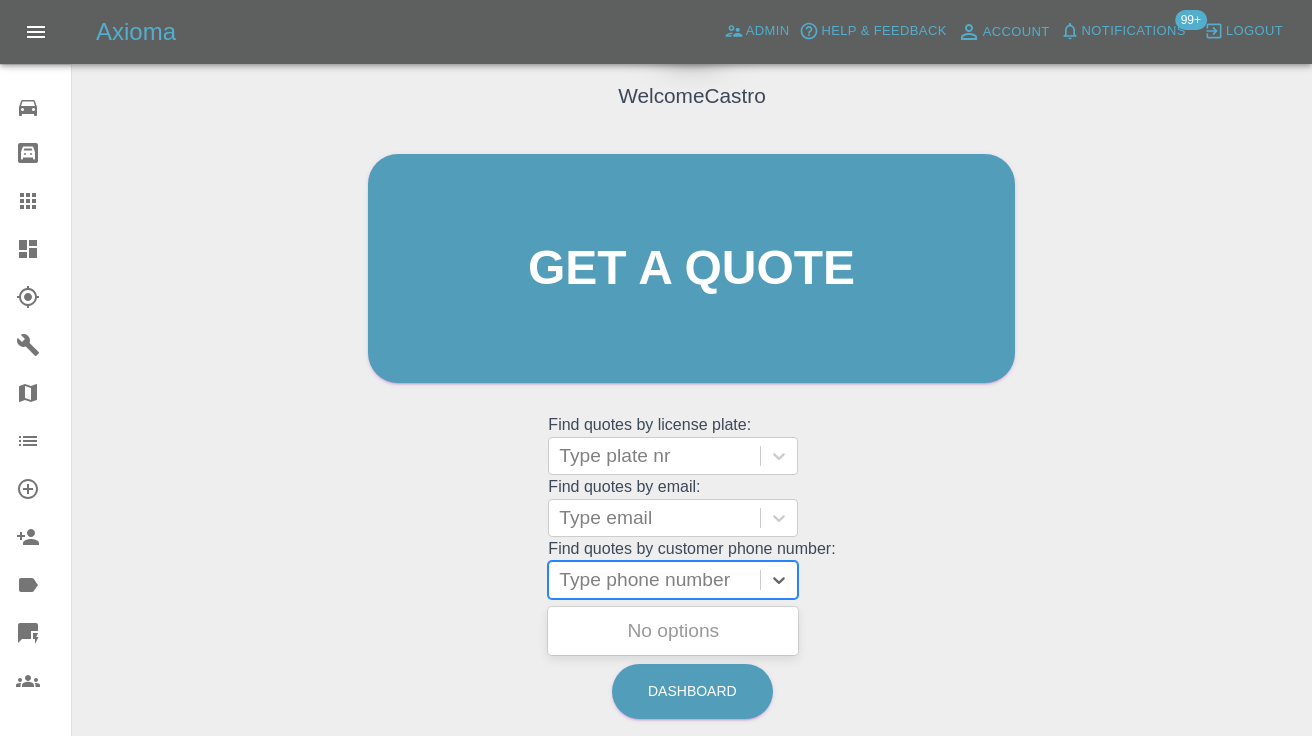 paste on "[PHONE]" 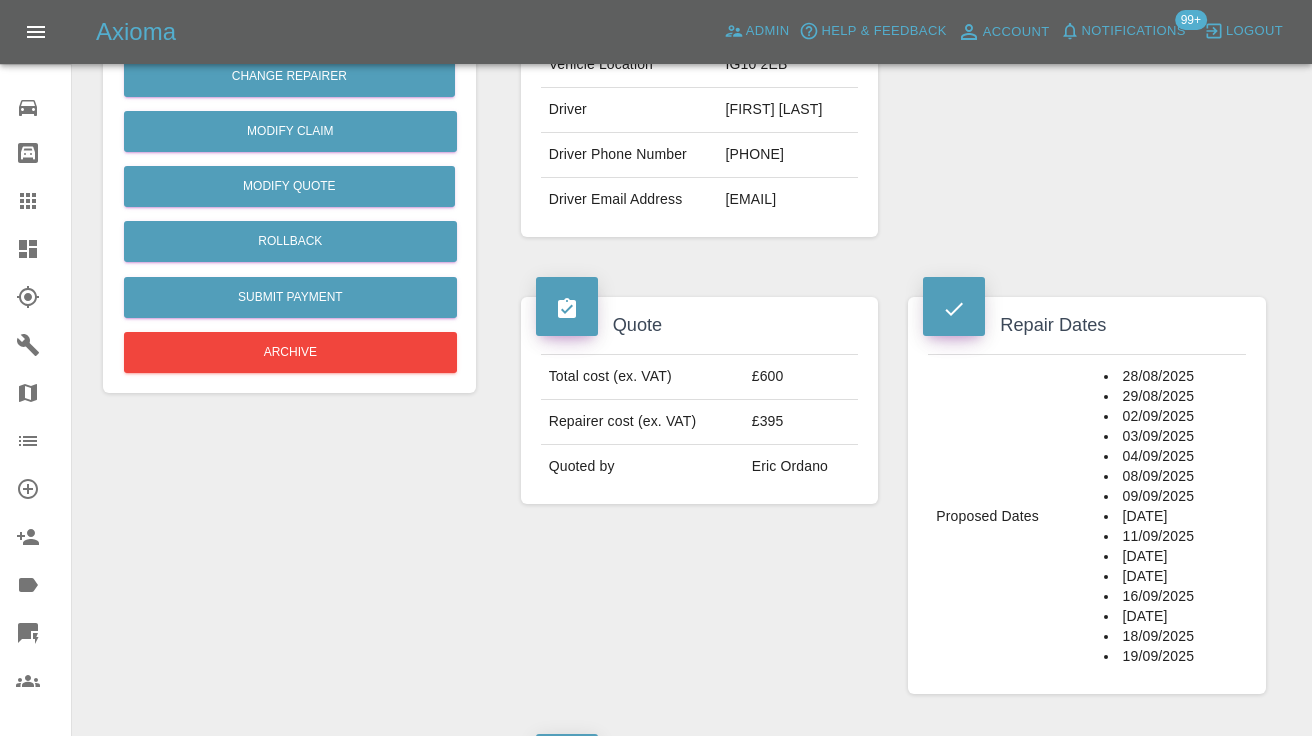scroll, scrollTop: 488, scrollLeft: 0, axis: vertical 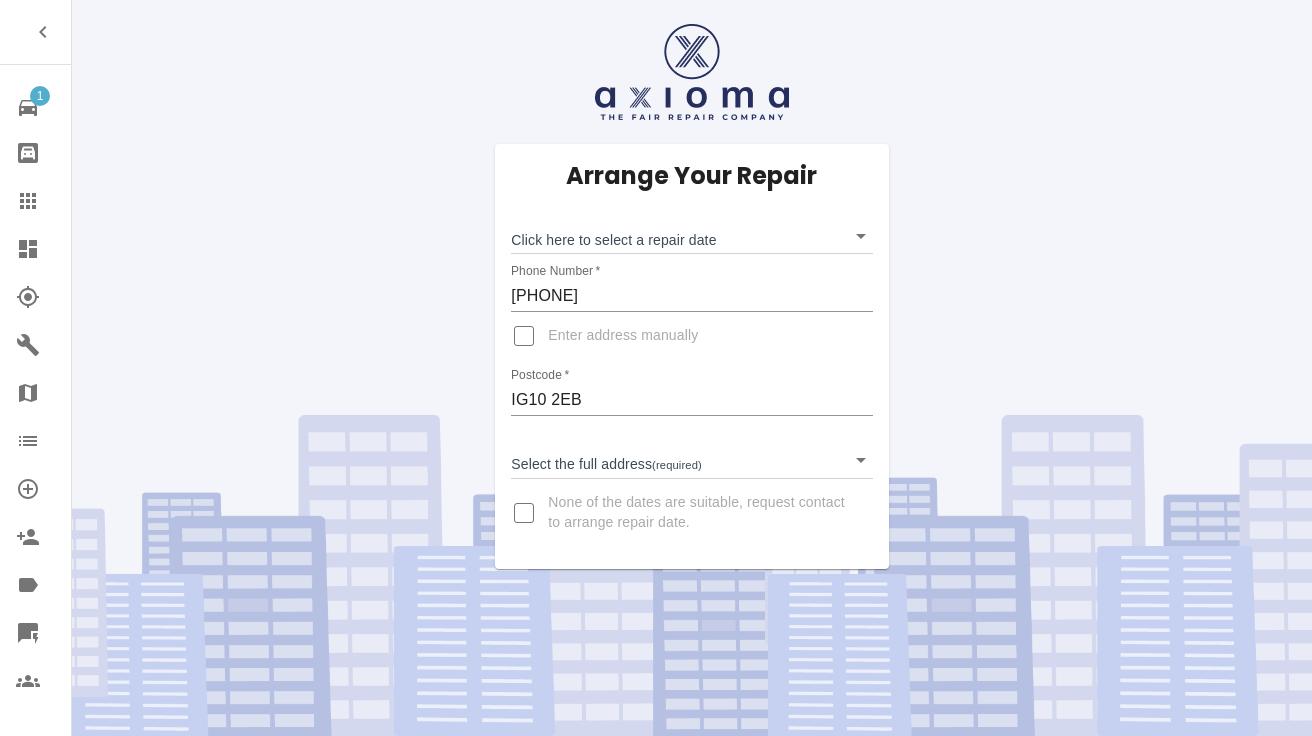 click on "1 Repair home Bodyshop home Claims Dashboard Explorer Garages Map Organization Create Organization Invite Admin Labels Quick Quote Users Arrange Your Repair Click here to select a repair date ​ Phone Number   * 07986342960 Enter address manually Postcode   * IG10 2EB Select the full address  (required) ​ None of the dates are suitable, request contact to arrange repair date." at bounding box center (656, 368) 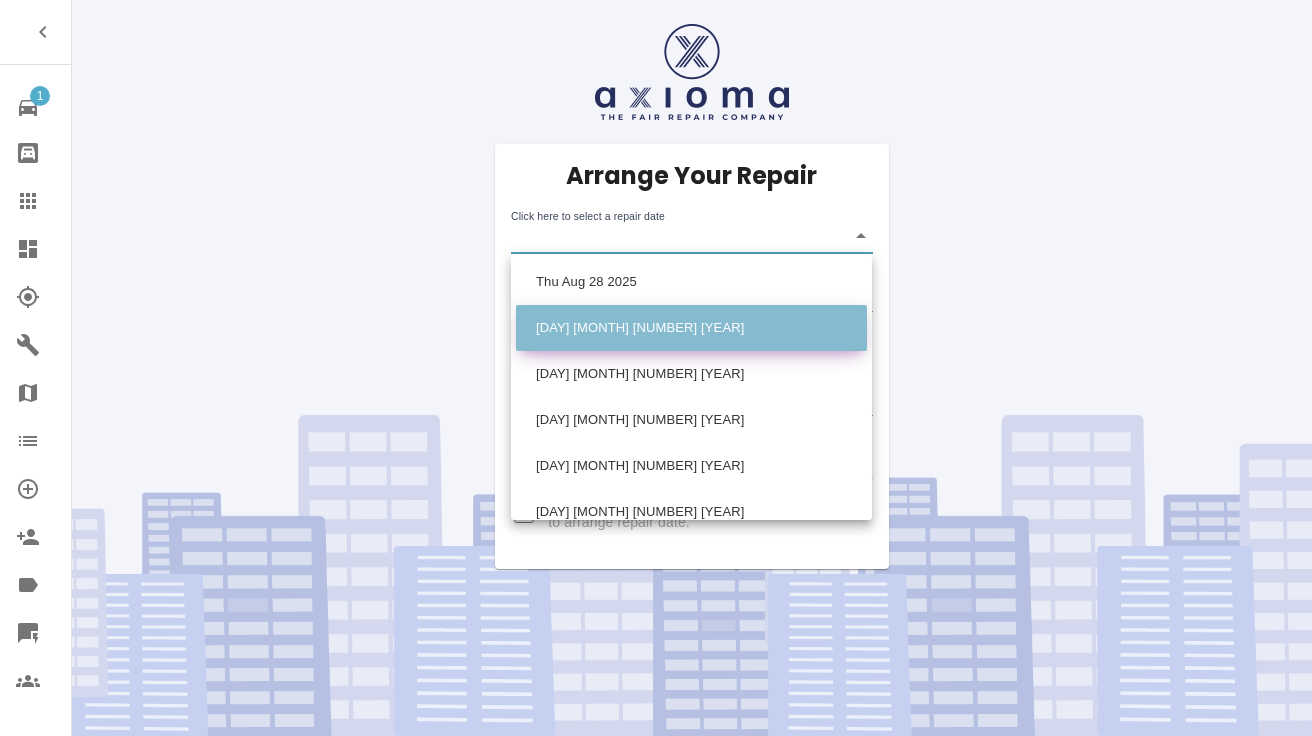 click on "Fri Aug 29 2025" at bounding box center [691, 328] 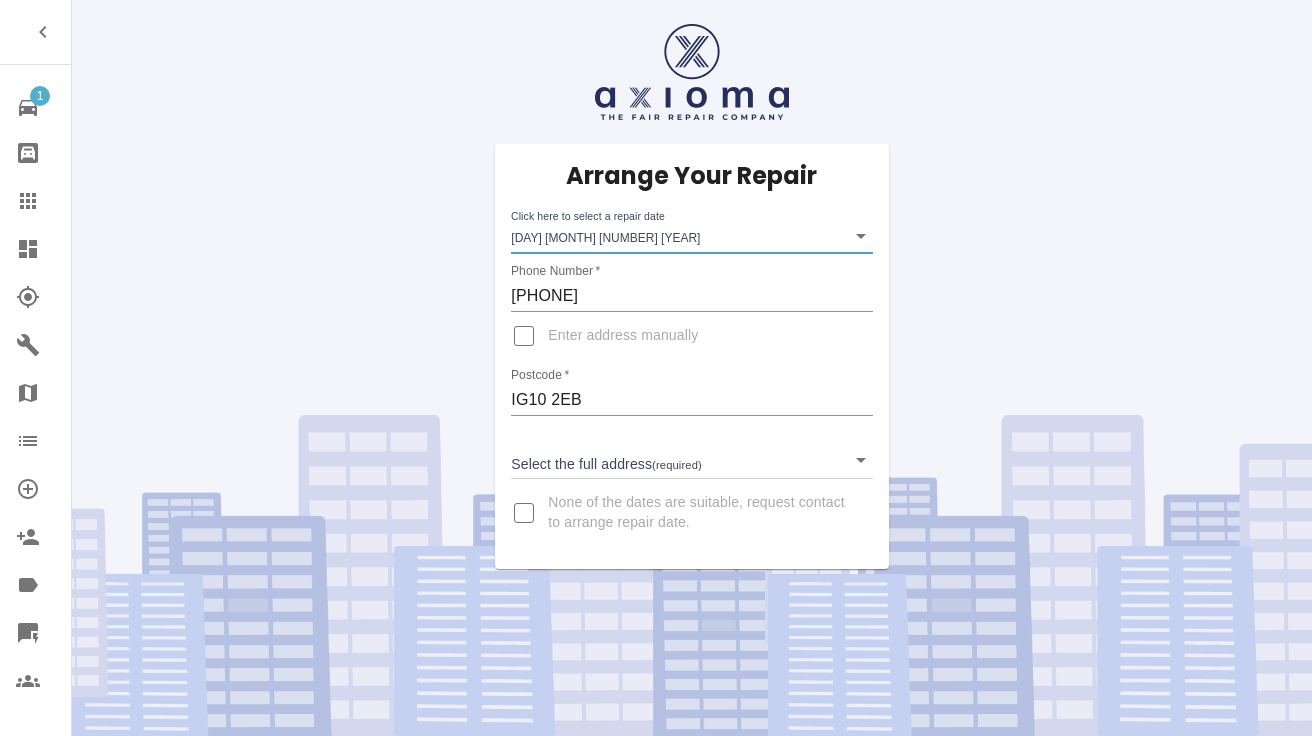 click on "1 Repair home Bodyshop home Claims Dashboard Explorer Garages Map Organization Create Organization Invite Admin Labels Quick Quote Users Arrange Your Repair Click here to select a repair date Fri Aug 29 2025 2025-08-29T00:00:00.000Z Phone Number   * 07986342960 Enter address manually Postcode   * IG10 2EB Select the full address  (required) ​ None of the dates are suitable, request contact to arrange repair date." at bounding box center [656, 368] 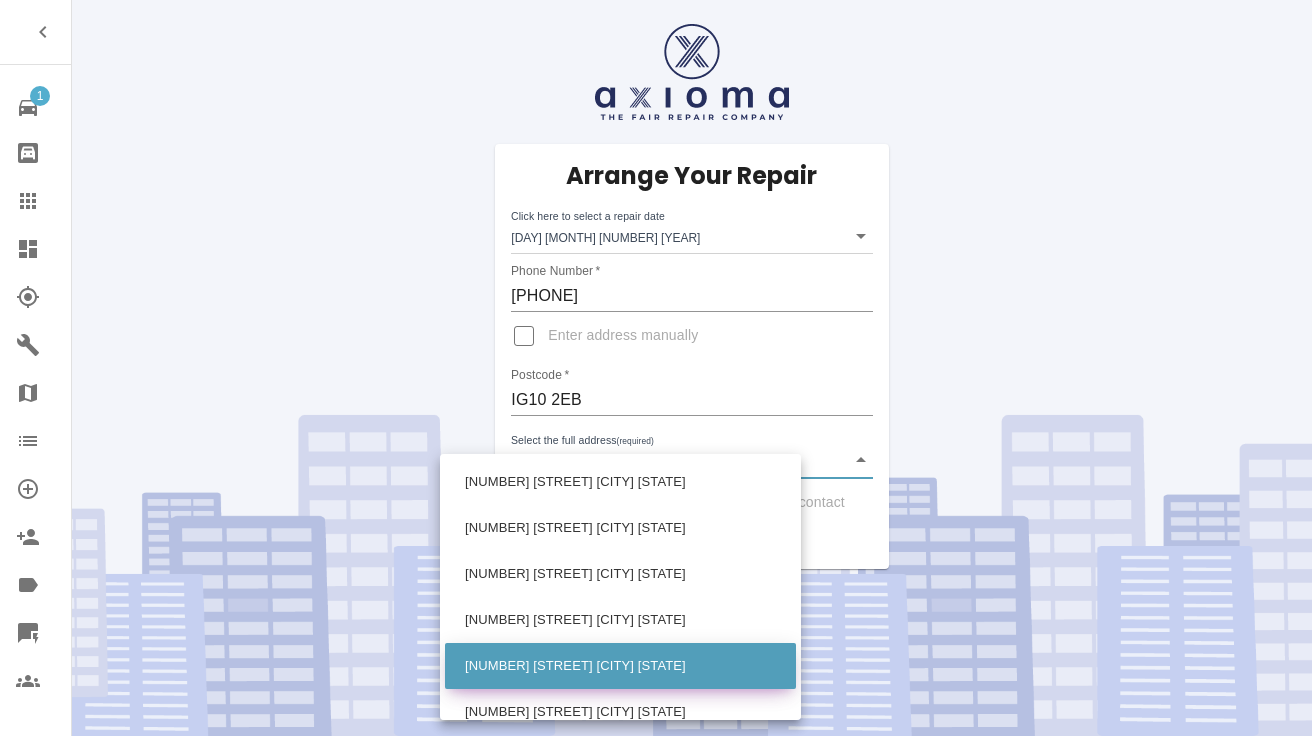 click on "10 Hanson Drive   Loughton Essex" at bounding box center (620, 666) 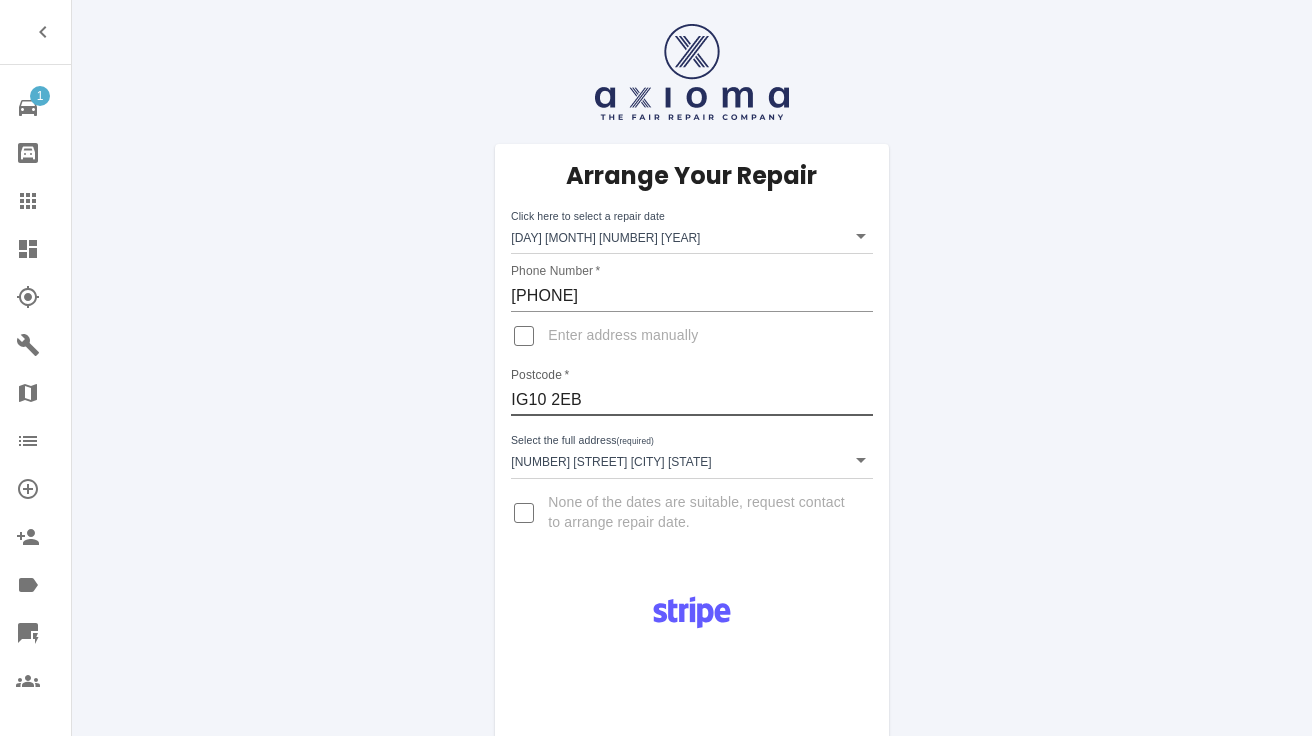 click on "IG10 2EB" at bounding box center (691, 400) 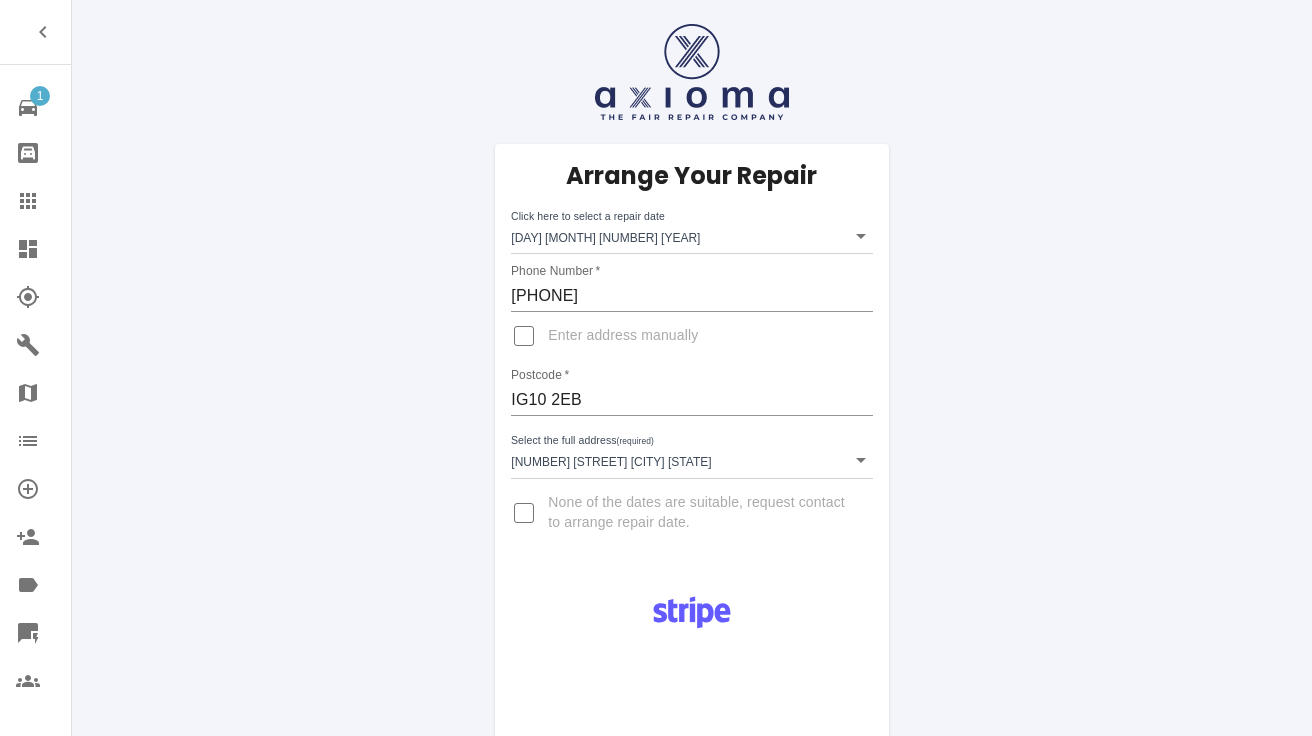 click on "Pay £38 Booking Fee" at bounding box center (691, 923) 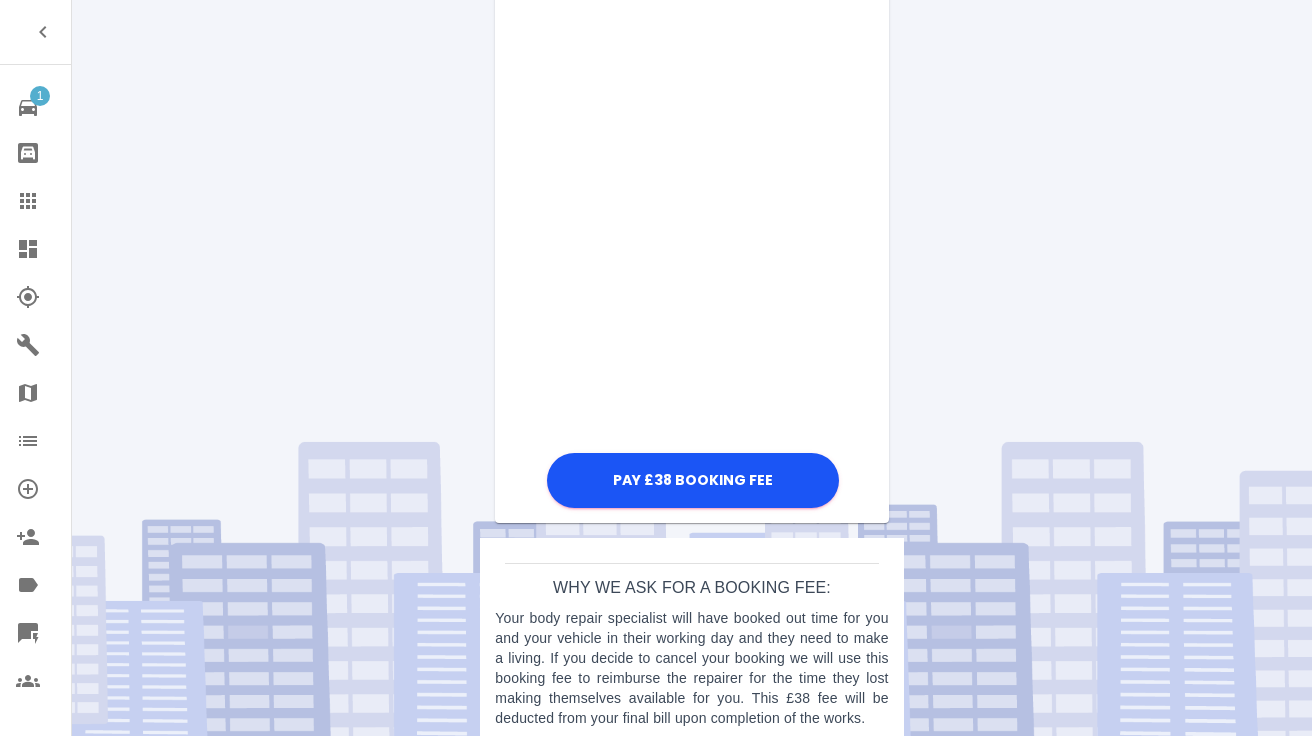 scroll, scrollTop: 760, scrollLeft: 0, axis: vertical 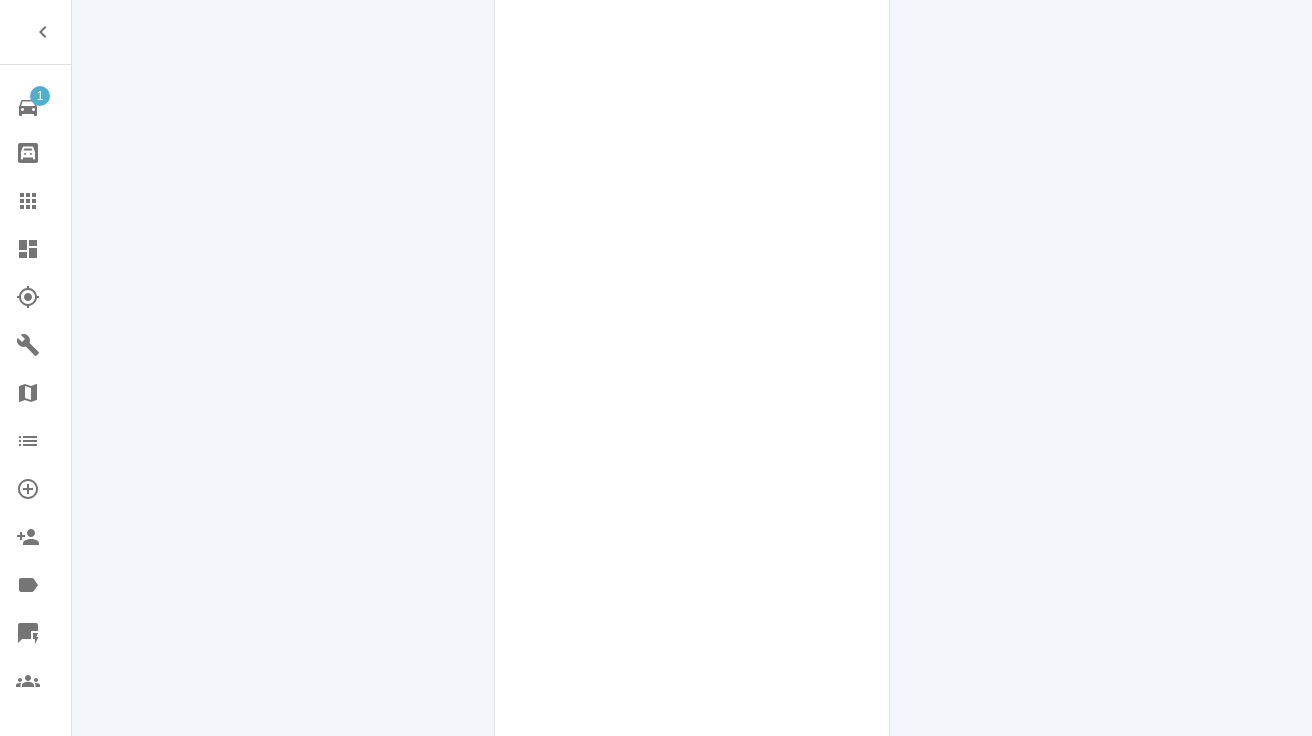 click on "Pay £38 Booking Fee" at bounding box center [691, 372] 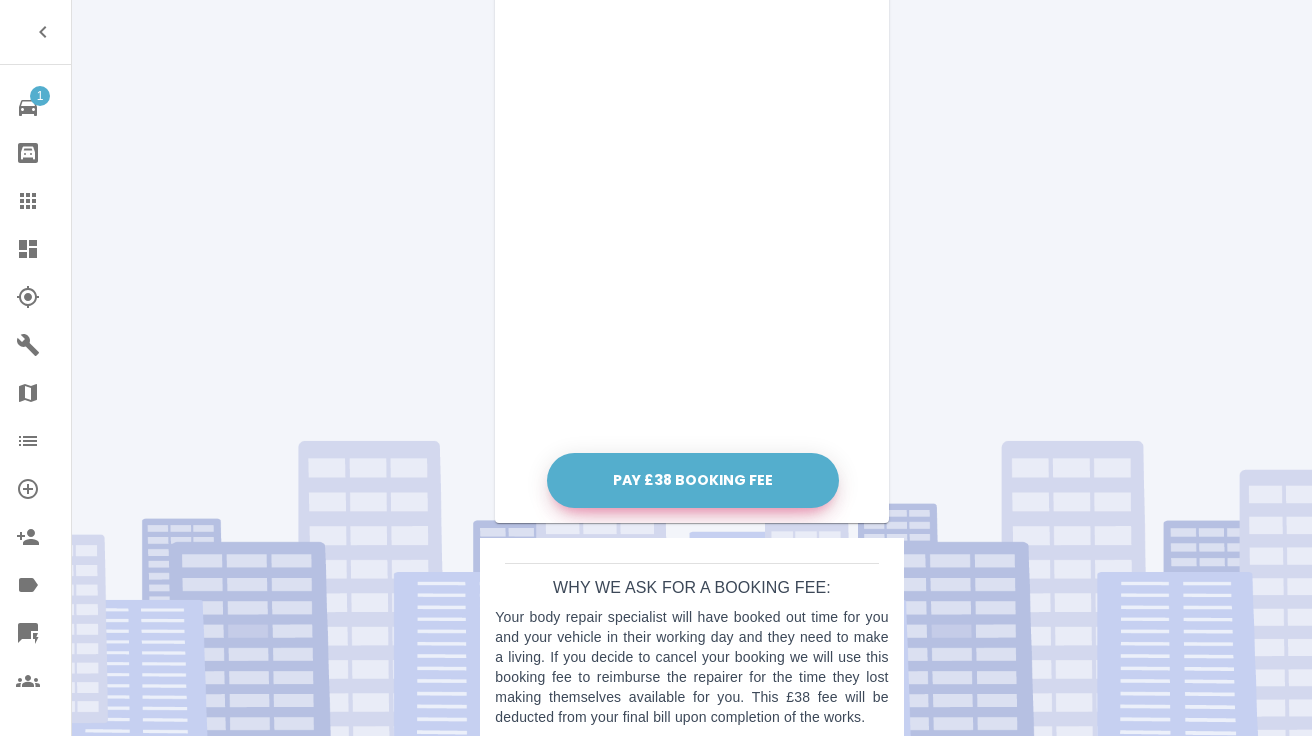 scroll, scrollTop: 1176, scrollLeft: 0, axis: vertical 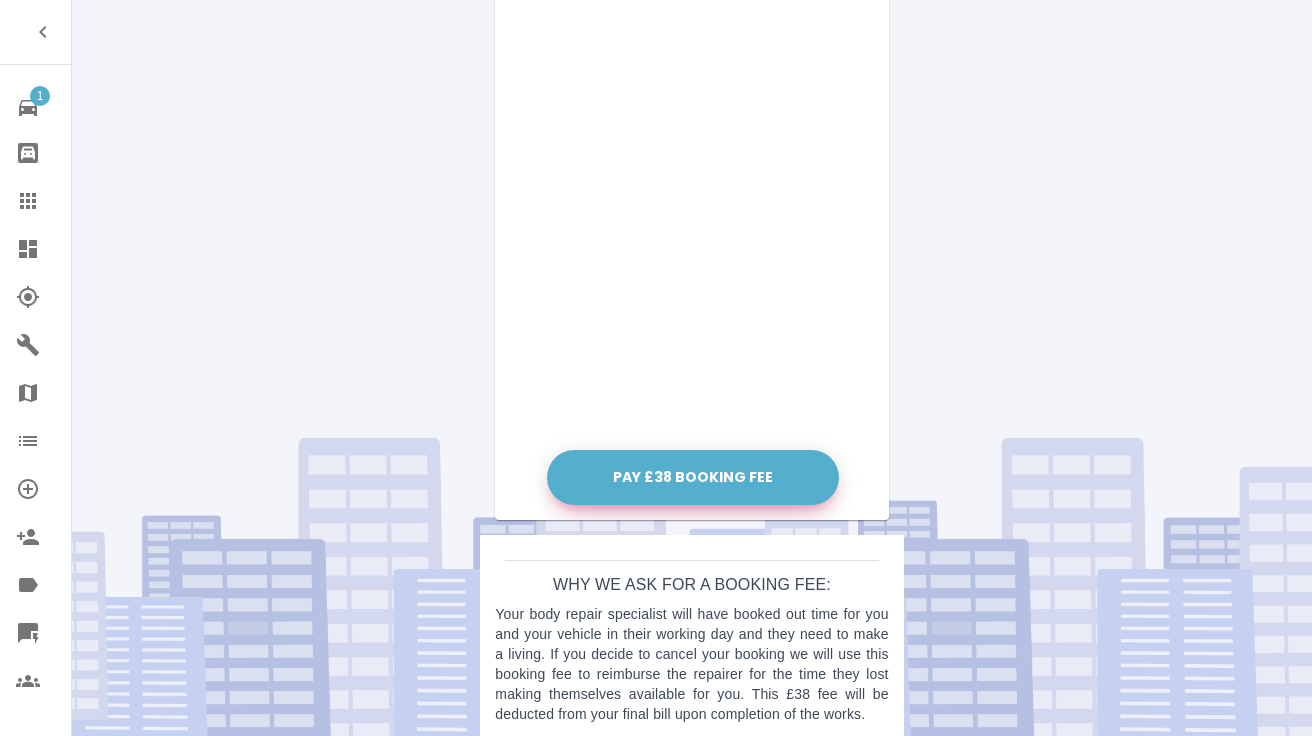 click on "Pay £38 Booking Fee" at bounding box center (693, 477) 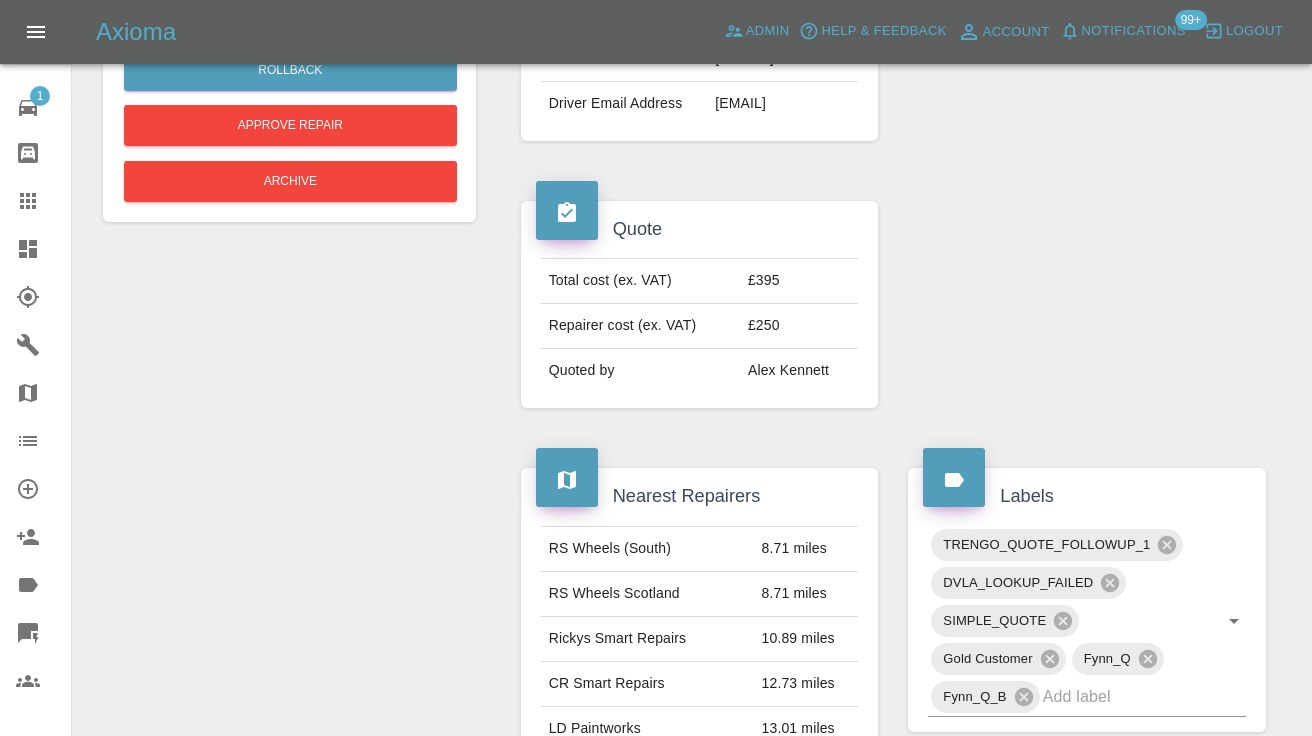 scroll, scrollTop: 621, scrollLeft: 0, axis: vertical 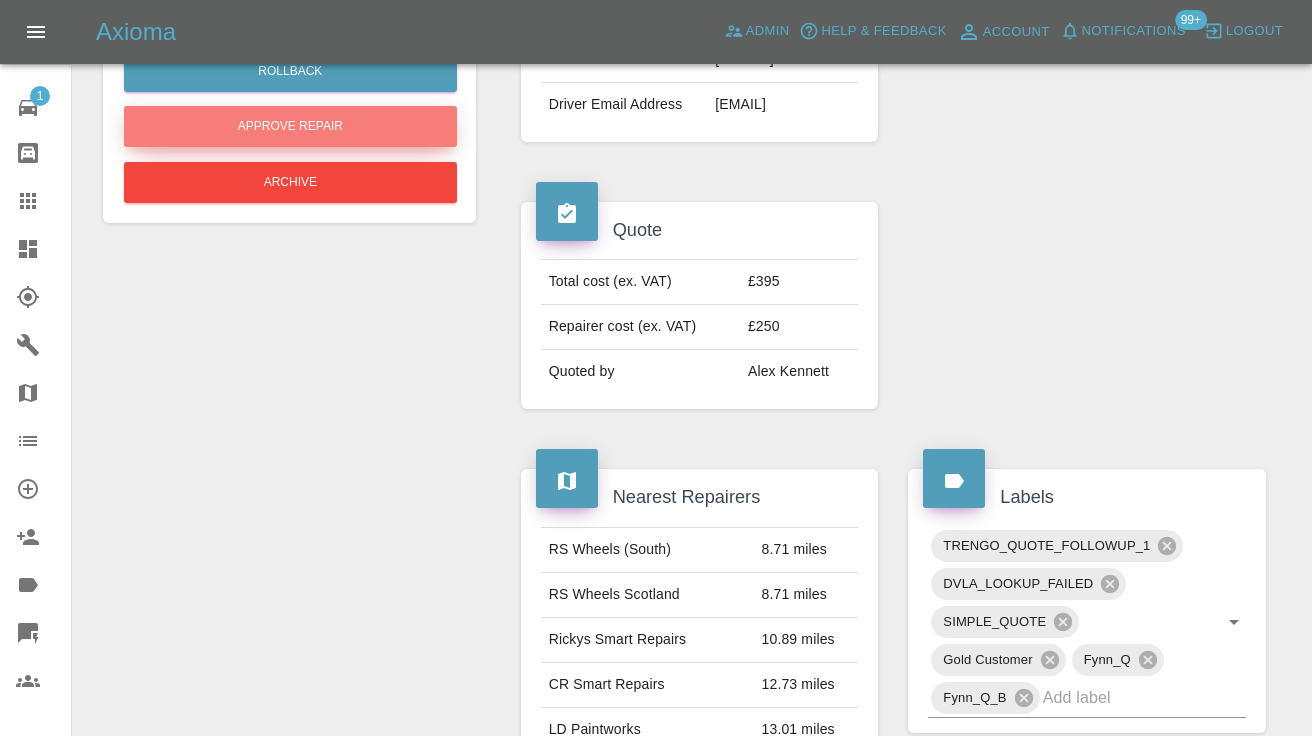click on "Approve Repair" at bounding box center (290, 126) 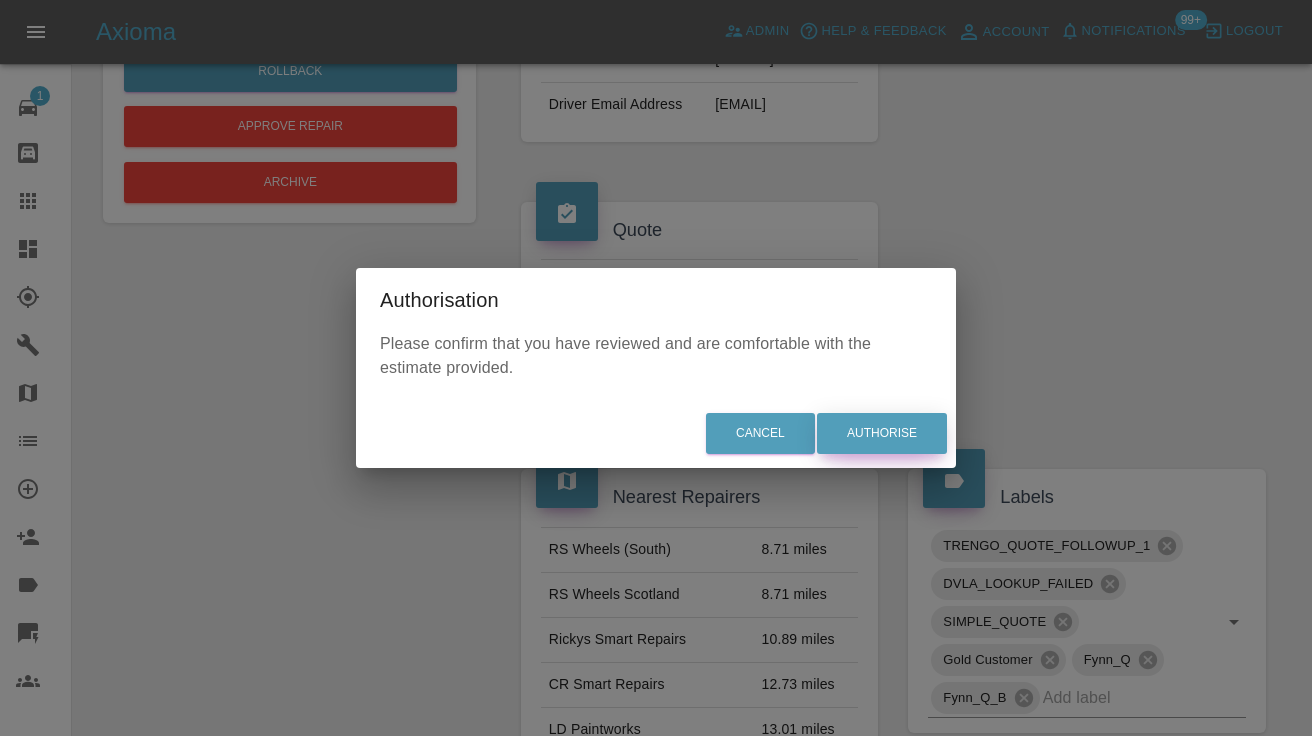 click on "Authorise" at bounding box center [882, 433] 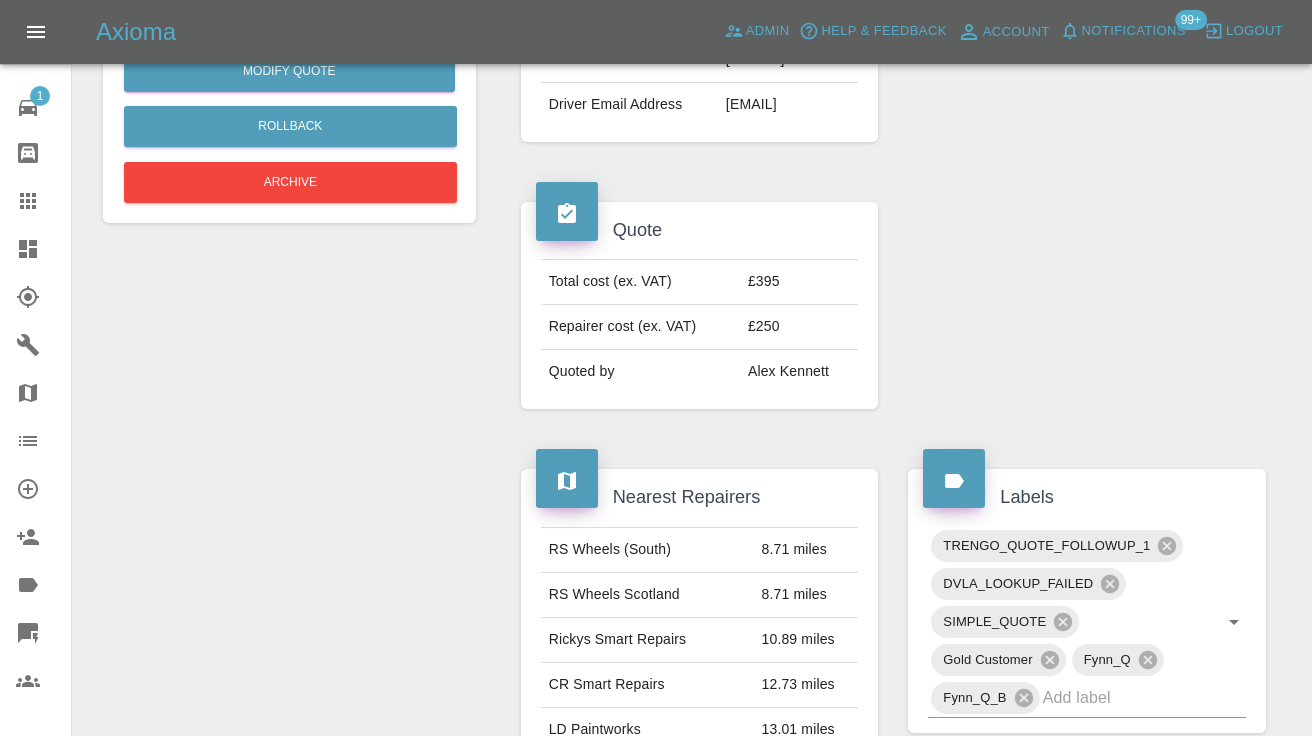 scroll, scrollTop: 0, scrollLeft: 0, axis: both 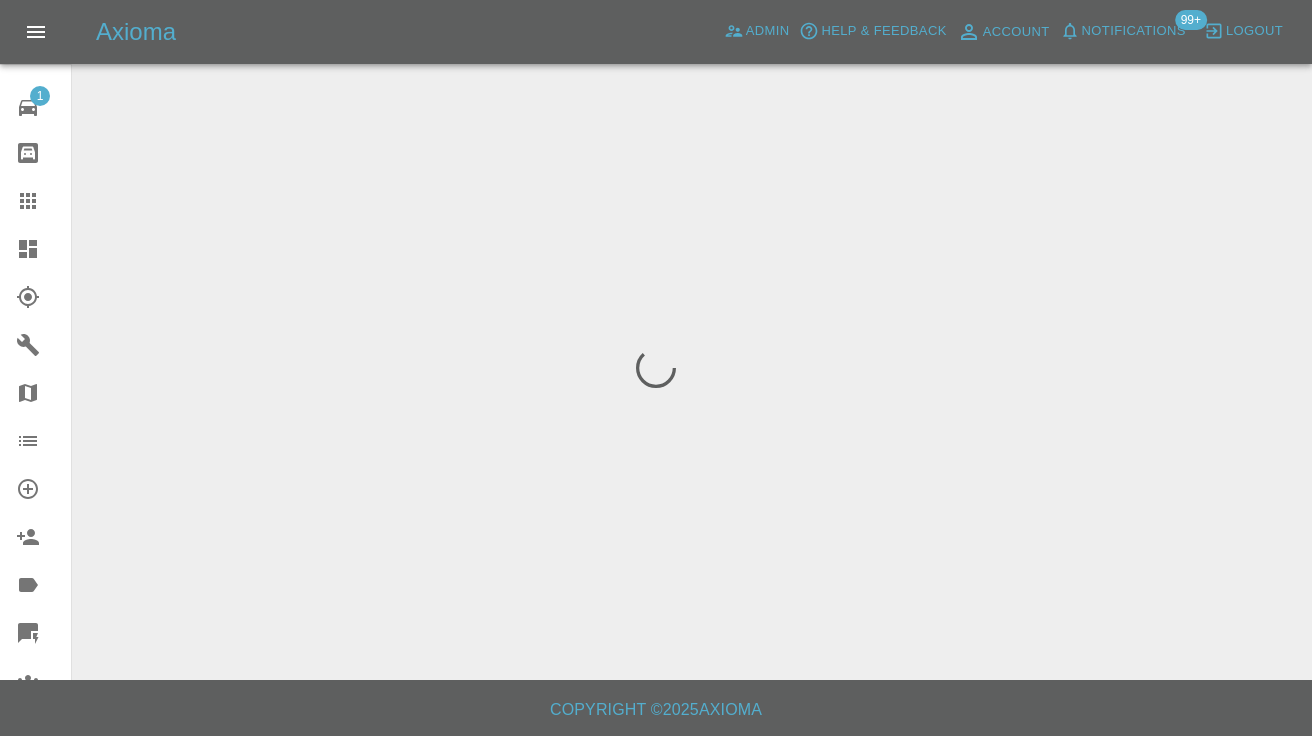 click at bounding box center [656, 368] 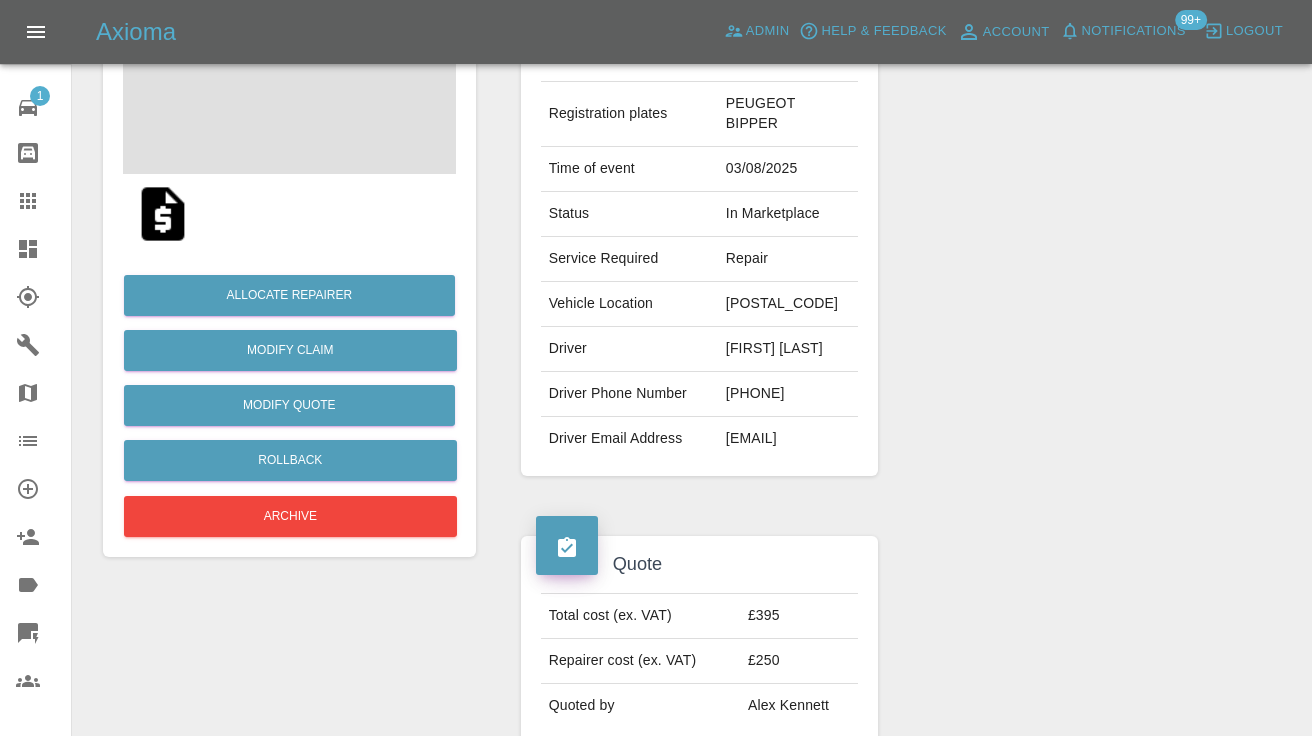 scroll, scrollTop: 294, scrollLeft: 0, axis: vertical 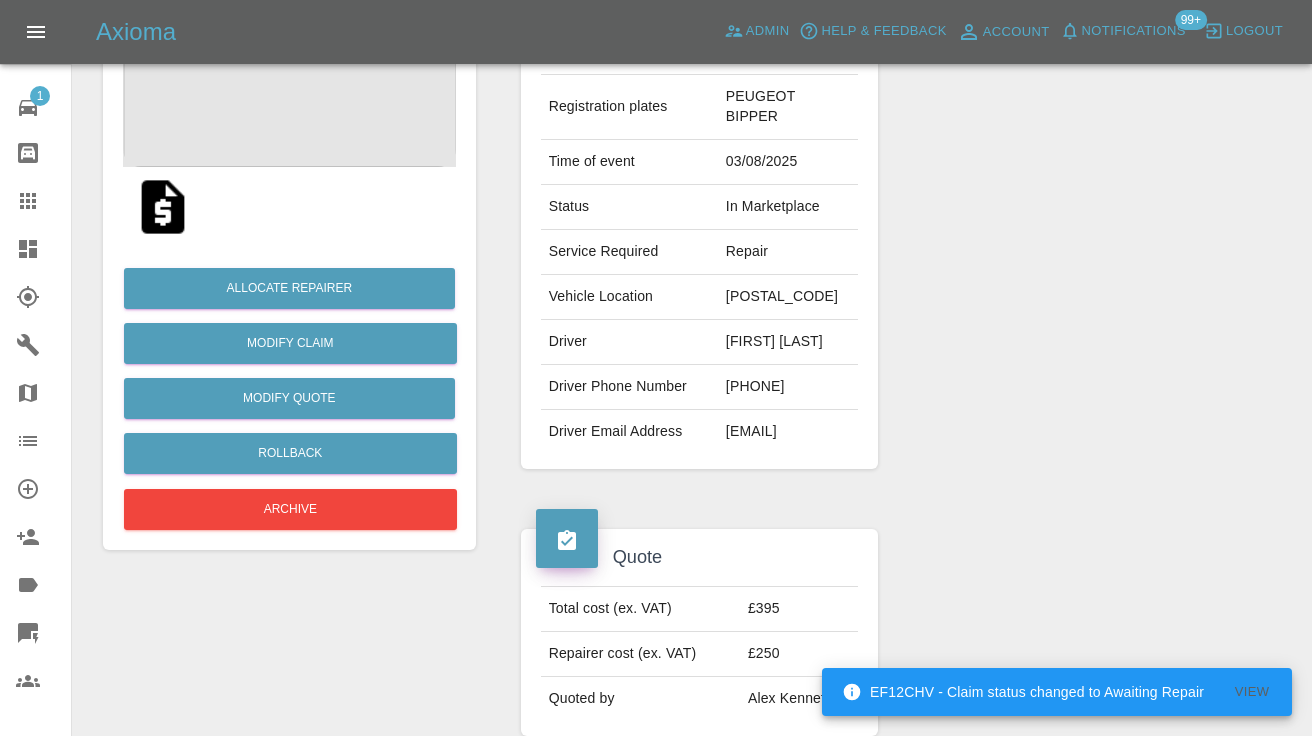 click at bounding box center (1087, 210) 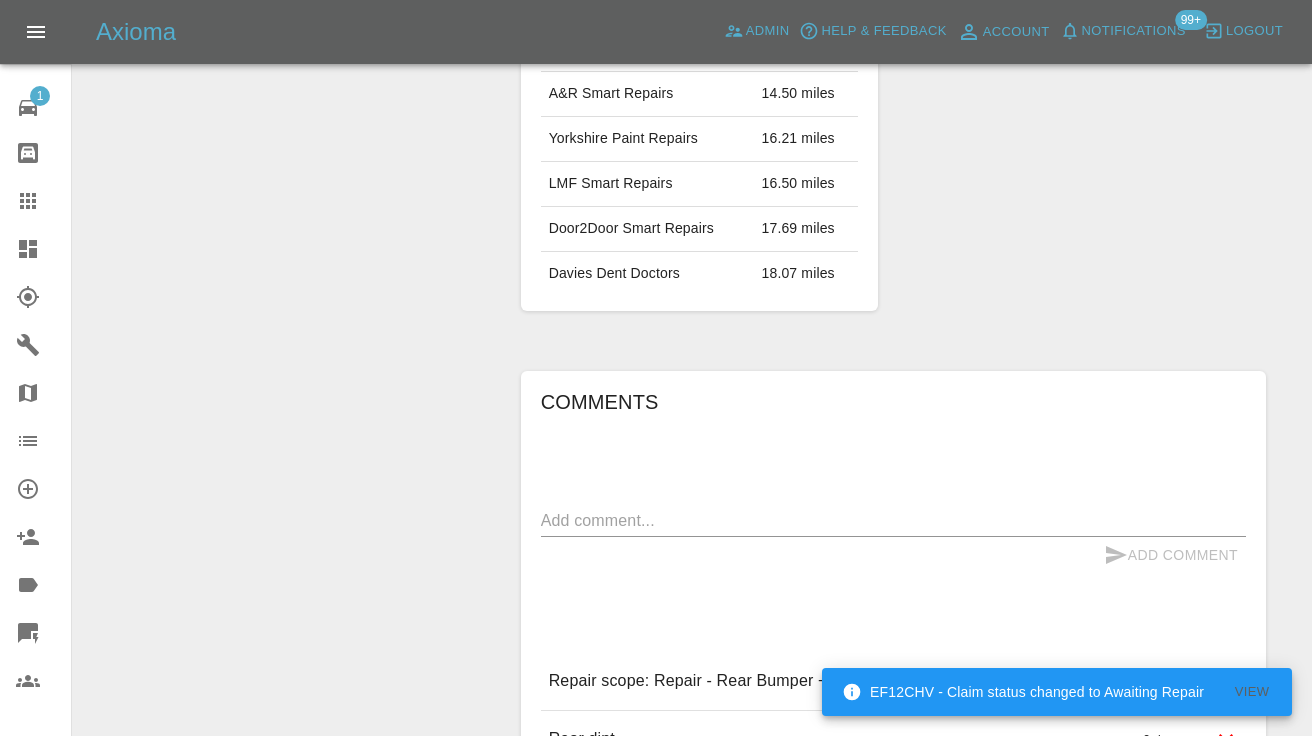 scroll, scrollTop: 1310, scrollLeft: 0, axis: vertical 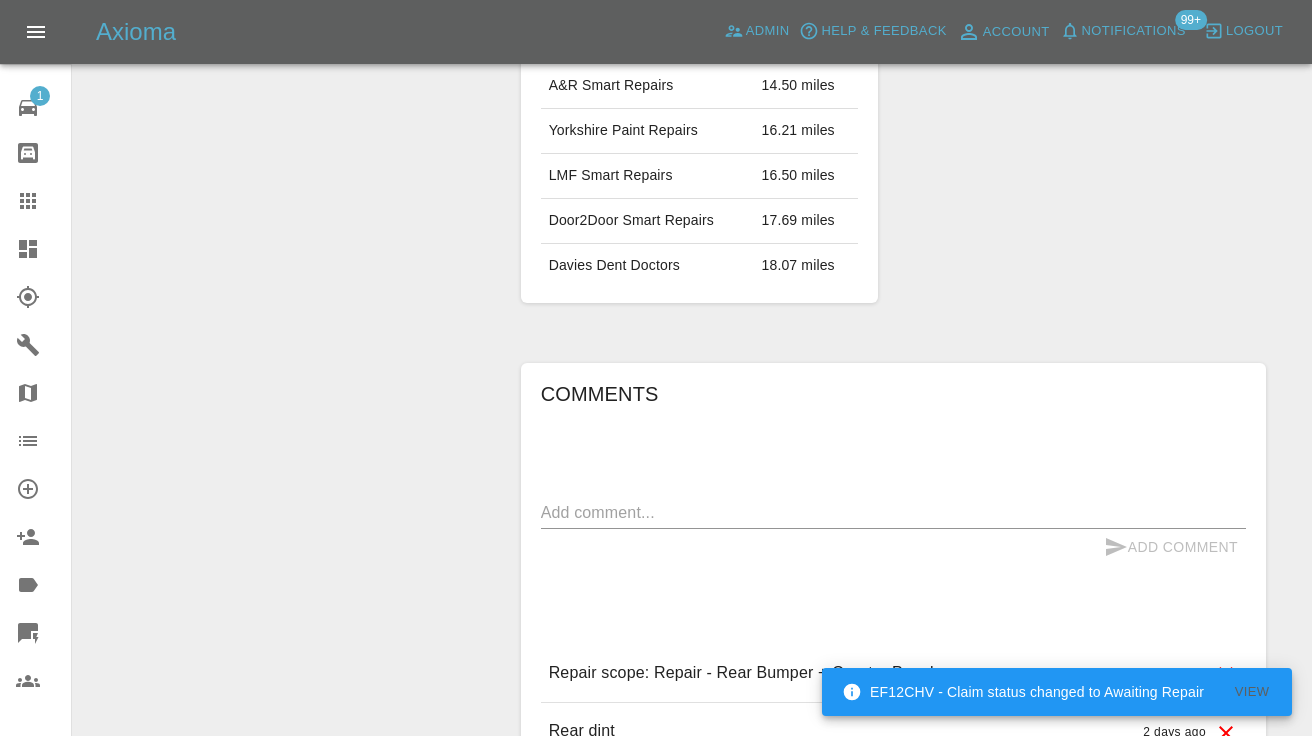 click at bounding box center [893, 512] 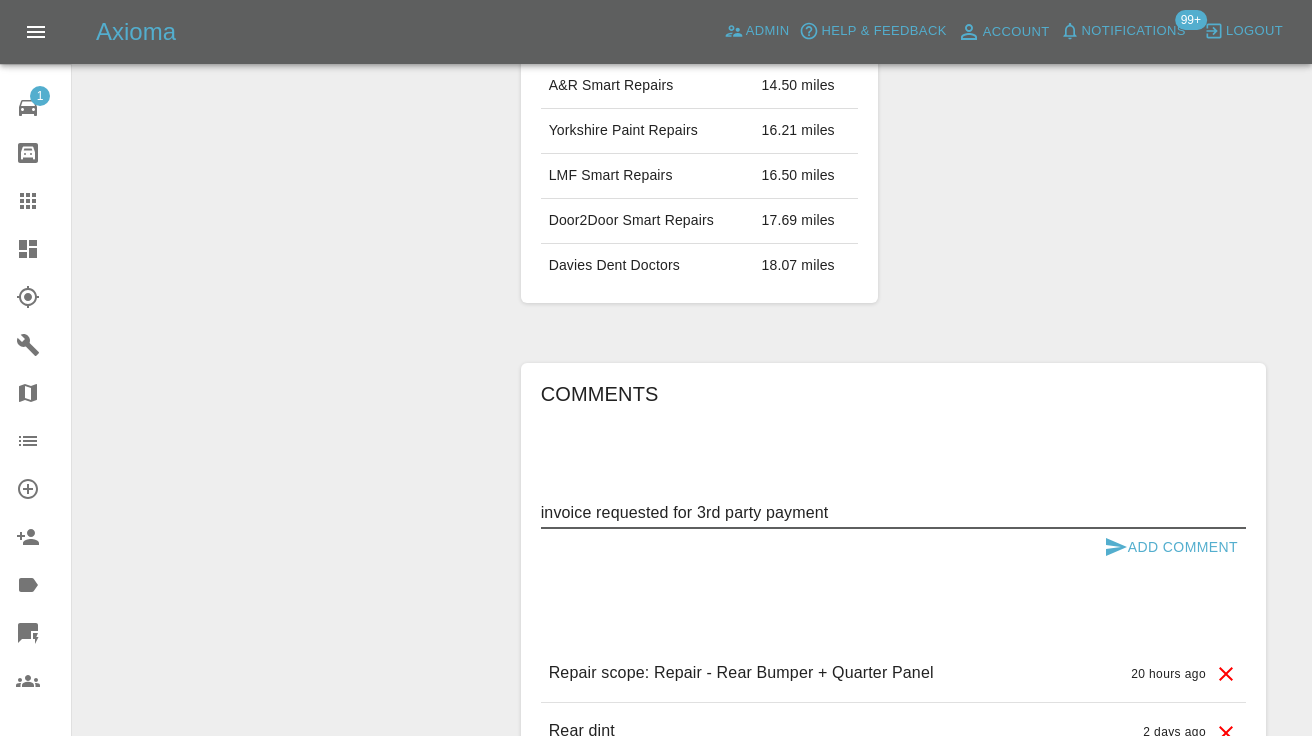 type on "invoice requested for 3rd party payment" 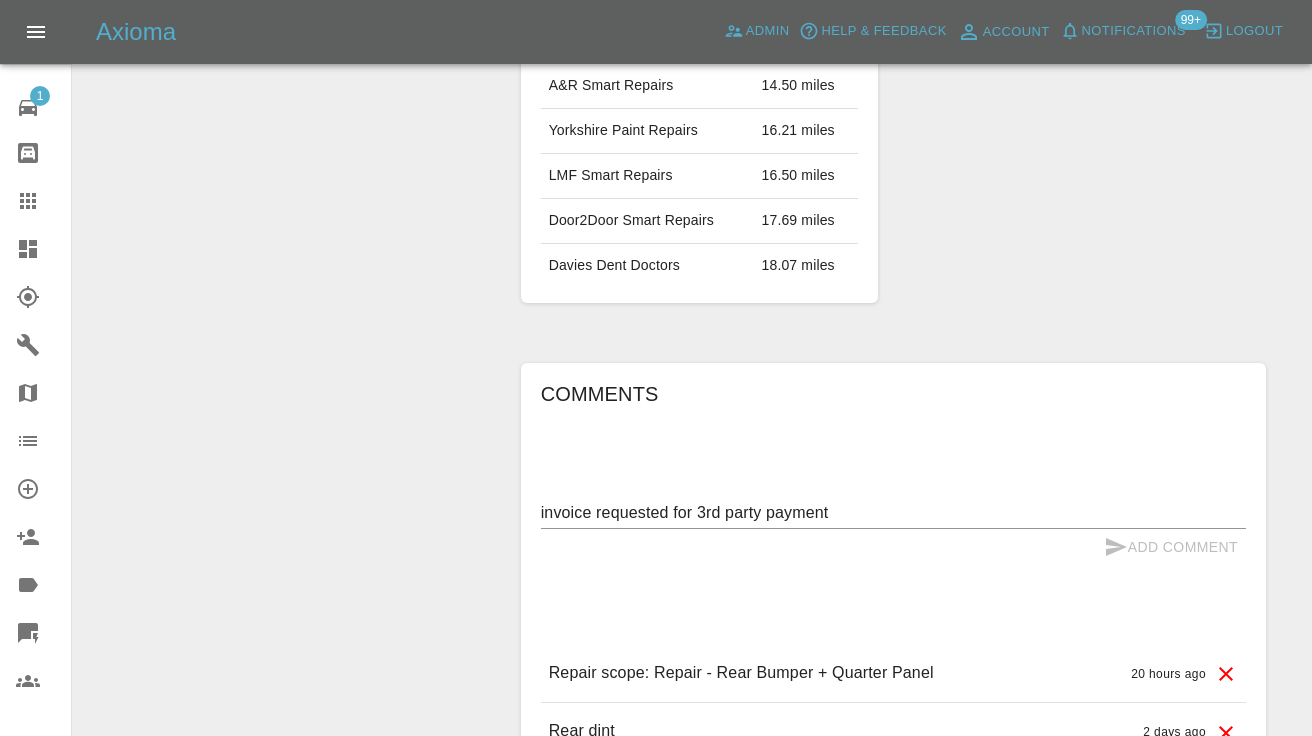 type 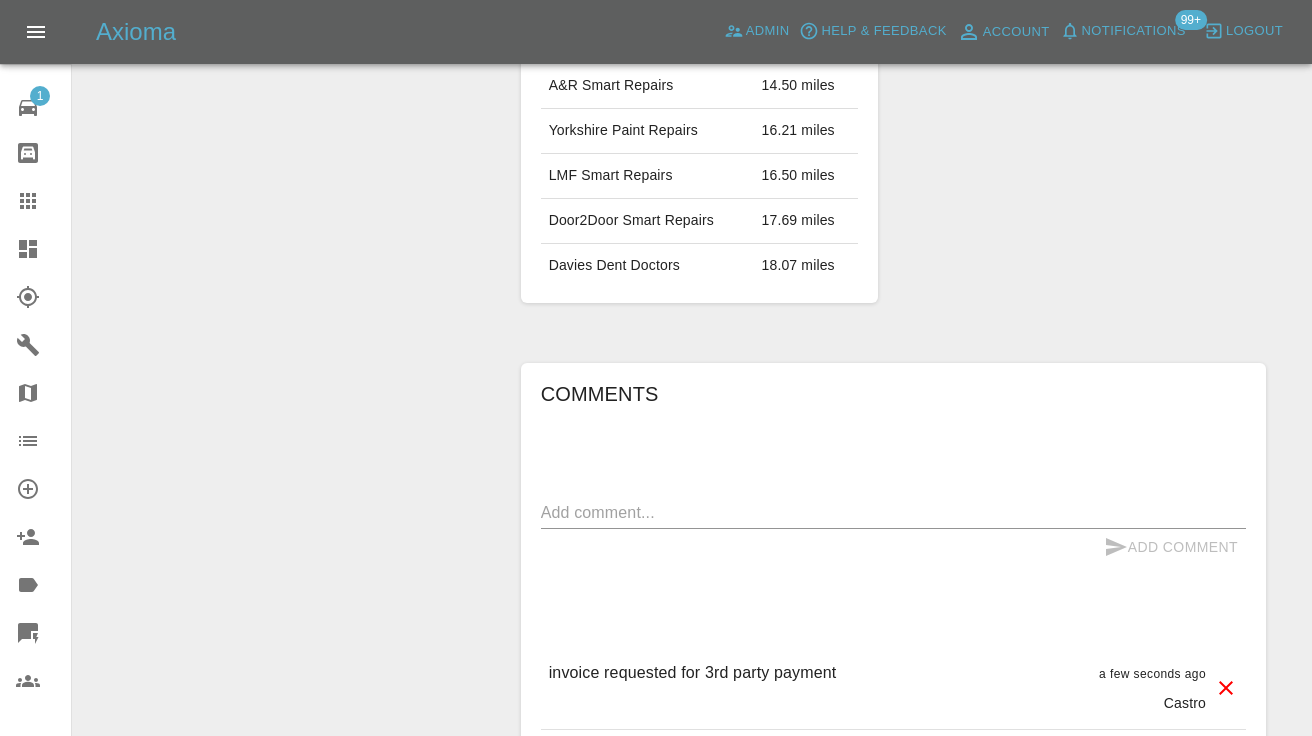 click 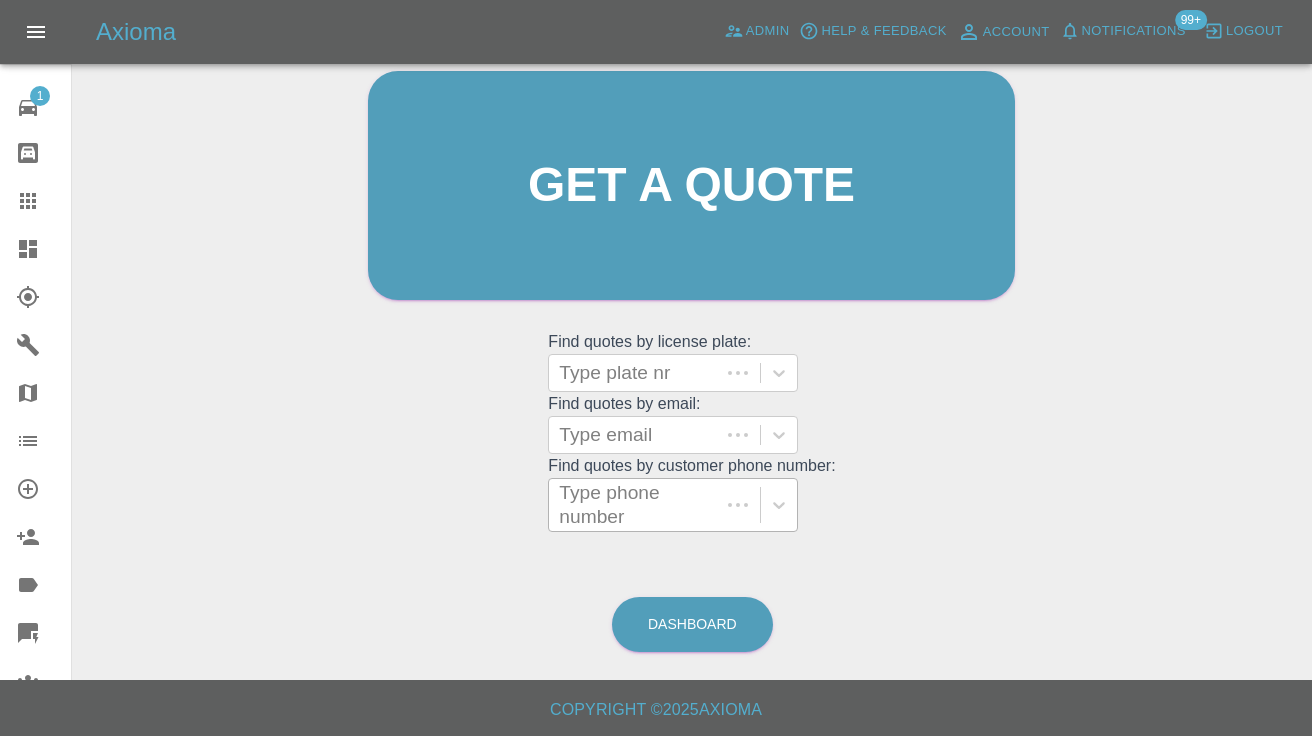 scroll, scrollTop: 199, scrollLeft: 0, axis: vertical 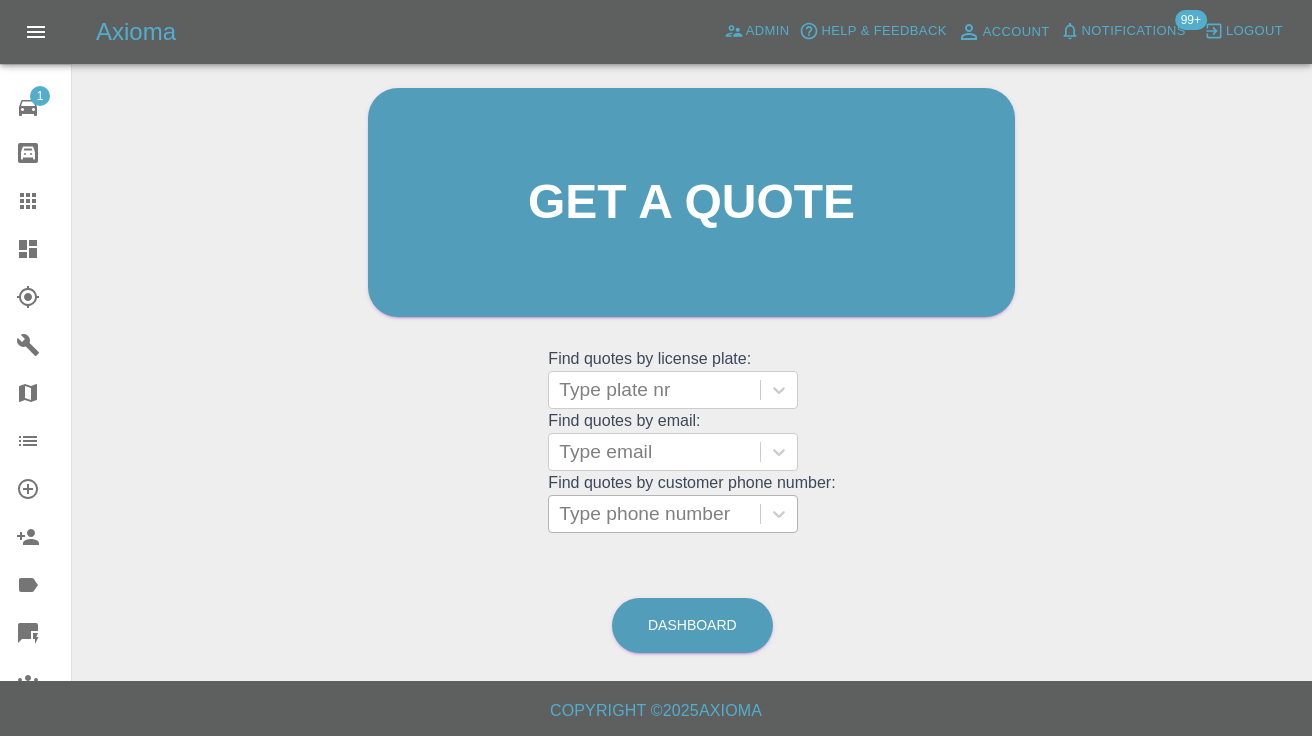 click on "Type phone number" at bounding box center (654, 514) 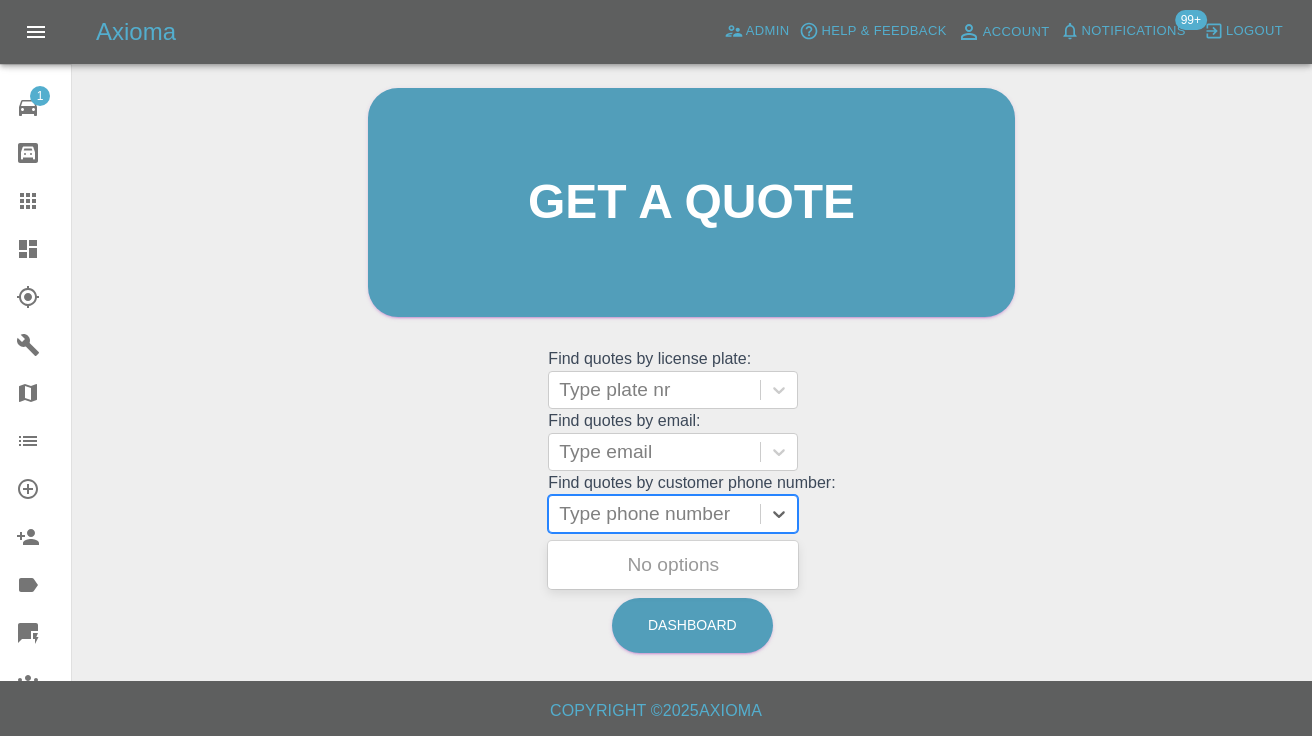 paste on "[PHONE]" 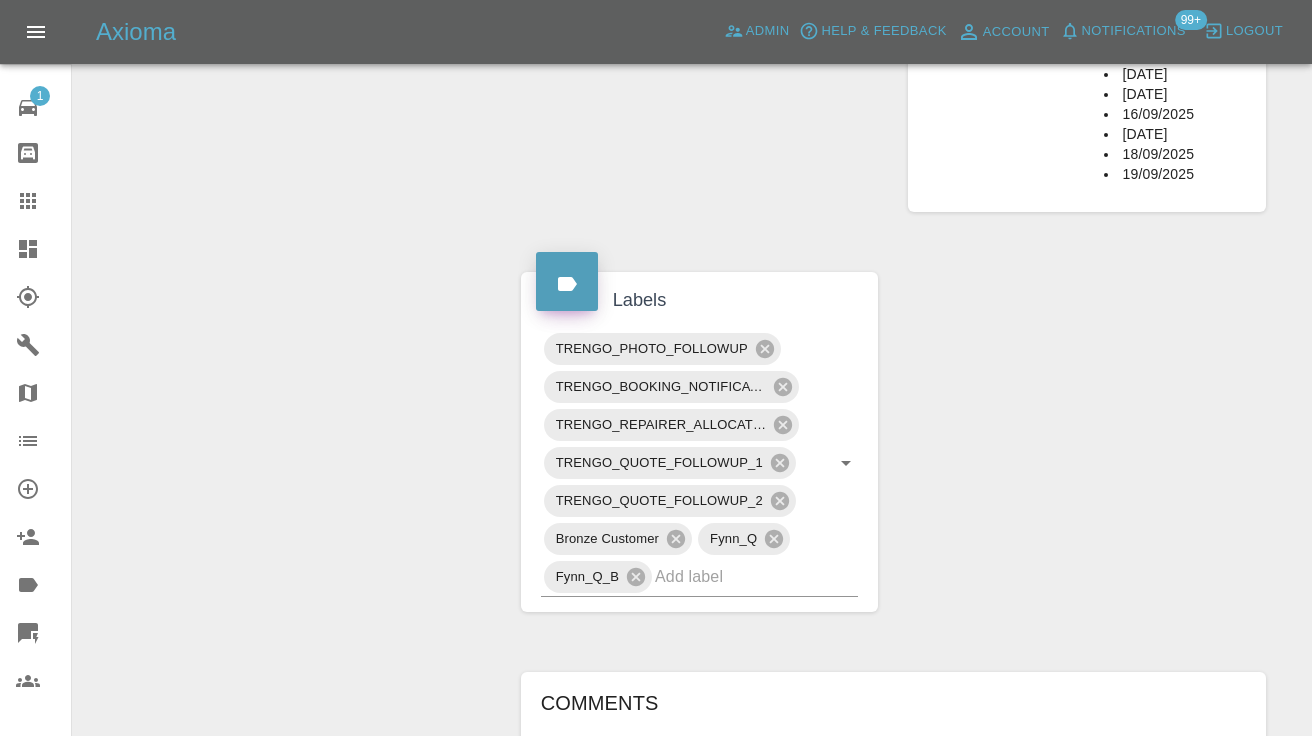 scroll, scrollTop: 991, scrollLeft: 0, axis: vertical 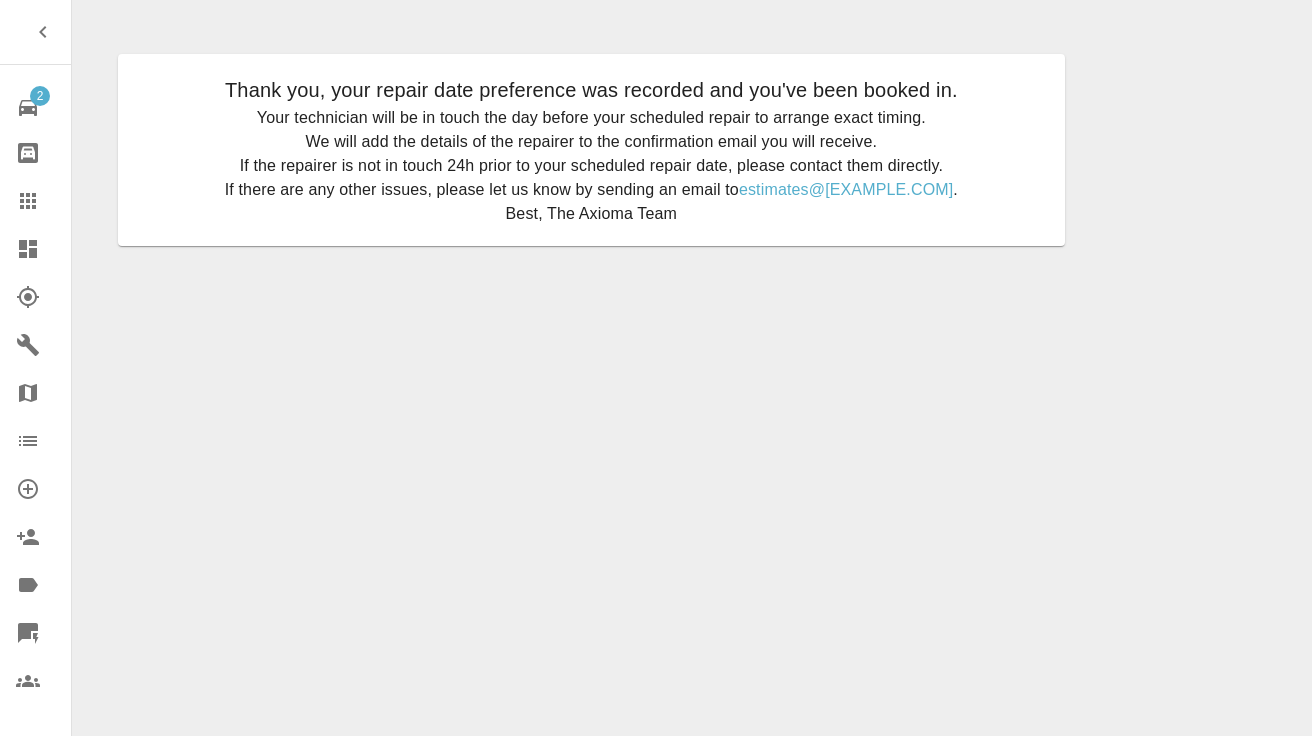 click at bounding box center (44, 201) 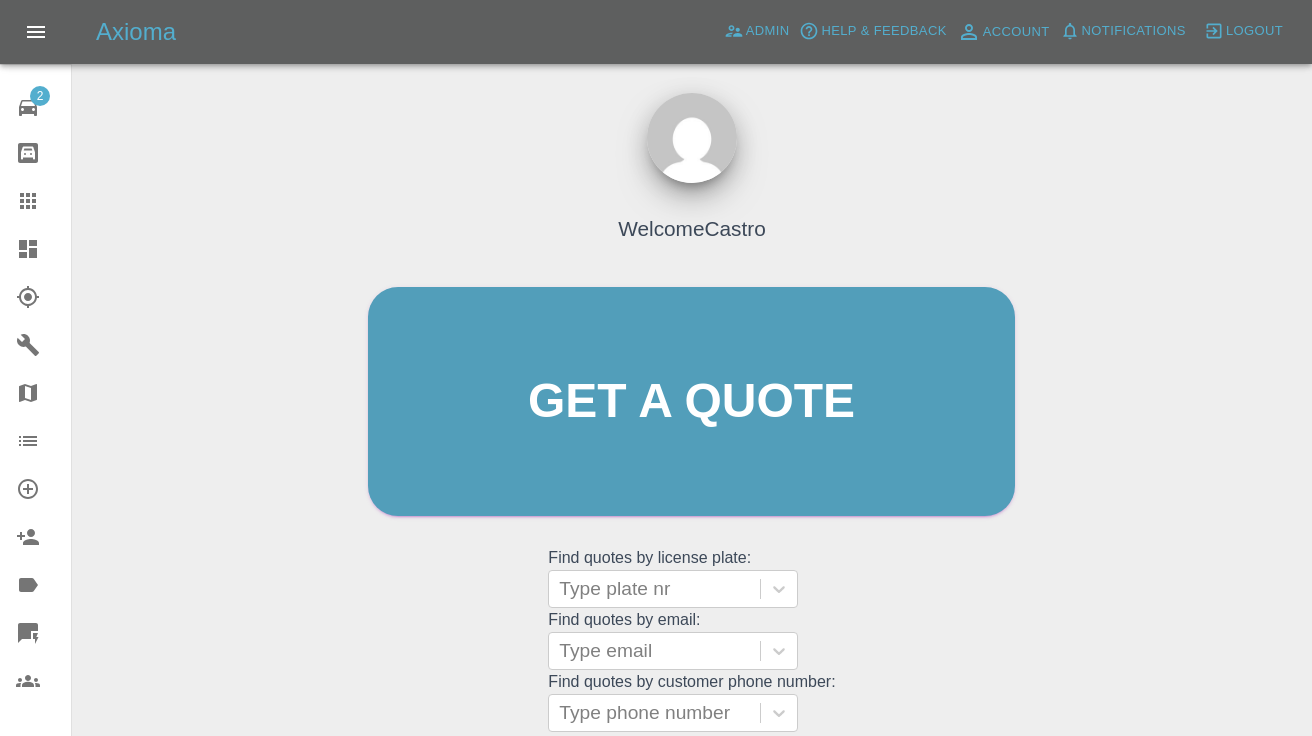 click on "Welcome  Castro Get a quote Get a quote Find quotes by license plate: Type plate nr Find quotes by email: Type email Find quotes by customer phone number: Type phone number" at bounding box center (691, 440) 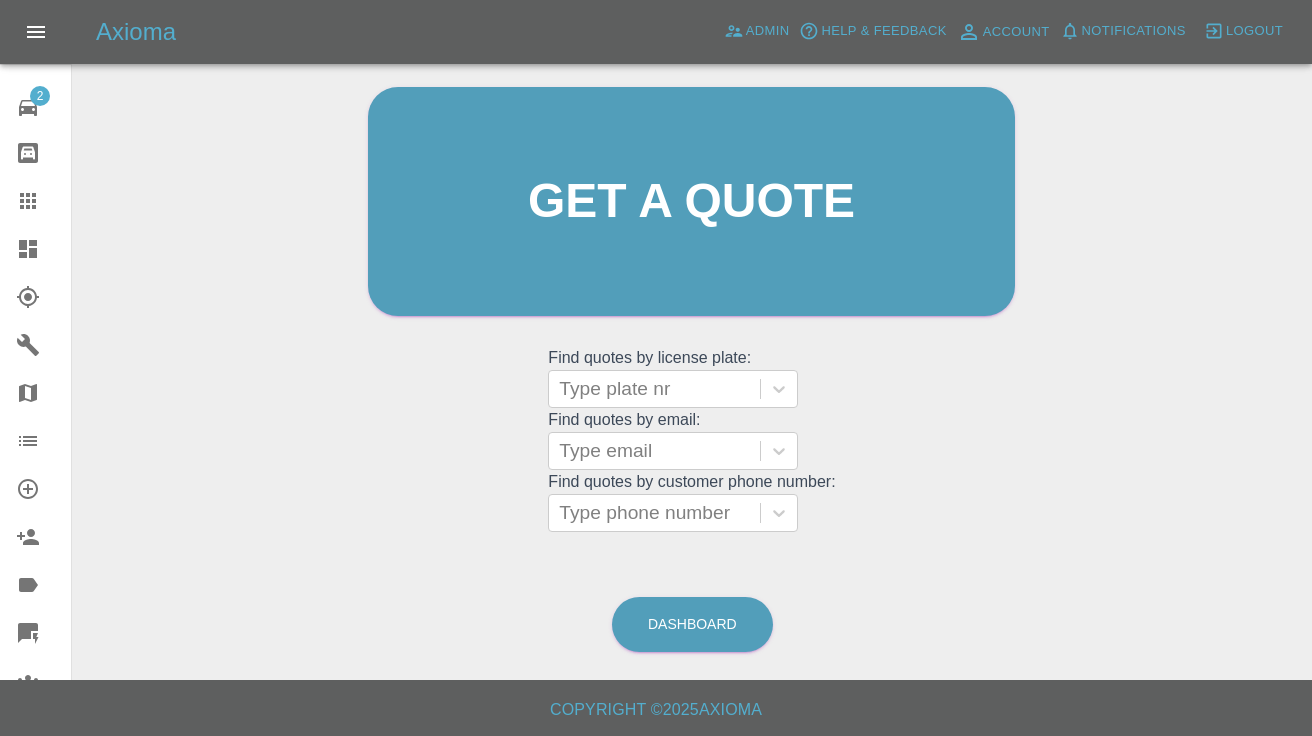 scroll, scrollTop: 199, scrollLeft: 0, axis: vertical 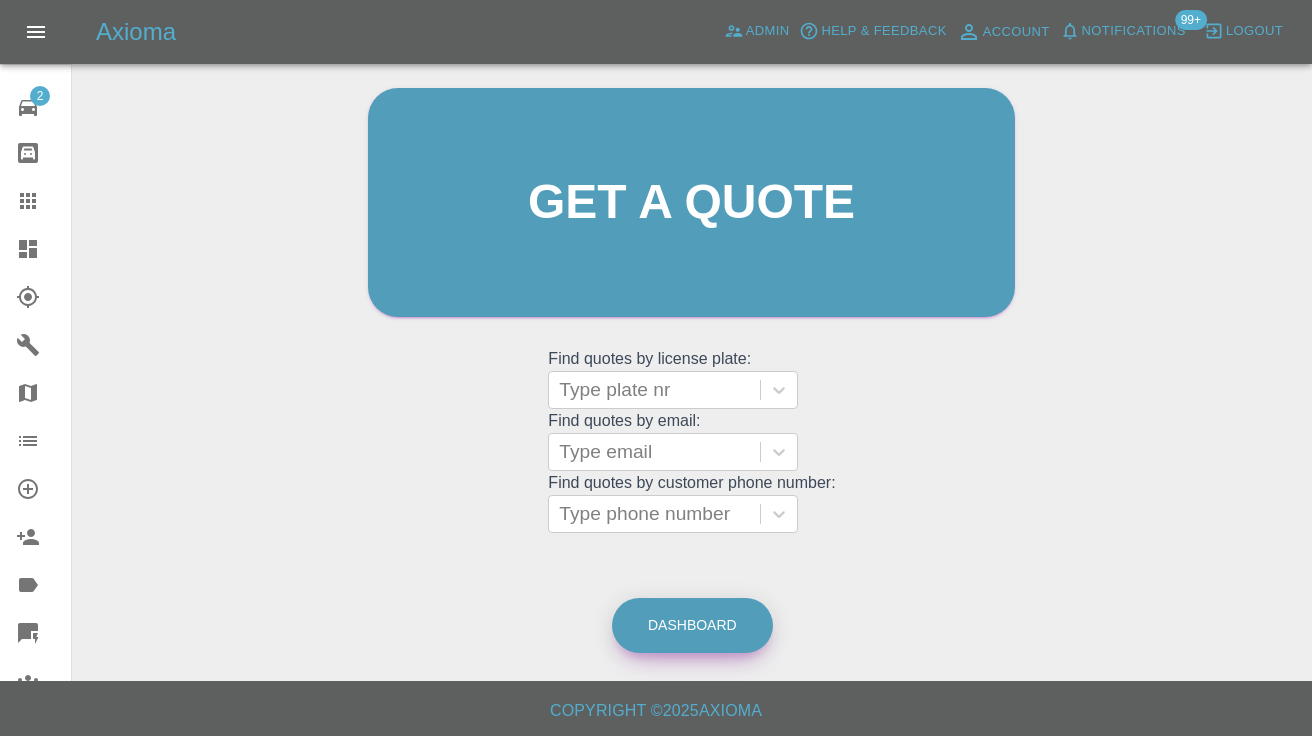 click on "Dashboard" at bounding box center (692, 625) 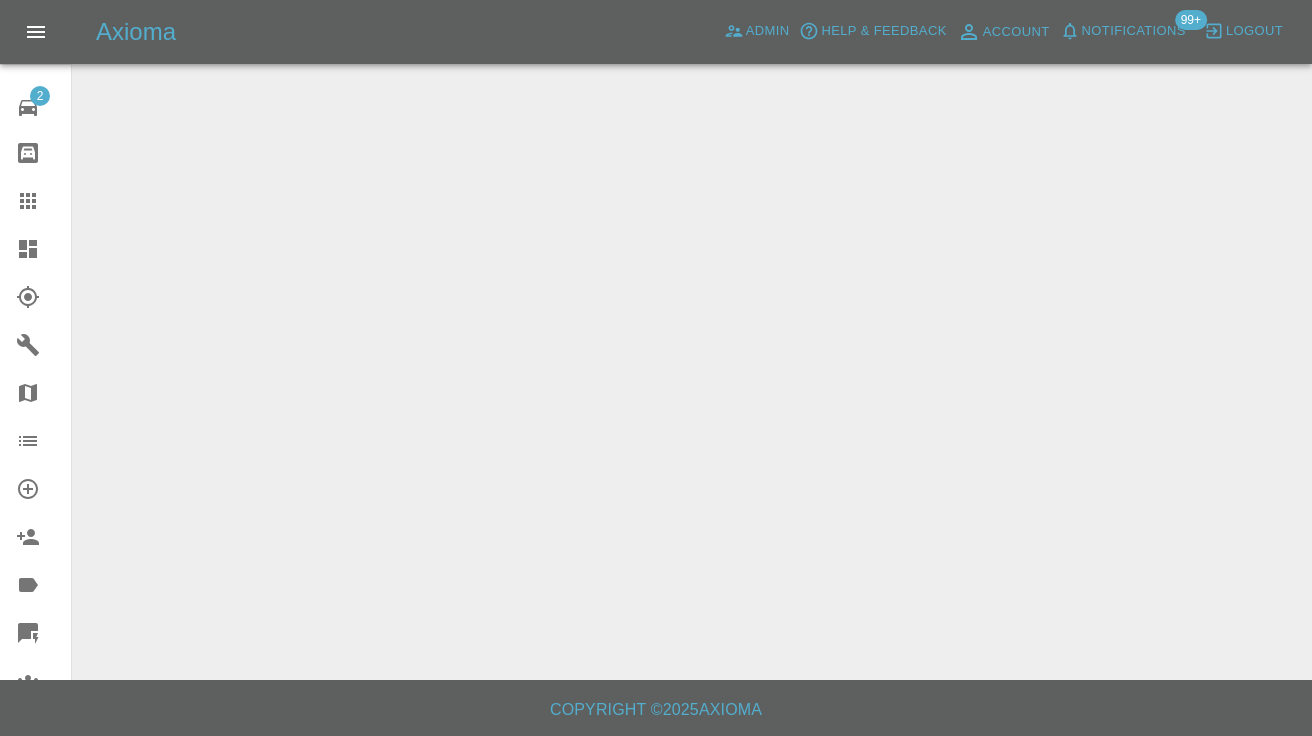 scroll, scrollTop: 0, scrollLeft: 0, axis: both 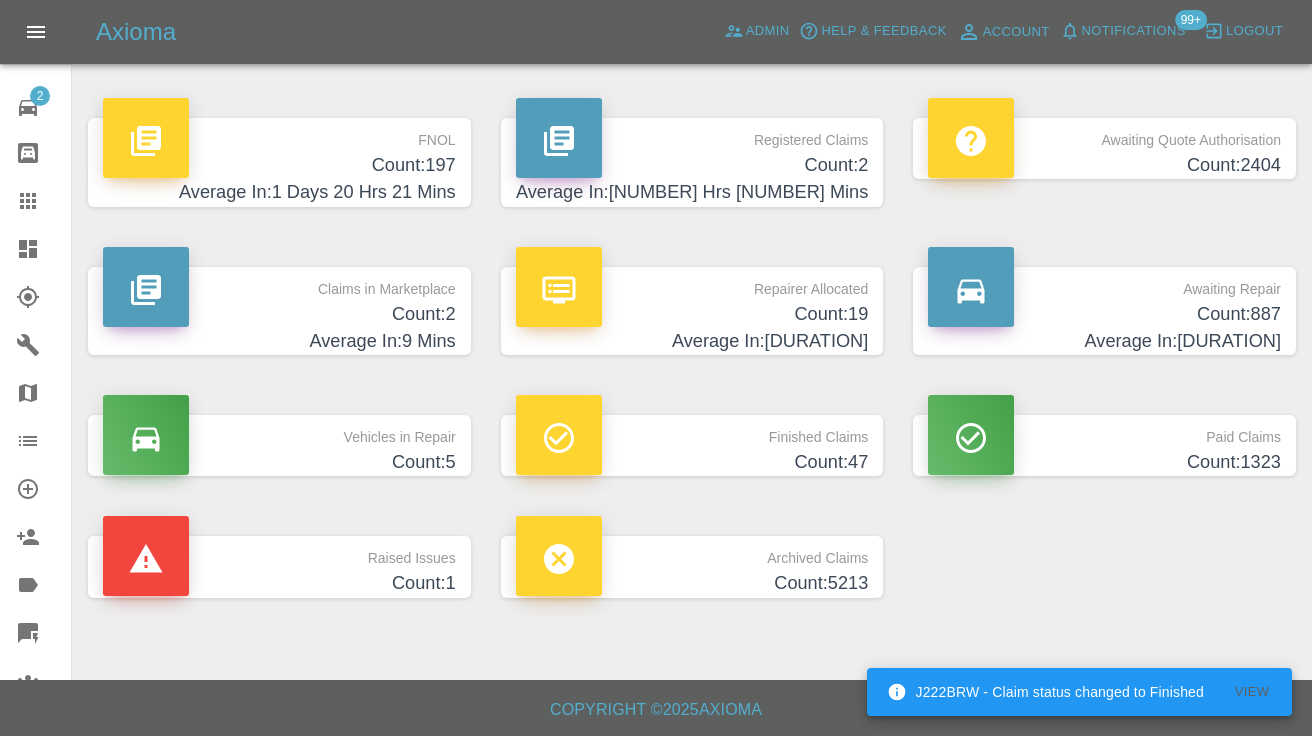 click 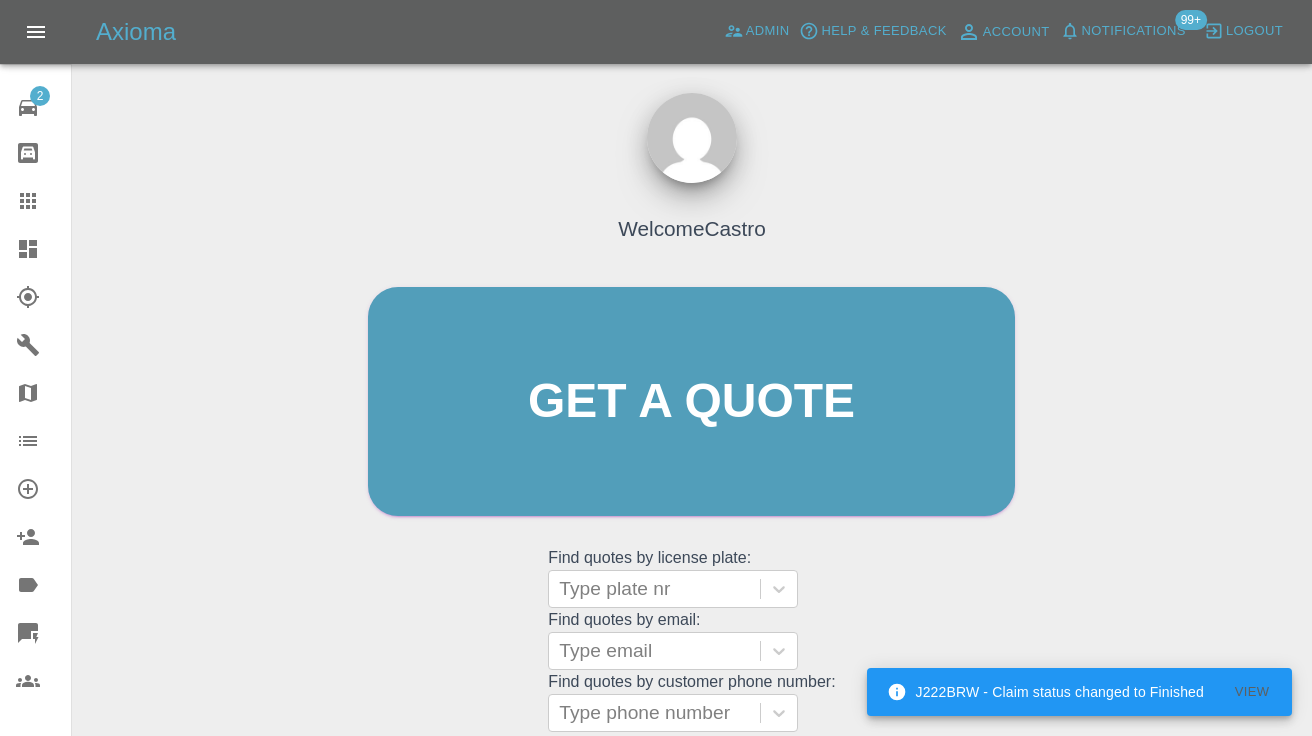 click on "Welcome  Castro Get a quote Get a quote Find quotes by license plate: Type plate nr Find quotes by email: Type email Find quotes by customer phone number: Type phone number" at bounding box center (691, 440) 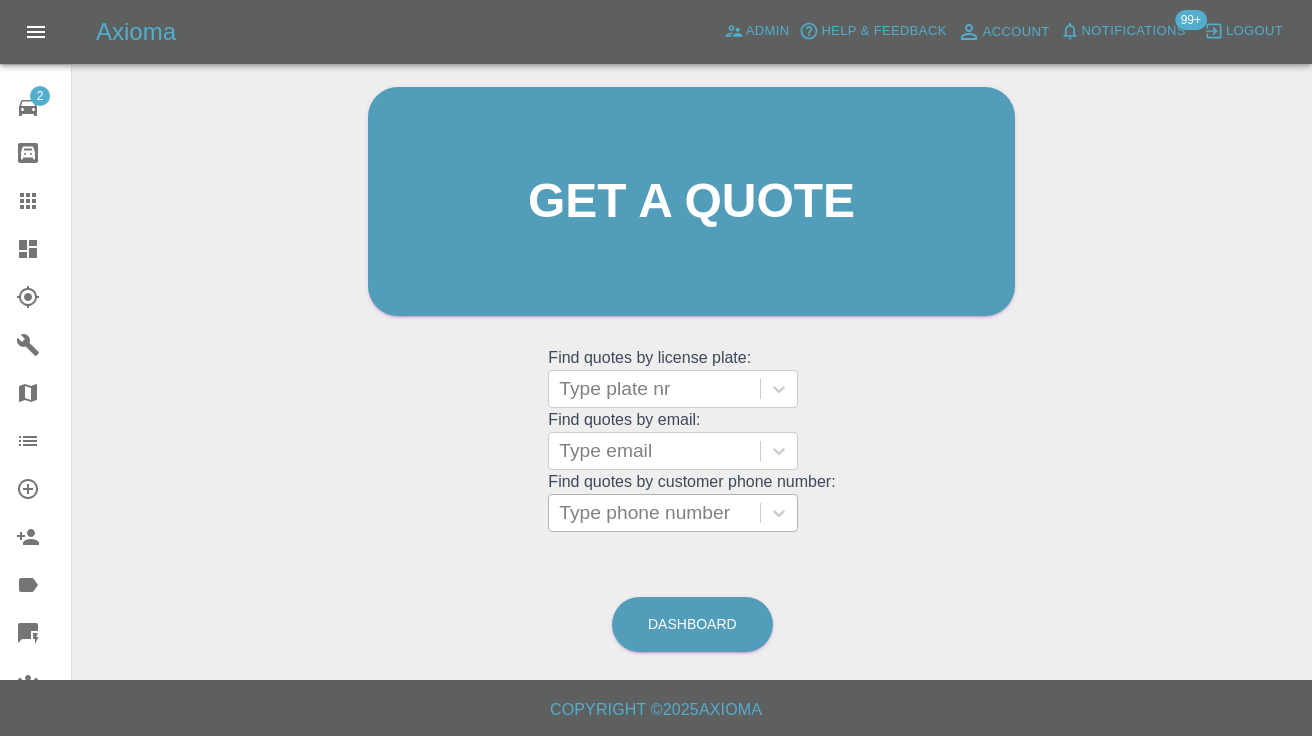 scroll, scrollTop: 199, scrollLeft: 0, axis: vertical 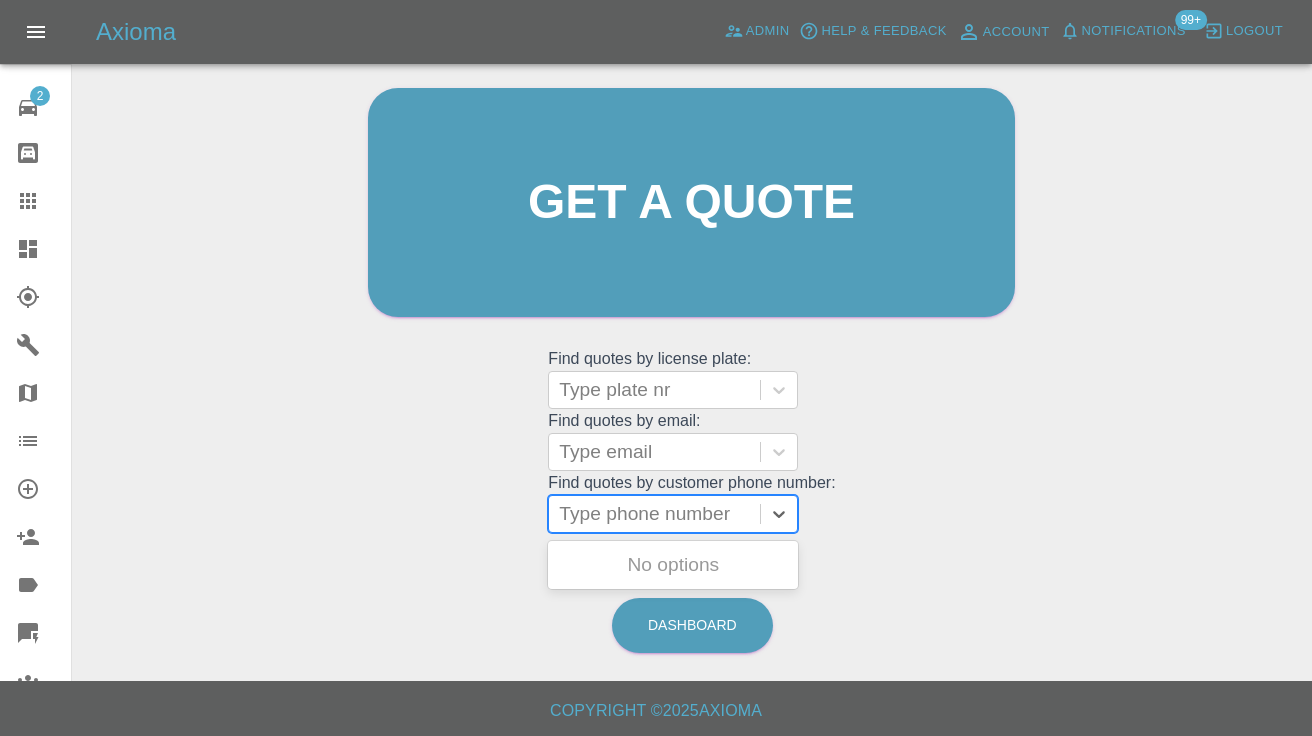 click on "Type phone number" at bounding box center [654, 514] 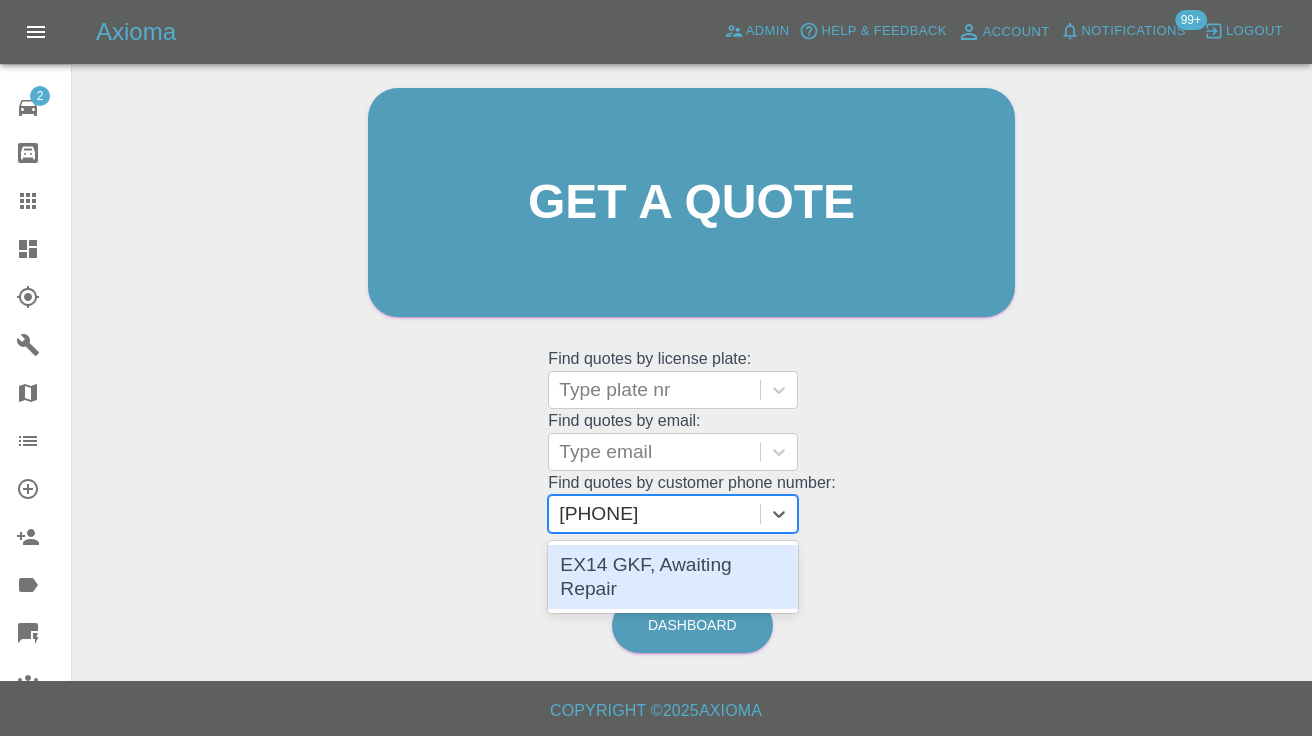 type 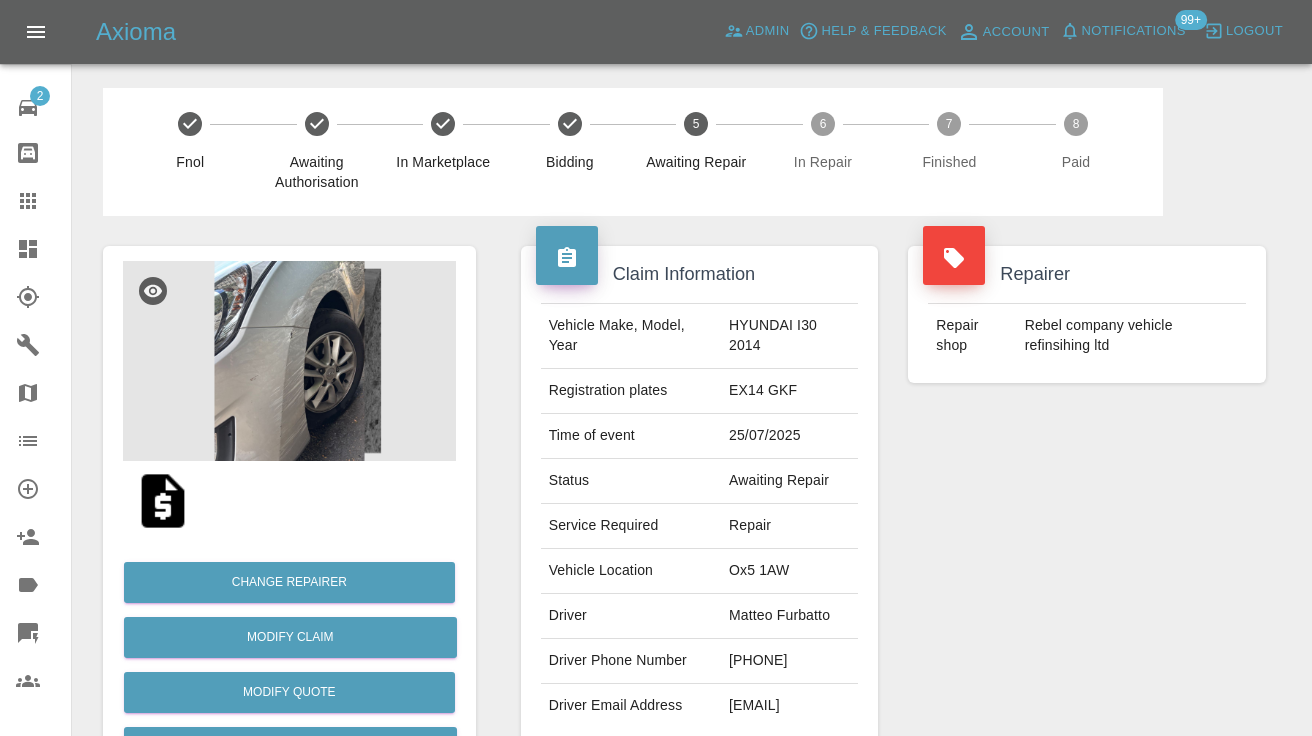 scroll, scrollTop: 0, scrollLeft: 0, axis: both 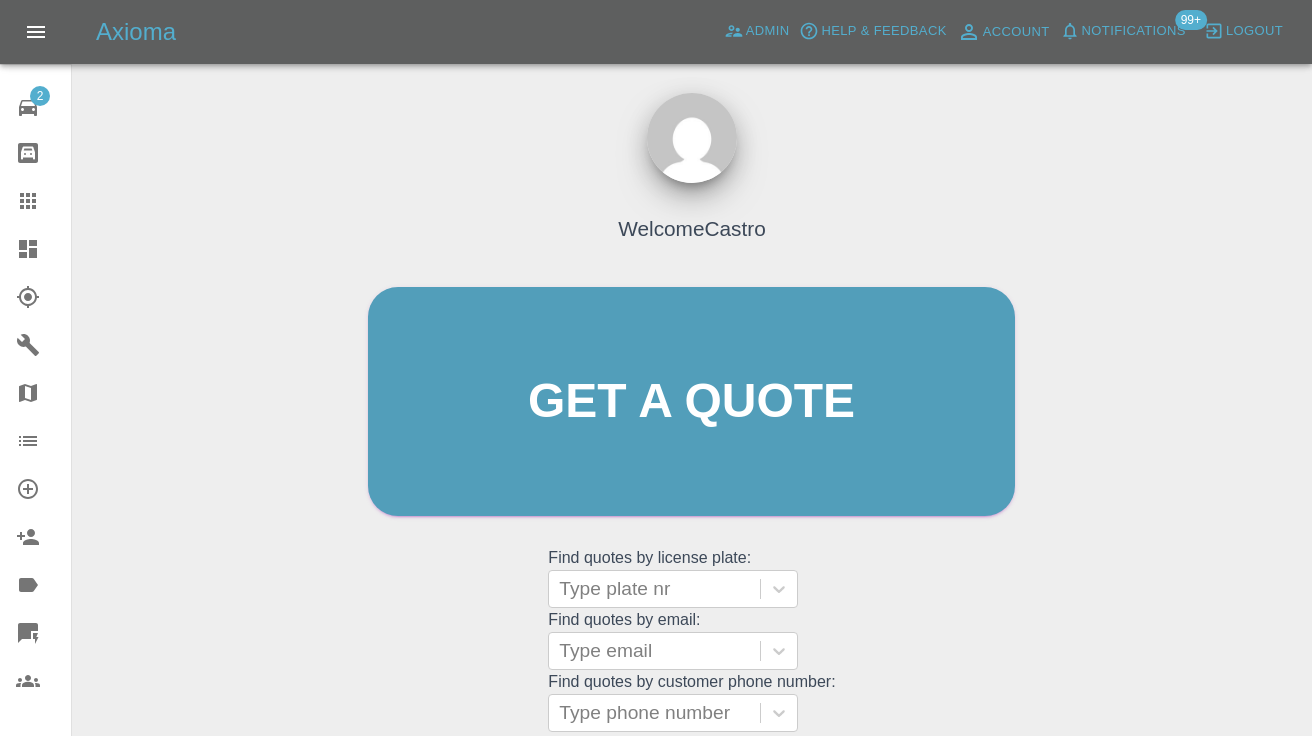 click on "Find quotes by license plate: Type plate nr" at bounding box center [691, 578] 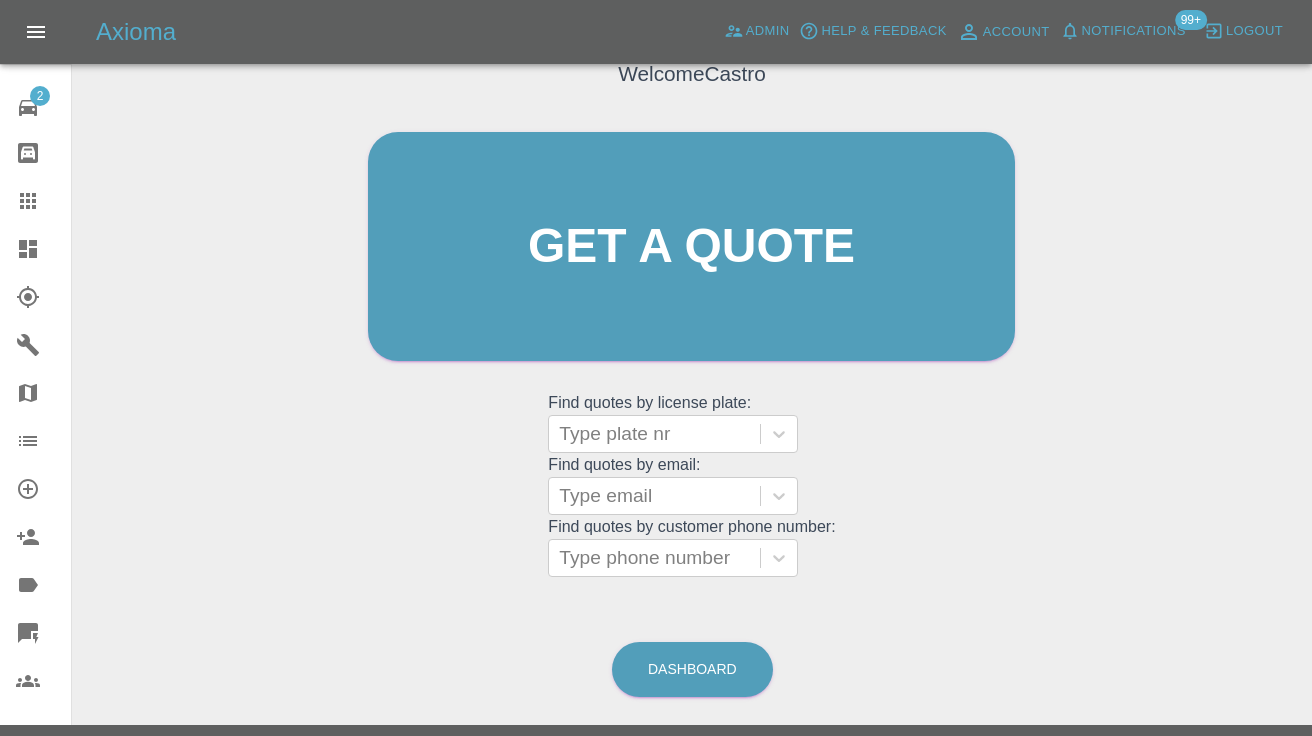 scroll, scrollTop: 184, scrollLeft: 0, axis: vertical 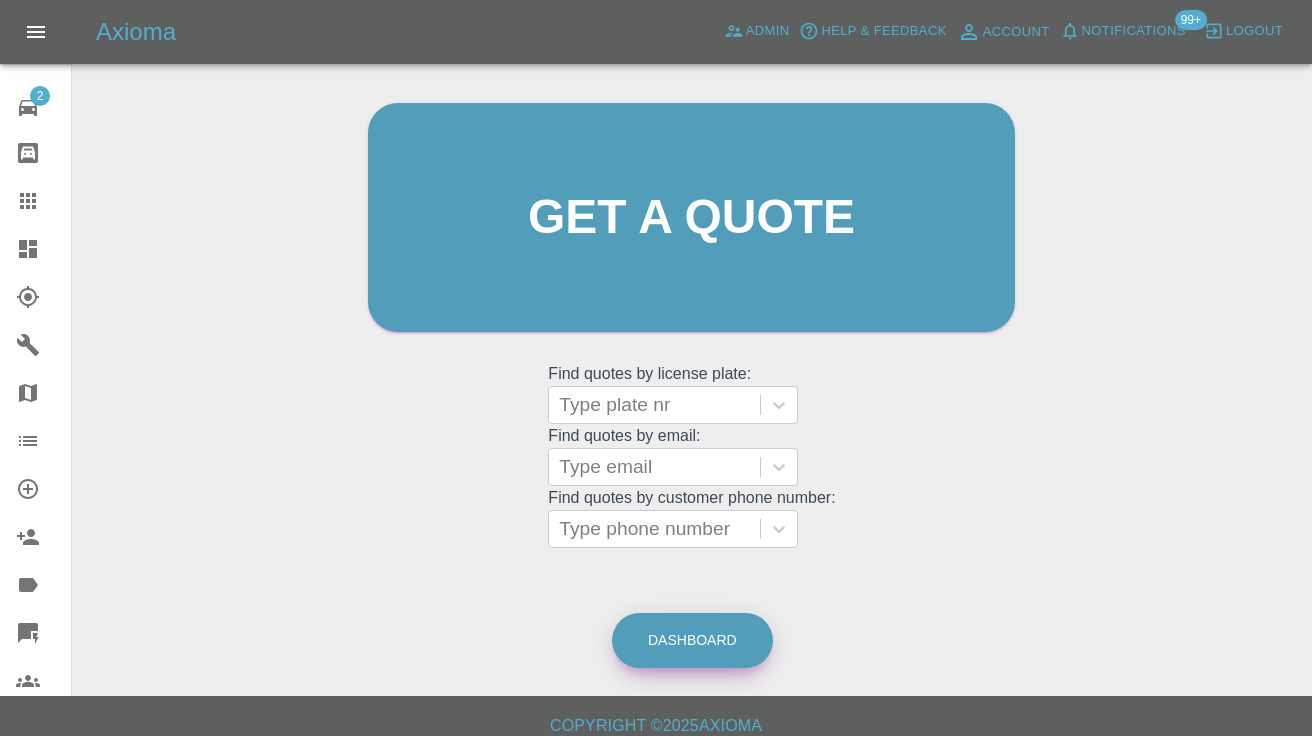 click on "Dashboard" at bounding box center (692, 640) 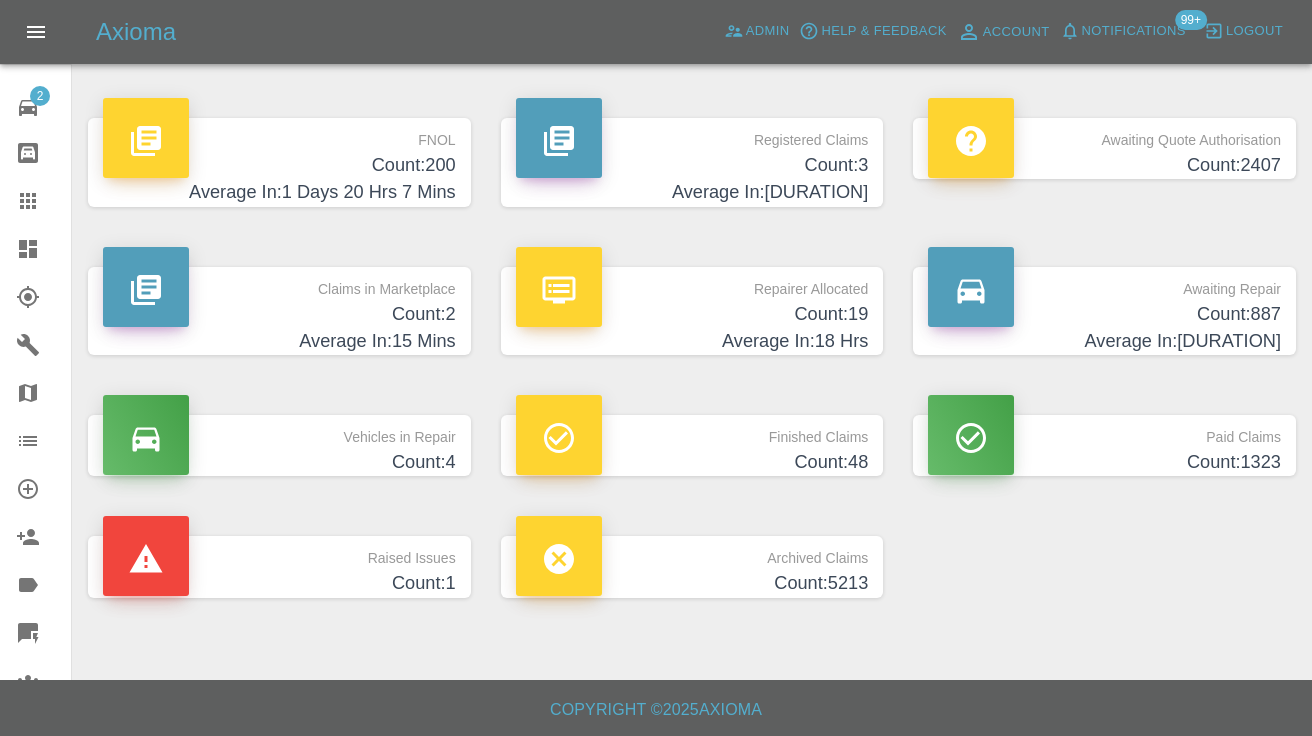 click on "Count:  887" at bounding box center (1104, 314) 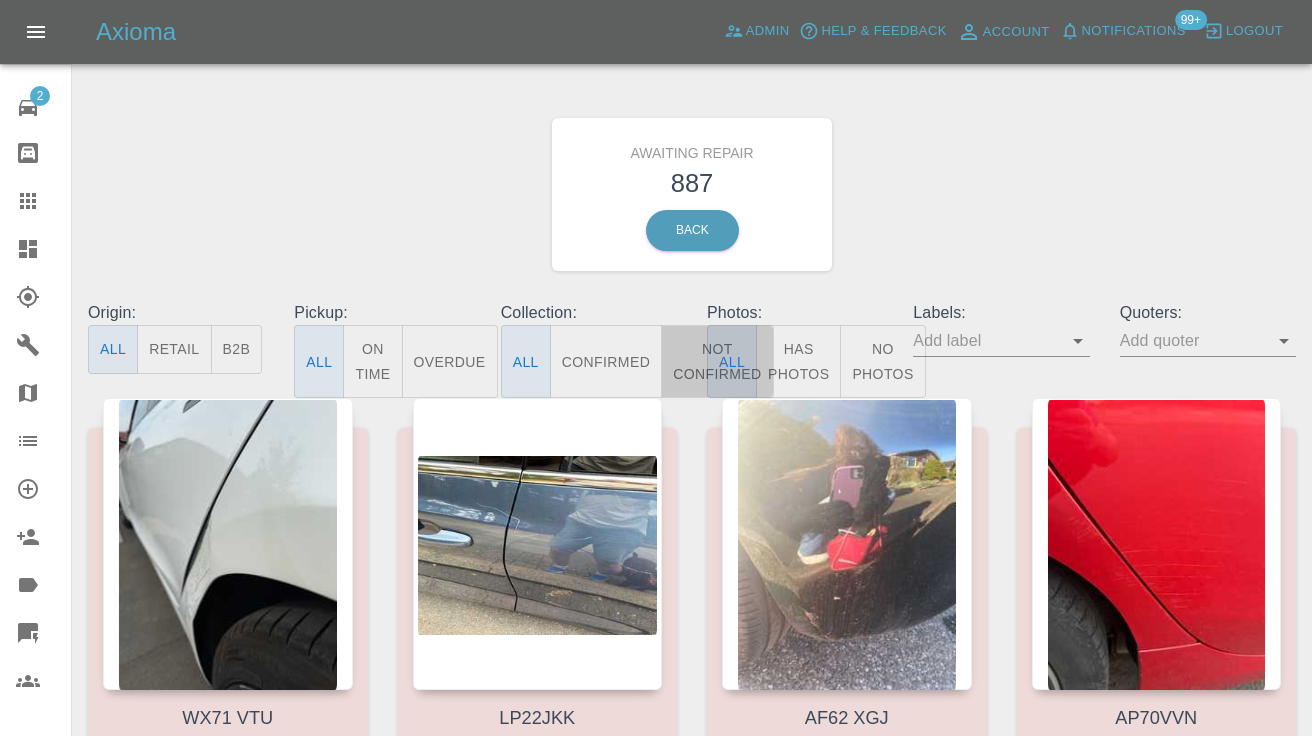 click on "Not Confirmed" at bounding box center [717, 361] 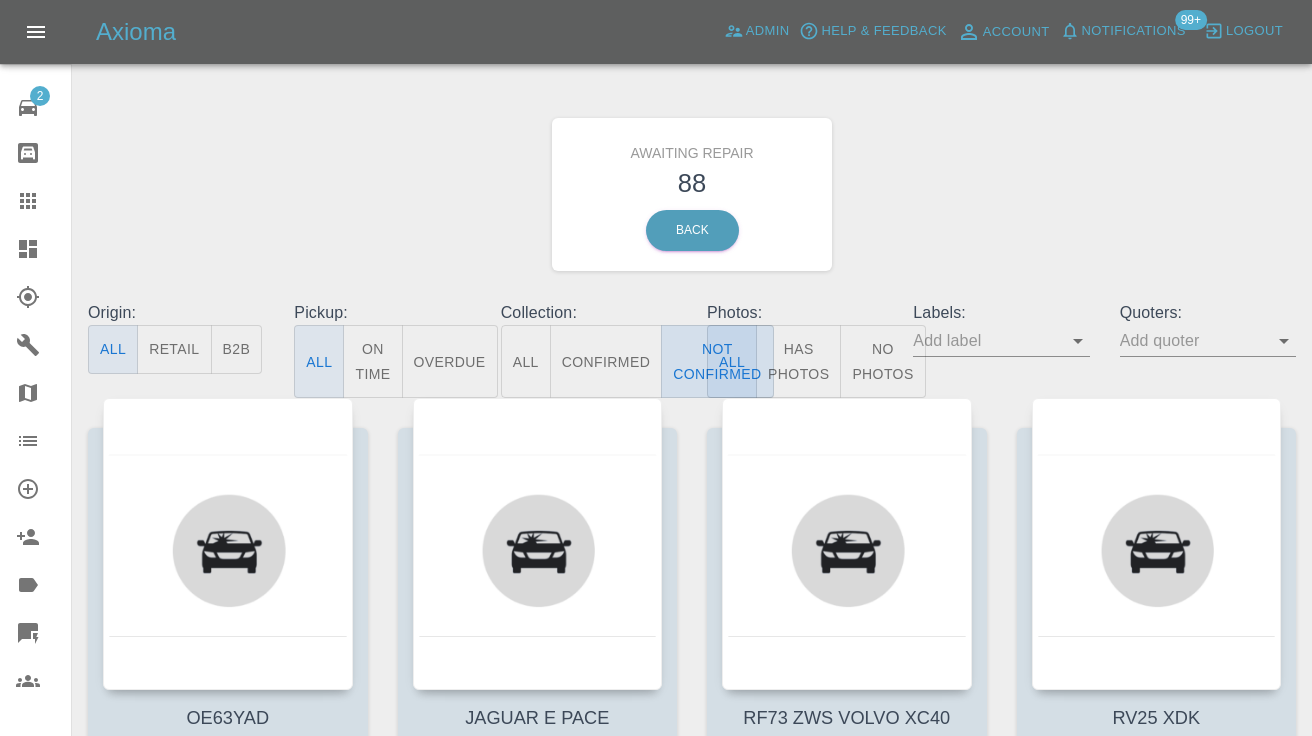 click on "Not Confirmed" at bounding box center (717, 361) 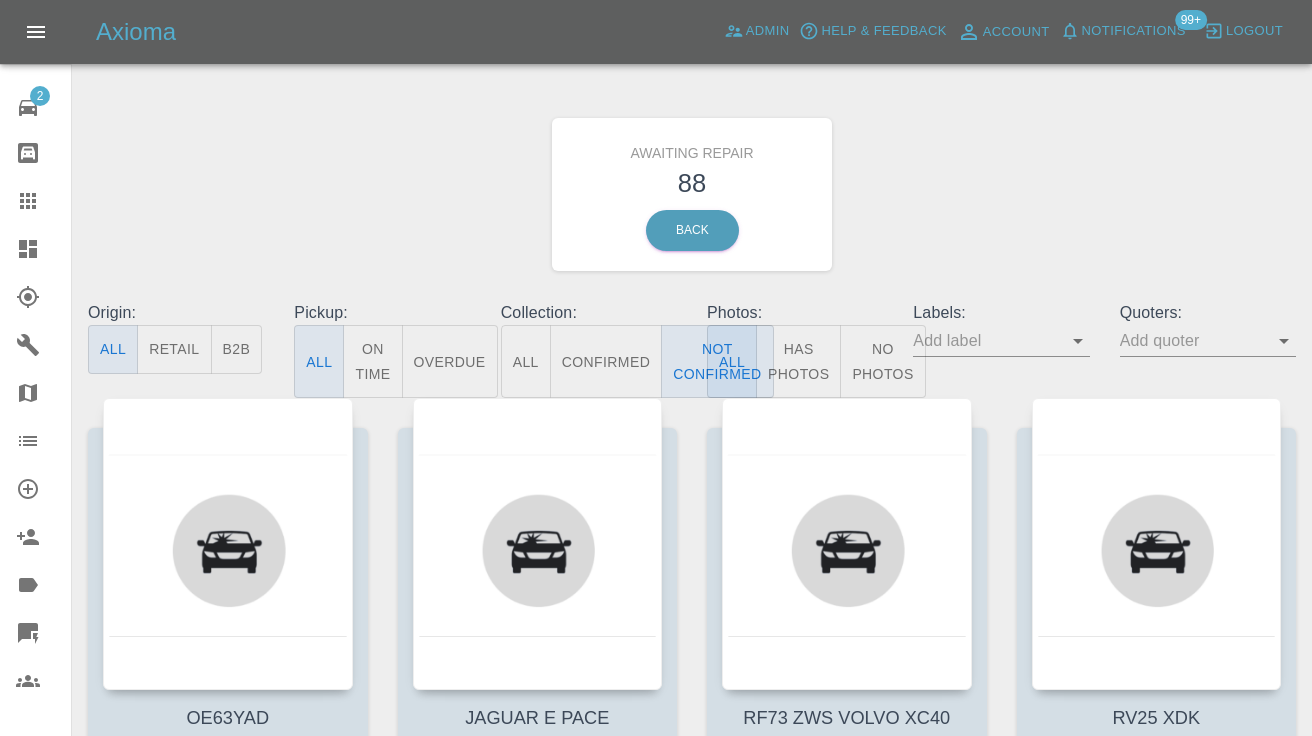 click on "Awaiting Repair 88 Back" at bounding box center (692, 194) 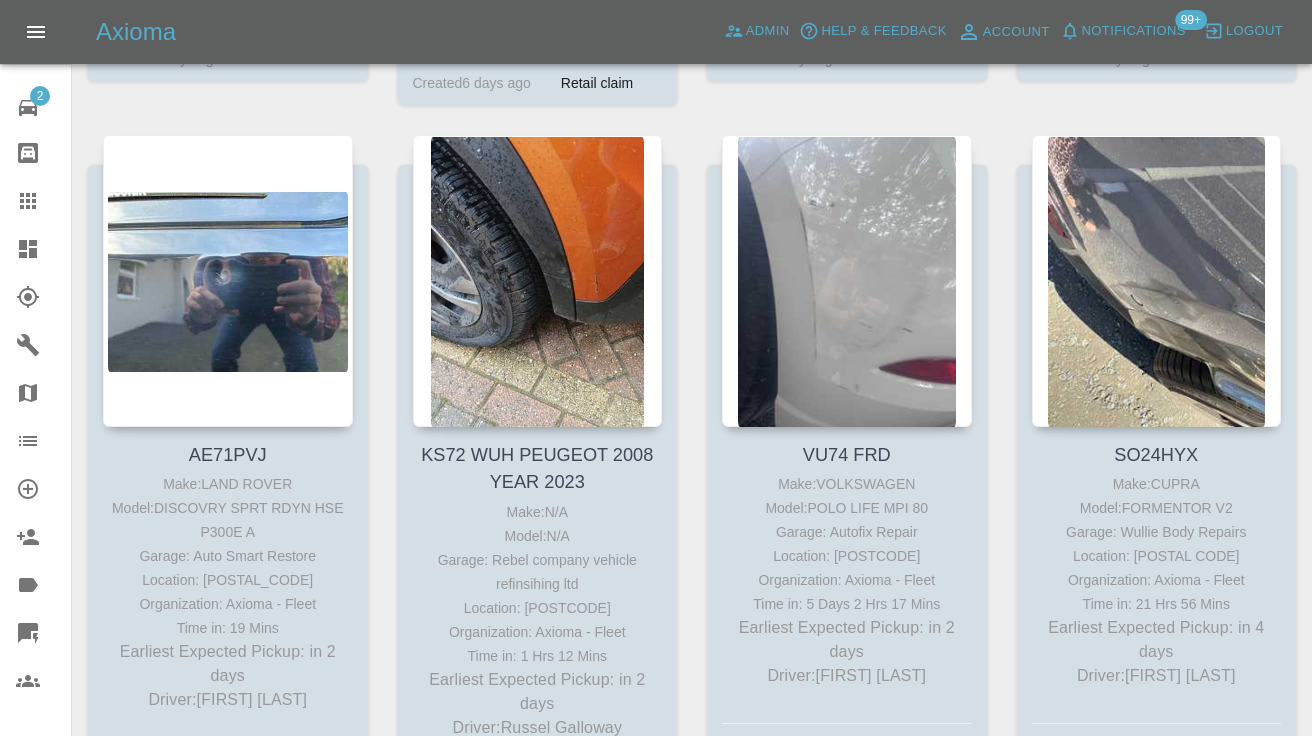 scroll, scrollTop: 1621, scrollLeft: 0, axis: vertical 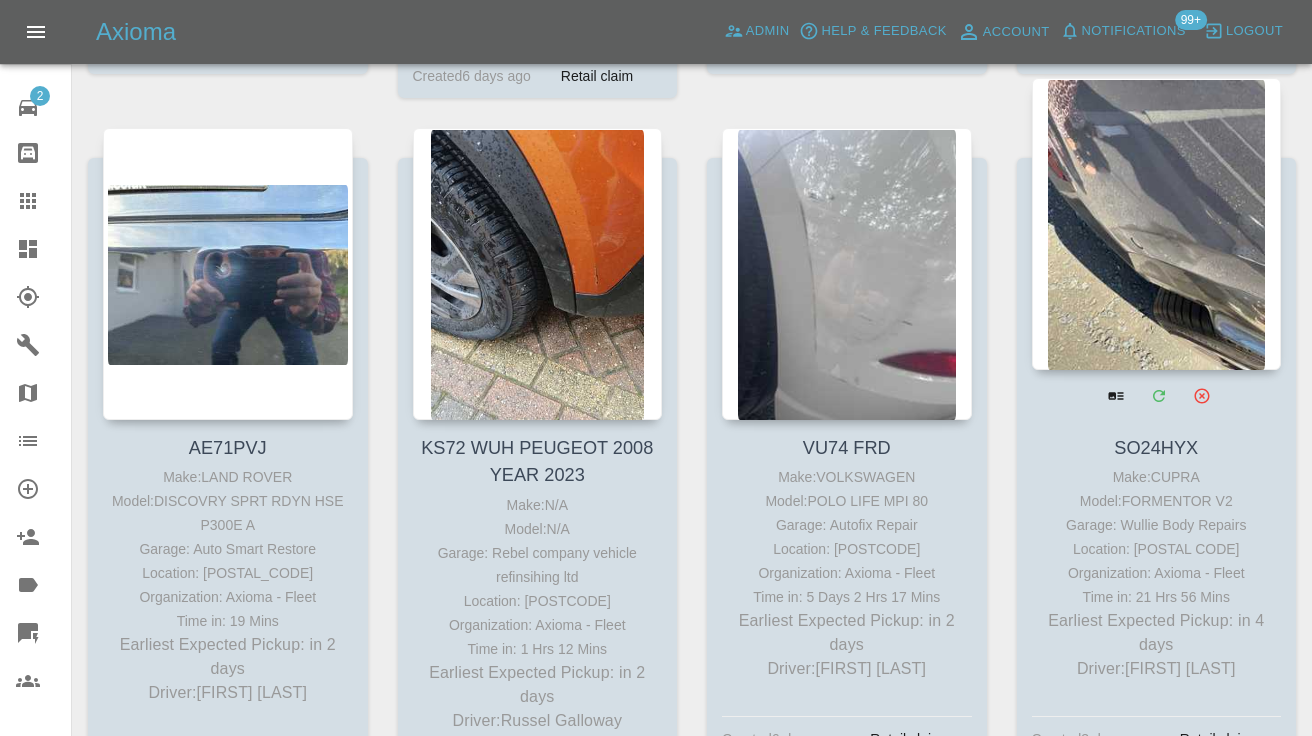 click at bounding box center (1157, 224) 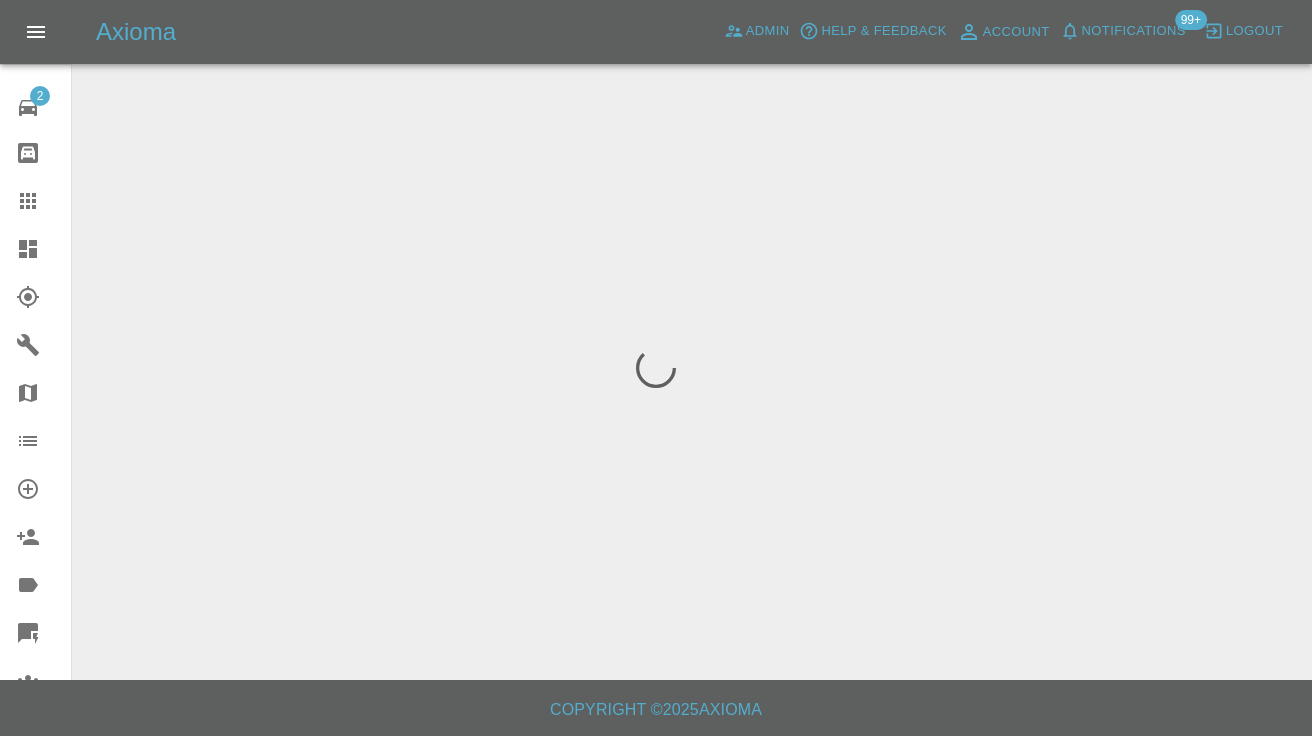 scroll, scrollTop: 0, scrollLeft: 0, axis: both 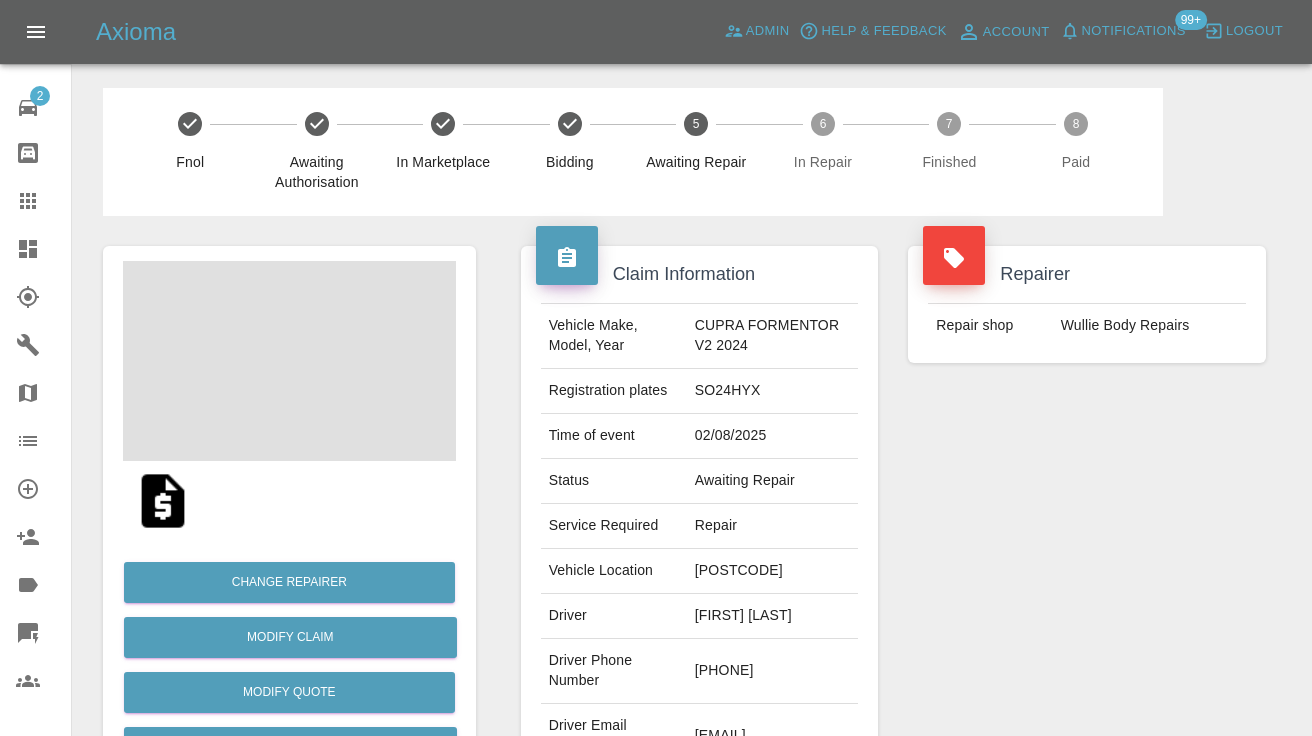 click on "07485290087" at bounding box center (772, 671) 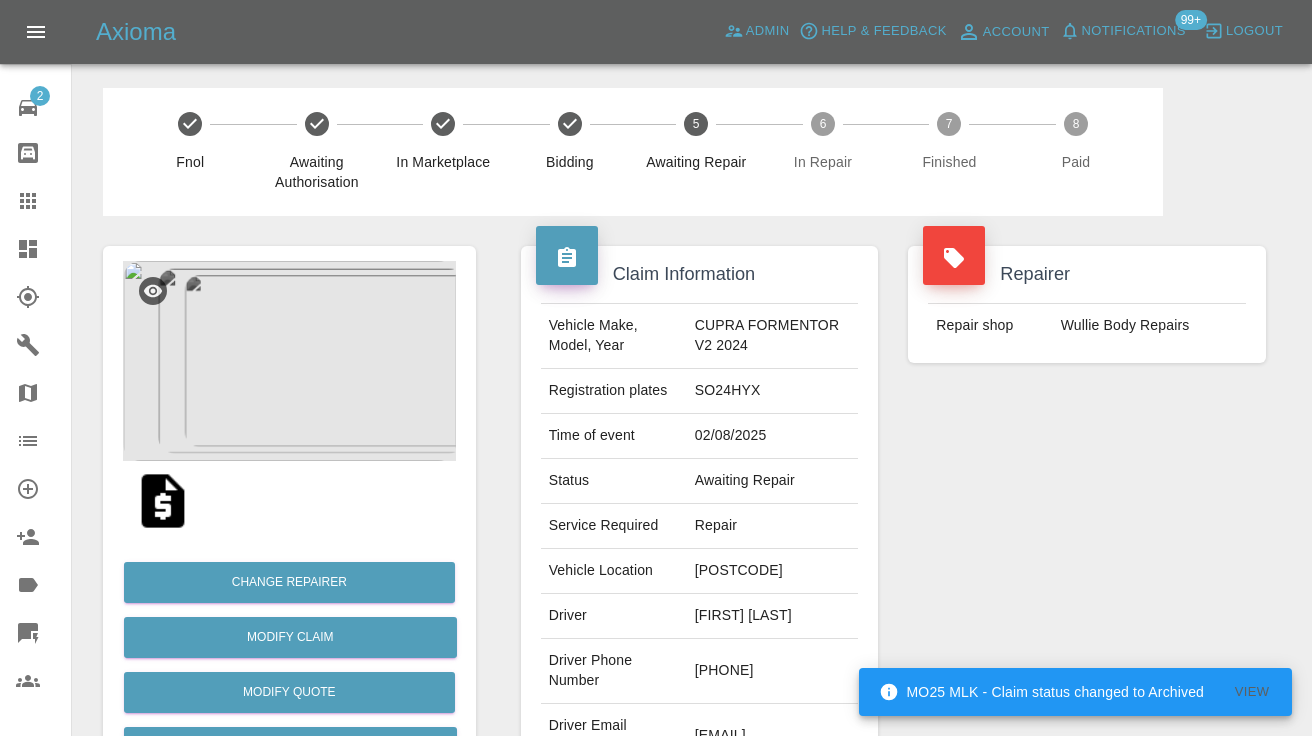 click on "07485290087" at bounding box center (772, 671) 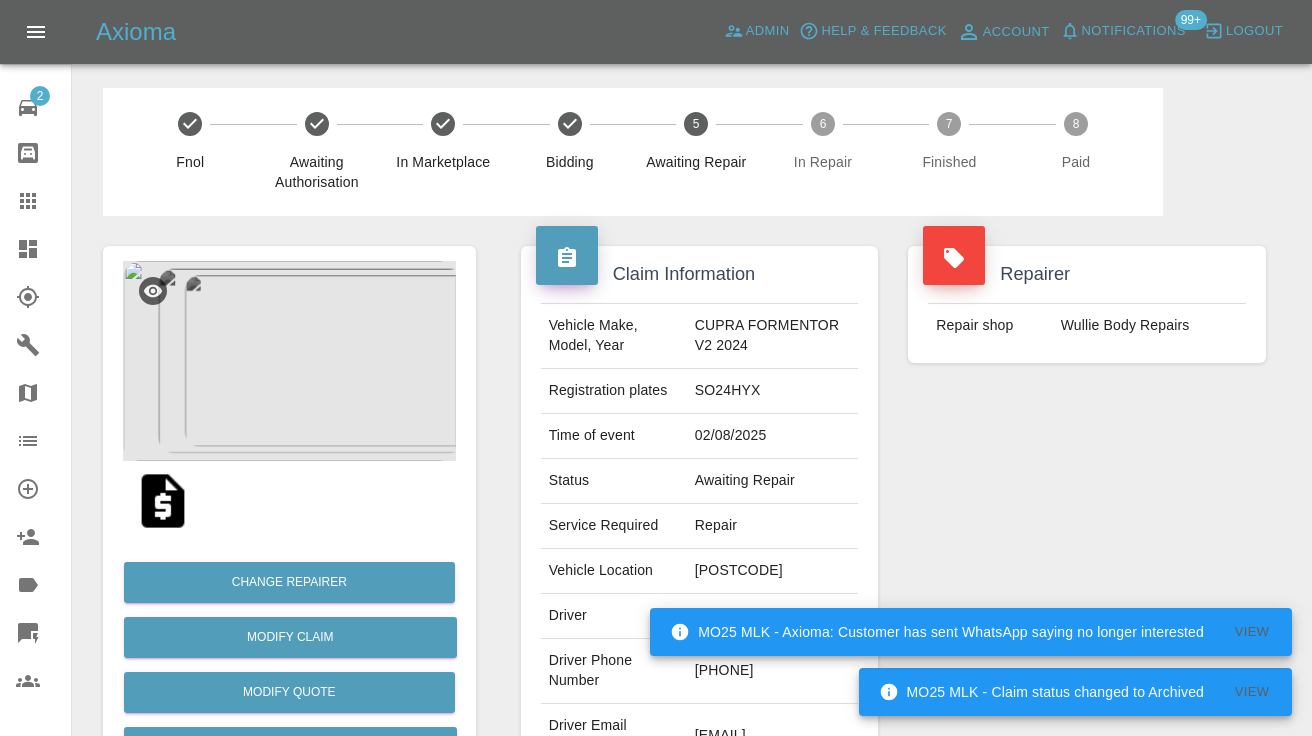 click on "Repairer Repair shop Wullie Body Repairs" at bounding box center [1087, 514] 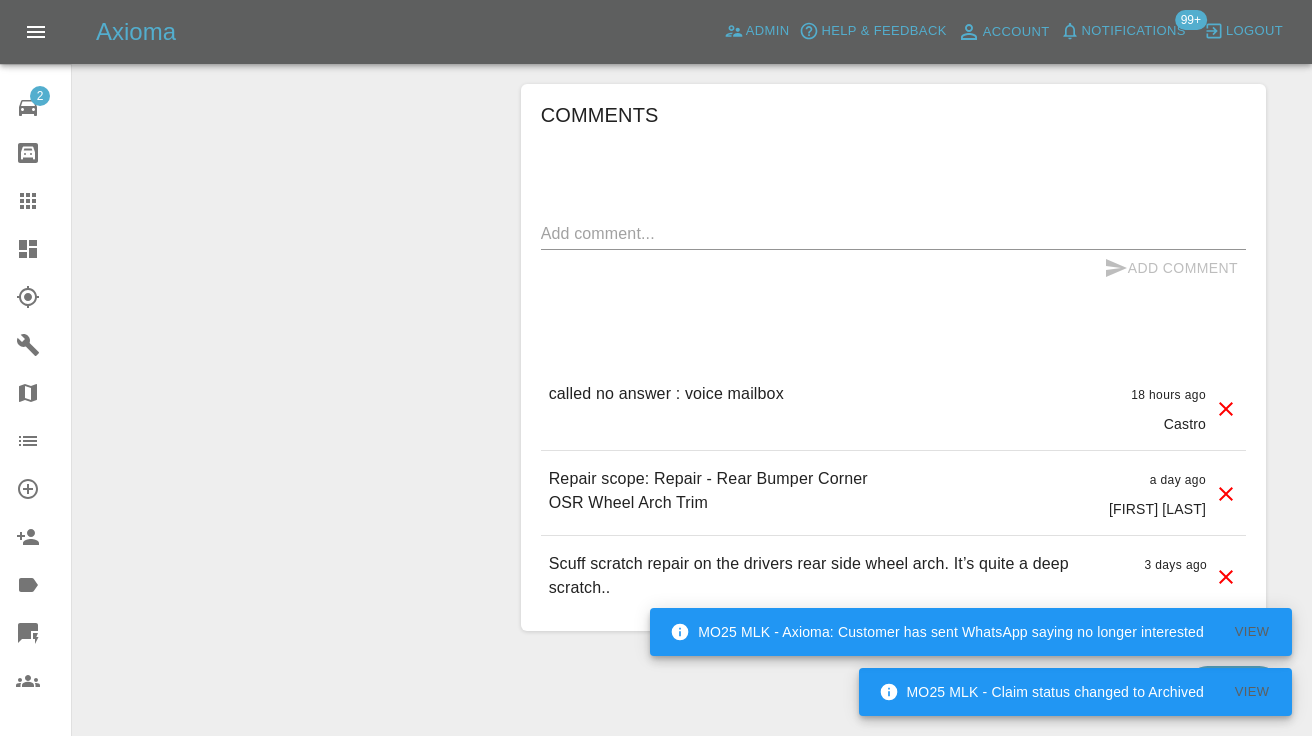 scroll, scrollTop: 1471, scrollLeft: 0, axis: vertical 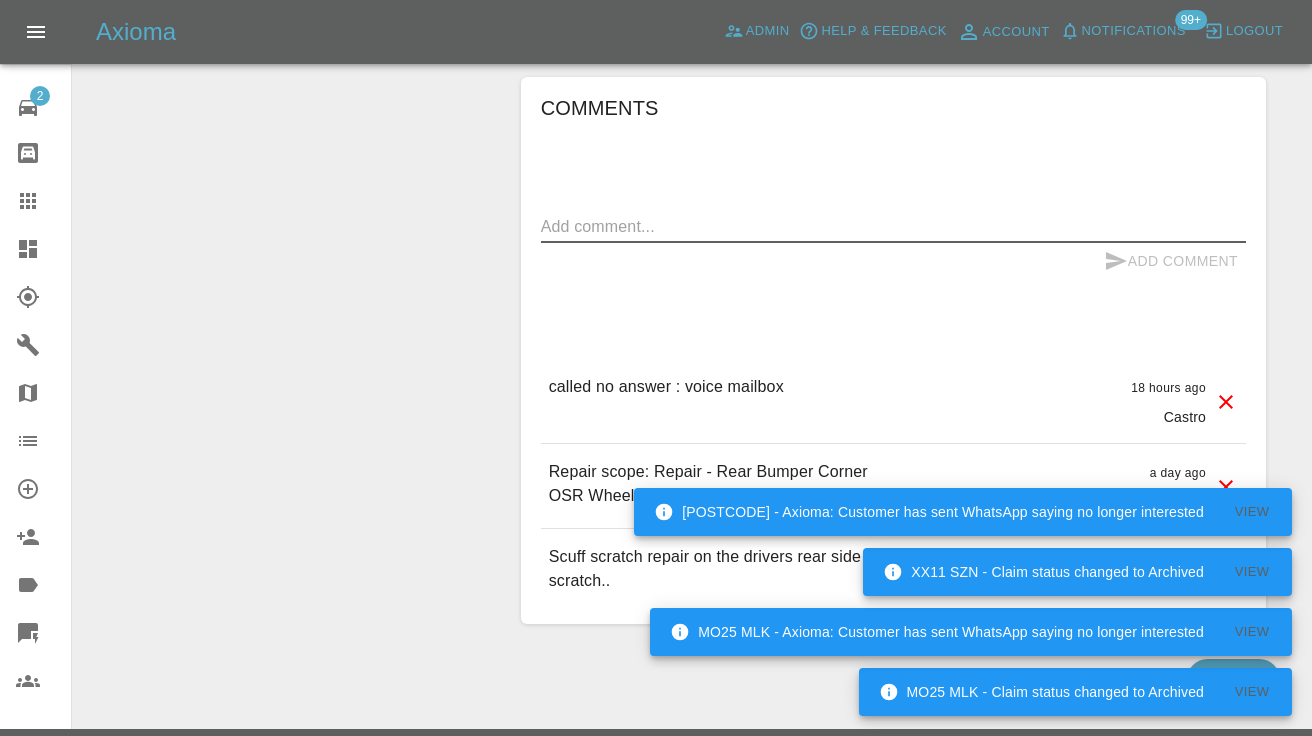 click at bounding box center [893, 226] 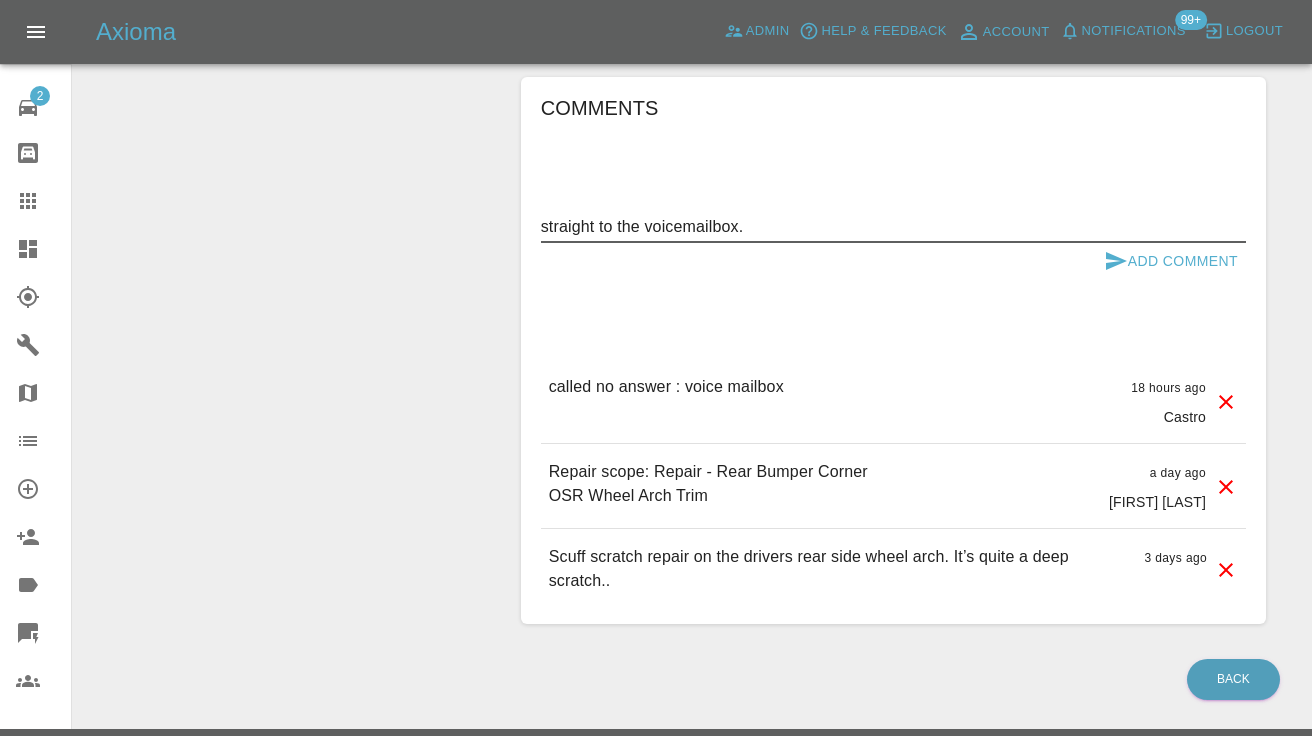 type on "straight to the voicemailbox." 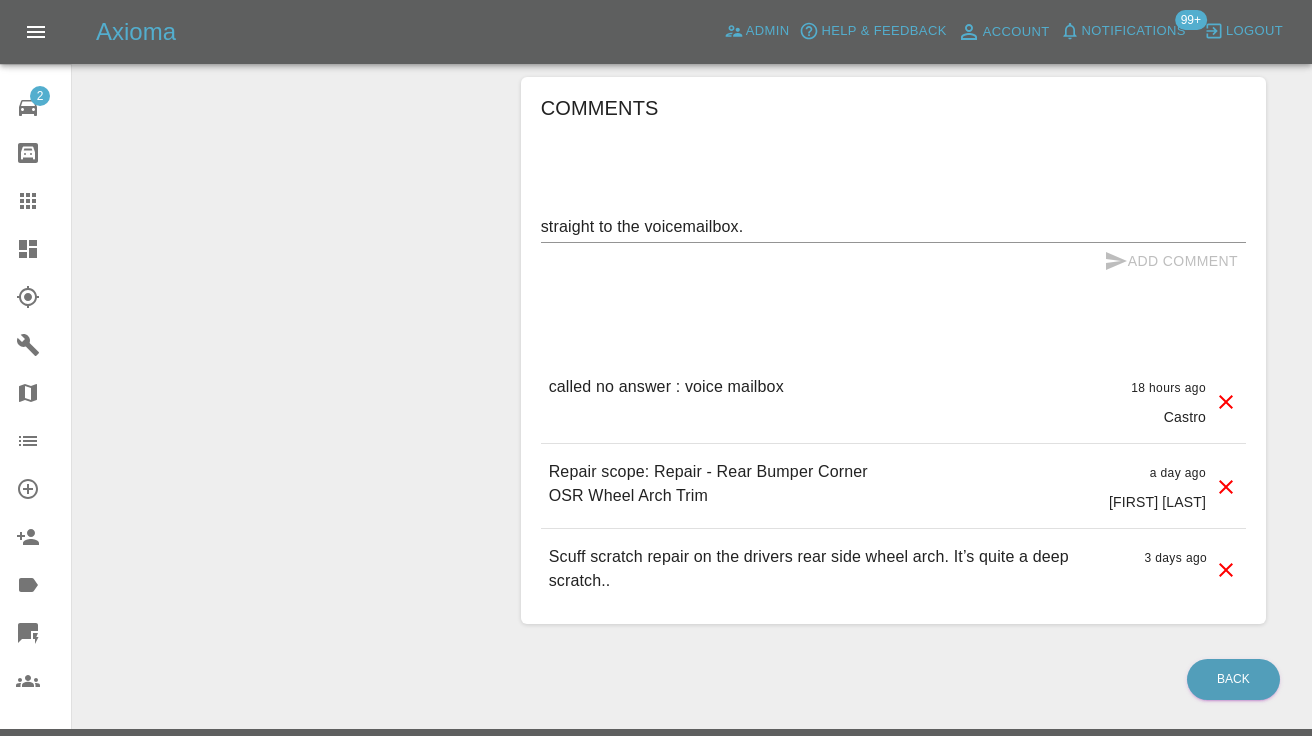 type 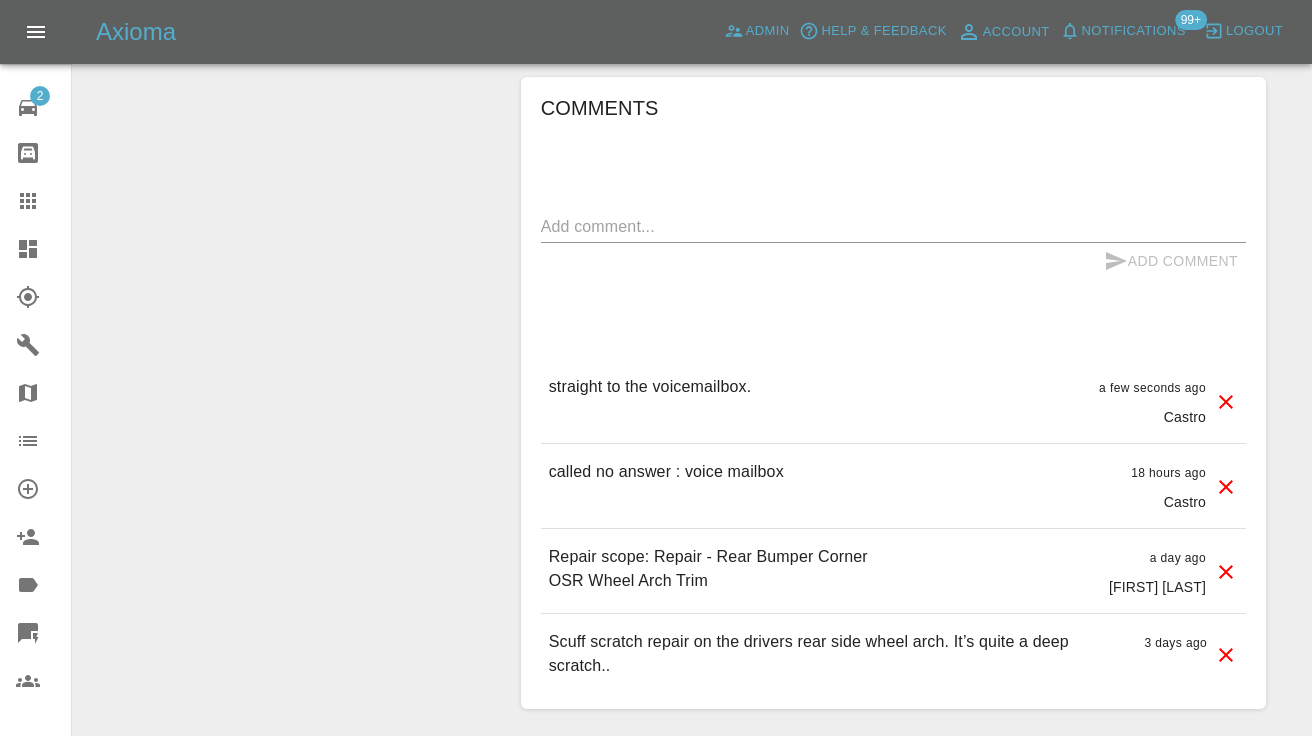 click 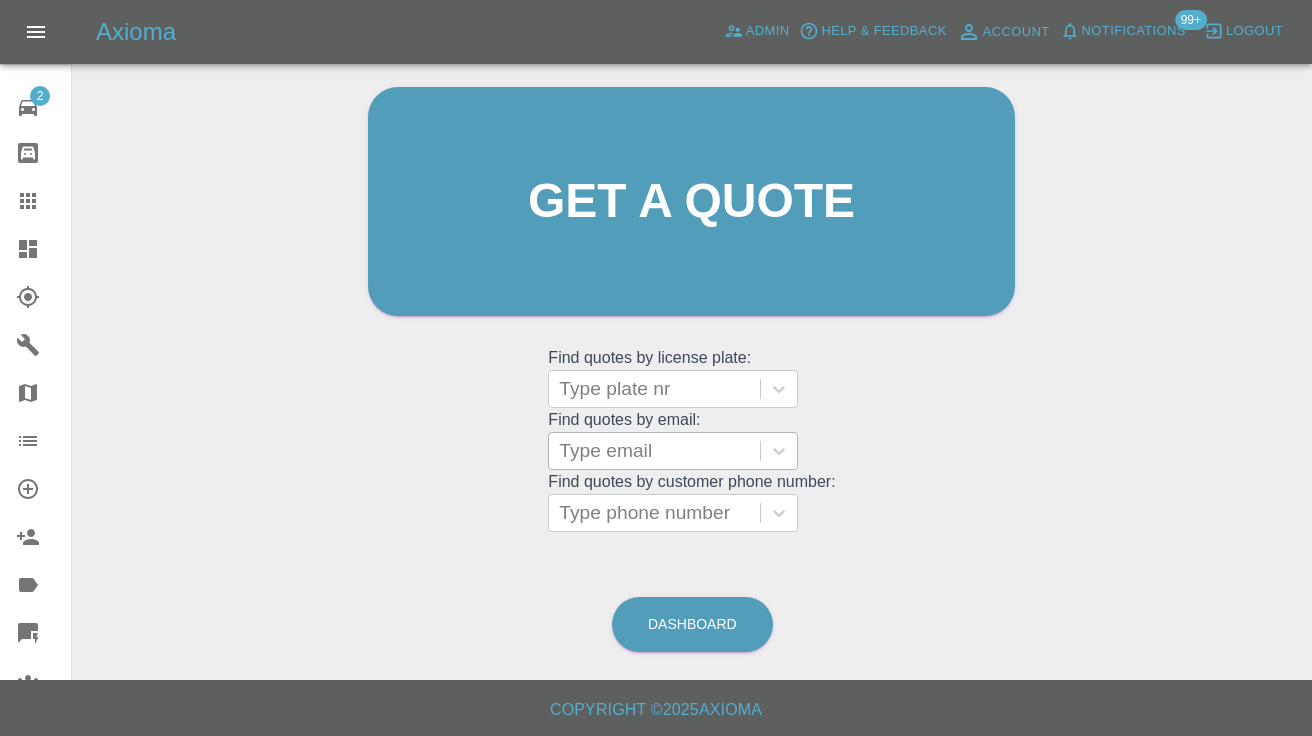 scroll, scrollTop: 199, scrollLeft: 0, axis: vertical 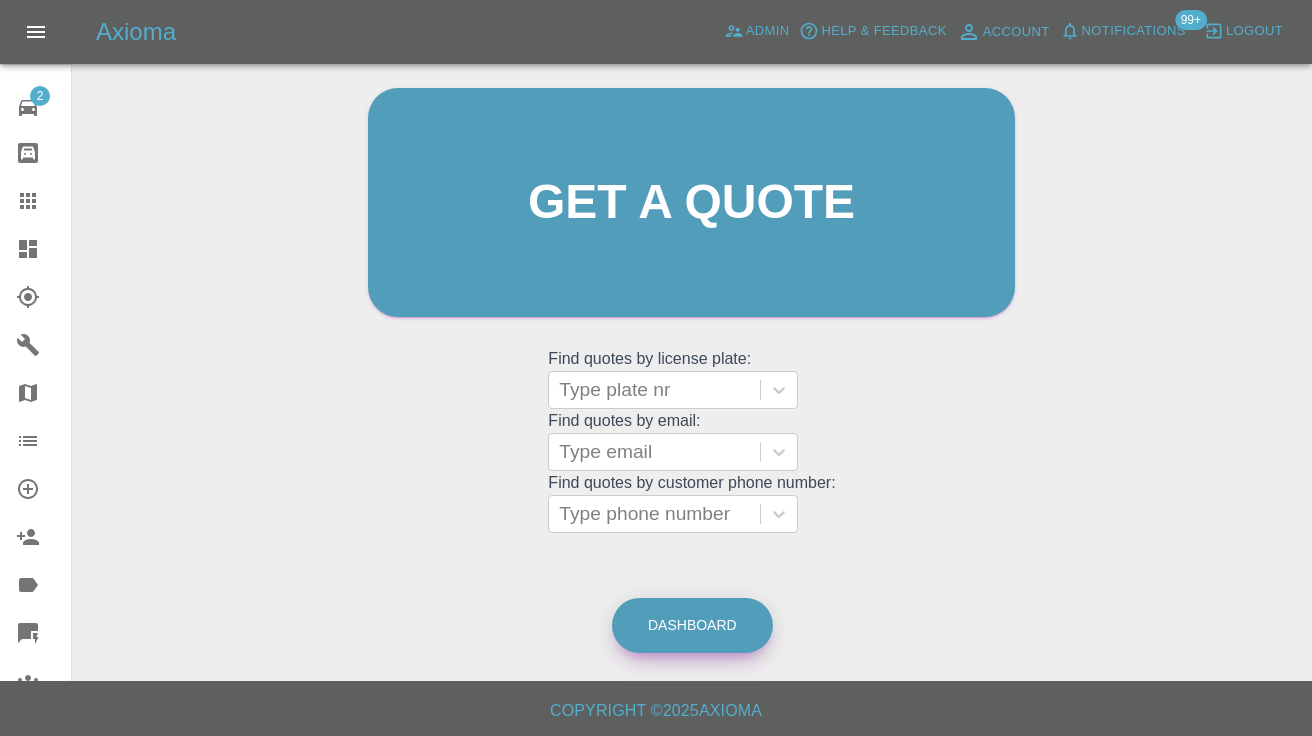 click on "Dashboard" at bounding box center [692, 625] 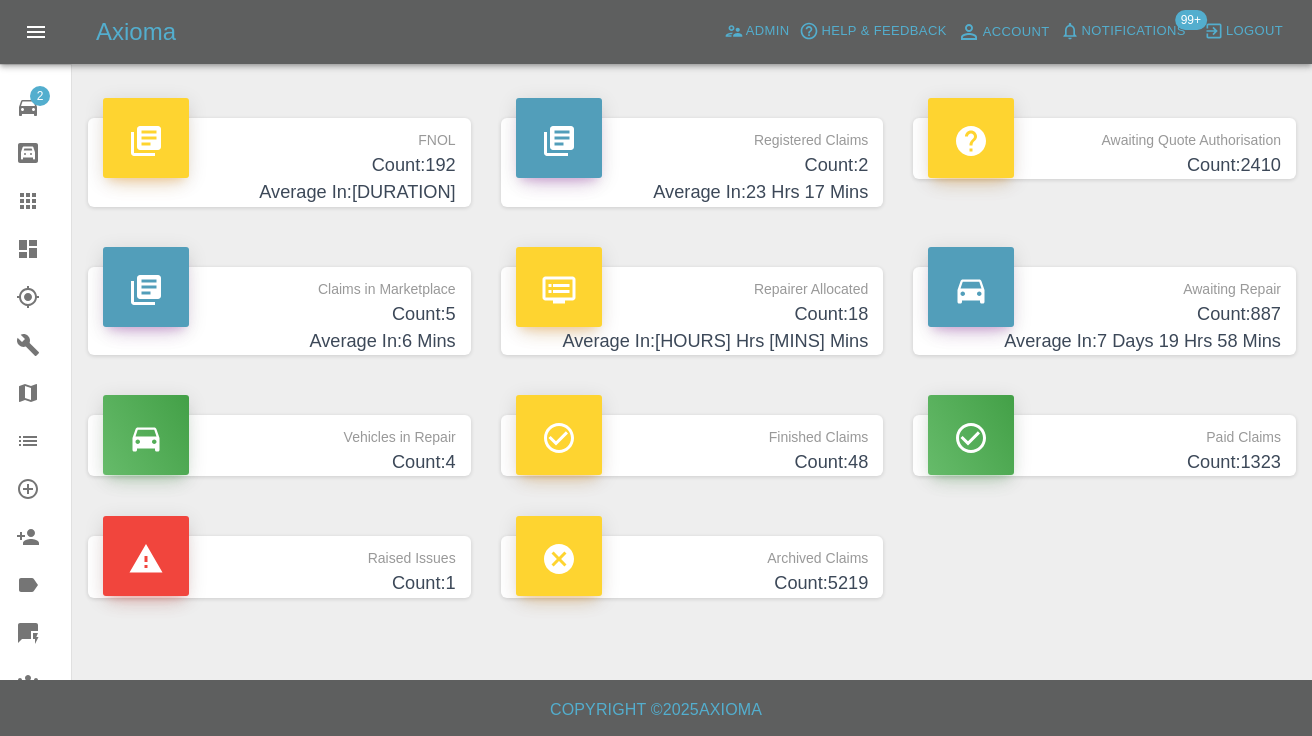 click on "Awaiting Repair" at bounding box center [1104, 284] 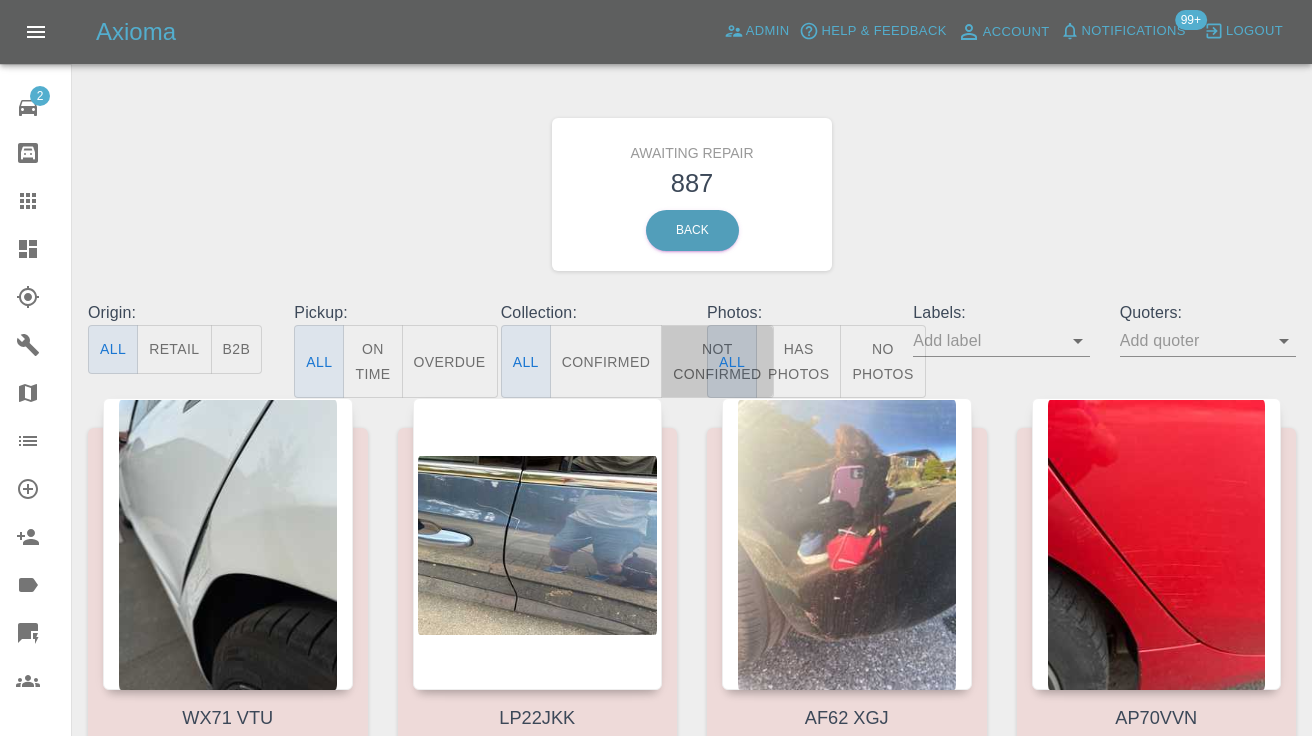 click on "Not Confirmed" at bounding box center [717, 361] 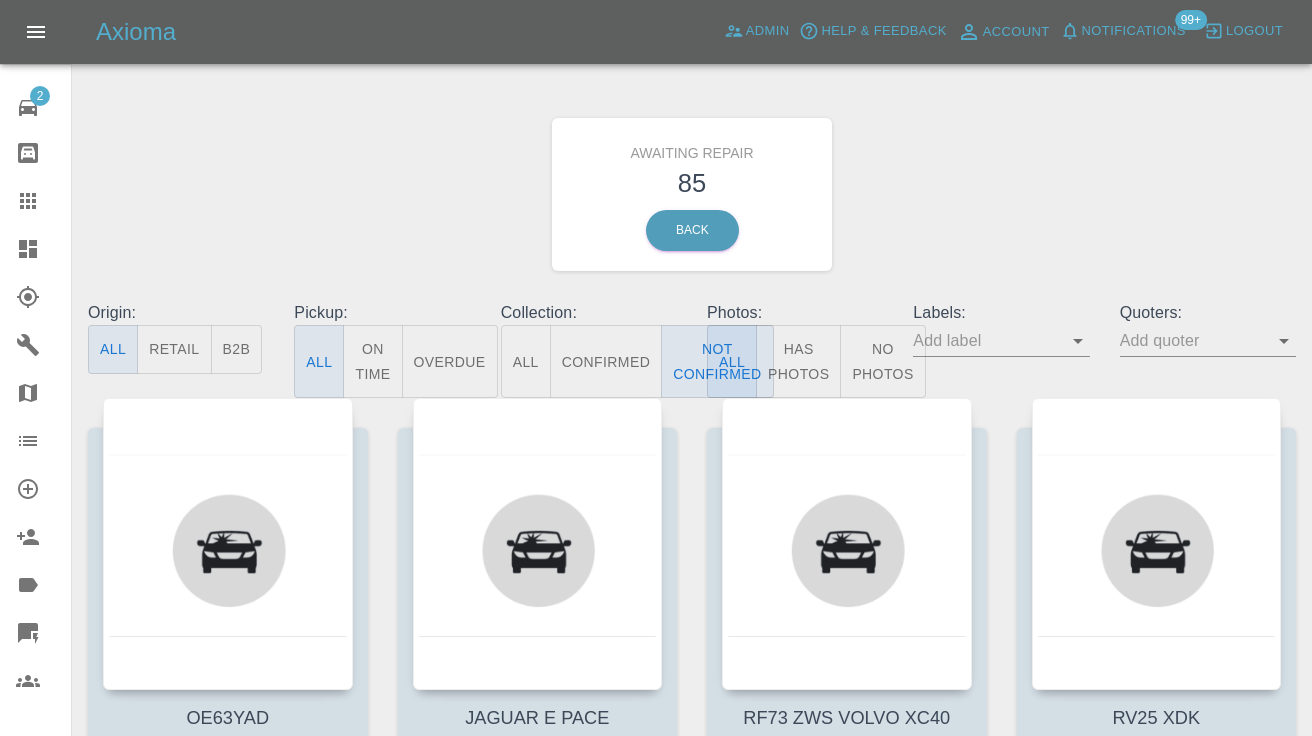 click on "Awaiting Repair 85 Back" at bounding box center [692, 194] 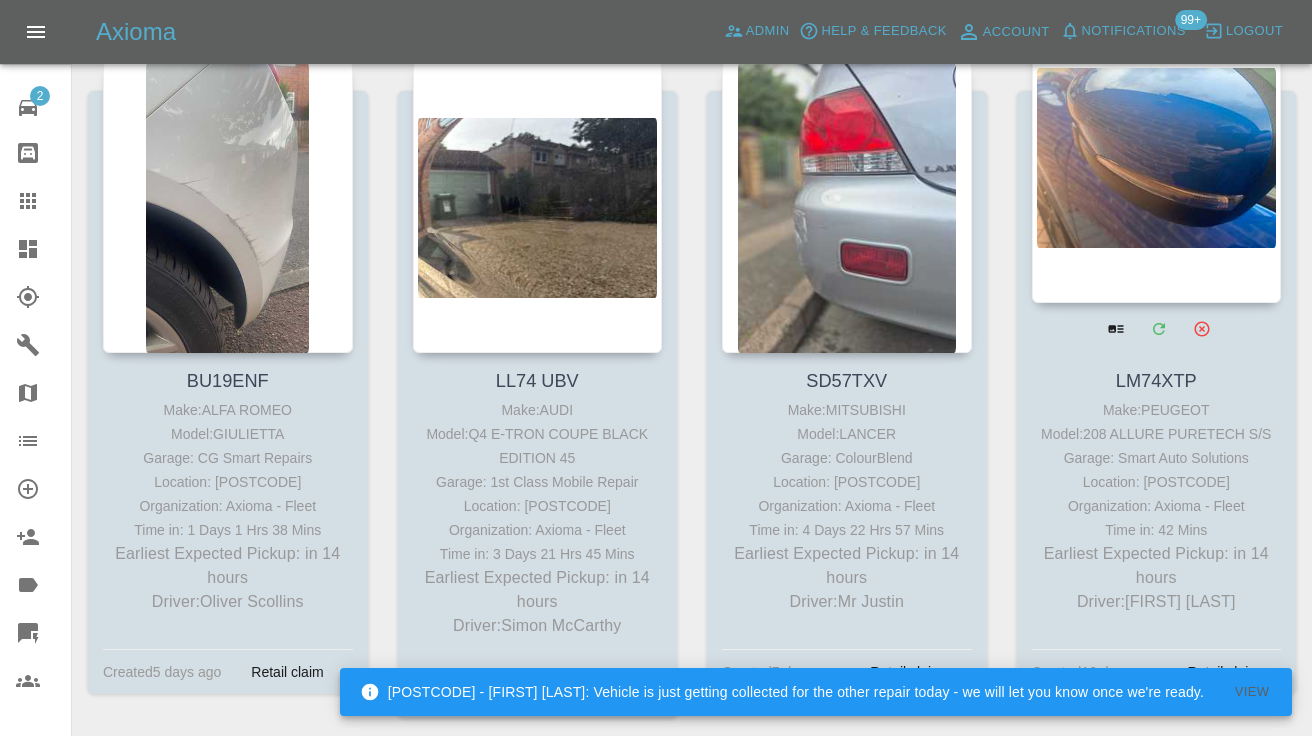 scroll, scrollTop: 1002, scrollLeft: 0, axis: vertical 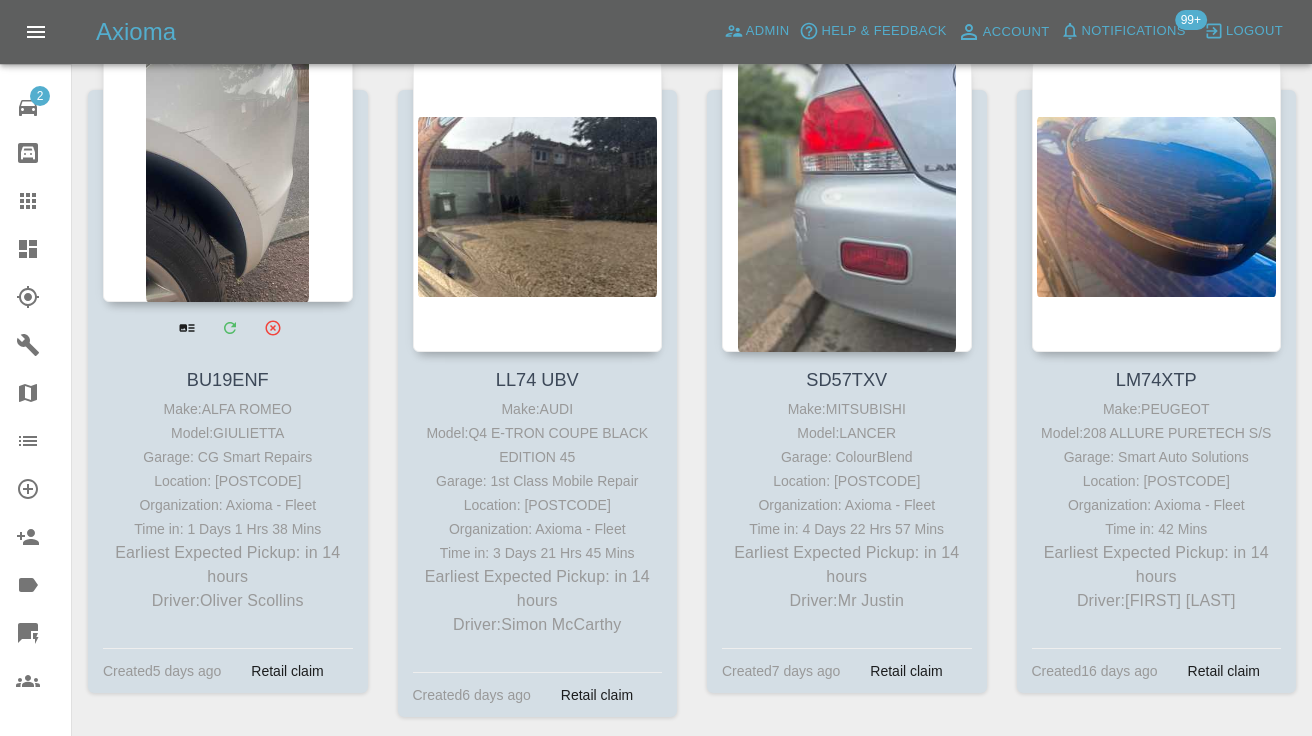 click at bounding box center (228, 156) 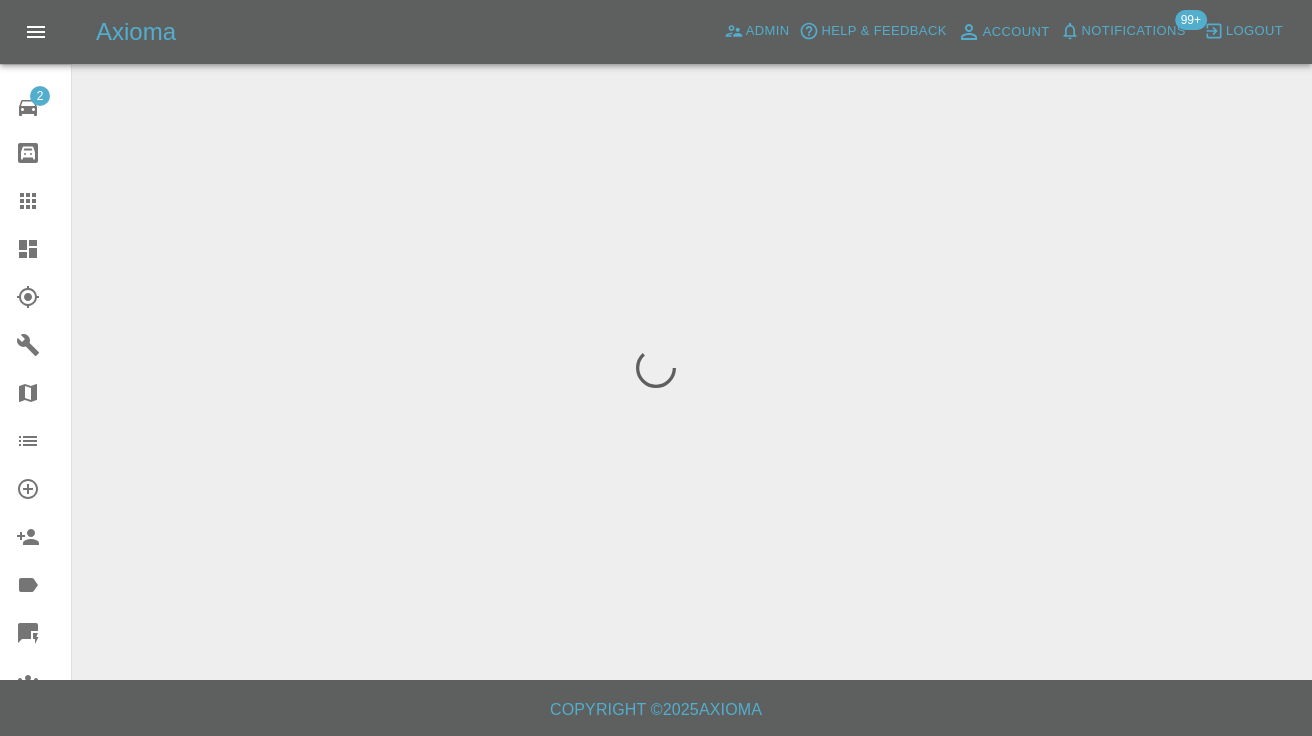 scroll, scrollTop: 0, scrollLeft: 0, axis: both 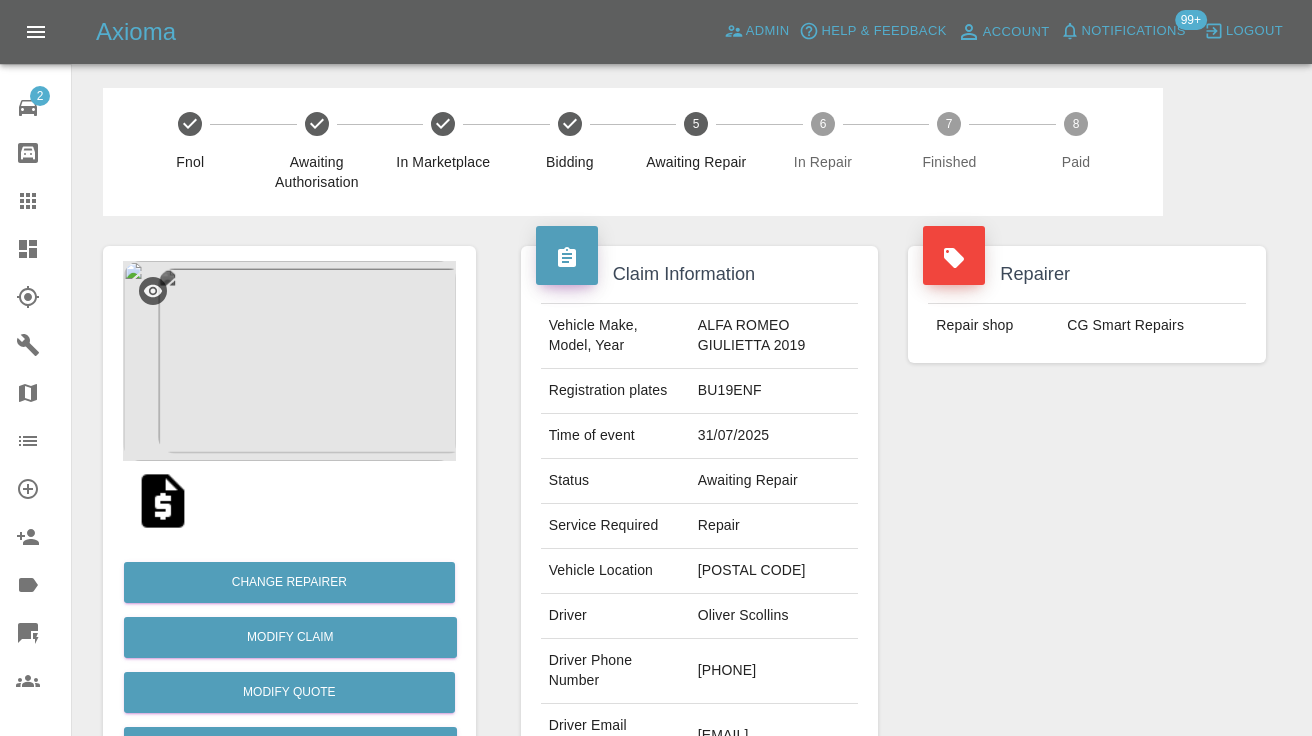 click on "07541669858" at bounding box center [774, 671] 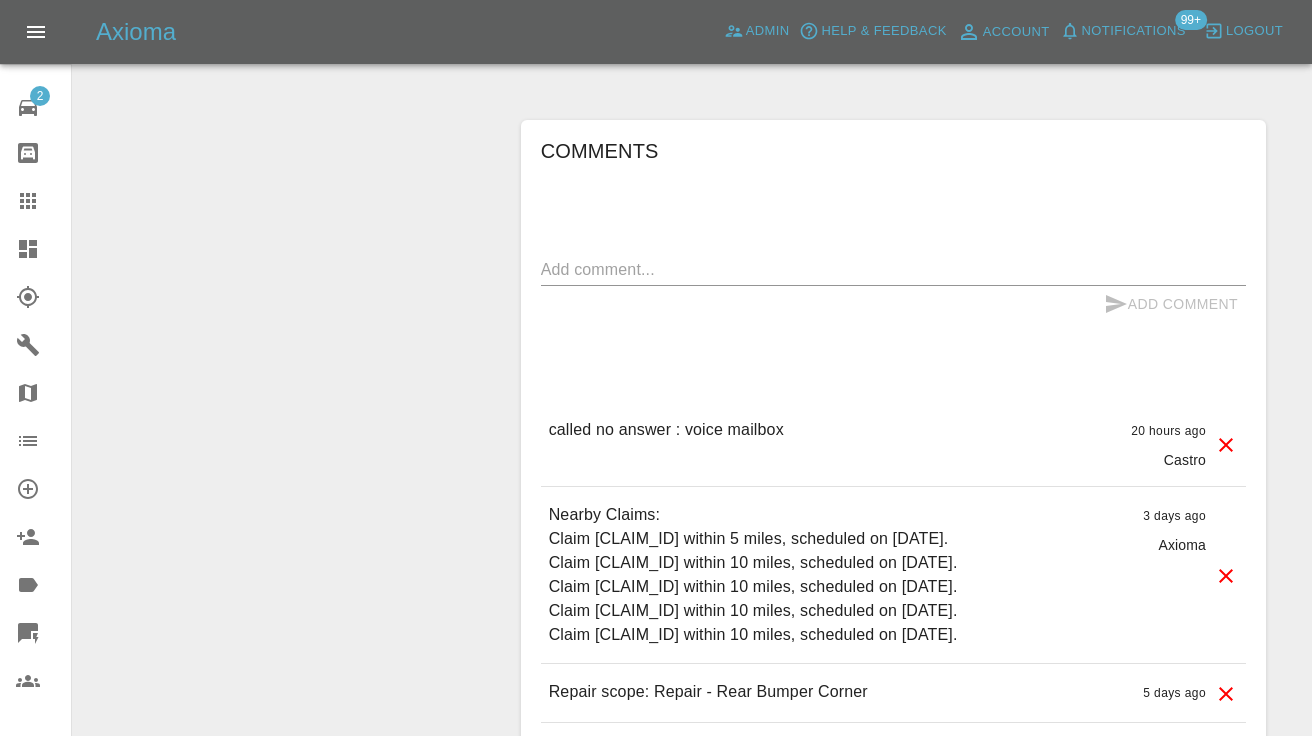 scroll, scrollTop: 1473, scrollLeft: 0, axis: vertical 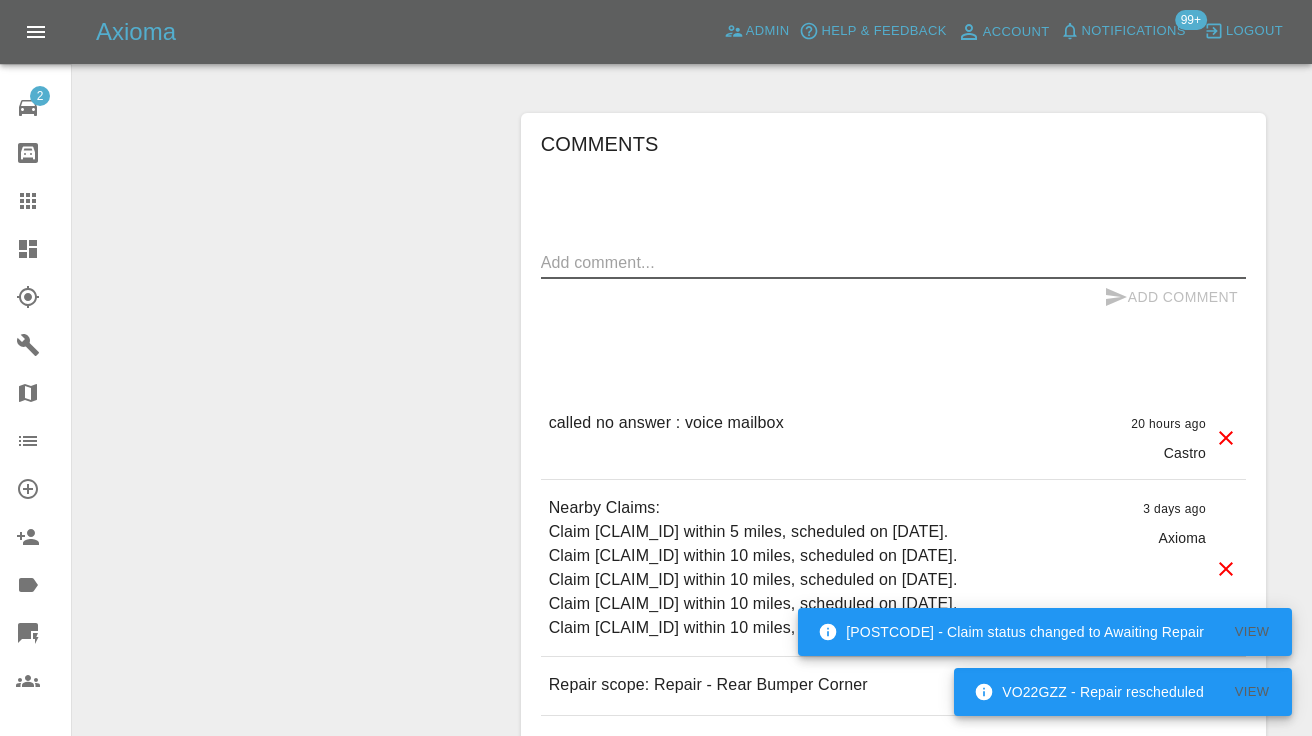 click at bounding box center [893, 262] 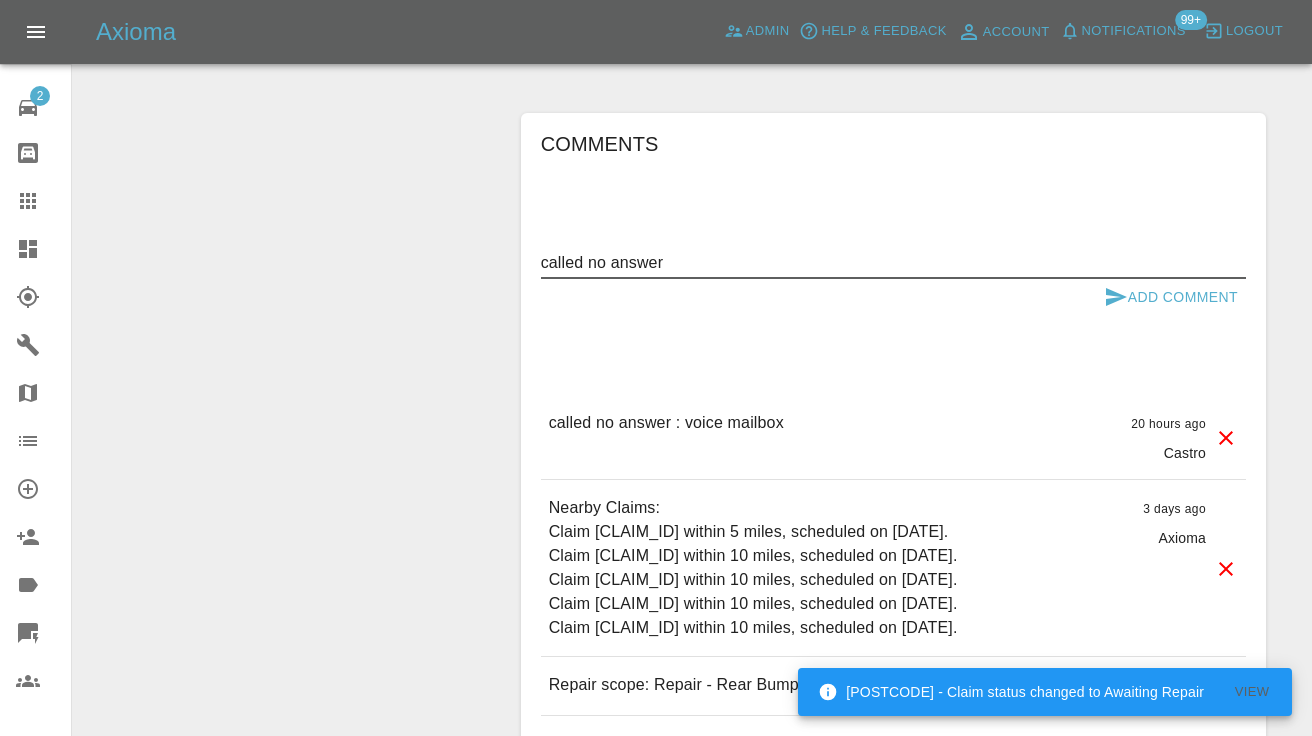 type on "called no answer" 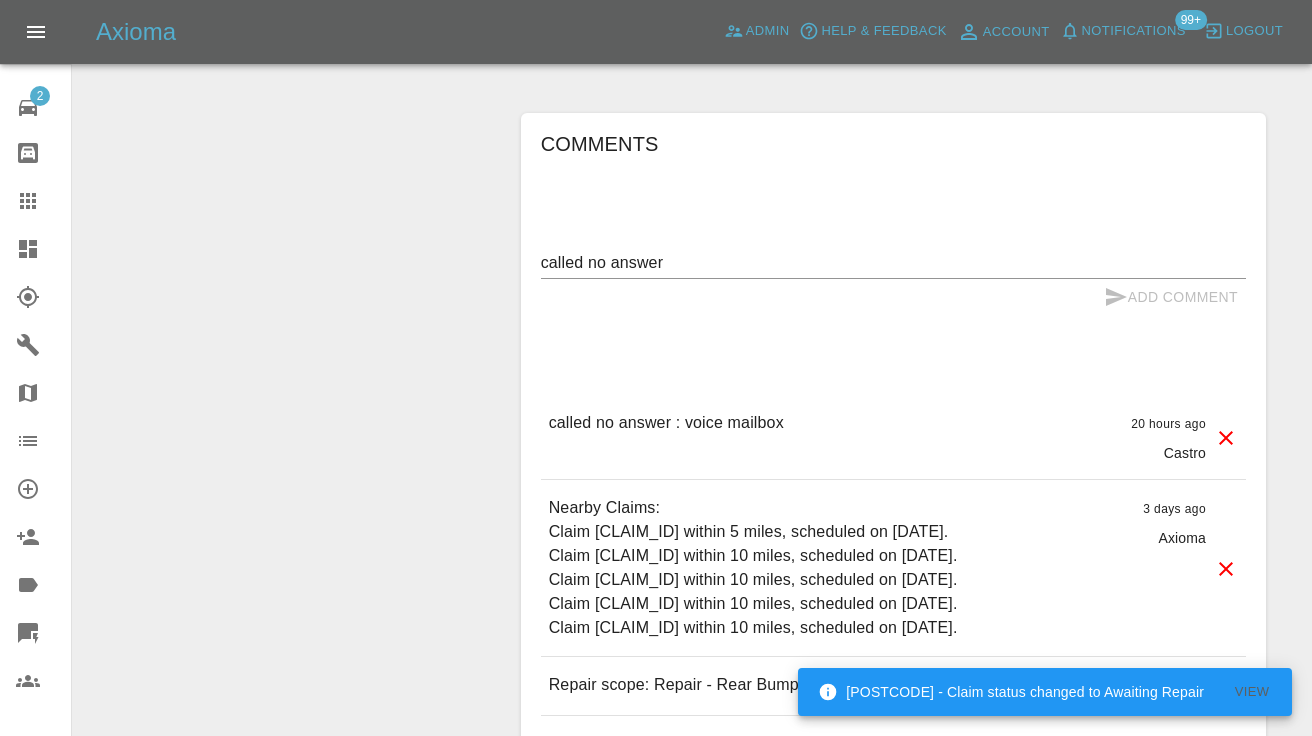type 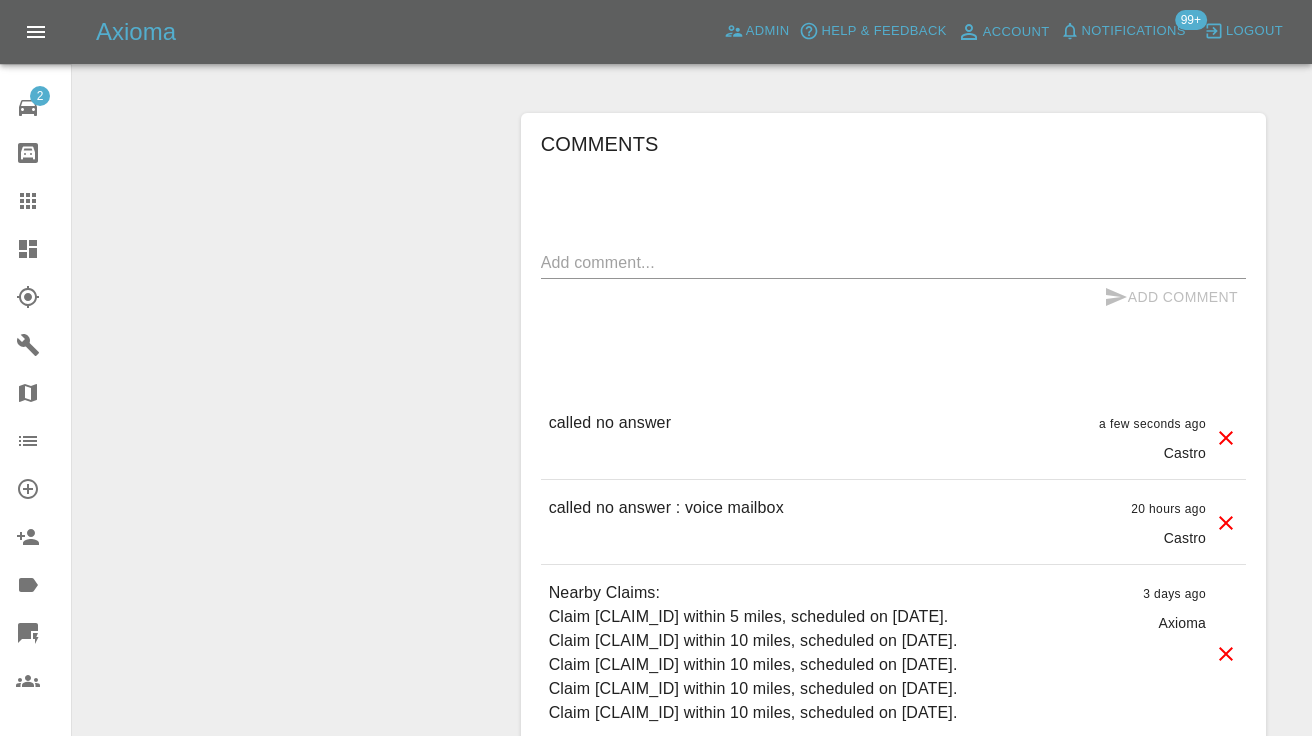 click 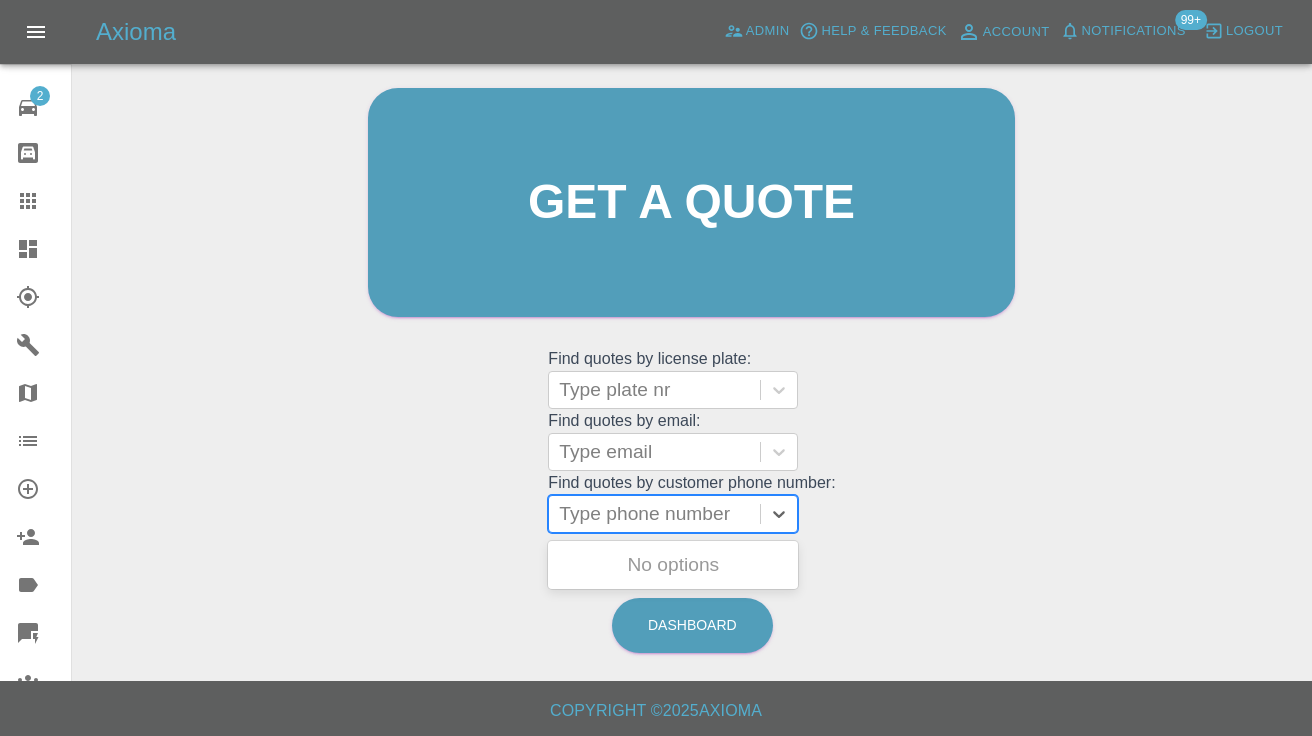 click on "Type phone number" at bounding box center [654, 514] 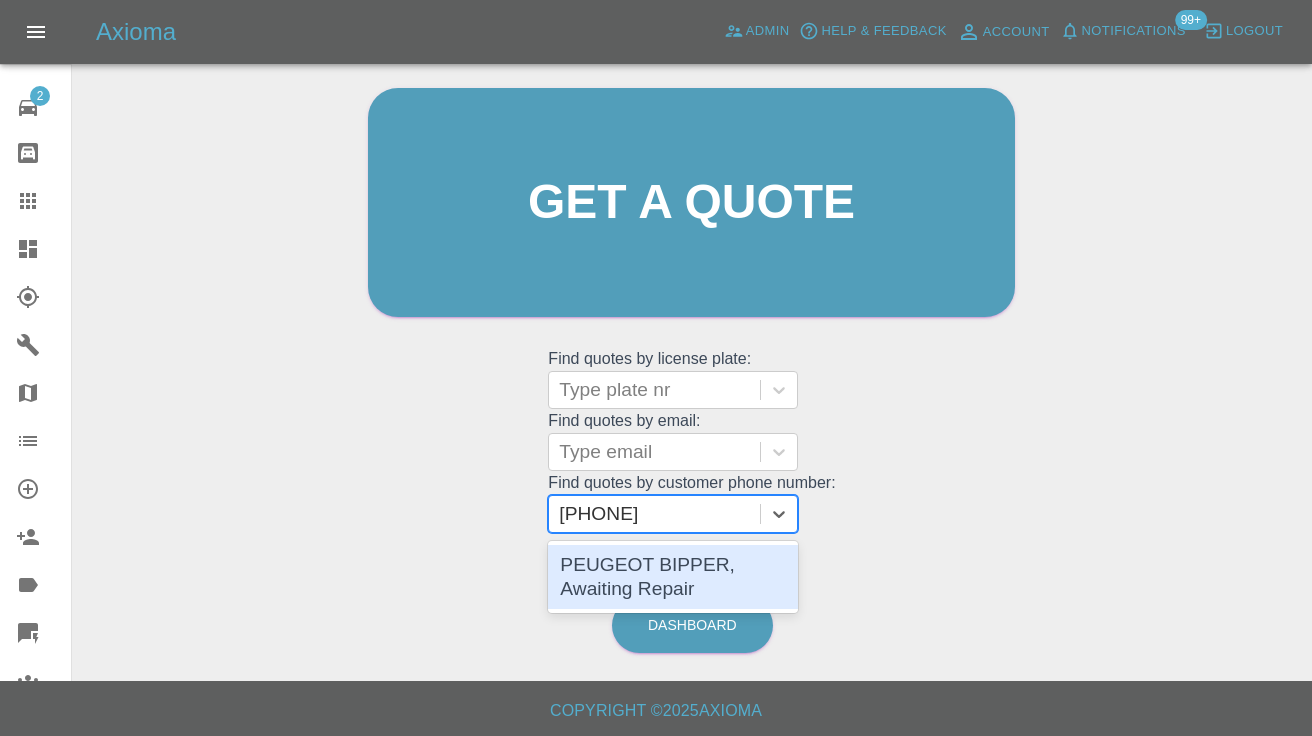 type 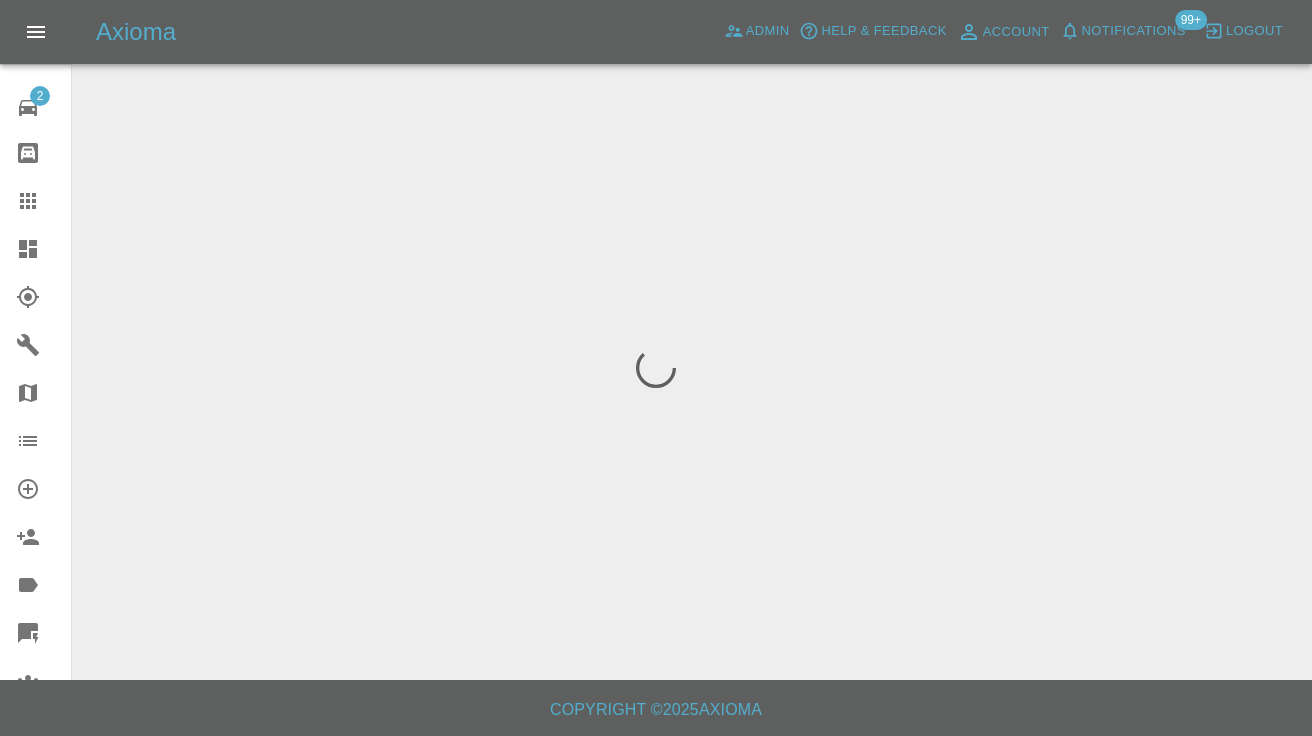 scroll, scrollTop: 0, scrollLeft: 0, axis: both 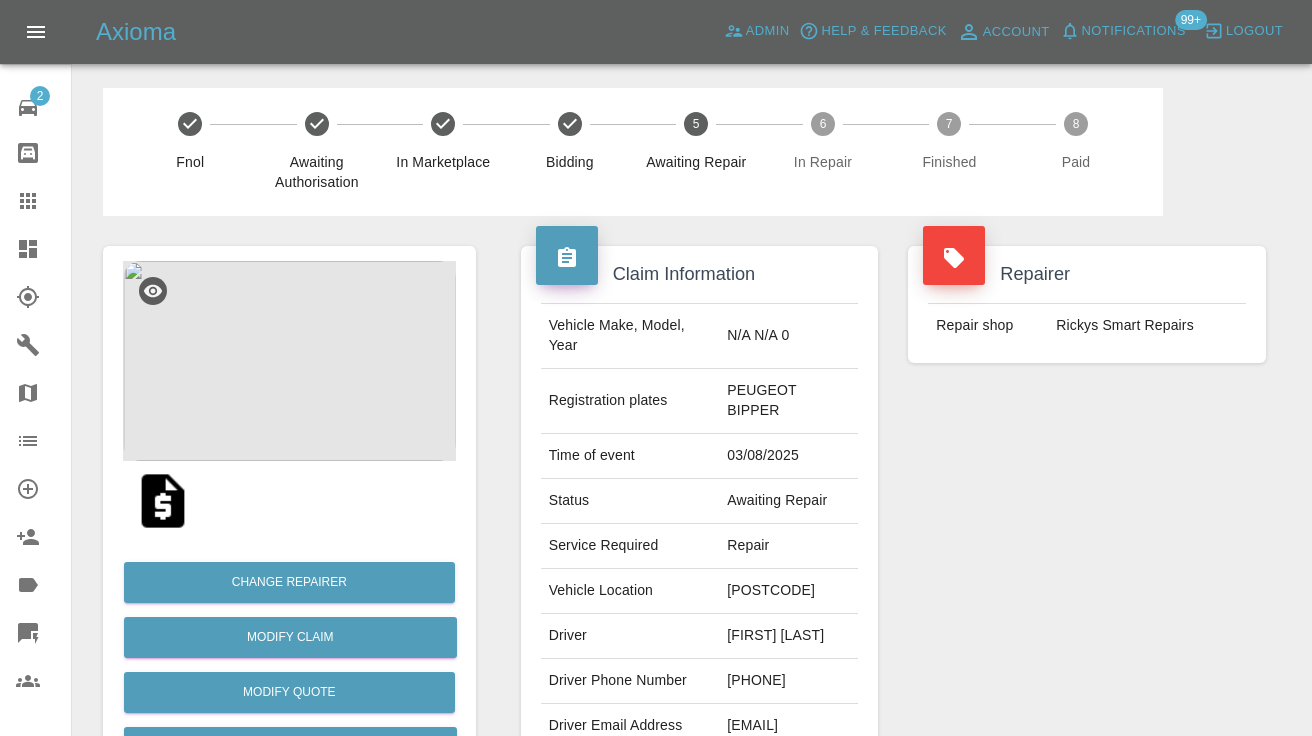 click on "Repairer Repair shop Rickys Smart Repairs" at bounding box center (1087, 504) 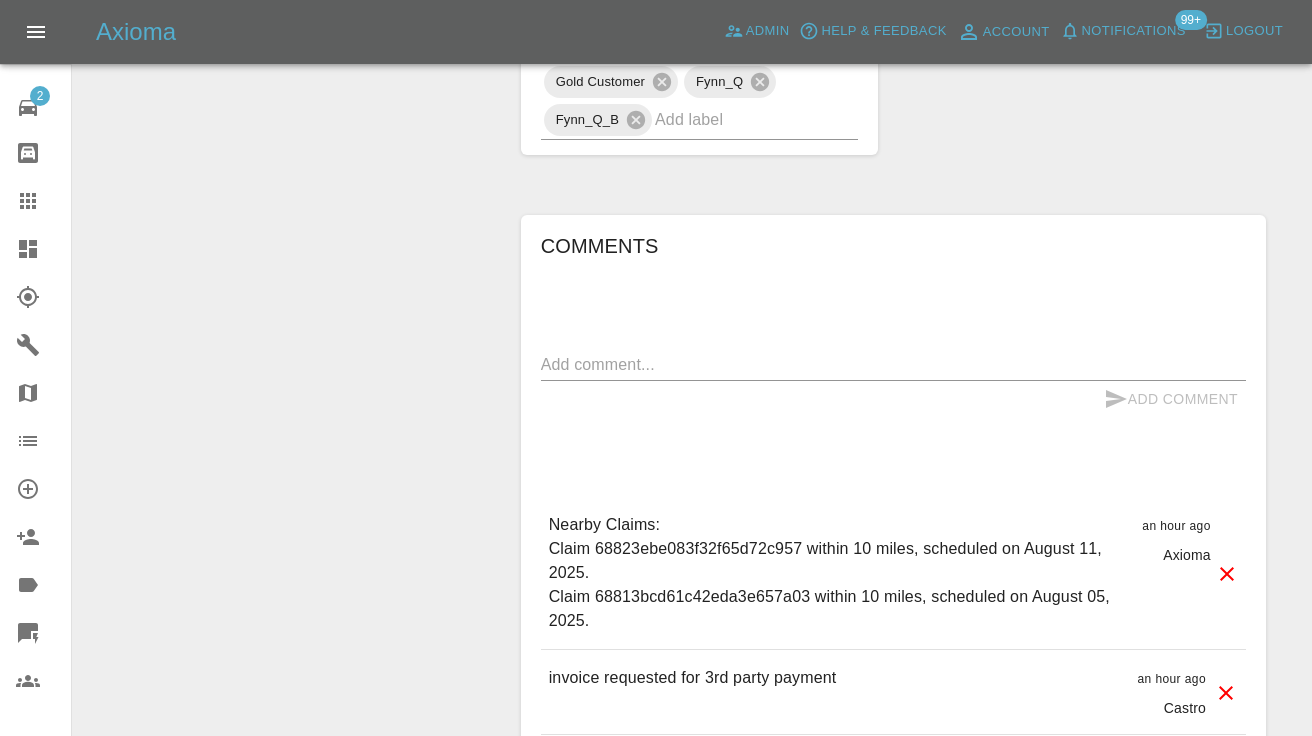 scroll, scrollTop: 1292, scrollLeft: 0, axis: vertical 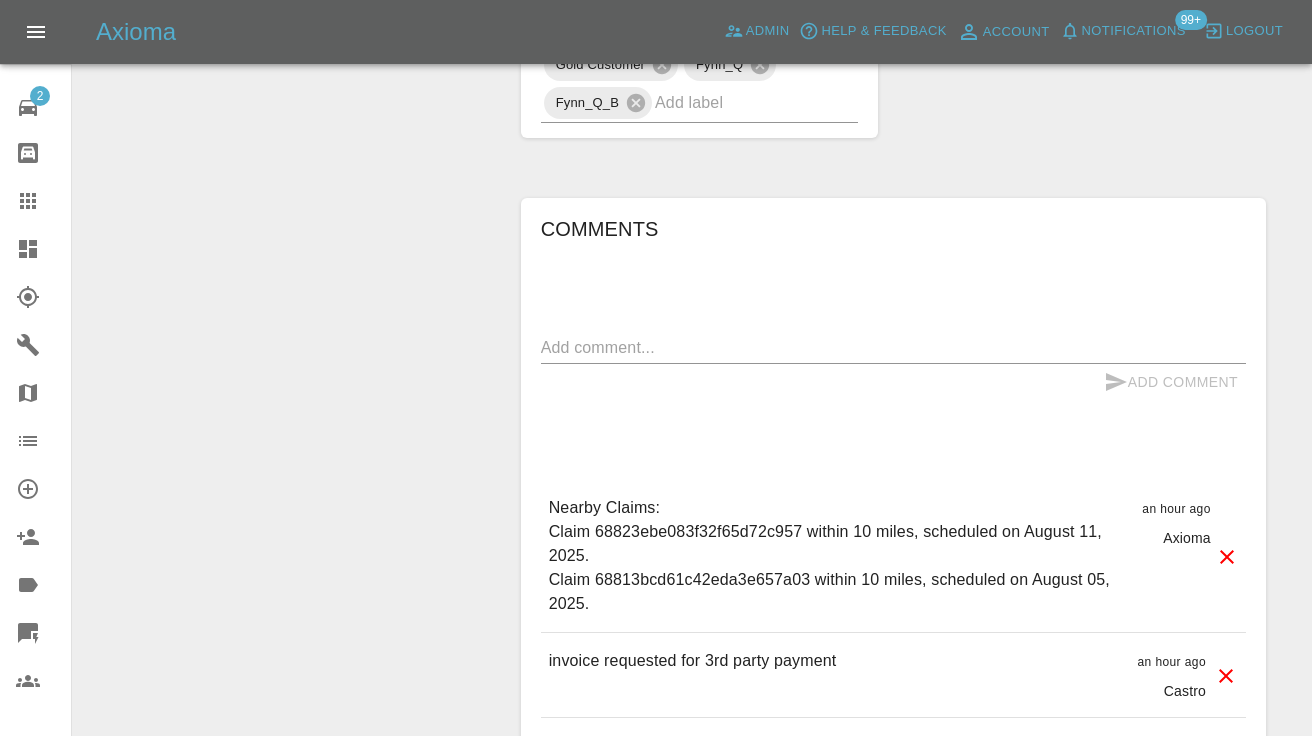click at bounding box center [893, 347] 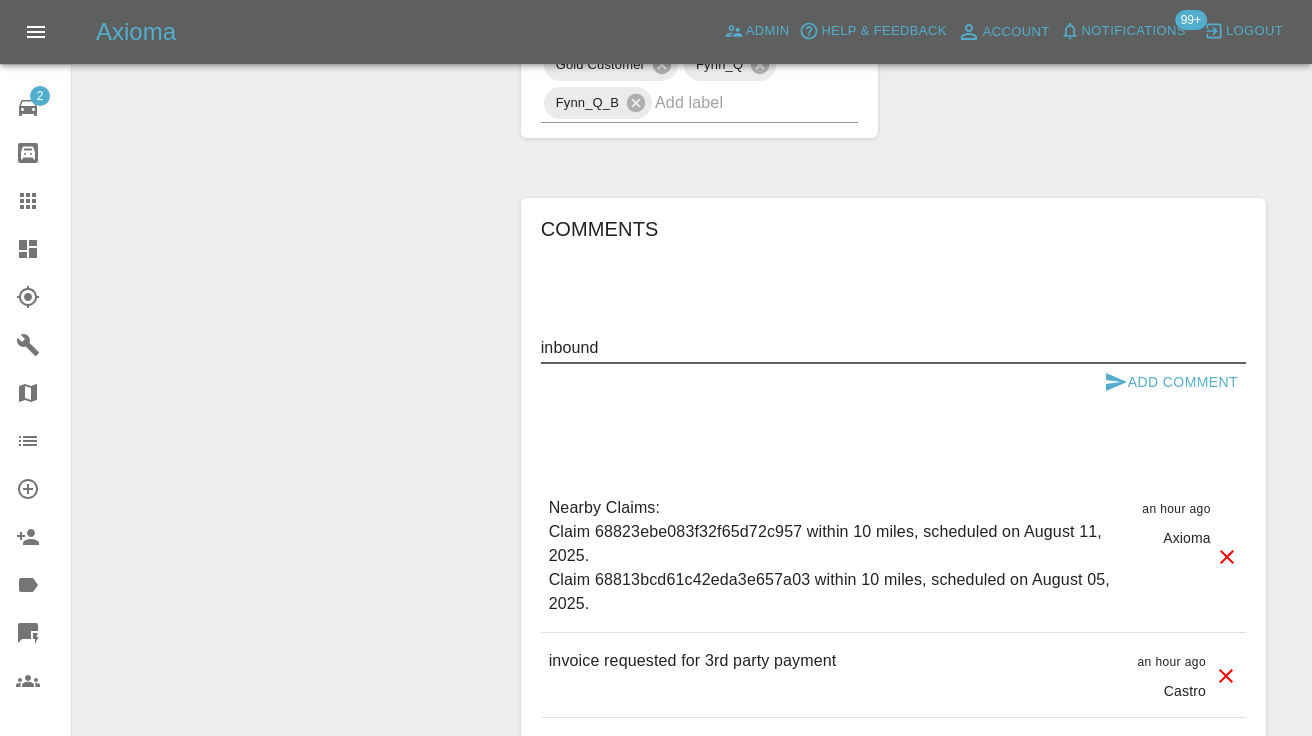 type on "inbound" 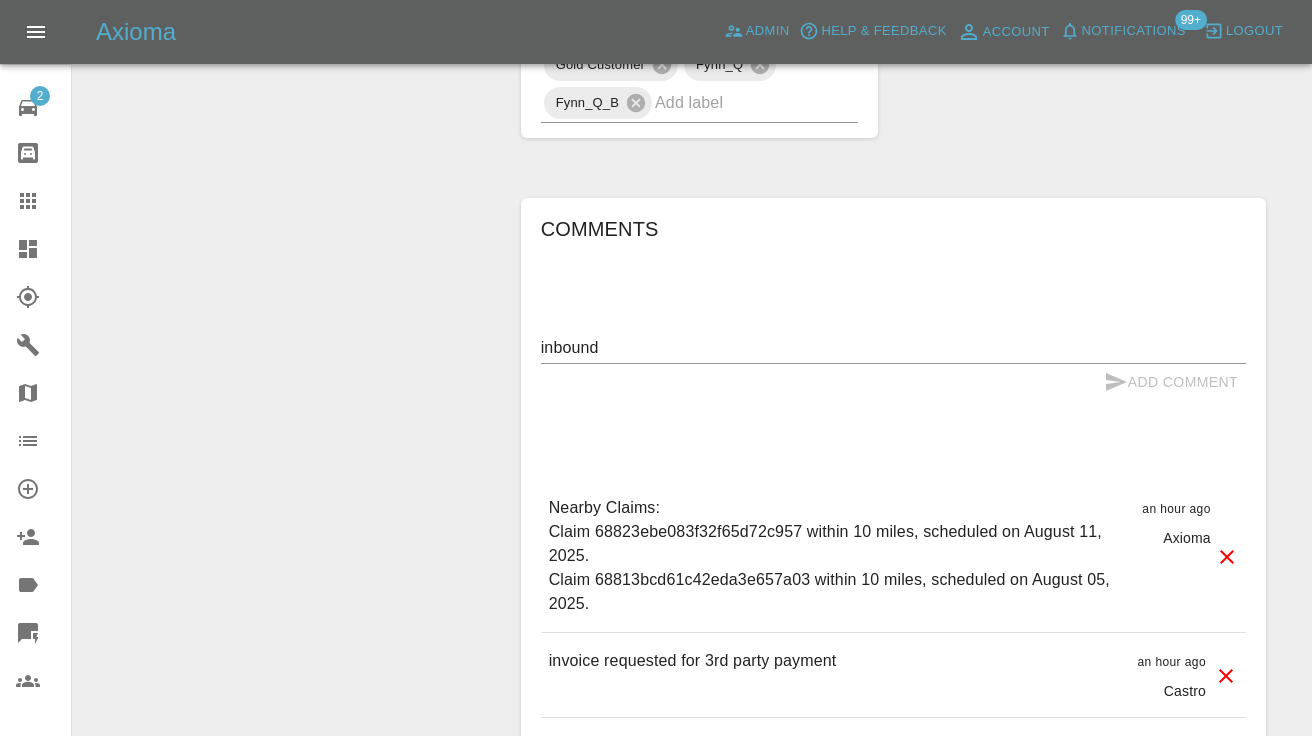 type 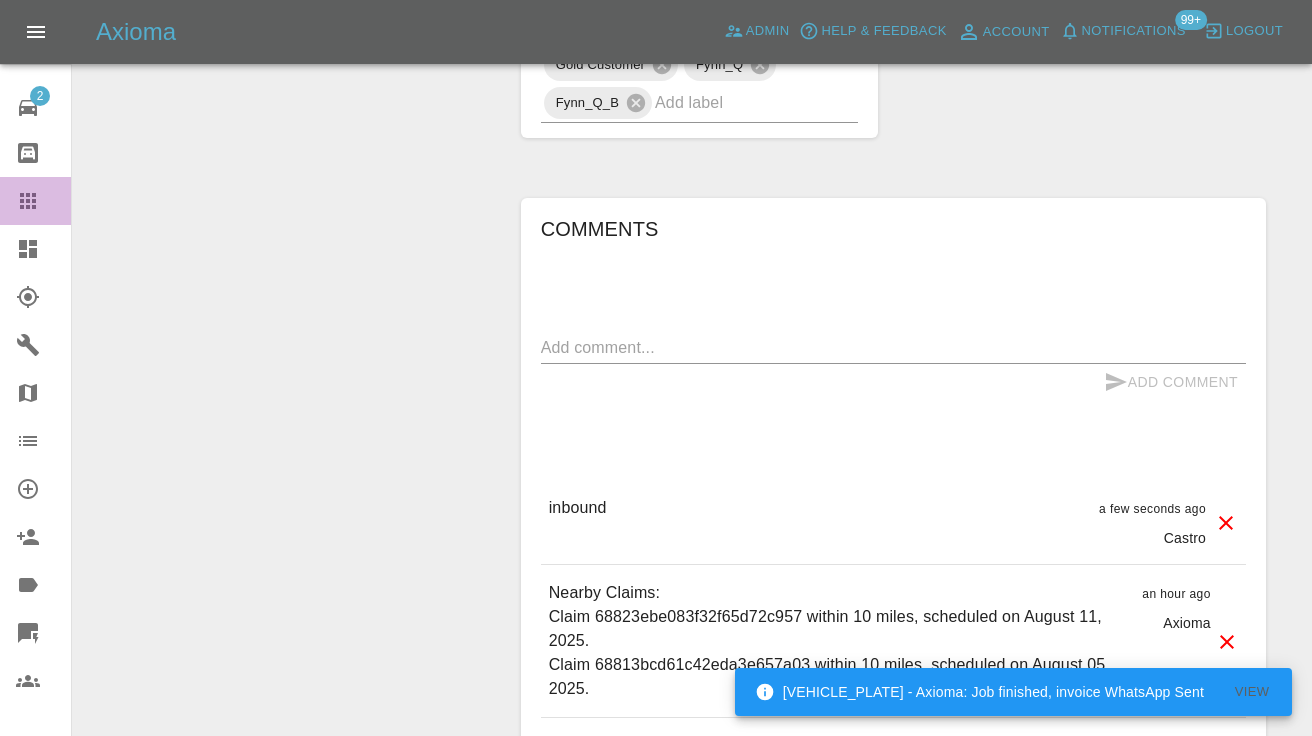 click 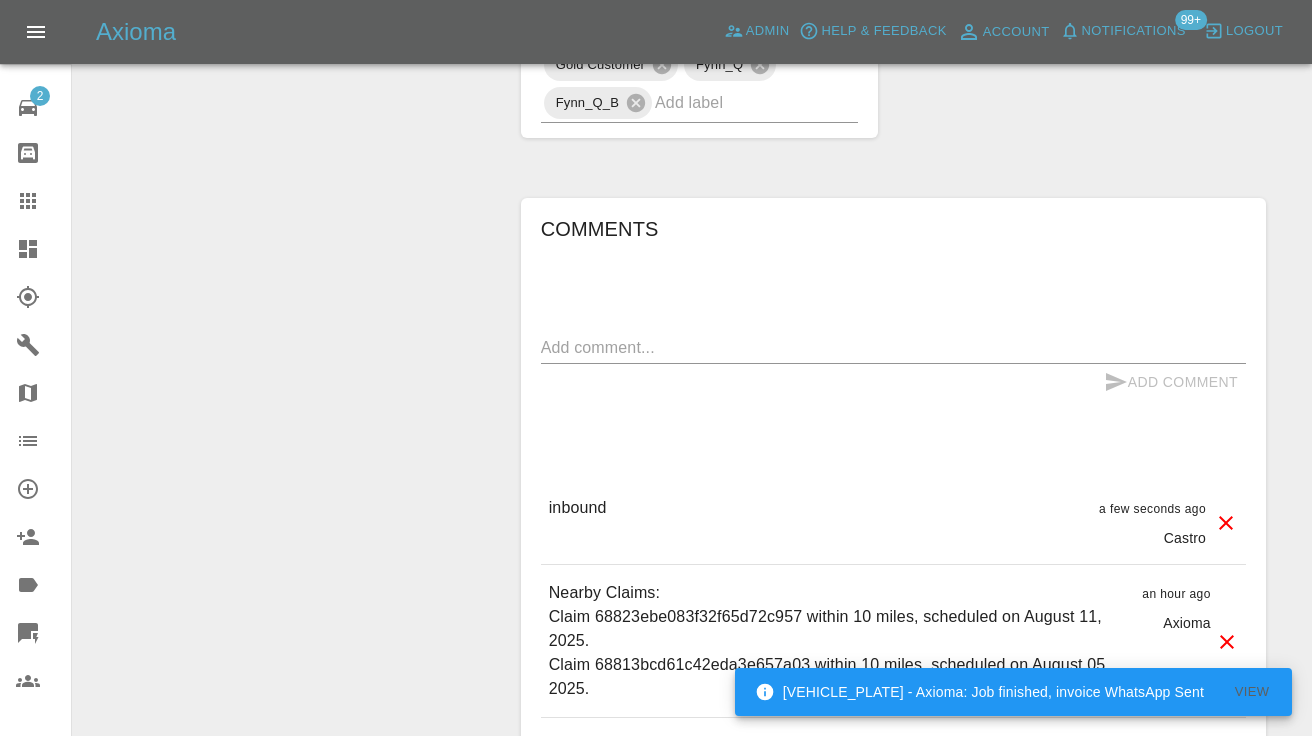 scroll, scrollTop: 199, scrollLeft: 0, axis: vertical 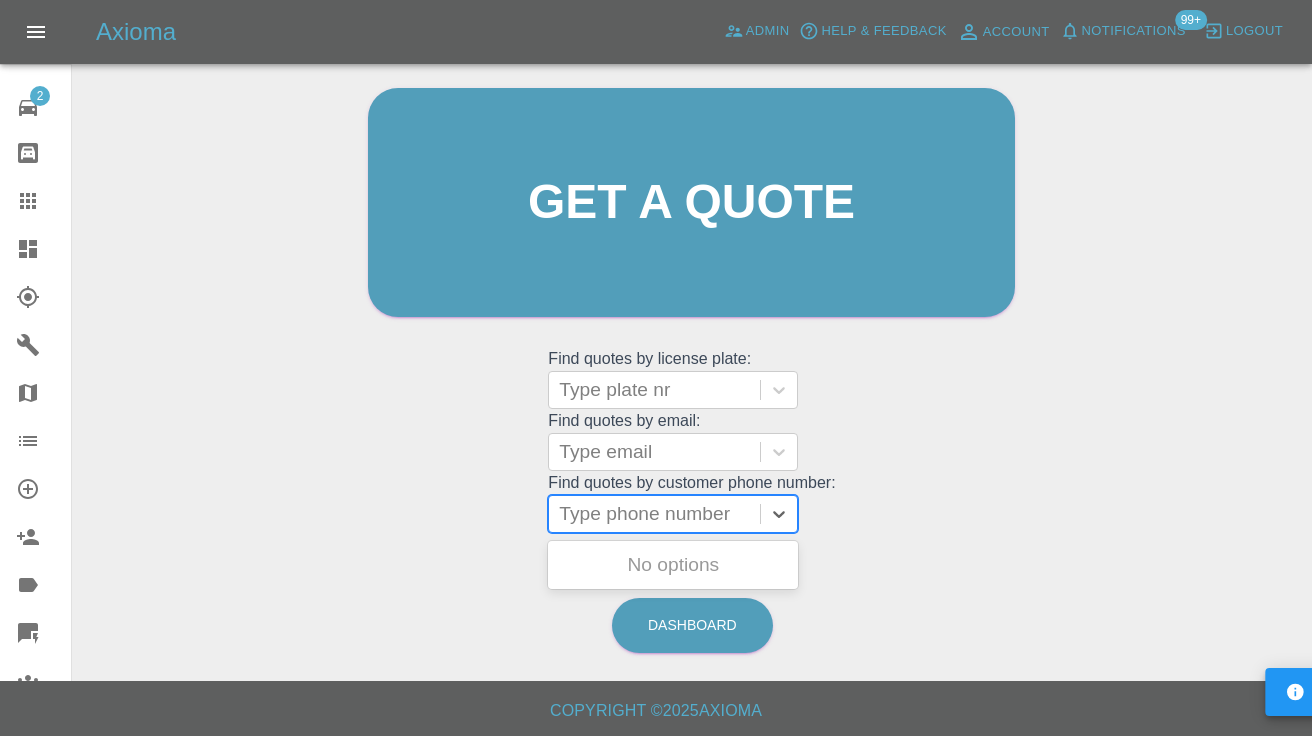 click on "Type phone number" at bounding box center [654, 514] 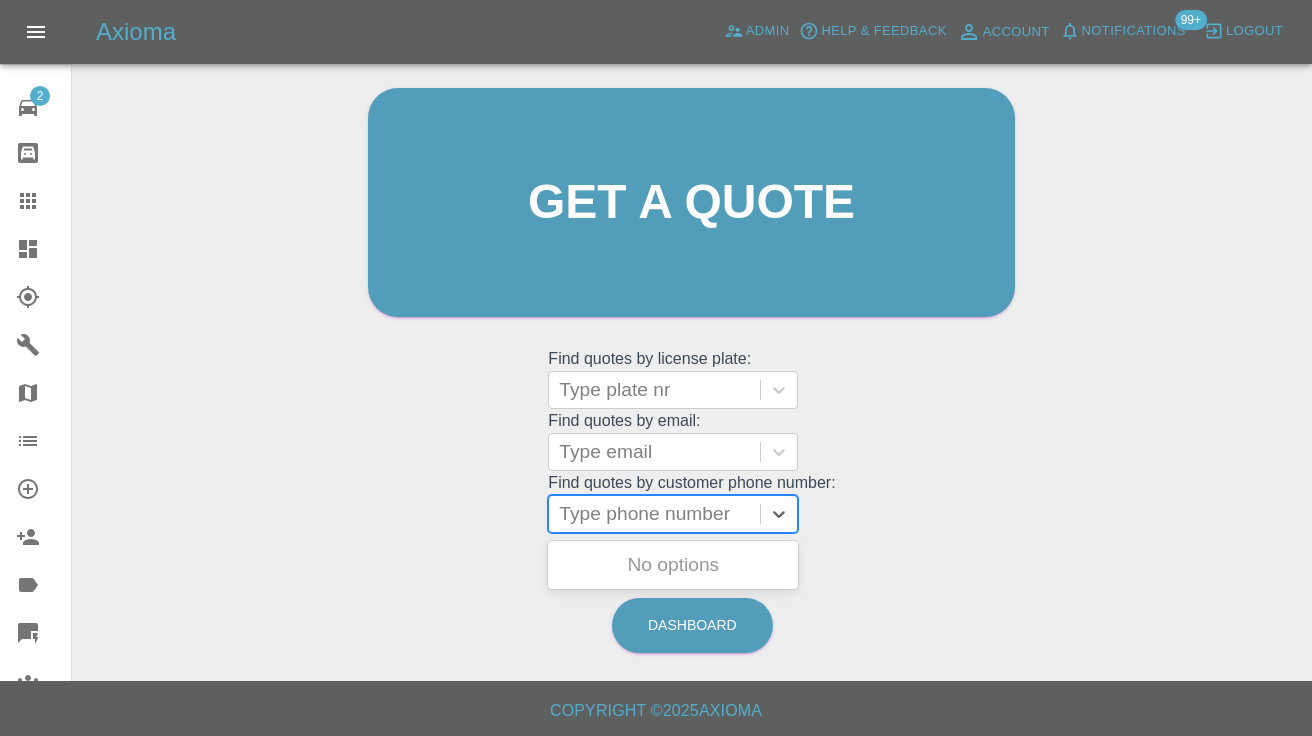 paste on "07896170335" 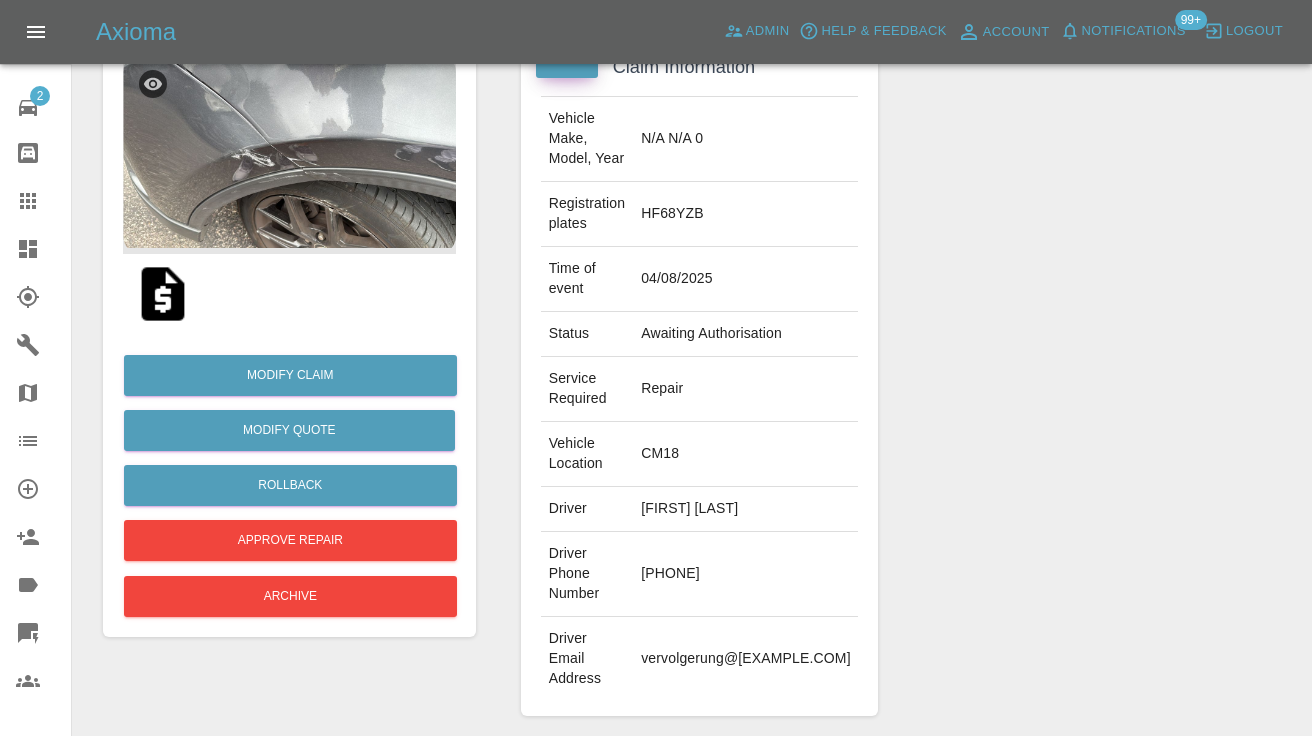 scroll, scrollTop: 237, scrollLeft: 0, axis: vertical 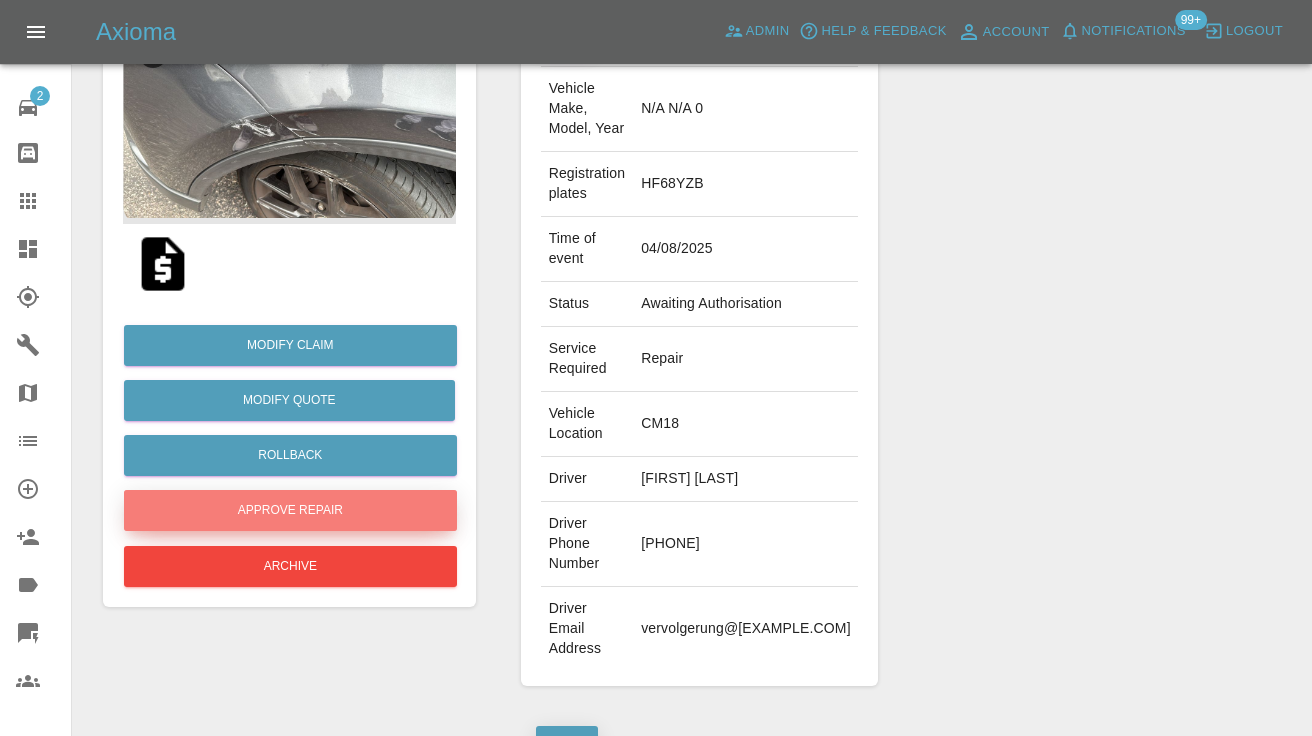 click on "Approve Repair" at bounding box center [290, 510] 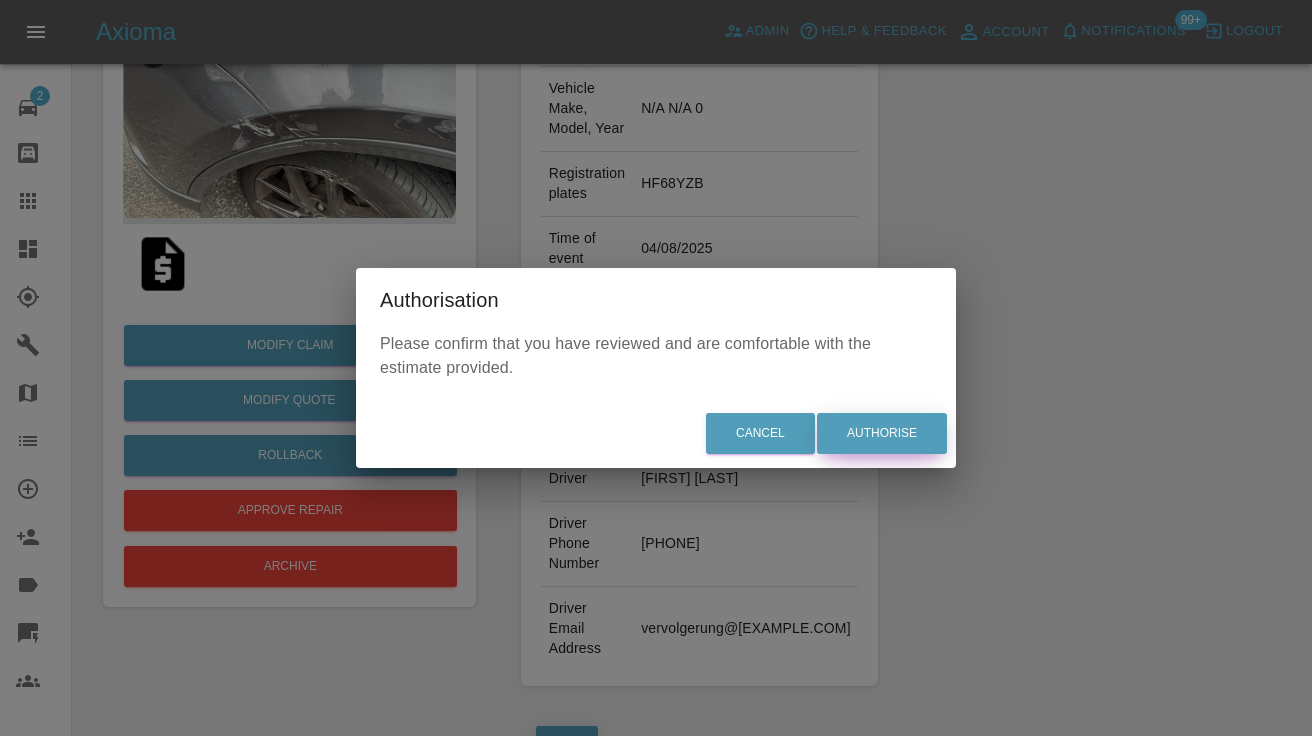 click on "Authorise" at bounding box center [882, 433] 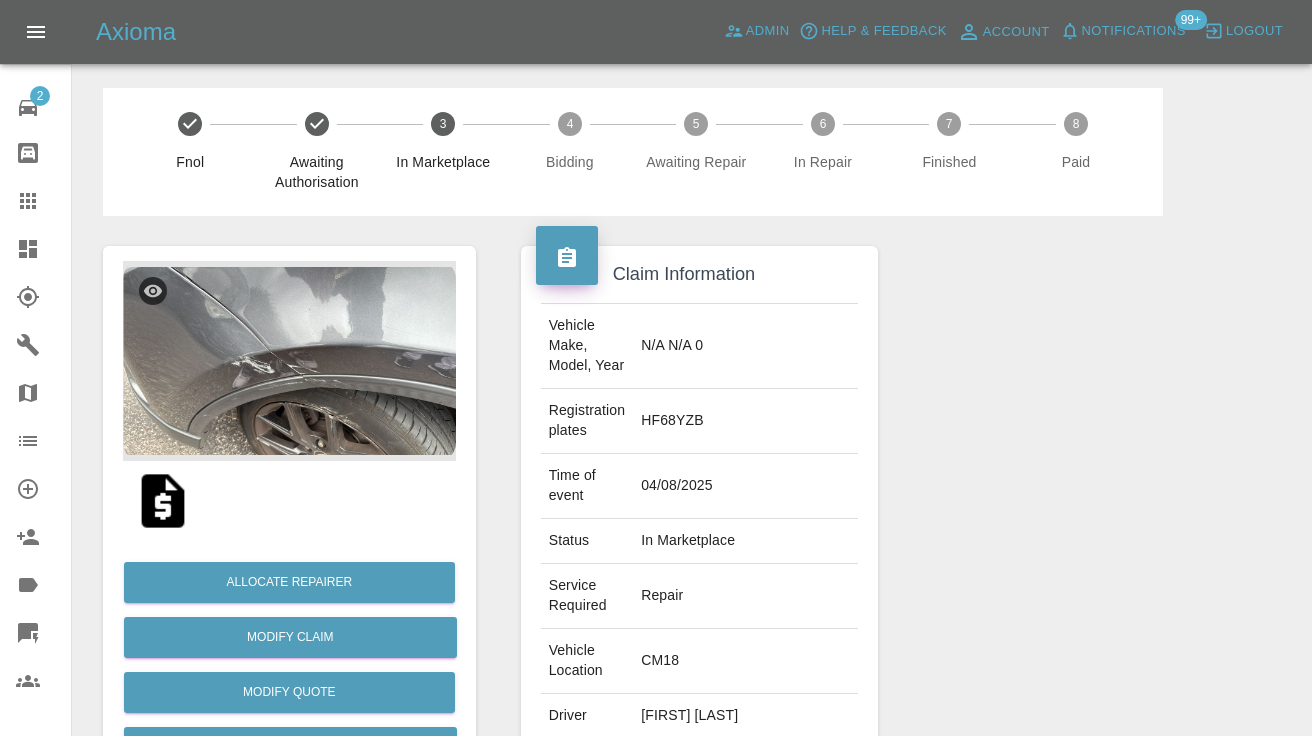 click at bounding box center [1087, 584] 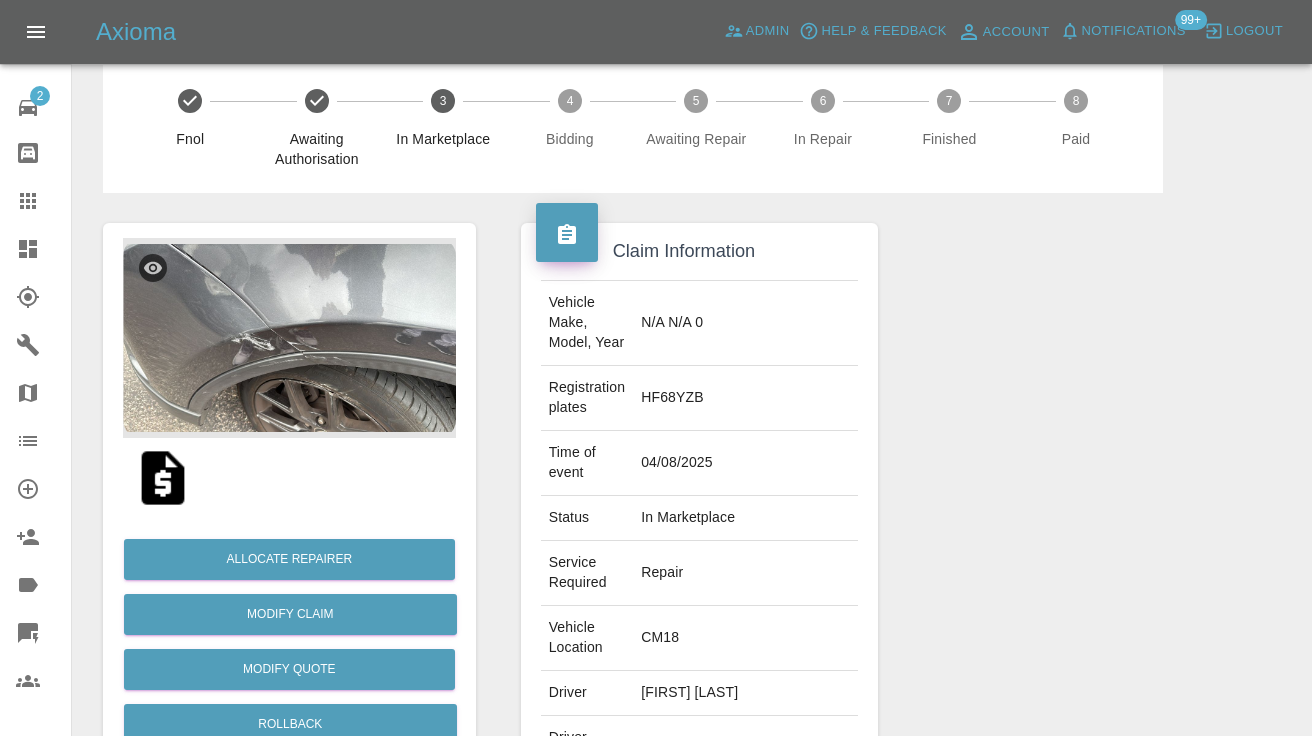 scroll, scrollTop: 6, scrollLeft: 0, axis: vertical 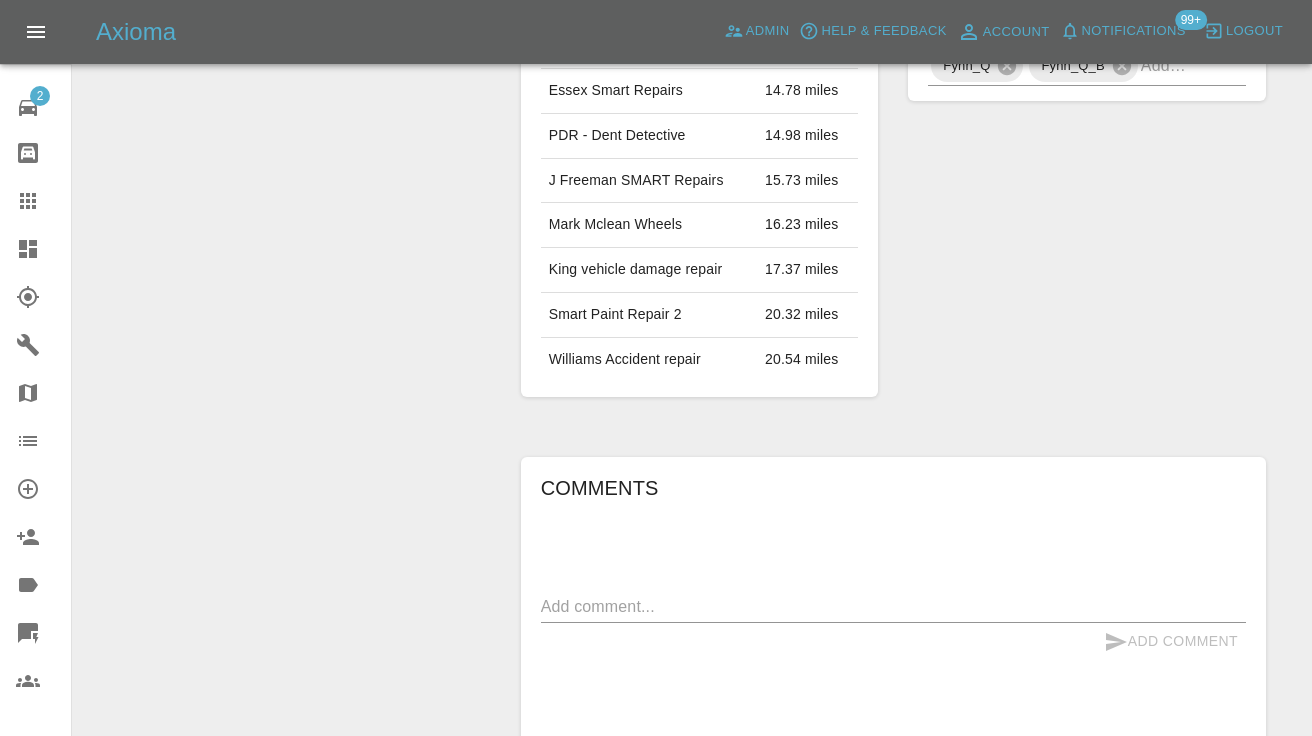 click at bounding box center [893, 606] 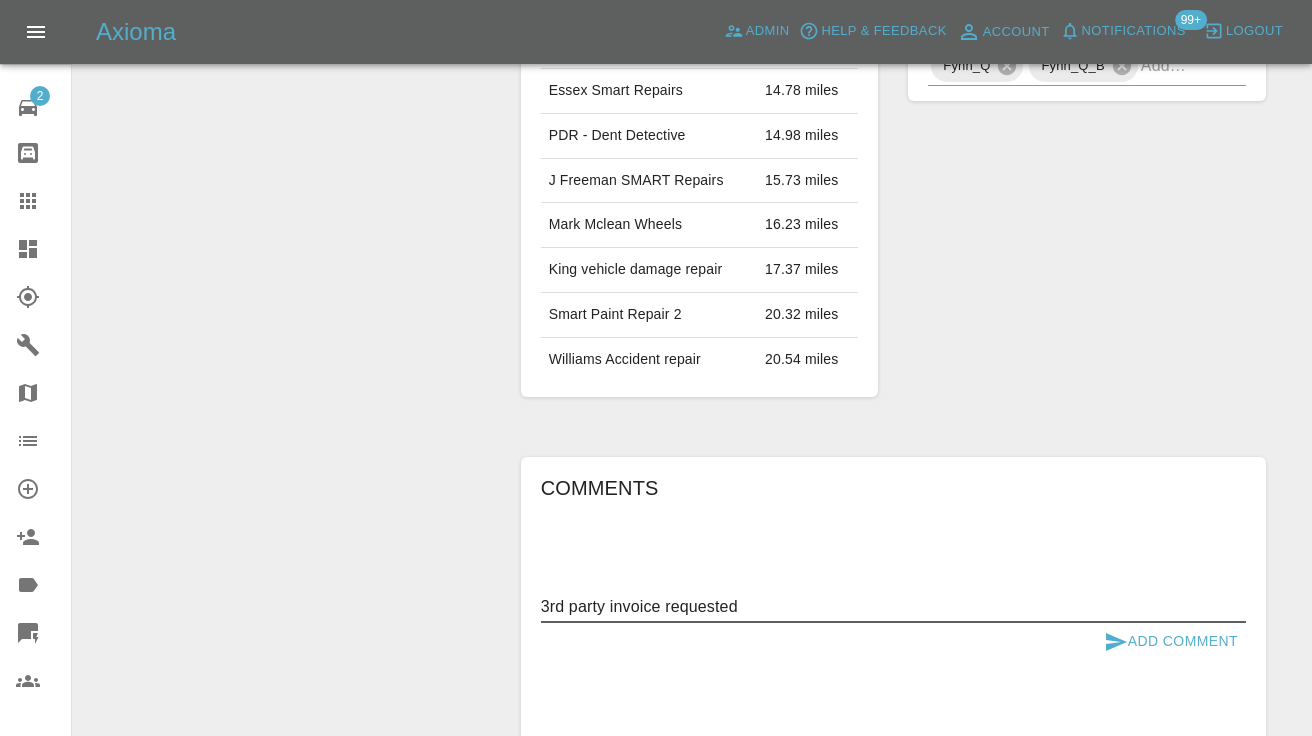 type on "3rd party invoice requested" 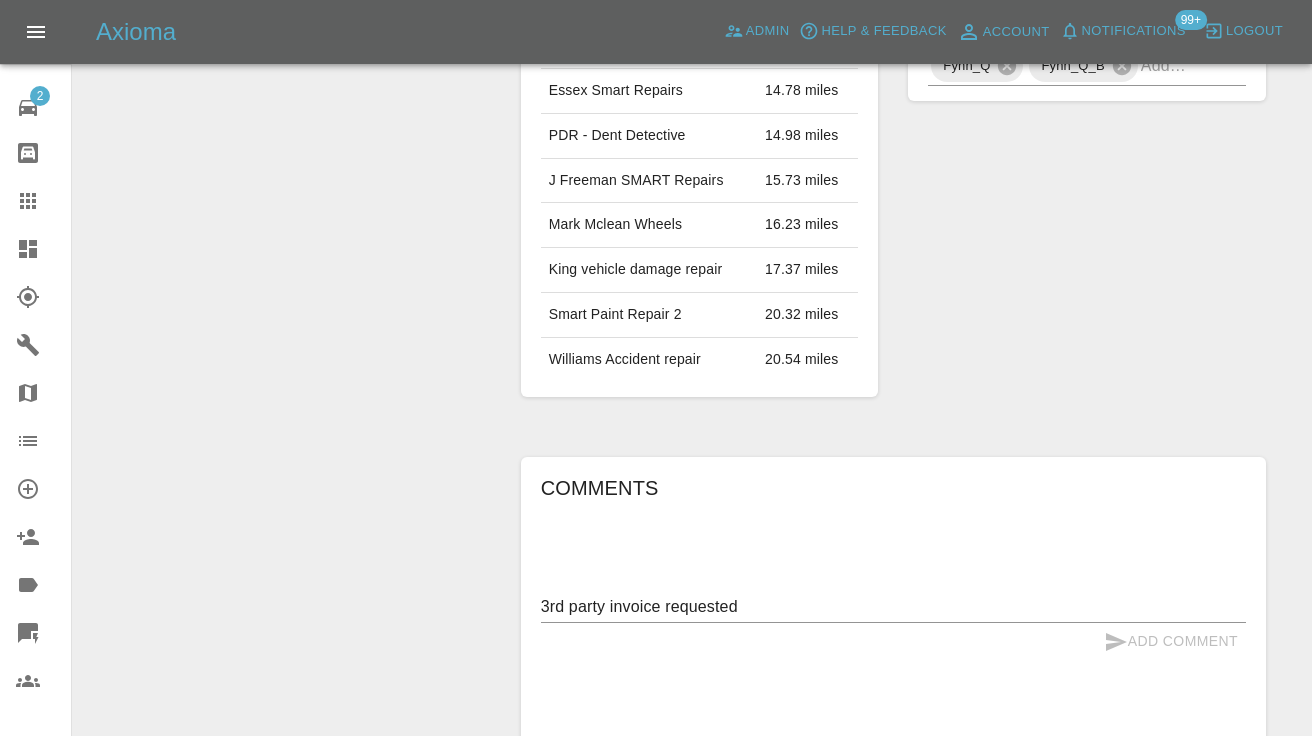type 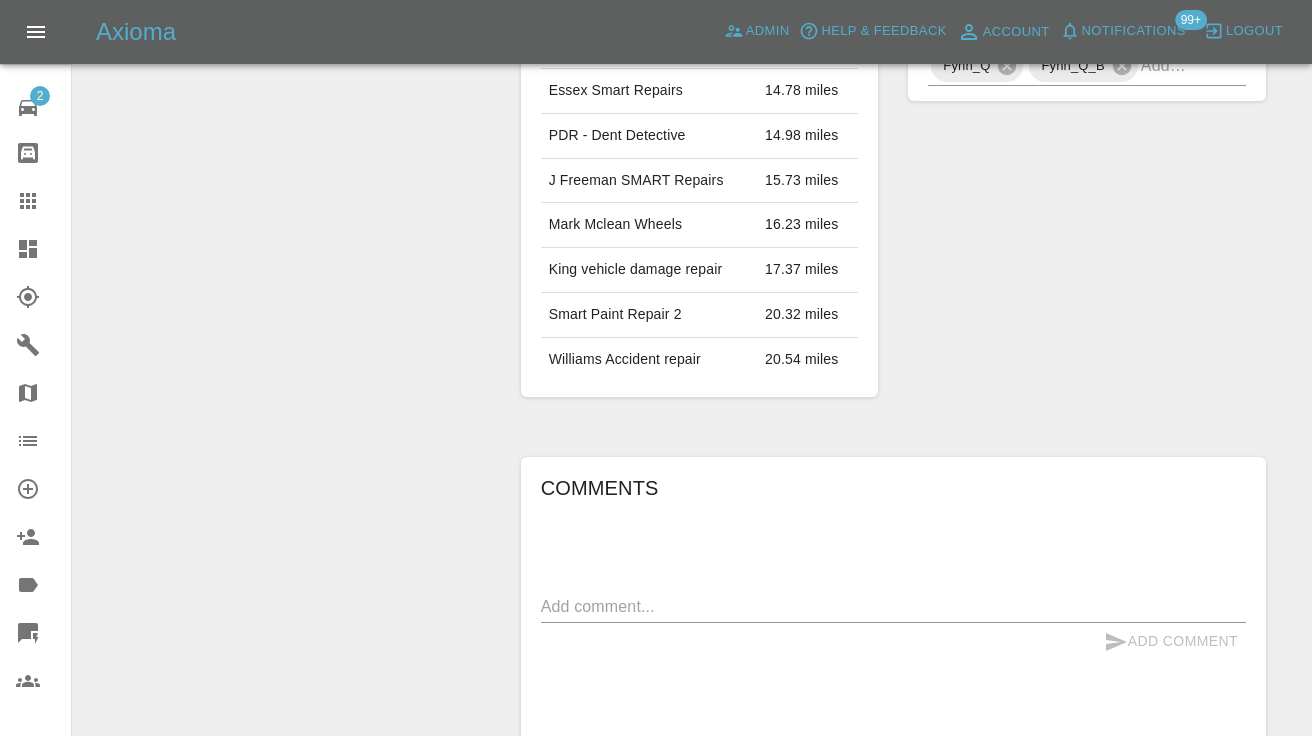 click on "Labels DVLA_LOOKUP_FAILED SIMPLE_QUOTE Platinum Customer Fynn_Q Fynn_Q_B" at bounding box center (1087, 136) 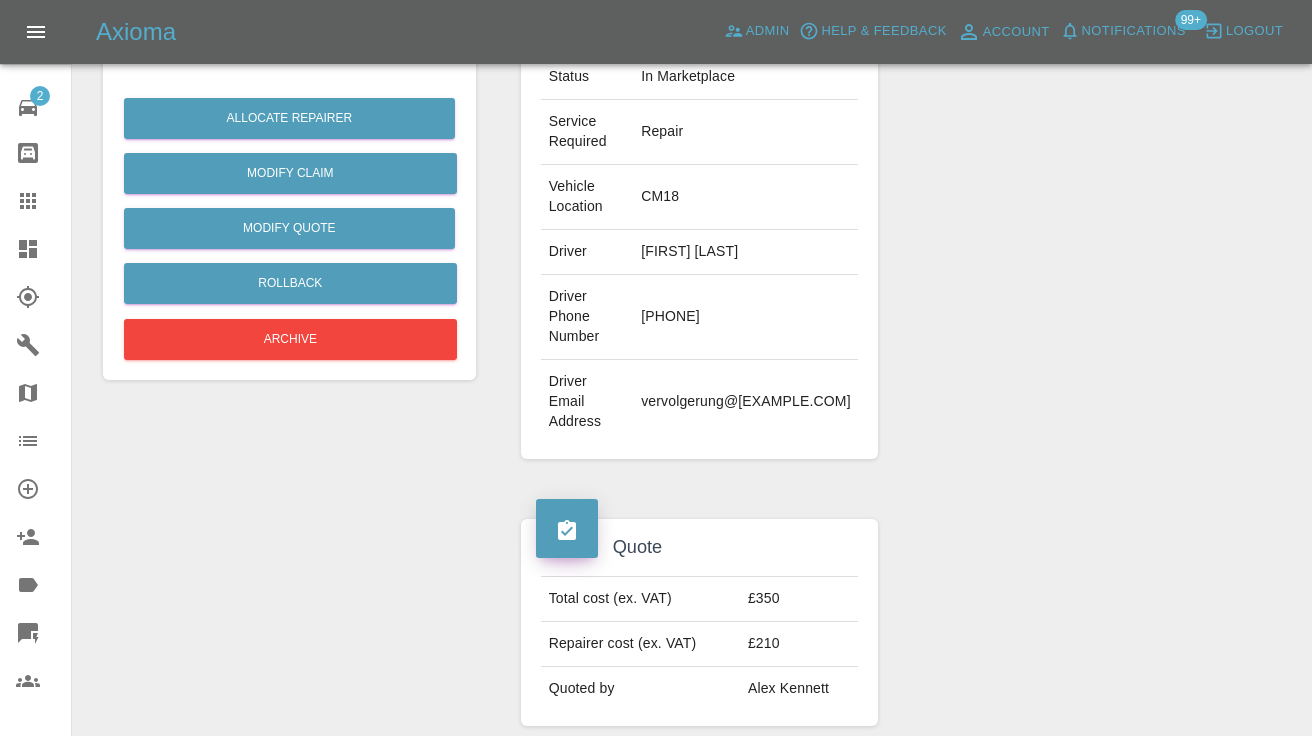 scroll, scrollTop: 434, scrollLeft: 0, axis: vertical 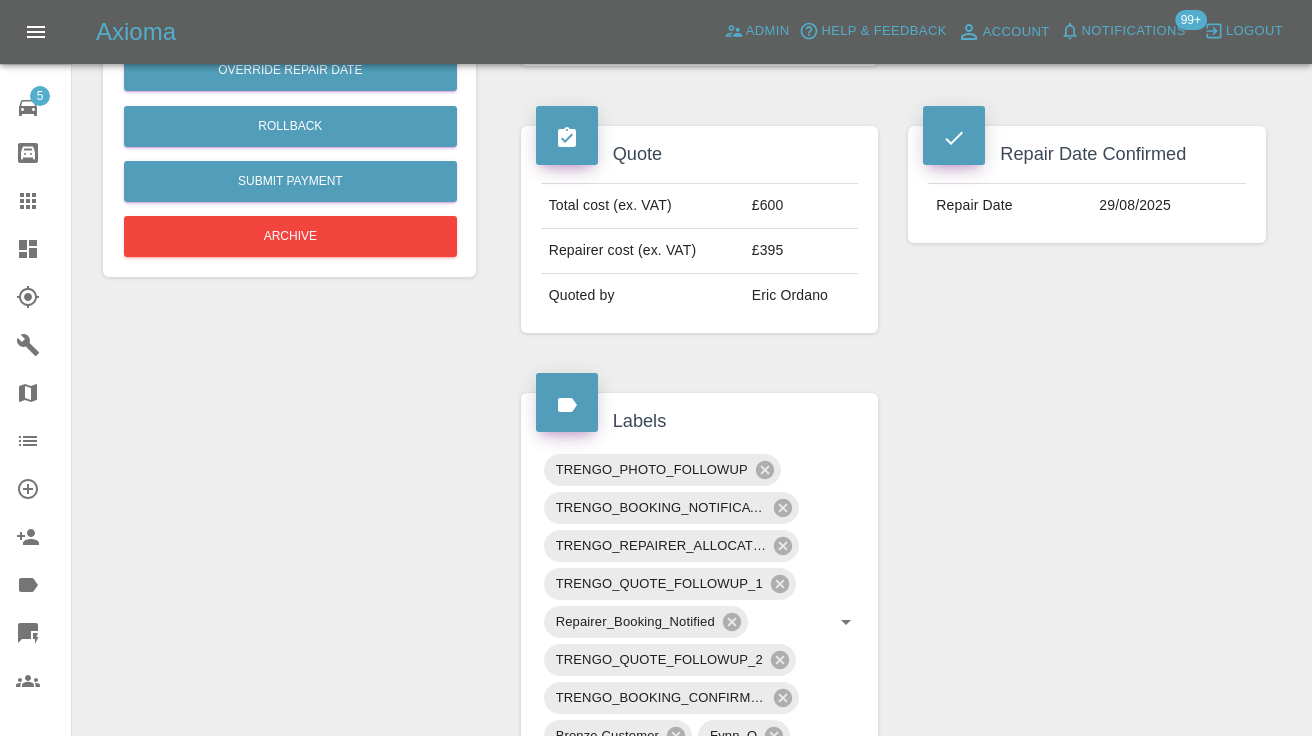 click 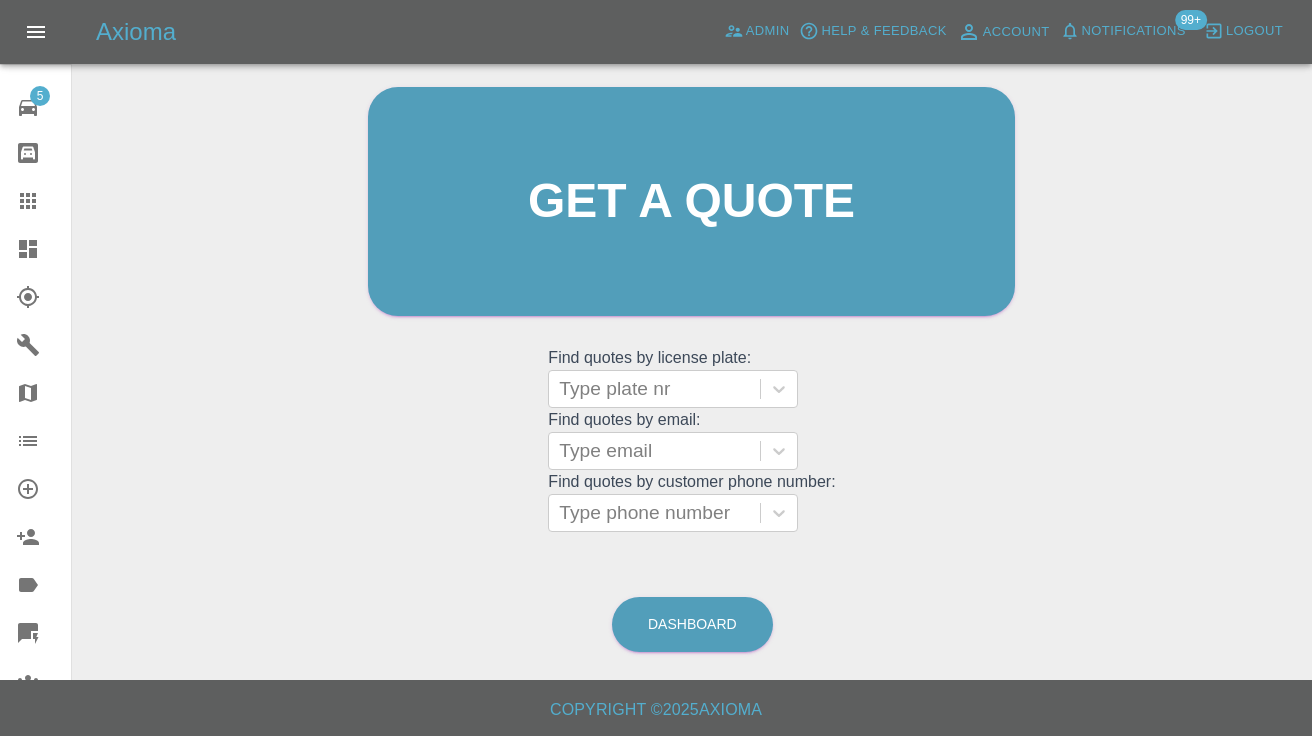 scroll, scrollTop: 199, scrollLeft: 0, axis: vertical 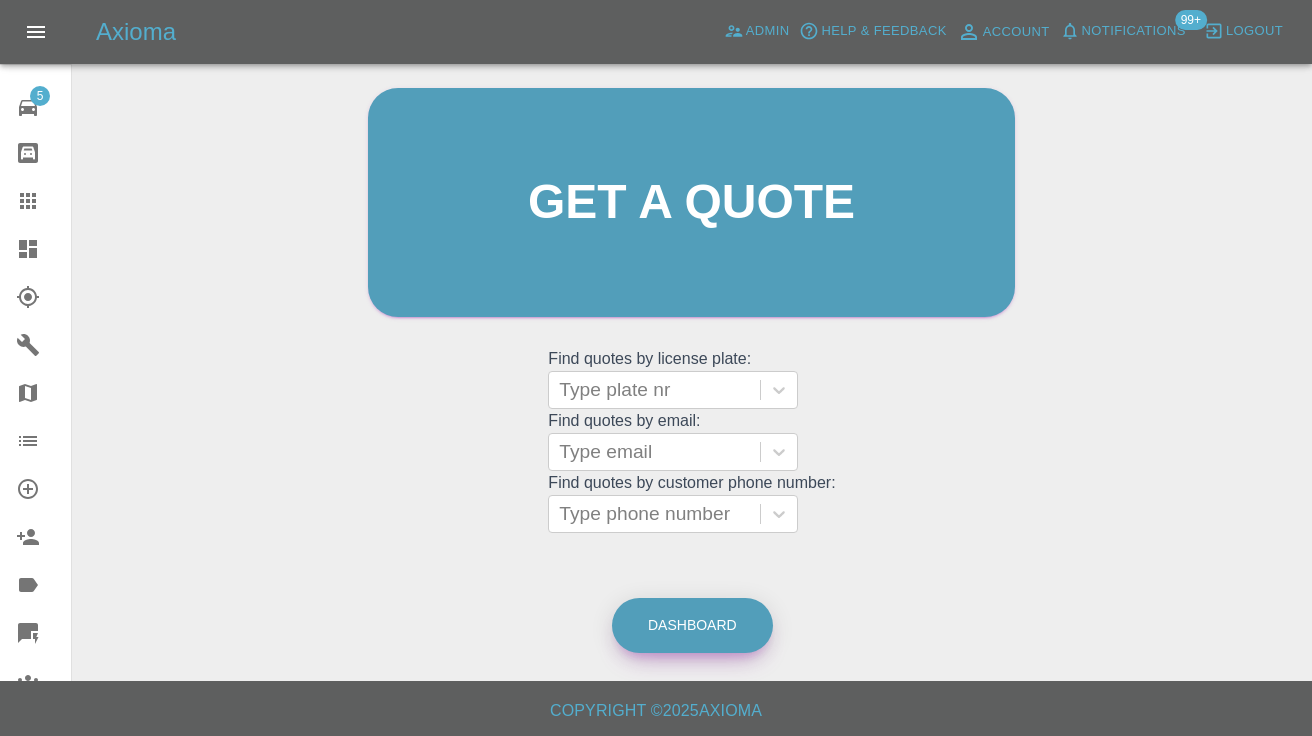 click on "Dashboard" at bounding box center [692, 625] 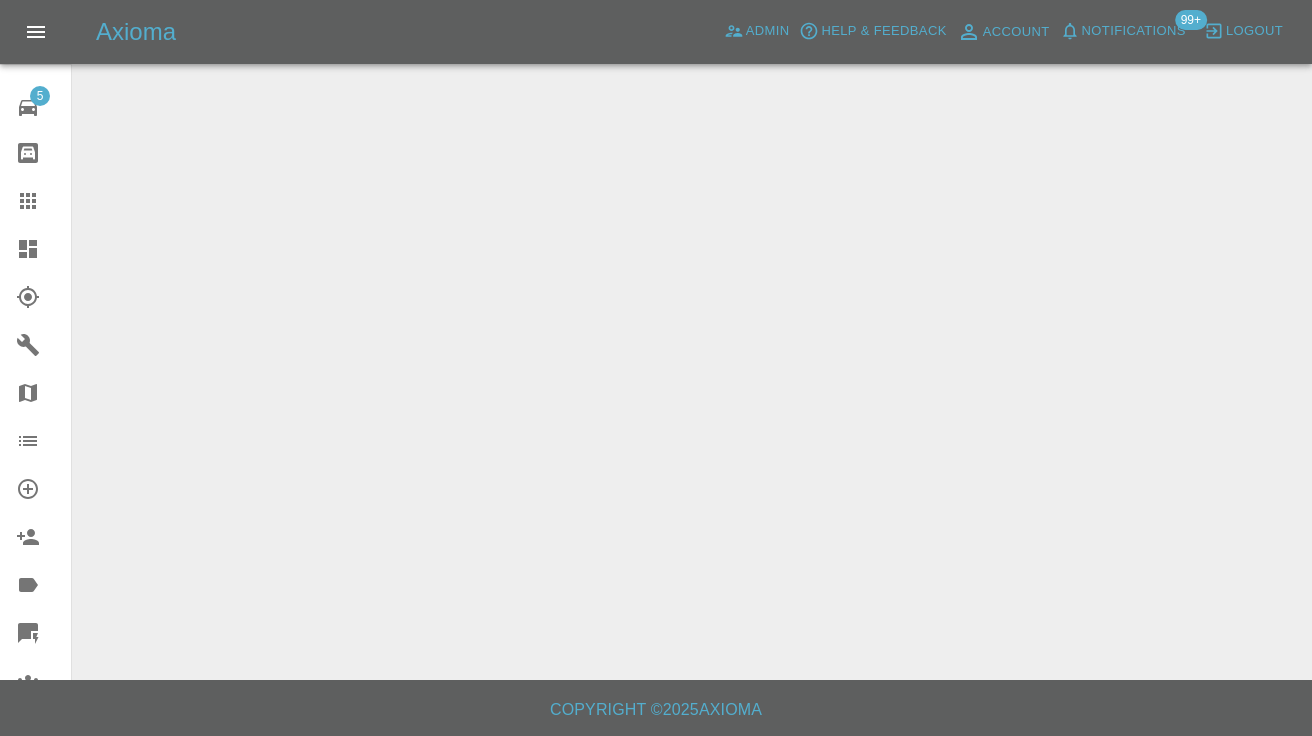 scroll, scrollTop: 0, scrollLeft: 0, axis: both 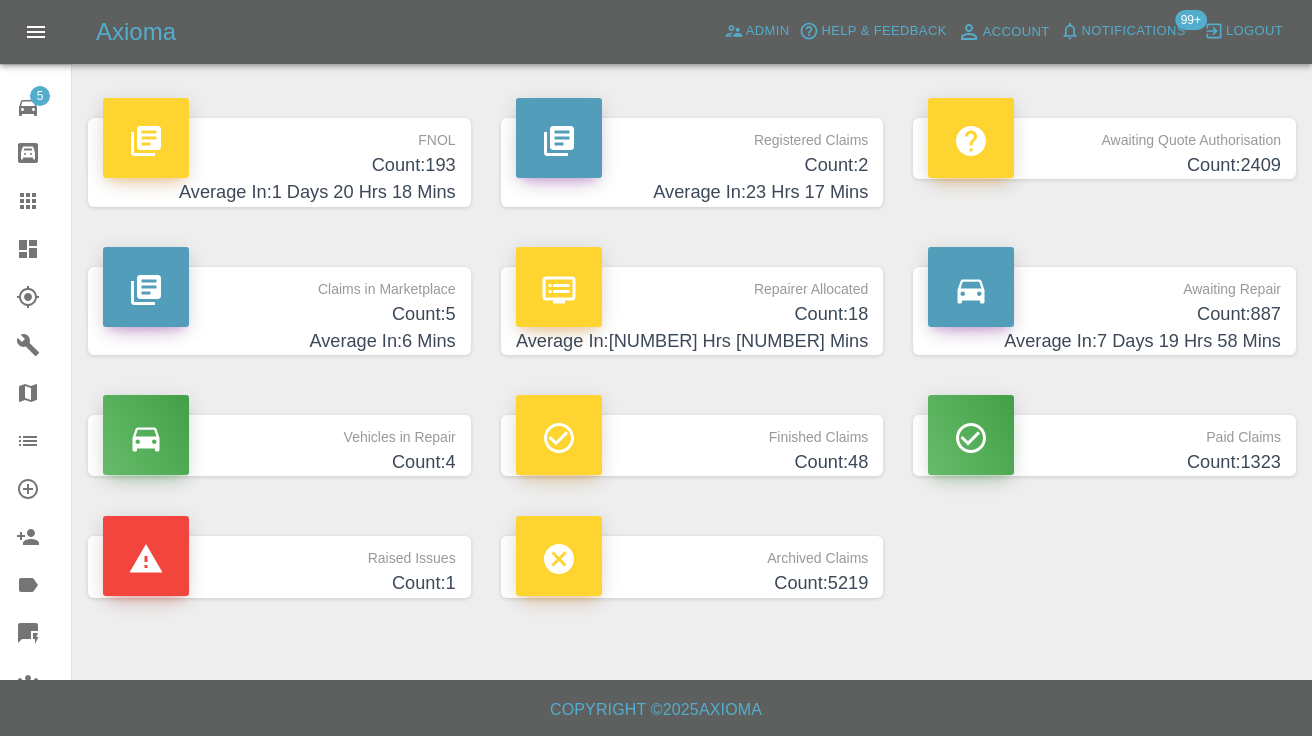 click on "Count:  887" at bounding box center (1104, 314) 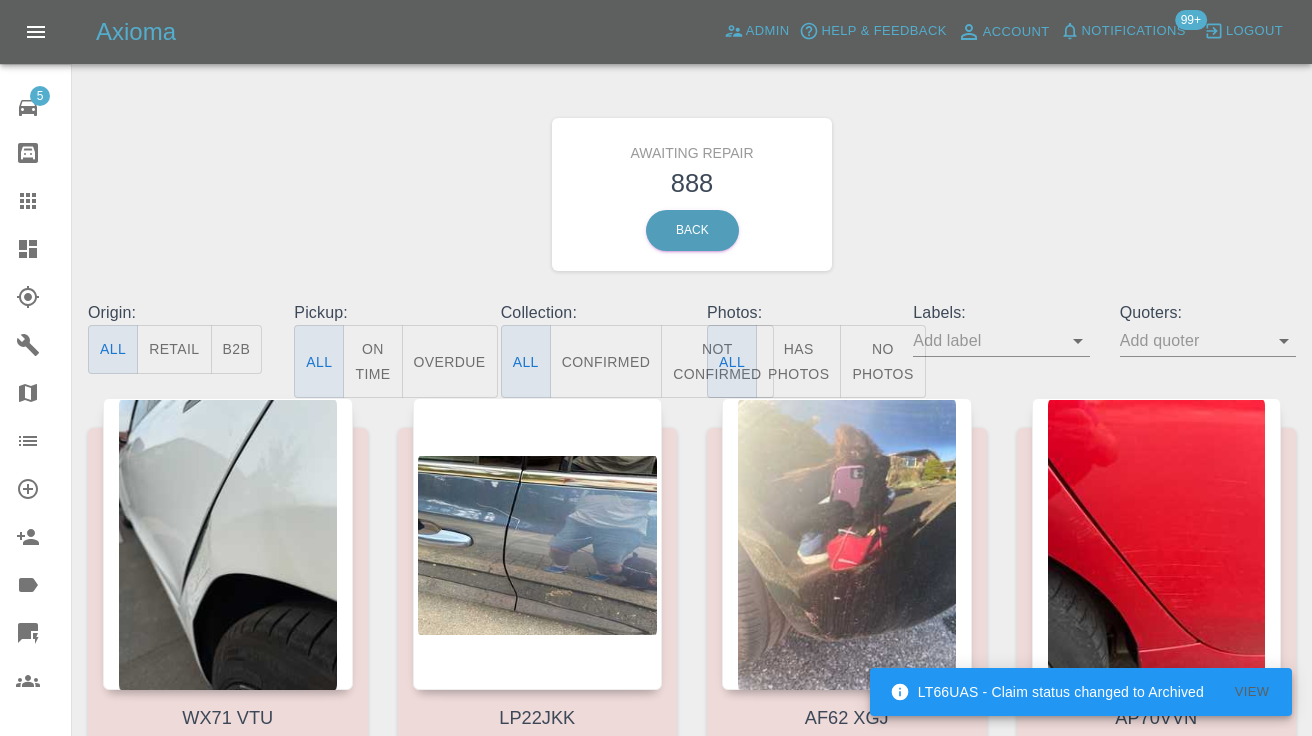 click on "Not Confirmed" at bounding box center [717, 361] 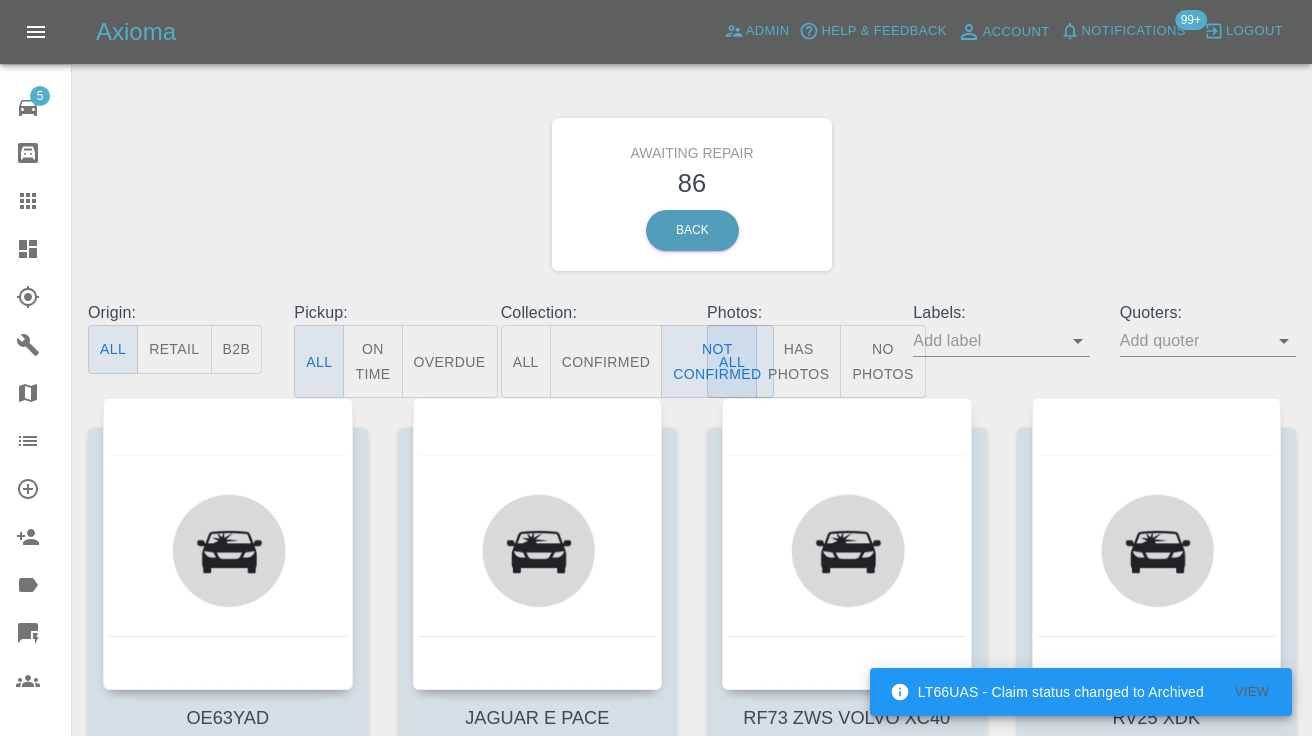 click on "Awaiting Repair [NUMBER] Back" at bounding box center [692, 194] 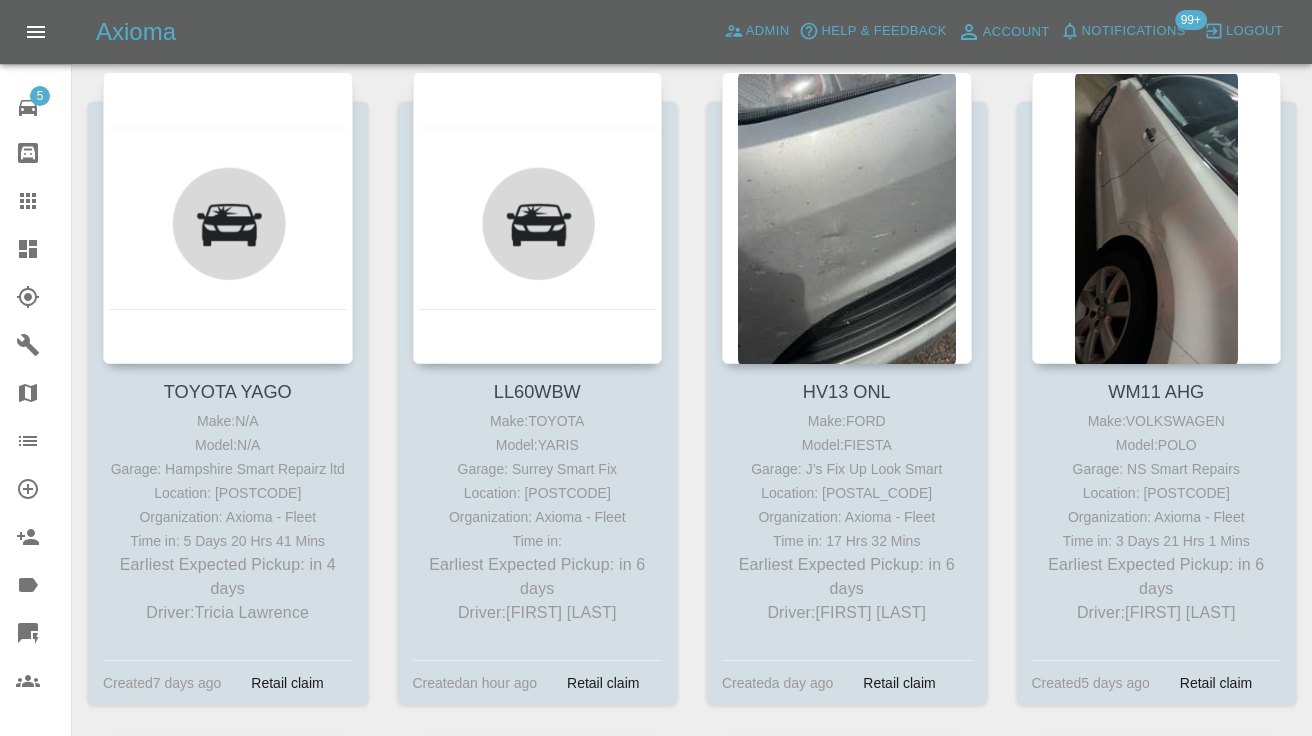 scroll, scrollTop: 2400, scrollLeft: 0, axis: vertical 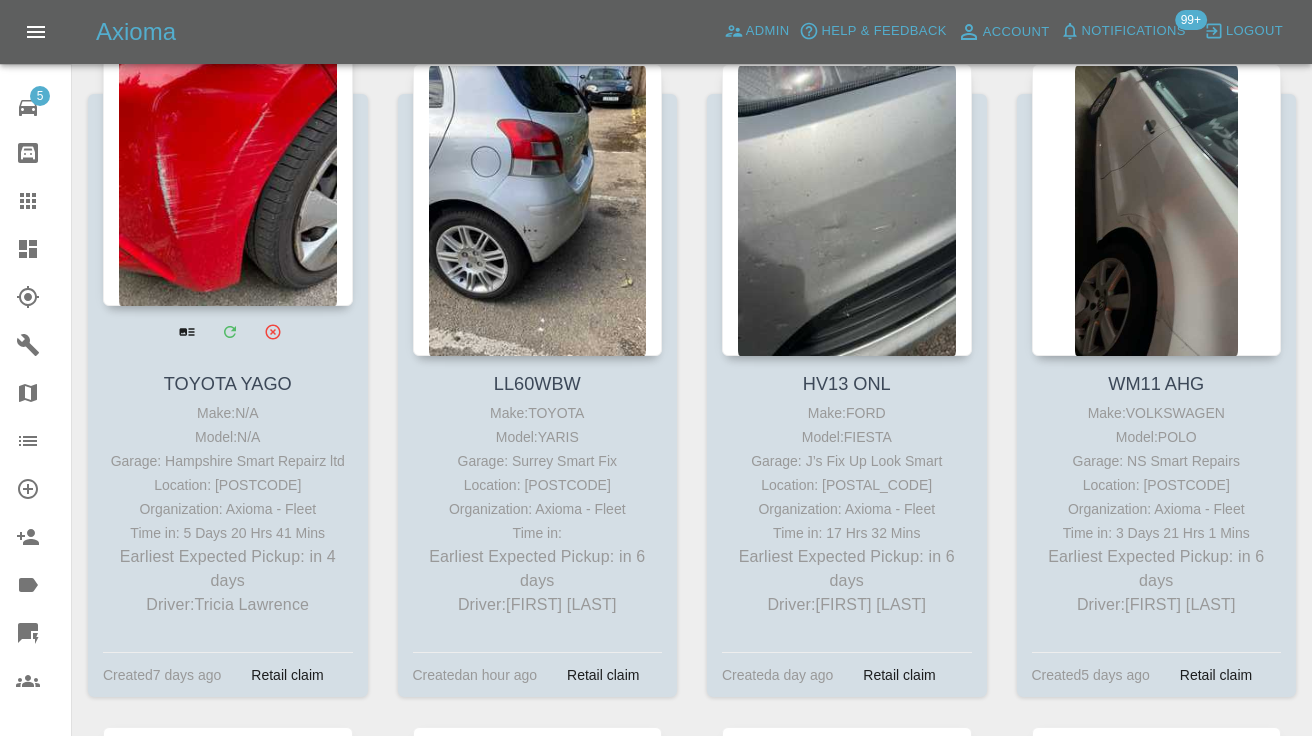 click at bounding box center (228, 160) 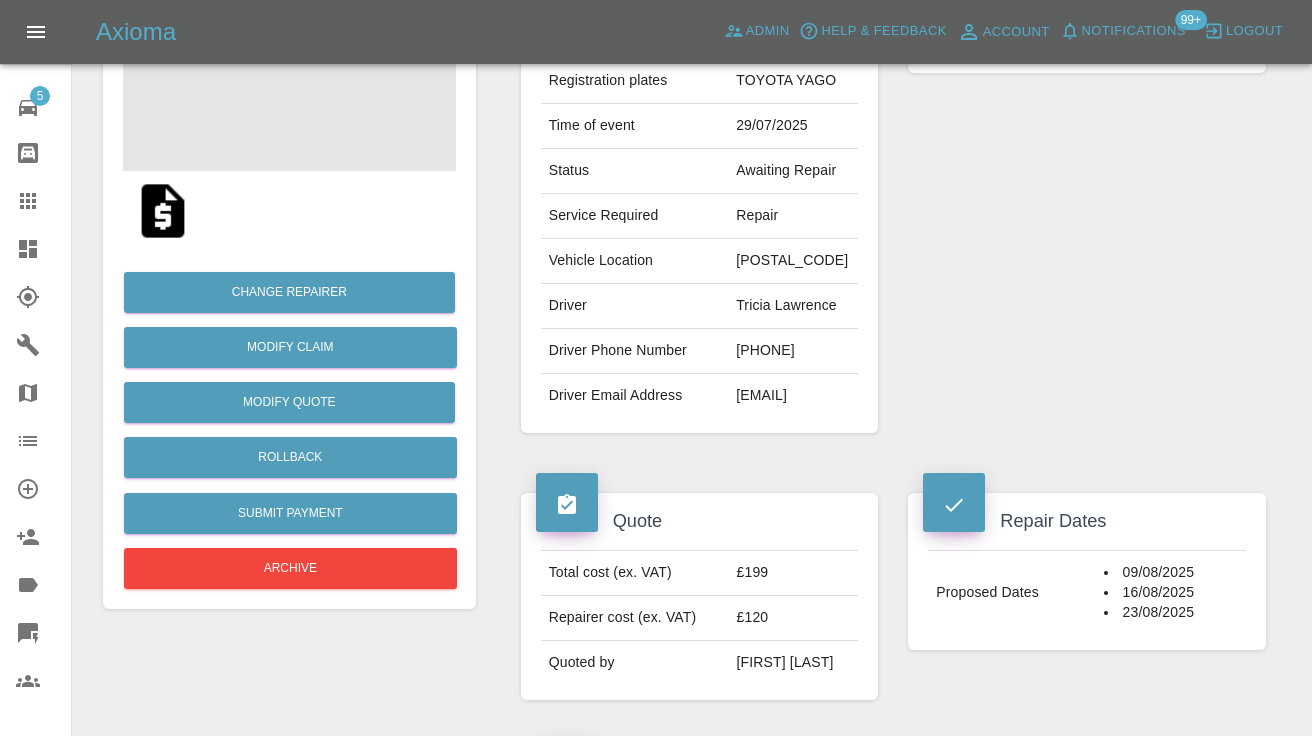 scroll, scrollTop: 293, scrollLeft: 0, axis: vertical 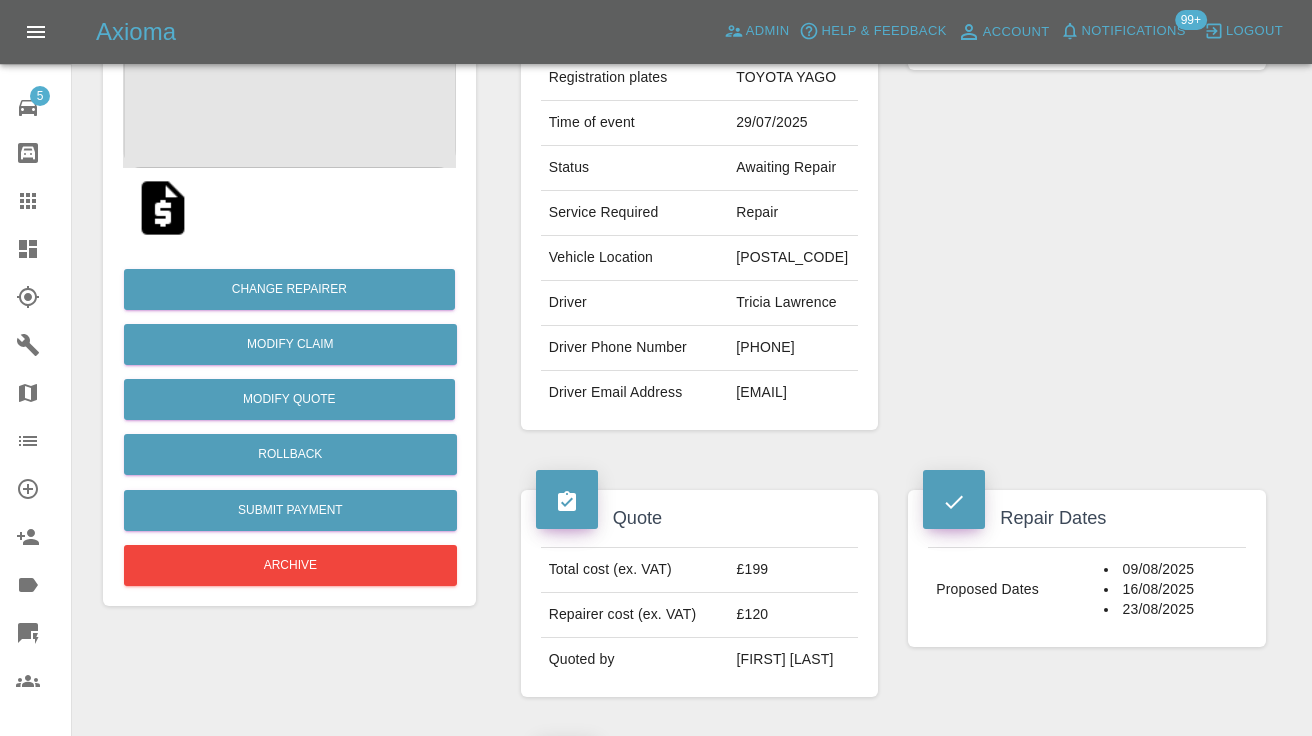 click on "[PHONE]" at bounding box center (793, 348) 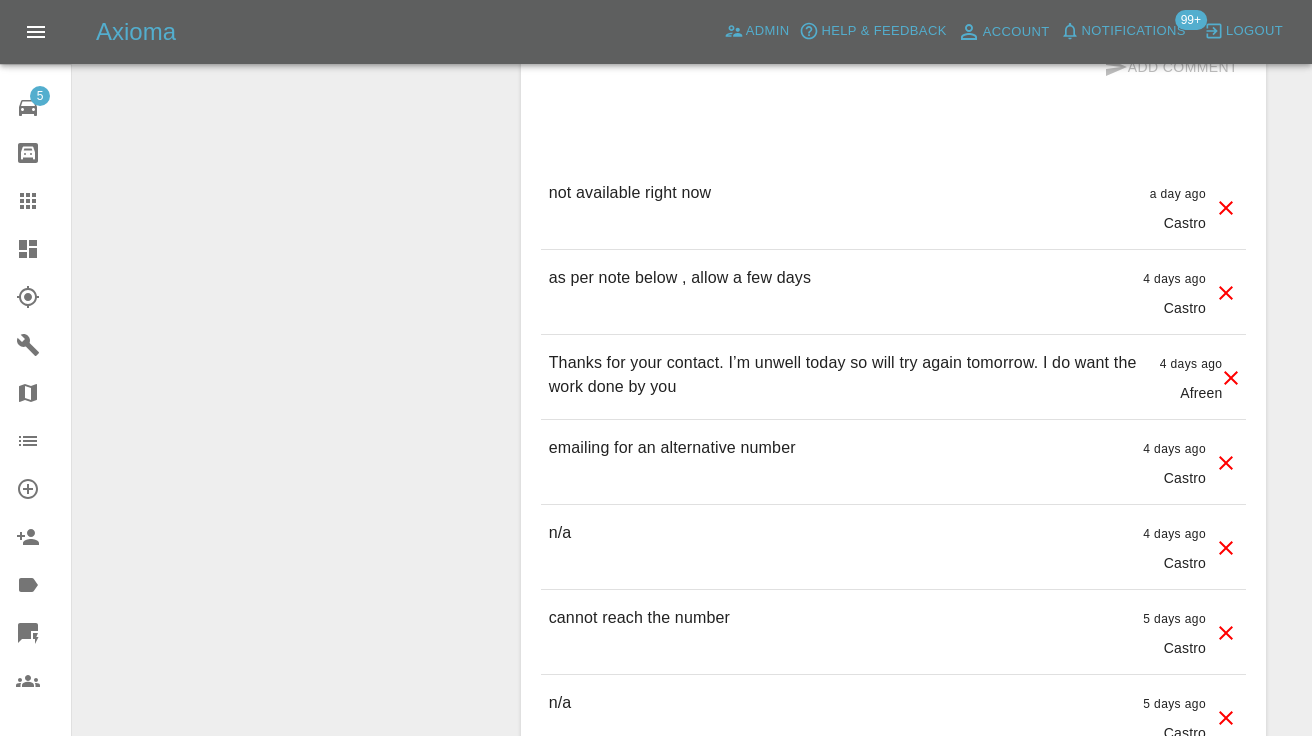 scroll, scrollTop: 1817, scrollLeft: 0, axis: vertical 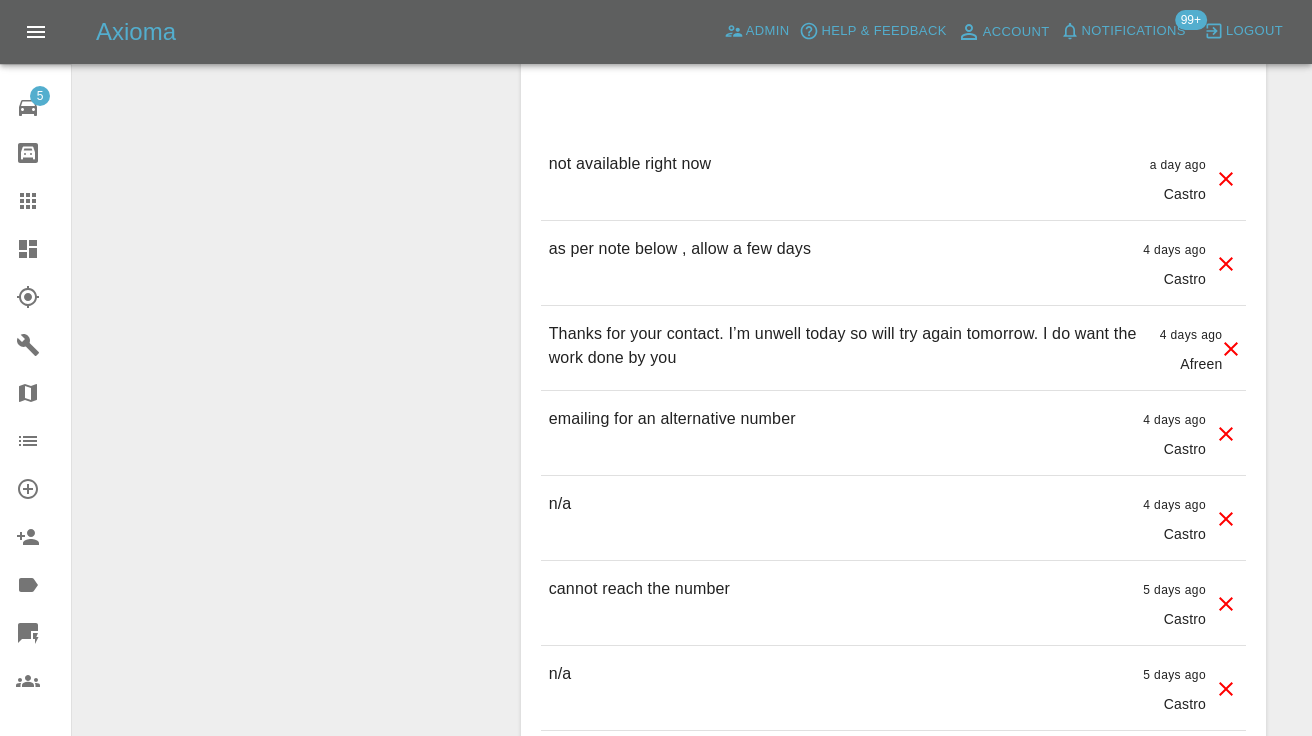 click at bounding box center [893, 3] 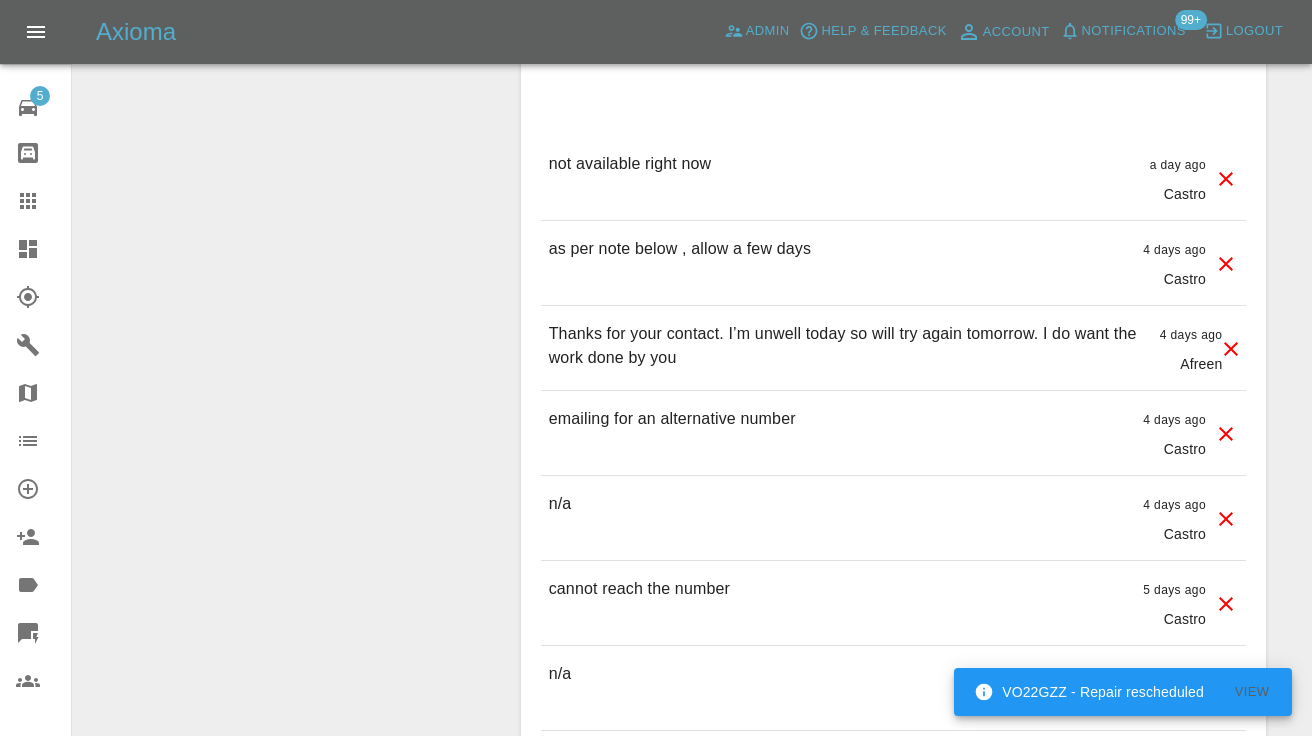 type on "c" 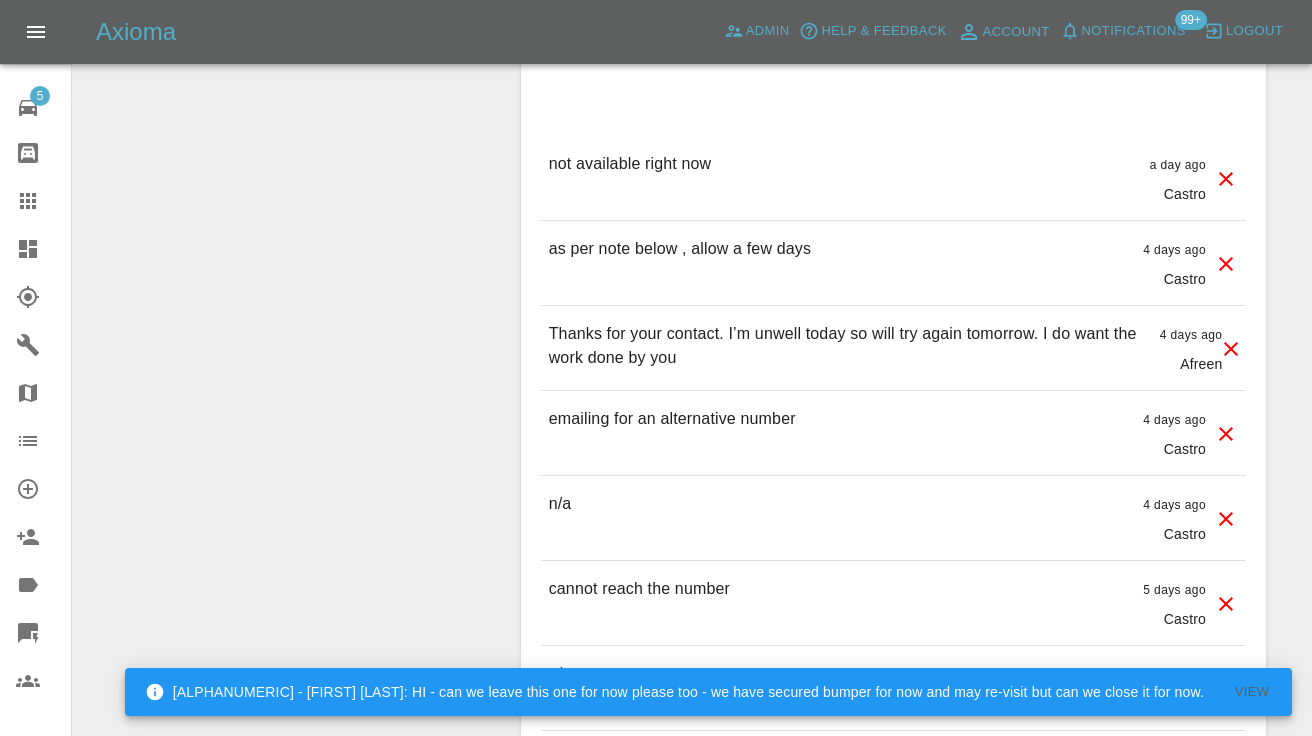 type on "struggling to reach the number" 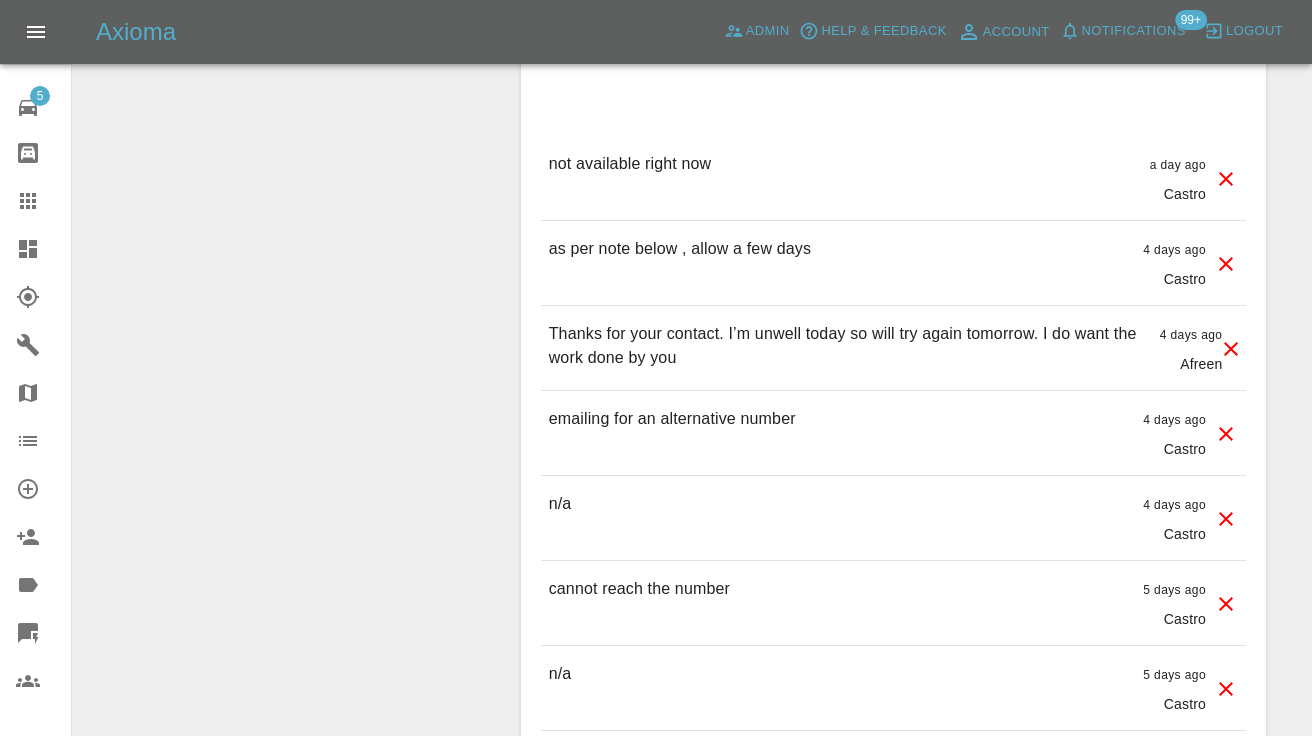 click on "Add Comment" at bounding box center [1171, 38] 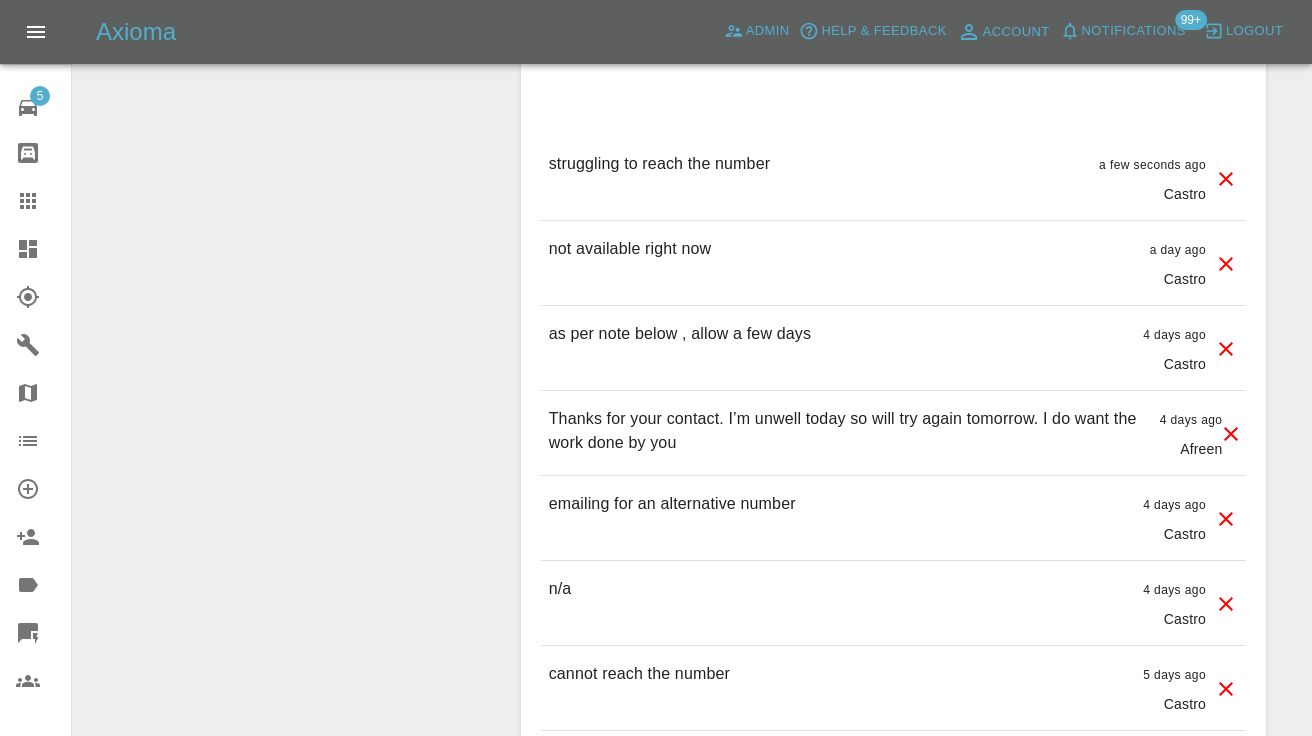 click 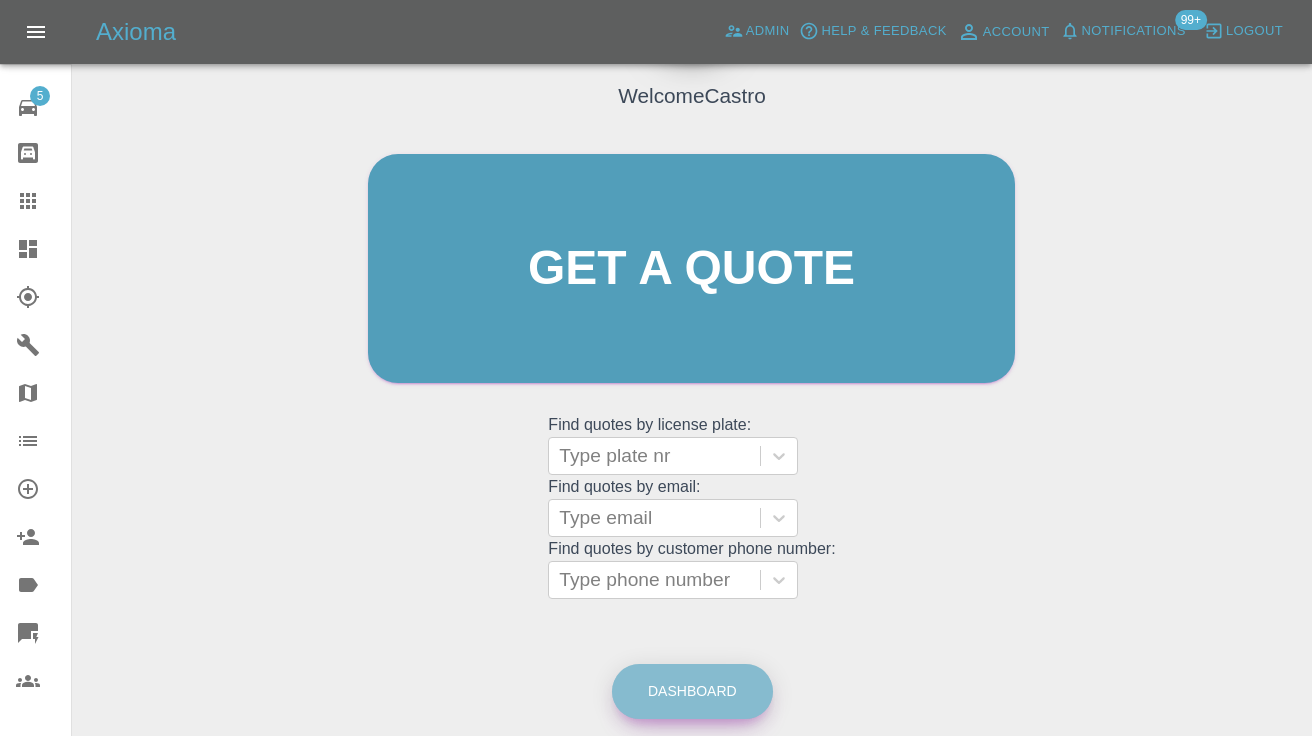 click on "Dashboard" at bounding box center [692, 691] 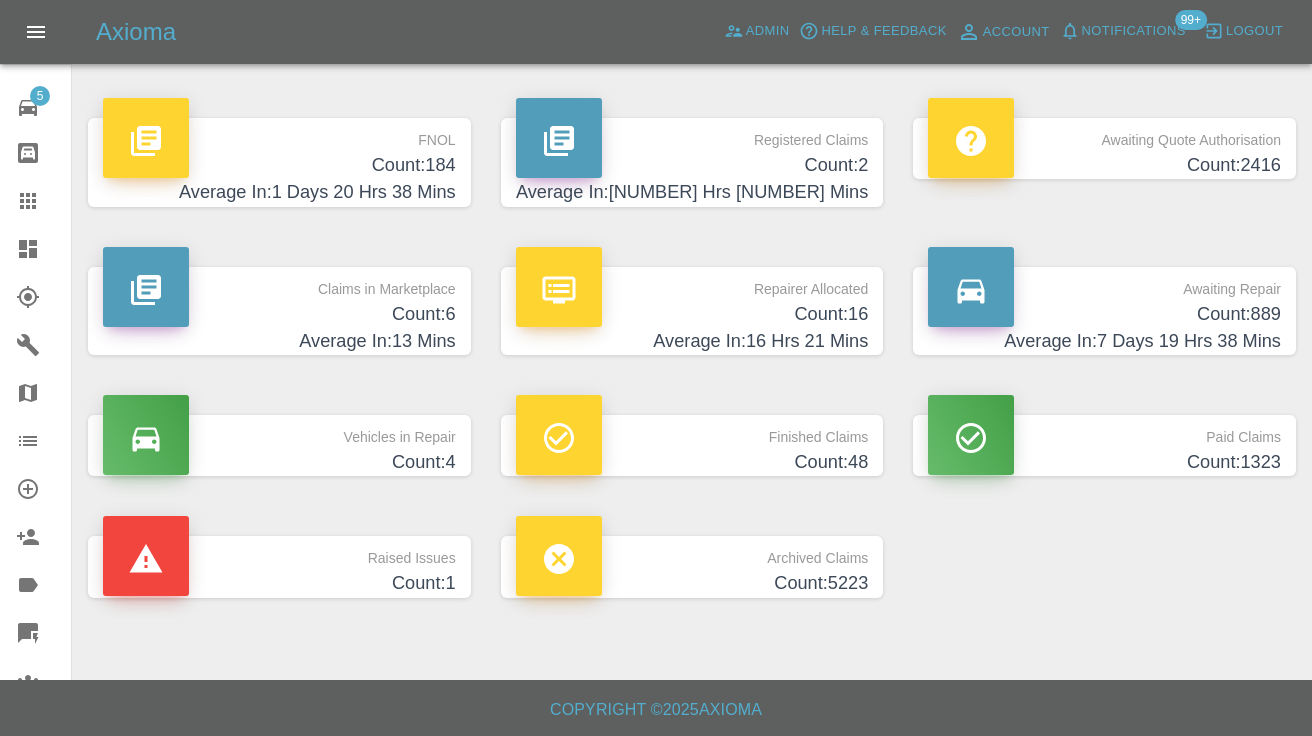 click on "Average In:  7 Days 19 Hrs 38 Mins" at bounding box center (1104, 341) 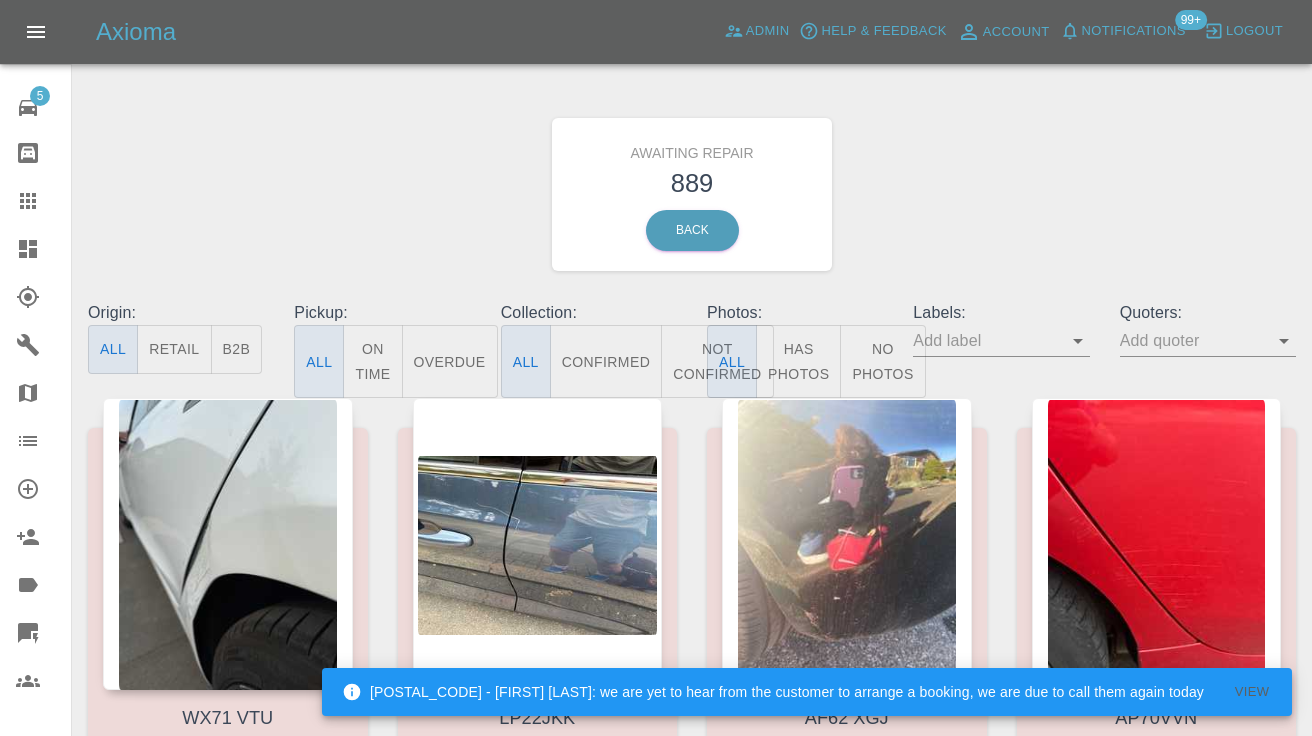 click on "Not Confirmed" at bounding box center [717, 361] 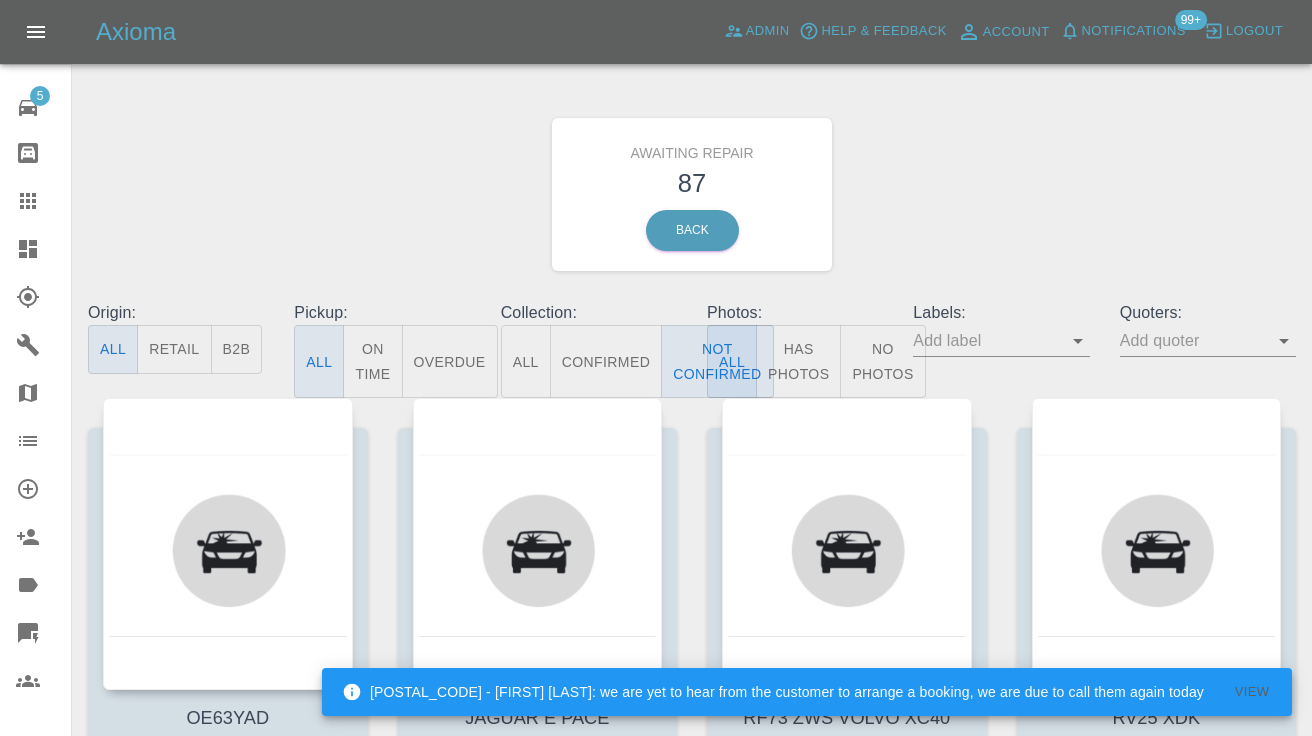 click on "Awaiting Repair 87 Back" at bounding box center (692, 194) 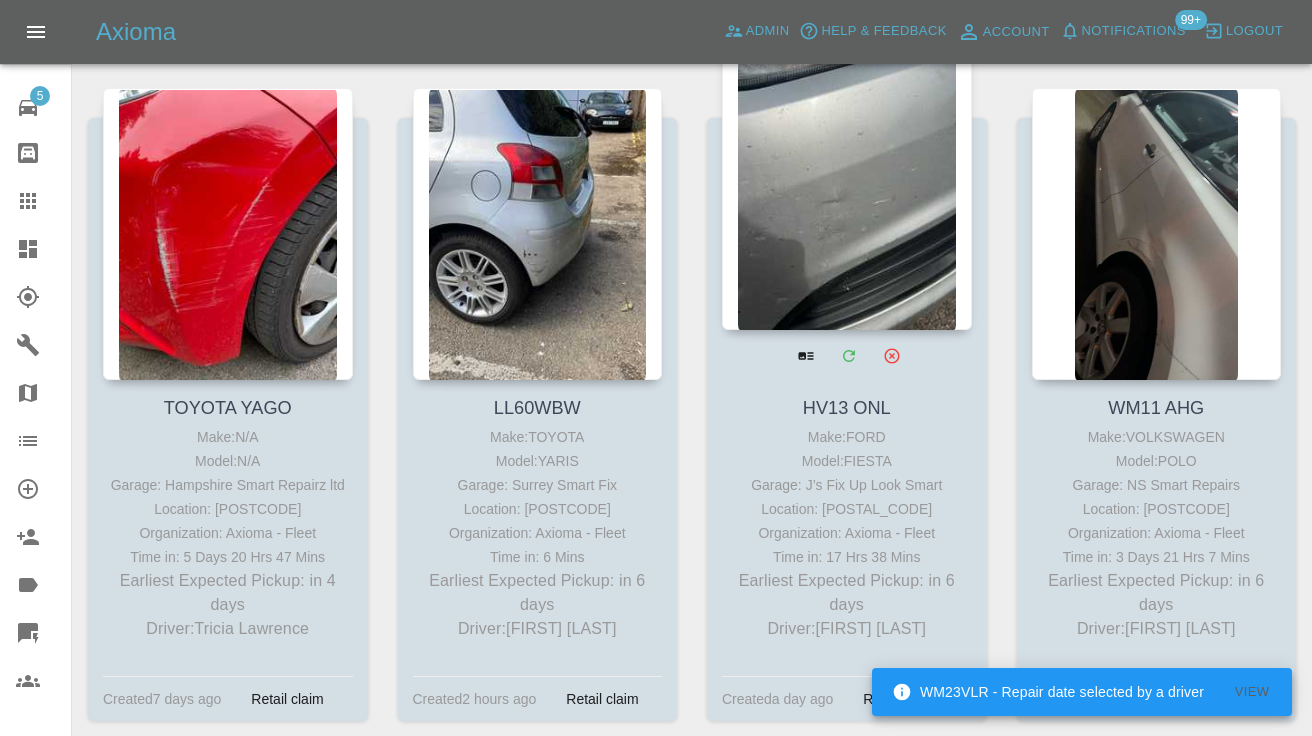 scroll, scrollTop: 2377, scrollLeft: 0, axis: vertical 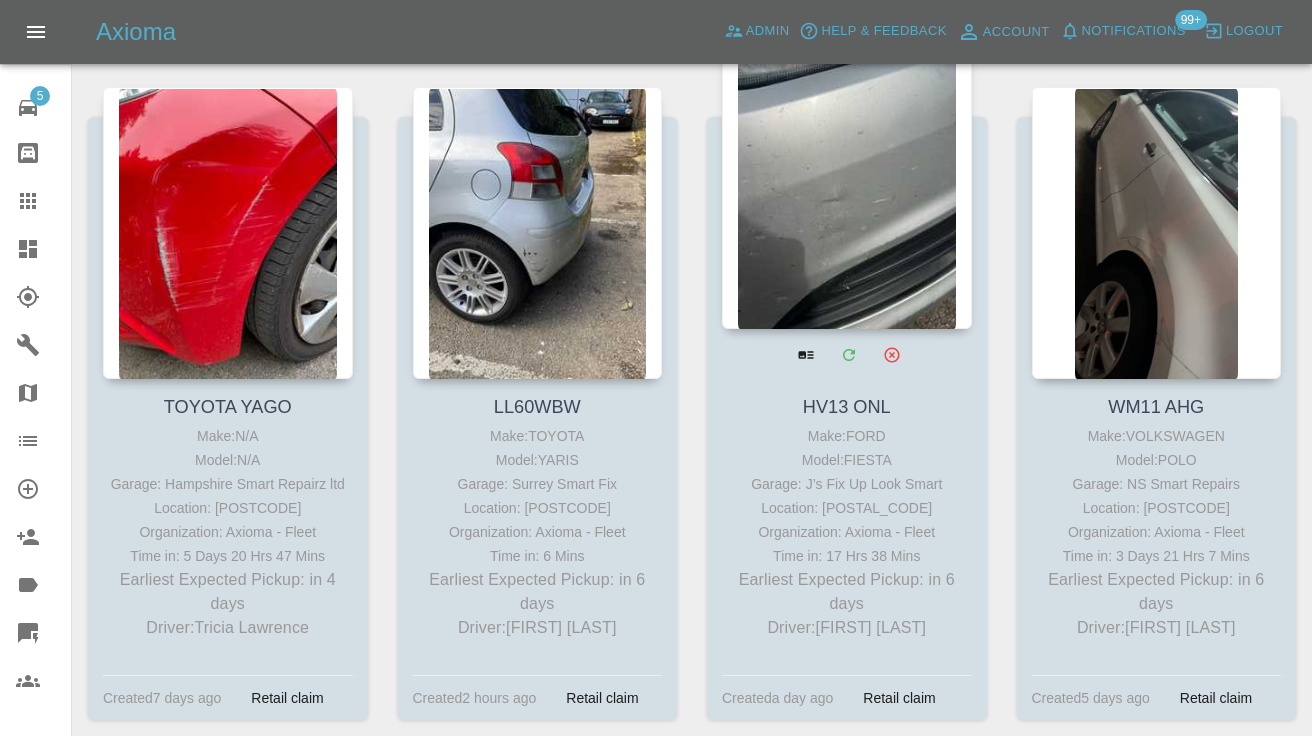 click at bounding box center (847, 183) 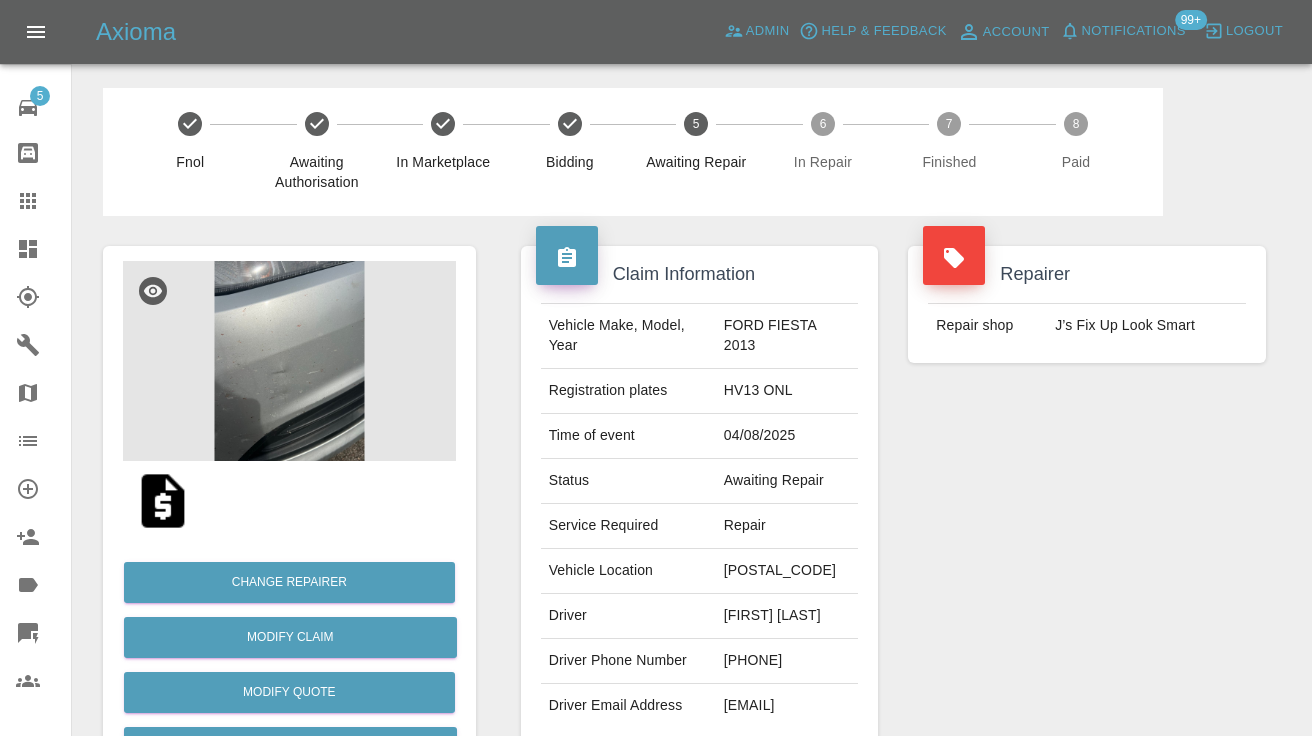 click on "Repairer Repair shop J’s Fix Up Look Smart" at bounding box center (1087, 494) 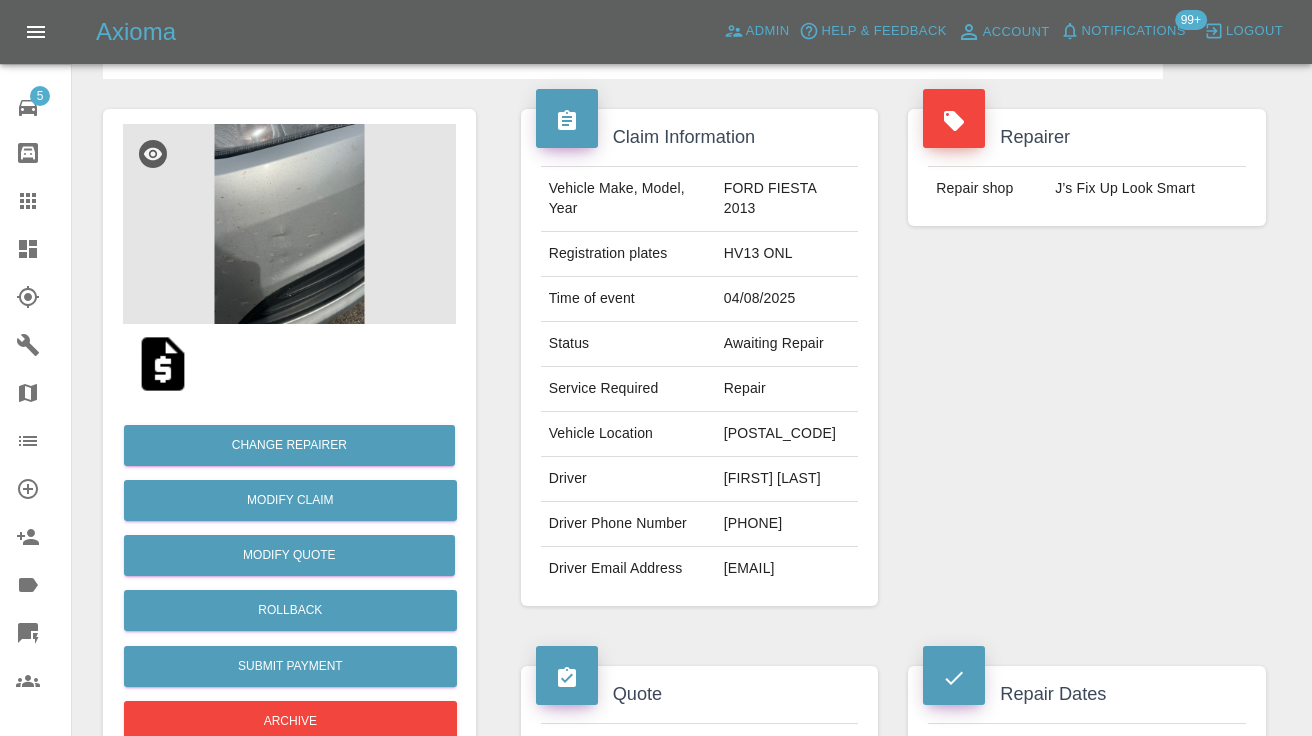 scroll, scrollTop: 139, scrollLeft: 0, axis: vertical 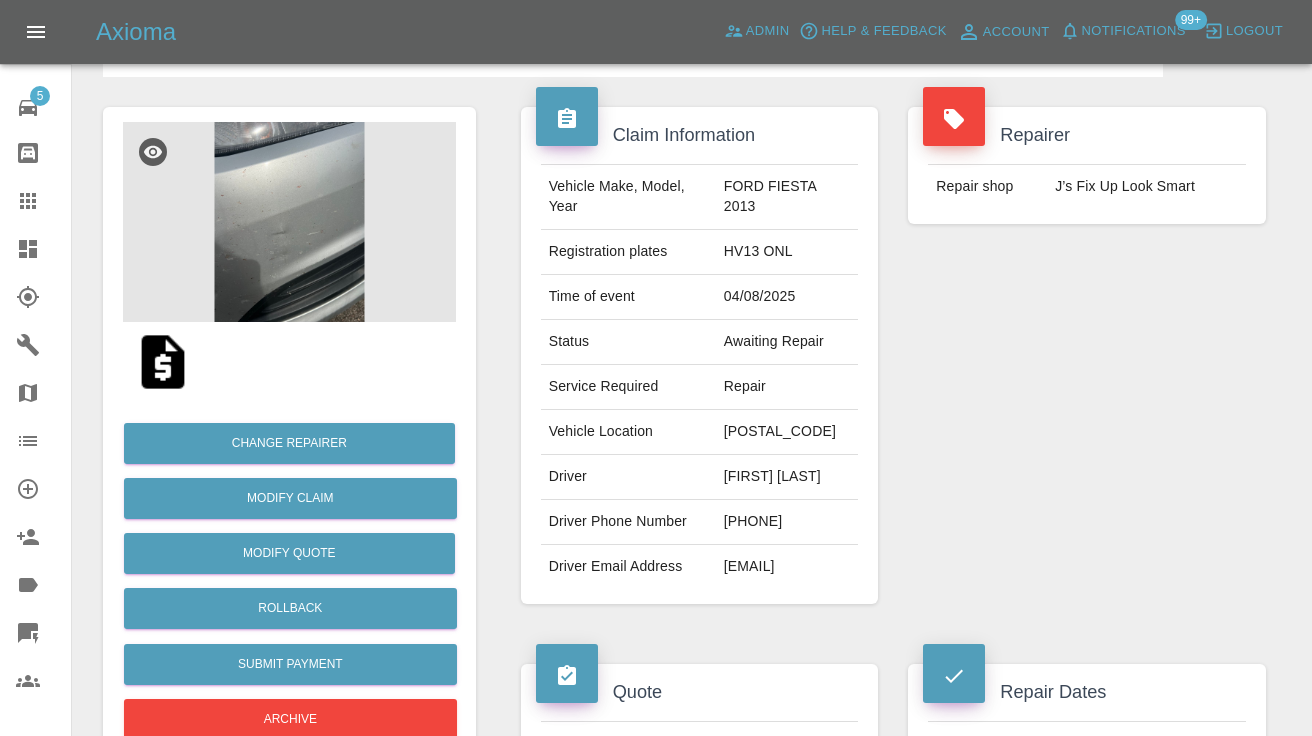 click on "[PHONE]" at bounding box center (787, 522) 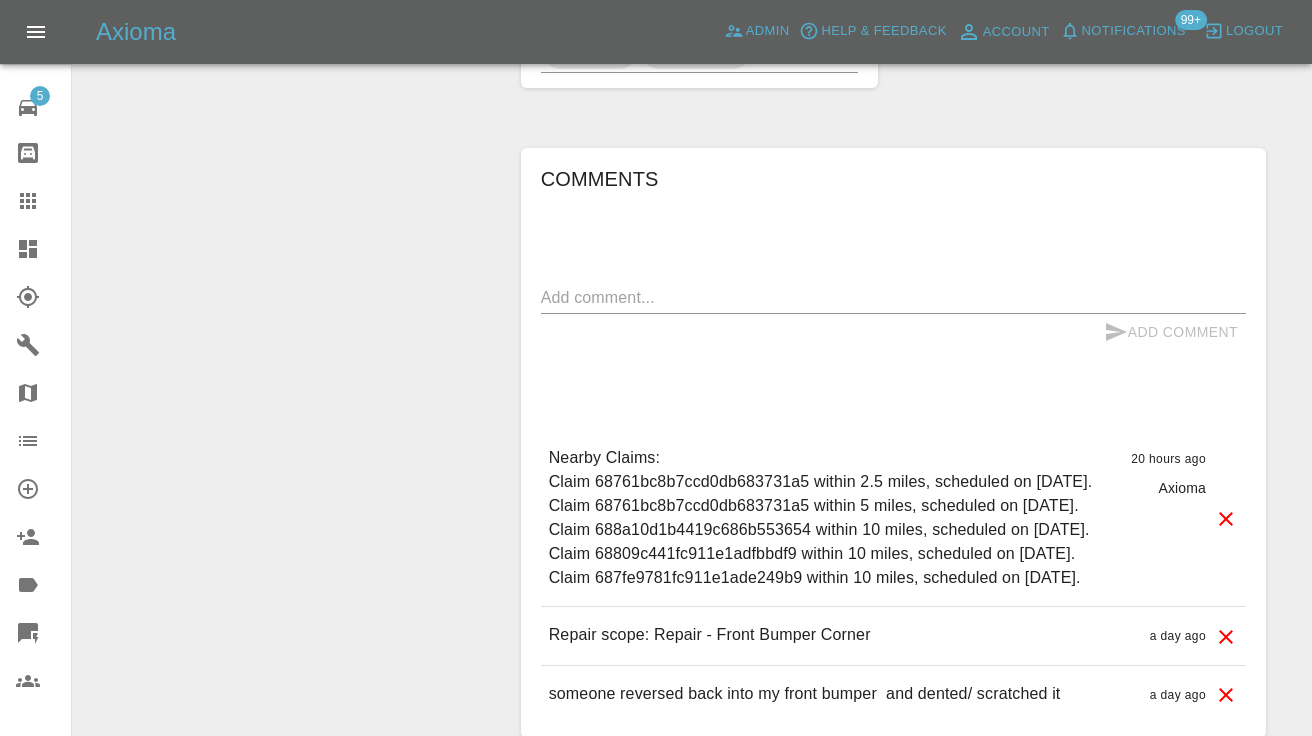 scroll, scrollTop: 1376, scrollLeft: 0, axis: vertical 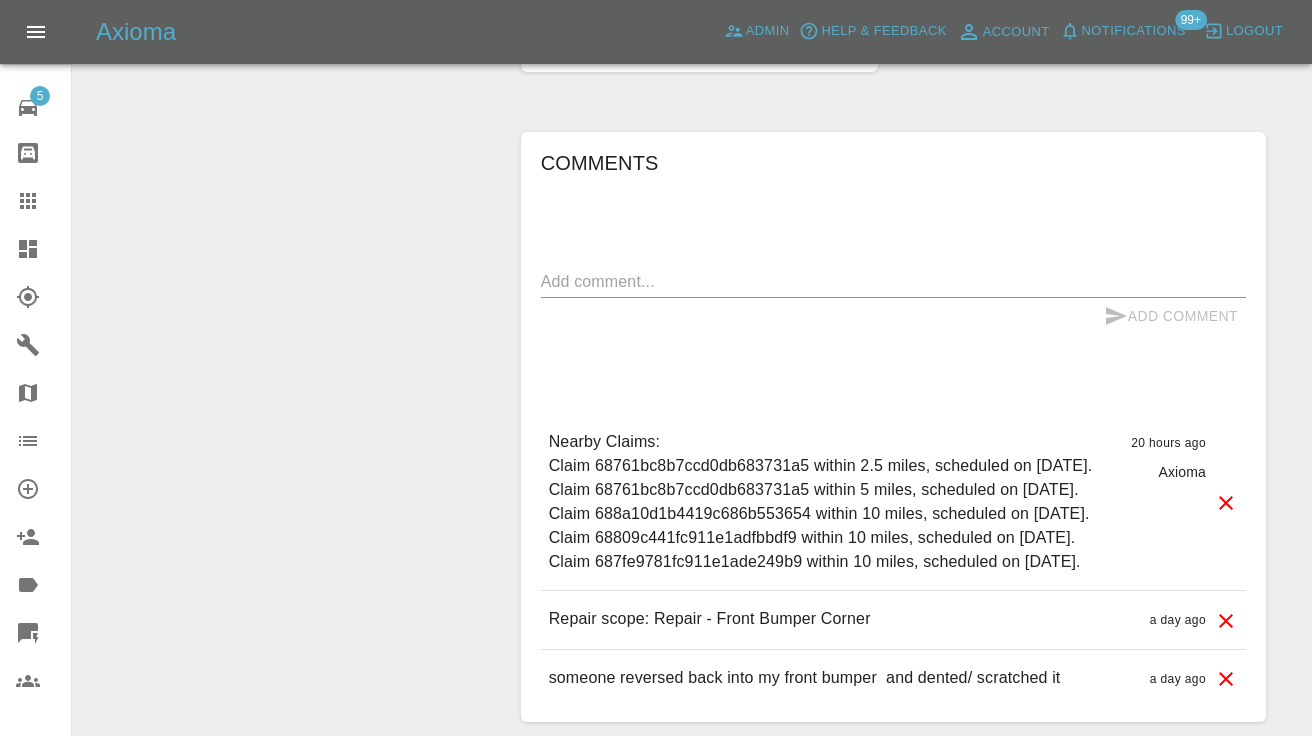 click at bounding box center (893, 281) 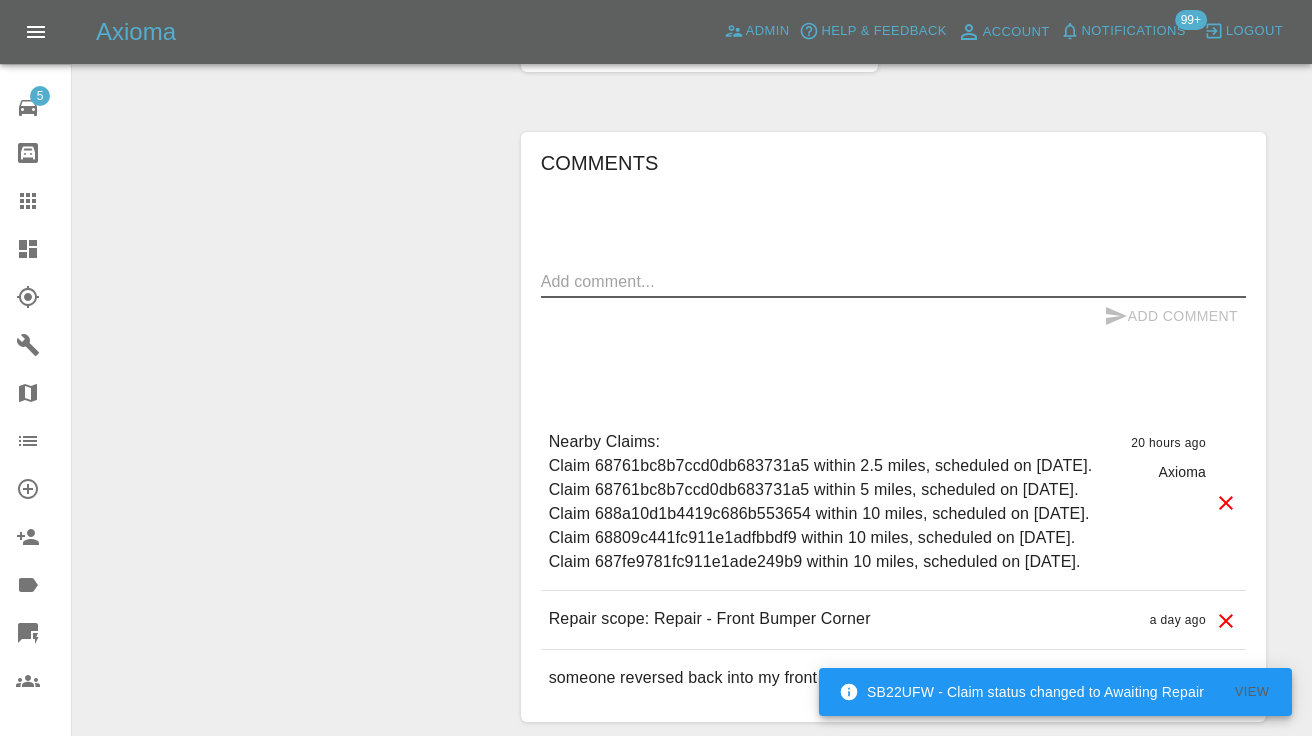 type on "a" 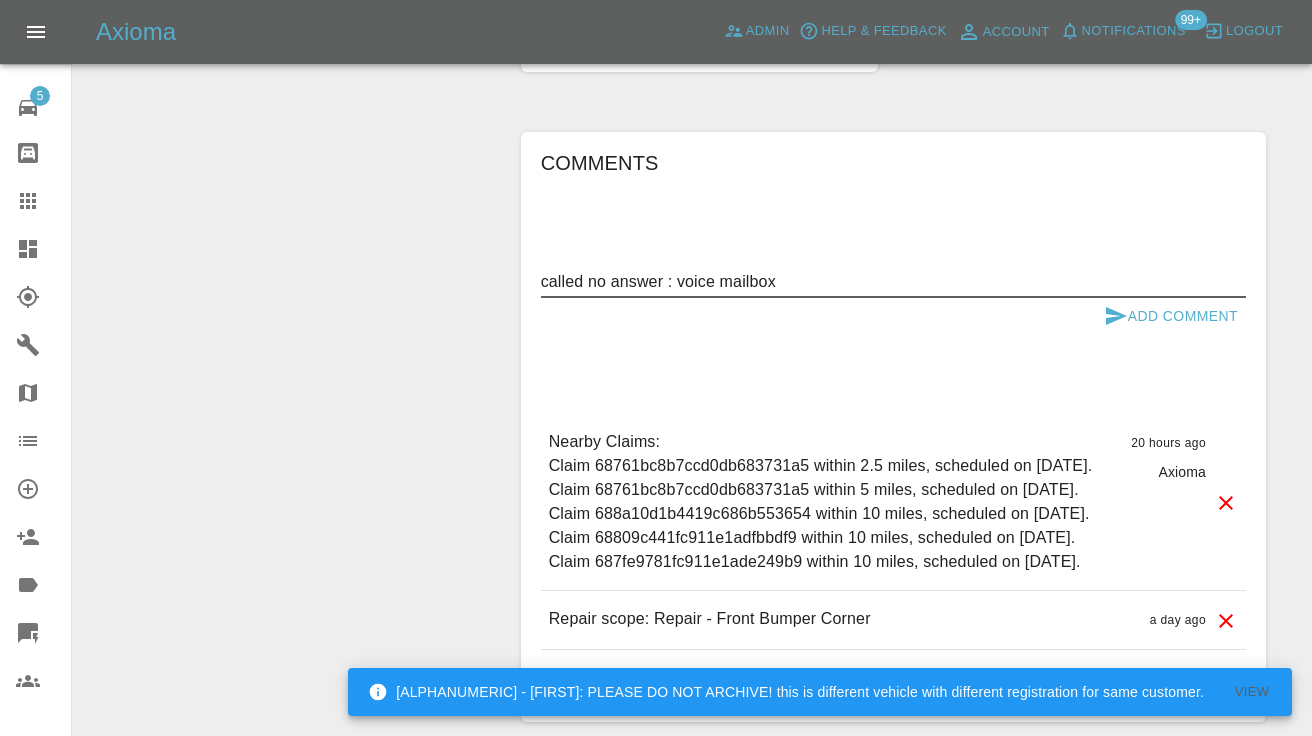 type on "called no answer : voice mailbox" 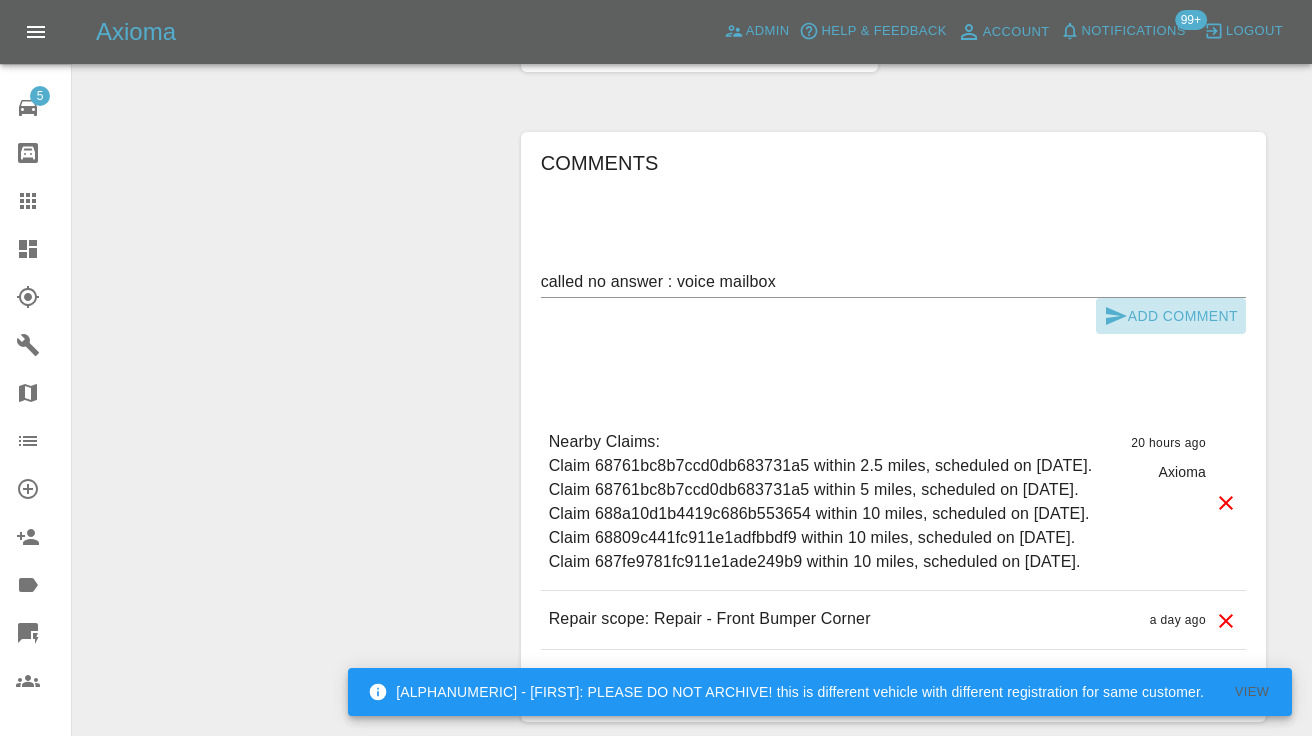 click 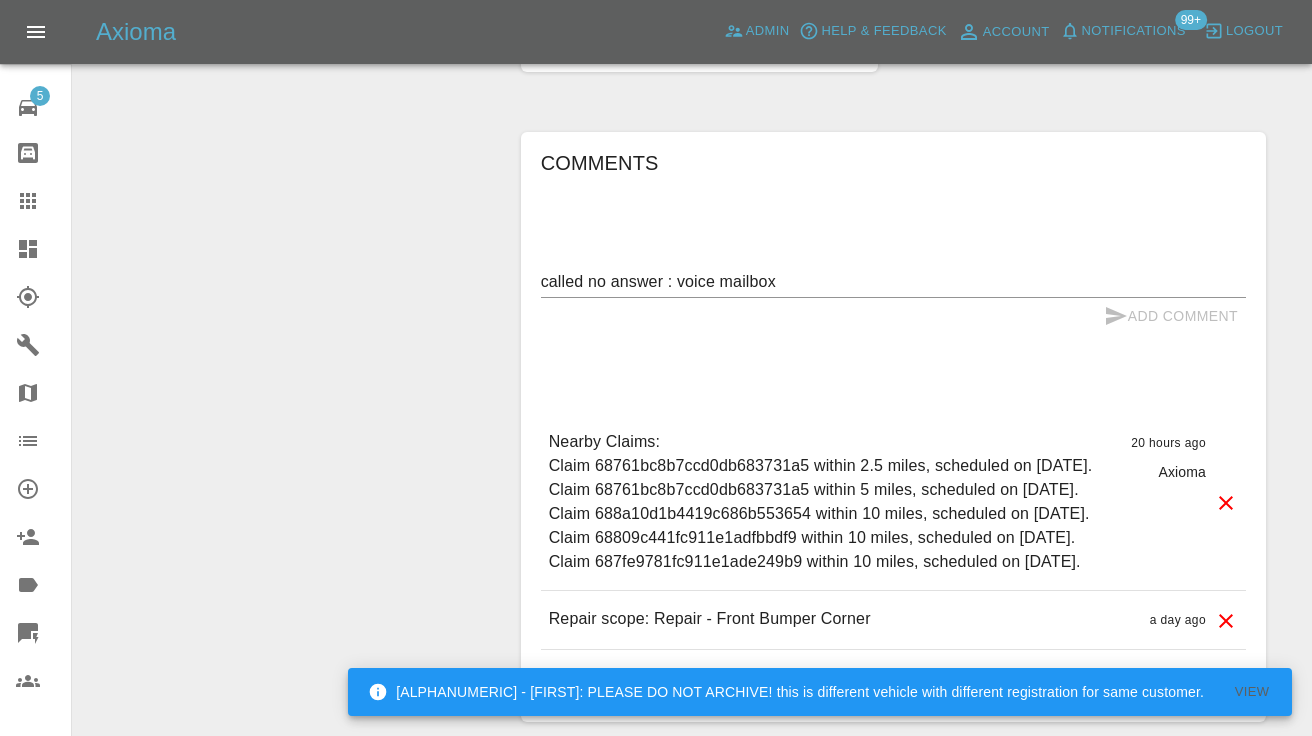 type 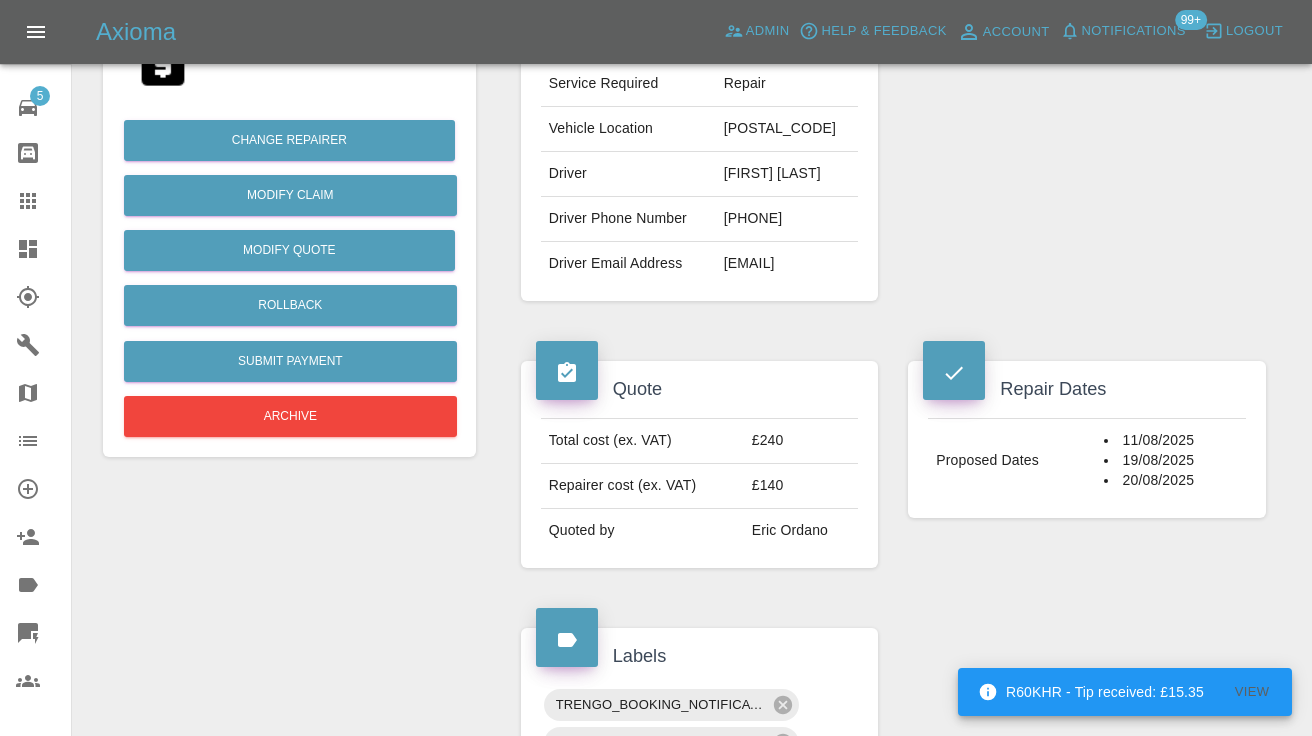 scroll, scrollTop: 425, scrollLeft: 0, axis: vertical 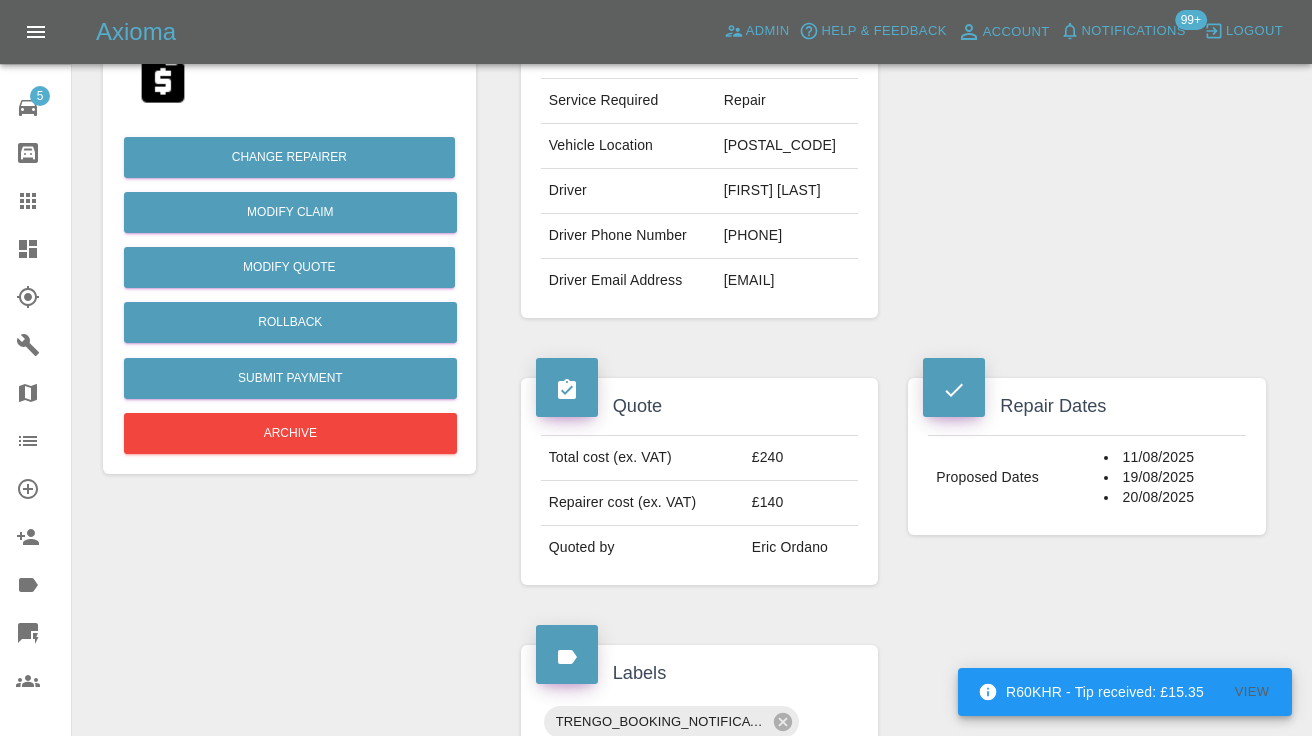 click 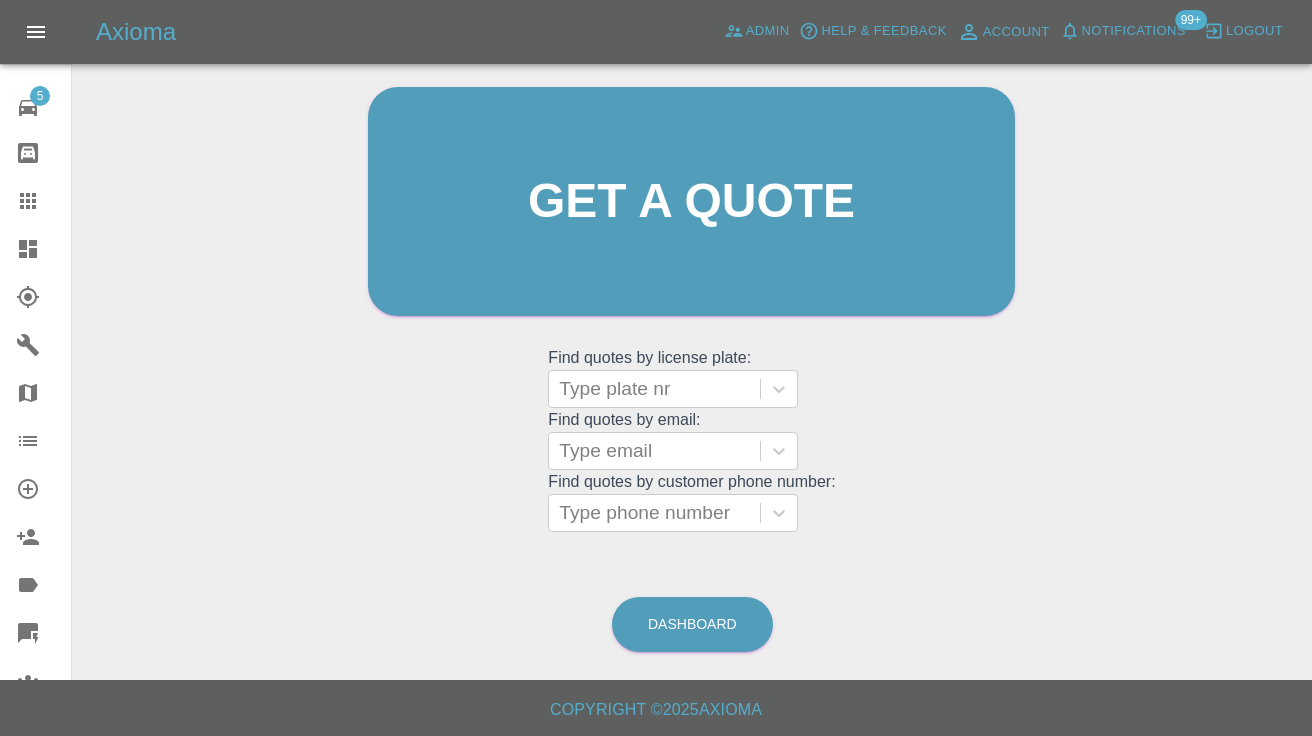 scroll, scrollTop: 199, scrollLeft: 0, axis: vertical 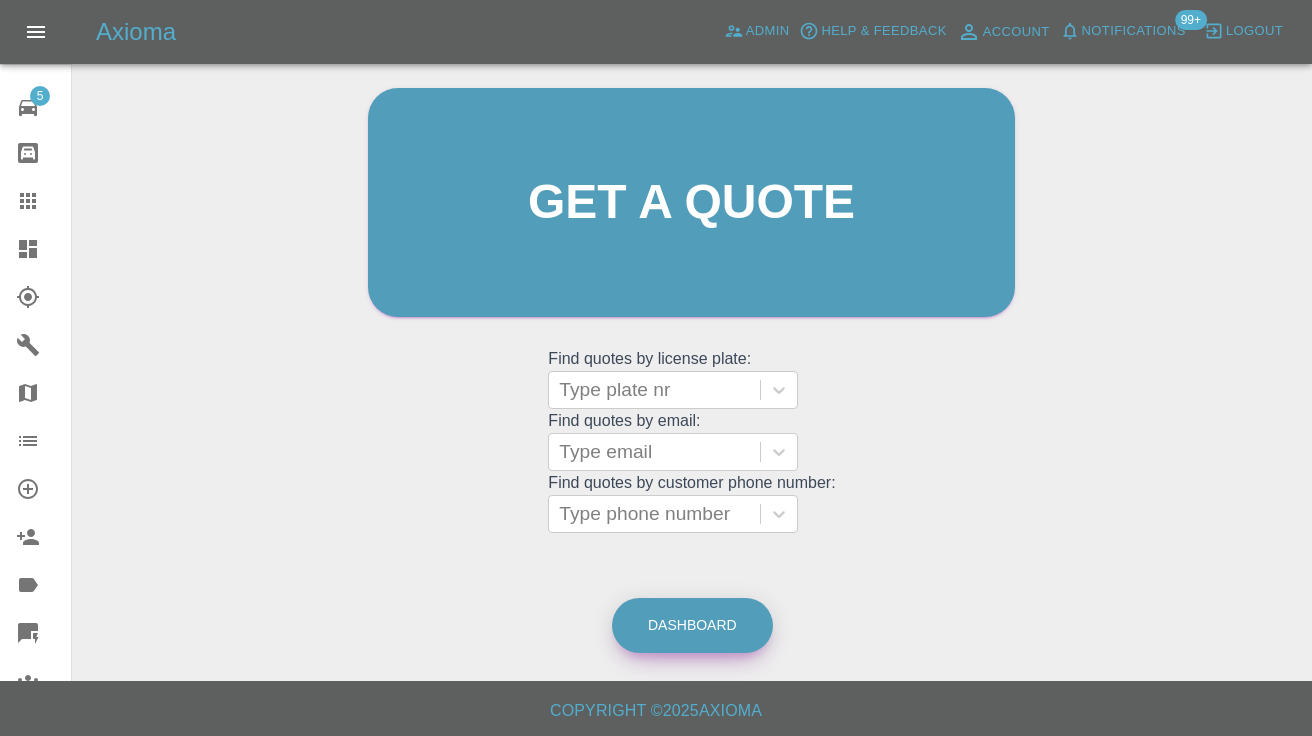 click on "Dashboard" at bounding box center [692, 625] 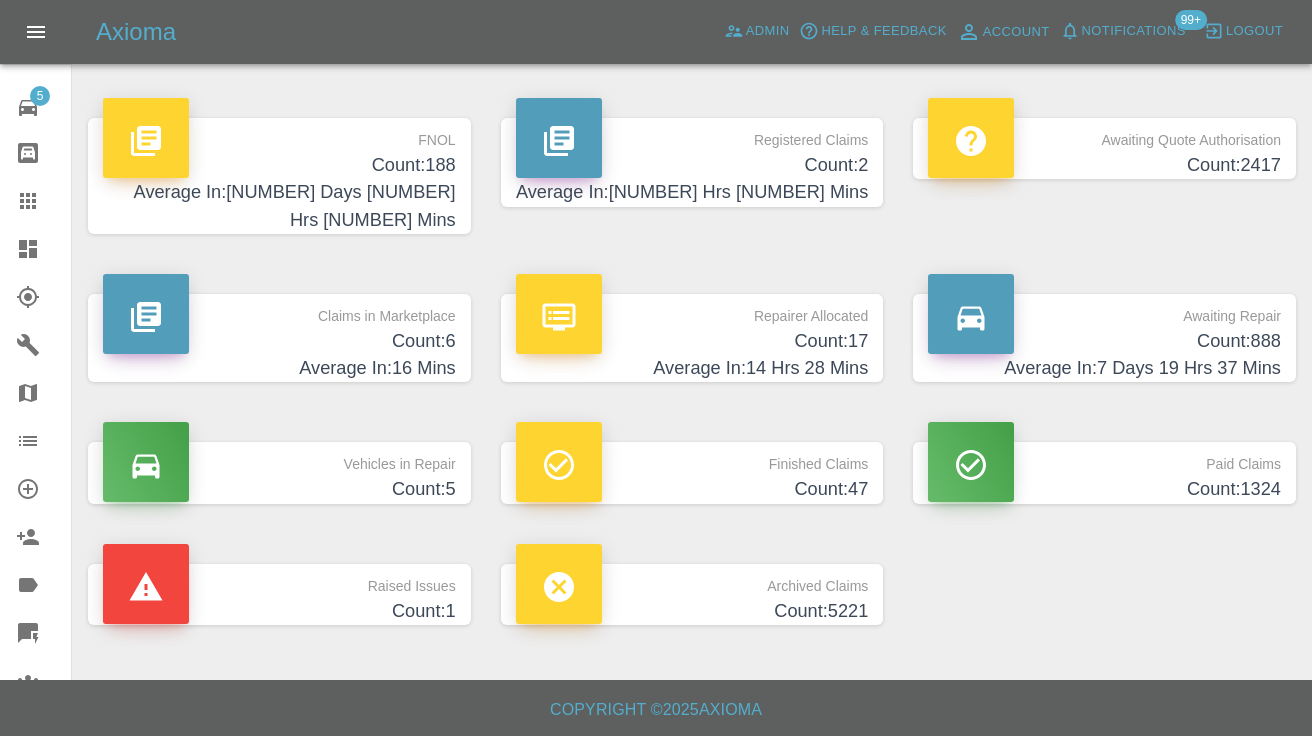 click on "Count:  888" at bounding box center [1104, 341] 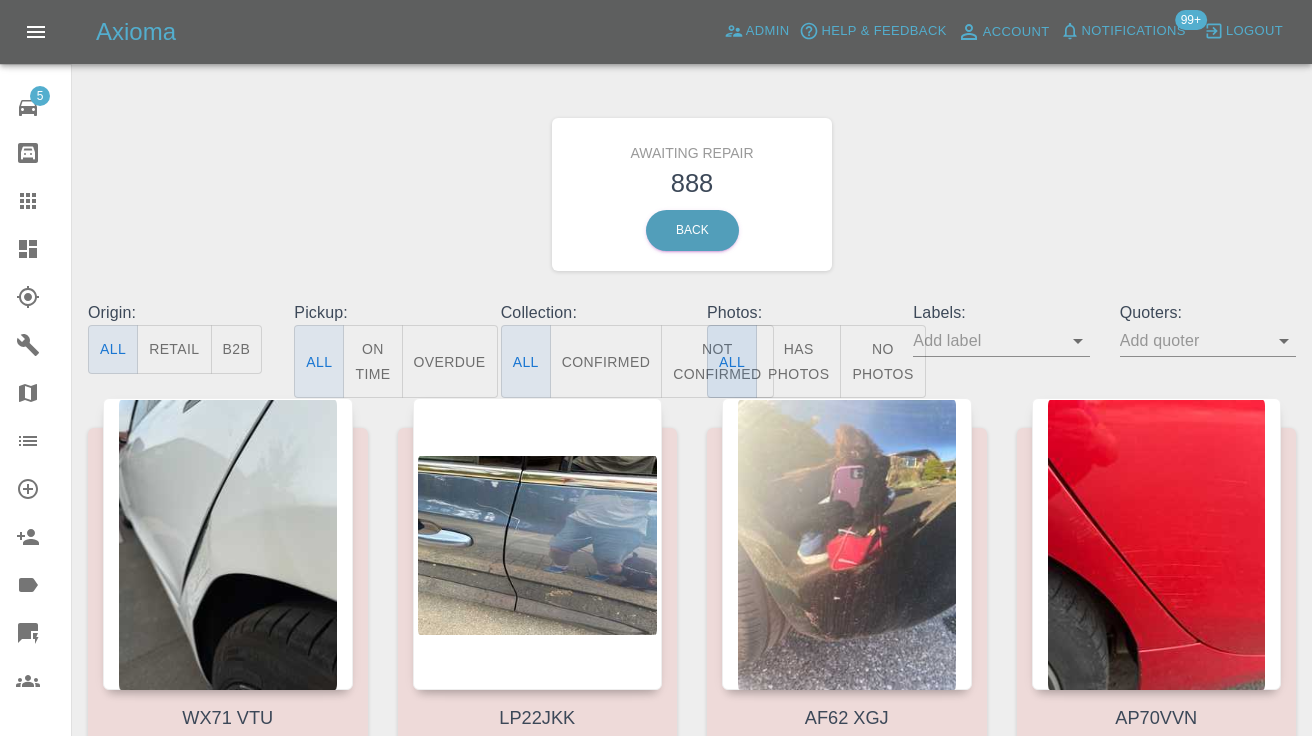 click on "All" at bounding box center (732, 361) 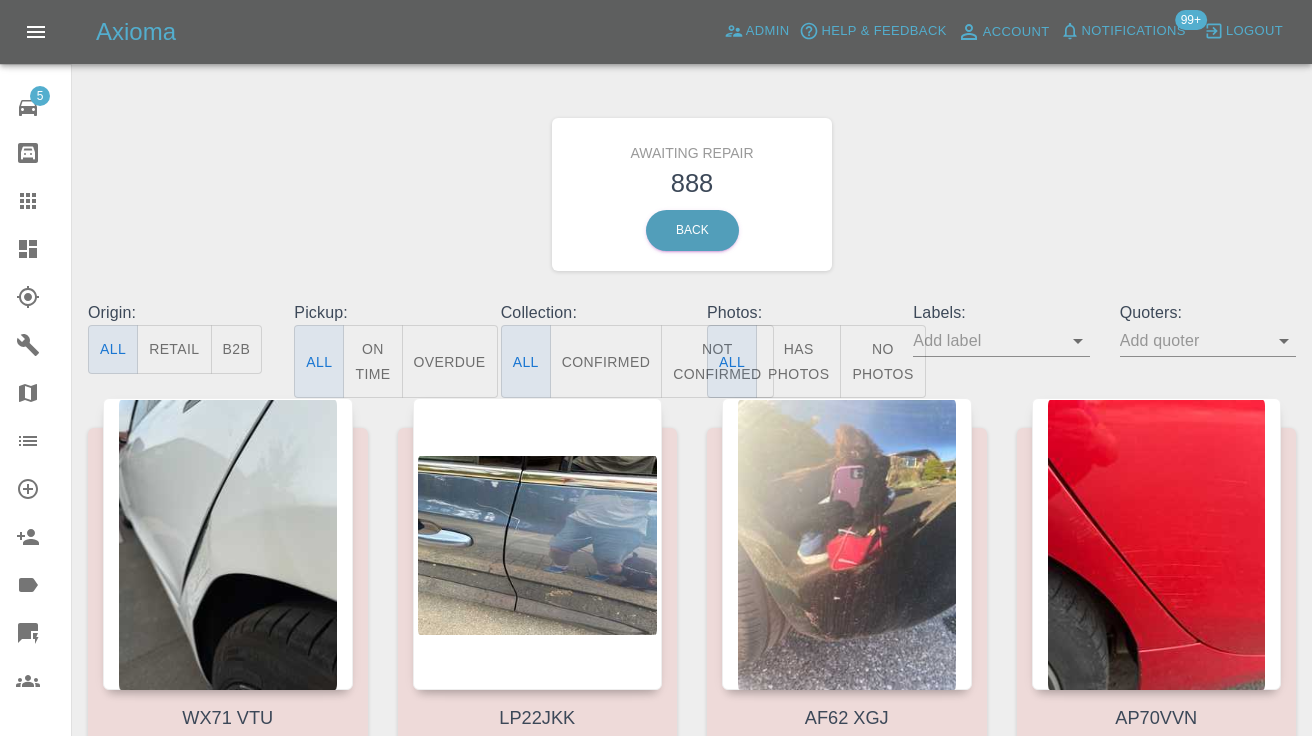click on "Awaiting Repair 888 Back" at bounding box center [692, 194] 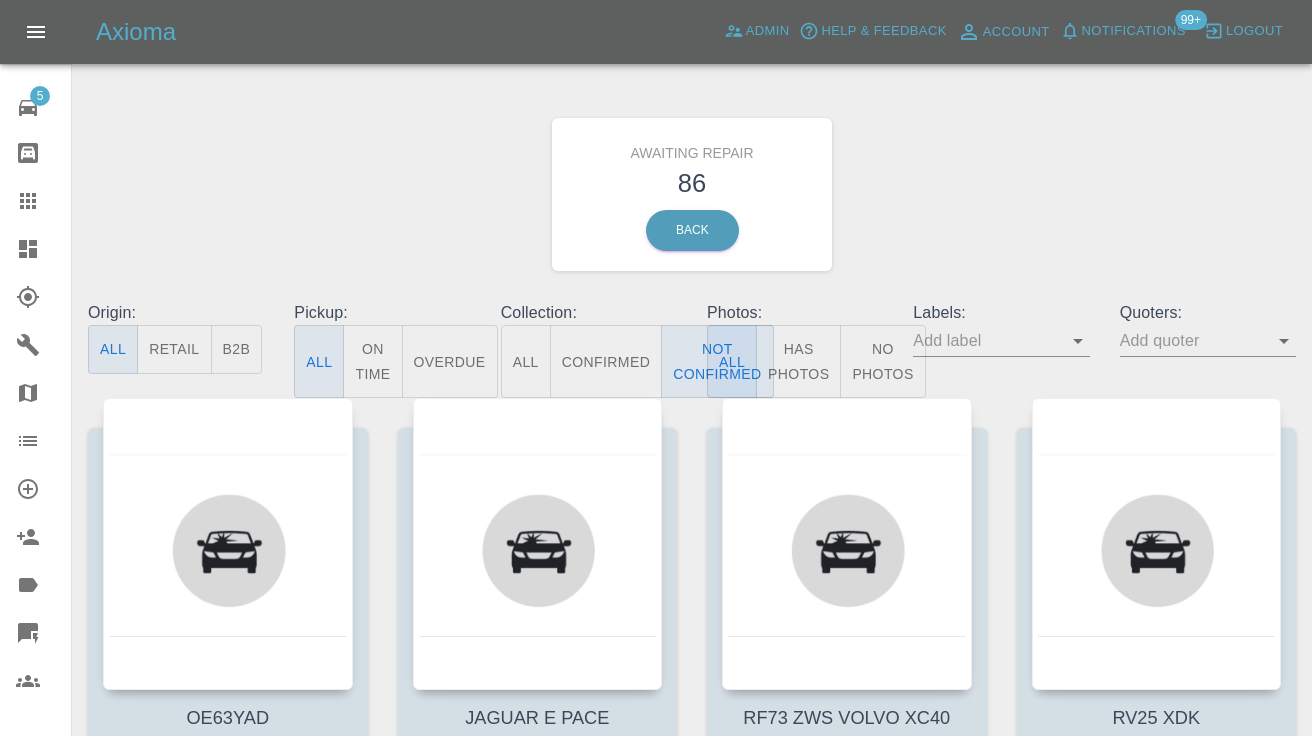 click on "Awaiting Repair 86 Back" at bounding box center [692, 194] 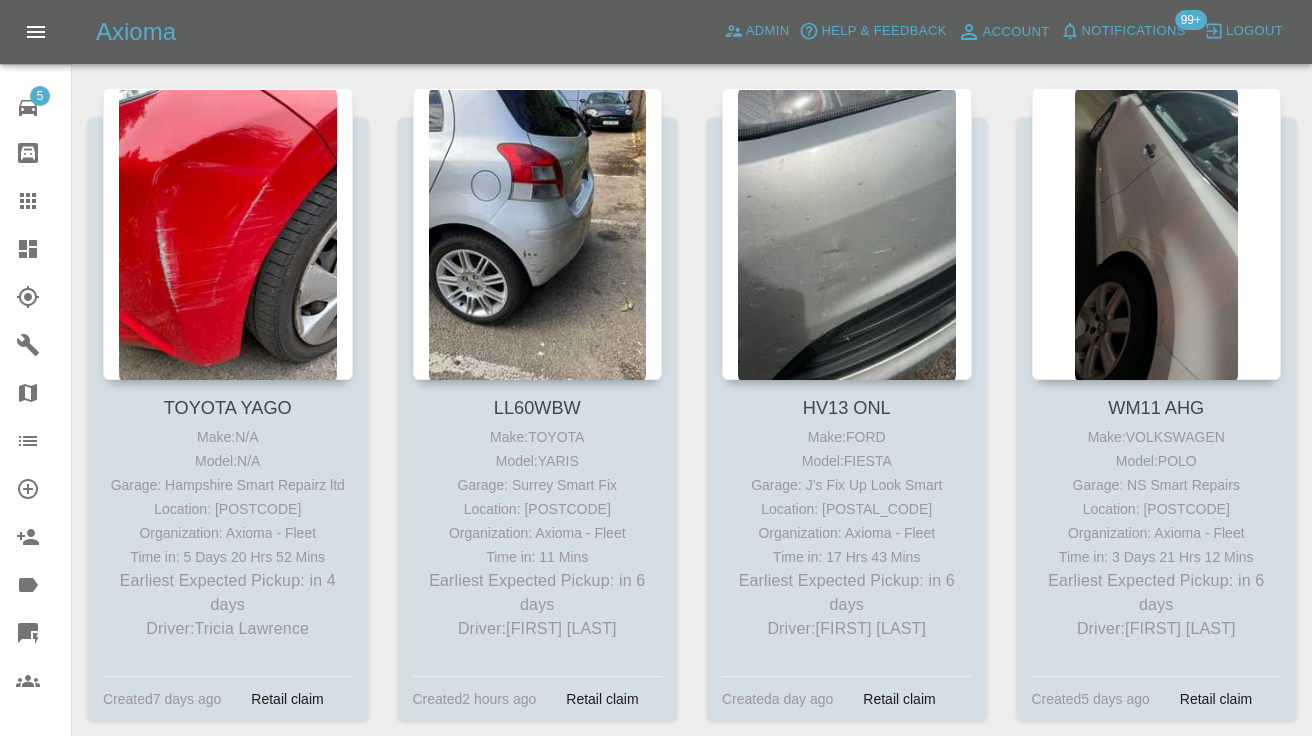 scroll, scrollTop: 2383, scrollLeft: 0, axis: vertical 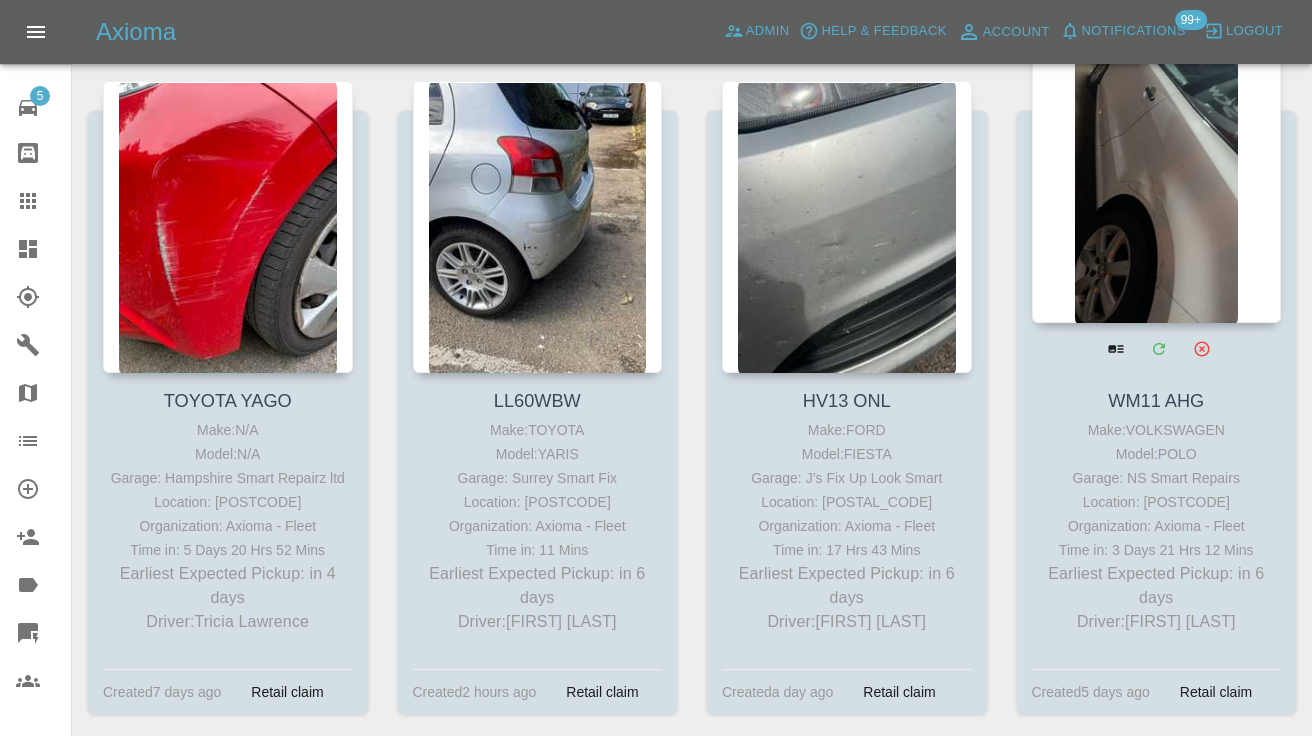 click at bounding box center (1157, 177) 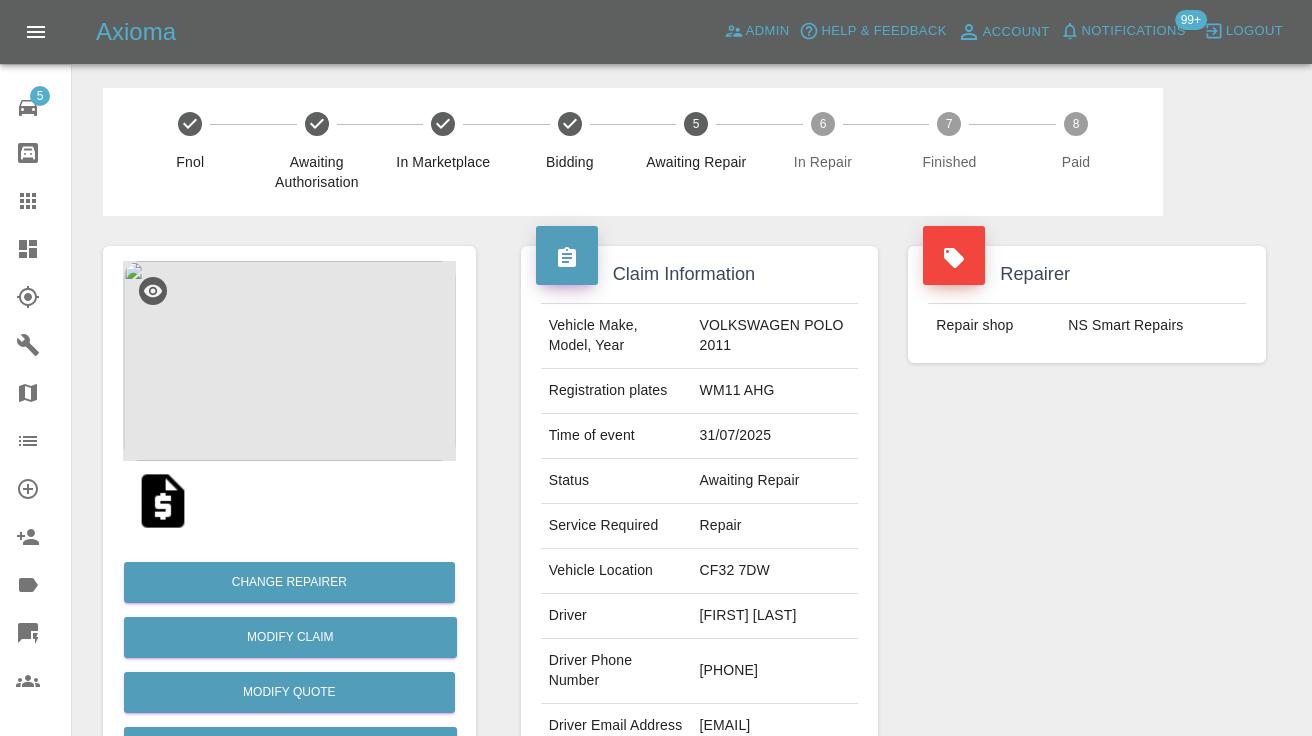 click on "07305930773" at bounding box center [775, 671] 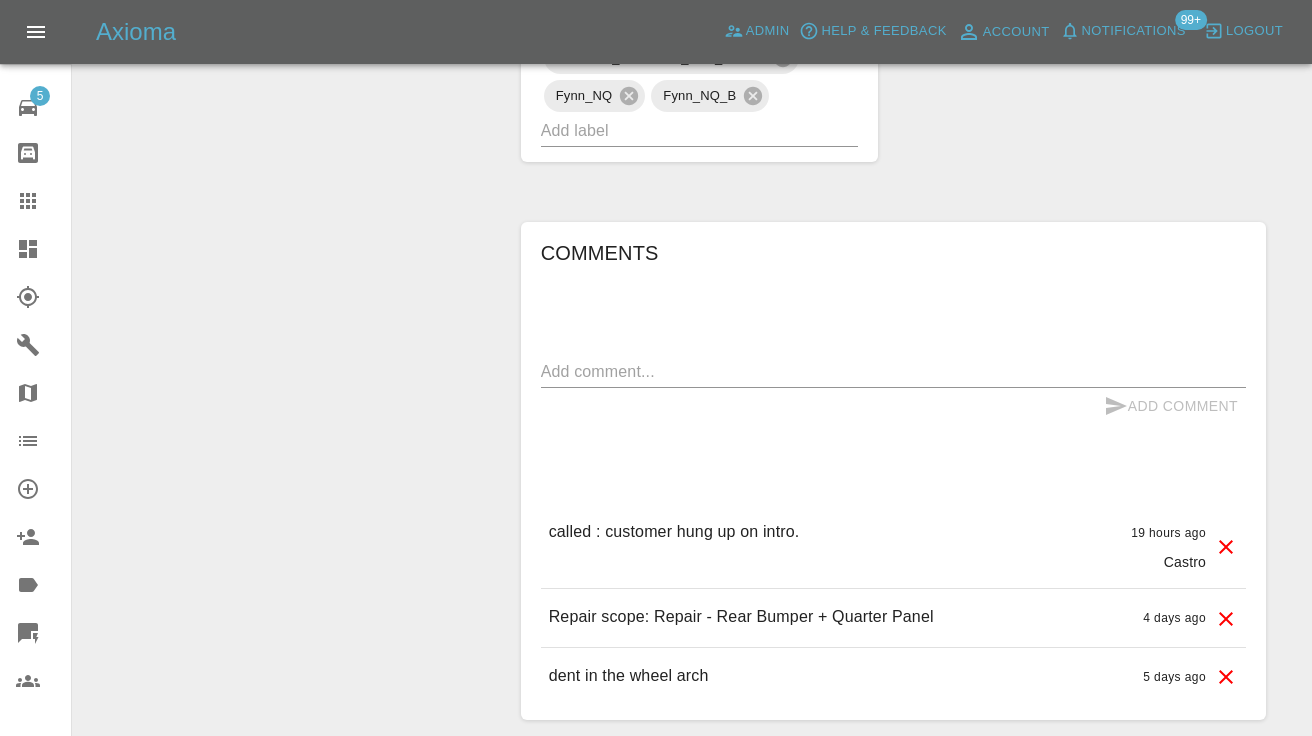 scroll, scrollTop: 1390, scrollLeft: 0, axis: vertical 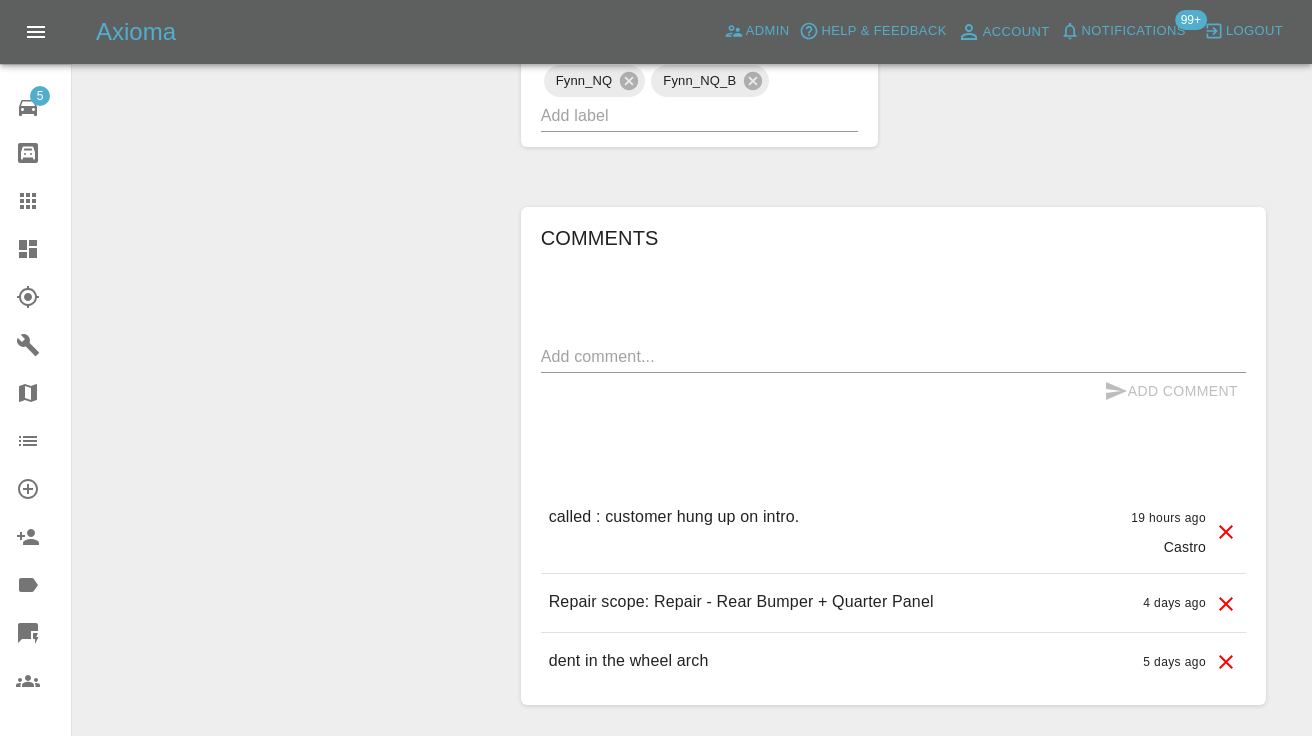 click at bounding box center (893, 356) 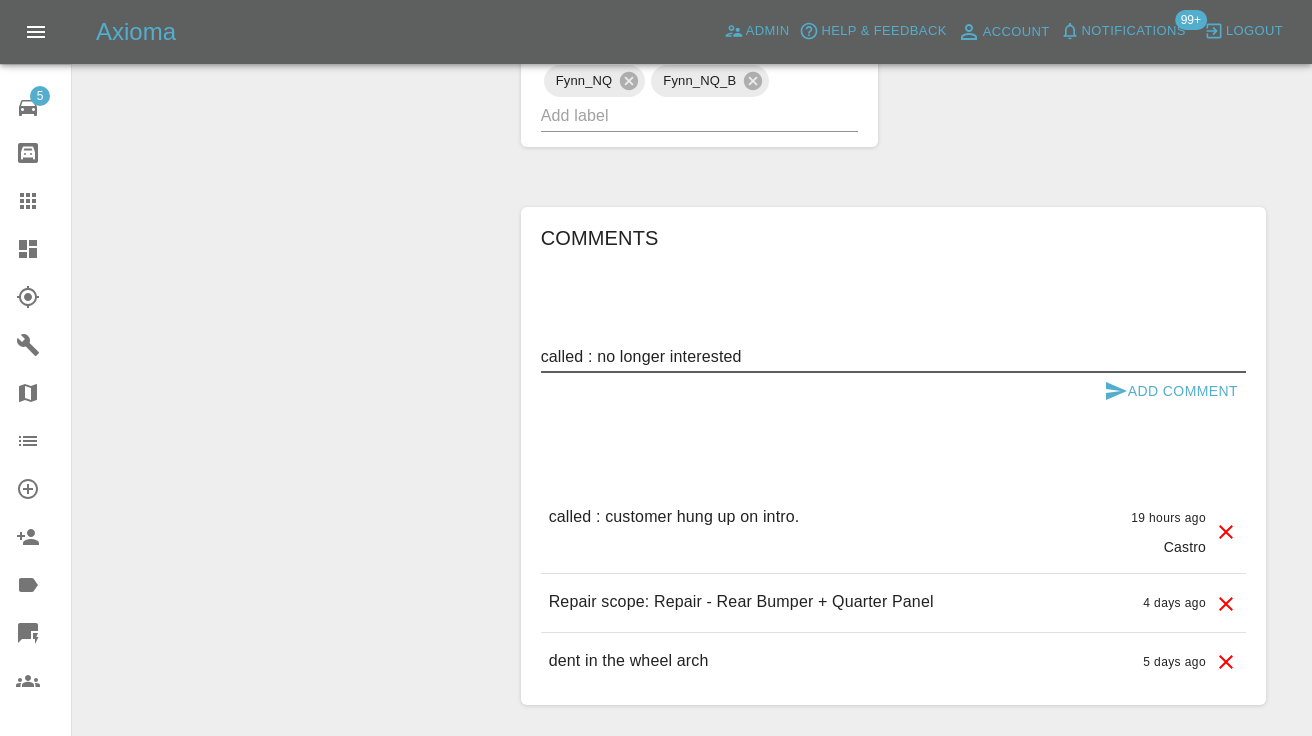 type on "called : no longer interested" 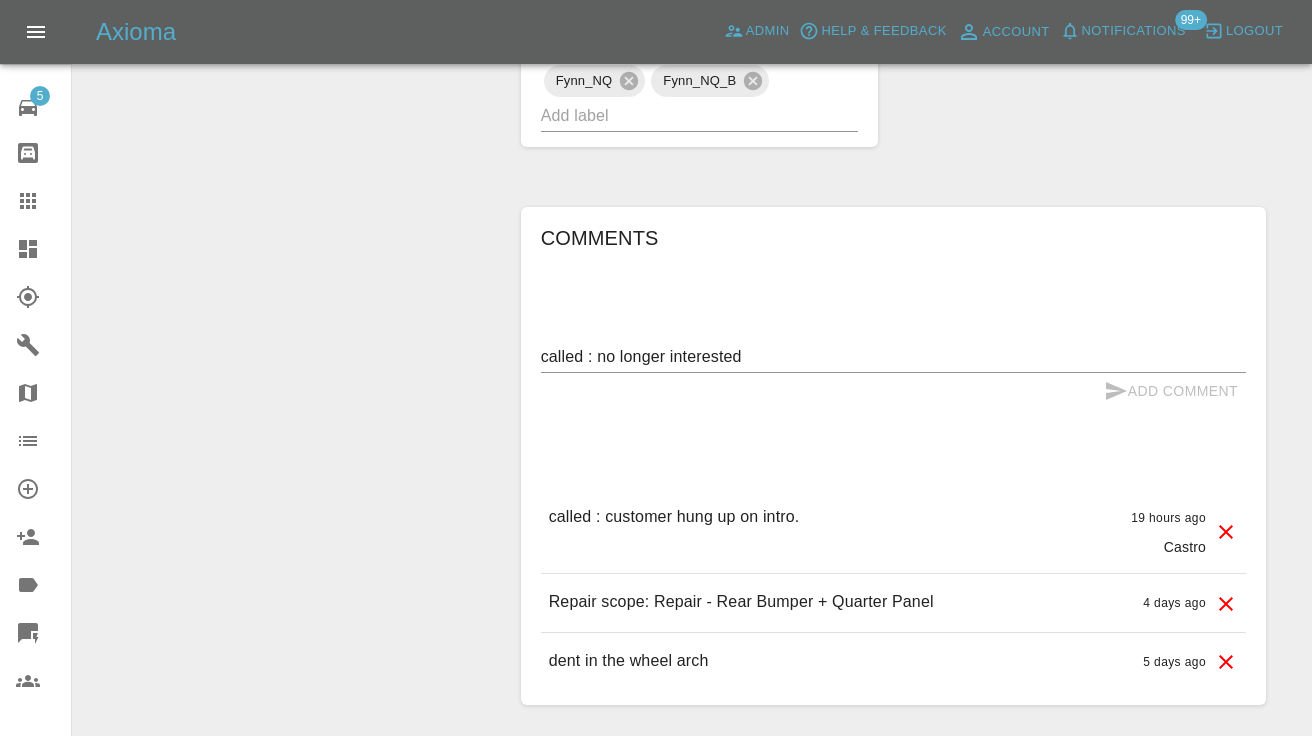 type 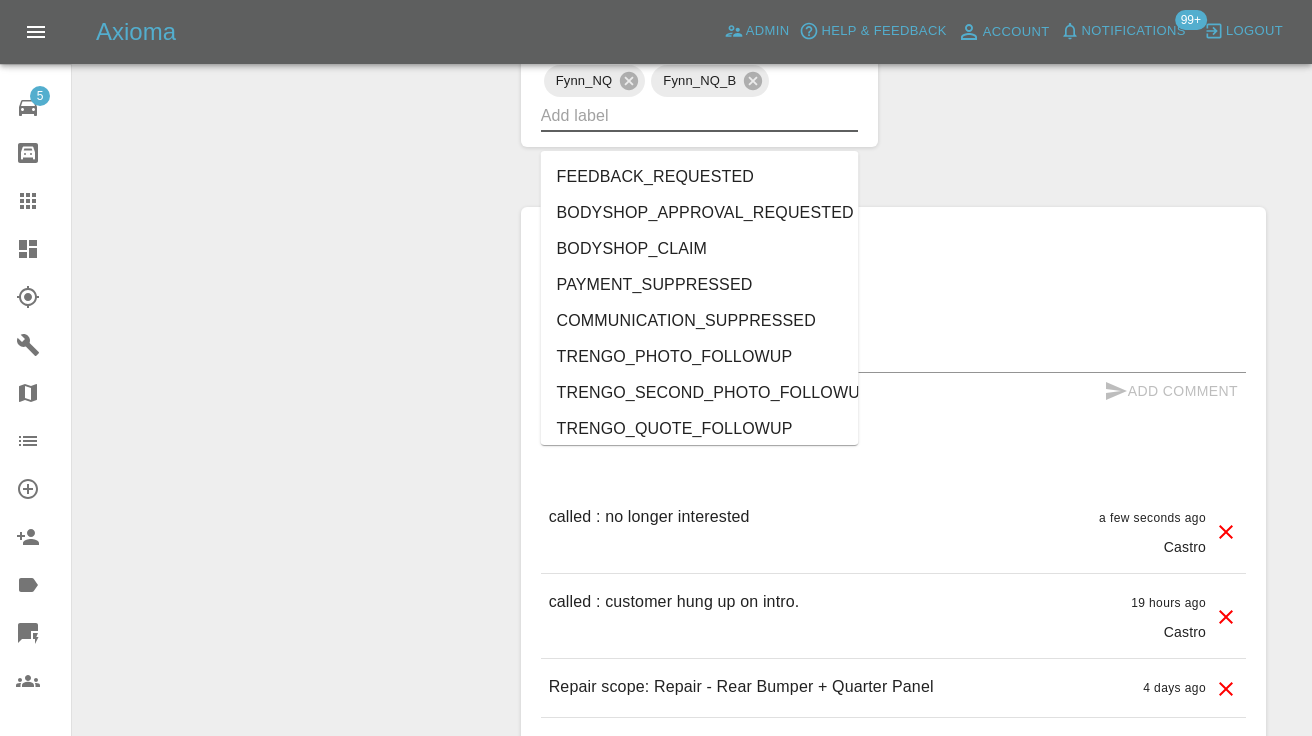 click at bounding box center (672, 115) 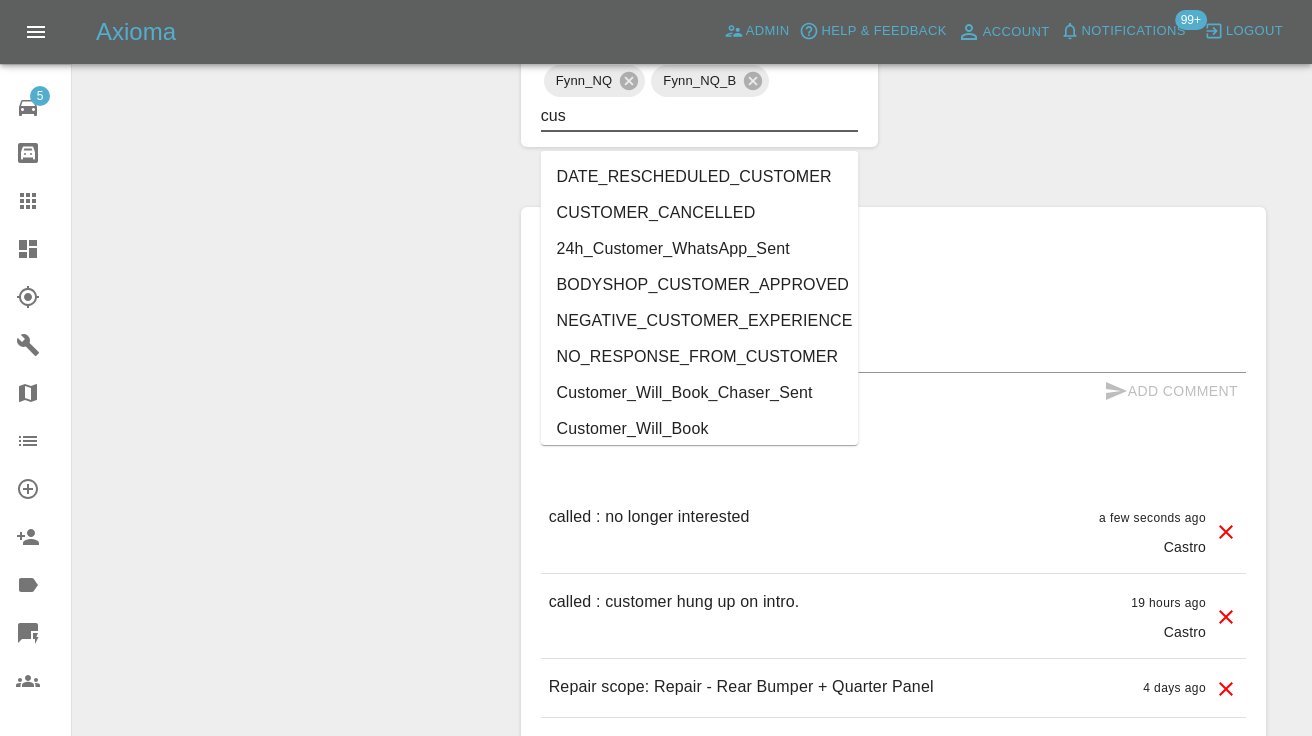 type on "cust" 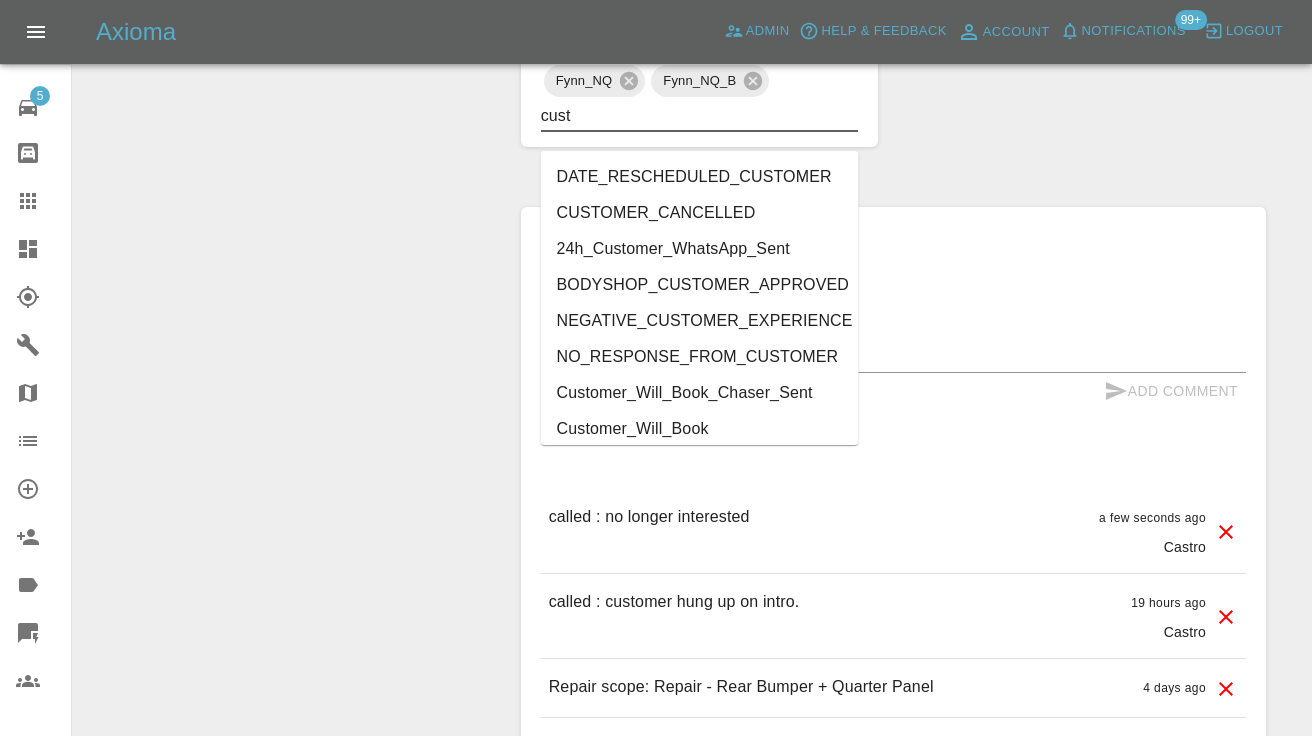 click on "CUSTOMER_CANCELLED" at bounding box center [700, 213] 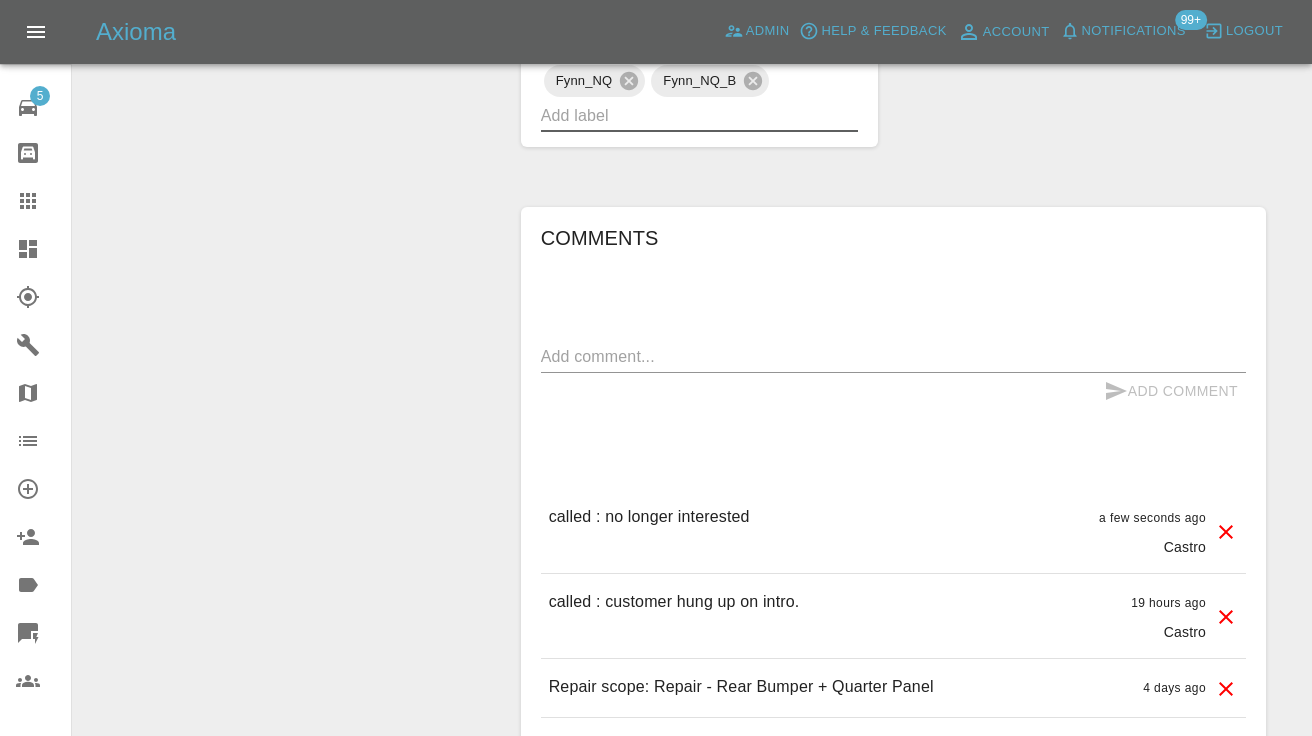 click on "Change Repairer Modify Claim Modify Quote Rollback Submit Payment Archive" at bounding box center [289, -177] 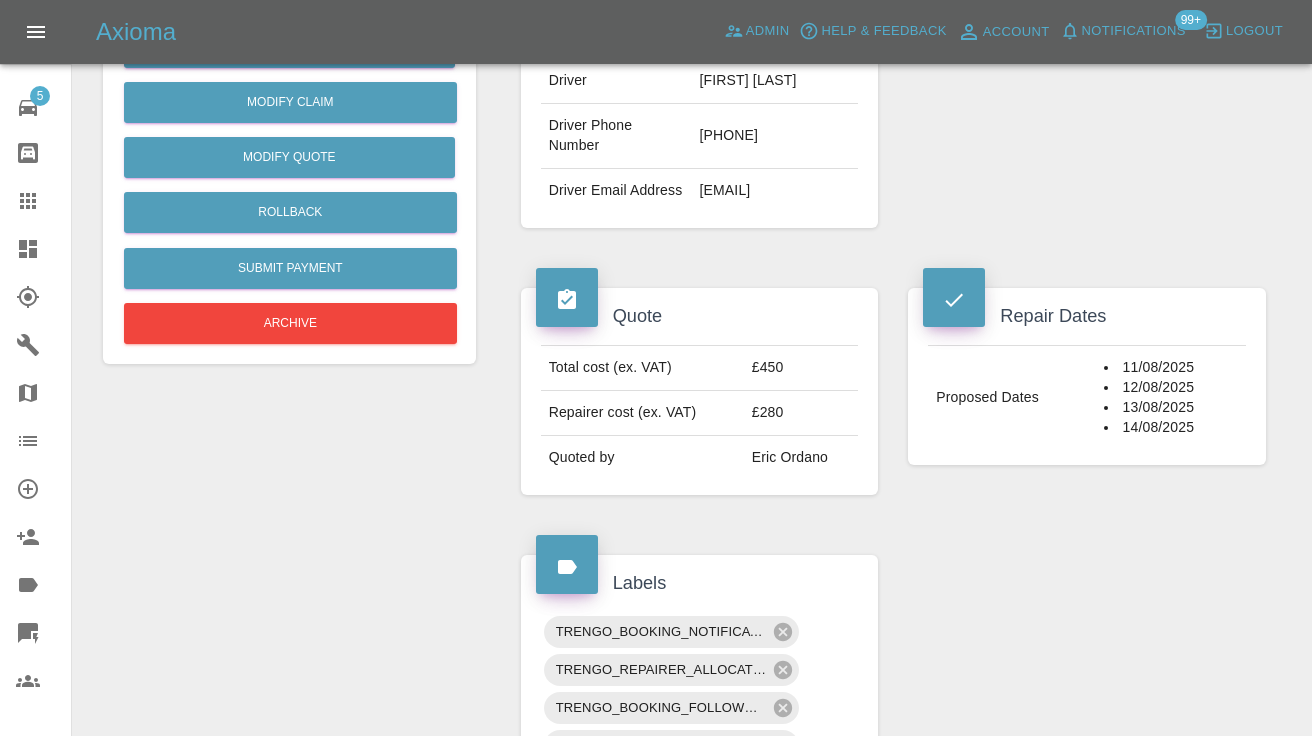 scroll, scrollTop: 483, scrollLeft: 0, axis: vertical 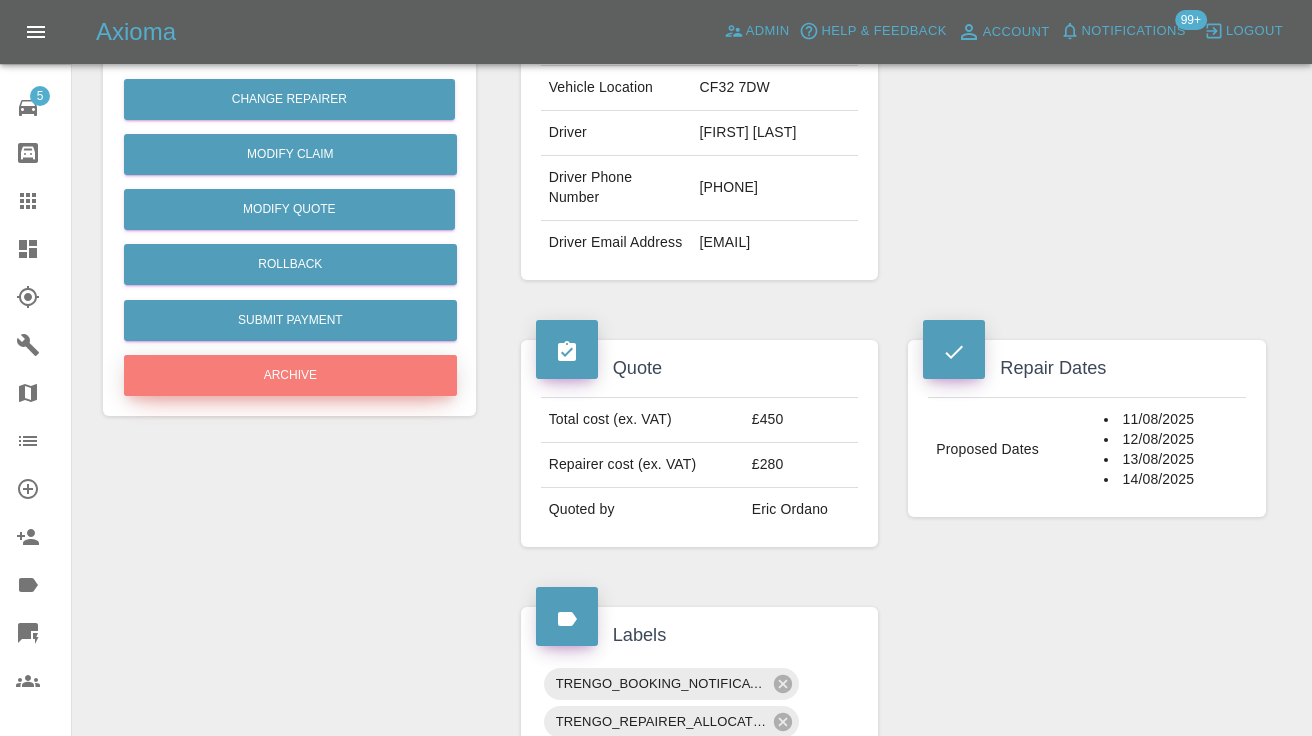 click on "Archive" at bounding box center [290, 375] 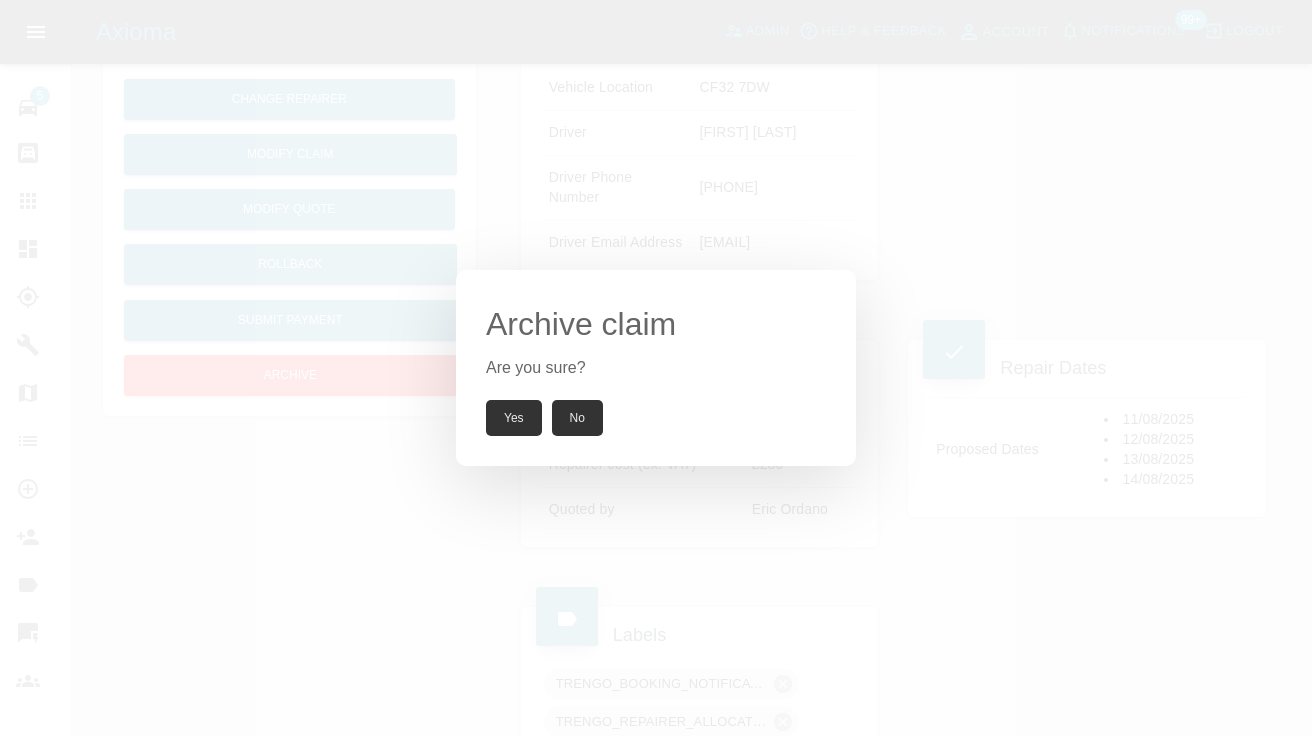 click on "Yes" at bounding box center (514, 418) 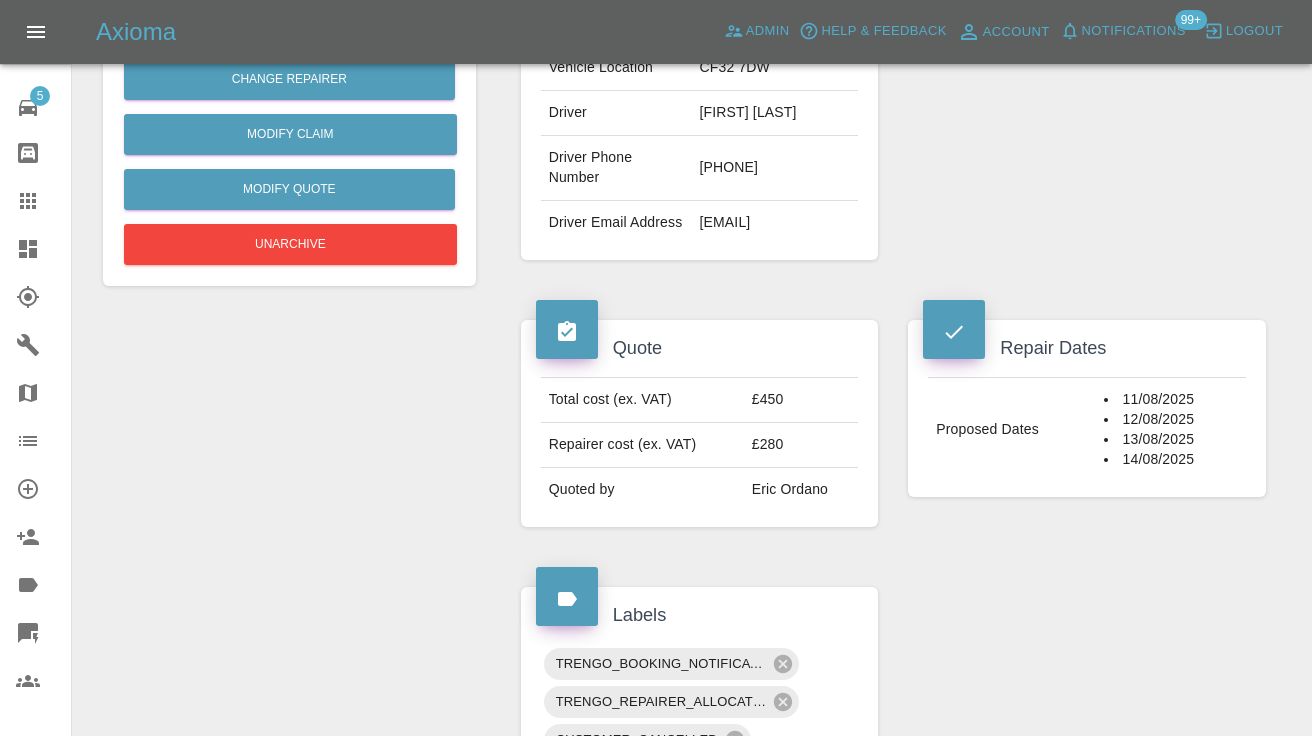click at bounding box center [44, 201] 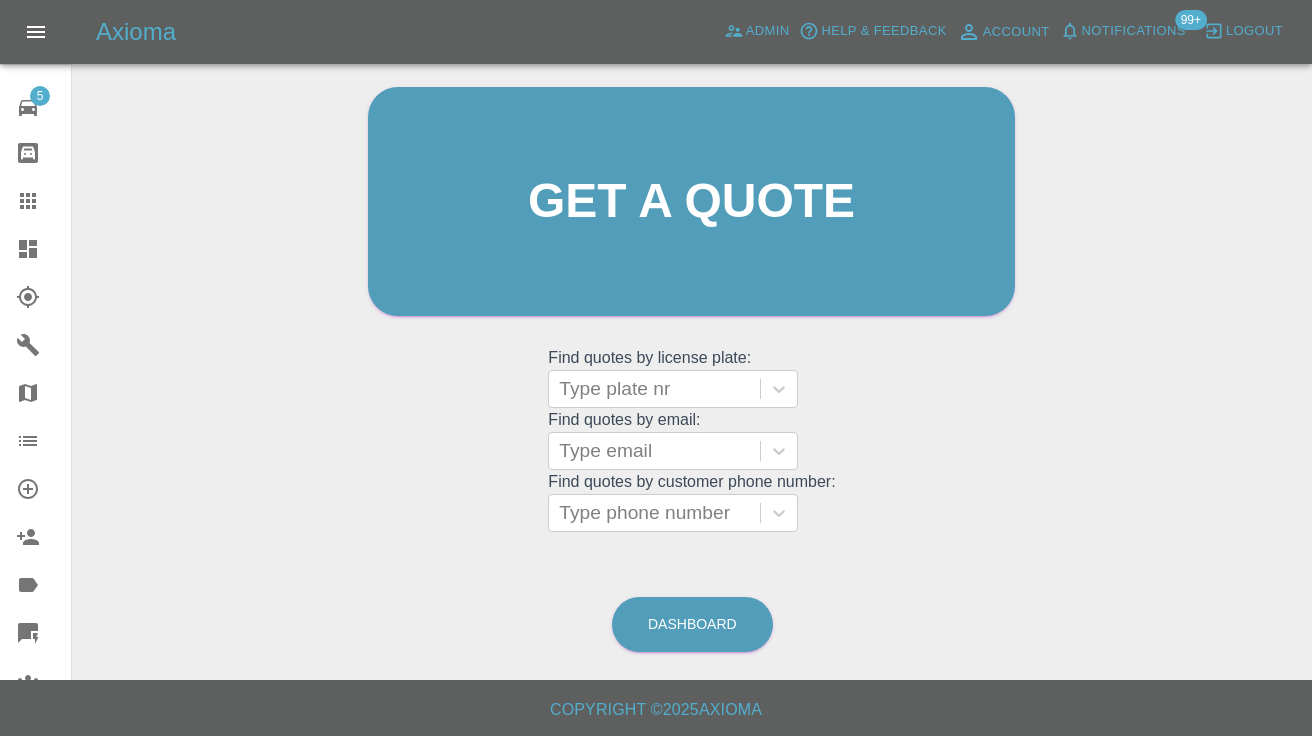 scroll, scrollTop: 199, scrollLeft: 0, axis: vertical 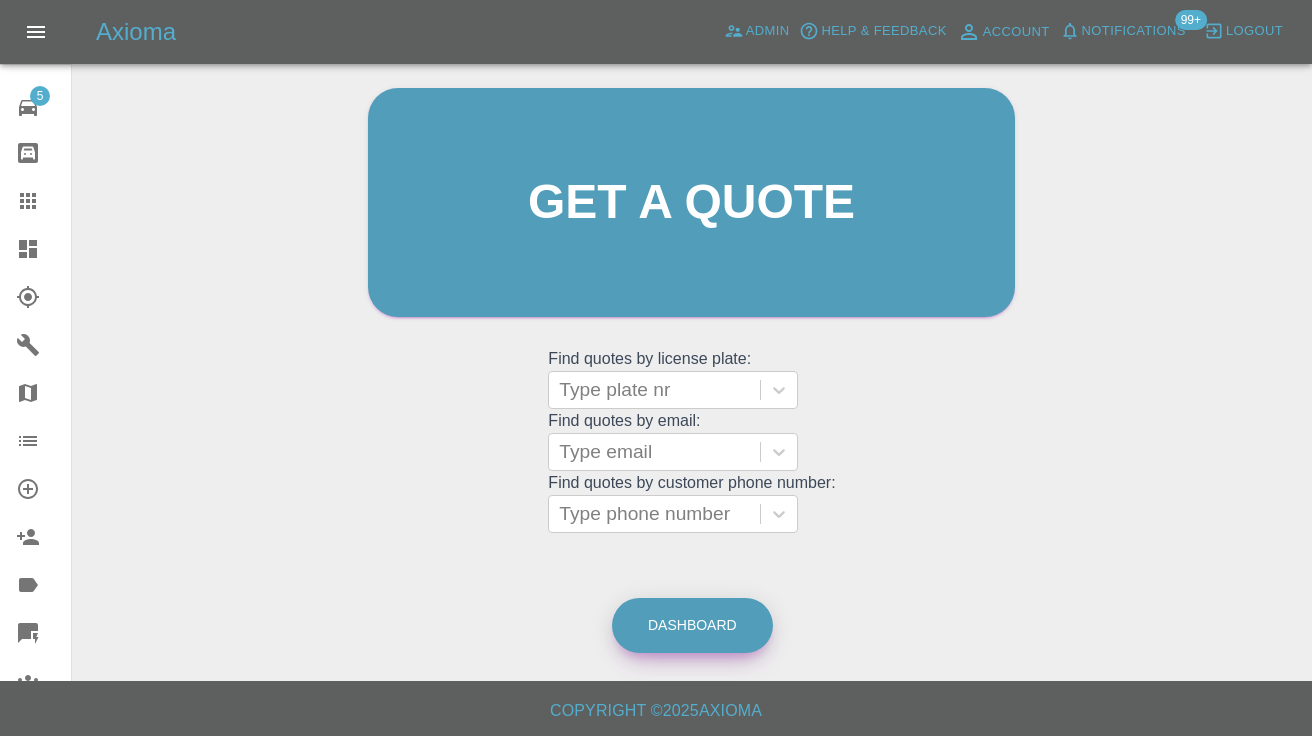 click on "Dashboard" at bounding box center (692, 625) 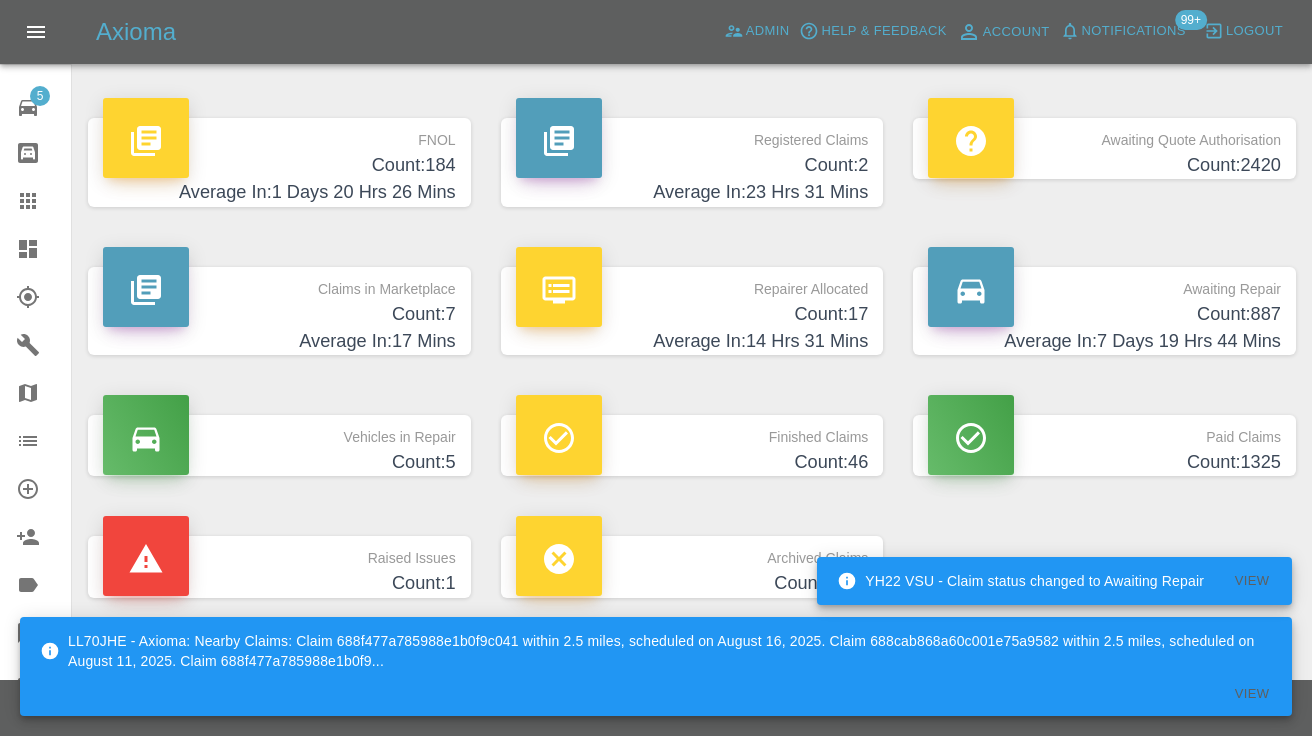 click on "Count:  887" at bounding box center [1104, 314] 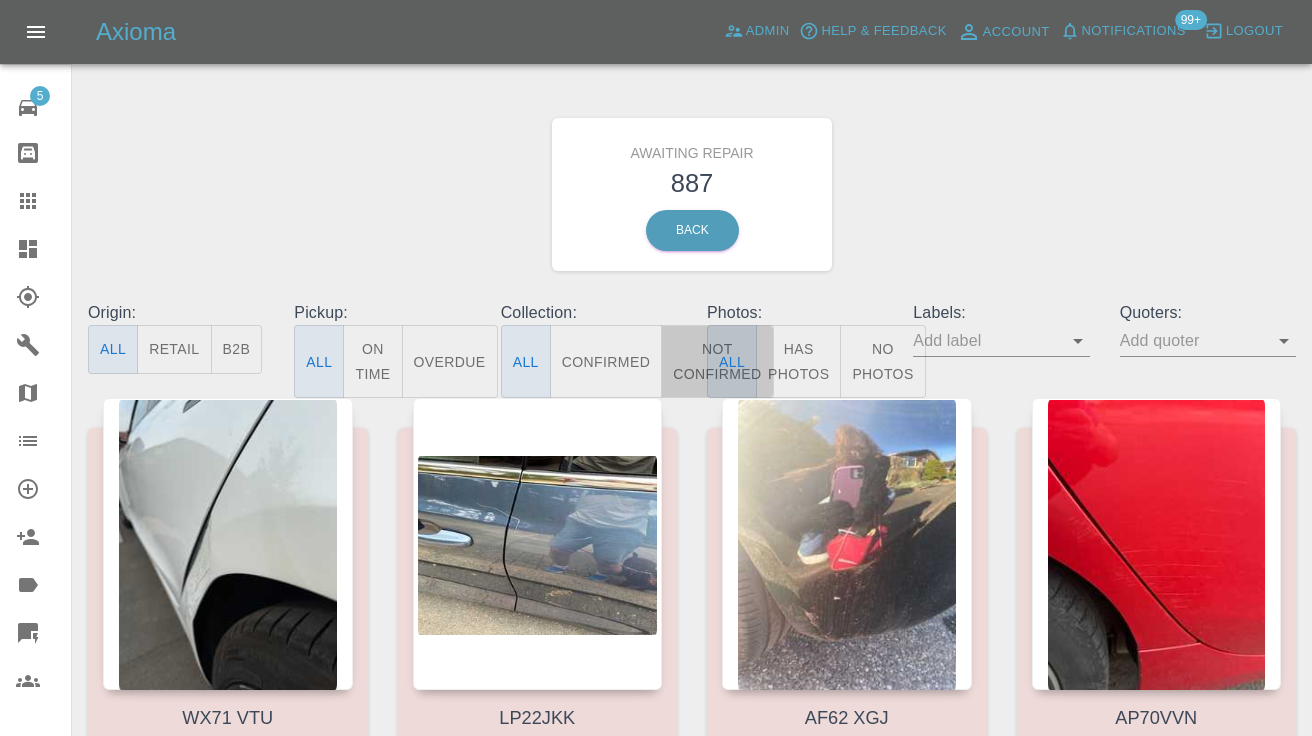 click on "Not Confirmed" at bounding box center [717, 361] 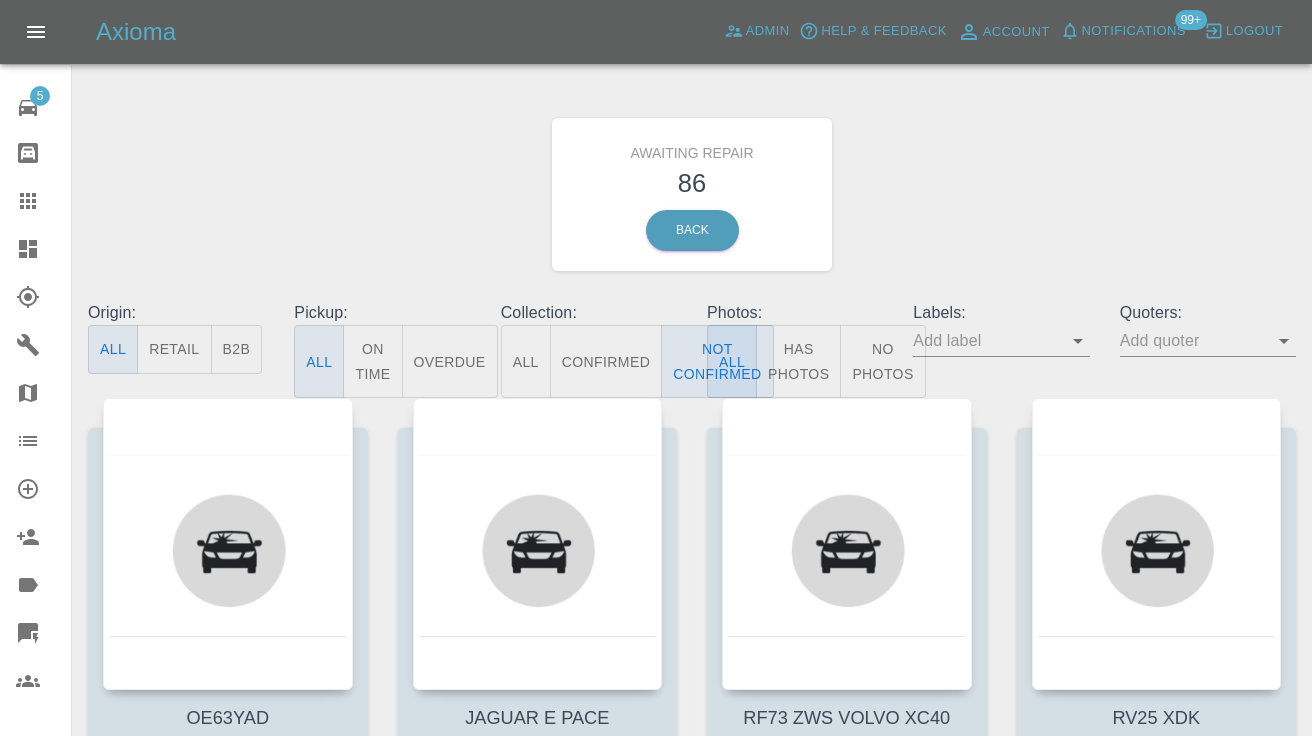 click on "Awaiting Repair 86 Back" at bounding box center (692, 194) 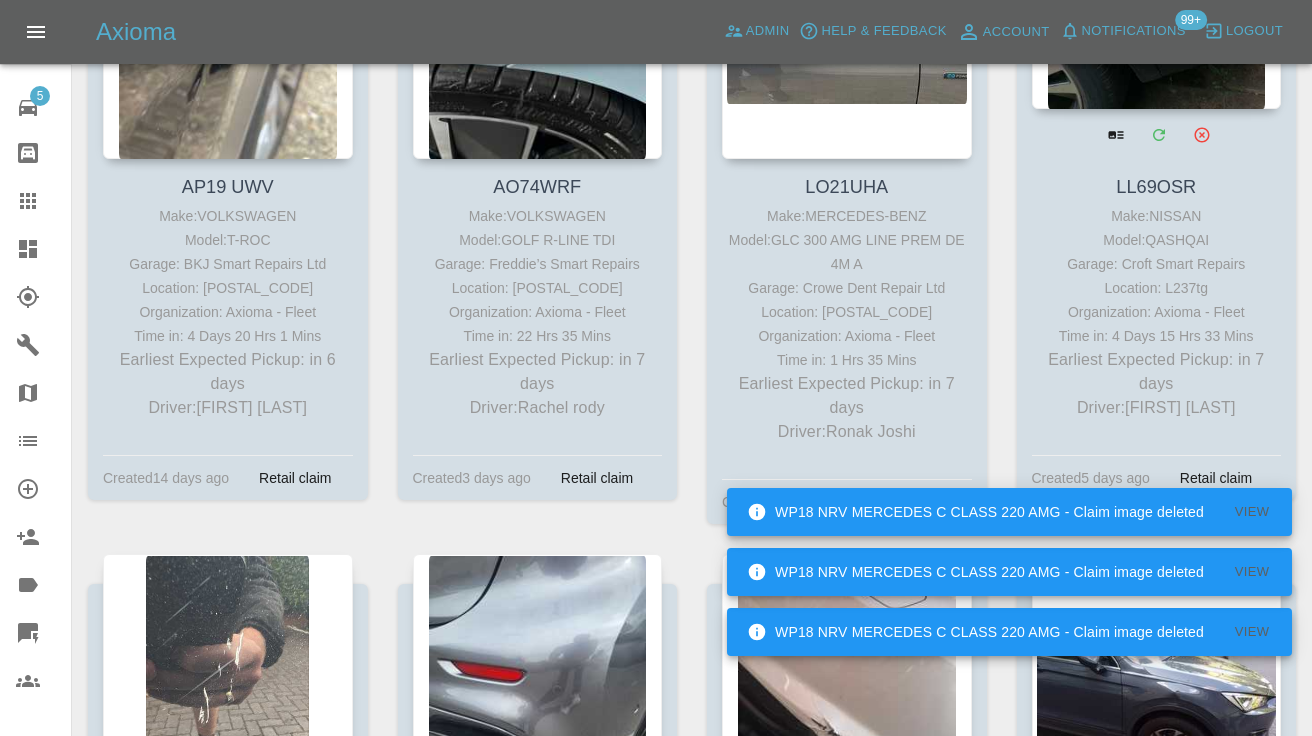 scroll, scrollTop: 3243, scrollLeft: 0, axis: vertical 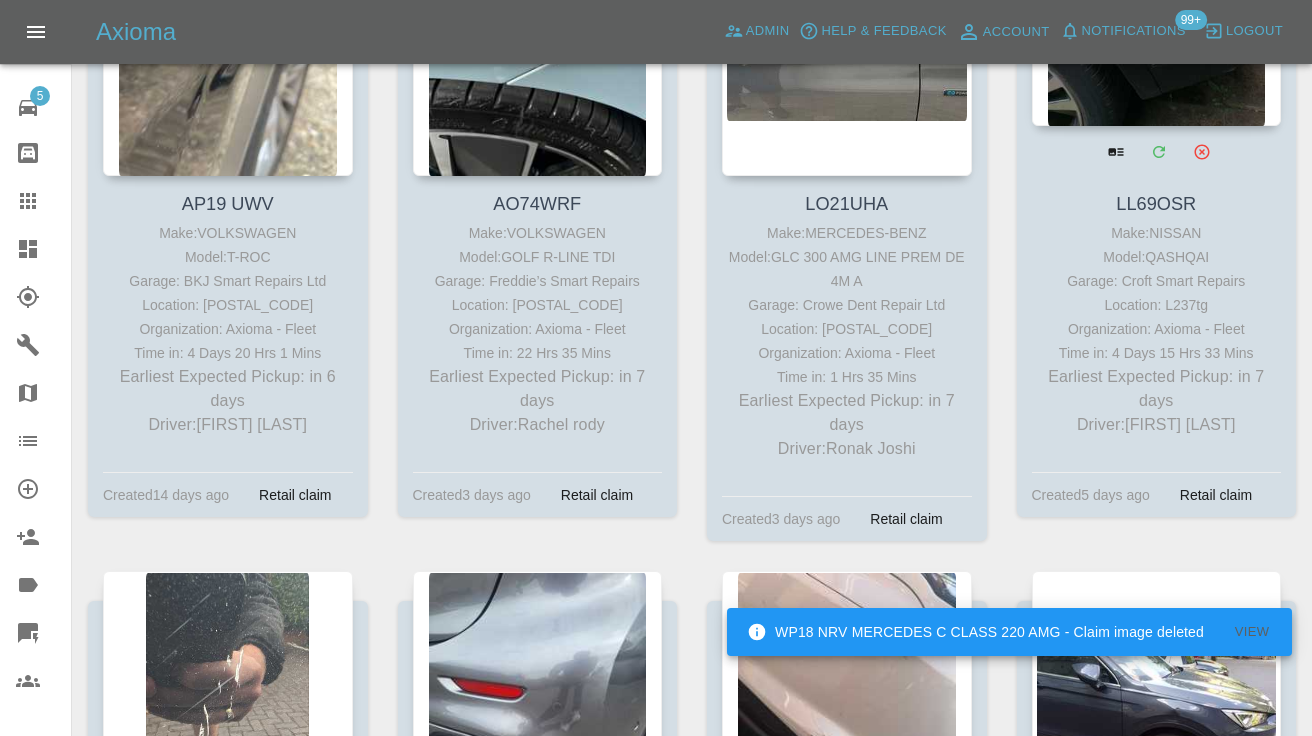 click at bounding box center (1157, -20) 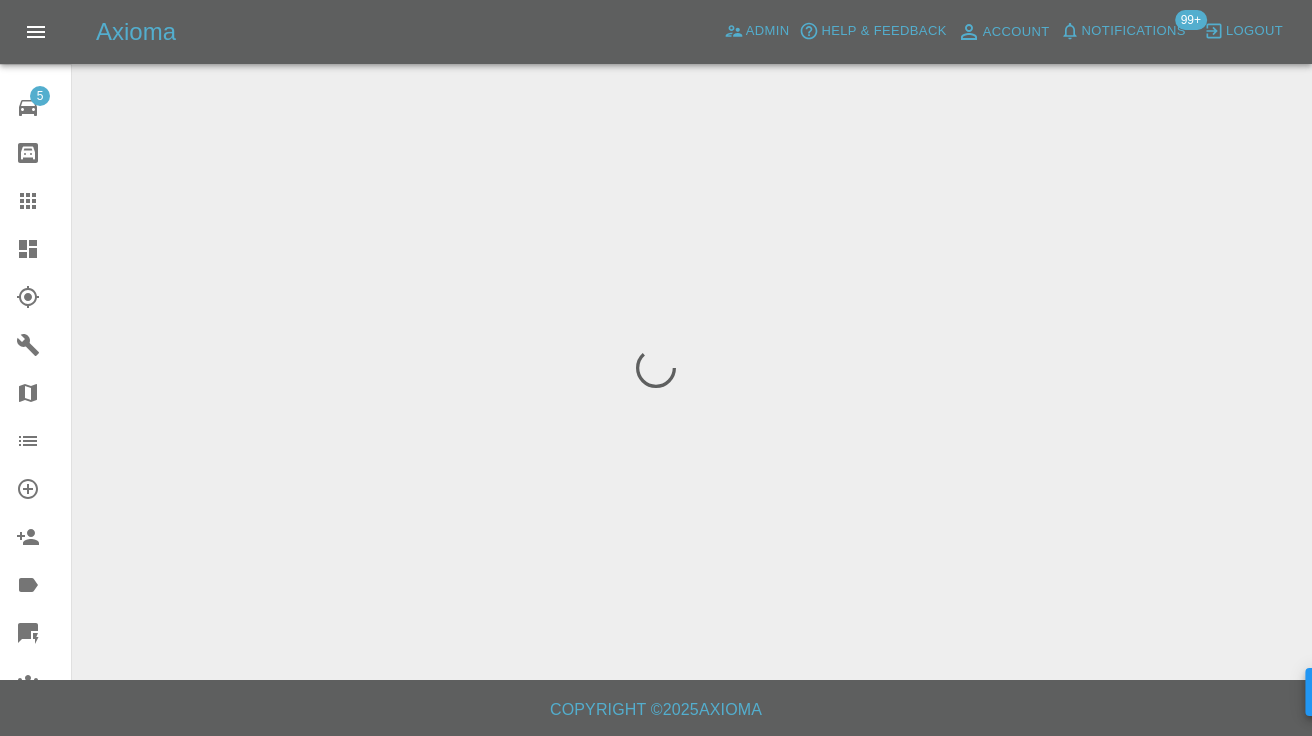 scroll, scrollTop: 0, scrollLeft: 0, axis: both 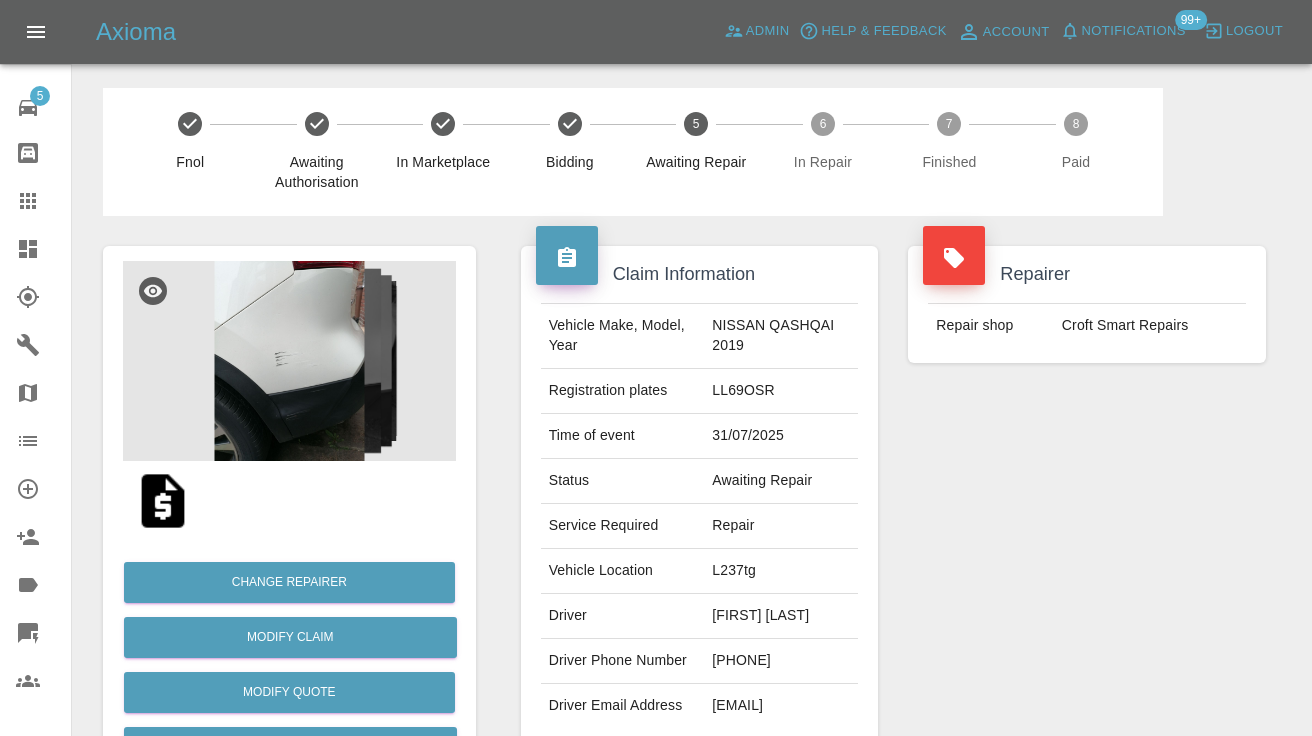 click on "0714463334" at bounding box center (781, 661) 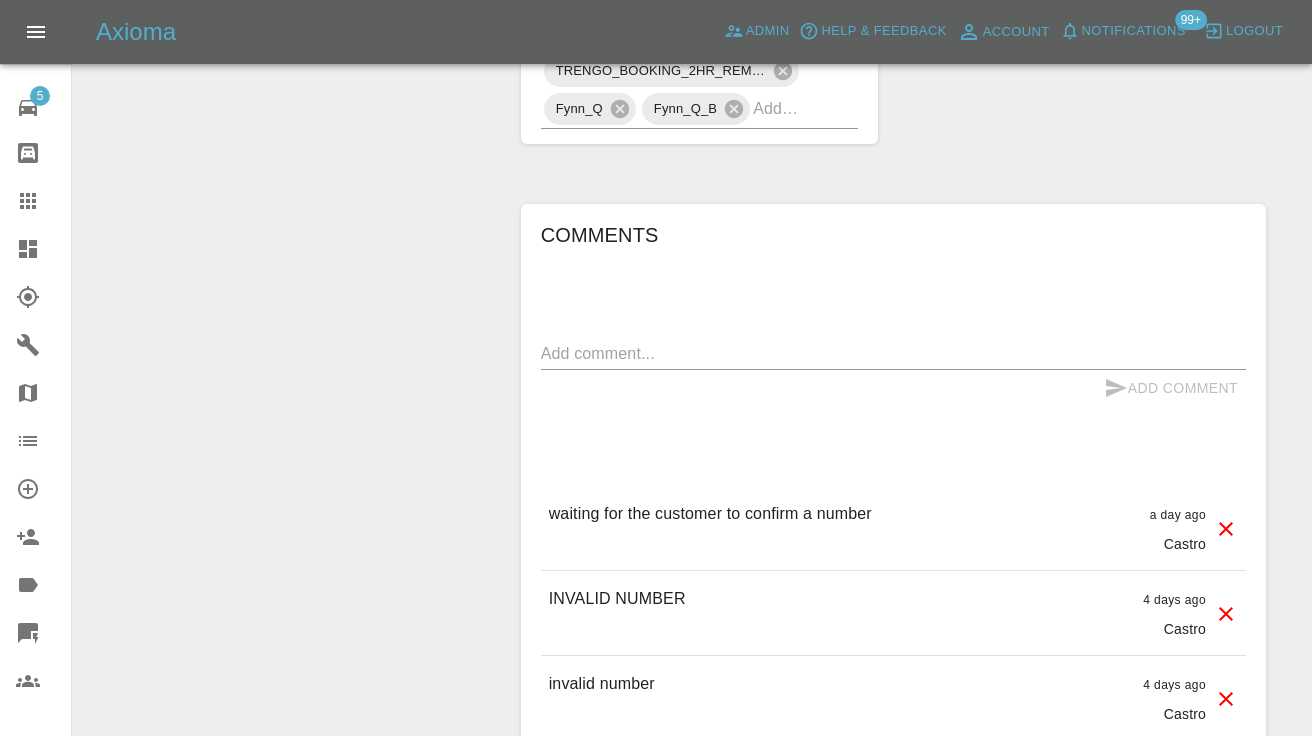 scroll, scrollTop: 1718, scrollLeft: 0, axis: vertical 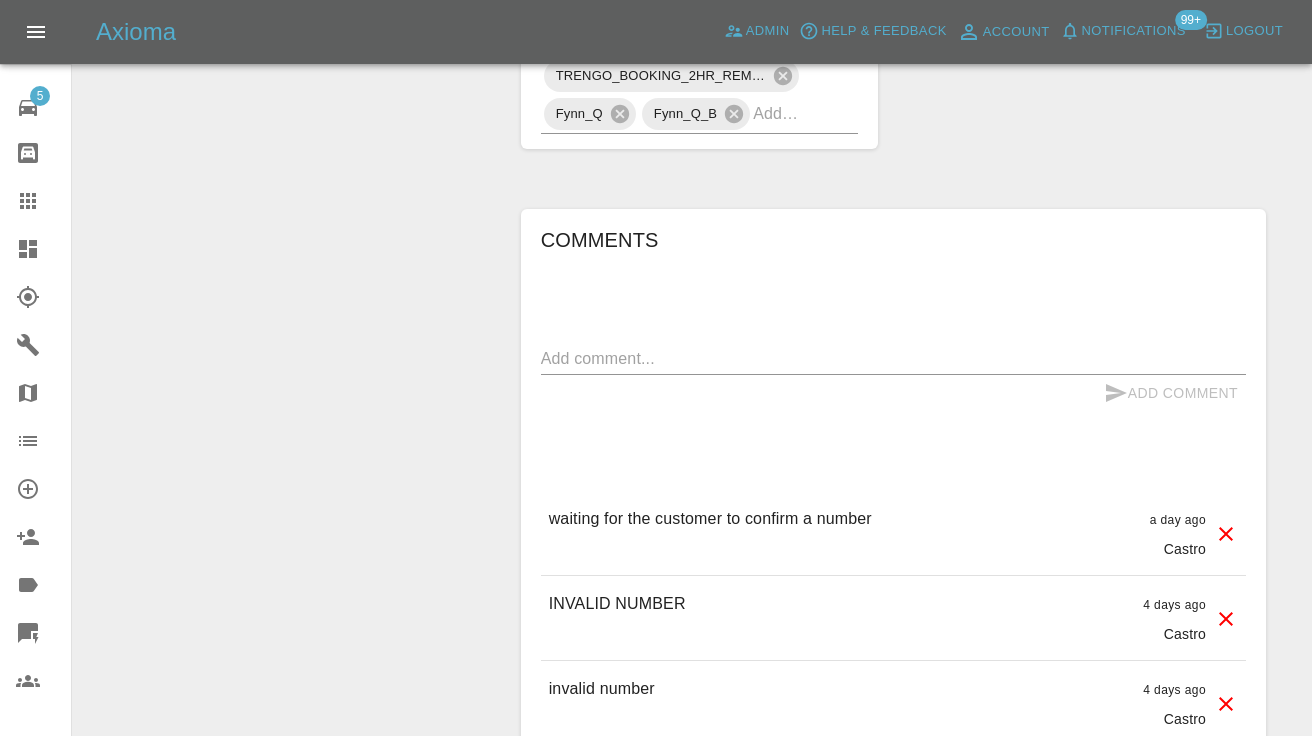 click at bounding box center (893, 358) 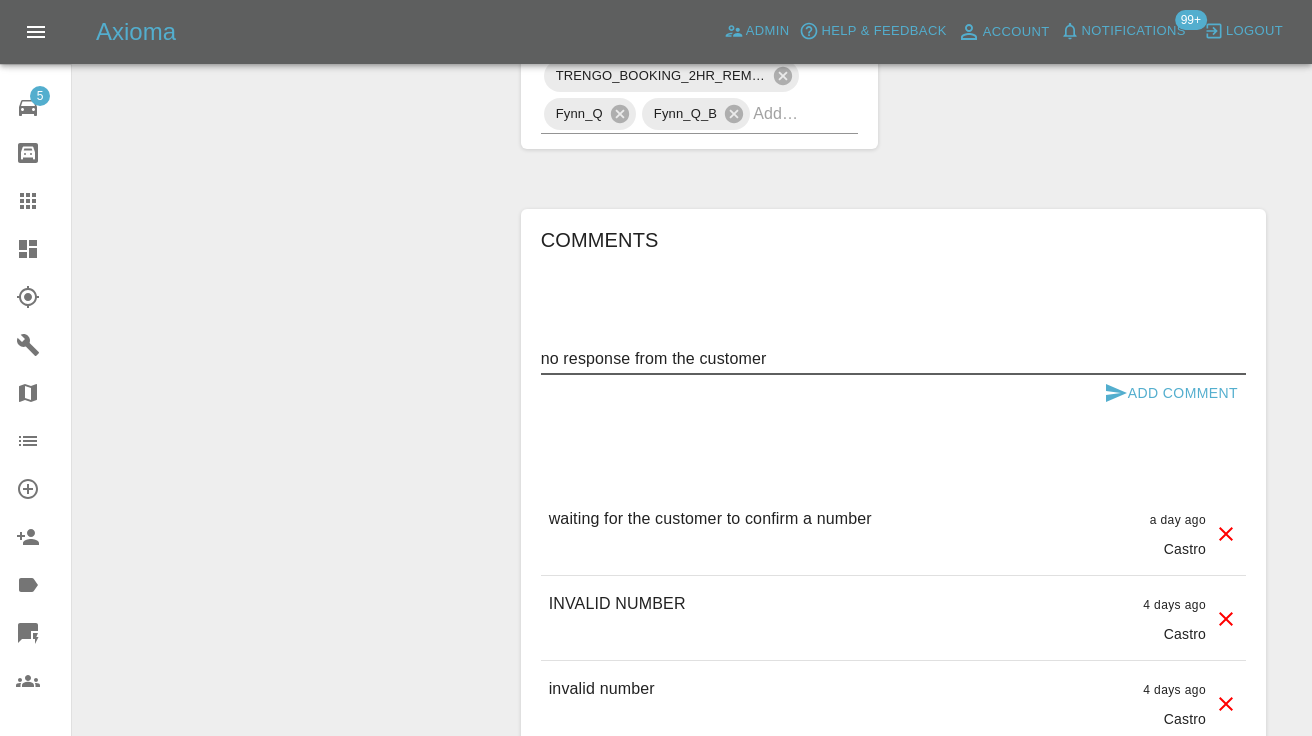 type on "no response from the customer" 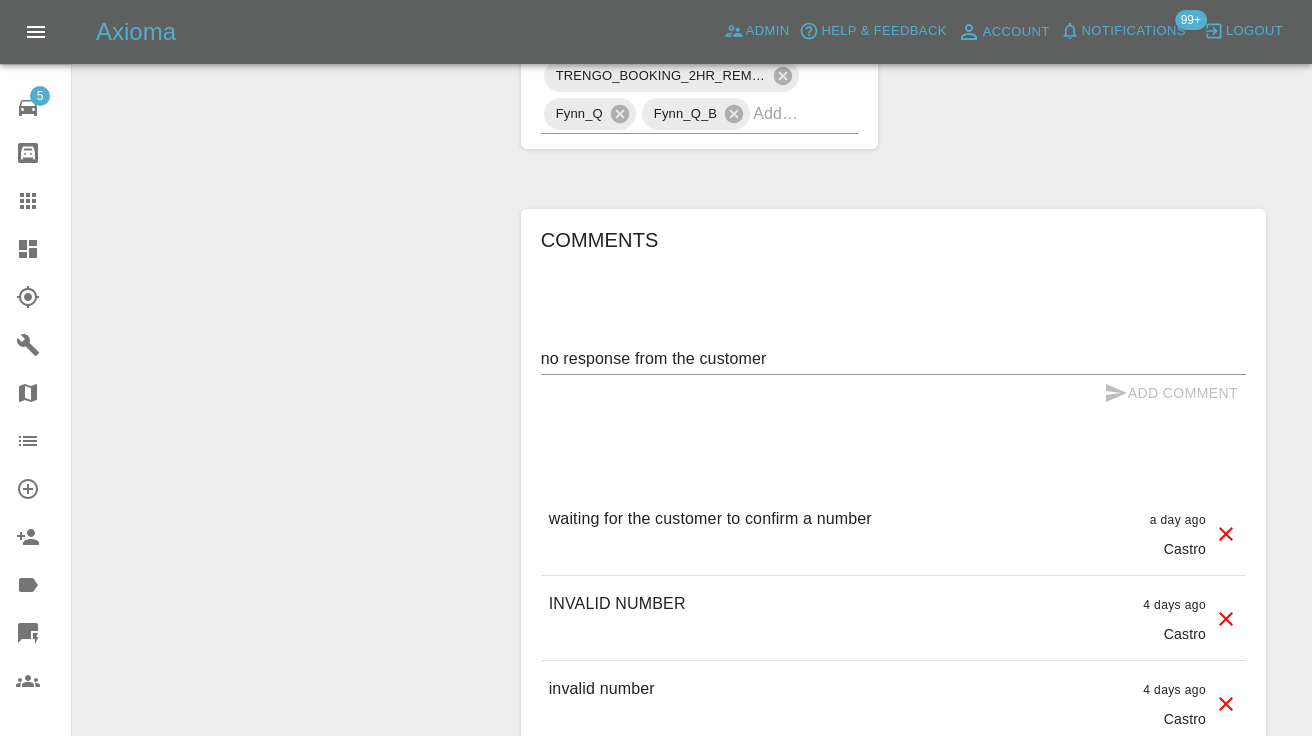 type 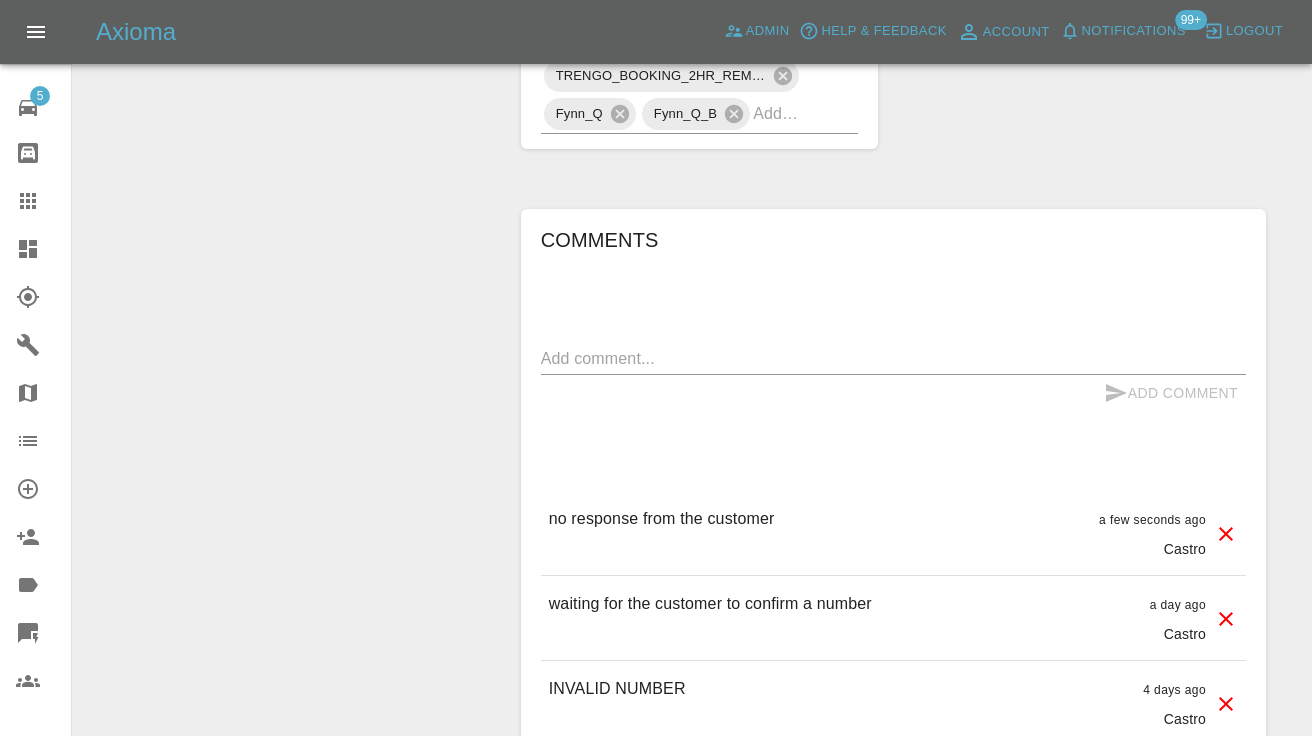 click on "TRENGO_PHOTO_FOLLOWUP TRENGO_BOOKING_NOTIFICATION TRENGO_BOOKING_FOLLOWUP_1 TRENGO_BOOKING_FOLLOWUP_2 TRENGO_QUOTE_FOLLOWUP_1 CLIENT_PREFERRED_DATES REPAIR_AVAILABLE_DATE_ADDED PREFERRED_DATE_NOT_MATCHED PREFERRED_DATE_LOTTERY Gold Customer TRENGO_BOOKING_2HR_REMINDER Fynn_Q Fynn_Q_B" at bounding box center [700, -95] 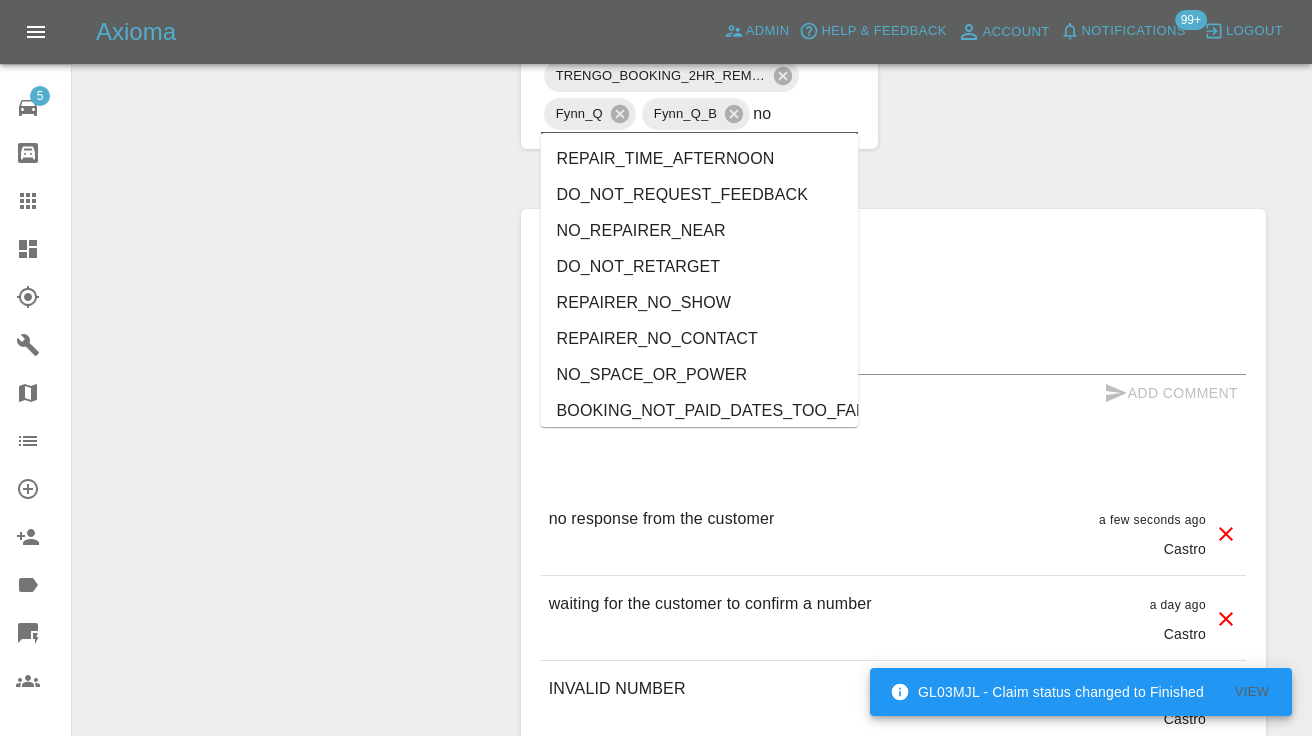 type on "no_" 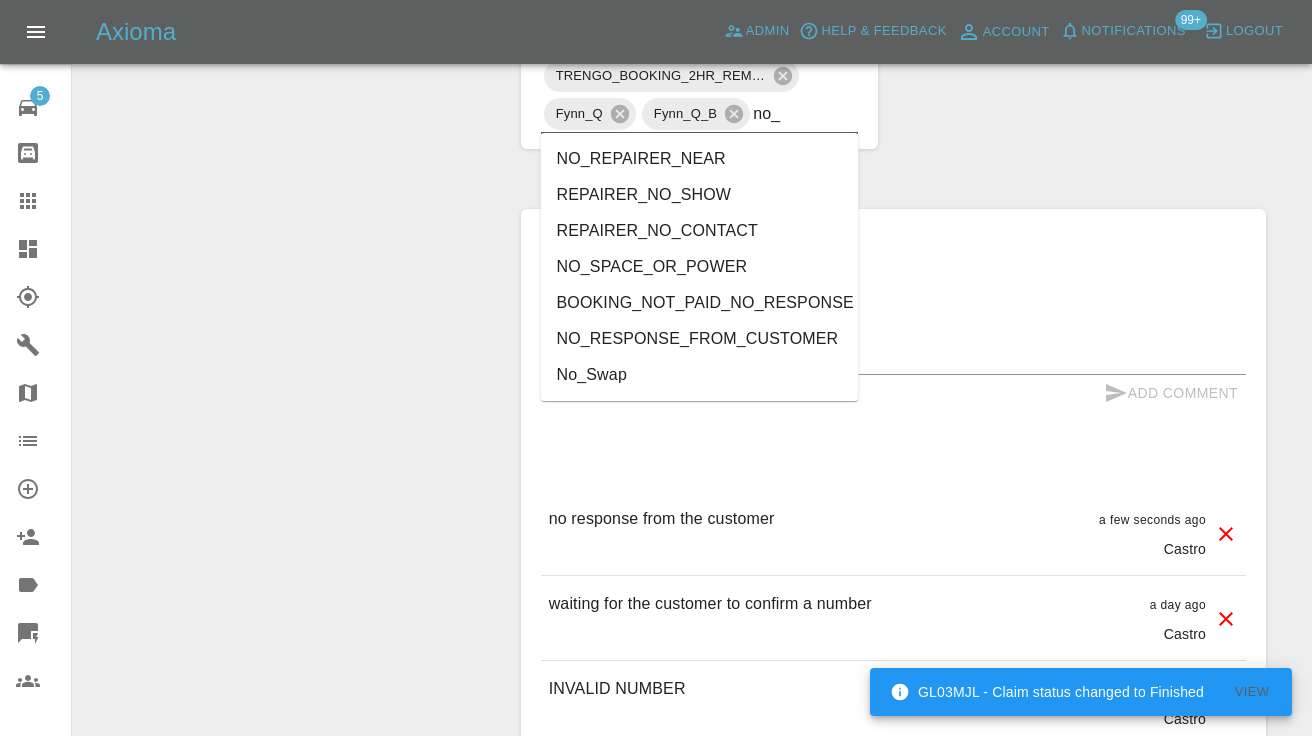click on "NO_RESPONSE_FROM_CUSTOMER" at bounding box center [700, 339] 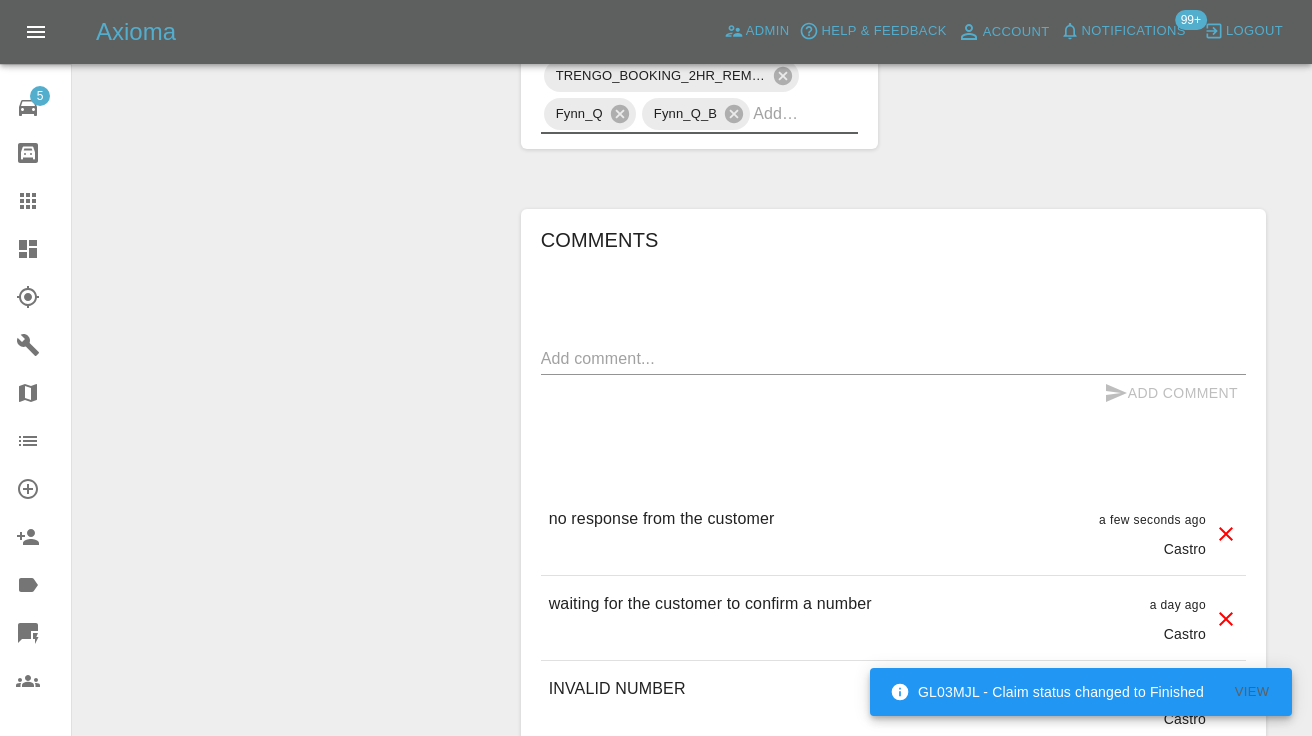 click on "Change Repairer Modify Claim Modify Quote Rollback Submit Payment Archive" at bounding box center [289, -84] 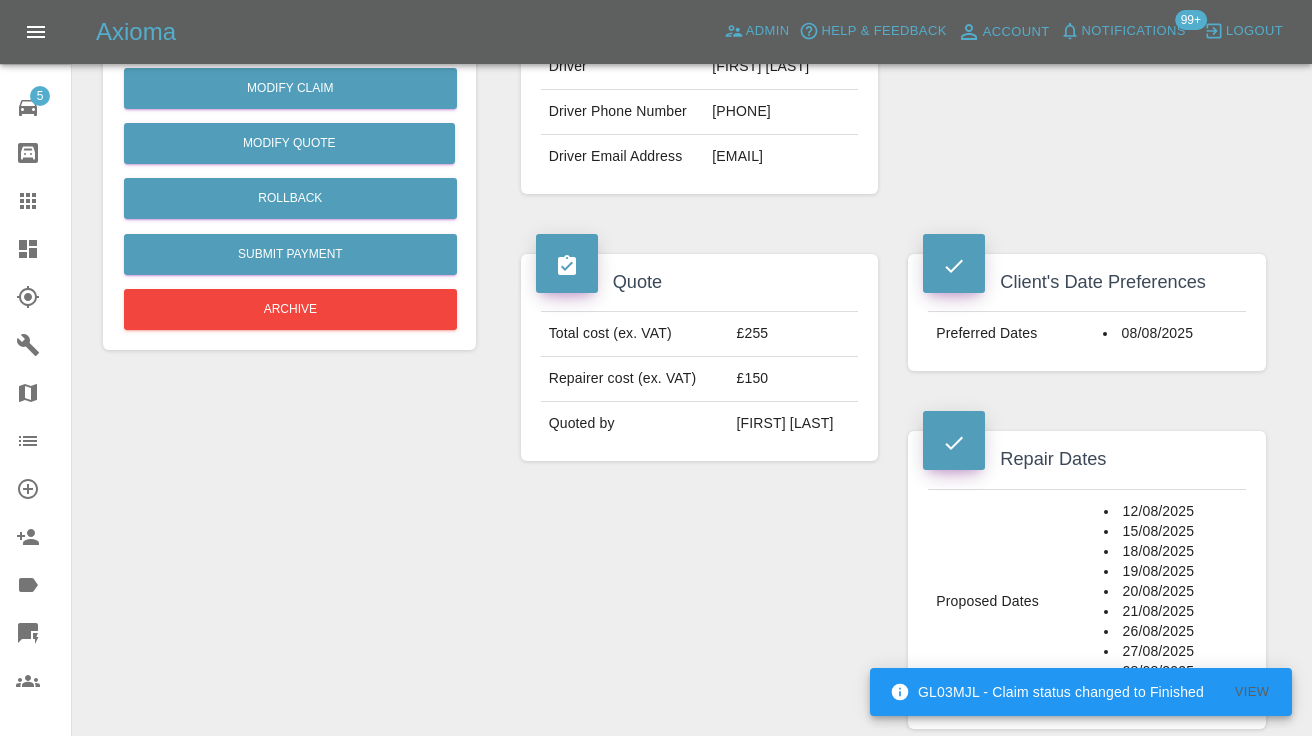 scroll, scrollTop: 405, scrollLeft: 0, axis: vertical 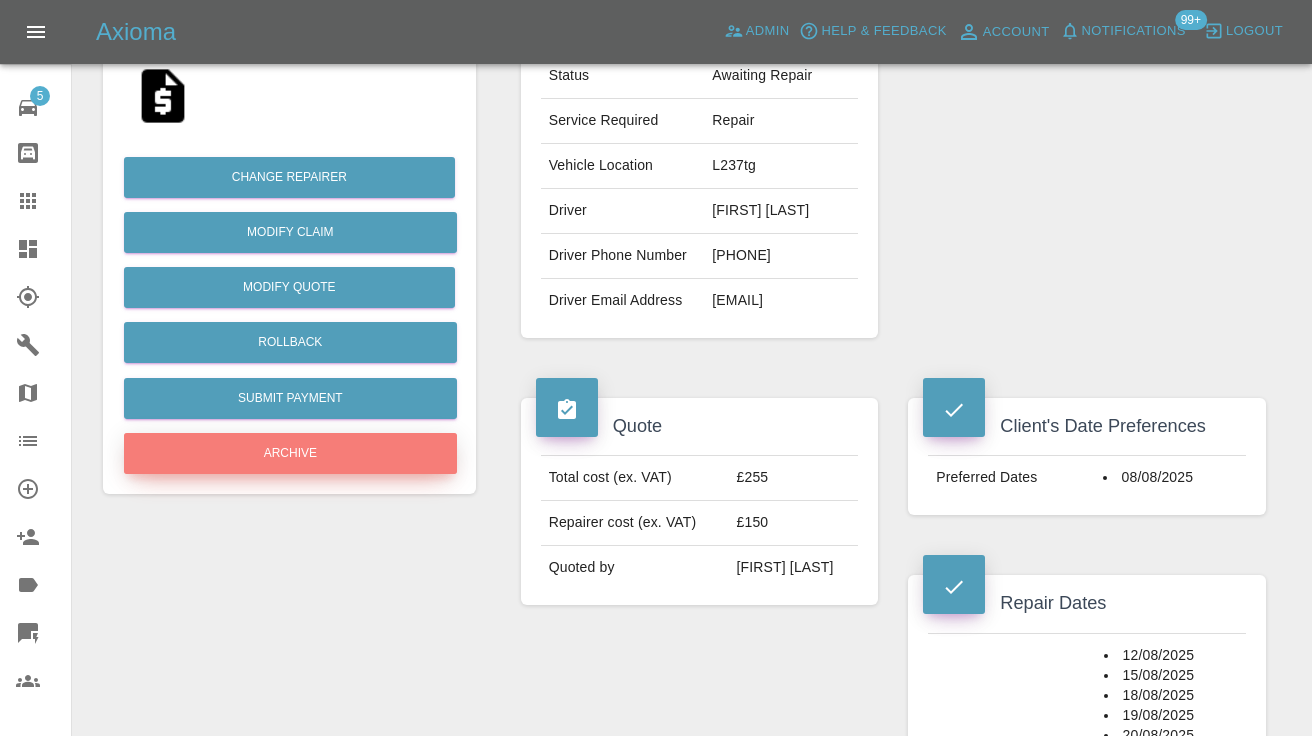 click on "Archive" at bounding box center [290, 453] 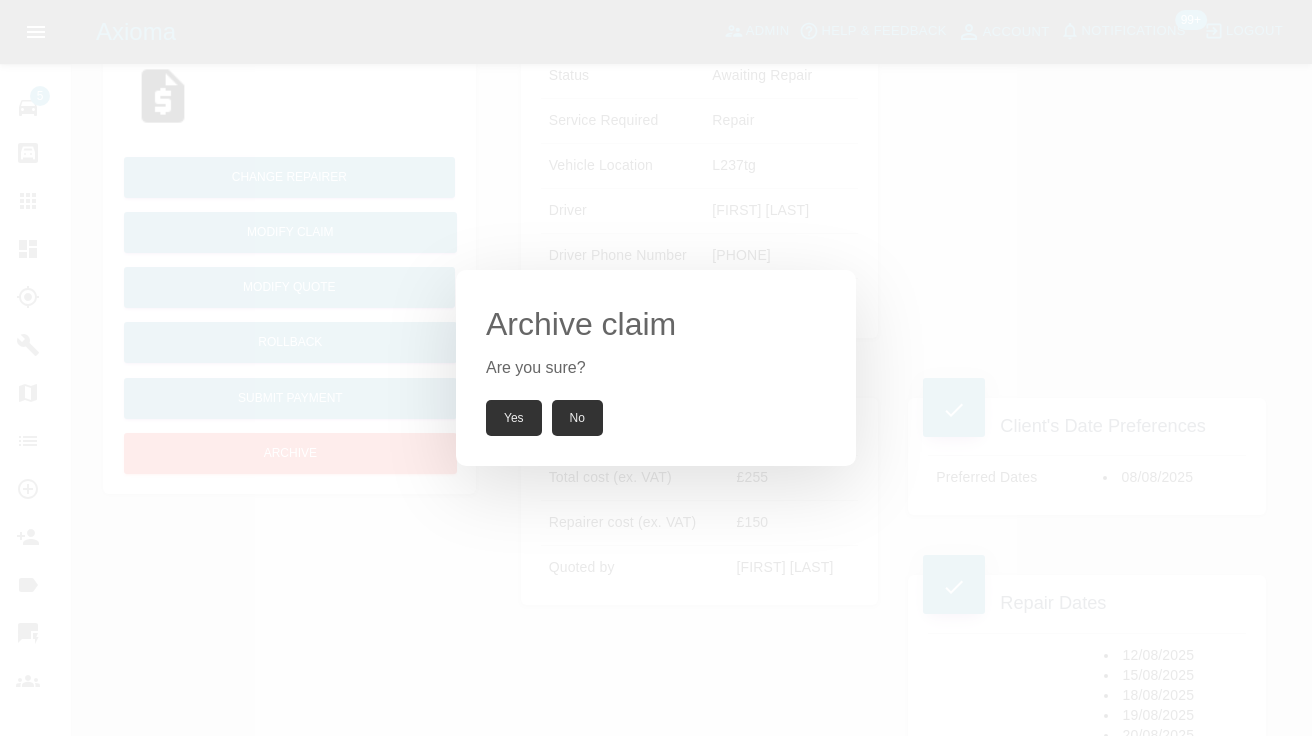 click on "Yes" at bounding box center (514, 418) 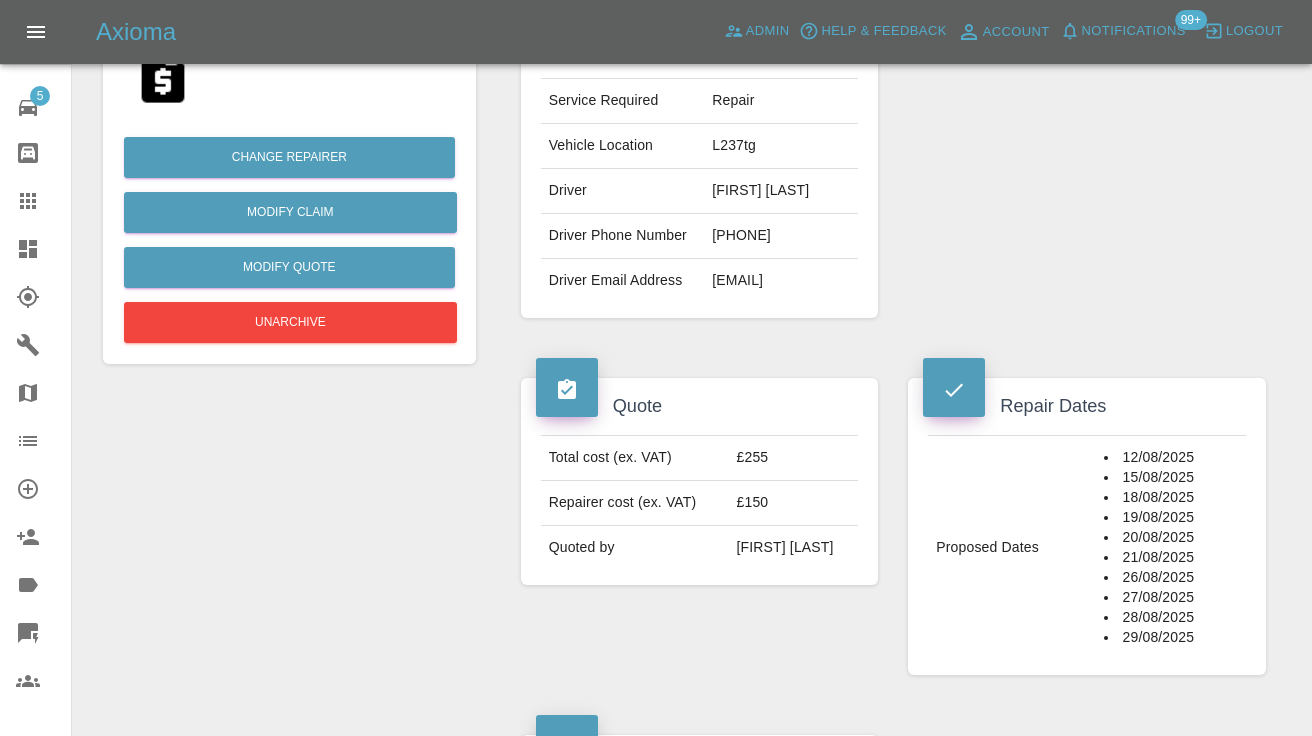 click 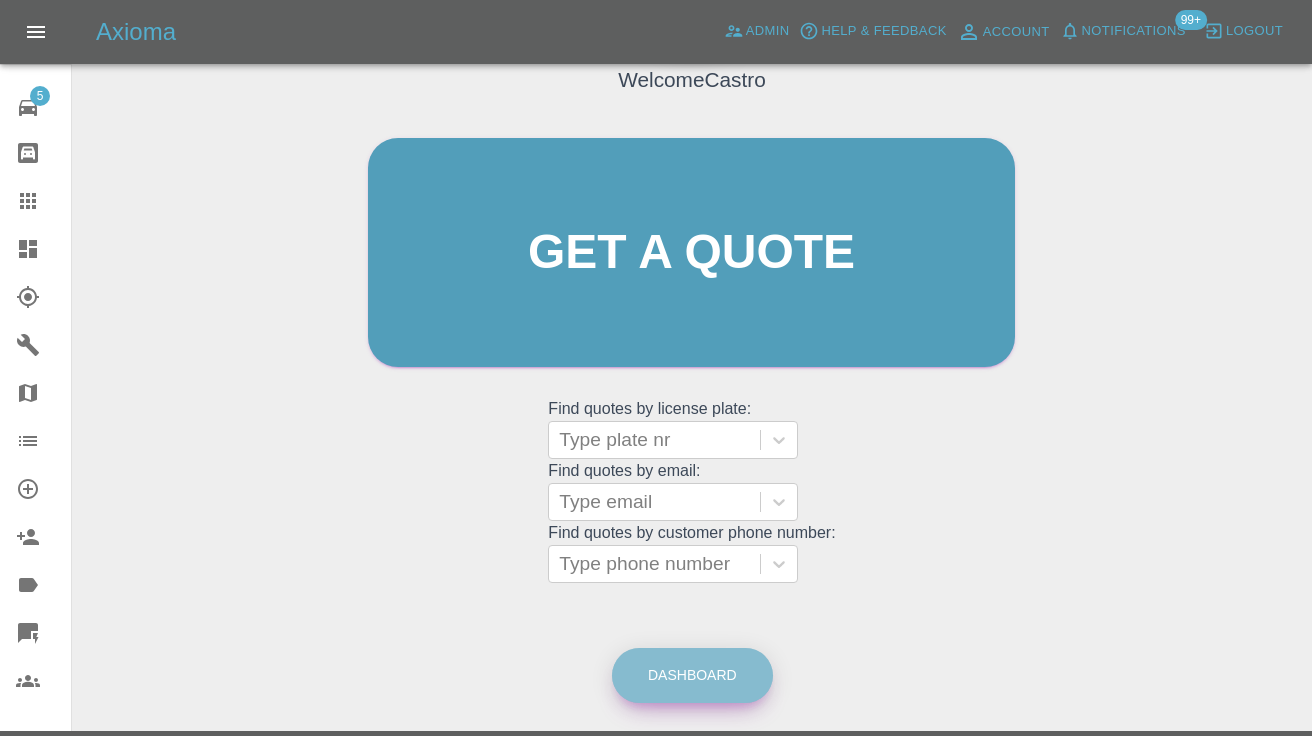 click on "Dashboard" at bounding box center (692, 675) 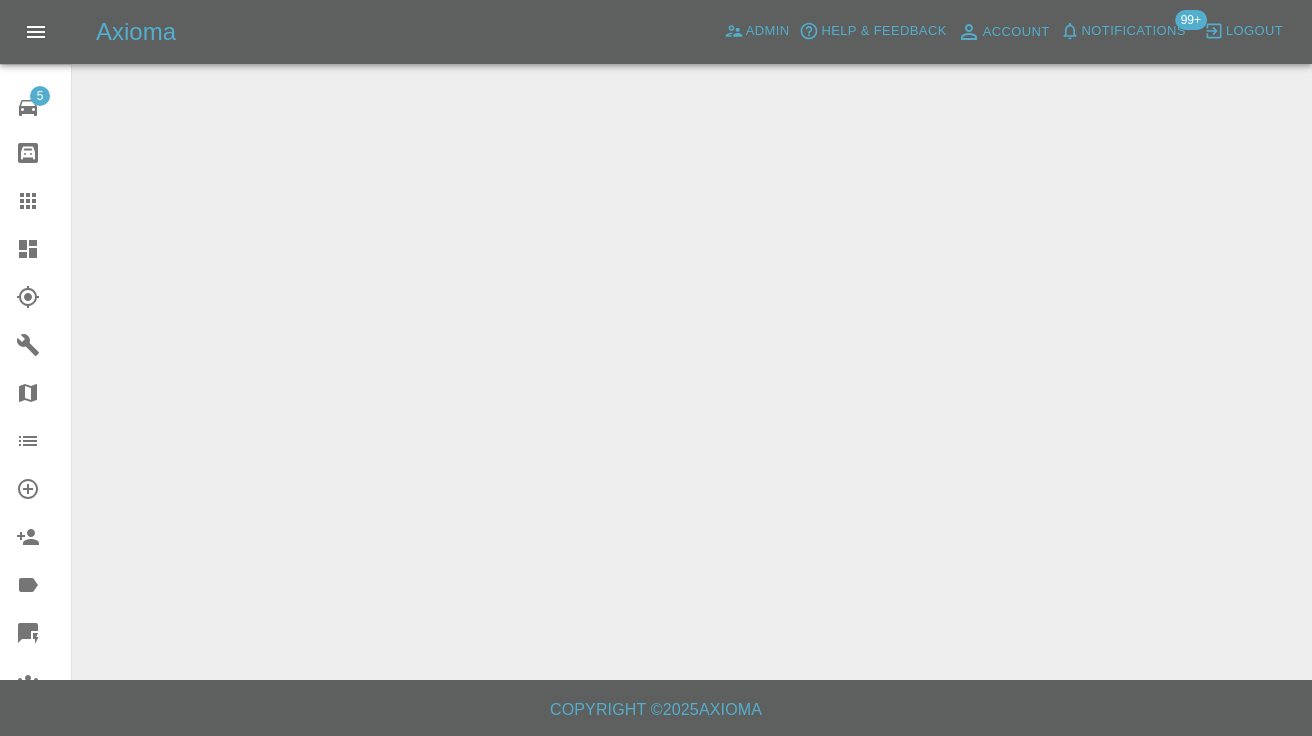 scroll, scrollTop: 0, scrollLeft: 0, axis: both 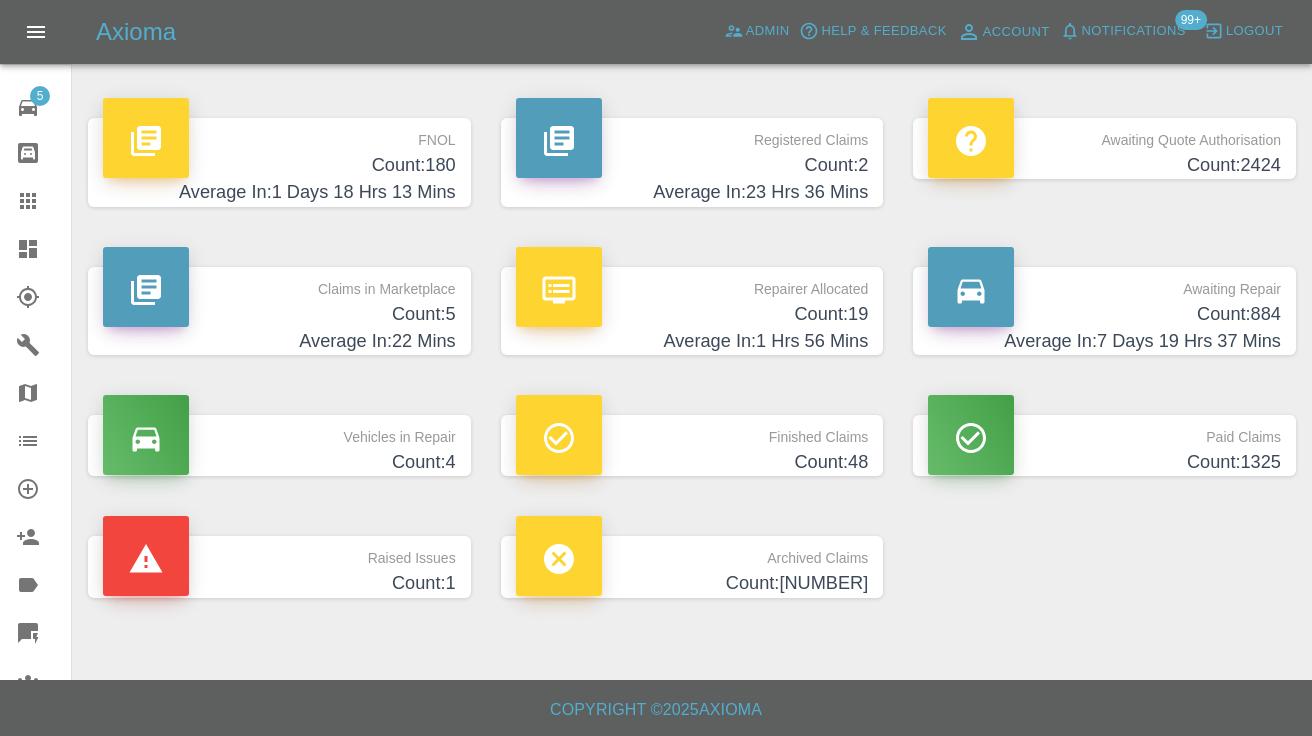 click on "Count:  884" at bounding box center [1104, 314] 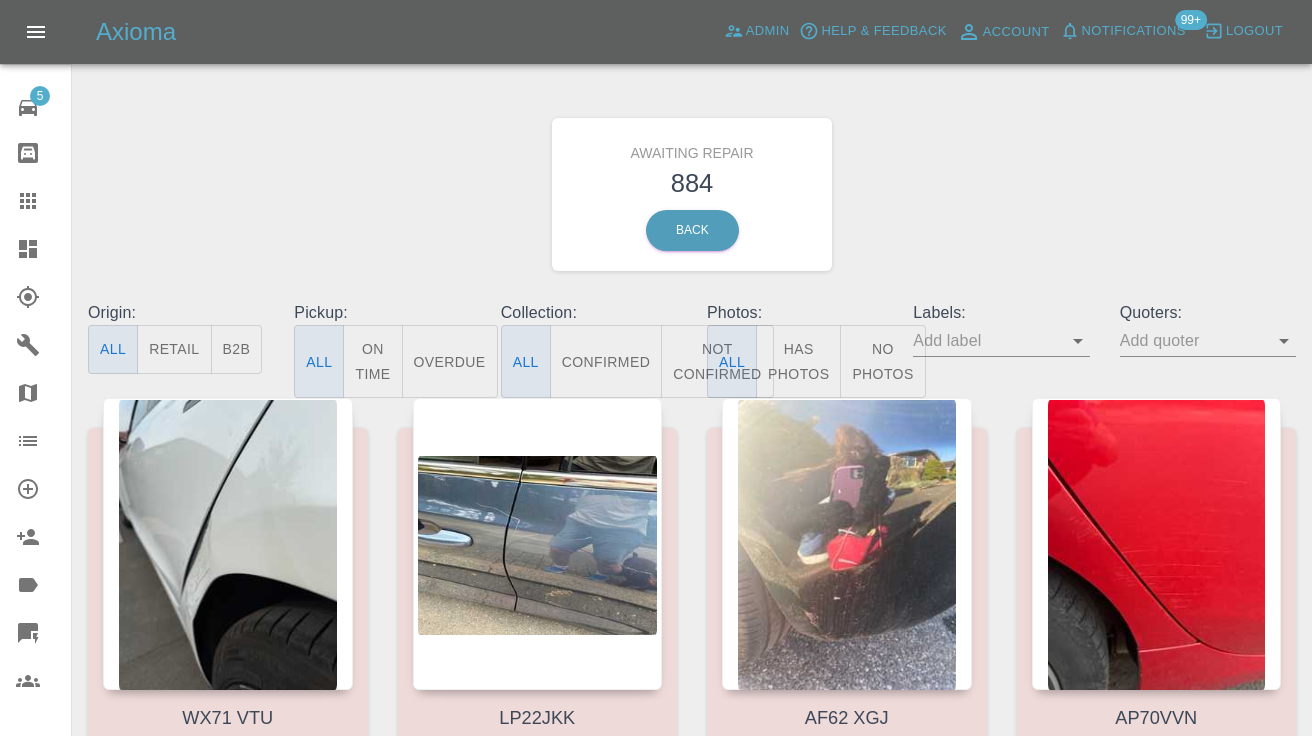 click on "Not Confirmed" at bounding box center (717, 361) 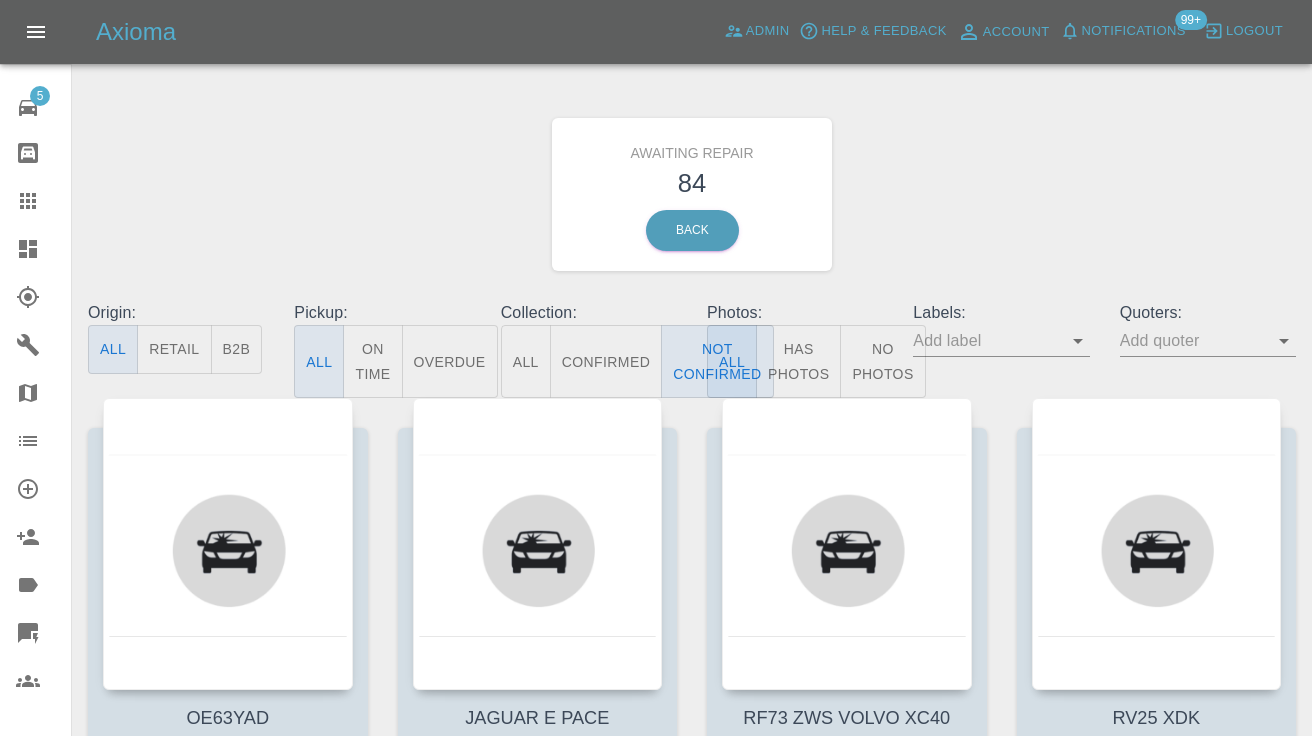 click on "Awaiting Repair 84 Back" at bounding box center [692, 194] 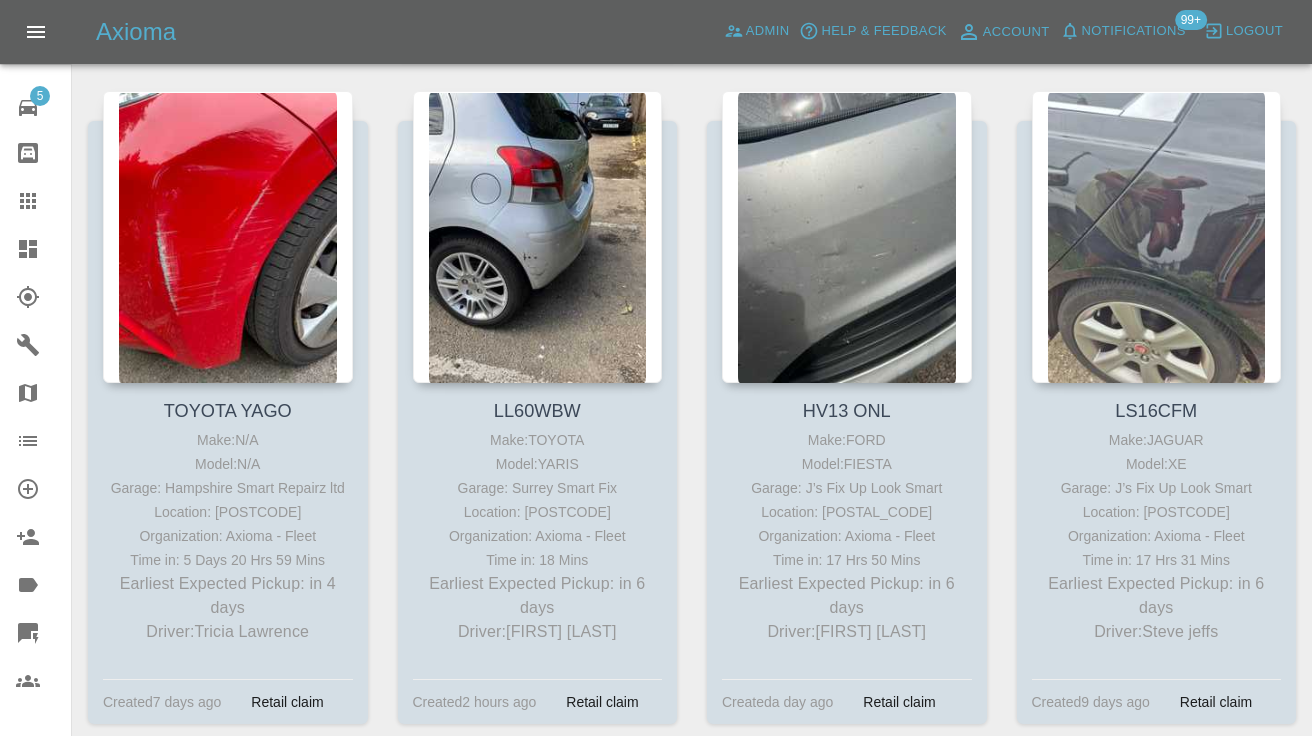 scroll, scrollTop: 2363, scrollLeft: 0, axis: vertical 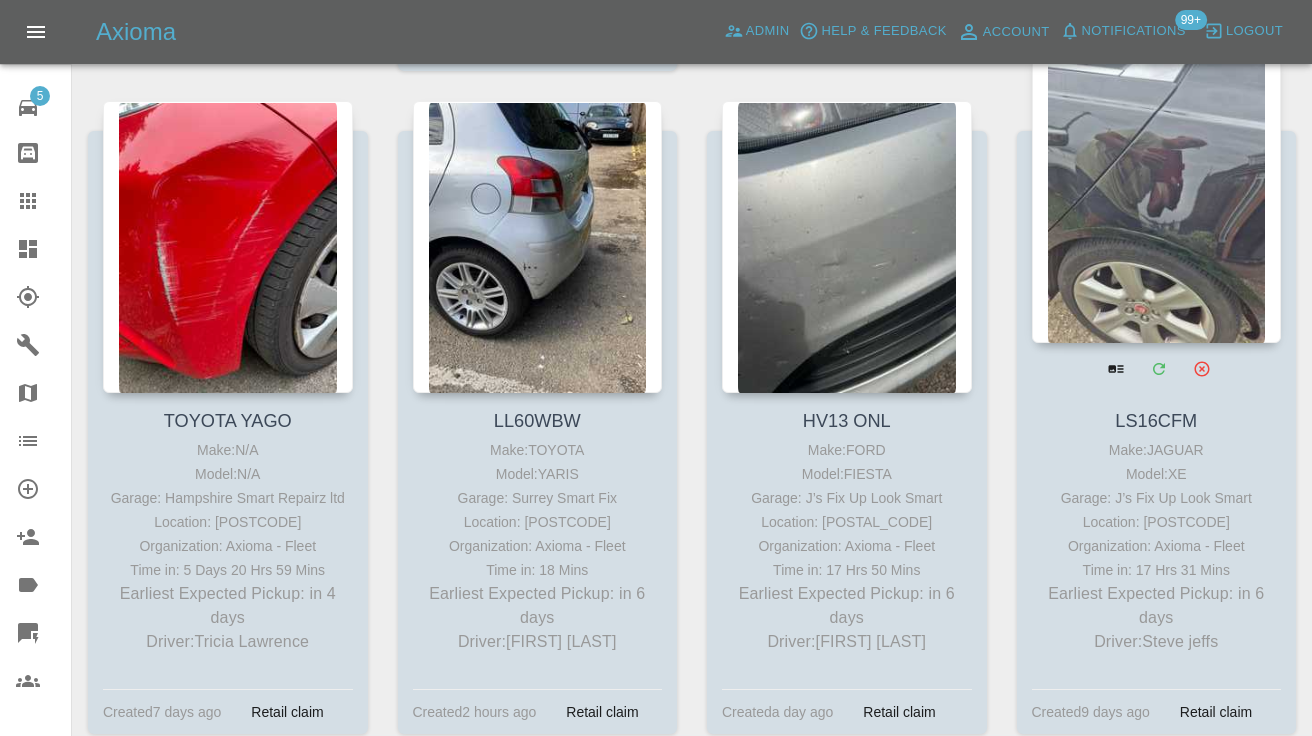 click at bounding box center (1157, 197) 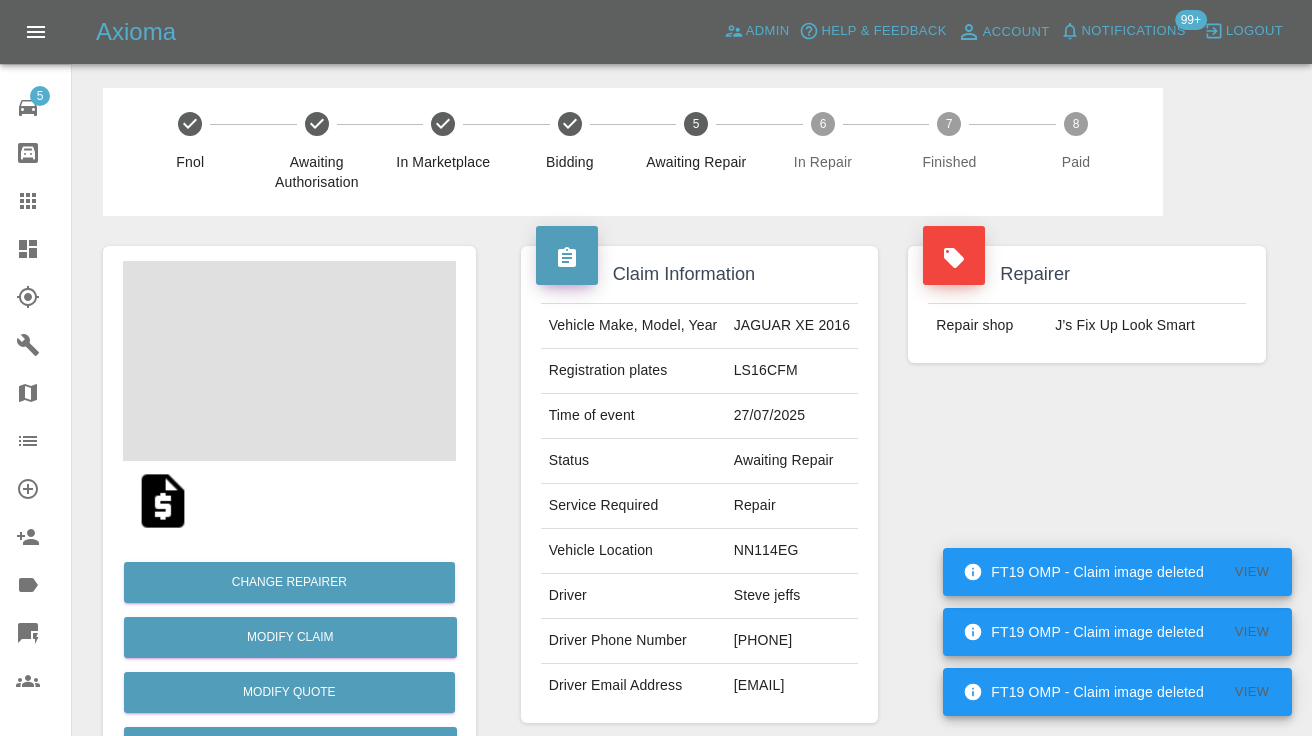 click on "07921239369" at bounding box center (792, 641) 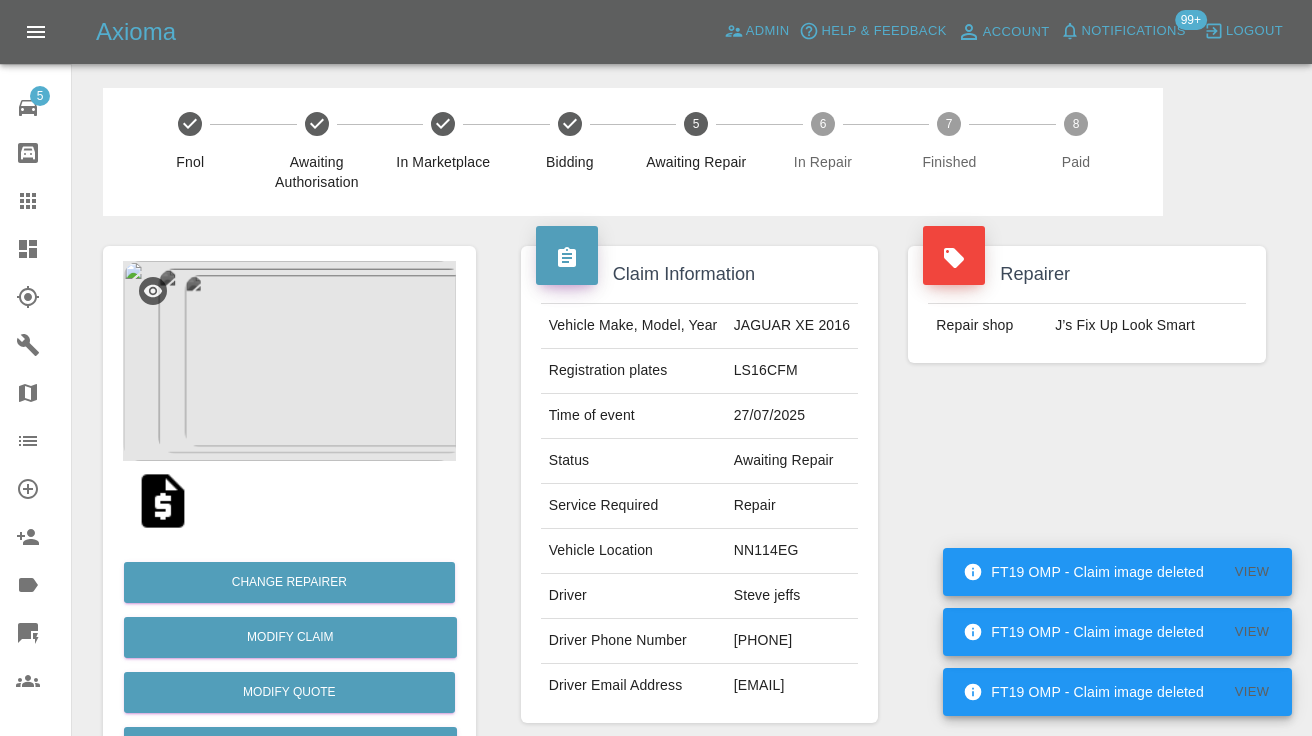 click on "07921239369" at bounding box center (792, 641) 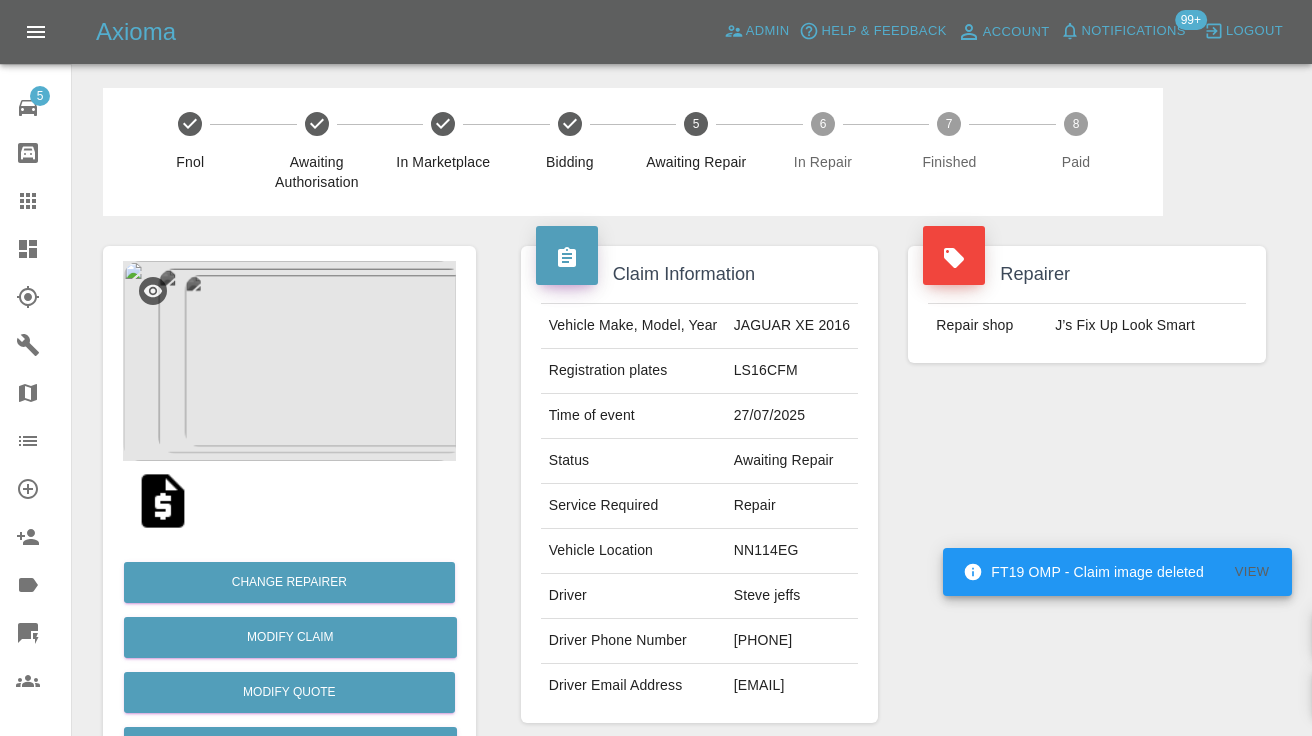 click on "Repairer Repair shop J’s Fix Up Look Smart" at bounding box center [1087, 484] 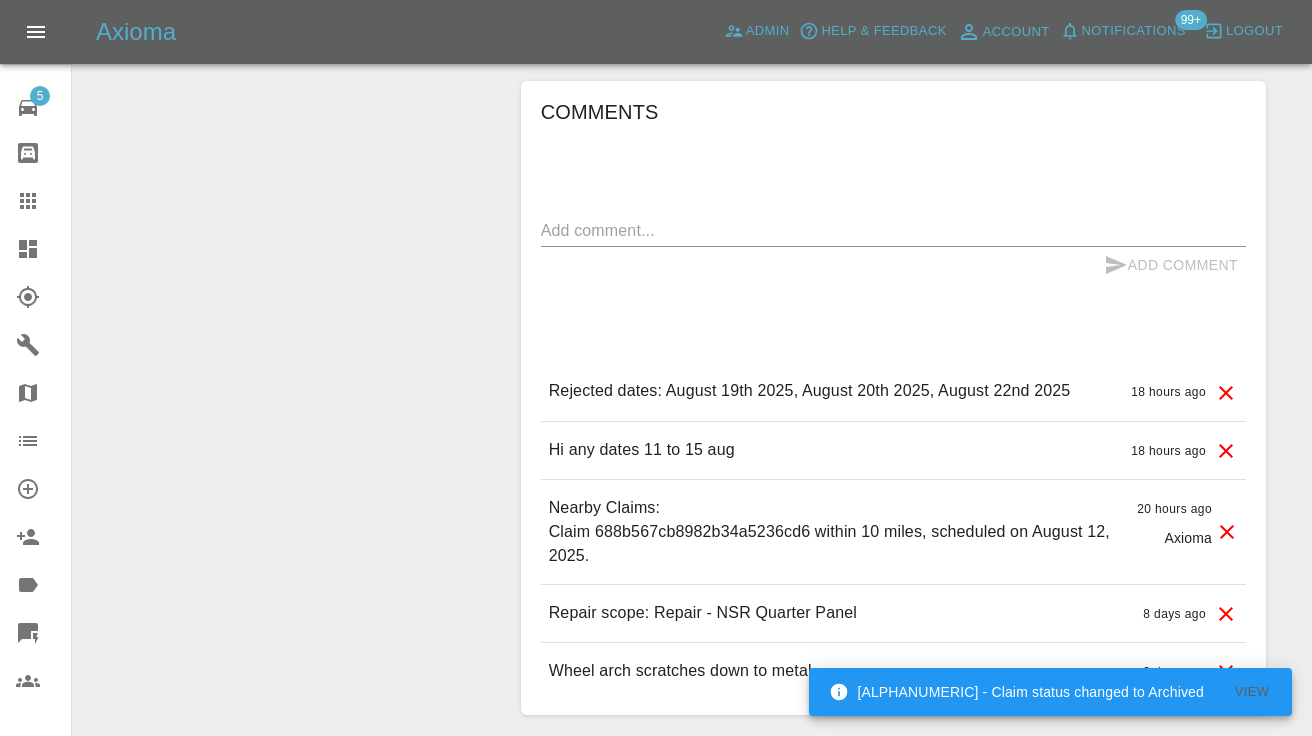 scroll, scrollTop: 1491, scrollLeft: 0, axis: vertical 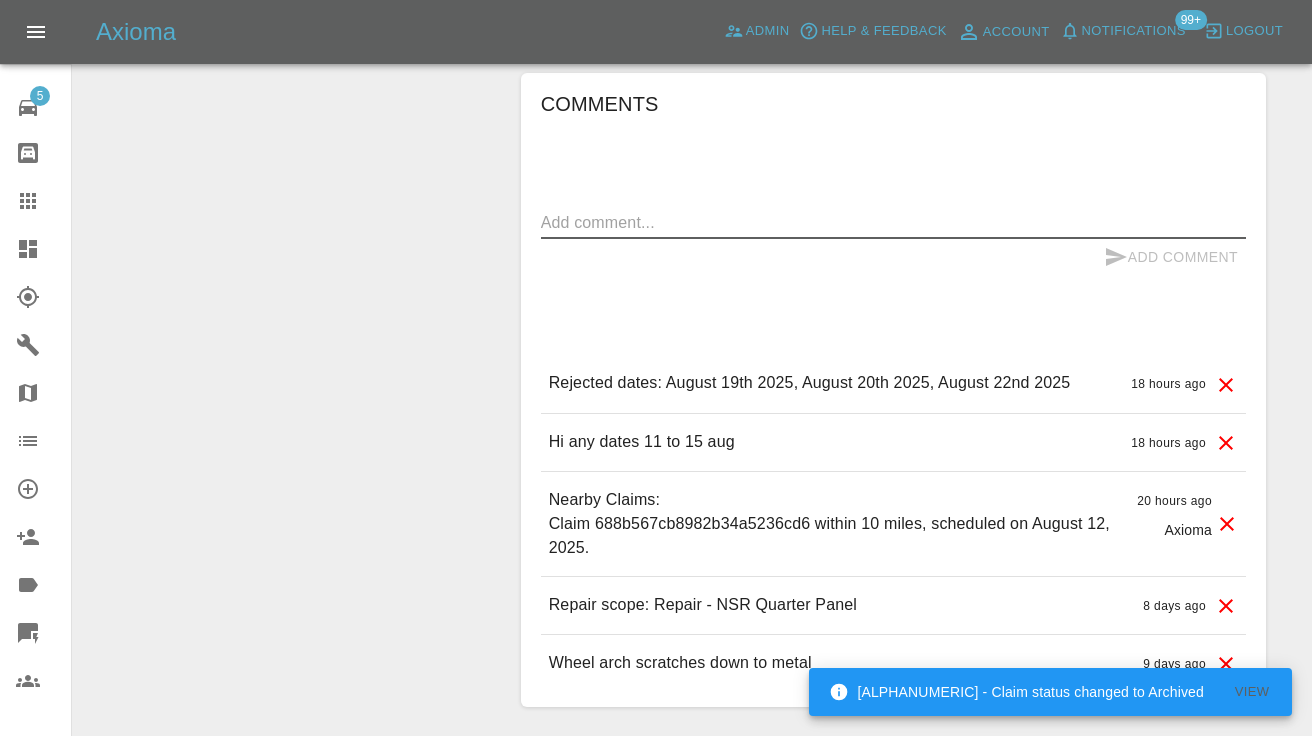 click at bounding box center (893, 222) 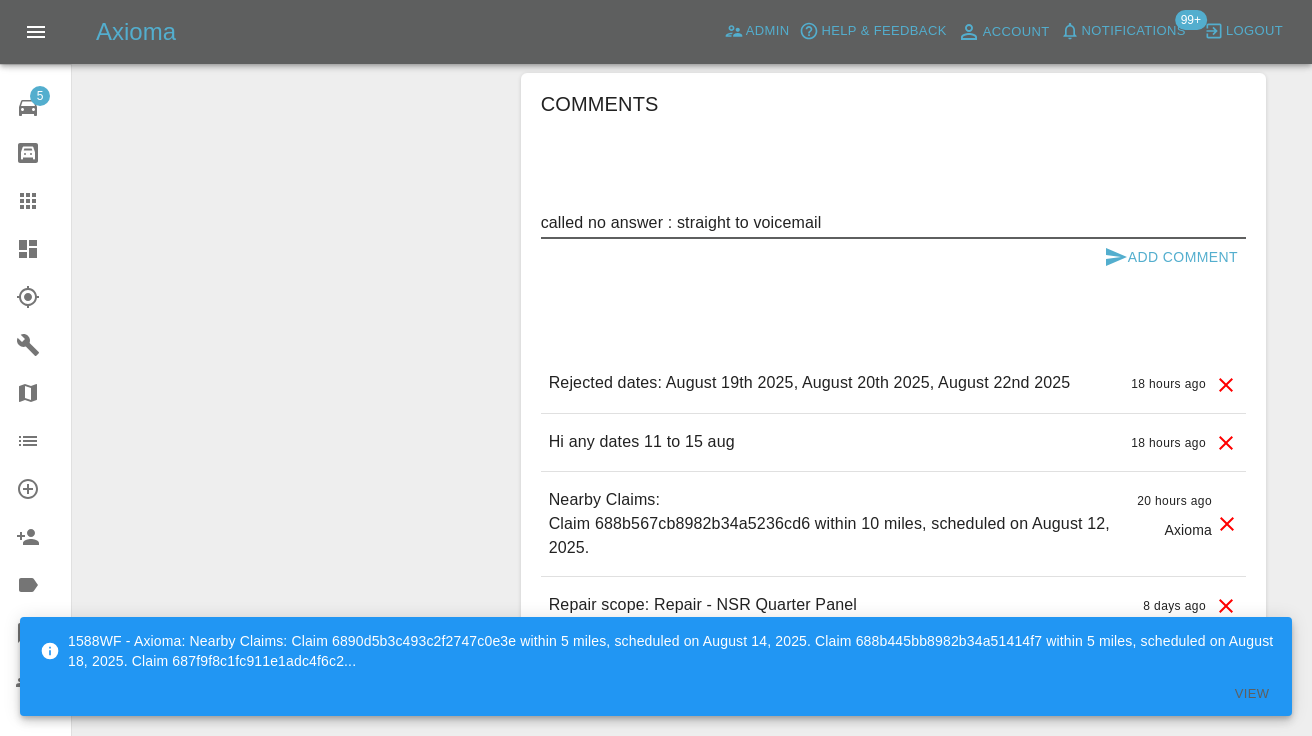 type on "called no answer : straight to voicemail" 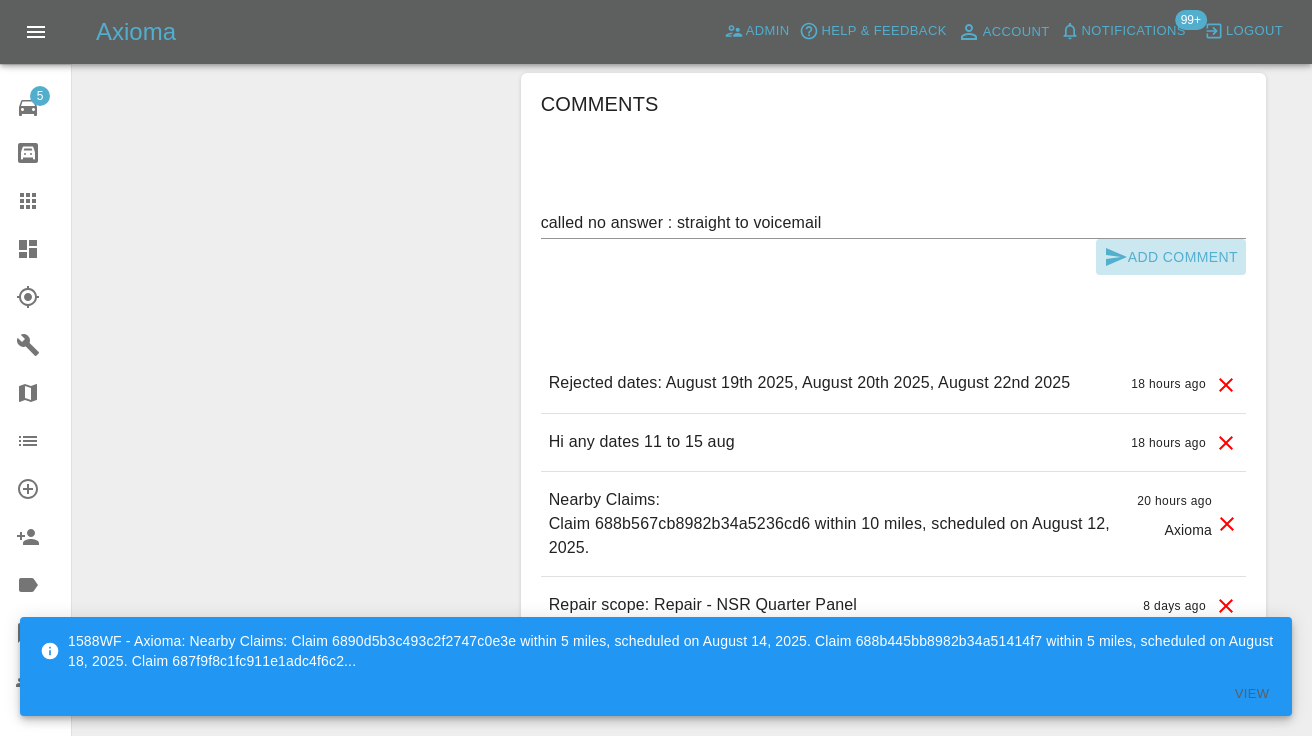 click 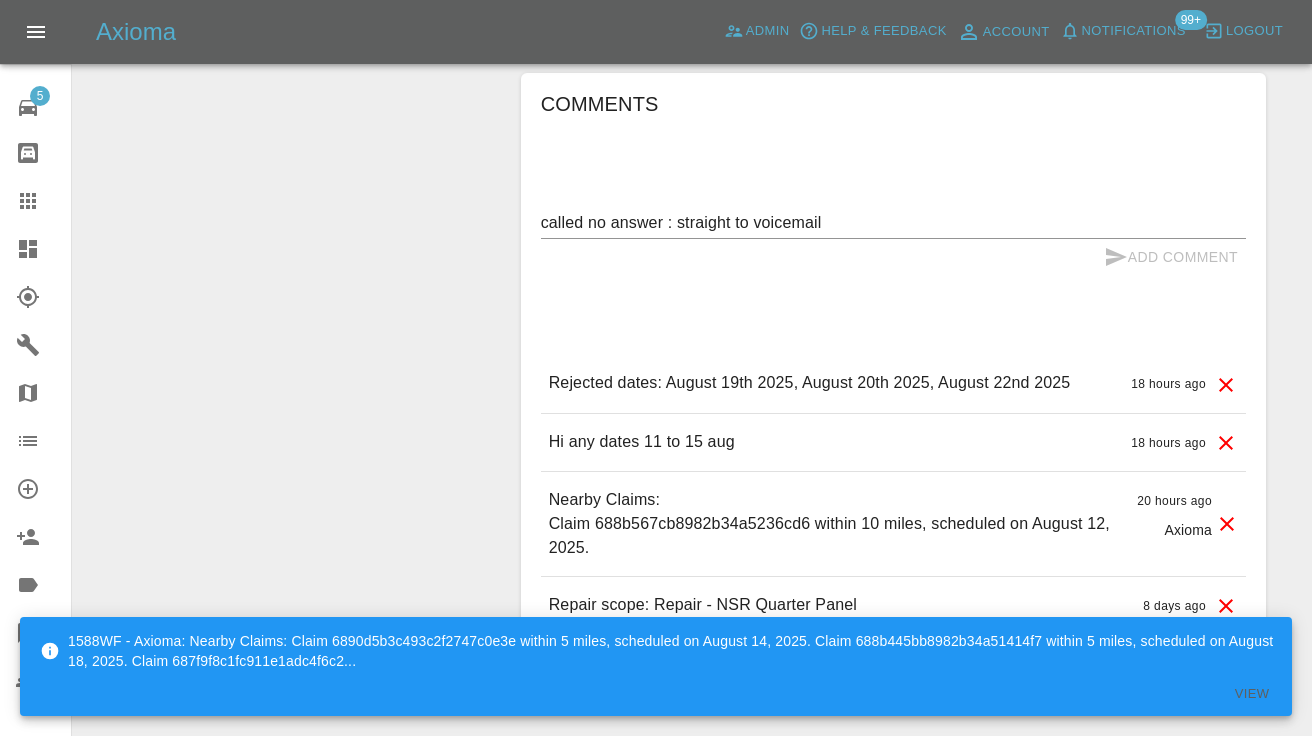type 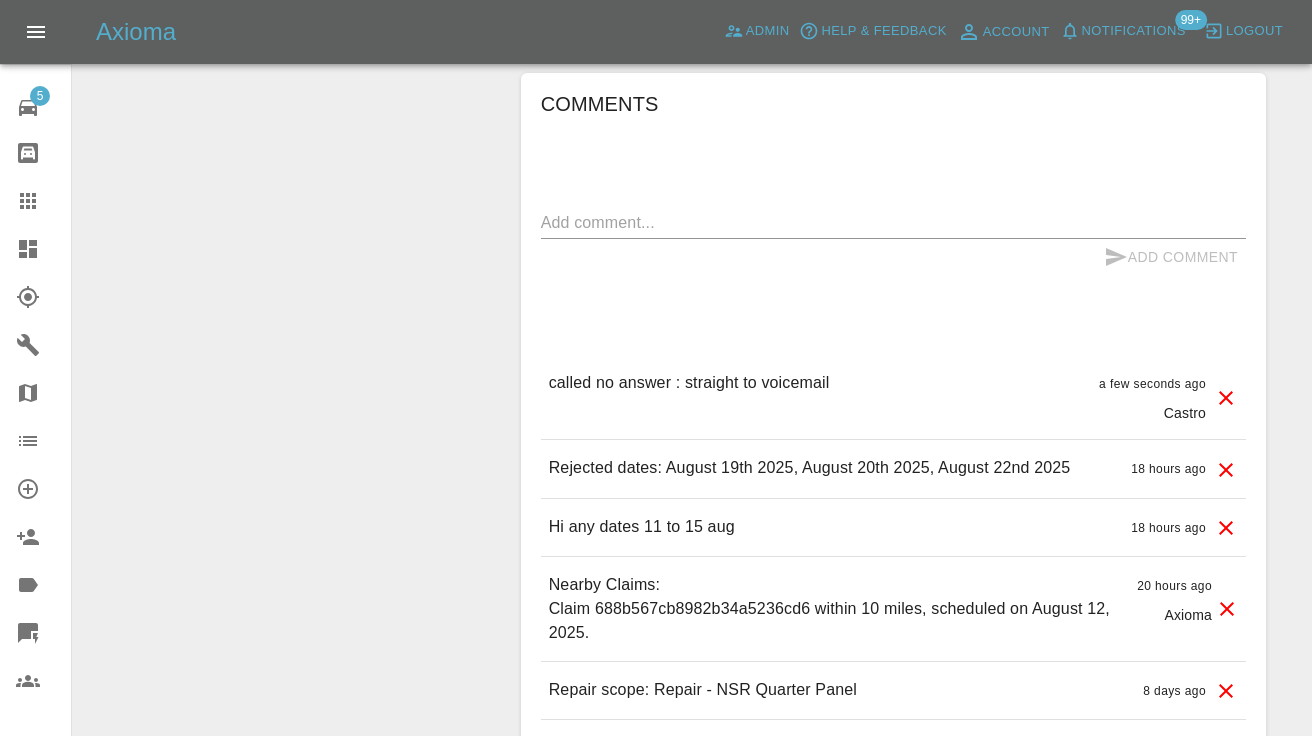 click on "Claims" at bounding box center (35, 201) 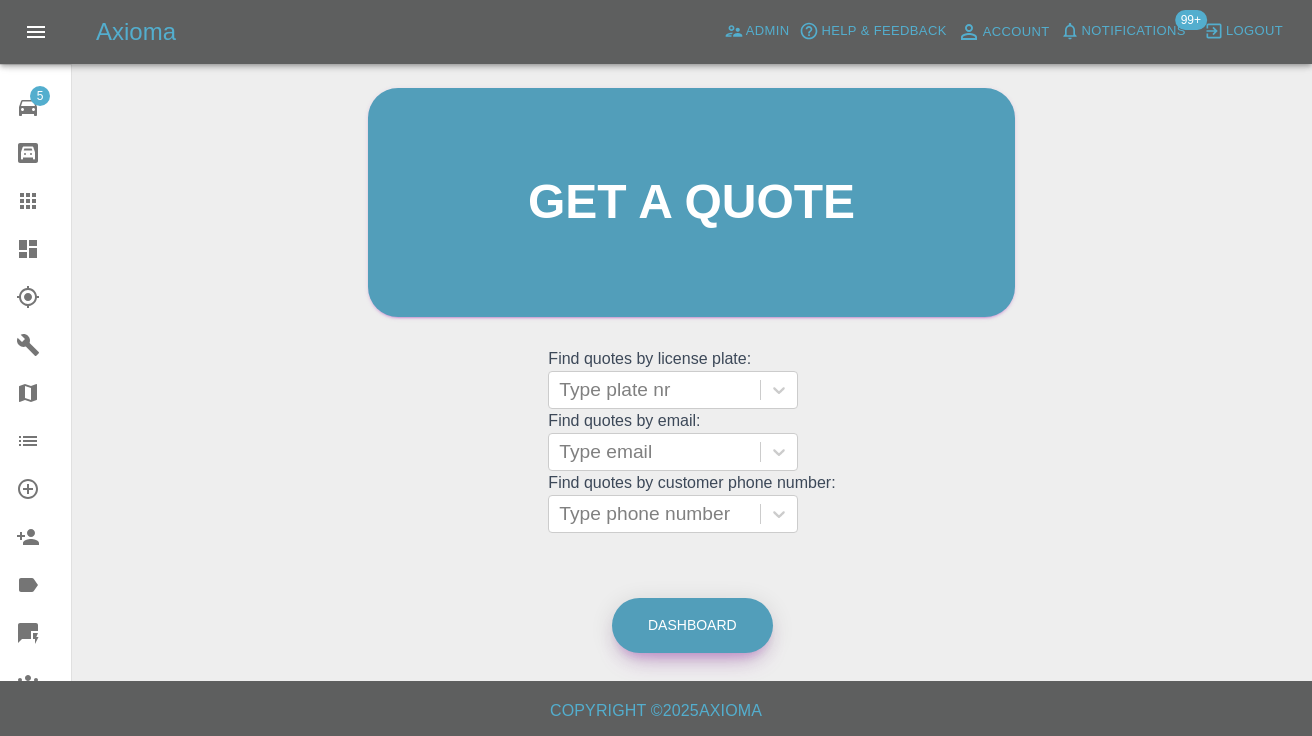 click on "Dashboard" at bounding box center [692, 625] 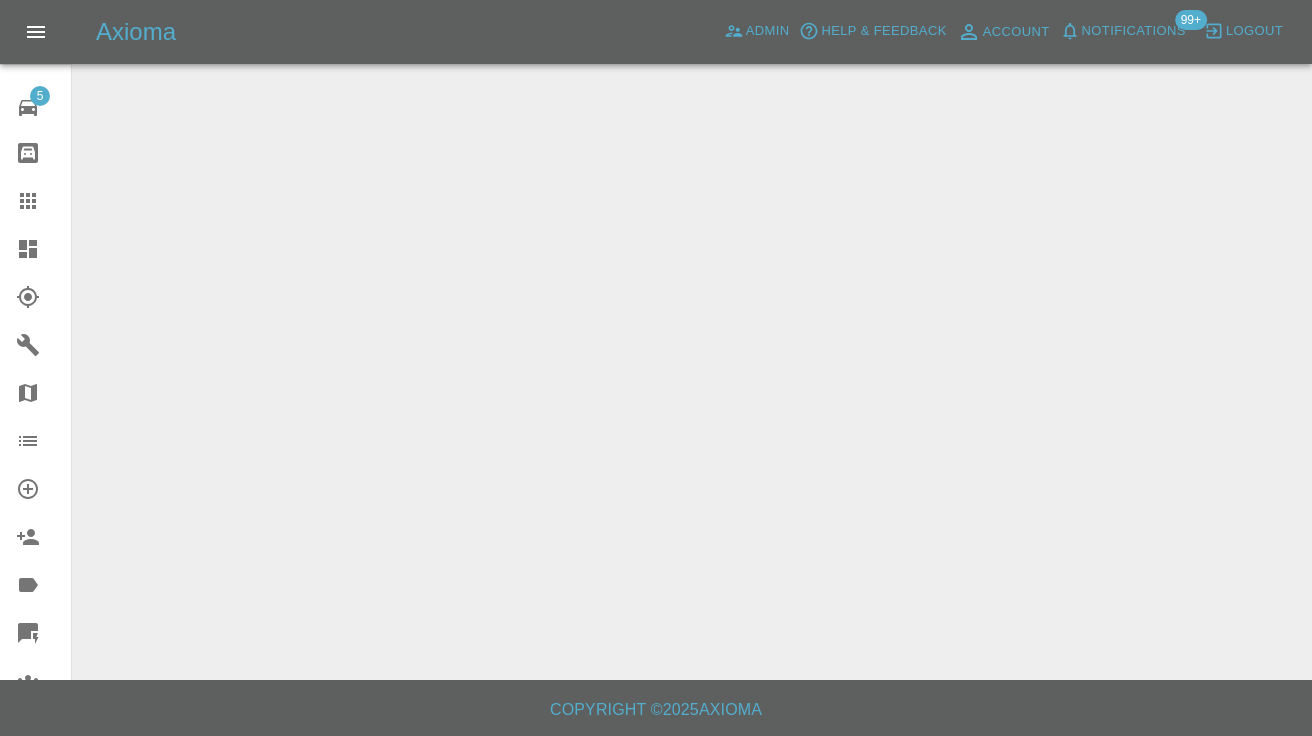 scroll, scrollTop: 0, scrollLeft: 0, axis: both 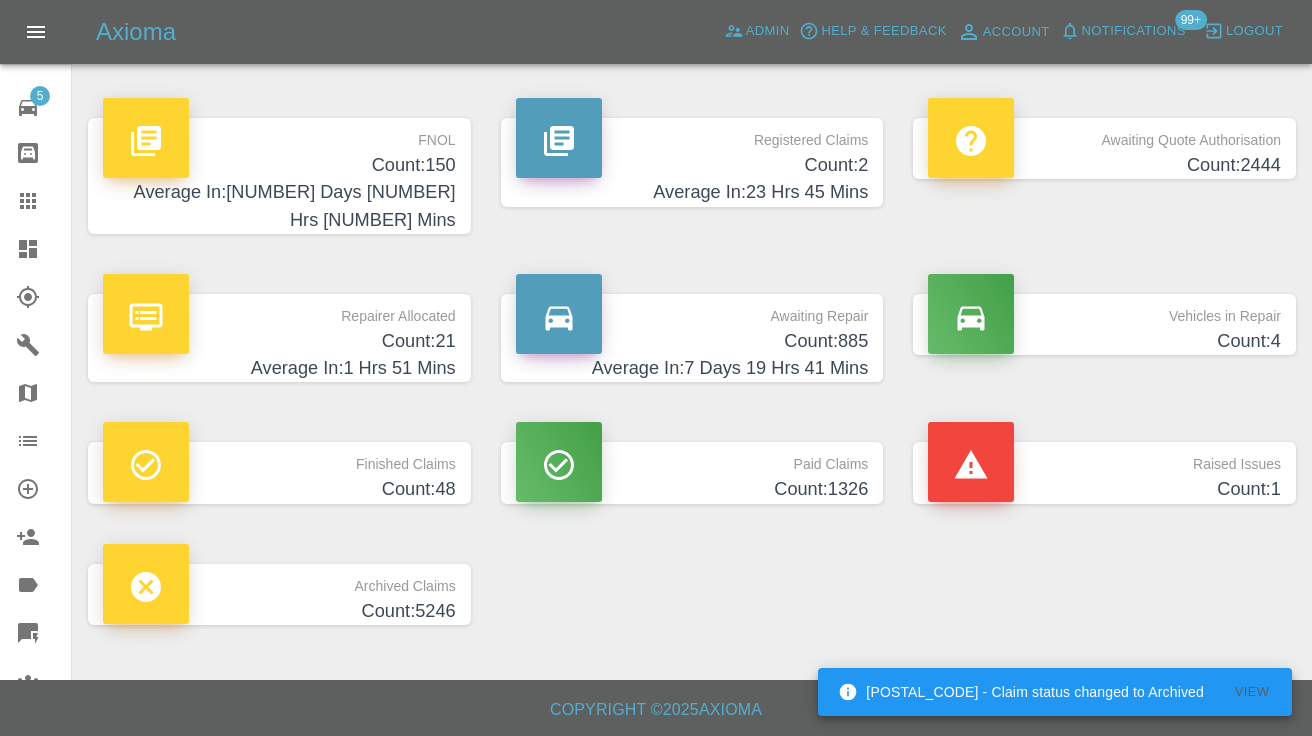 click on "Count:  885" at bounding box center (692, 341) 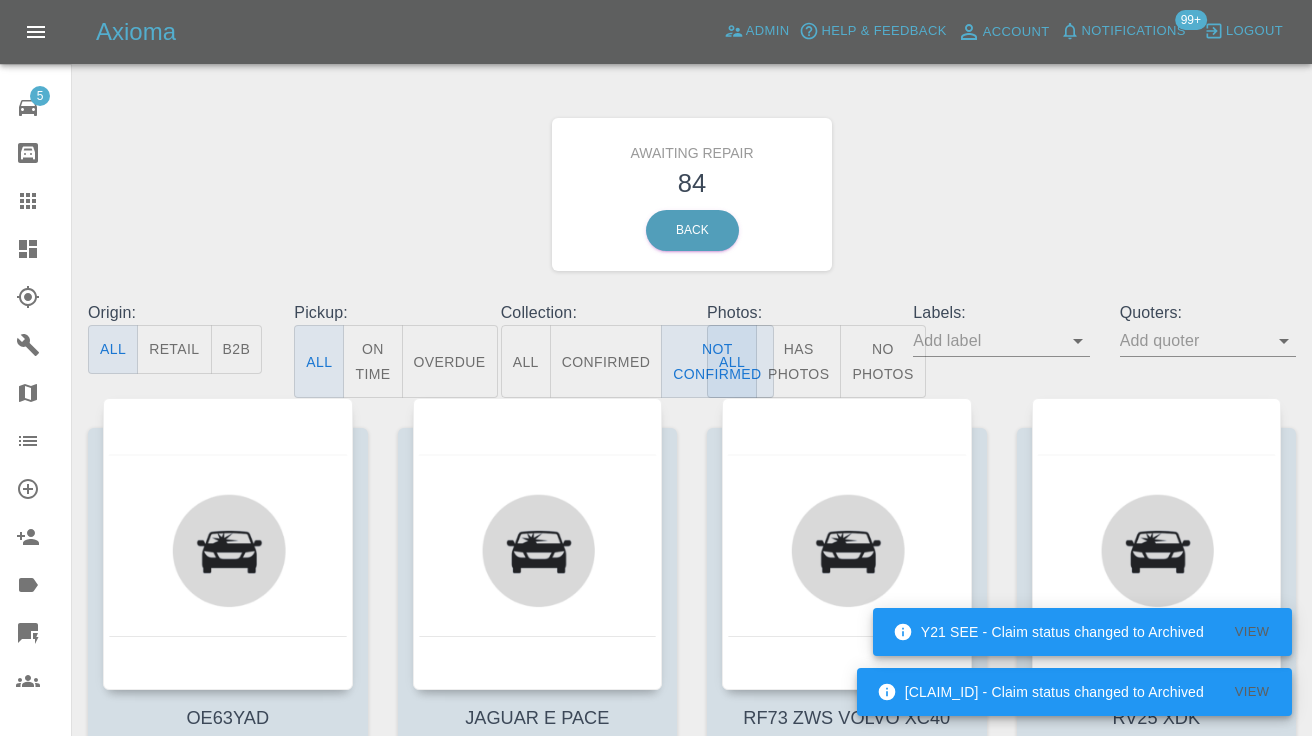 scroll, scrollTop: 0, scrollLeft: 0, axis: both 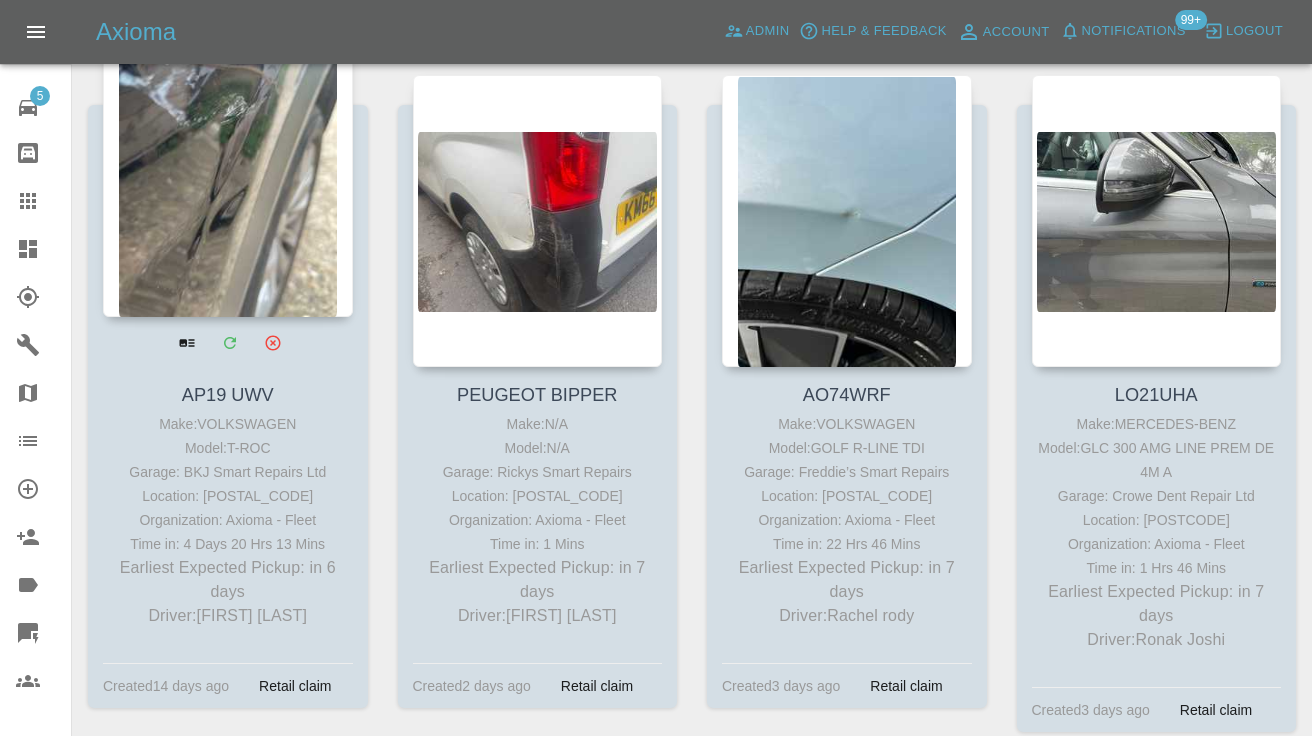 click at bounding box center [228, 171] 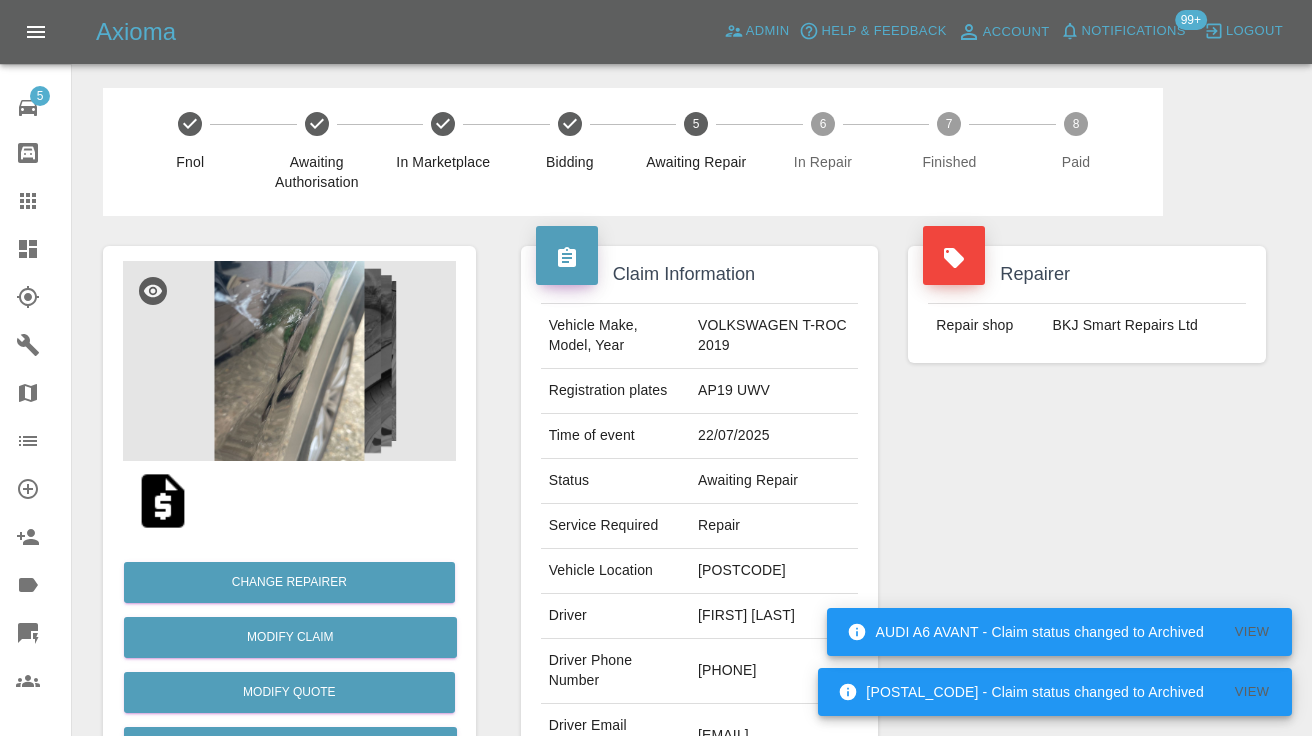 click on "[PHONE]" at bounding box center [774, 671] 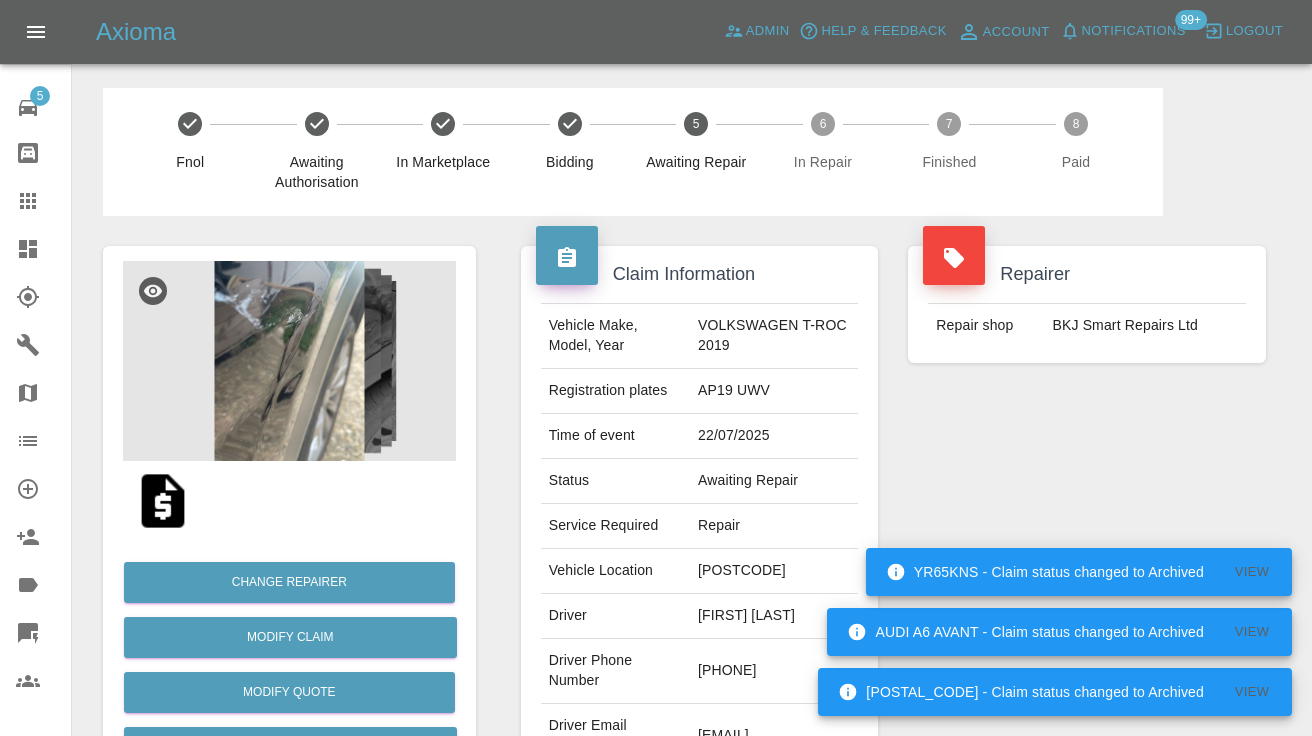 click on "Repairer Repair shop BKJ Smart Repairs Ltd" at bounding box center [1087, 514] 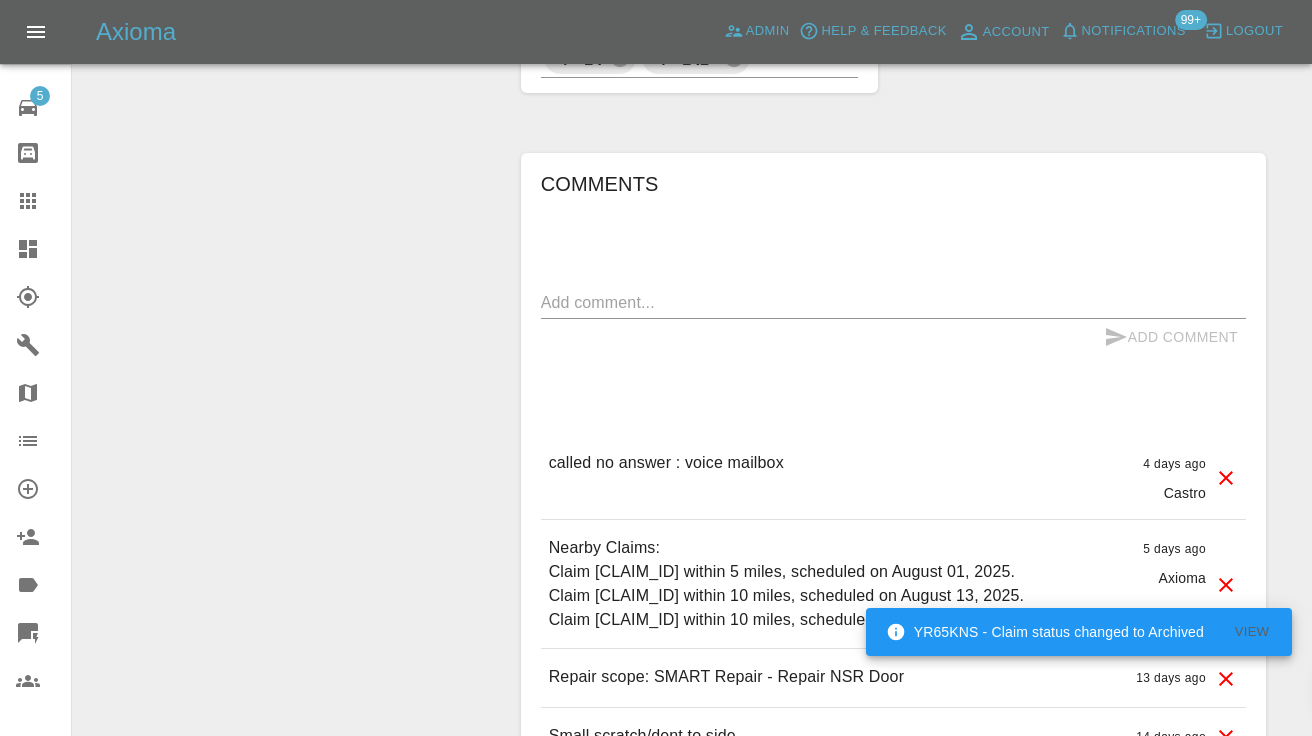 scroll, scrollTop: 1729, scrollLeft: 0, axis: vertical 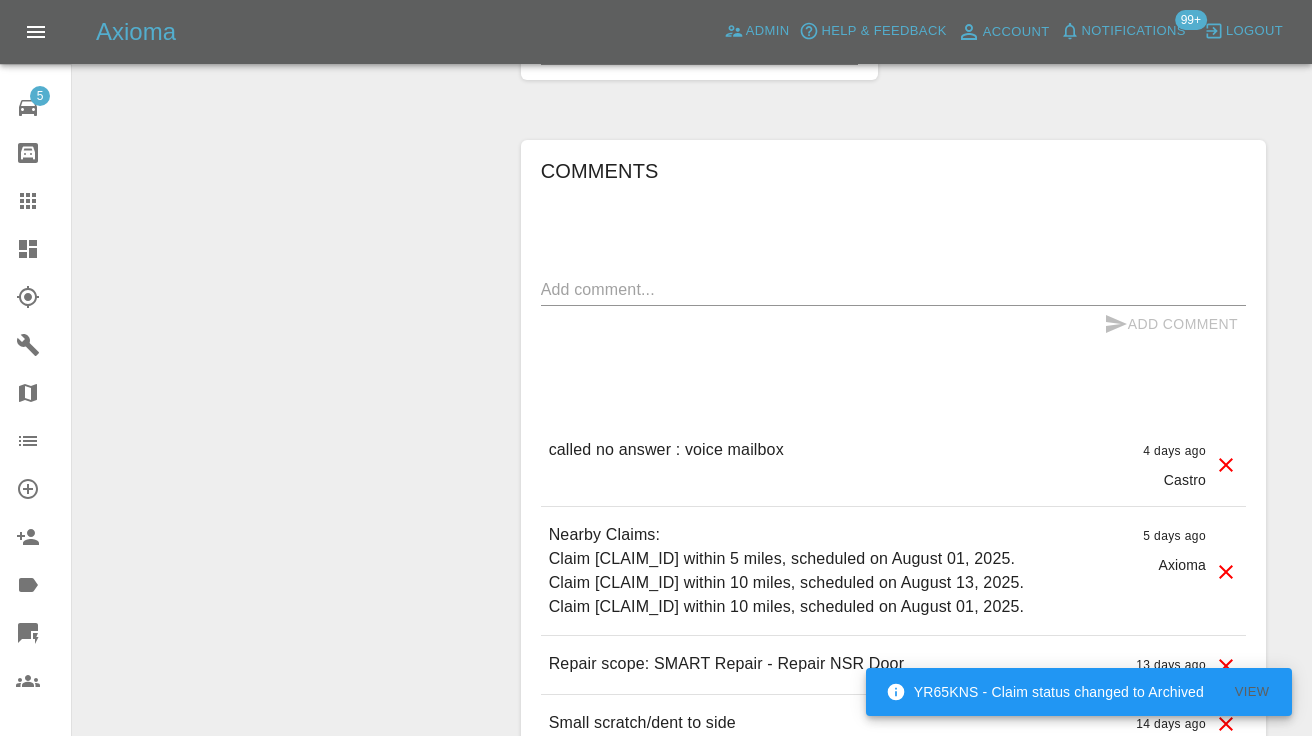 click at bounding box center (893, 289) 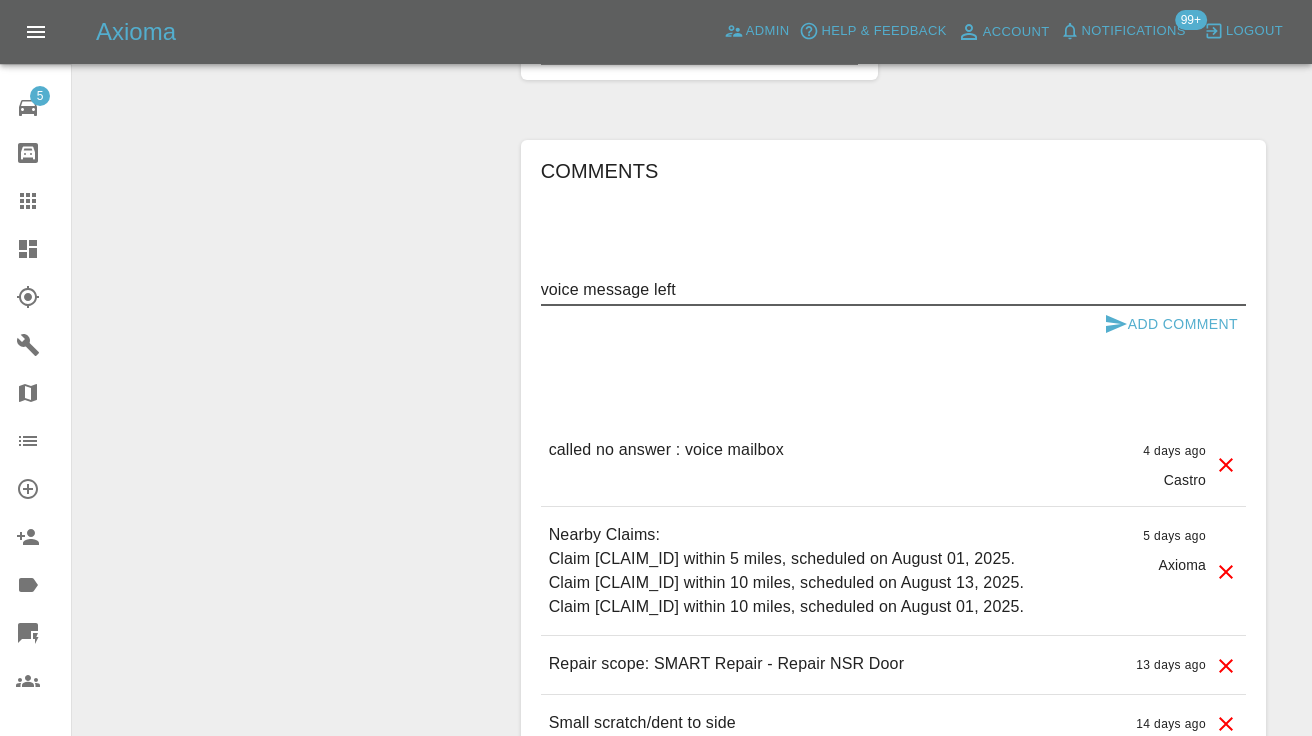 type on "voice message left" 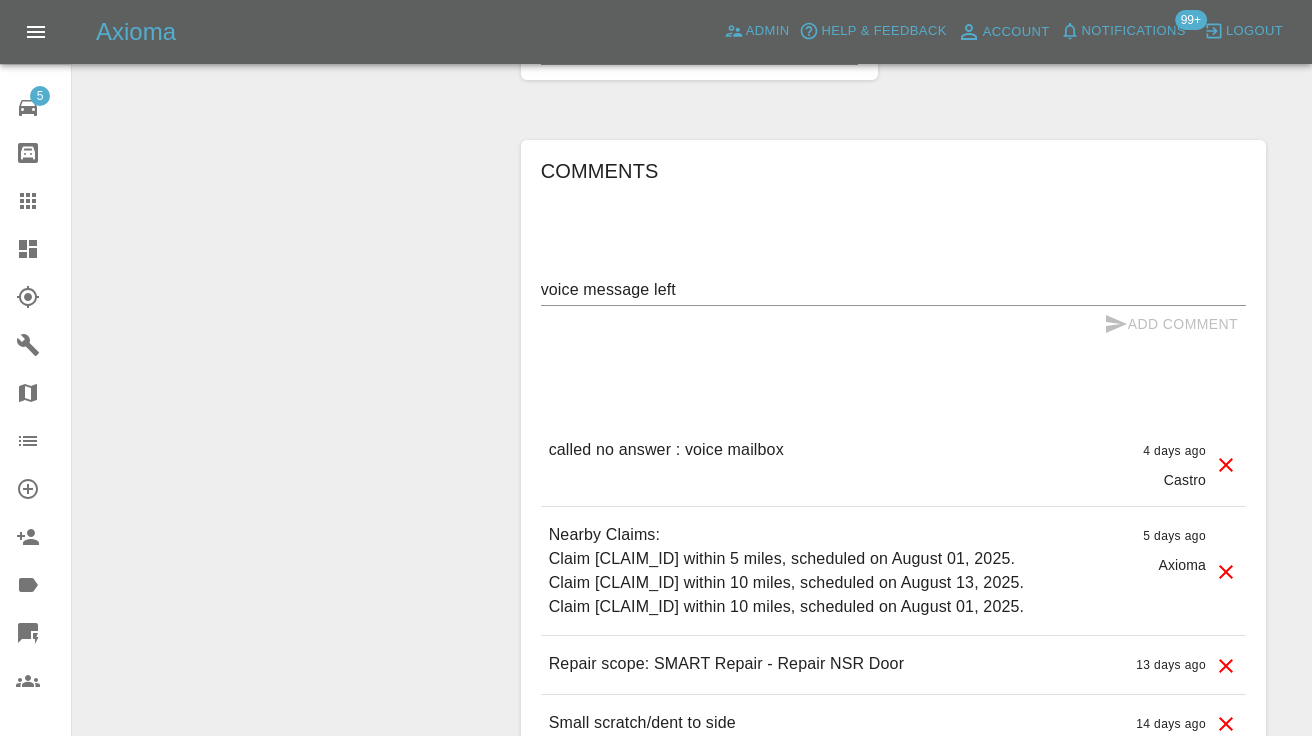 type 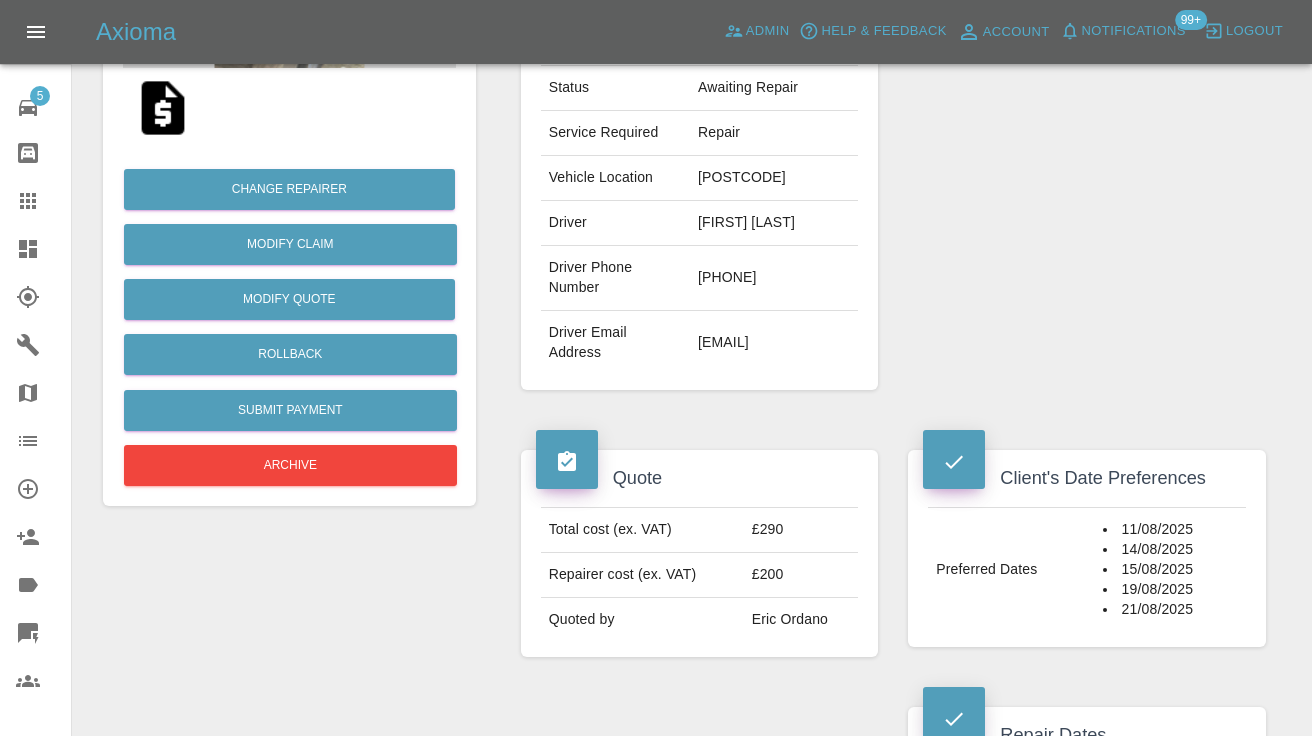 scroll, scrollTop: 397, scrollLeft: 0, axis: vertical 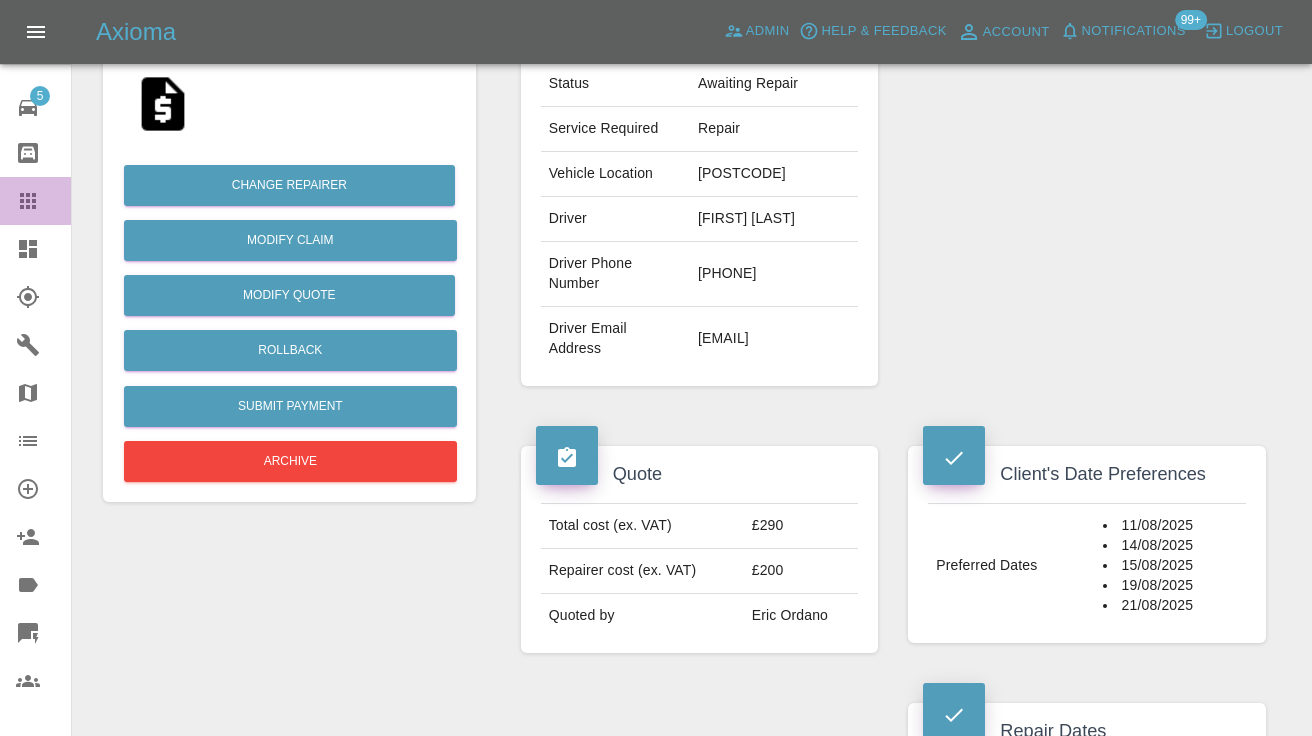 click 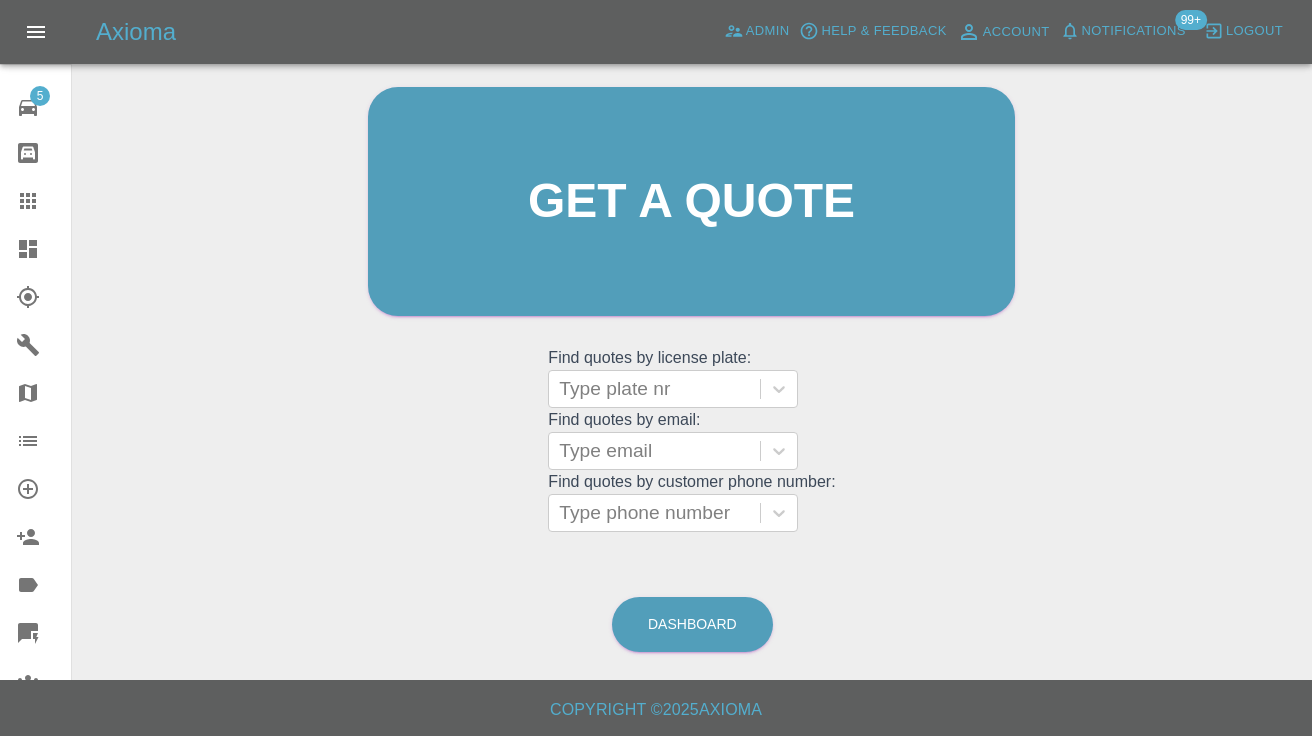 scroll, scrollTop: 133, scrollLeft: 0, axis: vertical 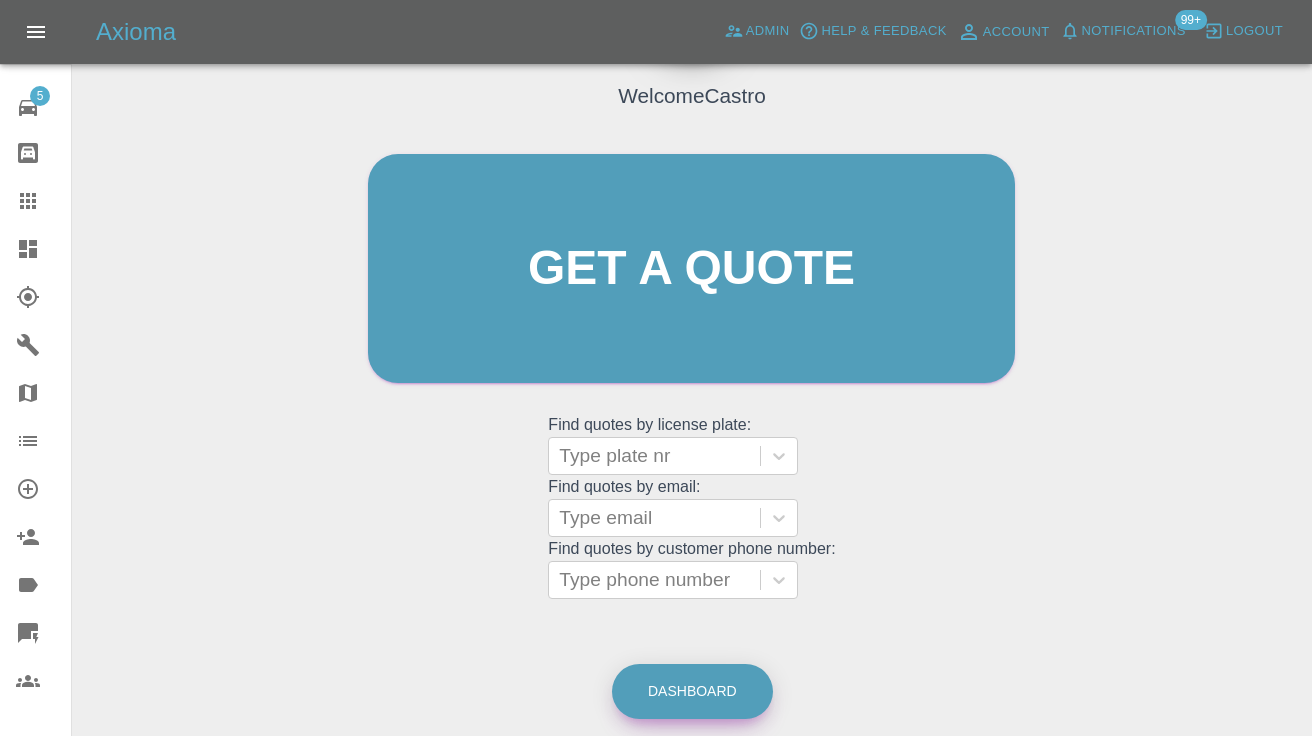 click on "Dashboard" at bounding box center (692, 691) 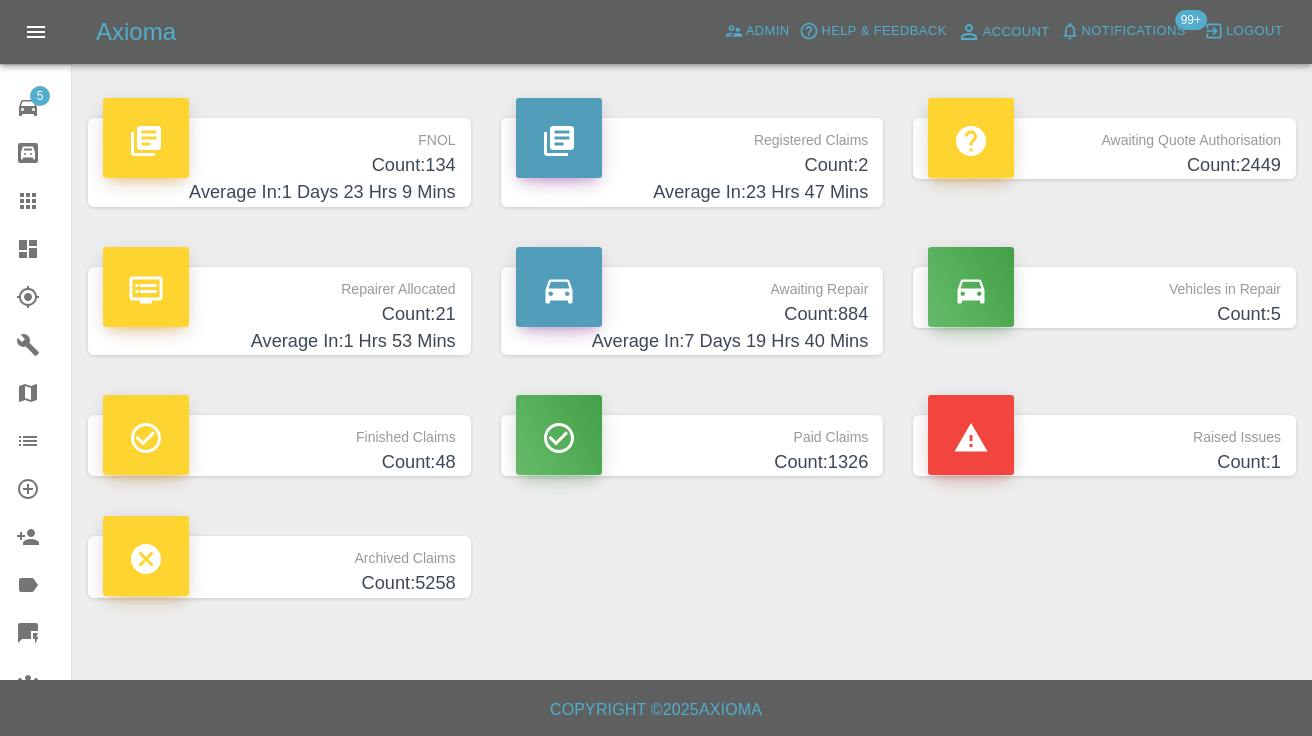 click on "Count:  884" at bounding box center (692, 314) 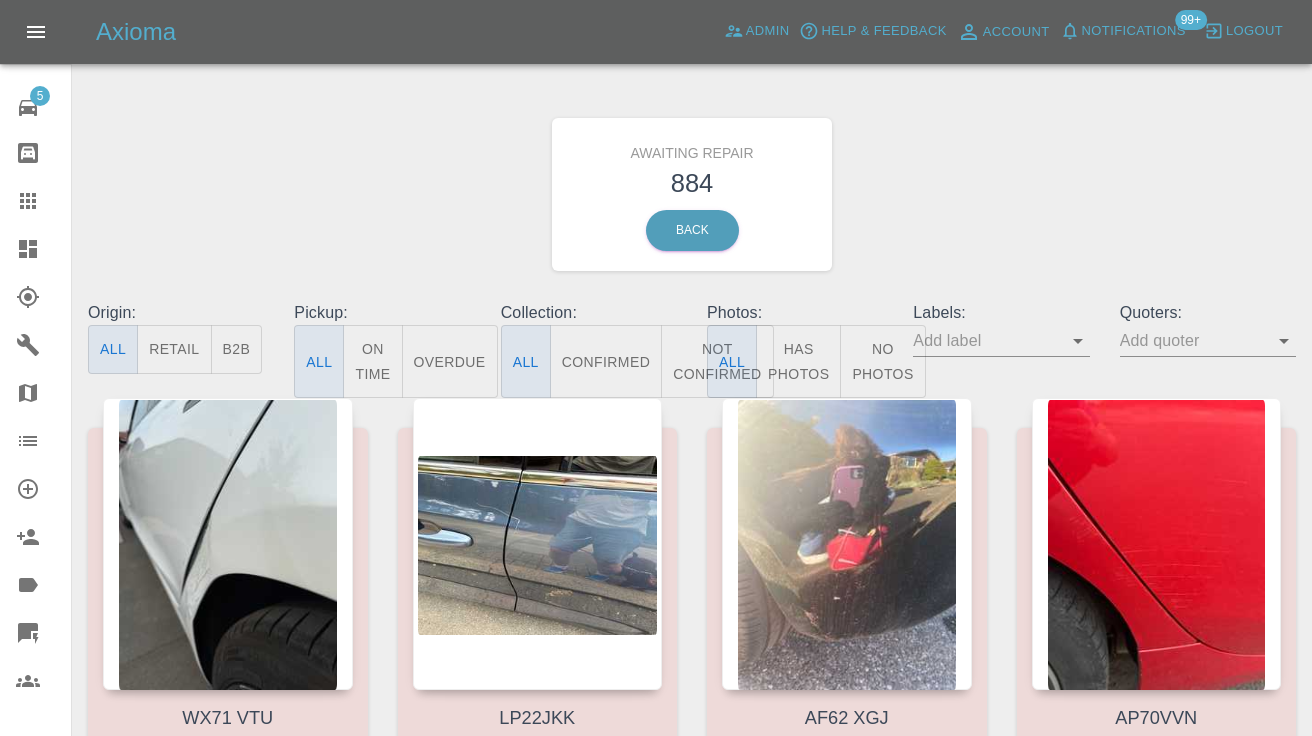 drag, startPoint x: 683, startPoint y: 361, endPoint x: 957, endPoint y: 250, distance: 295.62982 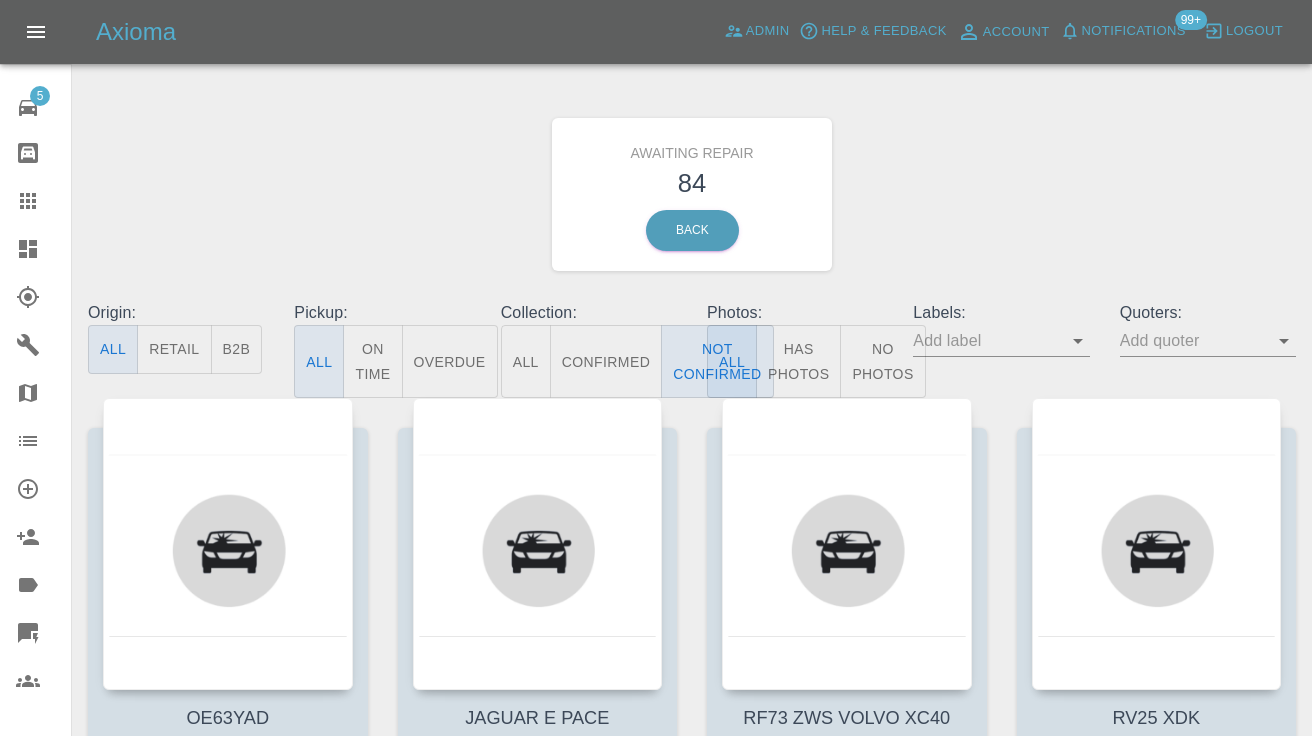 click on "Awaiting Repair 84 Back" at bounding box center [692, 194] 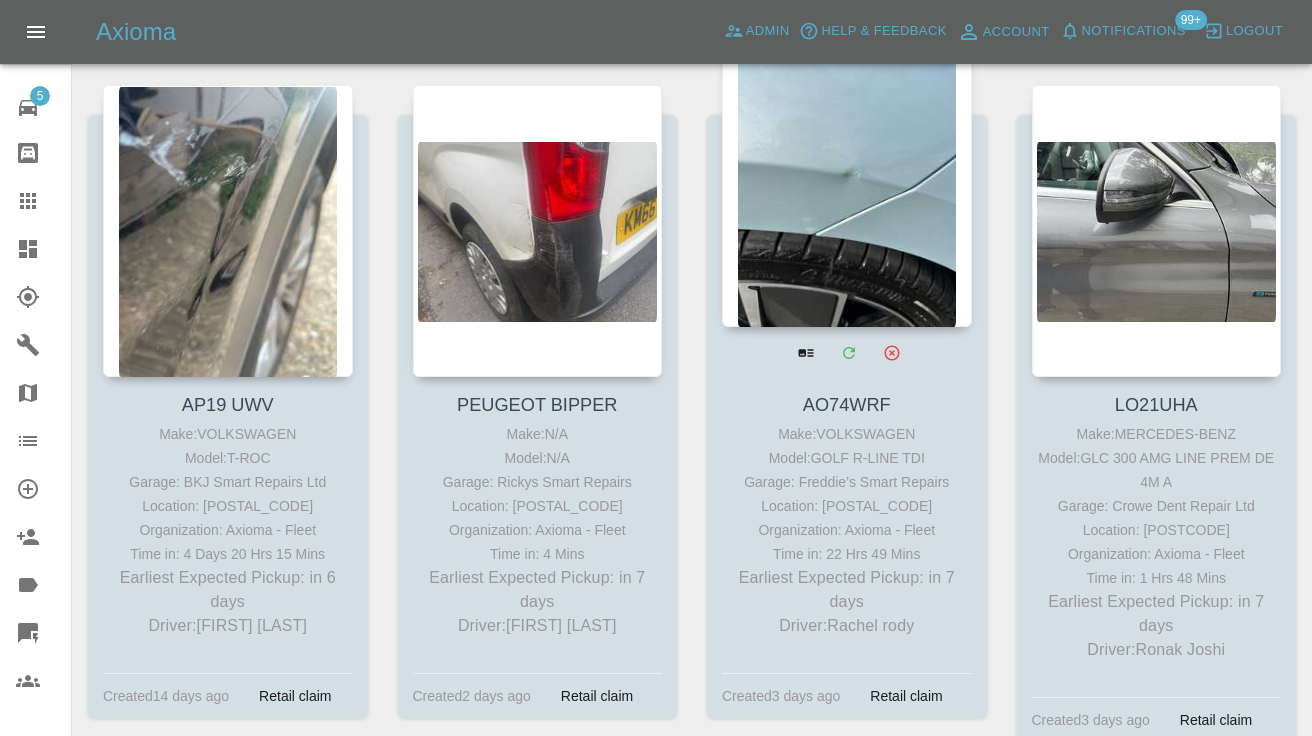 scroll, scrollTop: 3050, scrollLeft: 0, axis: vertical 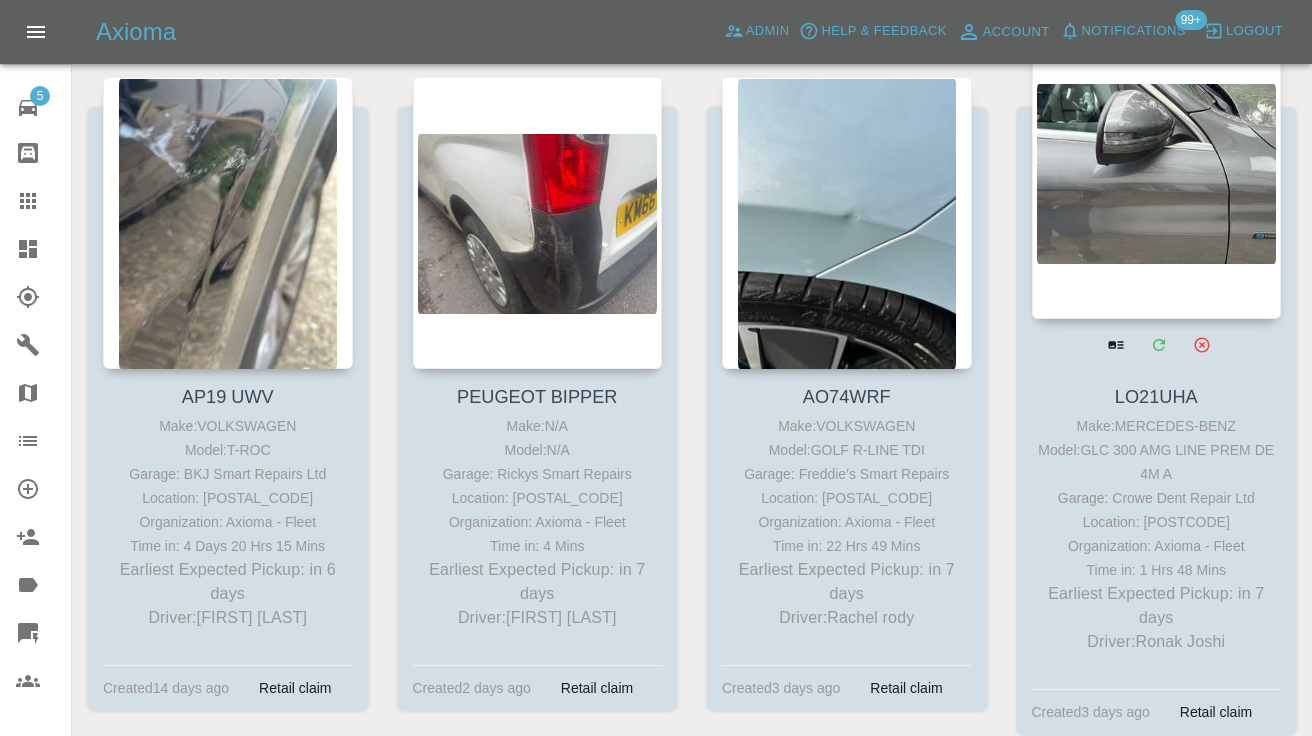 click at bounding box center [1157, 173] 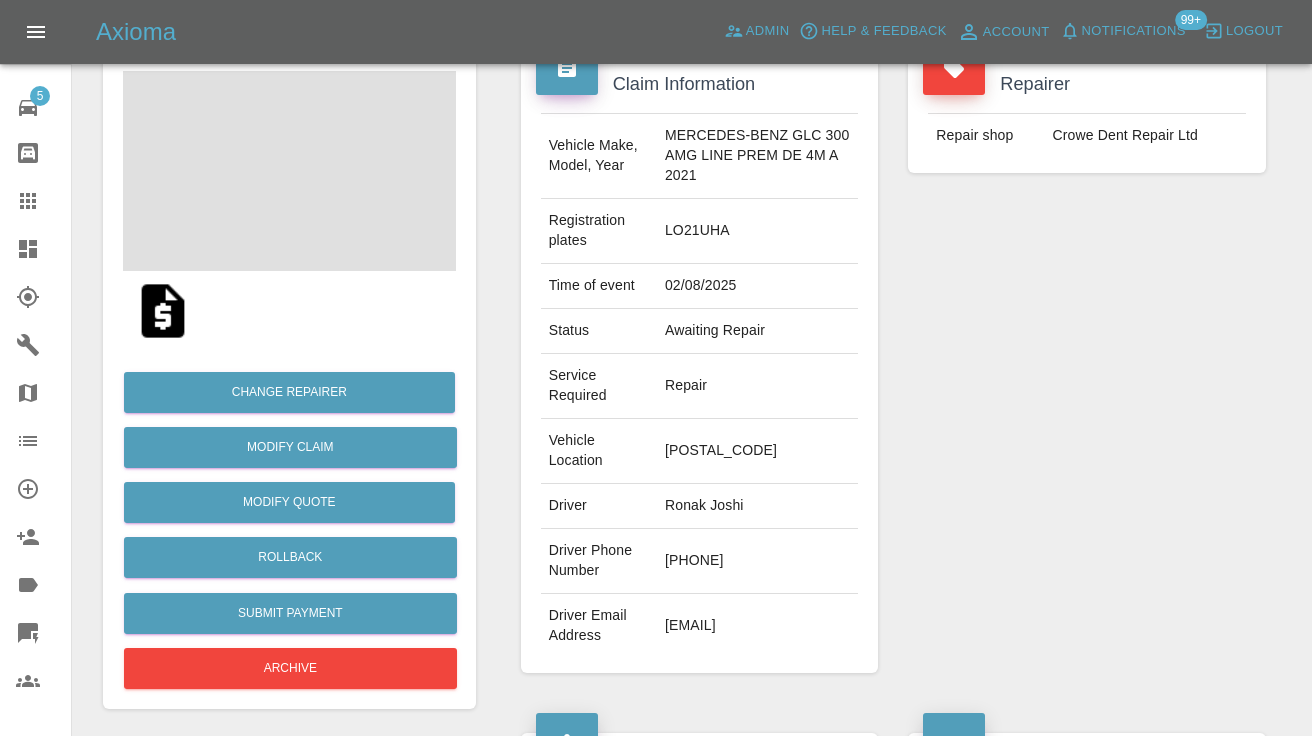 scroll, scrollTop: 242, scrollLeft: 0, axis: vertical 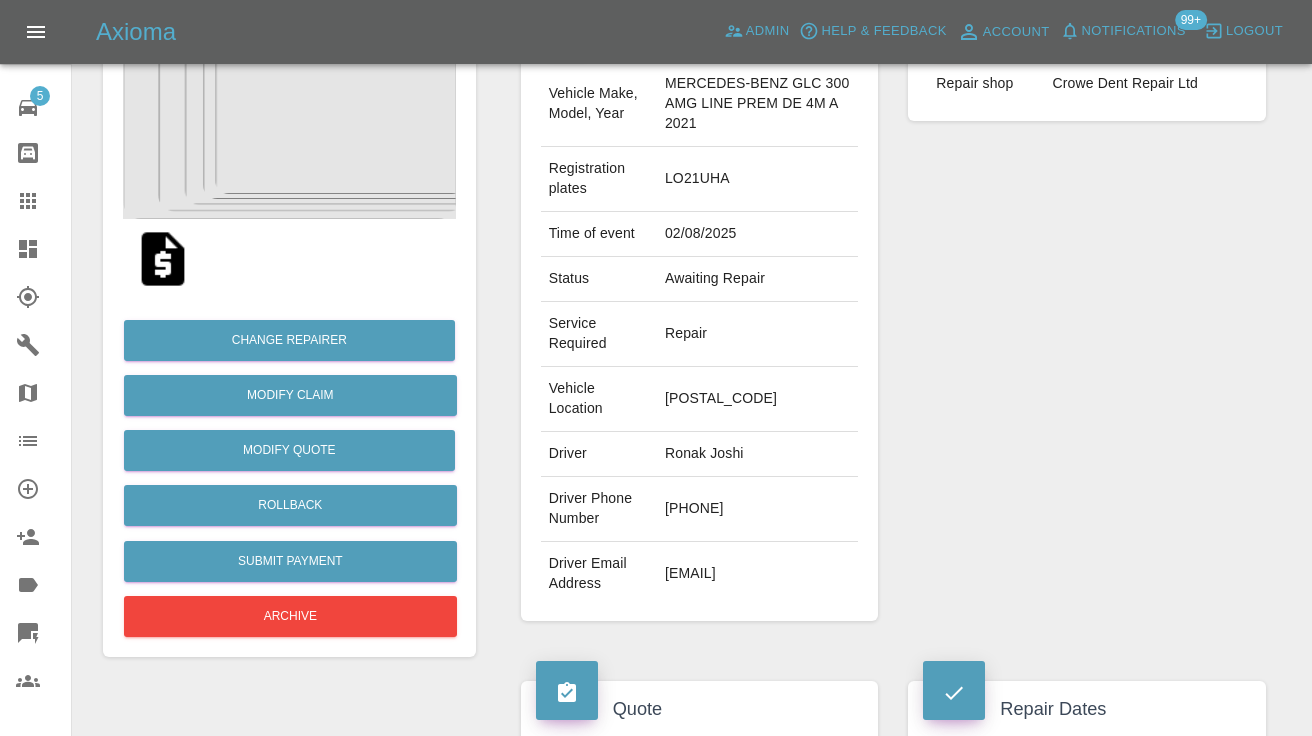 click on "07930315205" at bounding box center [757, 509] 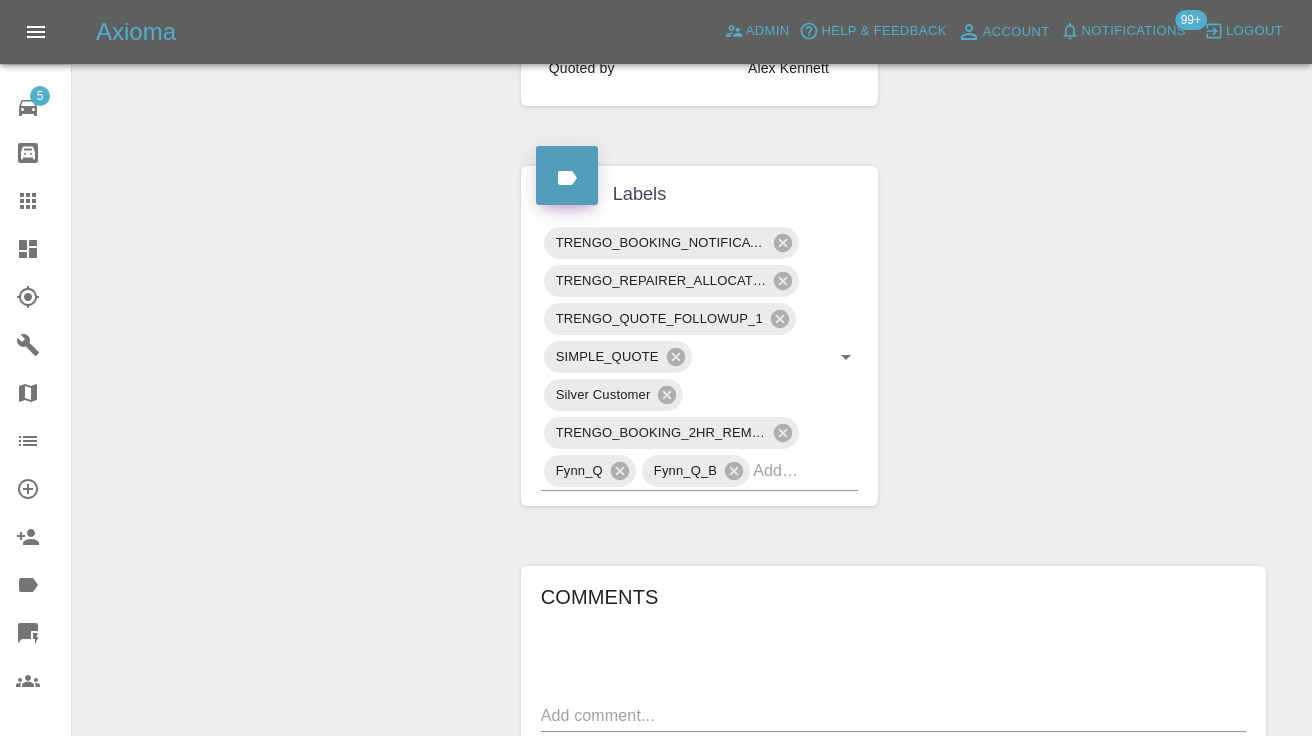 scroll, scrollTop: 1031, scrollLeft: 0, axis: vertical 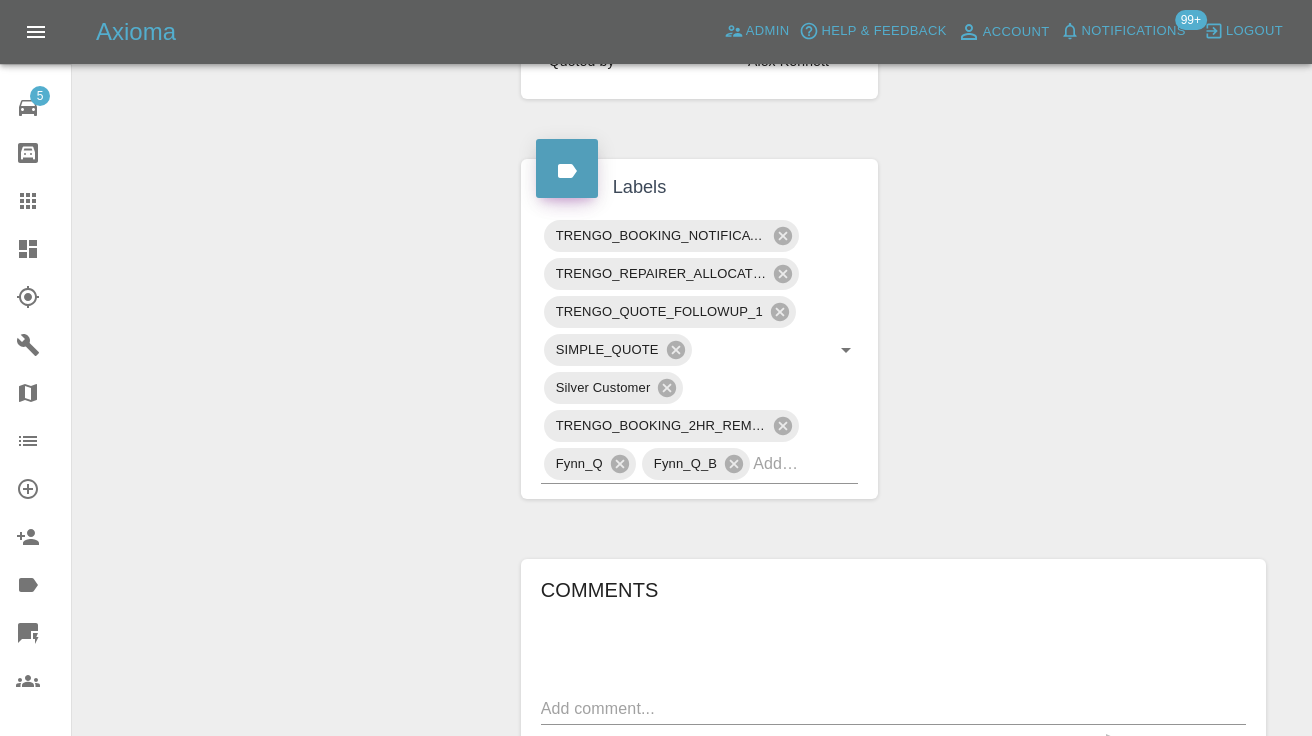 click on "Change Repairer Modify Claim Modify Quote Rollback Submit Payment Archive" at bounding box center (289, 240) 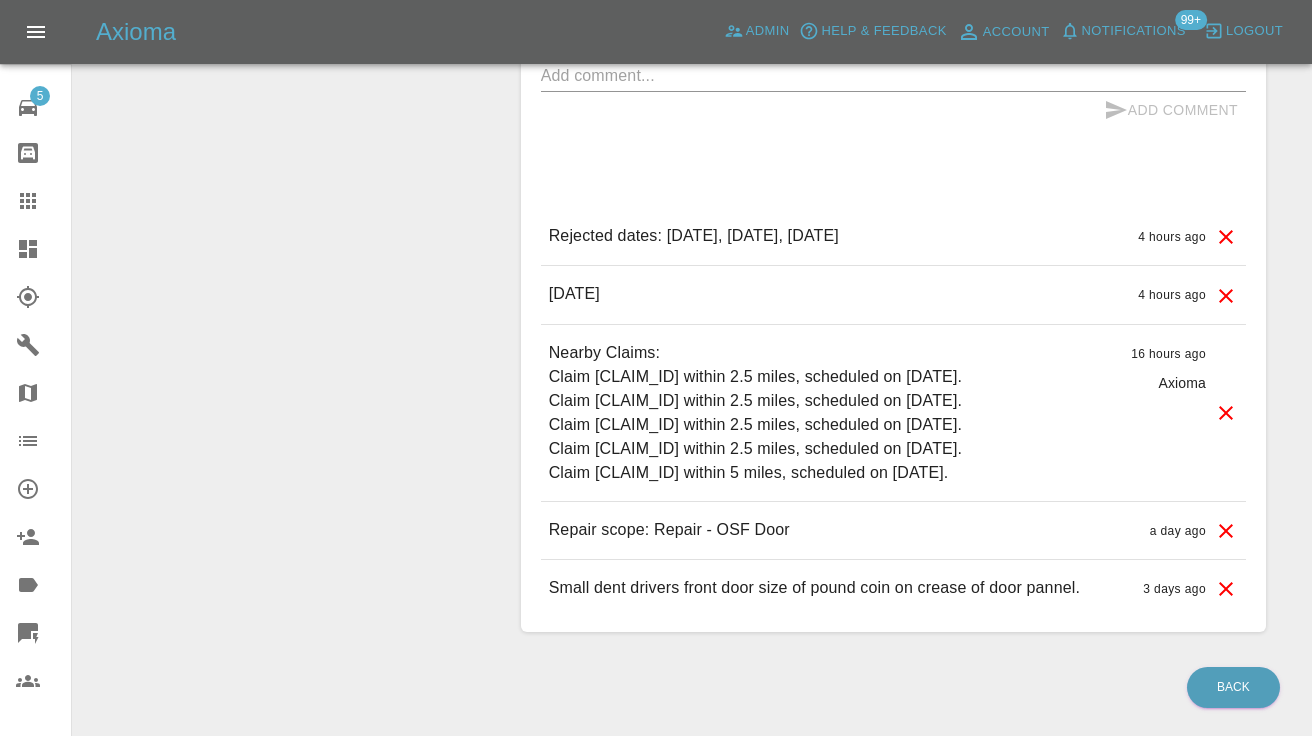 scroll, scrollTop: 1660, scrollLeft: 0, axis: vertical 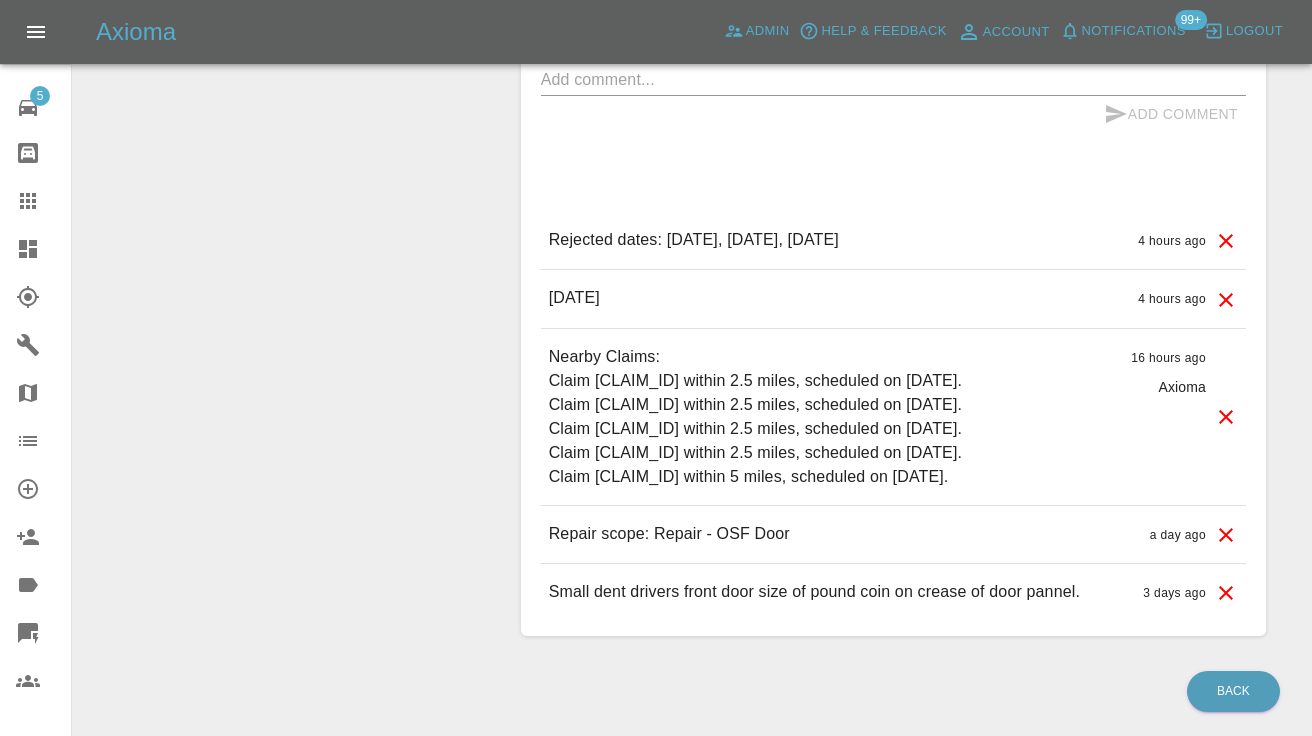 click 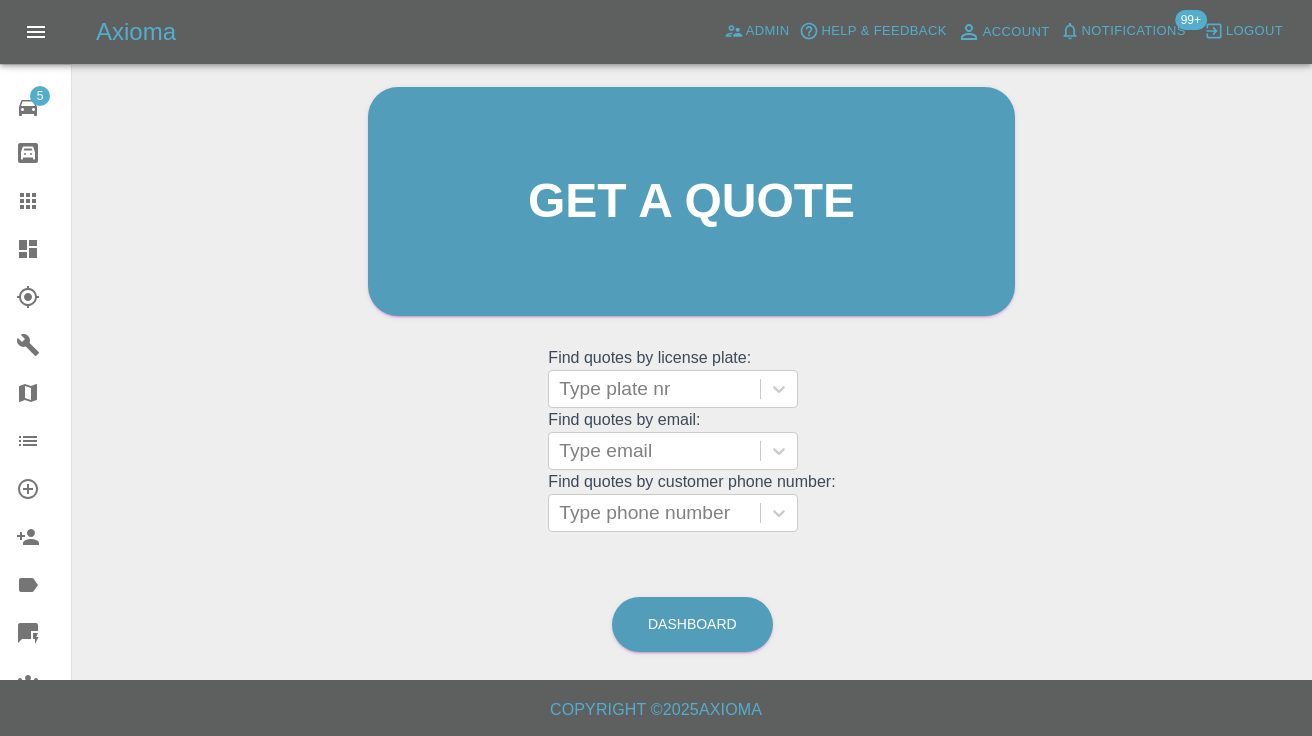 scroll, scrollTop: 199, scrollLeft: 0, axis: vertical 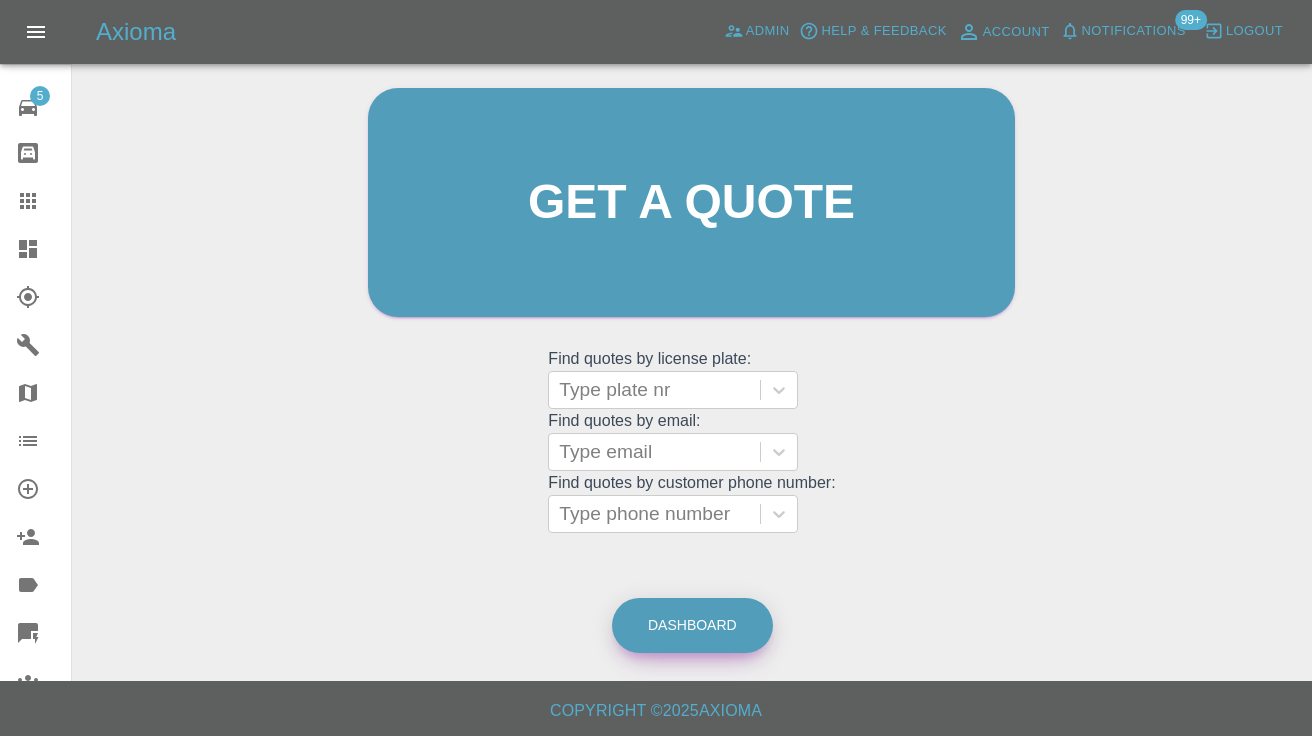 click on "Dashboard" at bounding box center (692, 625) 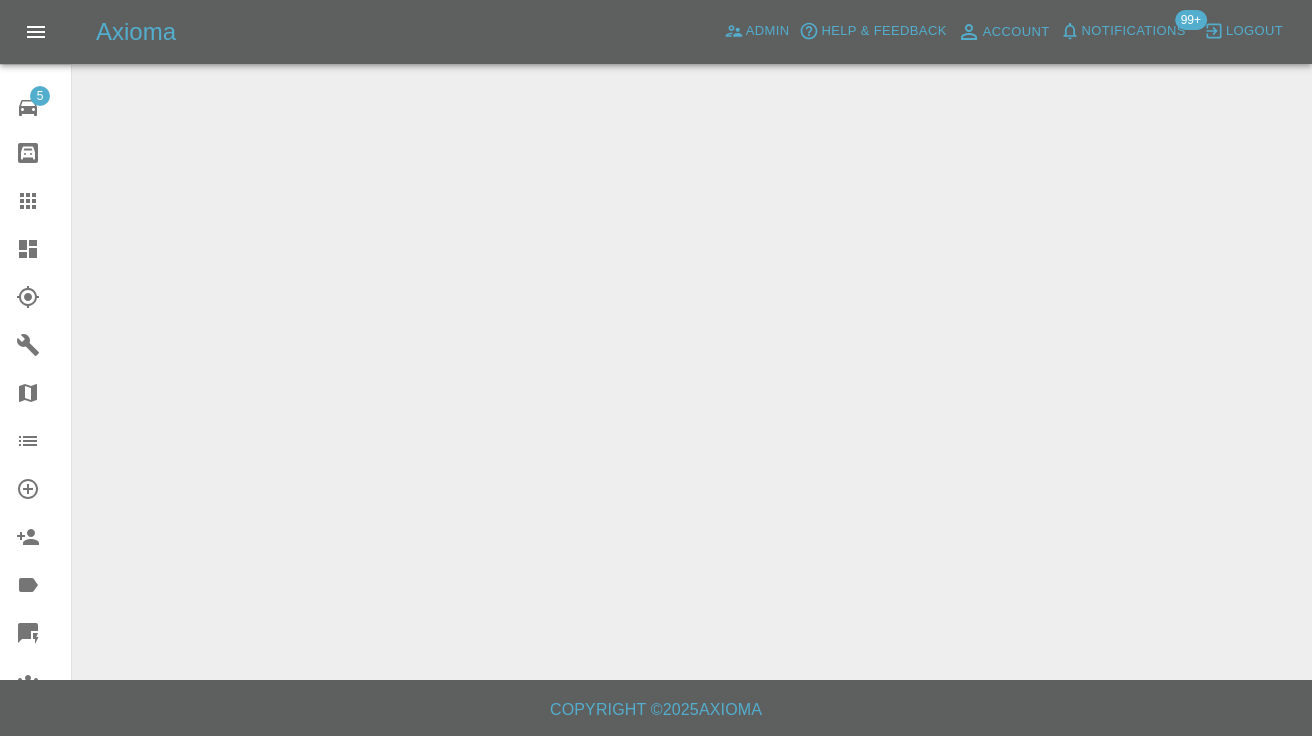 scroll, scrollTop: 0, scrollLeft: 0, axis: both 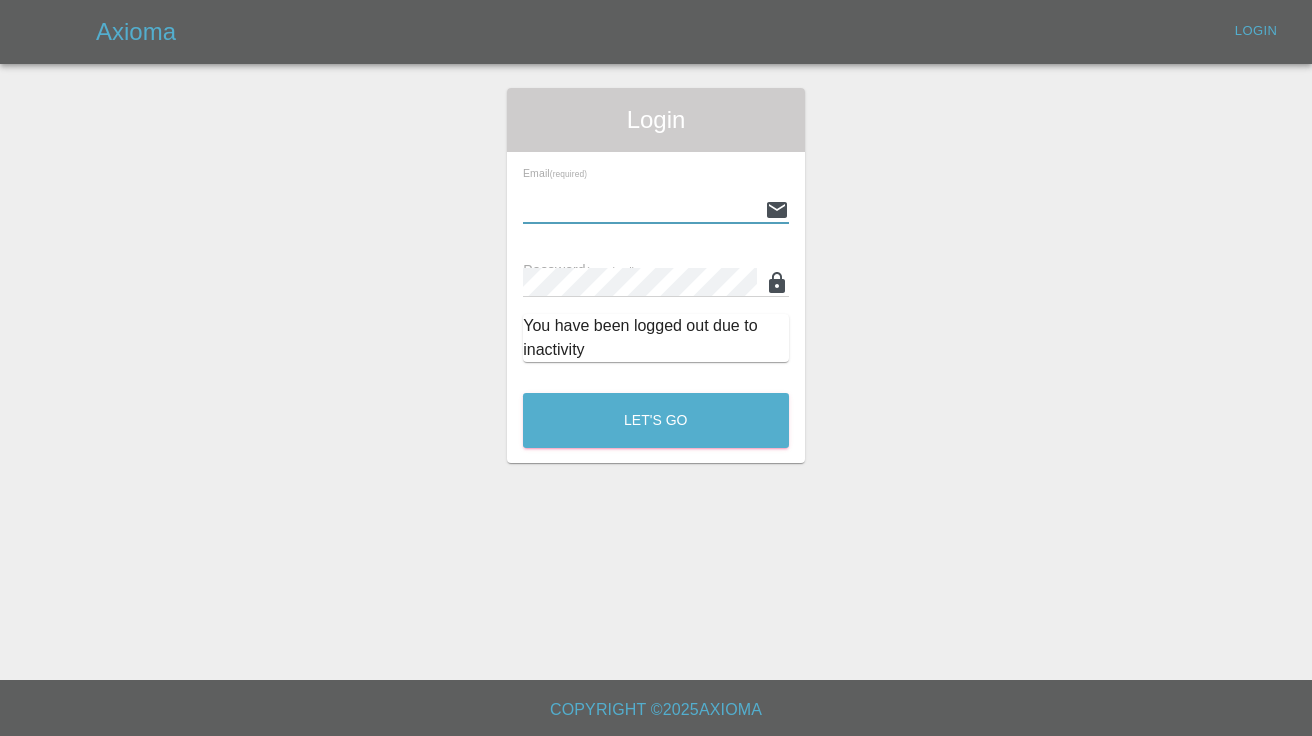 type on "Castrokhonqwana@gmail.com" 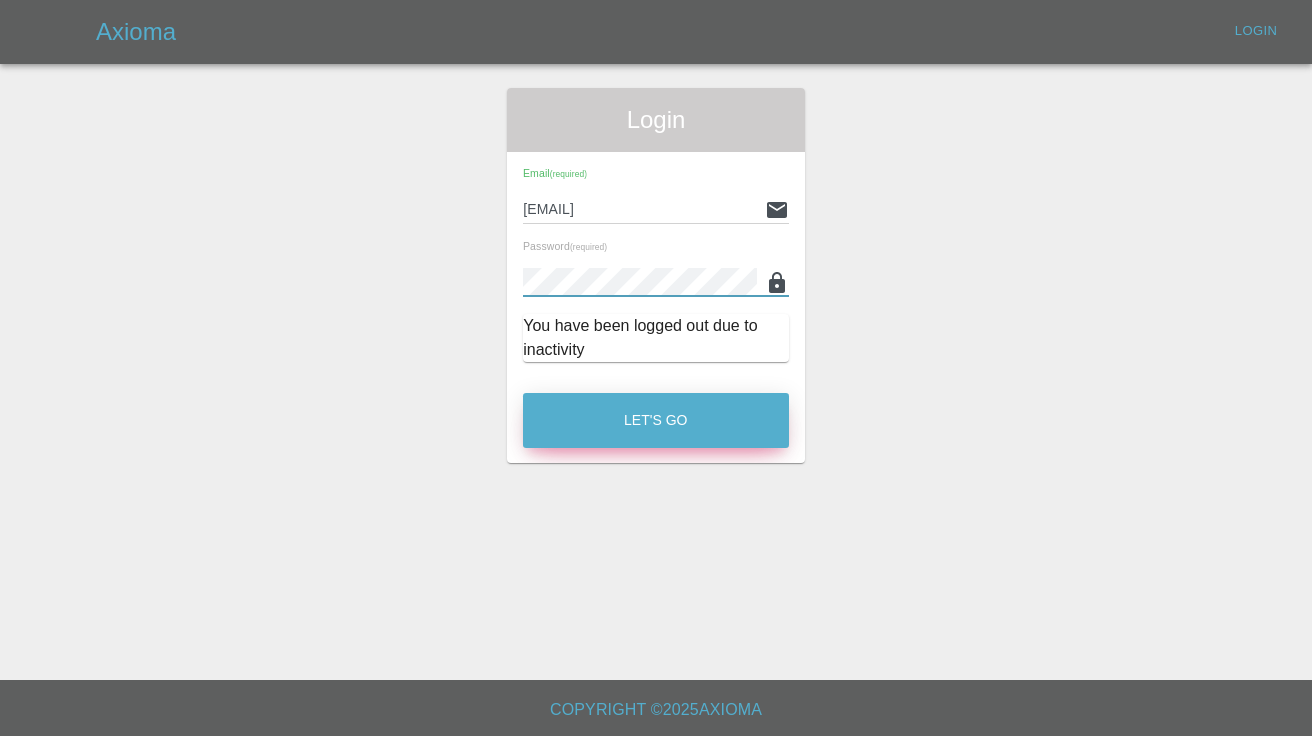 click on "Let's Go" at bounding box center [656, 420] 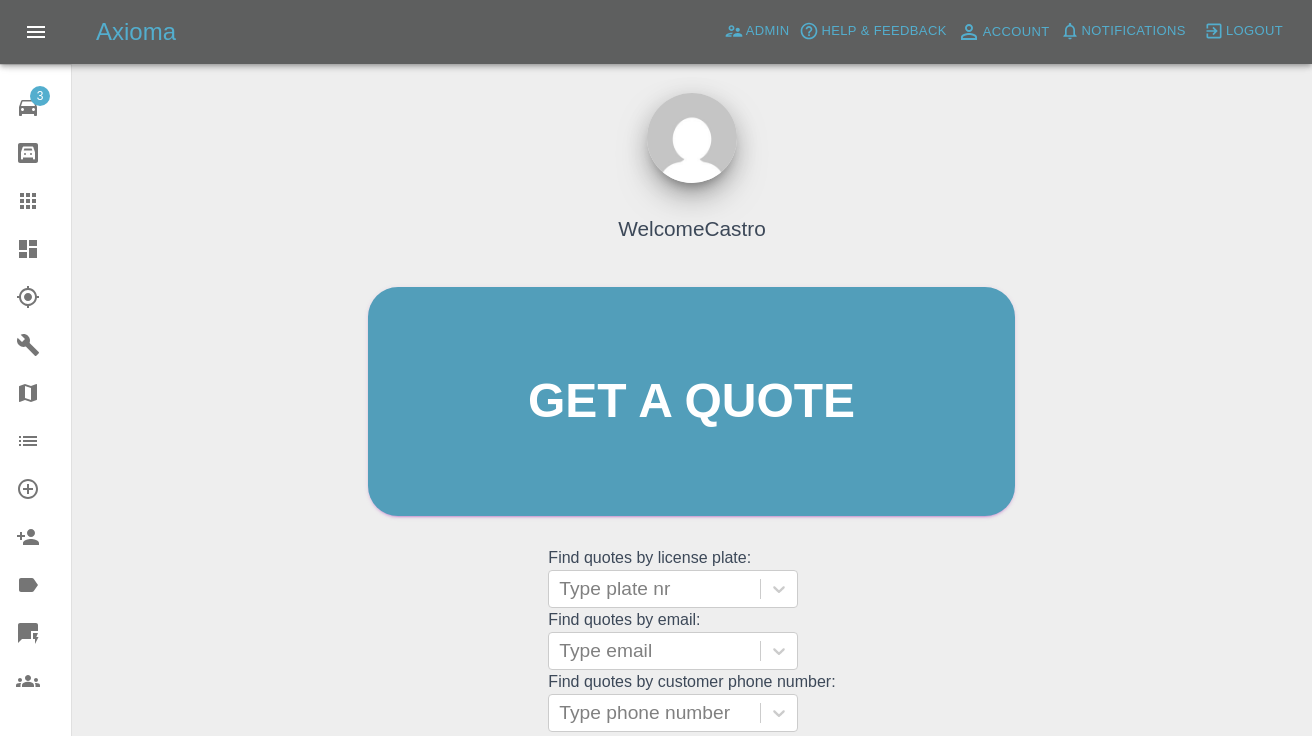 click on "Welcome  Castro Get a quote Get a quote Find quotes by license plate: Type plate nr Find quotes by email: Type email Find quotes by customer phone number: Type phone number" at bounding box center [691, 440] 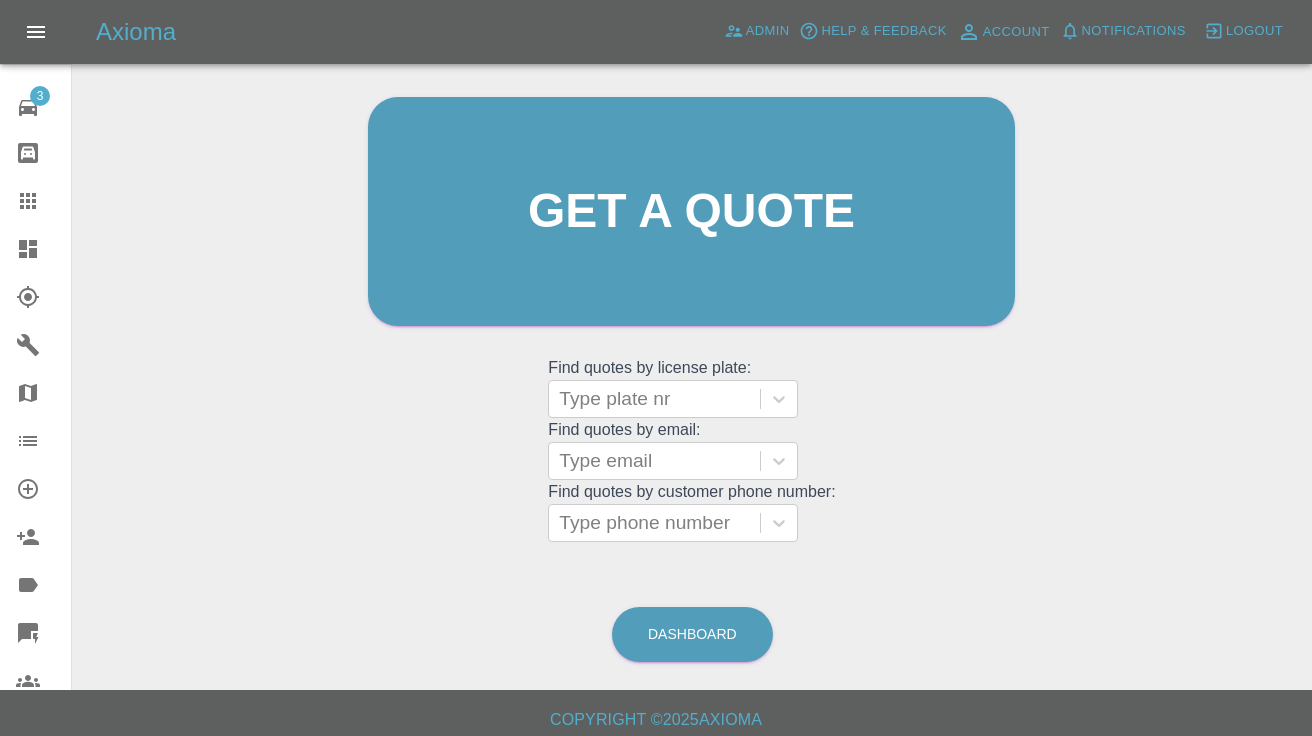 scroll, scrollTop: 201, scrollLeft: 0, axis: vertical 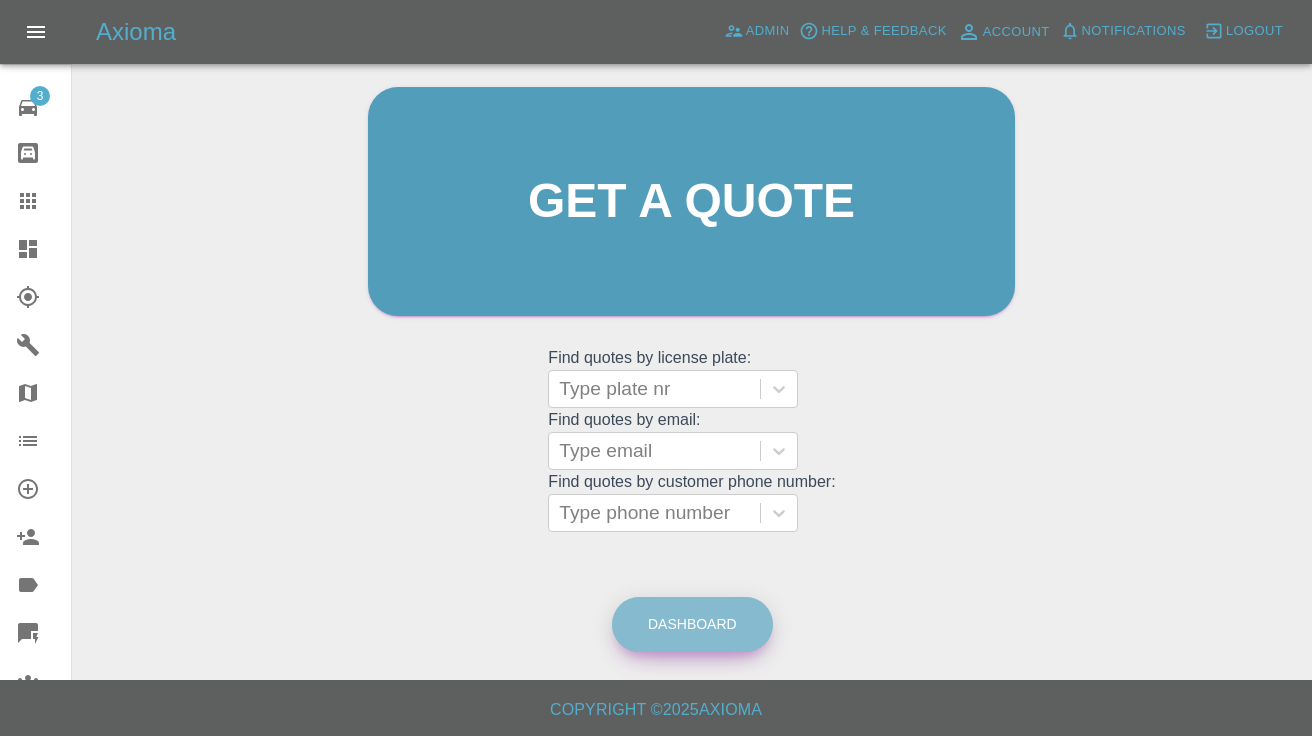 click on "Dashboard" at bounding box center (692, 624) 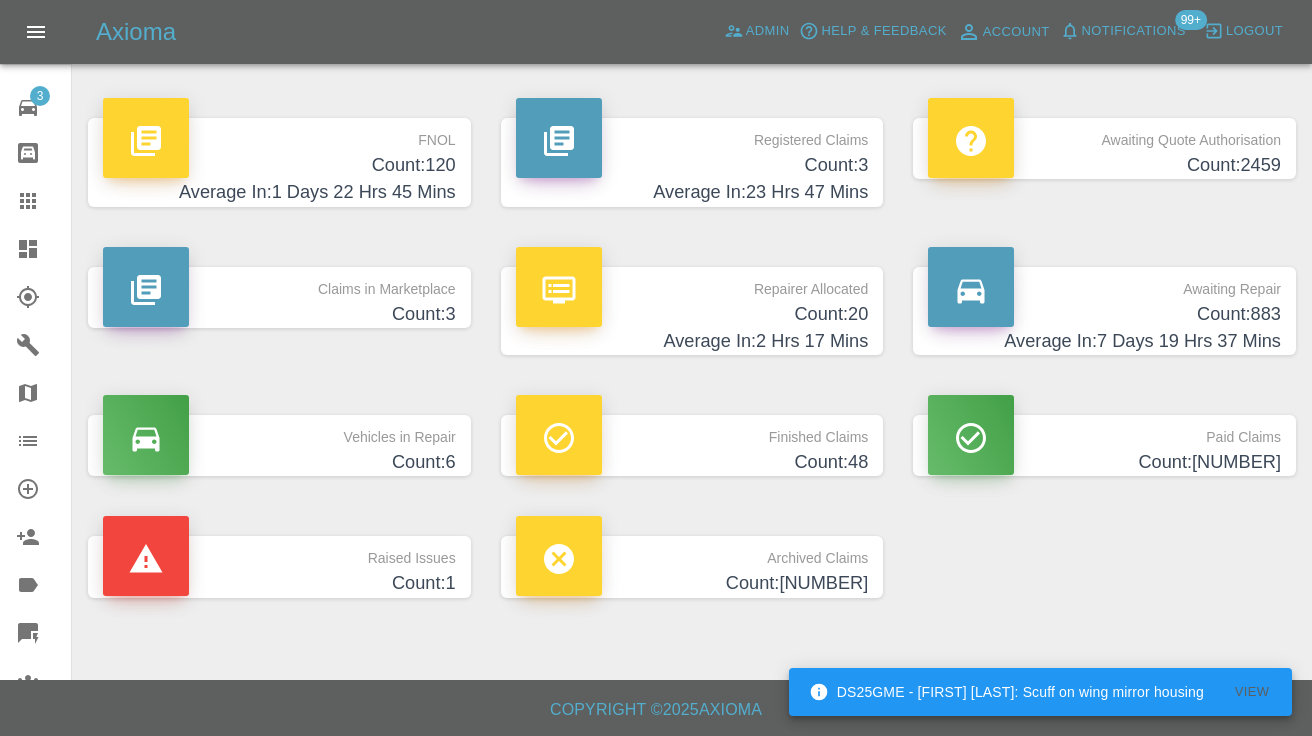 click on "Count:  883" at bounding box center (1104, 314) 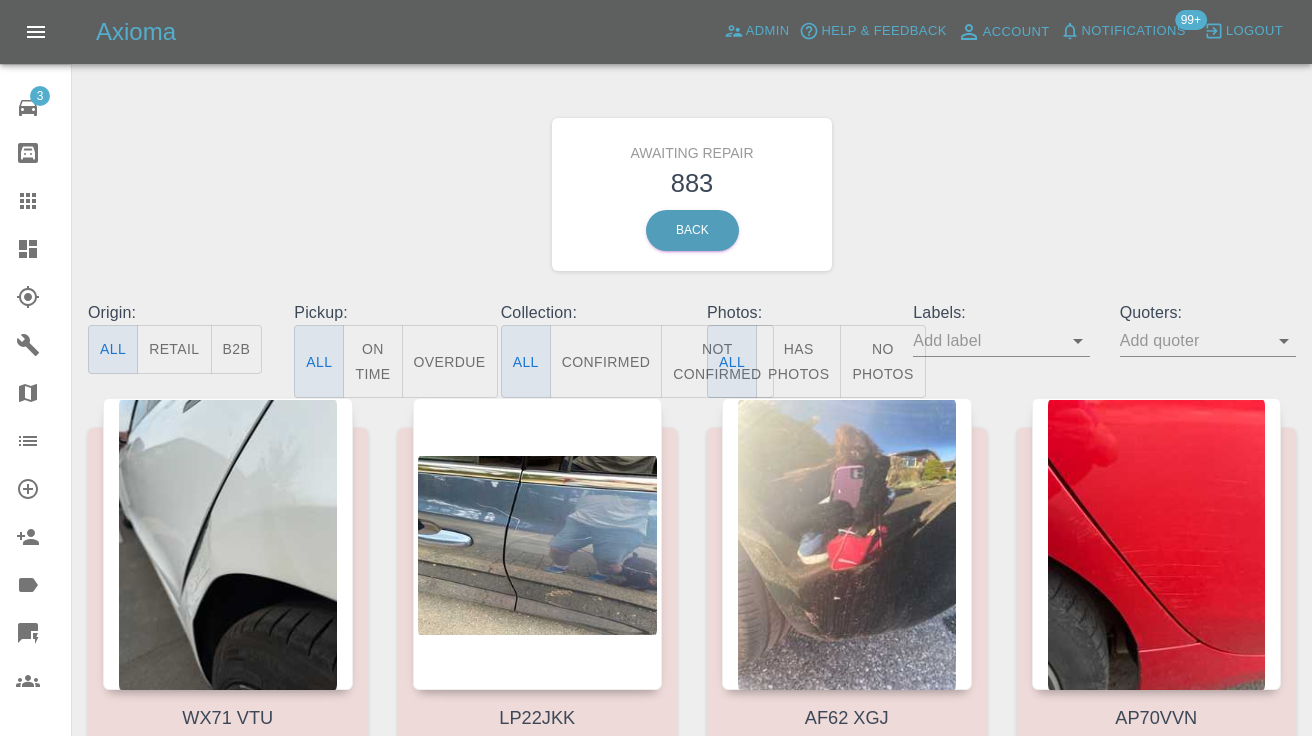 click on "Not Confirmed" at bounding box center [717, 361] 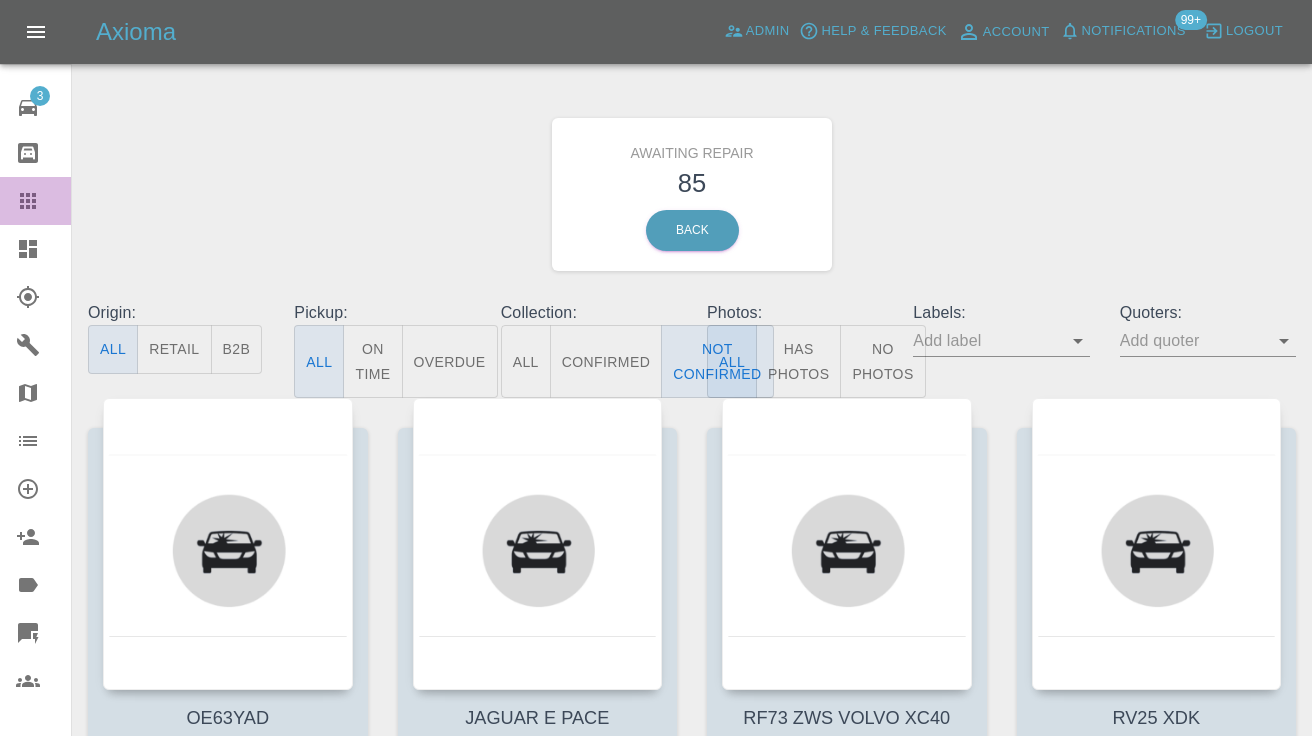 click 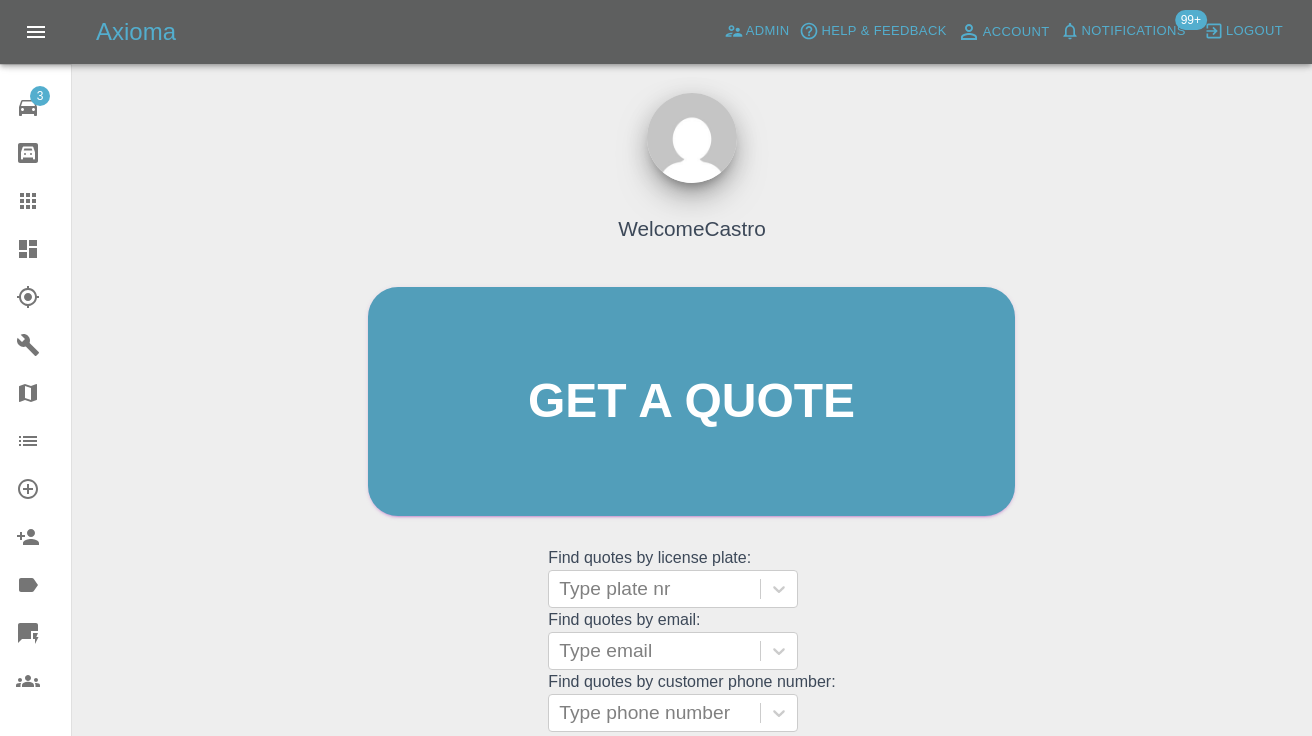 click on "Welcome  Castro Get a quote Get a quote Find quotes by license plate: Type plate nr Find quotes by email: Type email Find quotes by customer phone number: Type phone number" at bounding box center (691, 440) 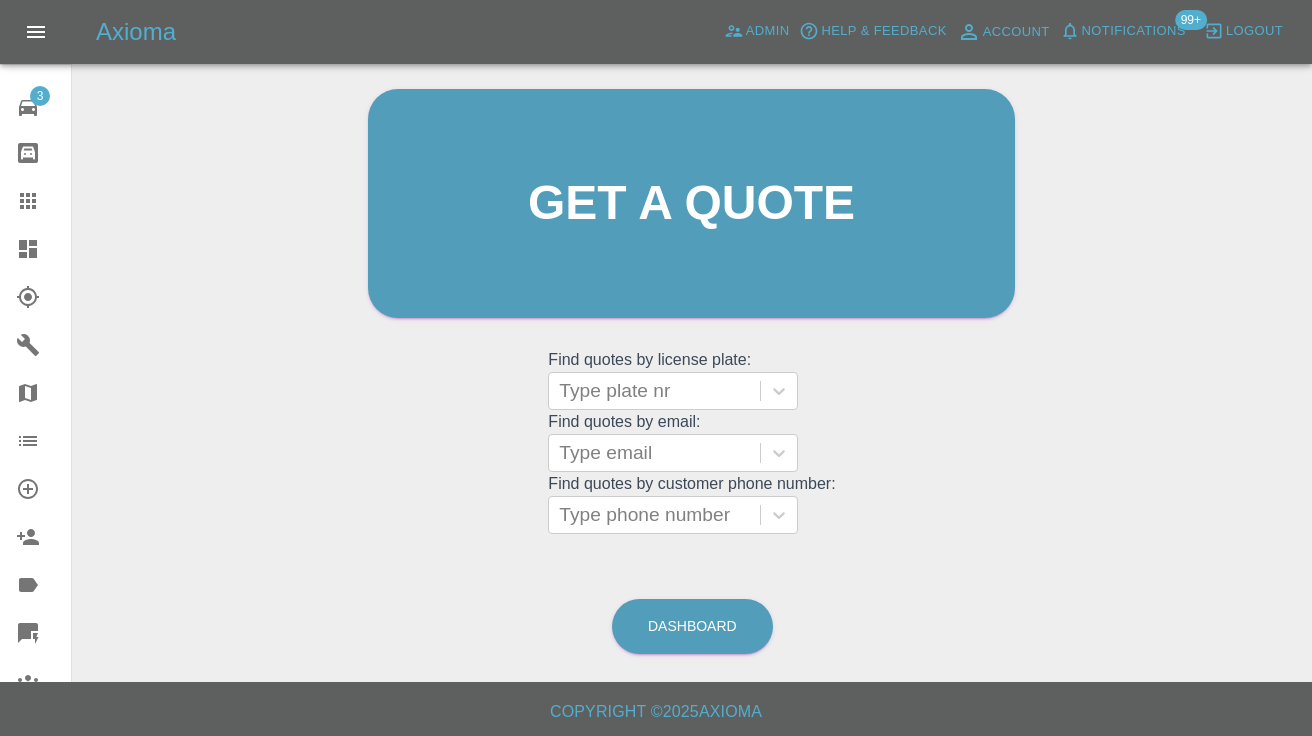 scroll, scrollTop: 200, scrollLeft: 0, axis: vertical 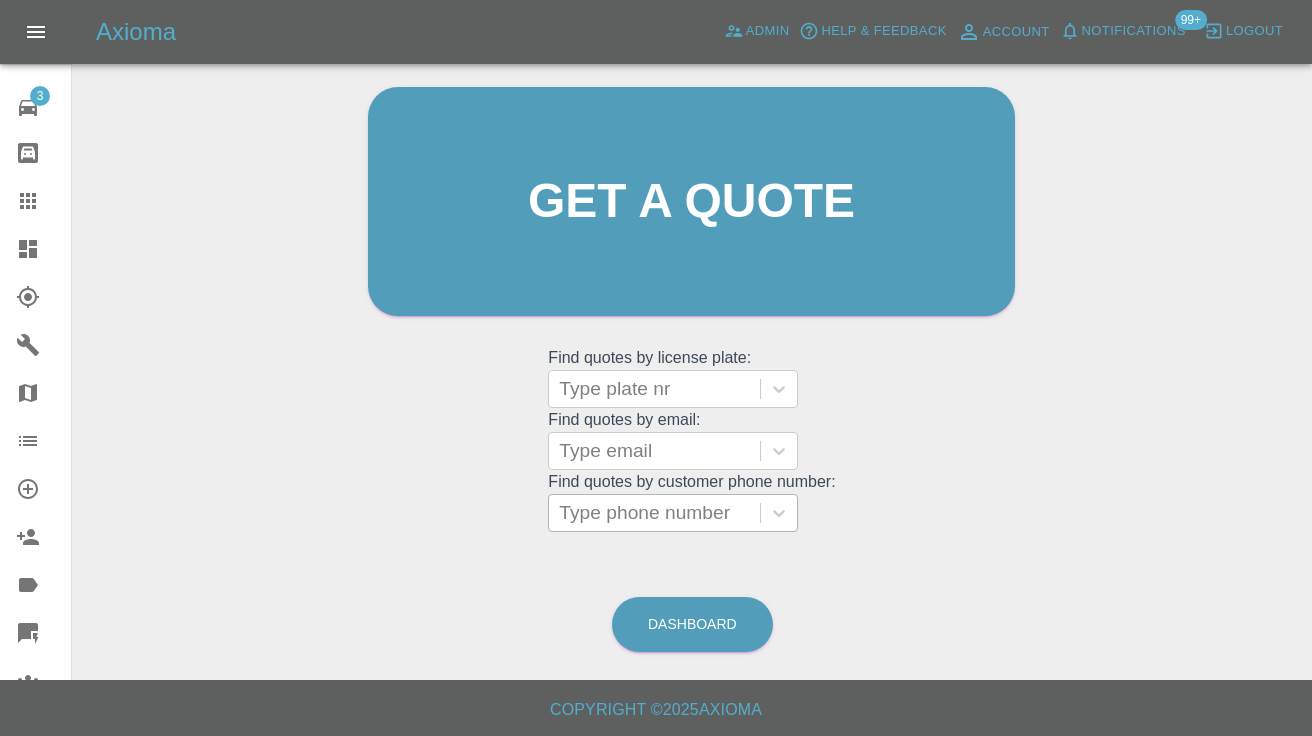 click on "Type phone number" at bounding box center (654, 513) 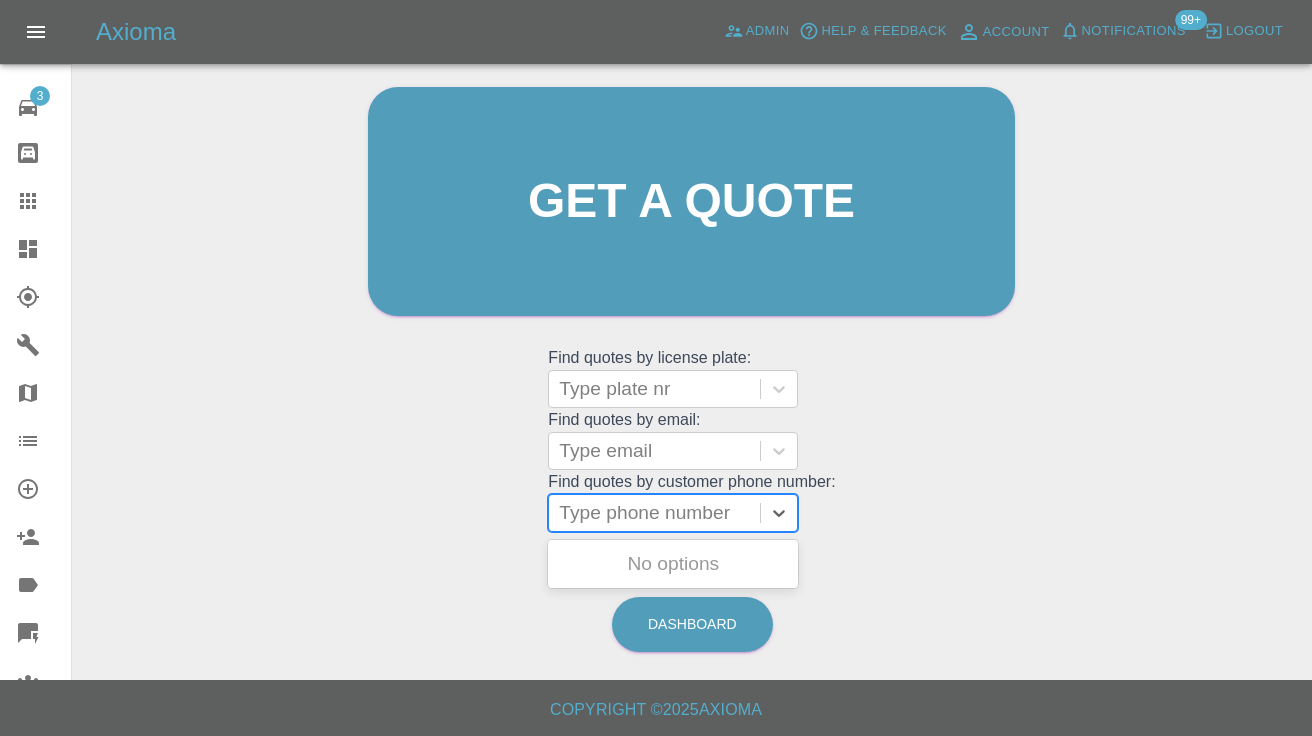 paste on "07974756660" 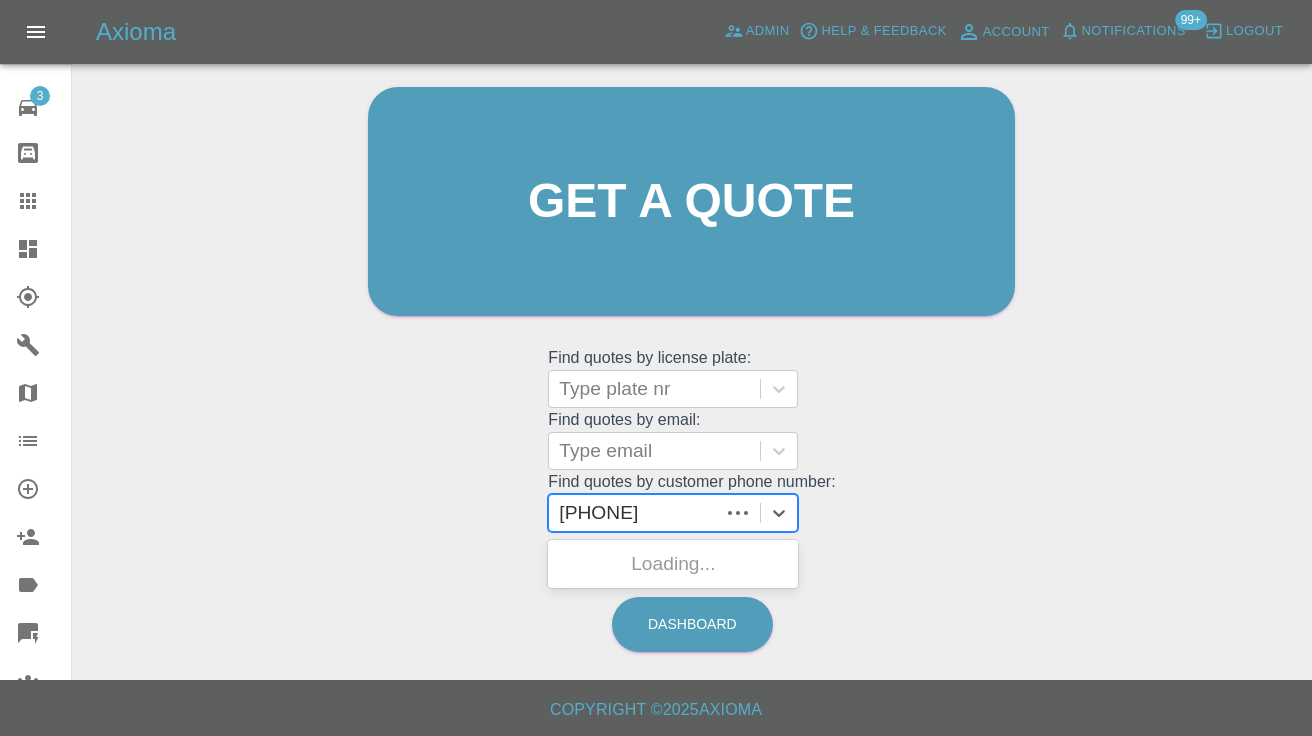 scroll, scrollTop: 199, scrollLeft: 0, axis: vertical 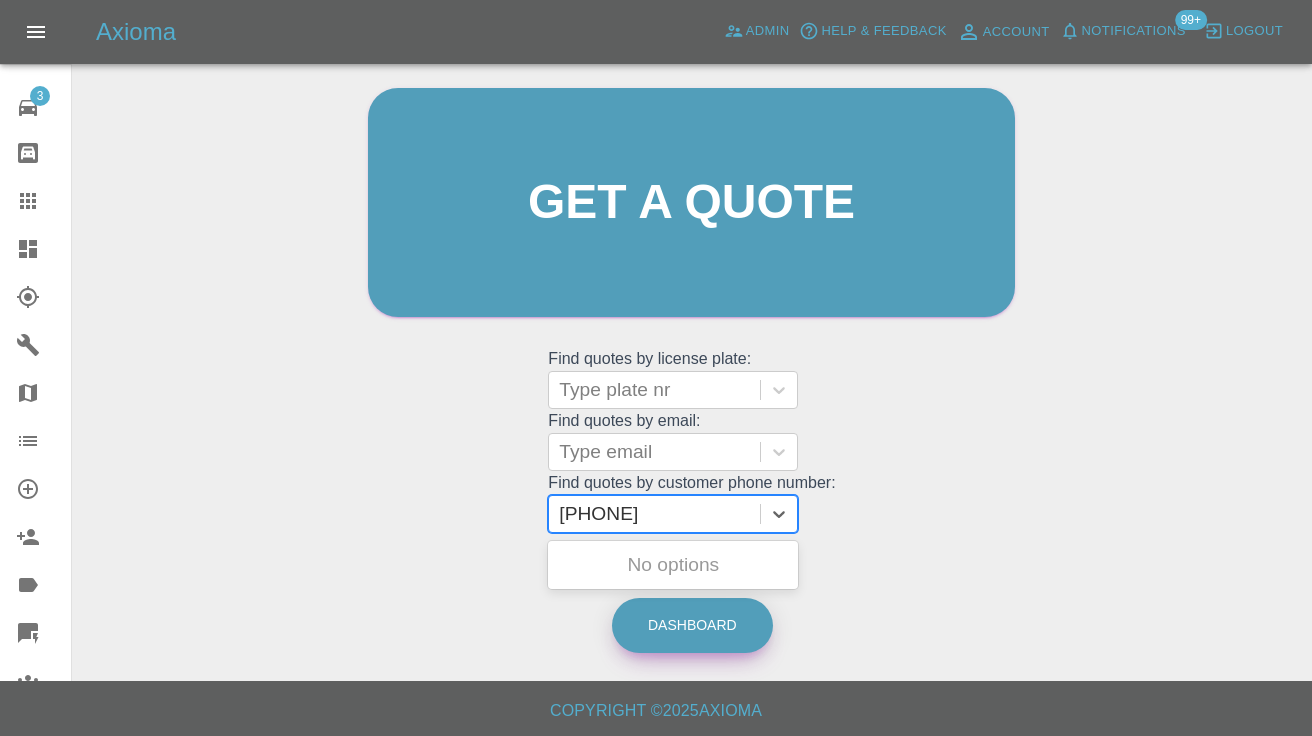 type on "07974756660" 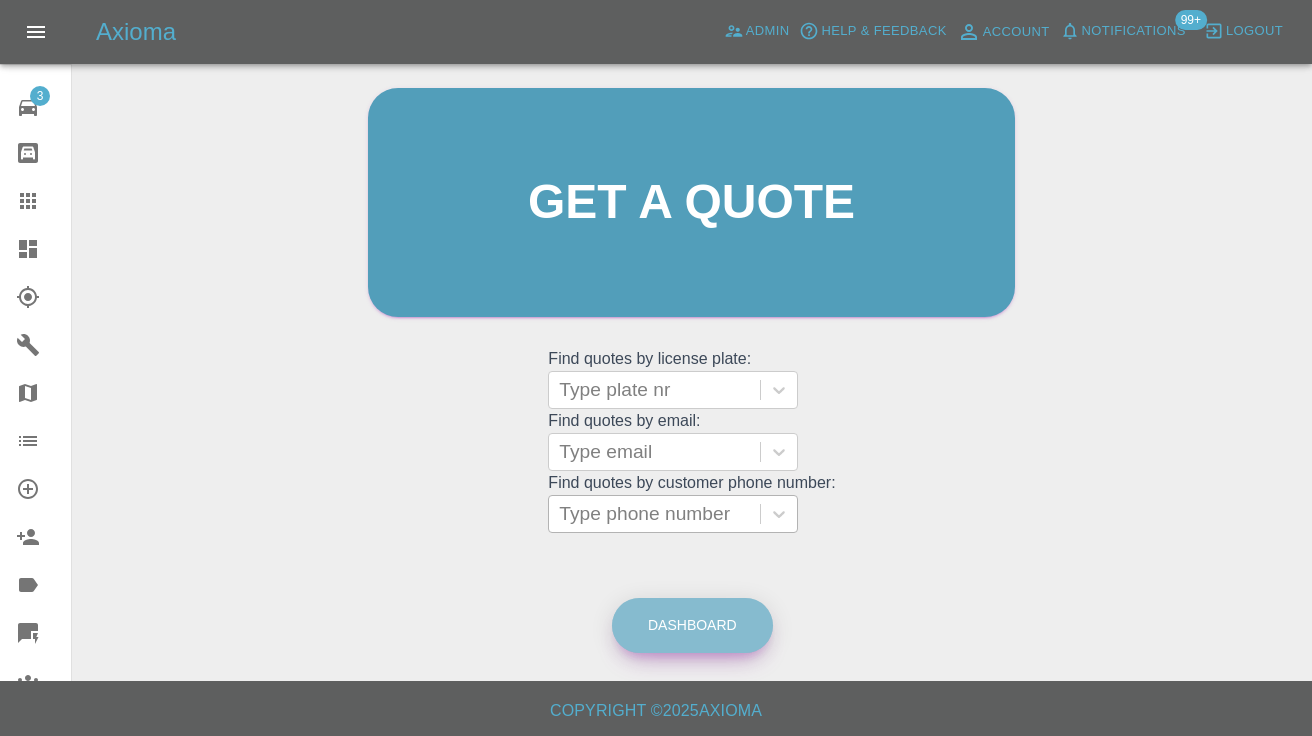 click on "Dashboard" at bounding box center [692, 625] 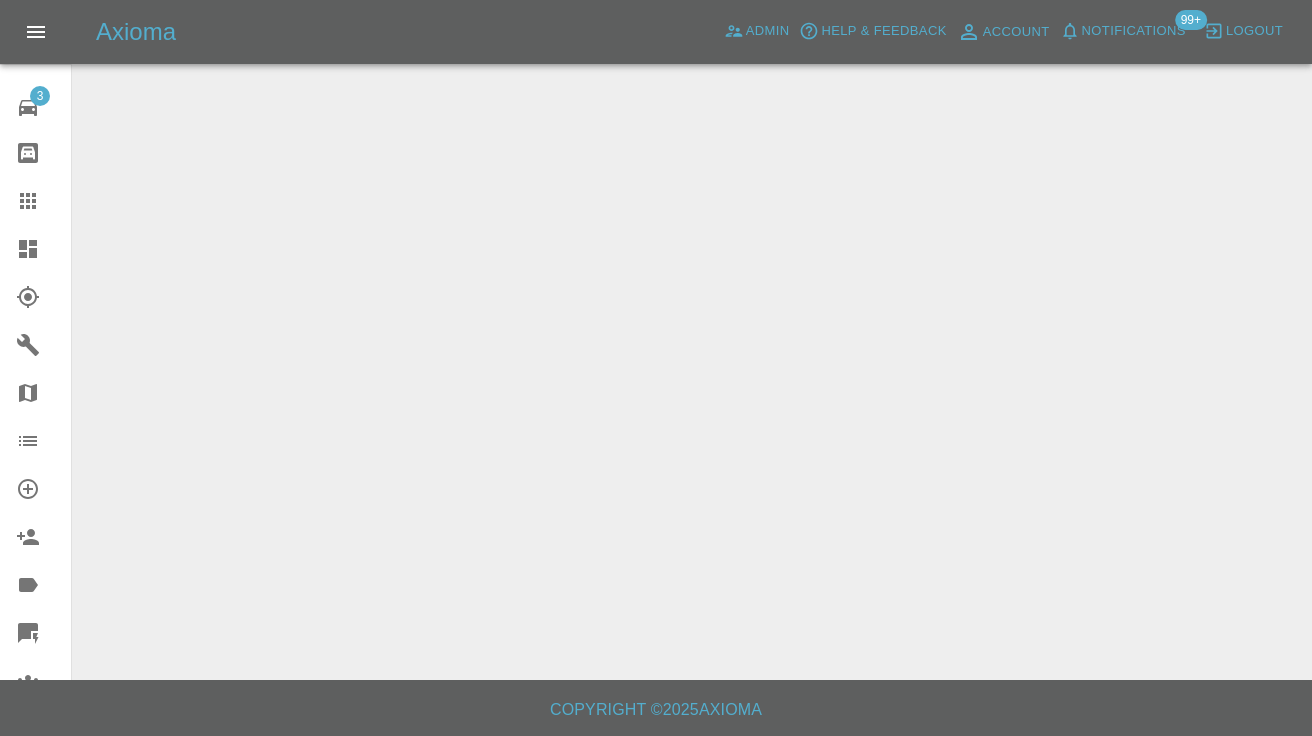 scroll, scrollTop: 0, scrollLeft: 0, axis: both 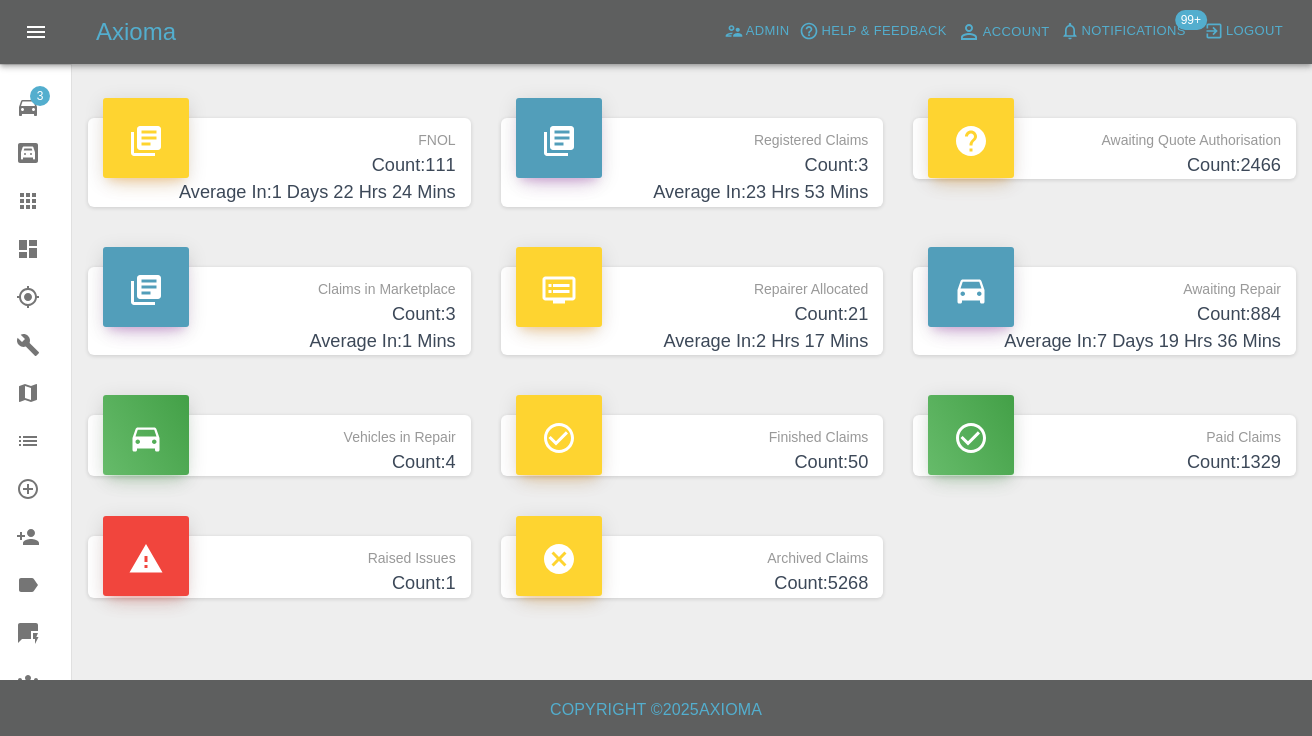 click on "Count:  884" at bounding box center [1104, 314] 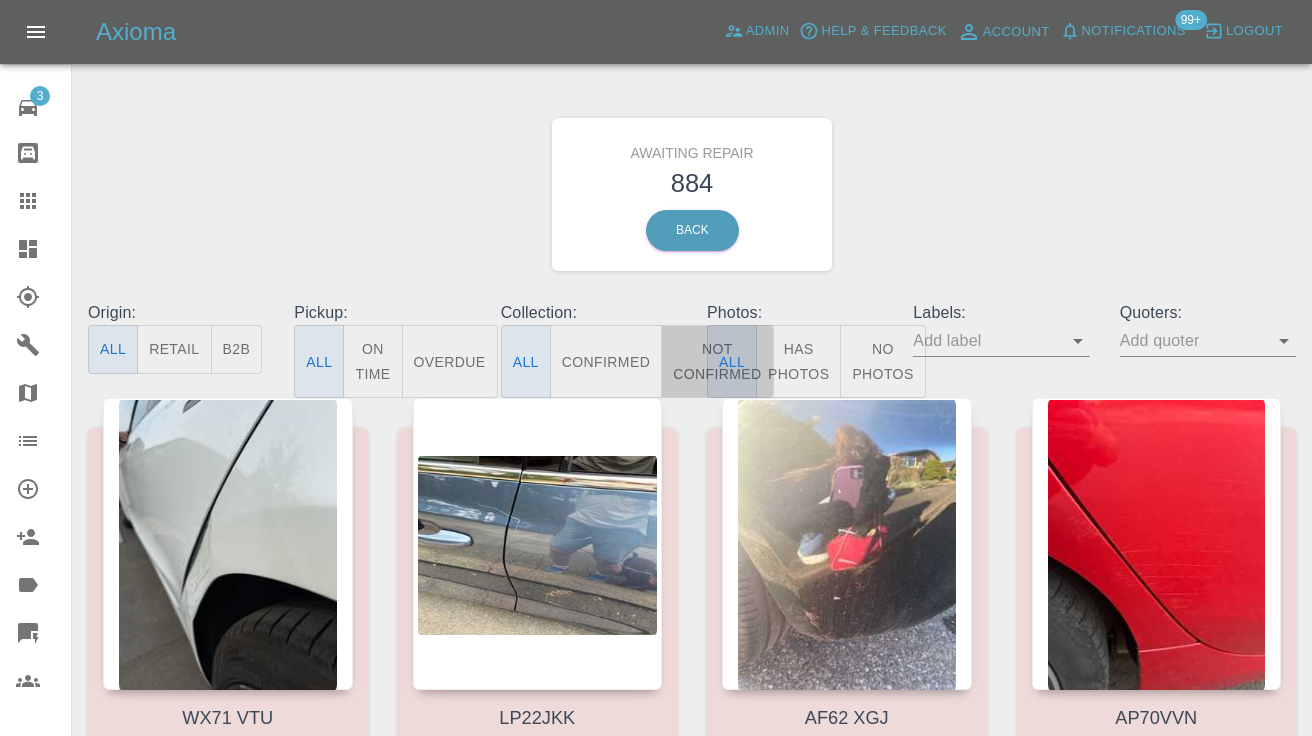click on "Not Confirmed" at bounding box center [717, 361] 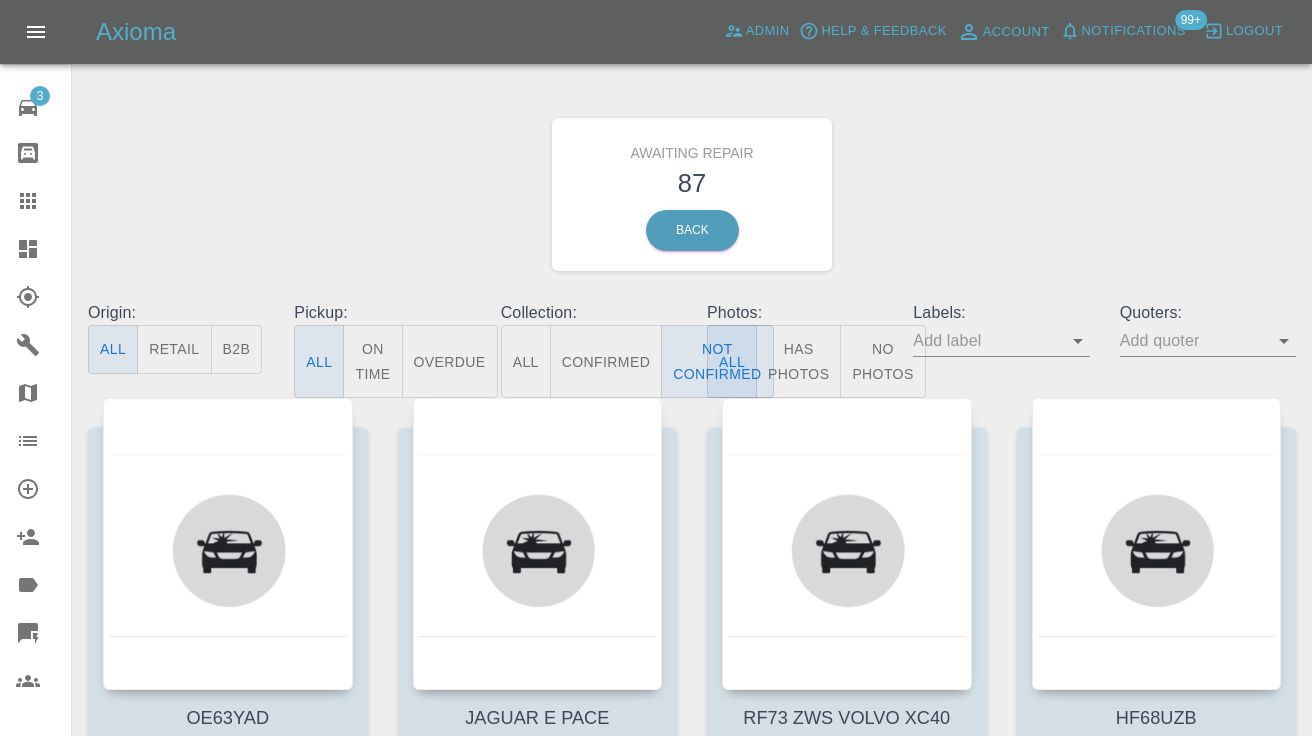 click on "Awaiting Repair 87 Back" at bounding box center [692, 194] 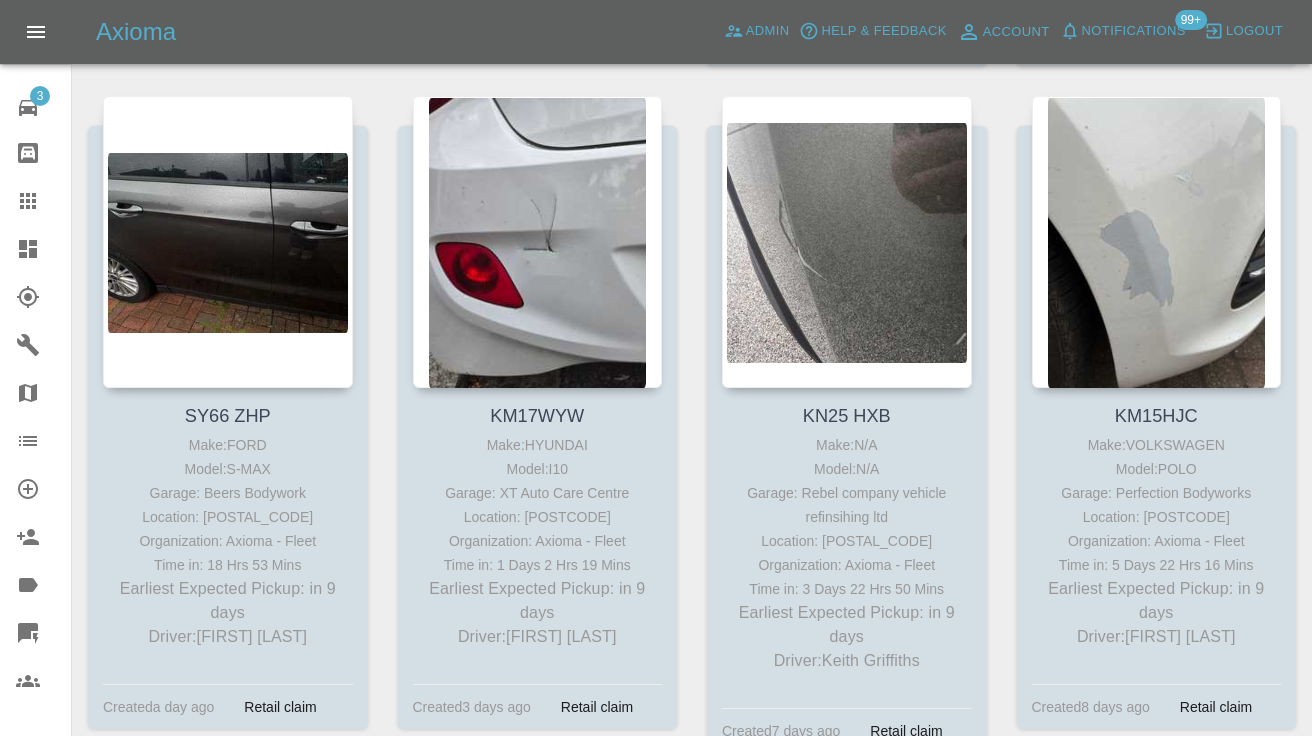 scroll, scrollTop: 5788, scrollLeft: 0, axis: vertical 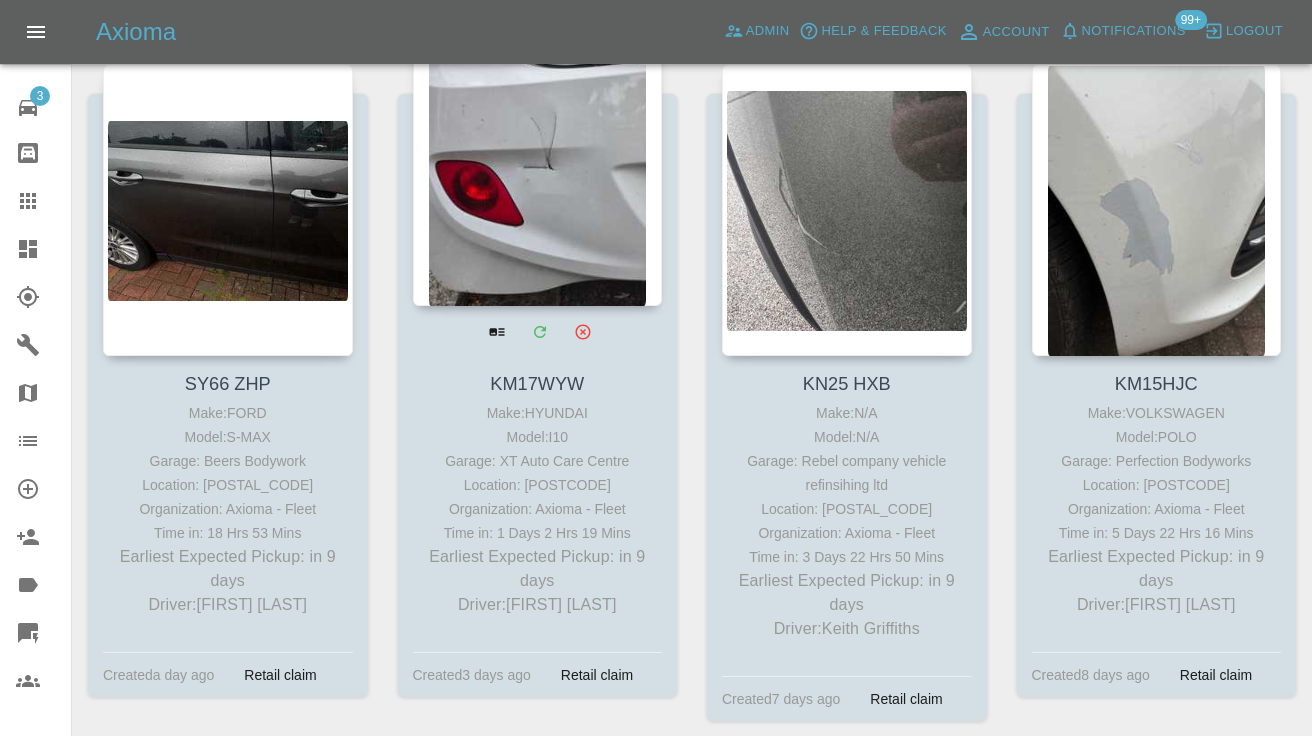 click at bounding box center (538, 160) 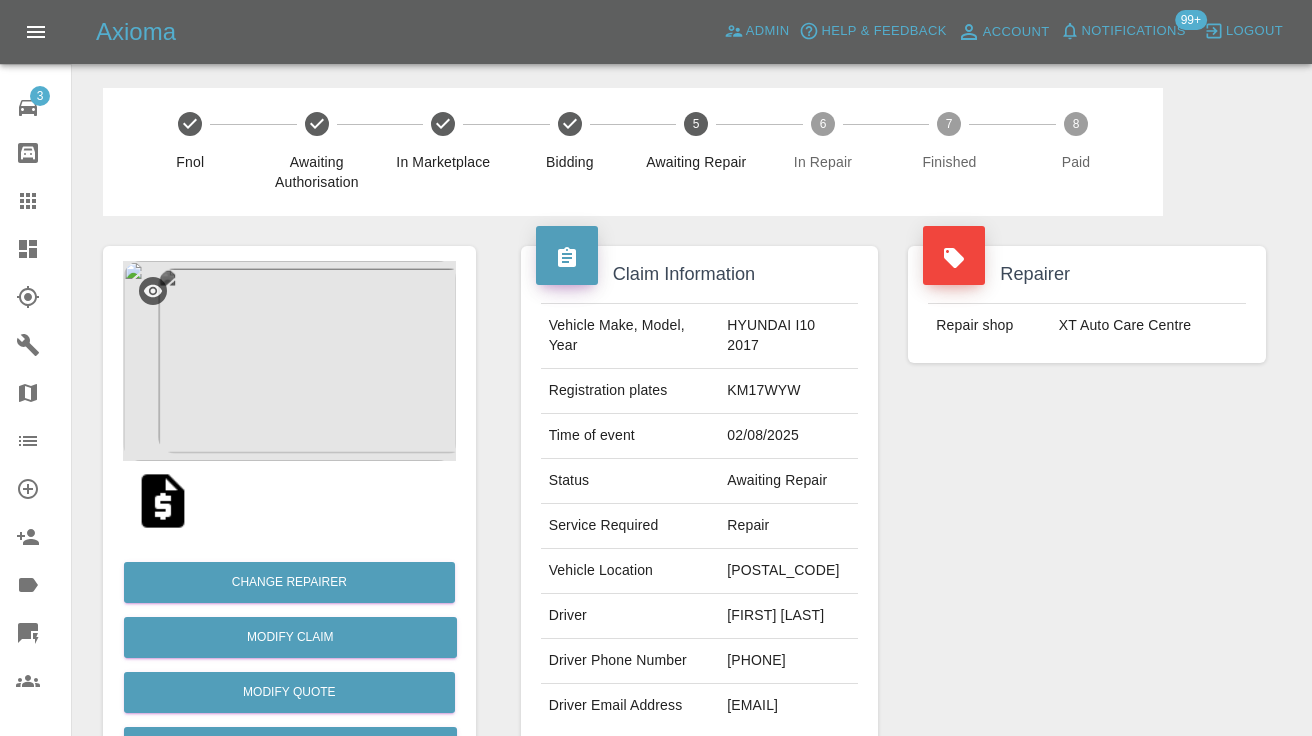 click on "07980805104" at bounding box center (788, 661) 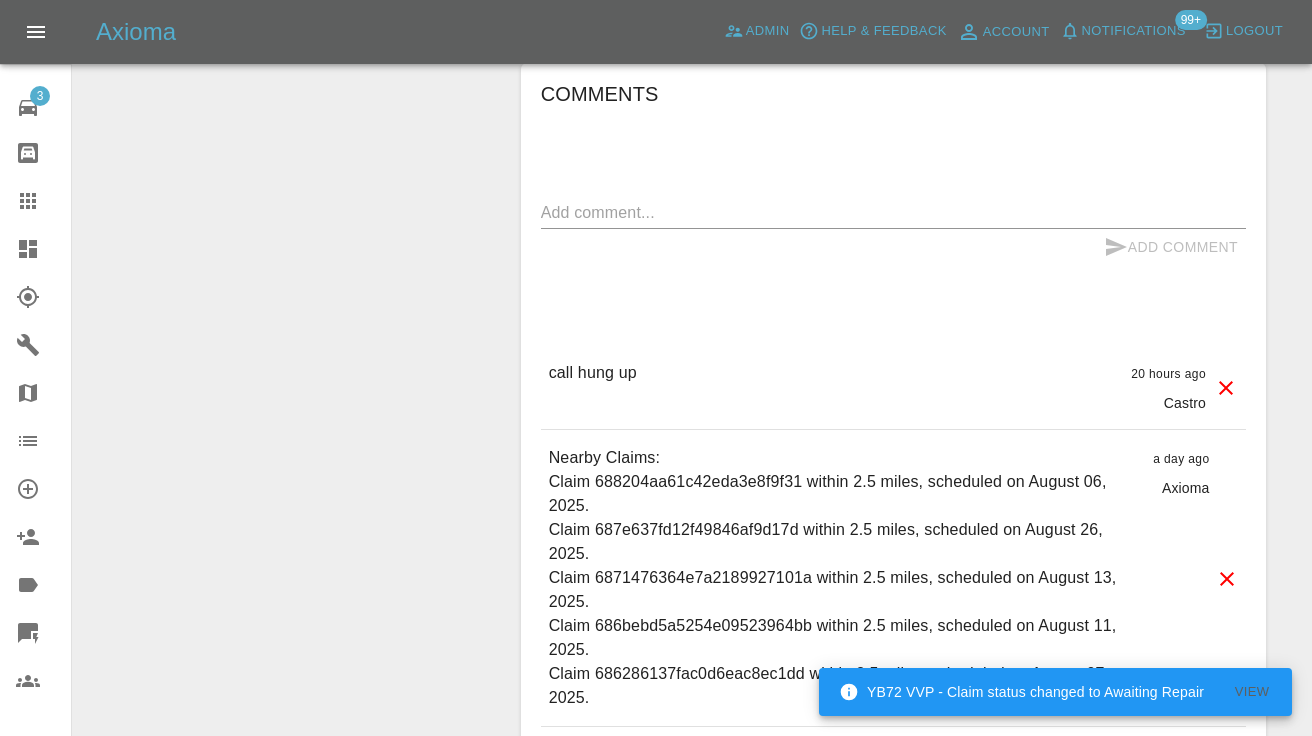 scroll, scrollTop: 1815, scrollLeft: 0, axis: vertical 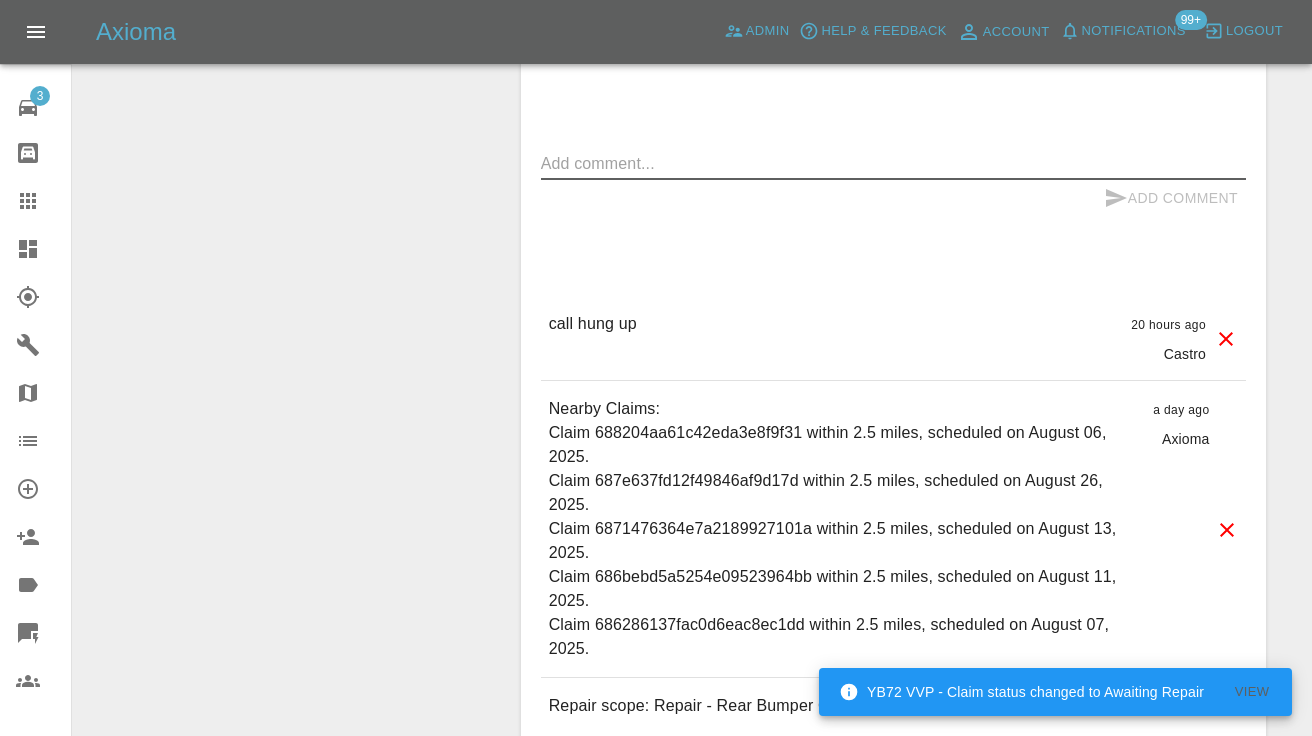 click at bounding box center (893, 163) 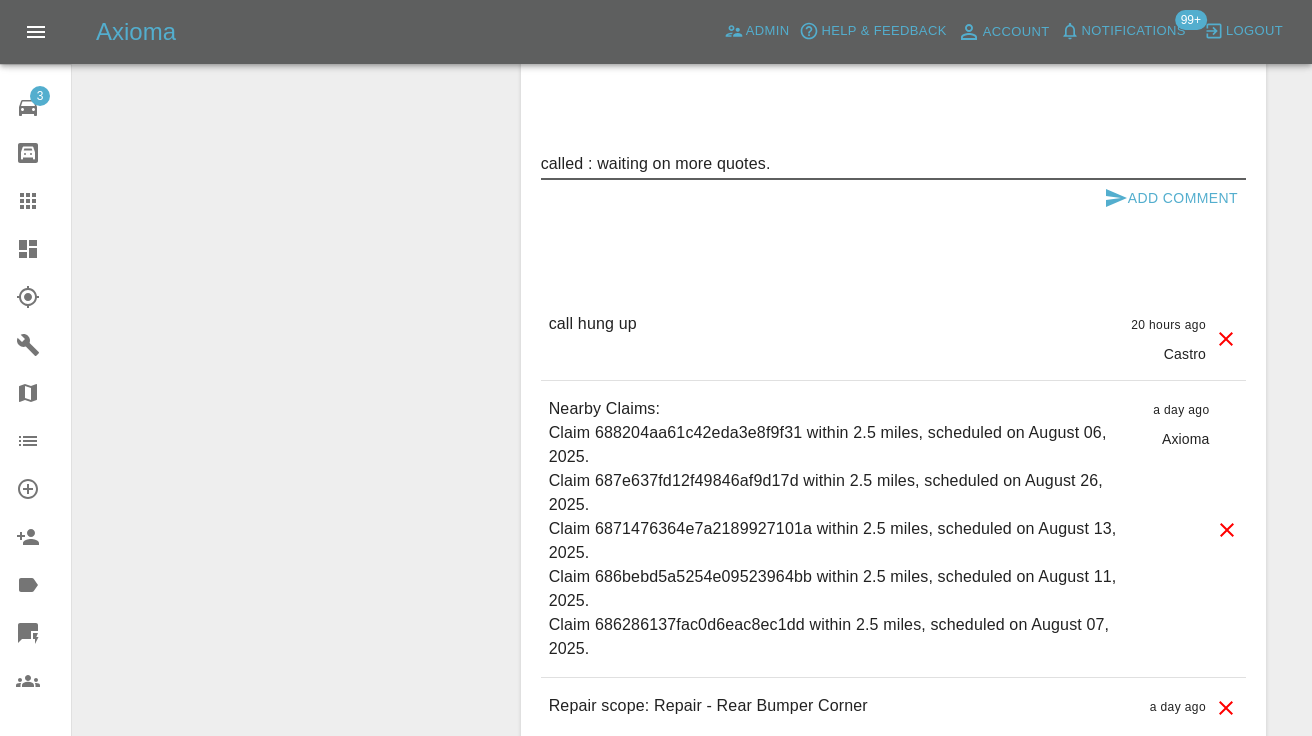 type on "called : waiting on more quotes." 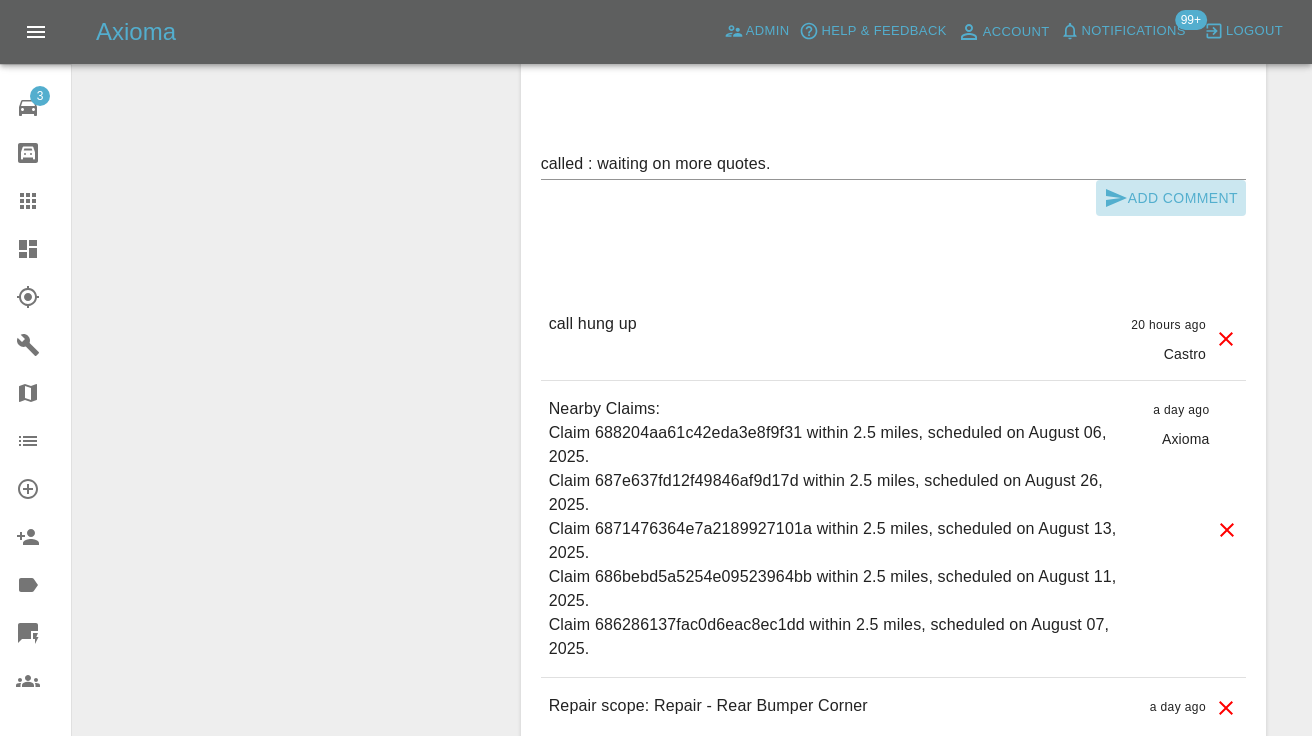 click 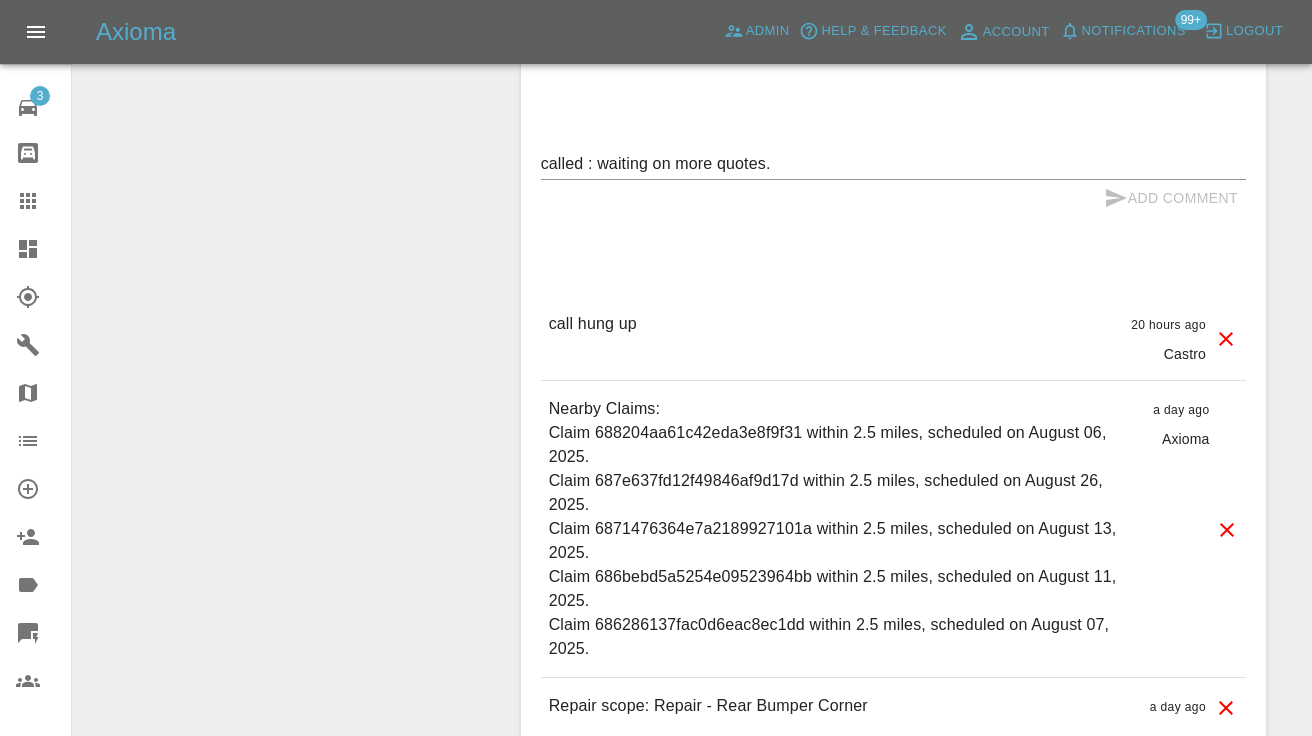 type 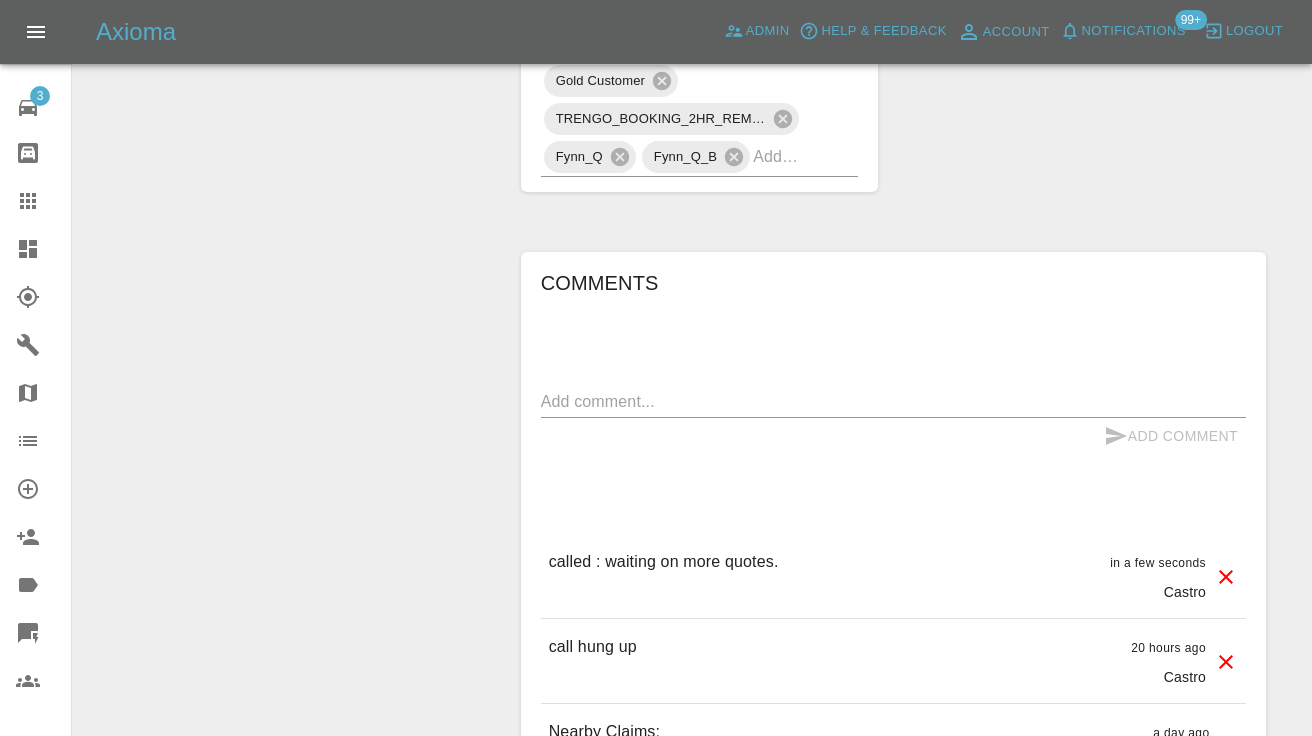 scroll, scrollTop: 1594, scrollLeft: 0, axis: vertical 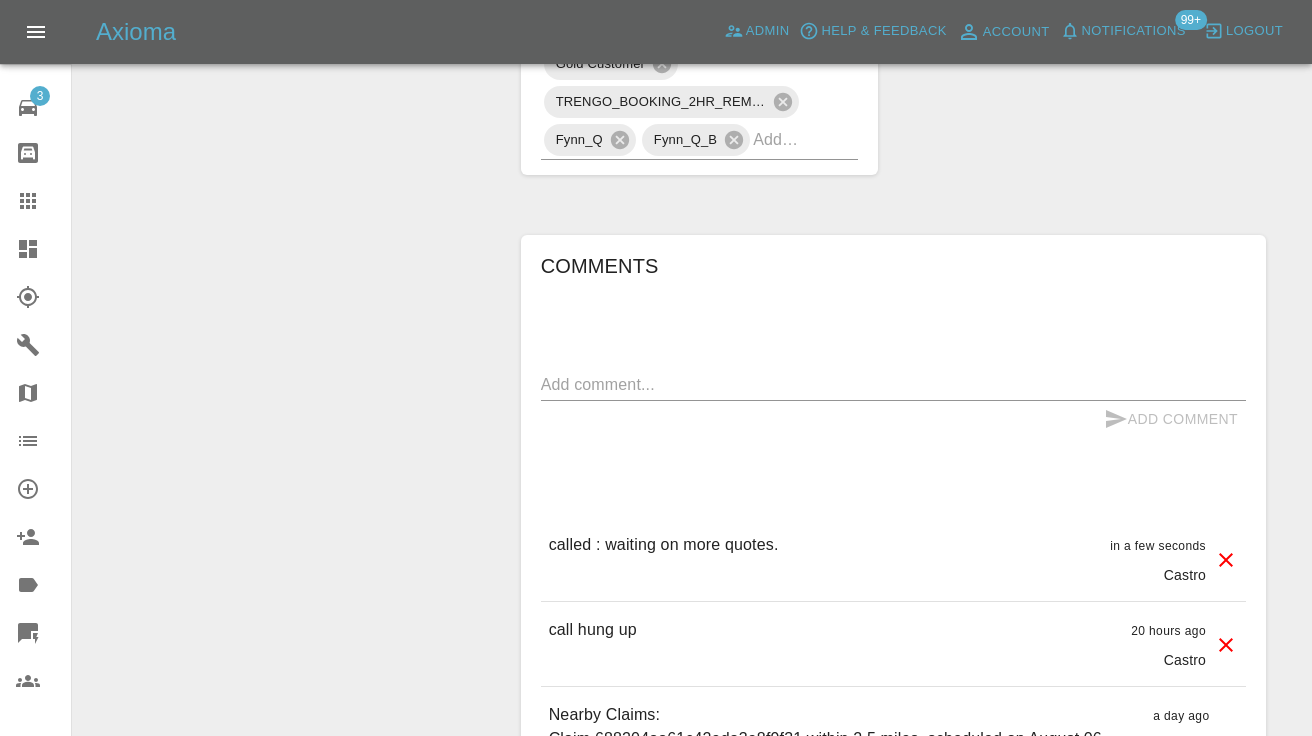 click on "Claims" at bounding box center (35, 201) 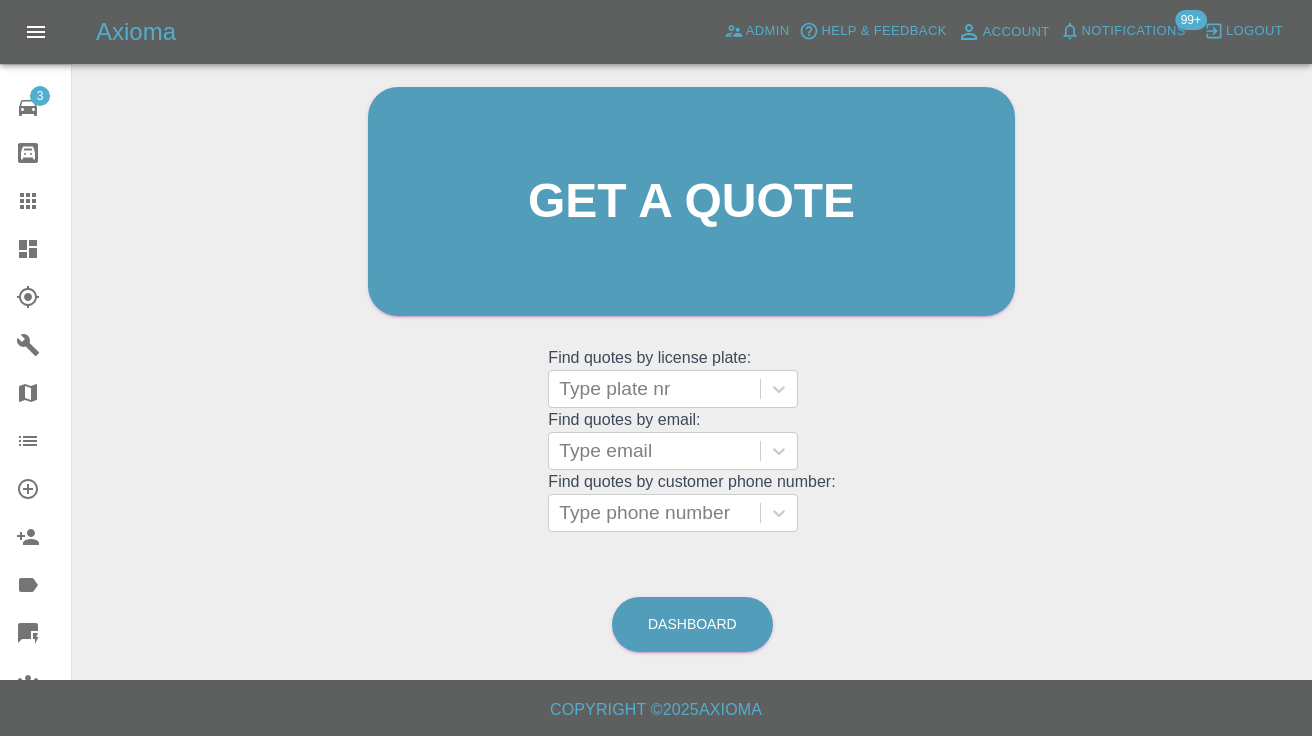 scroll, scrollTop: 199, scrollLeft: 0, axis: vertical 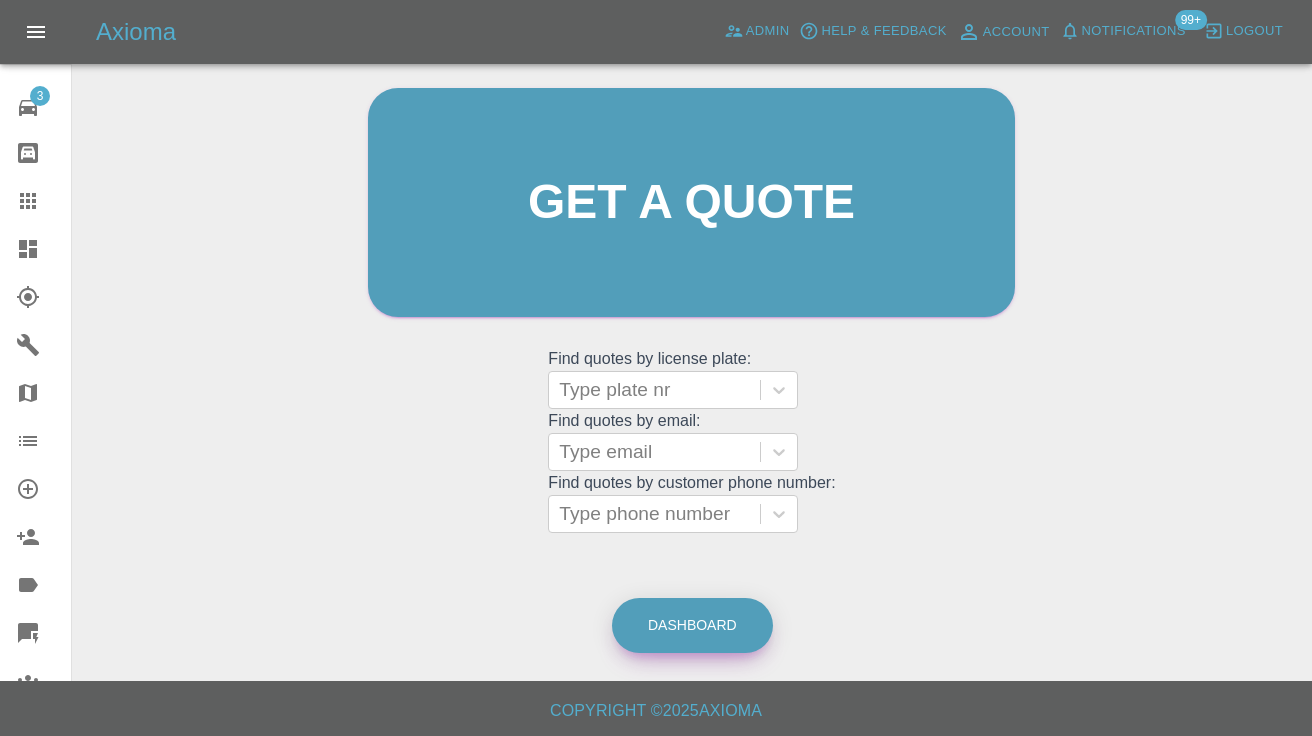 click on "Dashboard" at bounding box center [692, 625] 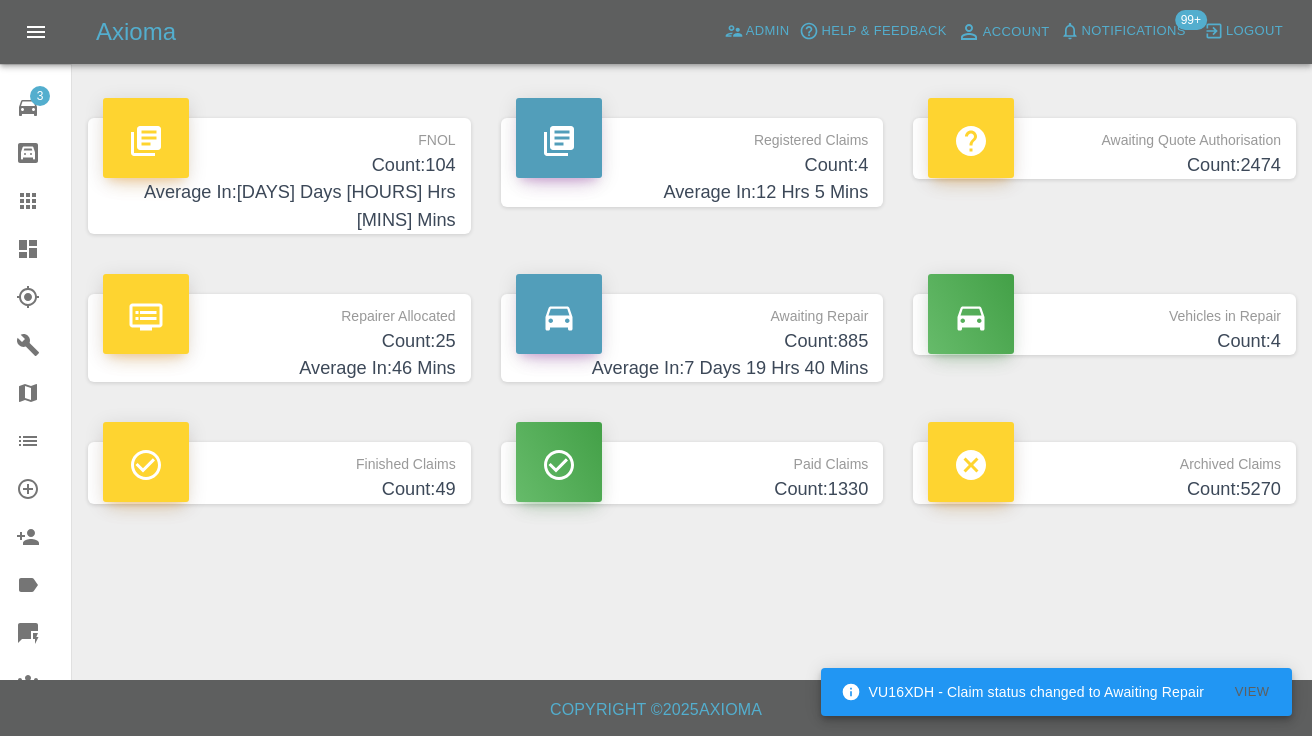 click on "Count:  885" at bounding box center [692, 341] 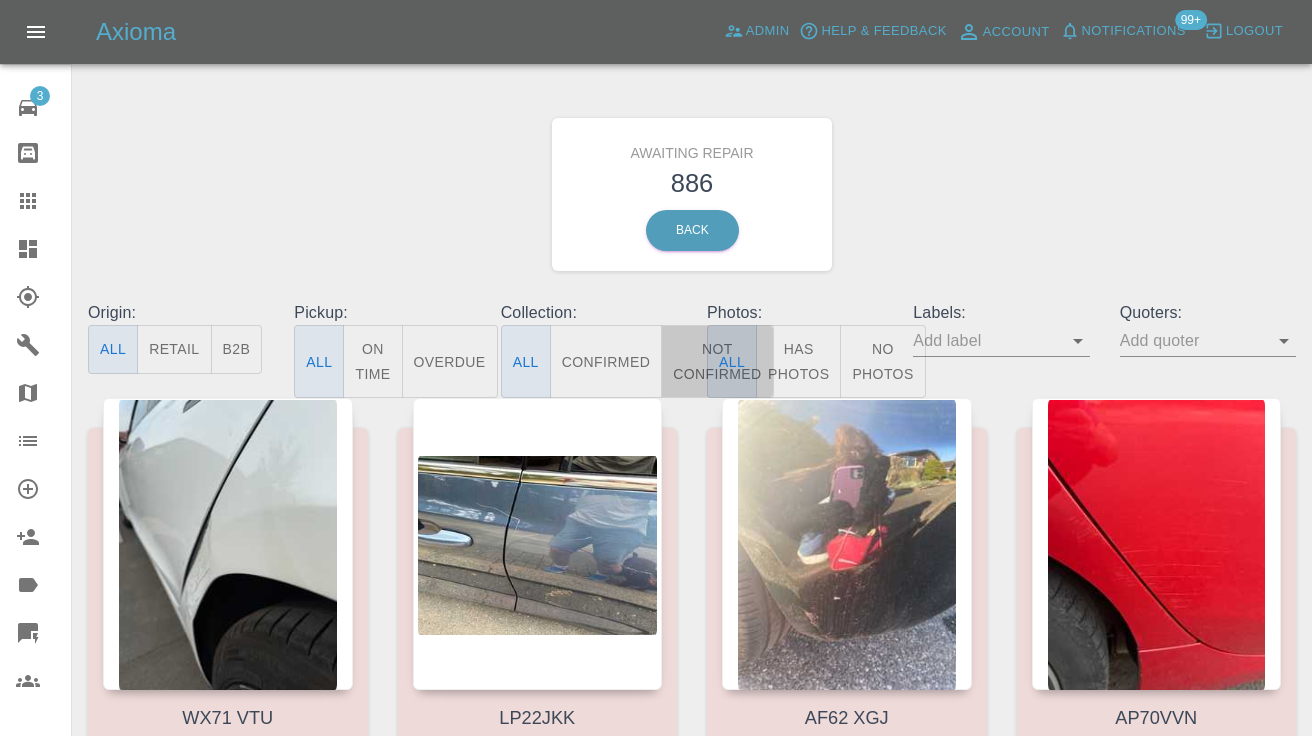 click on "Not Confirmed" at bounding box center (717, 361) 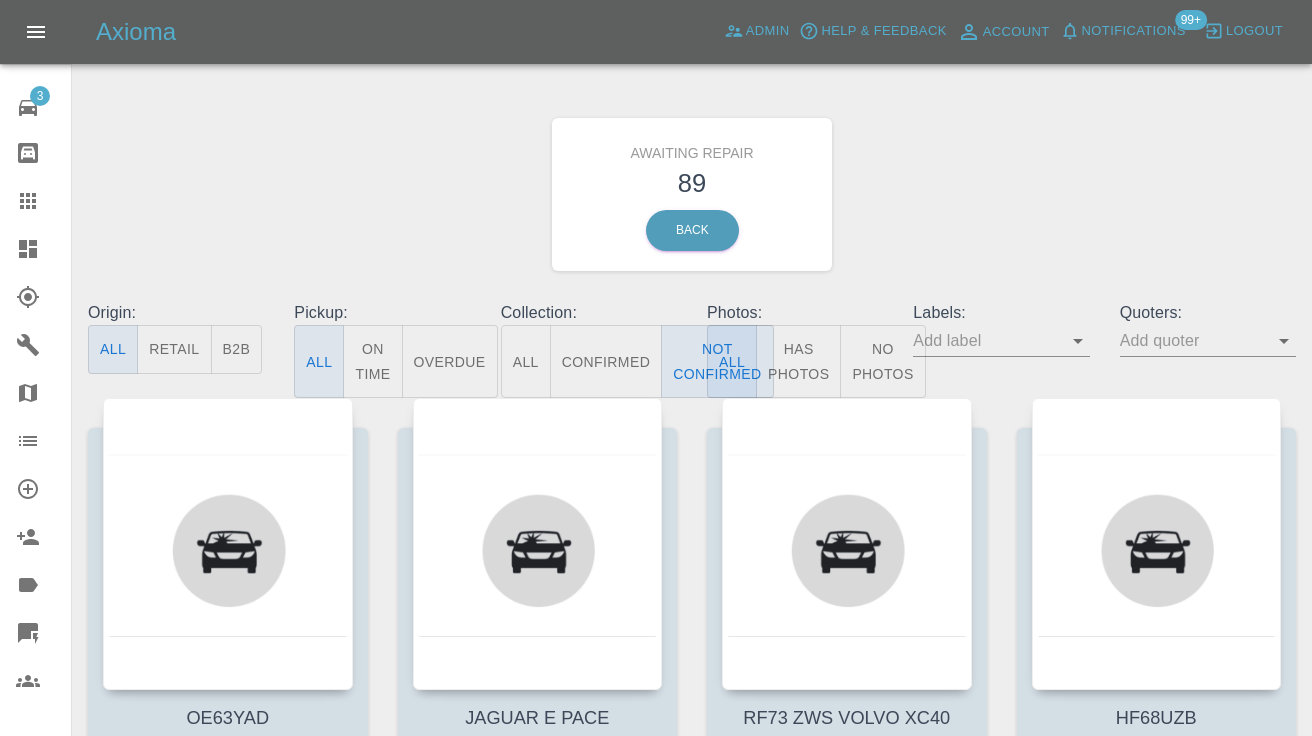 click on "Awaiting Repair 89 Back" at bounding box center [692, 194] 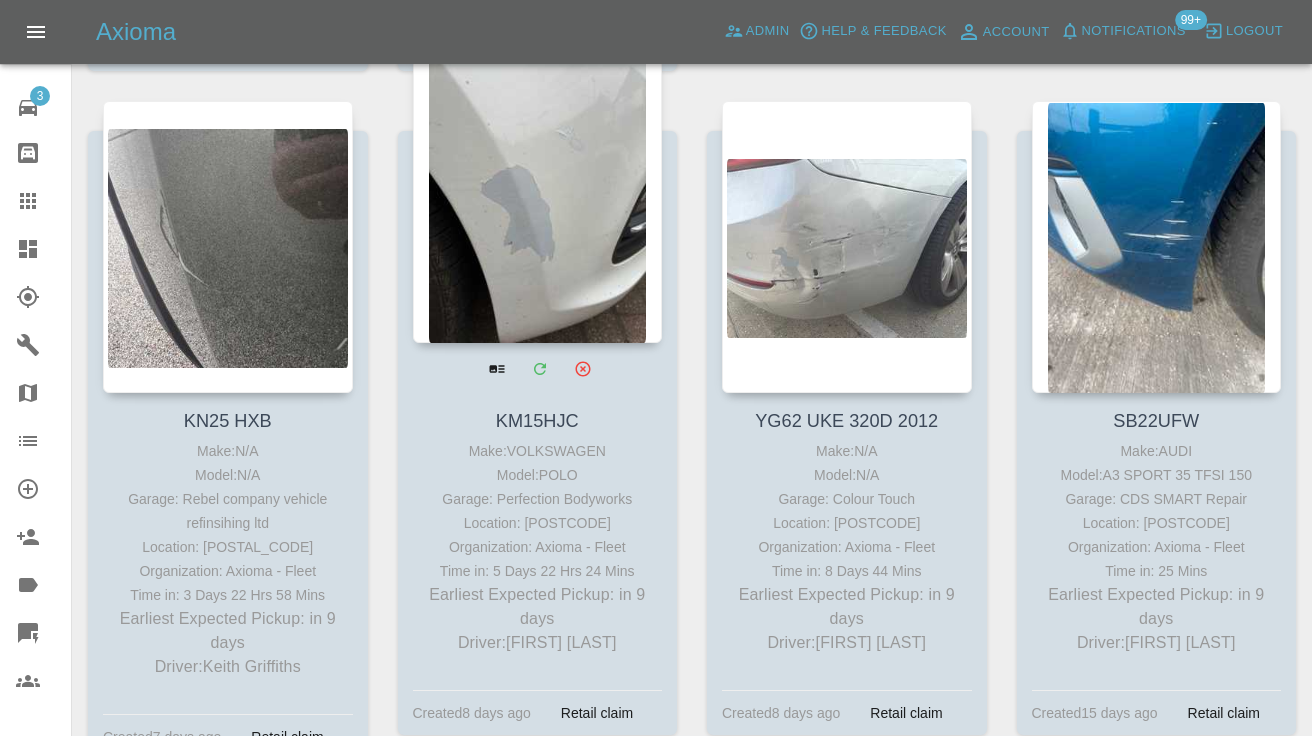 scroll, scrollTop: 6447, scrollLeft: 0, axis: vertical 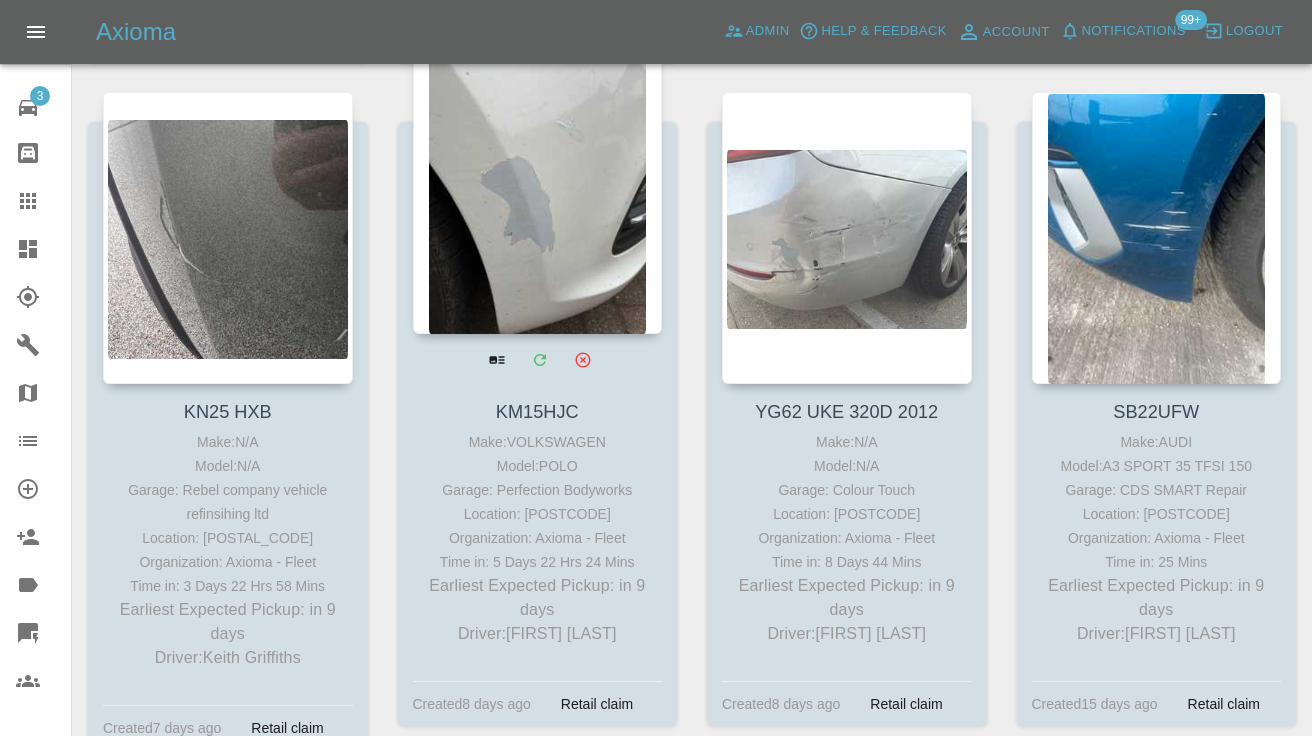 click at bounding box center (538, 188) 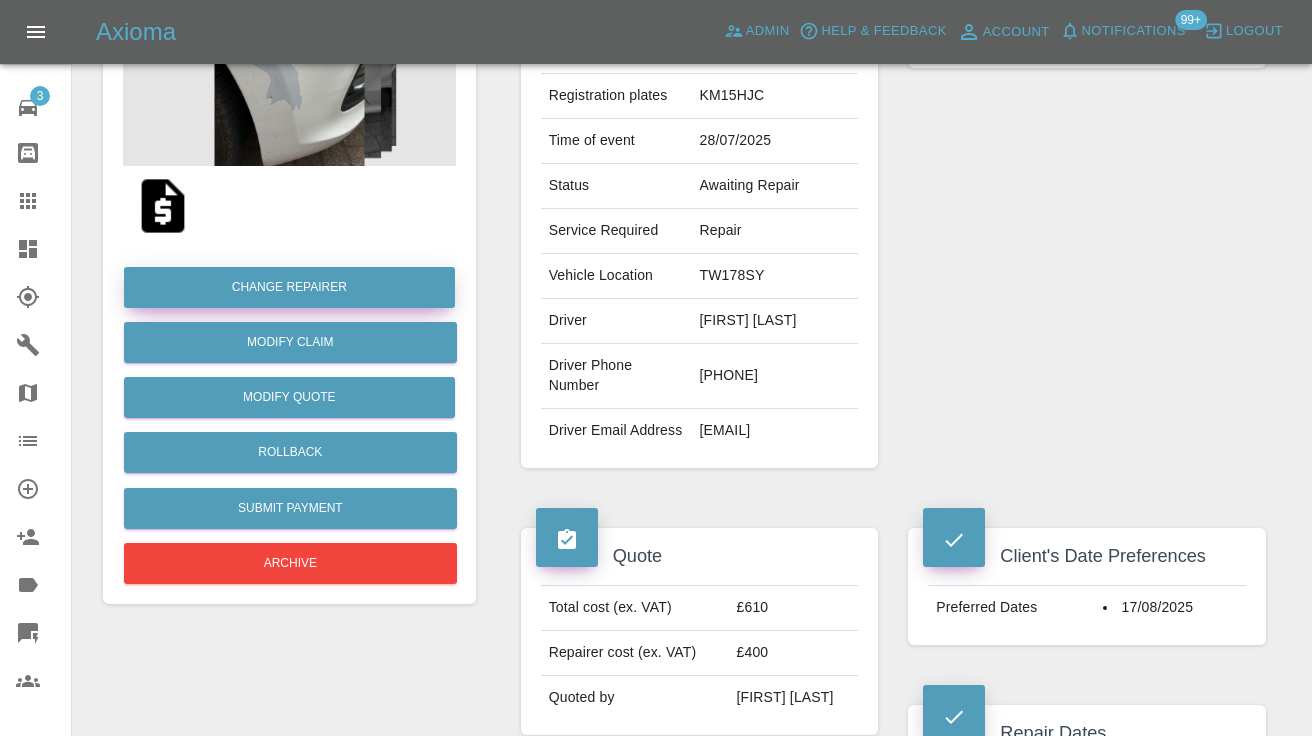 scroll, scrollTop: 298, scrollLeft: 0, axis: vertical 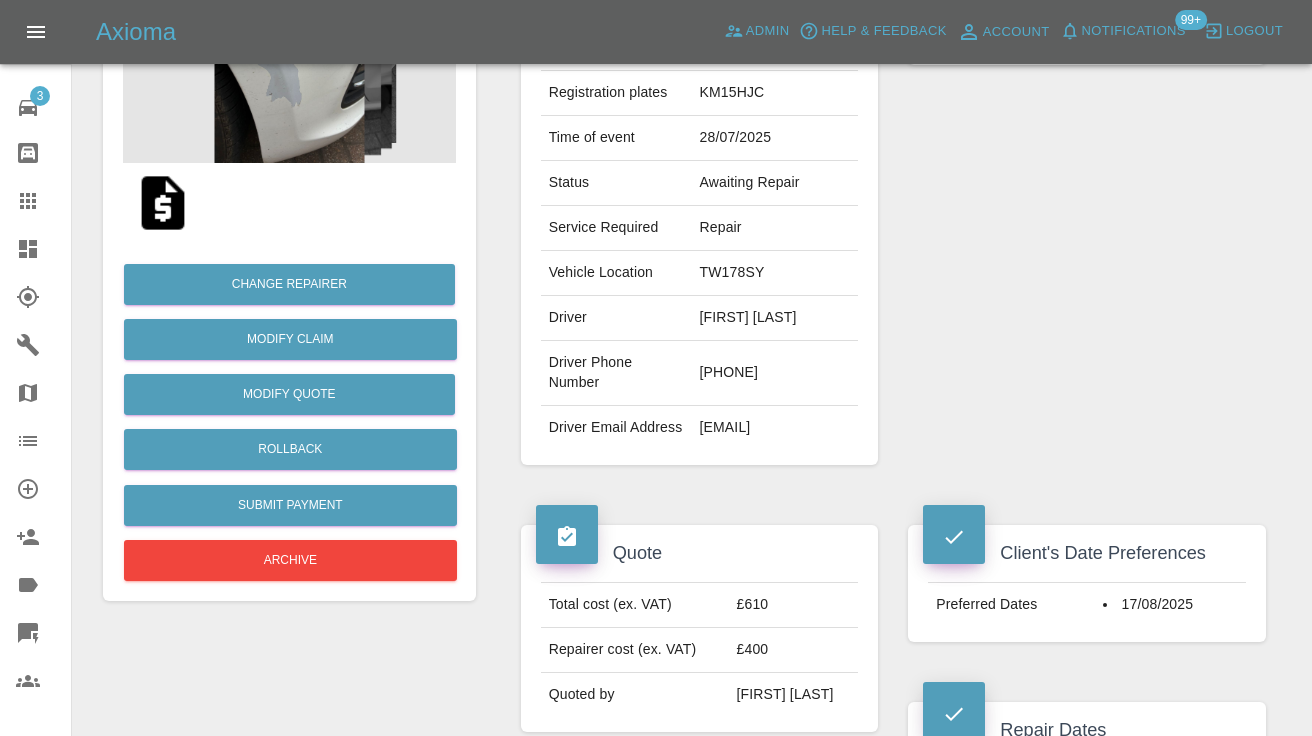 click on "07852787541" at bounding box center (775, 373) 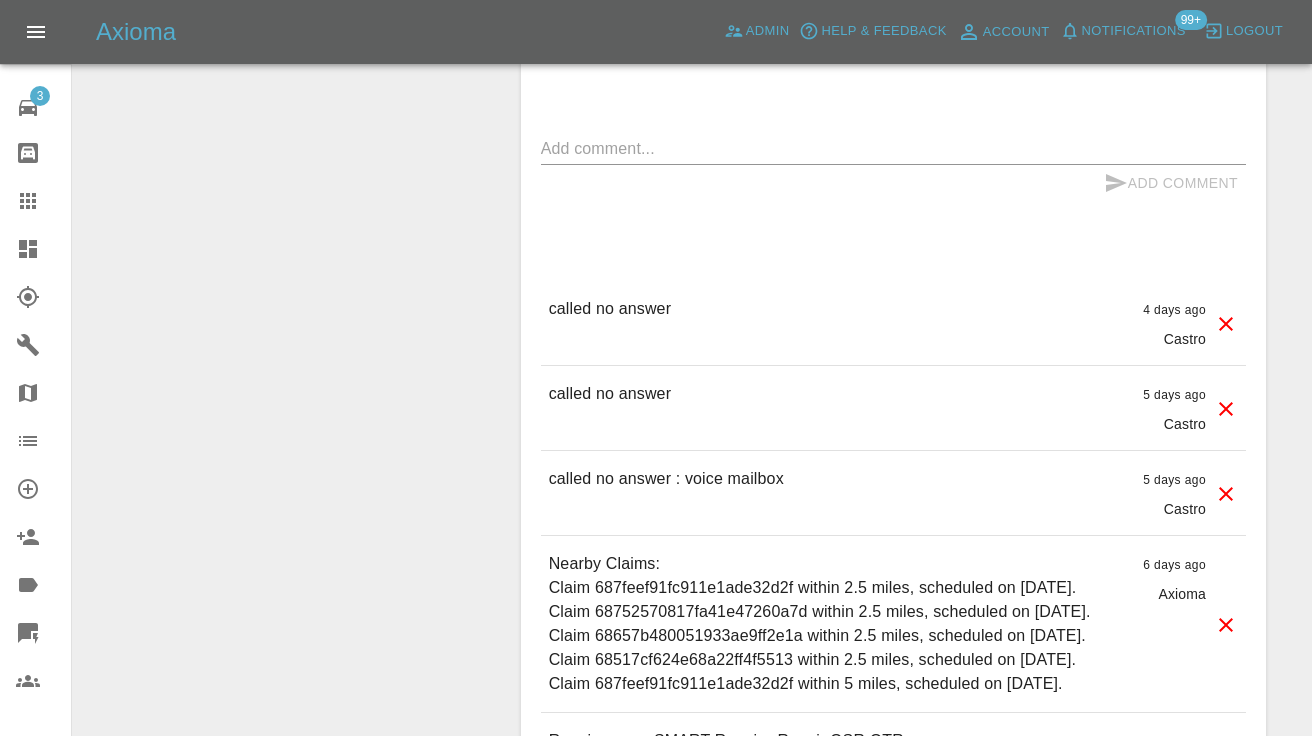 scroll, scrollTop: 1861, scrollLeft: 0, axis: vertical 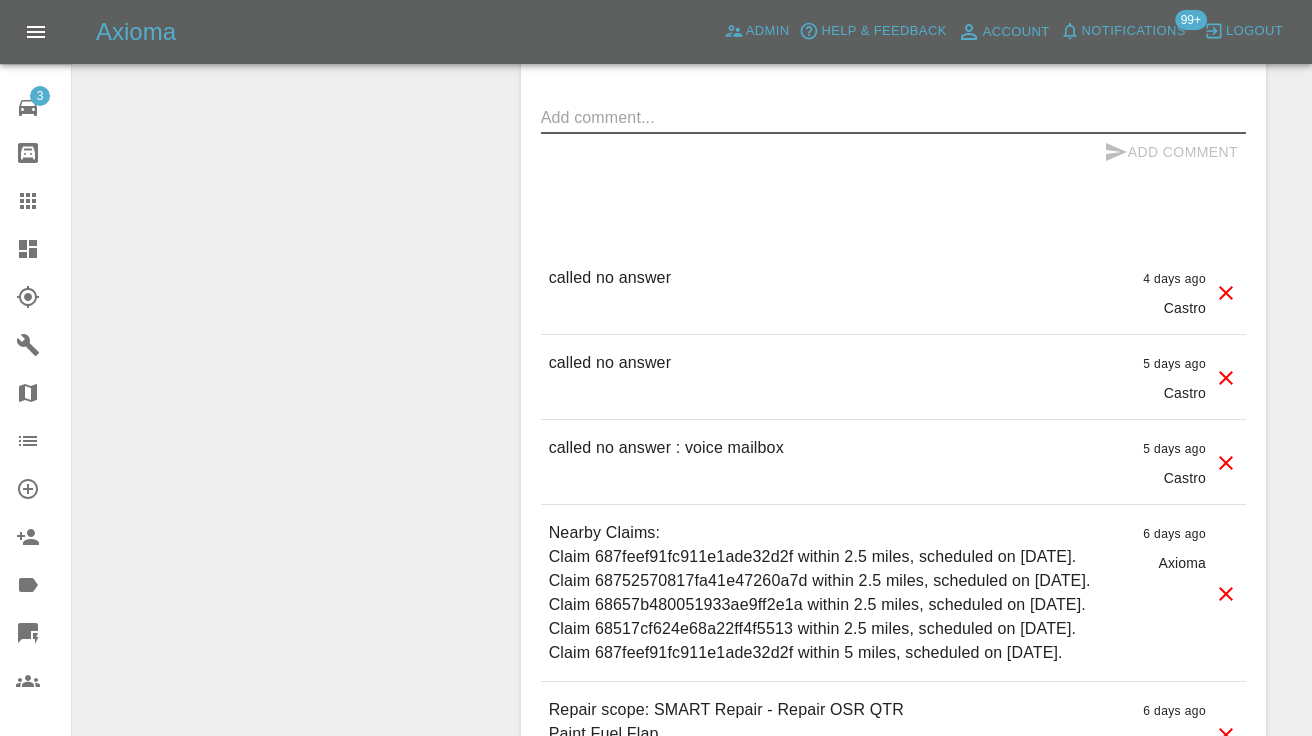 click at bounding box center (893, 117) 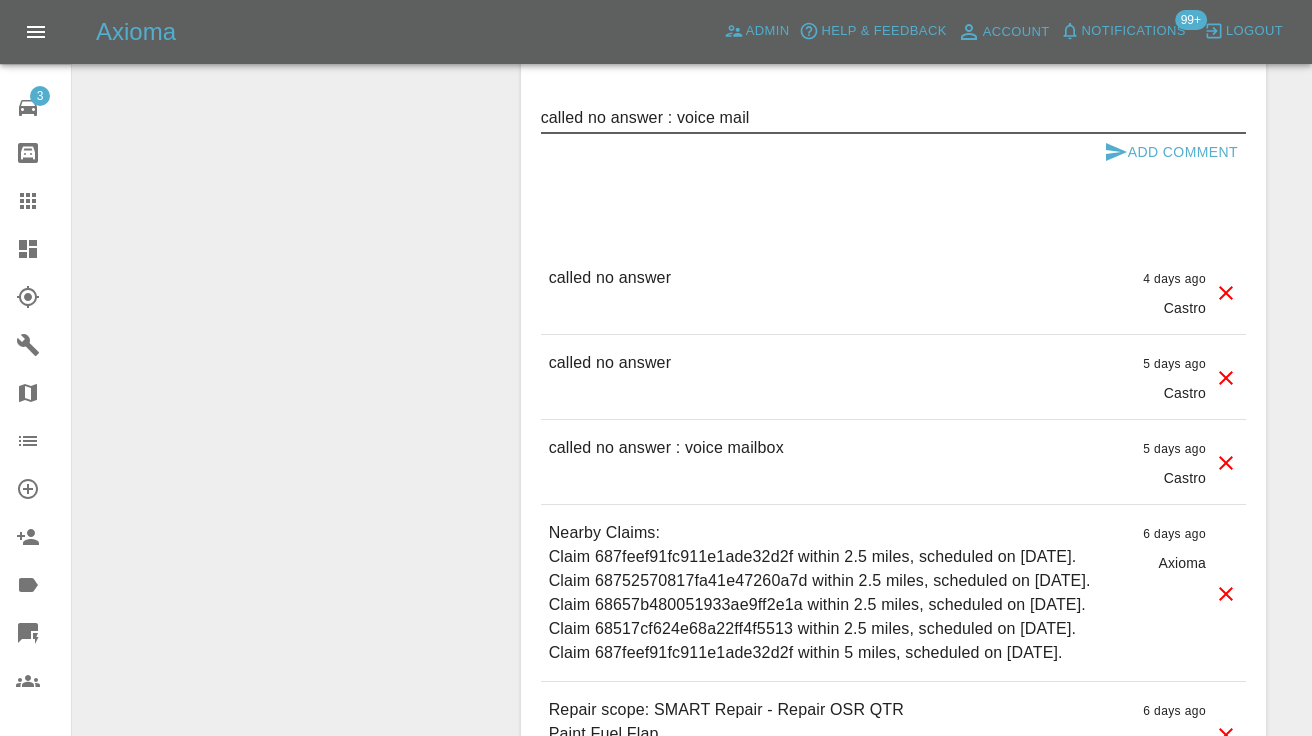 type on "called no answer : voice mail" 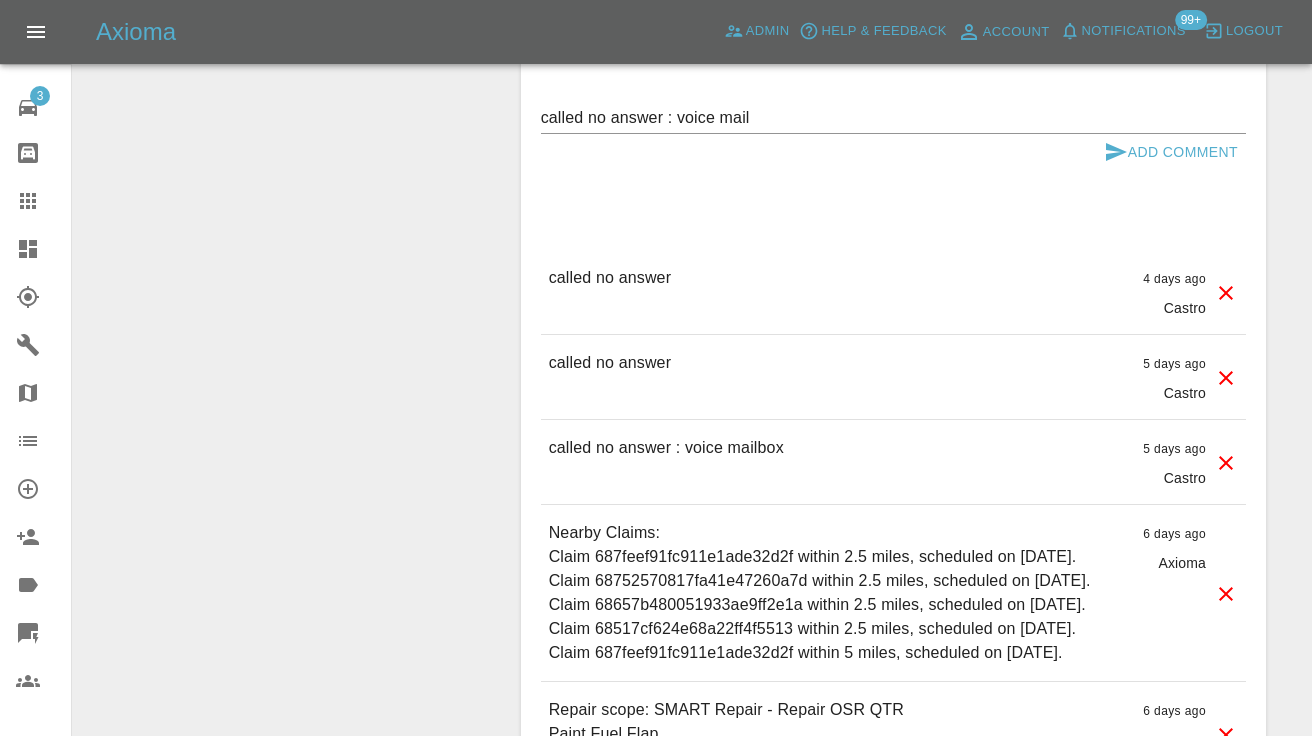 click on "Comments called no answer : voice mail x Add Comment called no answer  4 days ago Castro called no answer  4 days ago Castro called no answer  5 days ago Castro called no answer  5 days ago Castro called no answer : voice mailbox  5 days ago Castro called no answer : voice mailbox  5 days ago Castro Nearby Claims:
Claim 687feef91fc911e1ade32d2f within 2.5 miles, scheduled on August 11, 2025.
Claim 68752570817fa41e47260a7d within 2.5 miles, scheduled on July 30, 2025.
Claim 68657b480051933ae9ff2e1a within 2.5 miles, scheduled on August 29, 2025.
Claim 68517cf624e68a22ff4f5513 within 2.5 miles, scheduled on August 02, 2025.
Claim 687feef91fc911e1ade32d2f within 5 miles, scheduled on August 11, 2025. 6 days ago Axioma 6 days ago Axioma Repair scope: SMART Repair - Repair OSR QTR
Paint Fuel Flap
SMART Repair - Repair Frt Bumper Corner 6 days ago Repair scope: SMART Repair - Repair OSR QTR
Paint Fuel Flap
SMART Repair - Repair Frt Bumper Corner 6 days ago 7 days ago 7 days ago 8 days ago 8 days ago" at bounding box center [893, 478] 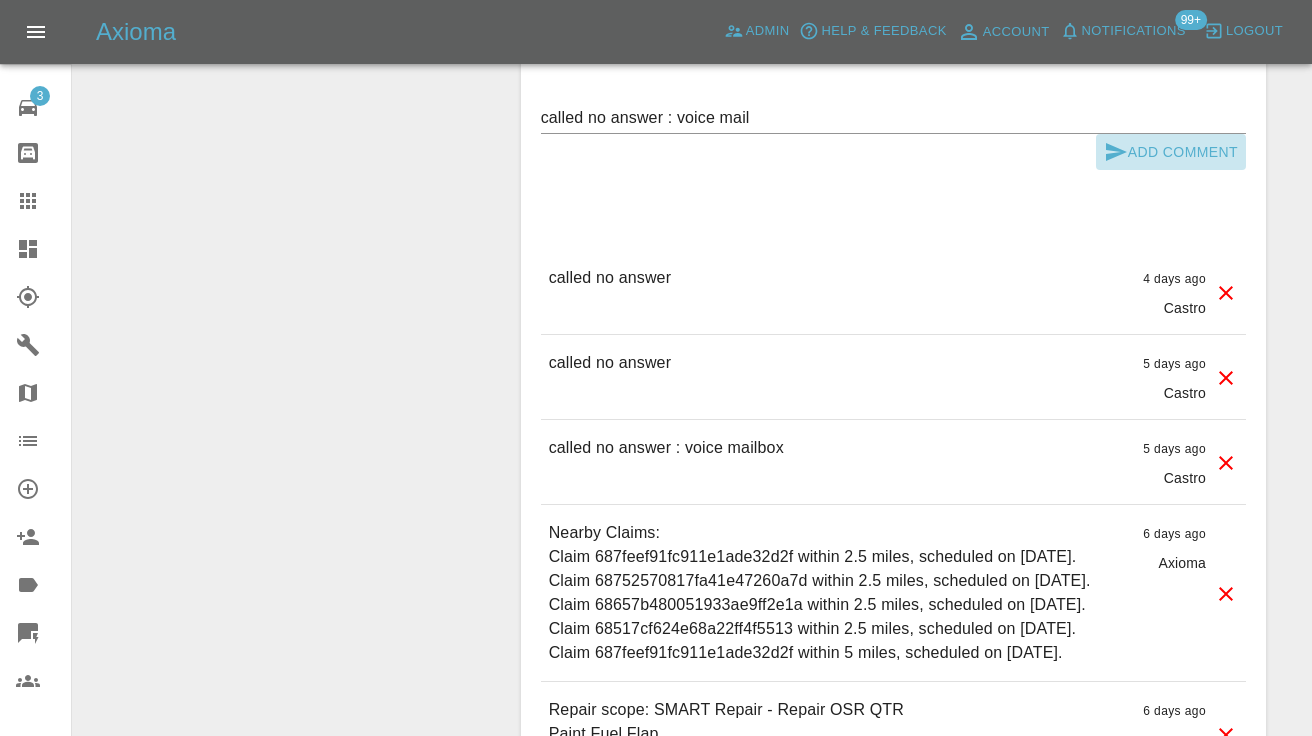 click on "Add Comment" at bounding box center [1171, 152] 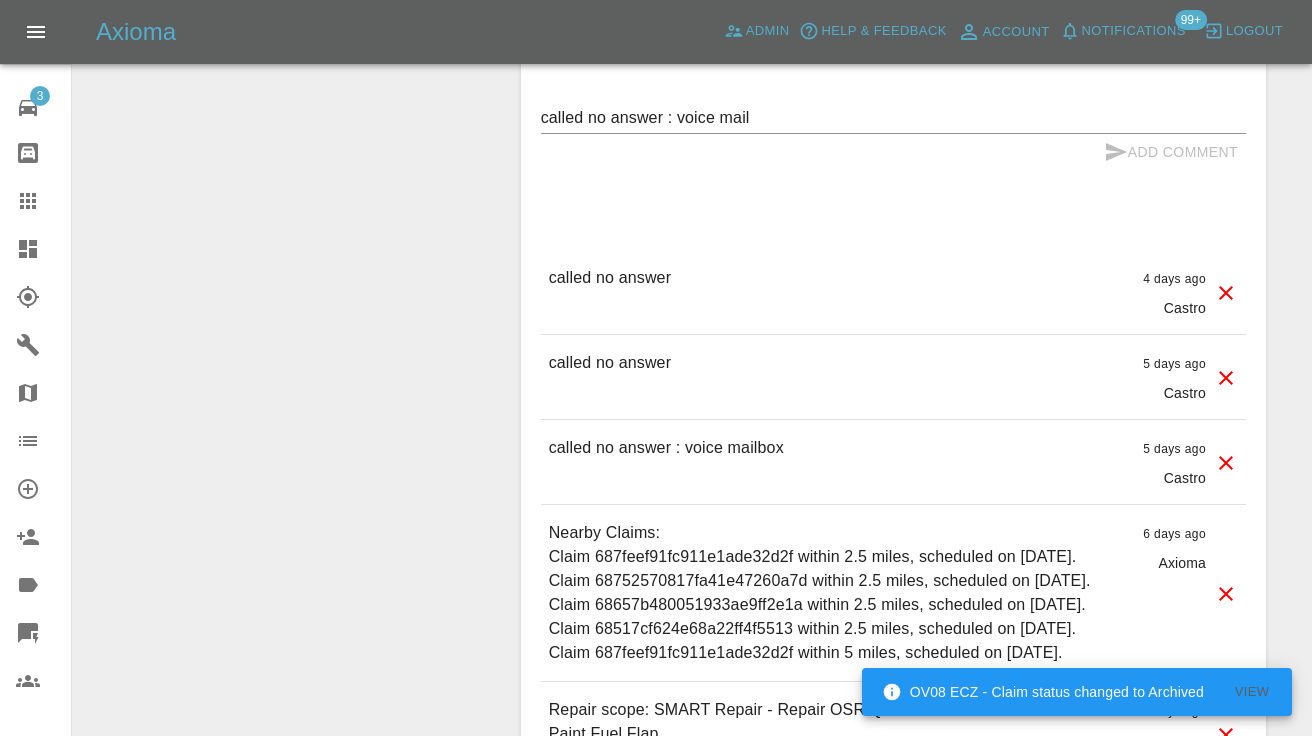 type 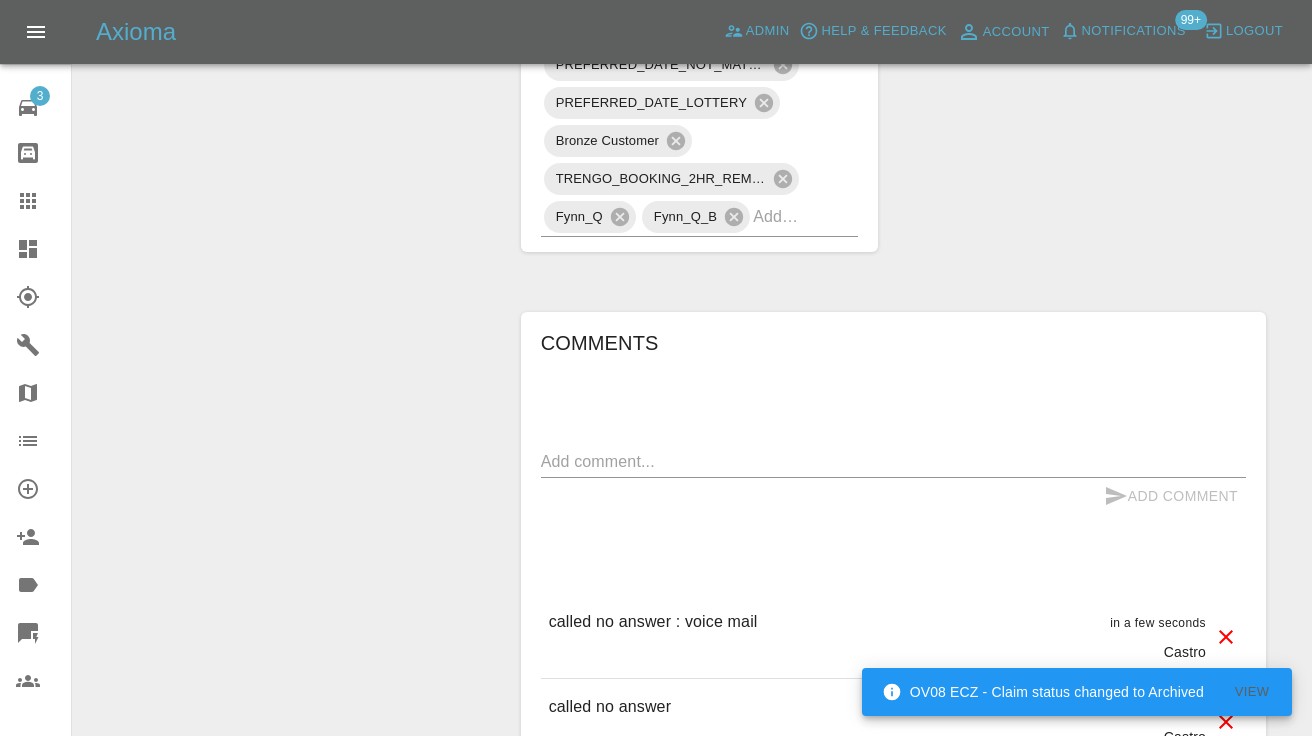 scroll, scrollTop: 1509, scrollLeft: 0, axis: vertical 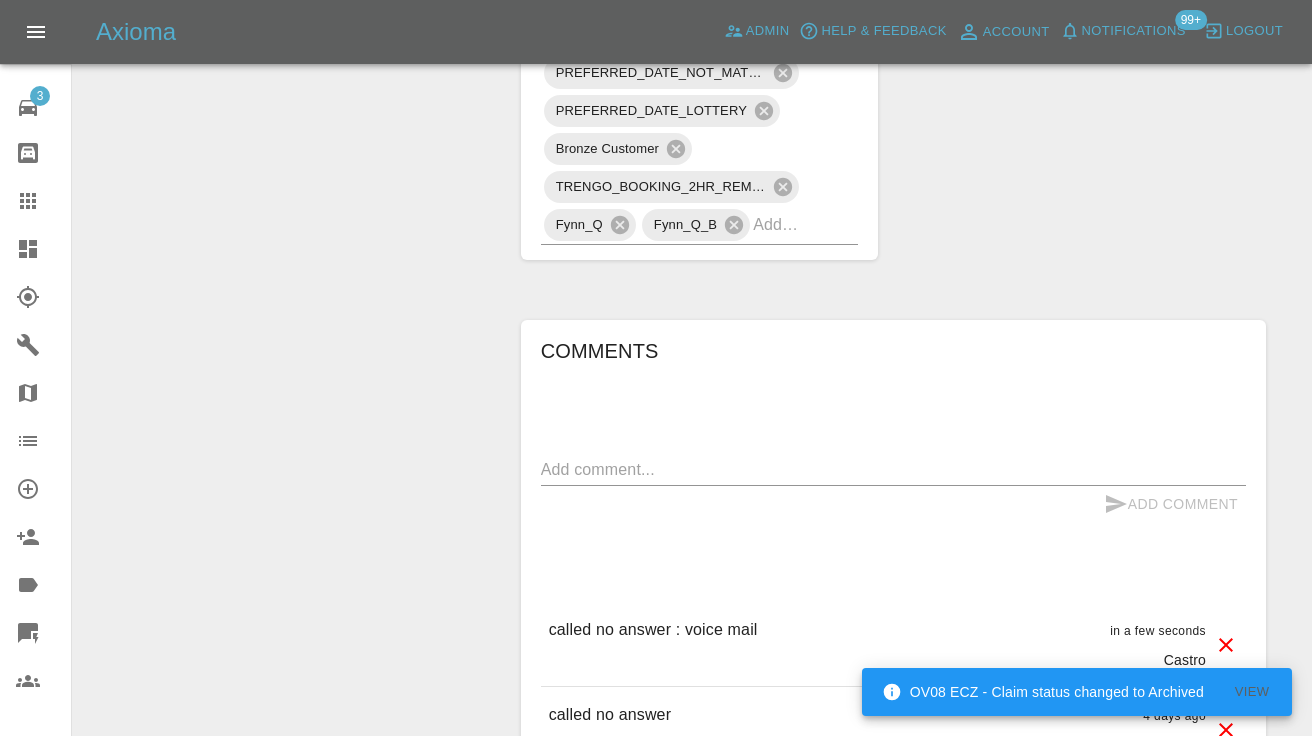 click on "TRENGO_BOOKING_NOTIFICATION TRENGO_REPAIRER_ALLOCATED TRENGO_BOOKING_FOLLOWUP_1 TRENGO_BOOKING_FOLLOWUP_2 TRENGO_QUOTE_FOLLOWUP_1 CLIENT_PREFERRED_DATES PREFERRED_DATE_NOT_MATCHED PREFERRED_DATE_LOTTERY Bronze Customer TRENGO_BOOKING_2HR_REMINDER Fynn_Q Fynn_Q_B" at bounding box center [700, 35] 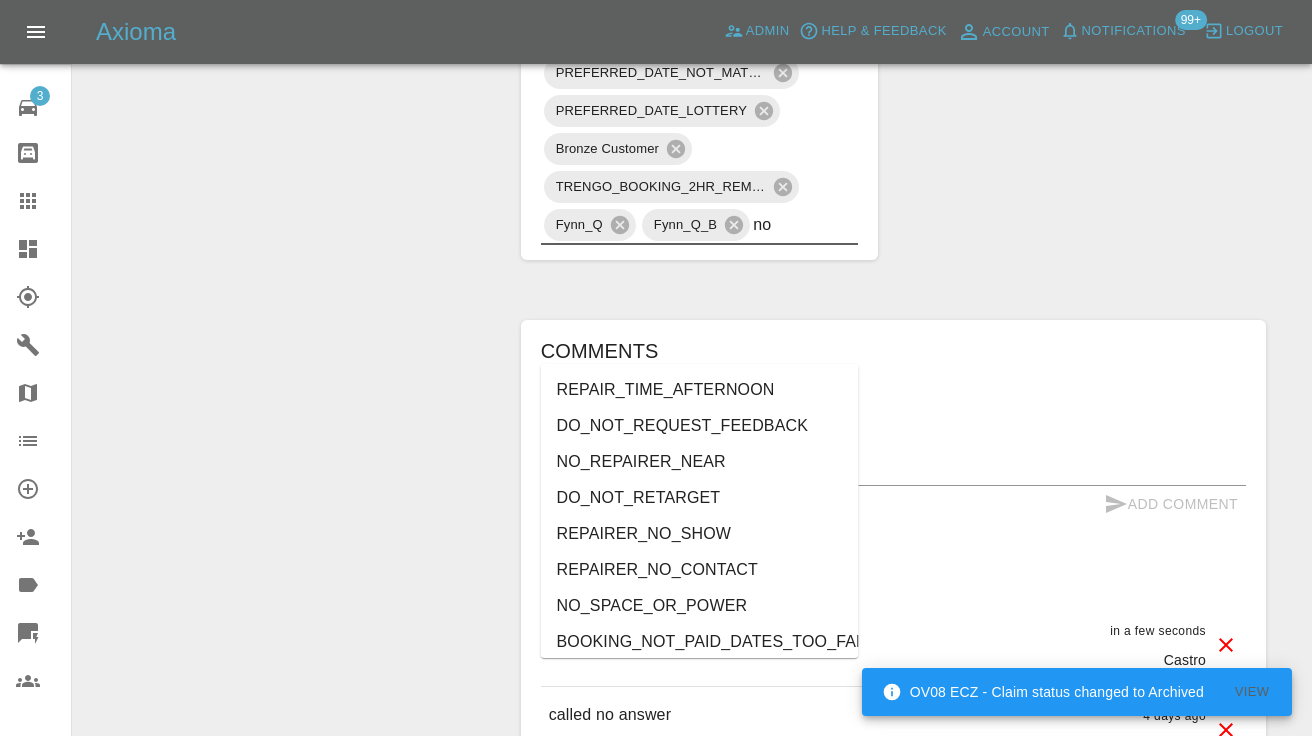 type on "no_" 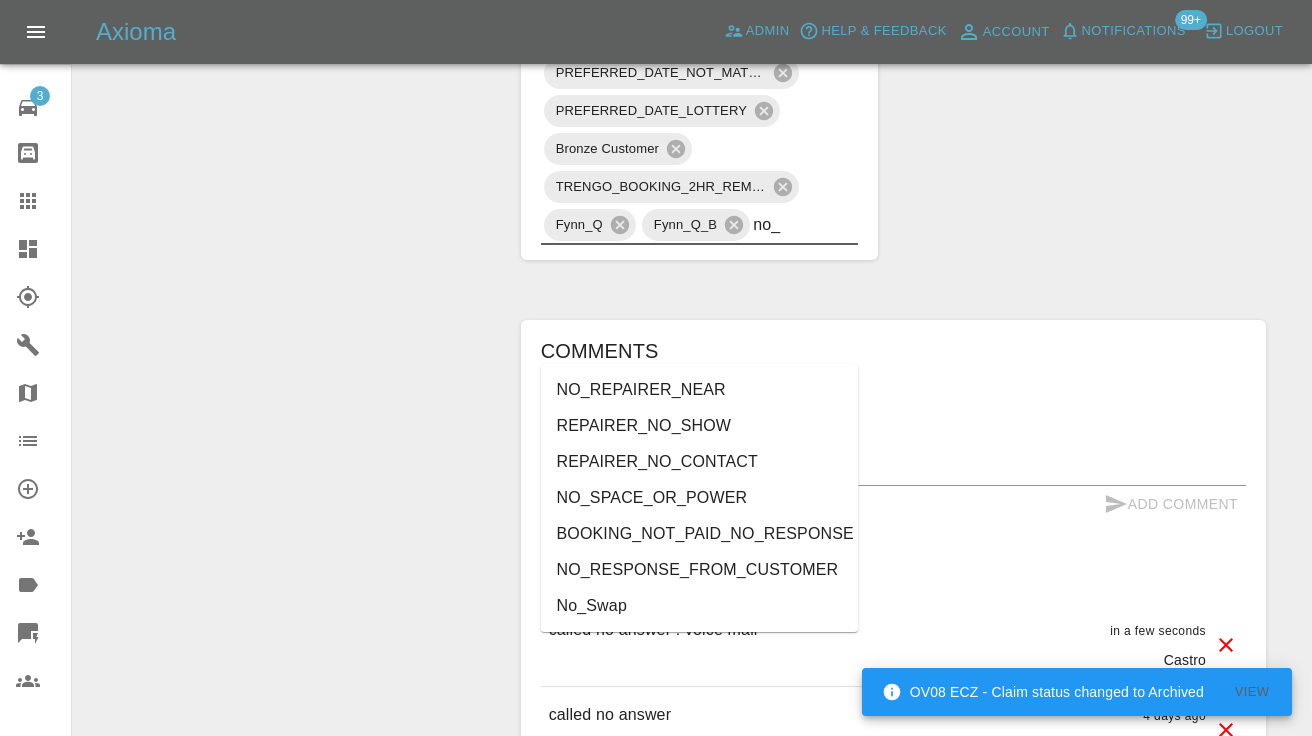 click on "NO_RESPONSE_FROM_CUSTOMER" at bounding box center [700, 570] 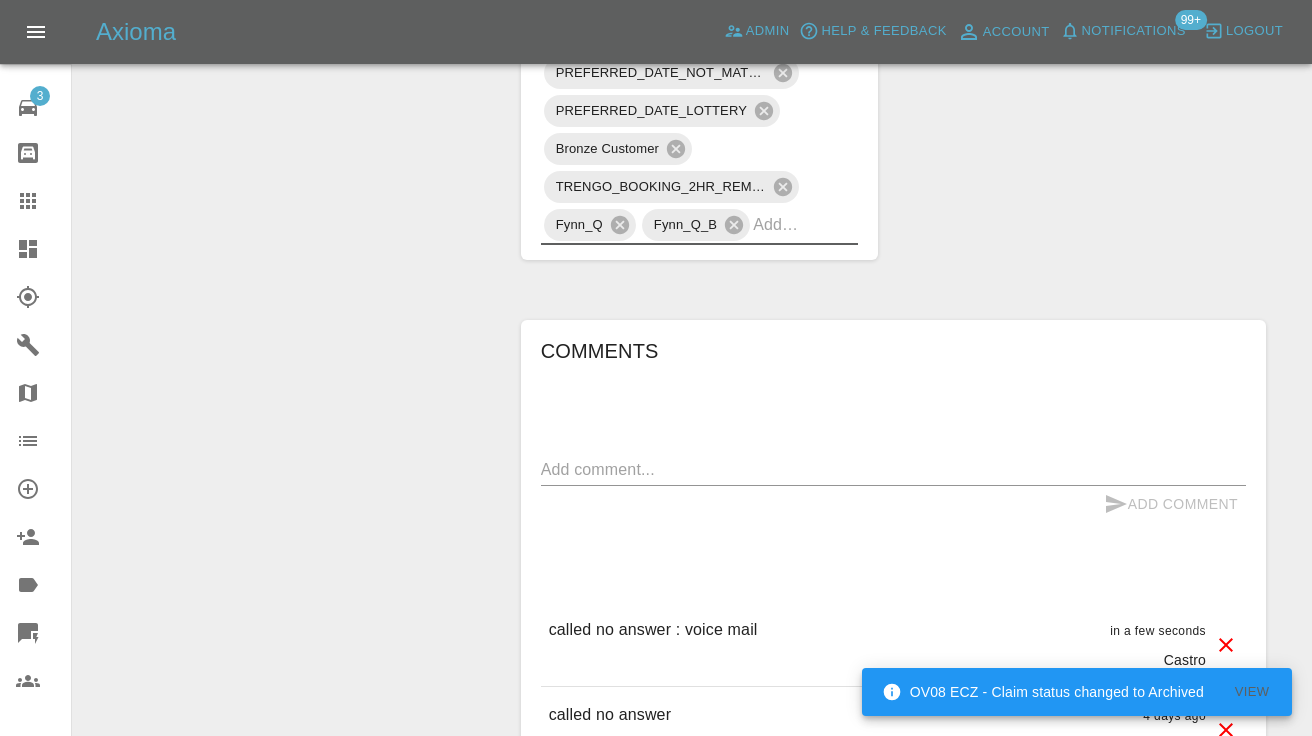 click on "Change Repairer Modify Claim Modify Quote Rollback Submit Payment Archive" at bounding box center [289, 80] 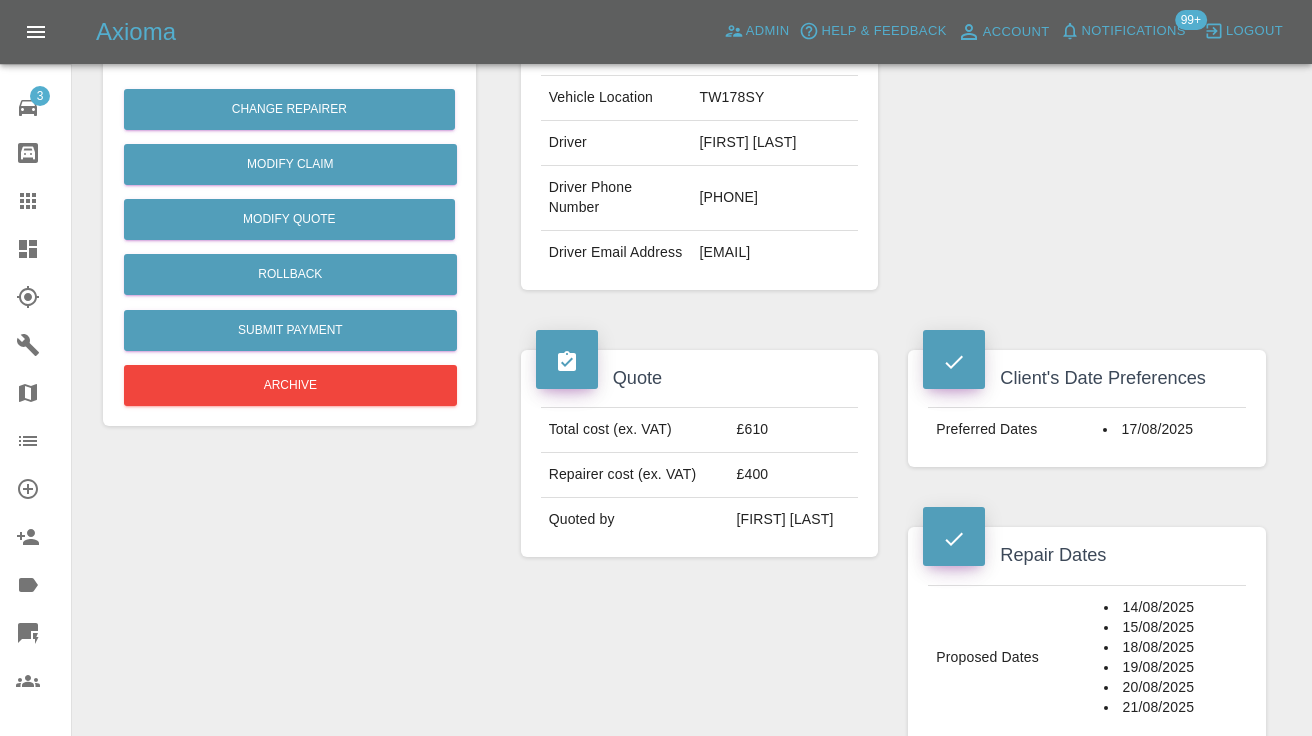scroll, scrollTop: 470, scrollLeft: 0, axis: vertical 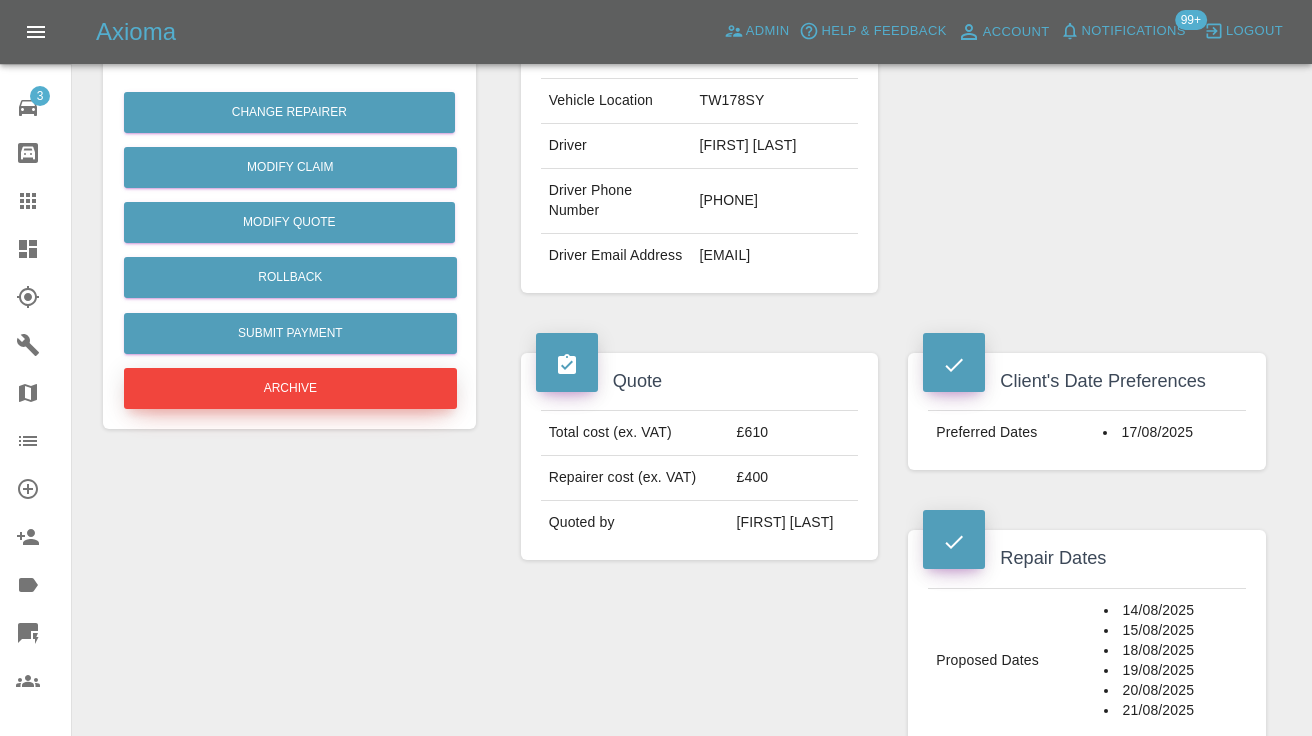 click on "Archive" at bounding box center (290, 388) 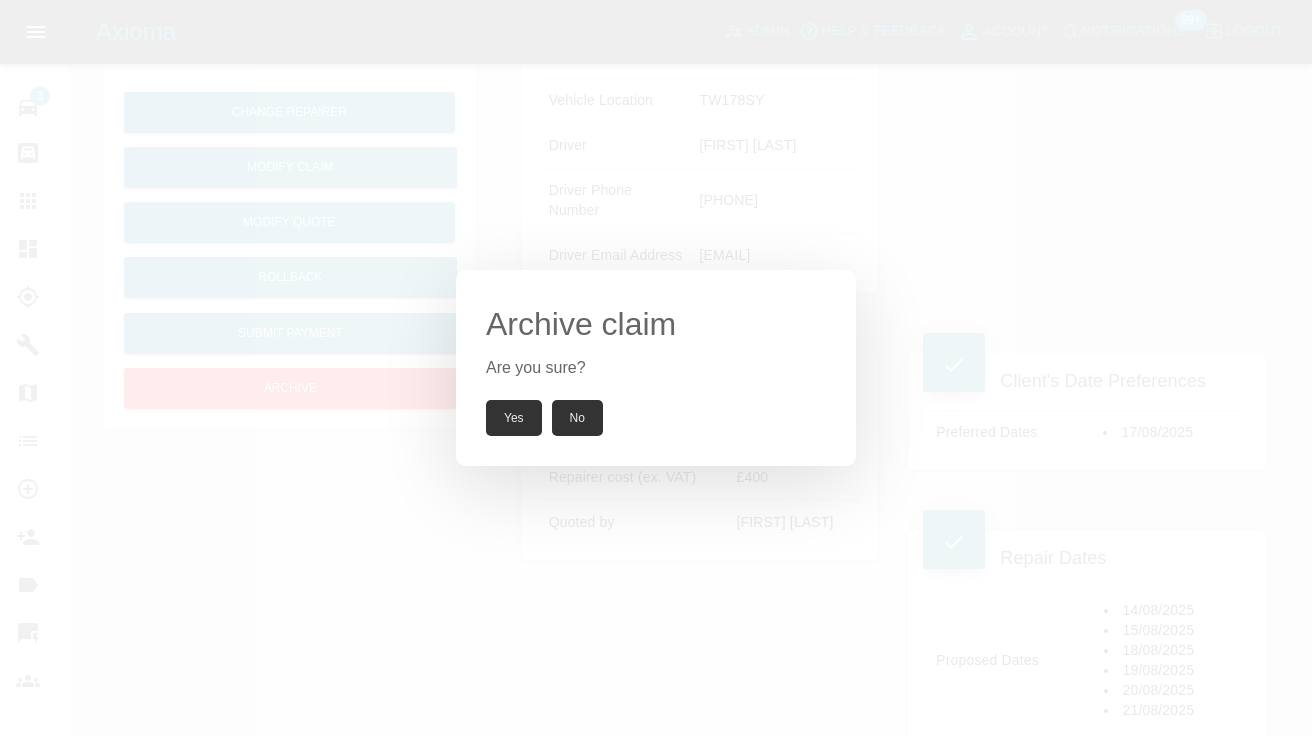 click on "Yes" at bounding box center [514, 418] 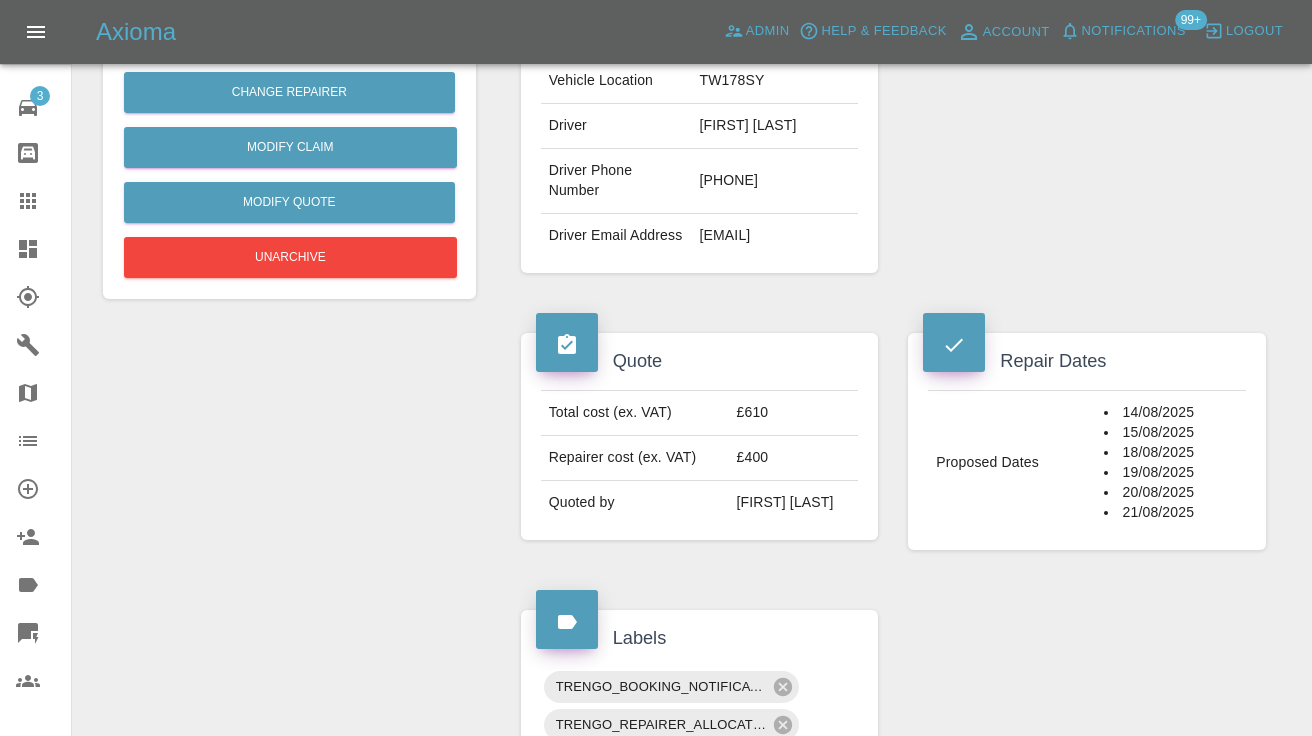 click 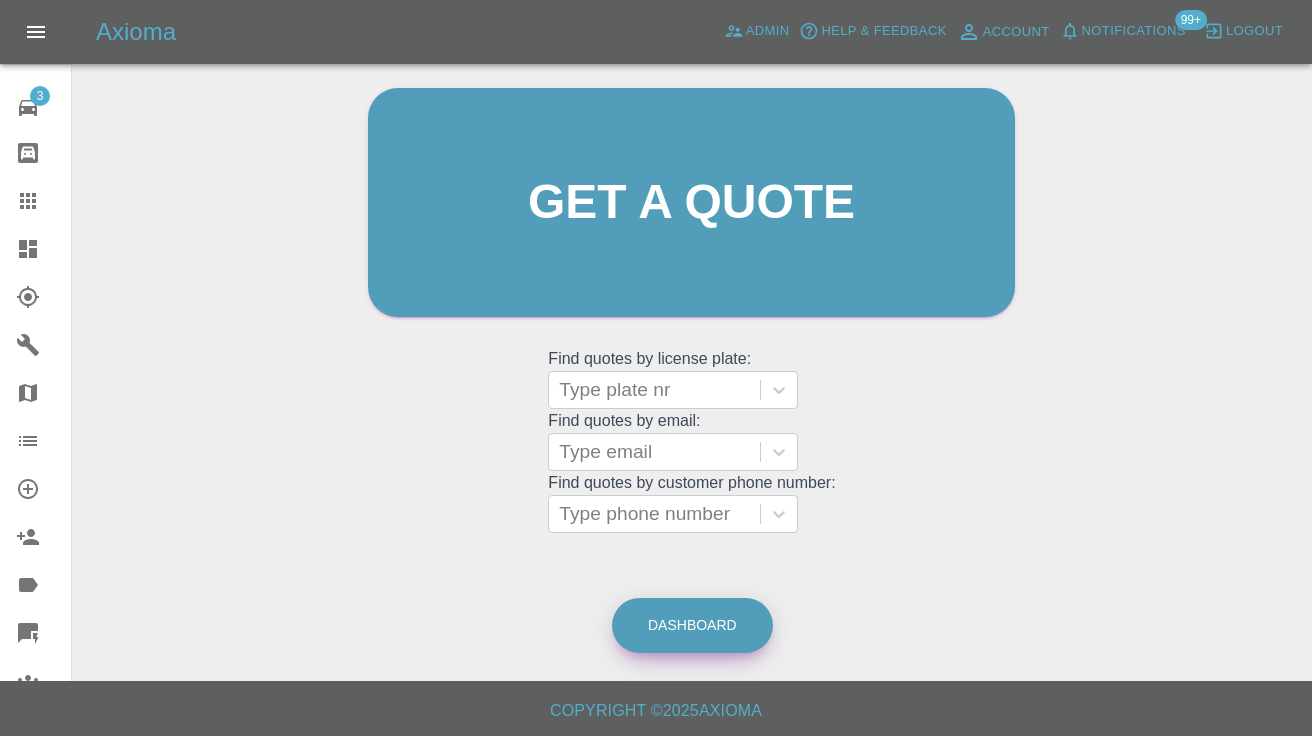 click on "Dashboard" at bounding box center (692, 625) 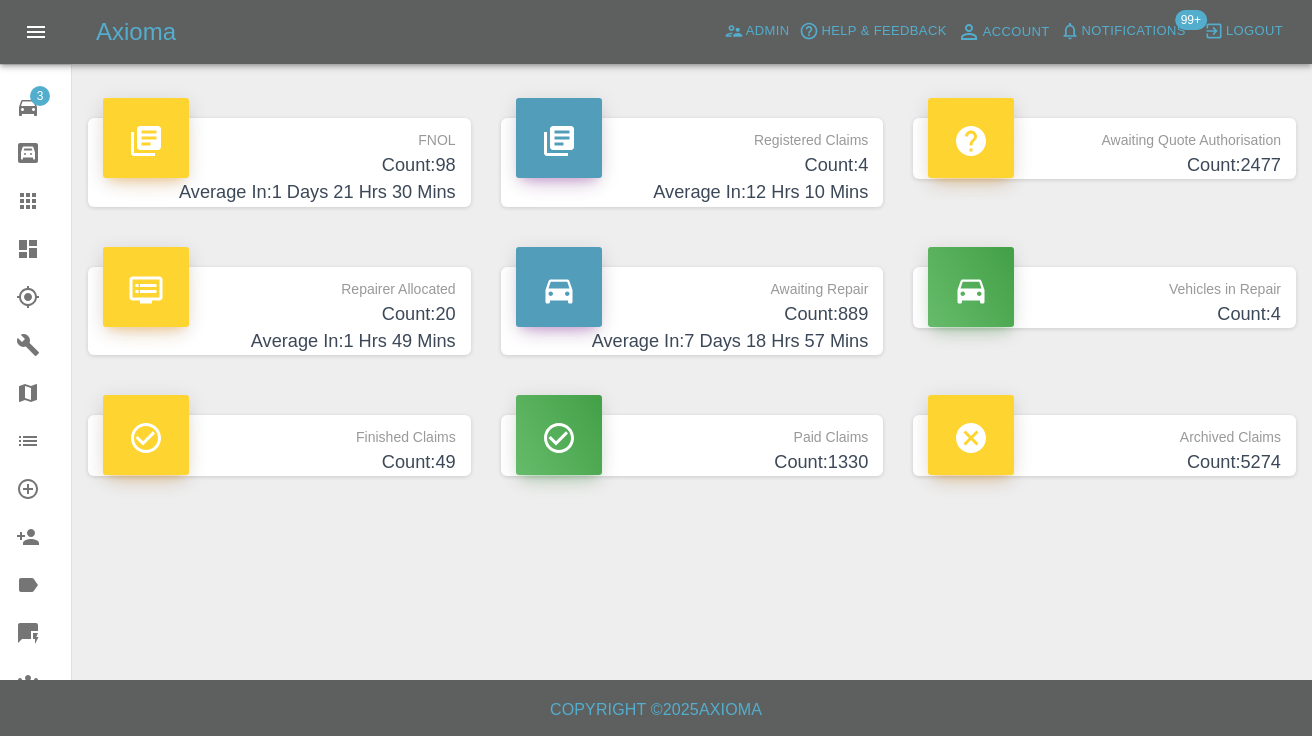 click on "Average In:  7 Days 18 Hrs 57 Mins" at bounding box center [692, 341] 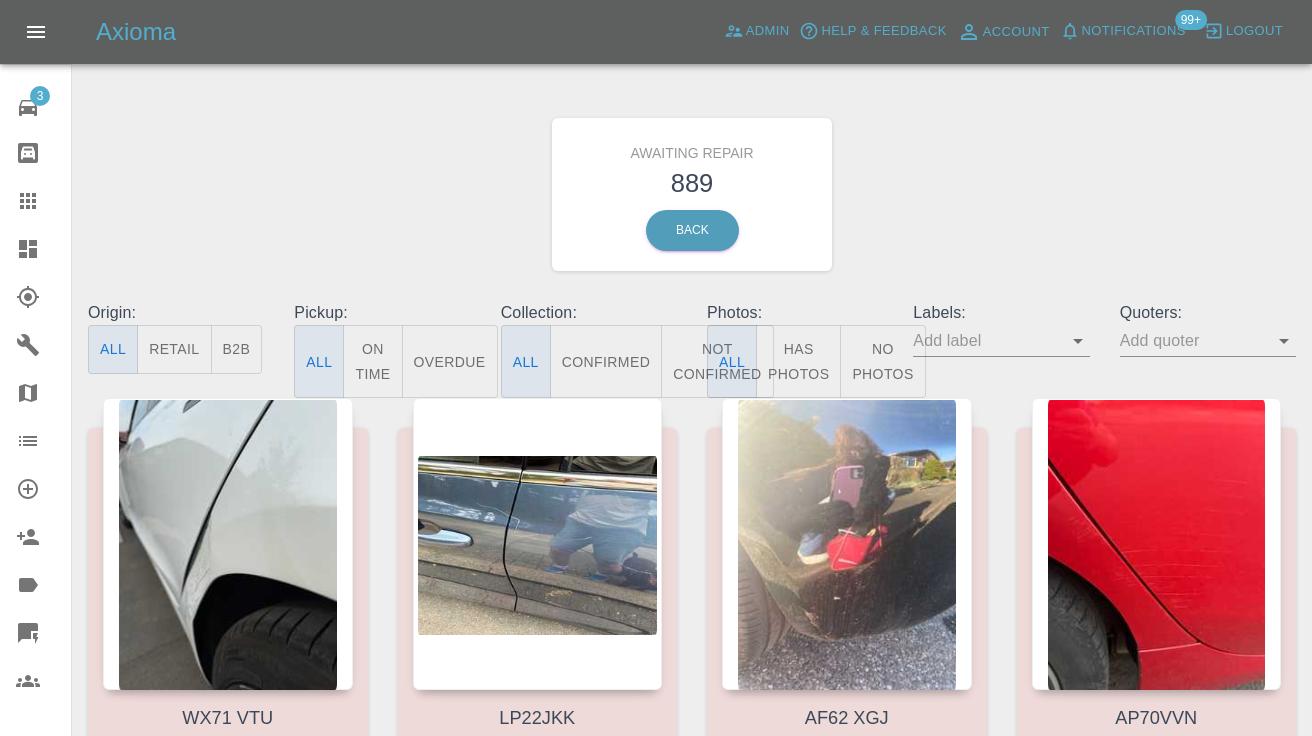 click on "Not Confirmed" at bounding box center (717, 361) 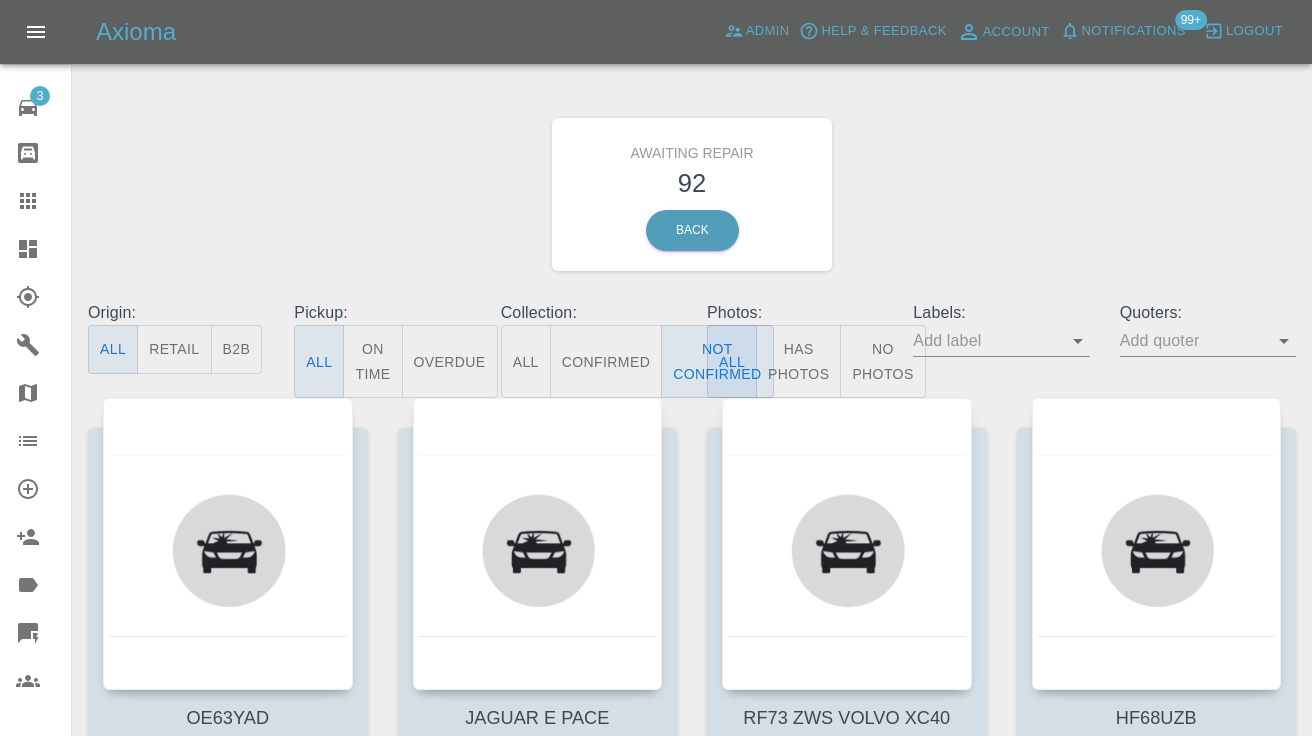 click on "Awaiting Repair 92 Back" at bounding box center (692, 194) 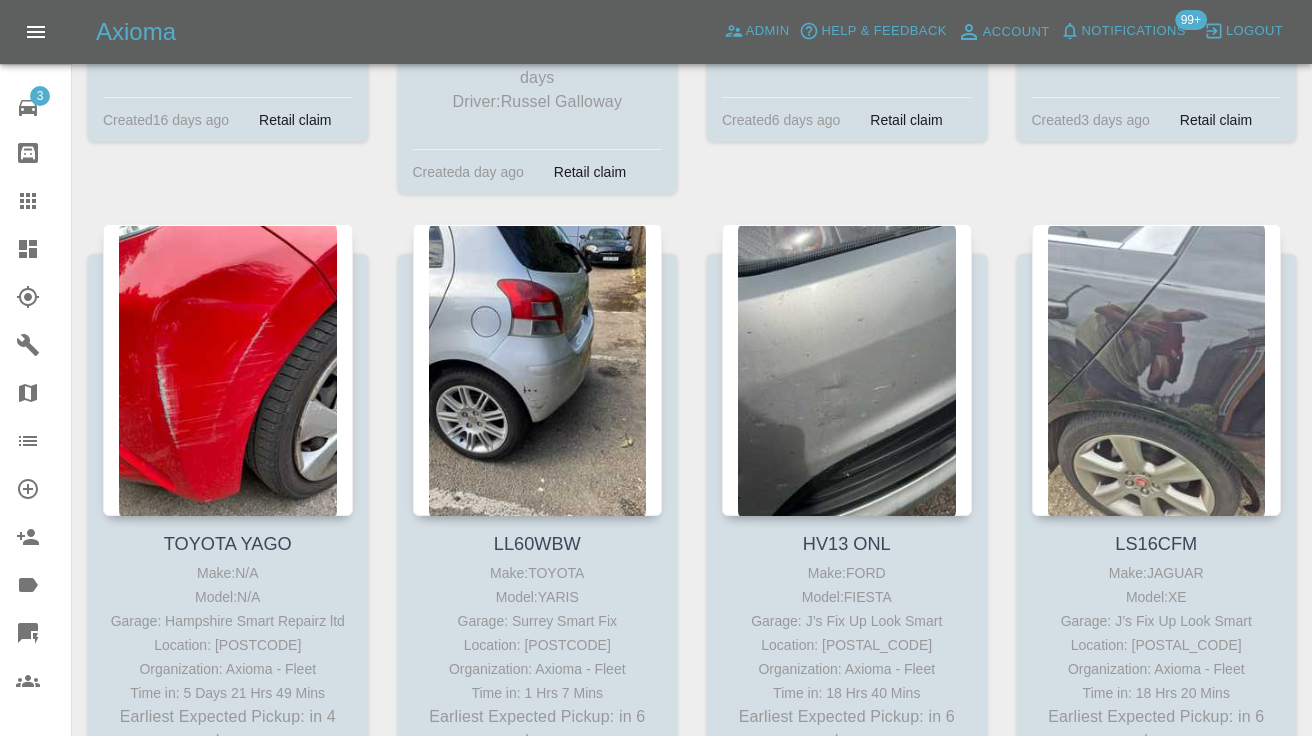 scroll, scrollTop: 2346, scrollLeft: 0, axis: vertical 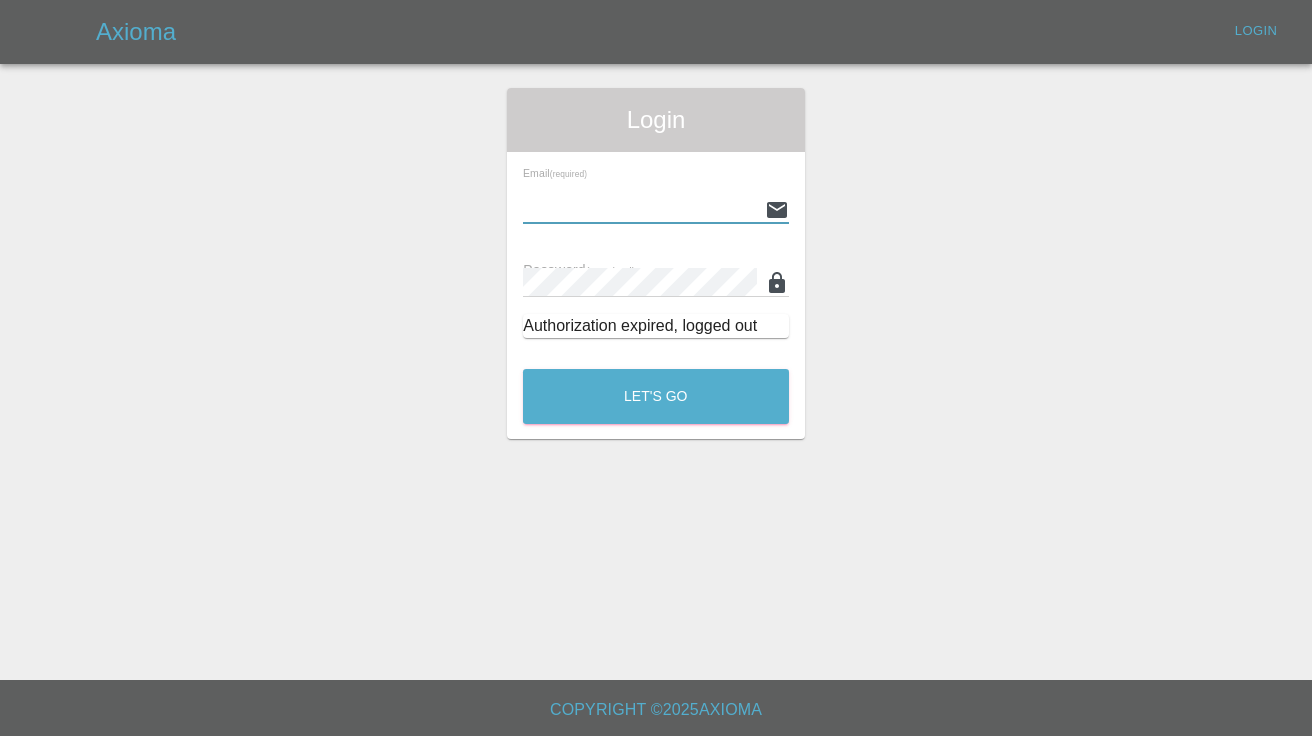 type on "[USERNAME]@example.com" 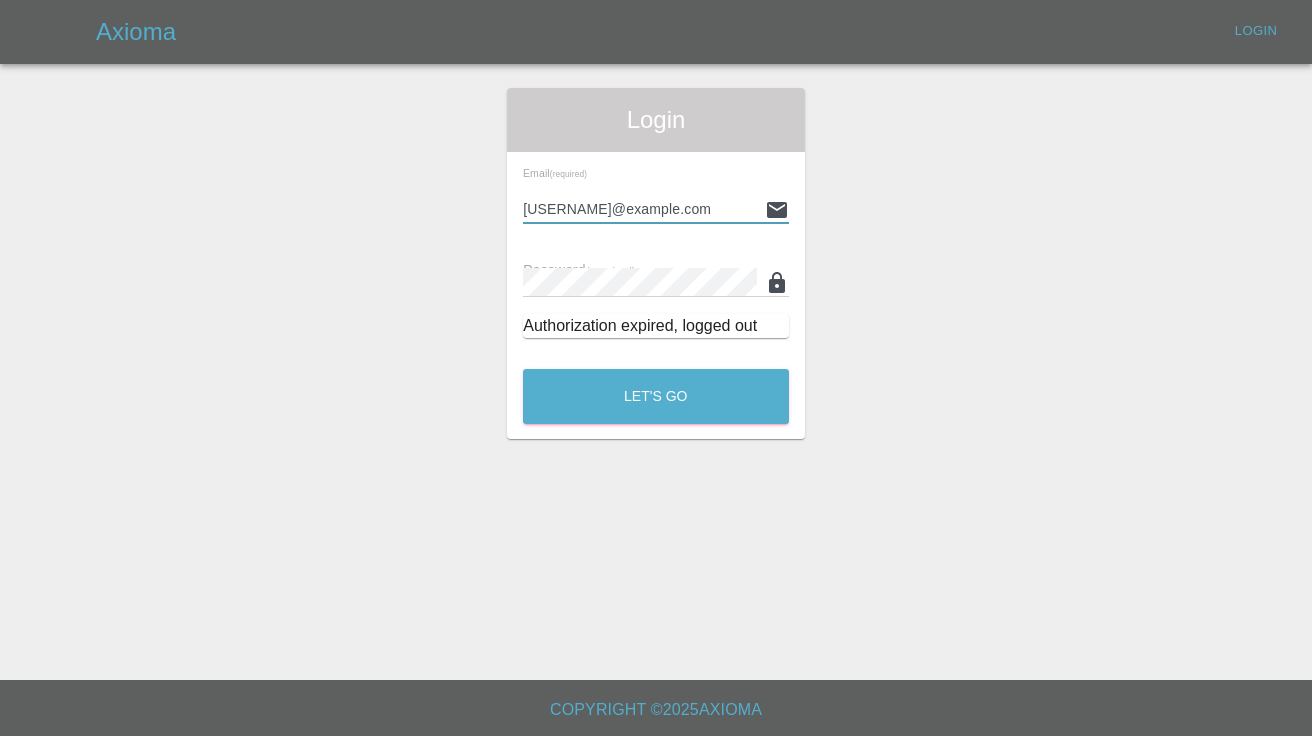 click on "Let's Go" at bounding box center [656, 396] 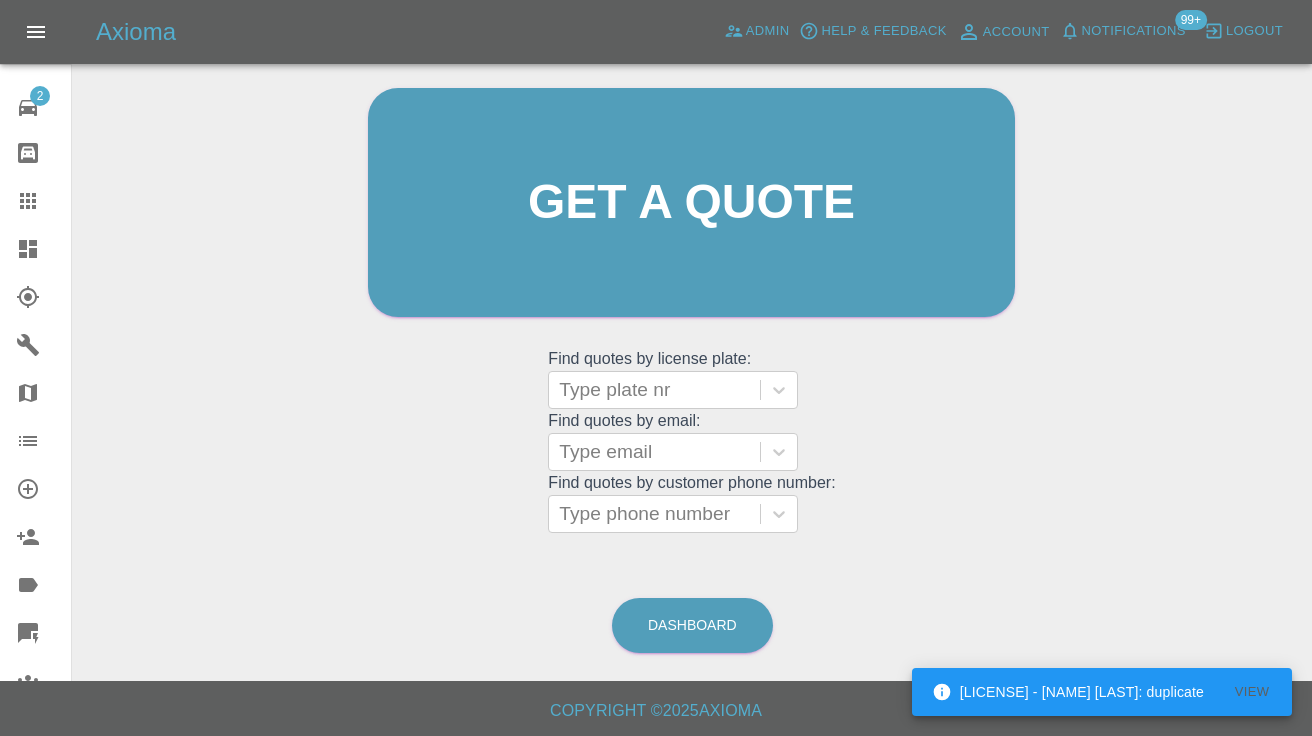 scroll, scrollTop: 0, scrollLeft: 0, axis: both 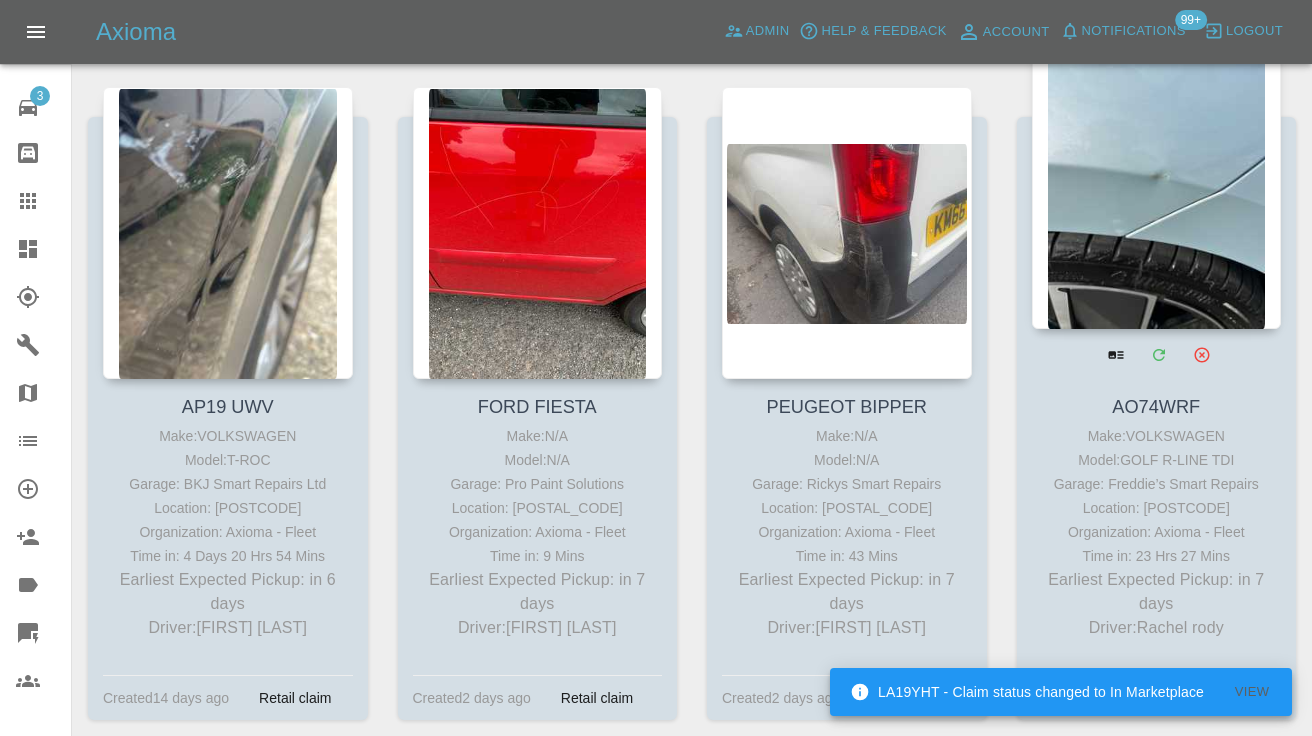 click at bounding box center [1157, 183] 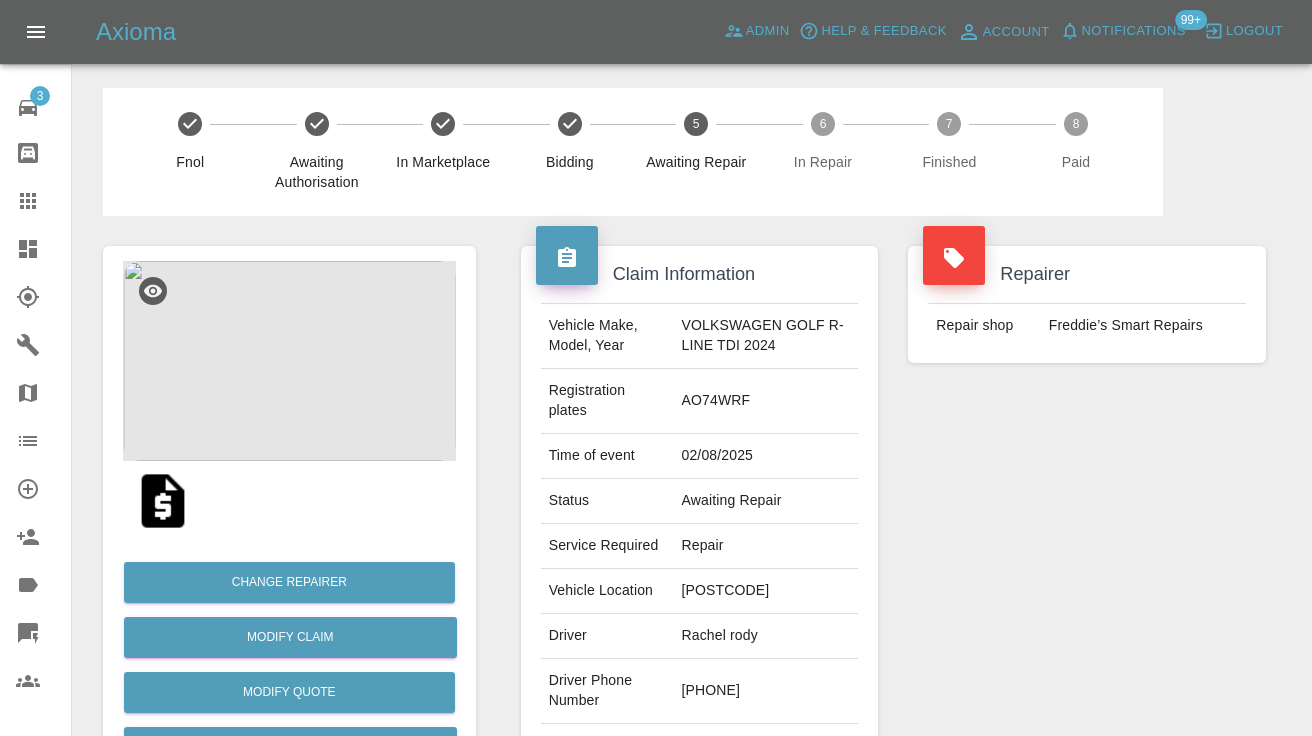 click on "[PHONE]" at bounding box center [765, 691] 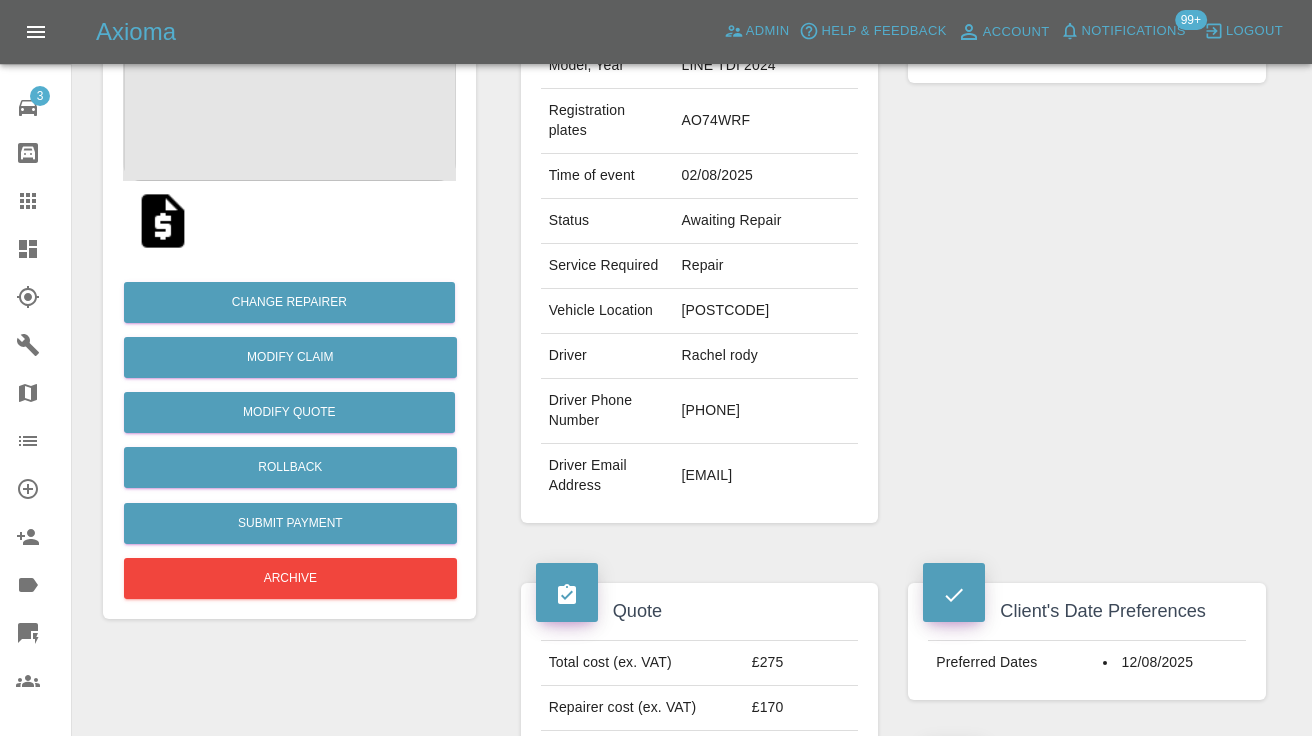 scroll, scrollTop: 285, scrollLeft: 0, axis: vertical 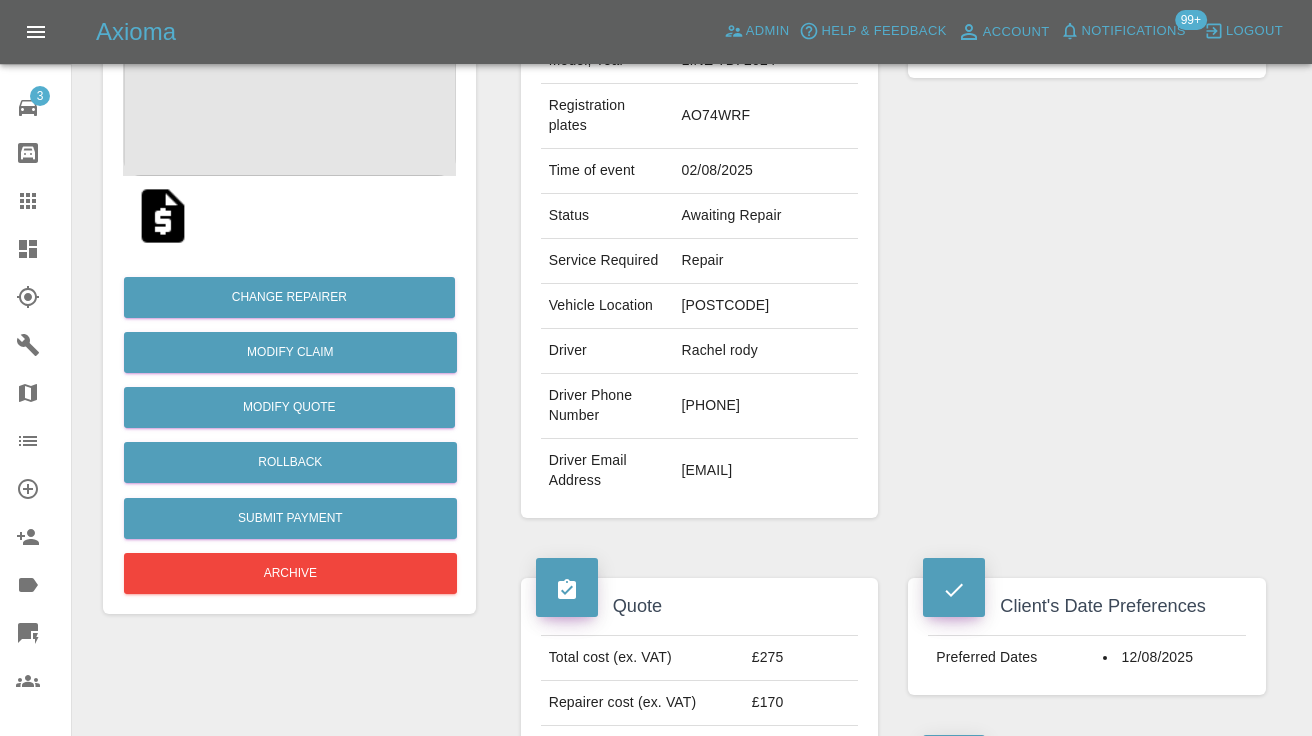 click on "[PHONE]" at bounding box center [765, 406] 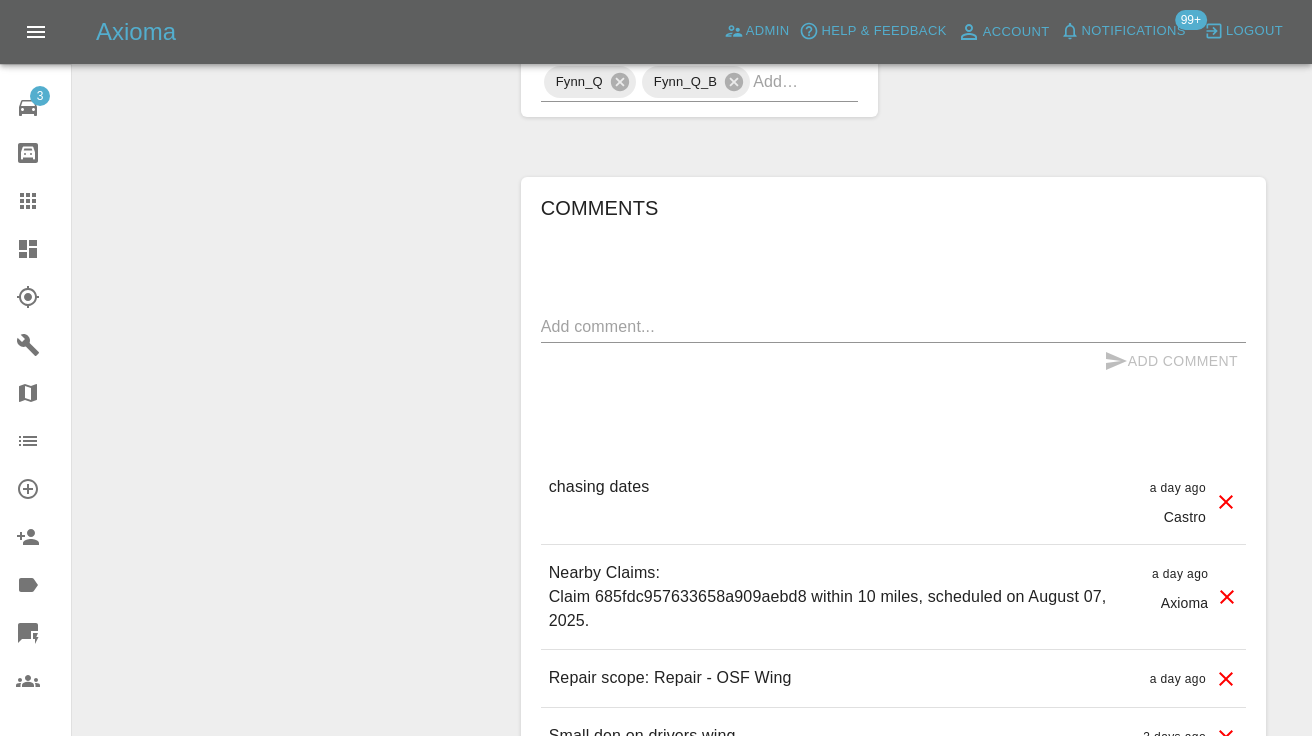scroll, scrollTop: 1521, scrollLeft: 0, axis: vertical 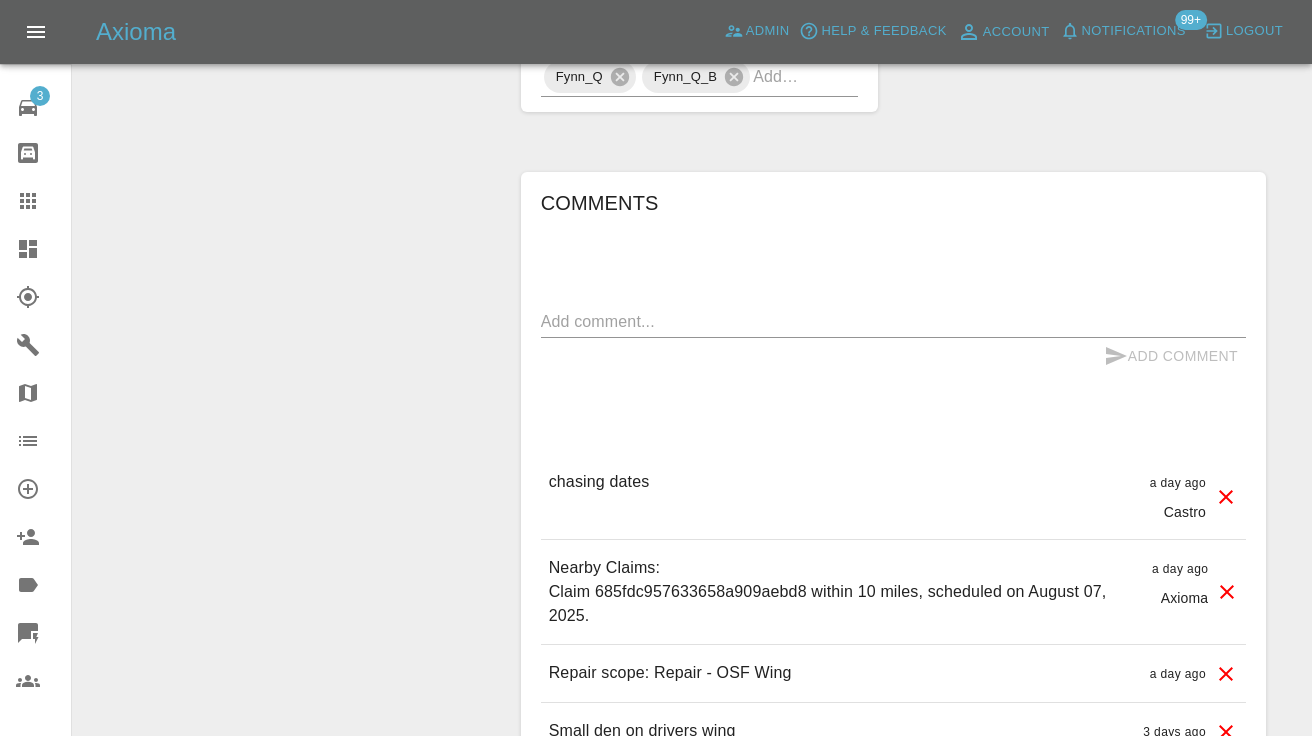 click at bounding box center (893, 321) 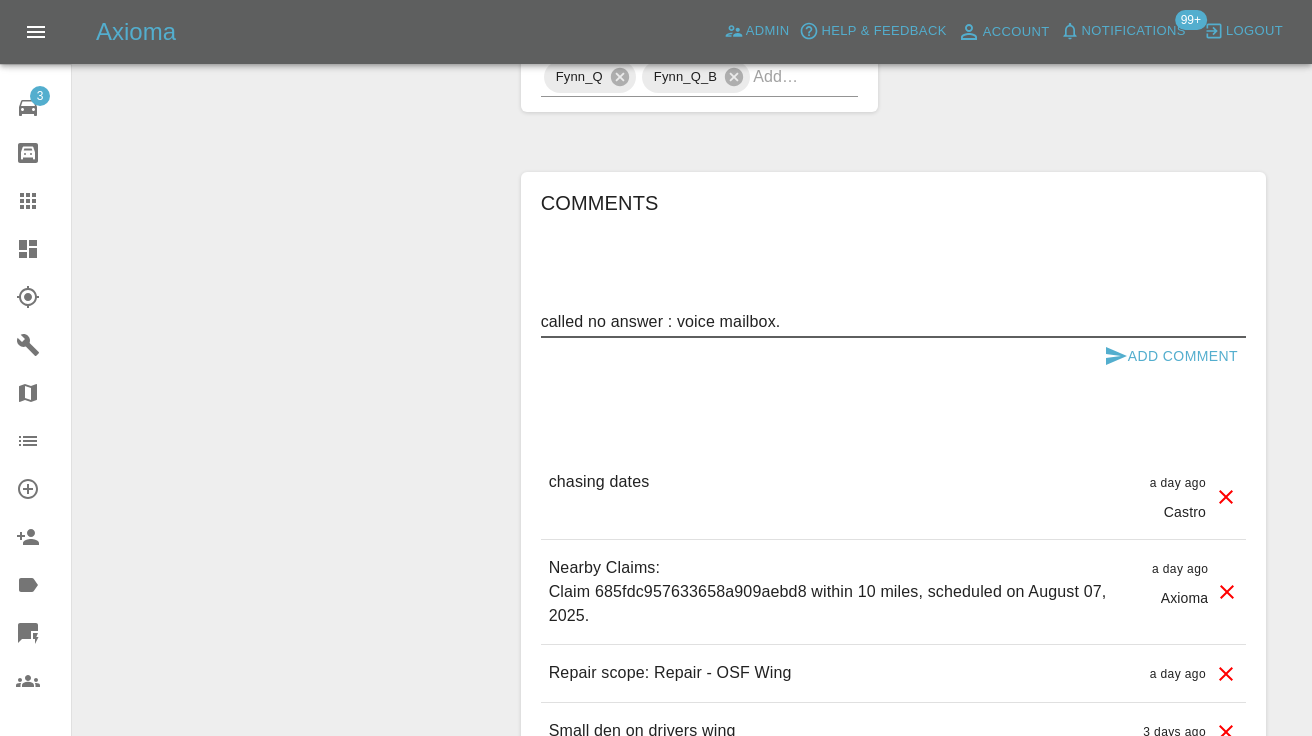 type on "called no answer : voice mailbox." 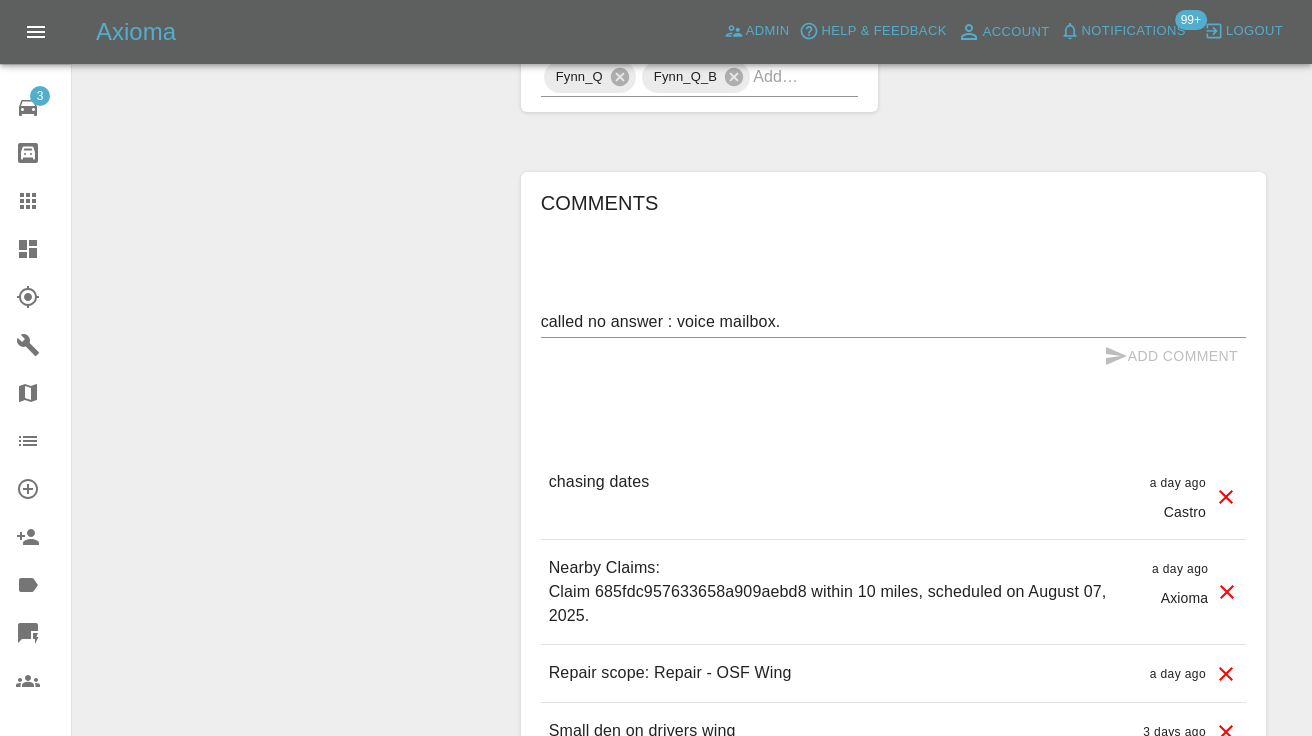 type 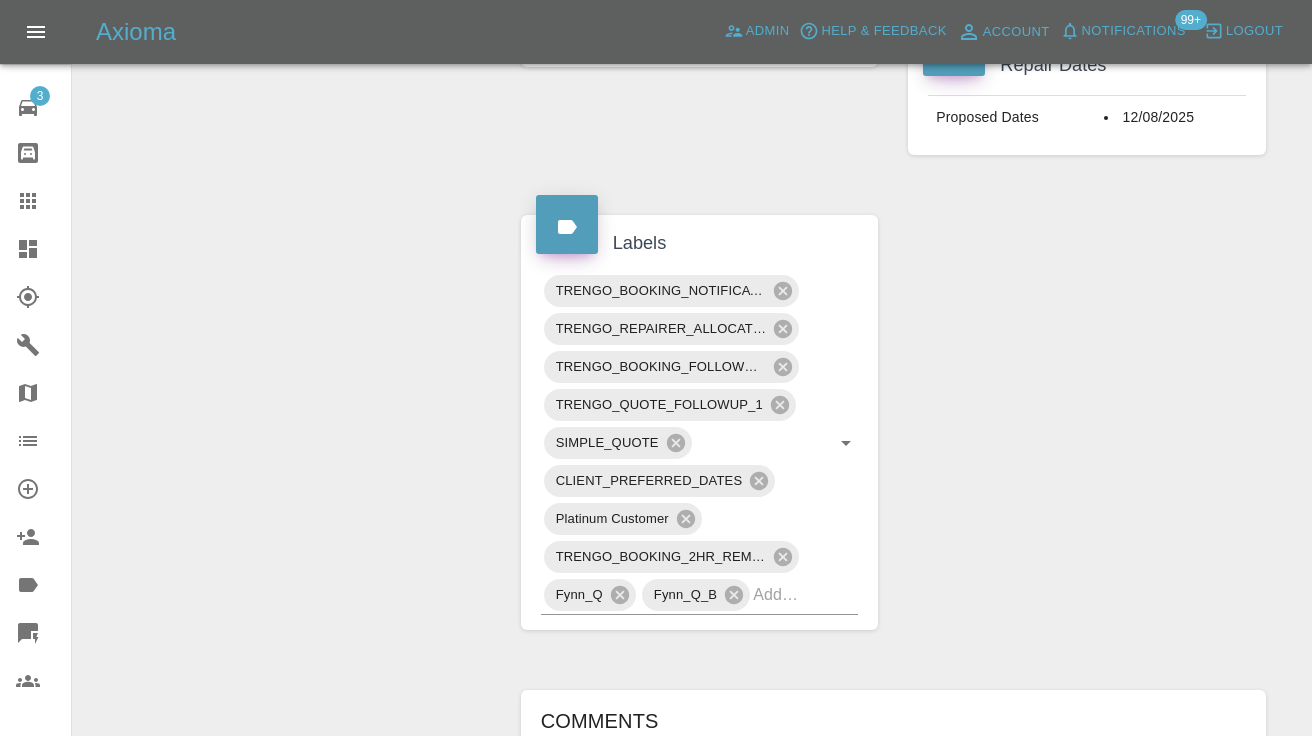 scroll, scrollTop: 995, scrollLeft: 0, axis: vertical 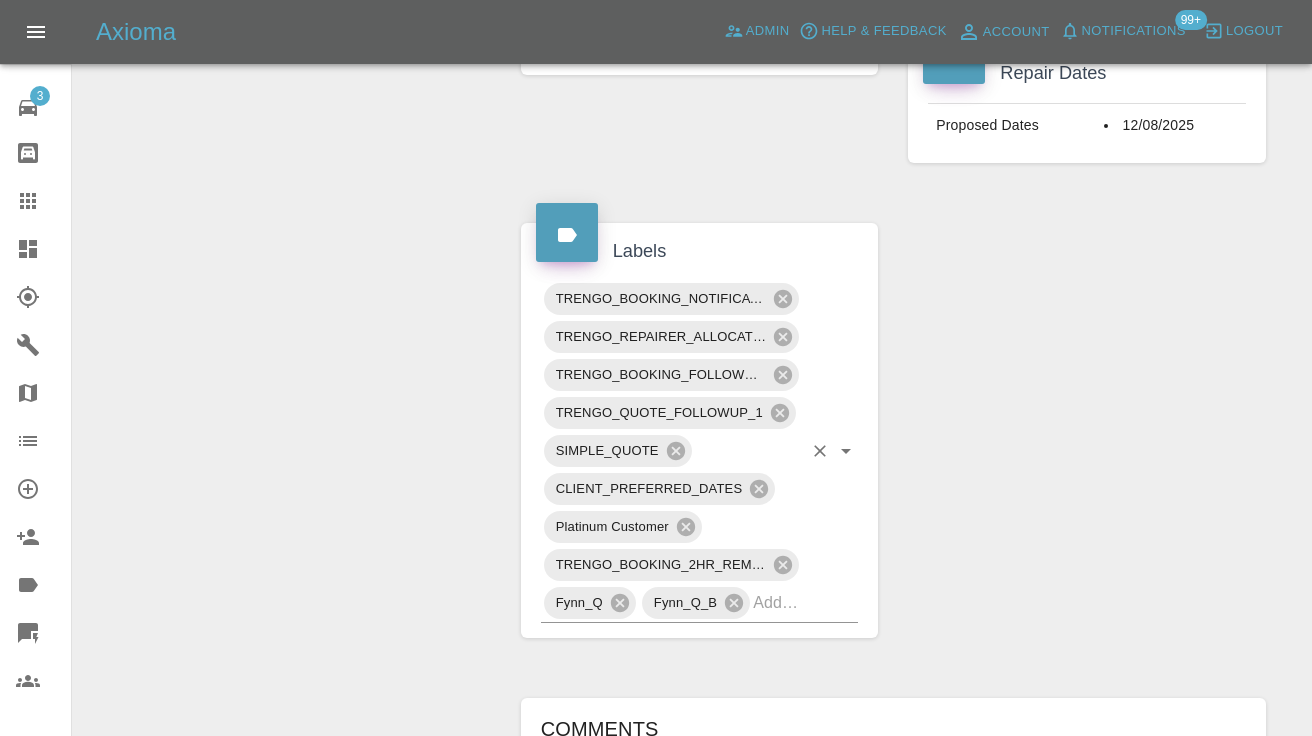 click at bounding box center [777, 602] 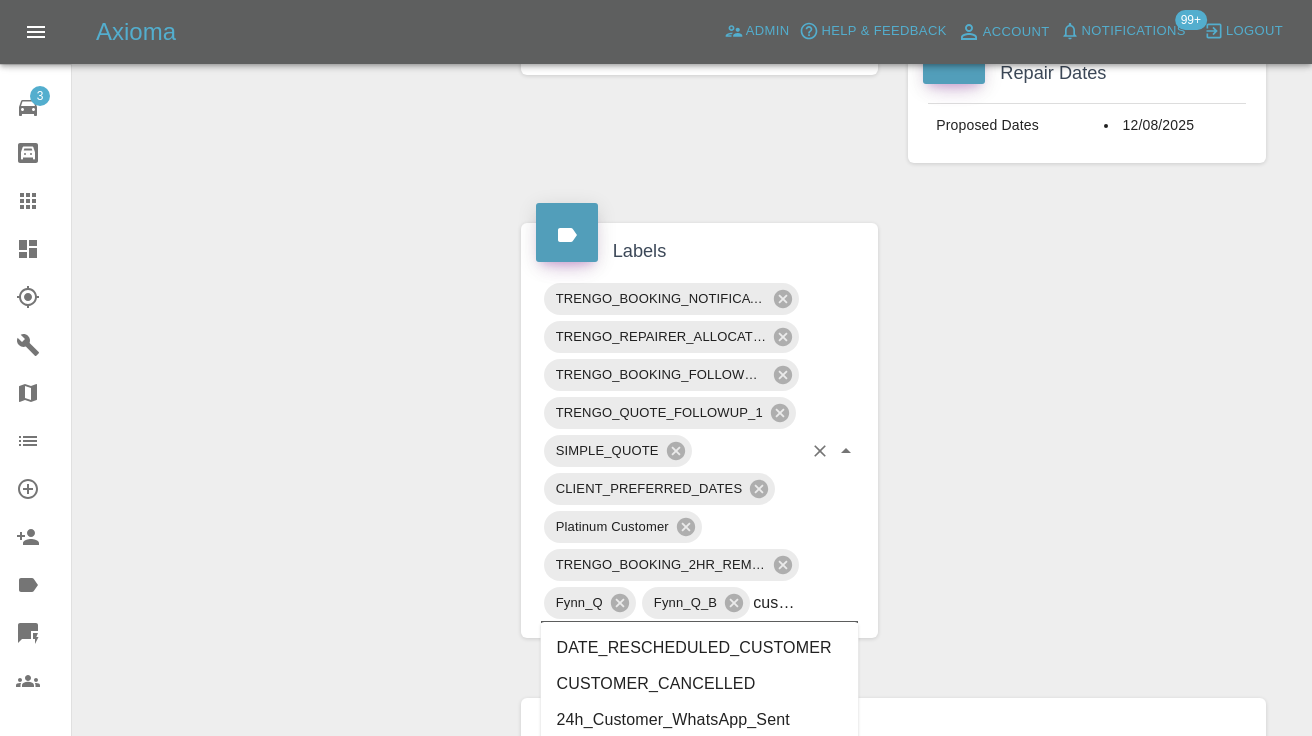 type on "customer_" 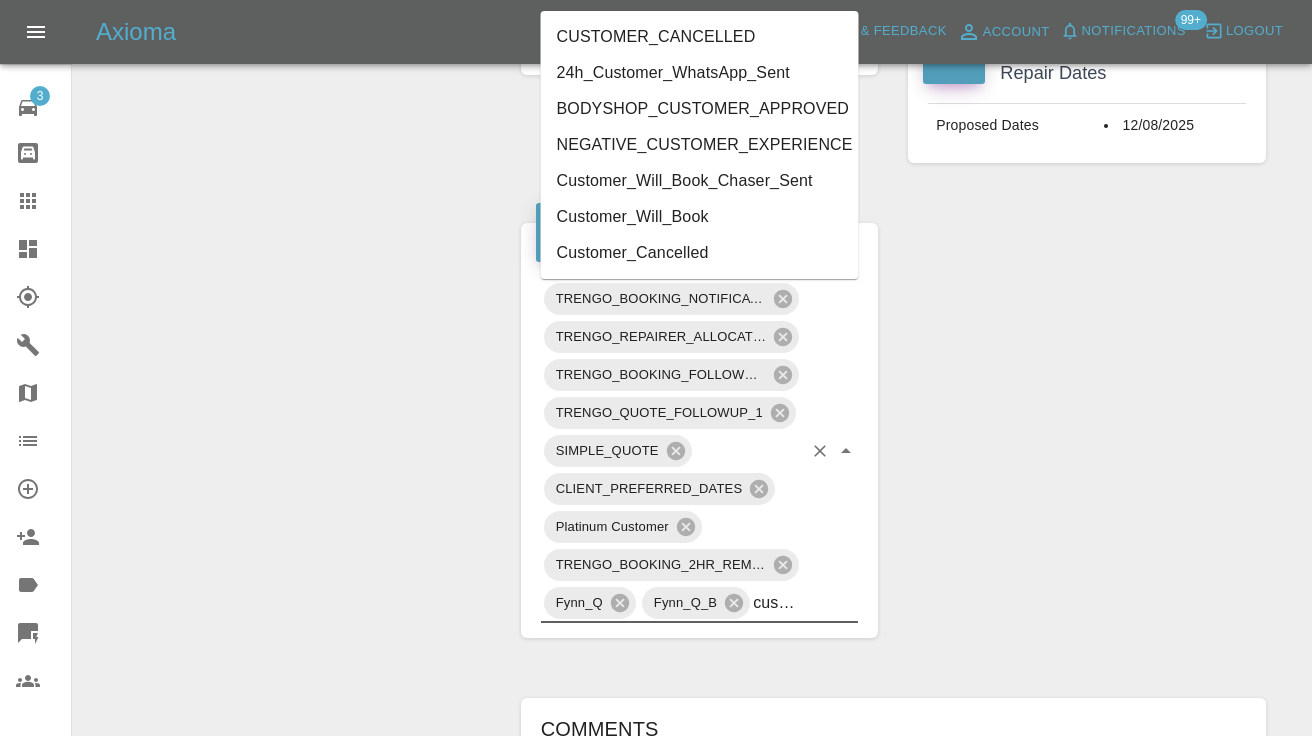 click on "Customer_Will_Book" at bounding box center [700, 217] 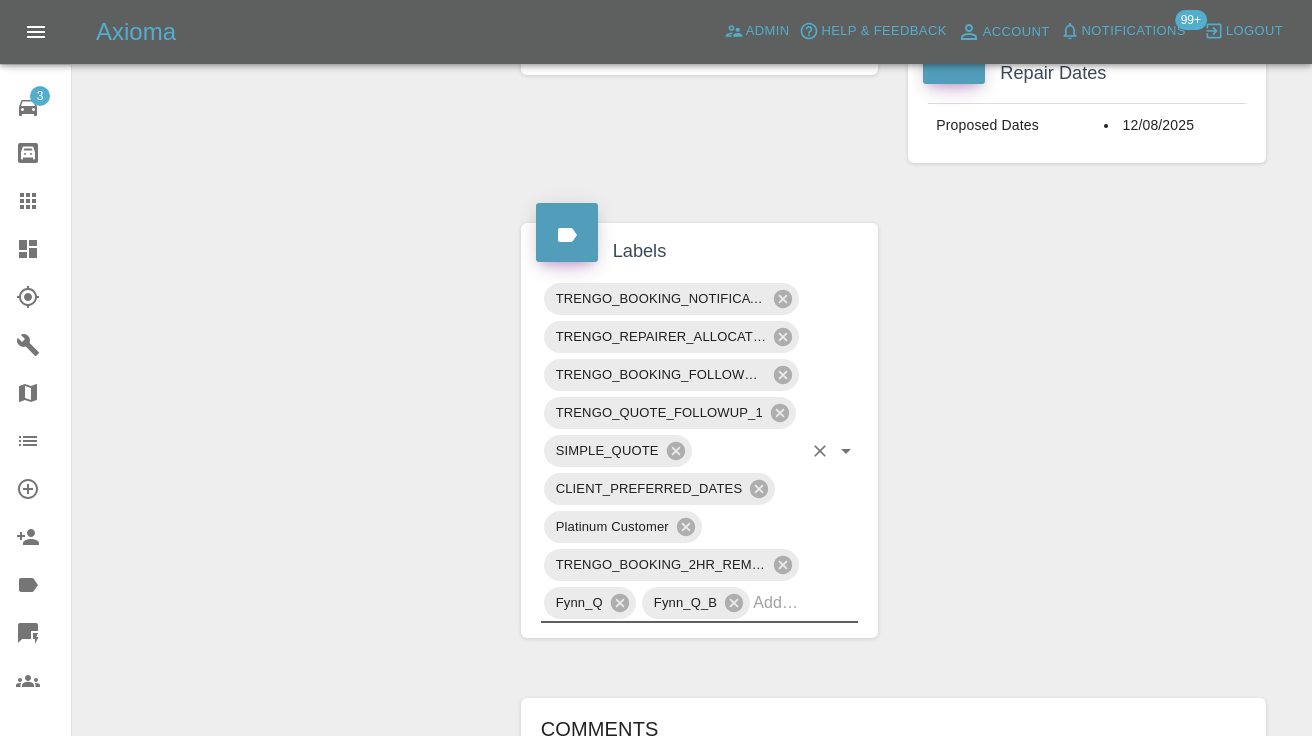 click on "Claim Information Vehicle Make, Model, Year VOLKSWAGEN GOLF R-LINE TDI 2024 Registration plates AO74WRF Time of event 02/08/2025 Status Awaiting Repair Service Required Repair Vehicle Location [POSTCODE] Driver [FIRST] [LAST] Driver Phone Number [PHONE] Driver Email Address [EMAIL] Repairer Repair shop Freddie’s Smart Repairs Quote Total cost (ex. VAT) £275 Repairer cost (ex. VAT) £170 Quoted by [FIRST] [LAST] Client's Date Preferences Preferred Dates 12/08/2025 Repair Dates Proposed Dates 12/08/2025 Labels TRENGO_BOOKING_NOTIFICATION TRENGO_REPAIRER_ALLOCATED TRENGO_BOOKING_FOLLOWUP_1 TRENGO_QUOTE_FOLLOWUP_1 SIMPLE_QUOTE CLIENT_PREFERRED_DATES Platinum Customer TRENGO_BOOKING_2HR_REMINDER Fynn_Q Fynn_Q_B Comments x Add Comment called no answer : voice mailbox. a few seconds ago Castro called no answer : voice mailbox. a few seconds ago Castro chasing dates  a day ago Castro chasing dates  a day ago Castro a day ago Axioma a day ago Axioma Repair scope: Repair - OSF Wing a day ago a day ago" at bounding box center [893, 318] 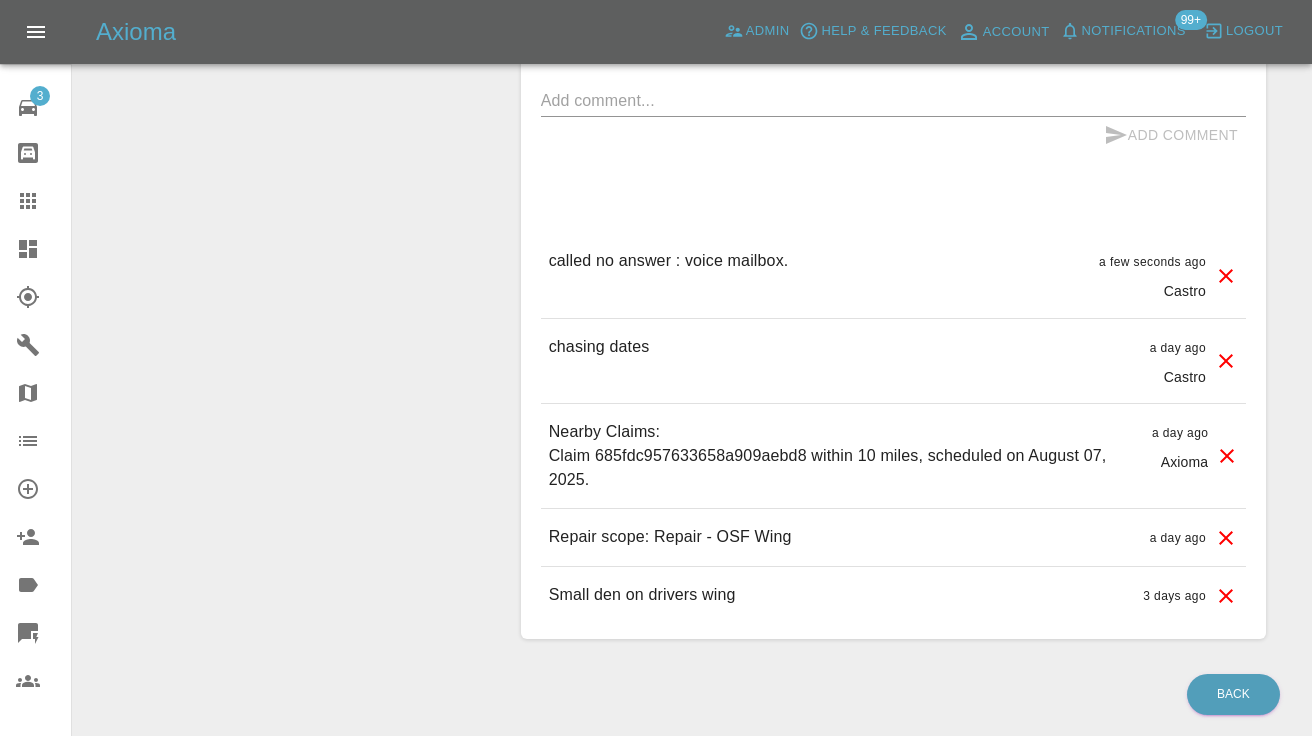 scroll, scrollTop: 1830, scrollLeft: 0, axis: vertical 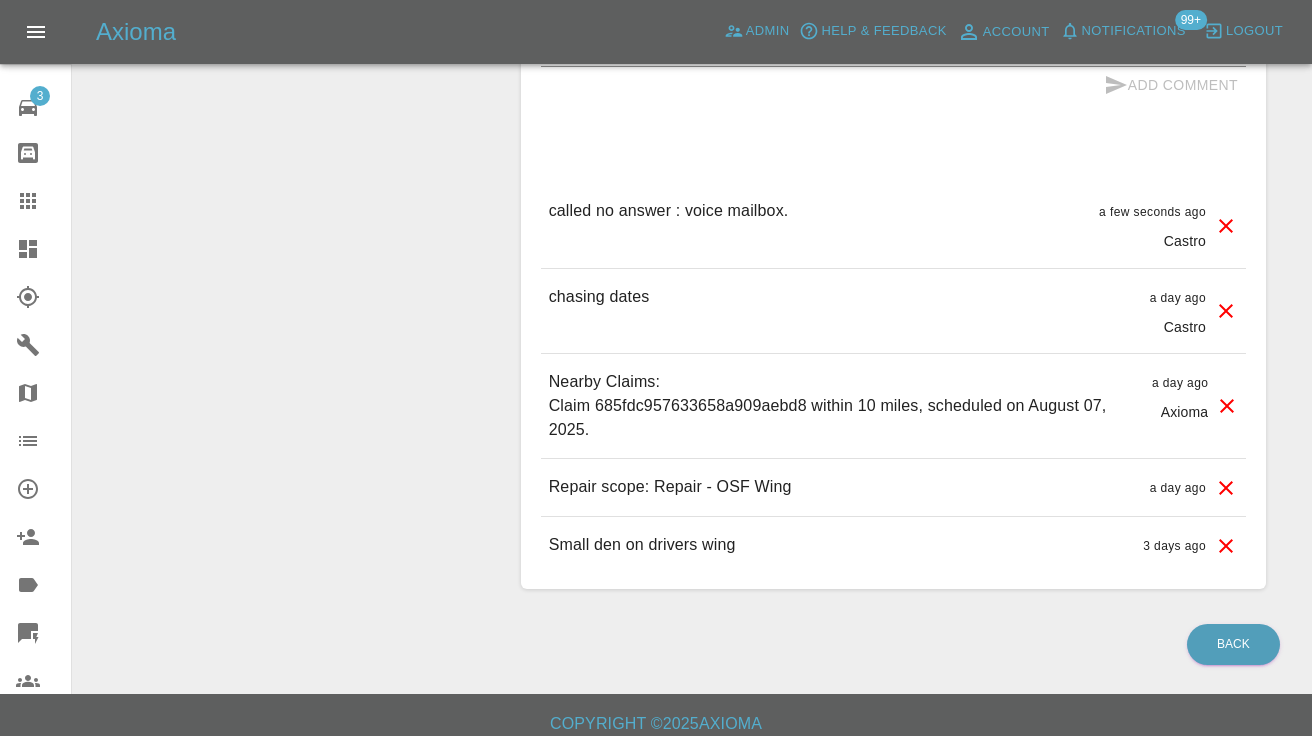 click 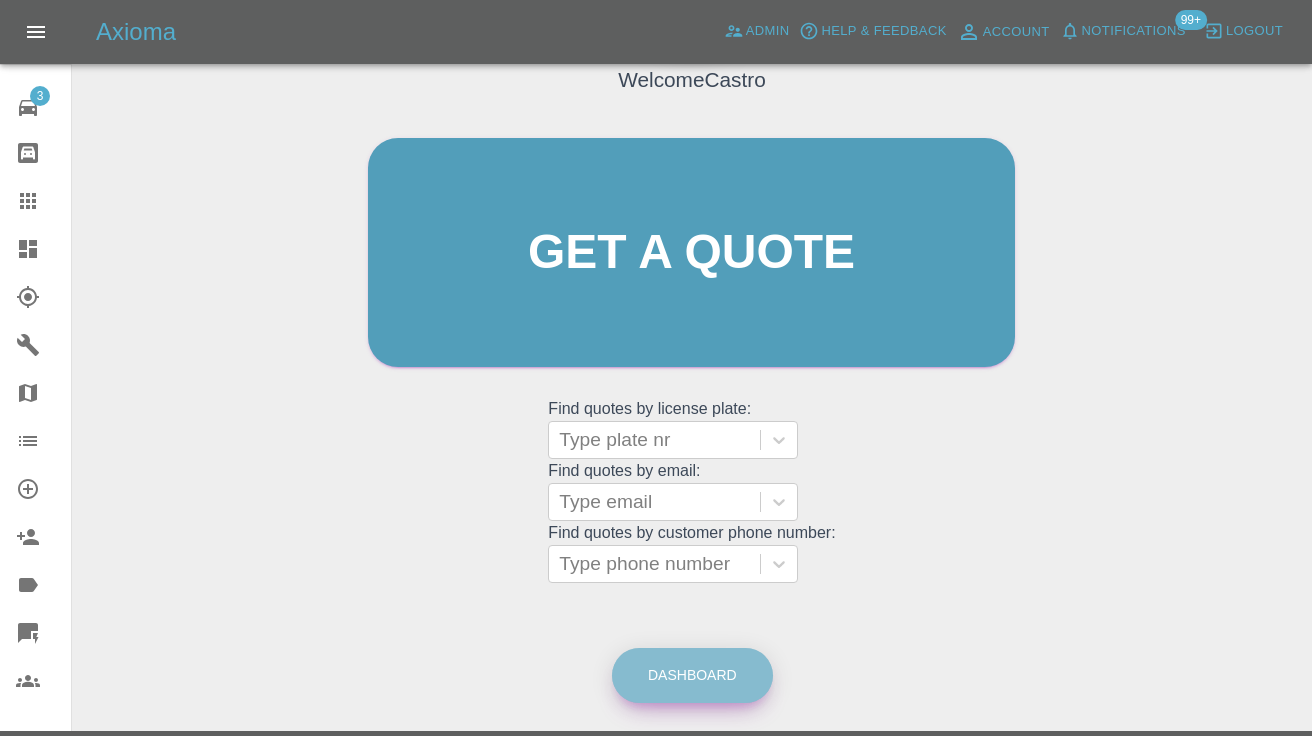 click on "Dashboard" at bounding box center [692, 675] 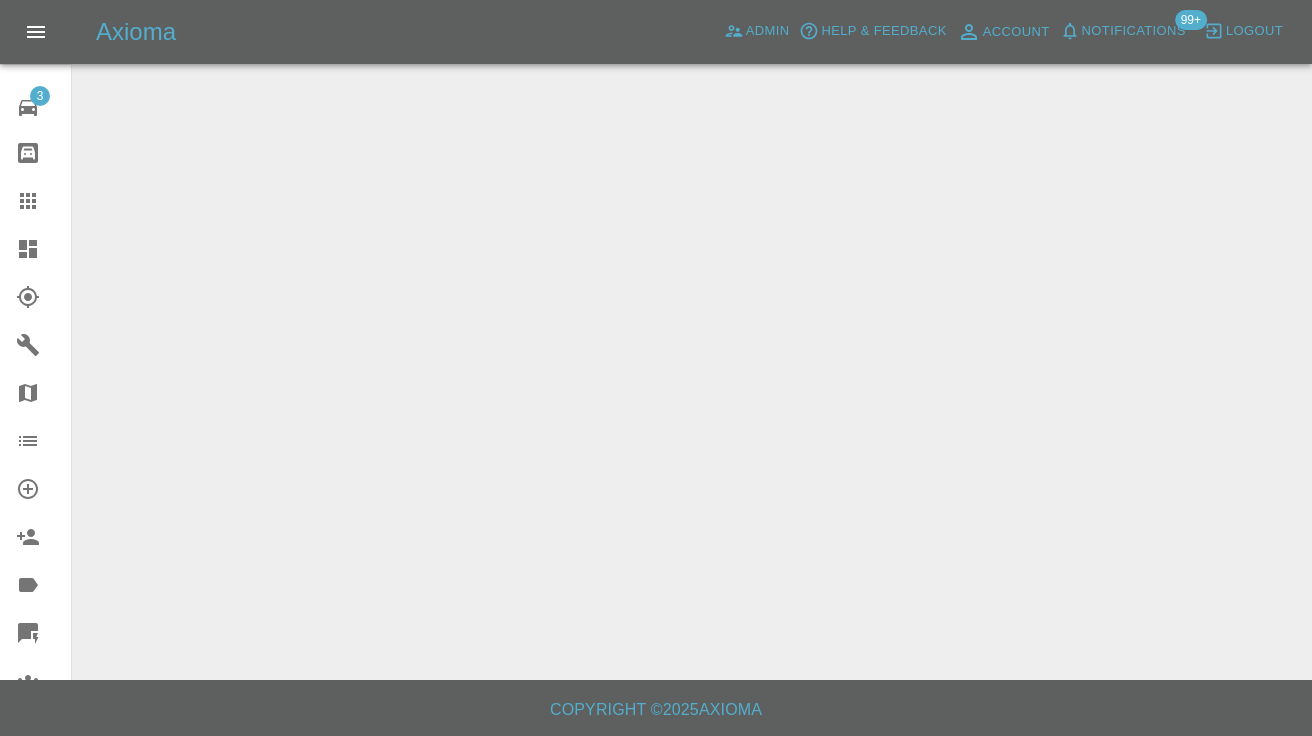 scroll, scrollTop: 0, scrollLeft: 0, axis: both 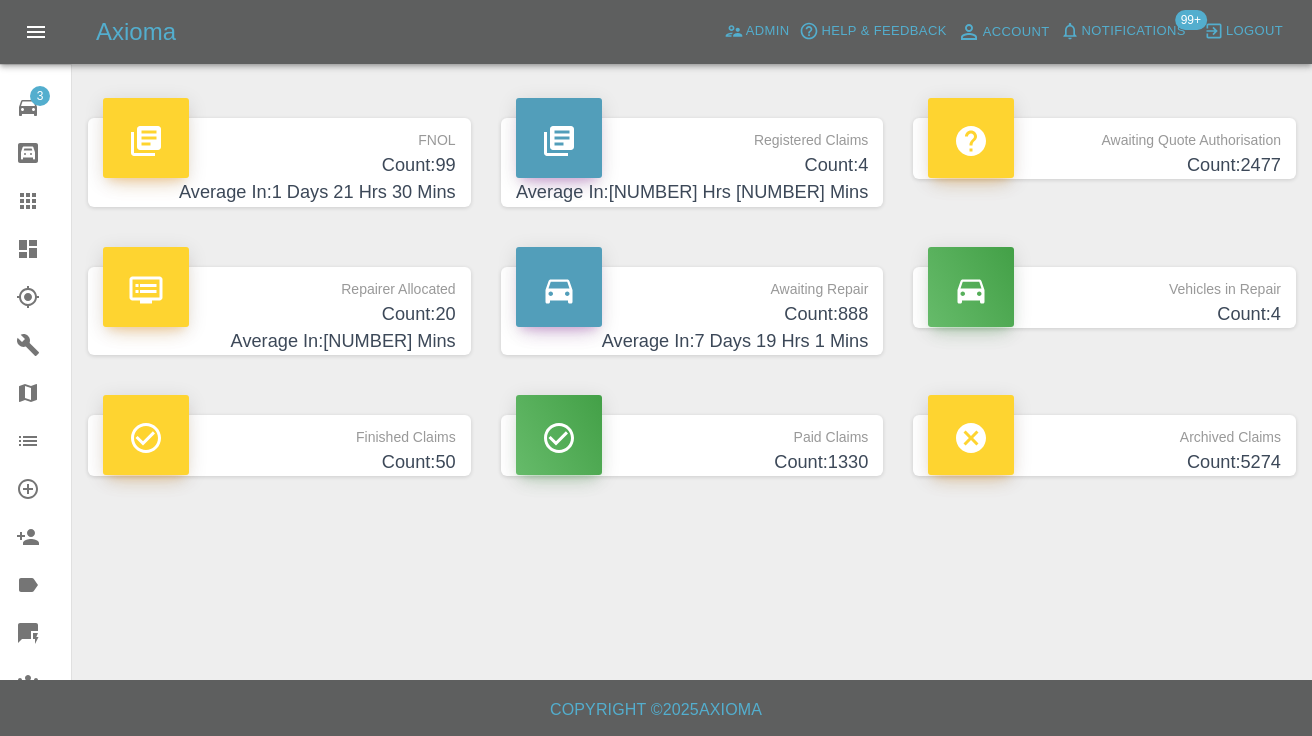 click on "Count:  888" at bounding box center [692, 314] 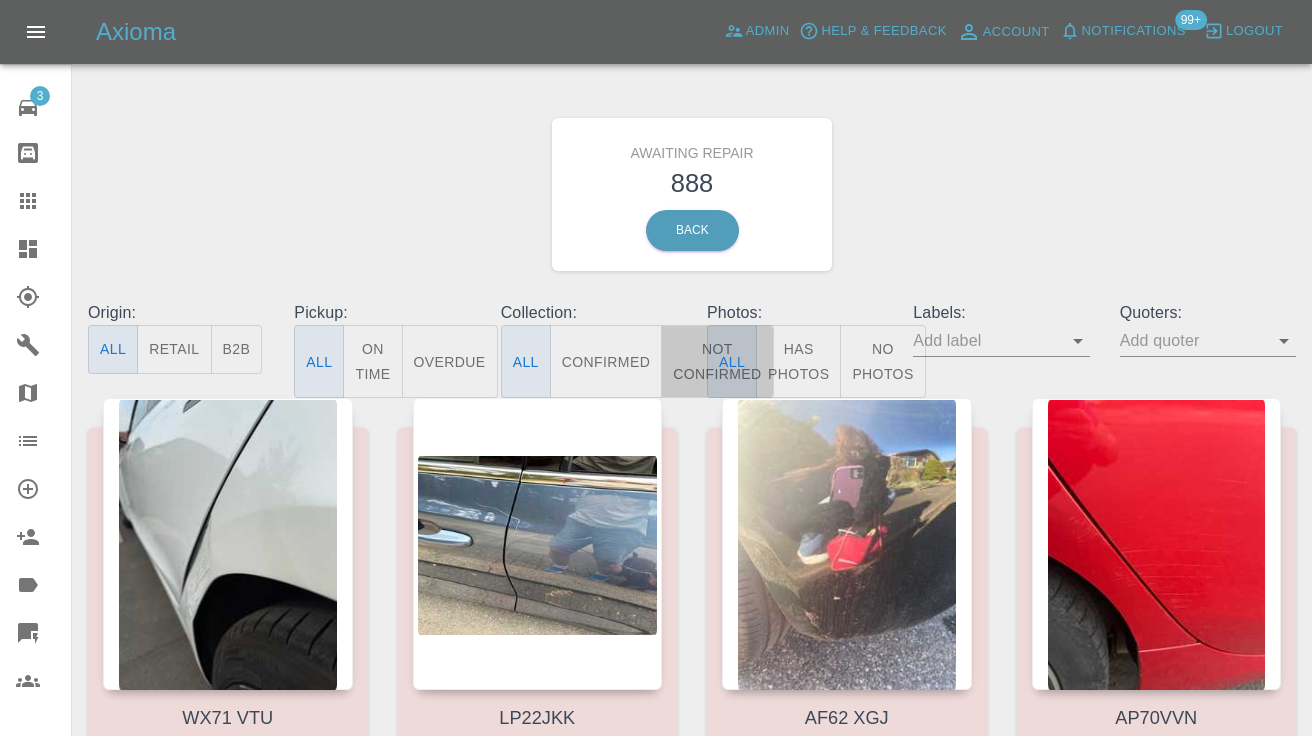 click on "Not Confirmed" at bounding box center [717, 361] 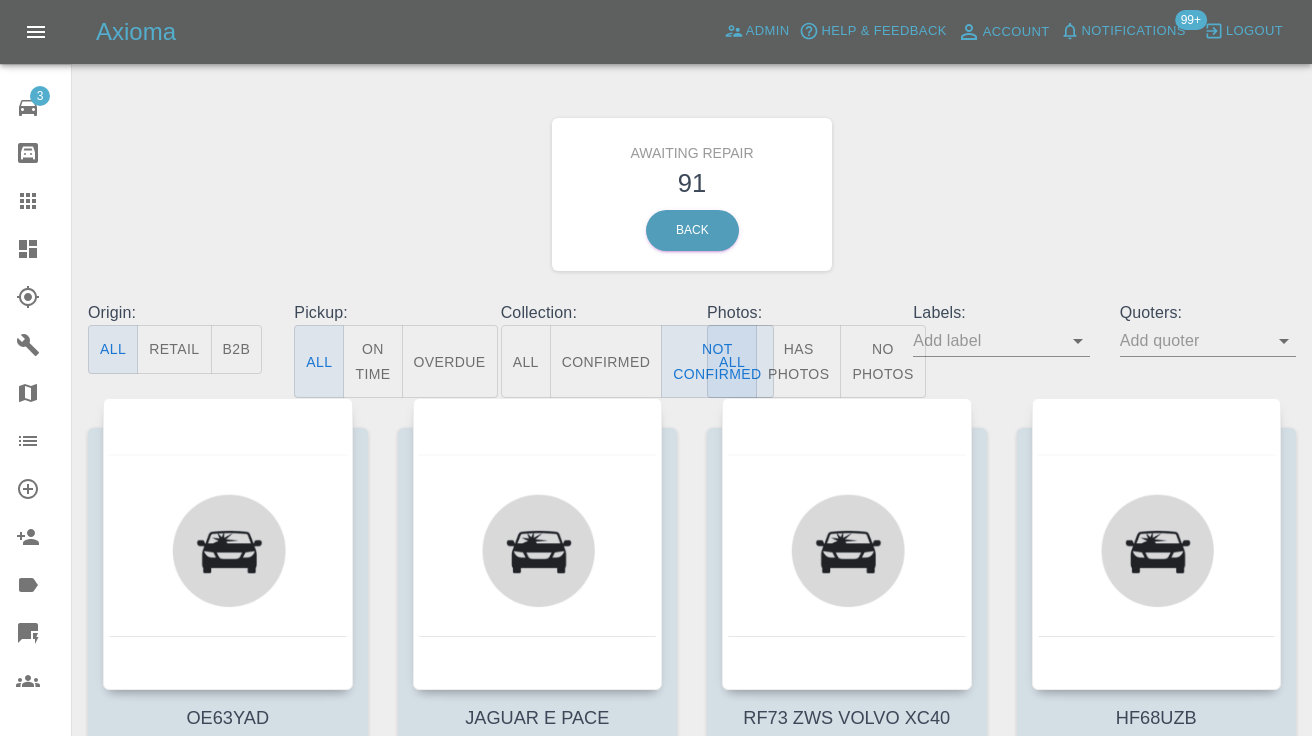 click on "Awaiting Repair 91 Back" at bounding box center (692, 194) 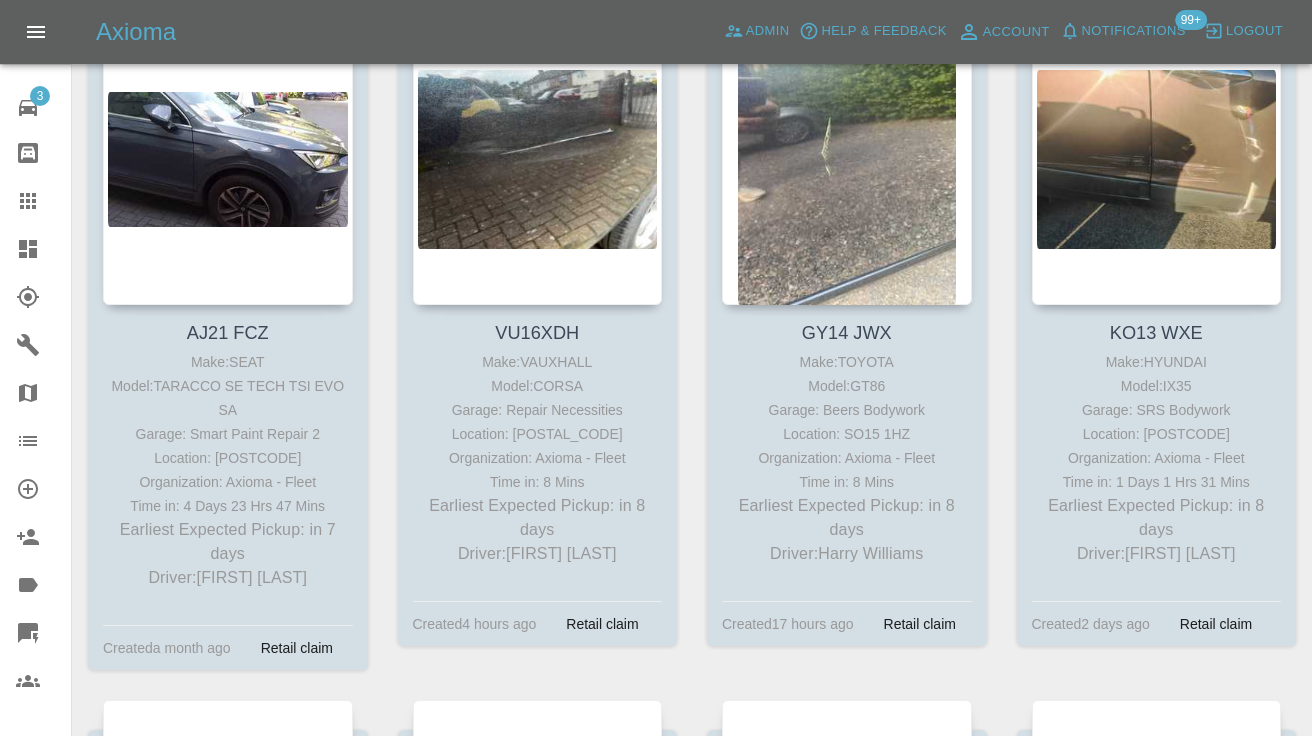 scroll, scrollTop: 4456, scrollLeft: 0, axis: vertical 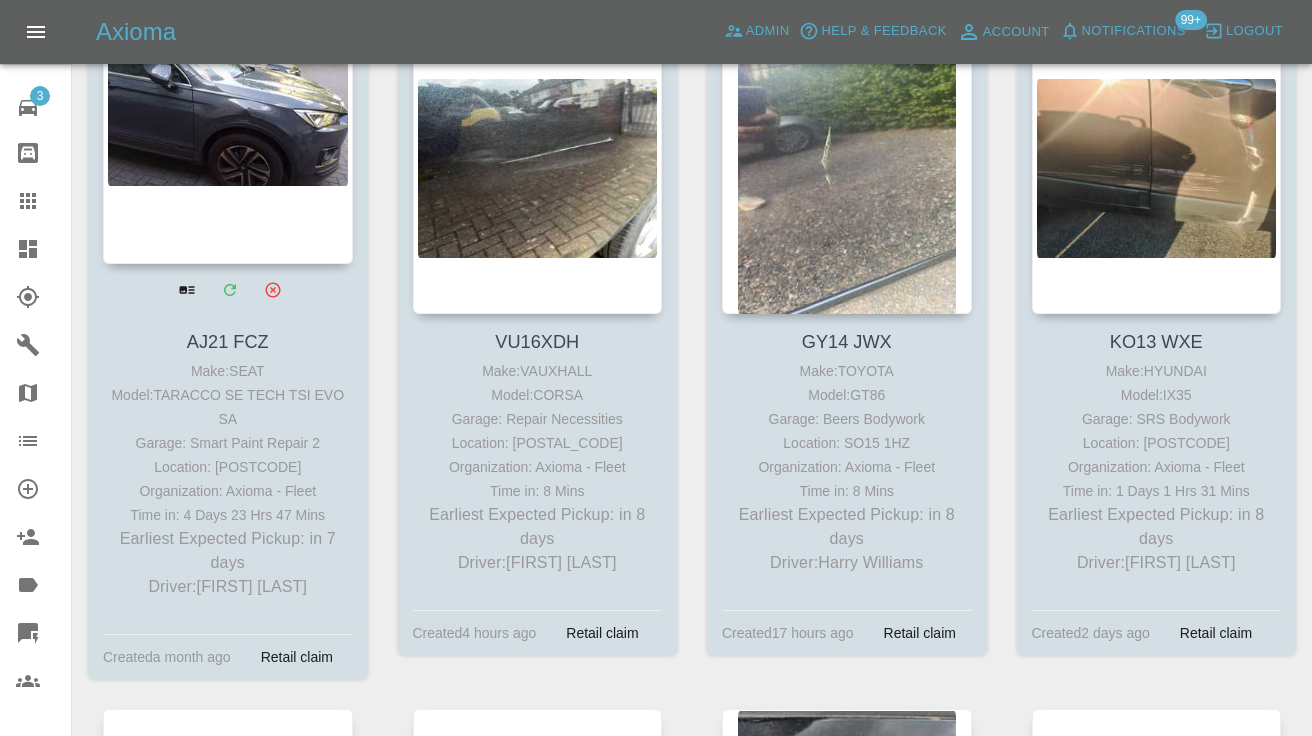 click at bounding box center [228, 118] 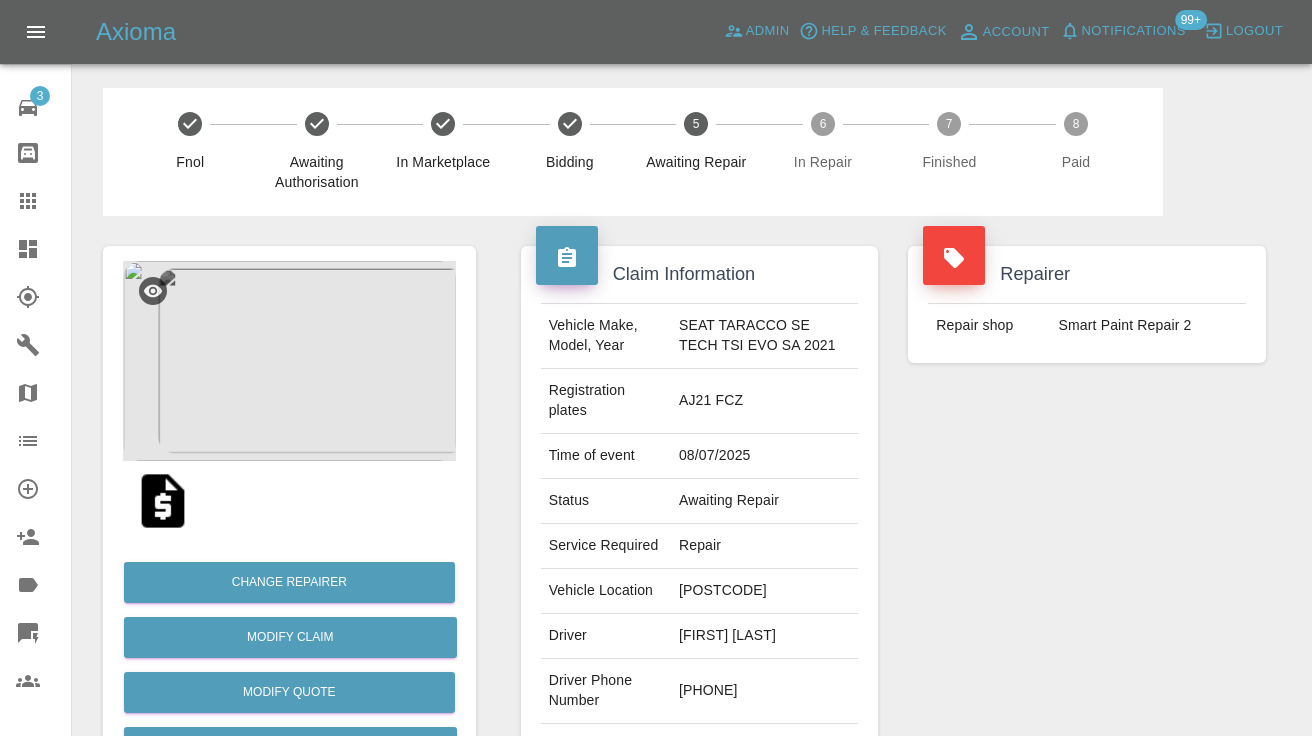 click on "07852565211" at bounding box center (764, 691) 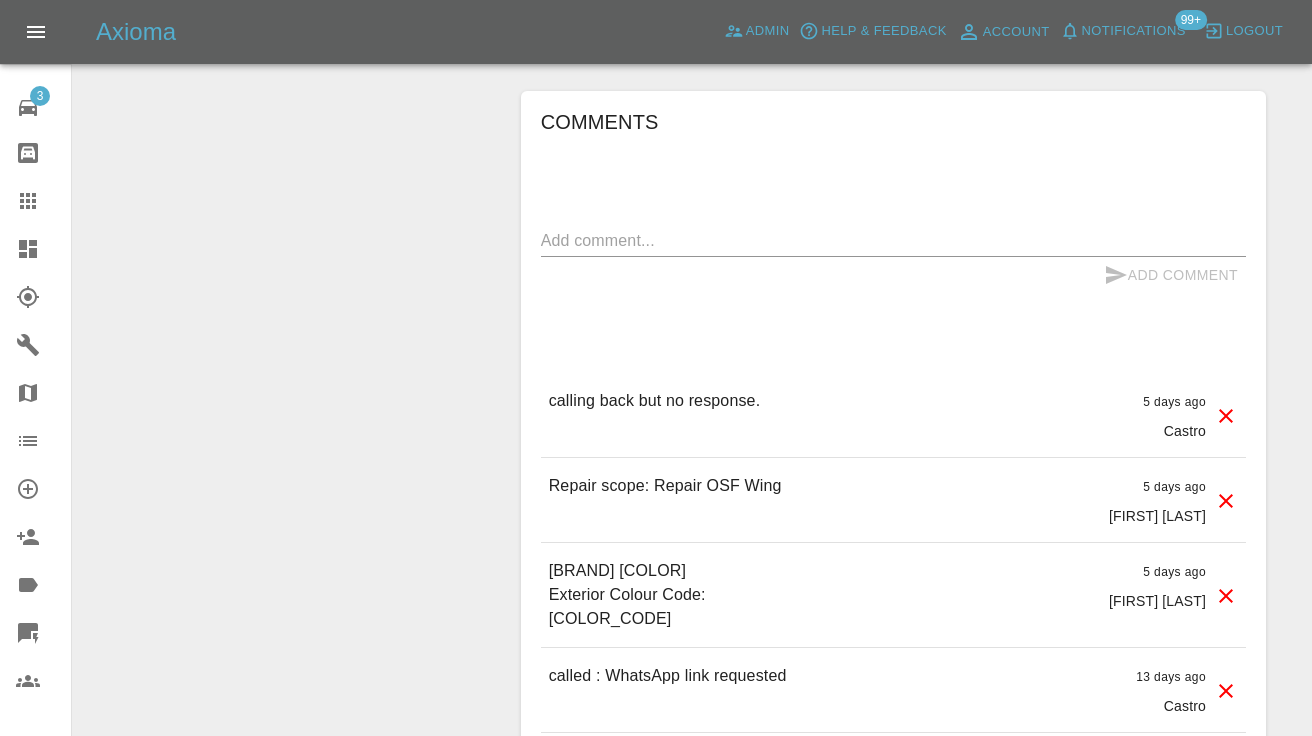 scroll, scrollTop: 1612, scrollLeft: 0, axis: vertical 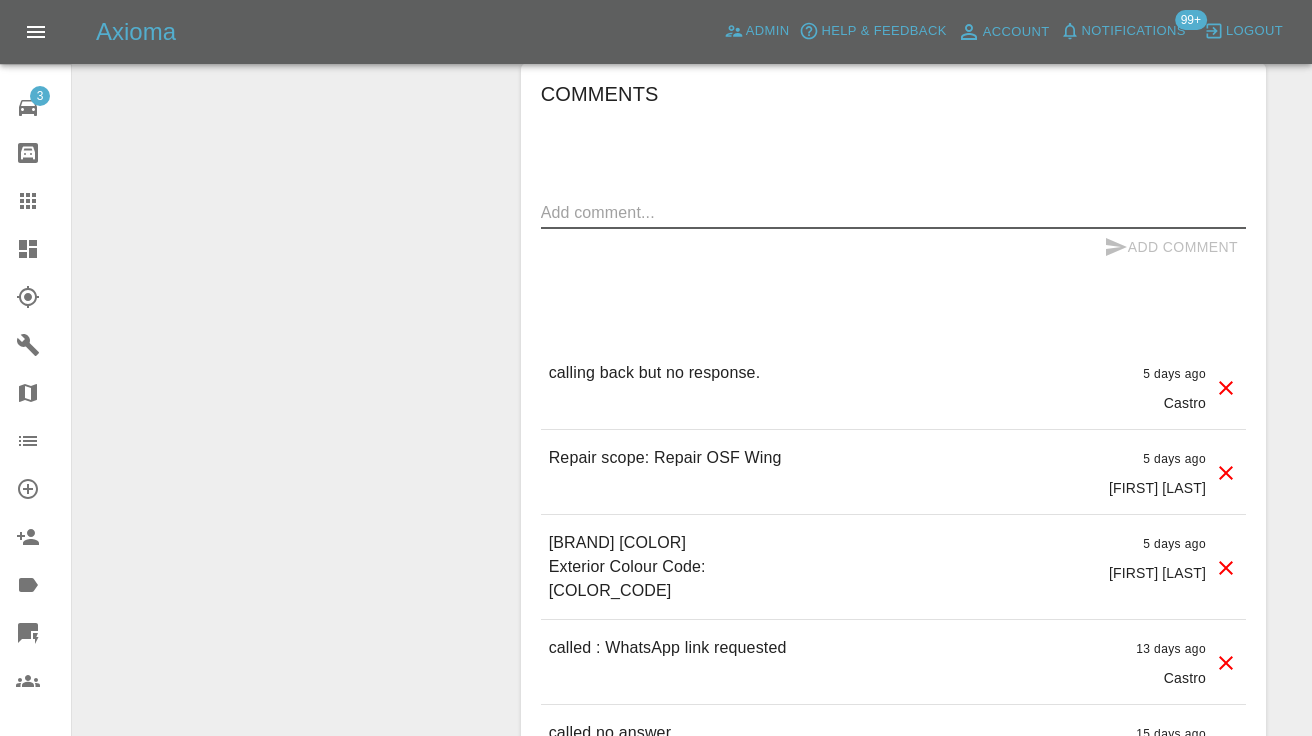 click at bounding box center [893, 212] 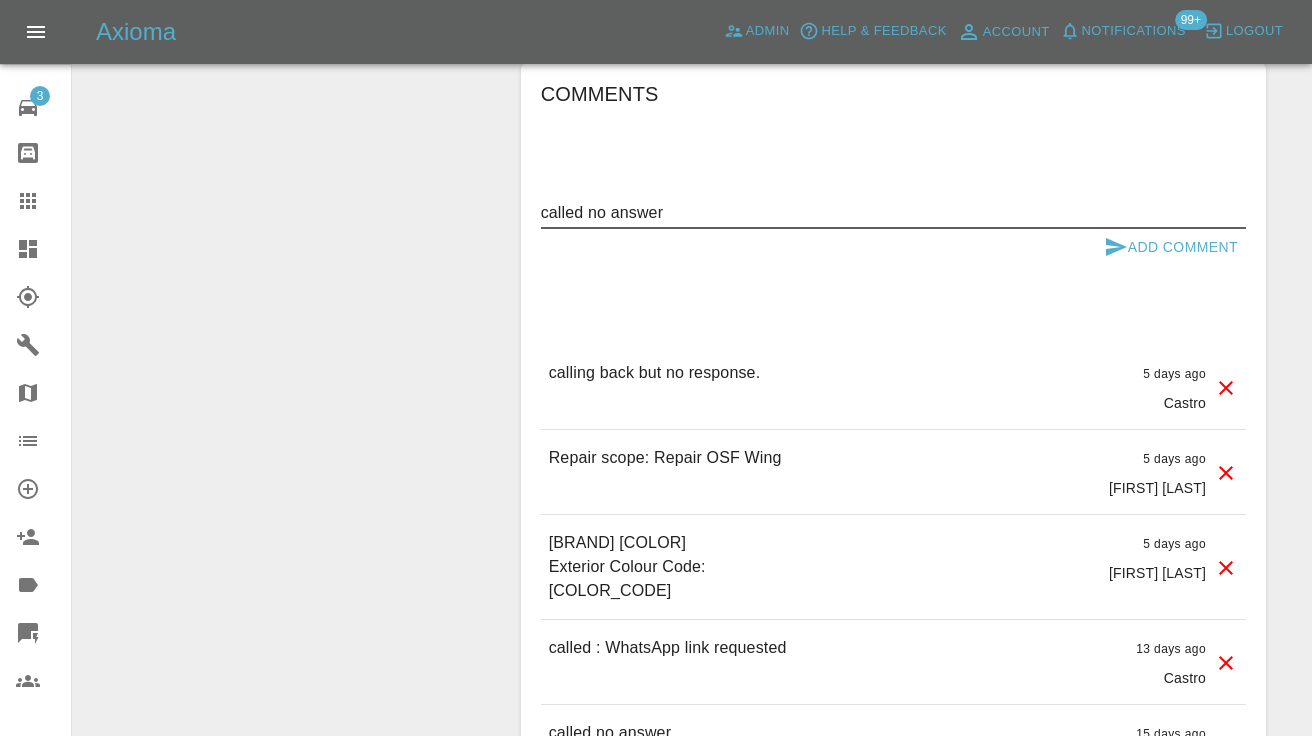 type on "called no answer" 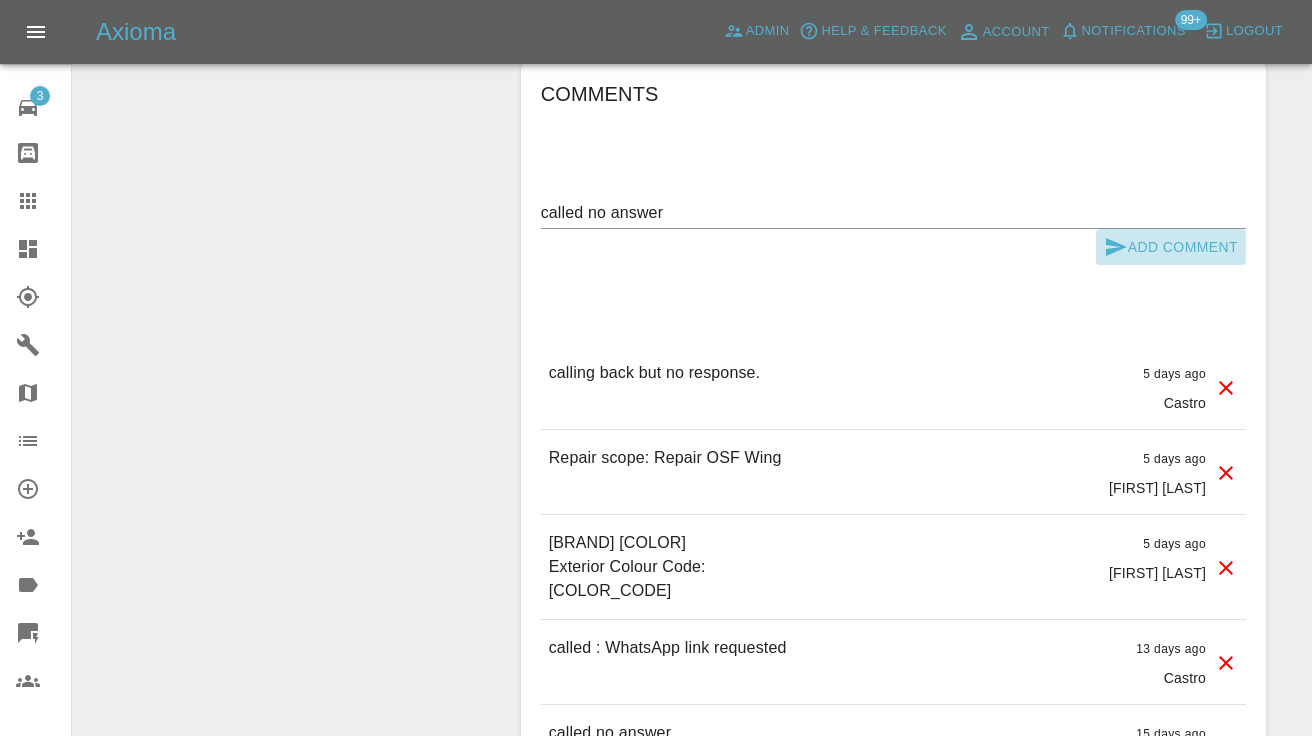 click 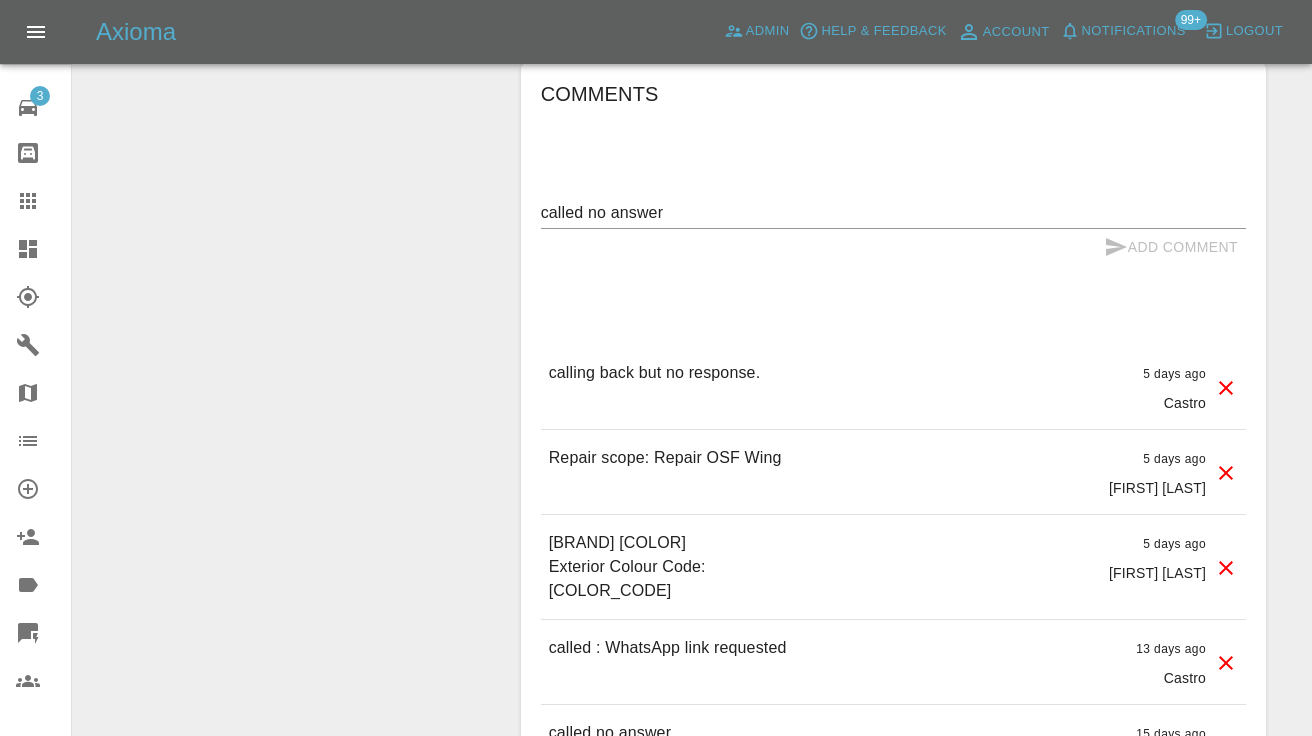 type 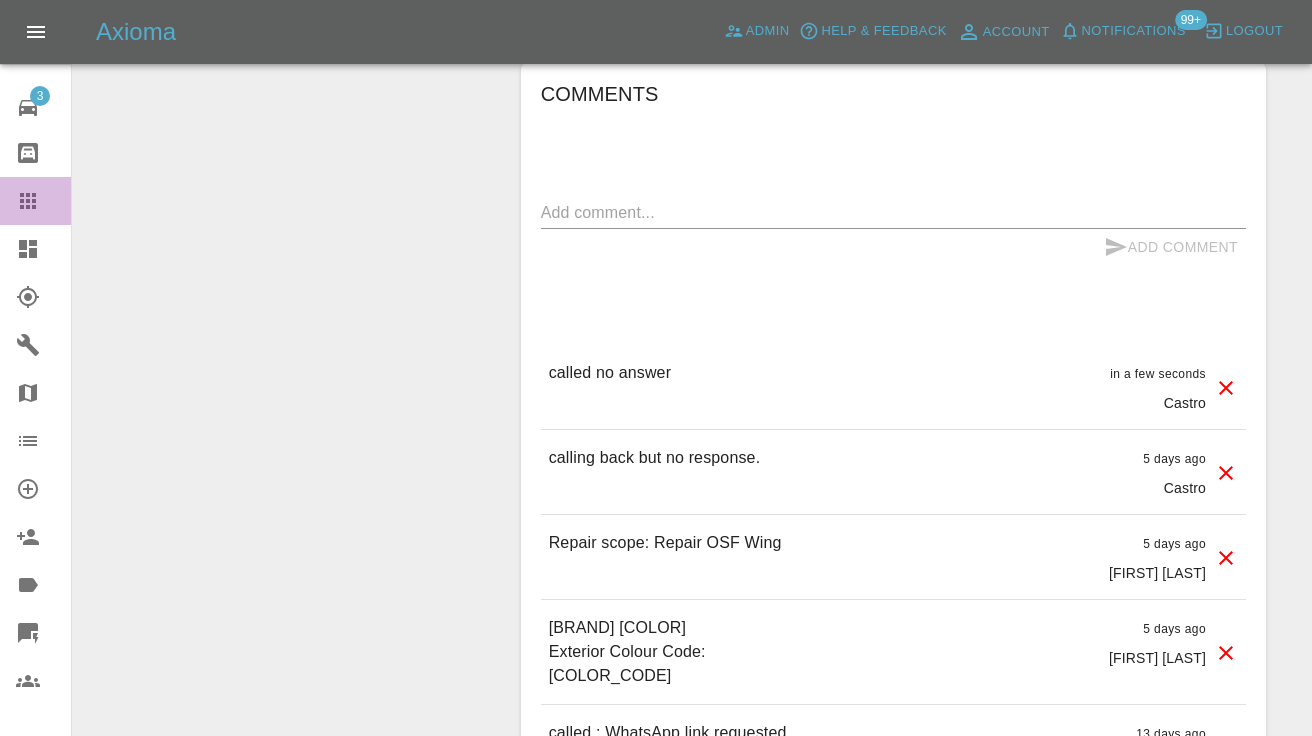 click 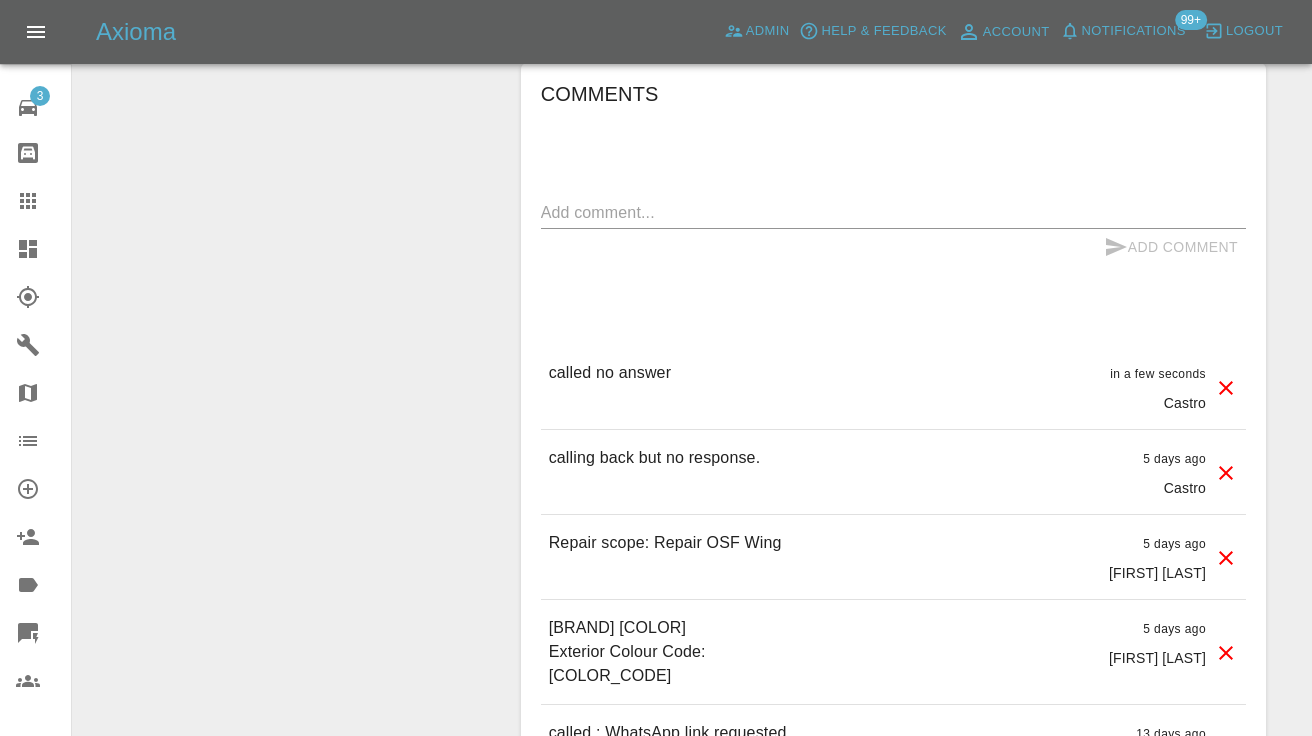 scroll, scrollTop: 199, scrollLeft: 0, axis: vertical 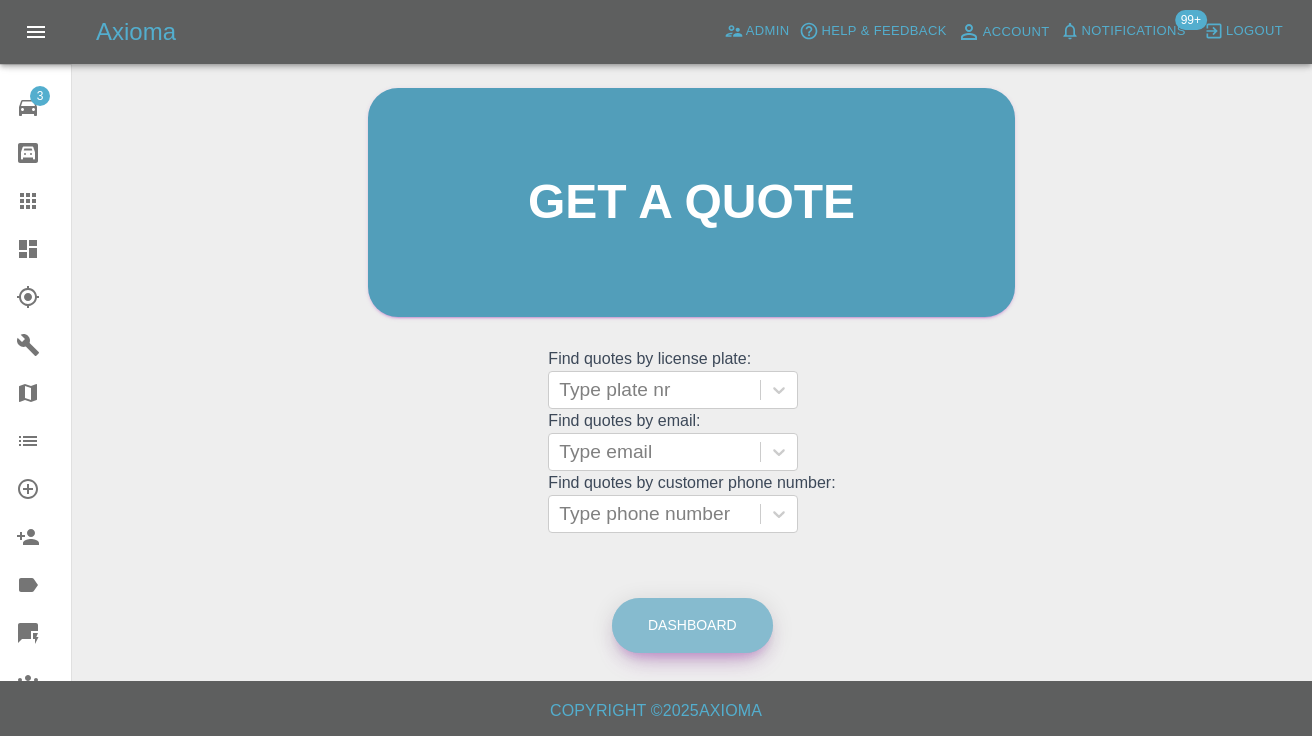 click on "Dashboard" at bounding box center (692, 625) 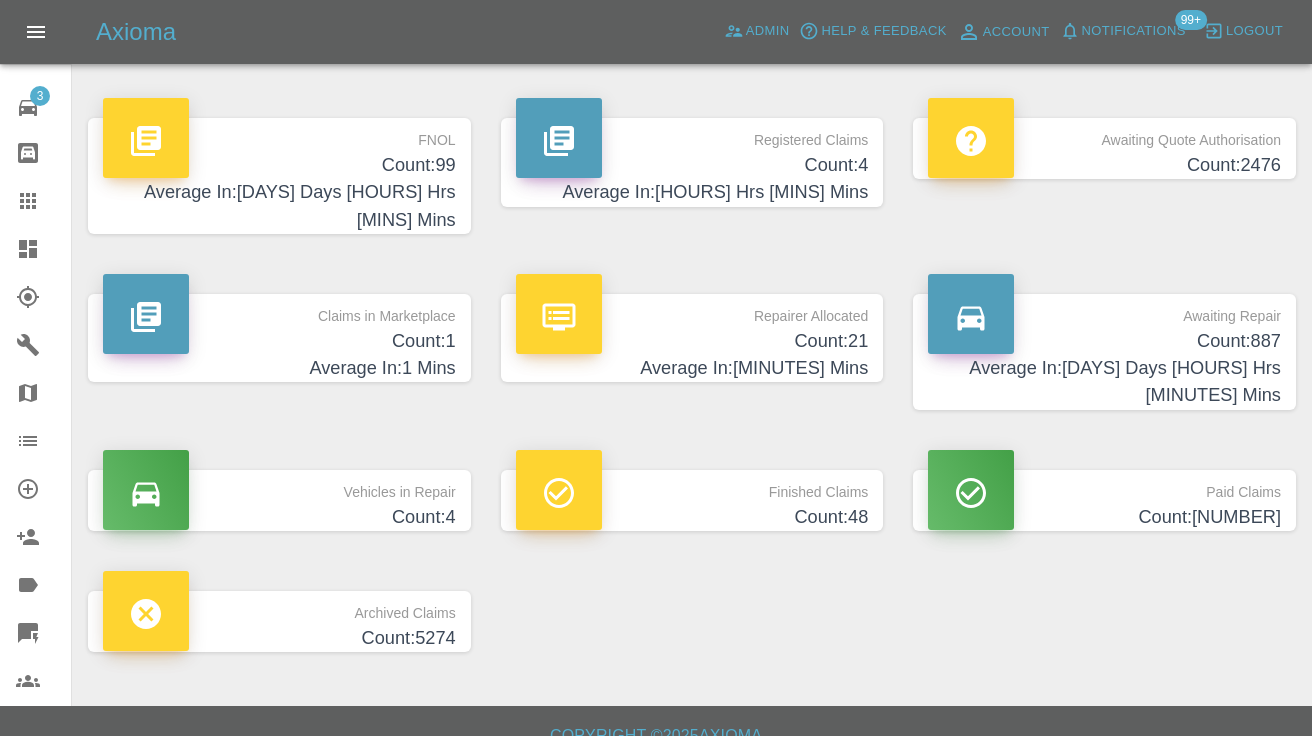 click on "Average In:  7 Days 19 Hrs 5 Mins" at bounding box center [1104, 382] 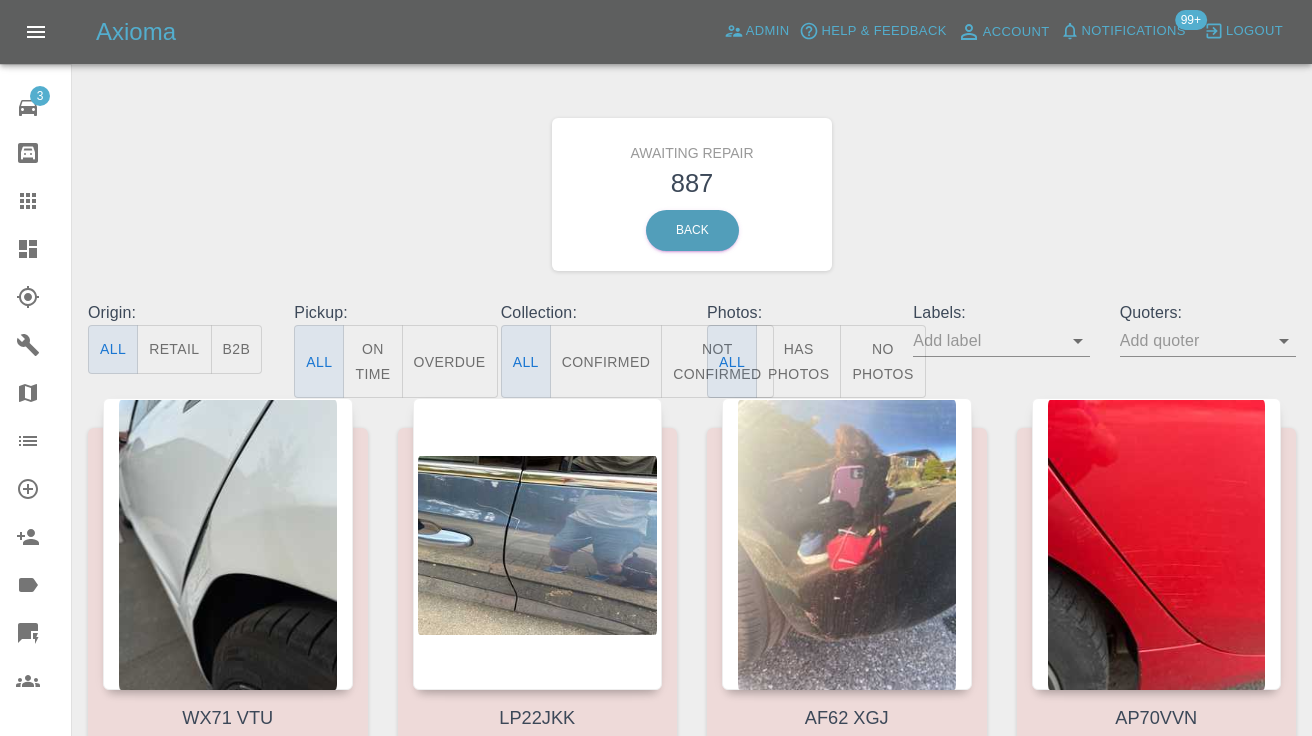 click on "Not Confirmed" at bounding box center [717, 361] 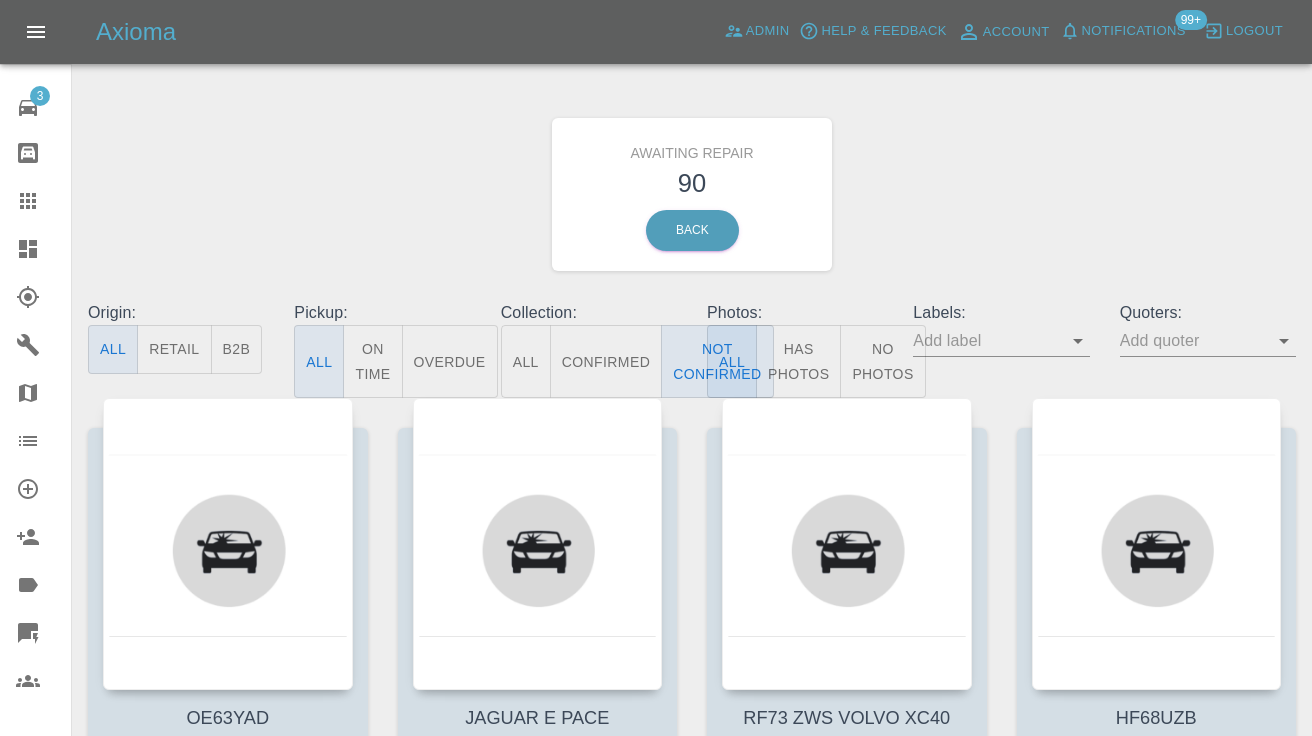 click on "Awaiting Repair 90 Back" at bounding box center [692, 194] 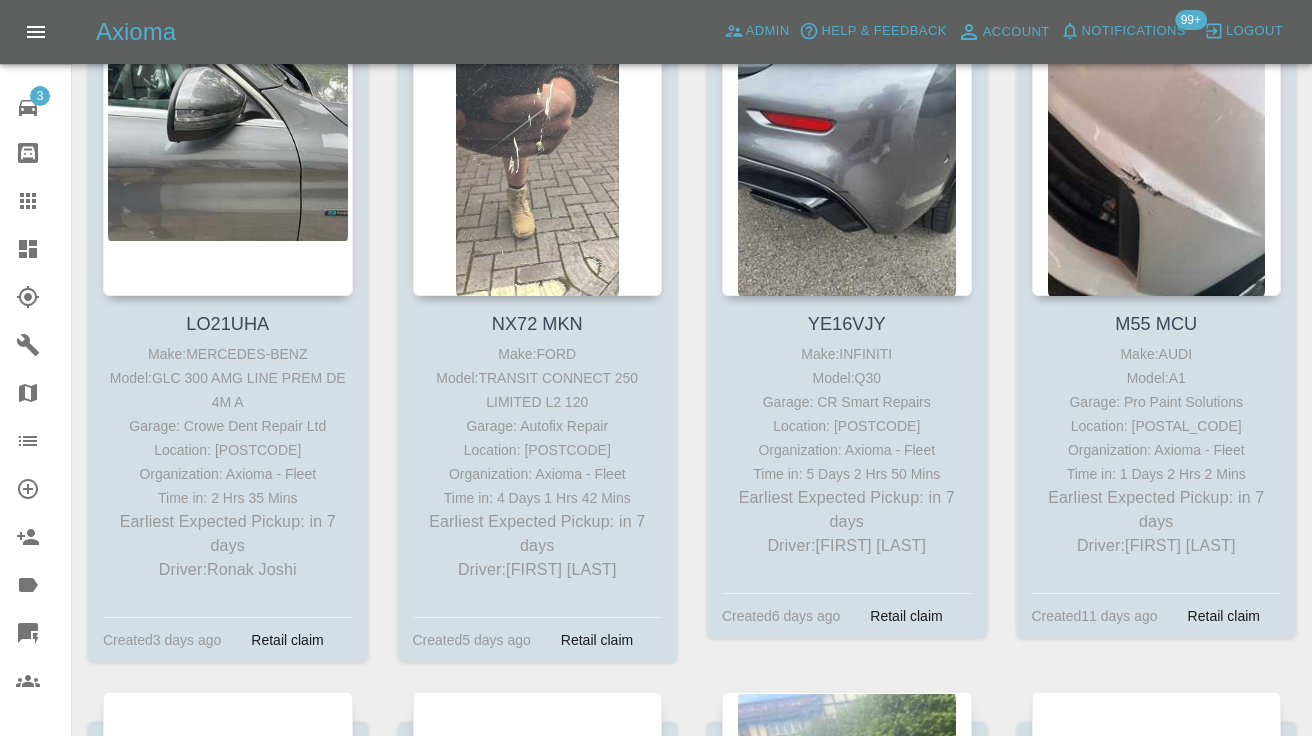 scroll, scrollTop: 3755, scrollLeft: 0, axis: vertical 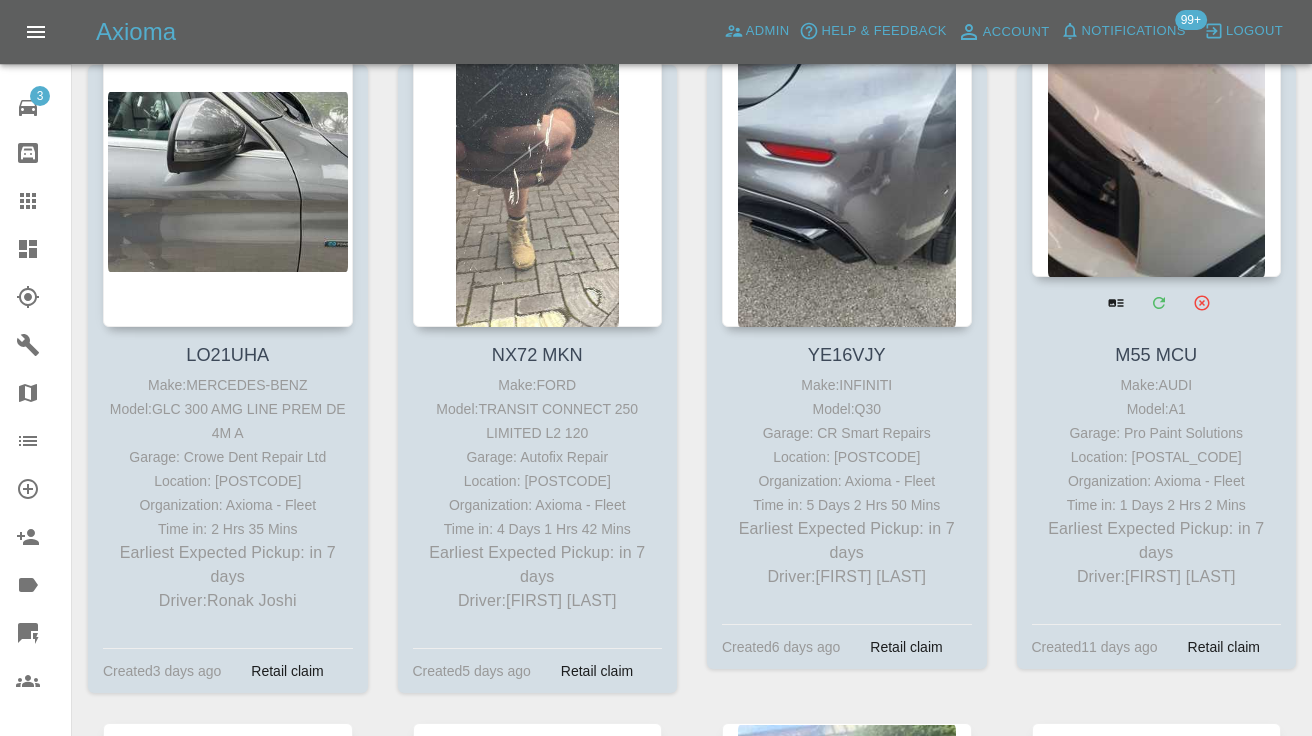 click at bounding box center (1157, 131) 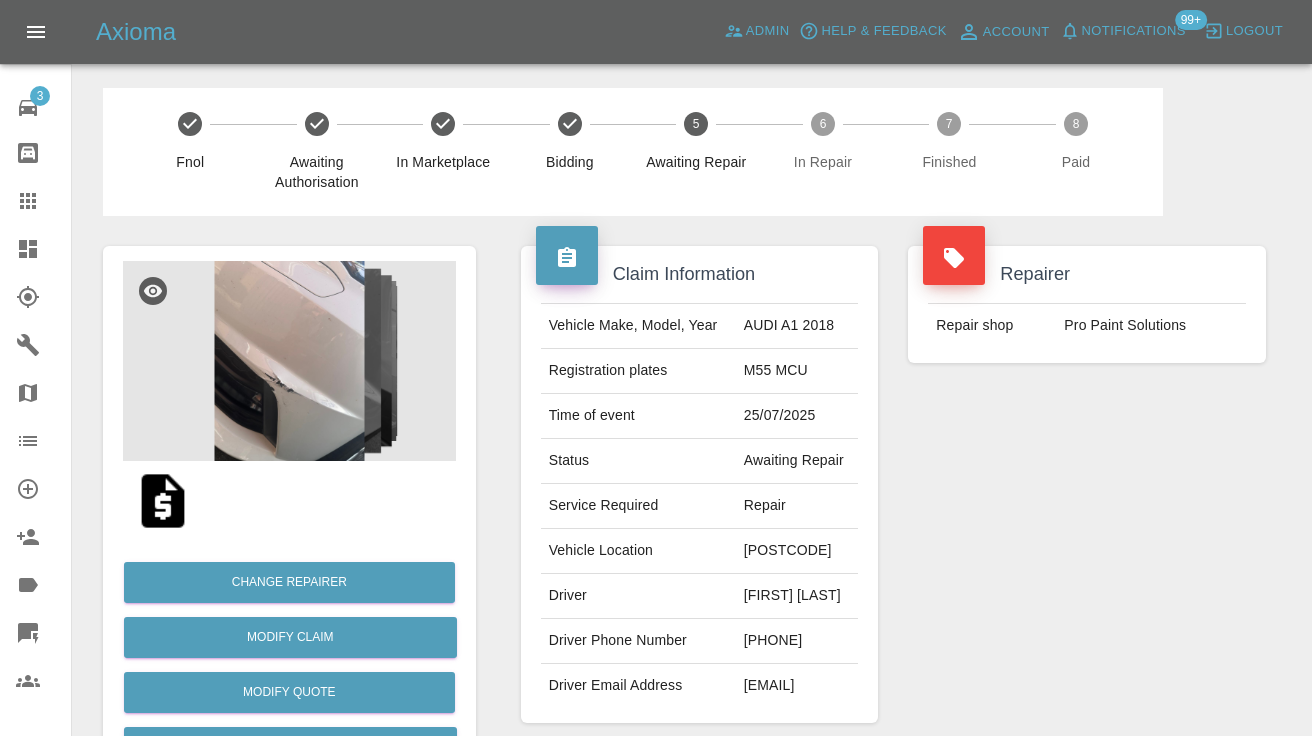 click on "07956008341" at bounding box center [797, 641] 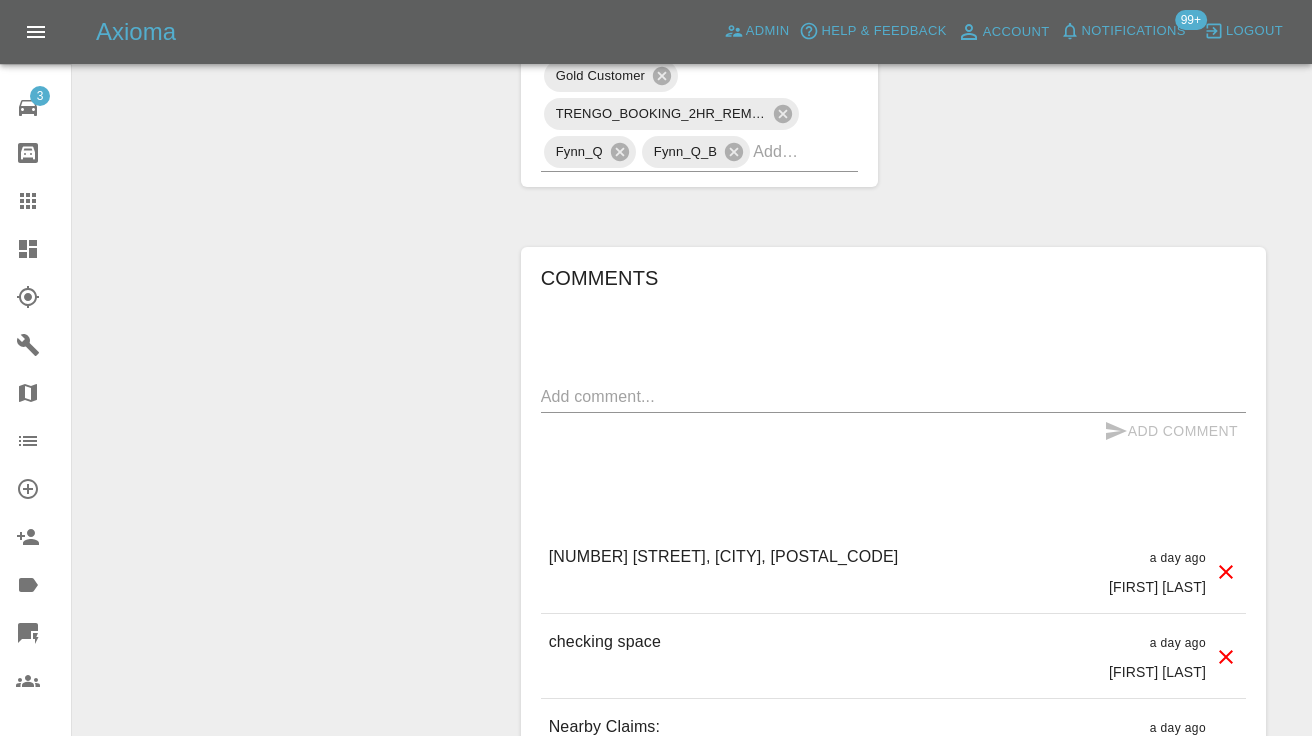 scroll, scrollTop: 1578, scrollLeft: 0, axis: vertical 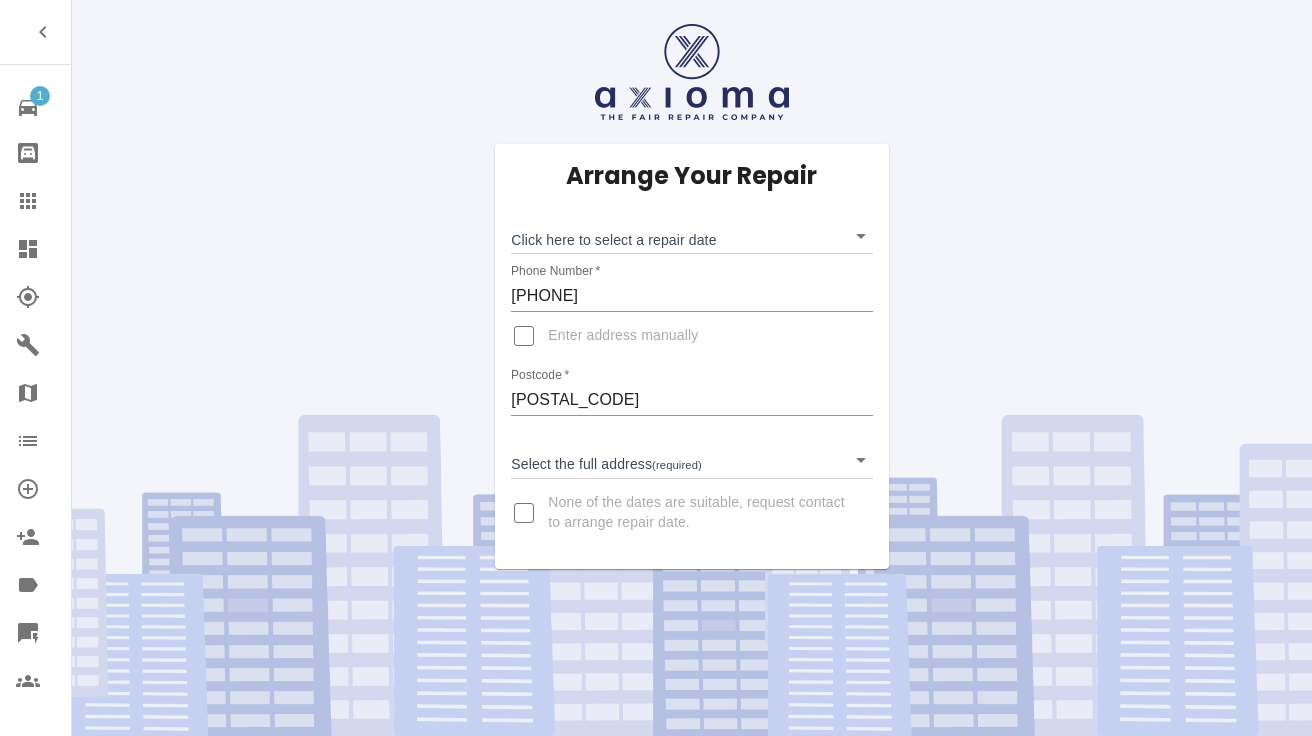click on "[NUMBER] [STREET] [CITY] [STATE]" at bounding box center [656, 368] 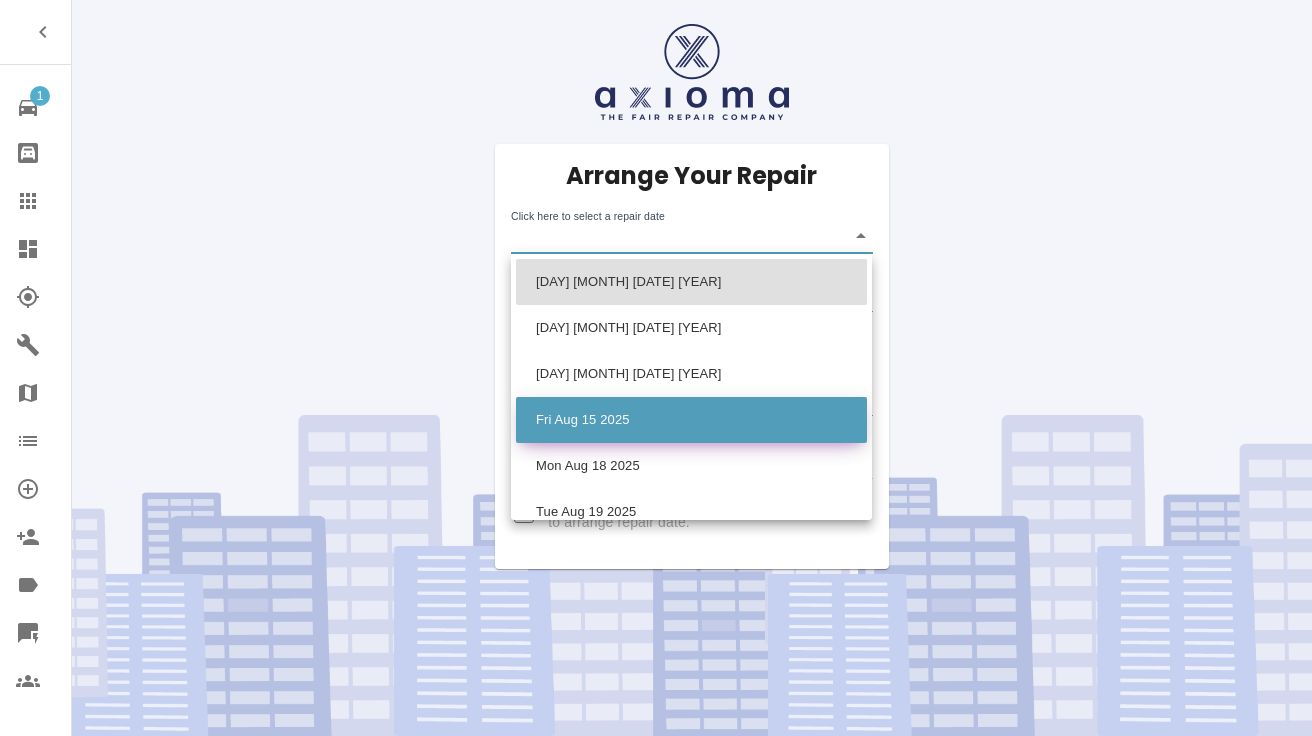 click on "Fri Aug 15 2025" at bounding box center (691, 420) 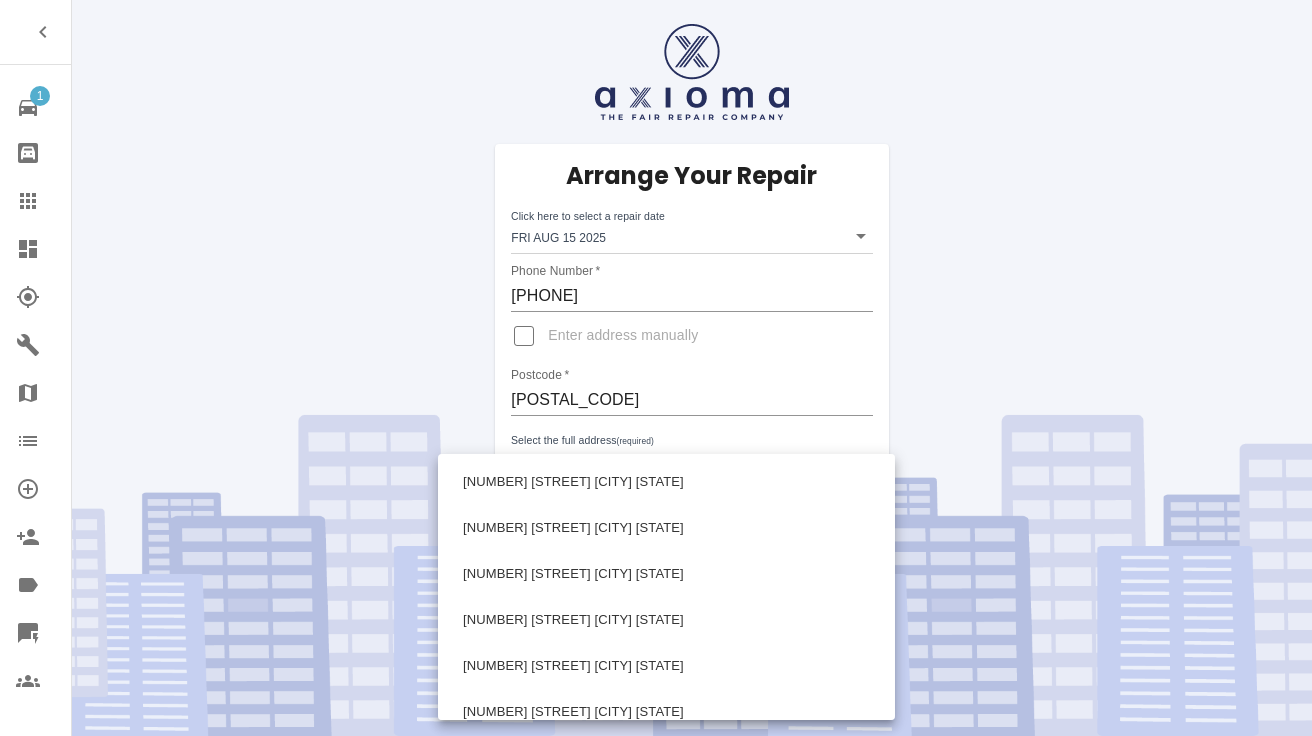click on "1 Repair home Bodyshop home Claims Dashboard Explorer Garages Map Organization Create Organization Invite Admin Labels Quick Quote Users Arrange Your Repair Click here to select a repair date [DAY] [MONTH] [DATE] [YEAR] [DATE]T00:00:00.000Z Phone Number   * [PHONE] Enter address manually Postcode   * [POSTAL_CODE] Select the full address  (required) ​ None of the dates are suitable, request contact to arrange repair date.
[NUMBER] [STREET] [CITY] [STATE] [NUMBER] [STREET] [CITY] [STATE] [NUMBER] [STREET] [CITY] [STATE] [NUMBER] [STREET] [CITY] [STATE] [NUMBER] [STREET] [CITY] [STATE] [NUMBER] [STREET] [CITY] [STATE] [NUMBER] [STREET] [CITY] [STATE] [NUMBER] [STREET] [CITY] [STATE] [NUMBER] [STREET] [CITY] [STATE] [NUMBER] [STREET] [CITY] [STATE] [NUMBER] [STREET] [CITY] [STATE]" at bounding box center [656, 368] 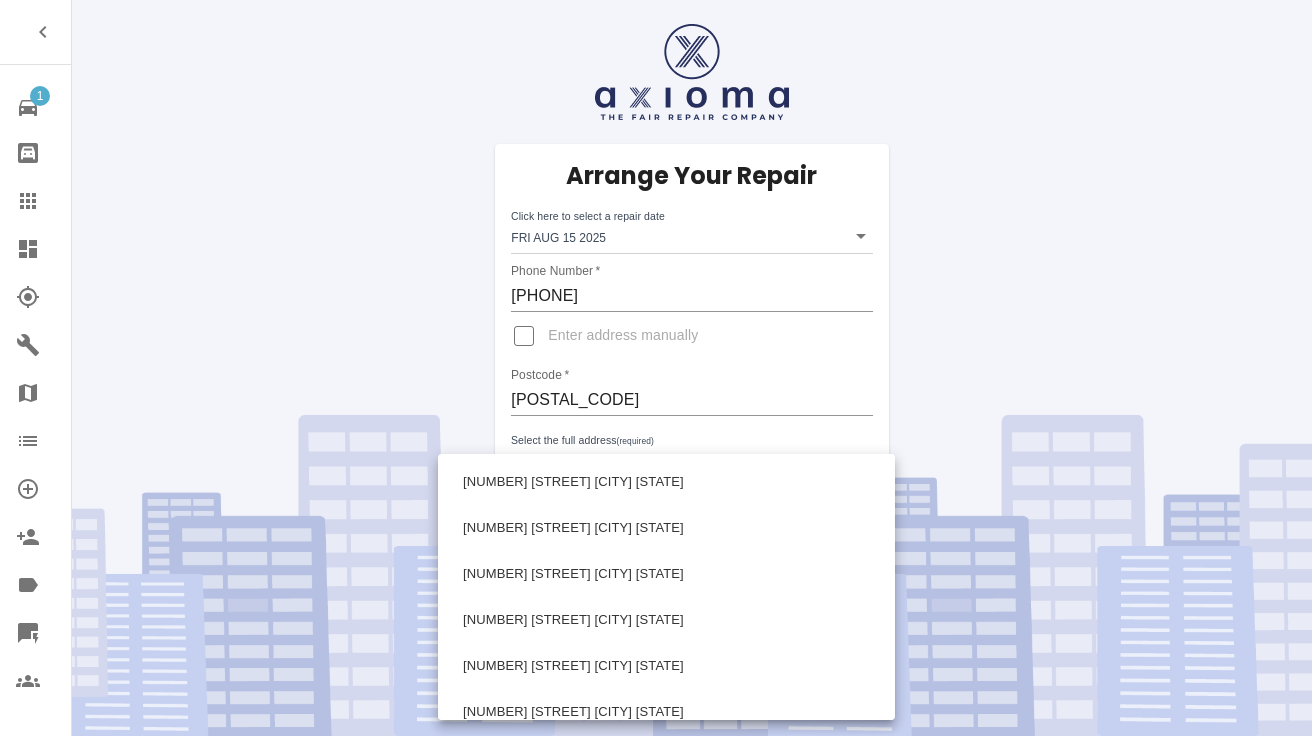 type 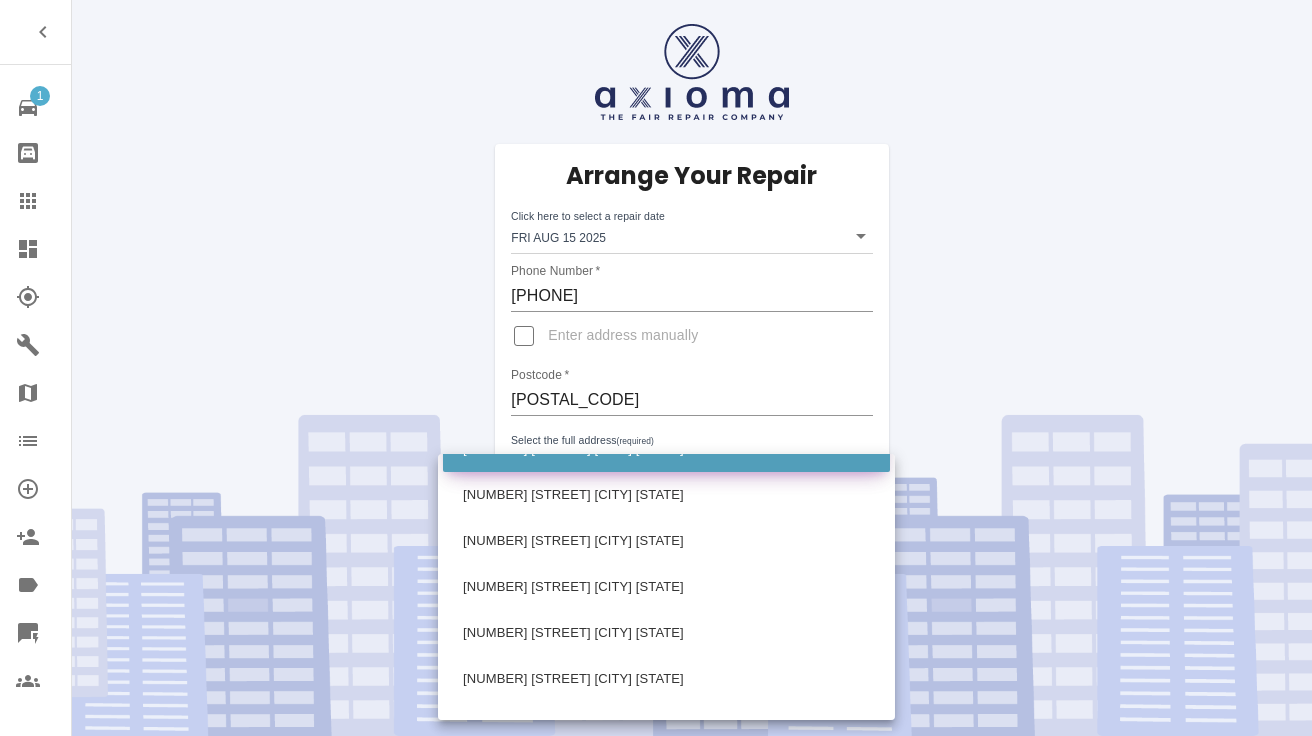 type 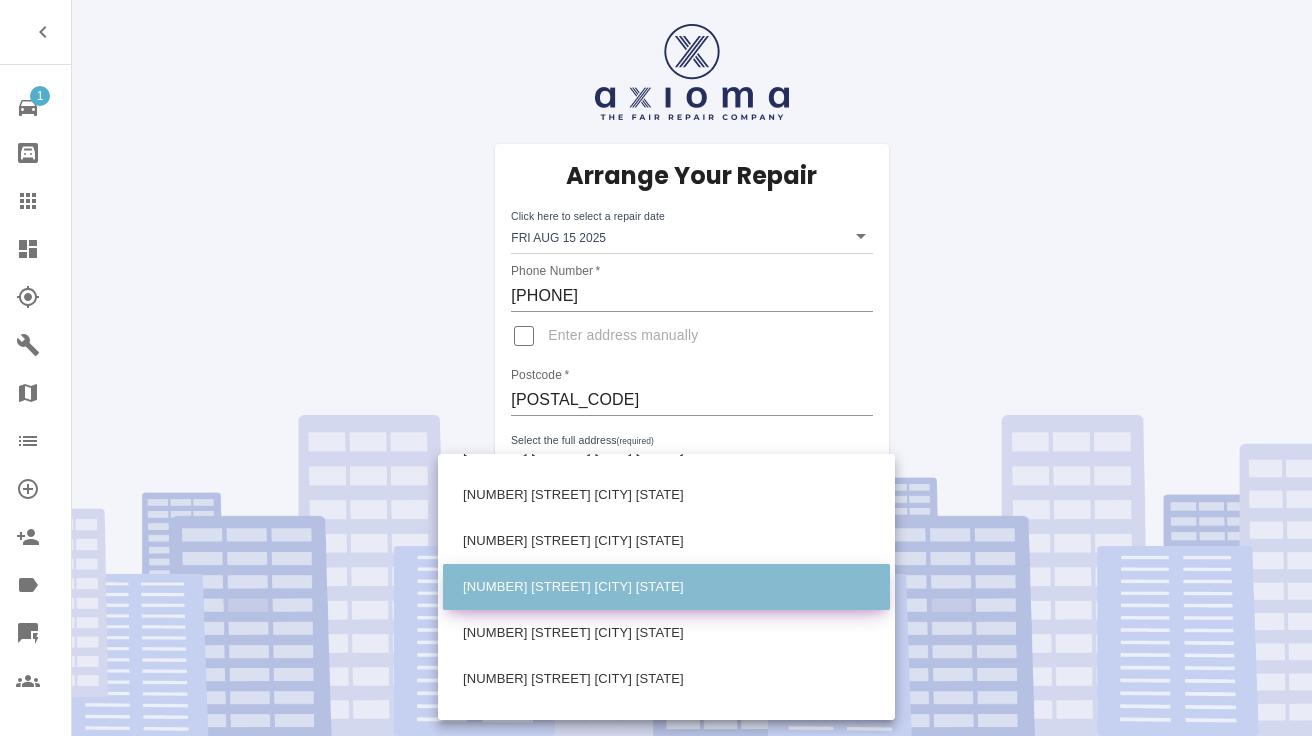 click on "[NUMBER] [STREET] [CITY] [STATE]" at bounding box center (666, 587) 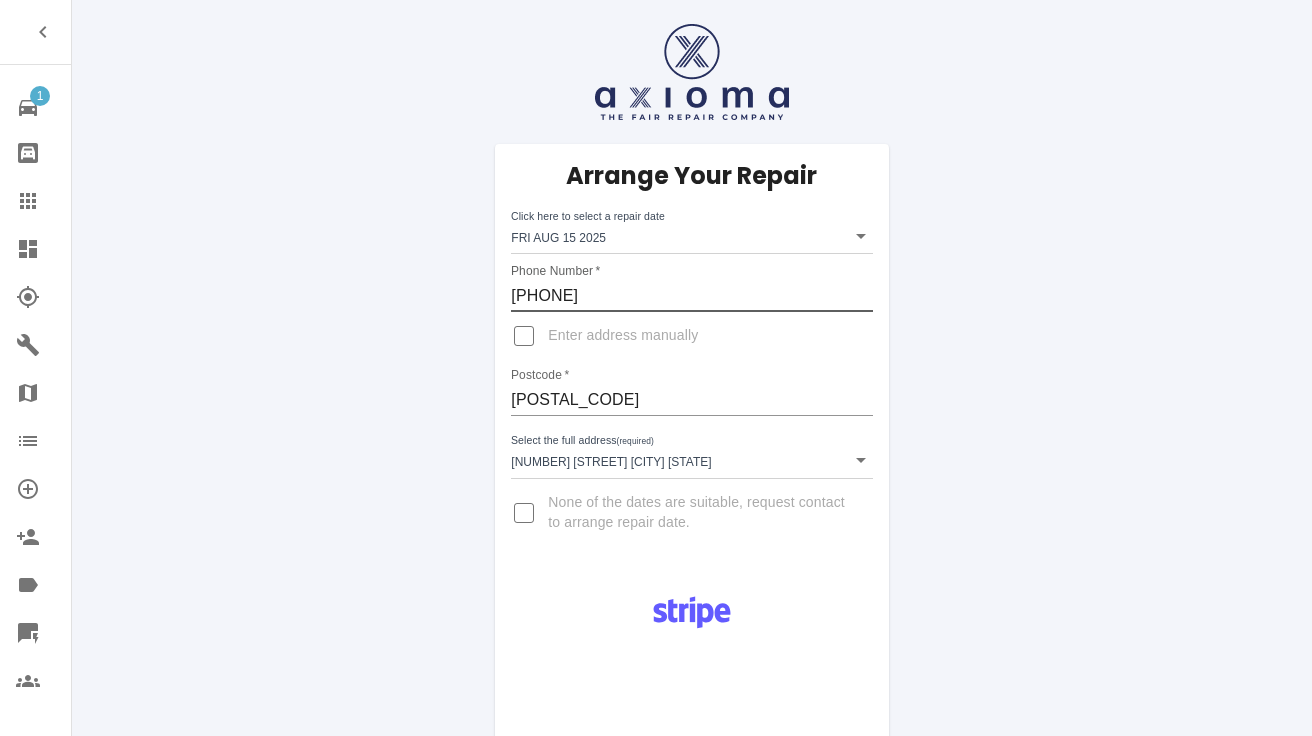 click on "[PHONE]" at bounding box center [691, 296] 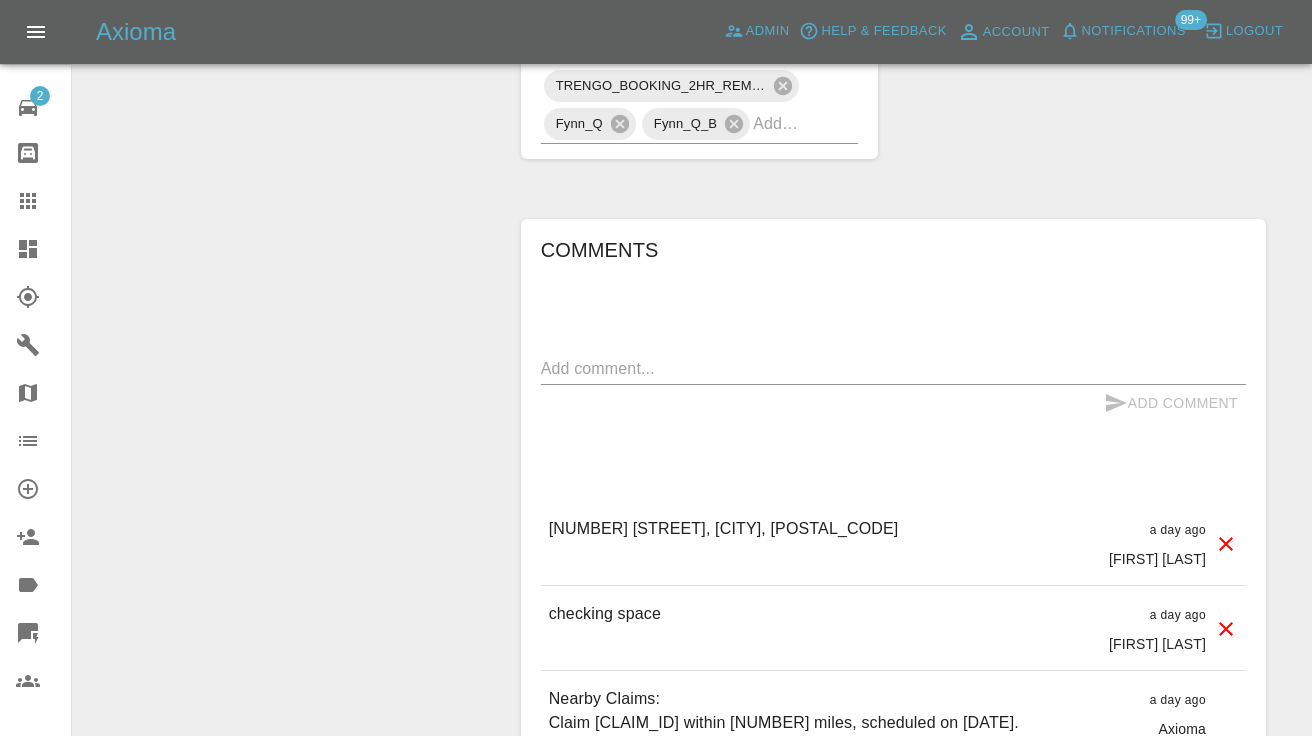 scroll, scrollTop: 1598, scrollLeft: 0, axis: vertical 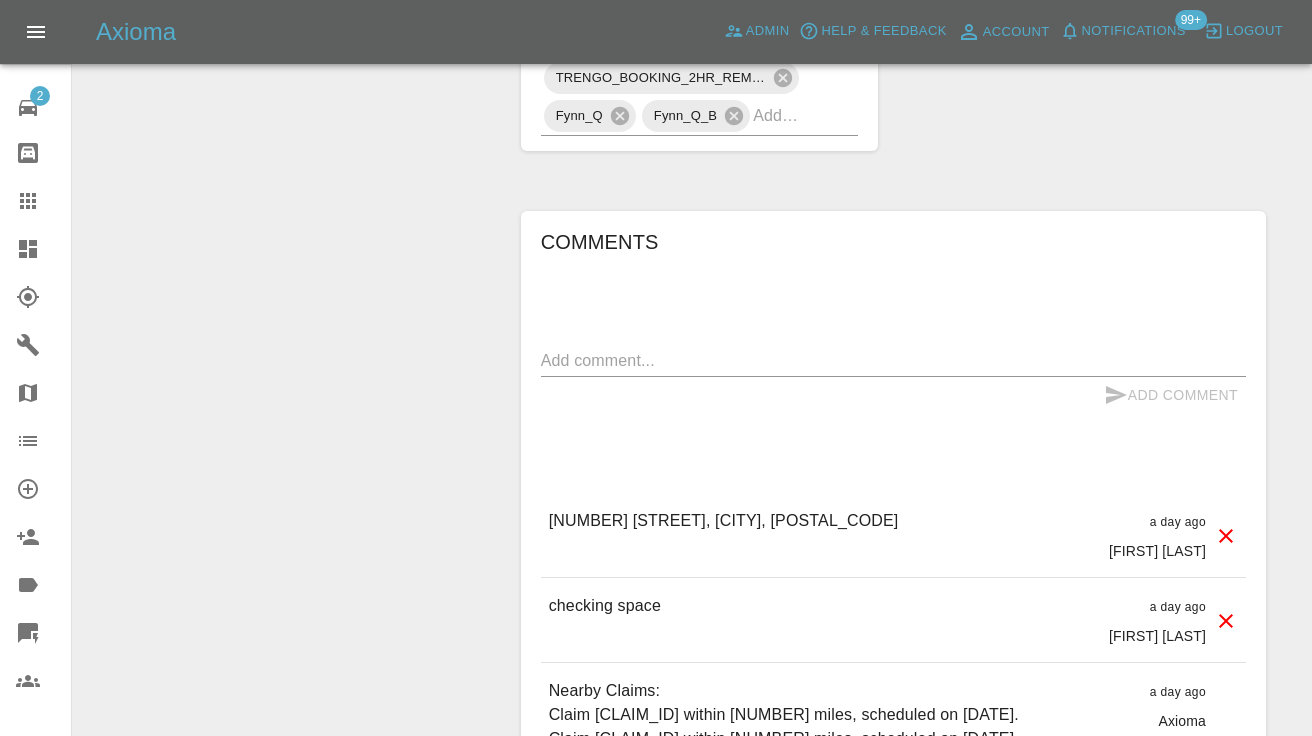 click at bounding box center (893, 360) 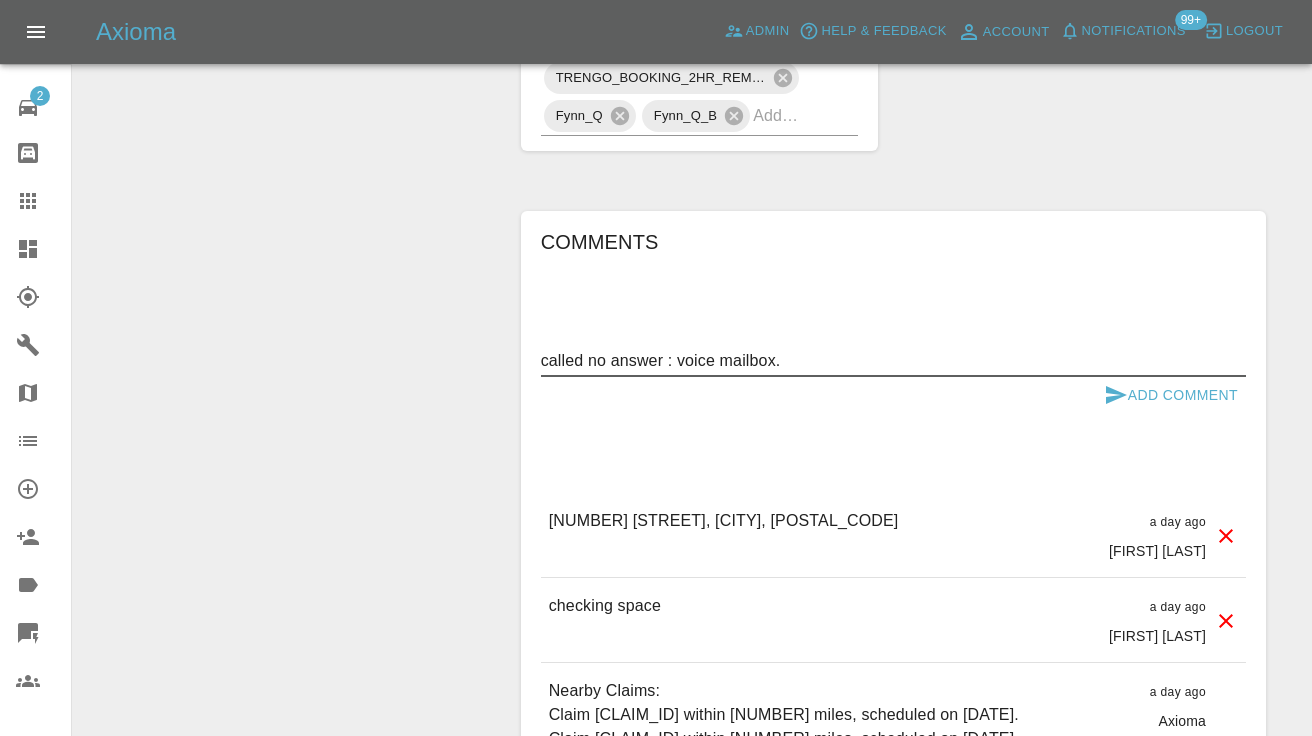 type on "called no answer : voice mailbox." 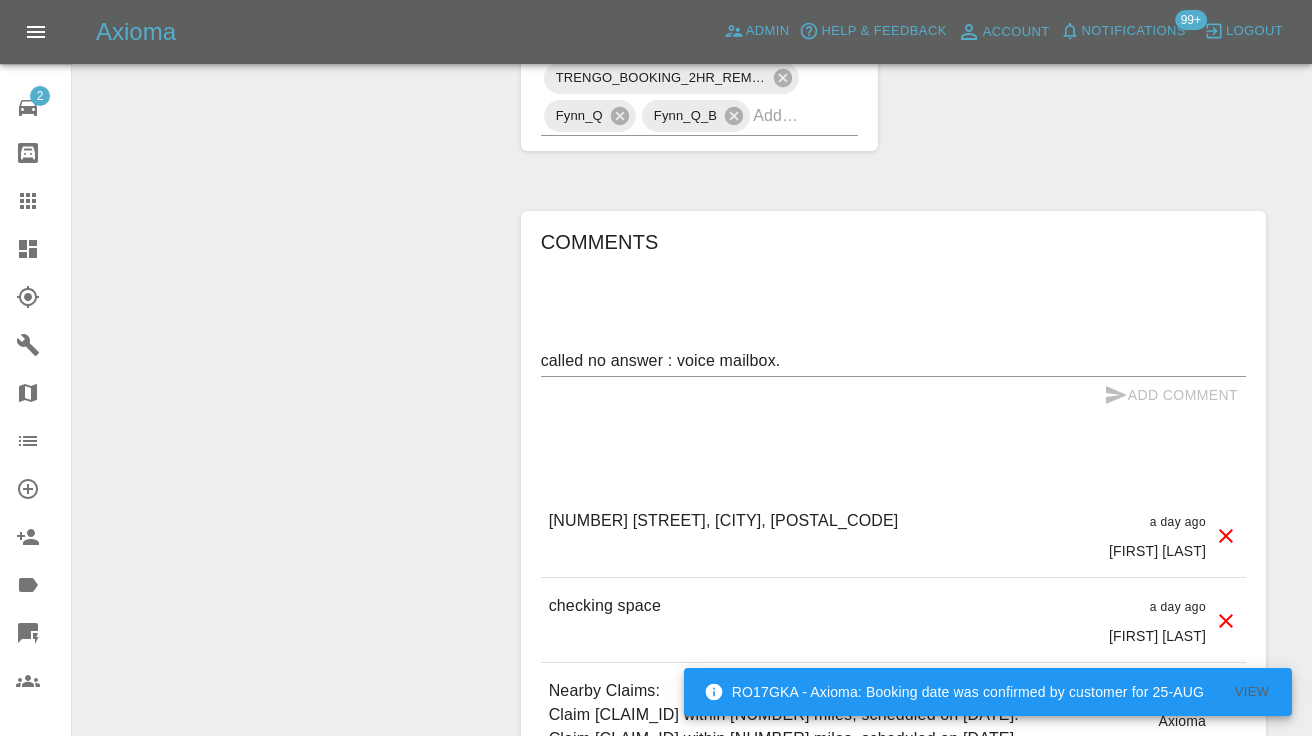 type 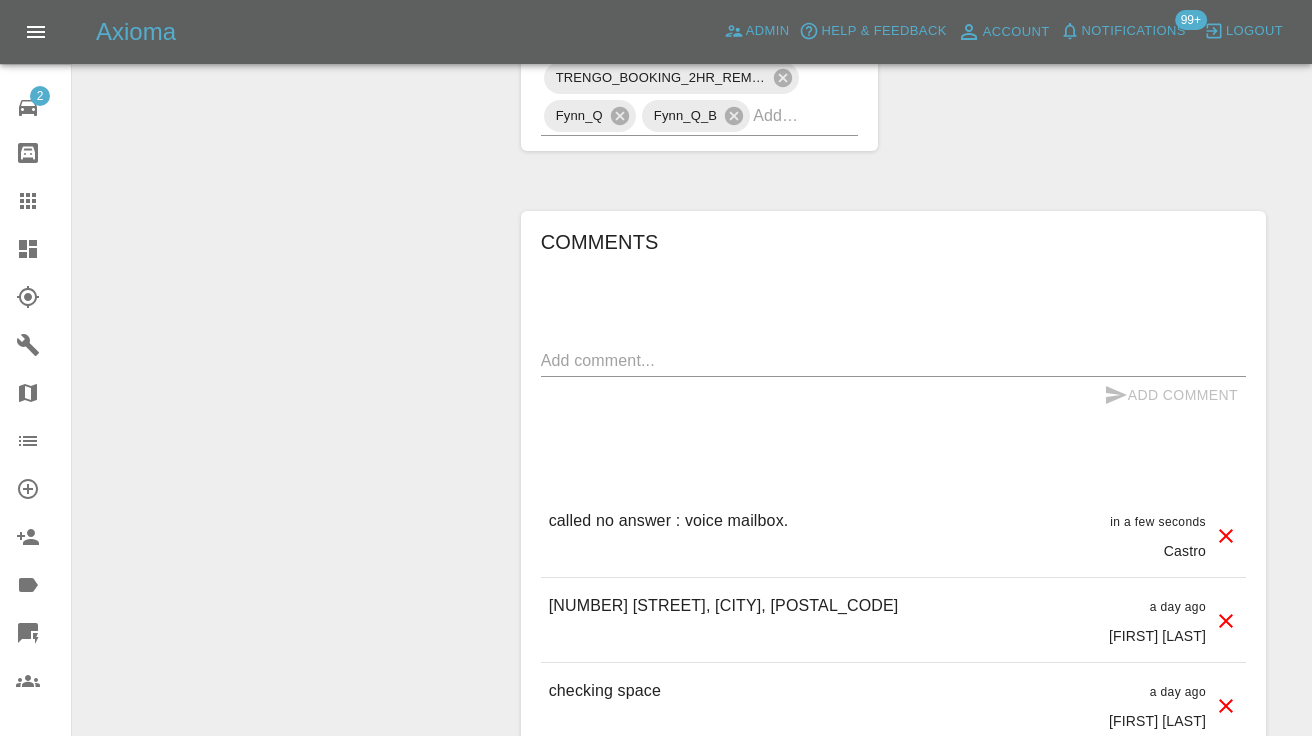 click on "Claims" at bounding box center [35, 201] 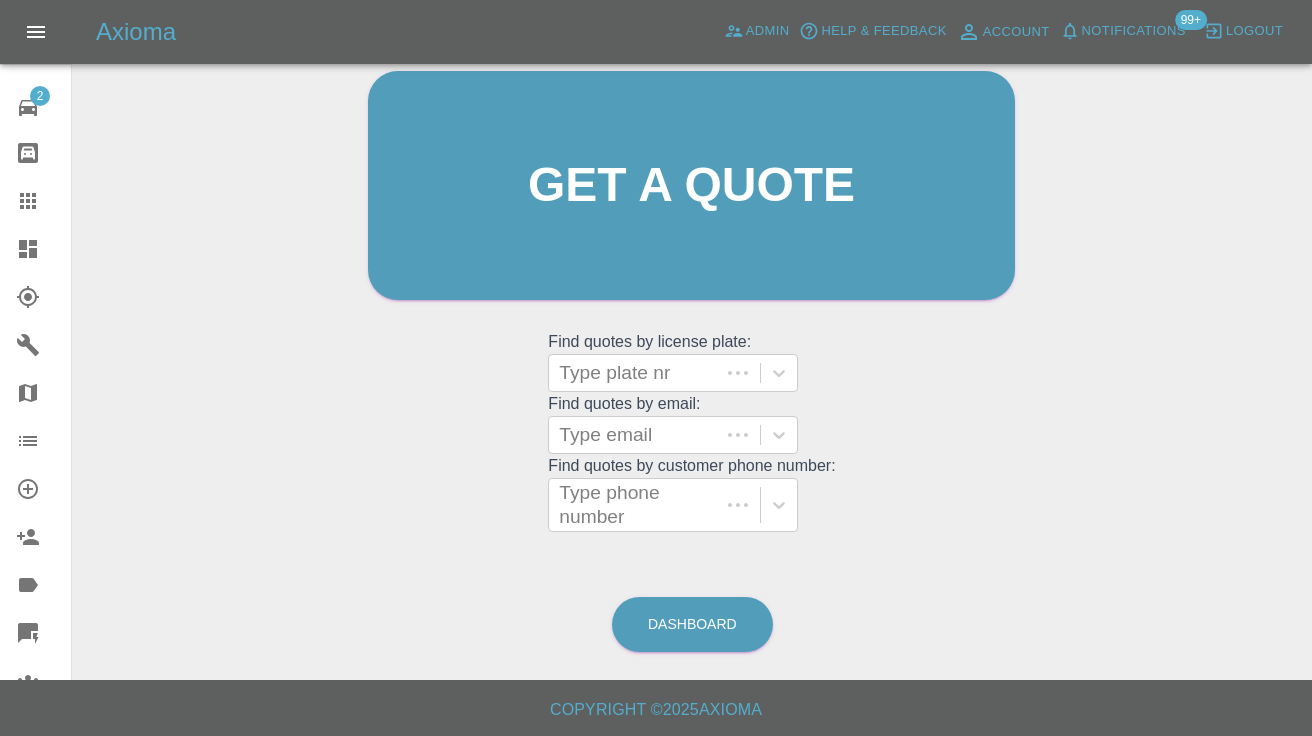 scroll, scrollTop: 199, scrollLeft: 0, axis: vertical 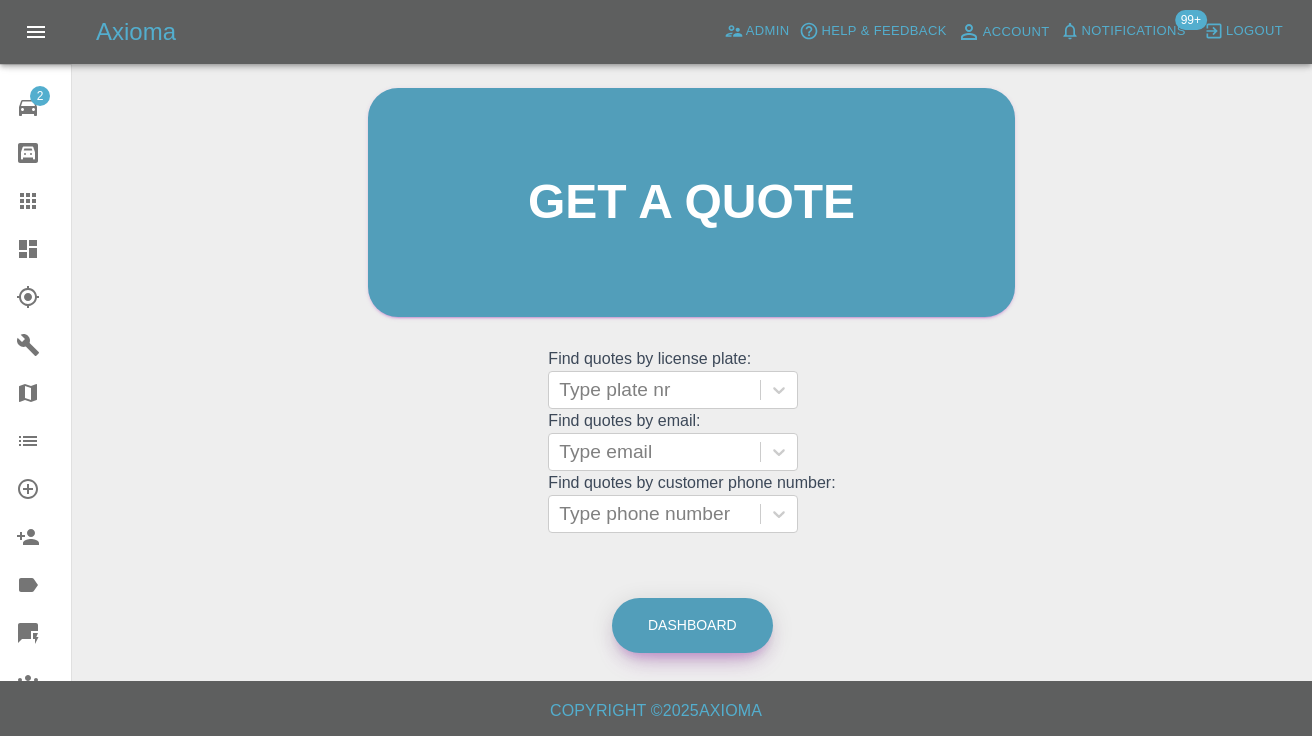 click on "Dashboard" at bounding box center [692, 625] 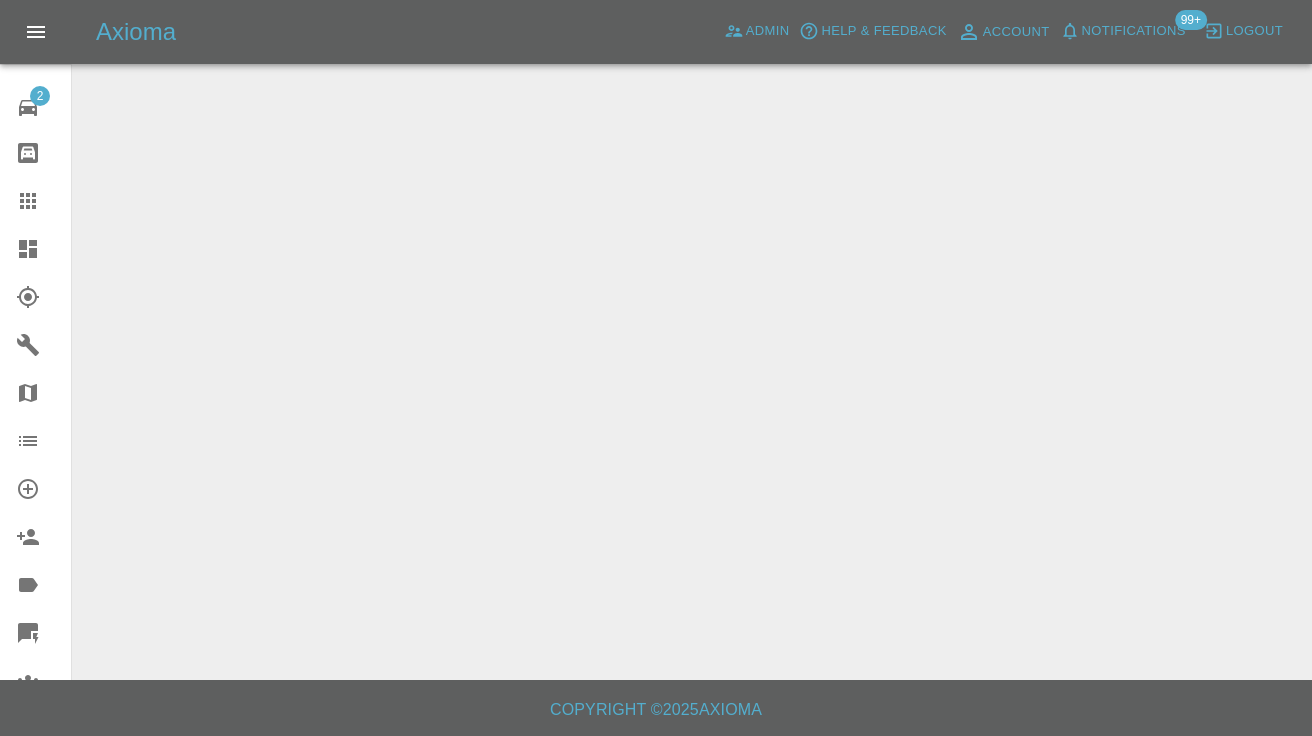 scroll, scrollTop: 0, scrollLeft: 0, axis: both 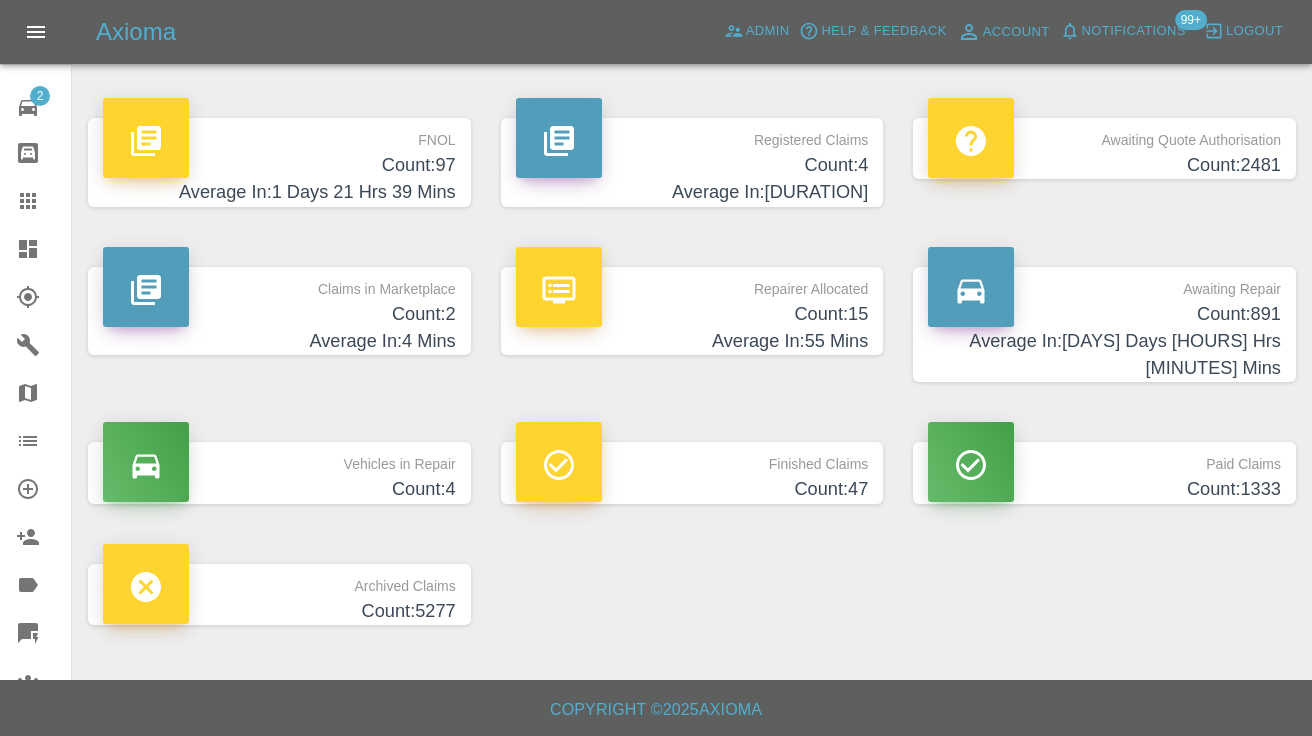 click on "Count:  891" at bounding box center [1104, 314] 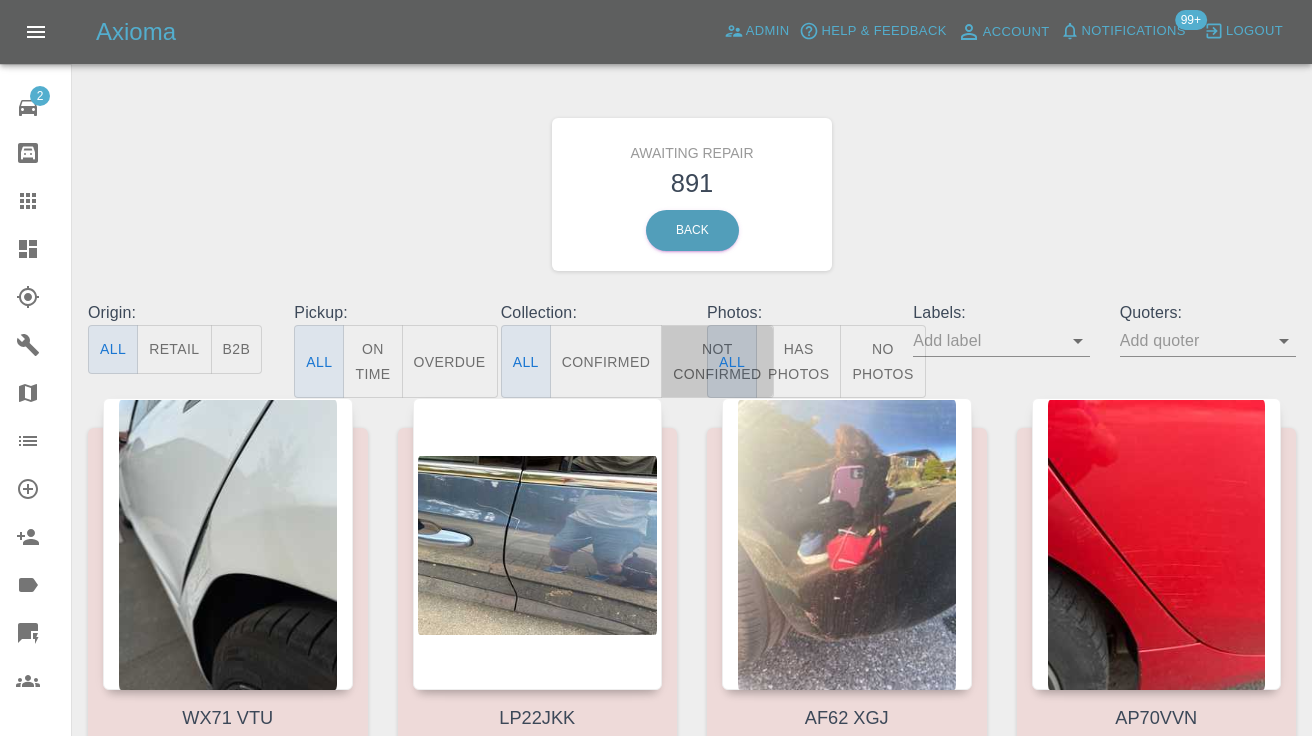 click on "Not Confirmed" at bounding box center (717, 361) 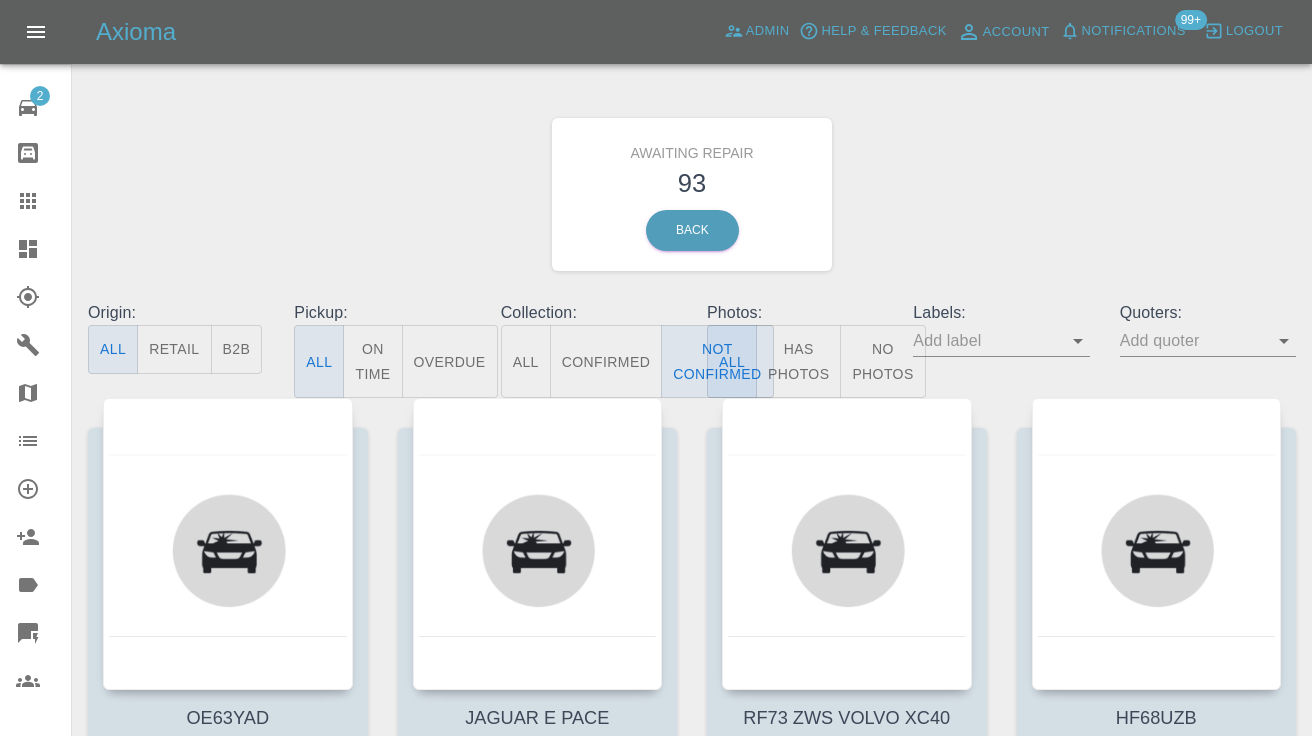click on "Awaiting Repair 93 Back" at bounding box center (692, 194) 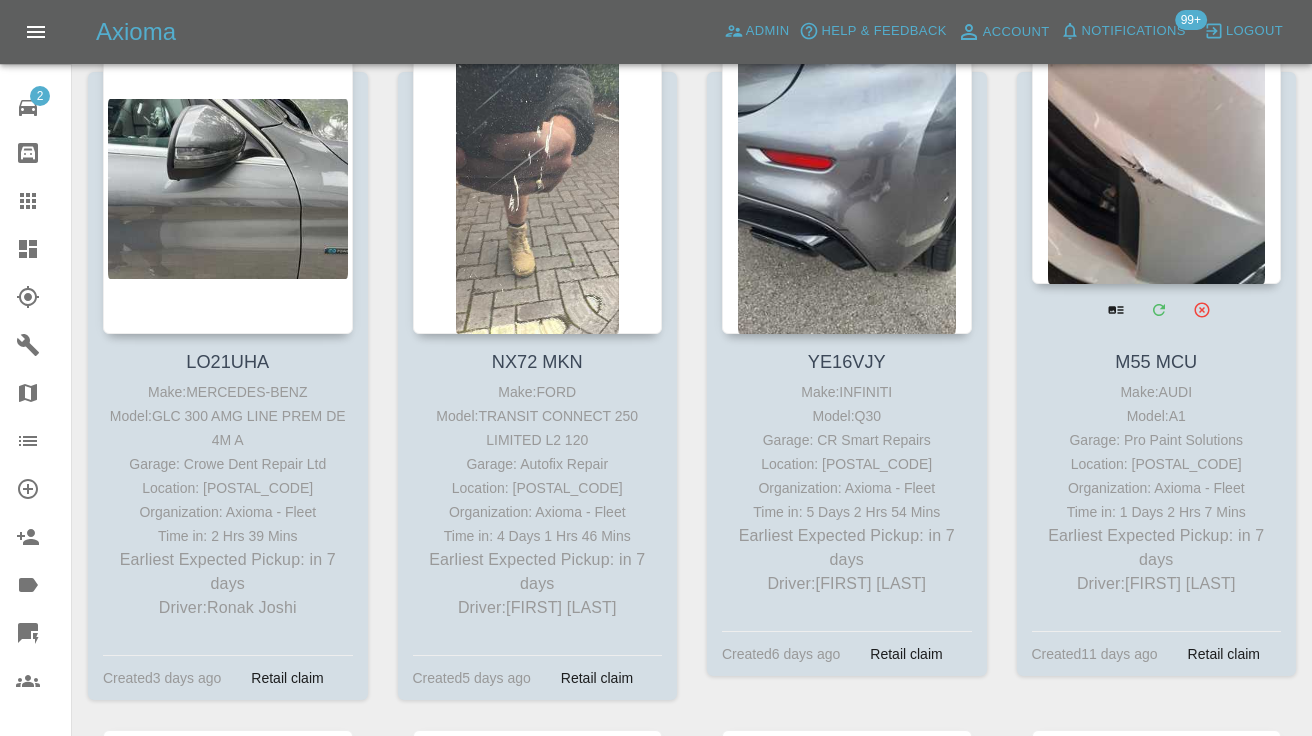 scroll, scrollTop: 3750, scrollLeft: 0, axis: vertical 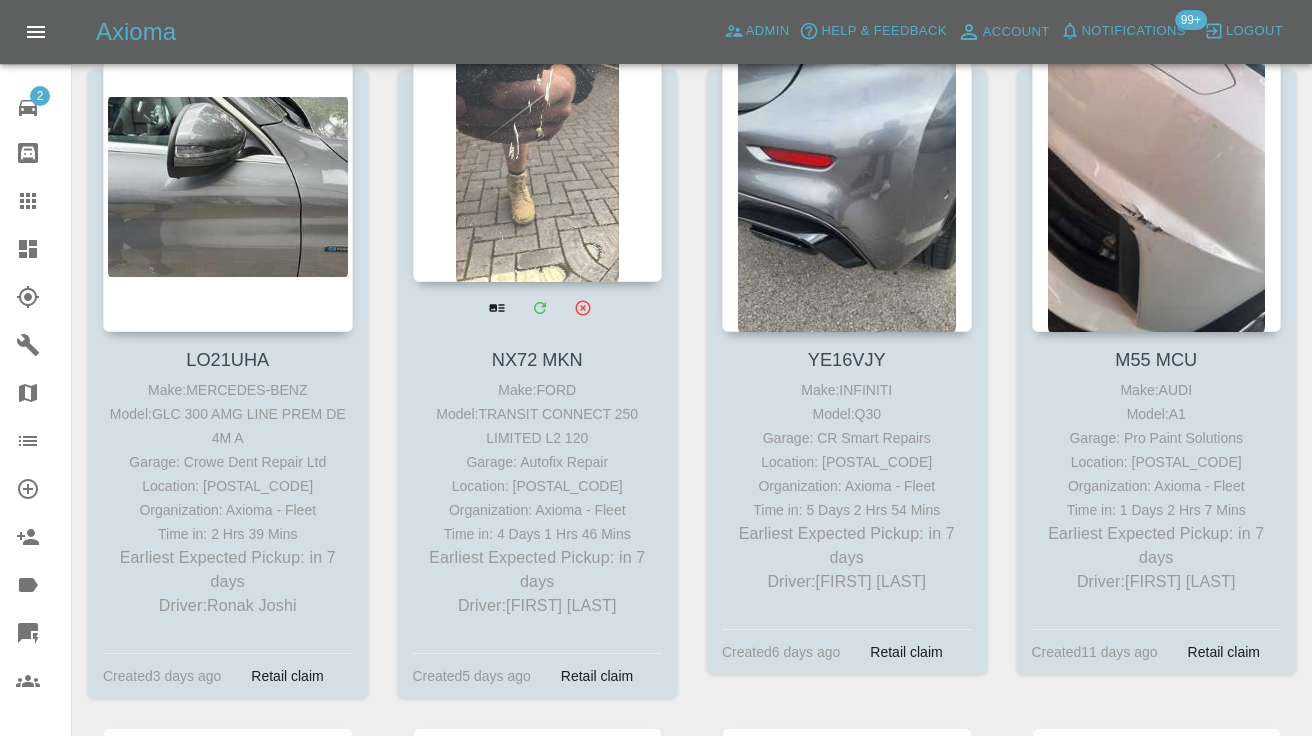 click at bounding box center (538, 136) 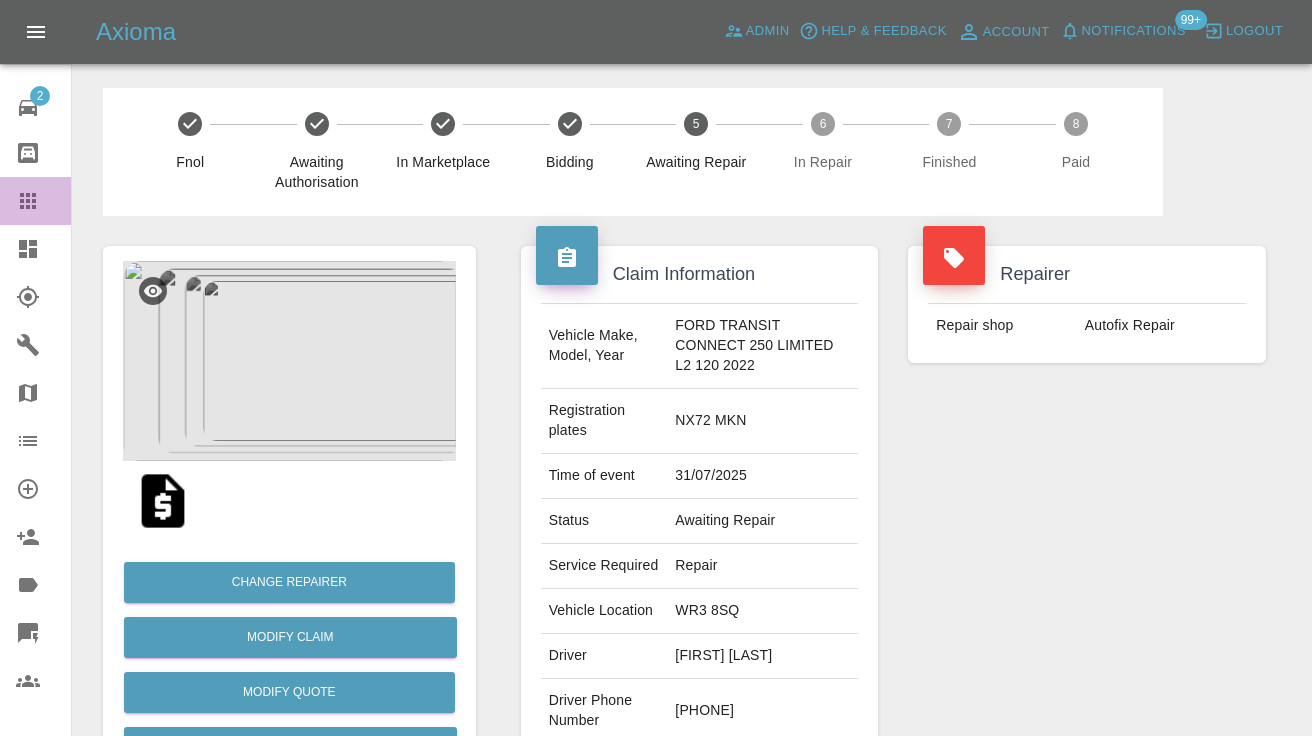 click 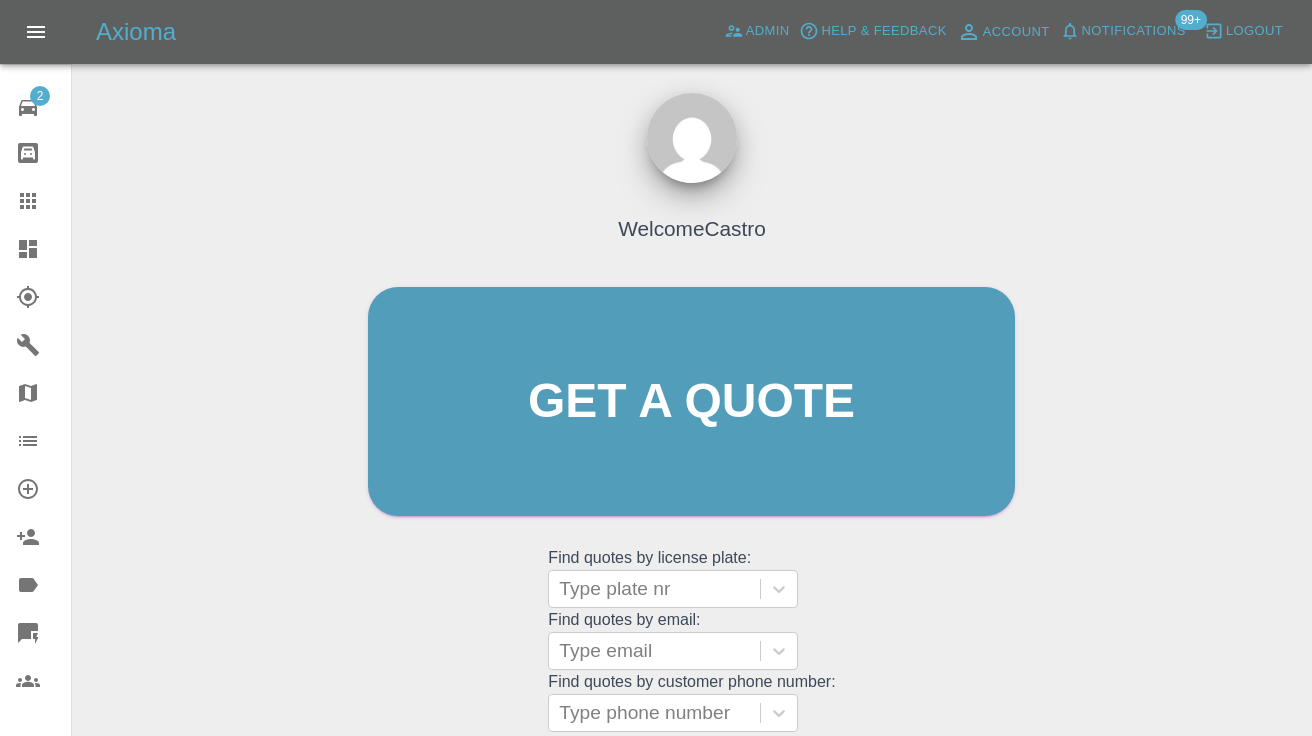 click on "Welcome  Castro Get a quote Get a quote Find quotes by license plate: Type plate nr Find quotes by email: Type email Find quotes by customer phone number: Type phone number" at bounding box center [691, 440] 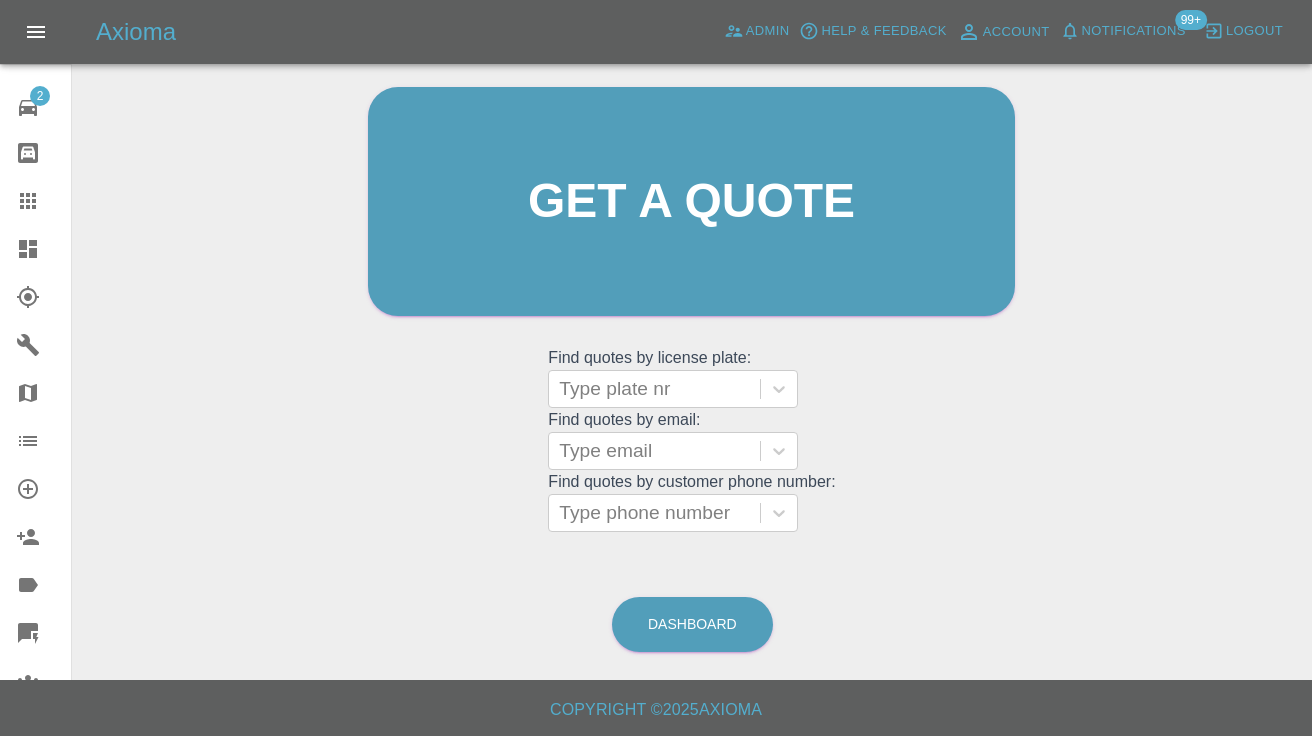 scroll, scrollTop: 199, scrollLeft: 0, axis: vertical 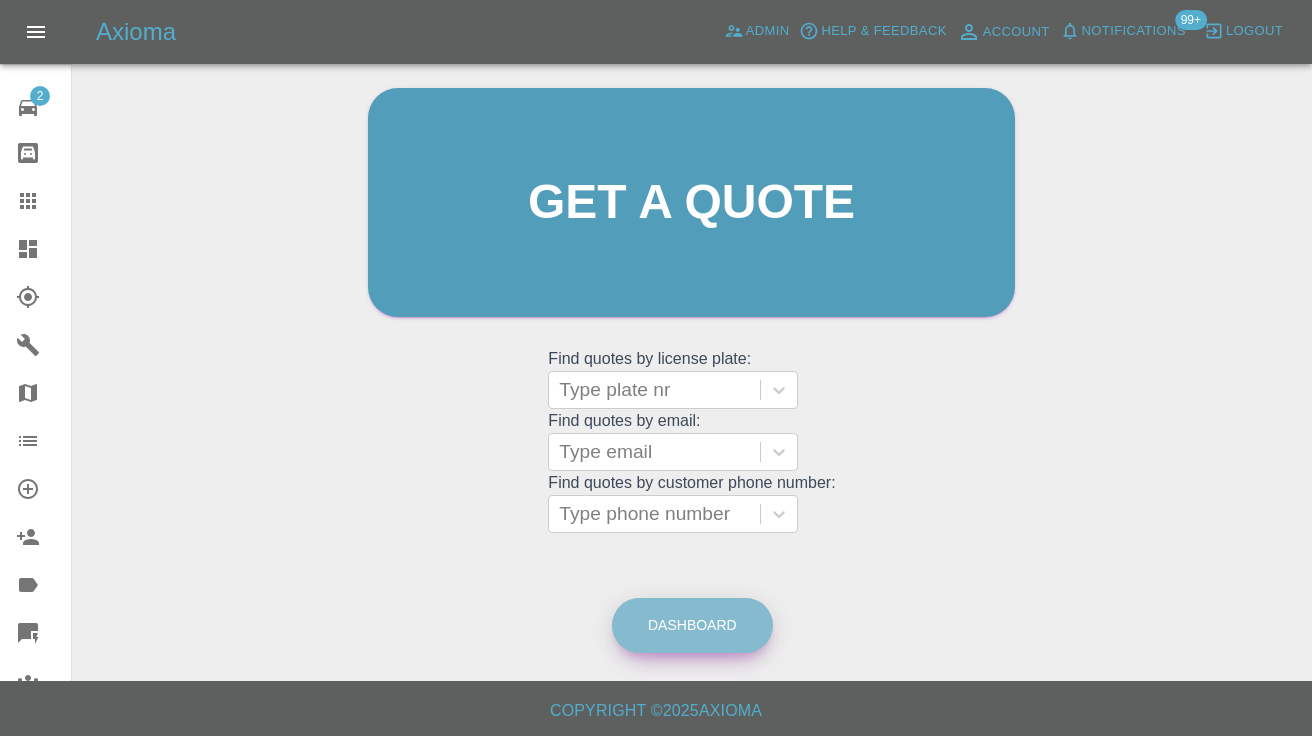 click on "Dashboard" at bounding box center (692, 625) 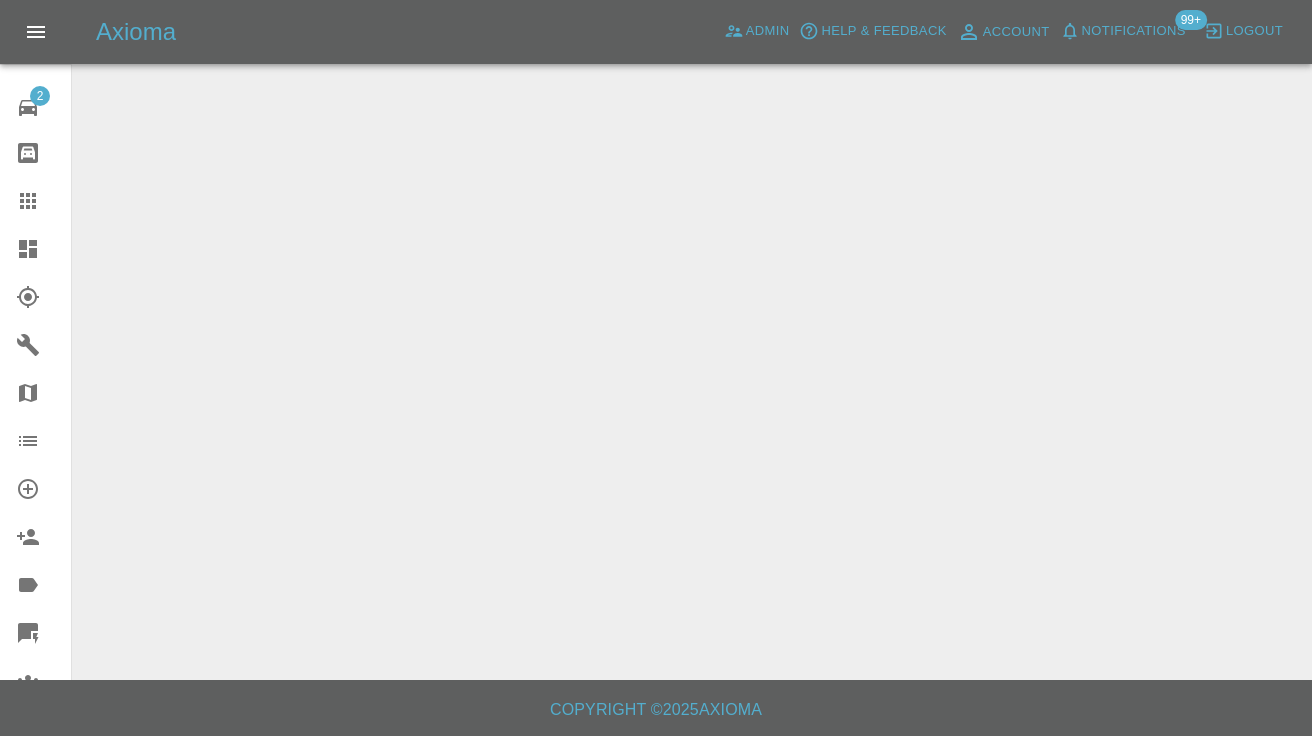 scroll, scrollTop: 0, scrollLeft: 0, axis: both 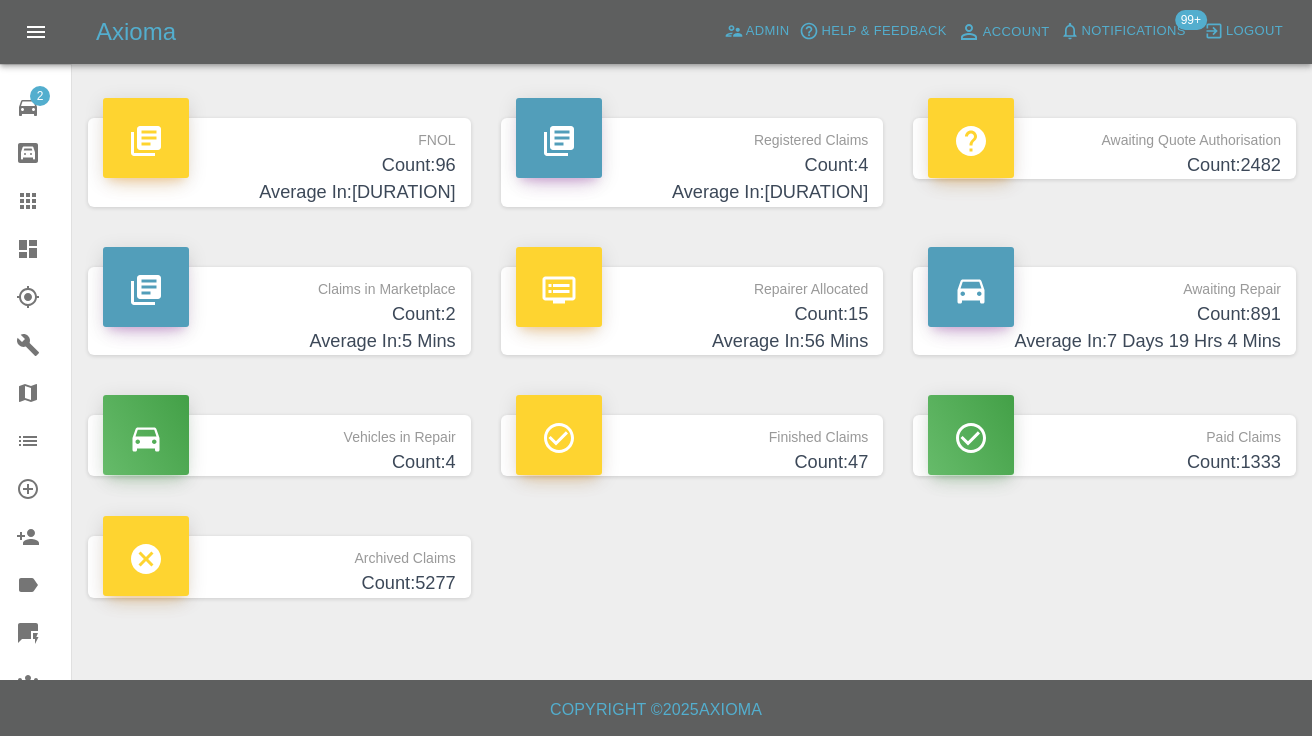 click on "Count:  891" at bounding box center [1104, 314] 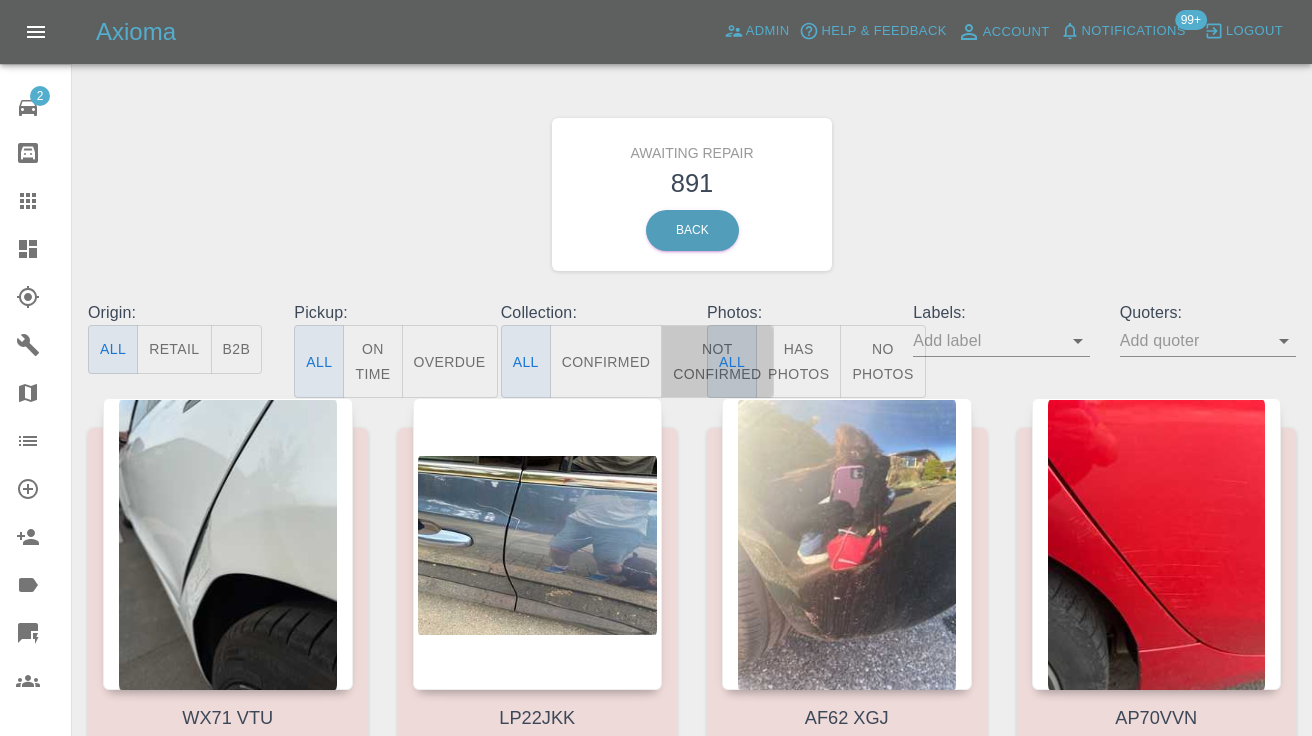 click on "Not Confirmed" at bounding box center [717, 361] 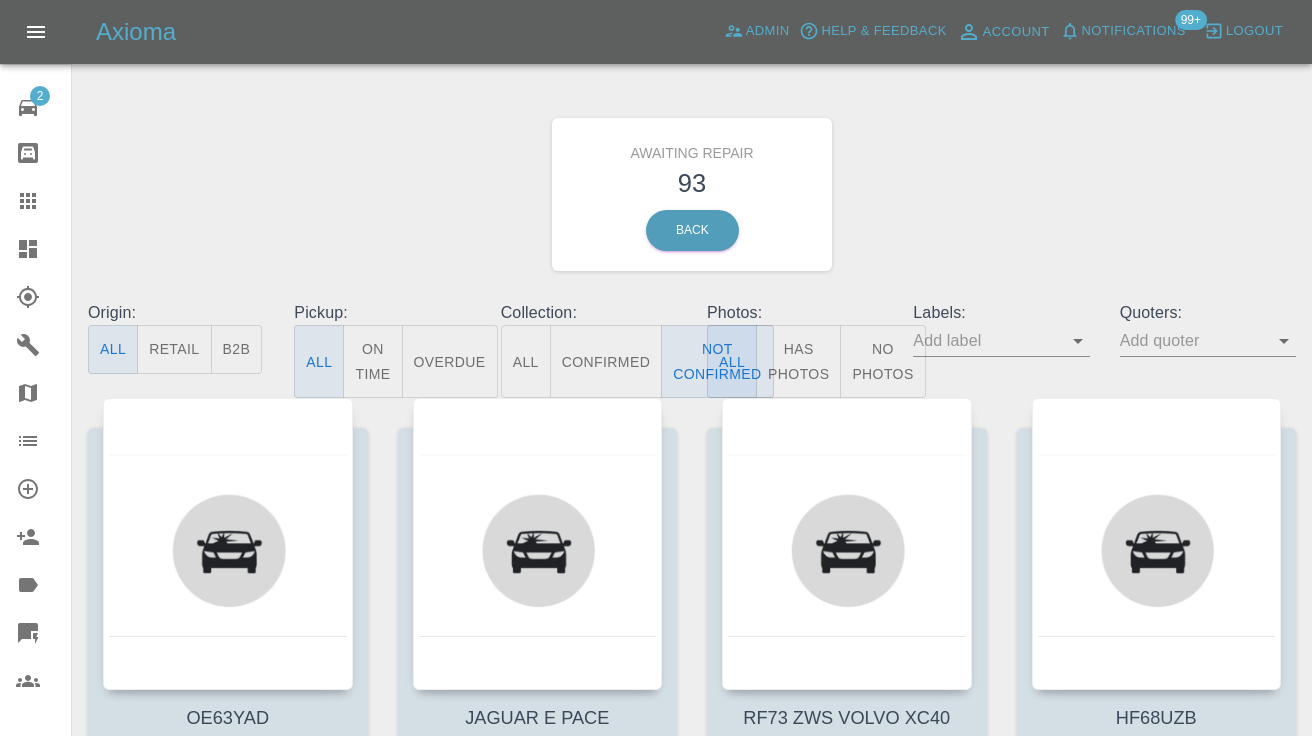 click on "Awaiting Repair 93 Back" at bounding box center [692, 194] 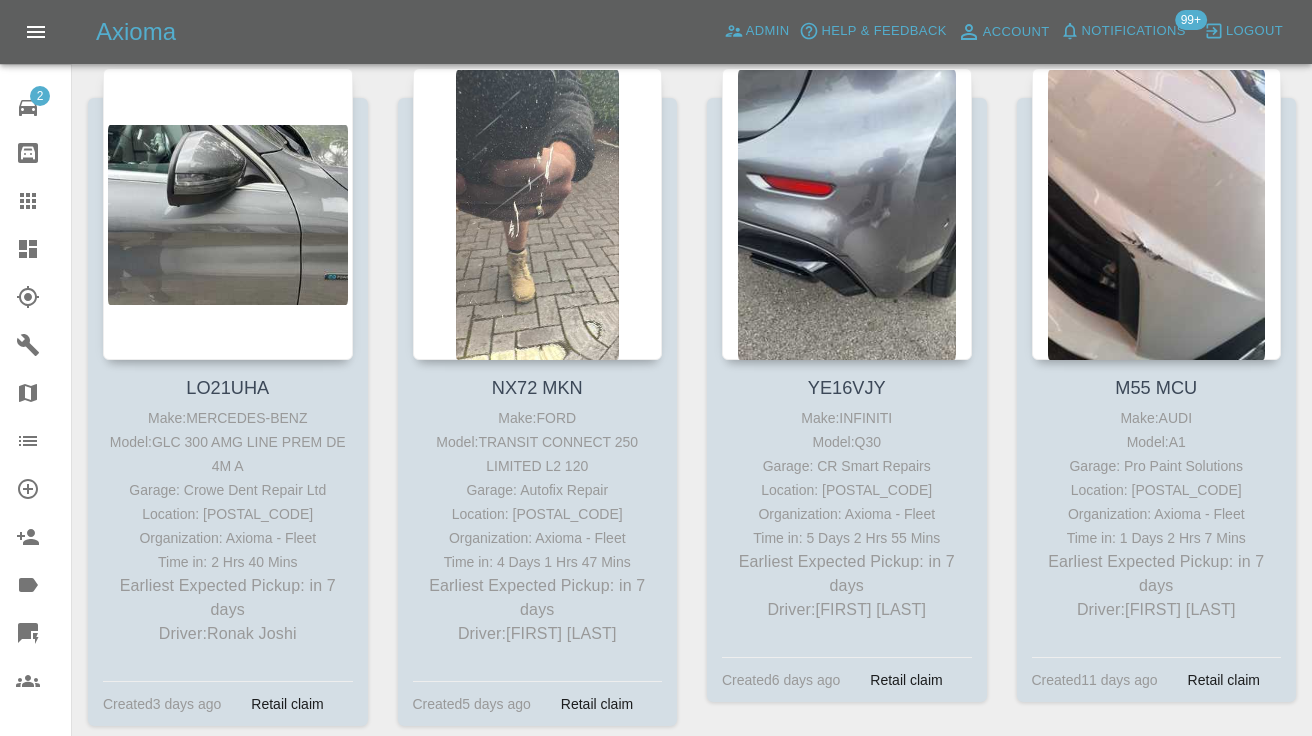 scroll, scrollTop: 3710, scrollLeft: 0, axis: vertical 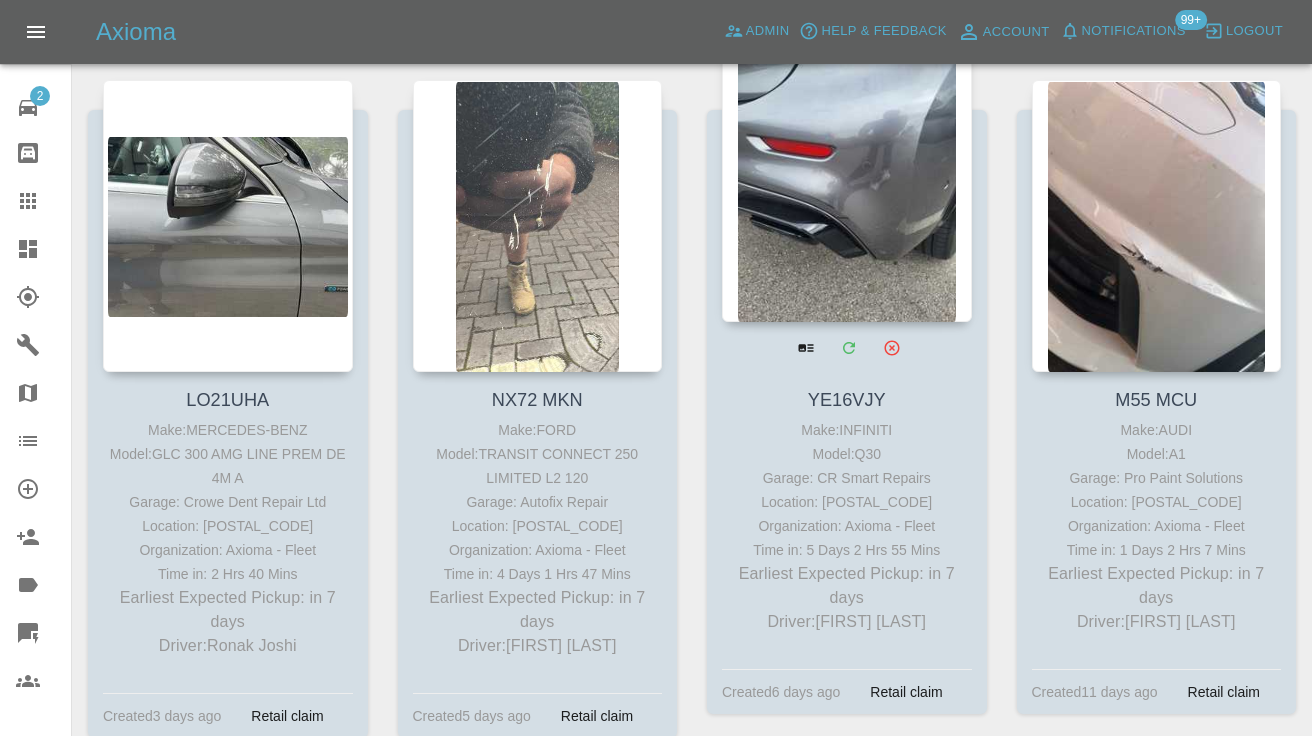 click at bounding box center (847, 176) 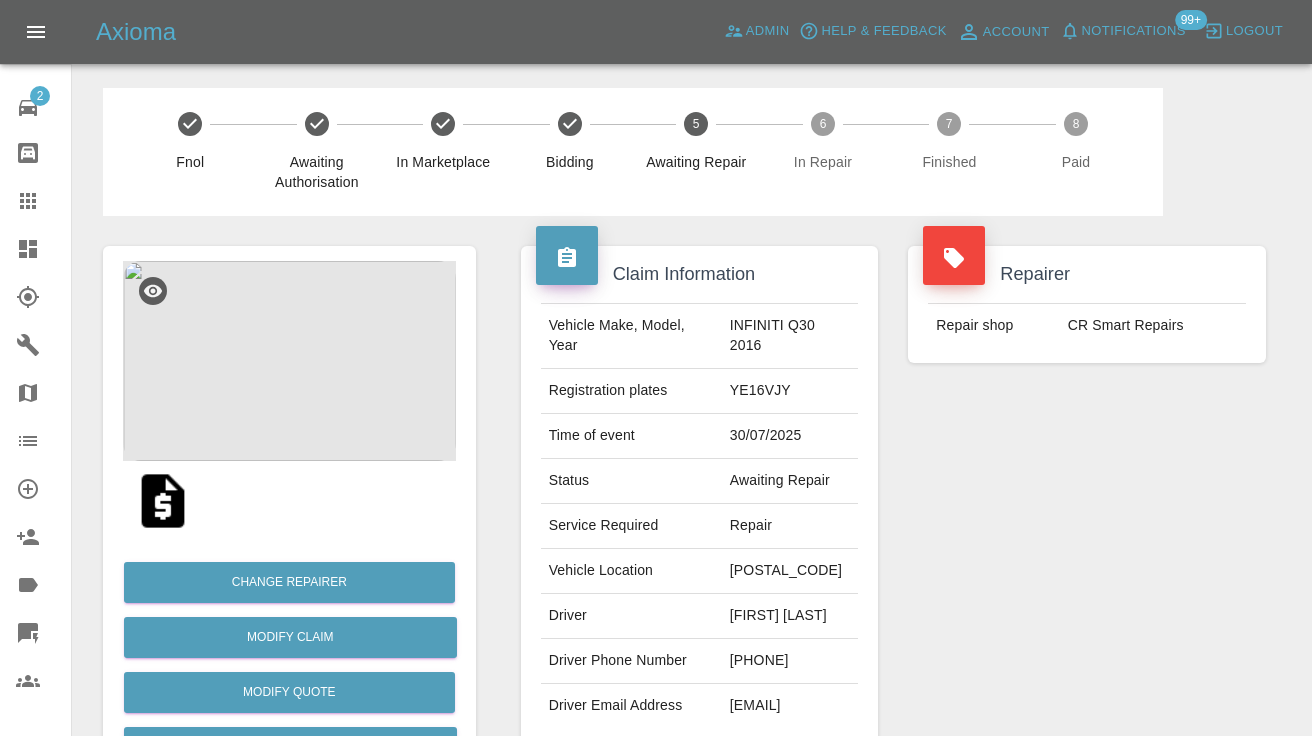 click on "07366410386" at bounding box center [790, 661] 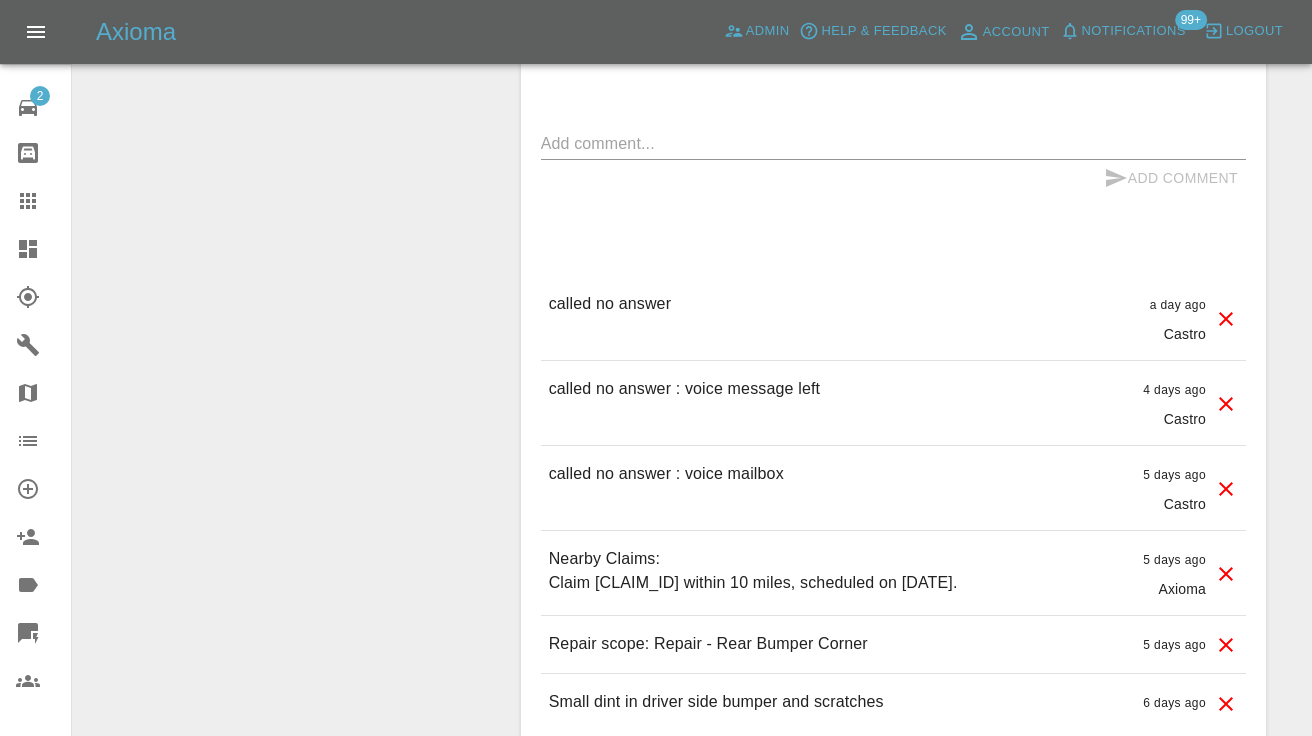 scroll, scrollTop: 1647, scrollLeft: 0, axis: vertical 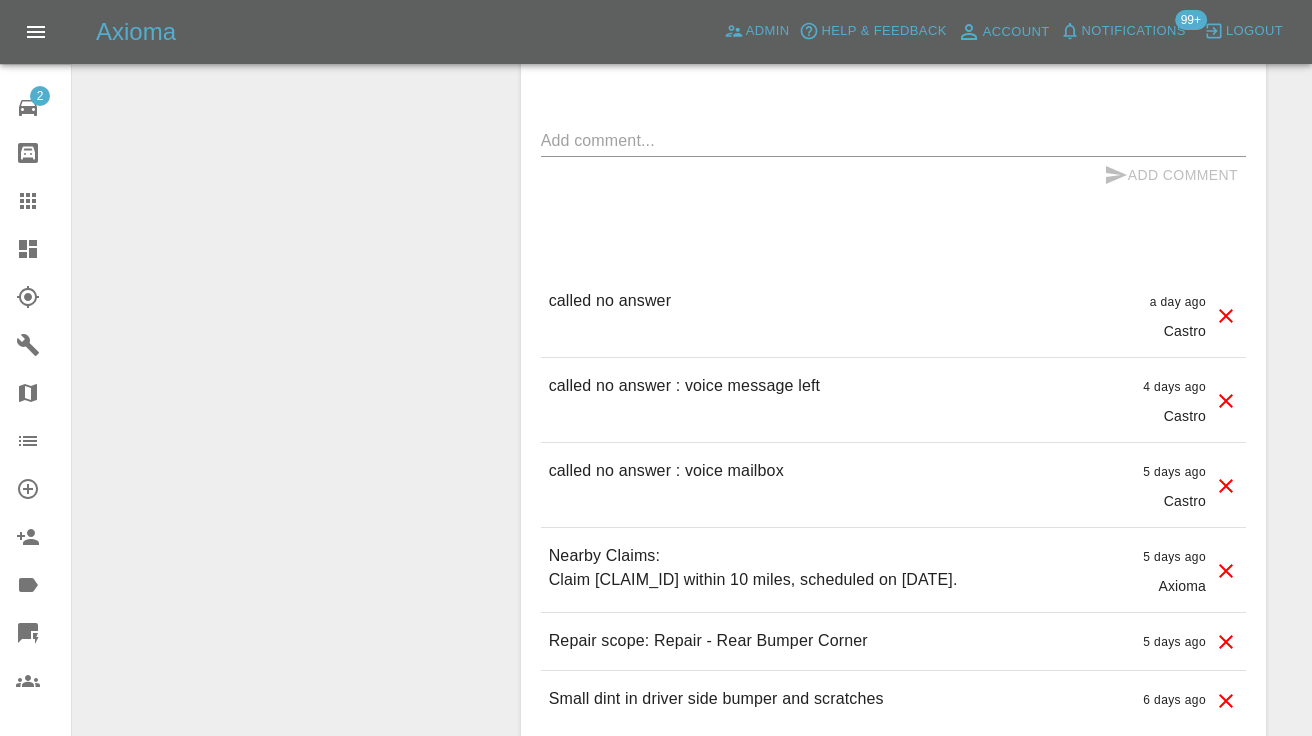 click on "called no answer : voice mailbox" at bounding box center (666, 471) 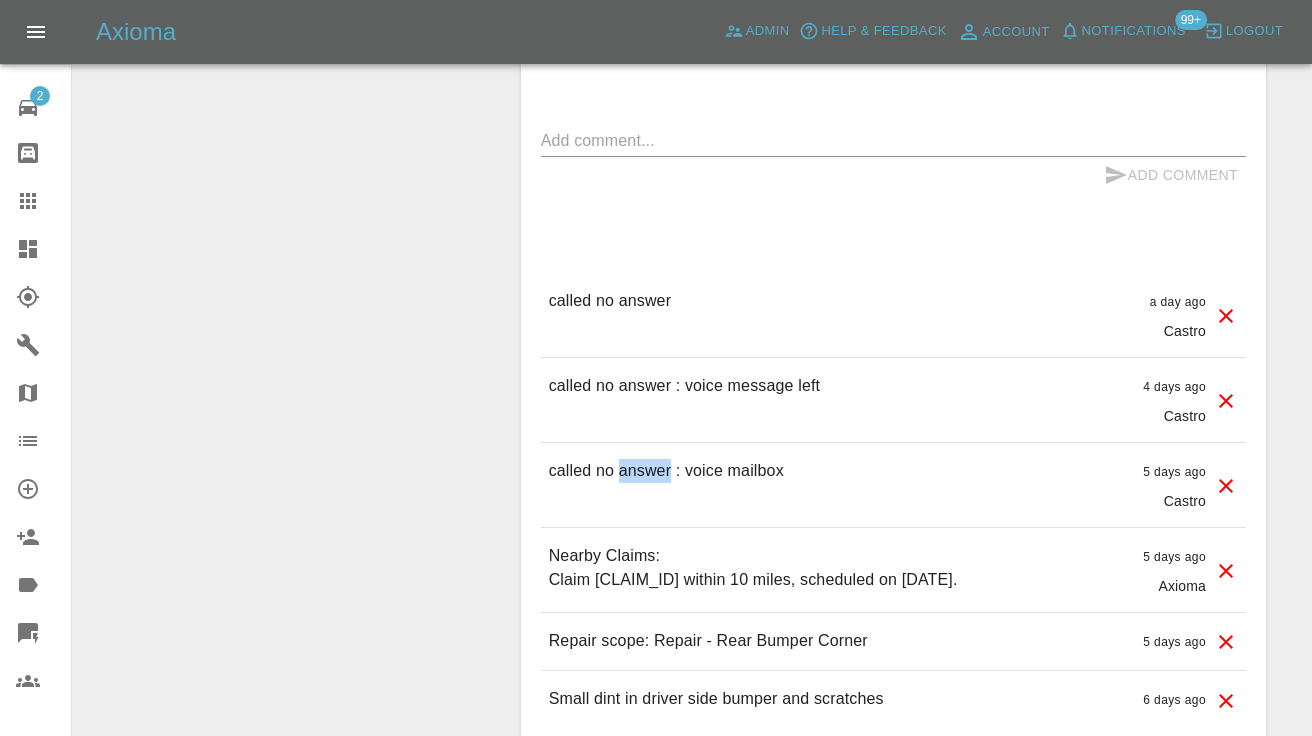 click on "called no answer : voice mailbox" at bounding box center (666, 471) 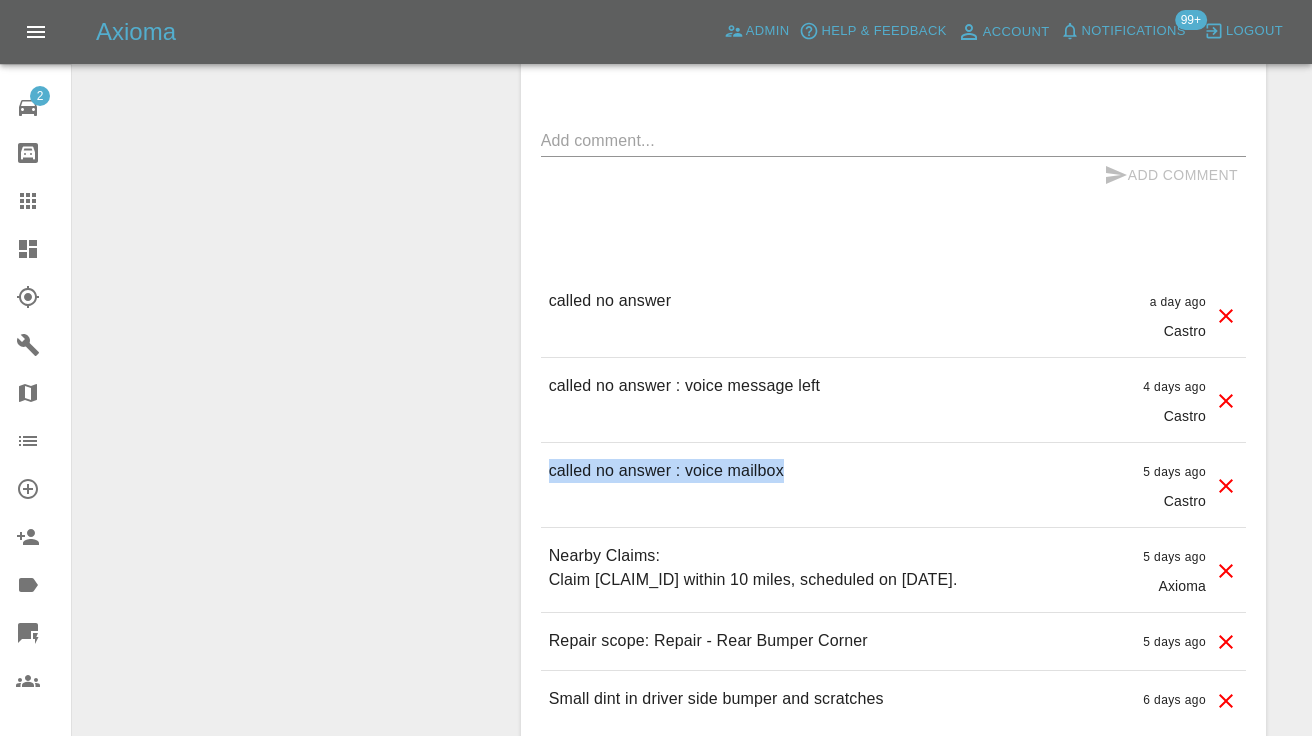 click on "called no answer : voice mailbox" at bounding box center [666, 471] 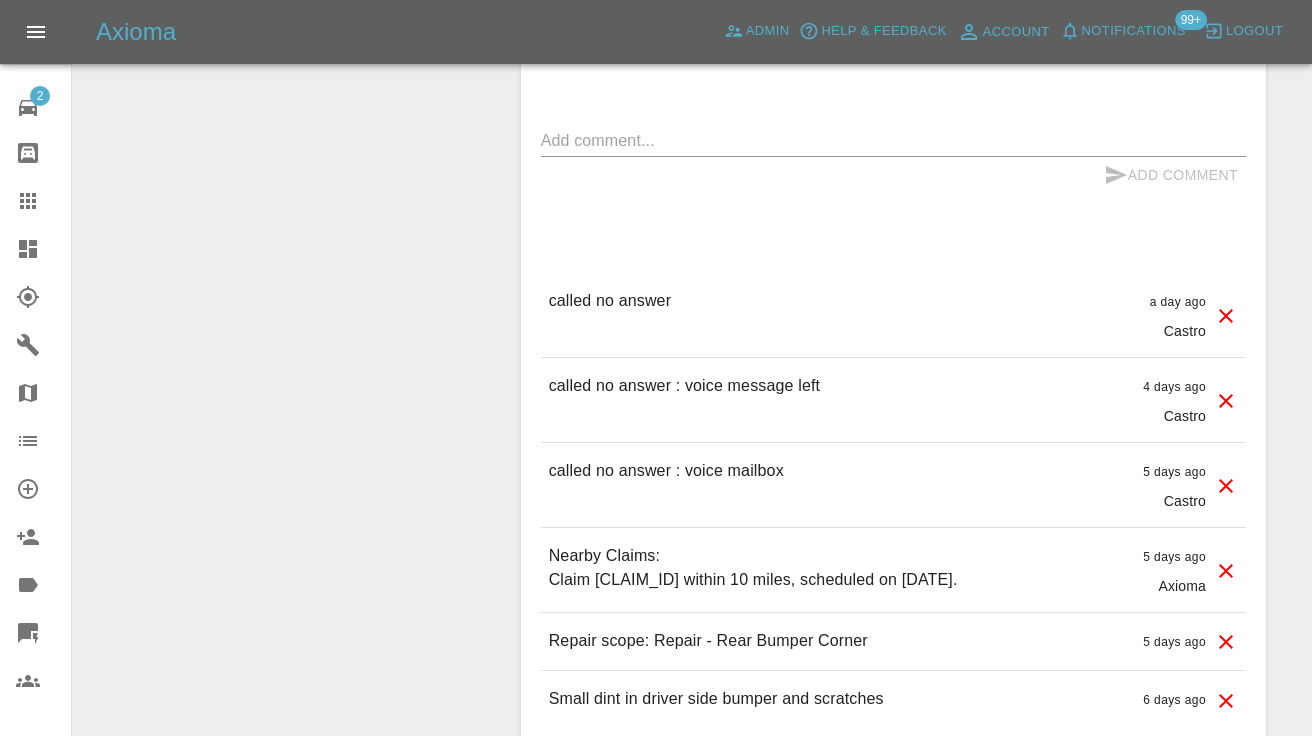 click on "x" at bounding box center (893, 141) 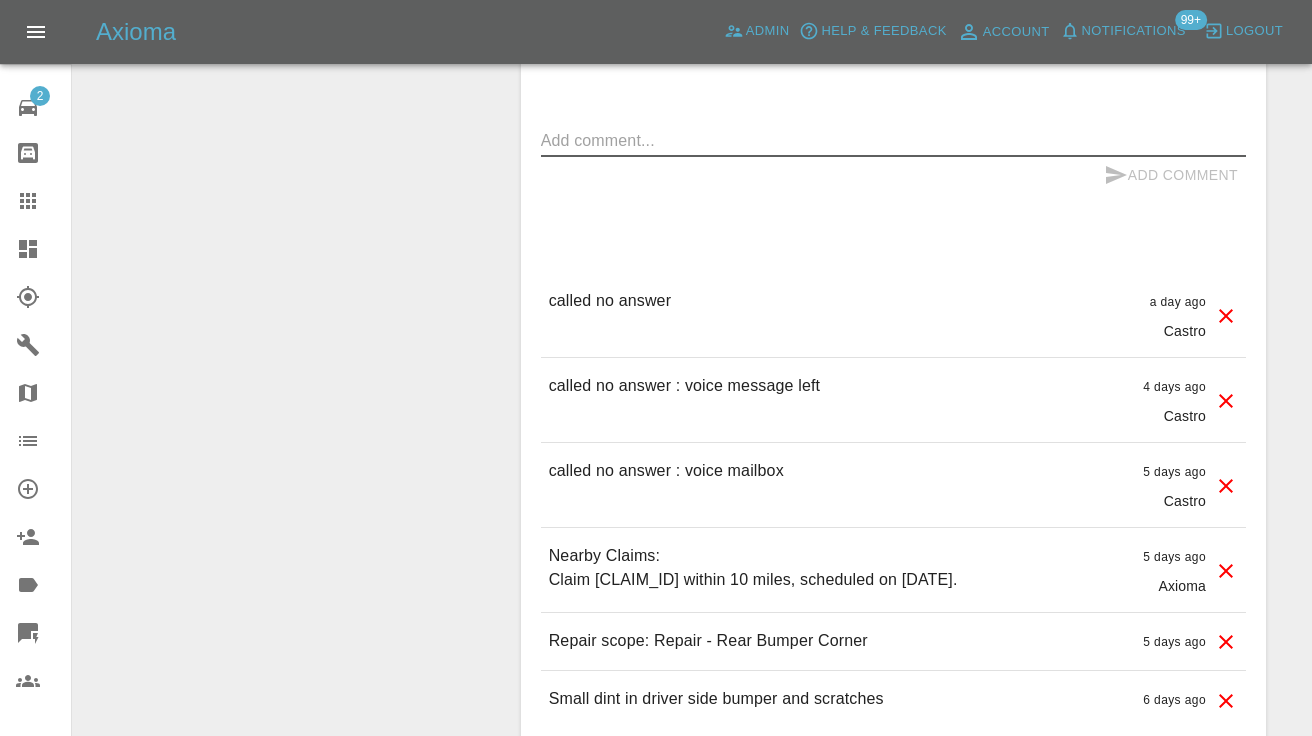 paste on "called no answer : voice mailbox" 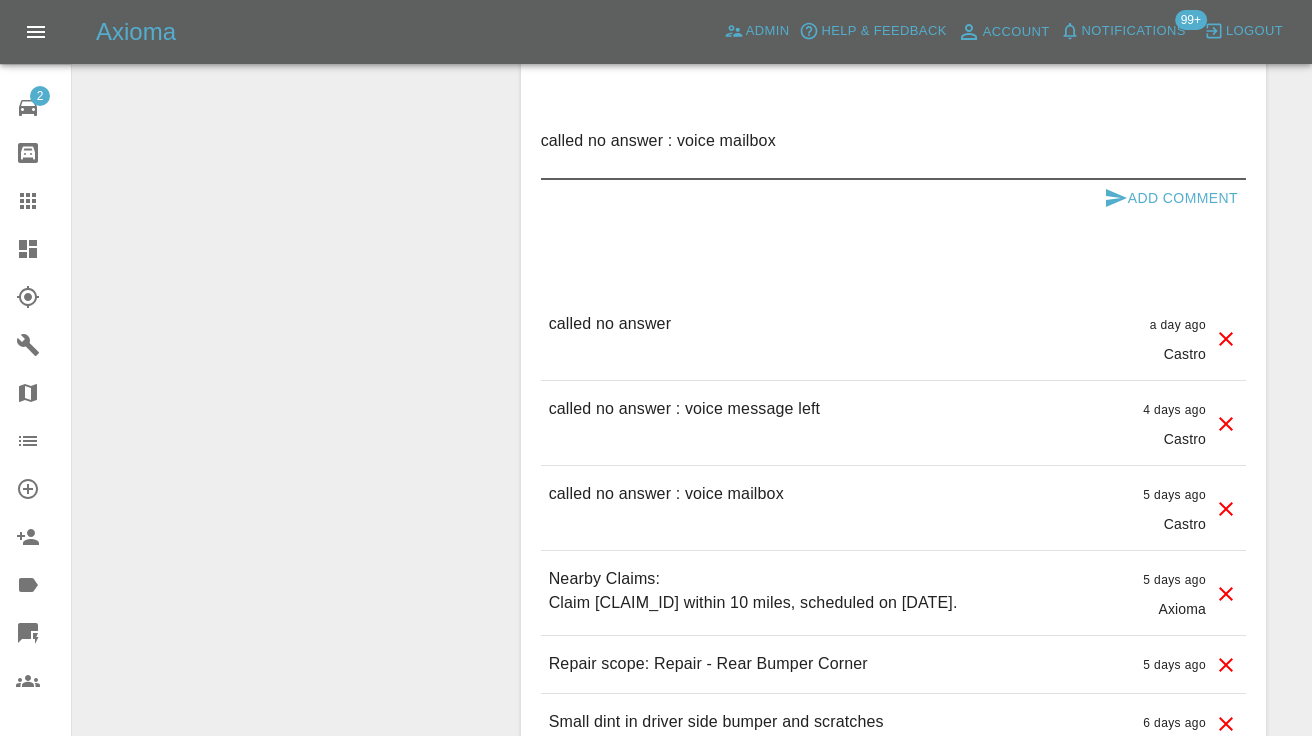 type on "called no answer : voice mailbox" 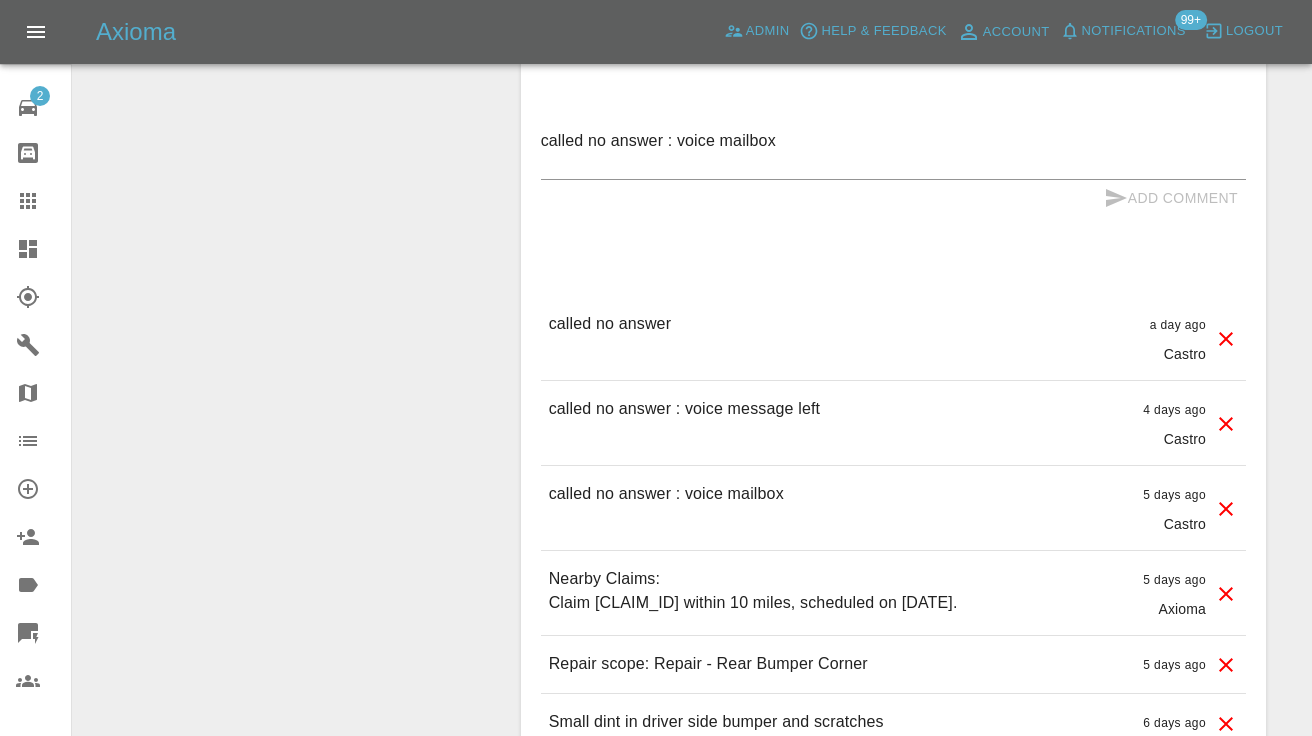 type 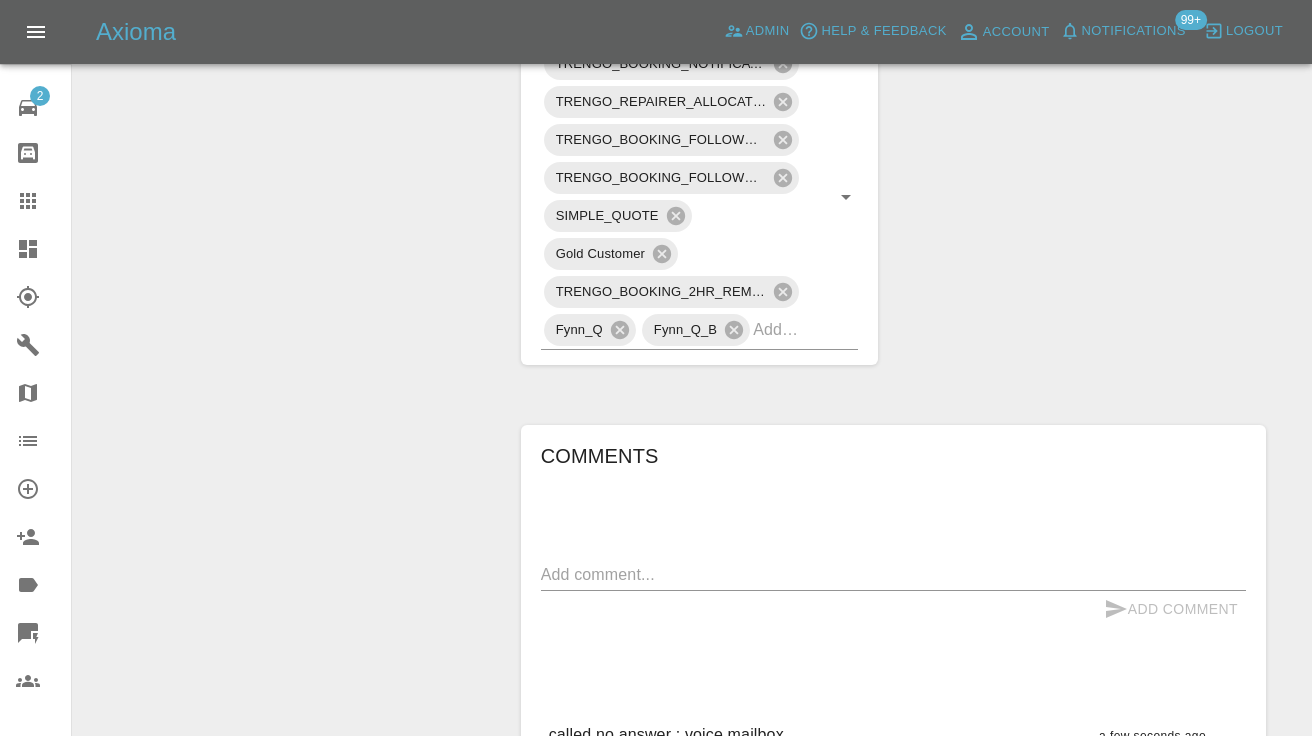 scroll, scrollTop: 1182, scrollLeft: 0, axis: vertical 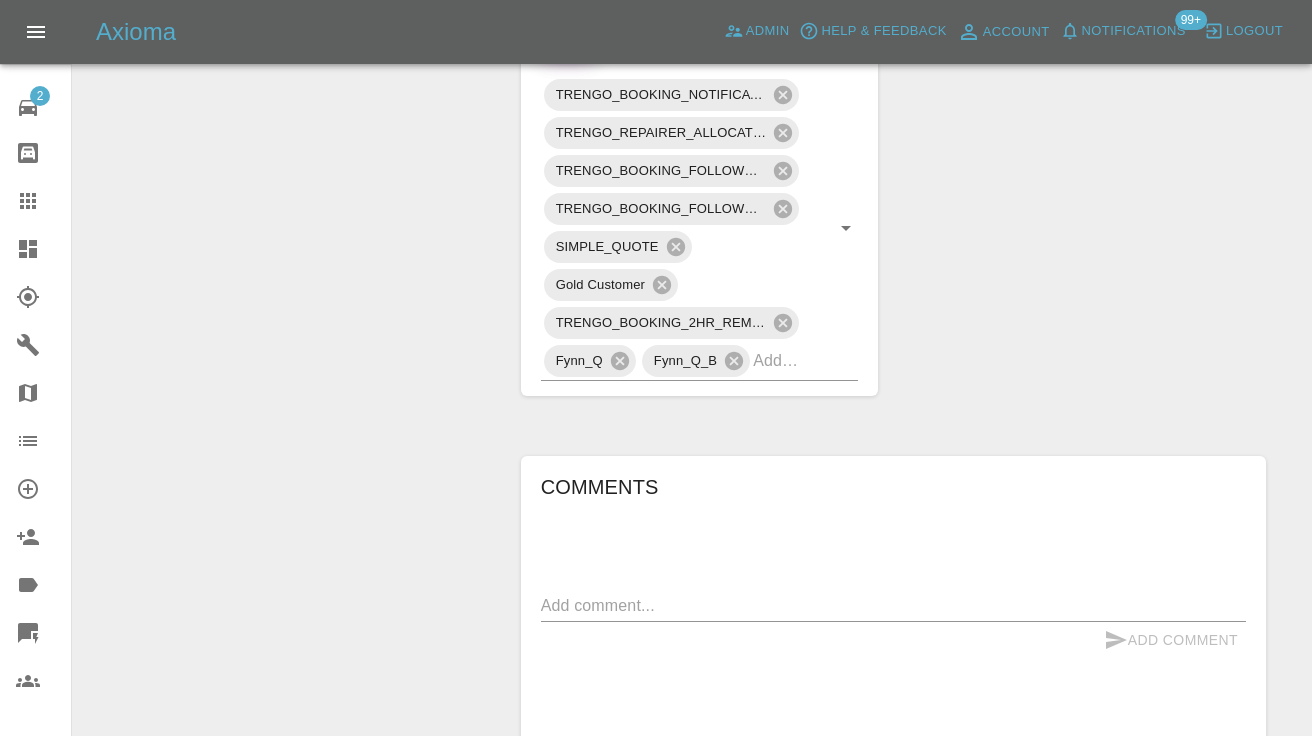 click on "TRENGO_BOOKING_NOTIFICATION TRENGO_REPAIRER_ALLOCATED TRENGO_BOOKING_FOLLOWUP_1 TRENGO_BOOKING_FOLLOWUP_2 SIMPLE_QUOTE Gold Customer TRENGO_BOOKING_2HR_REMINDER Fynn_Q Fynn_Q_B" at bounding box center [700, 228] 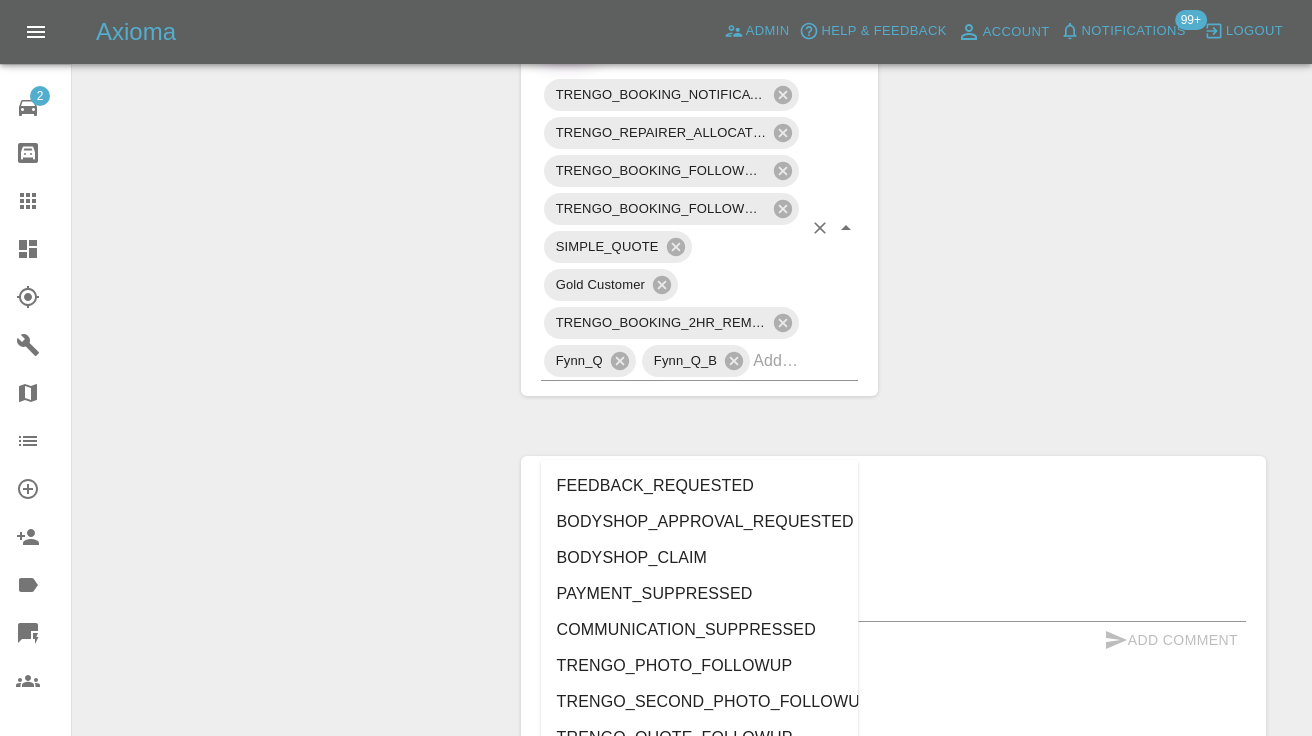 click on "TRENGO_BOOKING_NOTIFICATION TRENGO_REPAIRER_ALLOCATED TRENGO_BOOKING_FOLLOWUP_1 TRENGO_BOOKING_FOLLOWUP_2 SIMPLE_QUOTE Gold Customer TRENGO_BOOKING_2HR_REMINDER Fynn_Q Fynn_Q_B" at bounding box center (700, 228) 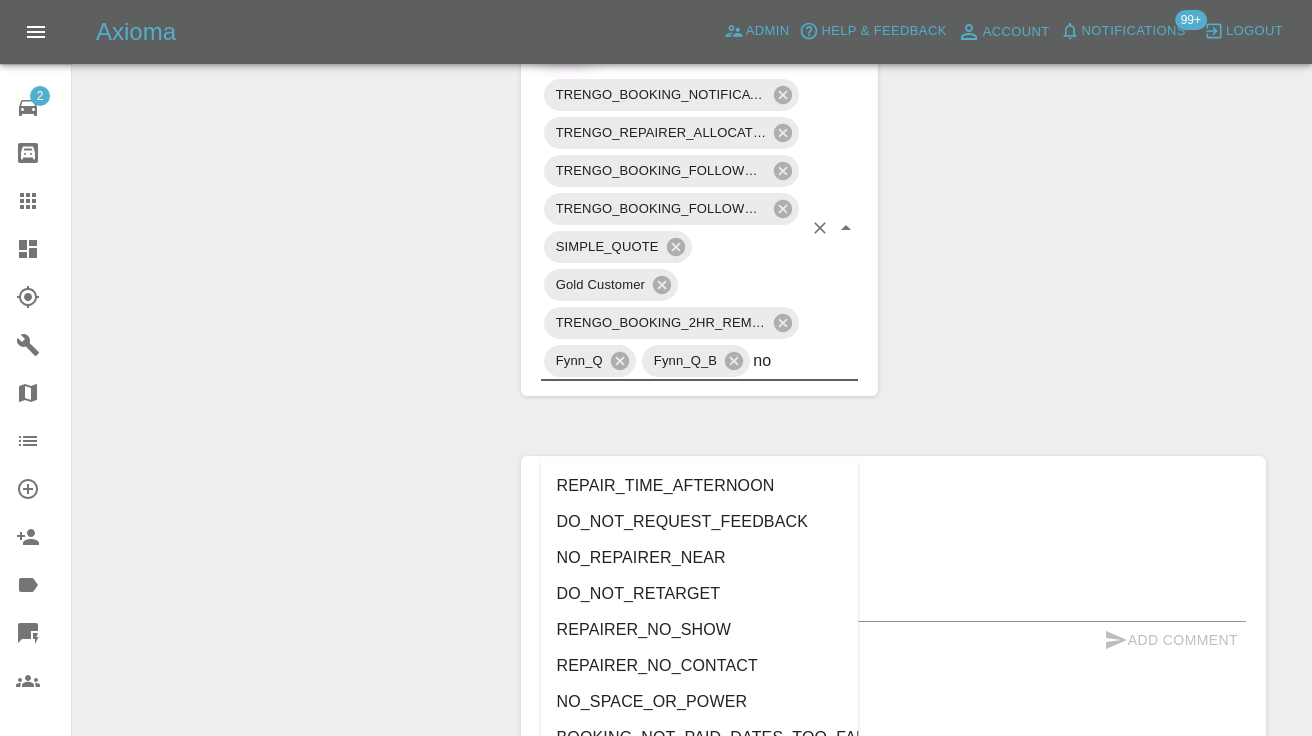 type on "no_" 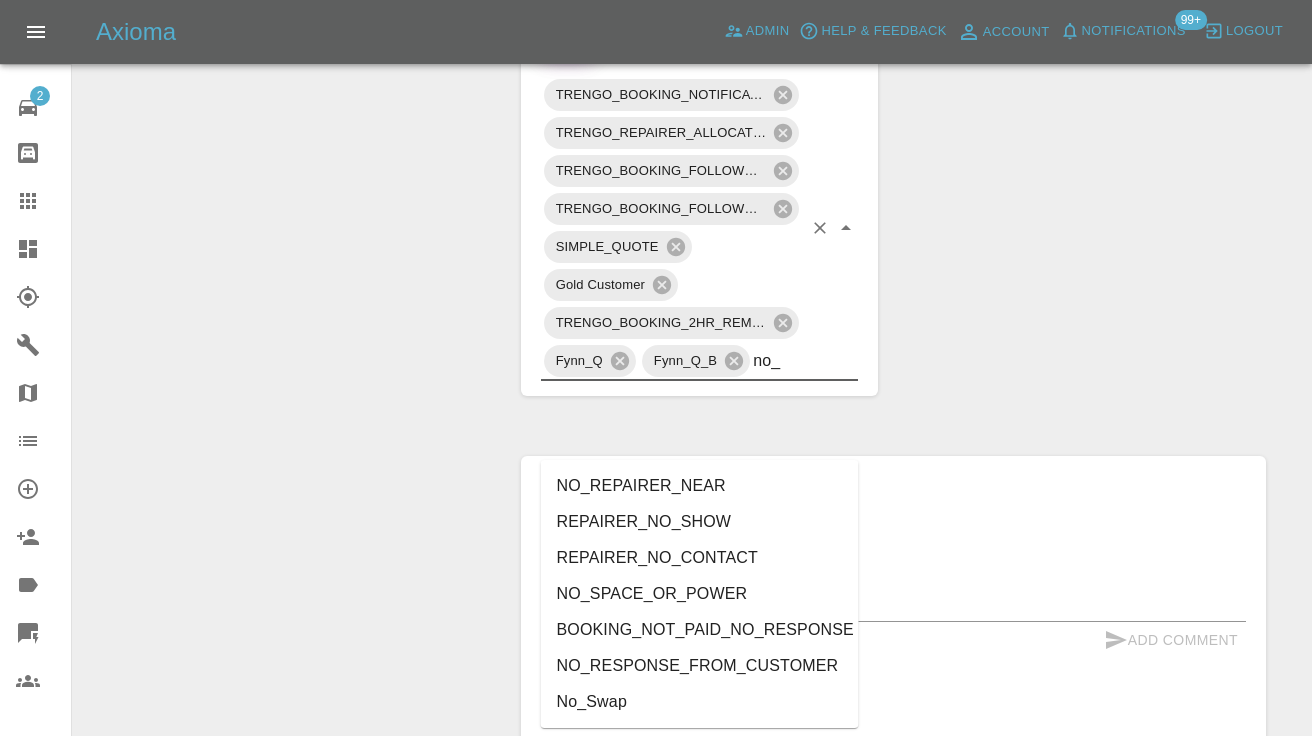 click on "NO_RESPONSE_FROM_CUSTOMER" at bounding box center [700, 666] 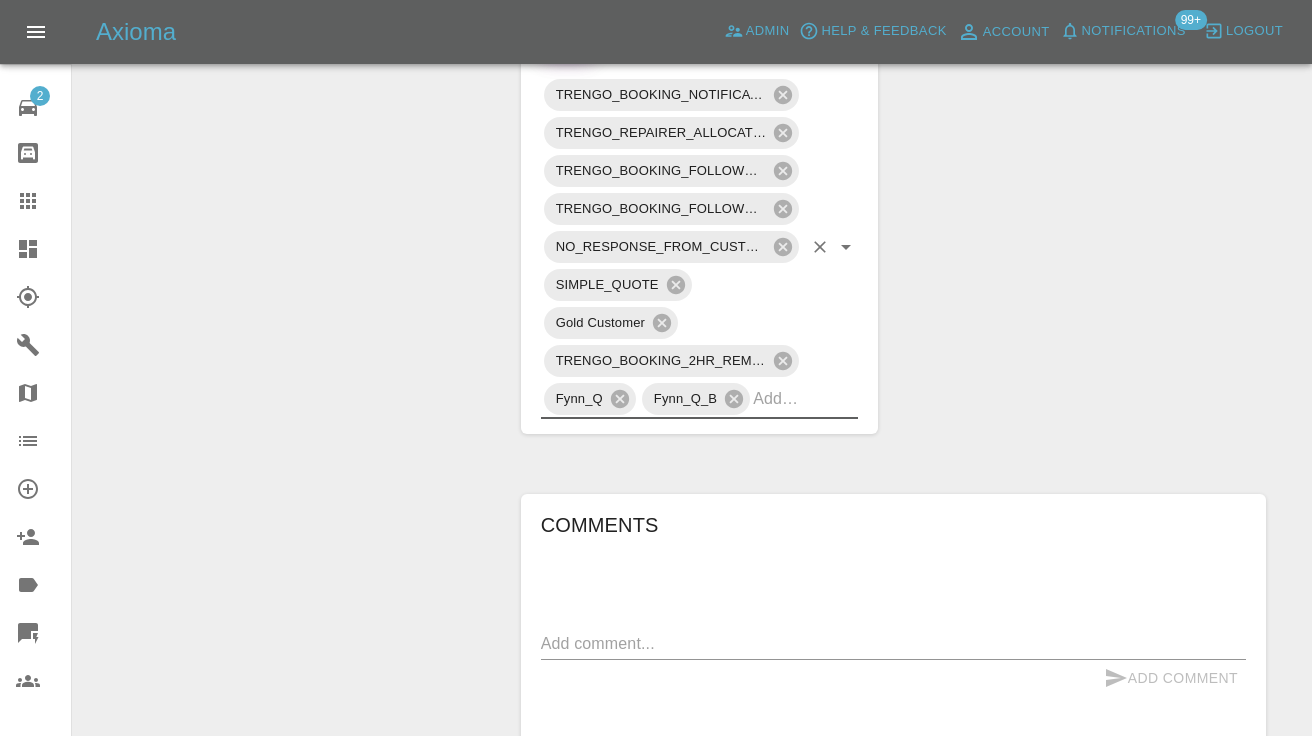 click on "Change Repairer Modify Claim Modify Quote Rollback Submit Payment Archive" at bounding box center [289, 198] 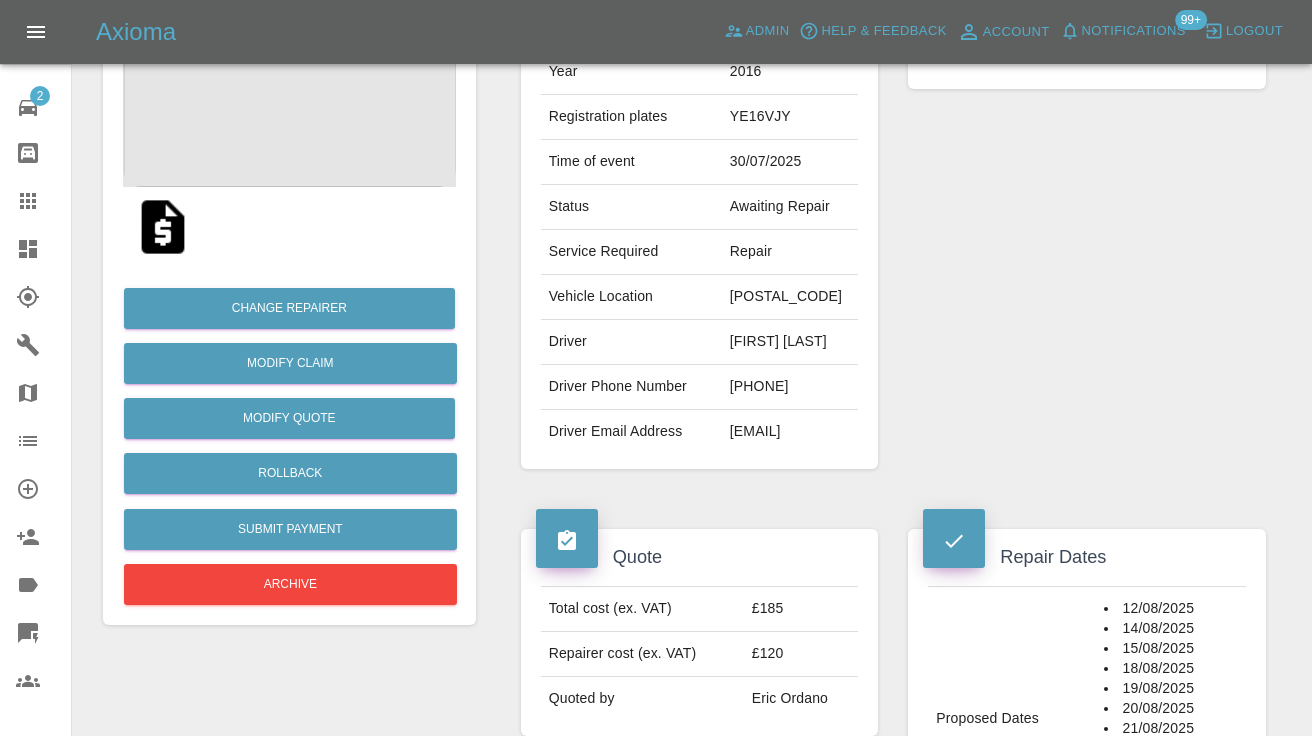 scroll, scrollTop: 267, scrollLeft: 0, axis: vertical 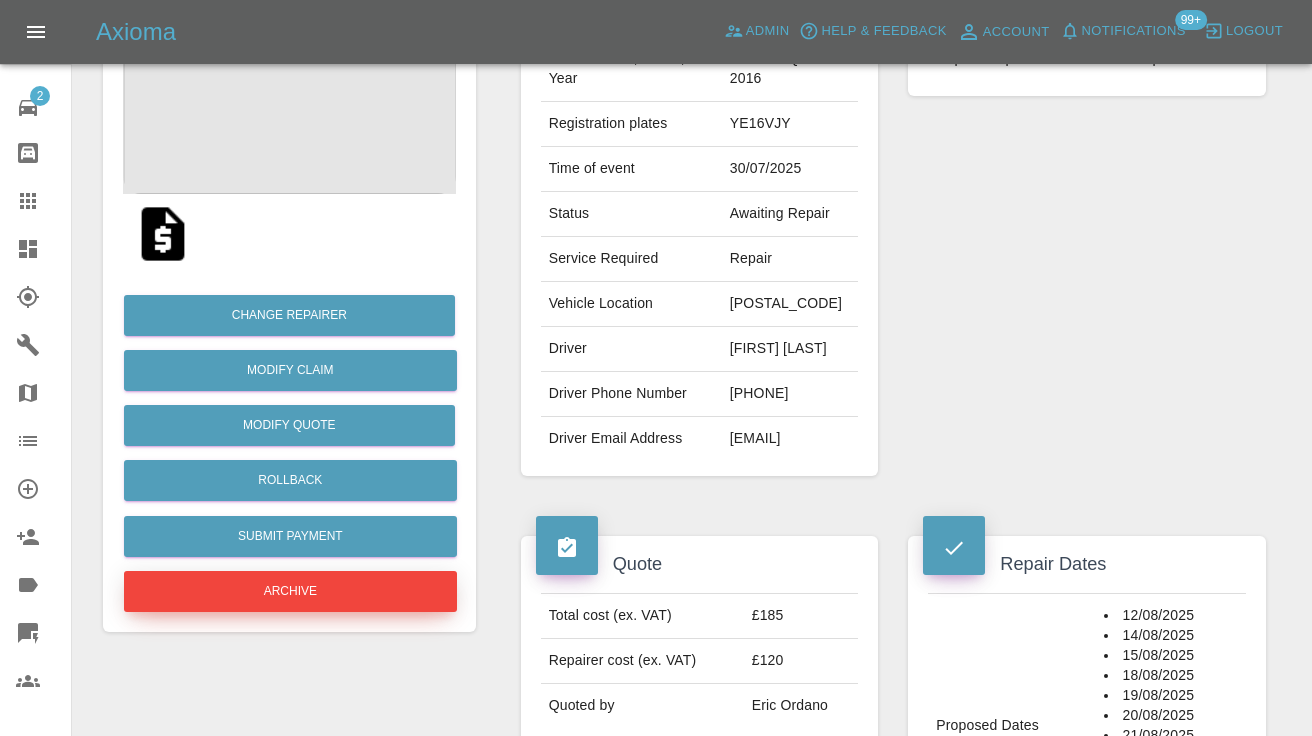 click on "Archive" at bounding box center (290, 591) 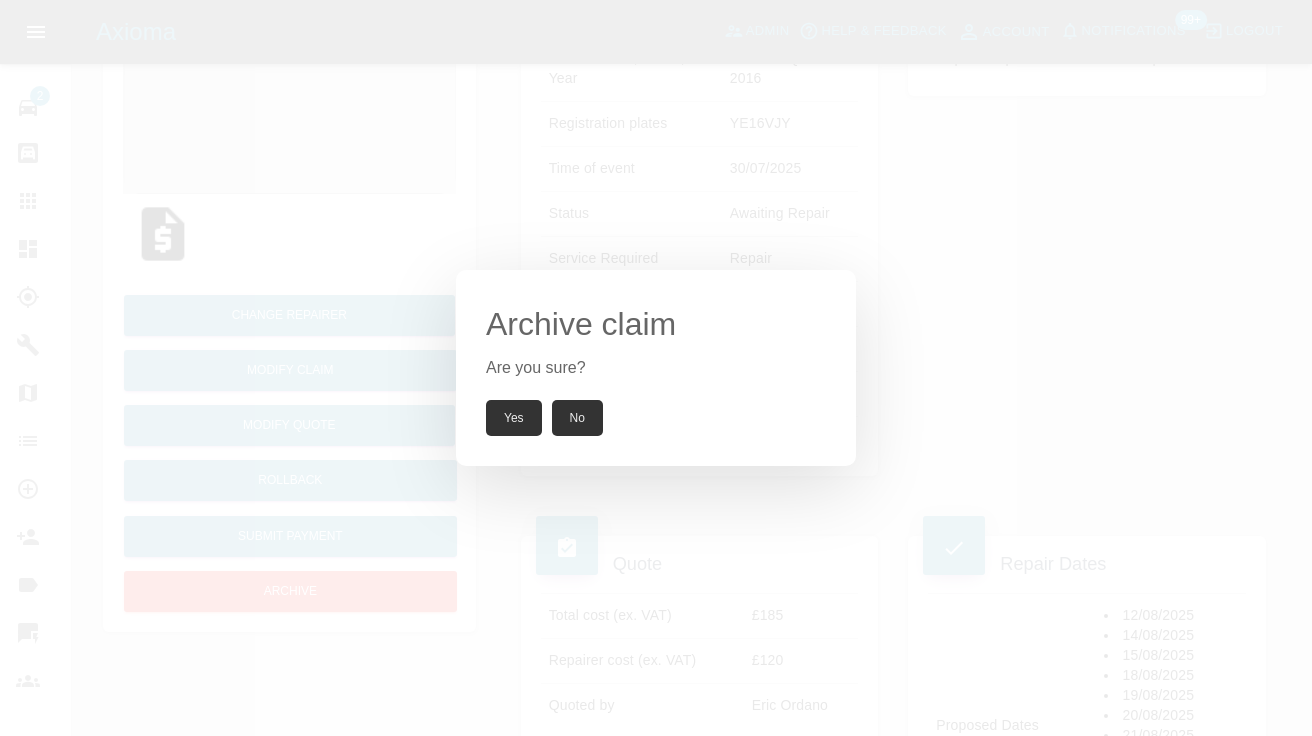 click on "Yes" at bounding box center (514, 418) 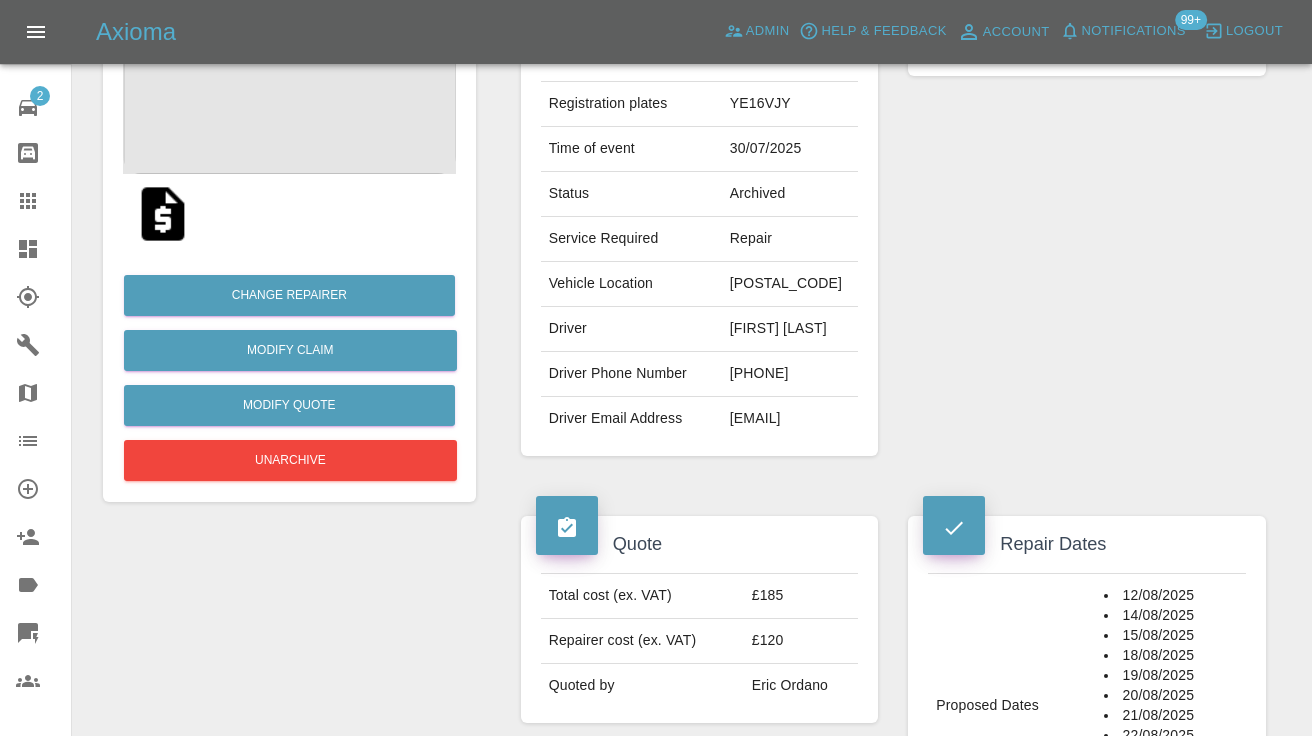 click on "Claims" at bounding box center [35, 201] 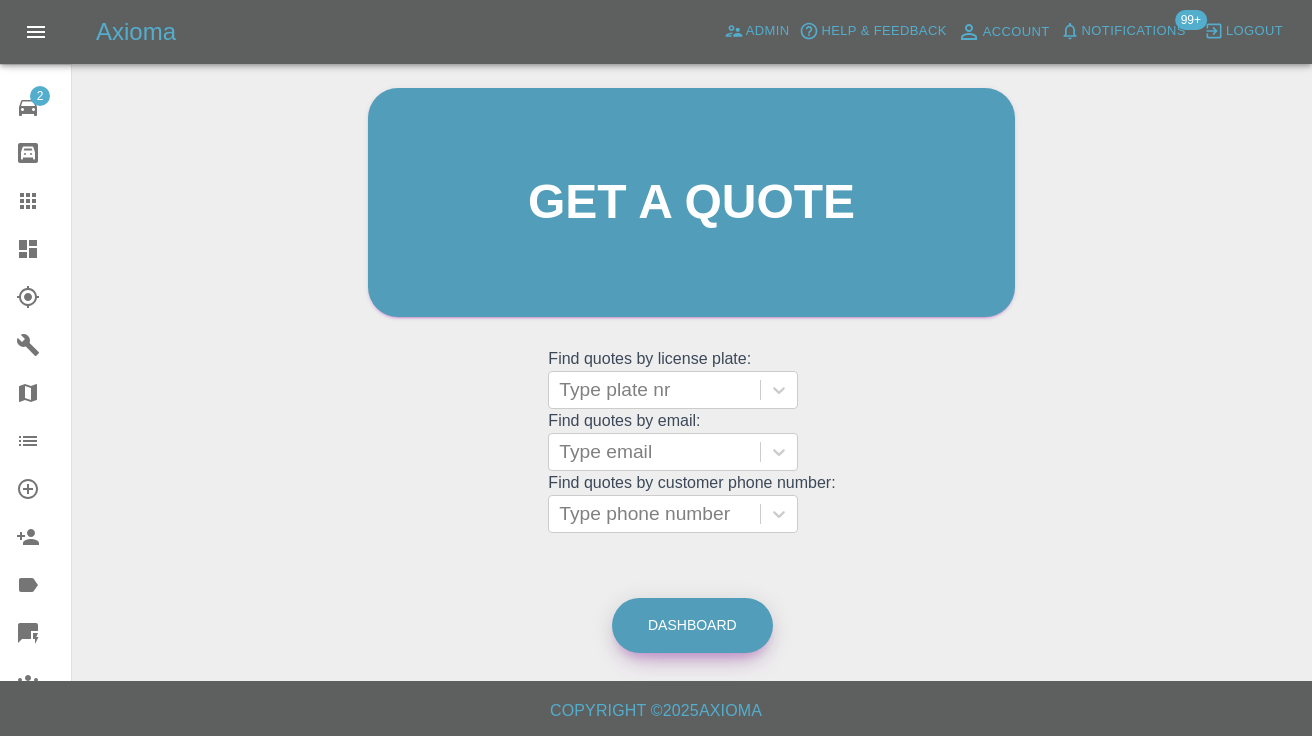 click on "Dashboard" at bounding box center (692, 625) 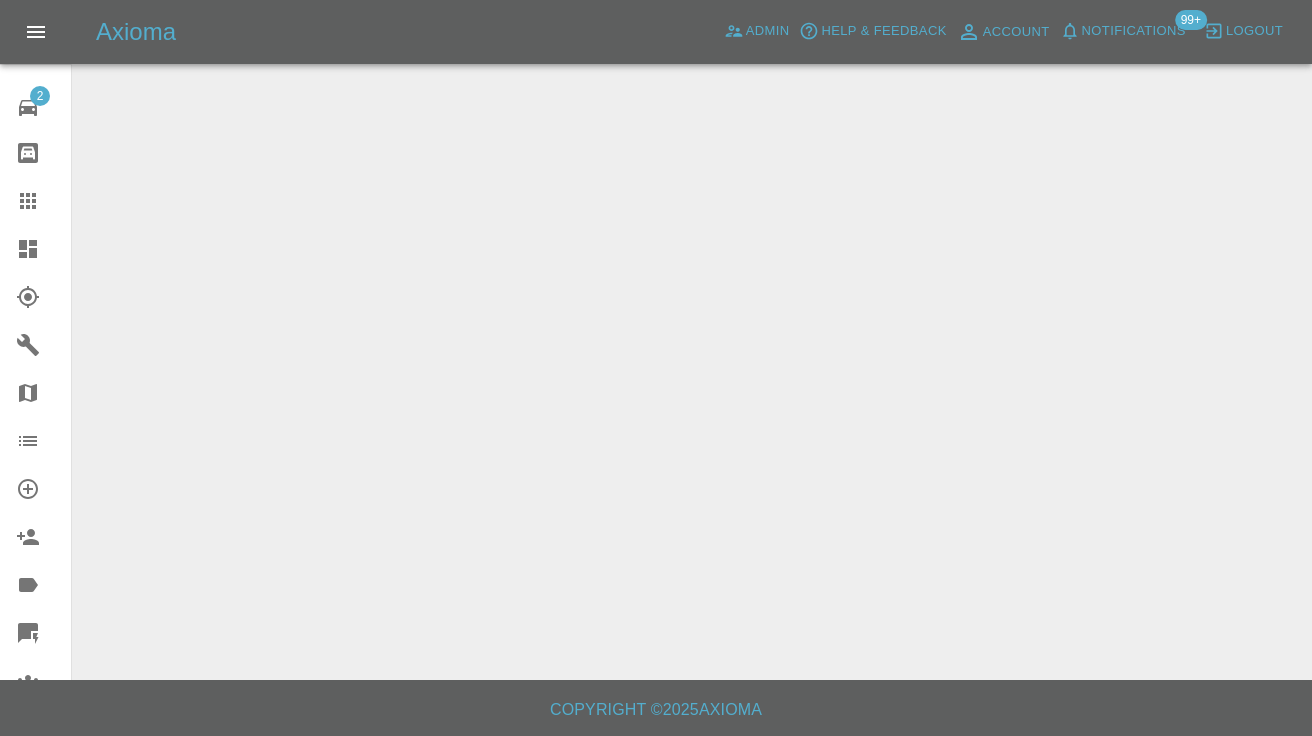 scroll, scrollTop: 0, scrollLeft: 0, axis: both 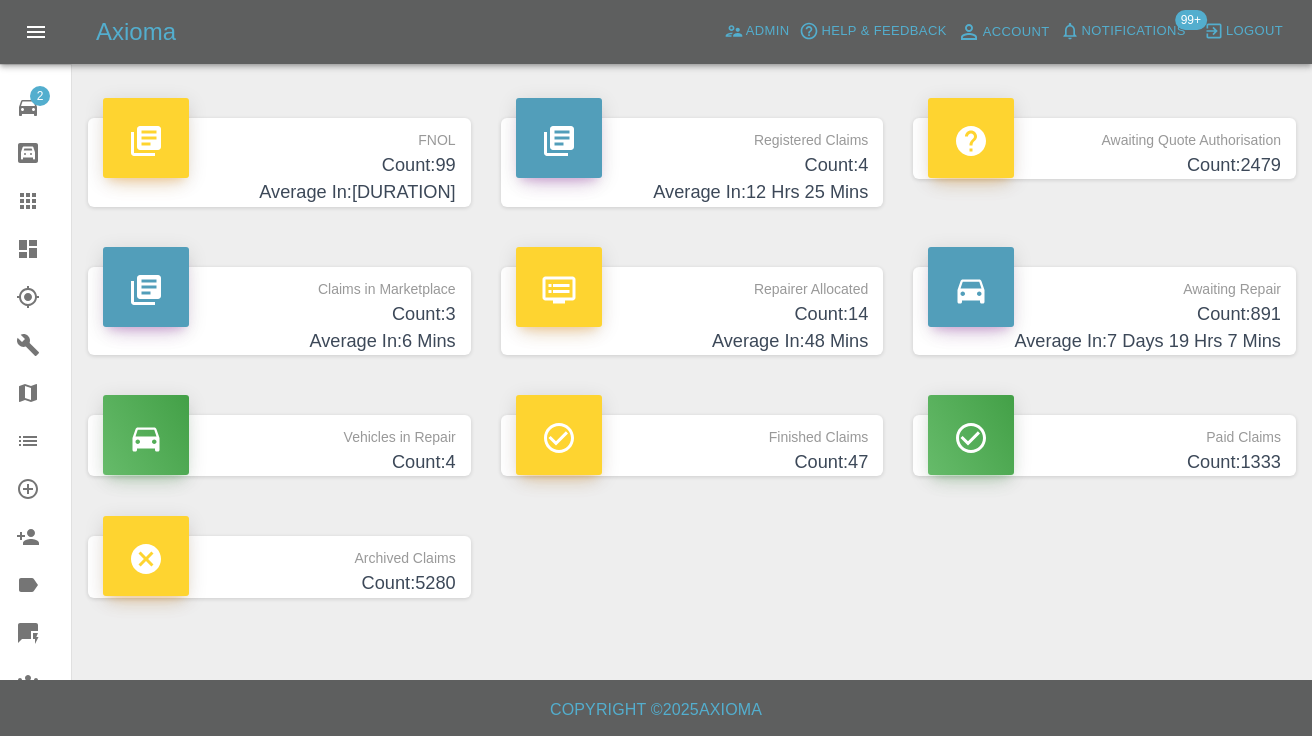 click on "Count:  891" at bounding box center [1104, 314] 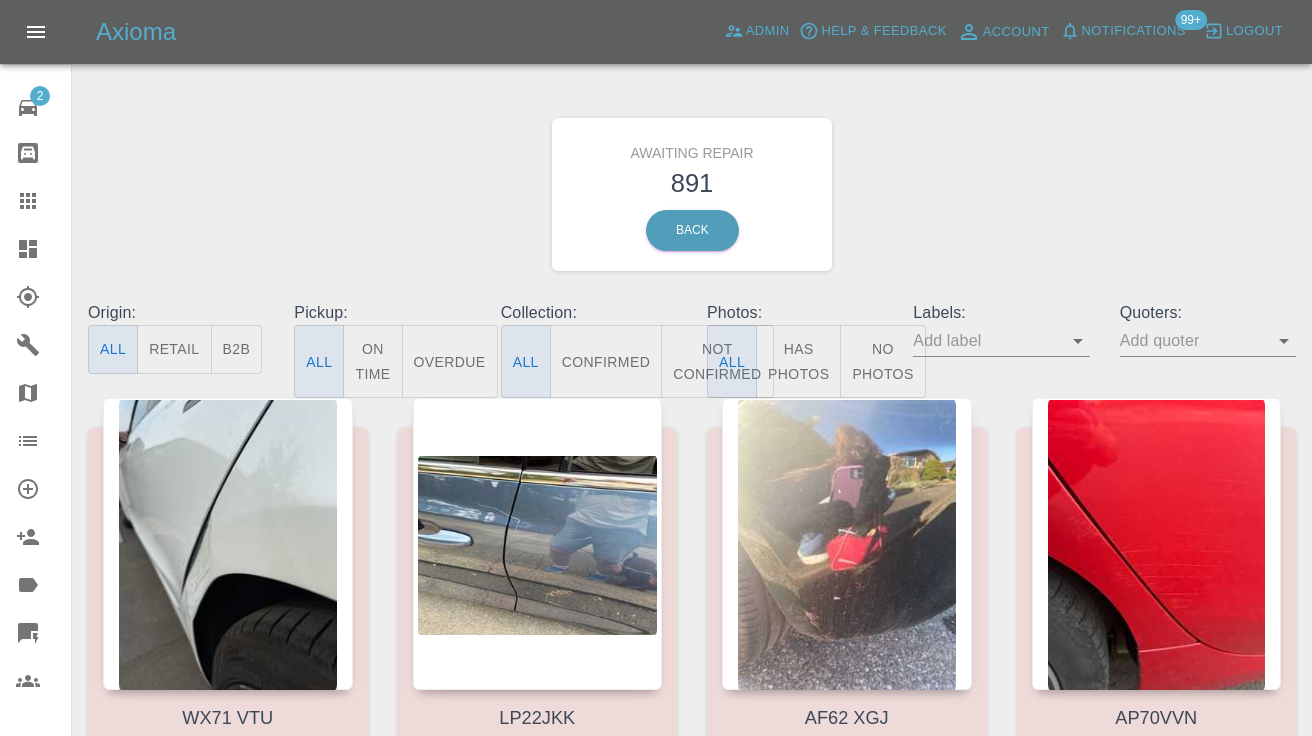 click on "Not Confirmed" at bounding box center [717, 361] 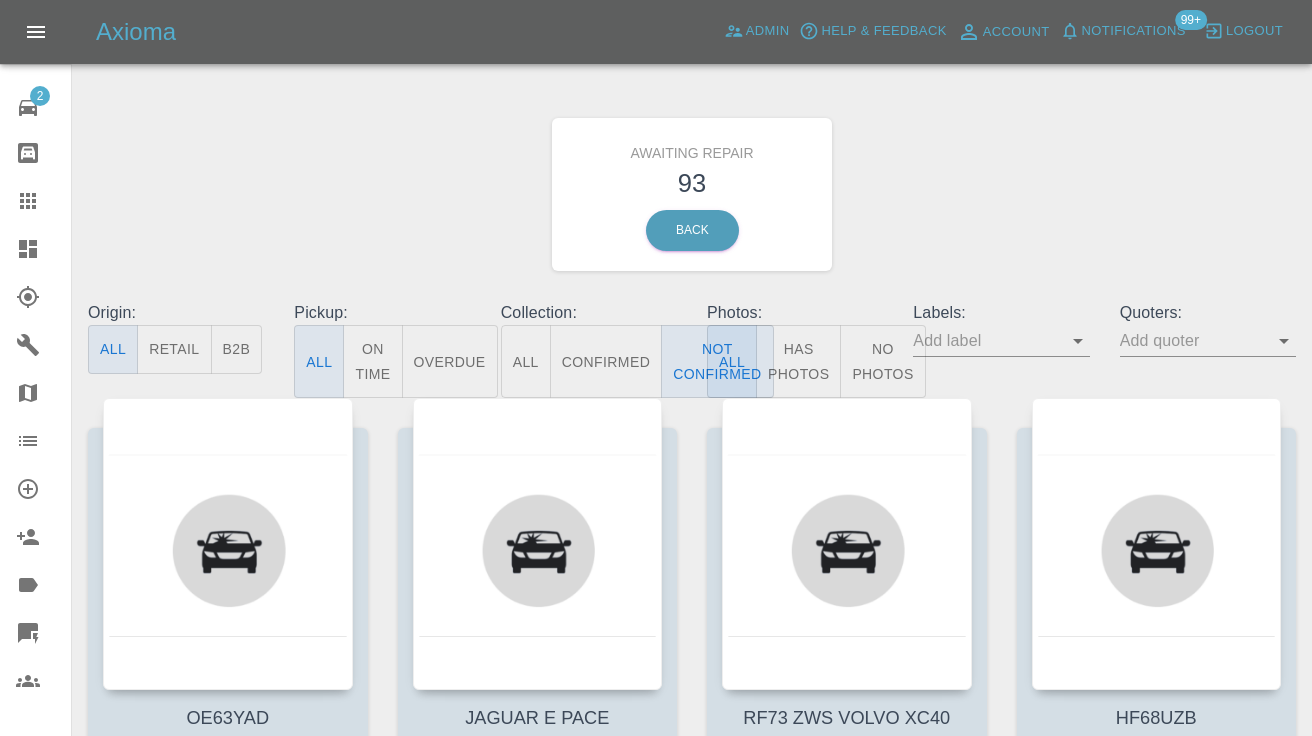 click on "Awaiting Repair 93 Back" at bounding box center (692, 194) 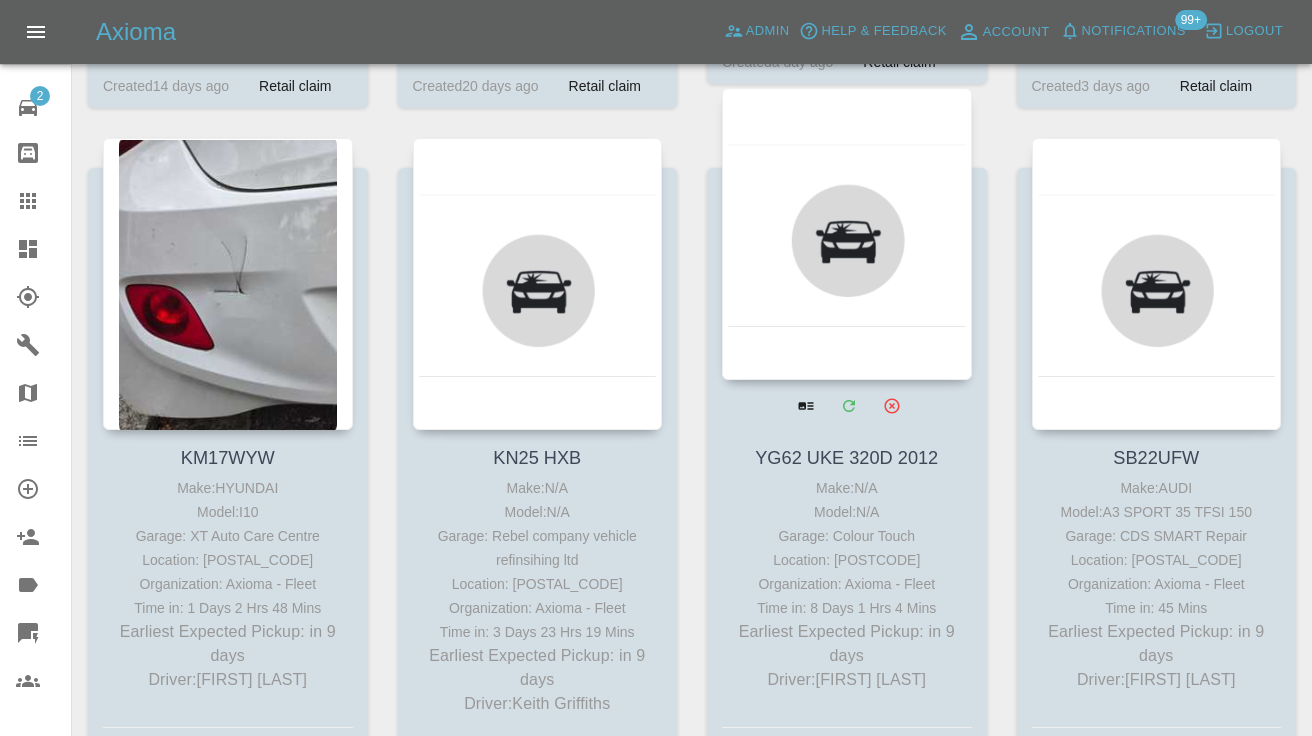 scroll, scrollTop: 6407, scrollLeft: 0, axis: vertical 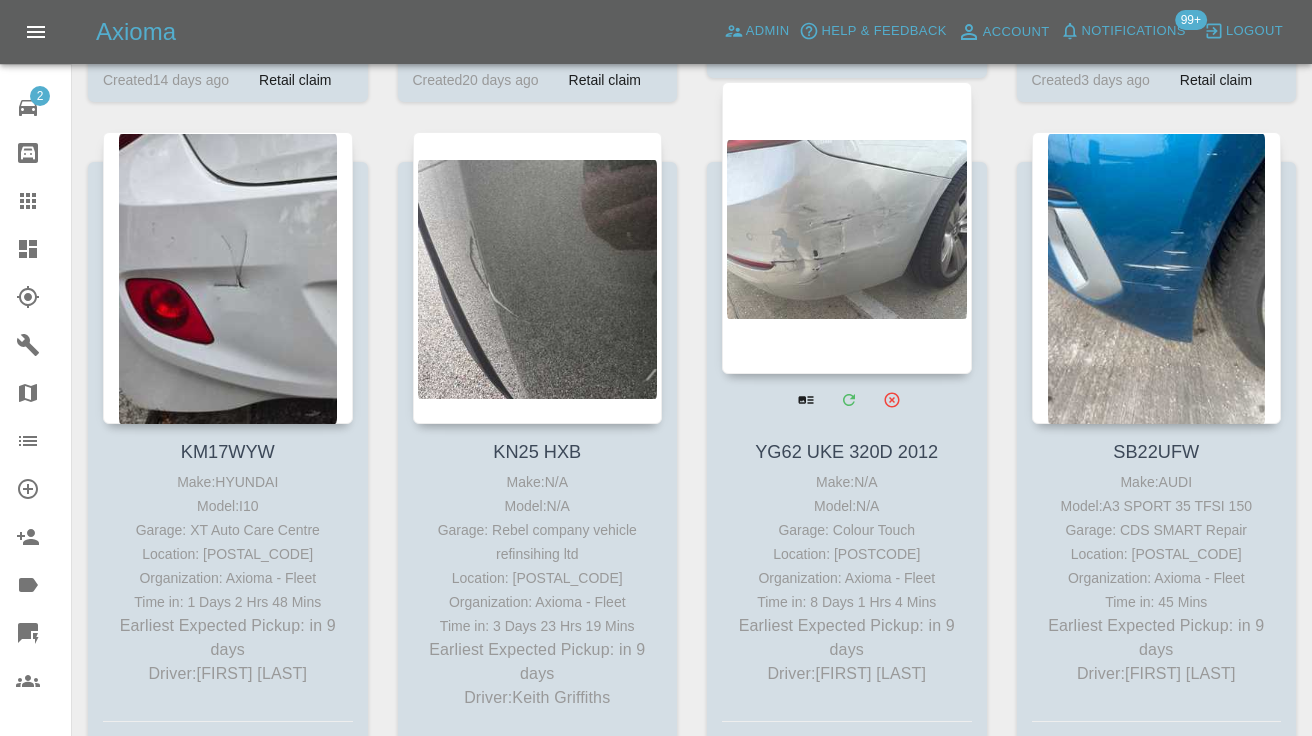 click at bounding box center (847, 228) 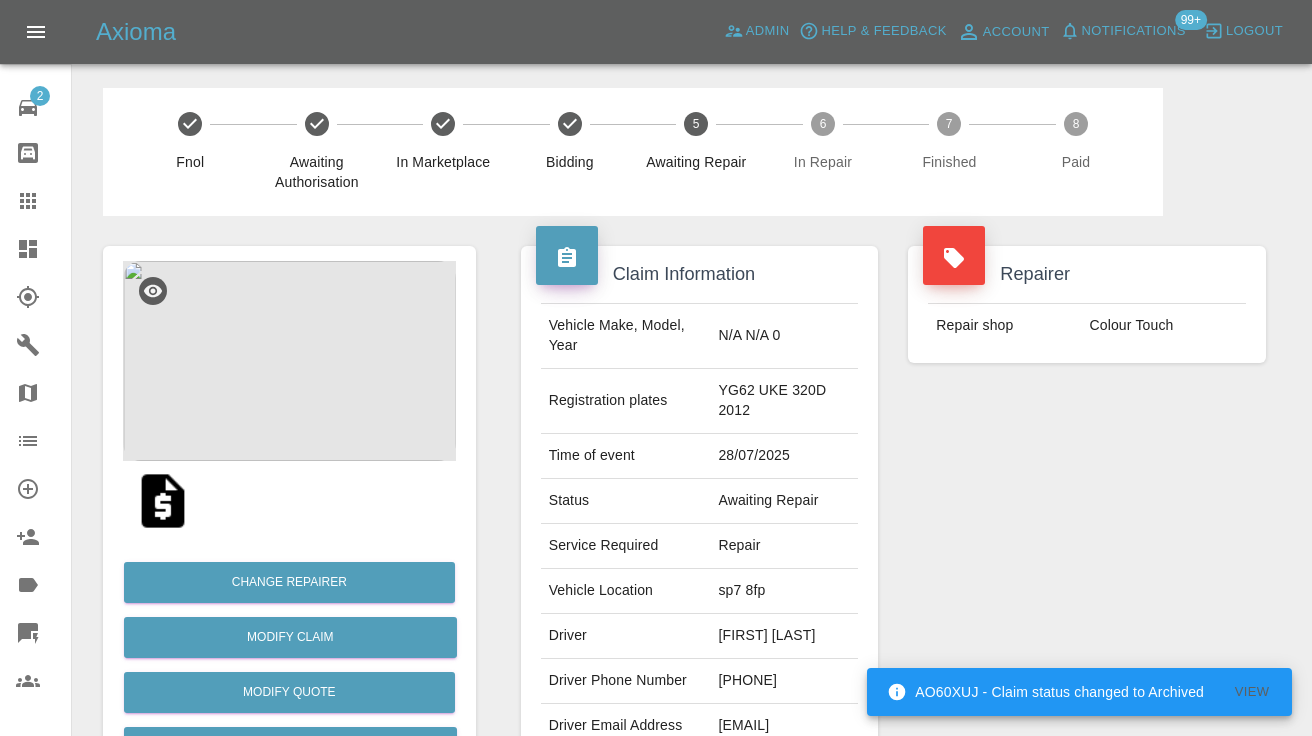 click on "07477636233" at bounding box center (784, 681) 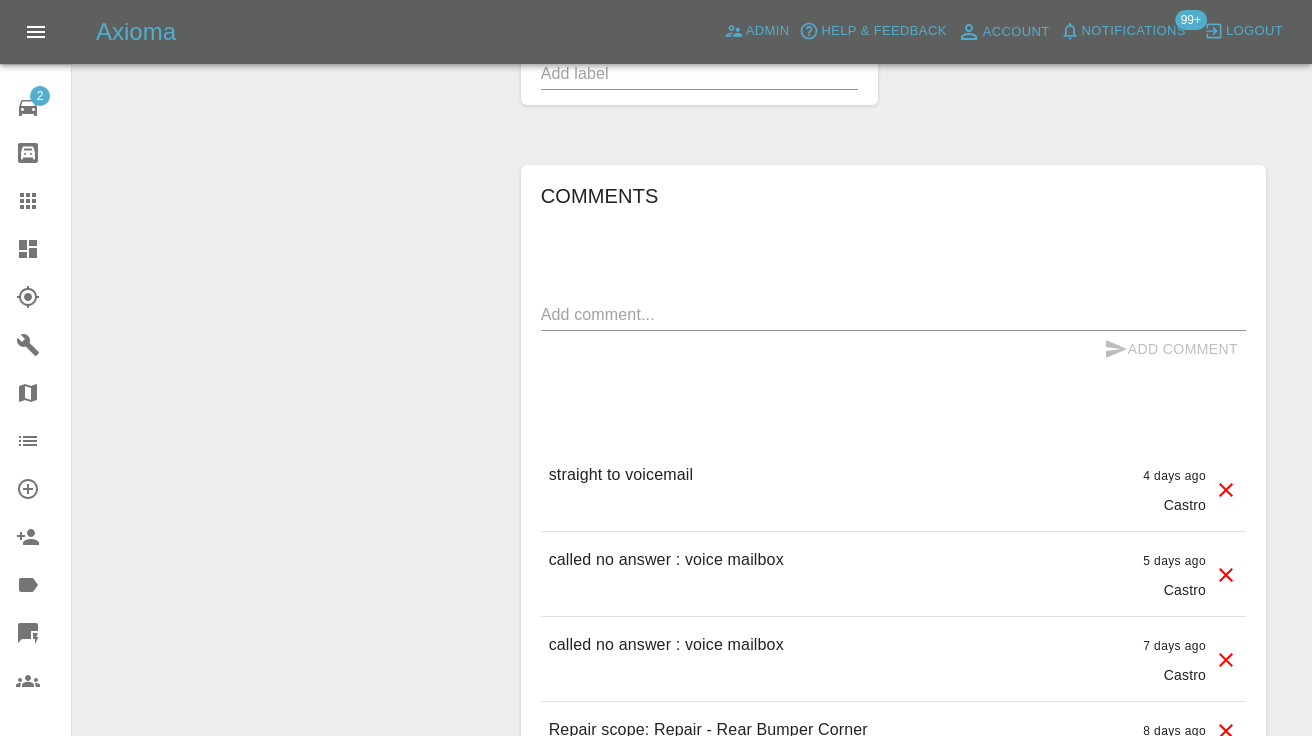 scroll, scrollTop: 1549, scrollLeft: 0, axis: vertical 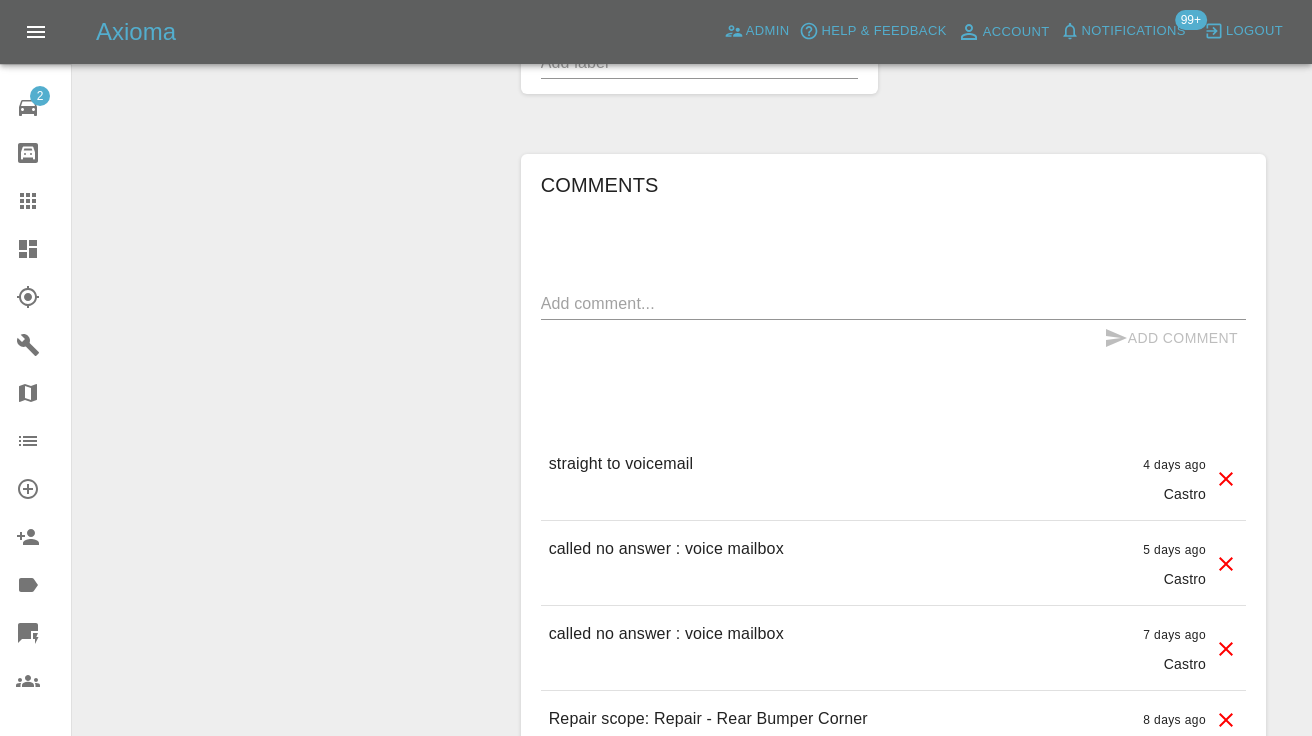 click at bounding box center [893, 303] 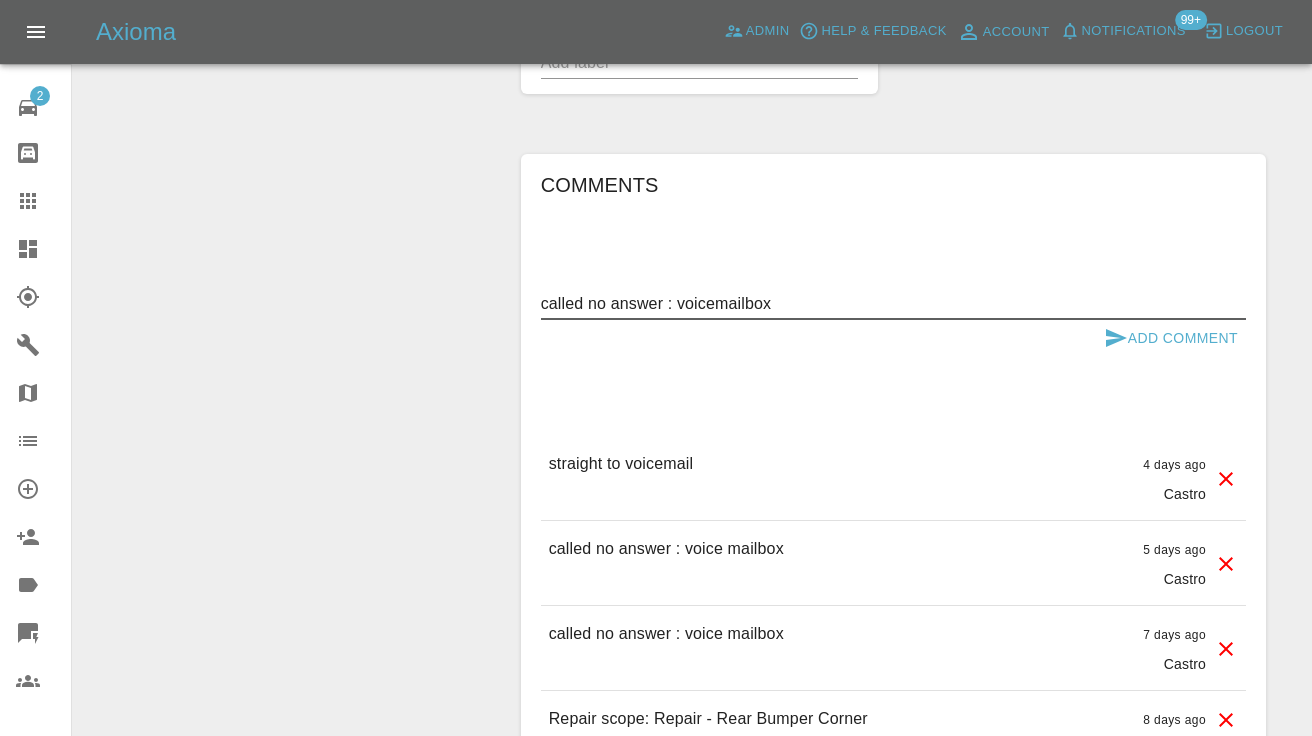 type on "called no answer : voicemailbox" 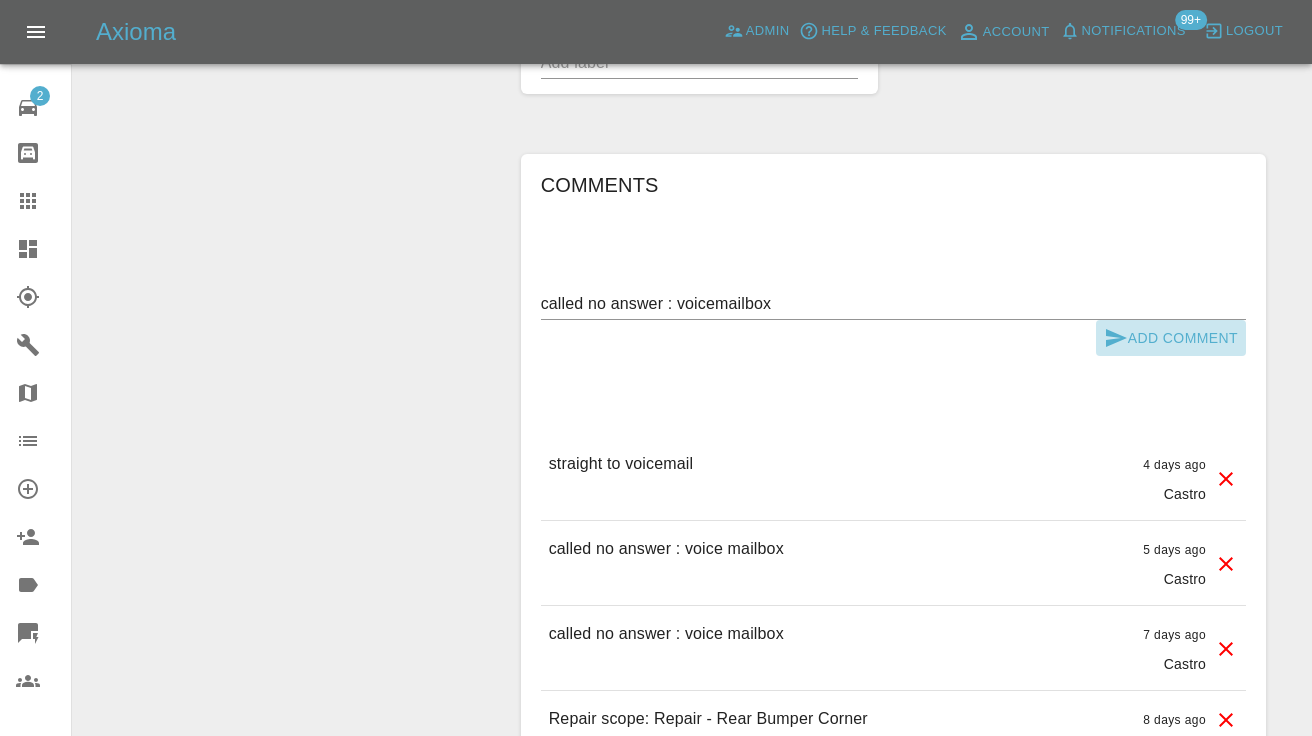 click 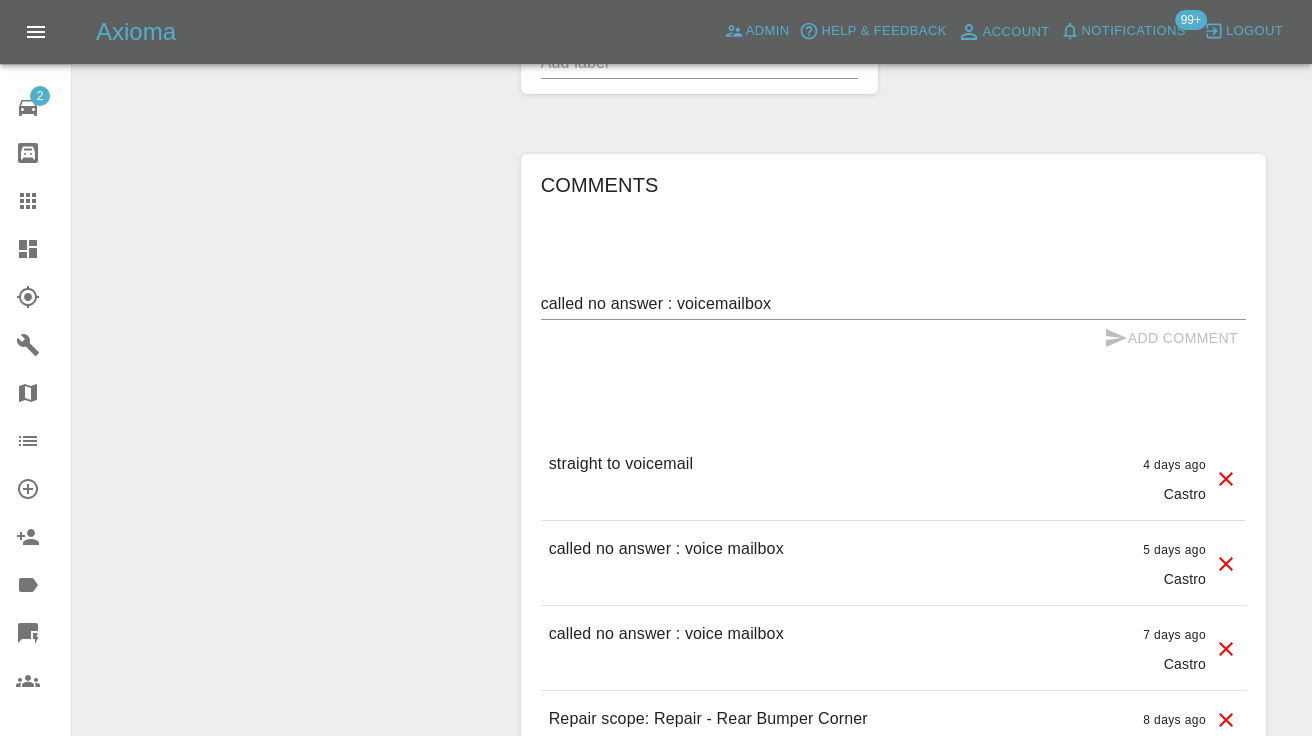 type 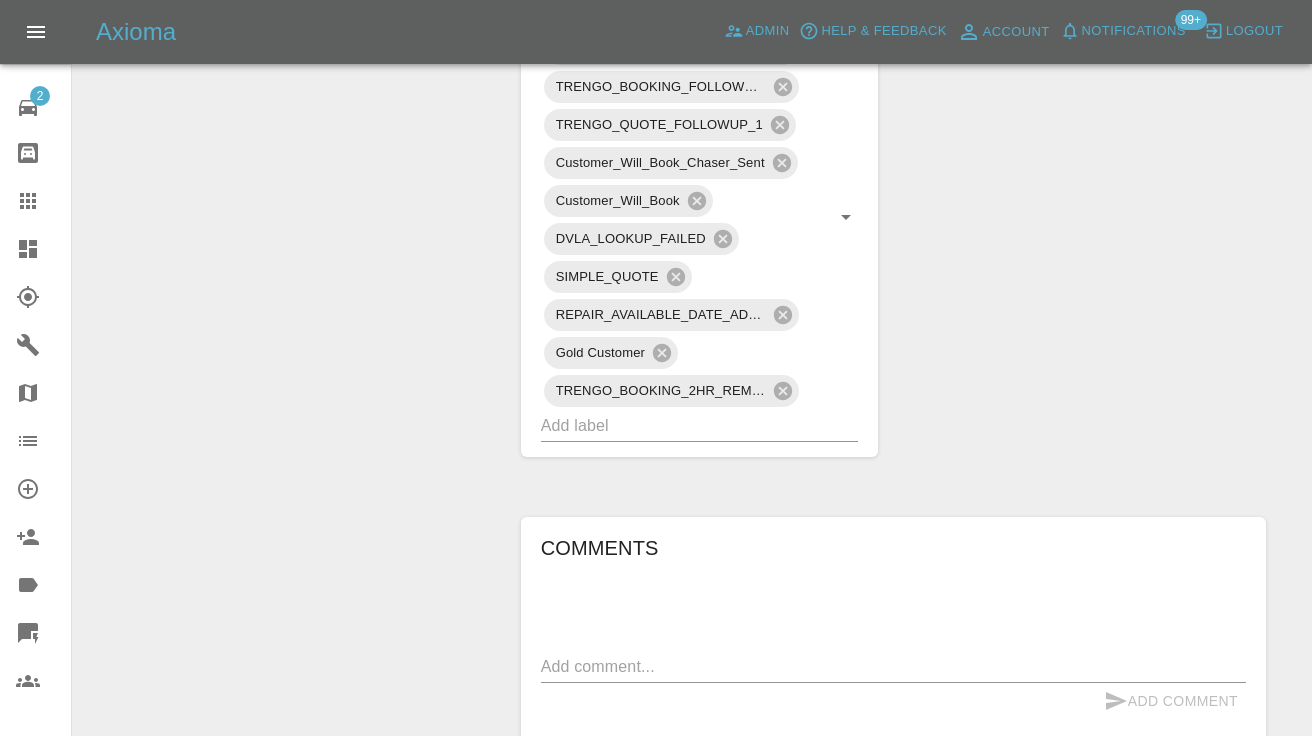 scroll, scrollTop: 1178, scrollLeft: 0, axis: vertical 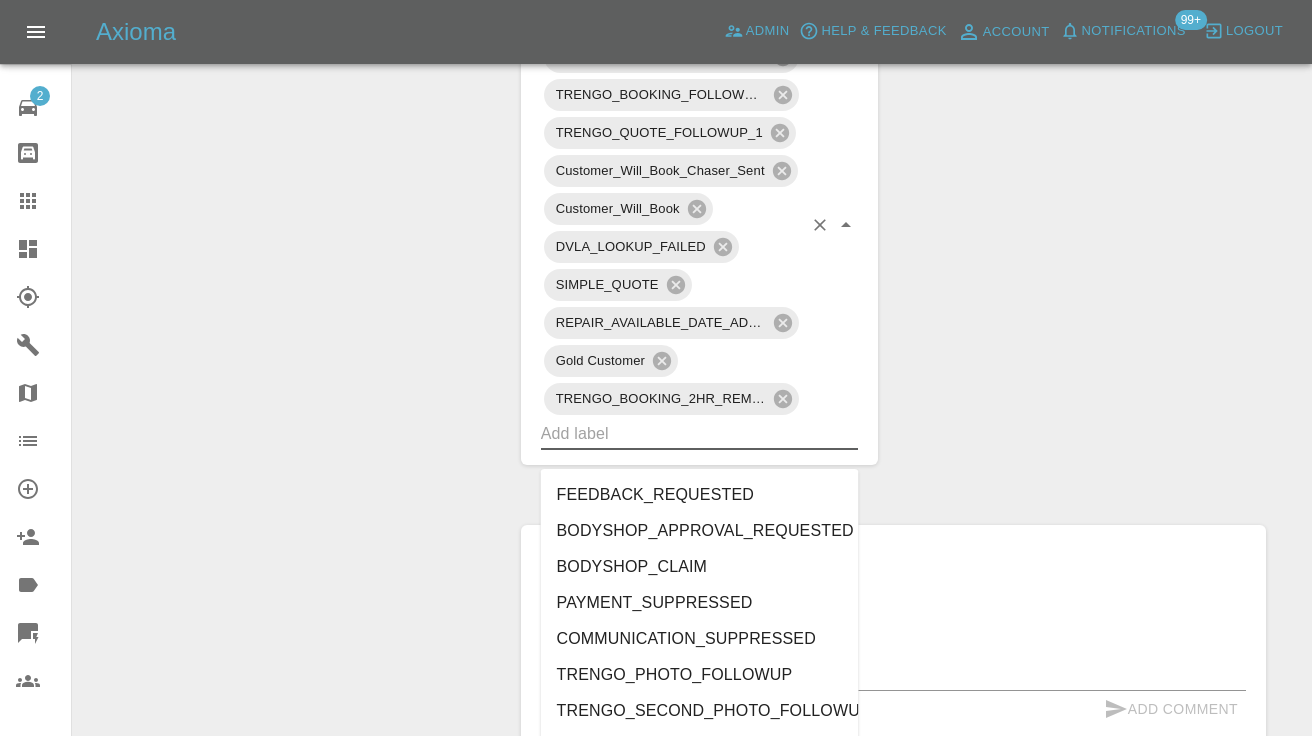 click at bounding box center [672, 433] 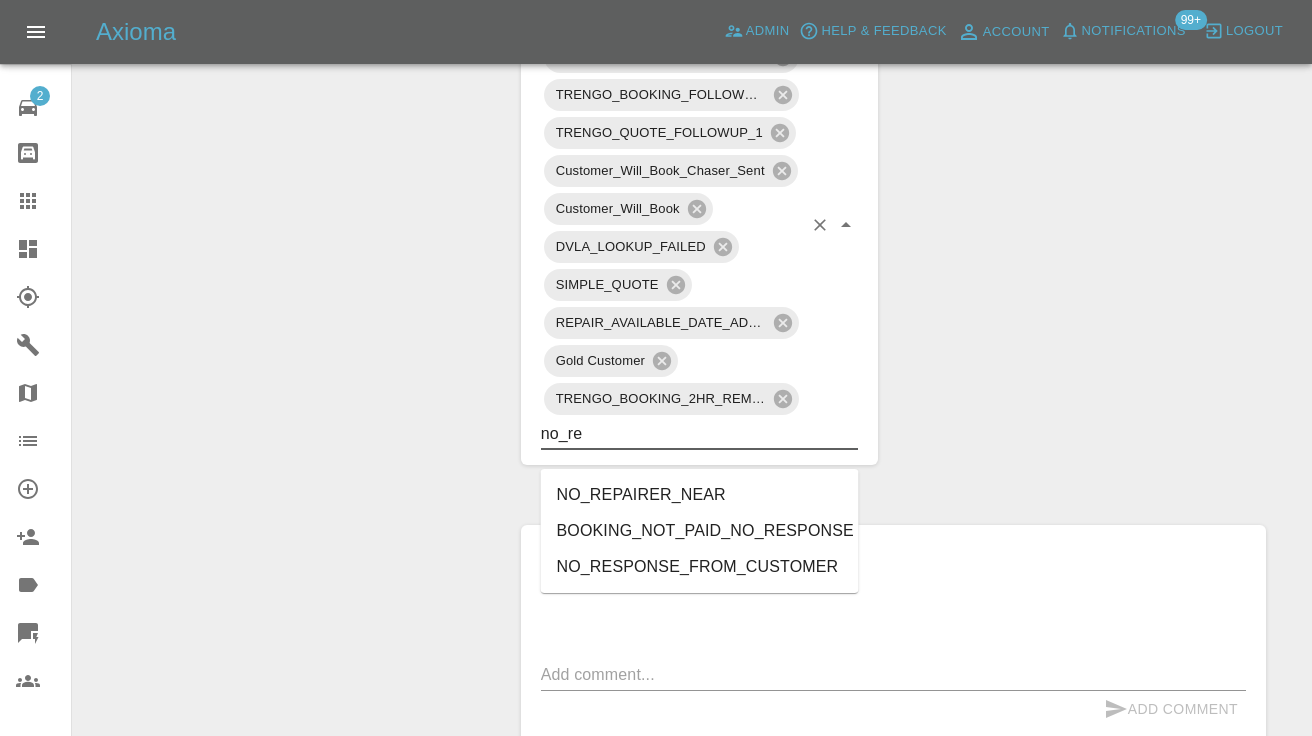 type on "no_res" 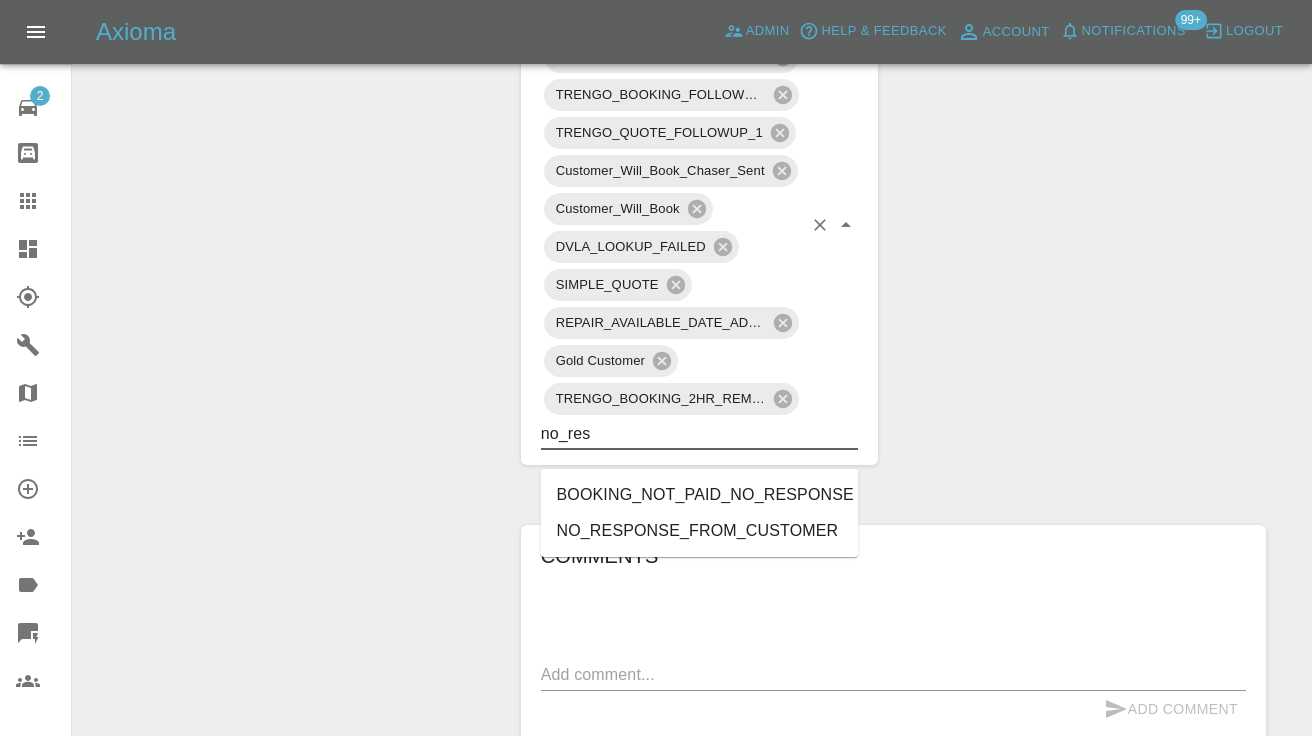 click on "NO_RESPONSE_FROM_CUSTOMER" at bounding box center [700, 531] 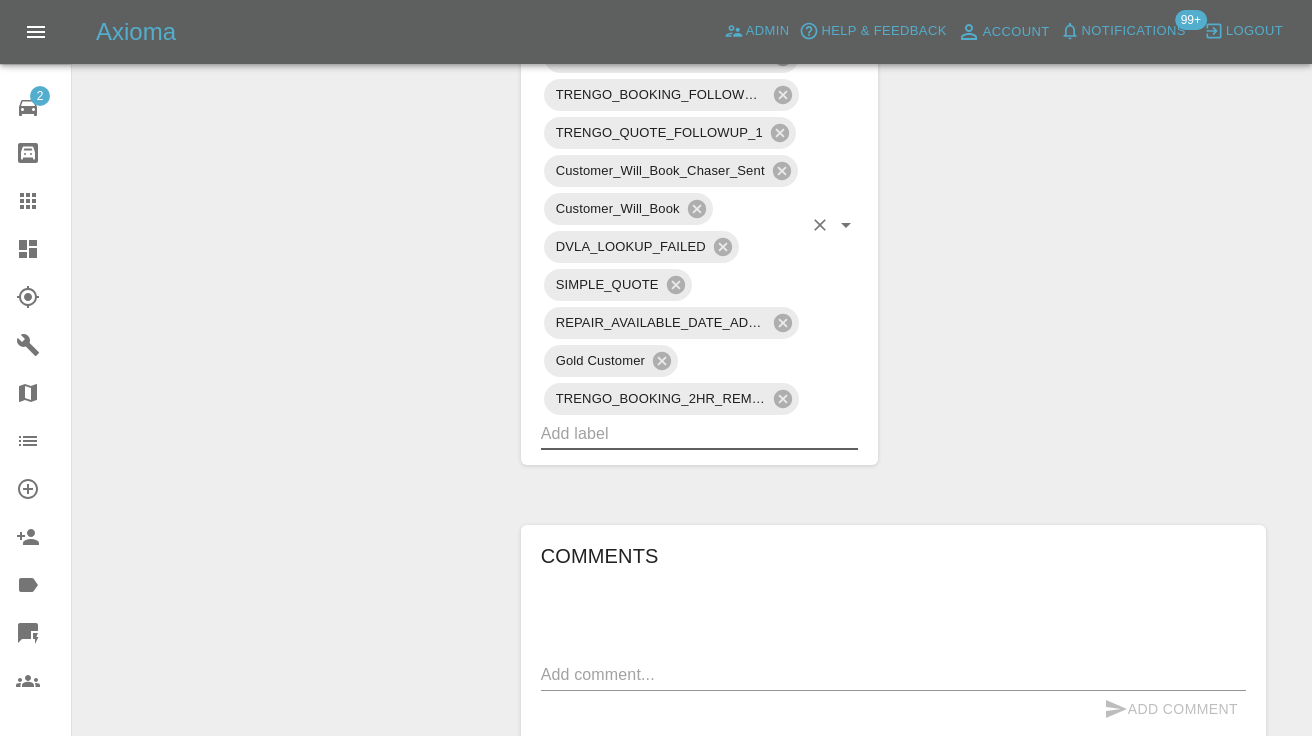 click on "Change Repairer Modify Claim Modify Quote Rollback Submit Payment Archive" at bounding box center (289, 173) 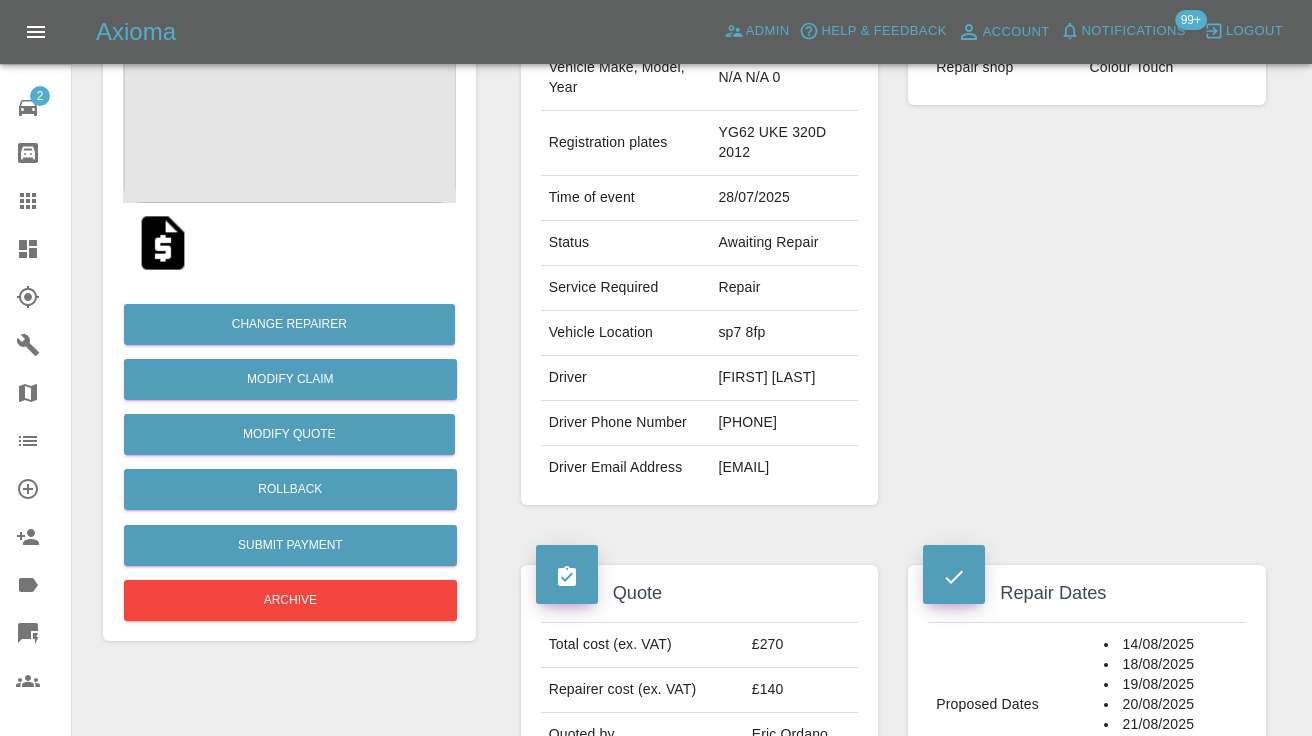 scroll, scrollTop: 246, scrollLeft: 0, axis: vertical 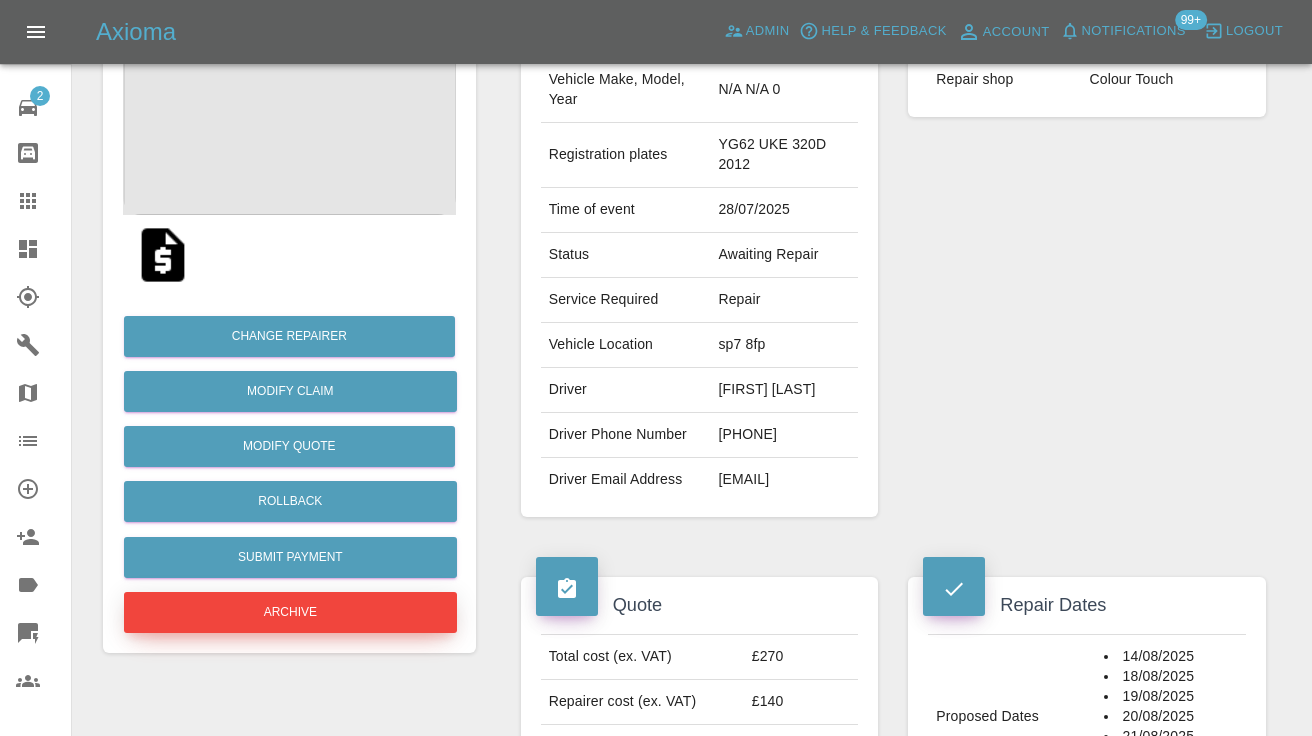 click on "Archive" at bounding box center (290, 612) 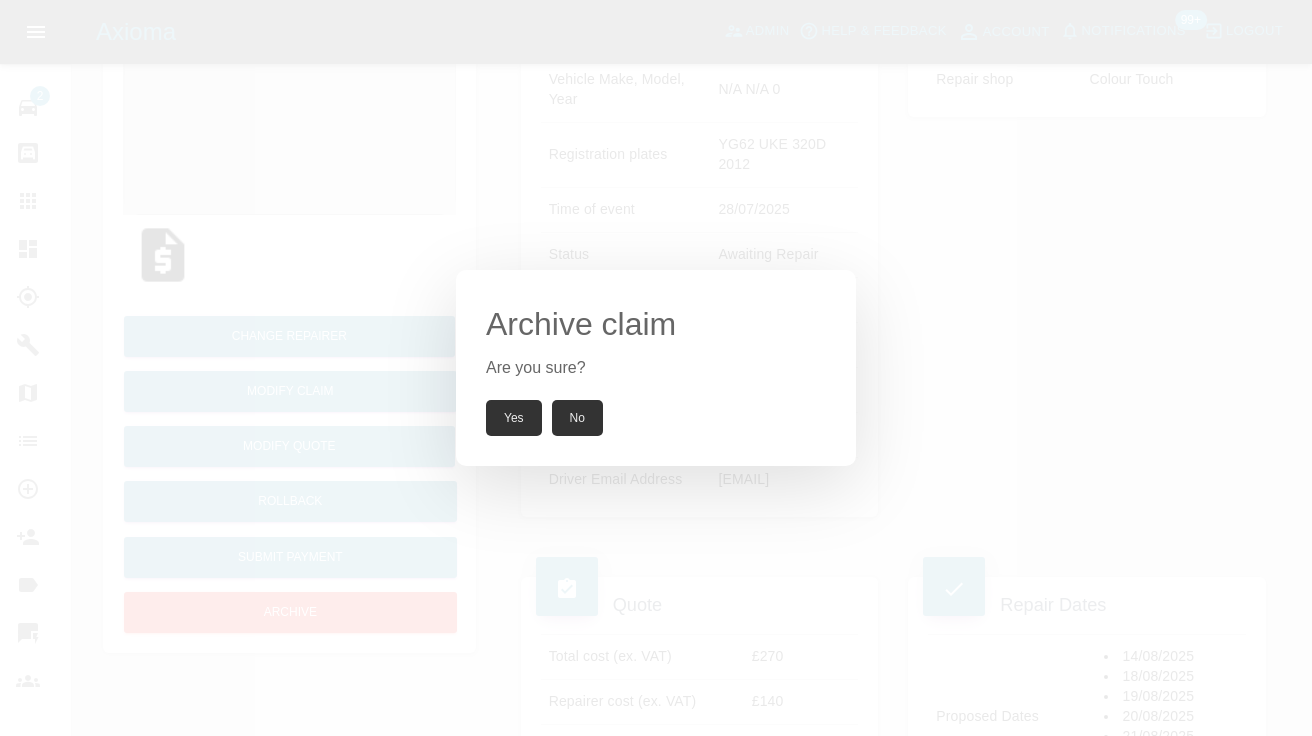 click on "Yes" at bounding box center [514, 418] 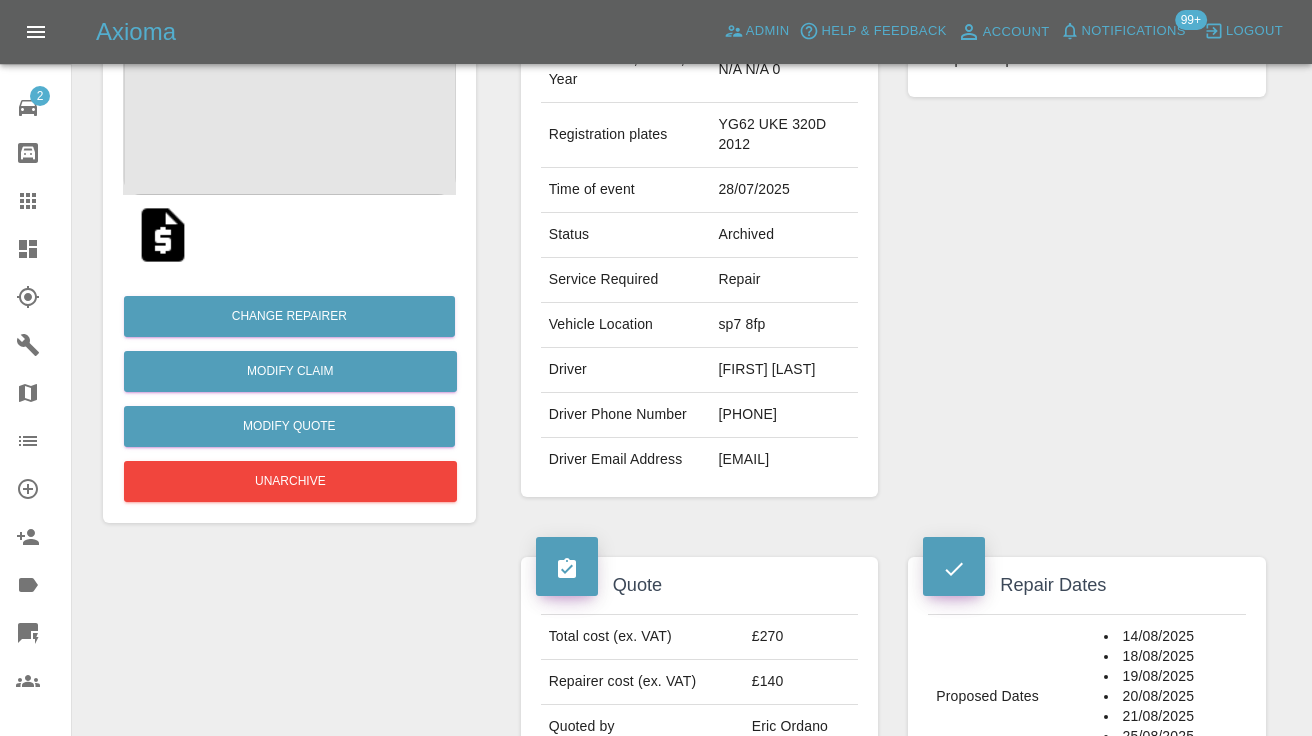 click 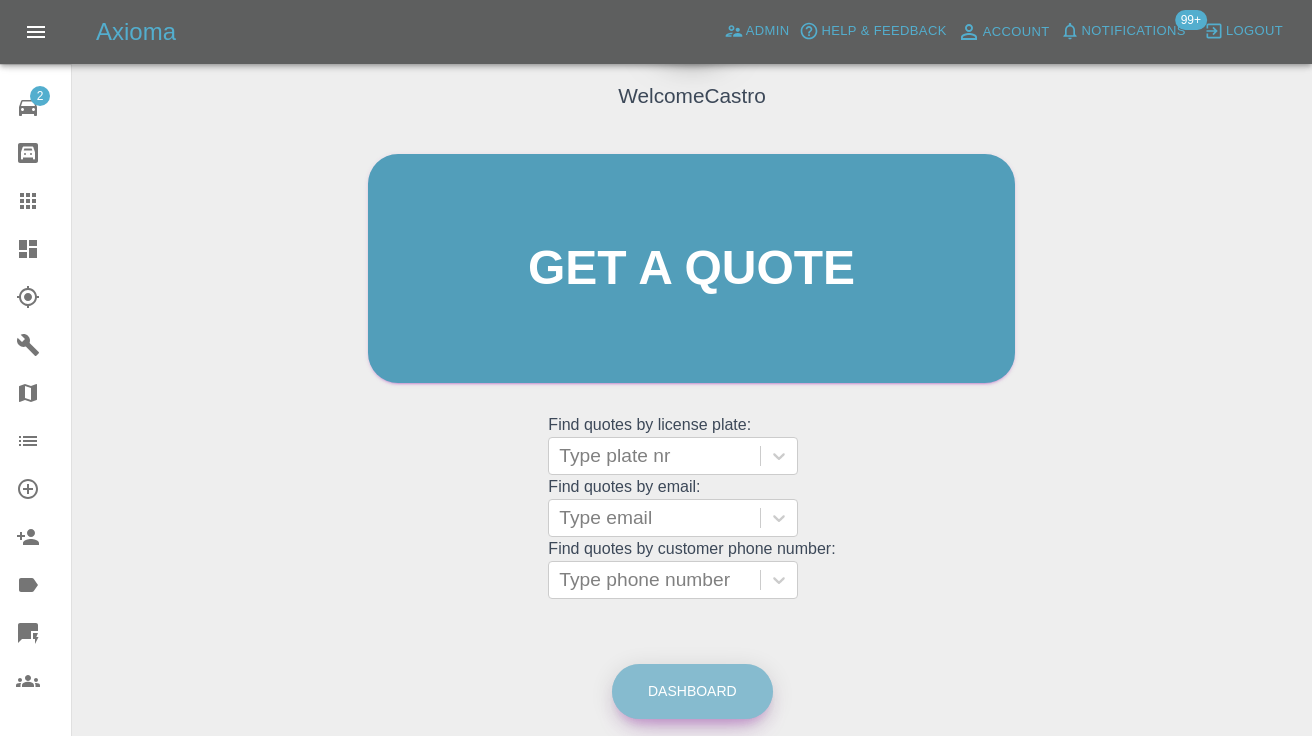 click on "Dashboard" at bounding box center [692, 691] 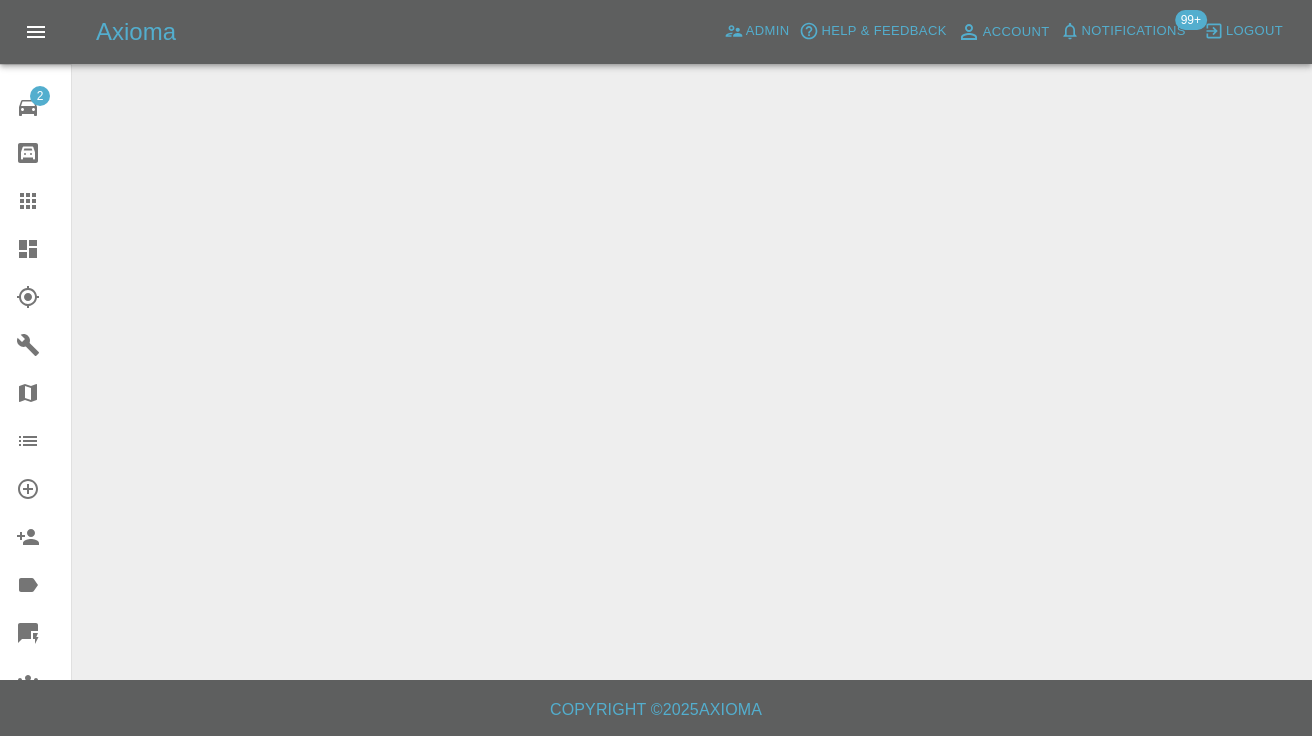 scroll, scrollTop: 0, scrollLeft: 0, axis: both 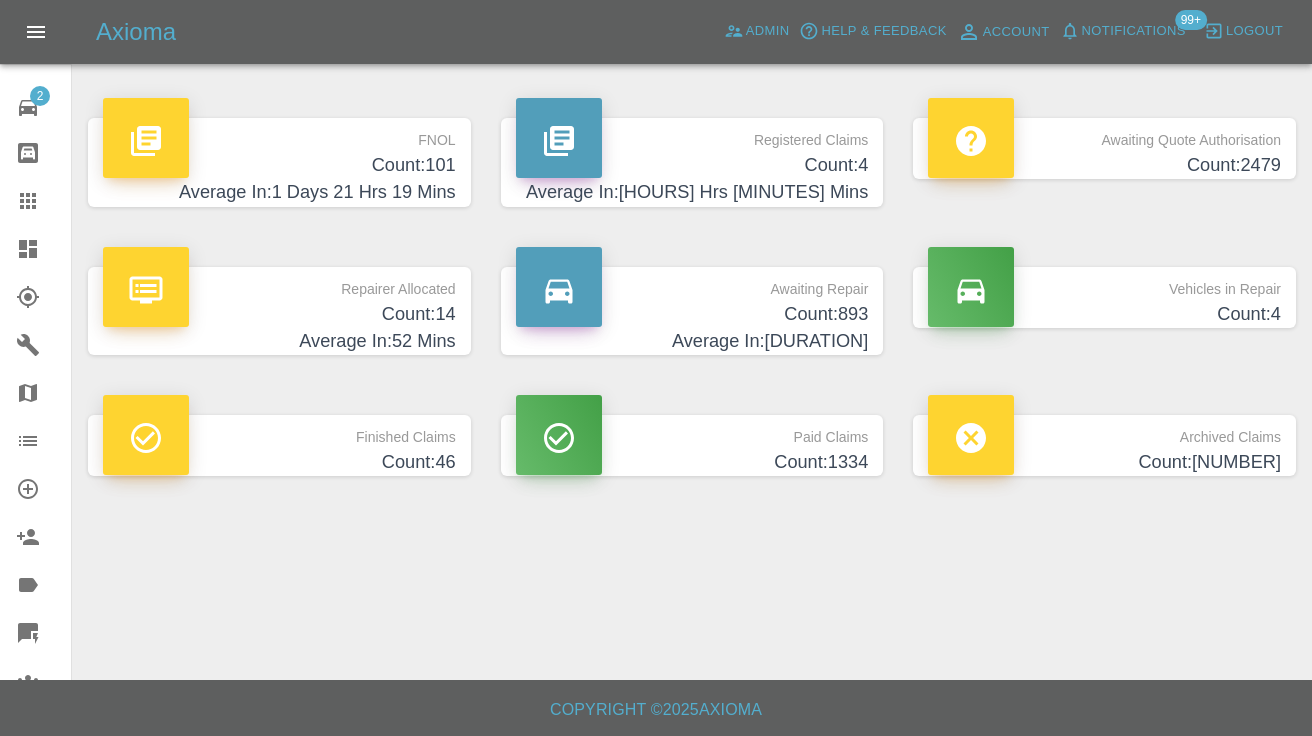 click on "Count:  893" at bounding box center [692, 314] 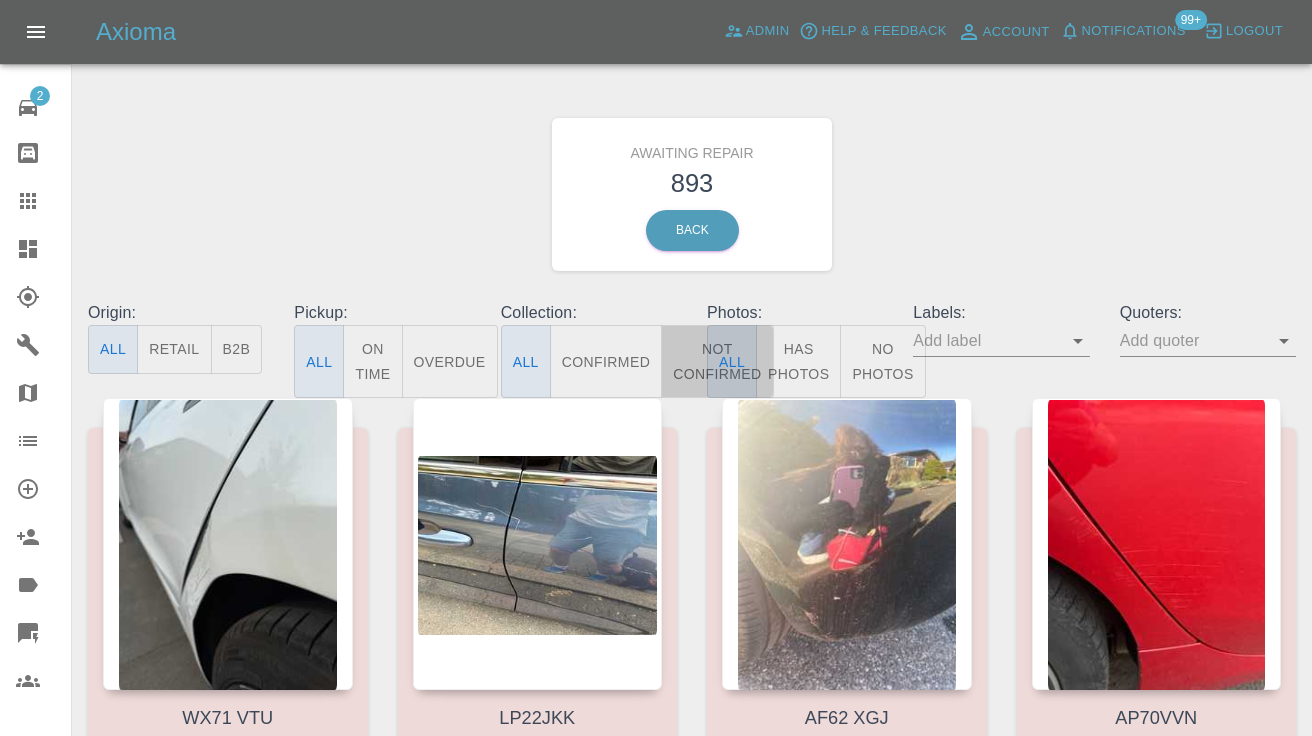 click on "Not Confirmed" at bounding box center [717, 361] 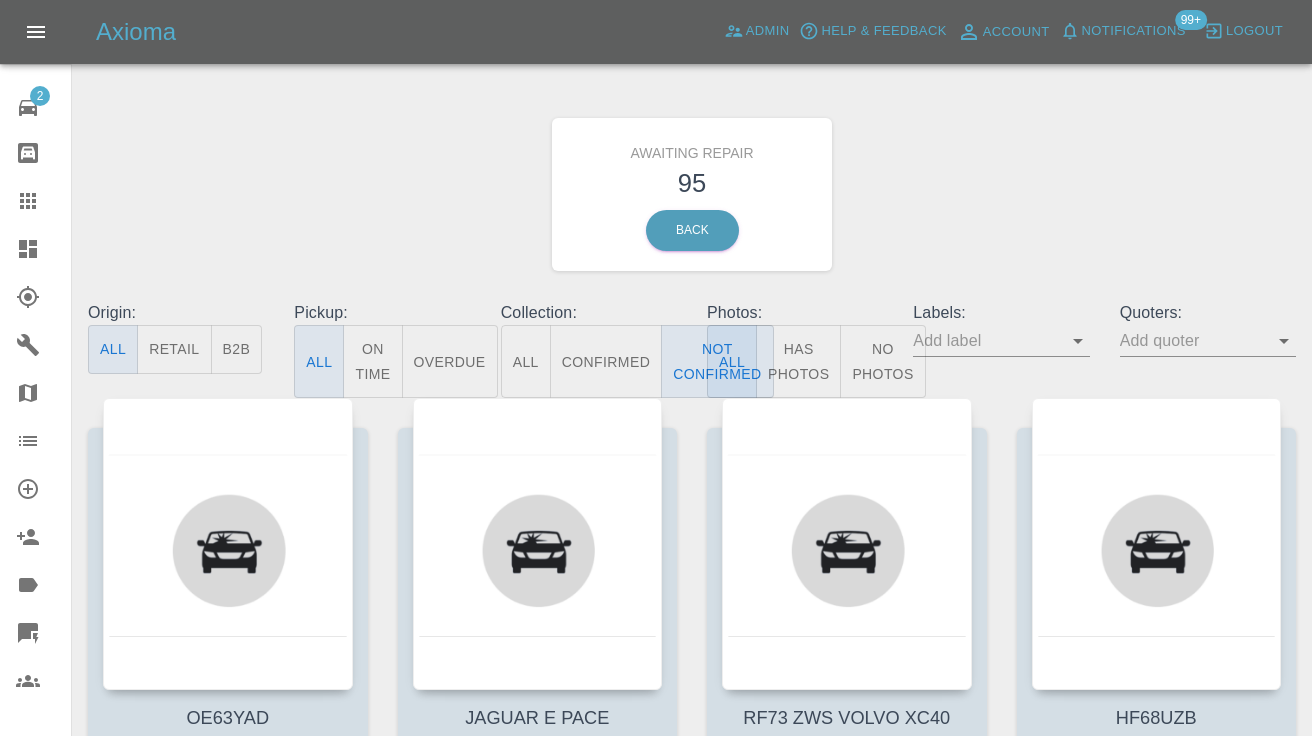 click on "Awaiting Repair 95 Back" at bounding box center [692, 194] 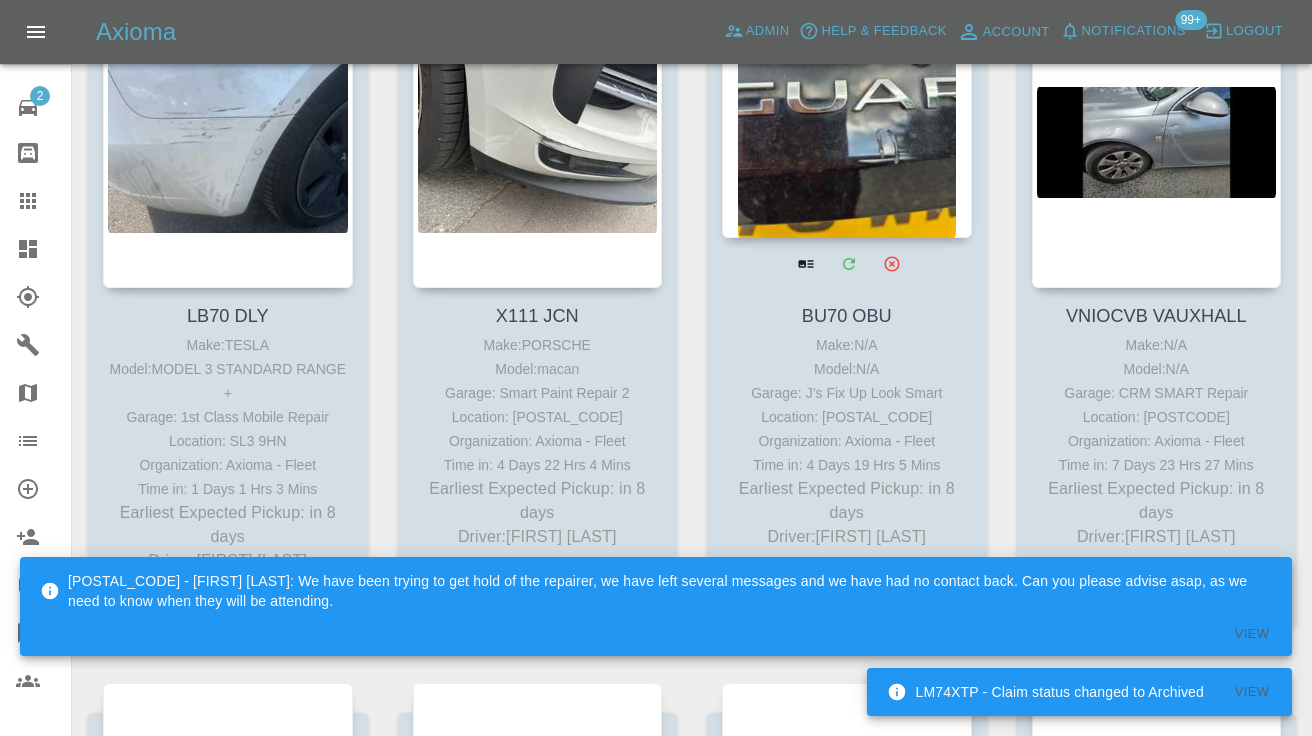 scroll, scrollTop: 5175, scrollLeft: 0, axis: vertical 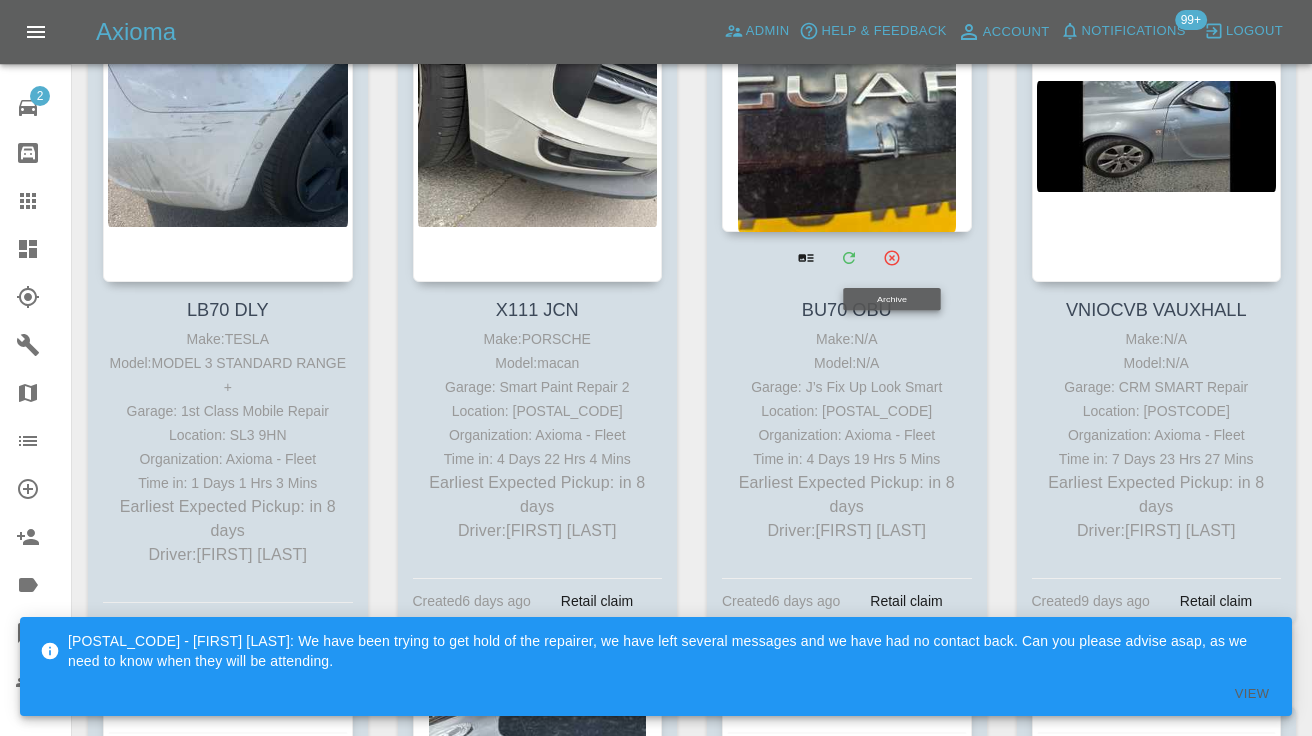 click at bounding box center (847, 86) 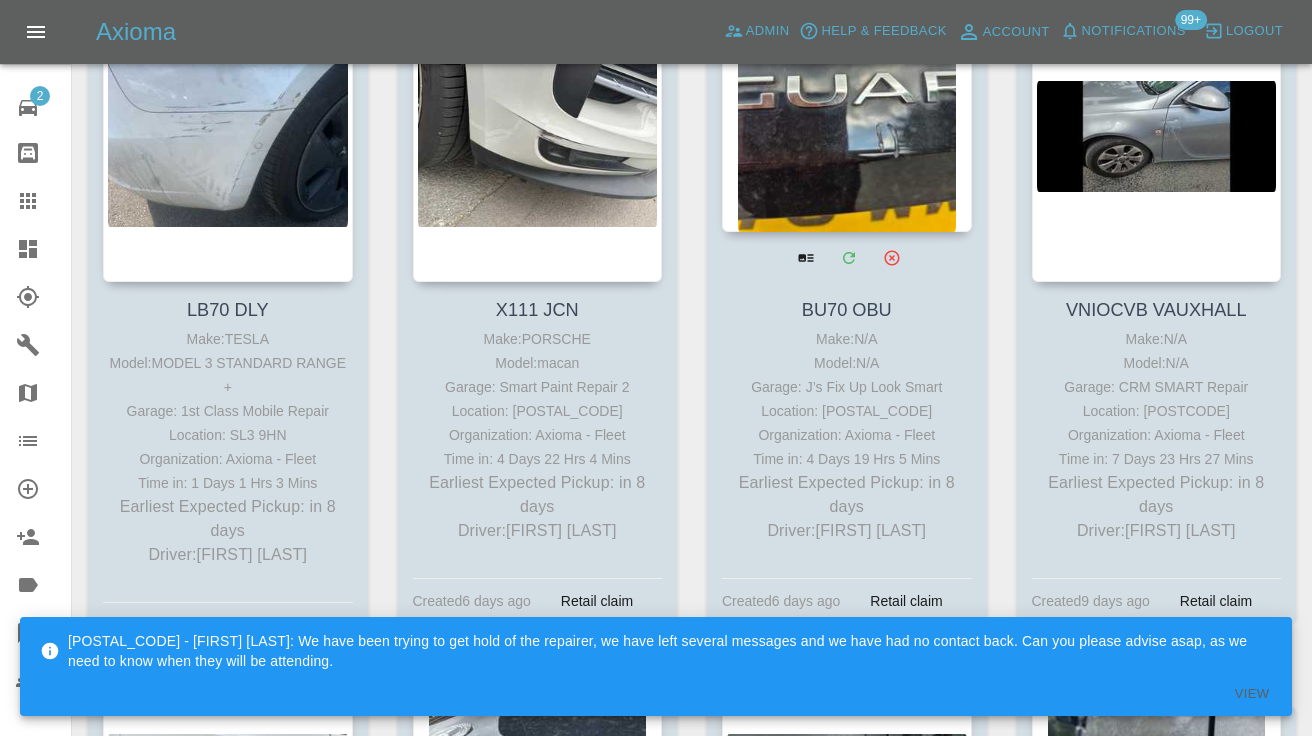 scroll, scrollTop: 0, scrollLeft: 0, axis: both 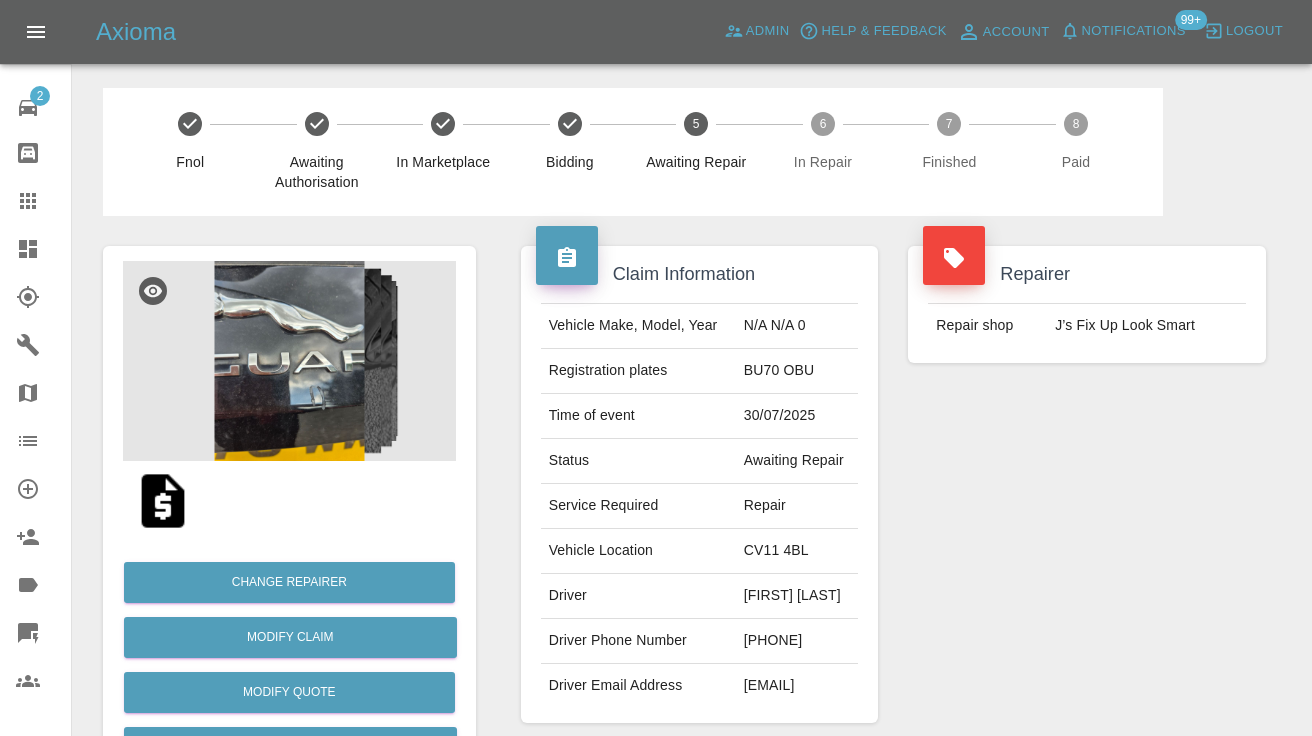 click on "07904375317" at bounding box center [797, 641] 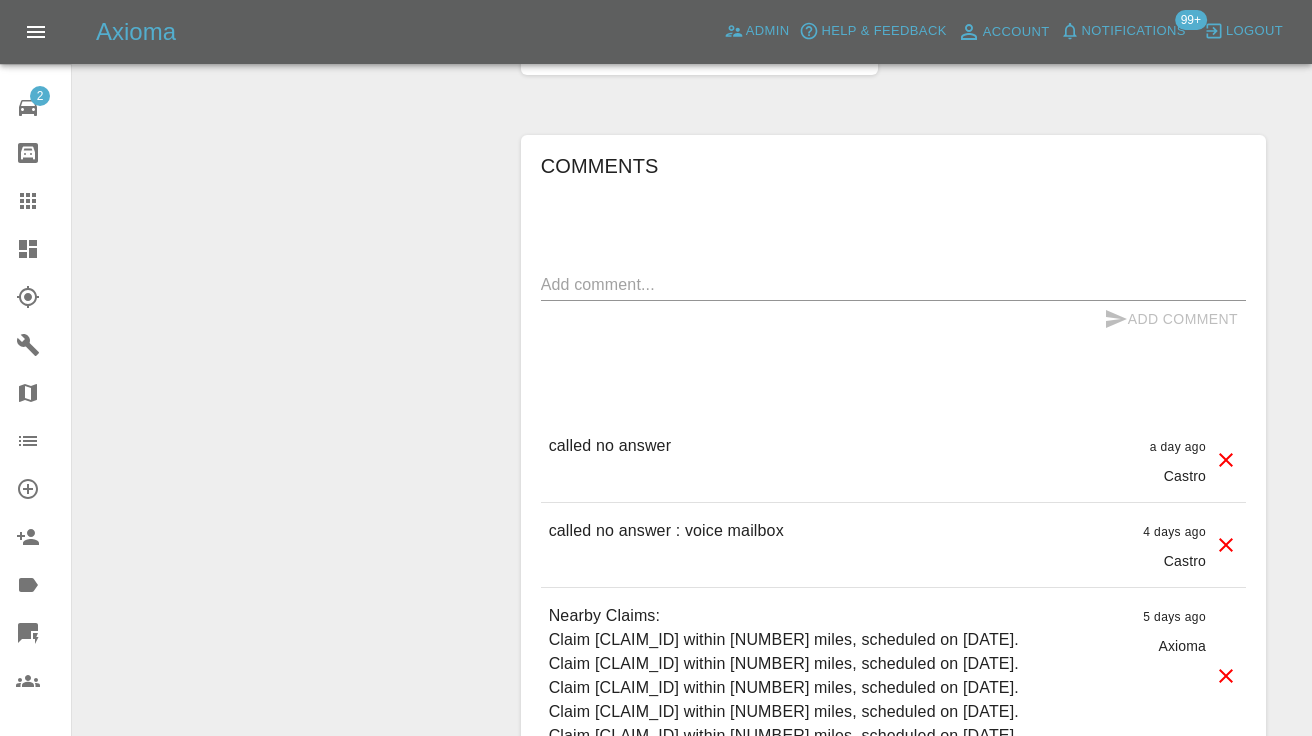 scroll, scrollTop: 1738, scrollLeft: 0, axis: vertical 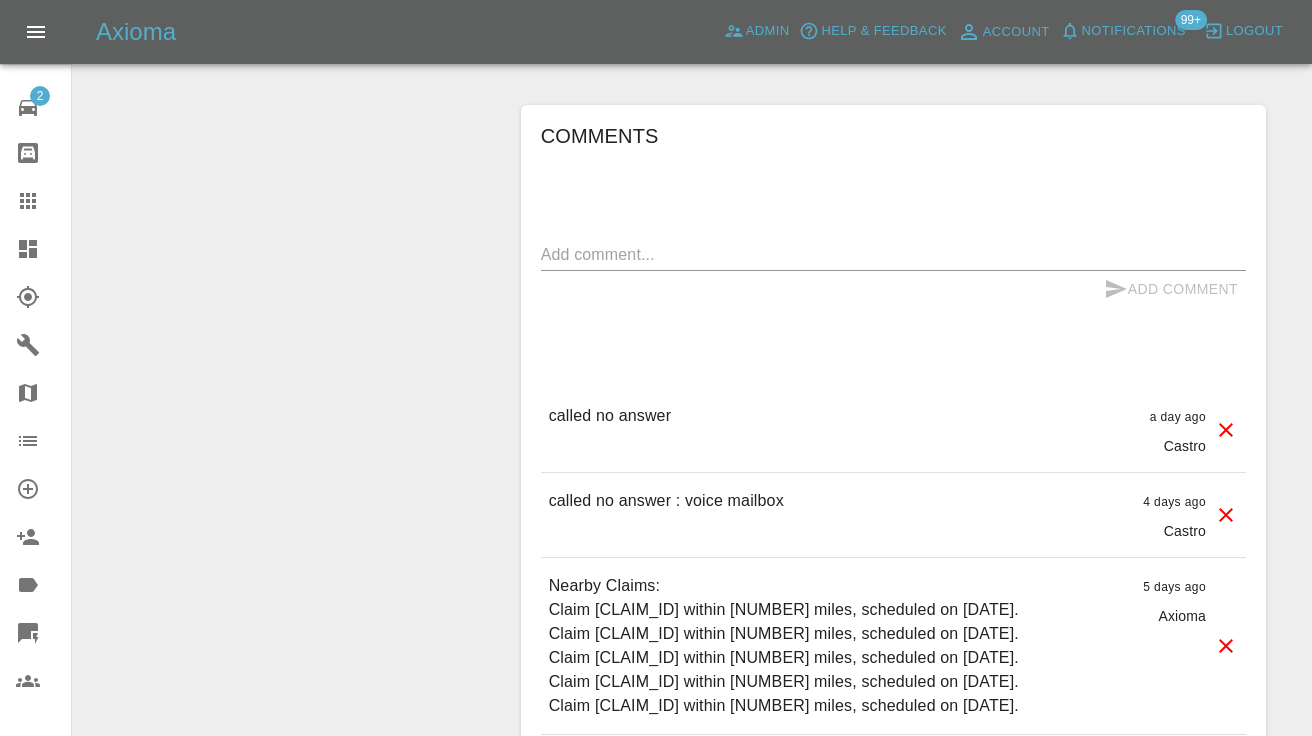 click at bounding box center (893, 254) 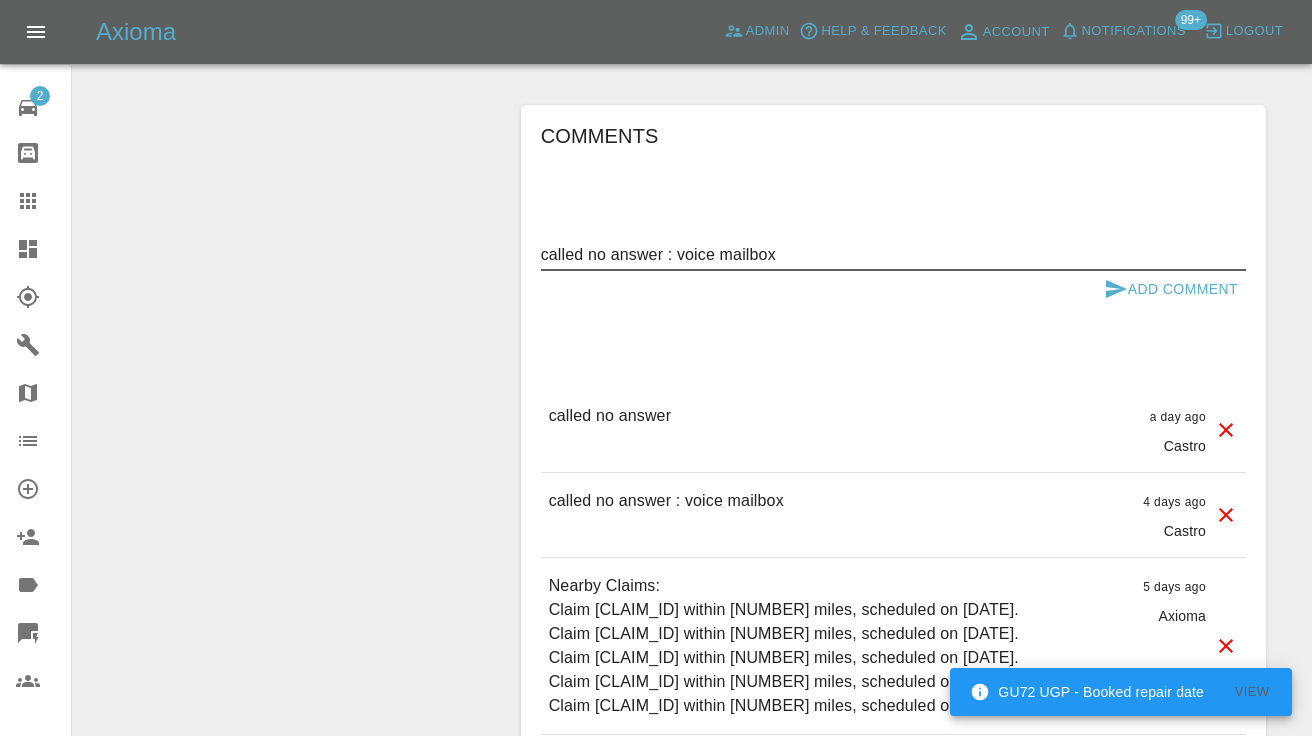 type on "called no answer : voice mailbox" 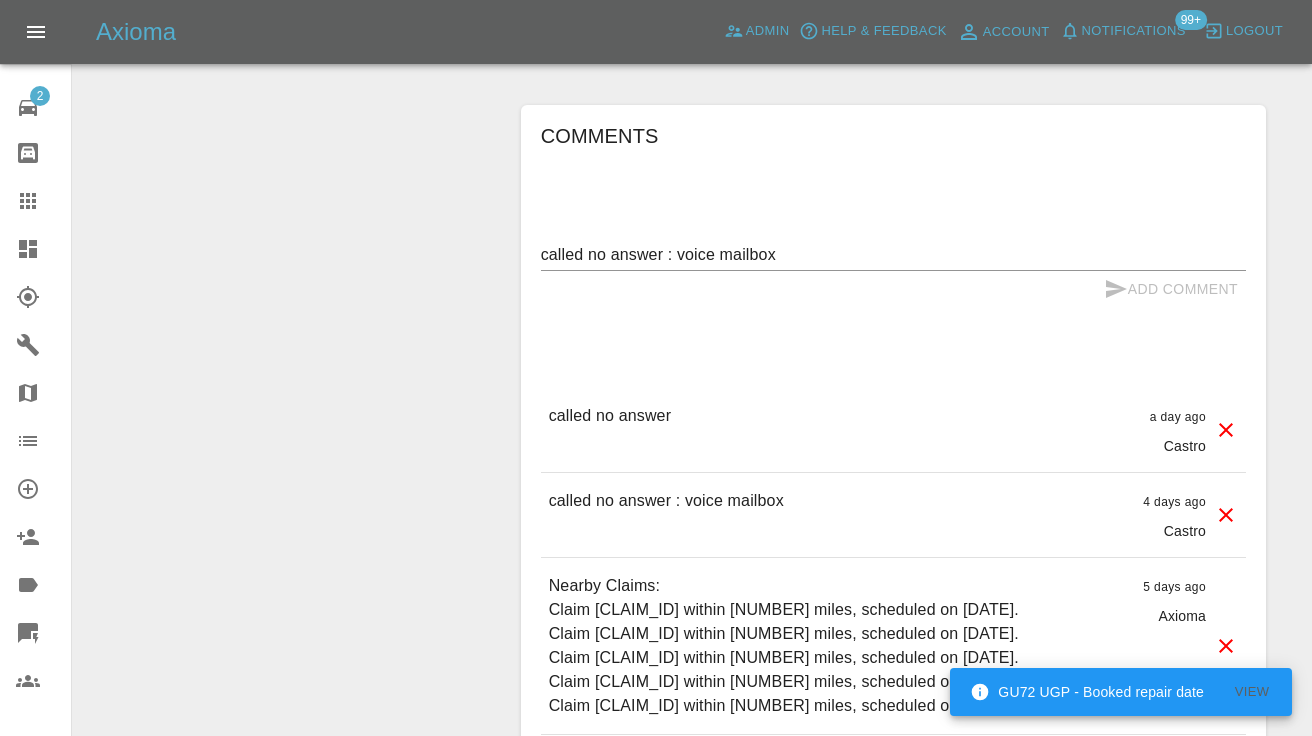 type 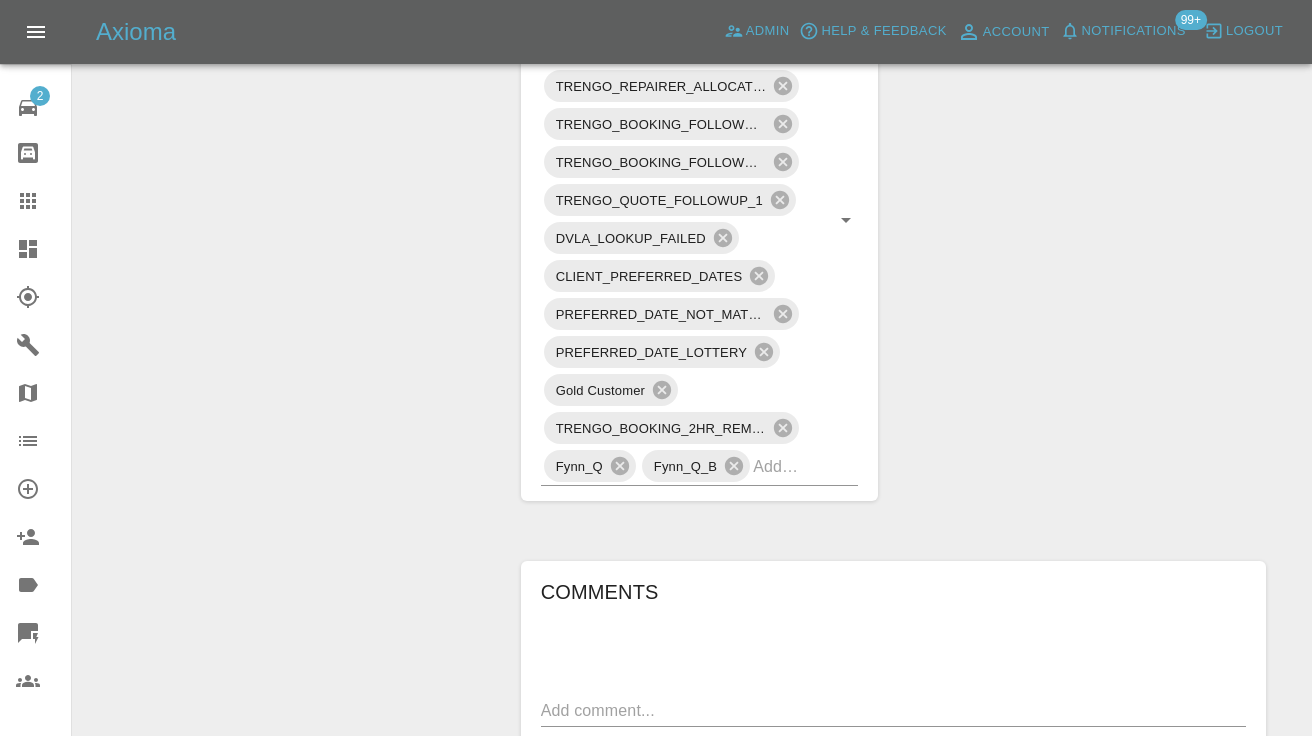 scroll, scrollTop: 1279, scrollLeft: 0, axis: vertical 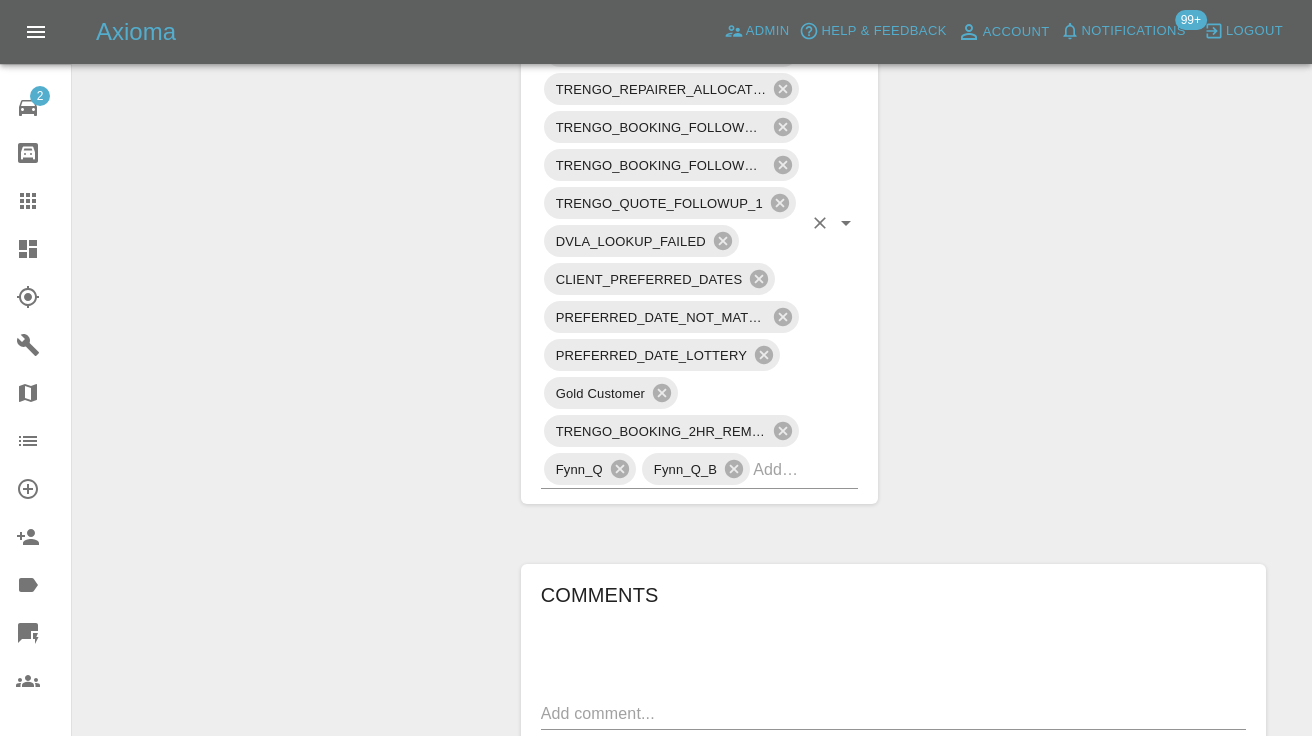 click at bounding box center [777, 469] 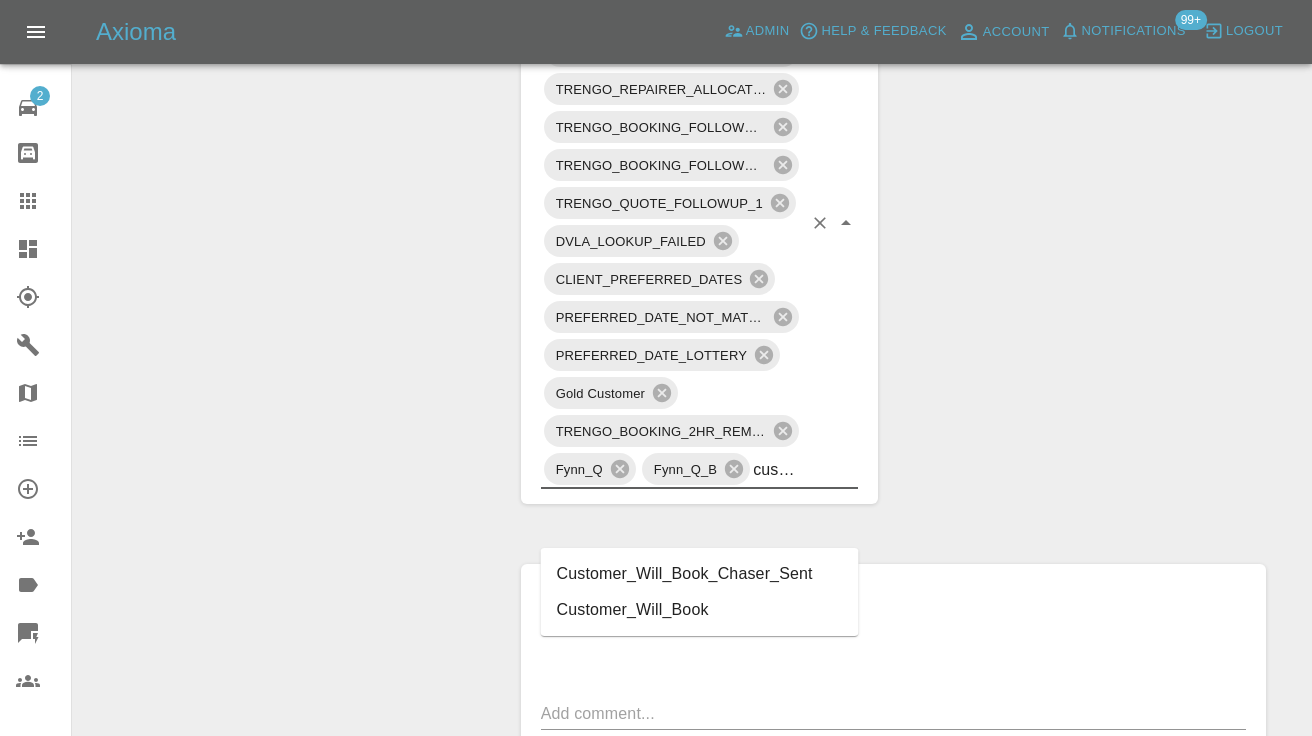 type on "customer_will" 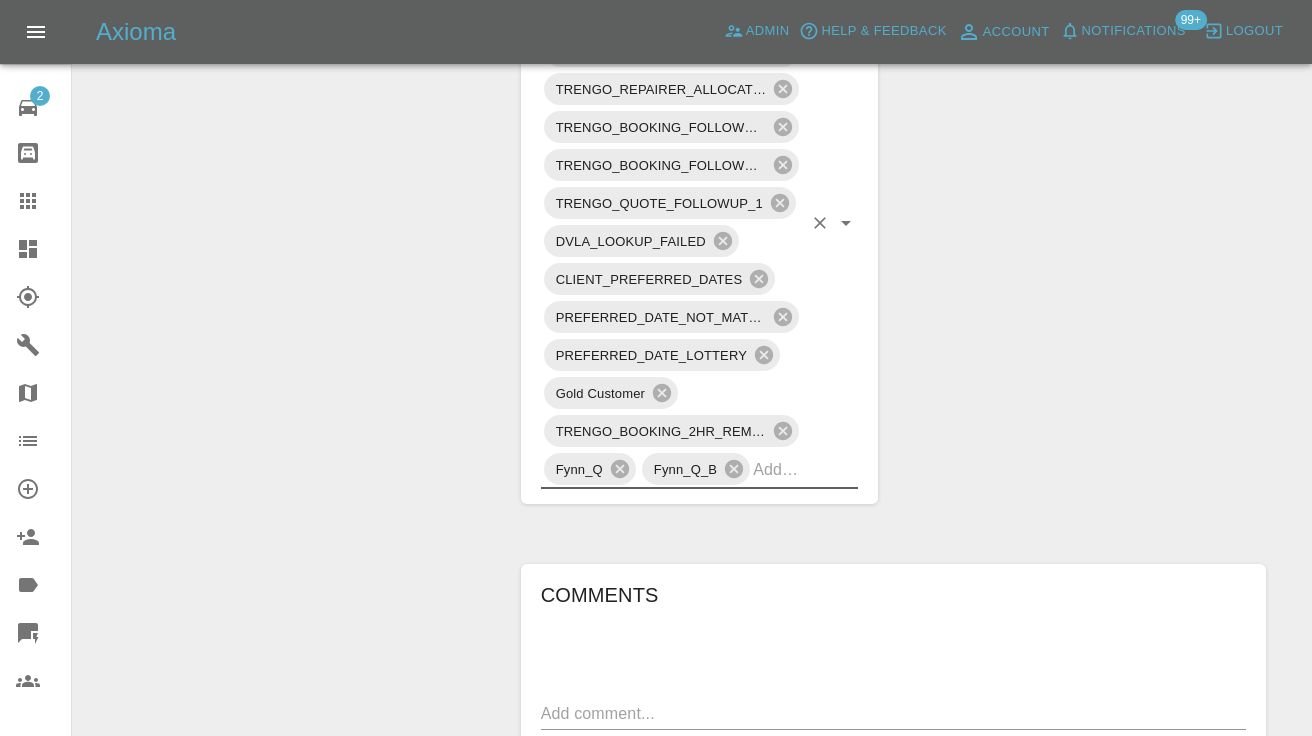click on "Change Repairer Modify Claim Modify Quote Rollback Submit Payment Archive" at bounding box center (289, 199) 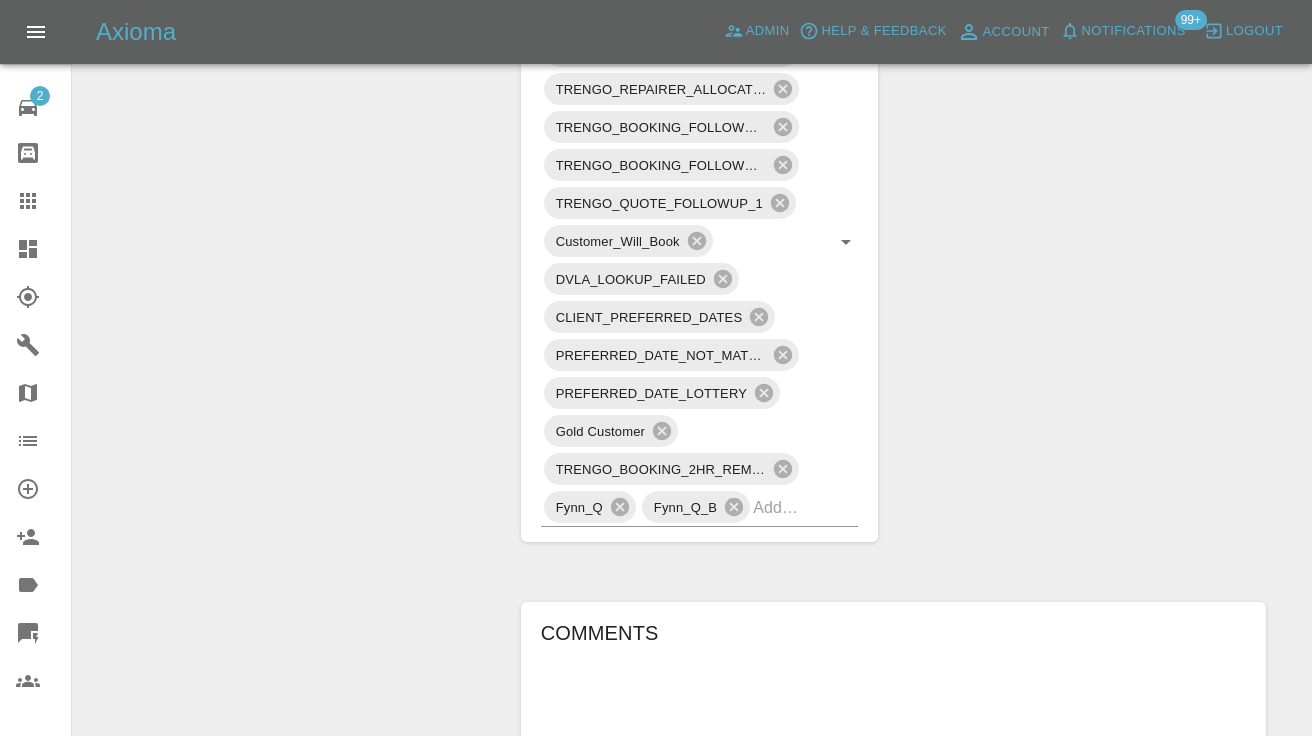 click 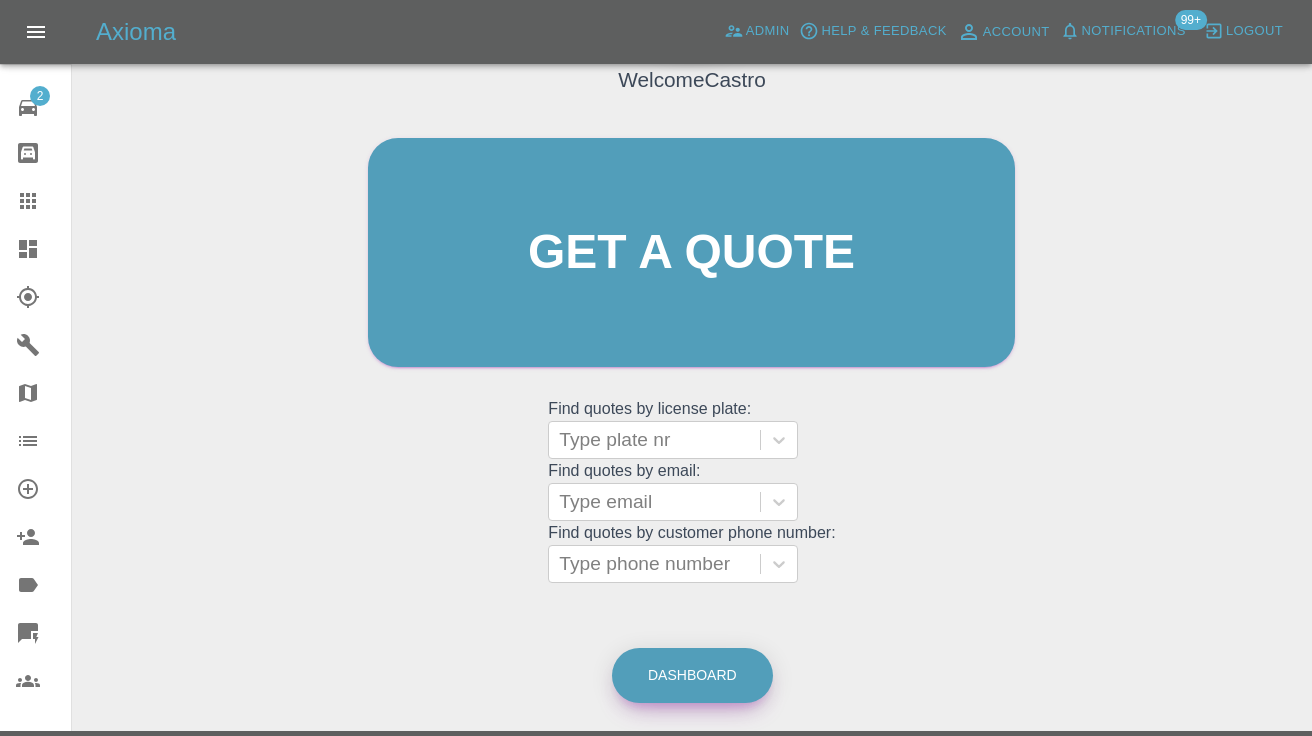 click on "Axioma Admin Help & Feedback Account Notifications 99+ Logout 2 Repair home Bodyshop home Claims Dashboard Explorer Garages Map Organization Create Organization Invite Admin Labels Quick Quote Users Welcome  Castro Get a quote Get a quote Find quotes by license plate: Type plate nr Find quotes by email: Type email Find quotes by customer phone number: Type phone number Dashboard Copyright ©  2025  Axioma" at bounding box center [656, 319] 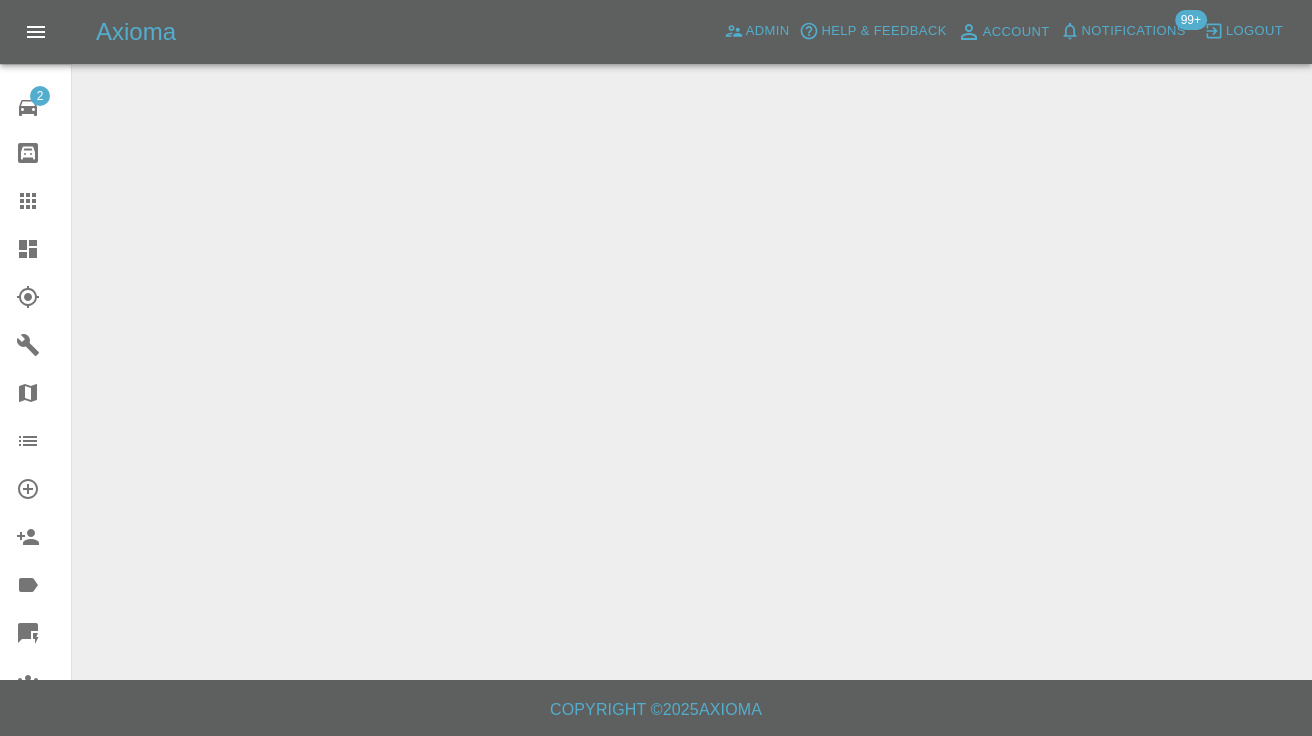 scroll, scrollTop: 0, scrollLeft: 0, axis: both 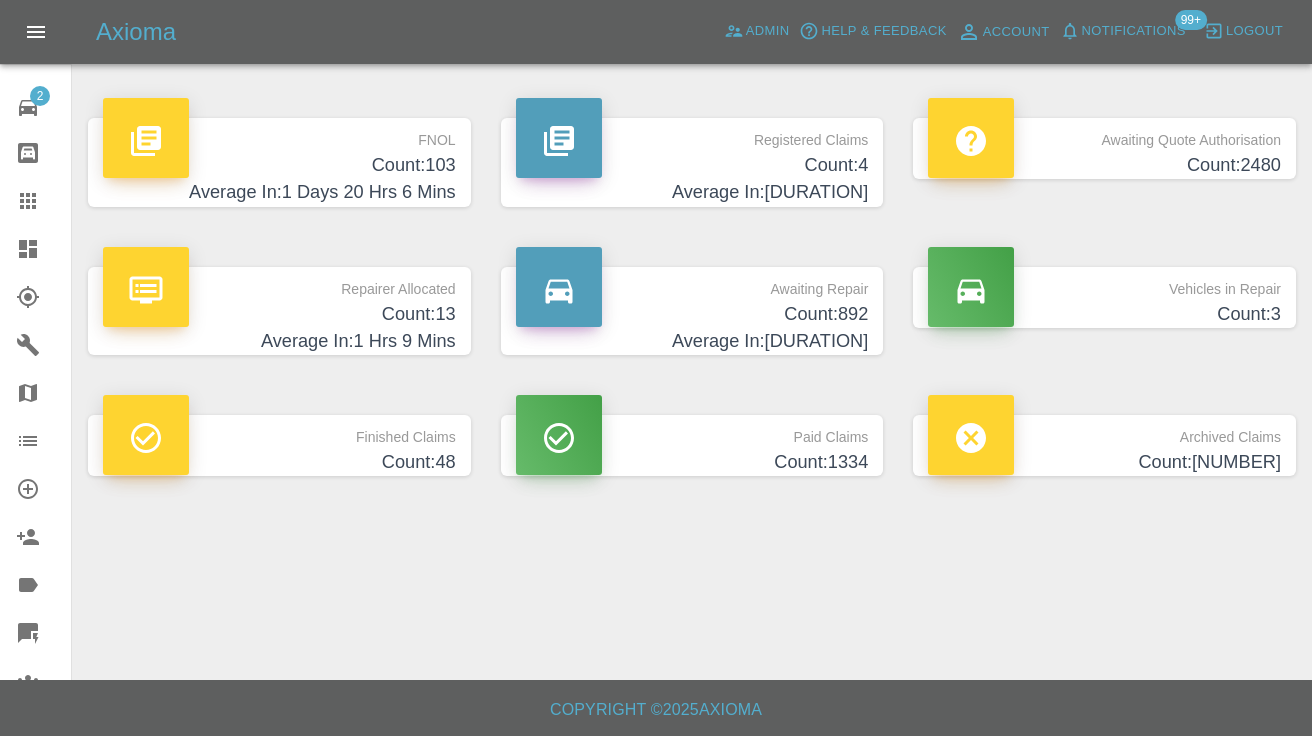 click on "Count:  892" at bounding box center (692, 314) 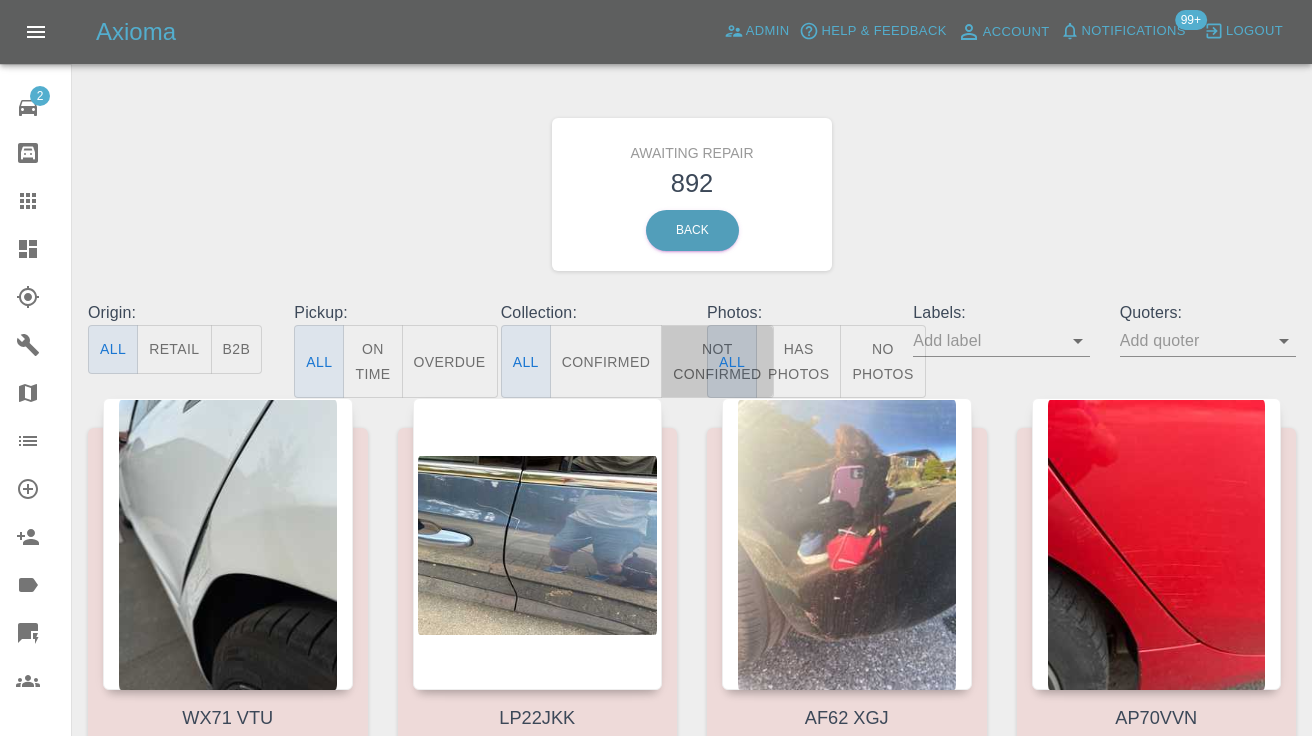 click on "Not Confirmed" at bounding box center [717, 361] 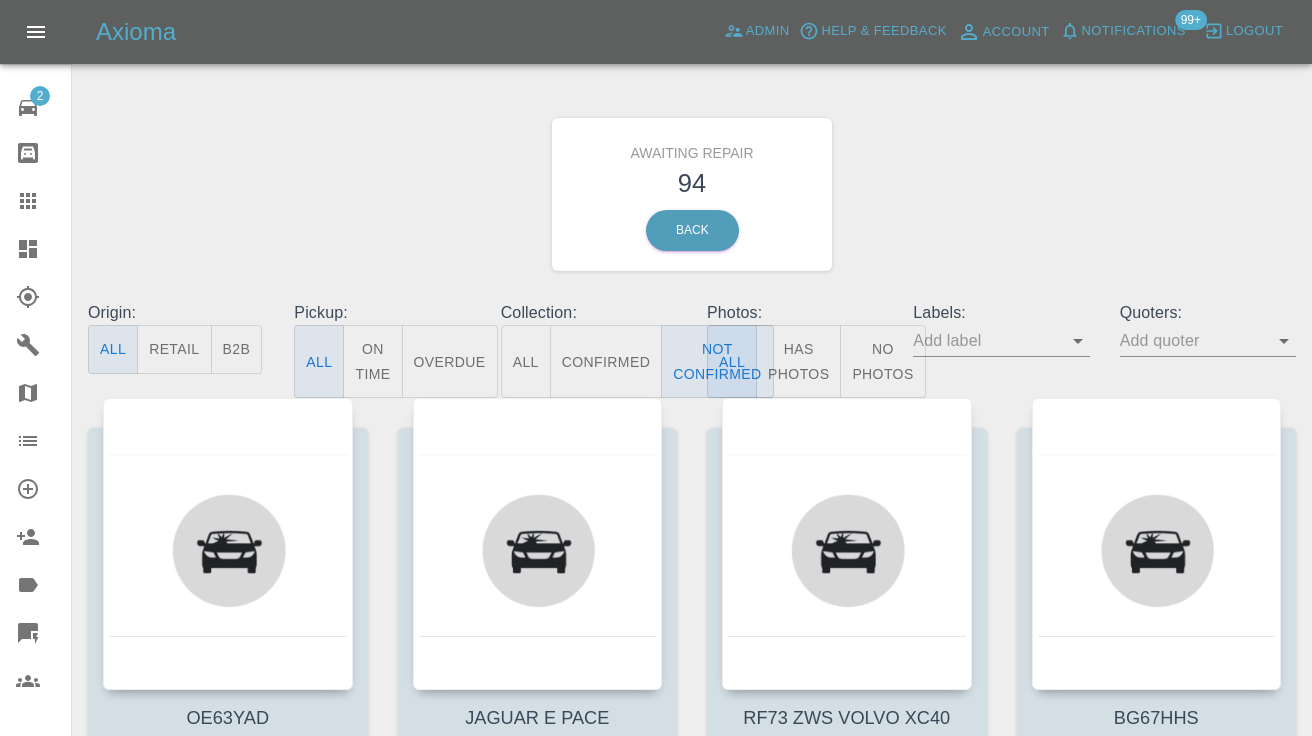 scroll, scrollTop: 0, scrollLeft: 0, axis: both 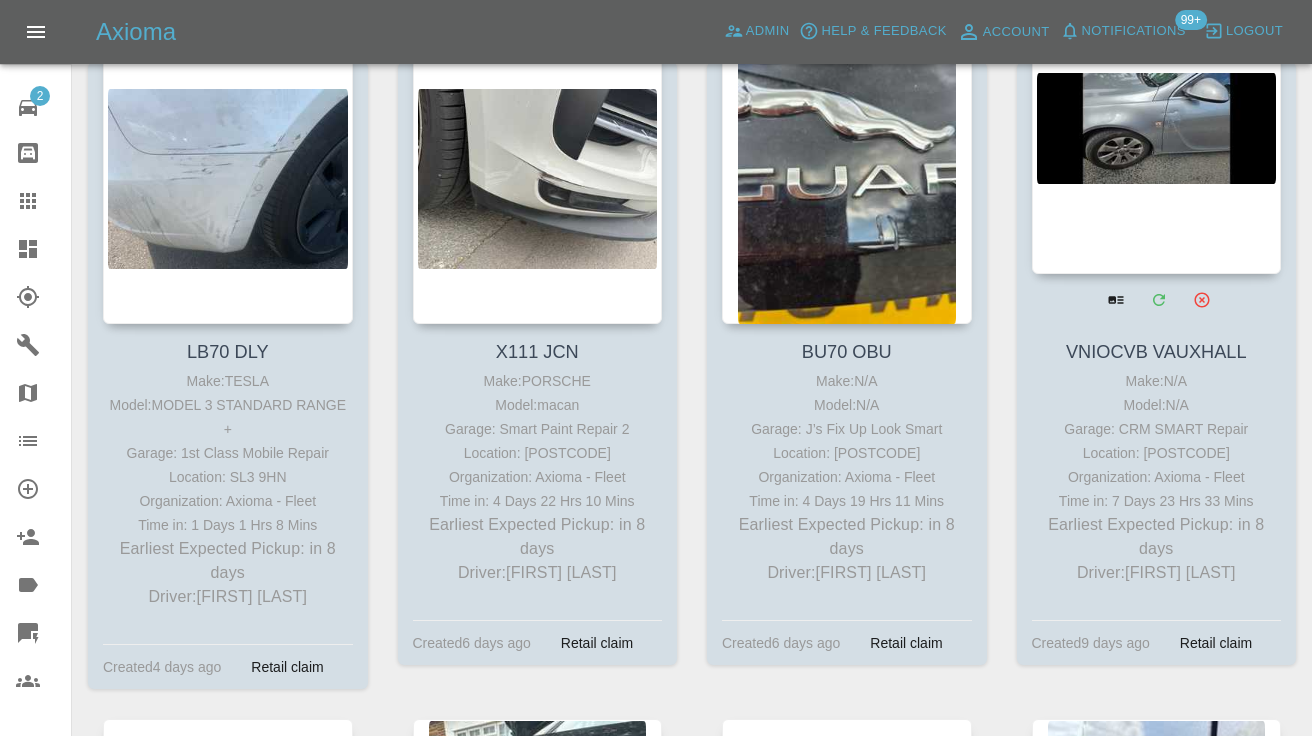 click at bounding box center (1157, 128) 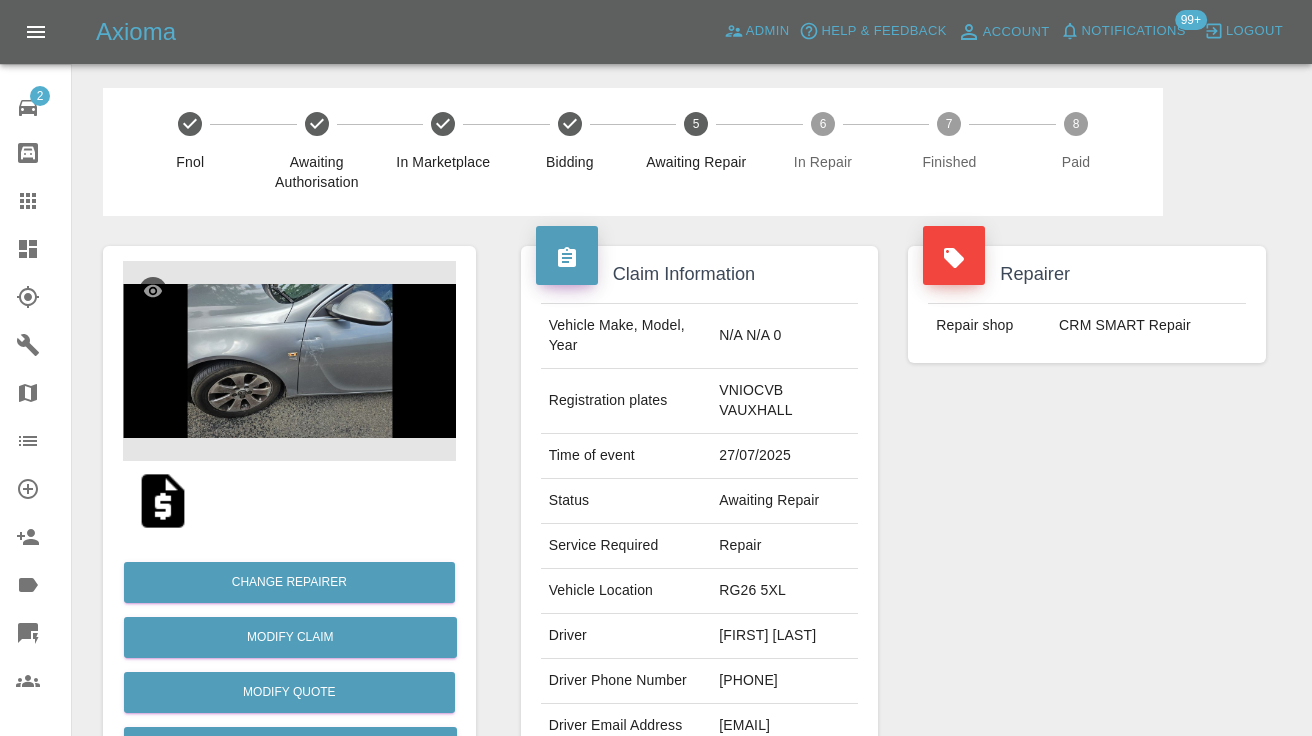 click on "[PHONE]" at bounding box center (784, 681) 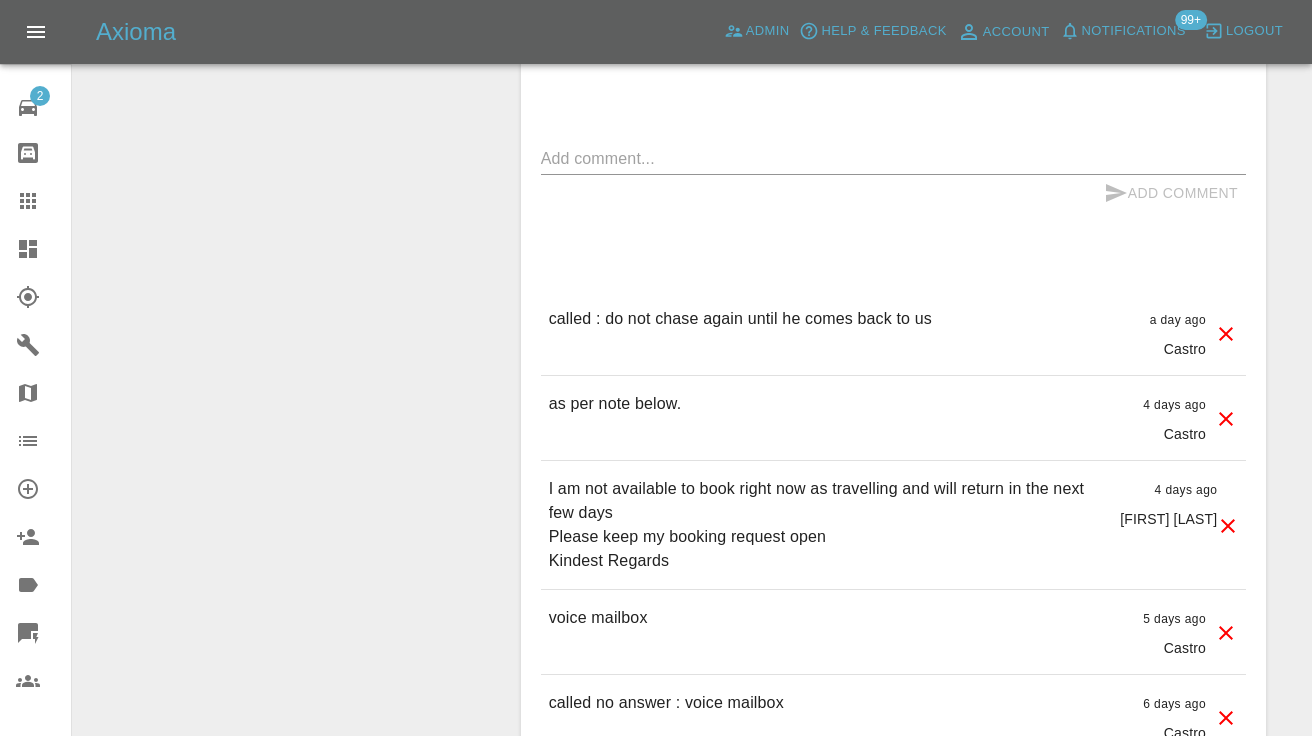 scroll, scrollTop: 1682, scrollLeft: 0, axis: vertical 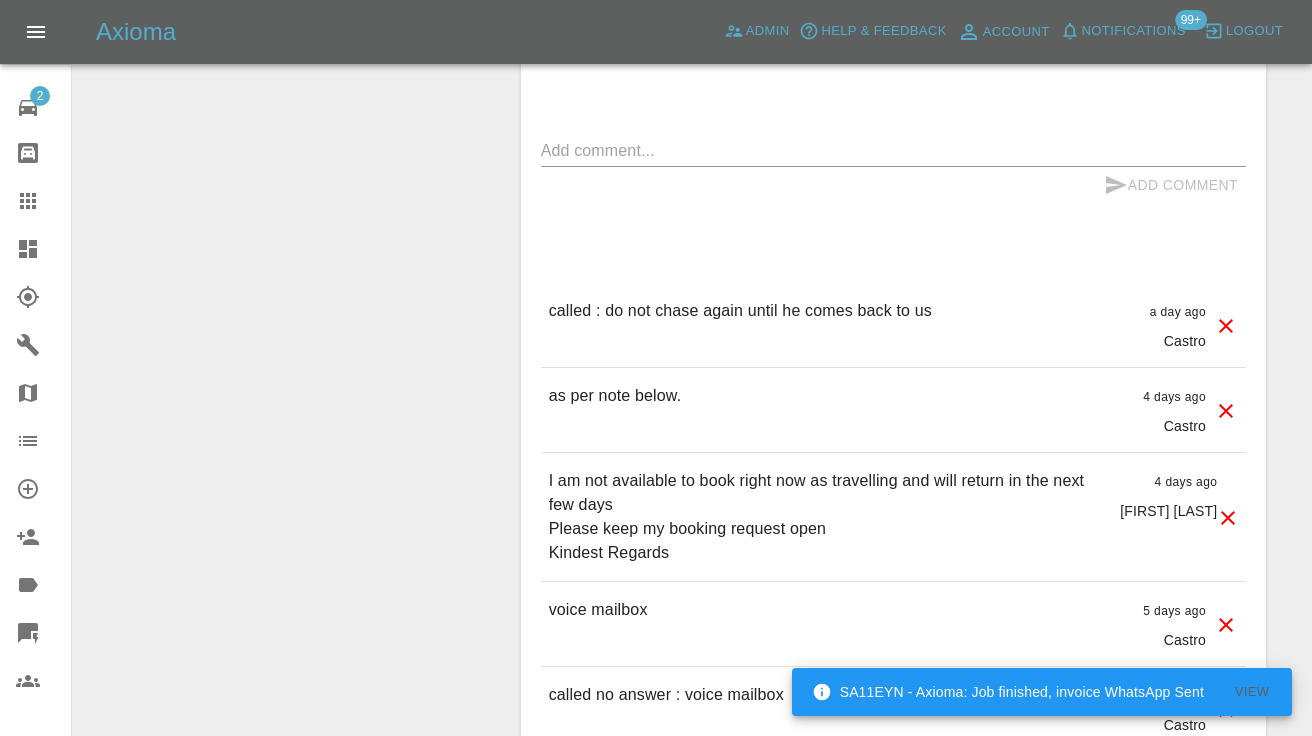 click at bounding box center (44, 201) 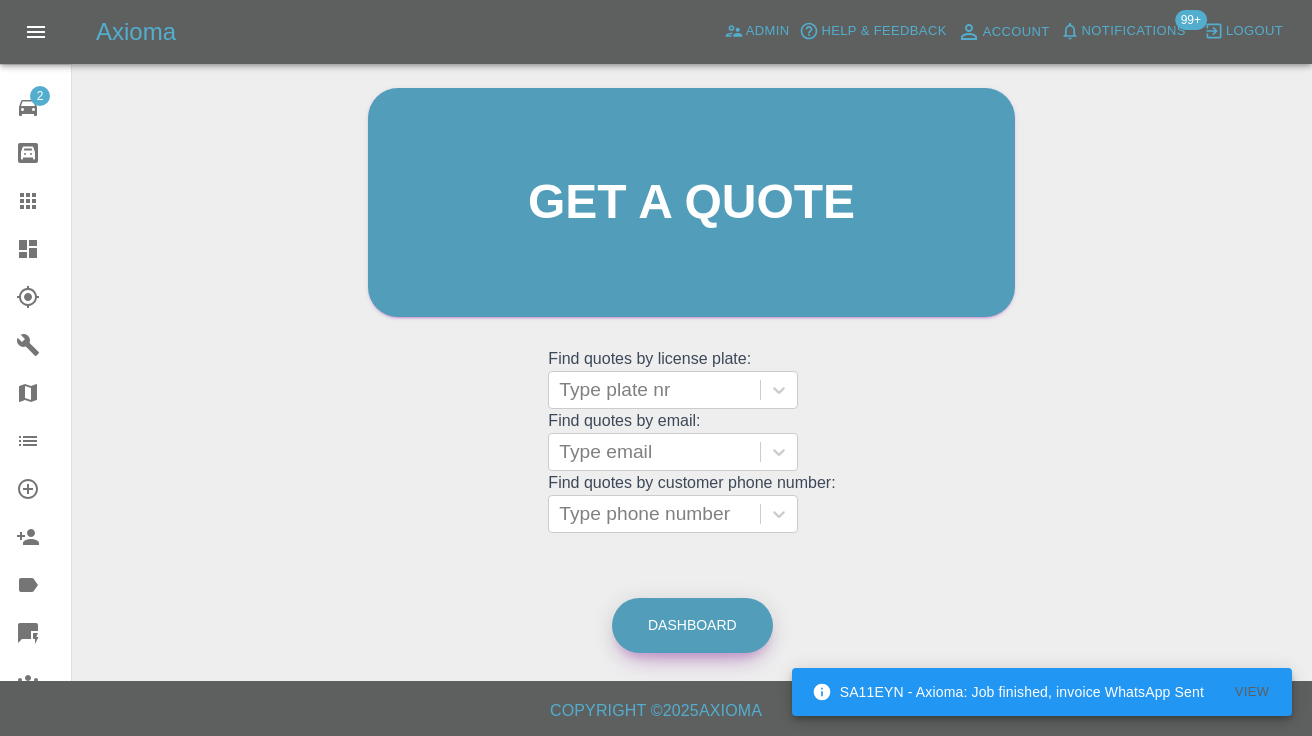 click on "Dashboard" at bounding box center (692, 625) 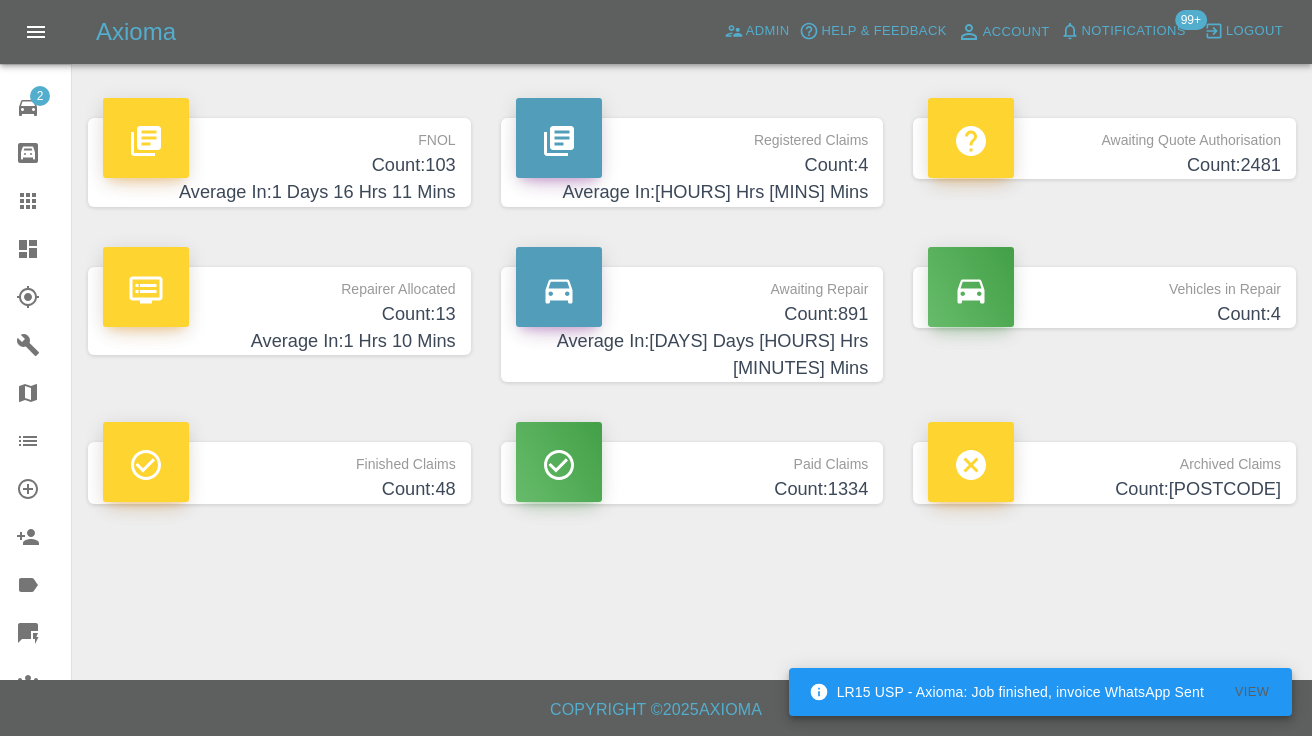 click on "Count:  891" at bounding box center (692, 314) 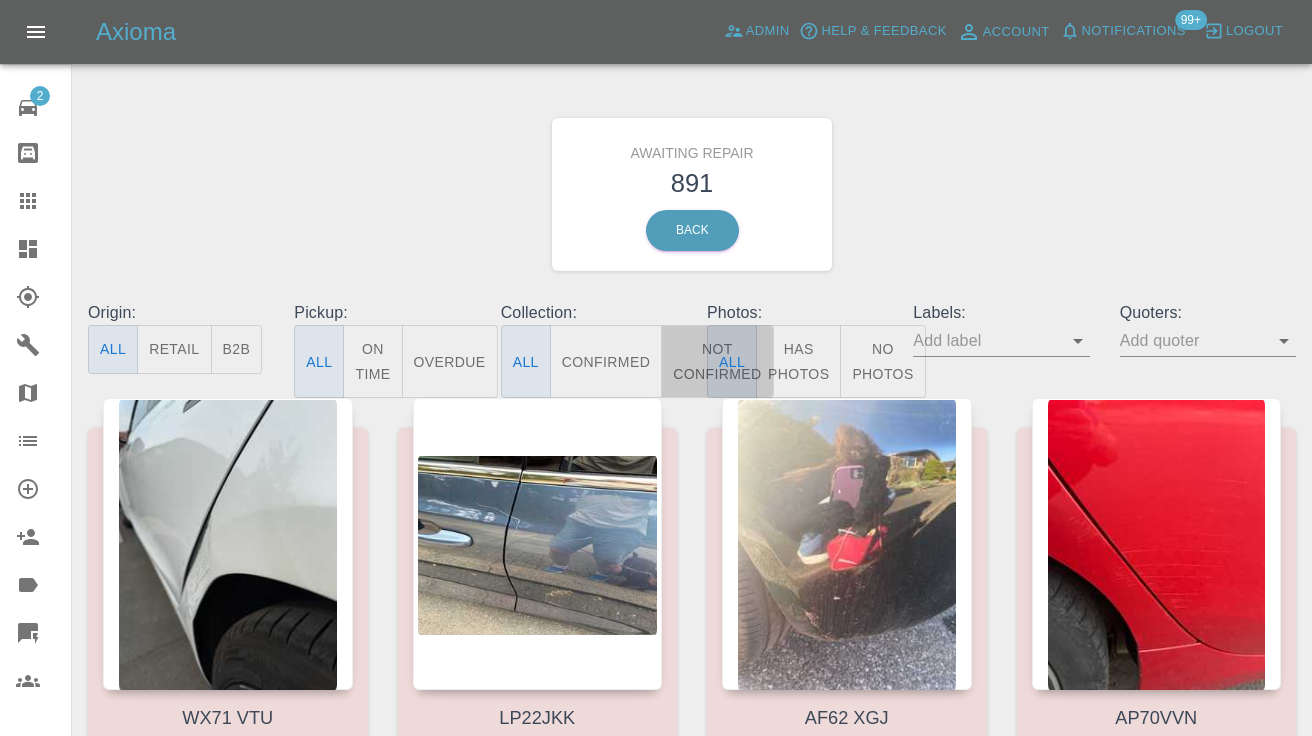 click on "Not Confirmed" at bounding box center [717, 361] 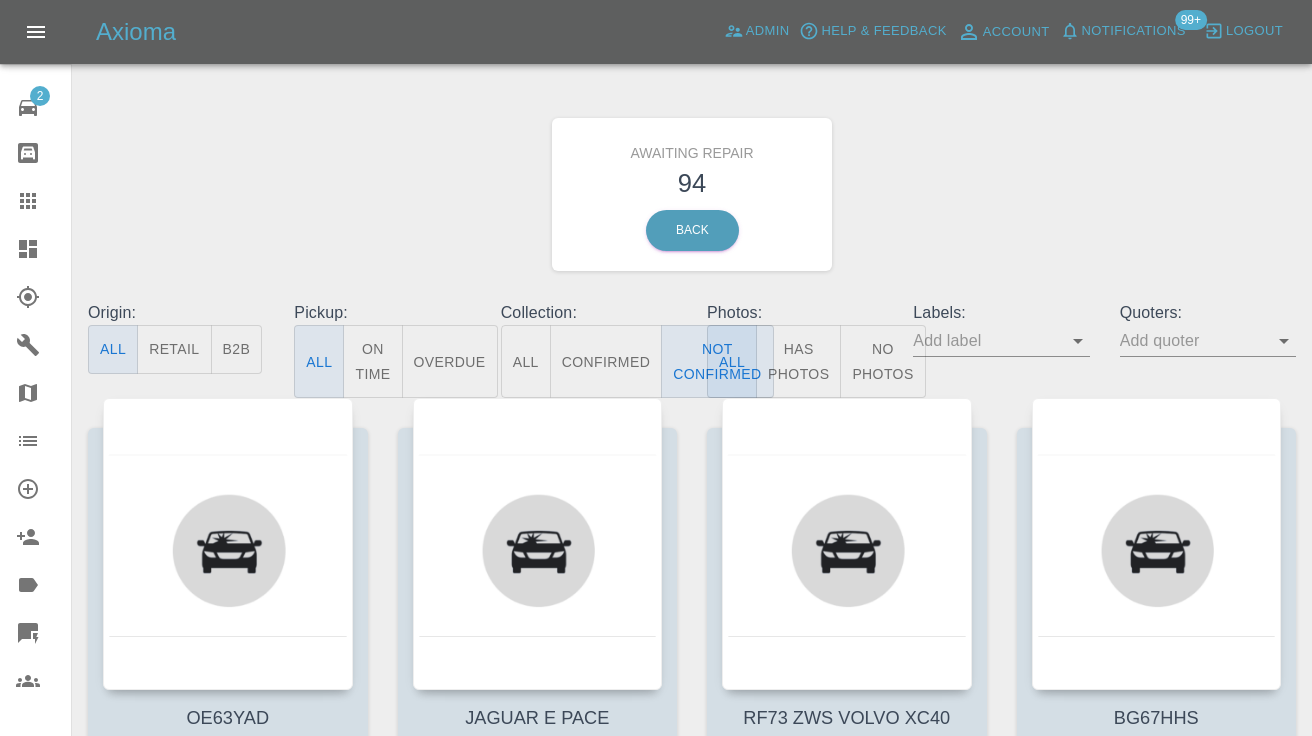 click on "Awaiting Repair 94 Back" at bounding box center [692, 194] 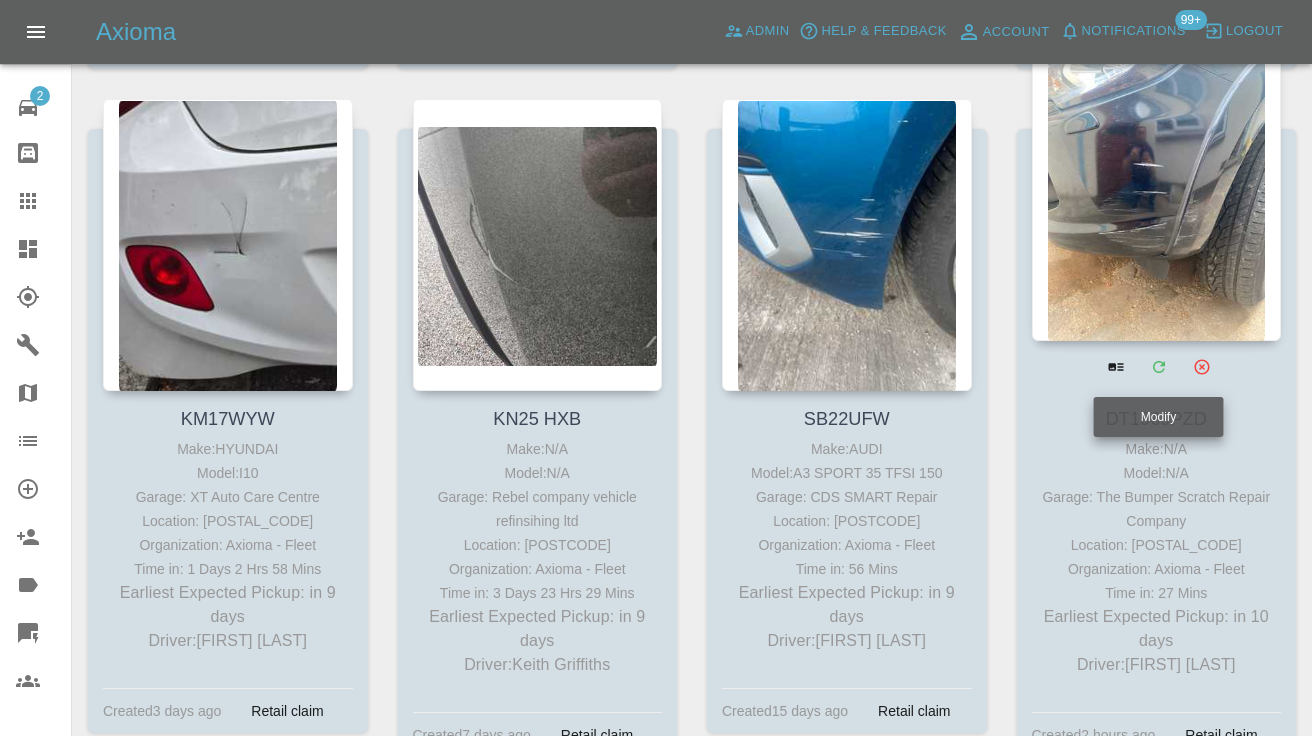 scroll, scrollTop: 6410, scrollLeft: 0, axis: vertical 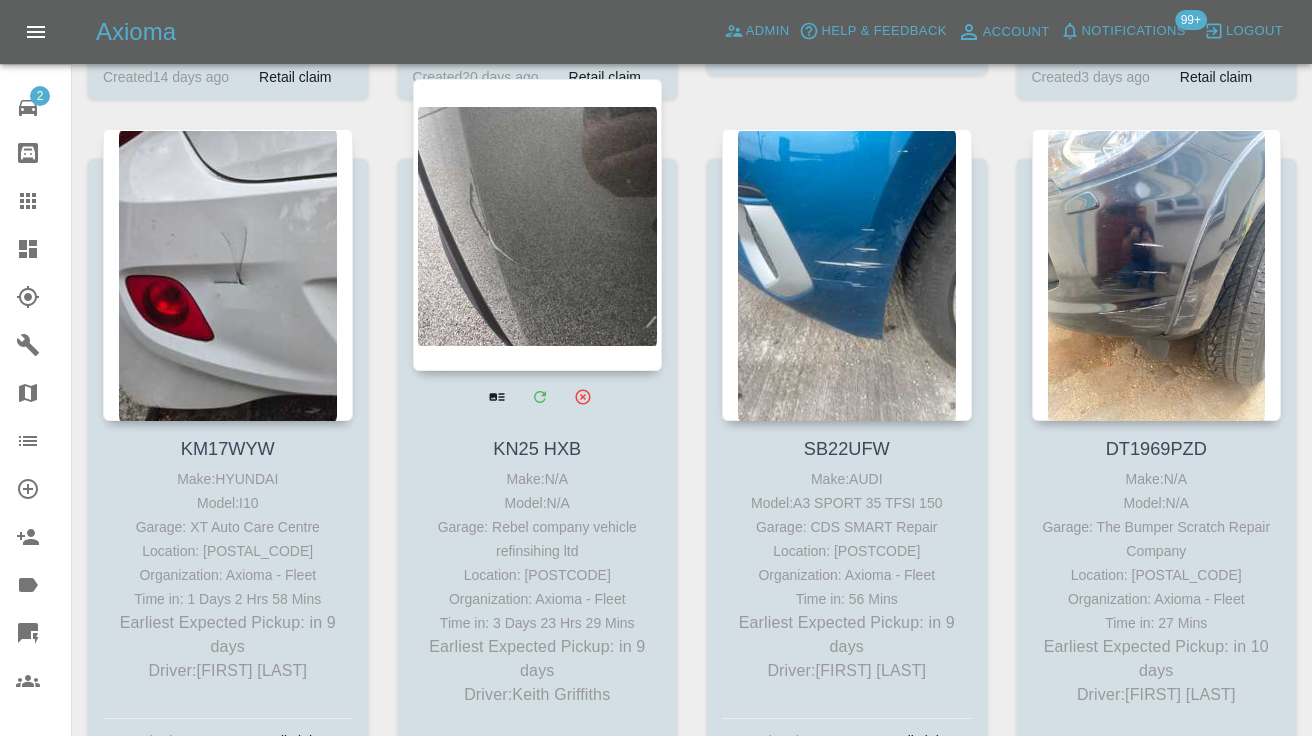 click at bounding box center [538, 225] 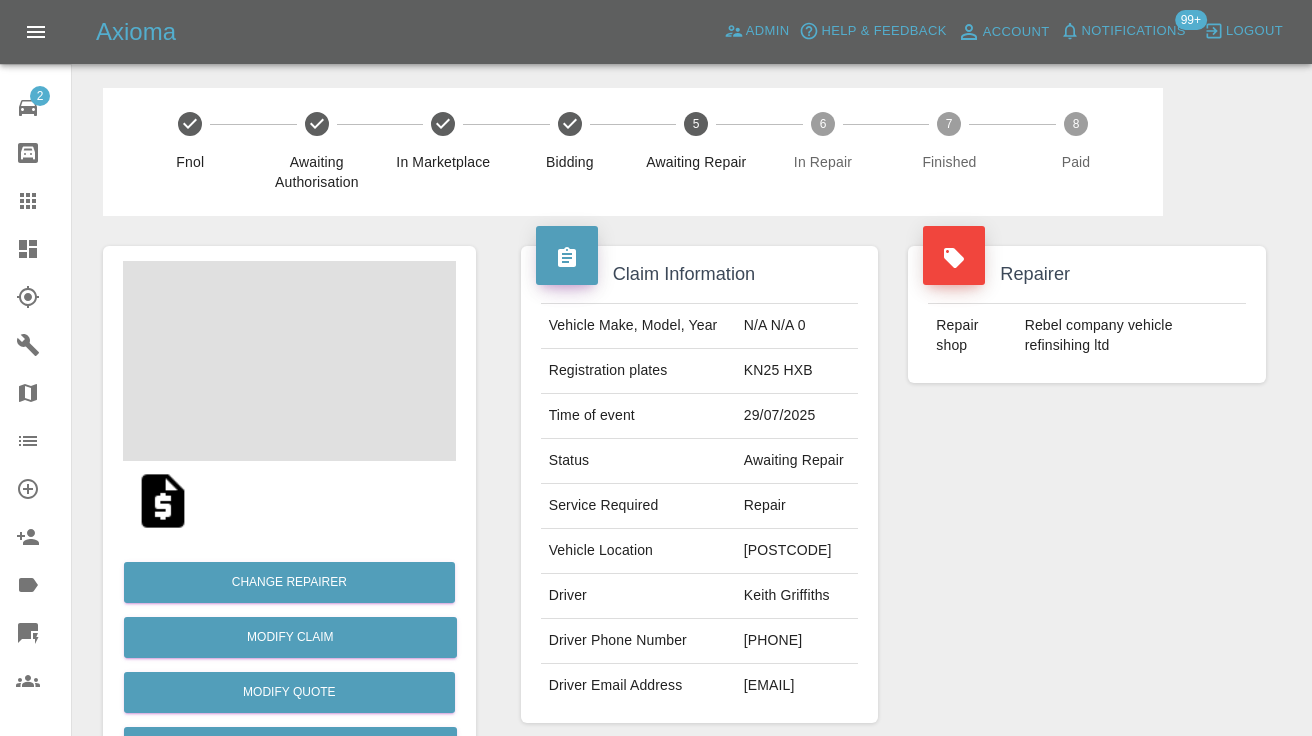 click on "[PHONE]" at bounding box center (797, 641) 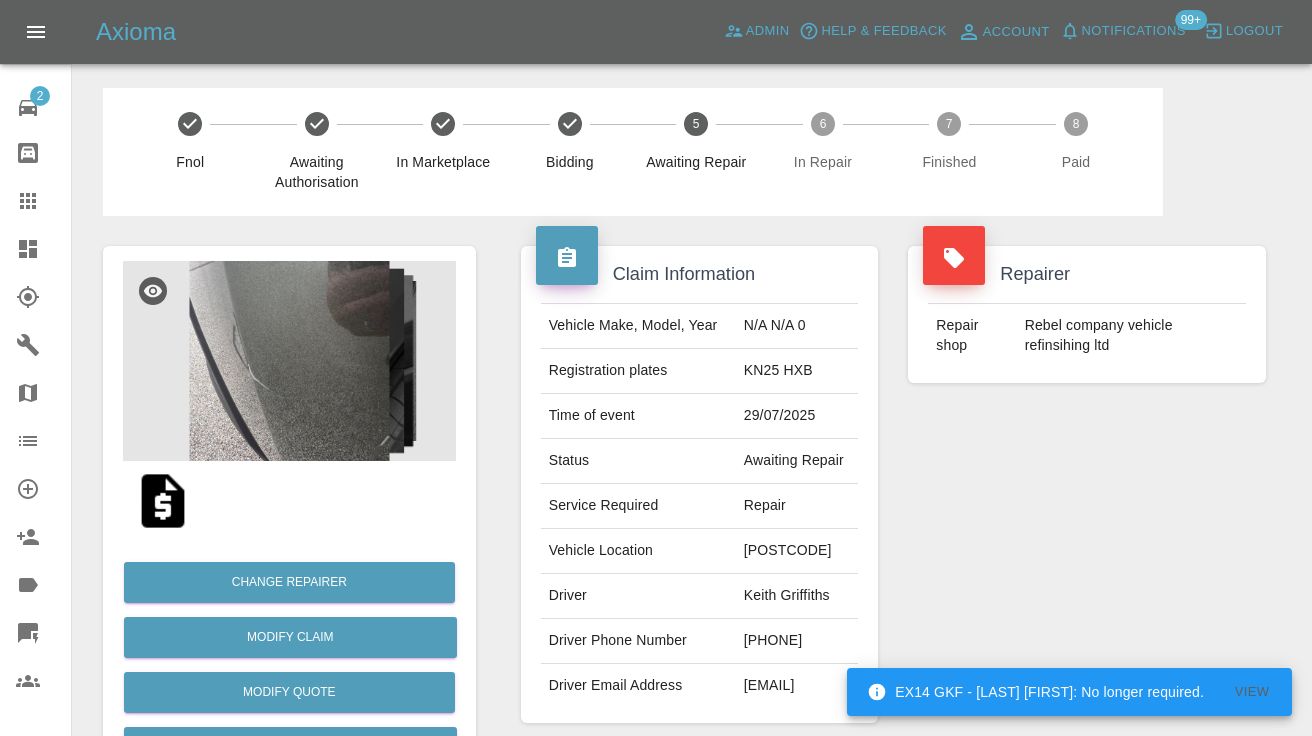click on "Repairer Repair shop Rebel company vehicle refinsihing ltd" at bounding box center (1087, 484) 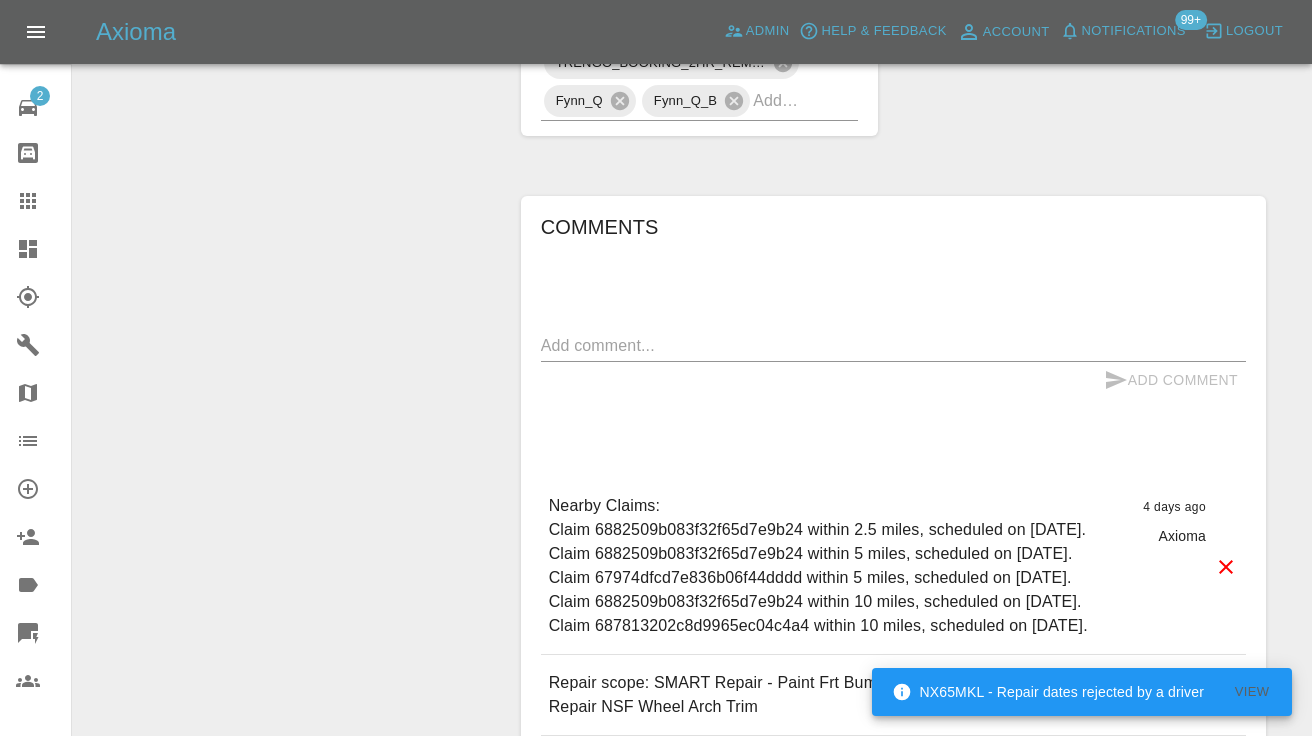 scroll, scrollTop: 1373, scrollLeft: 0, axis: vertical 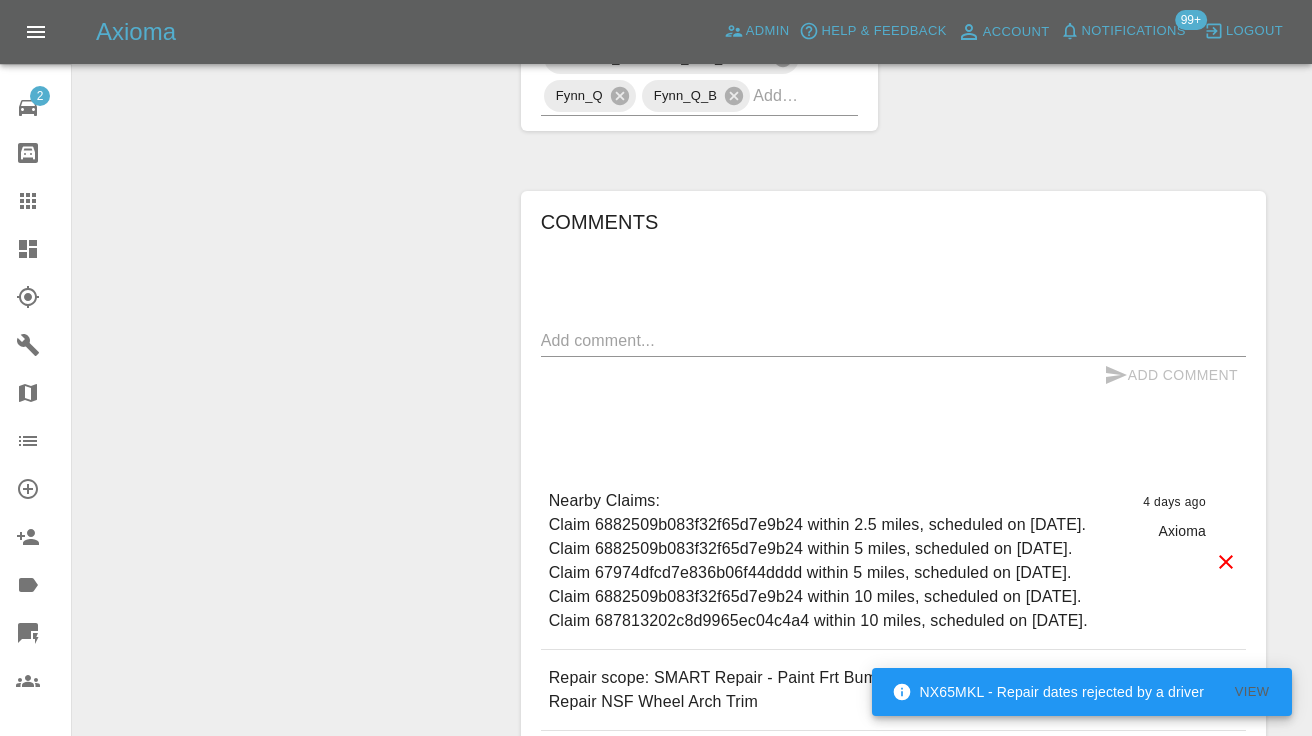 click on "x" at bounding box center [893, 341] 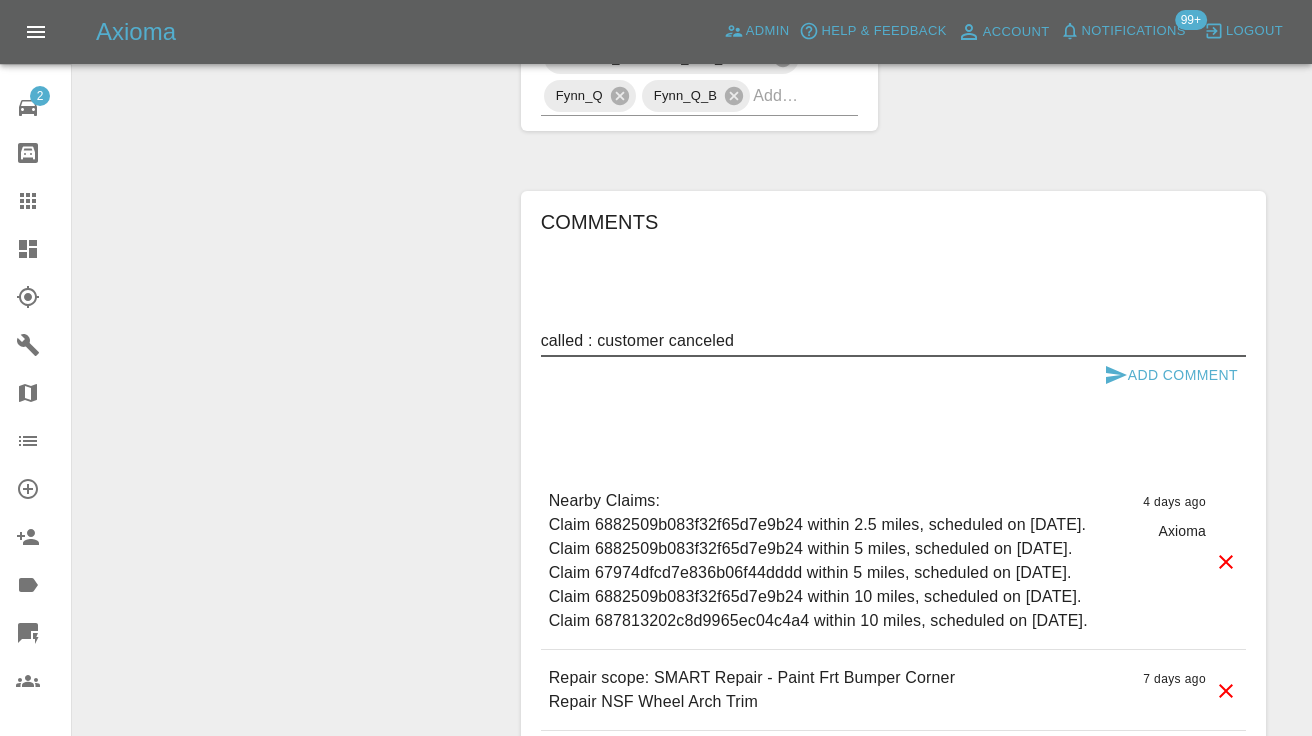 type on "called : customer canceled" 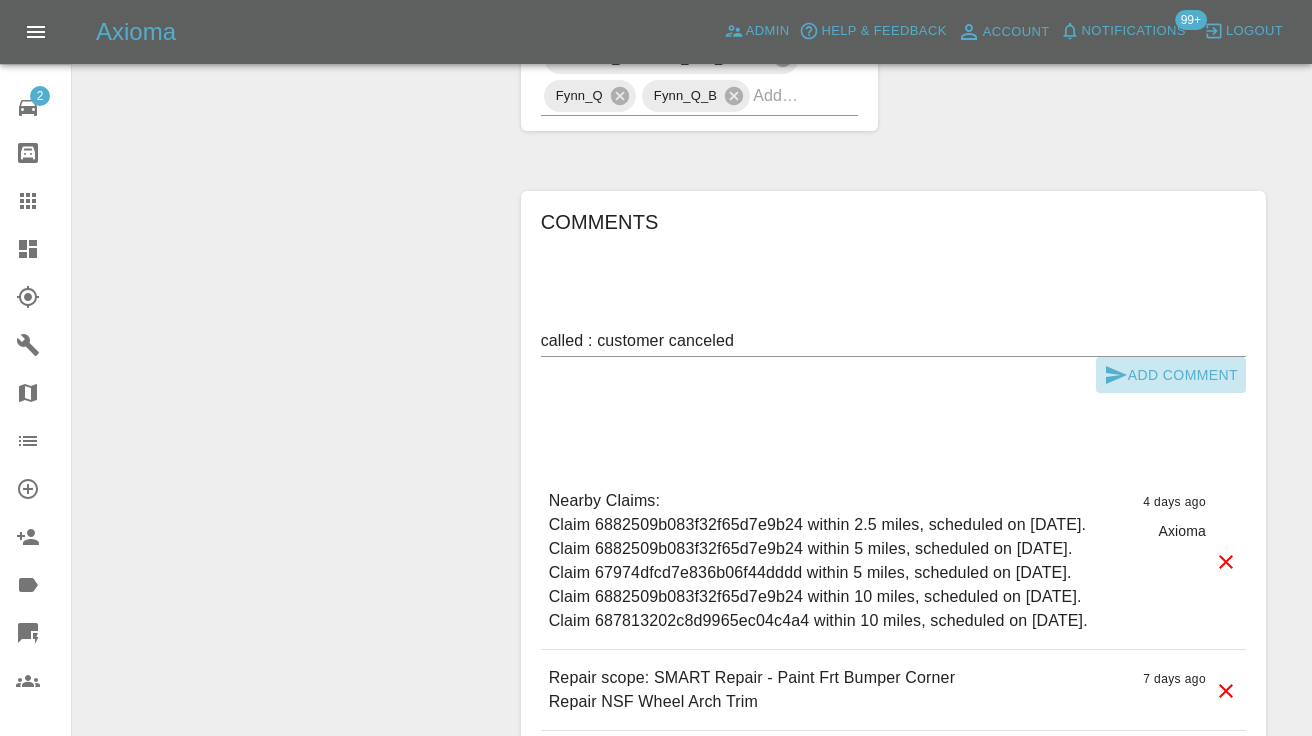 click 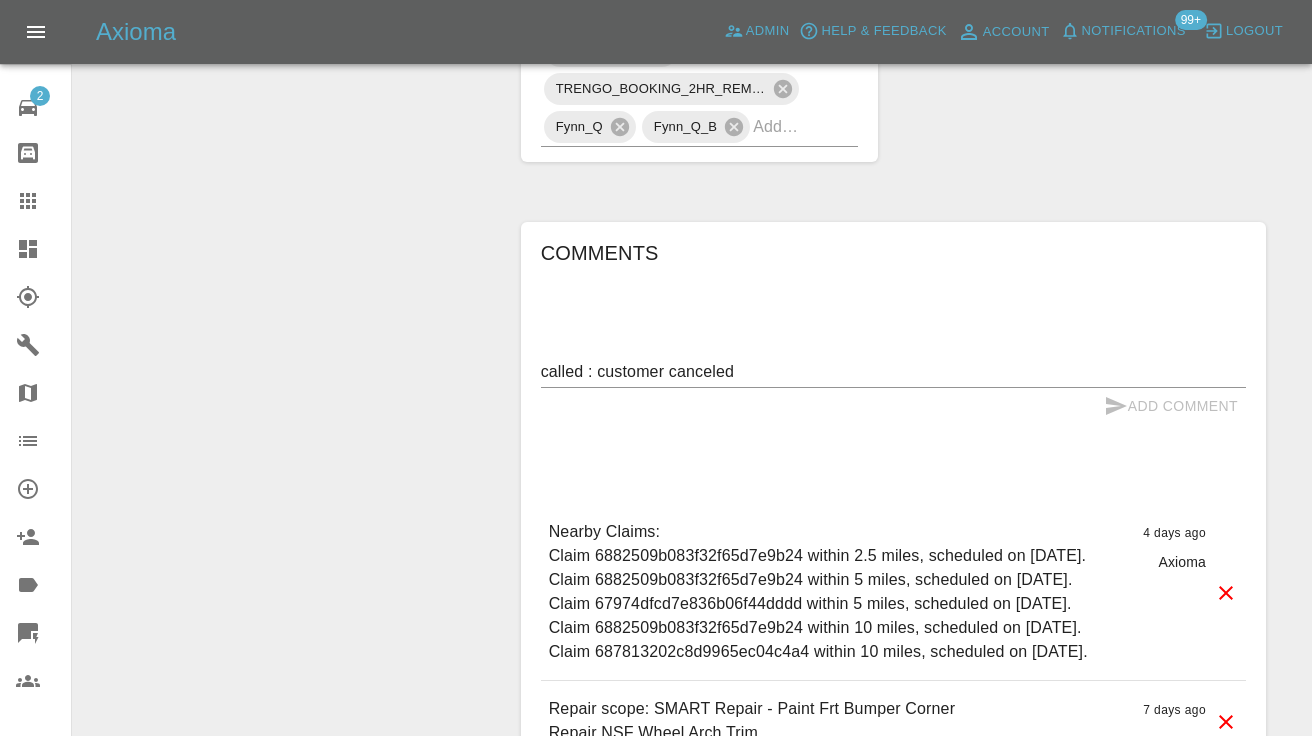 type 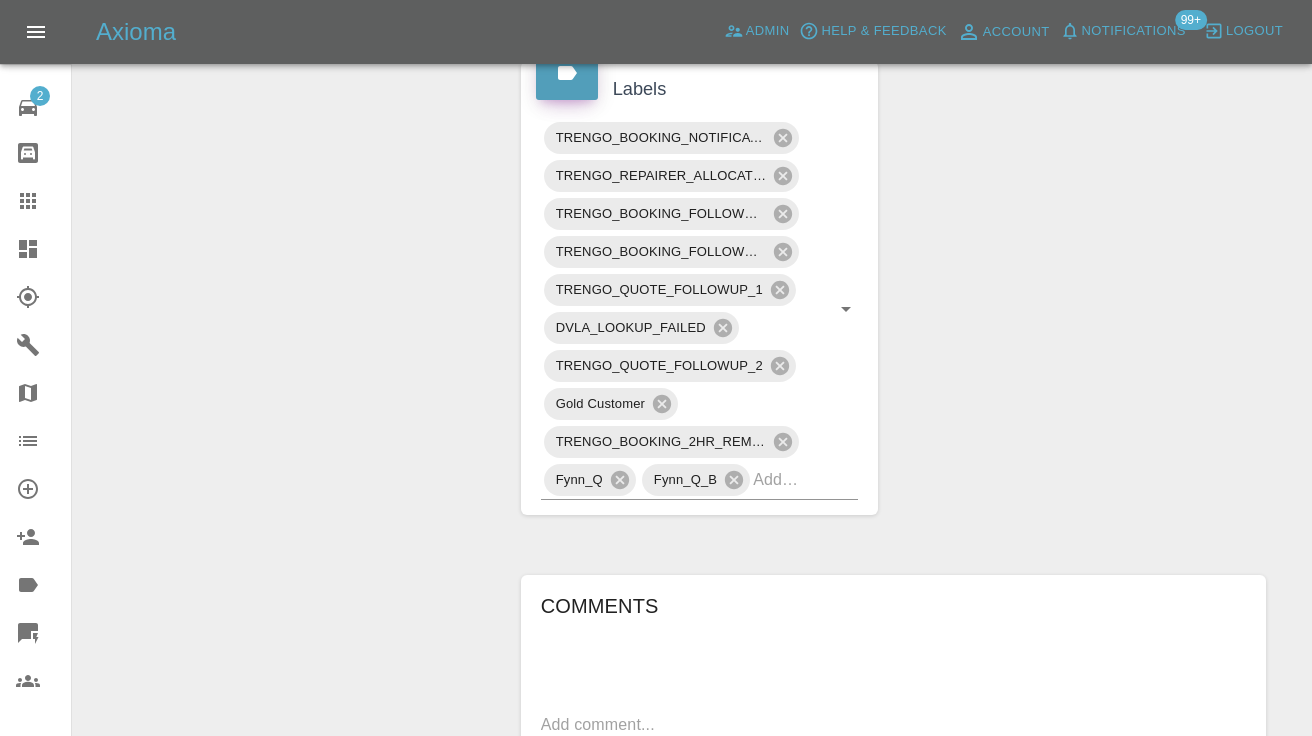 scroll, scrollTop: 981, scrollLeft: 0, axis: vertical 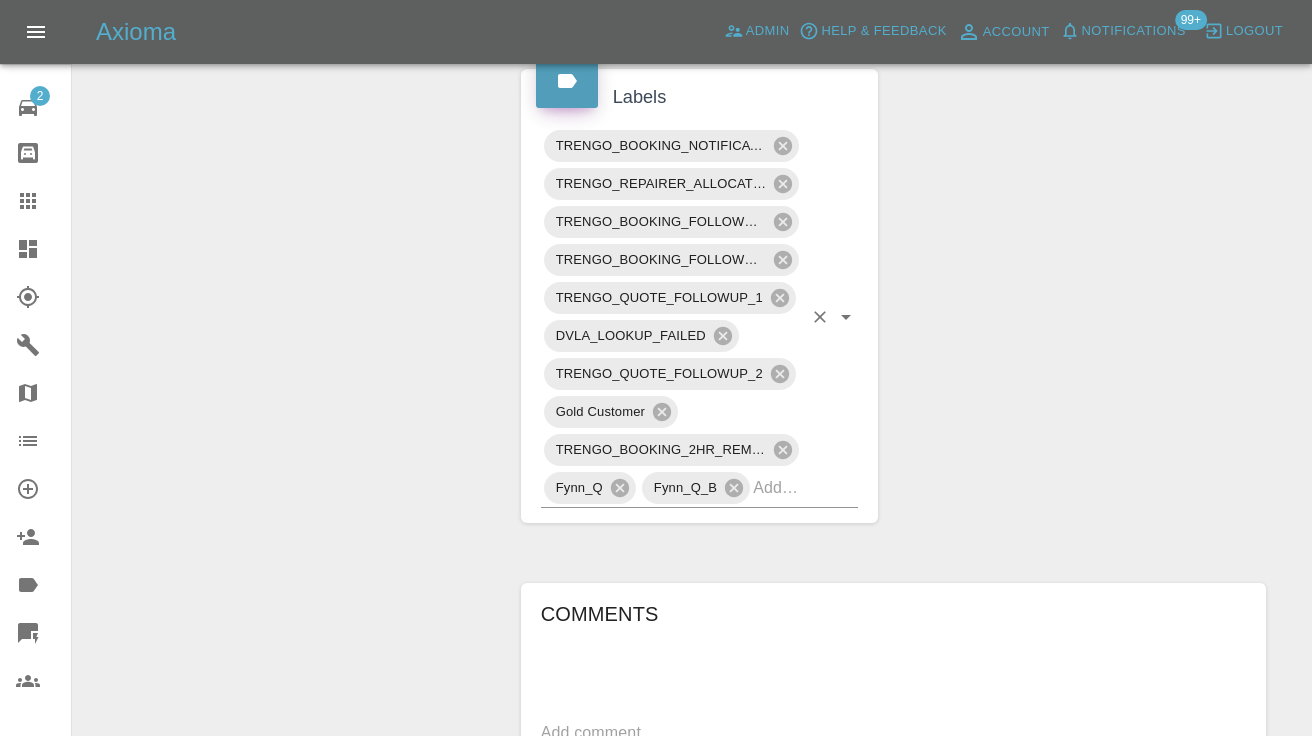 click on "TRENGO_BOOKING_NOTIFICATION TRENGO_REPAIRER_ALLOCATED TRENGO_BOOKING_FOLLOWUP_1 TRENGO_BOOKING_FOLLOWUP_2 TRENGO_QUOTE_FOLLOWUP_1 DVLA_LOOKUP_FAILED TRENGO_QUOTE_FOLLOWUP_2 Gold Customer TRENGO_BOOKING_2HR_REMINDER [FIRST_NAME]_[LAST_NAME] [FIRST_NAME]_[LAST_NAME]_B" at bounding box center [700, 317] 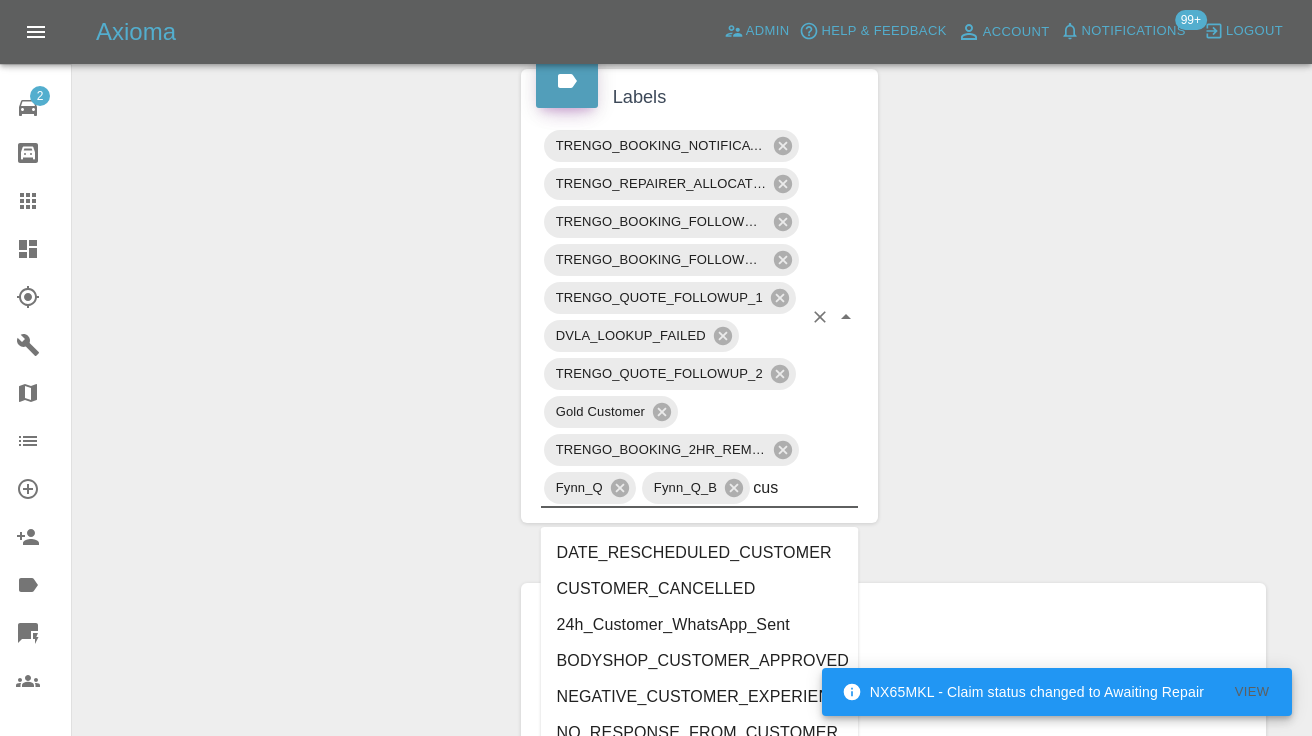 type on "cust" 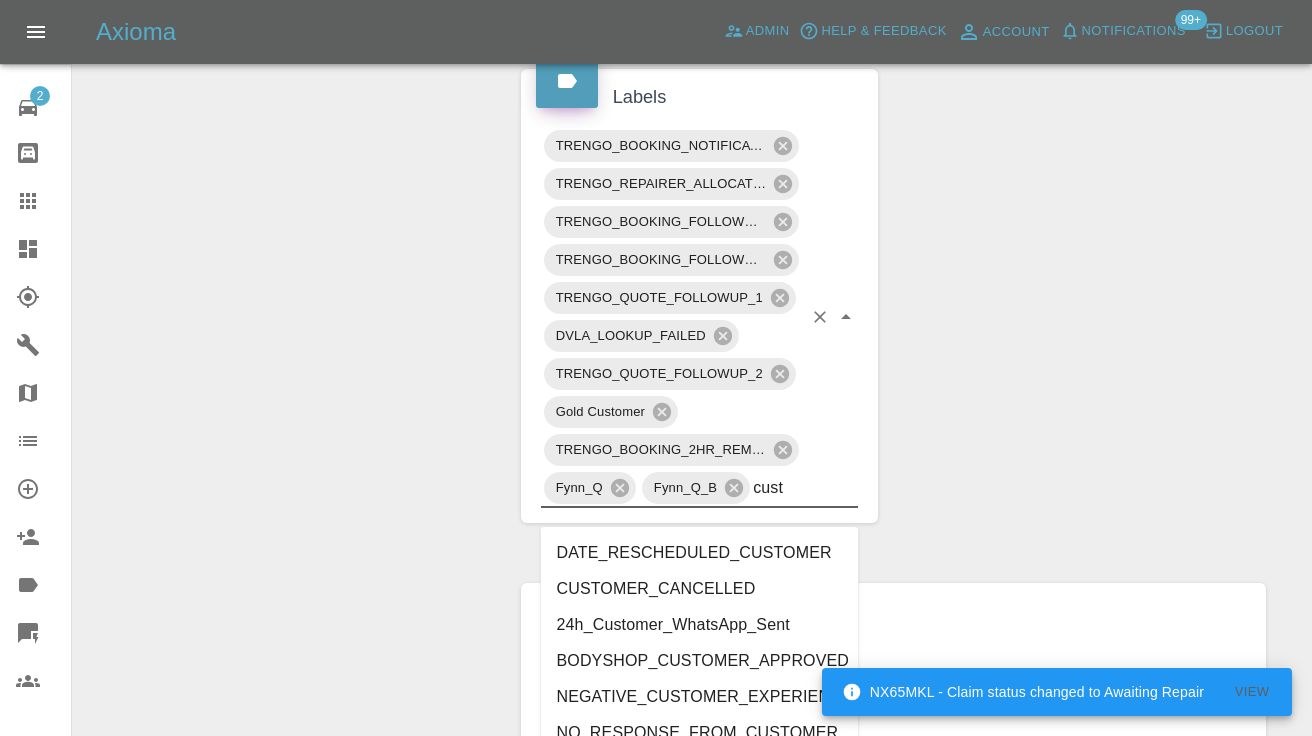 click on "CUSTOMER_CANCELLED" at bounding box center [700, 589] 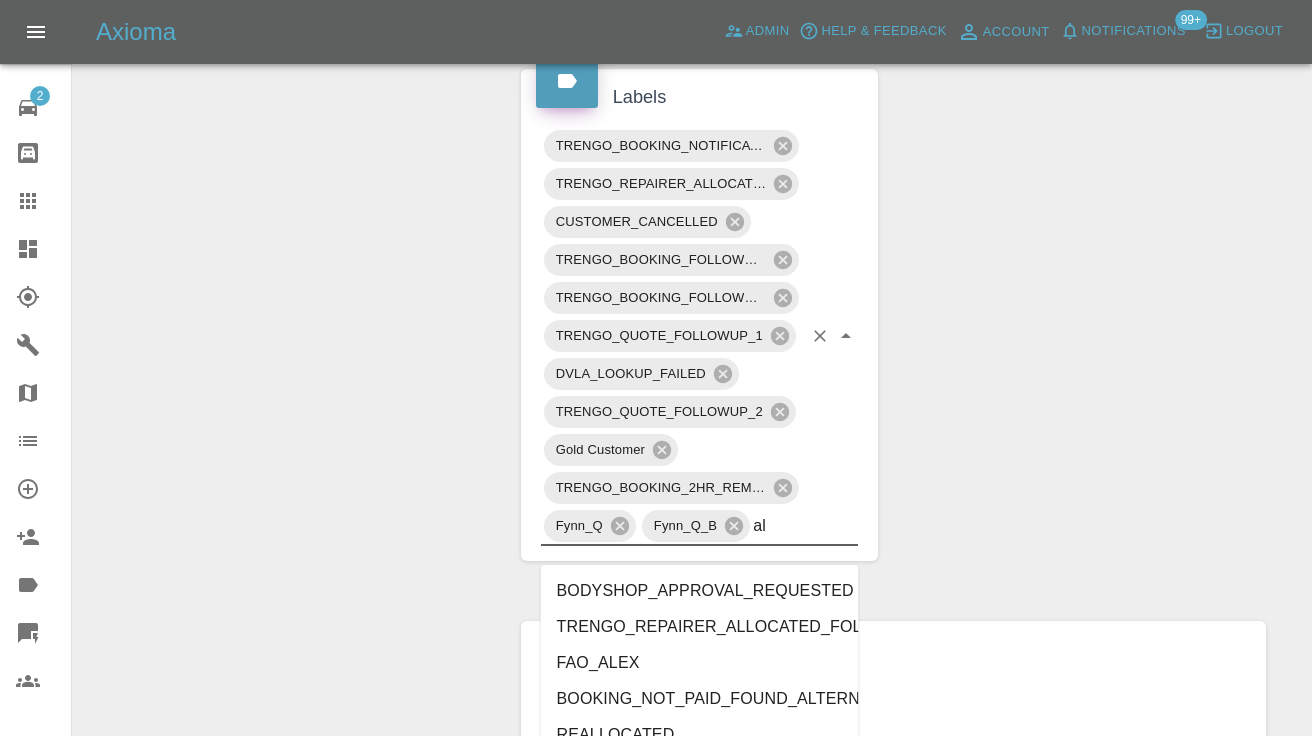 type on "alt" 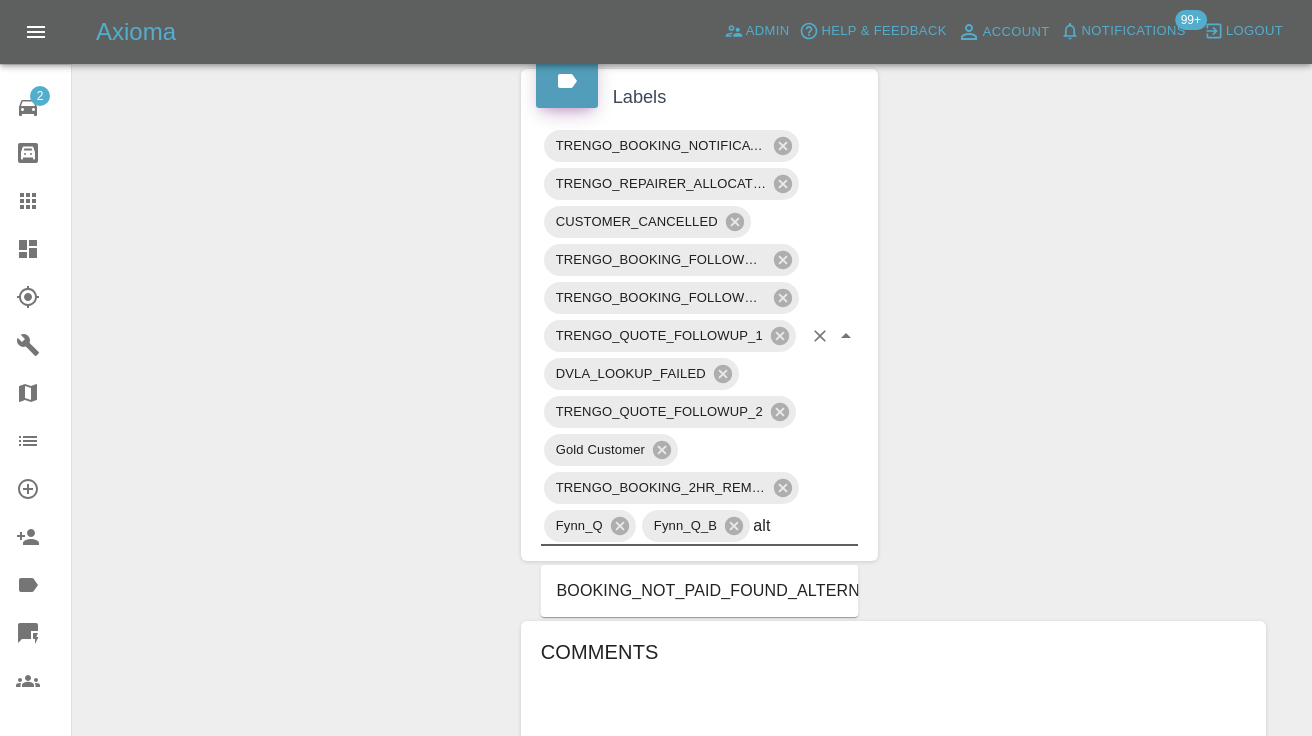 click on "BOOKING_NOT_PAID_FOUND_ALTERNATIVE" at bounding box center [700, 591] 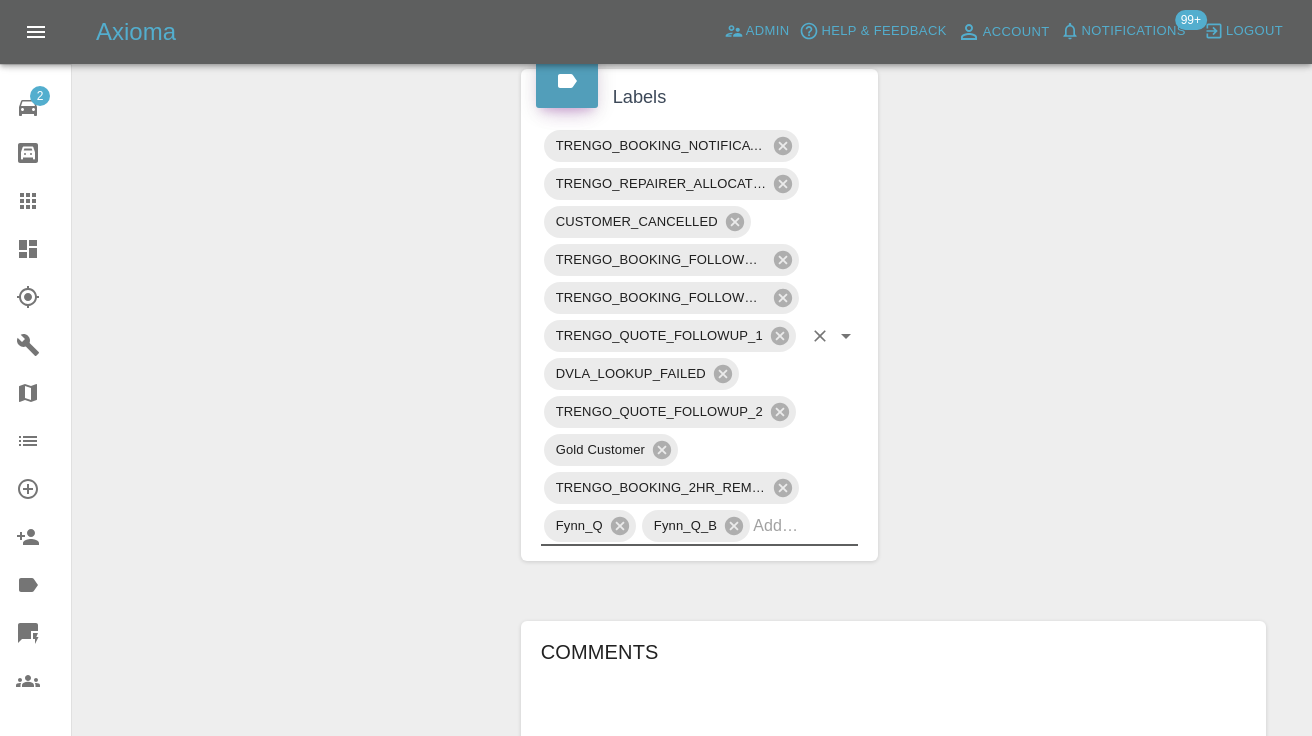 click on "Change Repairer Modify Claim Modify Quote Rollback Submit Payment Archive" at bounding box center [289, 292] 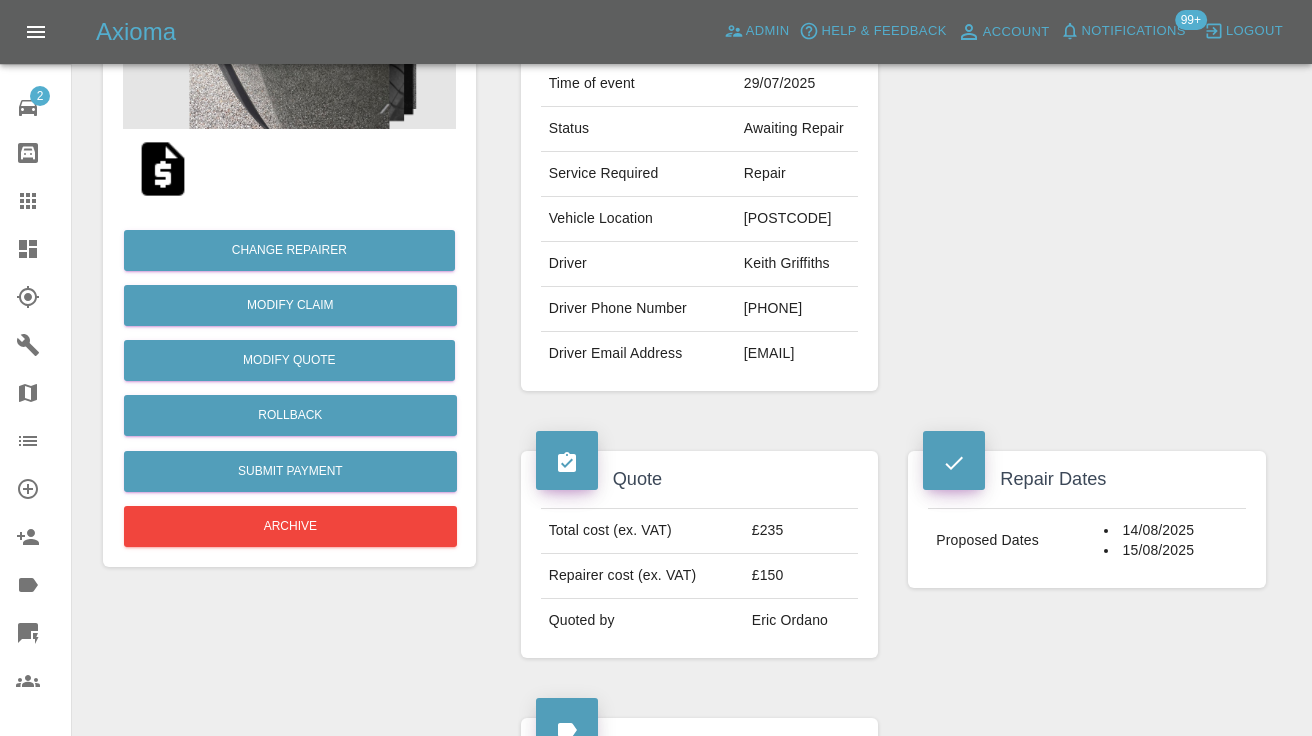 scroll, scrollTop: 348, scrollLeft: 0, axis: vertical 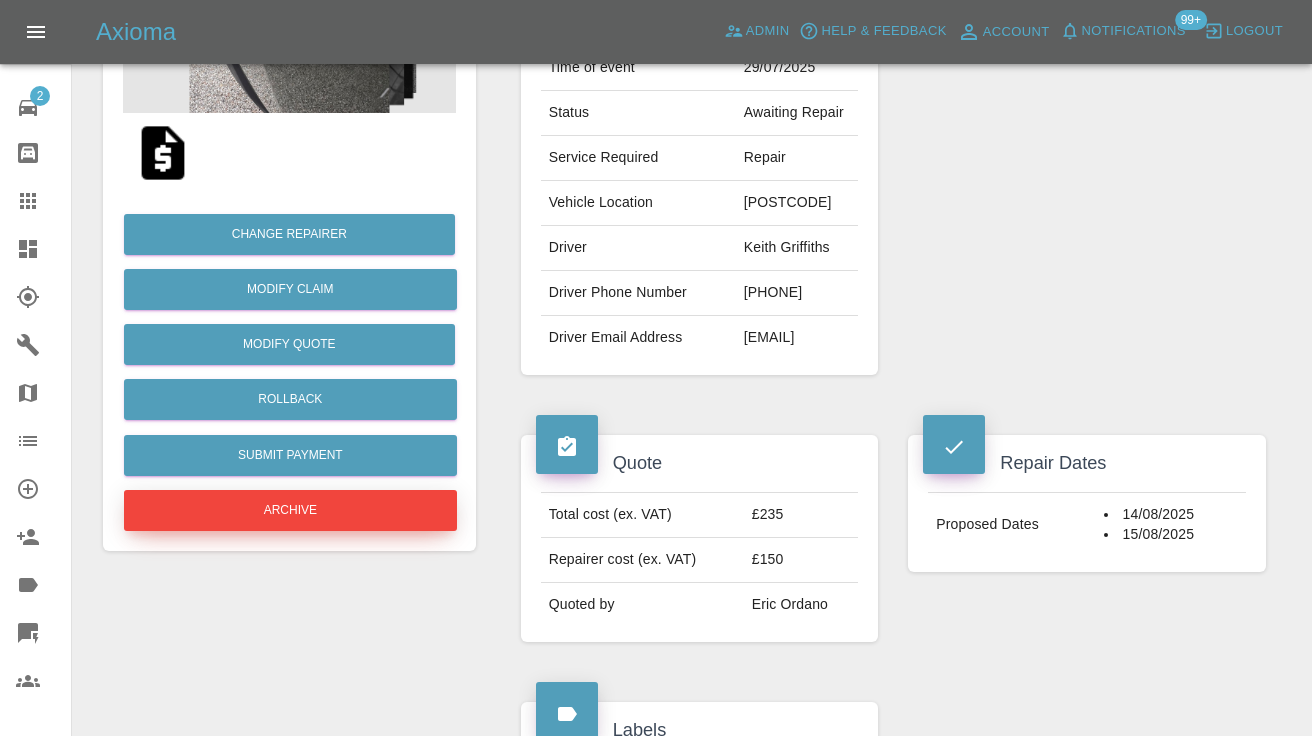 click on "Archive" at bounding box center [290, 510] 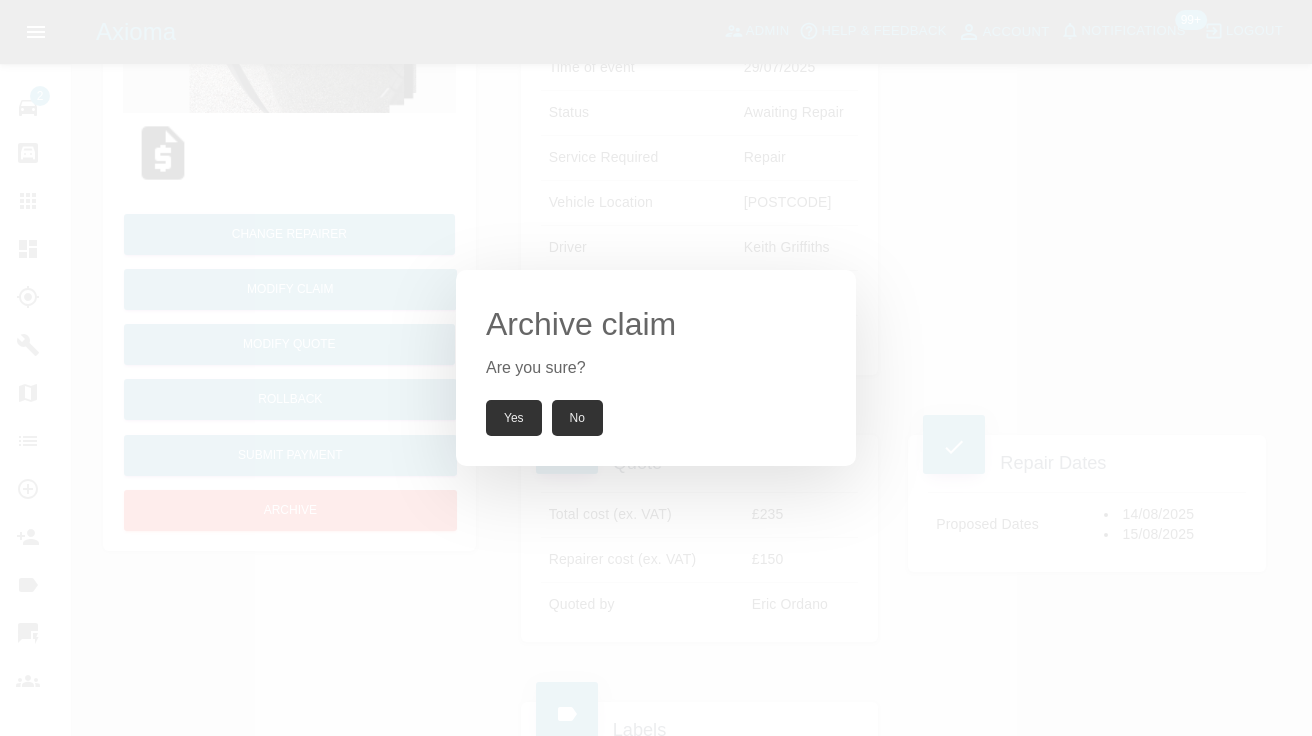 click on "Yes" at bounding box center [514, 418] 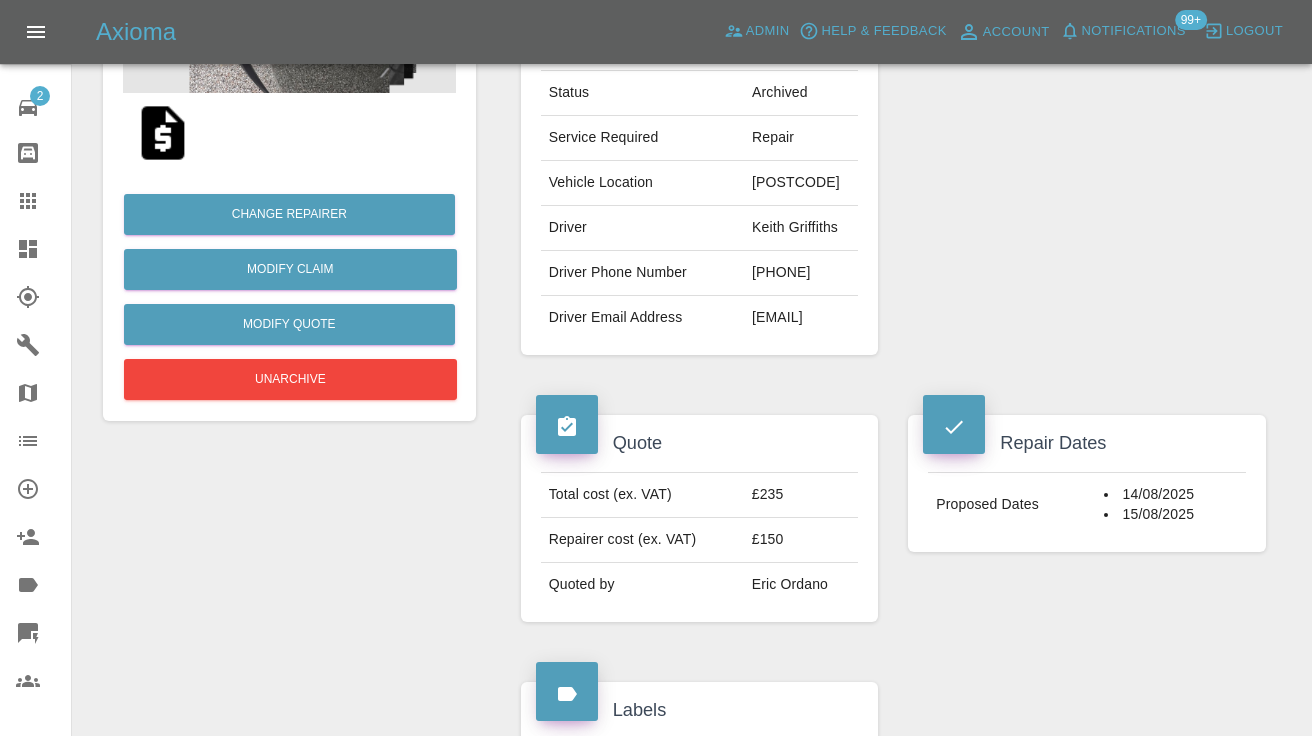 click 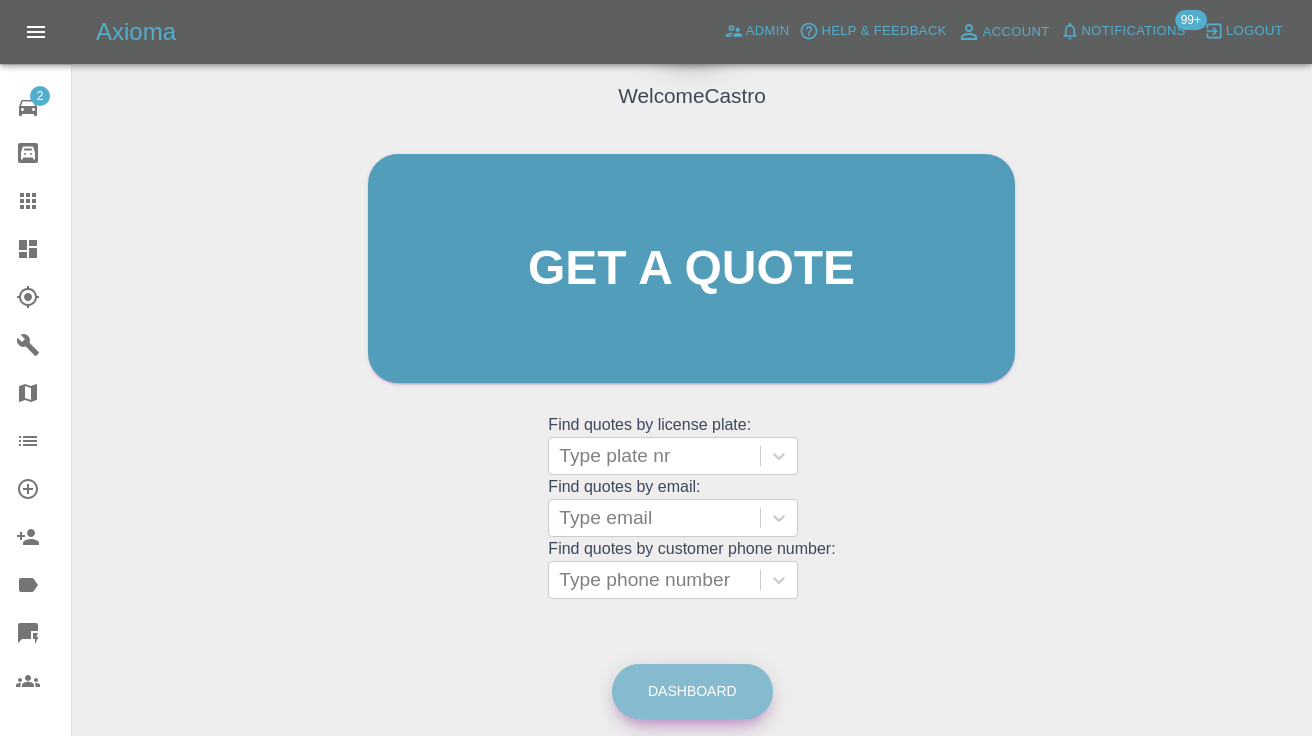 click on "Dashboard" at bounding box center (692, 691) 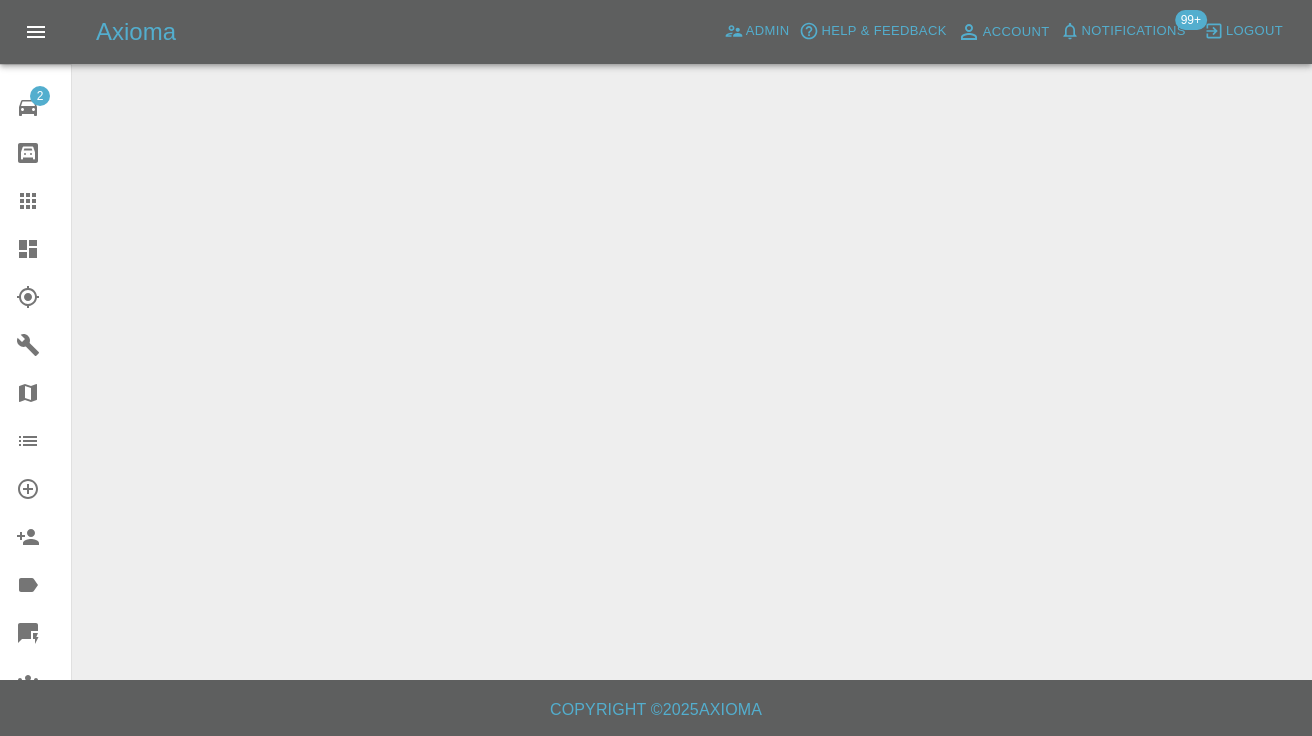 scroll, scrollTop: 0, scrollLeft: 0, axis: both 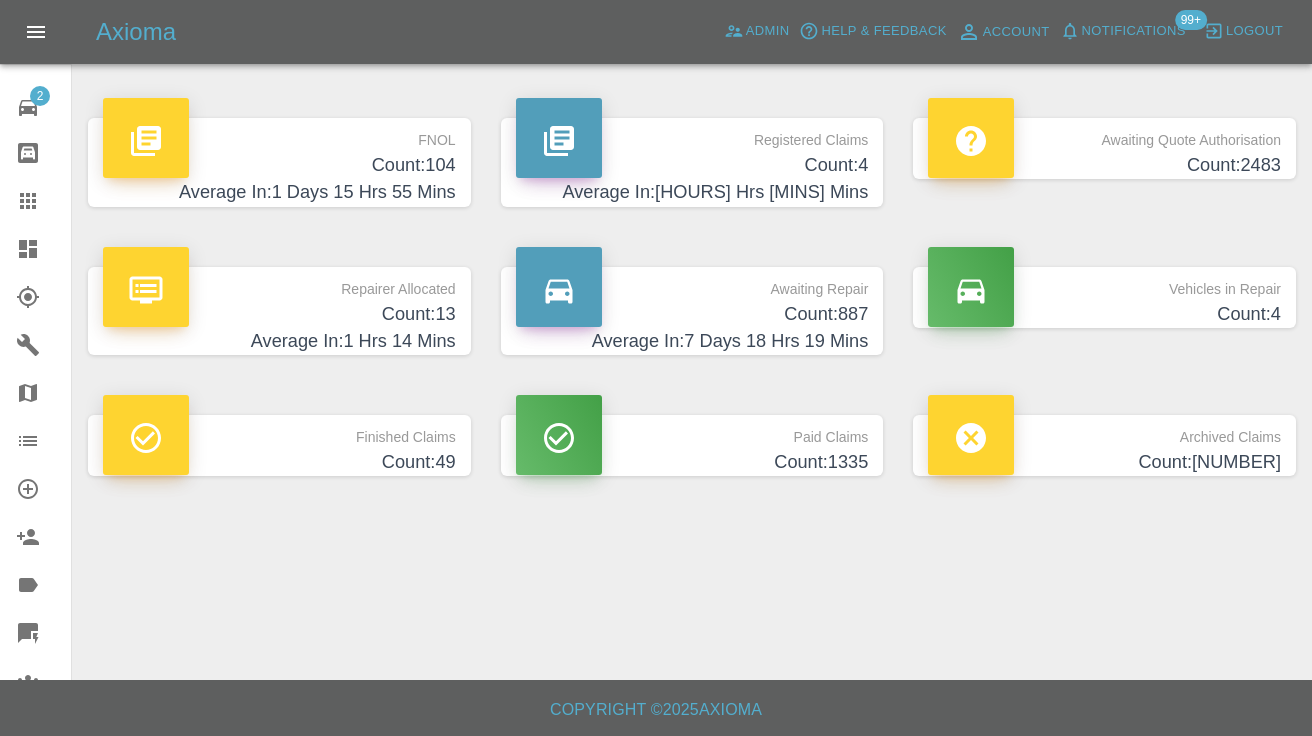 click on "Count:  887" at bounding box center (692, 314) 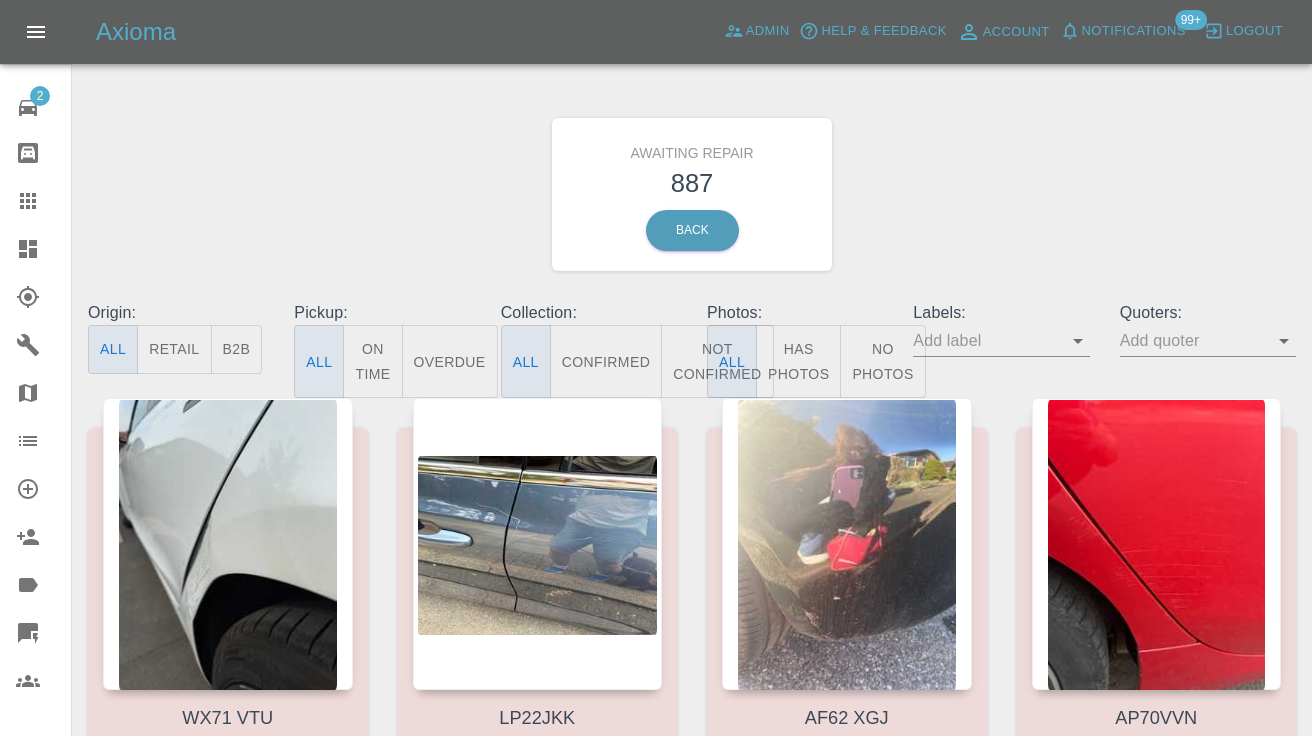 click on "Not Confirmed" at bounding box center [717, 361] 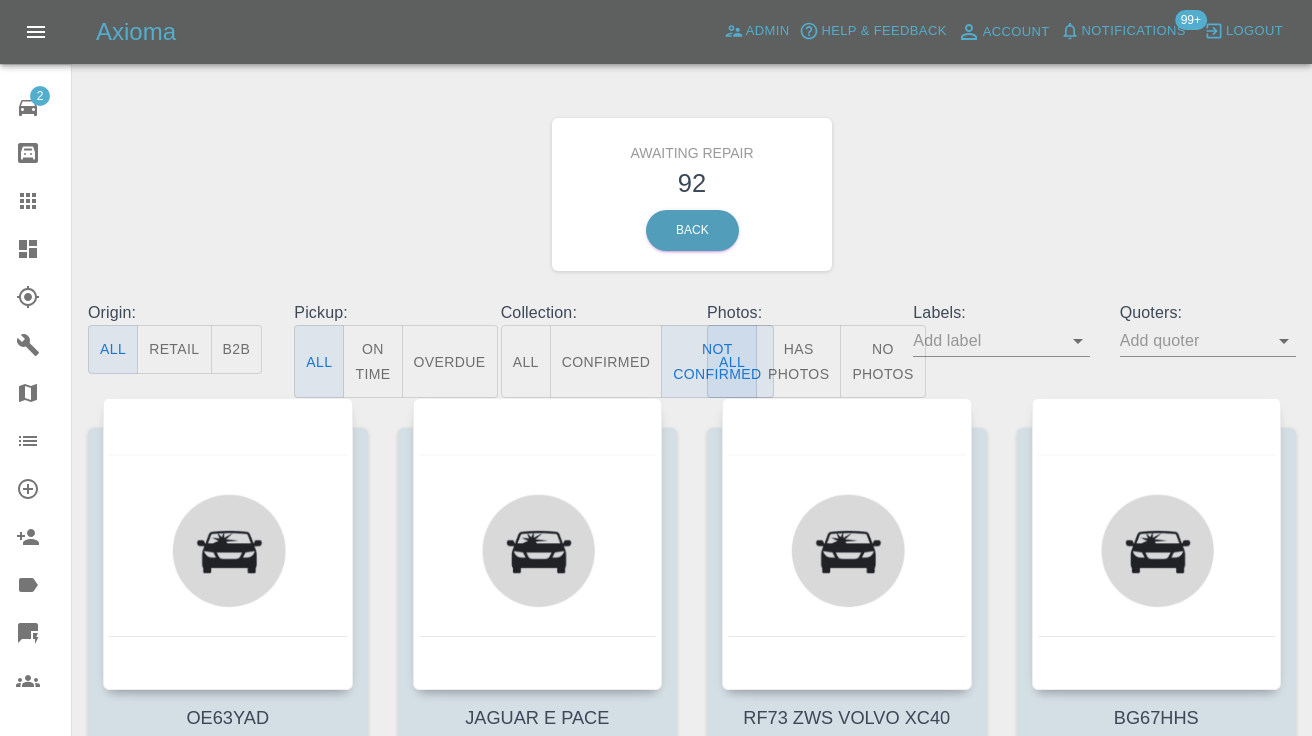 click on "Awaiting Repair 92 Back" at bounding box center (692, 194) 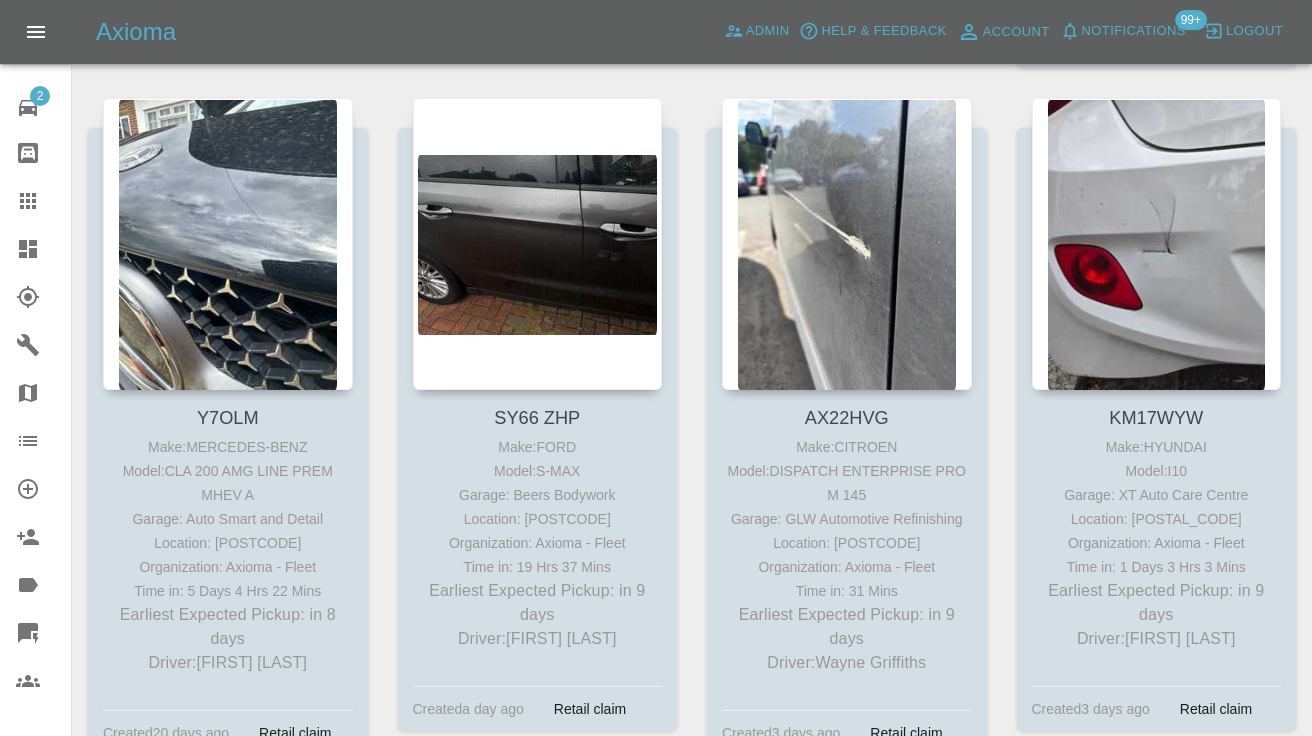 scroll, scrollTop: 5732, scrollLeft: 0, axis: vertical 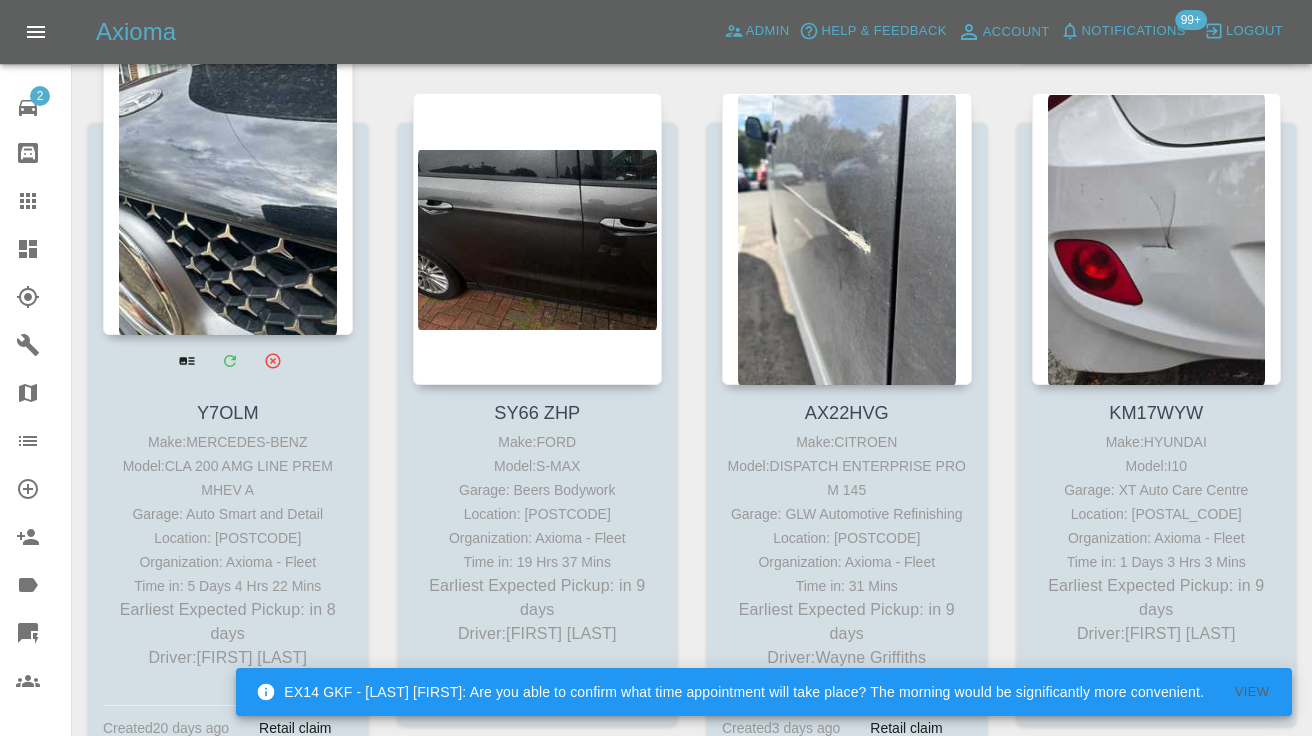 click at bounding box center [228, 189] 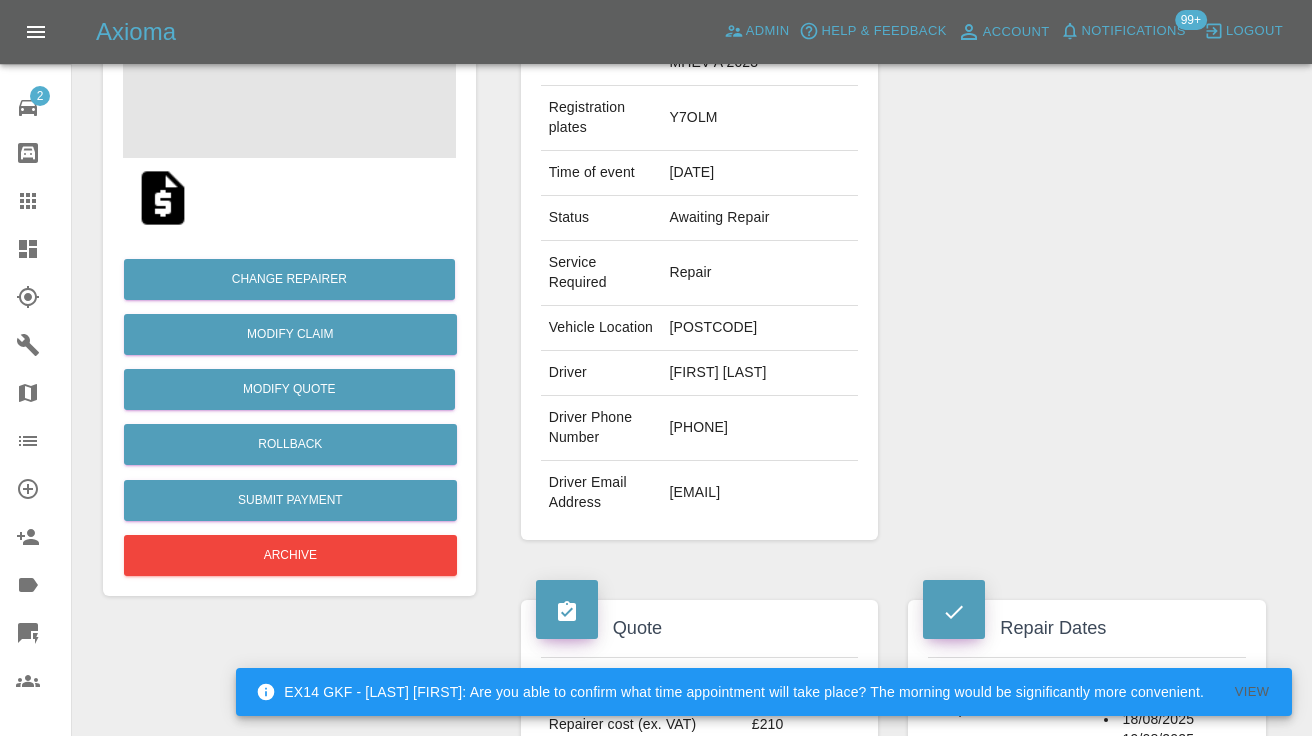 scroll, scrollTop: 306, scrollLeft: 0, axis: vertical 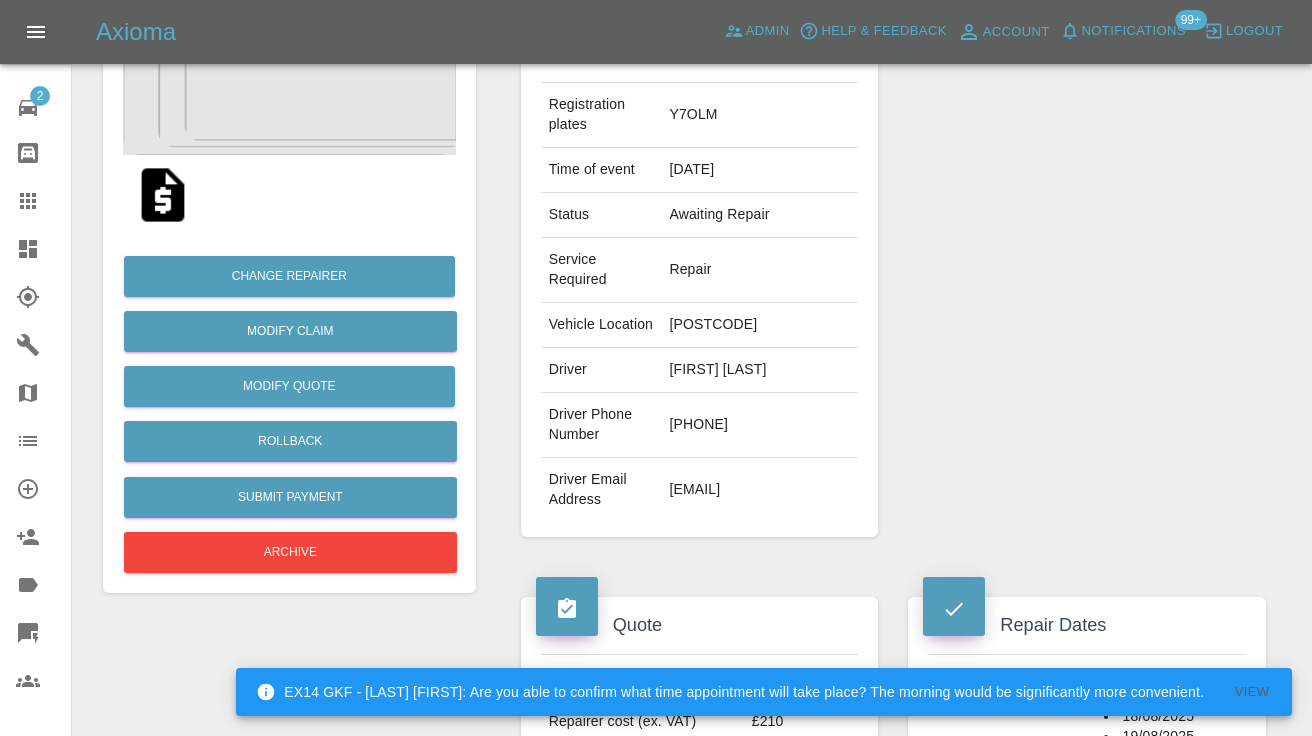 click on "07539247984" at bounding box center [759, 425] 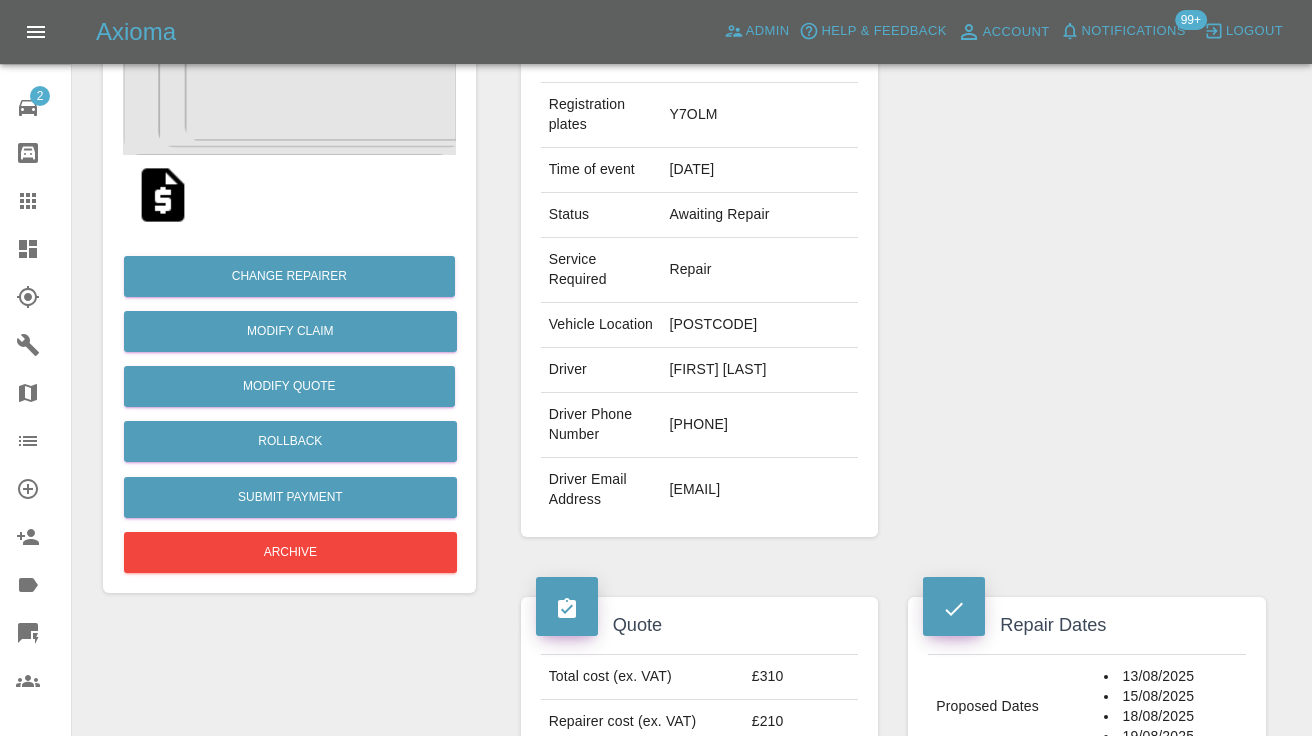 copy on "07539247984" 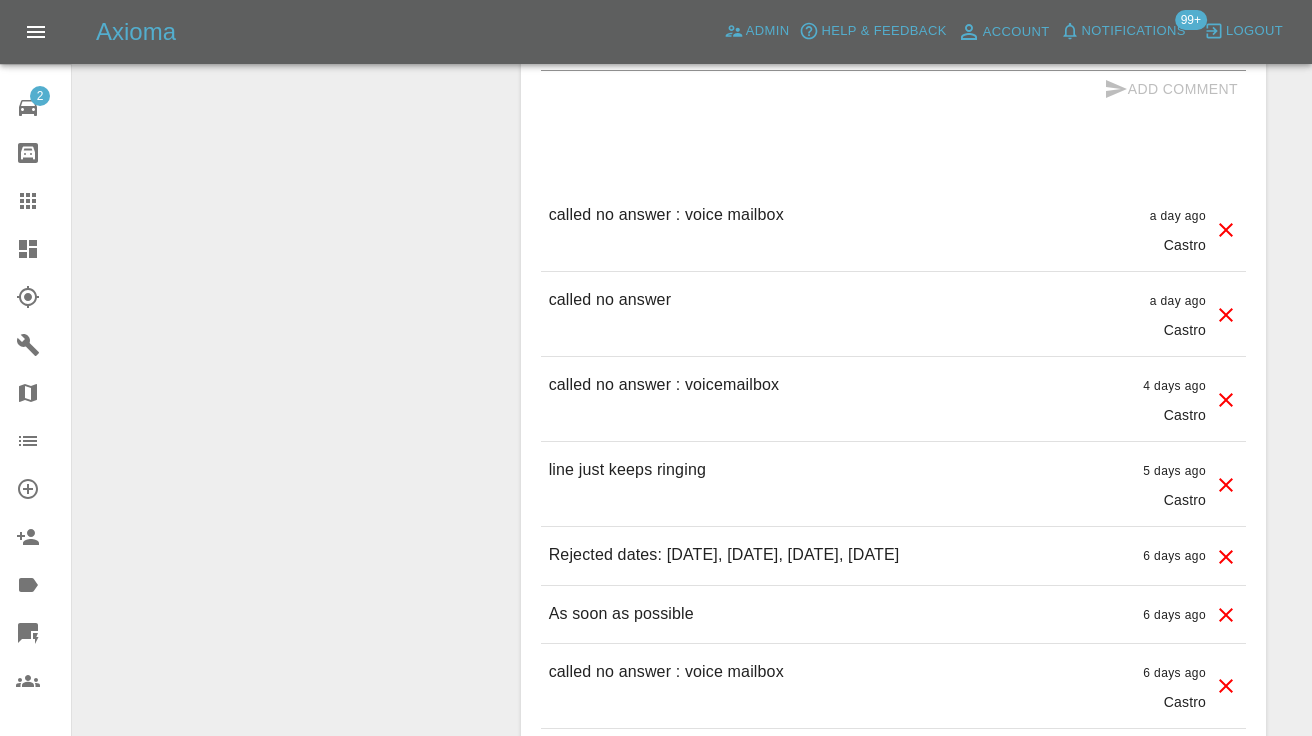 scroll, scrollTop: 1938, scrollLeft: 0, axis: vertical 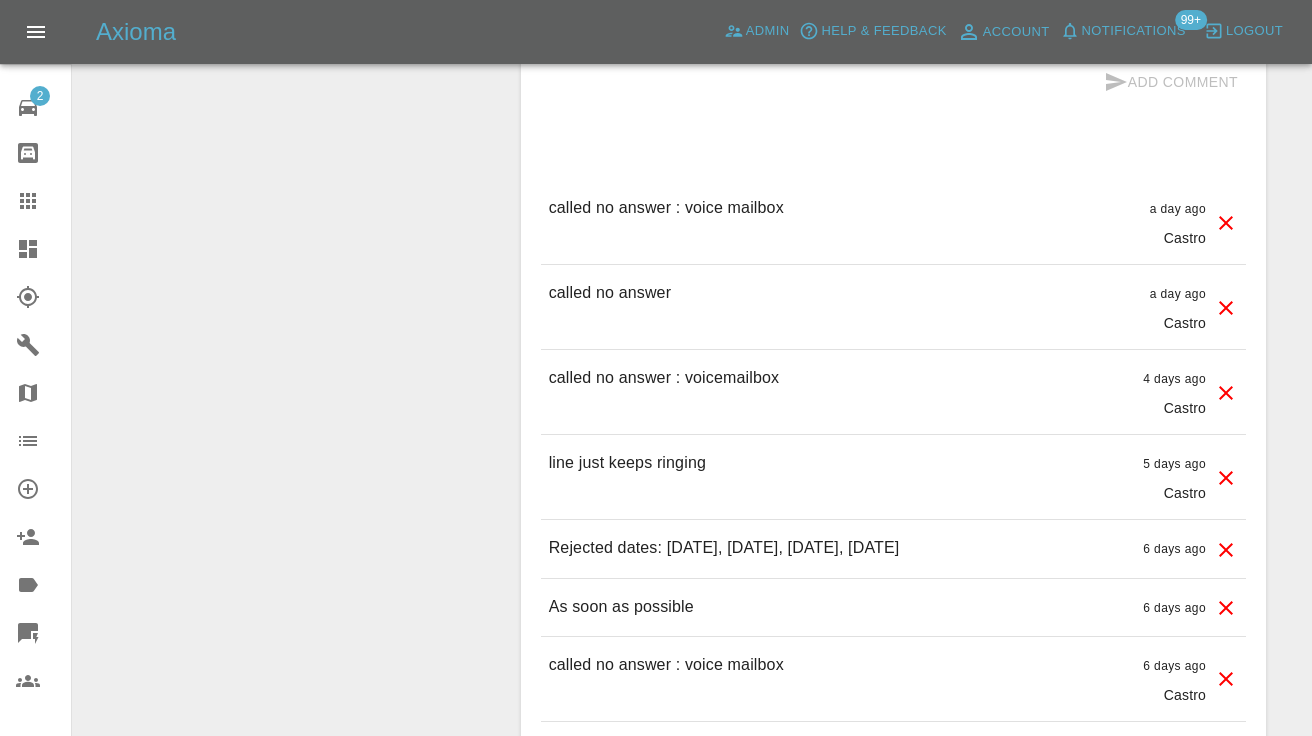 click at bounding box center [893, 47] 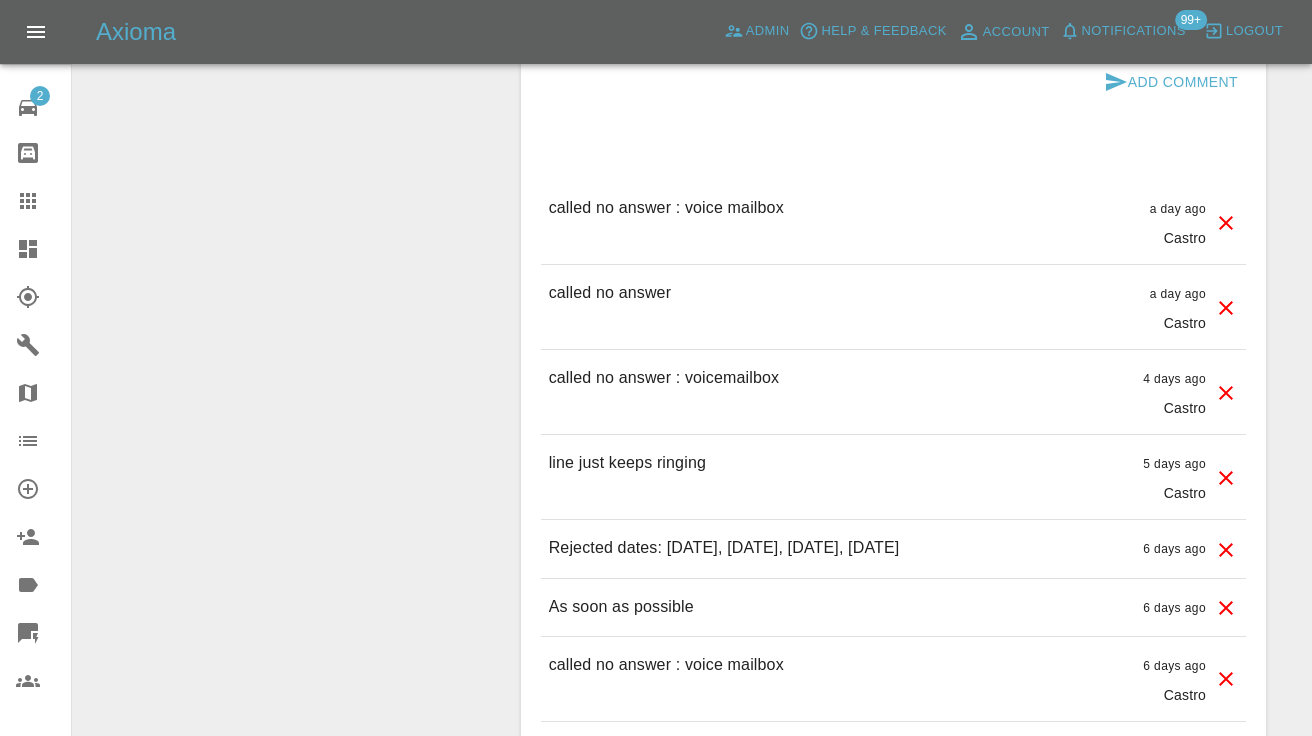 type on "called no answer" 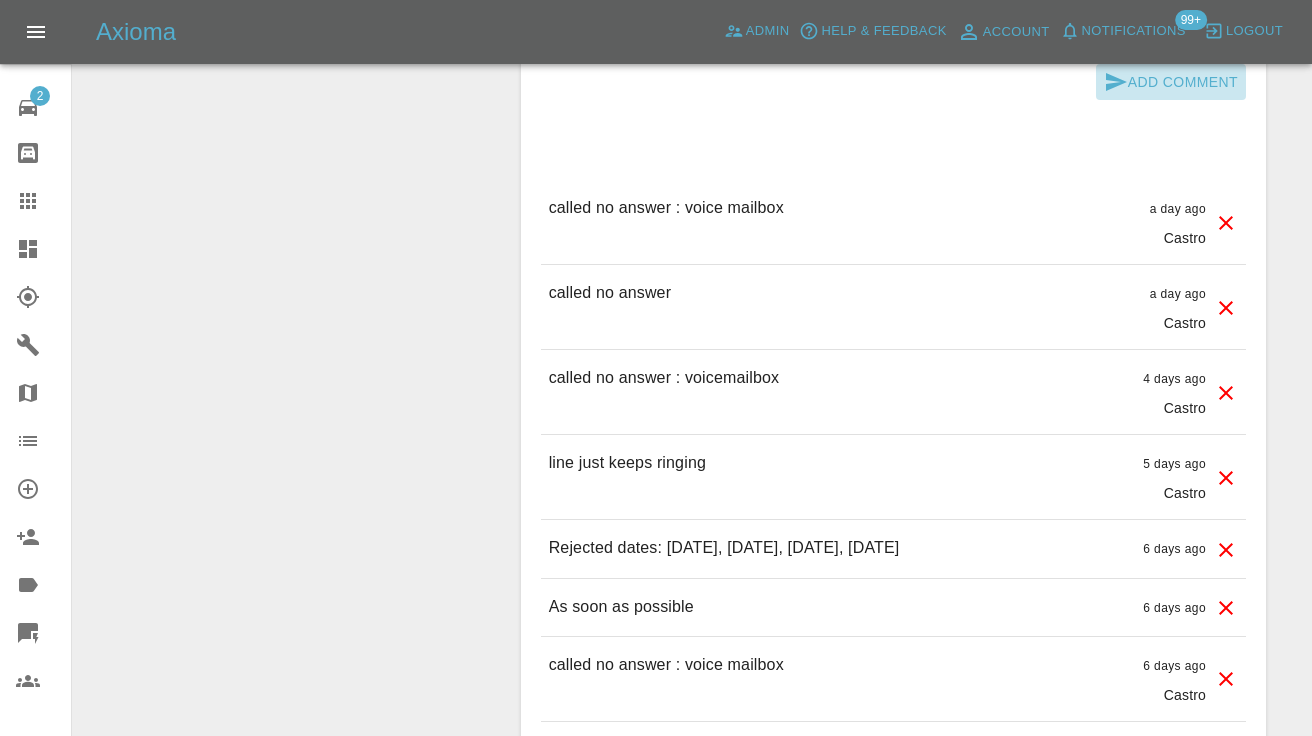 click on "Add Comment" at bounding box center (1171, 82) 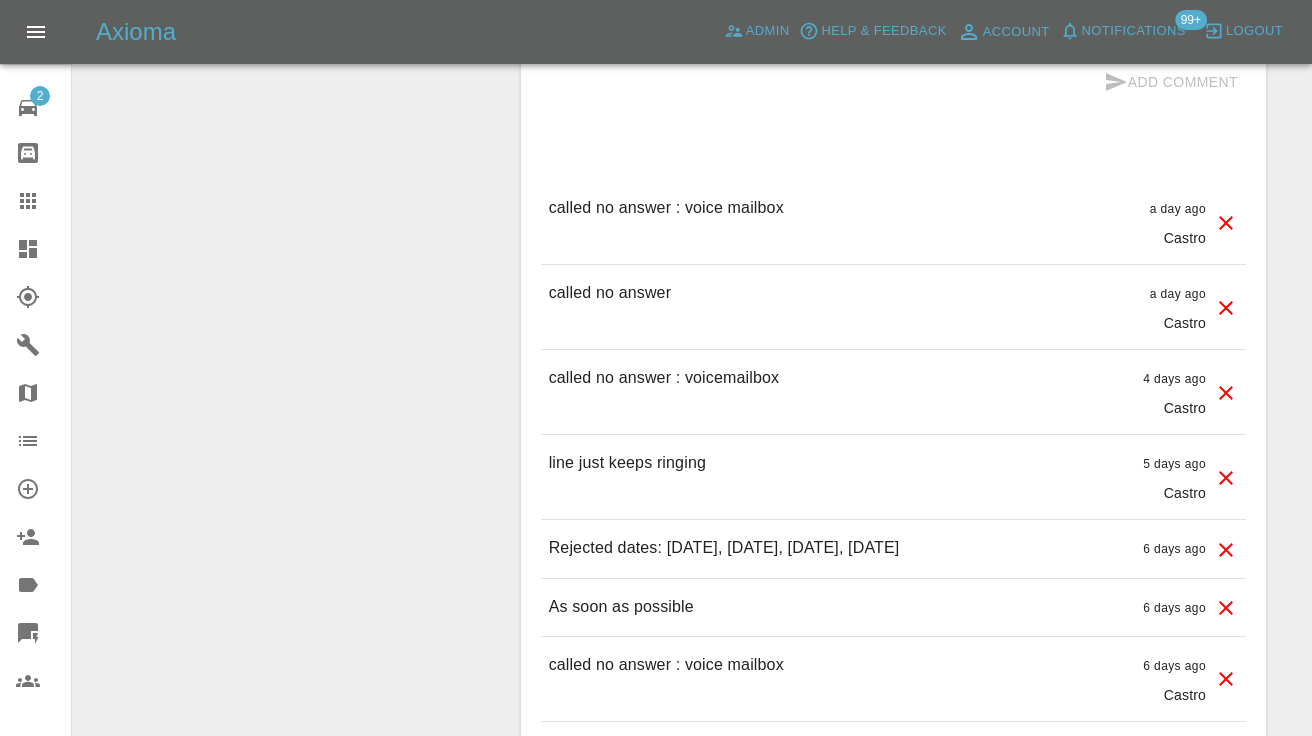 type 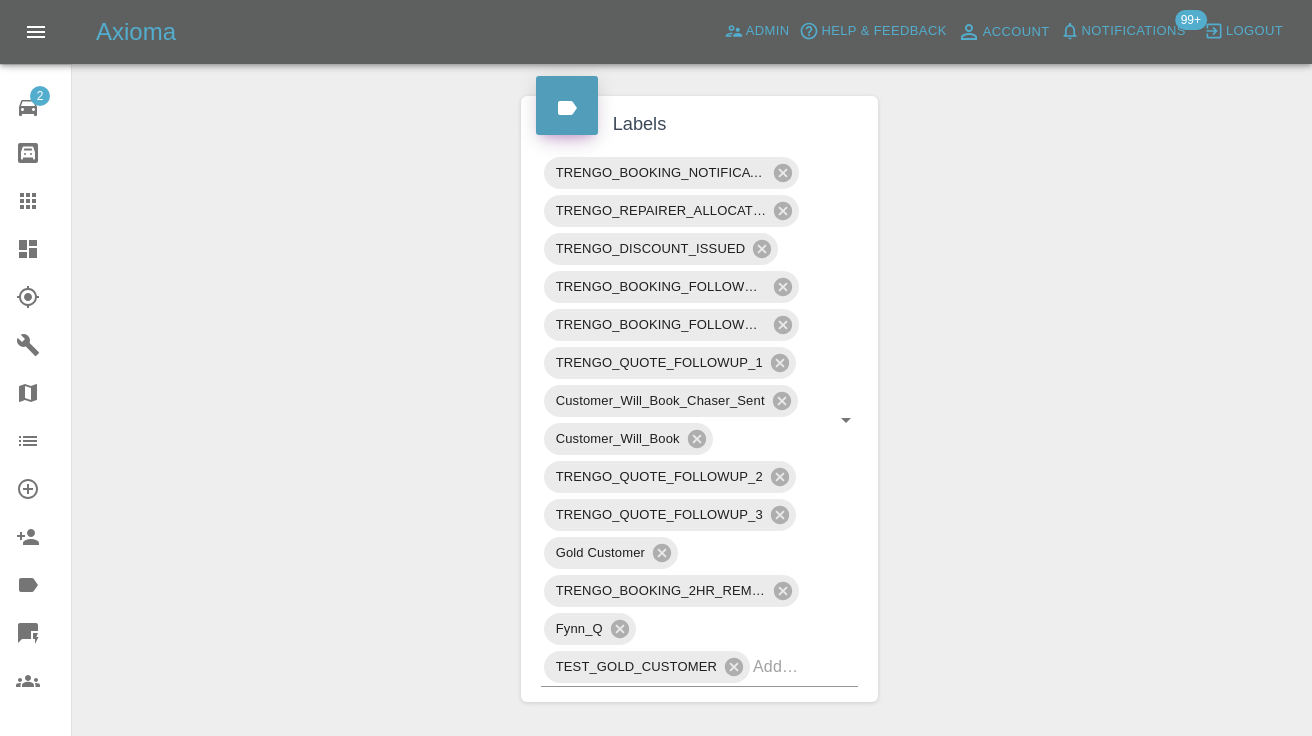scroll, scrollTop: 1066, scrollLeft: 0, axis: vertical 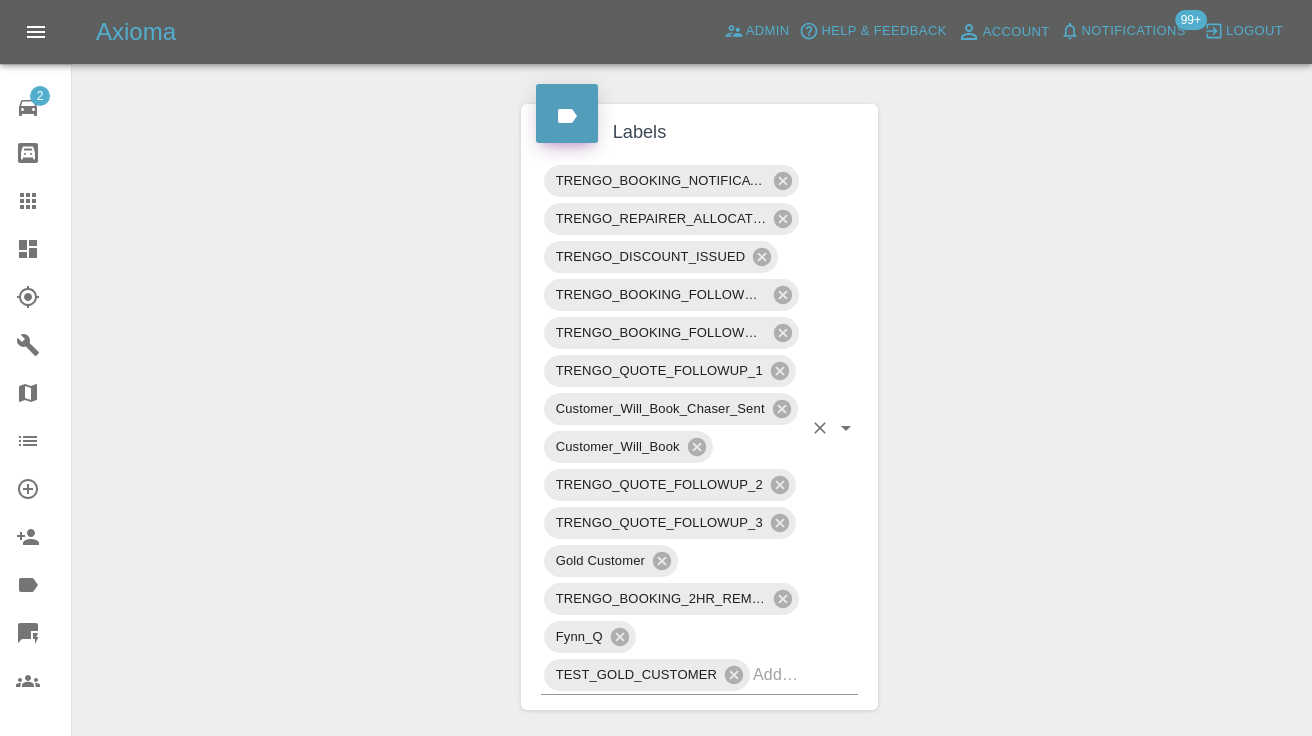 click at bounding box center (777, 674) 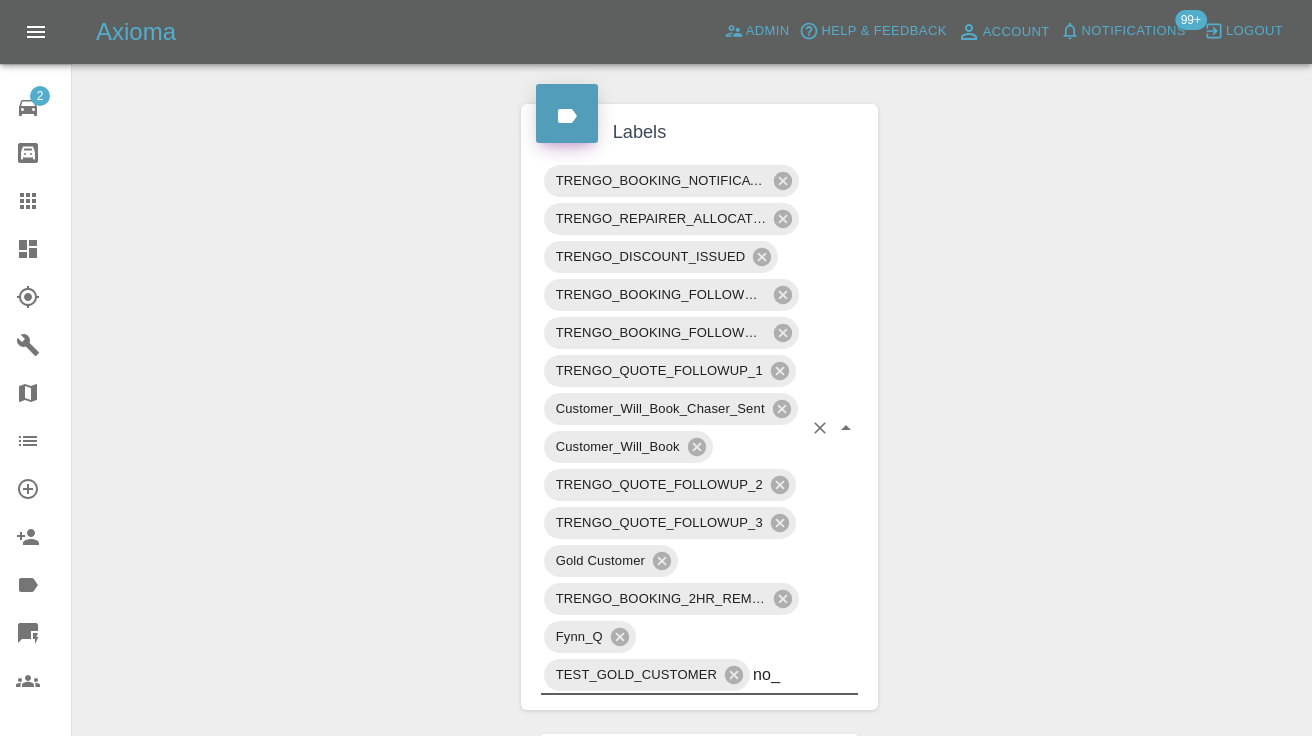 type on "no_" 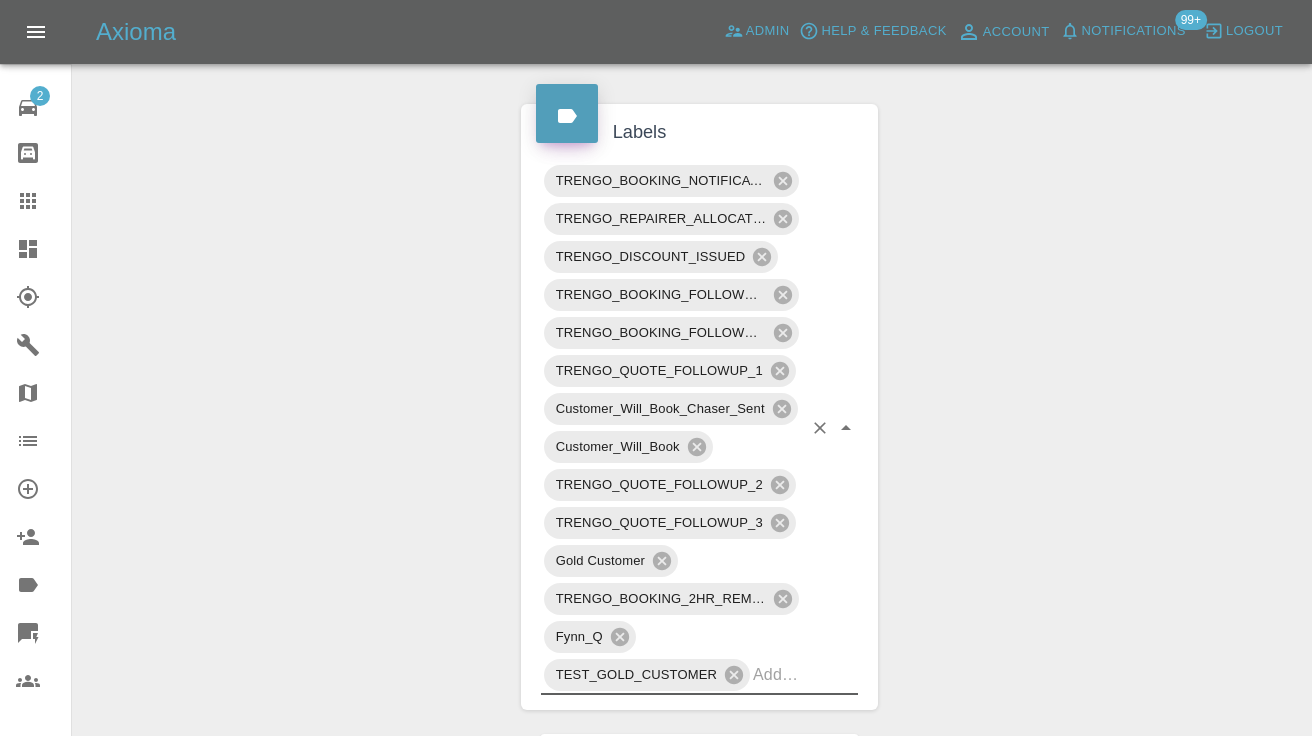 click on "Claim Information Vehicle Make, Model, Year MERCEDES-BENZ CLA 200 AMG LINE PREM MHEV A 2023 Registration plates Y7OLM Time of event 16/07/2025 Status Awaiting Repair Service Required Repair Vehicle Location SS73AH Driver Luke McDonald Driver Phone Number 07539247984 Driver Email Address lukemc1998@live.co.uk Repairer Repair shop Auto Smart and Detail Quote Total cost (ex. VAT) £310 Repairer cost (ex. VAT) £210 Quoted by Eric Ordano Repair Dates Proposed Dates 13/08/2025 15/08/2025 18/08/2025 19/08/2025 Labels TRENGO_BOOKING_NOTIFICATION TRENGO_REPAIRER_ALLOCATED TRENGO_DISCOUNT_ISSUED TRENGO_BOOKING_FOLLOWUP_1 TRENGO_BOOKING_FOLLOWUP_2 TRENGO_QUOTE_FOLLOWUP_1 Customer_Will_Book_Chaser_Sent Customer_Will_Book TRENGO_QUOTE_FOLLOWUP_2 TRENGO_QUOTE_FOLLOWUP_3 Gold Customer TRENGO_BOOKING_2HR_REMINDER Fynn_Q TEST_GOLD_CUSTOMER Comments x Add Comment called no answer  in a few seconds Castro called no answer  in a few seconds Castro called no answer : voice mailbox  a day ago Castro a day ago Castro a day ago" at bounding box center [893, 619] 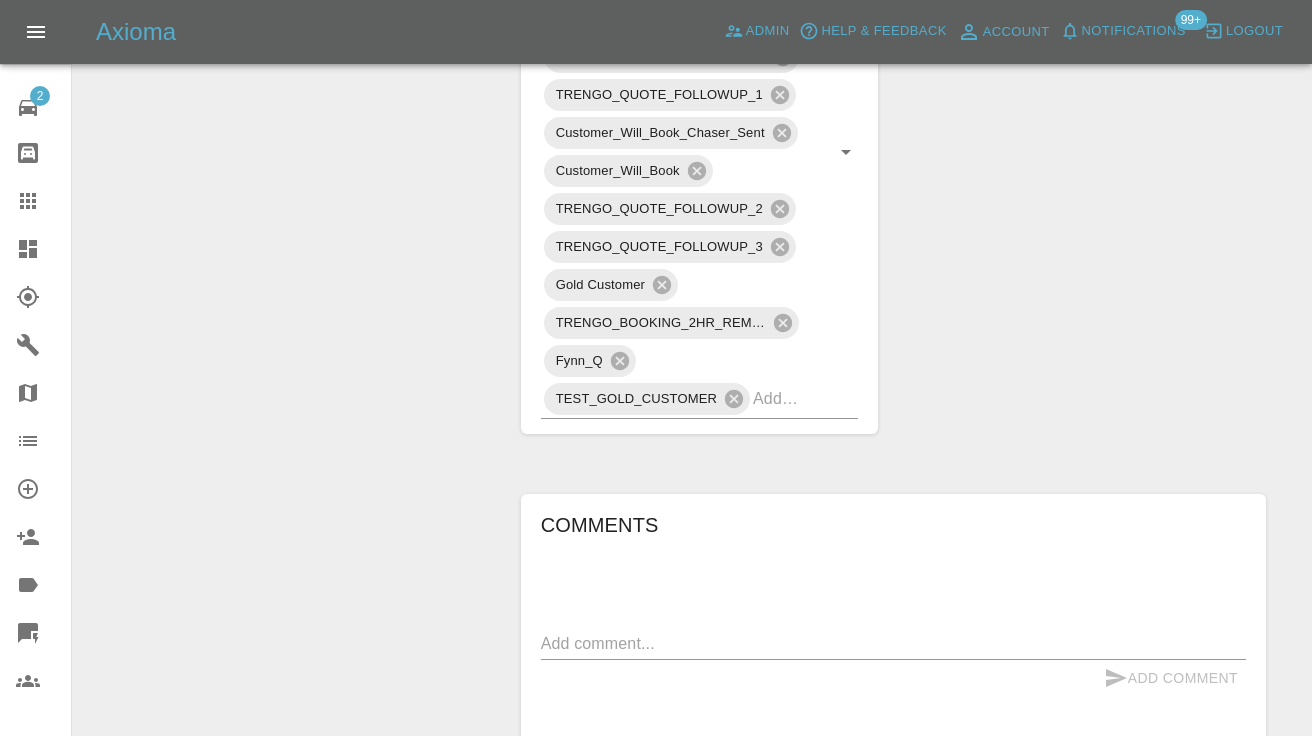 scroll, scrollTop: 1350, scrollLeft: 0, axis: vertical 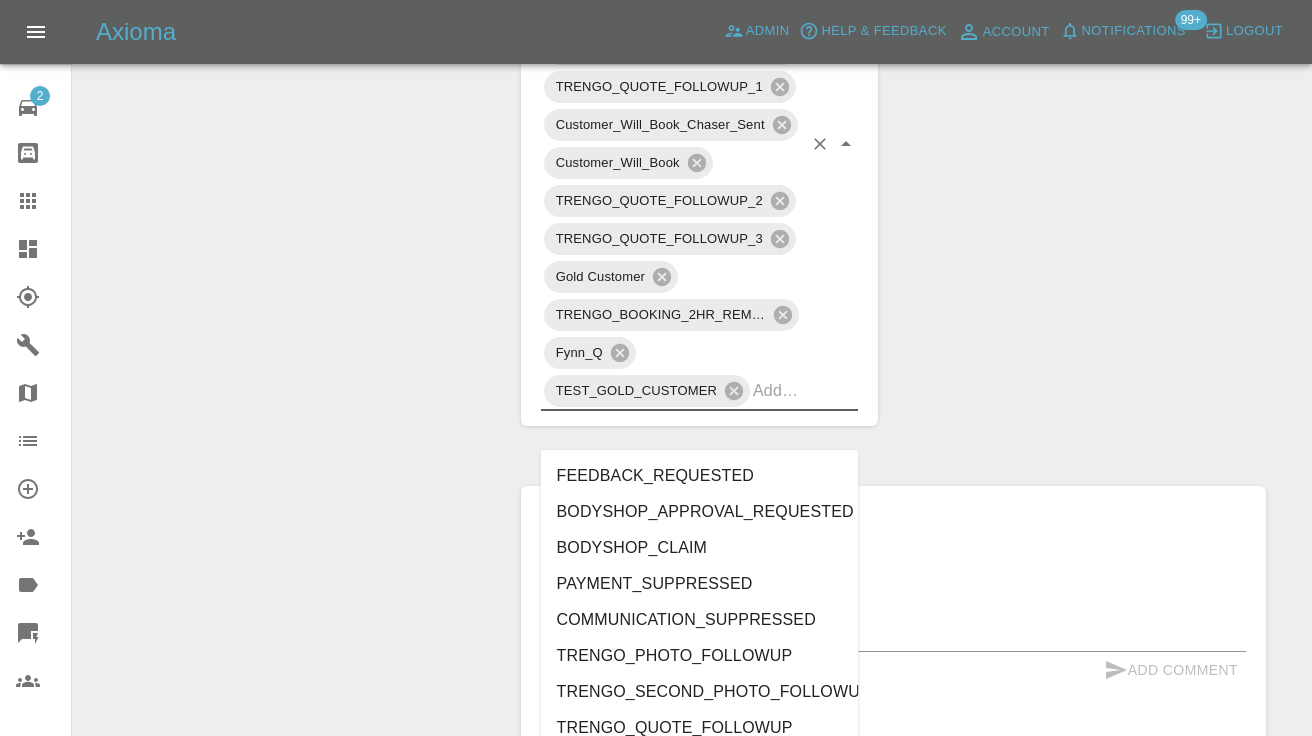 click at bounding box center [777, 390] 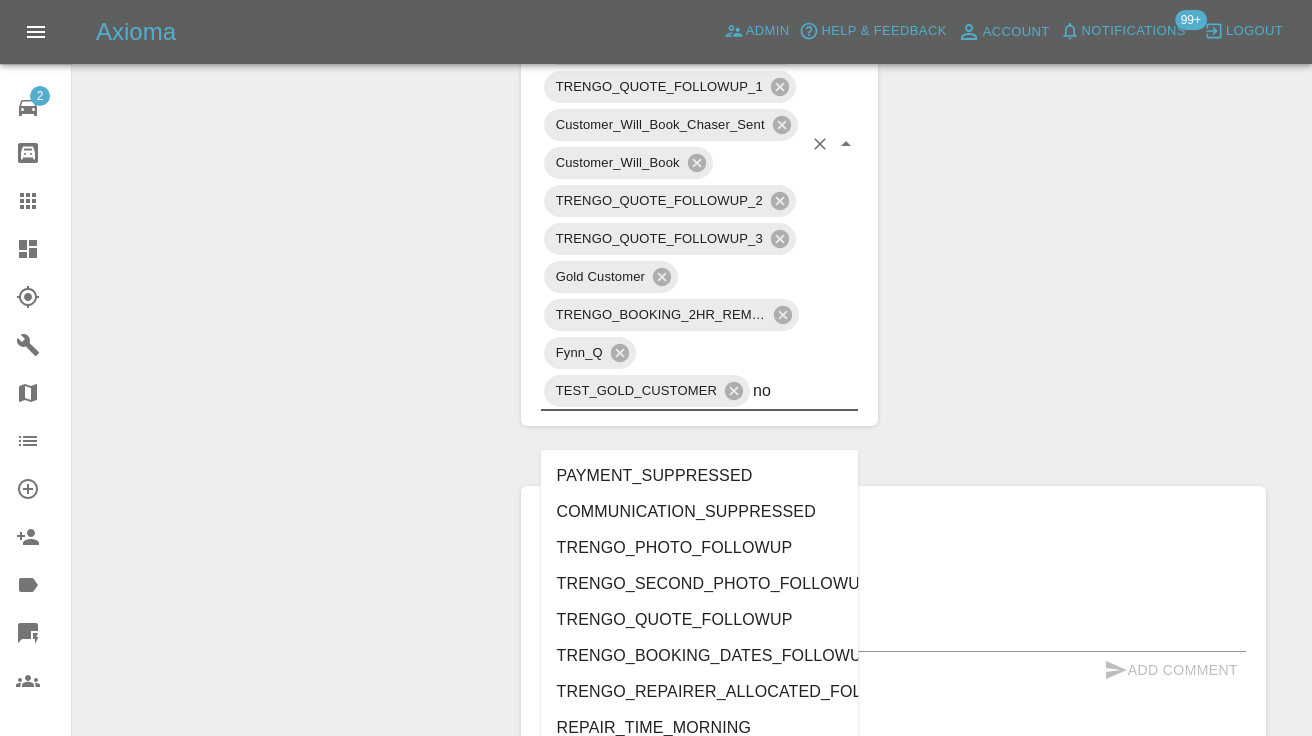 type on "no_" 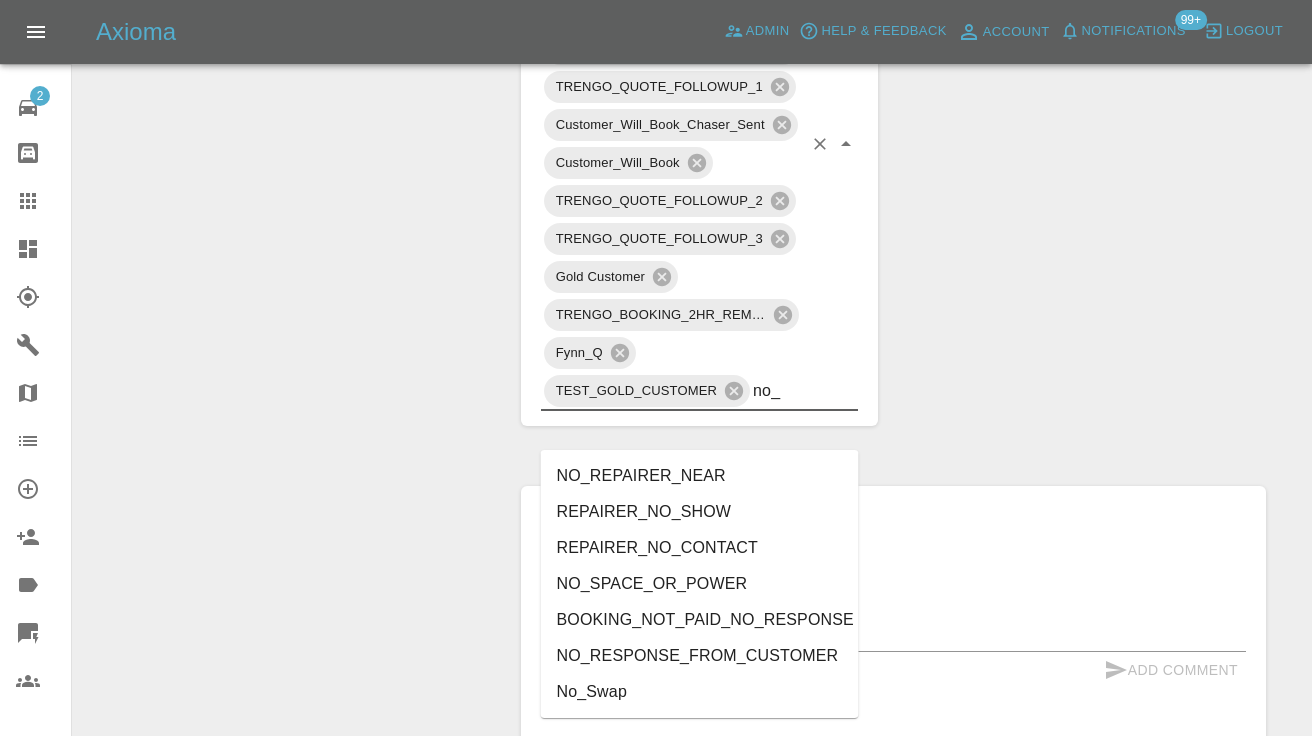 click on "NO_RESPONSE_FROM_CUSTOMER" at bounding box center (700, 656) 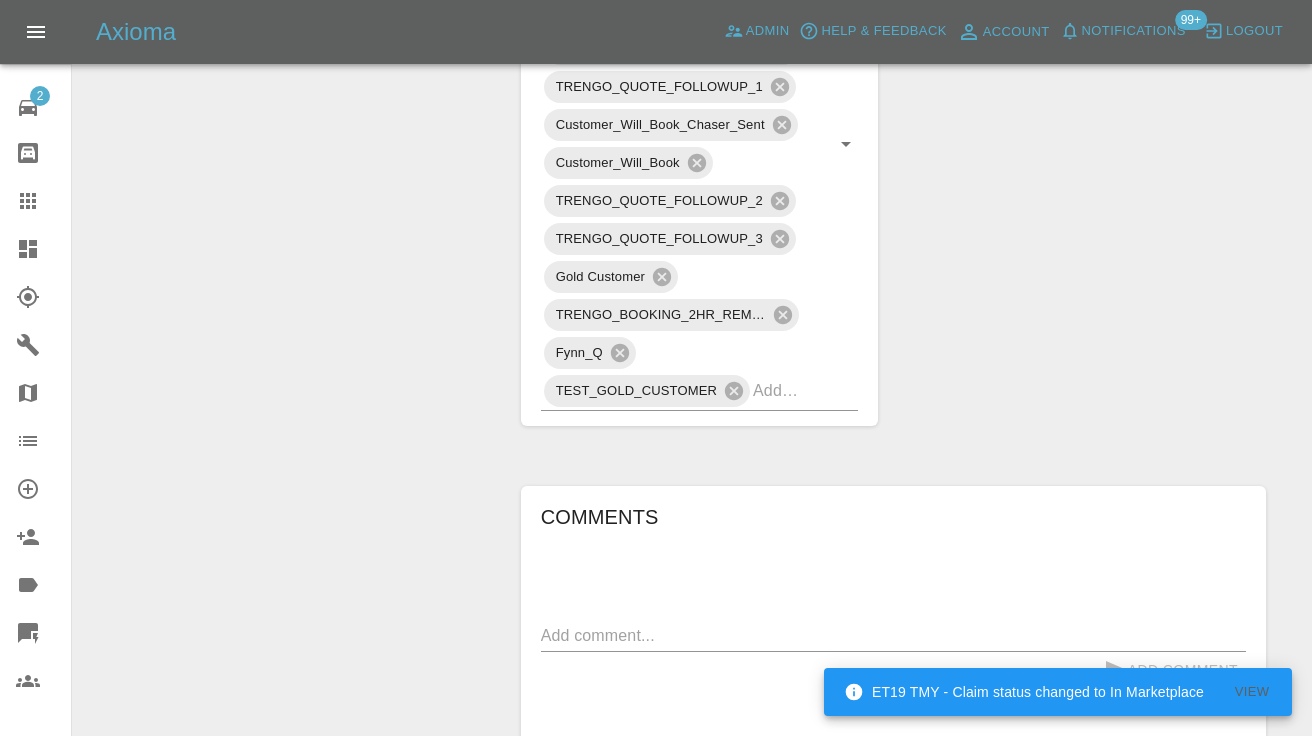 click on "Change Repairer Modify Claim Modify Quote Rollback Submit Payment Archive" at bounding box center [289, 335] 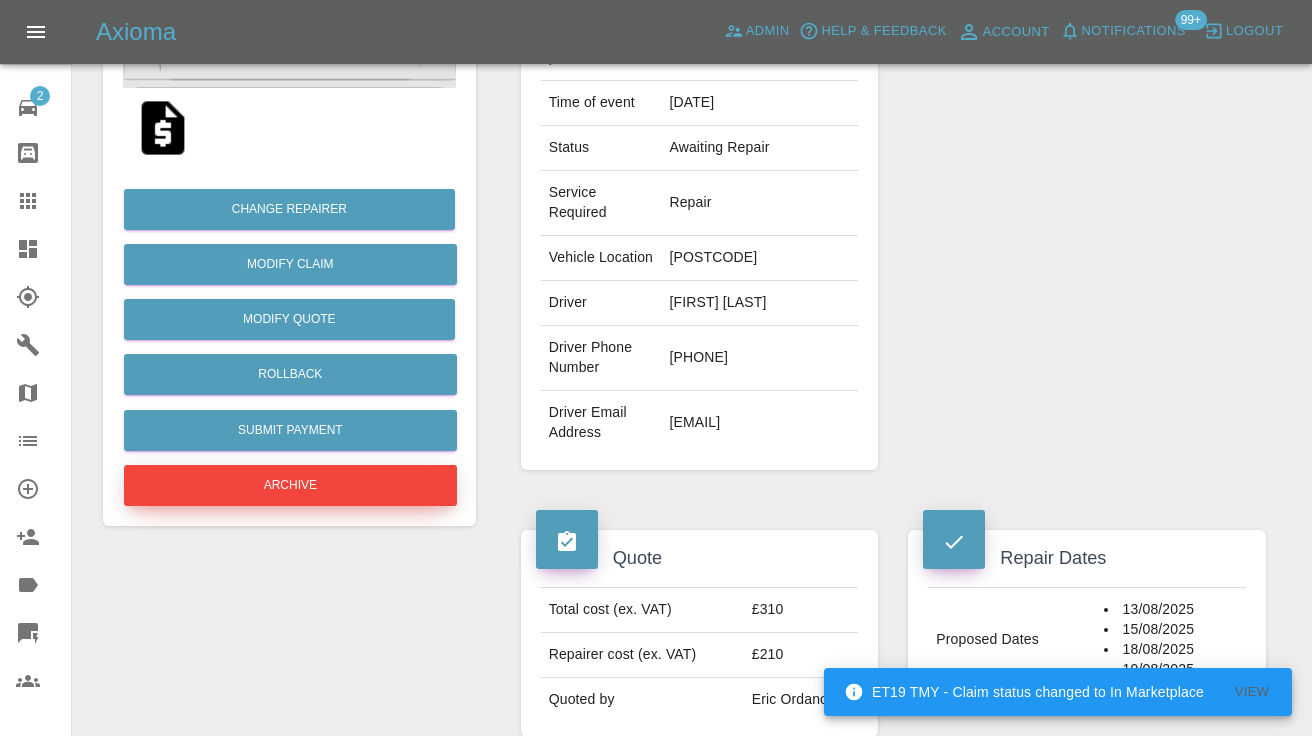 scroll, scrollTop: 361, scrollLeft: 0, axis: vertical 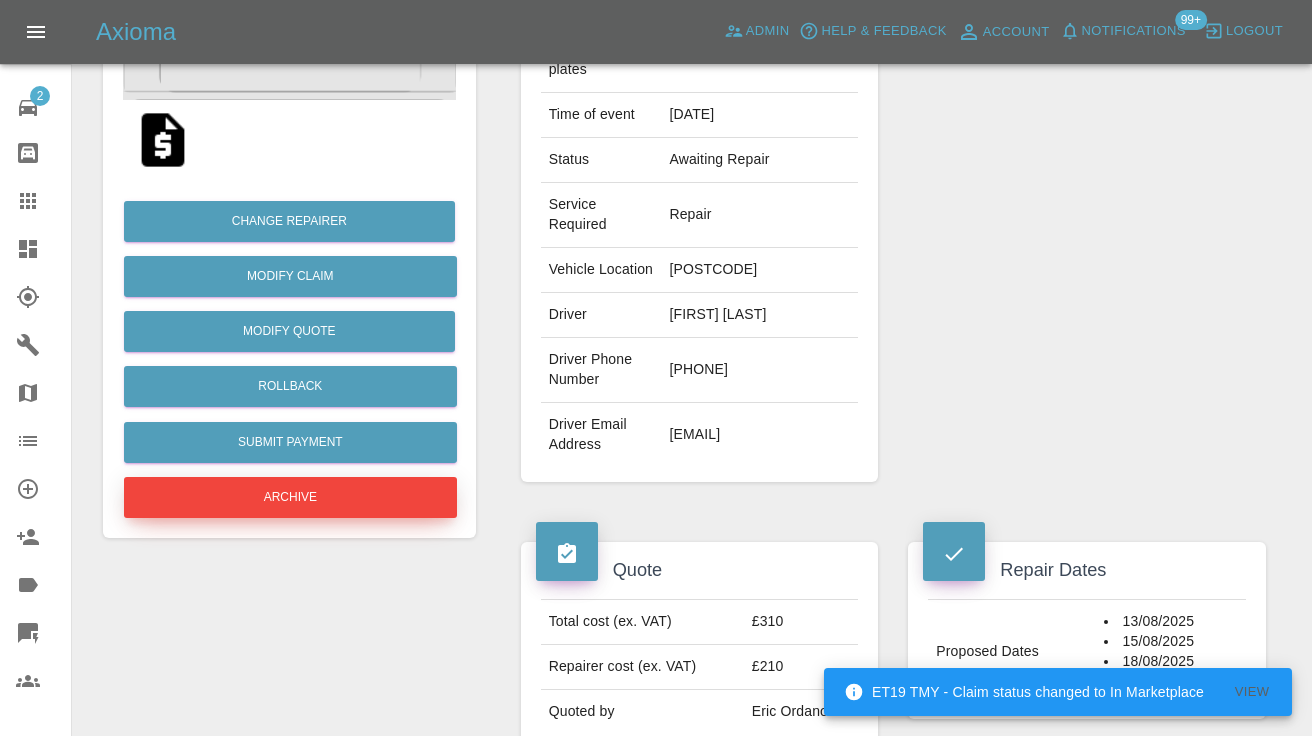 click on "Archive" at bounding box center (290, 497) 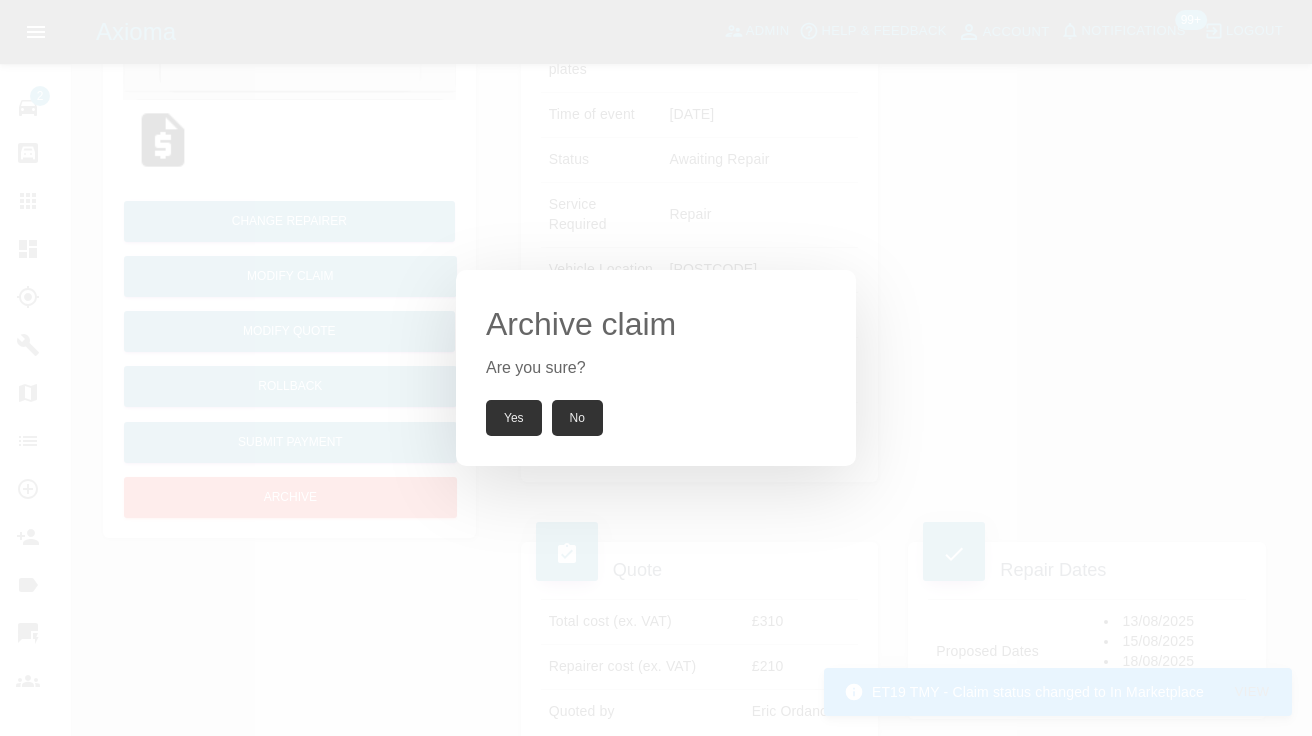 click on "Yes" at bounding box center (514, 418) 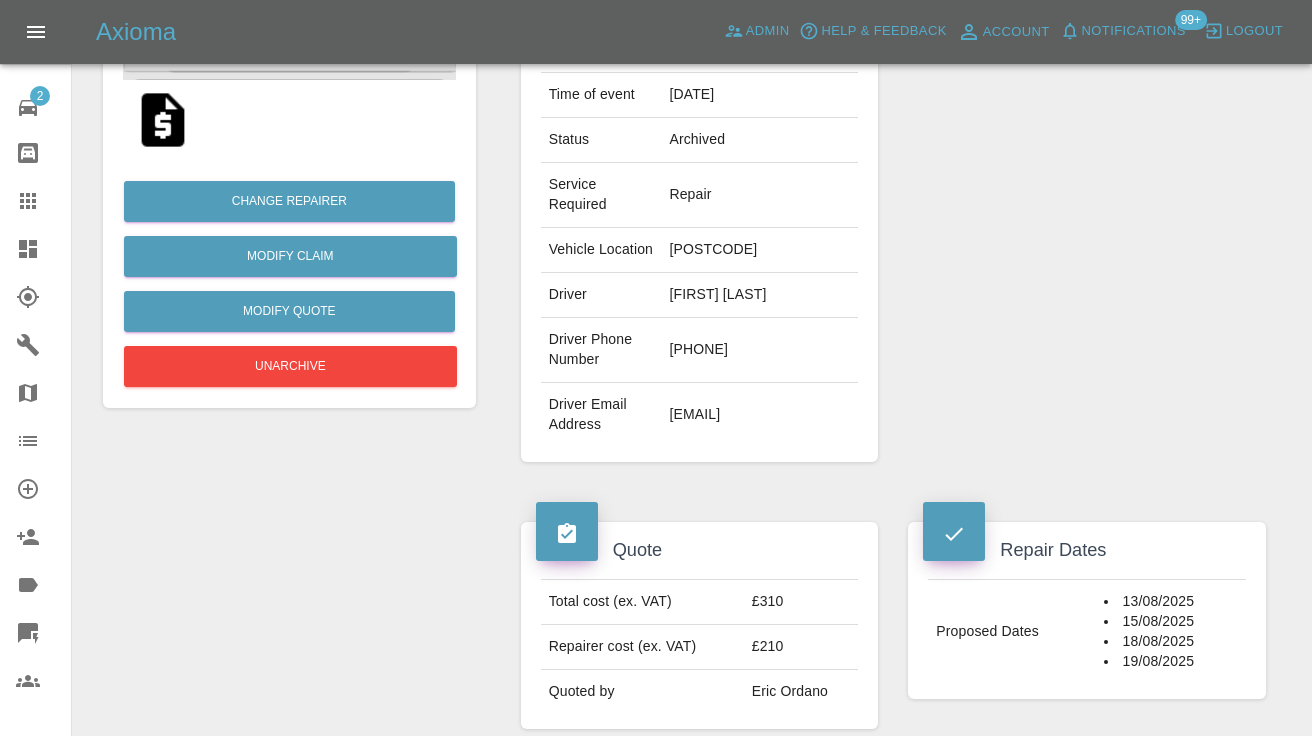 click 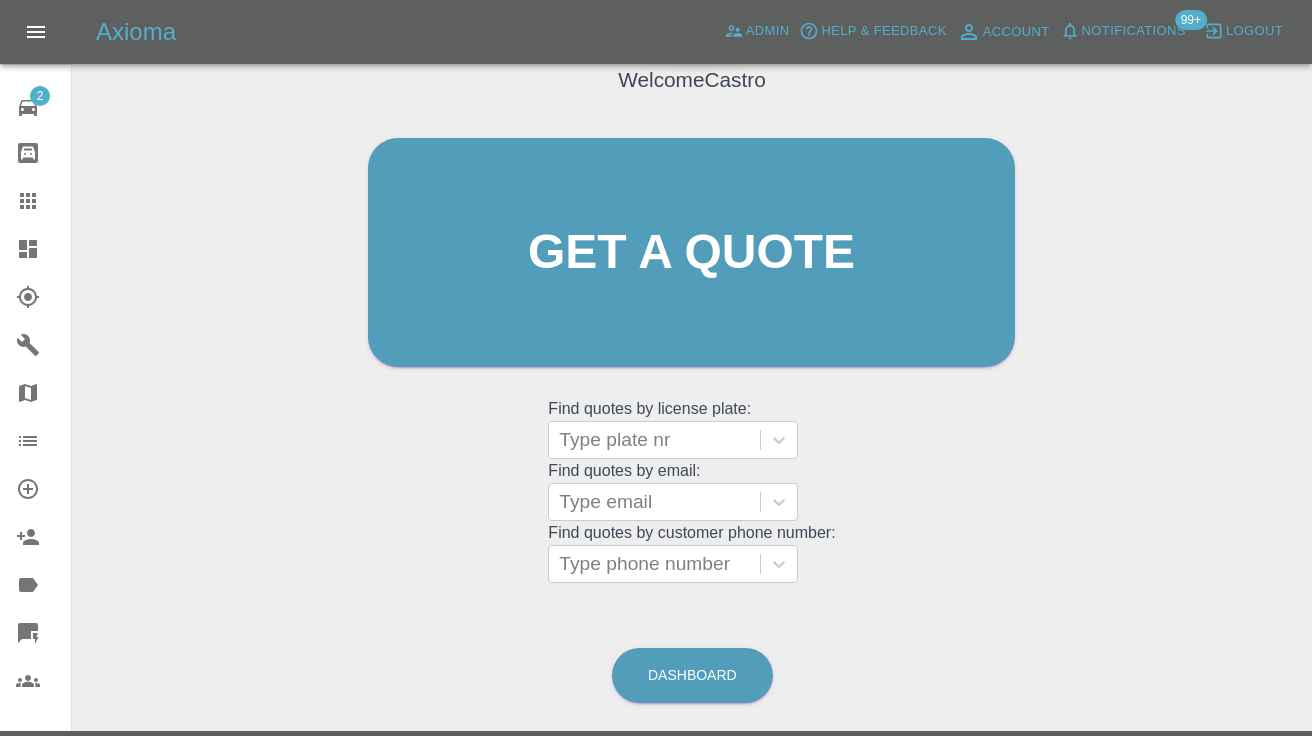 scroll, scrollTop: 133, scrollLeft: 0, axis: vertical 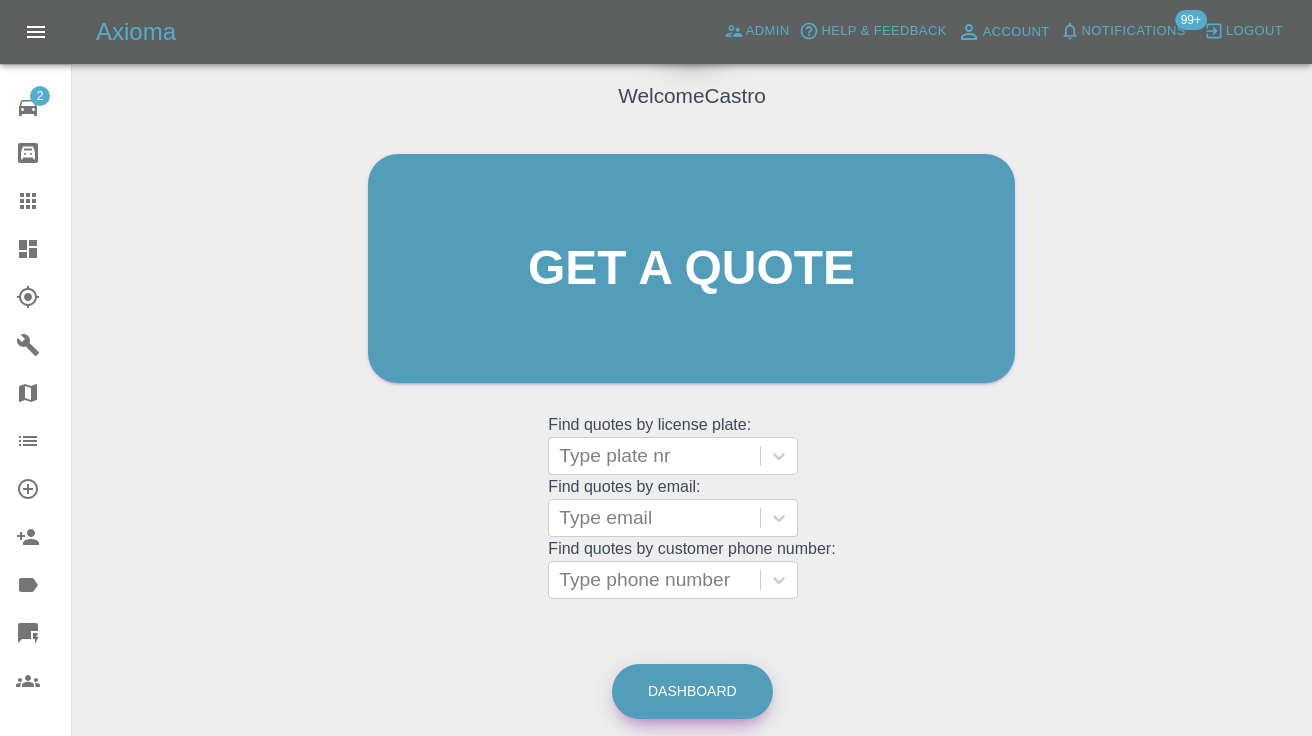 click on "Dashboard" at bounding box center (692, 691) 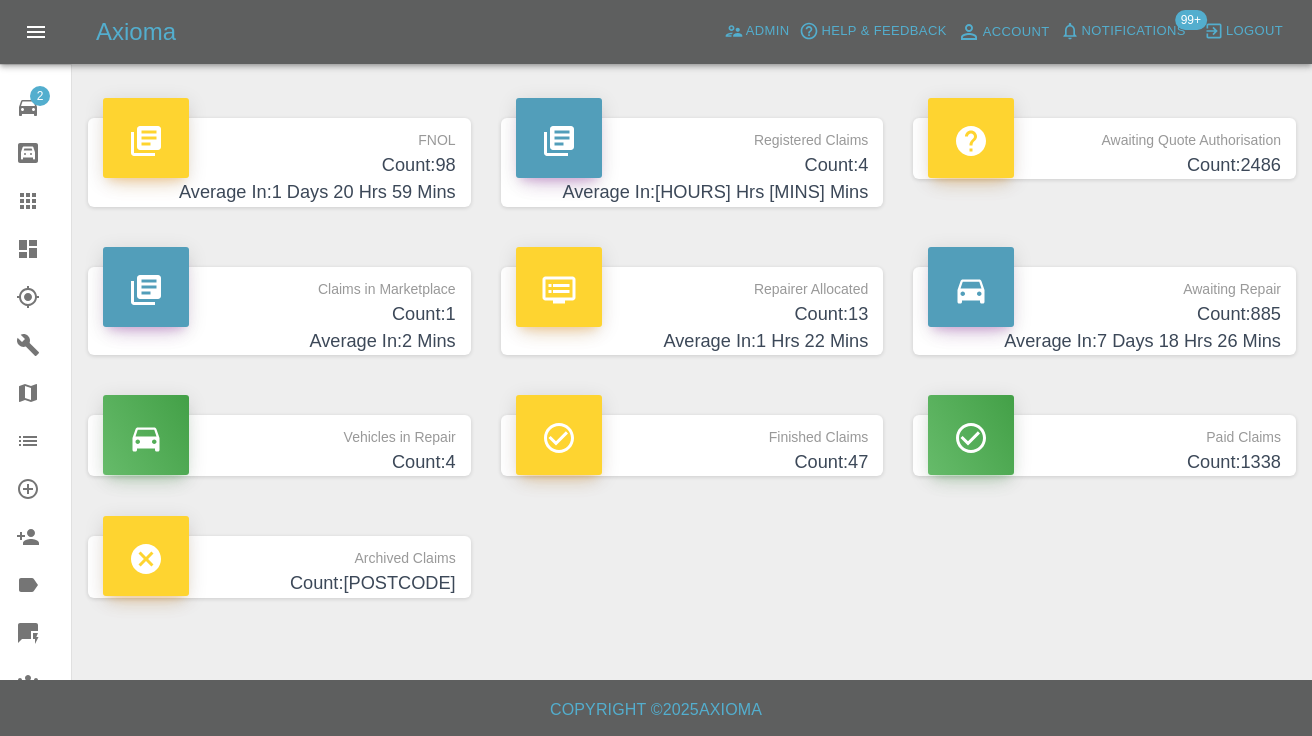 click on "Count:  885" at bounding box center (1104, 314) 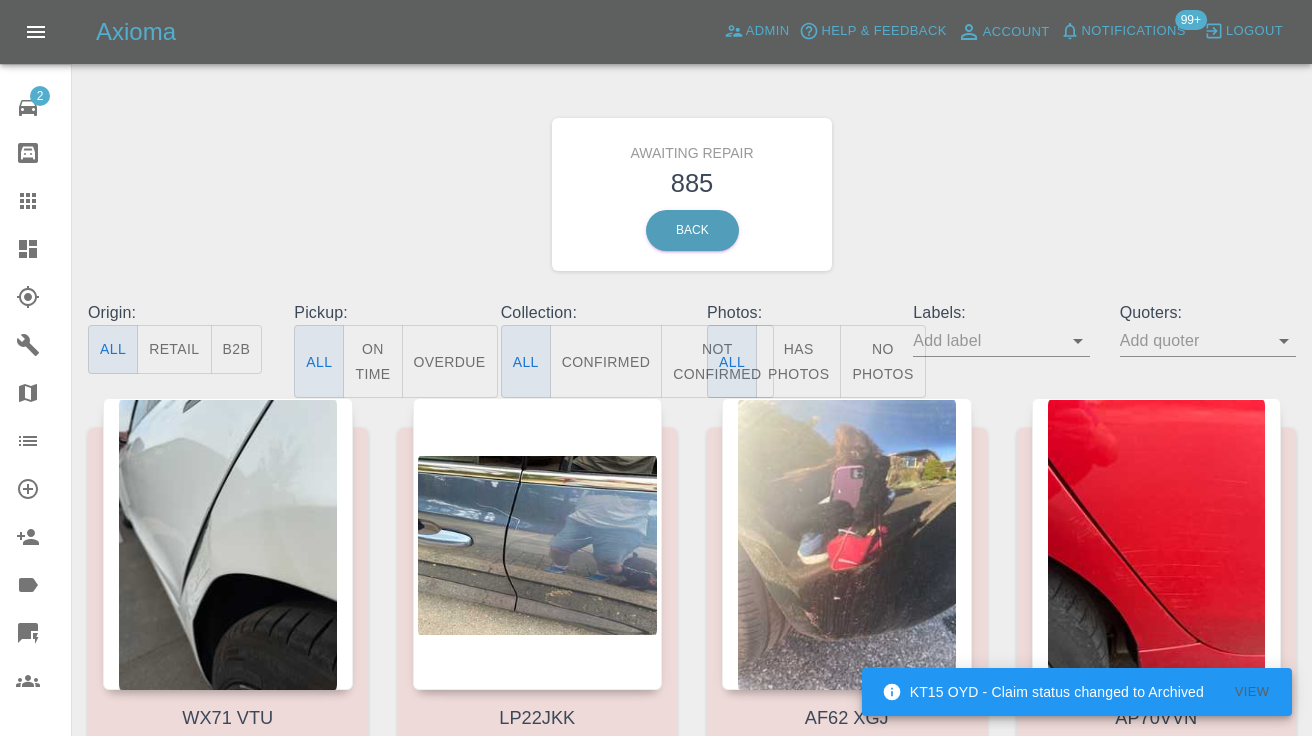 click on "Not Confirmed" at bounding box center [717, 361] 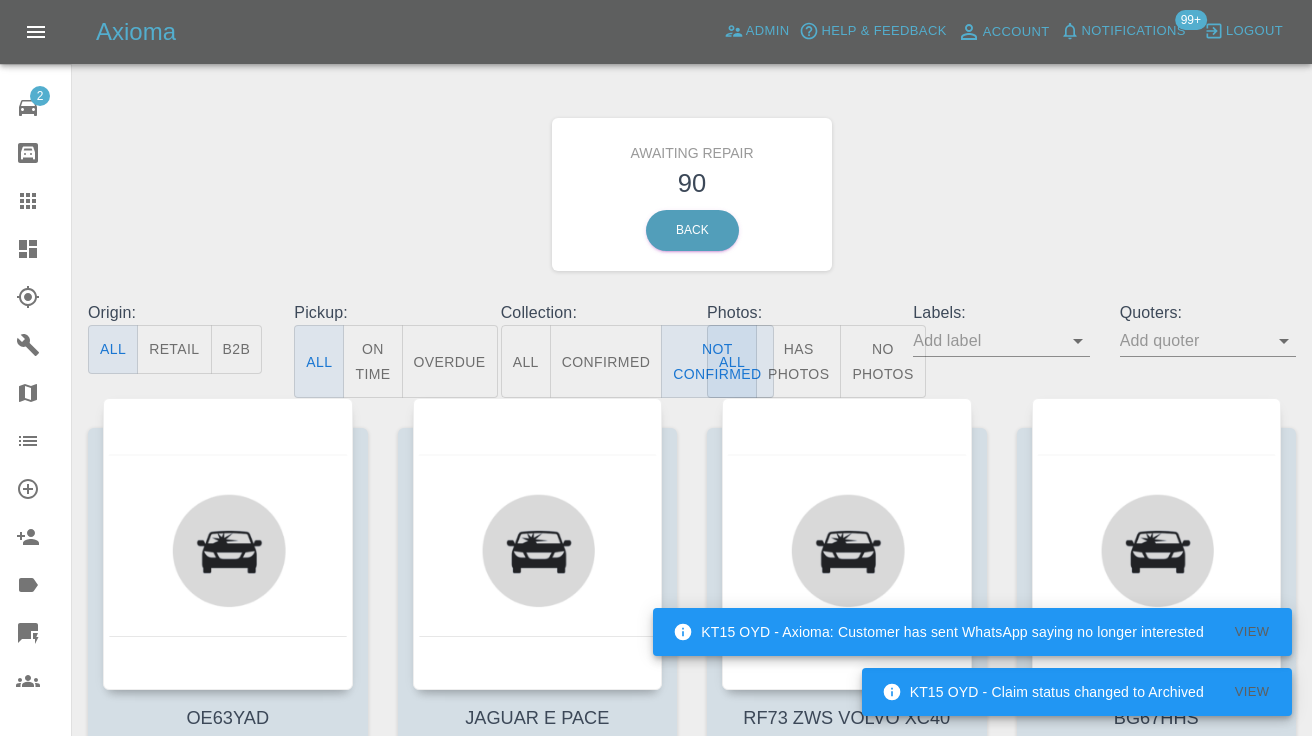 click on "Awaiting Repair 90 Back" at bounding box center (692, 194) 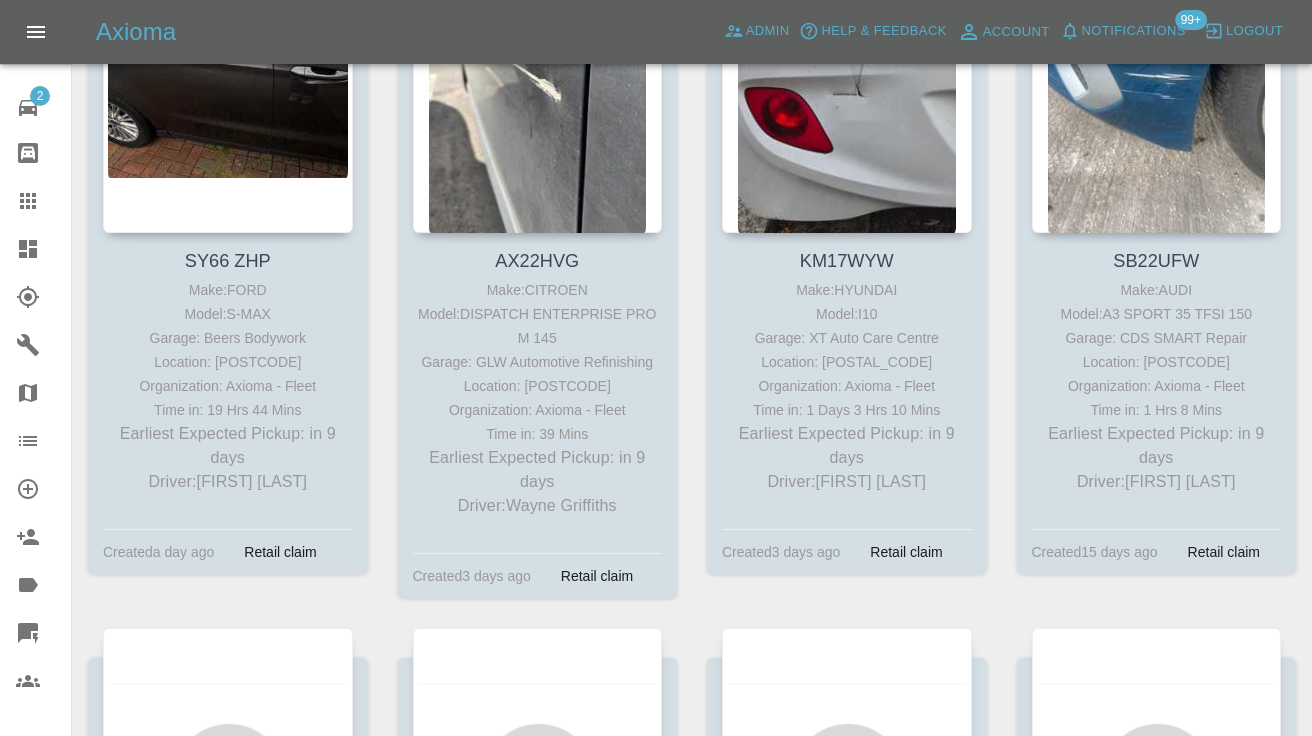 scroll, scrollTop: 5900, scrollLeft: 0, axis: vertical 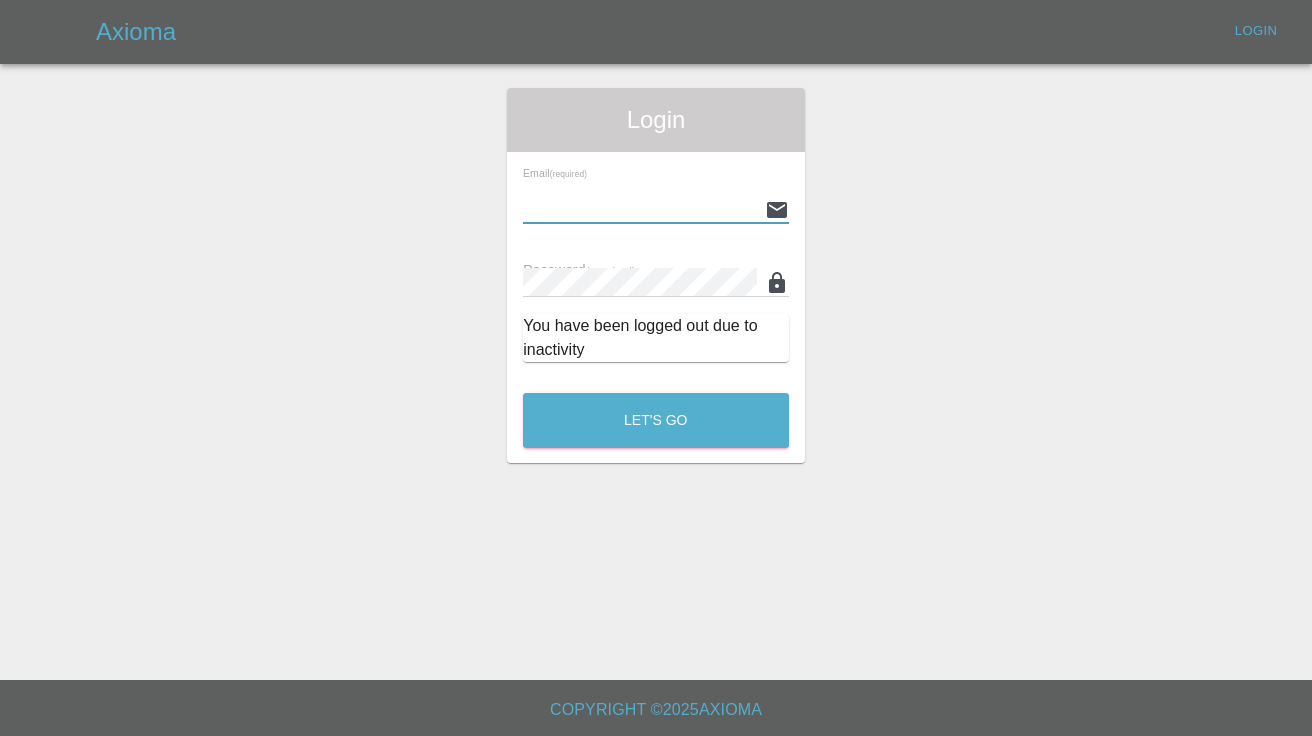 type on "Castrokhonqwana@gmail.com" 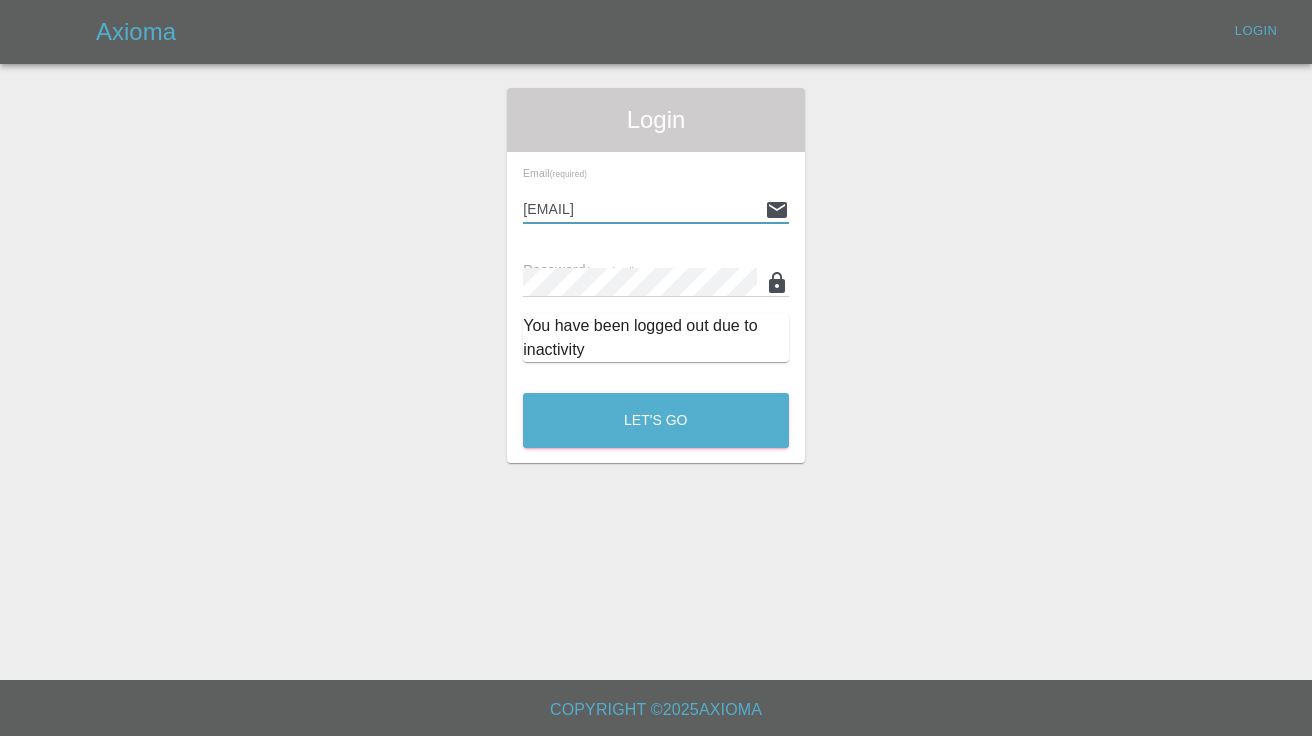 click on "Let's Go" at bounding box center (656, 420) 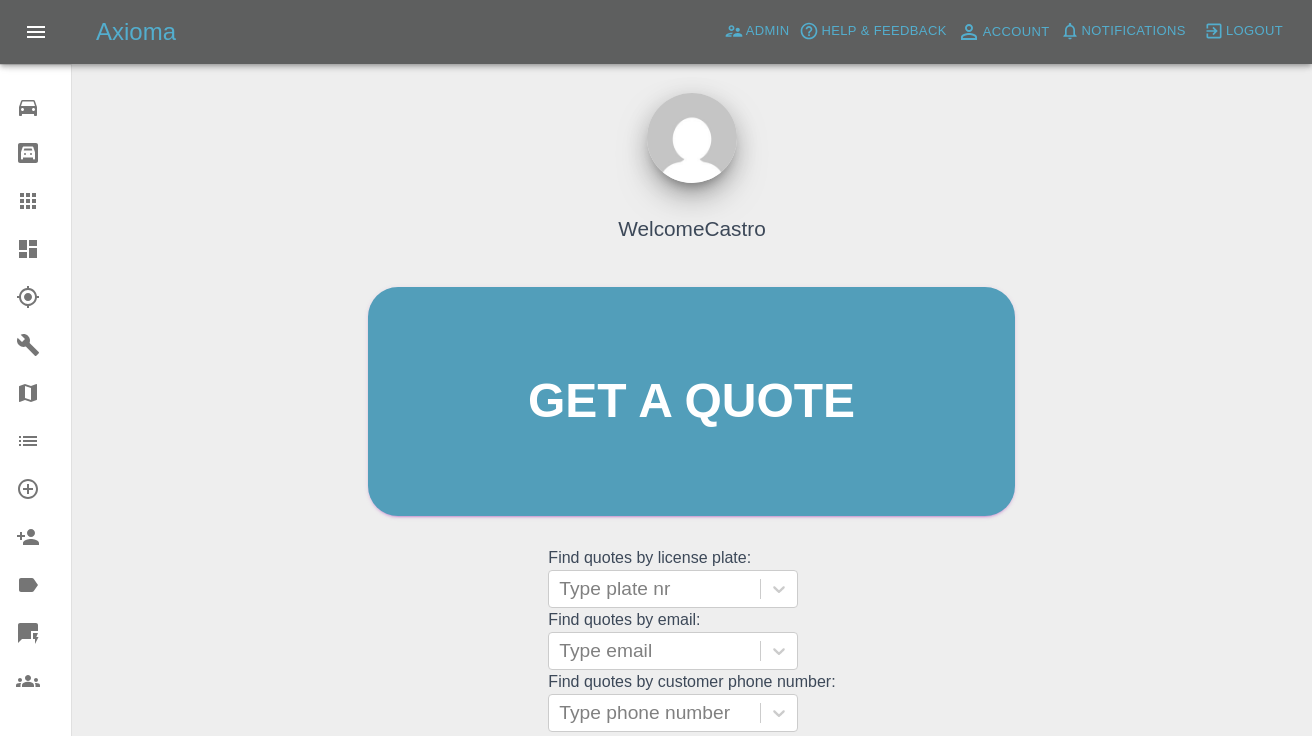 click on "Welcome  Castro Get a quote Get a quote Find quotes by license plate: Type plate nr Find quotes by email: Type email Find quotes by customer phone number: Type phone number" at bounding box center (691, 440) 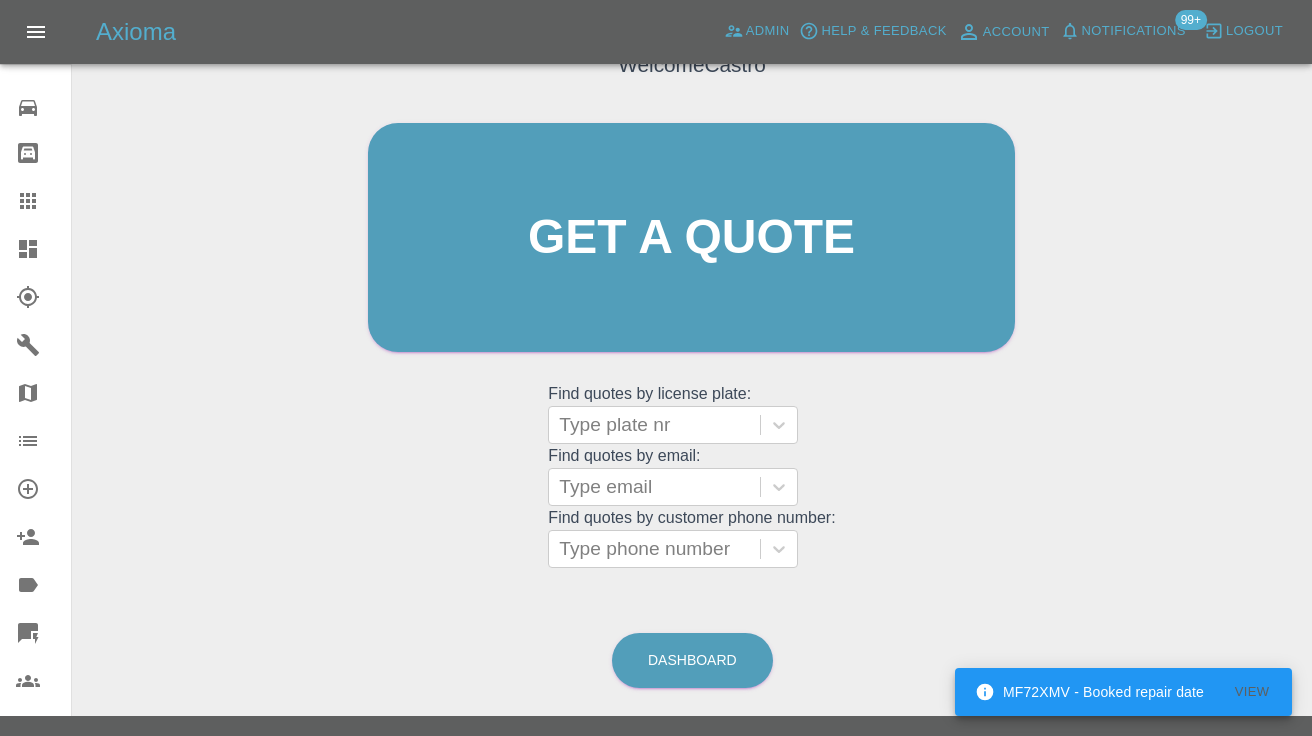 scroll, scrollTop: 202, scrollLeft: 0, axis: vertical 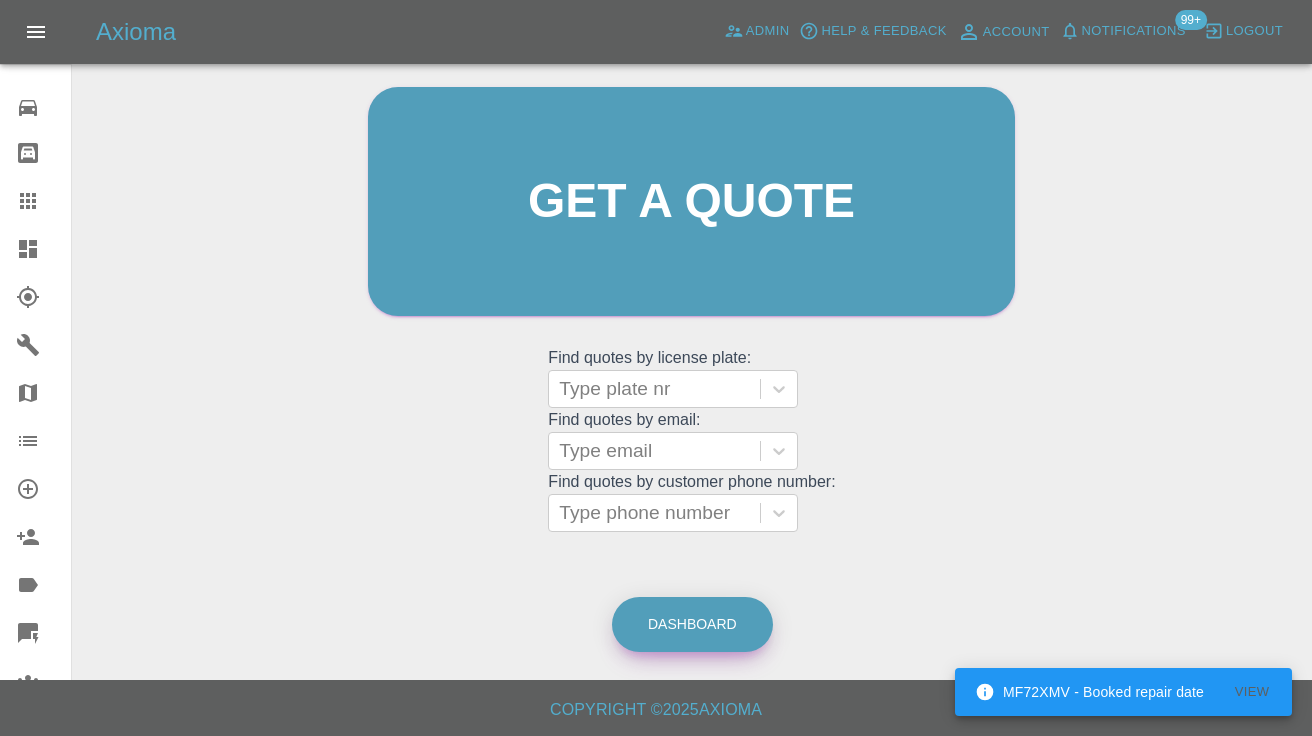 click on "Dashboard" at bounding box center [692, 624] 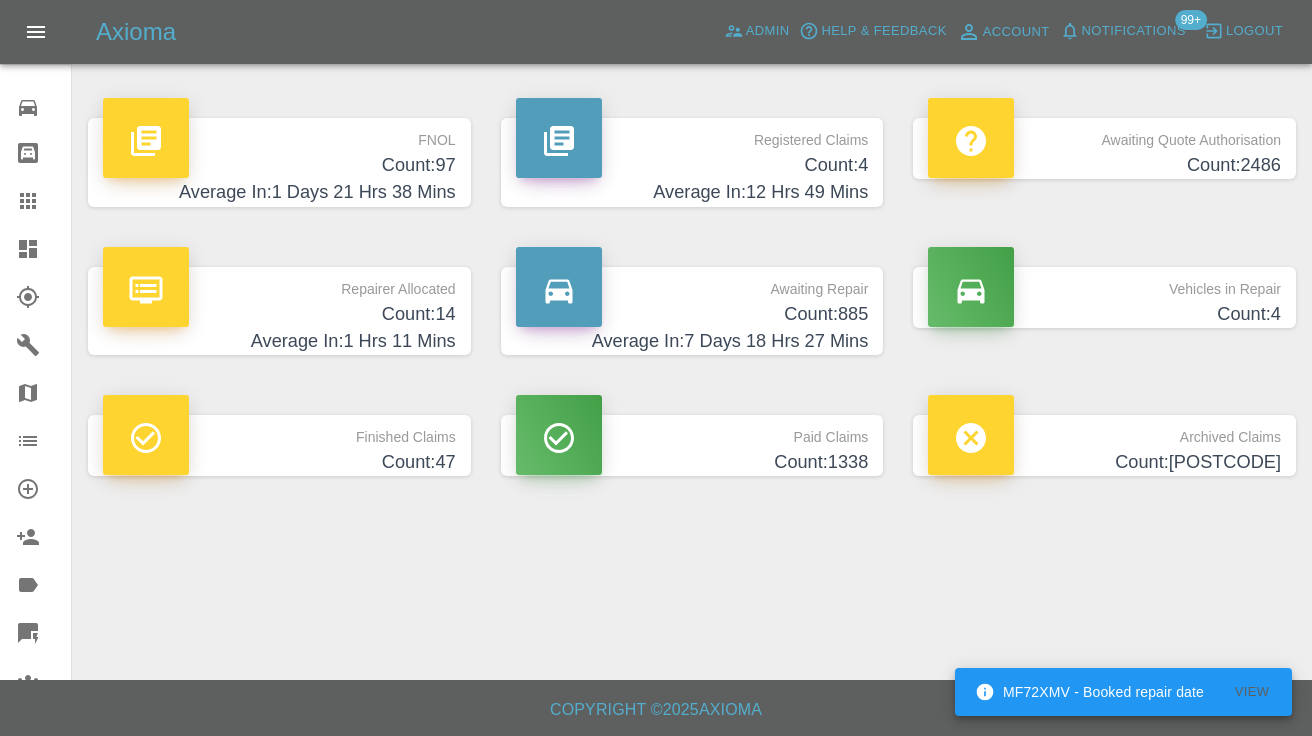 click on "Count:  885" at bounding box center [692, 314] 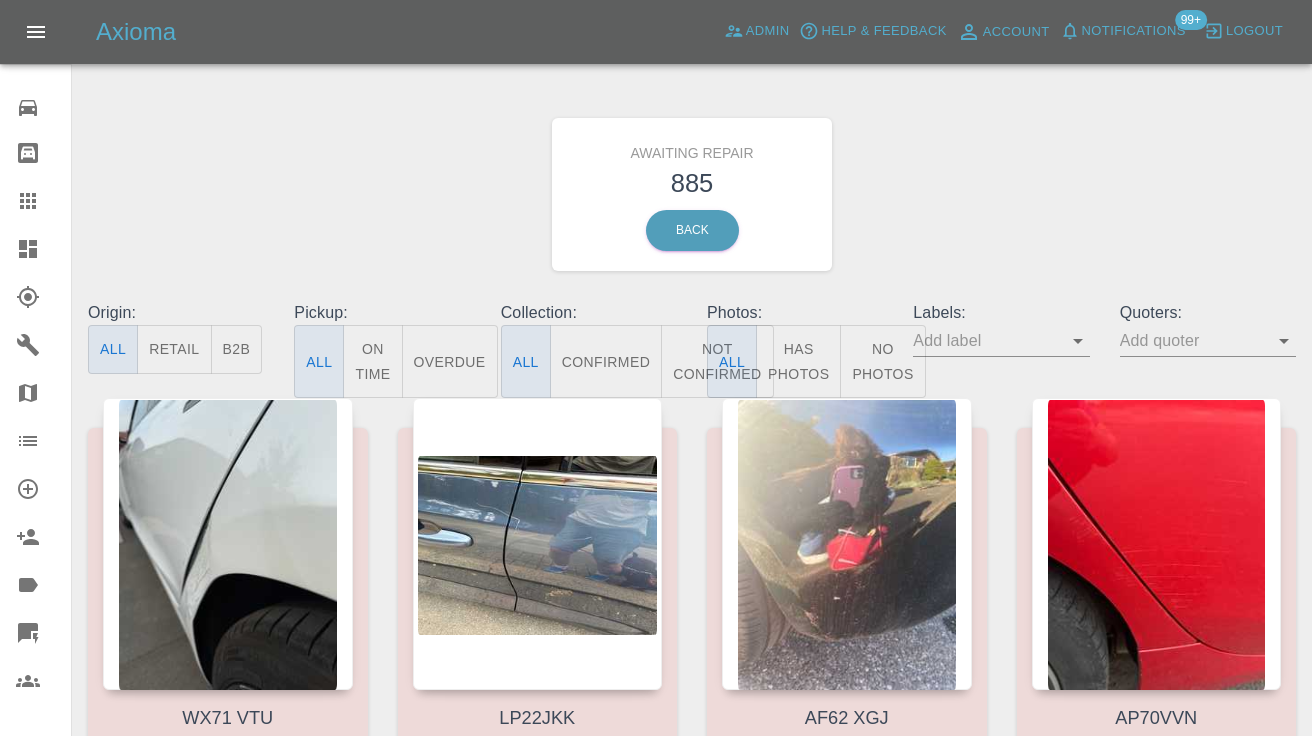 click on "Not Confirmed" at bounding box center (717, 361) 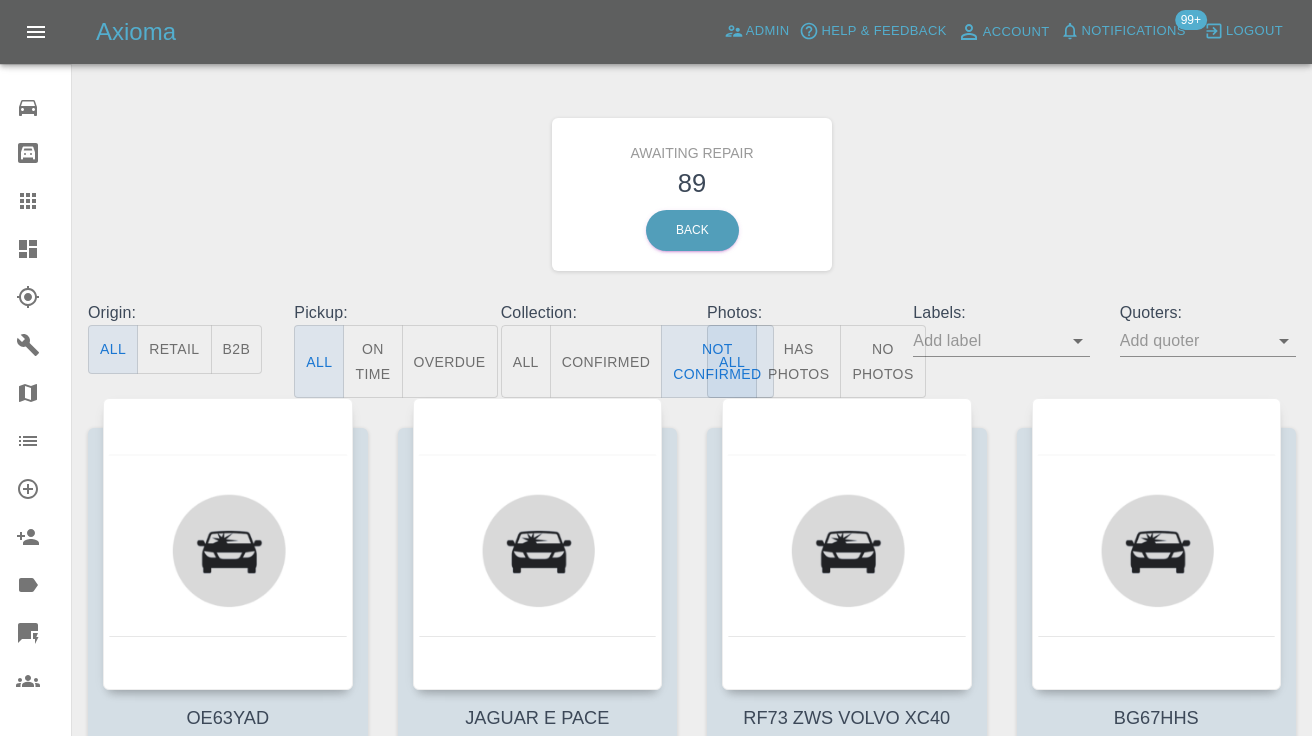 click on "Awaiting Repair 89 Back" at bounding box center (692, 194) 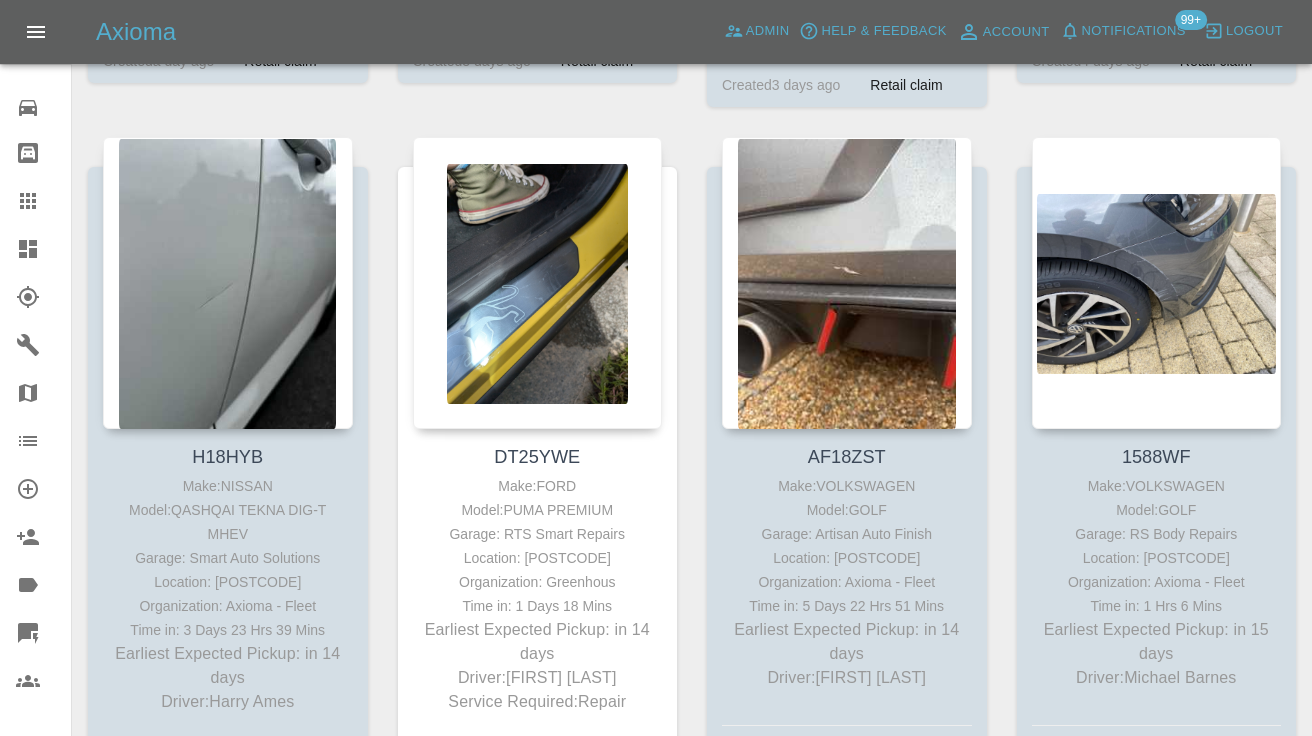 scroll, scrollTop: 8444, scrollLeft: 0, axis: vertical 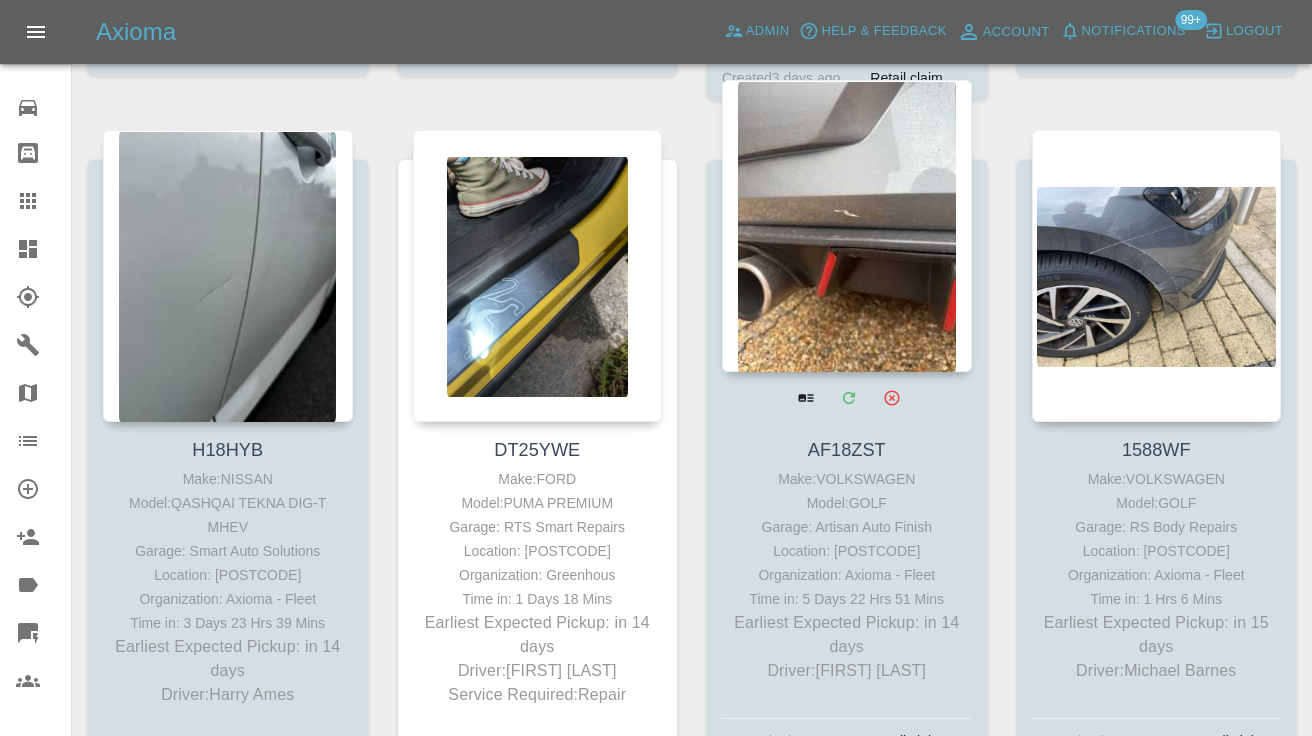 click at bounding box center [847, 226] 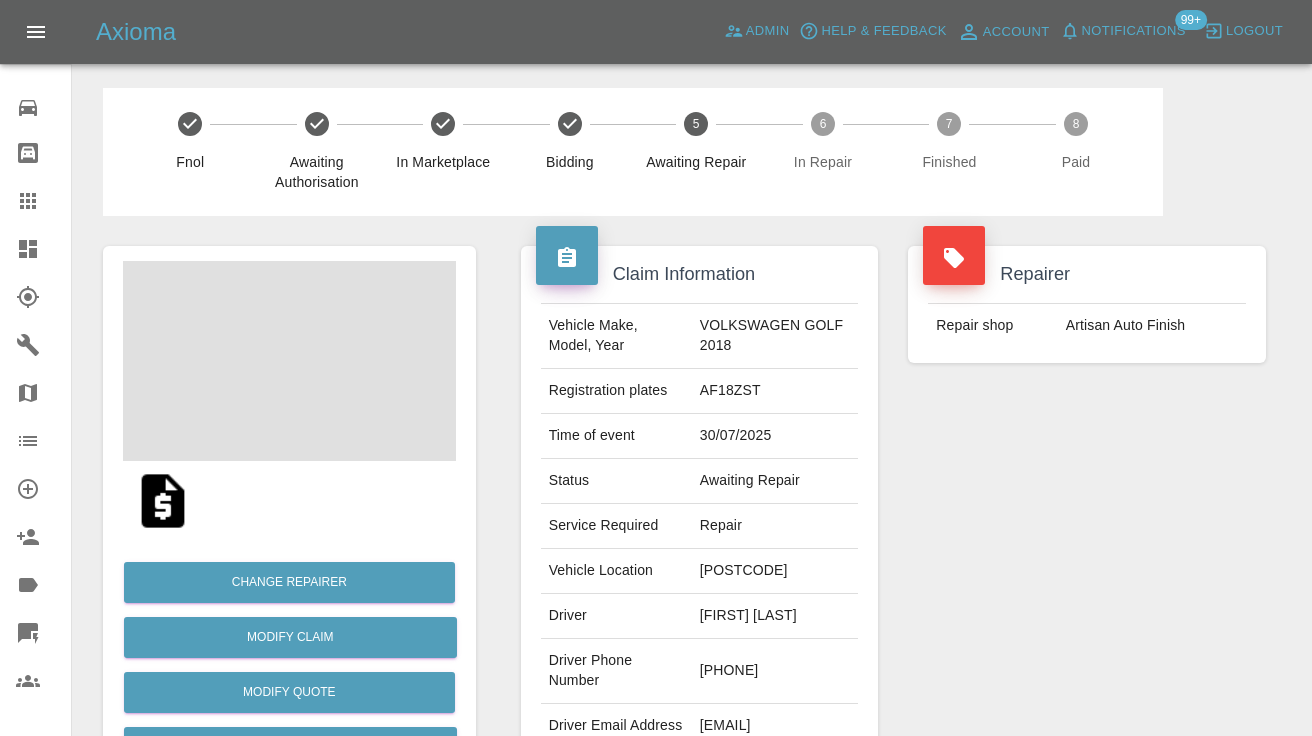 click on "07720608835" at bounding box center (775, 671) 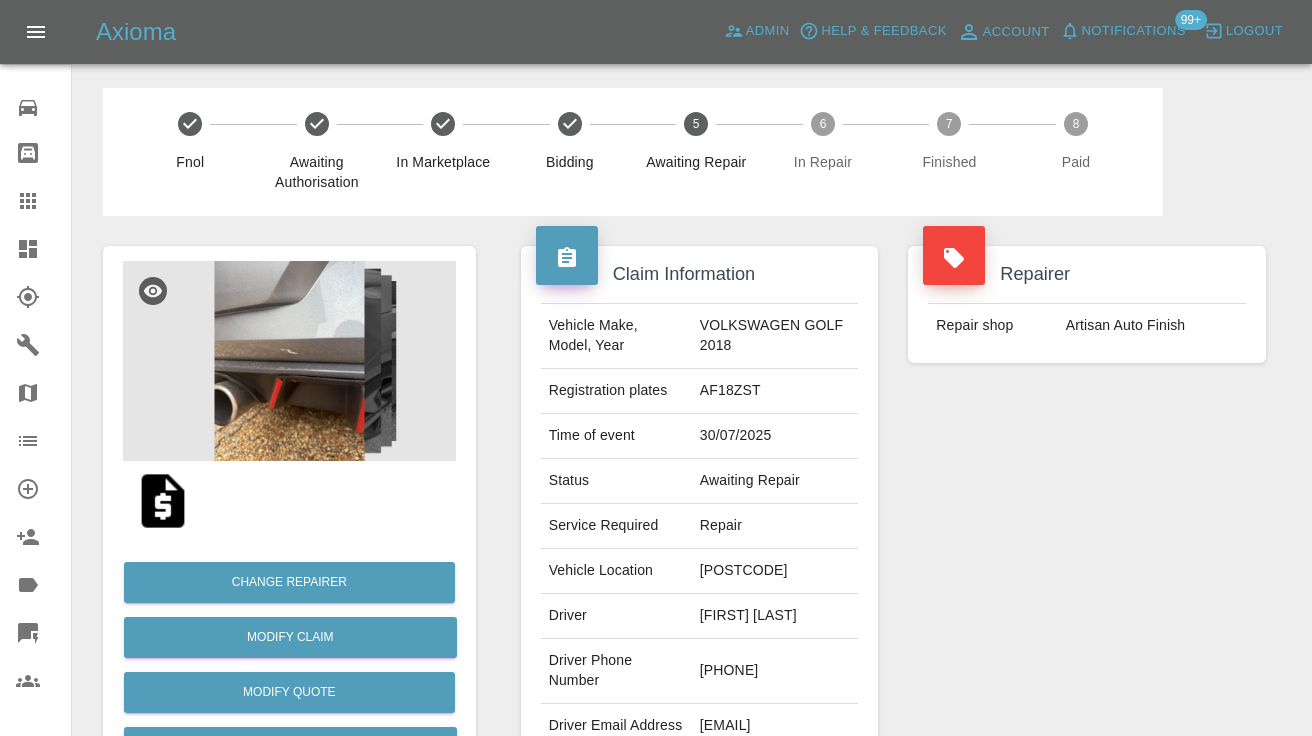 copy on "07720608835" 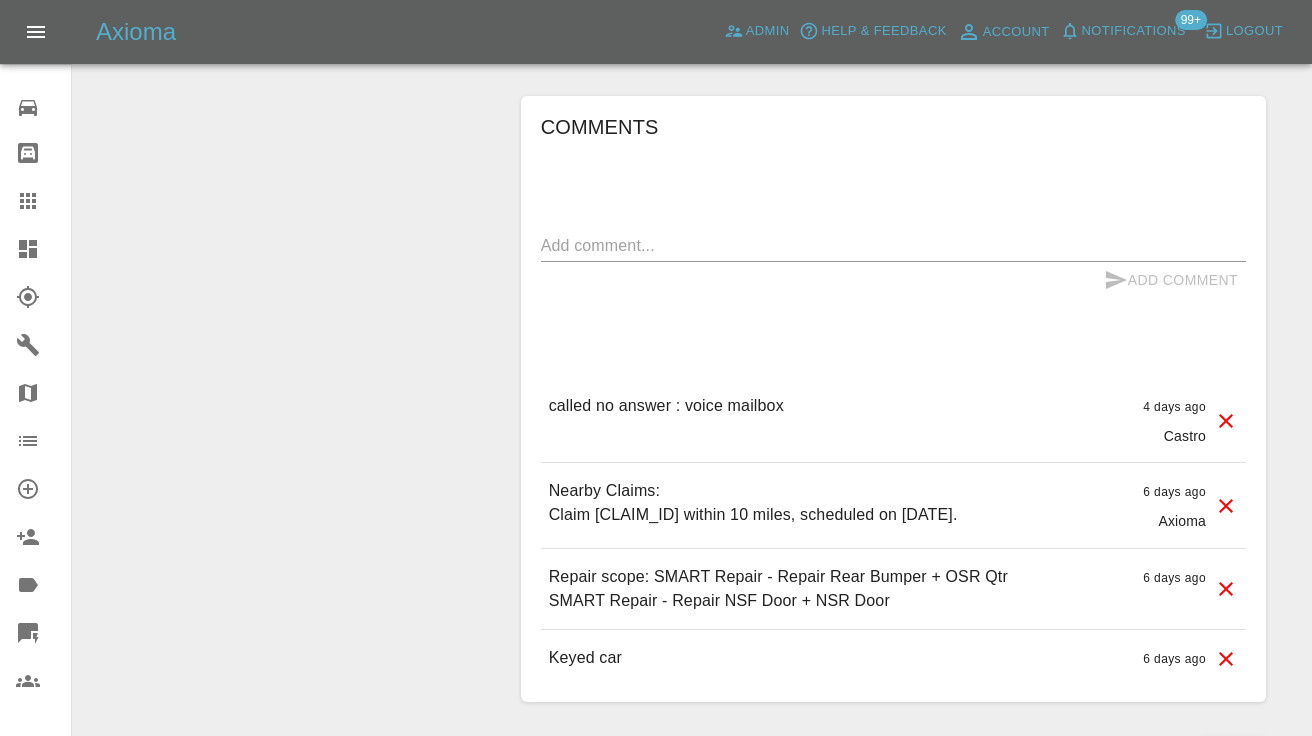 scroll, scrollTop: 1773, scrollLeft: 0, axis: vertical 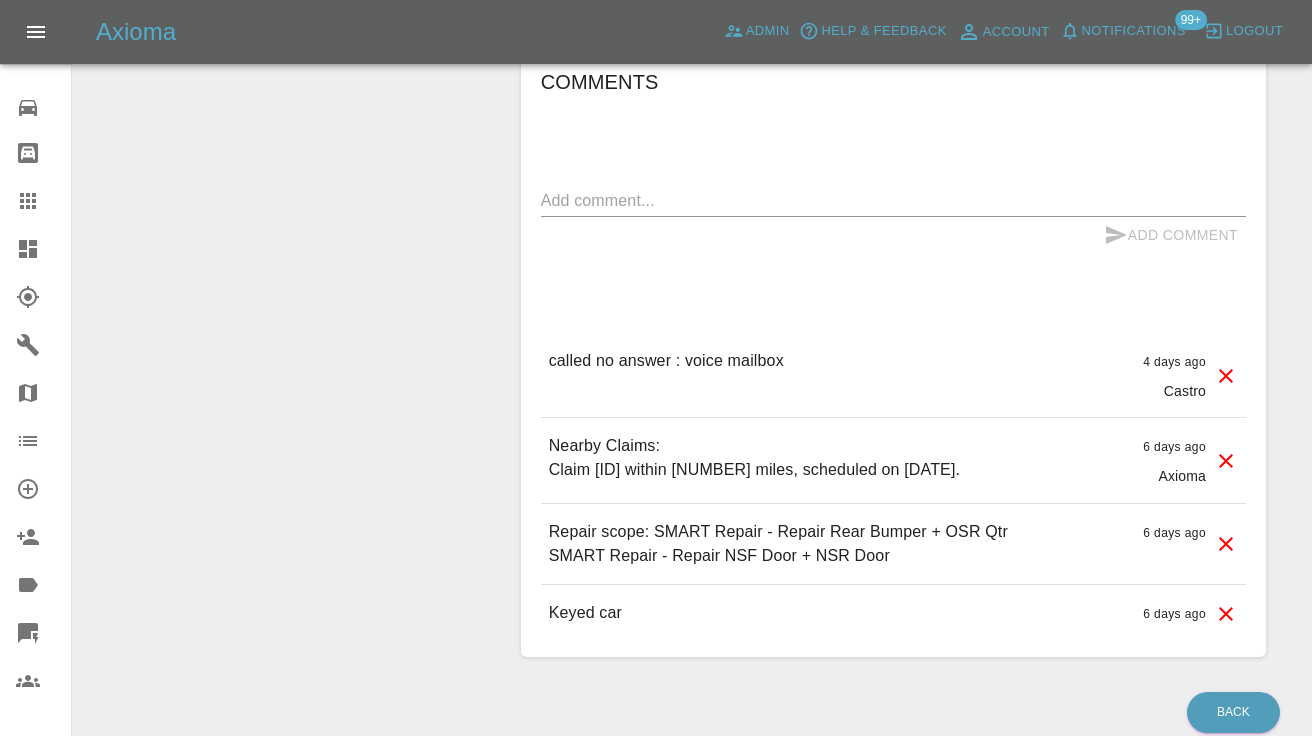 click at bounding box center (893, 200) 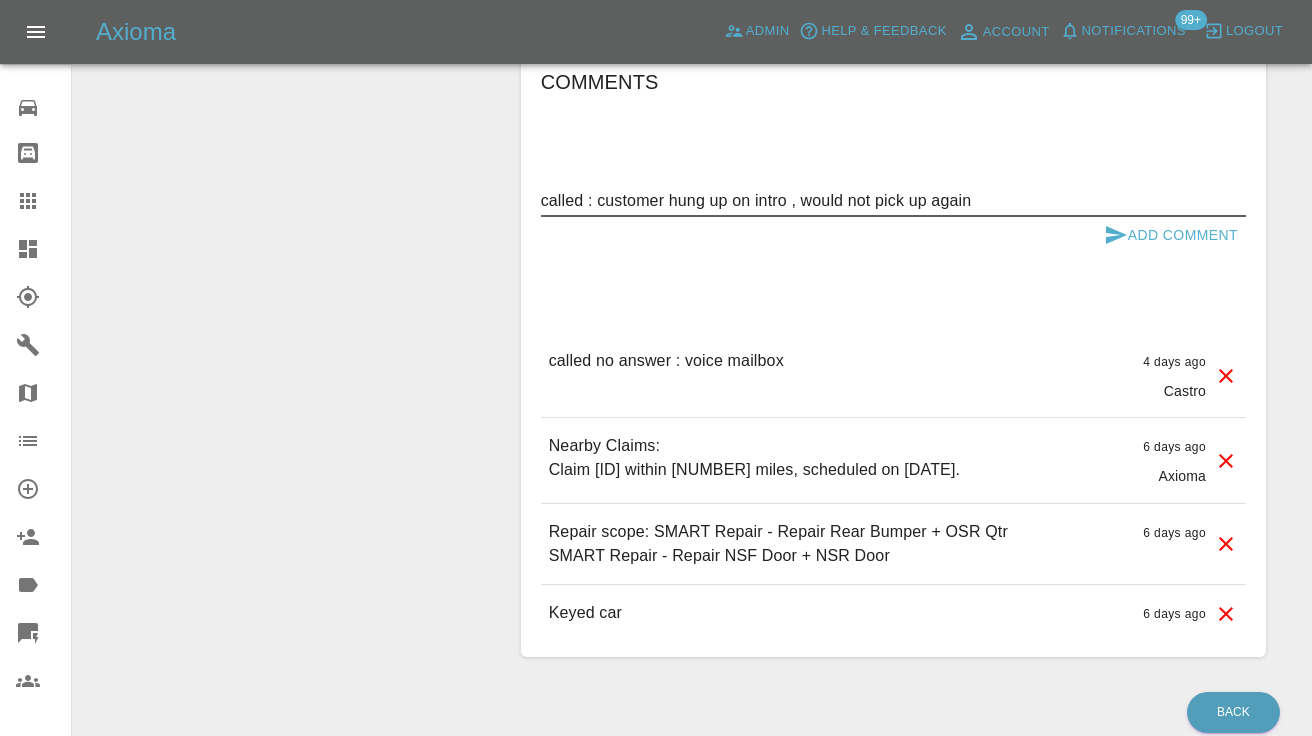 type on "called : customer hung up on intro , would not pick up again" 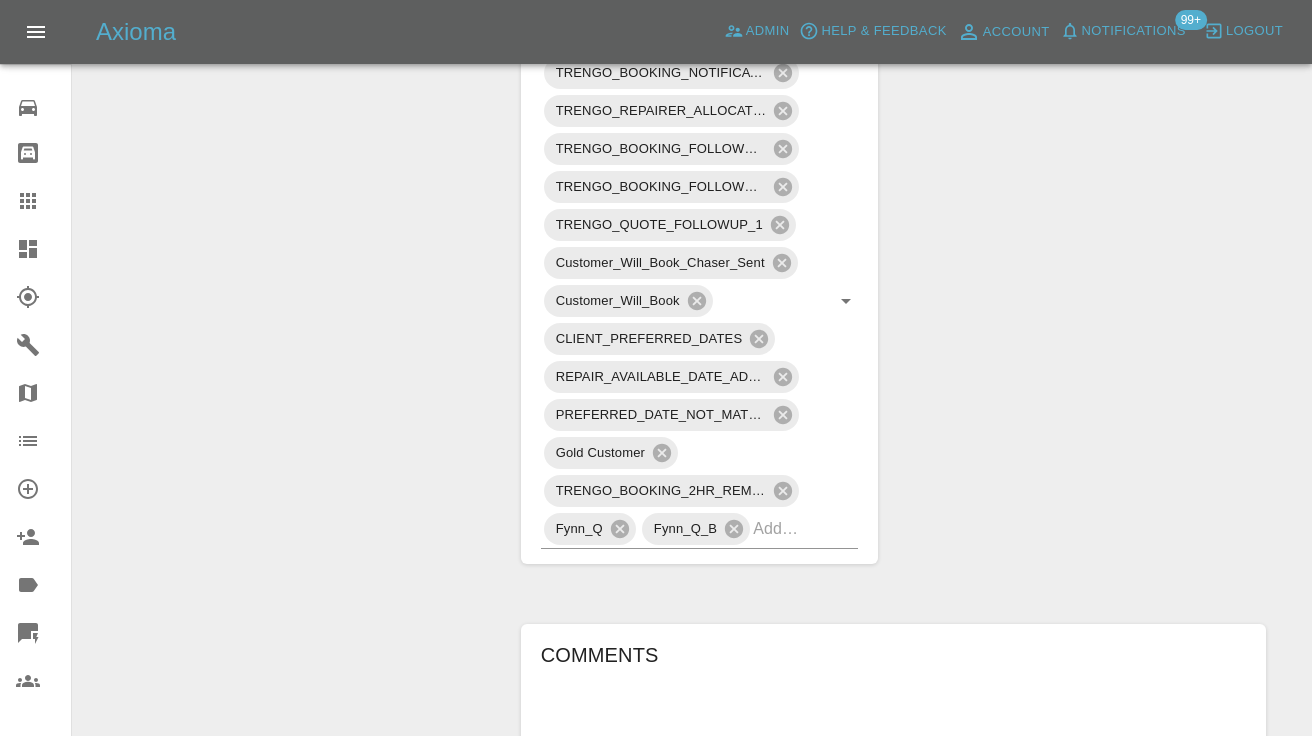 scroll, scrollTop: 1233, scrollLeft: 0, axis: vertical 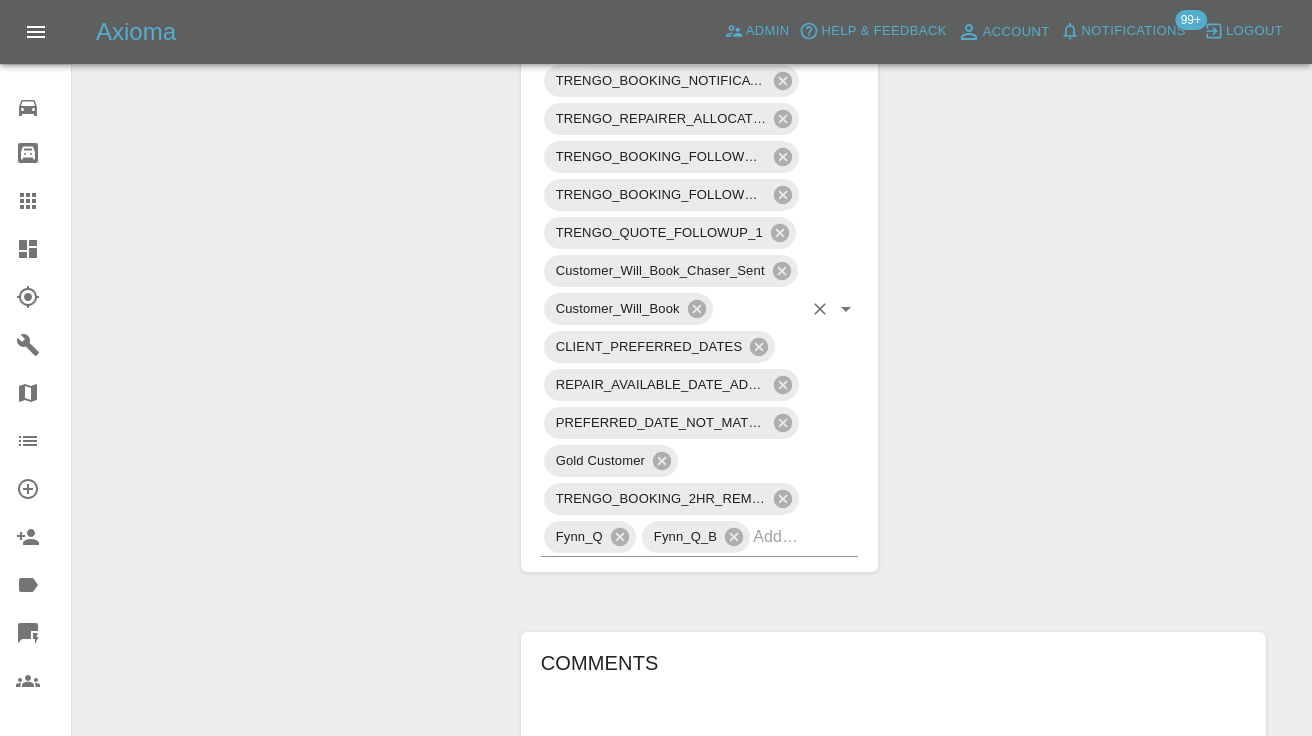 click at bounding box center (777, 536) 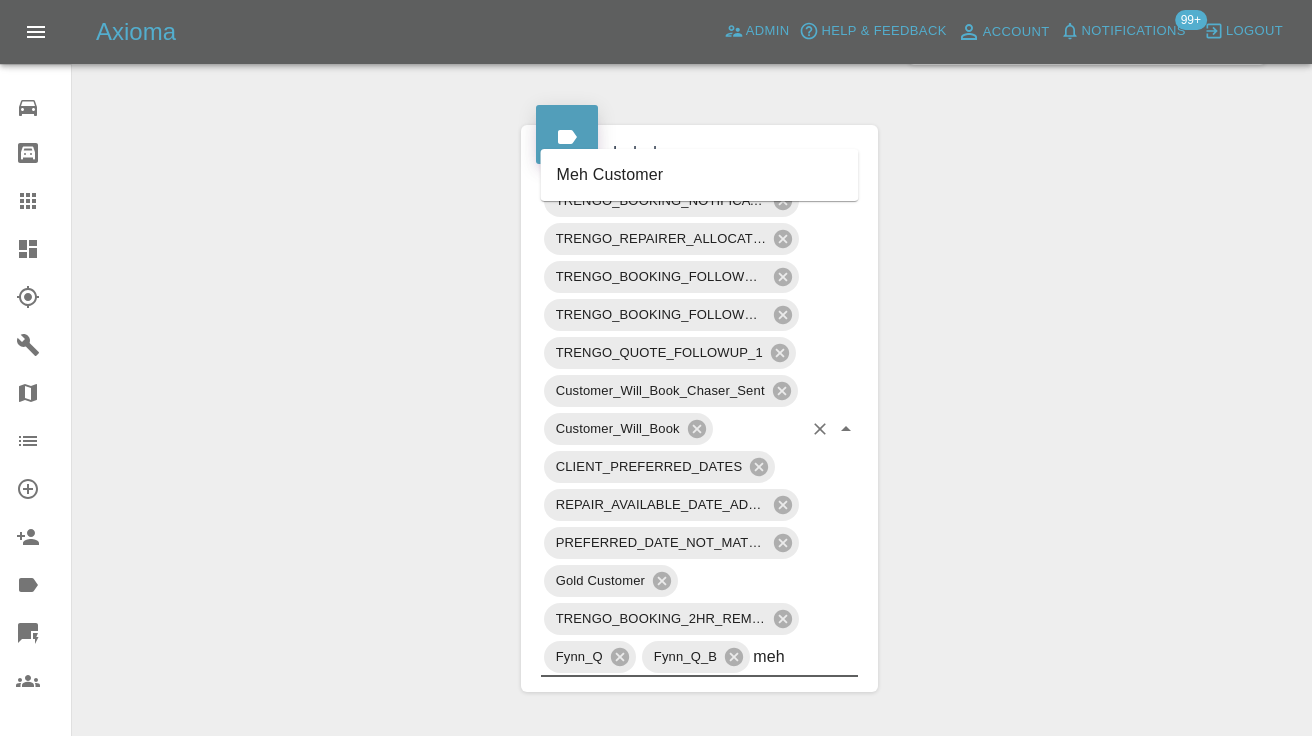 scroll, scrollTop: 1111, scrollLeft: 0, axis: vertical 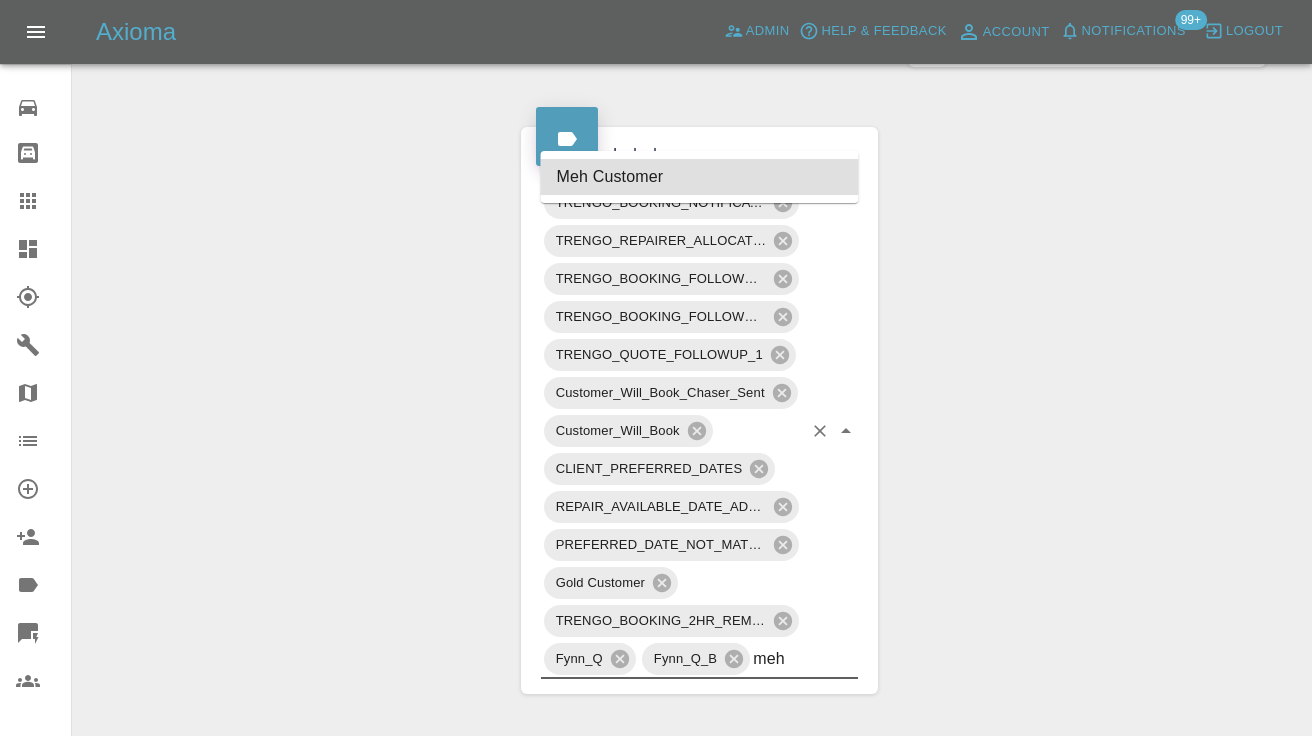 type on "meh" 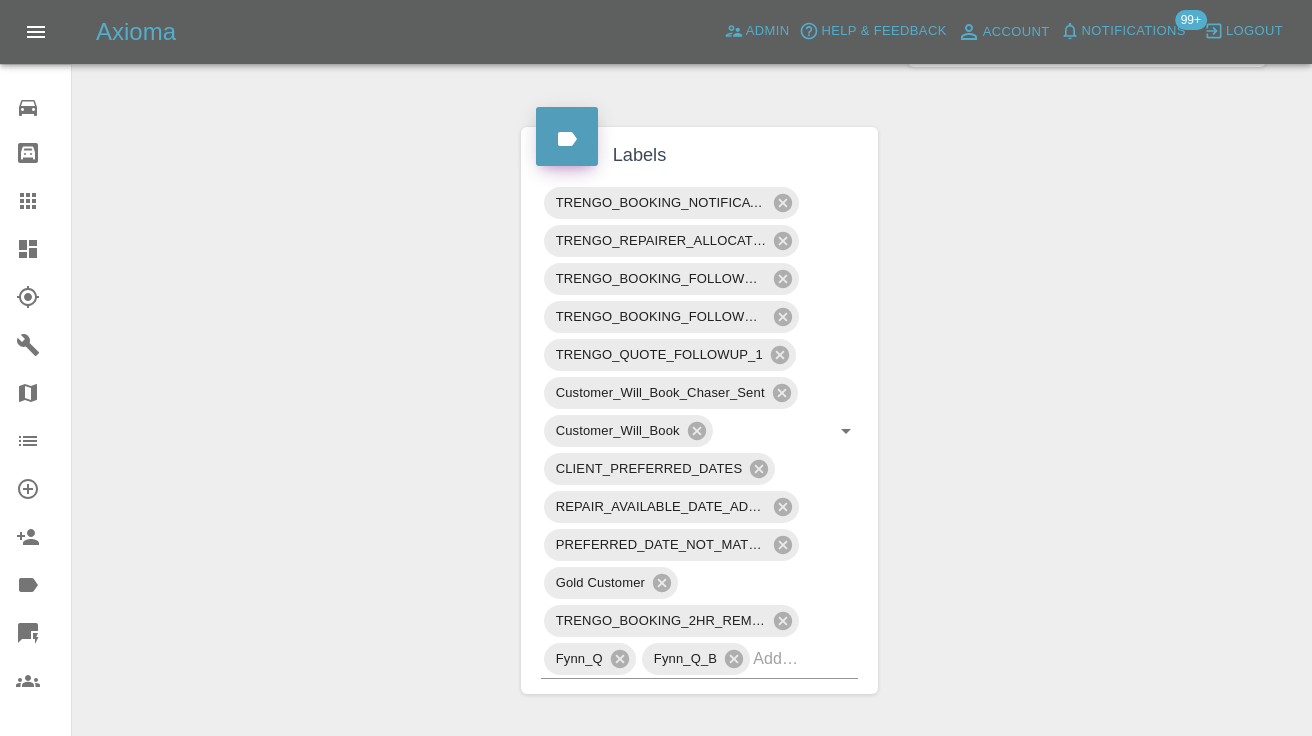 click on "Claim Information Vehicle Make, Model, Year VOLKSWAGEN GOLF 2018 Registration plates AF18ZST Time of event 30/07/2025 Status Awaiting Repair Service Required Repair Vehicle Location Me24nl Driver [FIRST] [LAST] Driver Phone Number [PHONE] Driver Email Address [EMAIL] Repairer Repair shop Artisan Auto Finish Quote Total cost (ex. VAT) £685 Repairer cost (ex. VAT) £410 Quoted by [FIRST] [LAST] Client's Date Preferences Preferred Dates 09/08/2025 10/08/2025 Repair Dates Proposed Dates 19/08/2025 22/08/2025 25/08/2025 Labels TRENGO_BOOKING_NOTIFICATION TRENGO_REPAIRER_ALLOCATED TRENGO_BOOKING_FOLLOWUP_1 TRENGO_BOOKING_FOLLOWUP_2 TRENGO_QUOTE_FOLLOWUP_1 Customer_Will_Book_Chaser_Sent Customer_Will_Book CLIENT_PREFERRED_DATES REPAIR_AVAILABLE_DATE_ADDED PREFERRED_DATE_NOT_MATCHED Gold Customer TRENGO_BOOKING_2HR_REMINDER Fynn_Q Fynn_Q_B Comments called : customer hung up on intro , would not pick up again x Add Comment called : customer hung up on intro , would not pick up again  Castro Castro" at bounding box center [893, 290] 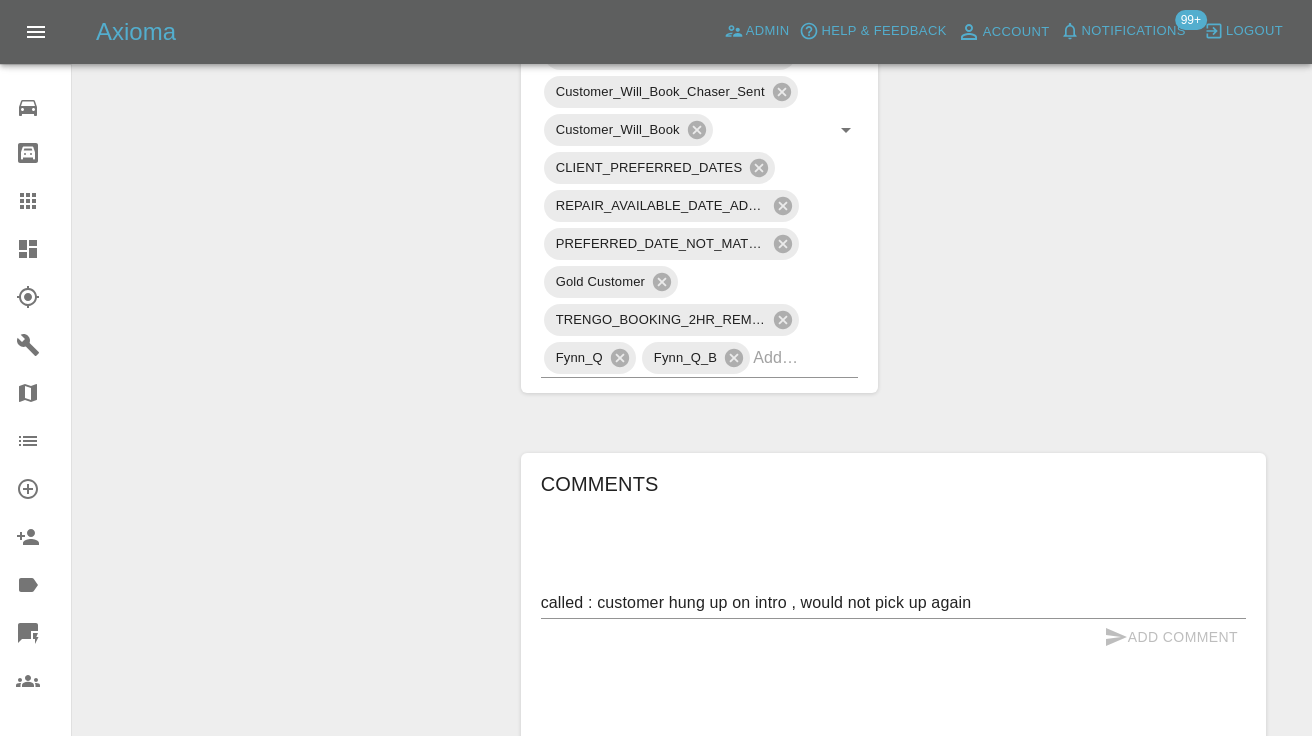 scroll, scrollTop: 1428, scrollLeft: 0, axis: vertical 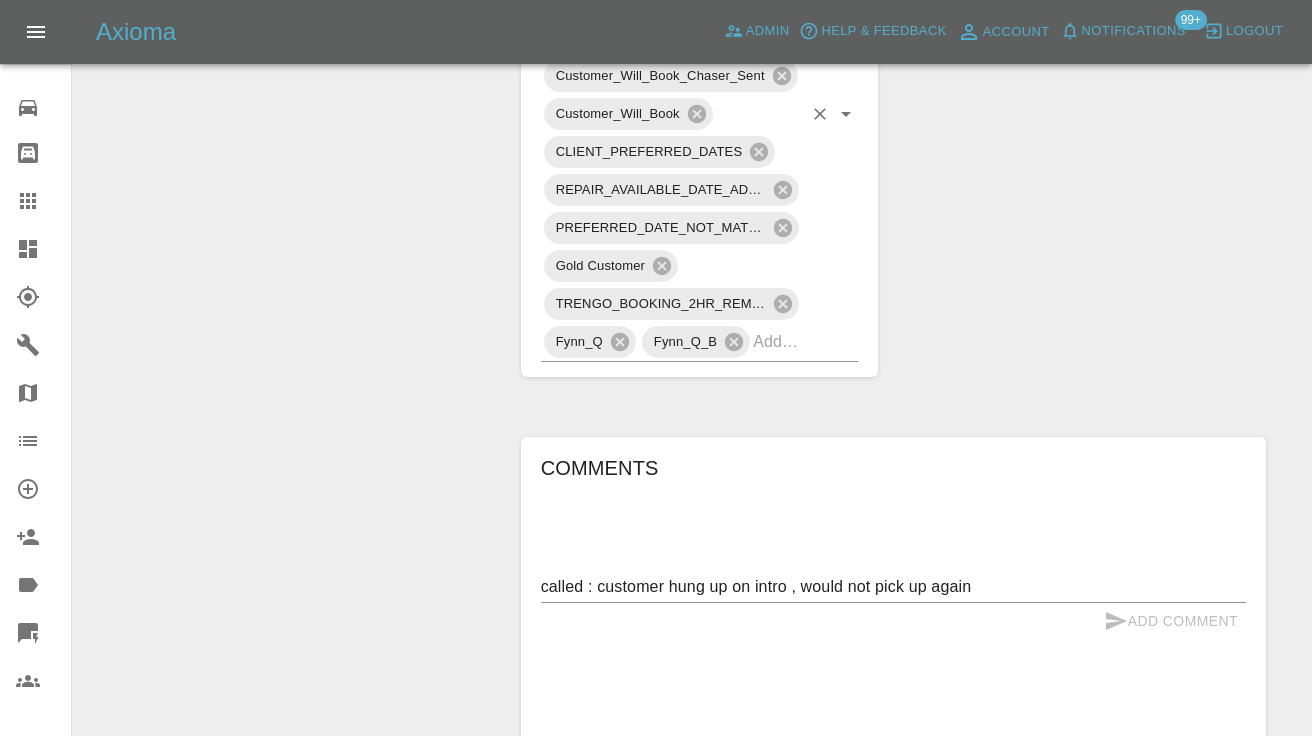 click at bounding box center (777, 341) 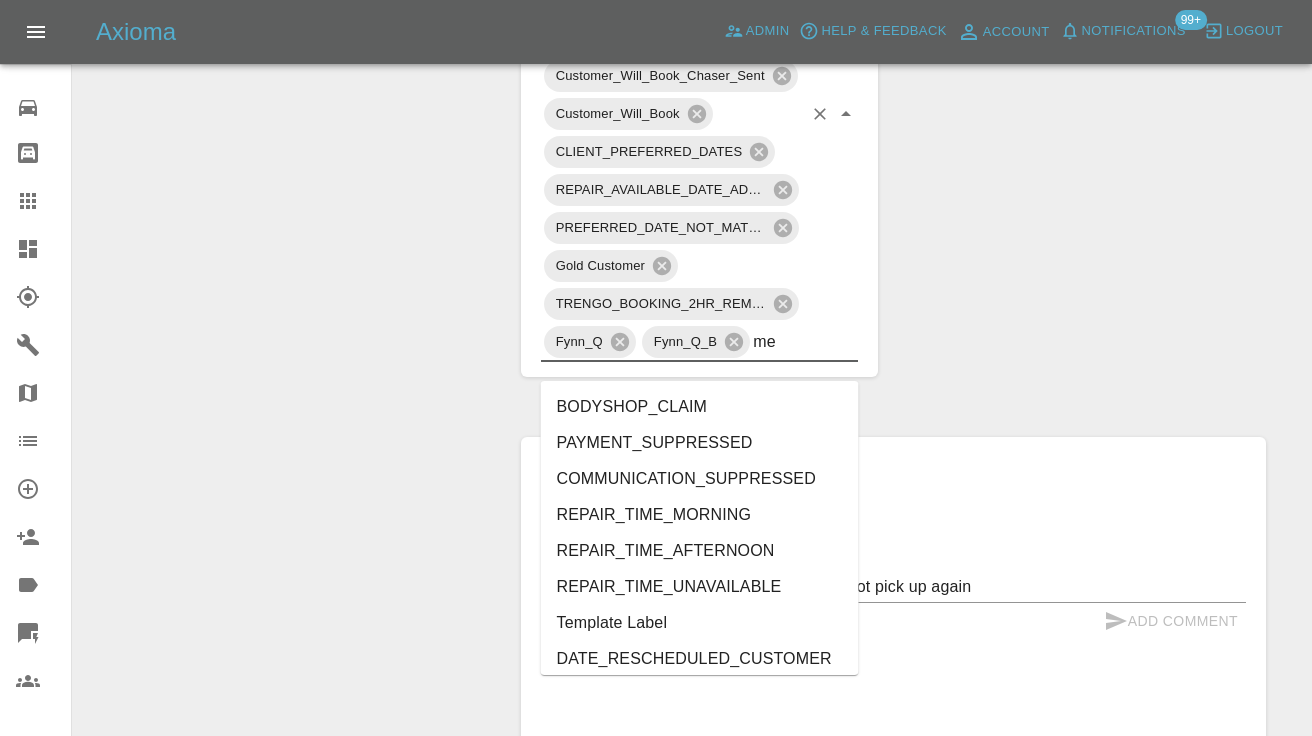 type on "meh" 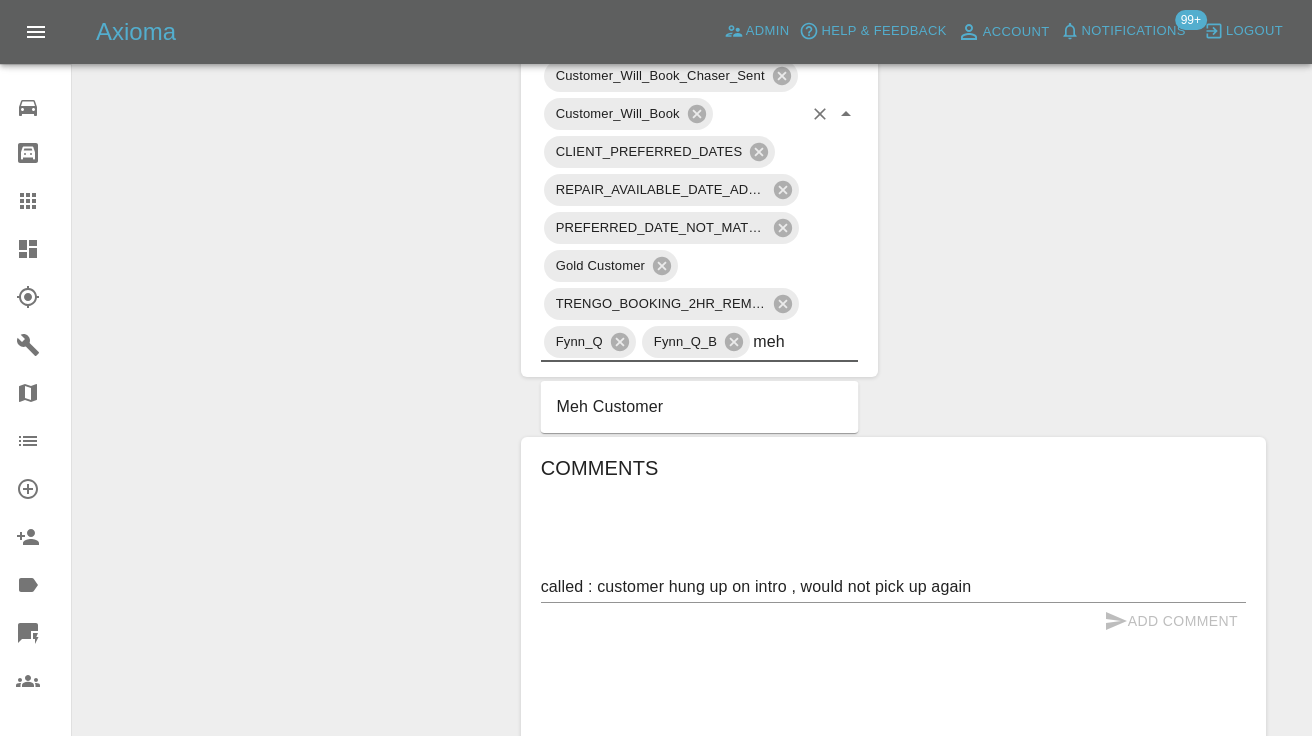 click on "Meh Customer" at bounding box center (700, 407) 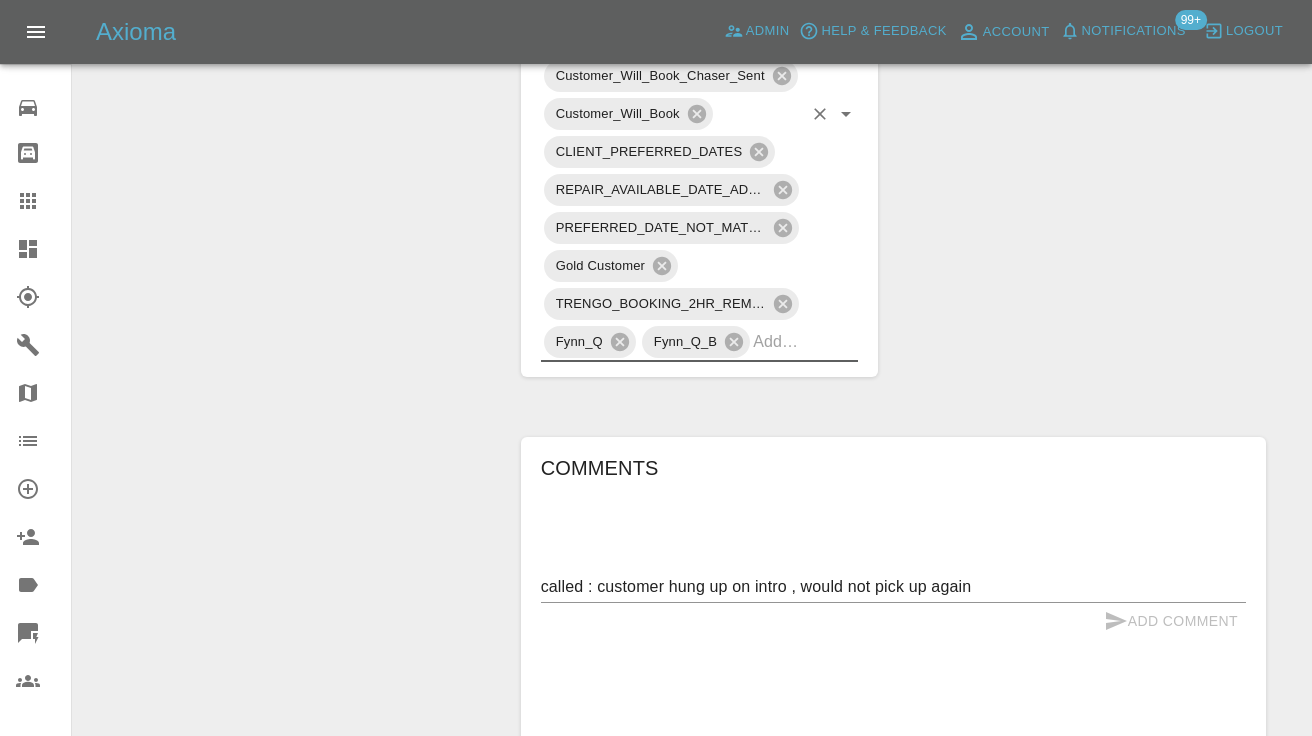 click on "Change Repairer Modify Claim Modify Quote Rollback Submit Payment Archive" at bounding box center (289, -27) 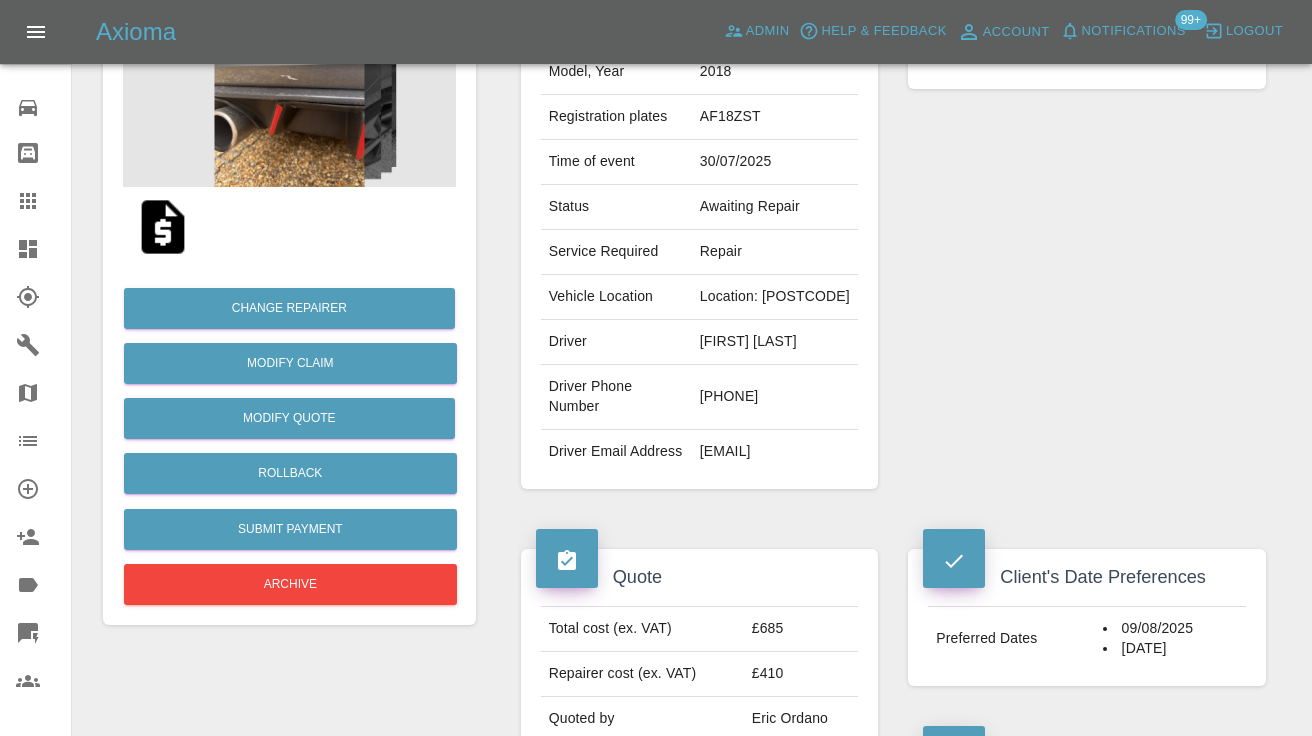 scroll, scrollTop: 266, scrollLeft: 0, axis: vertical 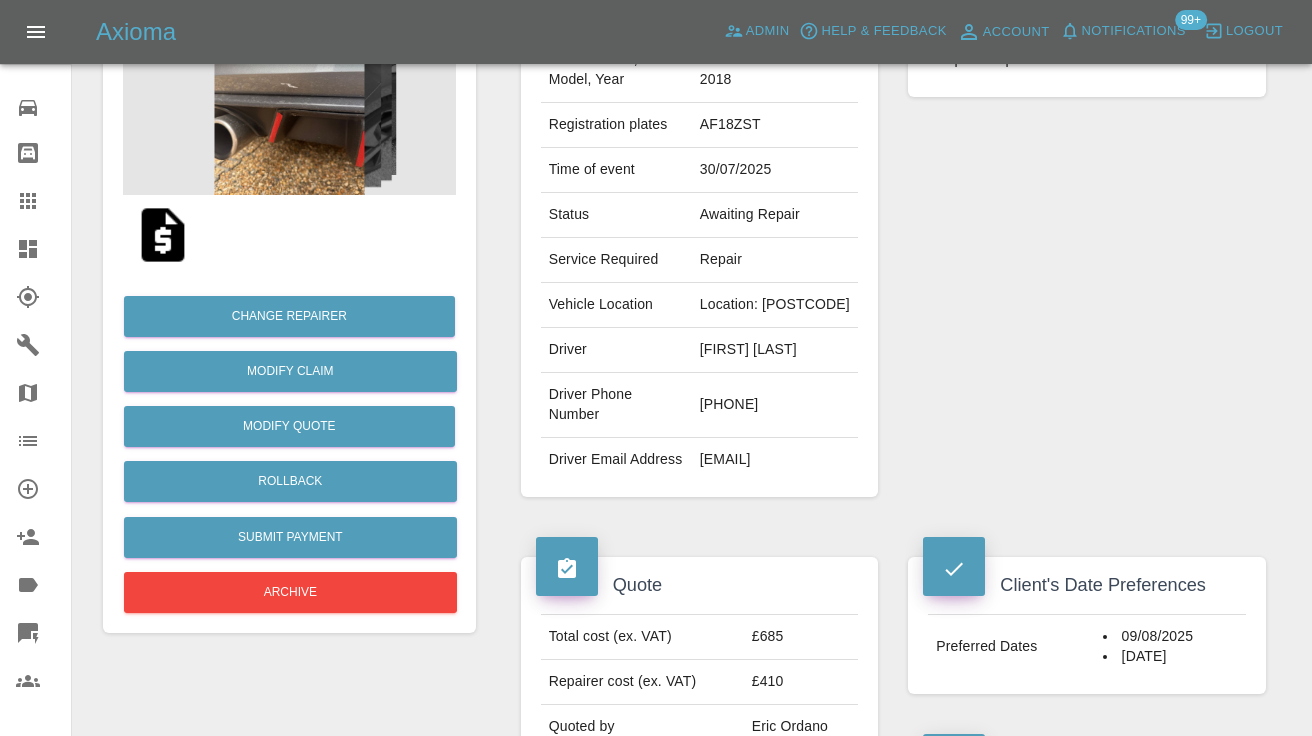 click 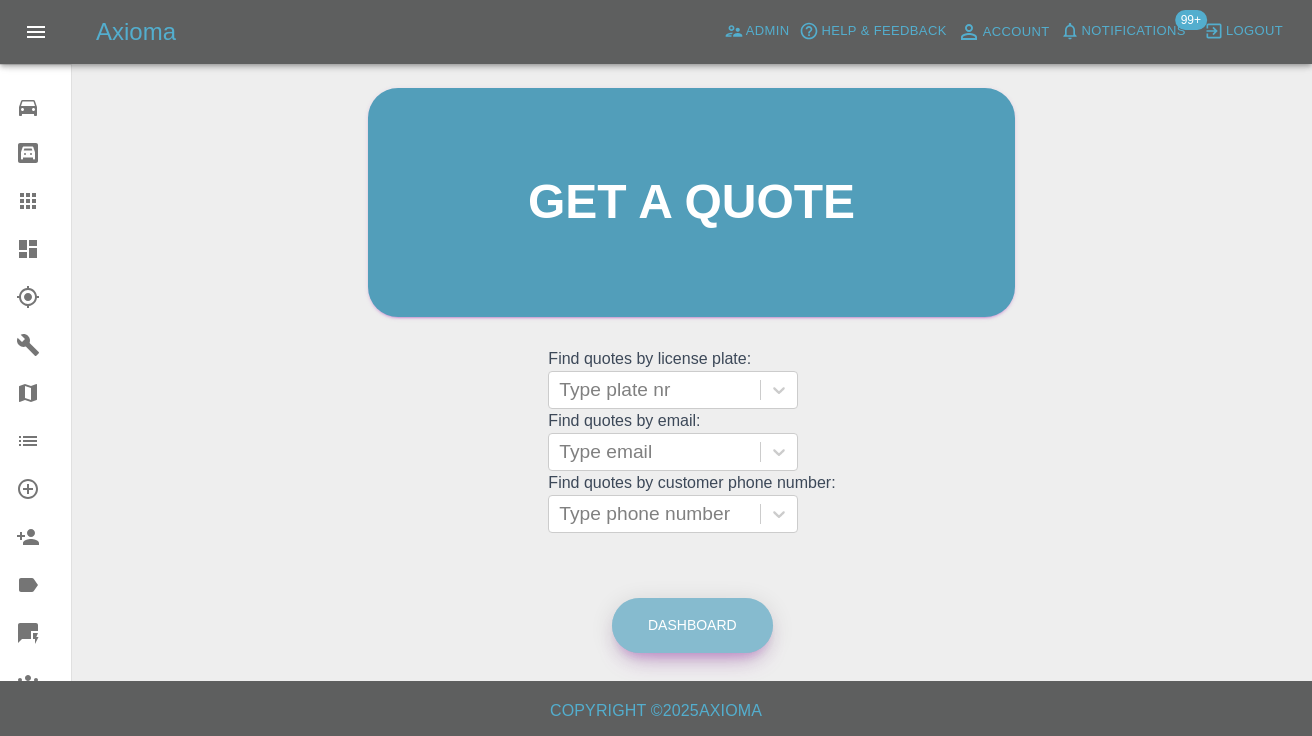 click on "Dashboard" at bounding box center [692, 625] 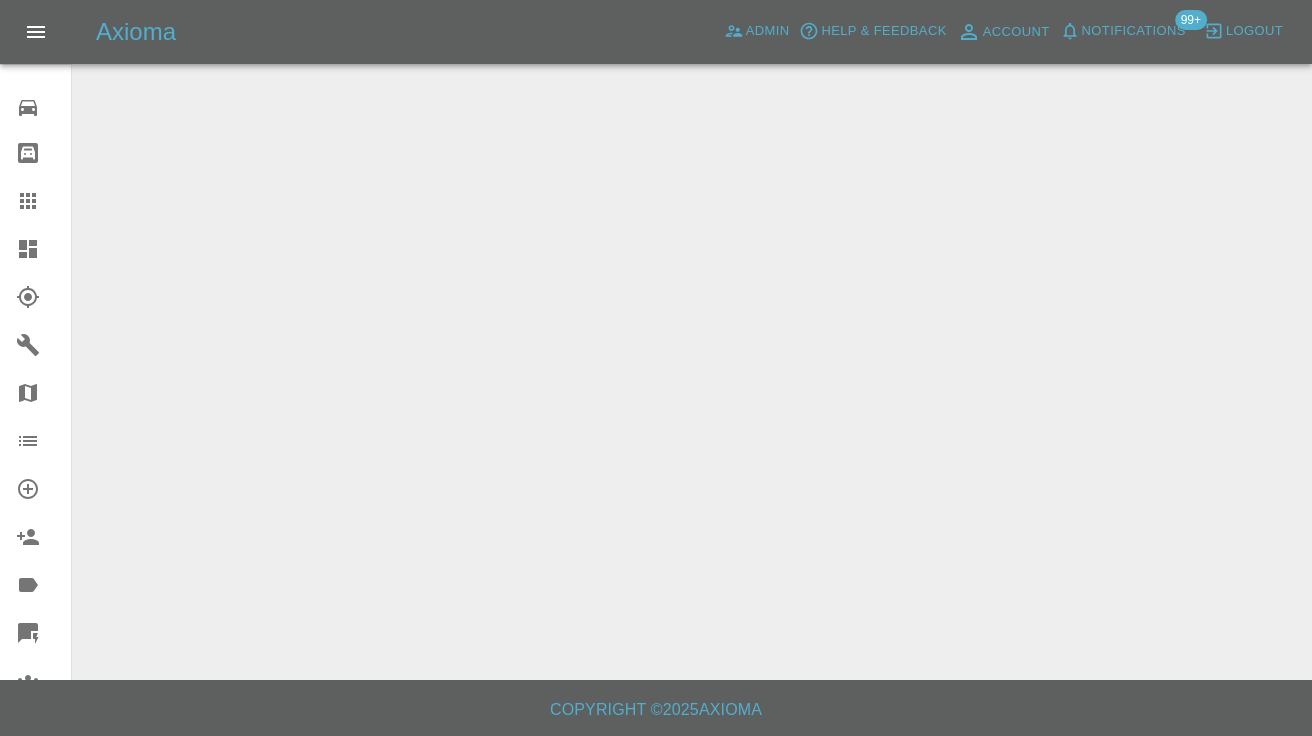 scroll, scrollTop: 0, scrollLeft: 0, axis: both 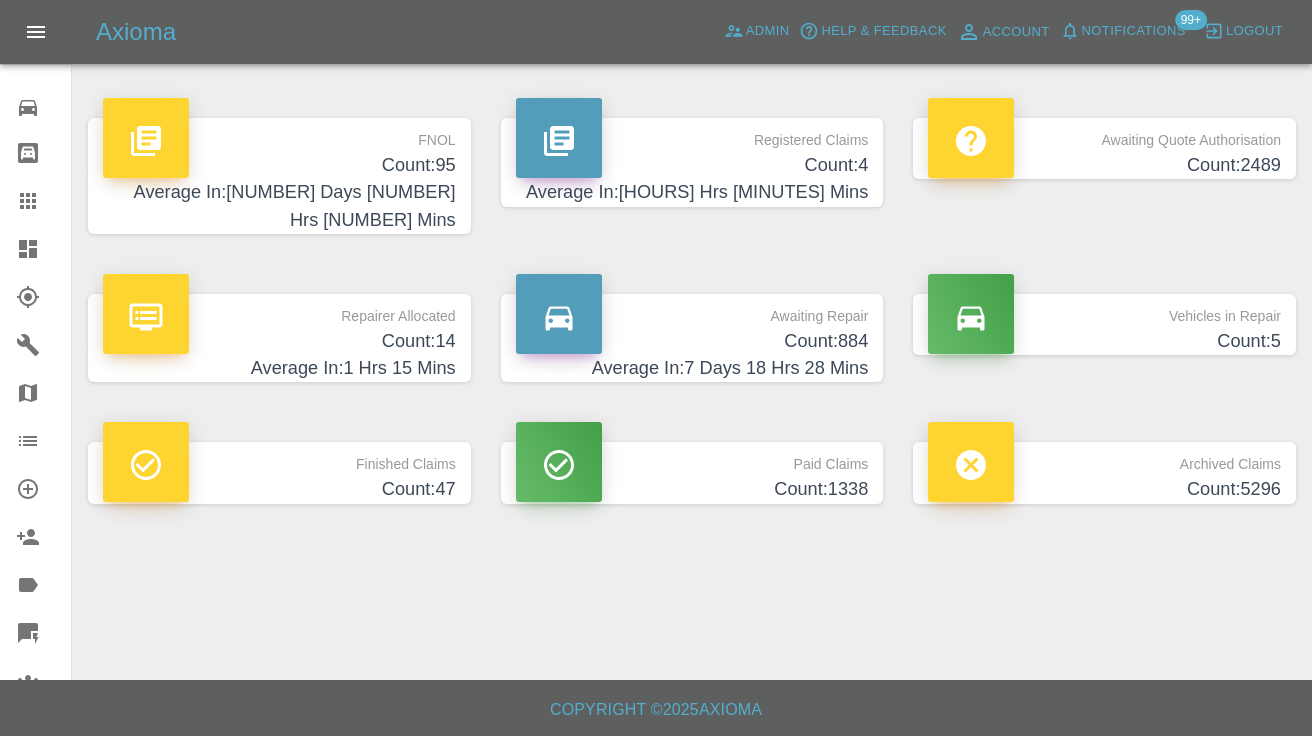 click on "Count:  884" at bounding box center (692, 341) 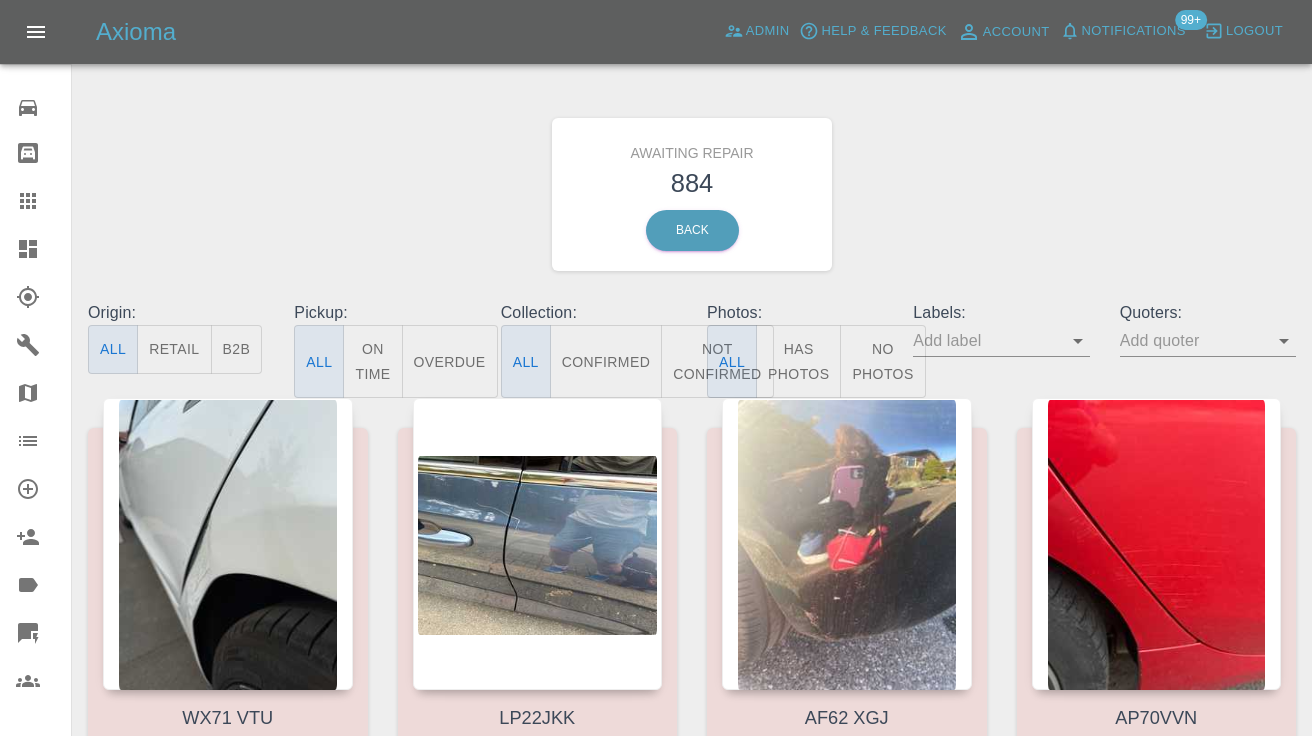 click on "Not Confirmed" at bounding box center [717, 361] 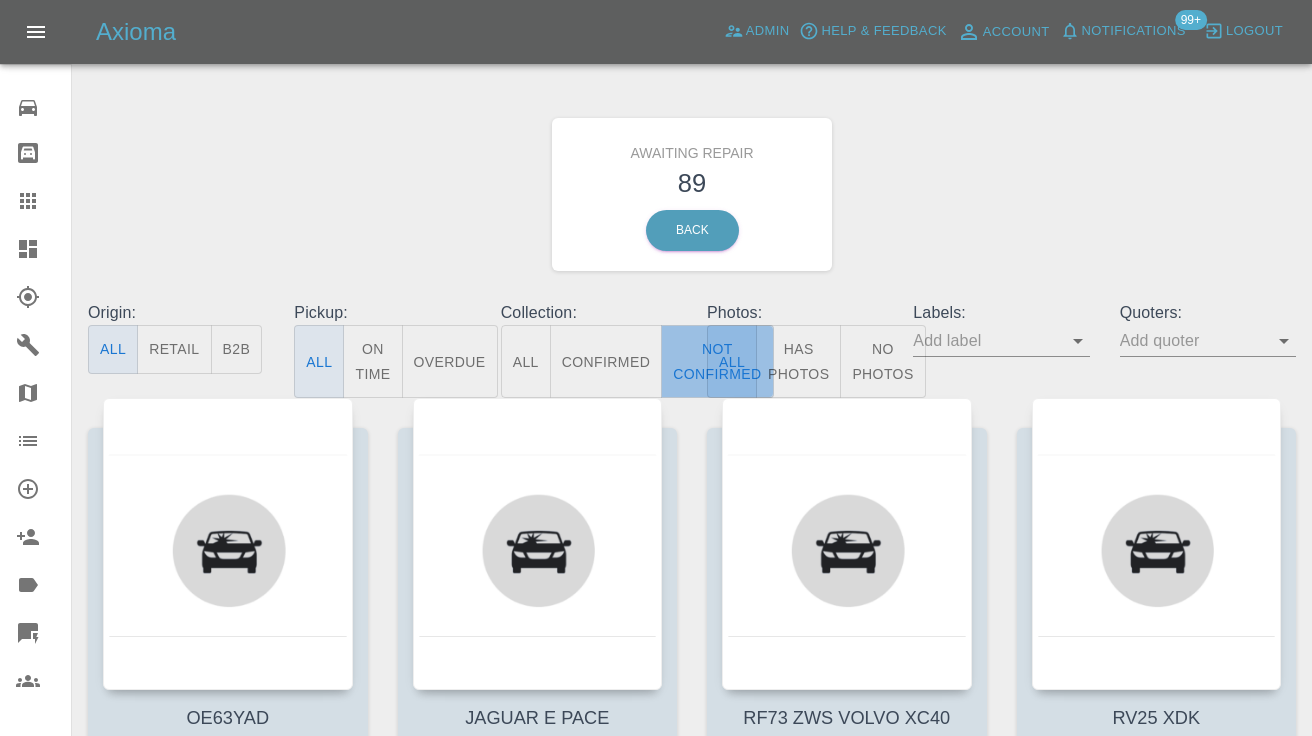 click on "Not Confirmed" at bounding box center [717, 361] 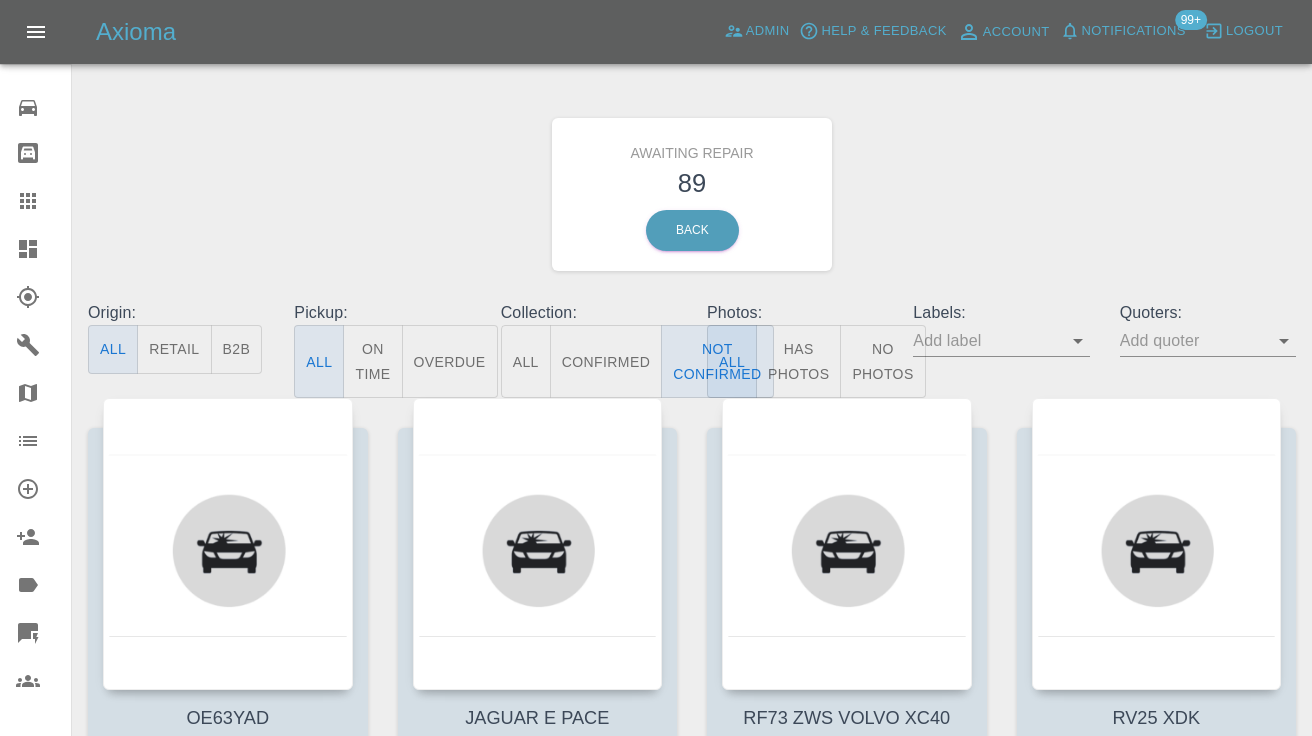 click on "Awaiting Repair 89 Back" at bounding box center [692, 194] 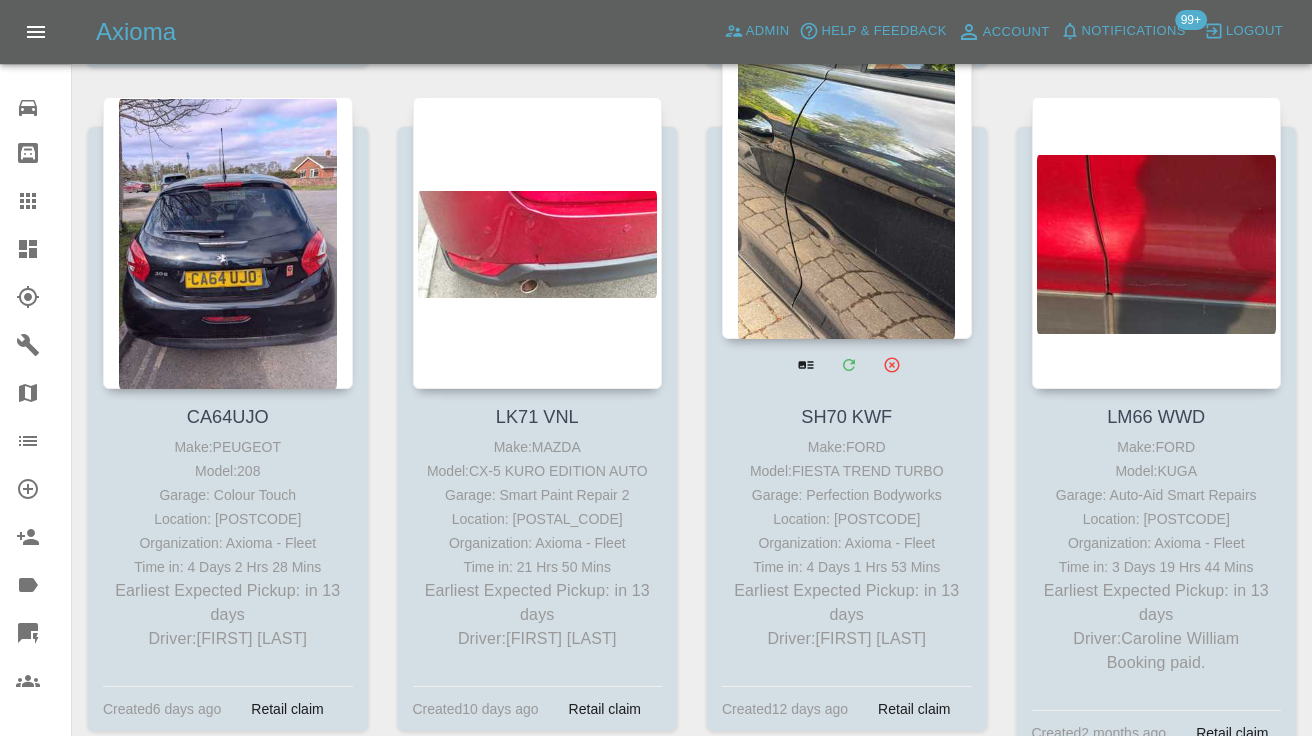 scroll, scrollTop: 7103, scrollLeft: 0, axis: vertical 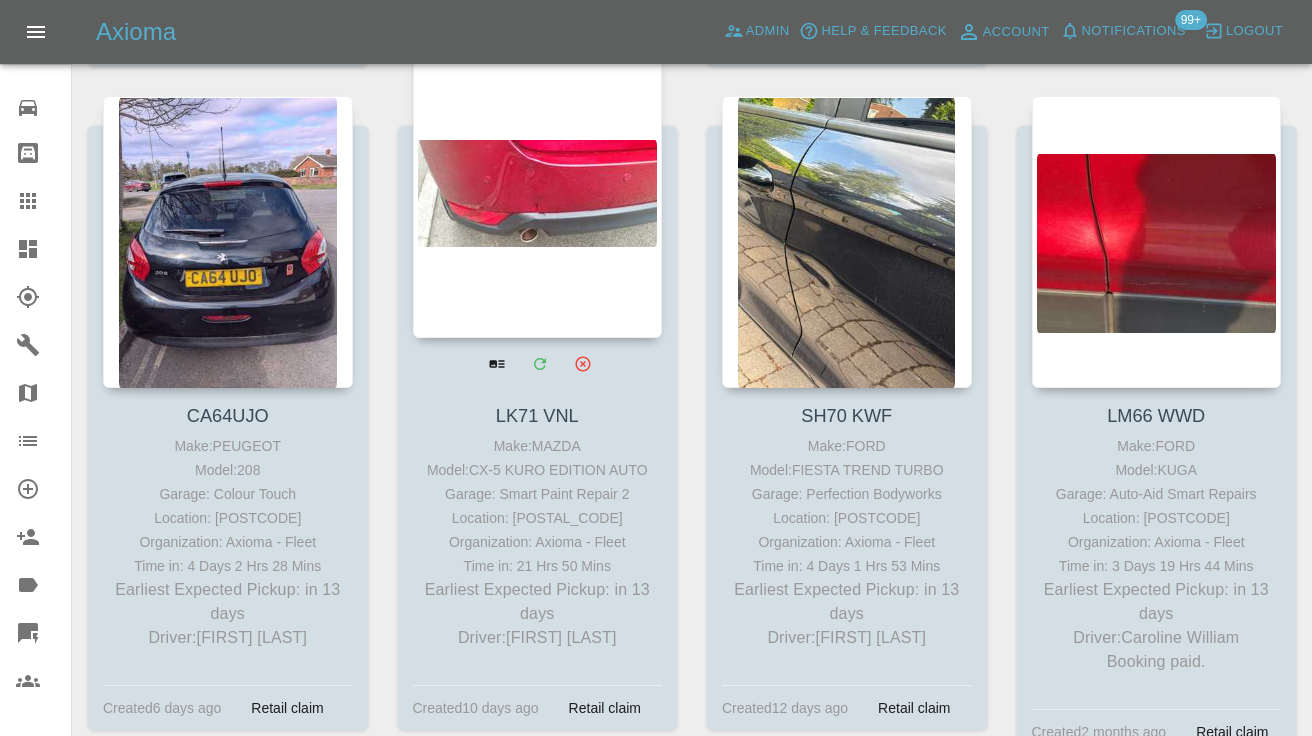 click at bounding box center (538, 192) 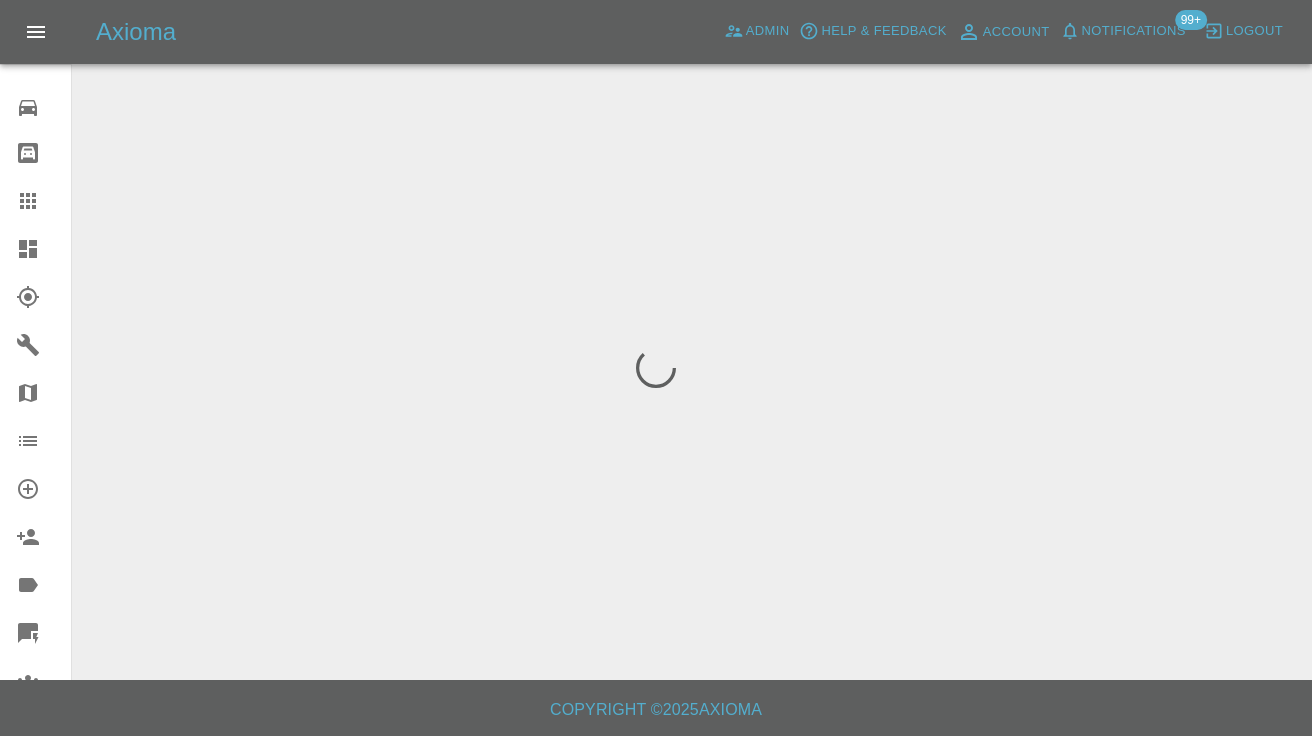 scroll, scrollTop: 0, scrollLeft: 0, axis: both 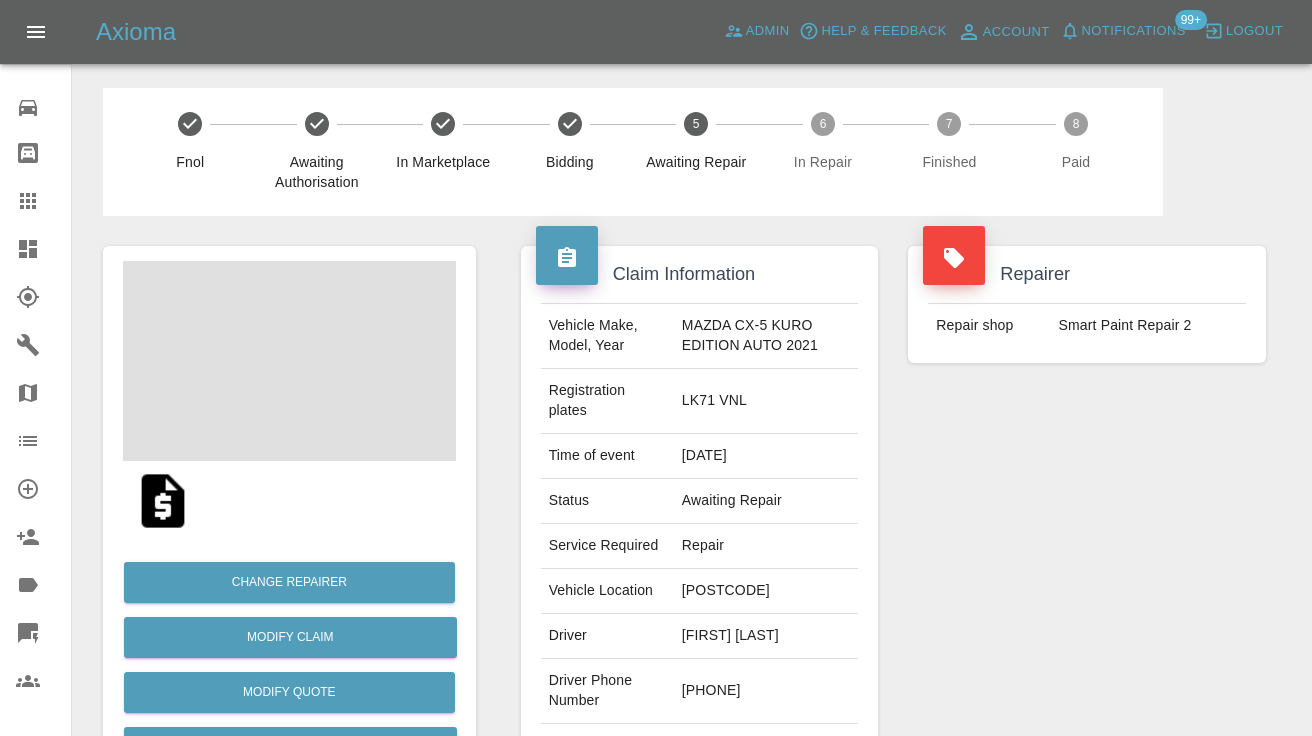 click on "[PHONE]" at bounding box center (766, 691) 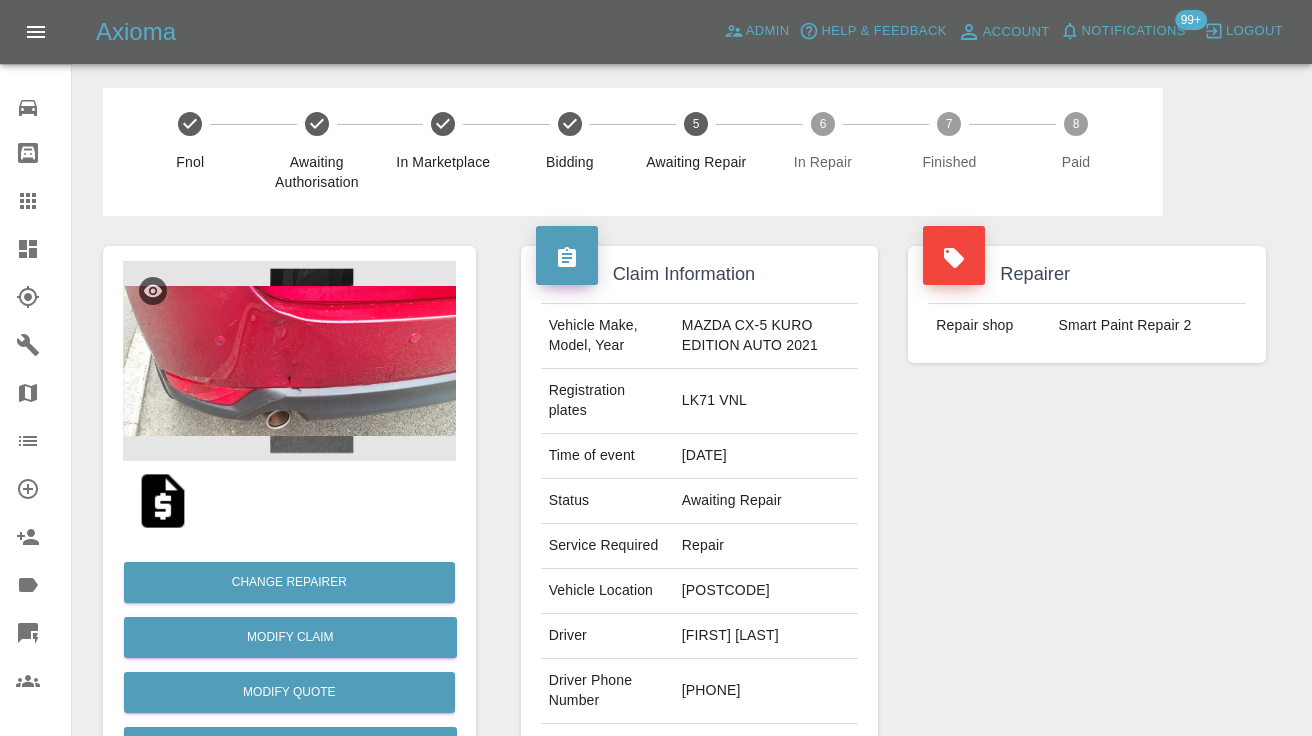 copy on "[PHONE]" 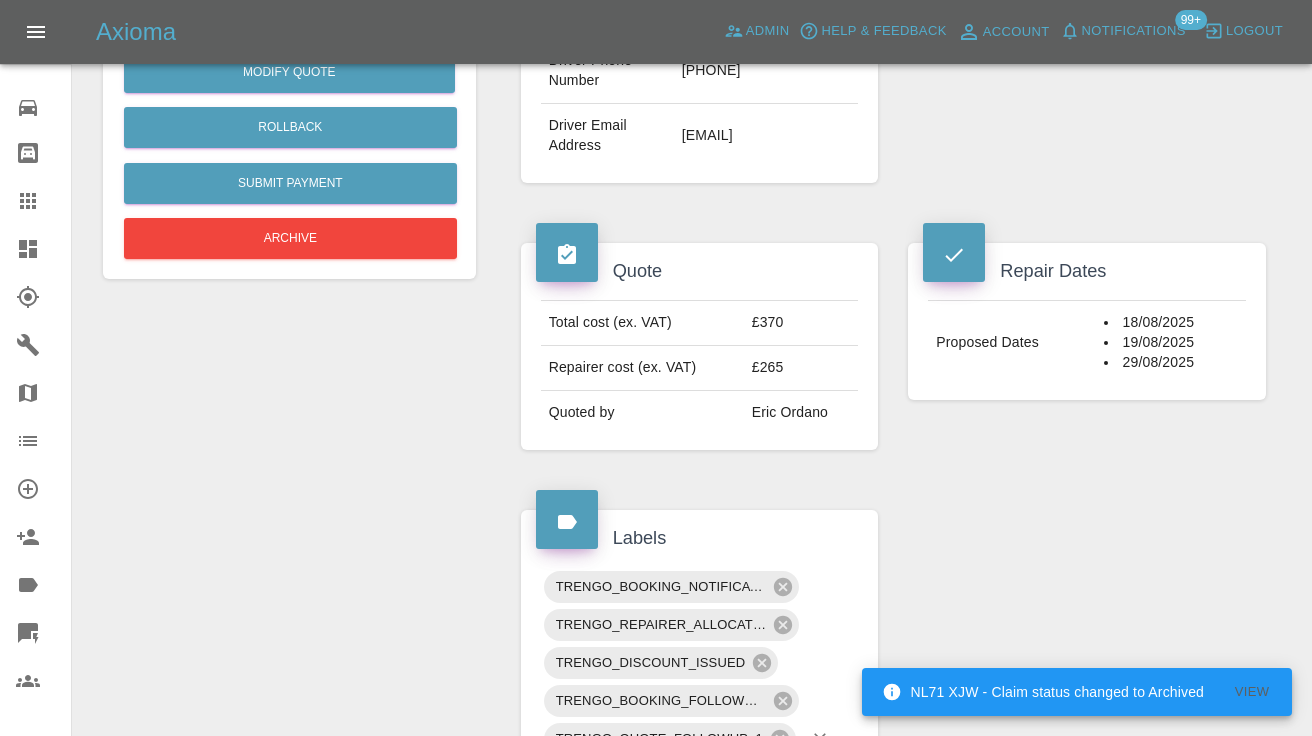 scroll, scrollTop: 615, scrollLeft: 0, axis: vertical 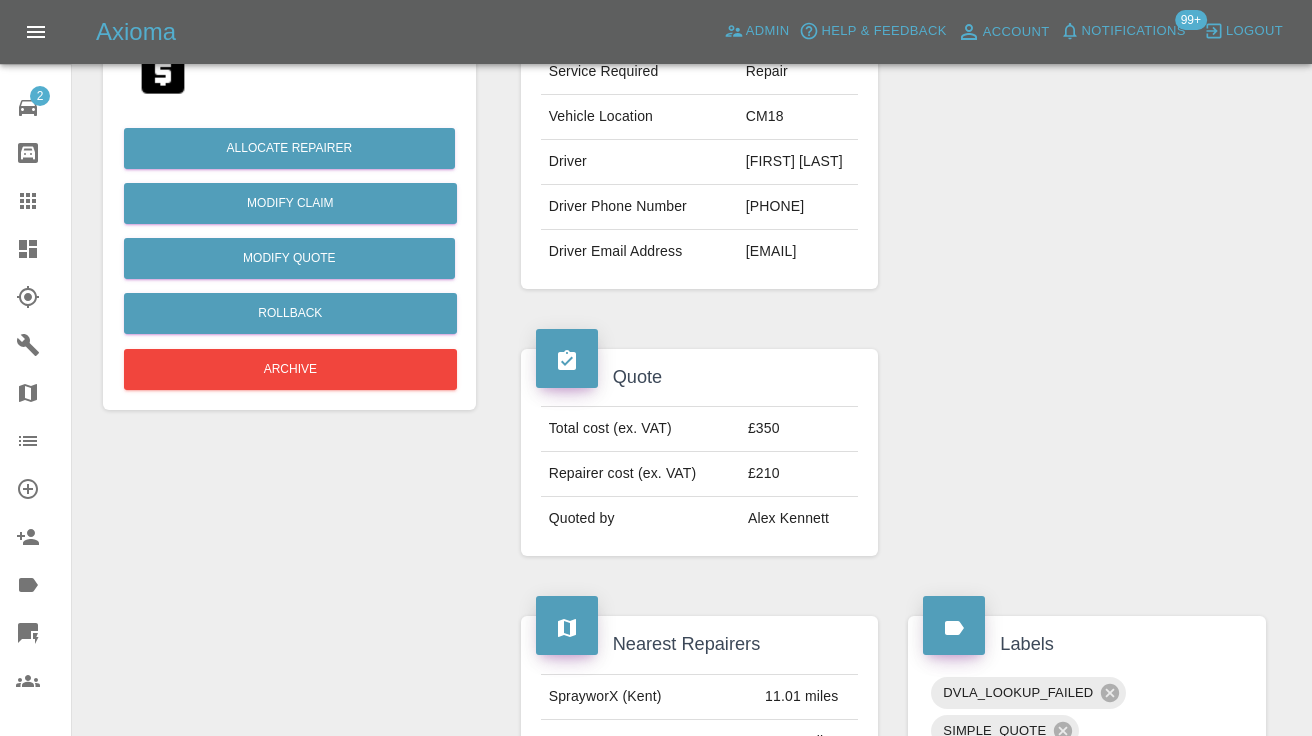 click 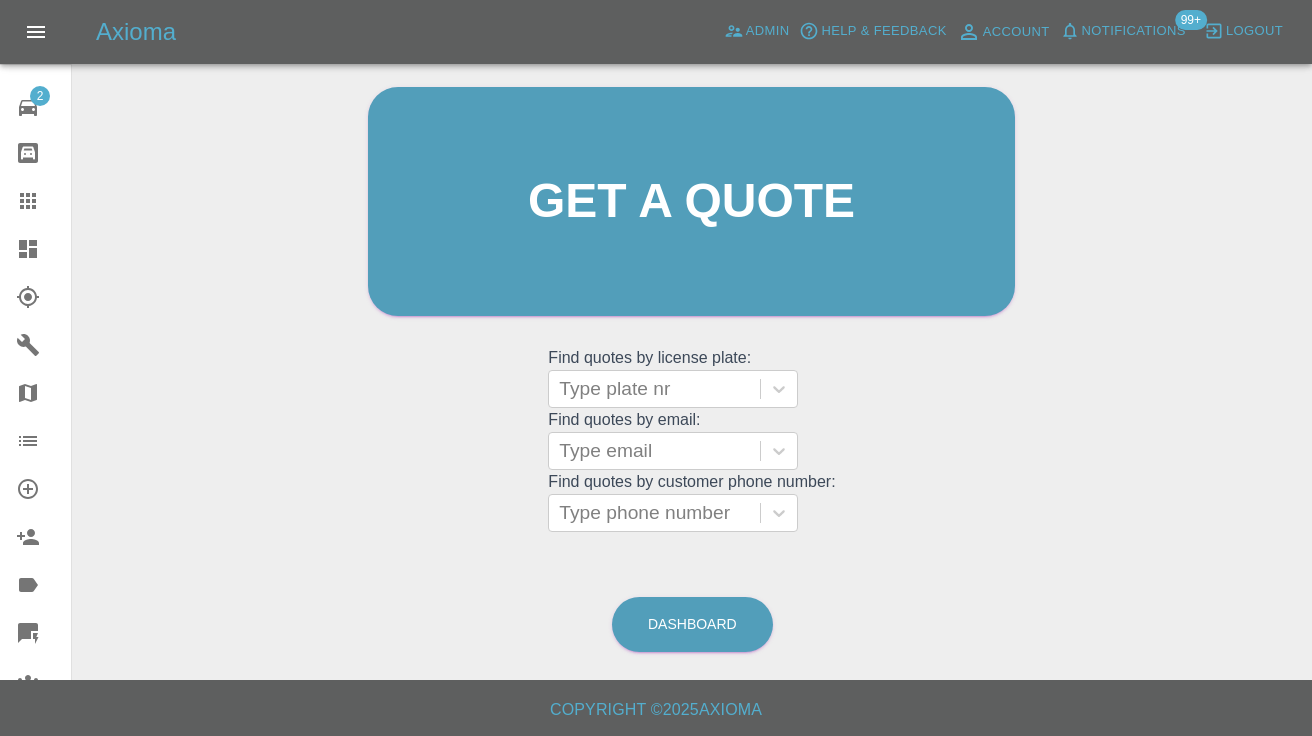 scroll, scrollTop: 199, scrollLeft: 0, axis: vertical 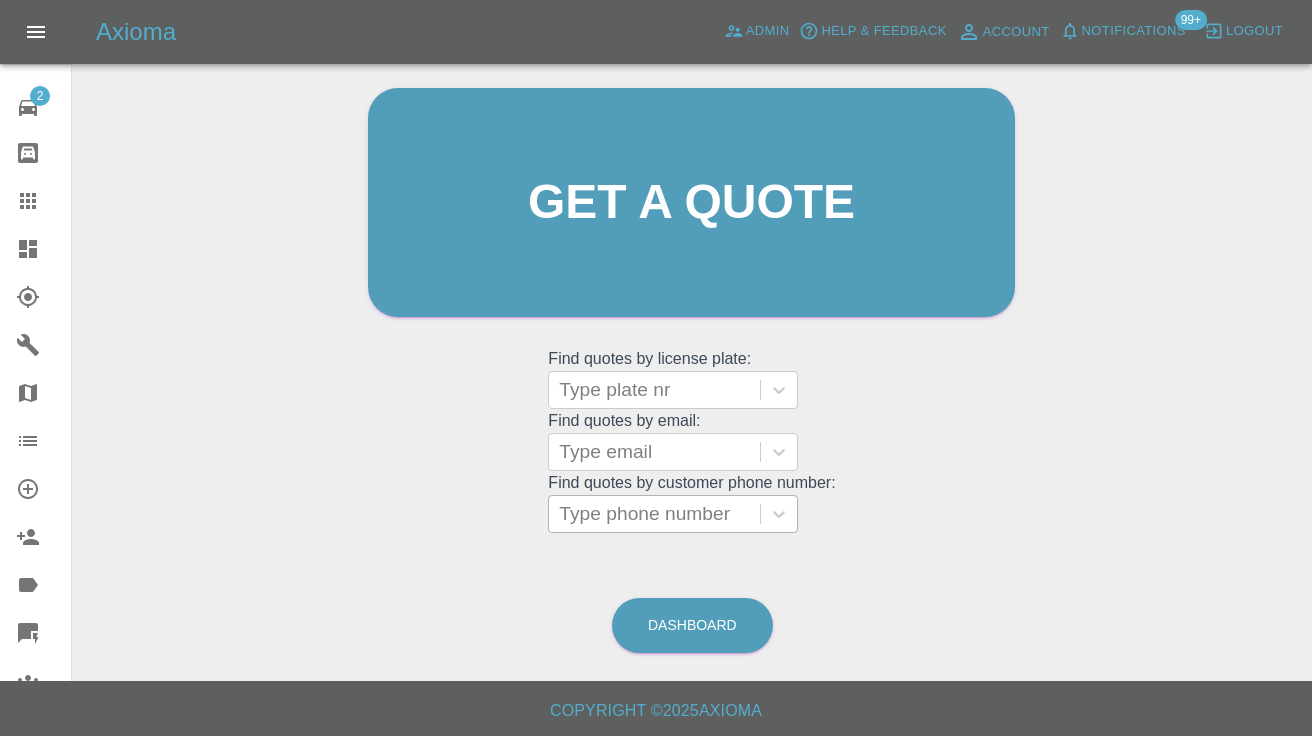 click on "Type phone number" at bounding box center [654, 514] 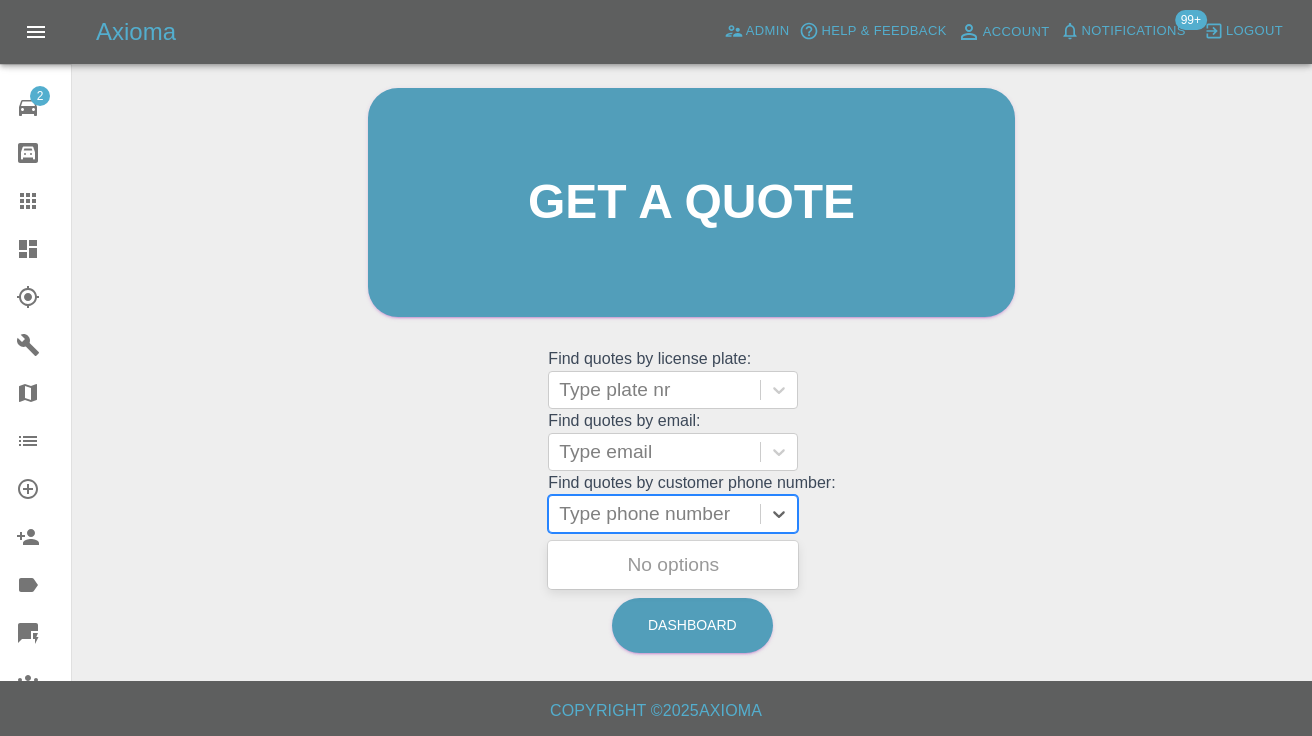 paste on "[PHONE]" 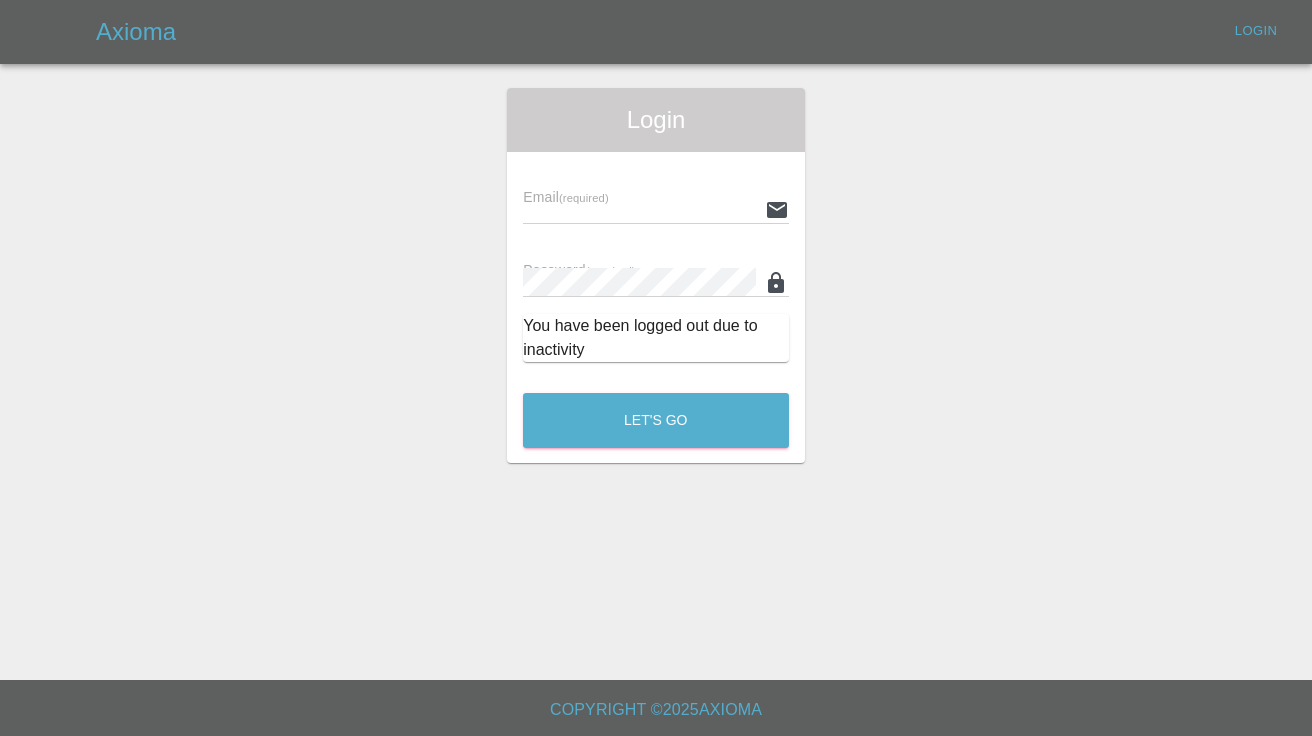 scroll, scrollTop: 0, scrollLeft: 0, axis: both 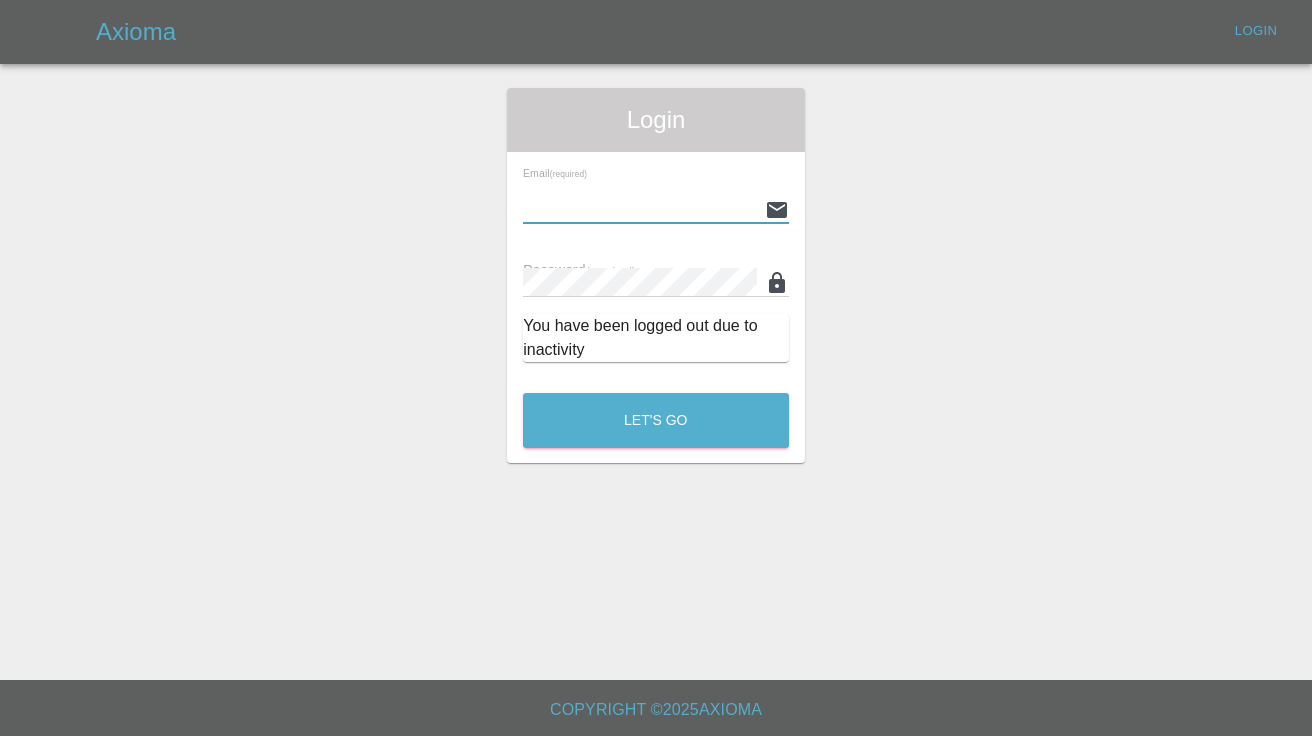 type on "[EMAIL]" 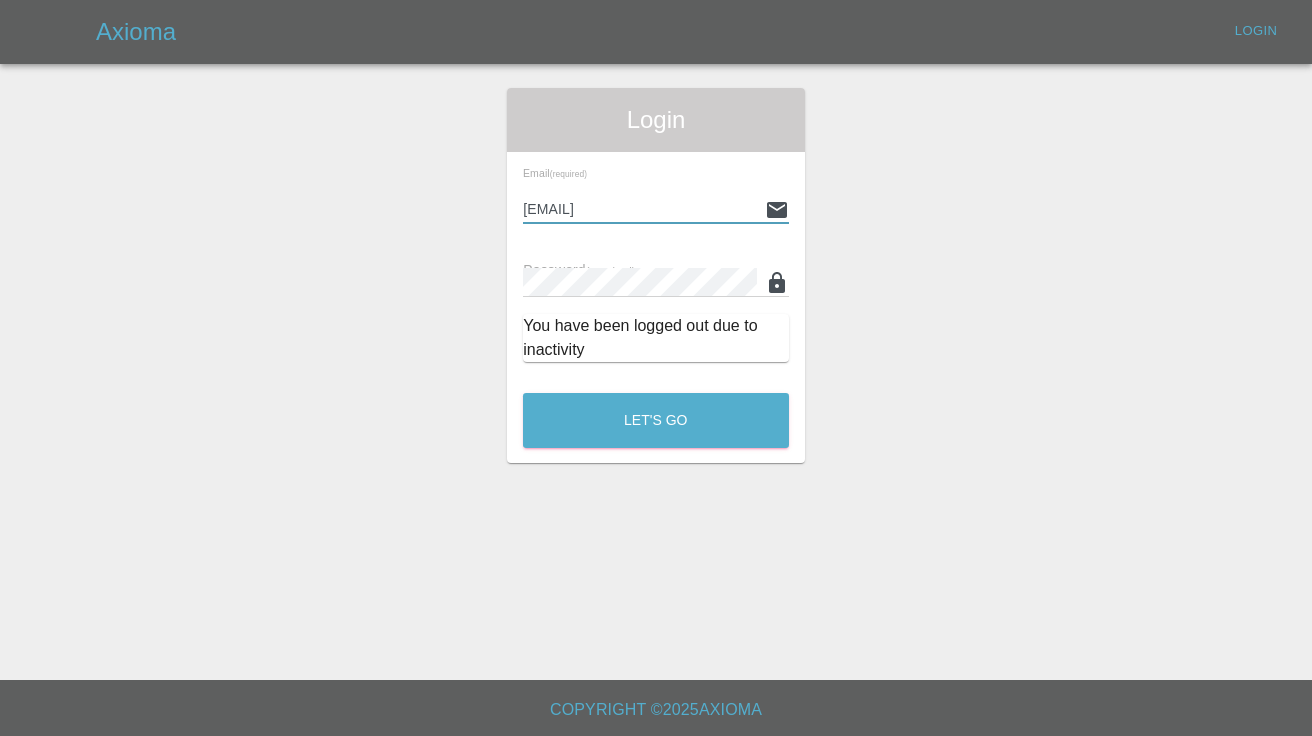 click on "Let's Go" at bounding box center [656, 420] 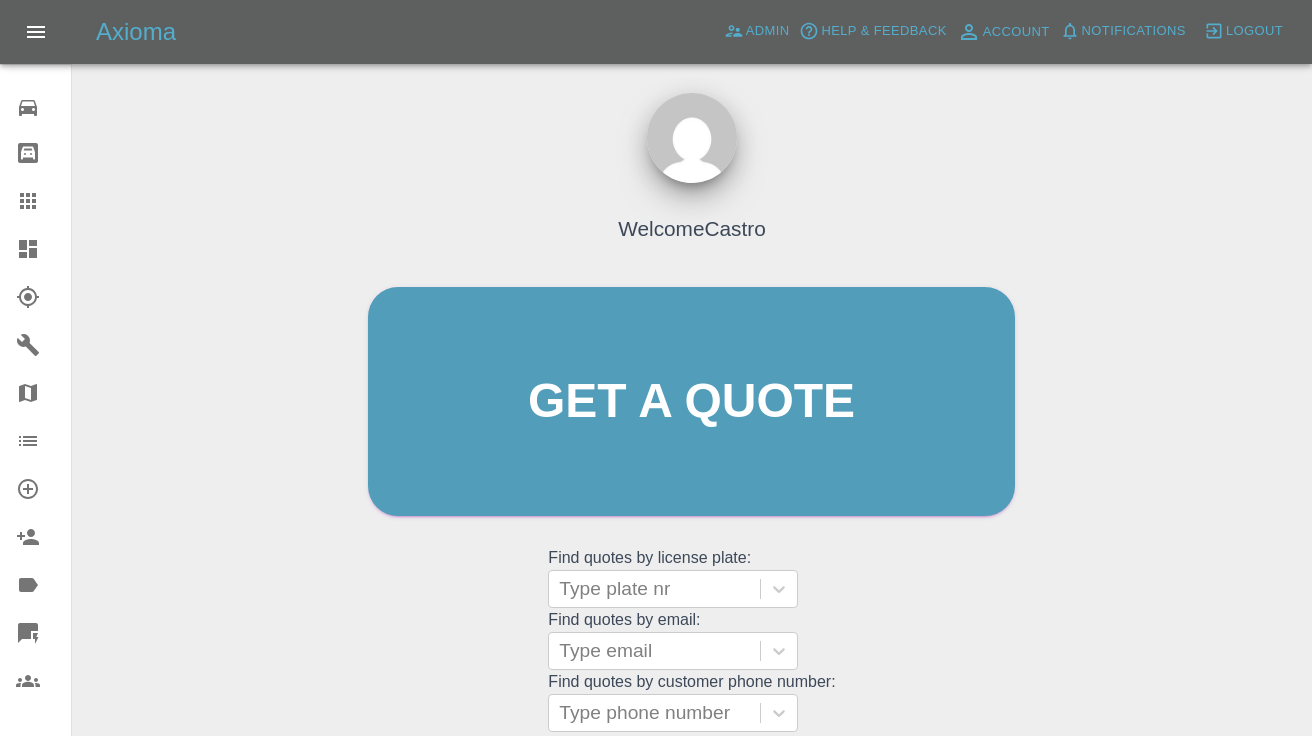 click on "Welcome  Castro Get a quote Get a quote Find quotes by license plate: Type plate nr Find quotes by email: Type email Find quotes by customer phone number: Type phone number" at bounding box center (691, 440) 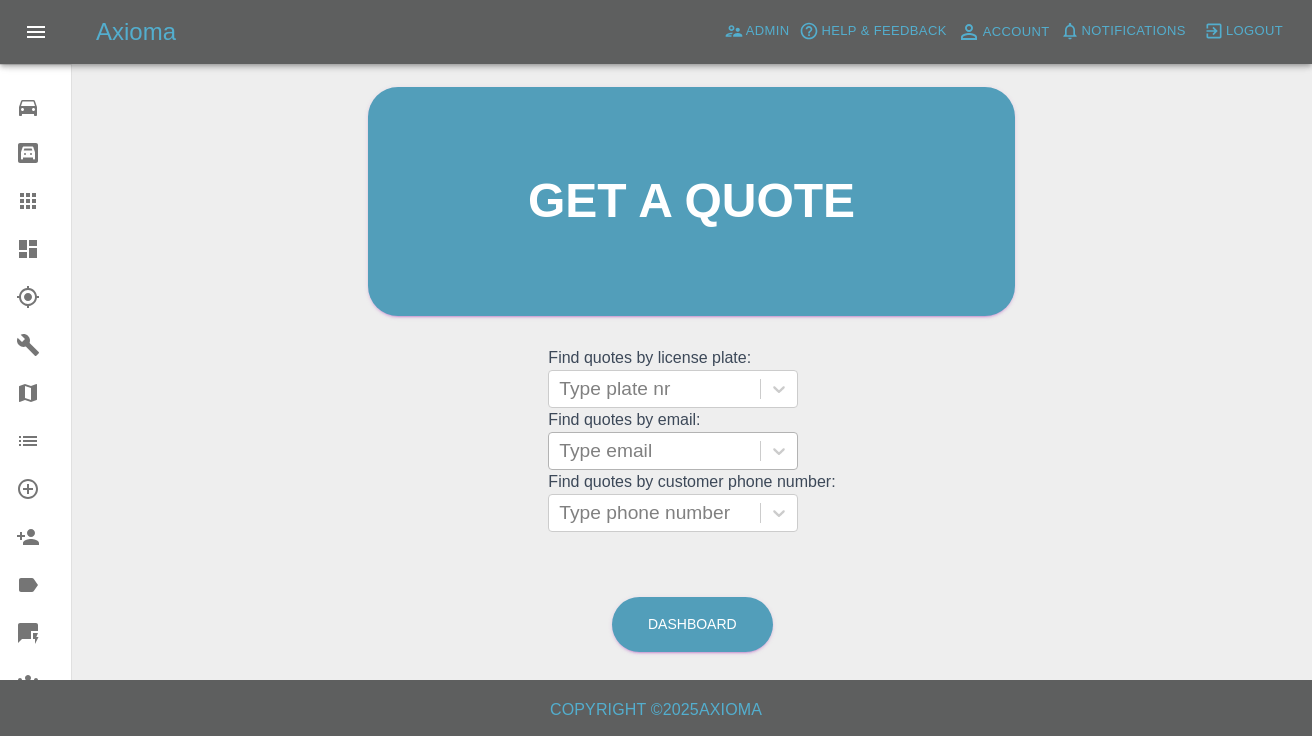 scroll, scrollTop: 199, scrollLeft: 0, axis: vertical 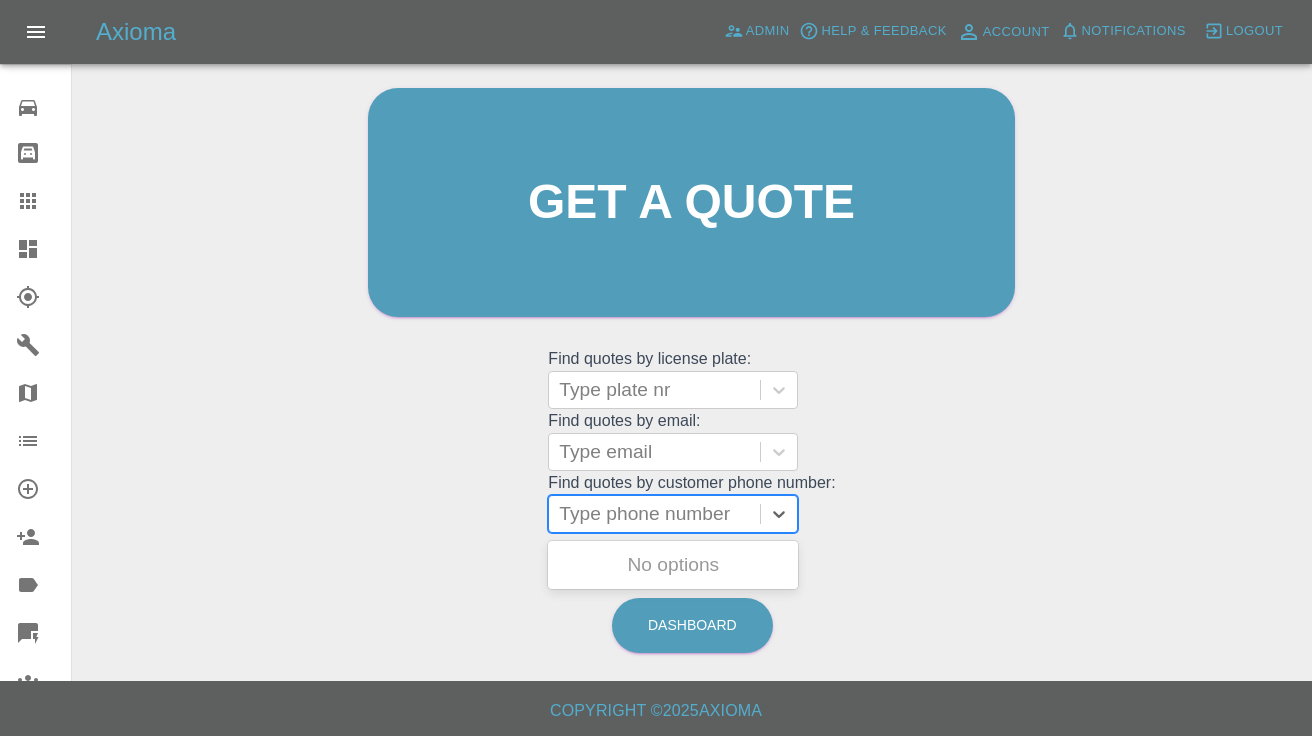 click on "Type phone number" at bounding box center [654, 514] 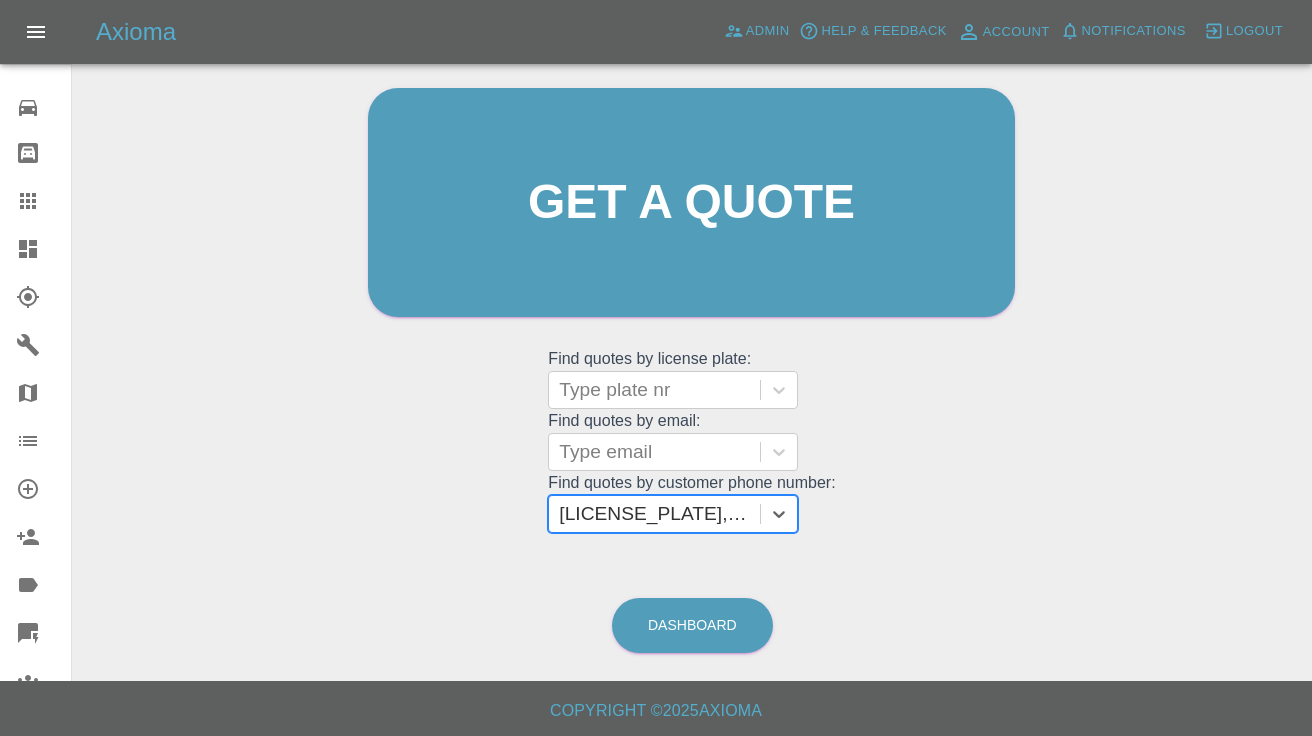scroll, scrollTop: 0, scrollLeft: 0, axis: both 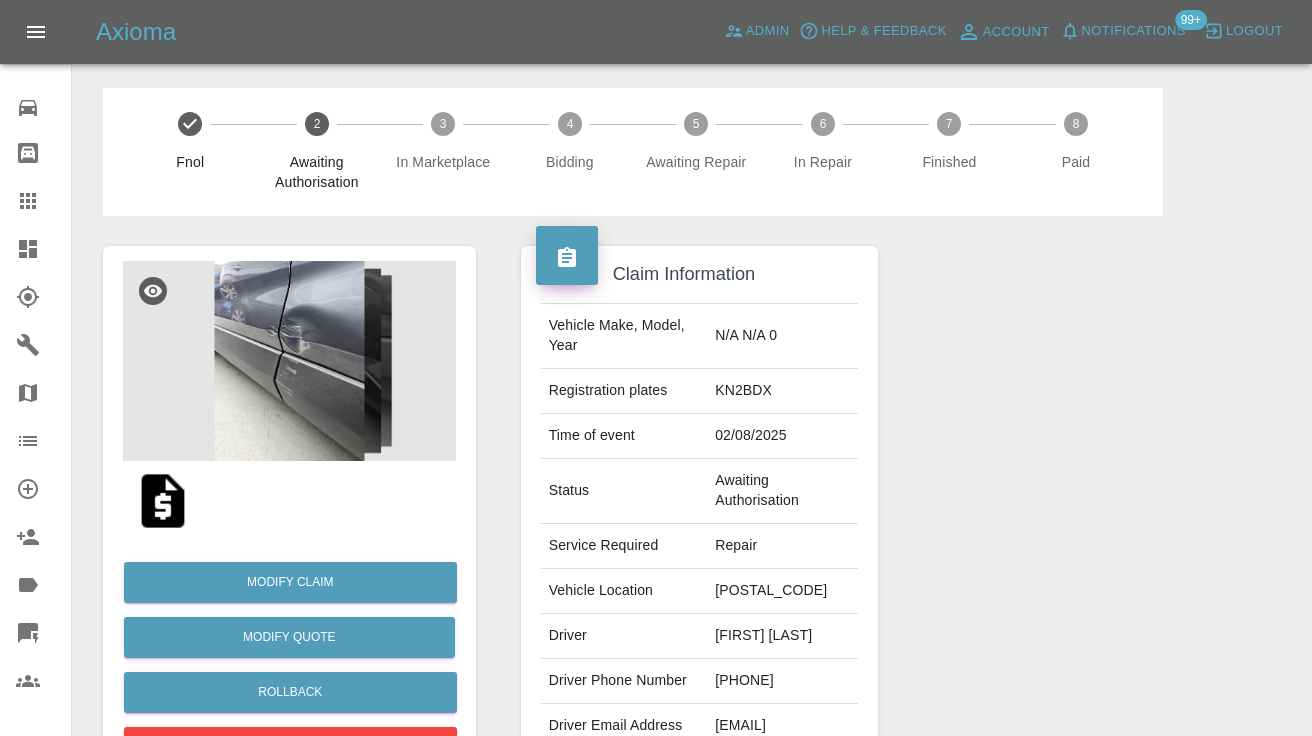 click at bounding box center [1087, 504] 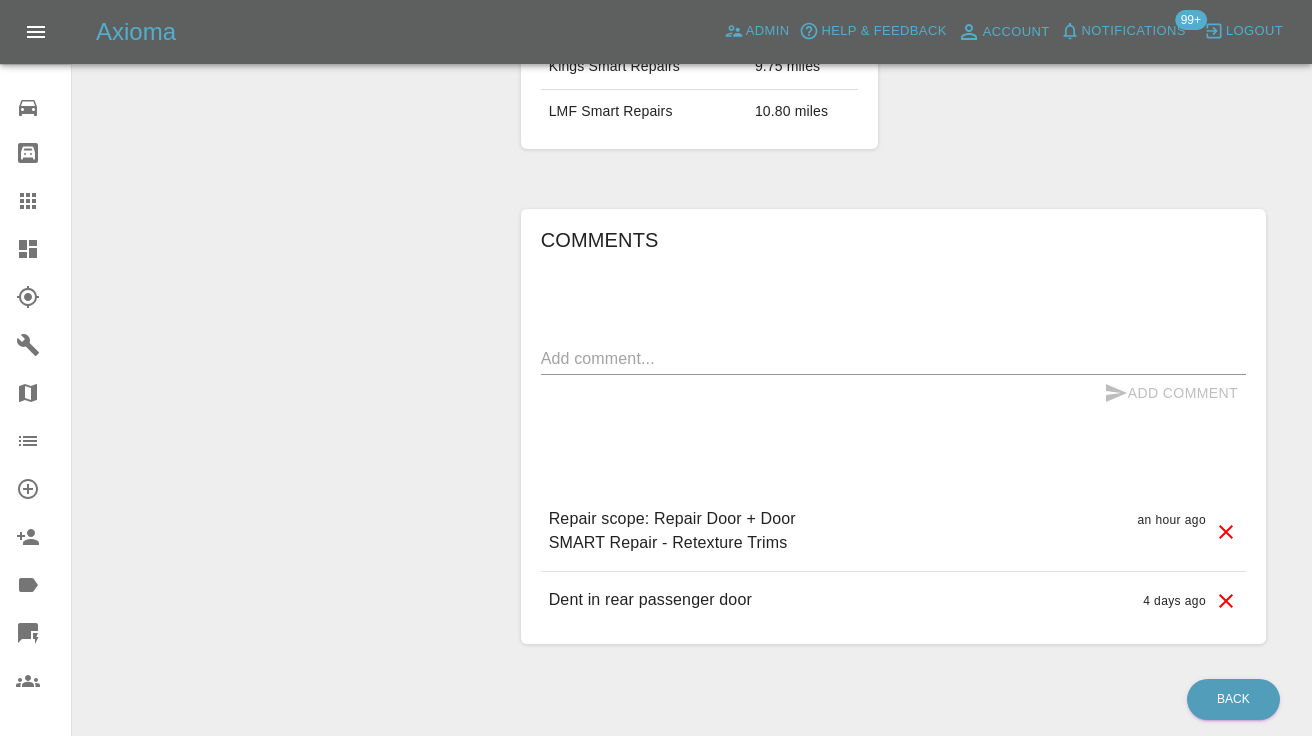 scroll, scrollTop: 1469, scrollLeft: 0, axis: vertical 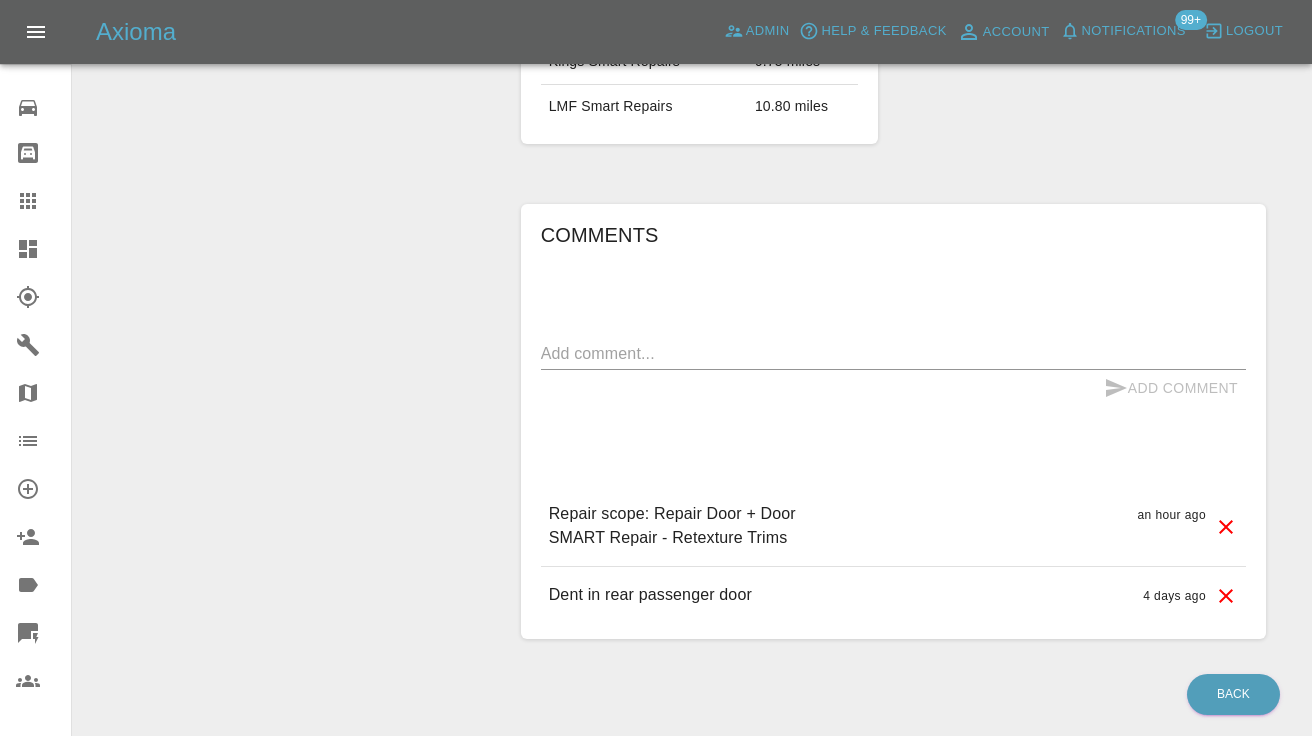 click on "x" at bounding box center [893, 354] 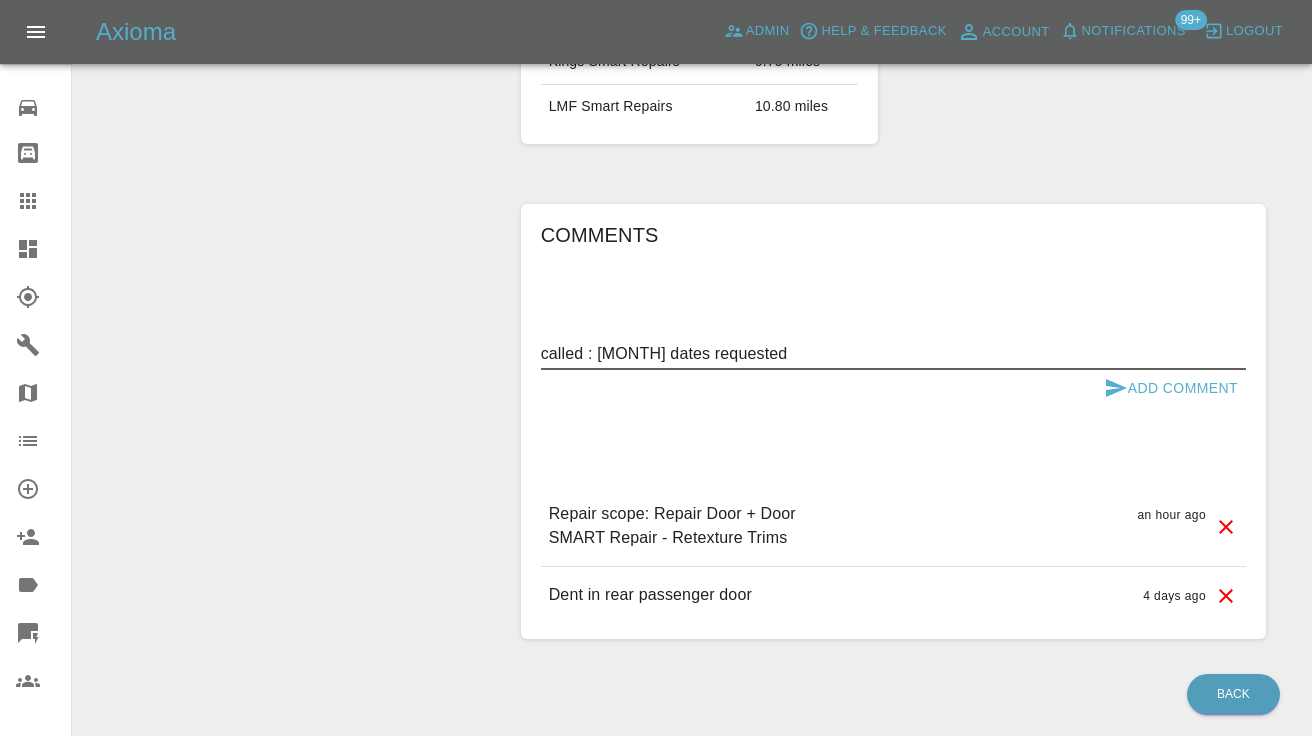 type on "called : [MONTH] dates requested" 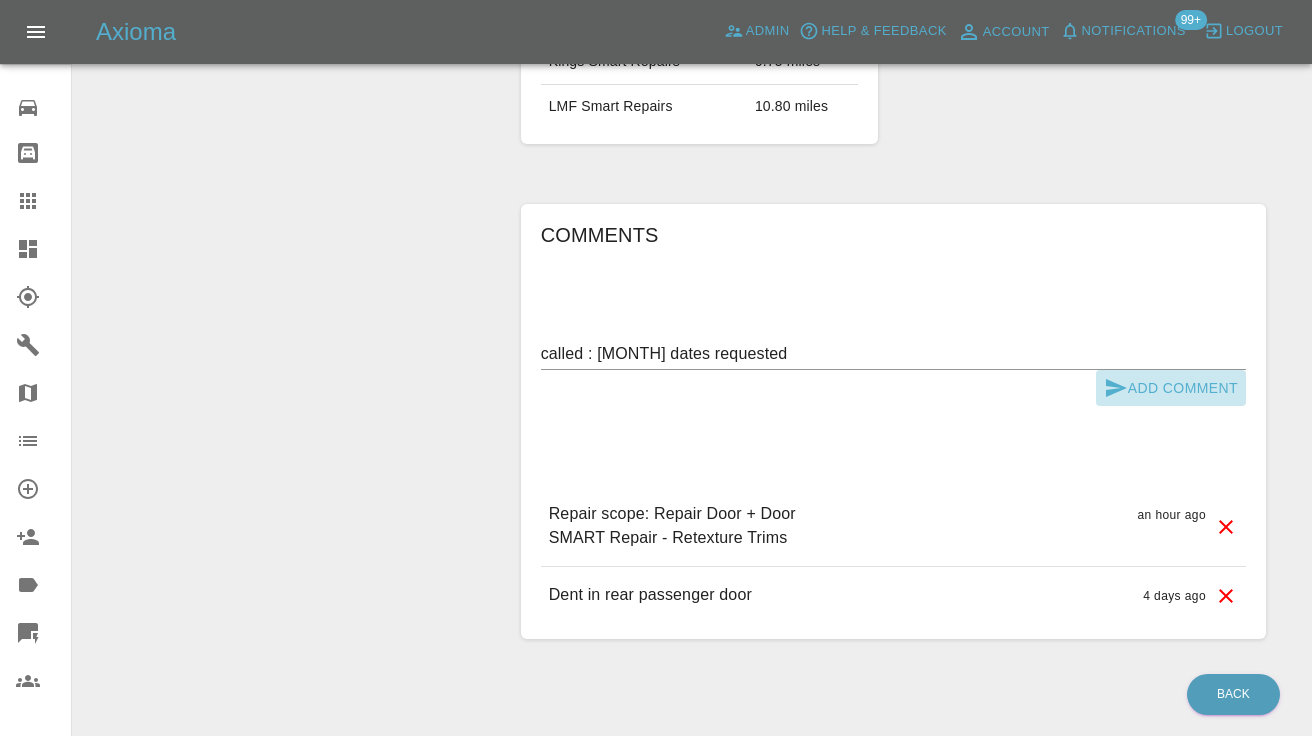 click on "Add Comment" at bounding box center [1171, 388] 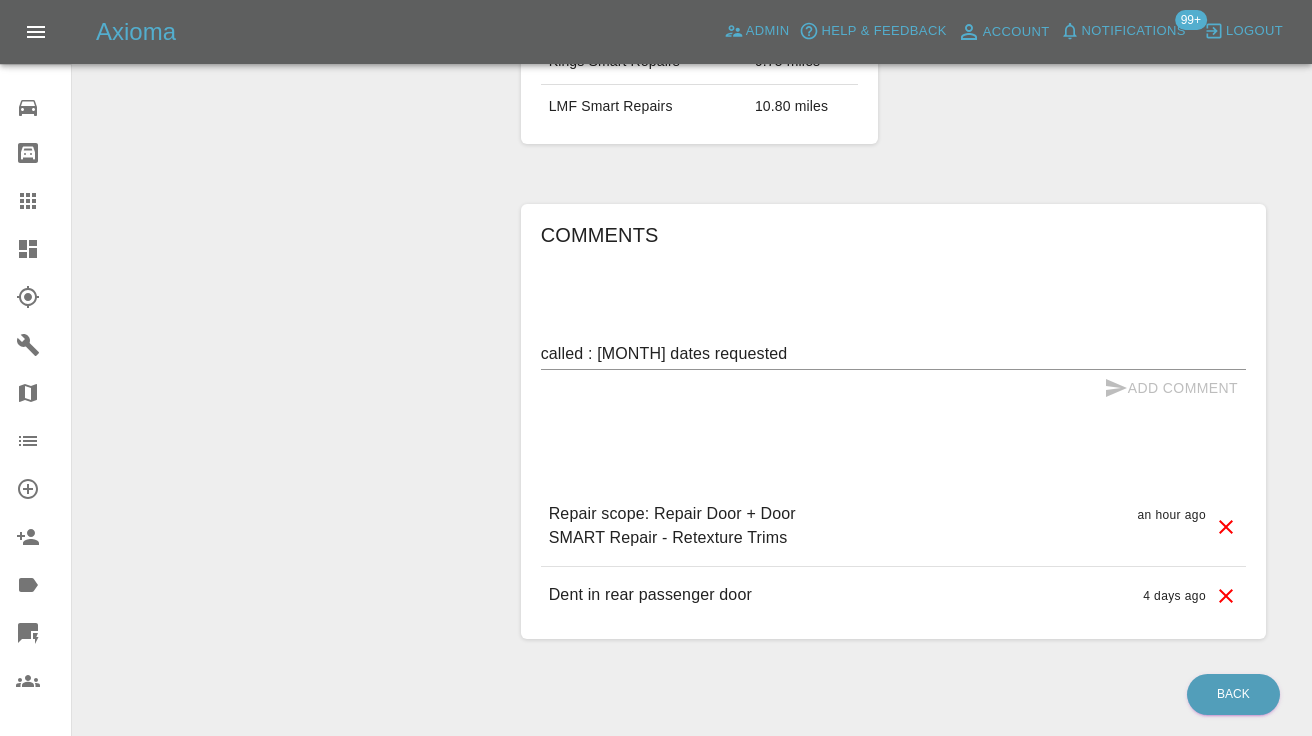 type 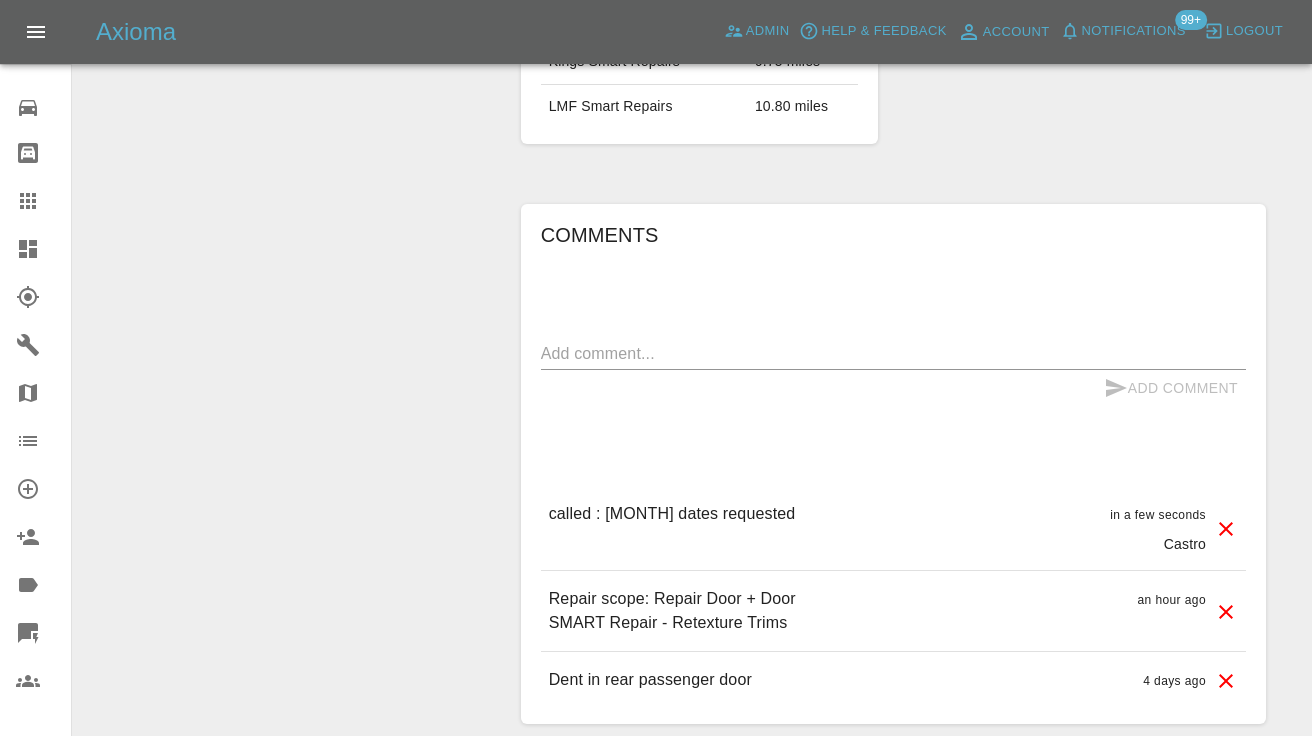 click on "Labels TRENGO_QUOTE_FOLLOWUP_1 DVLA_LOOKUP_FAILED COMPLEX_QUOTE Gold Customer Fynn_Q Fynn_Q_B" at bounding box center [1087, -118] 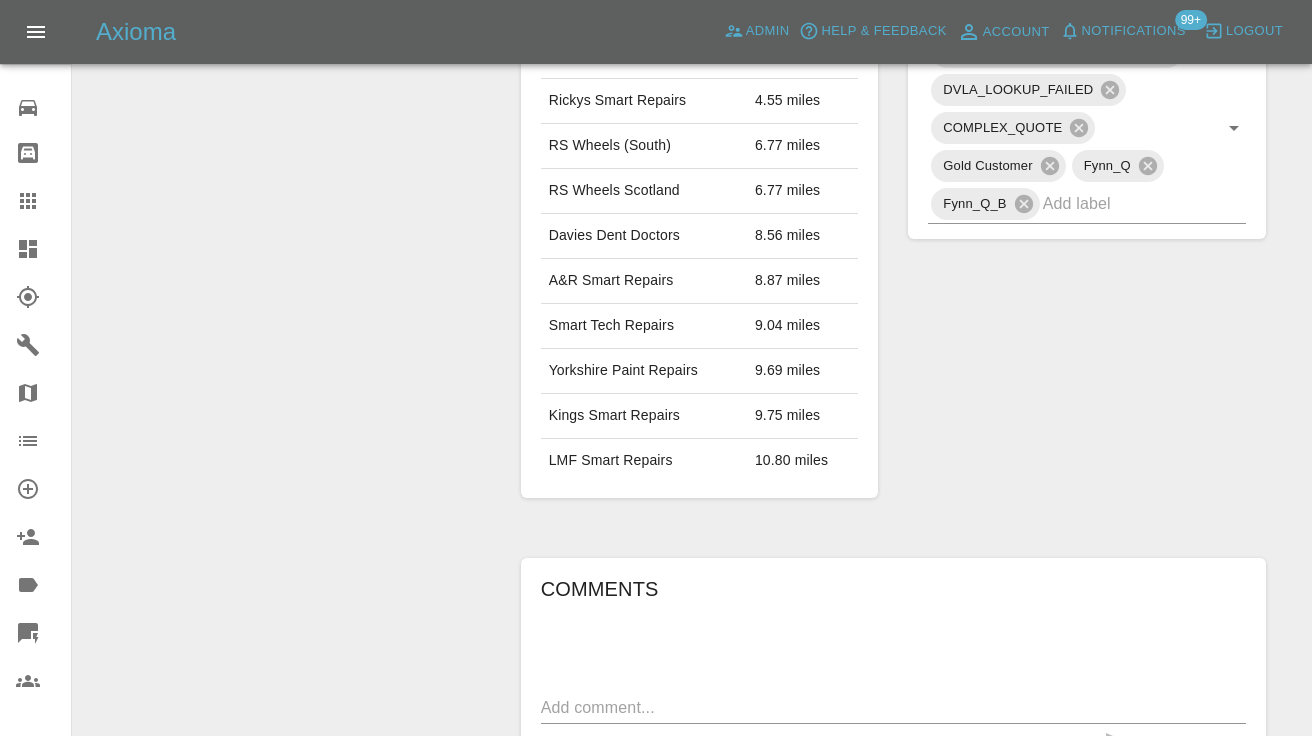 scroll, scrollTop: 1123, scrollLeft: 0, axis: vertical 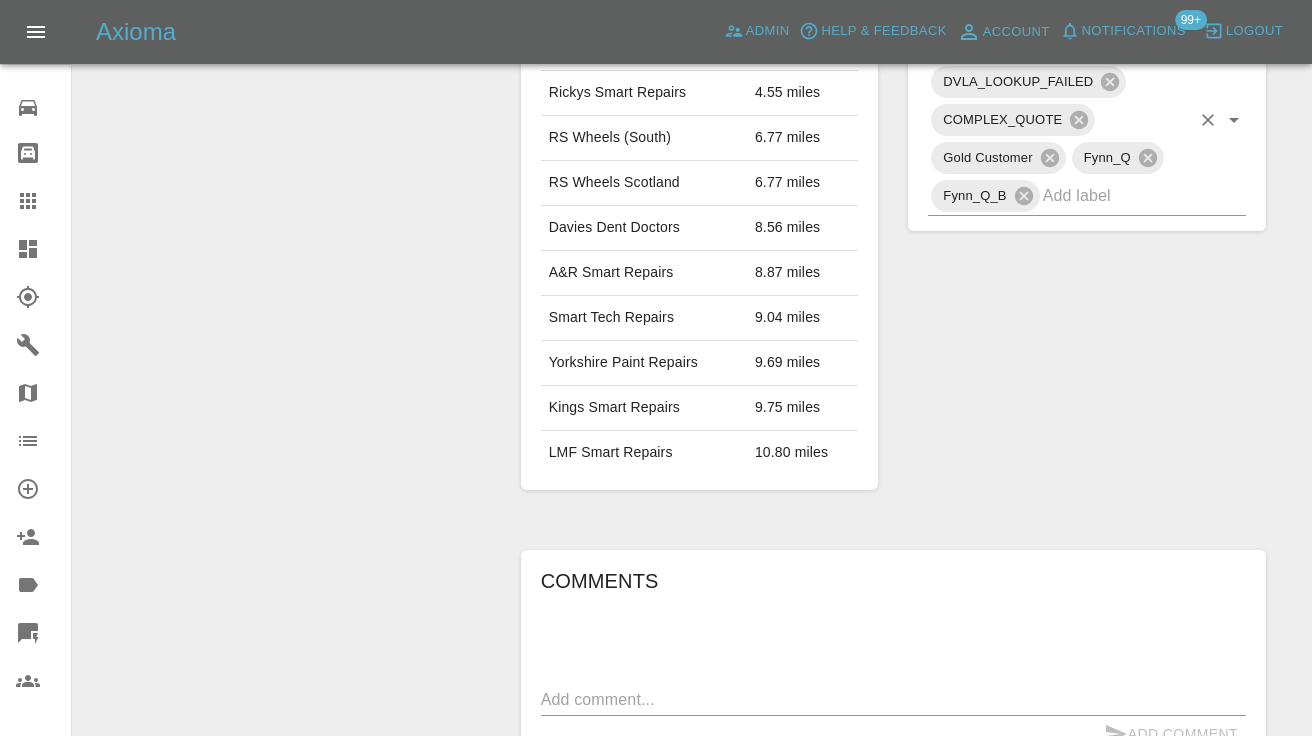 click at bounding box center (1116, 195) 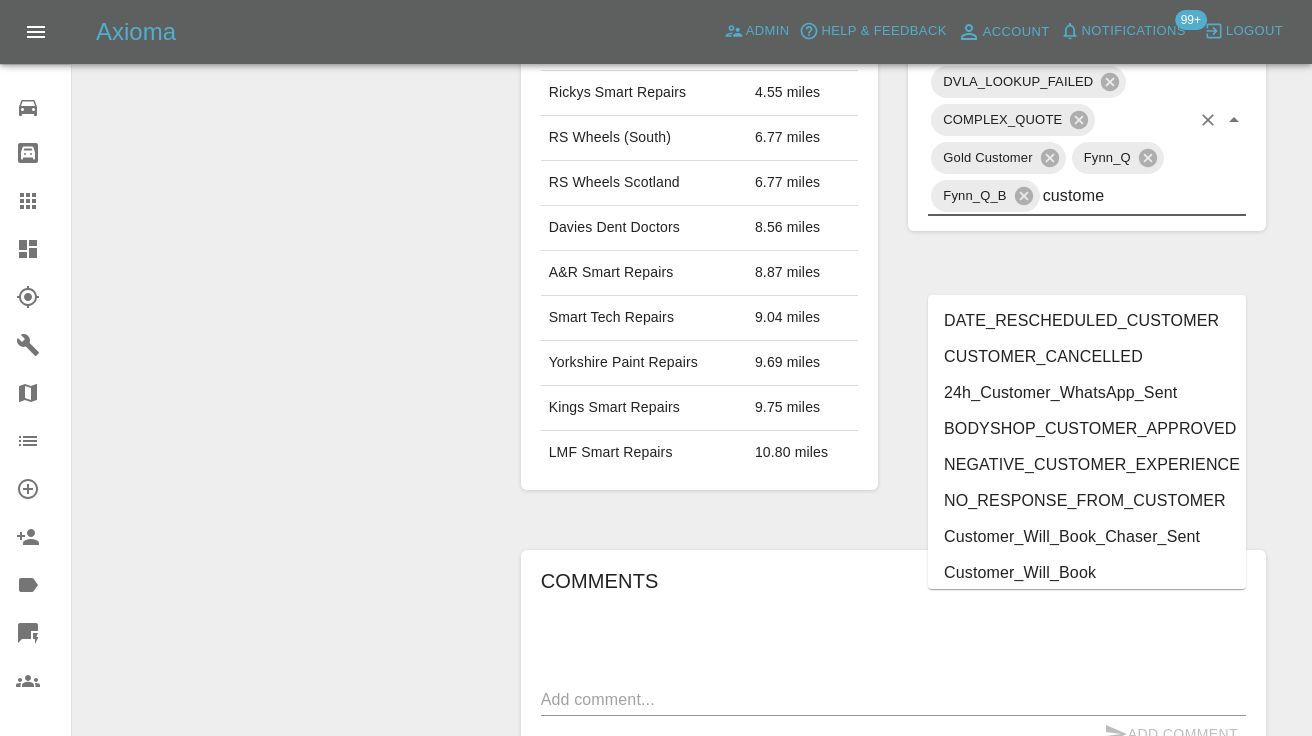 type on "customer" 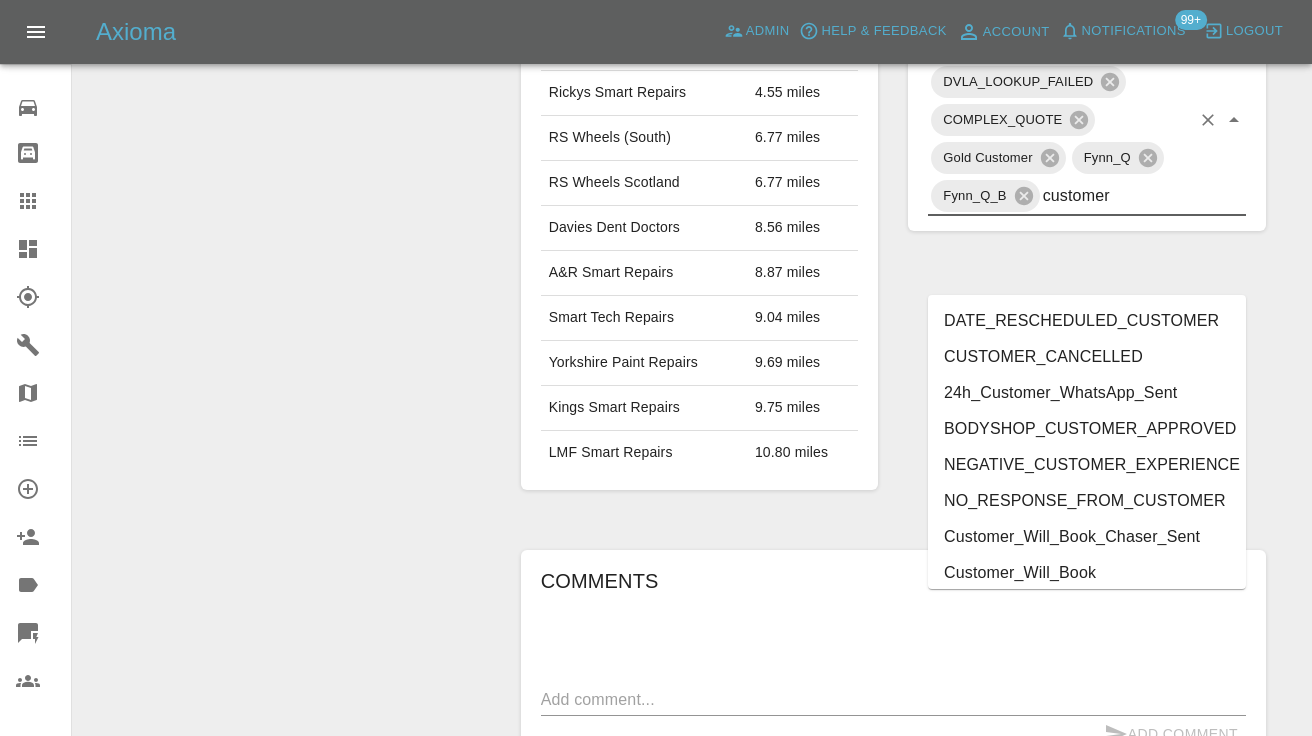 click on "Customer_Will_Book" at bounding box center (1087, 573) 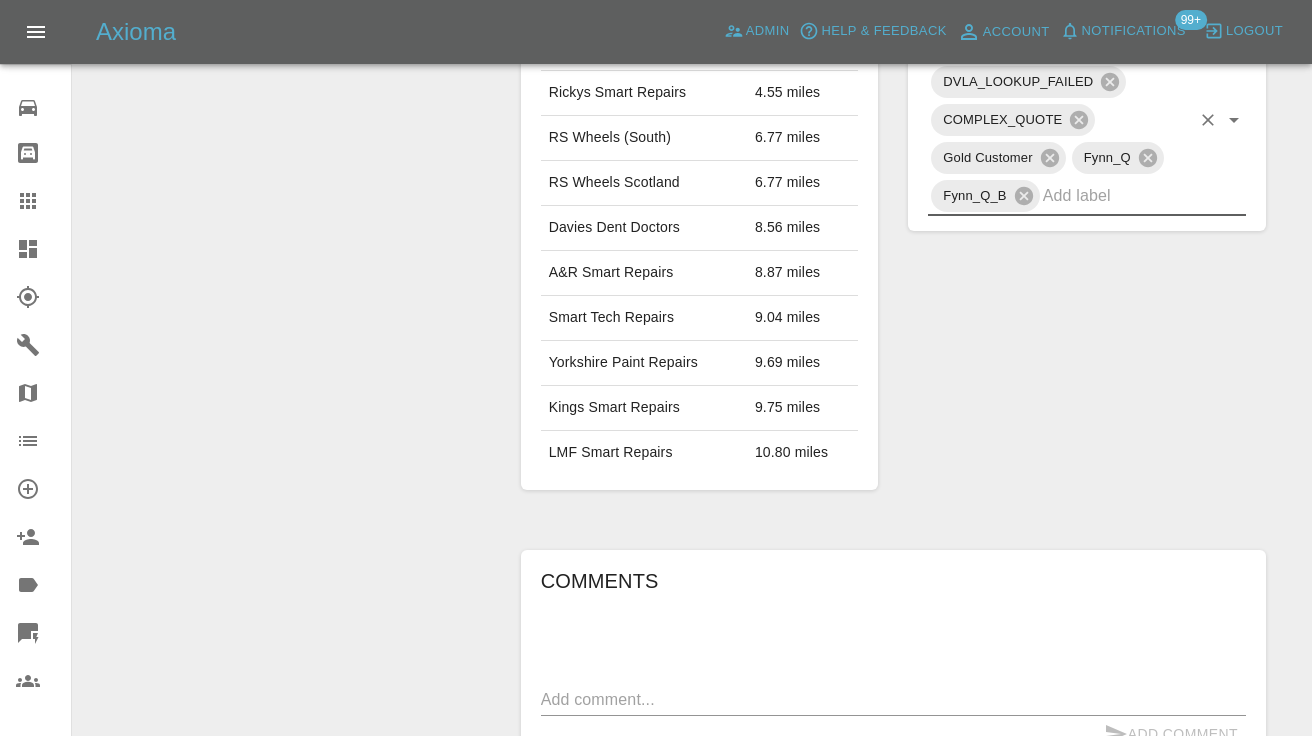 click on "Modify Claim Modify Quote Rollback Approve Repair Archive" at bounding box center [289, 96] 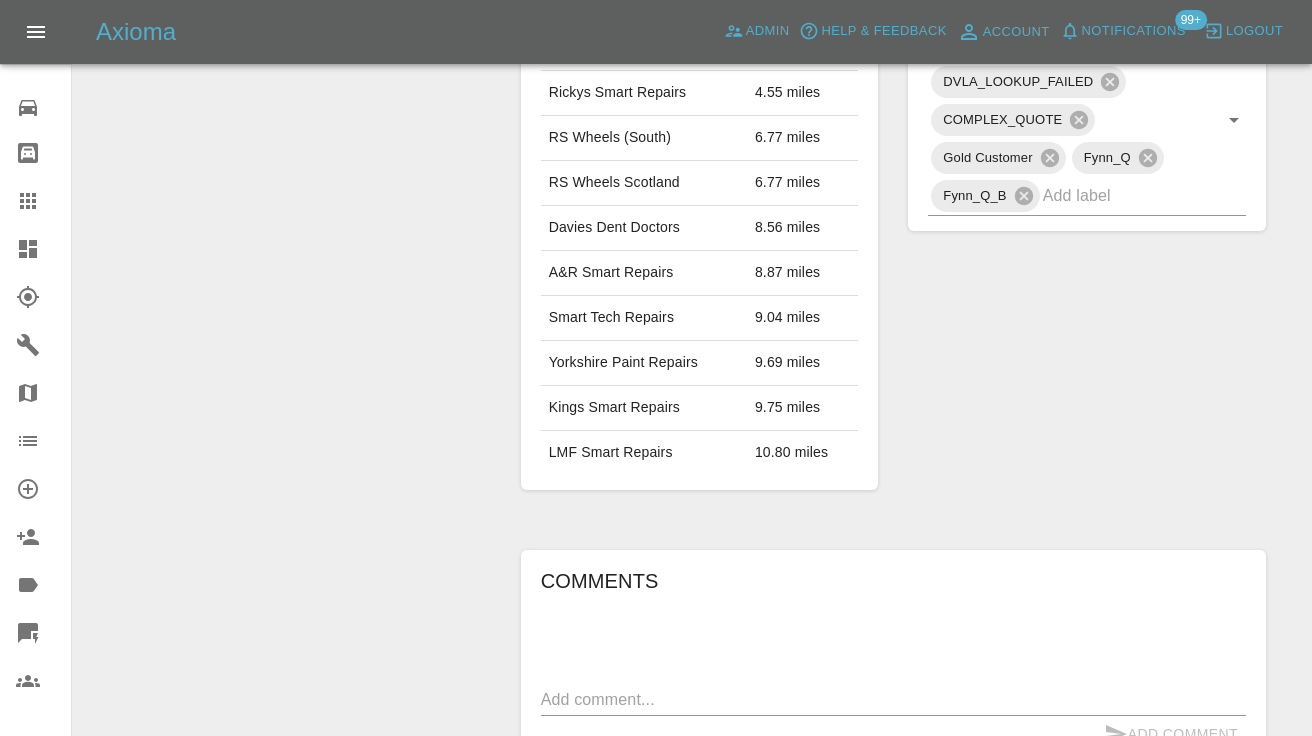 click on "Claims" at bounding box center [35, 201] 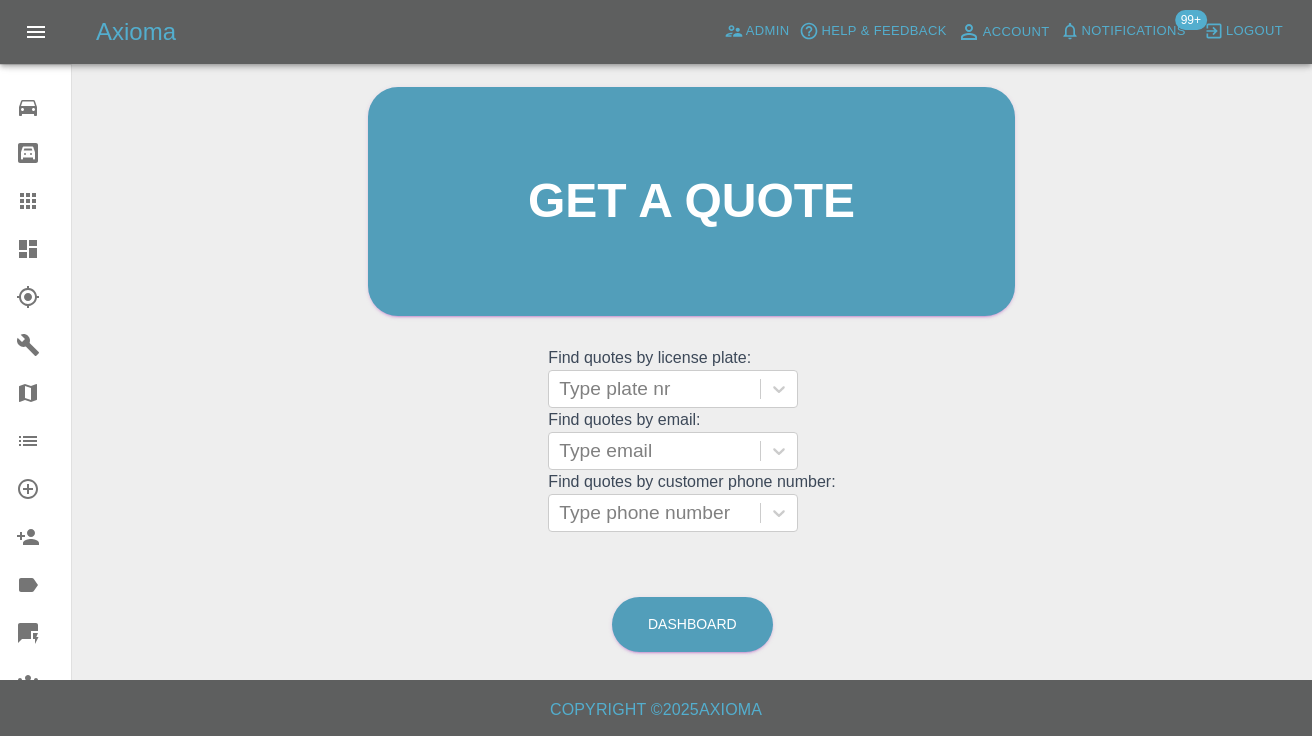 scroll, scrollTop: 199, scrollLeft: 0, axis: vertical 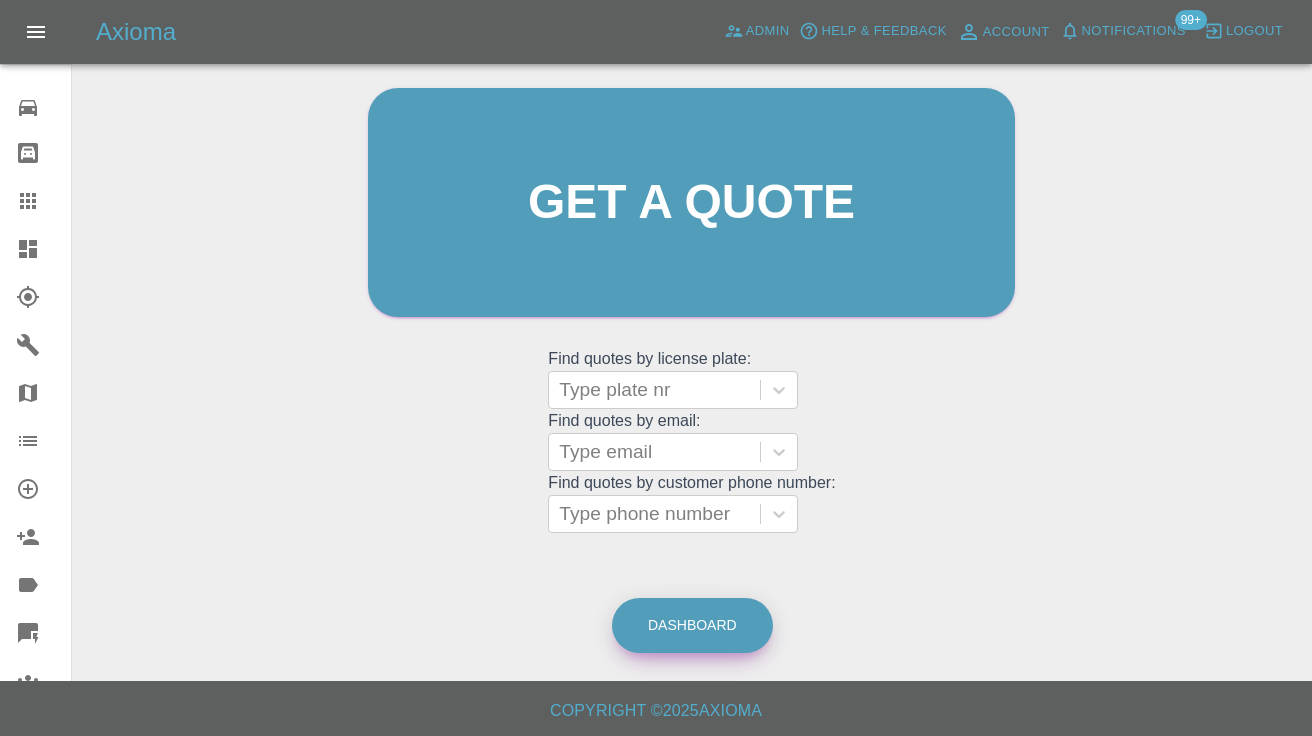 click on "Dashboard" at bounding box center [692, 625] 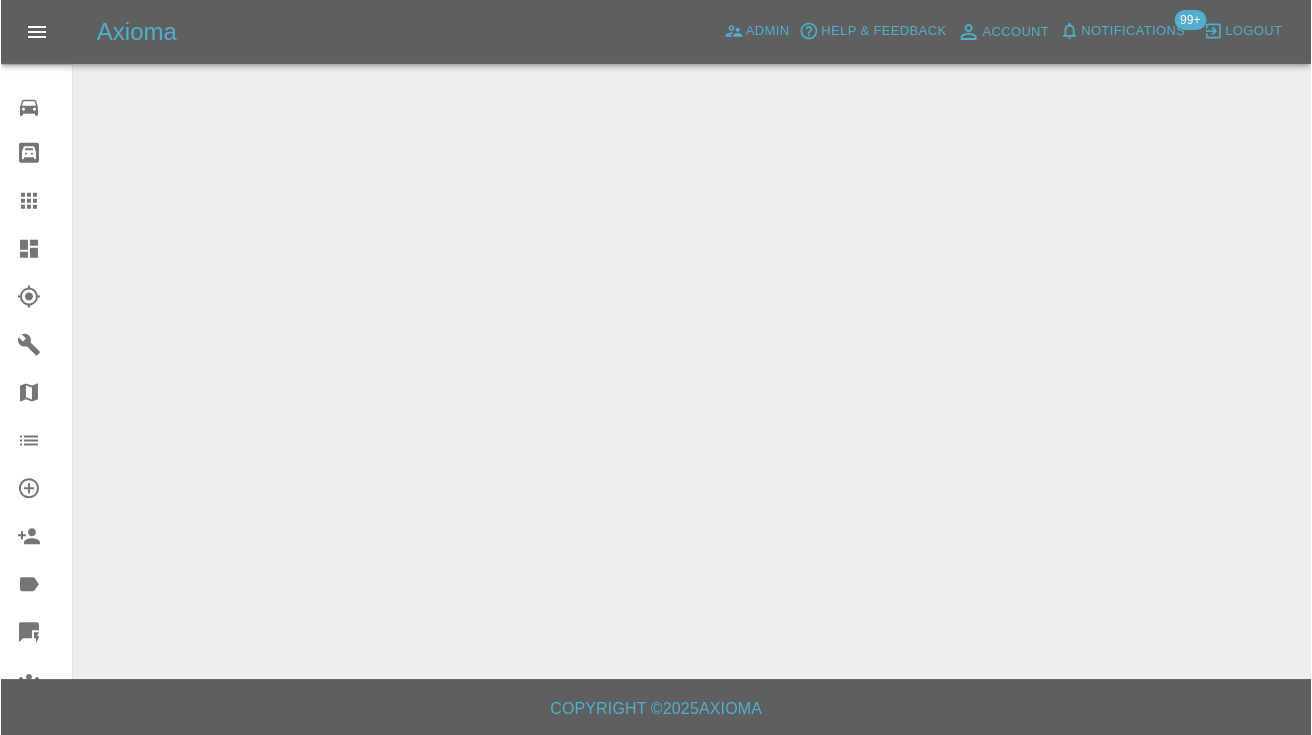 scroll, scrollTop: 0, scrollLeft: 0, axis: both 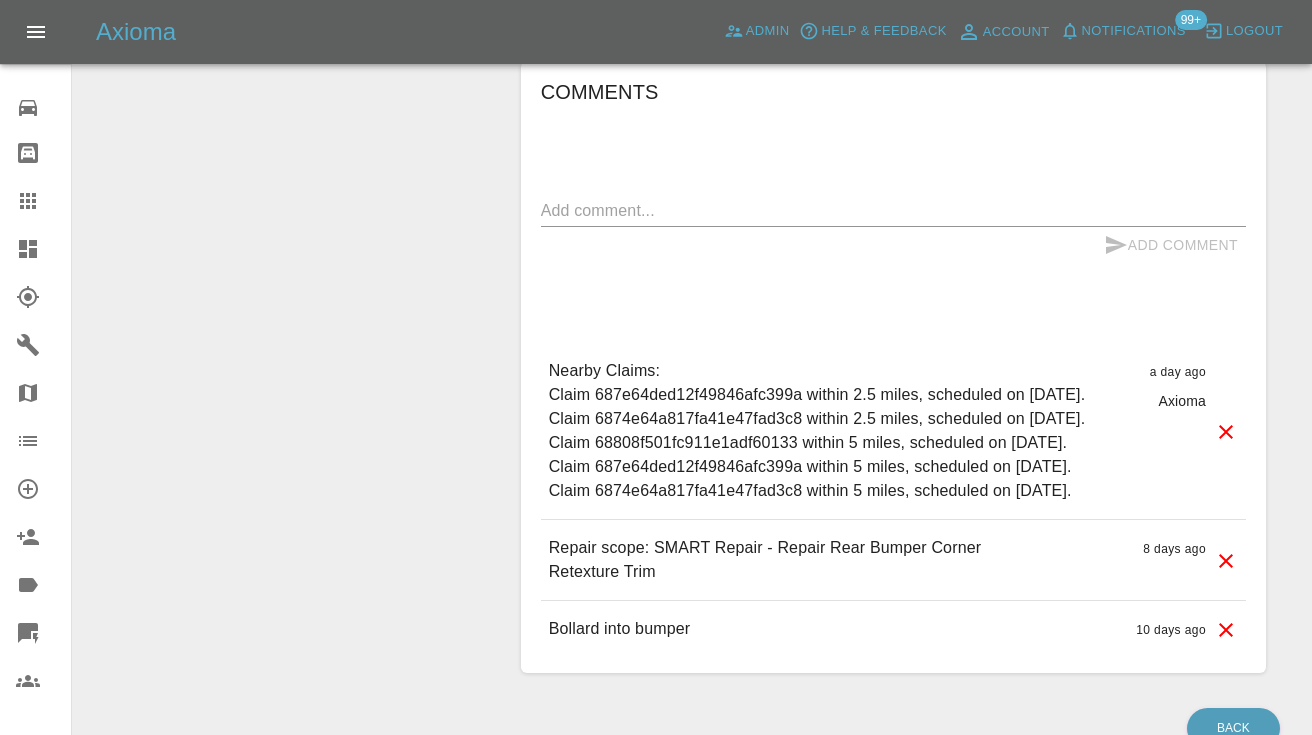 click on "x" at bounding box center [893, 211] 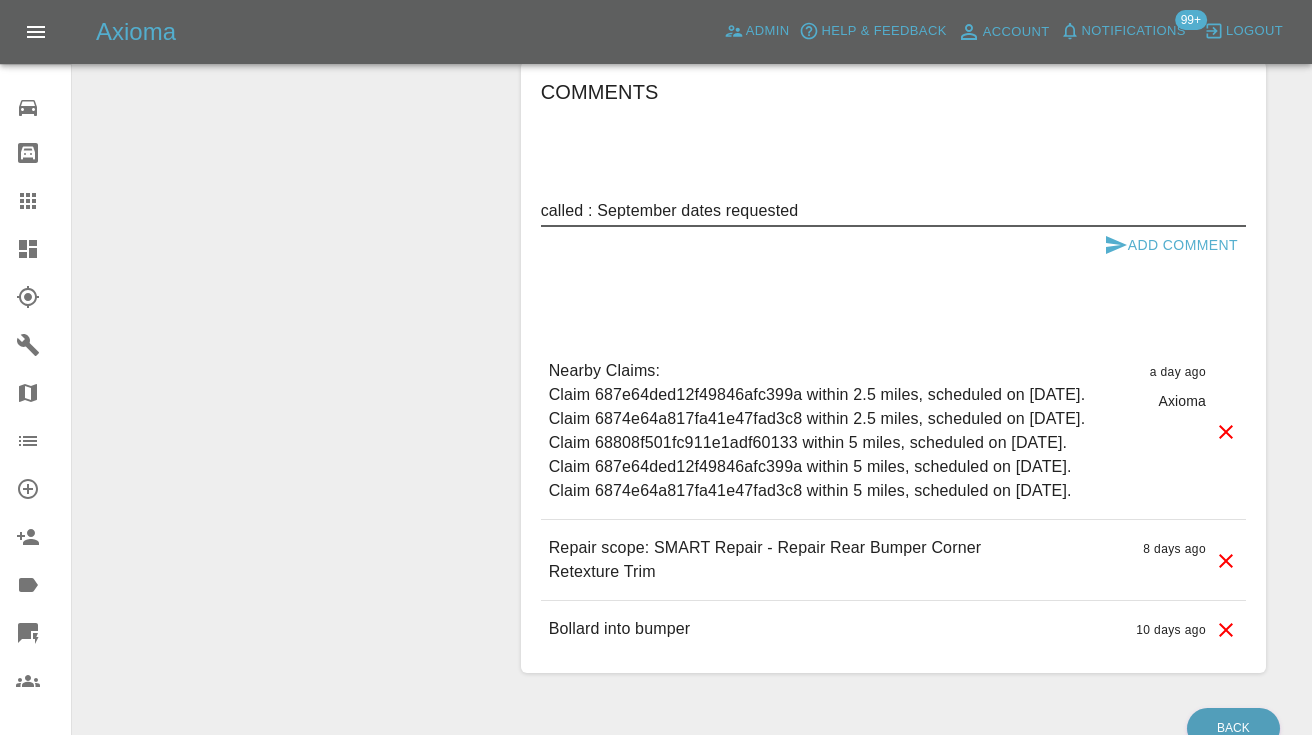 type on "called : September dates requested" 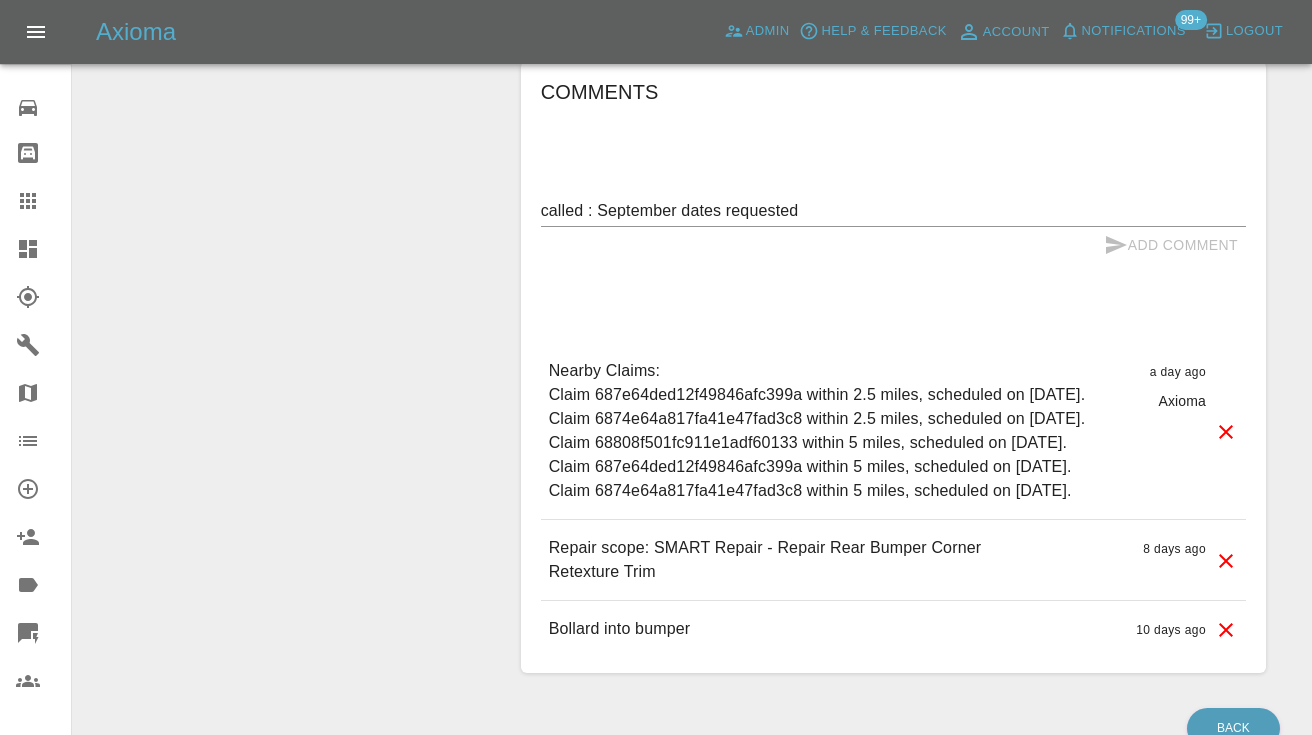 type 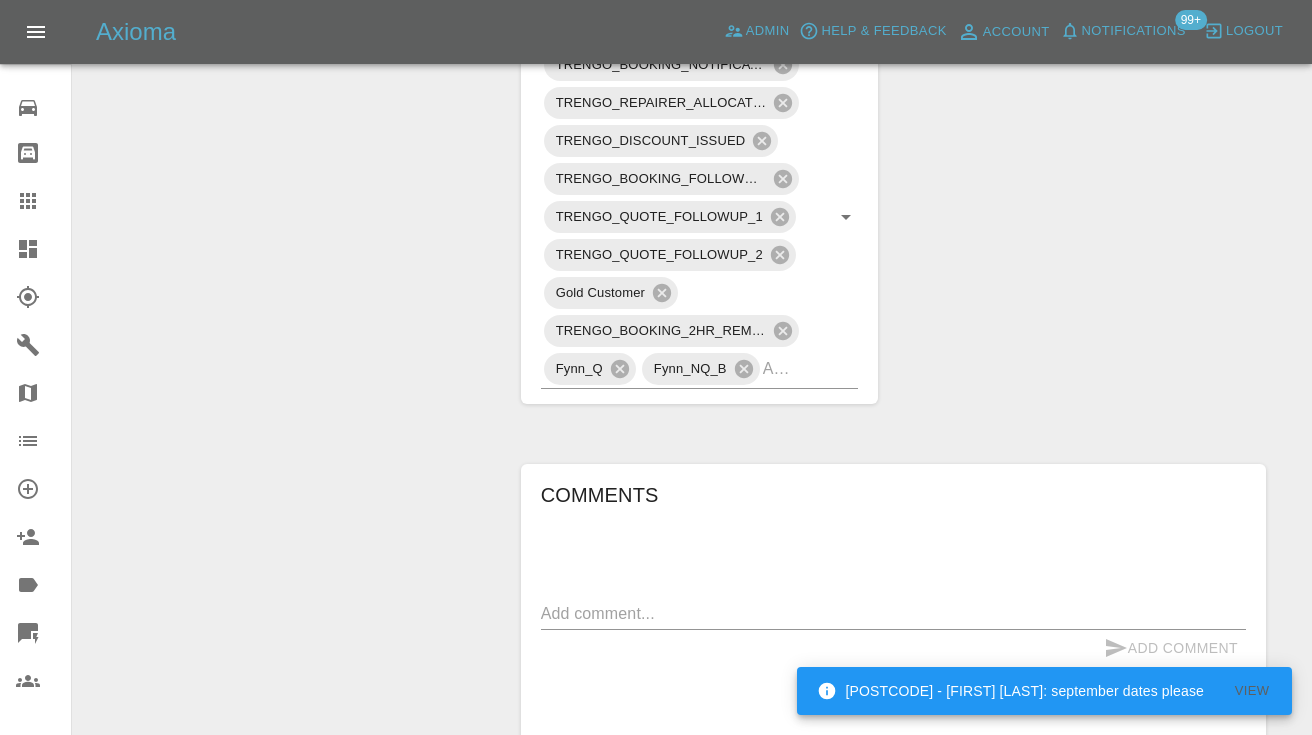 scroll, scrollTop: 1172, scrollLeft: 0, axis: vertical 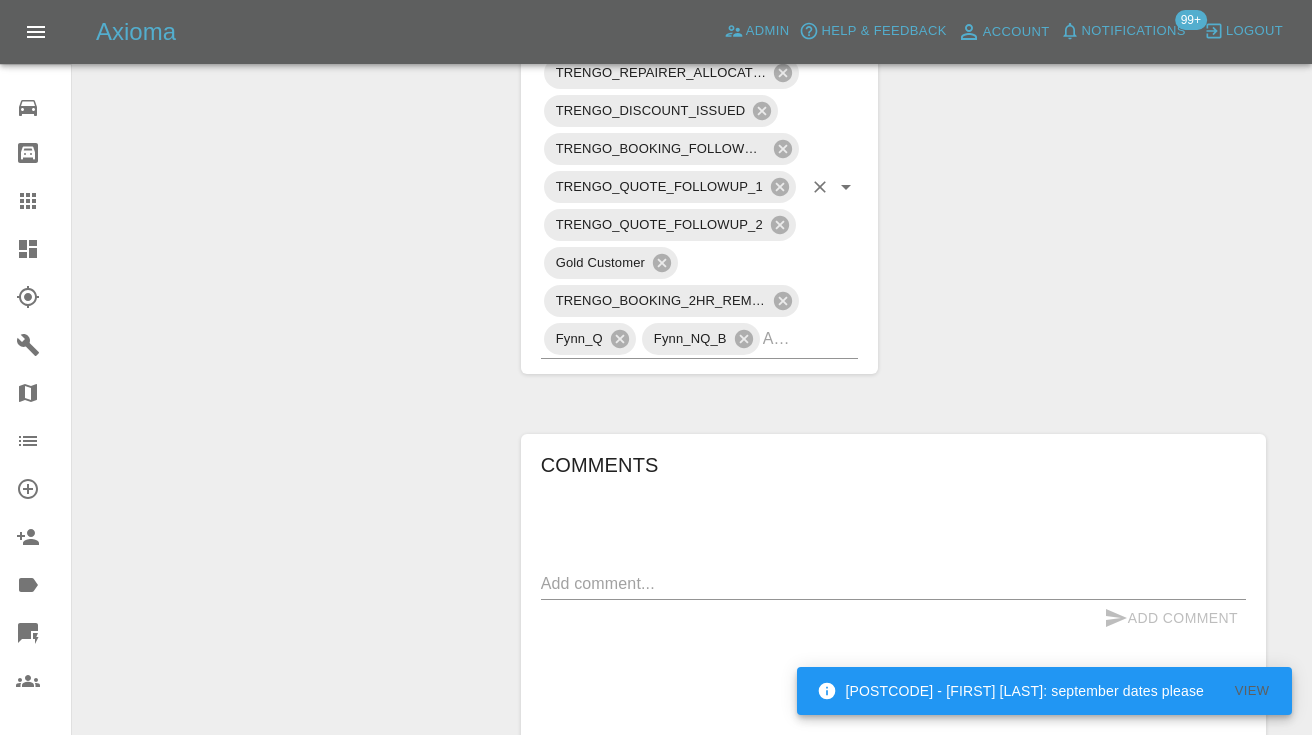click at bounding box center (783, 338) 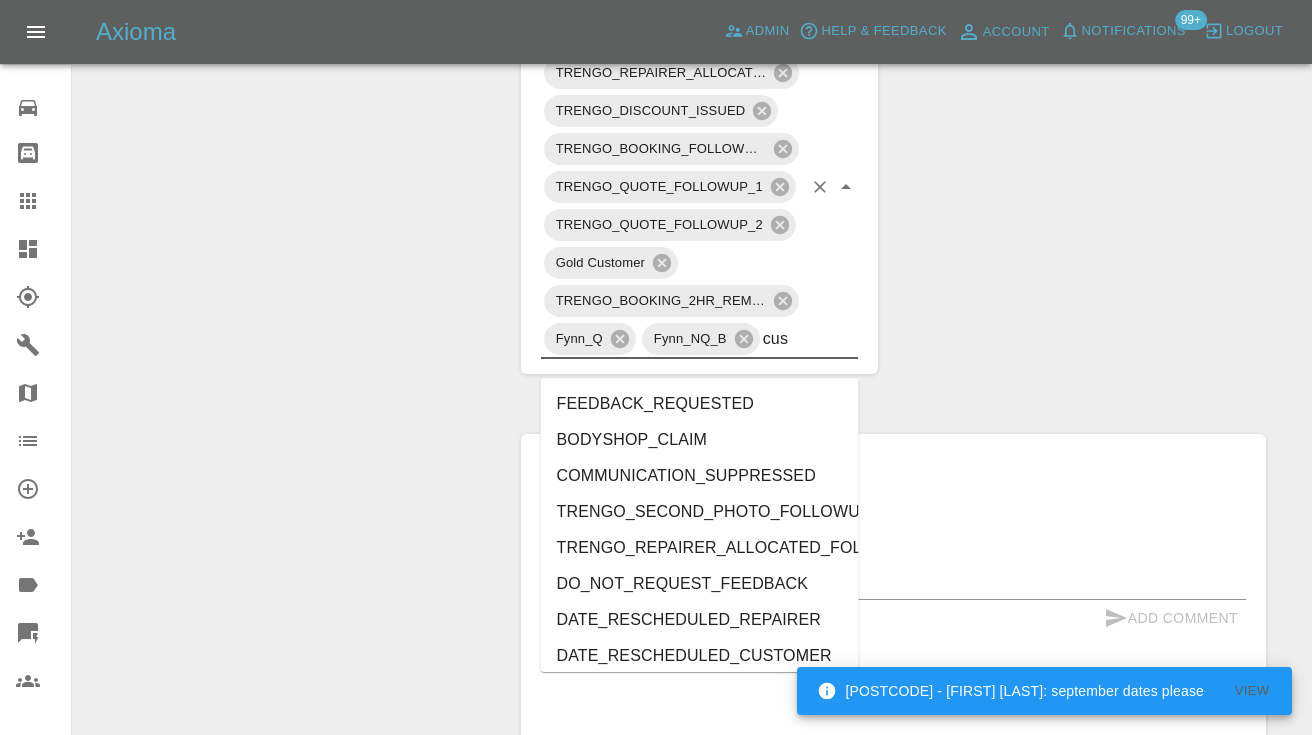 type on "cust" 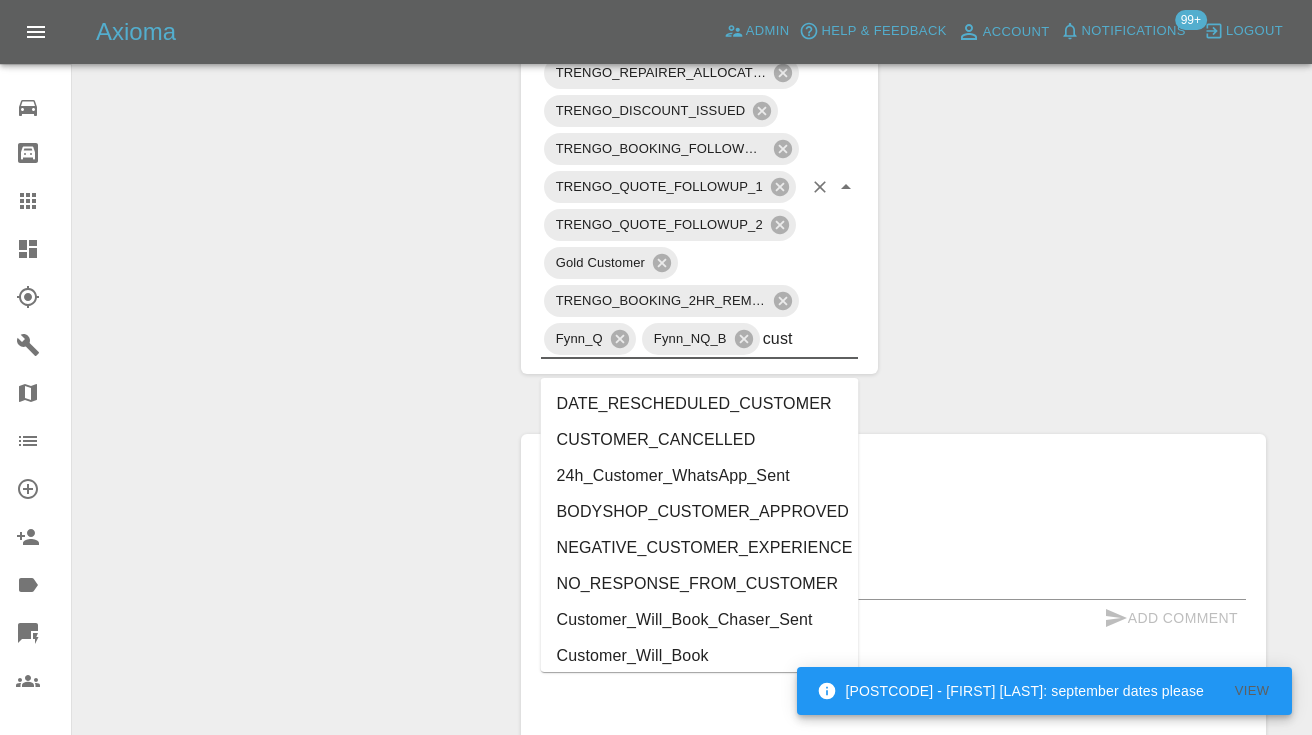 click on "Customer_Will_Book" at bounding box center (700, 656) 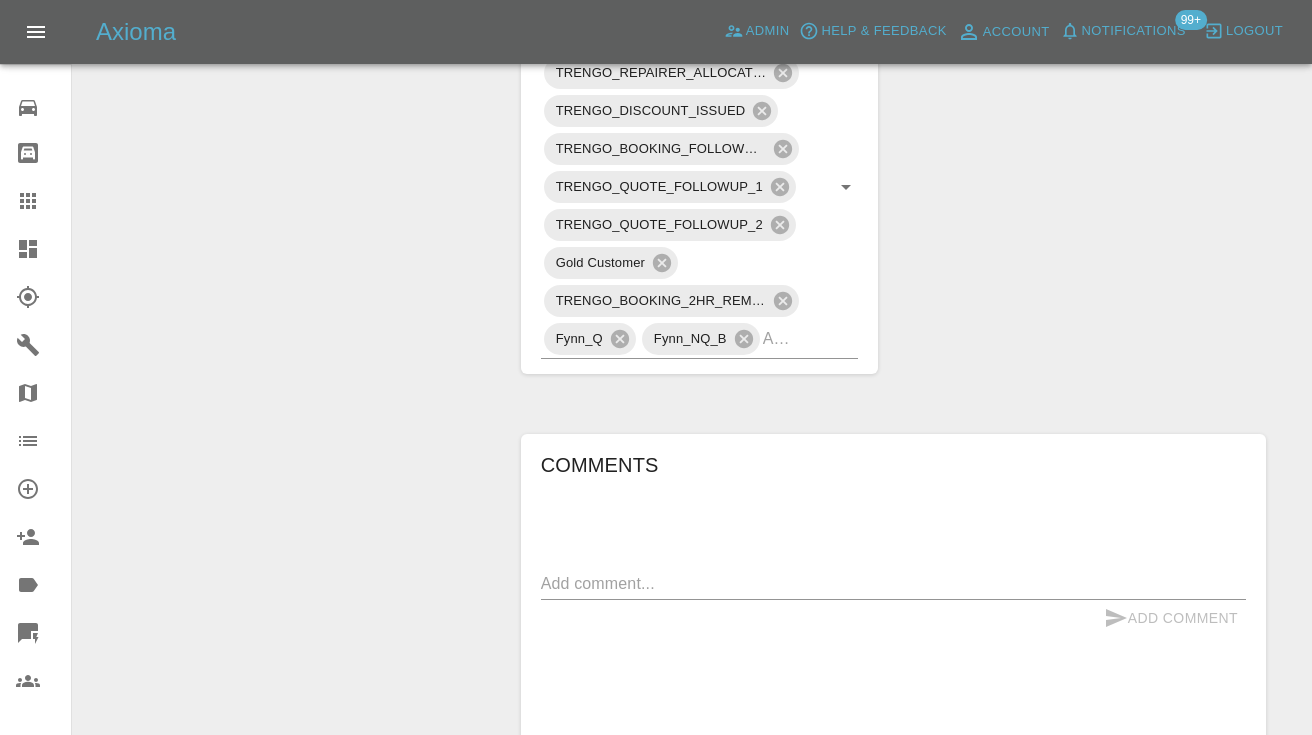 click on "Change Repairer Modify Claim Modify Quote Rollback Submit Payment Archive" at bounding box center [289, 102] 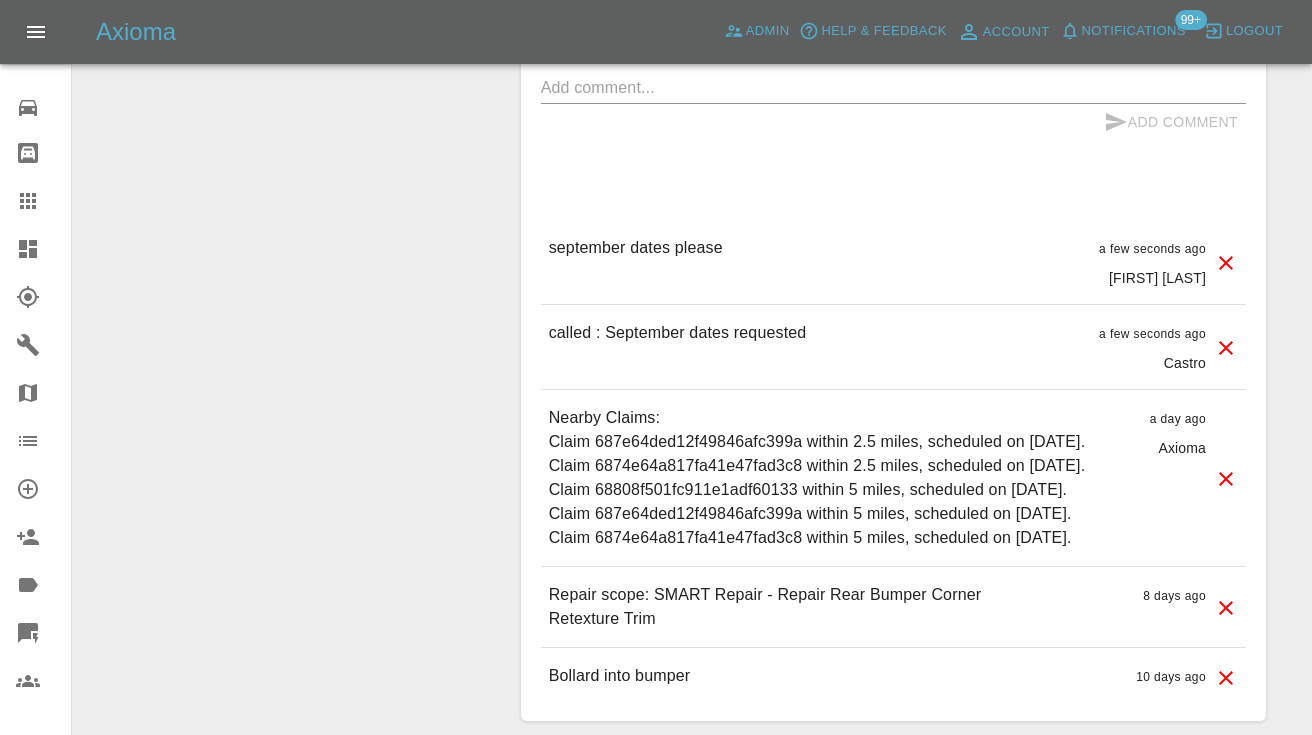 scroll, scrollTop: 1687, scrollLeft: 0, axis: vertical 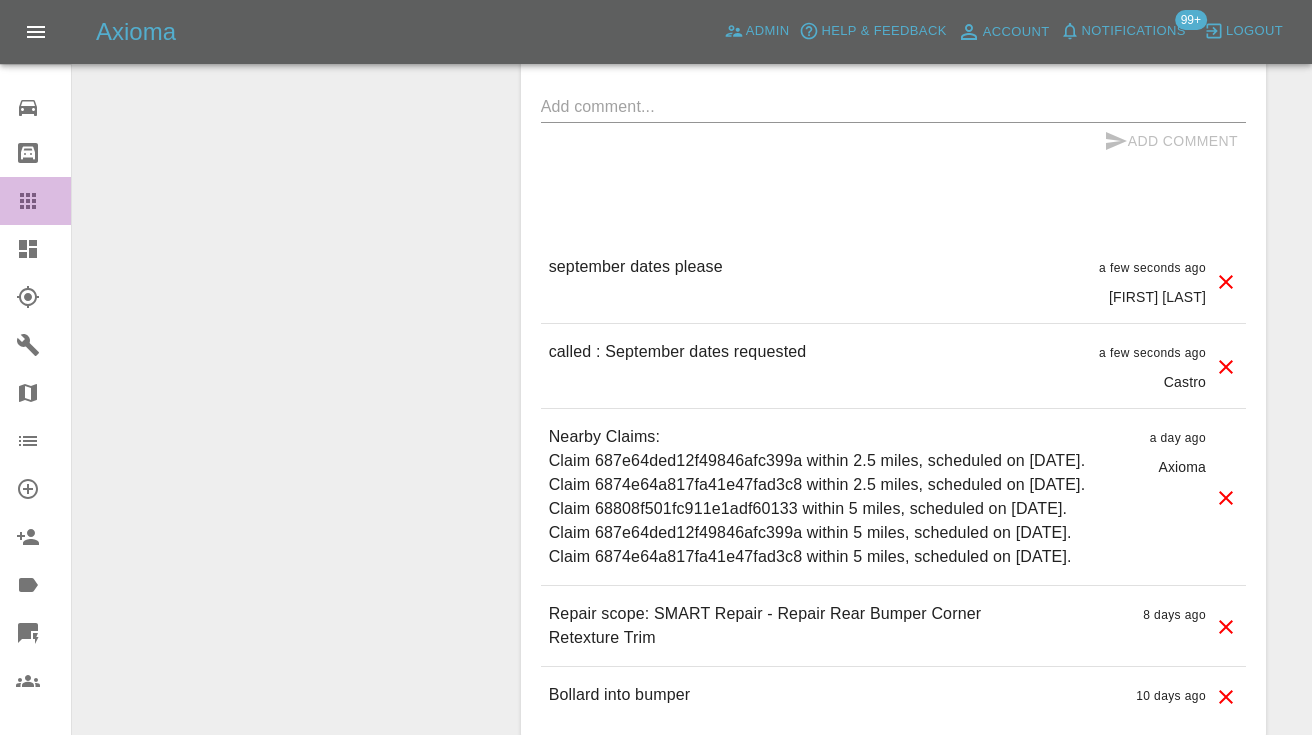 click 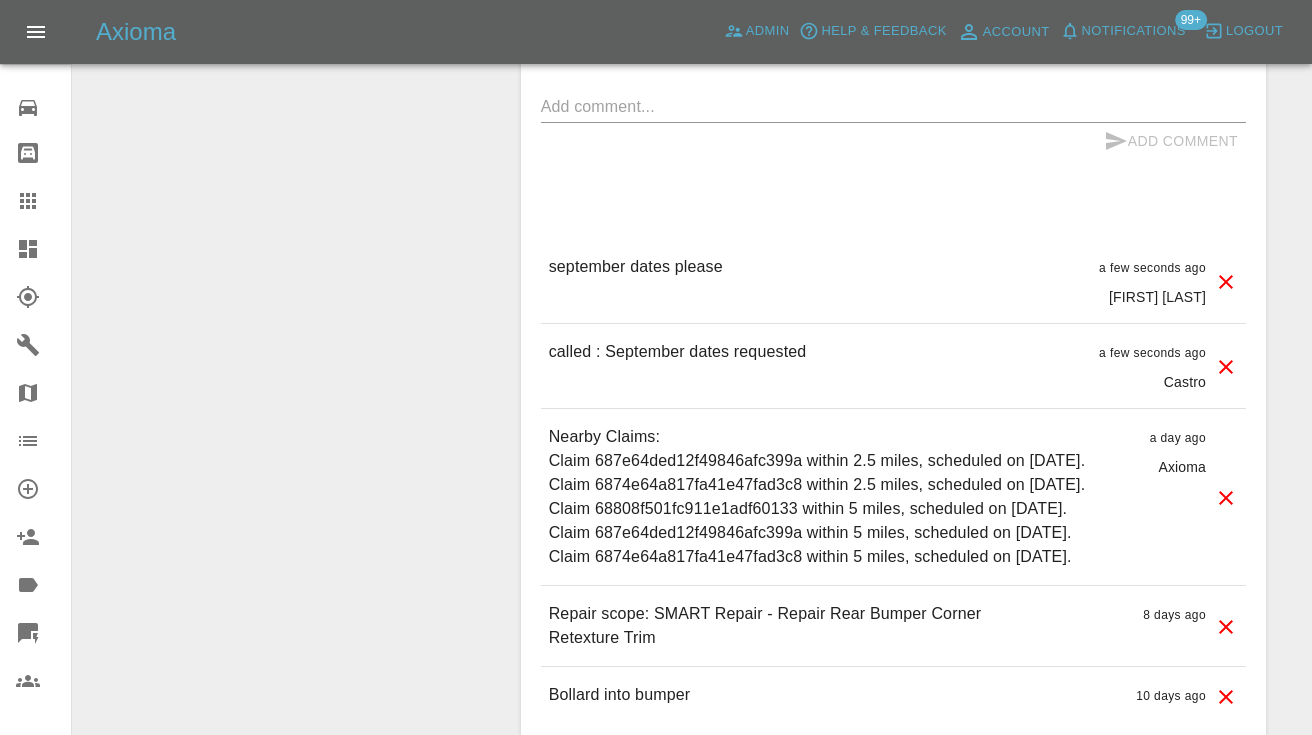 scroll, scrollTop: 134, scrollLeft: 0, axis: vertical 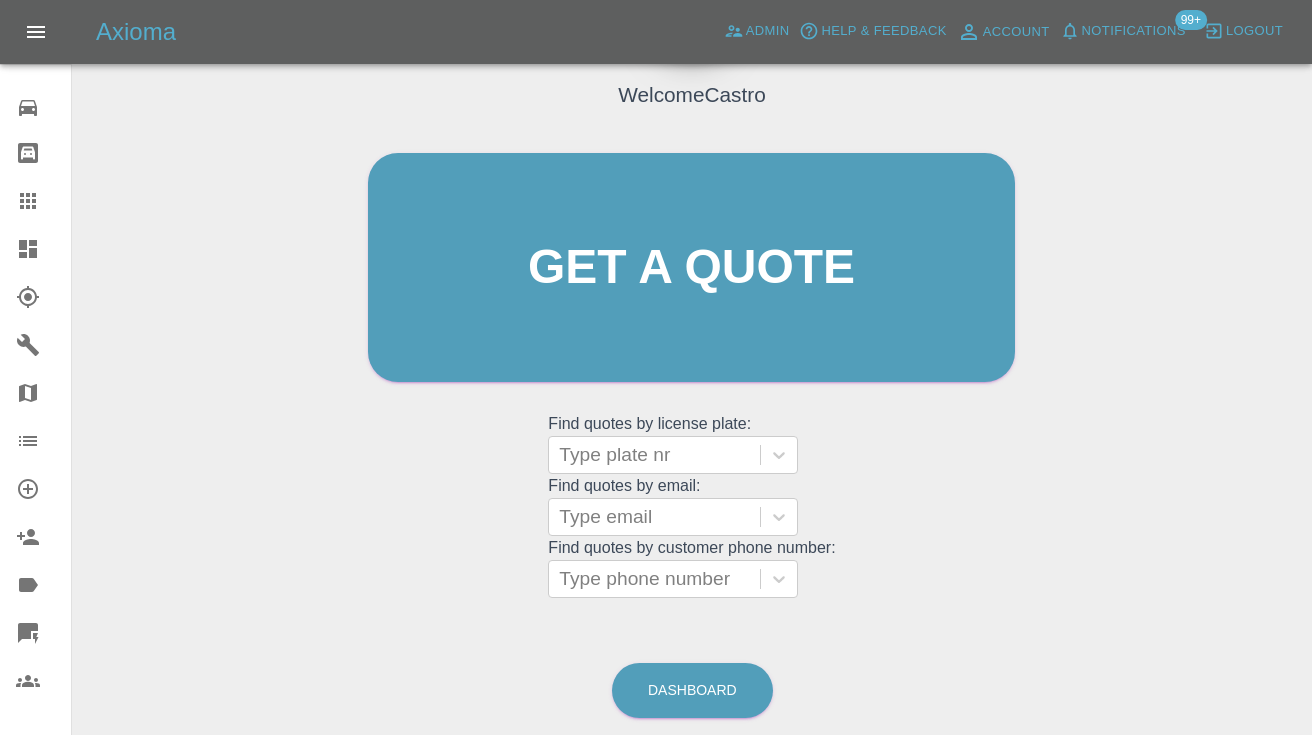 click on "Welcome [FIRST] Get a quote Get a quote Find quotes by license plate: Type plate nr Find quotes by email: Type email Find quotes by customer phone number: Type phone number Dashboard" at bounding box center [692, 363] 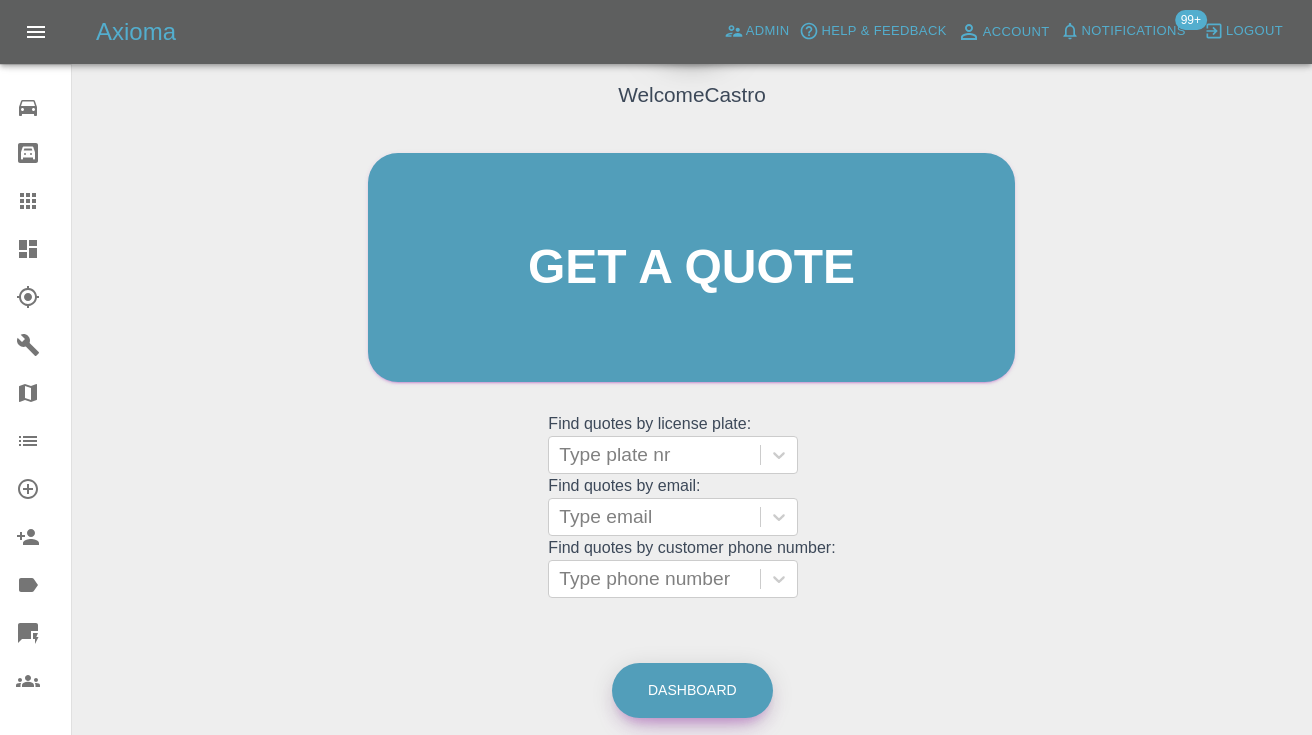 click on "Dashboard" at bounding box center (692, 690) 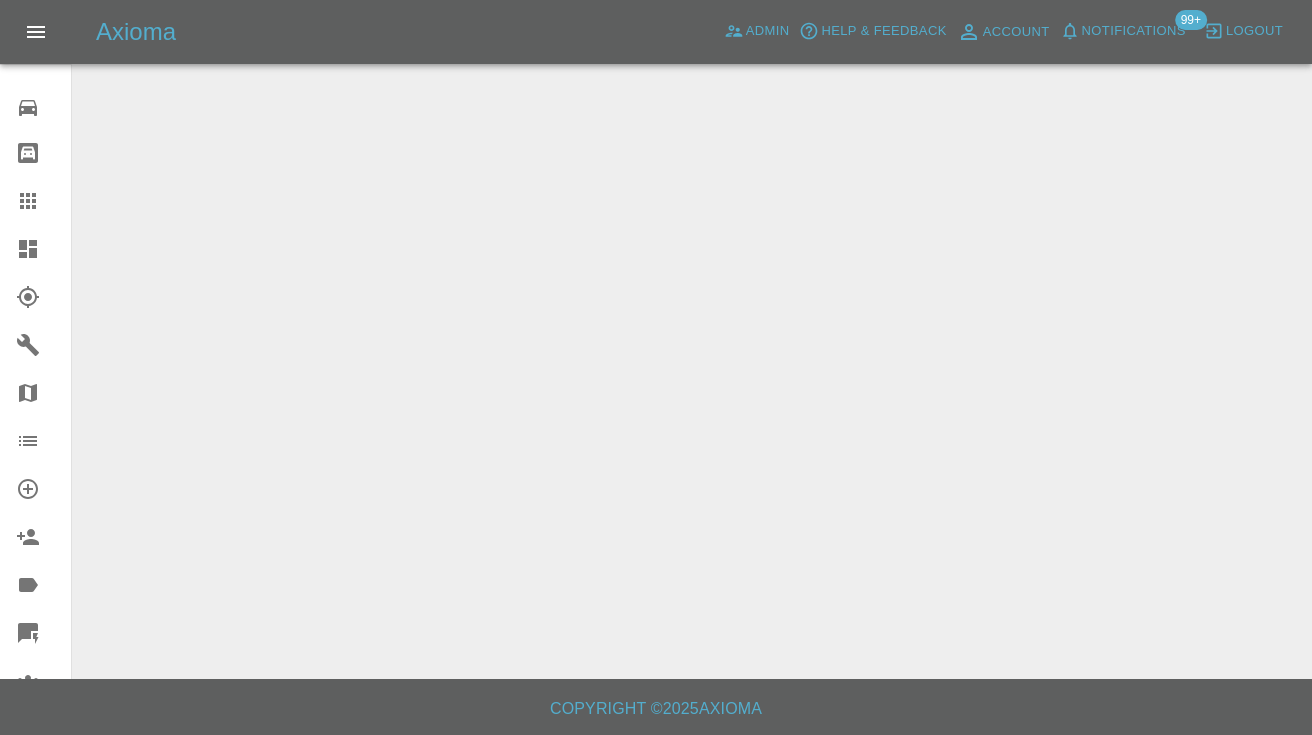 scroll, scrollTop: 0, scrollLeft: 0, axis: both 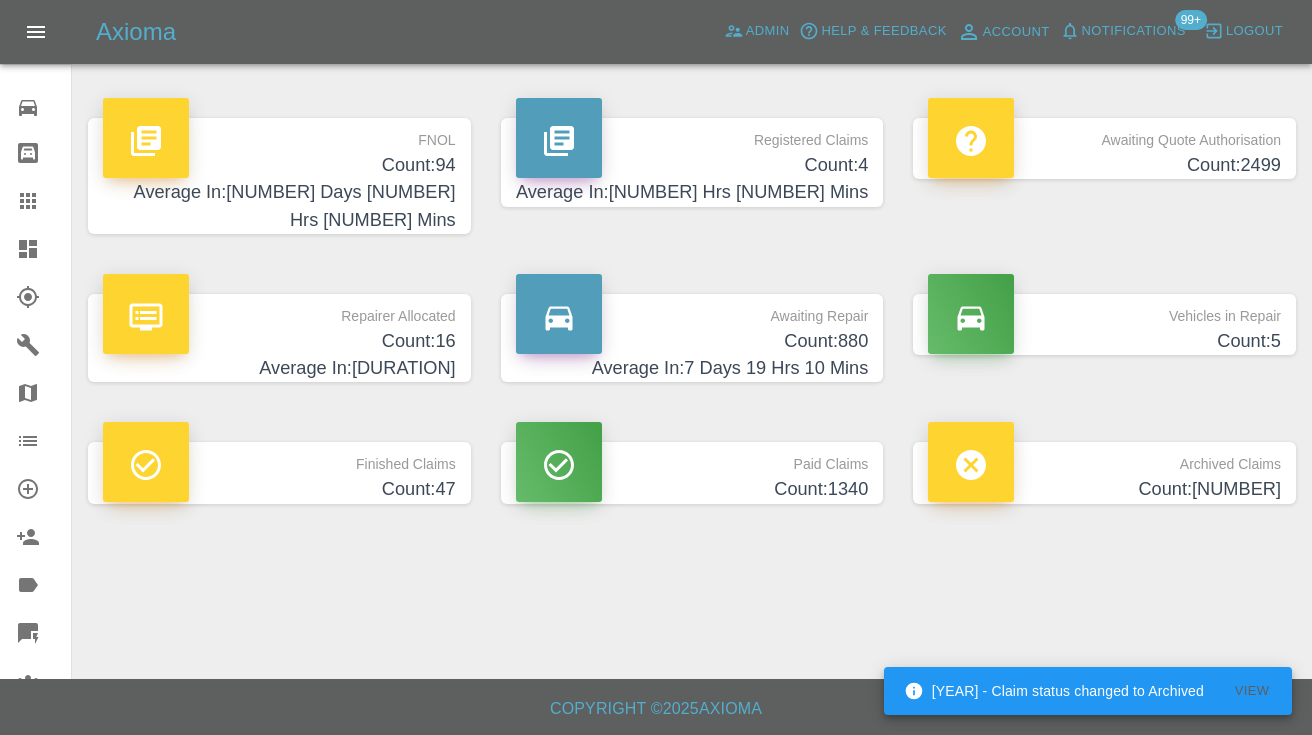 click on "Count:  880" at bounding box center (692, 341) 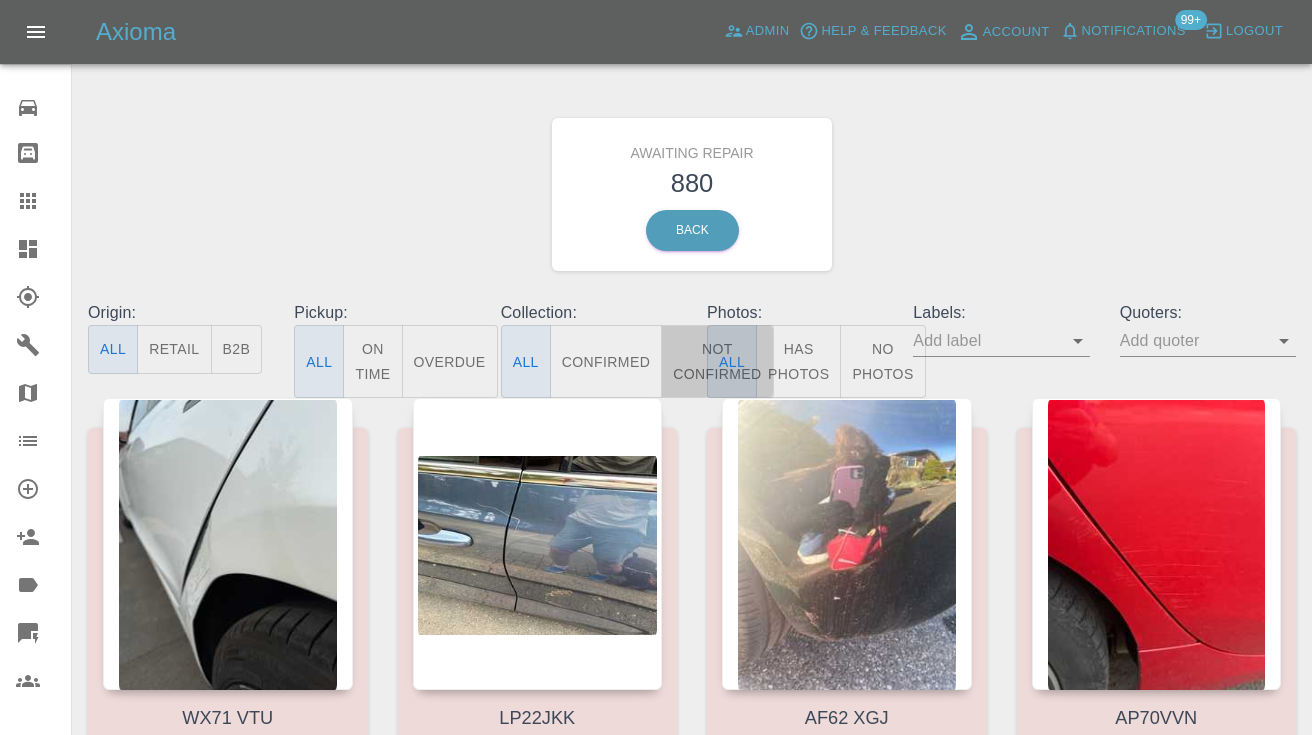 click on "Not Confirmed" at bounding box center [717, 361] 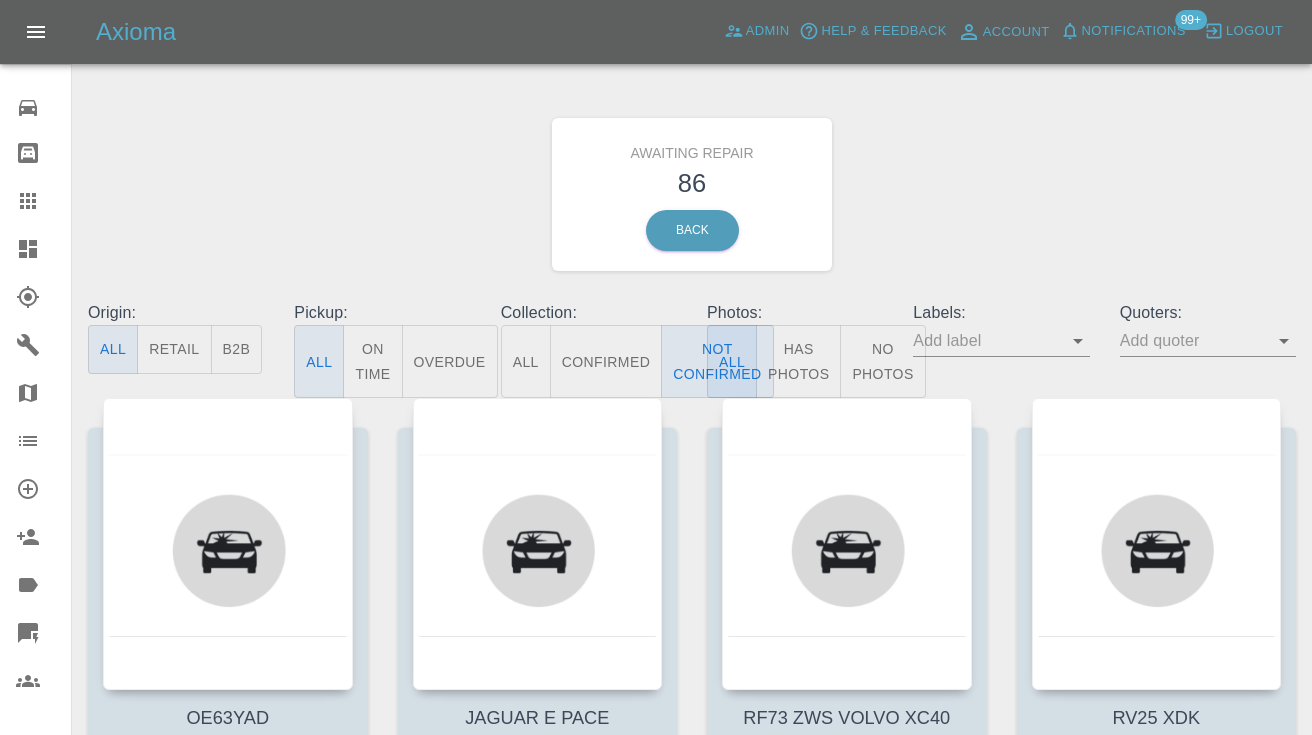 click on "Awaiting Repair 86 Back" at bounding box center [692, 194] 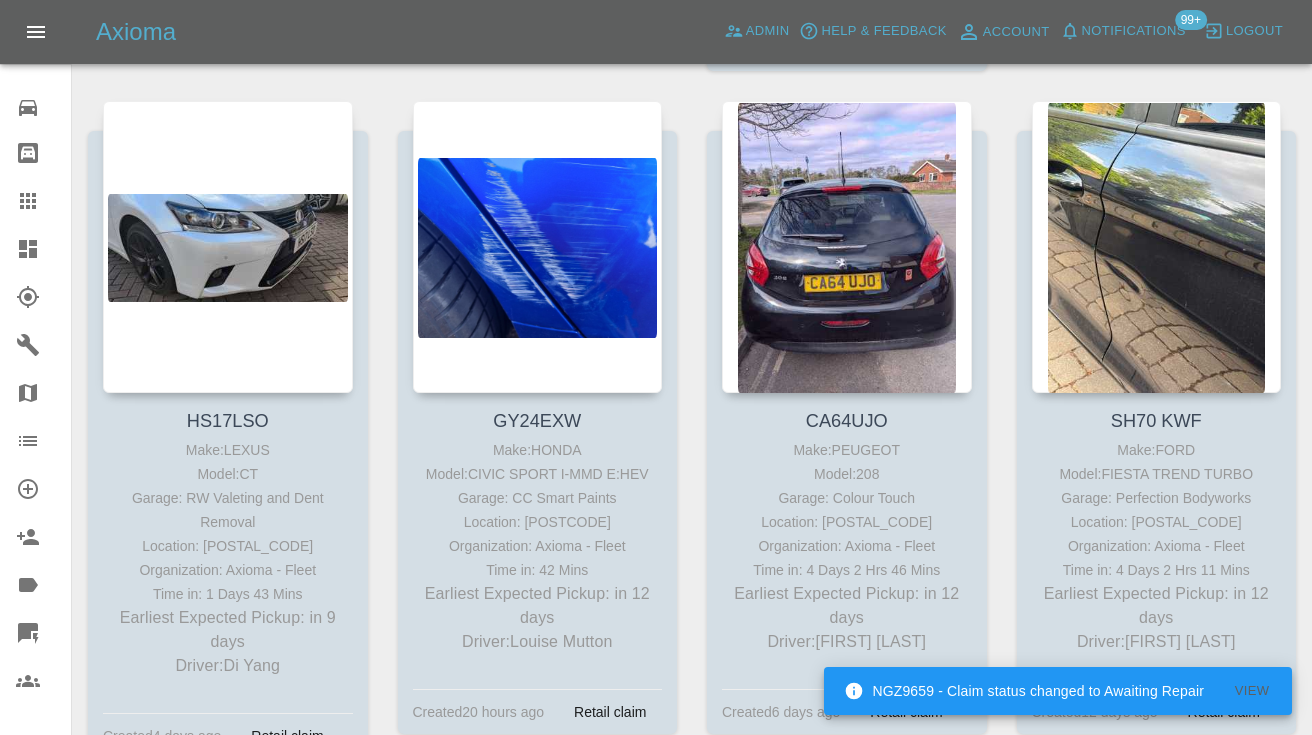 scroll, scrollTop: 6419, scrollLeft: 0, axis: vertical 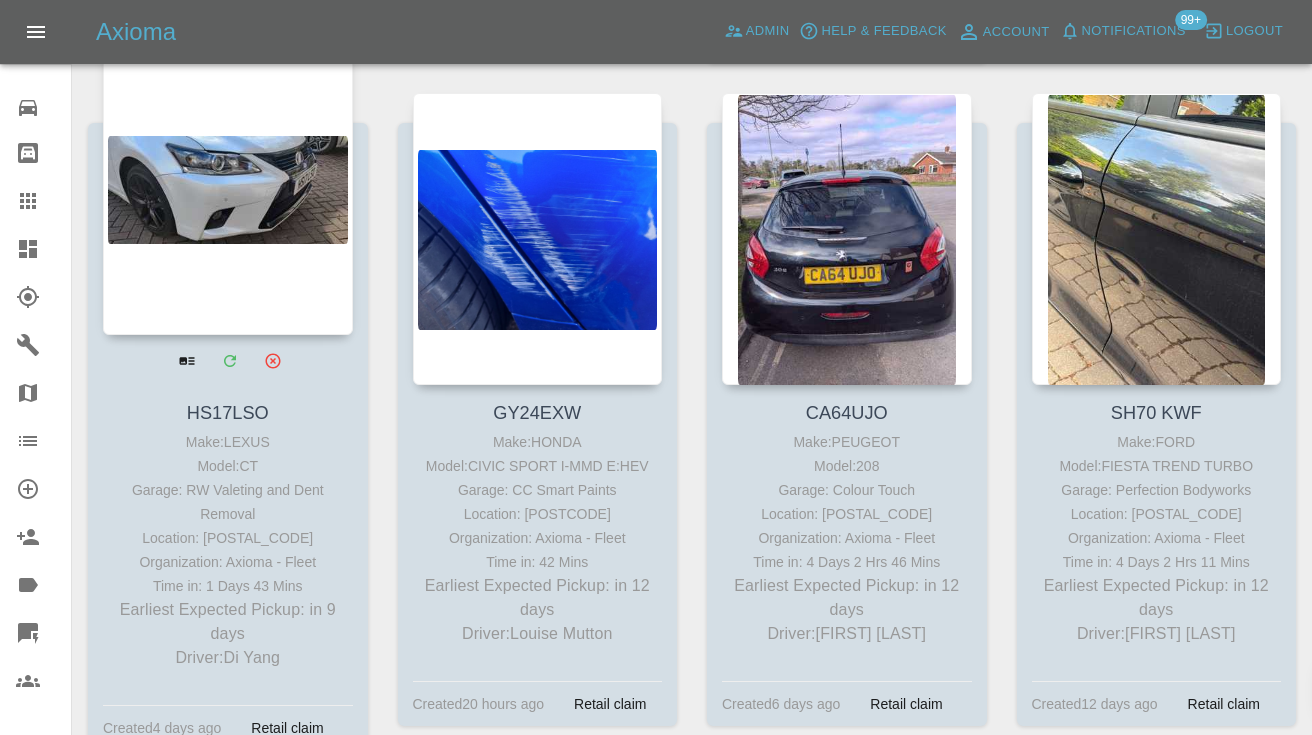 click at bounding box center [228, 189] 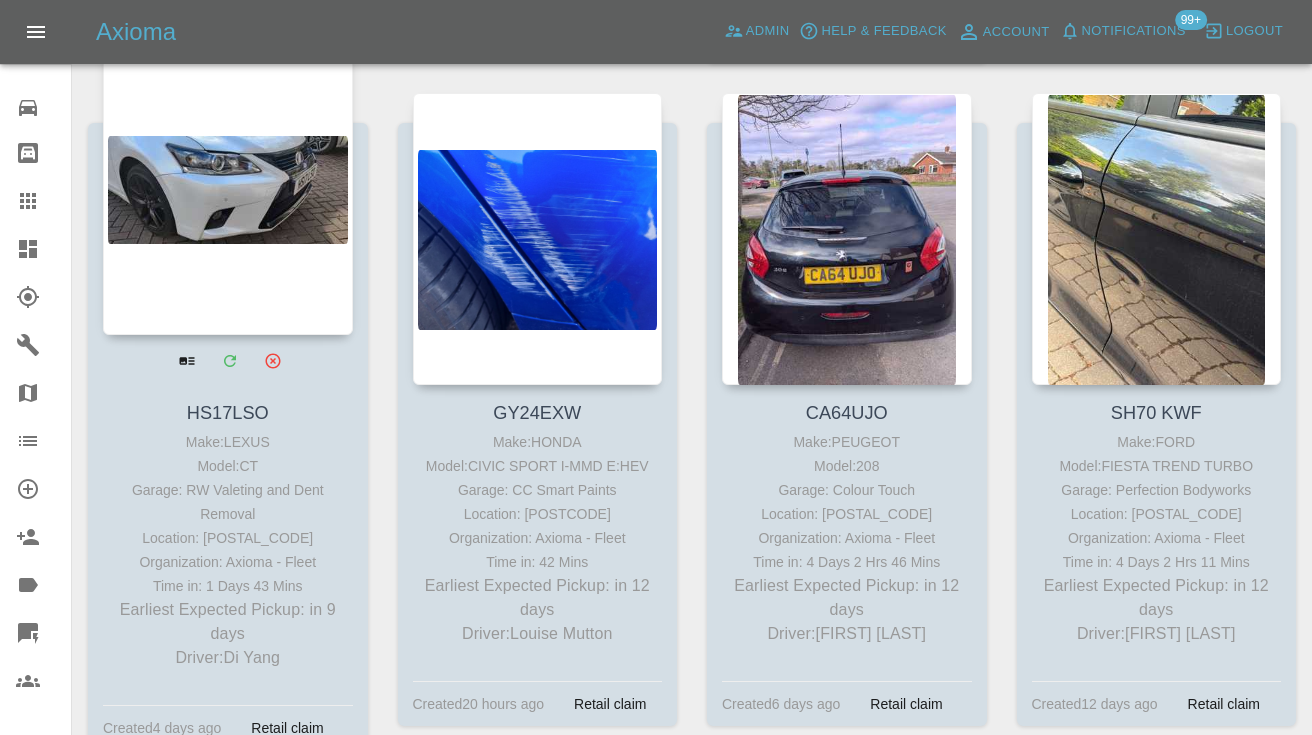 scroll, scrollTop: 0, scrollLeft: 0, axis: both 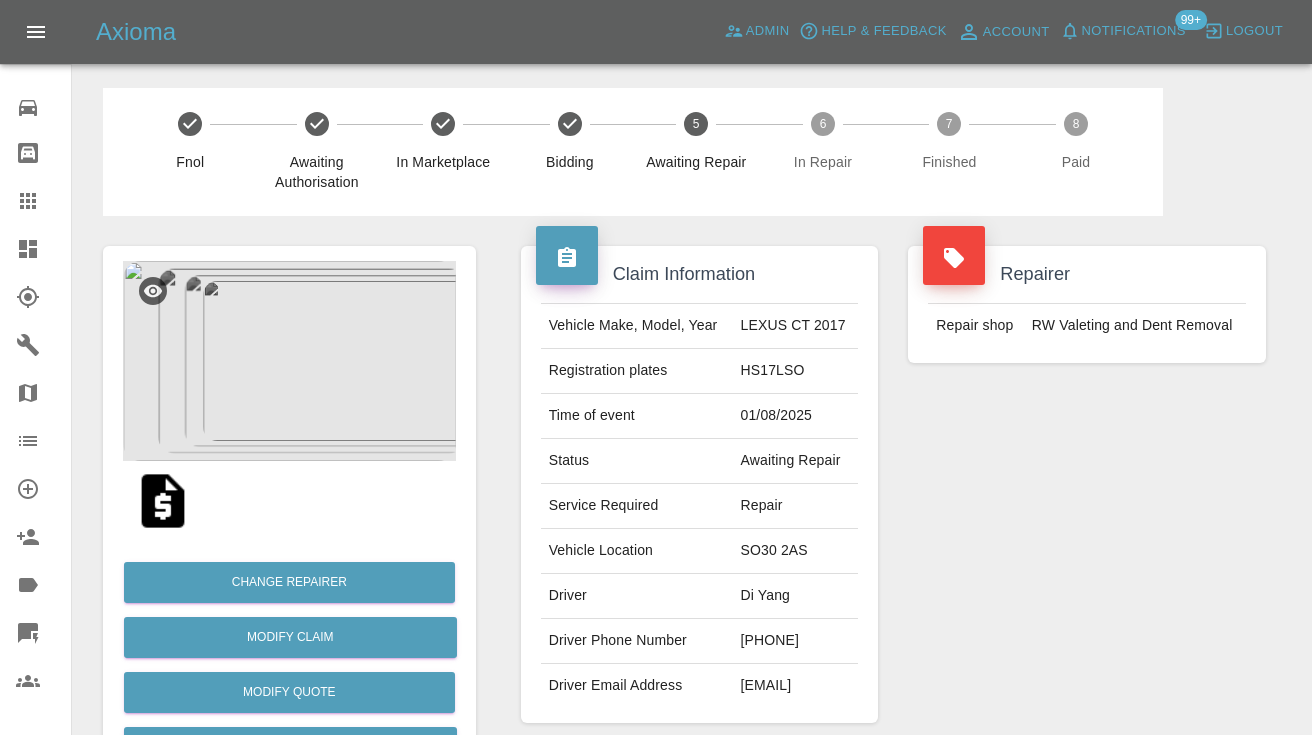 click on "Repairer Repair shop RW Valeting and Dent Removal" at bounding box center (1087, 484) 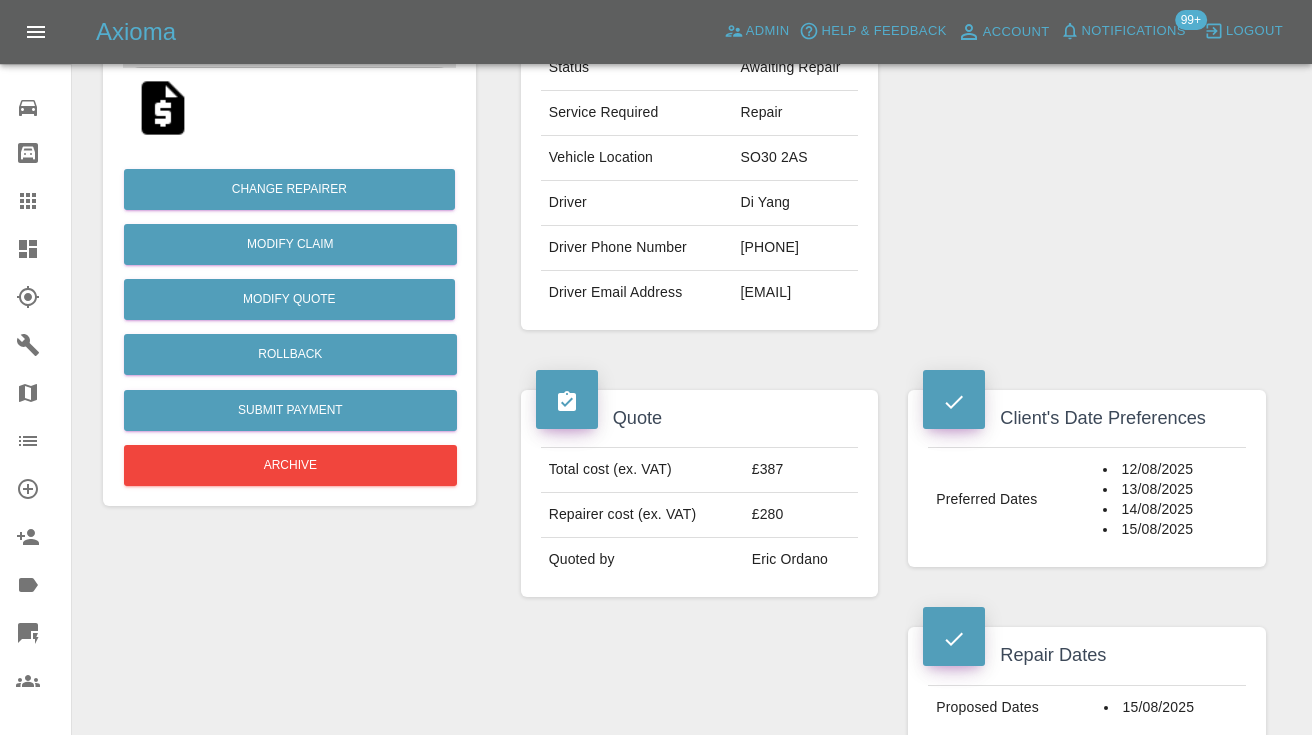 scroll, scrollTop: 409, scrollLeft: 0, axis: vertical 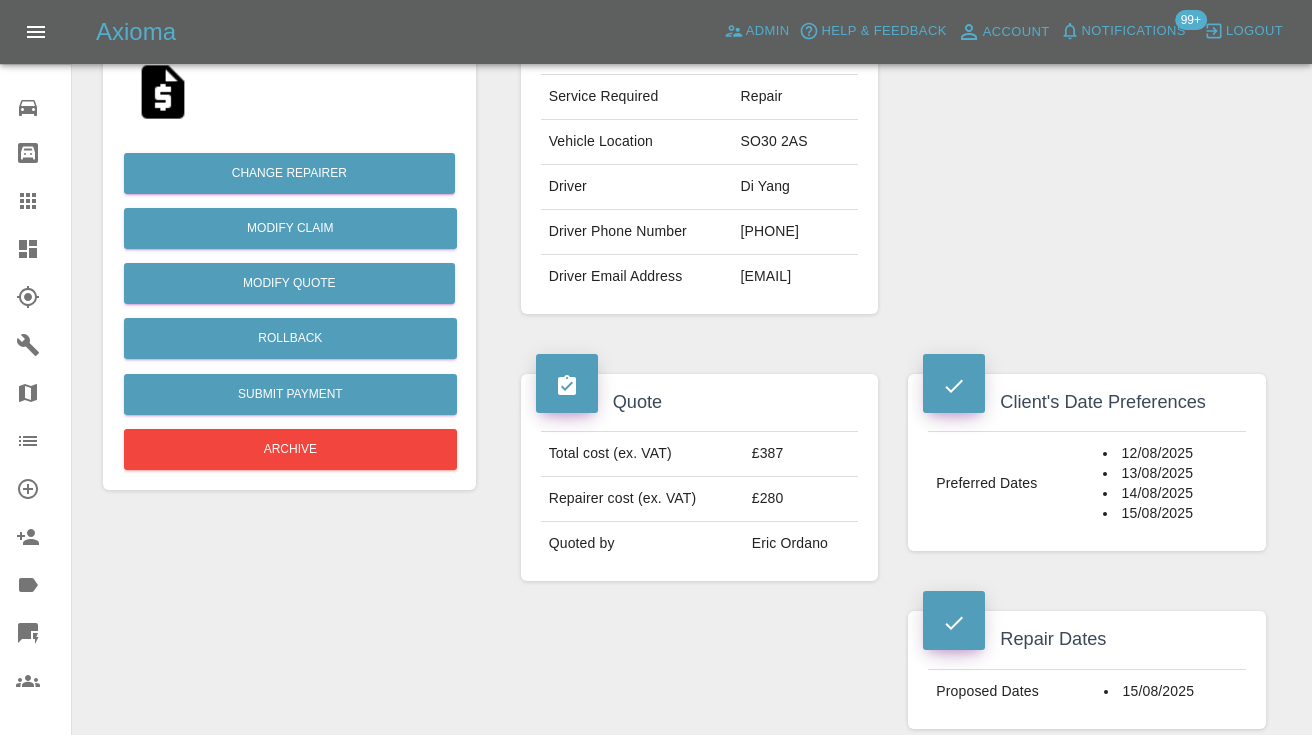 click on "07887604356" at bounding box center [795, 232] 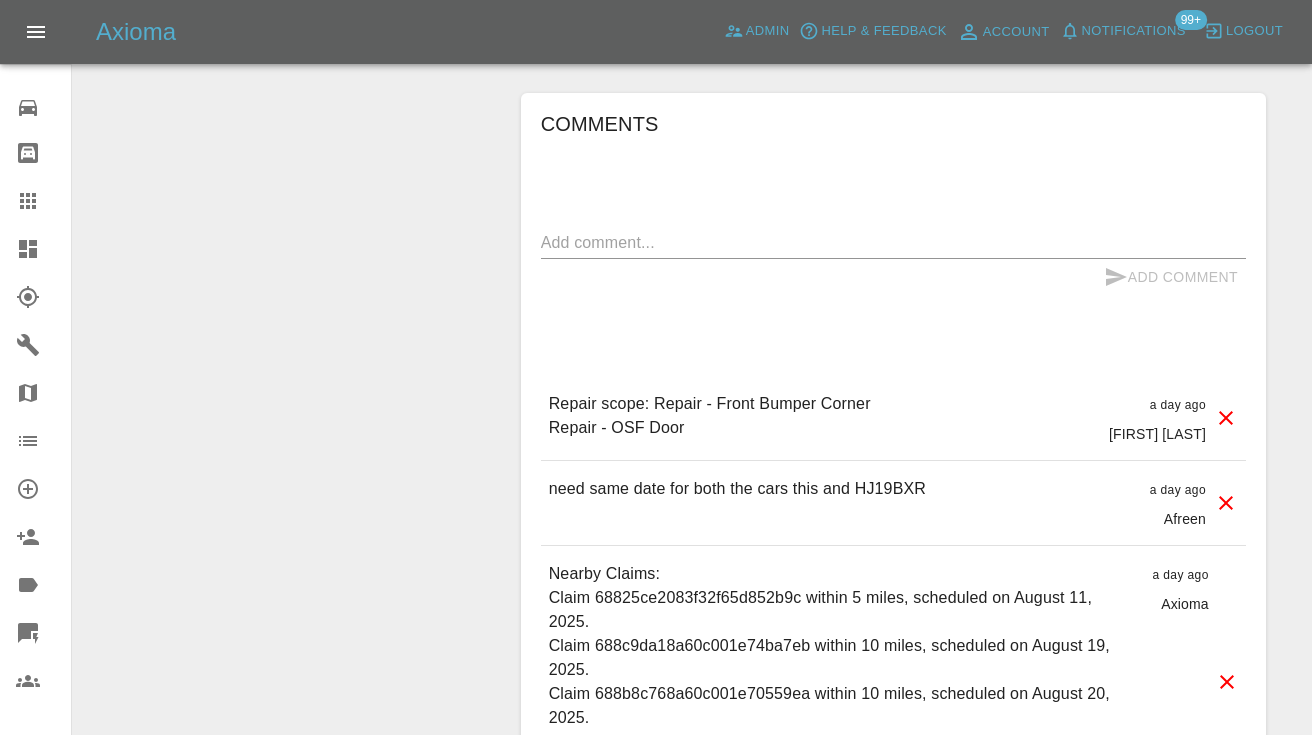 scroll, scrollTop: 1625, scrollLeft: 0, axis: vertical 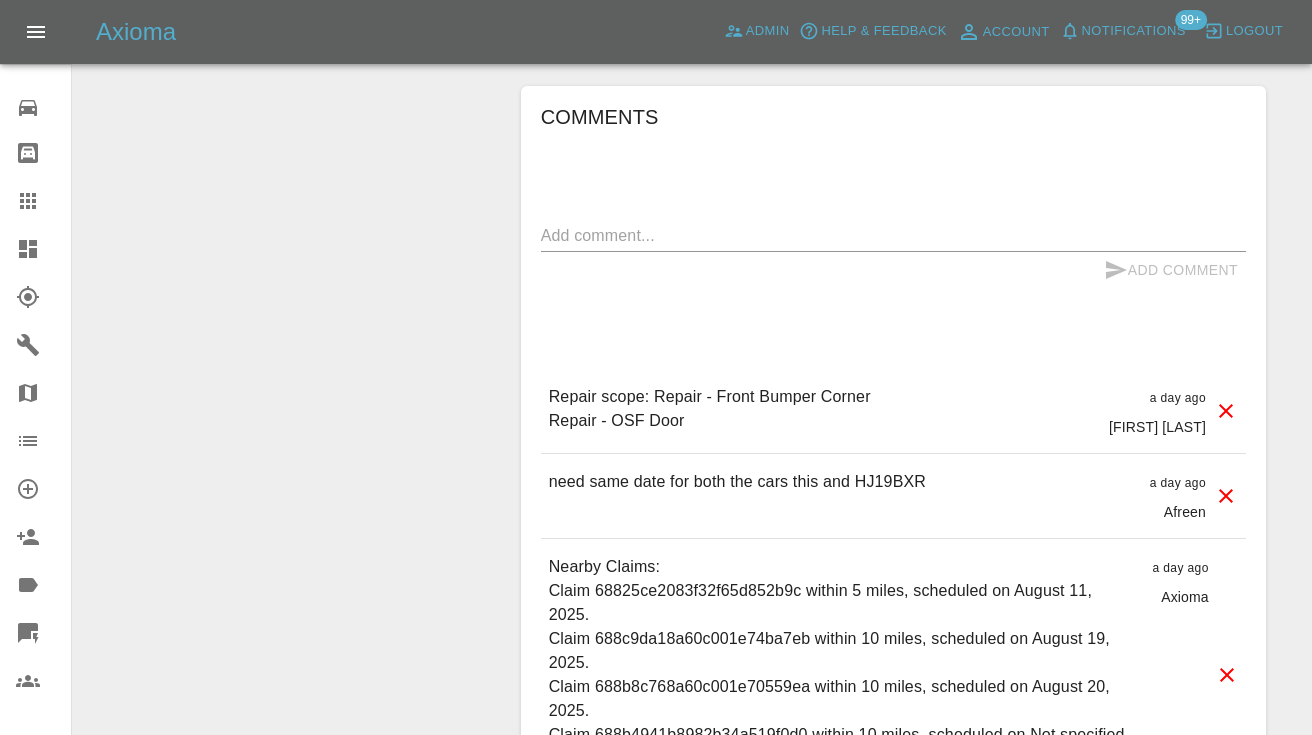 click at bounding box center (893, 235) 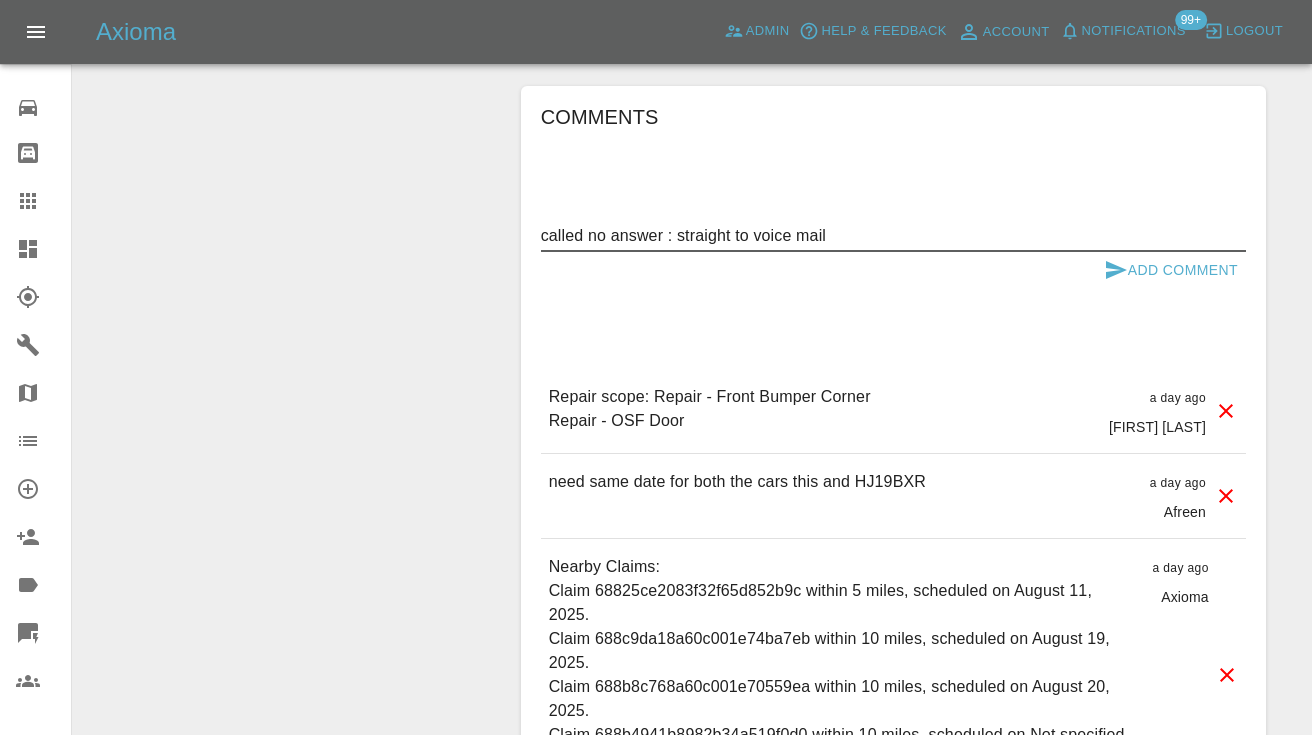 type on "called no answer : straight to voice mail" 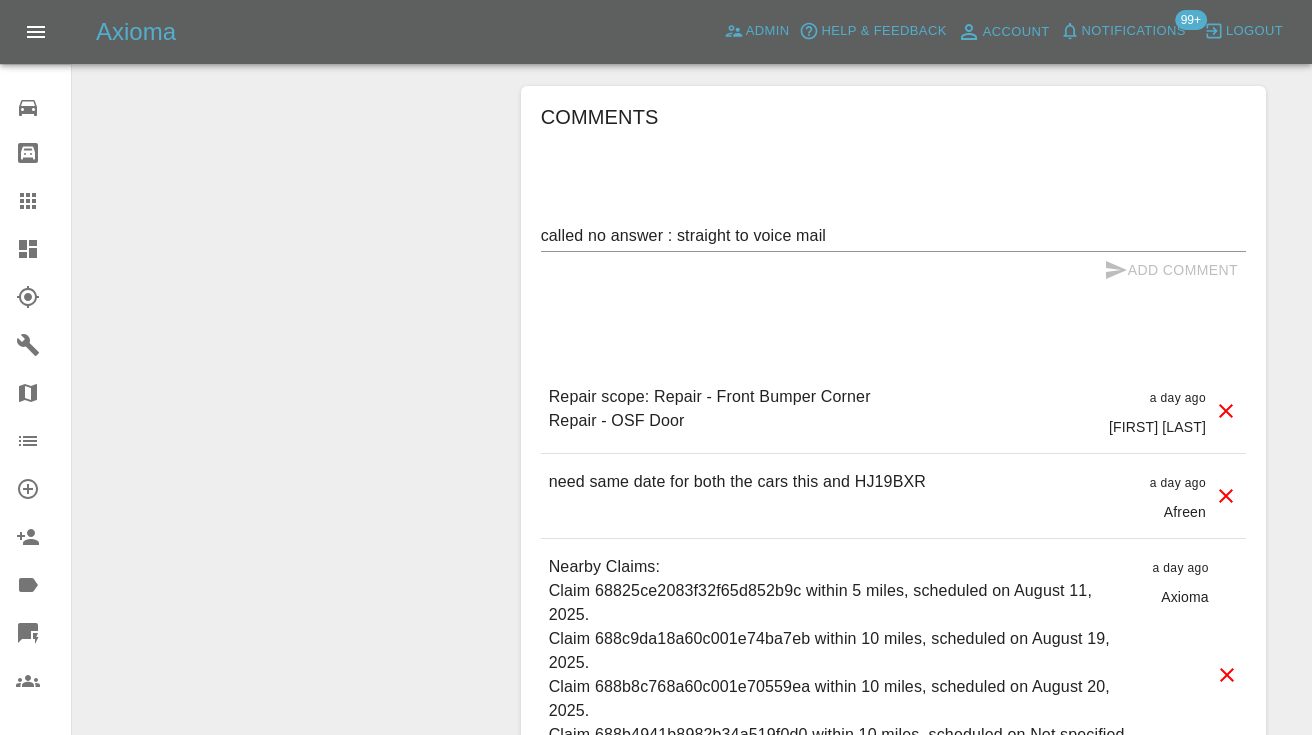 type 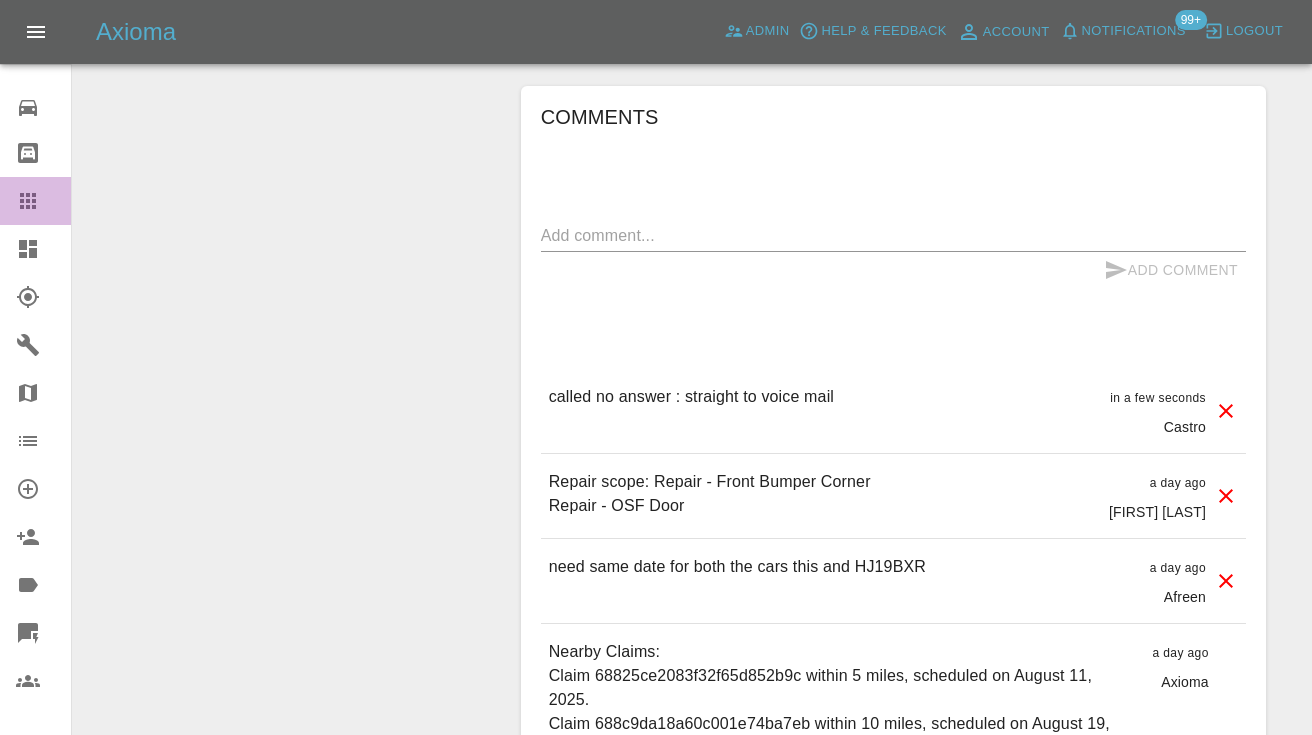 click 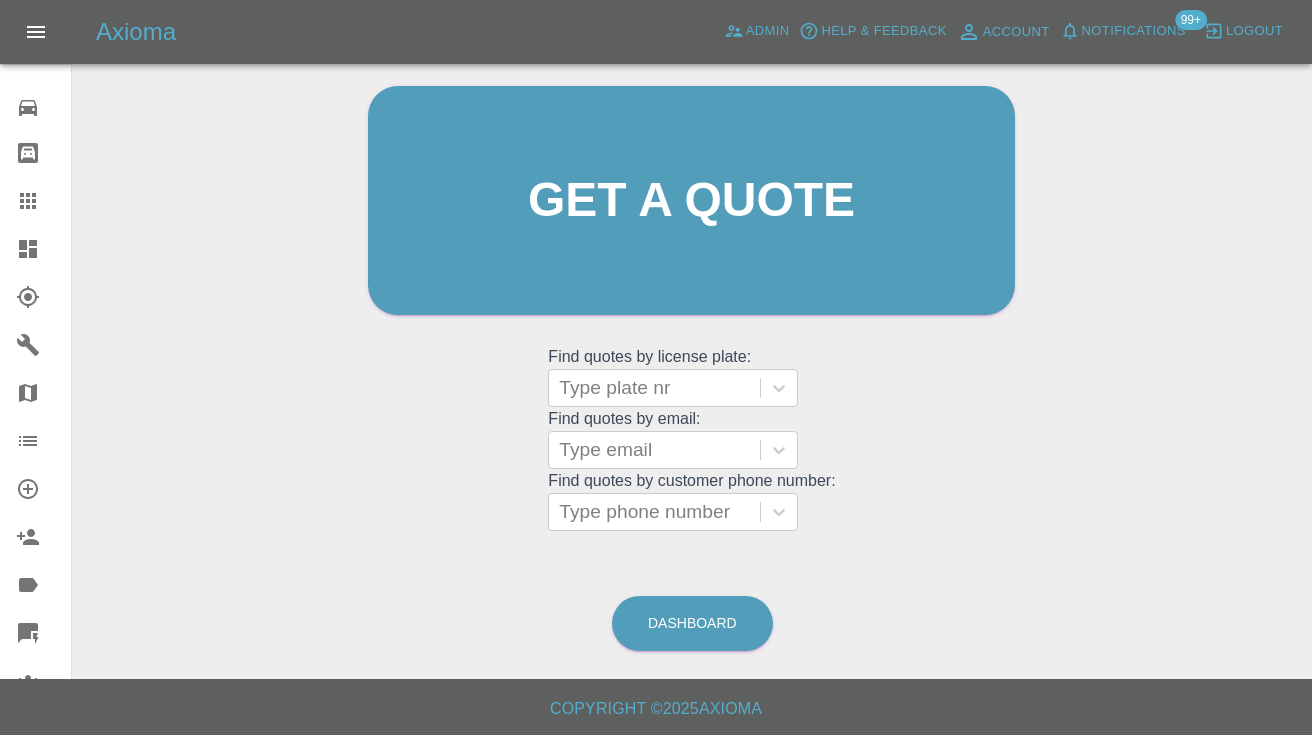 scroll, scrollTop: 200, scrollLeft: 0, axis: vertical 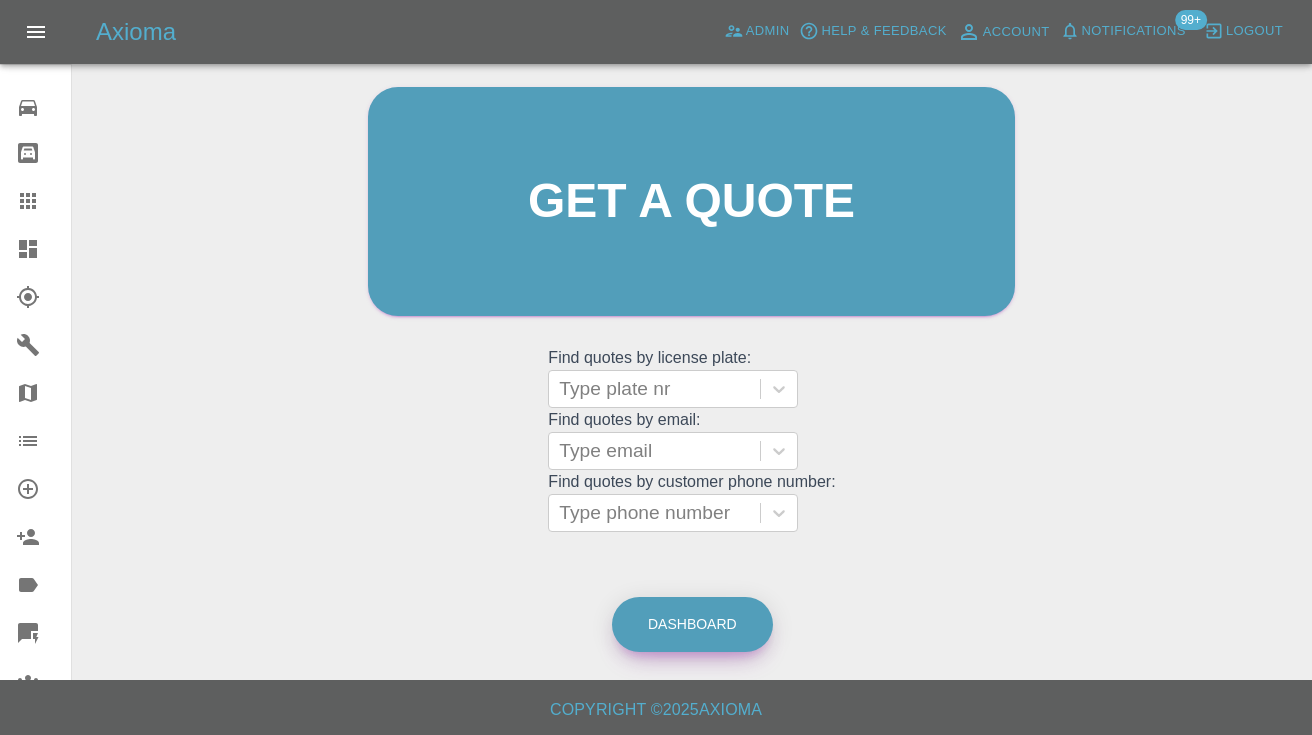 click on "Dashboard" at bounding box center [692, 624] 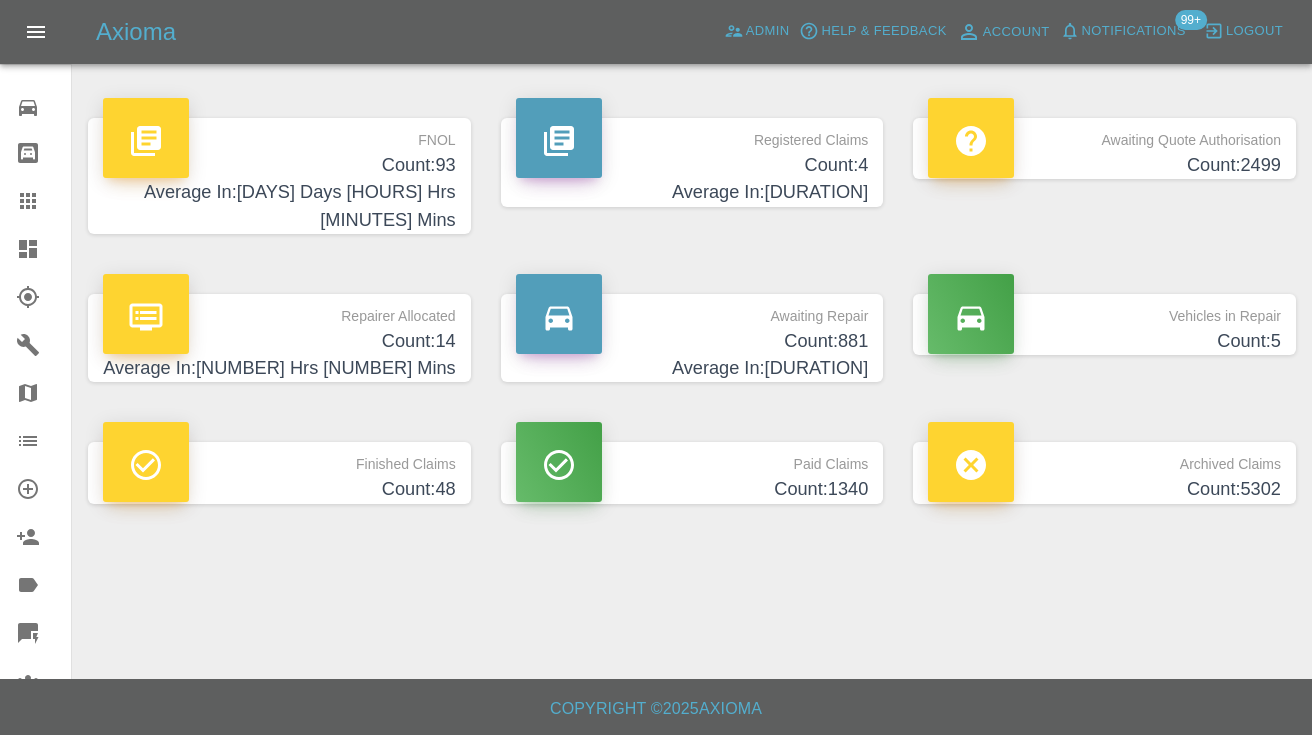 click on "Count:  881" at bounding box center [692, 341] 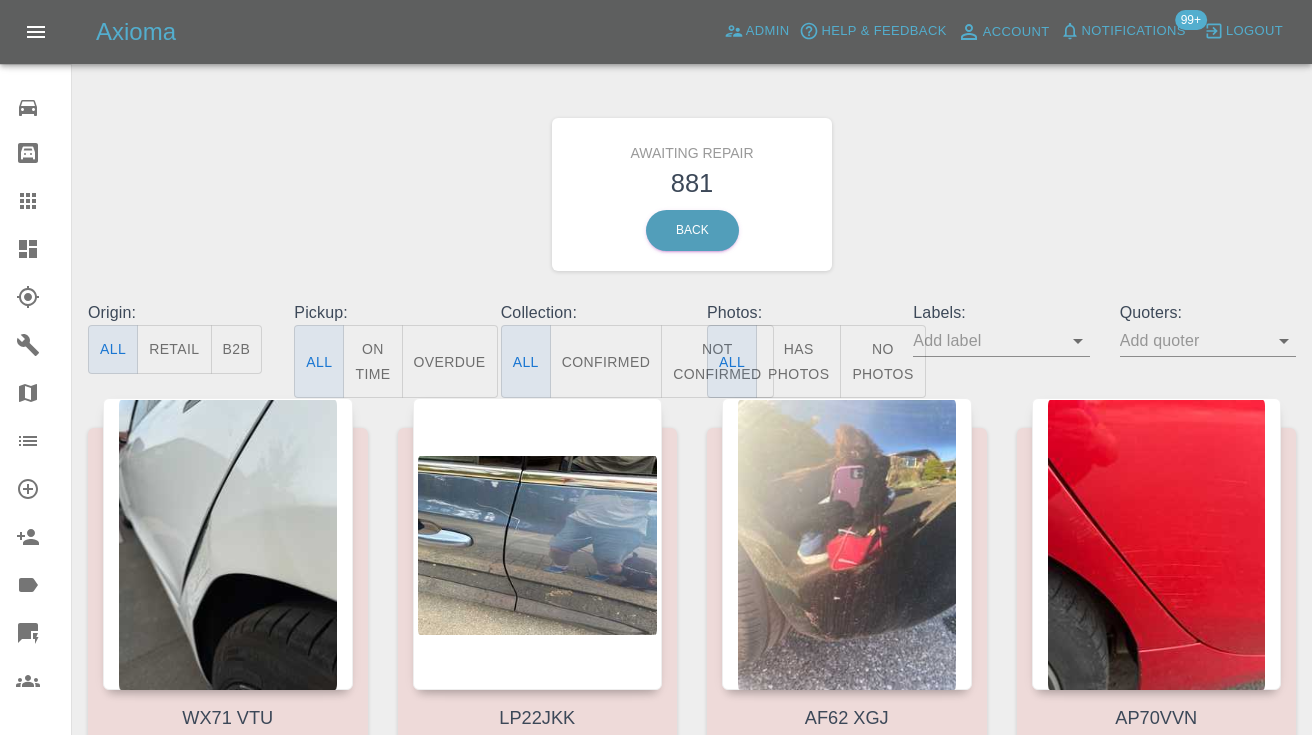 click on "Not Confirmed" at bounding box center (717, 361) 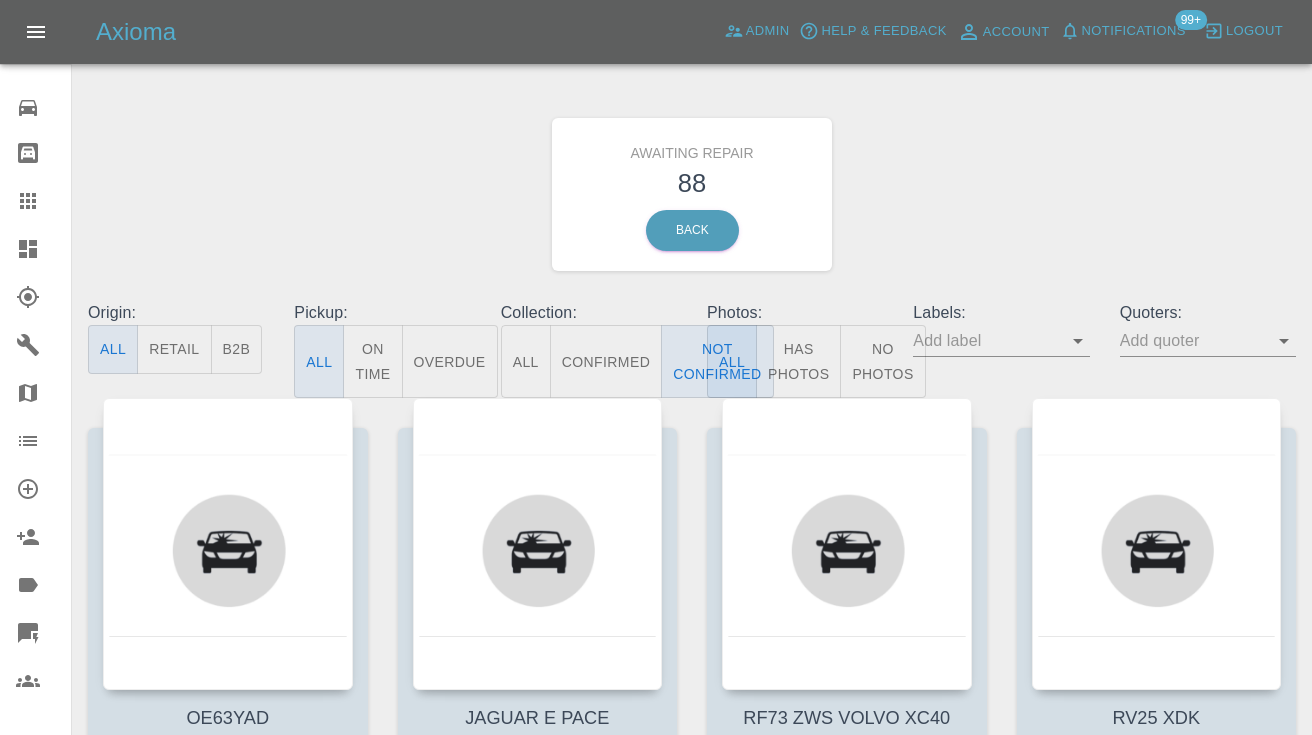 click on "Awaiting Repair 88 Back" at bounding box center (692, 194) 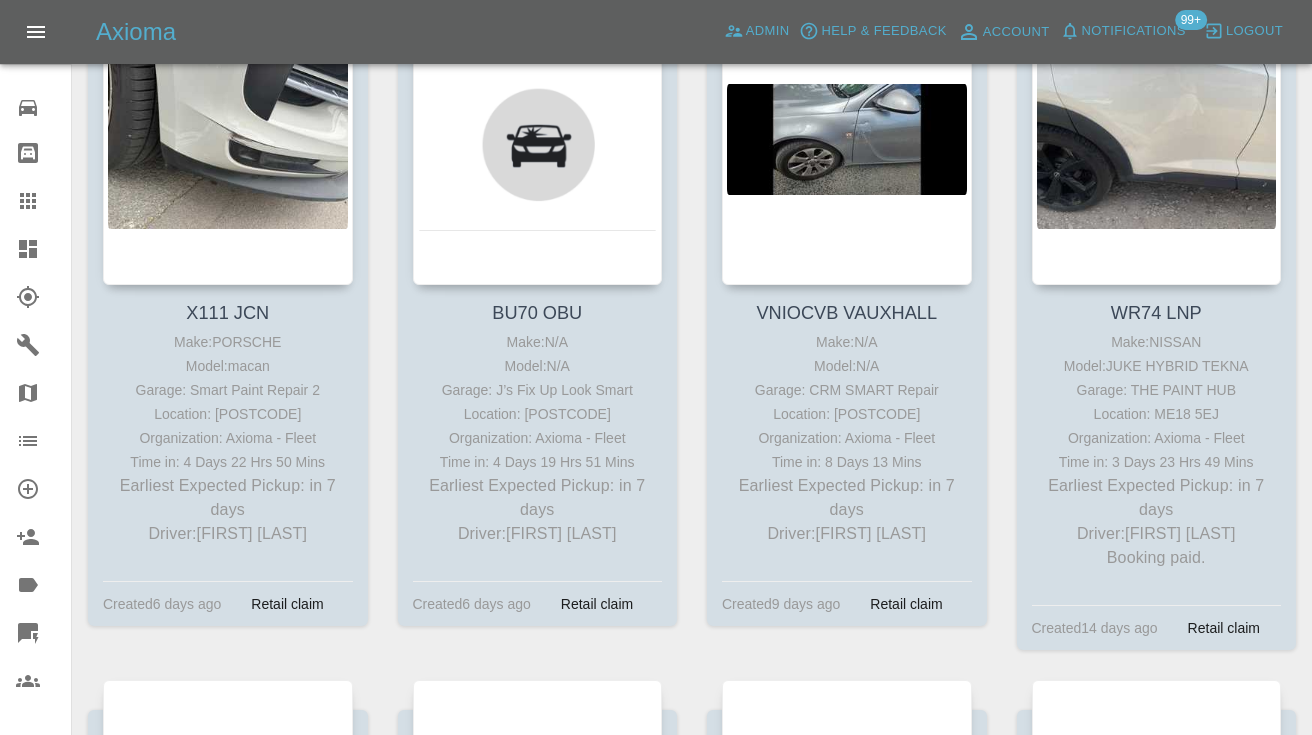 scroll, scrollTop: 5153, scrollLeft: 0, axis: vertical 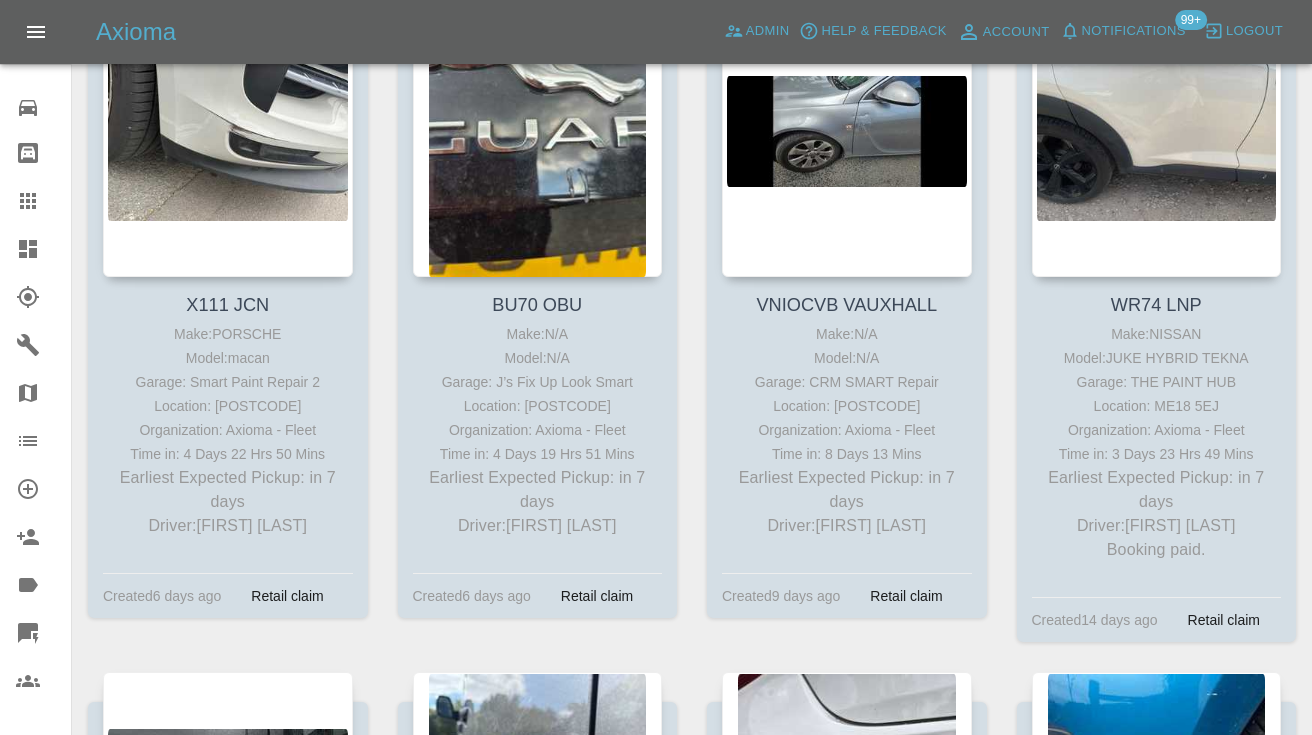 click 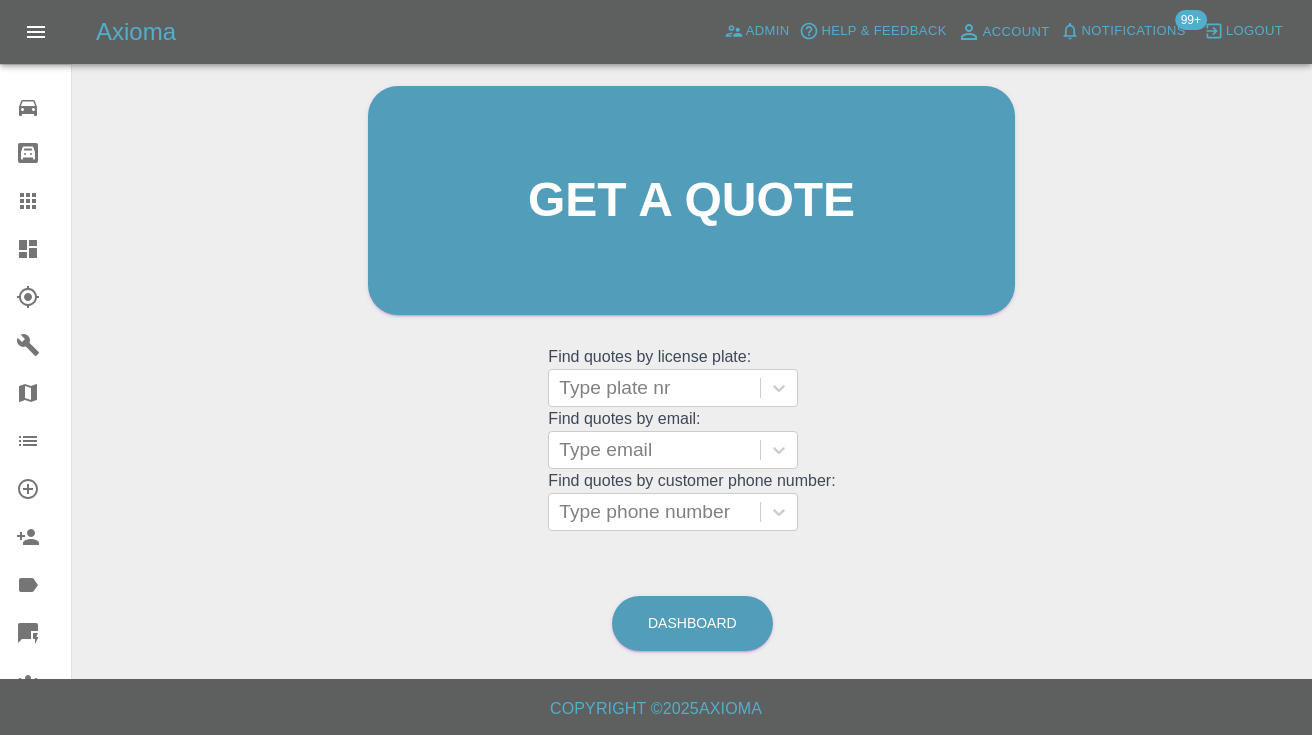 scroll, scrollTop: 200, scrollLeft: 0, axis: vertical 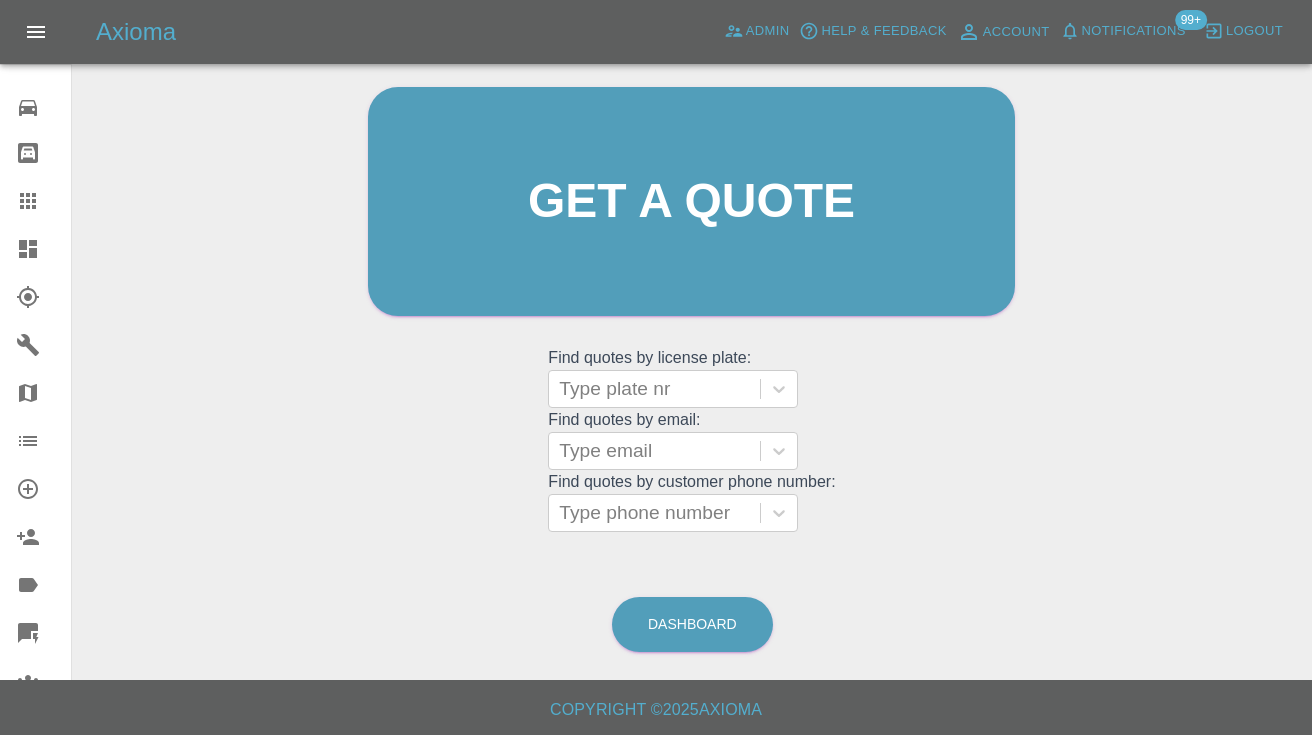 click on "Welcome  Castro Get a quote Get a quote Find quotes by license plate: Type plate nr Find quotes by email: Type email Find quotes by customer phone number: Type phone number" at bounding box center [691, 240] 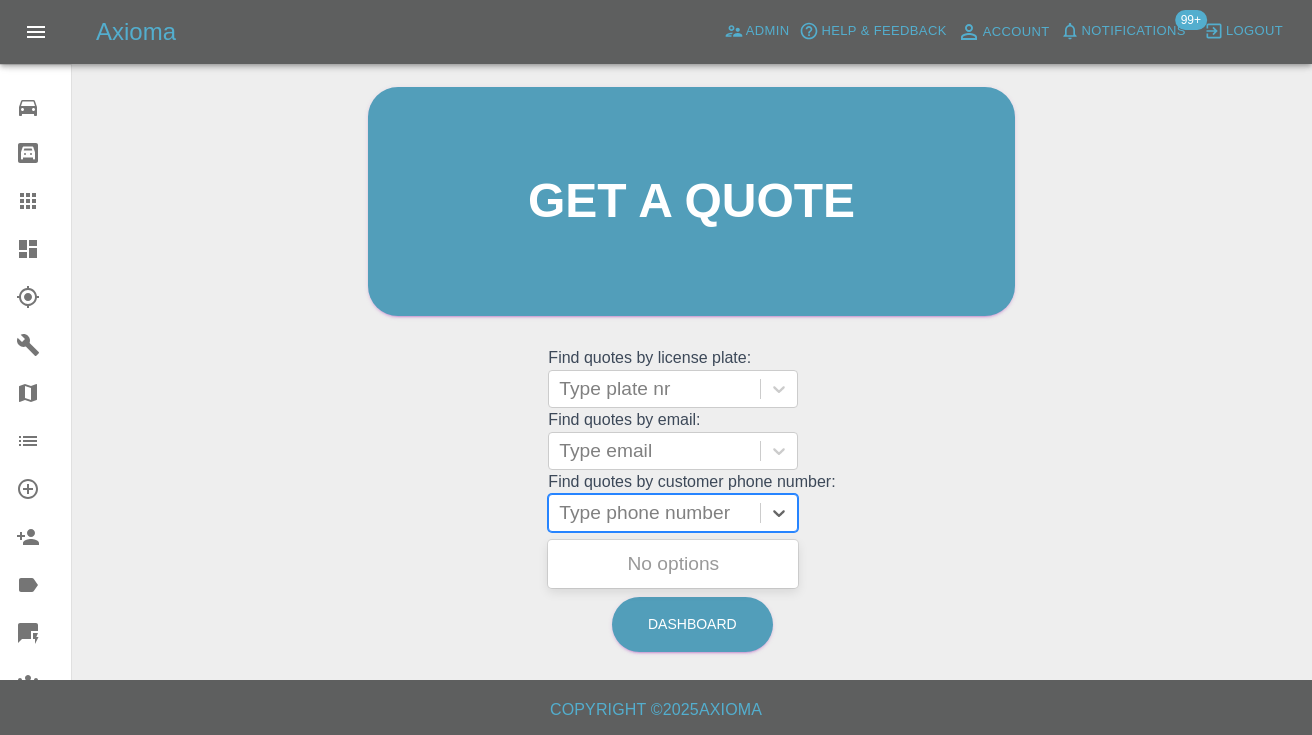 click on "Type phone number" at bounding box center [654, 513] 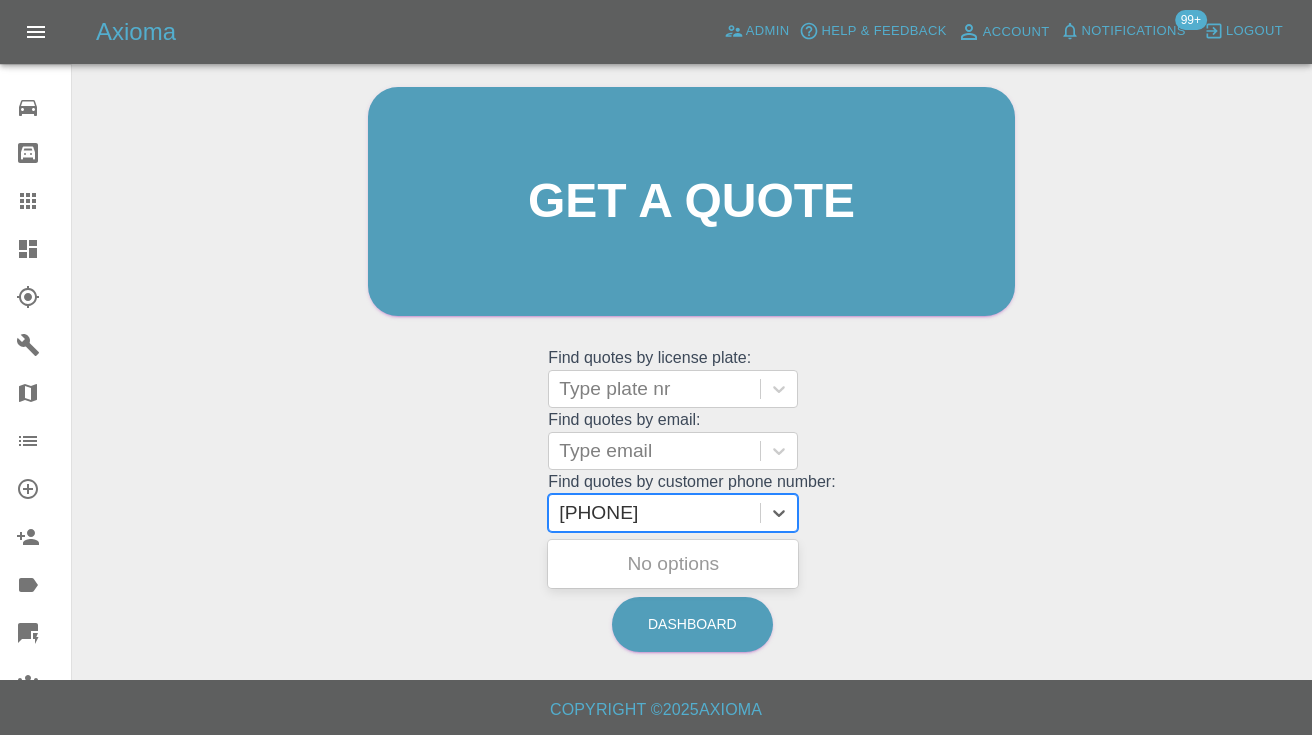 type on "07825314729" 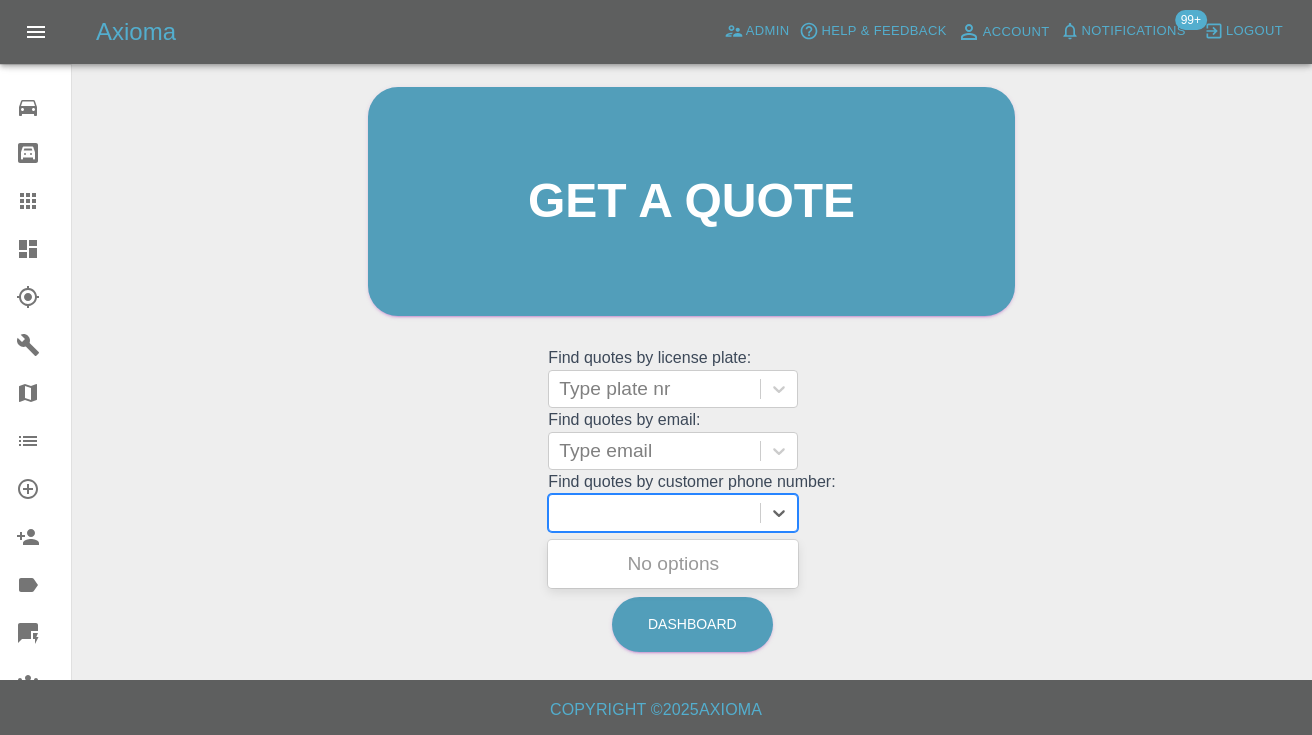 click on "Welcome  Castro Get a quote Get a quote Find quotes by license plate: Type plate nr Find quotes by email: Type email Find quotes by customer phone number: Use Up and Down to choose options, press Enter to select the currently focused option, press Escape to exit the menu, press Tab to select the option and exit the menu. No options Dashboard" at bounding box center (692, 297) 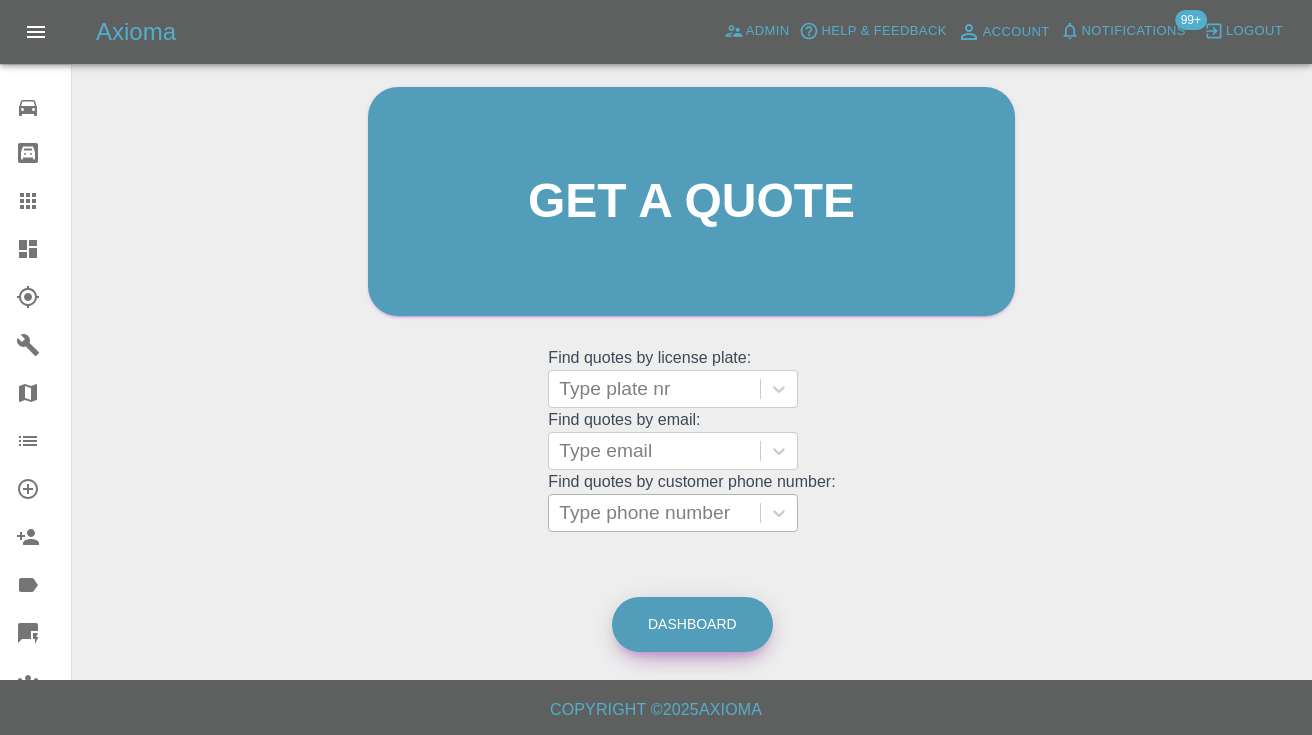 click on "Dashboard" at bounding box center [692, 624] 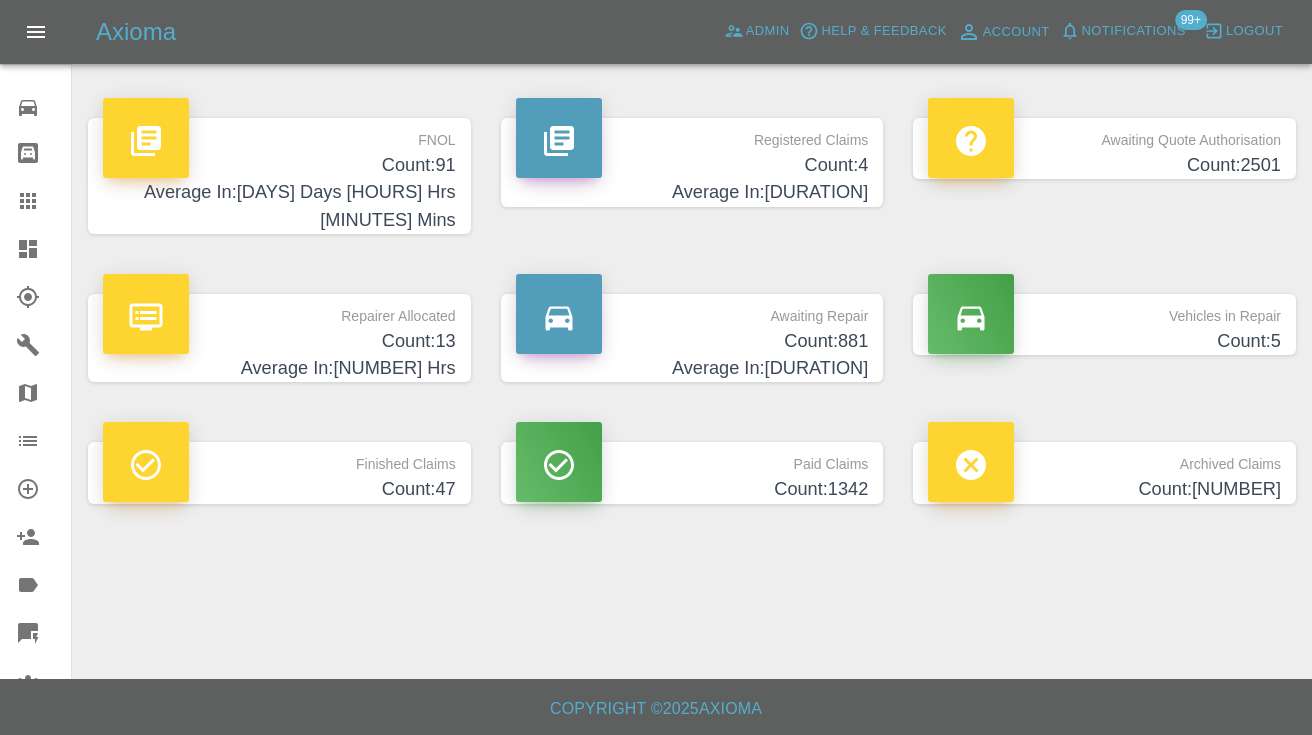 click on "Average In:  7 Days 16 Hrs 55 Mins" at bounding box center [692, 368] 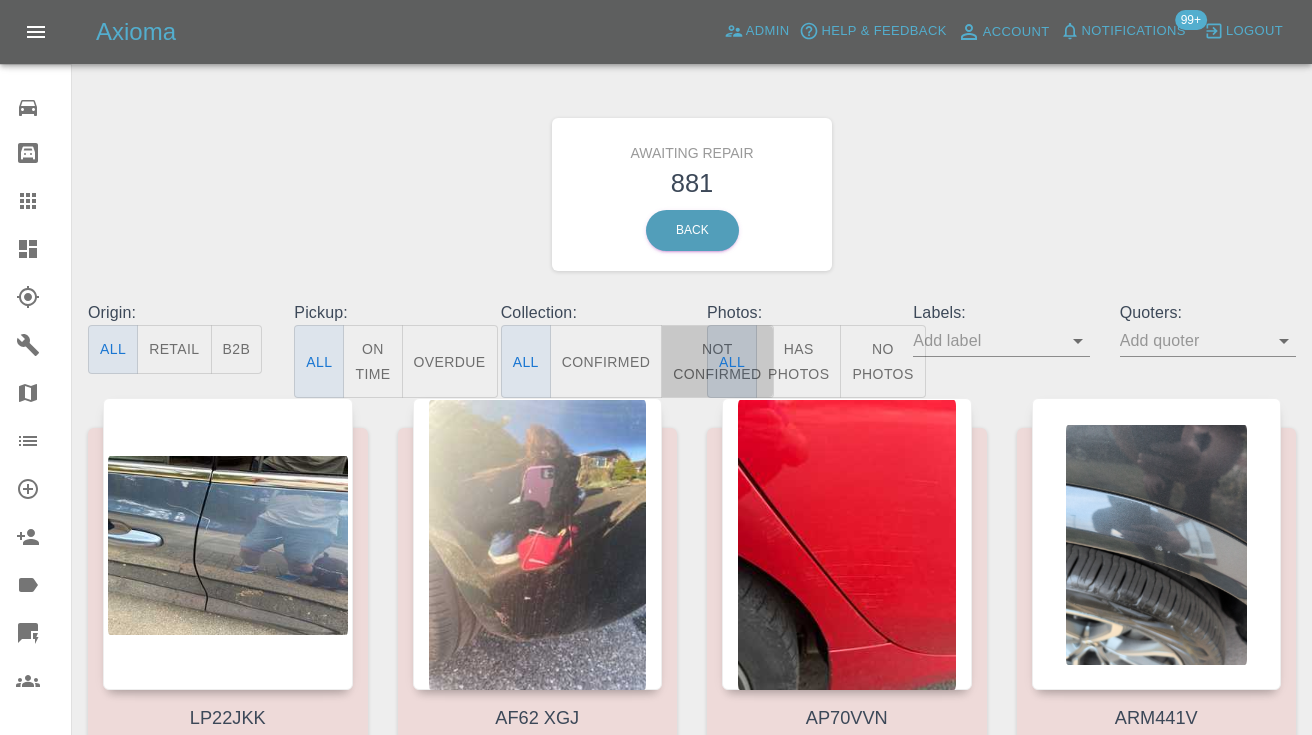 click on "Not Confirmed" at bounding box center [717, 361] 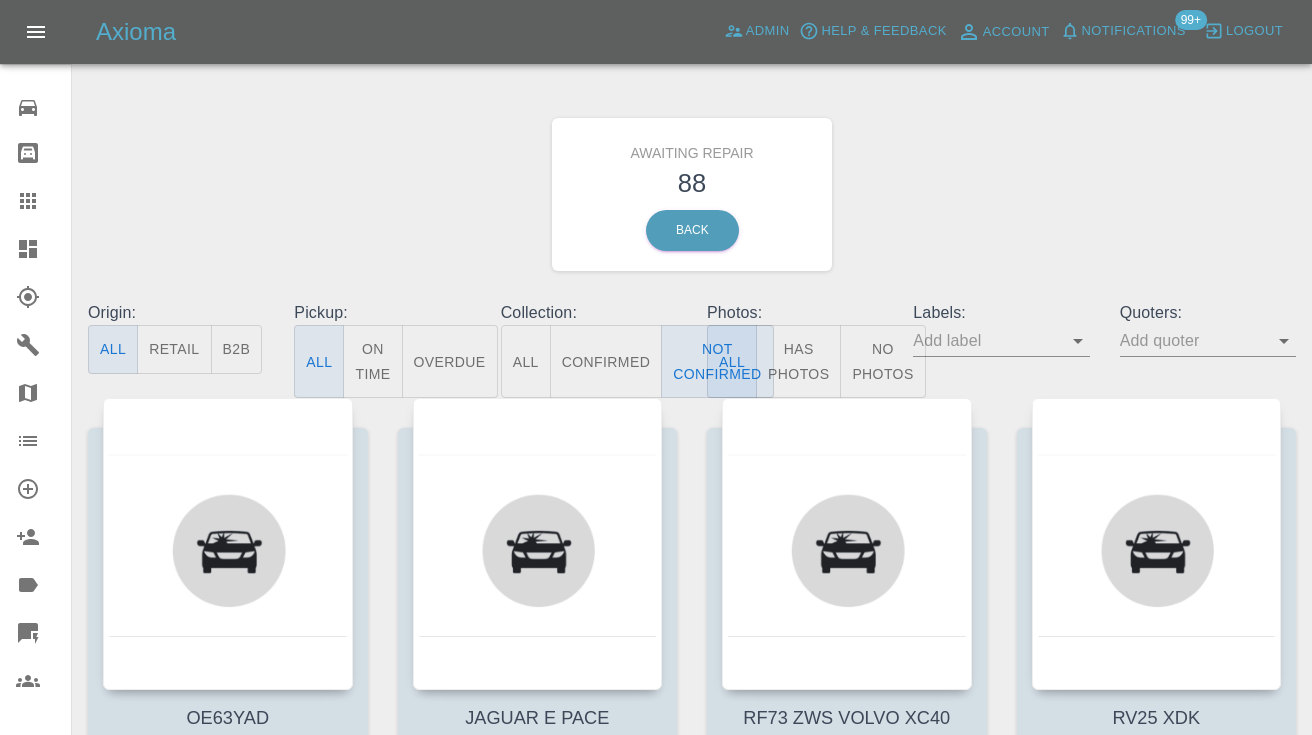 click on "Awaiting Repair 88 Back" at bounding box center (692, 194) 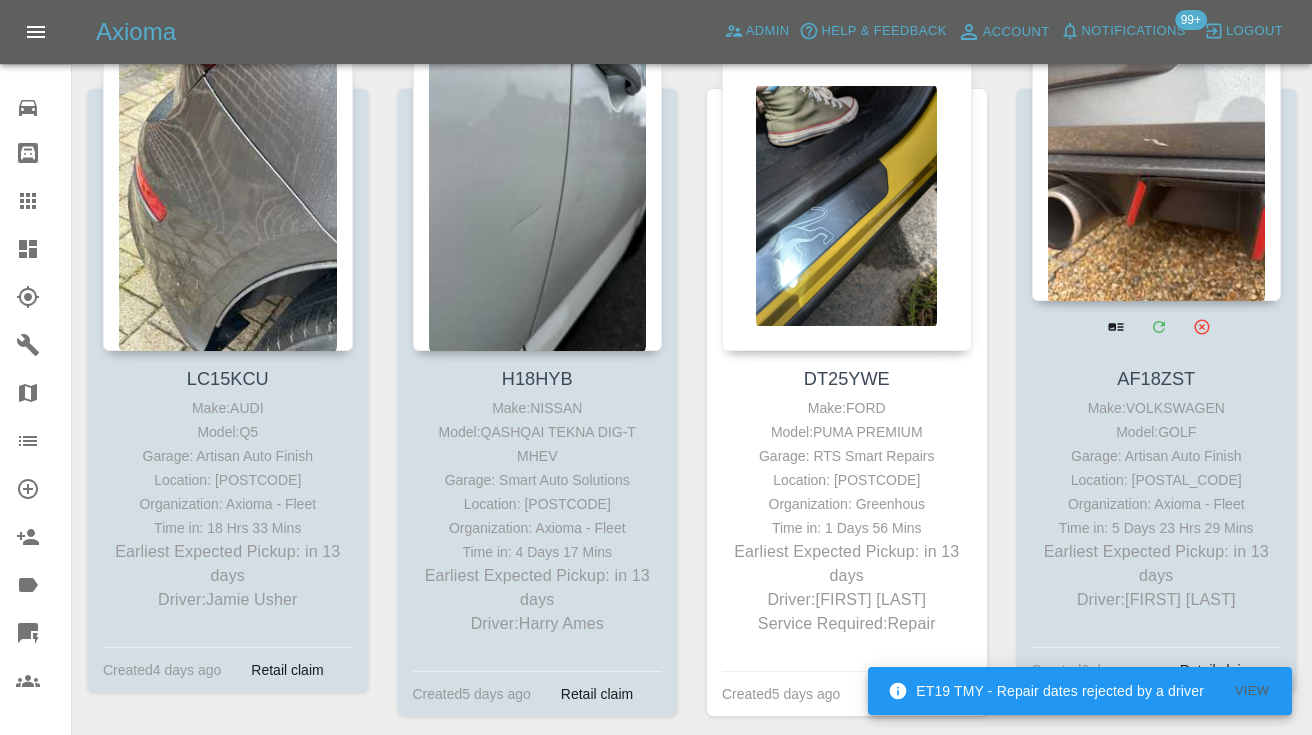 scroll, scrollTop: 7827, scrollLeft: 0, axis: vertical 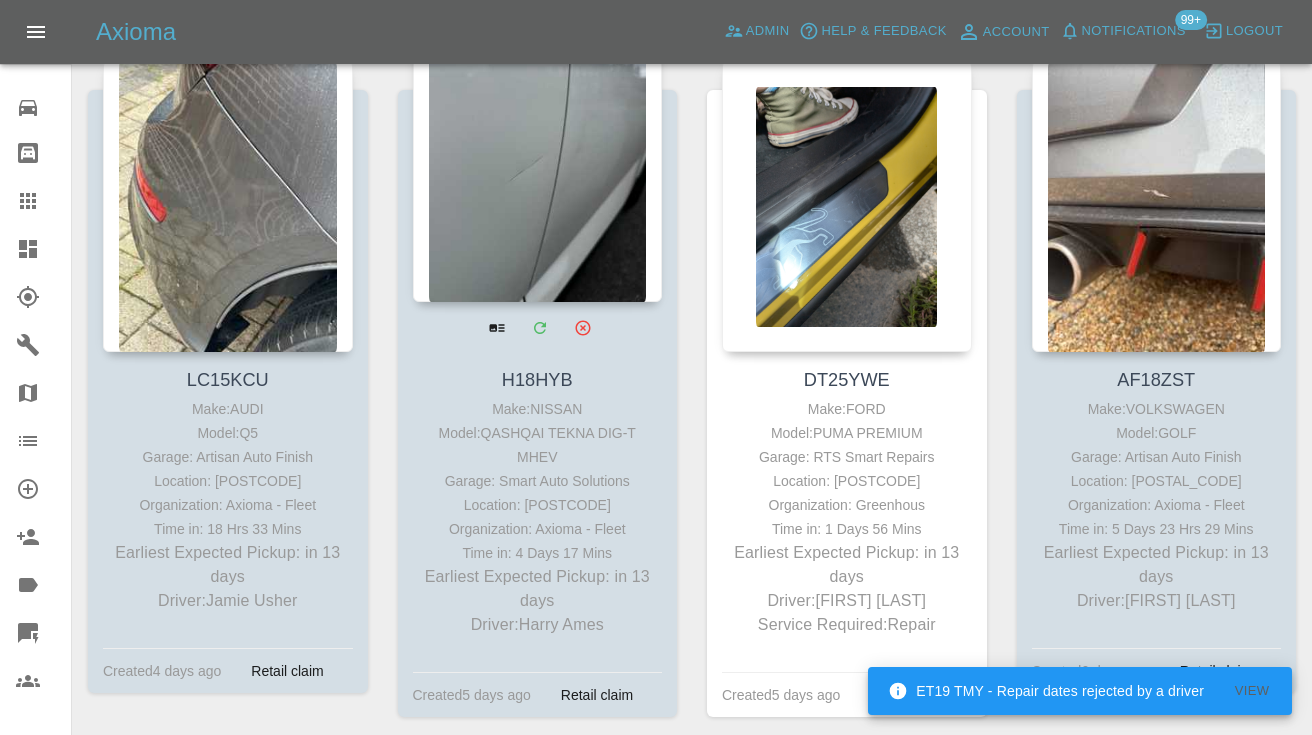 click at bounding box center (538, 156) 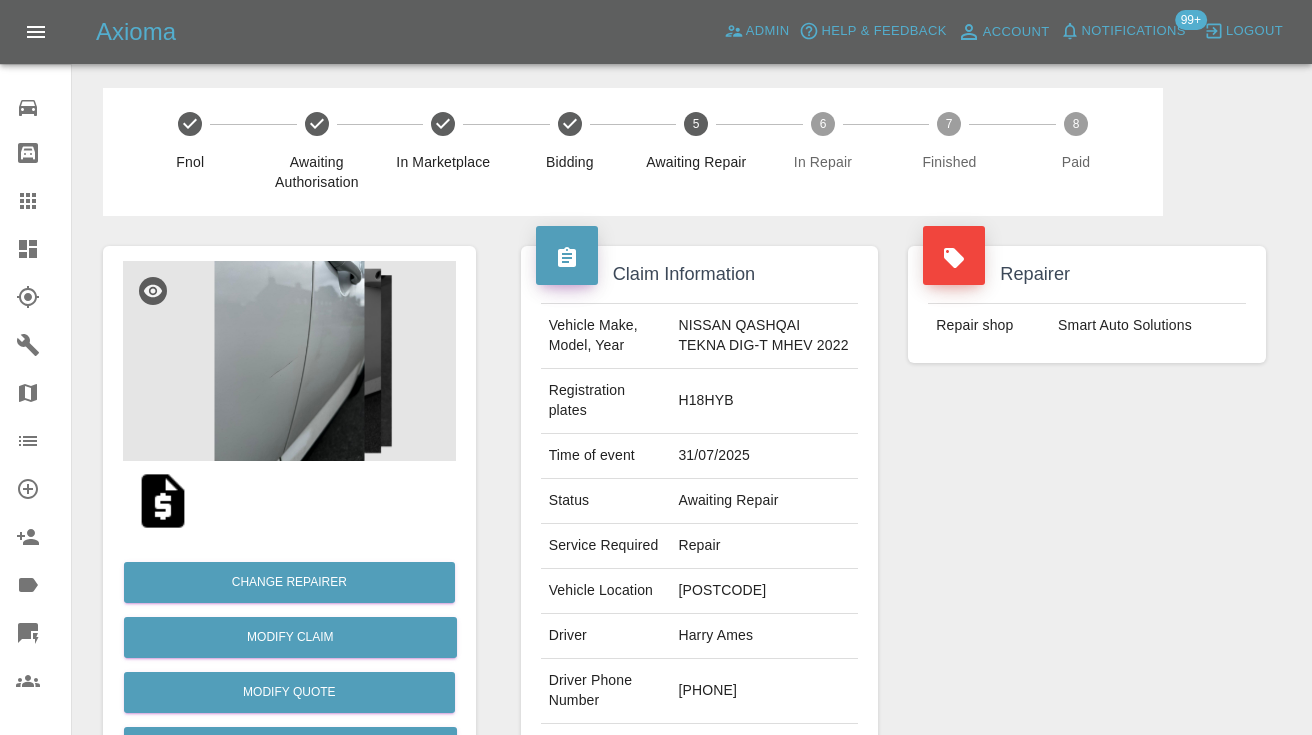 scroll, scrollTop: 0, scrollLeft: 0, axis: both 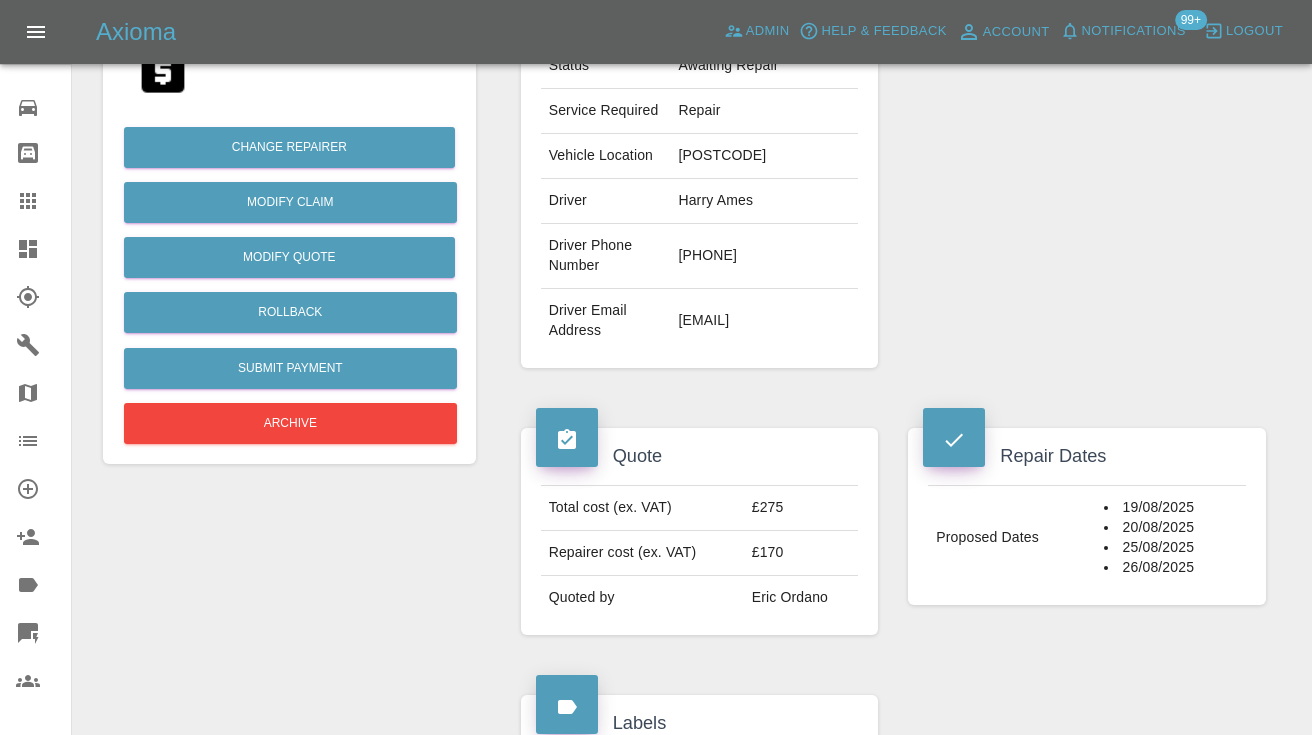 click on "07572395789" at bounding box center (764, 256) 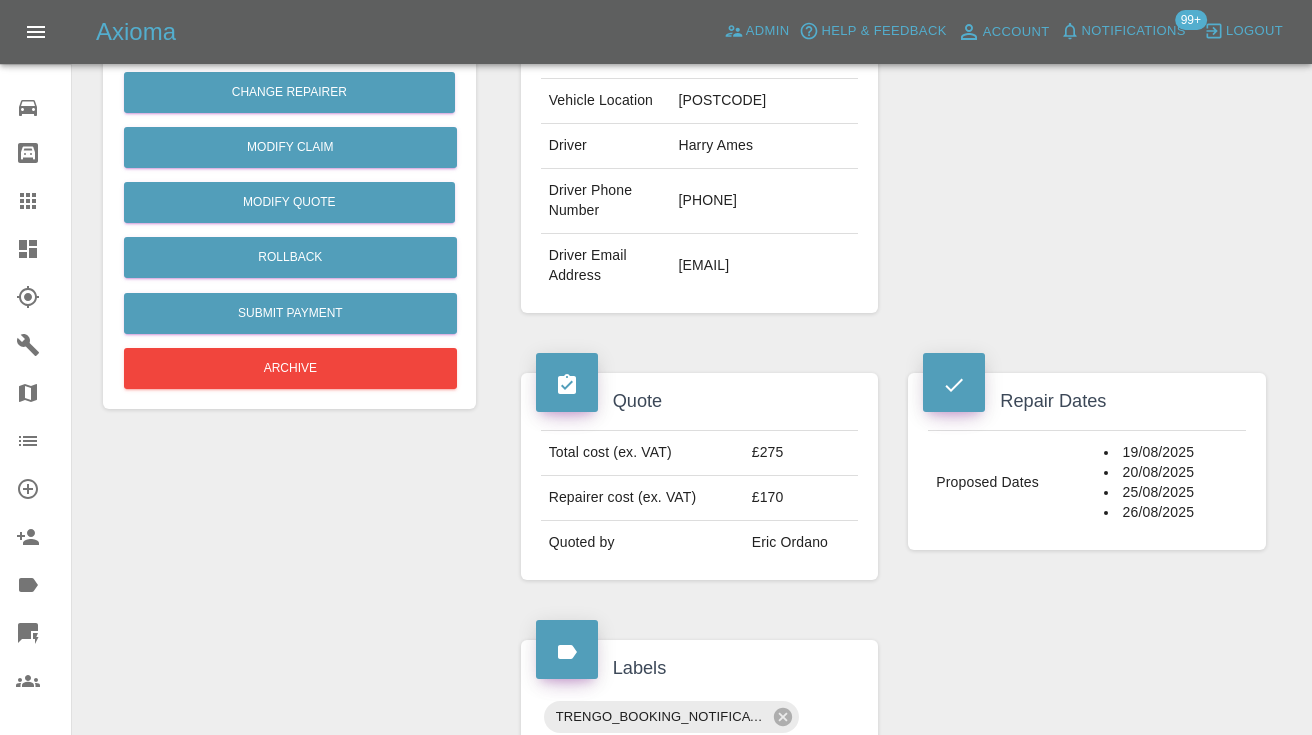 scroll, scrollTop: 473, scrollLeft: 0, axis: vertical 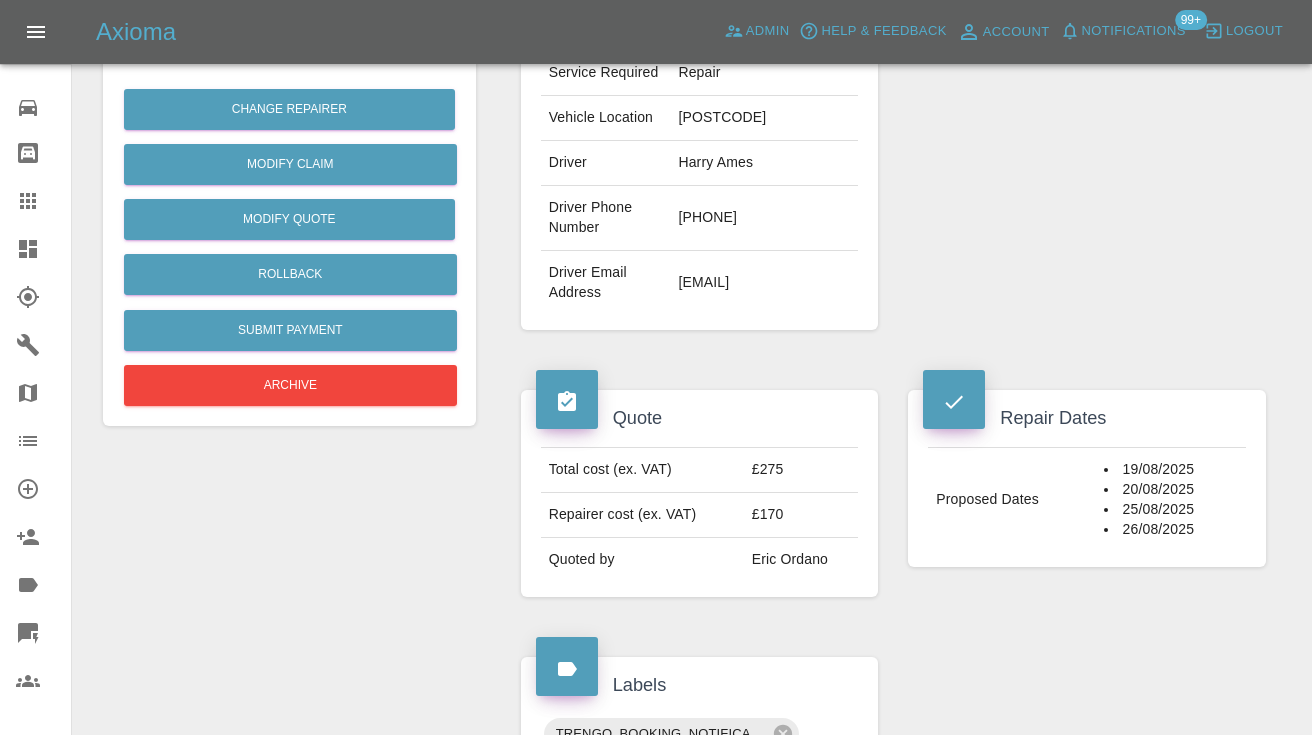 click on "07572395789" at bounding box center (764, 218) 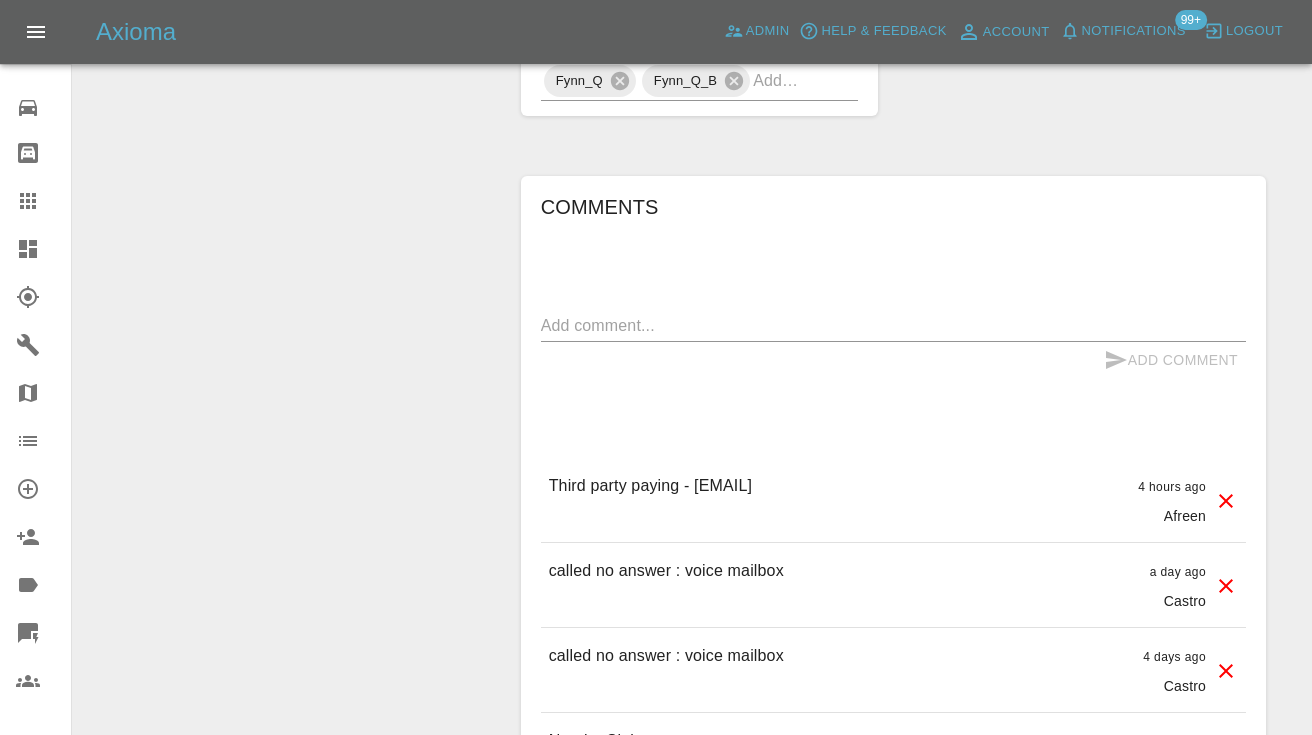 scroll, scrollTop: 1547, scrollLeft: 0, axis: vertical 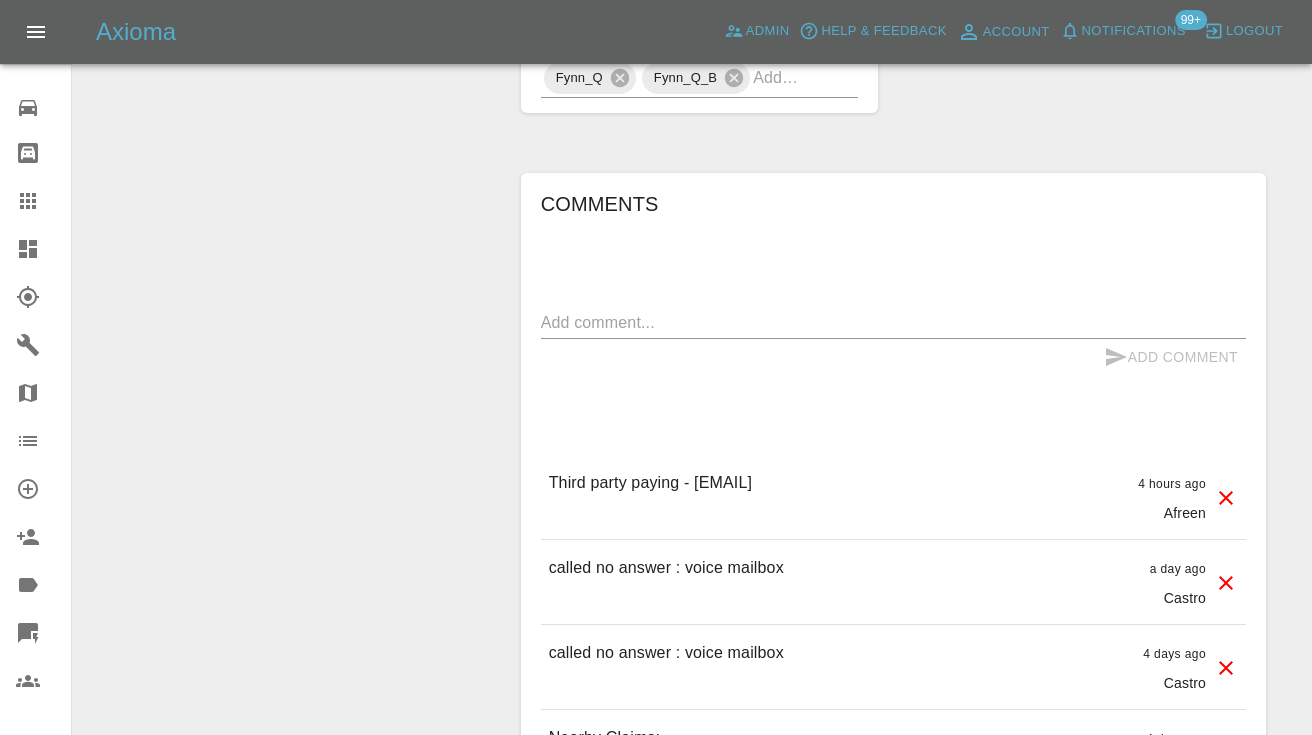 click at bounding box center [893, 322] 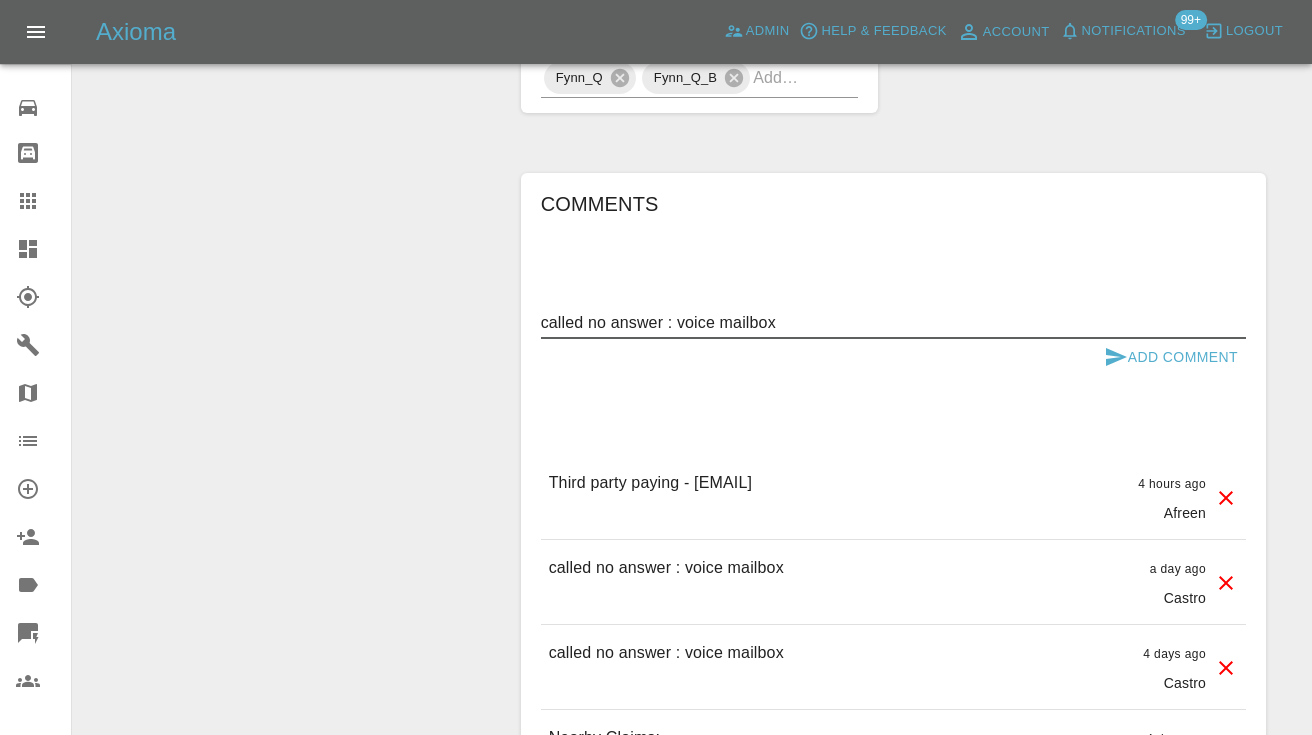 type on "called no answer : voice mailbox" 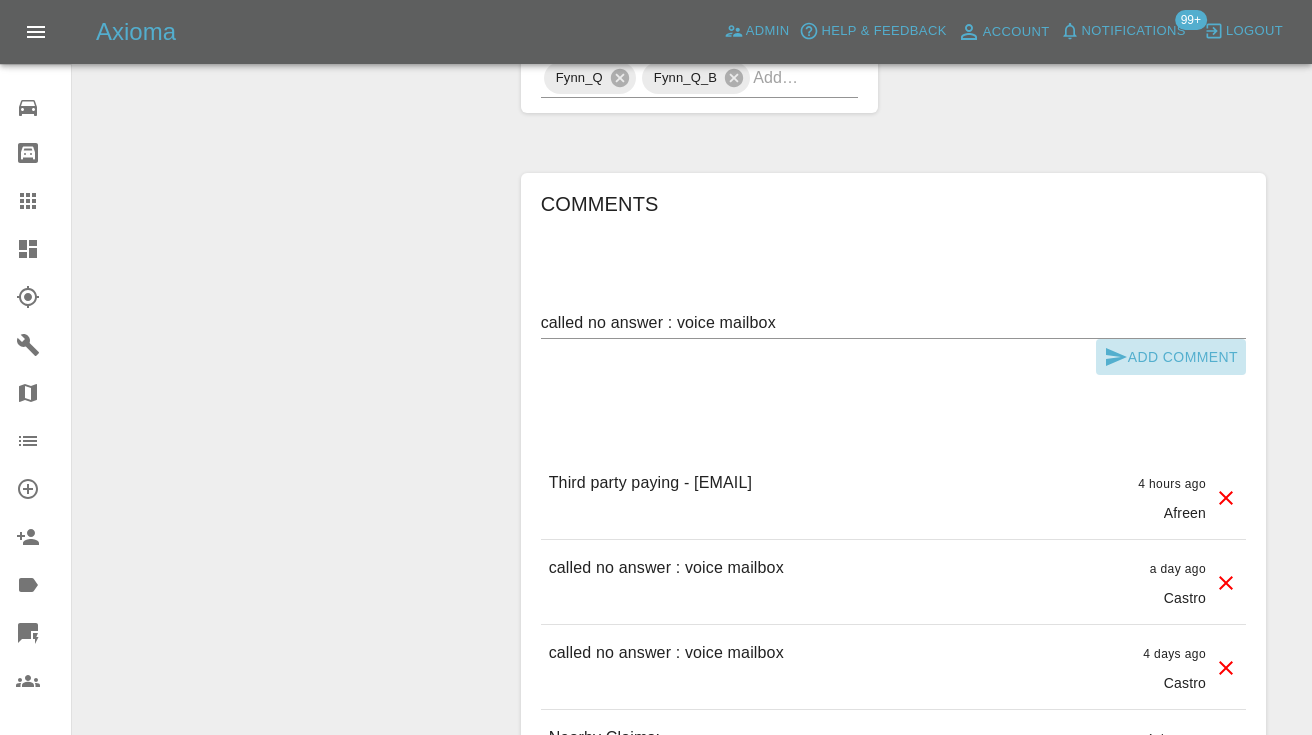 click 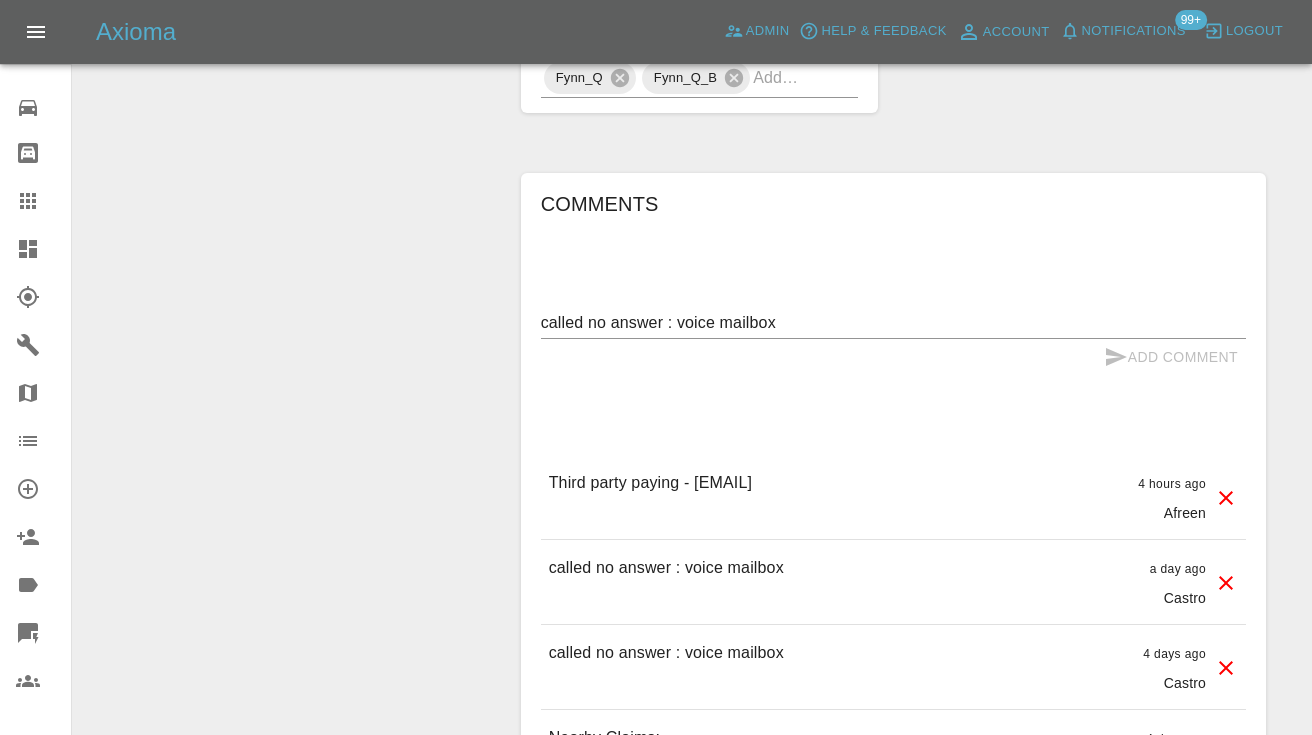 type 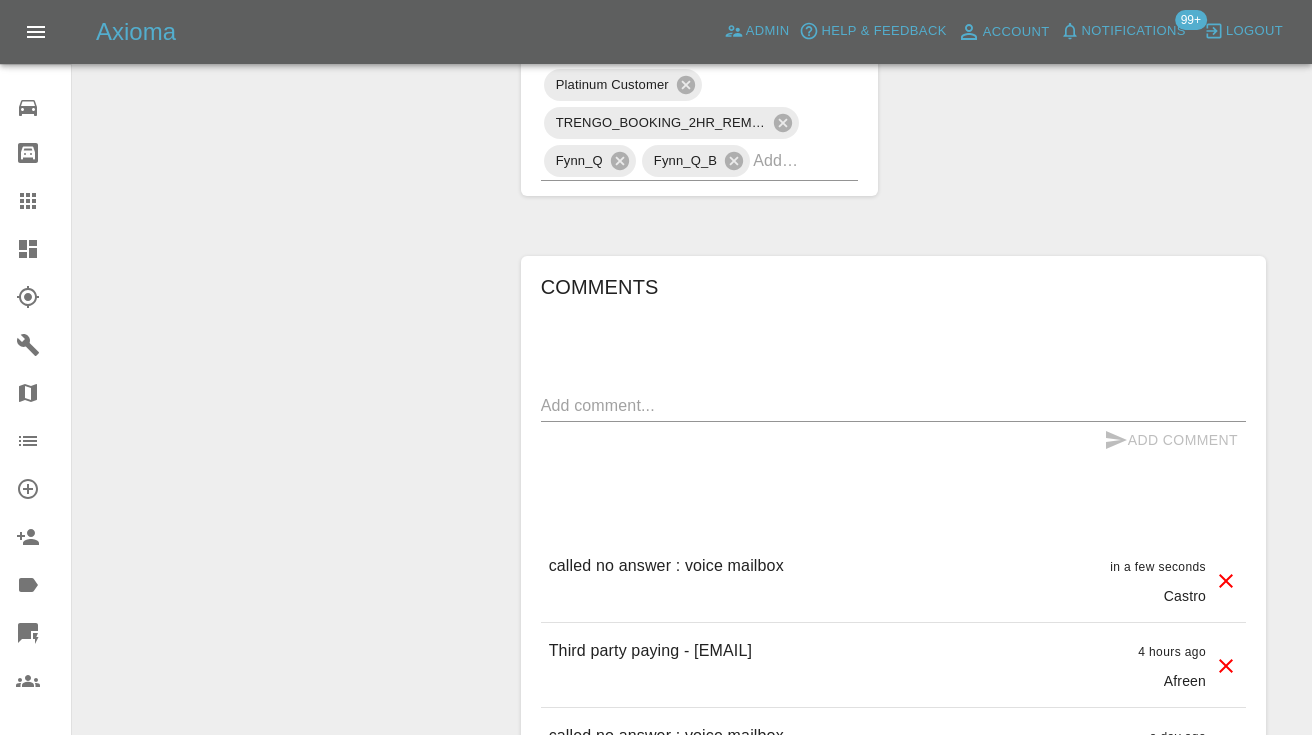 scroll, scrollTop: 1472, scrollLeft: 0, axis: vertical 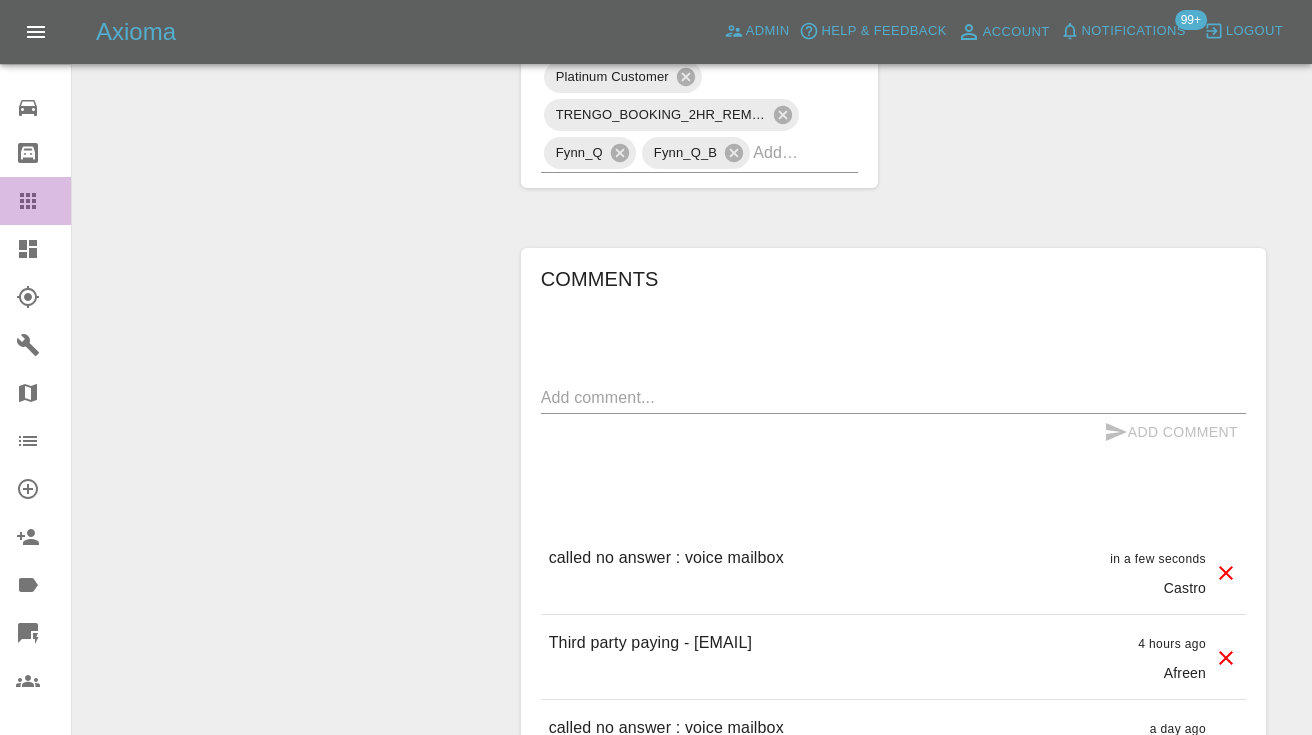 click 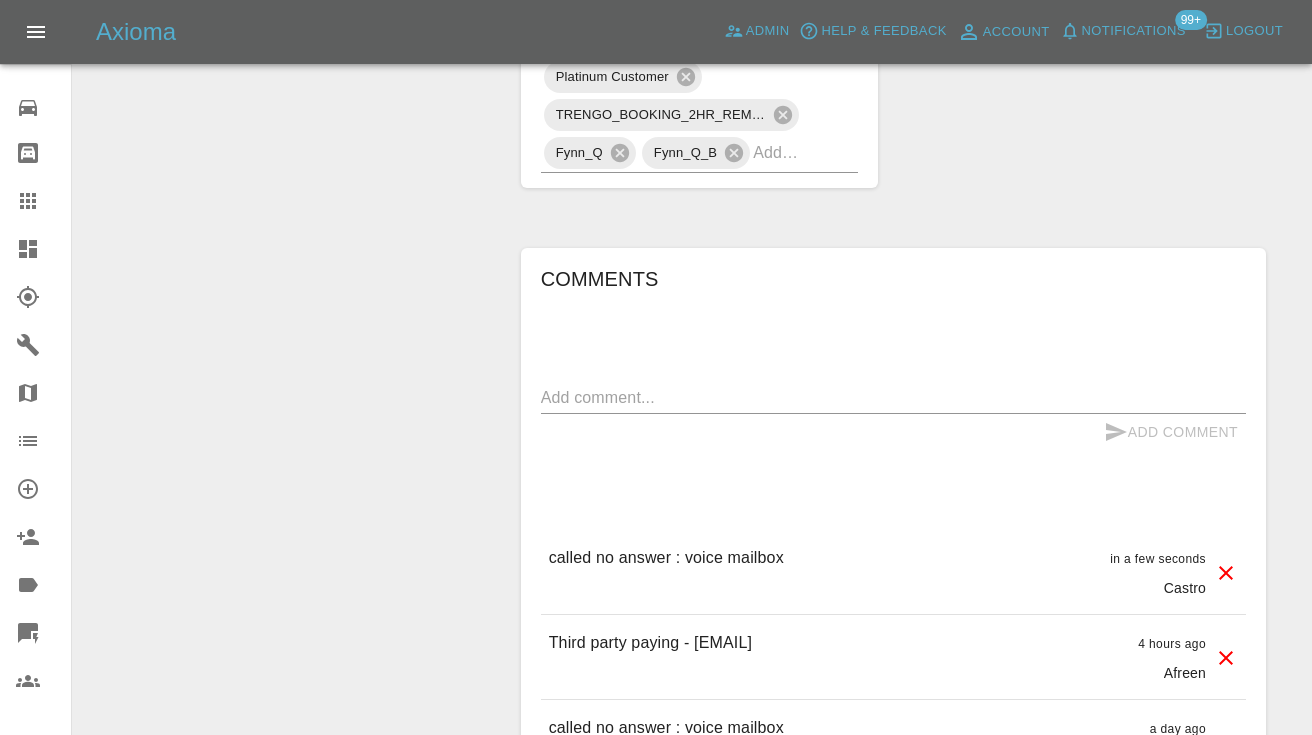 scroll, scrollTop: 200, scrollLeft: 0, axis: vertical 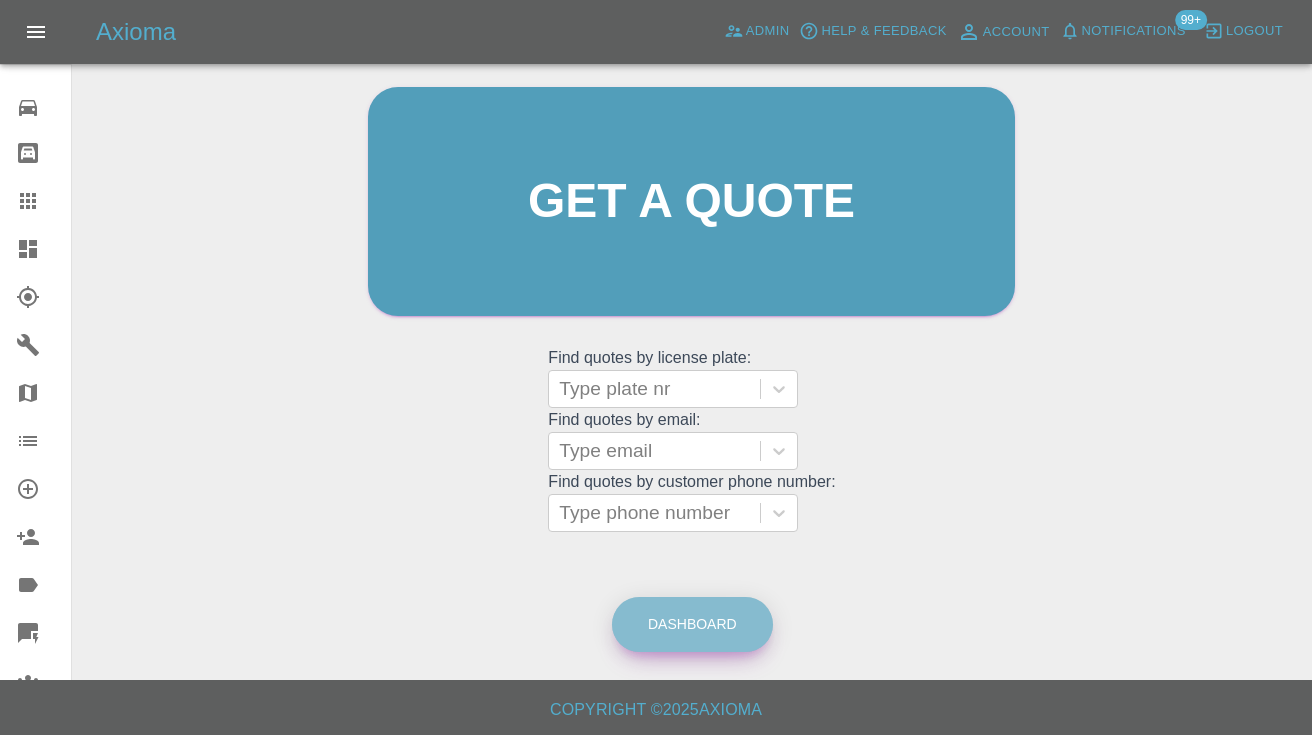 click on "Dashboard" at bounding box center [692, 624] 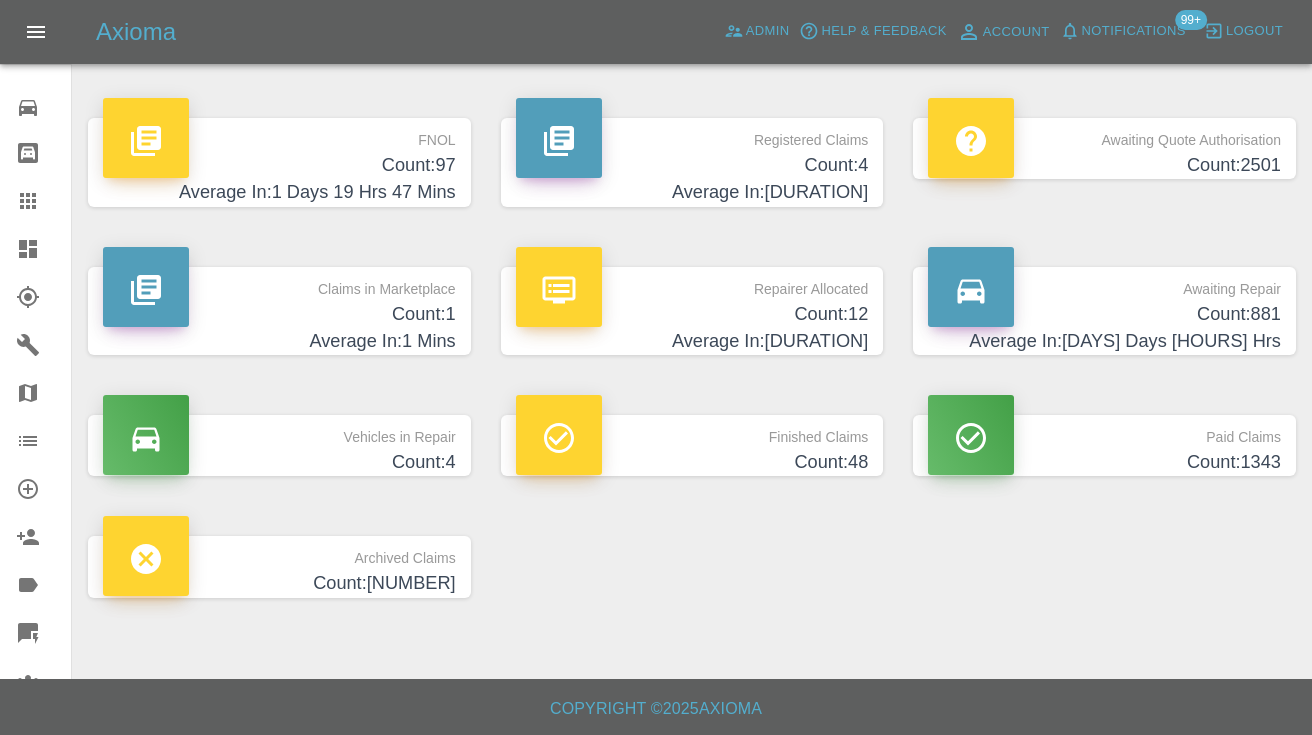 click on "Awaiting Repair" at bounding box center [1104, 284] 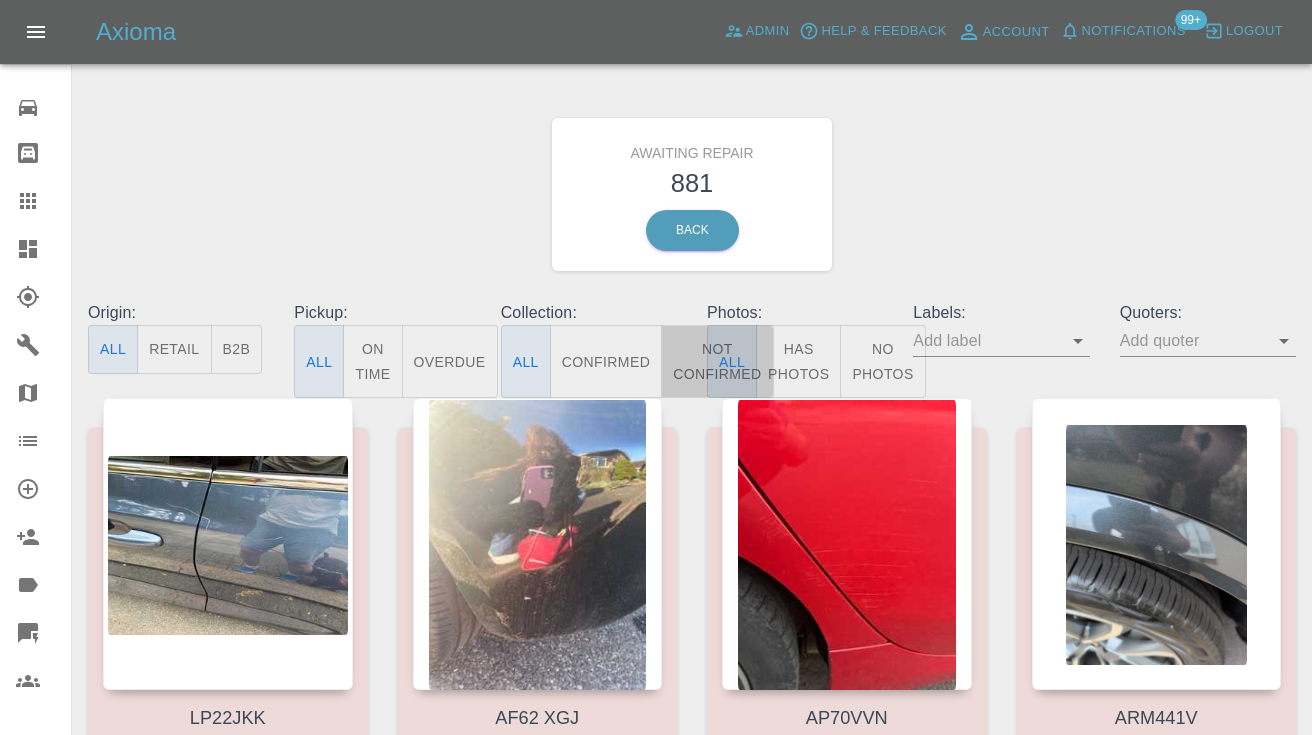 click on "Not Confirmed" at bounding box center (717, 361) 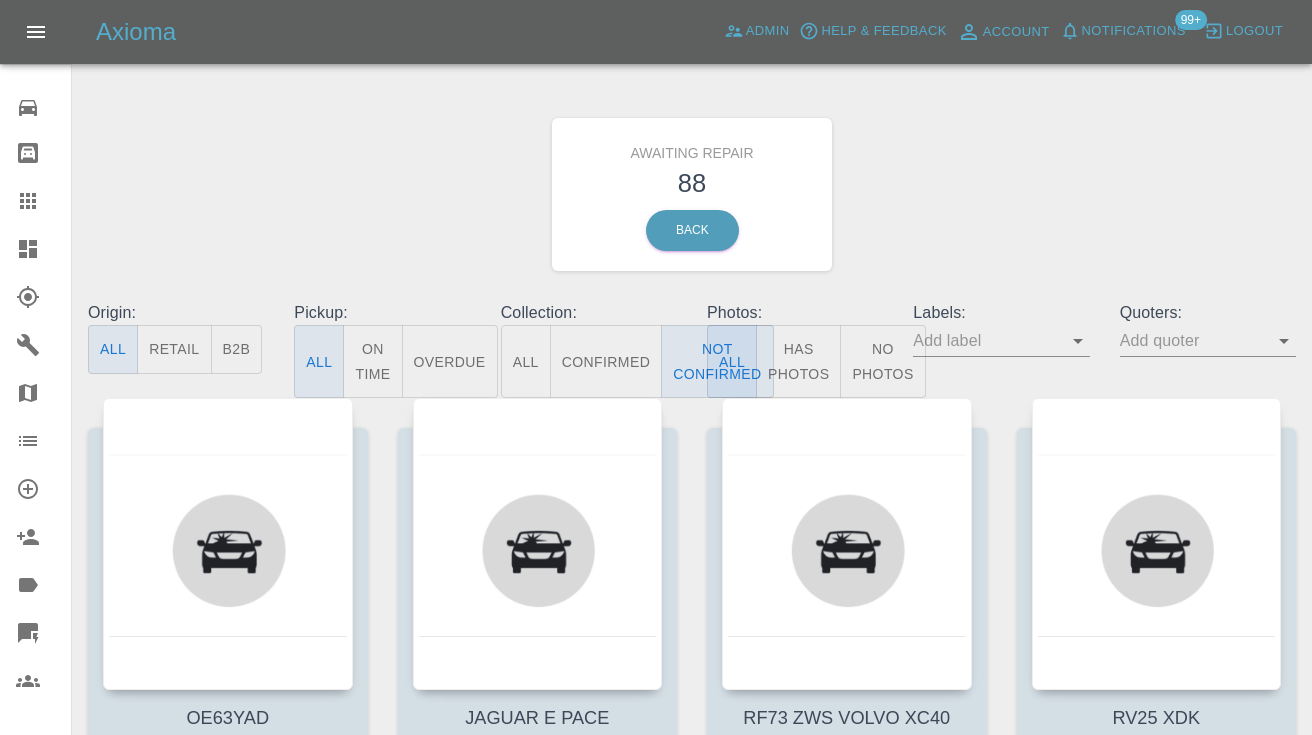 click on "Awaiting Repair 88 Back" at bounding box center [692, 194] 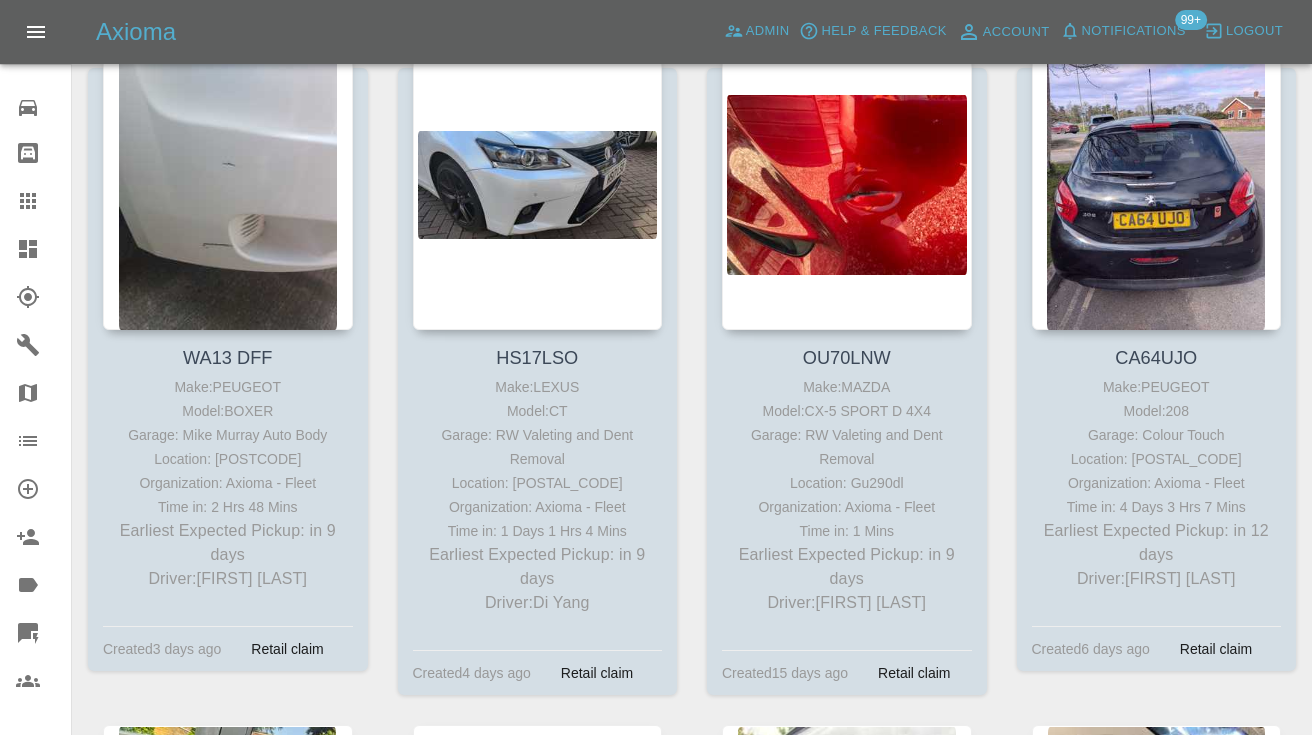 scroll, scrollTop: 6469, scrollLeft: 0, axis: vertical 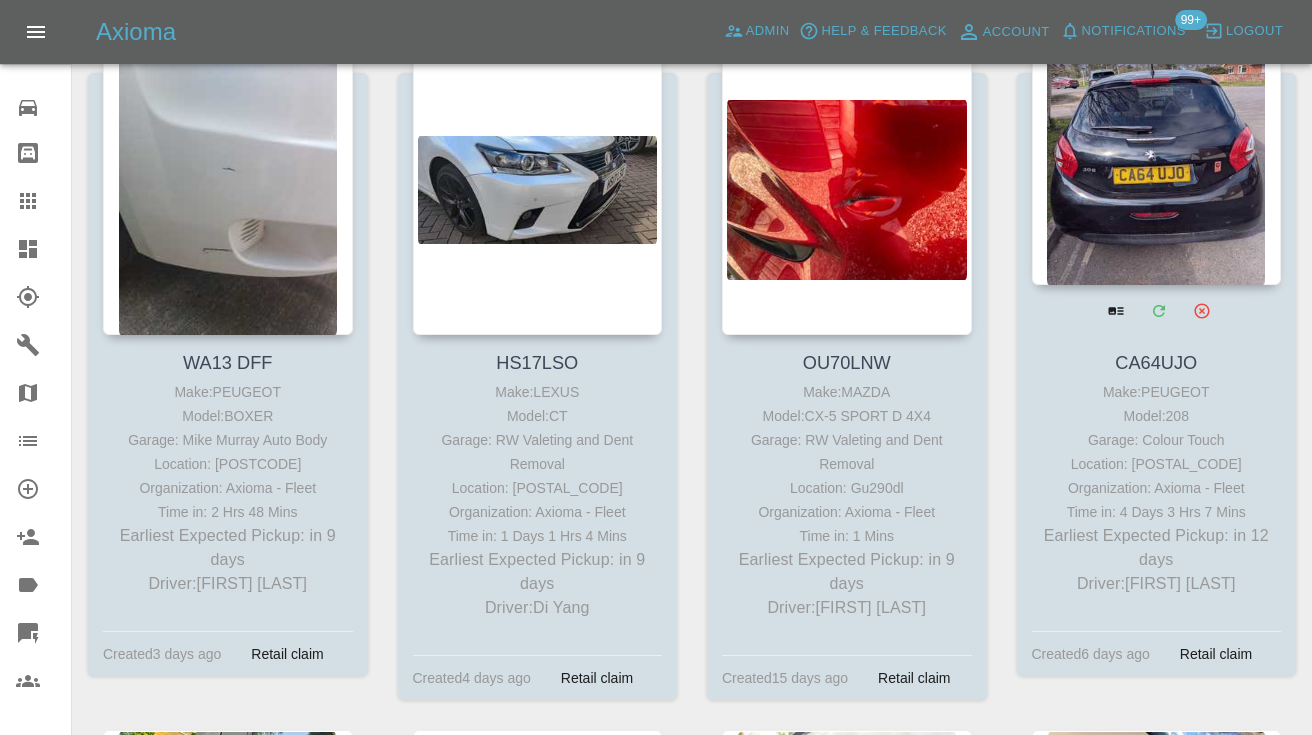 click at bounding box center [1157, 139] 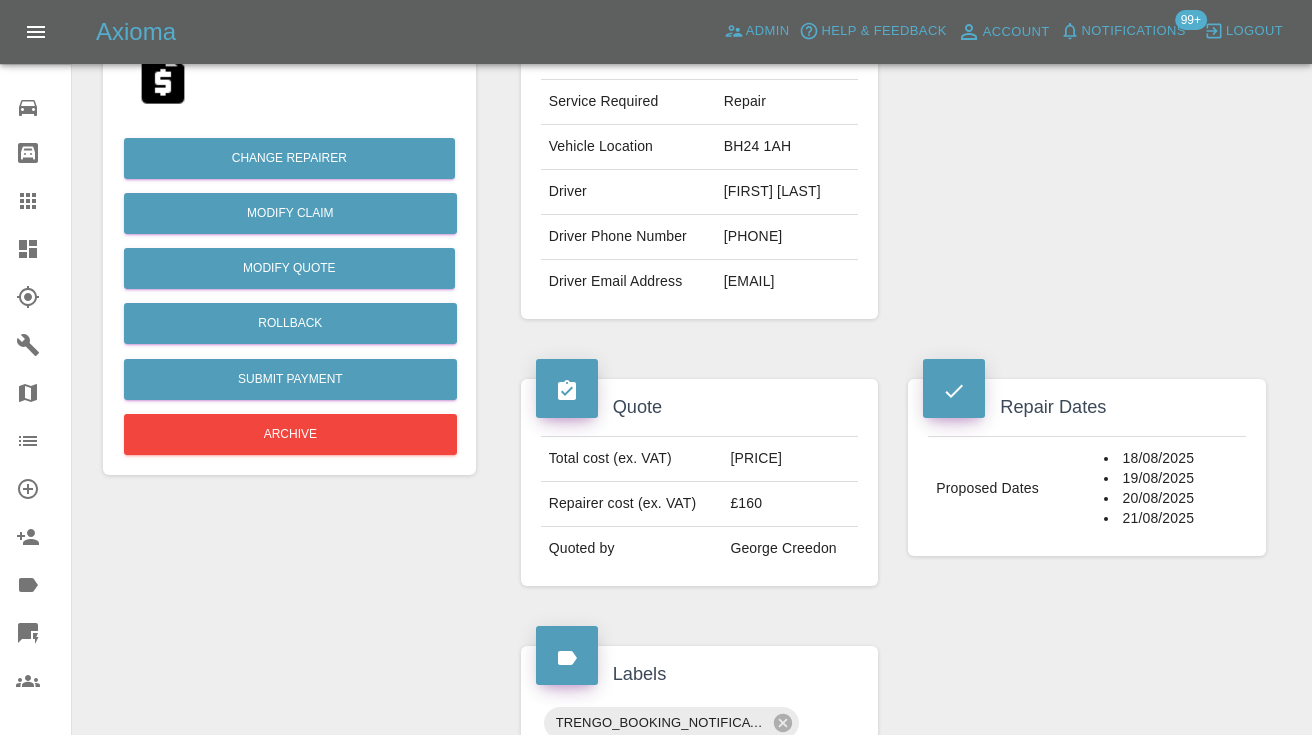 scroll, scrollTop: 419, scrollLeft: 0, axis: vertical 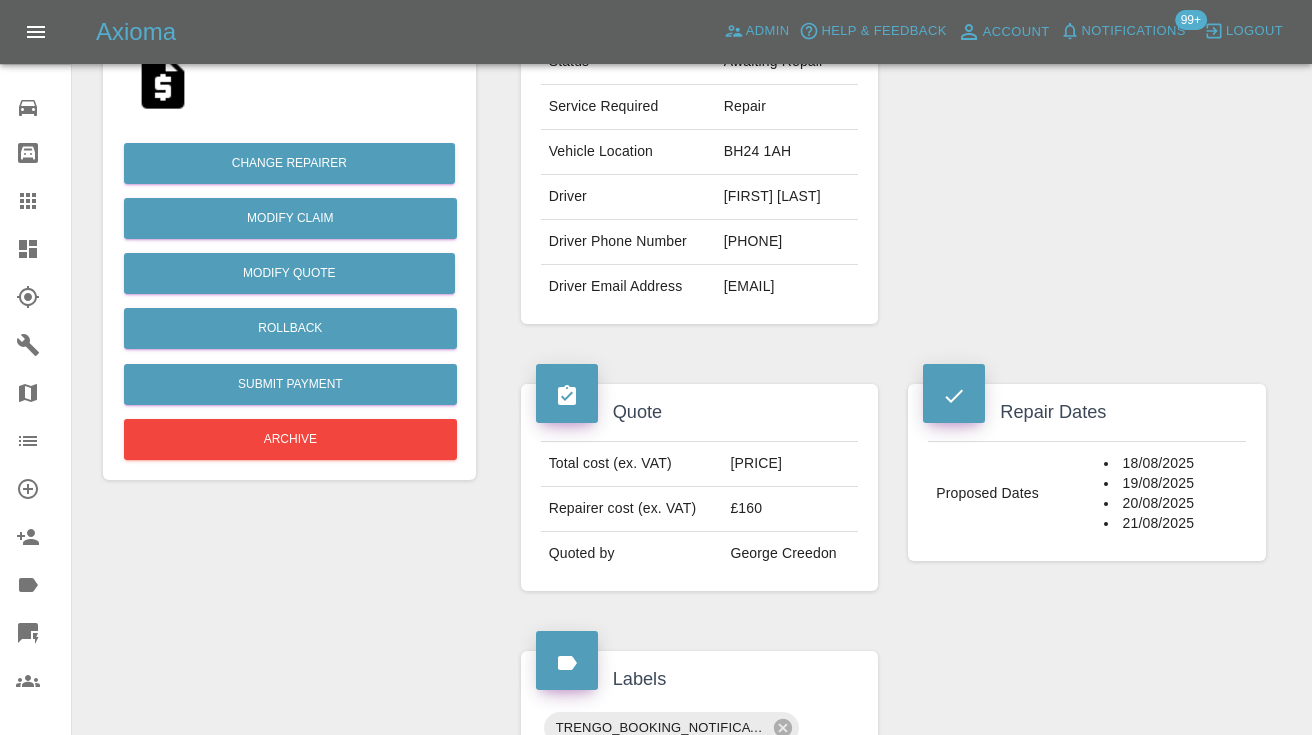 click on "07926611973" at bounding box center (787, 242) 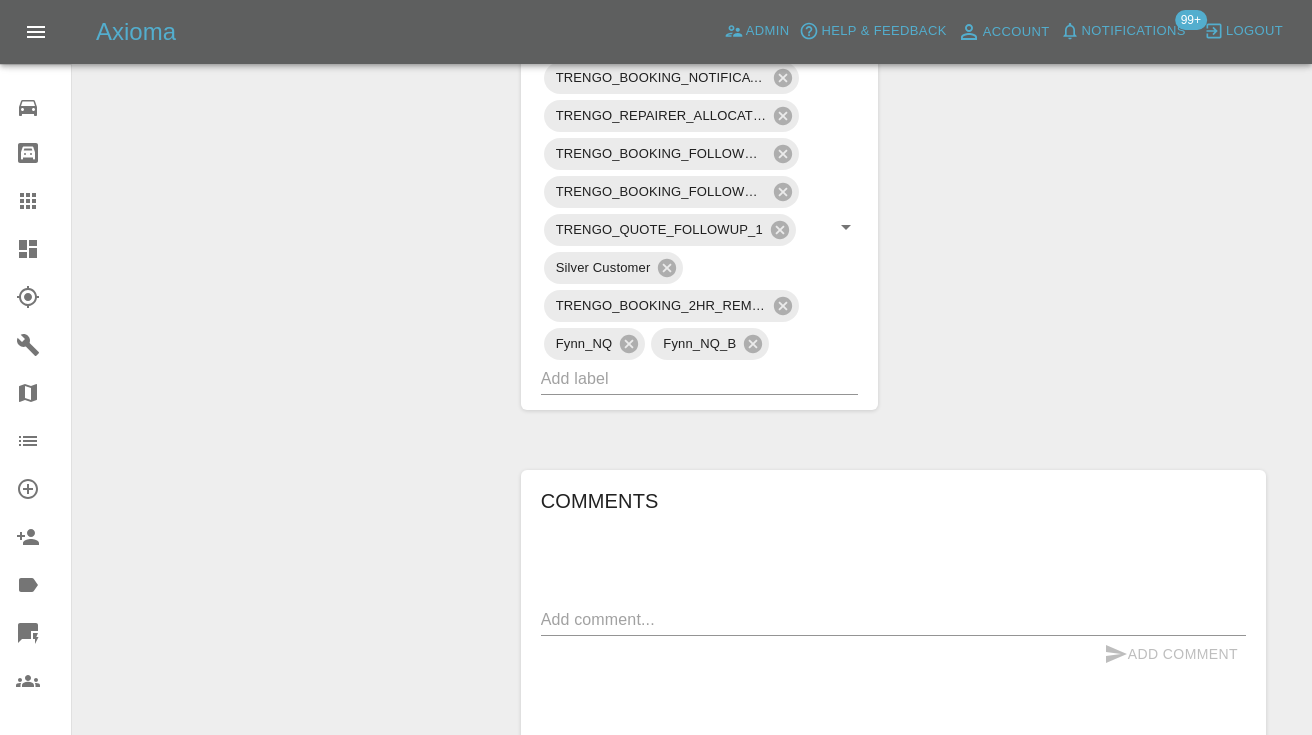 scroll, scrollTop: 1077, scrollLeft: 0, axis: vertical 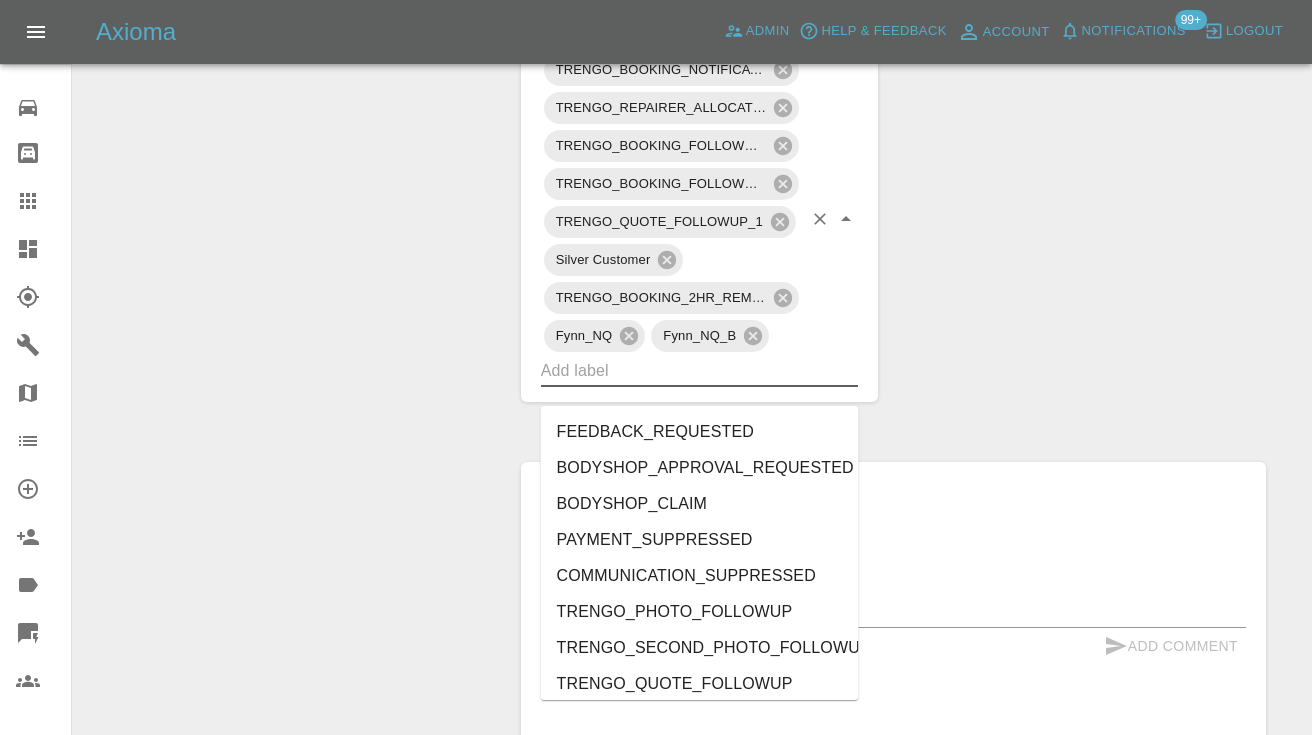 click at bounding box center [672, 370] 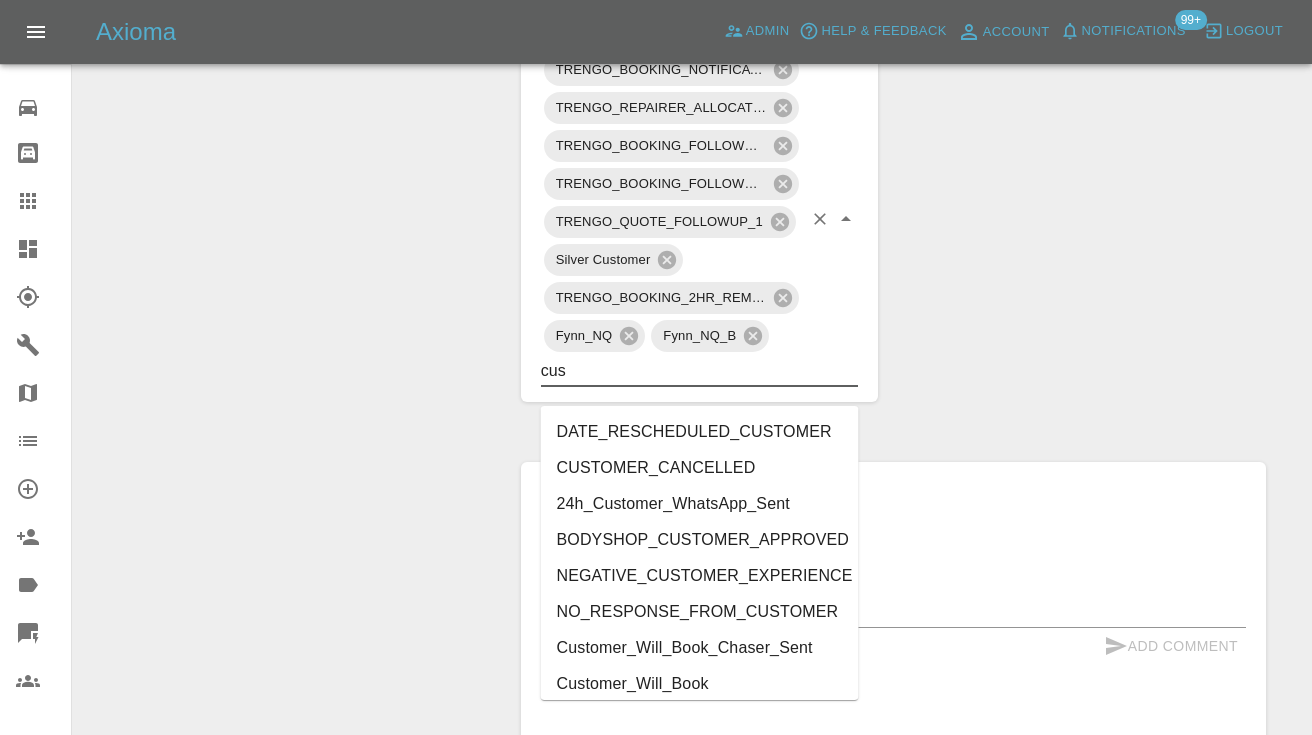 type on "cust" 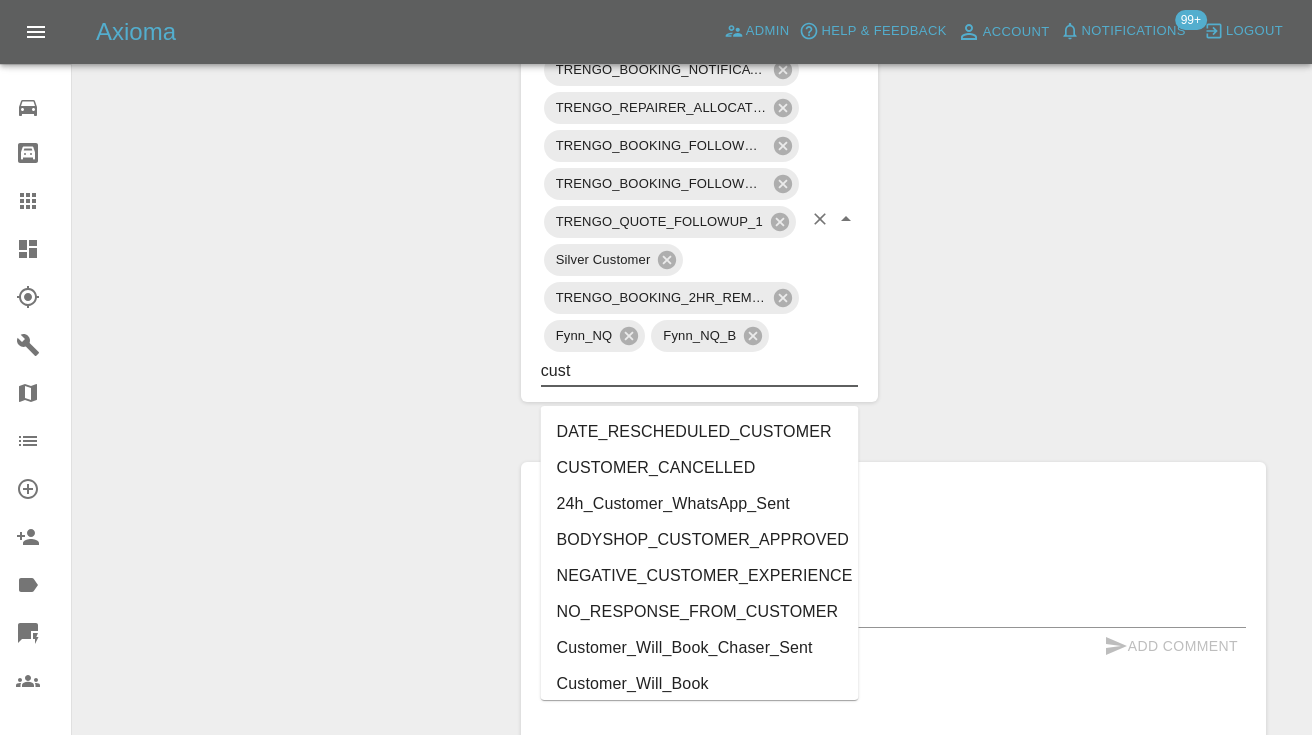 click on "Customer_Will_Book" at bounding box center (700, 684) 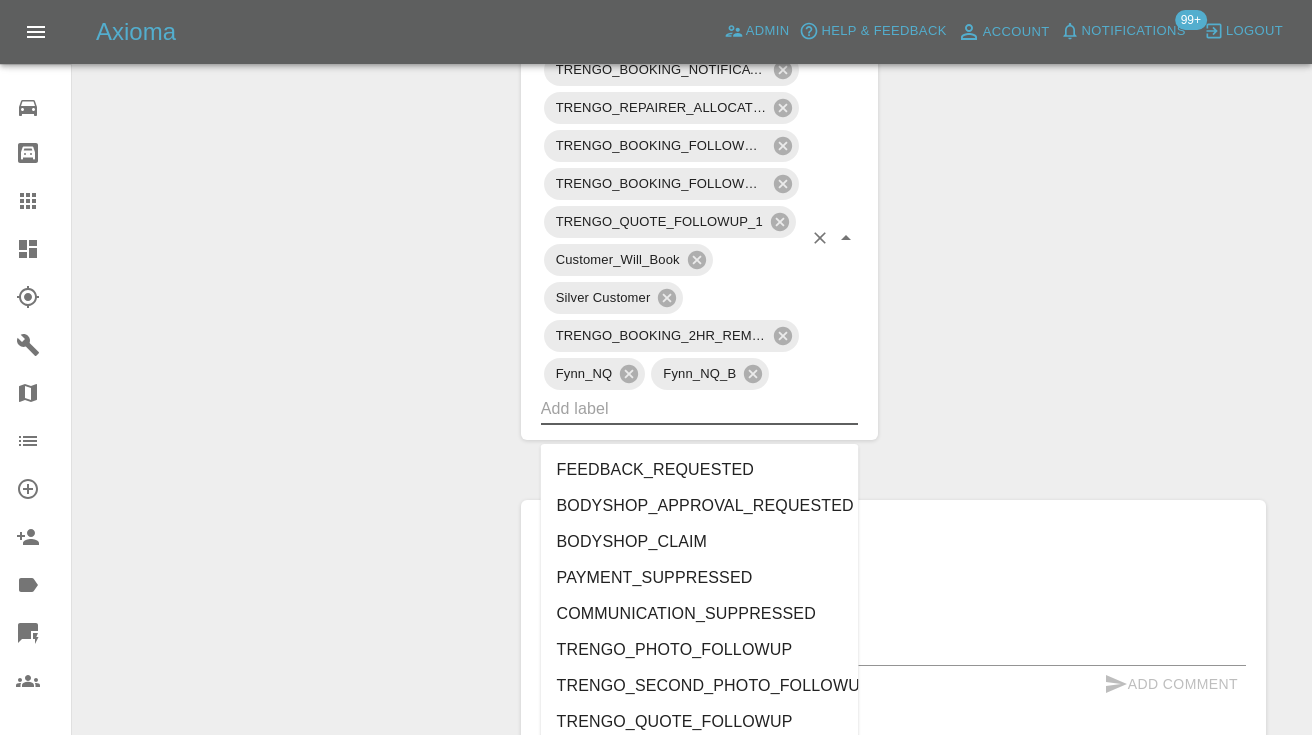 click on "Claim Information Vehicle Make, Model, Year PEUGEOT 208 2015 Registration plates CA64UJO Time of event 30/07/2025 Status Awaiting Repair Service Required Repair Vehicle Location BH24 1AH Driver Sindiso Moyo Driver Phone Number 07926611973 Driver Email Address sindismoyo@gmail.com Repairer Repair shop Colour Touch Quote Total cost (ex. VAT) £249 Repairer cost (ex. VAT) £160 Quoted by George Creedon Repair Dates Proposed Dates 18/08/2025 19/08/2025 20/08/2025 21/08/2025 Labels TRENGO_BOOKING_NOTIFICATION TRENGO_REPAIRER_ALLOCATED TRENGO_BOOKING_FOLLOWUP_1 TRENGO_BOOKING_FOLLOWUP_2 TRENGO_QUOTE_FOLLOWUP_1 Customer_Will_Book Silver Customer TRENGO_BOOKING_2HR_REMINDER Fynn_NQ Fynn_NQ_B Comments x Add Comment 5 days ago Axioma 5 days ago Axioma Repair scope: Machine Polish Areas as Described 5 days ago Repair scope: Machine Polish Areas as Described 5 days ago Nail scratches, minor scuffs and polishing 6 days ago Nail scratches, minor scuffs and polishing 6 days ago" at bounding box center (893, 129) 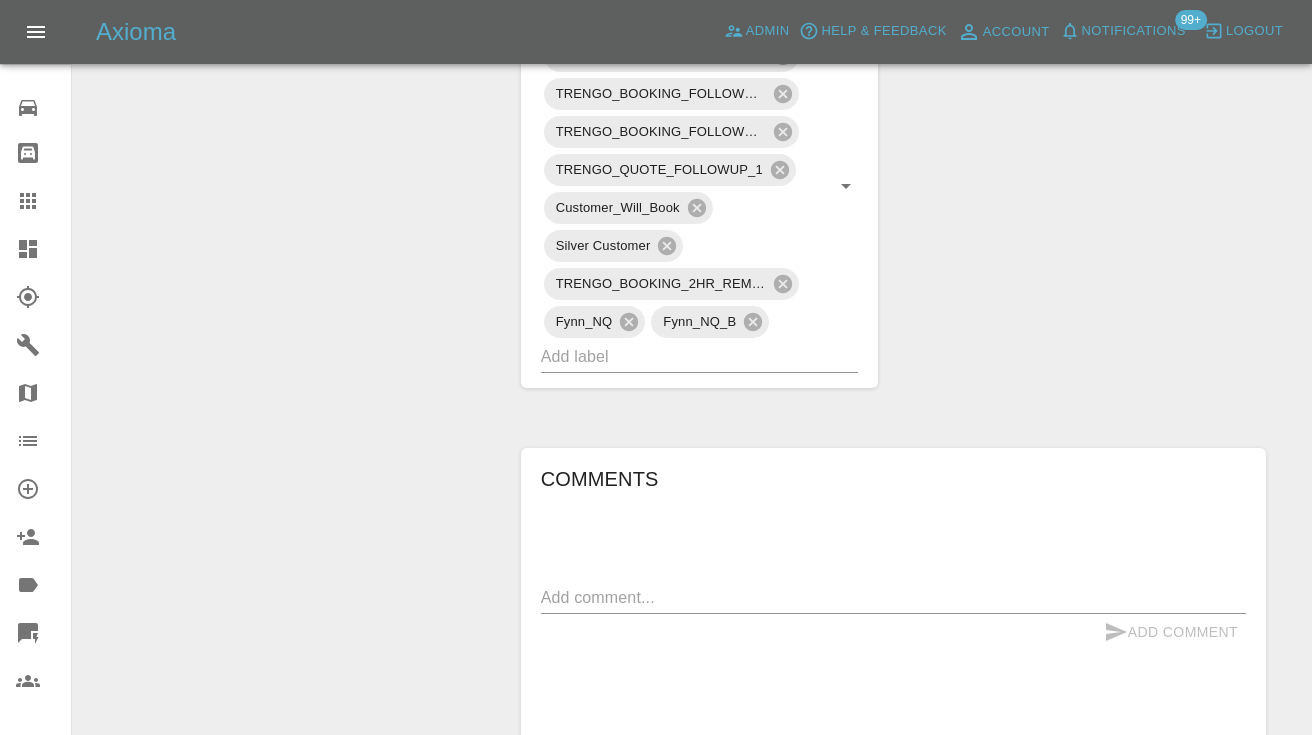 scroll, scrollTop: 1143, scrollLeft: 0, axis: vertical 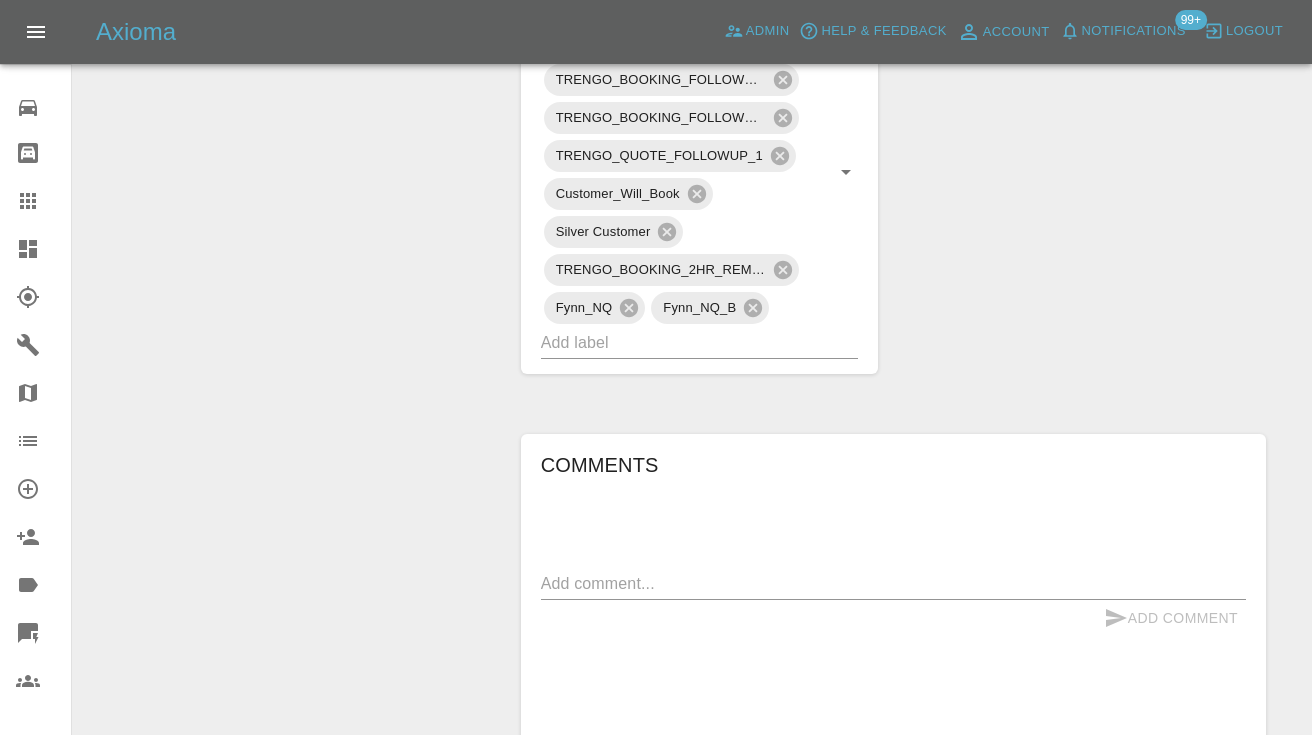 click on "Comments x Add Comment Nearby Claims:
Claim 687e0b31d12f49846ab0f161 within 5 miles, scheduled on August 05, 2025.
Claim 68876883433850660535ab6b within 10 miles, scheduled on August 06, 2025.
Claim 687e0b31d12f49846ab0f161 within 10 miles, scheduled on August 05, 2025.
Claim 687a8cdff96d6d2f010ded3d within 10 miles, scheduled on August 08, 2025.
Claim 6863e9ebb8ce06785a00068d within 10 miles, scheduled on August 01, 2025. 5 days ago Axioma Nearby Claims:
Claim 687e0b31d12f49846ab0f161 within 5 miles, scheduled on August 05, 2025.
Claim 68876883433850660535ab6b within 10 miles, scheduled on August 06, 2025.
Claim 687e0b31d12f49846ab0f161 within 10 miles, scheduled on August 05, 2025.
Claim 687a8cdff96d6d2f010ded3d within 10 miles, scheduled on August 08, 2025.
Claim 6863e9ebb8ce06785a00068d within 10 miles, scheduled on August 01, 2025. 5 days ago Axioma Repair scope: Machine Polish Areas as Described 5 days ago Repair scope: Machine Polish Areas as Described 5 days ago 6 days ago 6 days ago" at bounding box center [893, 729] 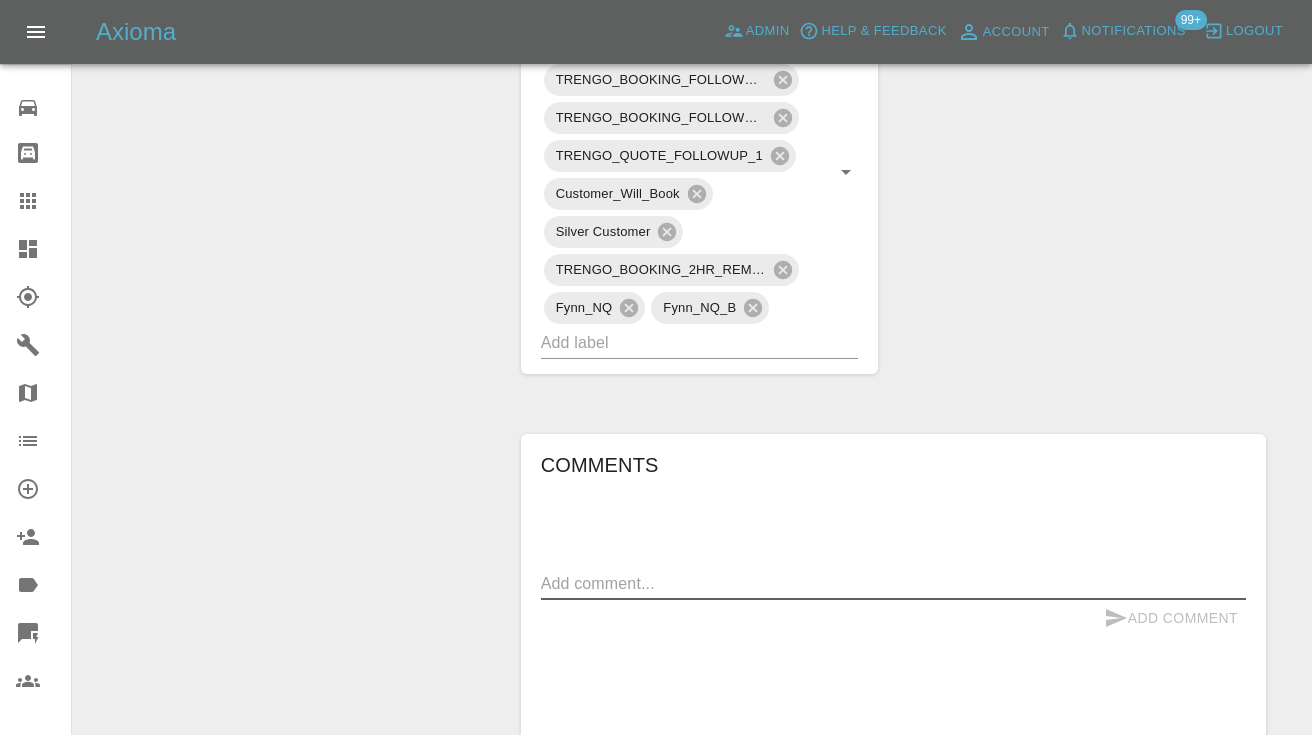 click at bounding box center [893, 583] 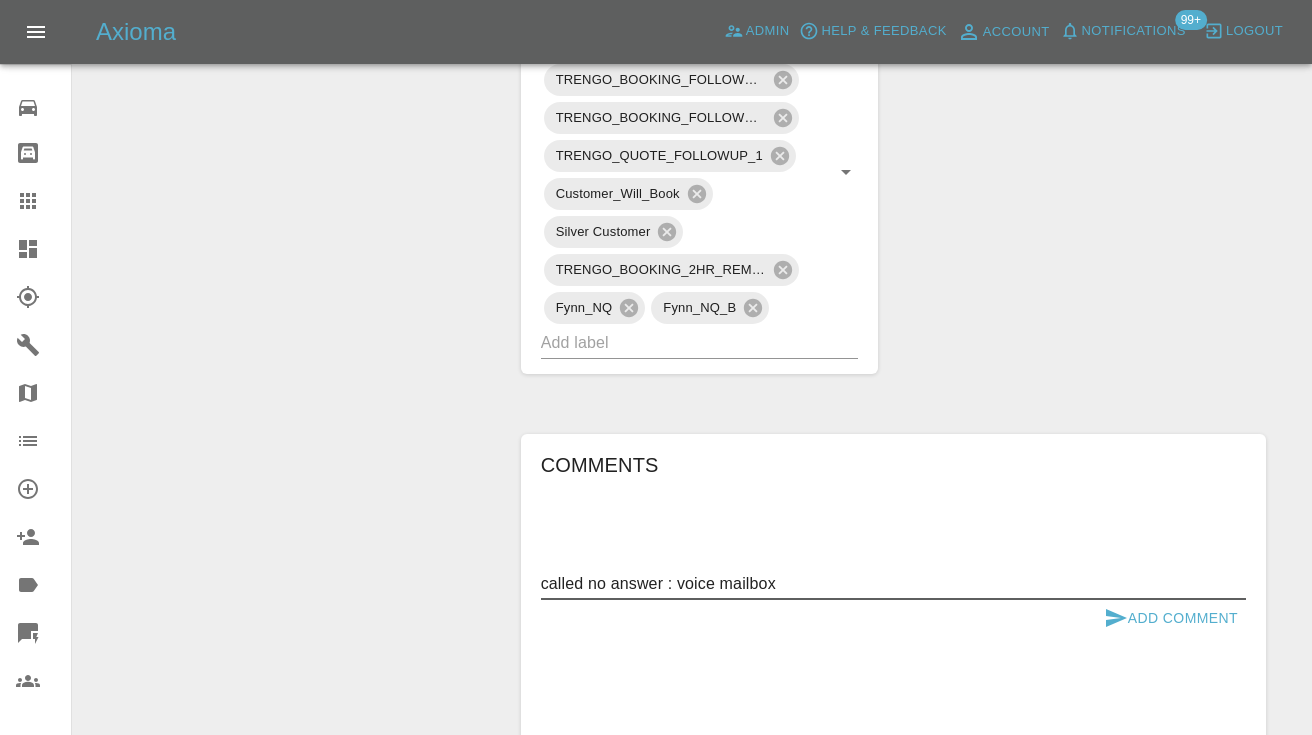 type on "called no answer : voice mailbox" 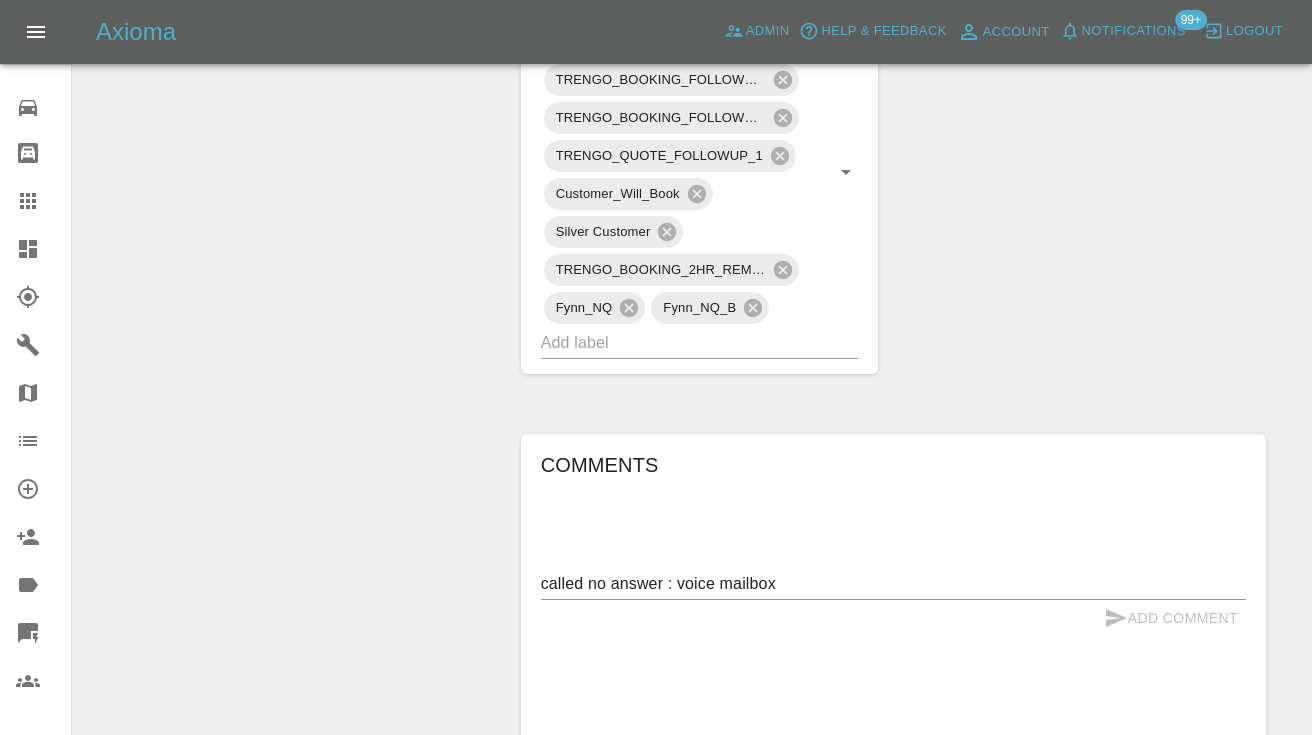 type 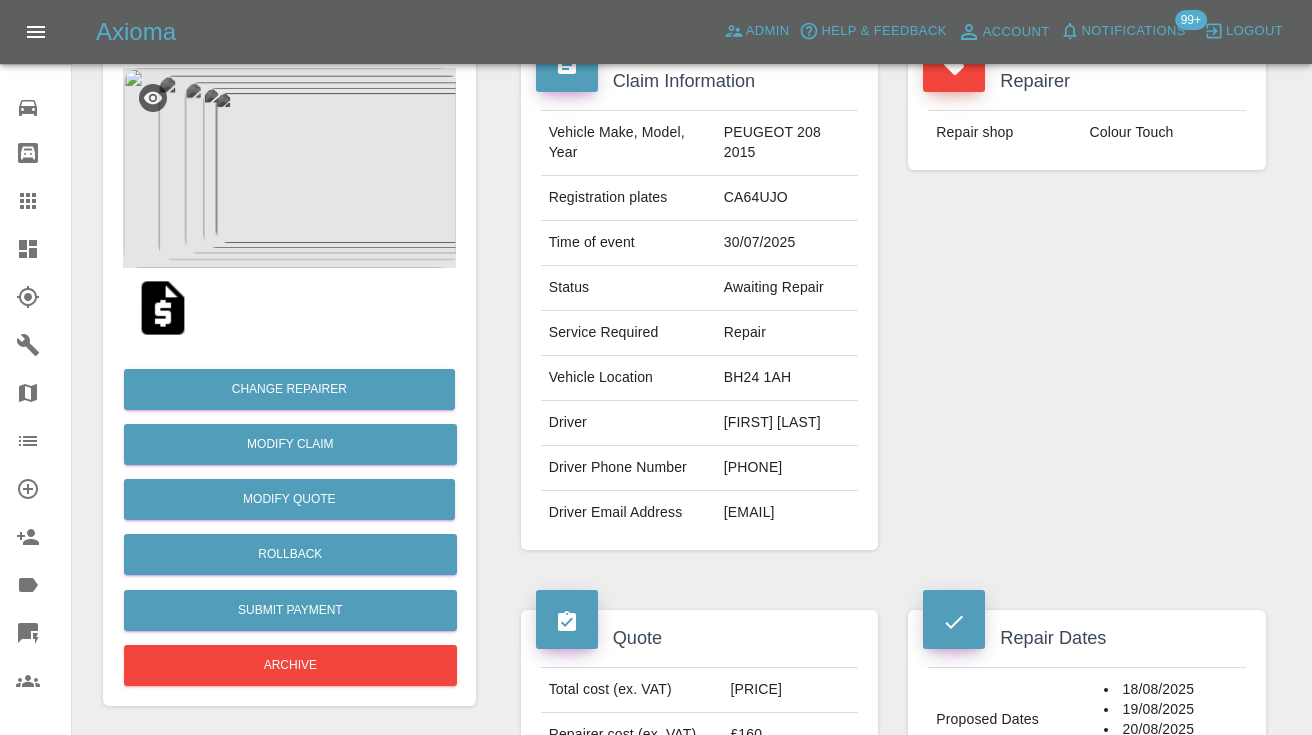 scroll, scrollTop: 181, scrollLeft: 0, axis: vertical 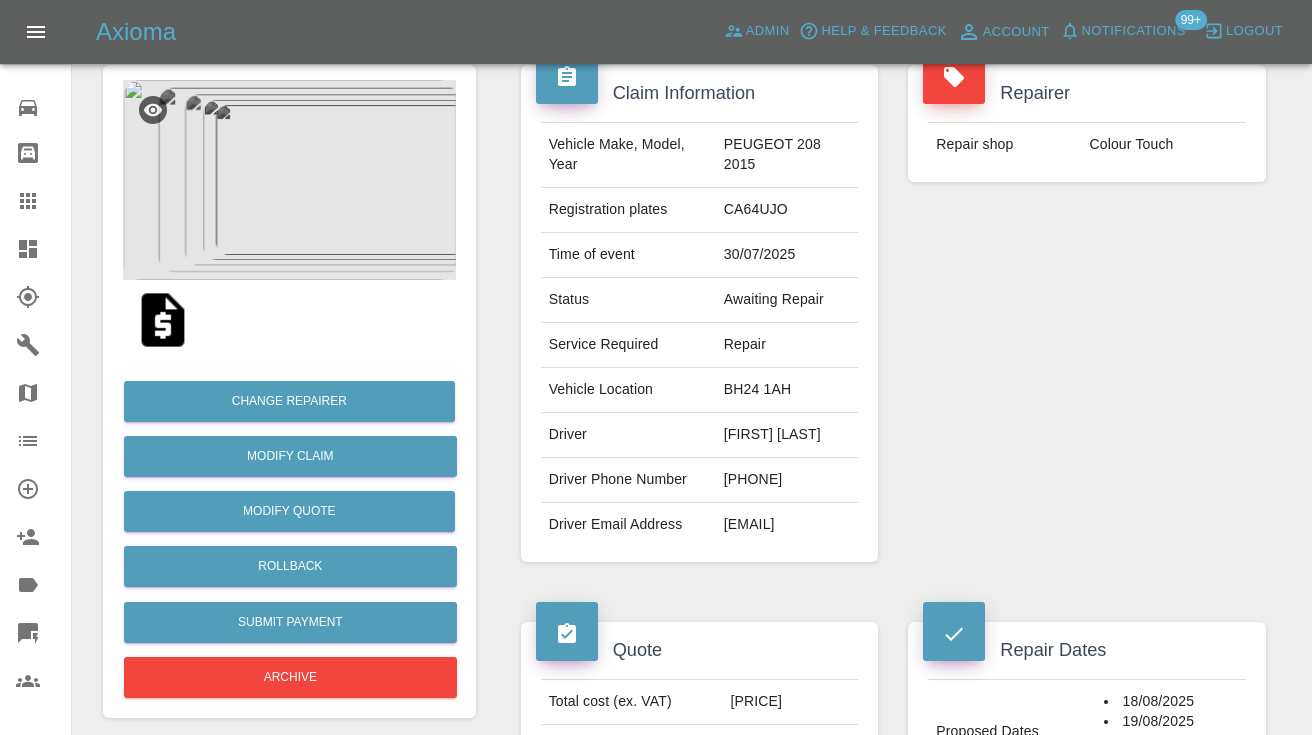click 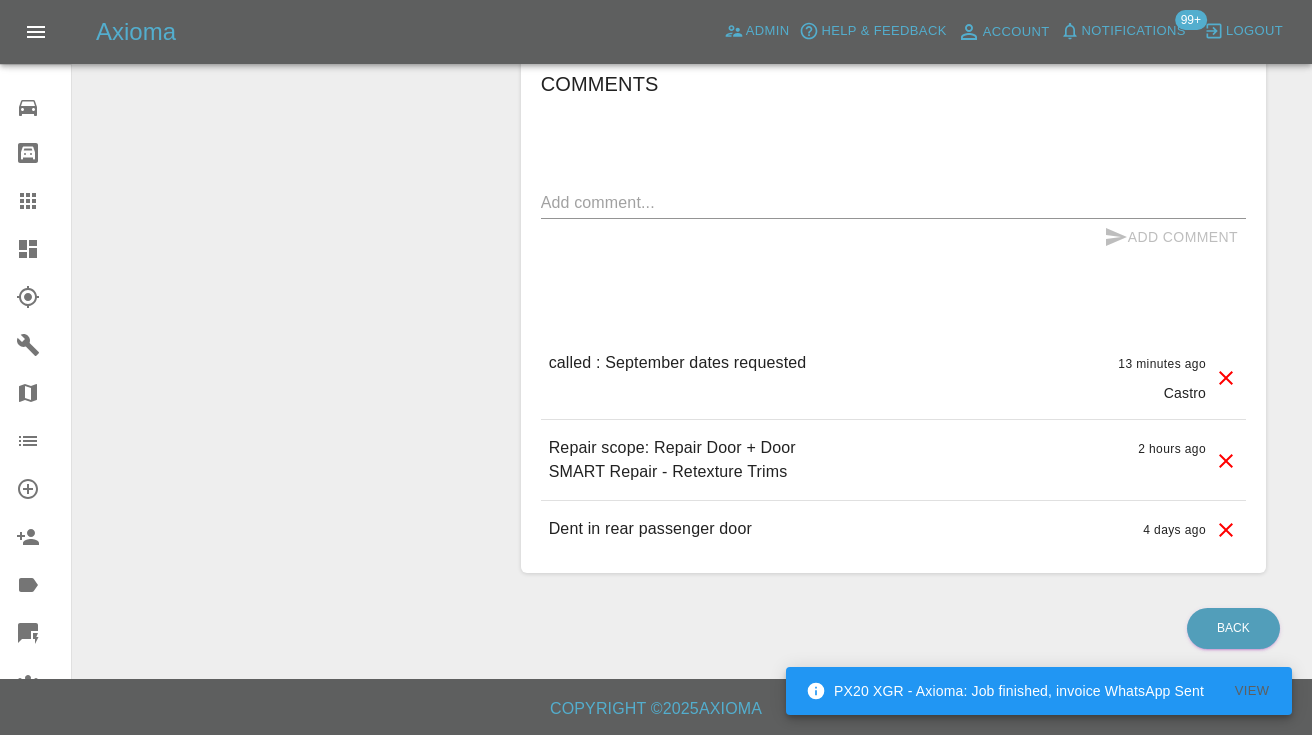 scroll, scrollTop: 1697, scrollLeft: 0, axis: vertical 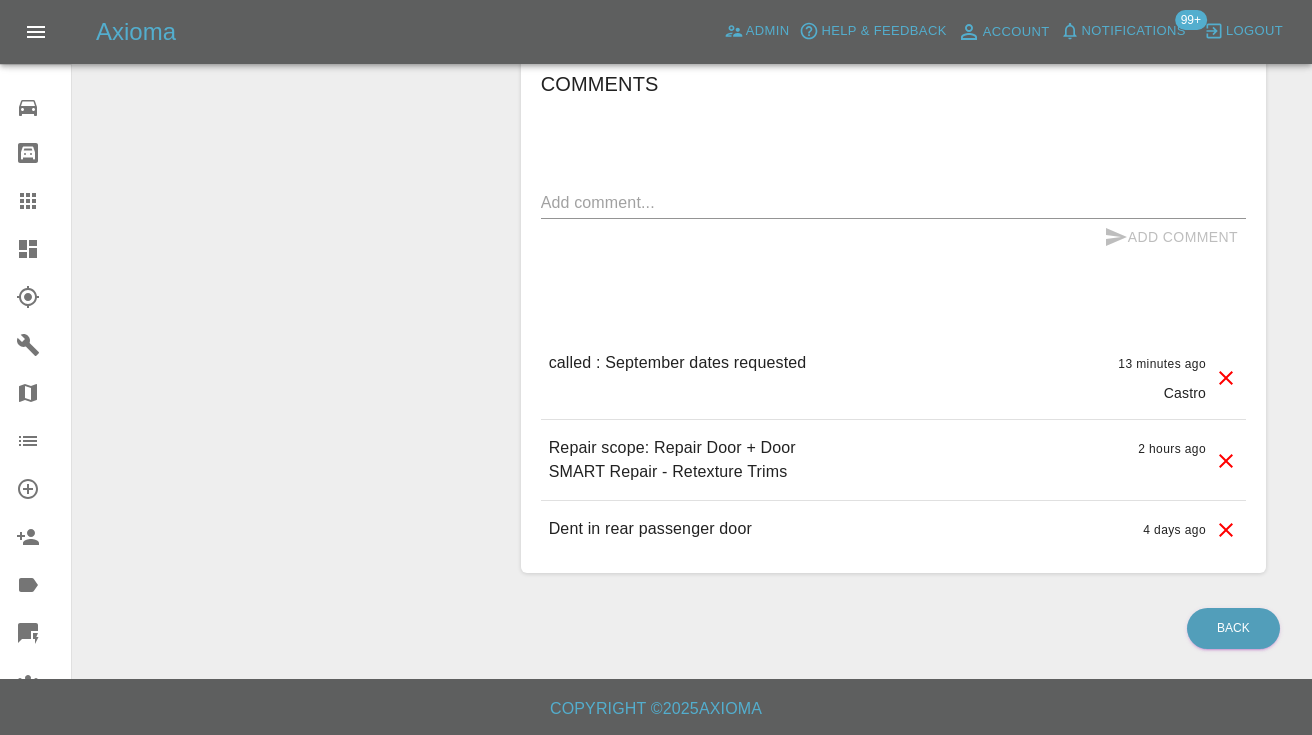 click 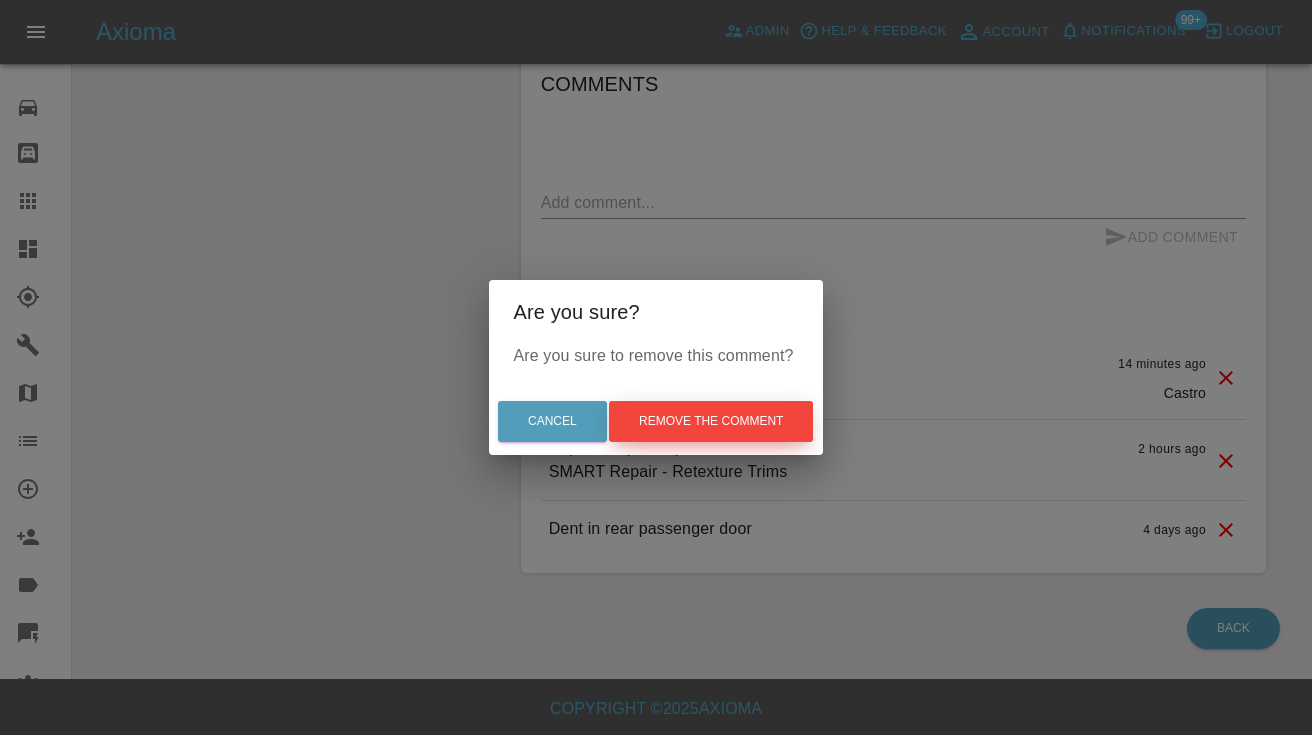 click on "Remove the comment" at bounding box center (711, 421) 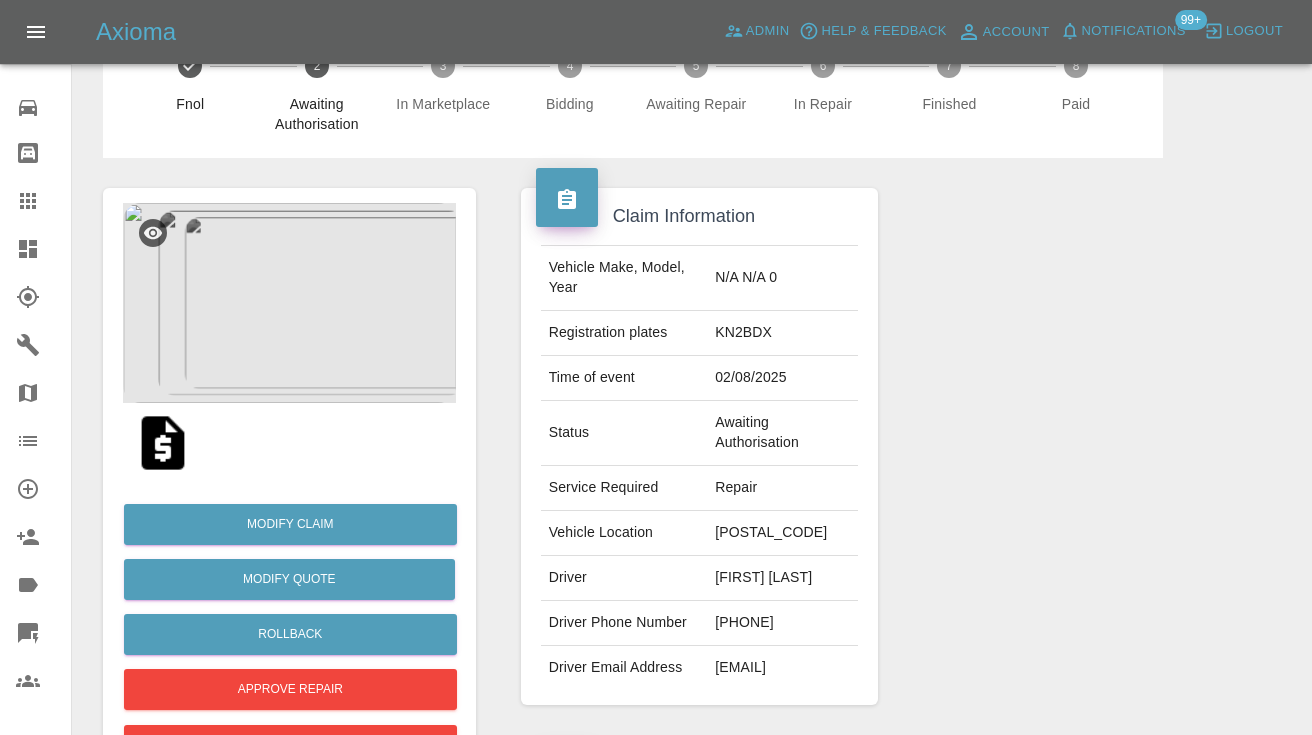 scroll, scrollTop: 55, scrollLeft: 0, axis: vertical 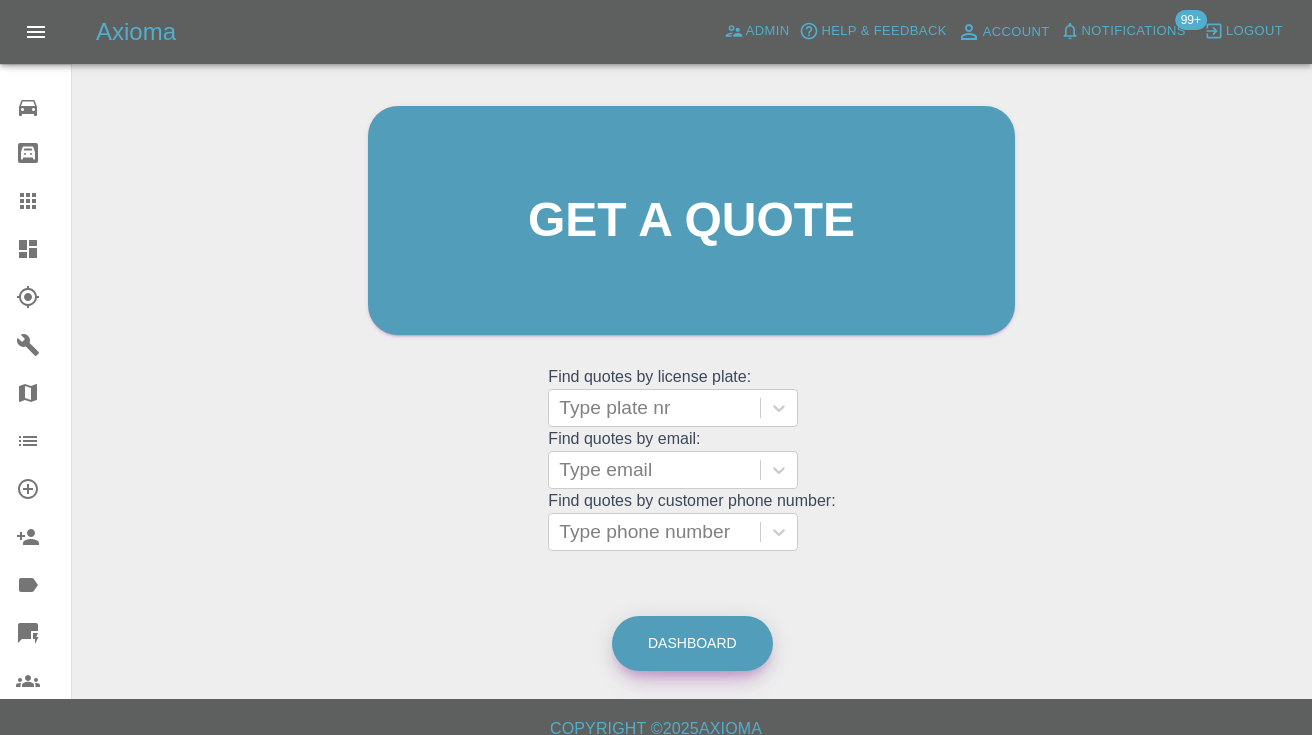 click on "Dashboard" at bounding box center [692, 643] 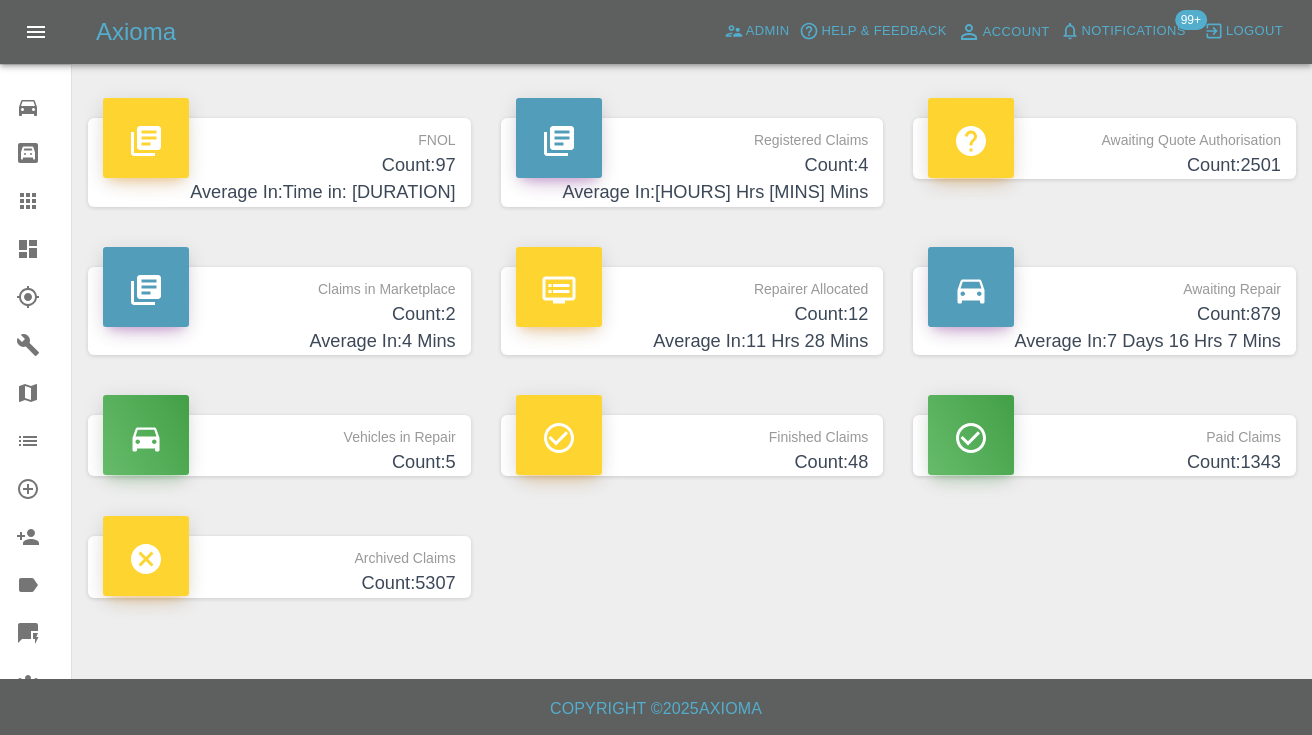 click on "Count:  879" at bounding box center (1104, 314) 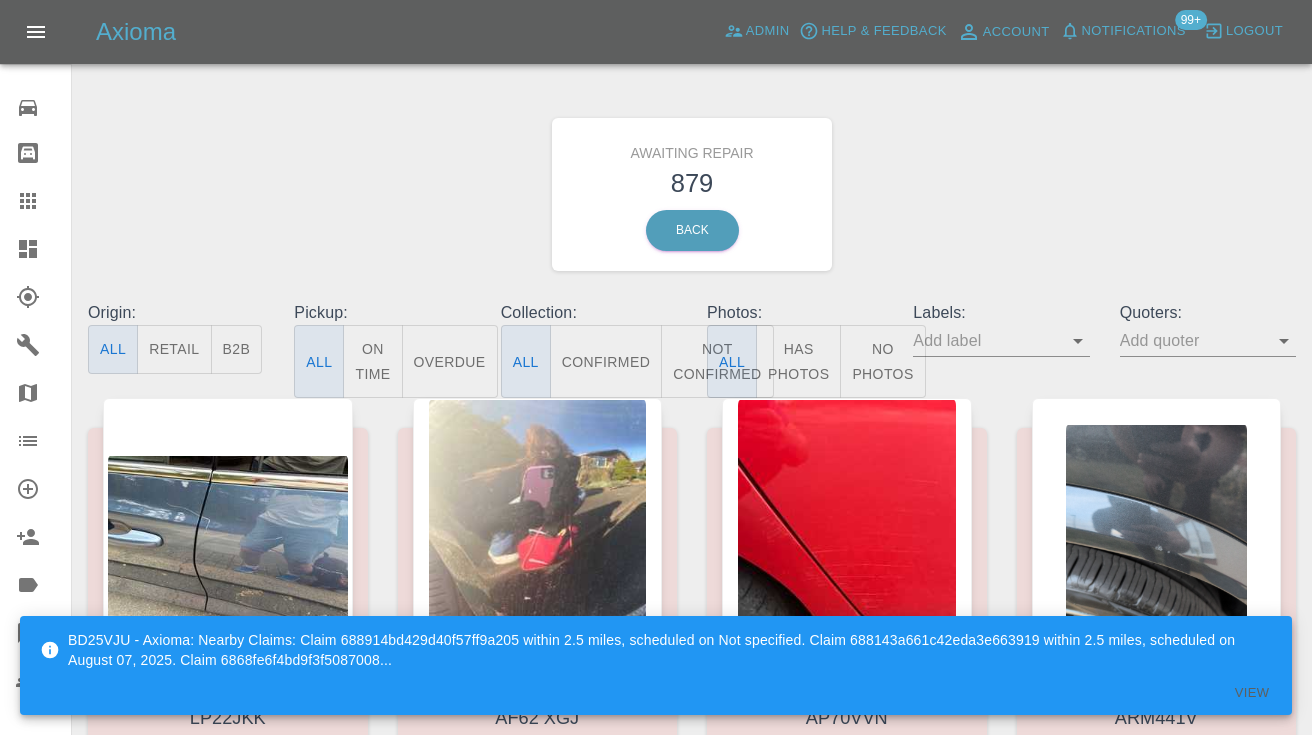 click on "Not Confirmed" at bounding box center (717, 361) 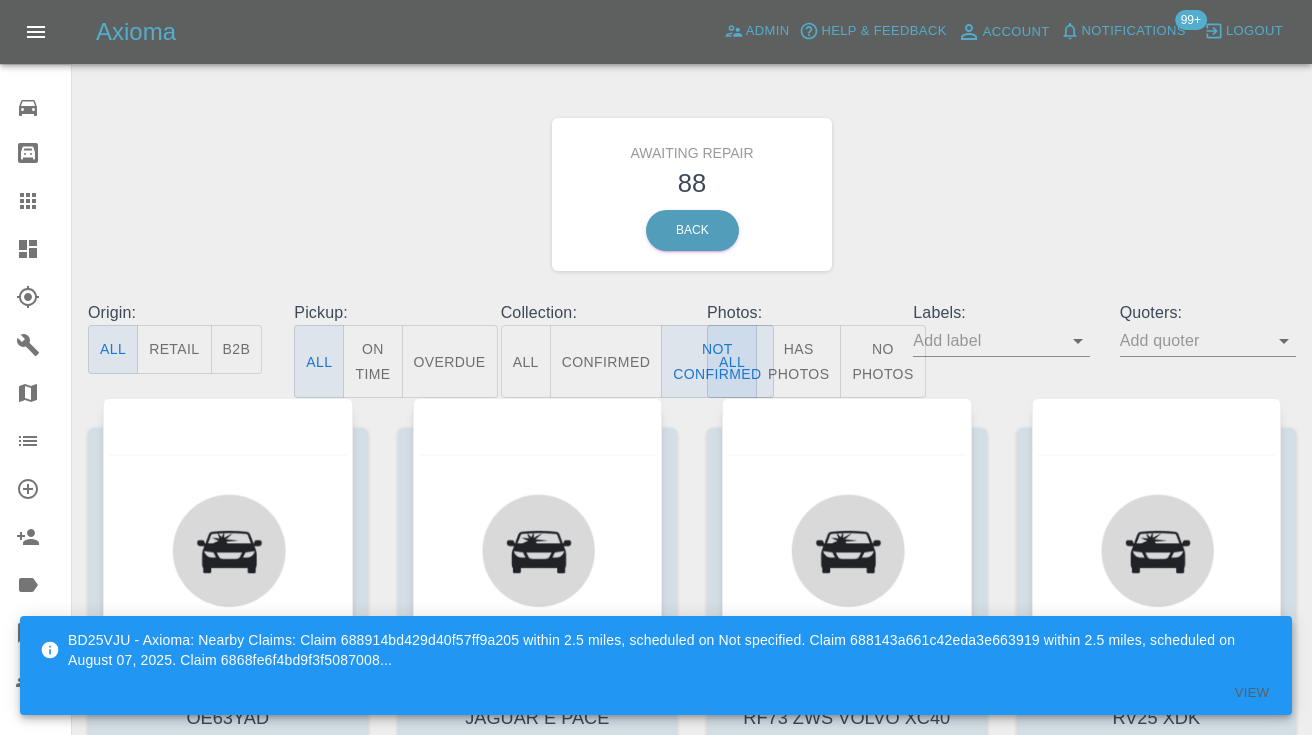 click on "Awaiting Repair 88 Back" at bounding box center [692, 194] 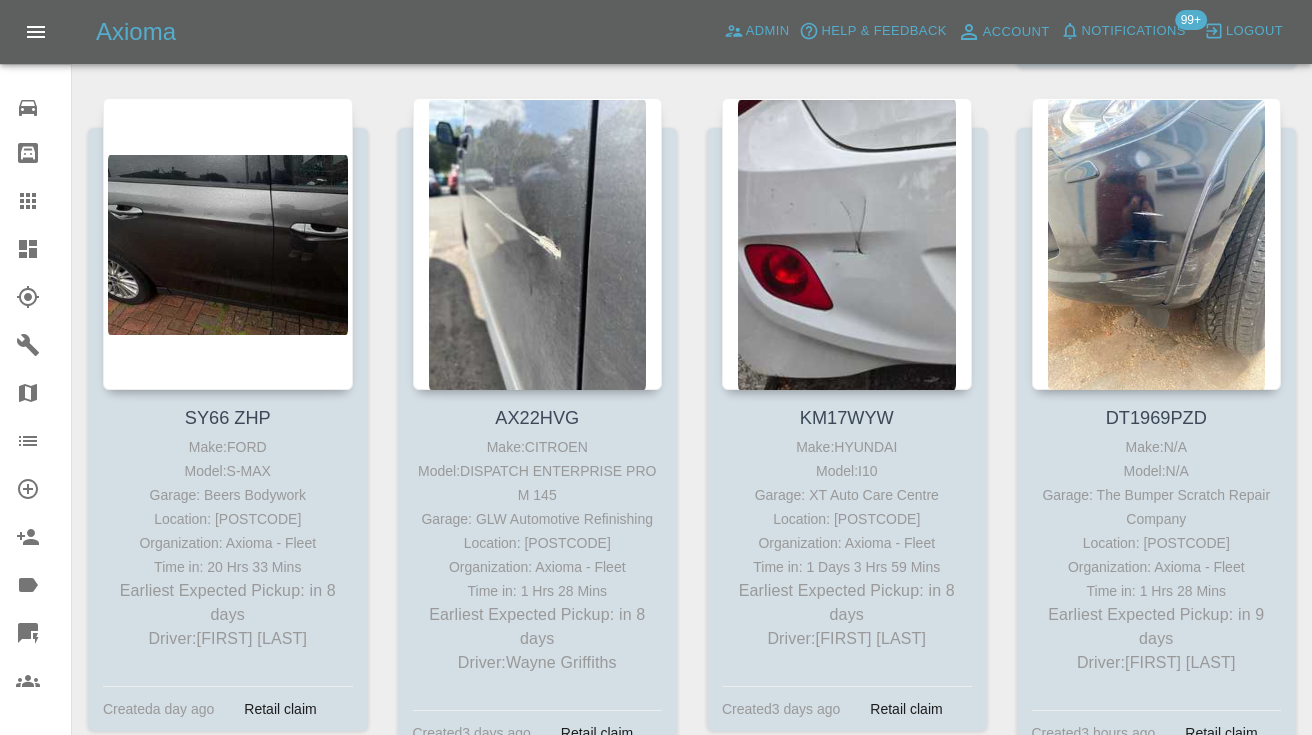 scroll, scrollTop: 5734, scrollLeft: 0, axis: vertical 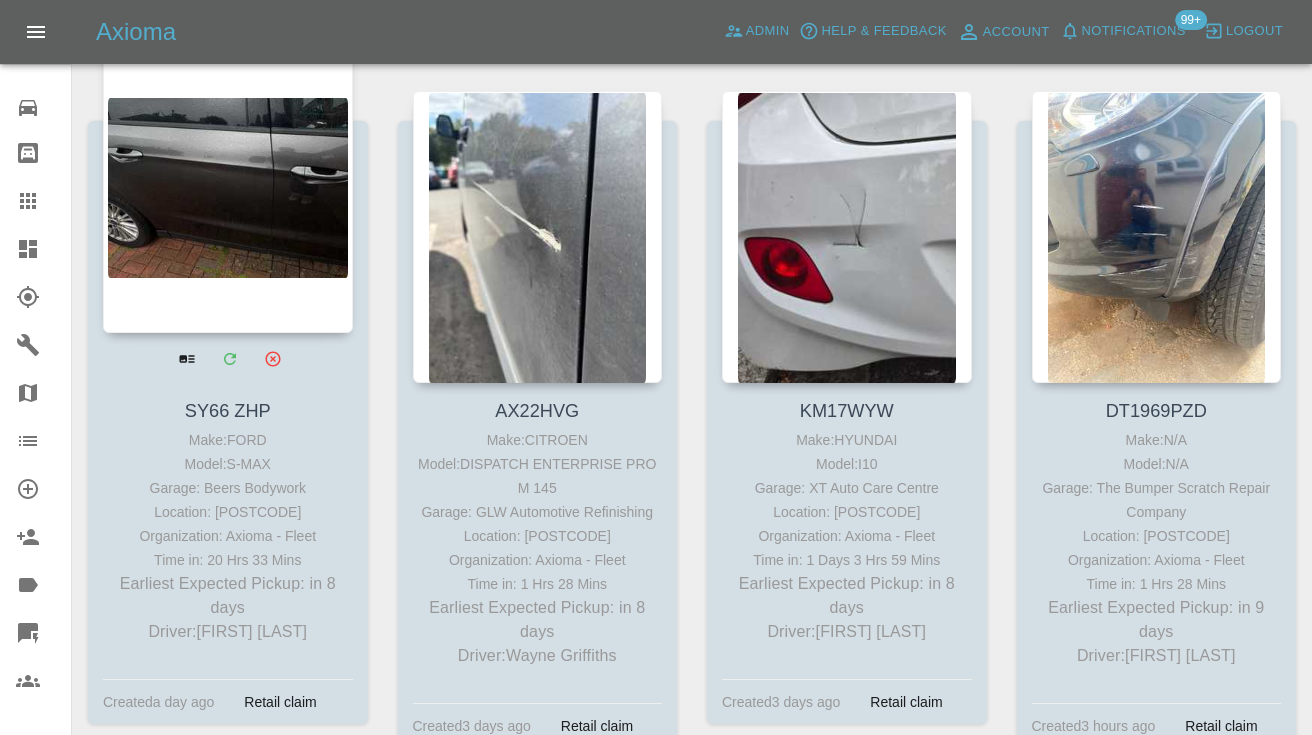 click at bounding box center [228, 187] 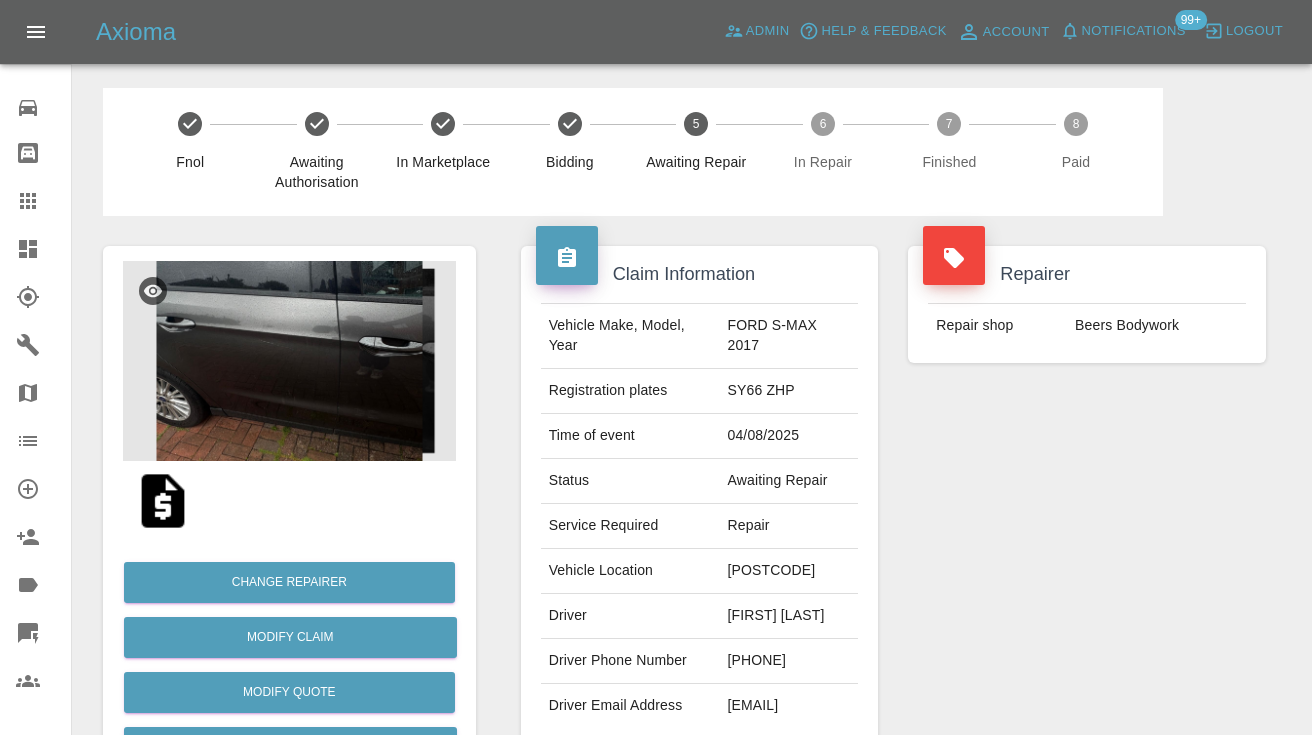 click on "[PHONE]" at bounding box center (789, 661) 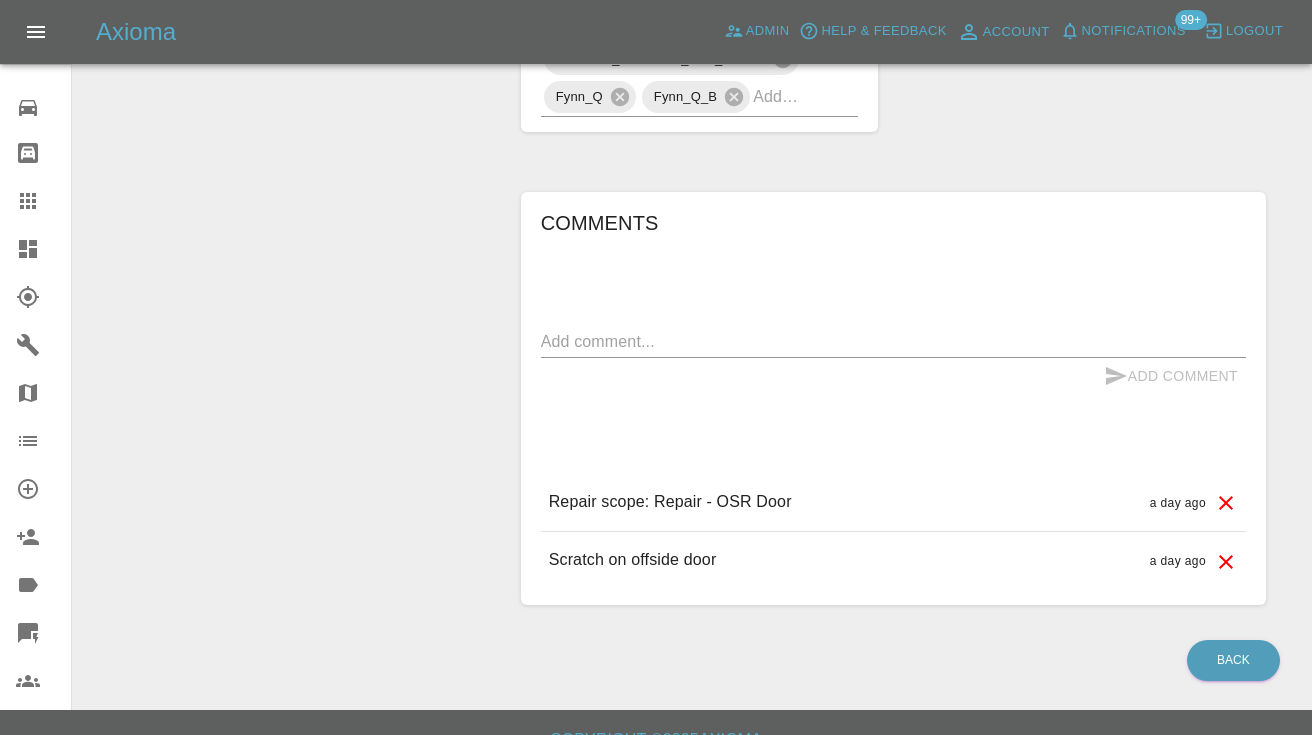 scroll, scrollTop: 1397, scrollLeft: 0, axis: vertical 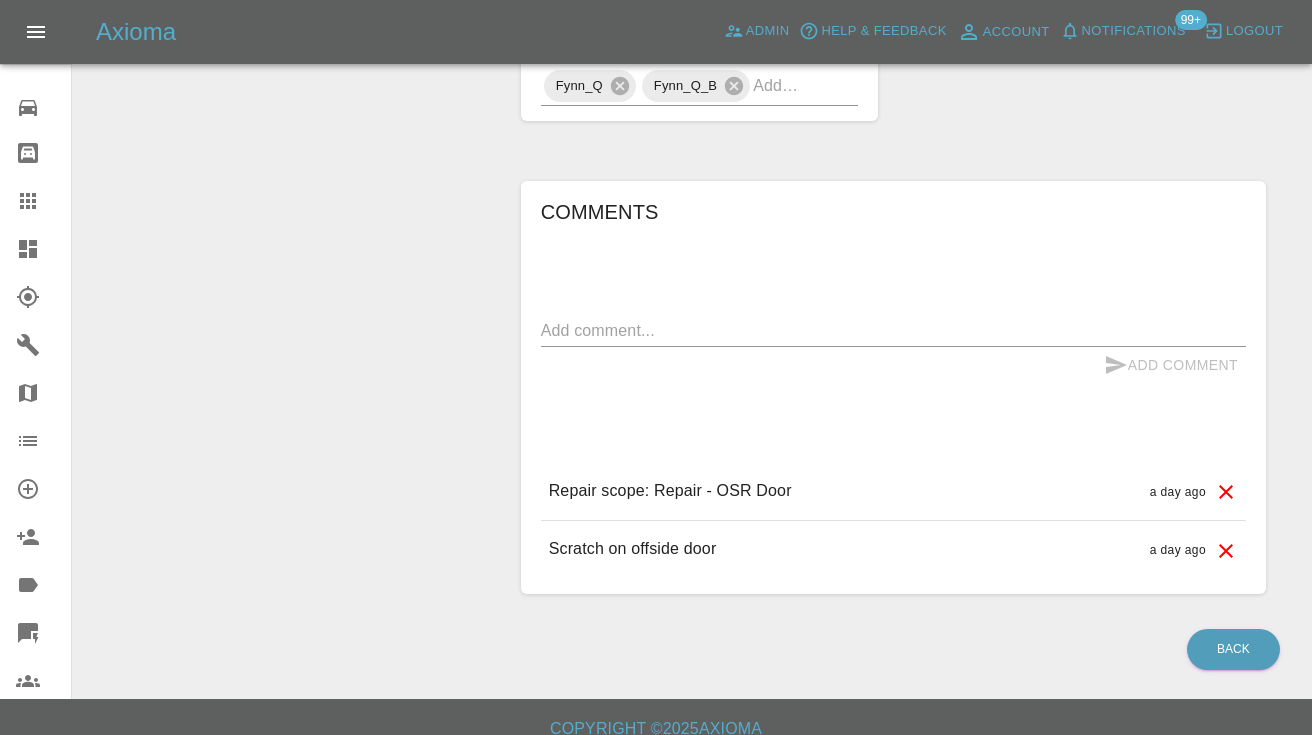 click at bounding box center (893, 330) 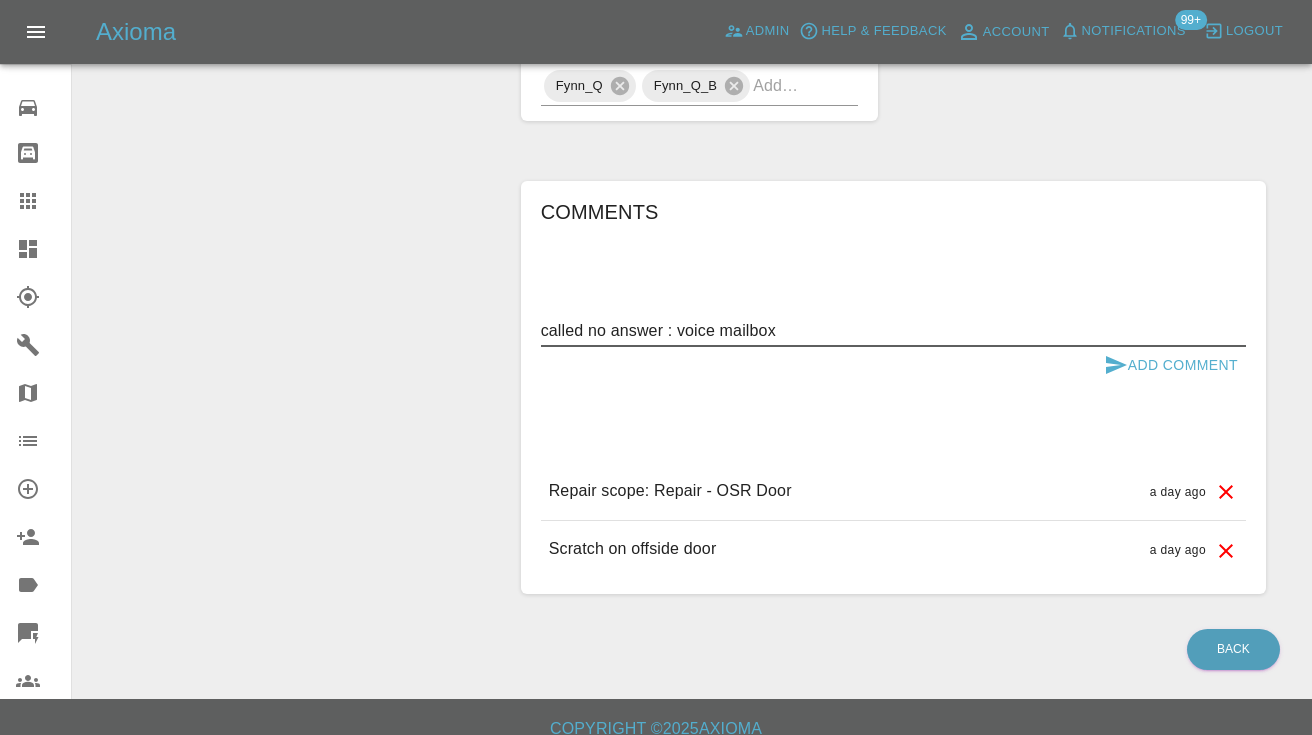 type on "called no answer : voice mailbox" 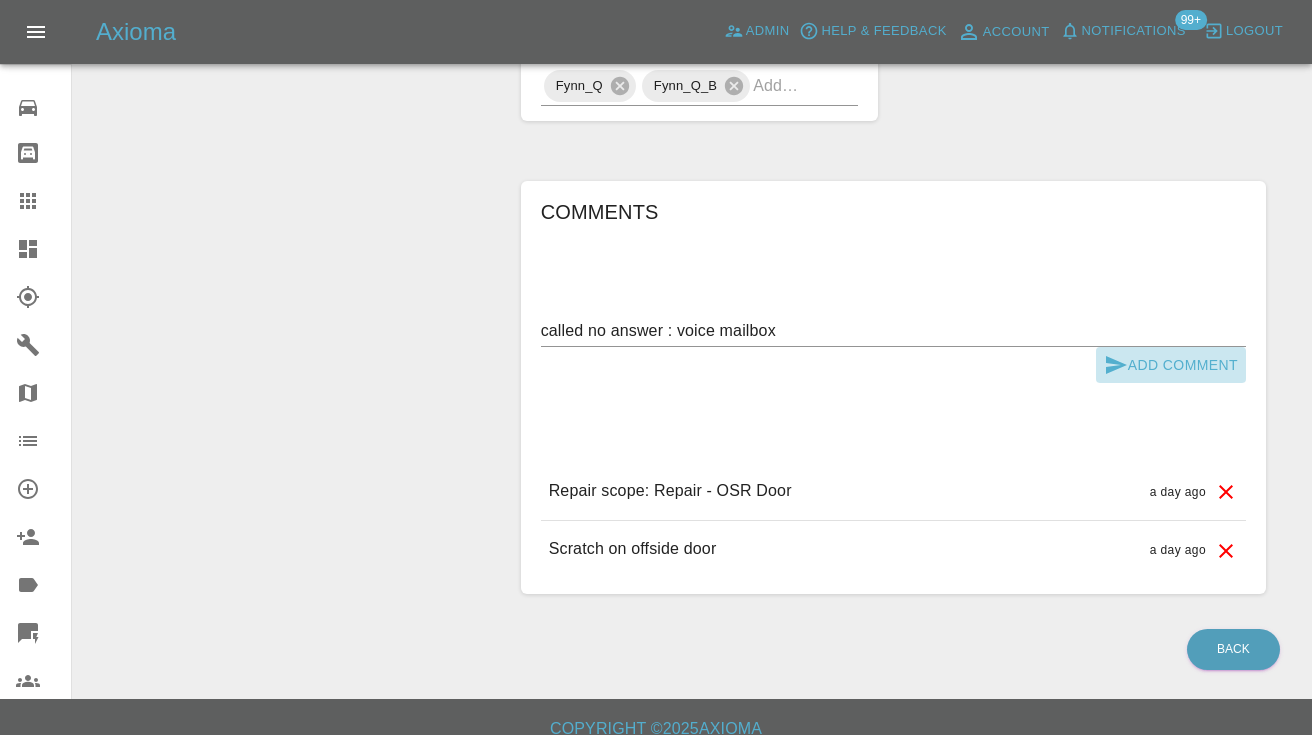 click 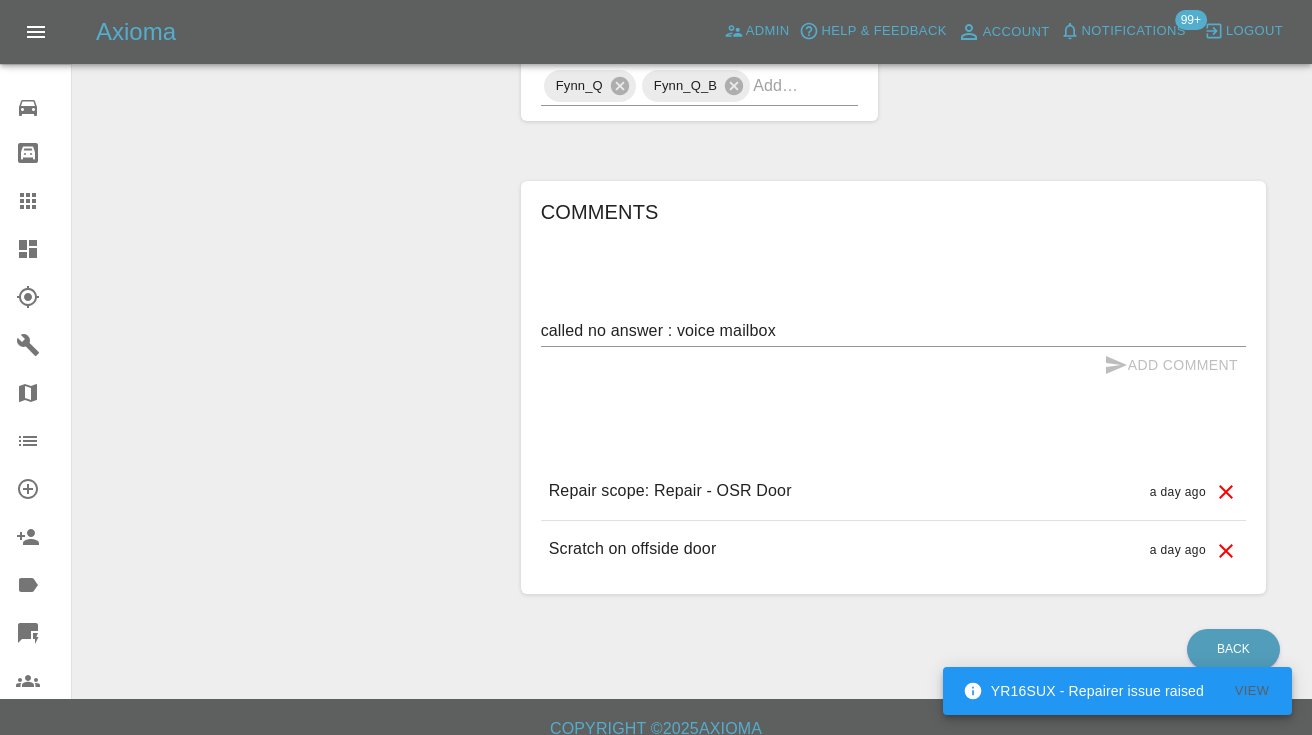 type 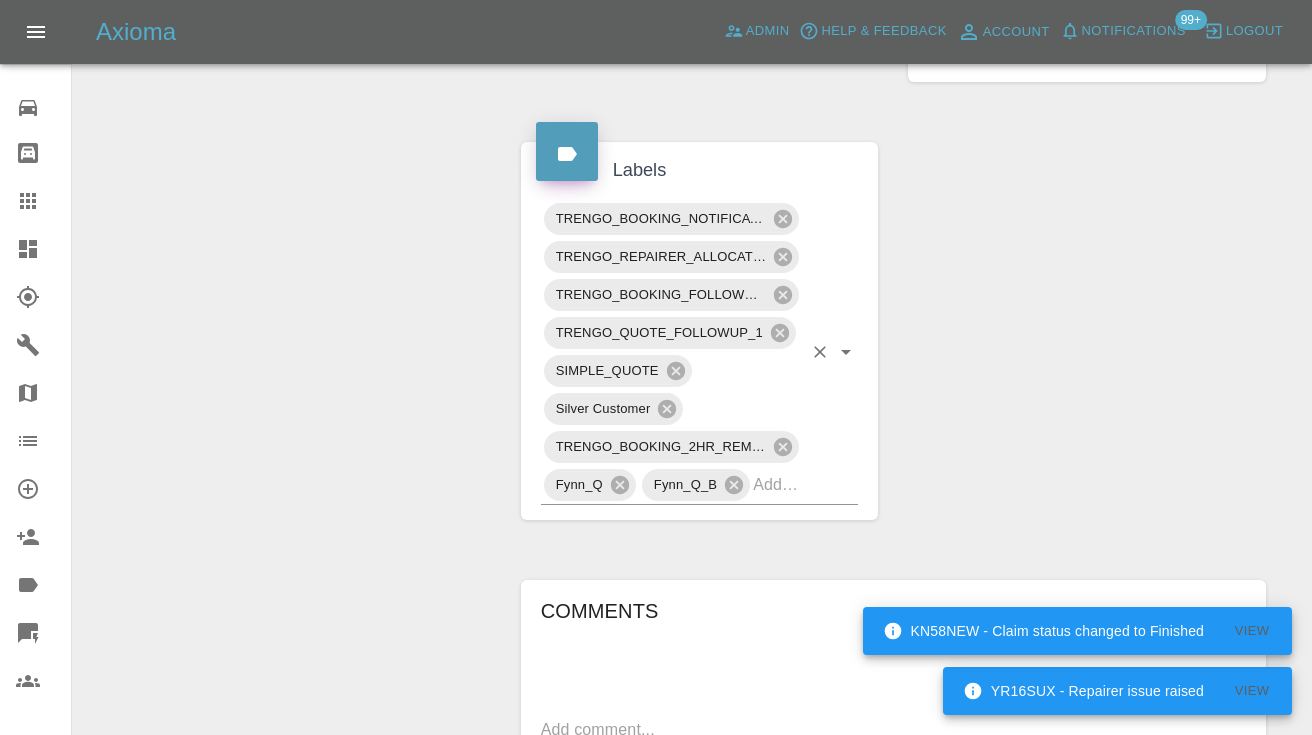 scroll, scrollTop: 990, scrollLeft: 0, axis: vertical 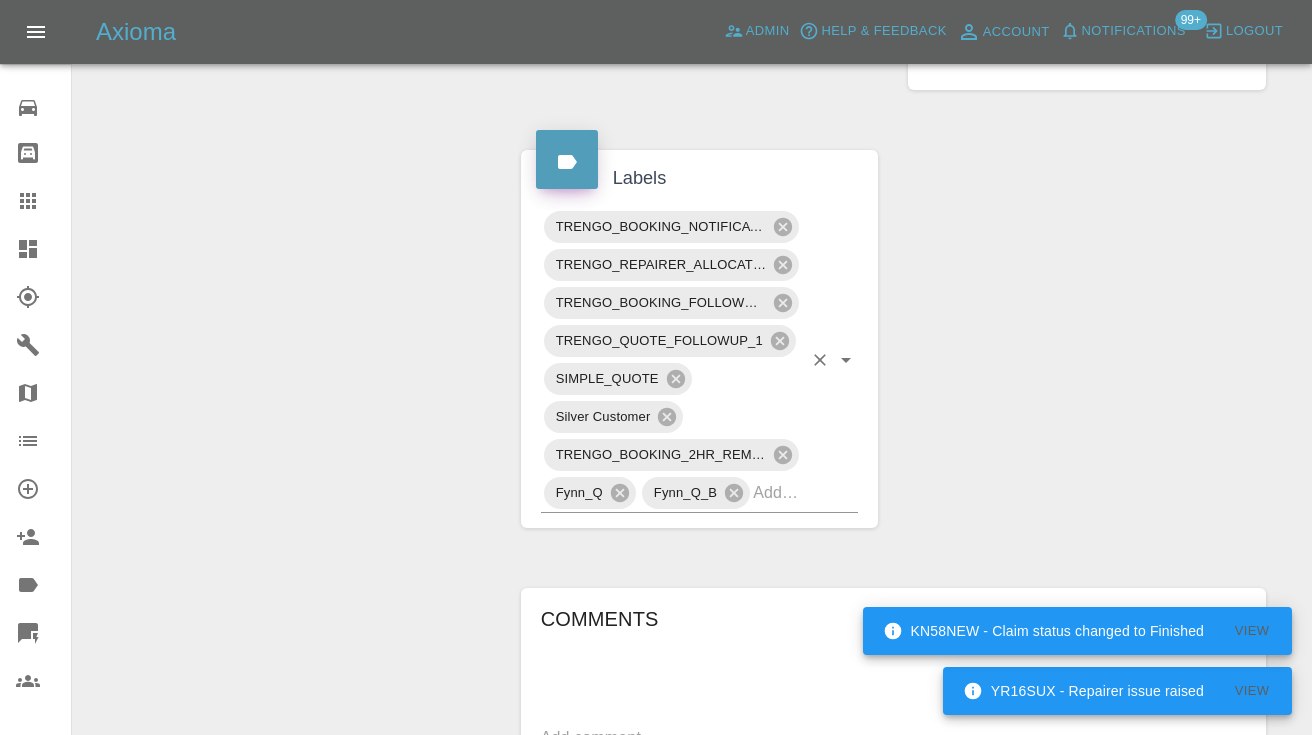 click at bounding box center (777, 492) 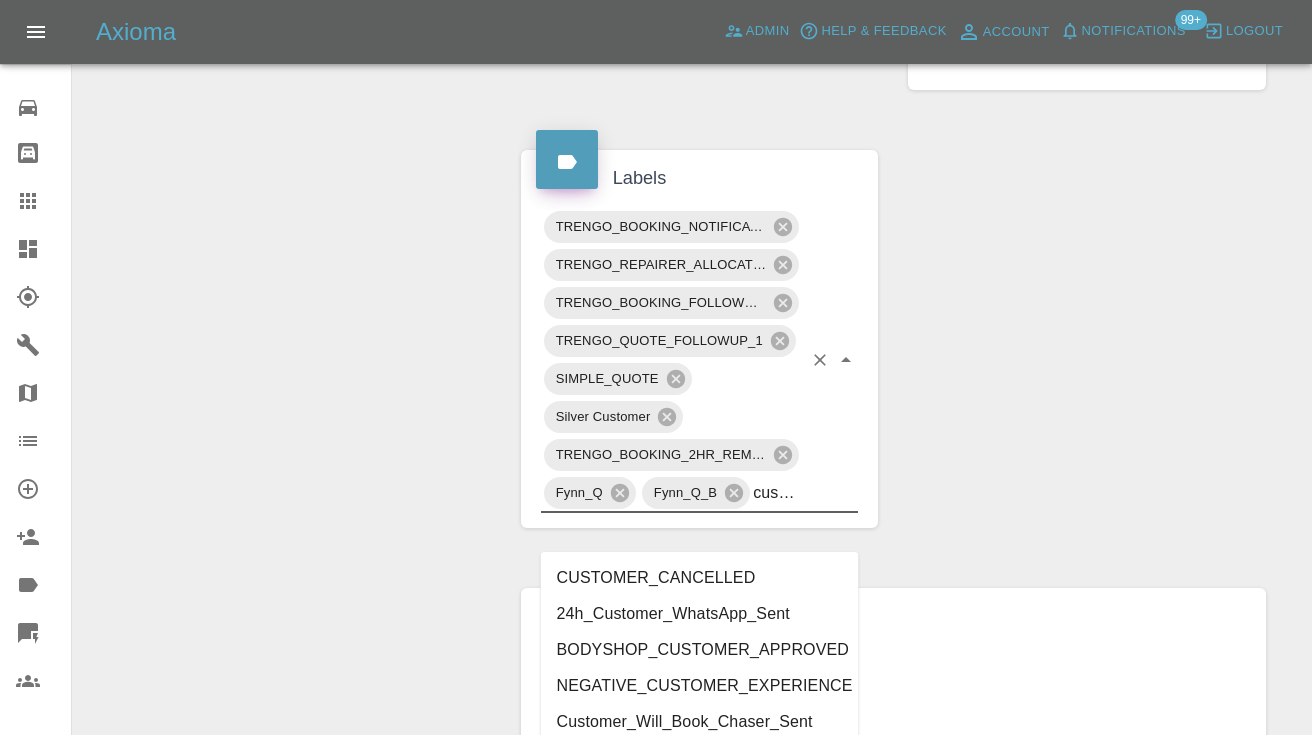 type on "customer_wi" 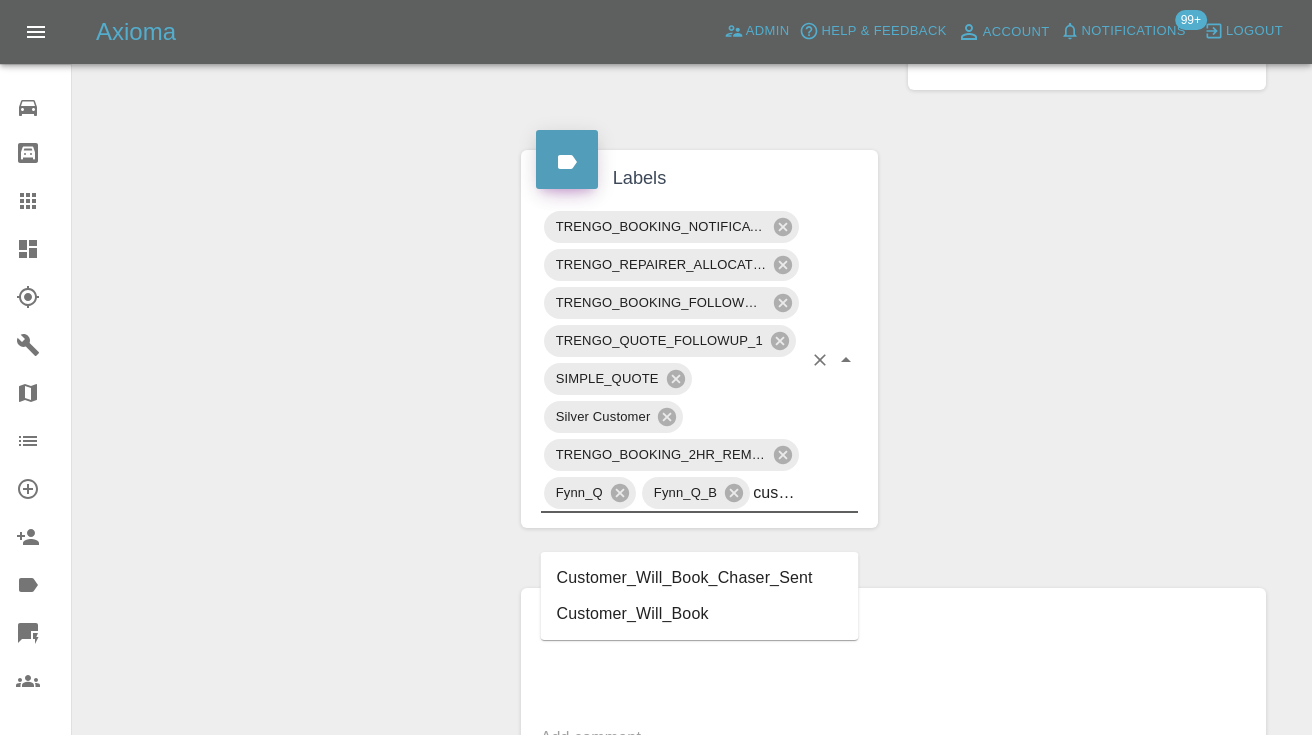 click on "Customer_Will_Book" at bounding box center [700, 614] 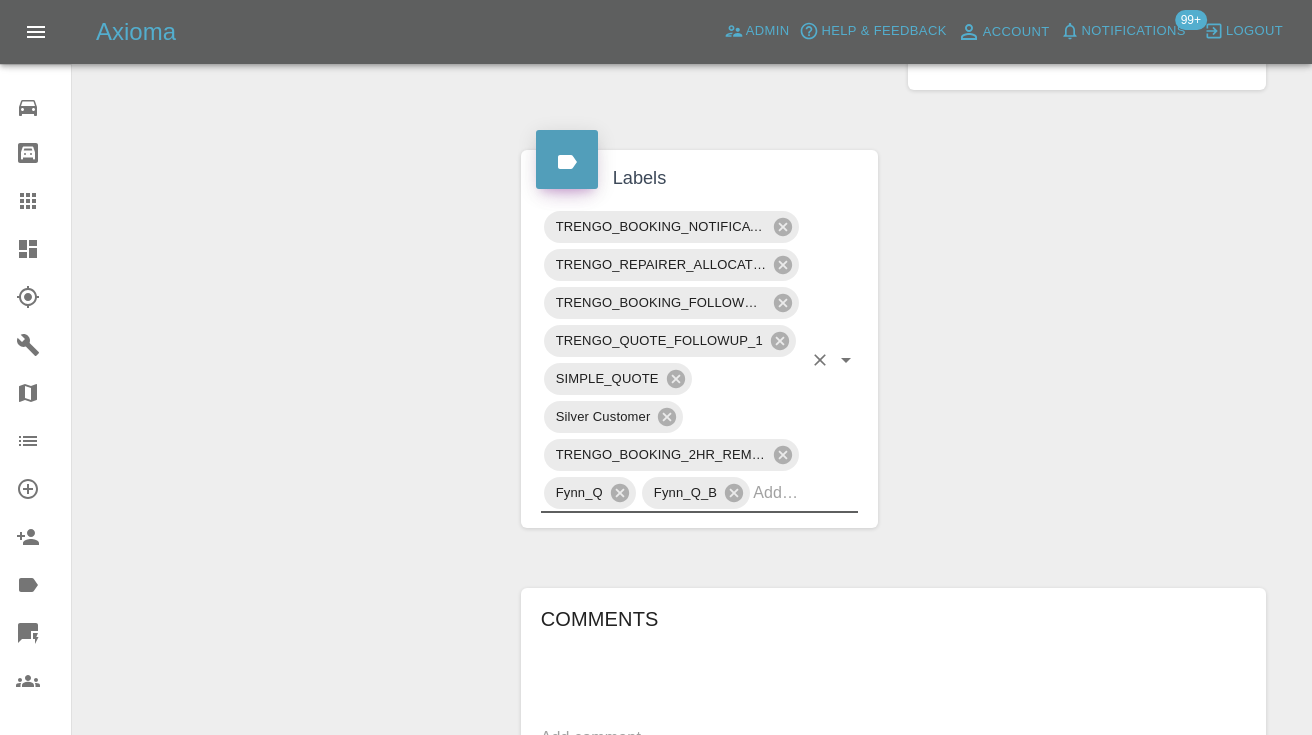 click on "Change Repairer Modify Claim Modify Quote Rollback Submit Payment Archive" at bounding box center (289, 171) 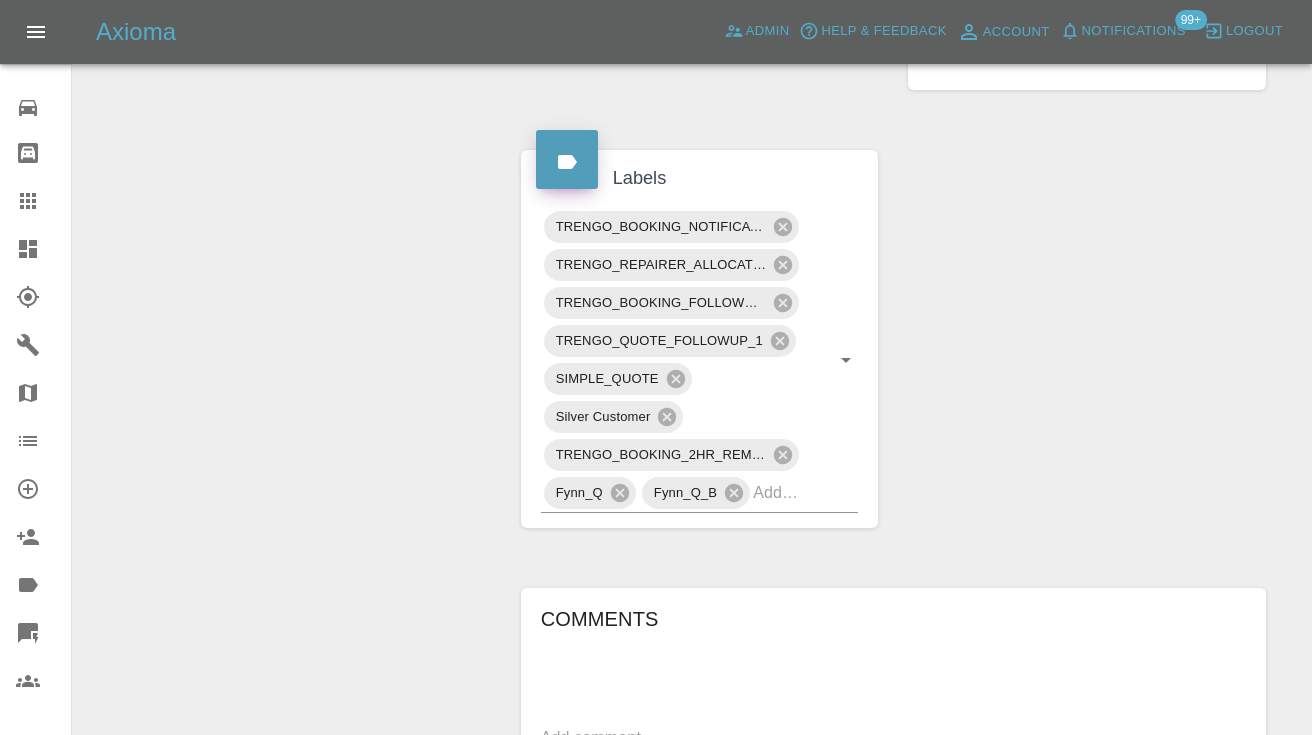 click at bounding box center [44, 201] 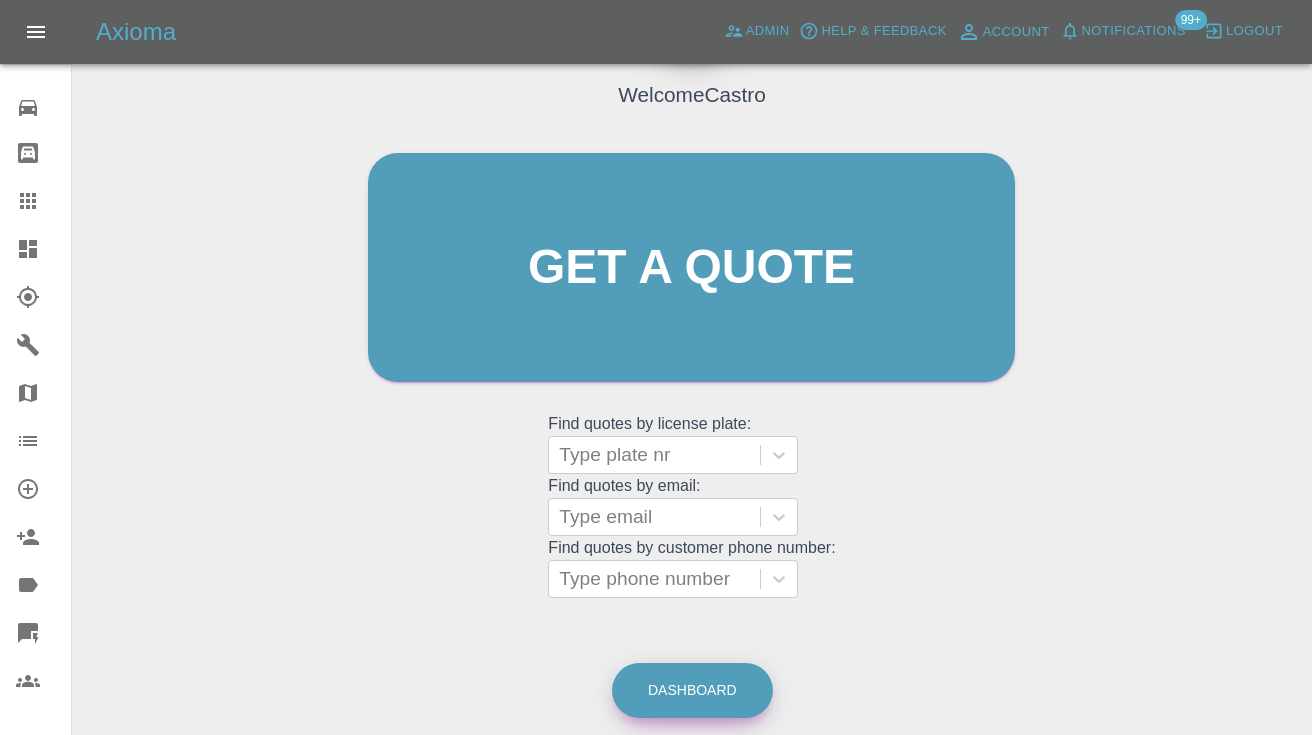 click on "Dashboard" at bounding box center (692, 690) 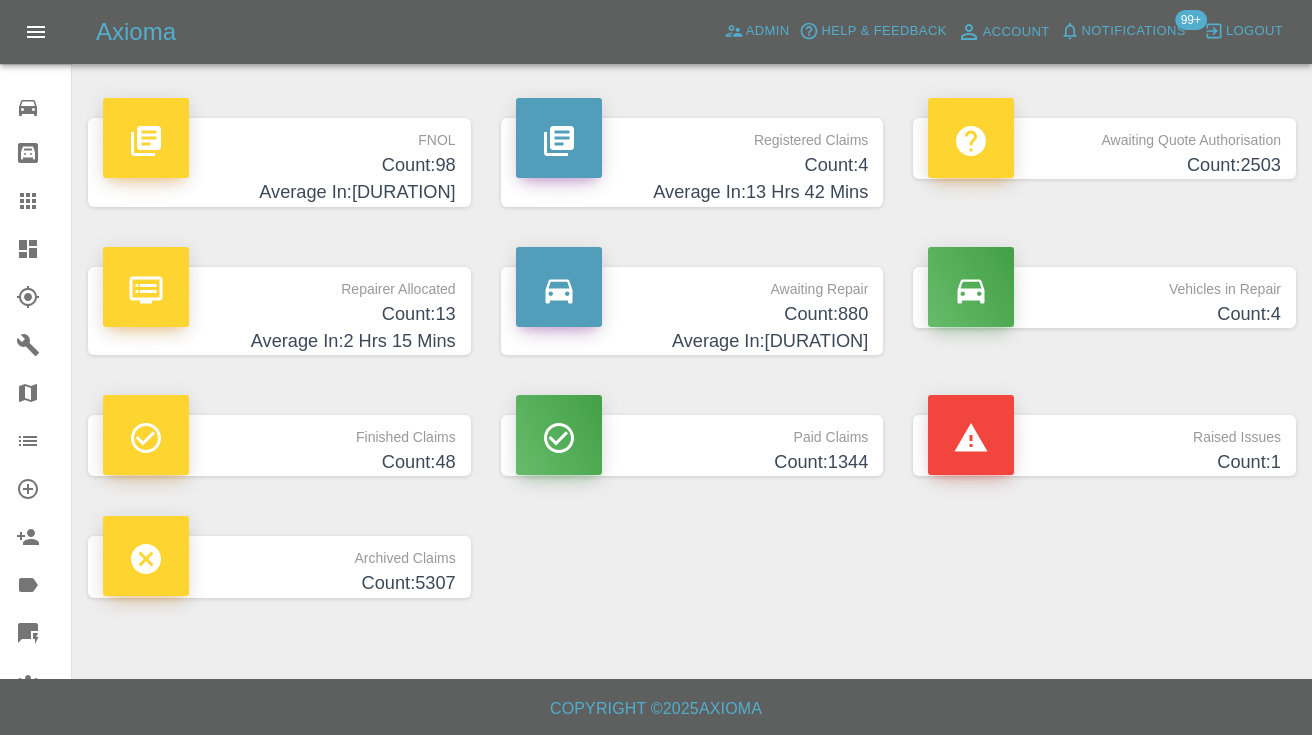 click on "Count:  880" at bounding box center (692, 314) 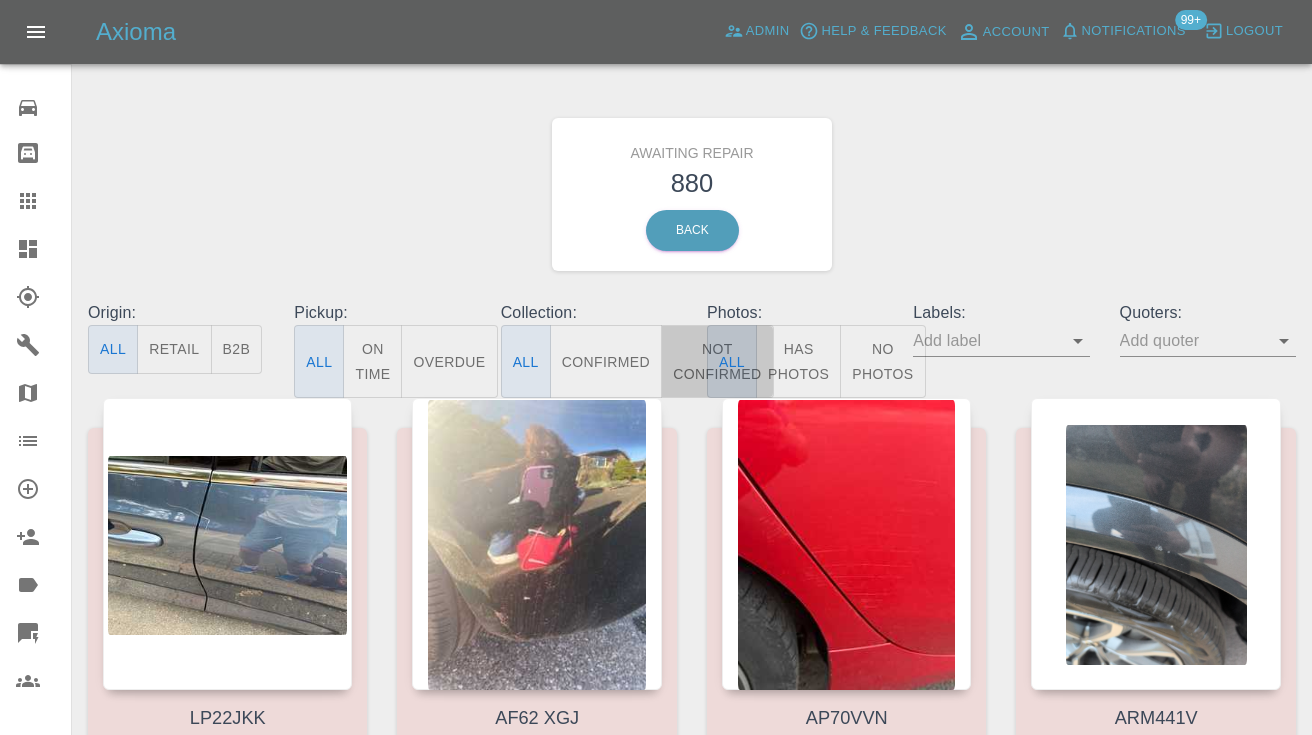 click on "Not Confirmed" at bounding box center [717, 361] 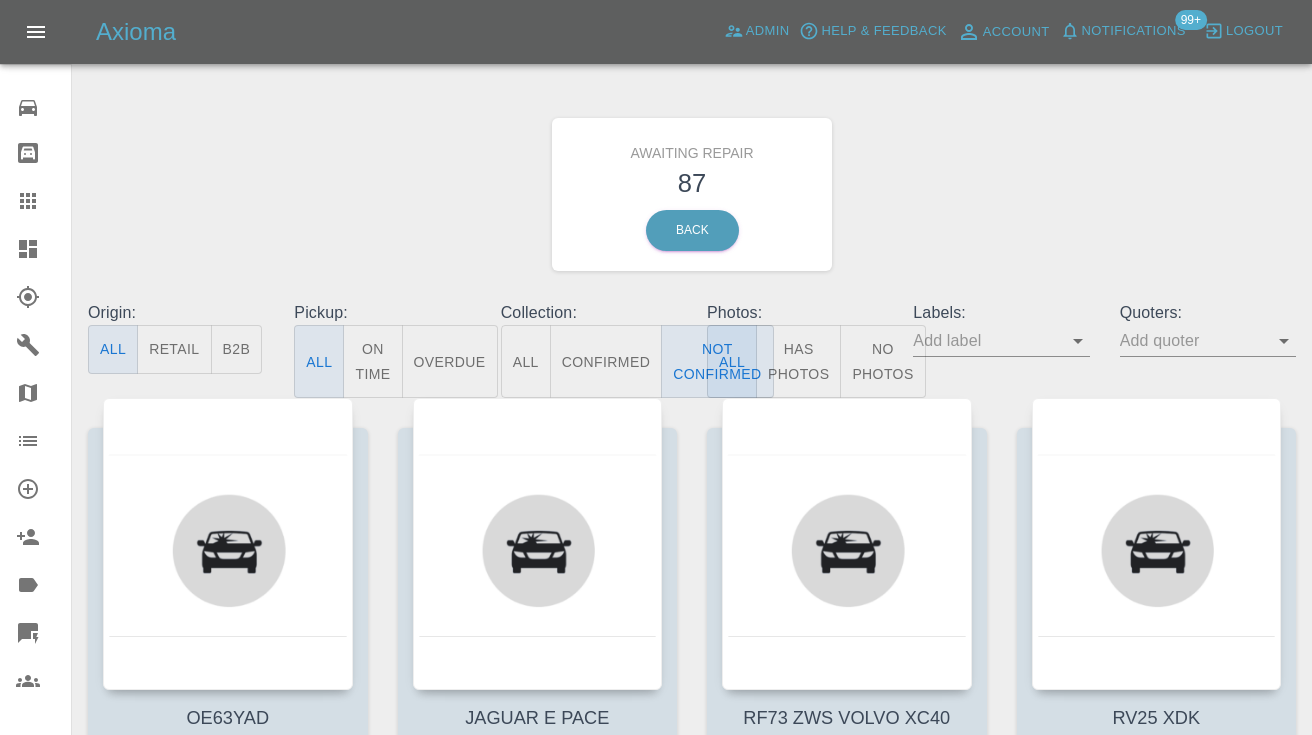 click on "Awaiting Repair 87 Back" at bounding box center (692, 194) 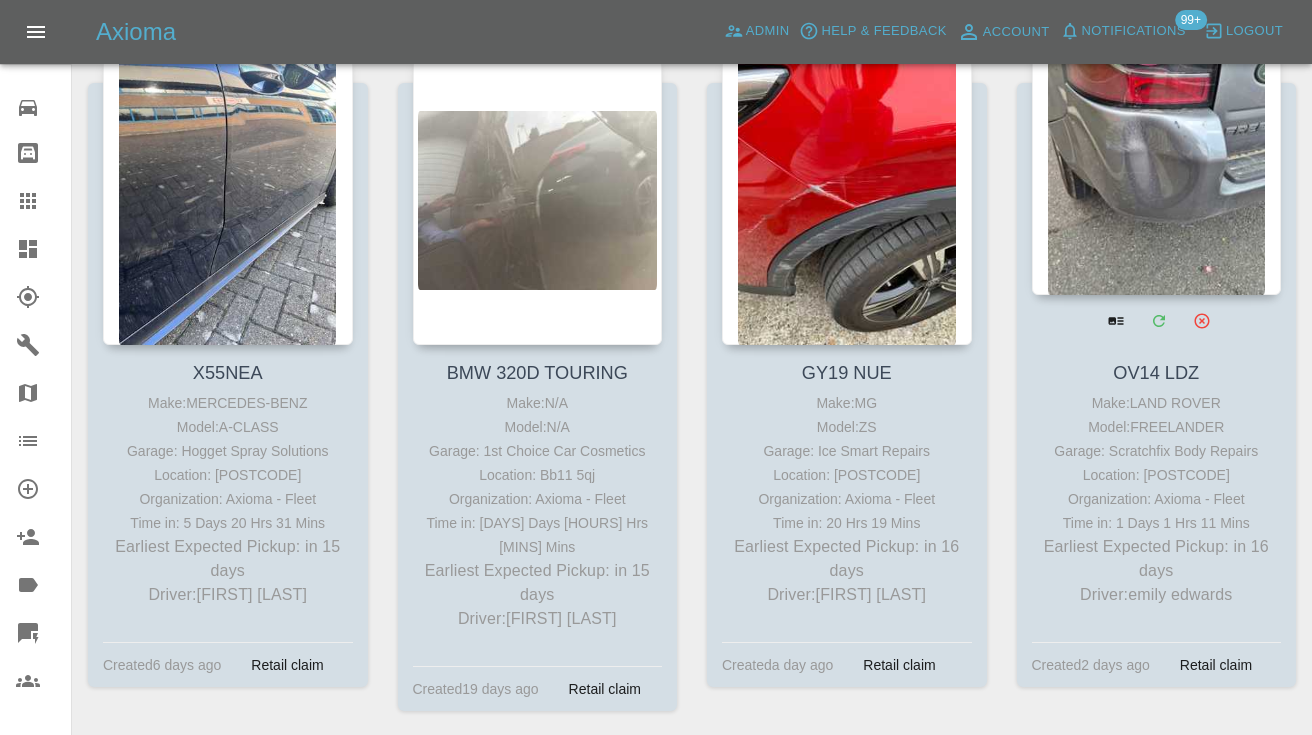 scroll, scrollTop: 9178, scrollLeft: 0, axis: vertical 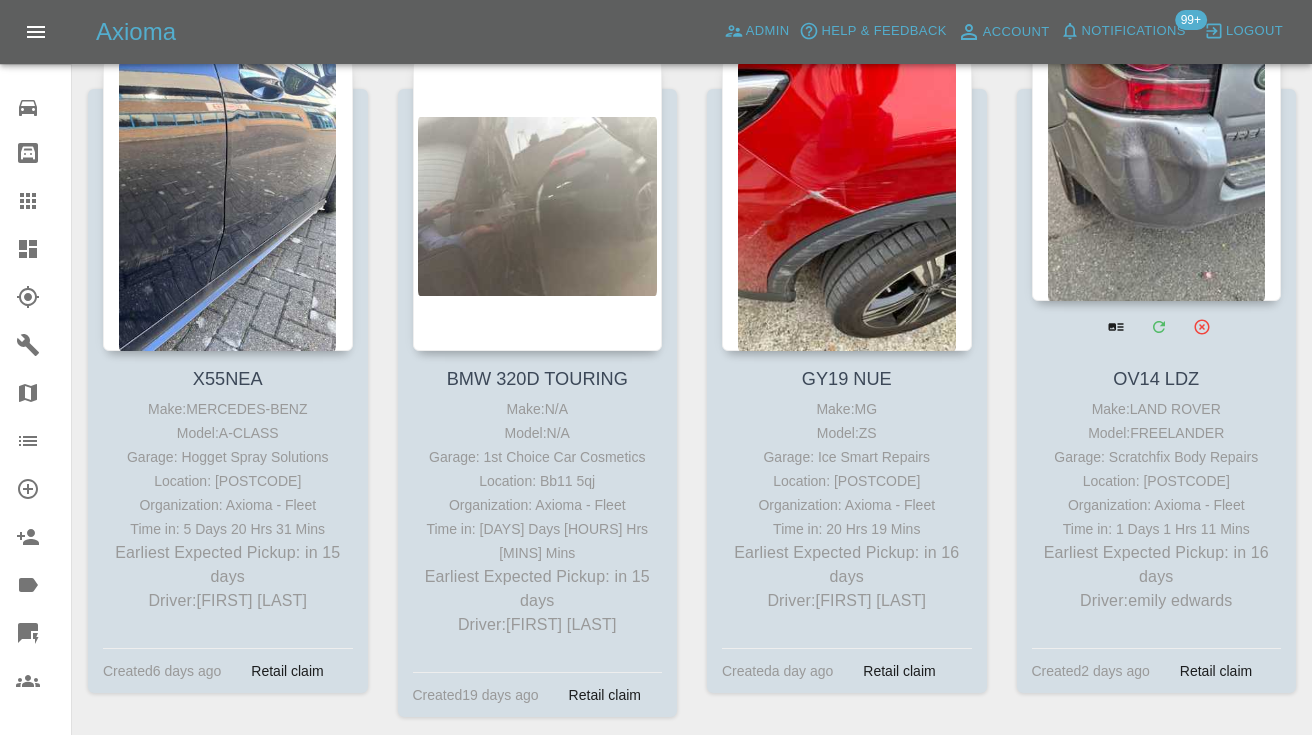 click at bounding box center (1157, 155) 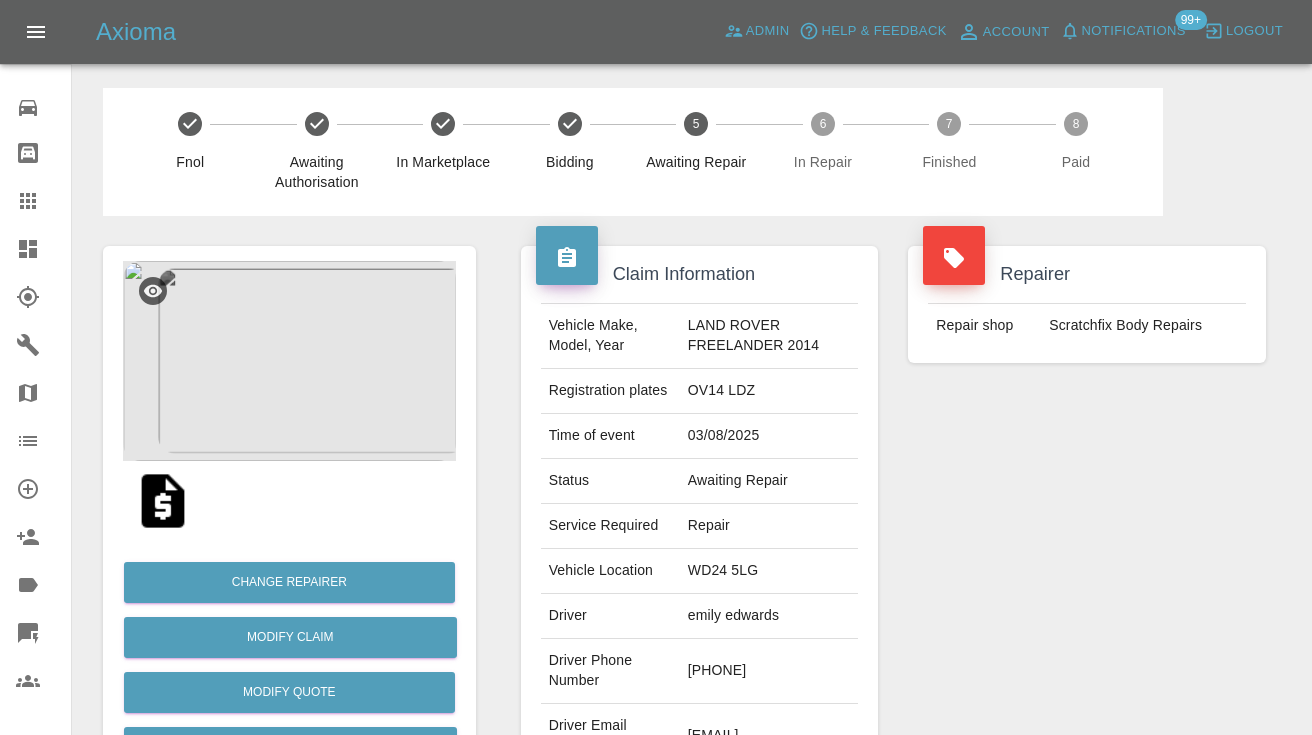 click on "07805860528" at bounding box center [769, 671] 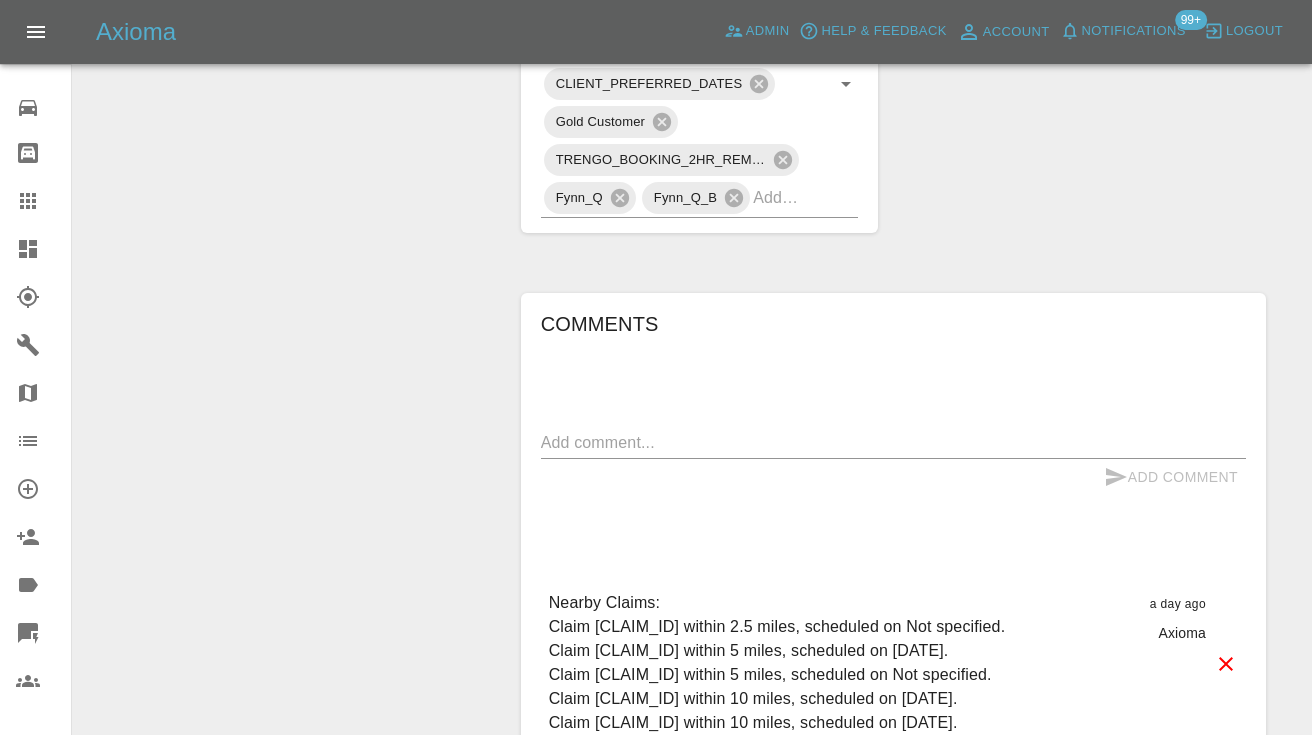 scroll, scrollTop: 1395, scrollLeft: 0, axis: vertical 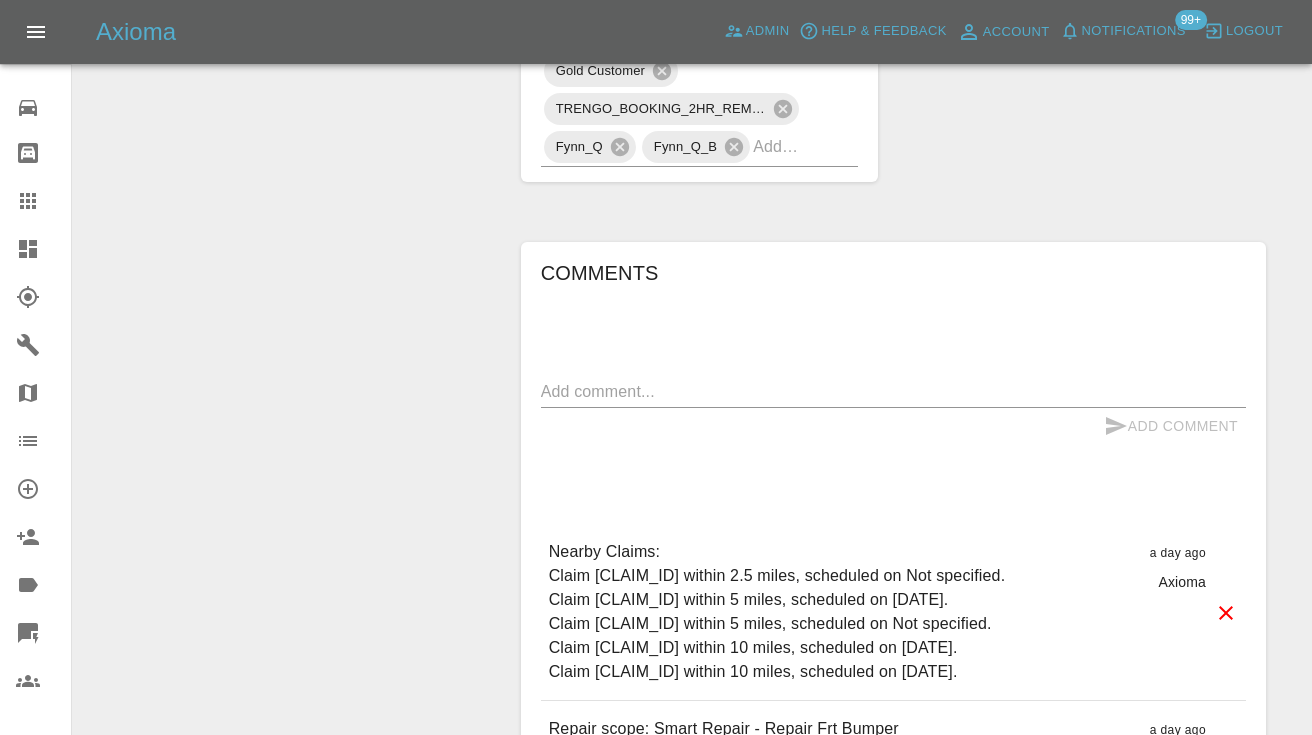 click on "x" at bounding box center (893, 392) 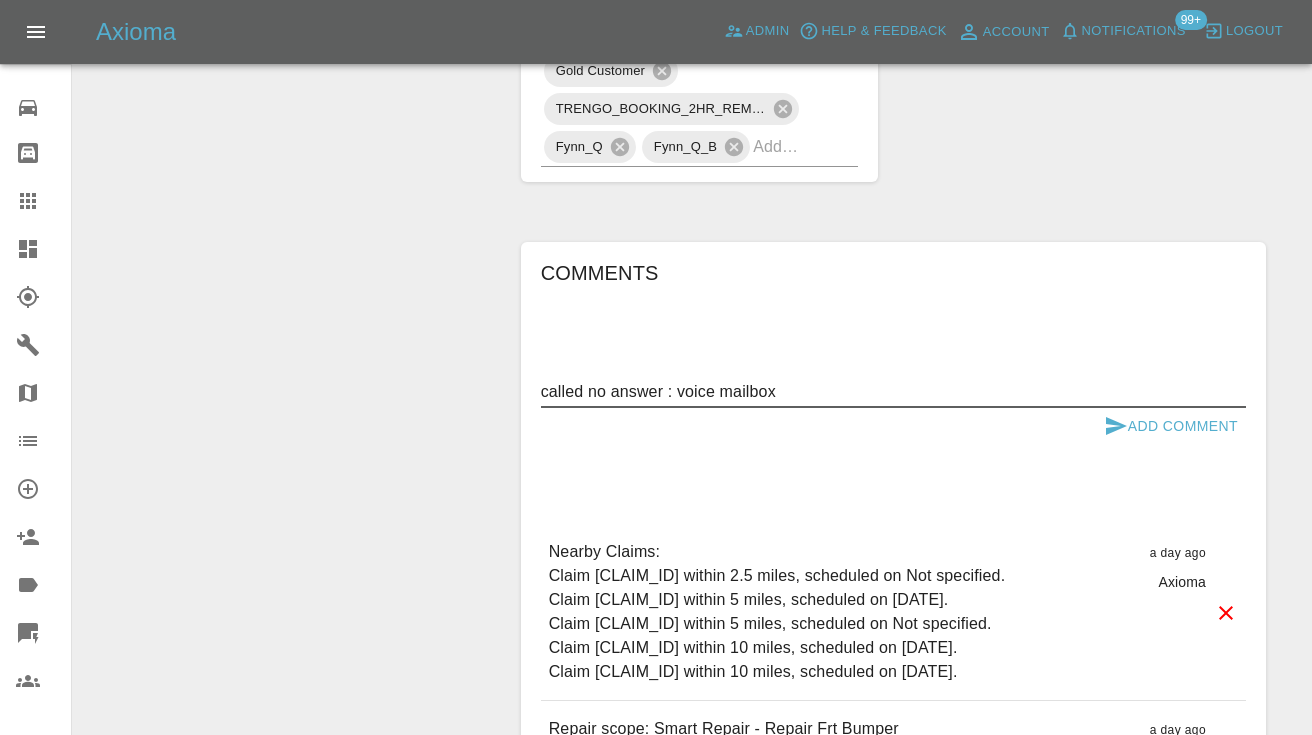 type on "called no answer : voice mailbox" 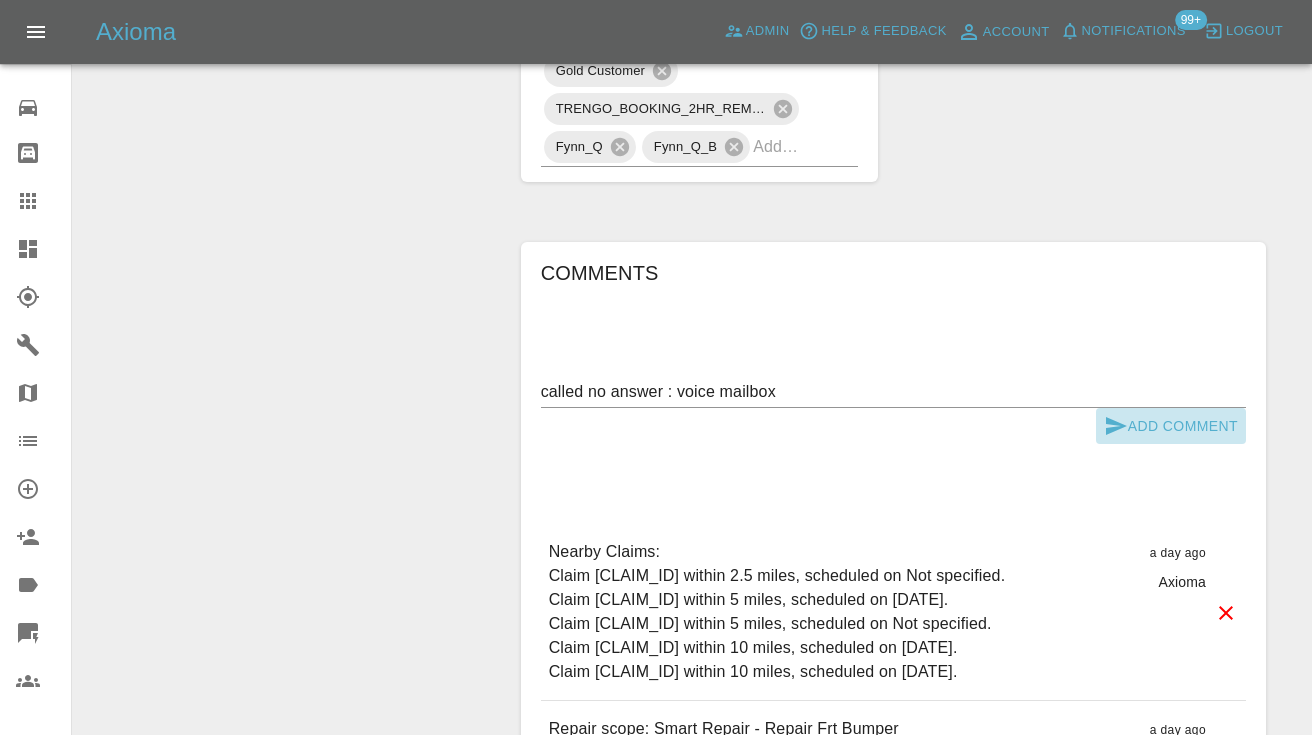 click 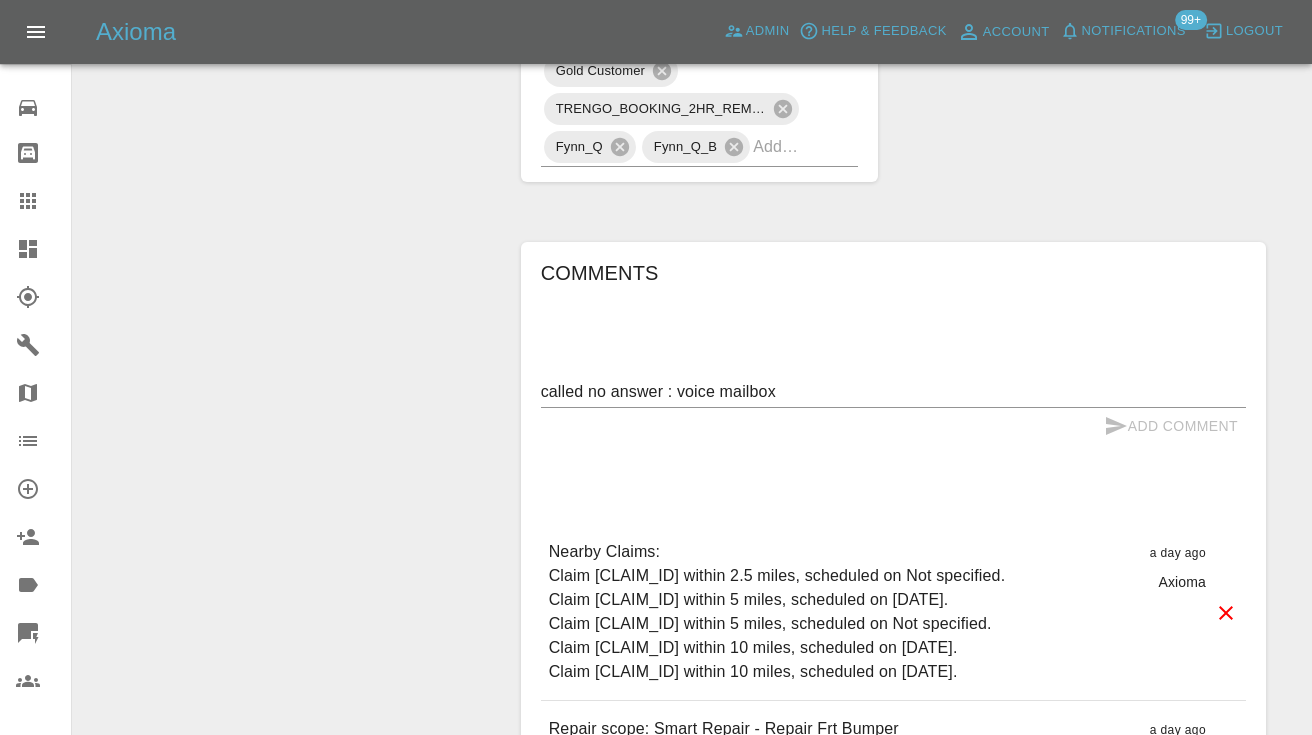type 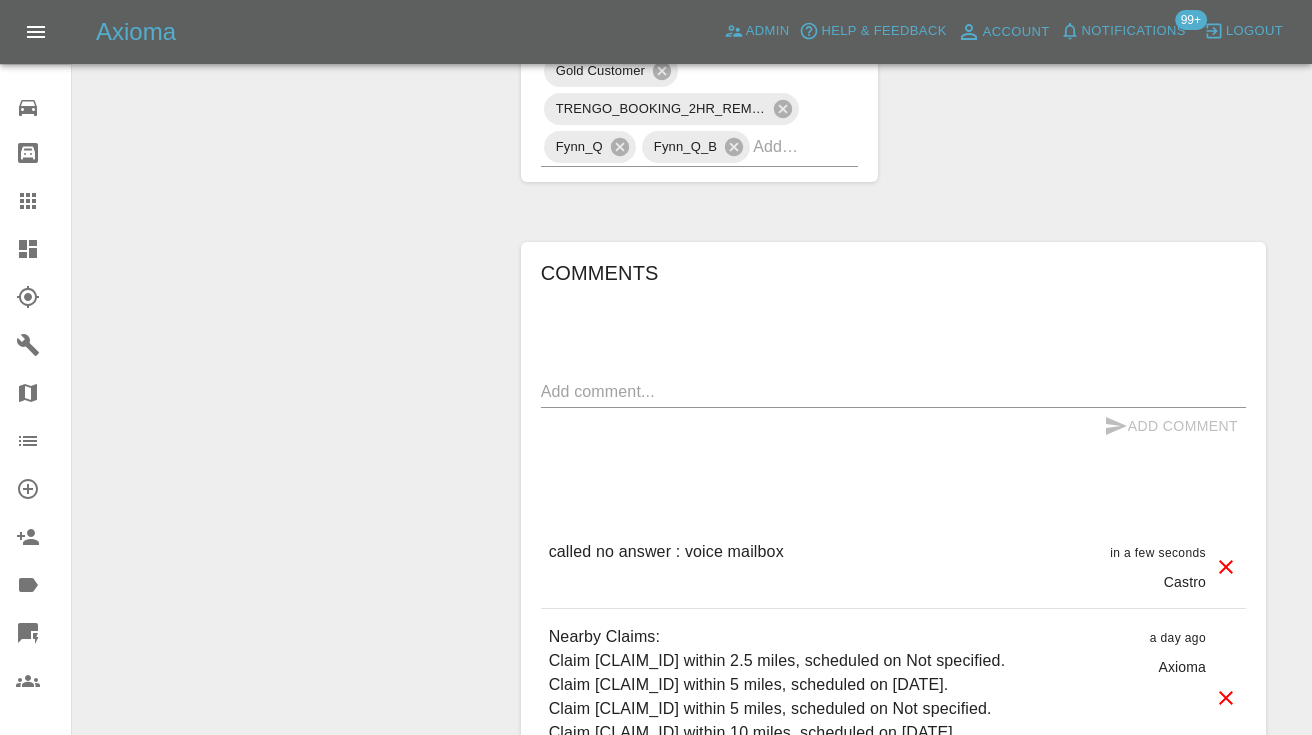 click 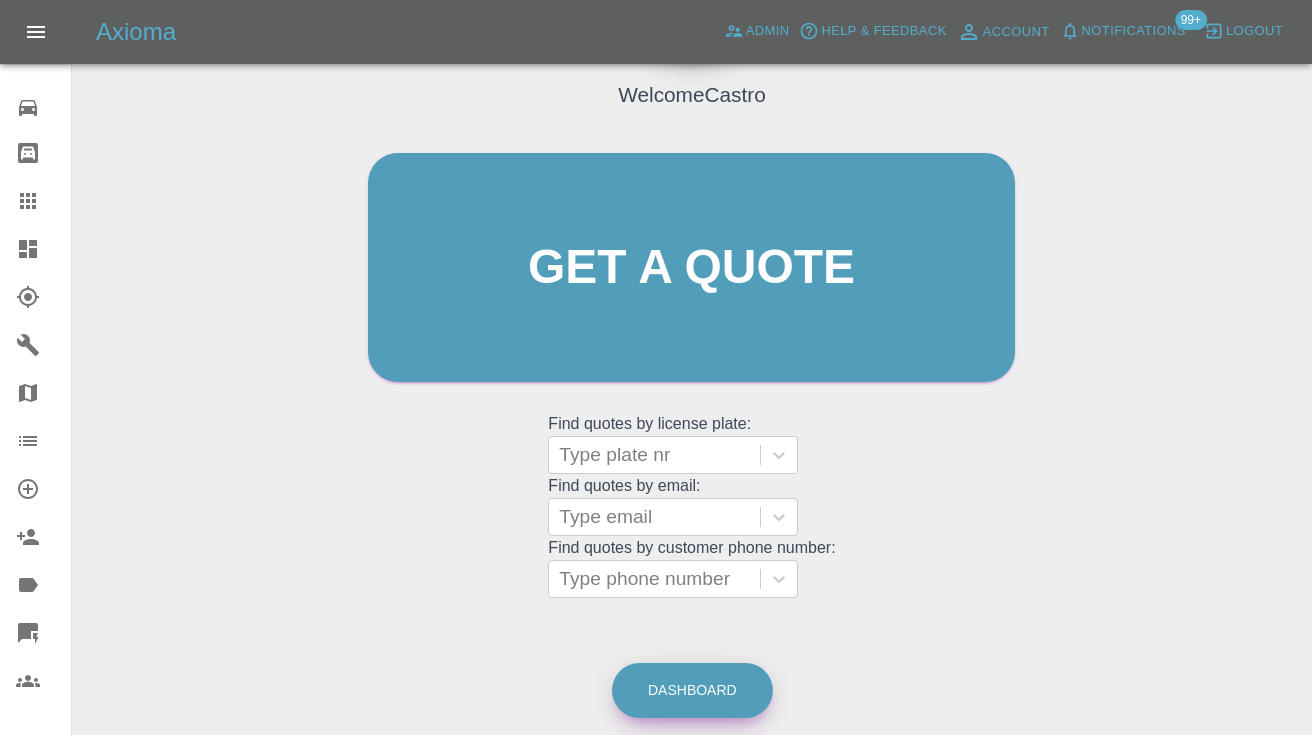 click on "Dashboard" at bounding box center (692, 690) 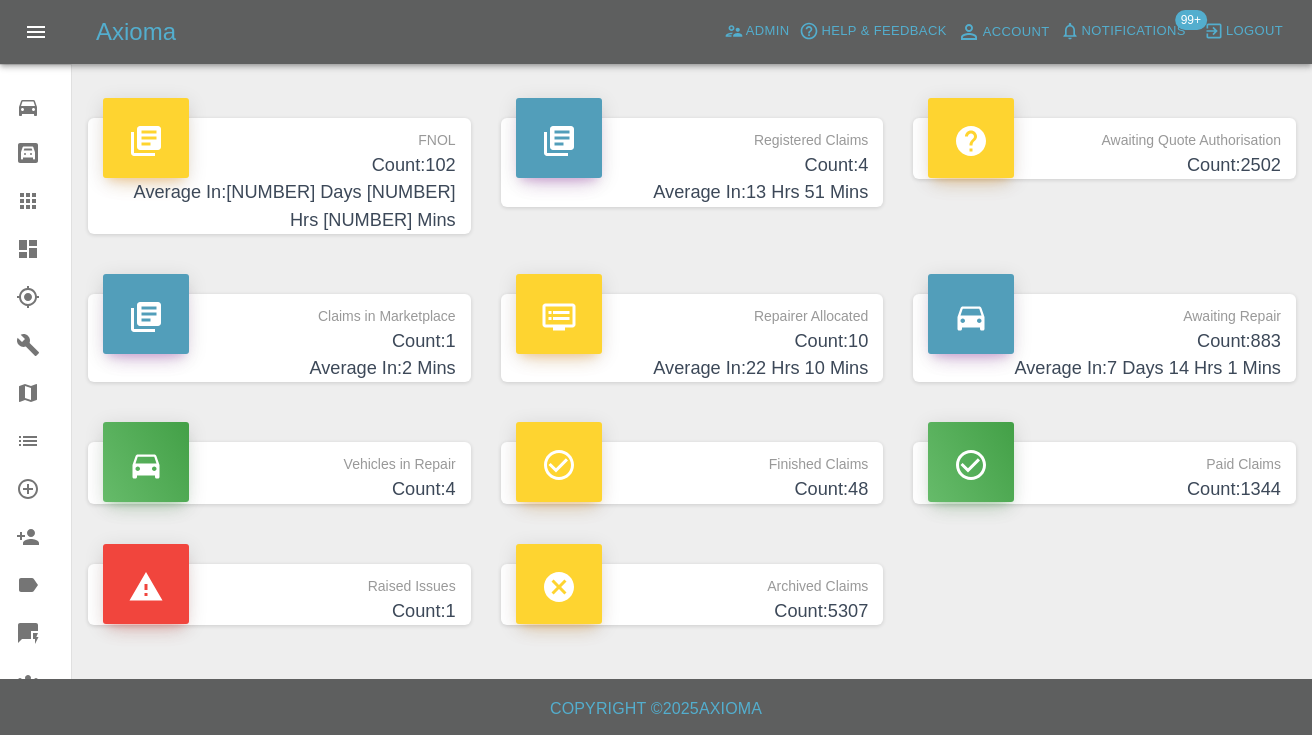 click on "FNOL Count:  102 Average In:  1 Days 16 Hrs 8 Mins Registered Claims Count:  4 Average In:  13 Hrs 51 Mins Awaiting Quote Authorisation Count:  2502 Claims in Marketplace Count:  1 Average In:  2 Mins Repairer Allocated Count:  10 Average In:  22 Hrs 10 Mins Awaiting Repair Count:  883 Average In:  7 Days 14 Hrs 1 Mins Vehicles in Repair Count:  4 Finished Claims Count:  48 Paid Claims Count:  1344 Raised Issues Count:  1 Archived Claims Count:  5307" at bounding box center (656, 339) 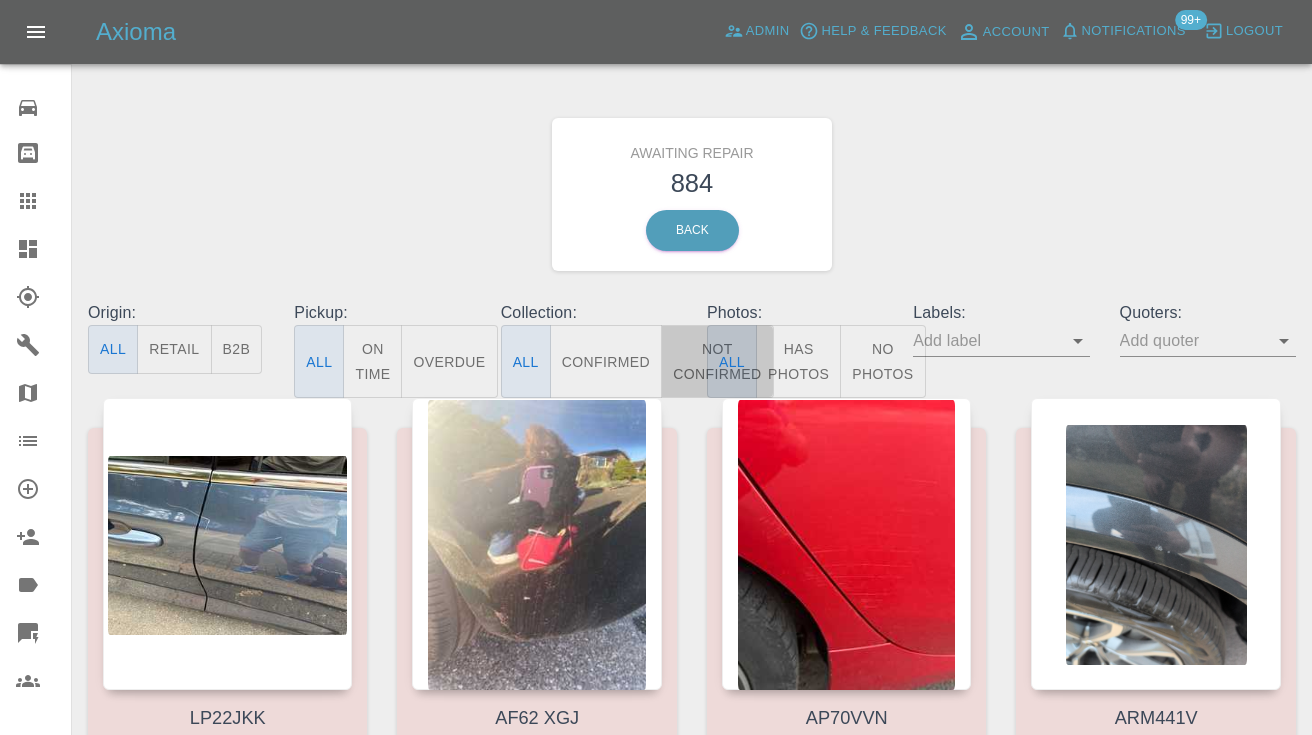click on "Not Confirmed" at bounding box center [717, 361] 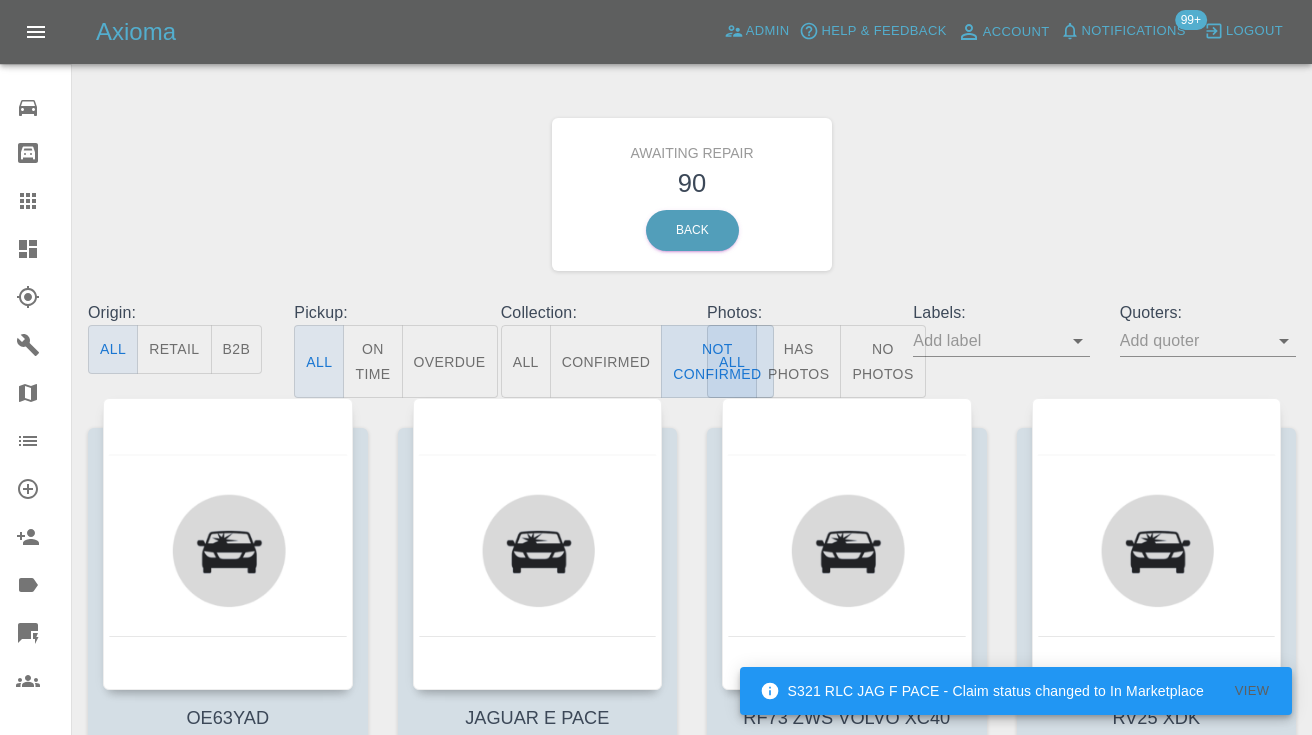 click on "Not Confirmed" at bounding box center [717, 361] 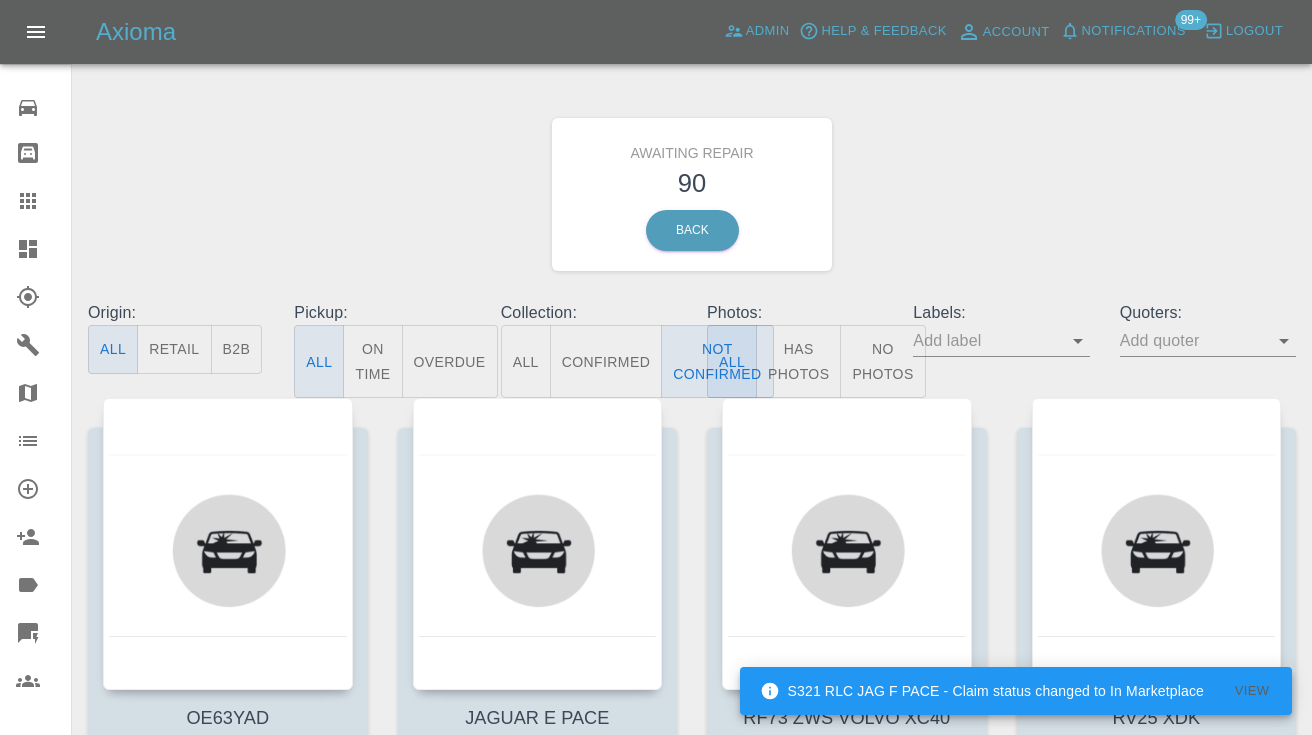 click on "Awaiting Repair 90 Back" at bounding box center (692, 194) 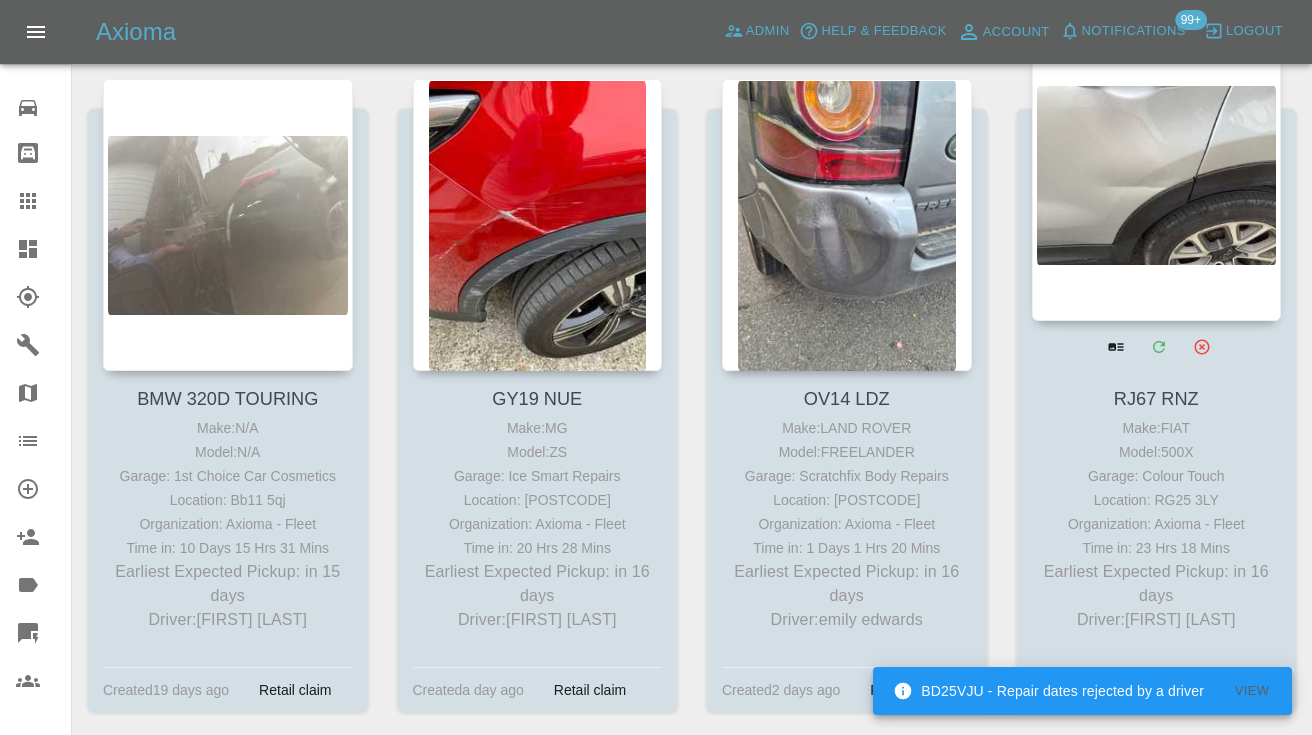 scroll, scrollTop: 9834, scrollLeft: 0, axis: vertical 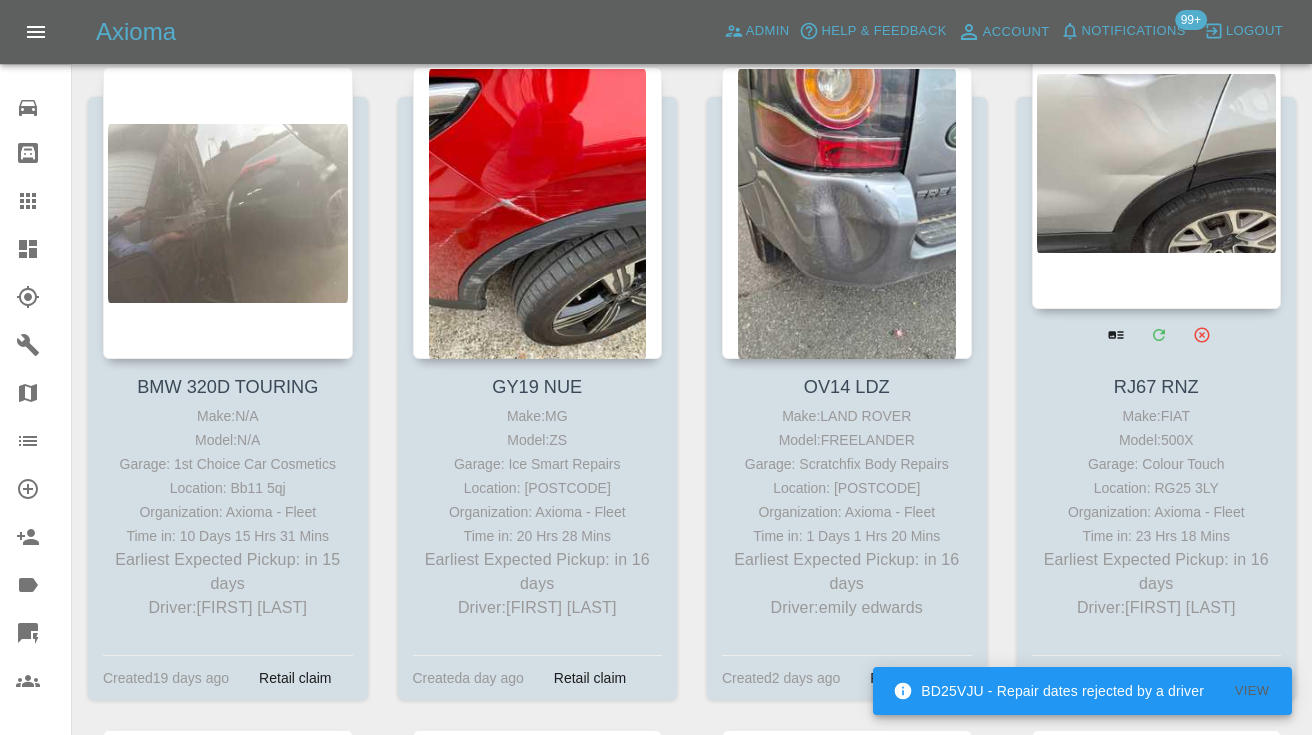 click at bounding box center (1157, 163) 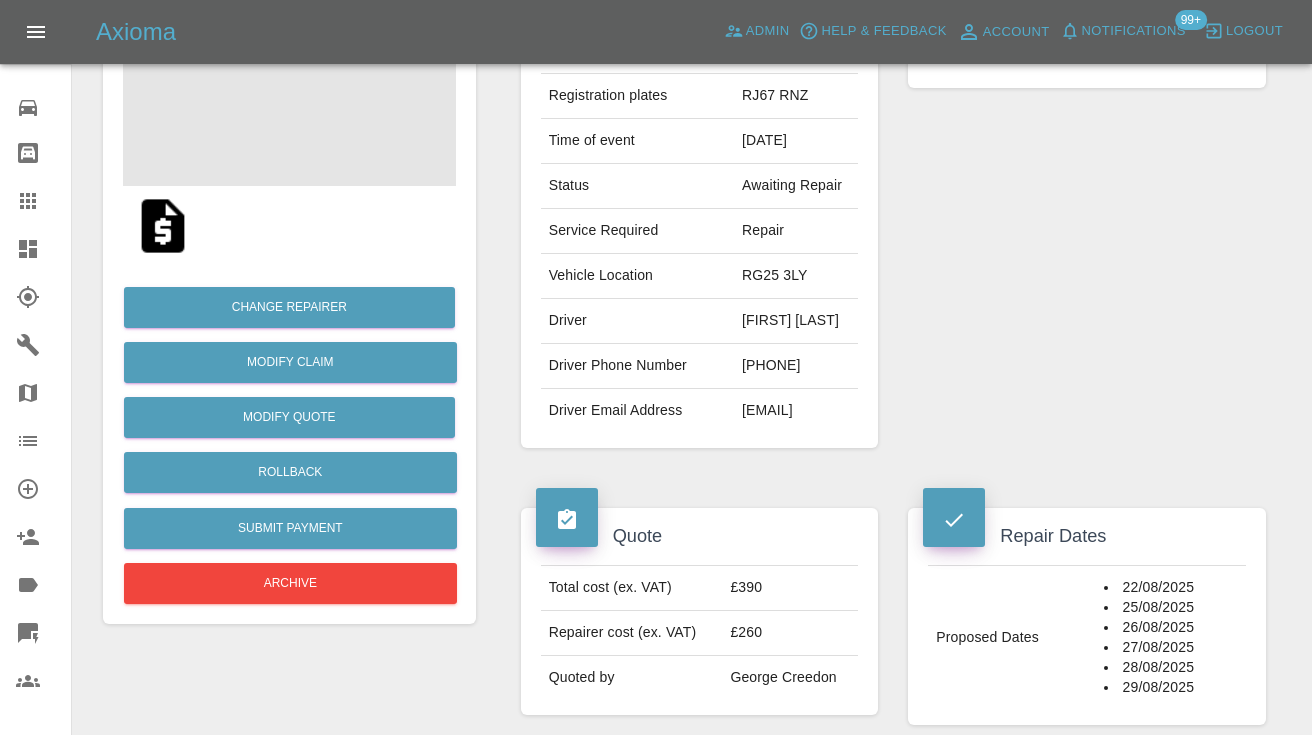 scroll, scrollTop: 283, scrollLeft: 0, axis: vertical 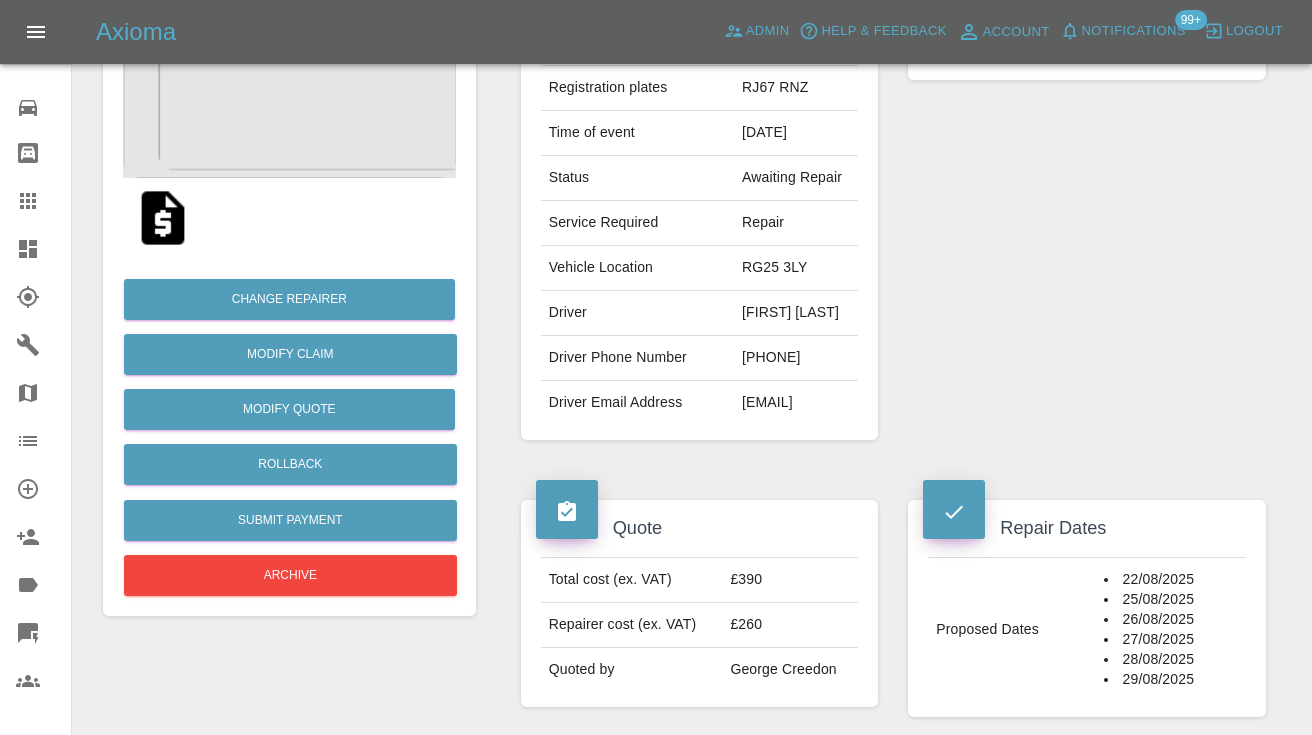 click on "07535895948" at bounding box center [796, 358] 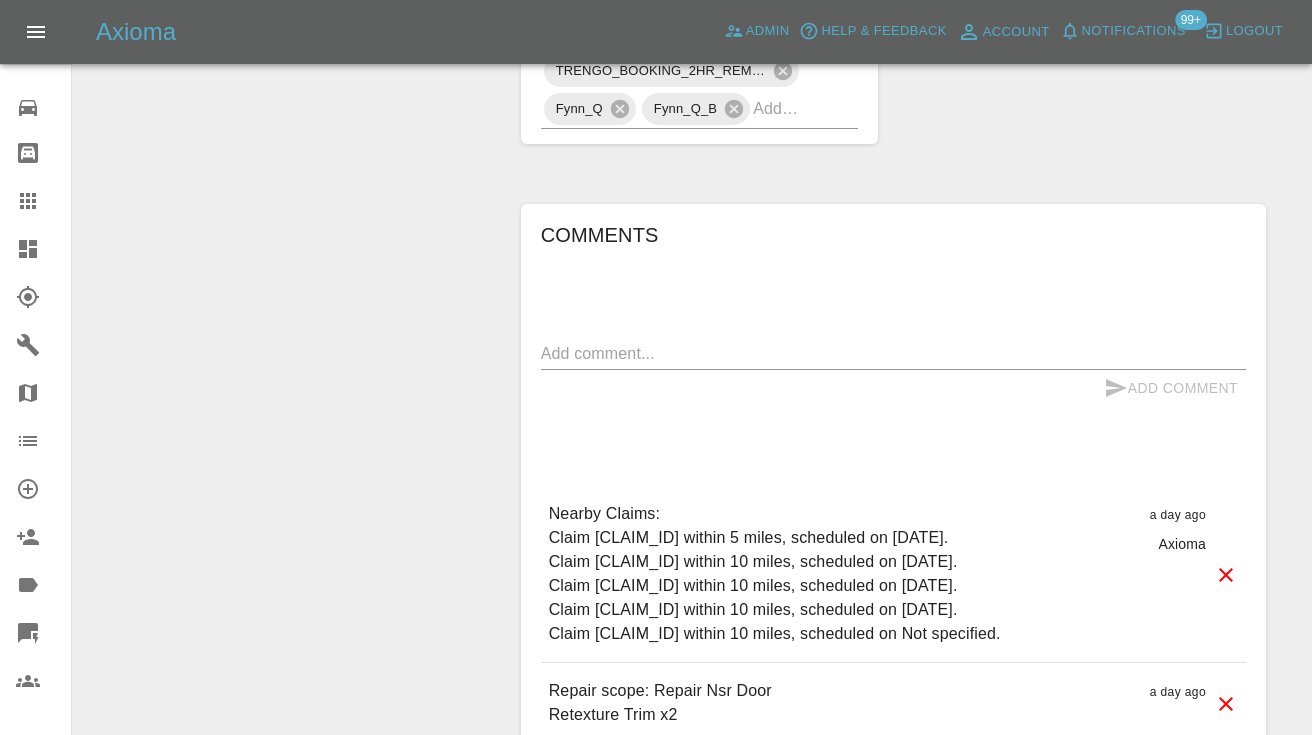 scroll, scrollTop: 1386, scrollLeft: 0, axis: vertical 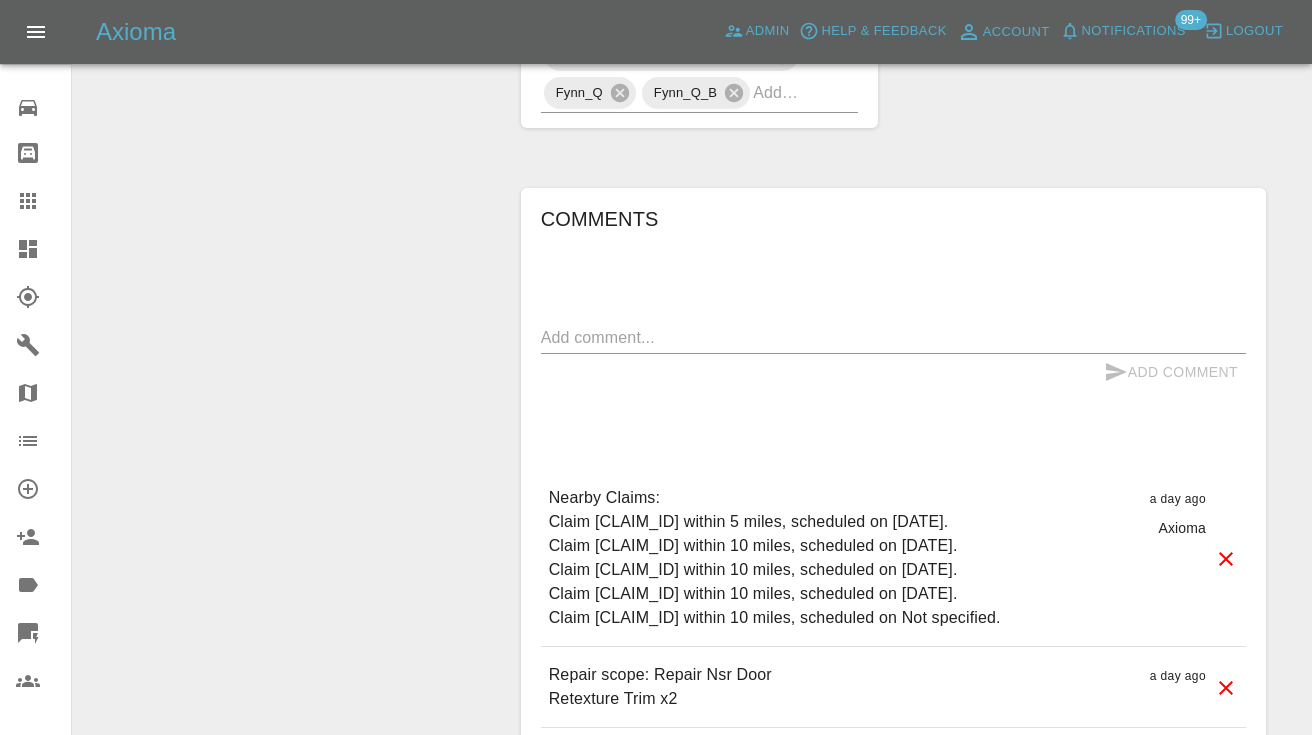 click at bounding box center (893, 337) 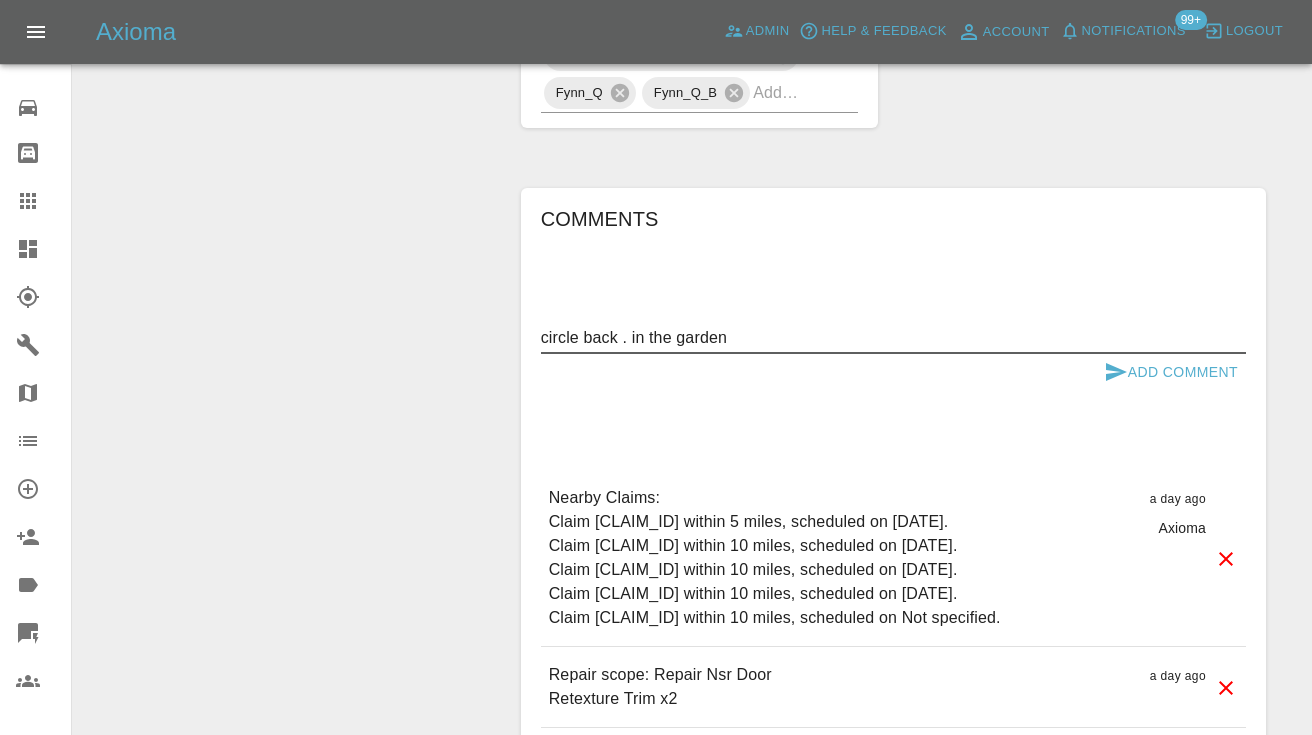 type on "circle back . in the garden" 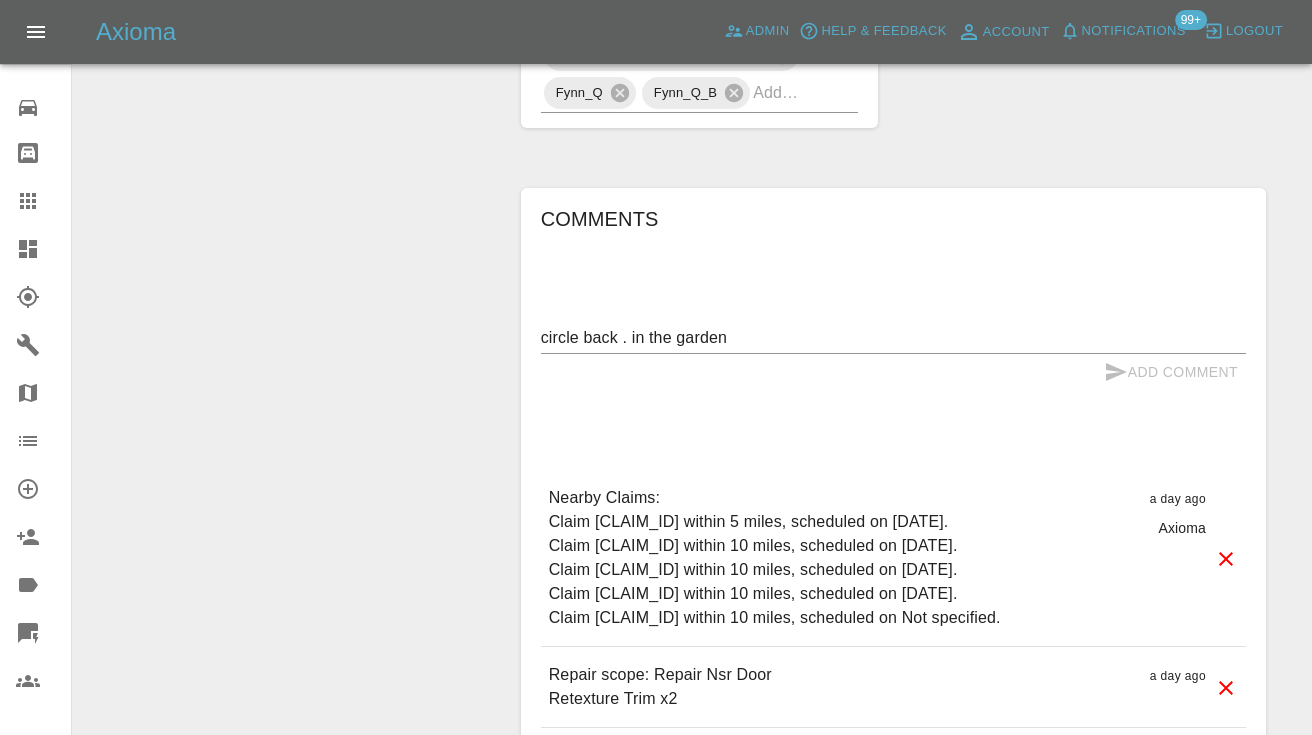 type 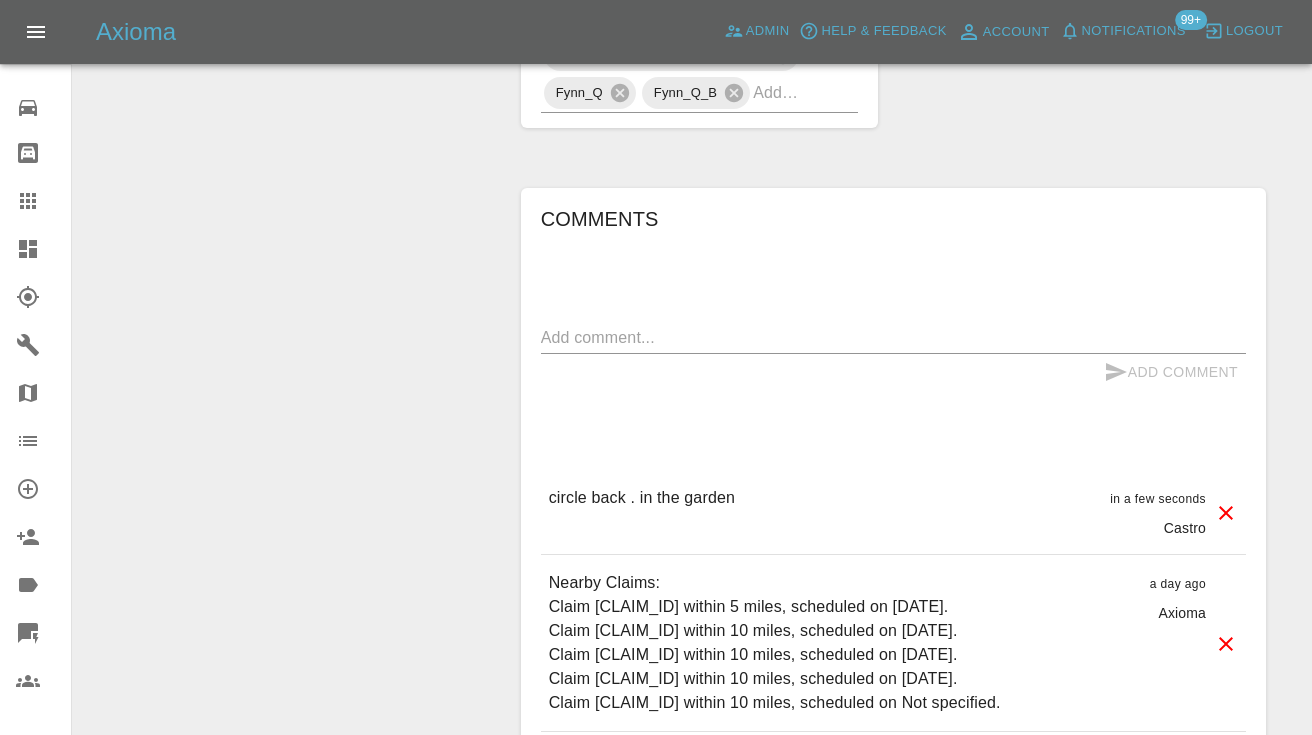 click on "TRENGO_BOOKING_NOTIFICATION TRENGO_REPAIRER_ALLOCATED TRENGO_BOOKING_FOLLOWUP_1 TRENGO_QUOTE_FOLLOWUP_1 Customer_Cancelled Kickass Customer TRENGO_QUOTE_FOLLOWUP_2 Gold Customer TRENGO_BOOKING_2HR_REMINDER Fynn_Q Fynn_Q_B" at bounding box center [700, -78] 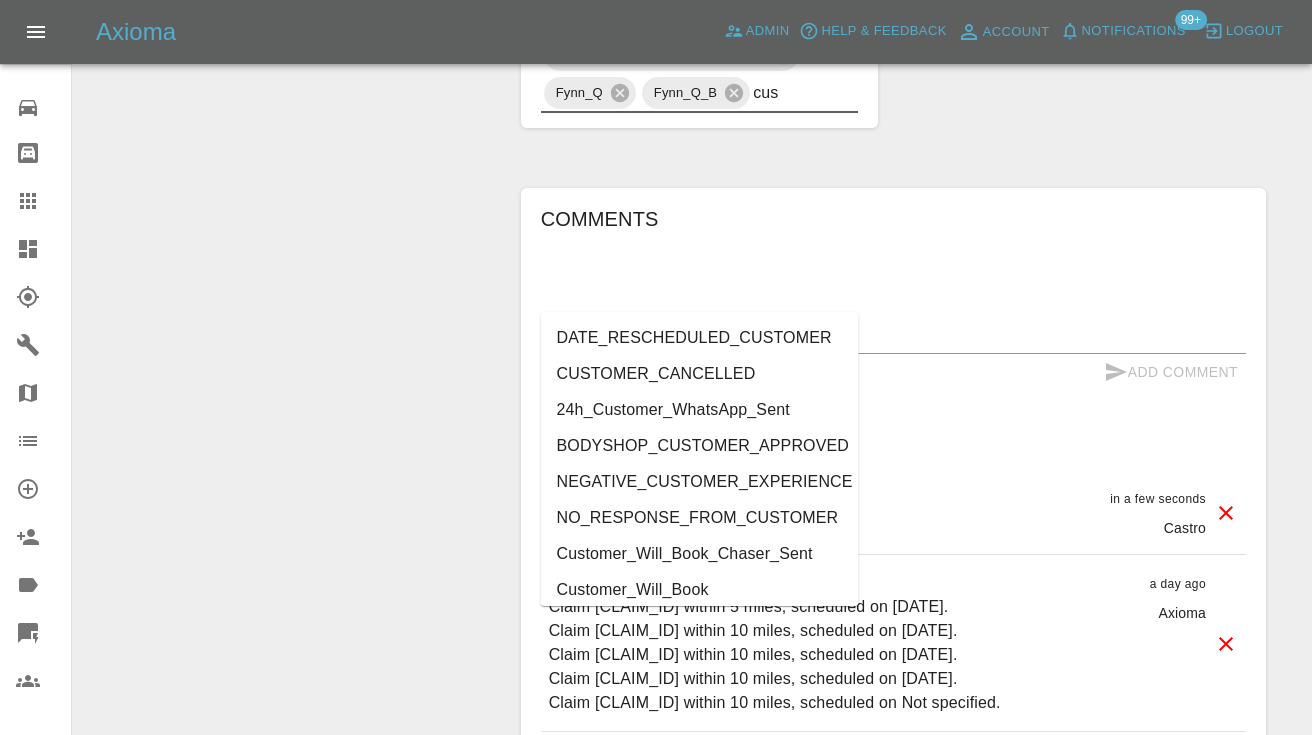 type on "cust" 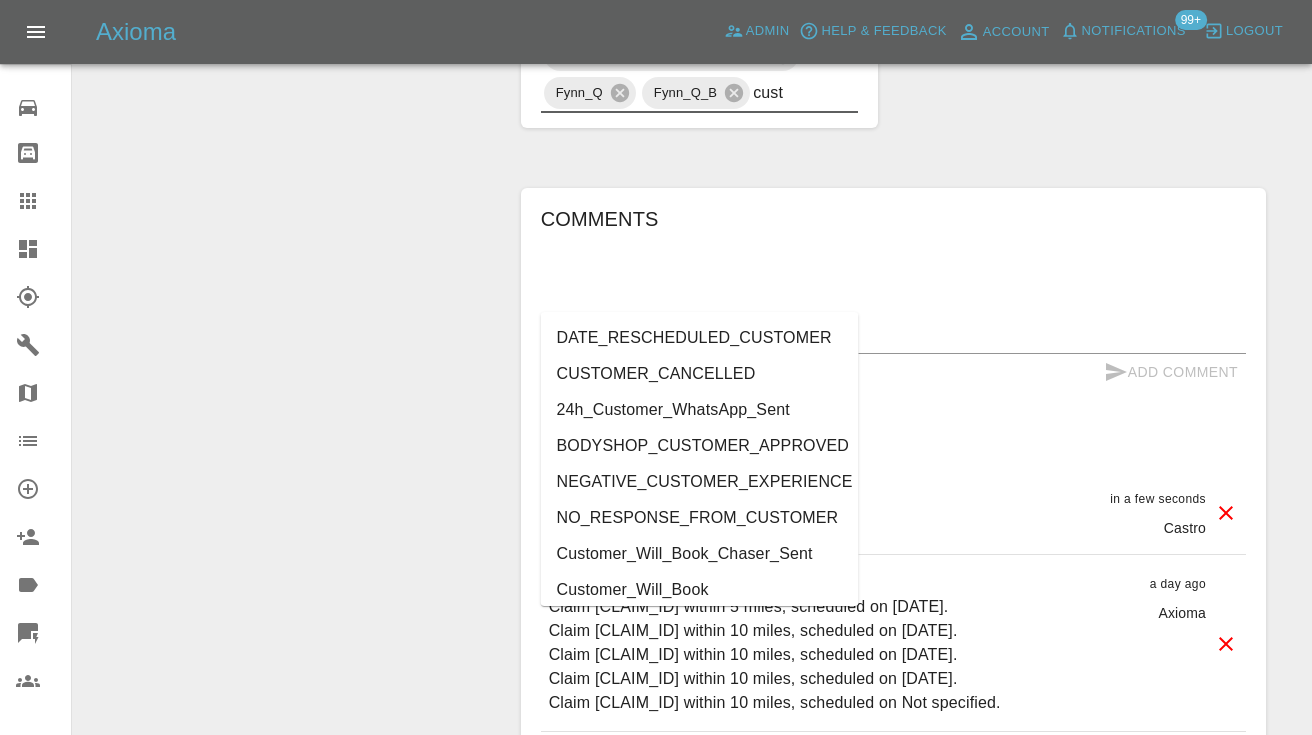 click on "Customer_Will_Book" at bounding box center (700, 590) 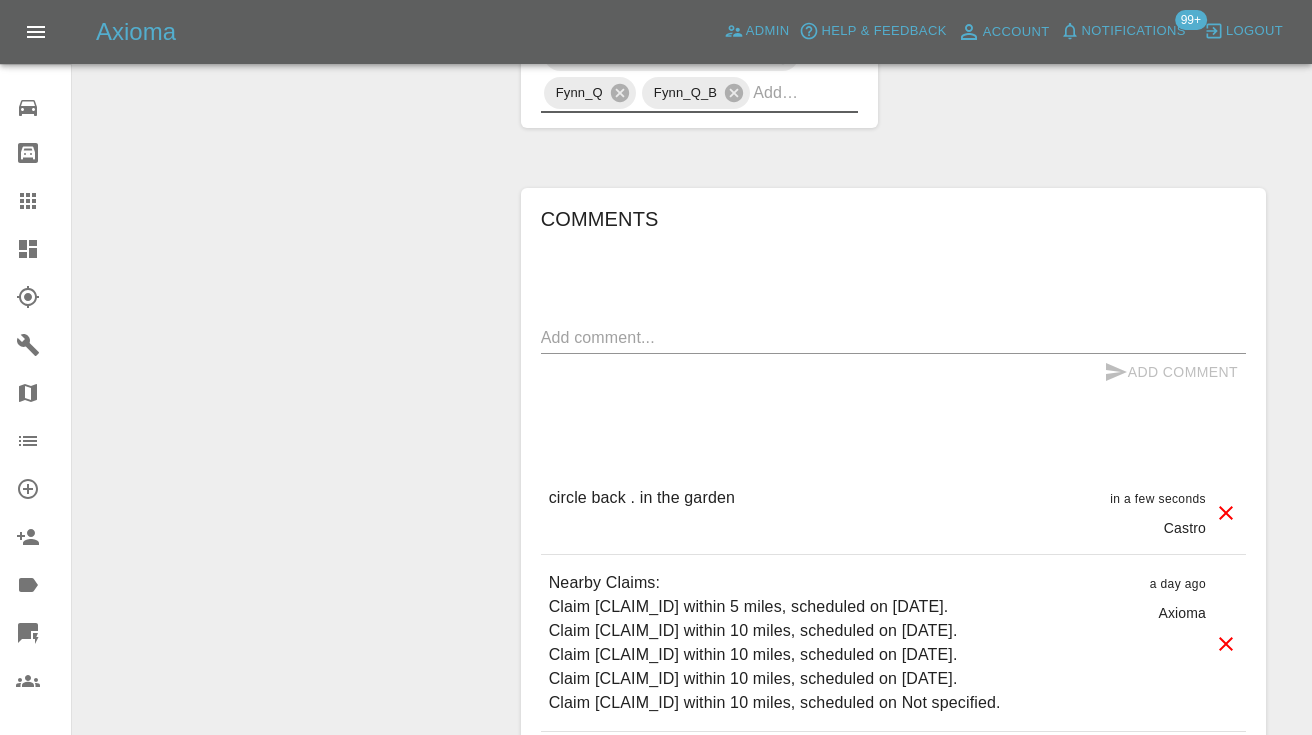 click at bounding box center [44, 201] 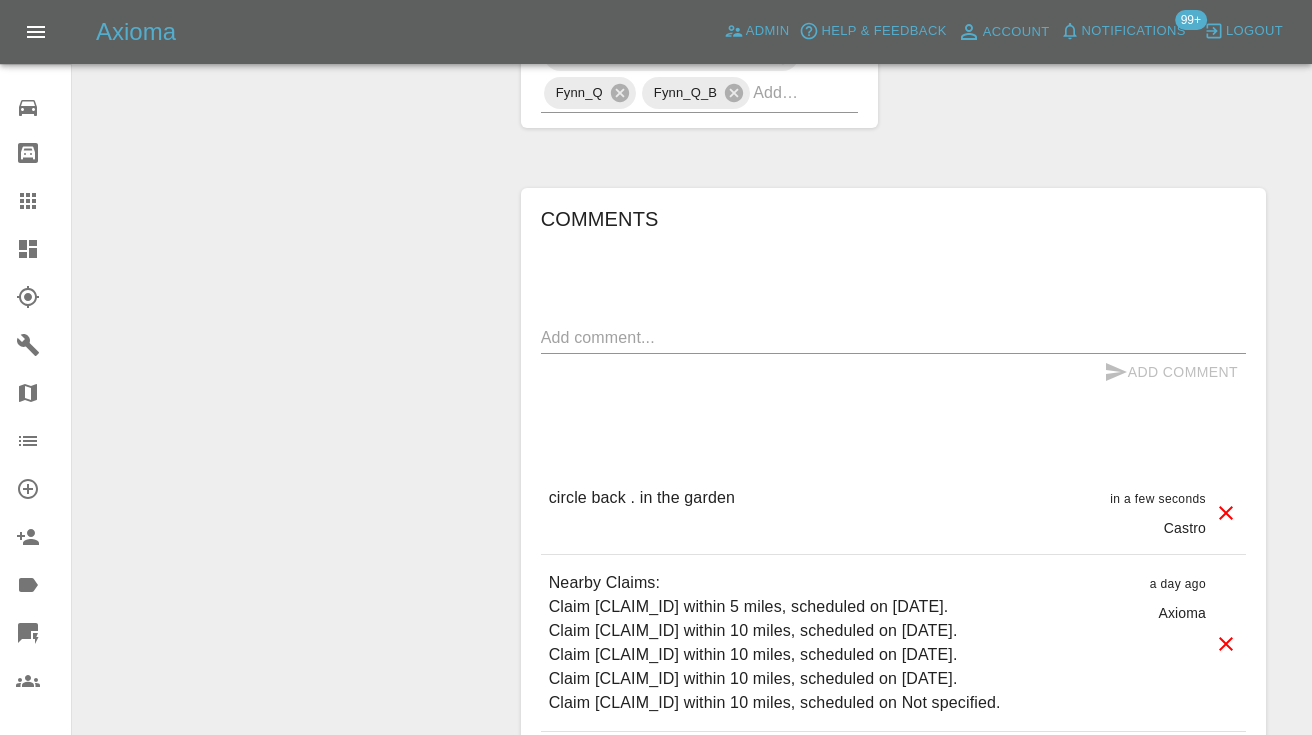 scroll, scrollTop: 200, scrollLeft: 0, axis: vertical 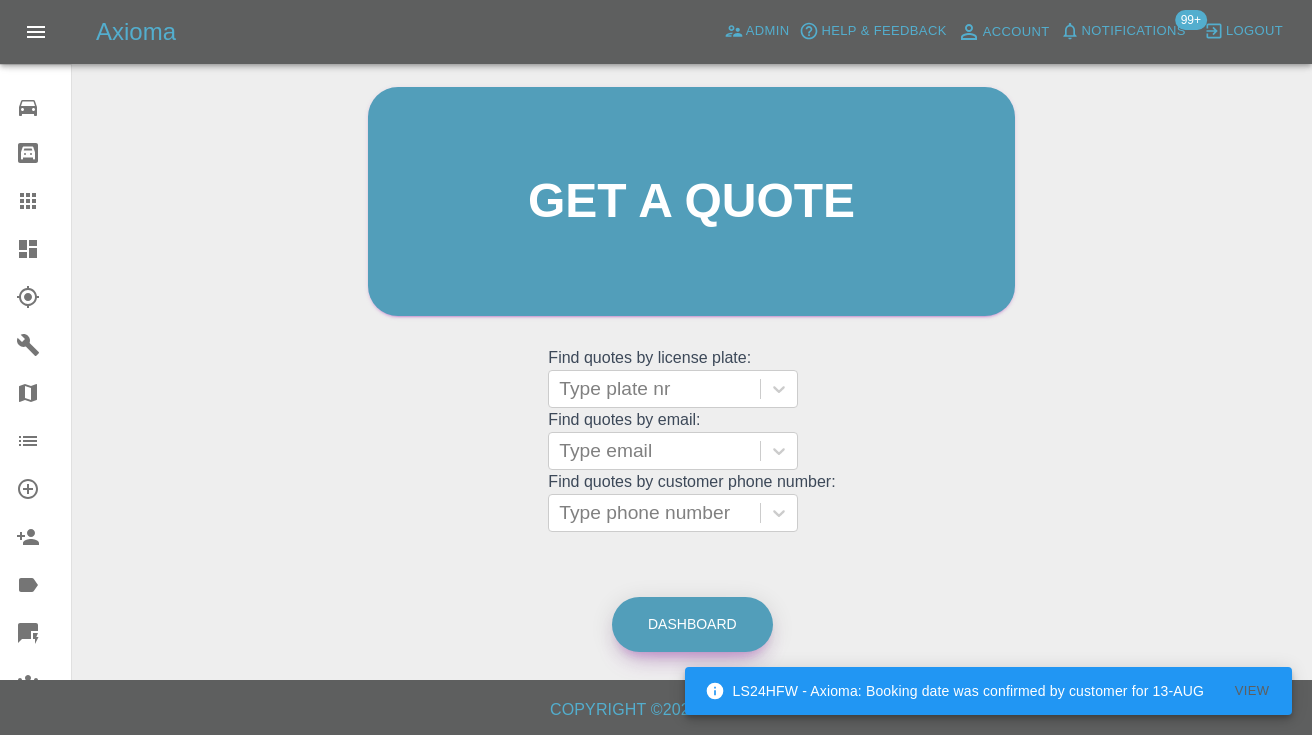 click on "Dashboard" at bounding box center (692, 624) 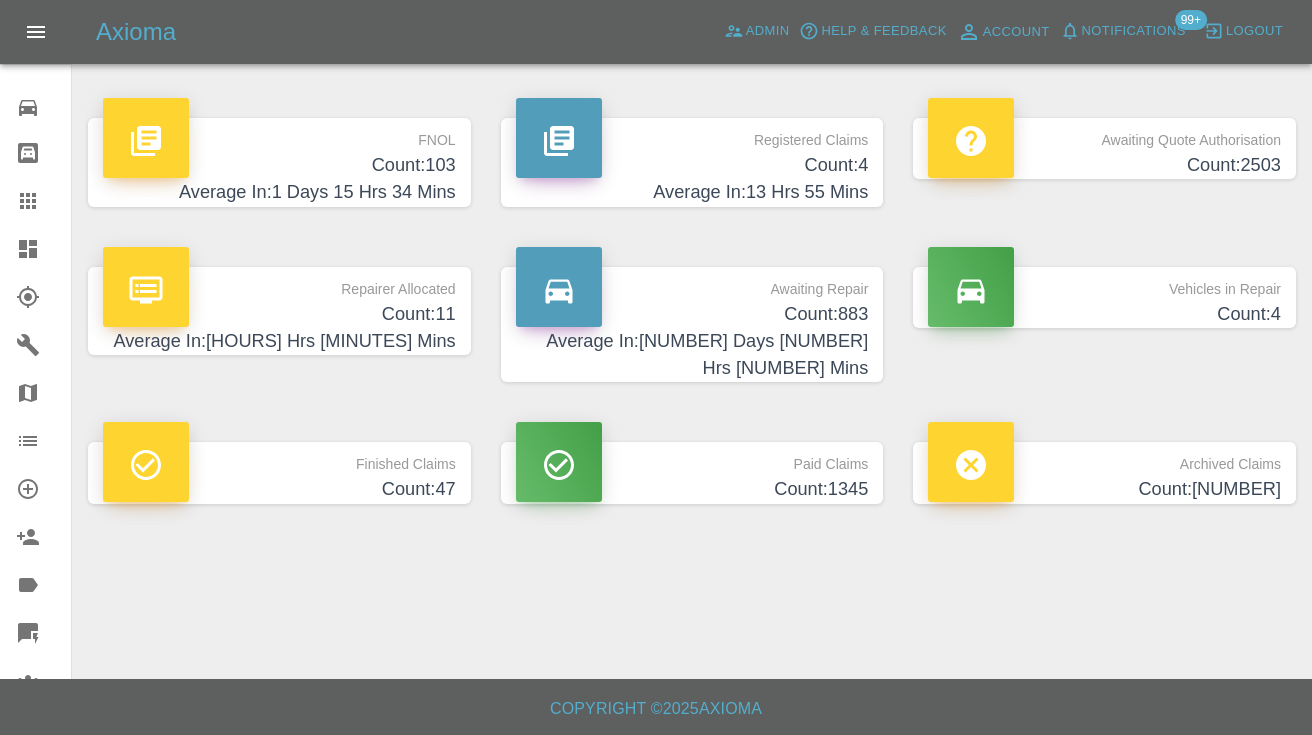 click on "Vehicles in Repair Count:  4" at bounding box center [1104, 325] 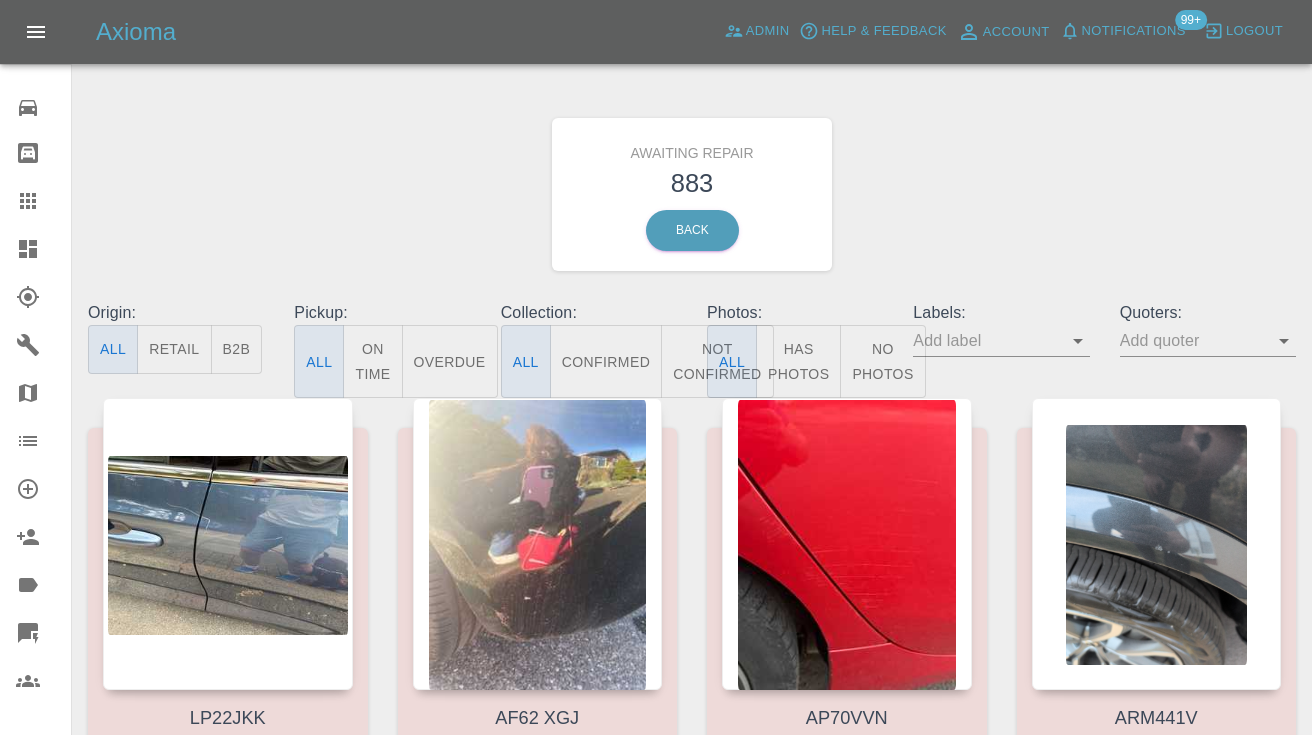 click on "Not Confirmed" at bounding box center (717, 361) 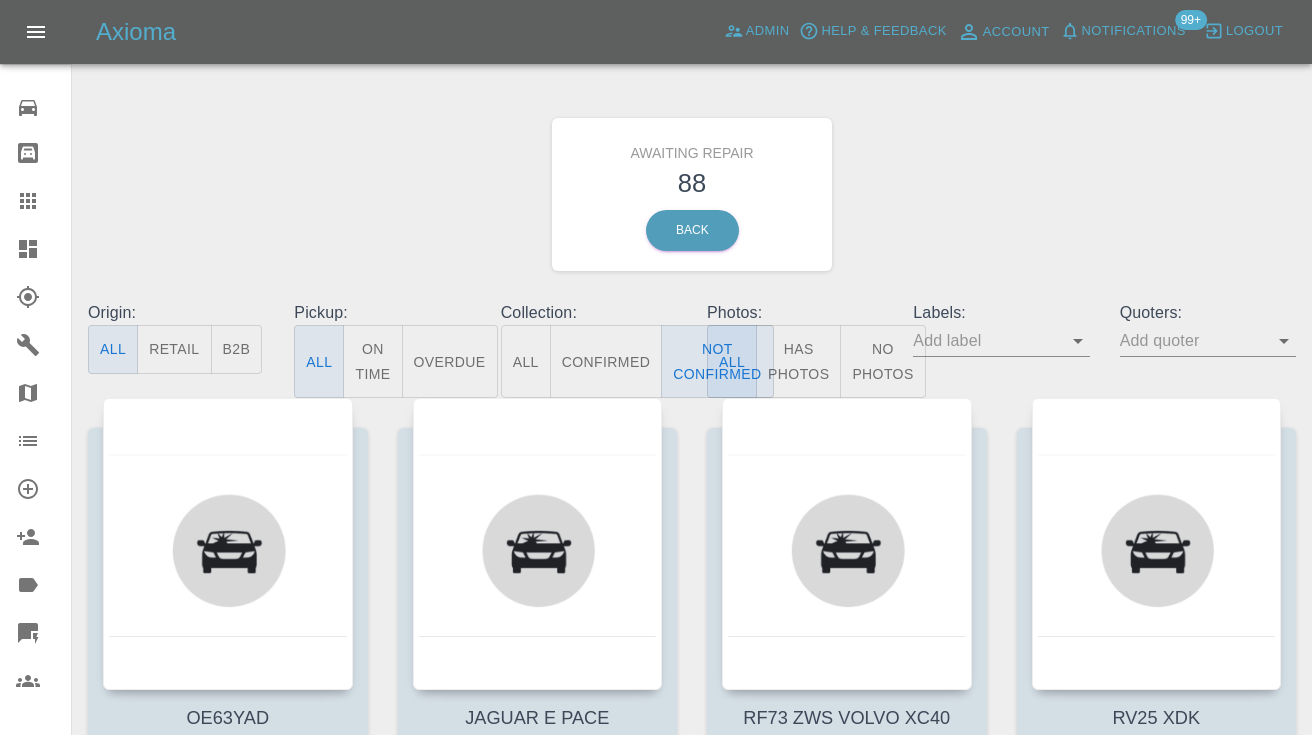 click on "Awaiting Repair 88 Back" at bounding box center (692, 194) 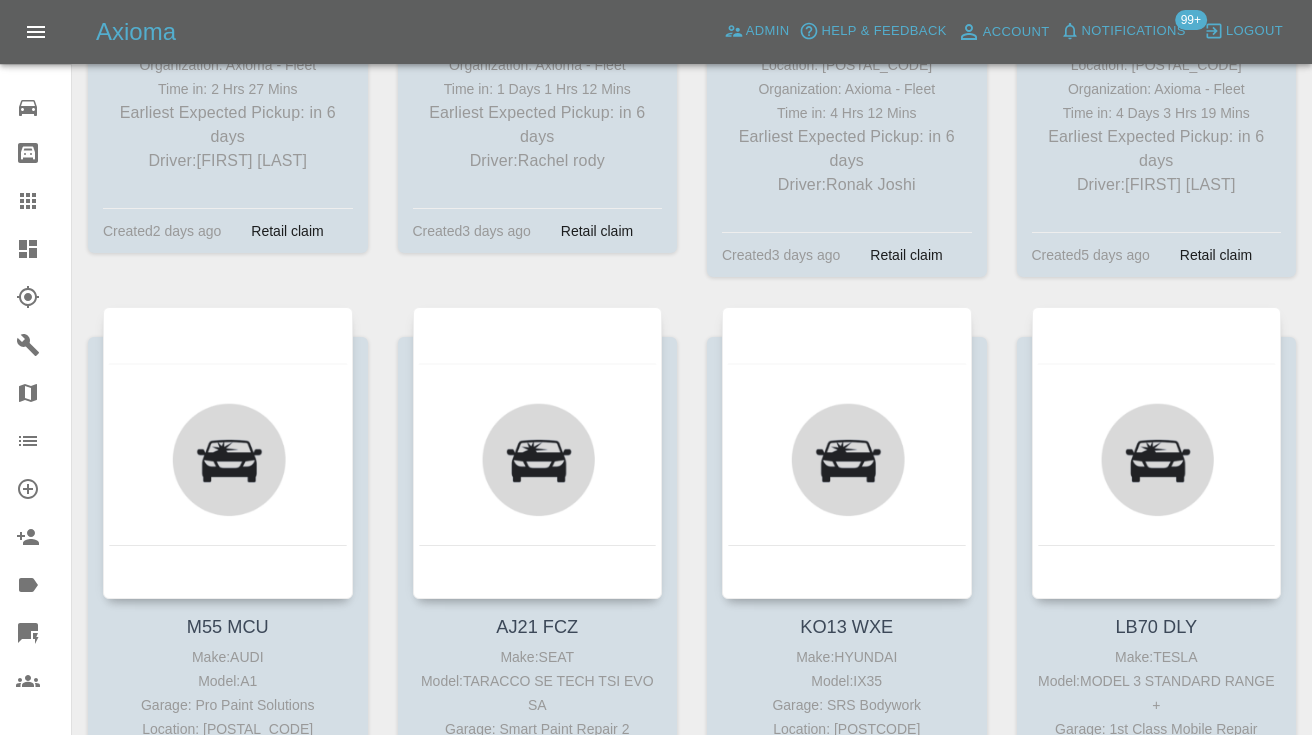 scroll, scrollTop: 4159, scrollLeft: 0, axis: vertical 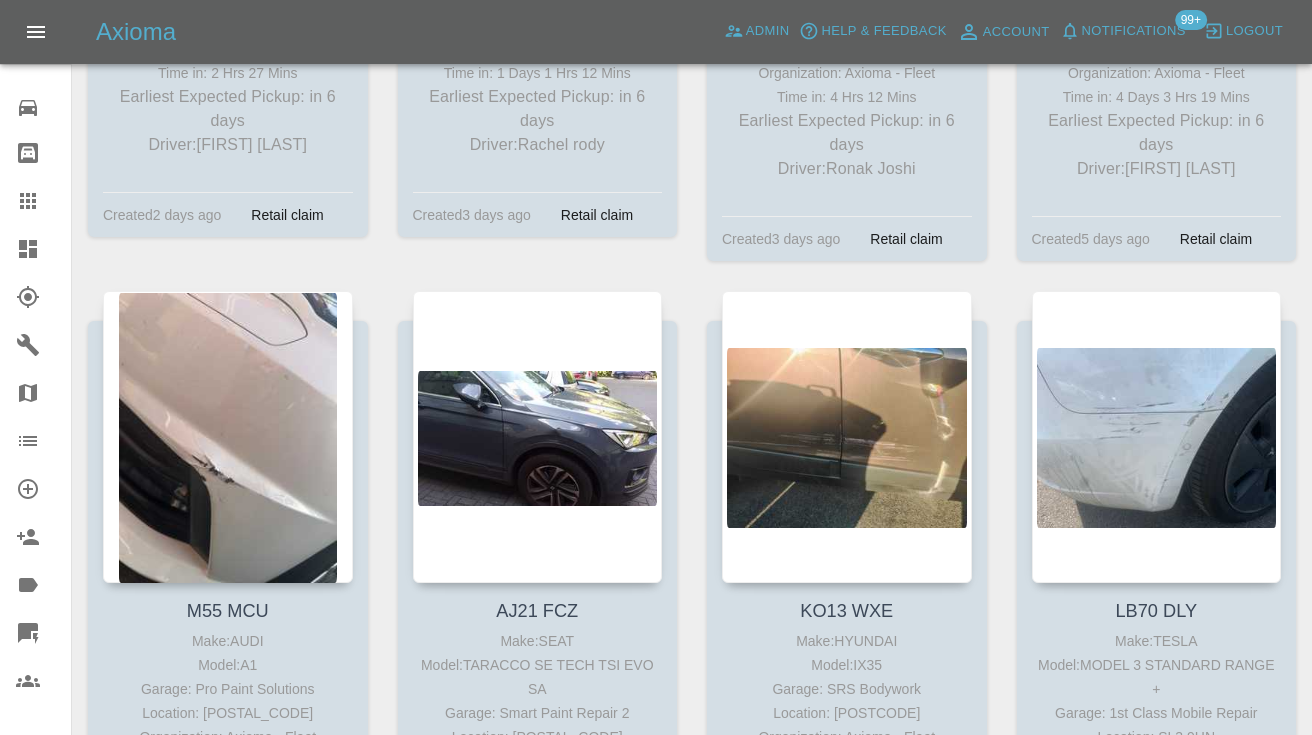 click on "Claims" at bounding box center [35, 201] 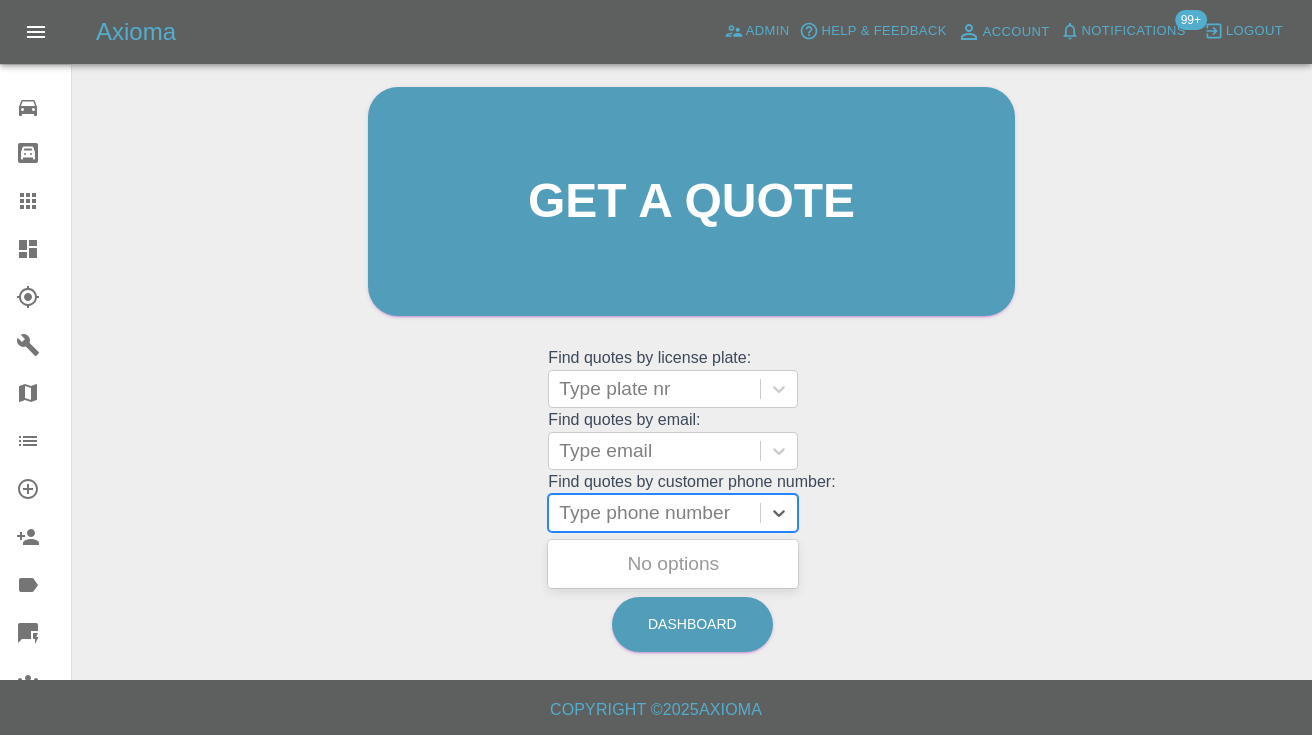 click on "Type phone number" at bounding box center [654, 513] 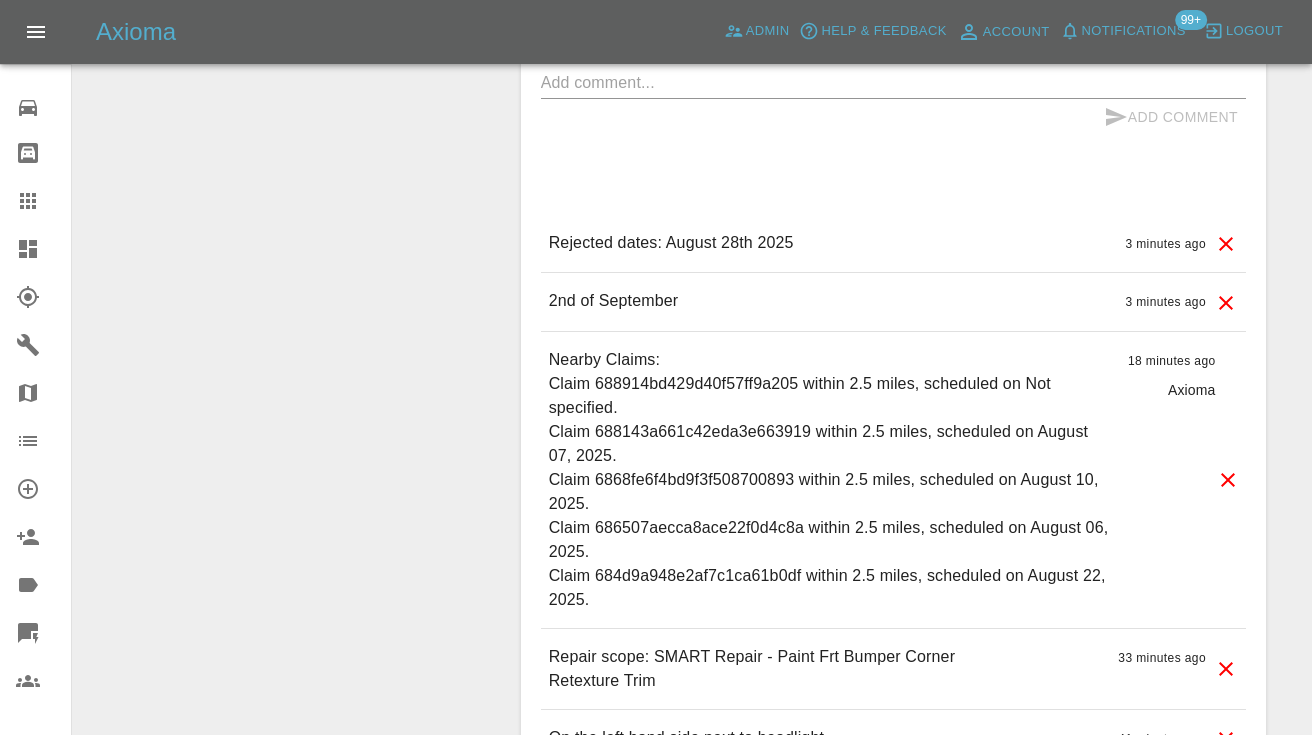 scroll, scrollTop: 0, scrollLeft: 0, axis: both 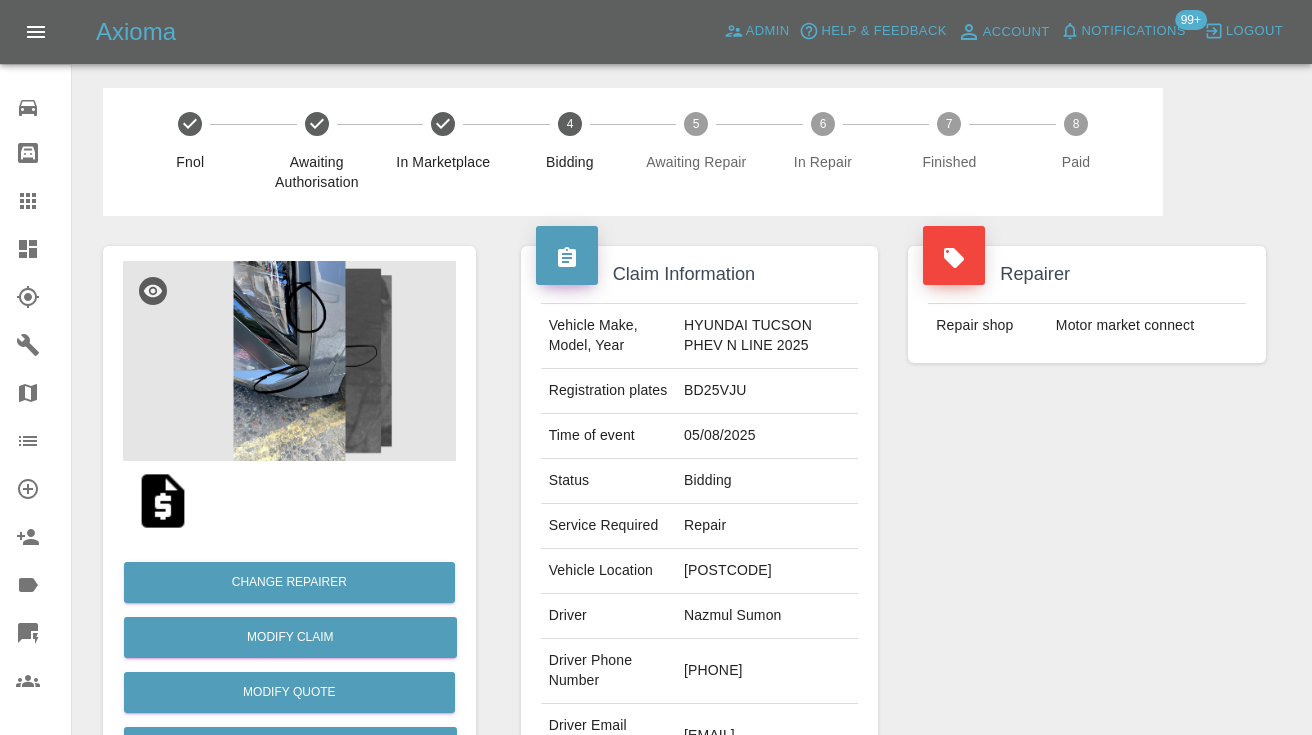 click on "Repairer Repair shop Motor market connect" at bounding box center [1087, 514] 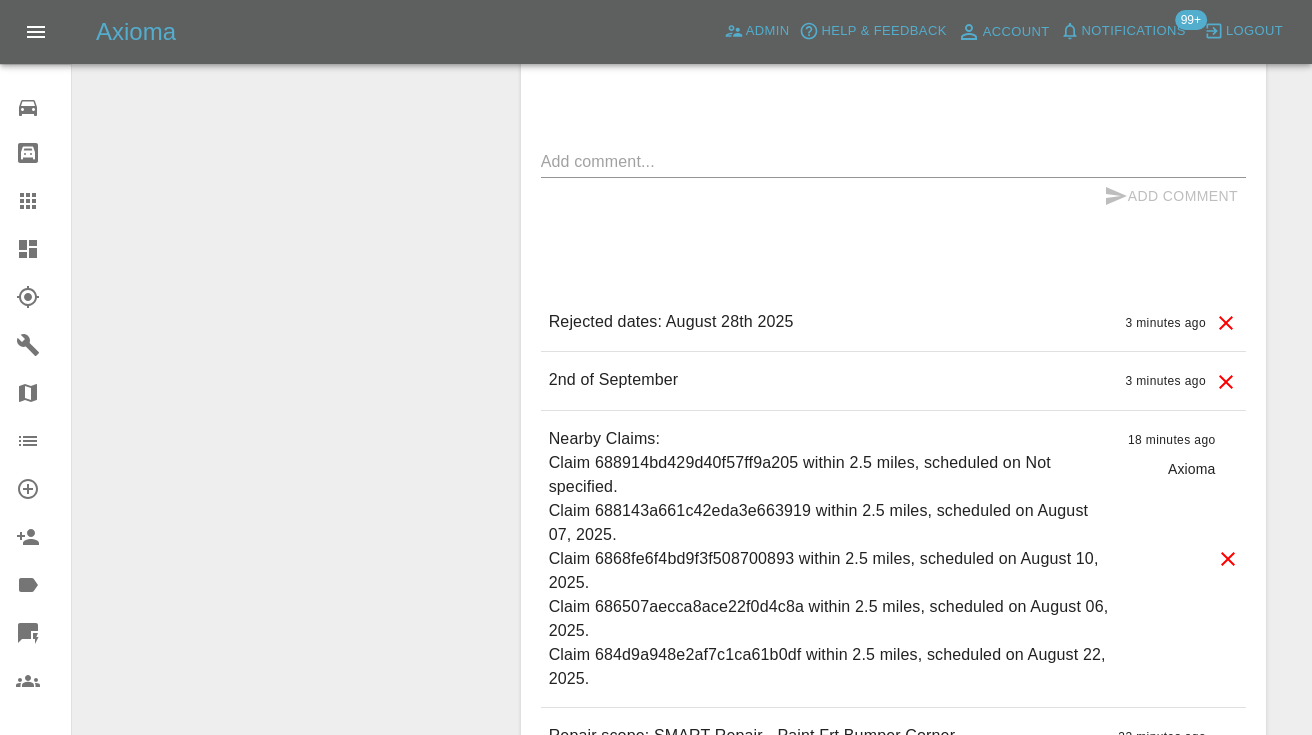 scroll, scrollTop: 1463, scrollLeft: 0, axis: vertical 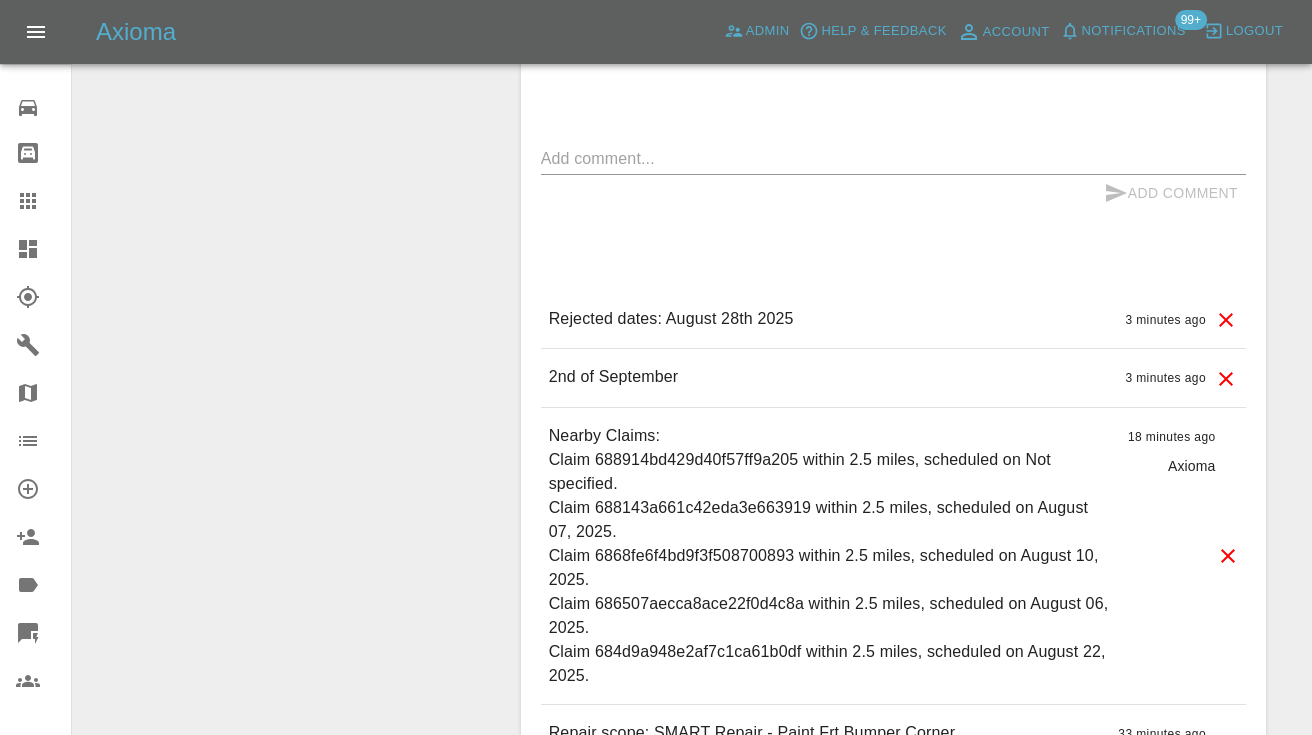 click 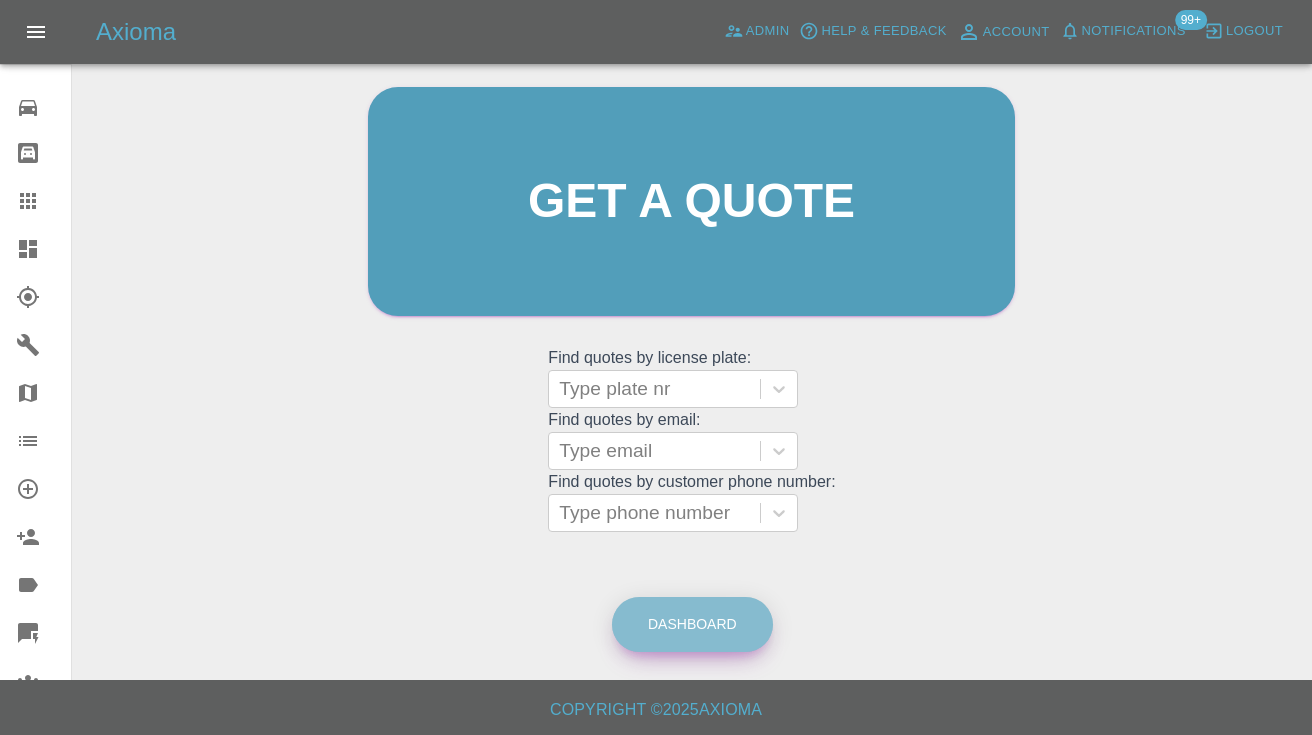 click on "Dashboard" at bounding box center (692, 624) 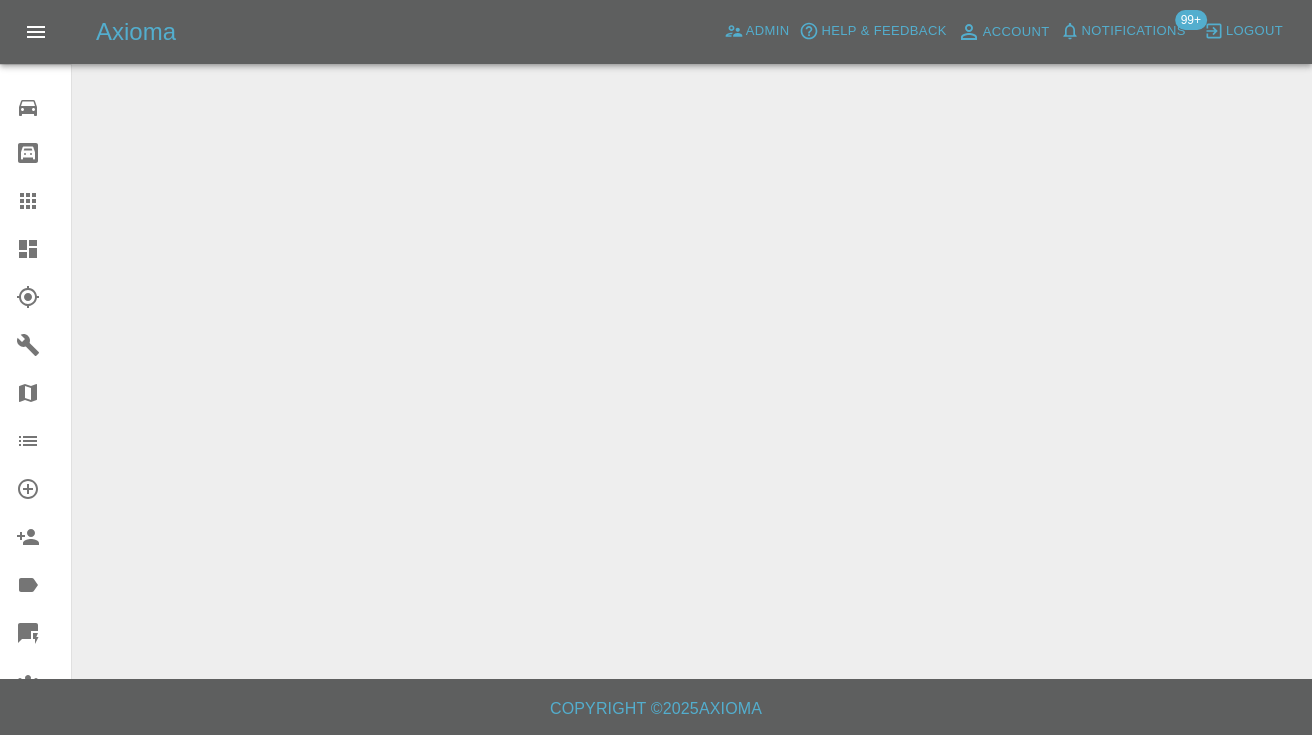 scroll, scrollTop: 0, scrollLeft: 0, axis: both 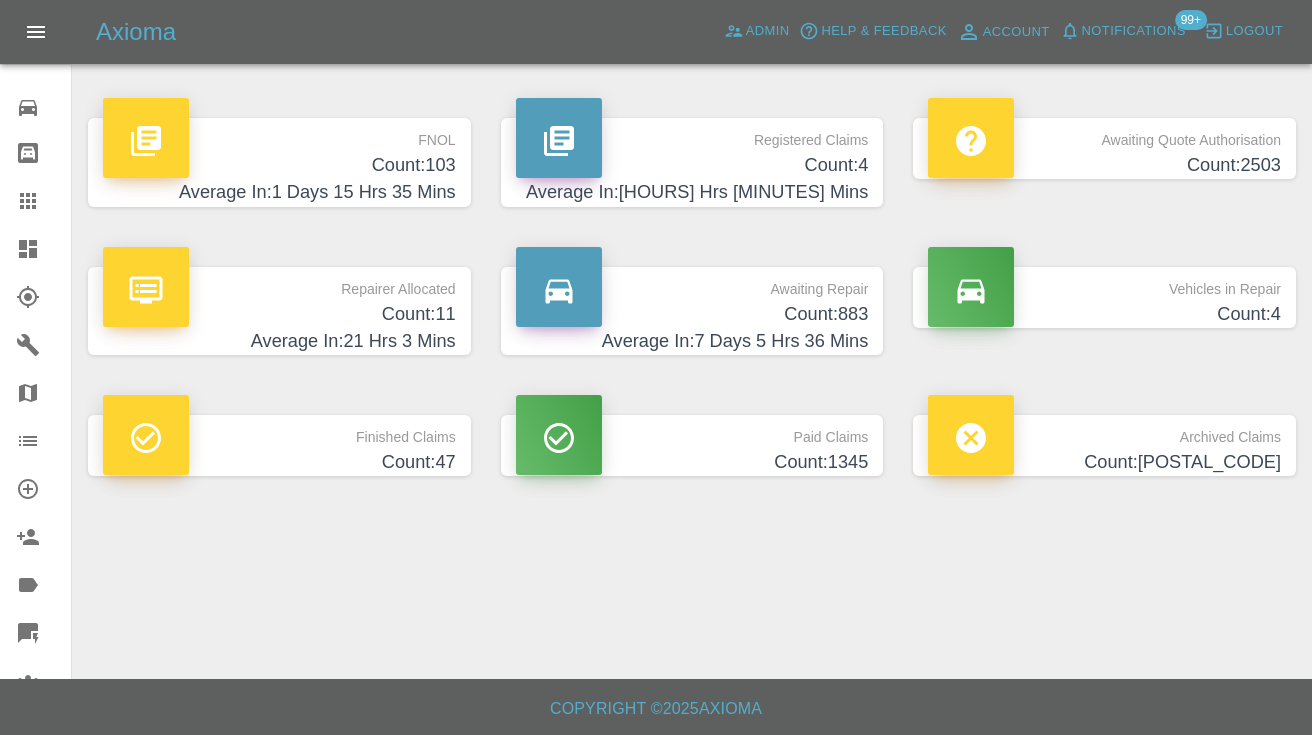 click on "Count:  883" at bounding box center (692, 314) 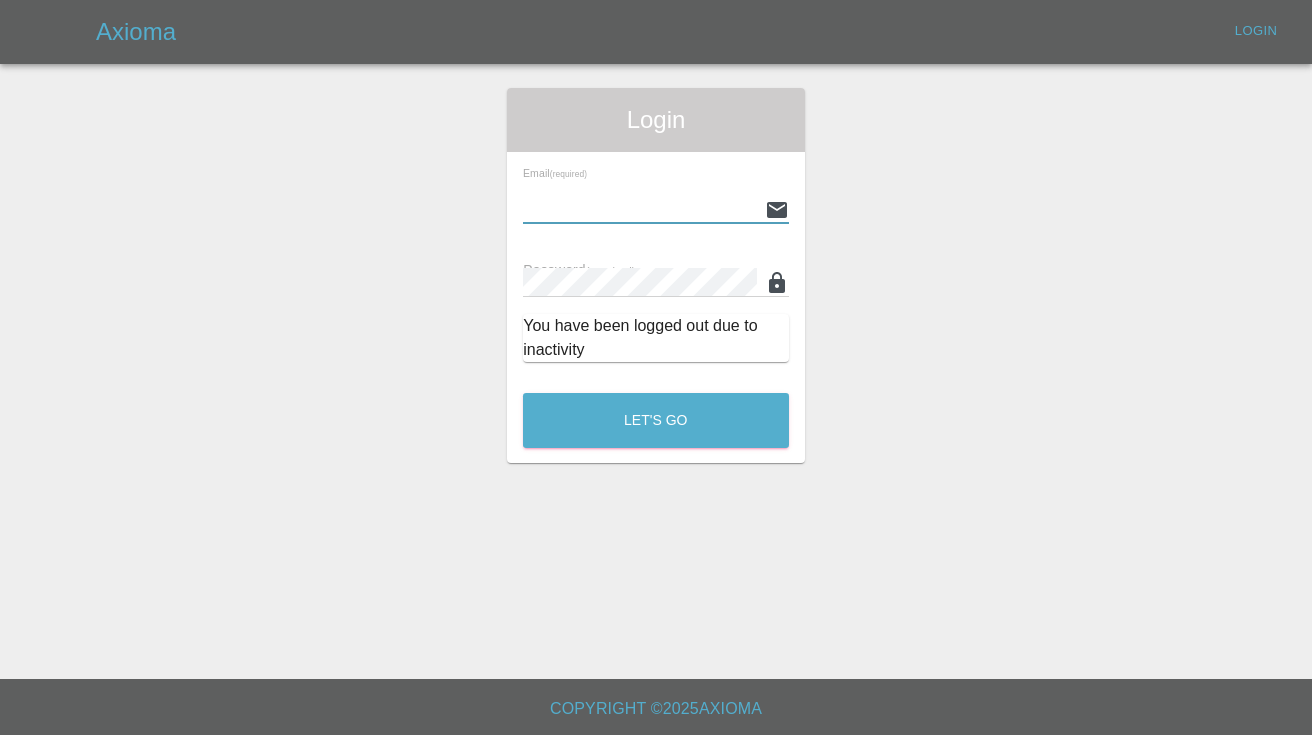 type on "[EMAIL]" 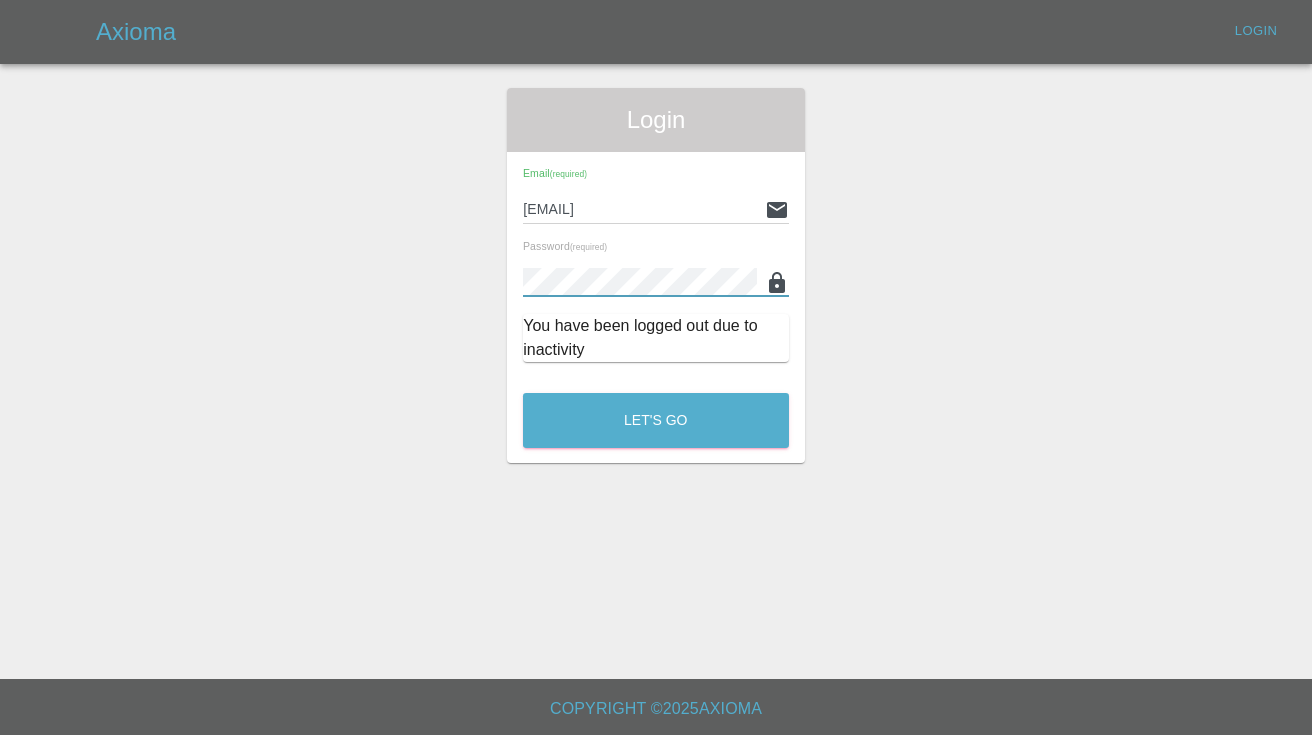 click on "Let's Go" at bounding box center (656, 420) 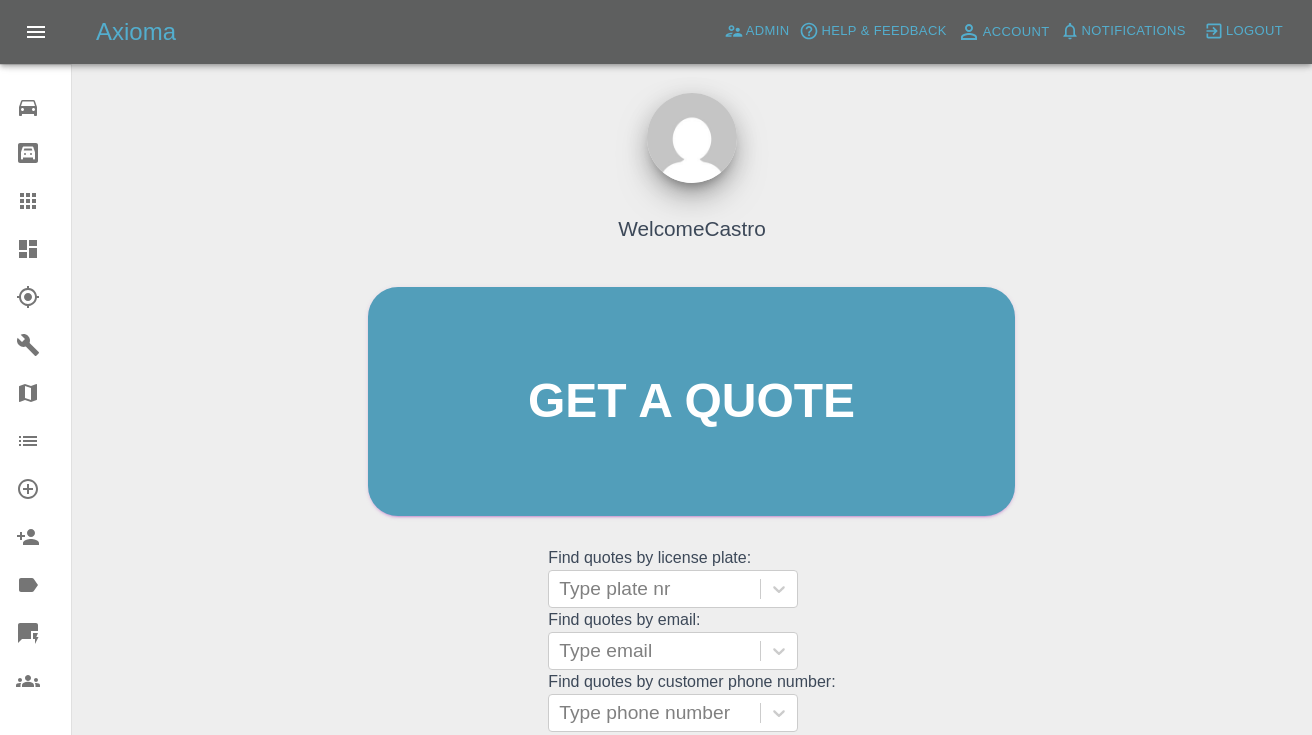 click on "Welcome  Castro Get a quote Get a quote Find quotes by license plate: Type plate nr Find quotes by email: Type email Find quotes by customer phone number: Type phone number" at bounding box center (691, 440) 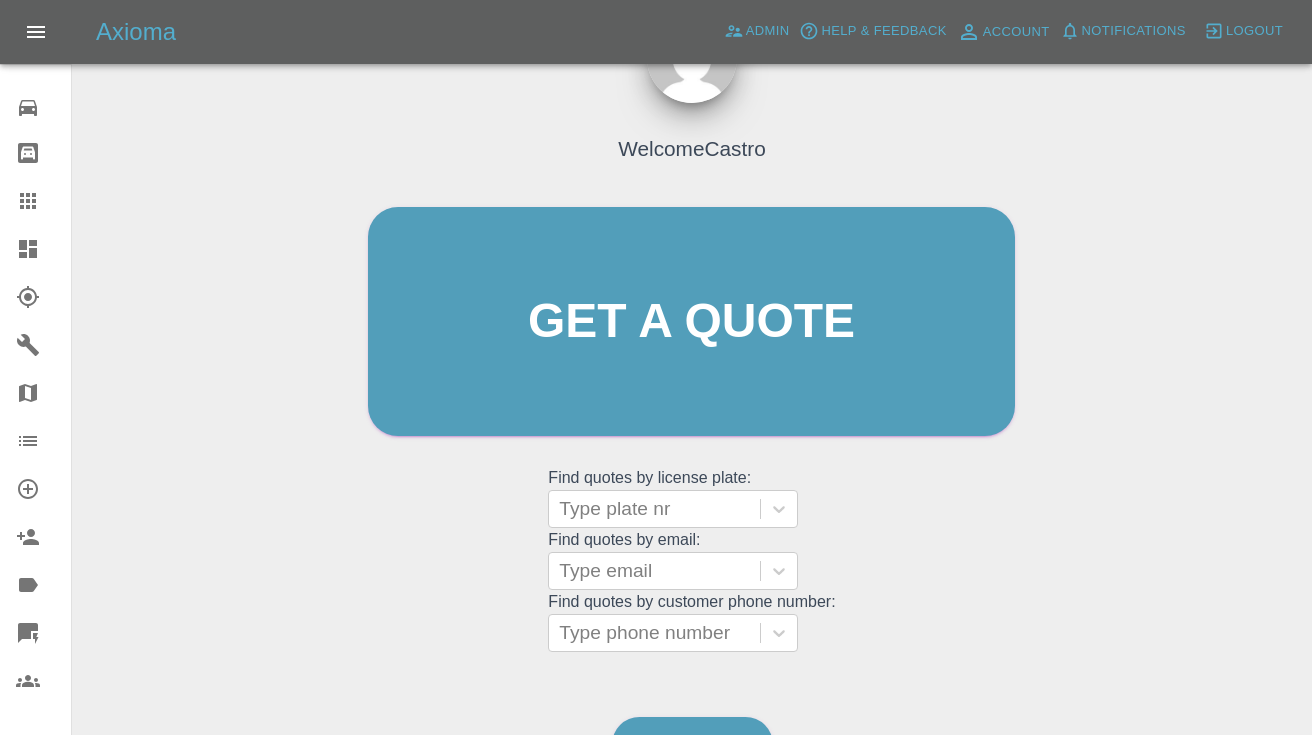 scroll, scrollTop: 202, scrollLeft: 0, axis: vertical 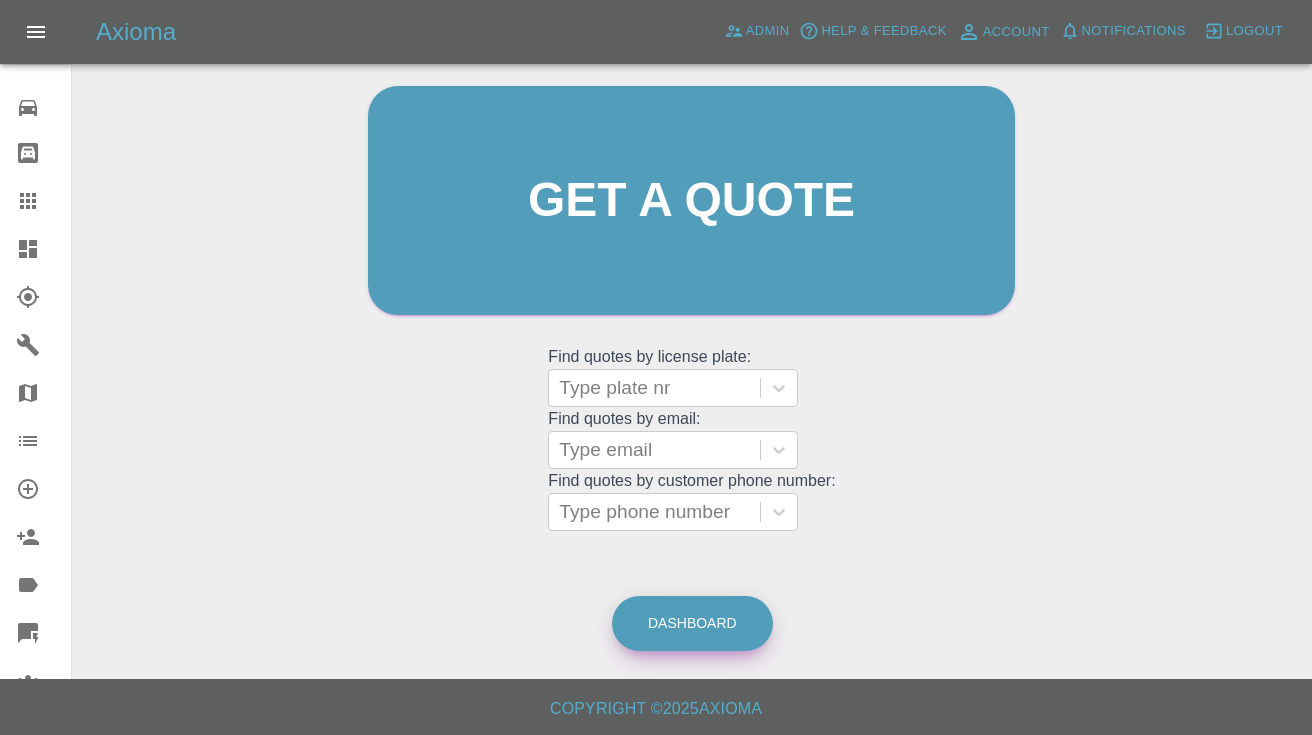 click on "Dashboard" at bounding box center [692, 623] 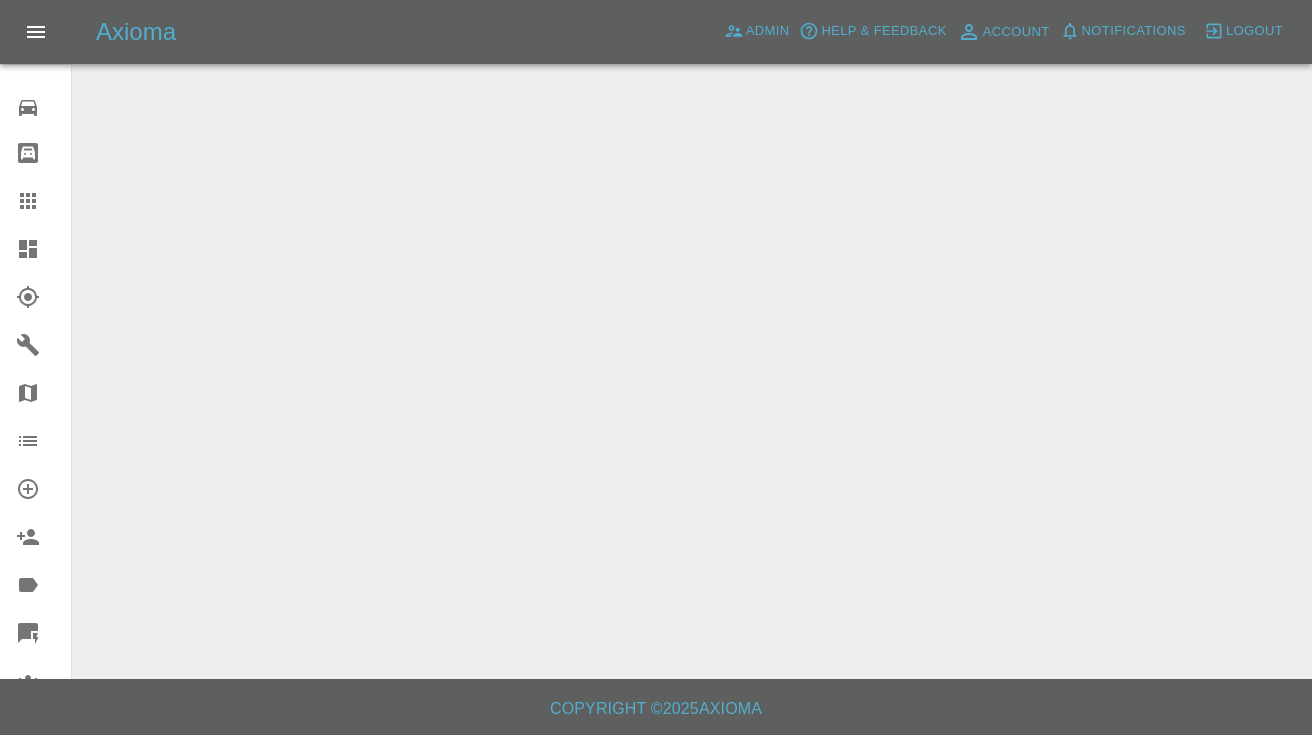 scroll, scrollTop: 0, scrollLeft: 0, axis: both 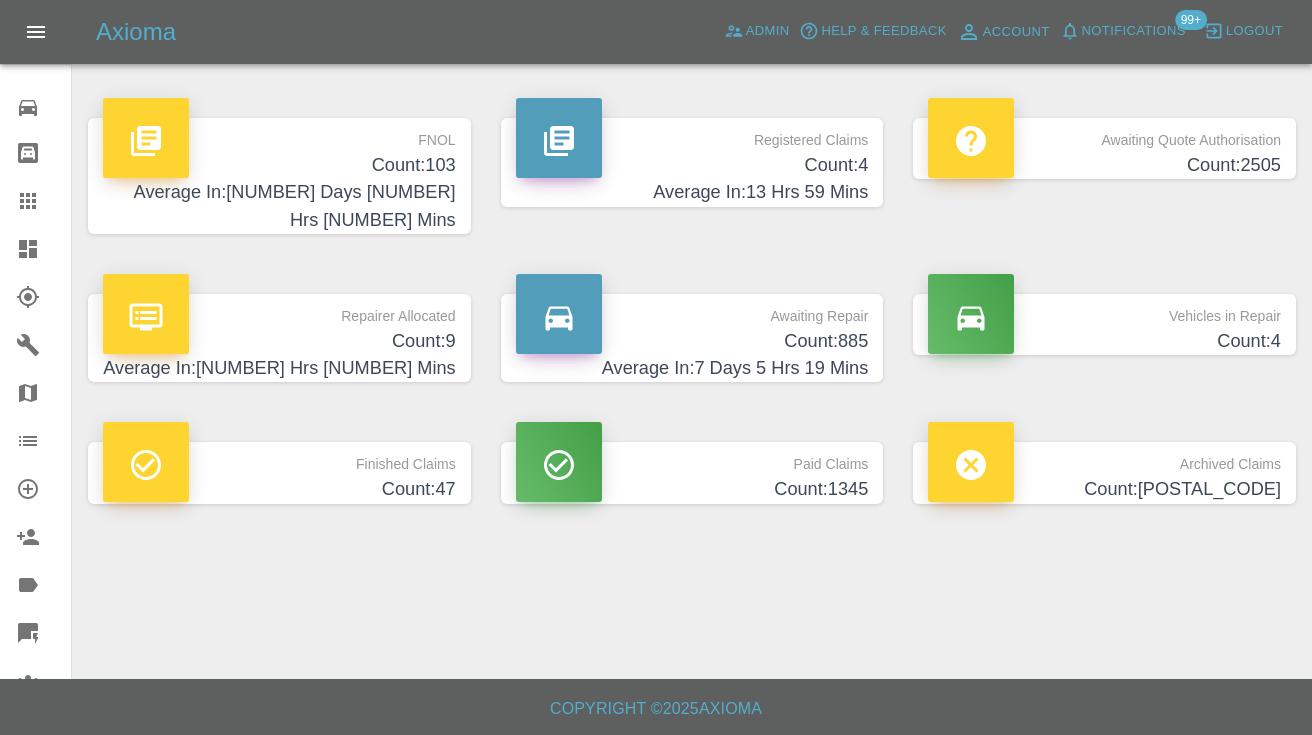 click on "Count:  885" at bounding box center (692, 341) 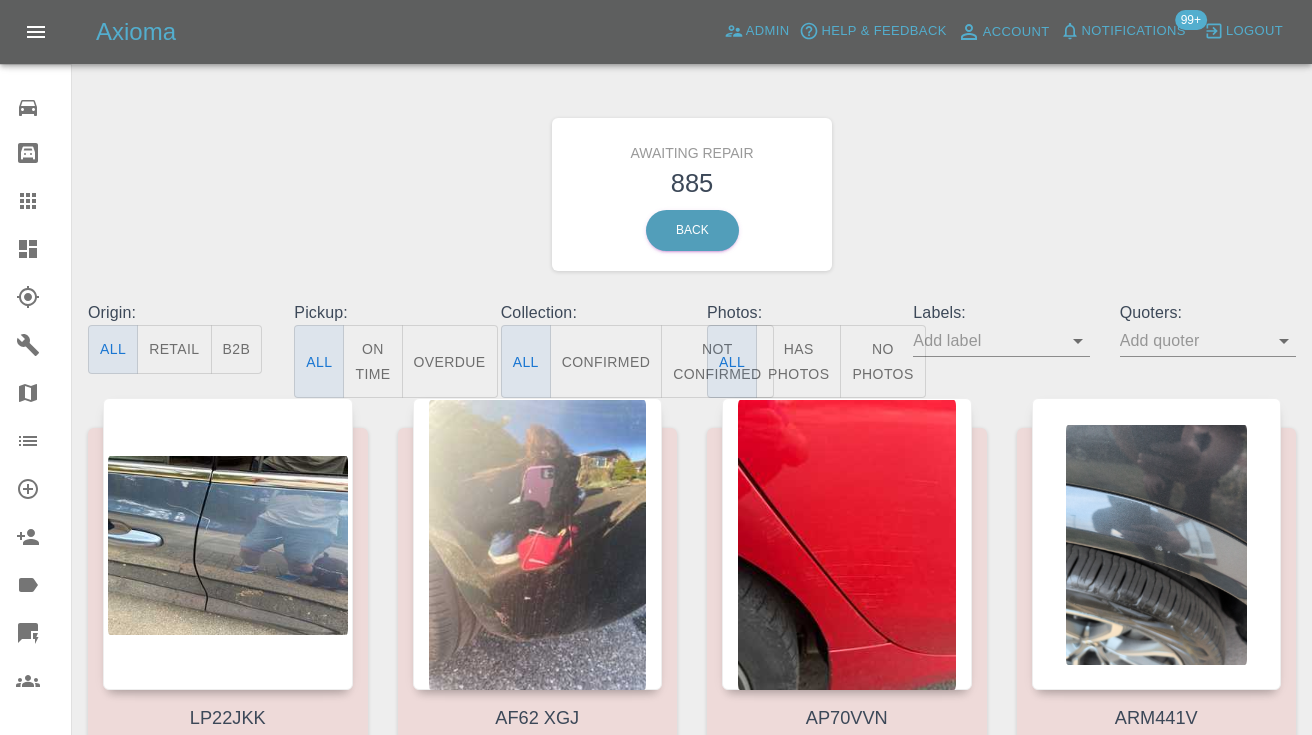 click on "Not Confirmed" at bounding box center [717, 361] 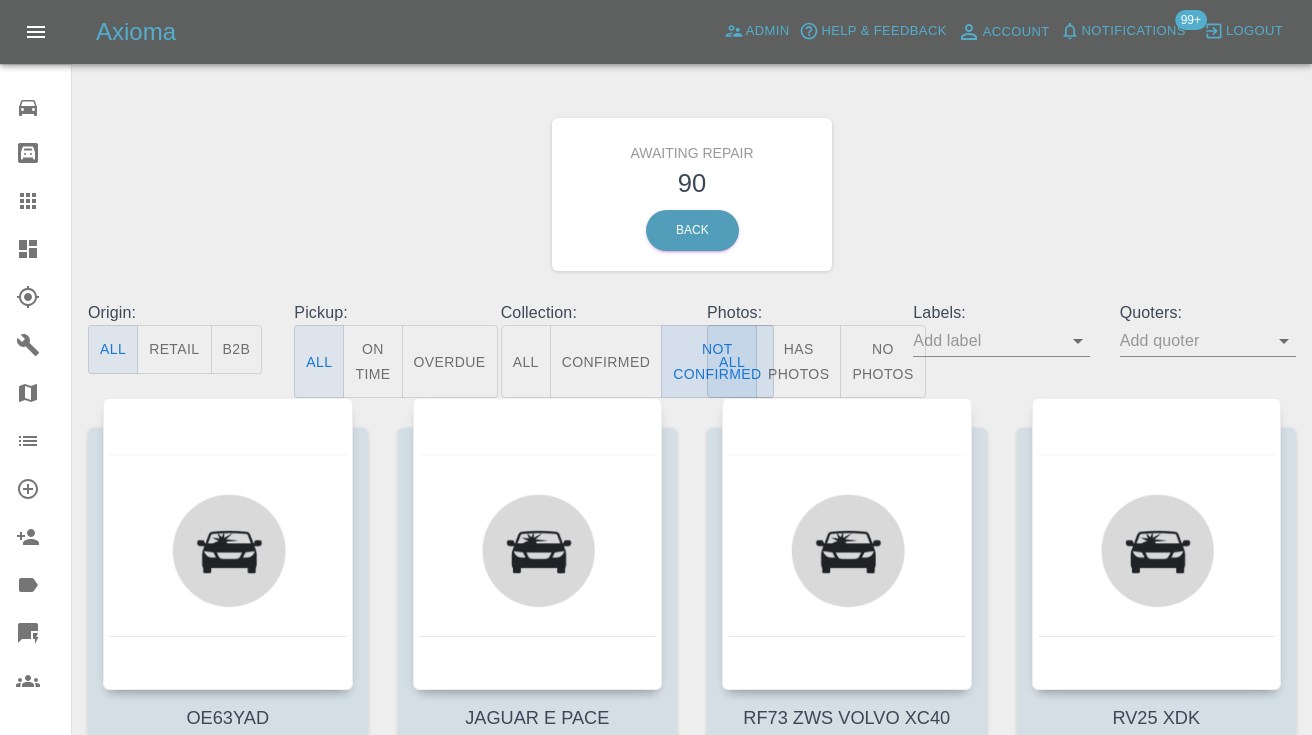 type on "false" 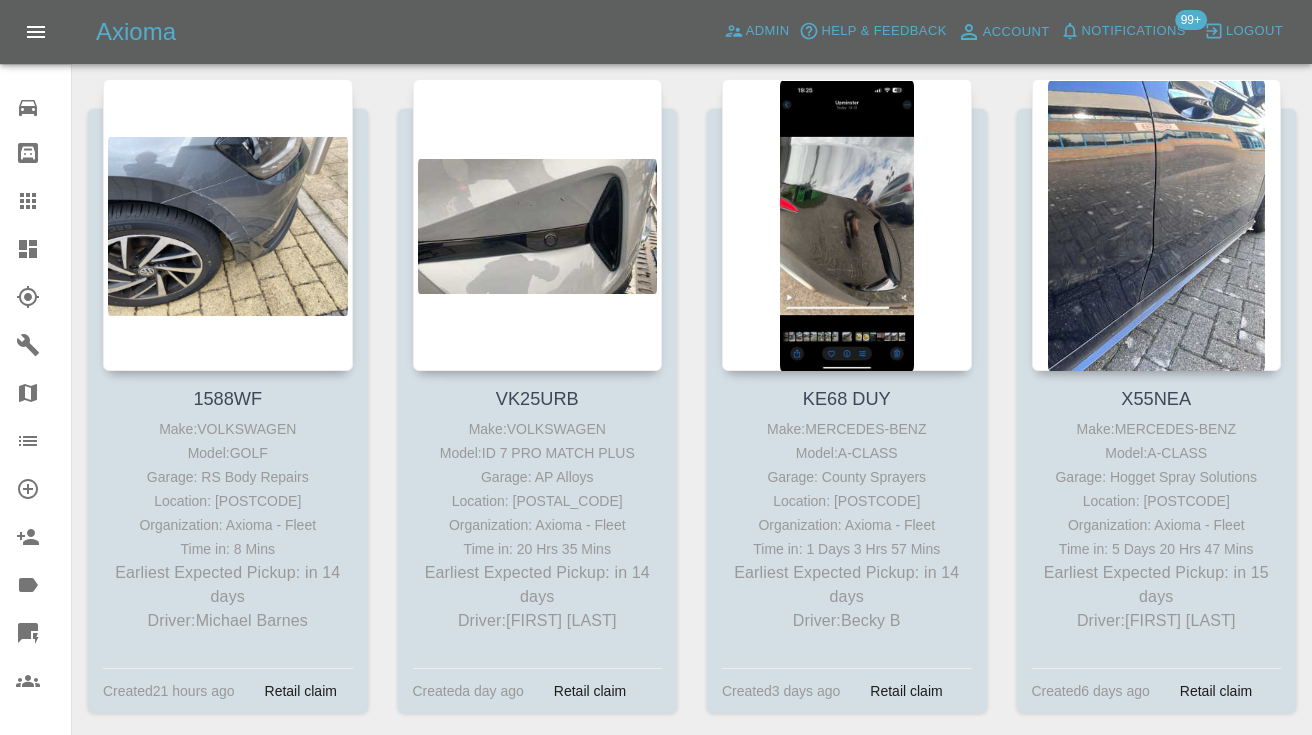 scroll, scrollTop: 9152, scrollLeft: 0, axis: vertical 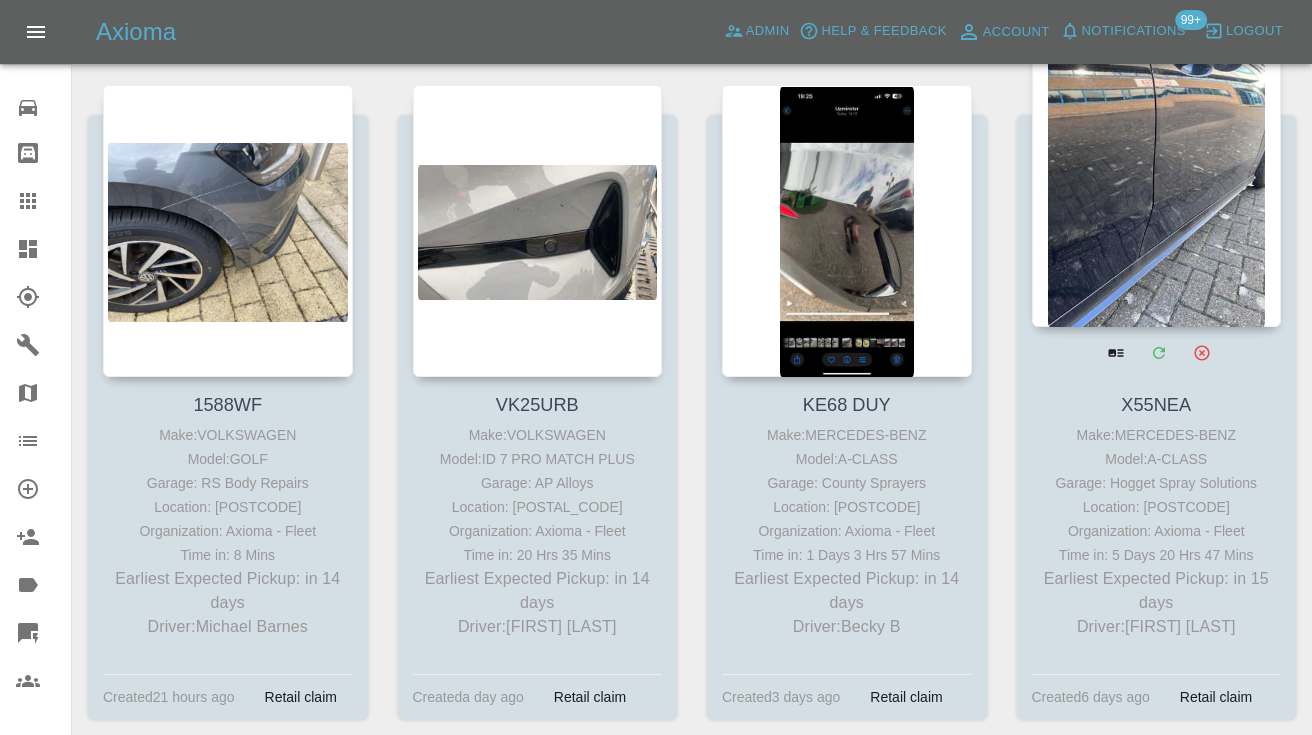 click at bounding box center [1157, 181] 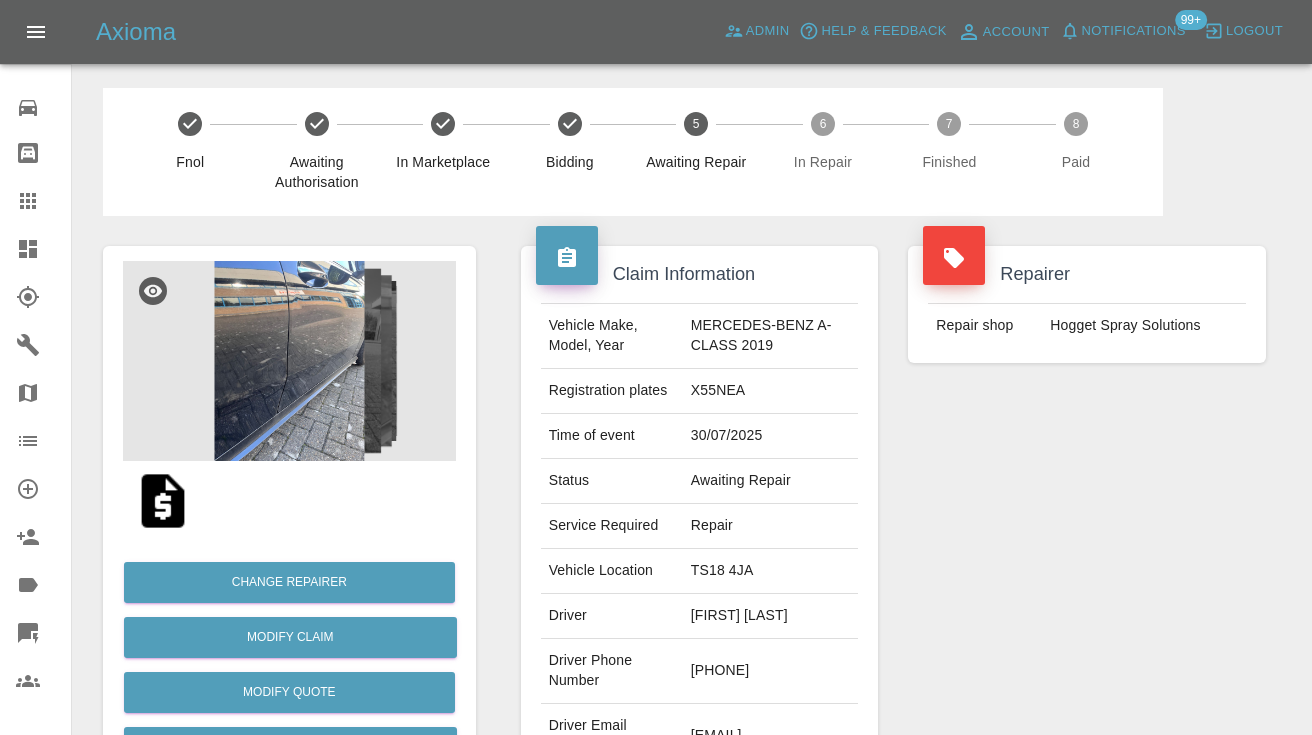 click on "[PHONE]" at bounding box center [771, 671] 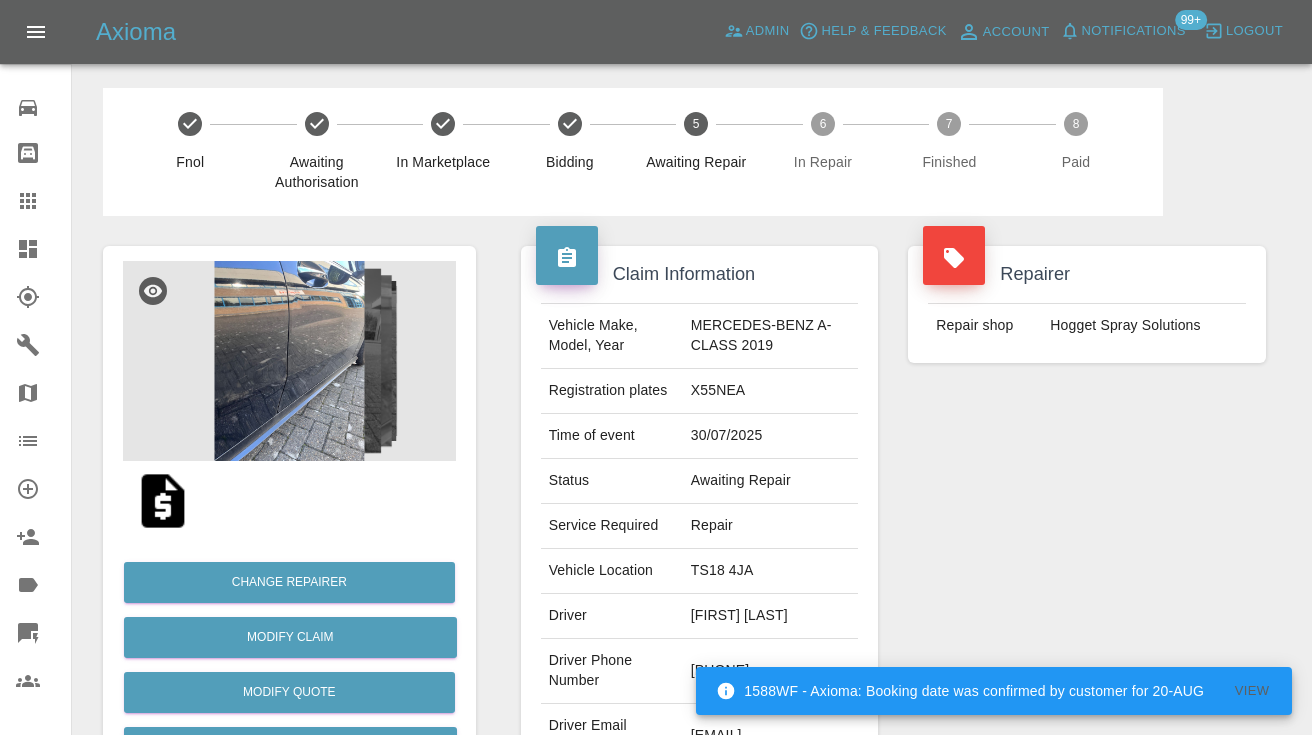 copy on "[PHONE]" 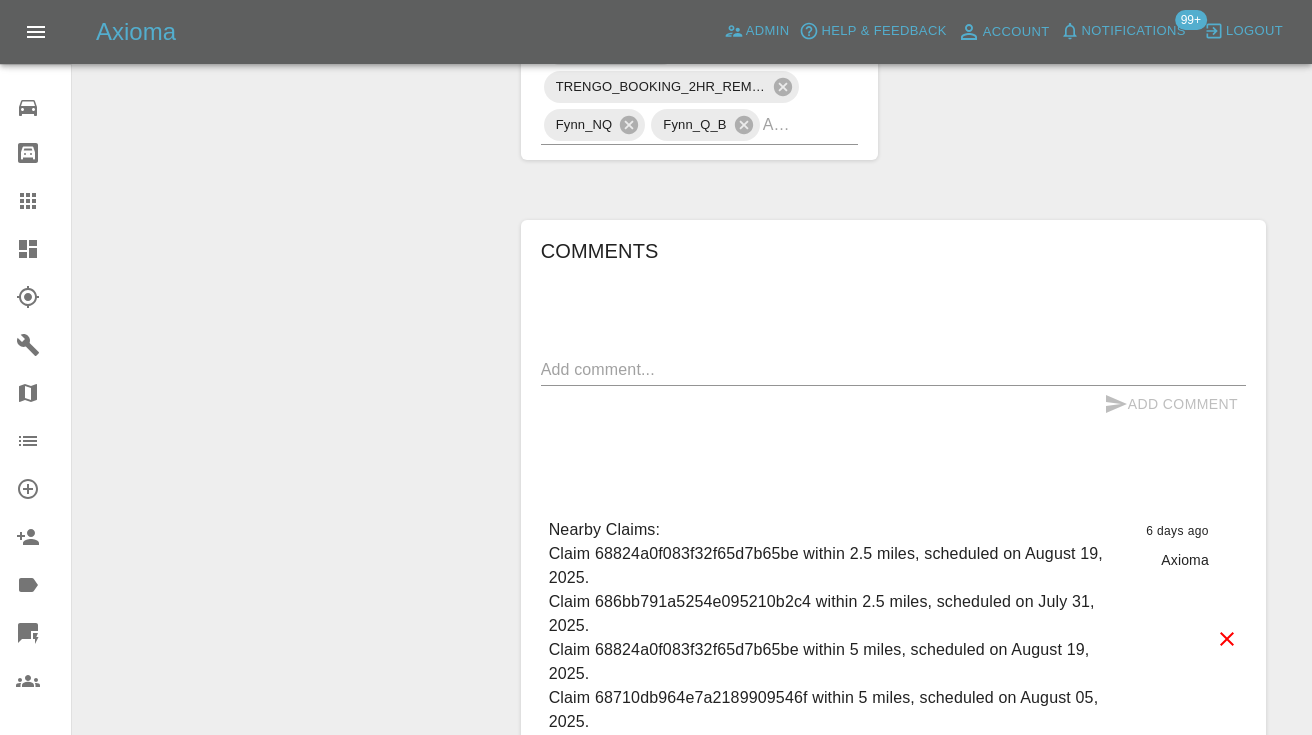 scroll, scrollTop: 1586, scrollLeft: 0, axis: vertical 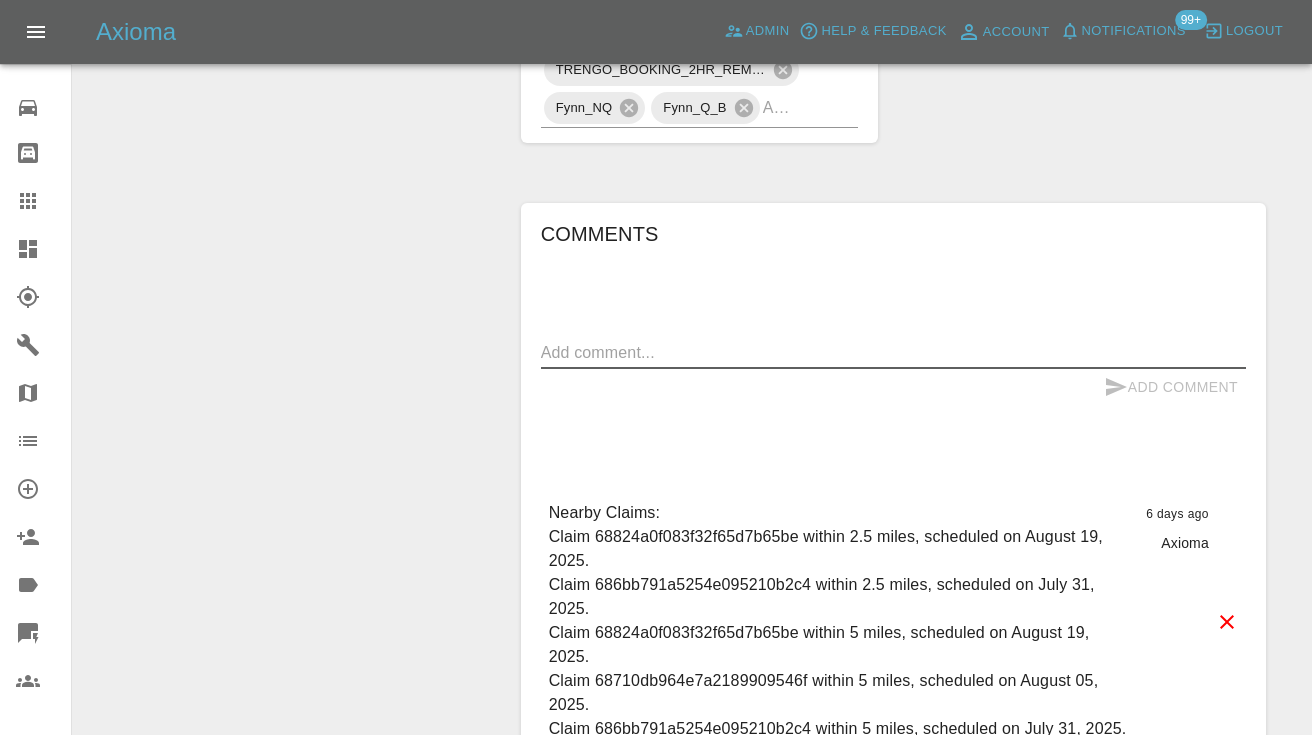 click at bounding box center (893, 352) 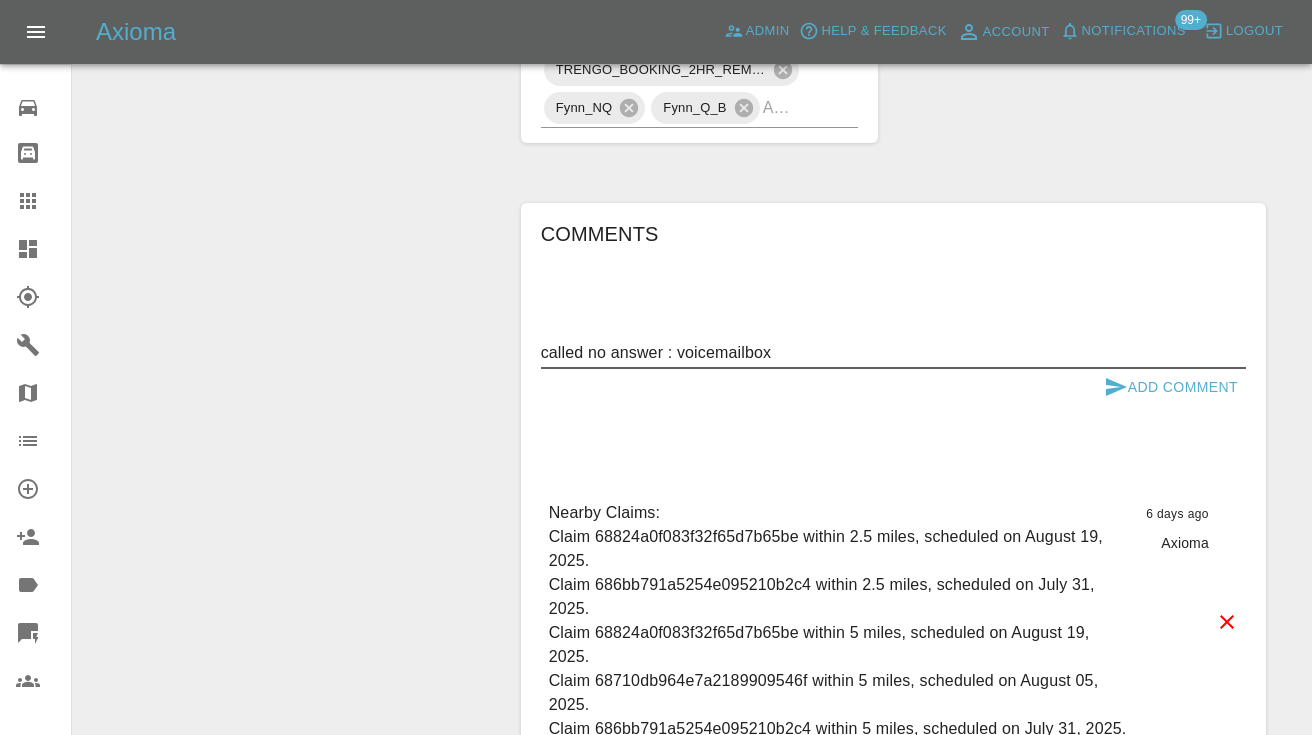 type on "called no answer : voicemailbox" 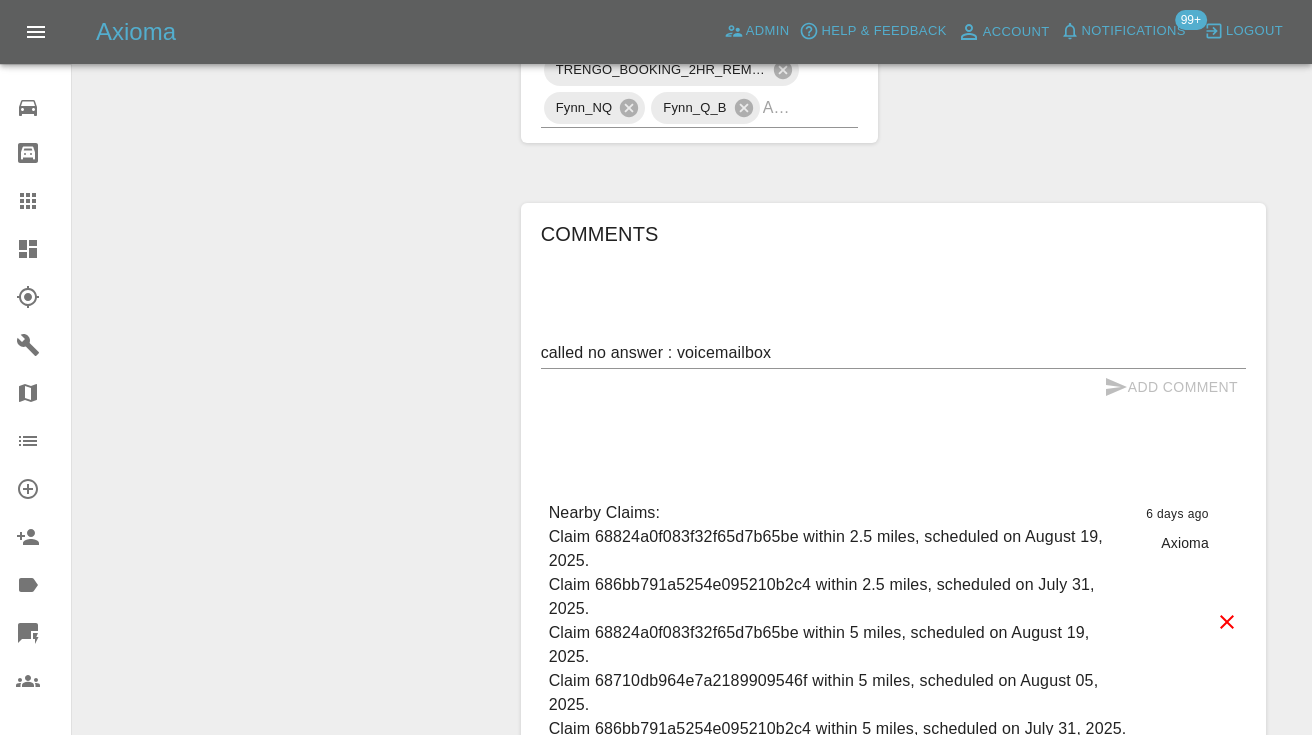 type 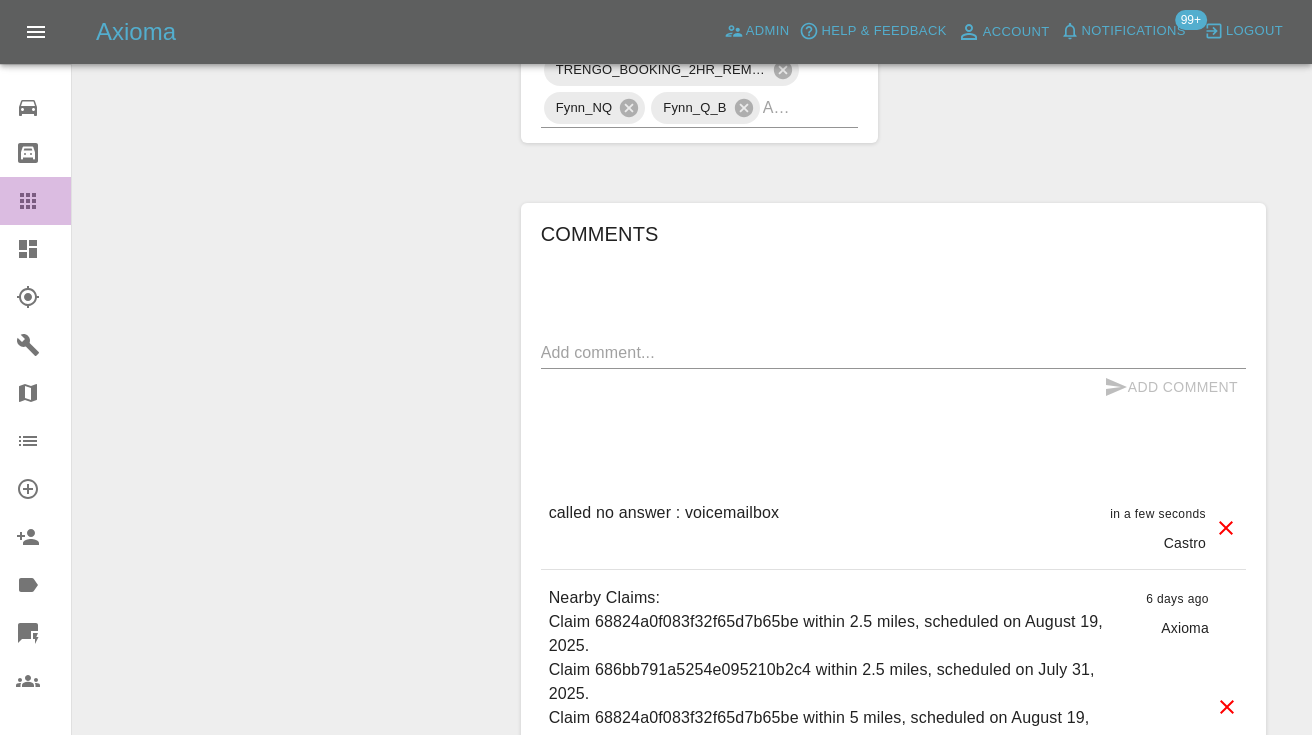 click on "Claims" at bounding box center (35, 201) 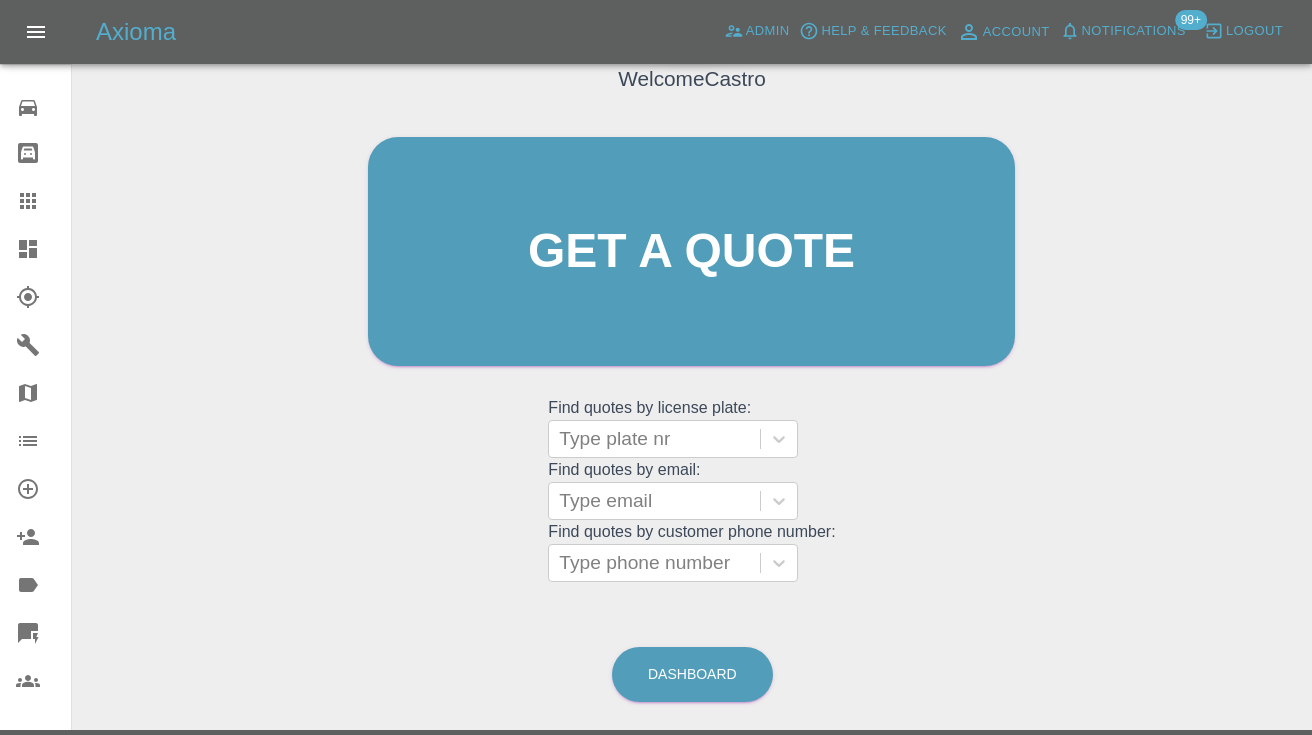 scroll, scrollTop: 134, scrollLeft: 0, axis: vertical 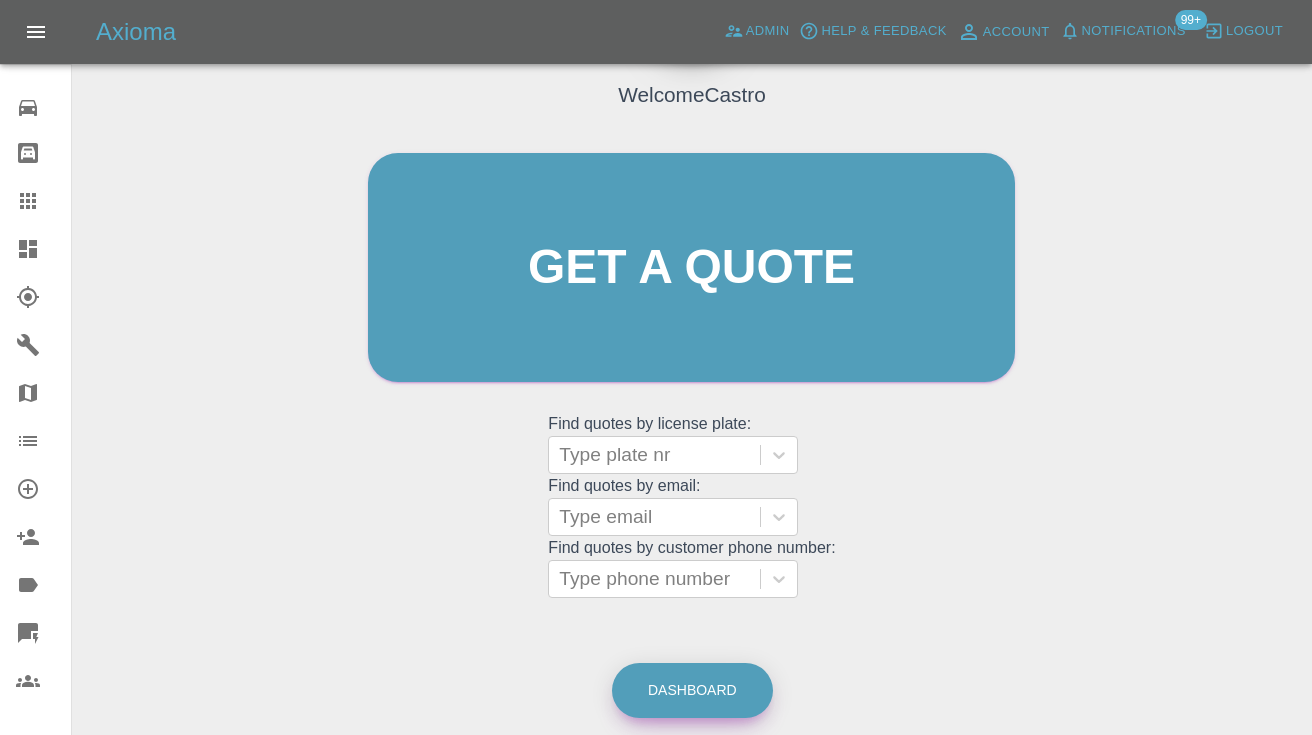 click on "Welcome  Castro Get a quote Get a quote Find quotes by license plate: Type plate nr Find quotes by email: Type email Find quotes by customer phone number: Type phone number" at bounding box center (691, 306) 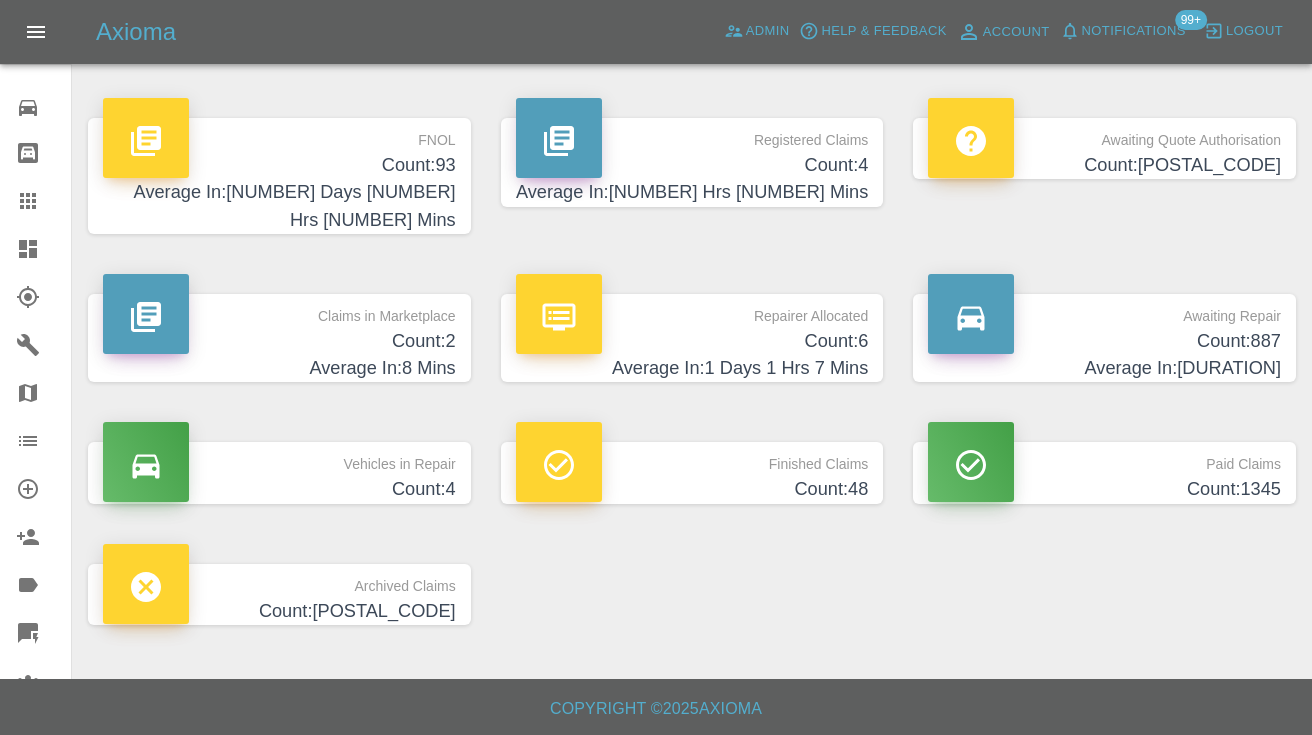 click on "Count:  887" at bounding box center (1104, 341) 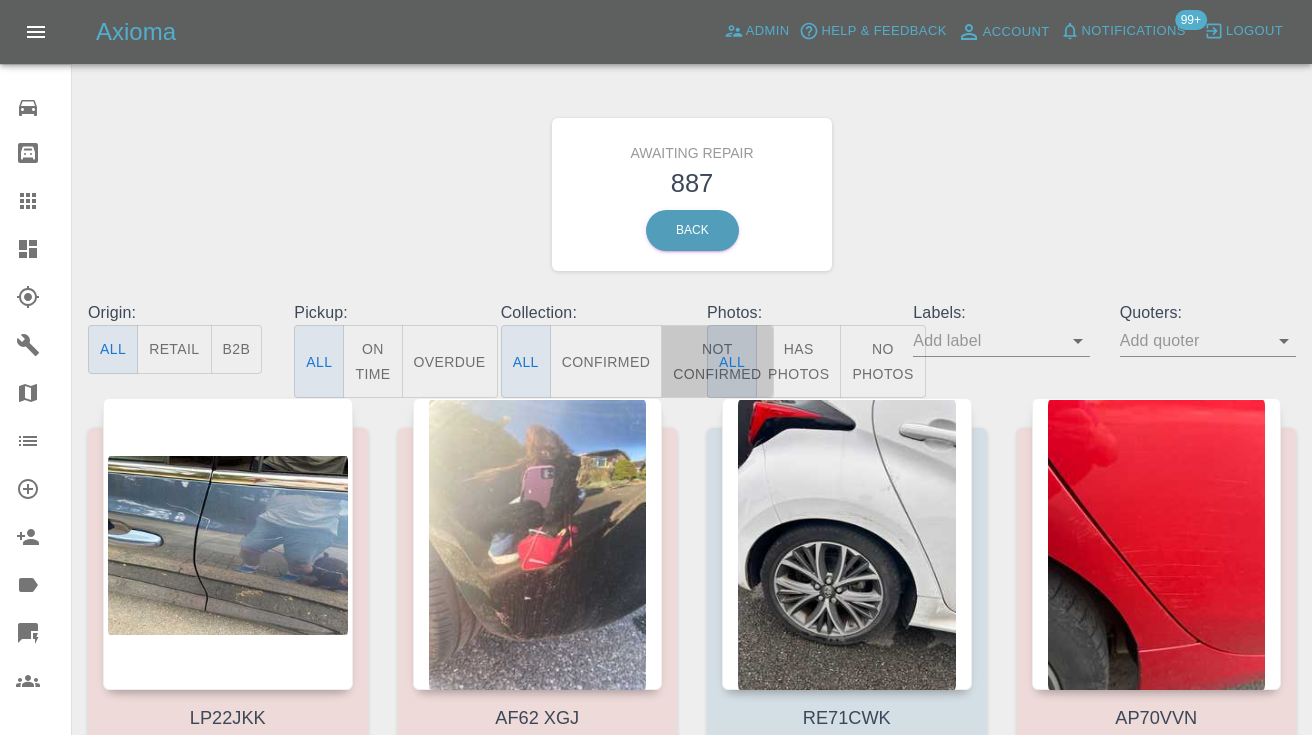 click on "Not Confirmed" at bounding box center (717, 361) 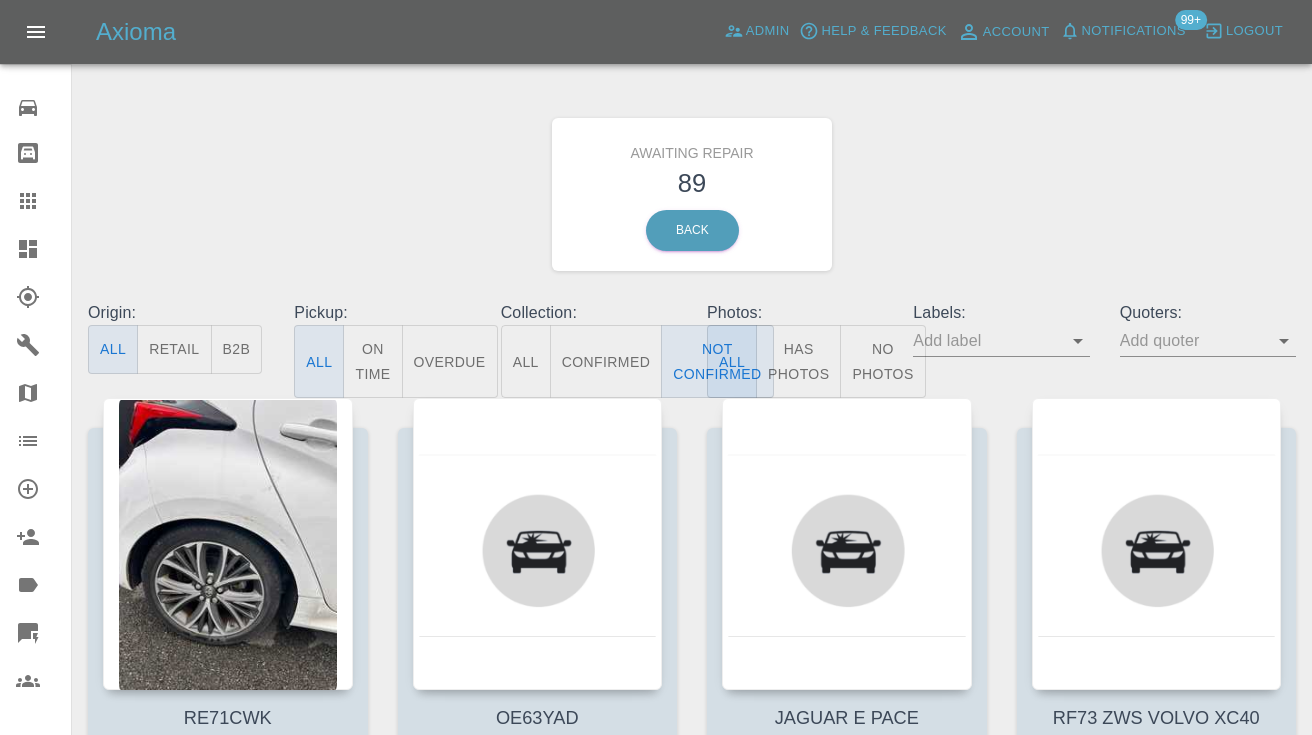 click on "Awaiting Repair 89 Back" at bounding box center [692, 194] 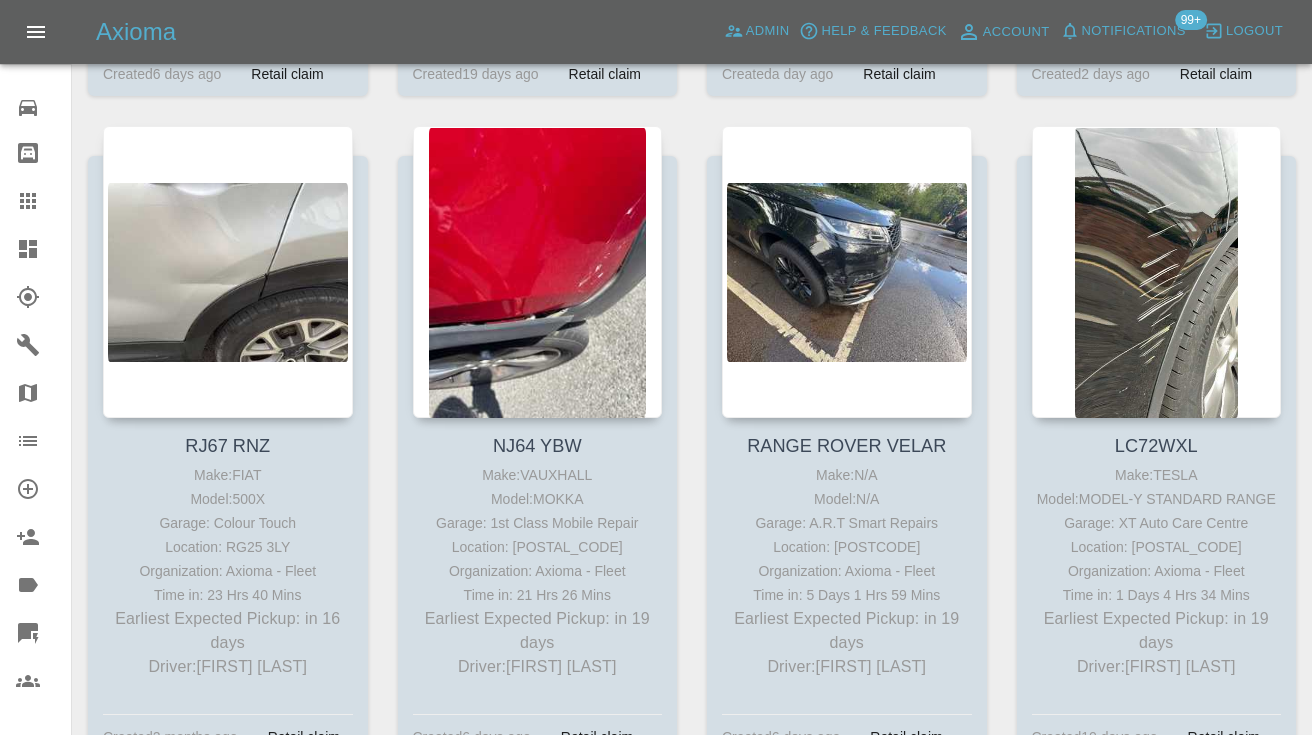 scroll, scrollTop: 9791, scrollLeft: 0, axis: vertical 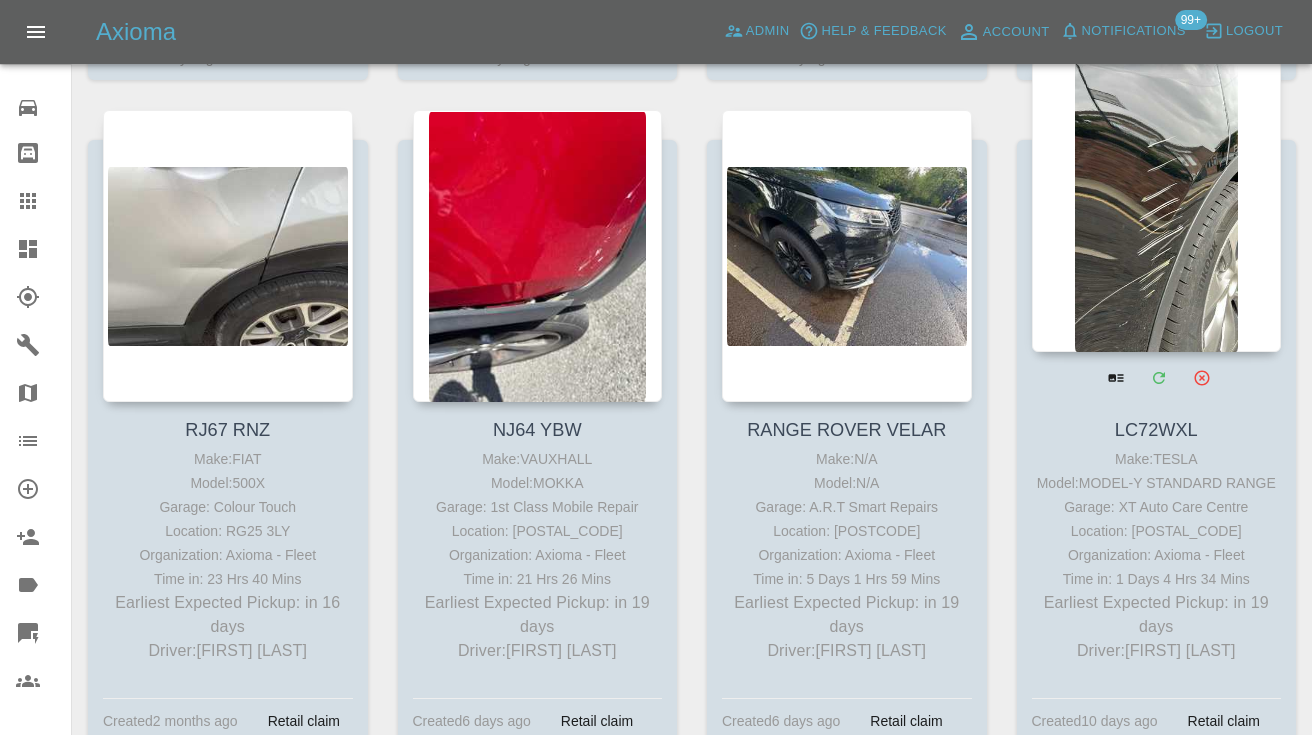 click at bounding box center (1157, 206) 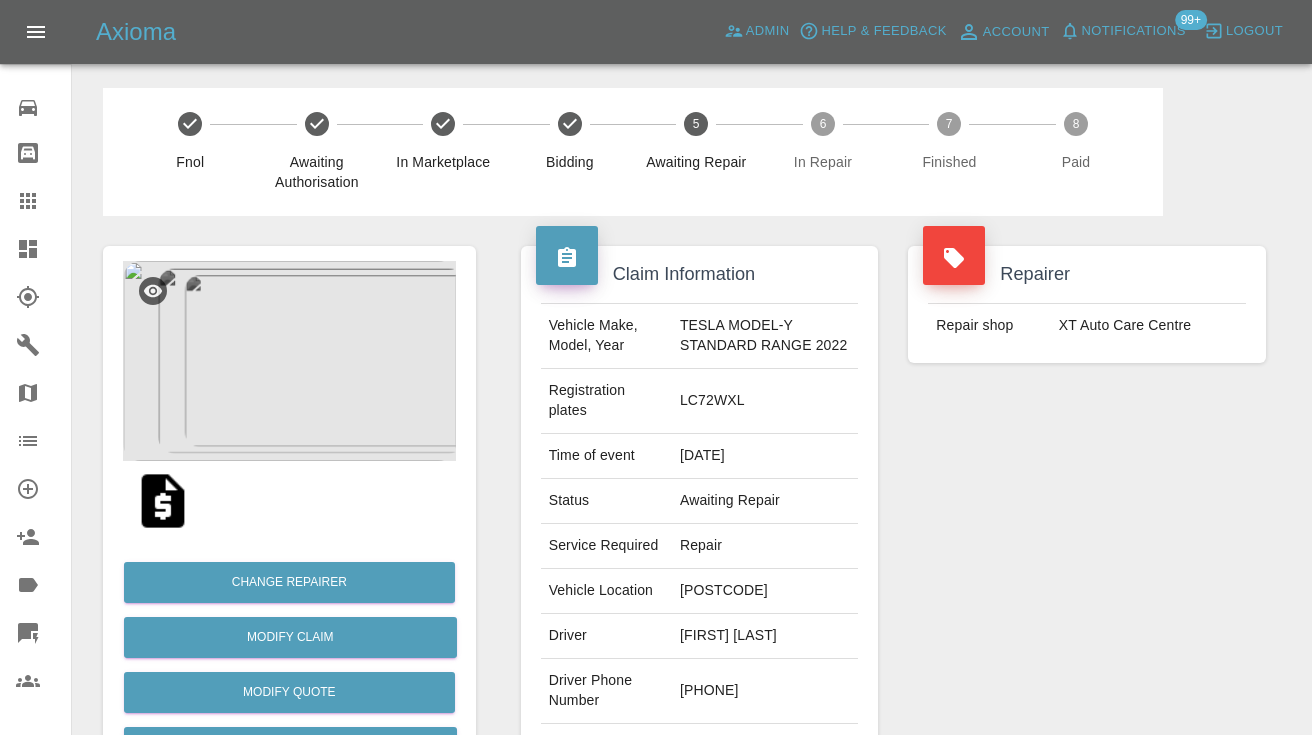 click on "[PHONE]" at bounding box center (765, 691) 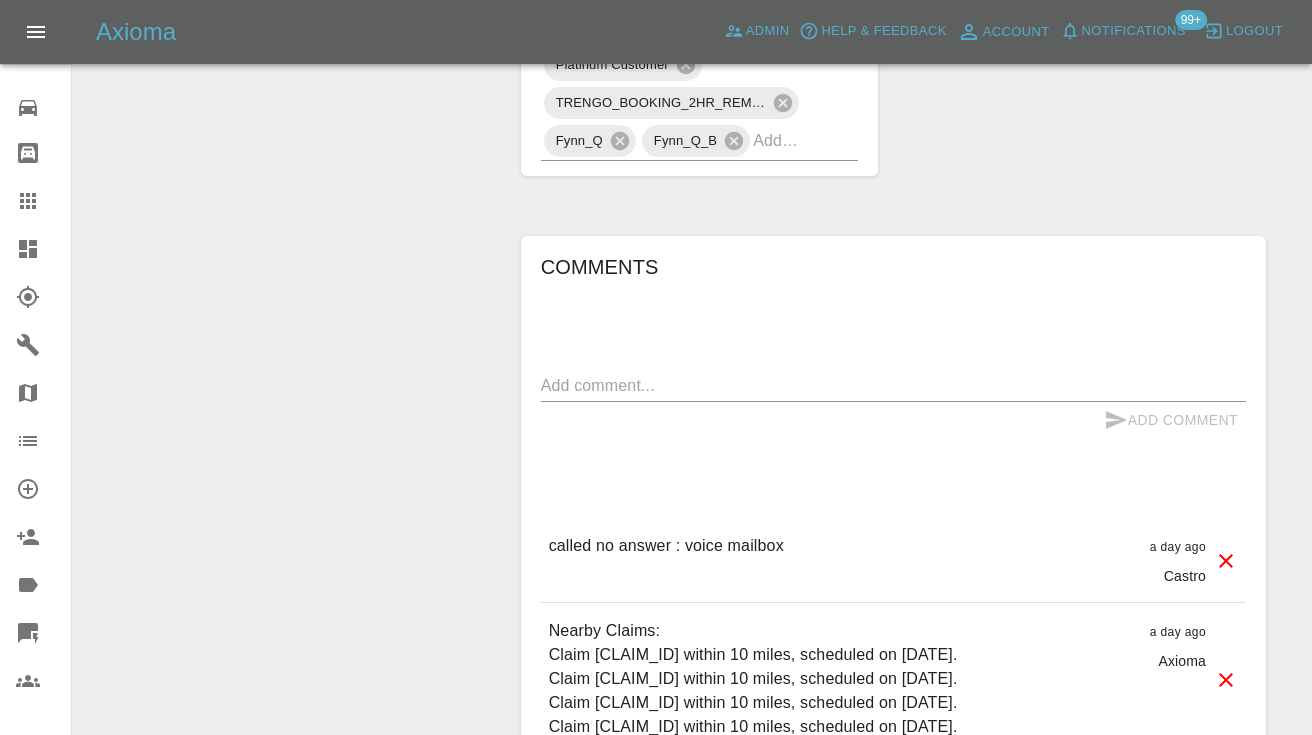scroll, scrollTop: 1347, scrollLeft: 0, axis: vertical 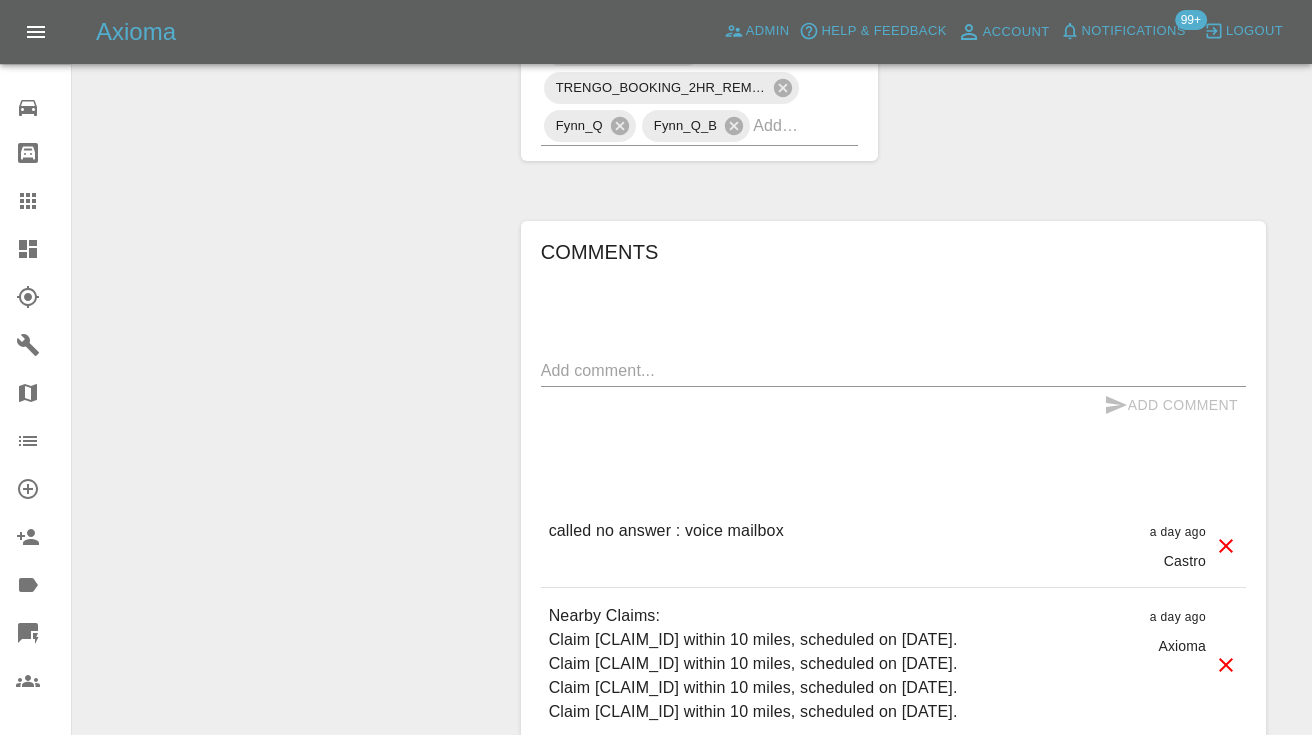 click on "Add Comment" at bounding box center (893, 405) 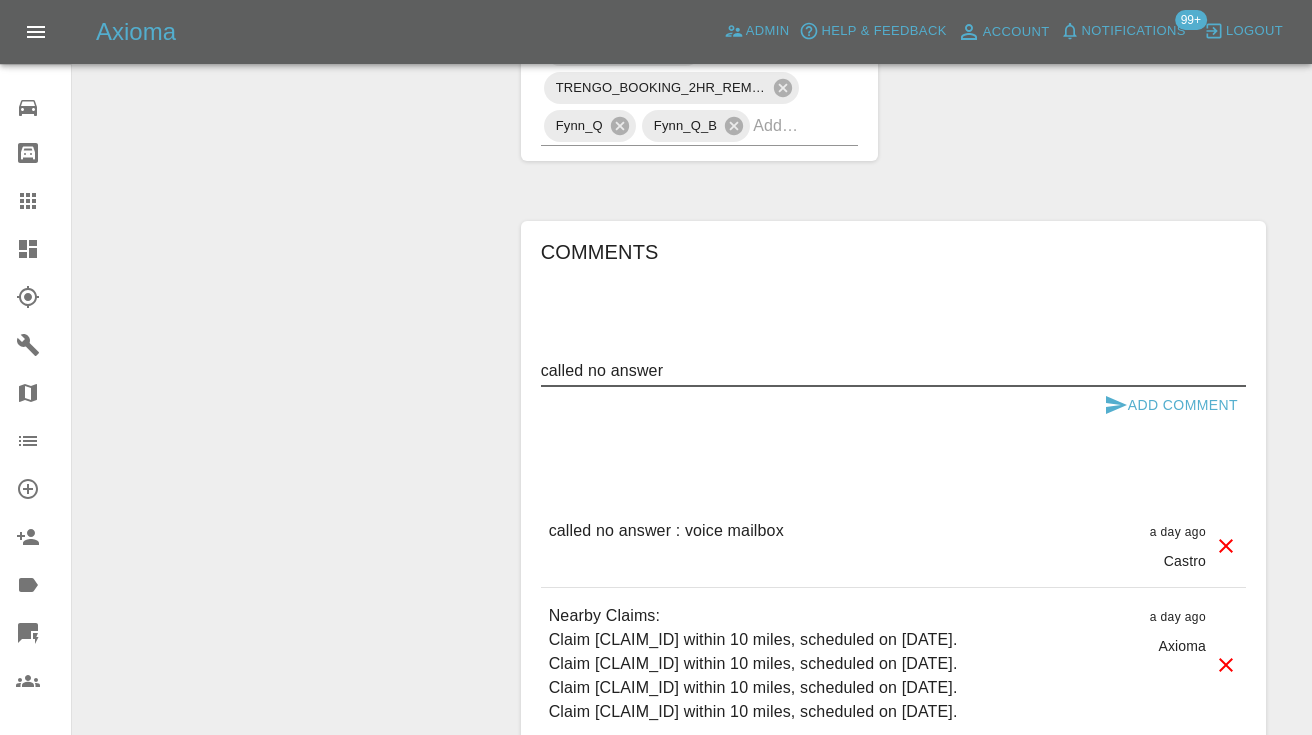 type on "called no answer" 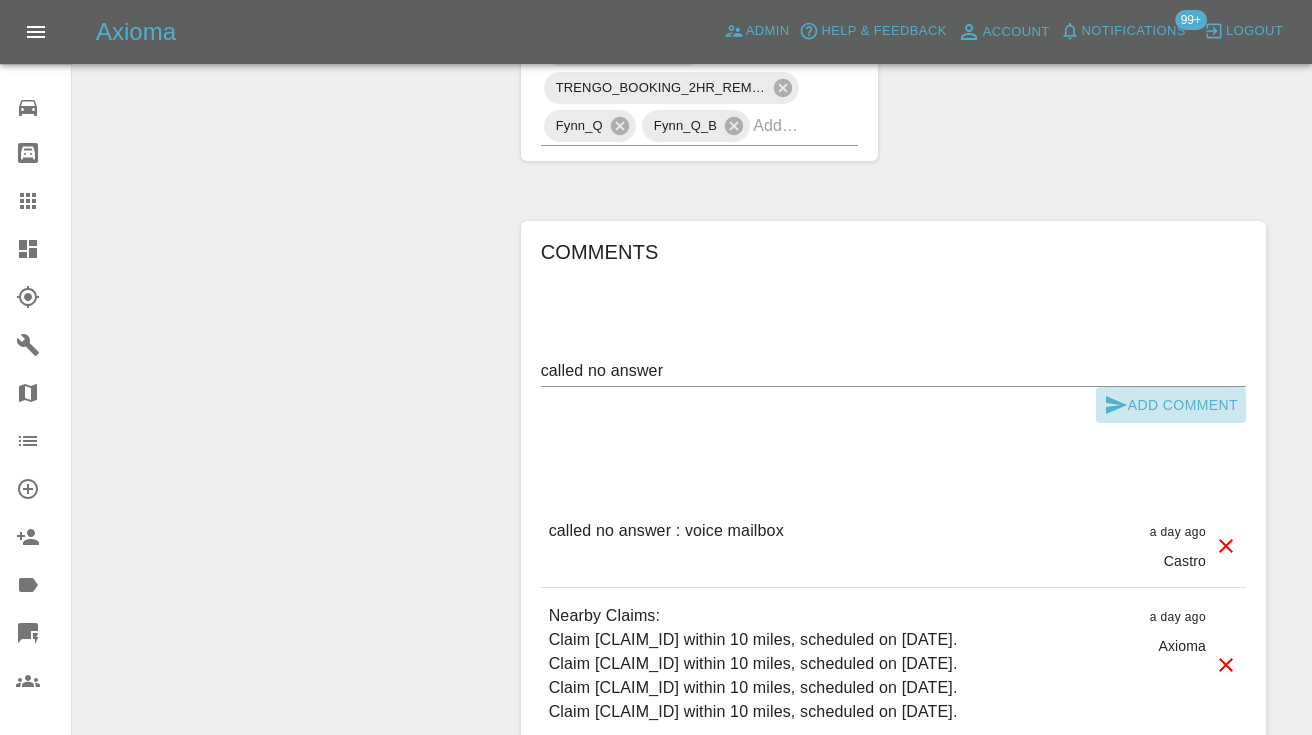 click 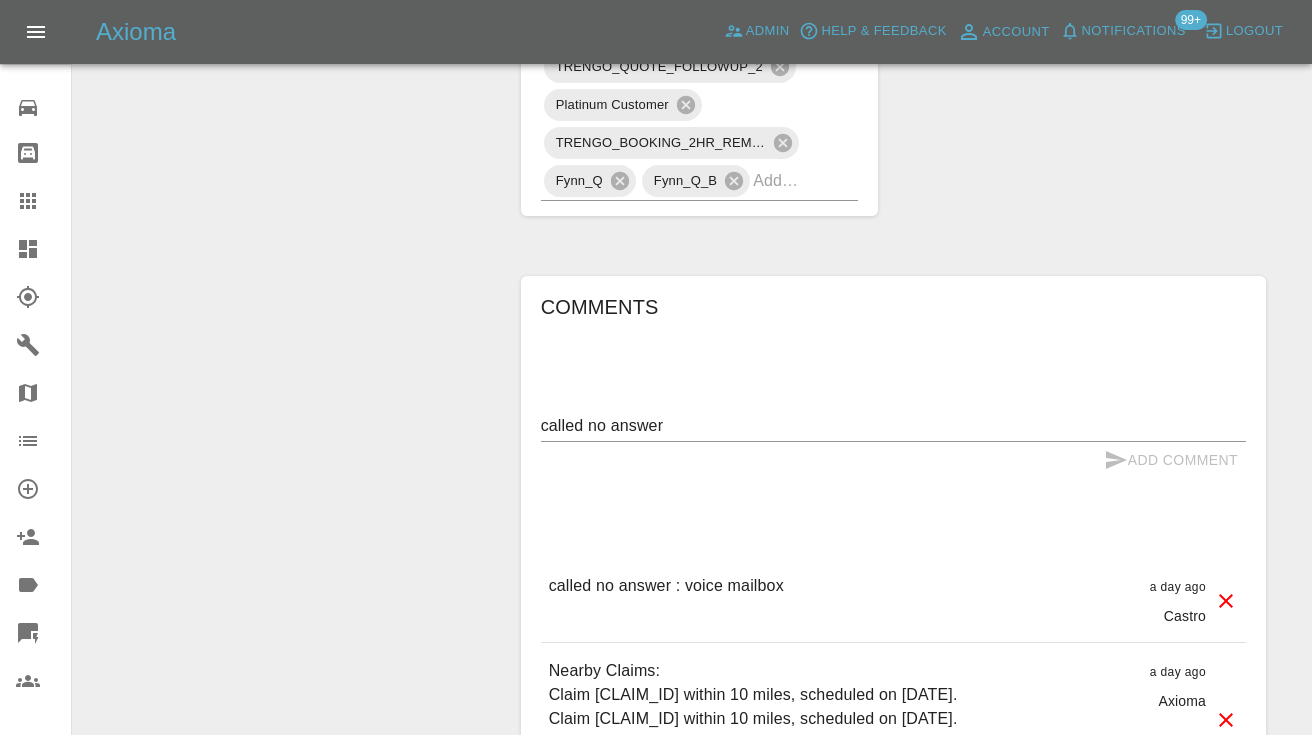 type 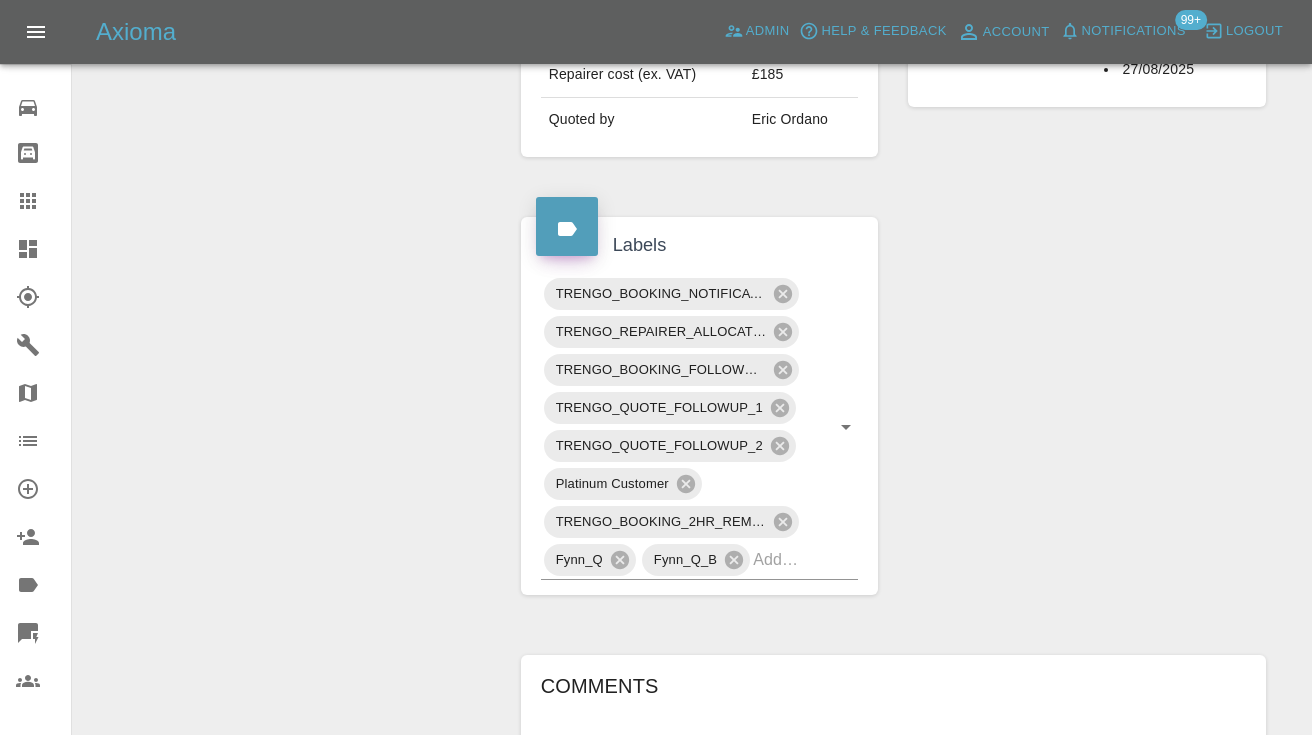 scroll, scrollTop: 905, scrollLeft: 0, axis: vertical 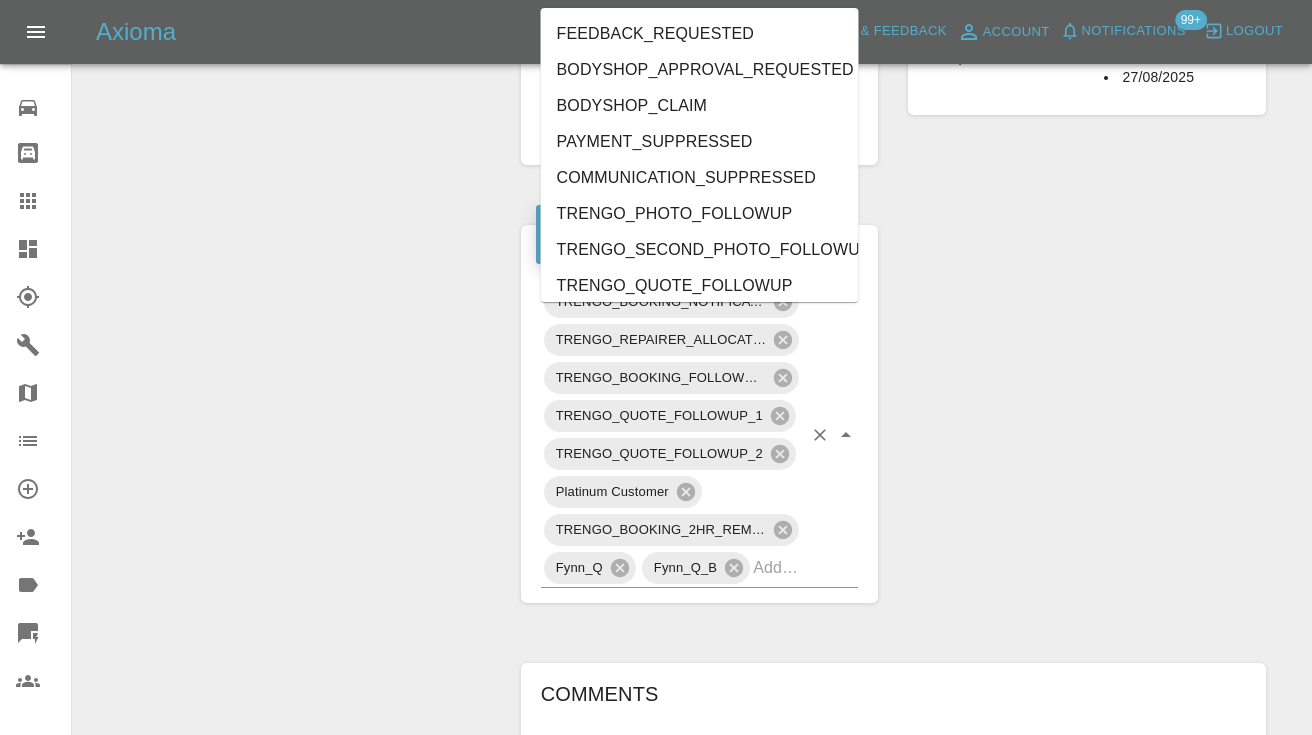 click on "TRENGO_BOOKING_NOTIFICATION TRENGO_REPAIRER_ALLOCATED TRENGO_BOOKING_FOLLOWUP_1 TRENGO_QUOTE_FOLLOWUP_1 TRENGO_QUOTE_FOLLOWUP_2 Platinum Customer TRENGO_BOOKING_2HR_REMINDER [FIRST]_[LAST] [FIRST]_[LAST]_B" at bounding box center [700, 435] 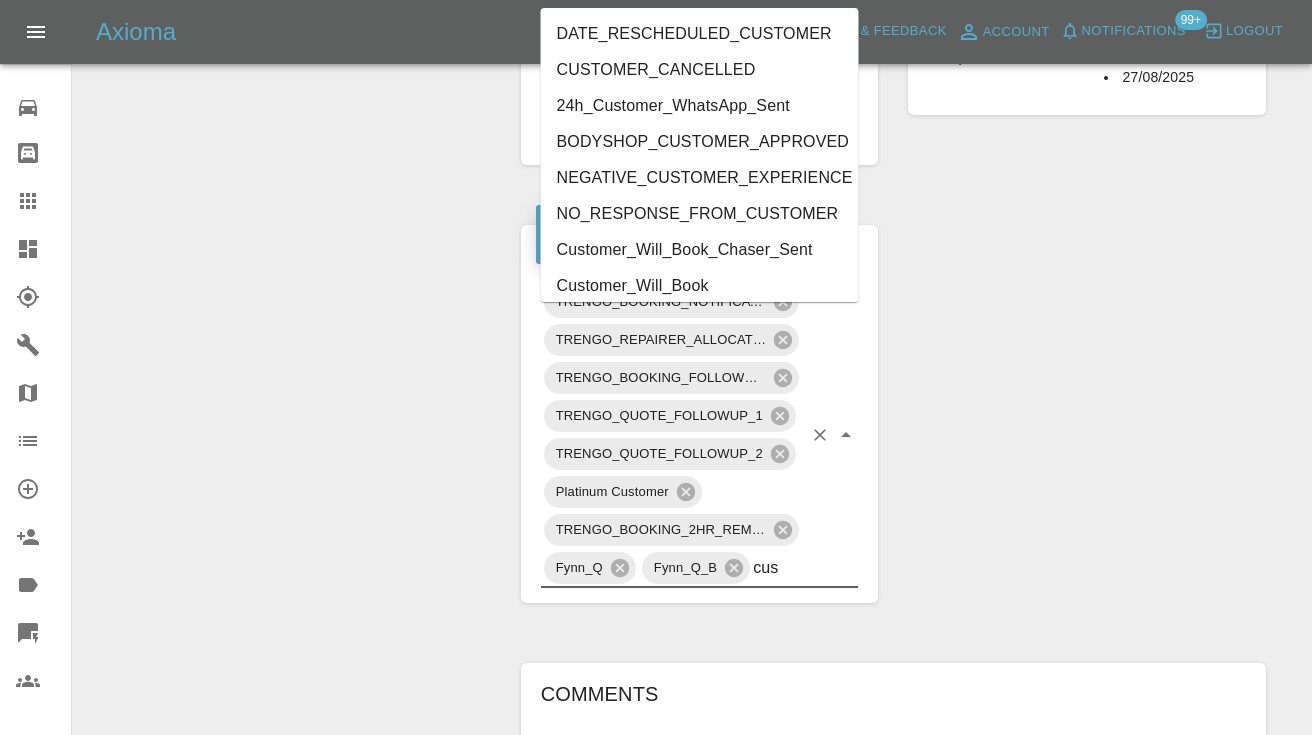 type on "cust" 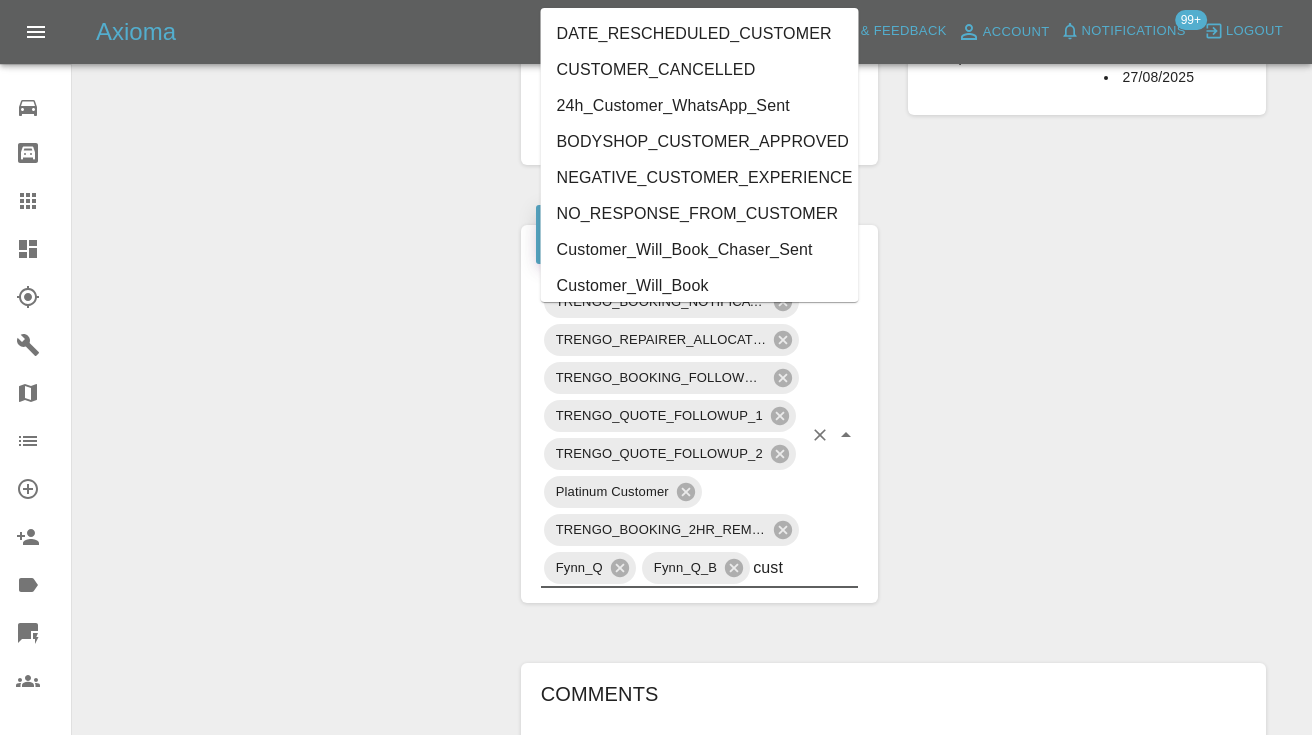 click on "Customer_Will_Book" at bounding box center (700, 286) 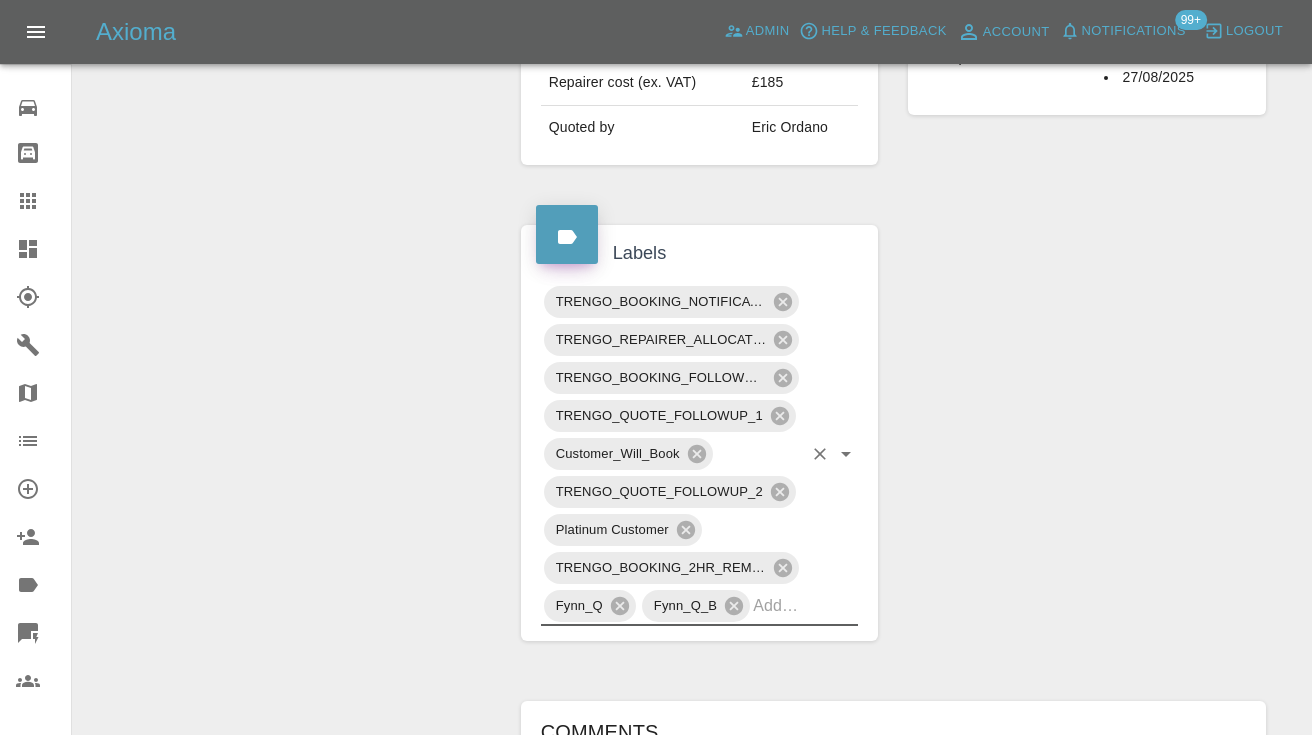 click at bounding box center (44, 201) 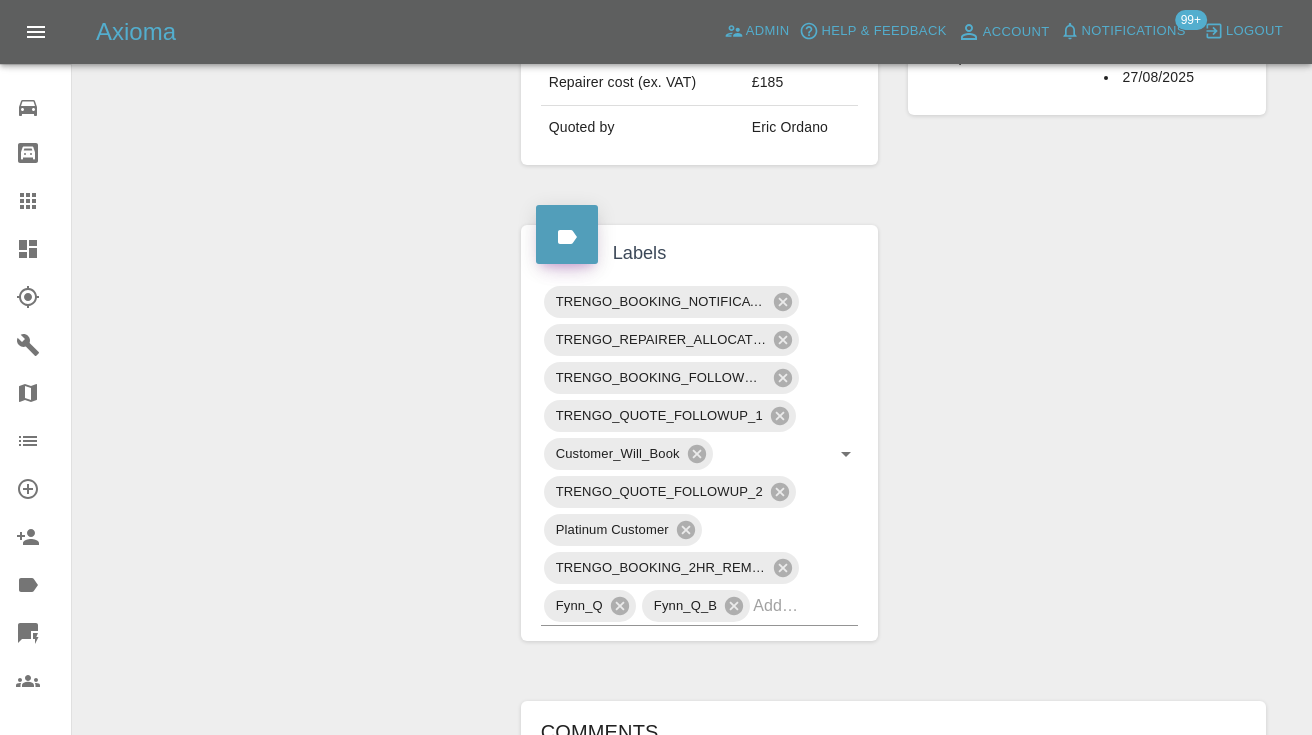 scroll, scrollTop: 200, scrollLeft: 0, axis: vertical 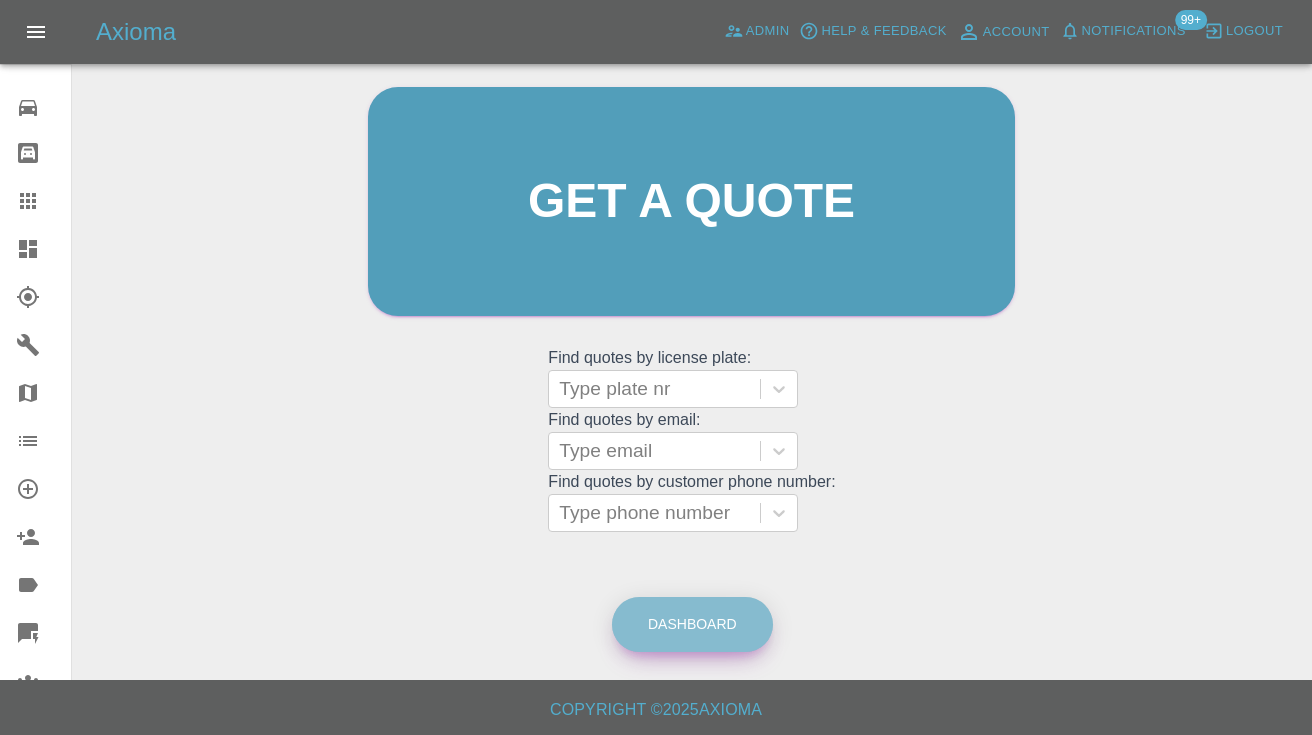 click on "Dashboard" at bounding box center [692, 624] 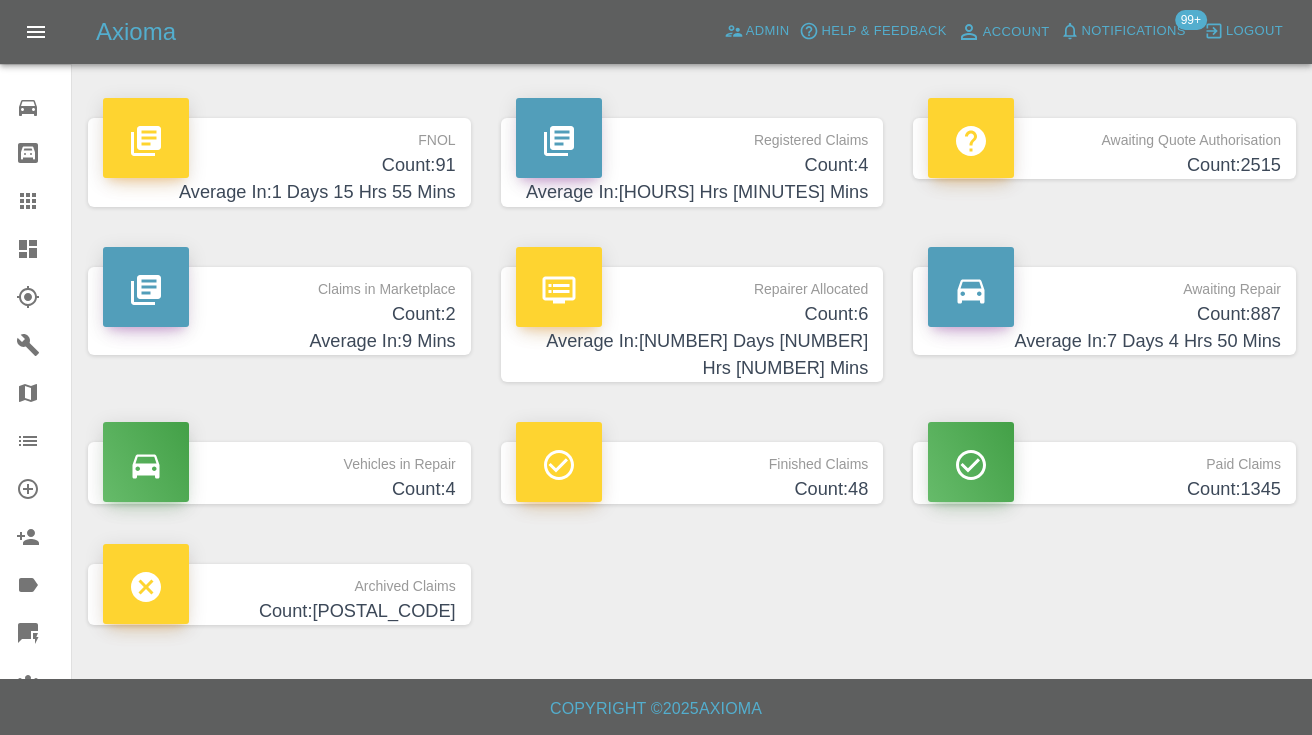 click on "Count:  887" at bounding box center [1104, 314] 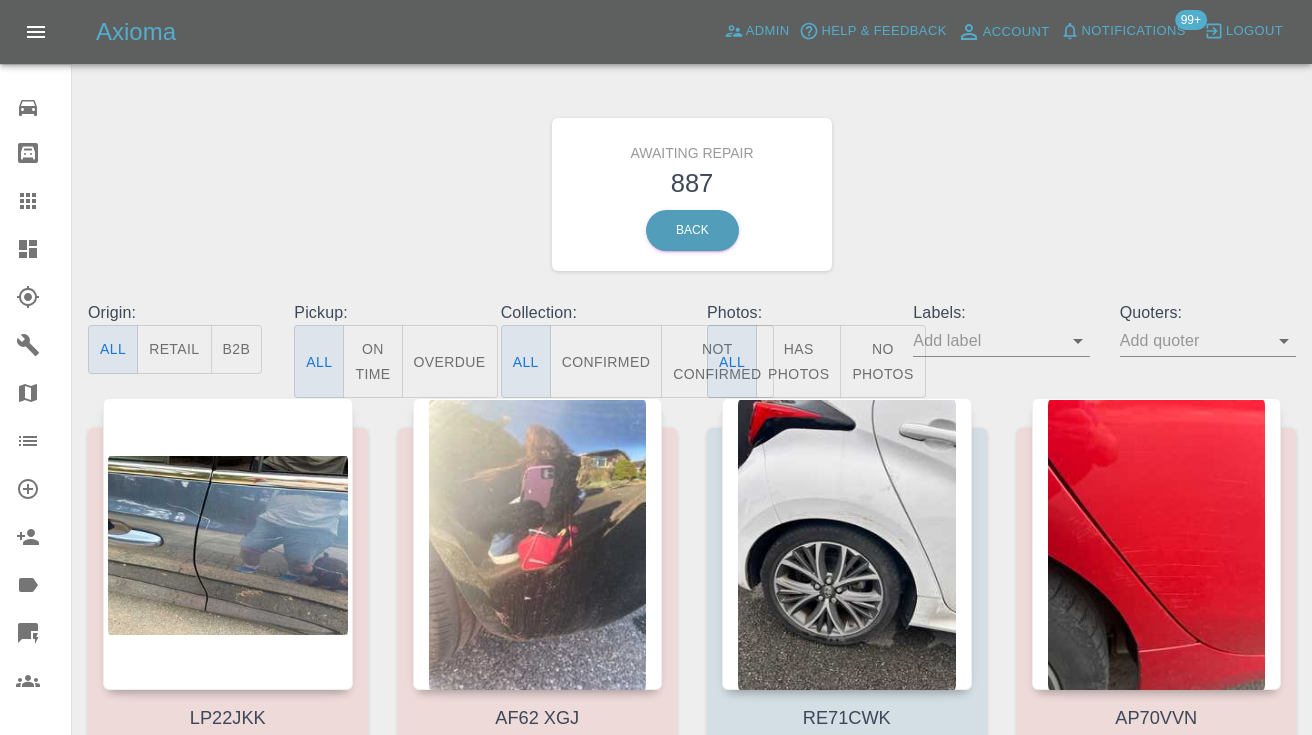 click on "Not Confirmed" at bounding box center [717, 361] 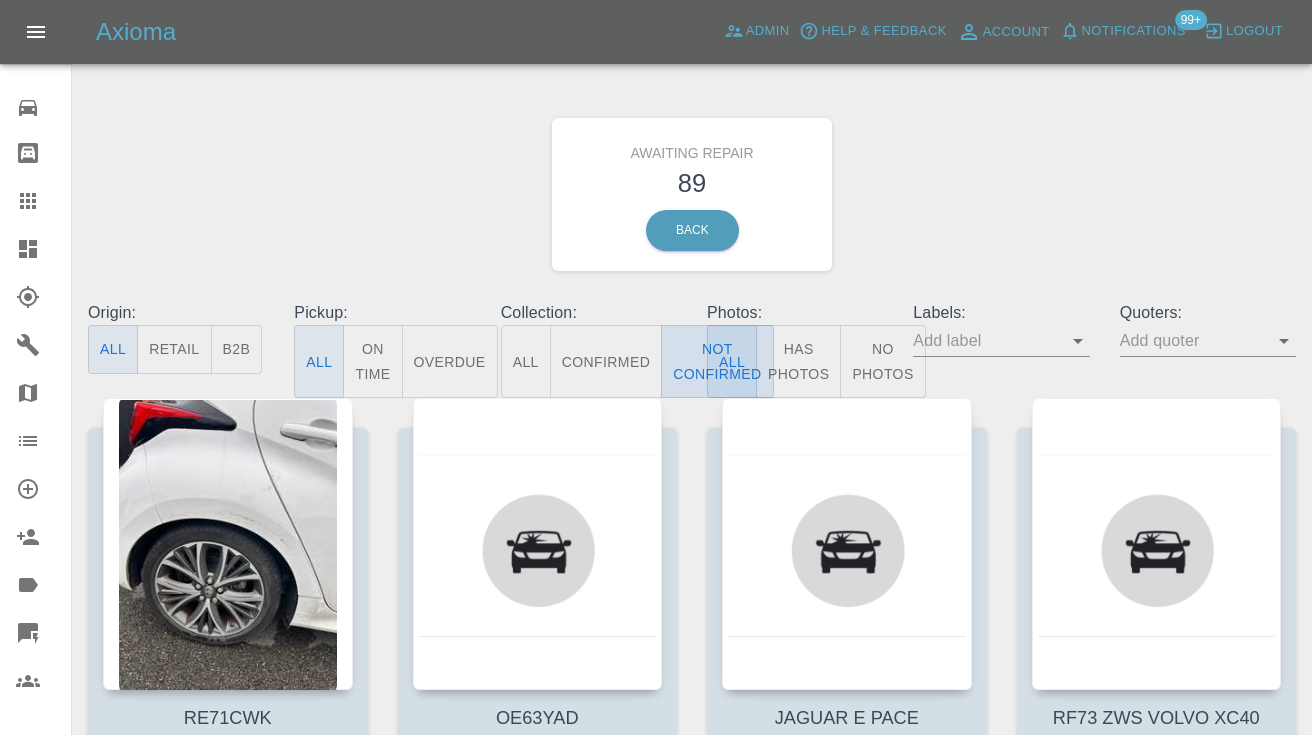 type on "false" 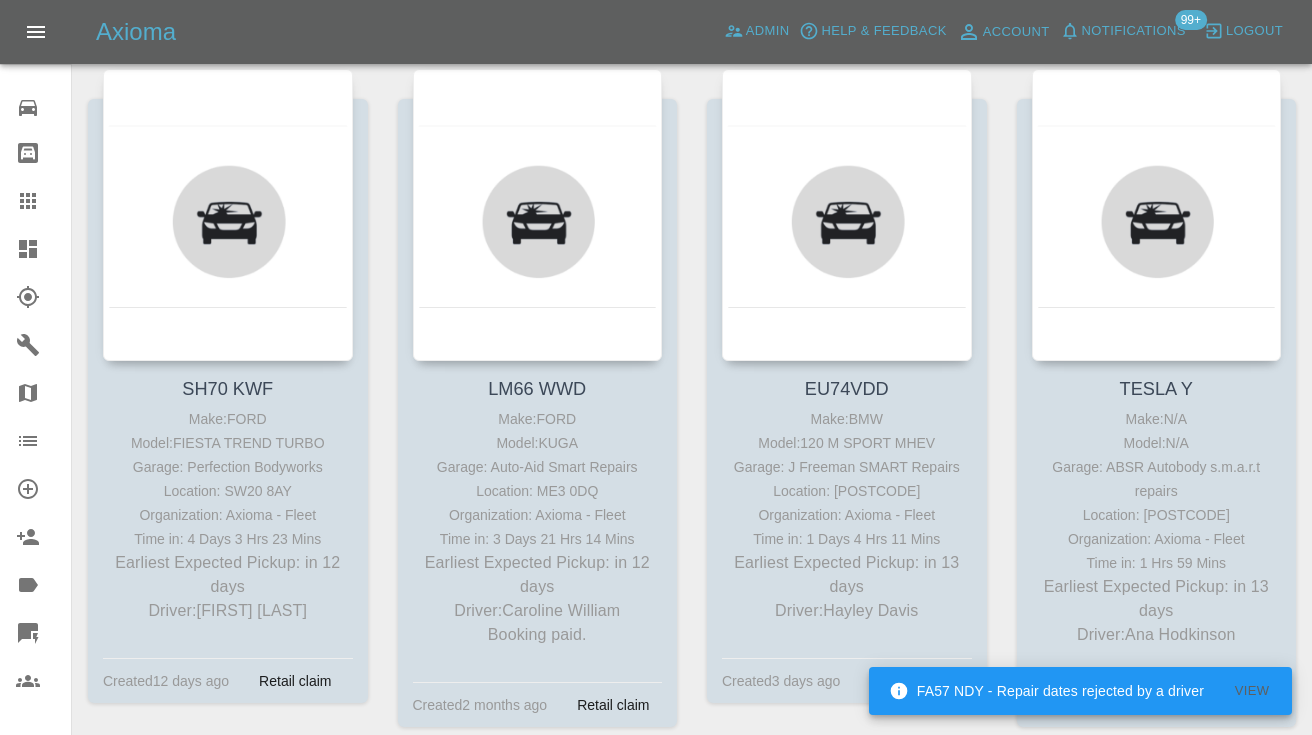 scroll, scrollTop: 7168, scrollLeft: 0, axis: vertical 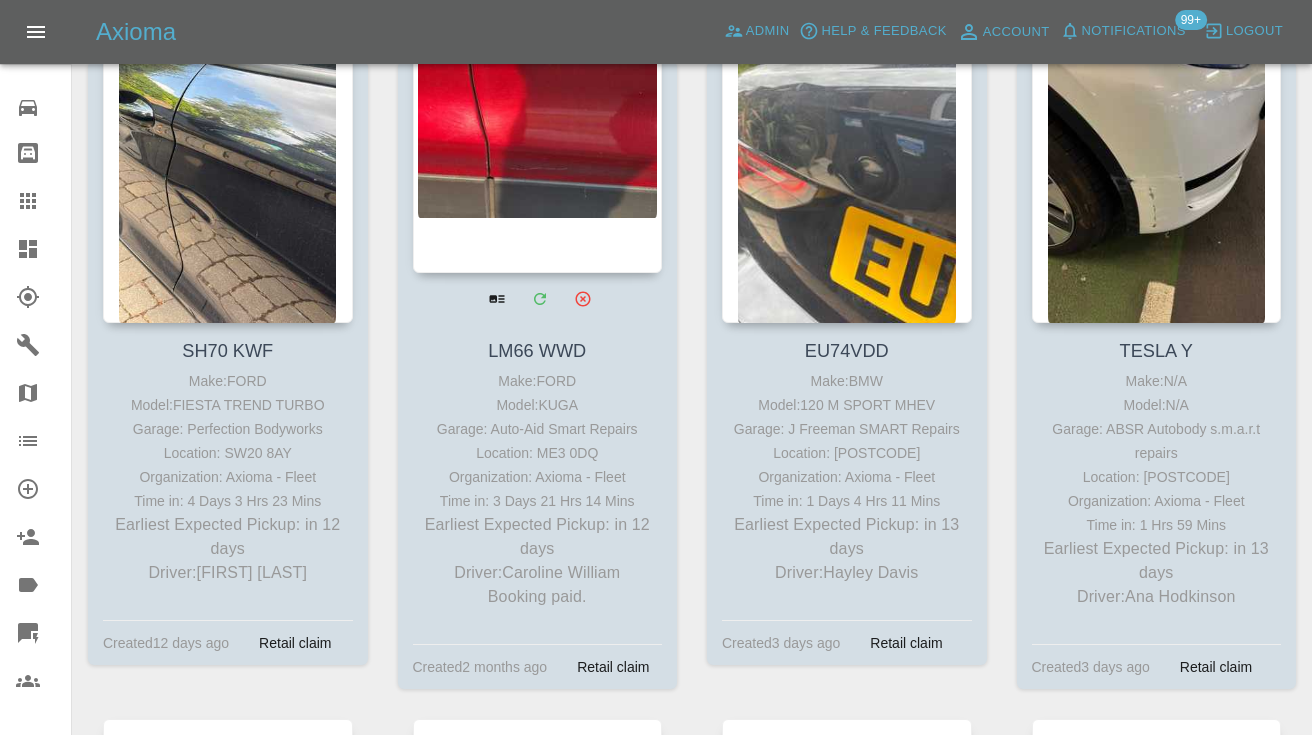click at bounding box center (538, 127) 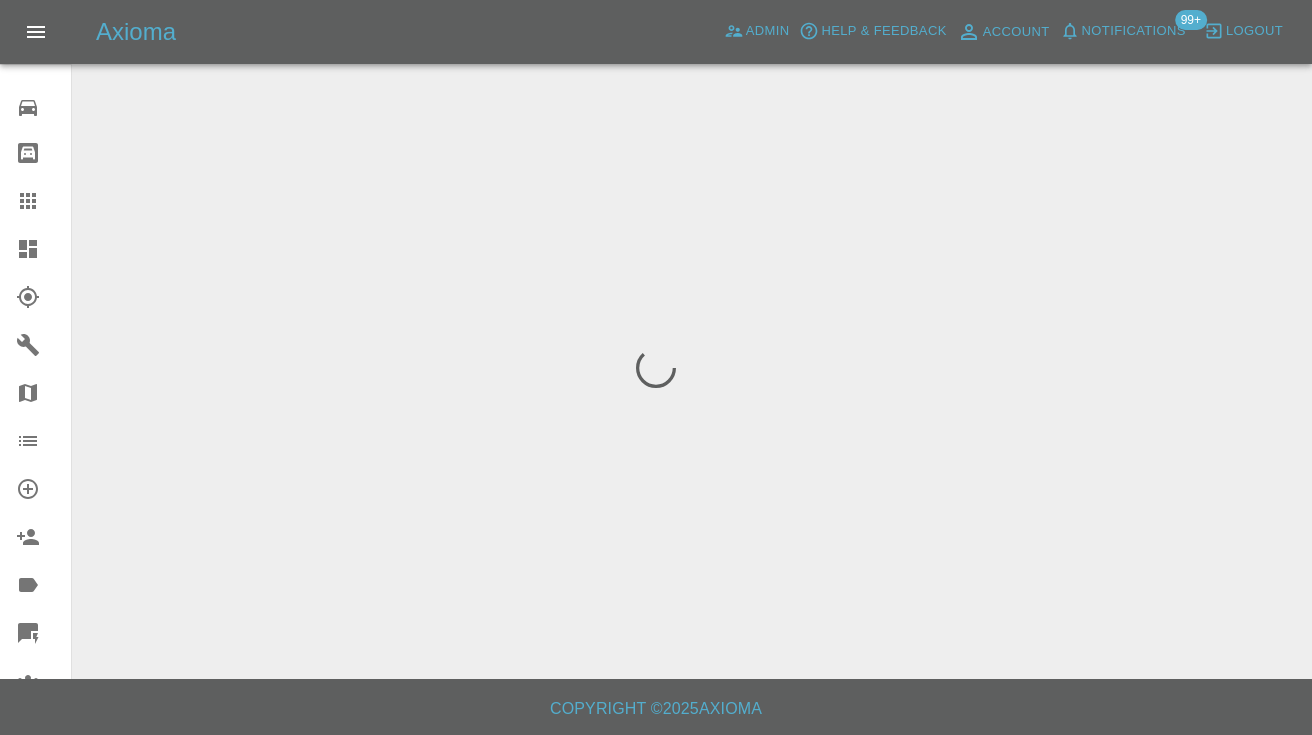 scroll, scrollTop: 0, scrollLeft: 0, axis: both 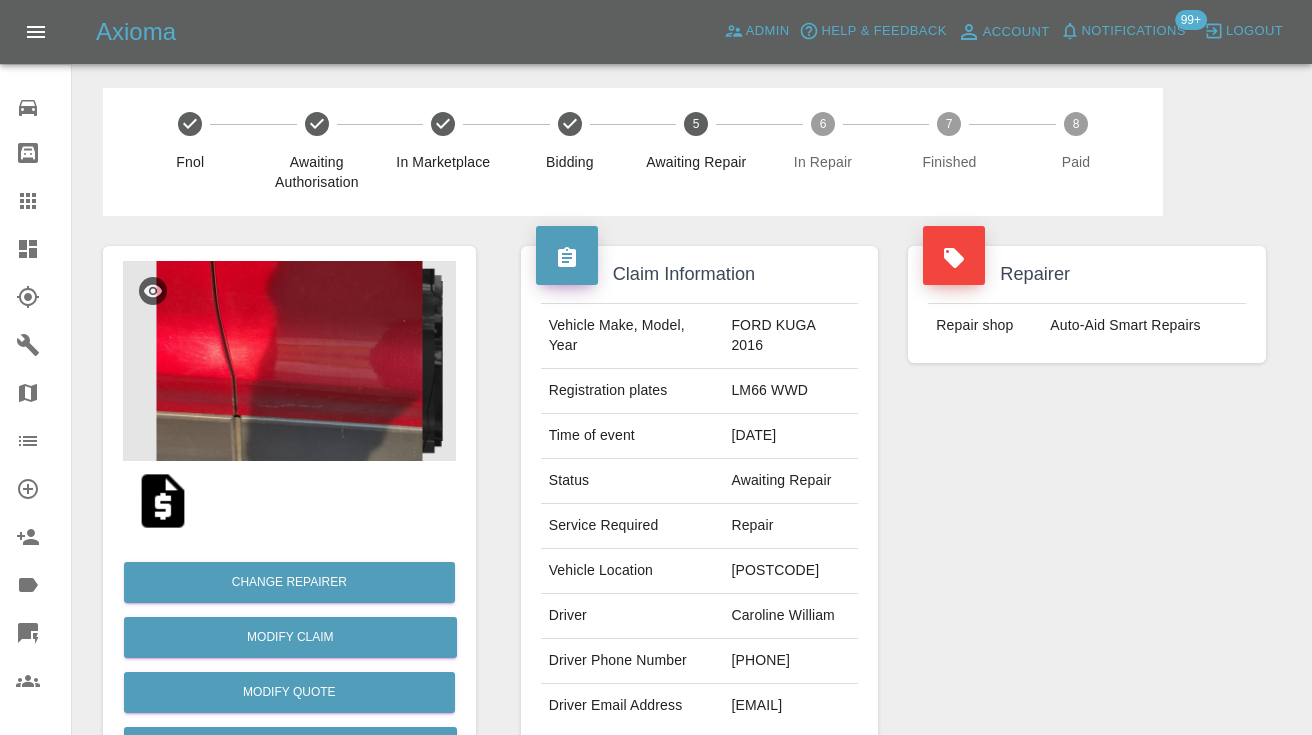 click on "[PHONE]" at bounding box center [790, 661] 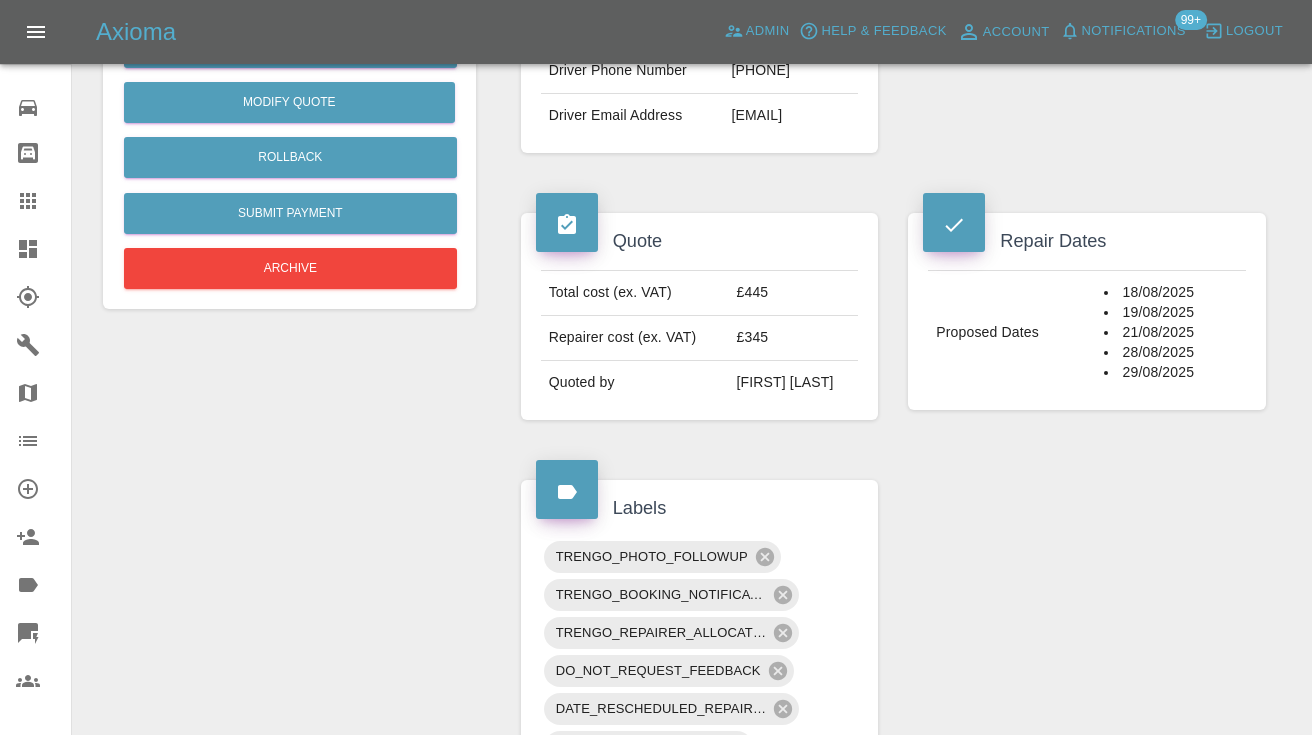 scroll, scrollTop: 582, scrollLeft: 0, axis: vertical 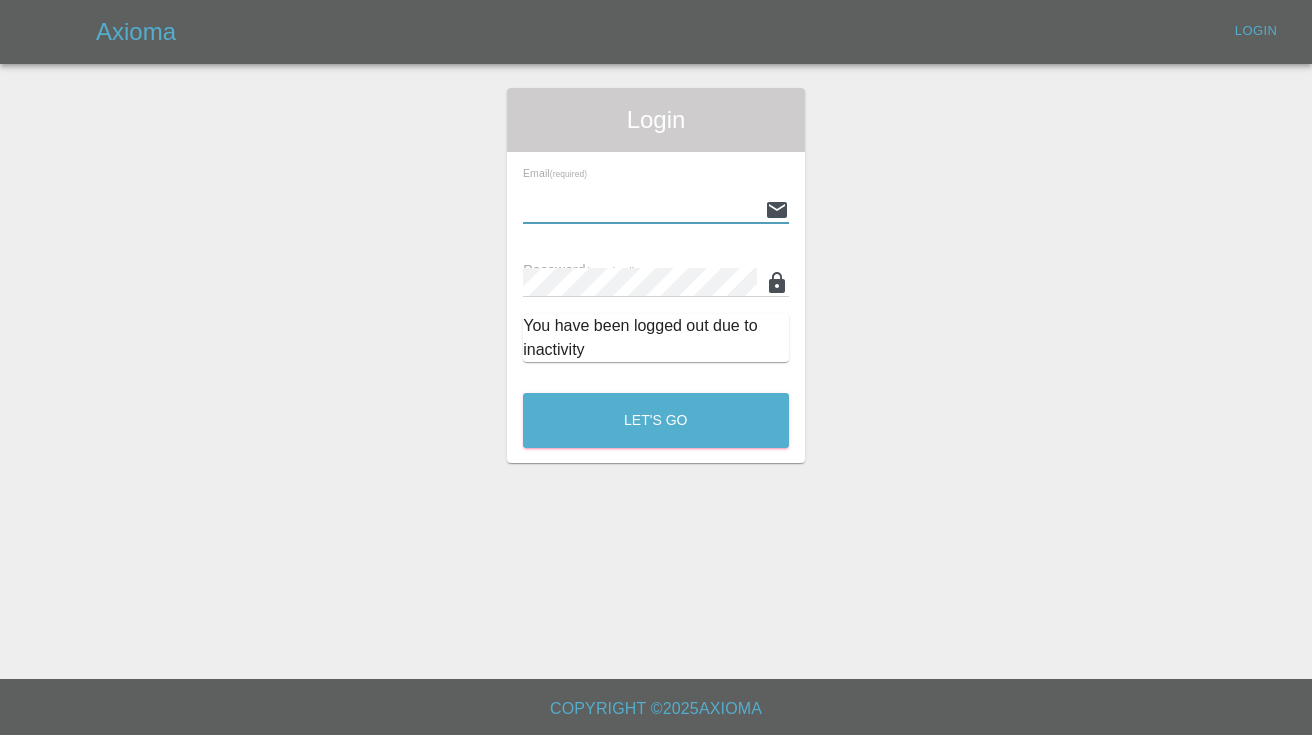 type on "[EMAIL]" 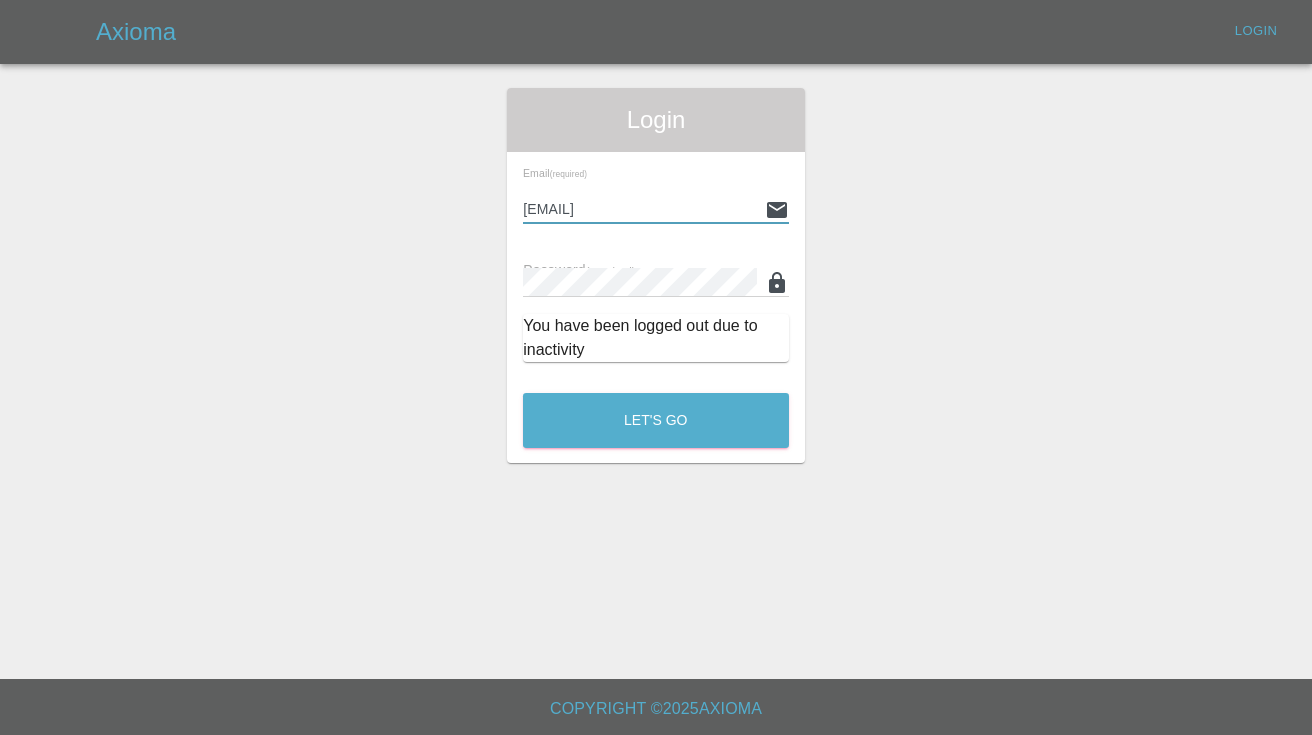 click on "Let's Go" at bounding box center [656, 420] 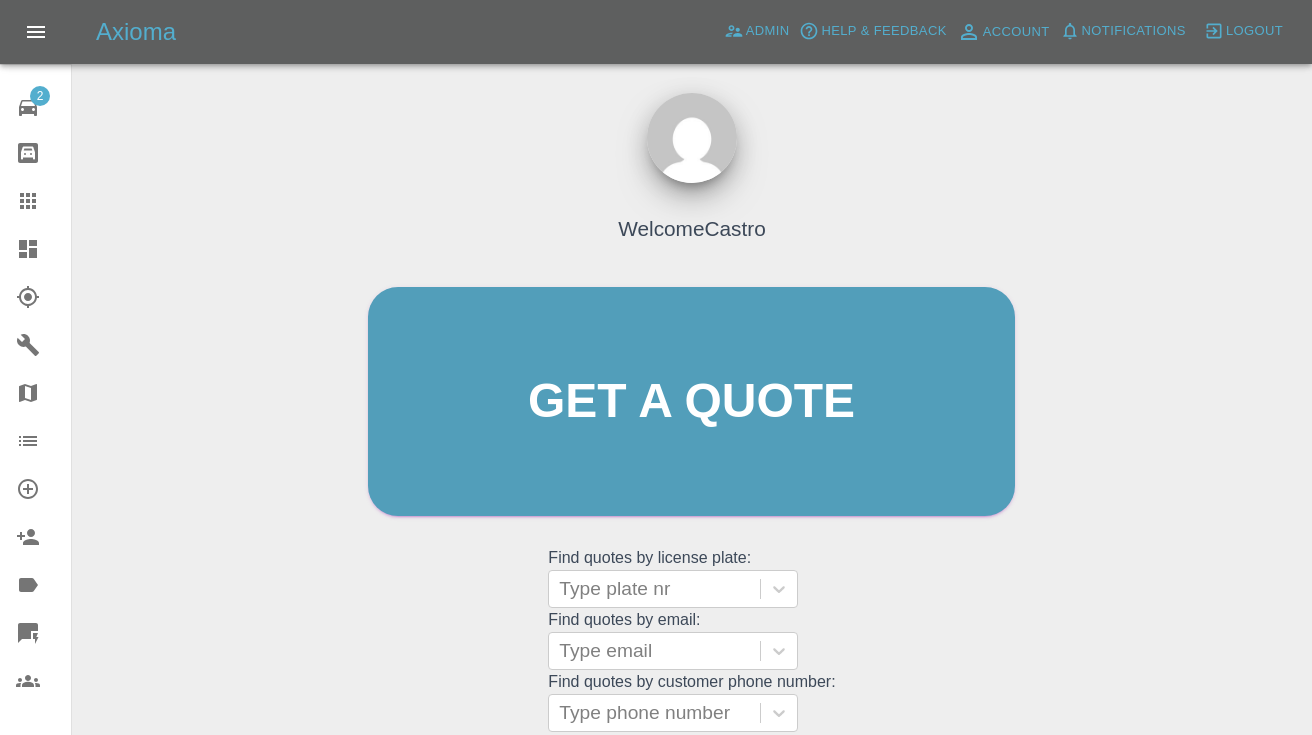click on "Welcome  Castro Get a quote Get a quote Find quotes by license plate: Type plate nr Find quotes by email: Type email Find quotes by customer phone number: Type phone number" at bounding box center [691, 440] 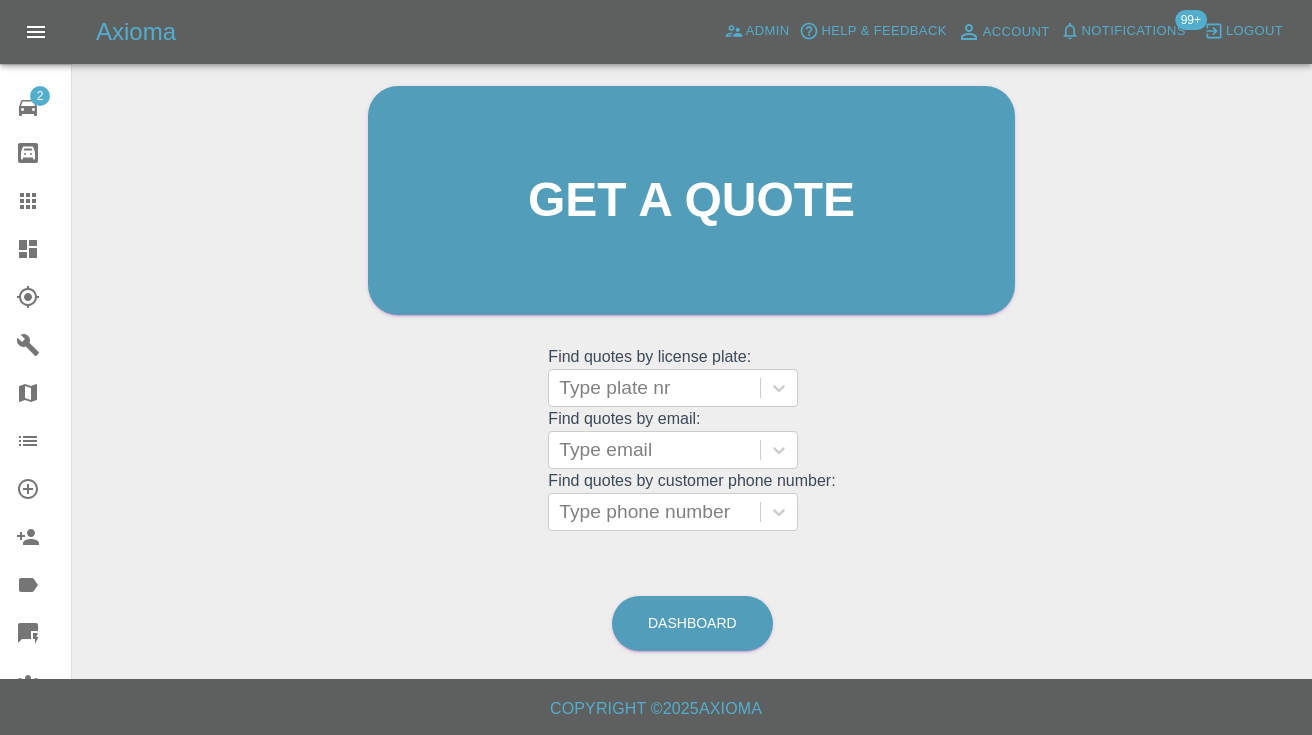 scroll, scrollTop: 200, scrollLeft: 0, axis: vertical 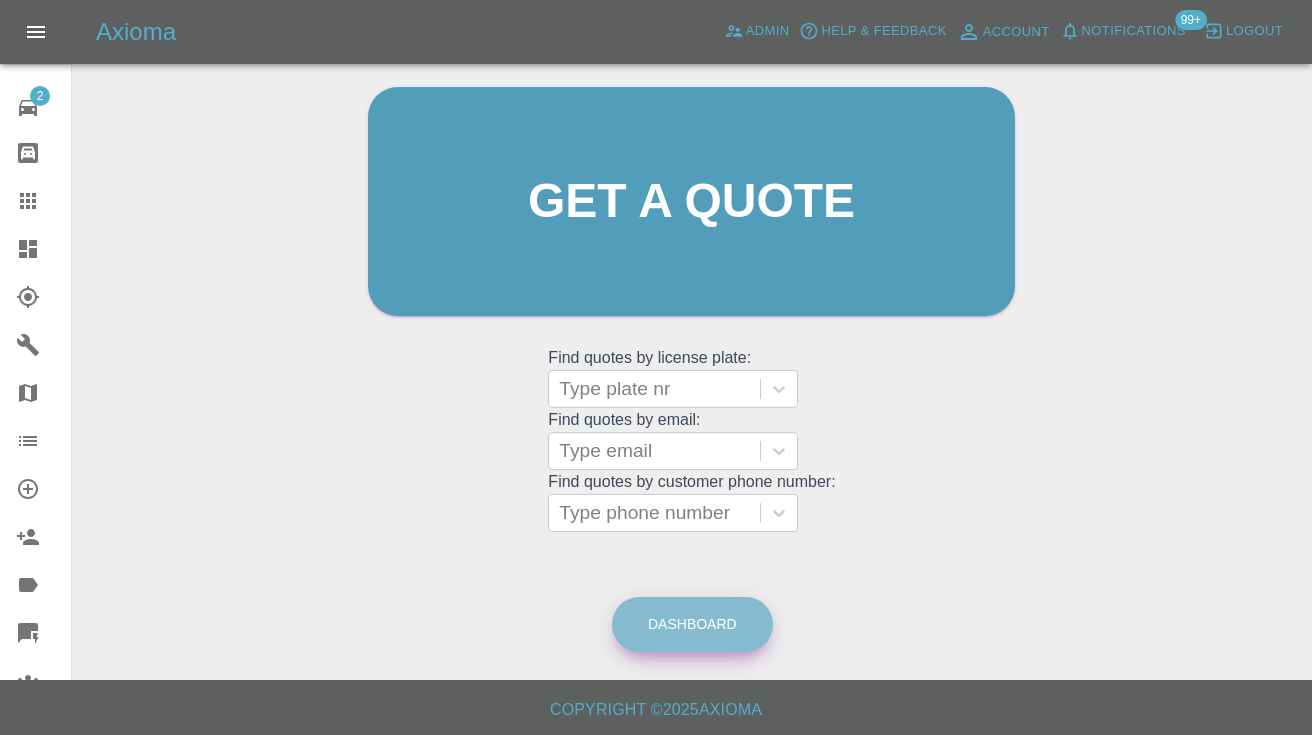click on "Dashboard" at bounding box center [692, 624] 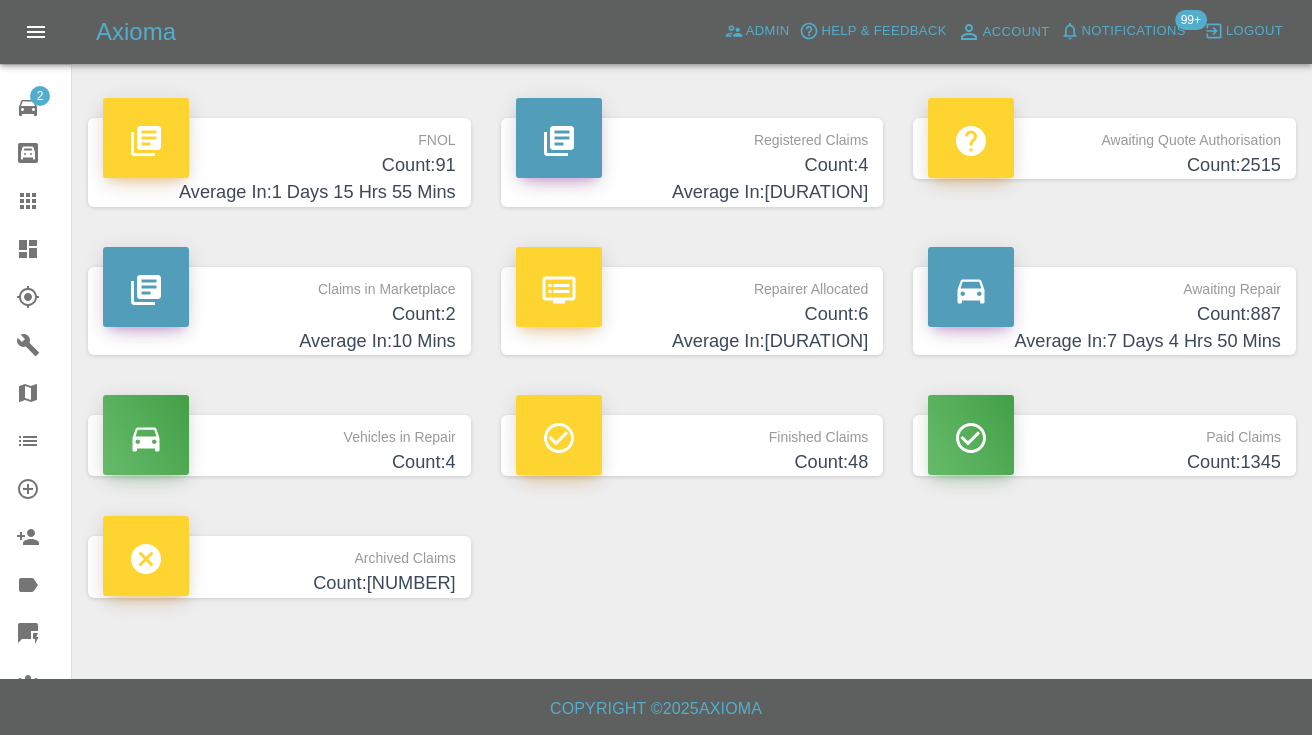 click on "Count:  887" at bounding box center [1104, 314] 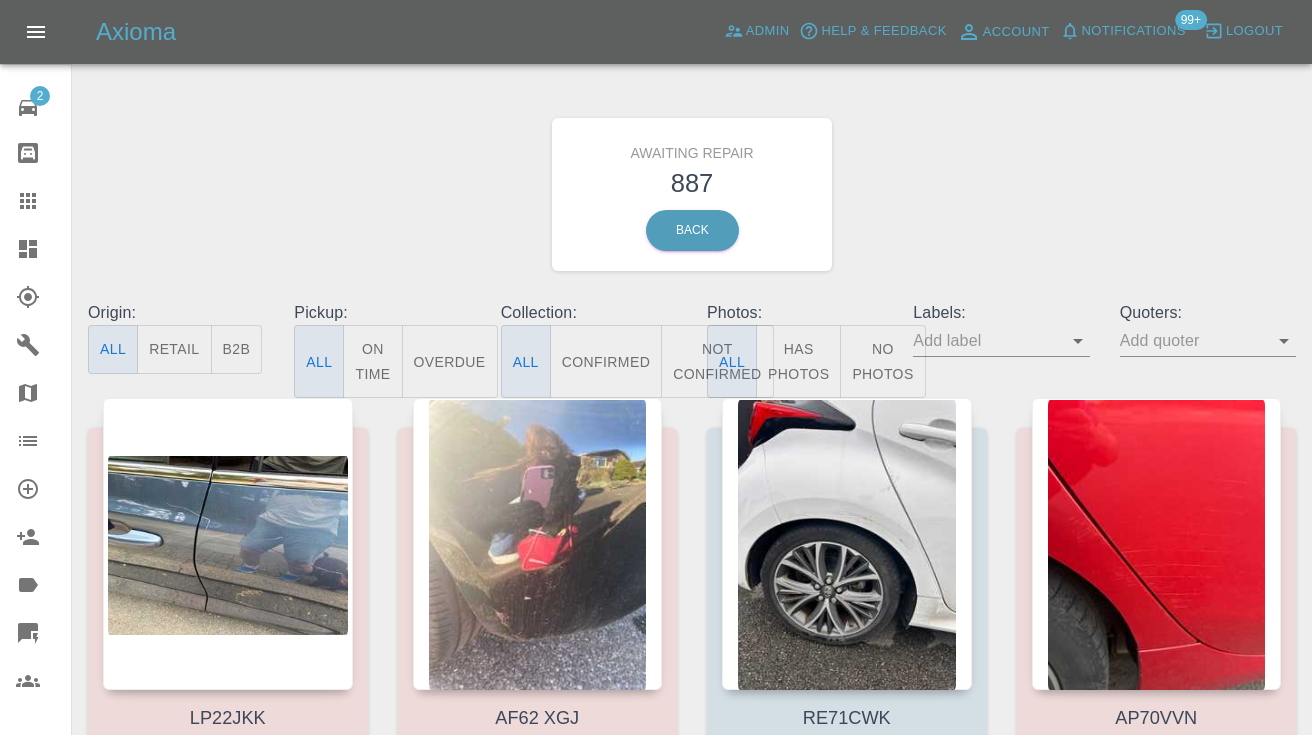 click on "Not Confirmed" at bounding box center [717, 361] 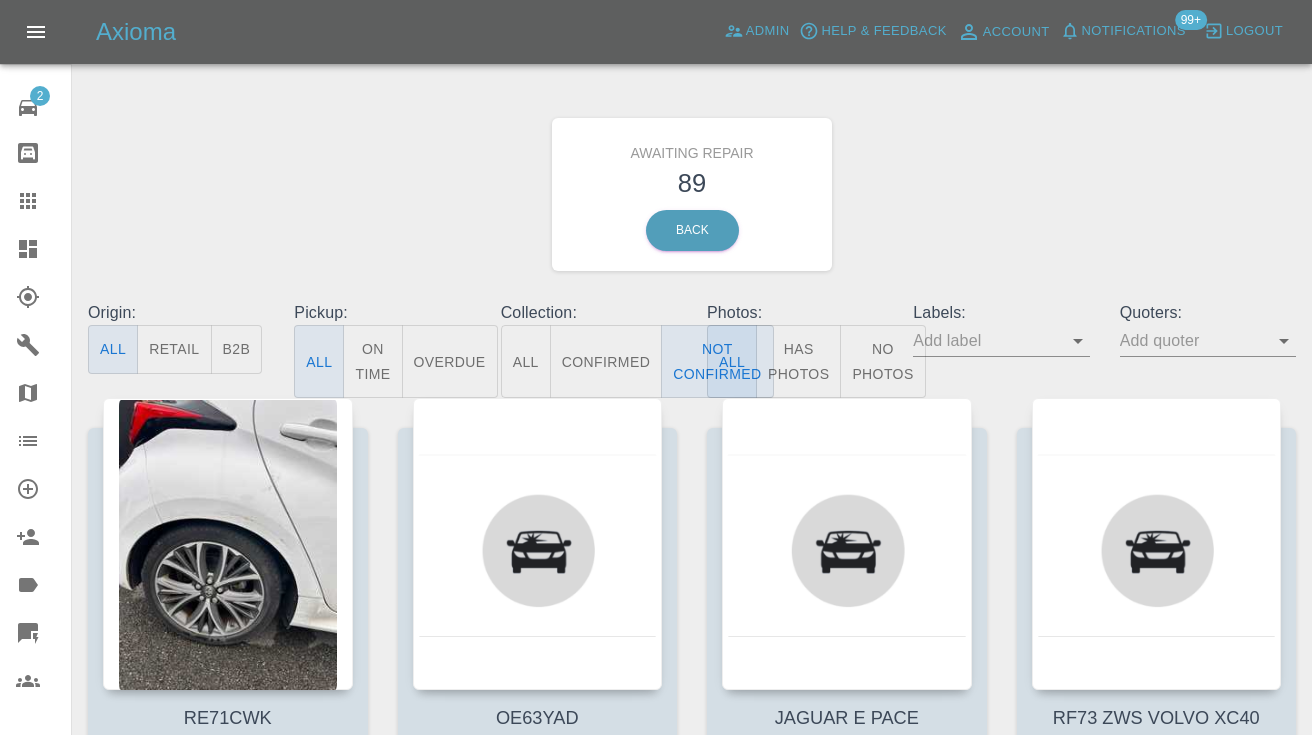 click on "Awaiting Repair 89 Back" at bounding box center [692, 194] 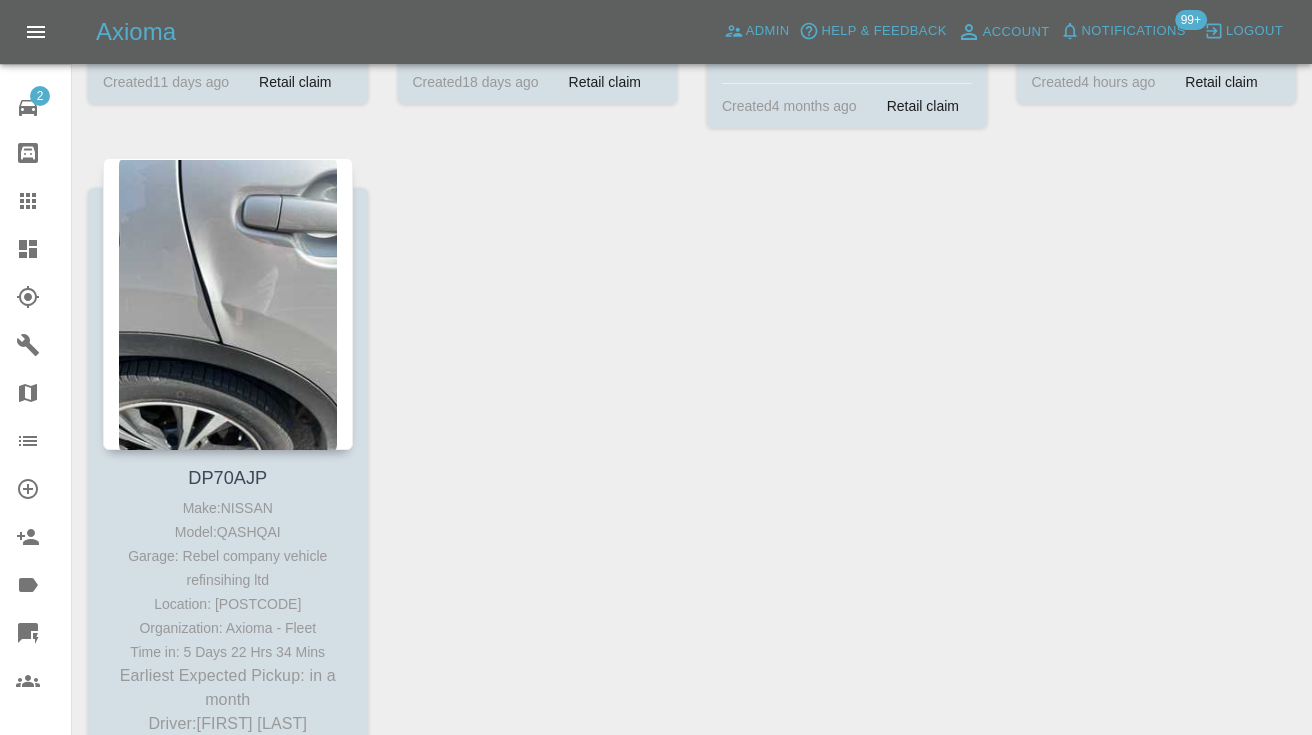 scroll, scrollTop: 15247, scrollLeft: 0, axis: vertical 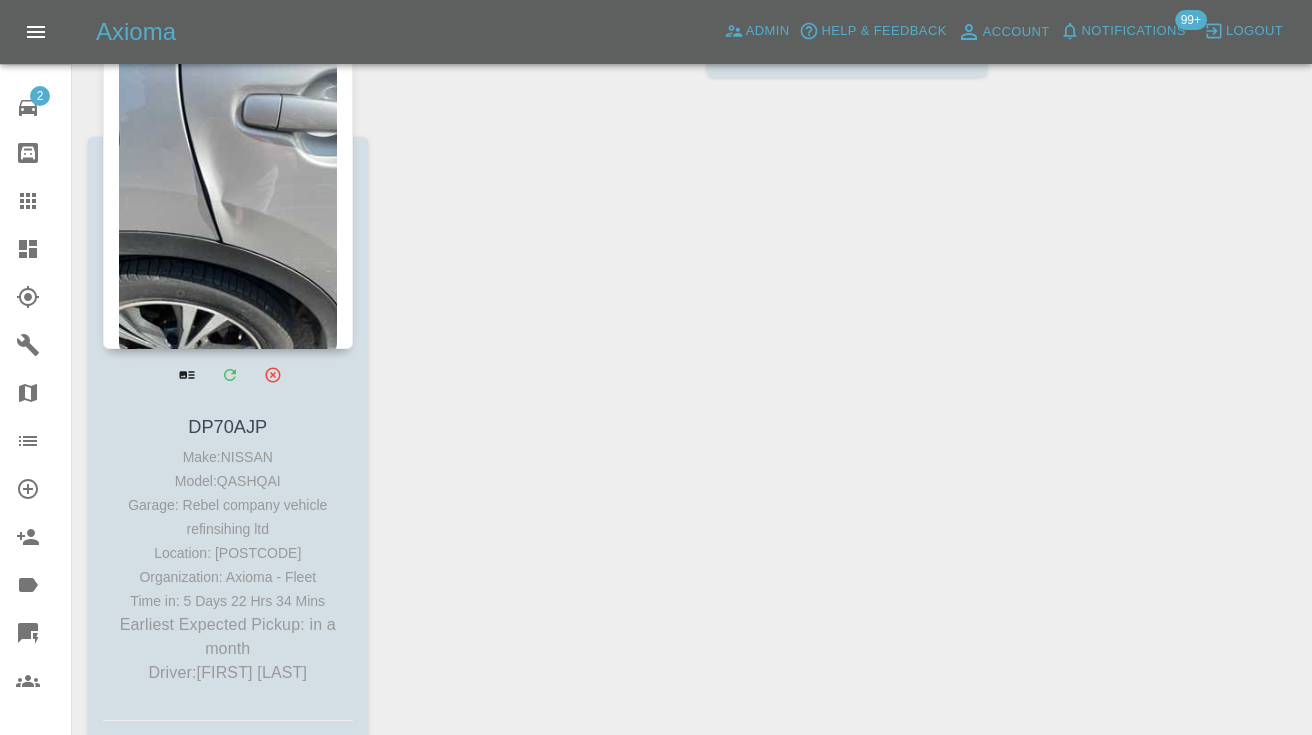 click at bounding box center (228, 203) 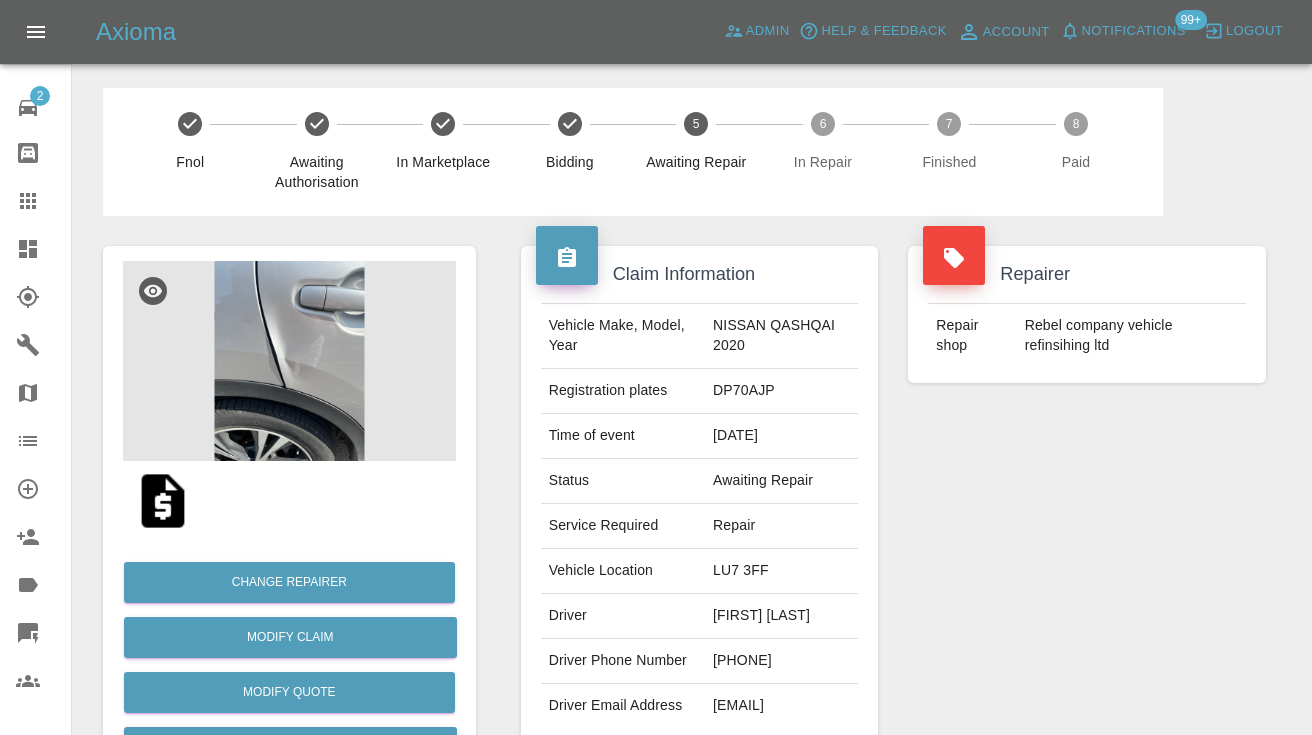 click on "[PHONE]" at bounding box center [781, 661] 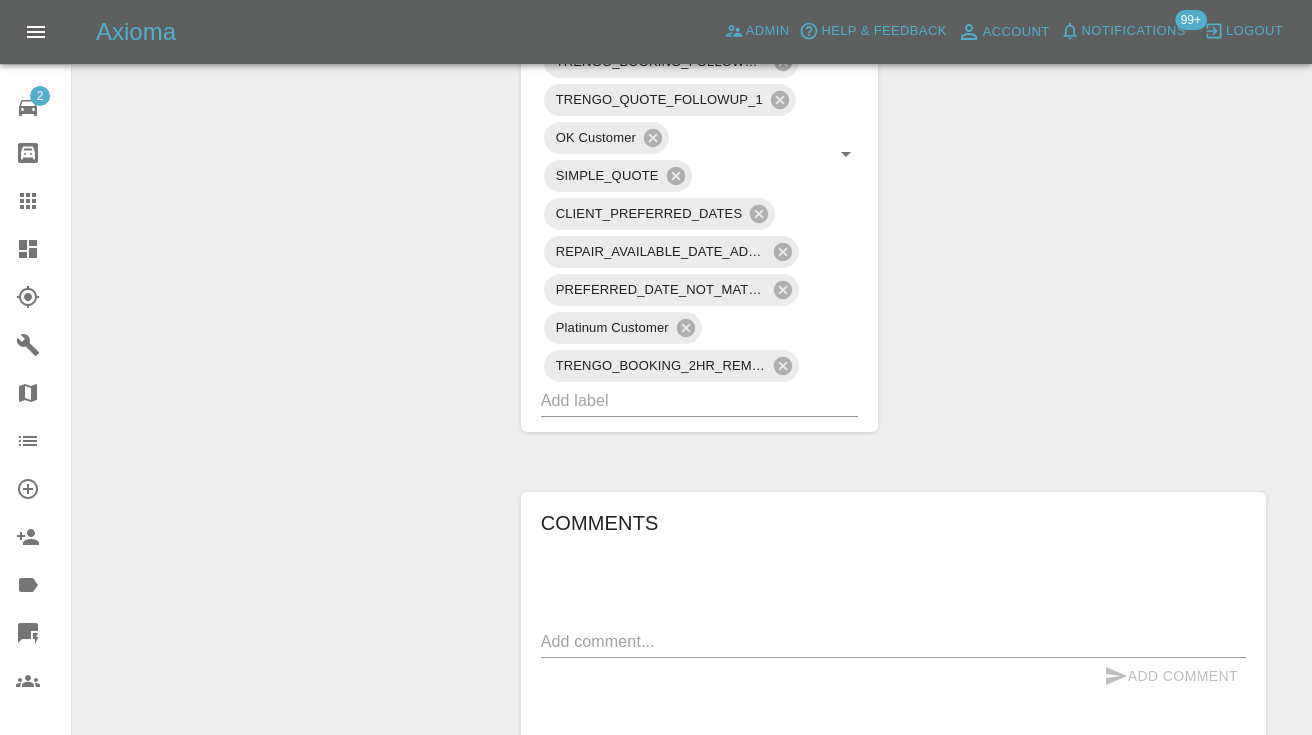 scroll, scrollTop: 1397, scrollLeft: 0, axis: vertical 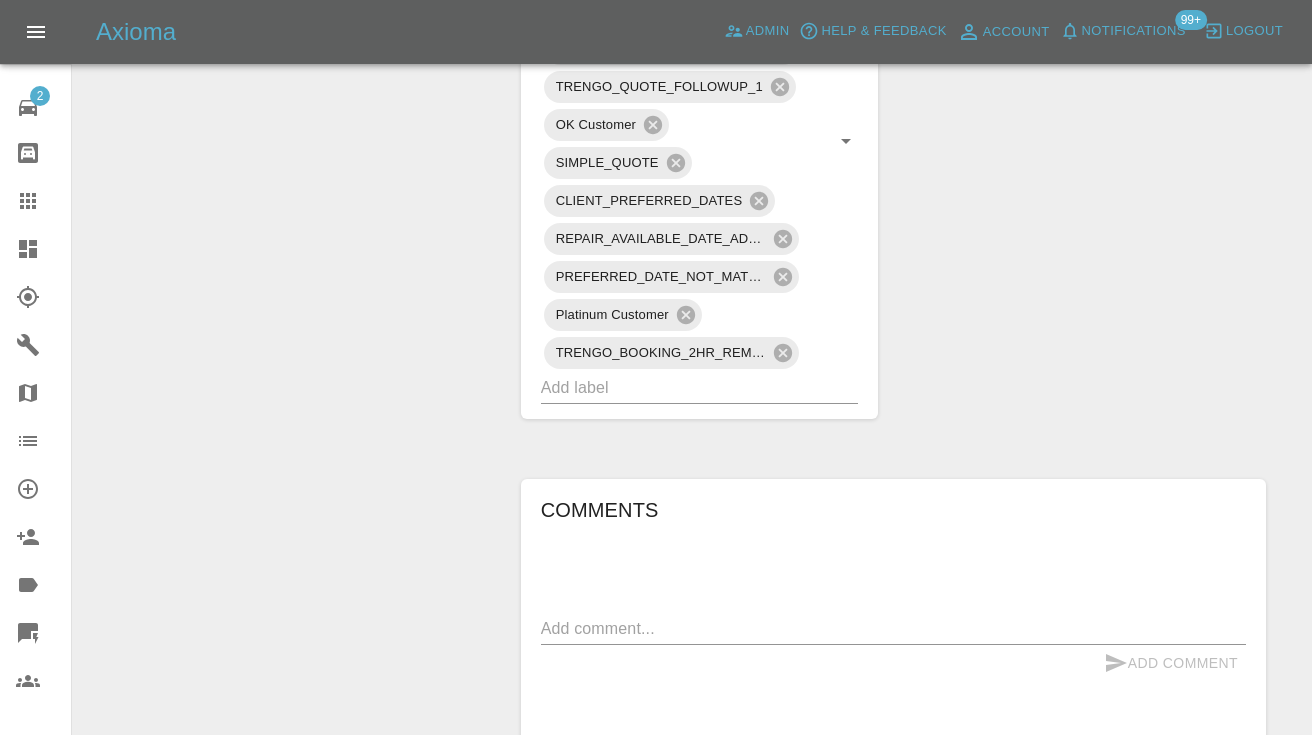click on "x" at bounding box center (893, 629) 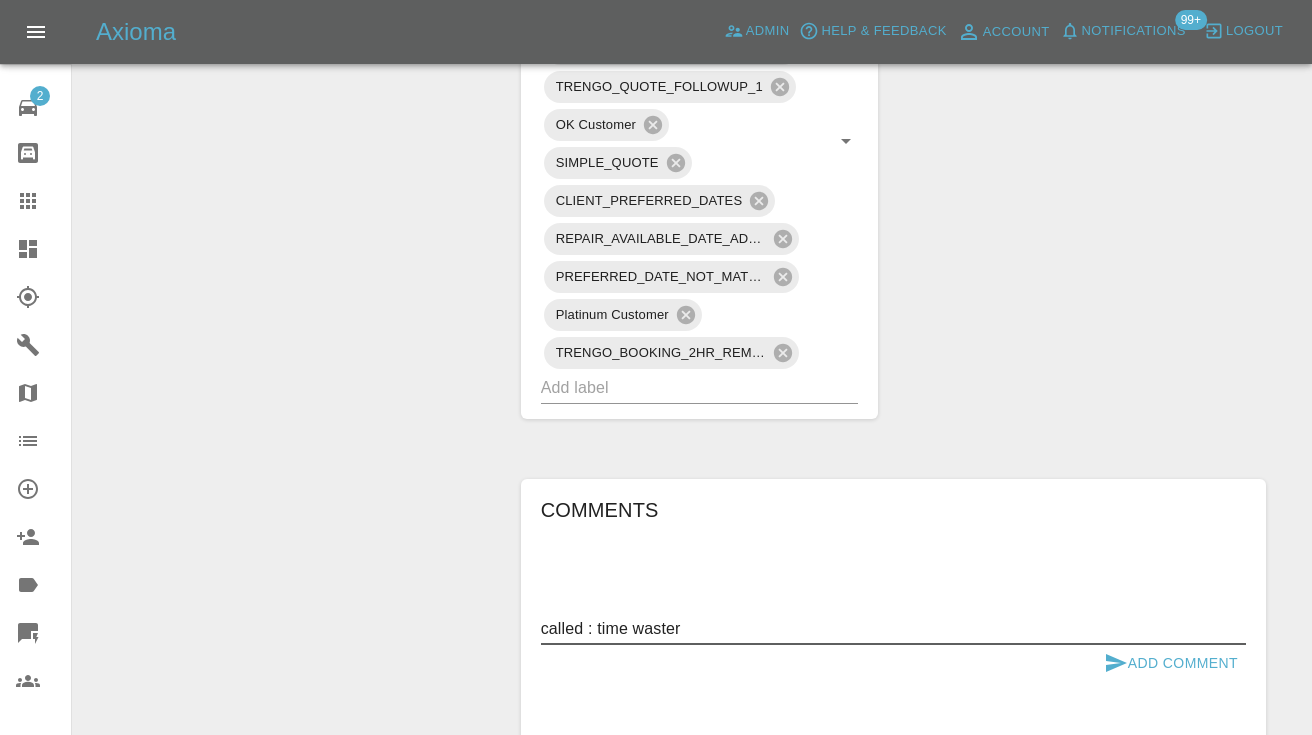type on "called : time waster" 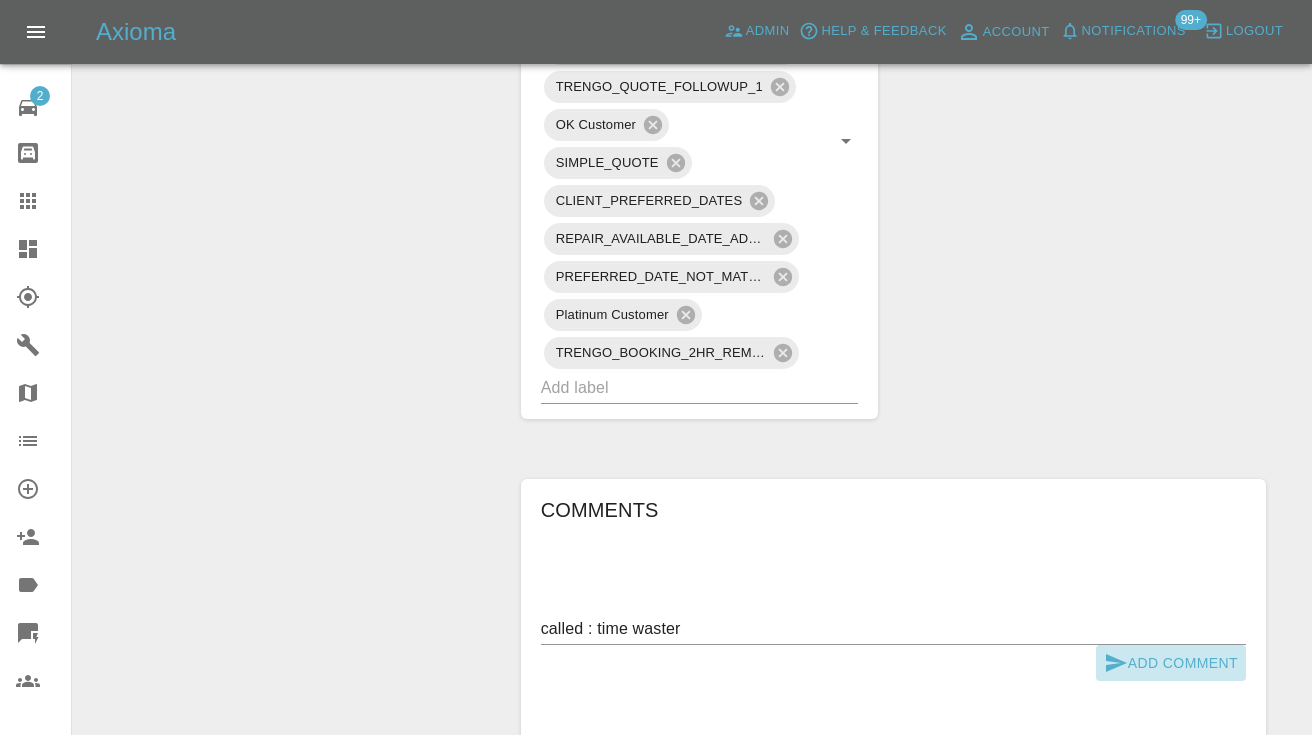 click 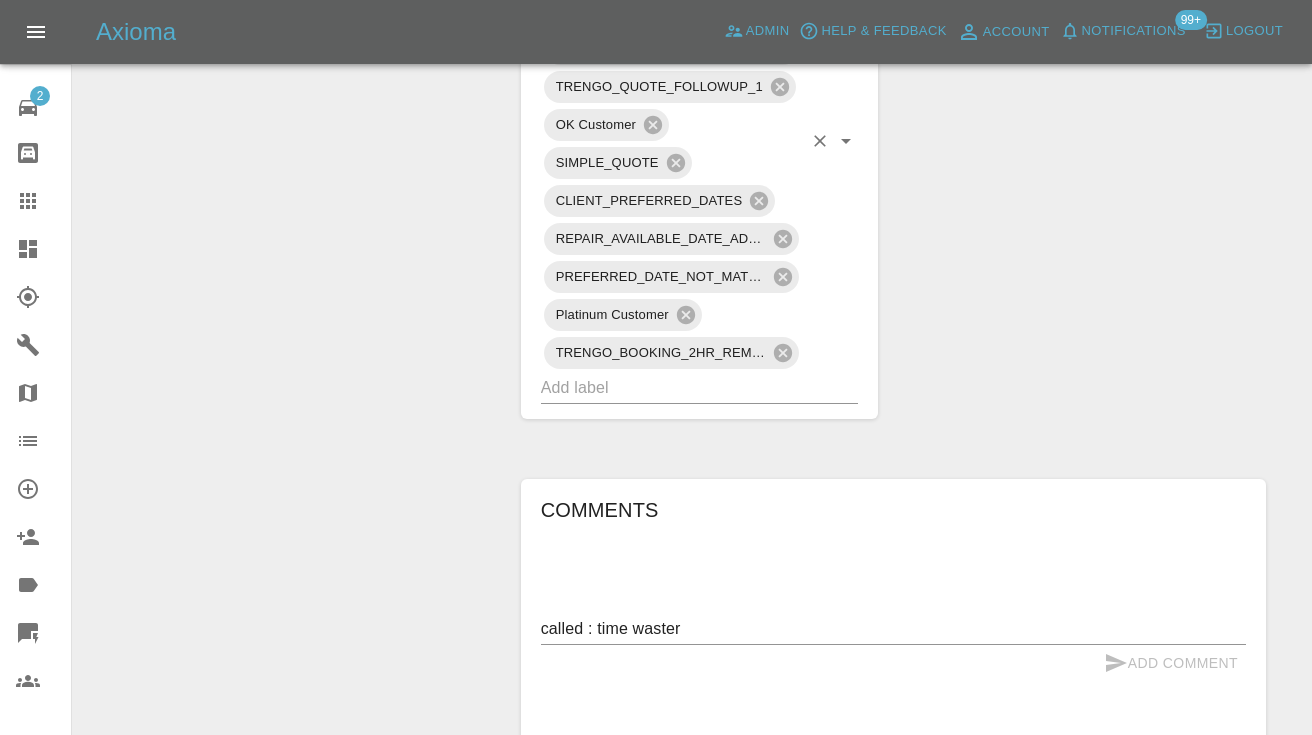type 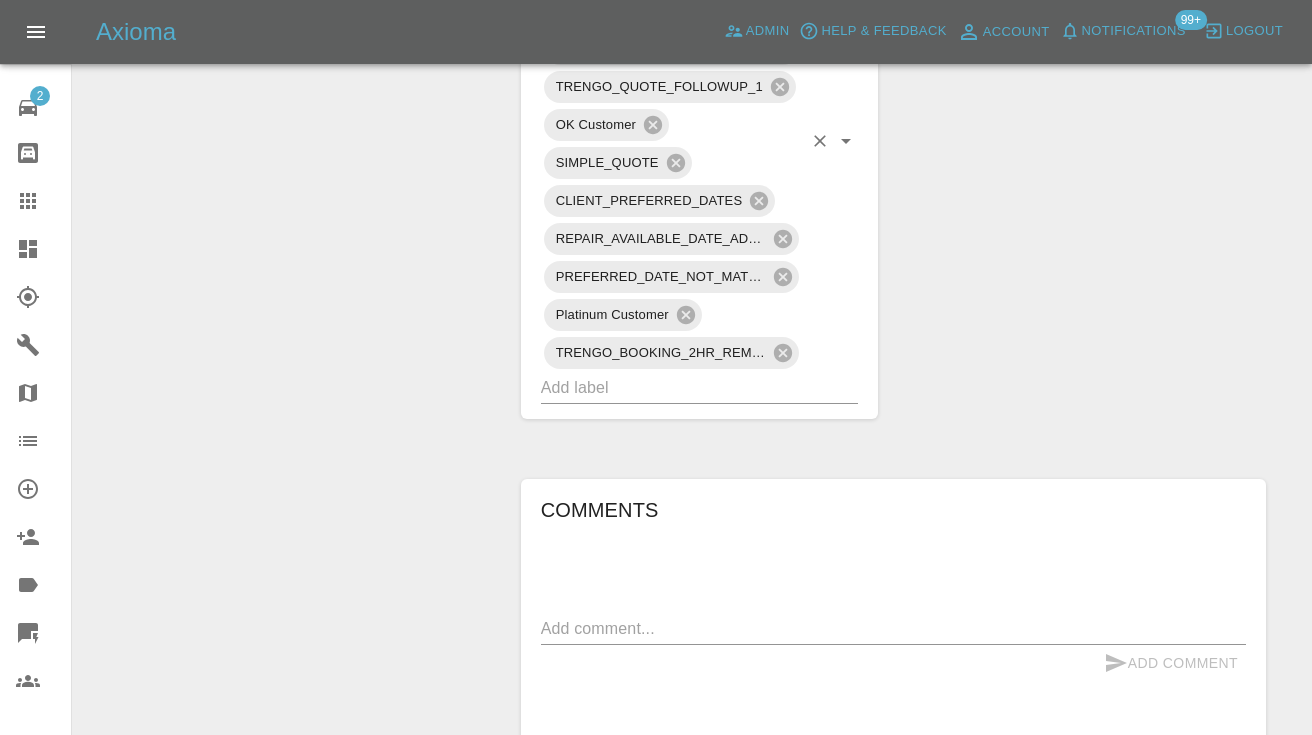 click at bounding box center [672, 387] 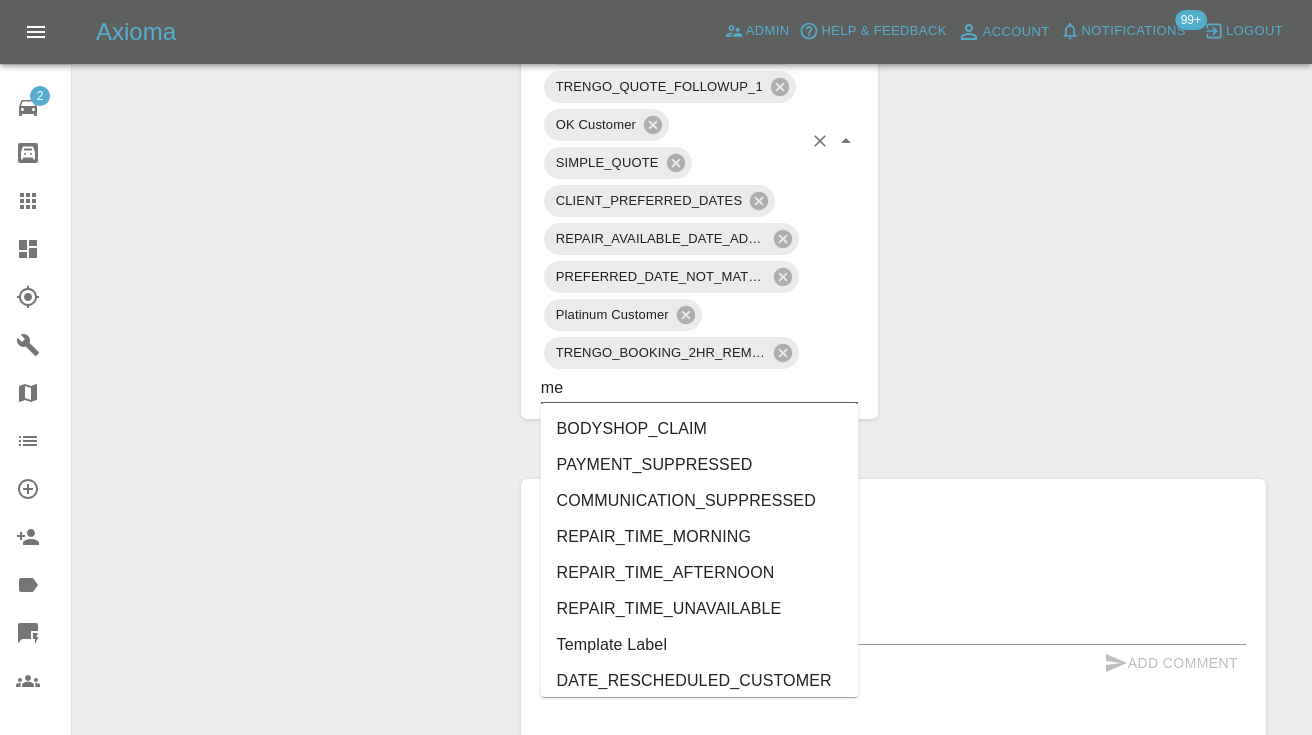 type on "meh" 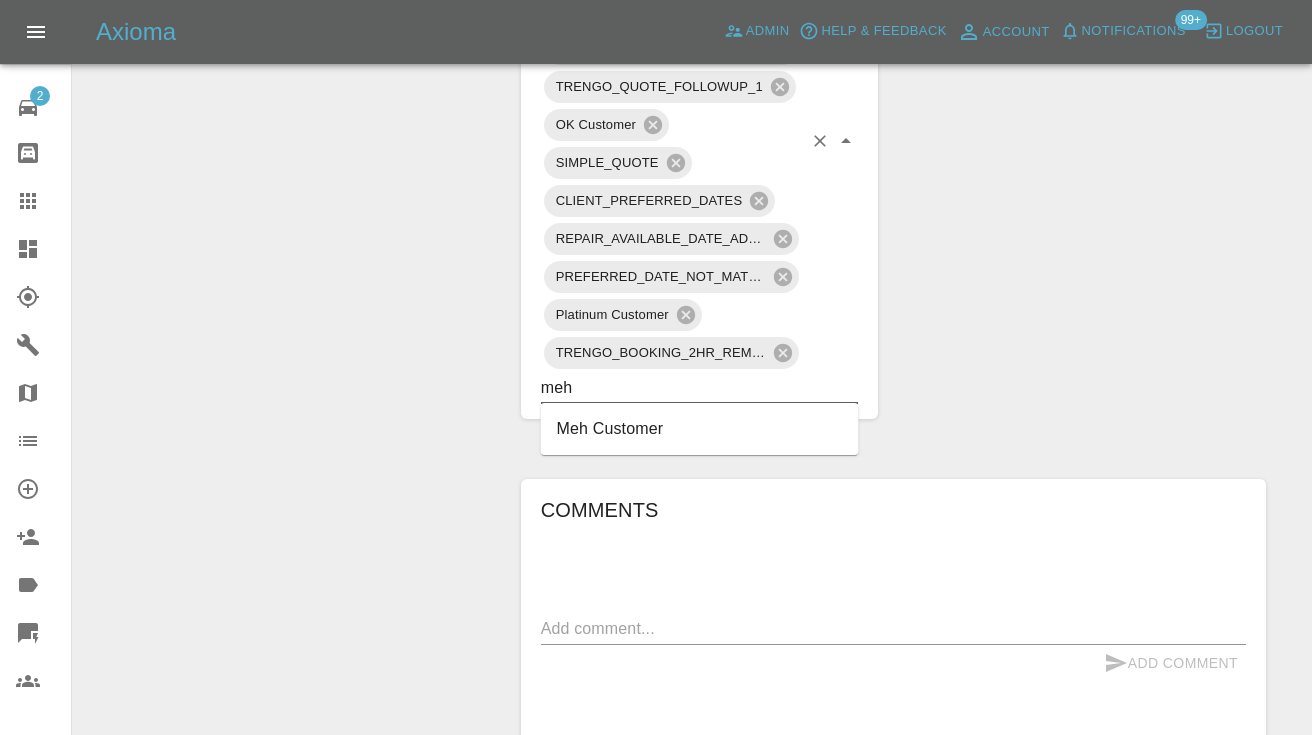click on "Meh Customer" at bounding box center (700, 429) 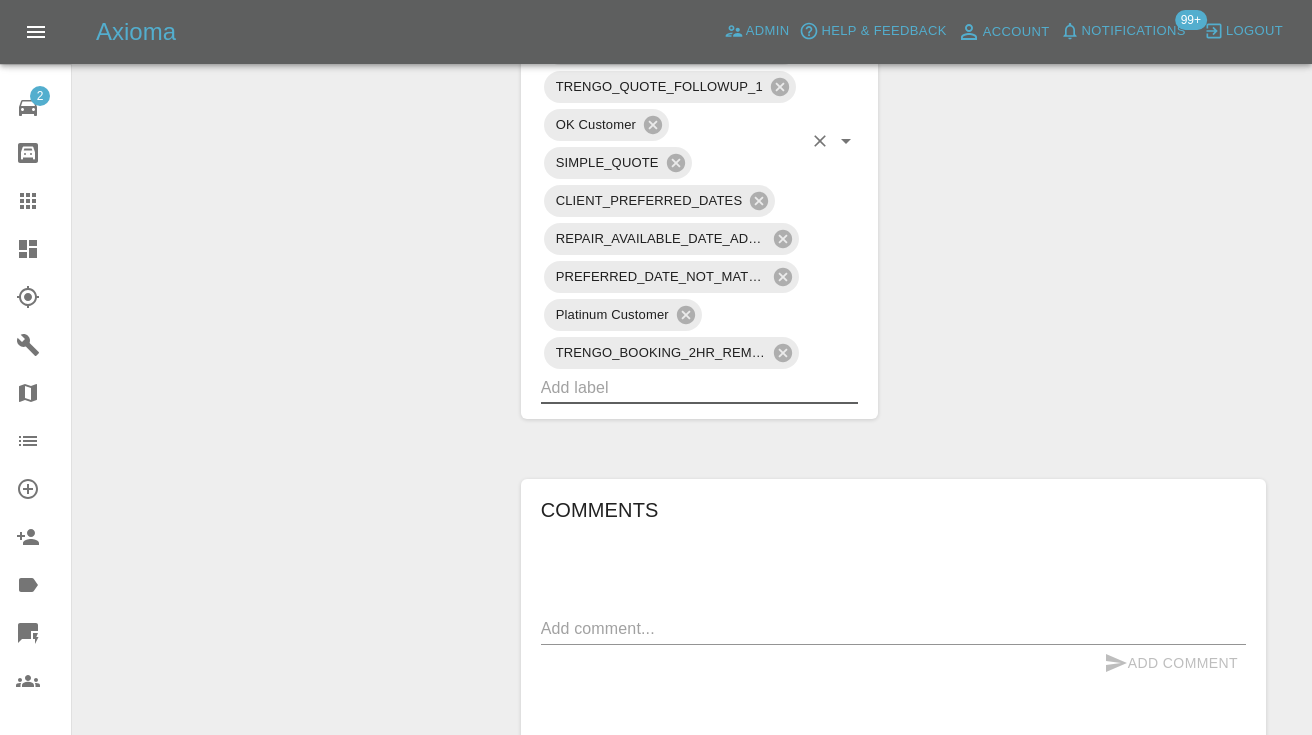 click on "Change Repairer Modify Claim Modify Quote Rollback Submit Payment Archive" at bounding box center (289, 202) 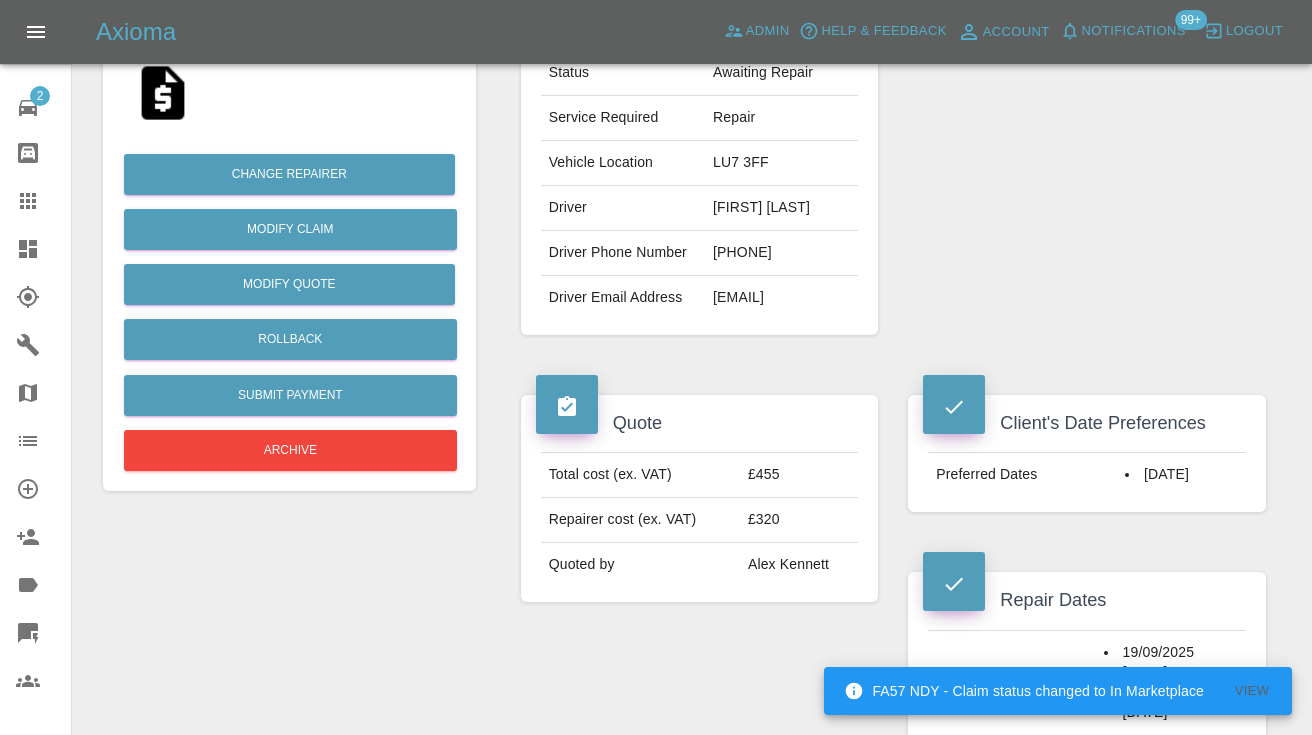 scroll, scrollTop: 356, scrollLeft: 0, axis: vertical 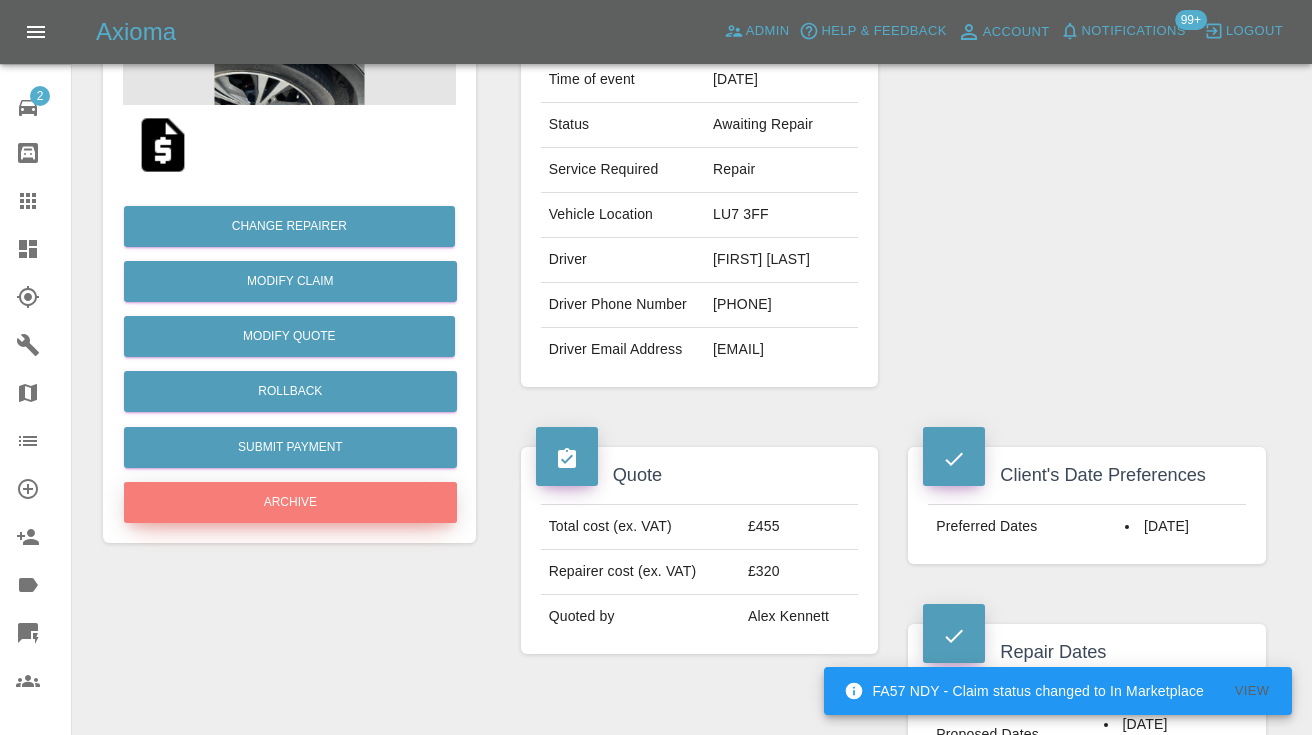 click on "Archive" at bounding box center (290, 502) 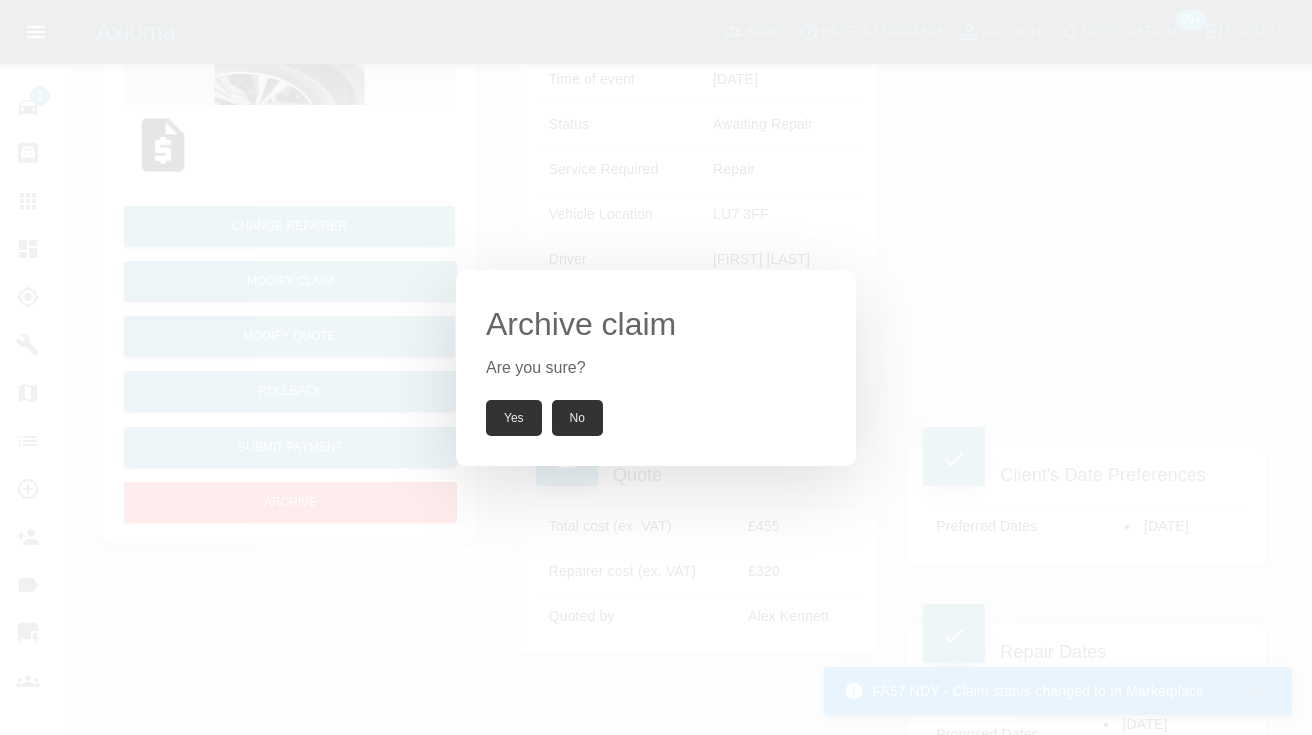 click on "Yes" at bounding box center [514, 418] 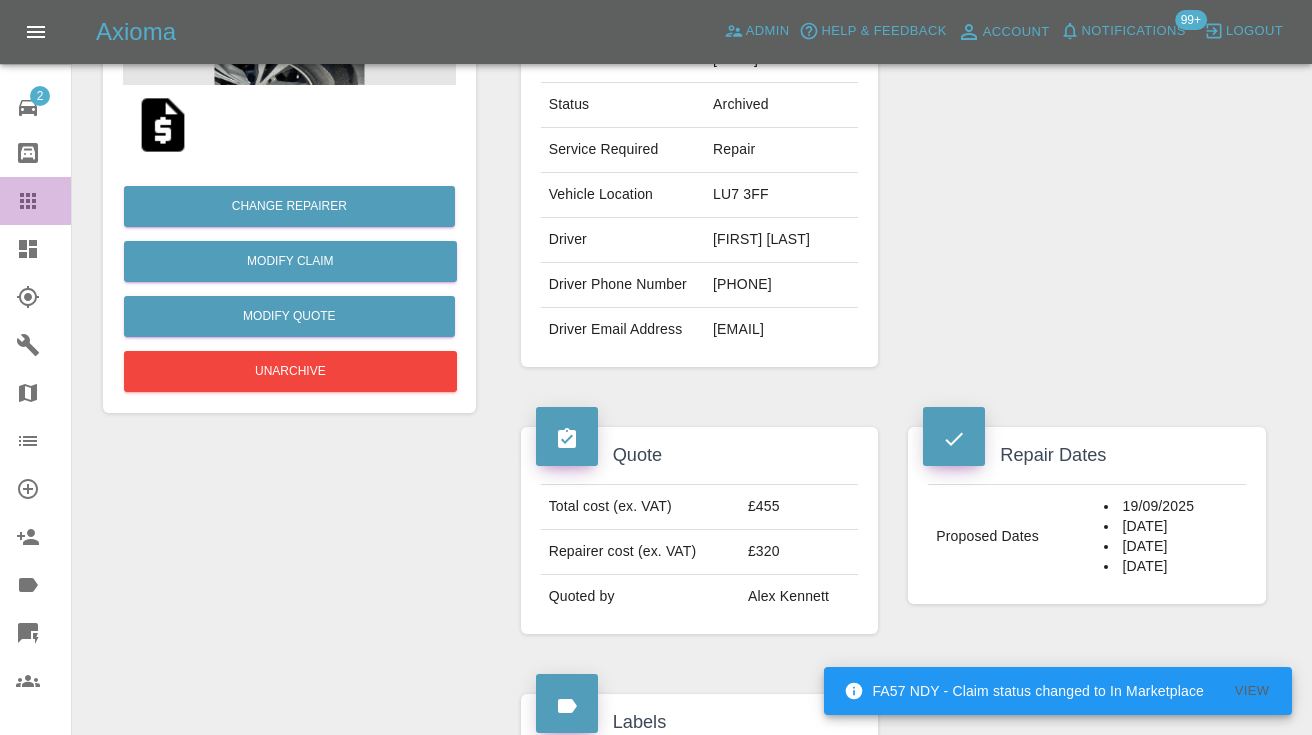 click on "Claims" at bounding box center (35, 201) 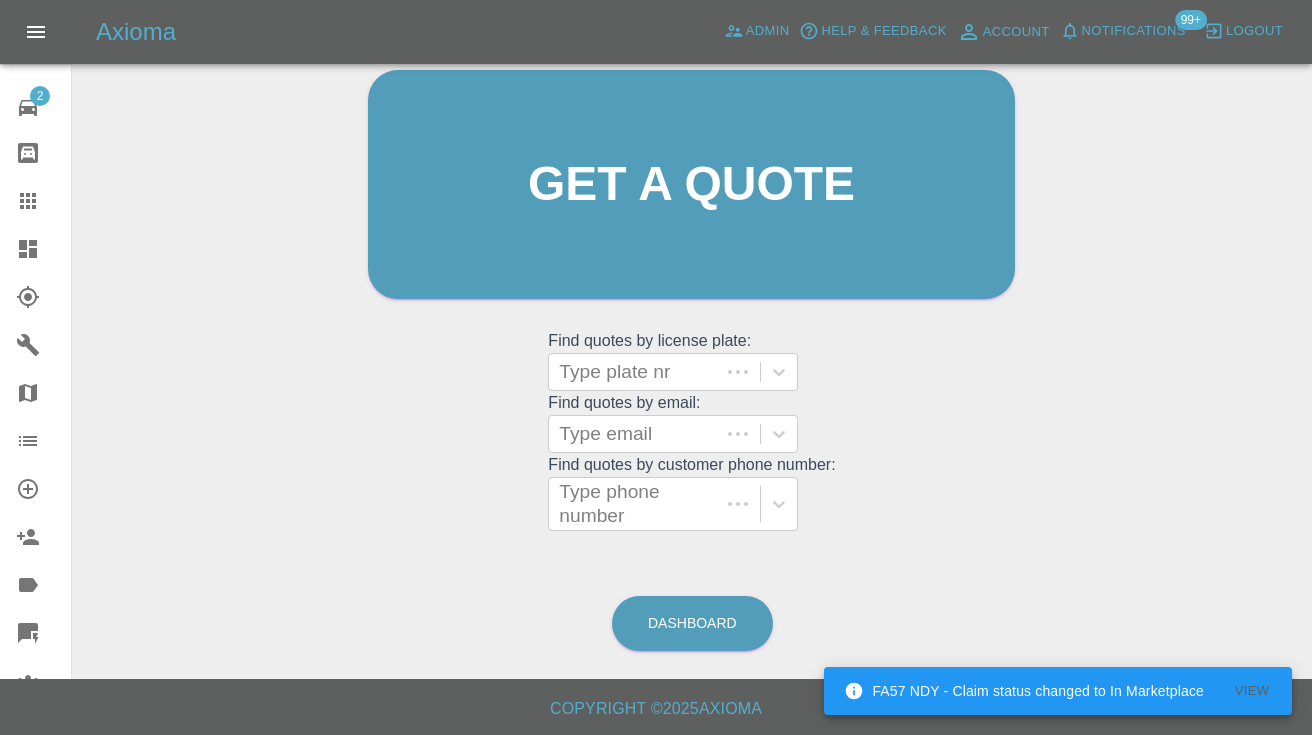 scroll, scrollTop: 200, scrollLeft: 0, axis: vertical 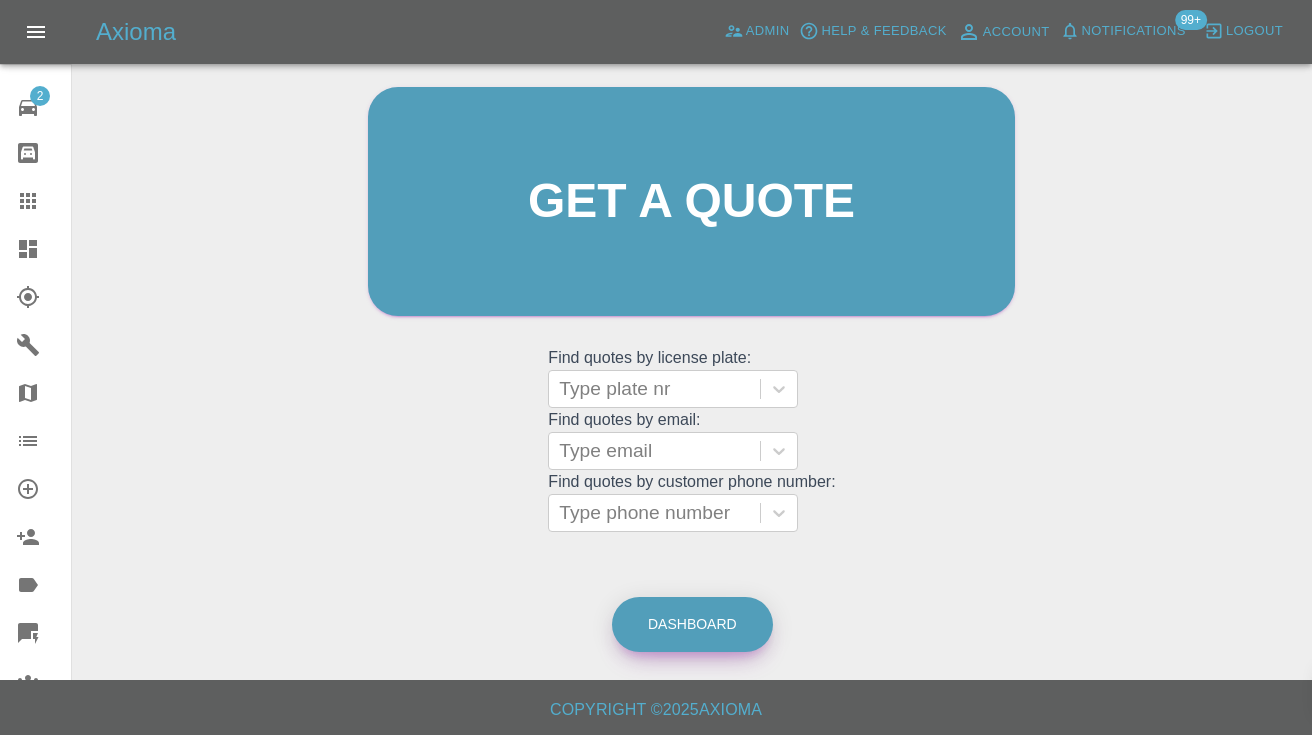 click on "Dashboard" at bounding box center (692, 624) 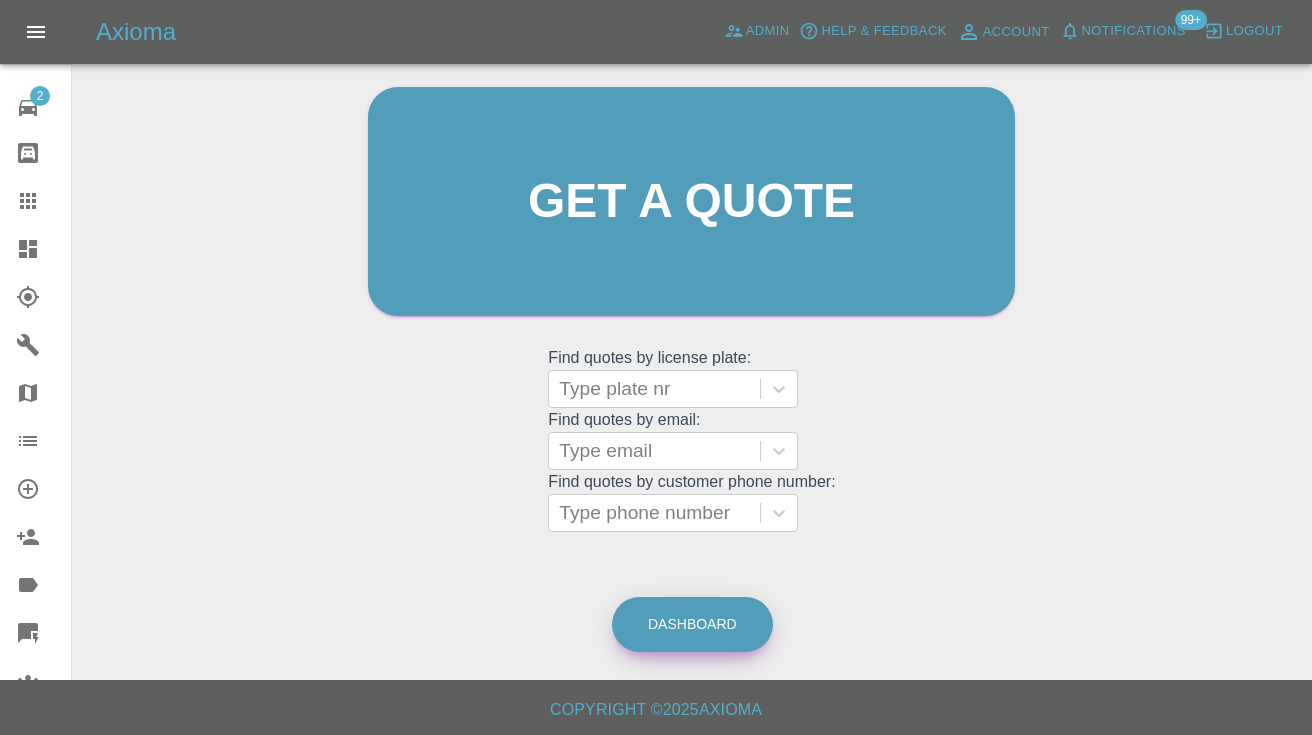 scroll, scrollTop: 0, scrollLeft: 0, axis: both 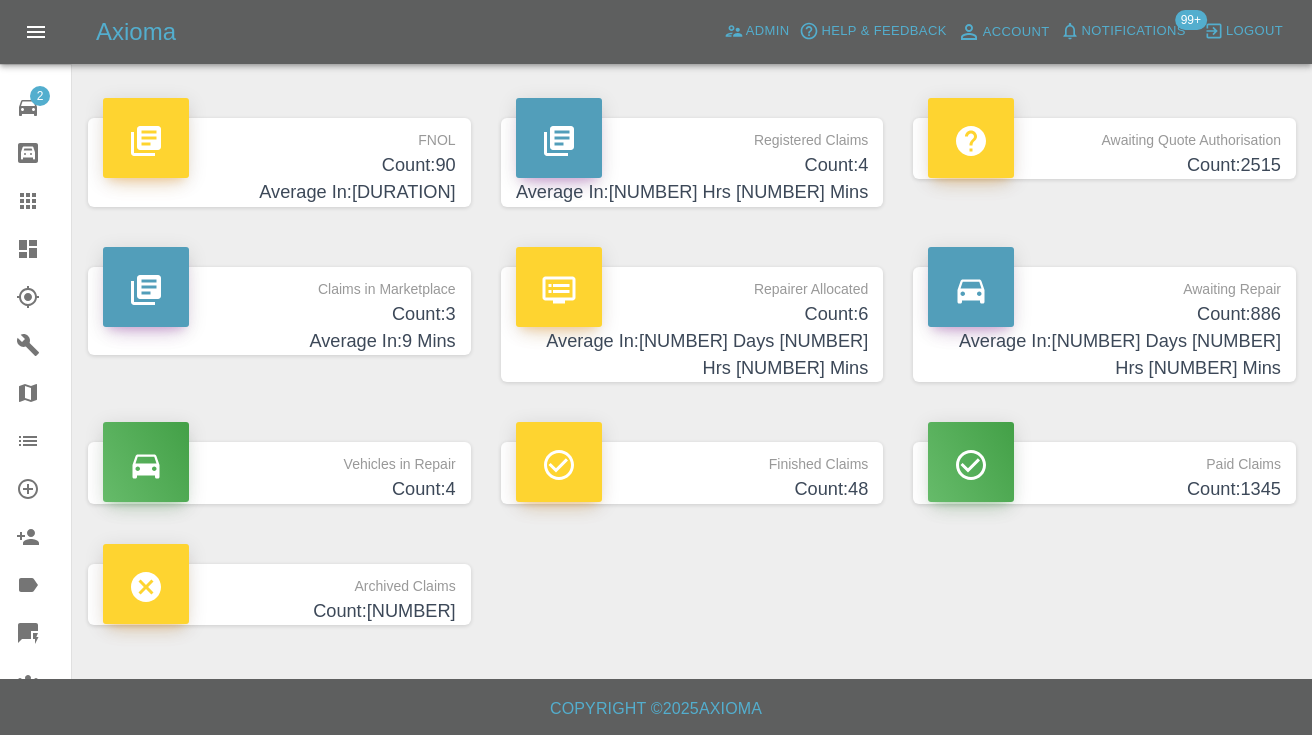 click on "Count:  886" at bounding box center (1104, 314) 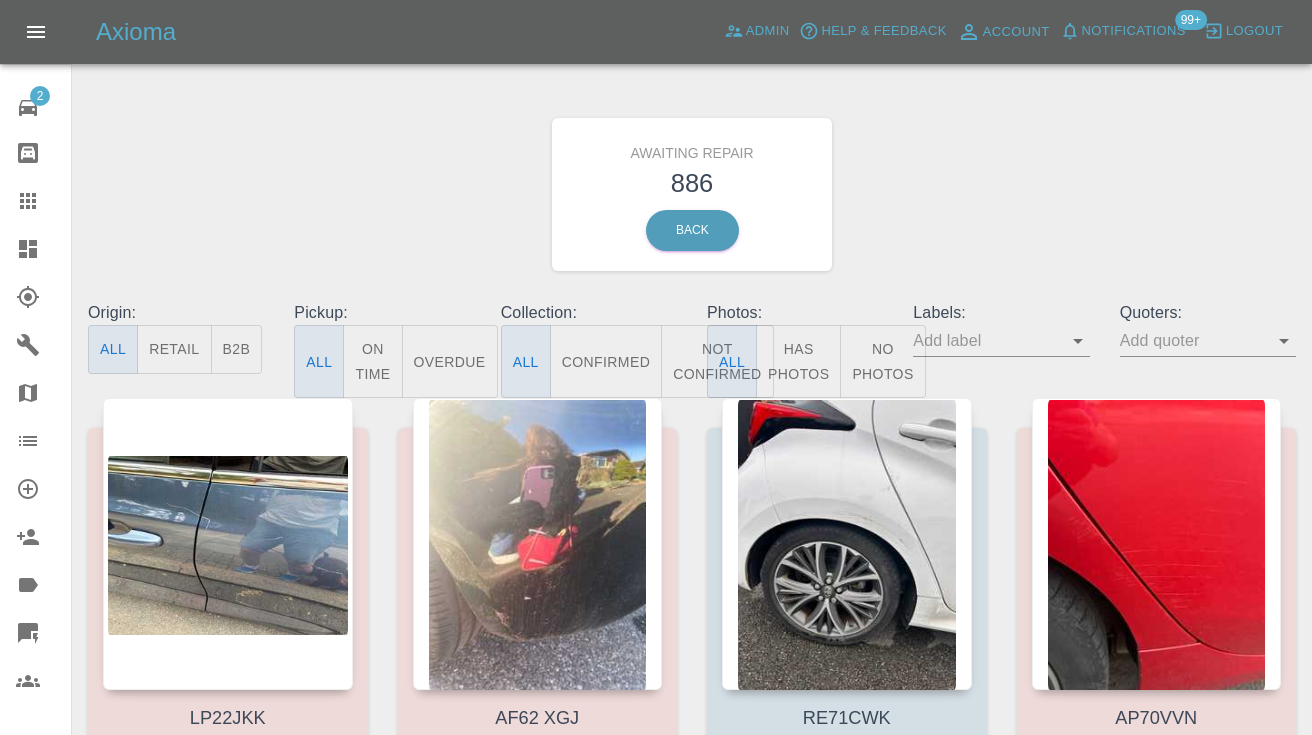 click on "Not Confirmed" at bounding box center [717, 361] 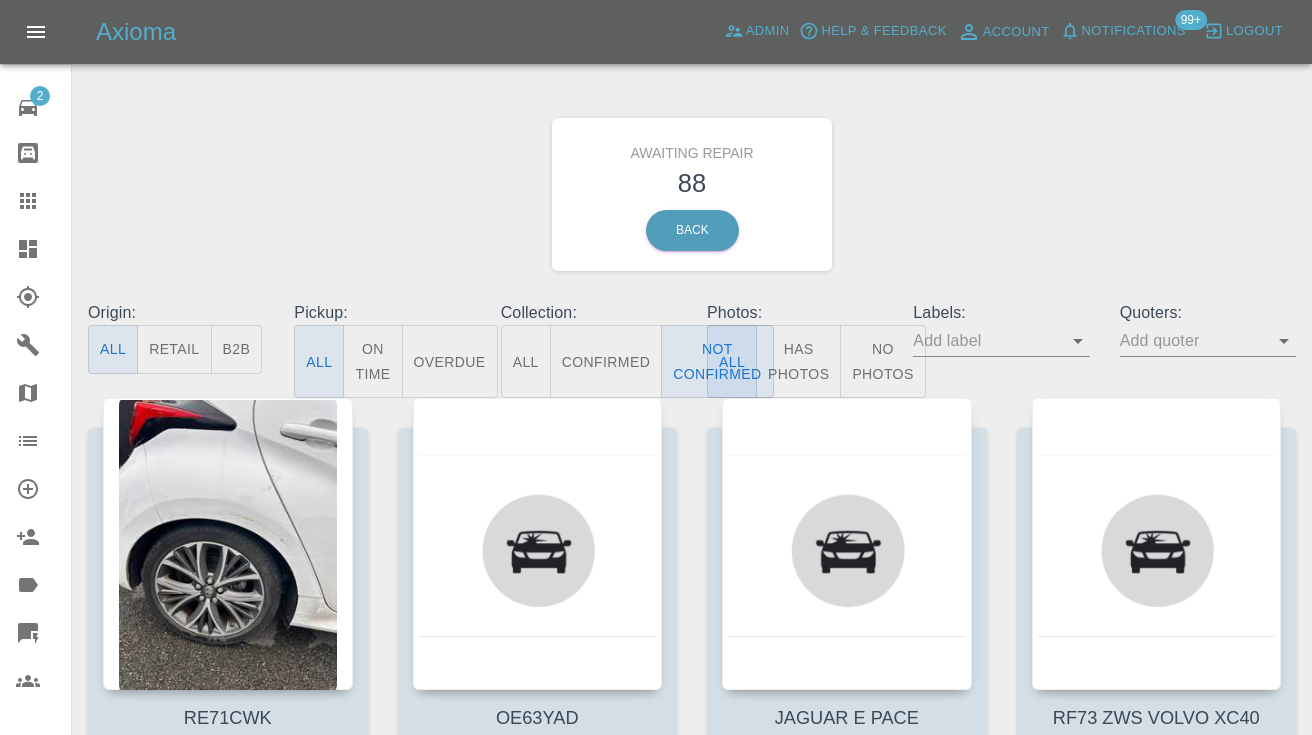 click on "Awaiting Repair 88 Back" at bounding box center [692, 194] 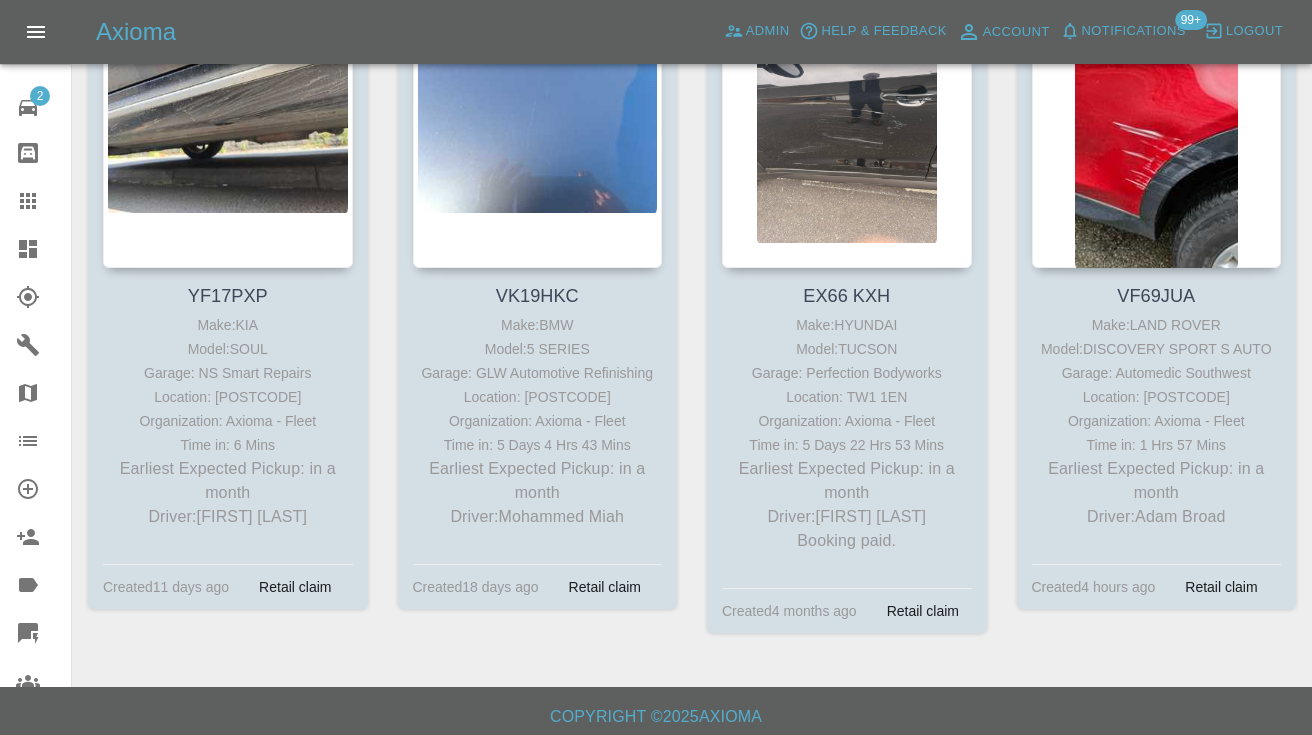 scroll, scrollTop: 14664, scrollLeft: 0, axis: vertical 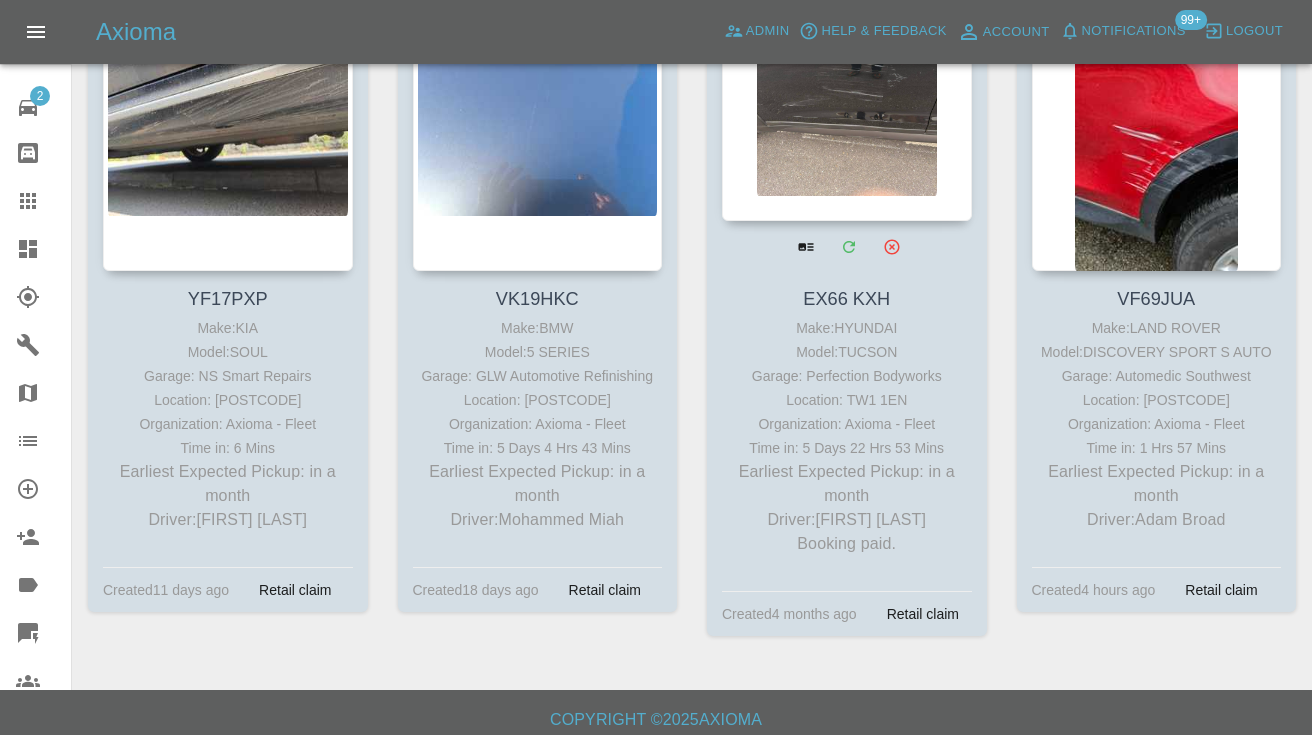 click at bounding box center (847, 75) 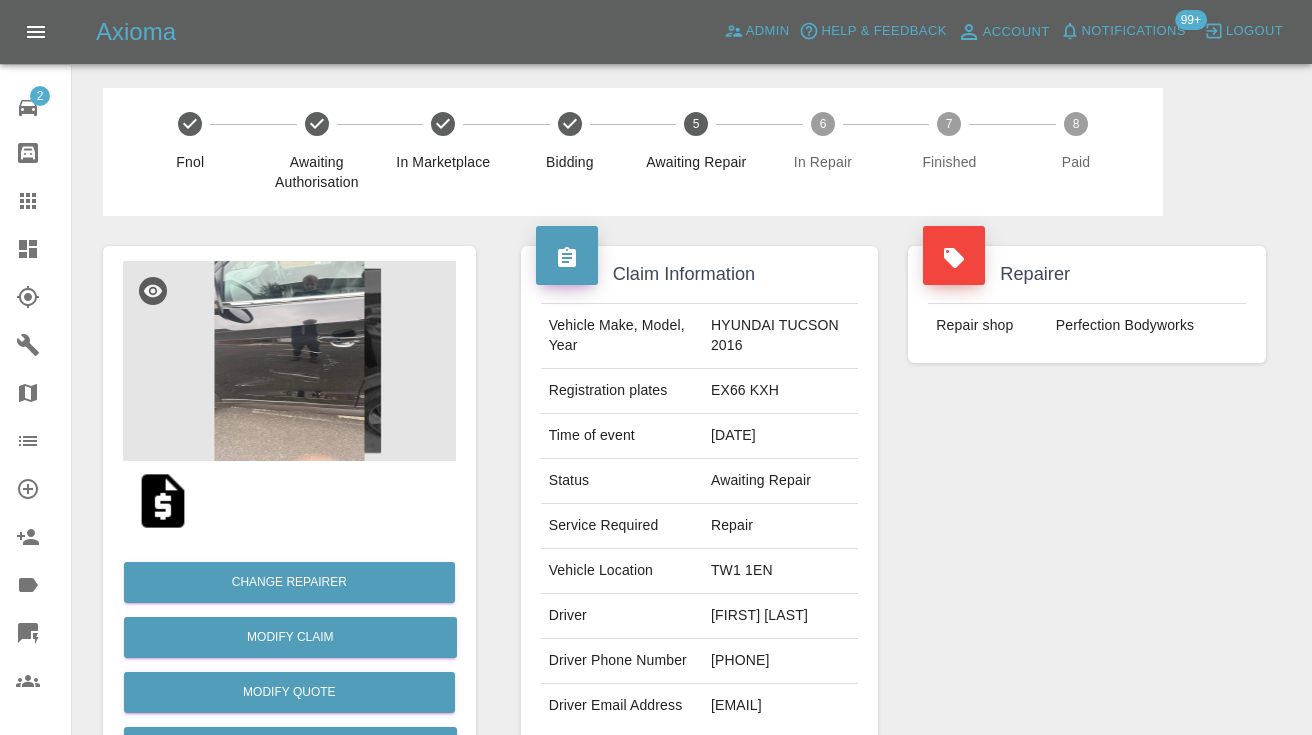 click on "07956138895" at bounding box center [780, 661] 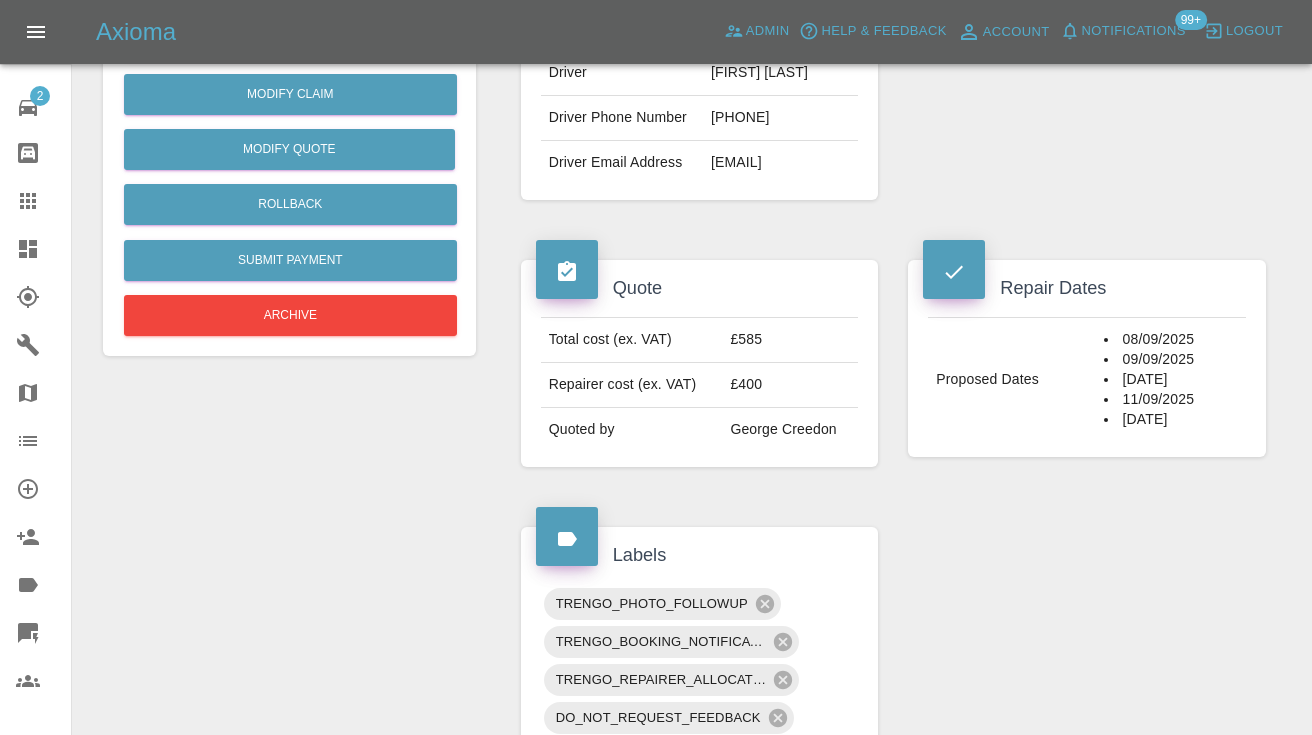 scroll, scrollTop: 512, scrollLeft: 0, axis: vertical 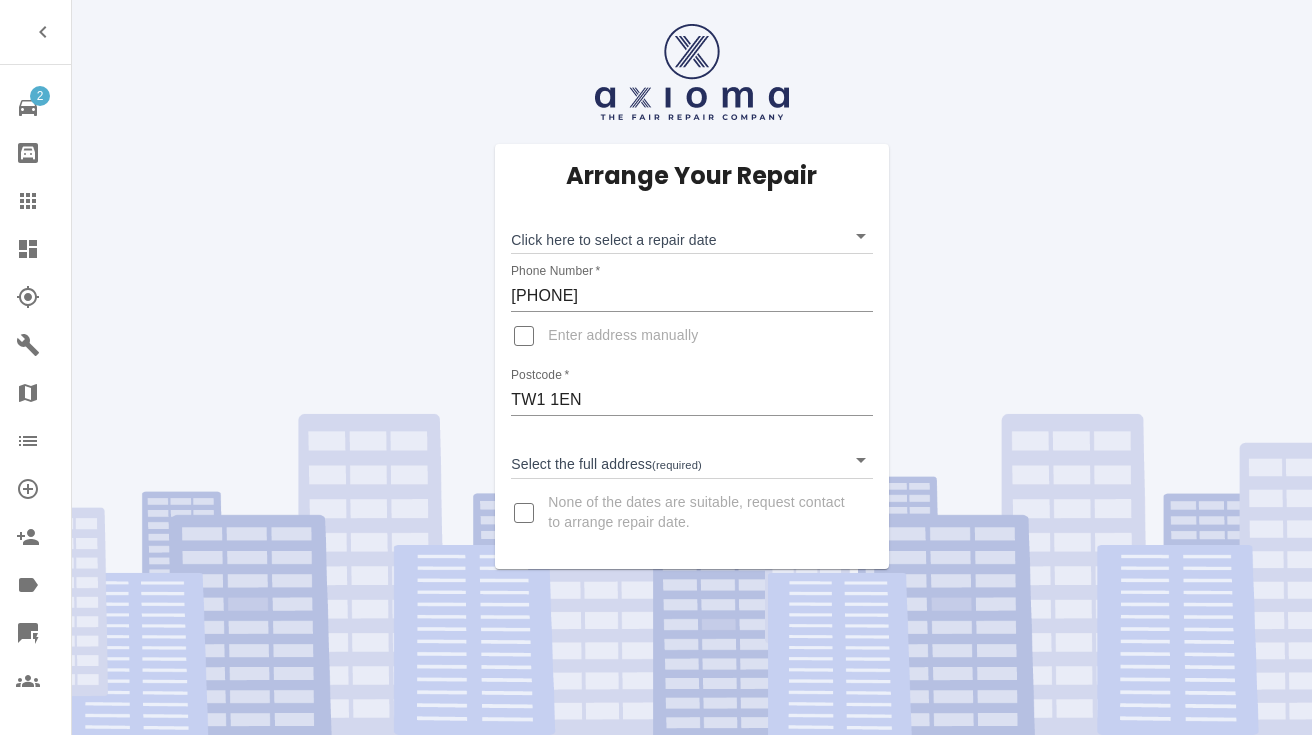 click on "Phone Number   *" at bounding box center (555, 271) 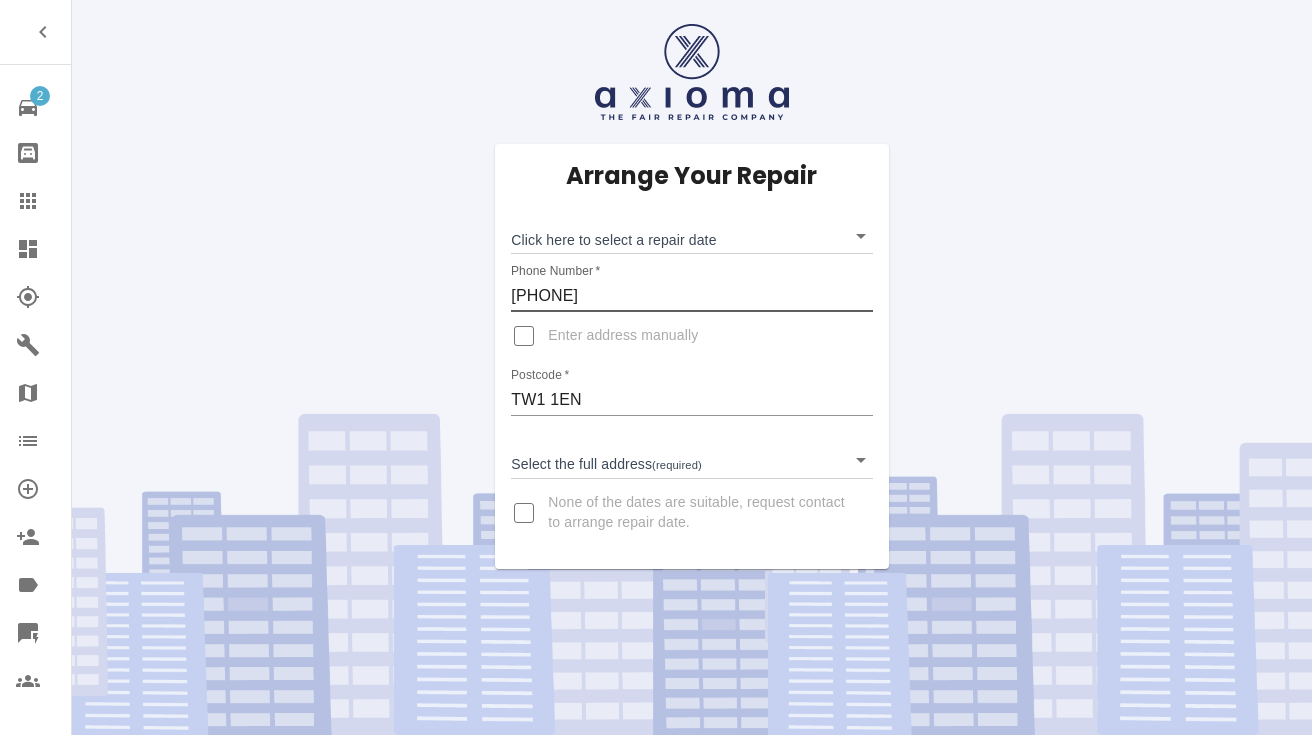 click on "2 Repair home Bodyshop home Claims Dashboard Explorer Garages Map Organization Create Organization Invite Admin Labels Quick Quote Users Arrange Your Repair Click here to select a repair date ​ Phone Number   * [PHONE] Enter address manually Postcode   * [POSTCODE] Select the full address  (required) ​ None of the dates are suitable, request contact to arrange repair date." at bounding box center [656, 367] 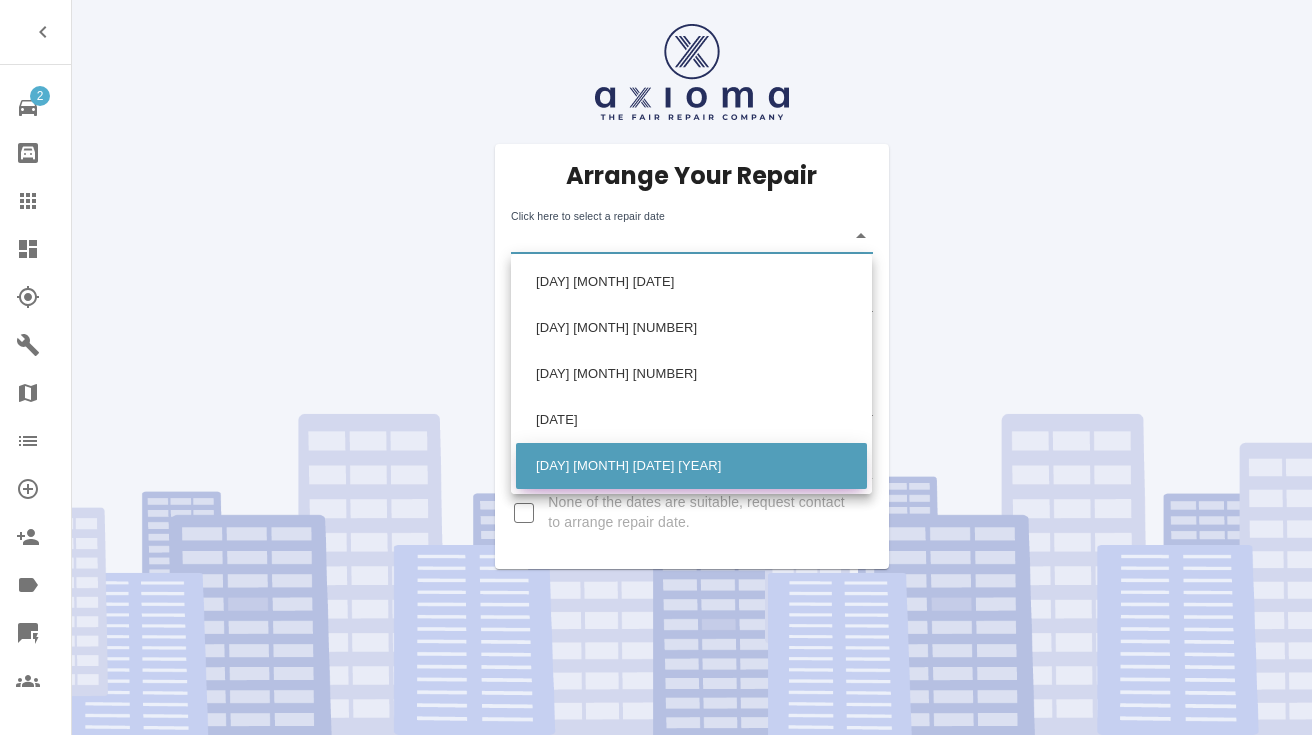 click on "[DAY] [MONTH] [DATE] [YEAR]" at bounding box center [691, 466] 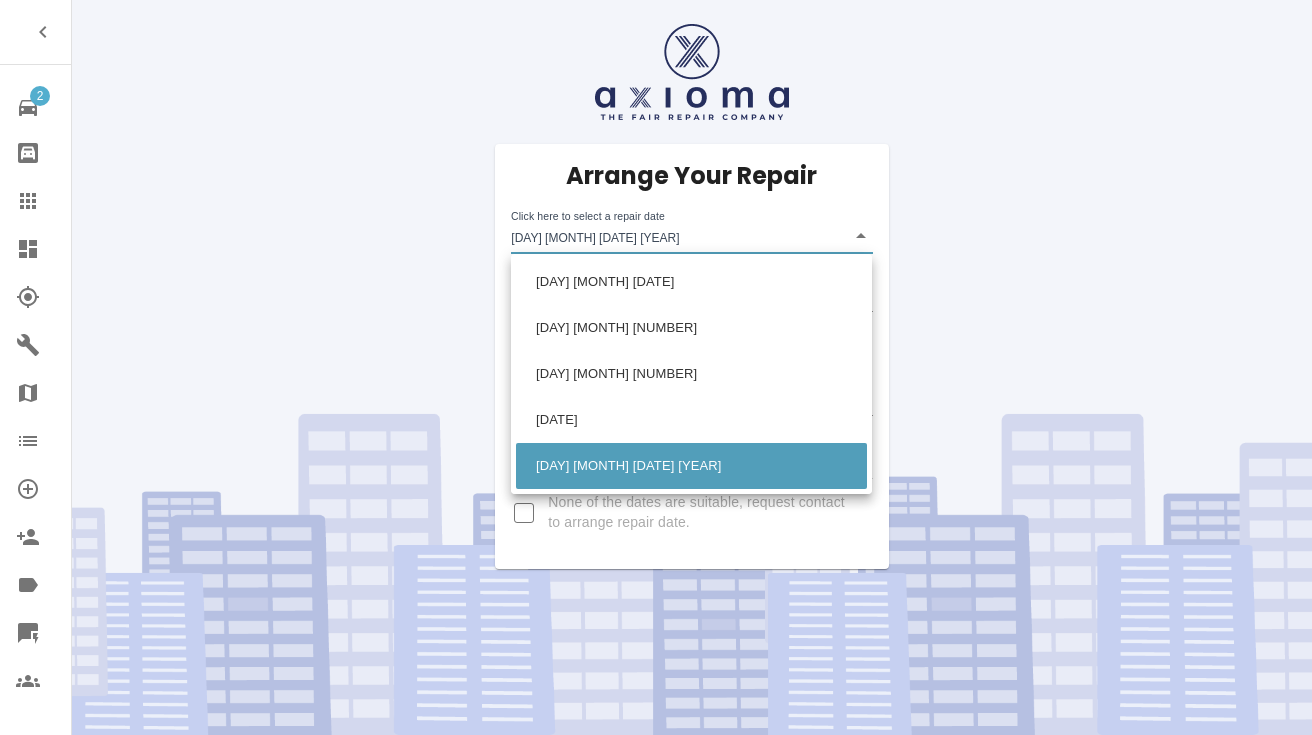 click on "Repair home Bodyshop home Claims Dashboard Explorer Garages Map Organization Create Organization Invite Admin Labels Quick Quote Users Arrange Your Repair Click here to select a repair date [DAY] [MONTH] [DATE] [DATE] Phone Number   * [PHONE] Enter address manually Postcode   * [POSTCODE] Select the full address (required) ​ None of the dates are suitable, request contact to arrange repair date.
[DAY] [MONTH] [DATE] [DAY] [MONTH] [DATE] [DAY] [MONTH] [DATE] [DAY] [MONTH] [DATE] [DAY] [MONTH] [DATE]" at bounding box center (656, 367) 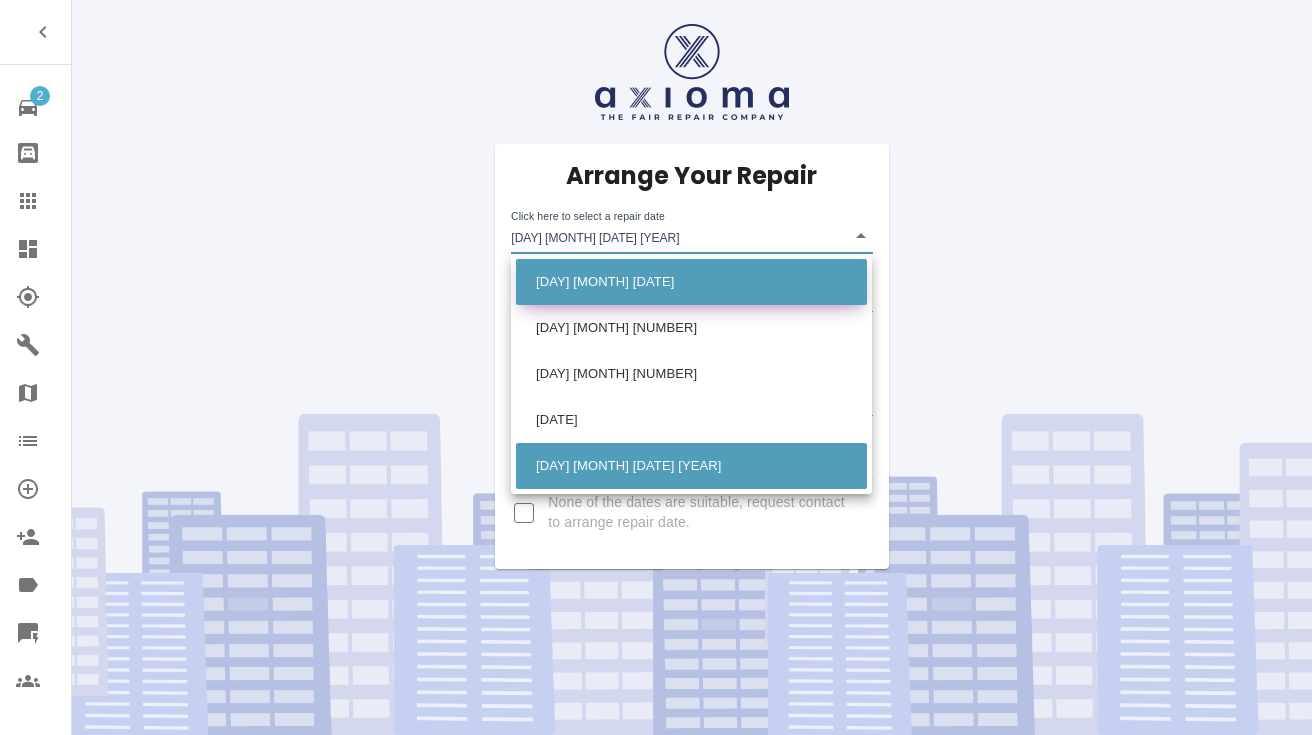 click on "[DAY] [MONTH] [DATE]" at bounding box center [691, 282] 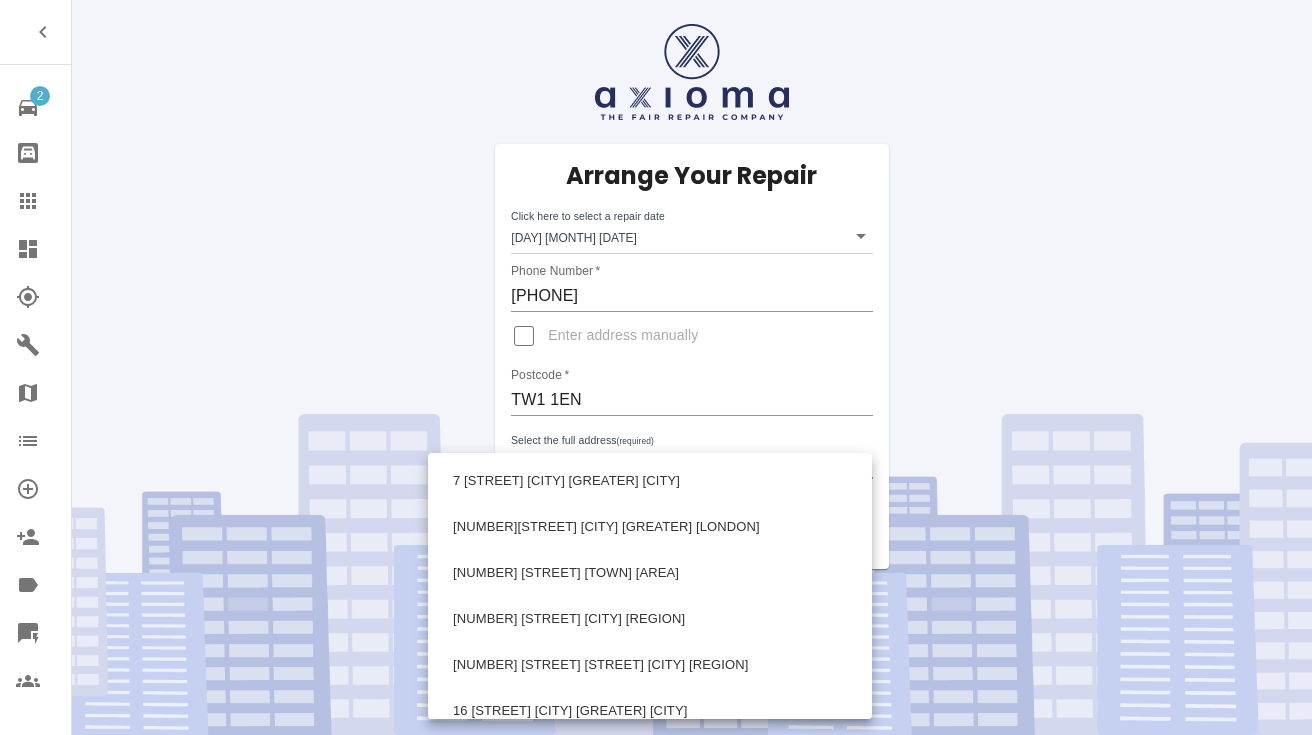click on "2 Repair home Bodyshop home Claims Dashboard Explorer Garages Map Organization Create Organization Invite Admin Labels Quick Quote Users Arrange Your Repair Click here to select a repair date Mon Sep 08 2025 2025-09-08T00:00:00.000Z Phone Number   * [PHONE] Enter address manually Postcode   * [POSTCODE] Select the full address  (required) ​ None of the dates are suitable, request contact to arrange repair date.
7 [STREET]   [CITY] [GREATER] [CITY] 8 [STREET]   [CITY] [GREATER] [CITY] 13 [STREET]   [CITY] [GREATER] [CITY] 14 [STREET]   [CITY] [GREATER] [CITY] 15 [STREET]   [CITY] [GREATER] [CITY] 16 [STREET]   [CITY] [GREATER] [CITY] 17 [STREET]   [CITY] [GREATER] [CITY] 18 [STREET]   [CITY] [GREATER] [CITY] 19 [STREET]   [CITY] [GREATER] [CITY] 20 [STREET]   [CITY] [GREATER] [CITY] 21 [STREET]   [CITY] [GREATER] [CITY] 22 [STREET]   [CITY] [GREATER] [CITY]" at bounding box center [656, 367] 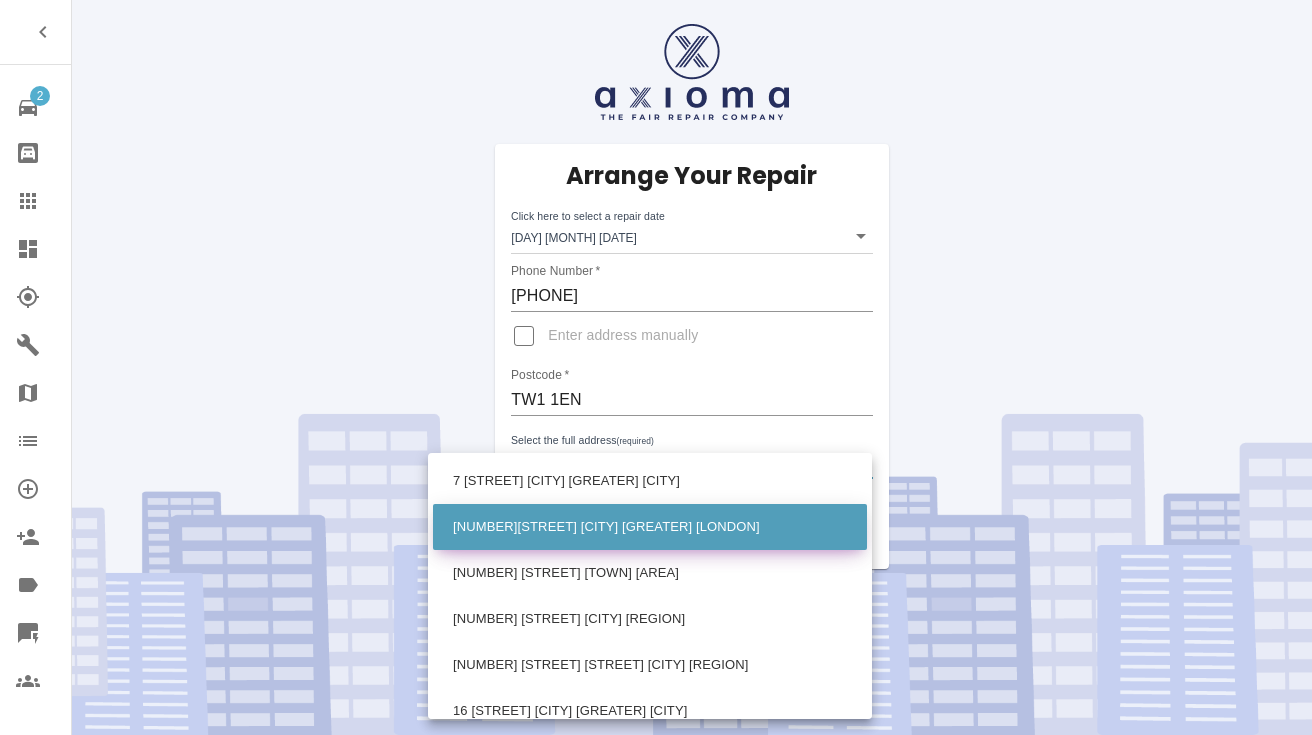 click on "8 Fulwood Gardens   Twickenham Greater London" at bounding box center (650, 527) 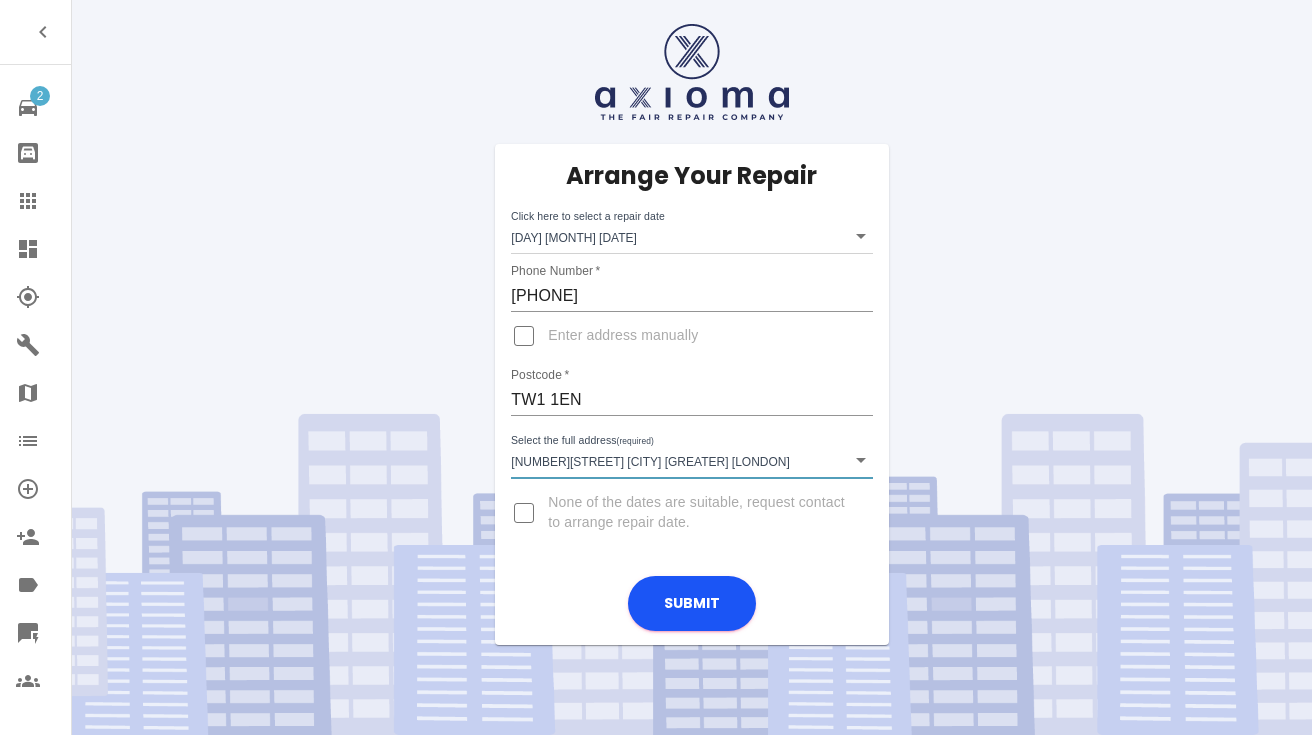 click on "Enter address manually" at bounding box center [524, 336] 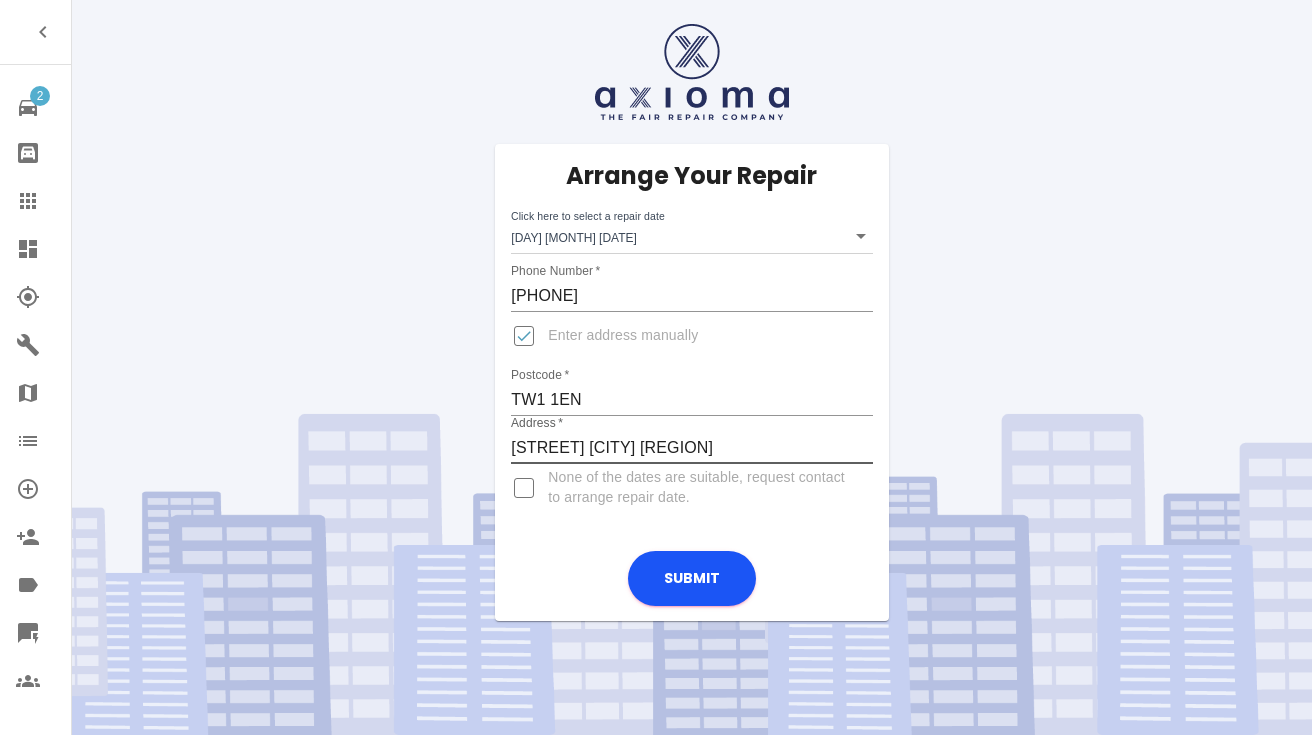 type on "Fulwood Gardens   Twickenham Greater London" 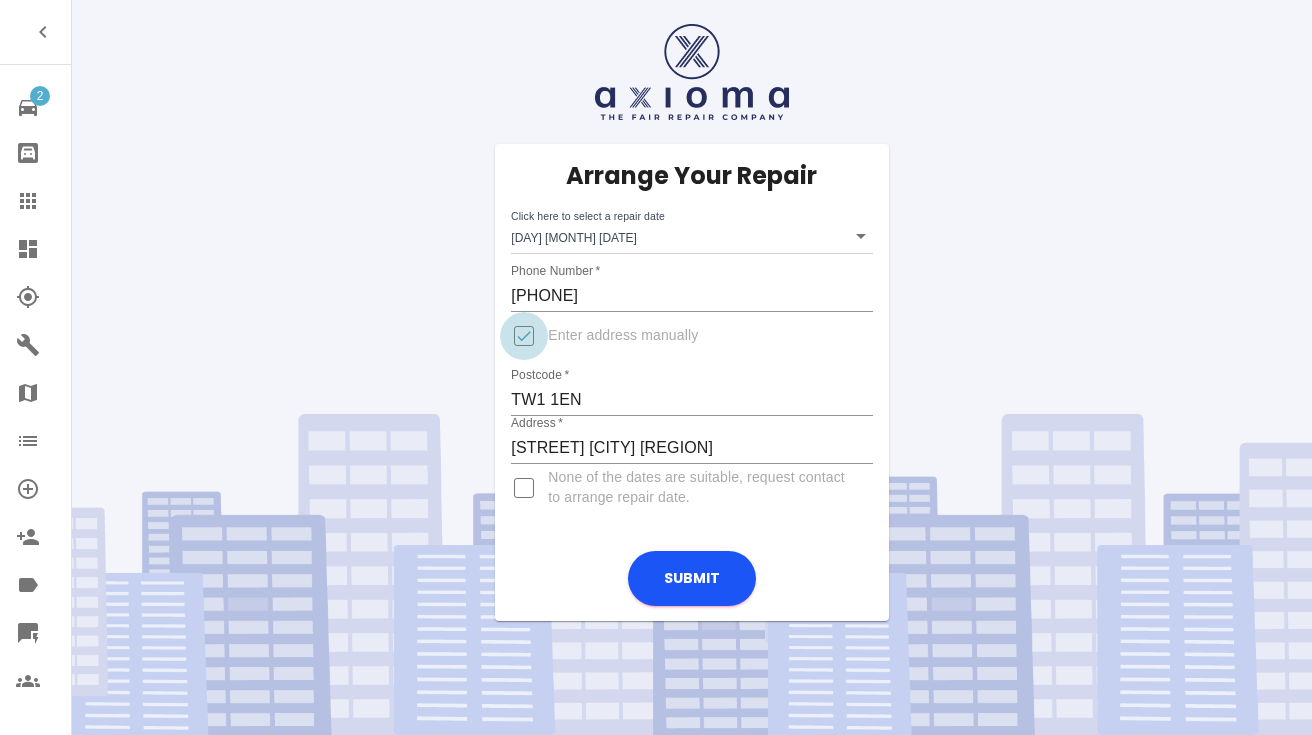 click on "Enter address manually" at bounding box center [524, 336] 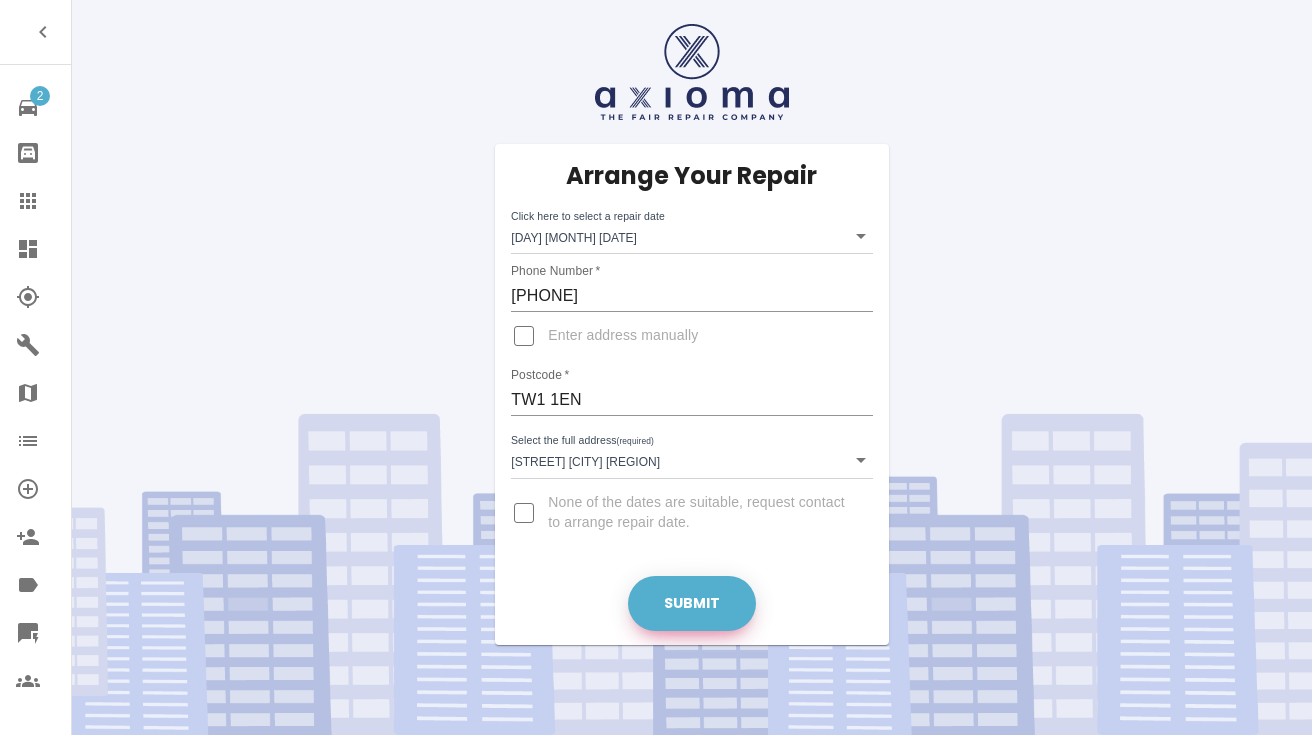 click on "Submit" at bounding box center [692, 603] 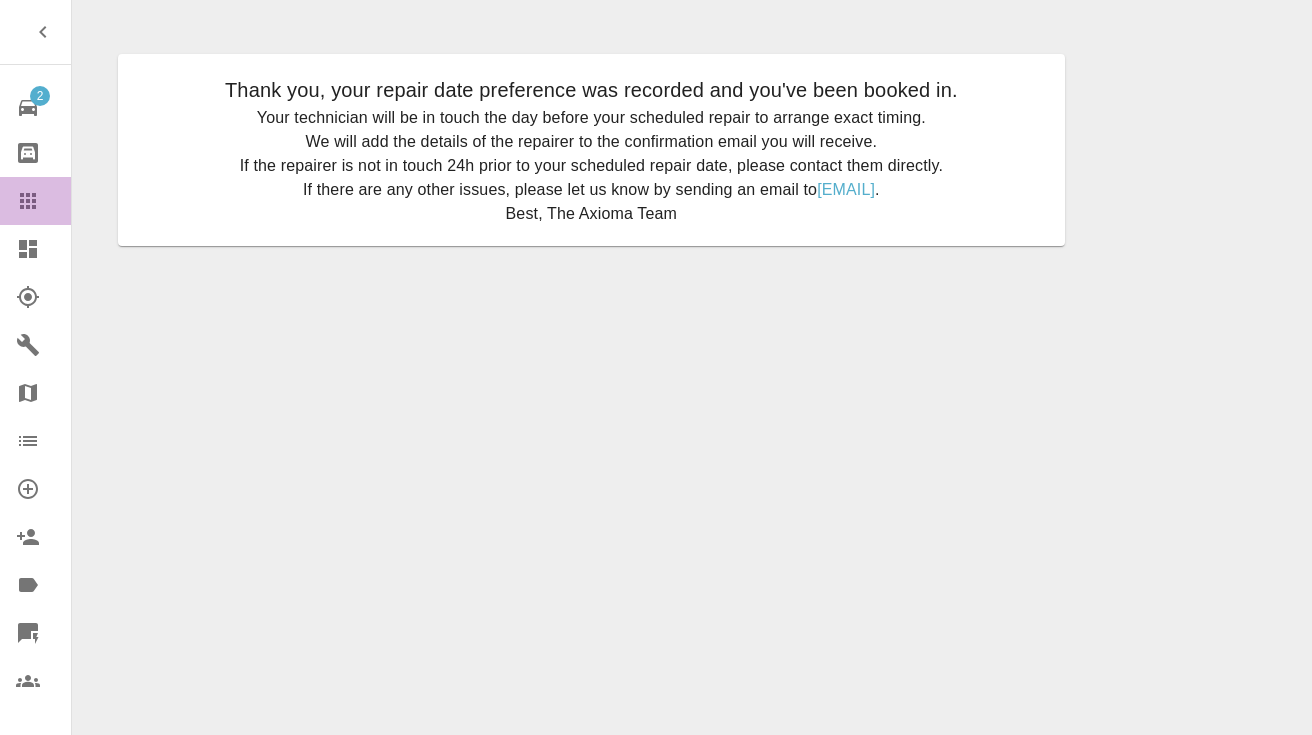 click 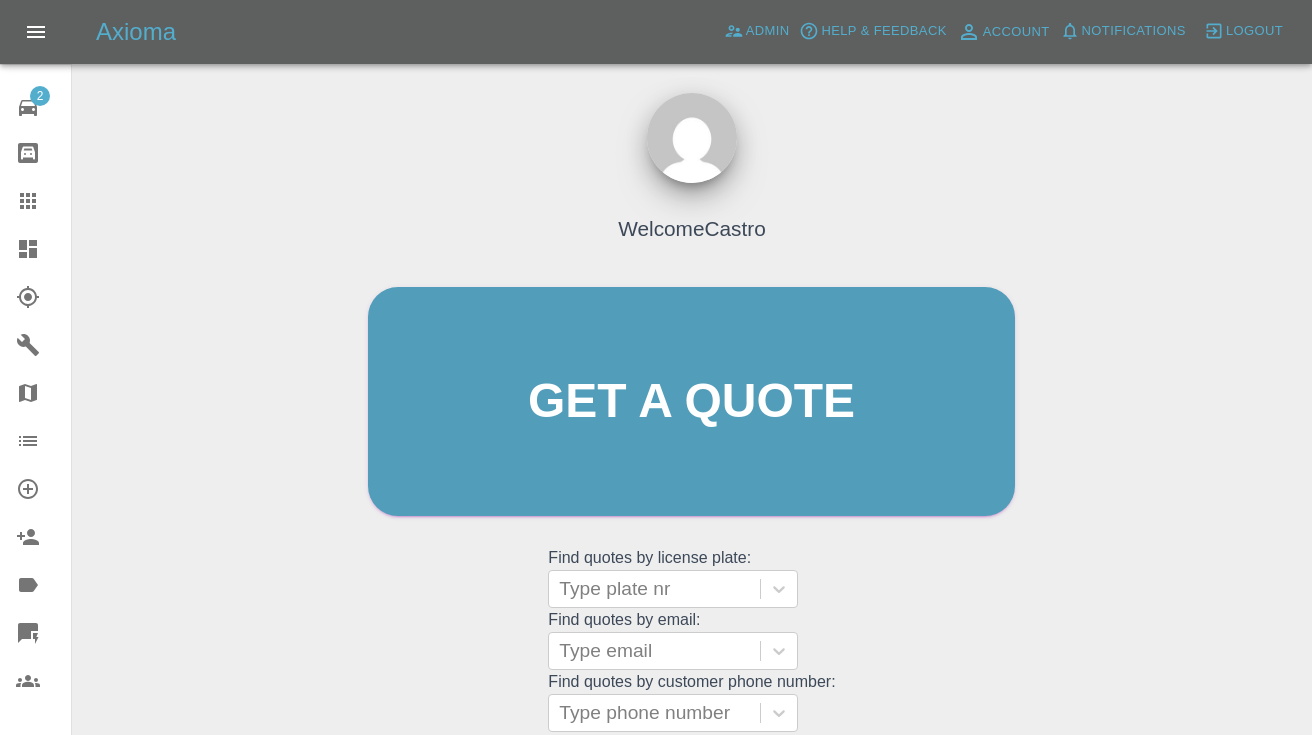 click on "Welcome  Castro Get a quote Get a quote Find quotes by license plate: Type plate nr Find quotes by email: Type email Find quotes by customer phone number: Type phone number" at bounding box center [691, 440] 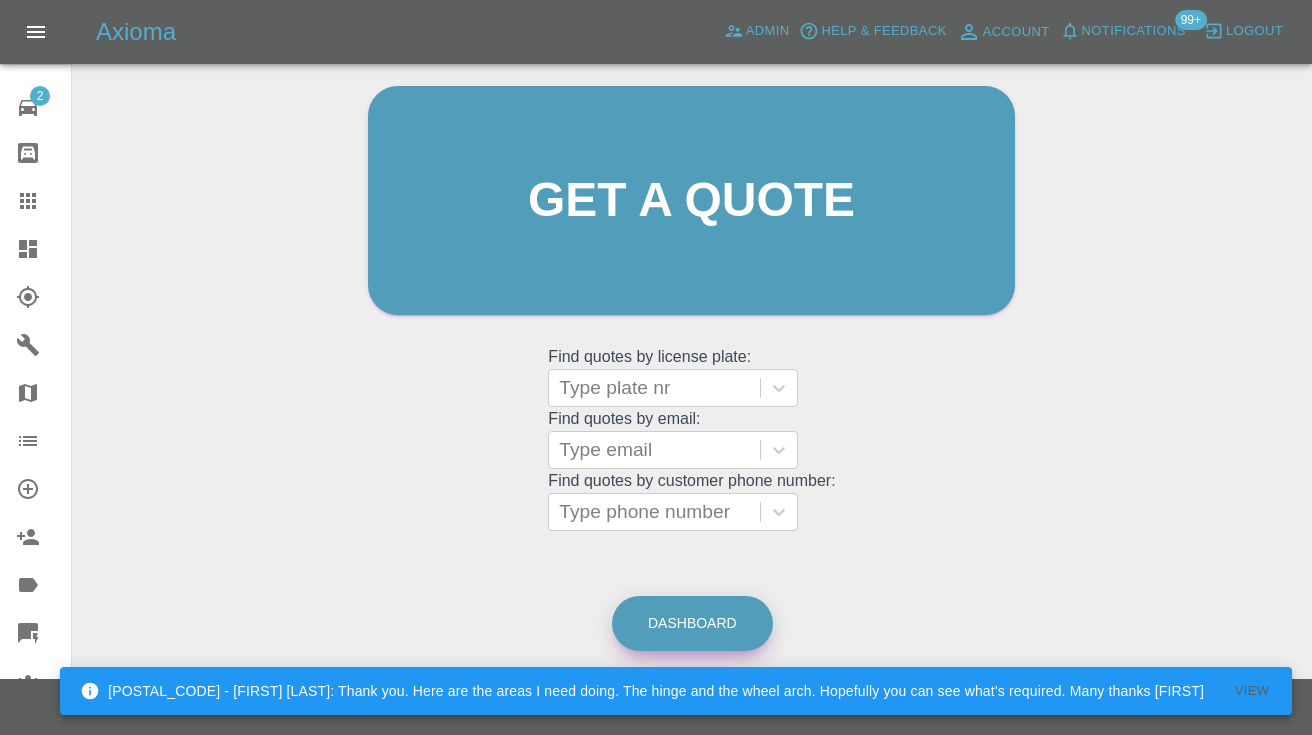 scroll, scrollTop: 200, scrollLeft: 0, axis: vertical 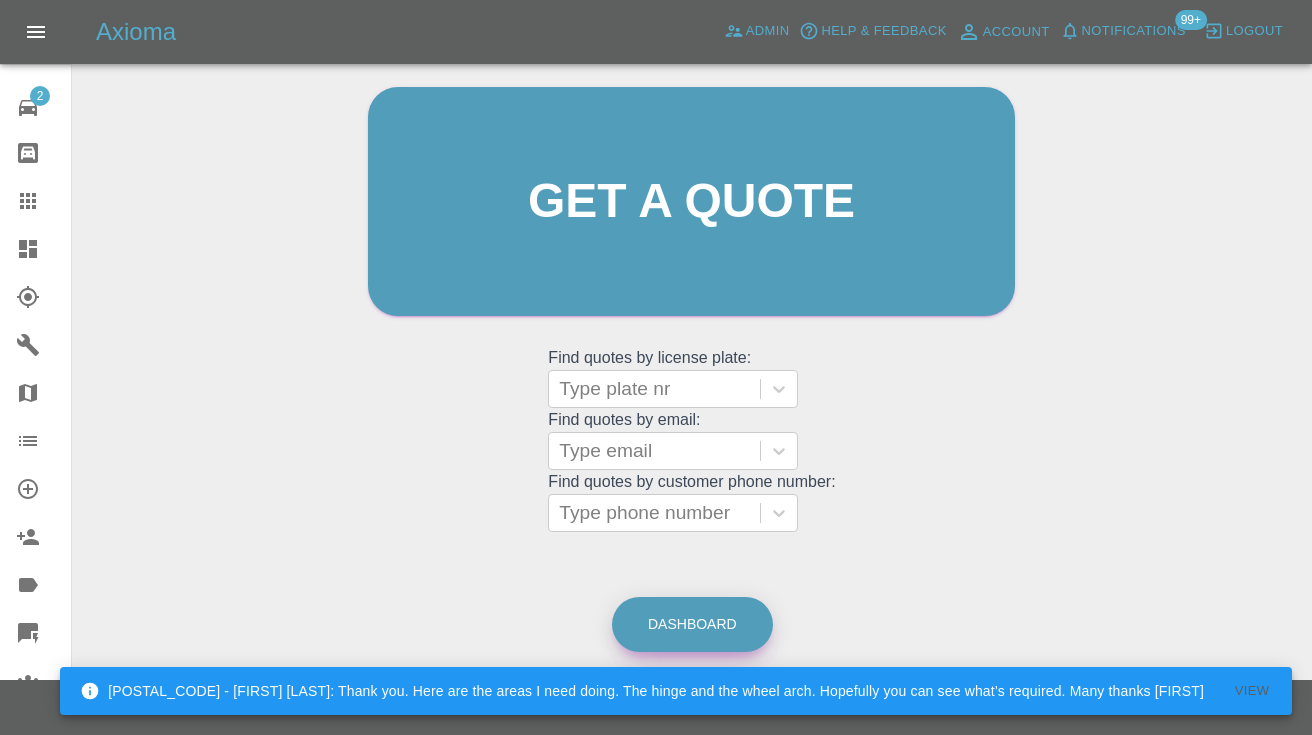 click on "Dashboard" at bounding box center [692, 624] 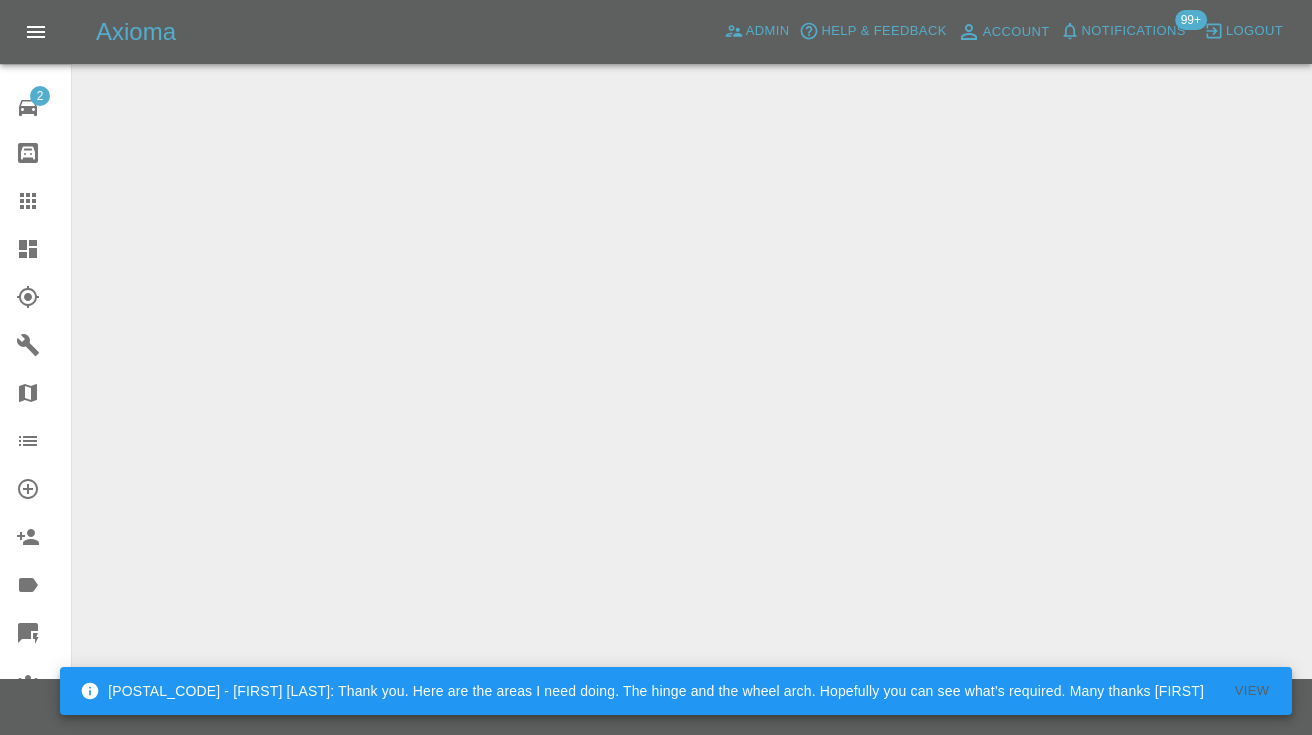 scroll, scrollTop: 0, scrollLeft: 0, axis: both 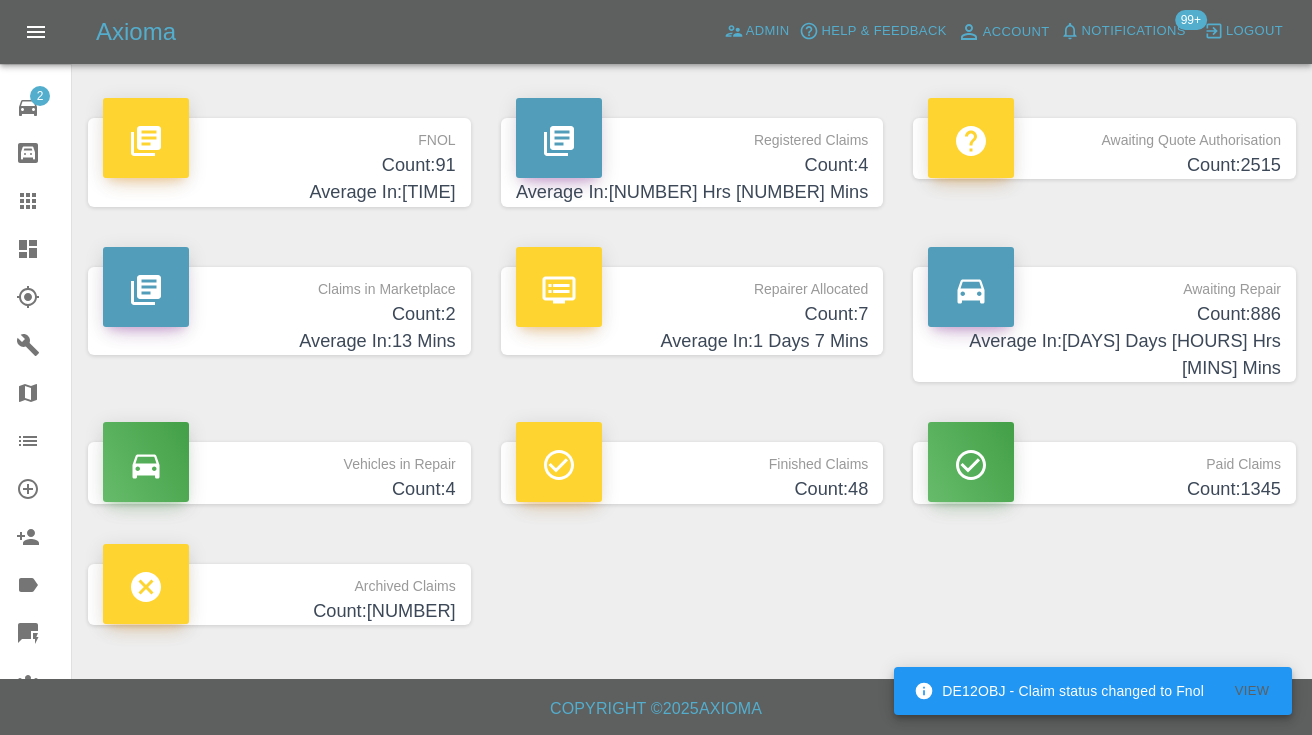 click on "Average In:  7 Days 4 Hrs 54 Mins" at bounding box center [1104, 355] 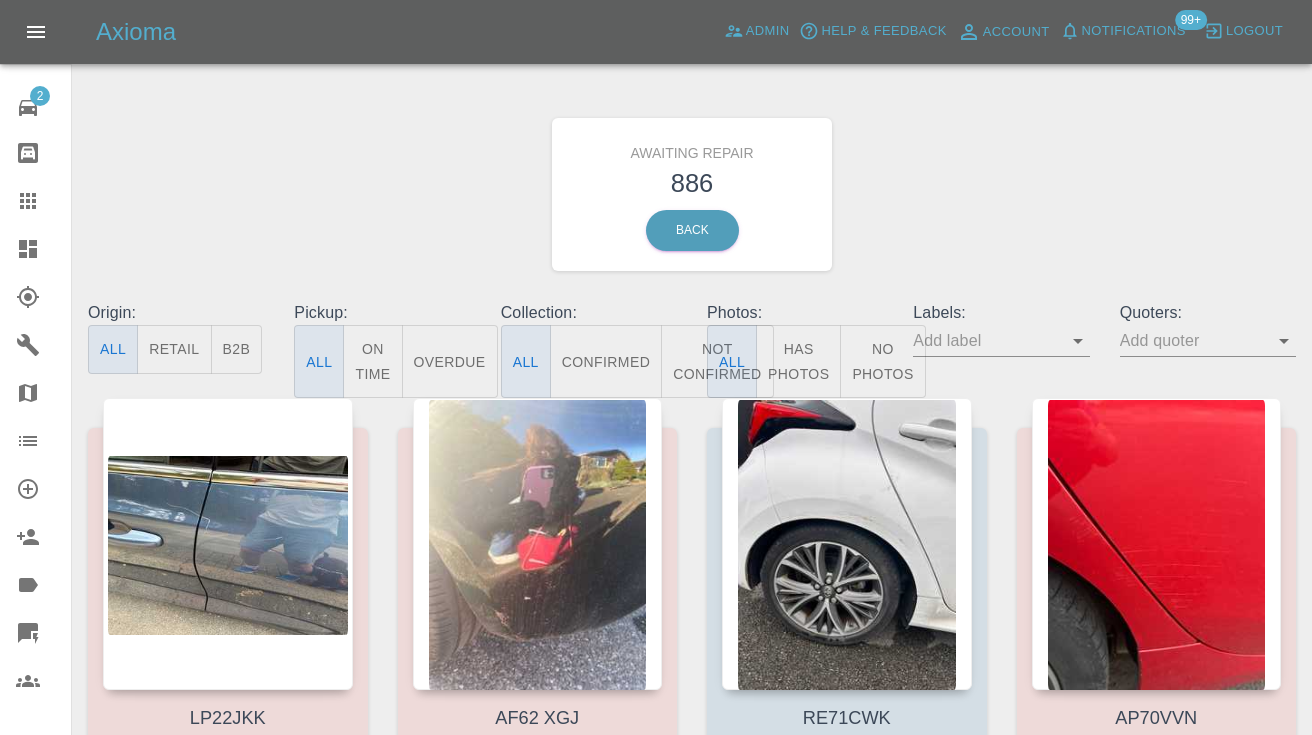 click on "Not Confirmed" at bounding box center [717, 361] 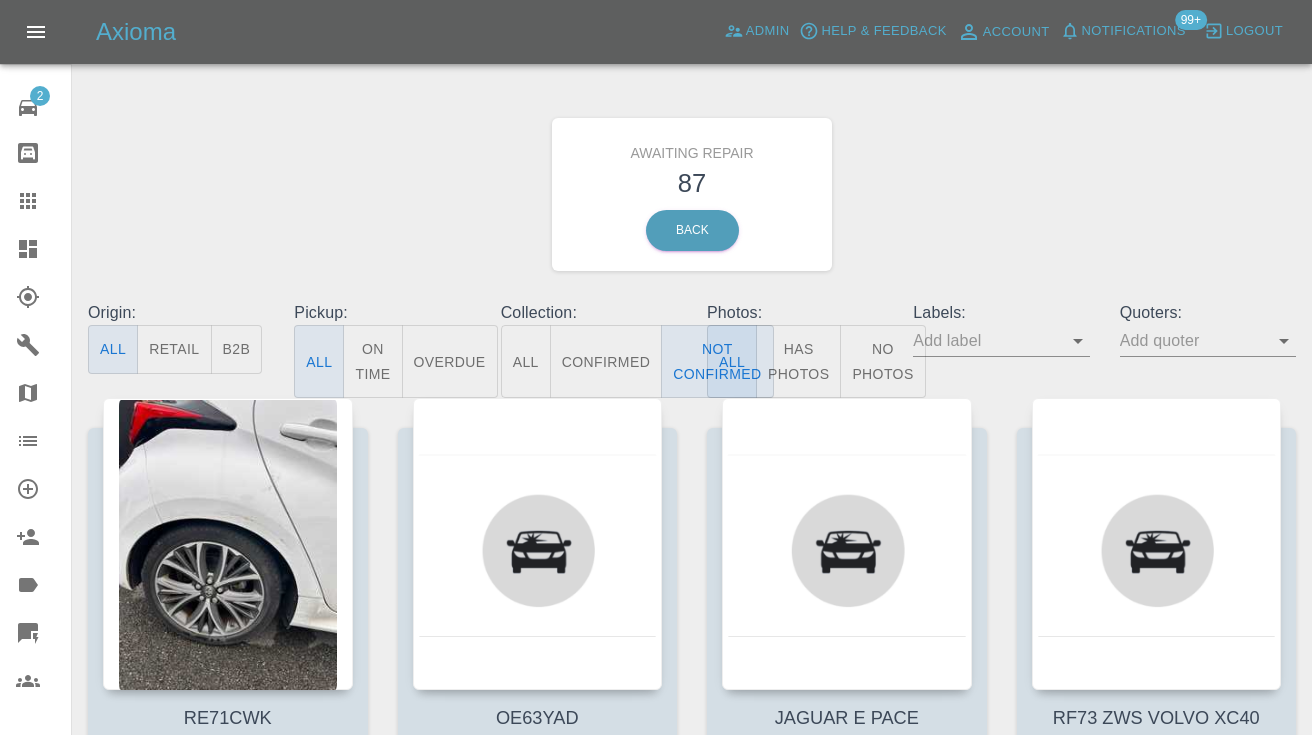 click on "Awaiting Repair 87 Back" at bounding box center (692, 194) 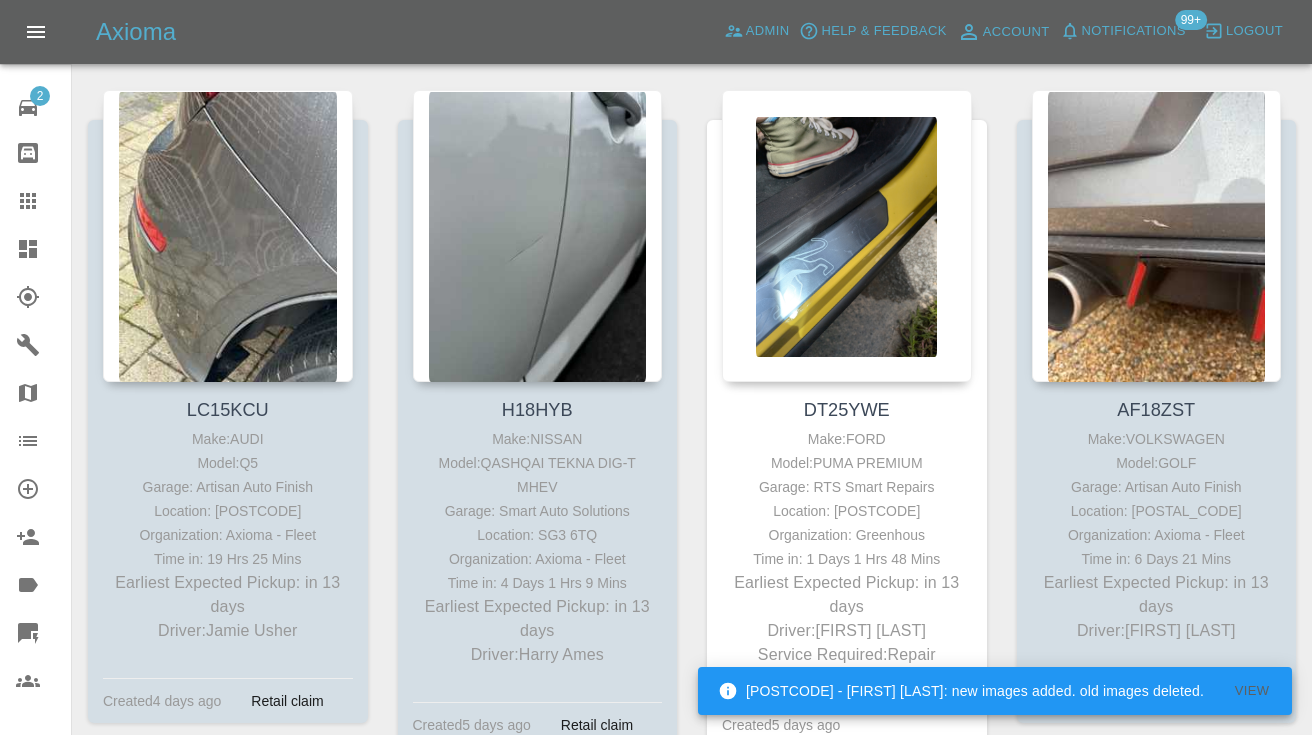 scroll, scrollTop: 7805, scrollLeft: 0, axis: vertical 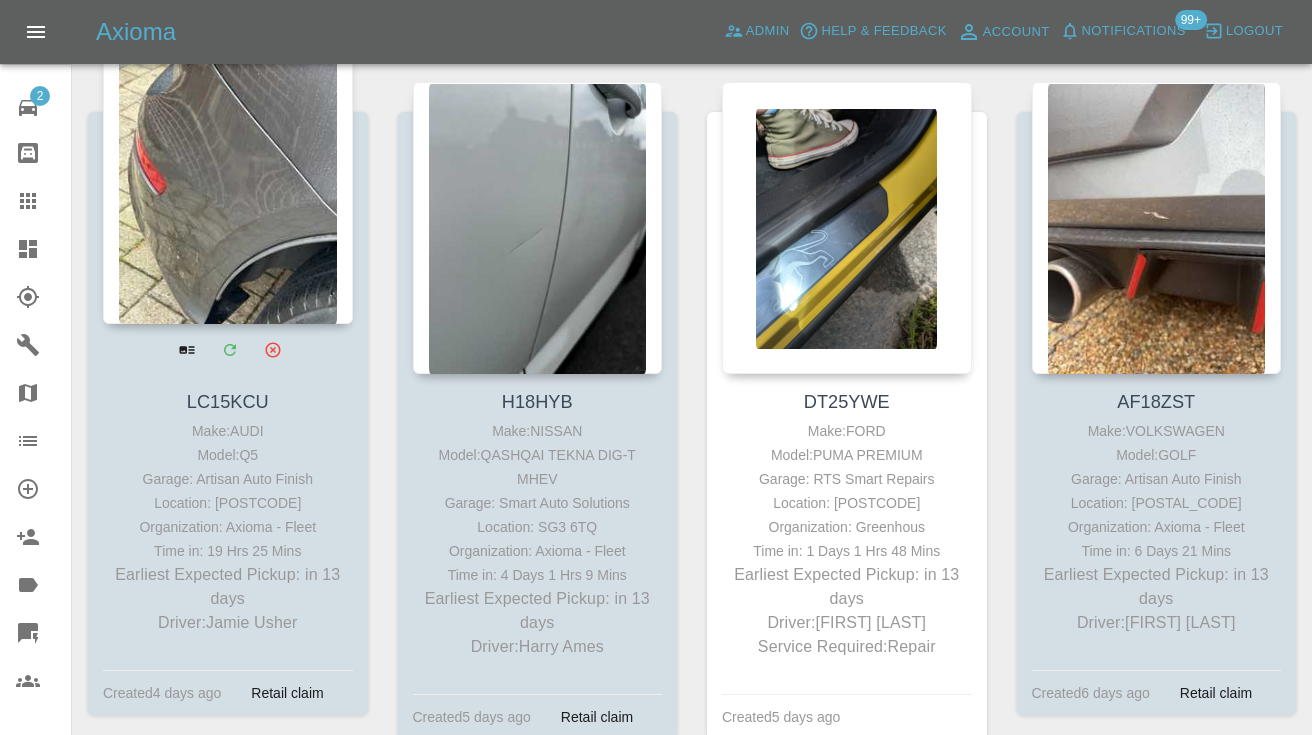 click at bounding box center [228, 178] 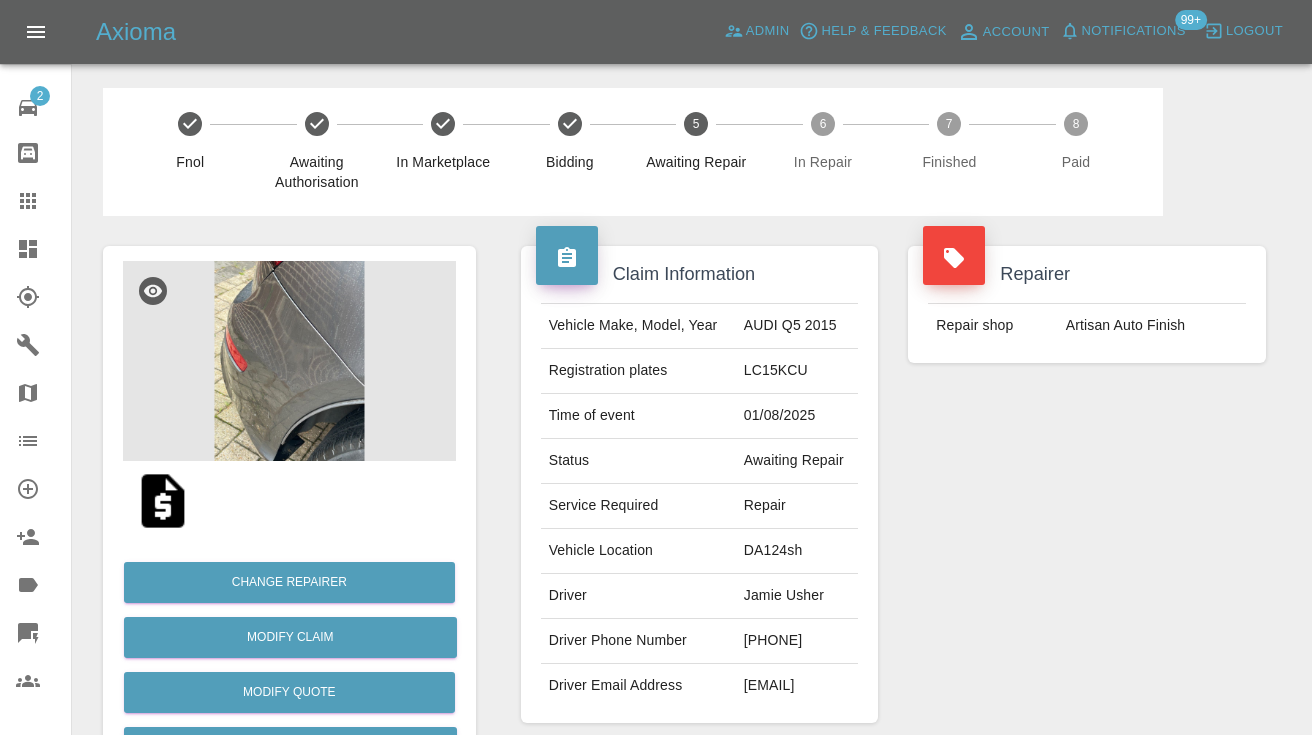 click on "07584392611" at bounding box center [797, 641] 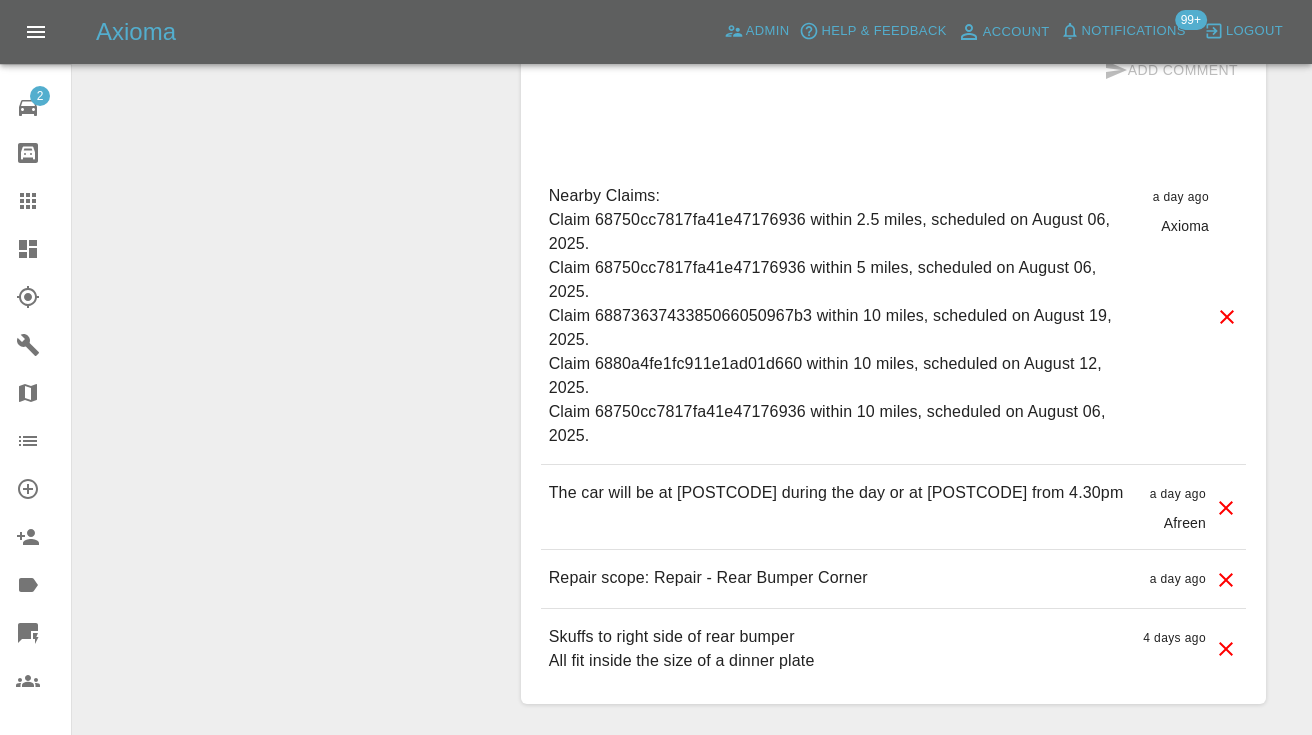 scroll, scrollTop: 1603, scrollLeft: 0, axis: vertical 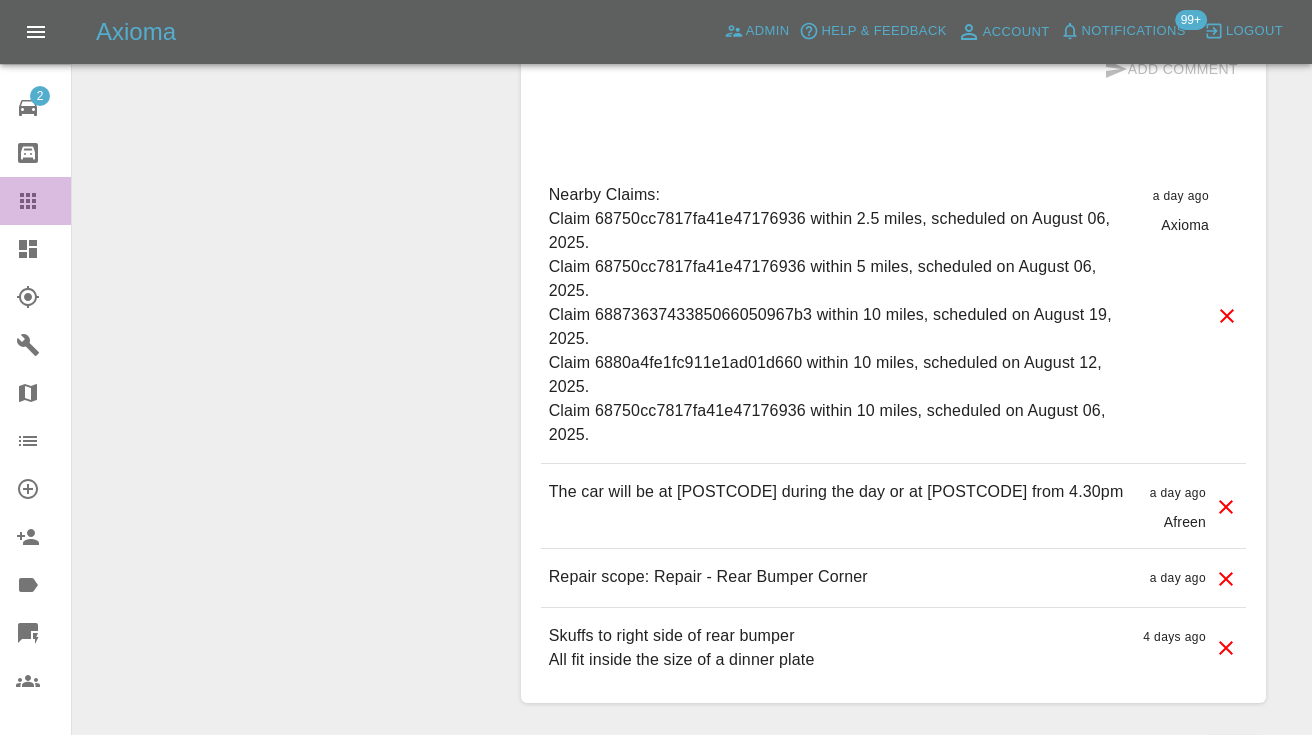 click 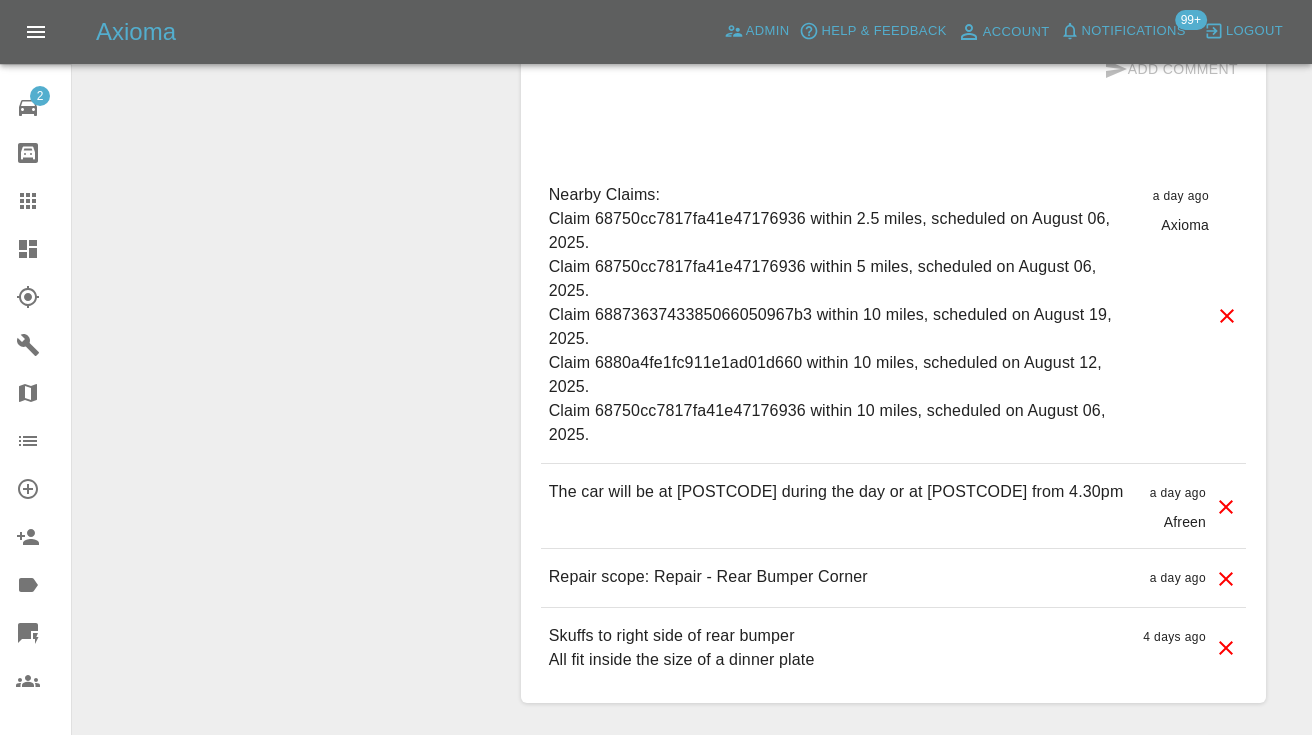 scroll, scrollTop: 200, scrollLeft: 0, axis: vertical 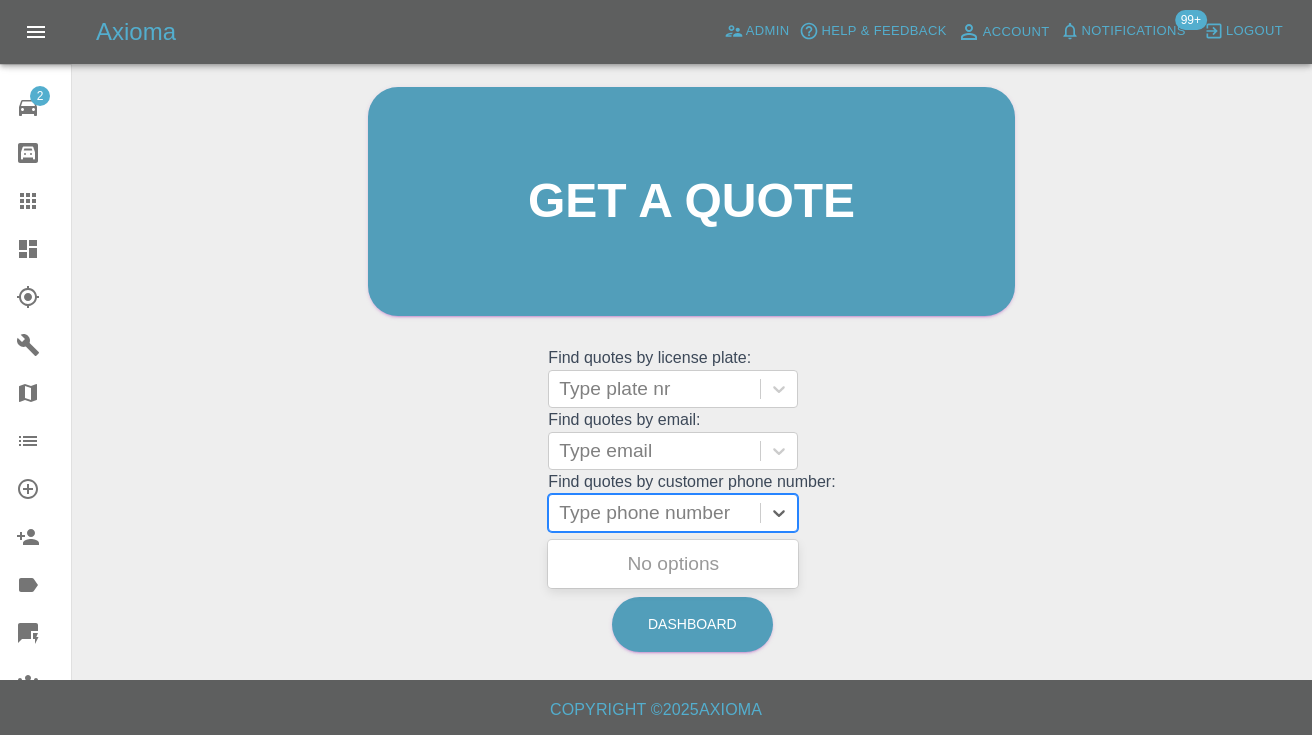click at bounding box center (654, 513) 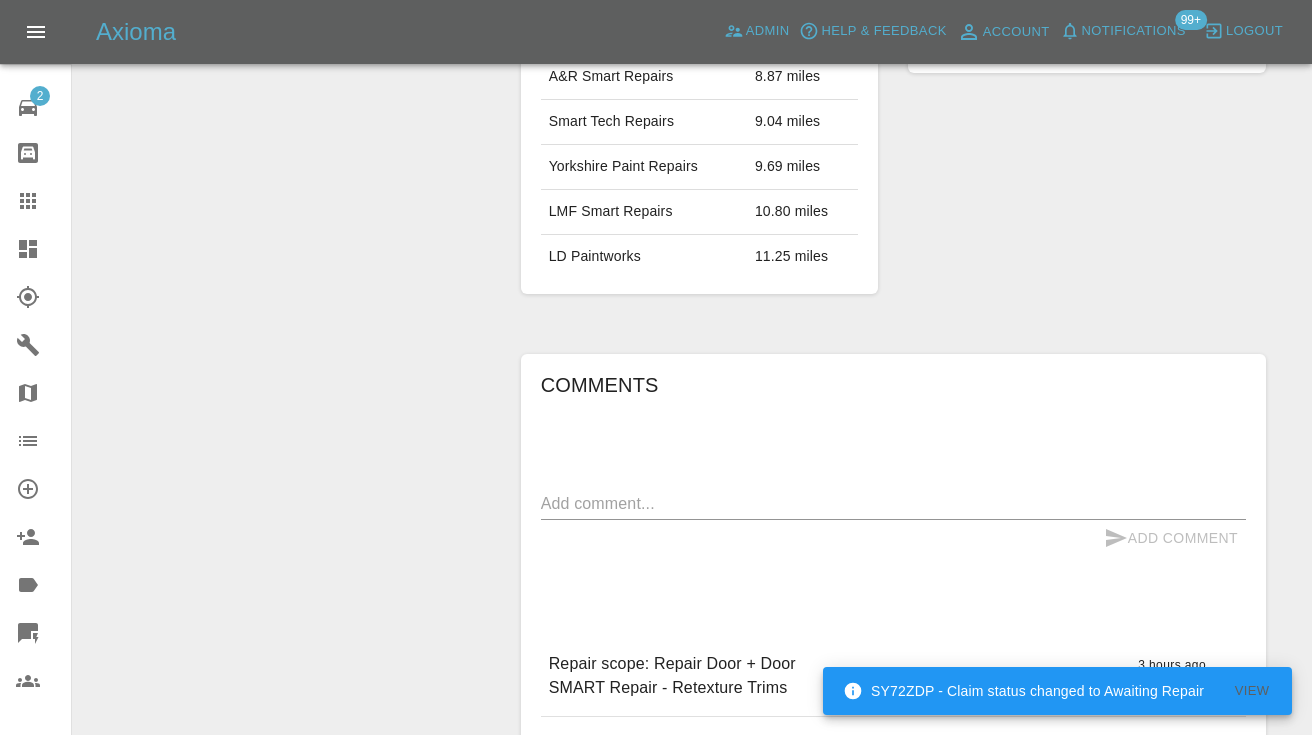 scroll, scrollTop: 1320, scrollLeft: 0, axis: vertical 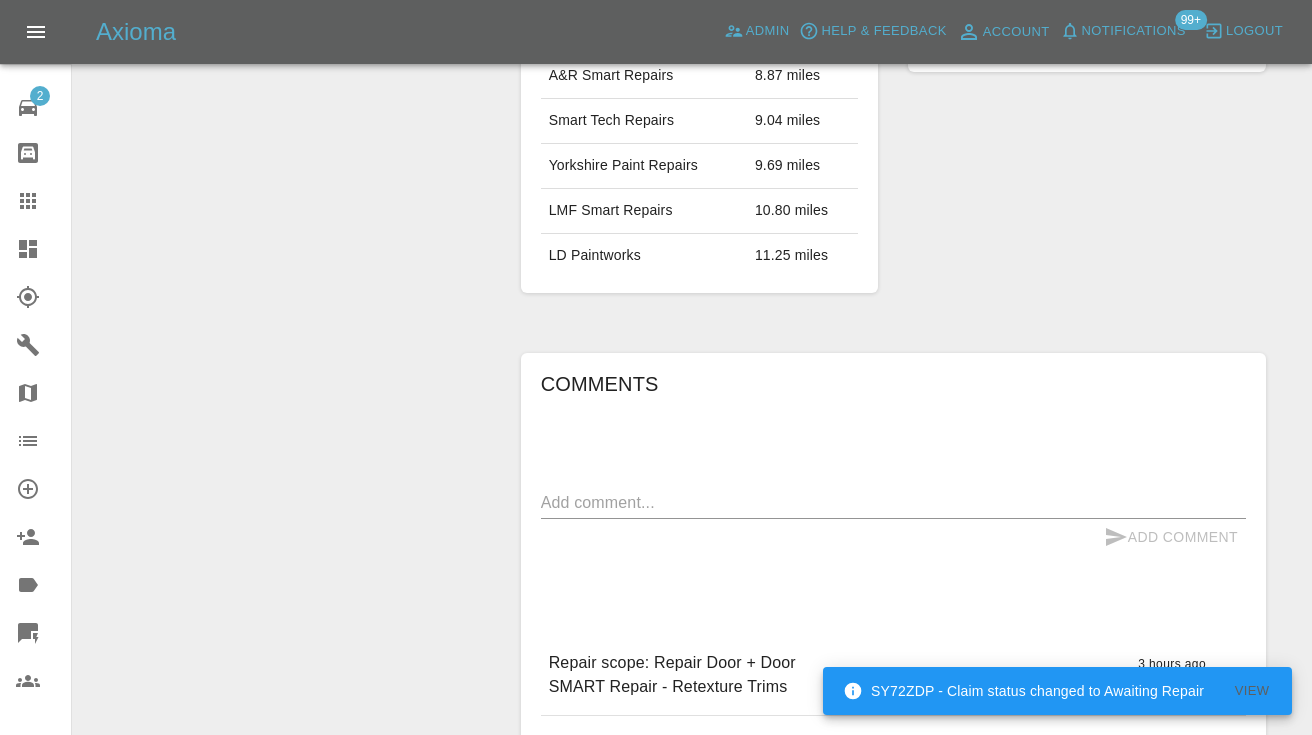 click on "Add Comment" at bounding box center [893, 537] 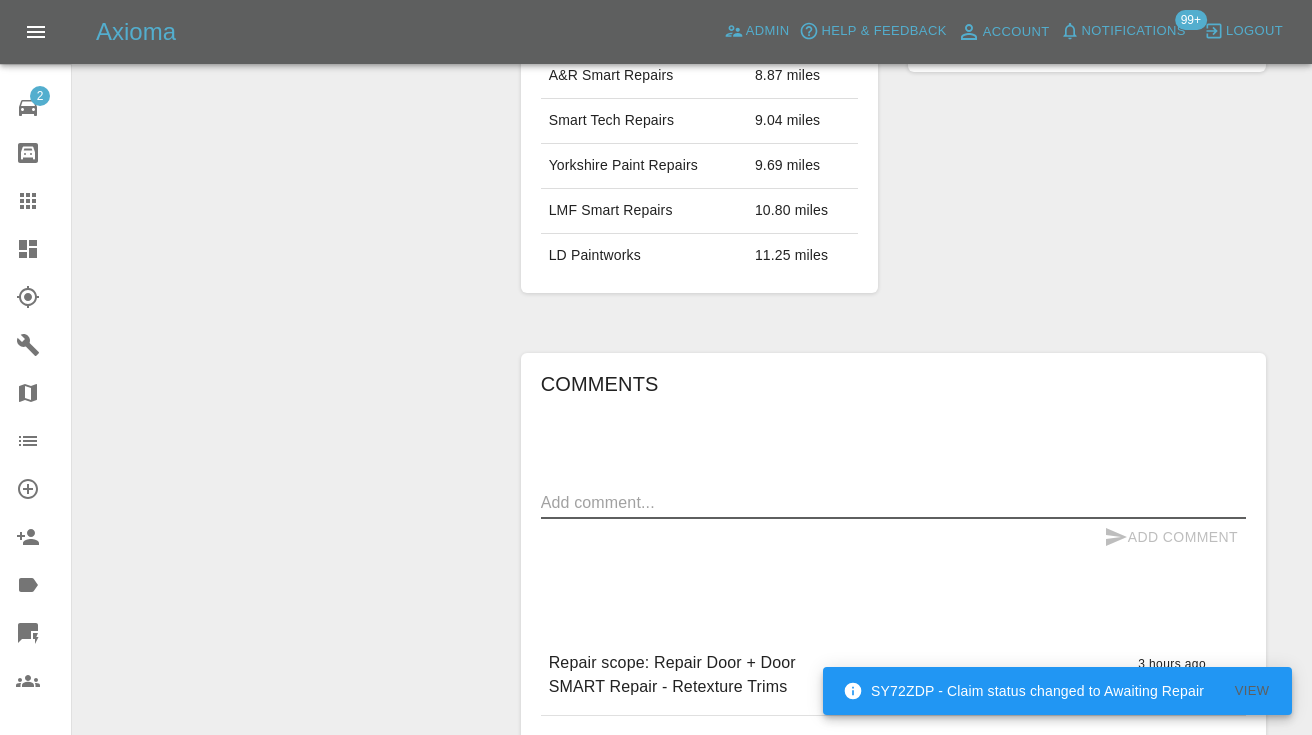 click at bounding box center [893, 502] 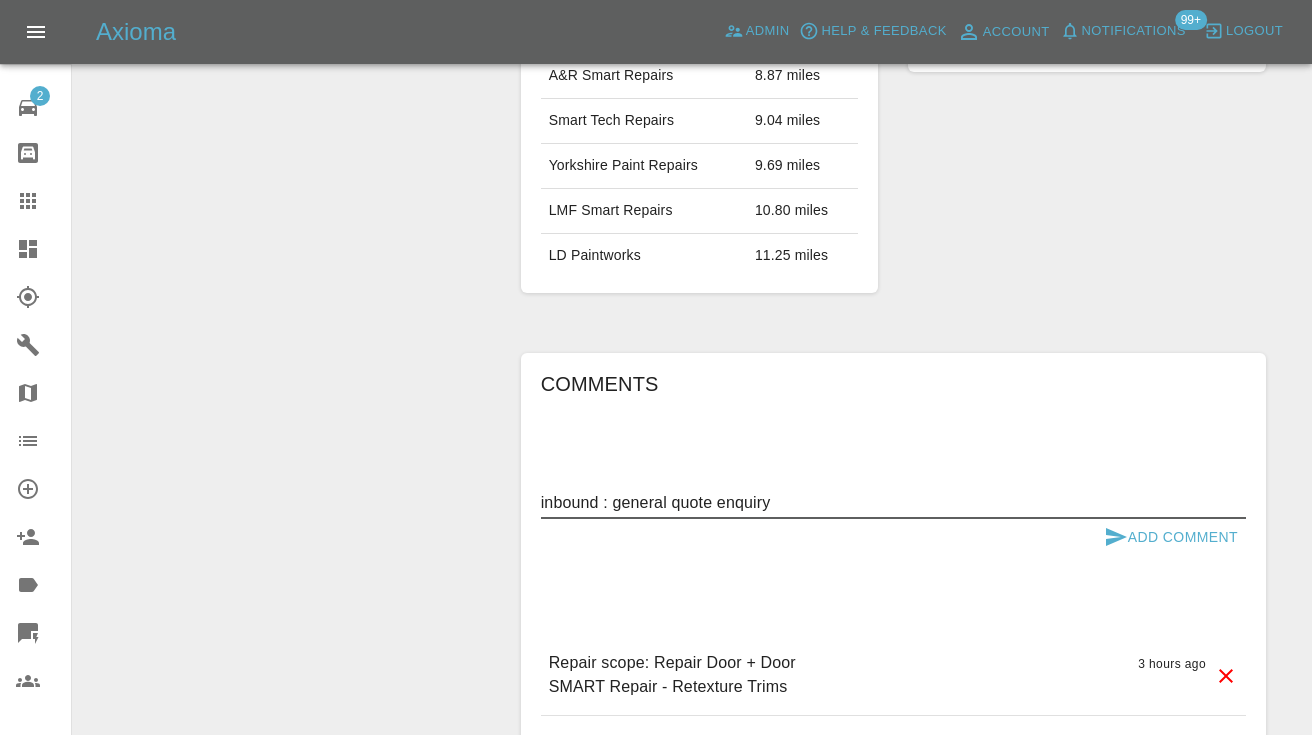 type on "inbound : general quote enquiry" 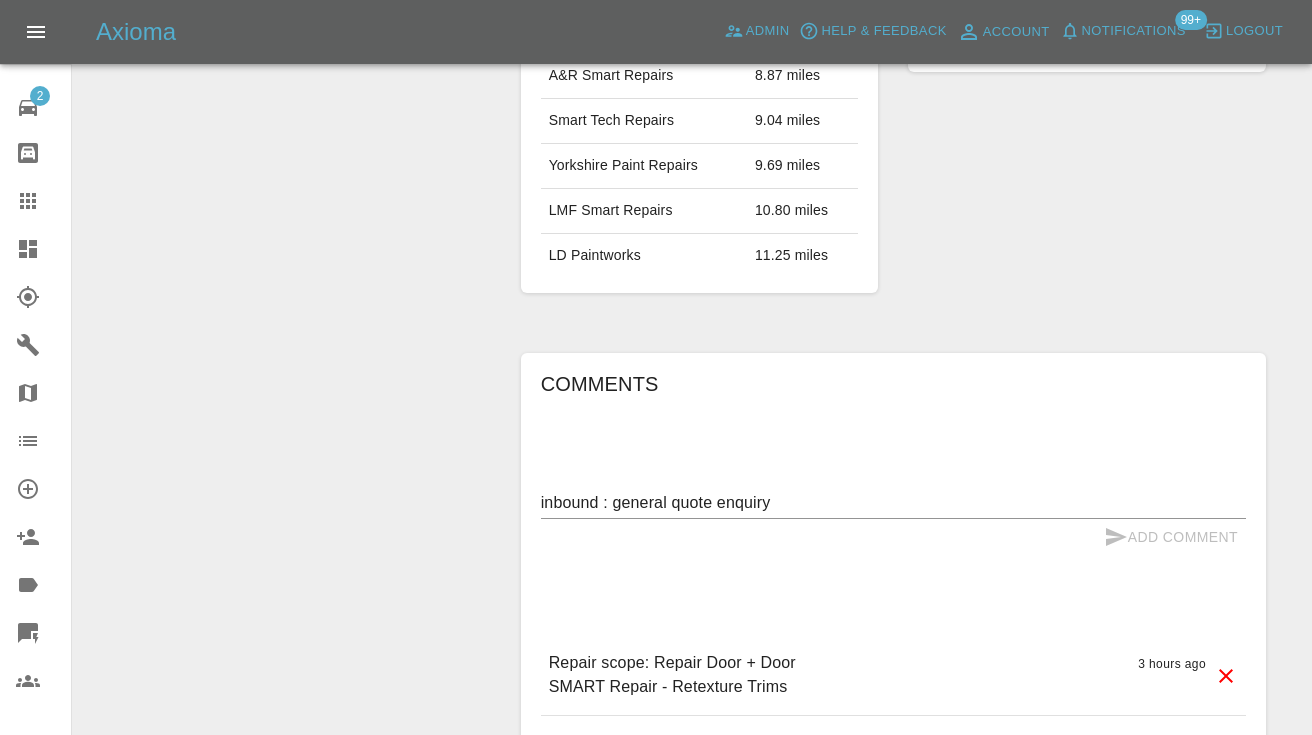 type 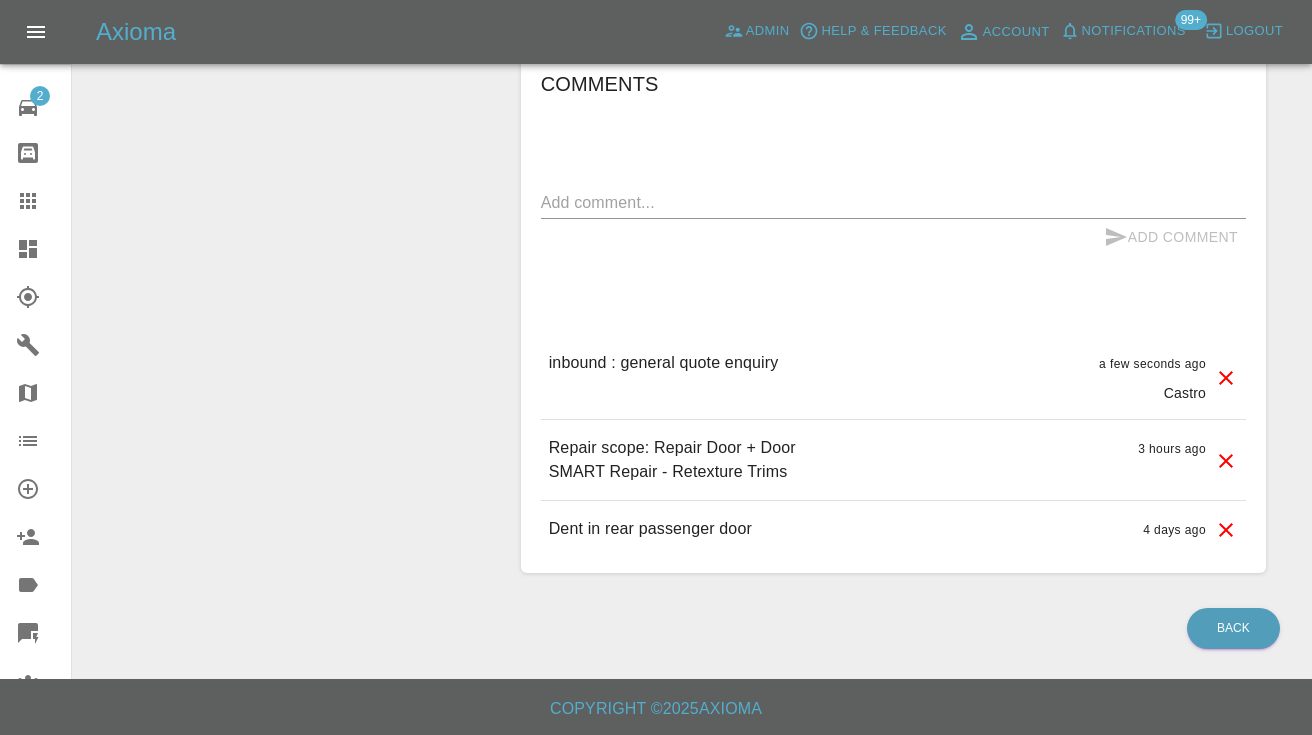 scroll, scrollTop: 1698, scrollLeft: 0, axis: vertical 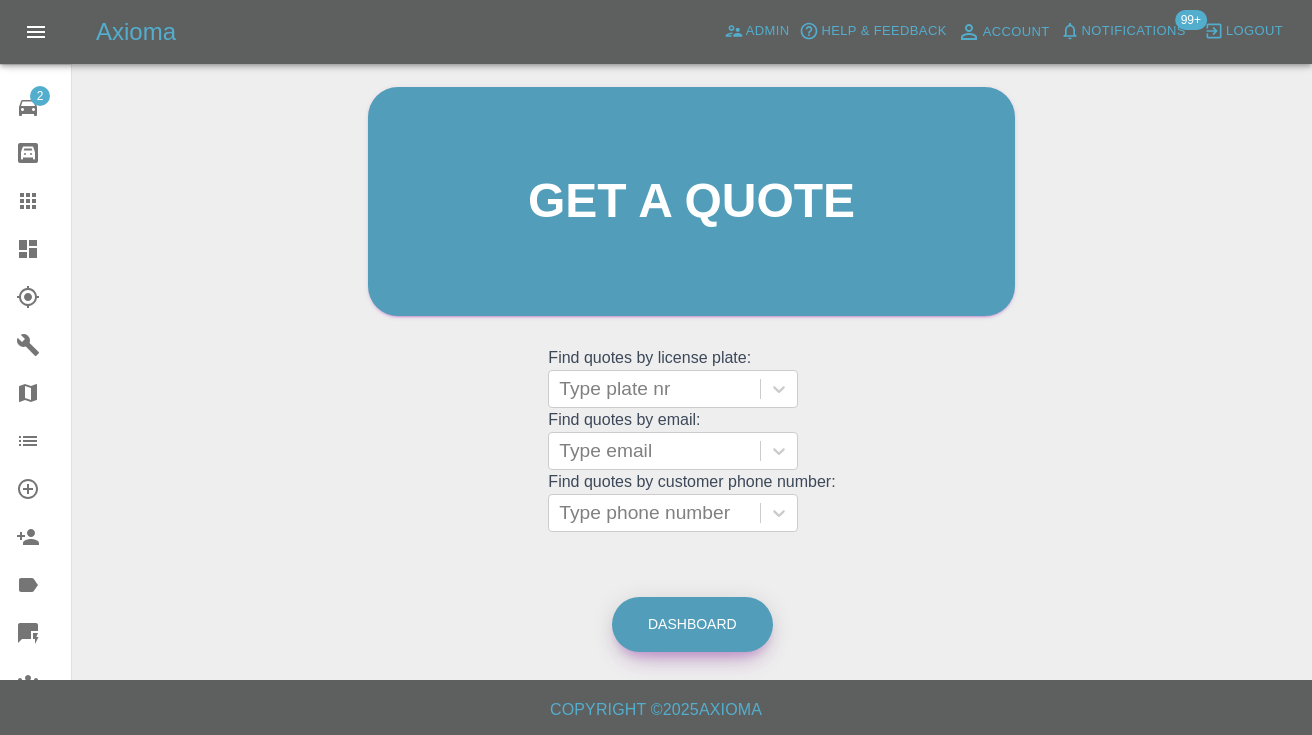 click on "Dashboard" at bounding box center (692, 624) 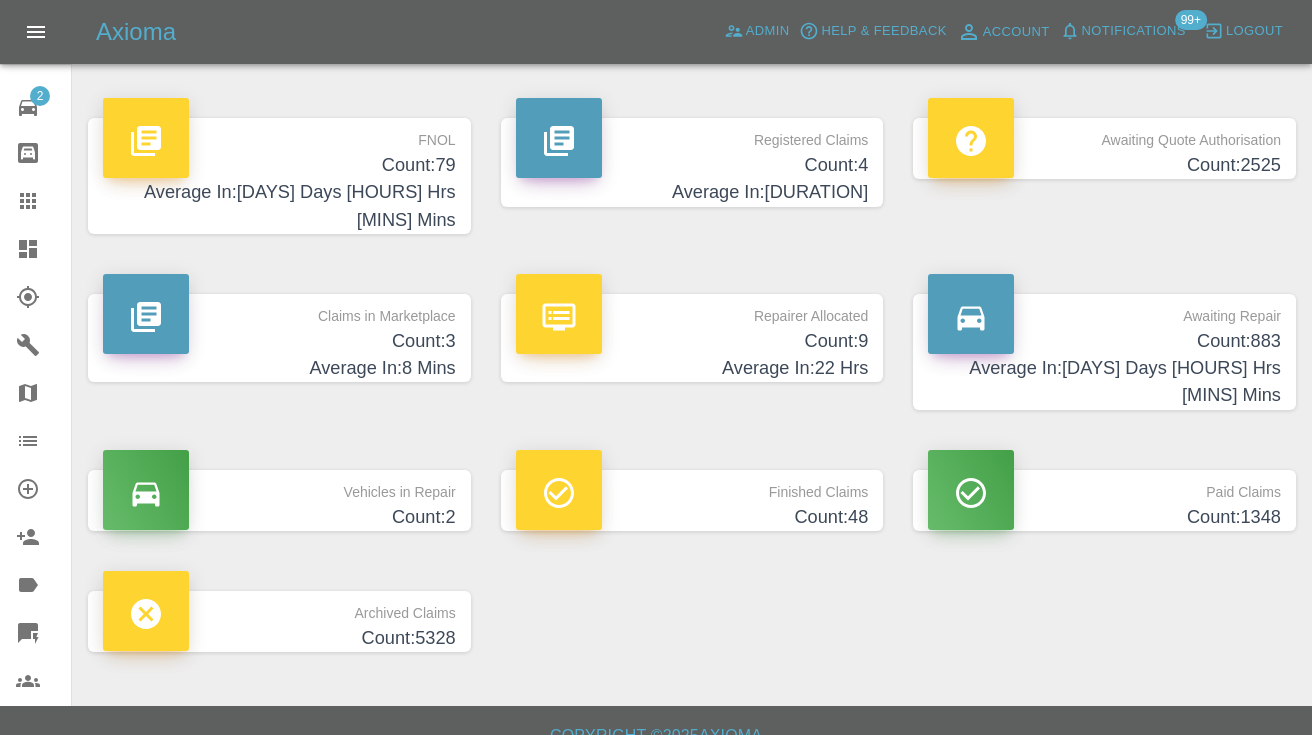 click on "Average In:  7 Days 4 Hrs 34 Mins" at bounding box center [1104, 382] 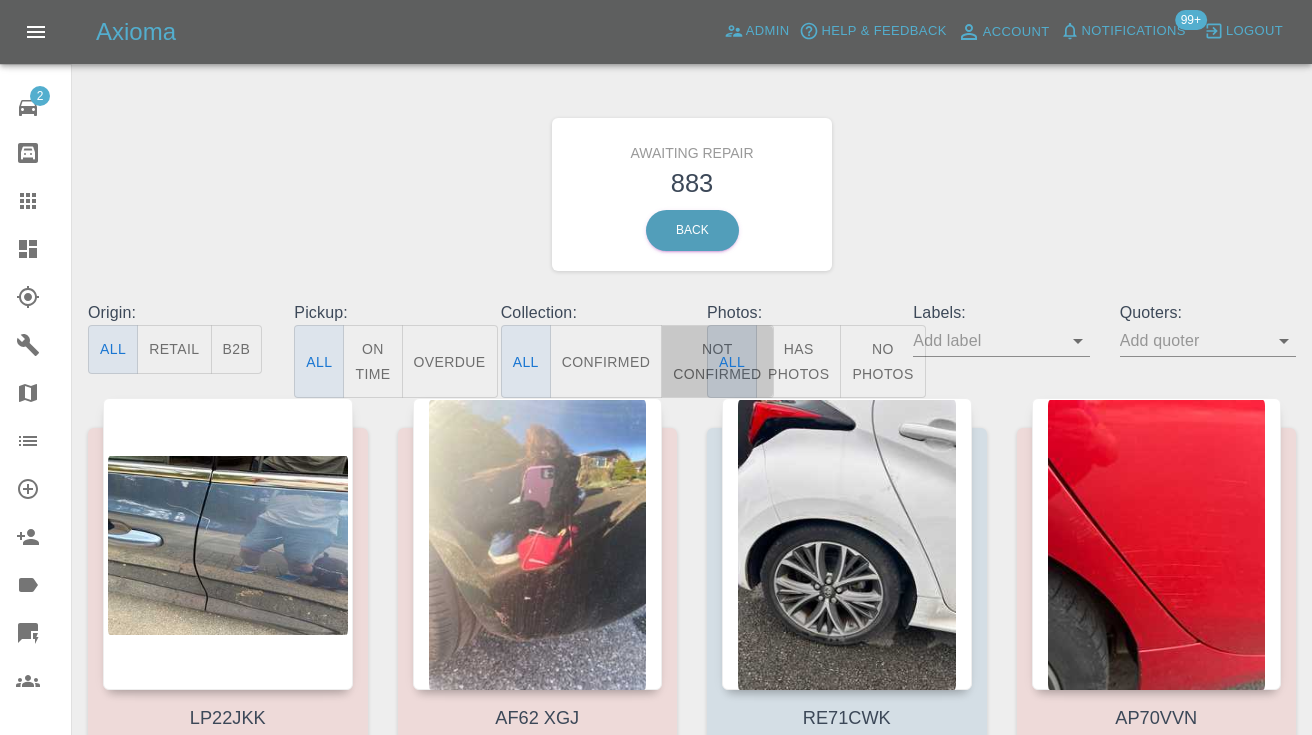 click on "Not Confirmed" at bounding box center [717, 361] 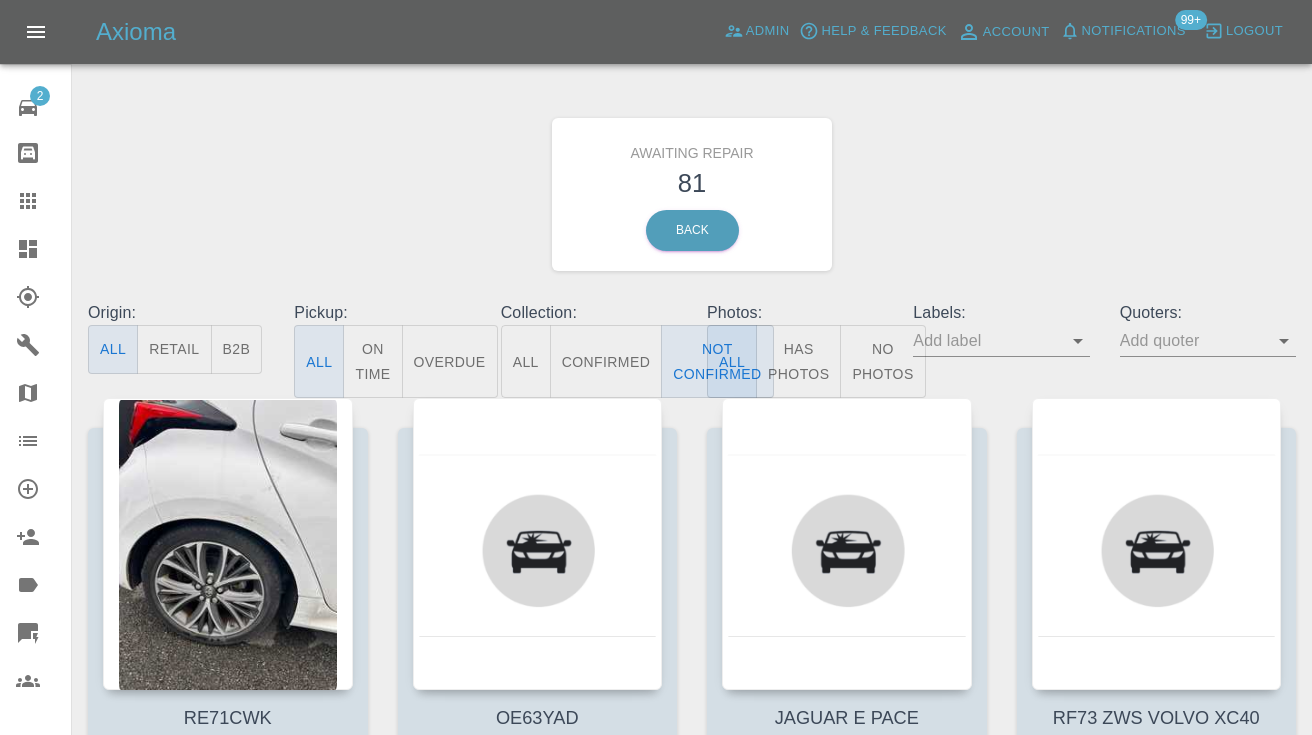 click on "Awaiting Repair 81 Back" at bounding box center [692, 194] 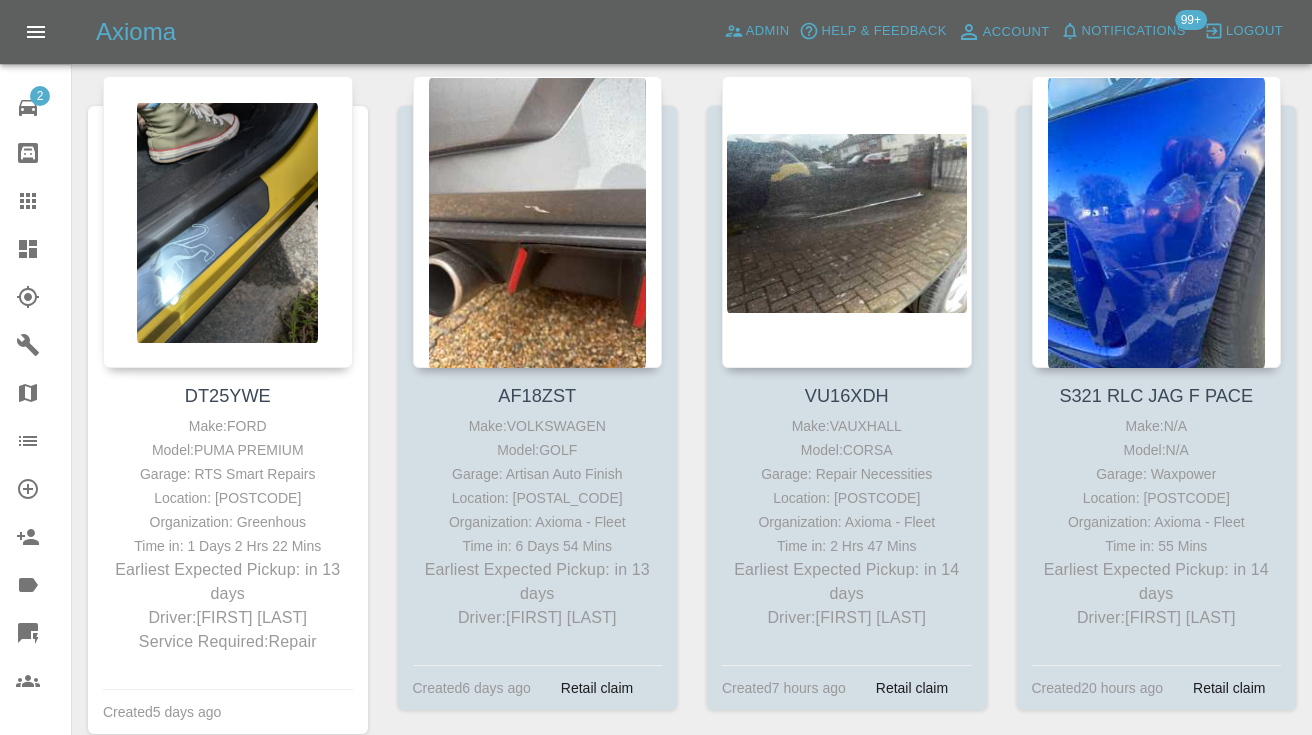 scroll, scrollTop: 7119, scrollLeft: 0, axis: vertical 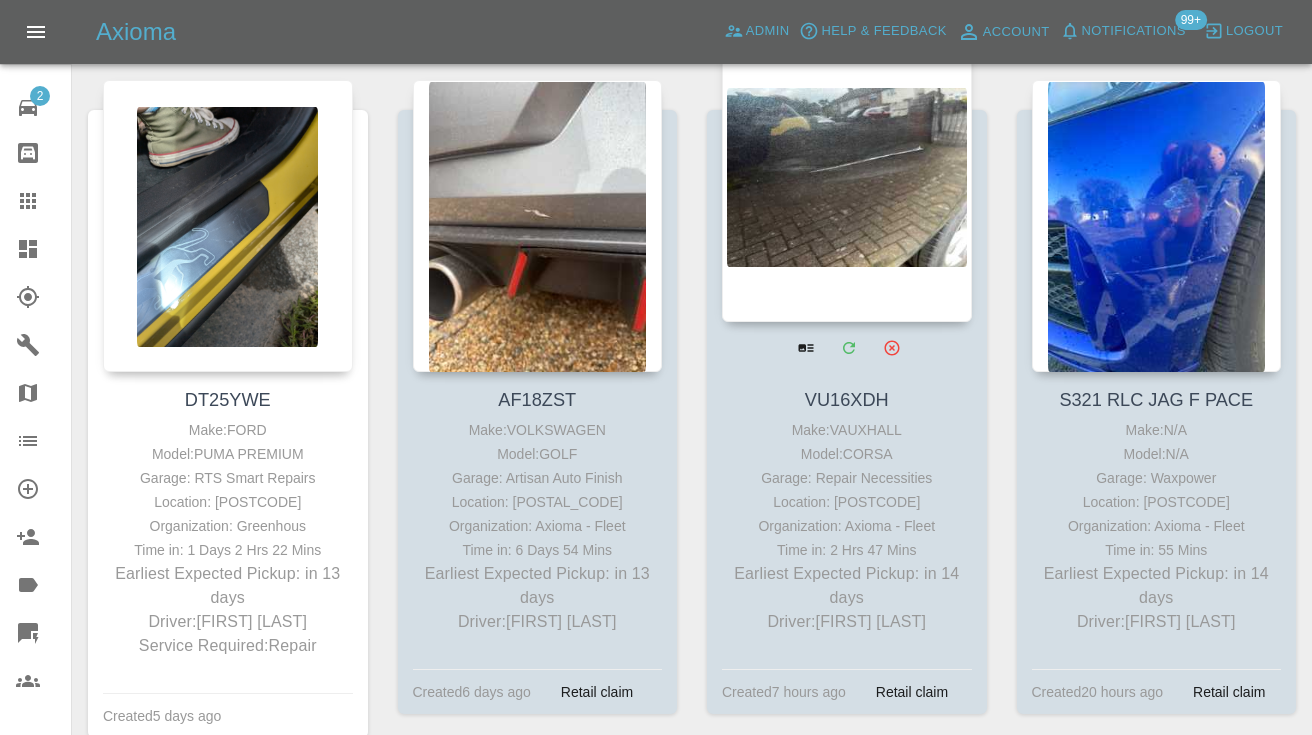 click at bounding box center (847, 176) 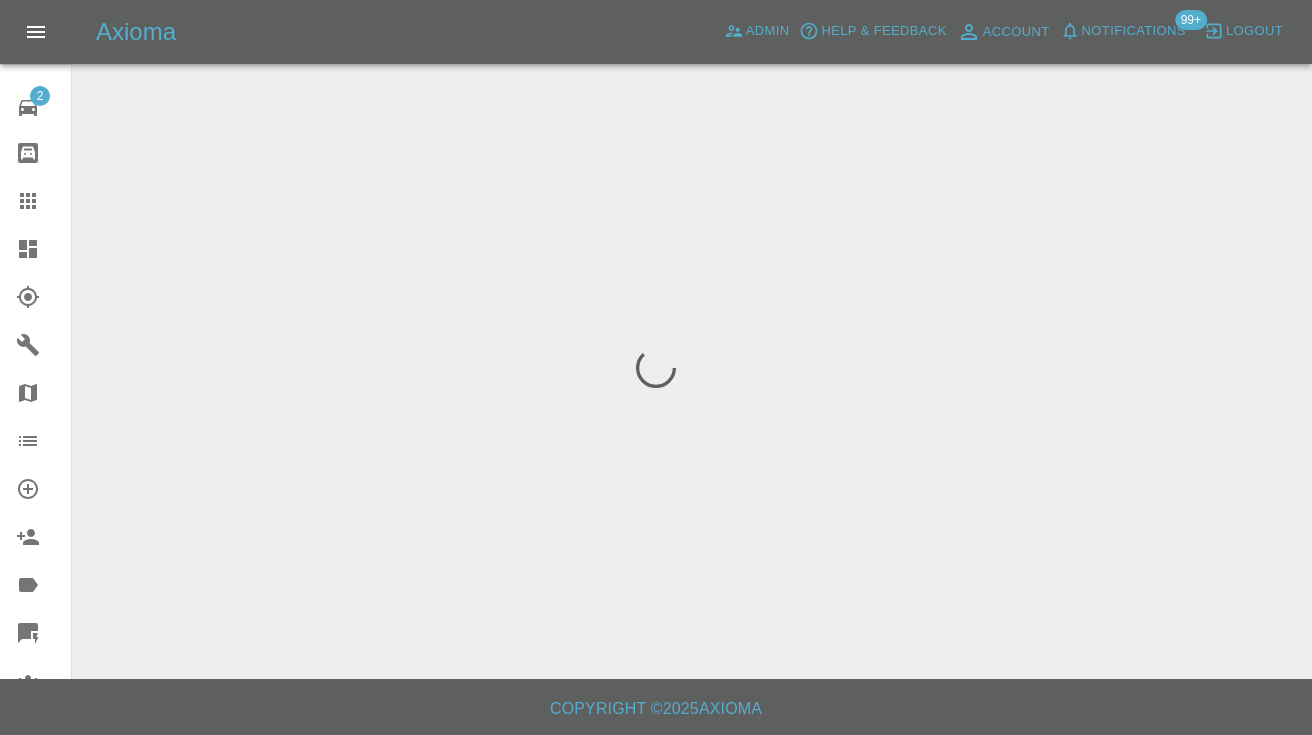 scroll, scrollTop: 0, scrollLeft: 0, axis: both 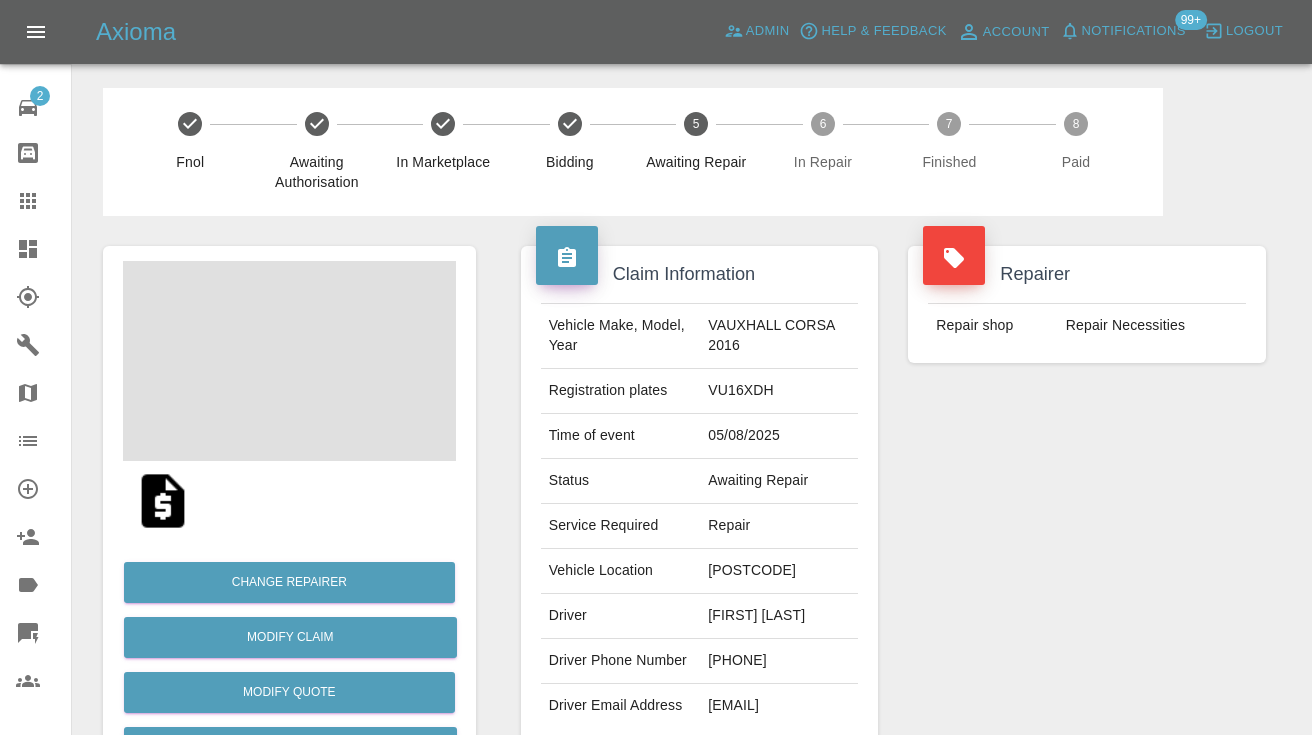 click on "07523422409" at bounding box center [779, 661] 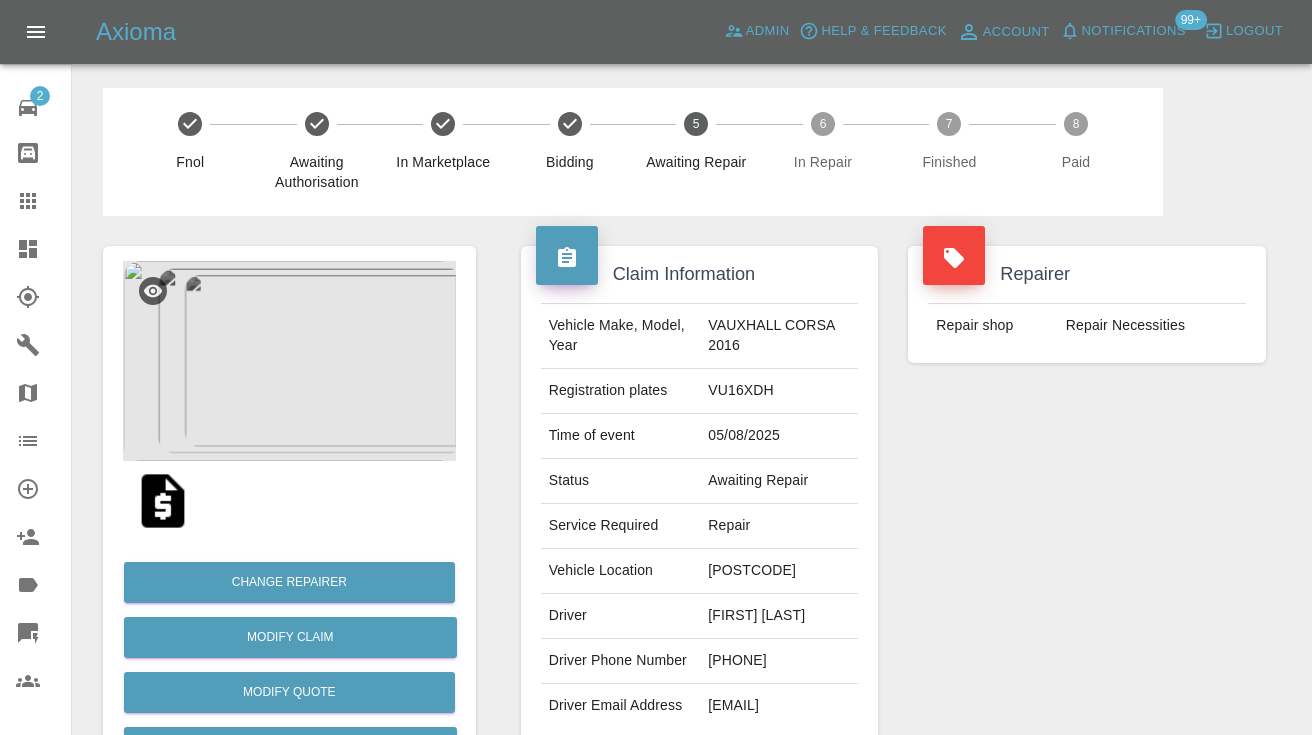 click on "07523422409" at bounding box center [779, 661] 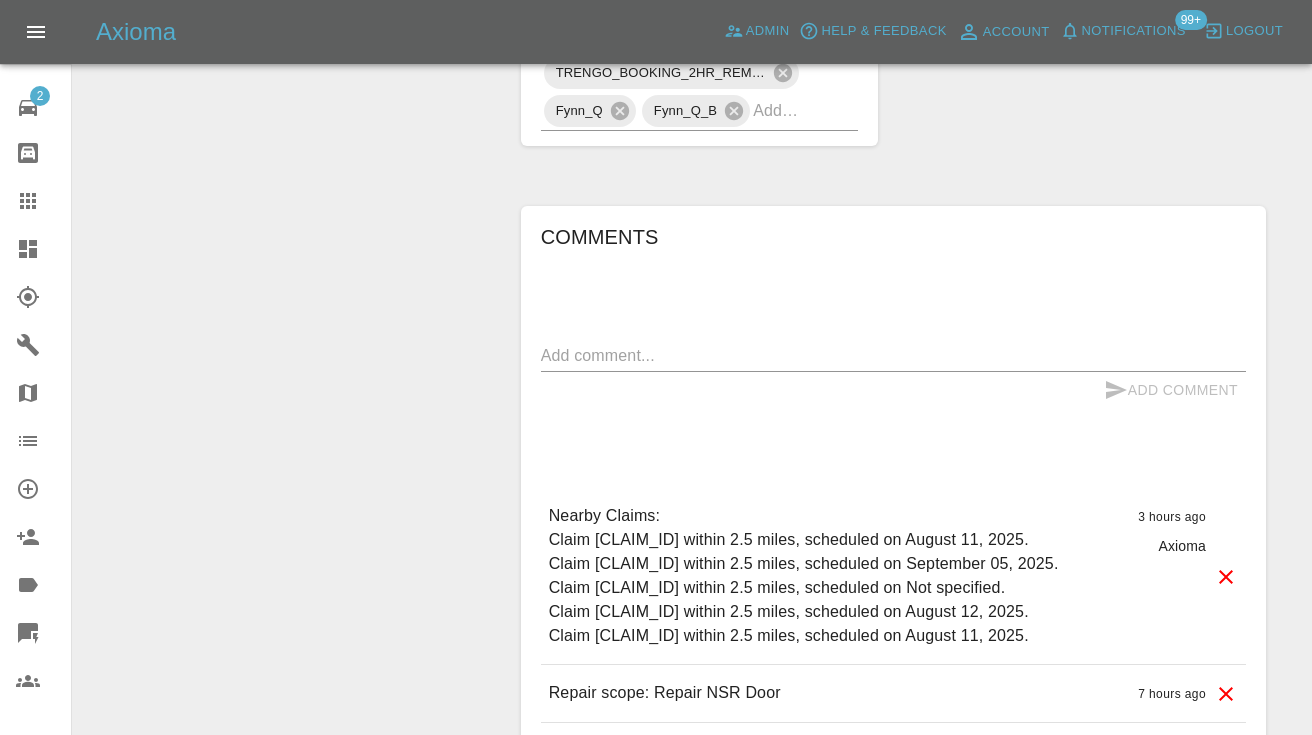 scroll, scrollTop: 1269, scrollLeft: 0, axis: vertical 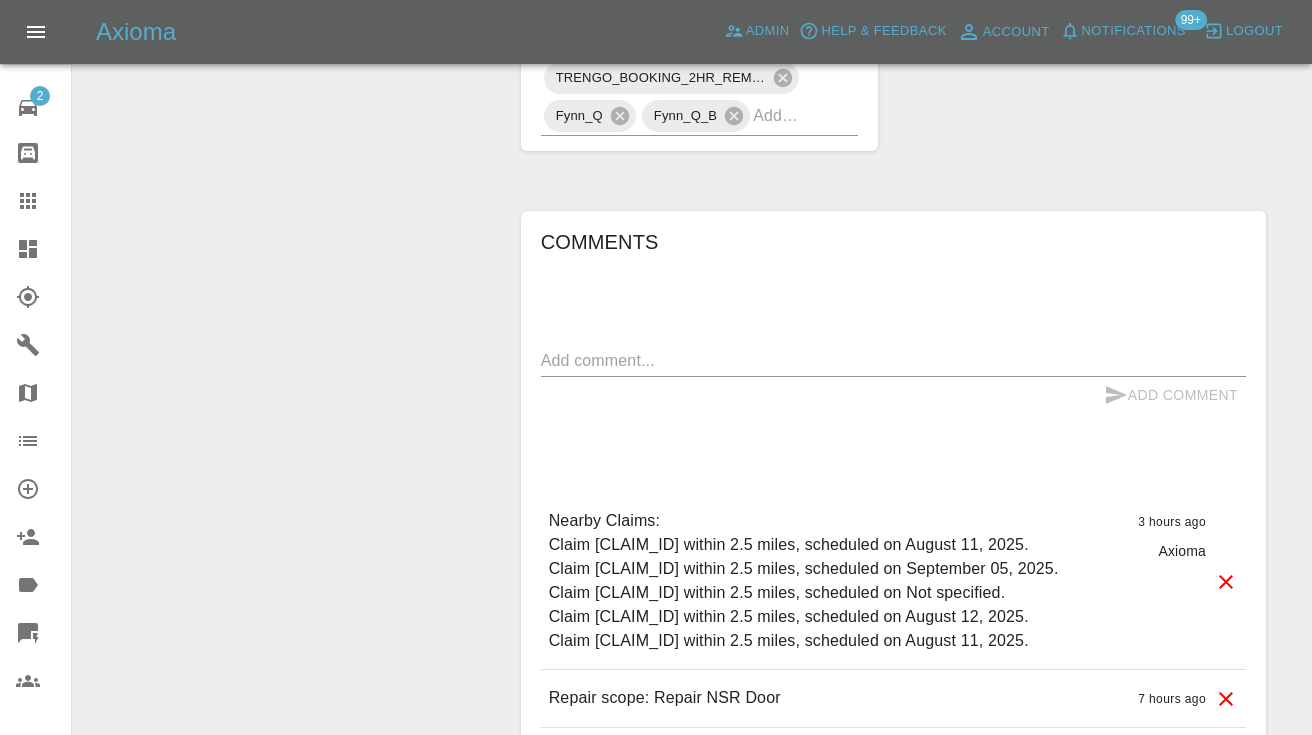 click at bounding box center [893, 360] 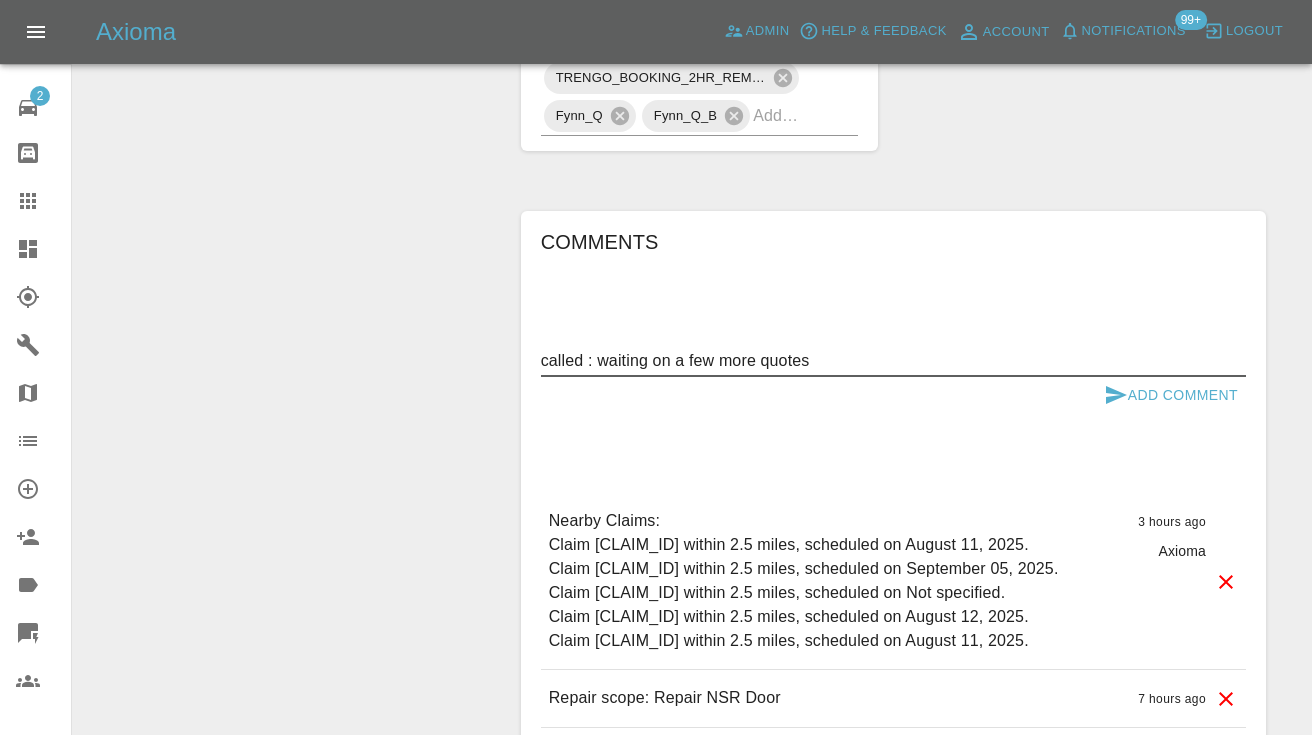type on "called : waiting on a few more quotes" 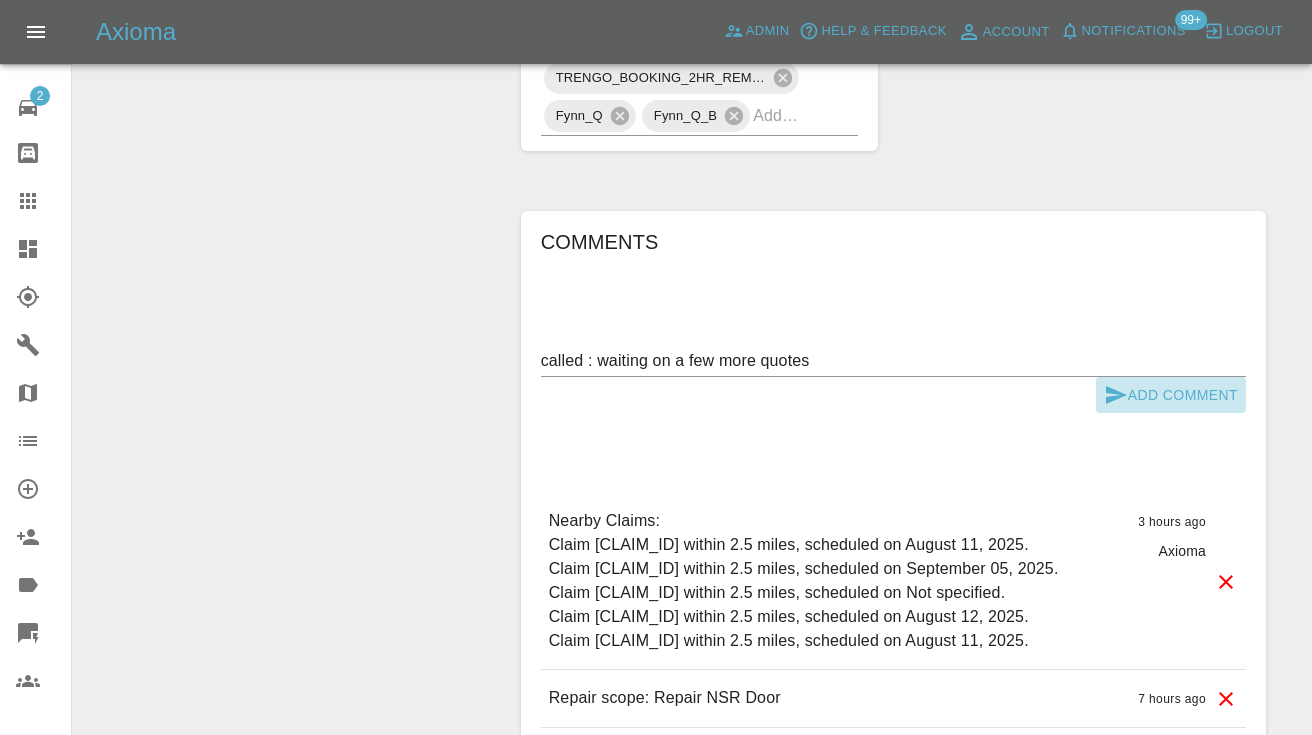 click 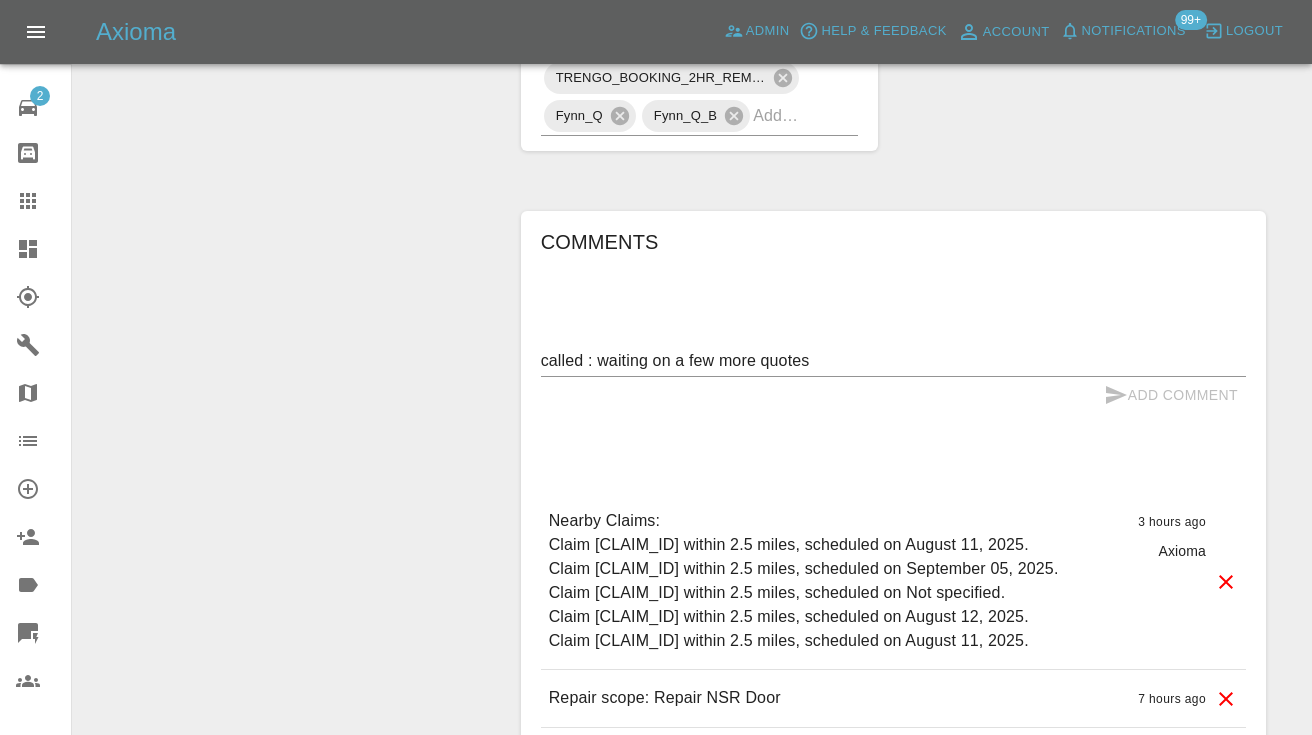 type 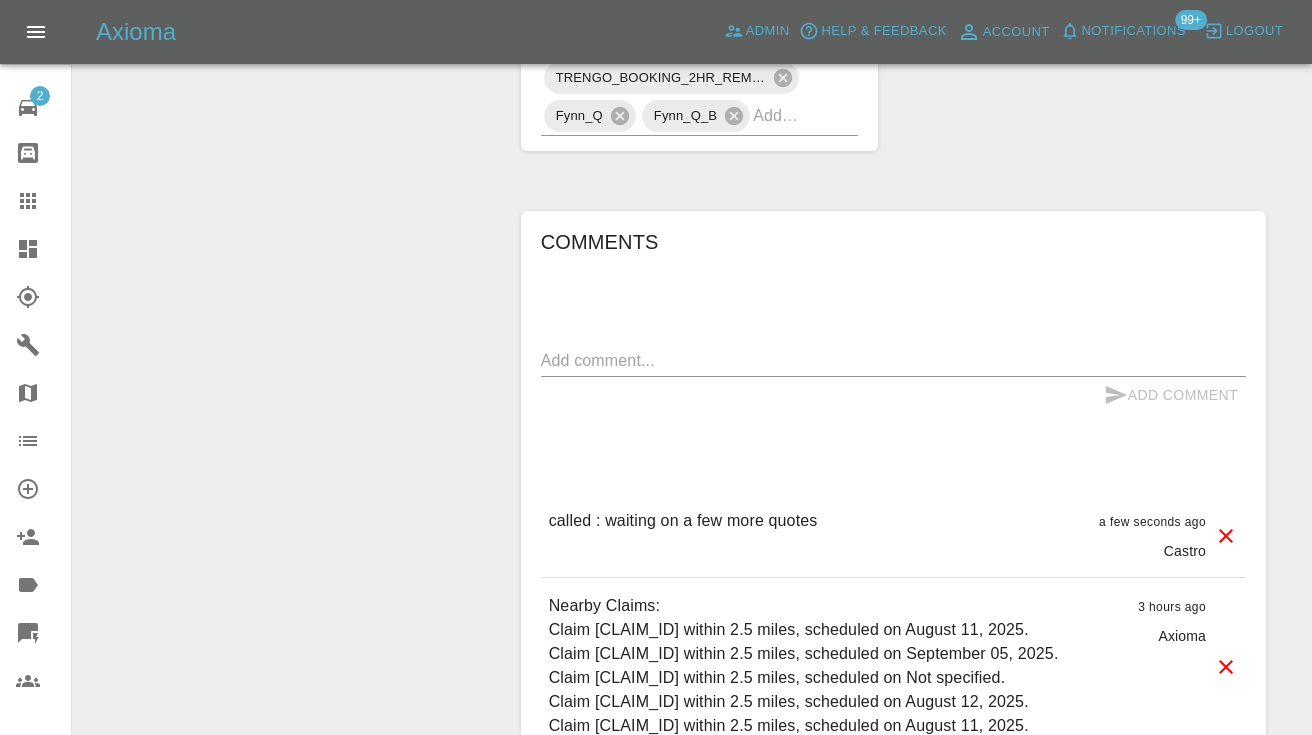 click on "Claim Information Vehicle Make, Model, Year VAUXHALL CORSA 2016 Registration plates VU16XDH Time of event 05/08/2025 Status Awaiting Repair Service Required Repair Vehicle Location SW198HR Driver Brian Lisely Driver Phone Number 07523422409 Driver Email Address bwlblue@me.com Repairer Repair shop Repair Necessities Quote Total cost (ex. VAT) £270 Repairer cost (ex. VAT) £180 Quoted by Eric Ordano Repair Dates Proposed Dates 20/08/2025 21/08/2025 25/08/2025 26/08/2025 27/08/2025 28/08/2025 Labels TRENGO_BOOKING_NOTIFICATION TRENGO_REPAIRER_ALLOCATED TRENGO_QUOTE_FOLLOWUP_1 REPAIR_AVAILABLE_DATE_REMOVED Silver Customer TRENGO_BOOKING_2HR_REMINDER Fynn_Q Fynn_Q_B Comments x Add Comment called : waiting on a few more quotes  a few seconds ago Castro called : waiting on a few more quotes  a few seconds ago Castro 3 hours ago Axioma 3 hours ago Axioma Repair scope: Repair NSR Door 7 hours ago Repair scope: Repair NSR Door 7 hours ago 7 hours ago 7 hours ago" at bounding box center (893, -46) 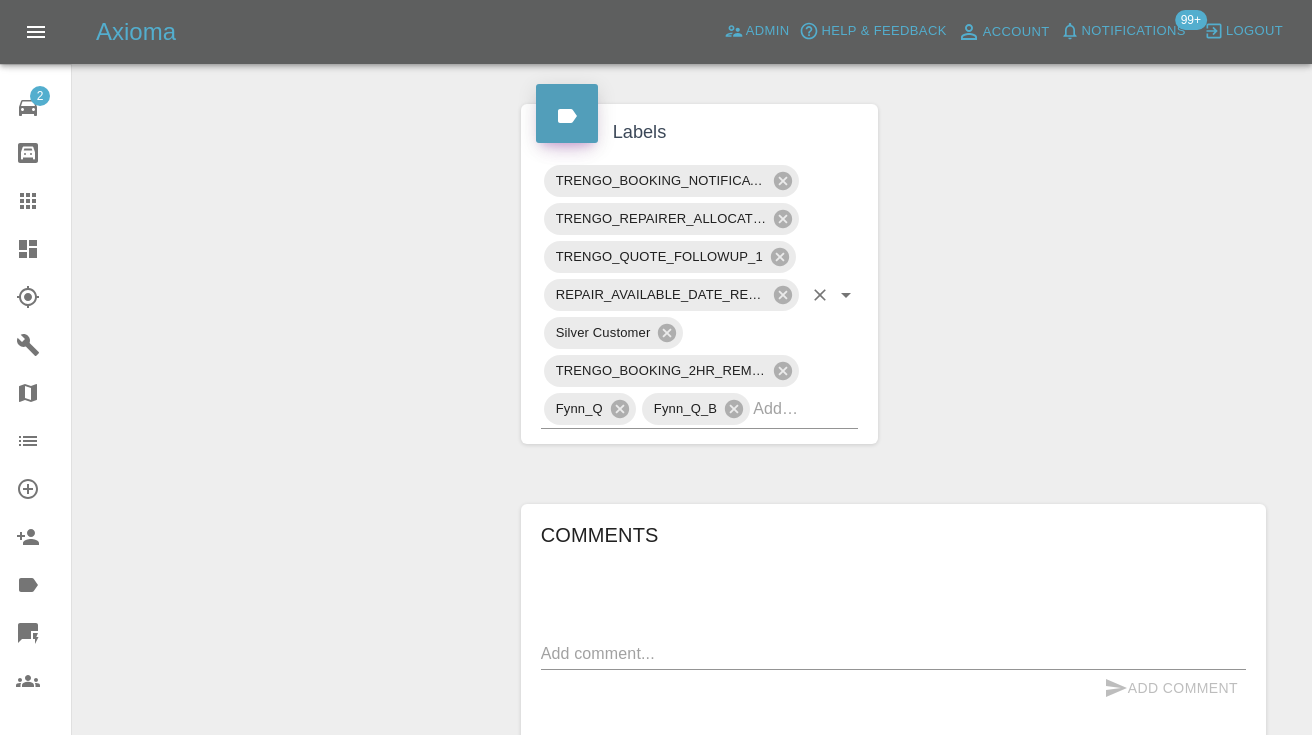 scroll, scrollTop: 971, scrollLeft: 0, axis: vertical 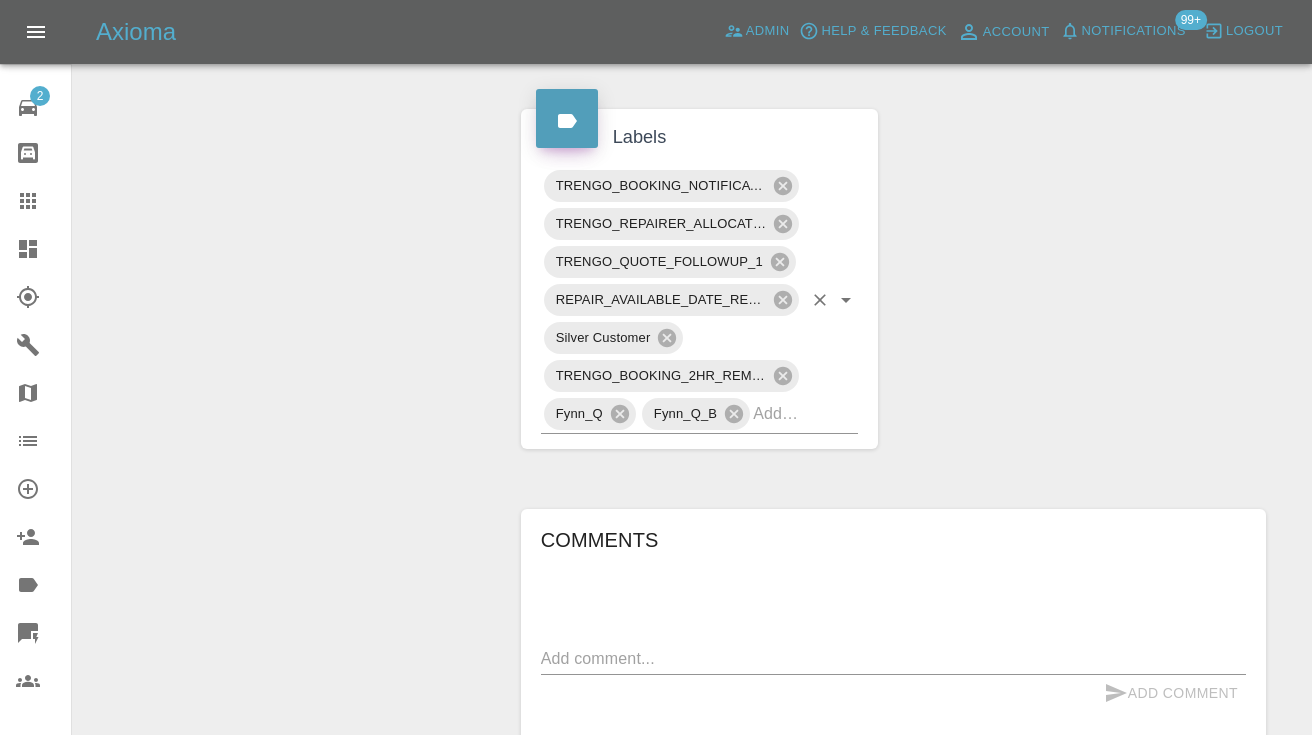 click at bounding box center (777, 413) 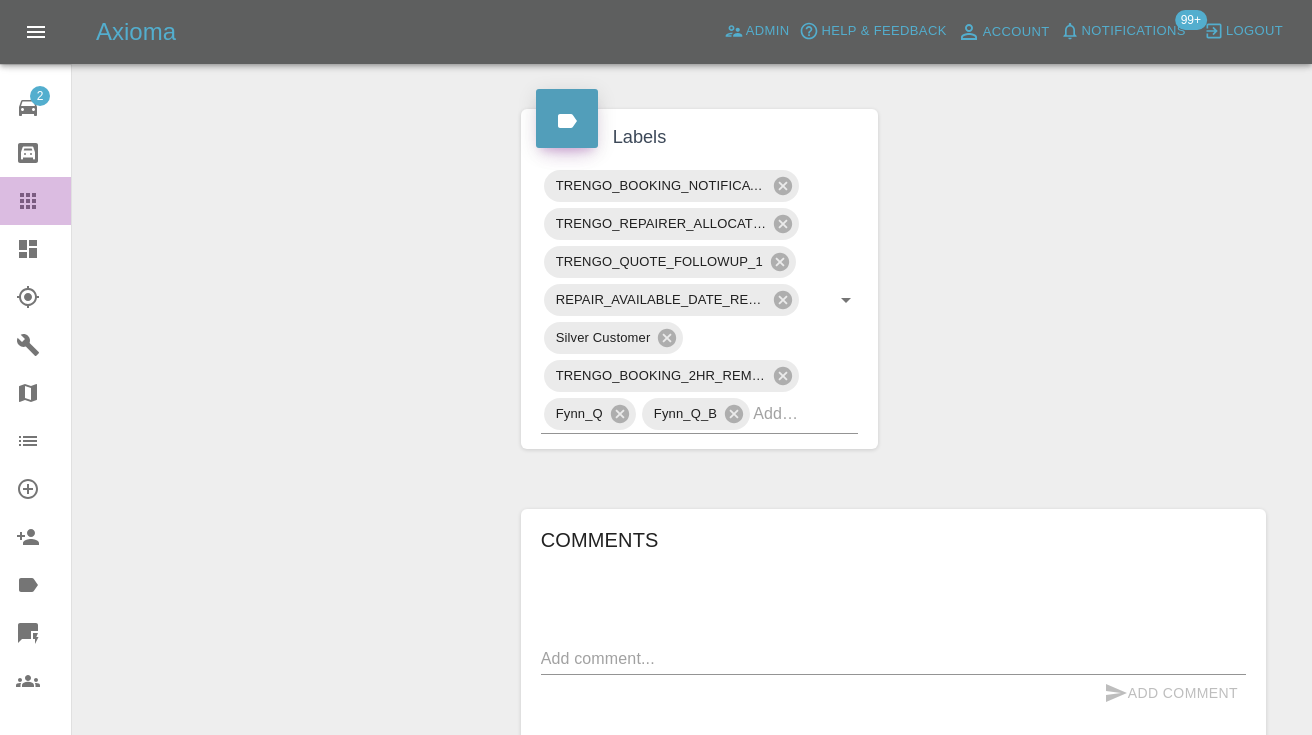 click at bounding box center (44, 201) 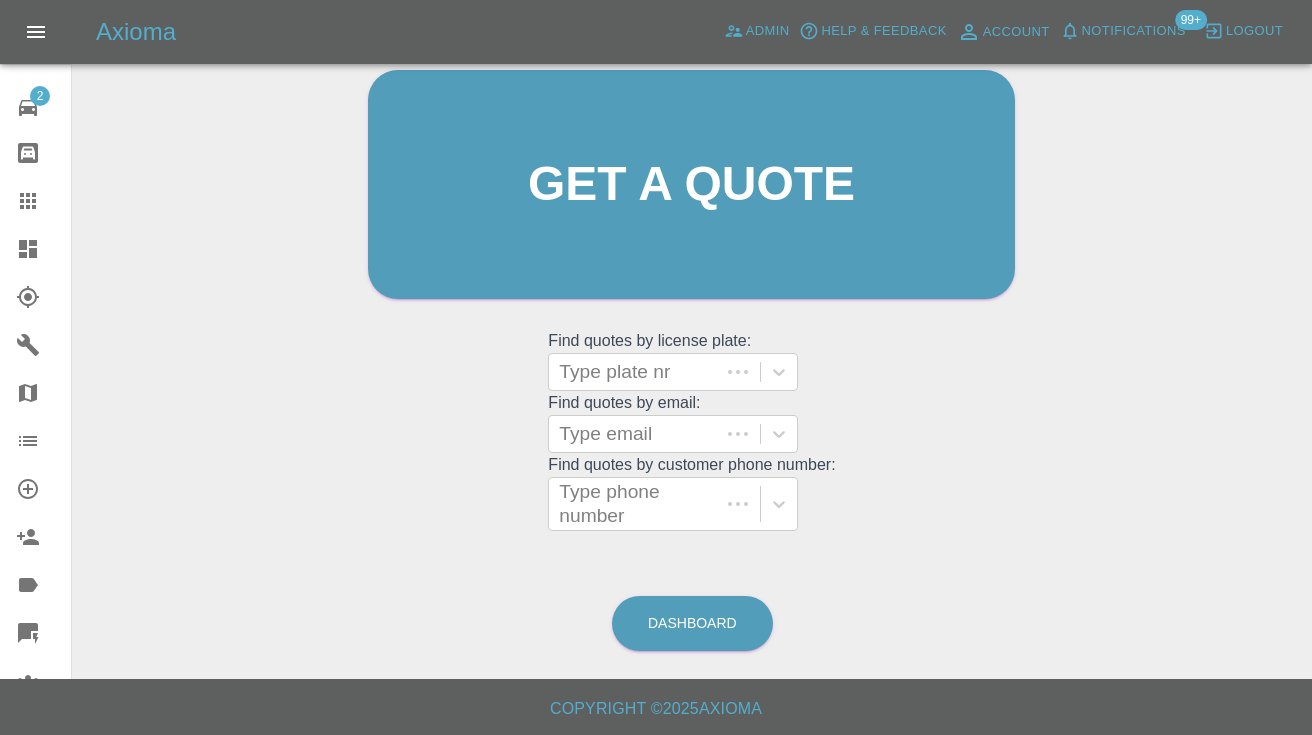 scroll, scrollTop: 150, scrollLeft: 0, axis: vertical 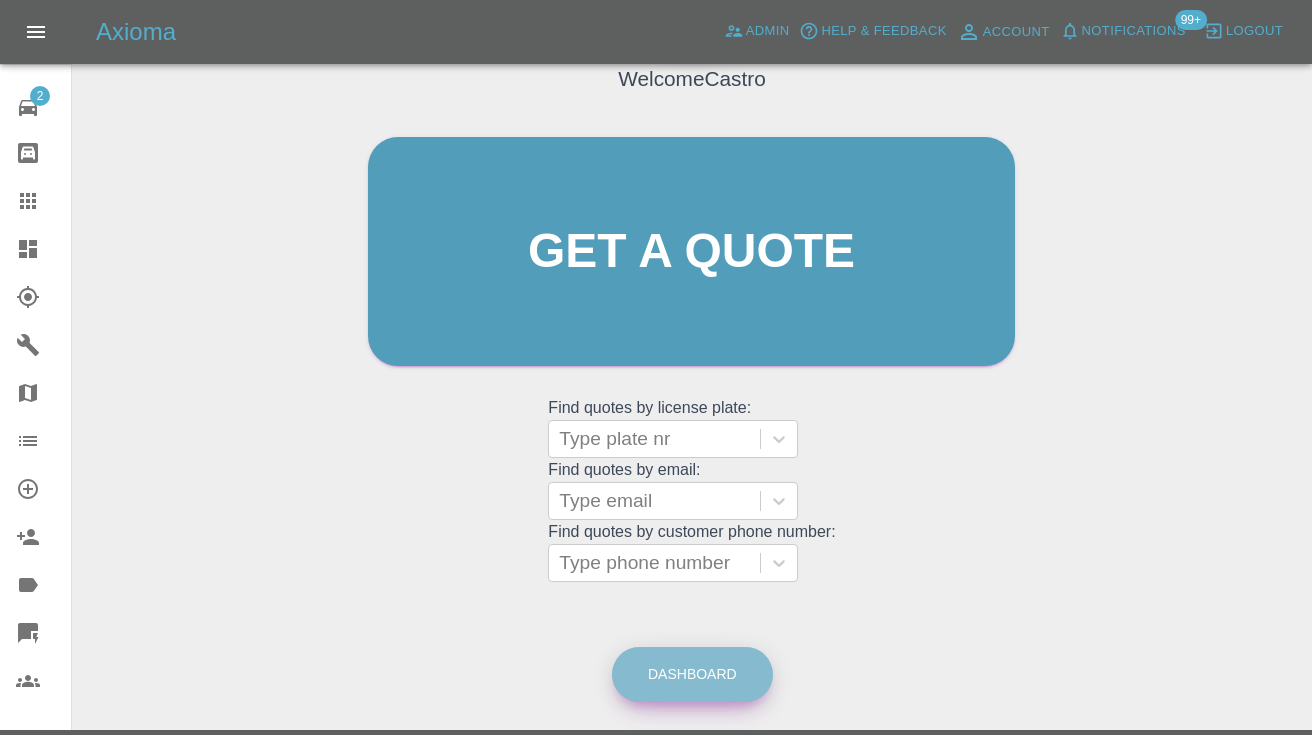 click on "Dashboard" at bounding box center (692, 674) 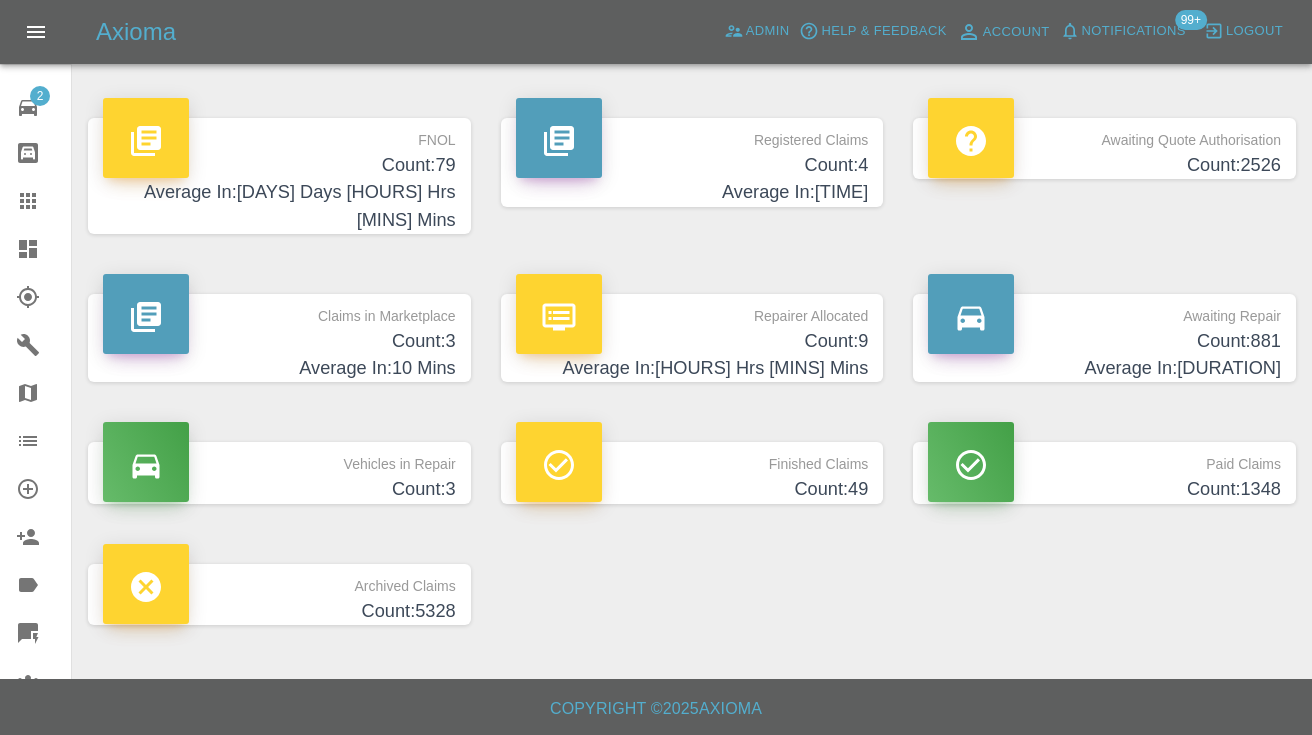 click on "Count:  881" at bounding box center (1104, 341) 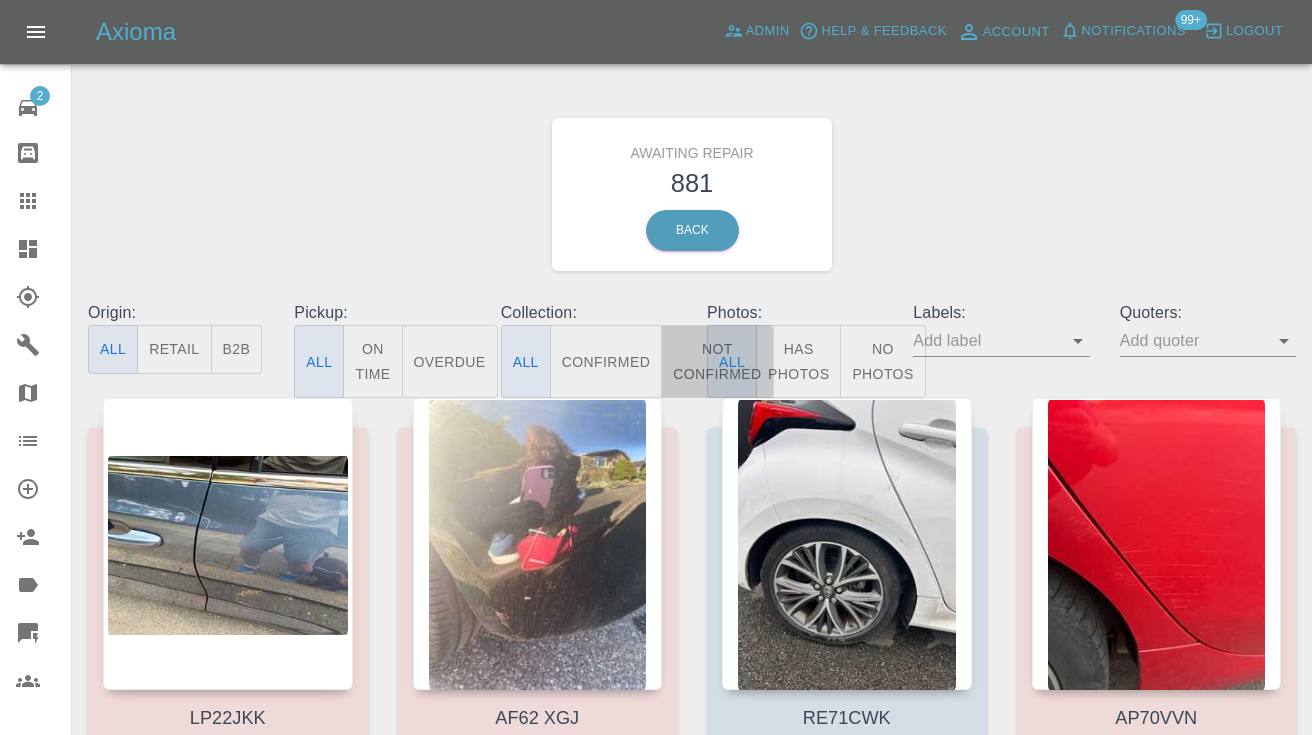 click on "Not Confirmed" at bounding box center [717, 361] 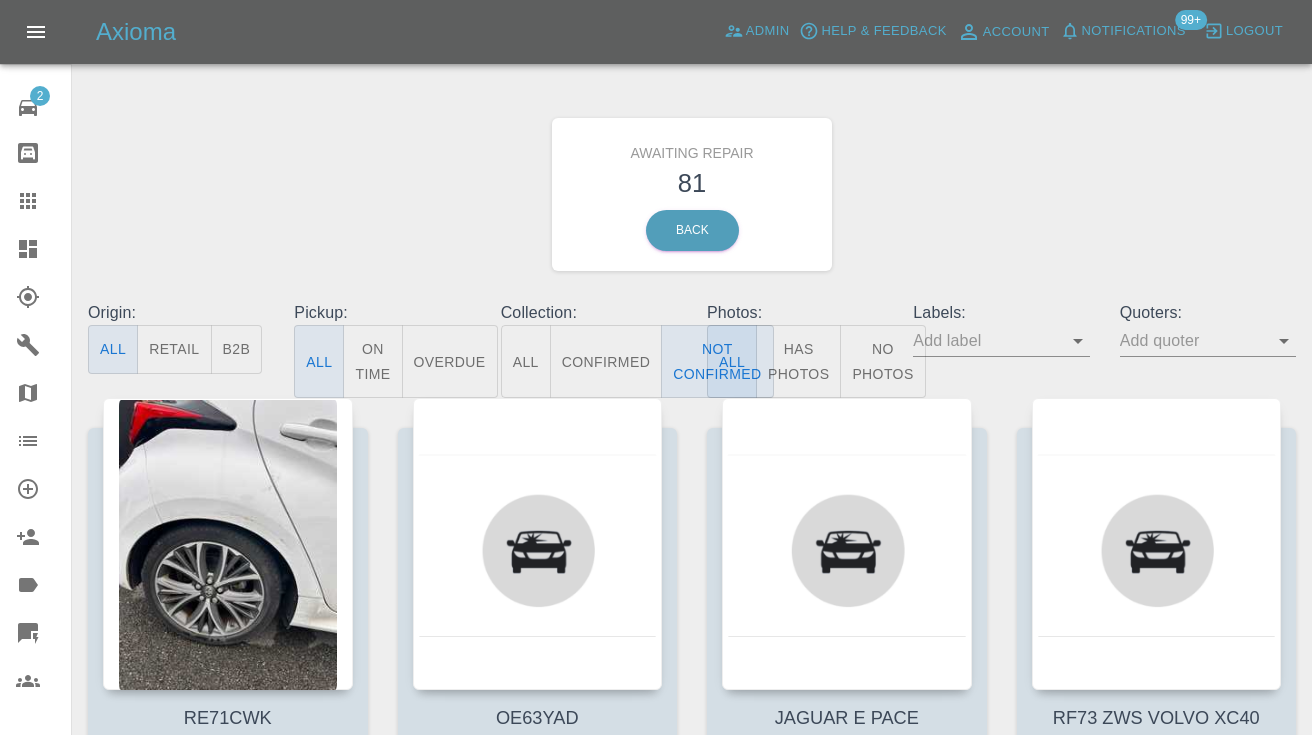 click on "Awaiting Repair 81 Back" at bounding box center [692, 194] 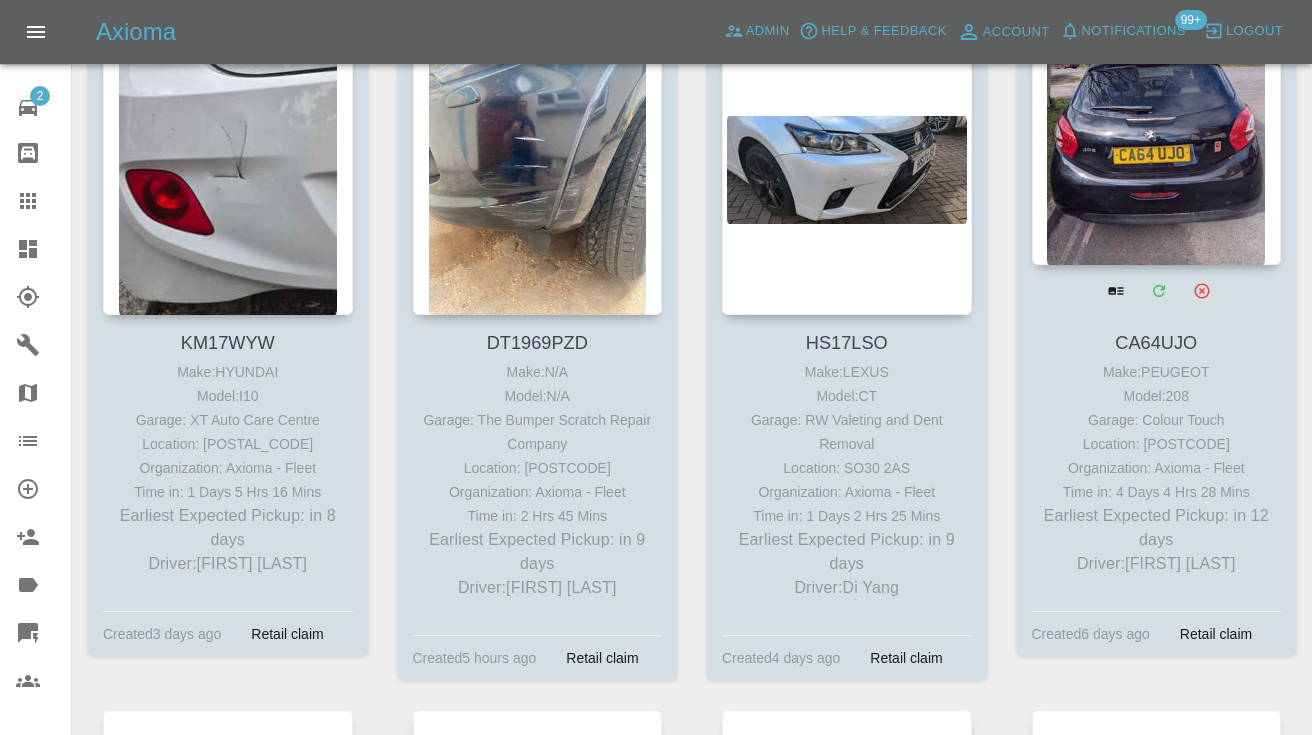 scroll, scrollTop: 5805, scrollLeft: 0, axis: vertical 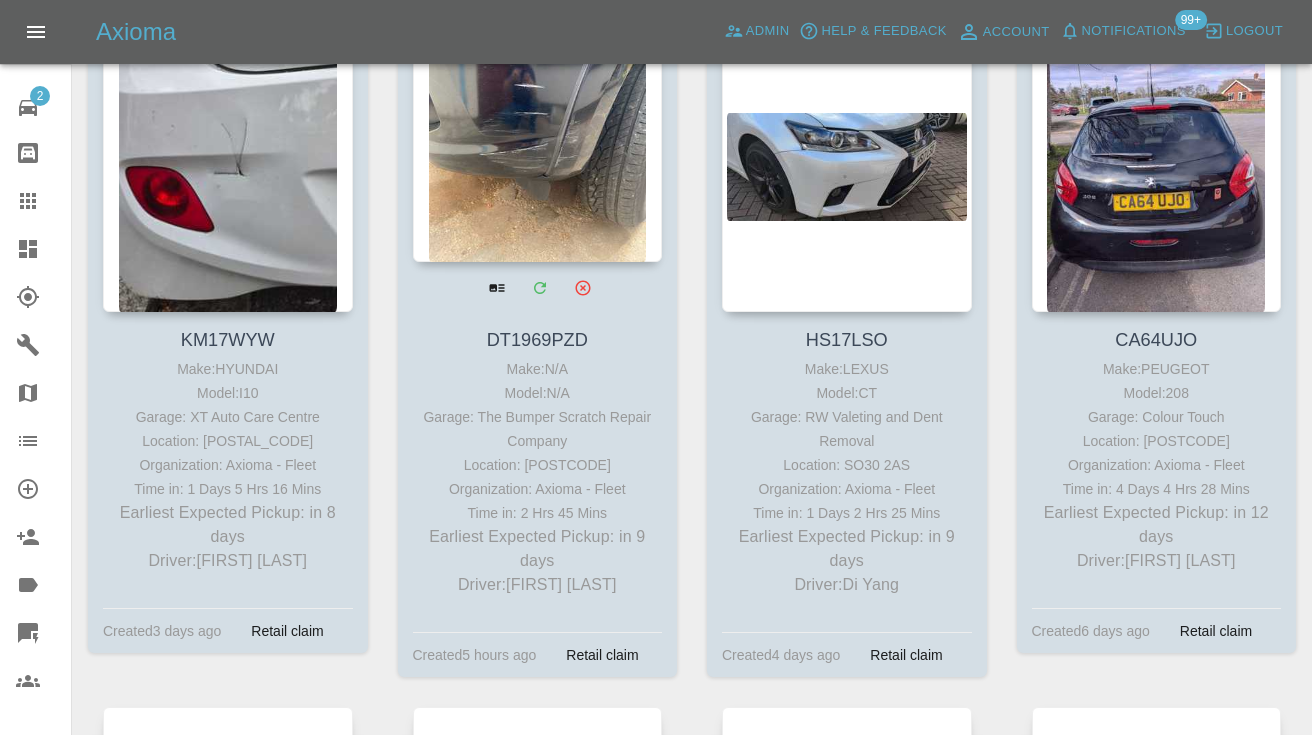 click at bounding box center [538, 116] 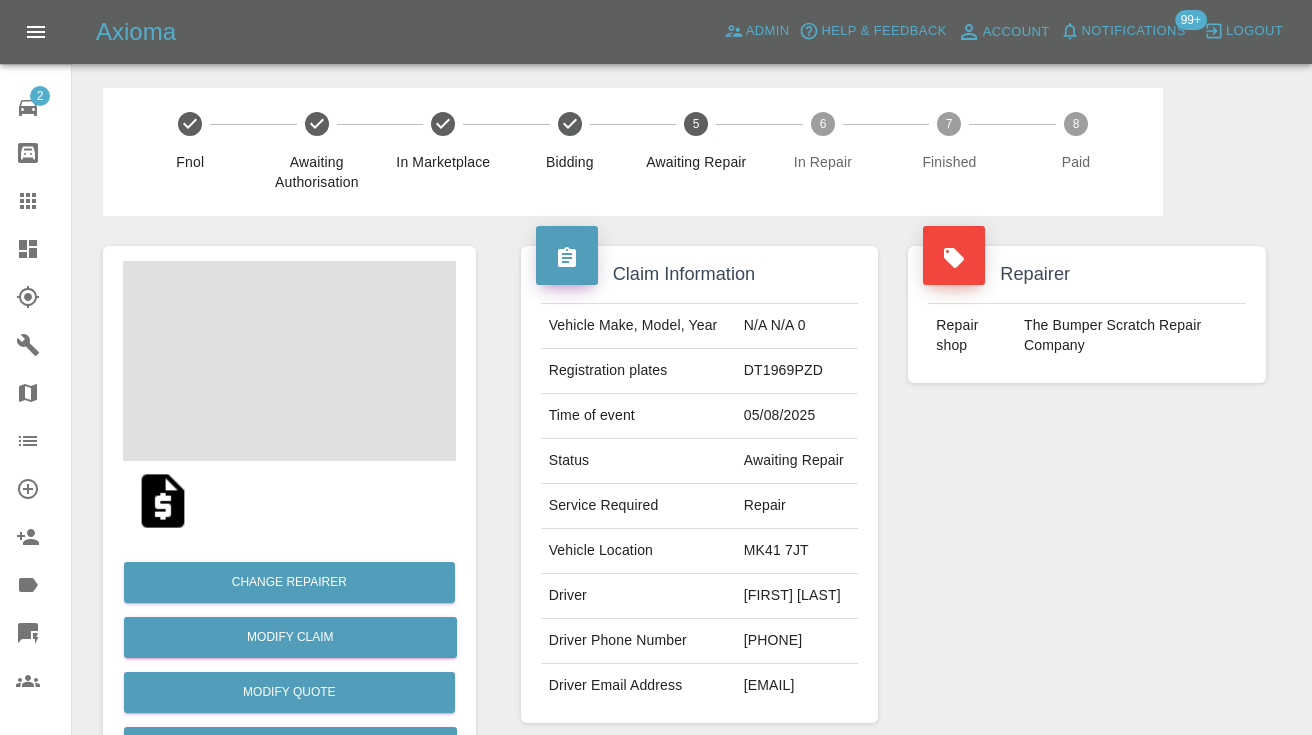 click on "07551848304" at bounding box center [797, 641] 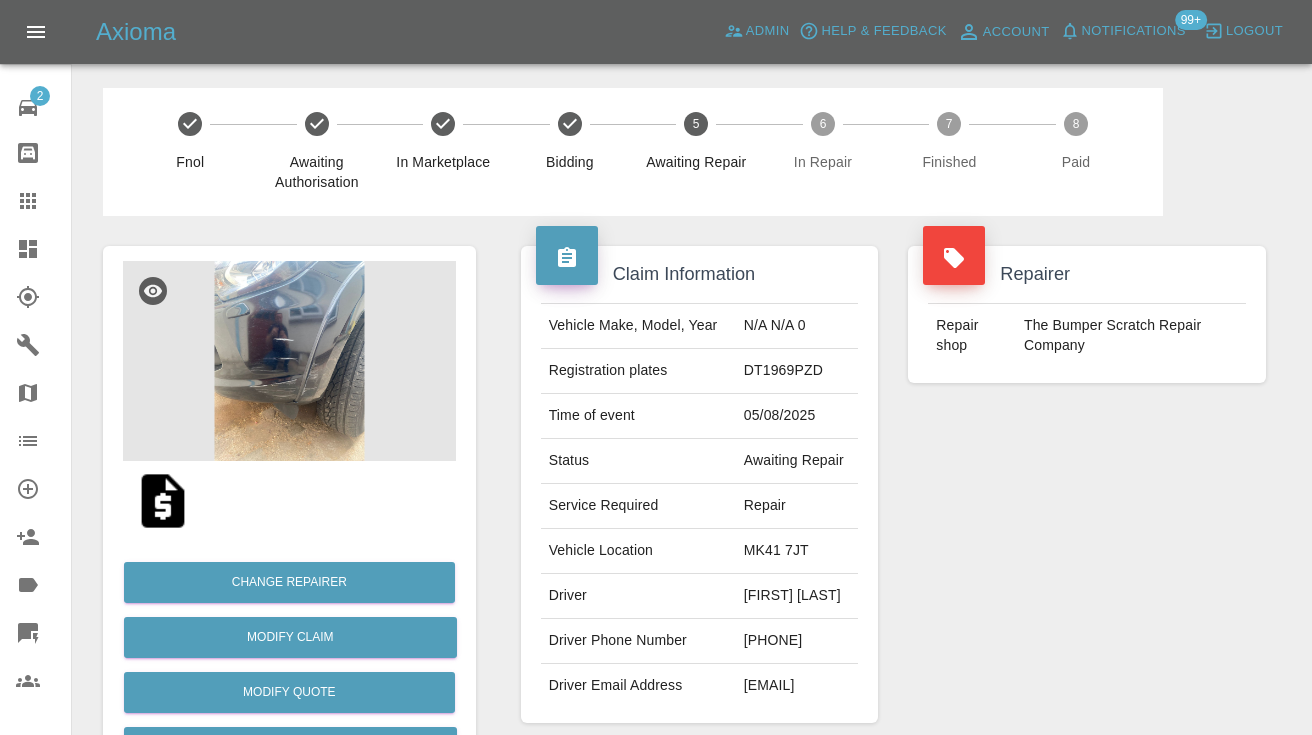 copy on "07551848304" 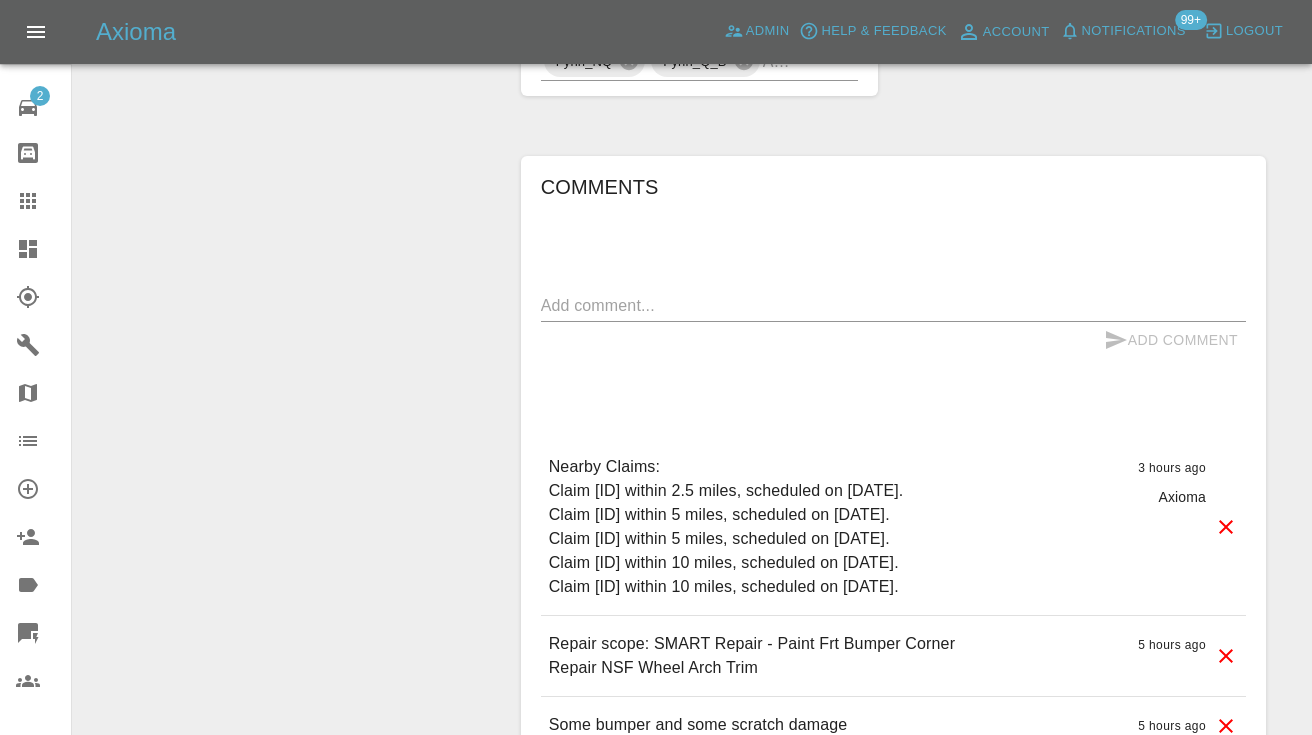 scroll, scrollTop: 1475, scrollLeft: 0, axis: vertical 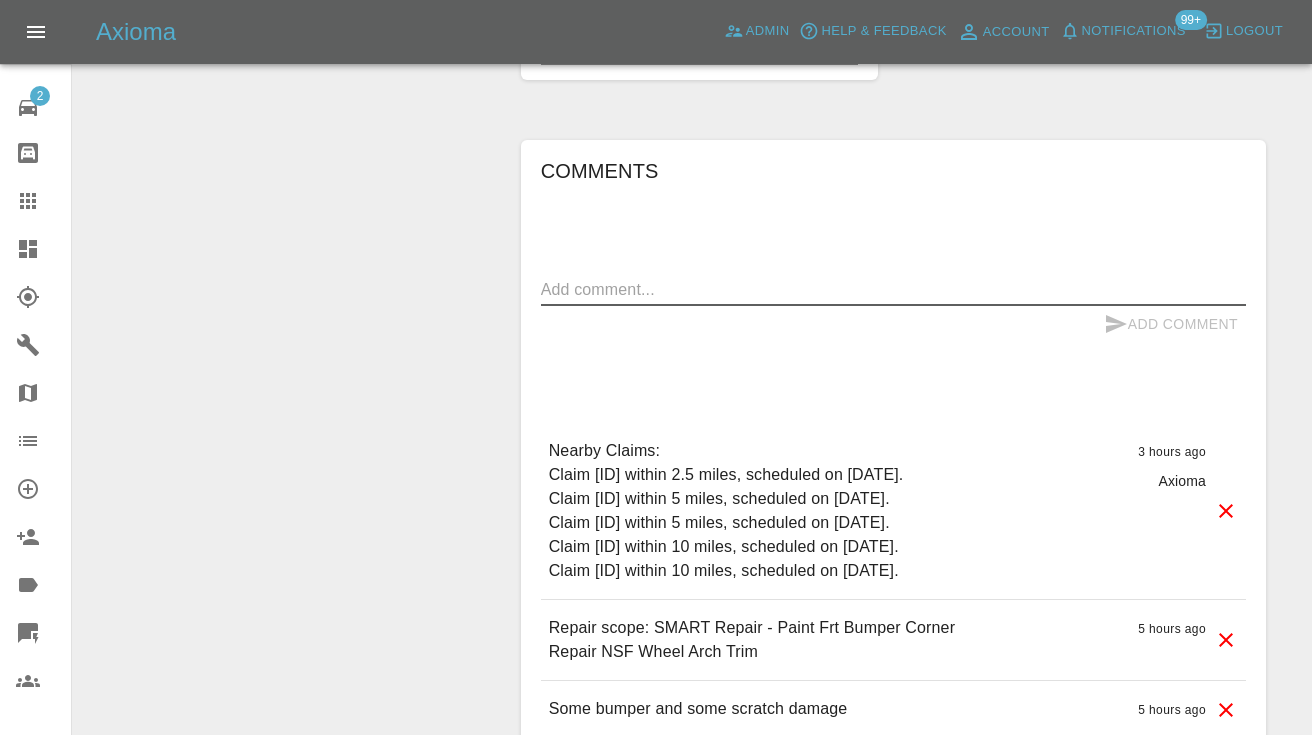 click at bounding box center [893, 289] 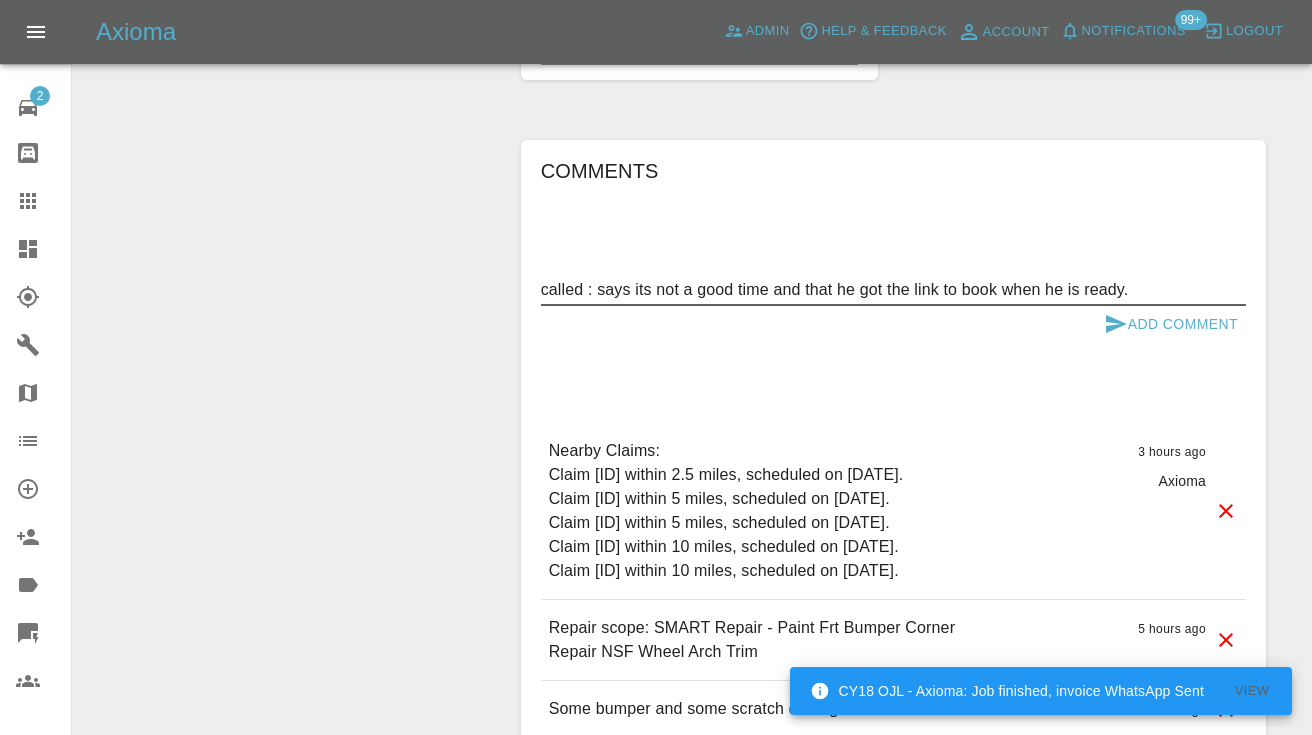type on "called : says its not a good time and that he got the link to book when he is ready." 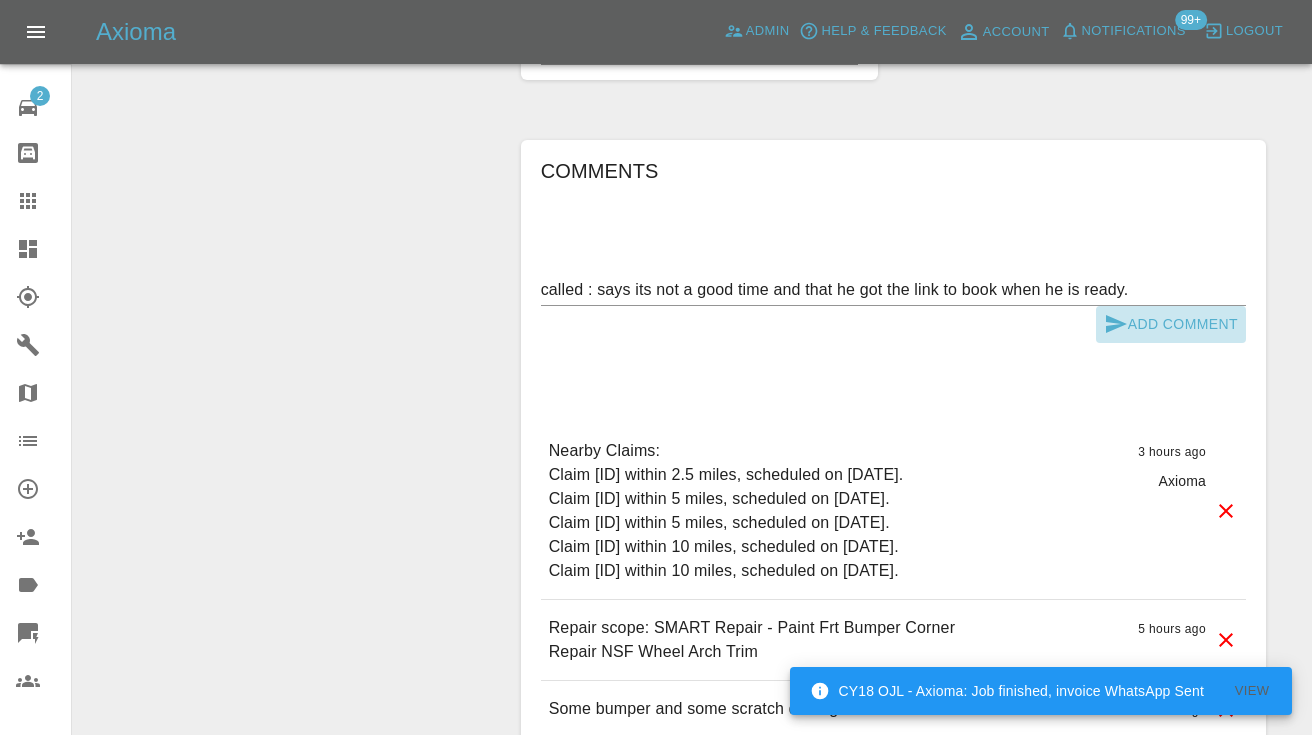 click 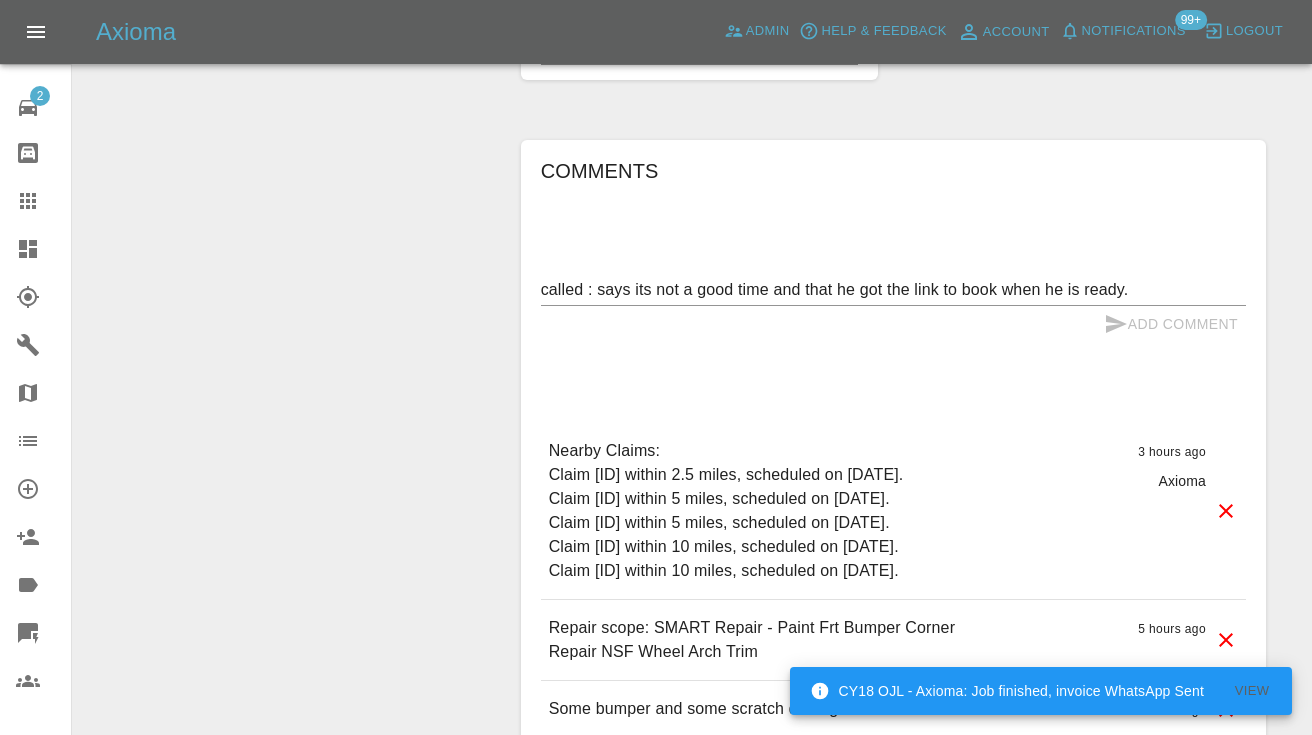 type 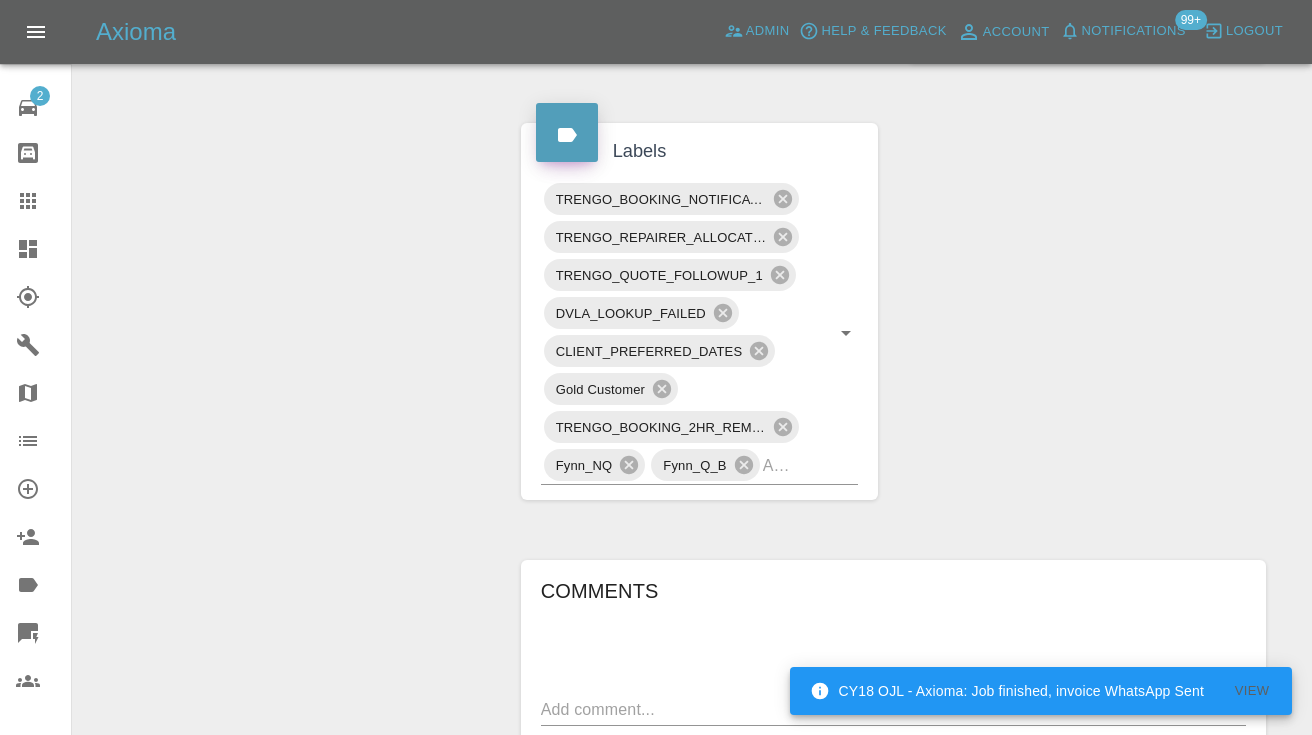 scroll, scrollTop: 1032, scrollLeft: 0, axis: vertical 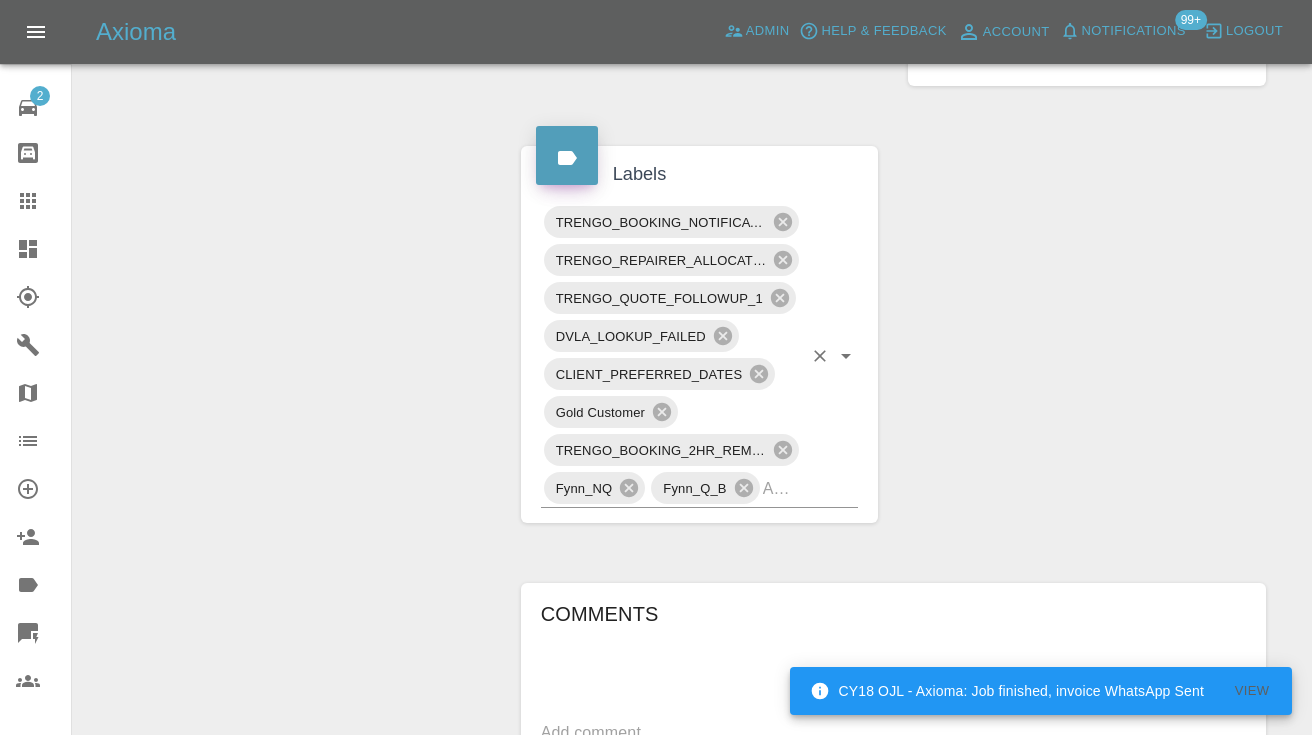 click at bounding box center (783, 488) 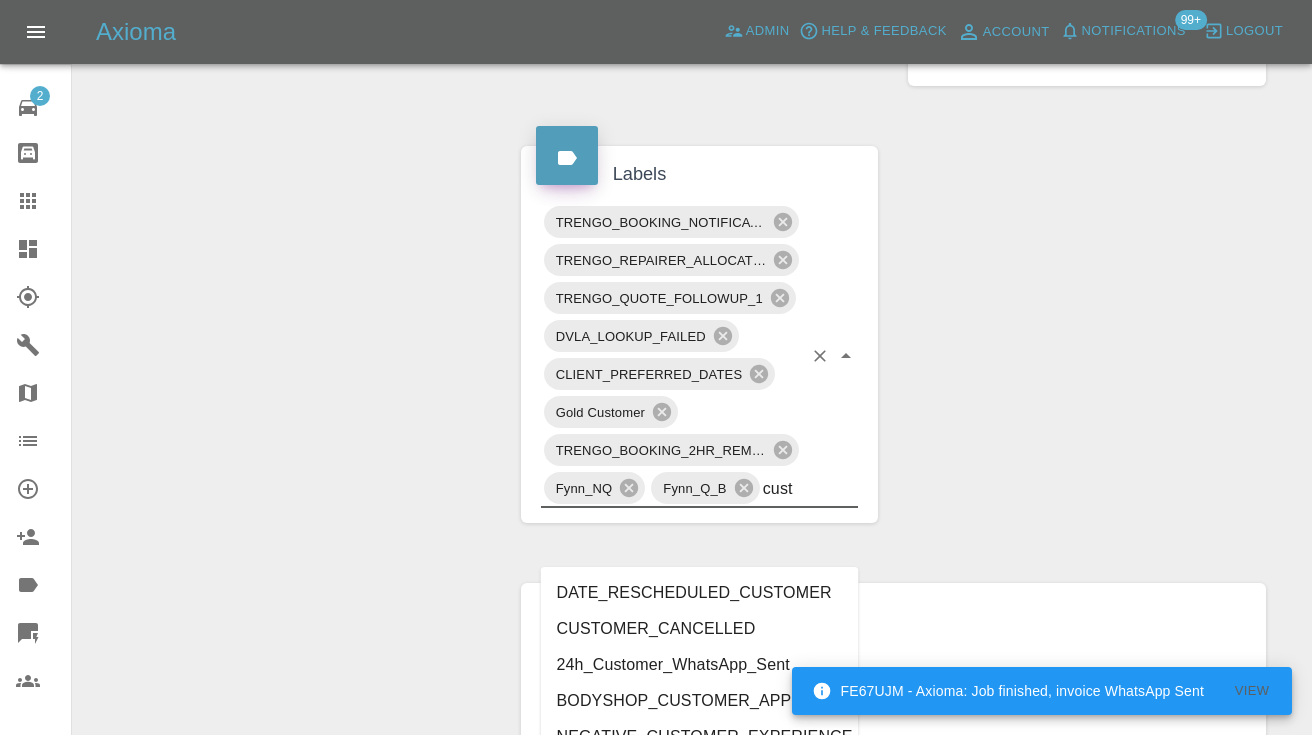 type on "cust" 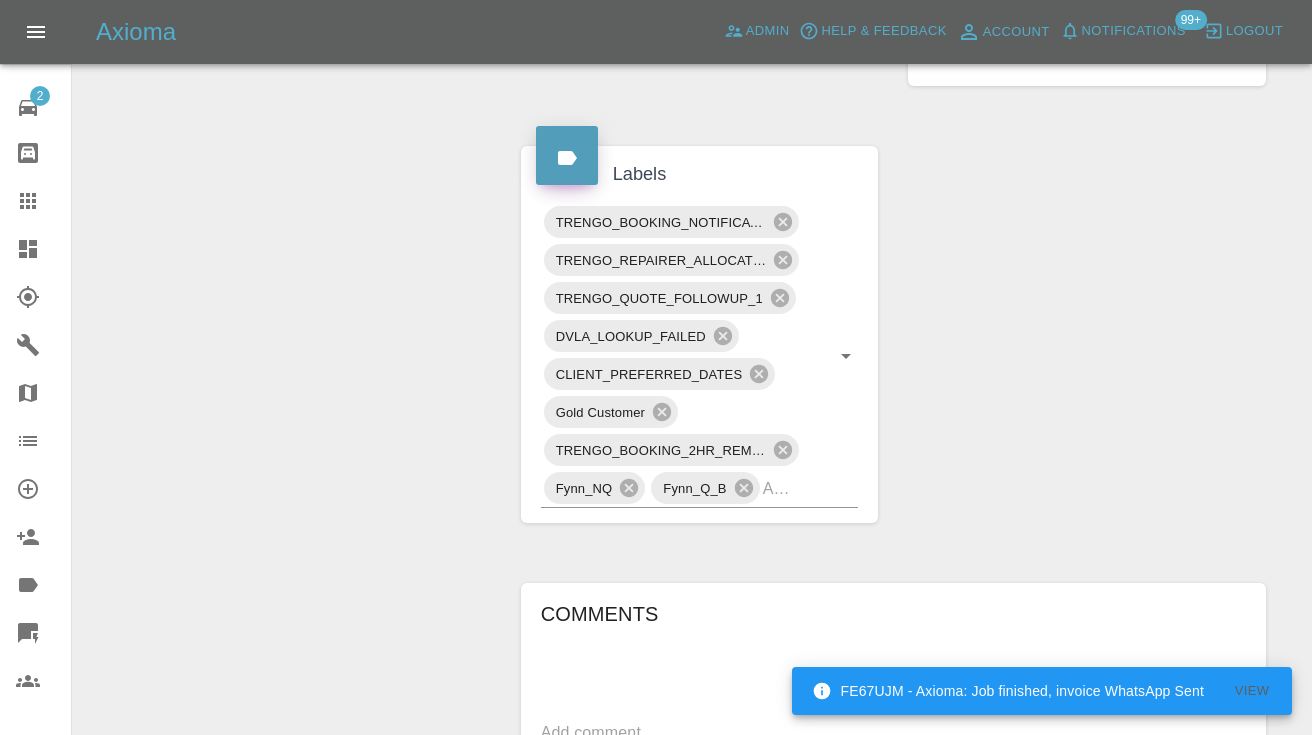 click on "Claim Information Vehicle Make, Model, Year N/A N/A 0 Registration plates DT1969PZD Time of event 05/08/2025 Status Awaiting Repair Service Required Repair Vehicle Location MK41 7JT Driver Mark Edell Driver Phone Number 07551848304 Driver Email Address markedell82@gmail.com Repairer Repair shop The Bumper Scratch Repair Company Quote Total cost (ex. VAT) £235 Repairer cost (ex. VAT) £145 Quoted by Ankur Mehta Client's Date Preferences Preferred Dates 13/08/2025 14/08/2025 15/08/2025 Repair Dates Proposed Dates 15/08/2025 Labels TRENGO_BOOKING_NOTIFICATION TRENGO_REPAIRER_ALLOCATED TRENGO_QUOTE_FOLLOWUP_1 DVLA_LOOKUP_FAILED CLIENT_PREFERRED_DATES Gold Customer TRENGO_BOOKING_2HR_REMINDER Fynn_NQ Fynn_Q_B Comments x Add Comment called : says its not a good time and that he got the link to book when he is ready.  in a few seconds Castro called : says its not a good time and that he got the link to book when he is ready.  in a few seconds Castro 3 hours ago Axioma 3 hours ago Axioma 5 hours ago 5 hours ago" at bounding box center (893, 247) 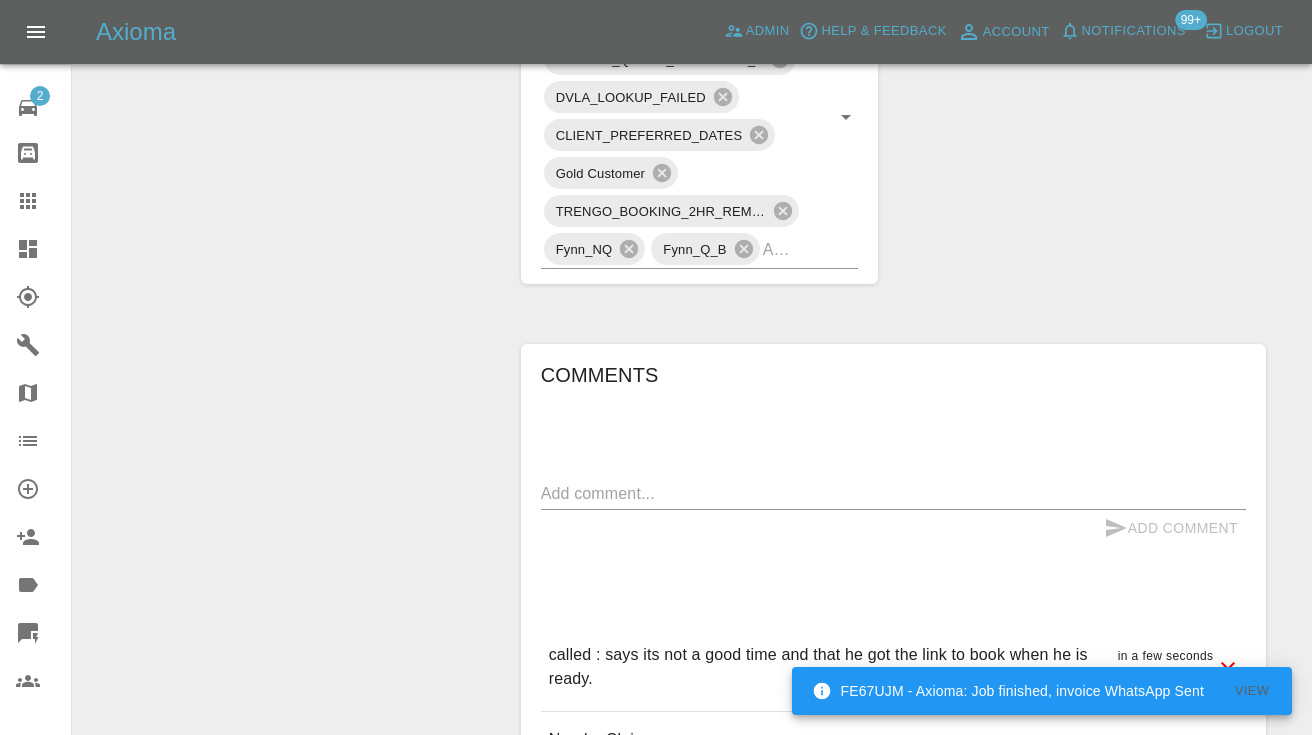 scroll, scrollTop: 1272, scrollLeft: 0, axis: vertical 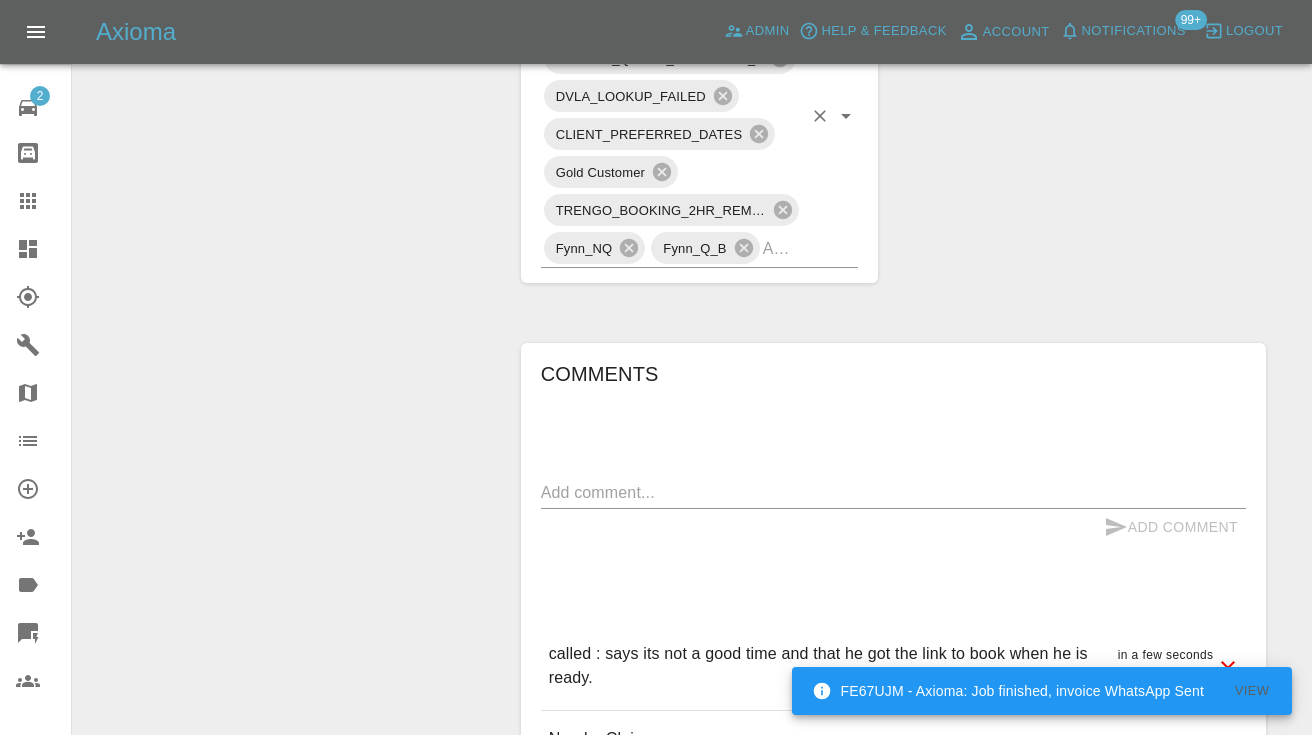 click on "TRENGO_BOOKING_NOTIFICATION TRENGO_REPAIRER_ALLOCATED TRENGO_QUOTE_FOLLOWUP_1 DVLA_LOOKUP_FAILED CLIENT_PREFERRED_DATES Gold Customer TRENGO_BOOKING_2HR_REMINDER Fynn_NQ Fynn_Q_B" at bounding box center [700, 115] 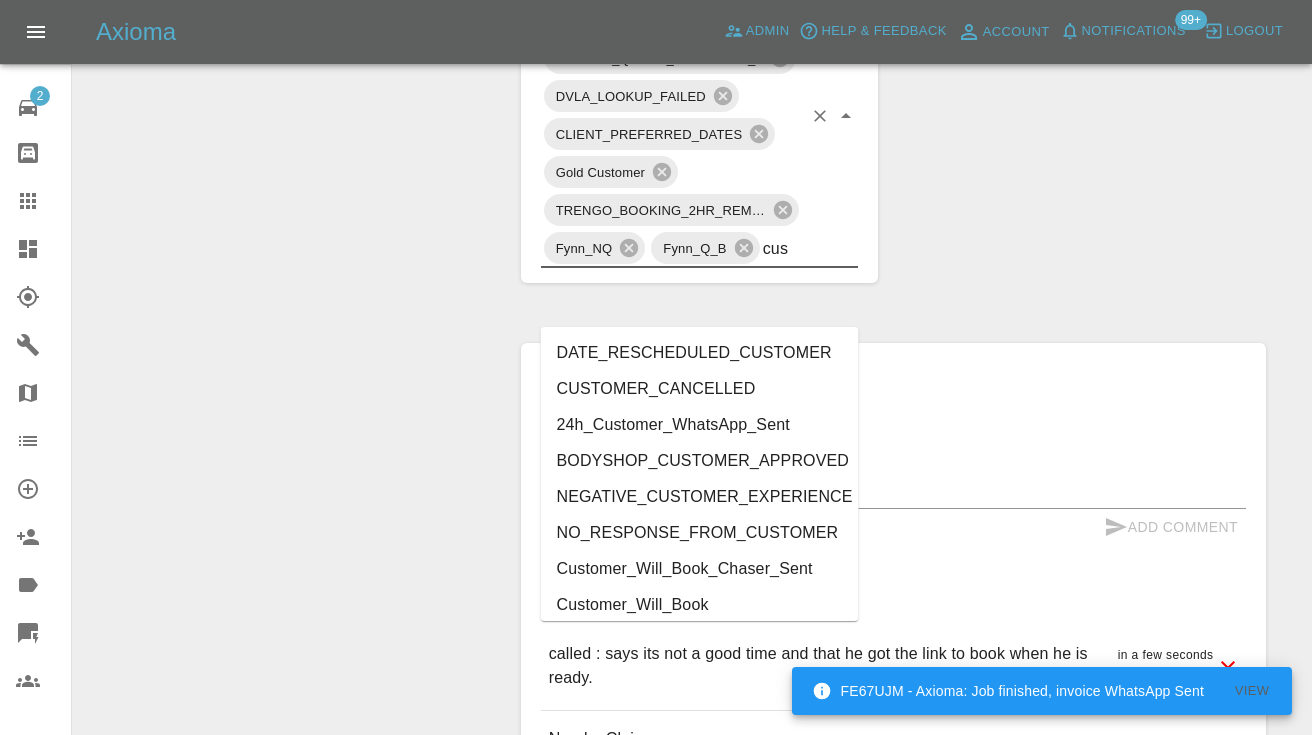 type on "cust" 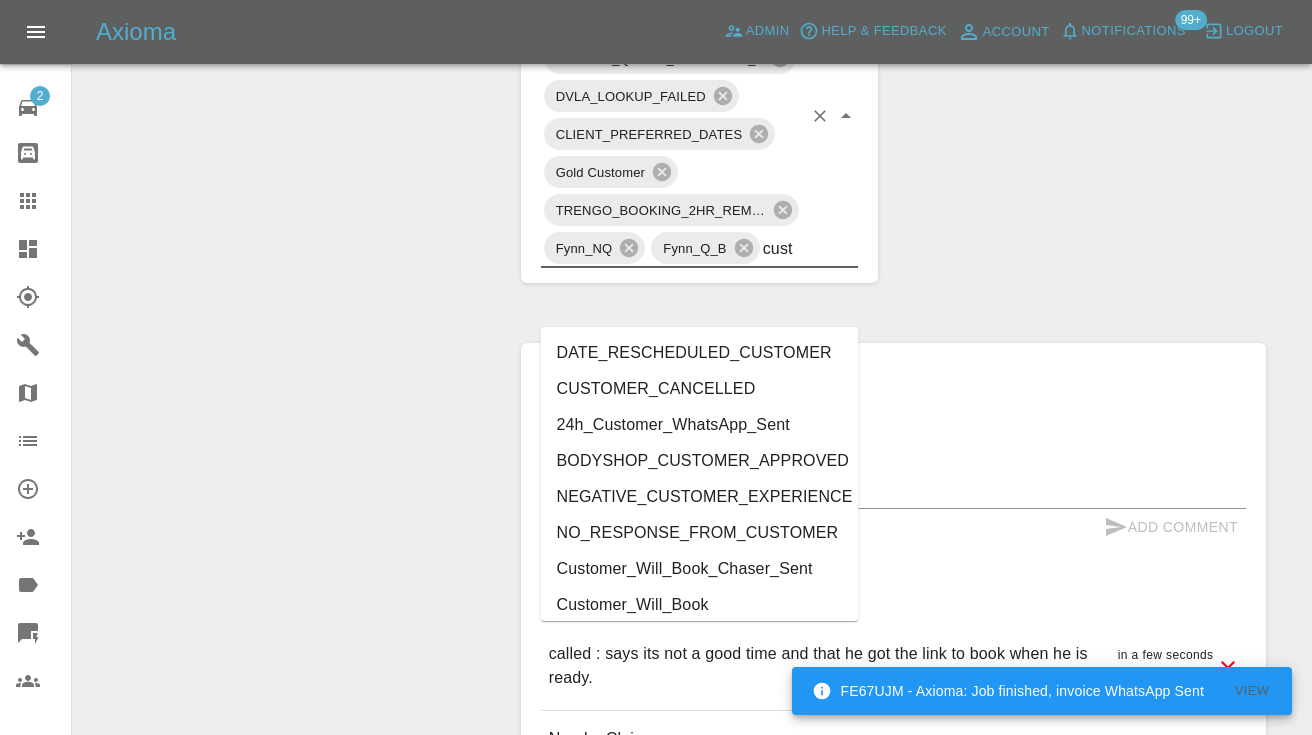 click on "Customer_Will_Book" at bounding box center (700, 605) 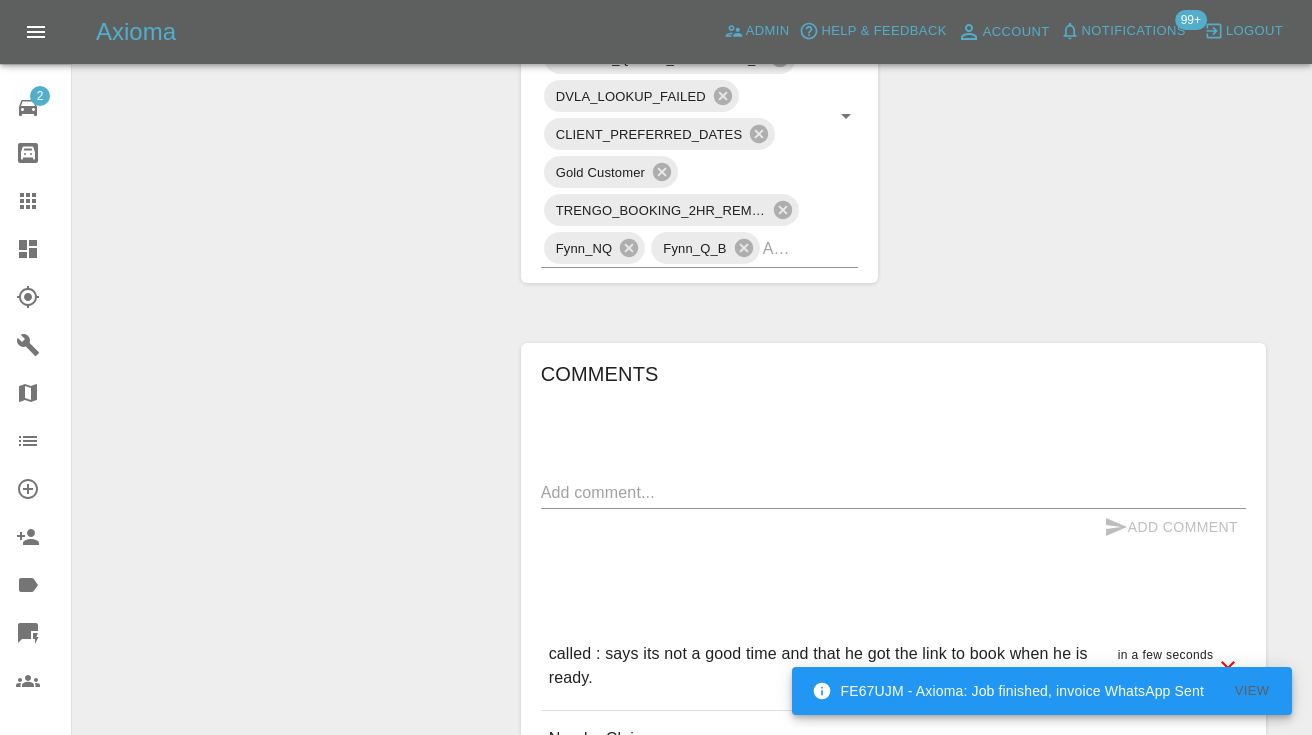 click on "Change Repairer Modify Claim Modify Quote Rollback Submit Payment Archive" at bounding box center [289, 7] 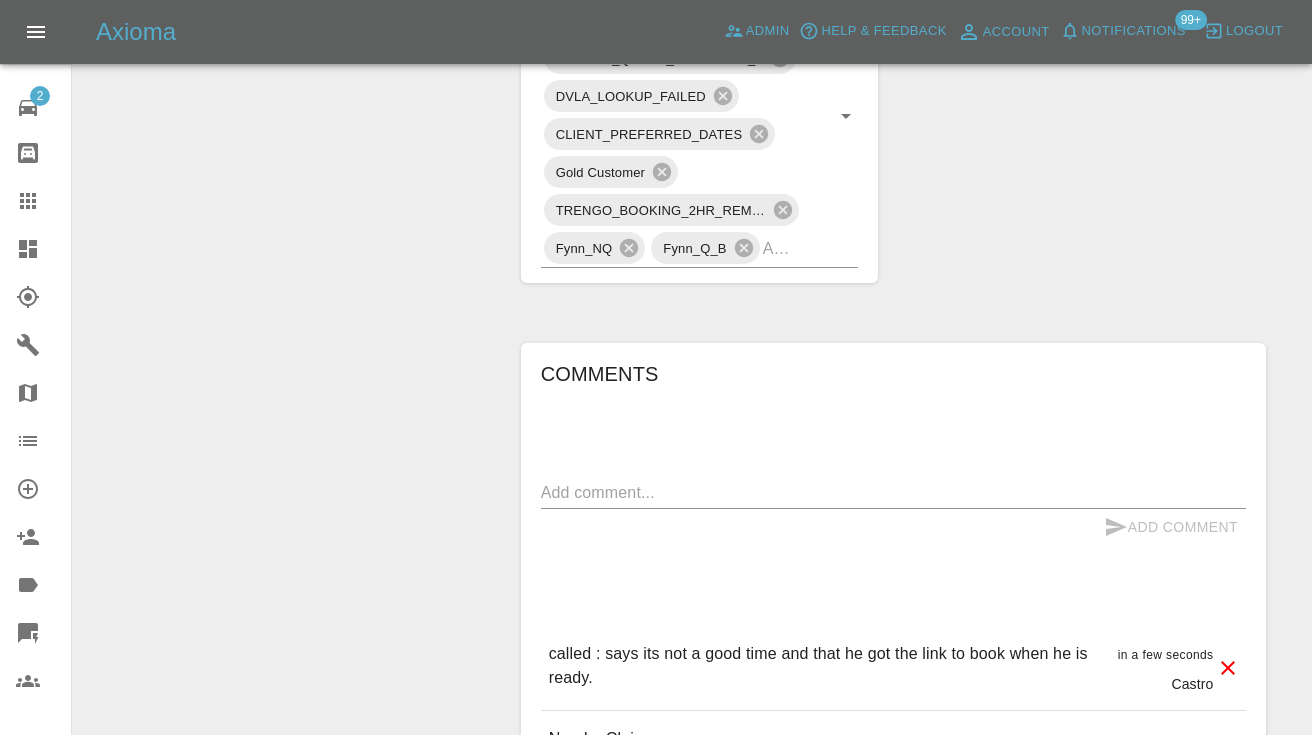 click 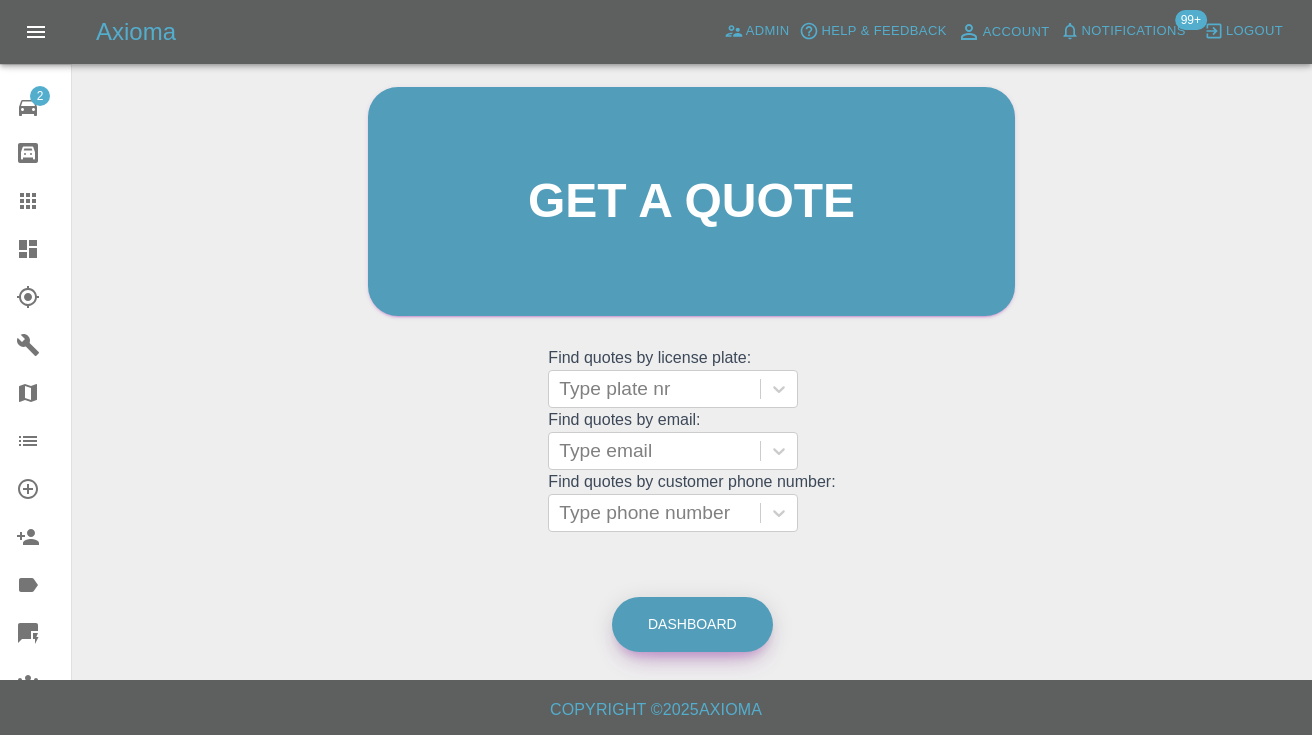 click on "Dashboard" at bounding box center [692, 624] 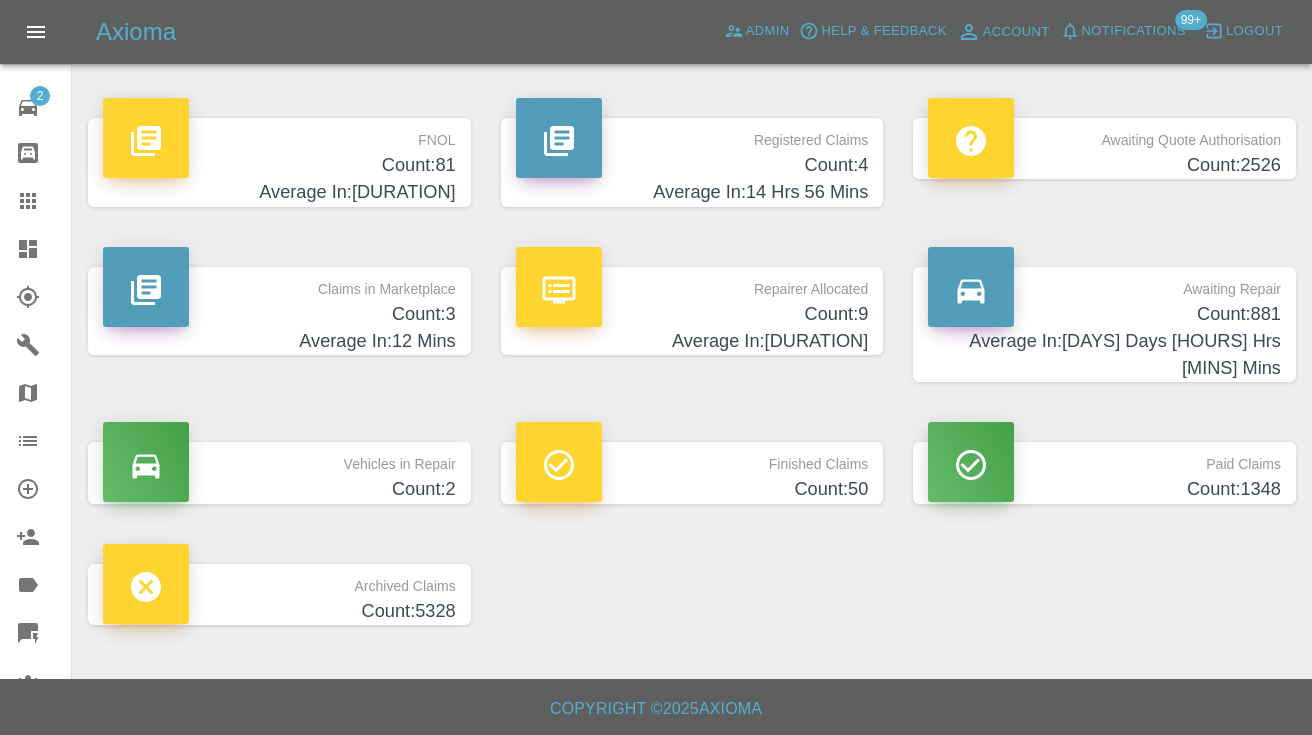 click on "Count:  881" at bounding box center (1104, 314) 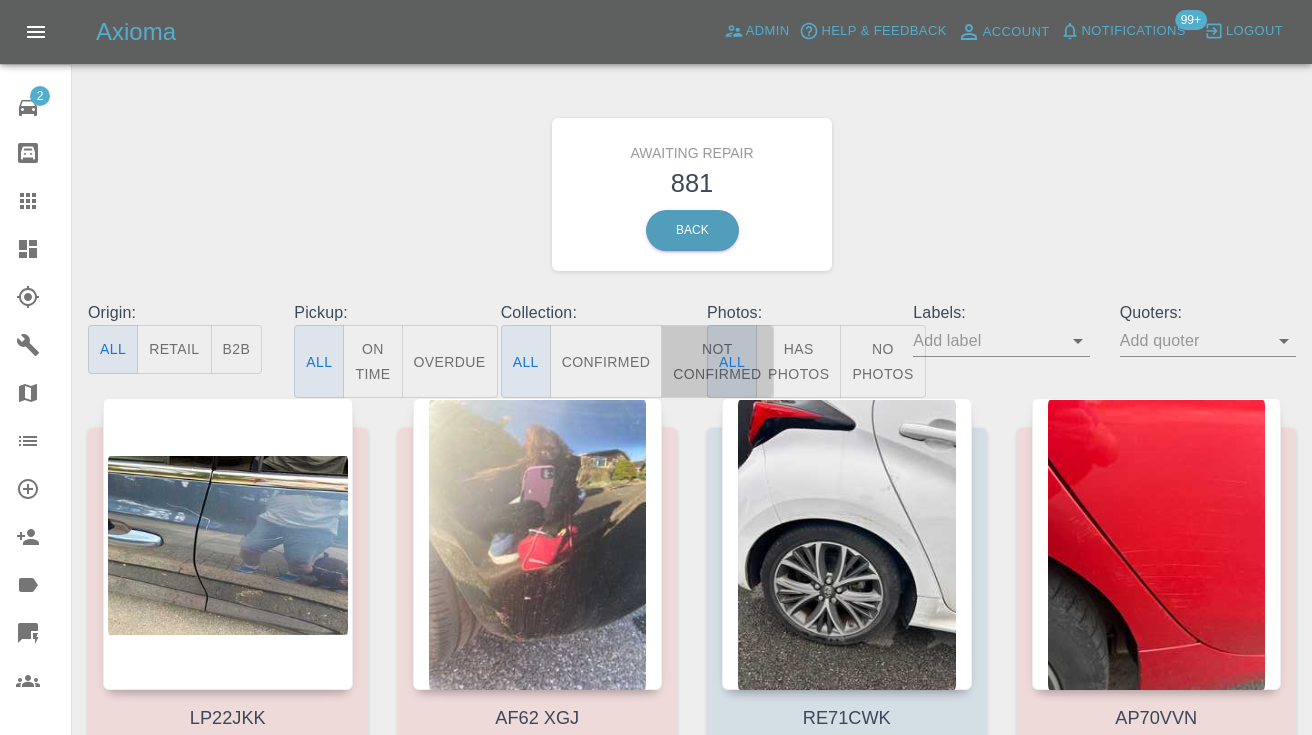 click on "Not Confirmed" at bounding box center [717, 361] 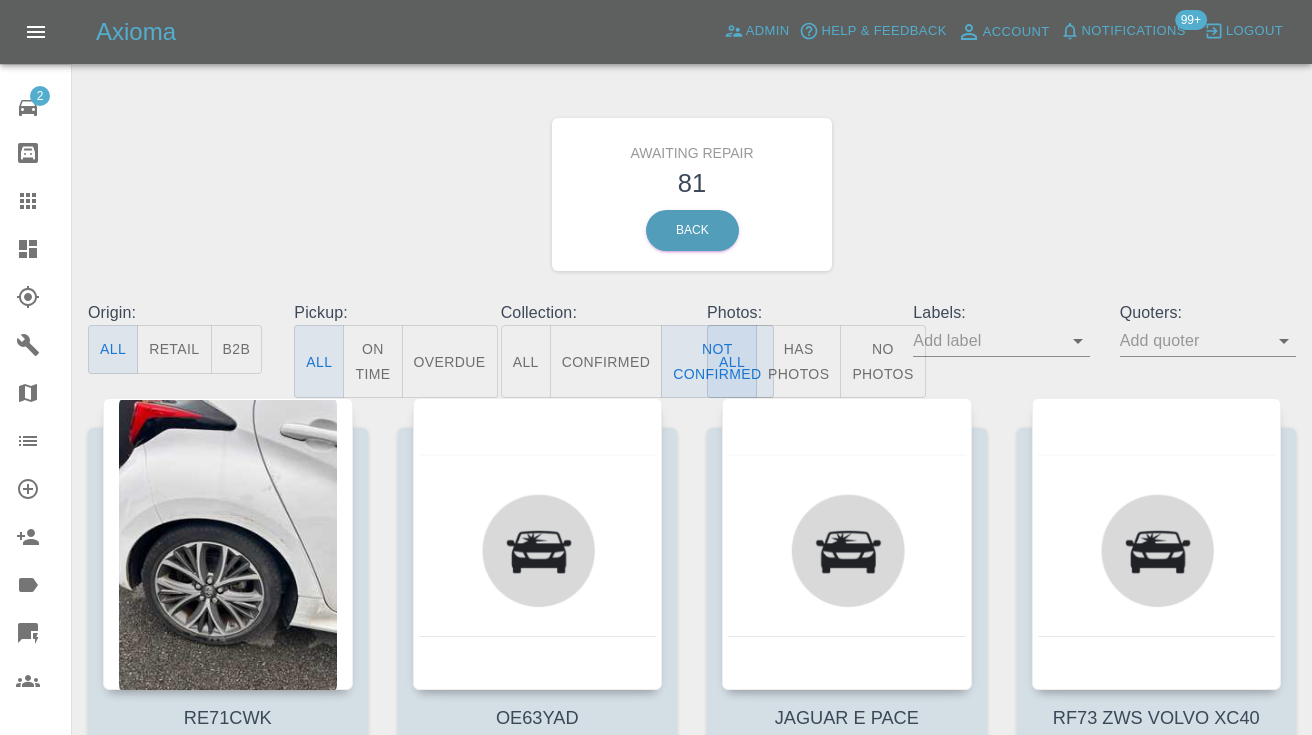 click on "Awaiting Repair 81 Back" at bounding box center [692, 194] 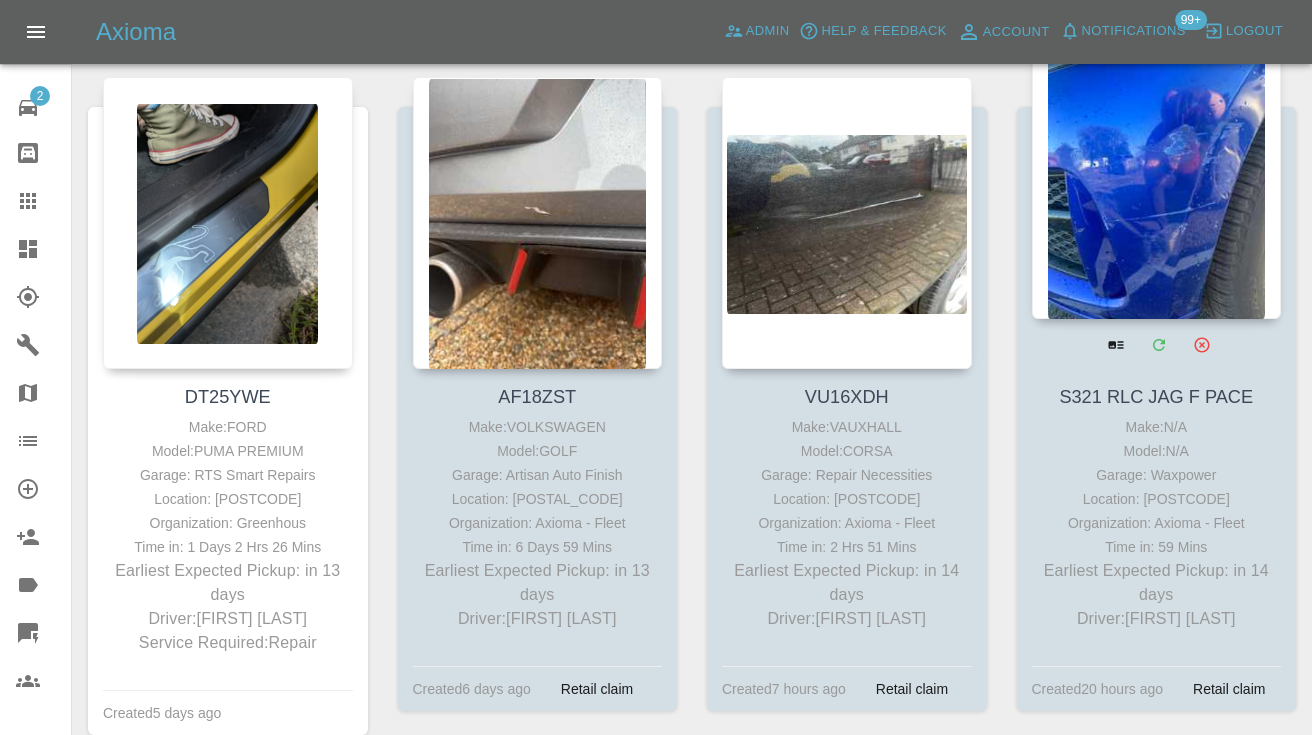 scroll, scrollTop: 7123, scrollLeft: 0, axis: vertical 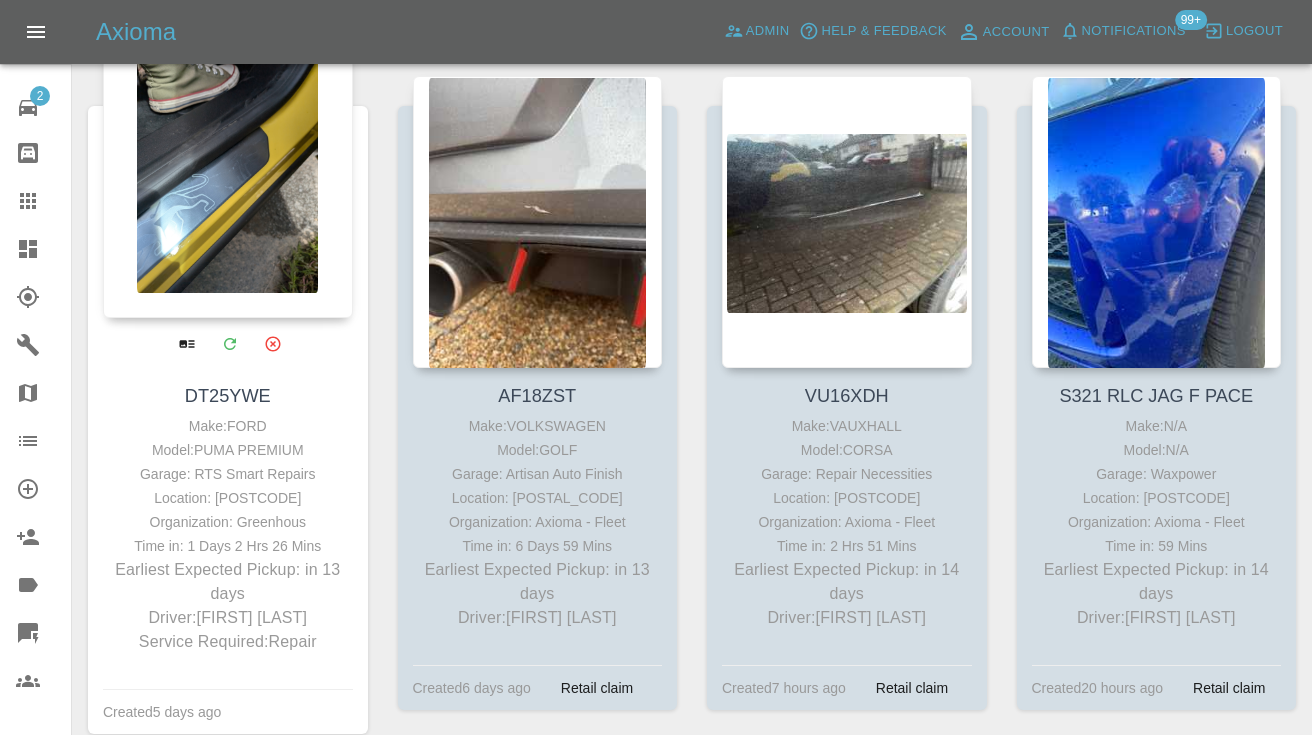 click at bounding box center (228, 172) 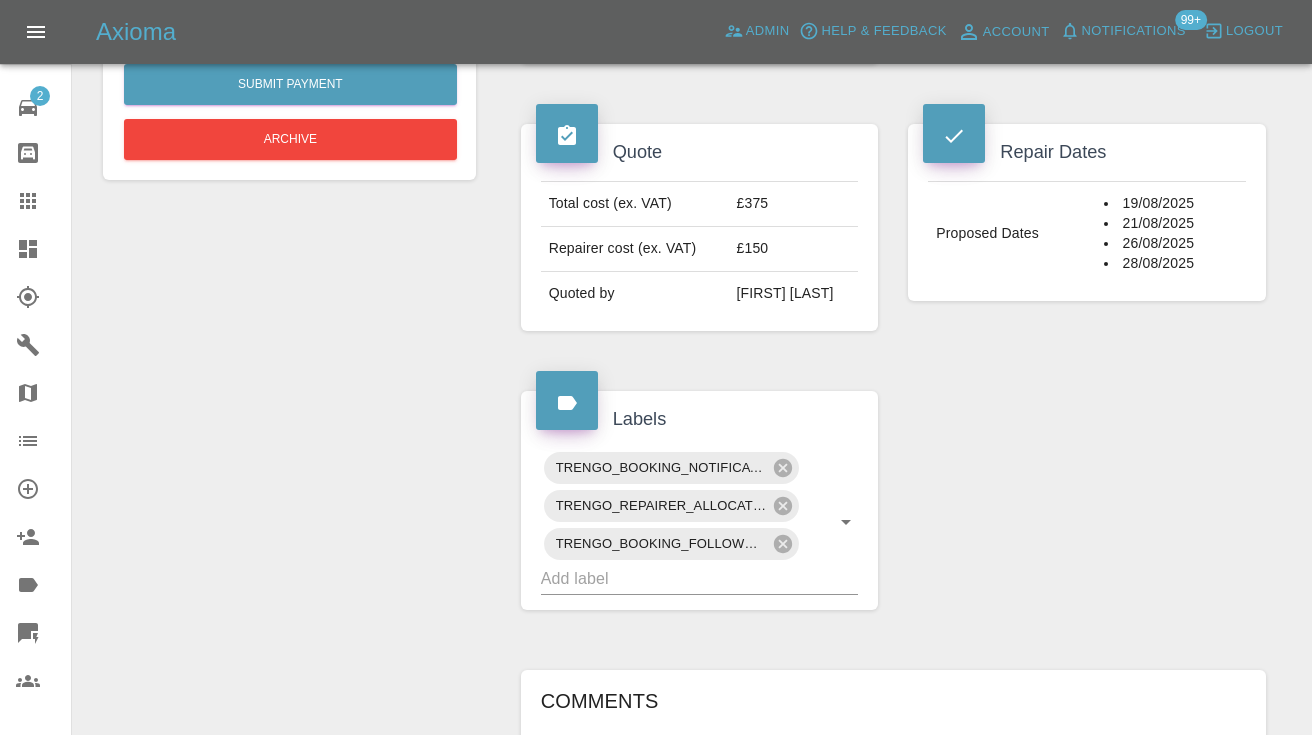 scroll, scrollTop: 647, scrollLeft: 0, axis: vertical 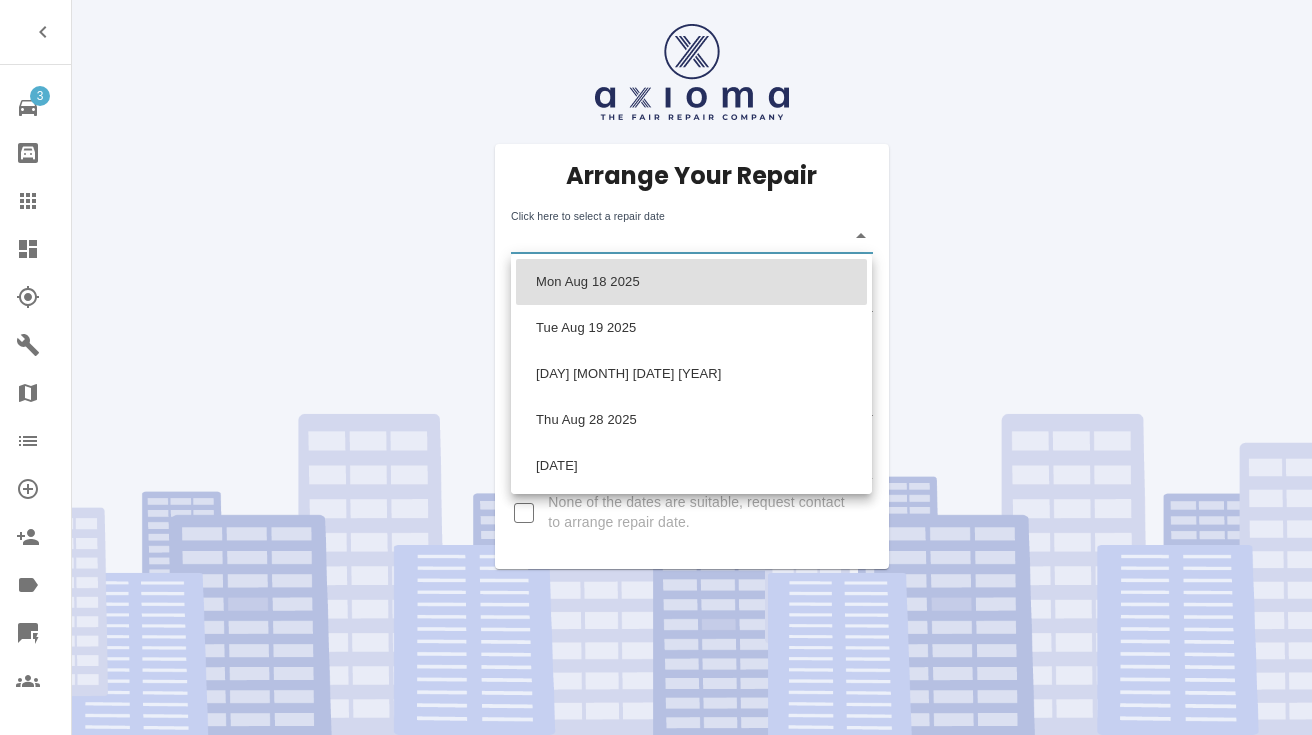 click on "3 Repair home Bodyshop home Claims Dashboard Explorer Garages Map Organization Create Organization Invite Admin Labels Quick Quote Users Arrange Your Repair Click here to select a repair date ​ Phone Number   * [PHONE] Enter address manually Postcode   * [POSTCODE] Select the full address  (required) ​ None of the dates are suitable, request contact to arrange repair date.
Mon Aug 18 2025 Tue Aug 19 2025 Thu Aug 21 2025 Thu Aug 28 2025 Fri Aug 29 2025" at bounding box center [656, 367] 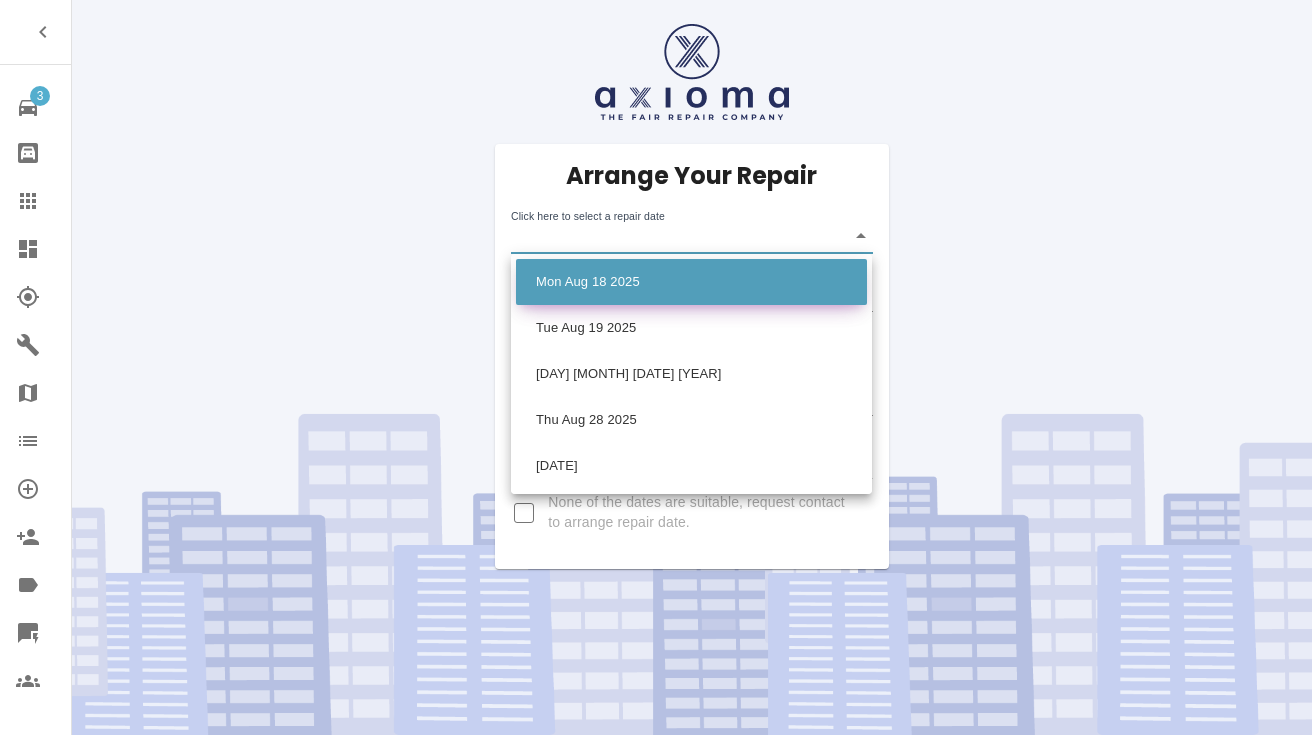 click on "Mon Aug 18 2025" at bounding box center [691, 282] 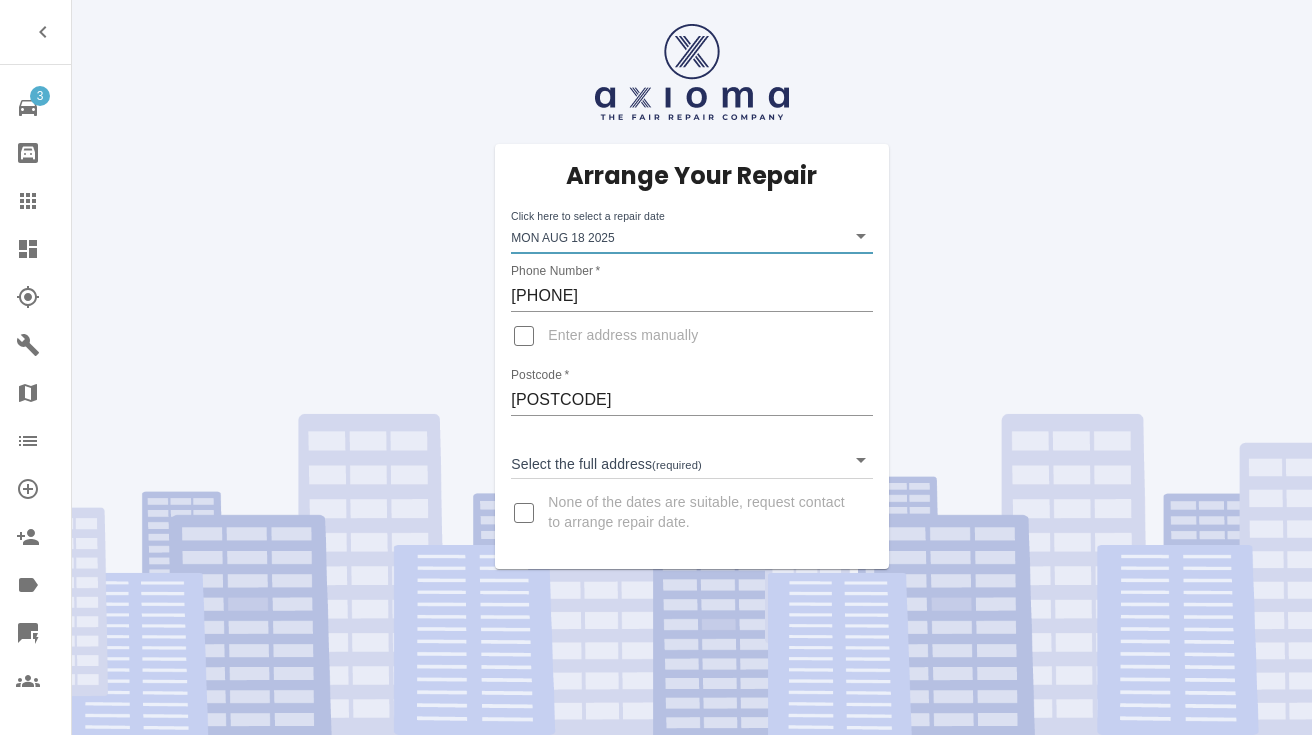 click on "3 Repair home Bodyshop home Claims Dashboard Explorer Garages Map Organization Create Organization Invite Admin Labels Quick Quote Users Arrange Your Repair Click here to select a repair date Mon Aug 18 2025 2025-08-18T00:00:00.000Z Phone Number   * [PHONE] Enter address manually Postcode   * [POSTCODE] Select the full address  (required) ​ None of the dates are suitable, request contact to arrange repair date." at bounding box center [656, 367] 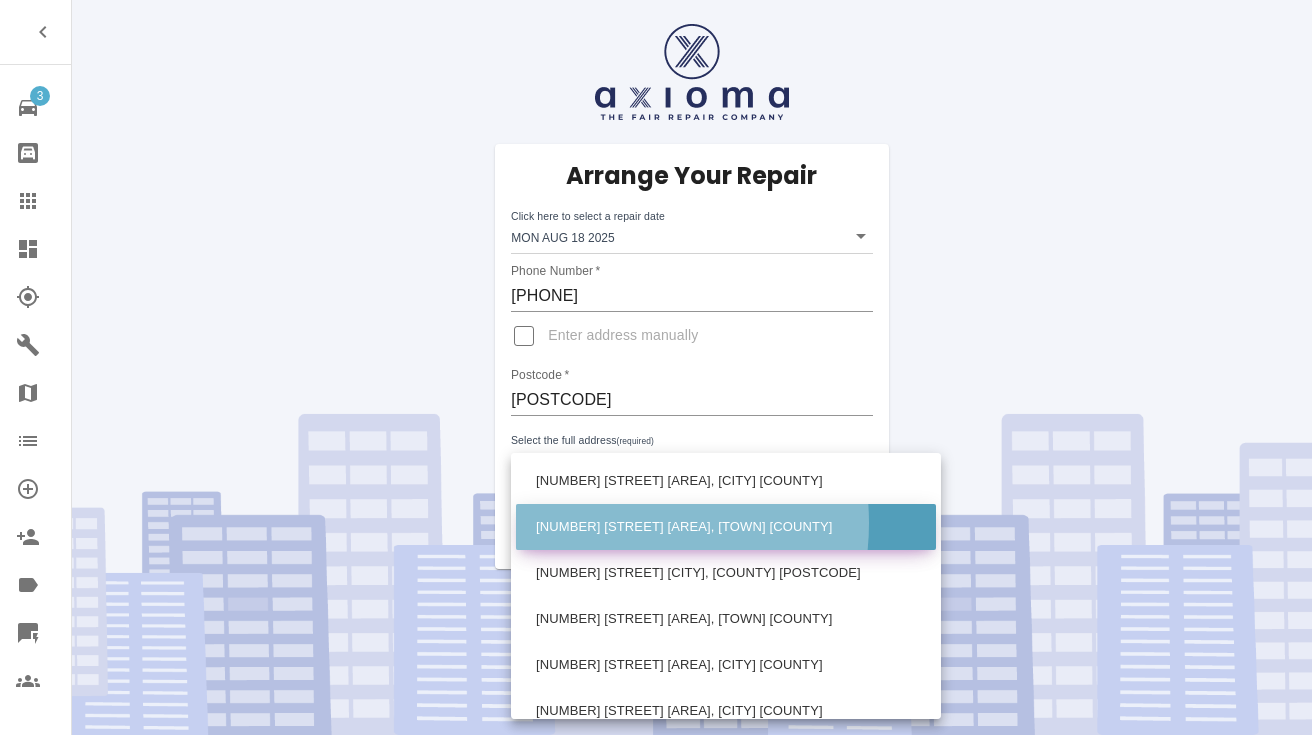 click on "[NUMBER] [STREET]   [AREA], [TOWN] [COUNTY]" at bounding box center (726, 527) 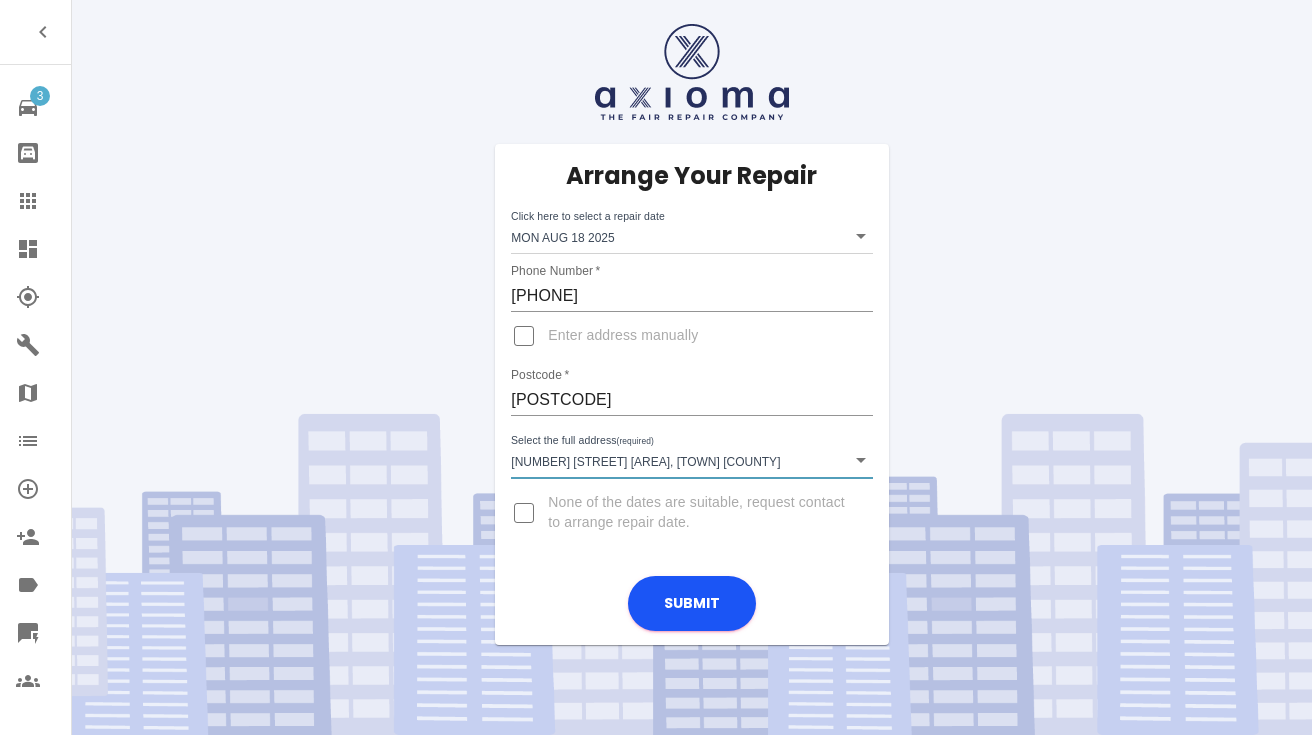 click on "Enter address manually" at bounding box center [524, 336] 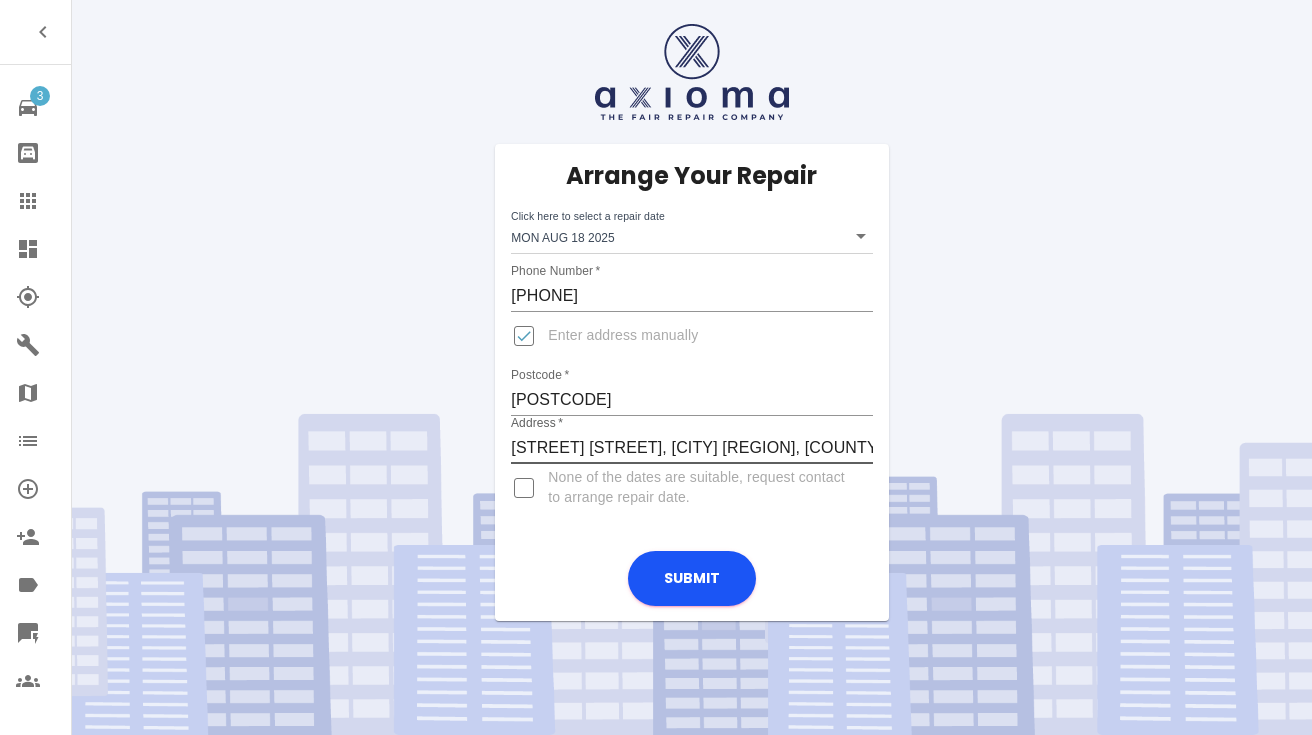 type on "[STREET] [STREET], [CITY] [REGION], [COUNTY]" 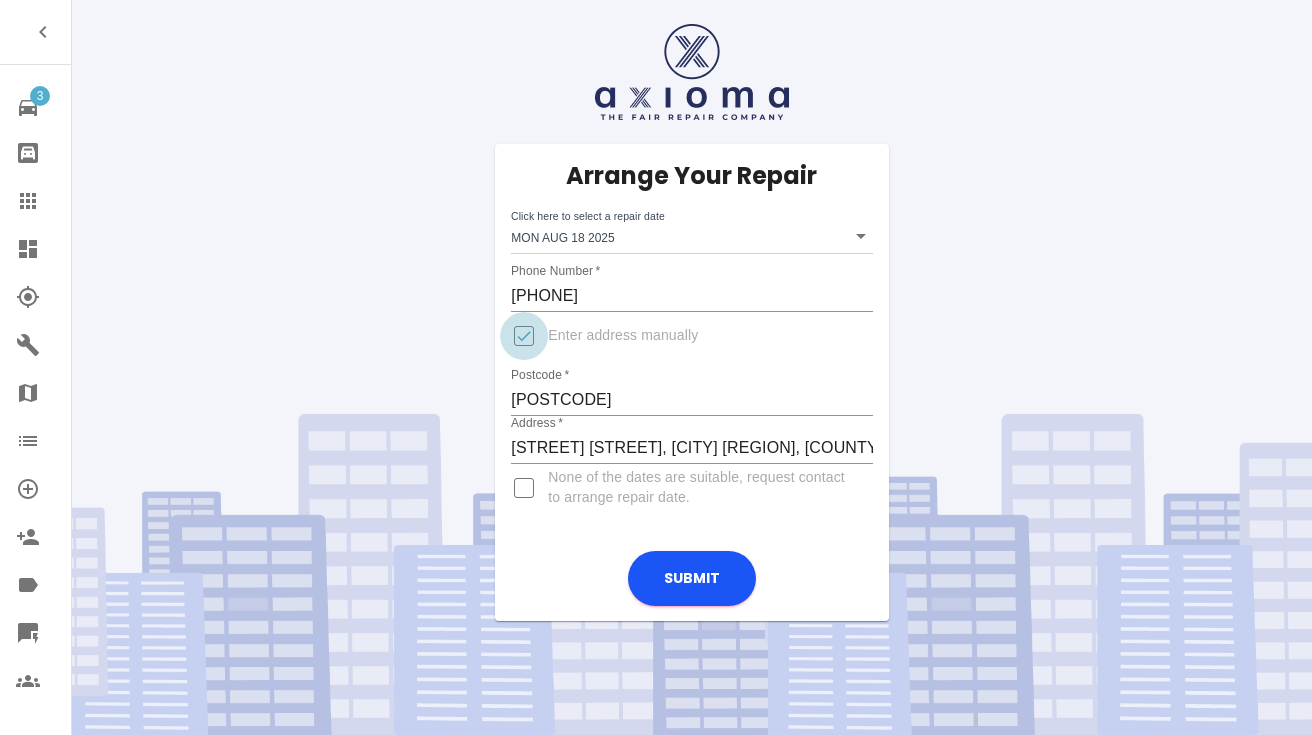 click on "Enter address manually" at bounding box center (524, 336) 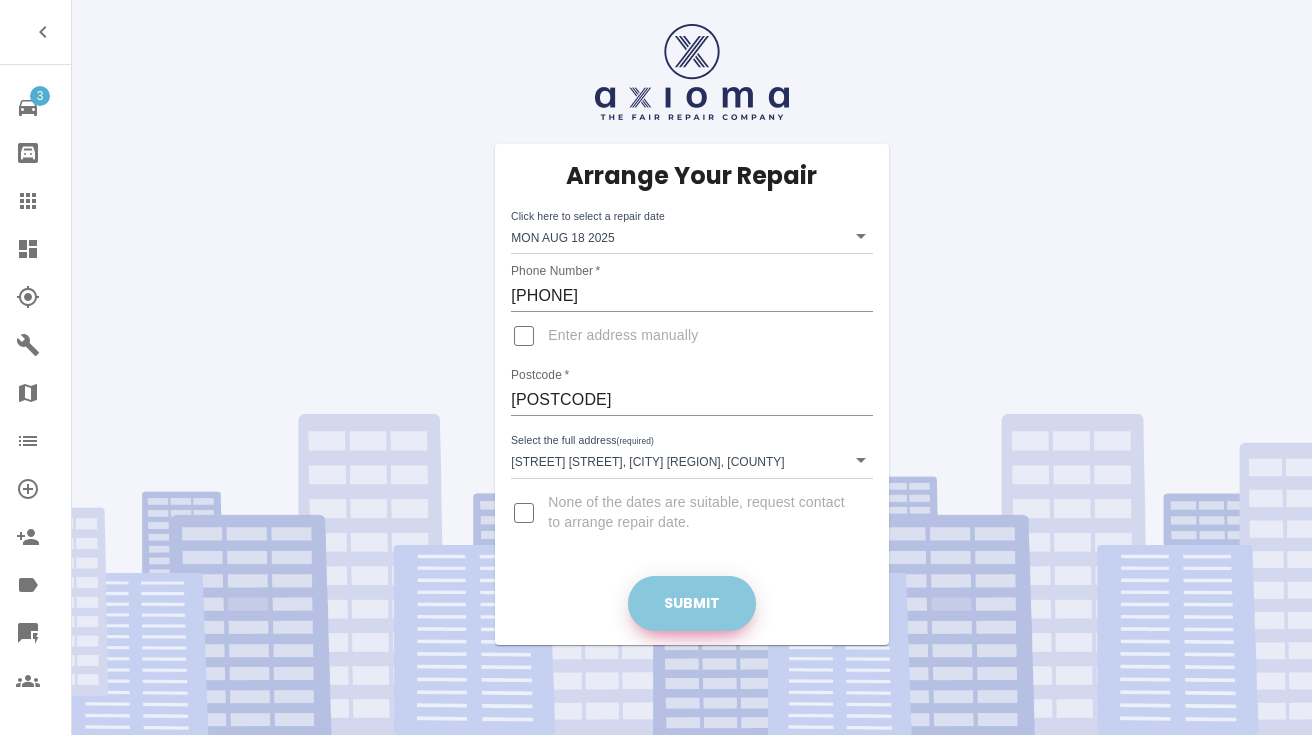 click on "Submit" at bounding box center (692, 603) 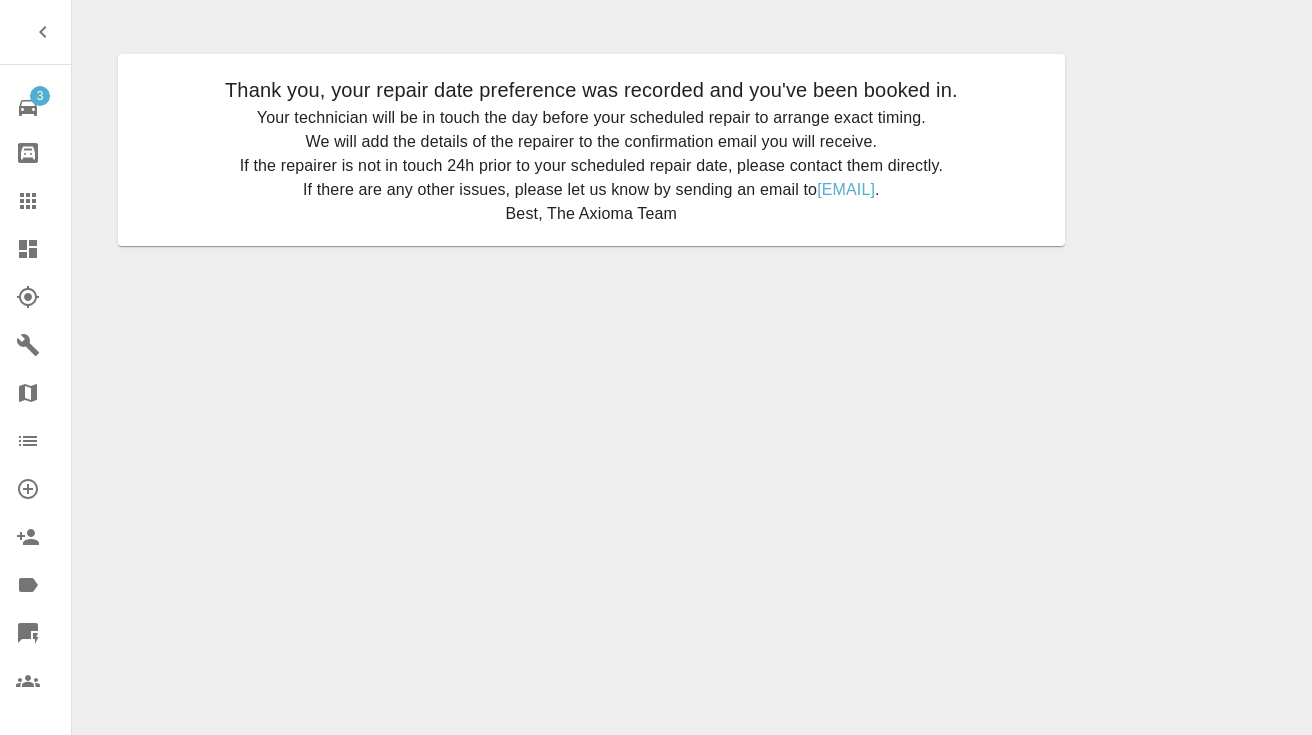 click 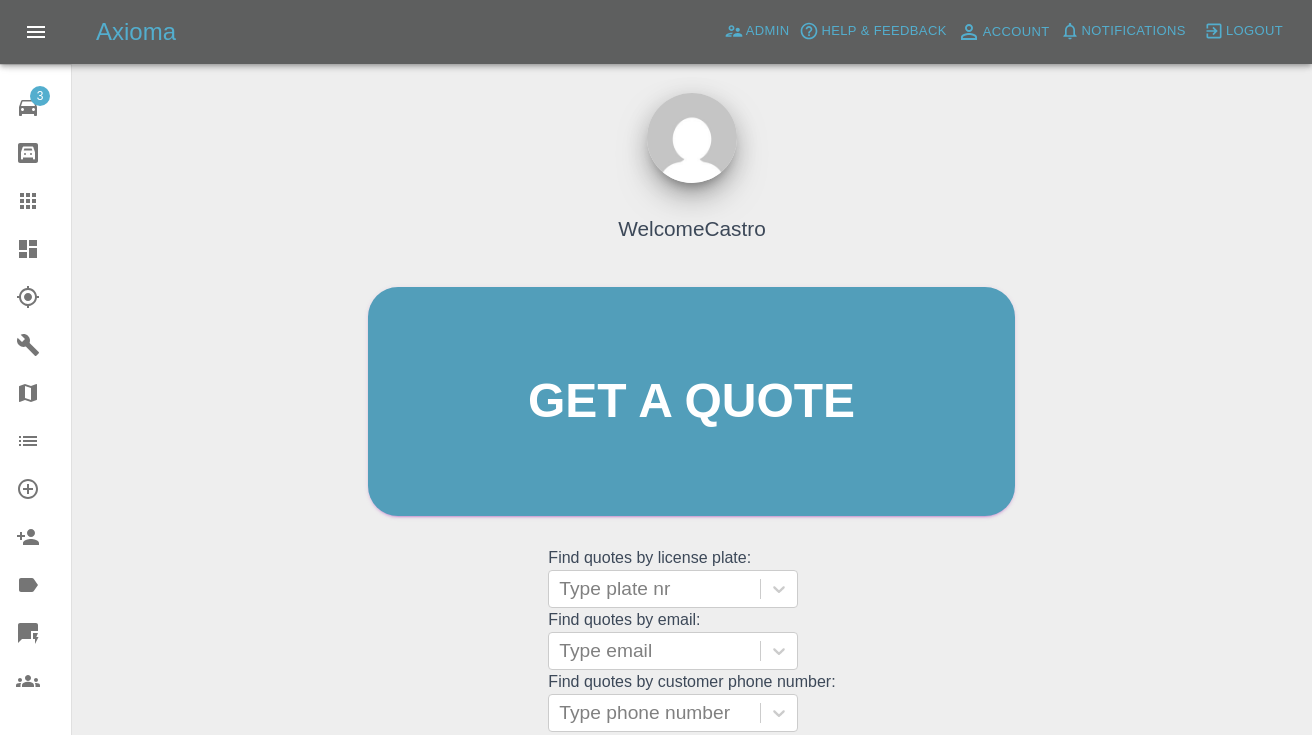 click on "Welcome  Castro Get a quote Get a quote Find quotes by license plate: Type plate nr Find quotes by email: Type email Find quotes by customer phone number: Type phone number" at bounding box center (691, 440) 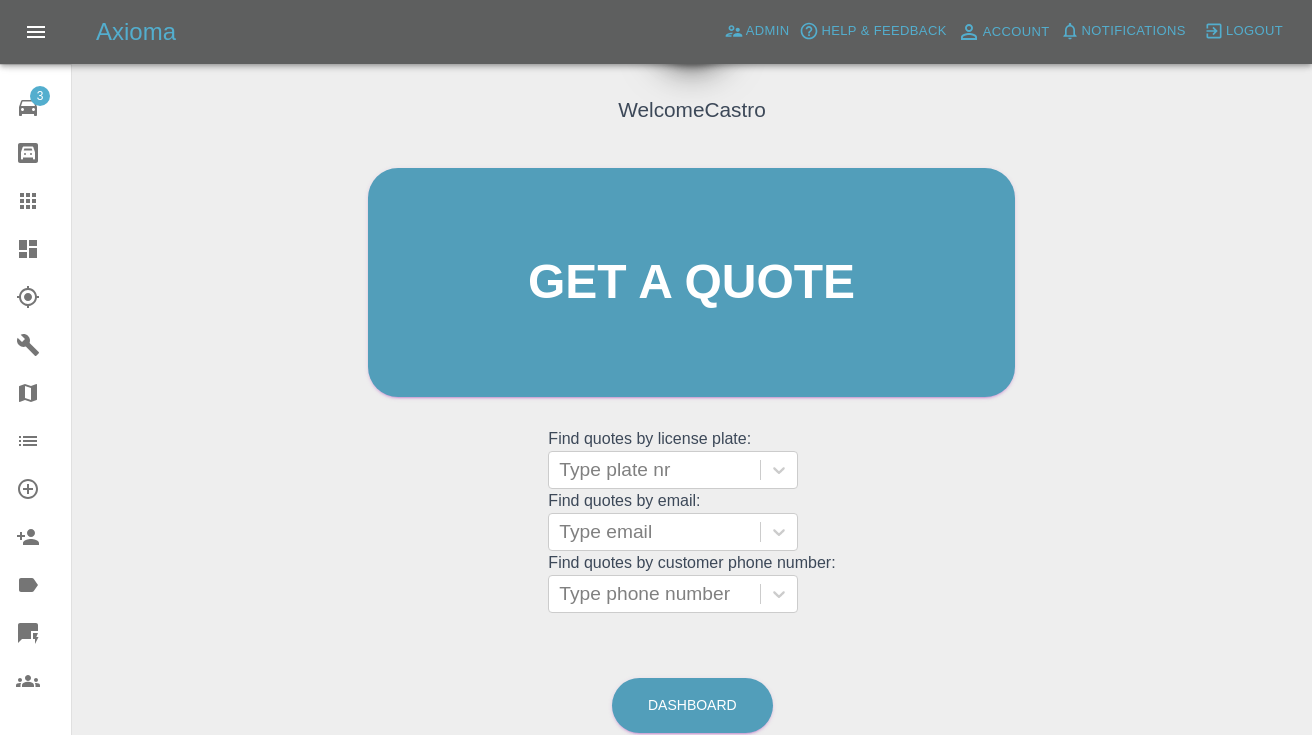 scroll, scrollTop: 202, scrollLeft: 0, axis: vertical 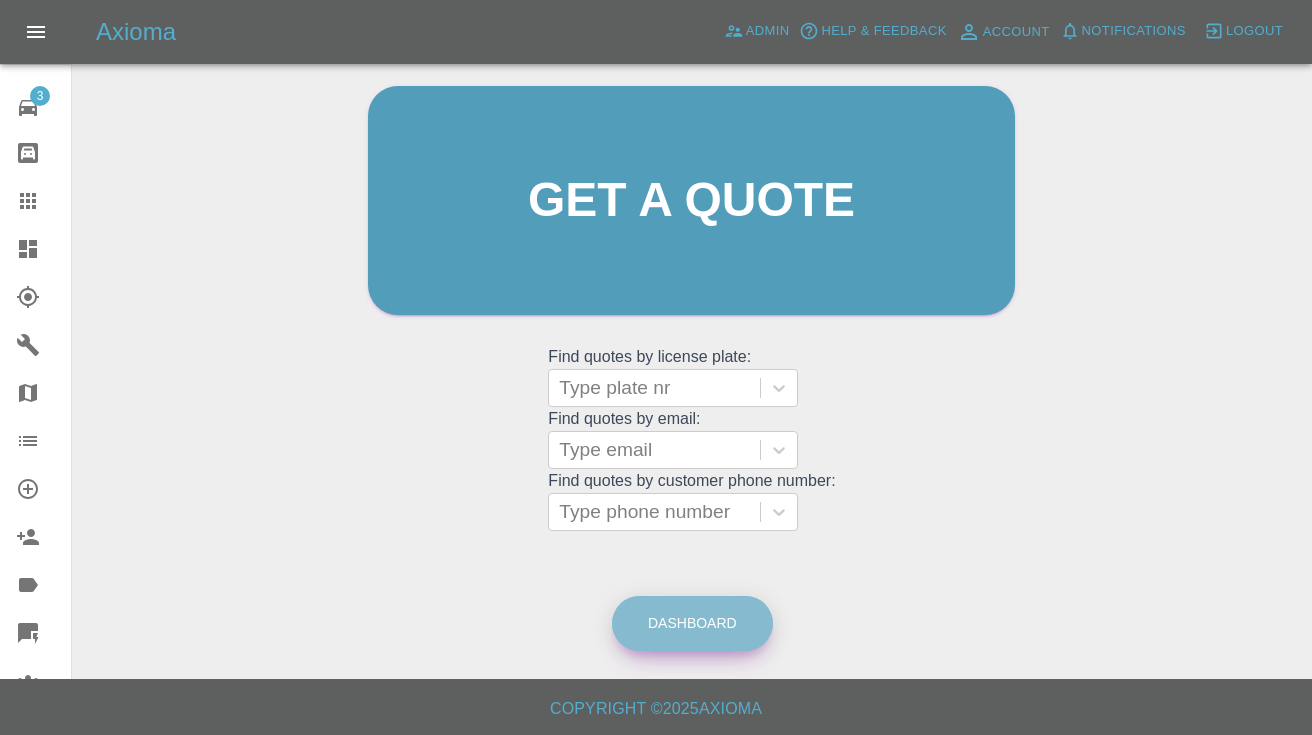 click on "Dashboard" at bounding box center (692, 623) 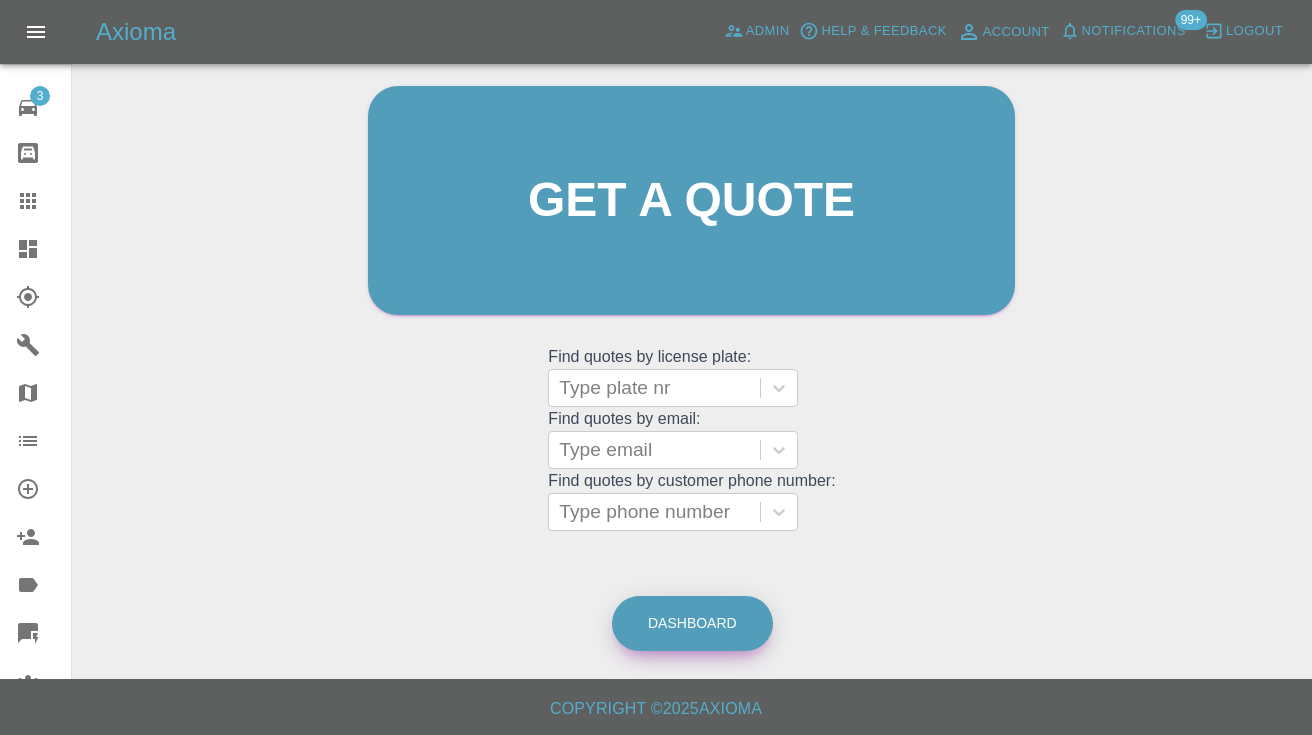 scroll, scrollTop: 0, scrollLeft: 0, axis: both 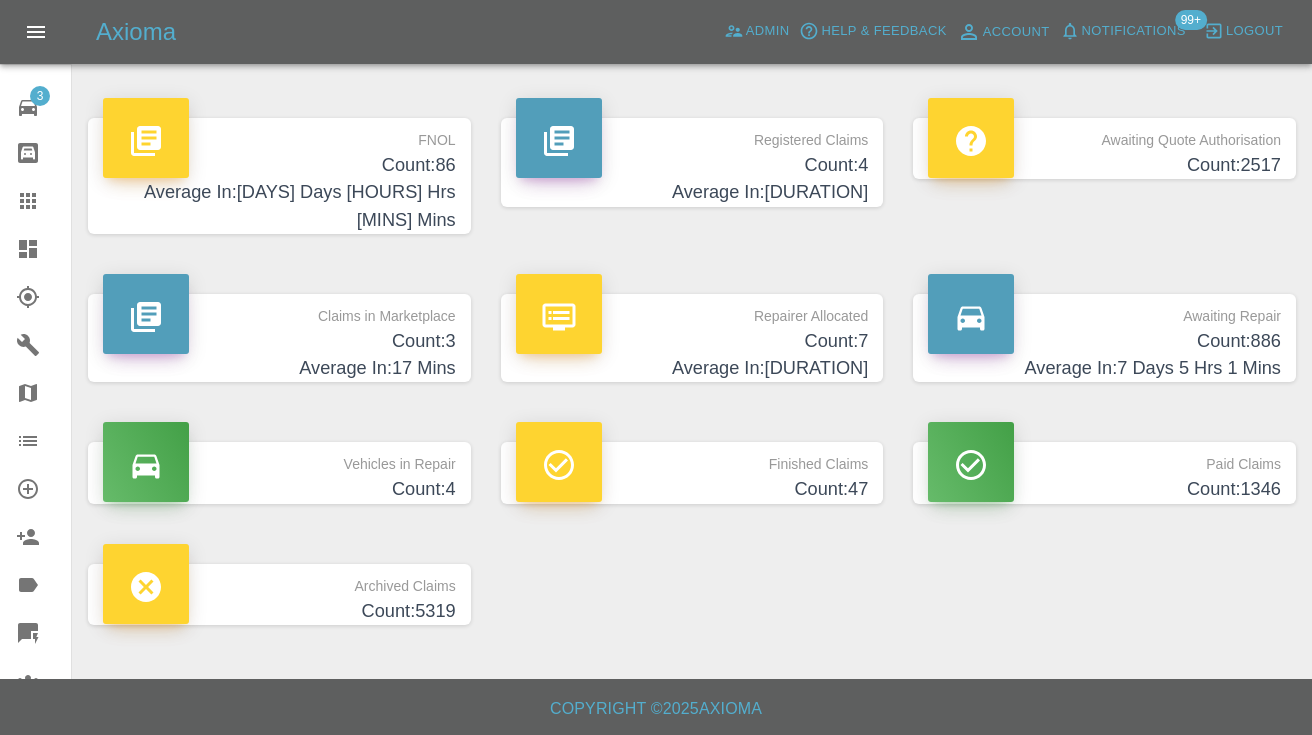 click on "Count:  886" at bounding box center (1104, 341) 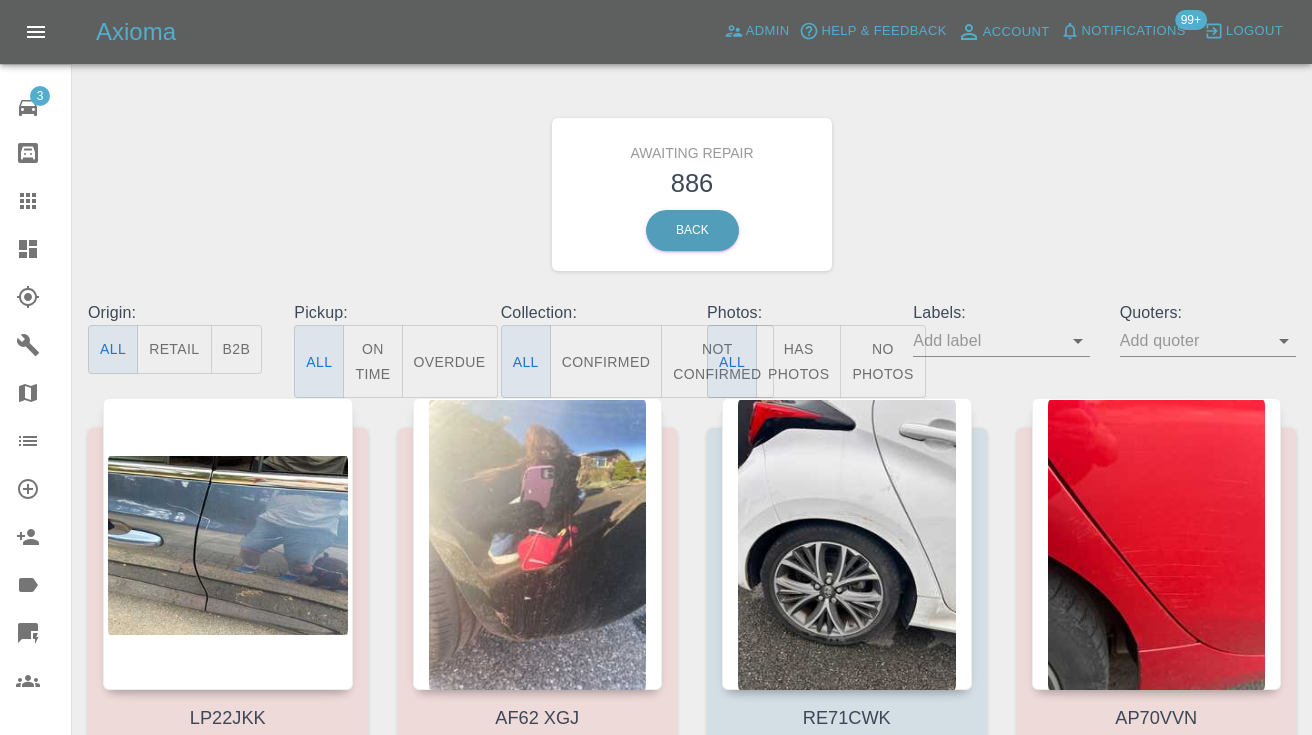 click on "Not Confirmed" at bounding box center [717, 361] 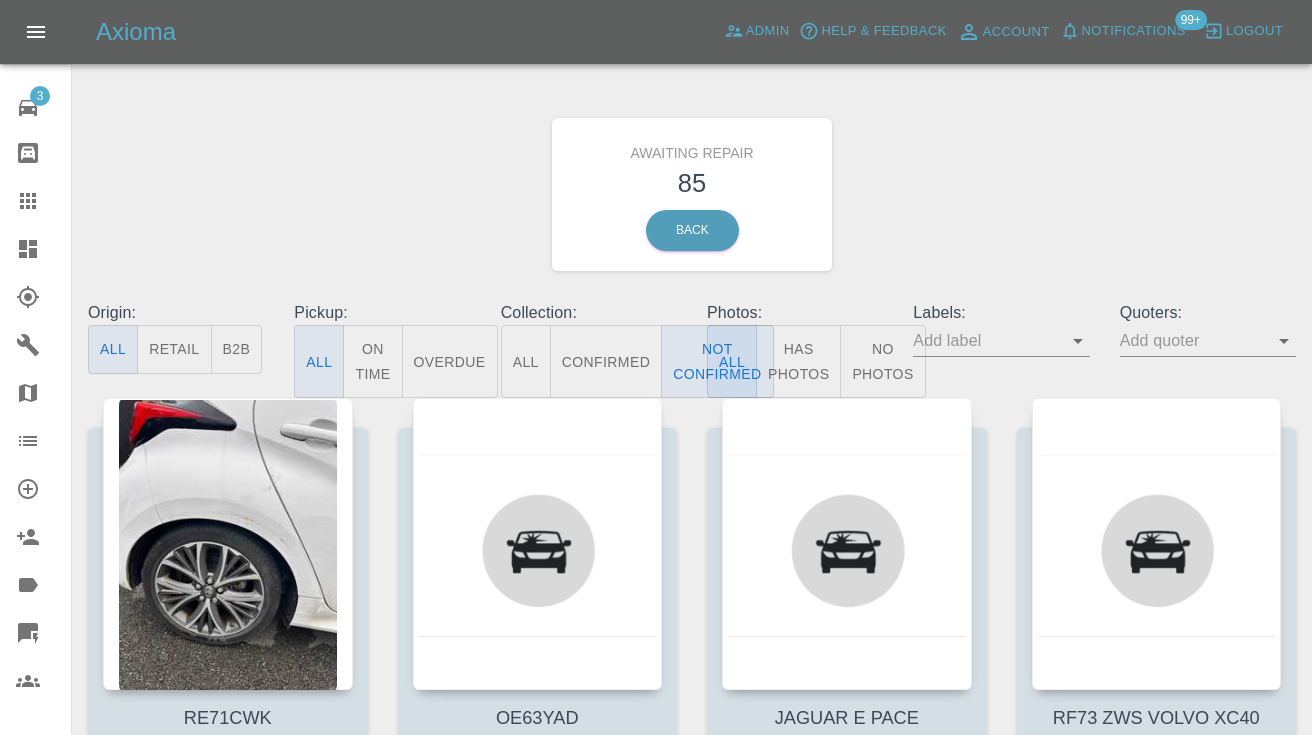 click on "Awaiting Repair 85 Back" at bounding box center [692, 194] 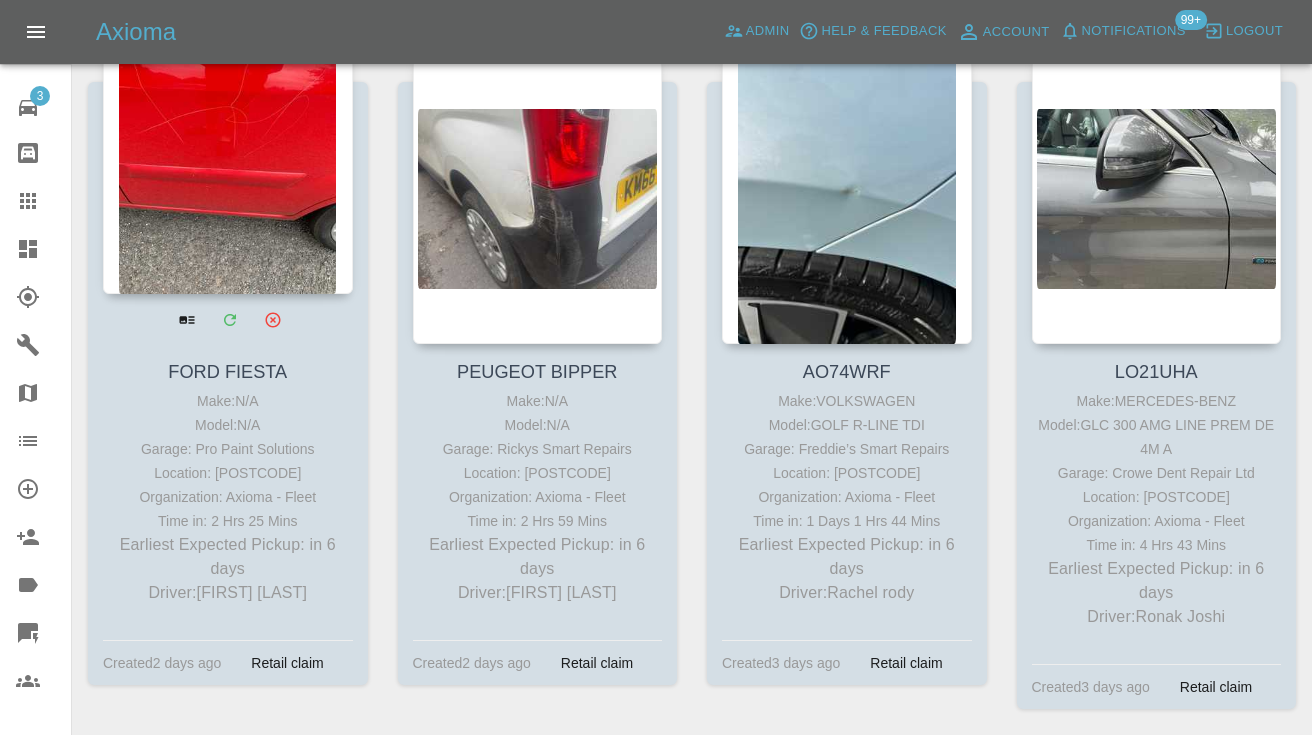 scroll, scrollTop: 3710, scrollLeft: 0, axis: vertical 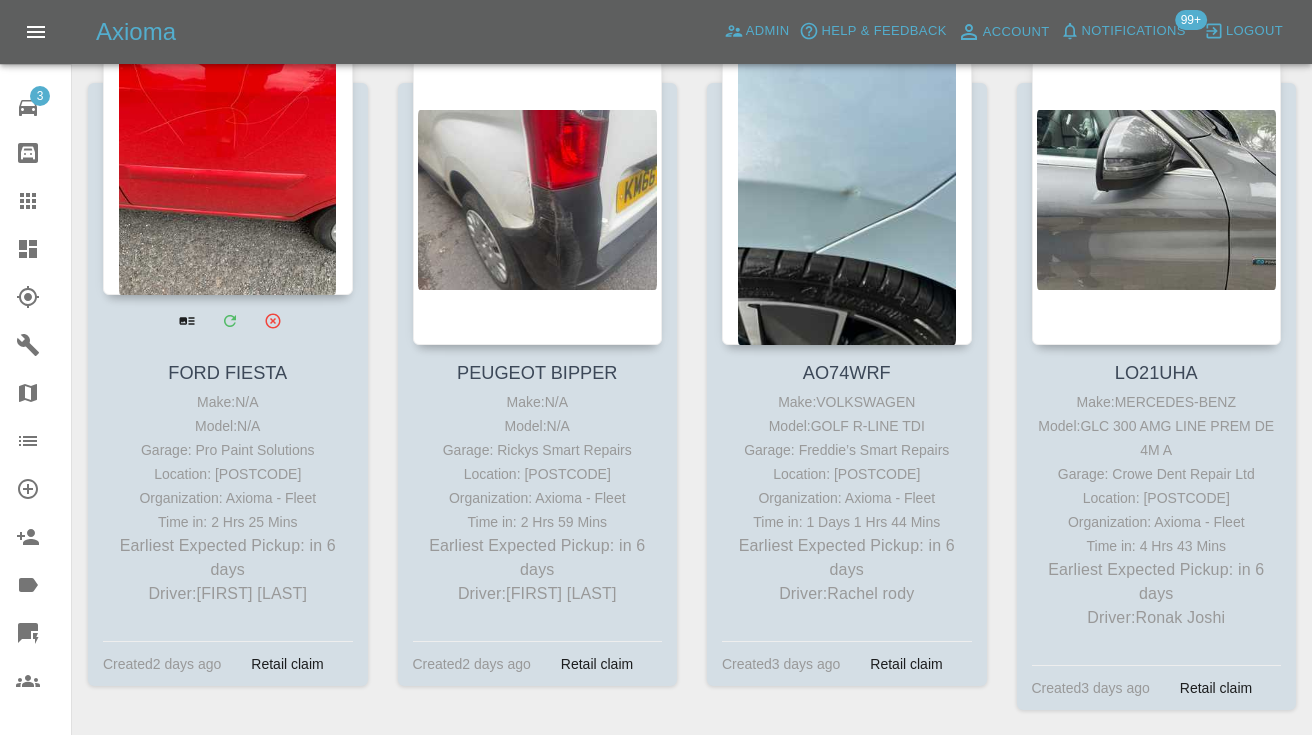 click at bounding box center (228, 149) 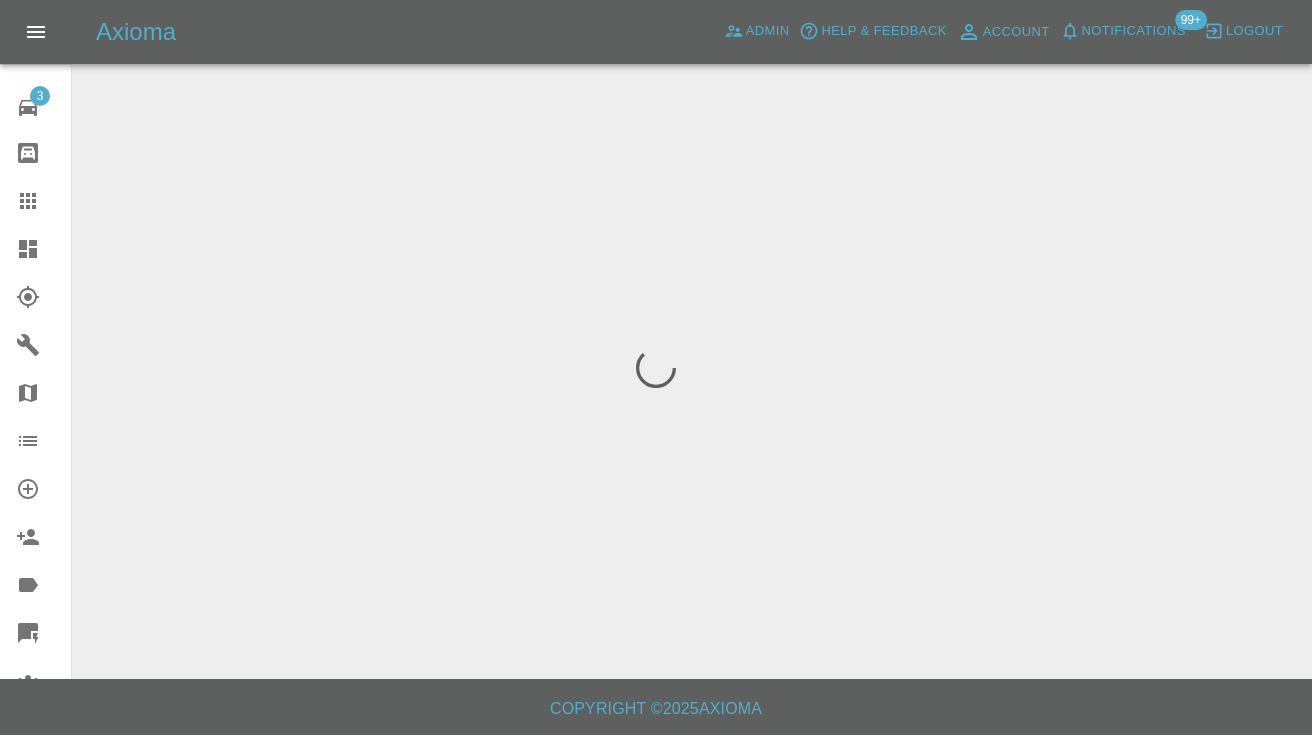 scroll, scrollTop: 0, scrollLeft: 0, axis: both 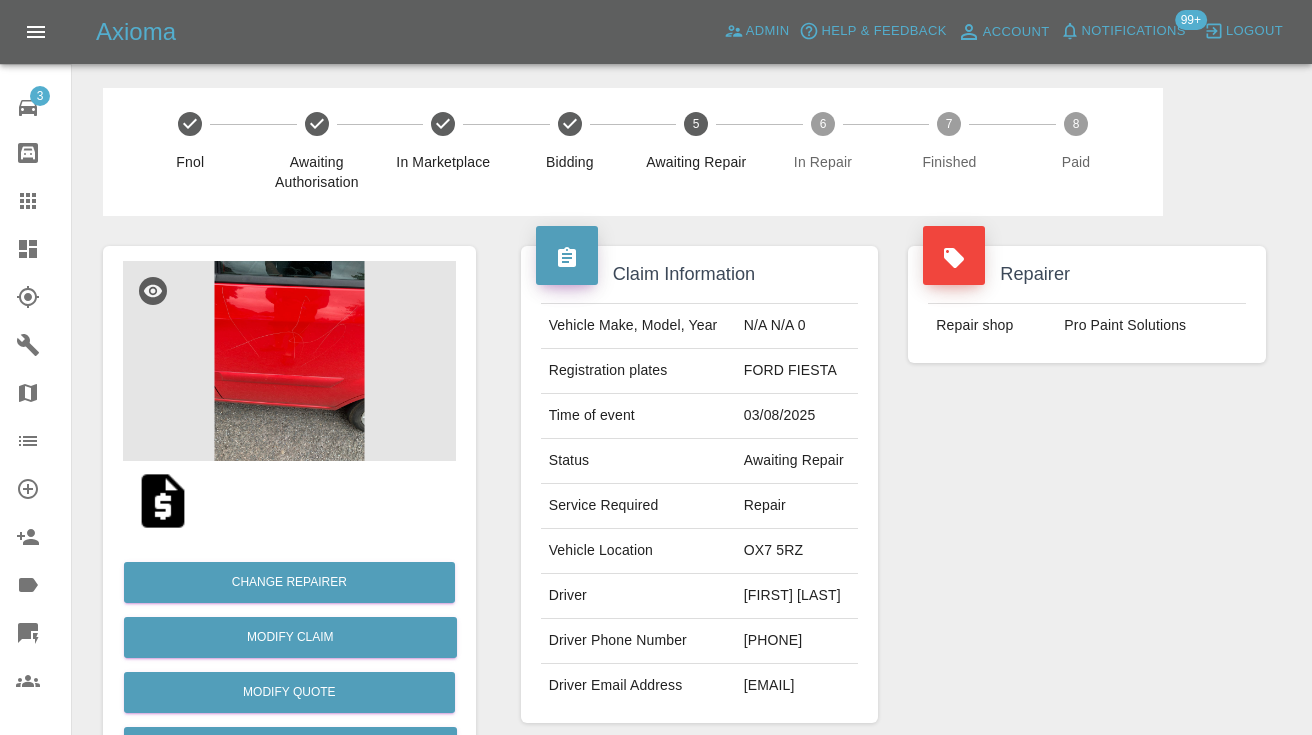 click on "07754919974" at bounding box center (797, 641) 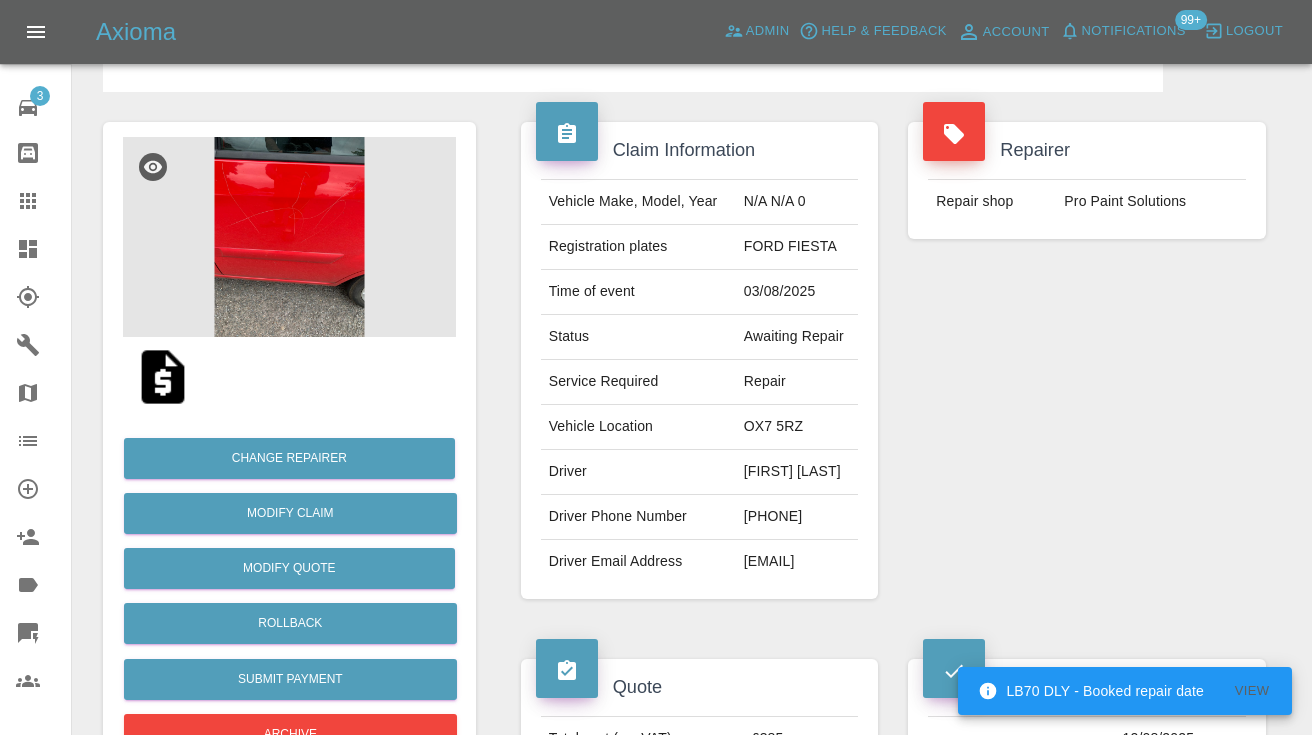 scroll, scrollTop: 101, scrollLeft: 0, axis: vertical 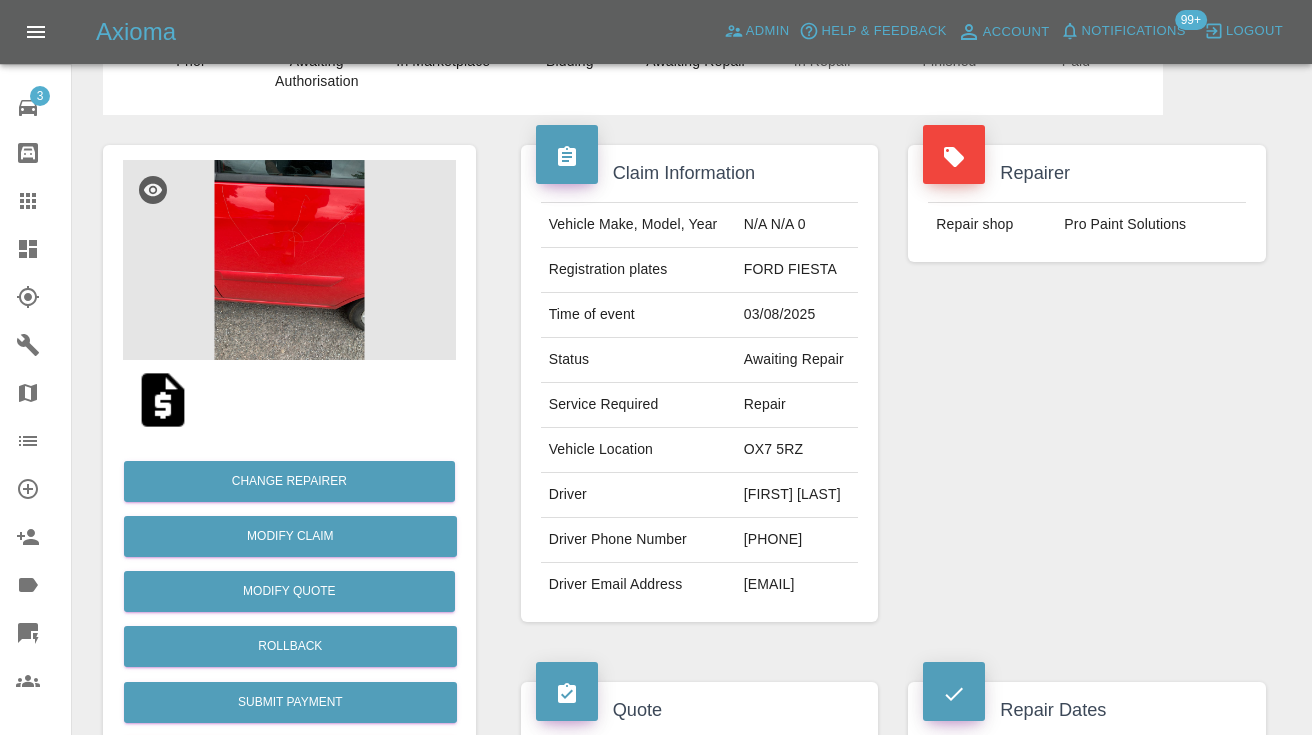 click on "07754919974" at bounding box center [797, 540] 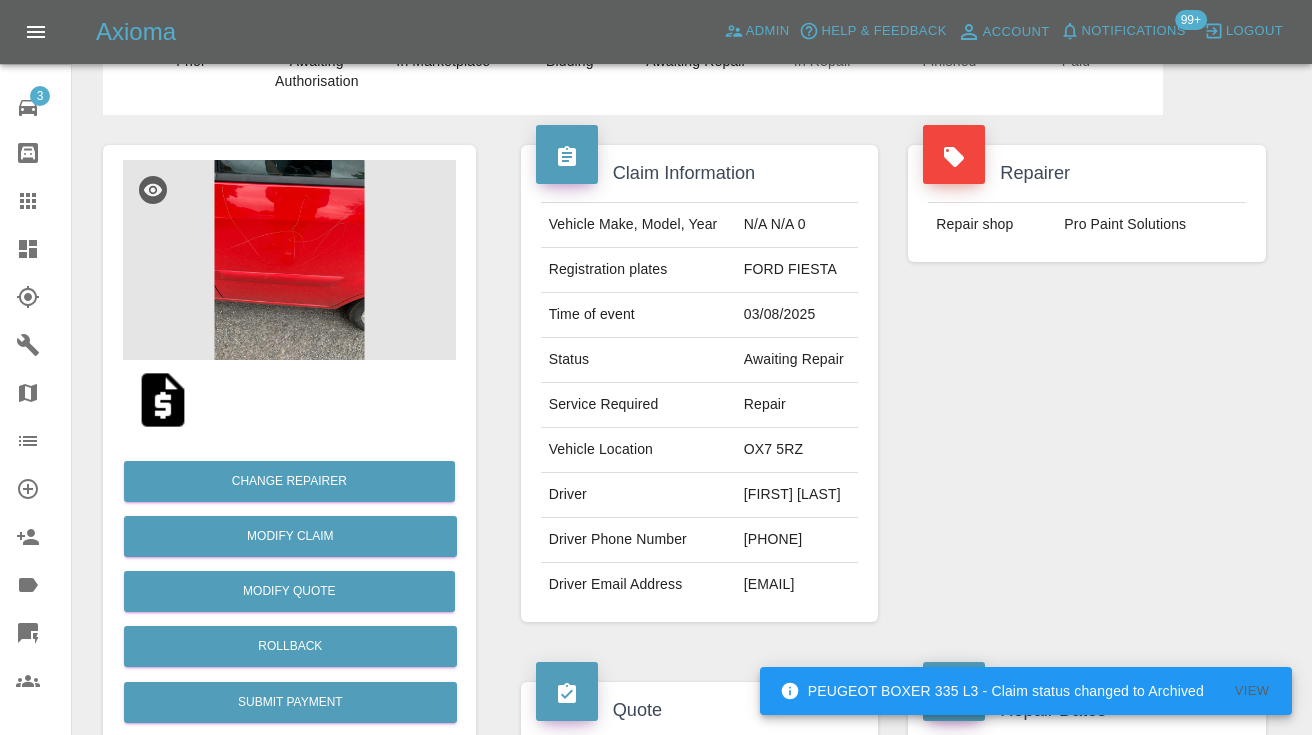 click on "Repairer Repair shop Pro Paint Solutions" at bounding box center (1087, 383) 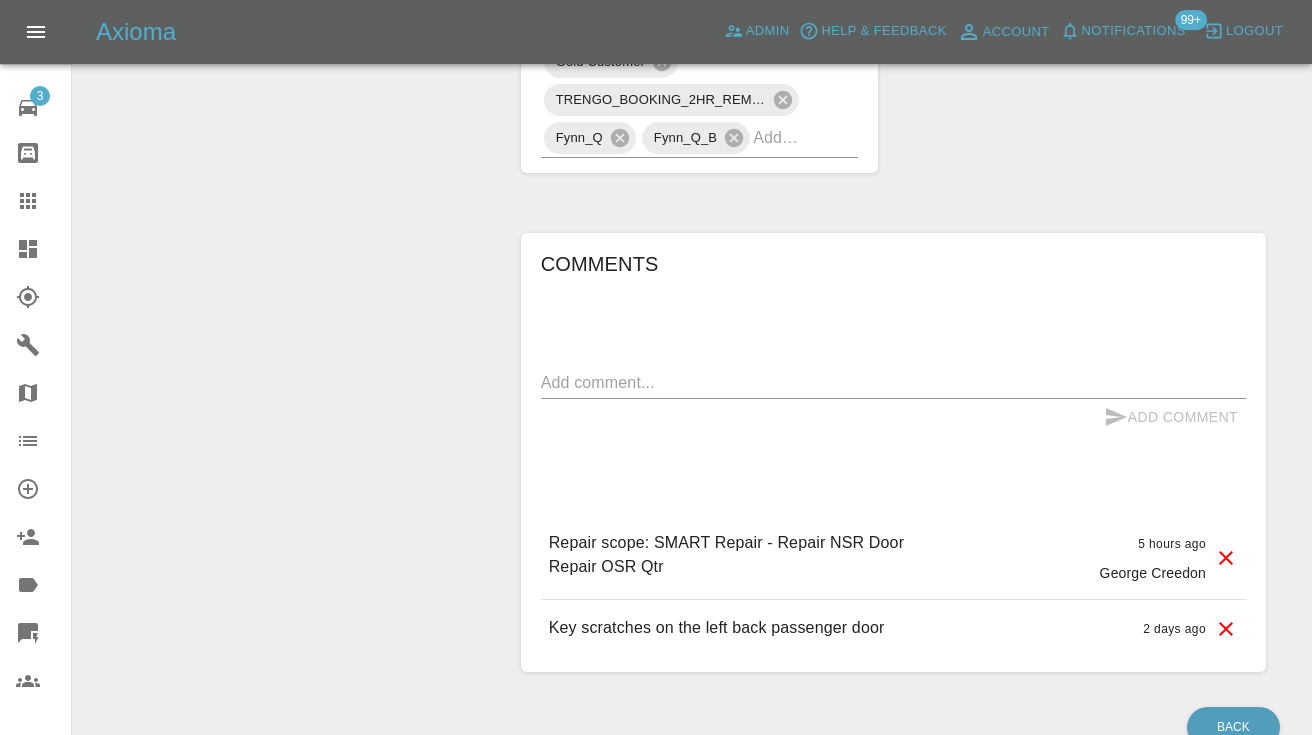 scroll, scrollTop: 1279, scrollLeft: 0, axis: vertical 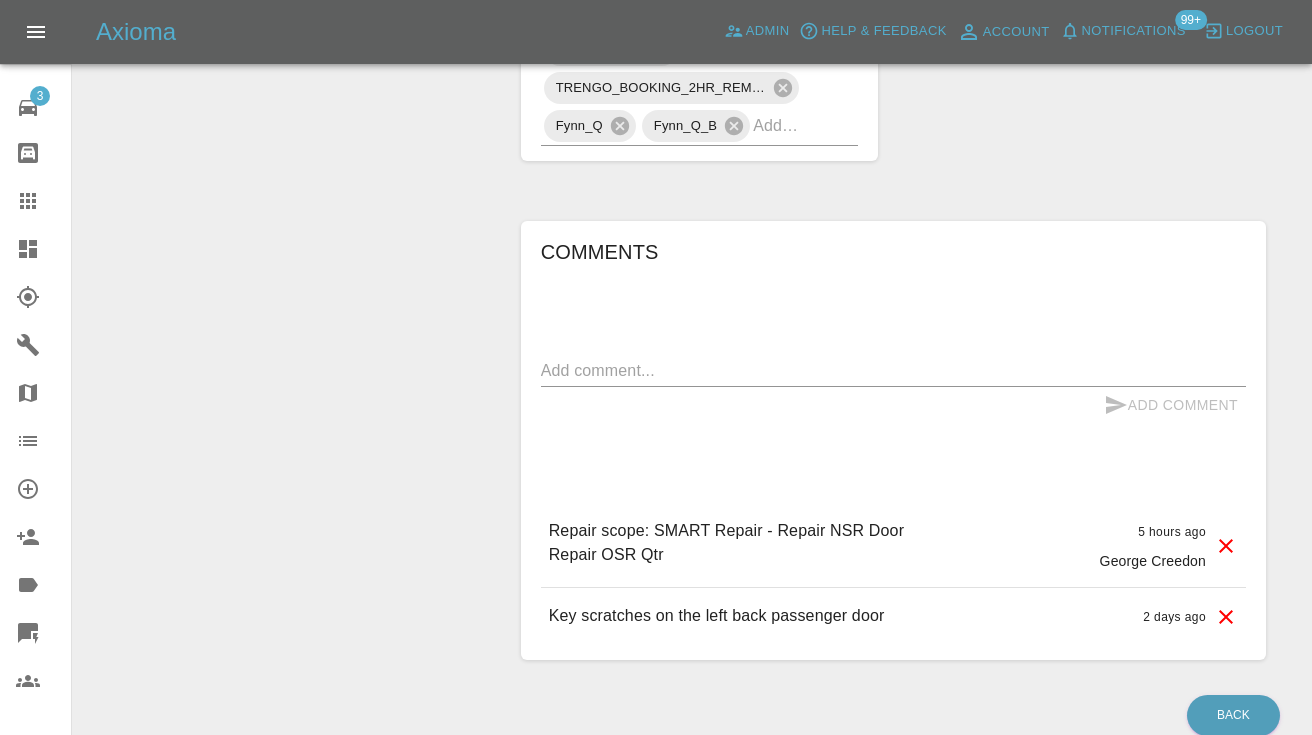 click at bounding box center (893, 370) 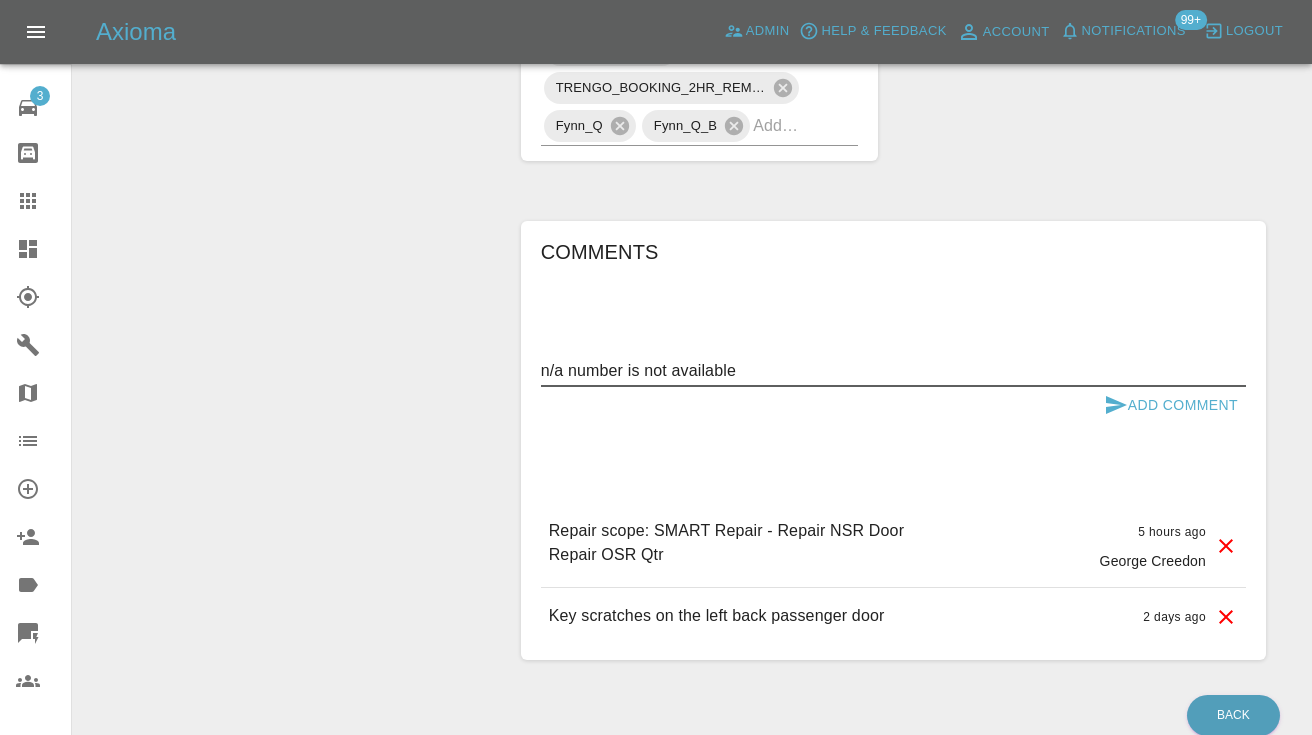 type on "n/a number is not available" 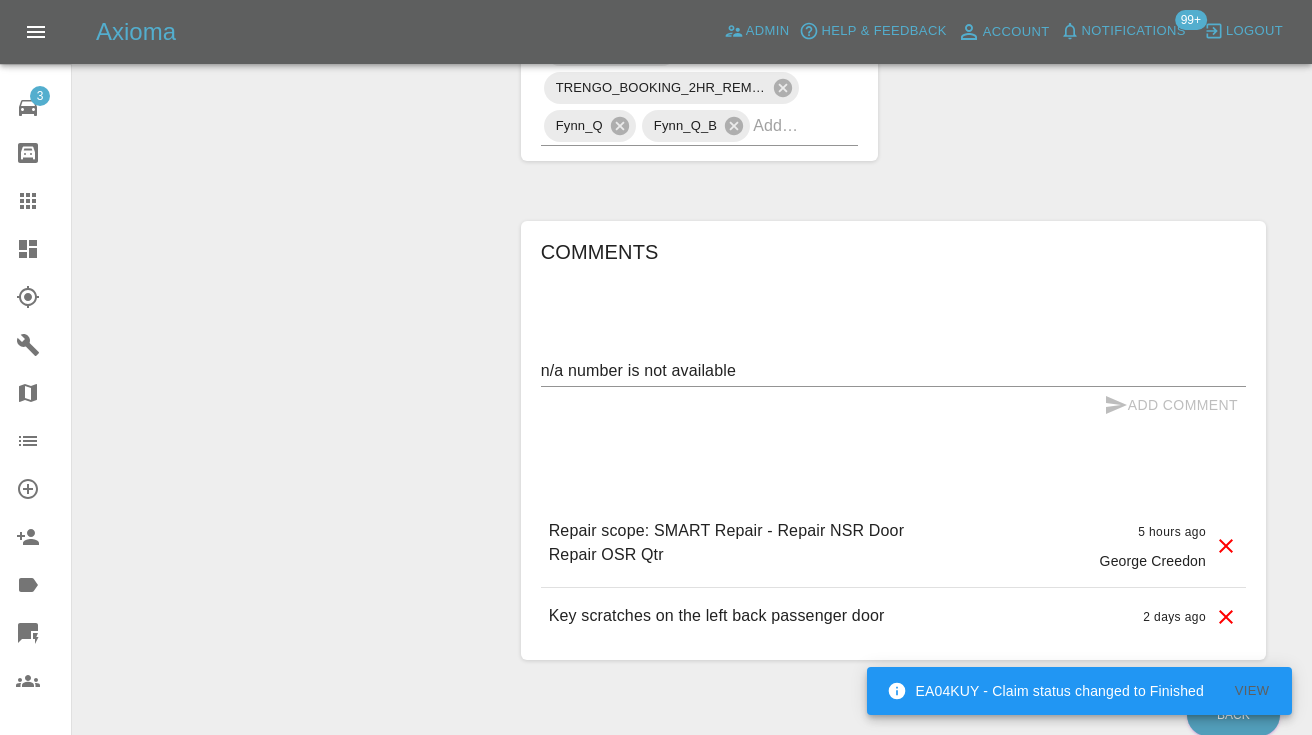 type 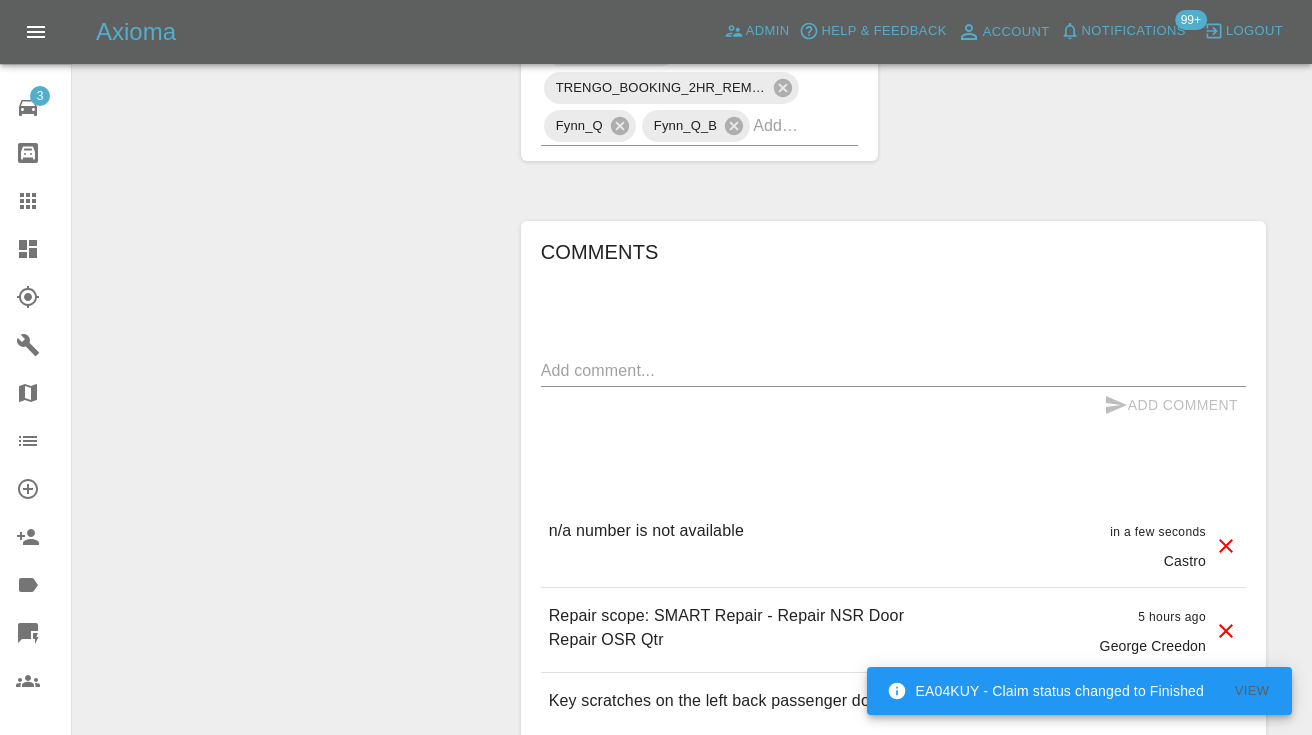 click at bounding box center [777, 125] 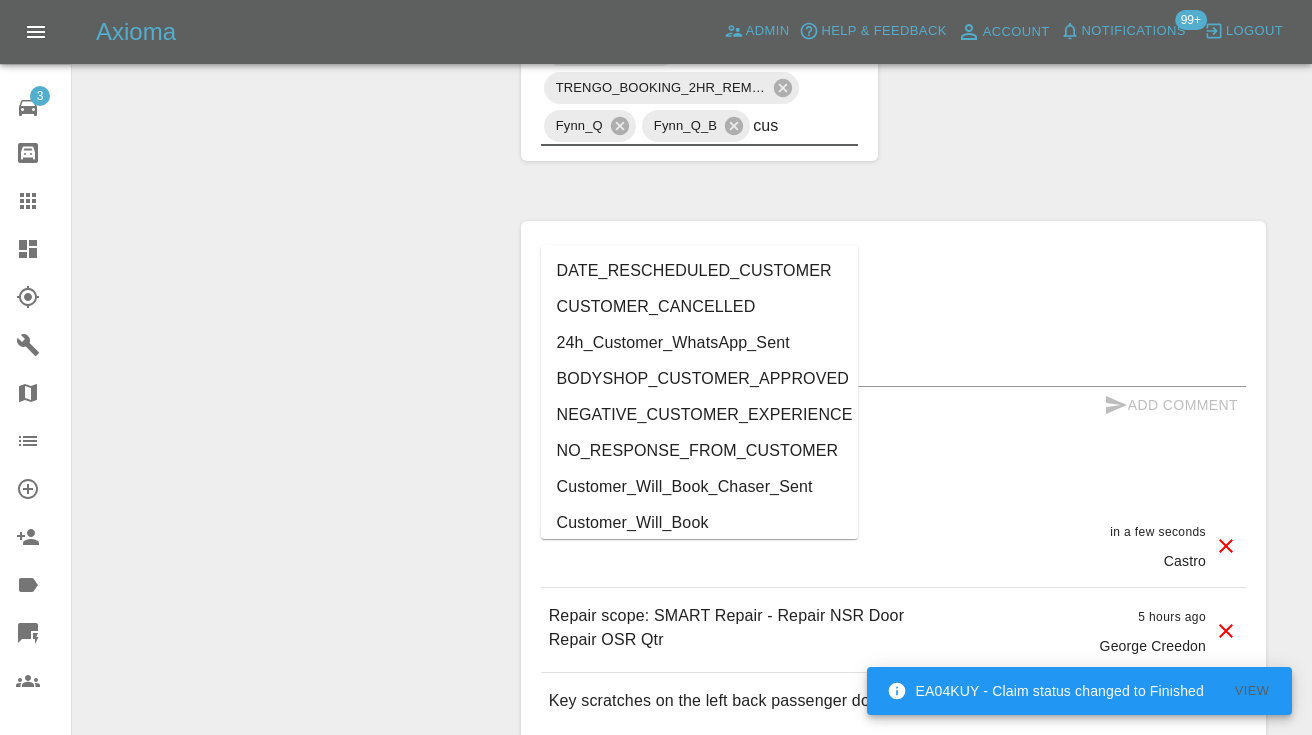 type on "cust" 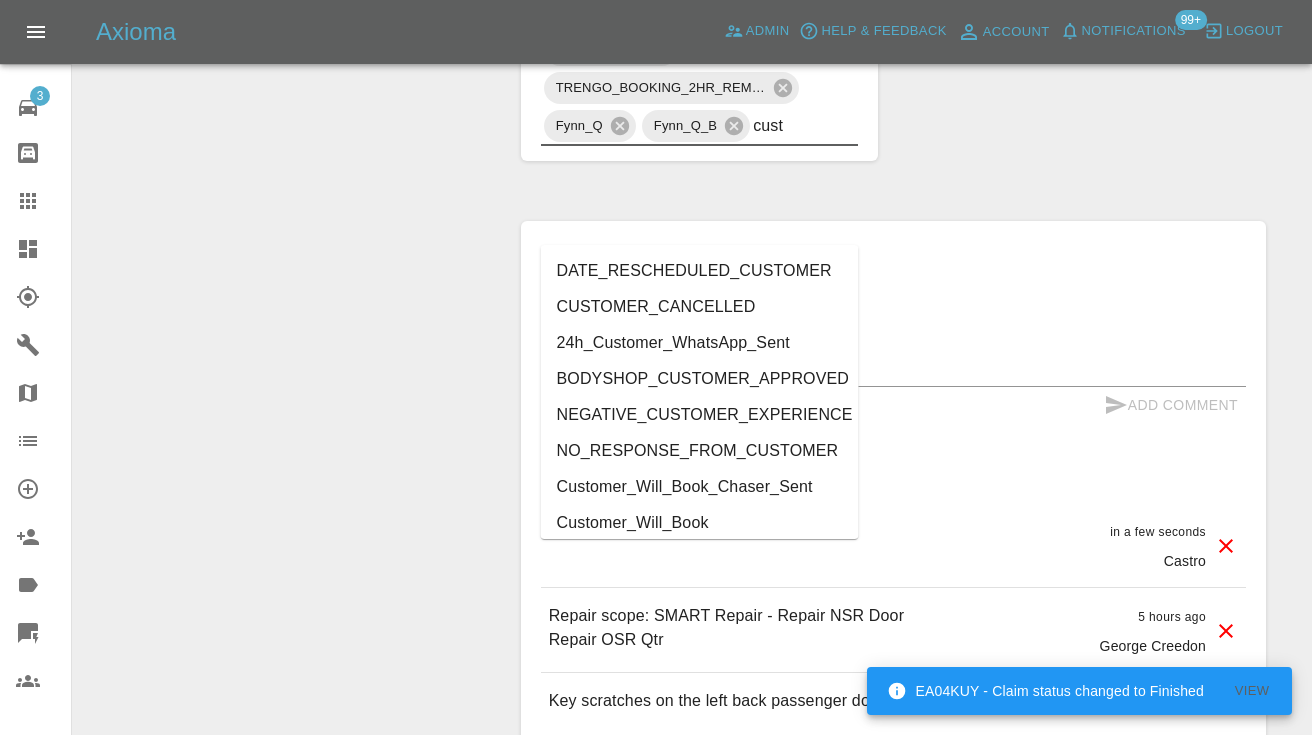click on "Customer_Will_Book" at bounding box center [700, 523] 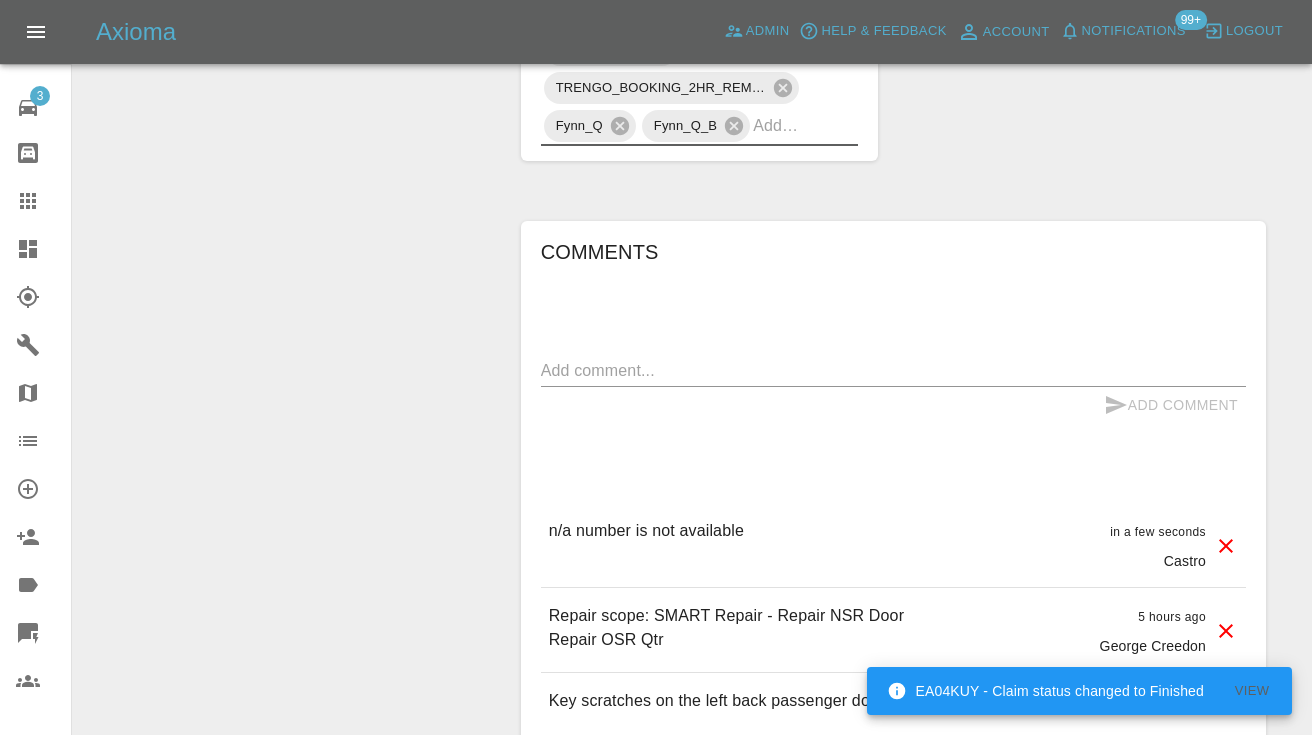 click on "Change Repairer Modify Claim Modify Quote Rollback Submit Payment Archive" at bounding box center [289, -144] 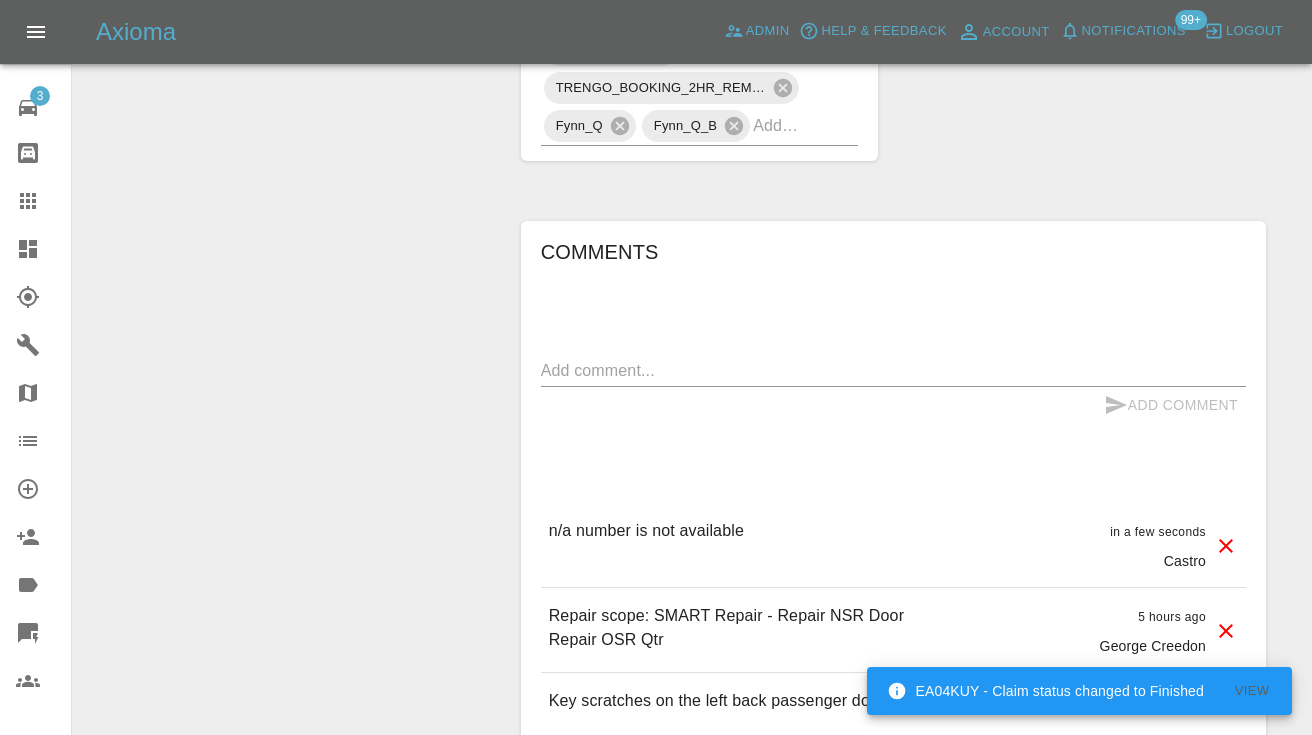 click 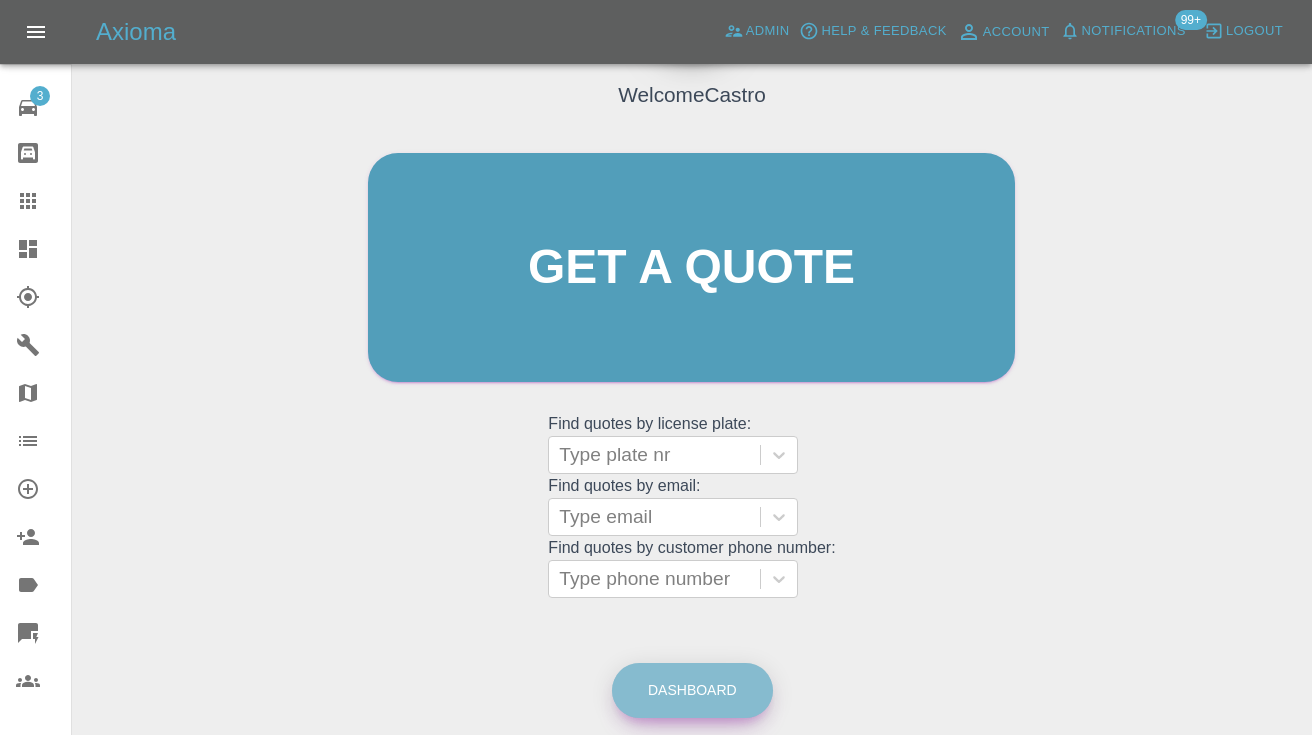 click on "Dashboard" at bounding box center [692, 690] 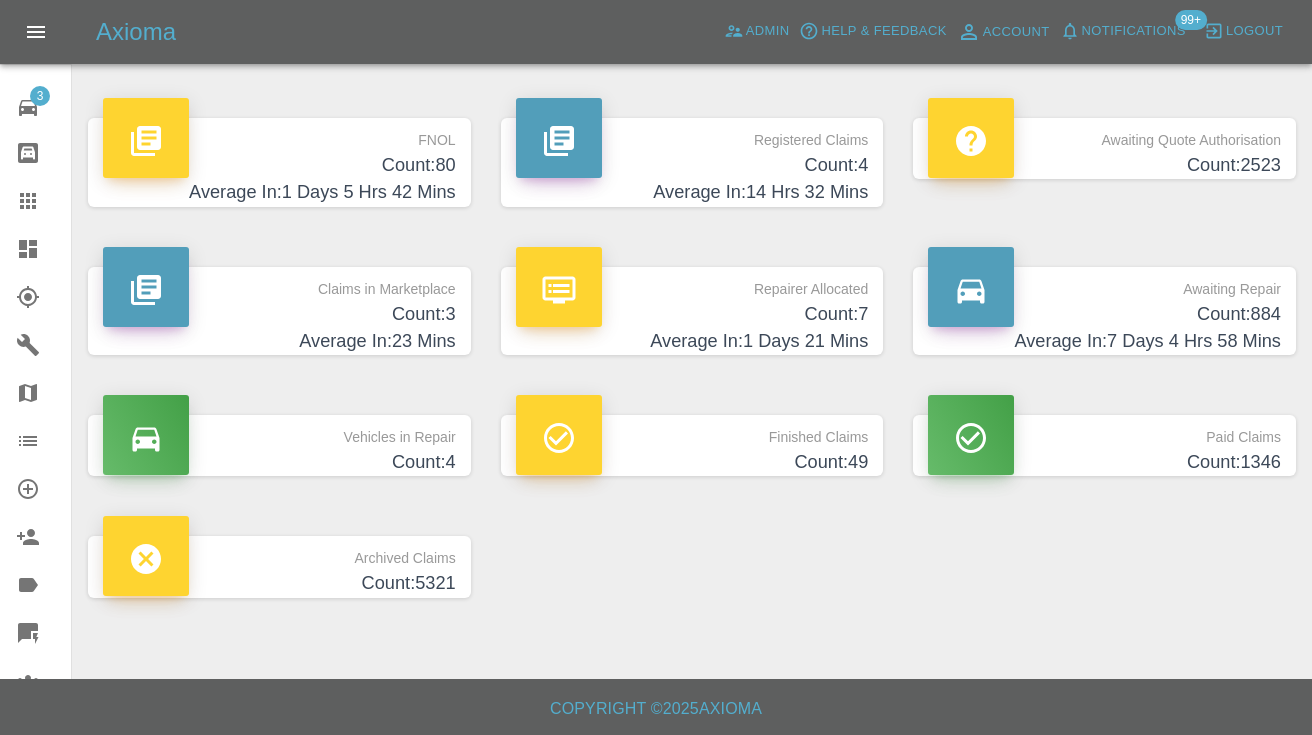 click on "Count:  884" at bounding box center (1104, 314) 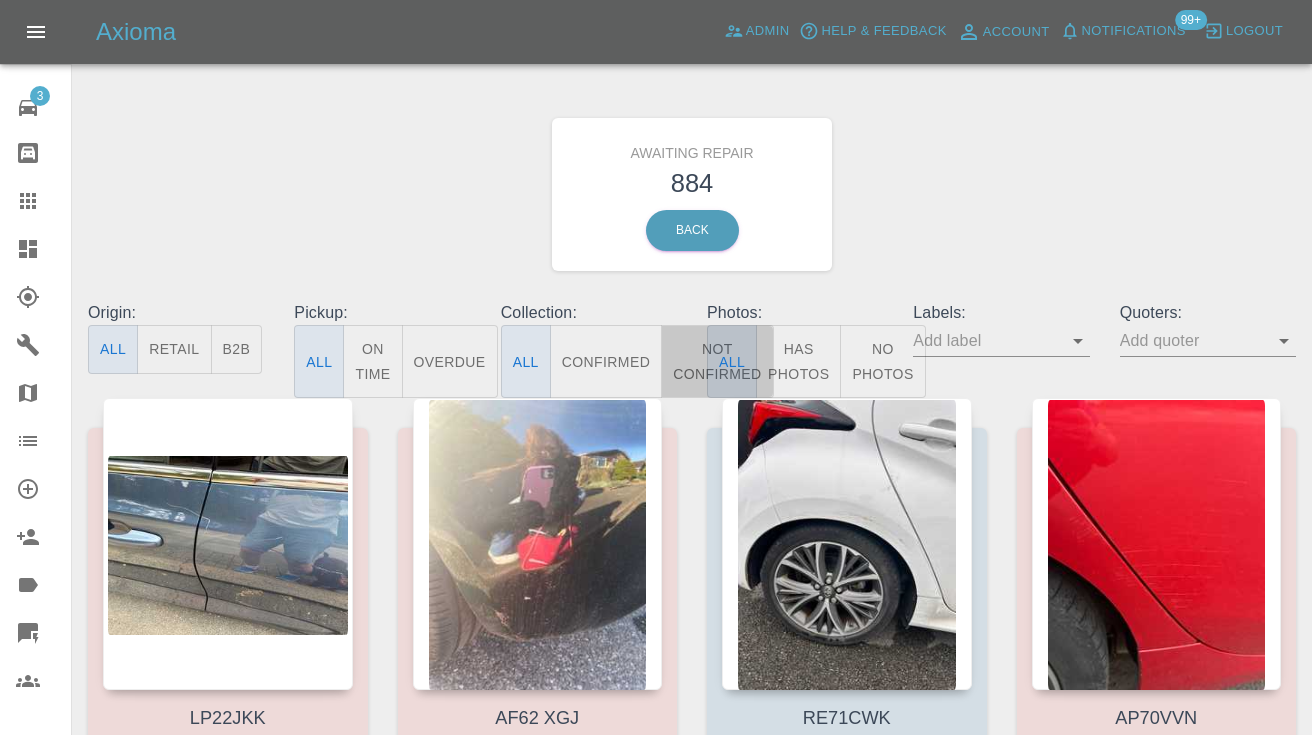 click on "Not Confirmed" at bounding box center [717, 361] 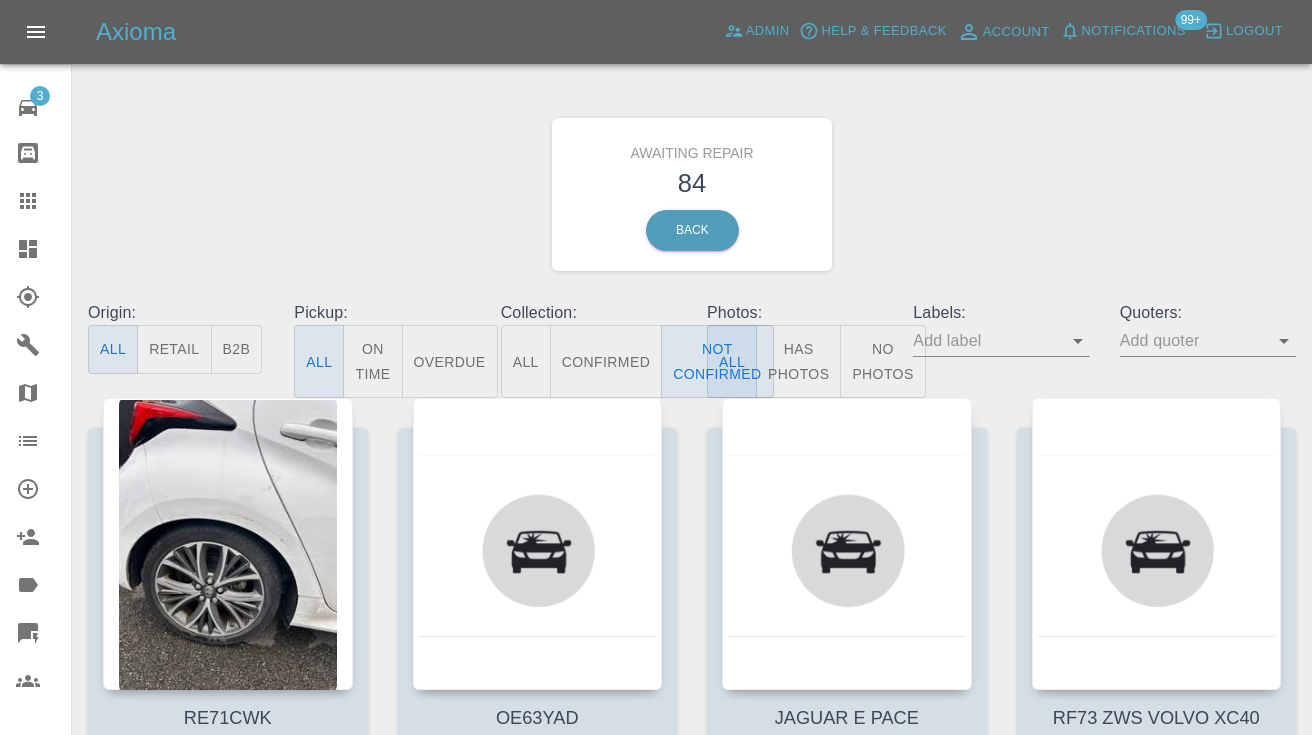 click on "Awaiting Repair 84 Back" at bounding box center [692, 194] 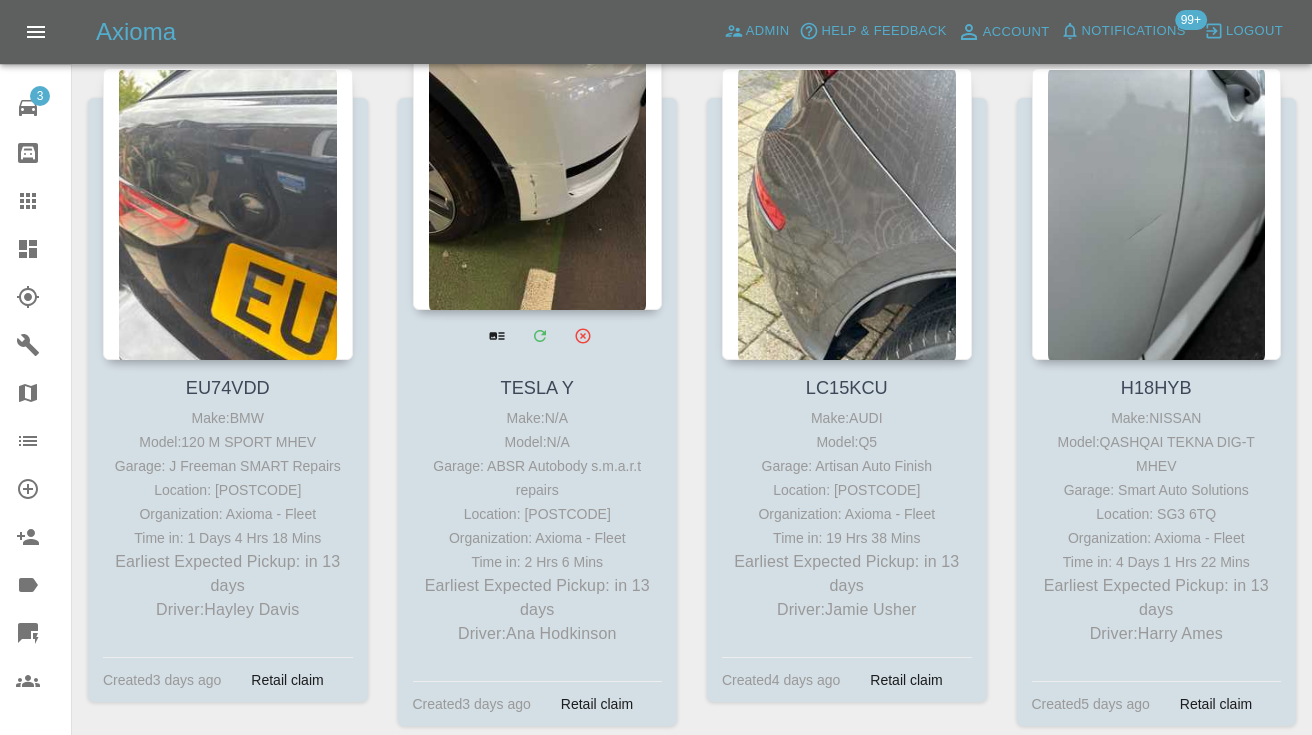 scroll, scrollTop: 7131, scrollLeft: 0, axis: vertical 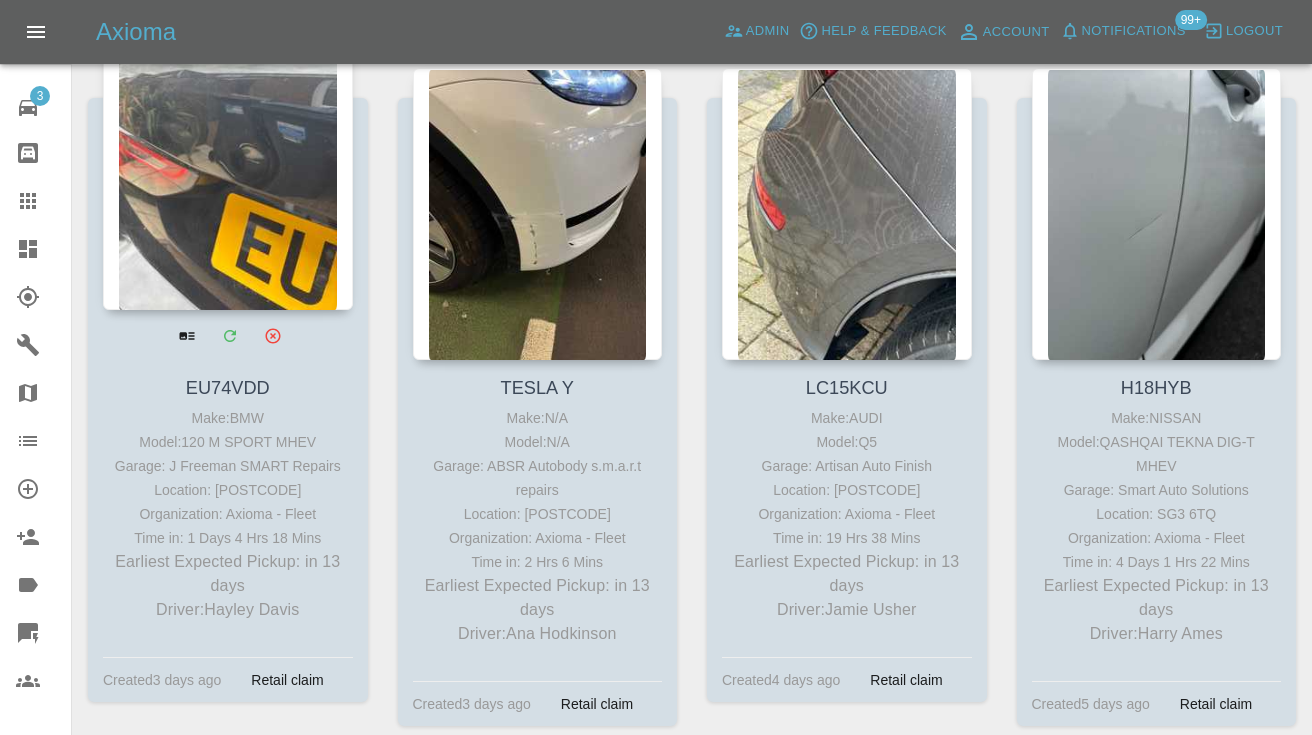click at bounding box center [228, 164] 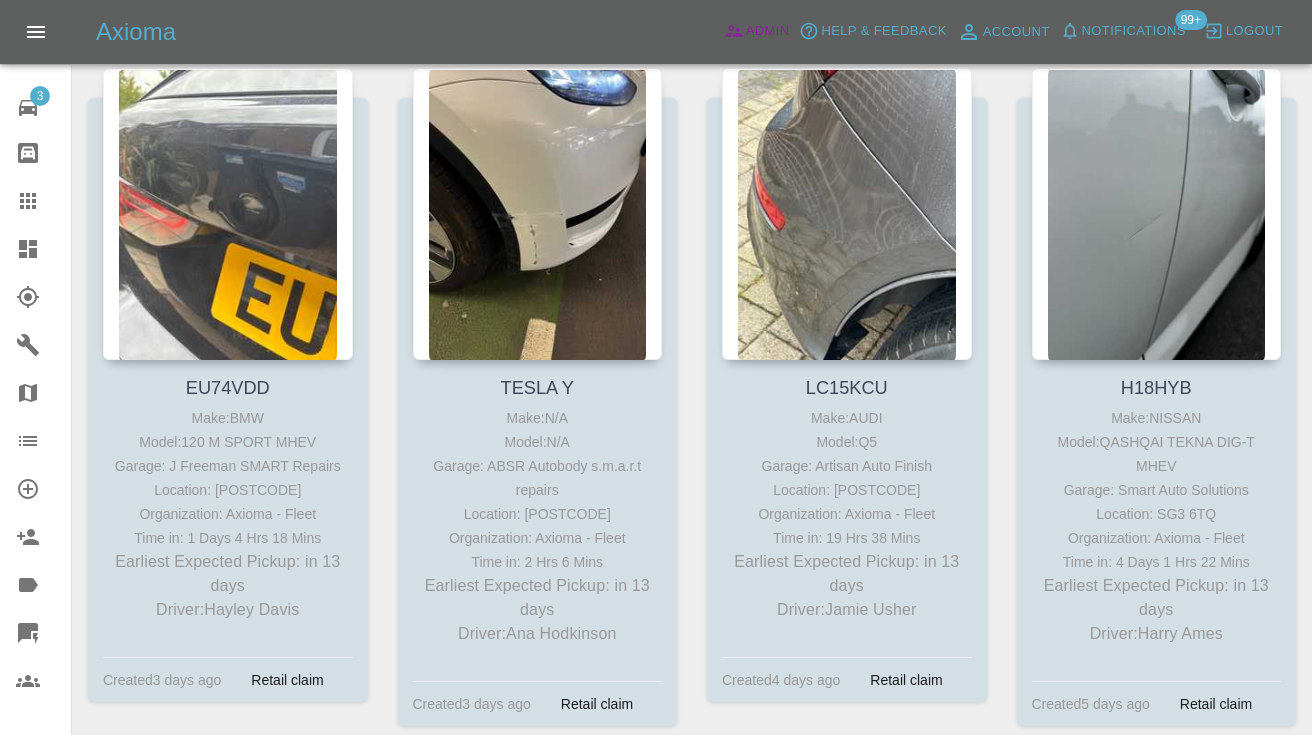 scroll, scrollTop: 0, scrollLeft: 0, axis: both 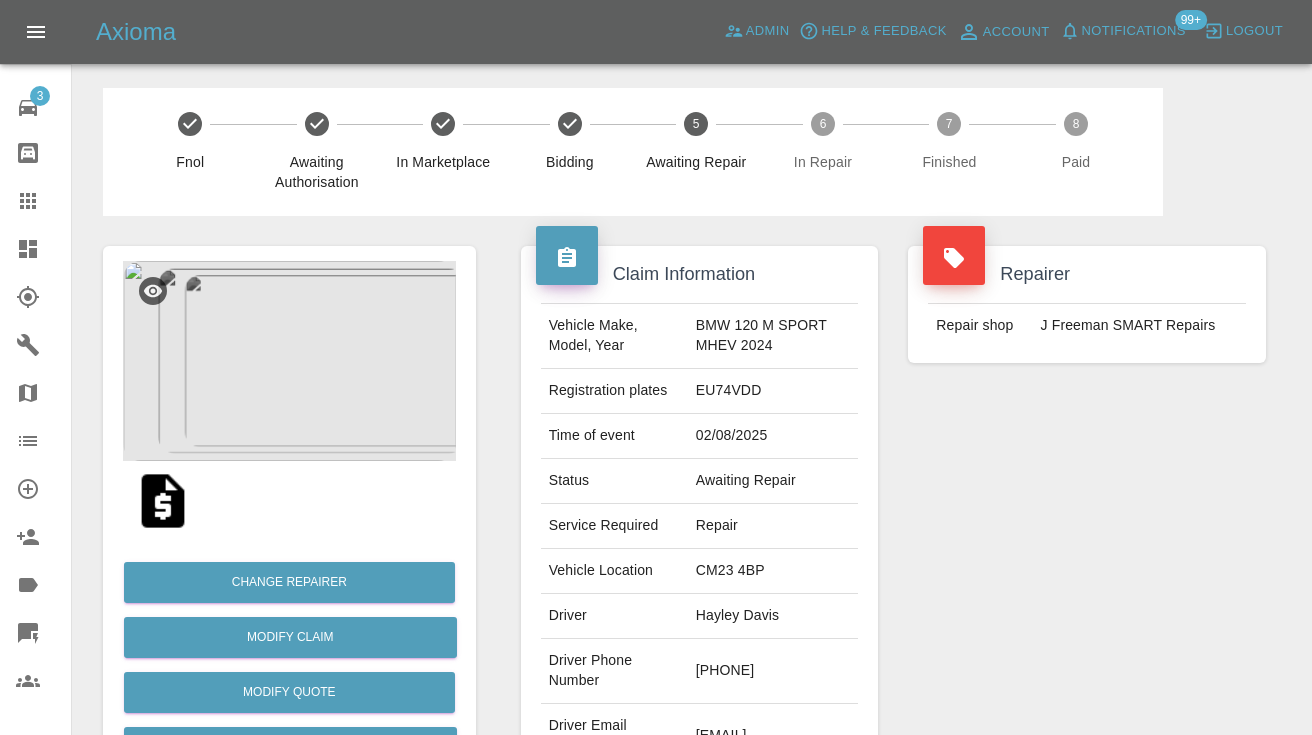 click on "07377156375" at bounding box center [773, 671] 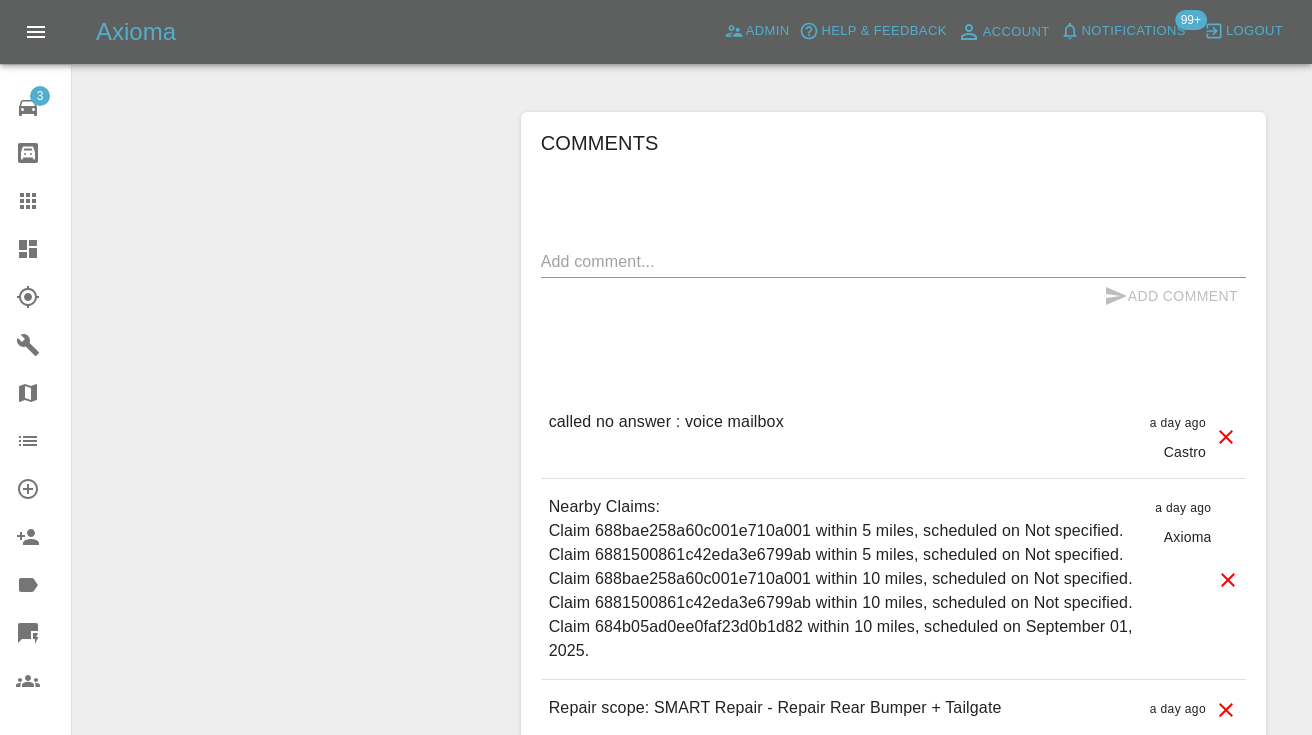 scroll, scrollTop: 1437, scrollLeft: 0, axis: vertical 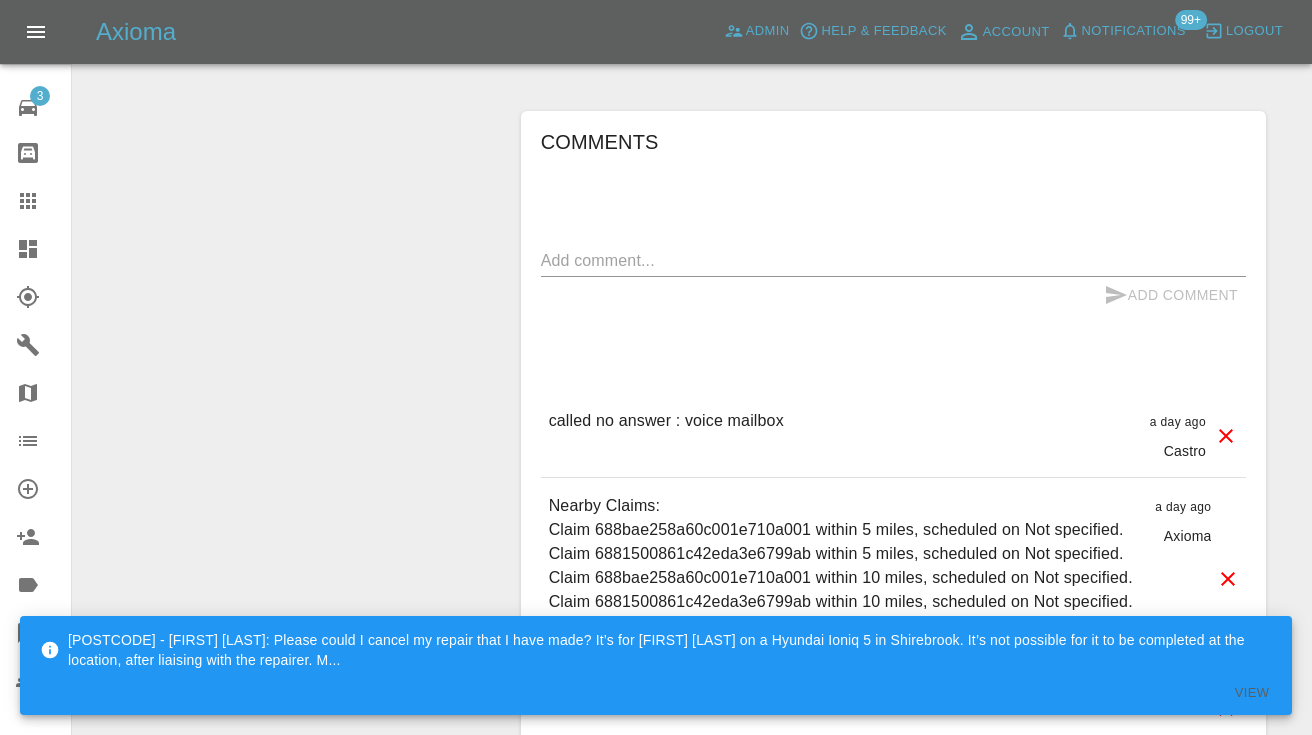 click at bounding box center (893, 260) 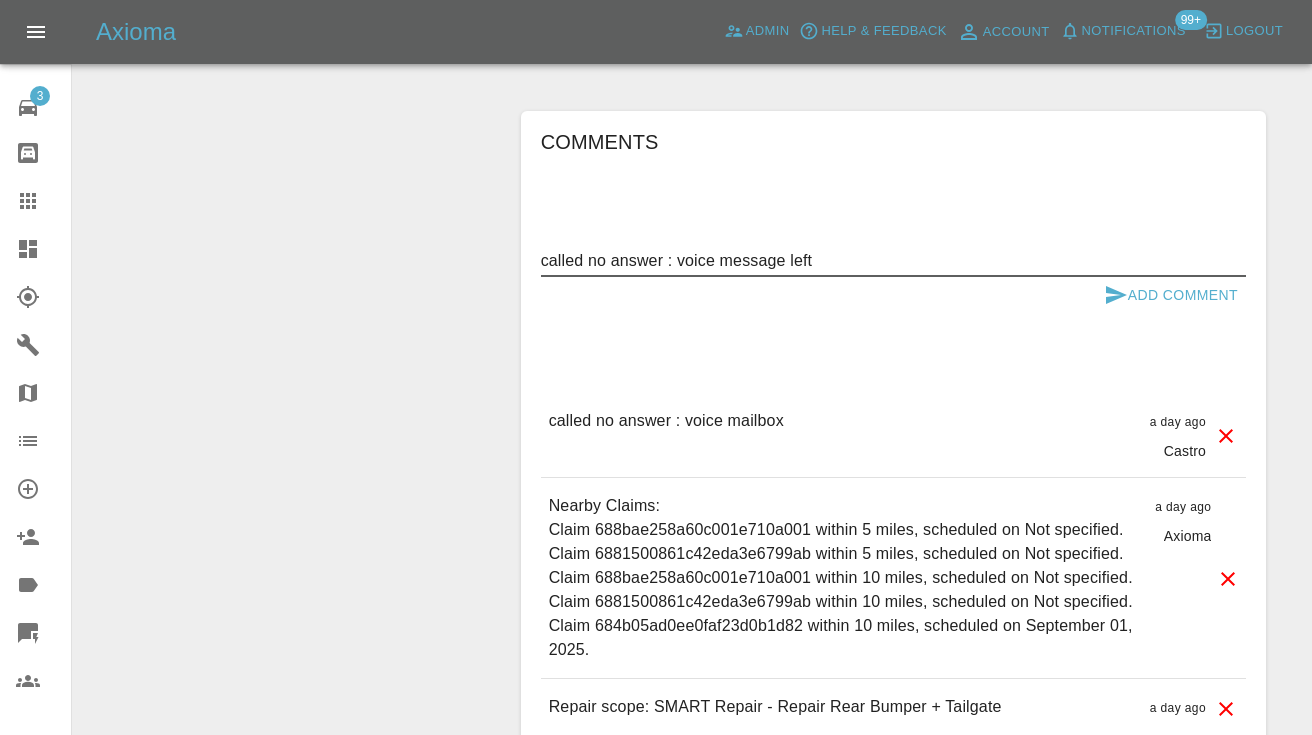 type on "called no answer : voice message left" 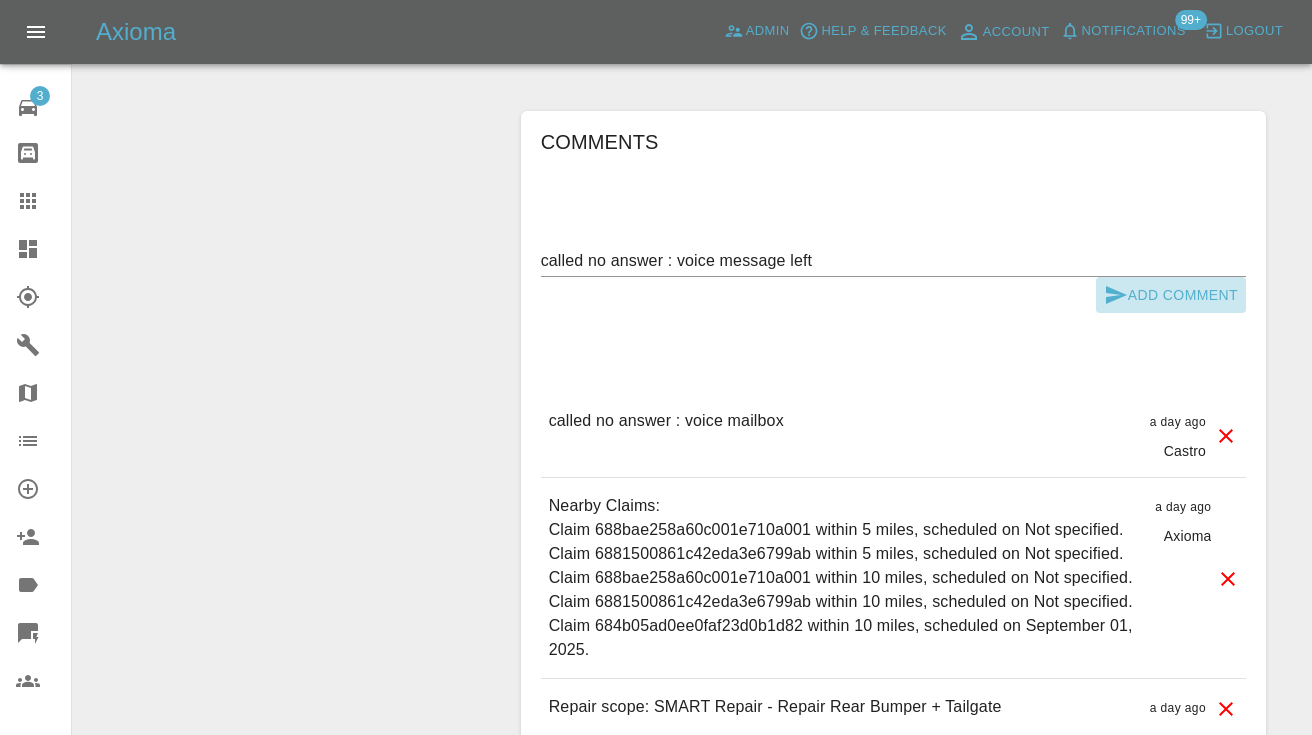 click 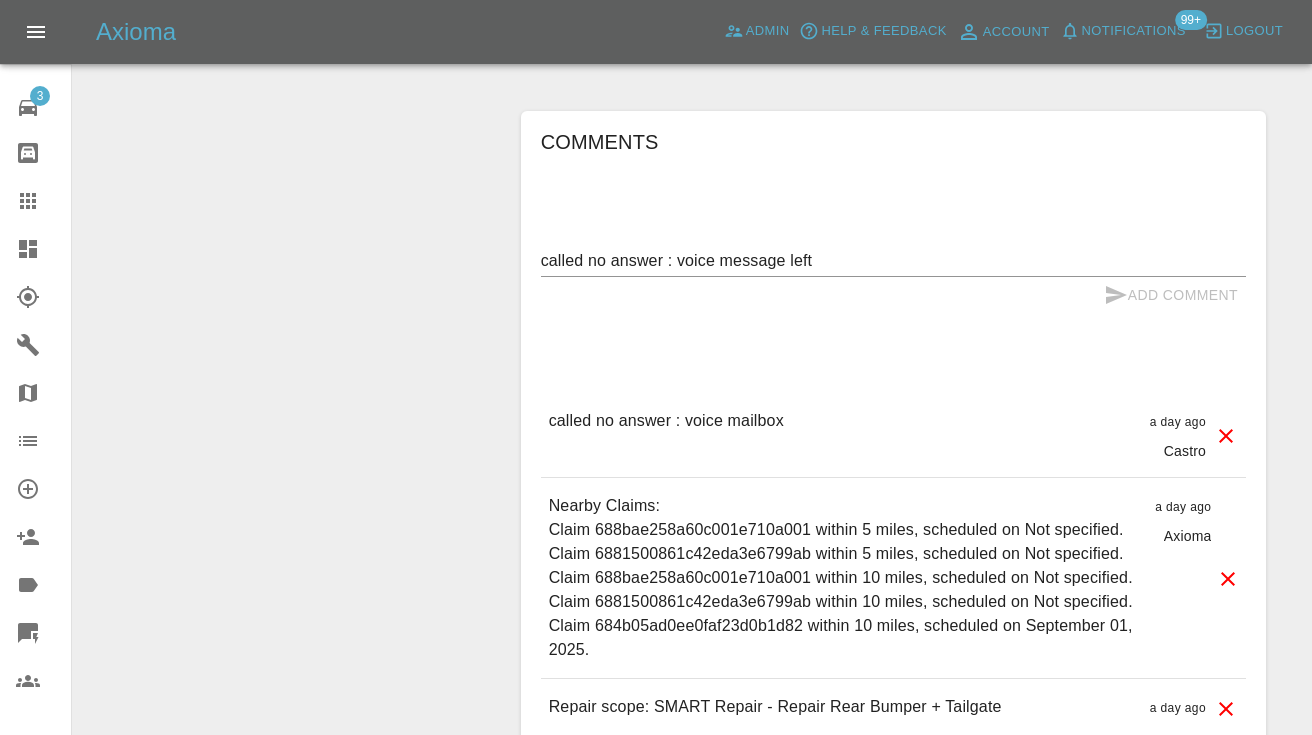 type 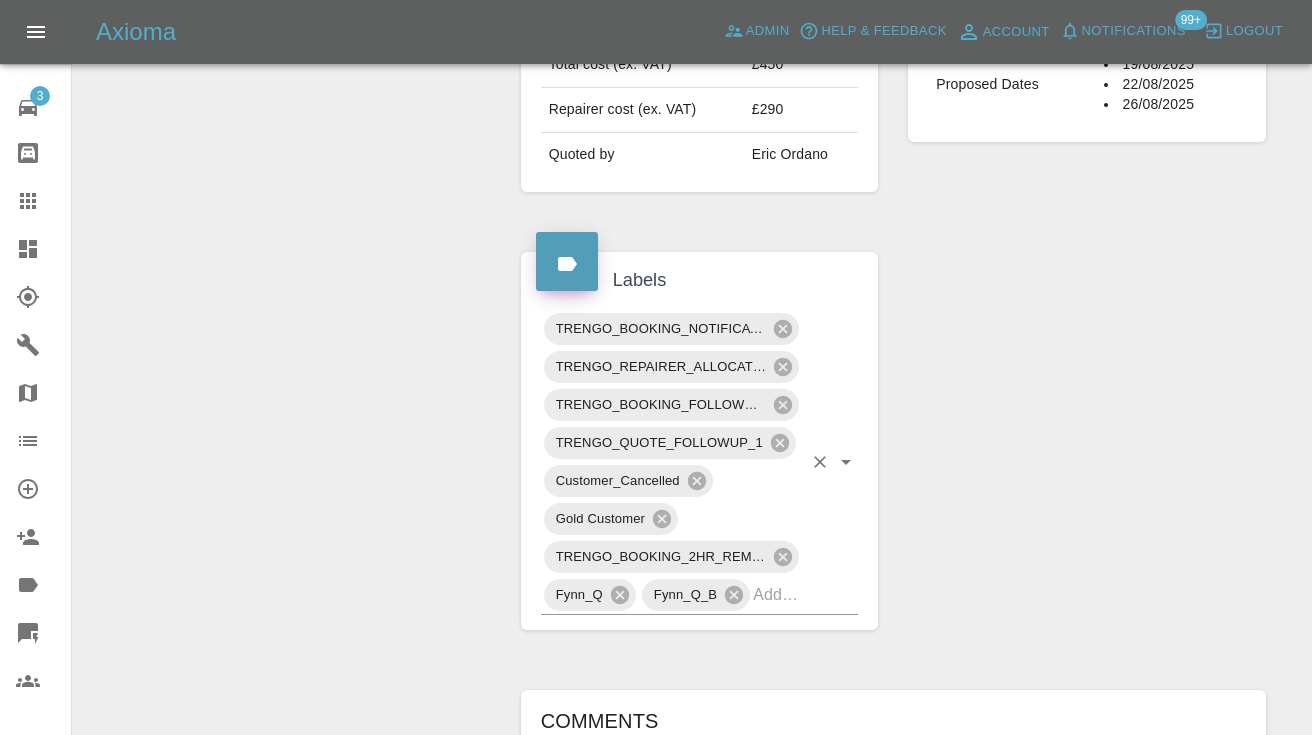 scroll, scrollTop: 841, scrollLeft: 0, axis: vertical 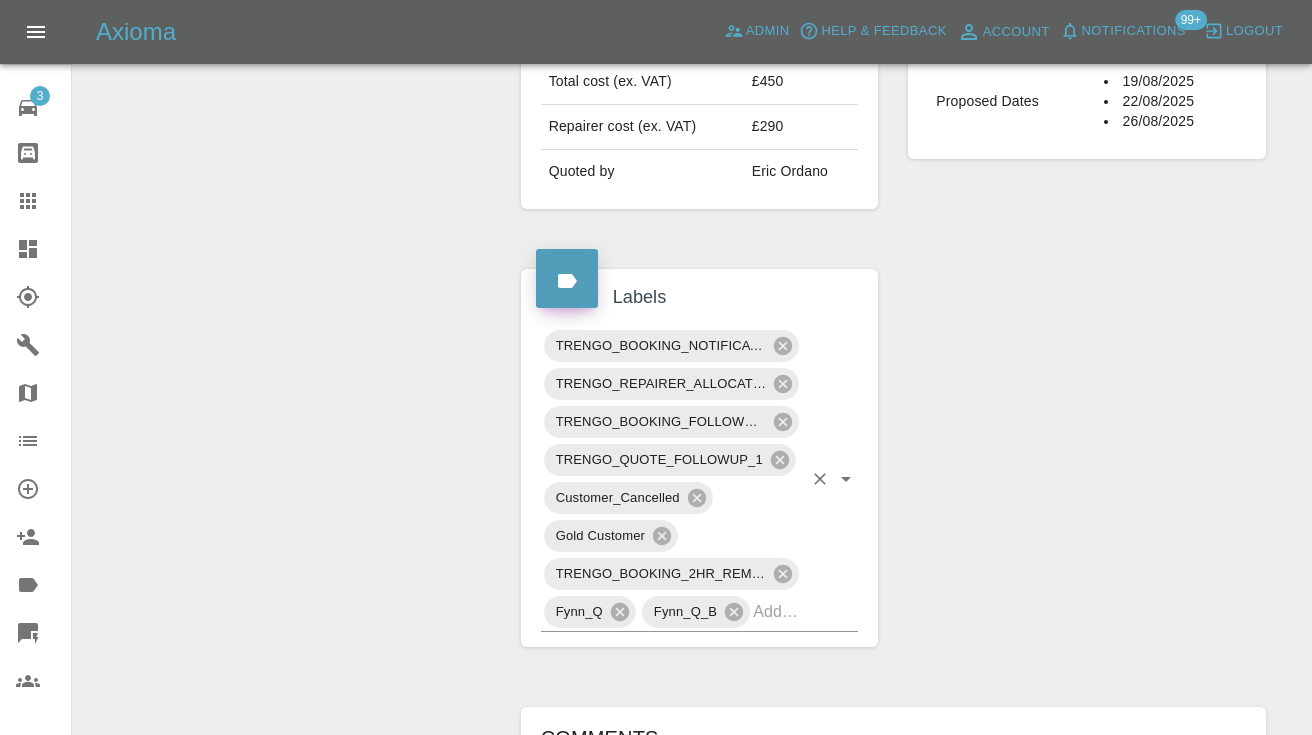 click on "TRENGO_BOOKING_NOTIFICATION TRENGO_REPAIRER_ALLOCATED TRENGO_BOOKING_FOLLOWUP_1 TRENGO_QUOTE_FOLLOWUP_1 Customer_Cancelled Gold Customer TRENGO_BOOKING_2HR_REMINDER Fynn_Q Fynn_Q_B" at bounding box center (700, 479) 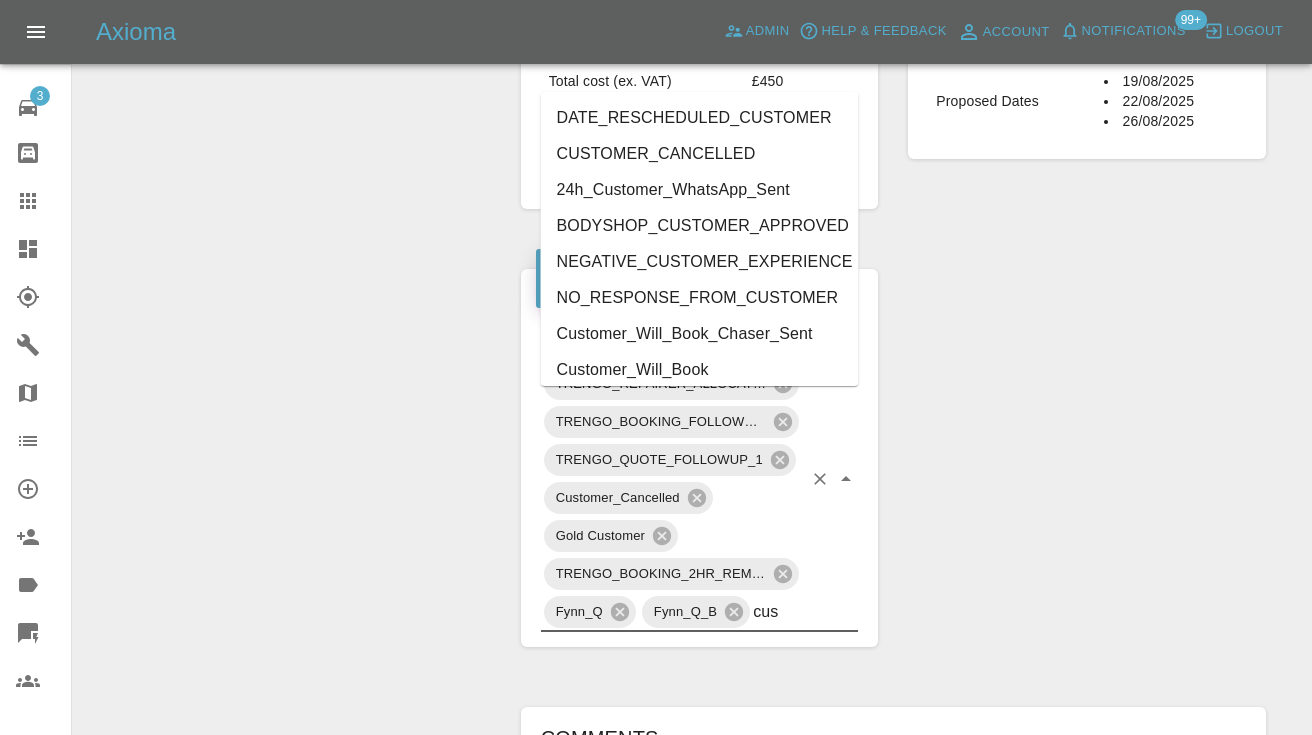 type on "cust" 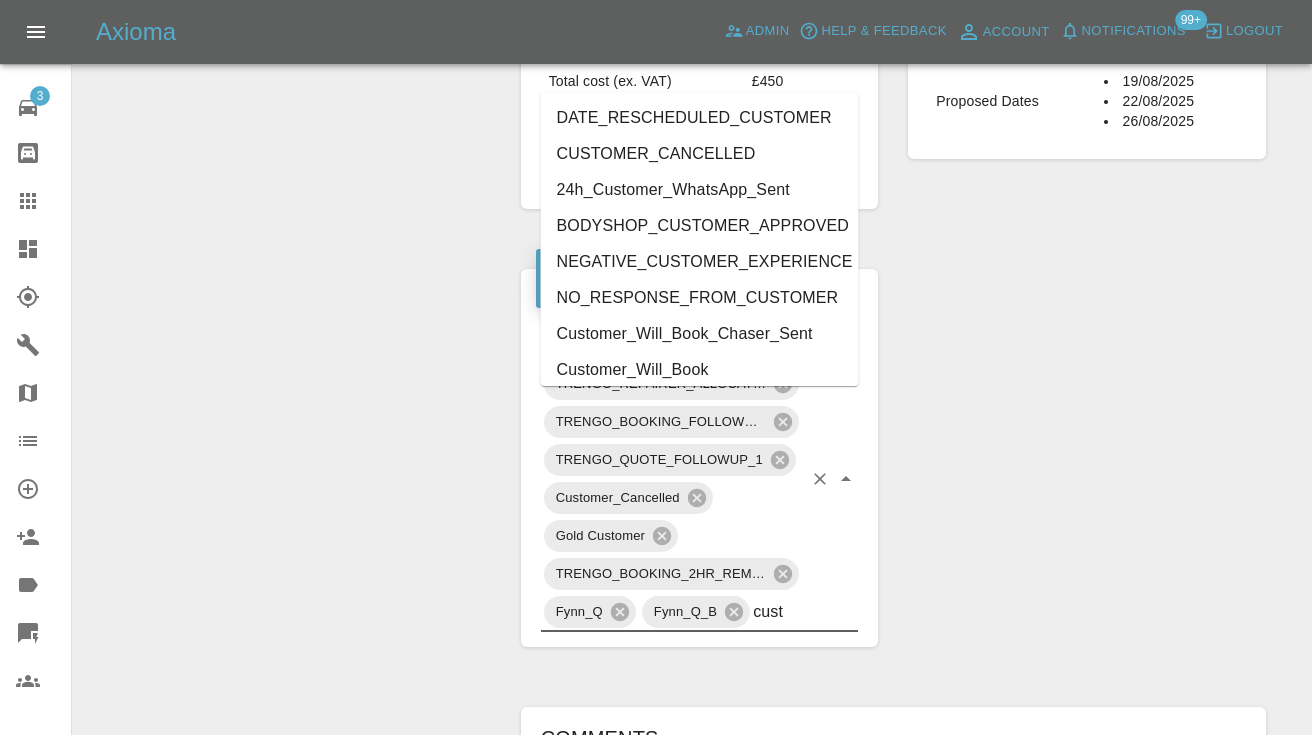 click on "Customer_Will_Book" at bounding box center (700, 370) 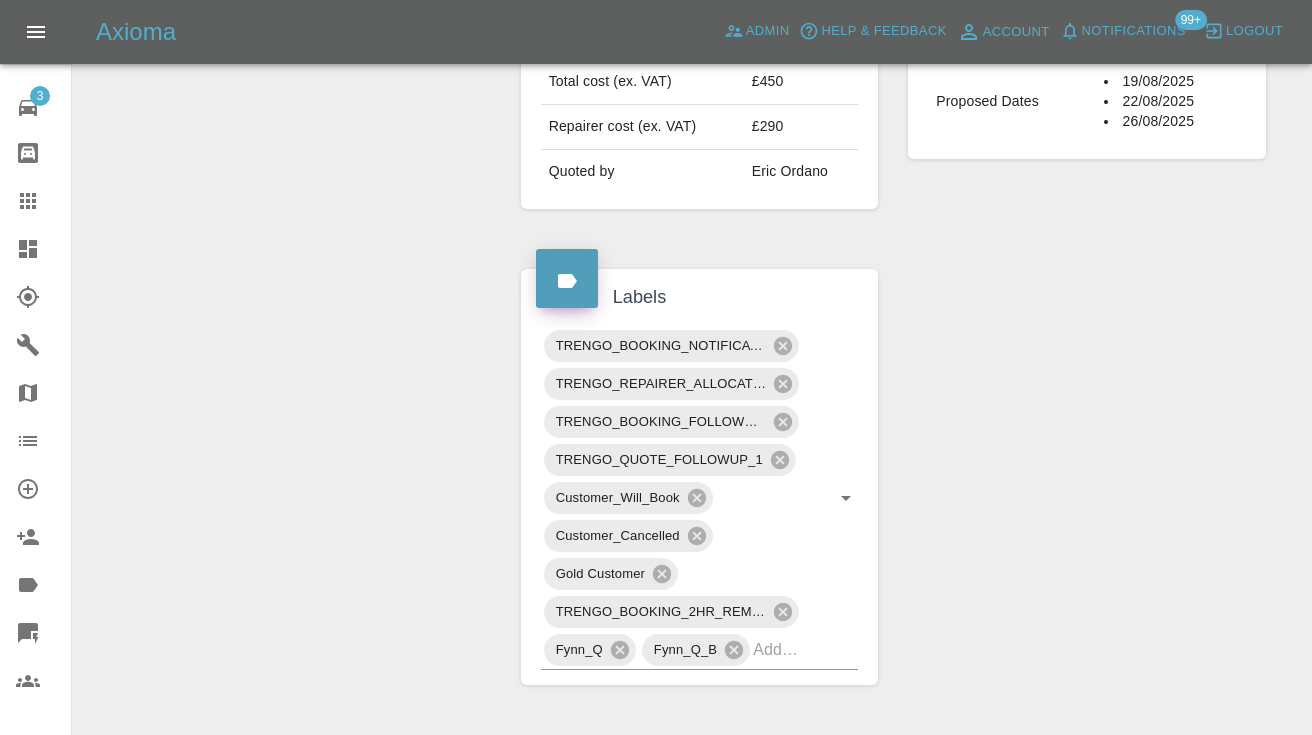 click on "Claim Information Vehicle Make, Model, Year BMW 120 M SPORT MHEV 2024 Registration plates EU74VDD Time of event 02/08/2025 Status Awaiting Repair Service Required Repair Vehicle Location CM23 4BP Driver Hayley Davis Driver Phone Number 07377156375 Driver Email Address Hayleycole84@hotmail.co.uk Repairer Repair shop J Freeman SMART Repairs Quote Total cost (ex. VAT) £450 Repairer cost (ex. VAT) £290 Quoted by Eric Ordano Repair Dates Proposed Dates 19/08/2025 22/08/2025 26/08/2025 Labels TRENGO_BOOKING_NOTIFICATION TRENGO_REPAIRER_ALLOCATED TRENGO_BOOKING_FOLLOWUP_1 TRENGO_QUOTE_FOLLOWUP_1 Customer_Will_Book Customer_Cancelled Gold Customer TRENGO_BOOKING_2HR_REMINDER Fynn_Q Fynn_Q_B Comments x Add Comment called no answer : voice message left a minute ago Castro called no answer : voice message left a minute ago Castro called no answer : voice mailbox  a day ago Castro called no answer : voice mailbox  a day ago Castro a day ago Axioma a day ago Axioma a day ago a day ago 3 days ago 3 days ago" at bounding box center (893, 467) 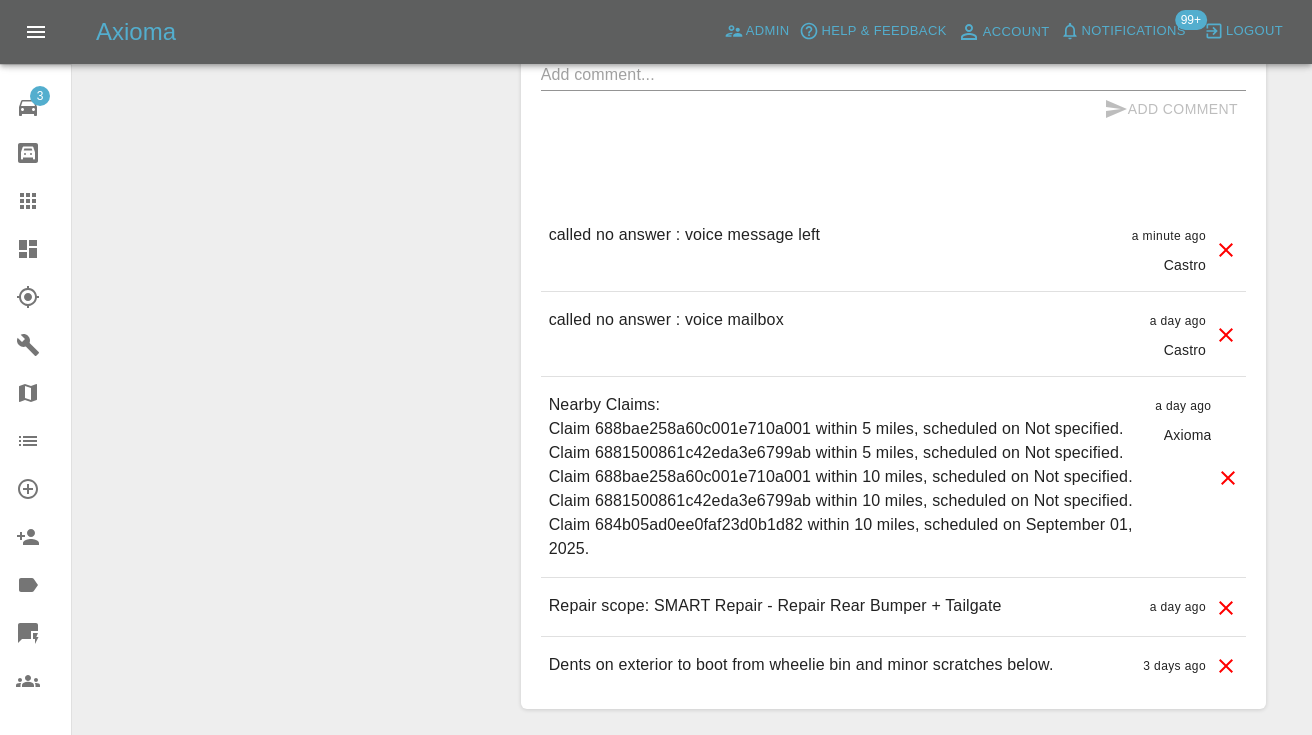 scroll, scrollTop: 1668, scrollLeft: 0, axis: vertical 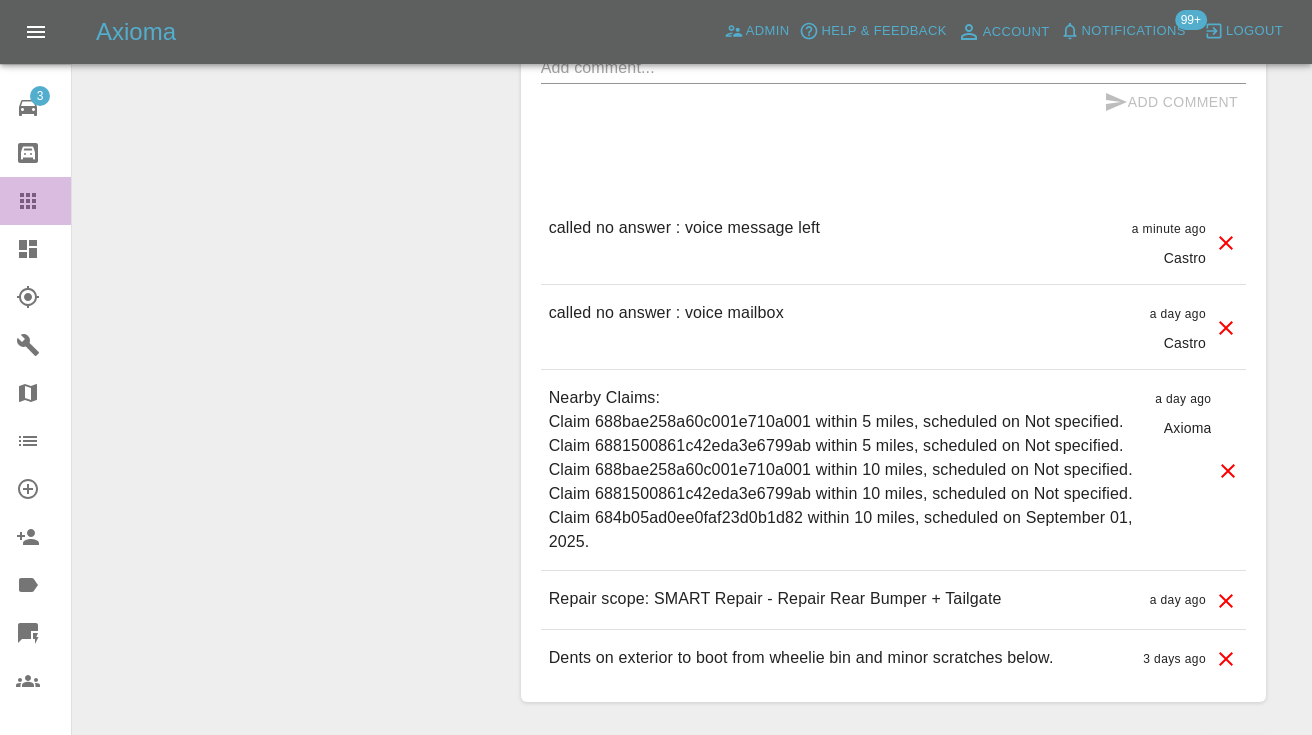 click 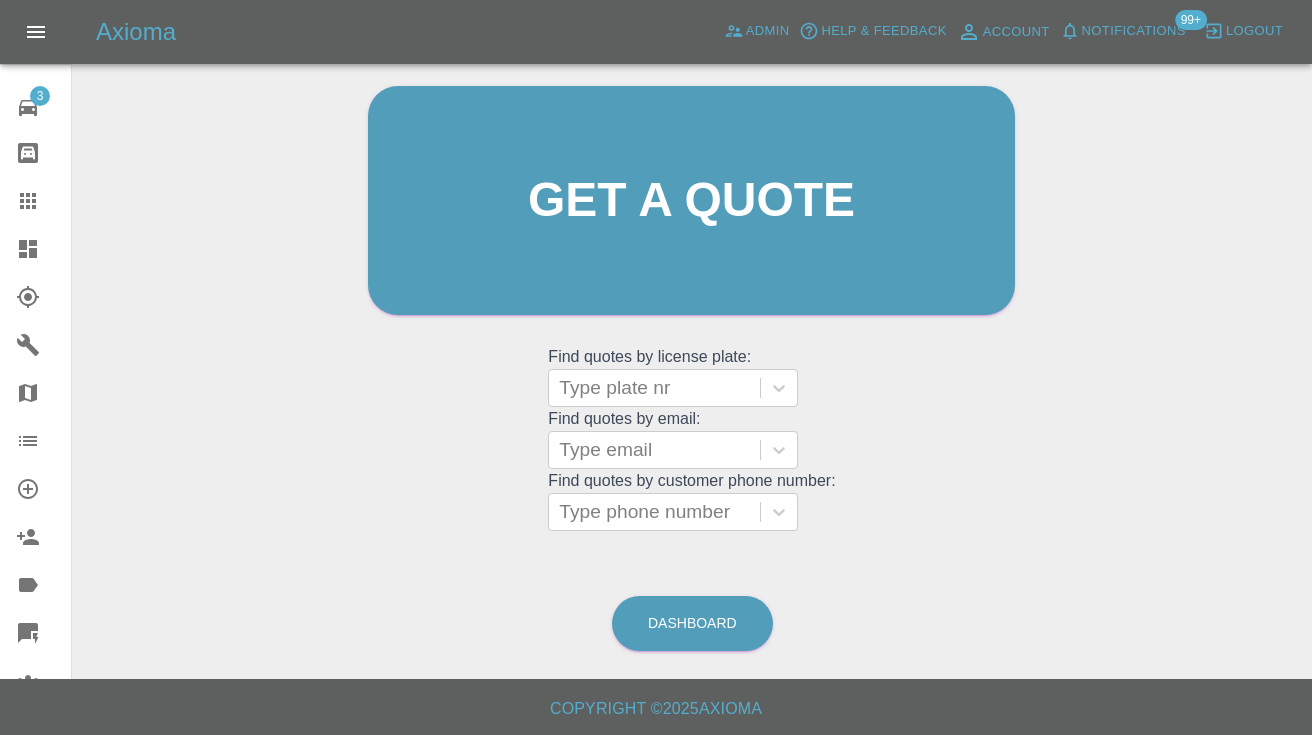 scroll, scrollTop: 134, scrollLeft: 0, axis: vertical 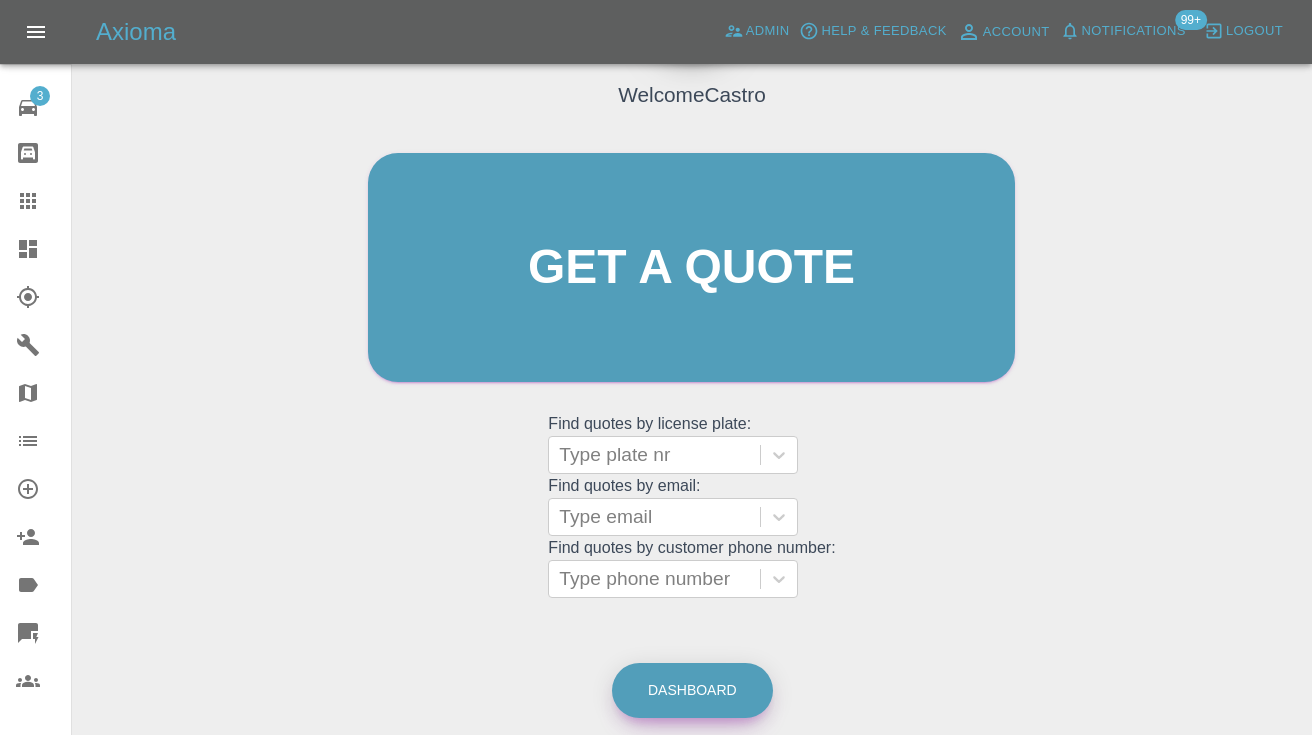 click on "Dashboard" at bounding box center (692, 690) 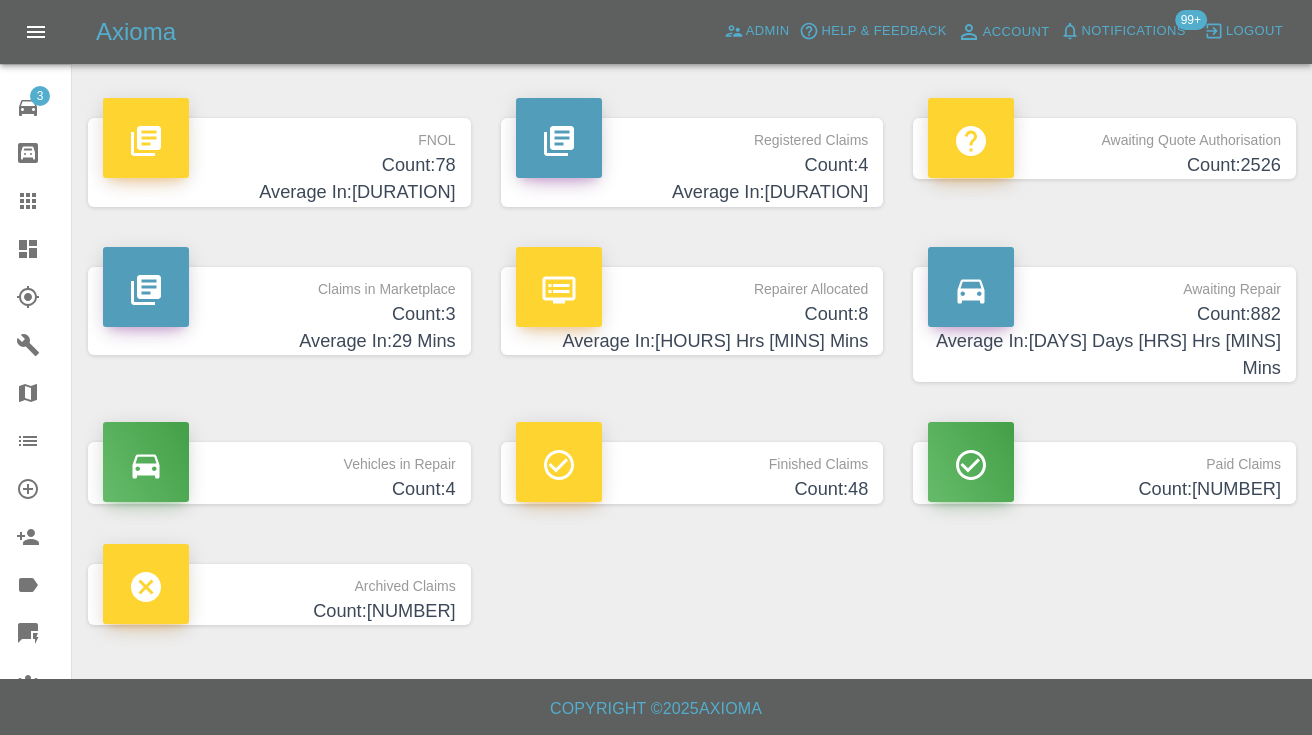 click on "Count:  882" at bounding box center (1104, 314) 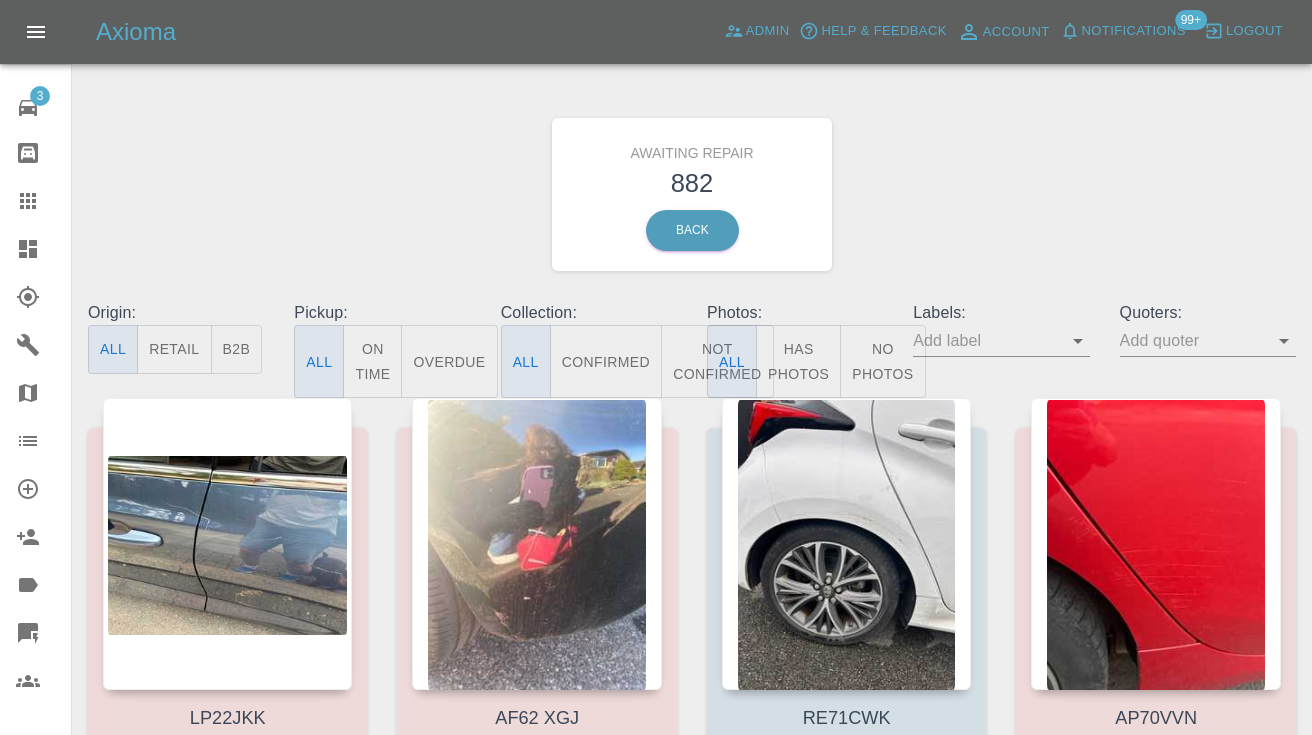 click on "Not Confirmed" at bounding box center (717, 361) 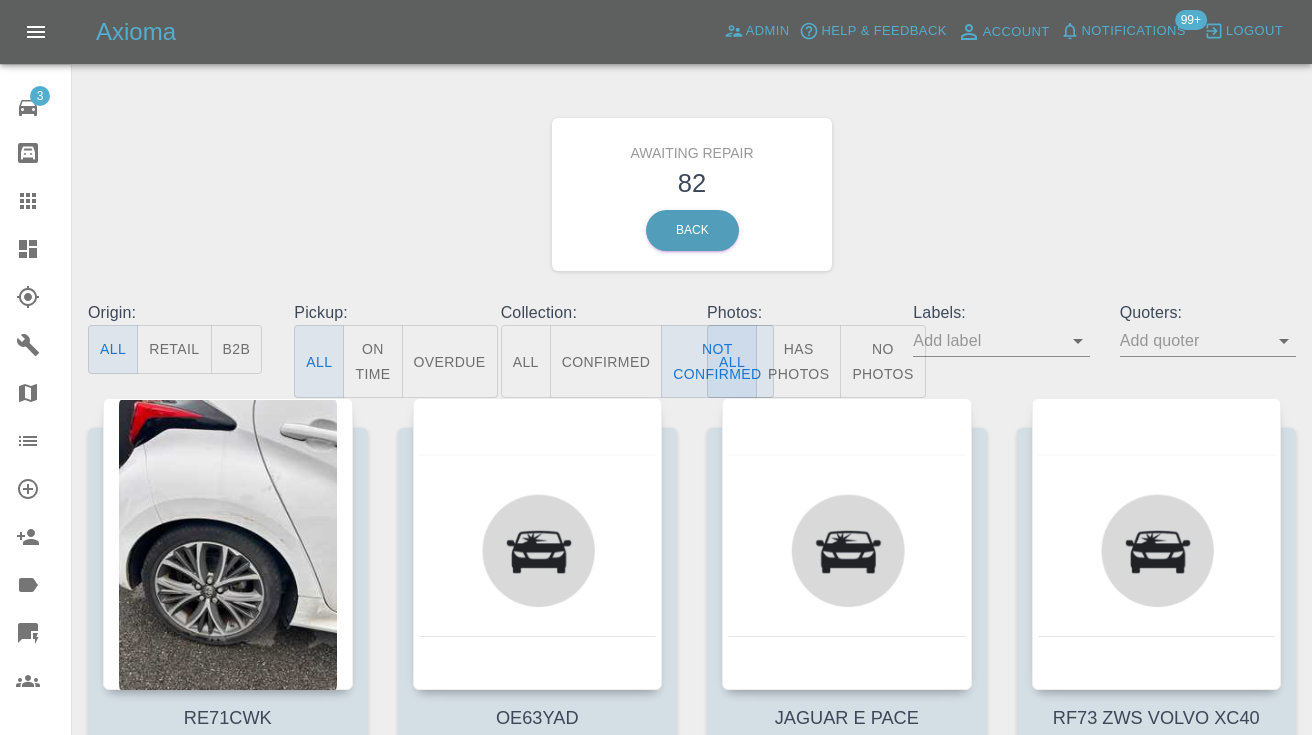 click on "Awaiting Repair 82 Back" at bounding box center [692, 194] 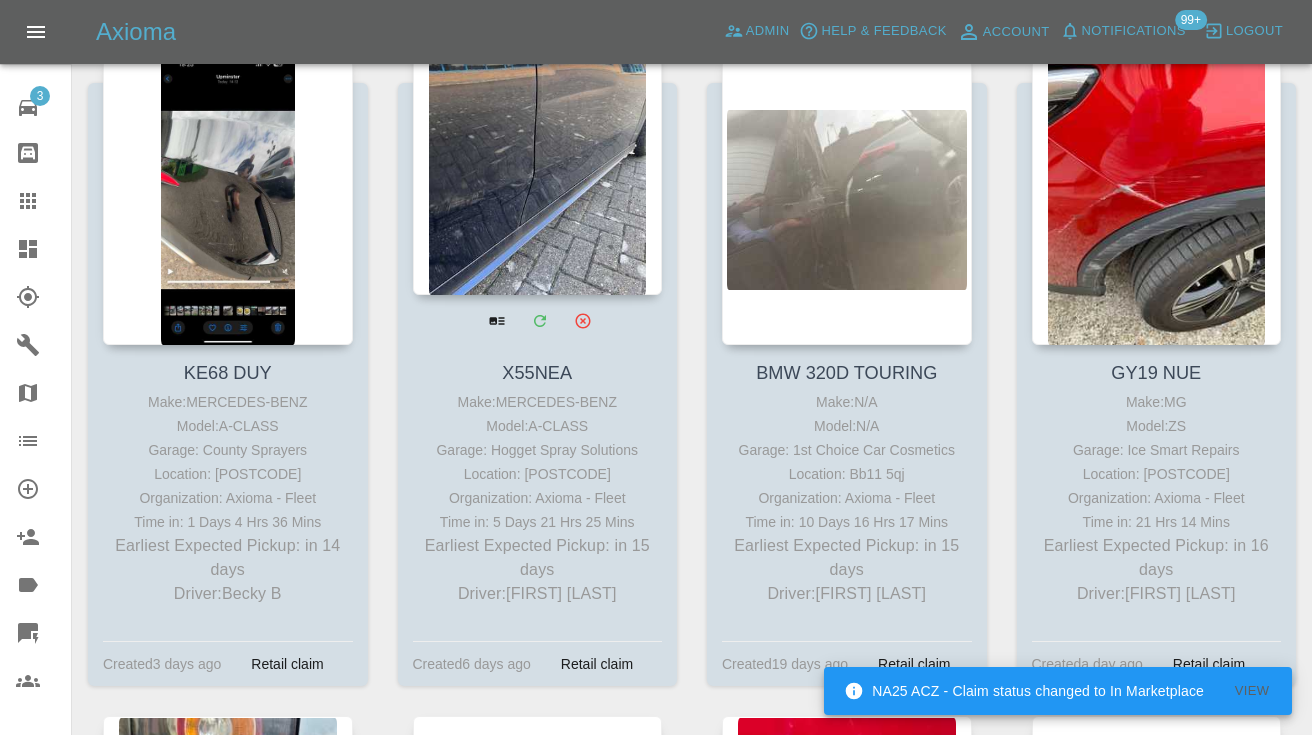 scroll, scrollTop: 8387, scrollLeft: 0, axis: vertical 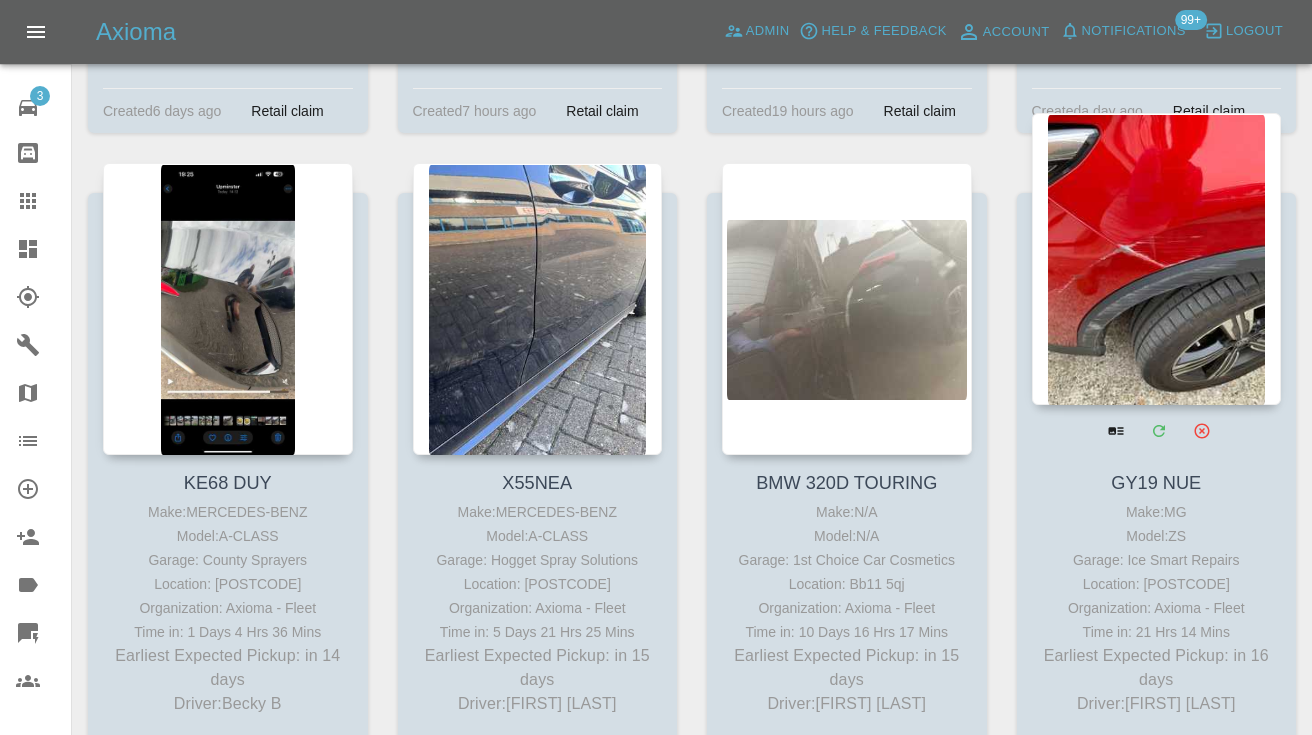 click at bounding box center (1157, 259) 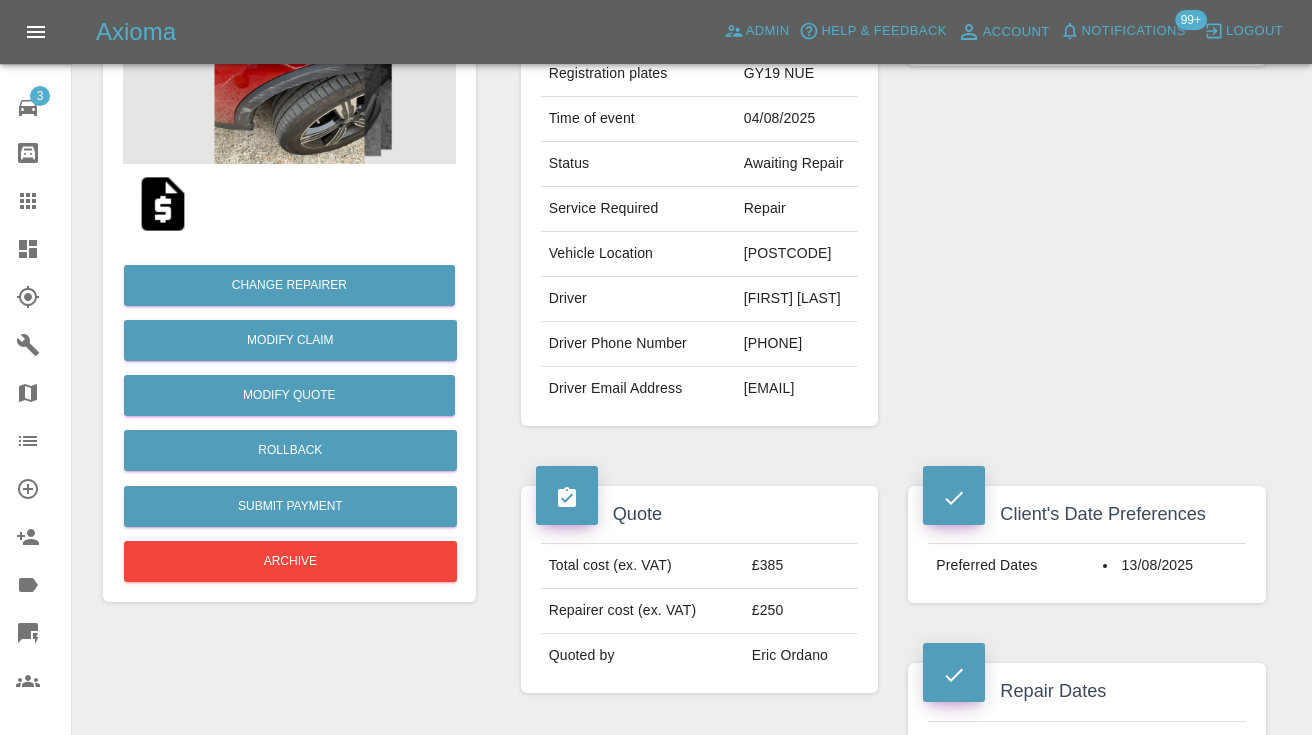 scroll, scrollTop: 298, scrollLeft: 0, axis: vertical 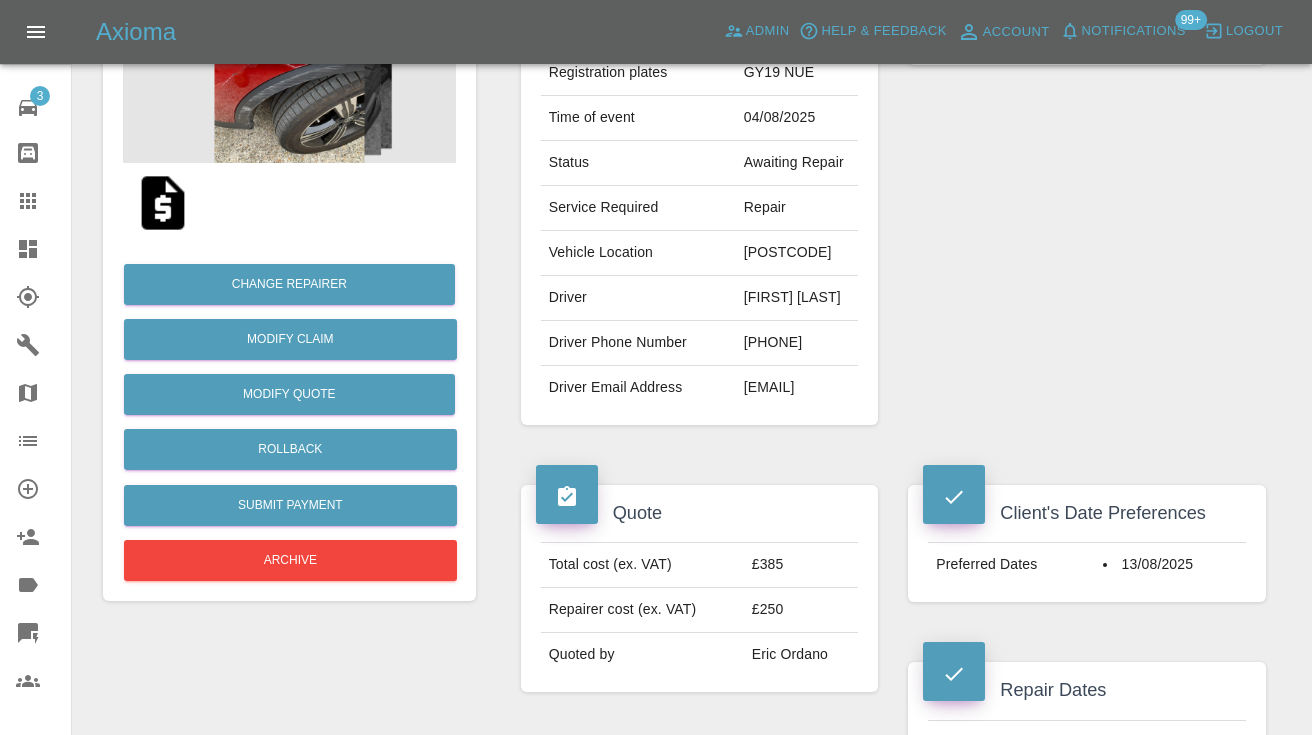 click on "07810565858" at bounding box center (797, 343) 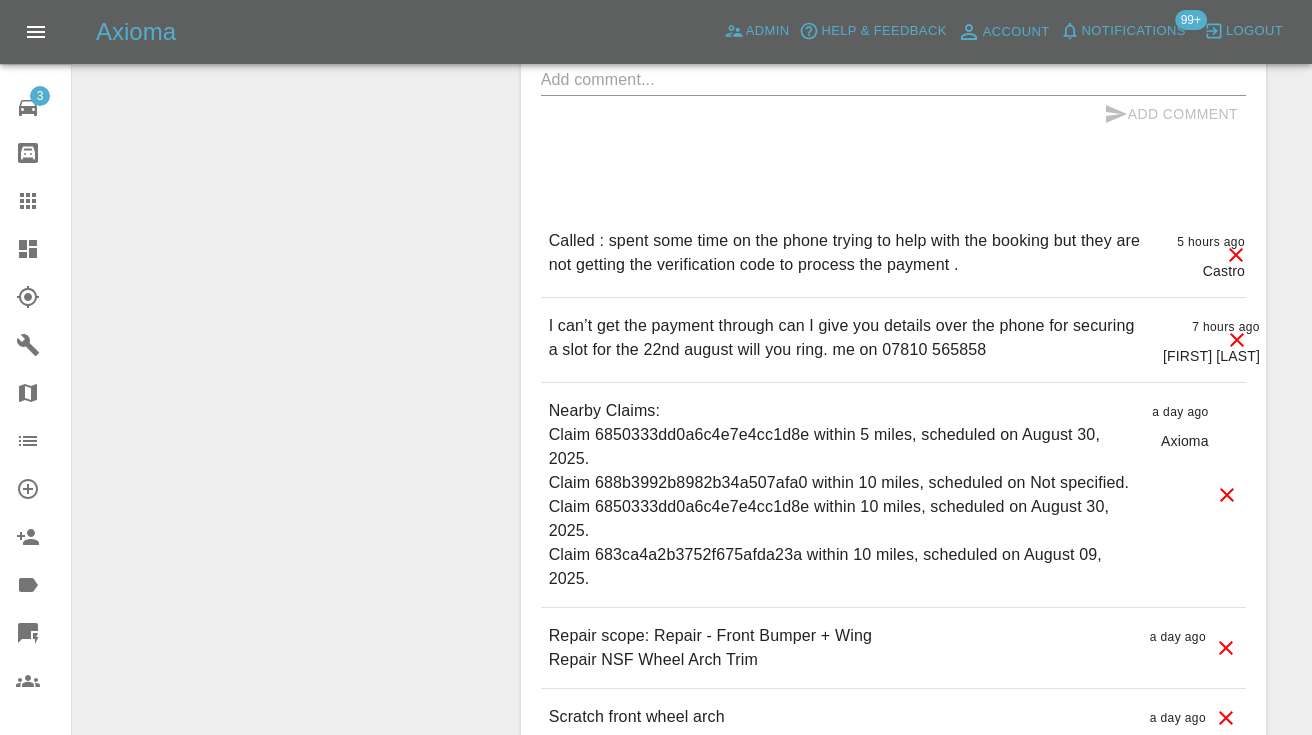 scroll, scrollTop: 1776, scrollLeft: 0, axis: vertical 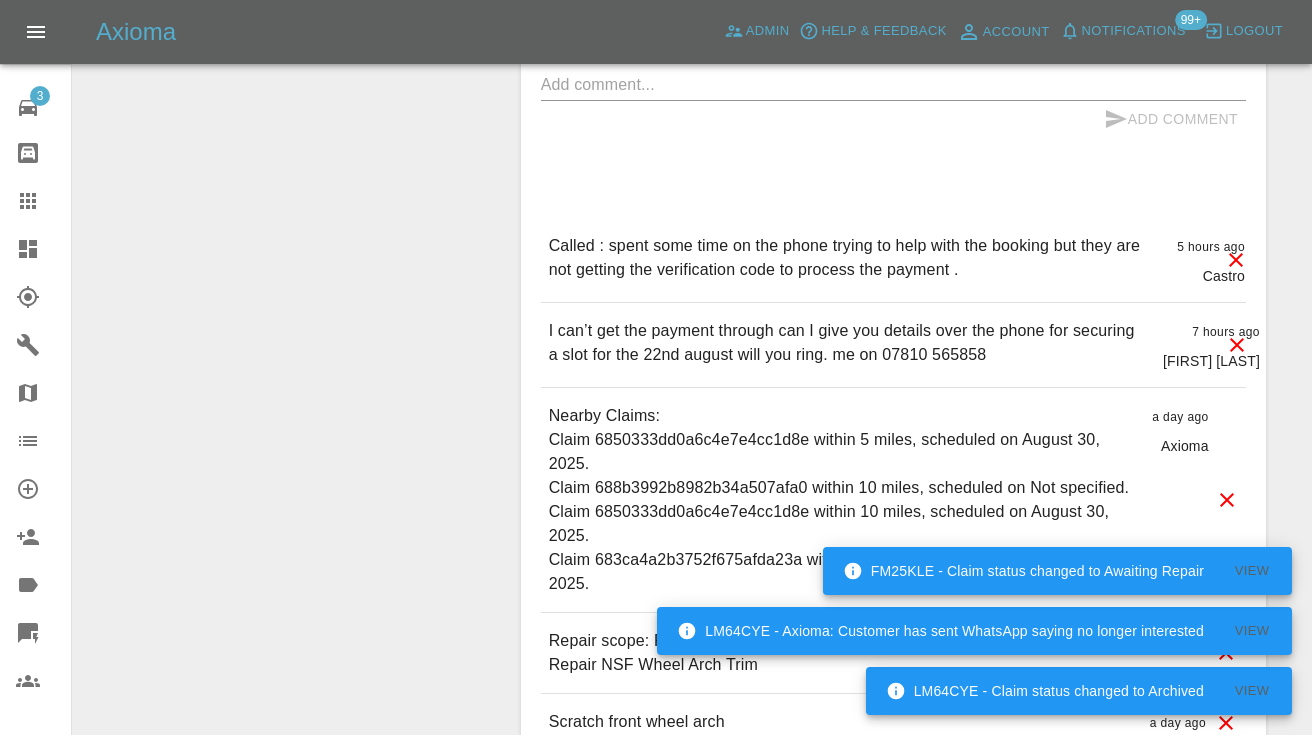 click 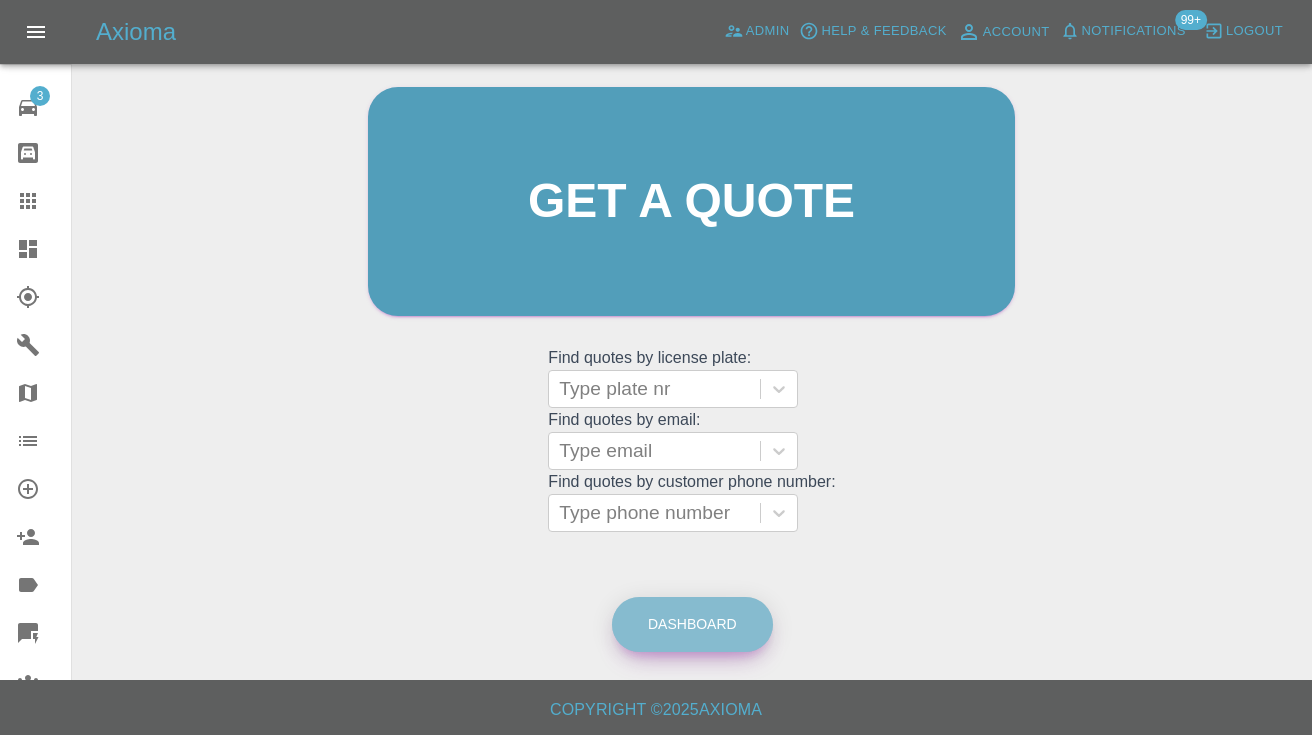 click on "Dashboard" at bounding box center (692, 624) 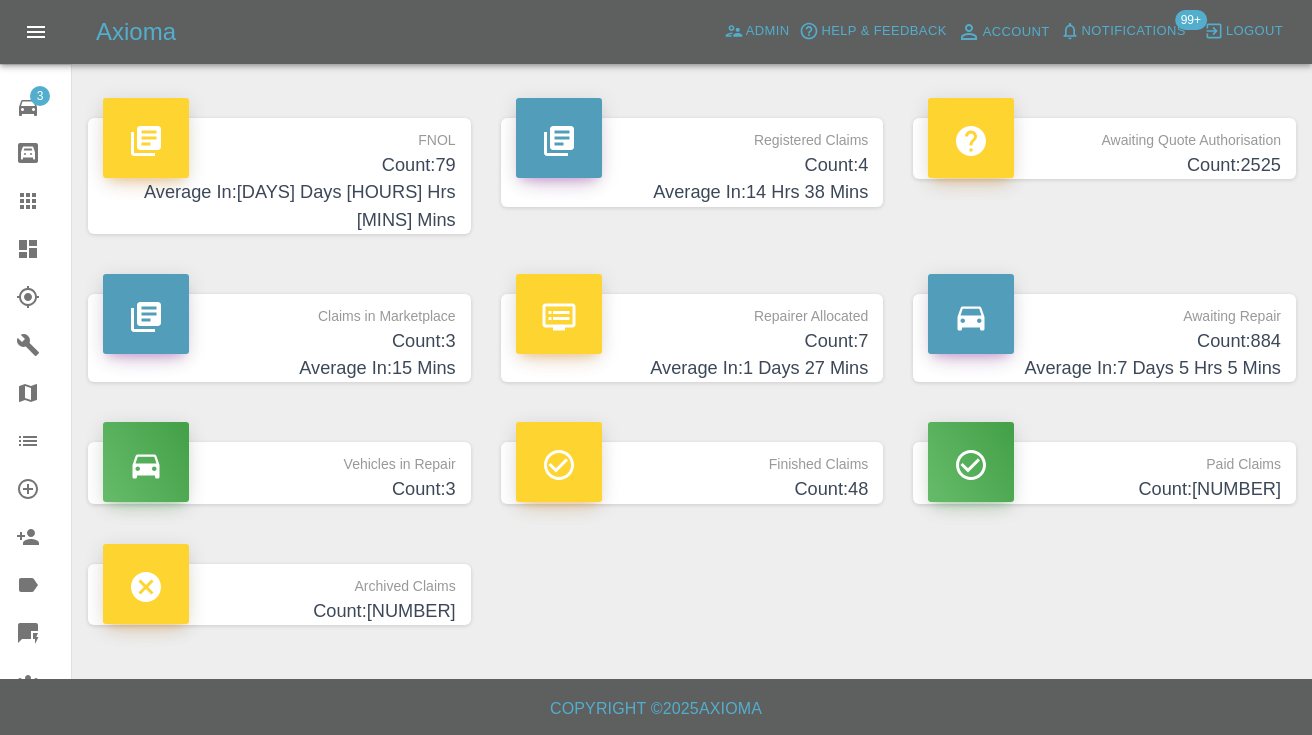 click on "Count:  884" at bounding box center (1104, 341) 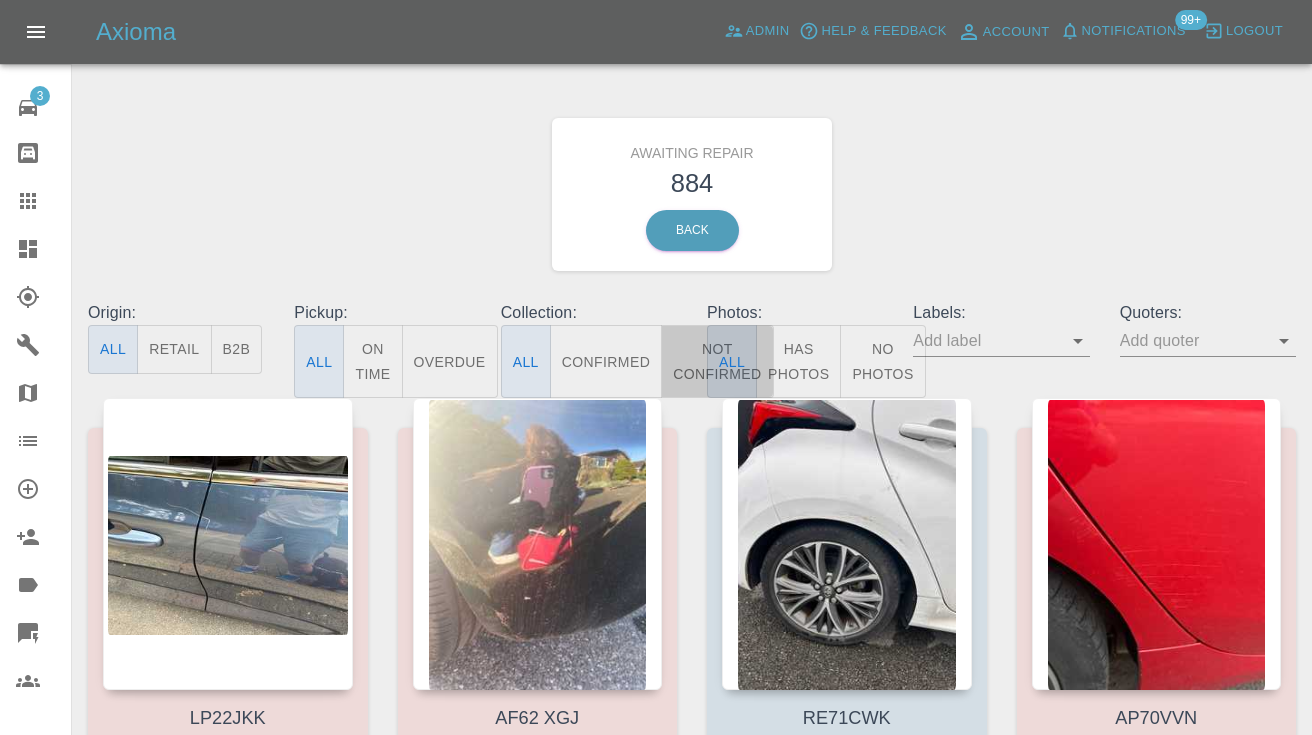 click on "Not Confirmed" at bounding box center [717, 361] 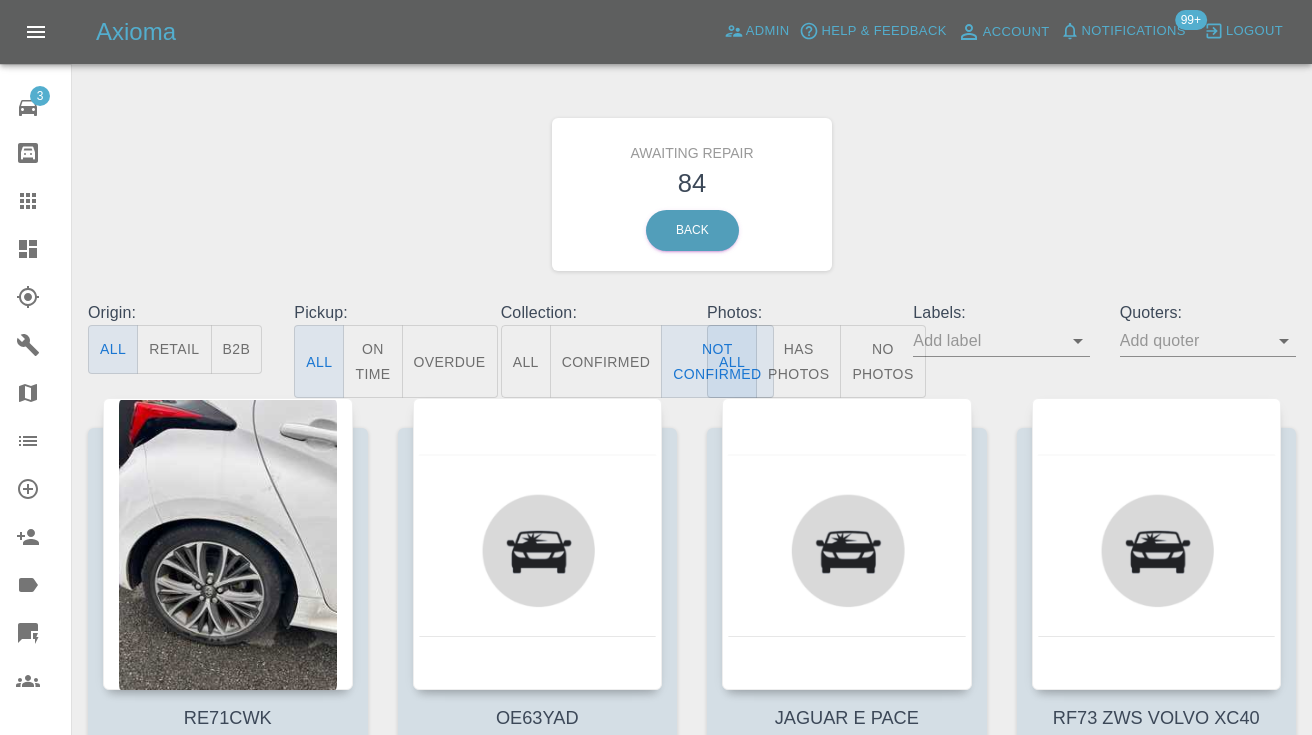 click on "Awaiting Repair 84 Back" at bounding box center (692, 194) 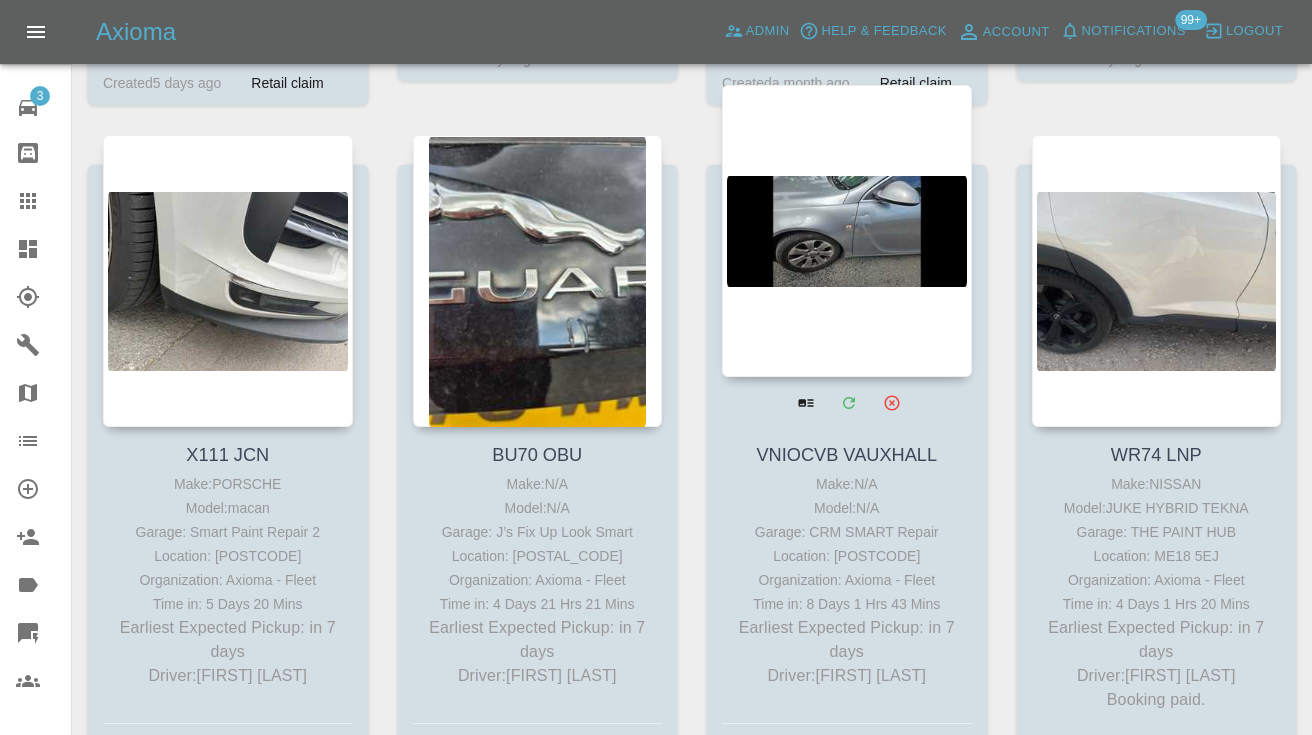 scroll, scrollTop: 5000, scrollLeft: 0, axis: vertical 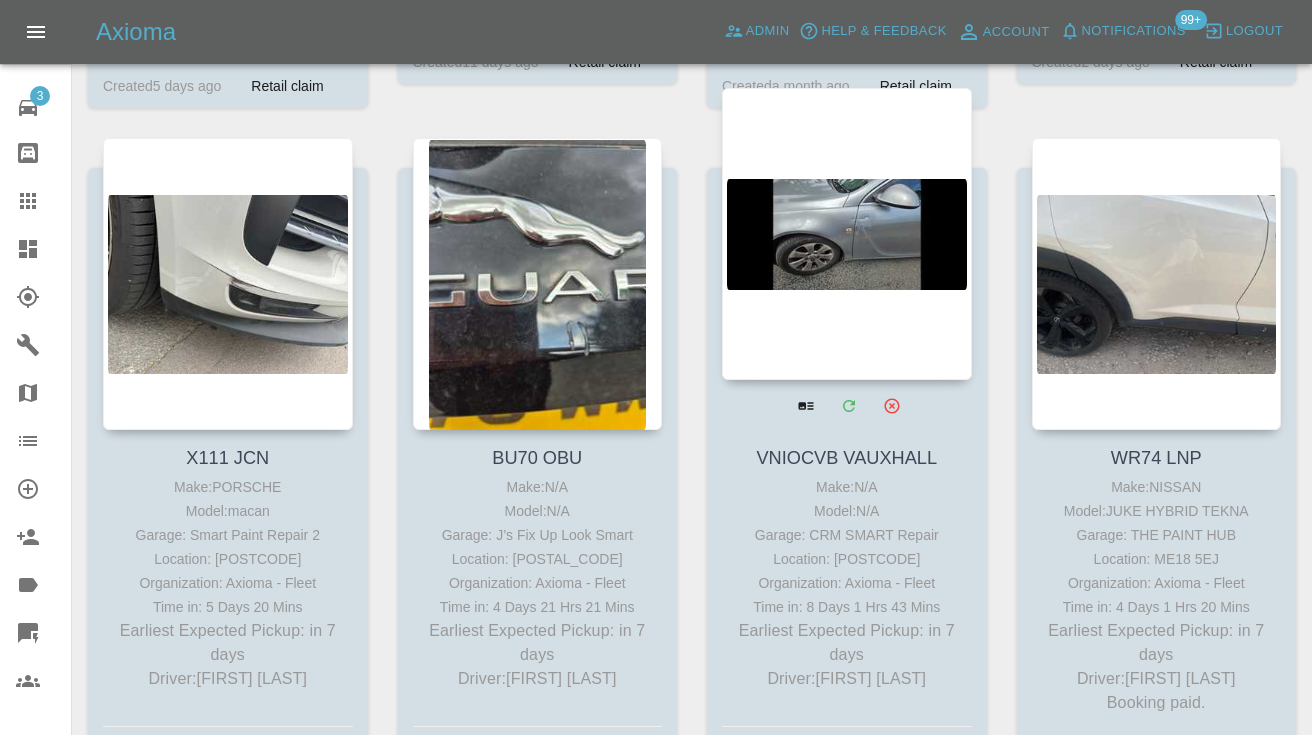 click at bounding box center (847, 234) 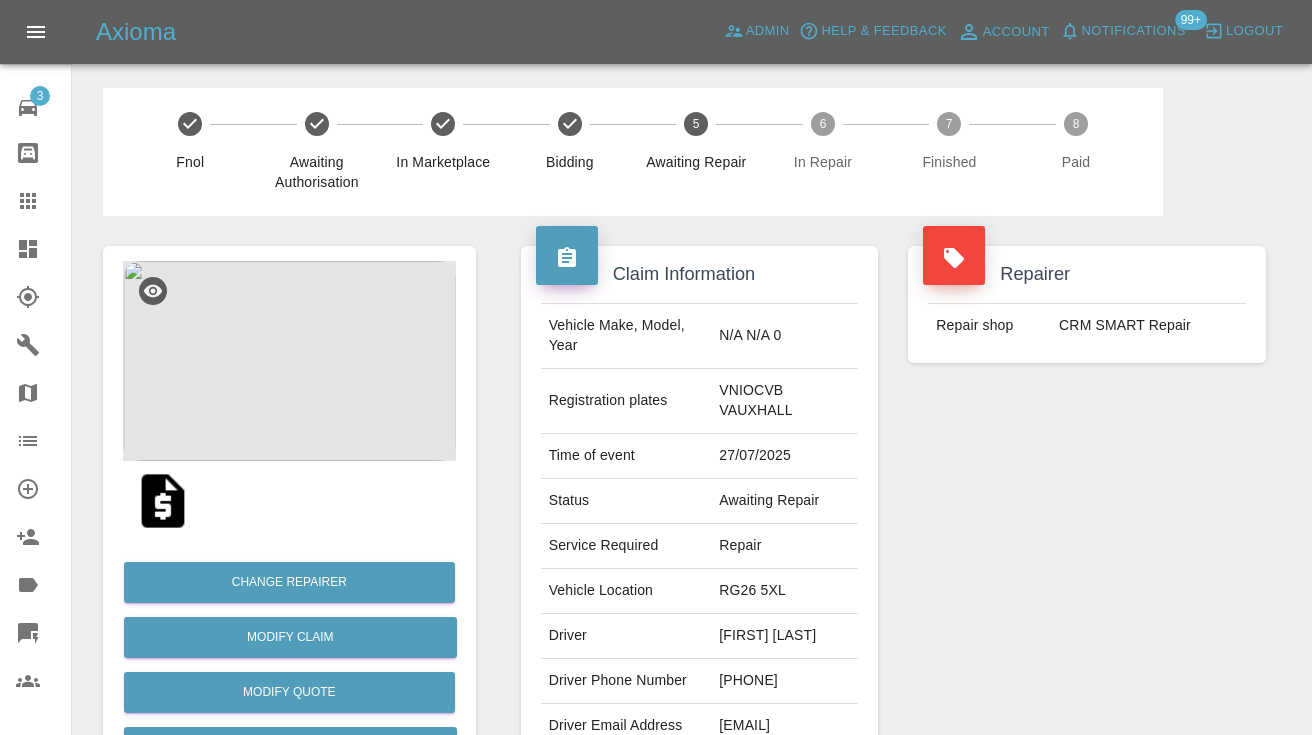 click on "07984616722" at bounding box center (784, 681) 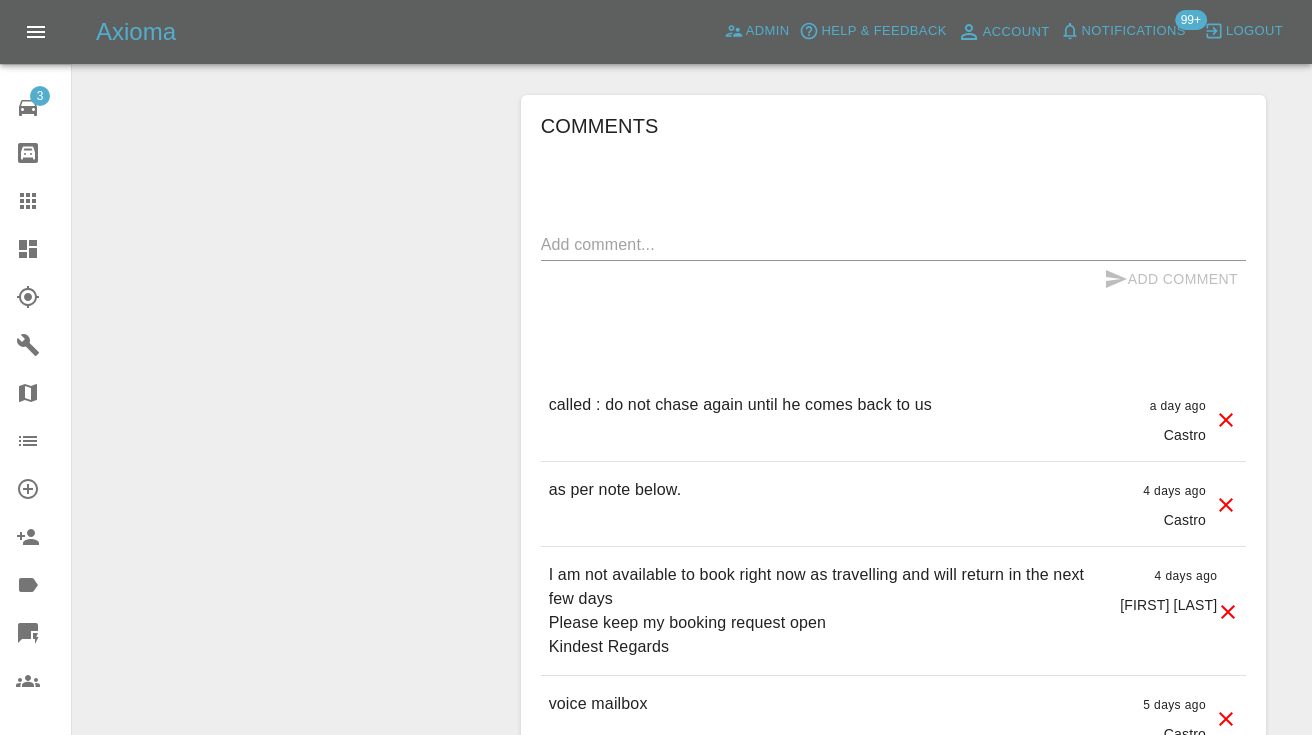 scroll, scrollTop: 1589, scrollLeft: 0, axis: vertical 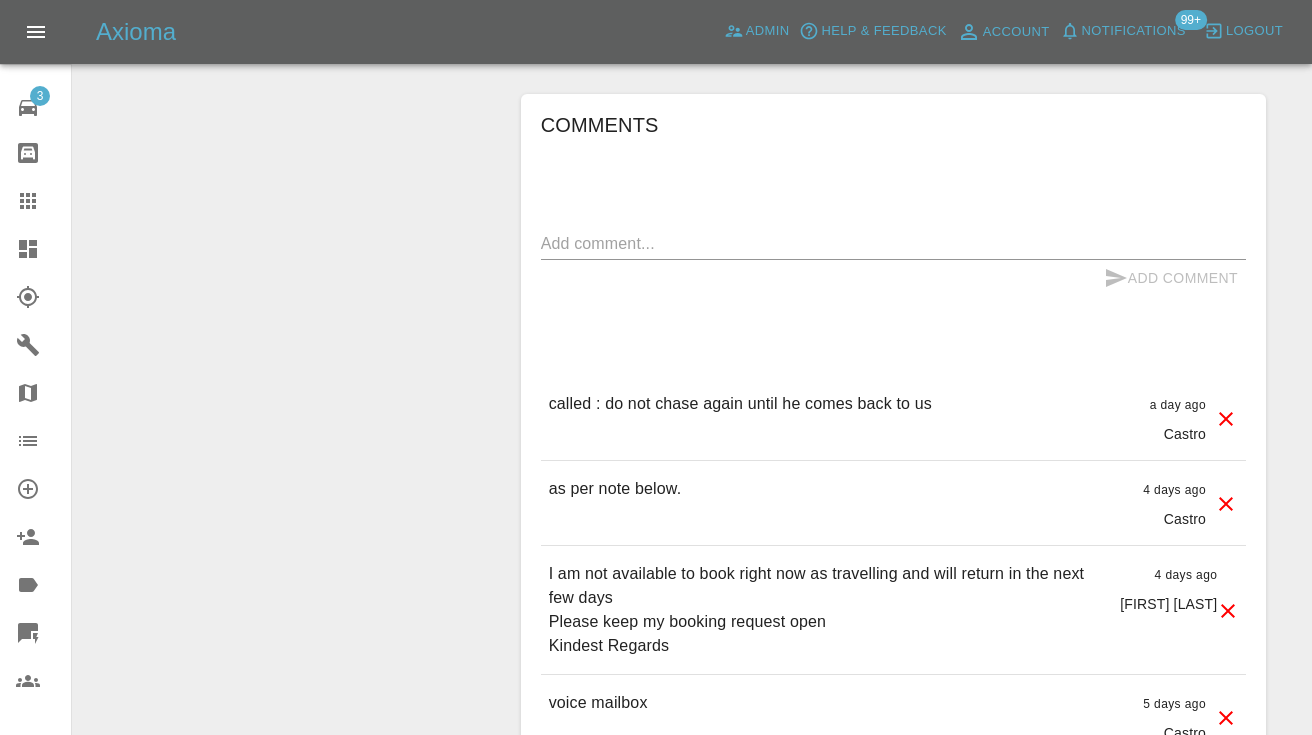 click at bounding box center [893, 243] 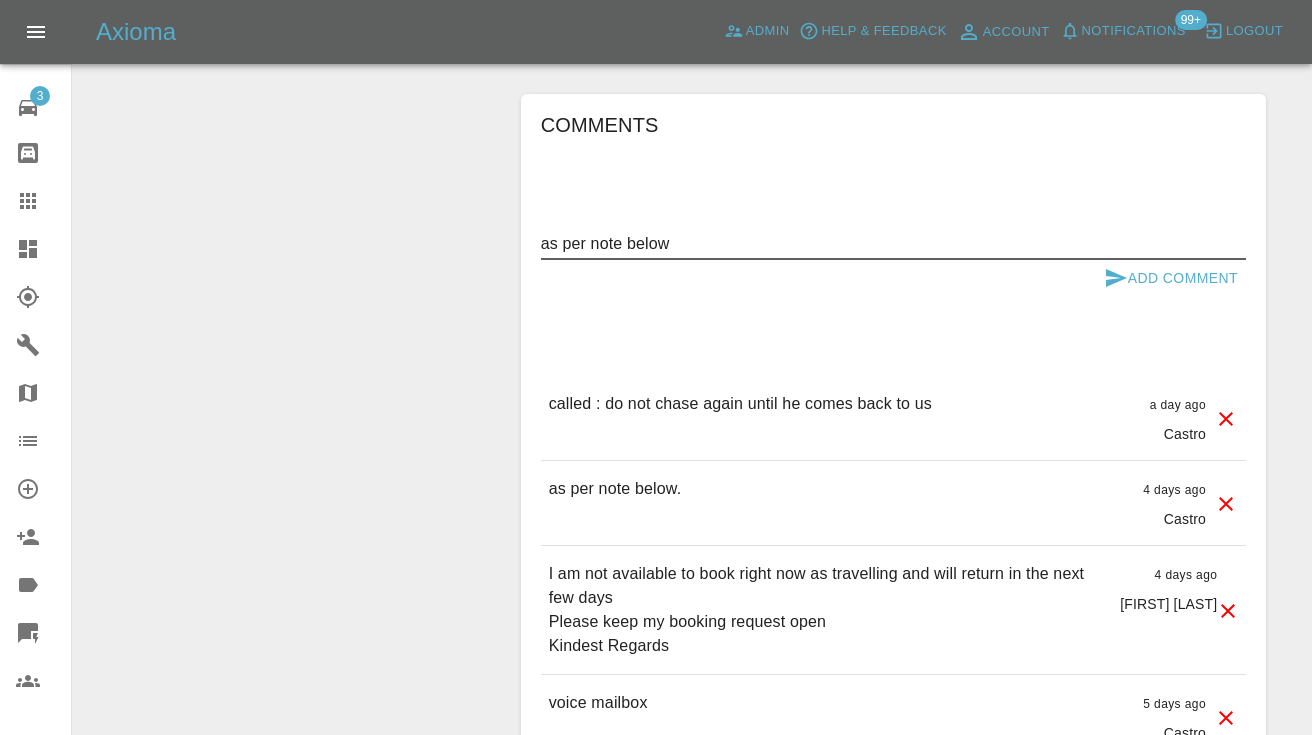 type on "as per note below" 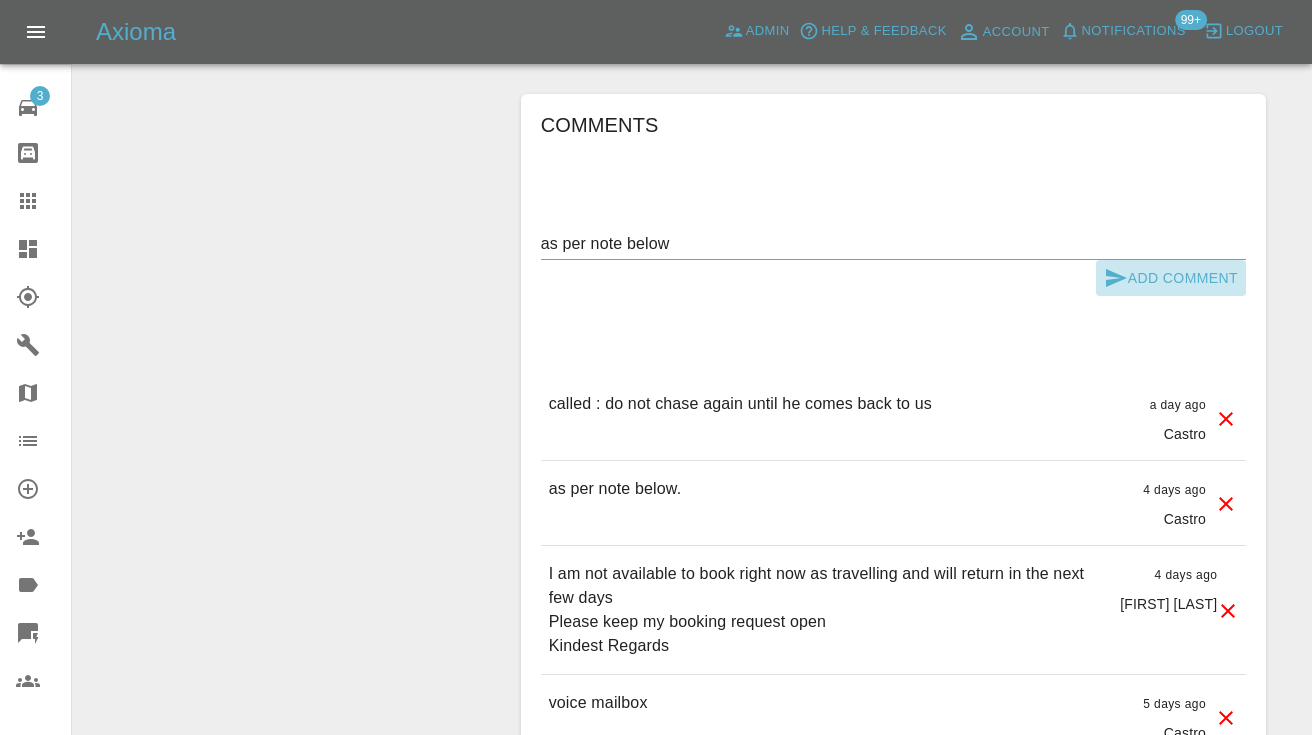 click 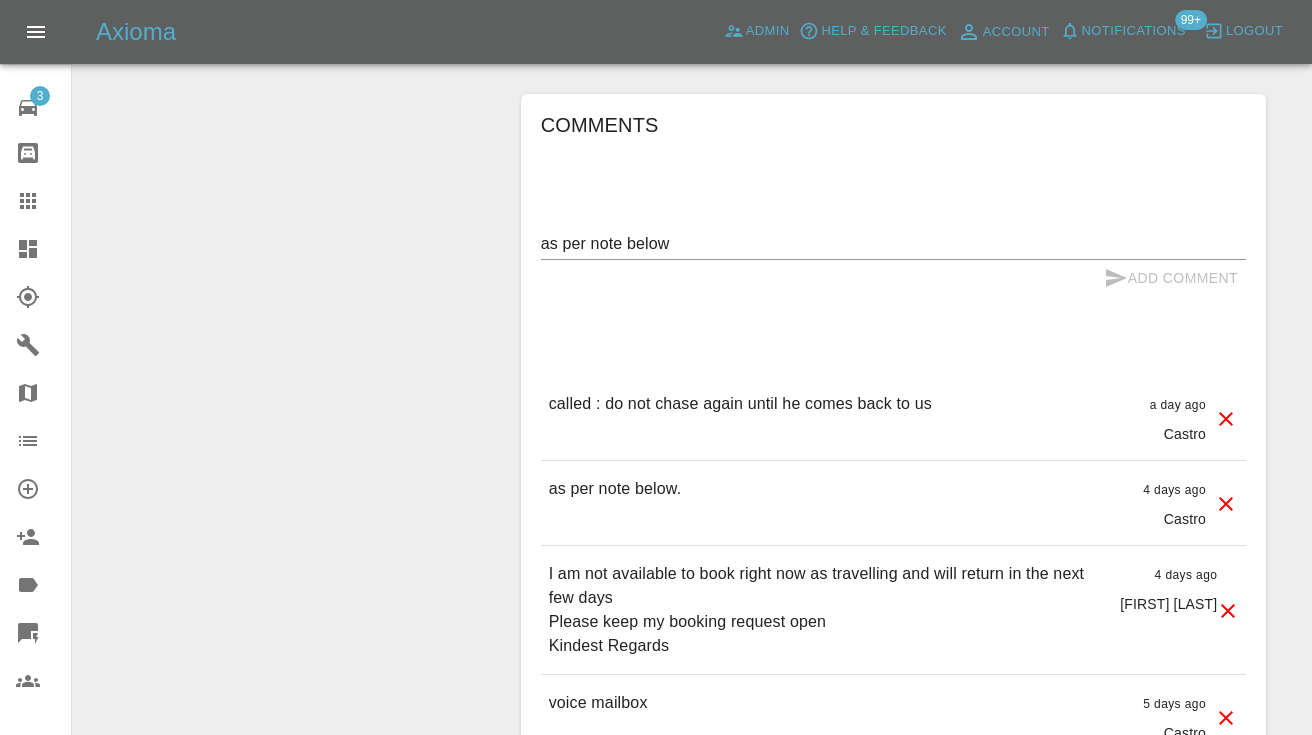 type 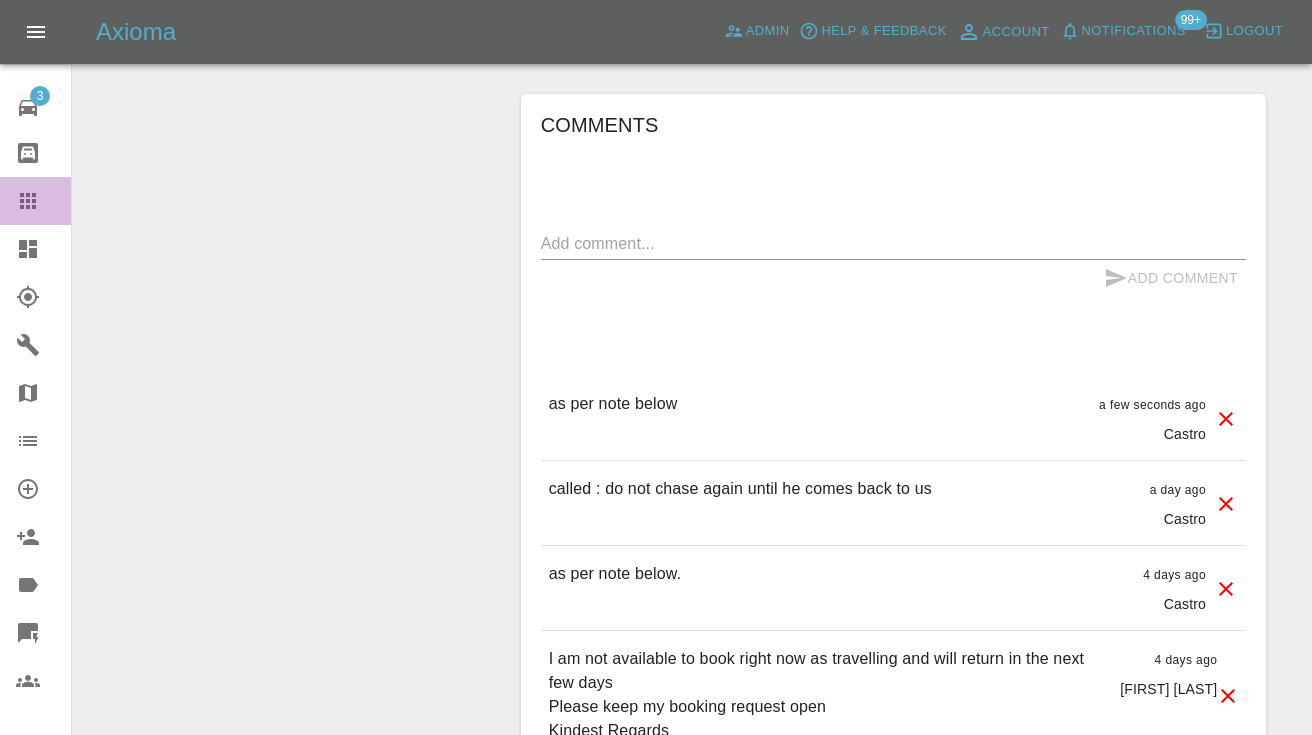 click 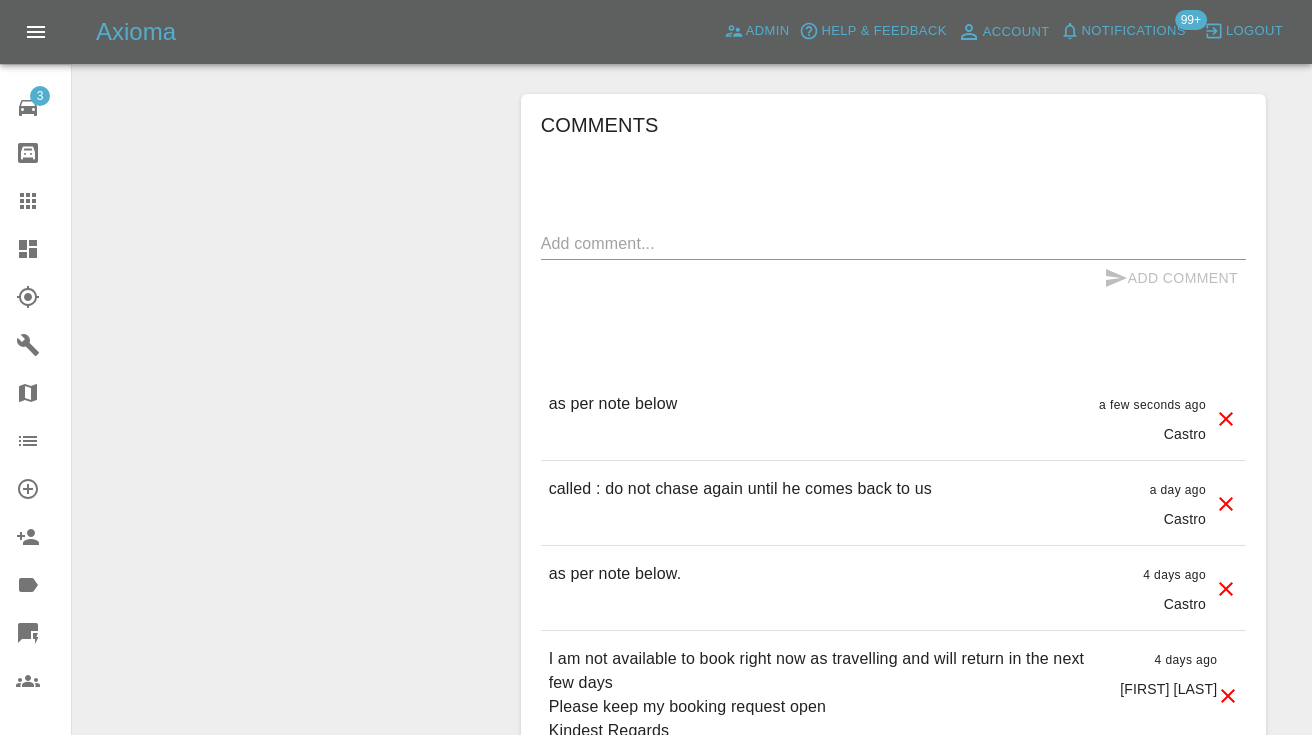 scroll, scrollTop: 150, scrollLeft: 0, axis: vertical 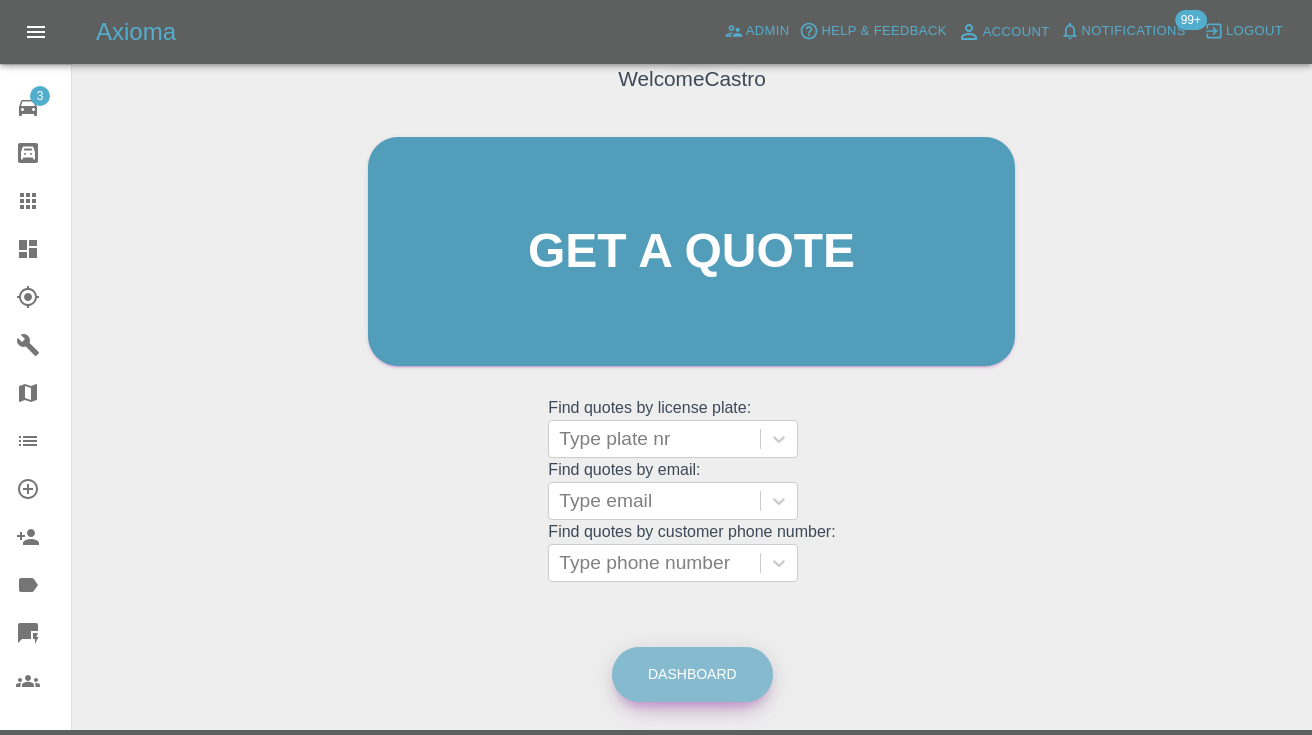 click on "Dashboard" at bounding box center [692, 674] 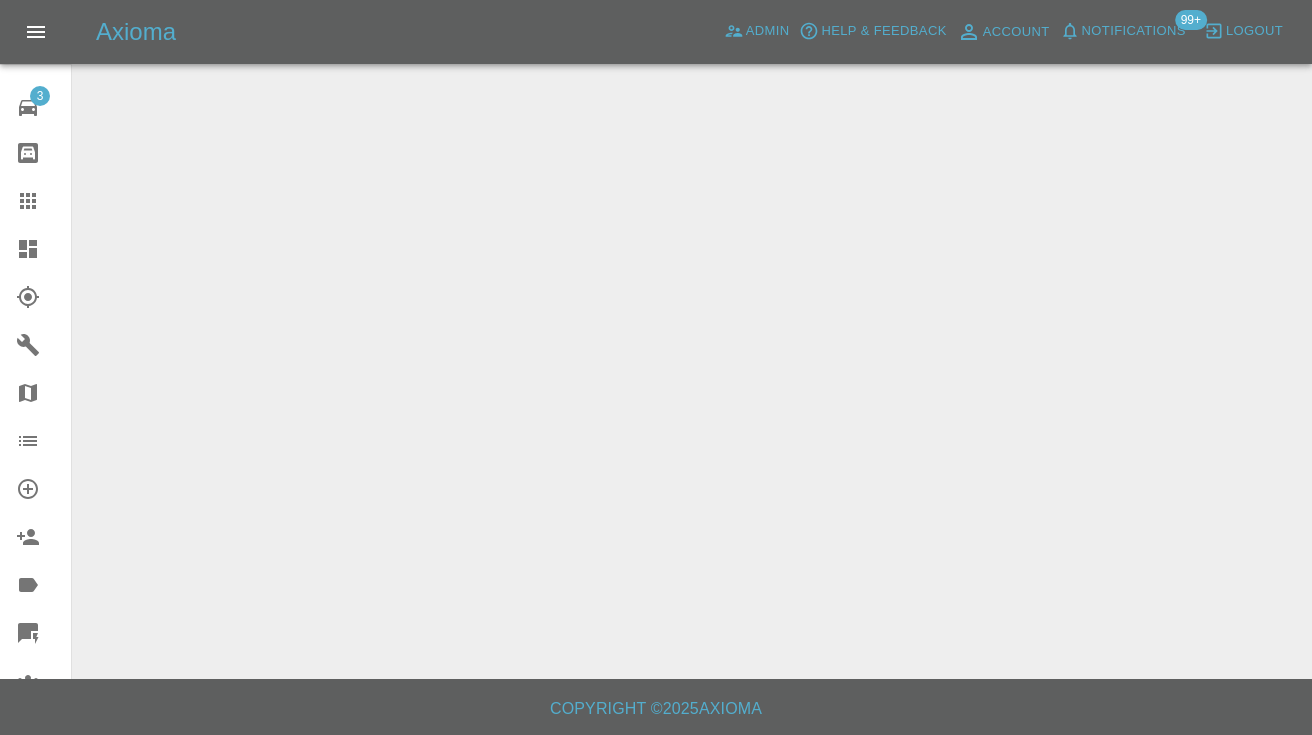 scroll, scrollTop: 0, scrollLeft: 0, axis: both 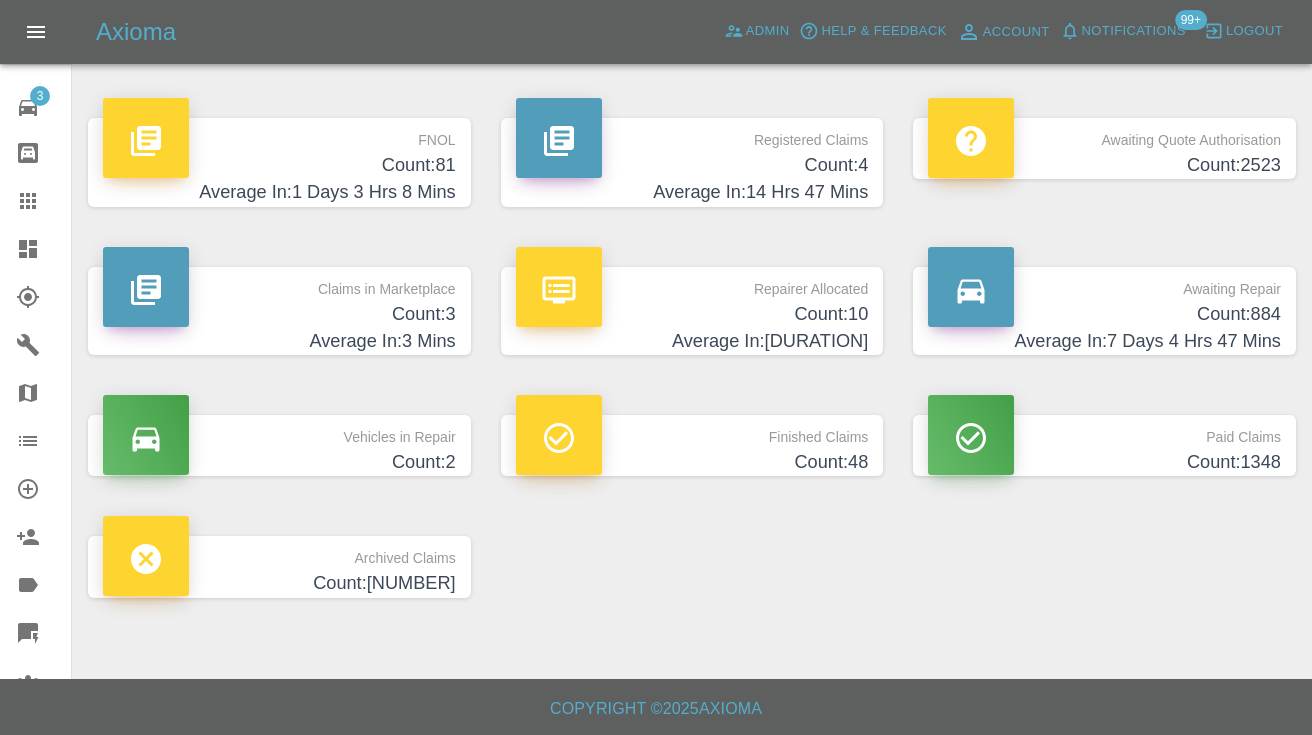 click on "Awaiting Repair" at bounding box center (1104, 284) 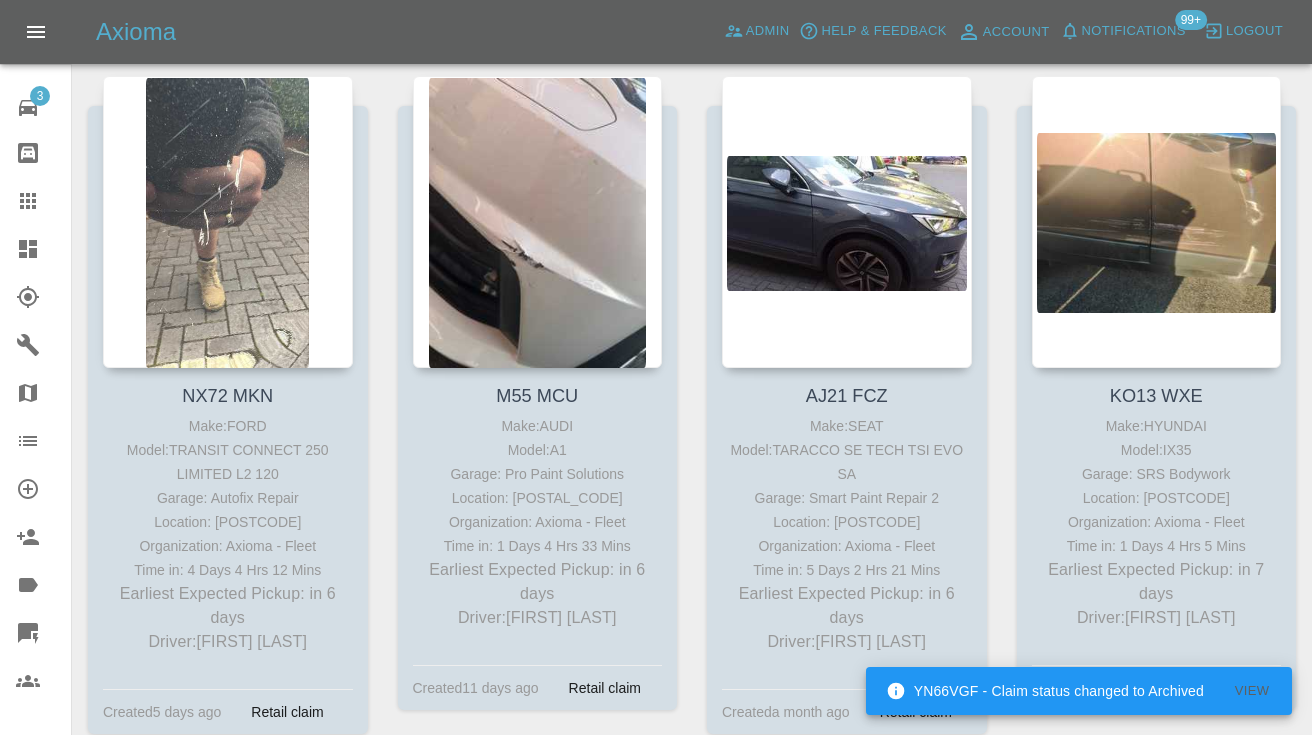 scroll, scrollTop: 4387, scrollLeft: 0, axis: vertical 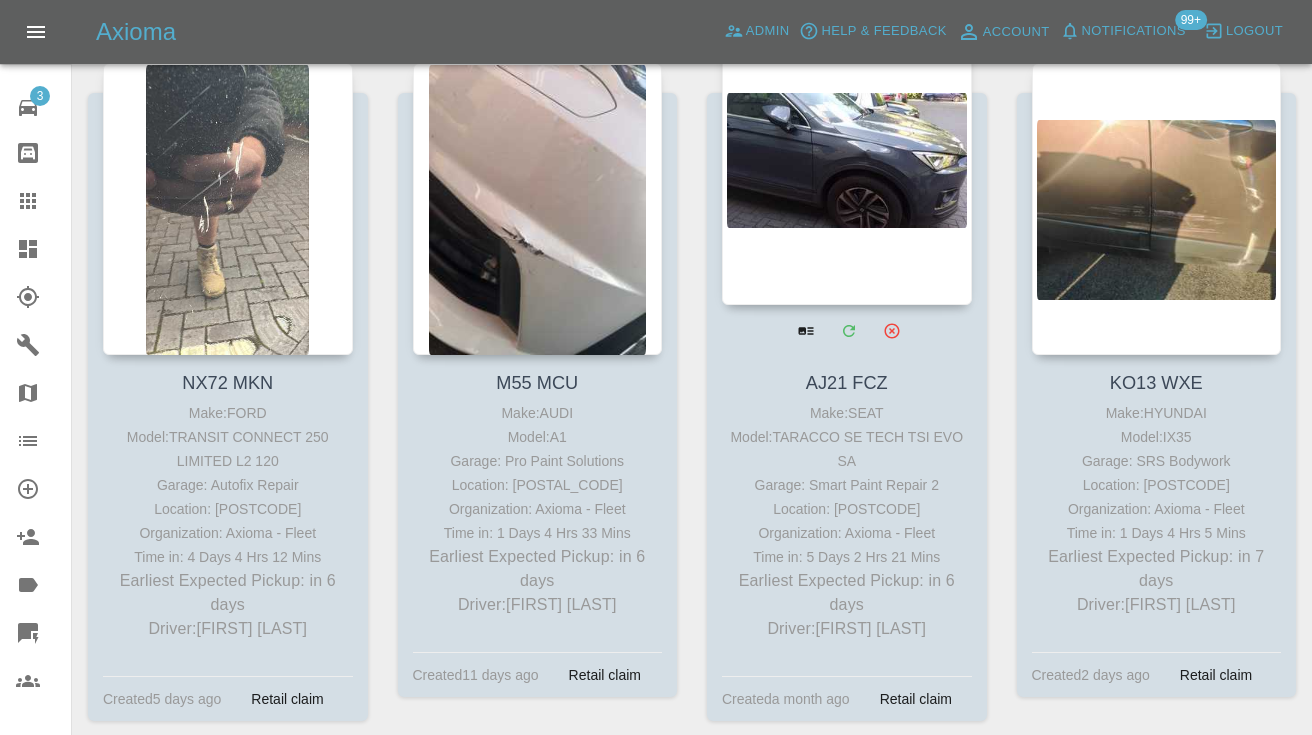click at bounding box center (847, 159) 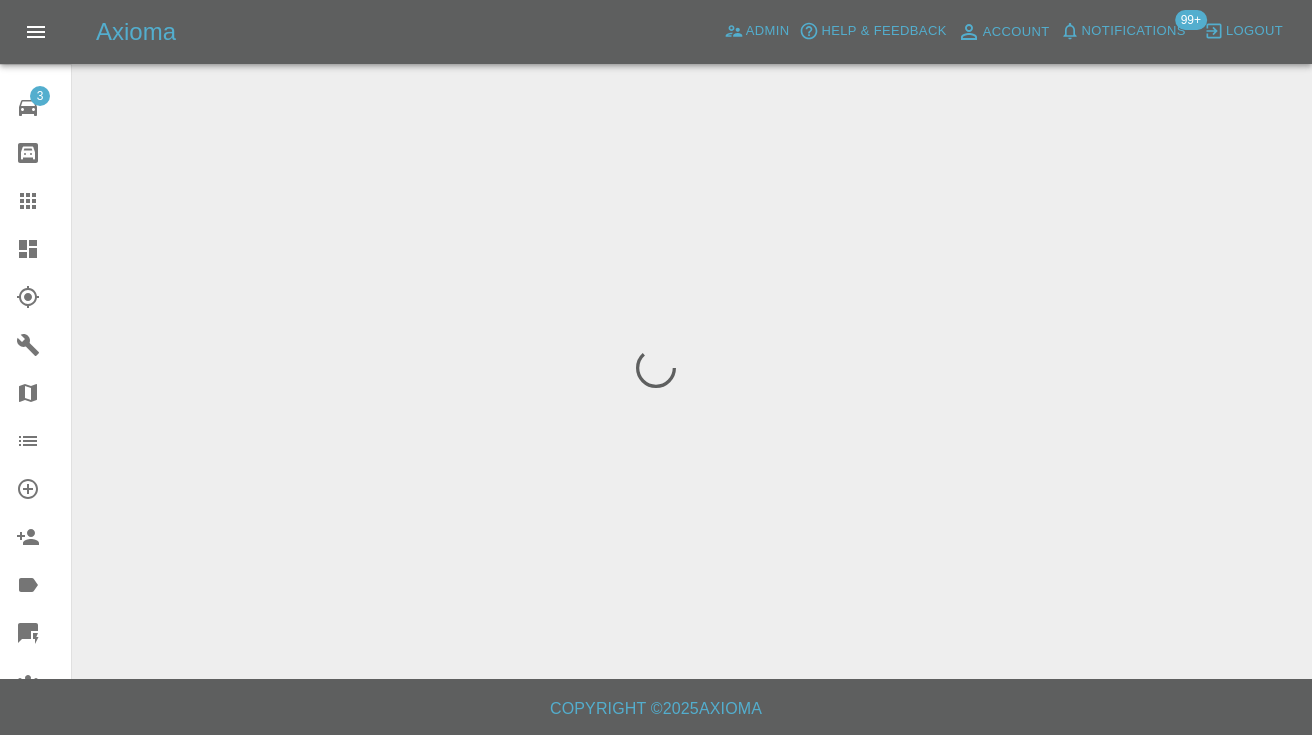 scroll, scrollTop: 0, scrollLeft: 0, axis: both 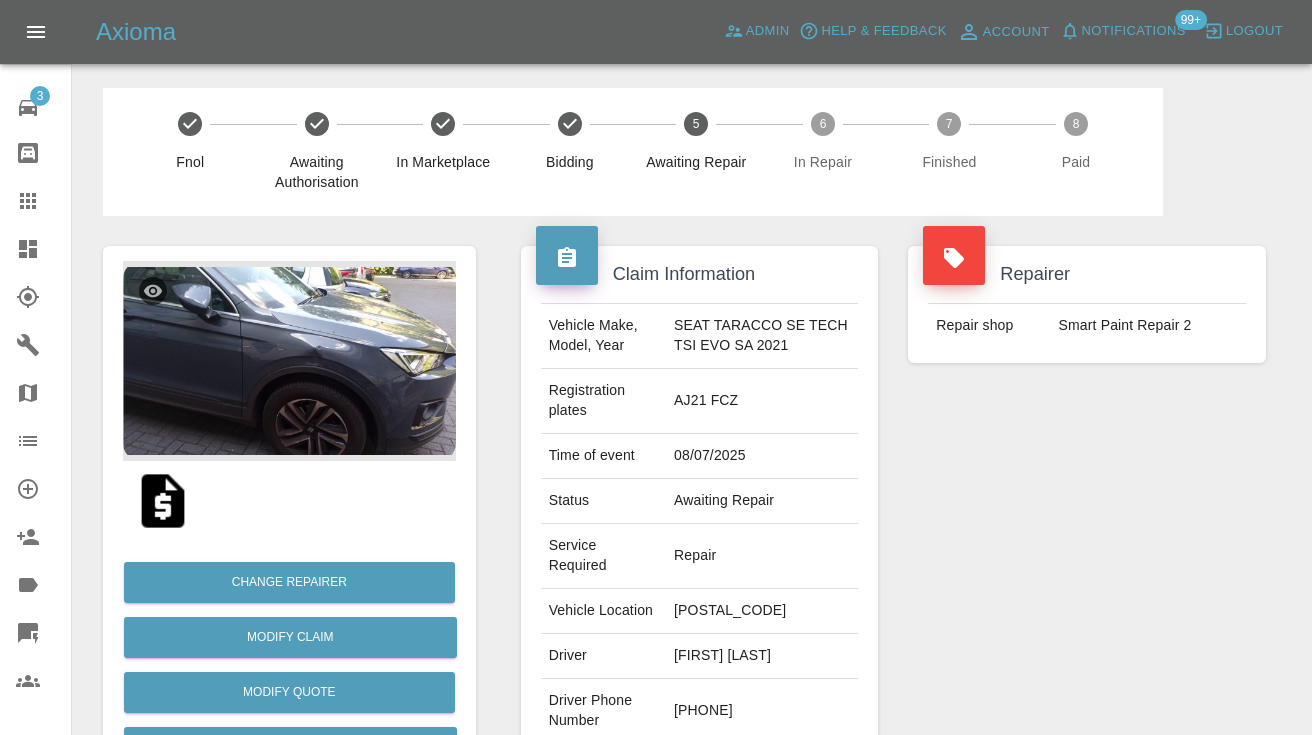click on "[PHONE]" at bounding box center [762, 711] 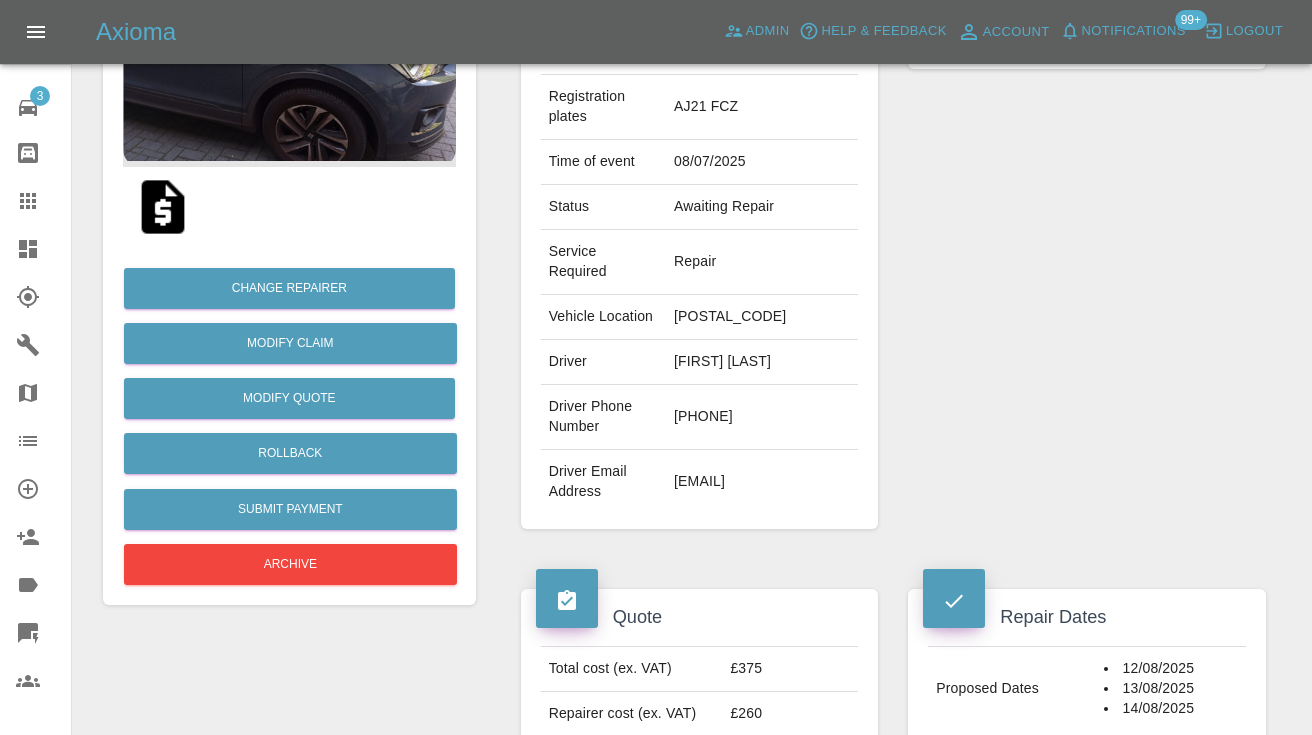 scroll, scrollTop: 291, scrollLeft: 0, axis: vertical 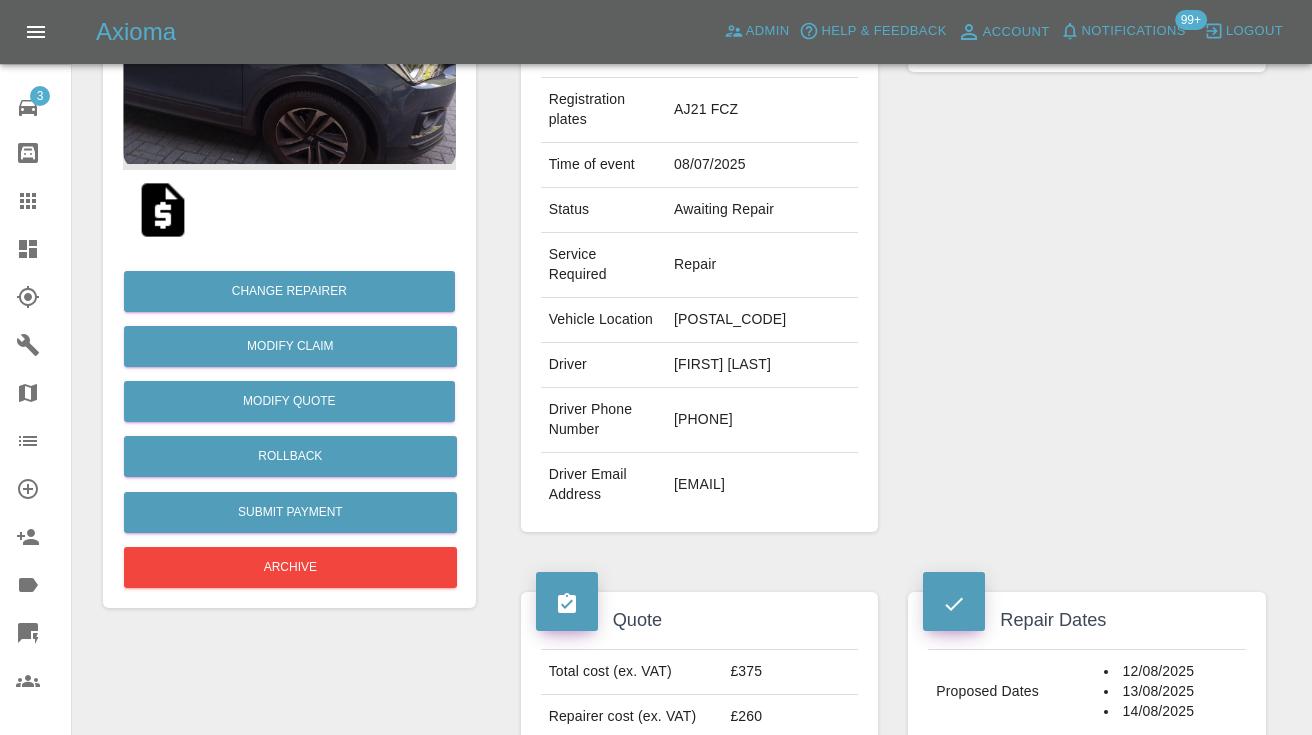 click on "[PHONE]" at bounding box center [762, 420] 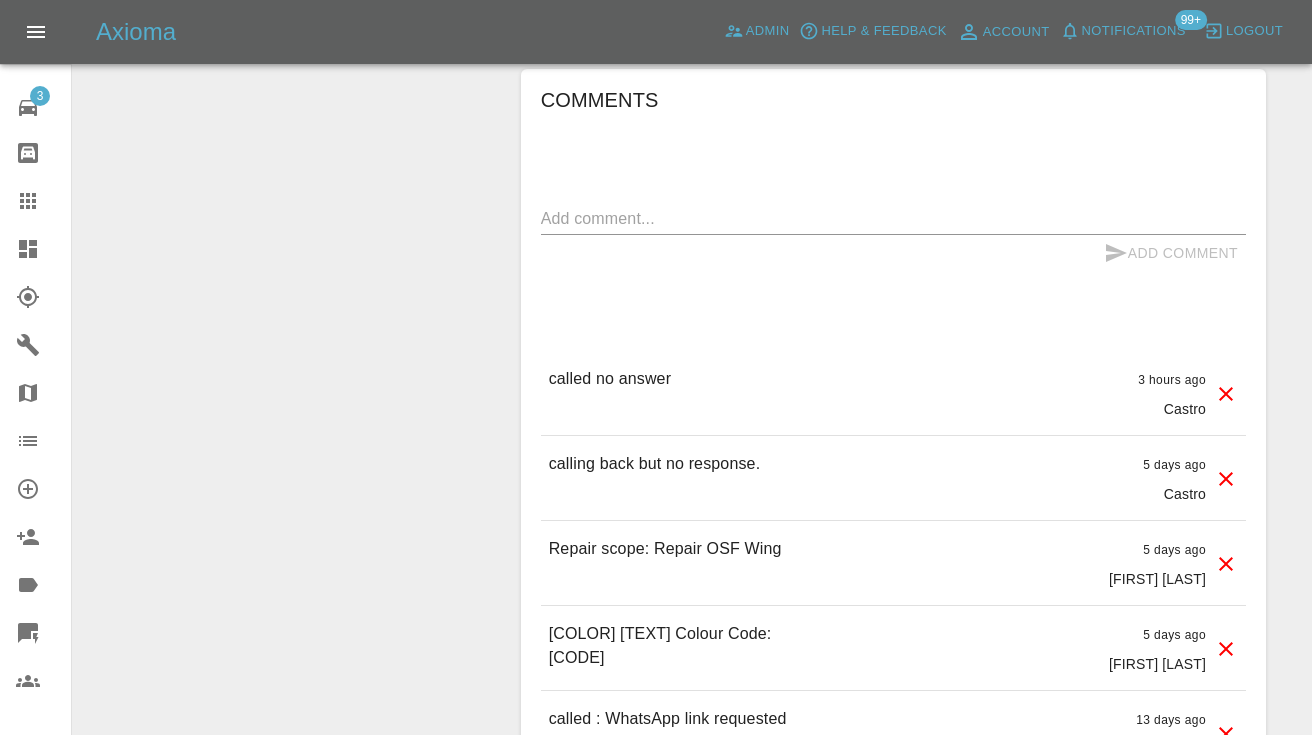scroll, scrollTop: 1636, scrollLeft: 0, axis: vertical 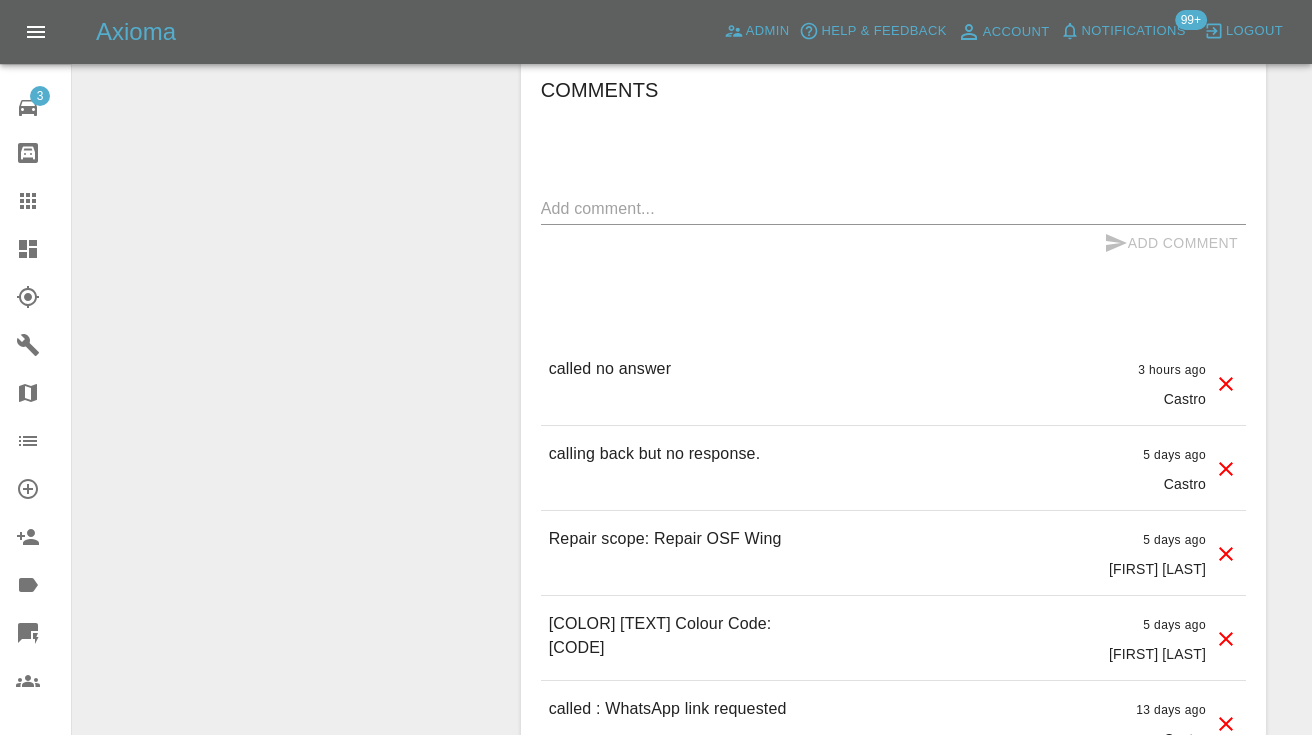 click at bounding box center [893, 208] 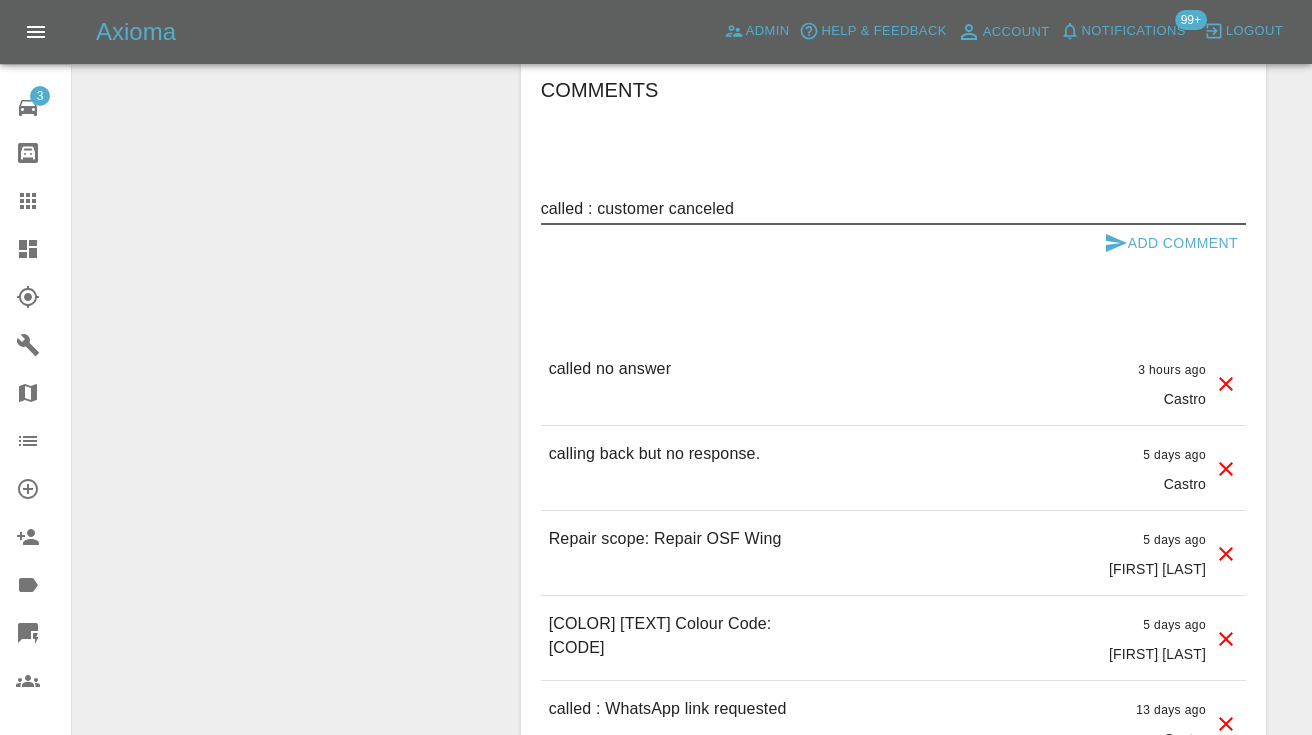 type on "called : customer canceled" 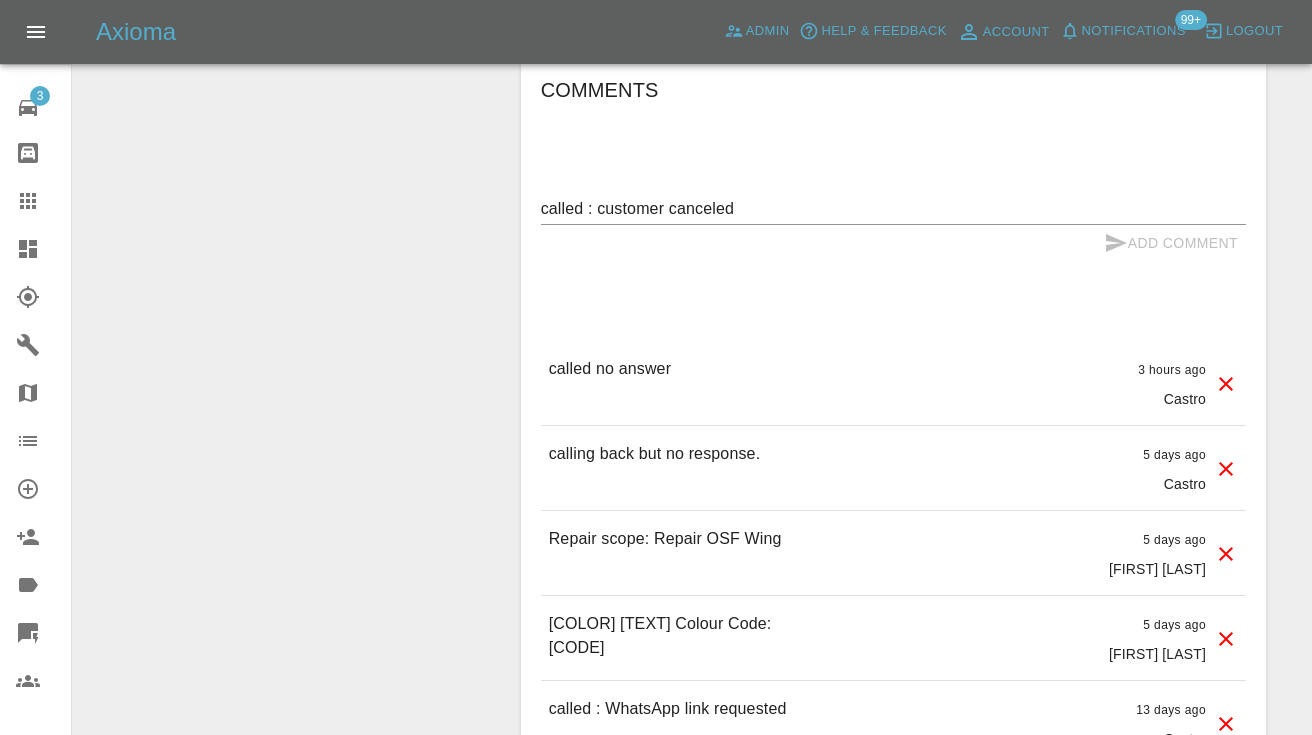 type 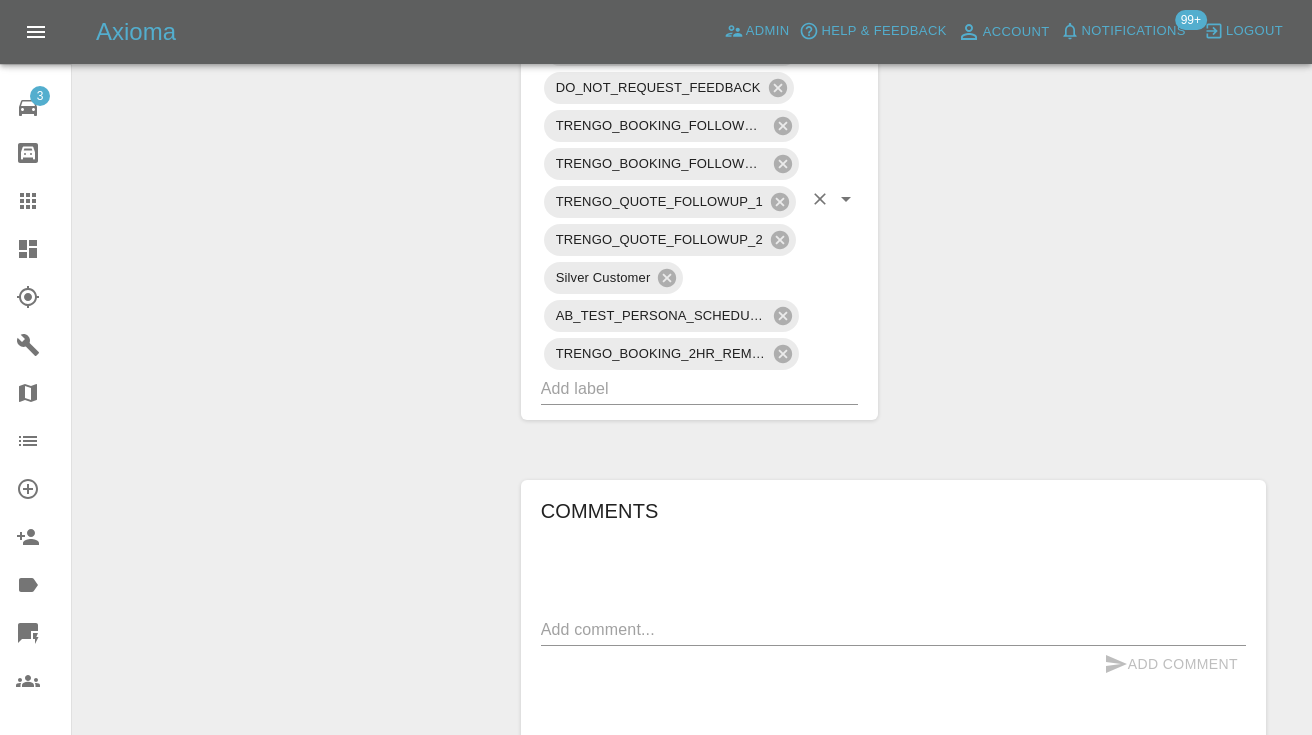 scroll, scrollTop: 1192, scrollLeft: 0, axis: vertical 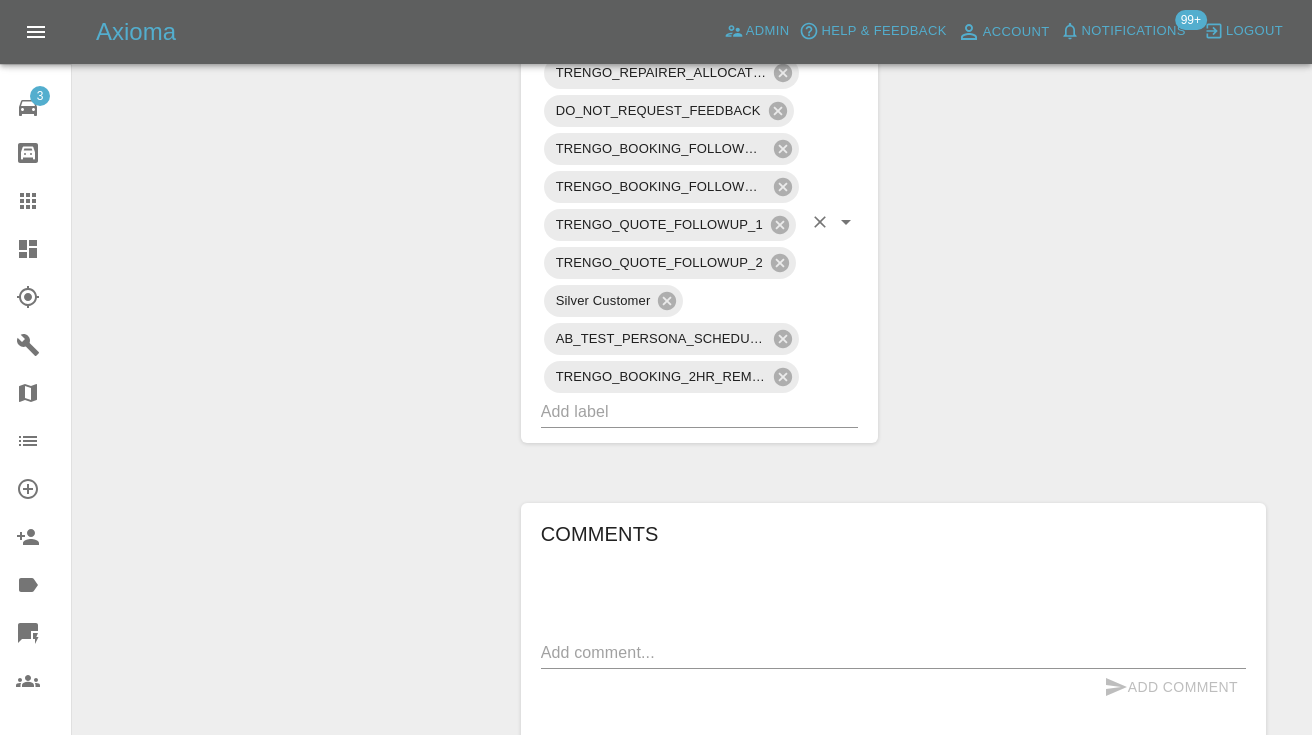 click at bounding box center [672, 411] 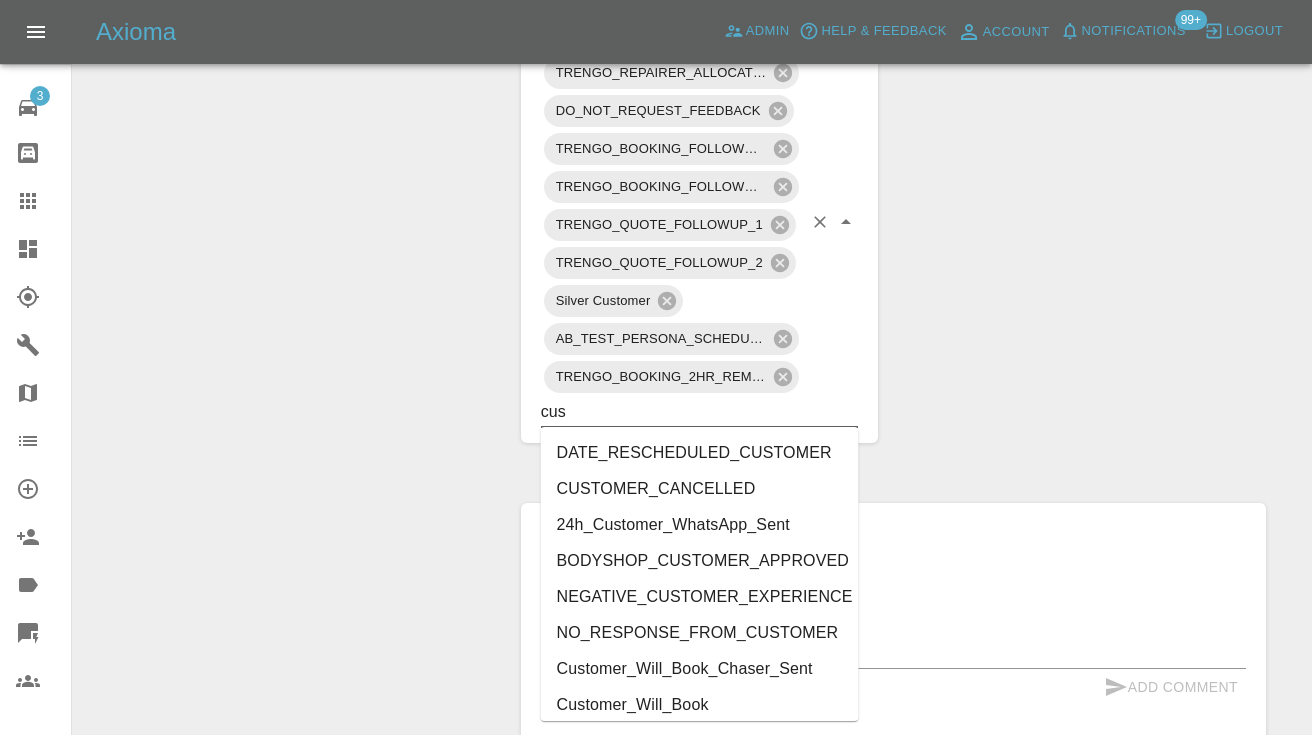 type on "cust" 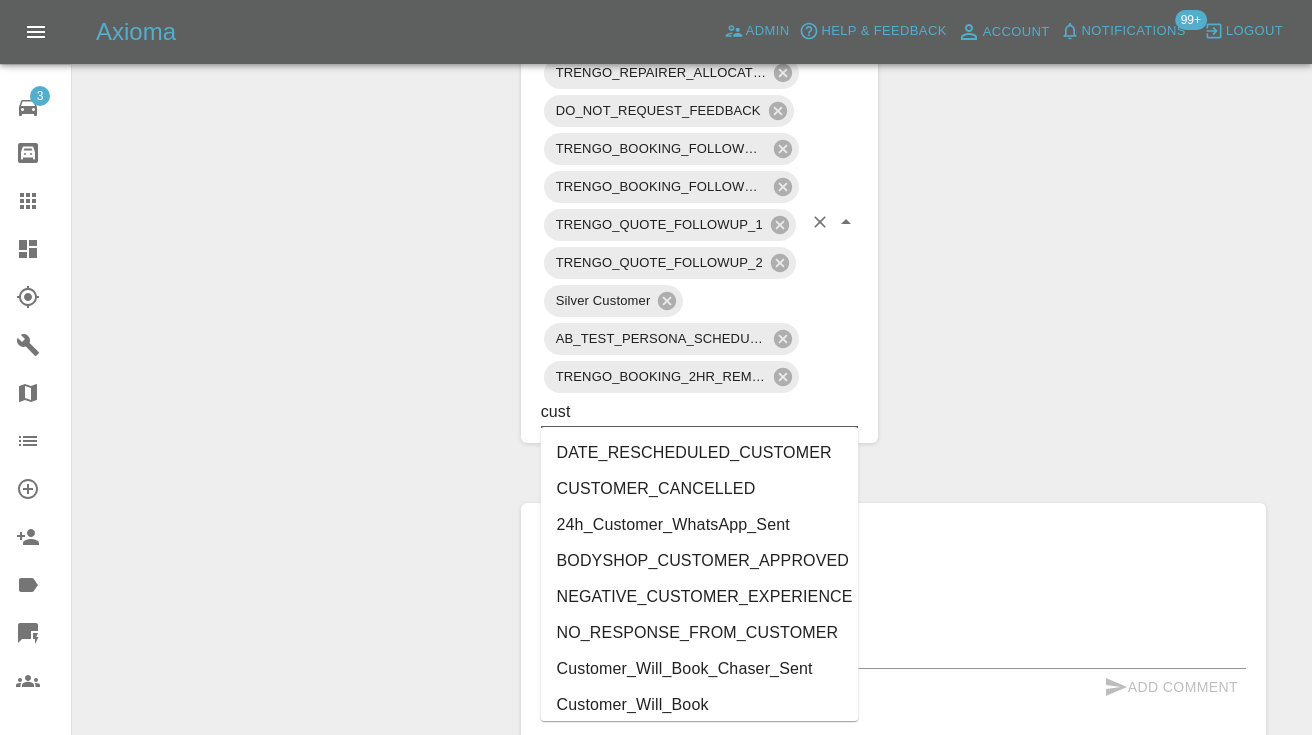 click on "CUSTOMER_CANCELLED" at bounding box center [700, 489] 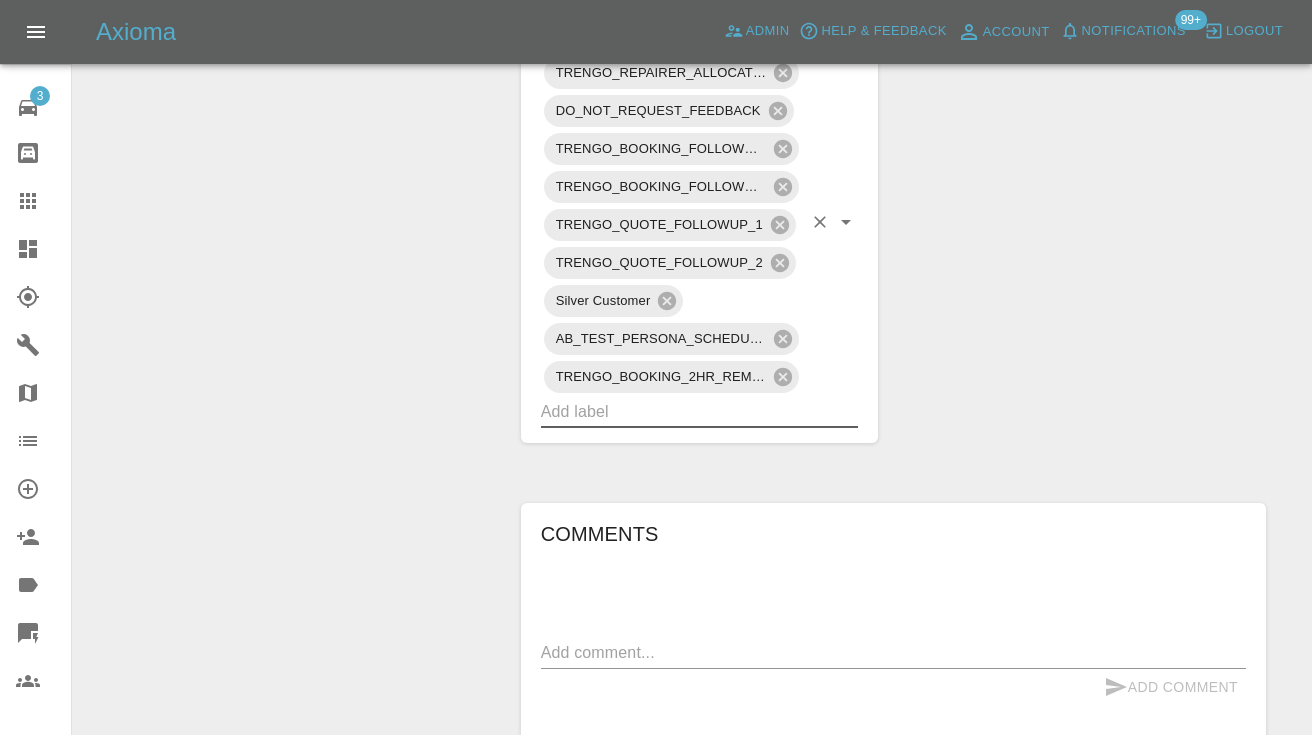 click on "Change Repairer Modify Claim Modify Quote Rollback Submit Payment Archive" at bounding box center (289, 381) 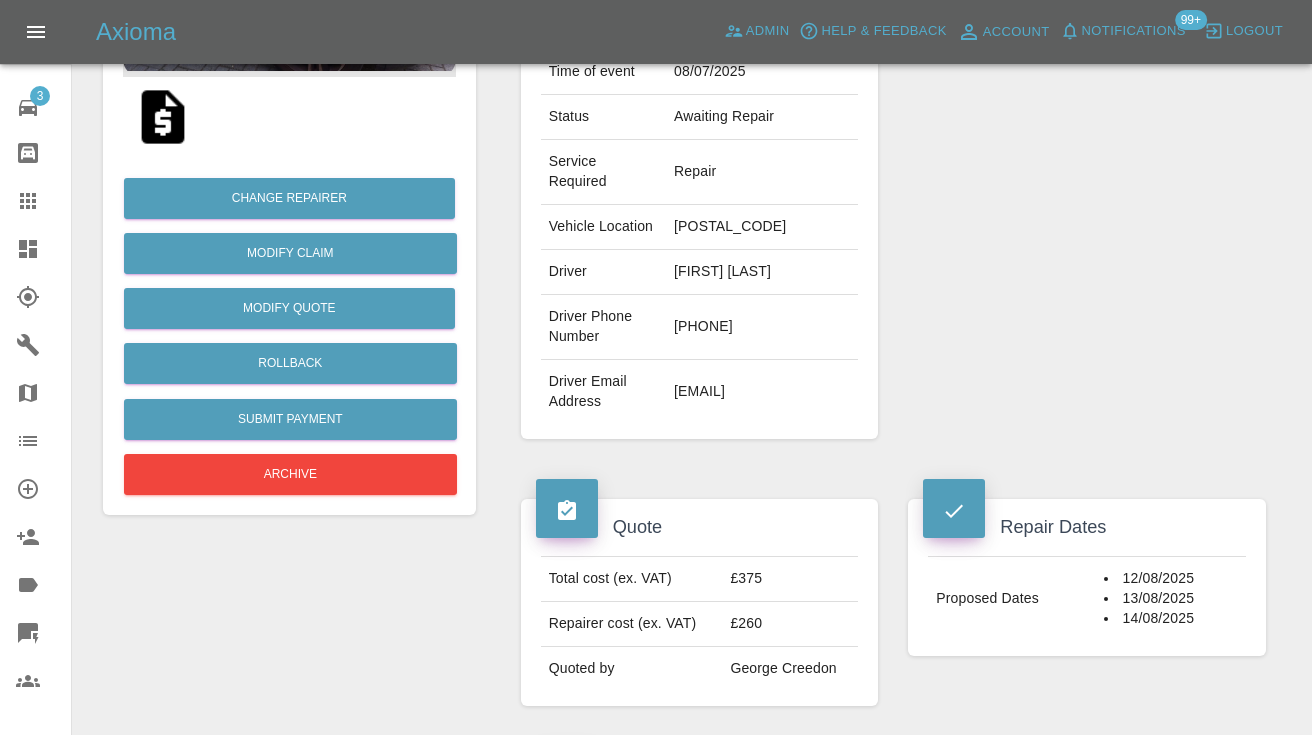 scroll, scrollTop: 376, scrollLeft: 0, axis: vertical 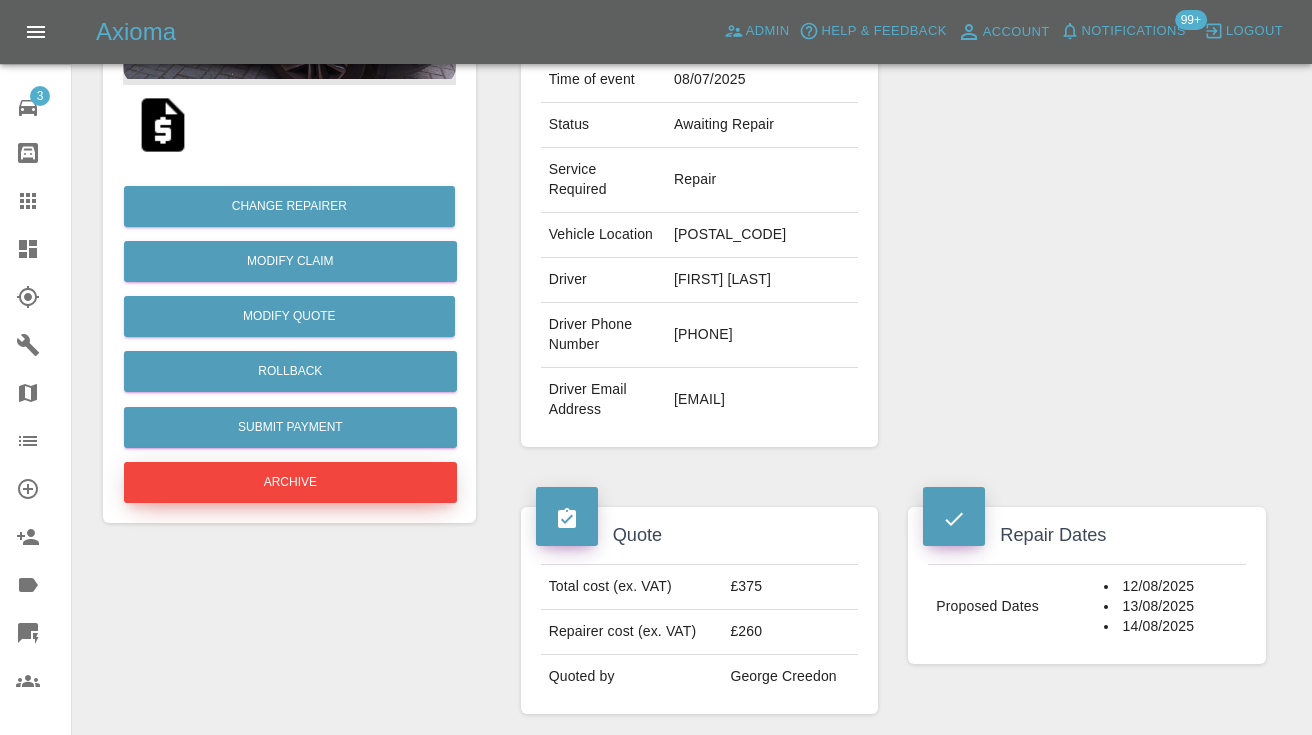 click on "Archive" at bounding box center (290, 482) 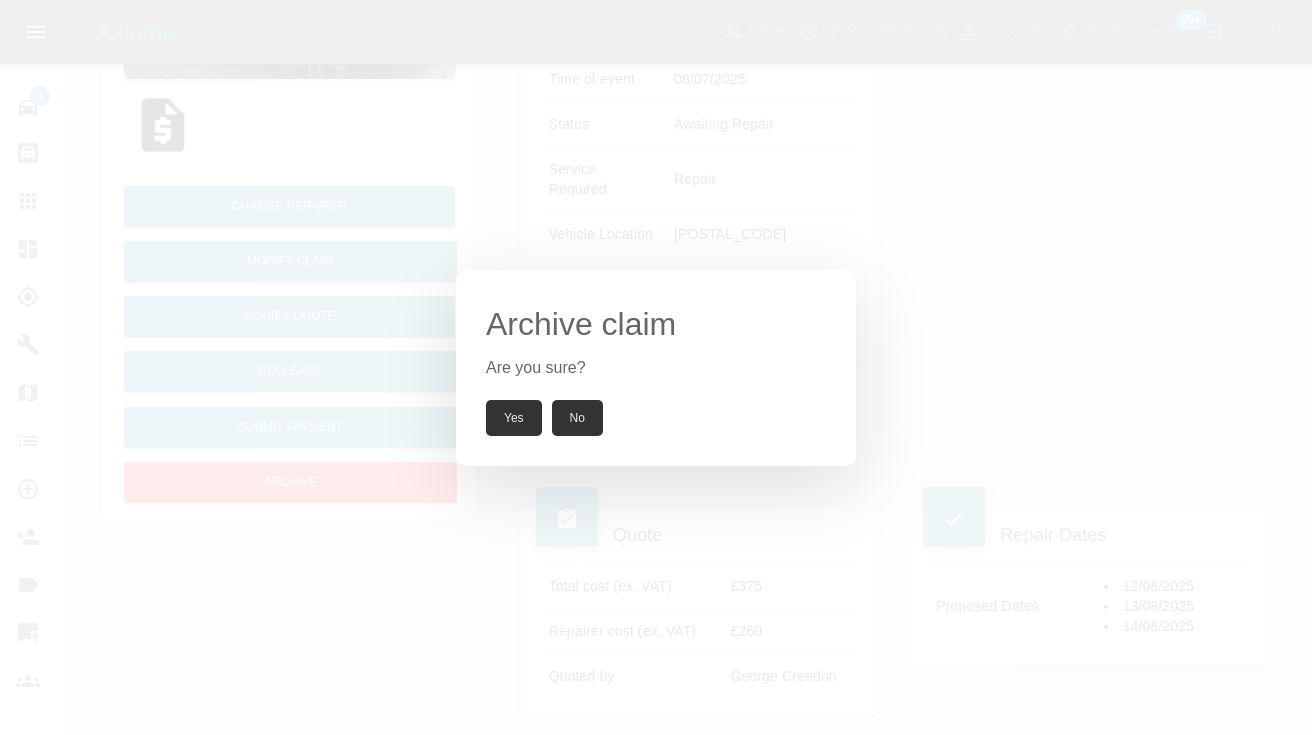 click on "Yes" at bounding box center [514, 418] 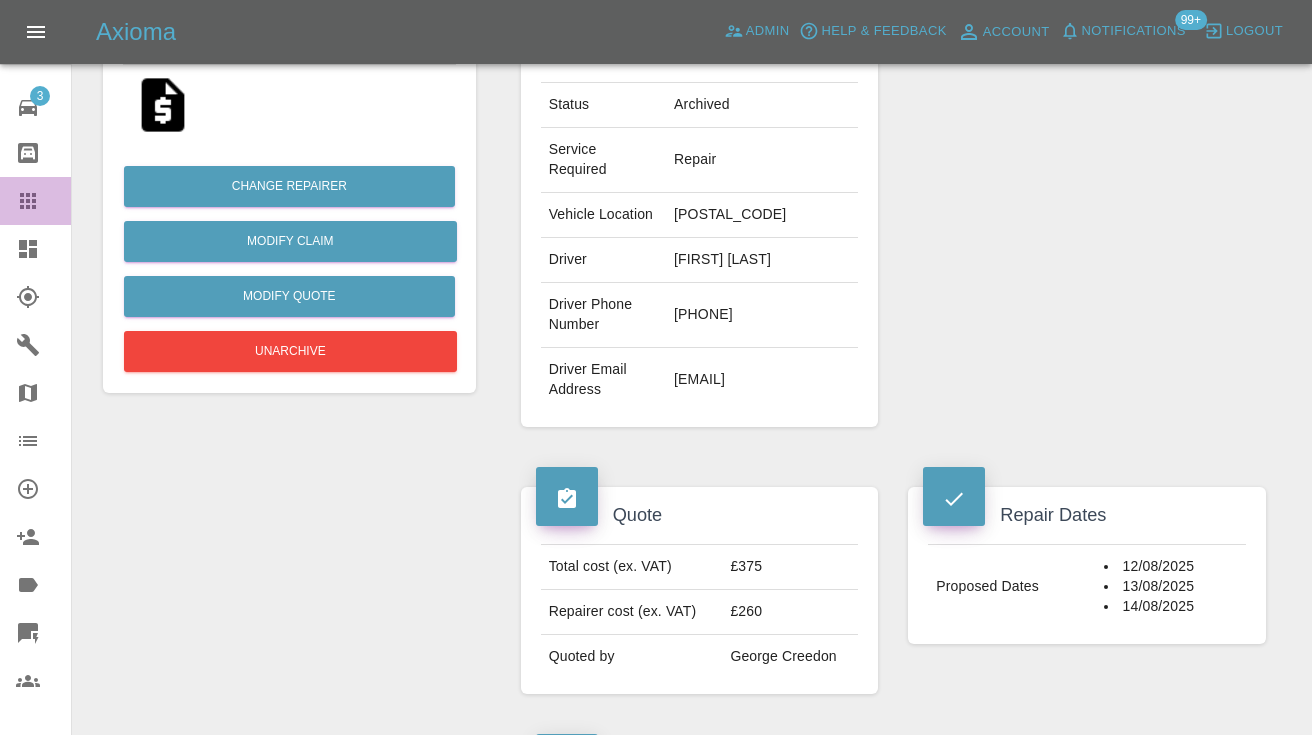 click 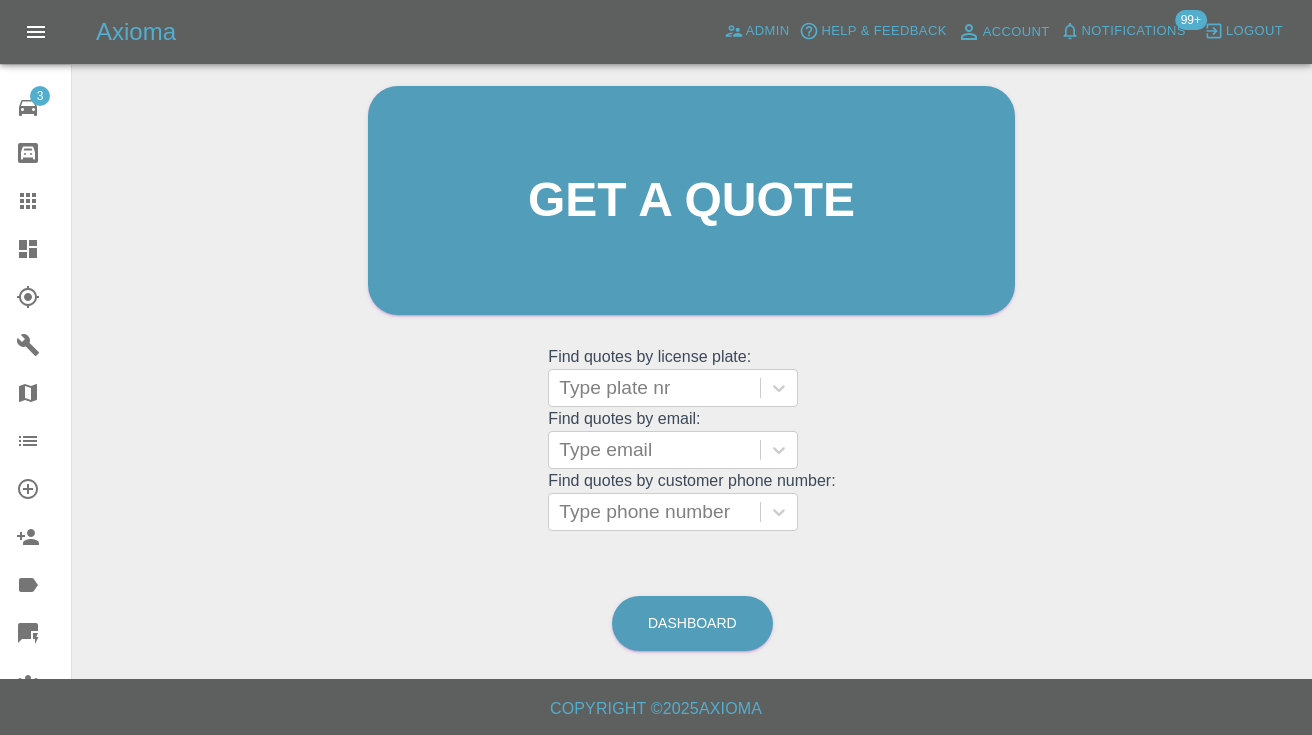 scroll, scrollTop: 200, scrollLeft: 0, axis: vertical 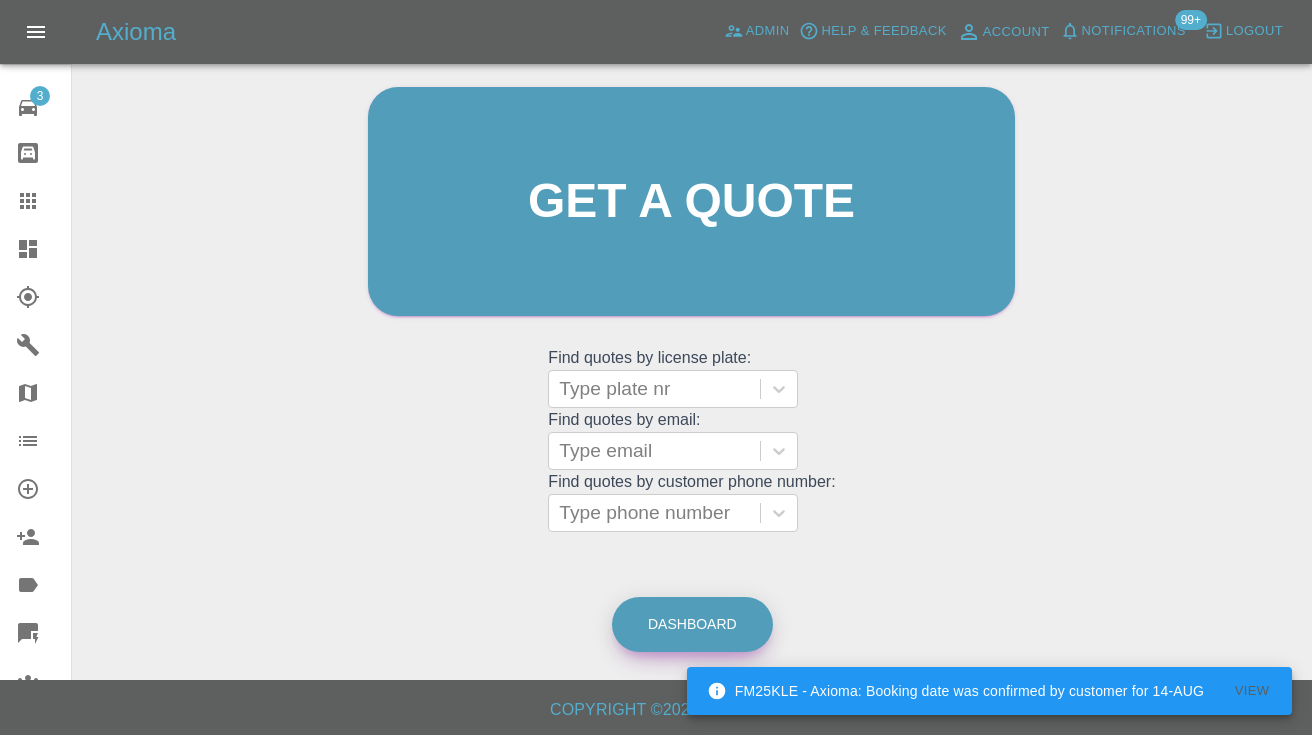 click on "Dashboard" at bounding box center (692, 624) 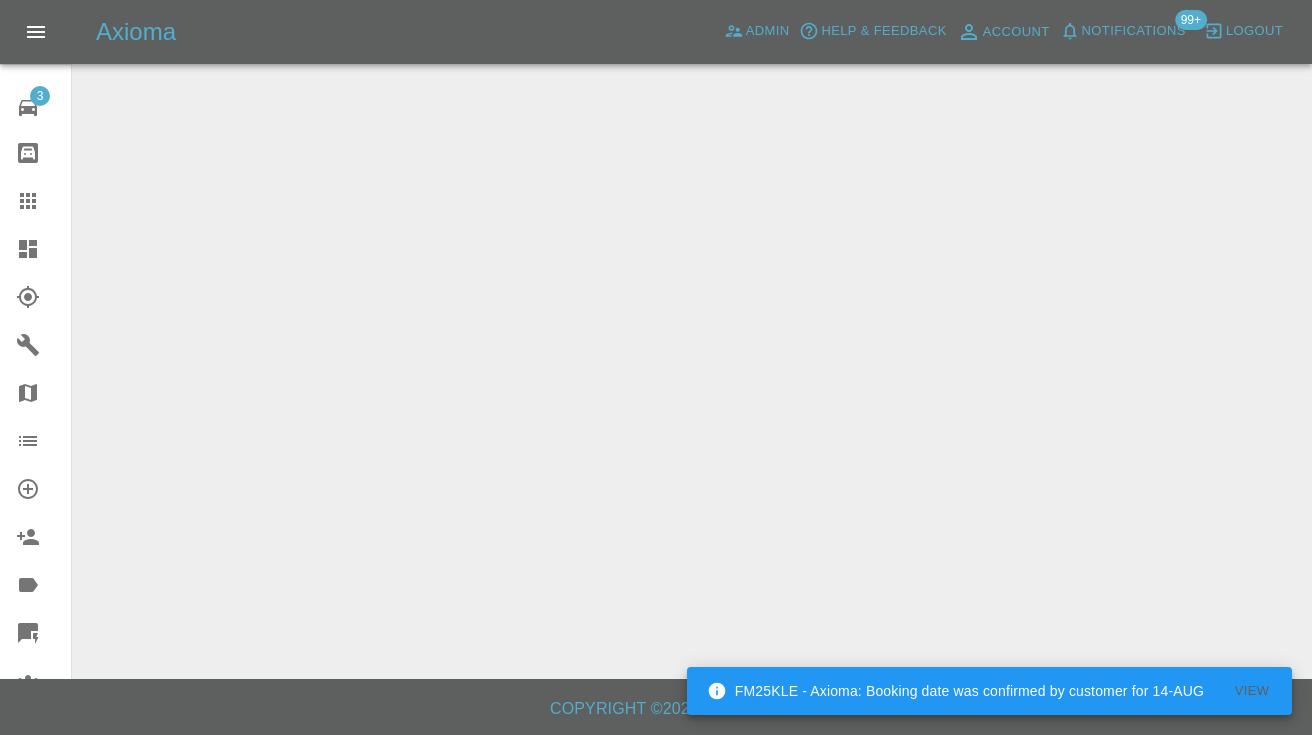 scroll, scrollTop: 0, scrollLeft: 0, axis: both 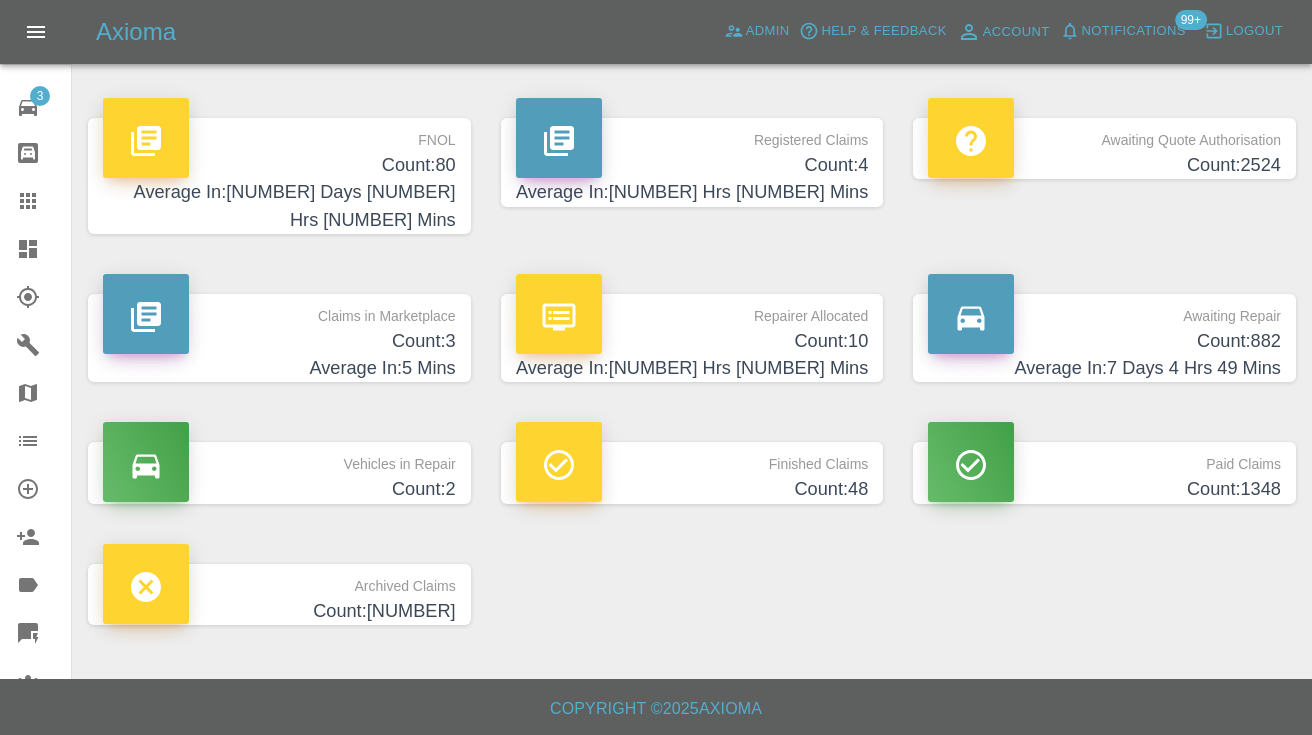 click on "Count:  882" at bounding box center (1104, 341) 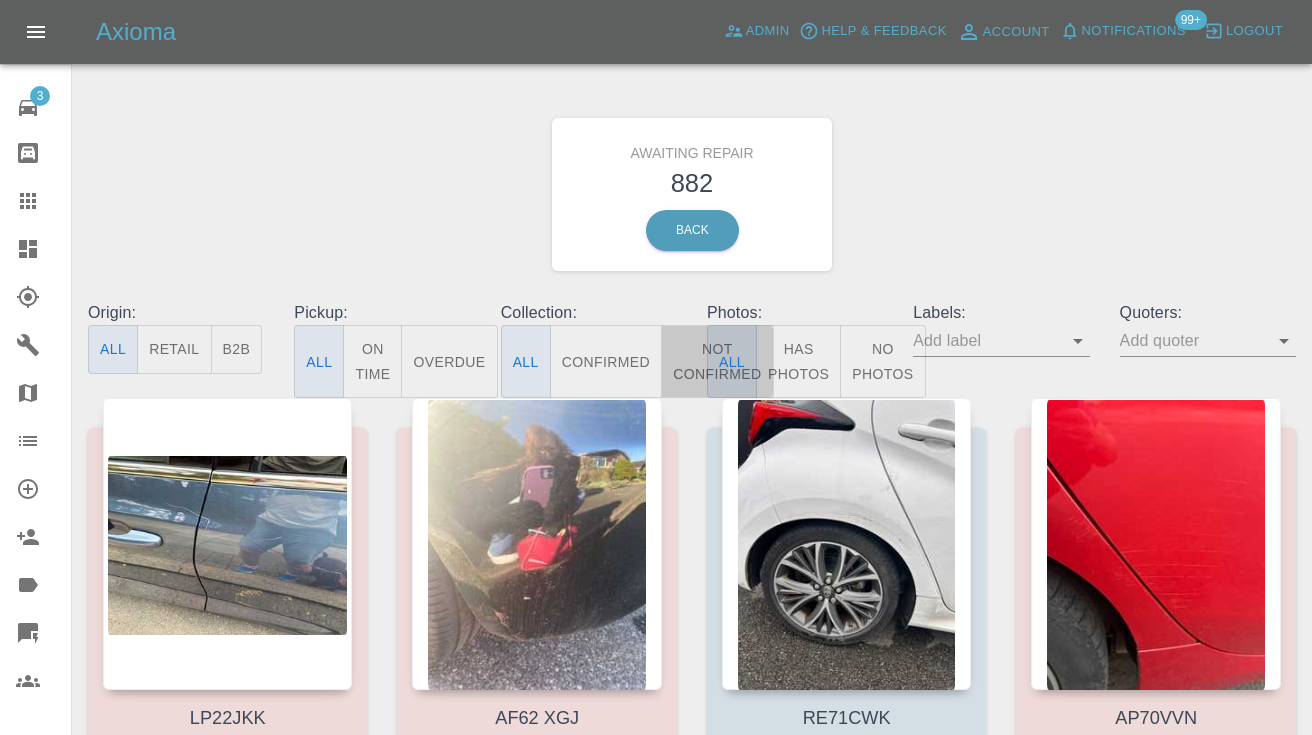 click on "Not Confirmed" at bounding box center [717, 361] 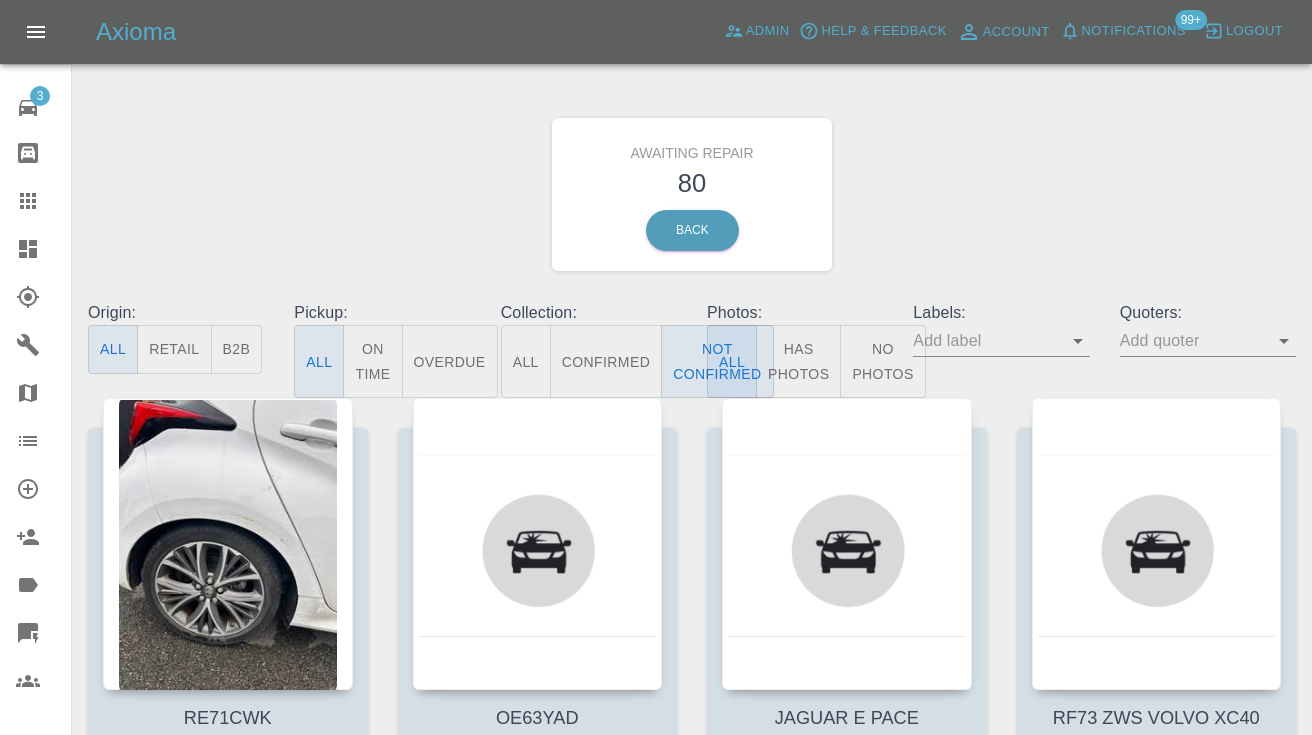 click on "Awaiting Repair 80 Back" at bounding box center [692, 194] 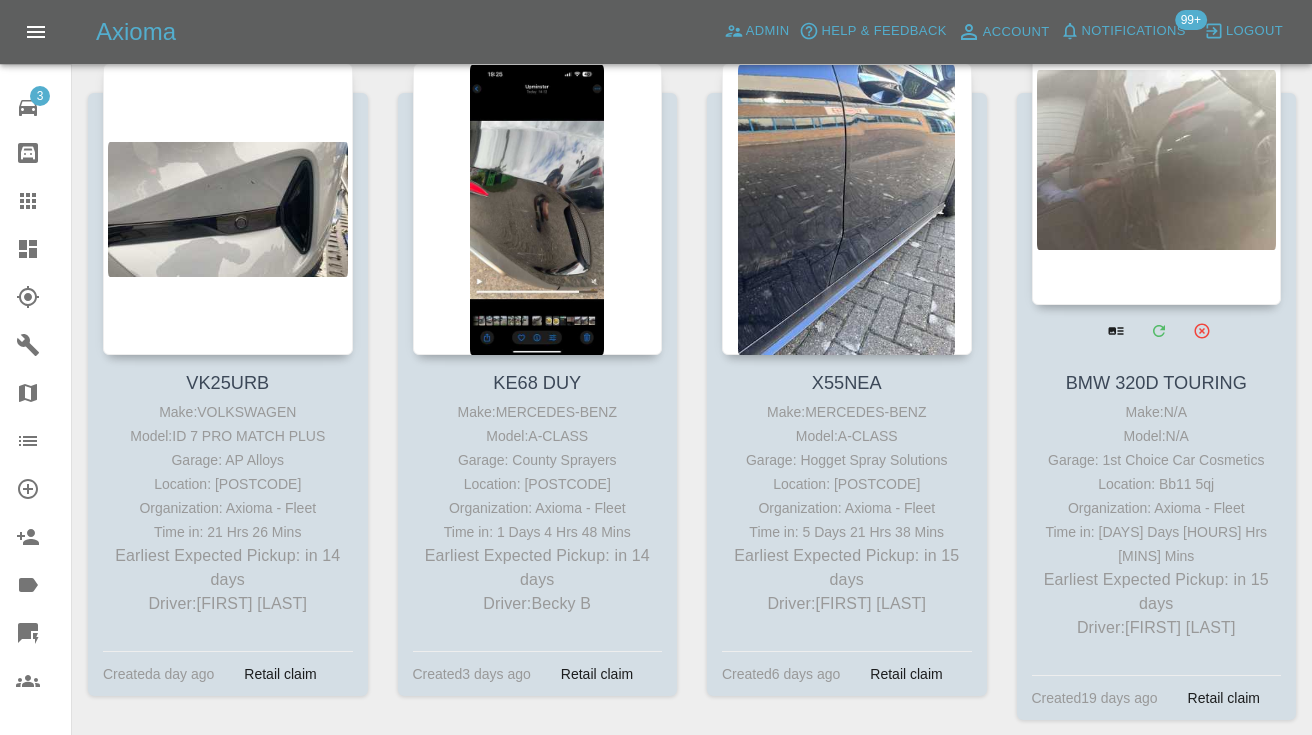 scroll, scrollTop: 7783, scrollLeft: 0, axis: vertical 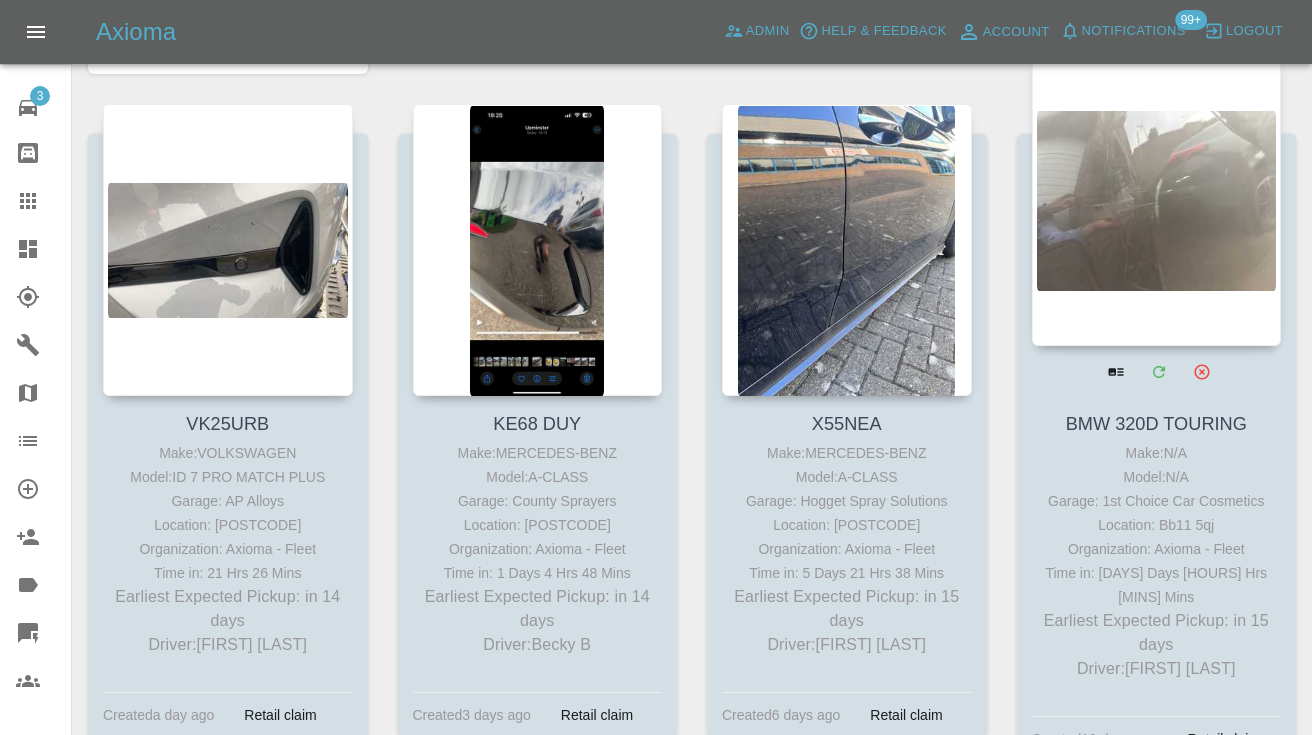 click at bounding box center [1157, 200] 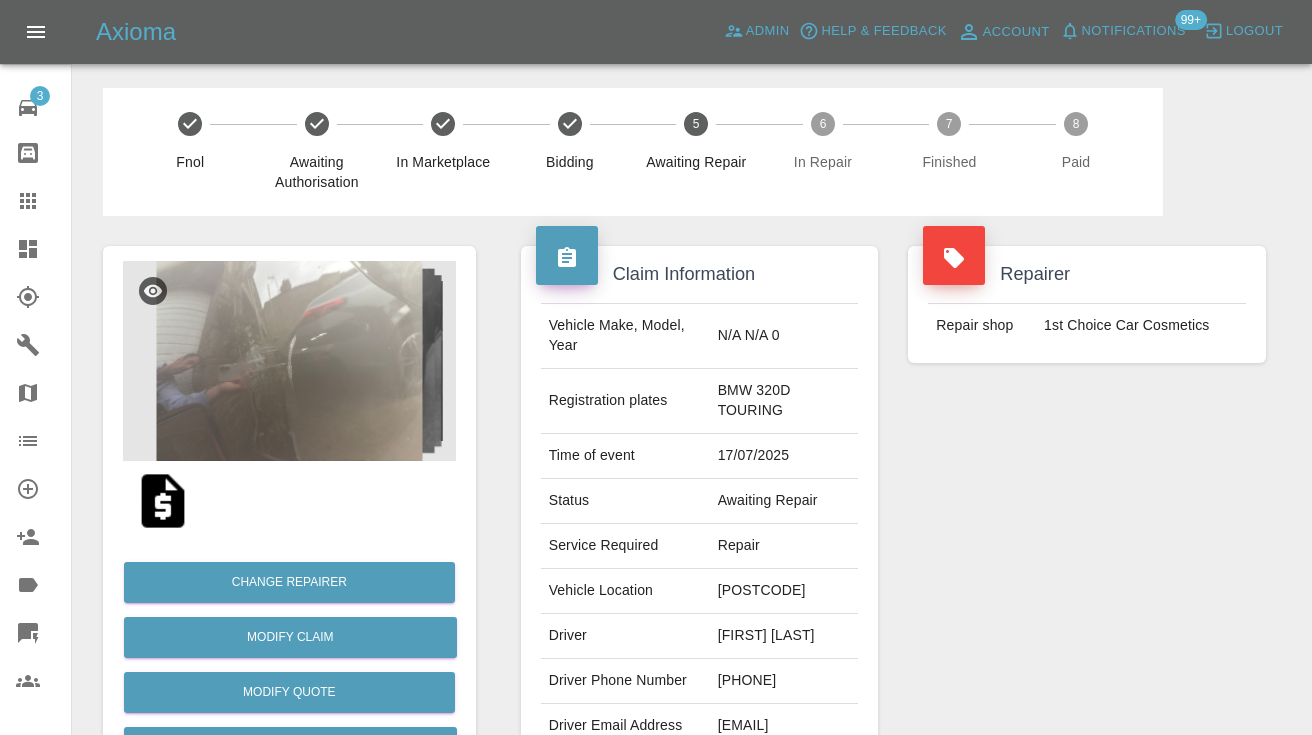 click on "07795098224" at bounding box center (784, 681) 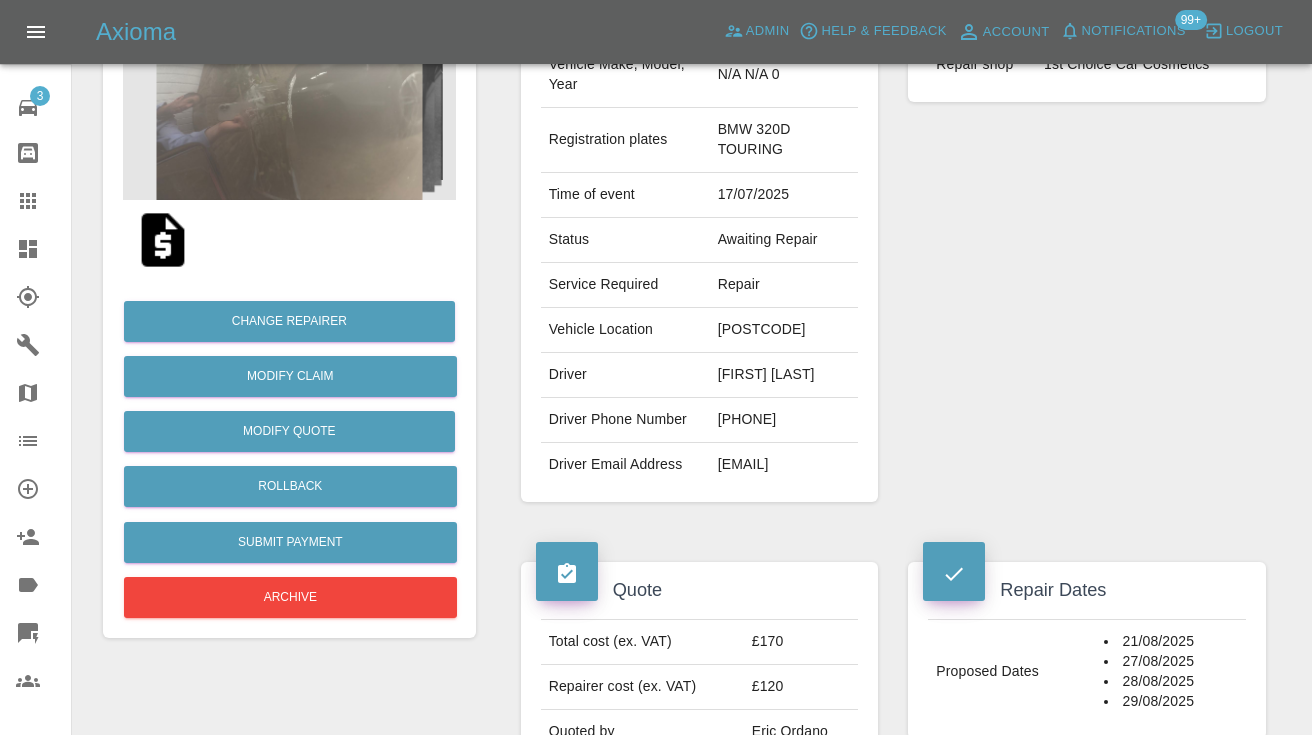 scroll, scrollTop: 269, scrollLeft: 0, axis: vertical 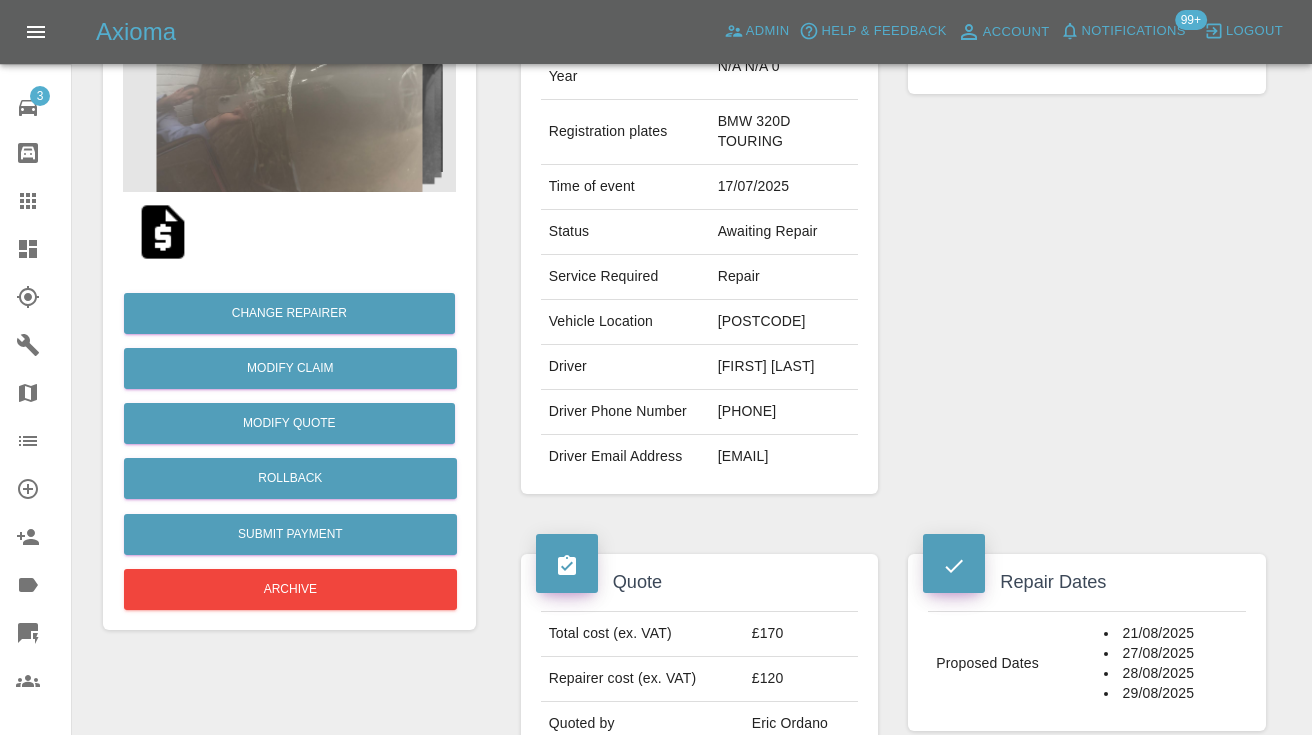click on "07795098224" at bounding box center [784, 412] 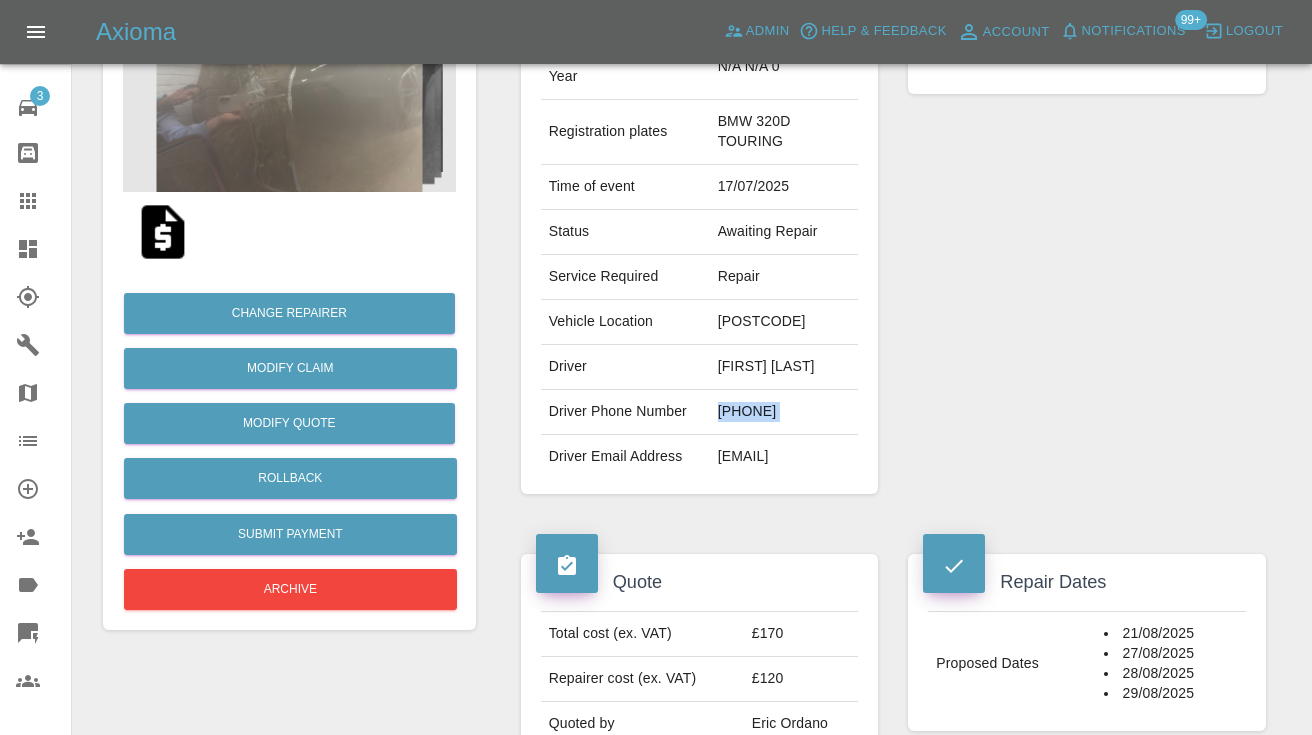 click on "07795098224" at bounding box center (784, 412) 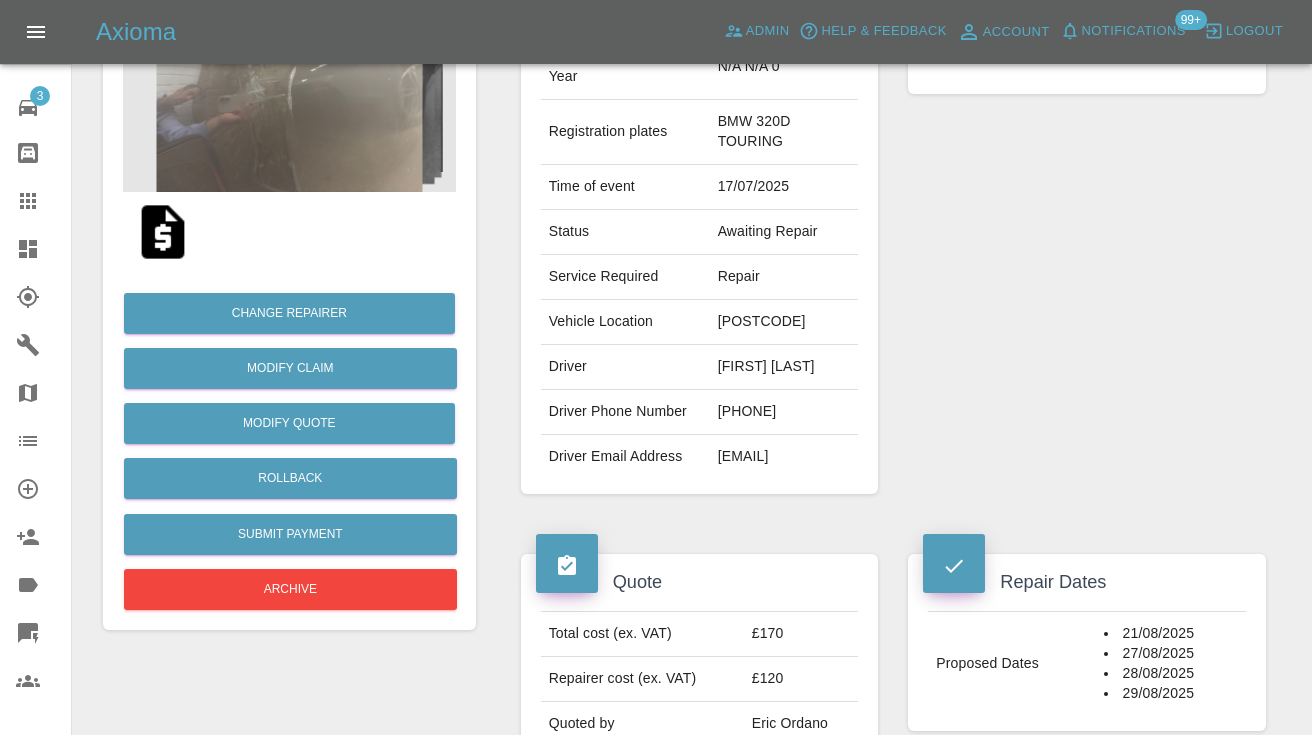drag, startPoint x: 779, startPoint y: 419, endPoint x: 678, endPoint y: 420, distance: 101.00495 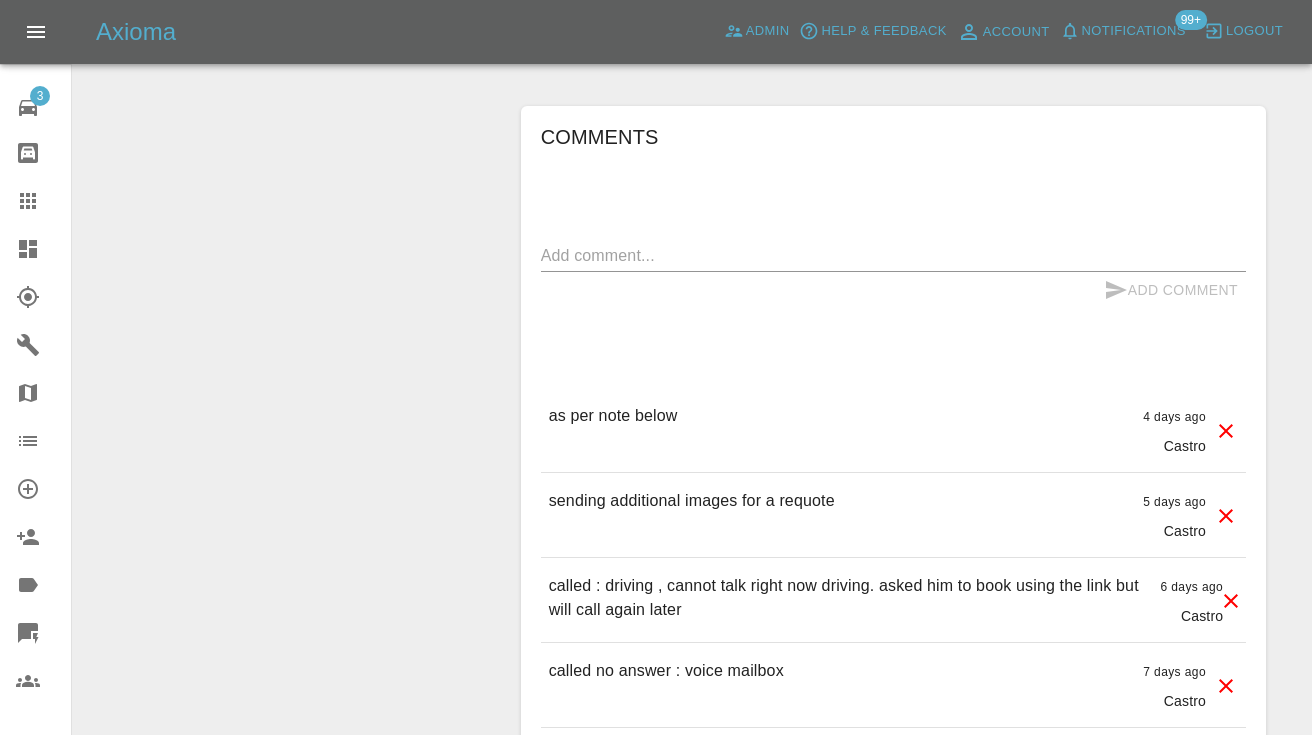 scroll, scrollTop: 1656, scrollLeft: 0, axis: vertical 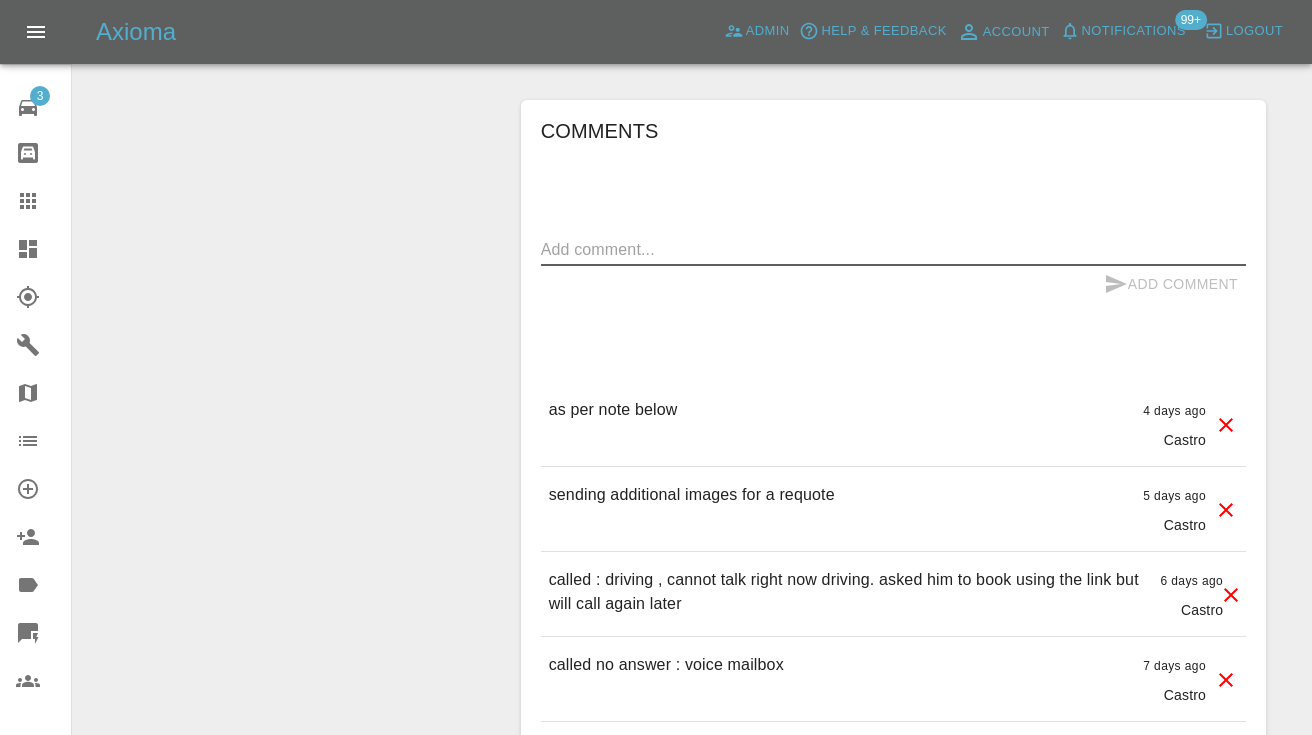 click at bounding box center [893, 249] 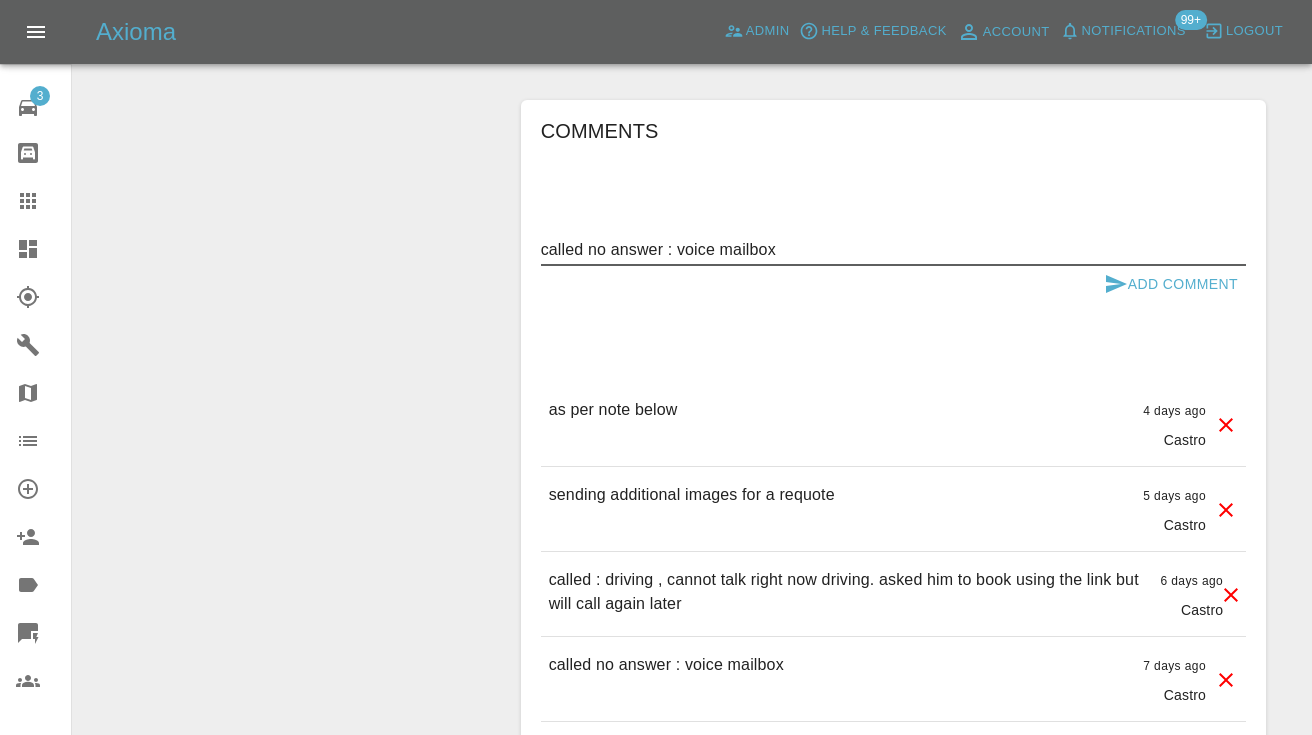 type on "called no answer : voice mailbox" 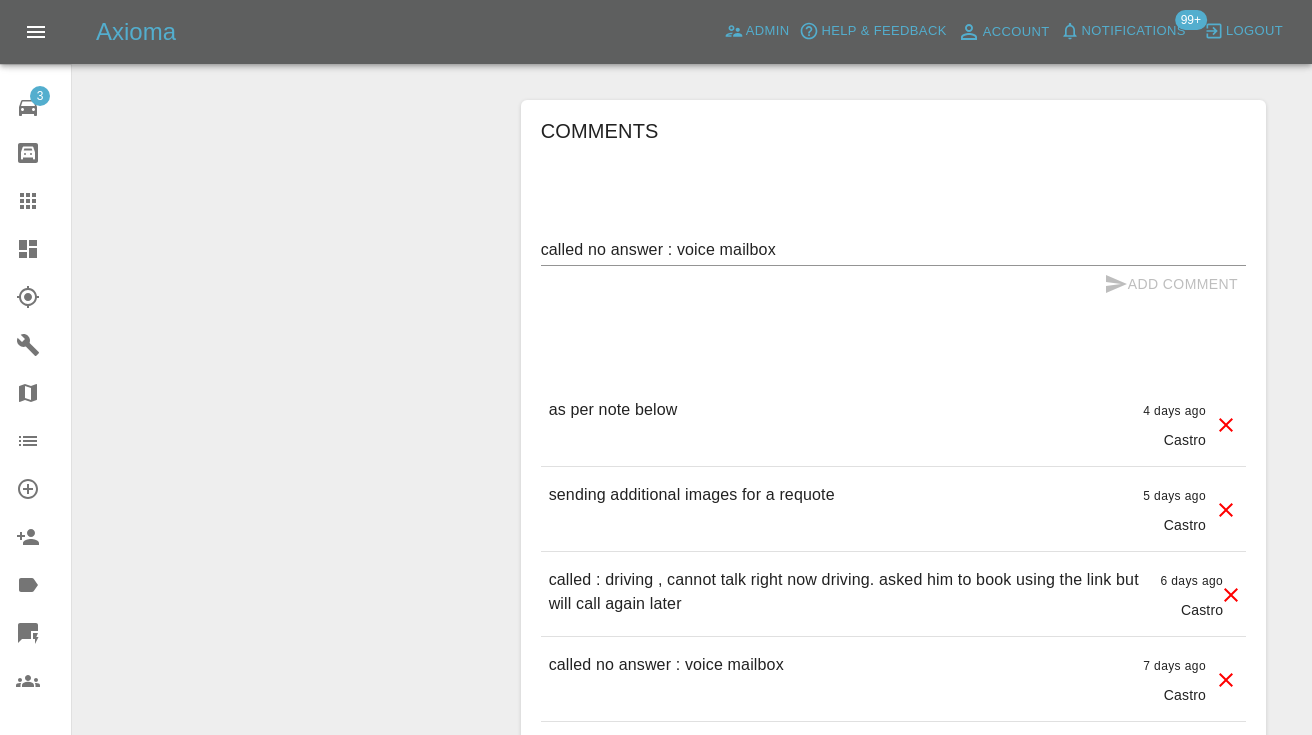 type 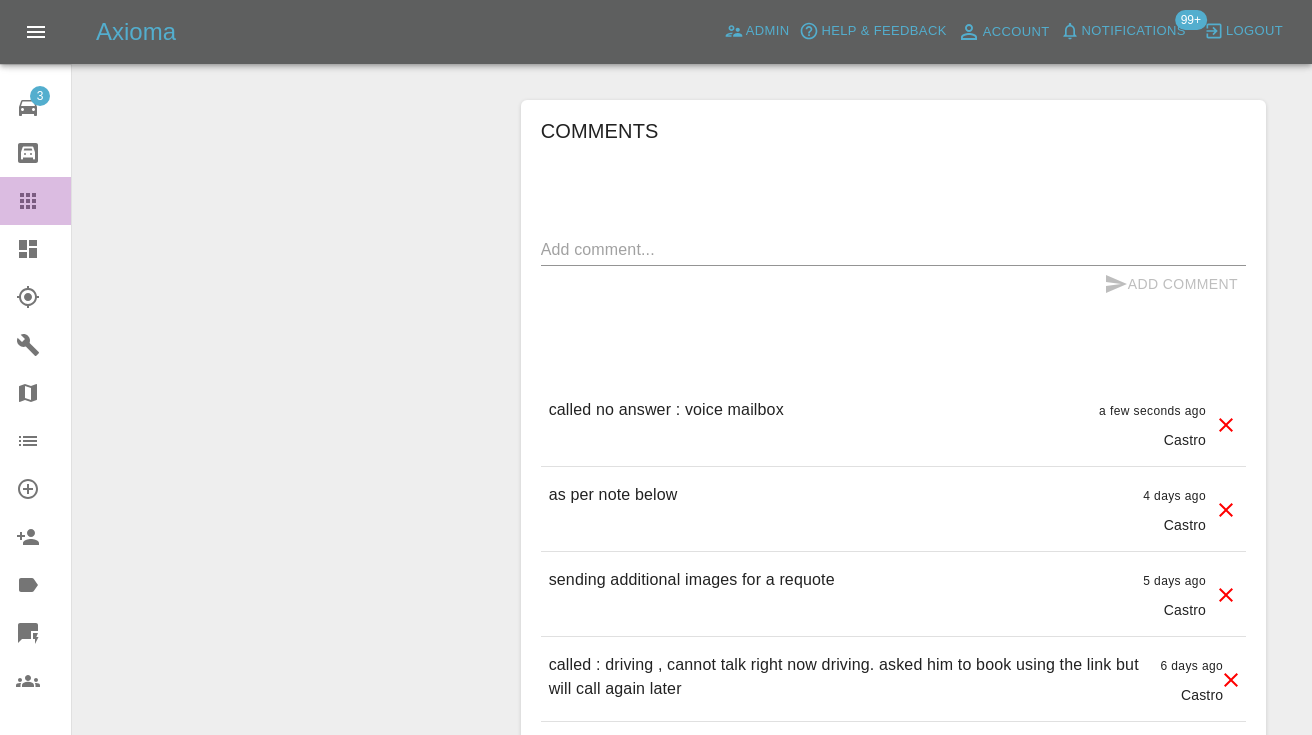 click 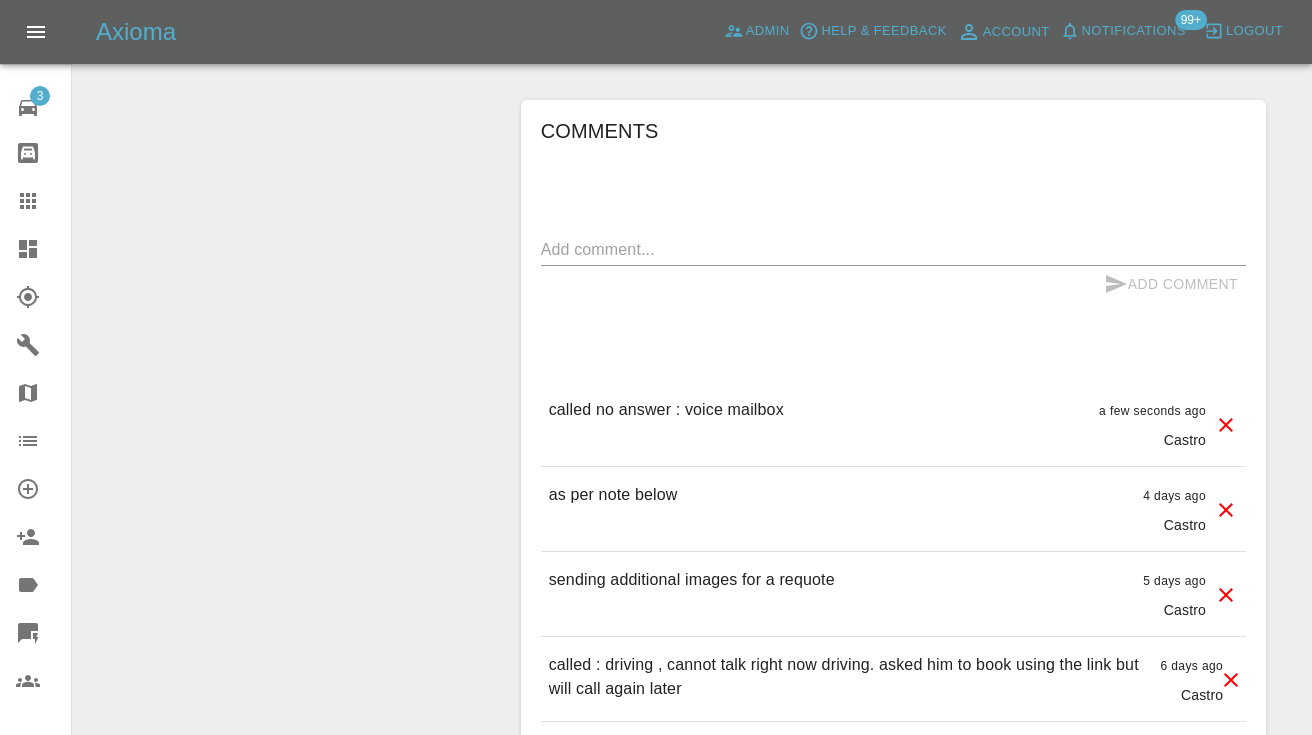 scroll, scrollTop: 134, scrollLeft: 0, axis: vertical 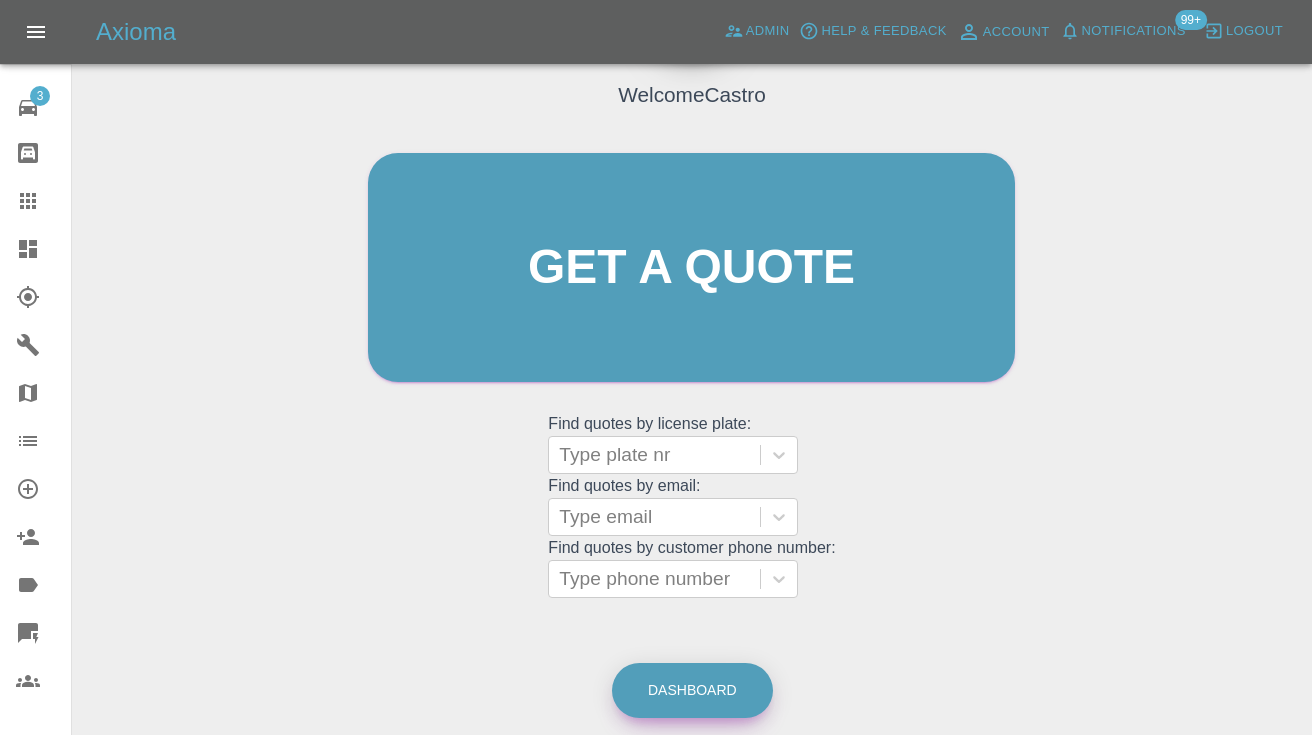 click on "Dashboard" at bounding box center (692, 690) 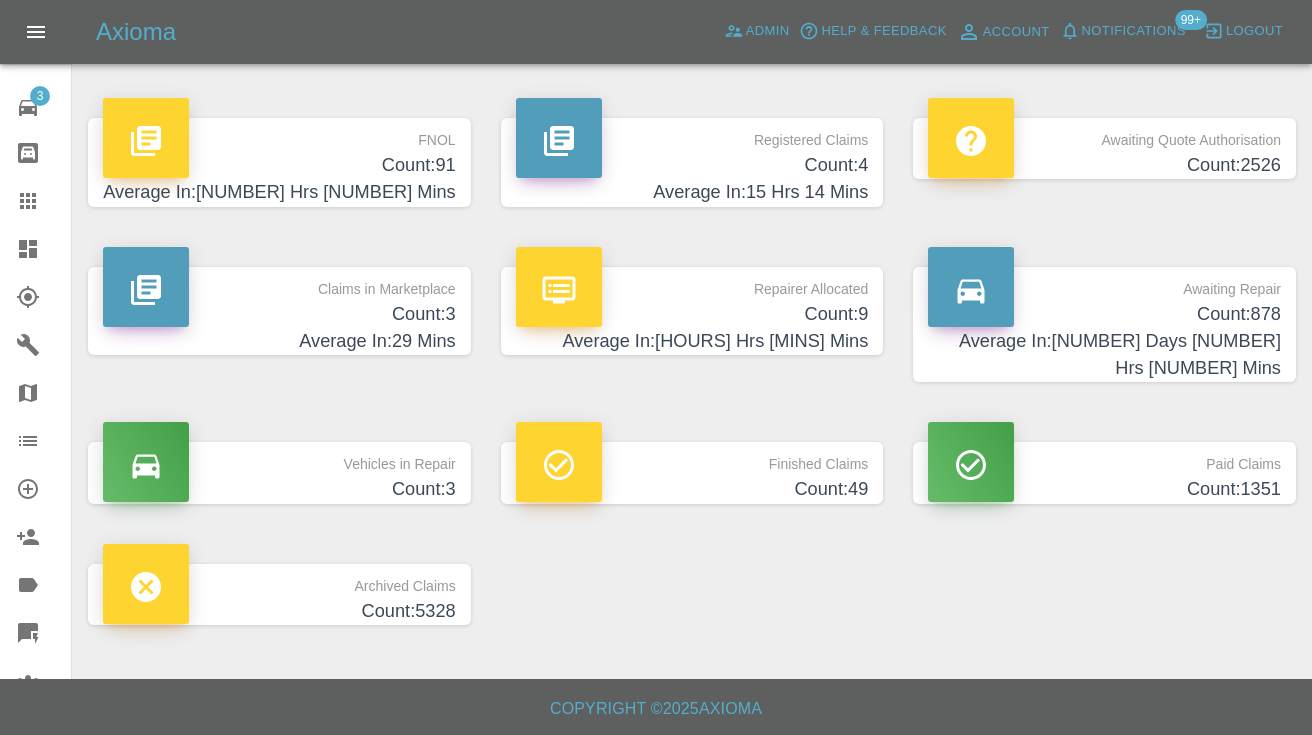 click on "Awaiting Repair" at bounding box center (1104, 284) 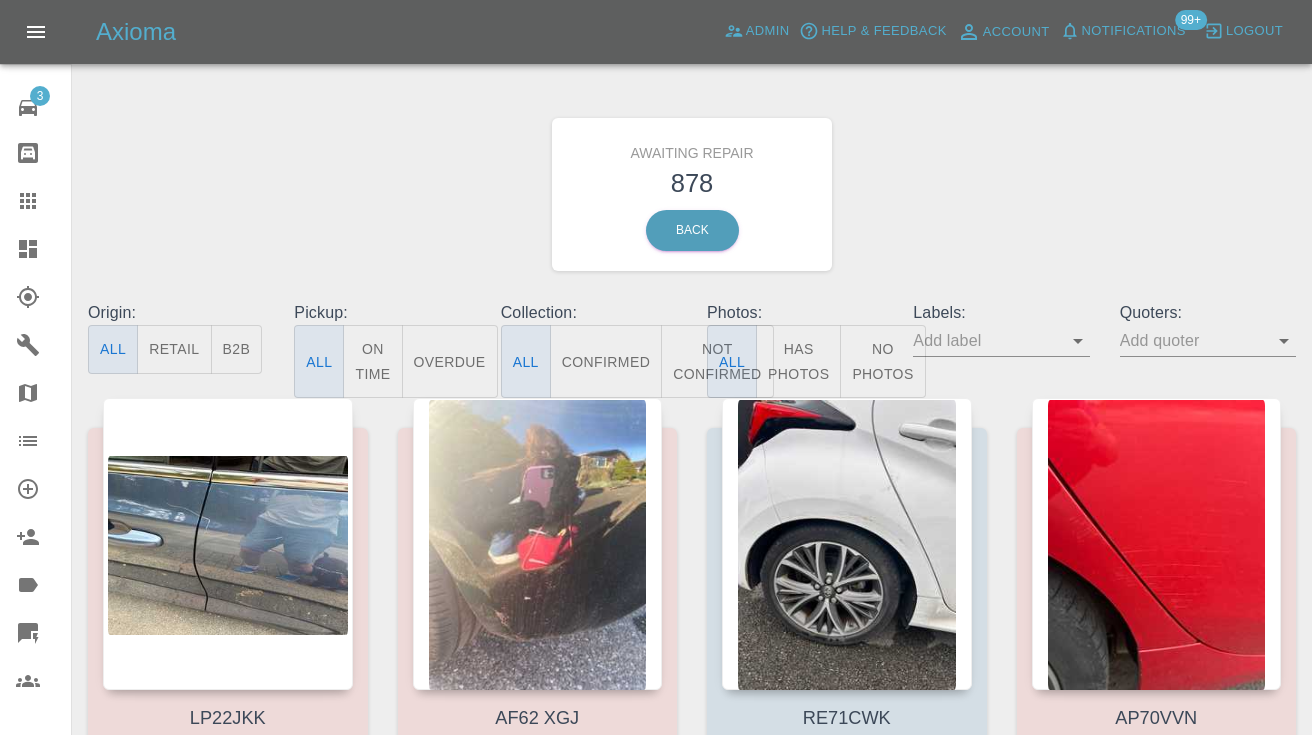 click on "Not Confirmed" at bounding box center [717, 361] 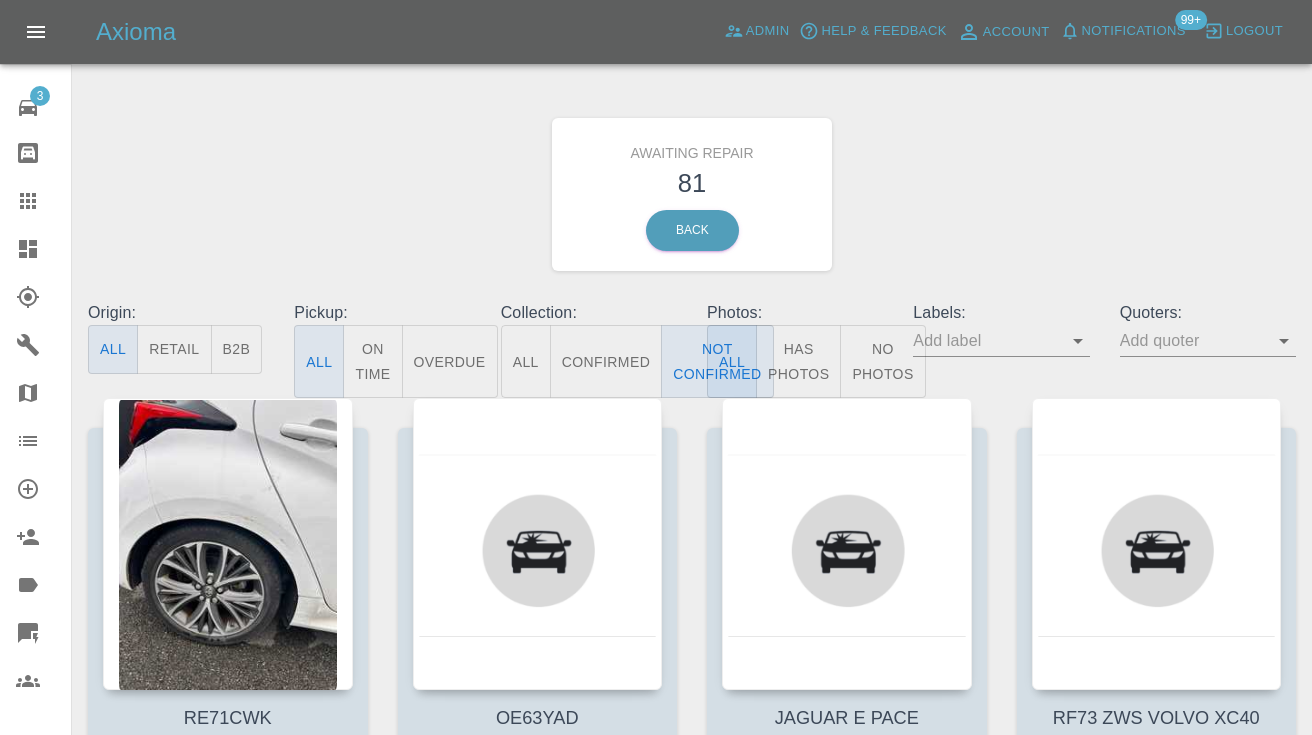 click on "Awaiting Repair 81 Back" at bounding box center (692, 194) 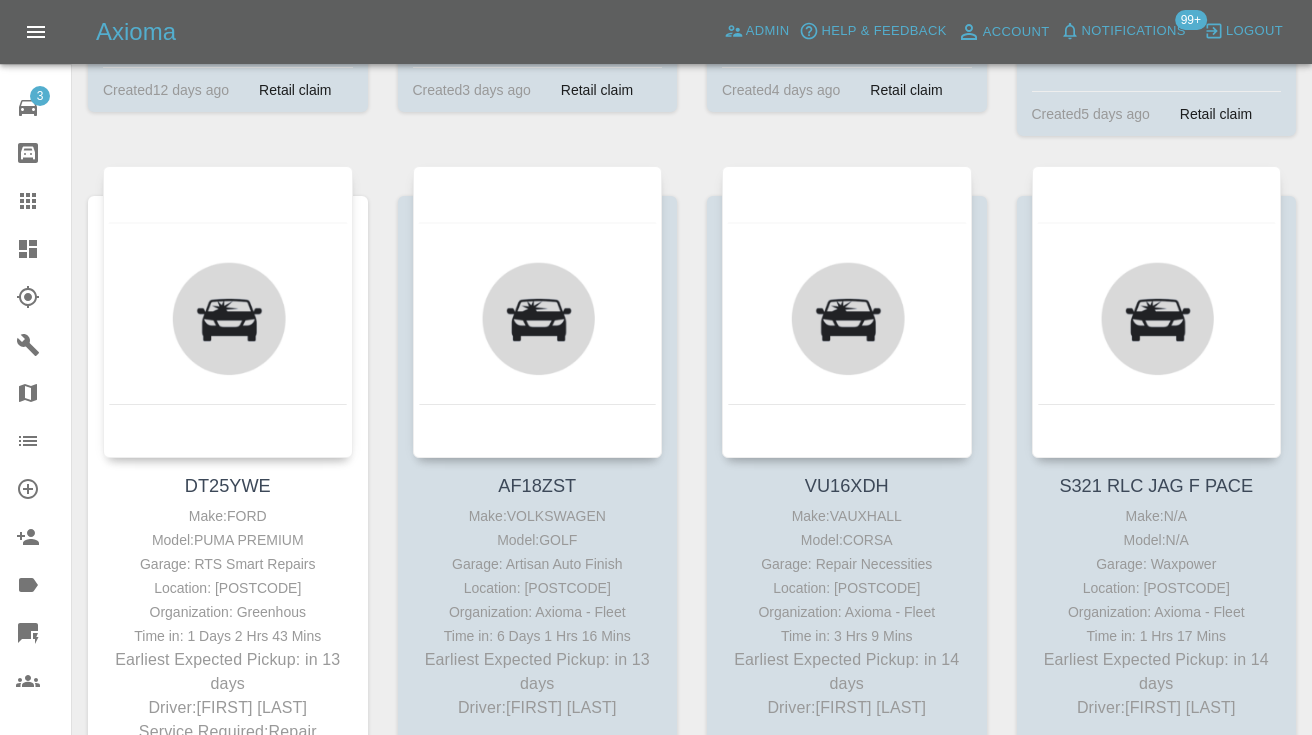 scroll, scrollTop: 7146, scrollLeft: 0, axis: vertical 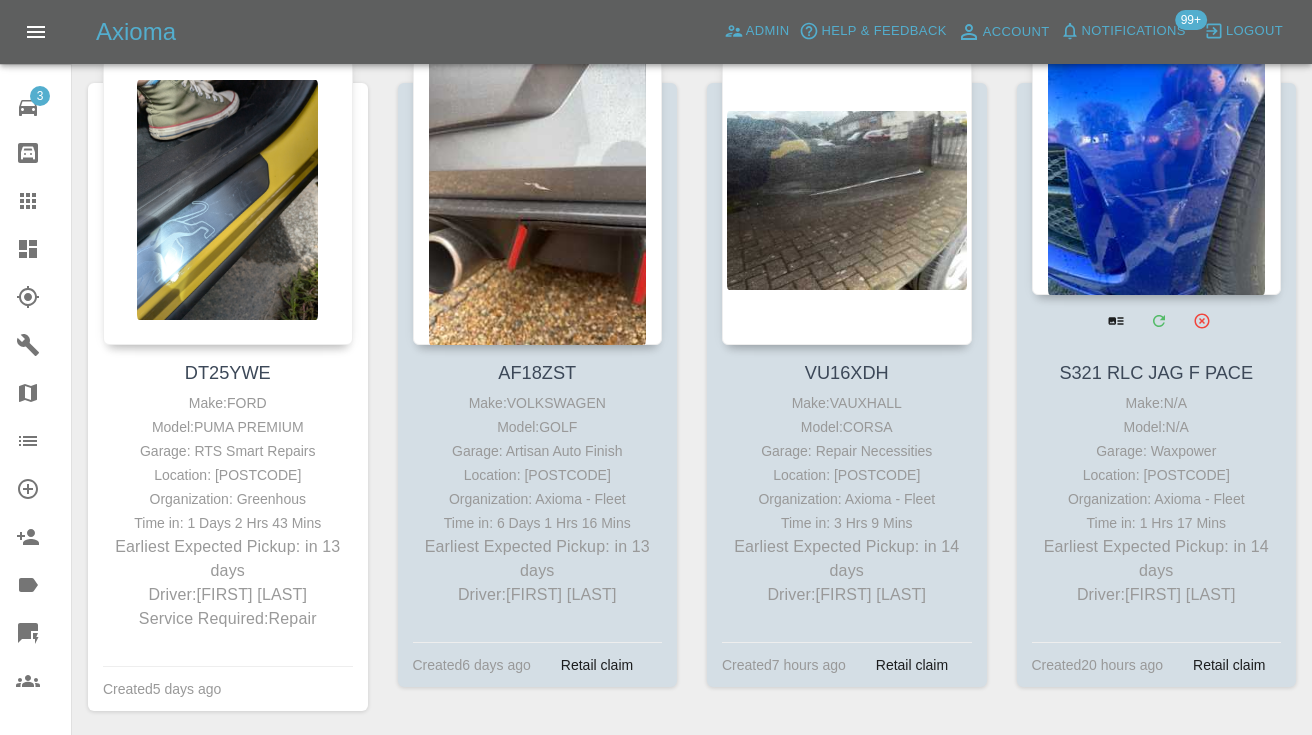 click at bounding box center [1157, 149] 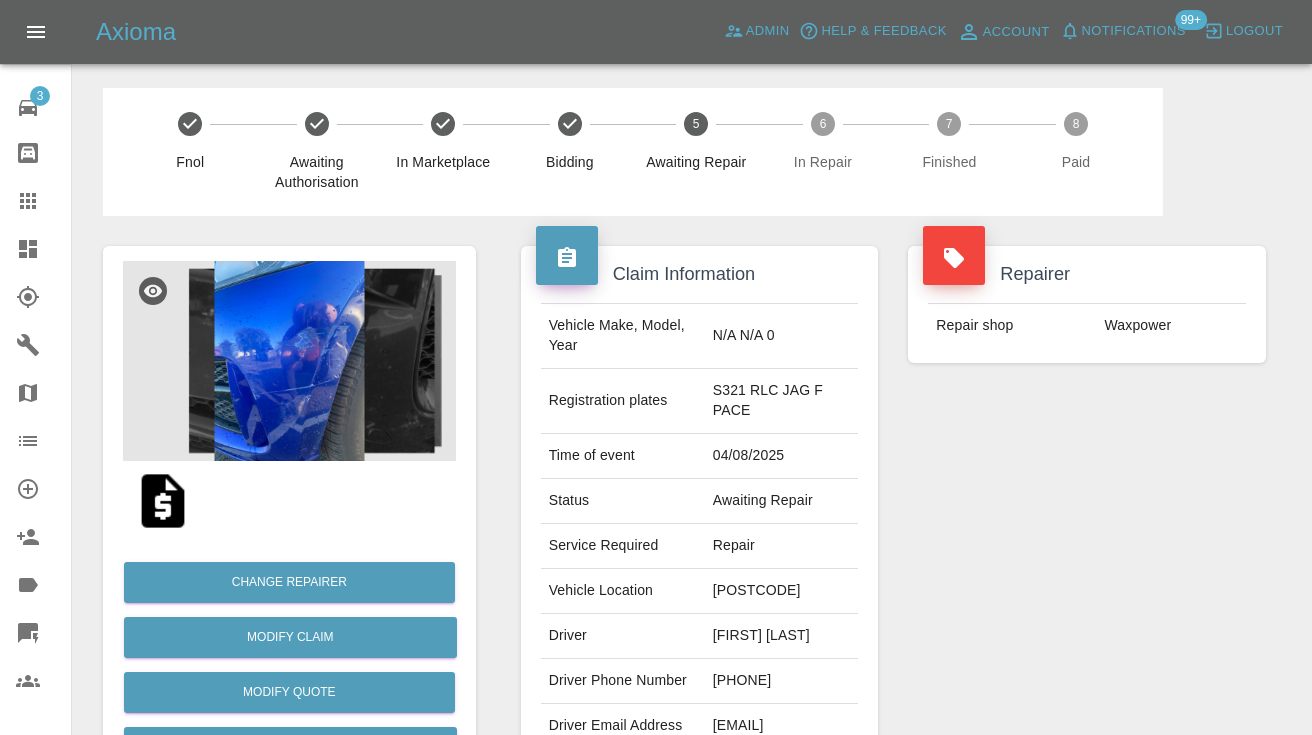 click on "07779654321" at bounding box center (782, 681) 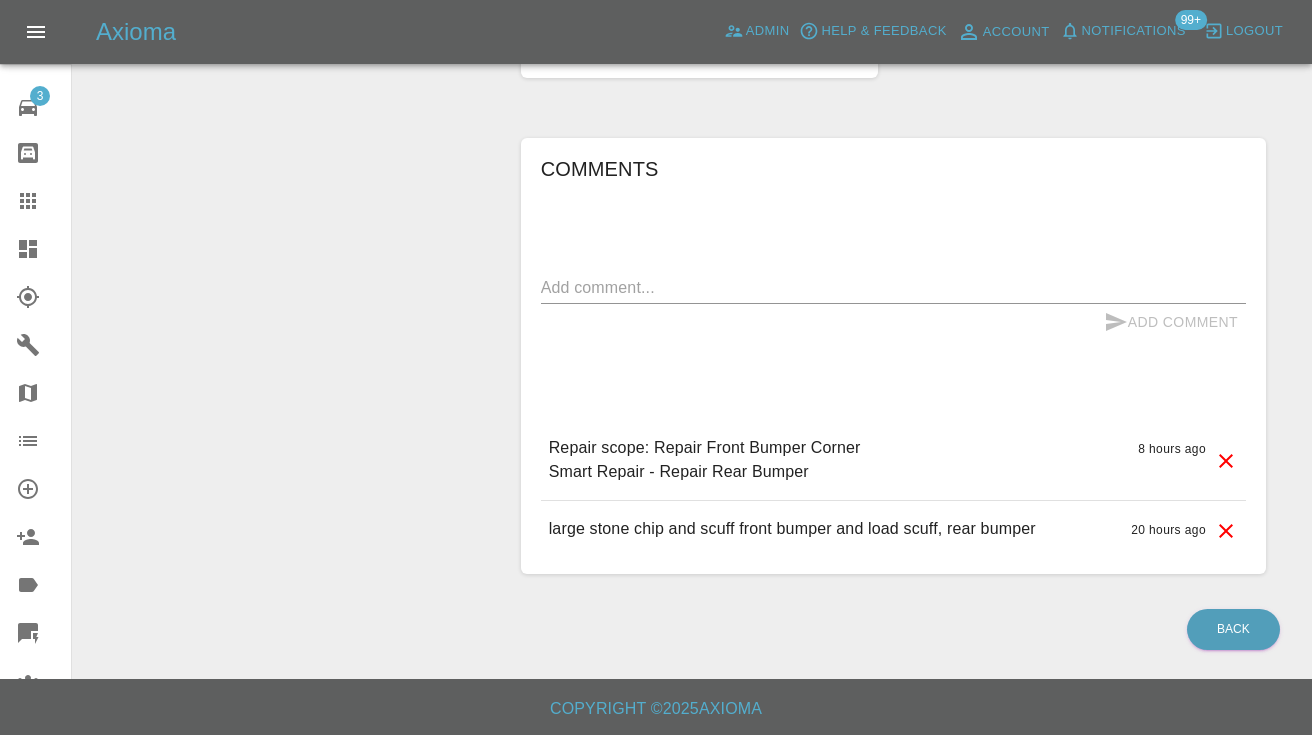 scroll, scrollTop: 1573, scrollLeft: 0, axis: vertical 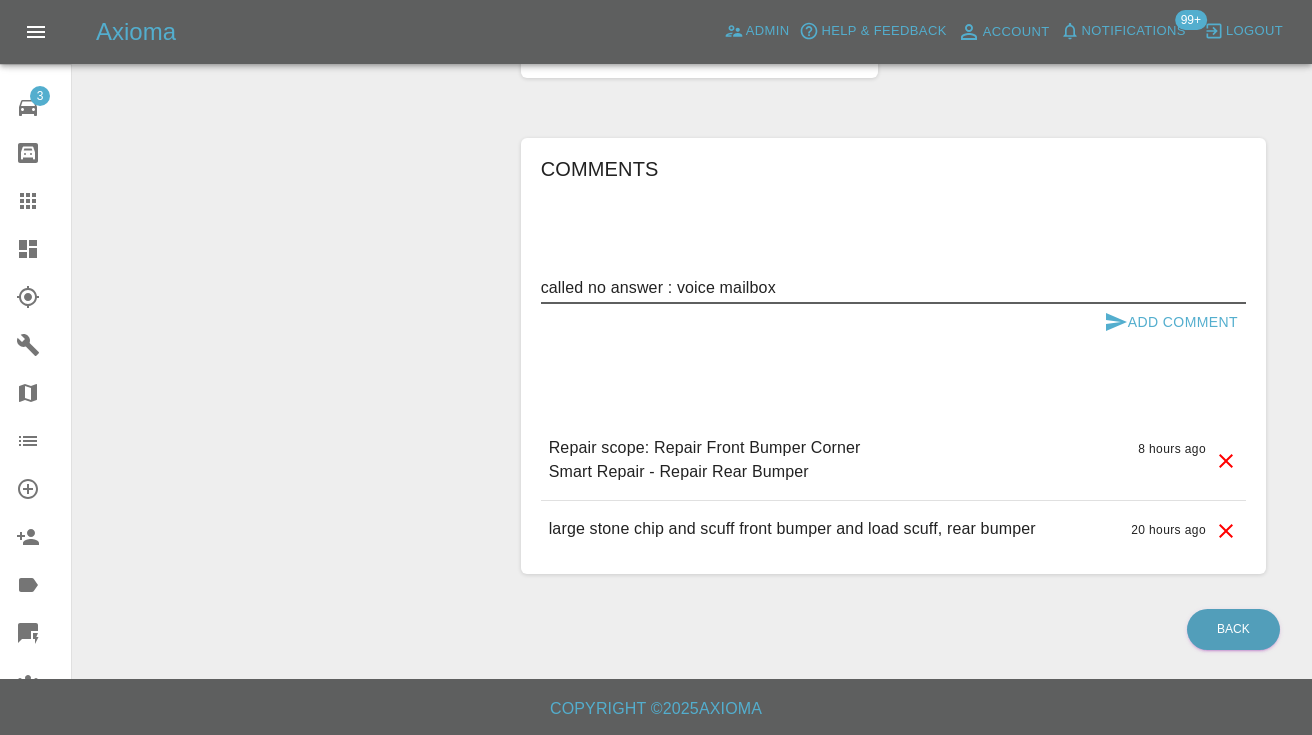 type on "called no answer : voice mailbox" 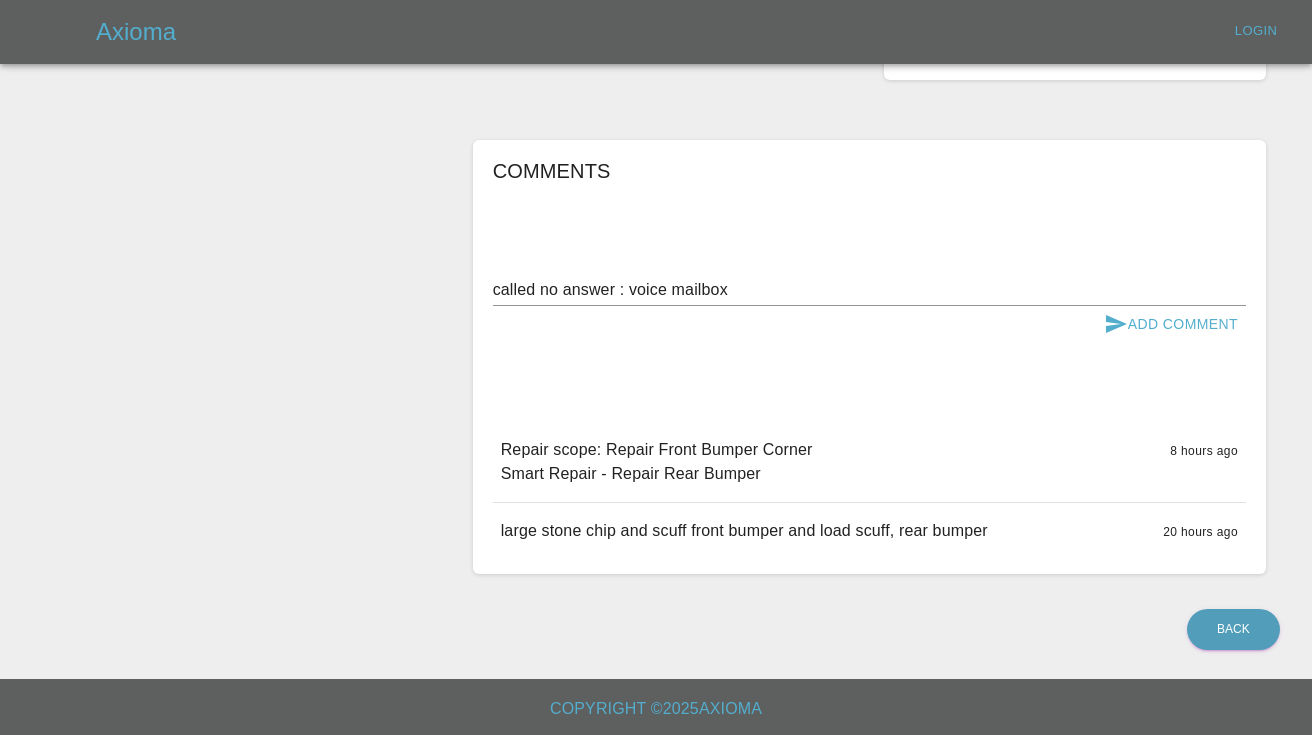 scroll, scrollTop: 0, scrollLeft: 0, axis: both 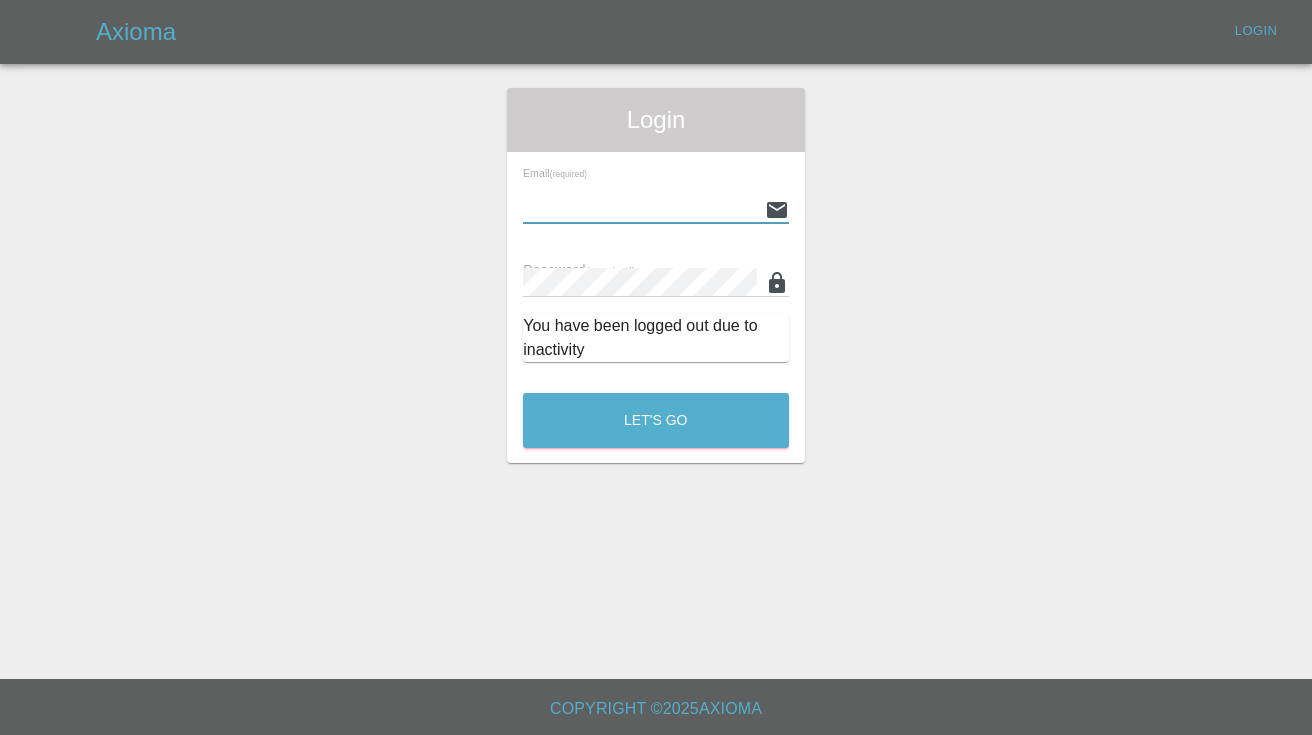 type on "Castrokhonqwana@gmail.com" 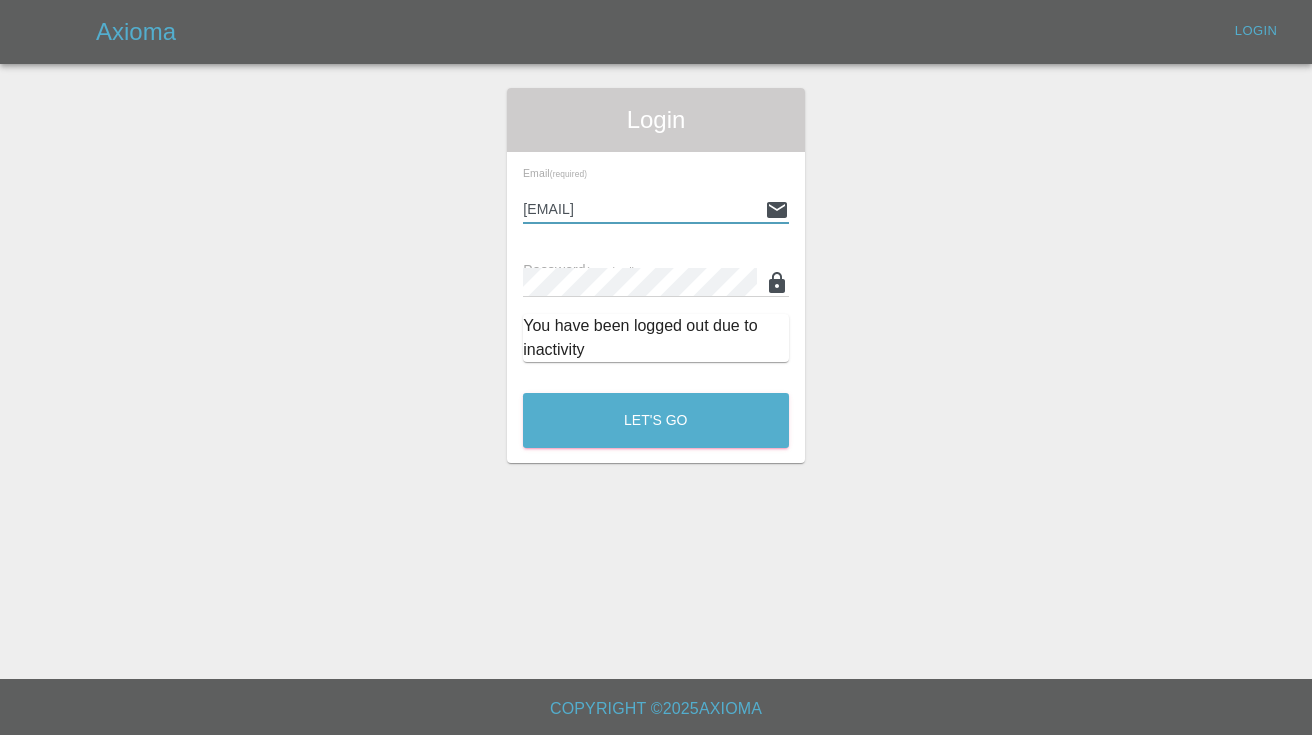 click on "Let's Go" at bounding box center [656, 420] 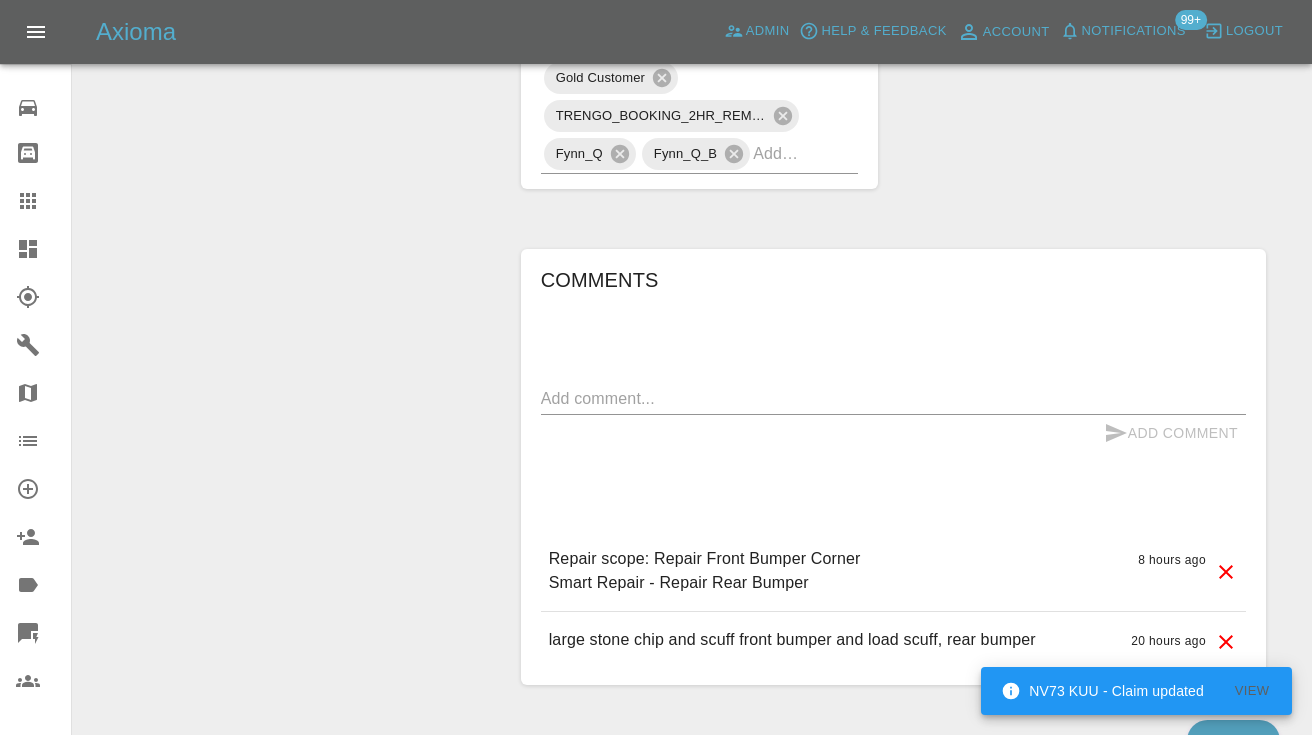 scroll, scrollTop: 1456, scrollLeft: 0, axis: vertical 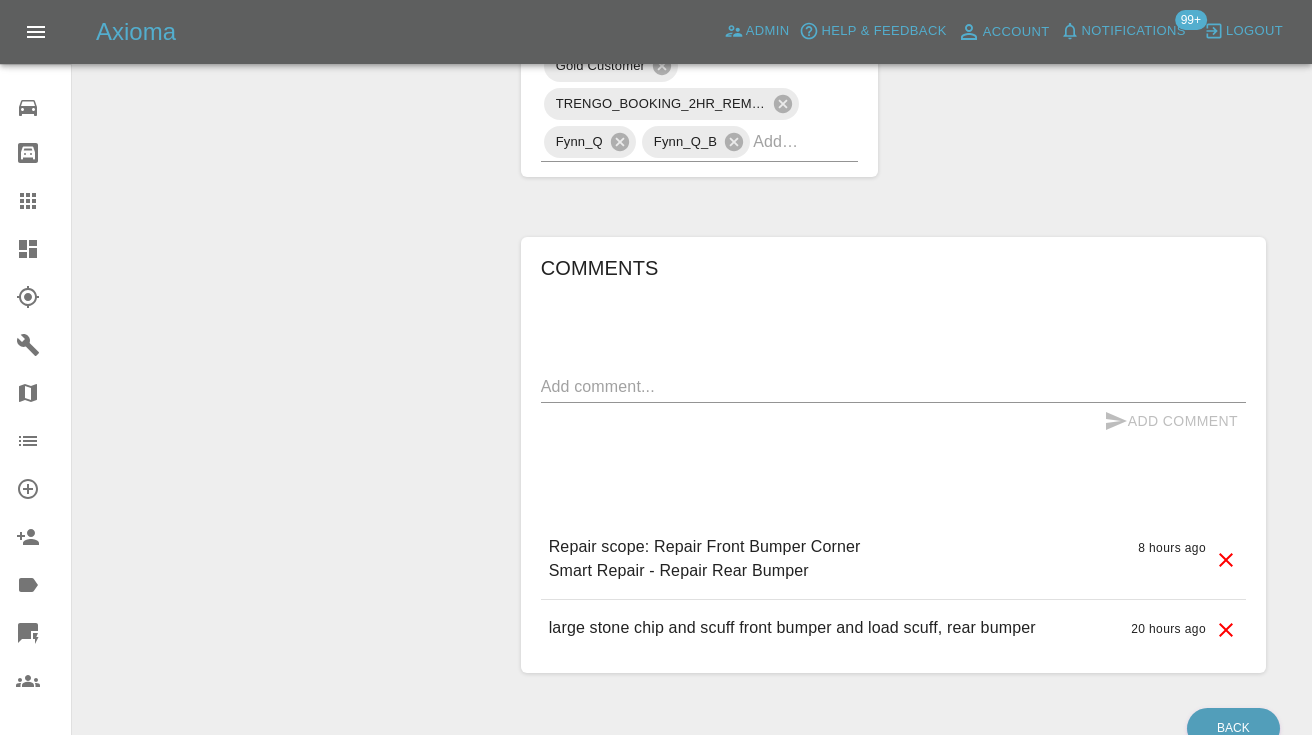 click on "Add Comment" at bounding box center [893, 421] 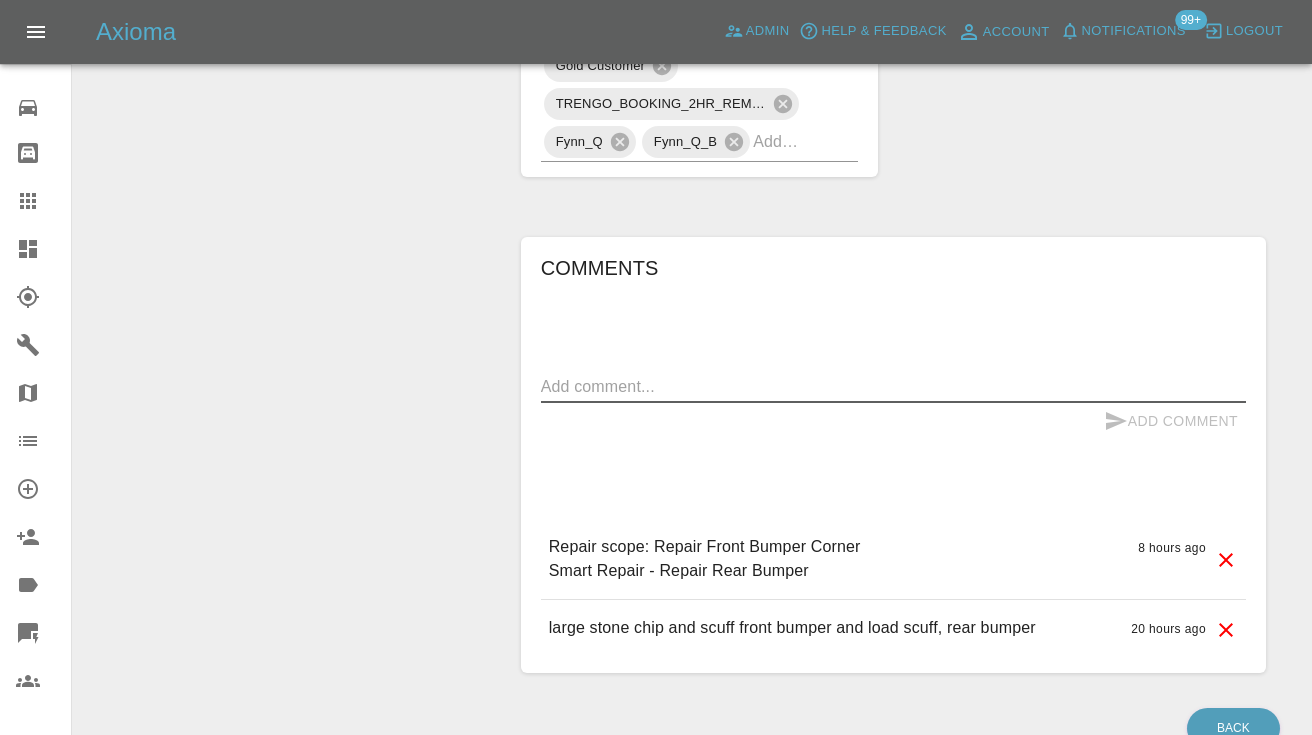 click at bounding box center (893, 386) 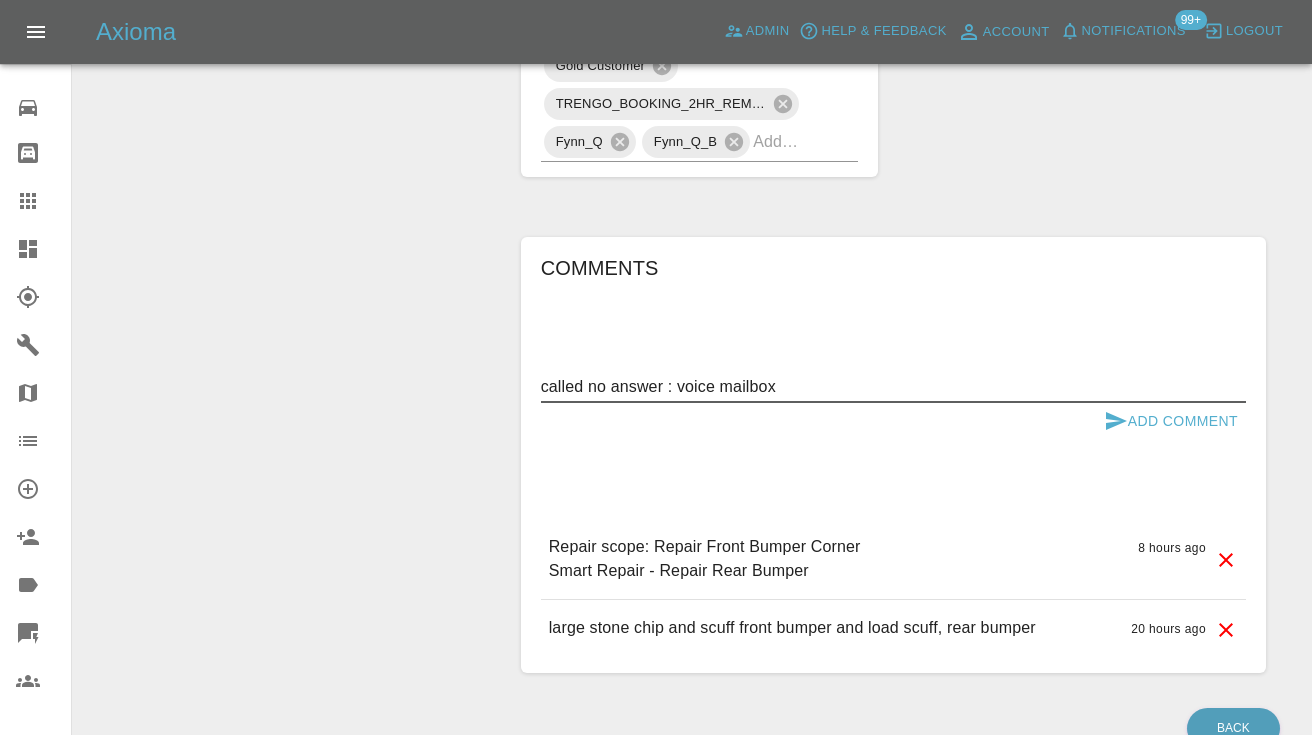 type on "called no answer : voice mailbox" 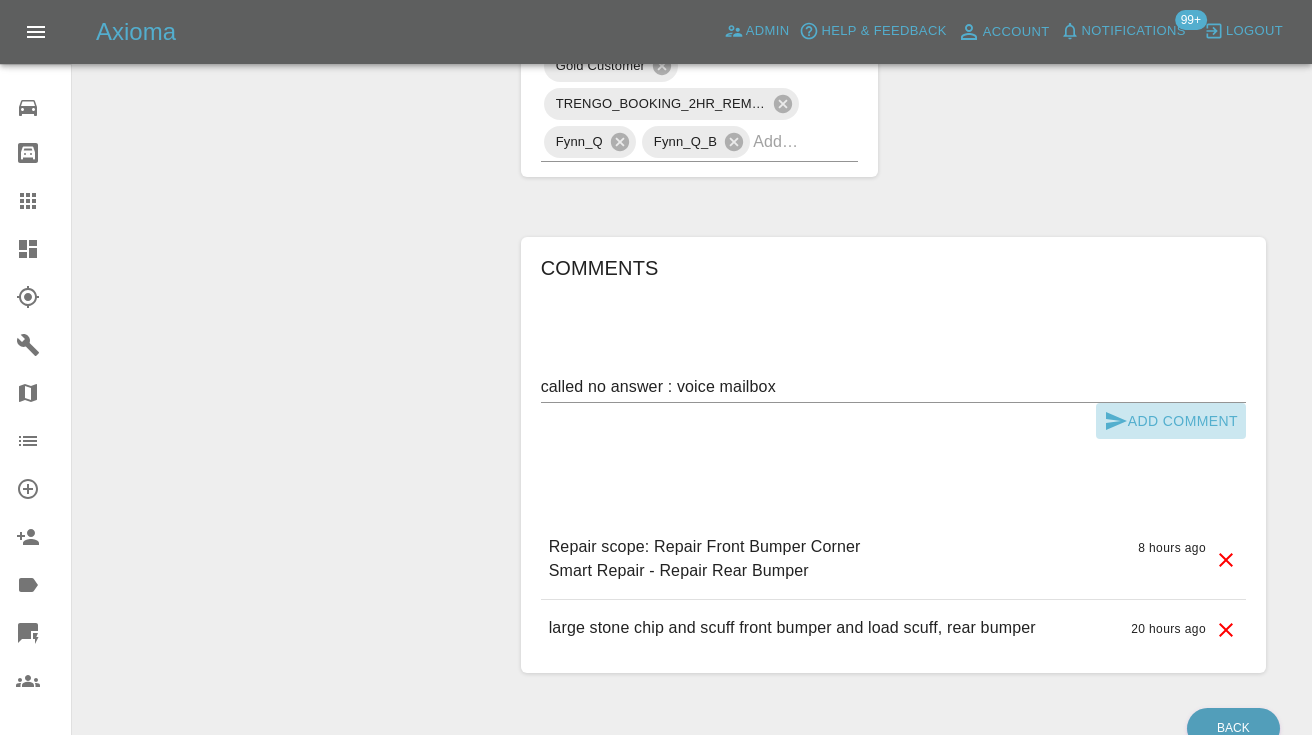 click 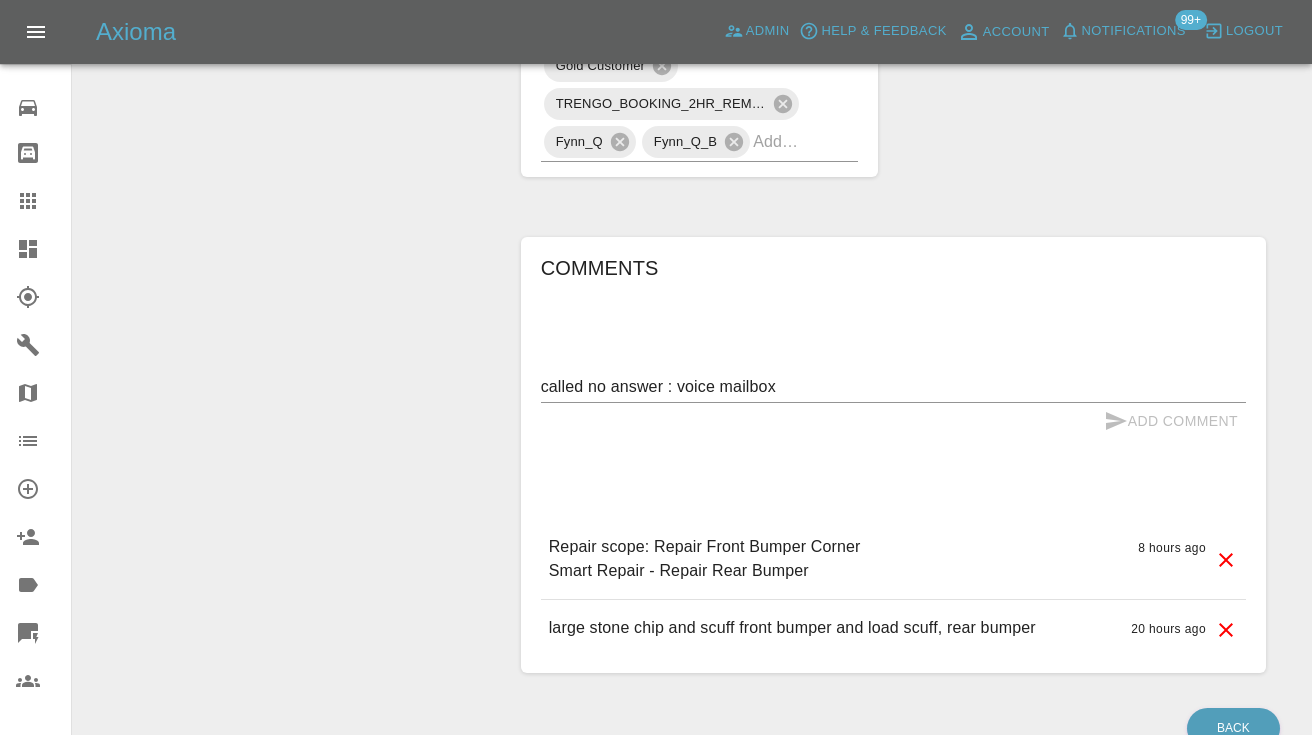type 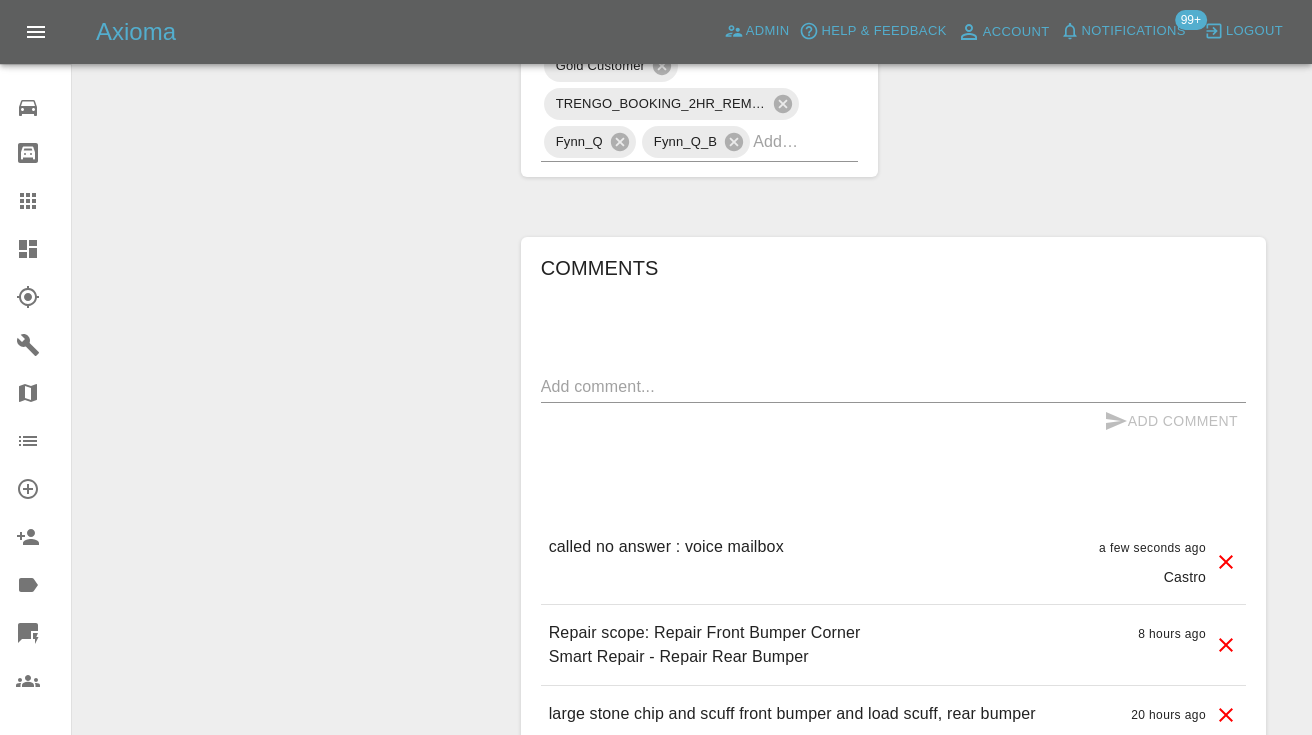 click on "TRENGO_BOOKING_NOTIFICATION TRENGO_REPAIRER_ALLOCATED TRENGO_QUOTE_FOLLOWUP_1 DVLA_LOOKUP_FAILED CLIENT_PREFERRED_DATES PREFERRED_DATE_NOT_MATCHED Gold Customer TRENGO_BOOKING_2HR_REMINDER Fynn_Q Fynn_Q_B" at bounding box center (700, -10) 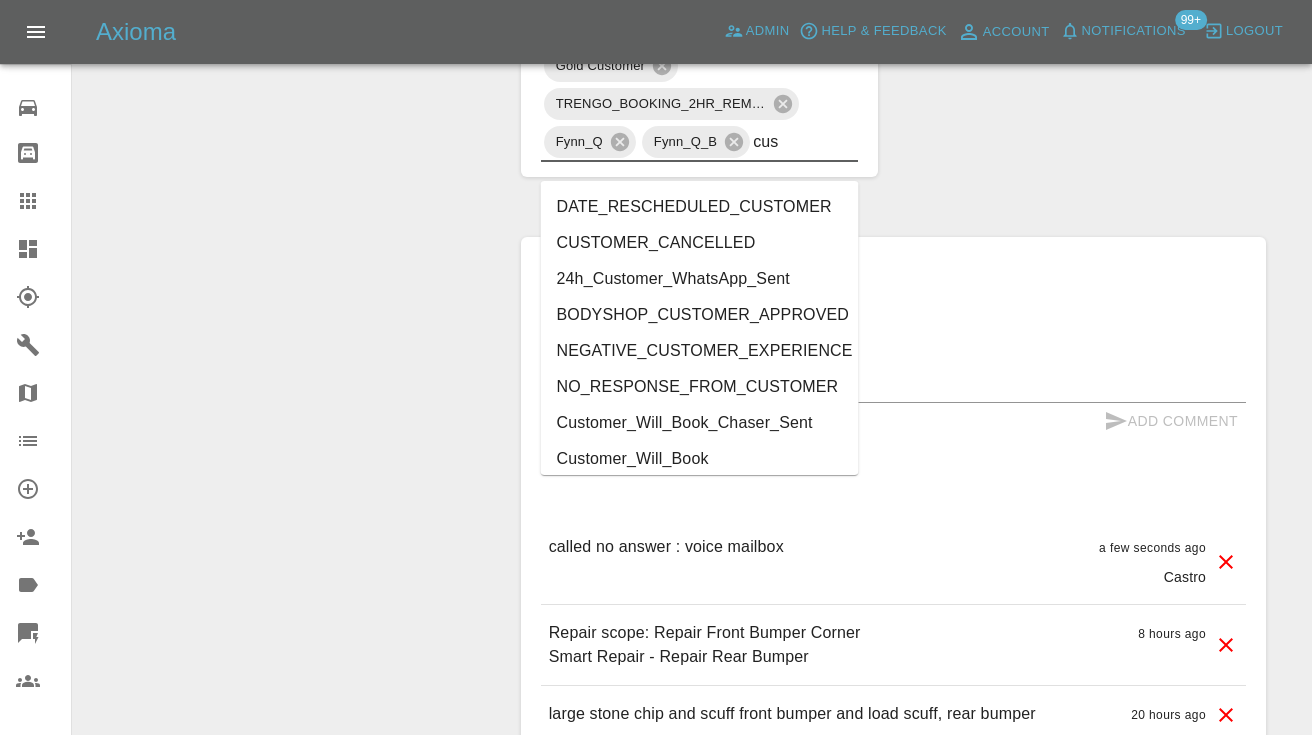 type on "cust" 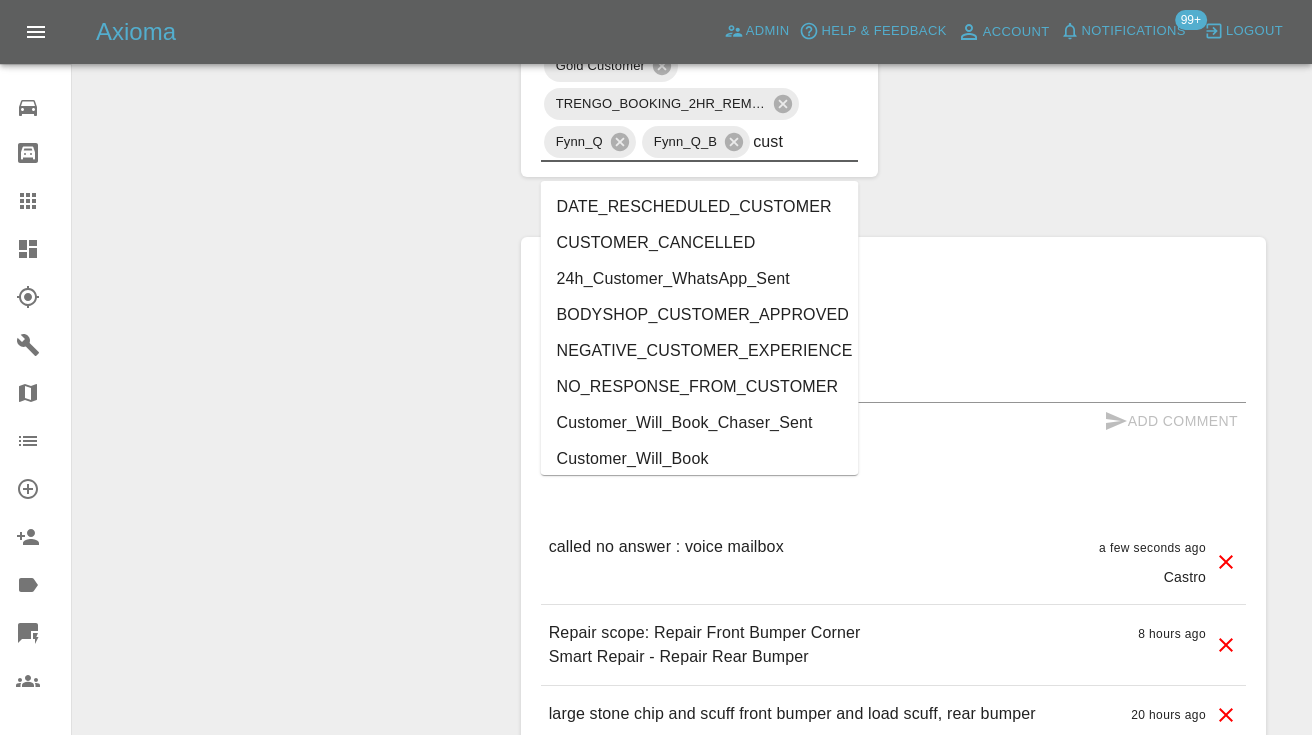 click on "Customer_Will_Book" at bounding box center [700, 459] 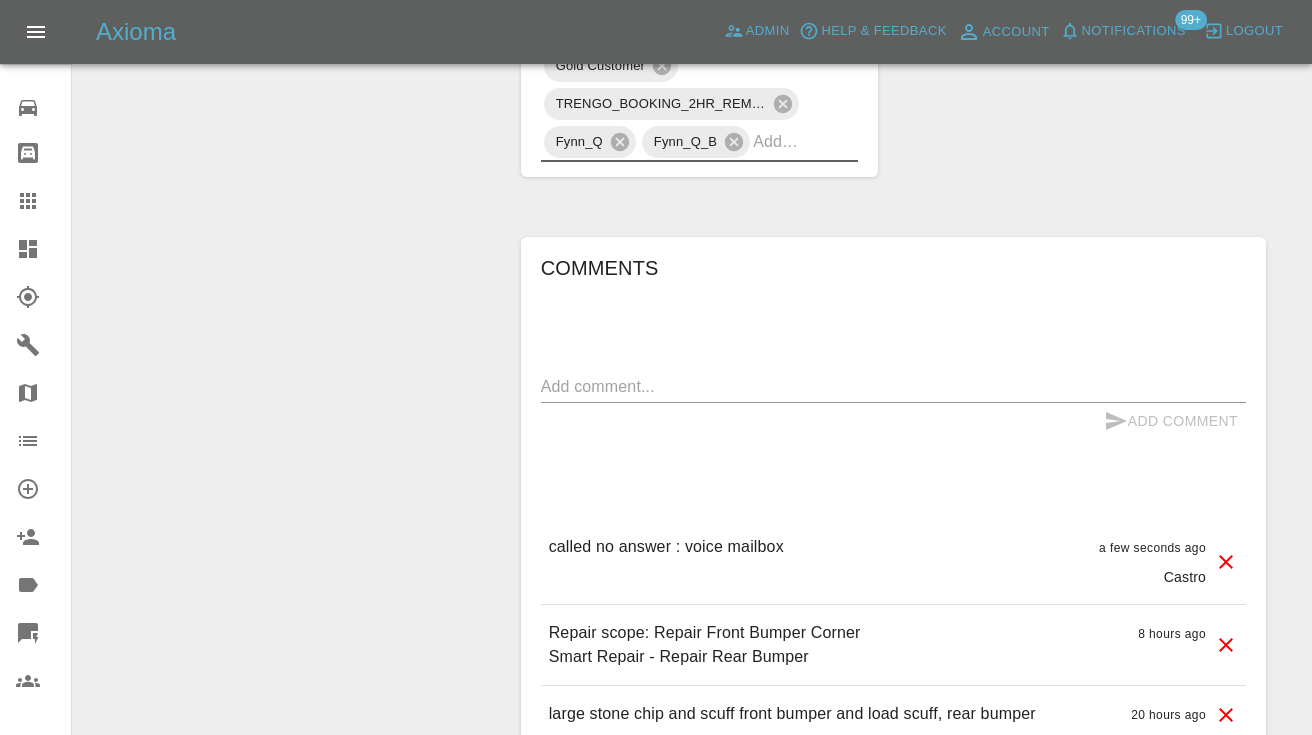 click at bounding box center [44, 201] 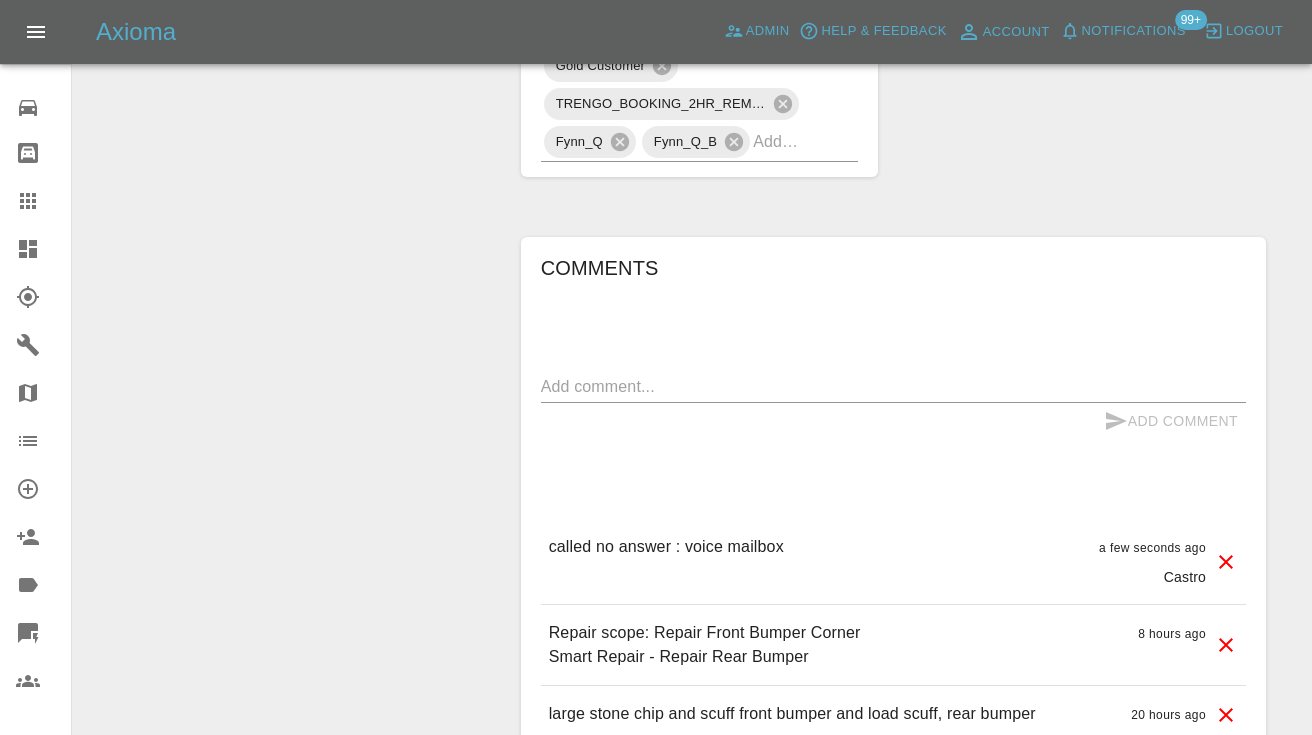 scroll, scrollTop: 200, scrollLeft: 0, axis: vertical 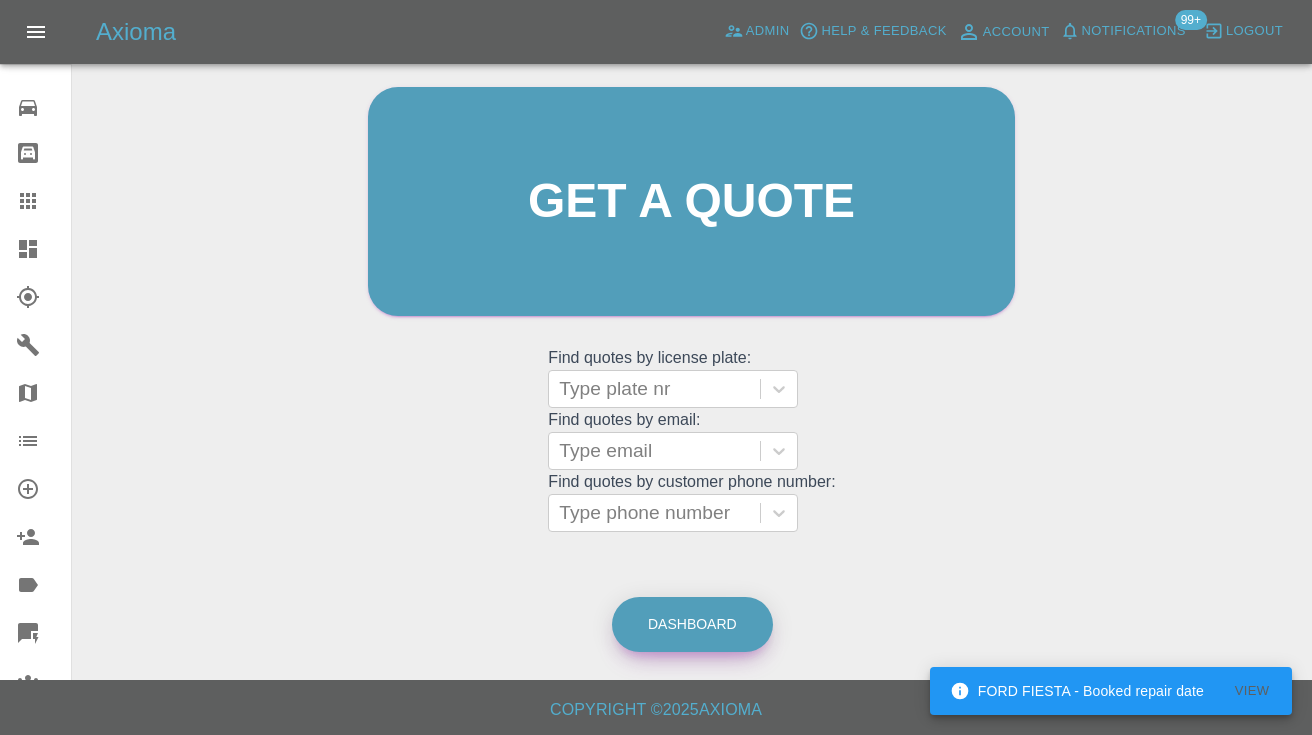 click on "Dashboard" at bounding box center [692, 624] 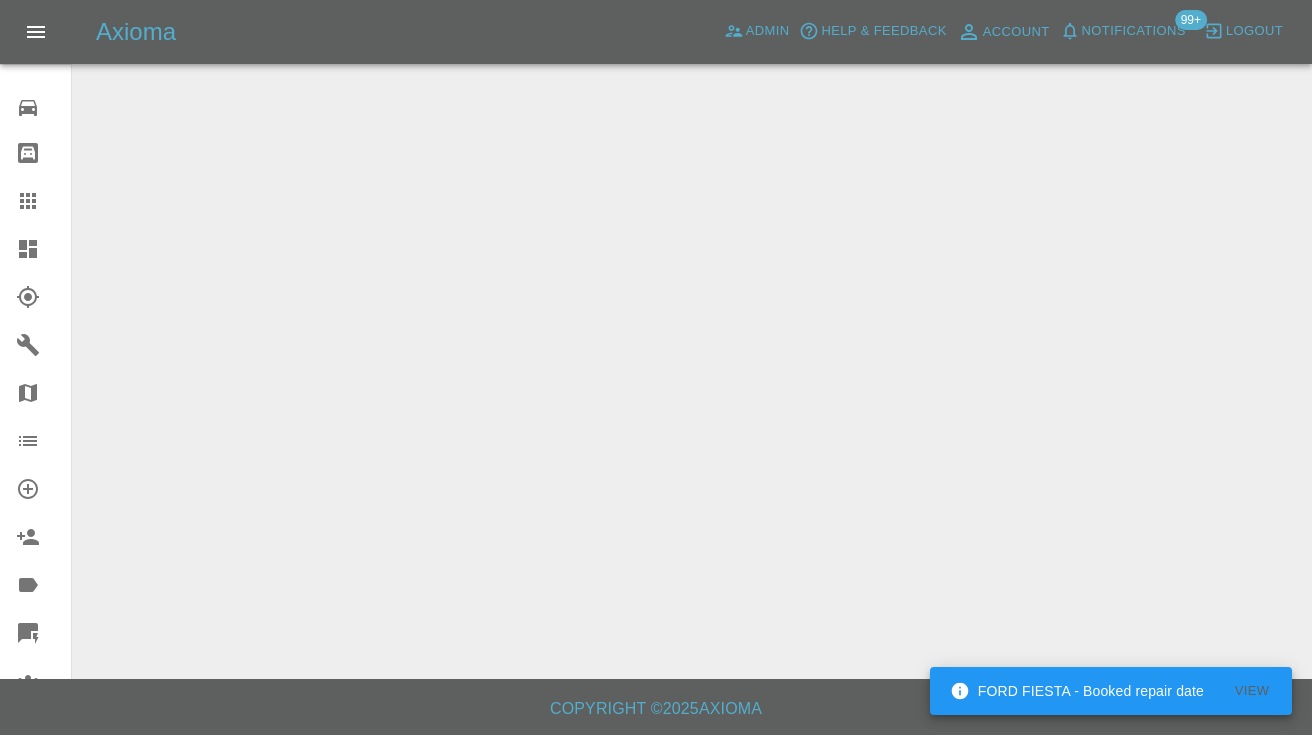 scroll, scrollTop: 0, scrollLeft: 0, axis: both 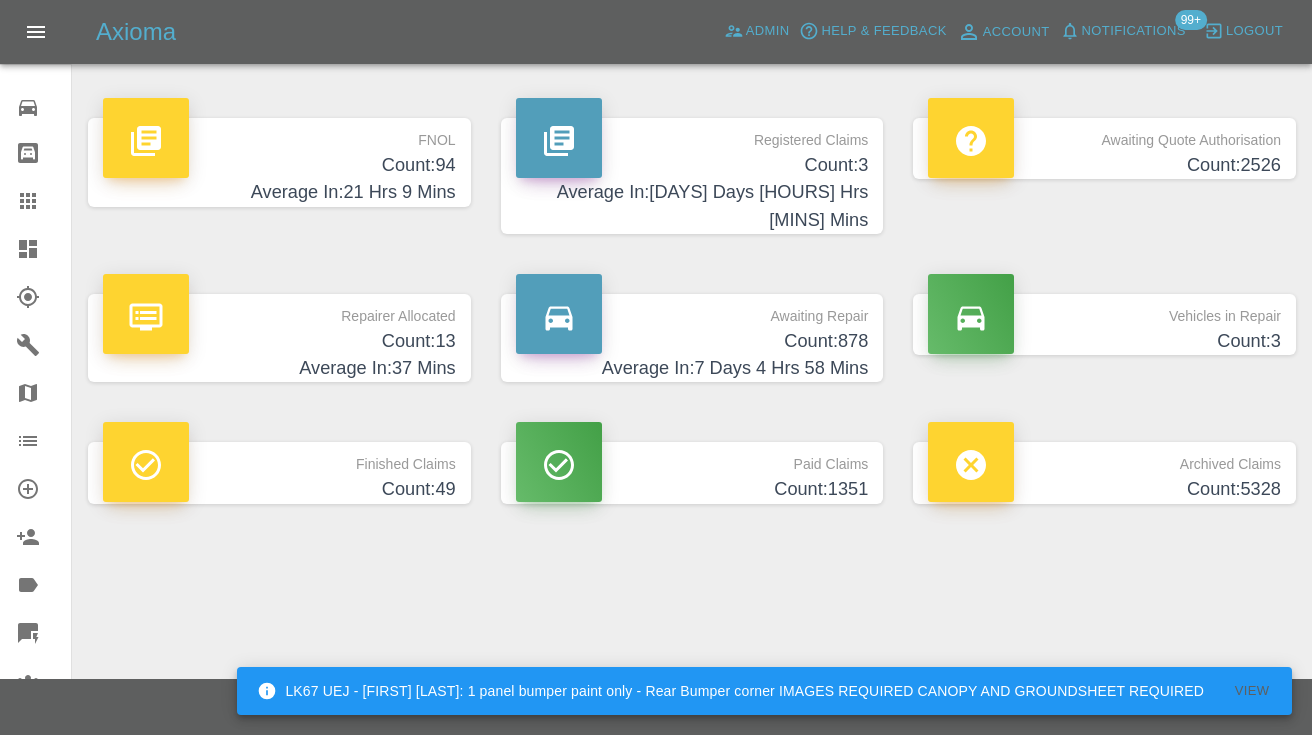 click on "Count:  878" at bounding box center (692, 341) 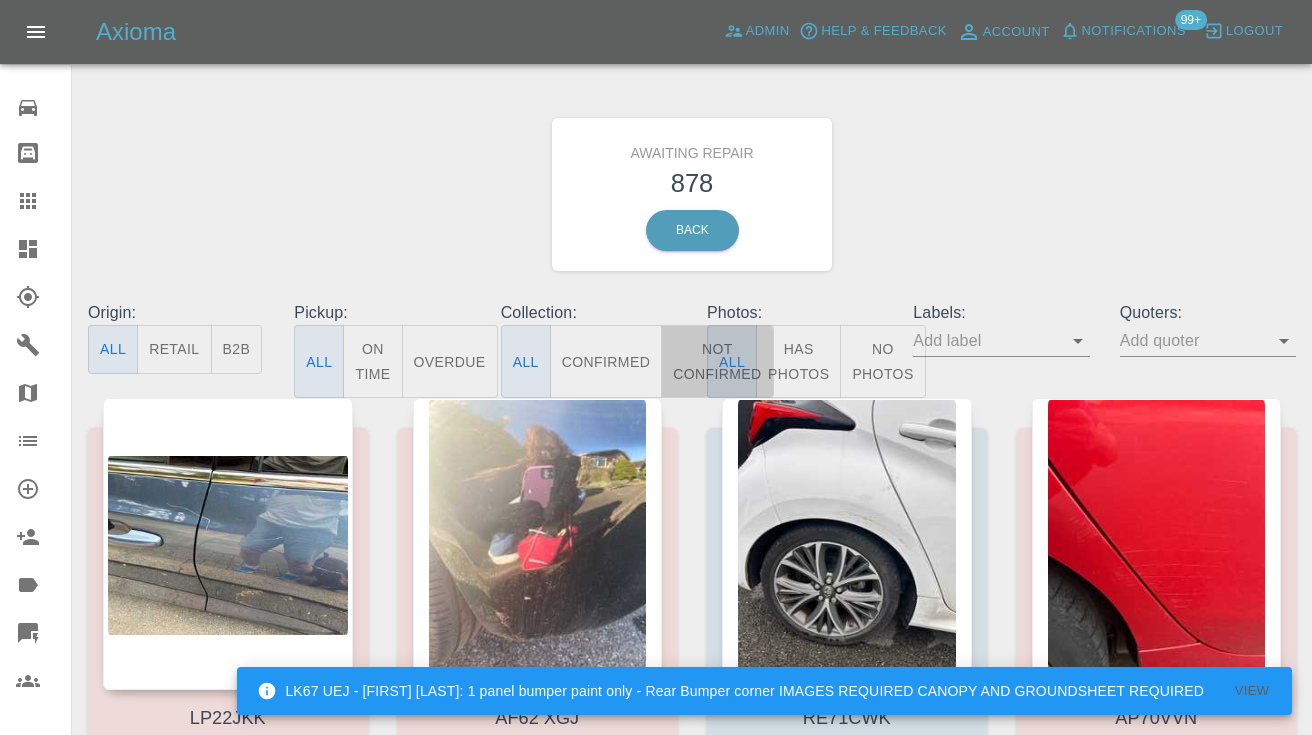 click on "Not Confirmed" at bounding box center [717, 361] 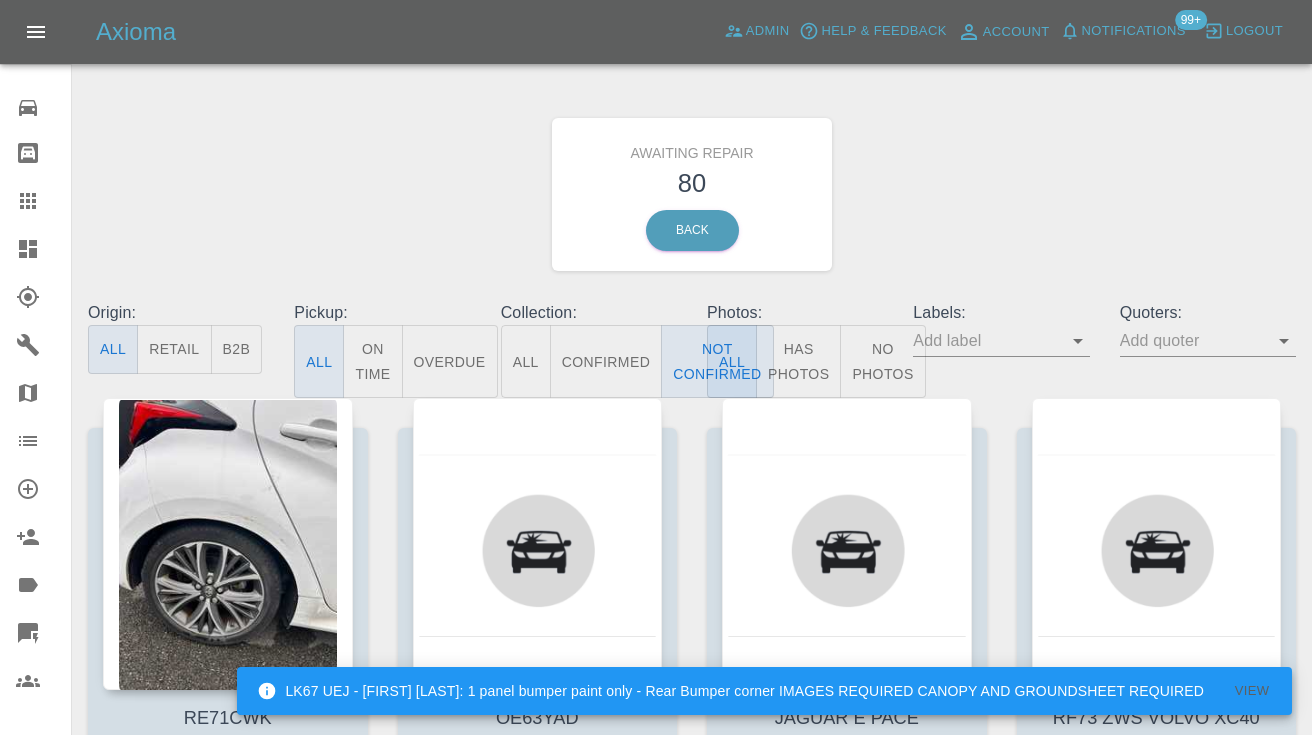 click on "Awaiting Repair 80 Back" at bounding box center [692, 194] 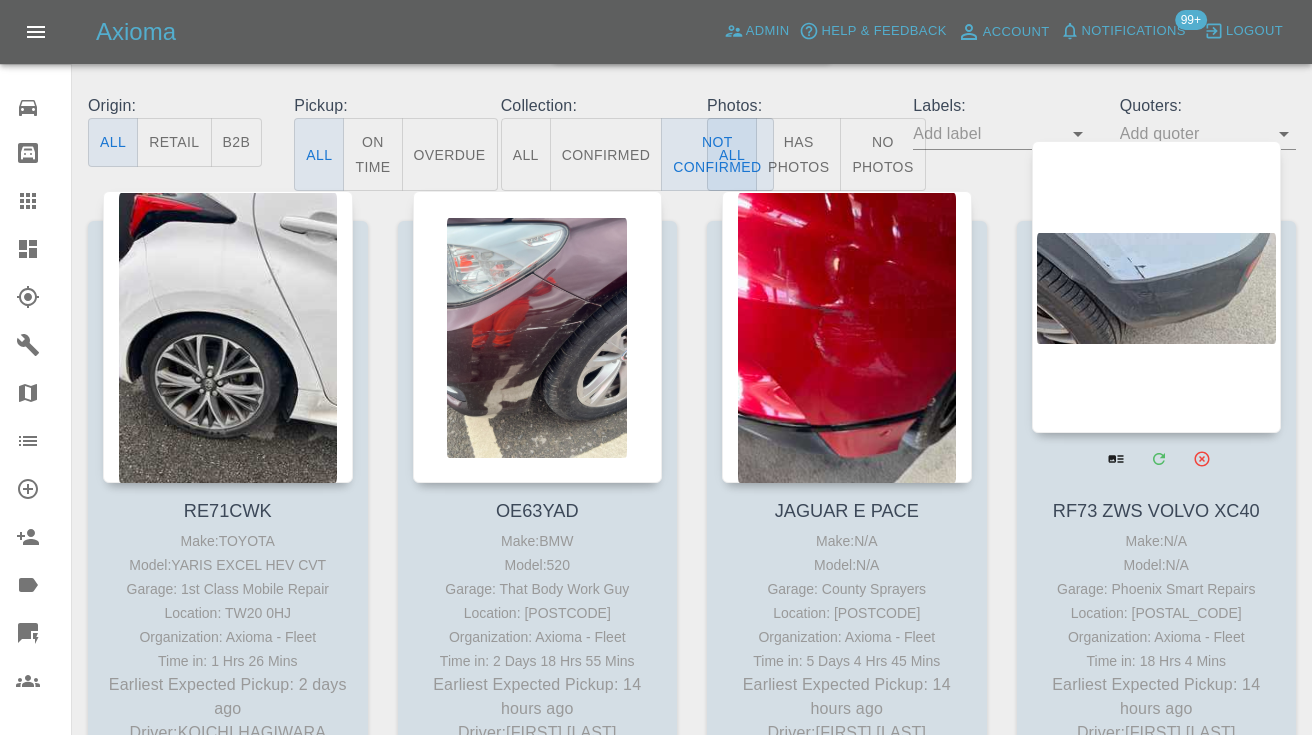 scroll, scrollTop: 202, scrollLeft: 0, axis: vertical 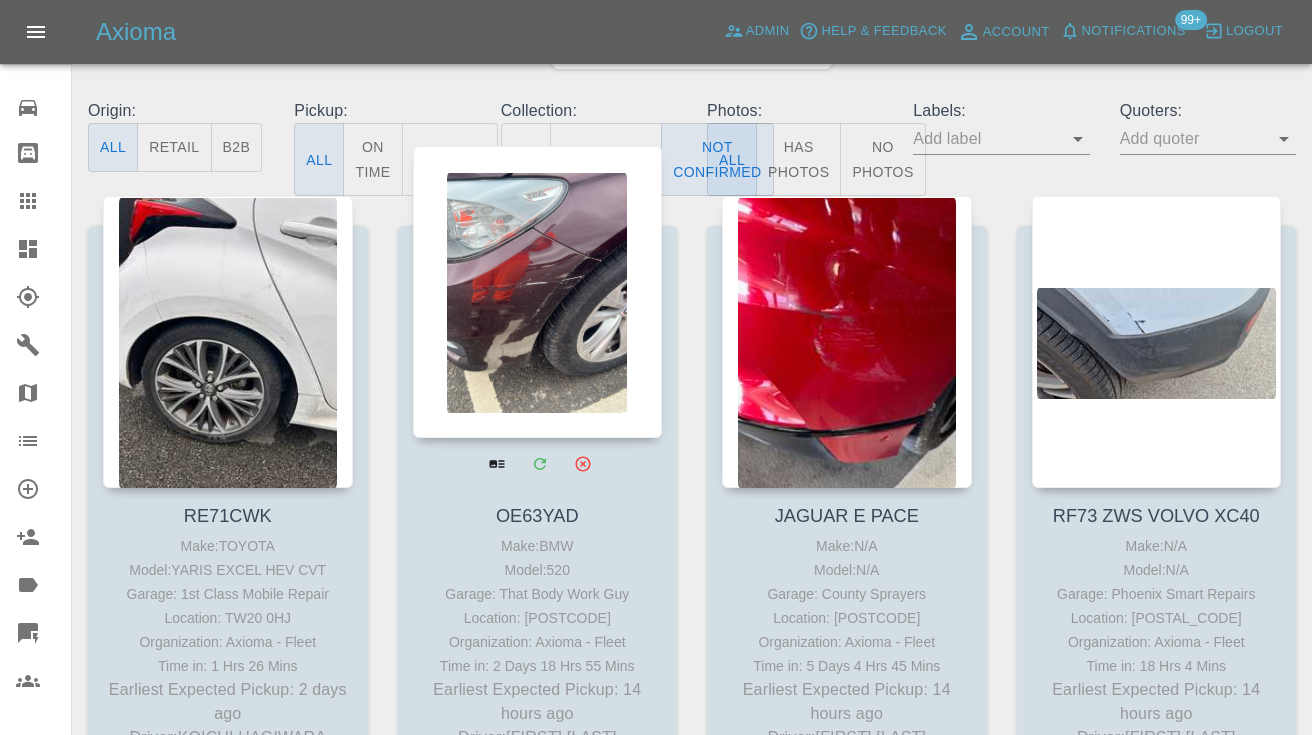click at bounding box center [538, 292] 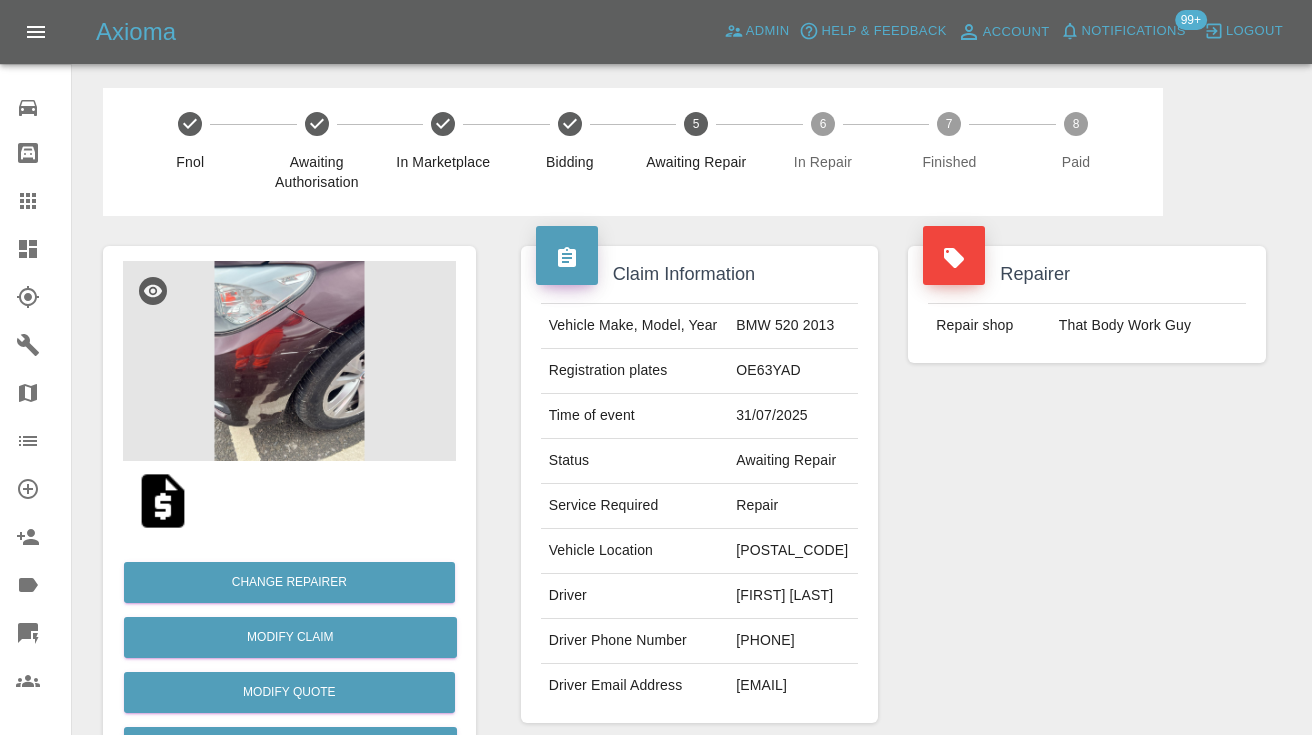 click on "07585776112" at bounding box center (793, 641) 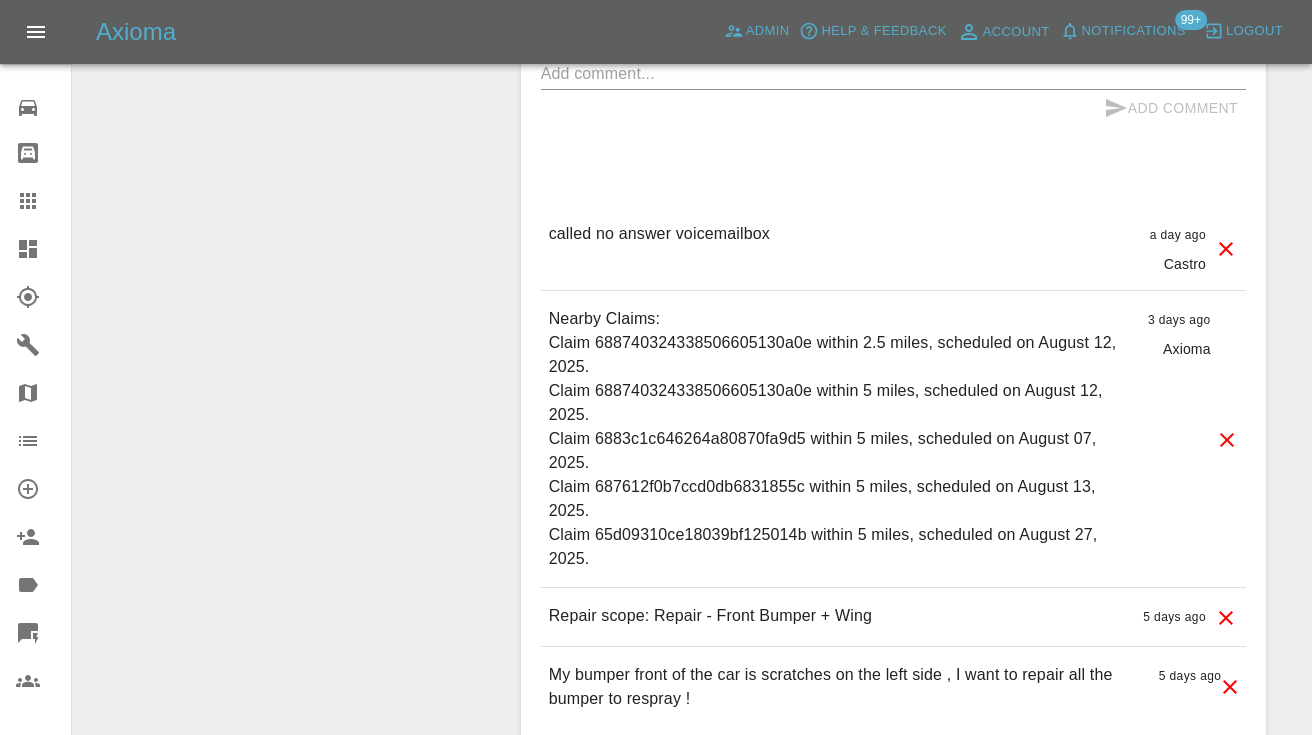 scroll, scrollTop: 2025, scrollLeft: 0, axis: vertical 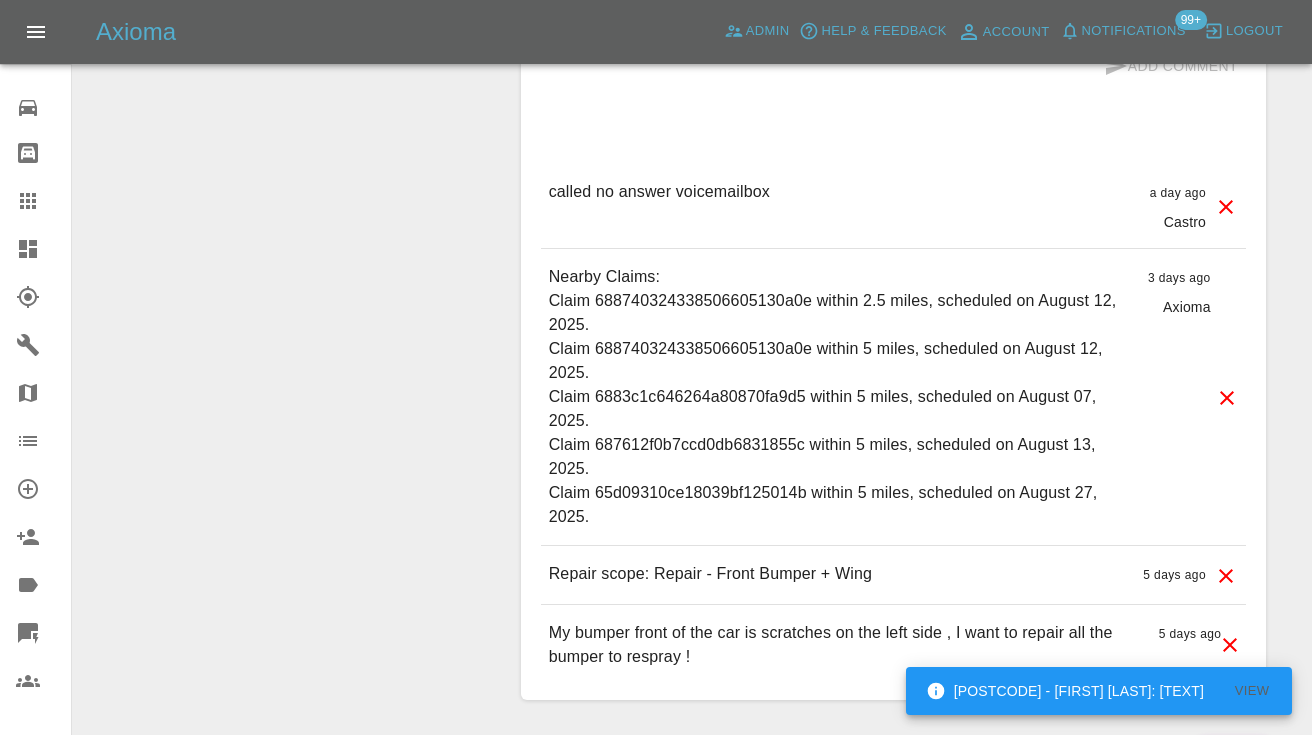 click at bounding box center [893, 31] 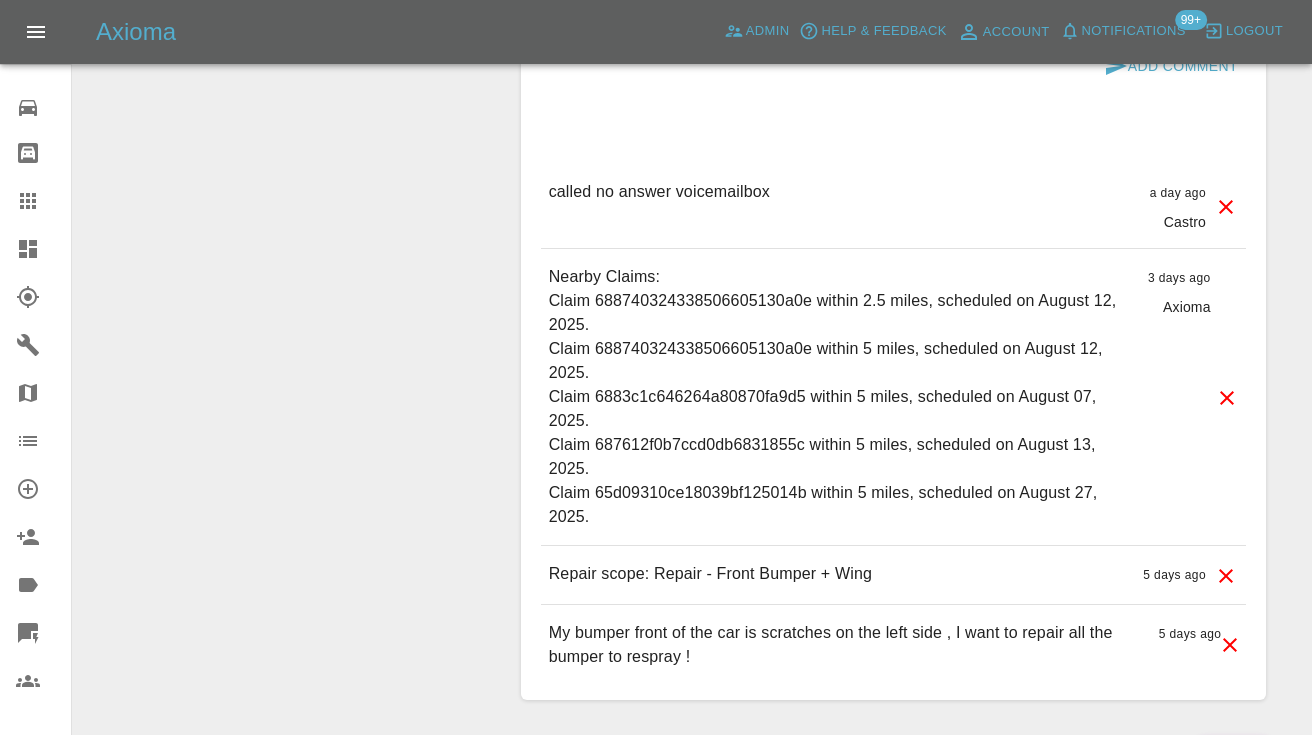 type on "called no answer : voice mailbox" 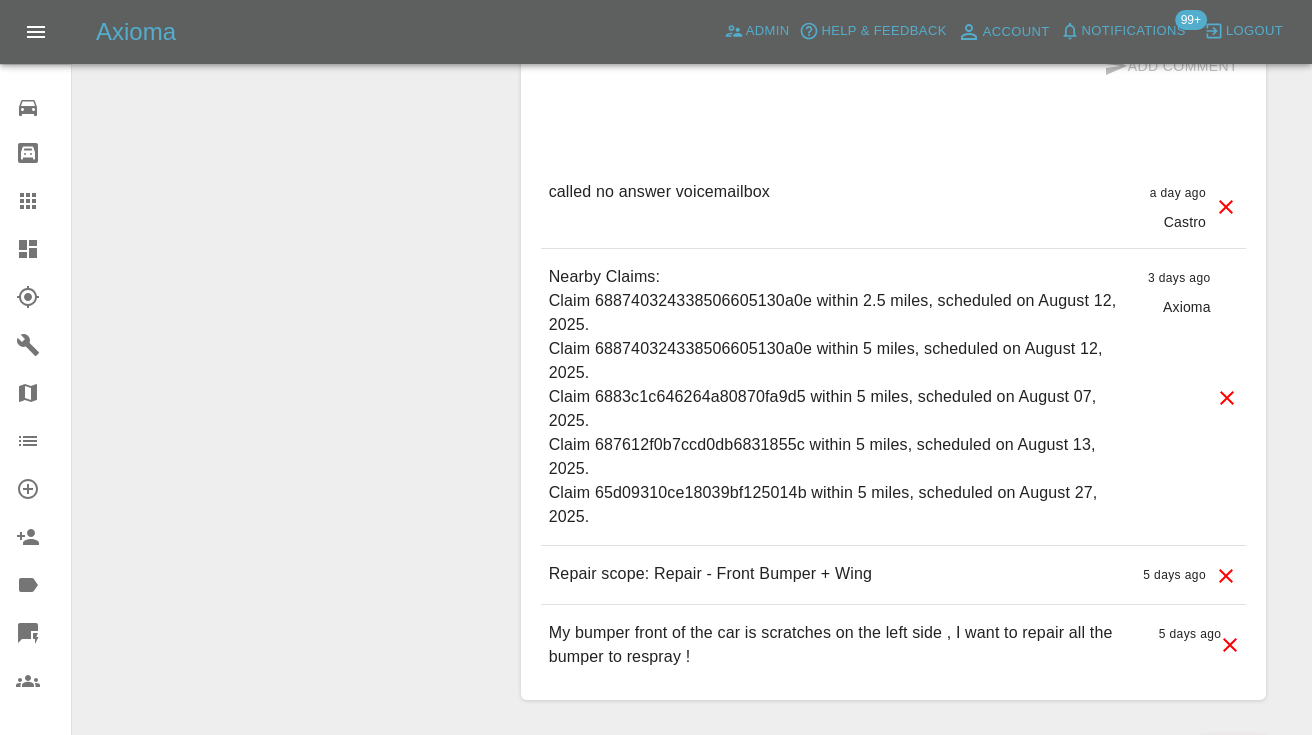 type 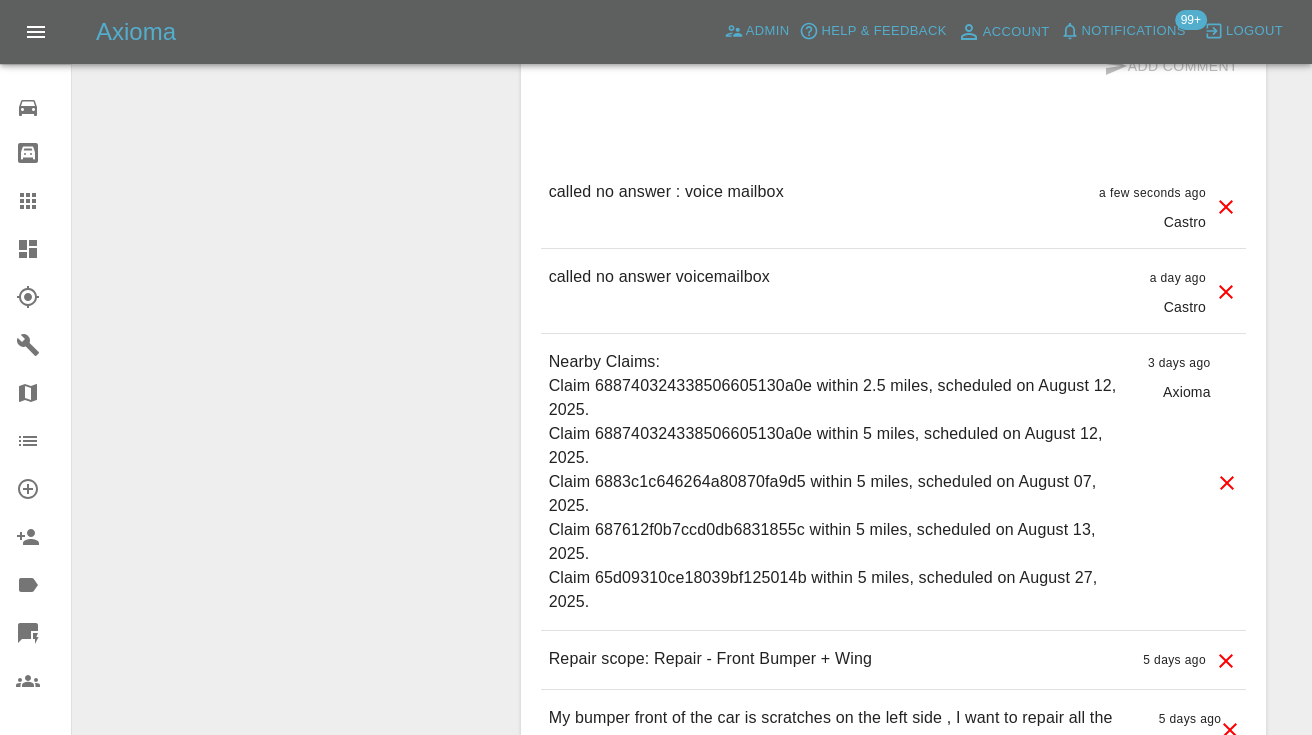 click at bounding box center (44, 201) 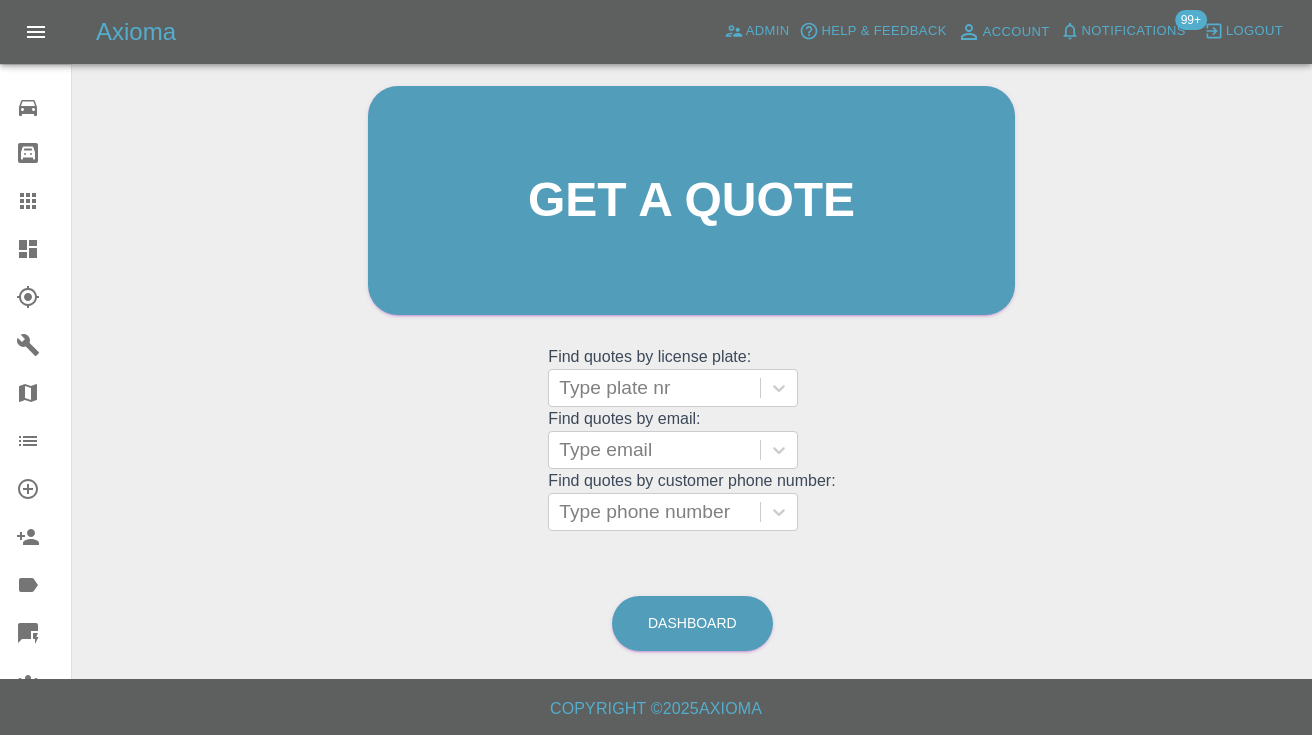 scroll, scrollTop: 134, scrollLeft: 0, axis: vertical 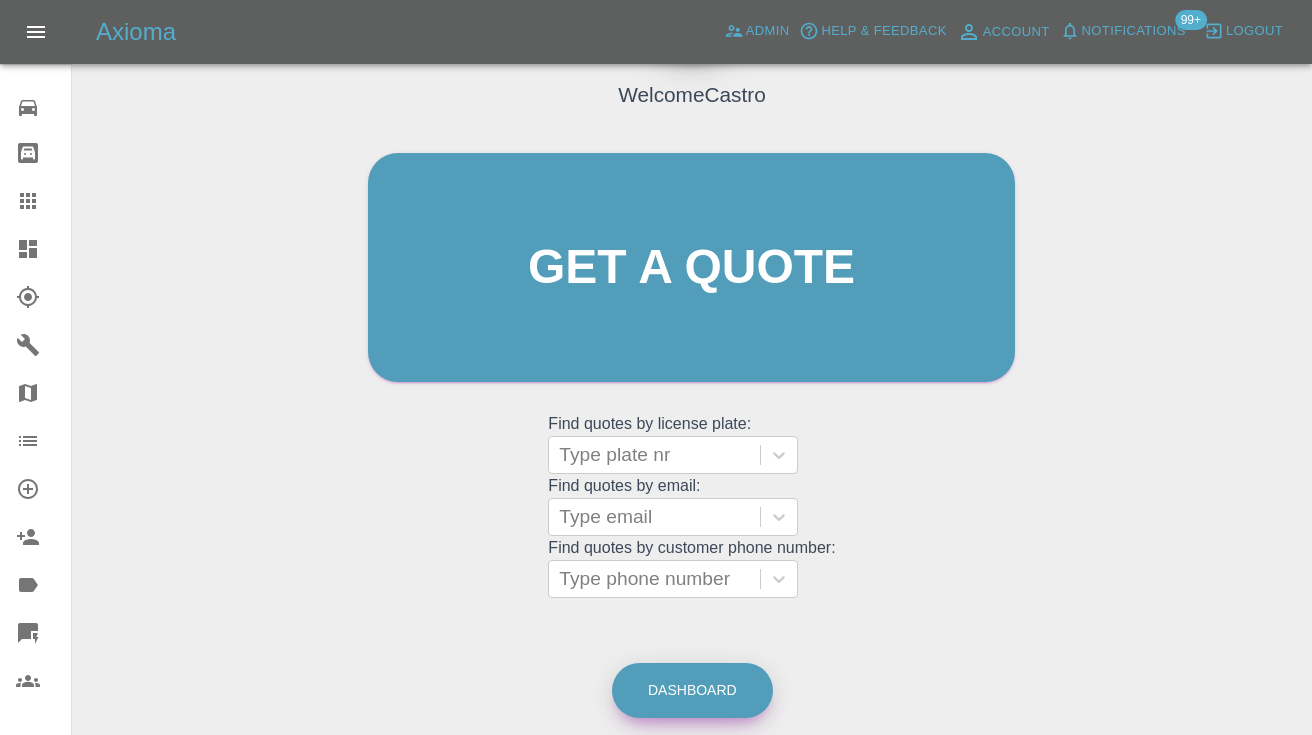 click on "Dashboard" at bounding box center [692, 690] 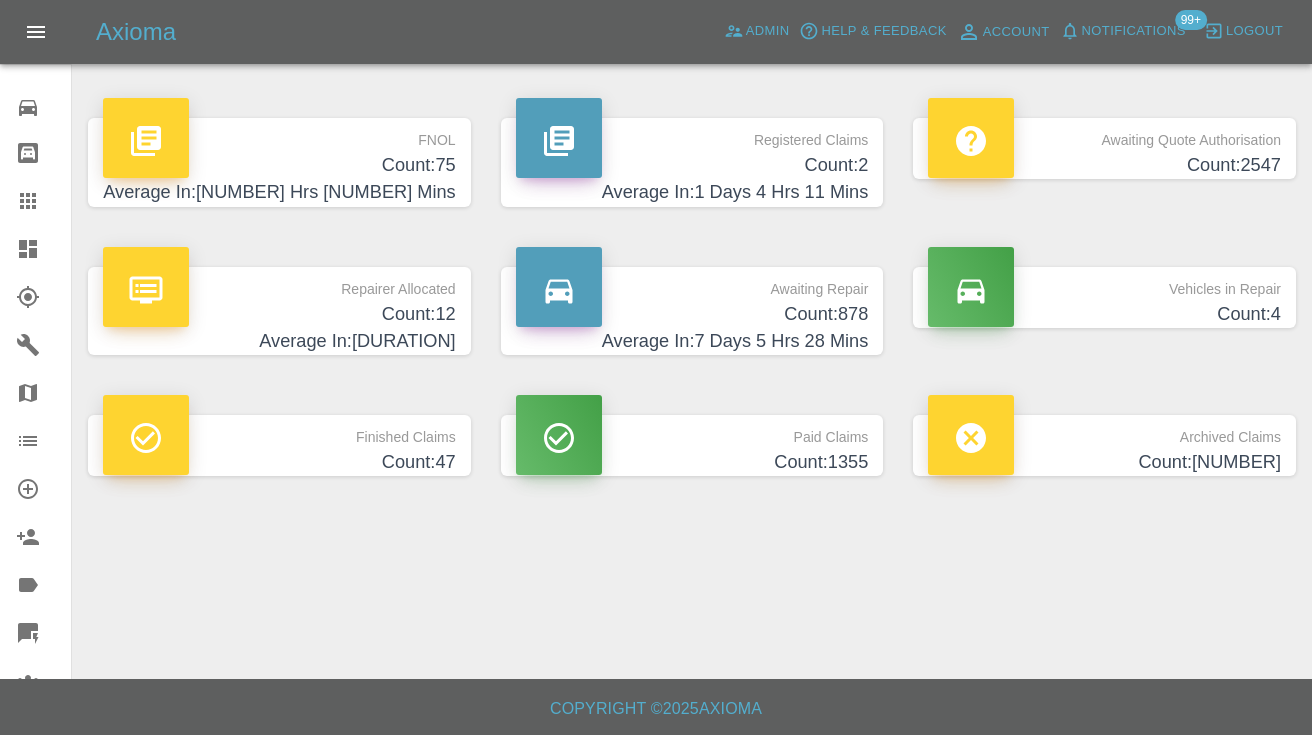 click on "Count:  878" at bounding box center [692, 314] 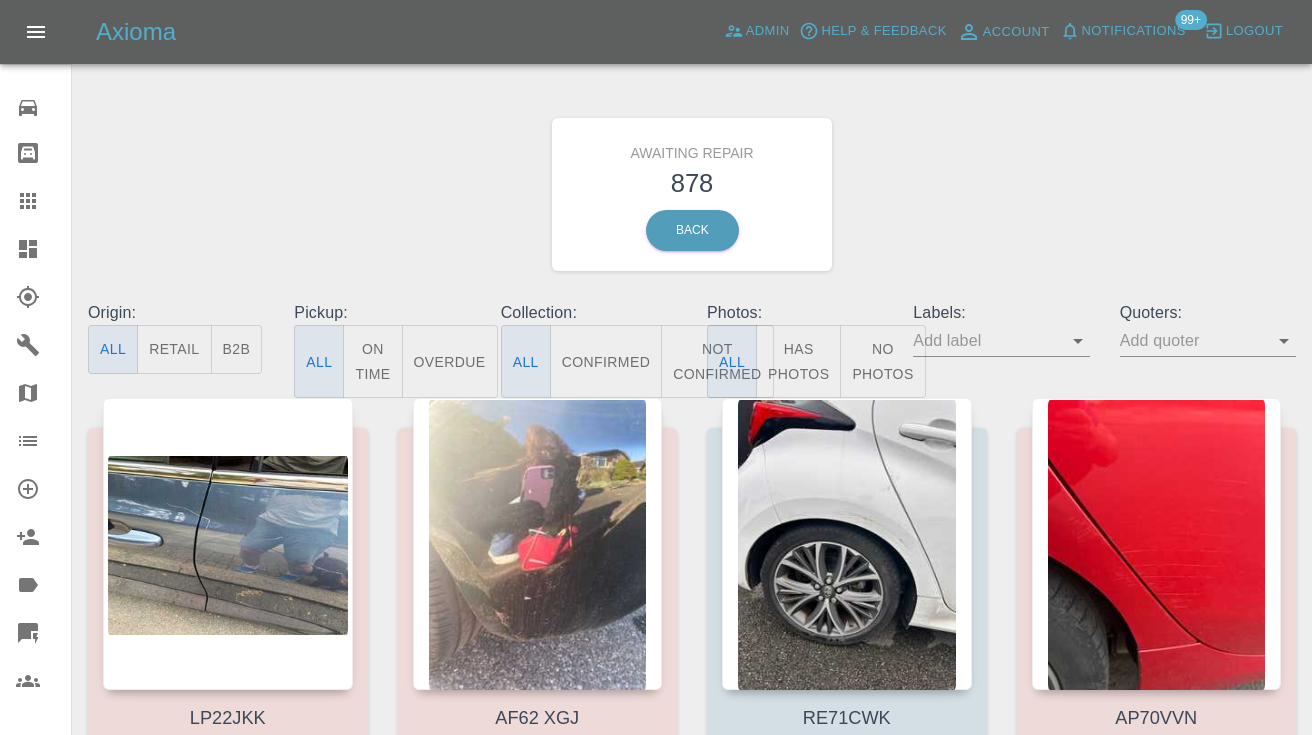 click 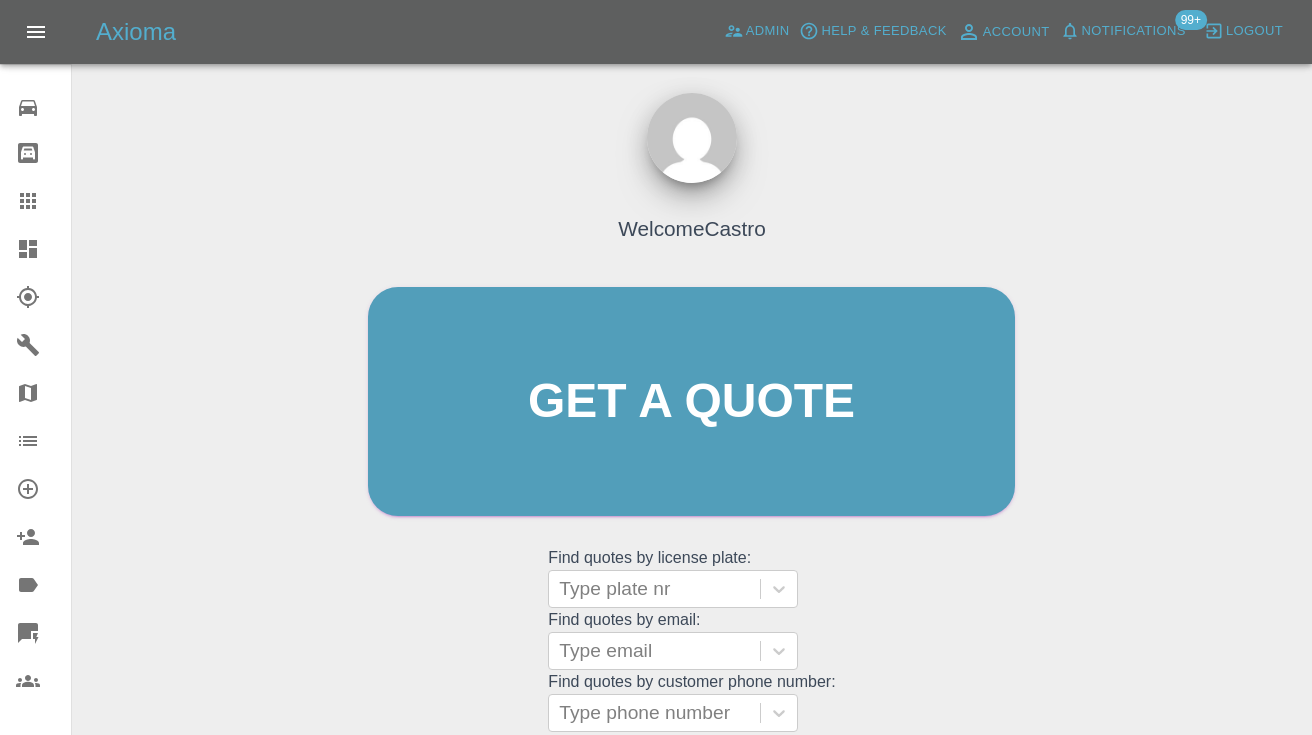 click on "Welcome  Castro Get a quote Get a quote Find quotes by license plate: Type plate nr Find quotes by email: Type email Find quotes by customer phone number: Type phone number" at bounding box center (691, 440) 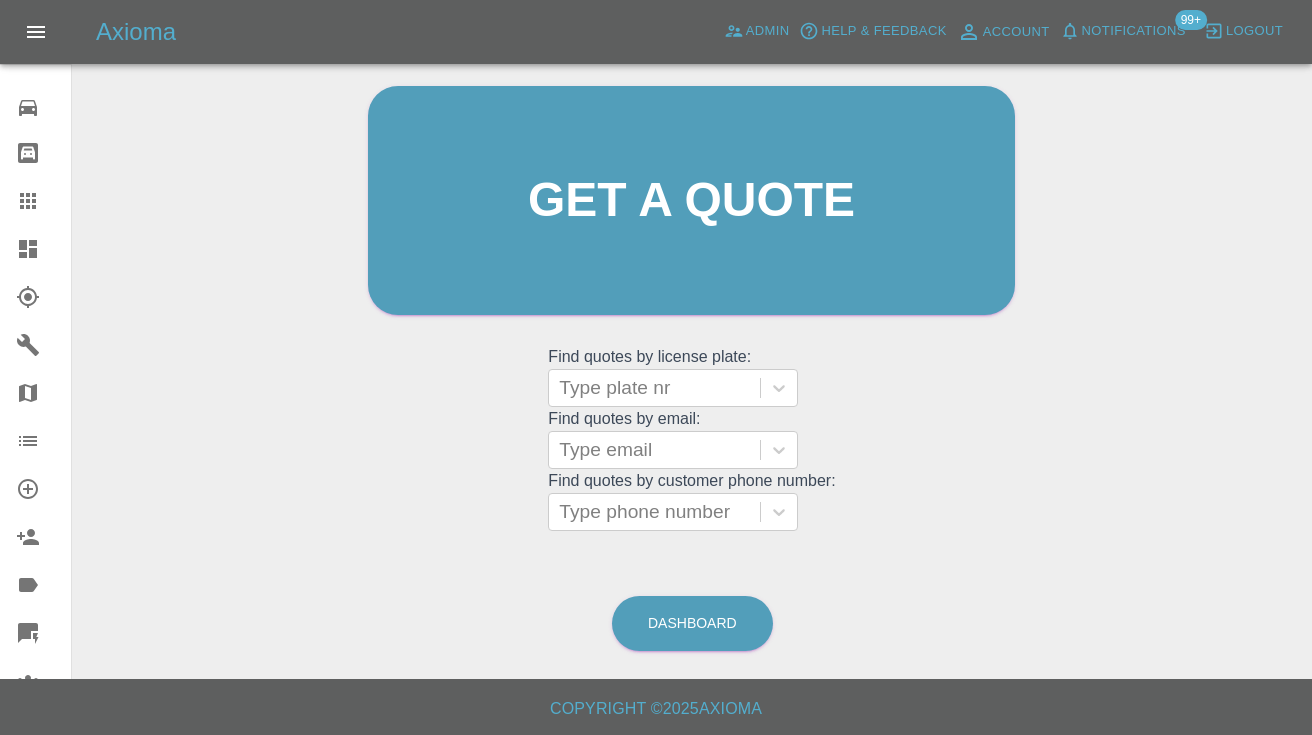 scroll, scrollTop: 200, scrollLeft: 0, axis: vertical 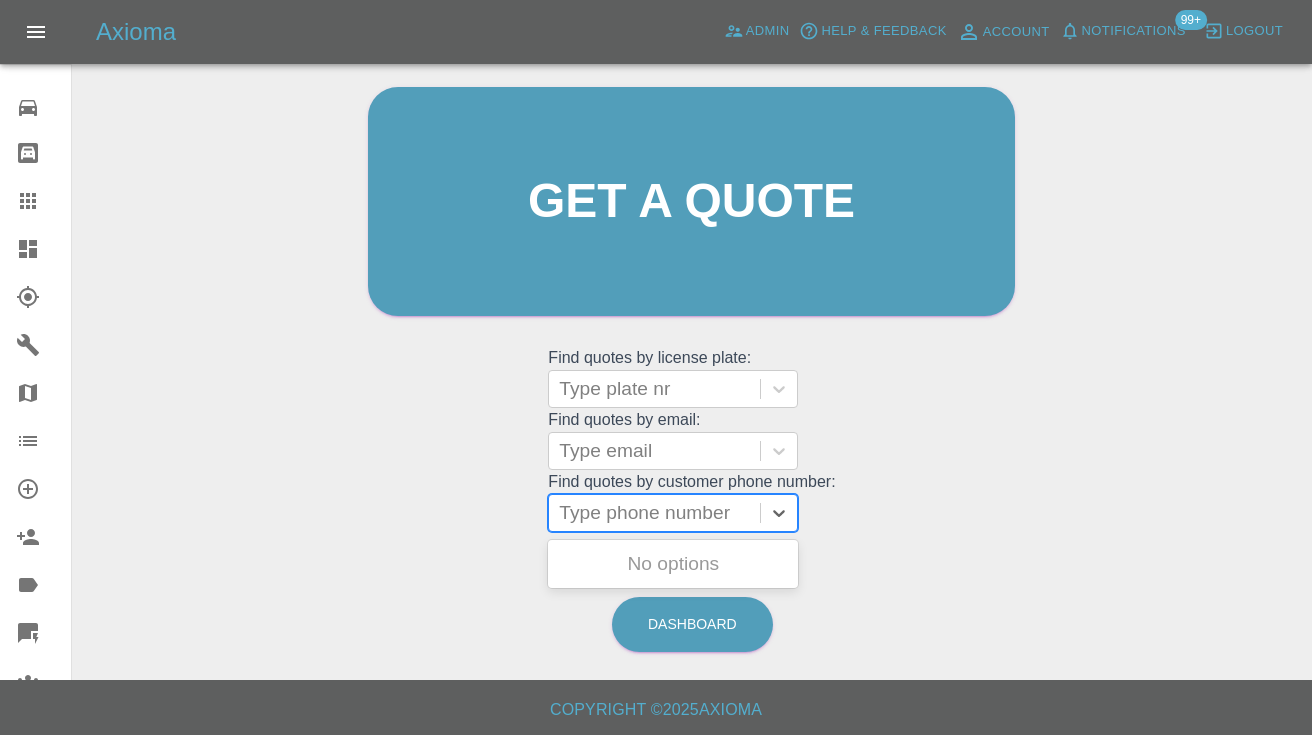click on "Type phone number" at bounding box center [654, 513] 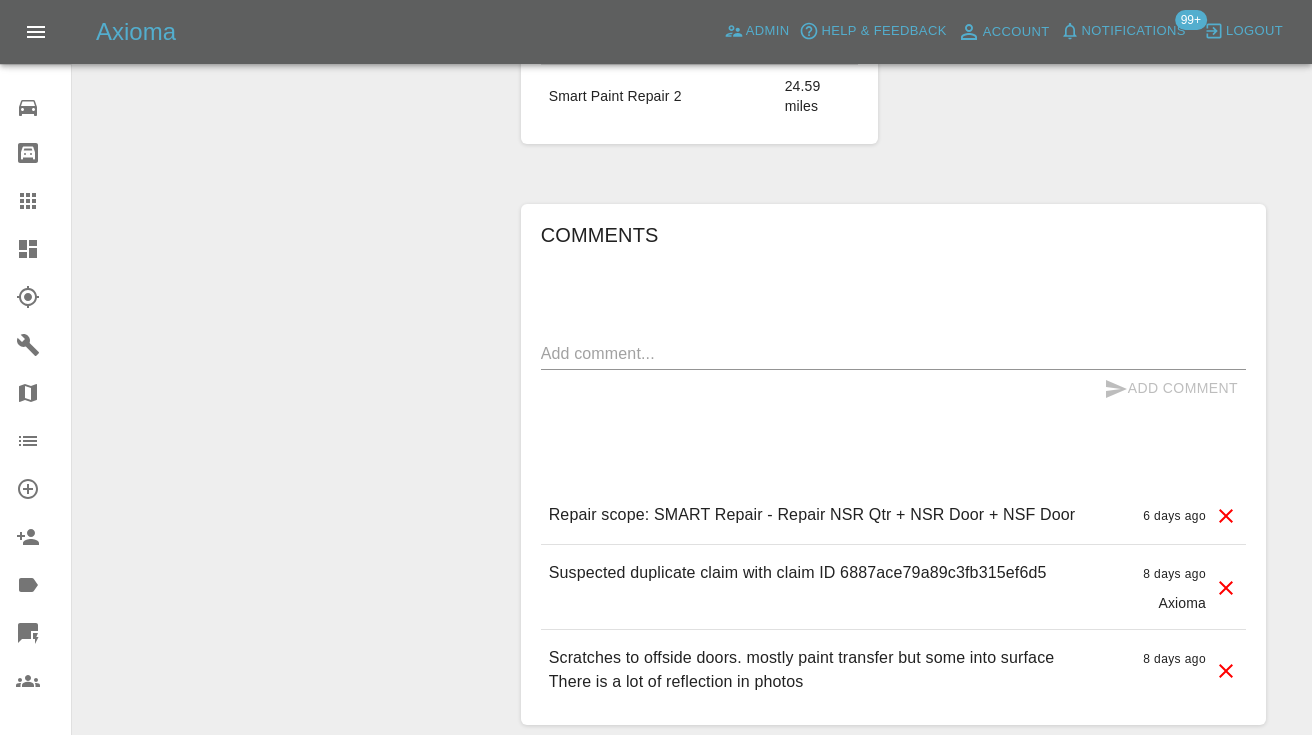 scroll, scrollTop: 0, scrollLeft: 0, axis: both 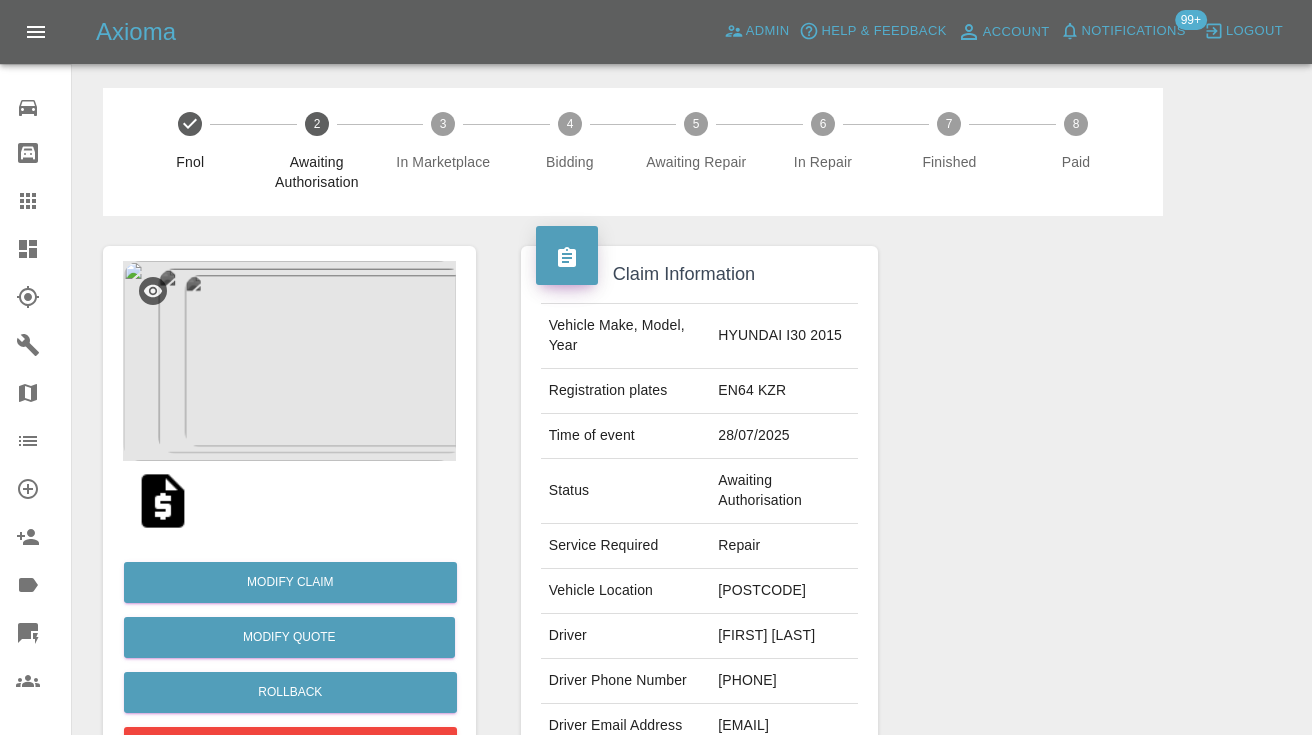 click on "HYUNDAI I30 2015" at bounding box center [784, 336] 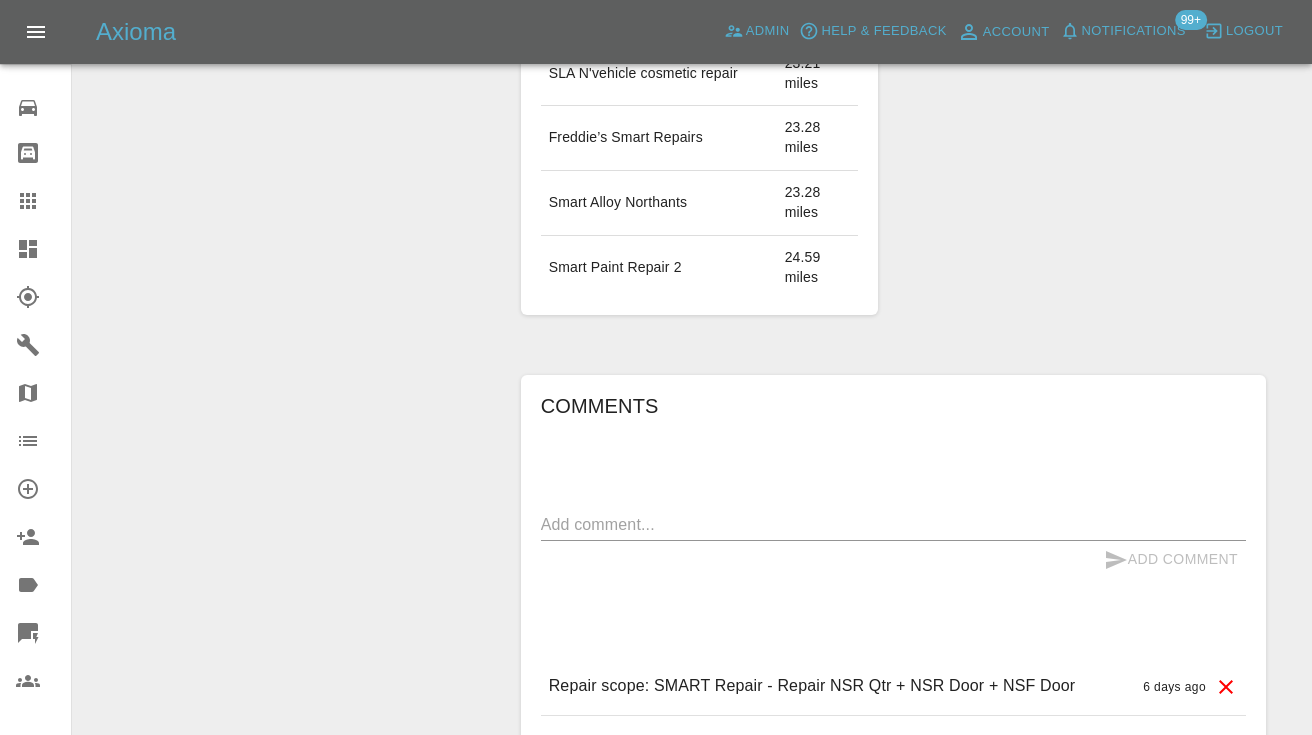 scroll, scrollTop: 1494, scrollLeft: 0, axis: vertical 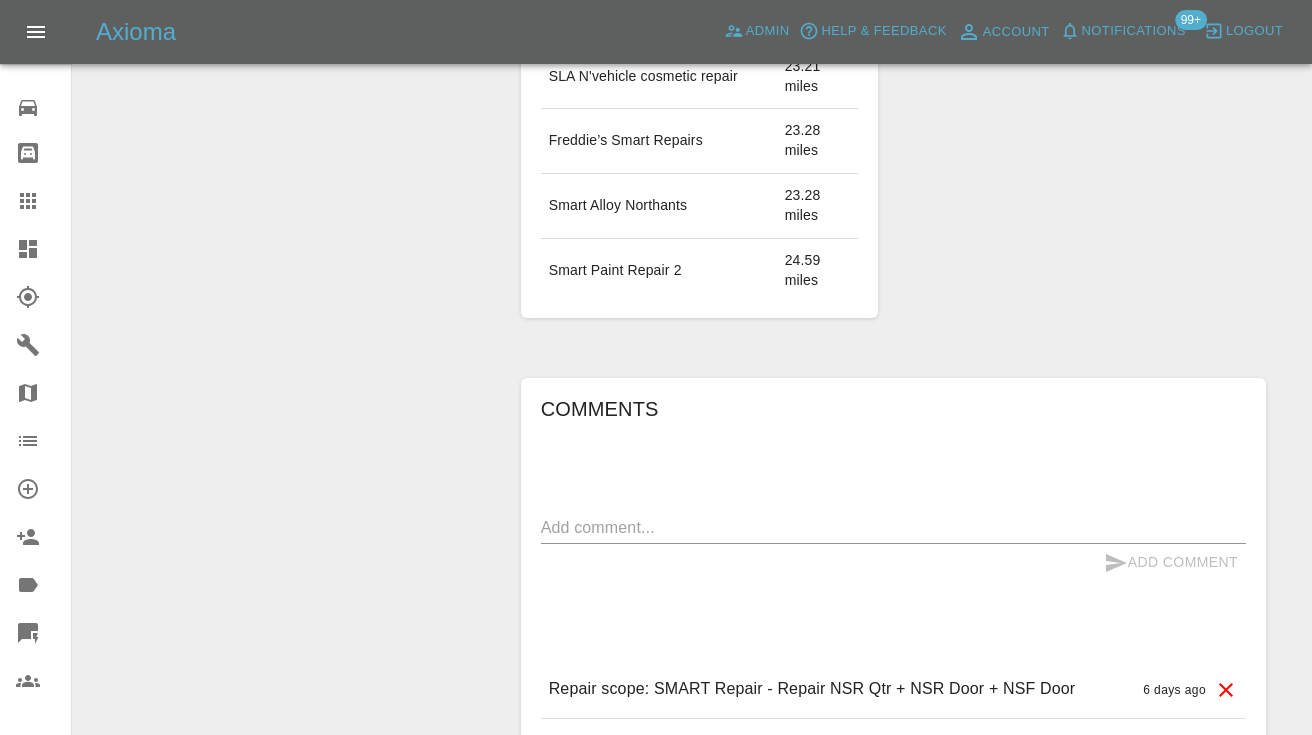 click at bounding box center (893, 527) 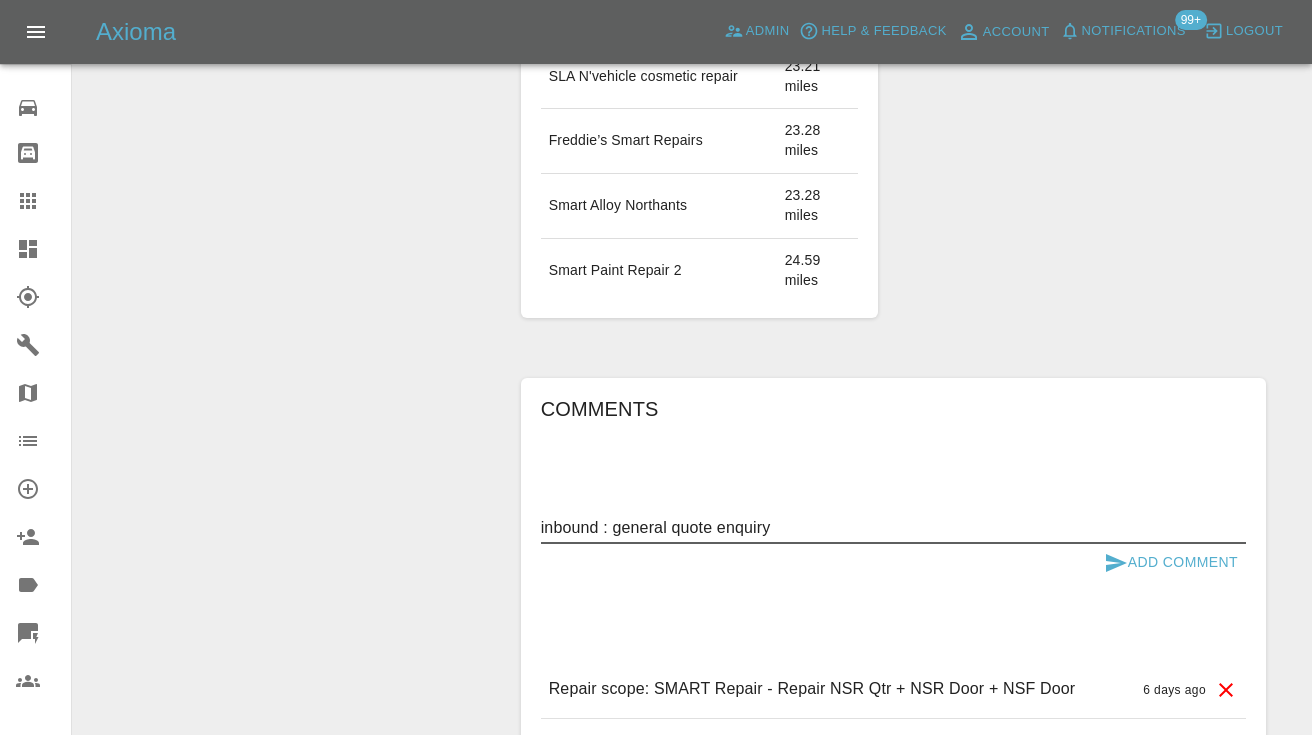 type on "inbound : general quote enquiry" 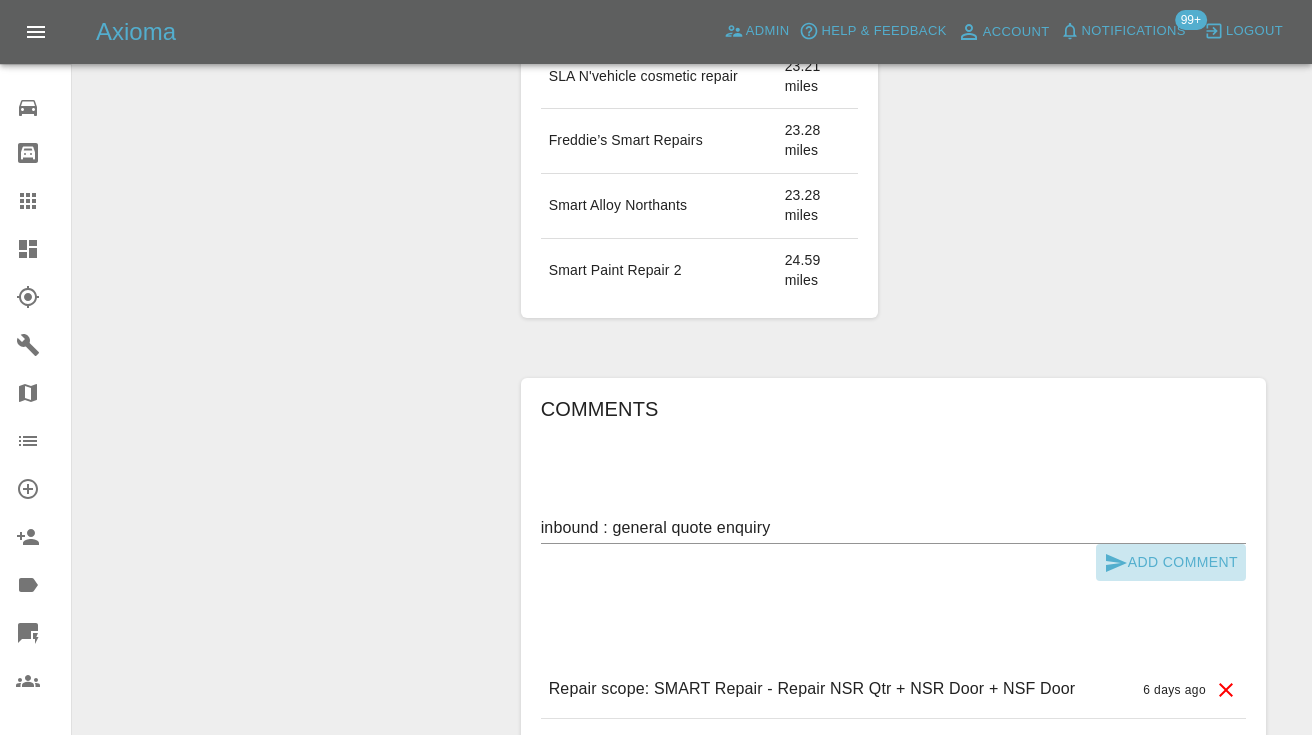 click on "Add Comment" at bounding box center [1171, 562] 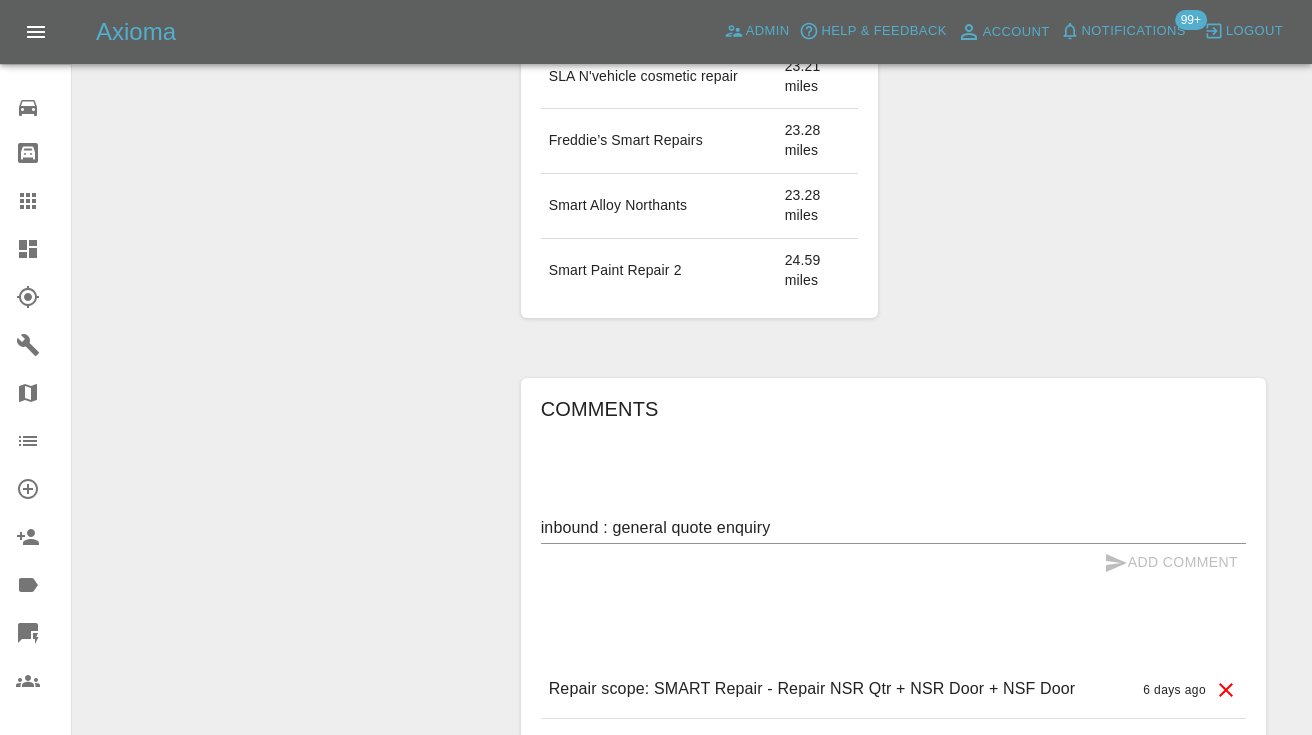type 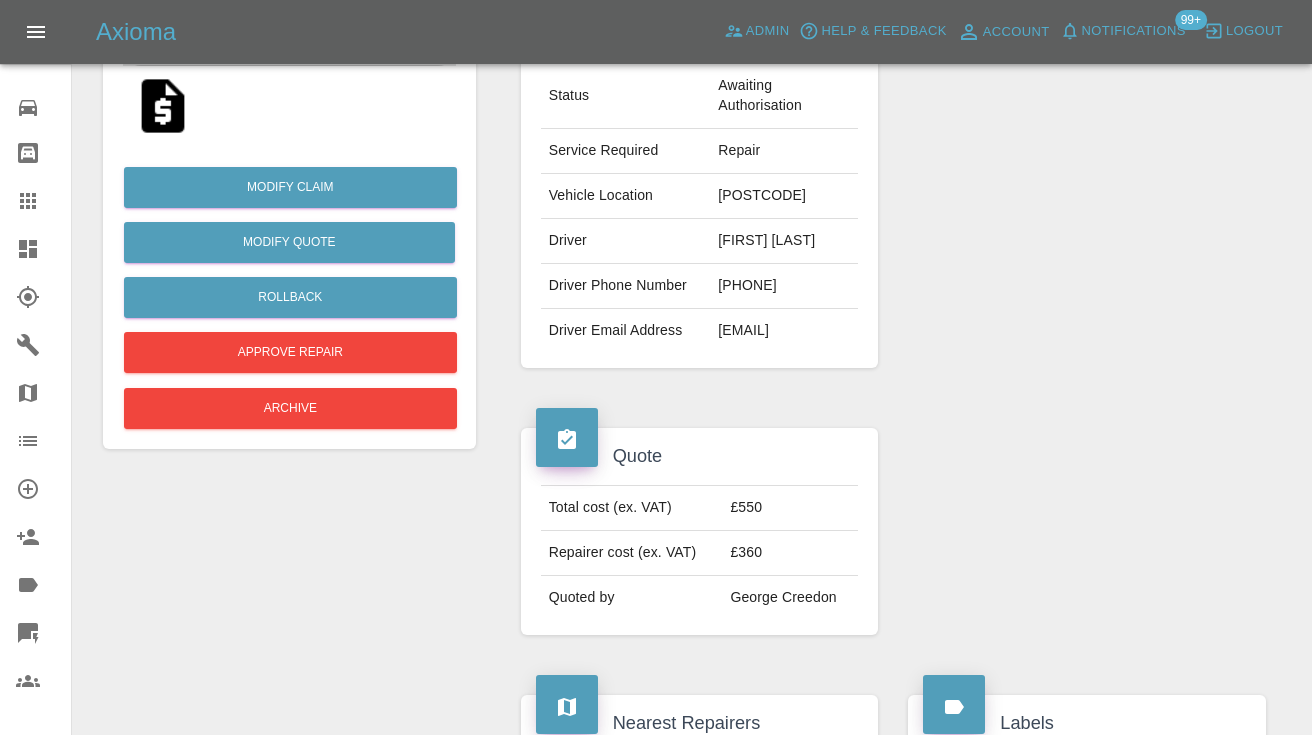 scroll, scrollTop: 378, scrollLeft: 0, axis: vertical 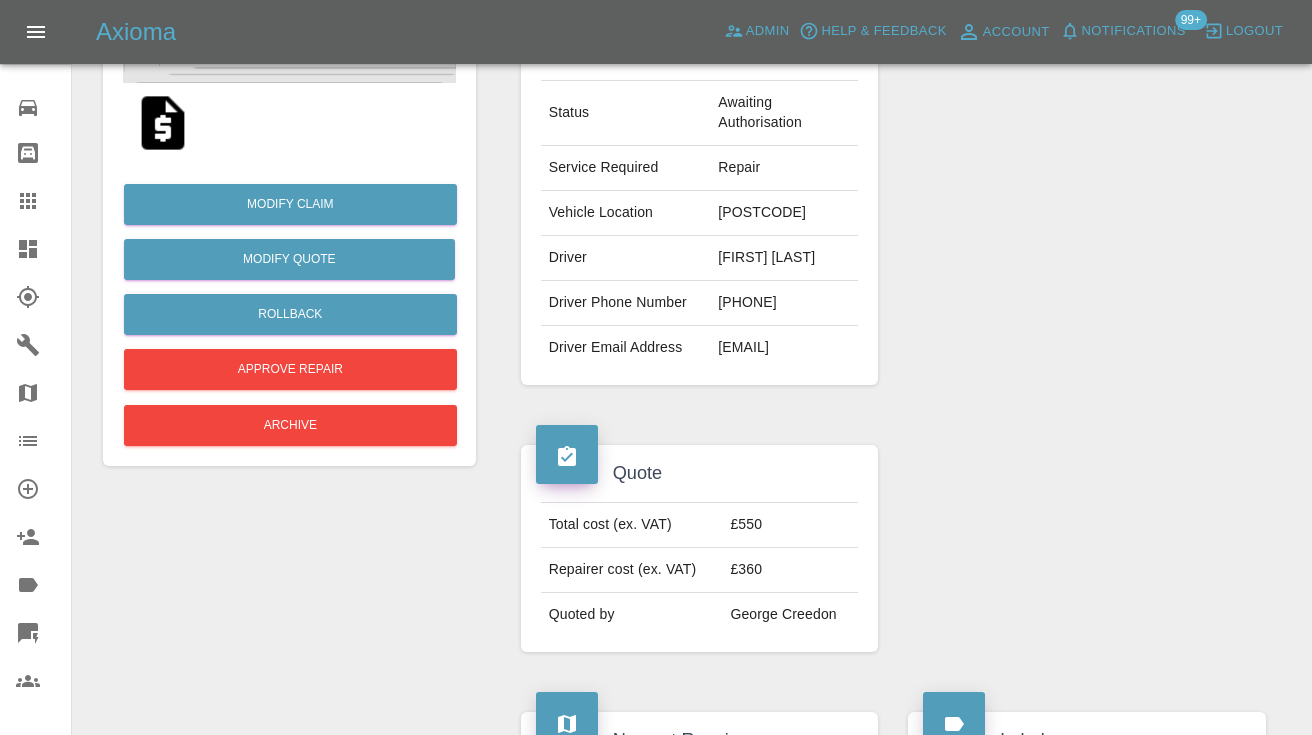 click 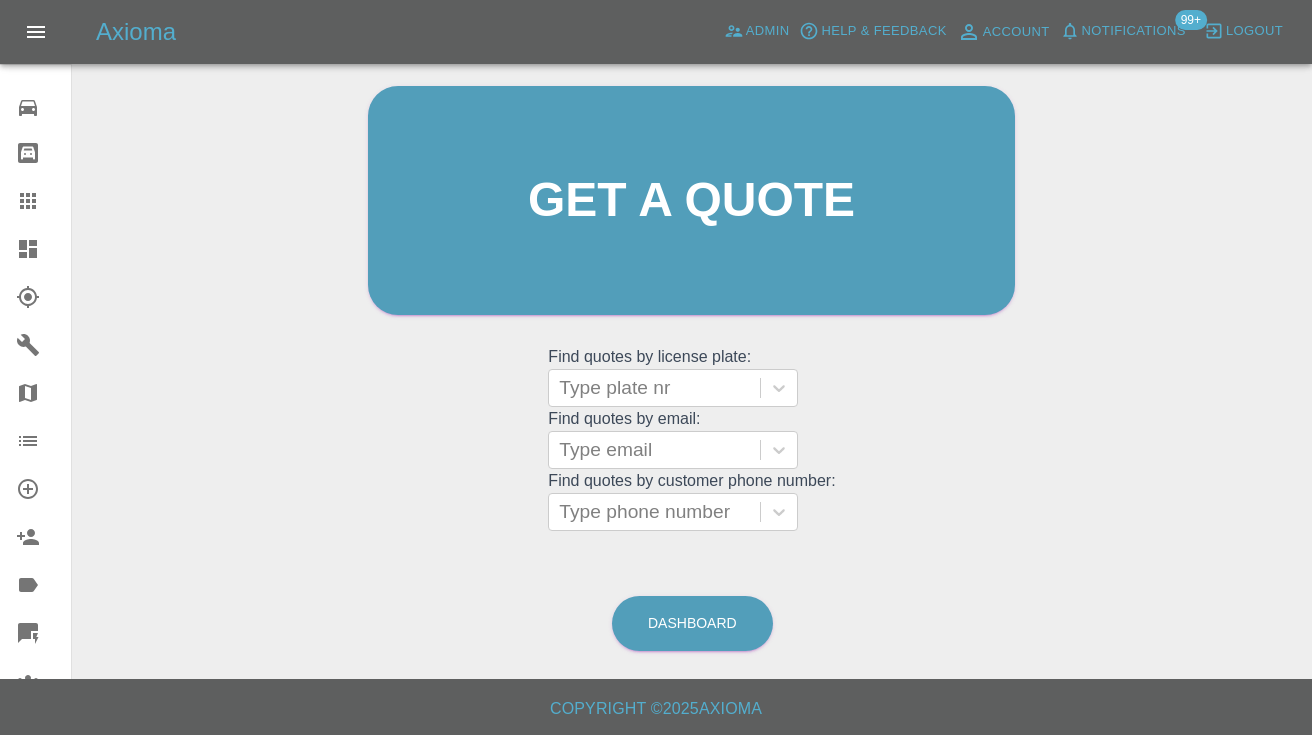 scroll, scrollTop: 200, scrollLeft: 0, axis: vertical 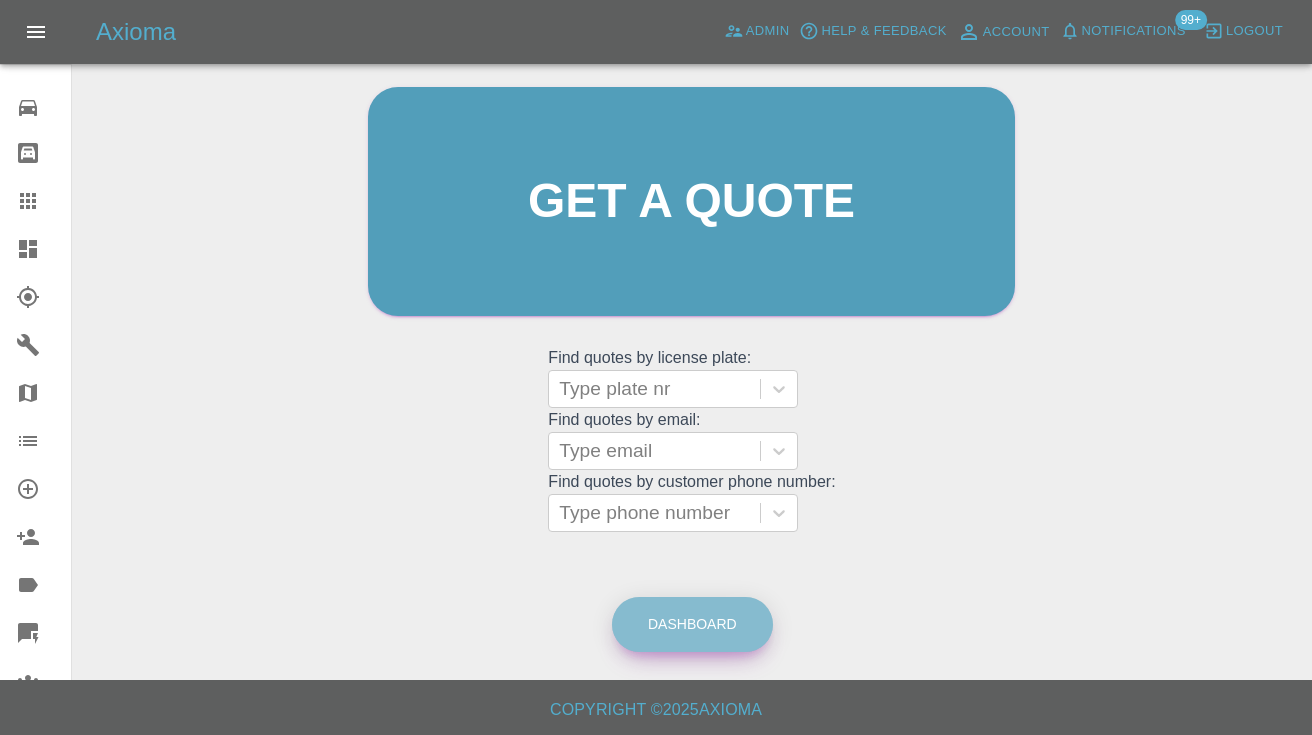 click on "Dashboard" at bounding box center [692, 624] 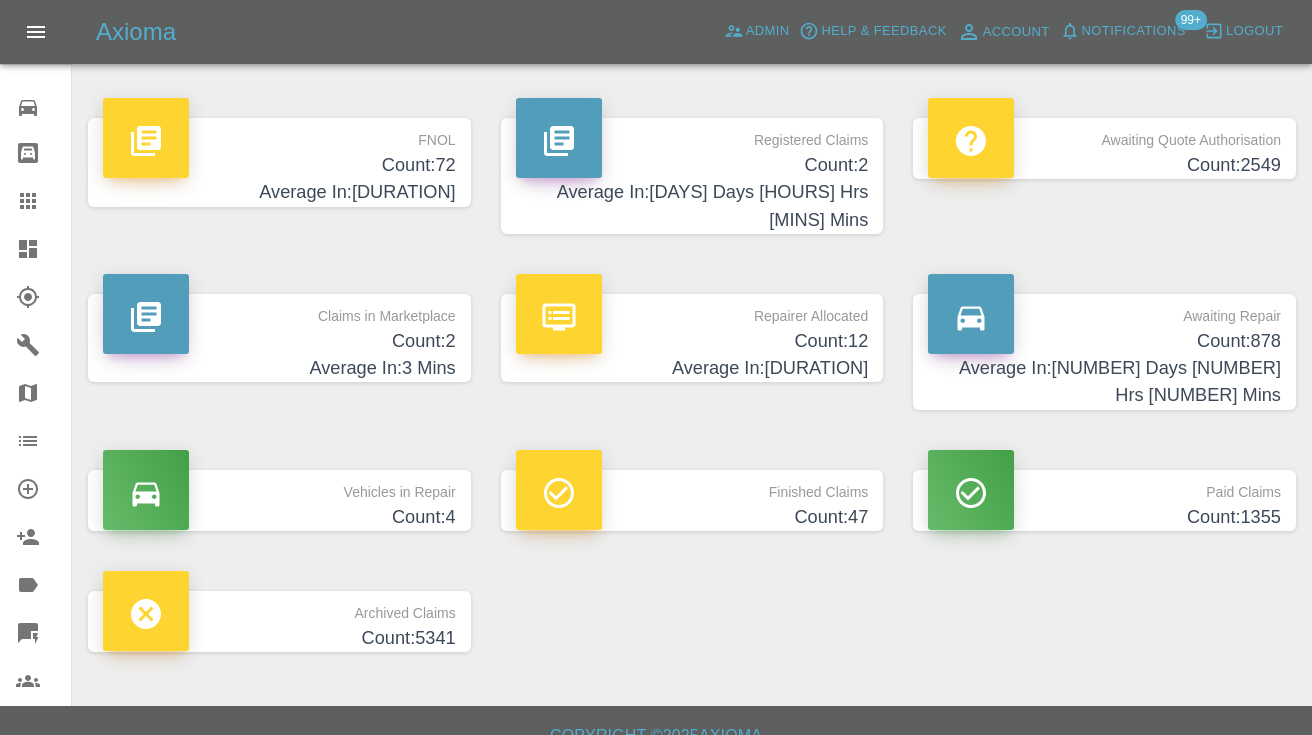 click on "Average In:  7 Days 5 Hrs 35 Mins" at bounding box center [1104, 382] 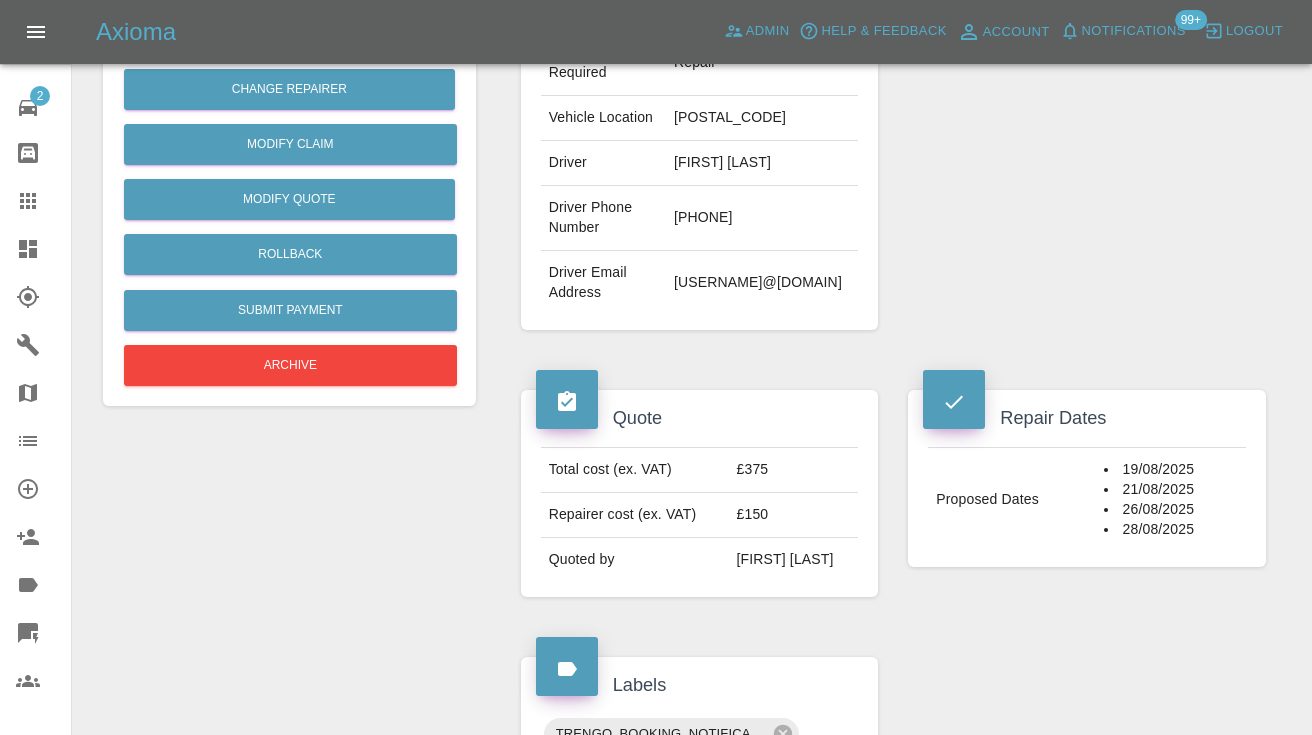 scroll, scrollTop: 509, scrollLeft: 0, axis: vertical 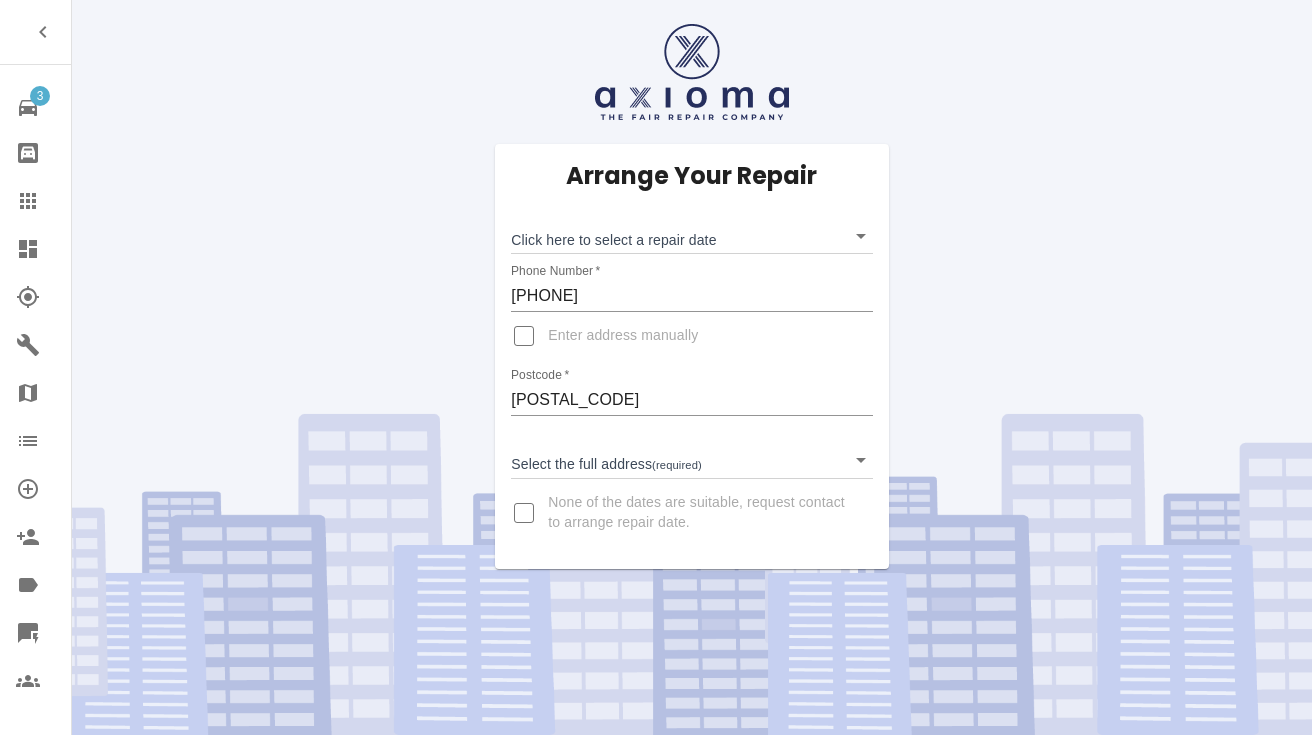 click on "3 Repair home Bodyshop home Claims Dashboard Explorer Garages Map Organization Create Organization Invite Admin Labels Quick Quote Users Arrange Your Repair Click here to select a repair date ​ Phone Number   * [PHONE] Enter address manually Postcode   * [POSTAL_CODE] Select the full address  (required) ​ None of the dates are suitable, request contact to arrange repair date." at bounding box center [656, 367] 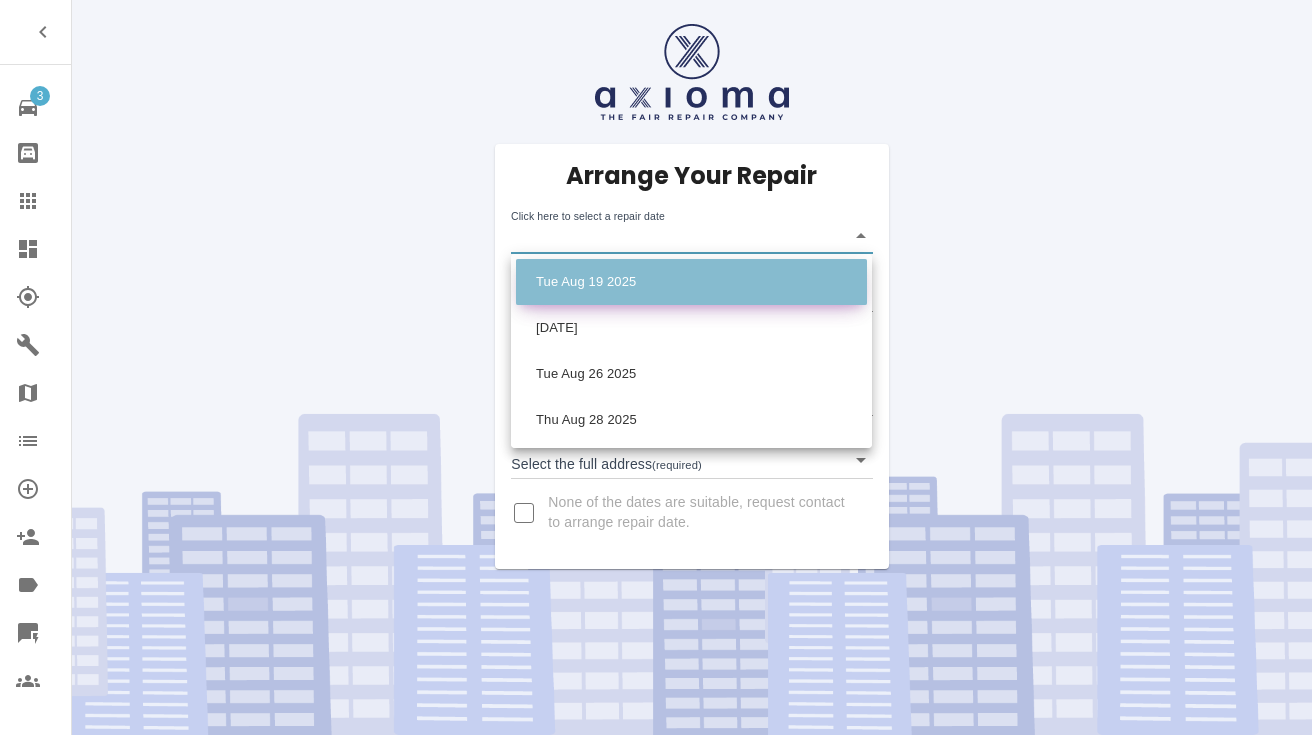 click on "Tue Aug 19 2025" at bounding box center (691, 282) 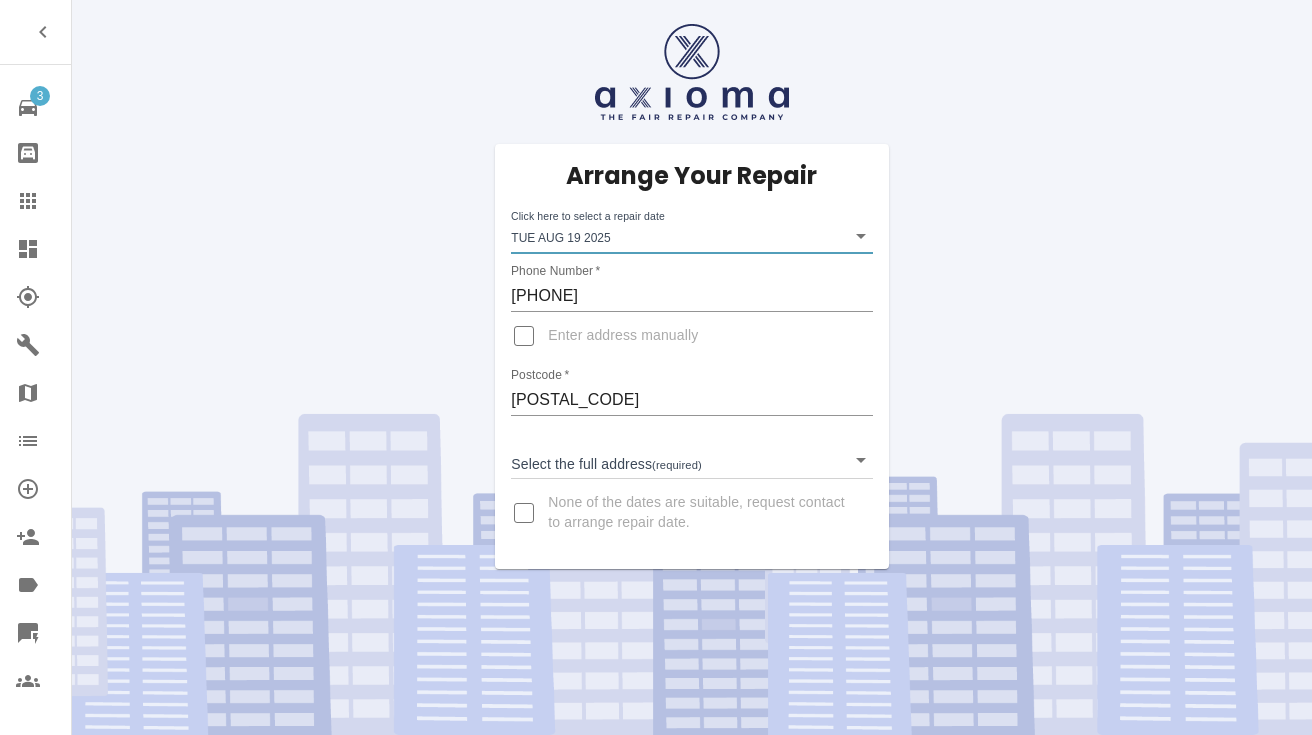 click on "None of the dates are suitable, request contact to arrange repair date." at bounding box center (702, 513) 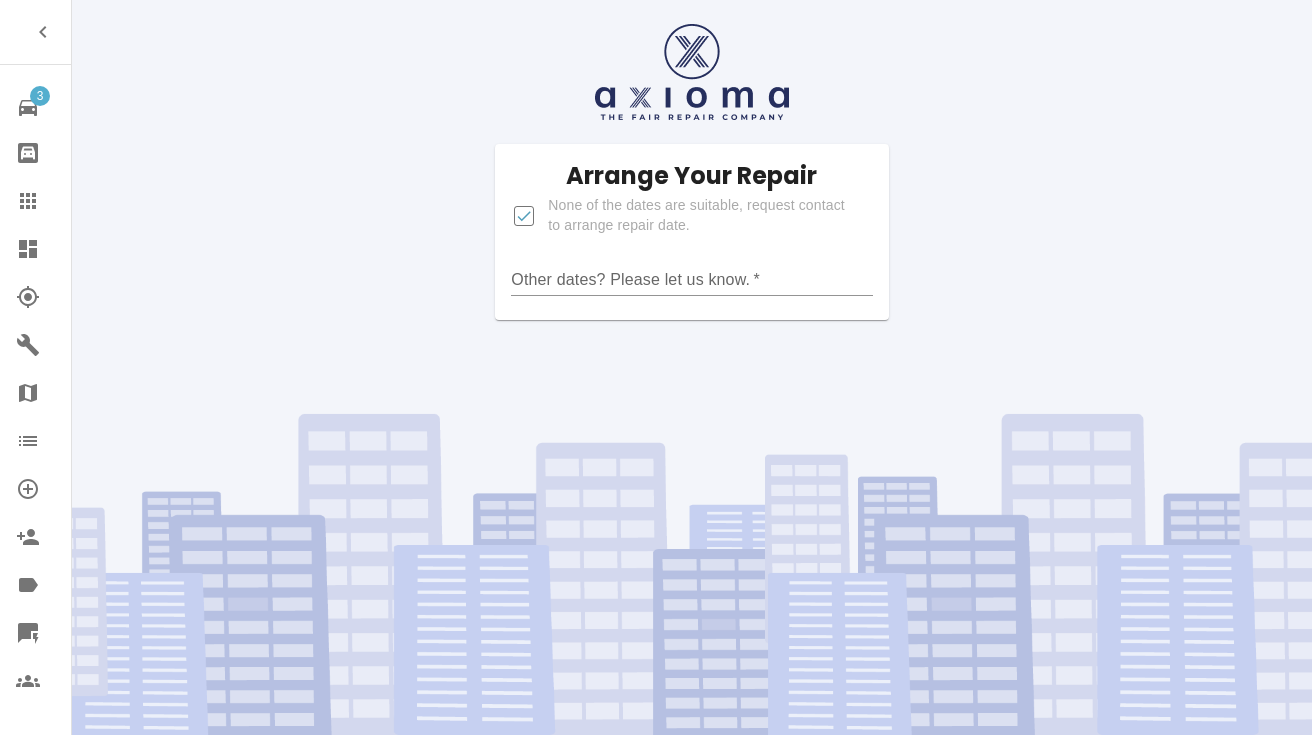 click on "None of the dates are suitable, request contact to arrange repair date." at bounding box center [524, 216] 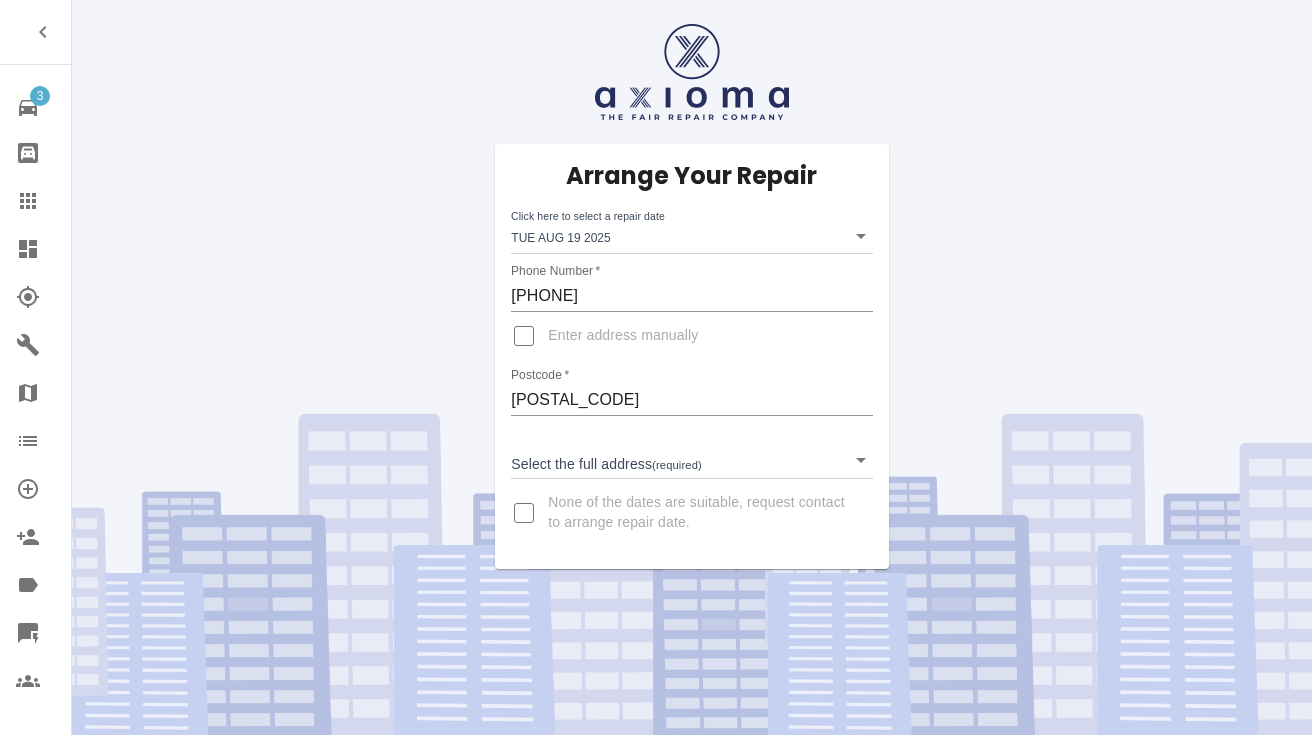 click on "3 Repair home Bodyshop home Claims Dashboard Explorer Garages Map Organization Create Organization Invite Admin Labels Quick Quote Users Arrange Your Repair Click here to select a repair date [DATE] [DATE] Phone Number   * [PHONE] Enter address manually Postcode   * [POSTAL_CODE] Select the full address  (required) ​ None of the dates are suitable, request contact to arrange repair date." at bounding box center [656, 367] 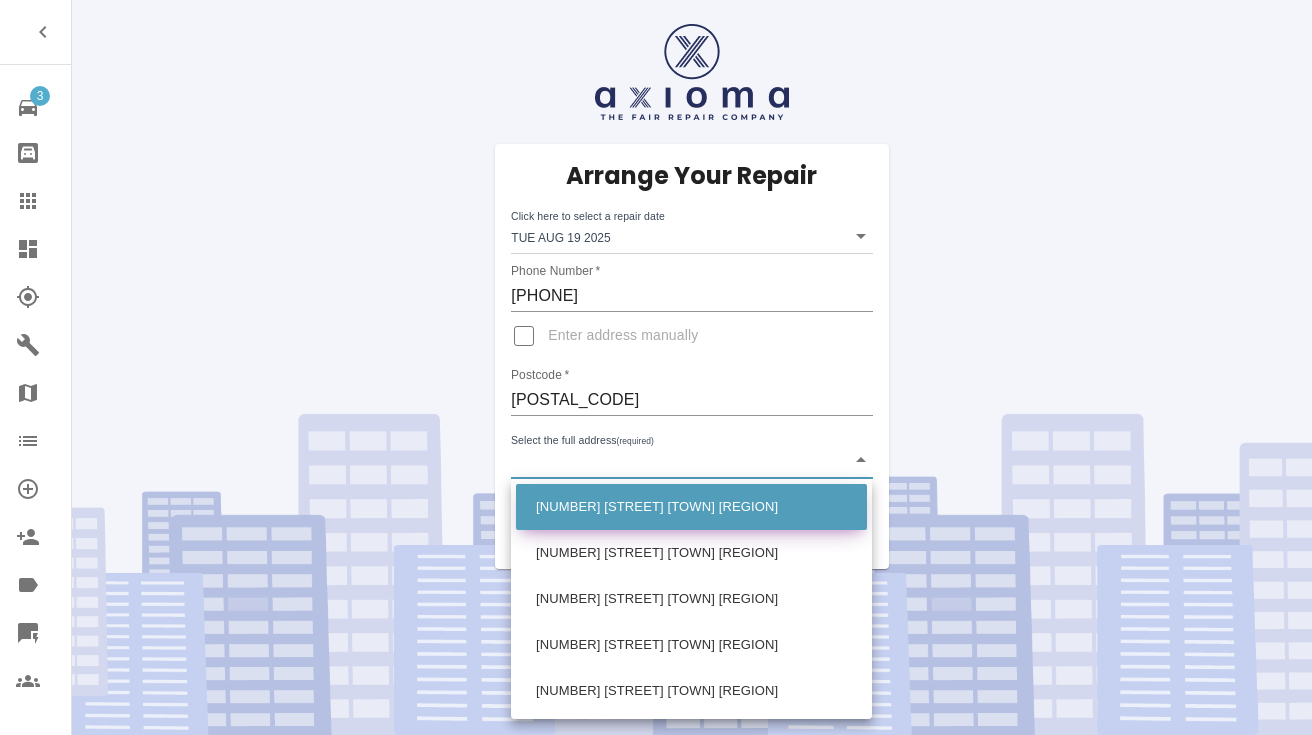 click on "[NUMBER] [STREET]   [TOWN] [REGION]" at bounding box center (691, 507) 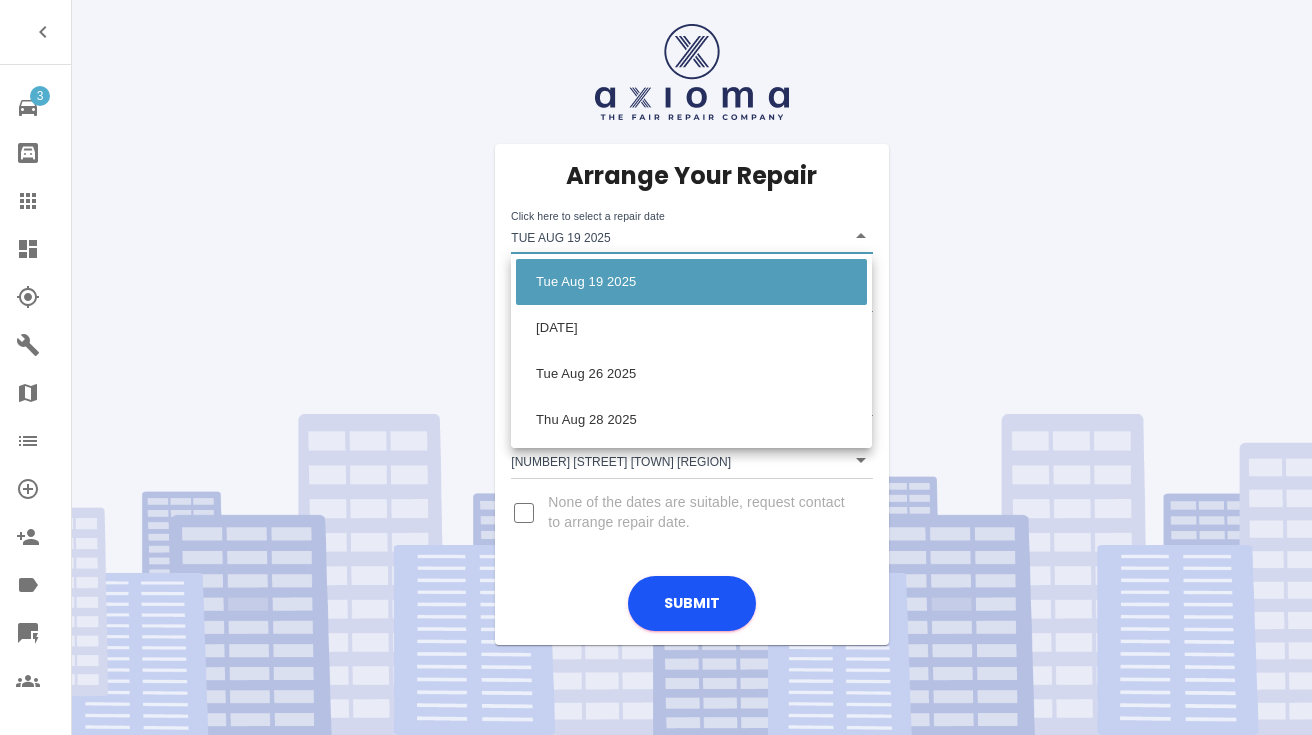 click on "3 Repair home Bodyshop home Claims Dashboard Explorer Garages Map Organization Create Organization Invite Admin Labels Quick Quote Users Arrange Your Repair Click here to select a repair date [DATE] [DATE] Phone Number   * [PHONE] Enter address manually Postcode   * [POSTAL_CODE] Select the full address  (required) [NUMBER] [STREET]   [TOWN] [REGION] [NUMBER] [STREET]   [TOWN] [REGION] None of the dates are suitable, request contact to arrange repair date. Submit
[DATE] [DATE] [DATE] [DATE]" at bounding box center (656, 367) 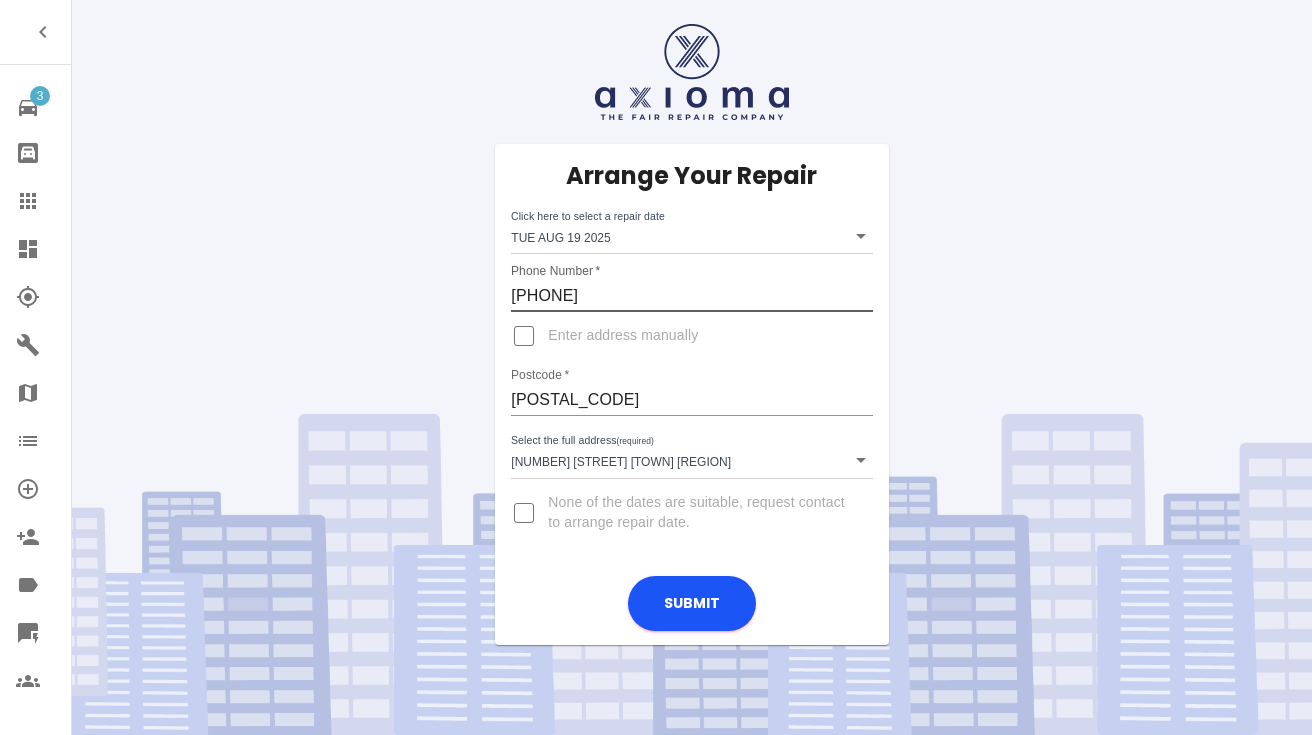click on "[PHONE]" at bounding box center (691, 296) 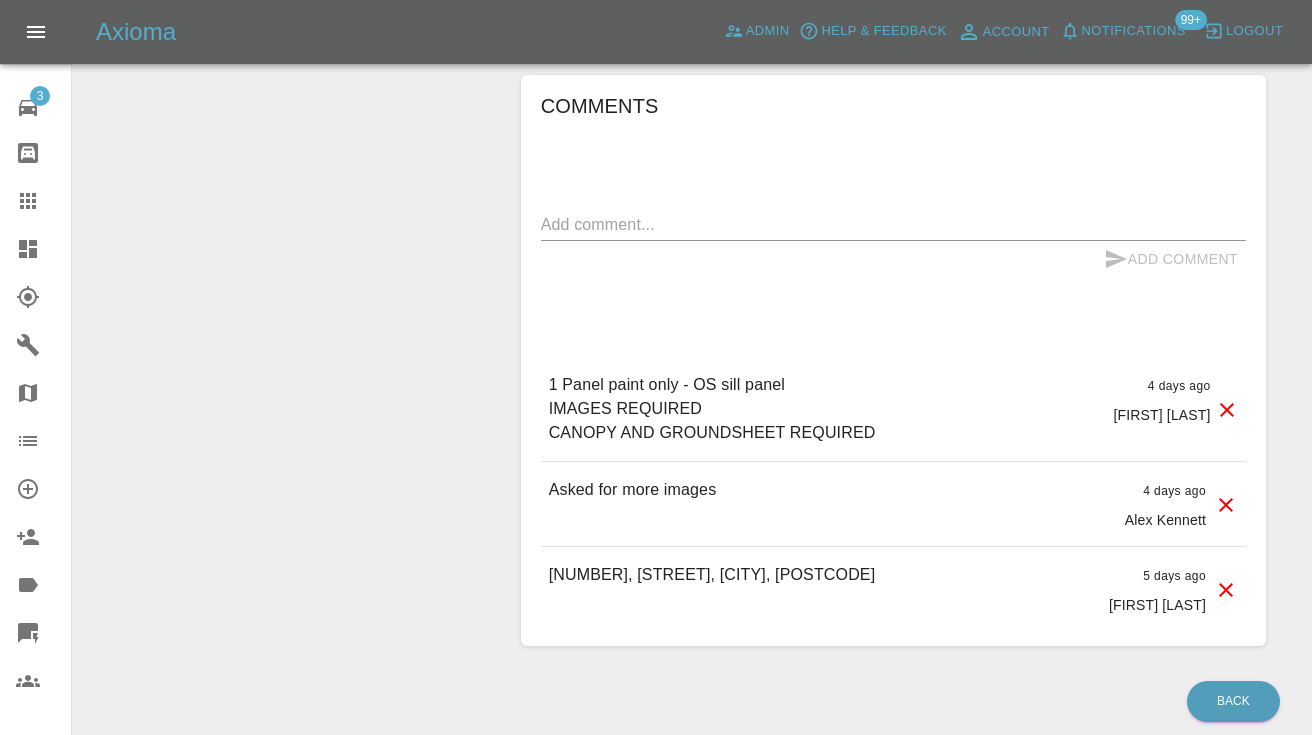 scroll, scrollTop: 1295, scrollLeft: 0, axis: vertical 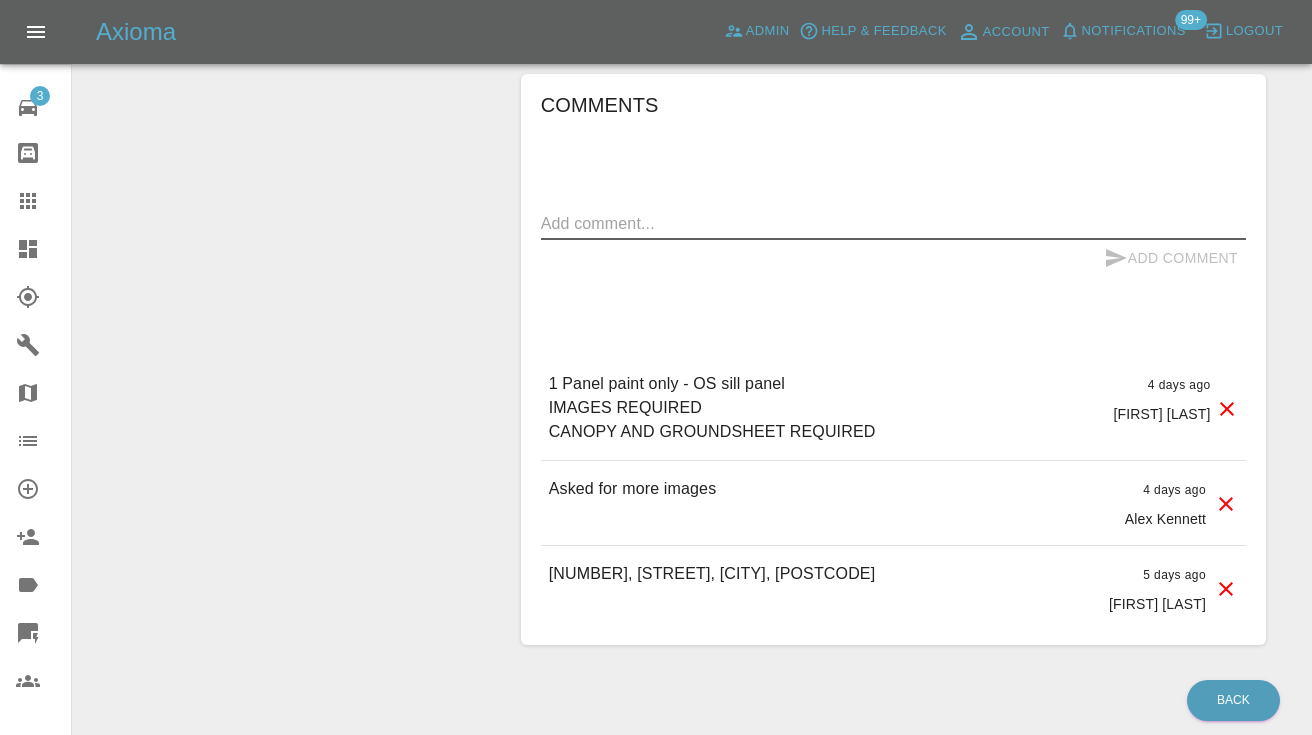 click at bounding box center (893, 223) 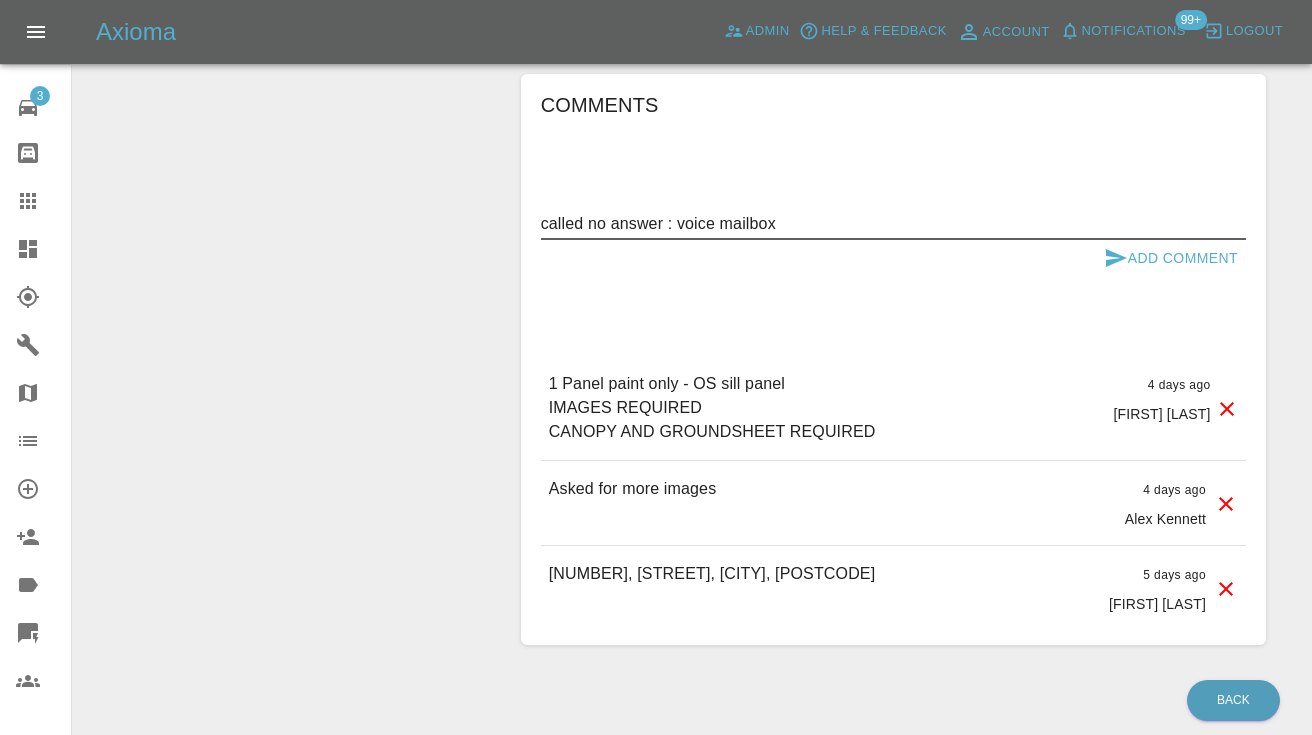 type on "called no answer : voice mailbox" 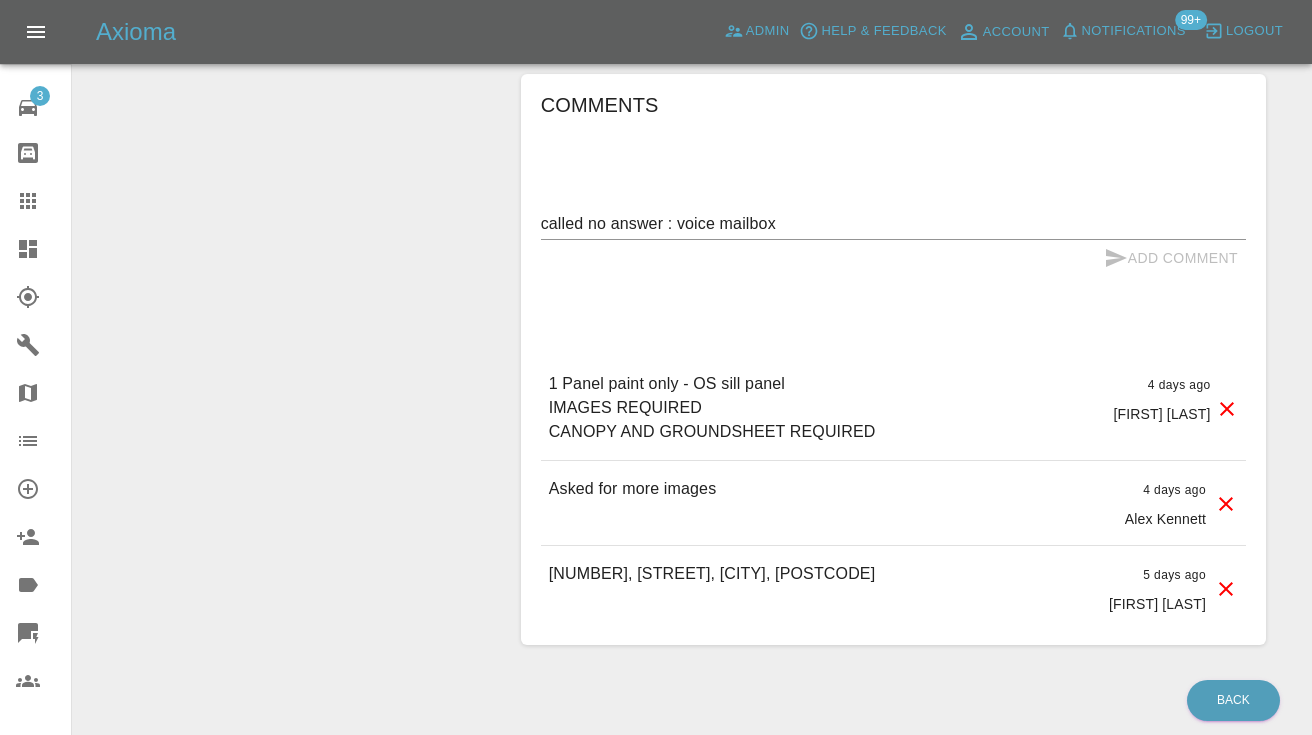 type 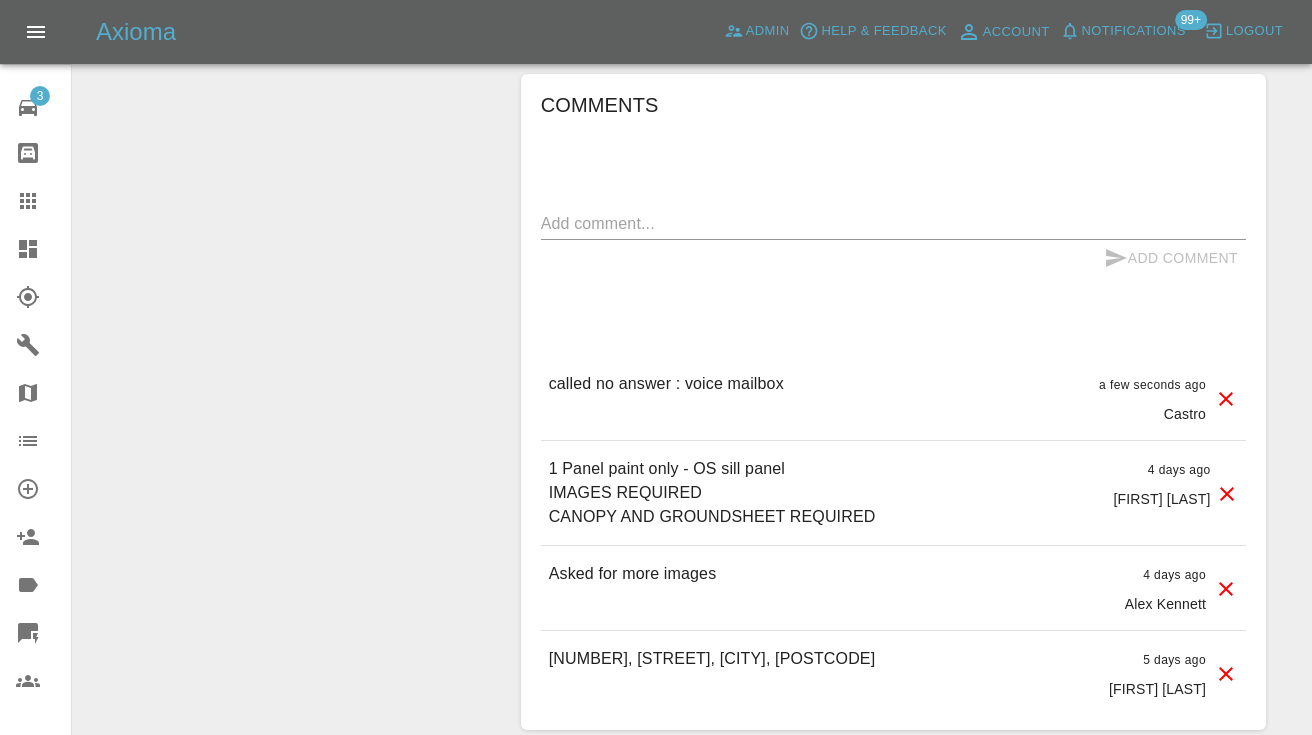 click at bounding box center [672, -18] 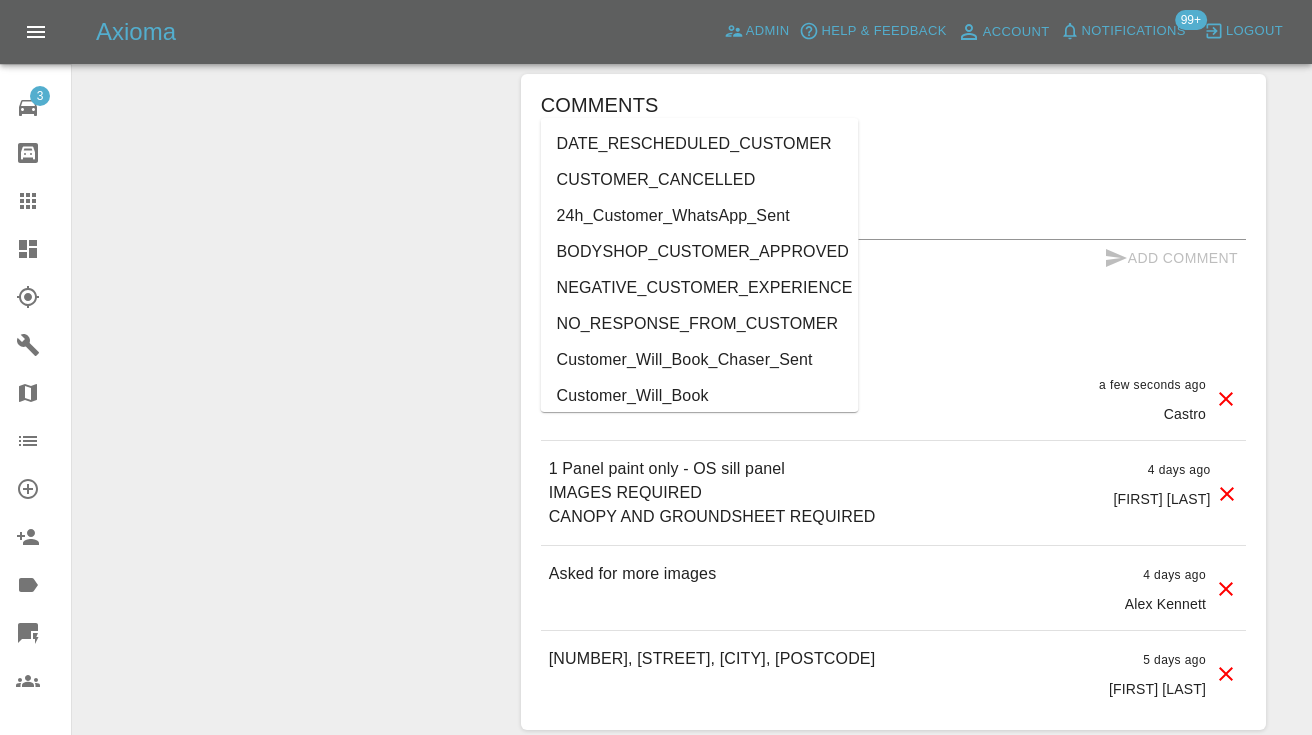 type on "cust" 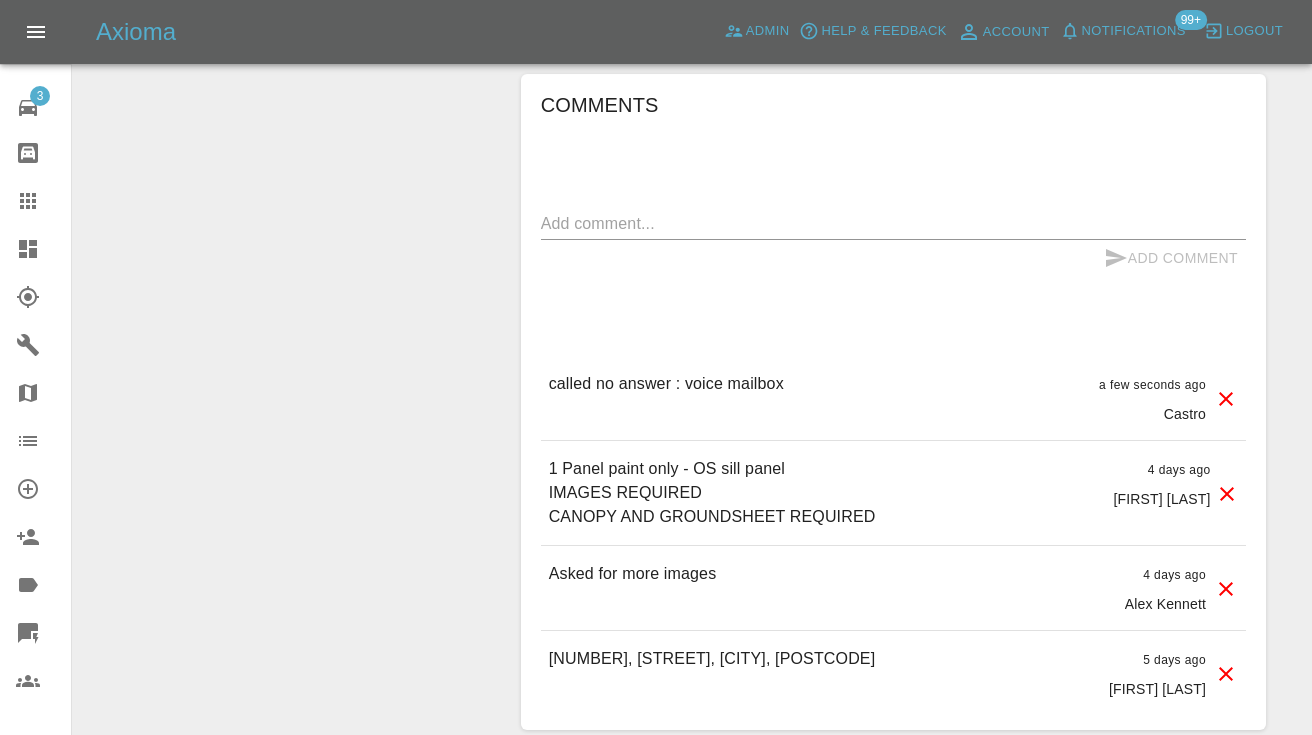 click 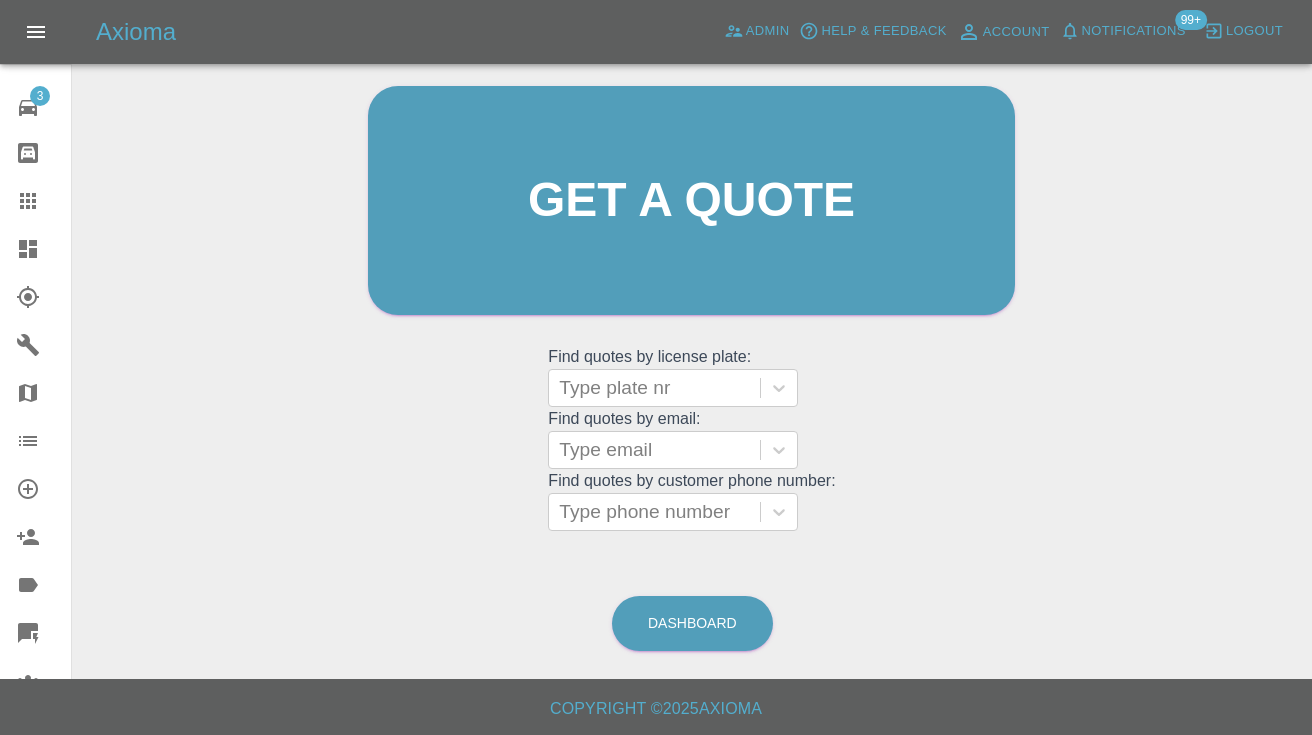scroll, scrollTop: 200, scrollLeft: 0, axis: vertical 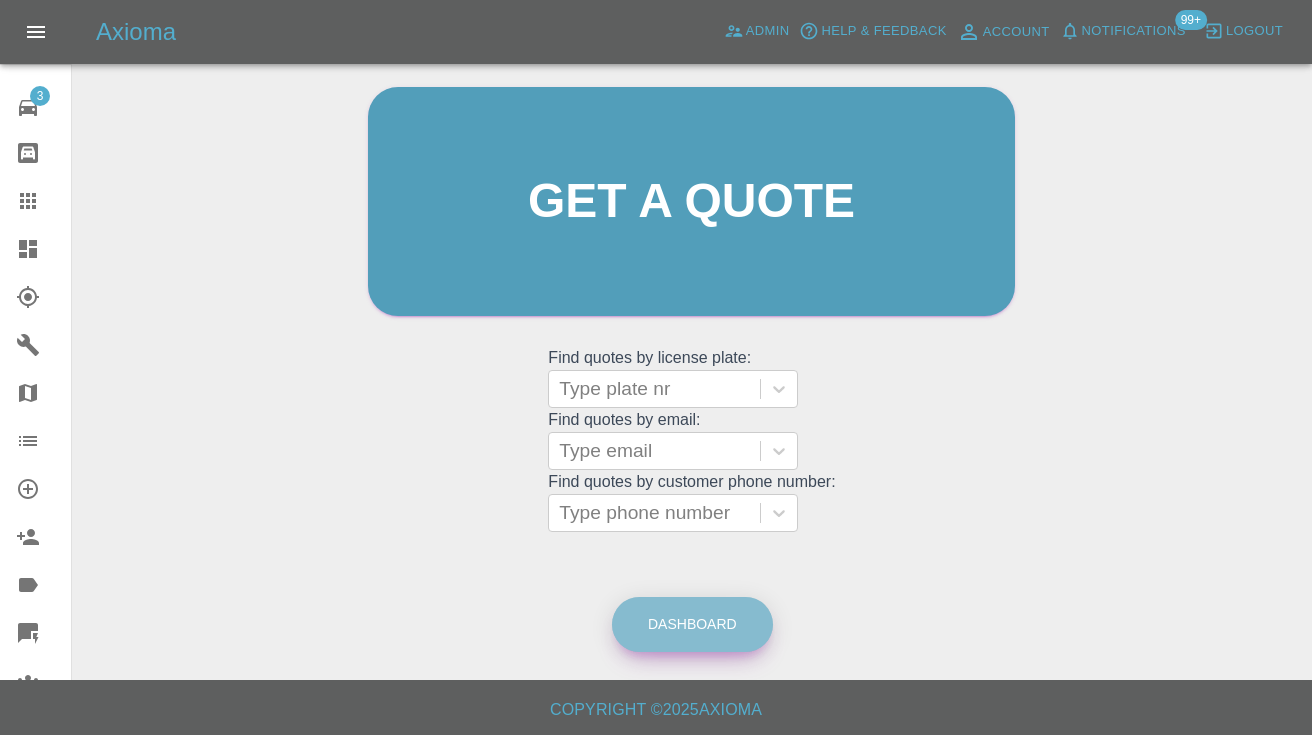 click on "Dashboard" at bounding box center (692, 624) 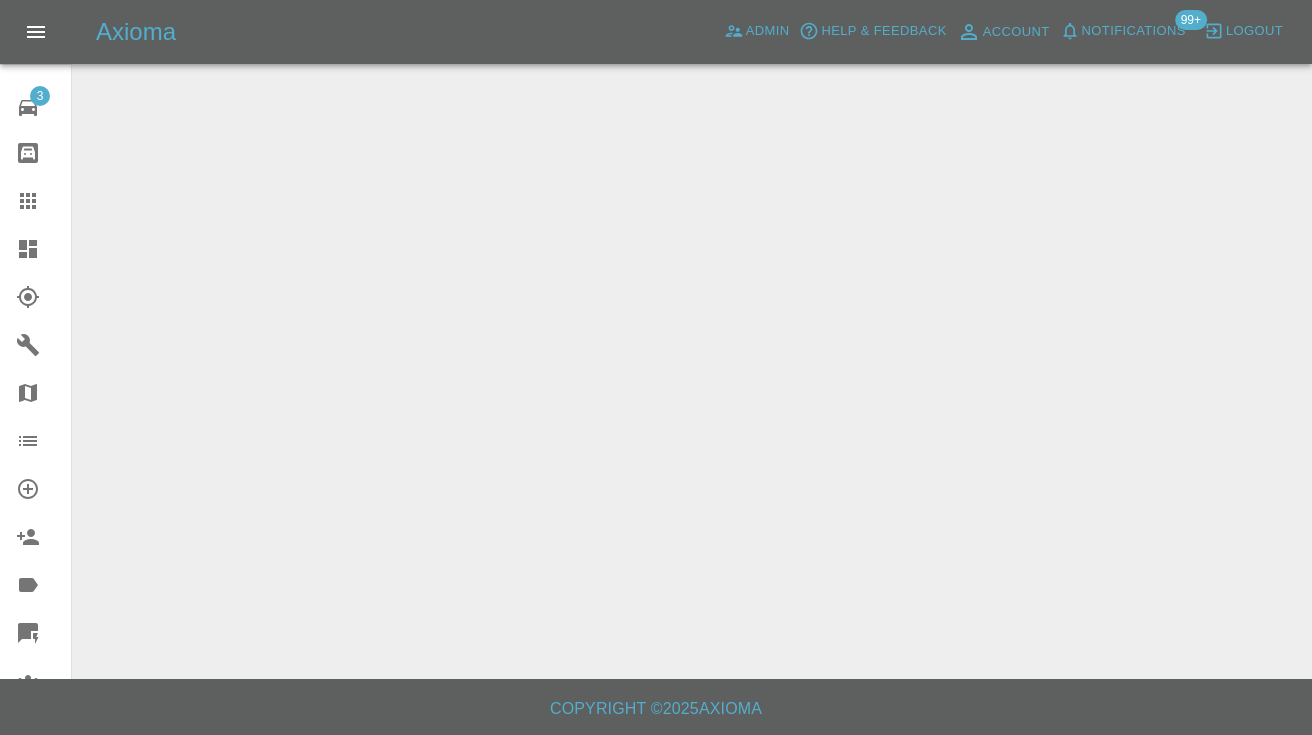scroll, scrollTop: 0, scrollLeft: 0, axis: both 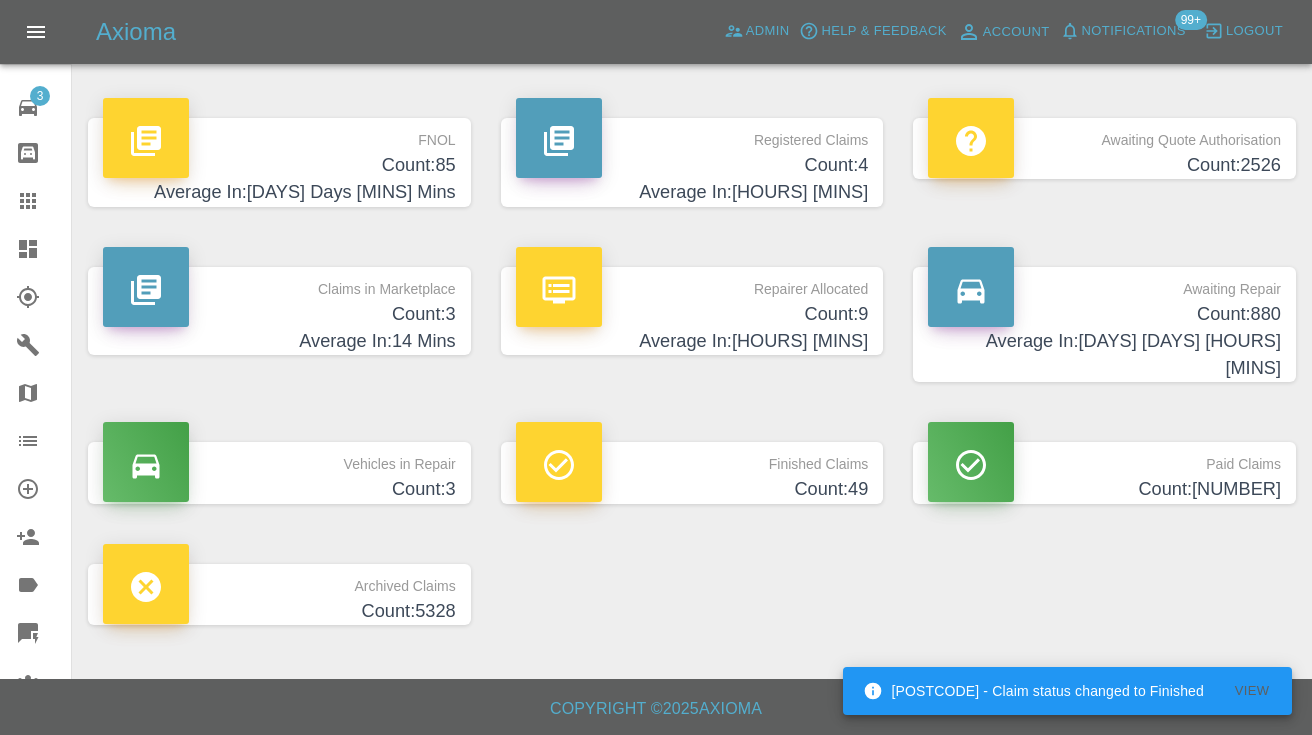 click on "Awaiting Repair" at bounding box center [1104, 284] 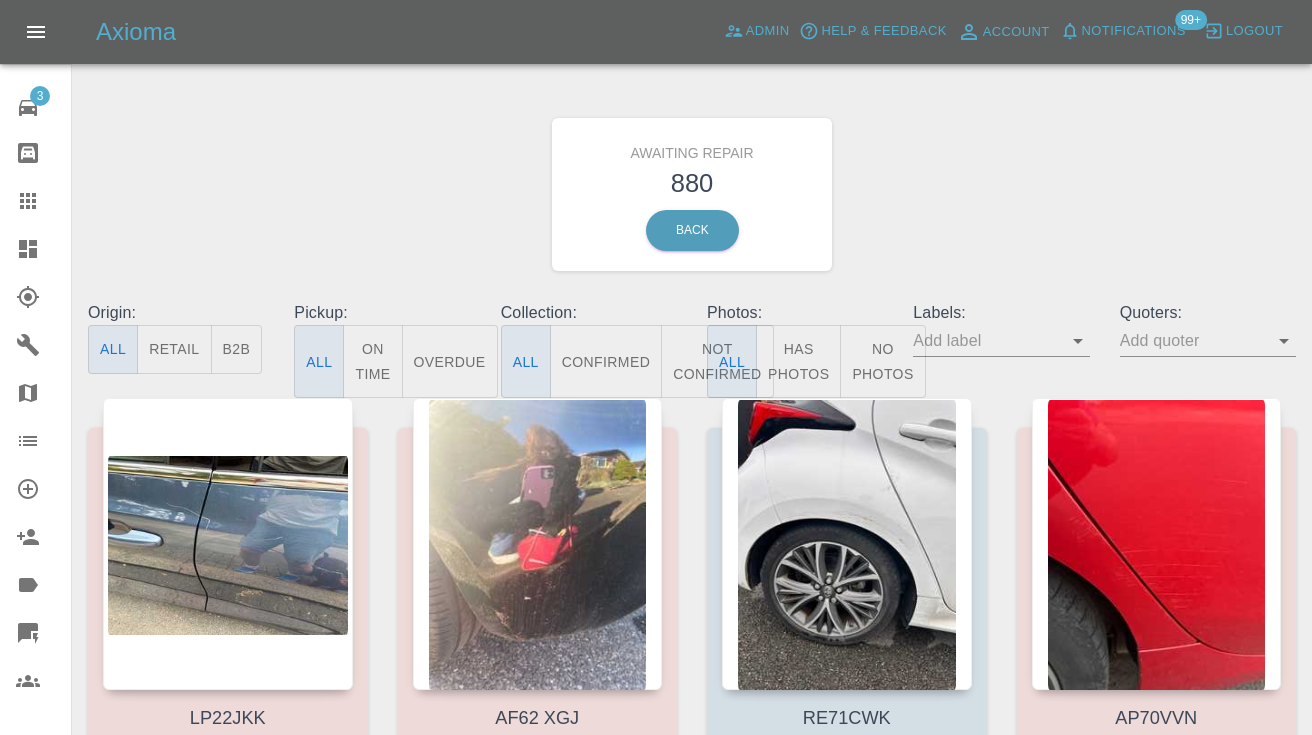click on "Not Confirmed" at bounding box center [717, 361] 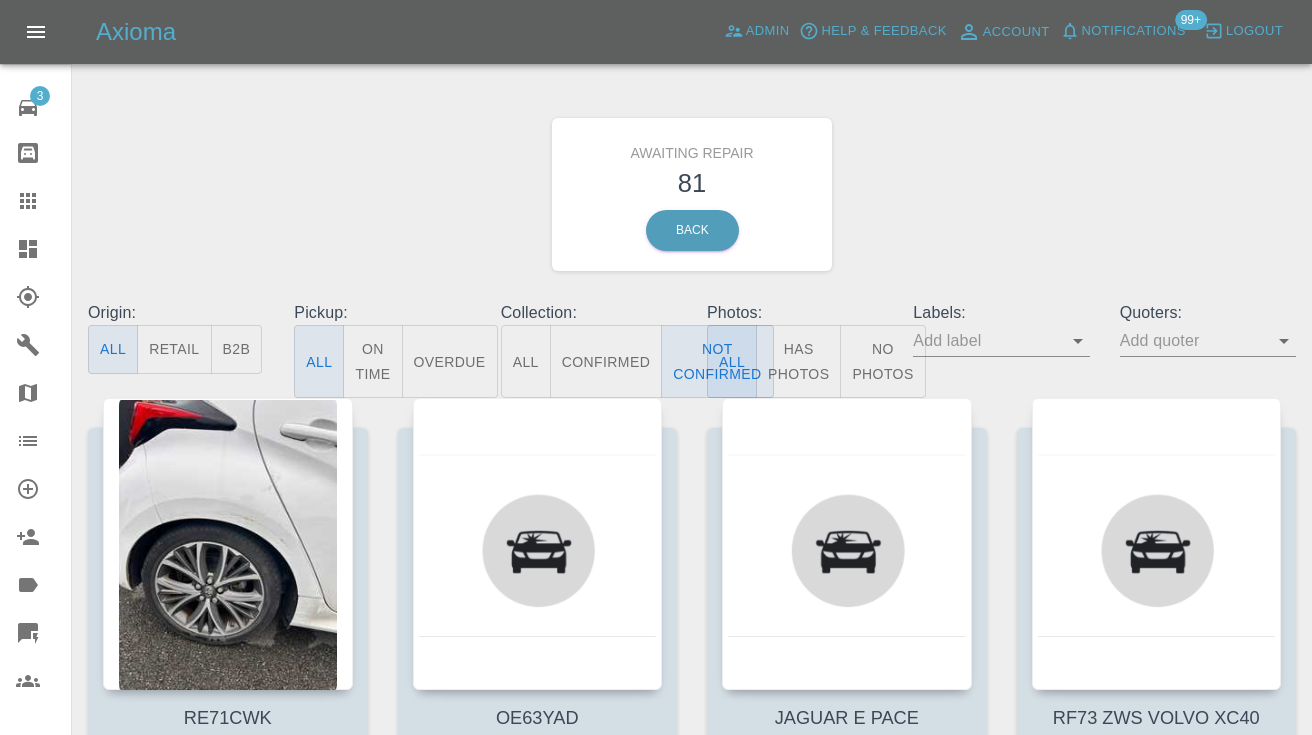 click on "Awaiting Repair 81 Back" at bounding box center [692, 194] 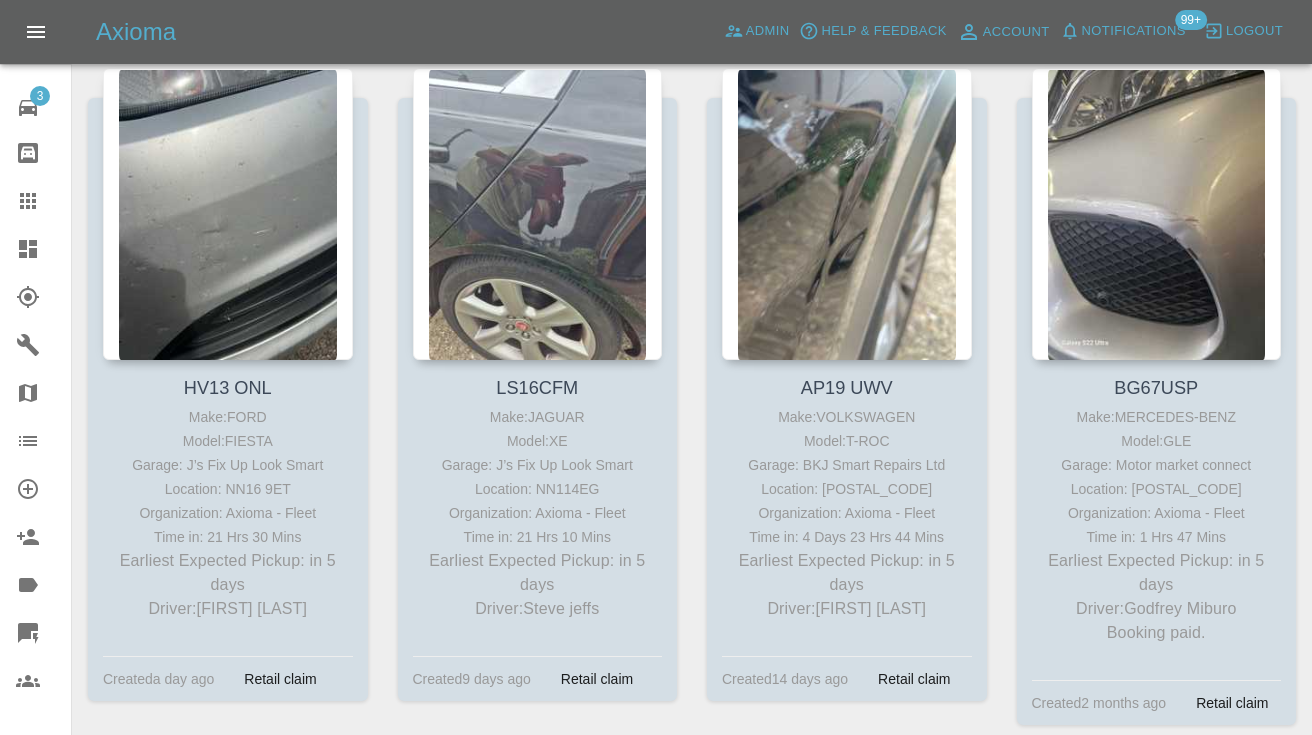 scroll, scrollTop: 3006, scrollLeft: 0, axis: vertical 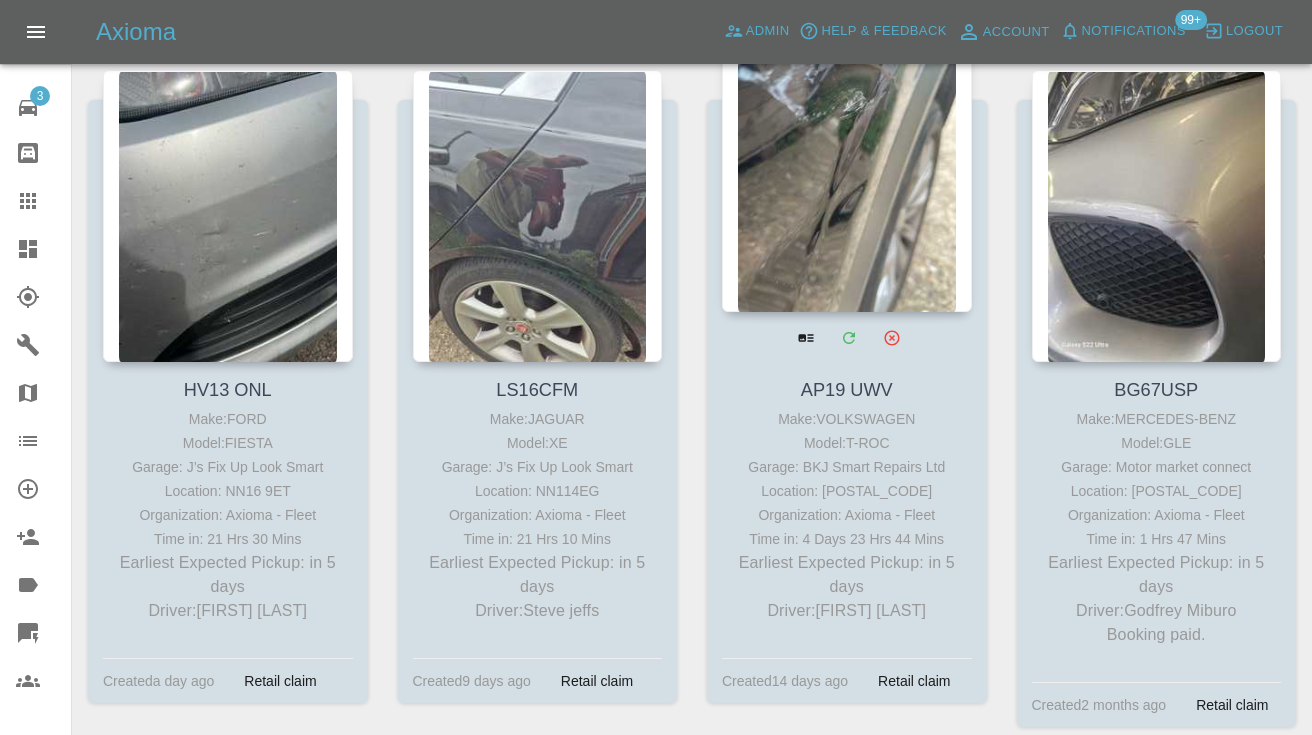 click at bounding box center (847, 166) 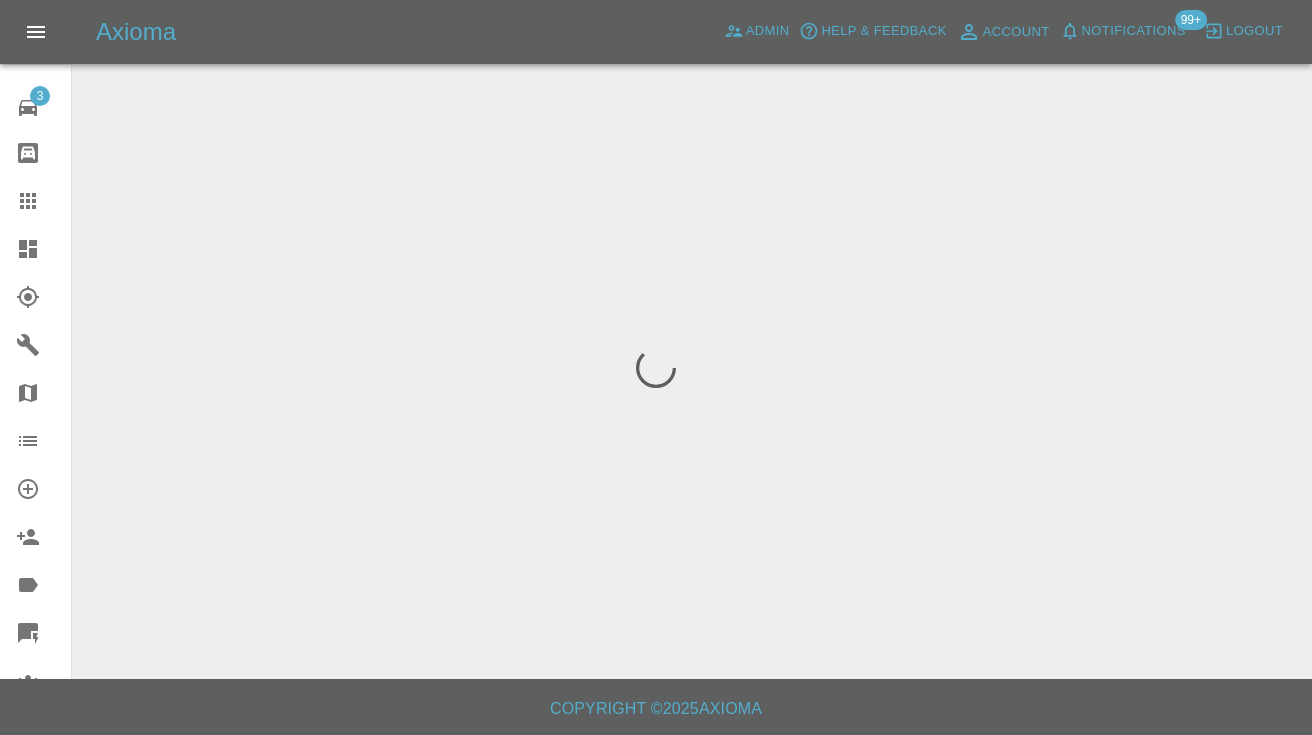 scroll, scrollTop: 0, scrollLeft: 0, axis: both 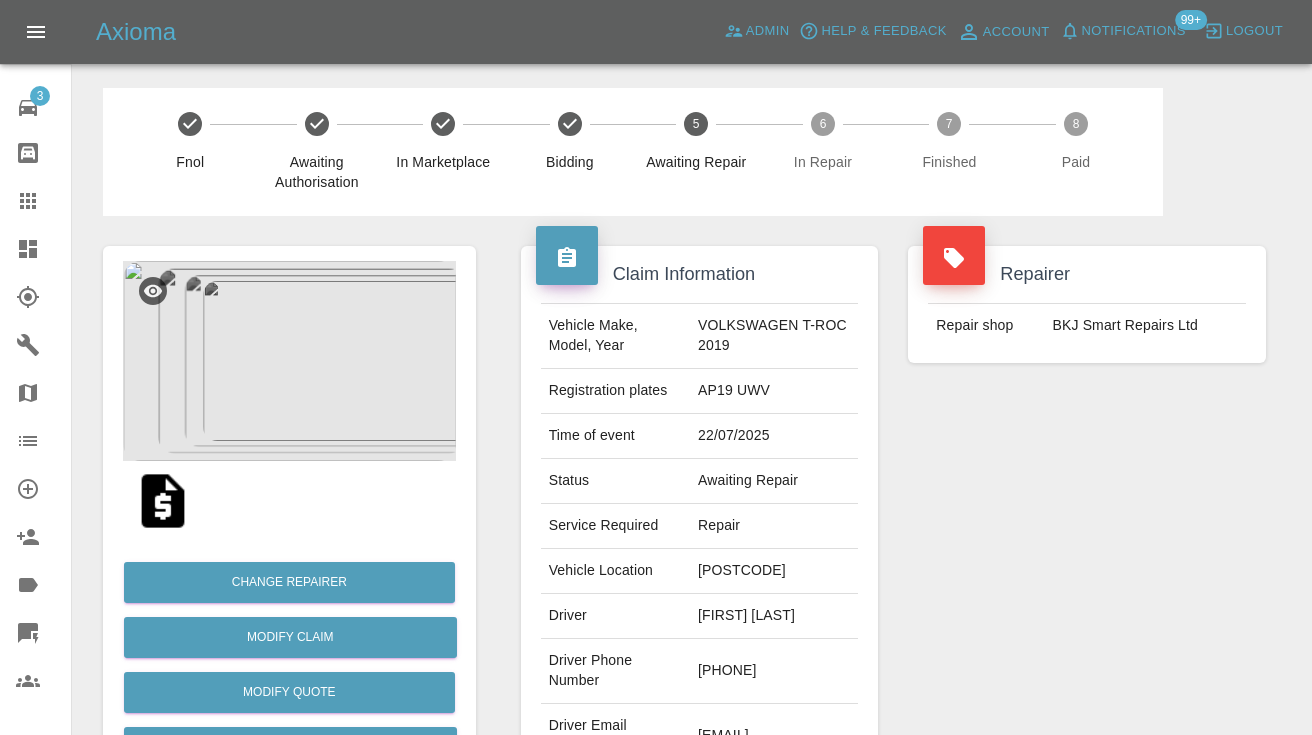 click on "[PHONE]" at bounding box center (774, 671) 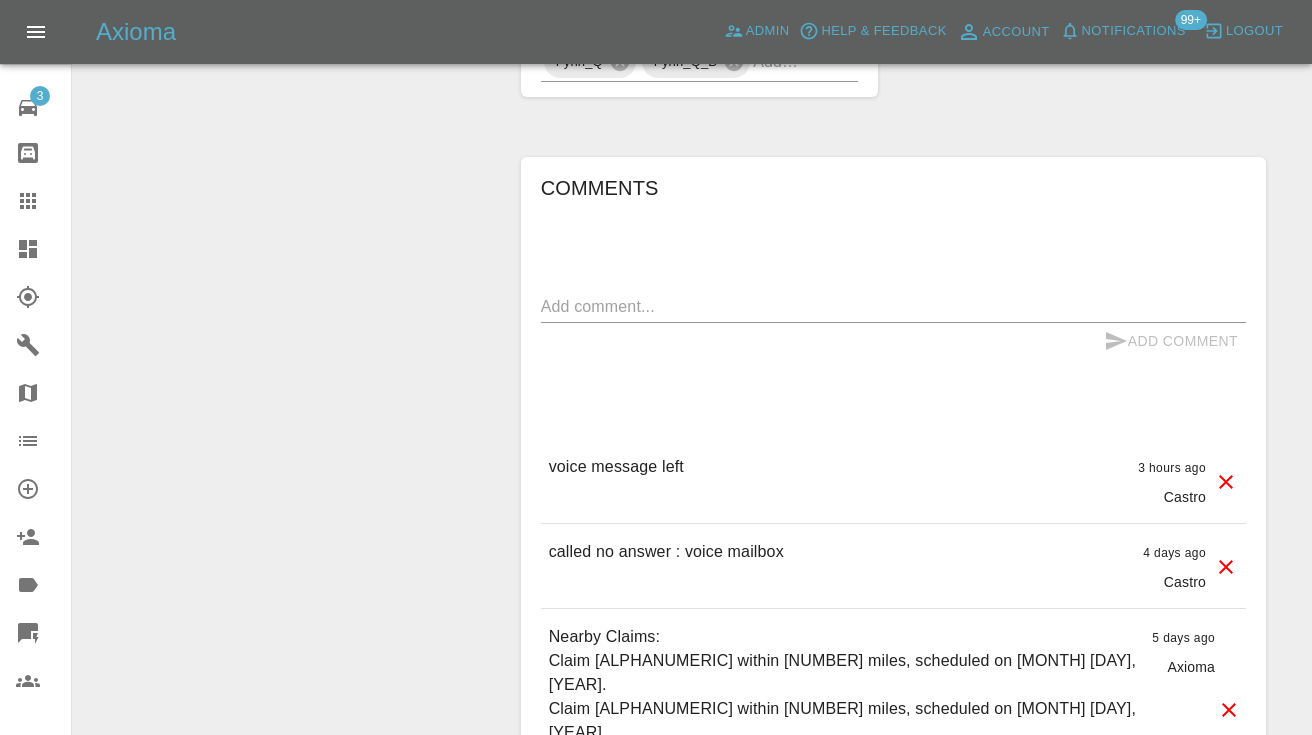 scroll, scrollTop: 1715, scrollLeft: 0, axis: vertical 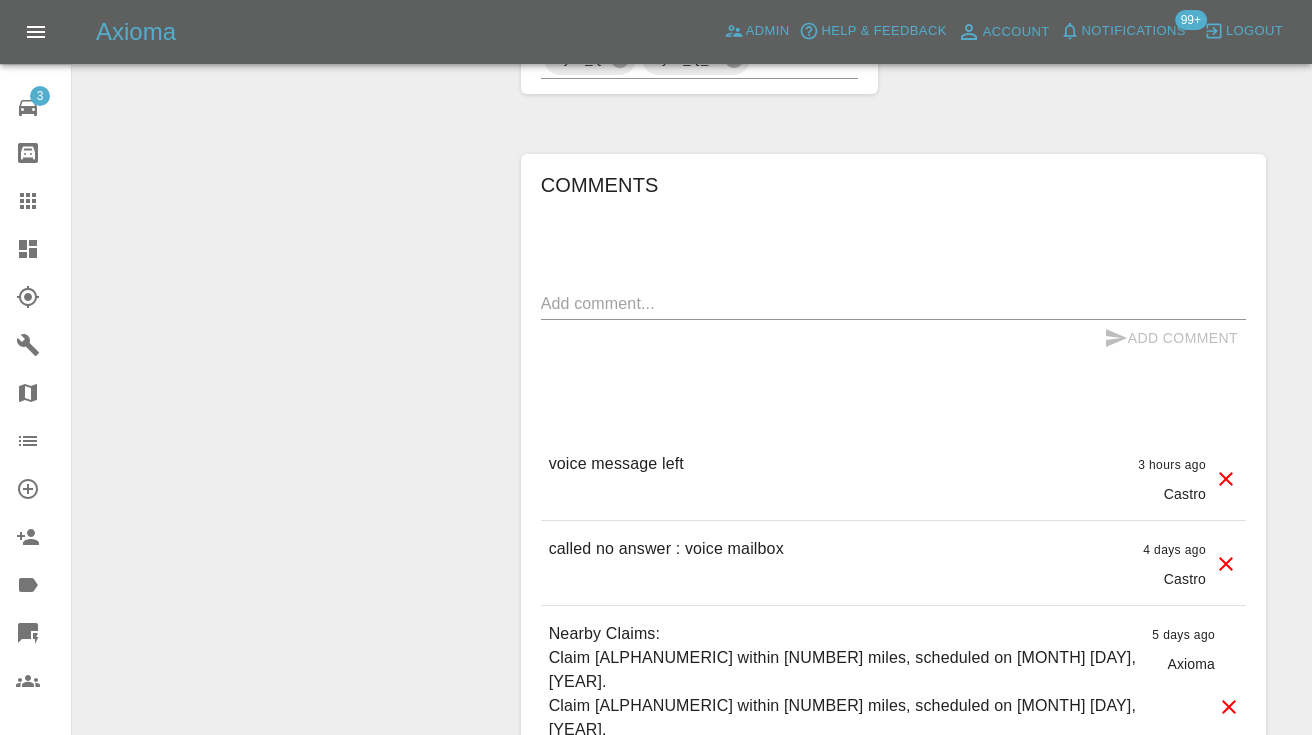 click on "x" at bounding box center [893, 304] 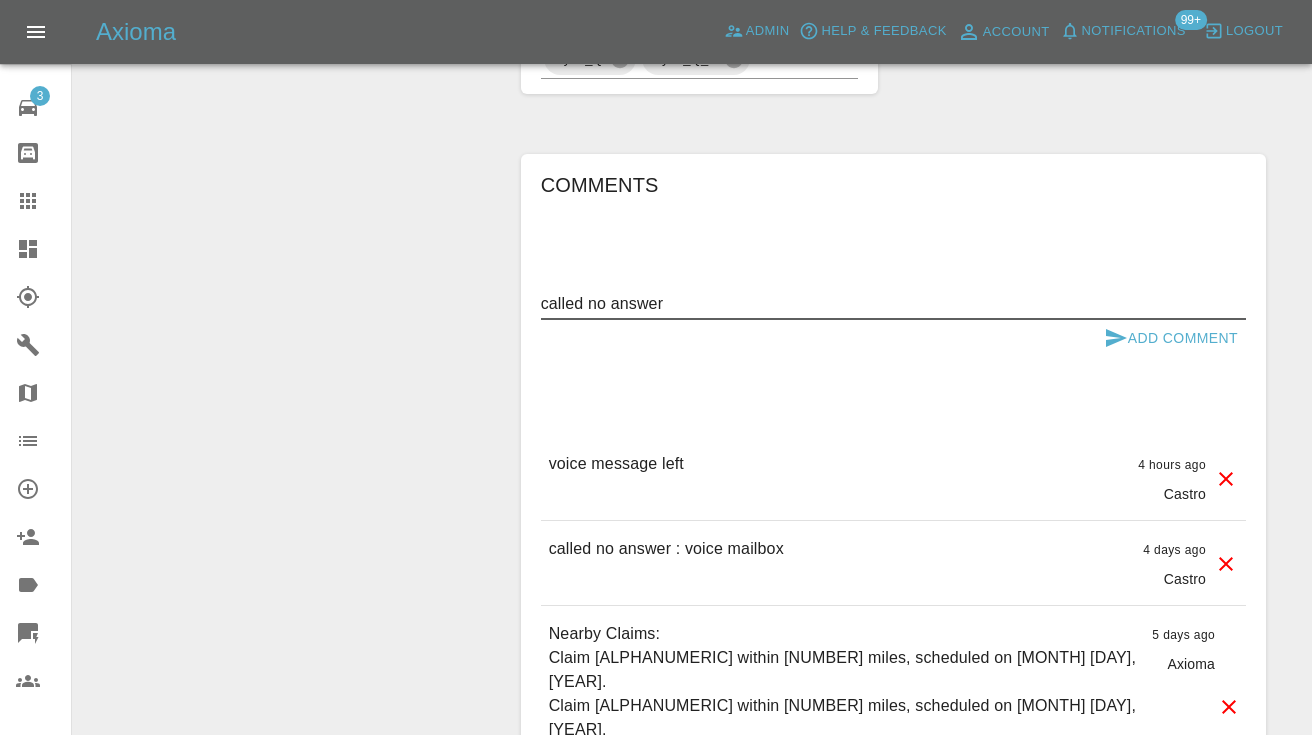 type on "called no answer" 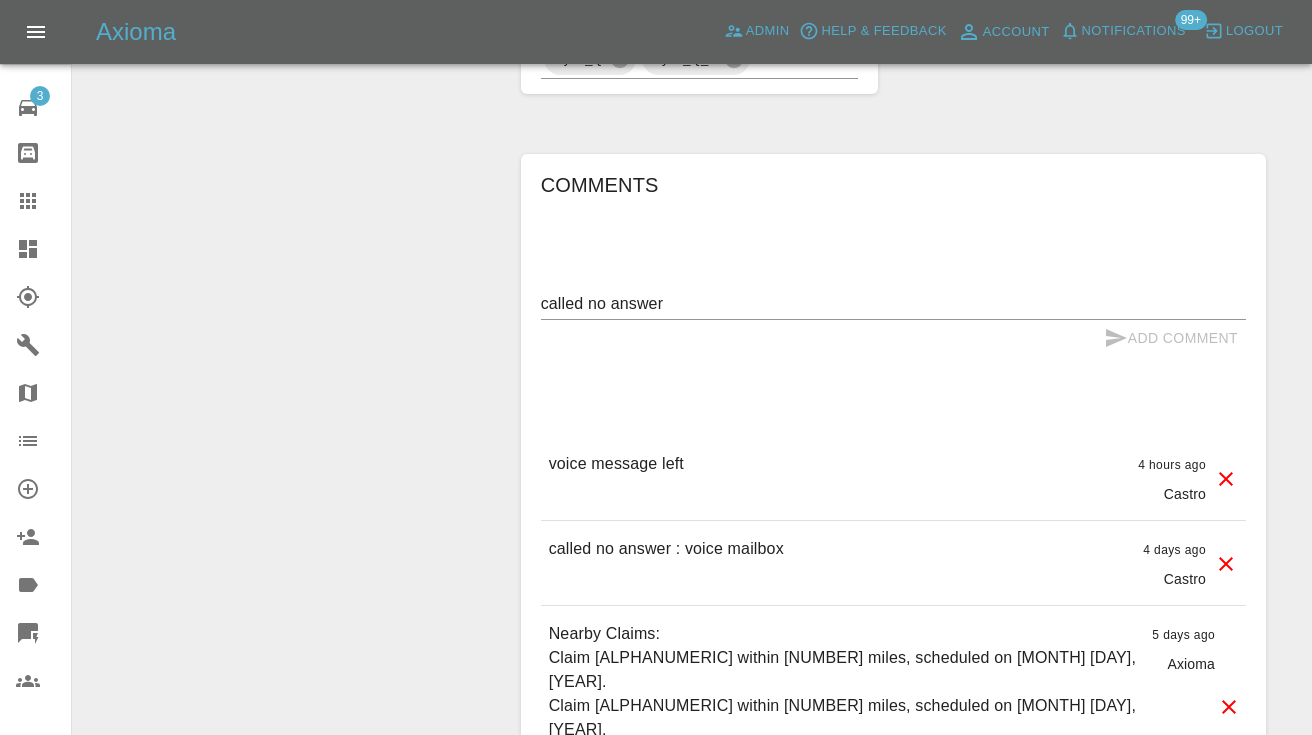 type 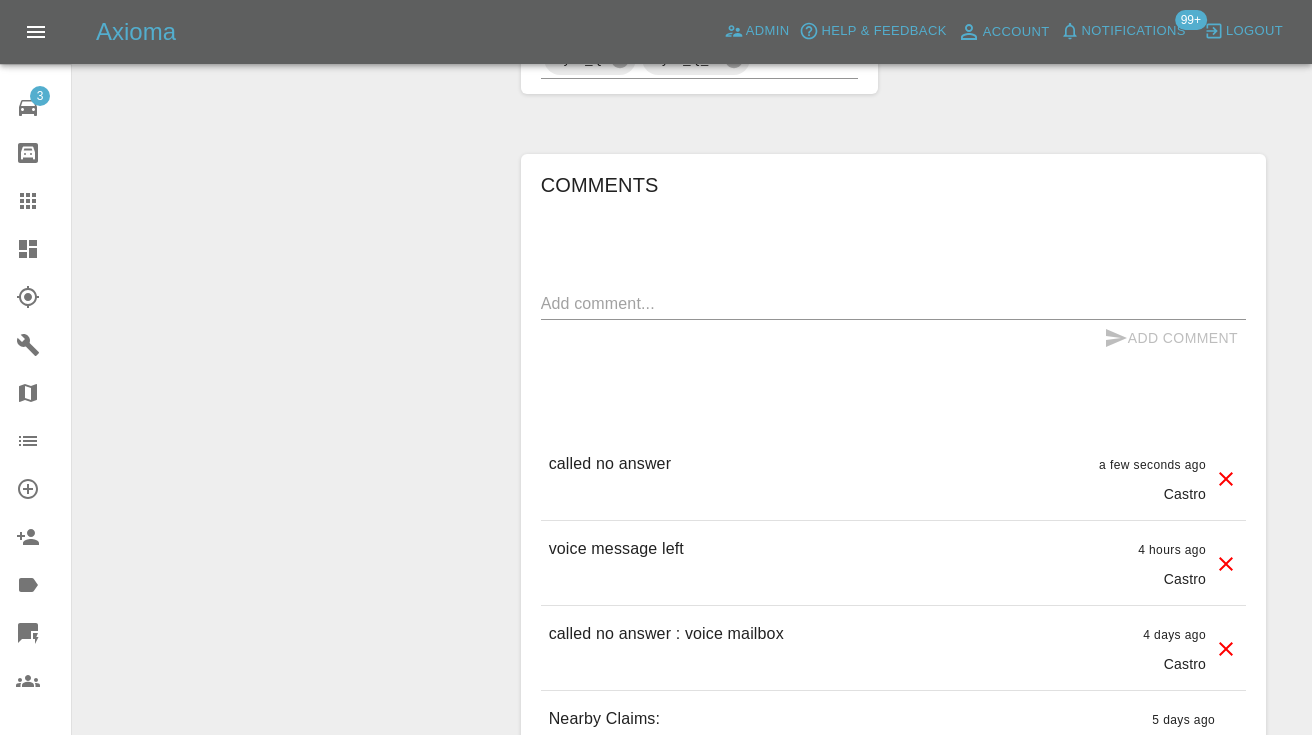 click on "Claims" at bounding box center [35, 201] 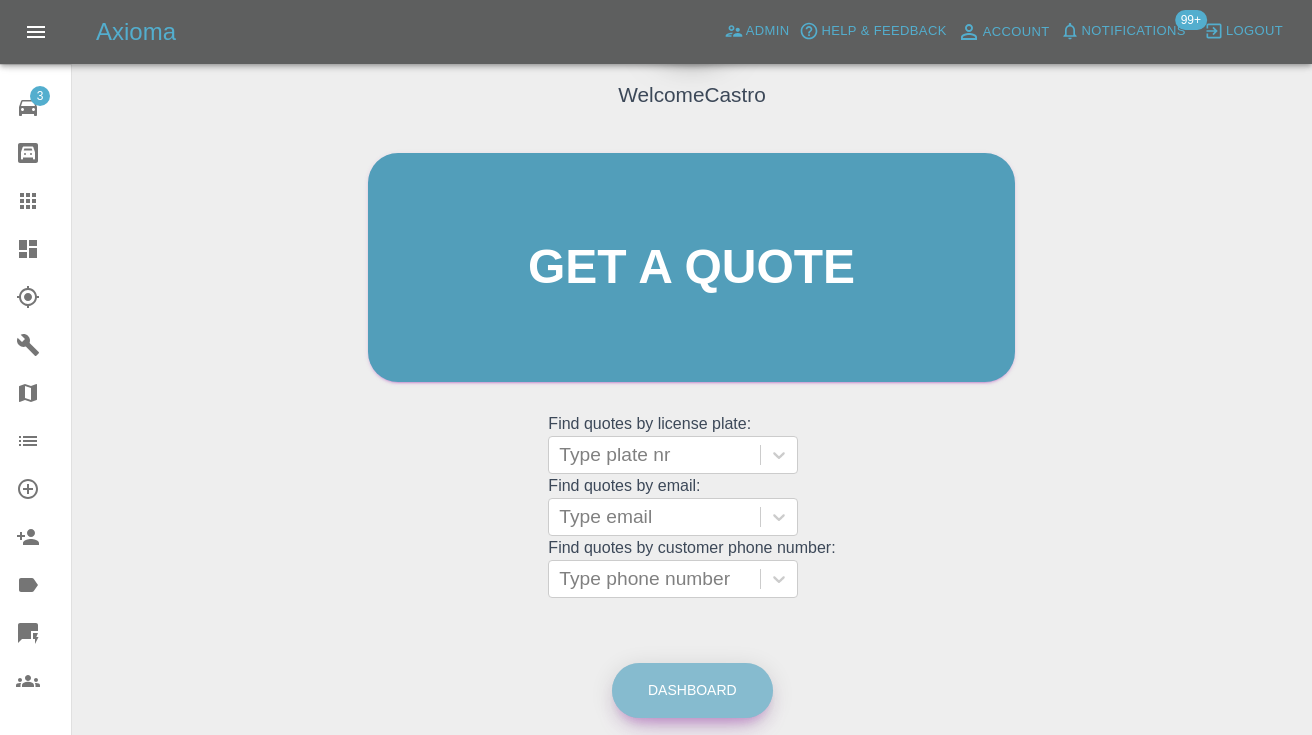 click on "Dashboard" at bounding box center [692, 690] 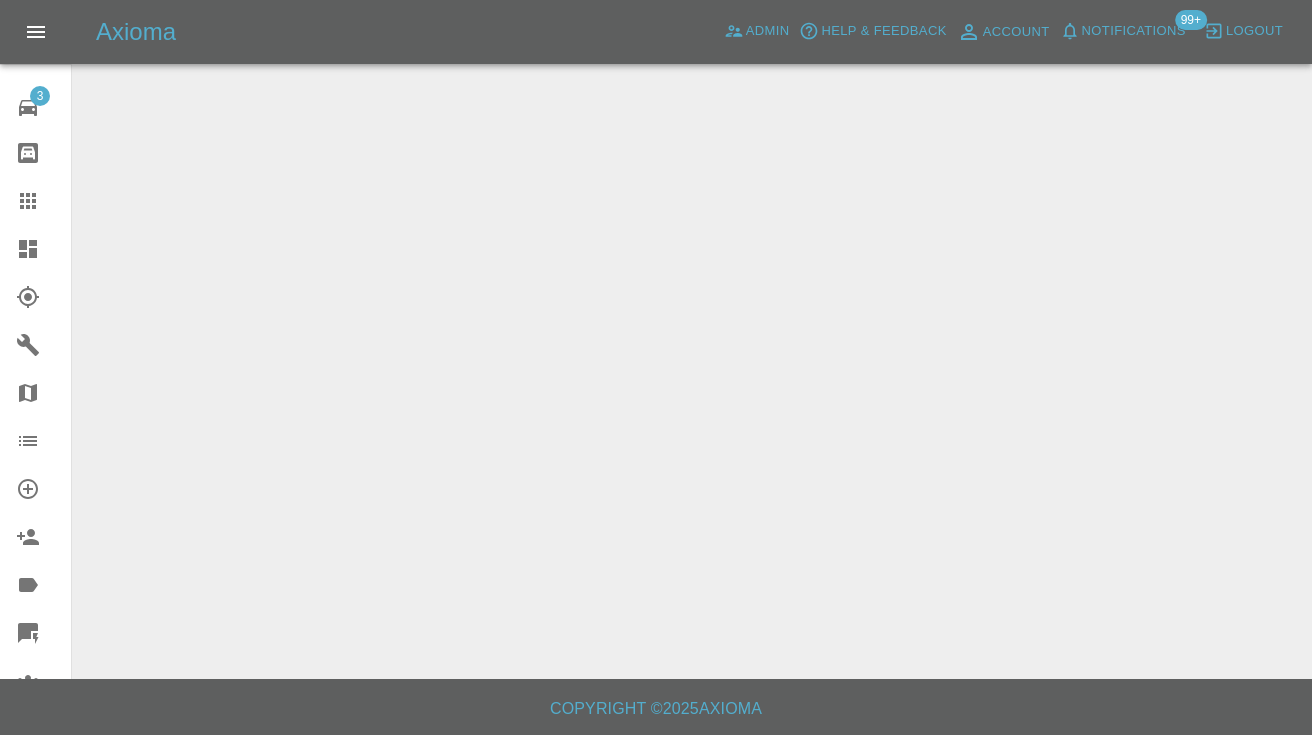 scroll, scrollTop: 0, scrollLeft: 0, axis: both 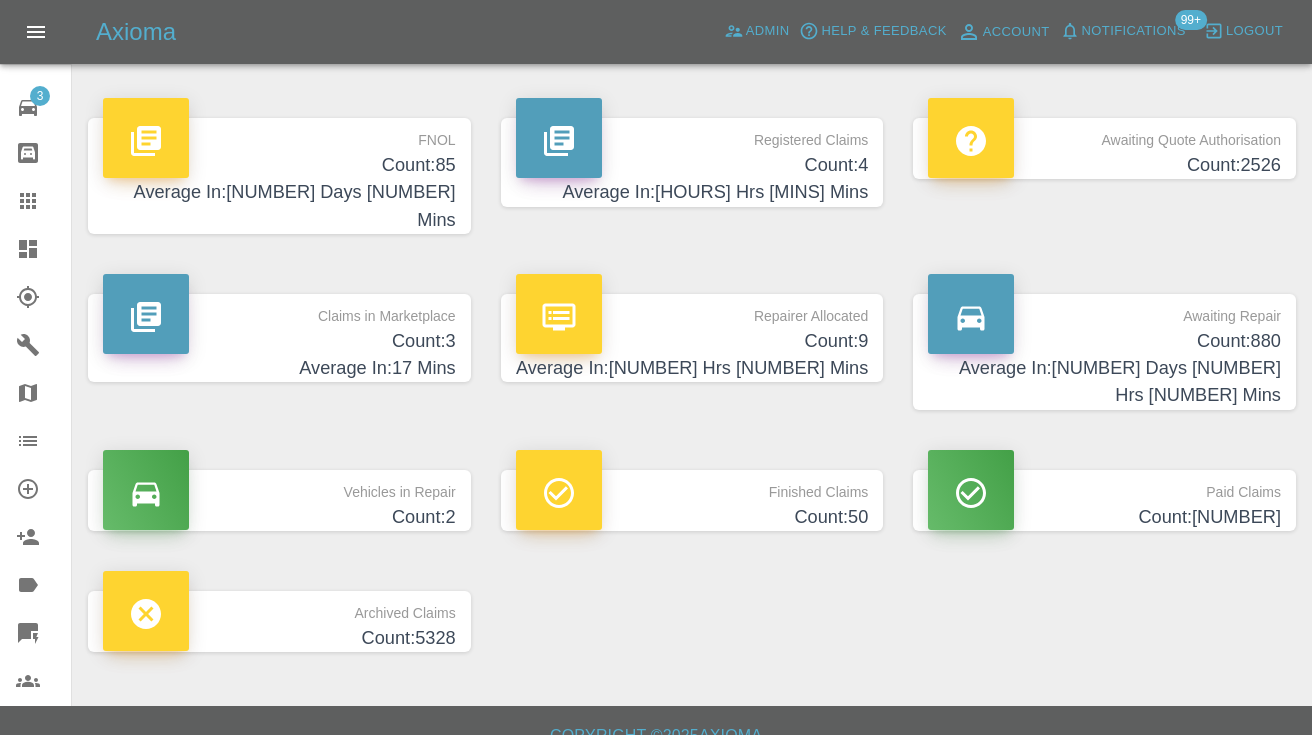 click on "Count:  880" at bounding box center [1104, 341] 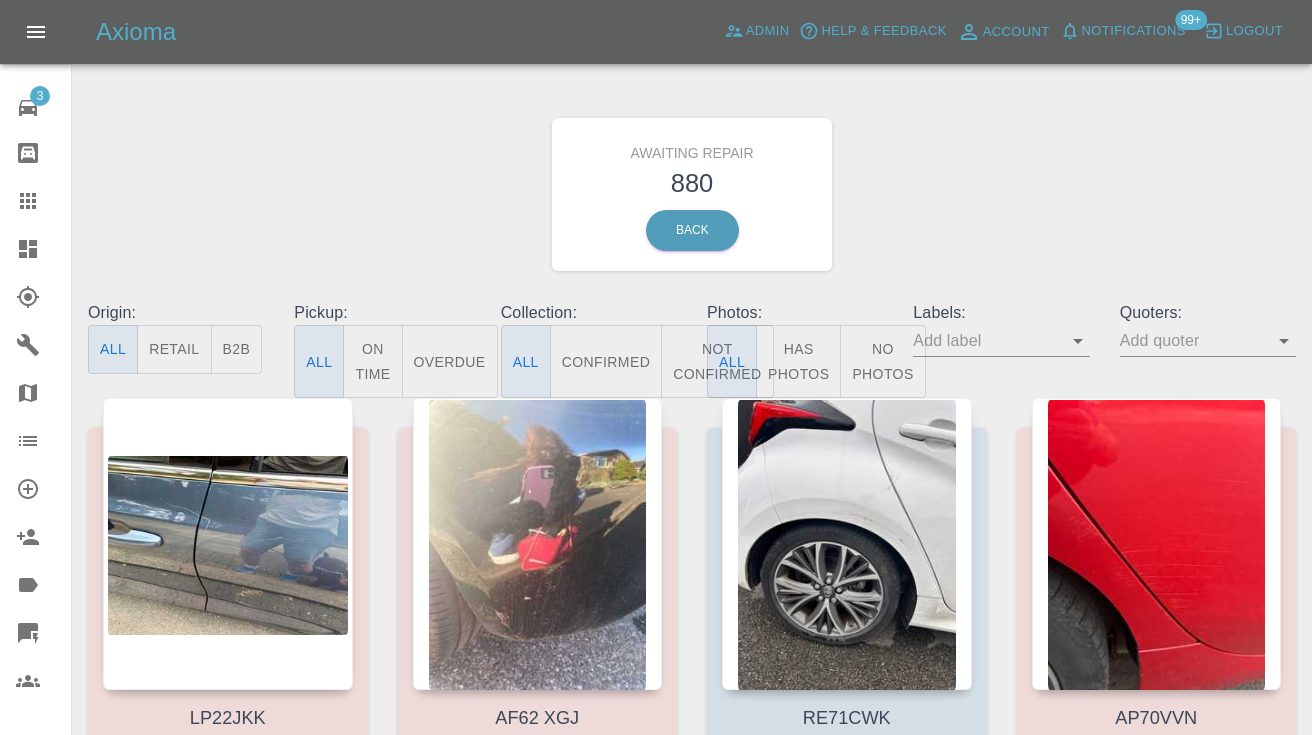 click on "Not Confirmed" at bounding box center (717, 361) 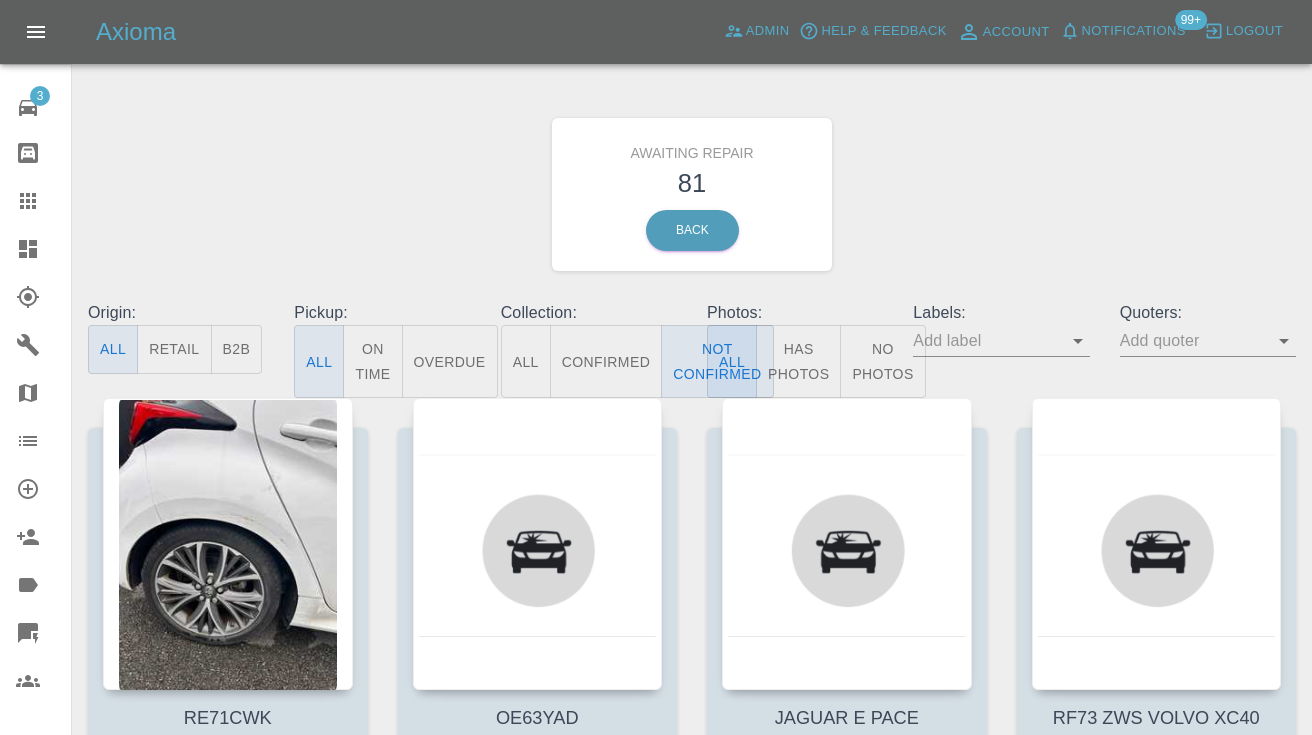 click on "Awaiting Repair 81 Back" at bounding box center [692, 194] 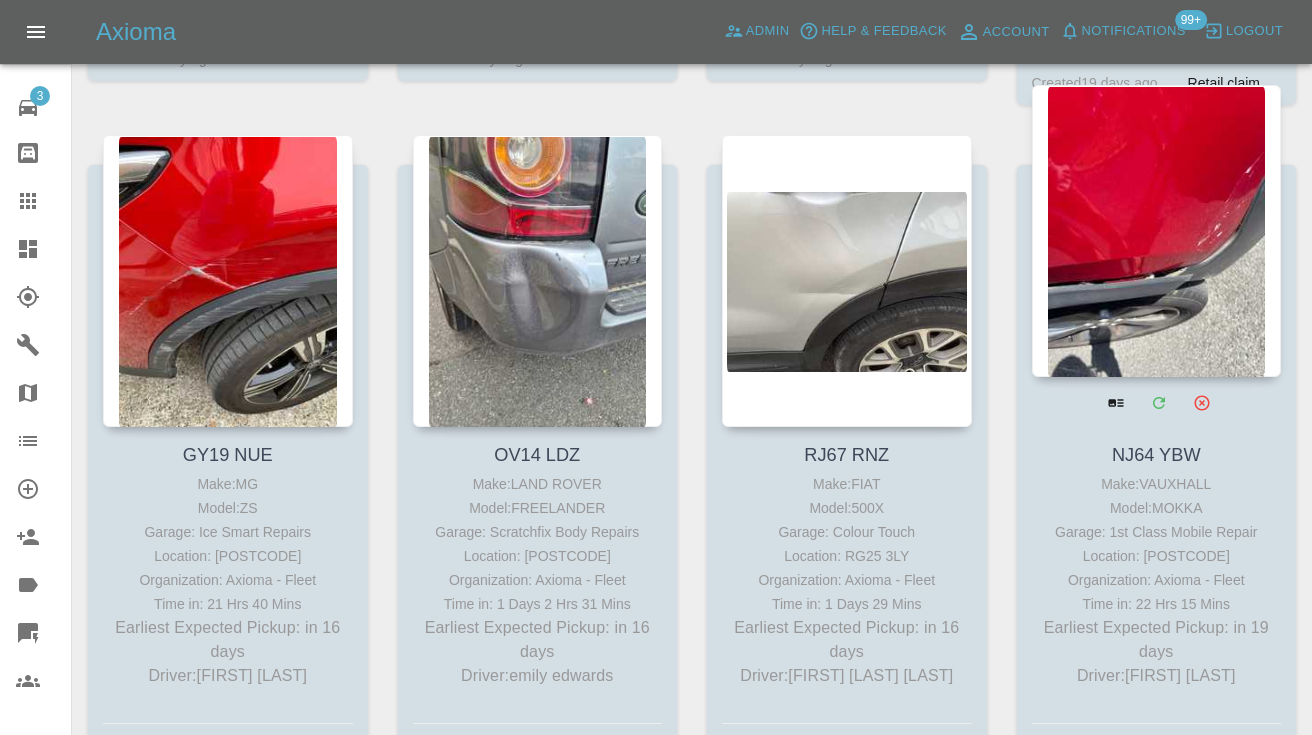 scroll, scrollTop: 8454, scrollLeft: 0, axis: vertical 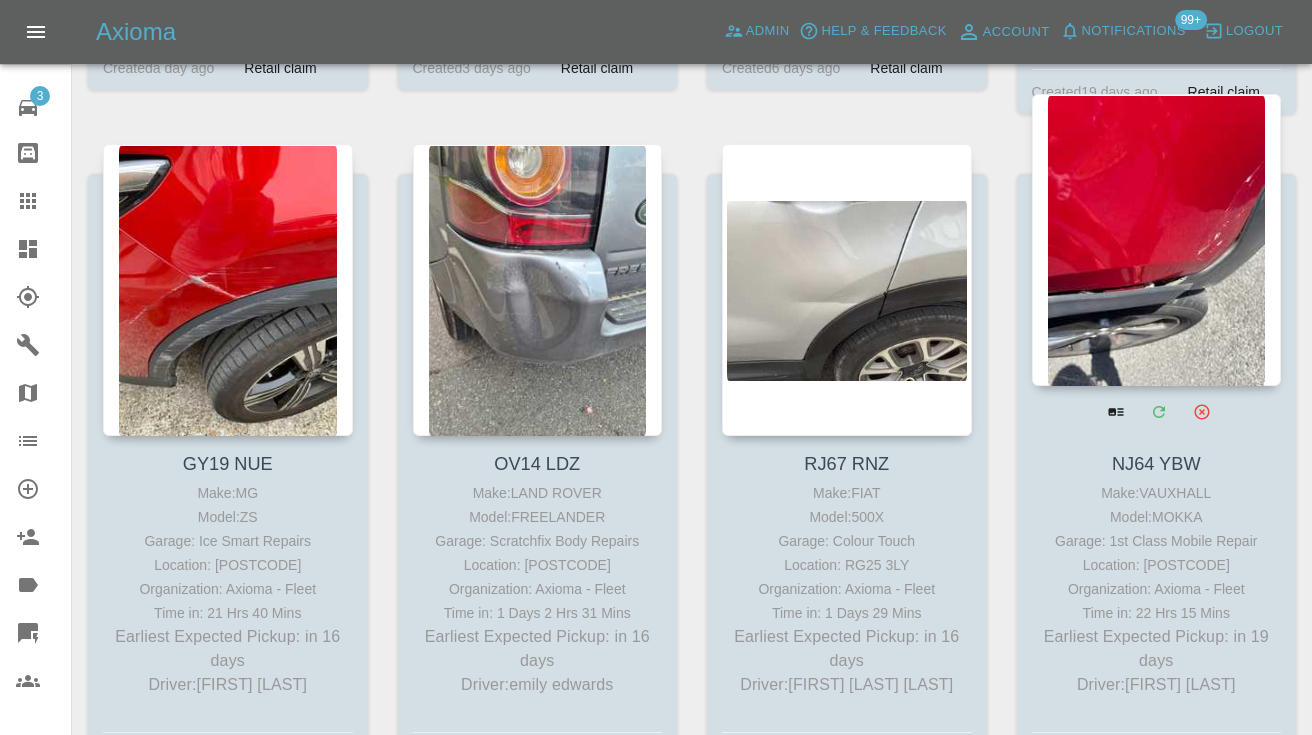 click at bounding box center [1157, 240] 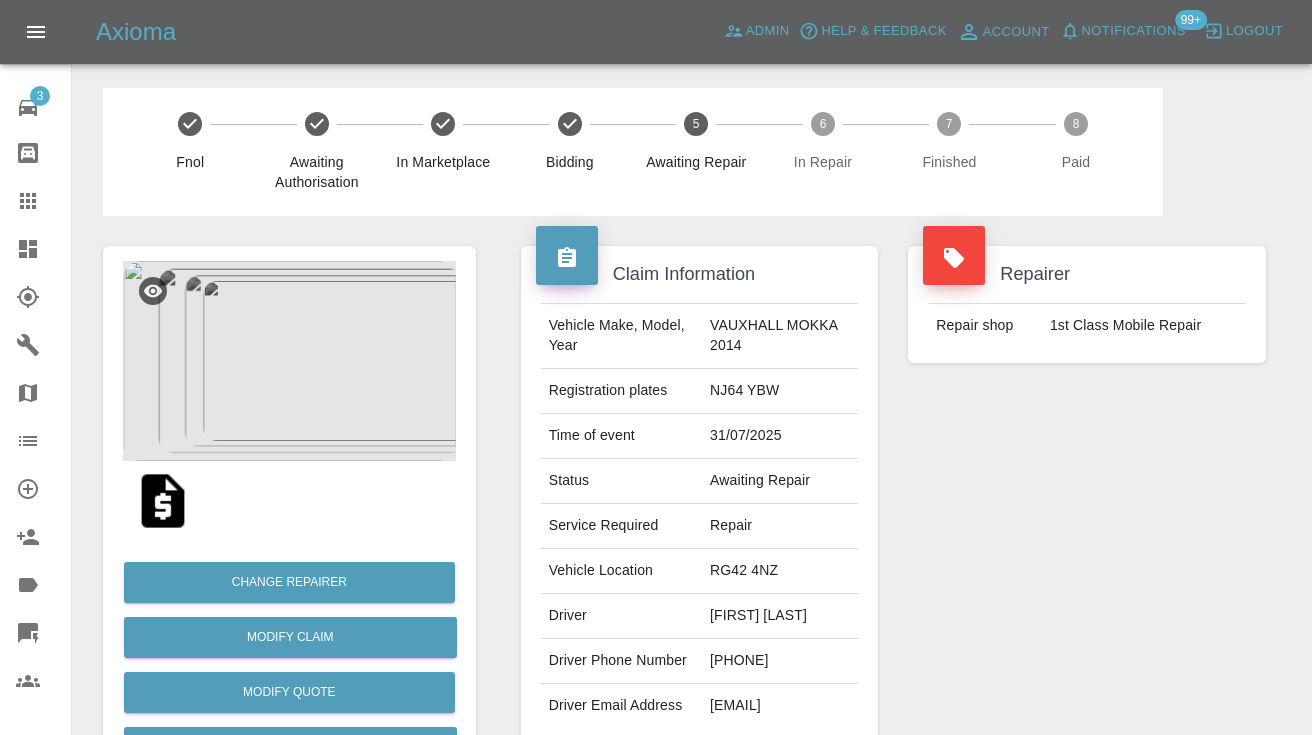 click on "[PHONE]" at bounding box center [780, 661] 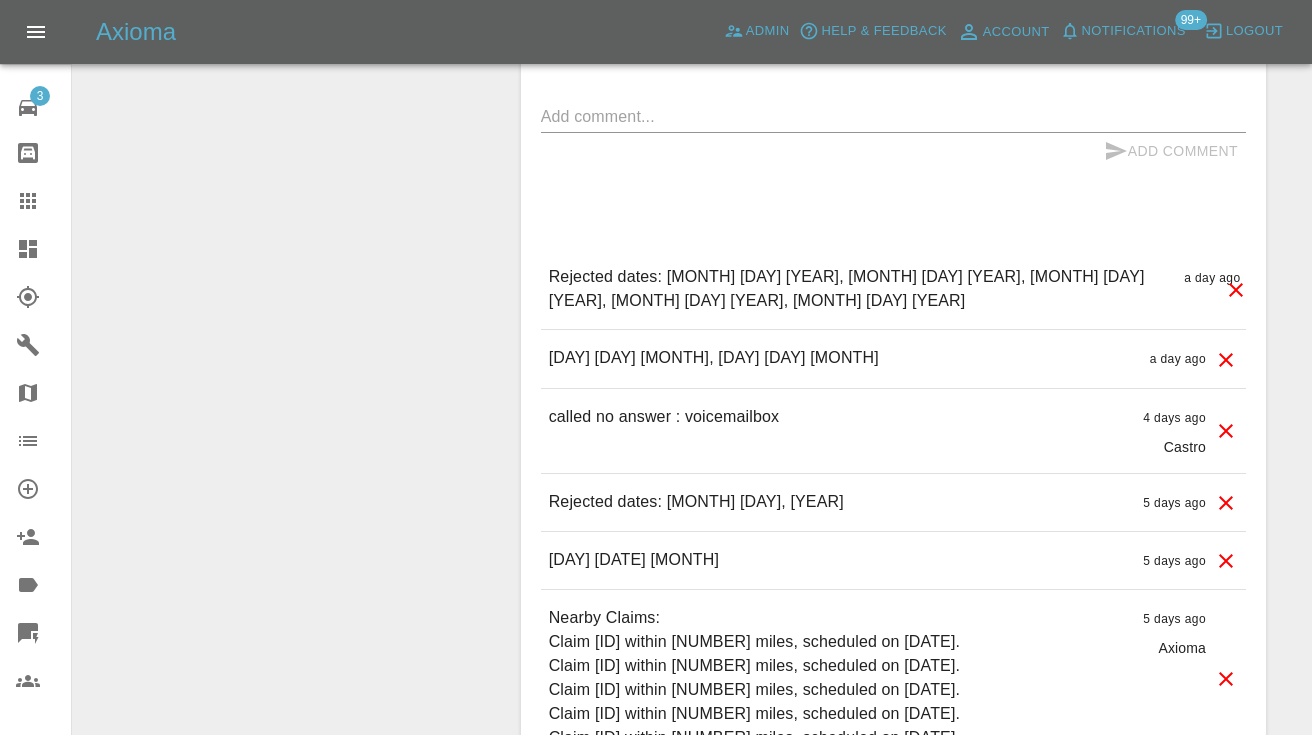 scroll, scrollTop: 1716, scrollLeft: 0, axis: vertical 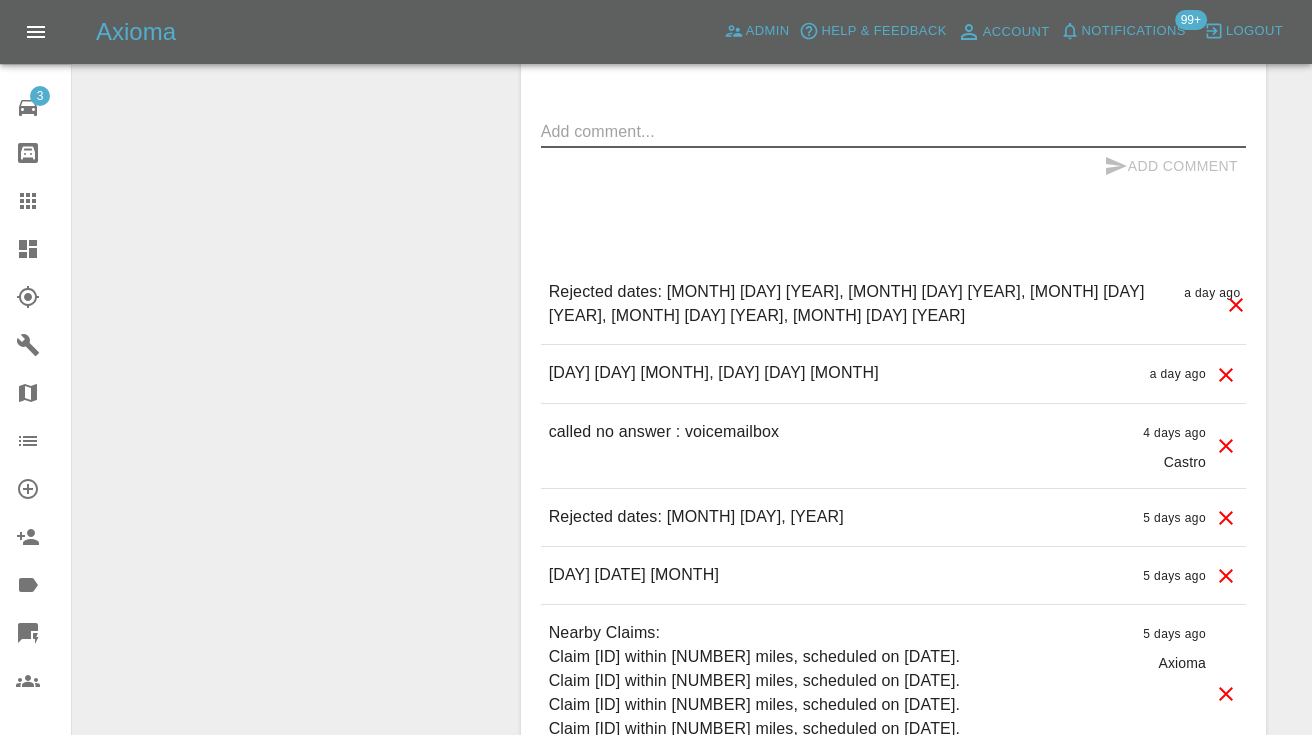 click at bounding box center (893, 131) 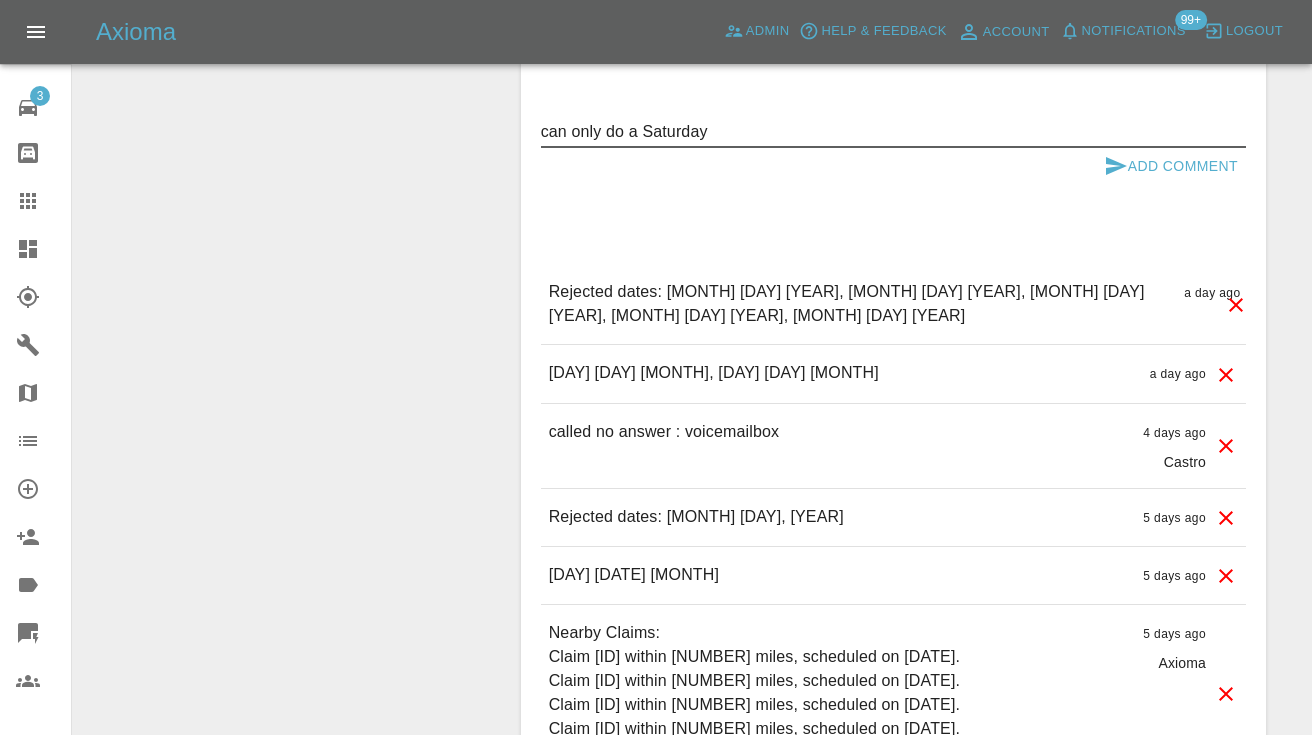 type on "can only do a Saturday" 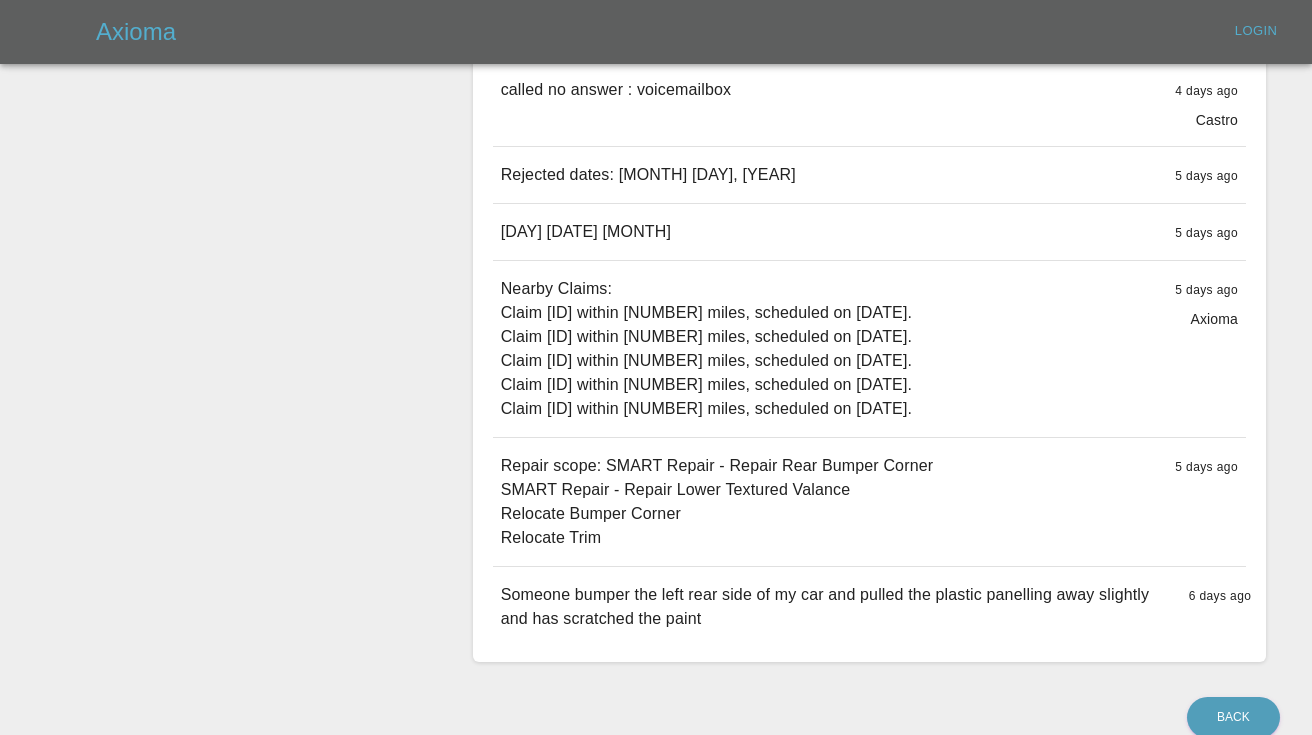 scroll, scrollTop: 1291, scrollLeft: 0, axis: vertical 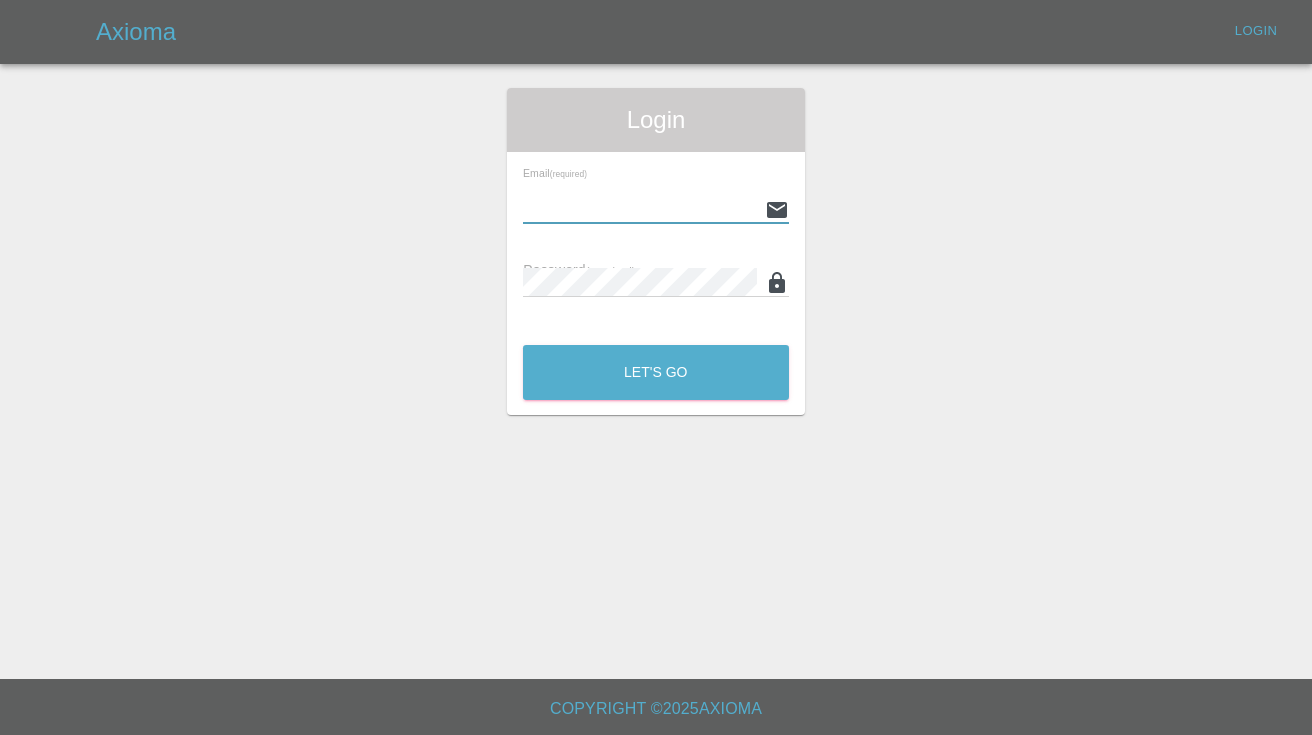 type on "[EMAIL]" 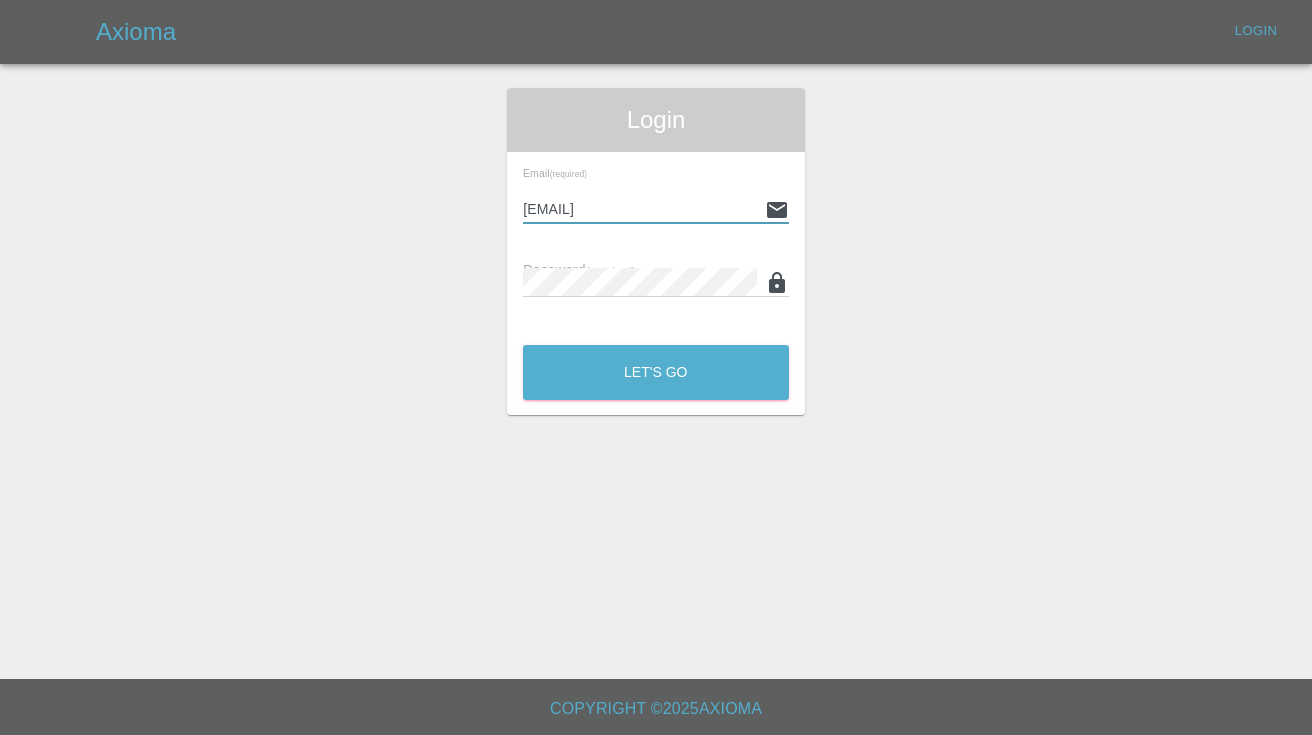 click on "Let's Go" at bounding box center [656, 372] 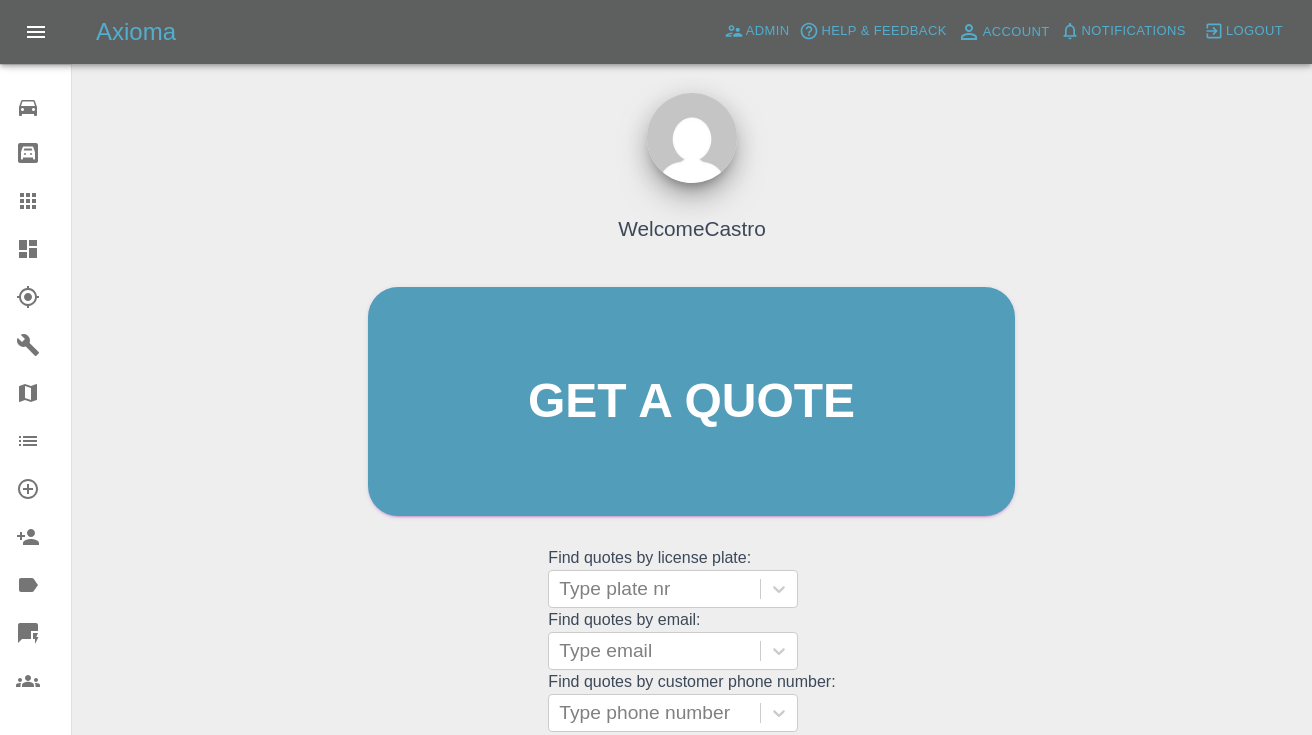 click on "Welcome  Castro Get a quote Get a quote Find quotes by license plate: Type plate nr Find quotes by email: Type email Find quotes by customer phone number: Type phone number" at bounding box center (691, 440) 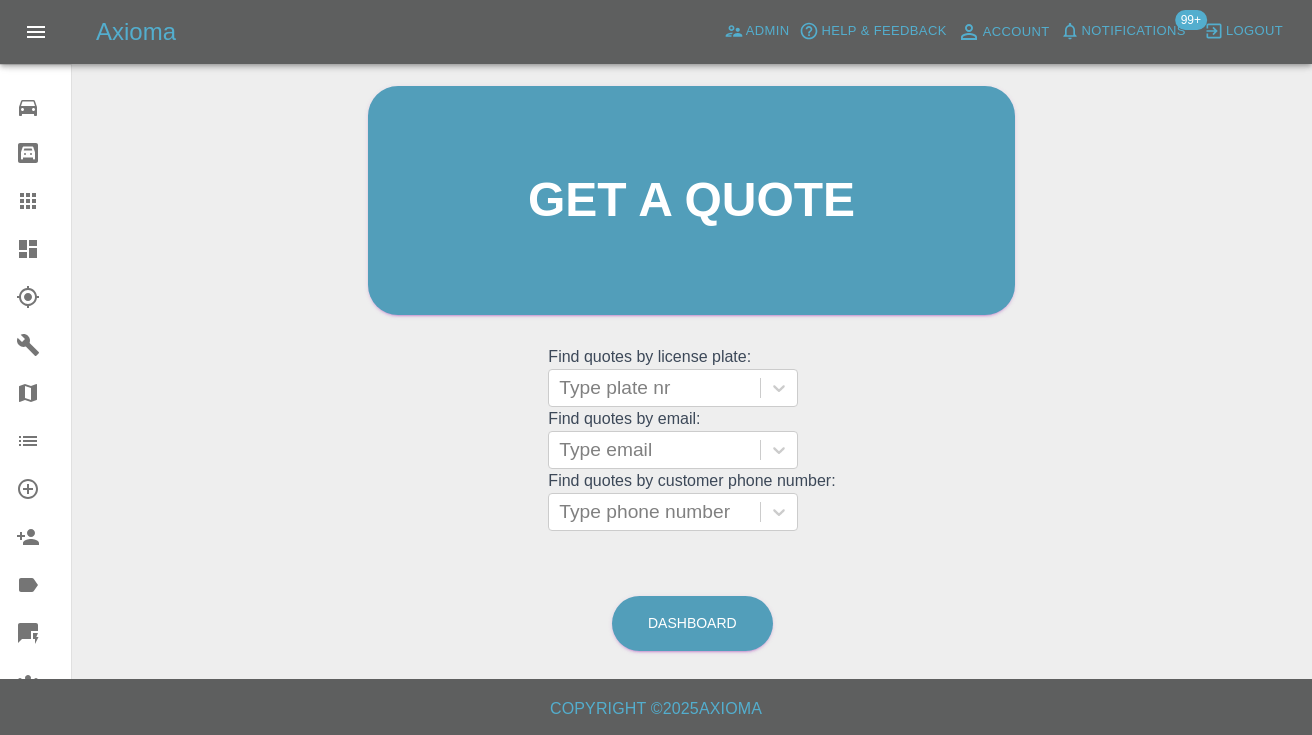 scroll, scrollTop: 200, scrollLeft: 0, axis: vertical 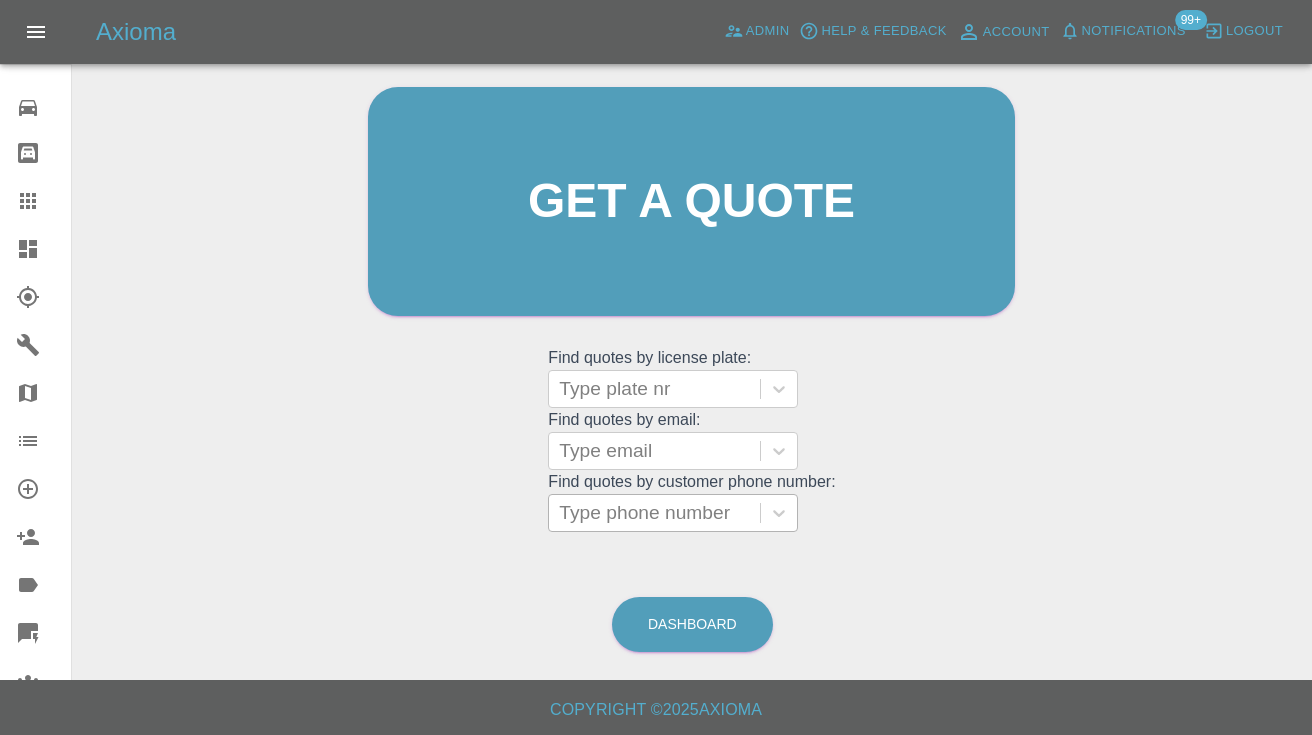 click on "Type phone number" at bounding box center [654, 513] 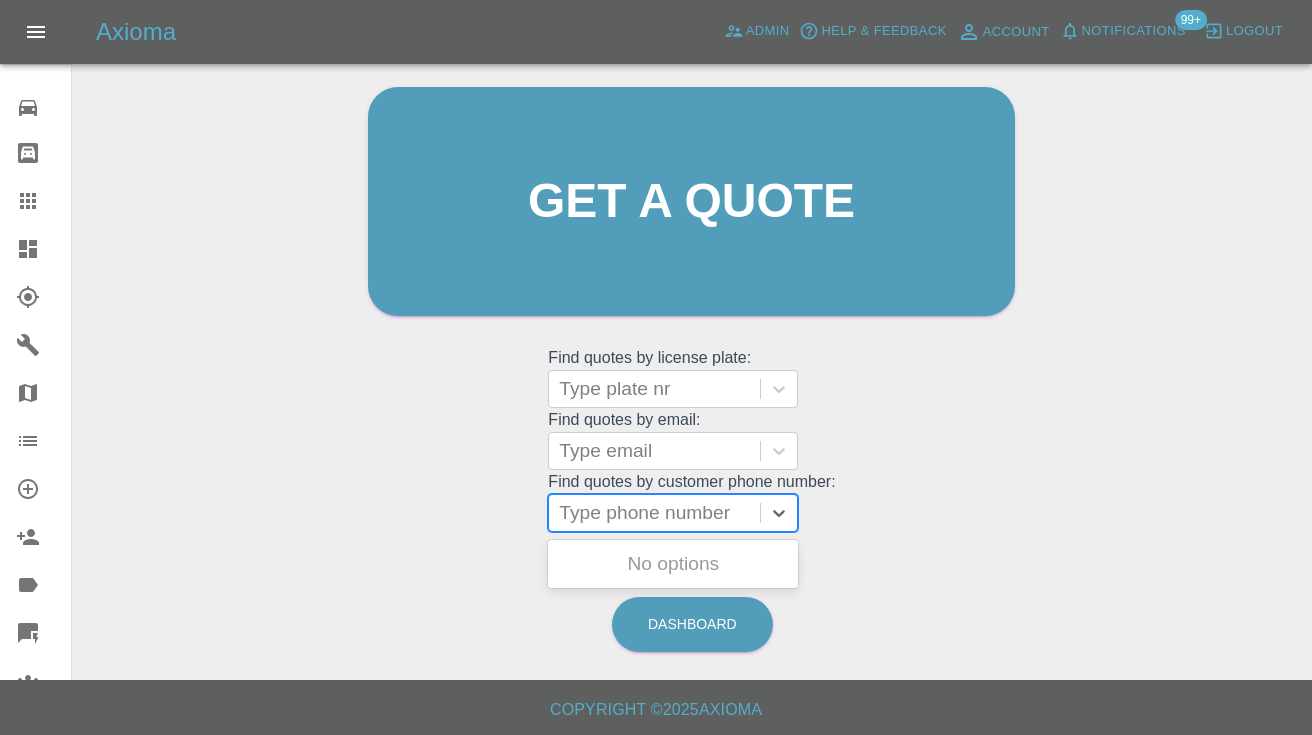 paste on "[PHONE]" 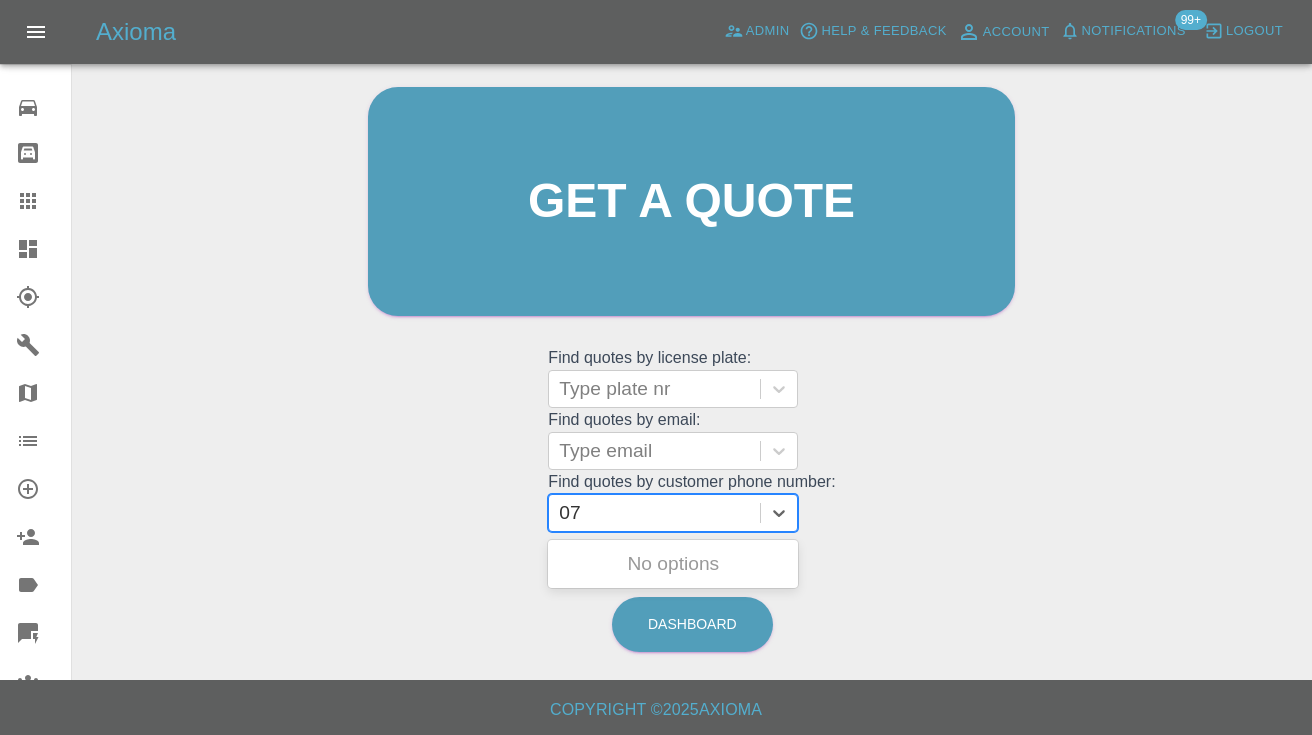 type on "0" 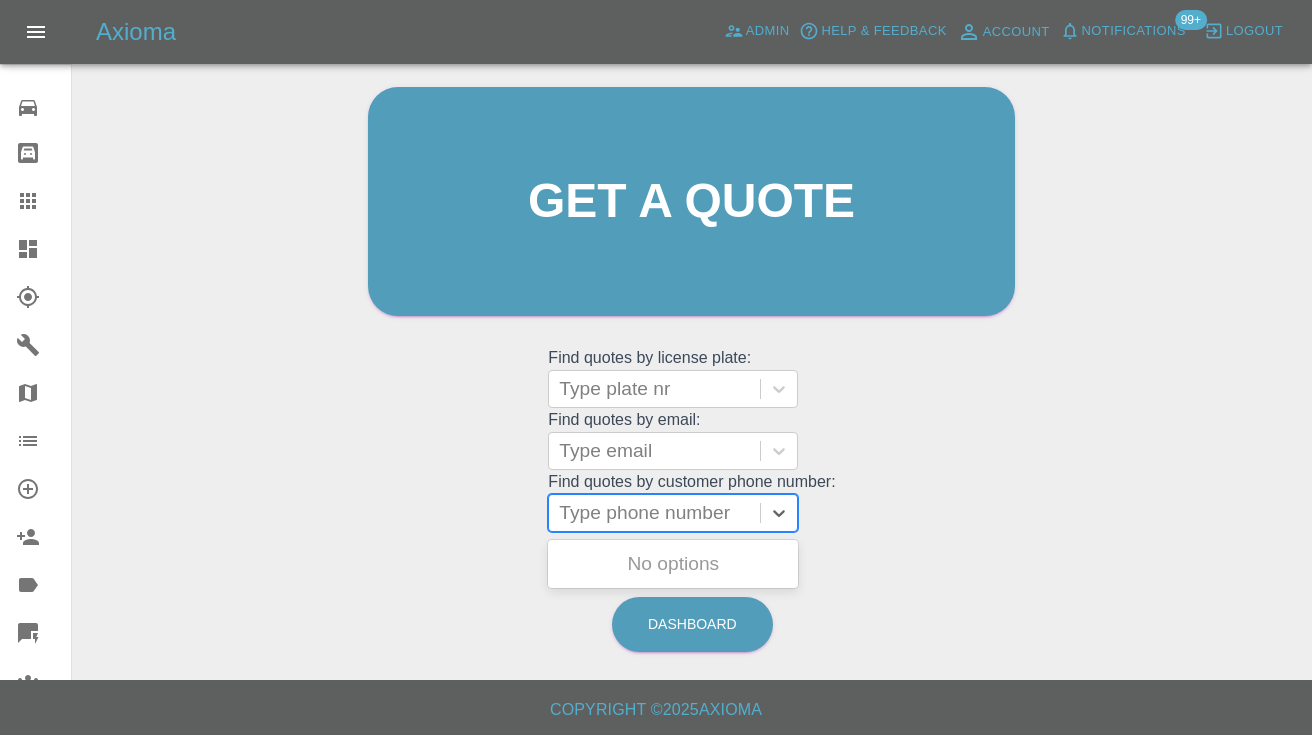 paste on "[PHONE]" 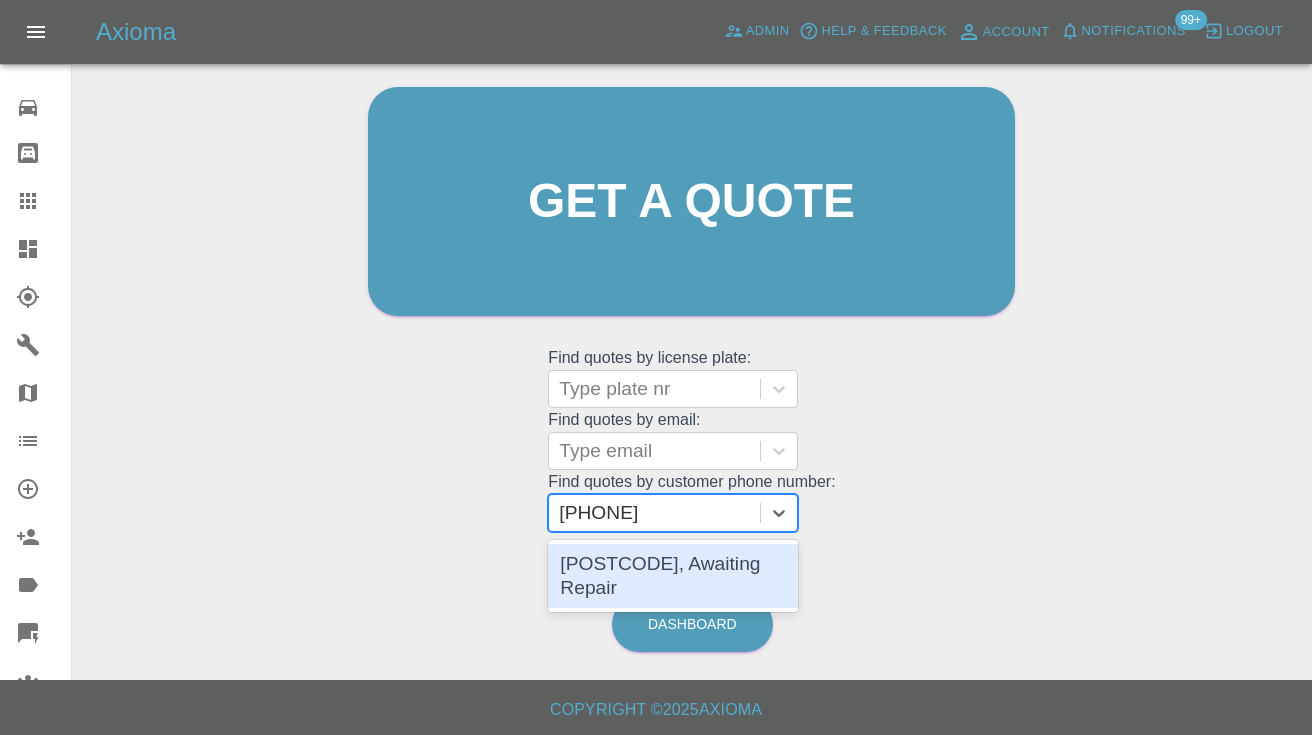 type 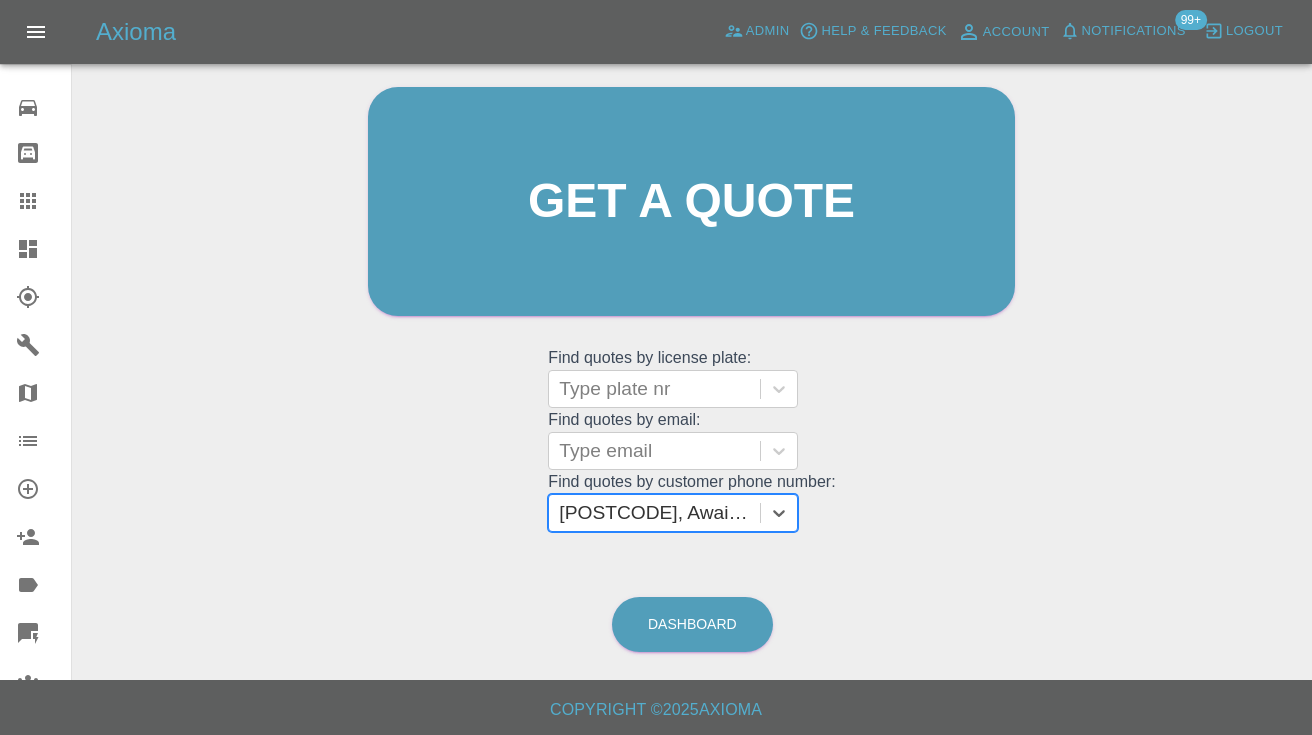 scroll, scrollTop: 0, scrollLeft: 0, axis: both 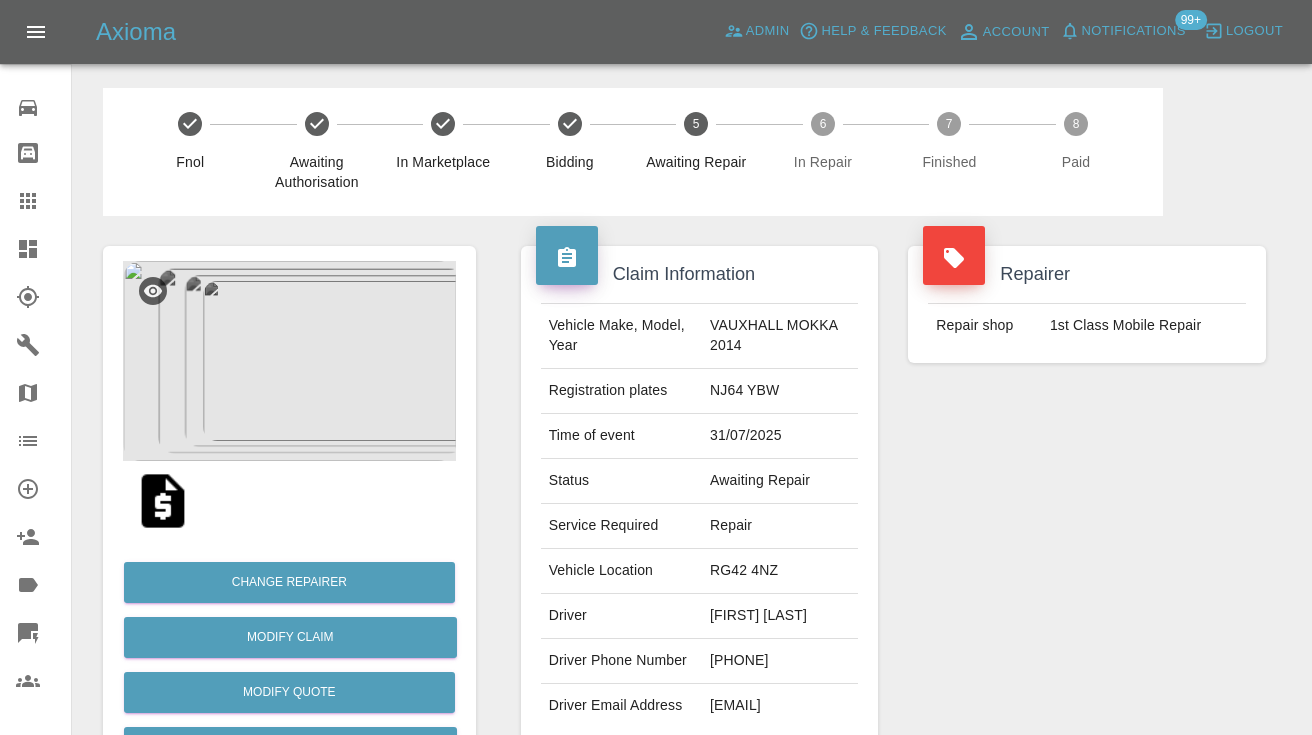 click on "Repairer Repair shop 1st Class Mobile Repair" at bounding box center (1087, 494) 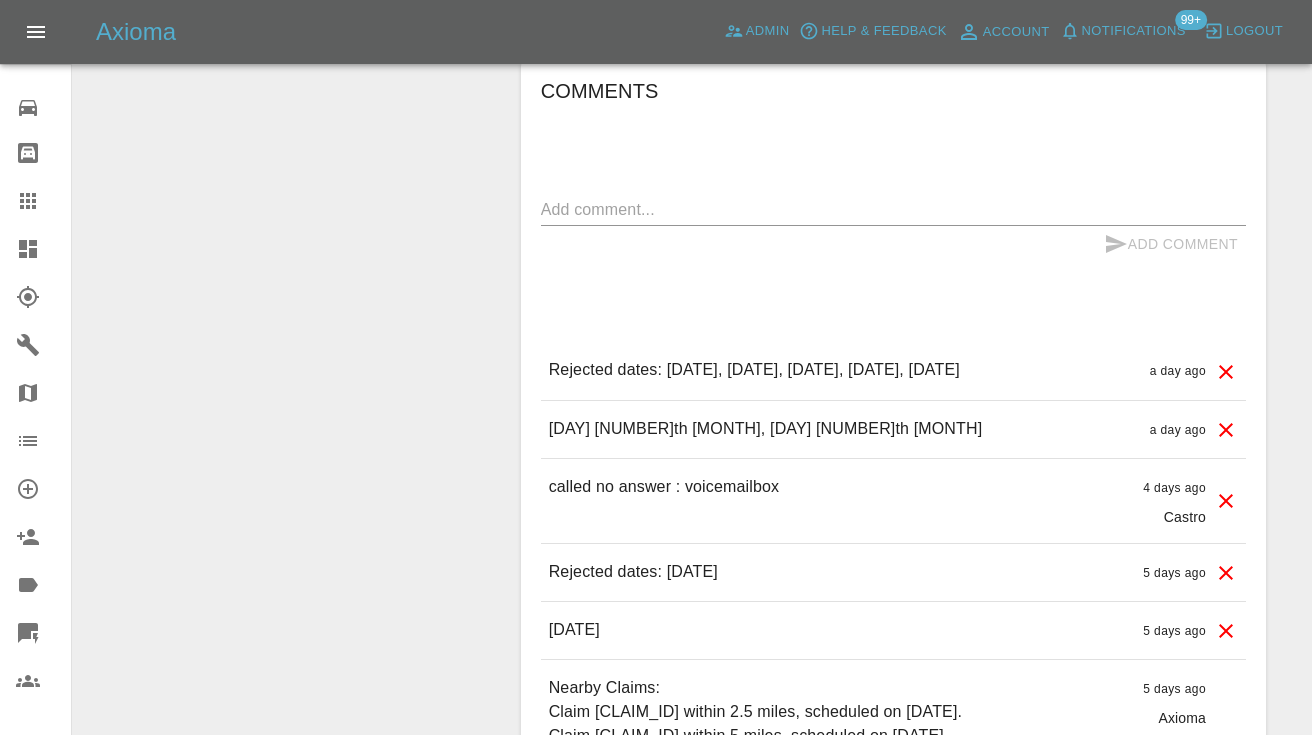 scroll, scrollTop: 1646, scrollLeft: 0, axis: vertical 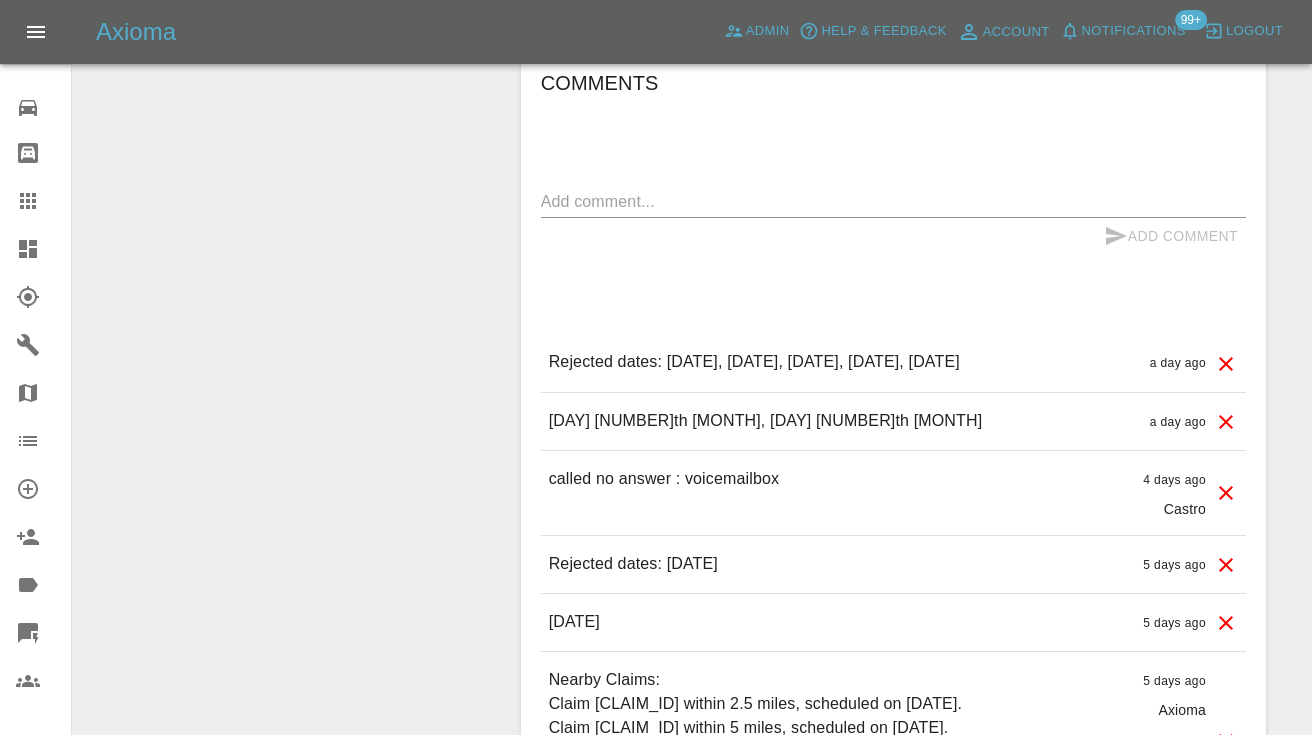 click on "x" at bounding box center (893, 202) 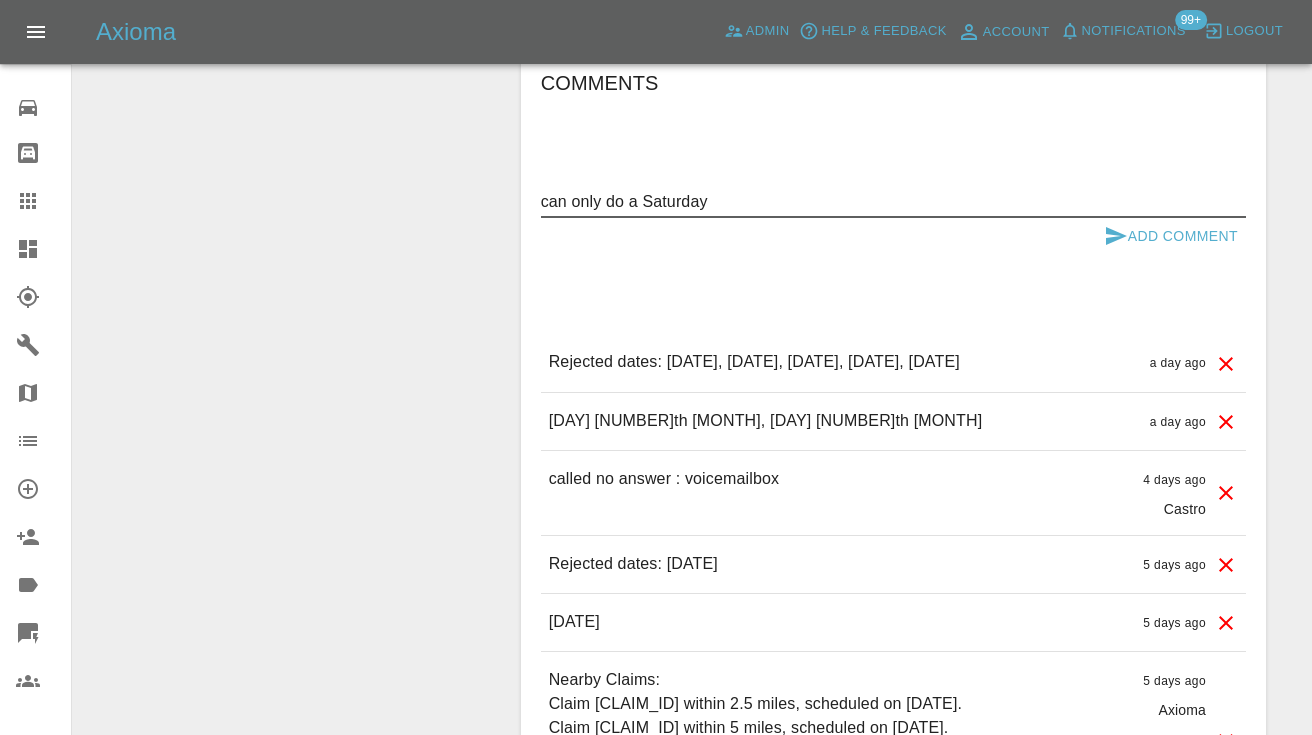 type on "can only do a Saturday" 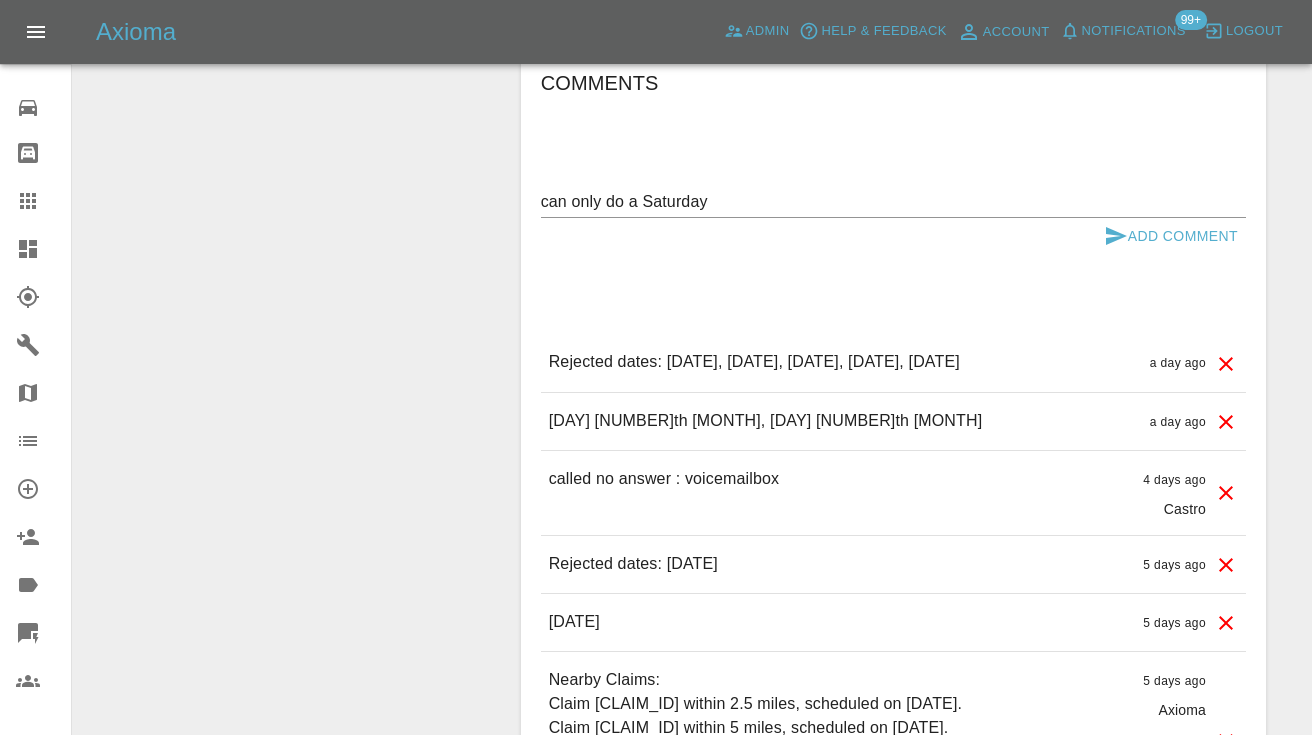 click on "Add Comment" at bounding box center (893, 236) 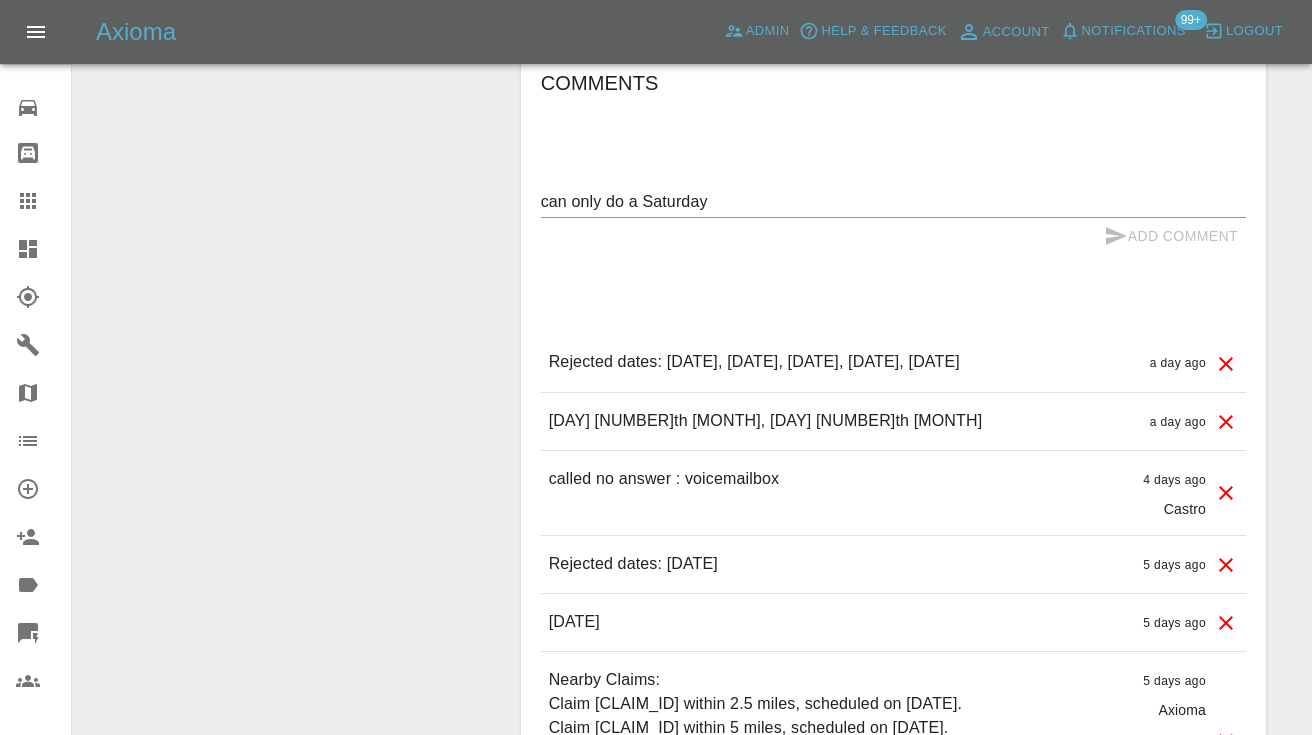 type 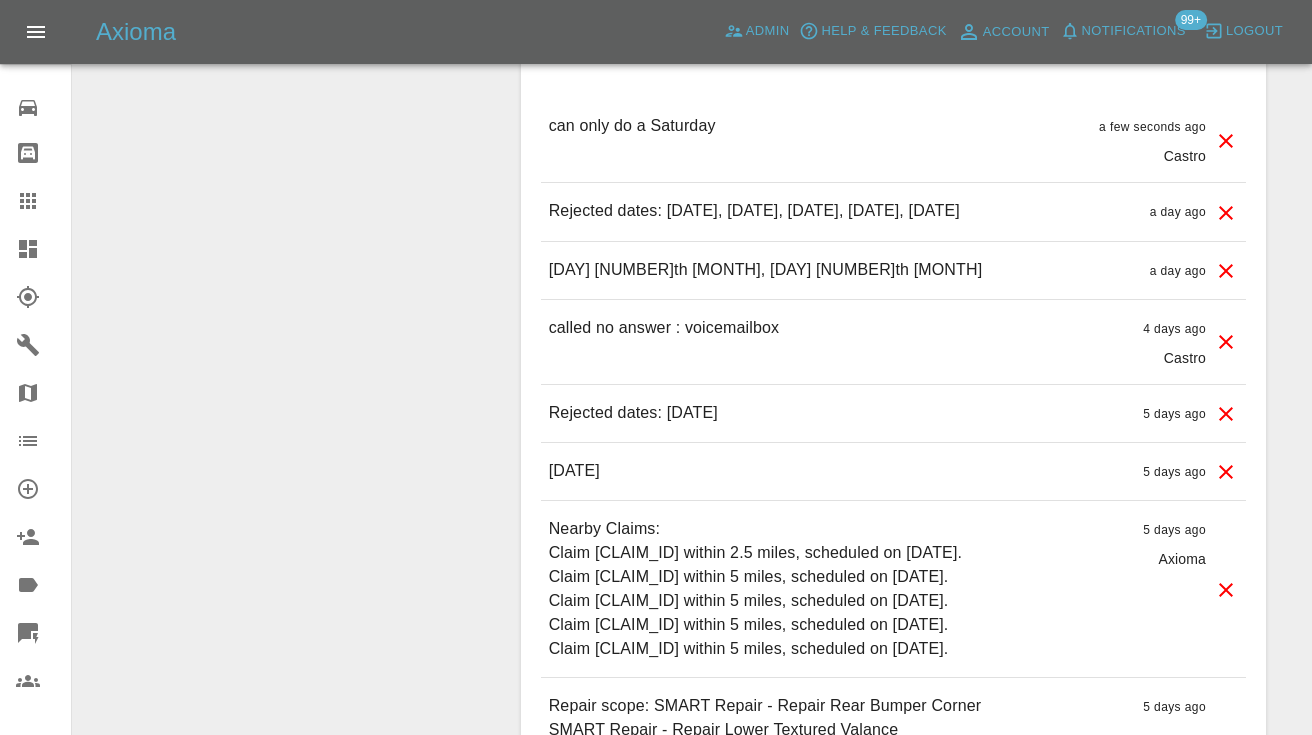 scroll, scrollTop: 1883, scrollLeft: 0, axis: vertical 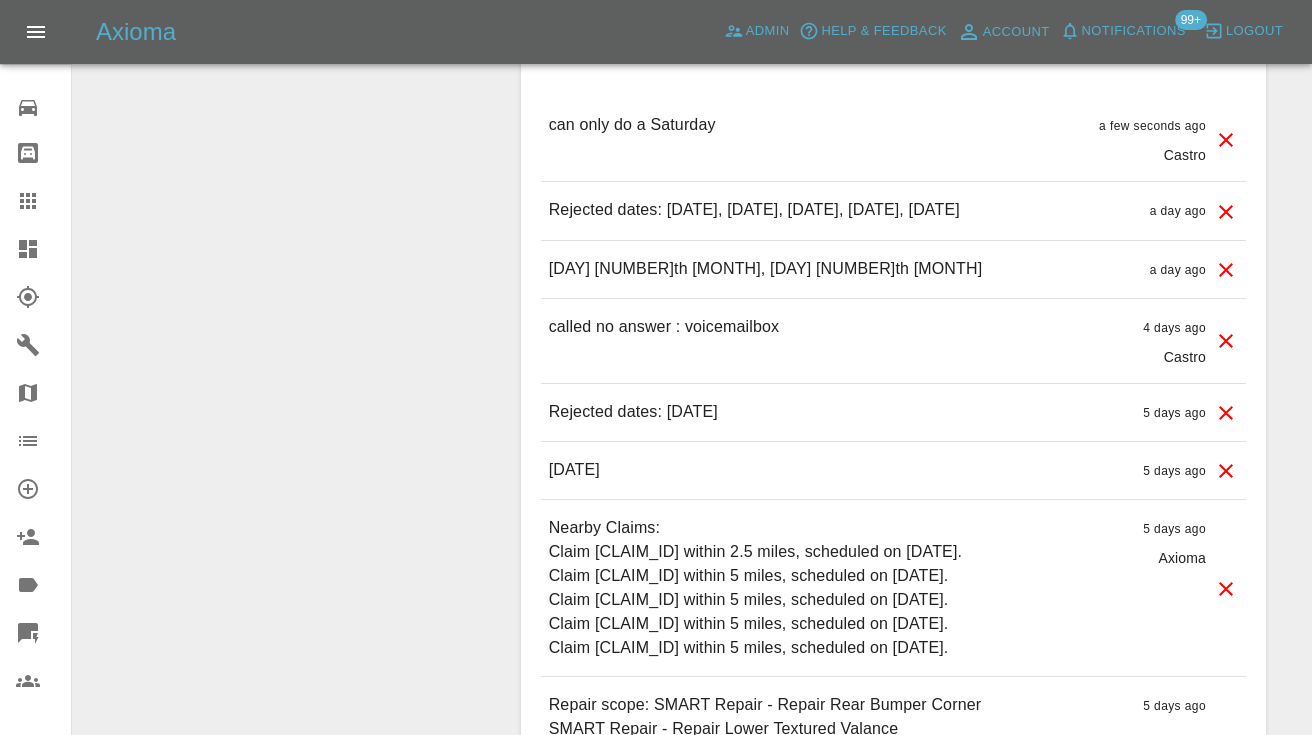 click at bounding box center [44, 201] 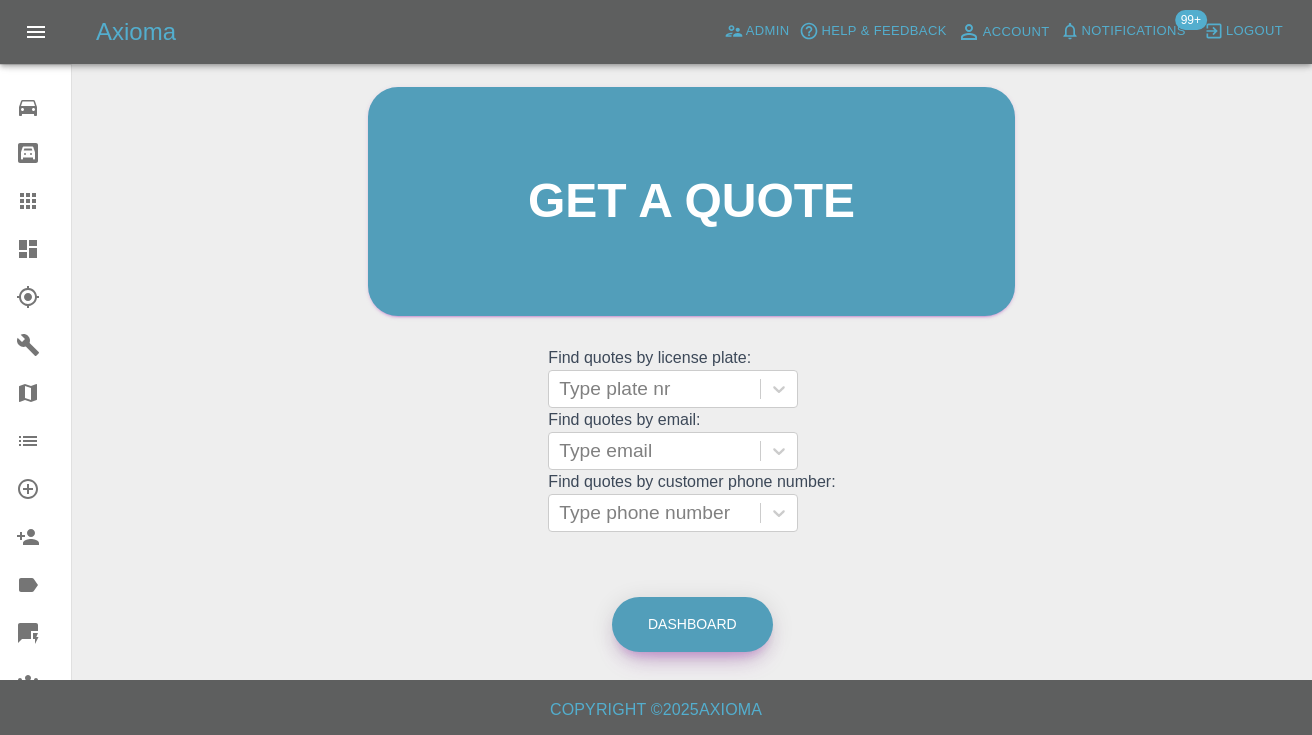 click on "Dashboard" at bounding box center (692, 624) 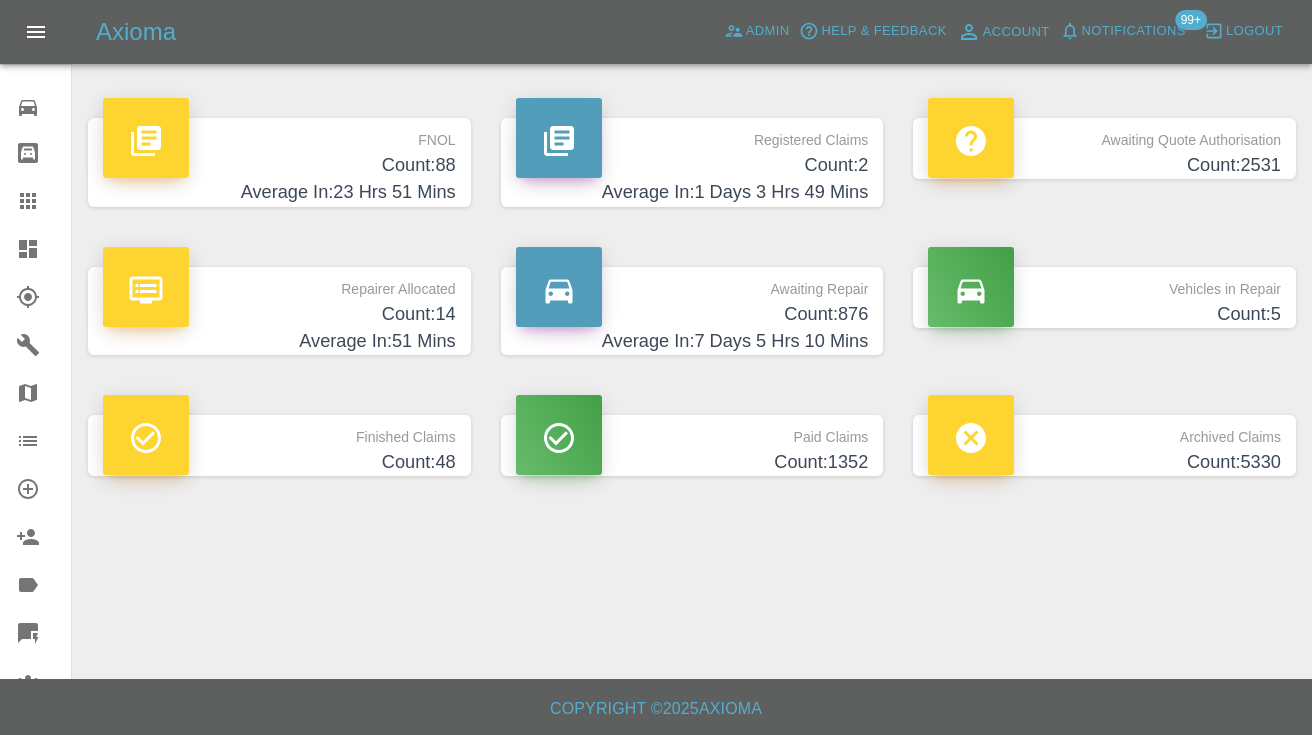 click on "Count:  876" at bounding box center (692, 314) 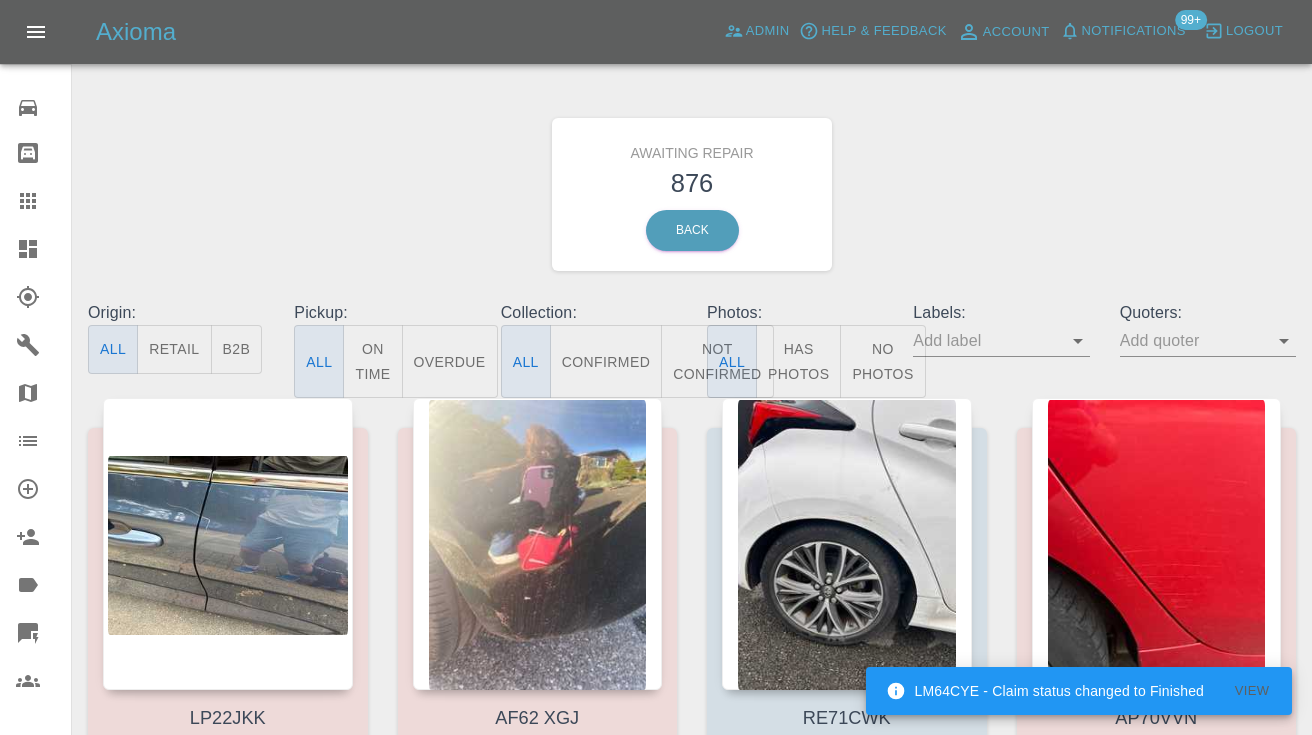 click on "Not Confirmed" at bounding box center (717, 361) 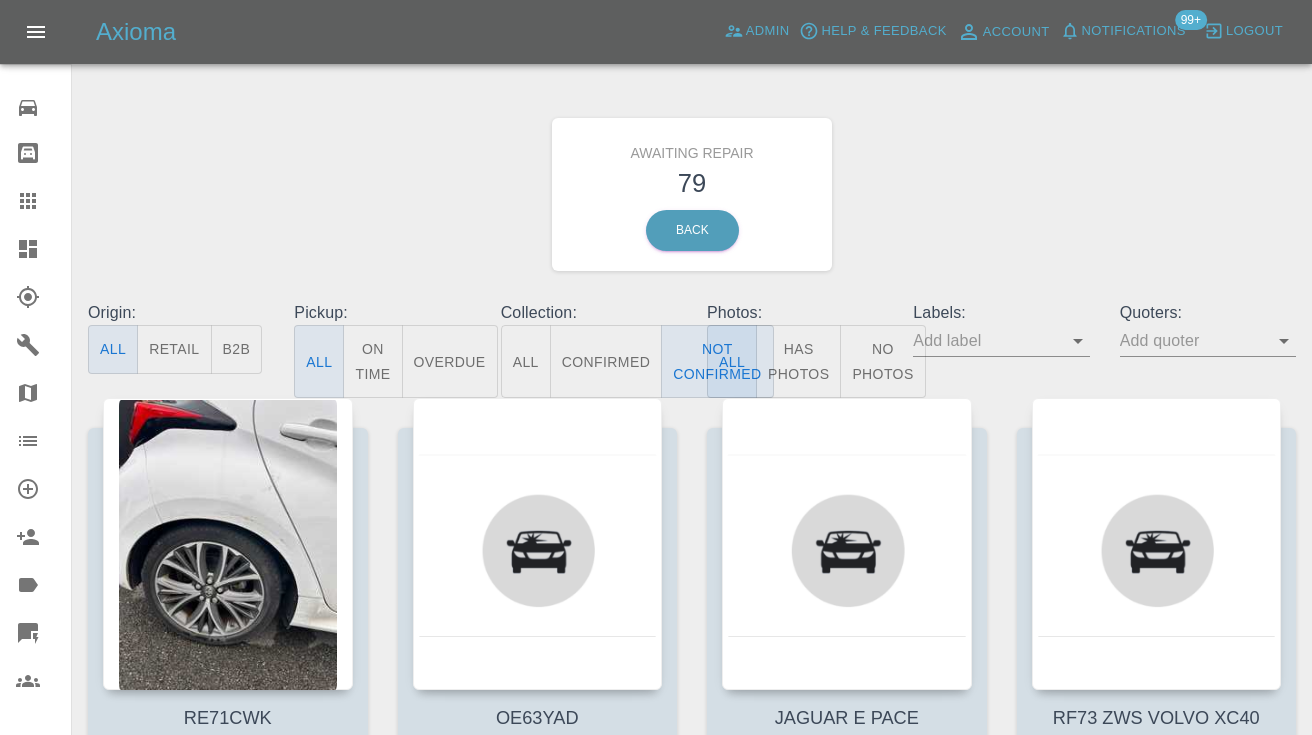 click on "Awaiting Repair 79 Back" at bounding box center (692, 194) 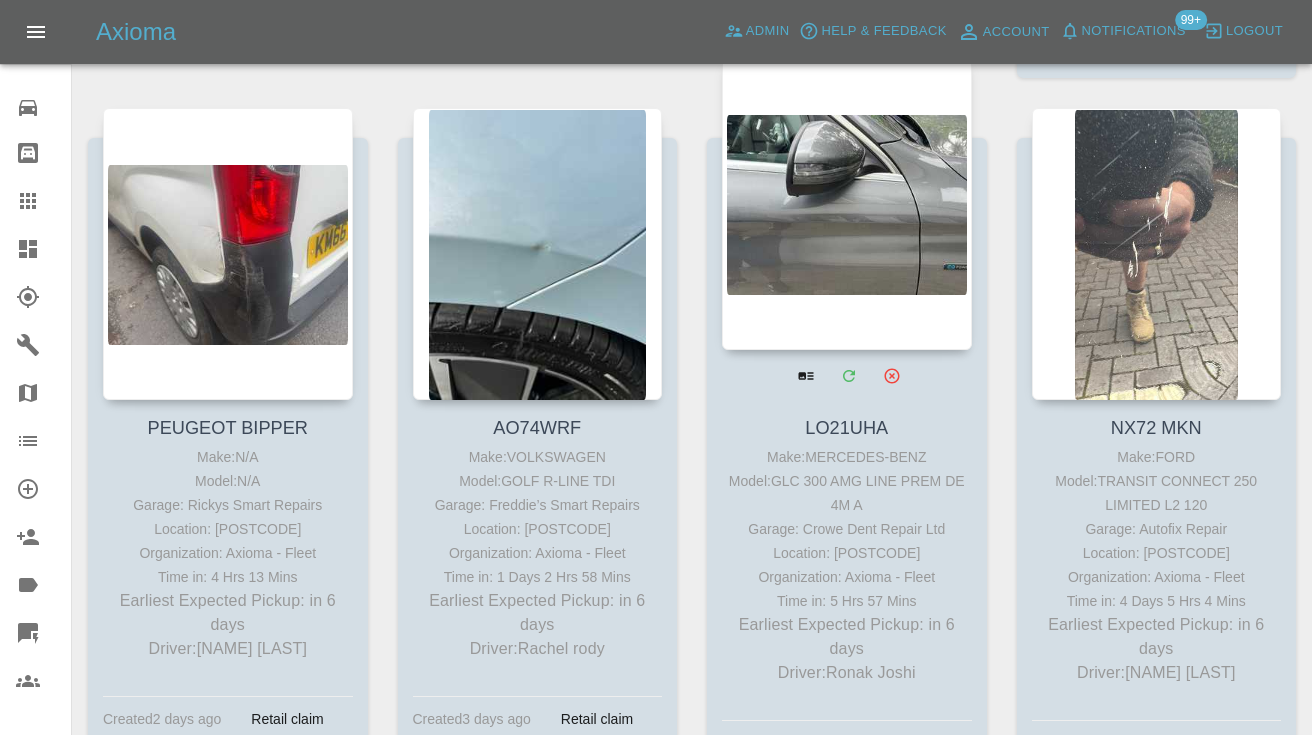 scroll, scrollTop: 3643, scrollLeft: 0, axis: vertical 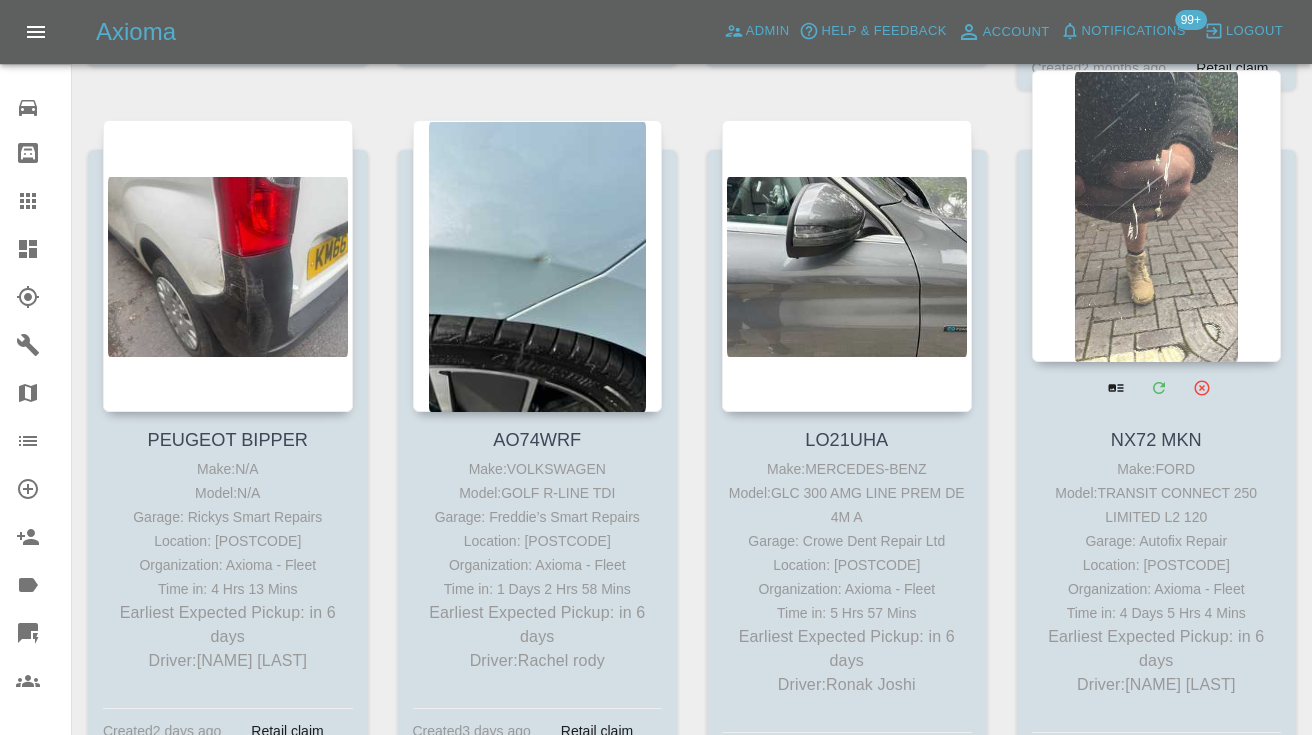 click at bounding box center (1157, 216) 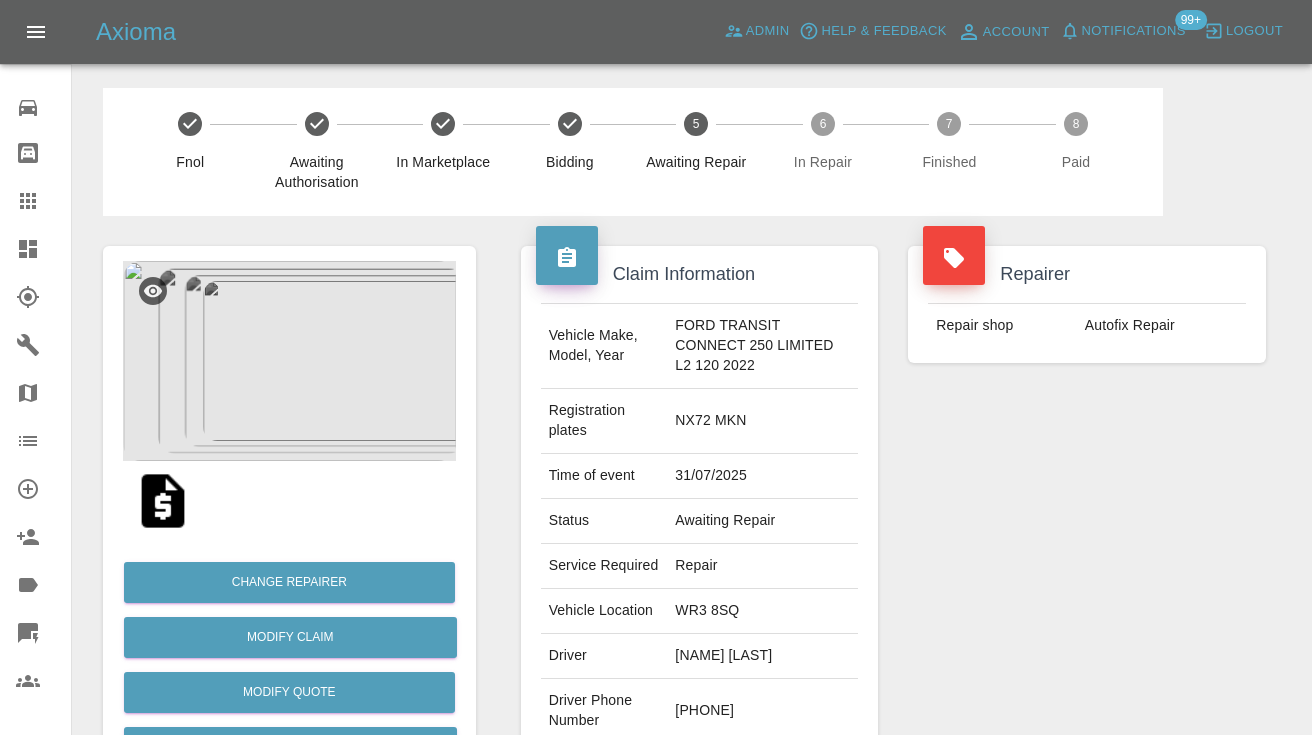 click on "Repairer Repair shop Autofix Repair" at bounding box center [1087, 534] 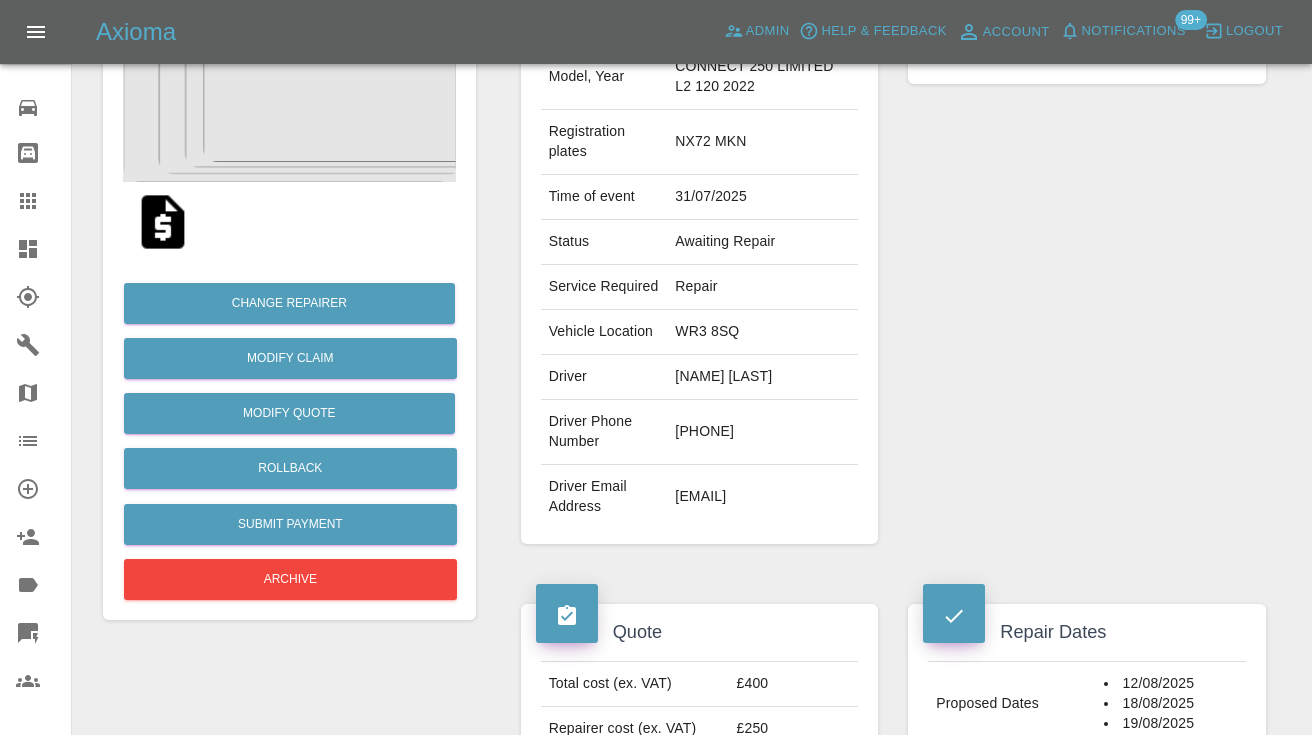 scroll, scrollTop: 280, scrollLeft: 0, axis: vertical 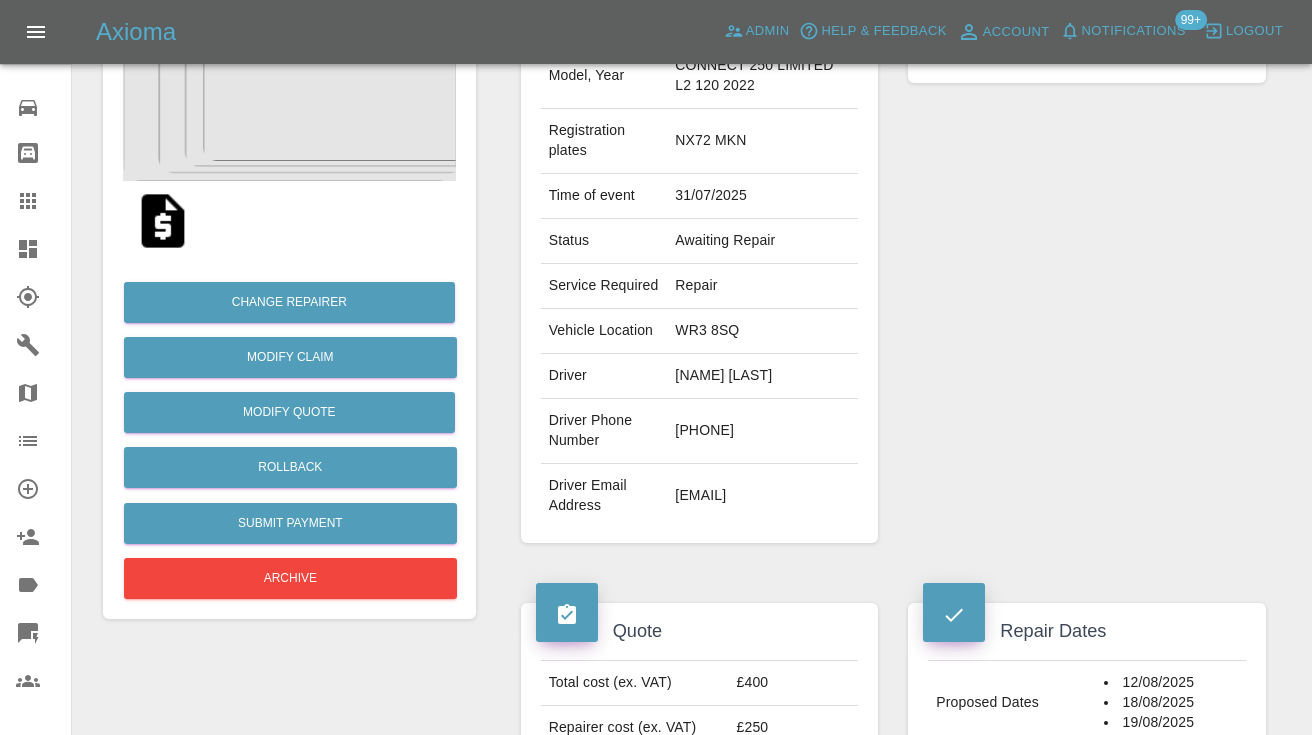 click on "03303530070" at bounding box center (762, 431) 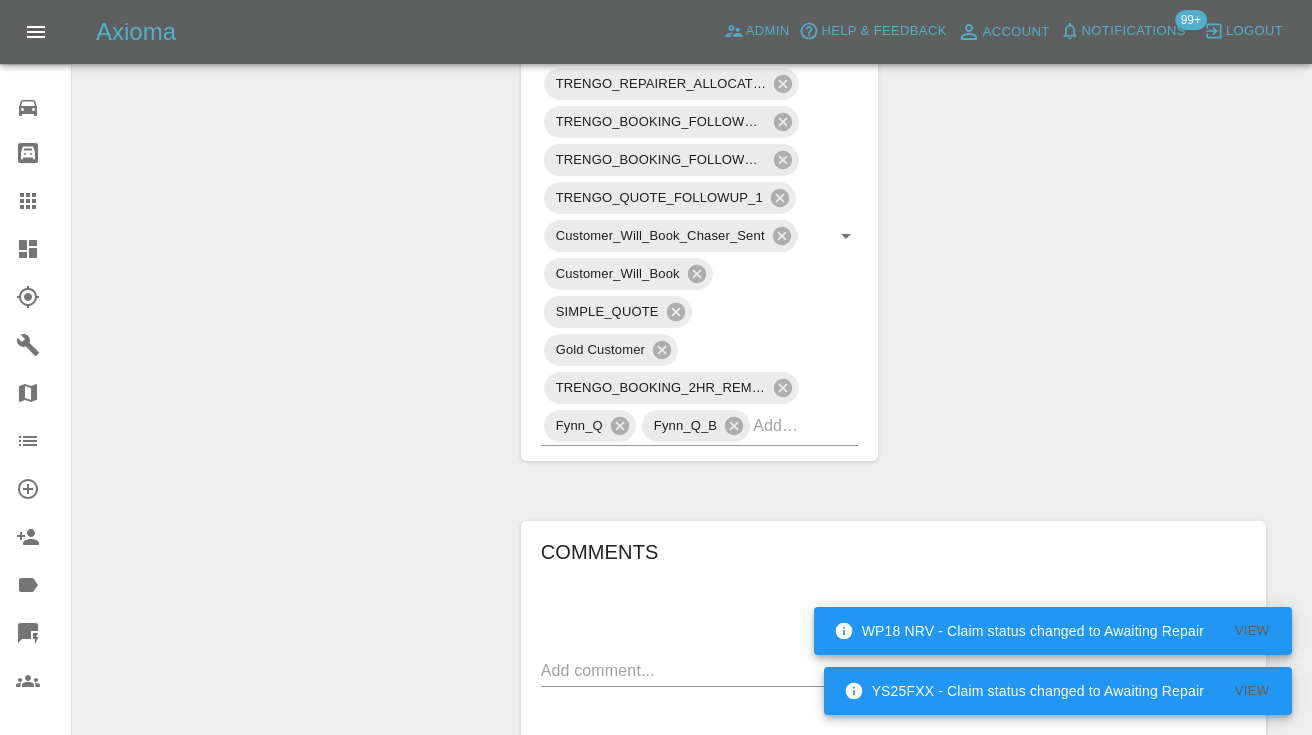 scroll, scrollTop: 1158, scrollLeft: 0, axis: vertical 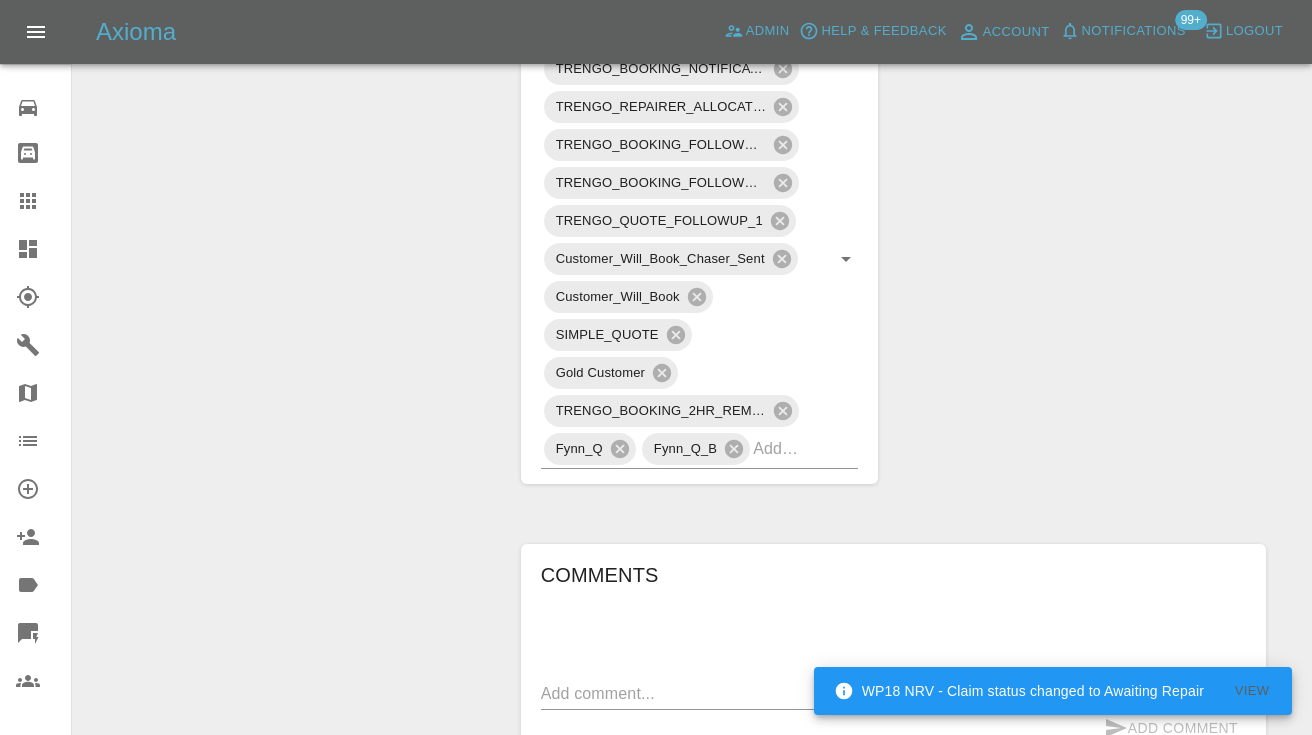click at bounding box center (44, 201) 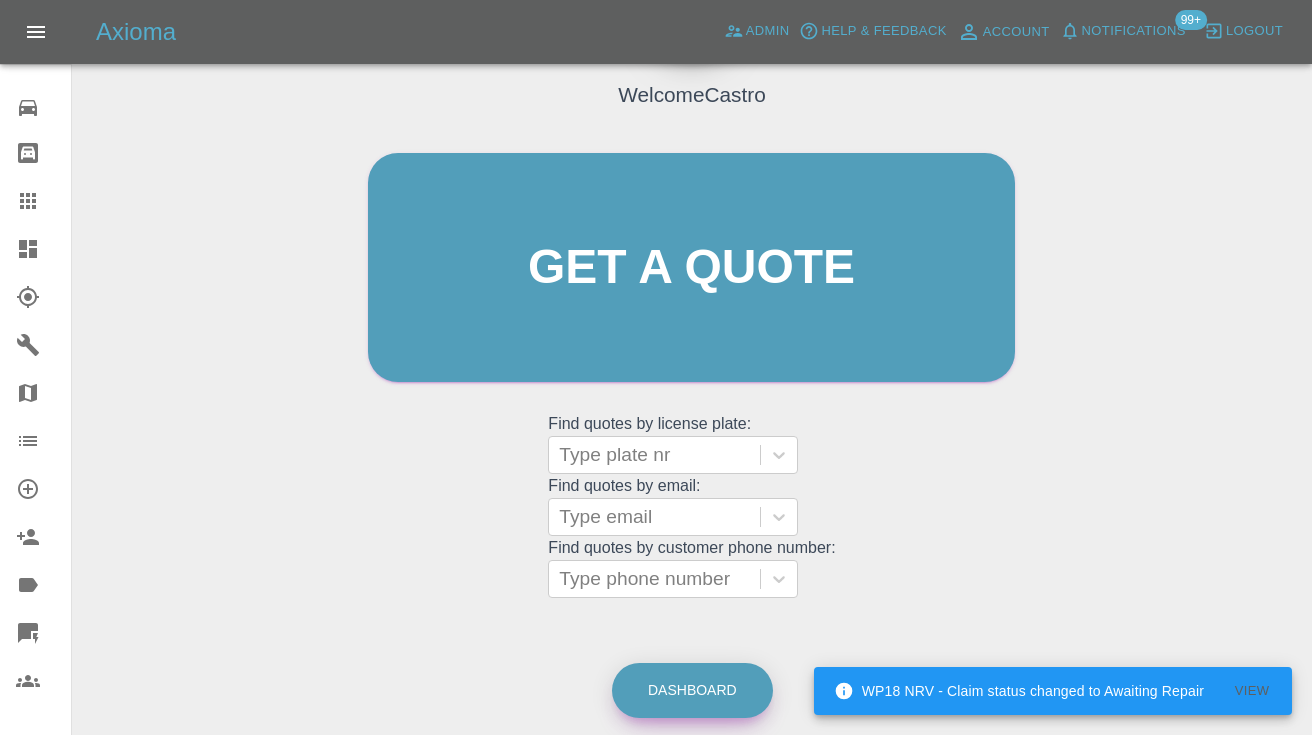 click on "Dashboard" at bounding box center (692, 690) 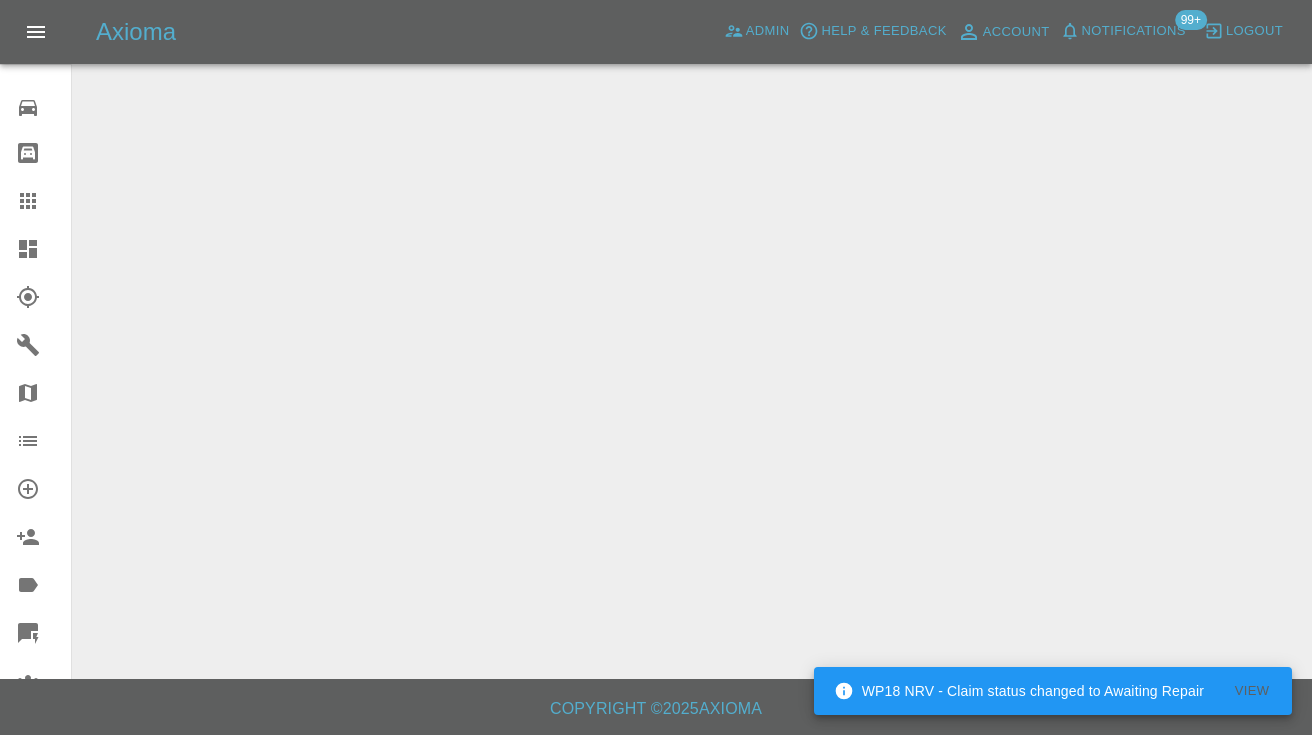 scroll, scrollTop: 0, scrollLeft: 0, axis: both 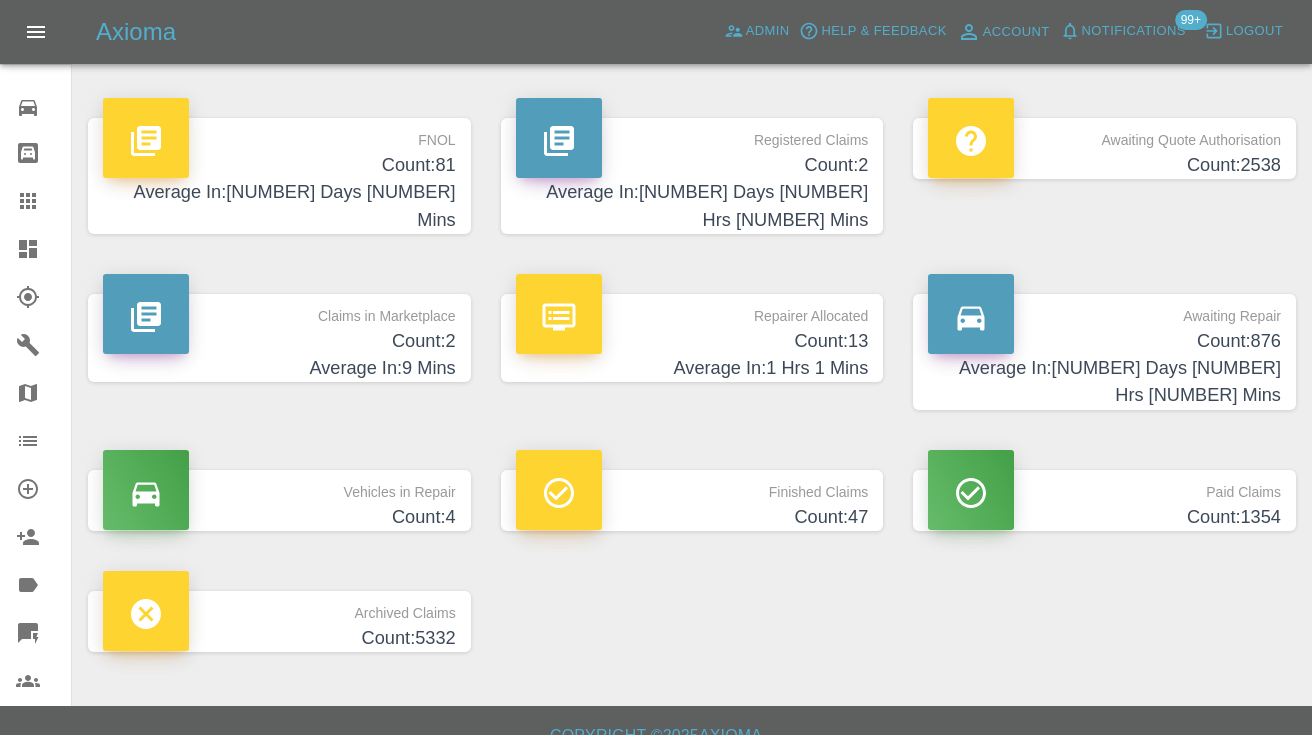 click on "Count:  876" at bounding box center (1104, 341) 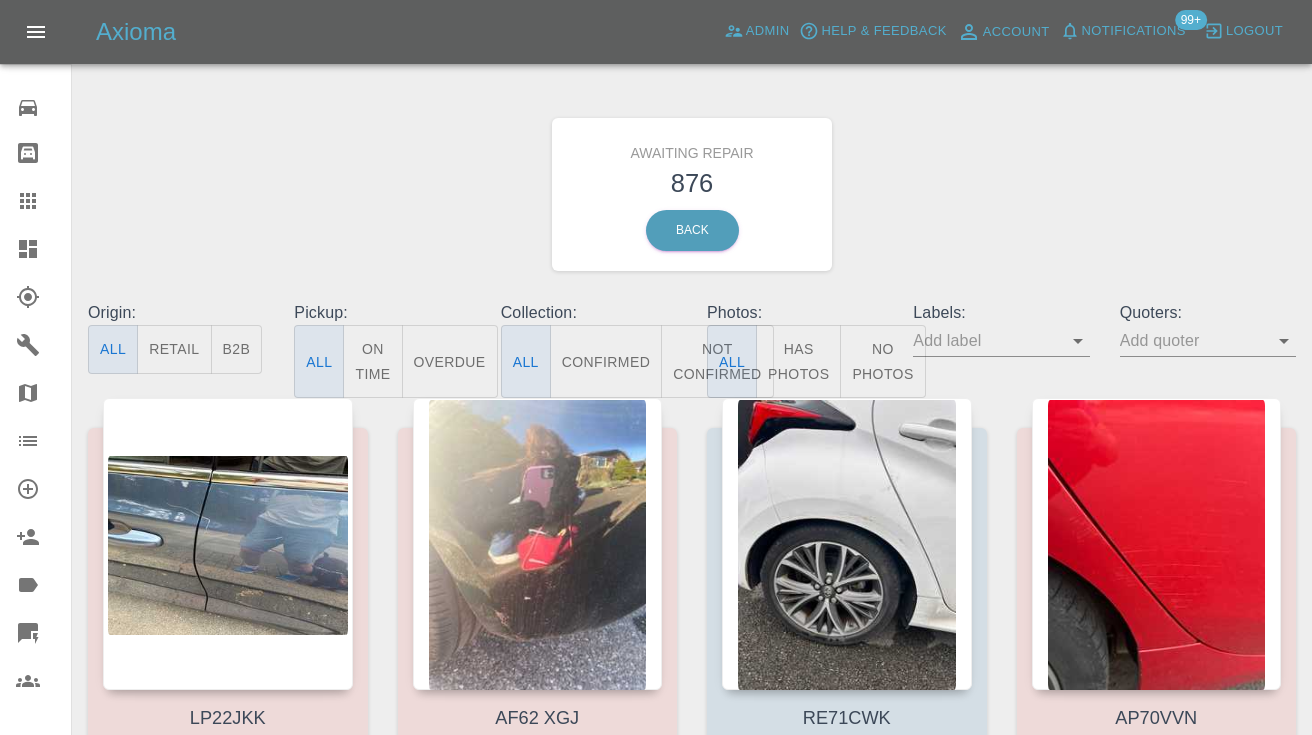 click on "Not Confirmed" at bounding box center (717, 361) 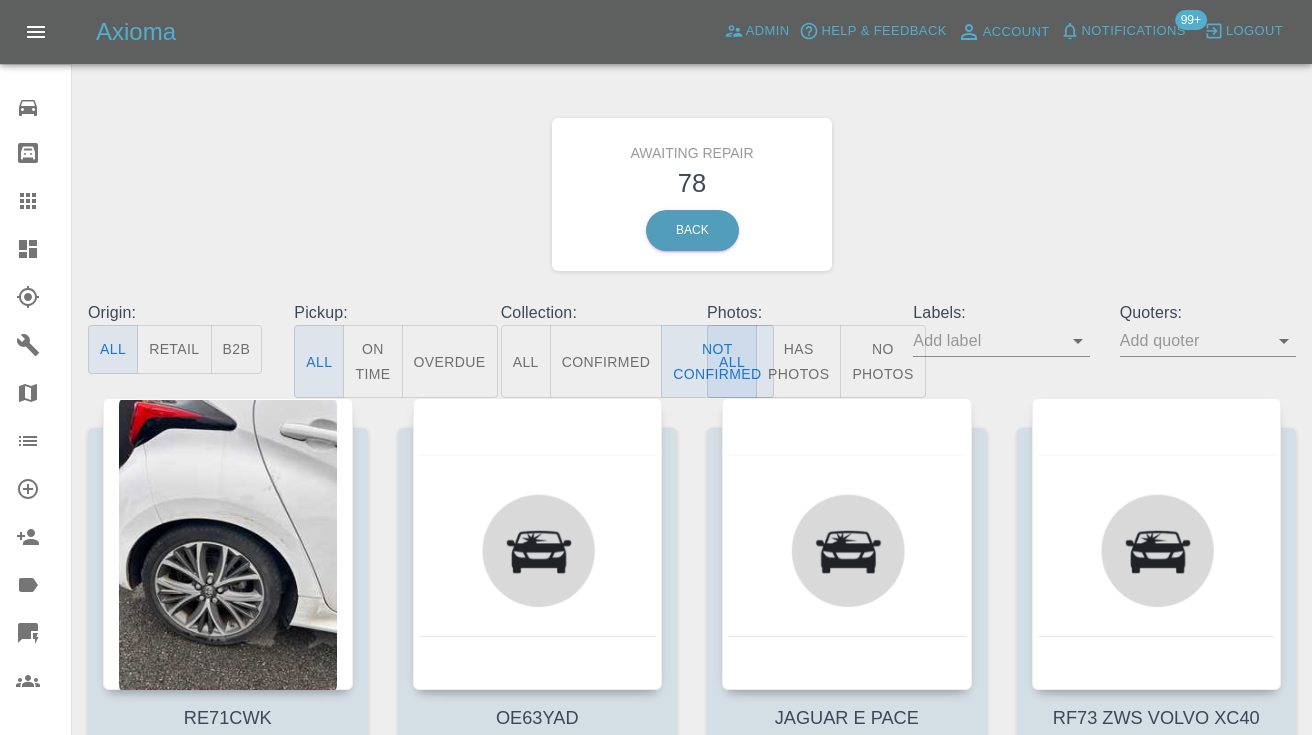 click on "Awaiting Repair 78 Back" at bounding box center [692, 194] 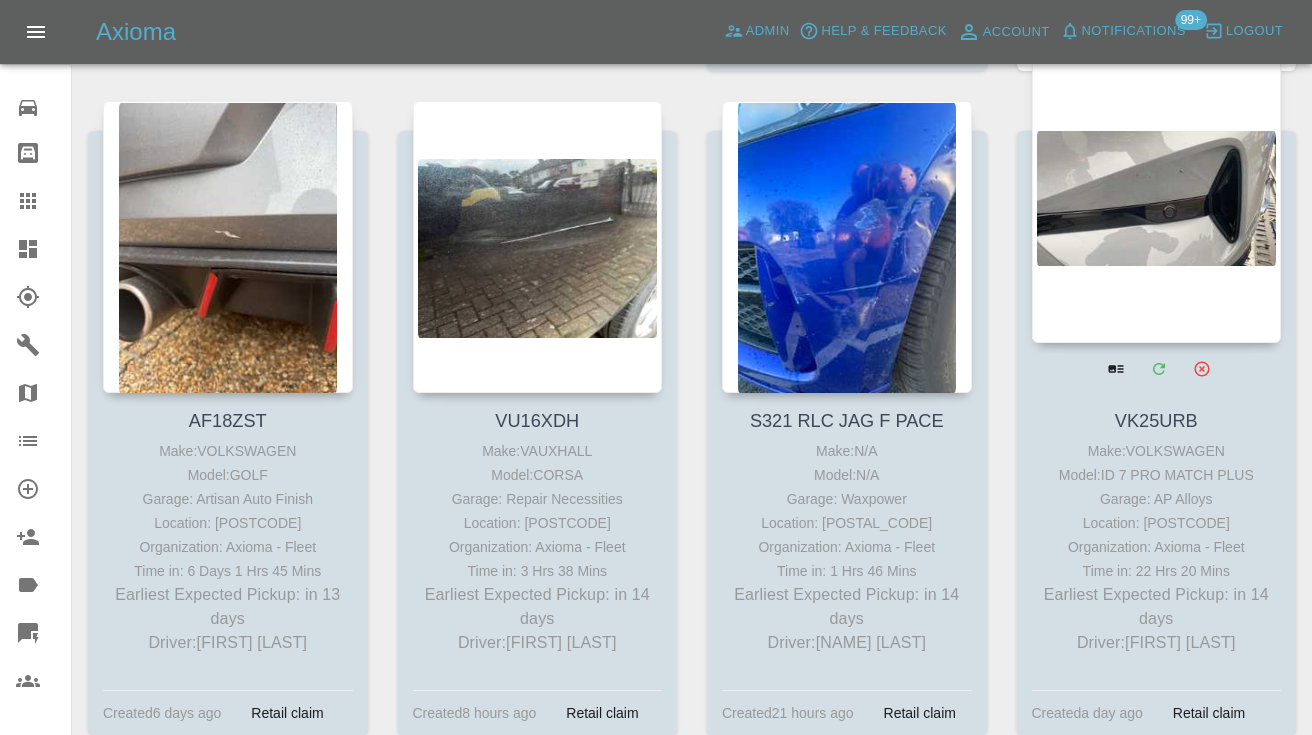 scroll, scrollTop: 7079, scrollLeft: 0, axis: vertical 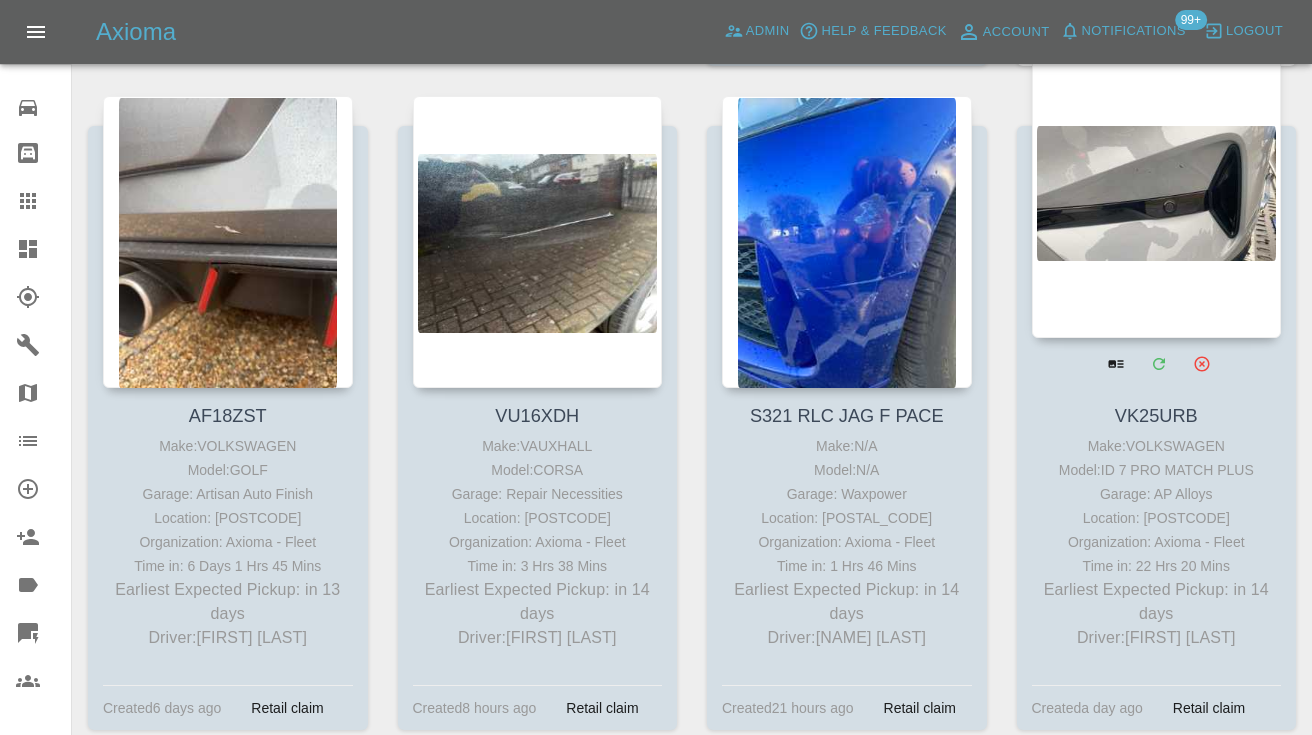 click at bounding box center [1157, 192] 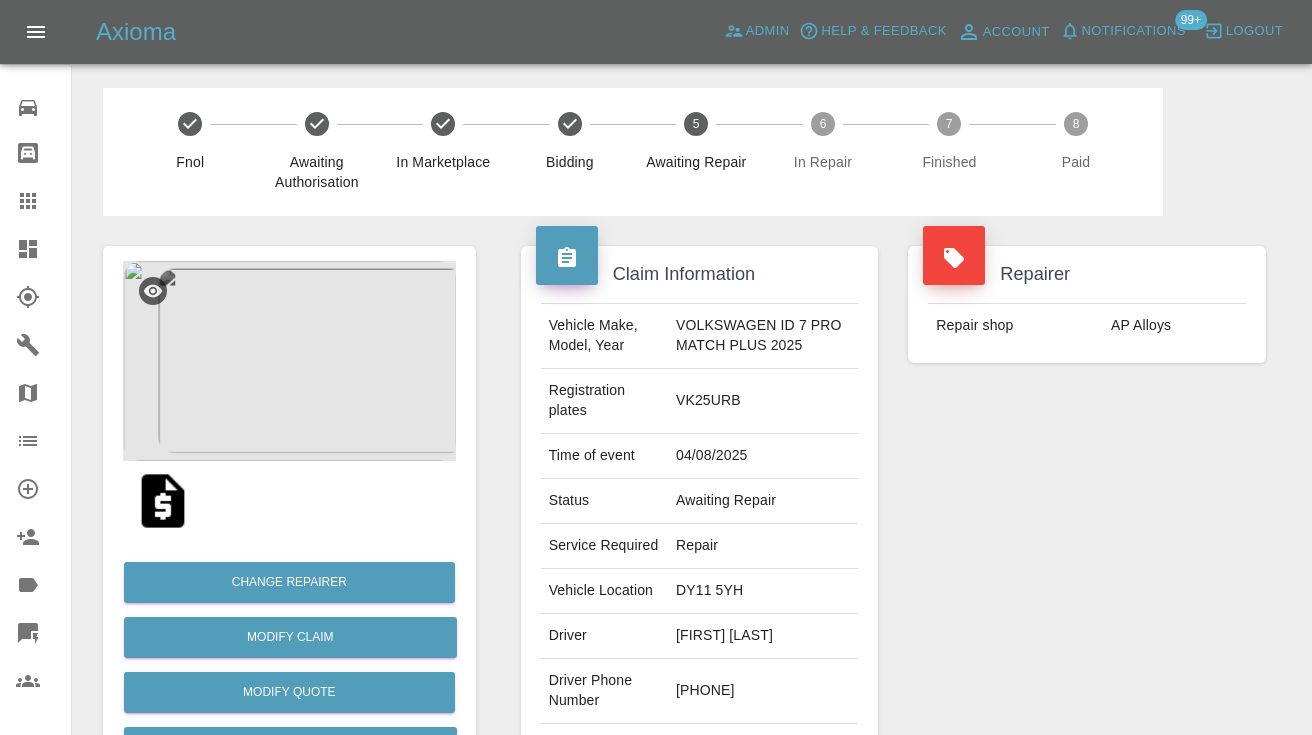 click on "07301 249379" at bounding box center (763, 691) 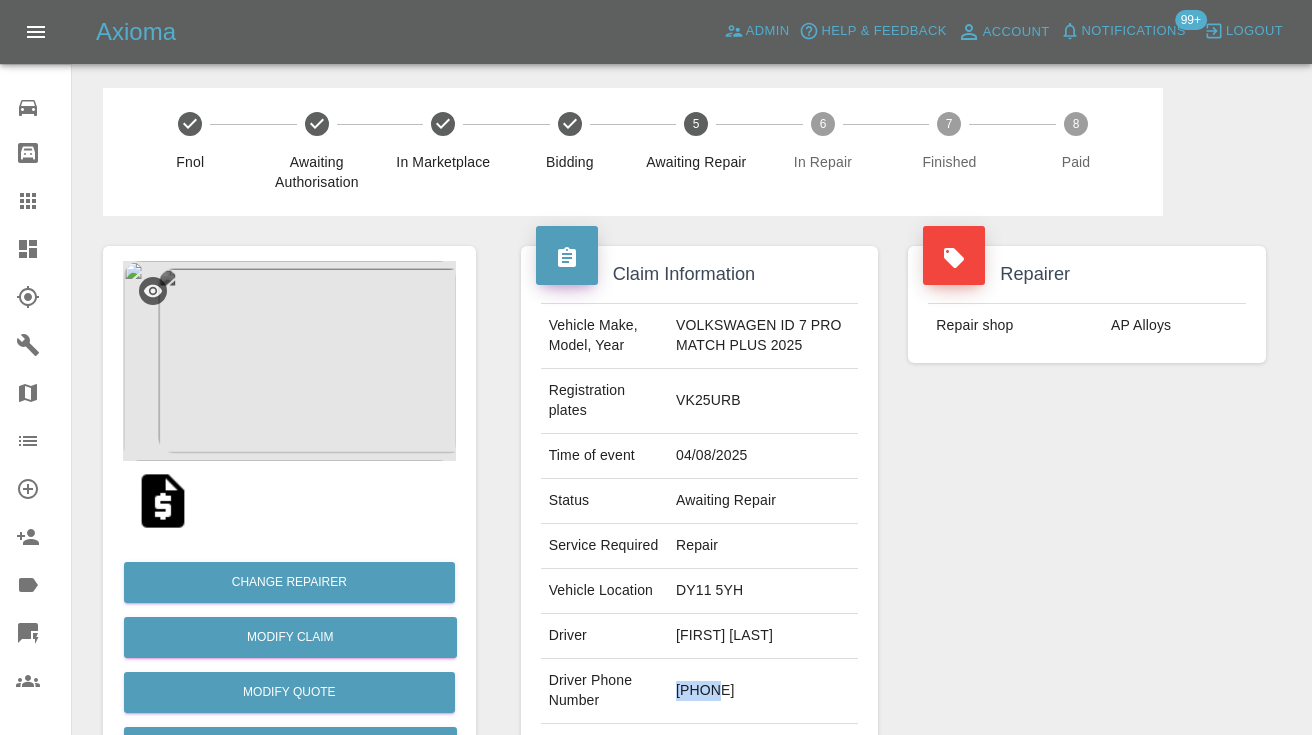 click on "07301 249379" at bounding box center [763, 691] 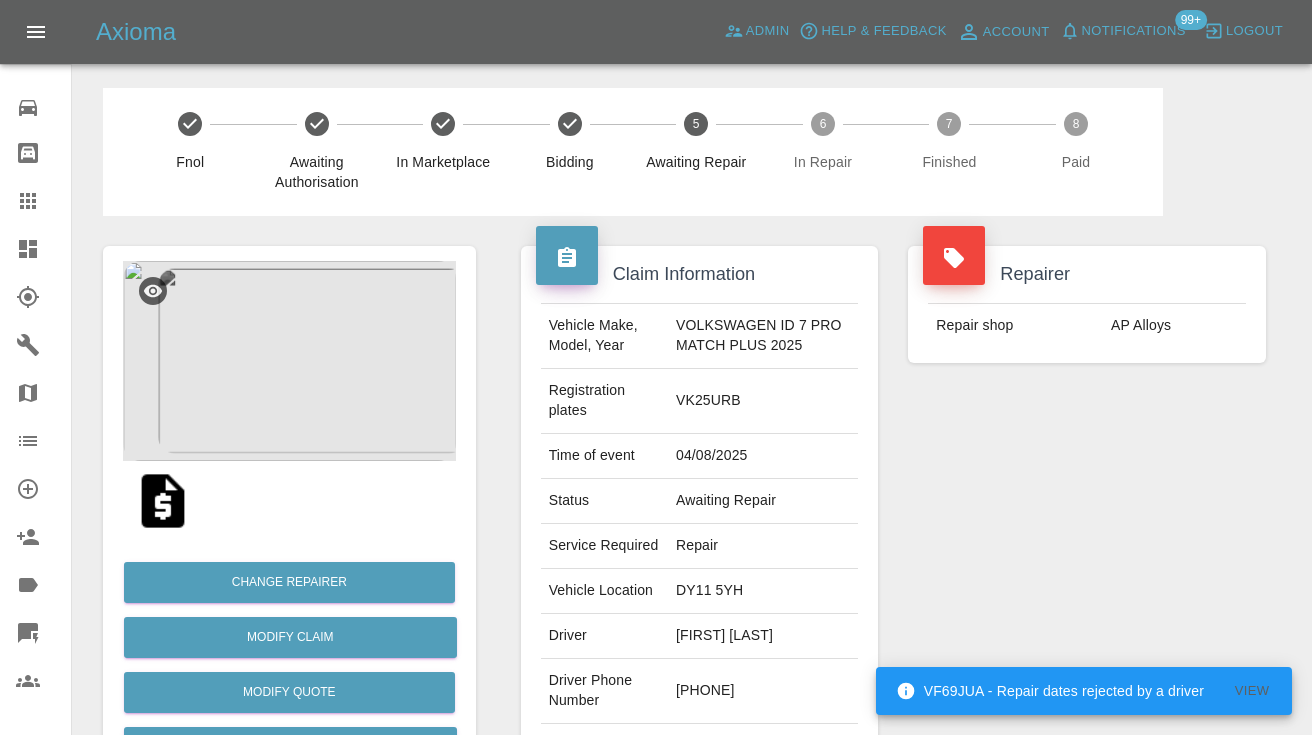 click on "Repairer Repair shop AP Alloys" at bounding box center [1087, 524] 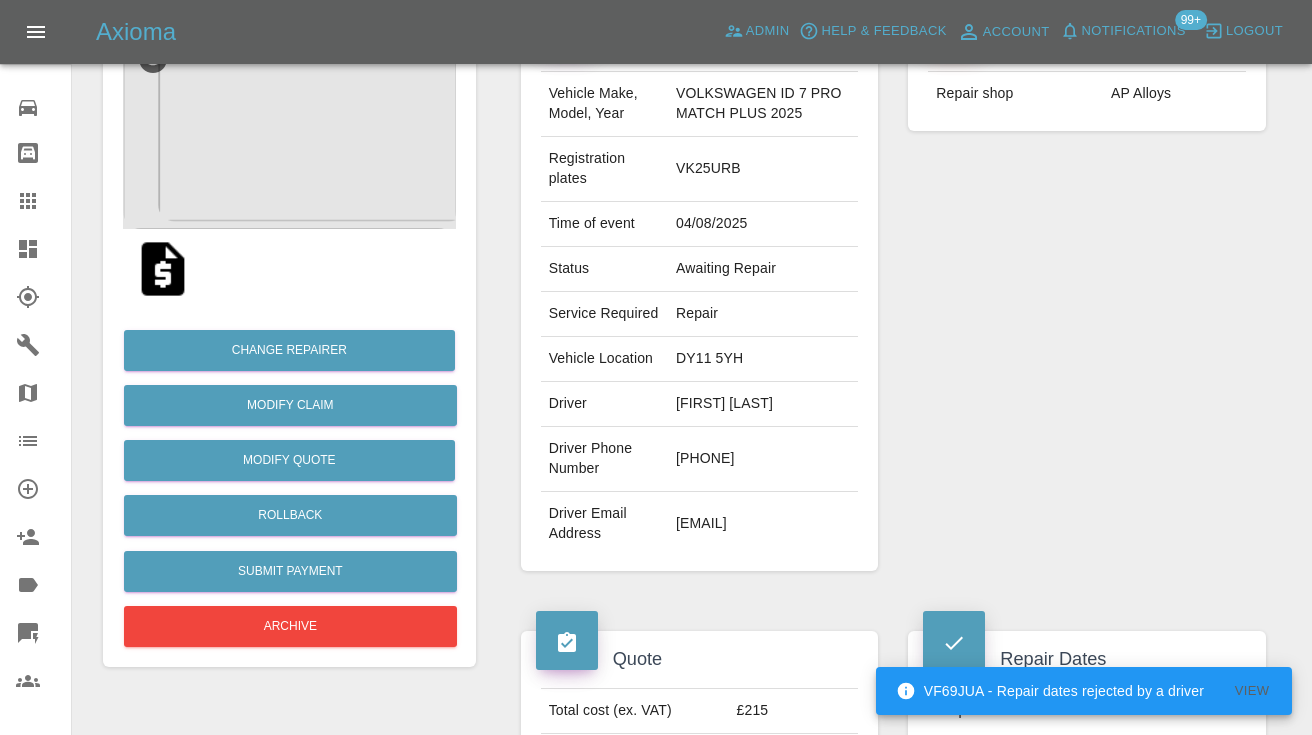 scroll, scrollTop: 233, scrollLeft: 0, axis: vertical 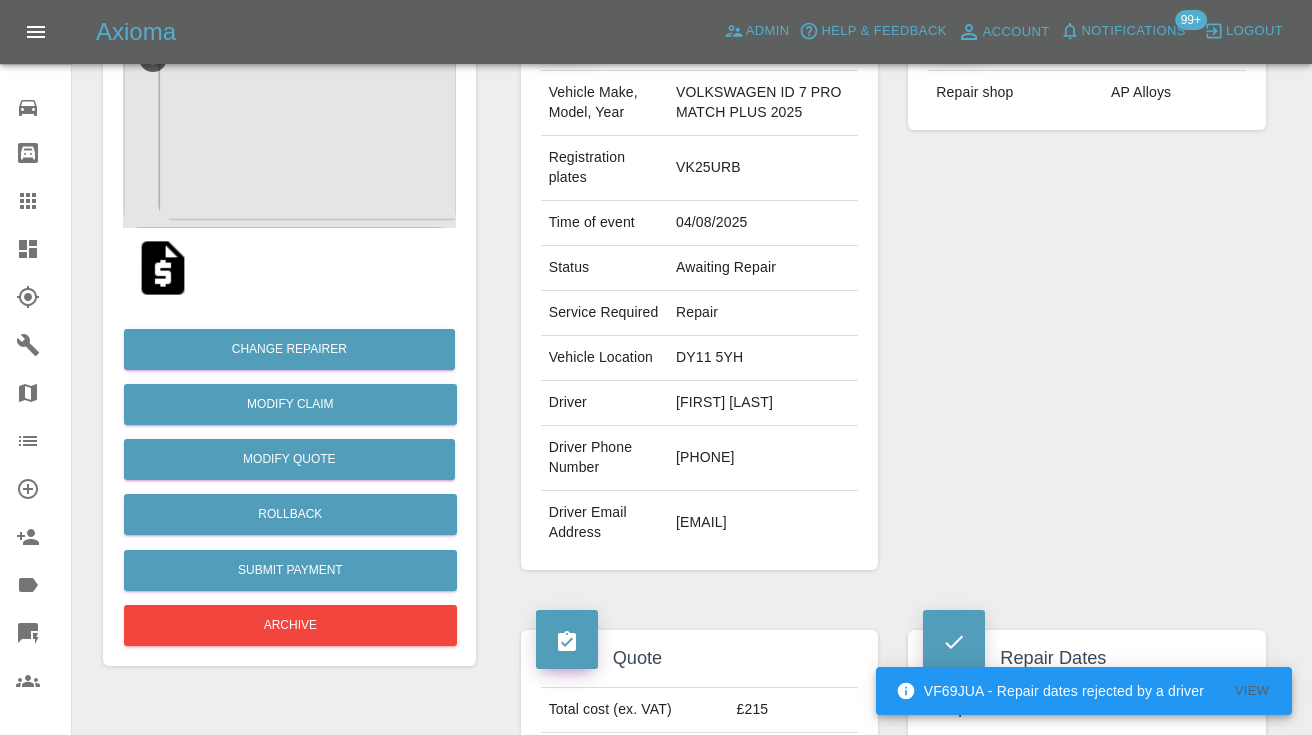drag, startPoint x: 764, startPoint y: 505, endPoint x: 669, endPoint y: 502, distance: 95.047356 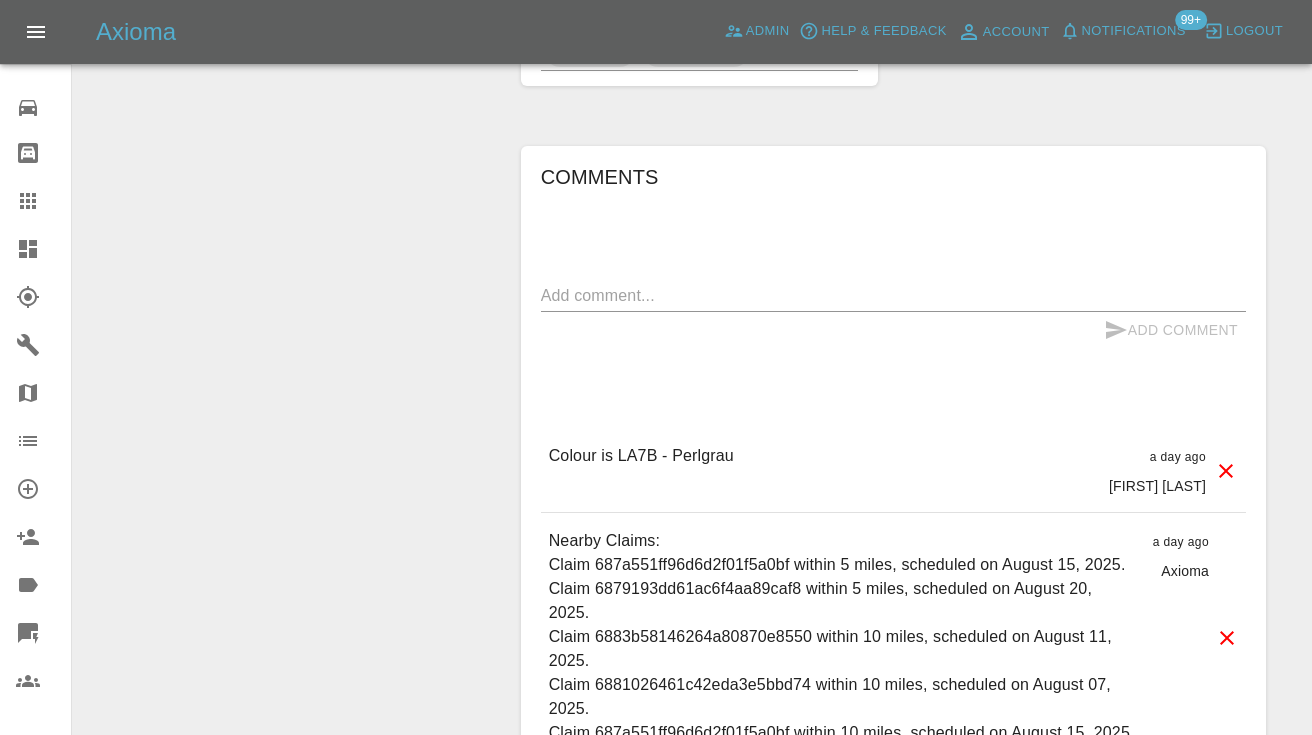 scroll, scrollTop: 1420, scrollLeft: 0, axis: vertical 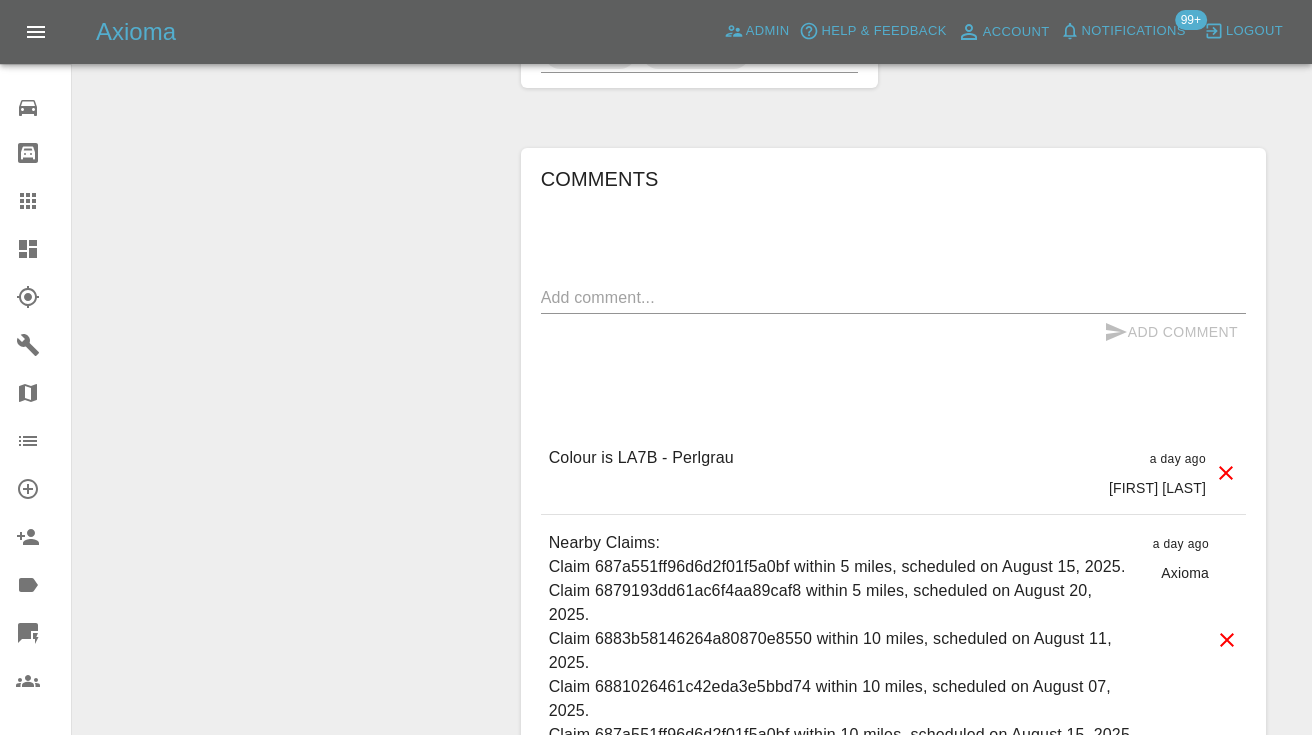 click on "x" at bounding box center (893, 298) 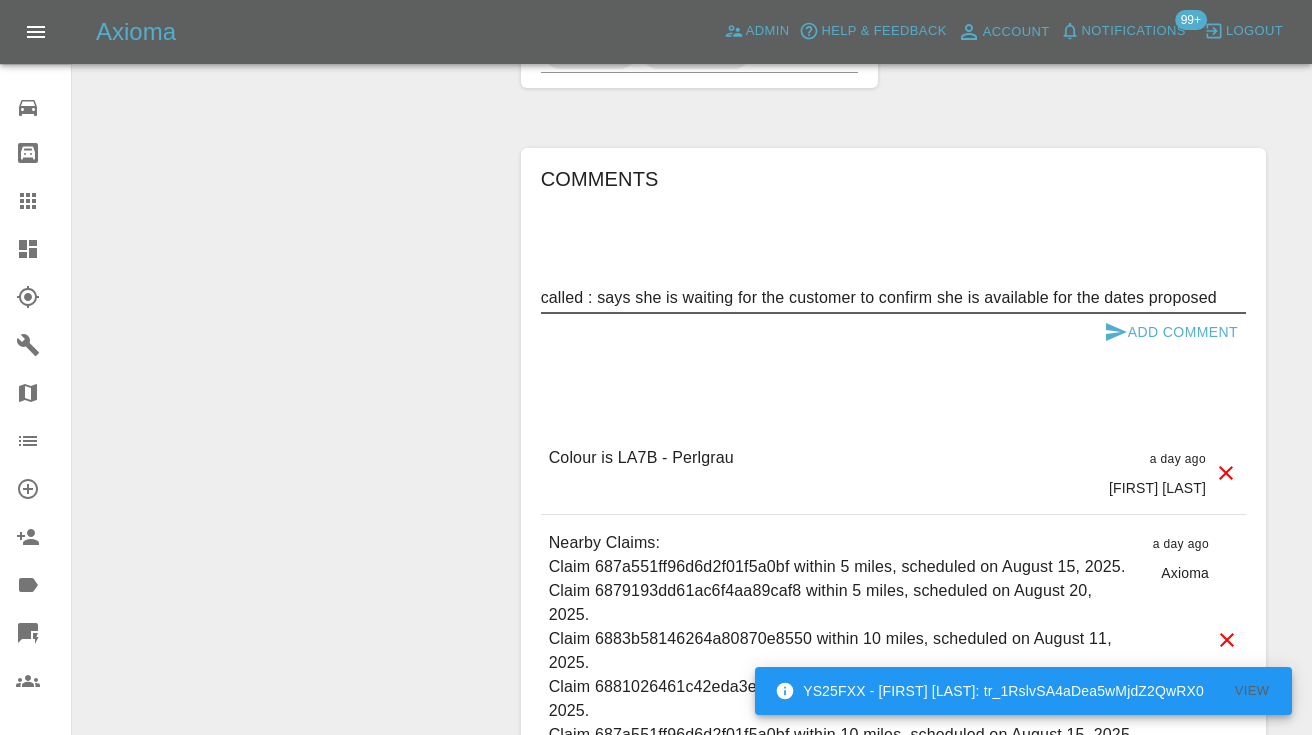 type on "called : says she is waiting for the customer to confirm she is available for the dates proposed" 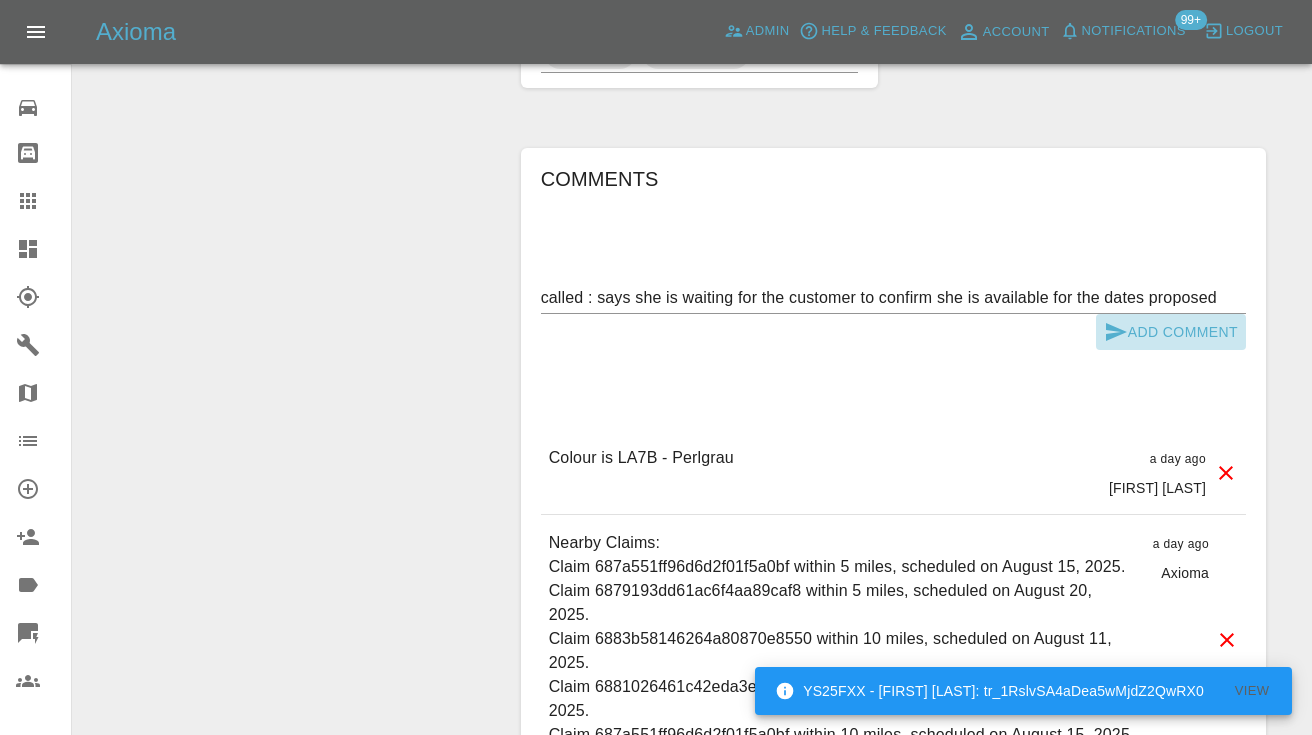 click on "Add Comment" at bounding box center [1171, 332] 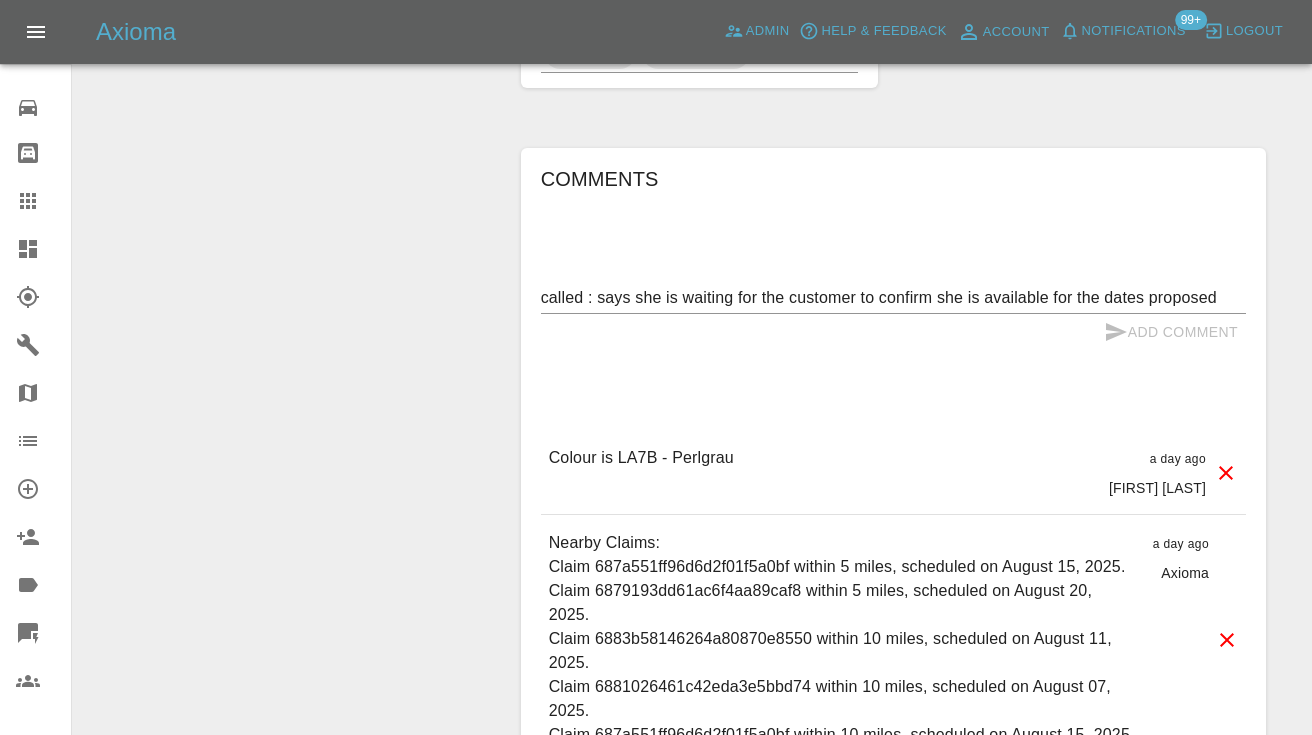 type 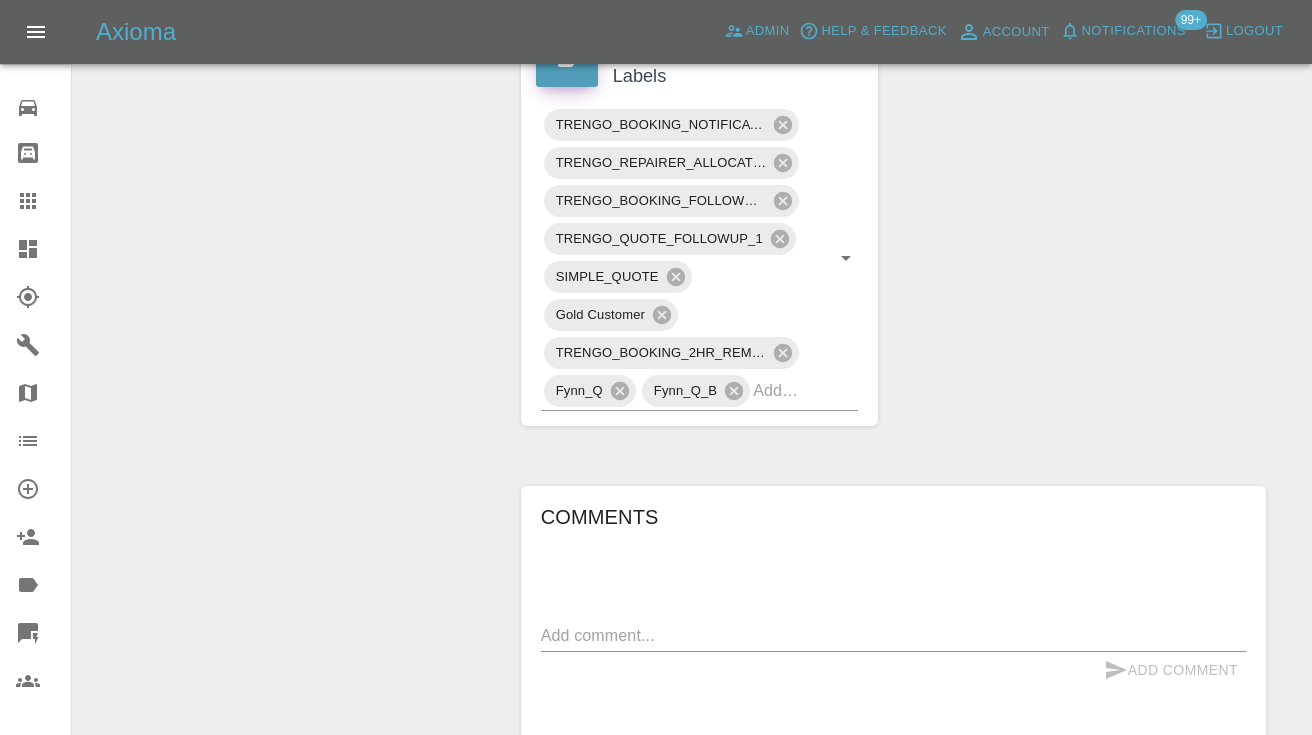 scroll, scrollTop: 1105, scrollLeft: 0, axis: vertical 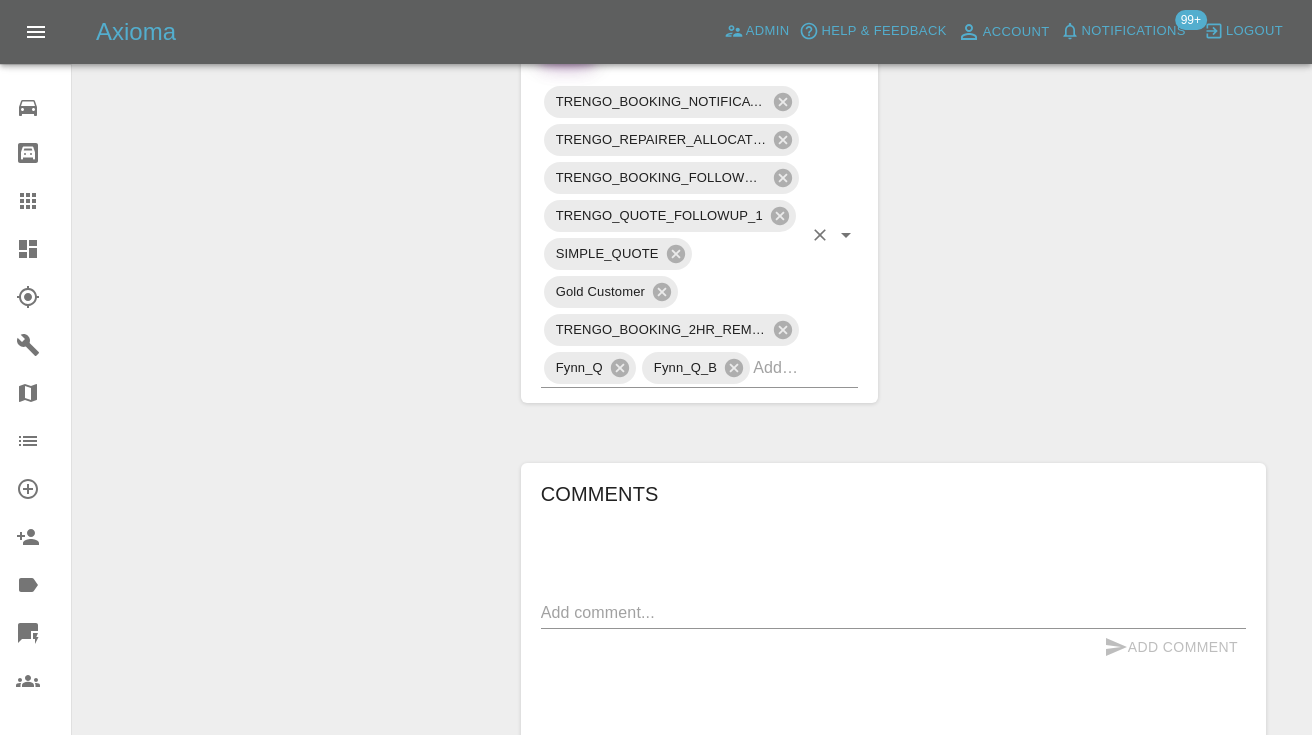 click on "TRENGO_BOOKING_NOTIFICATION TRENGO_REPAIRER_ALLOCATED TRENGO_BOOKING_FOLLOWUP_1 TRENGO_QUOTE_FOLLOWUP_1 SIMPLE_QUOTE Gold Customer TRENGO_BOOKING_2HR_REMINDER Fynn_Q Fynn_Q_B" at bounding box center [700, 235] 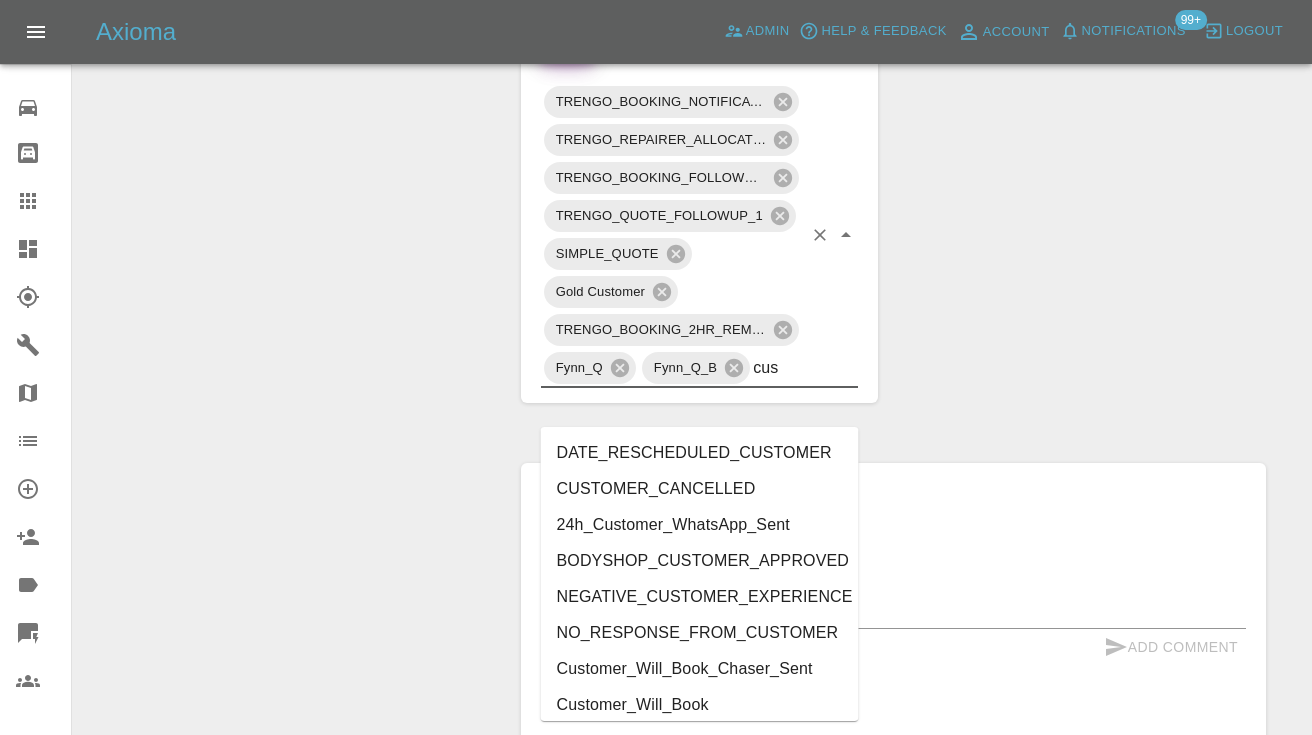 type on "cust" 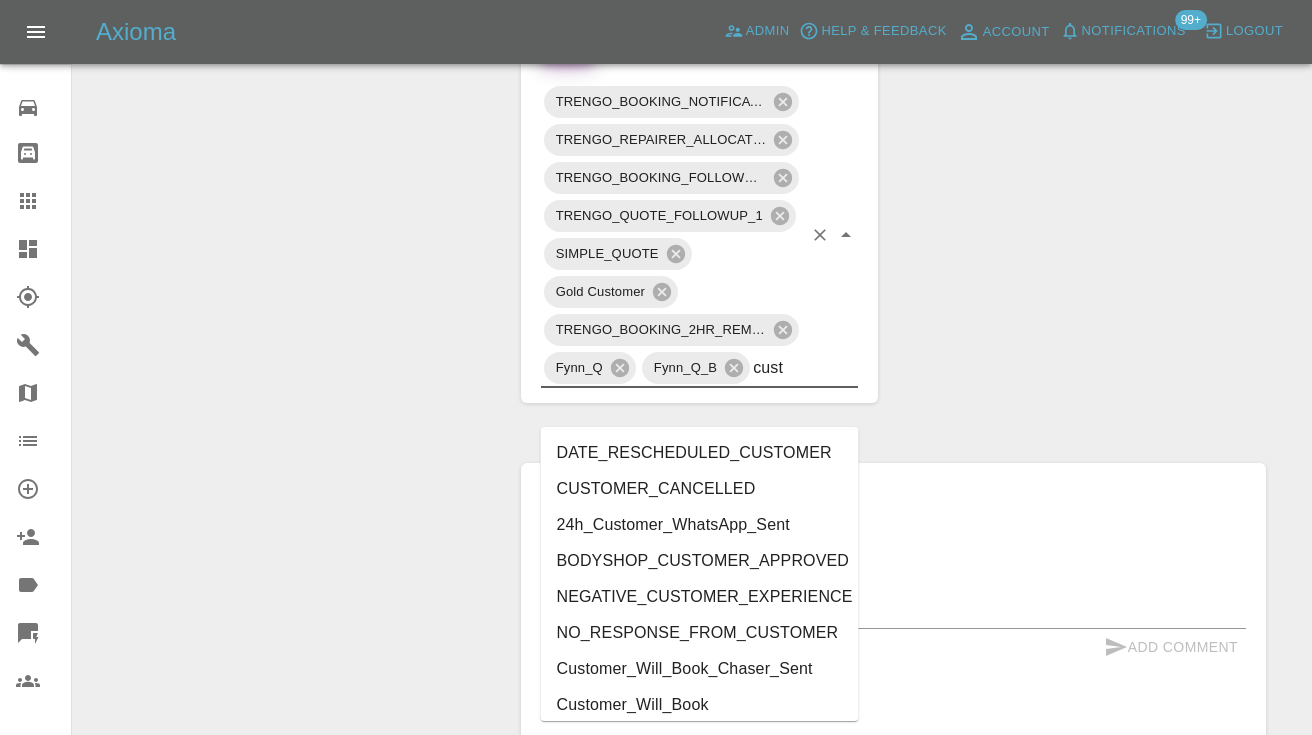 click on "Customer_Will_Book" at bounding box center (700, 705) 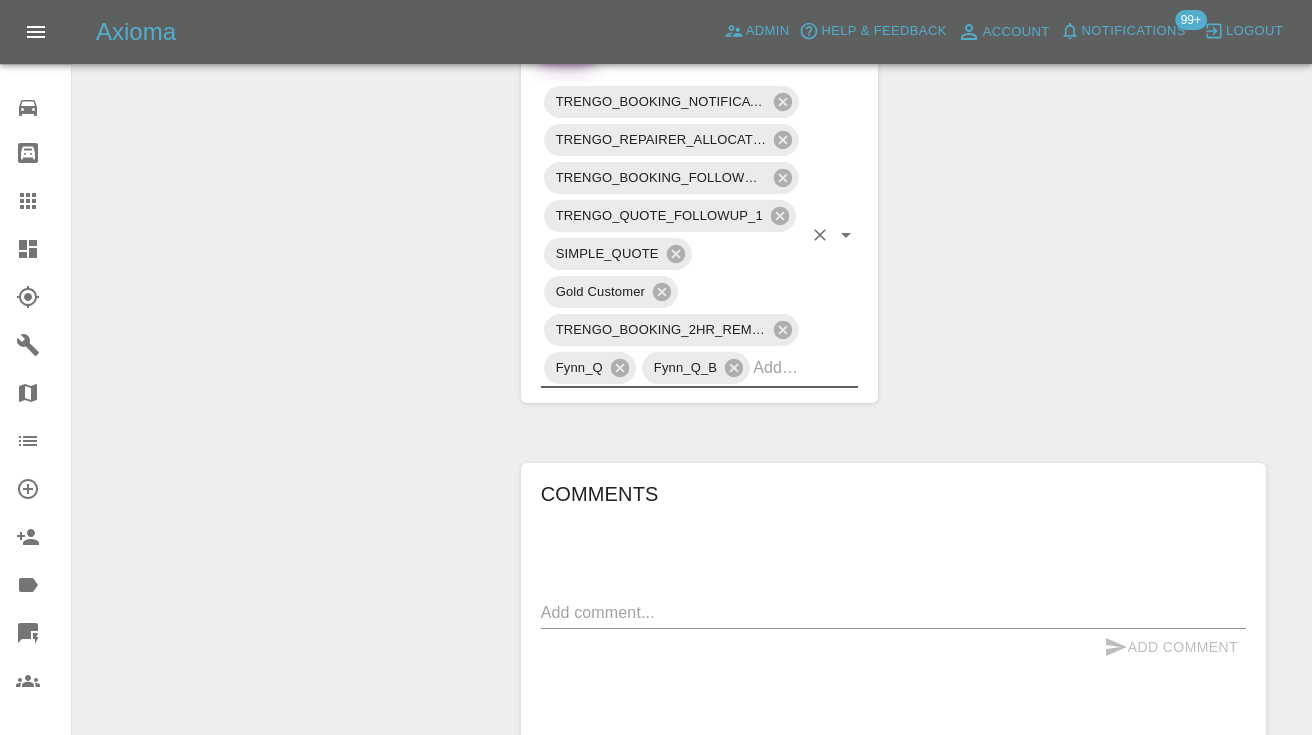 click on "Change Repairer Modify Claim Modify Quote Rollback Submit Payment Archive" at bounding box center (289, 349) 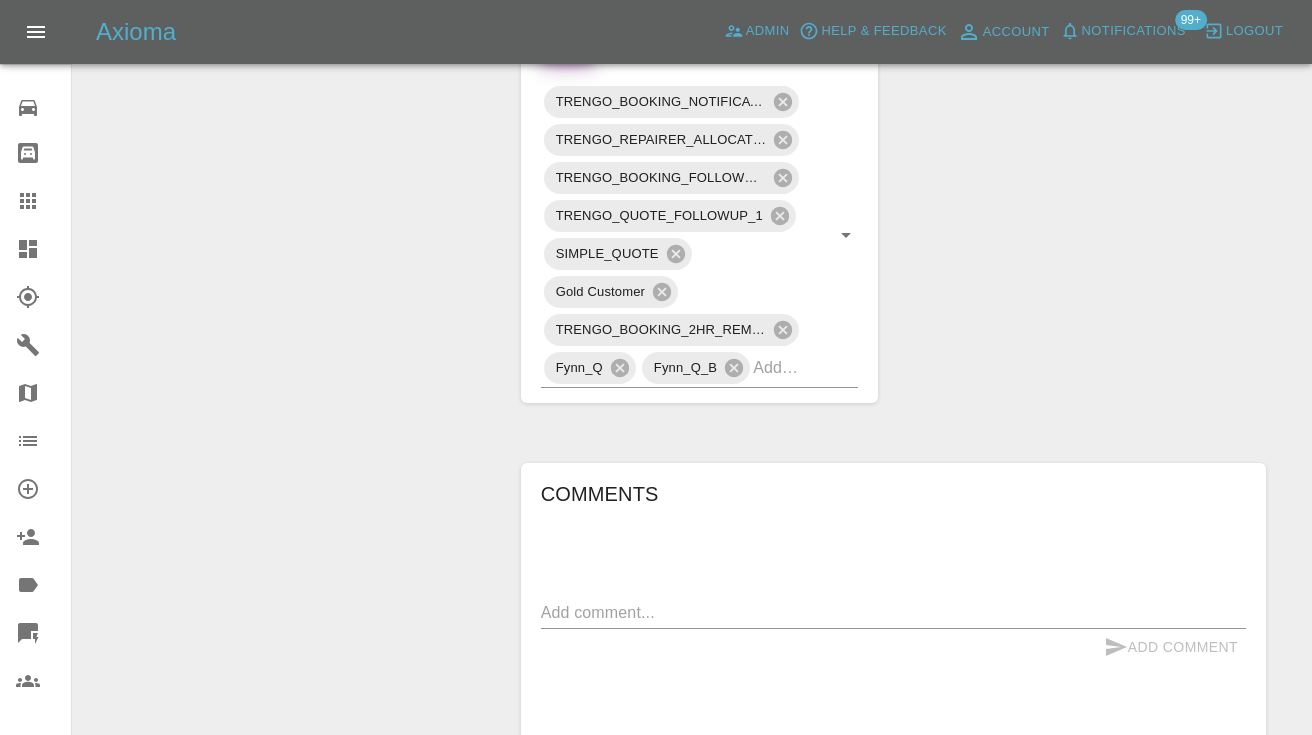 click on "Claims" at bounding box center [35, 201] 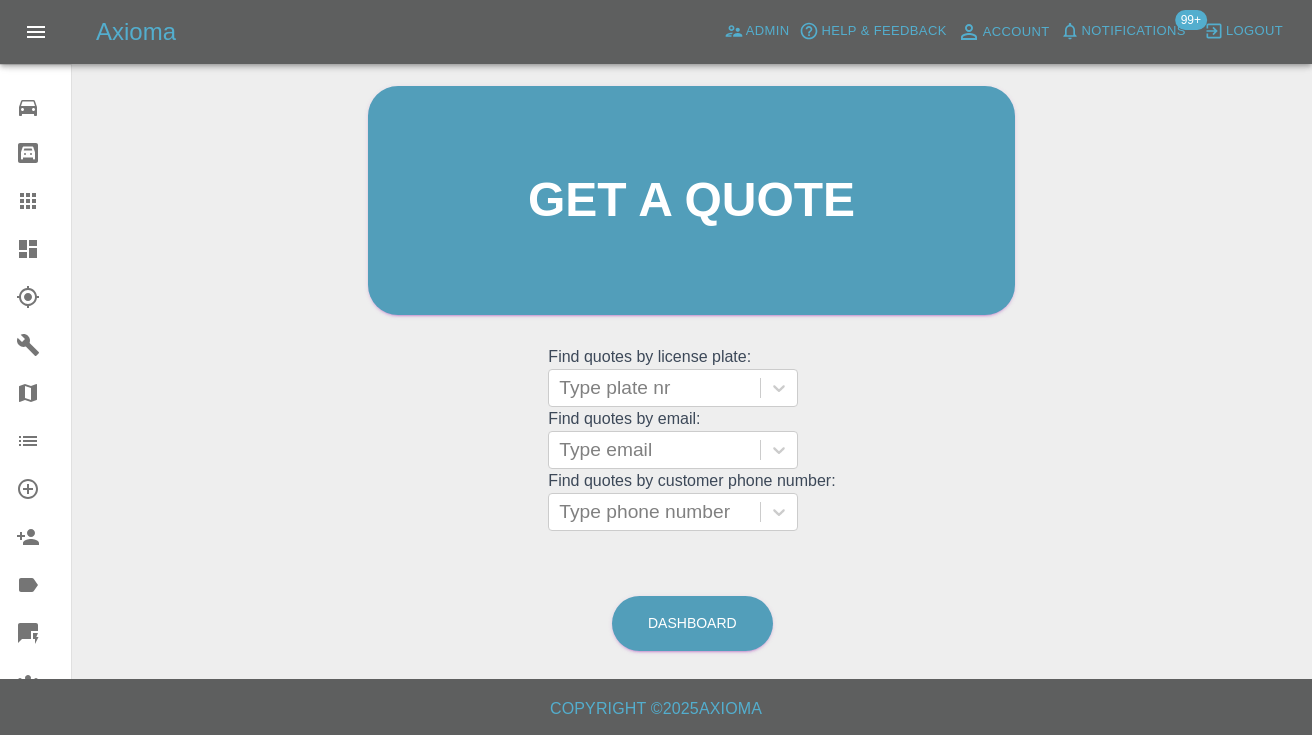 scroll, scrollTop: 200, scrollLeft: 0, axis: vertical 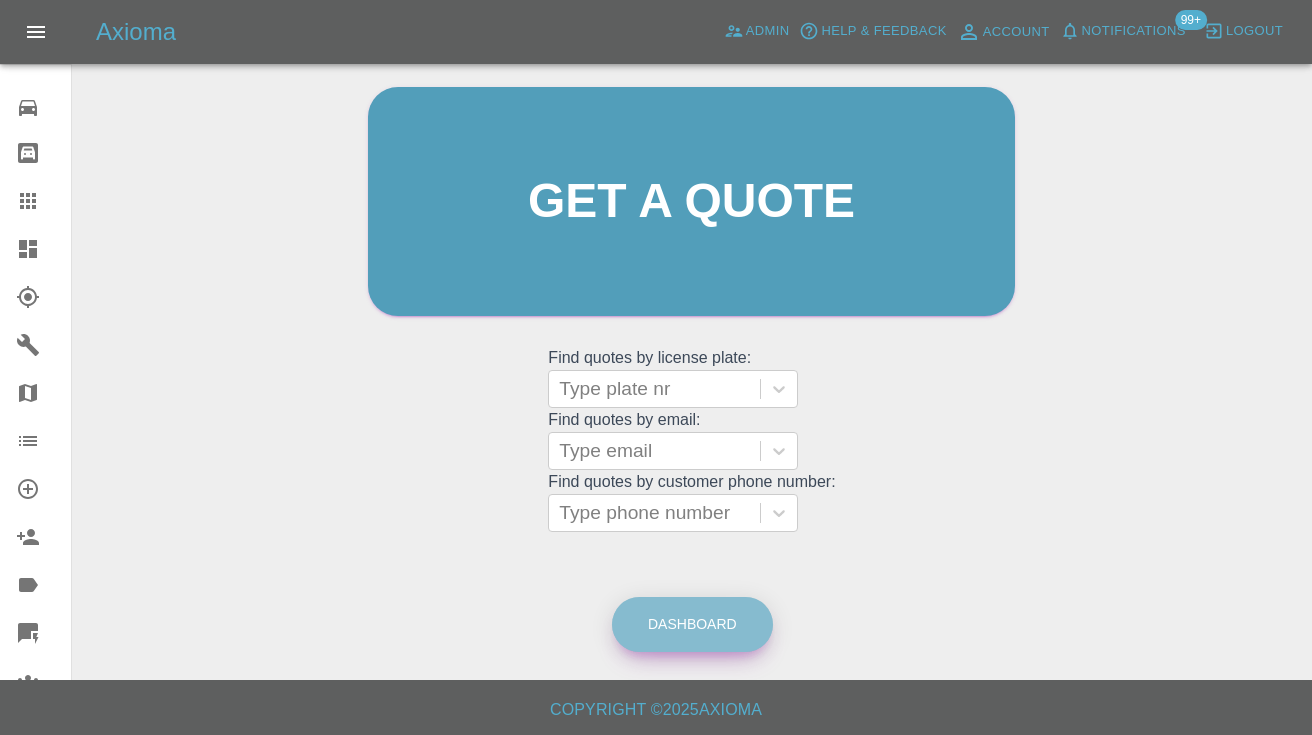 click on "Dashboard" at bounding box center (692, 624) 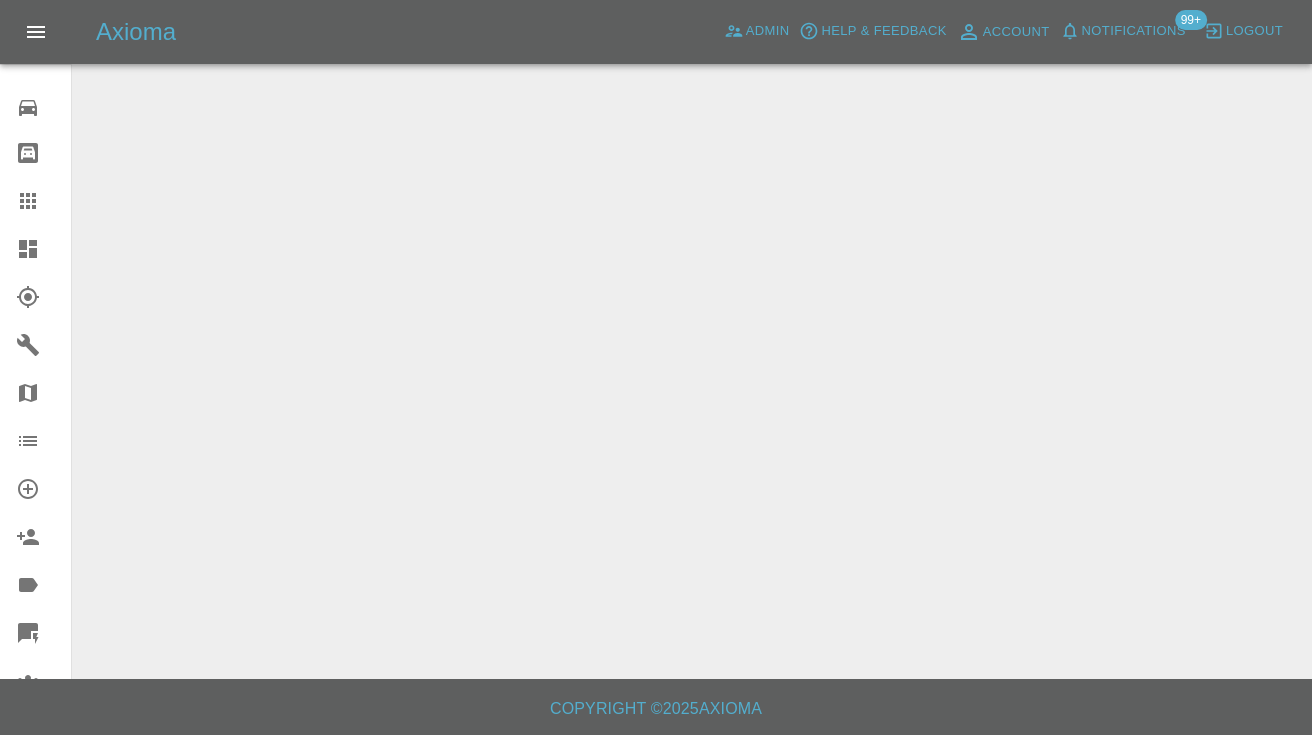 scroll, scrollTop: 0, scrollLeft: 0, axis: both 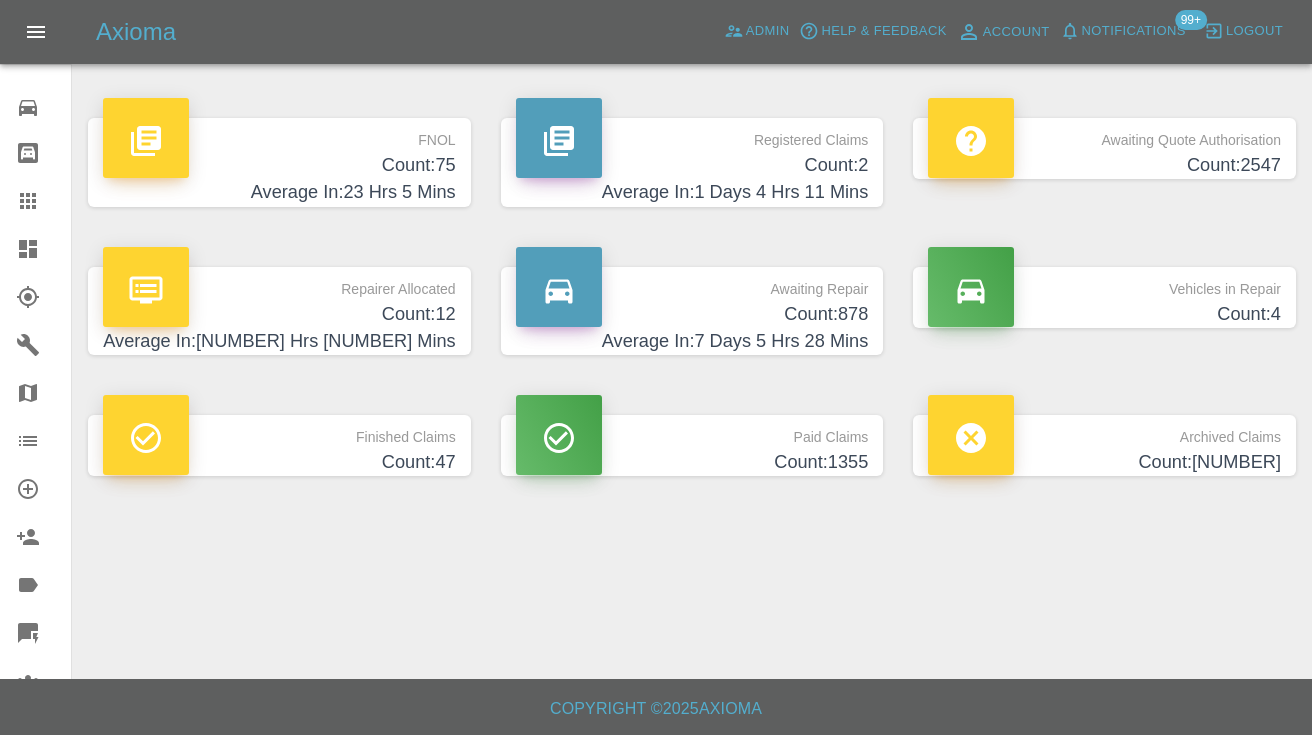click on "Average In:  7 Days 5 Hrs 28 Mins" at bounding box center (692, 341) 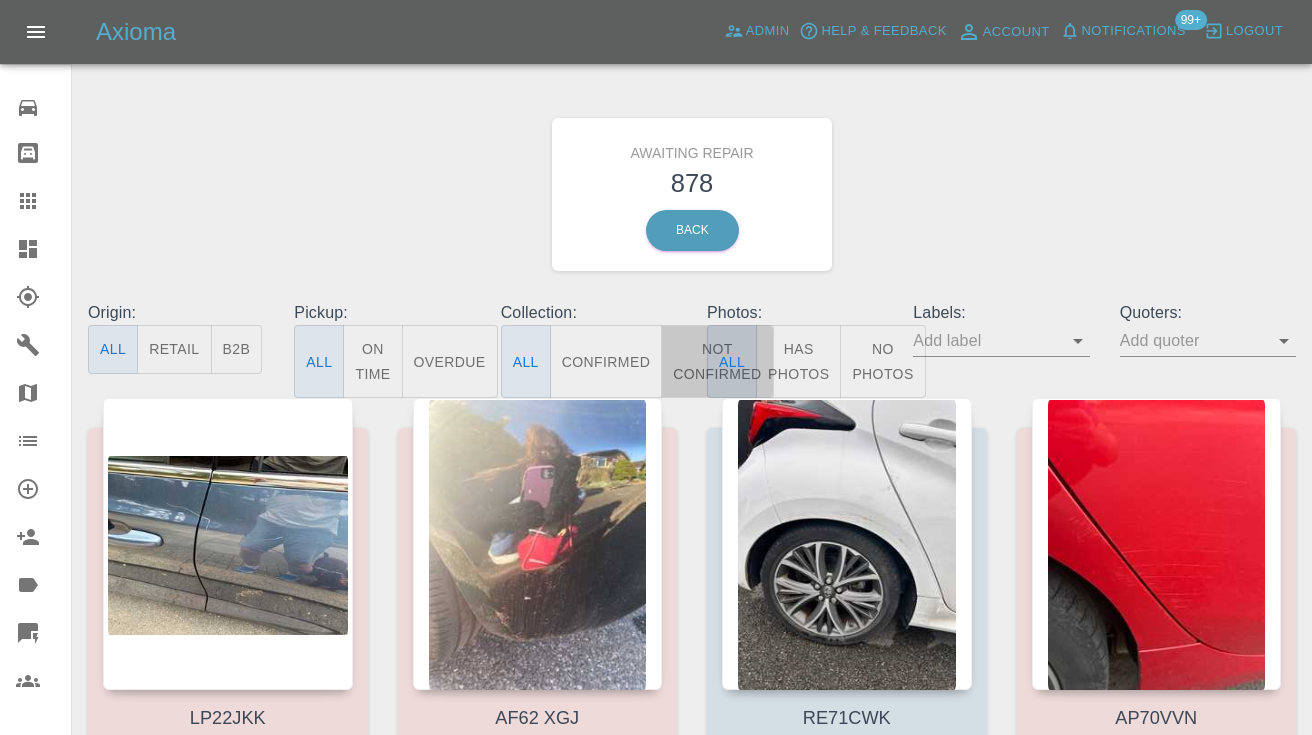 click on "Not Confirmed" at bounding box center (717, 361) 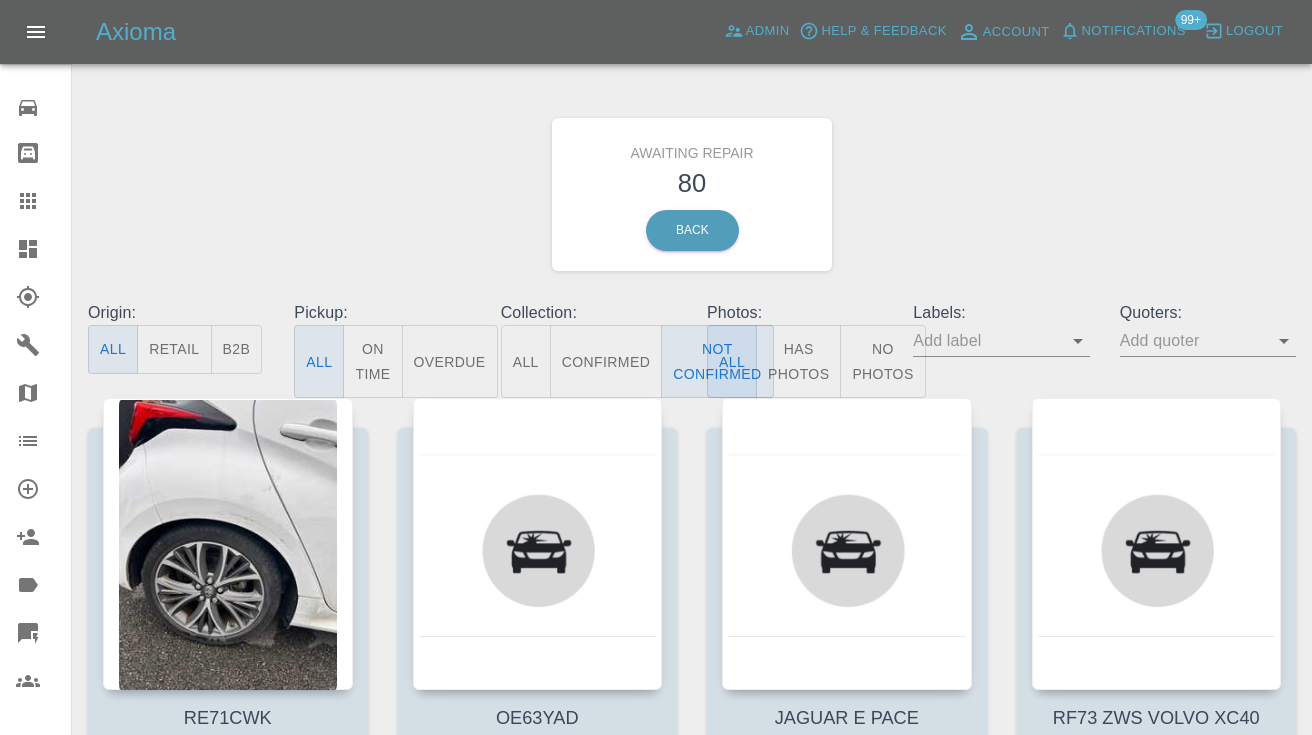 click on "Awaiting Repair 80 Back" at bounding box center (692, 194) 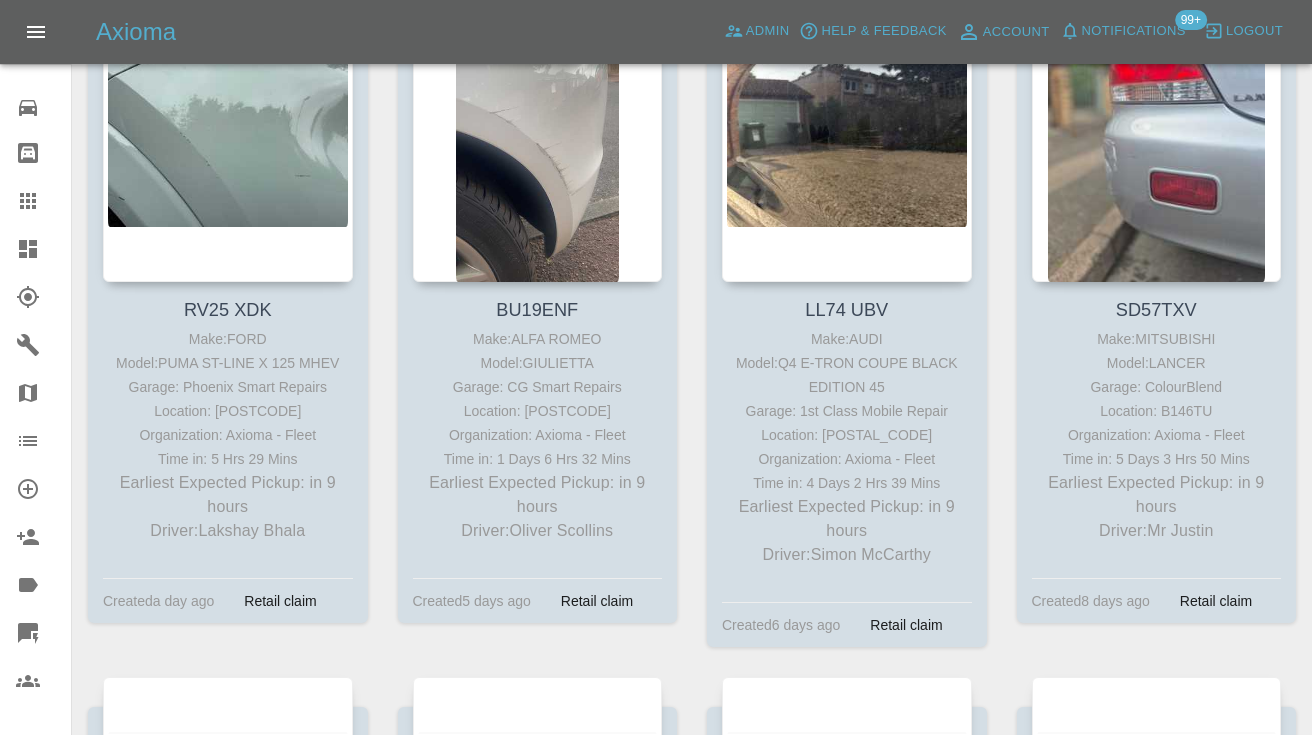 scroll, scrollTop: 1081, scrollLeft: 0, axis: vertical 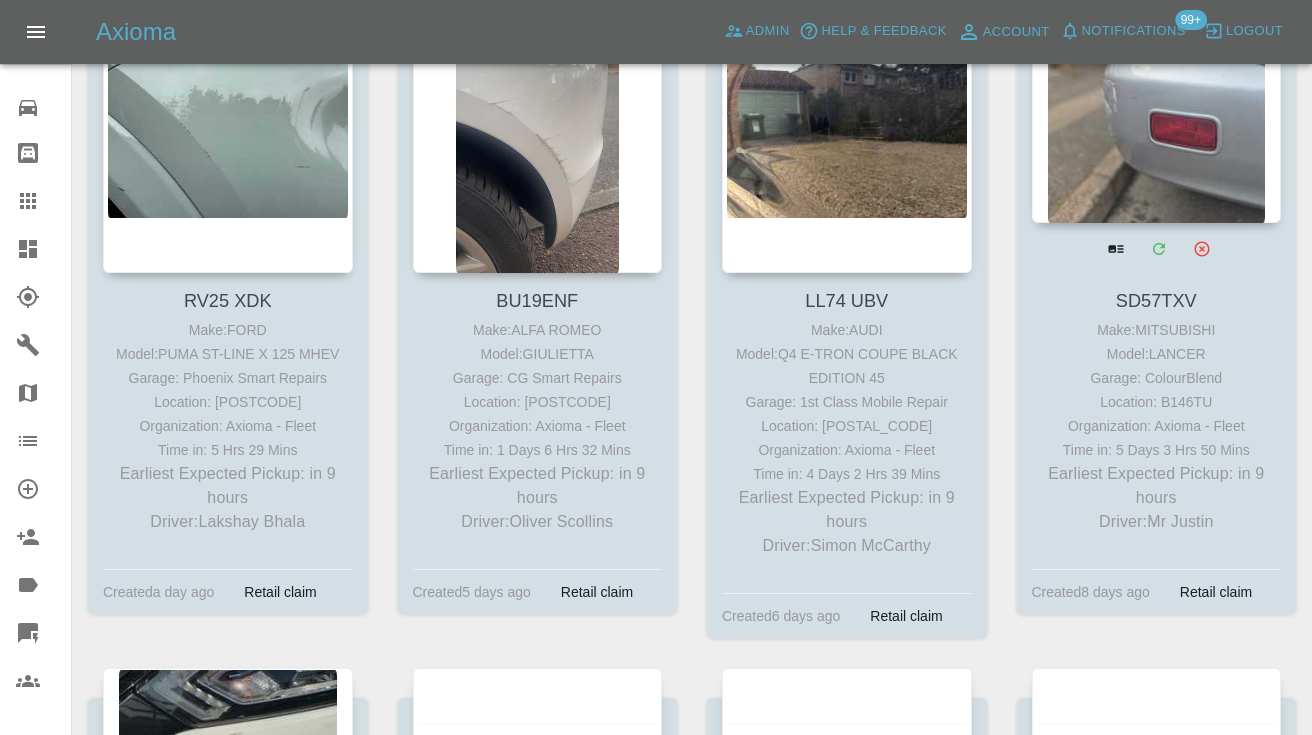click at bounding box center [1157, 77] 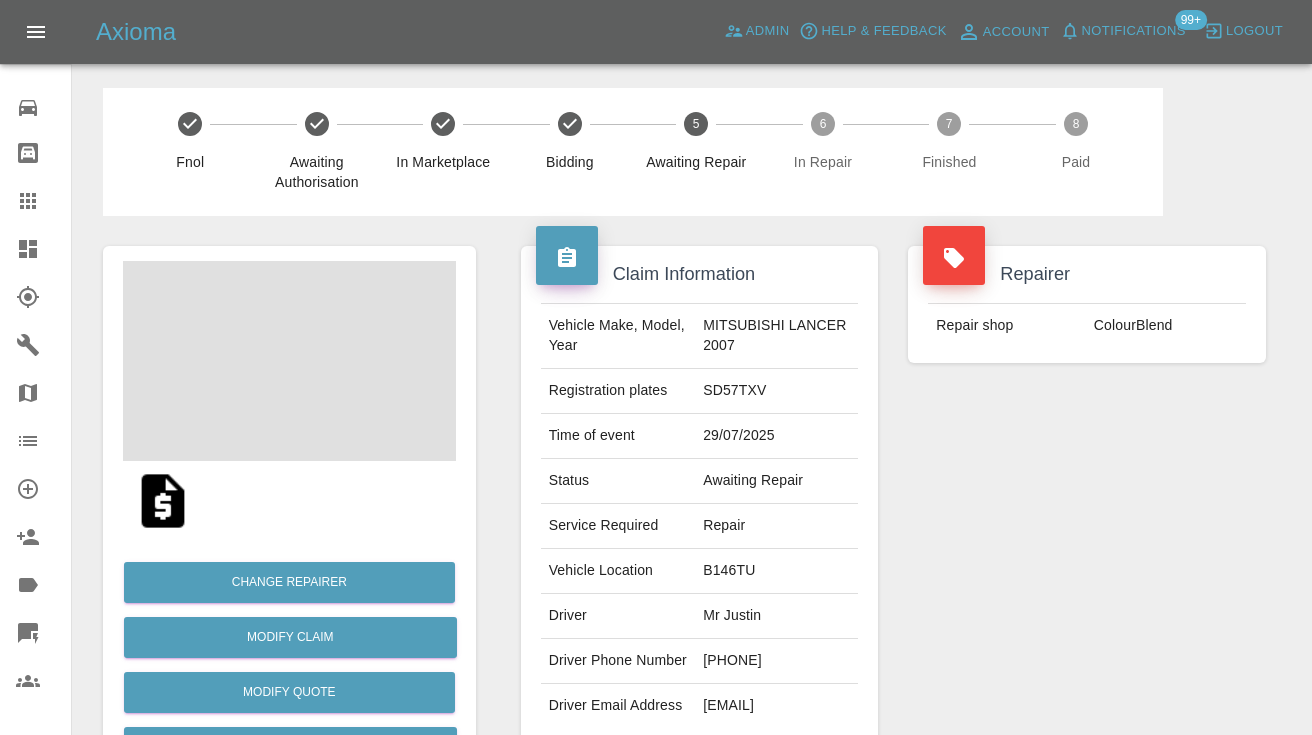 click on "07946155213" at bounding box center [776, 661] 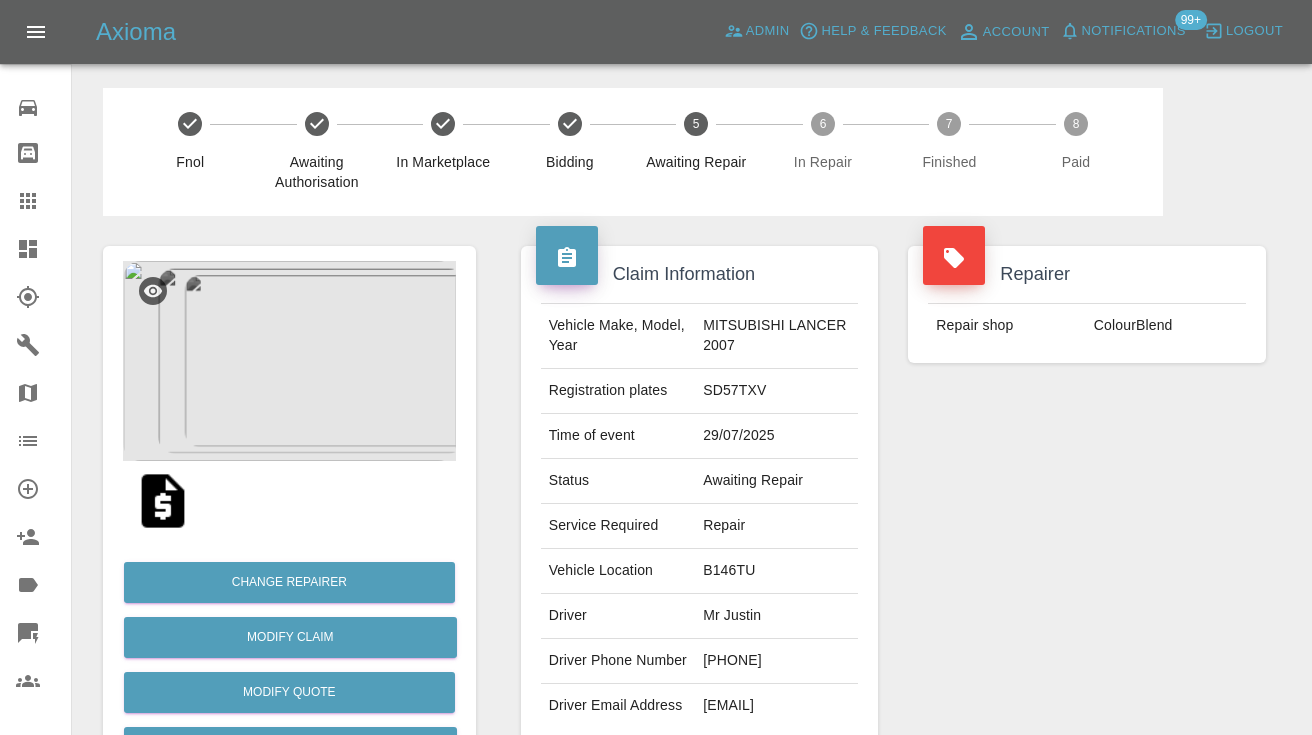 click on "07946155213" at bounding box center (776, 661) 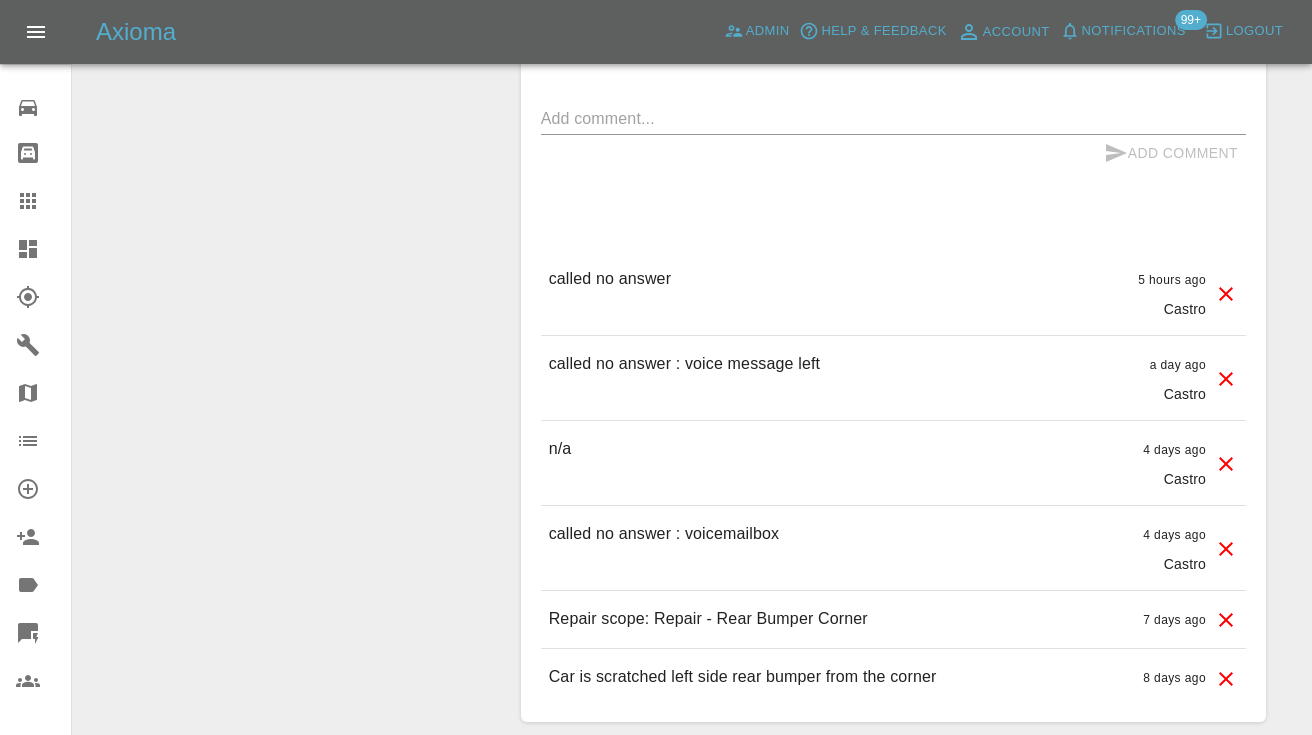 scroll, scrollTop: 1769, scrollLeft: 0, axis: vertical 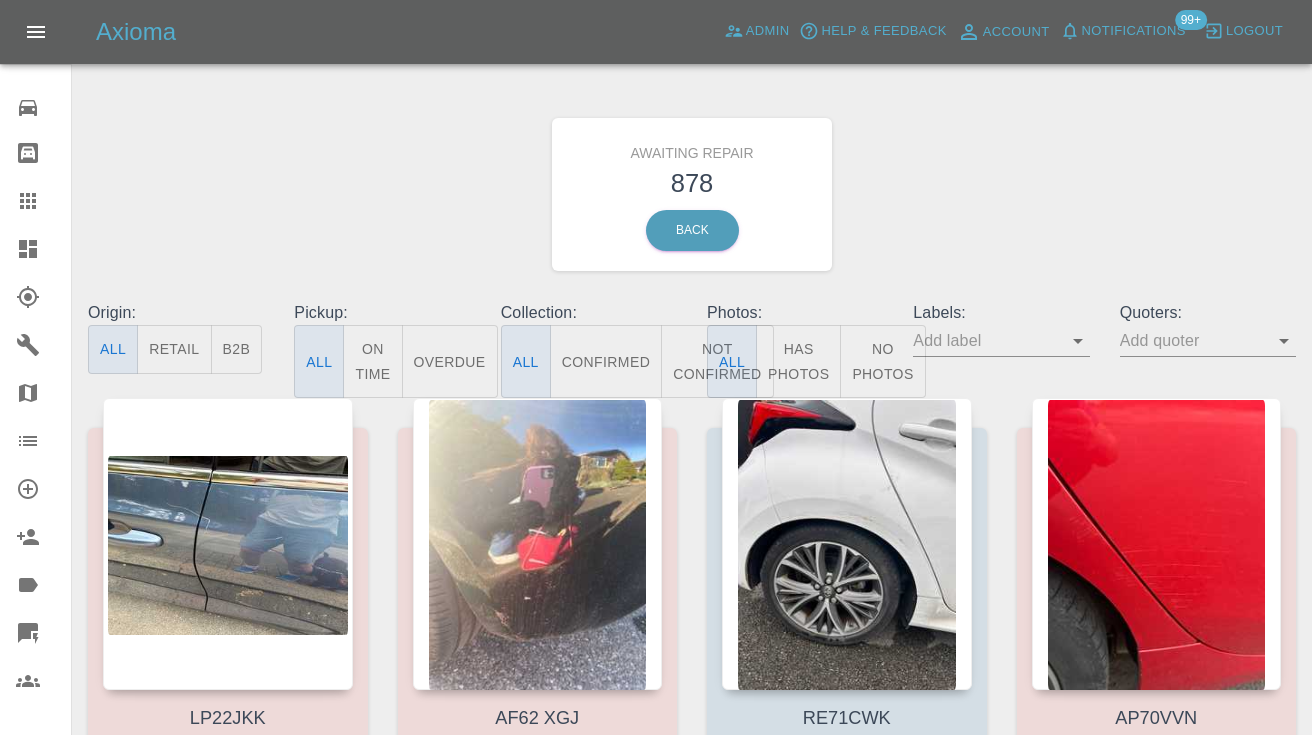 click on "Not Confirmed" at bounding box center [717, 361] 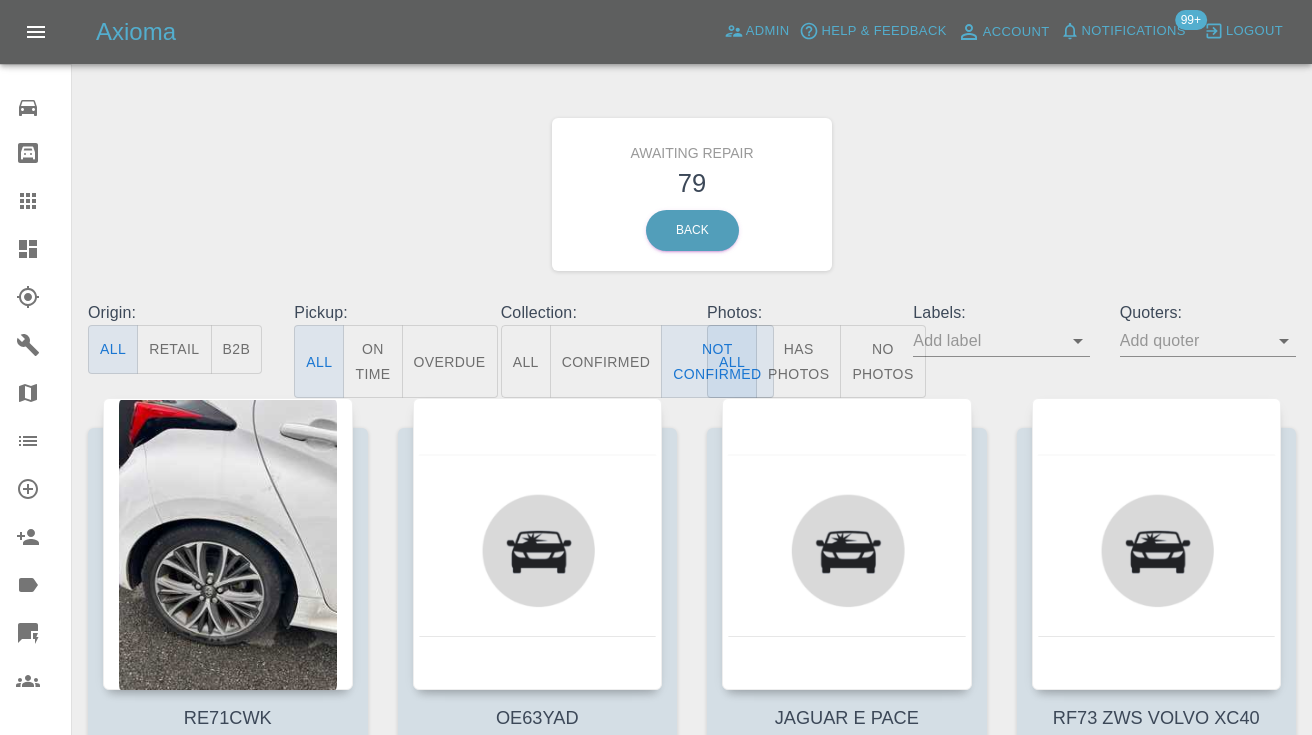 type on "false" 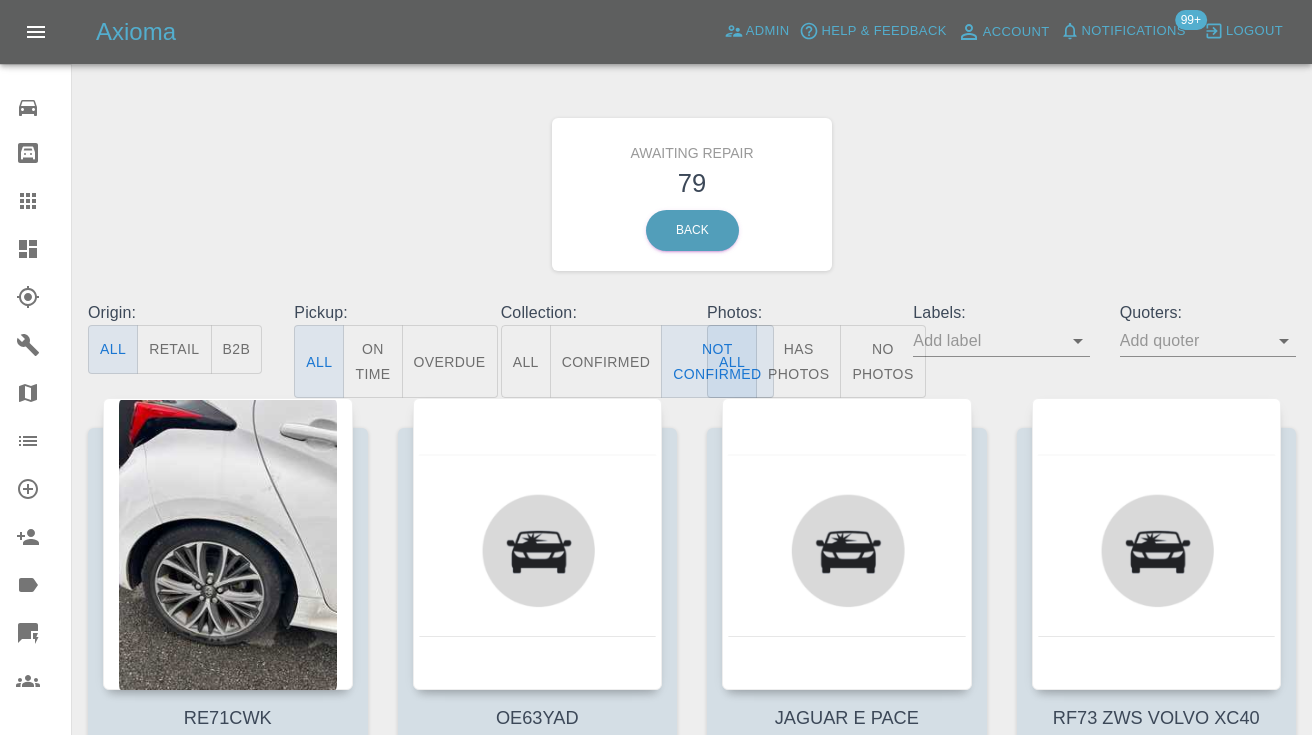 click on "Awaiting Repair 79 Back" at bounding box center (692, 194) 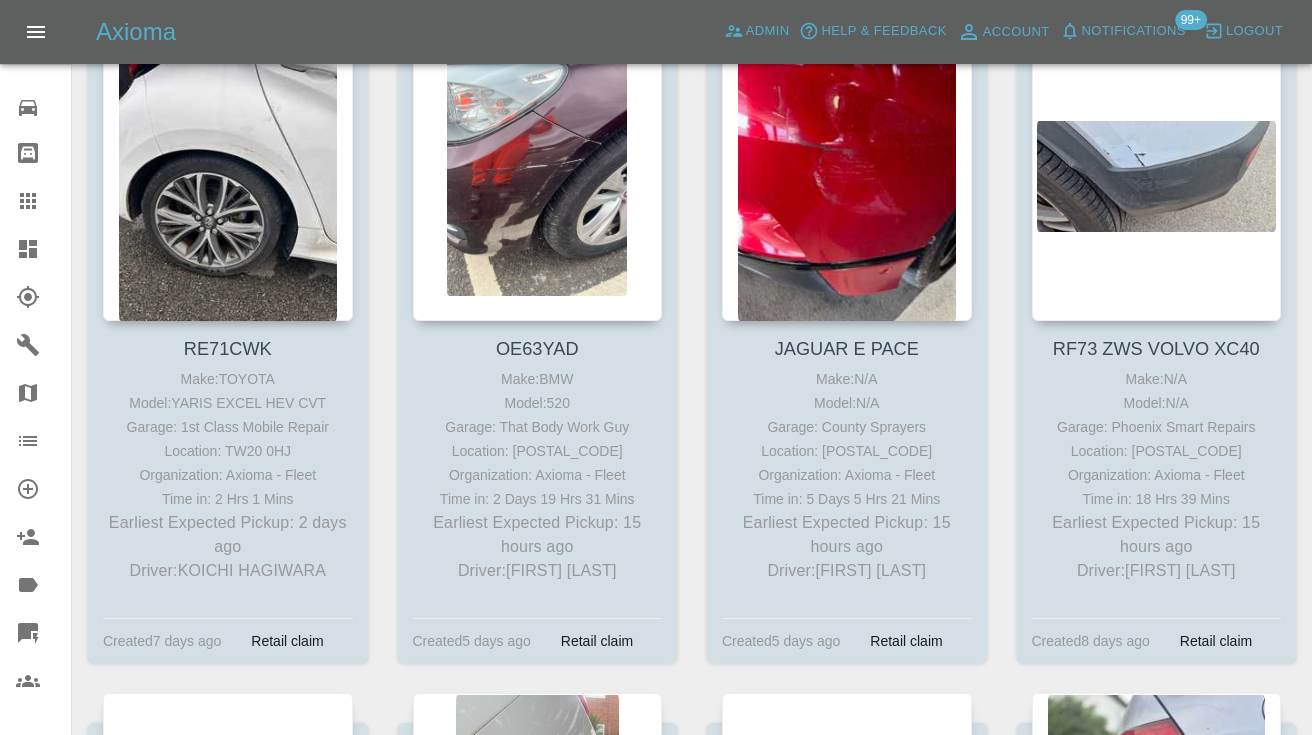 scroll, scrollTop: 387, scrollLeft: 0, axis: vertical 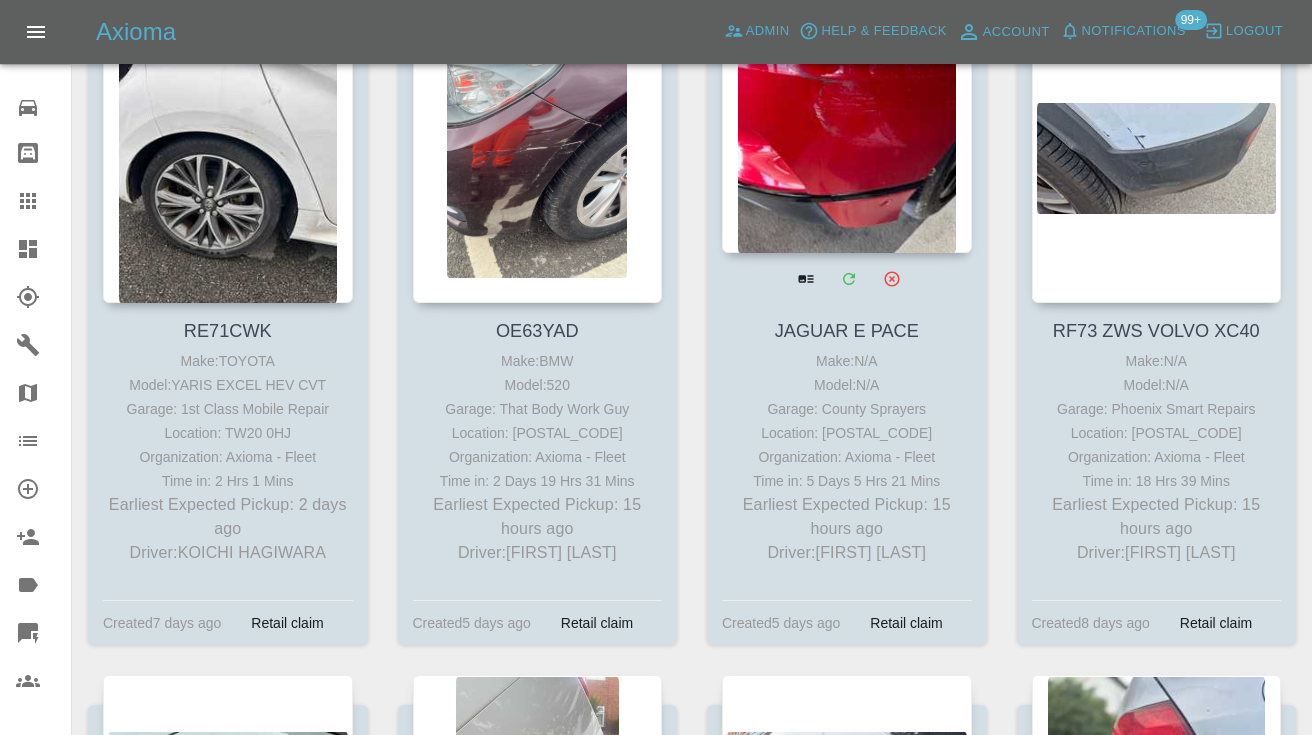 click at bounding box center [847, 107] 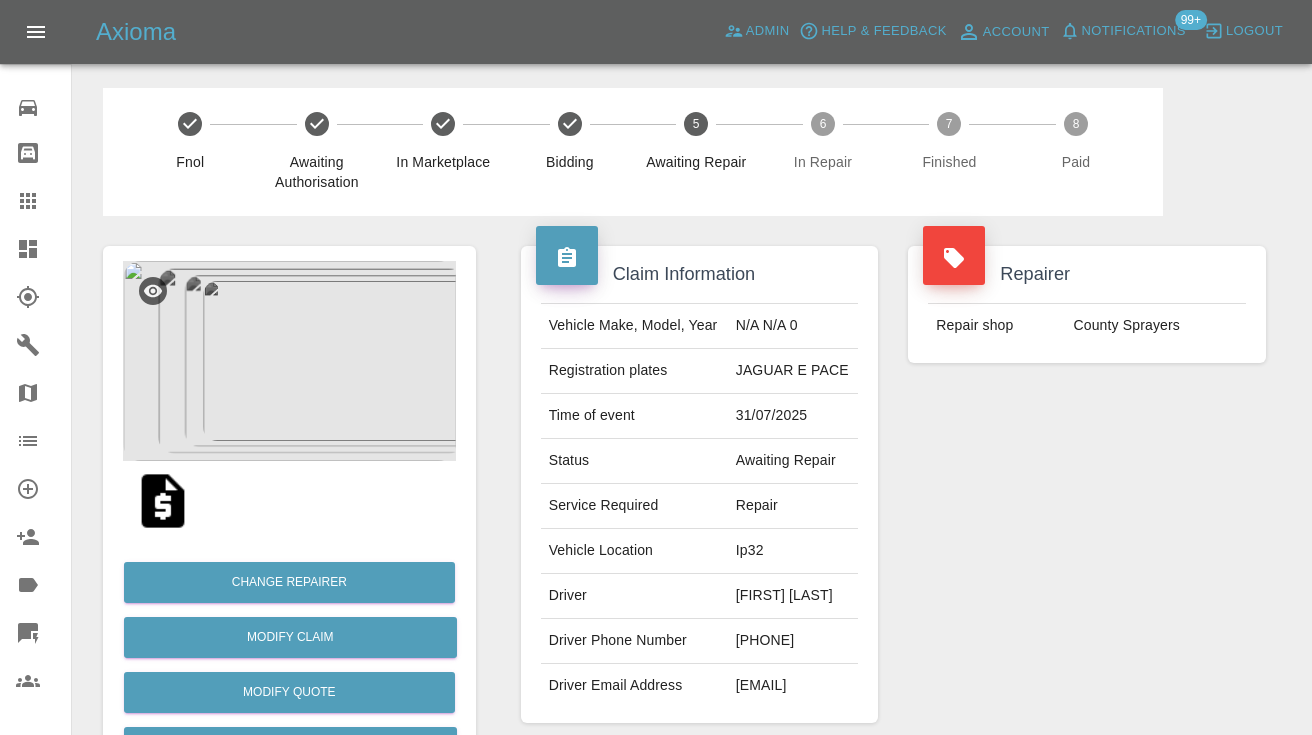 click on "07447227222" at bounding box center (793, 641) 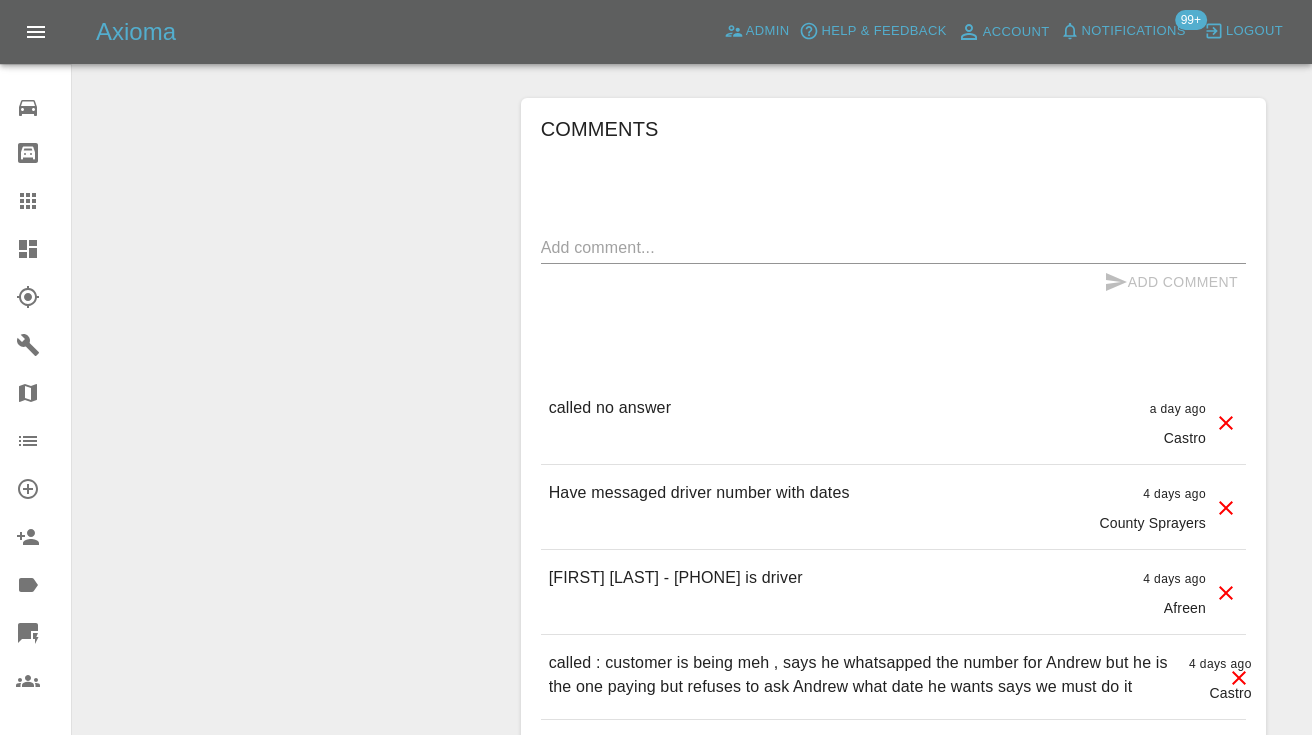 scroll, scrollTop: 1581, scrollLeft: 0, axis: vertical 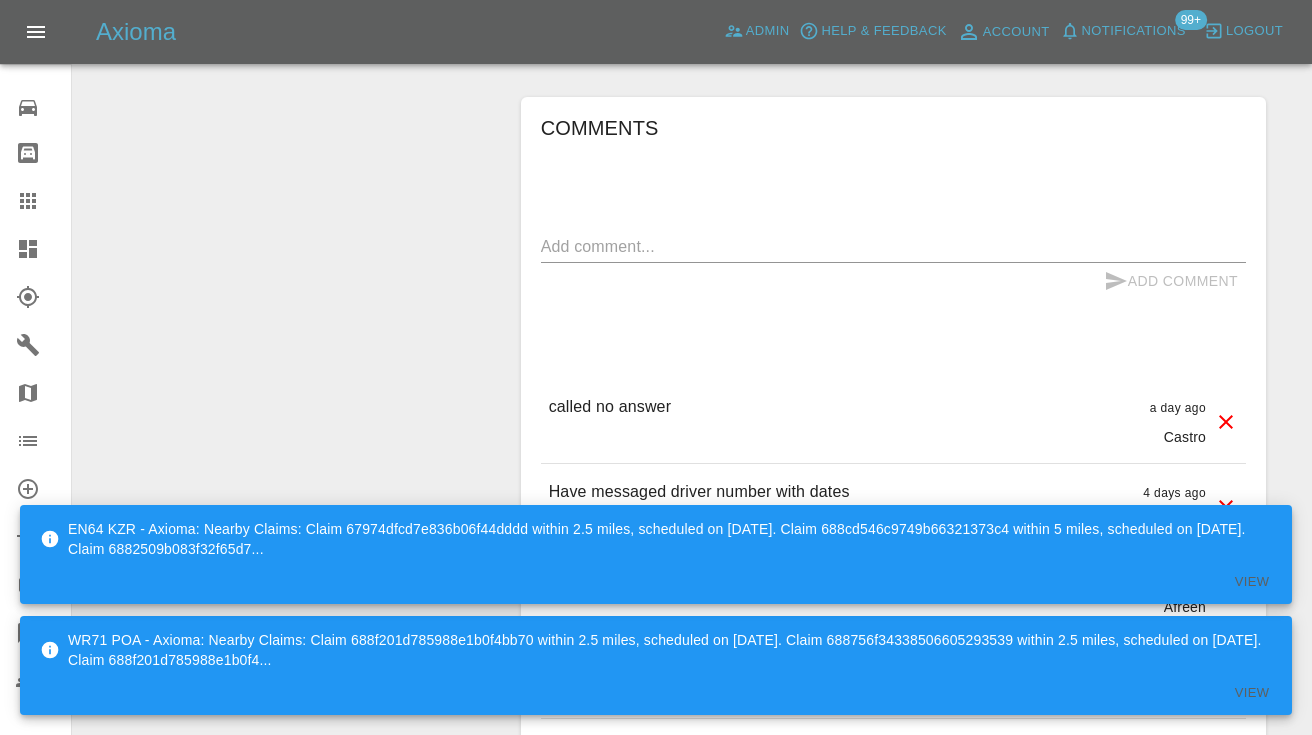 click on "Comments x Add Comment called no answer  a day ago Castro called no answer  a day ago Castro Have messaged driver number with dates  4 days ago County Sprayers Have messaged driver number with dates  4 days ago County Sprayers Andrew Munson - 07554 805629 is driver 4 days ago Afreen Andrew Munson - 07554 805629 is driver 4 days ago Afreen called : customer is being meh , says he whatsapped the number for Andrew but he is the one paying but refuses to ask Andrew what date he wants says we must do it  4 days ago Castro called : customer is being meh , says he whatsapped the number for Andrew but he is the one paying but refuses to ask Andrew what date he wants says we must do it  4 days ago Castro Repair scope: Repair - Rear Bumper Corner 5 days ago Repair scope: Repair - Rear Bumper Corner 5 days ago Rear bumper scuff no damage to the paint. 5 days ago Rear bumper scuff no damage to the paint. 5 days ago" at bounding box center (893, 473) 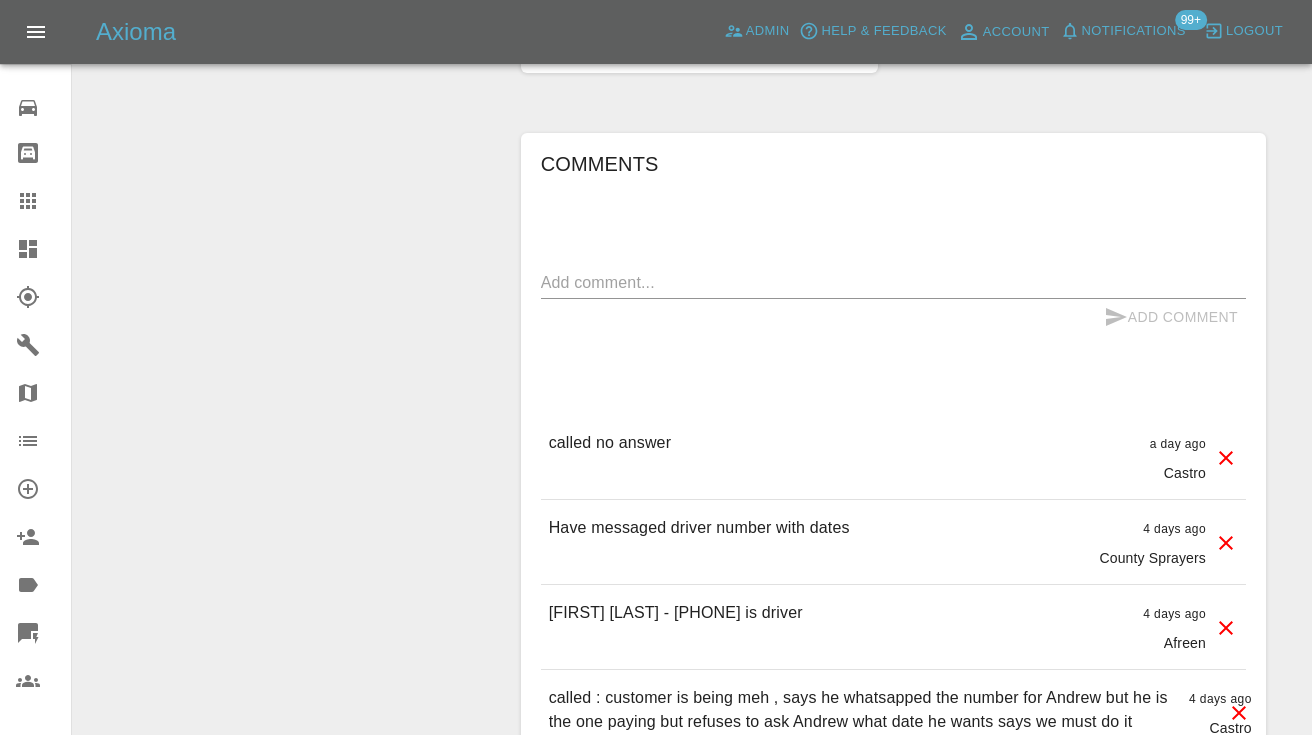 scroll, scrollTop: 1548, scrollLeft: 0, axis: vertical 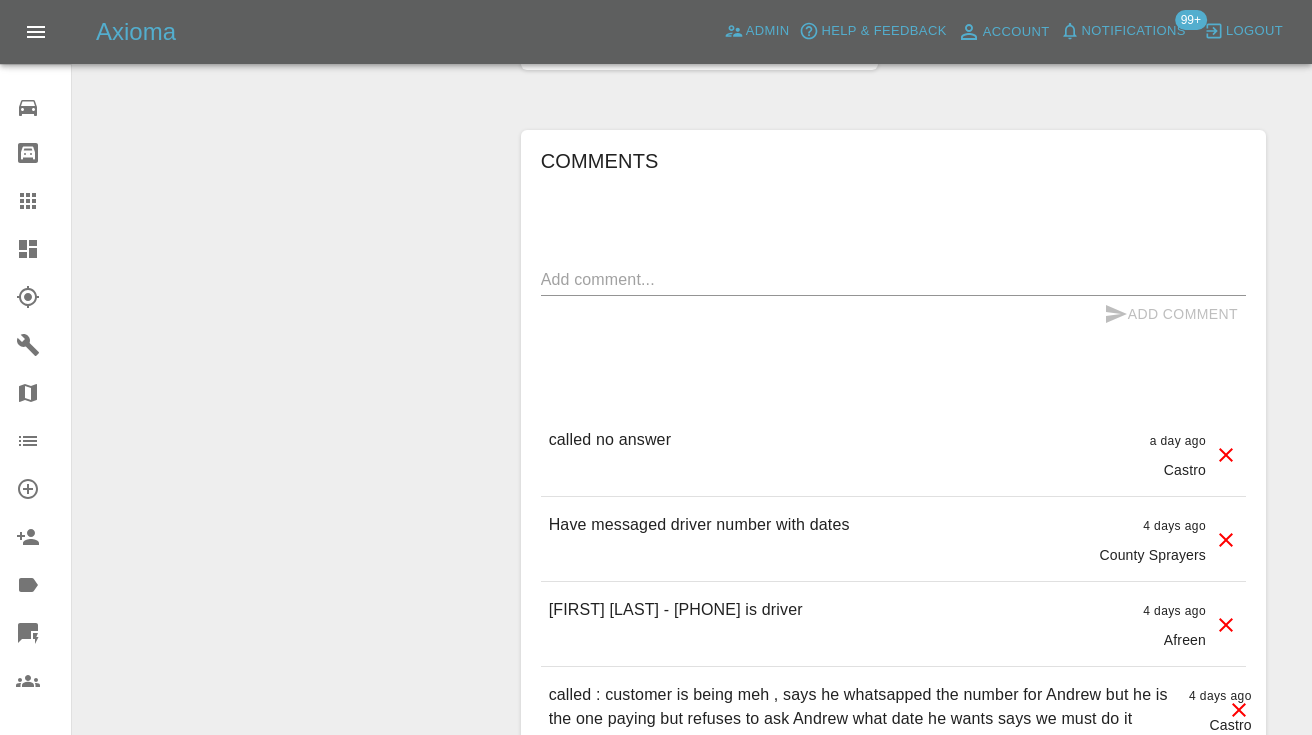 click at bounding box center (44, 201) 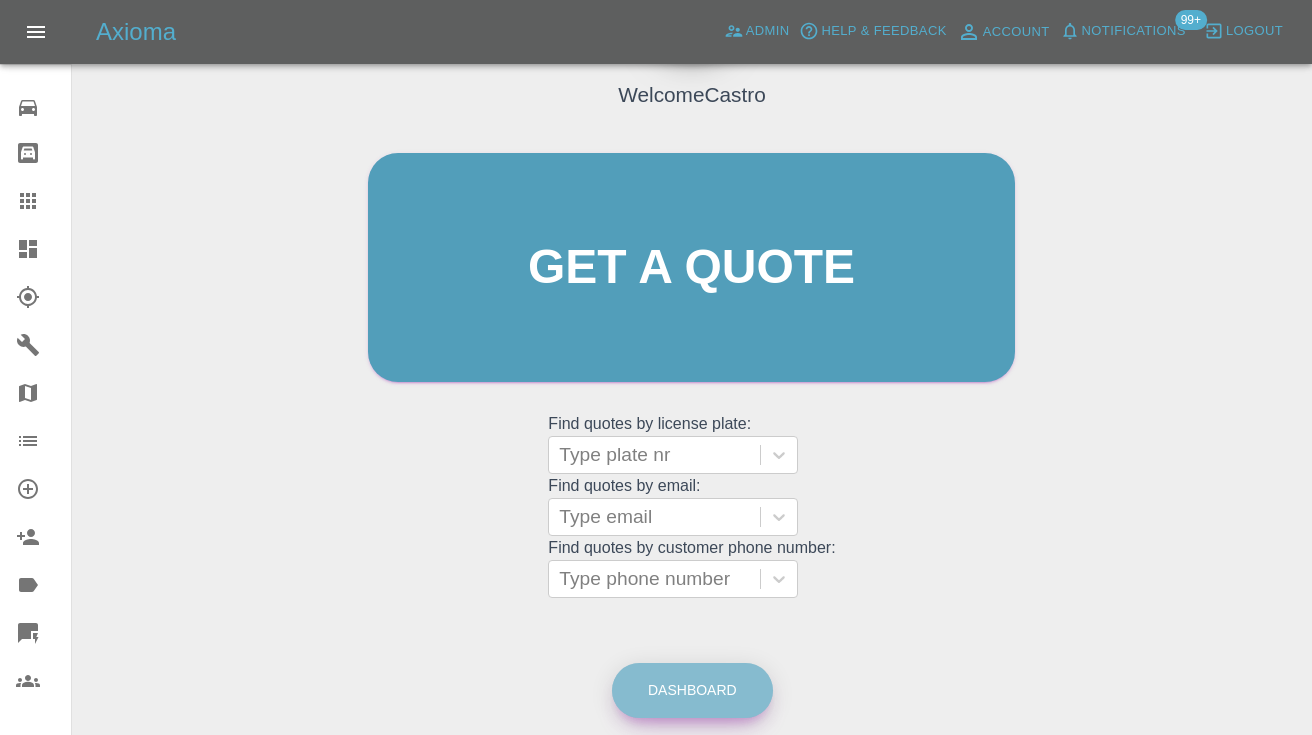 click on "Dashboard" at bounding box center (692, 690) 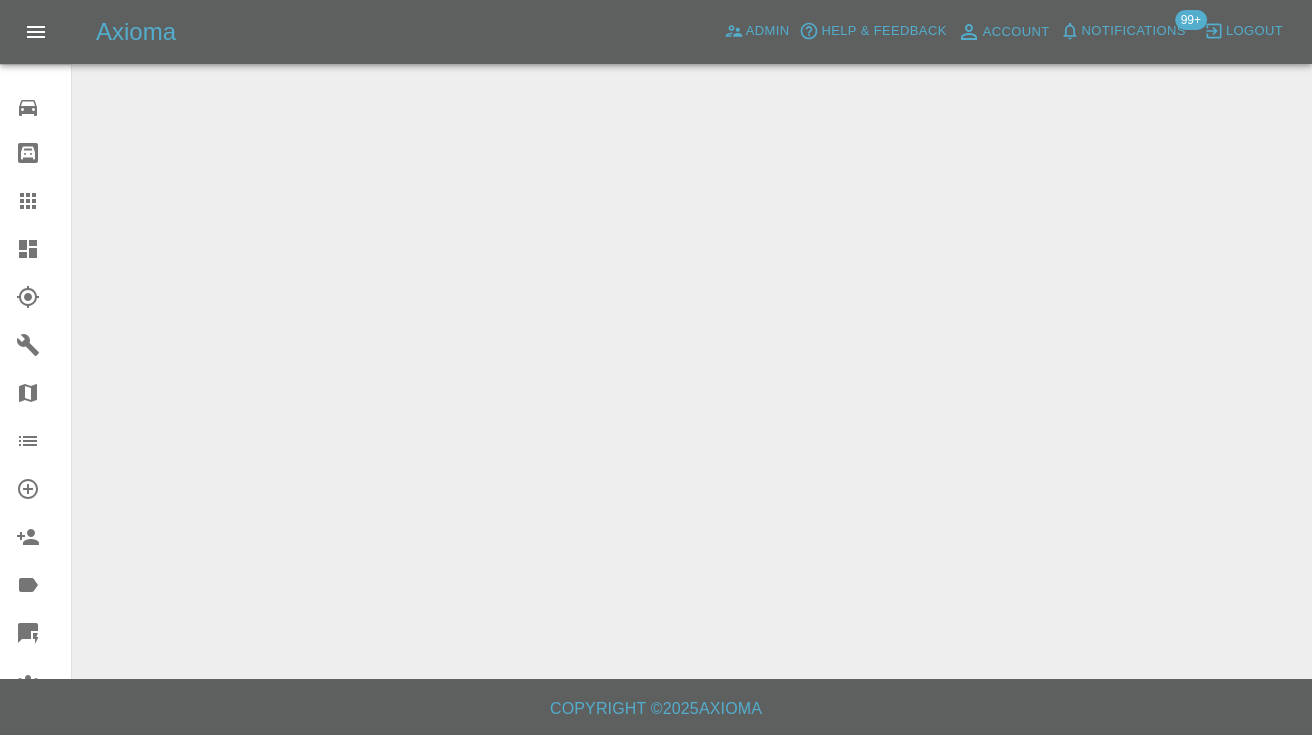 scroll, scrollTop: 0, scrollLeft: 0, axis: both 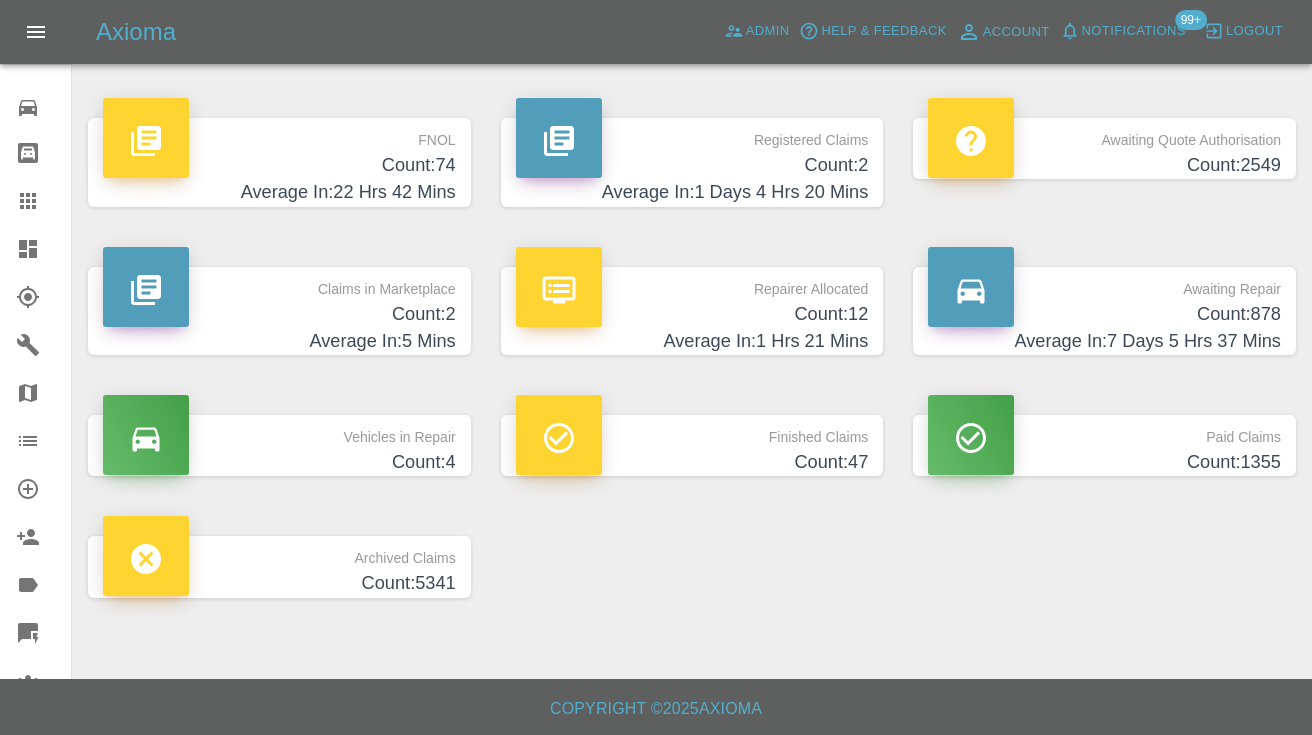 click on "Count:  878" at bounding box center [1104, 314] 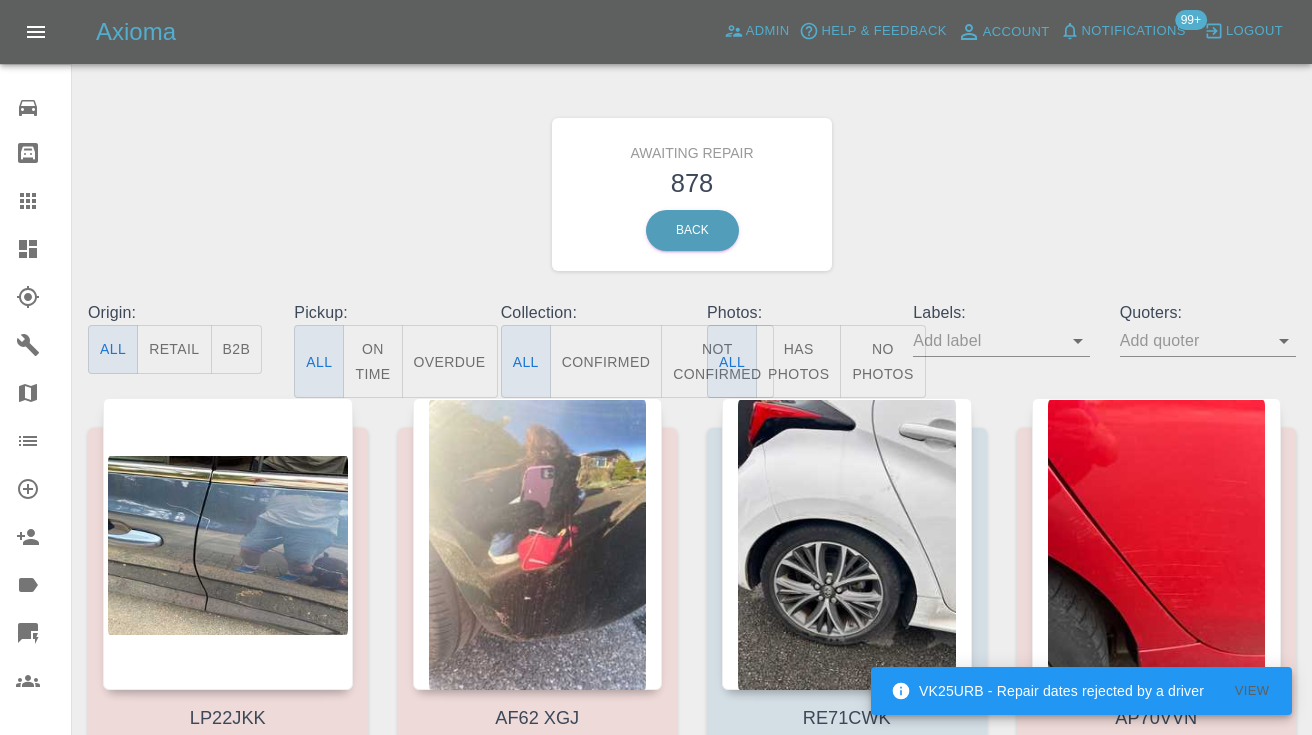 click on "Not Confirmed" at bounding box center (717, 361) 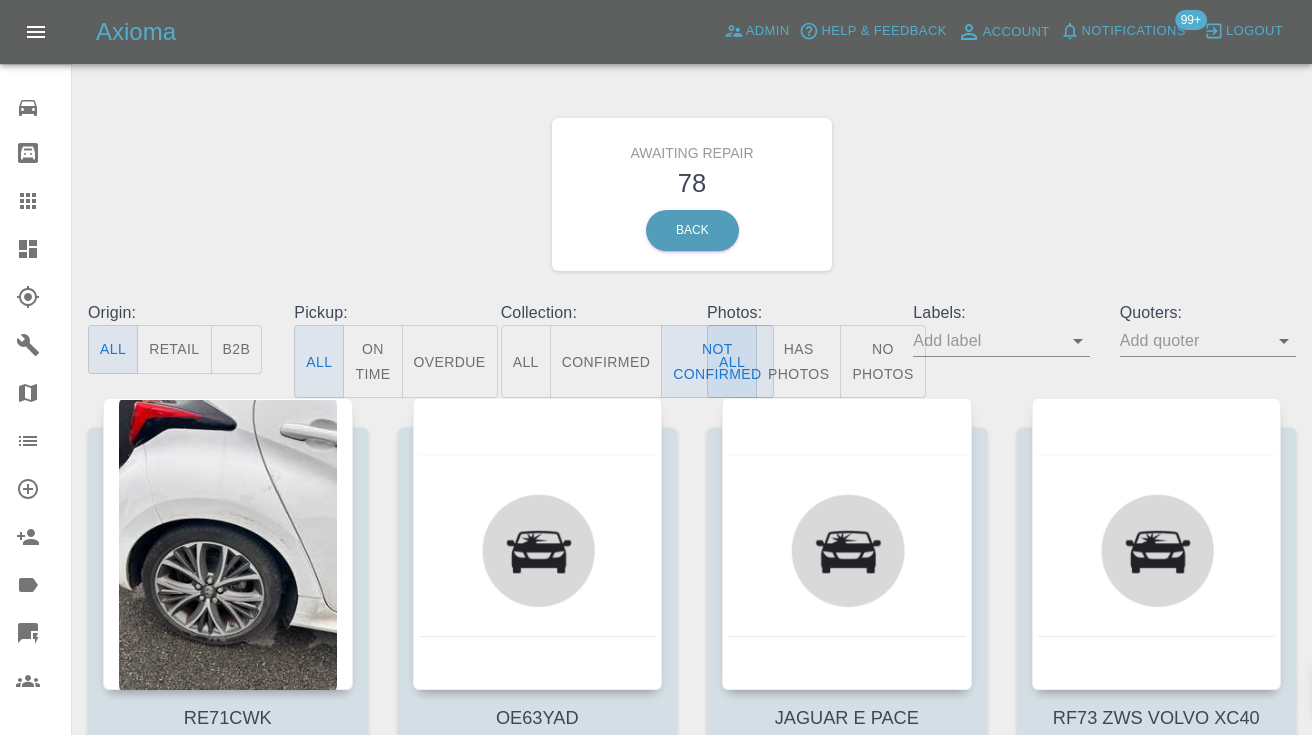 click on "Awaiting Repair 78 Back" at bounding box center (692, 194) 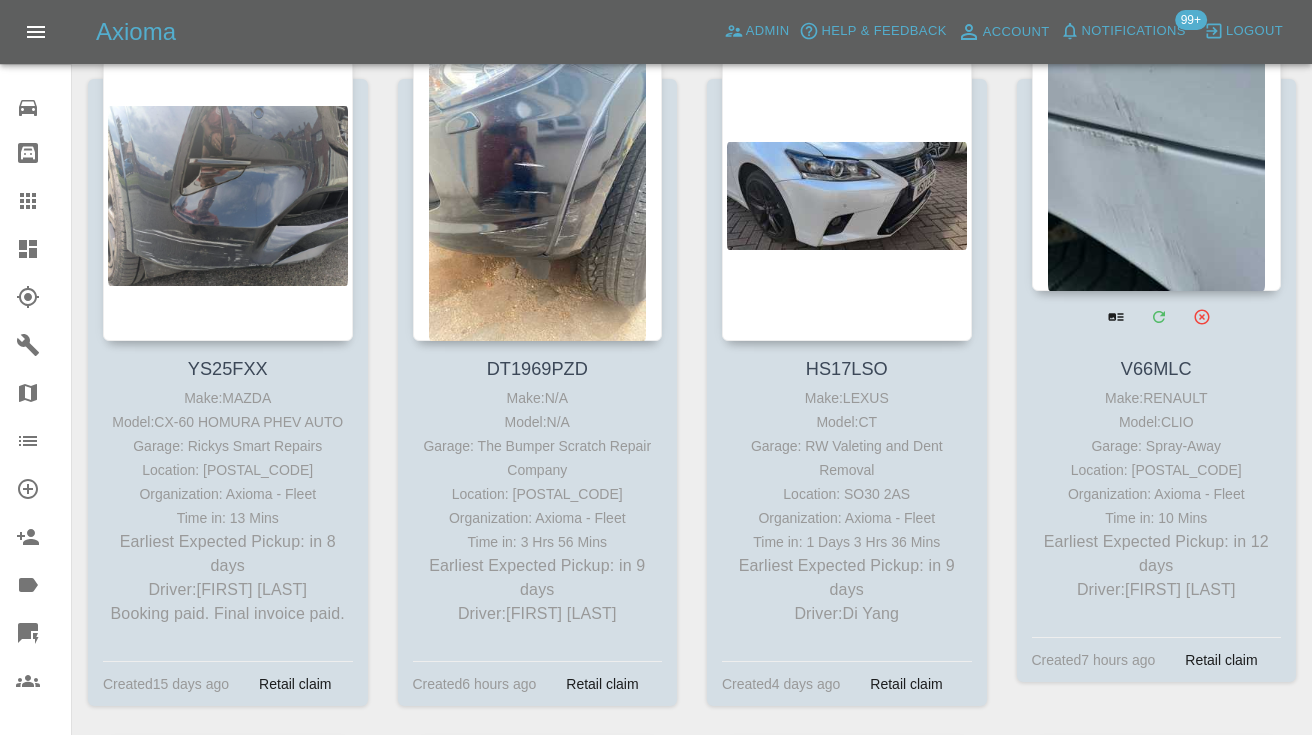 scroll, scrollTop: 5758, scrollLeft: 0, axis: vertical 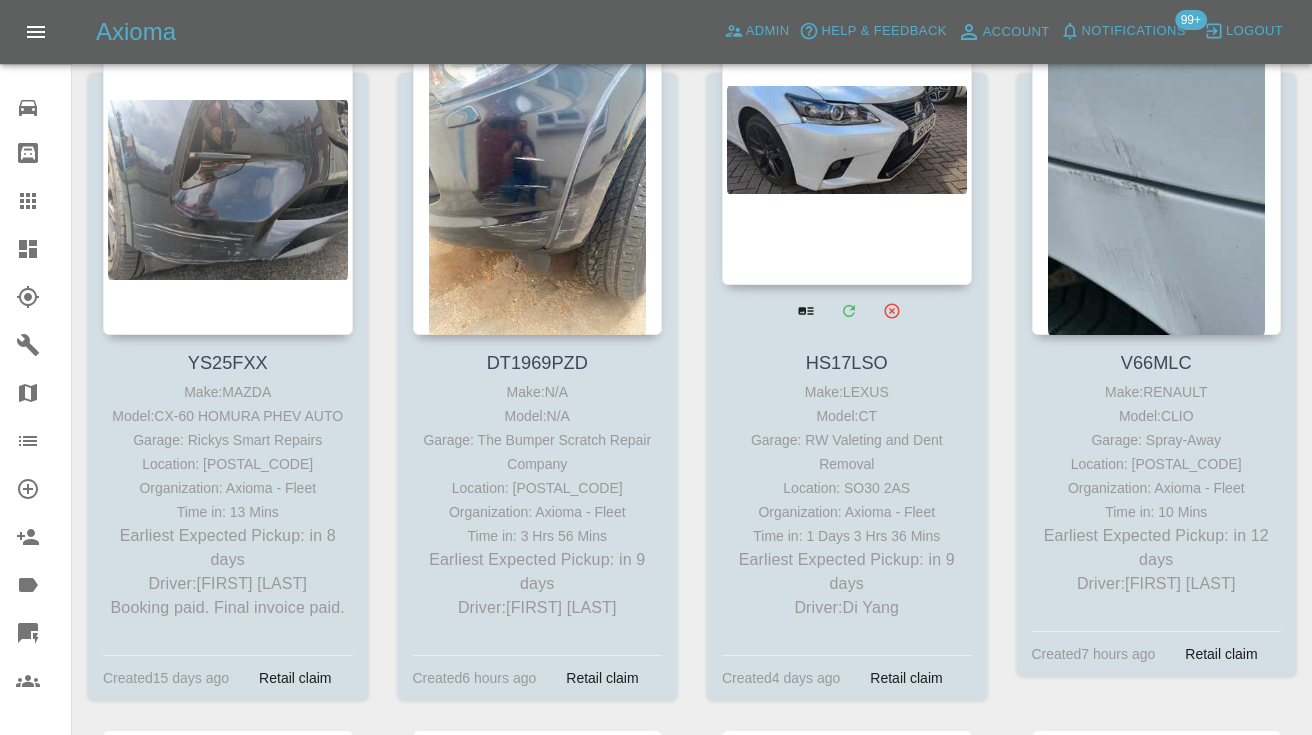 click at bounding box center (847, 139) 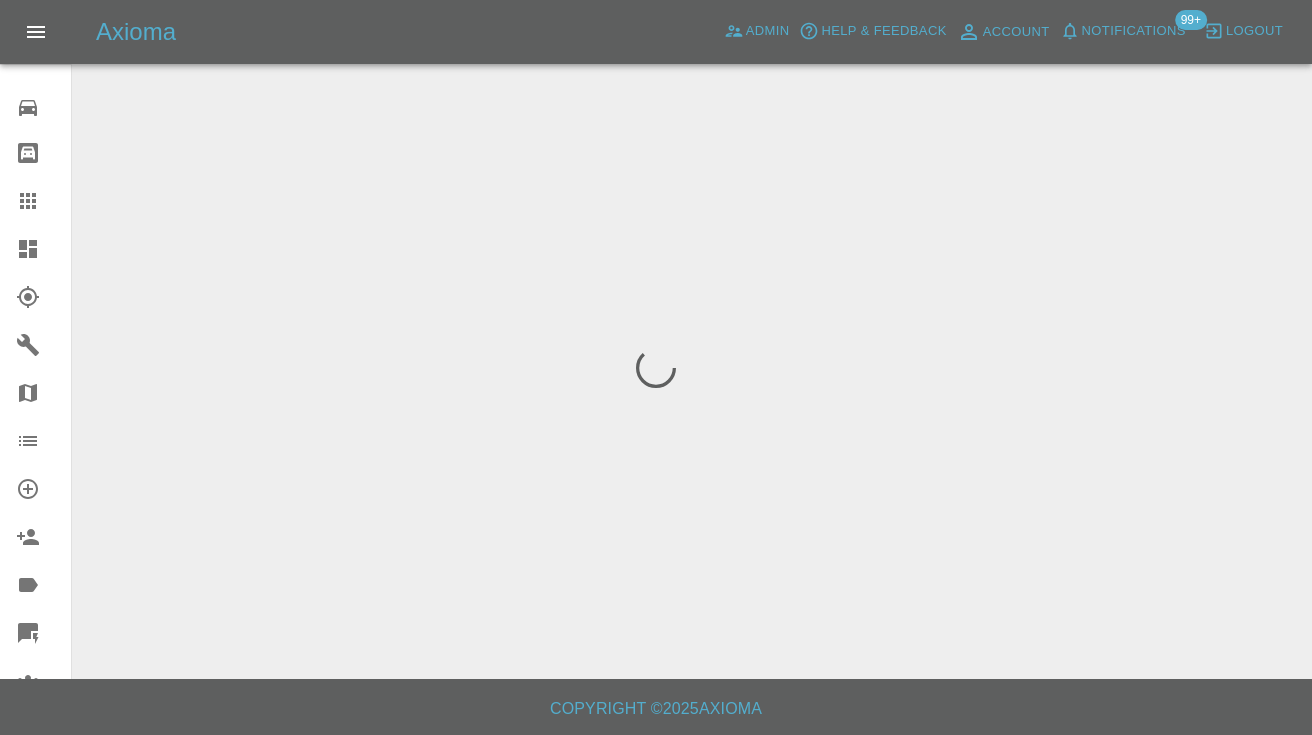 scroll, scrollTop: 0, scrollLeft: 0, axis: both 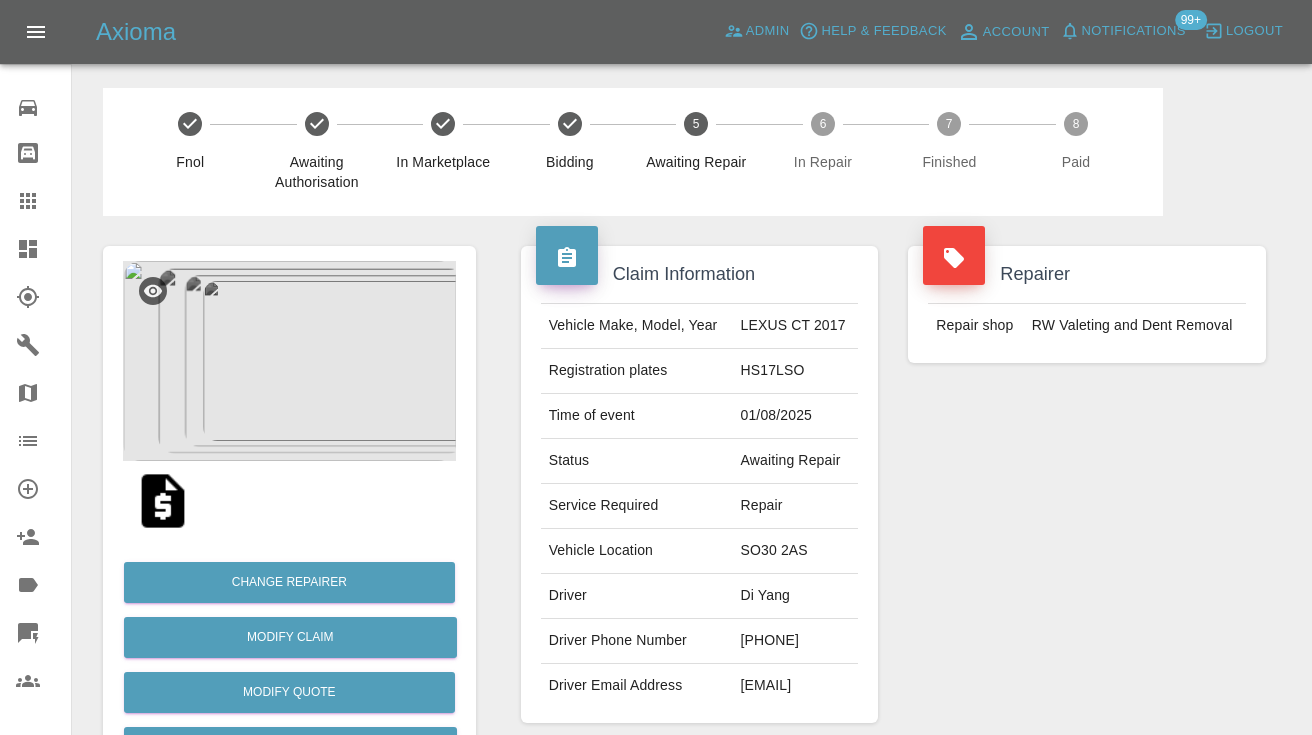 click on "07887604356" at bounding box center [795, 641] 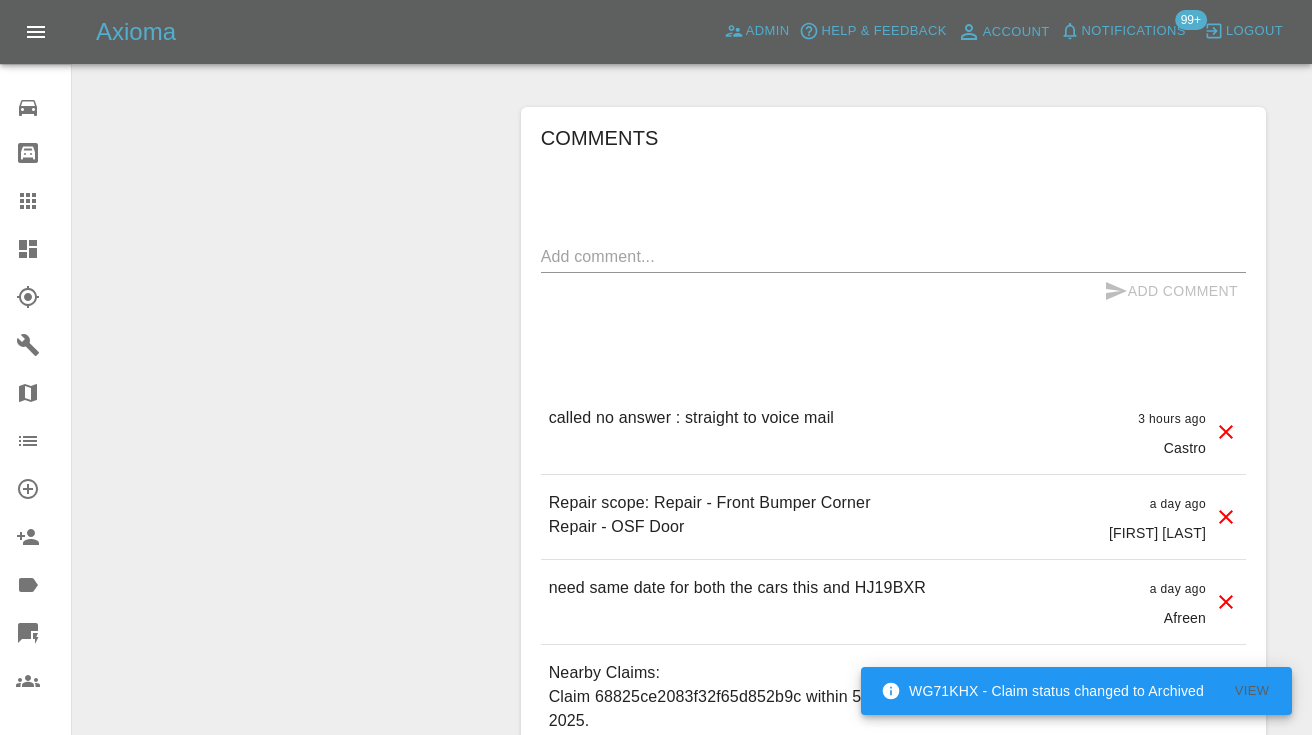 scroll, scrollTop: 1609, scrollLeft: 0, axis: vertical 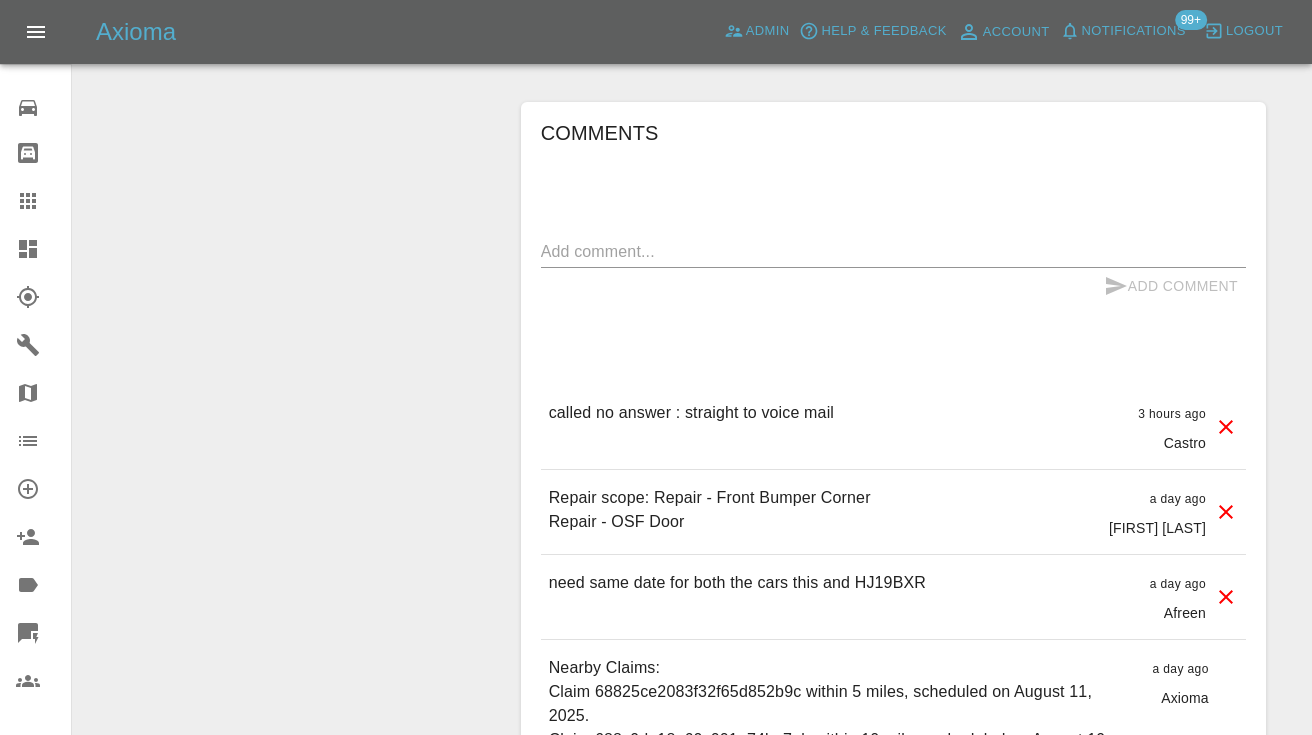 click at bounding box center [893, 251] 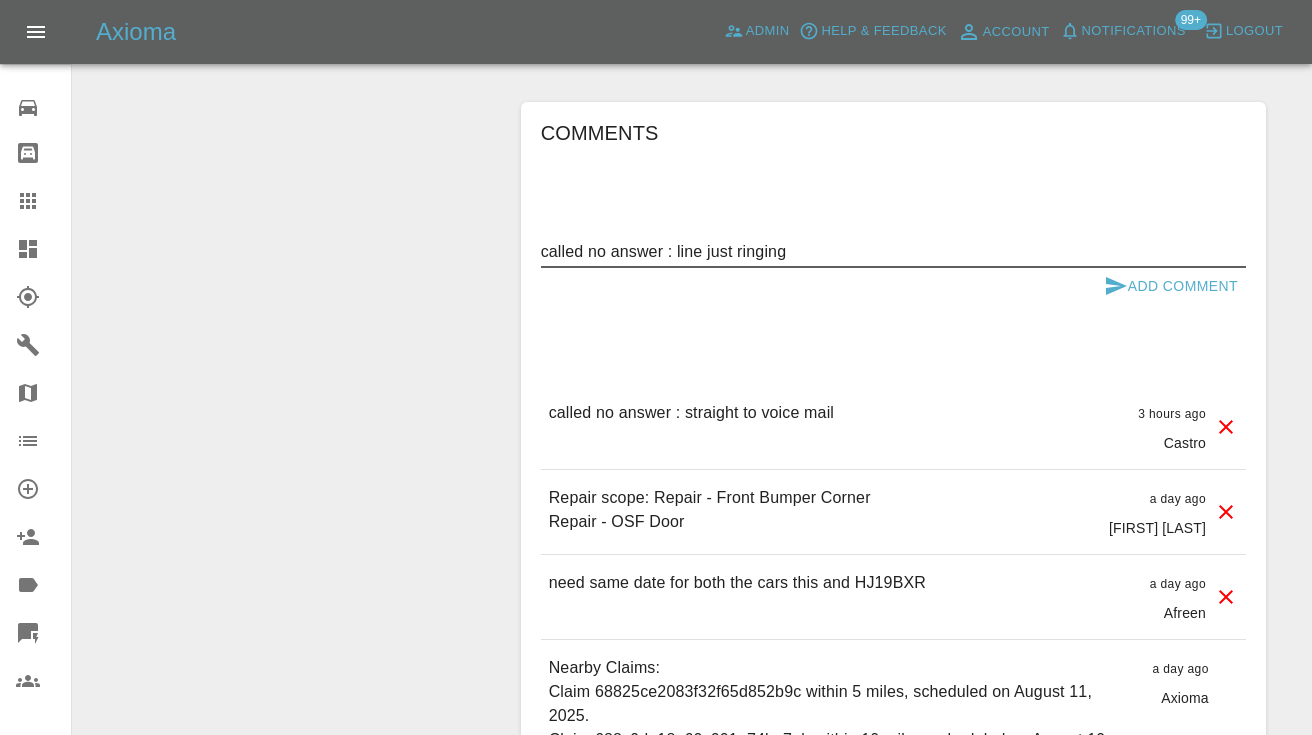 type on "called no answer : line just ringing" 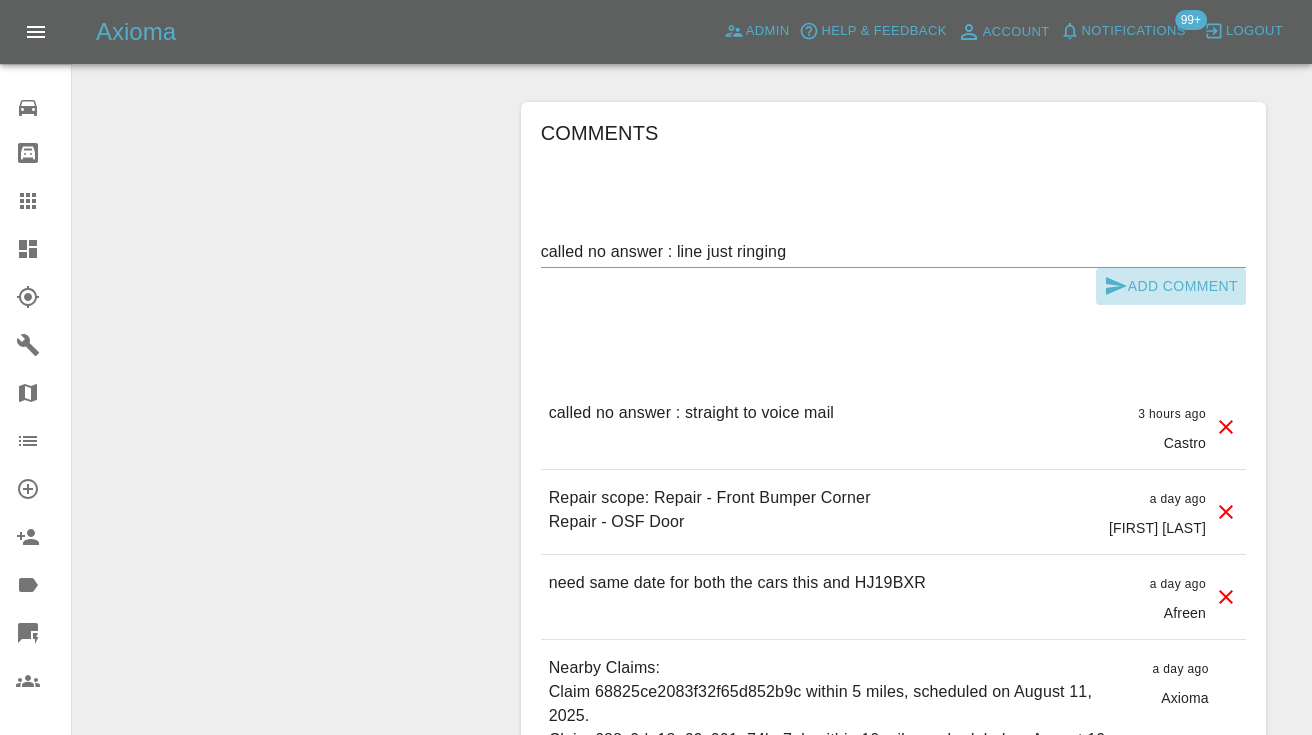 click 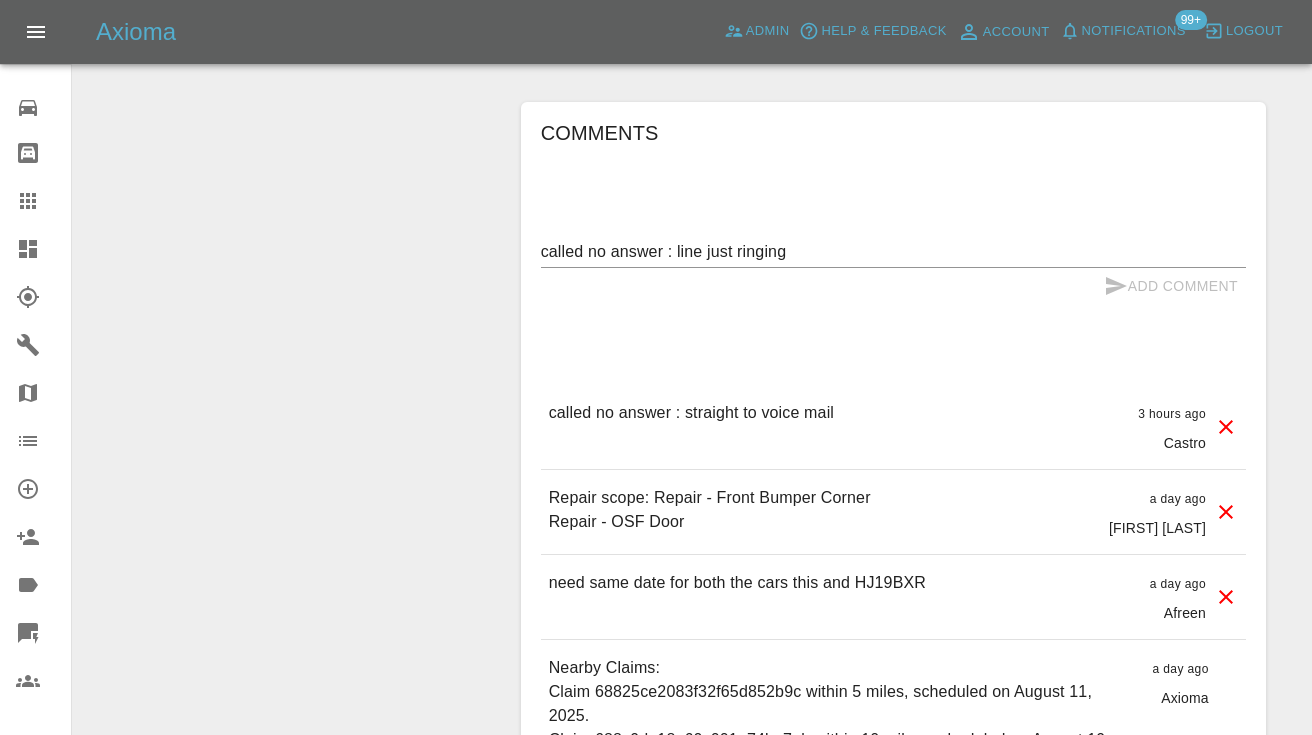 type 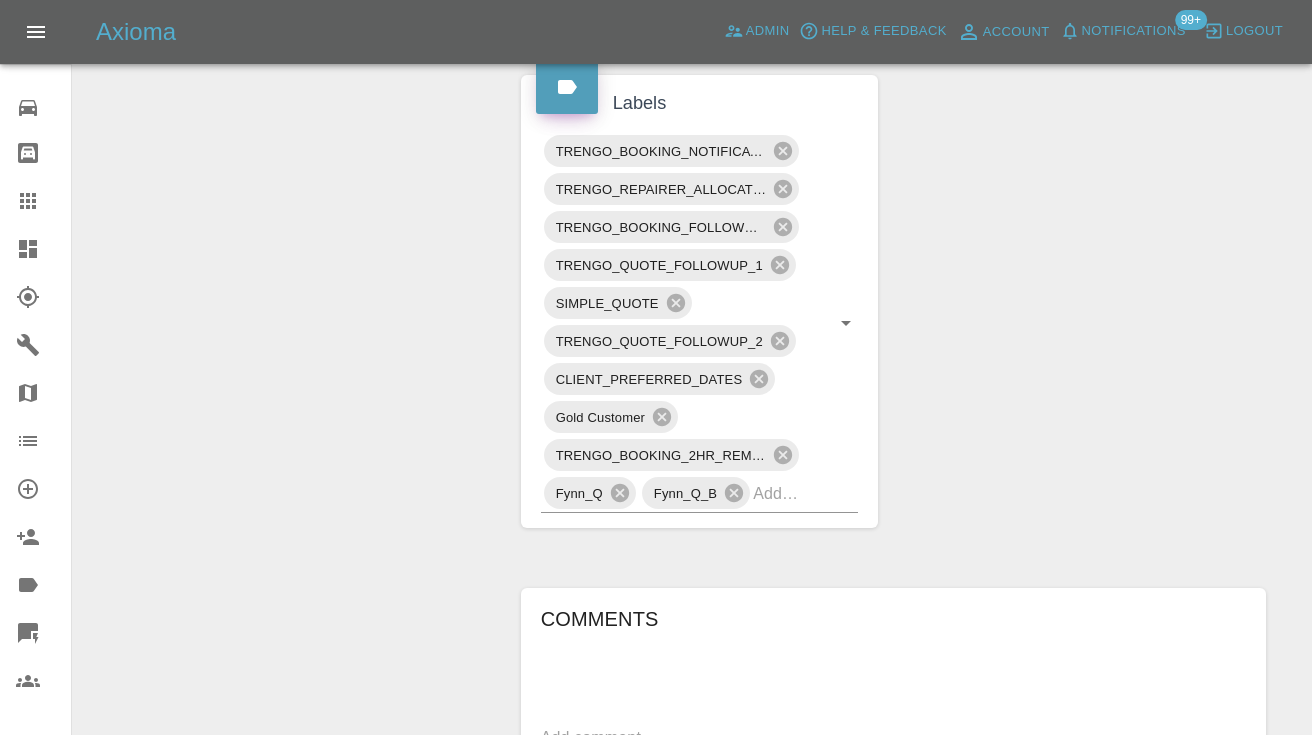 scroll, scrollTop: 1124, scrollLeft: 0, axis: vertical 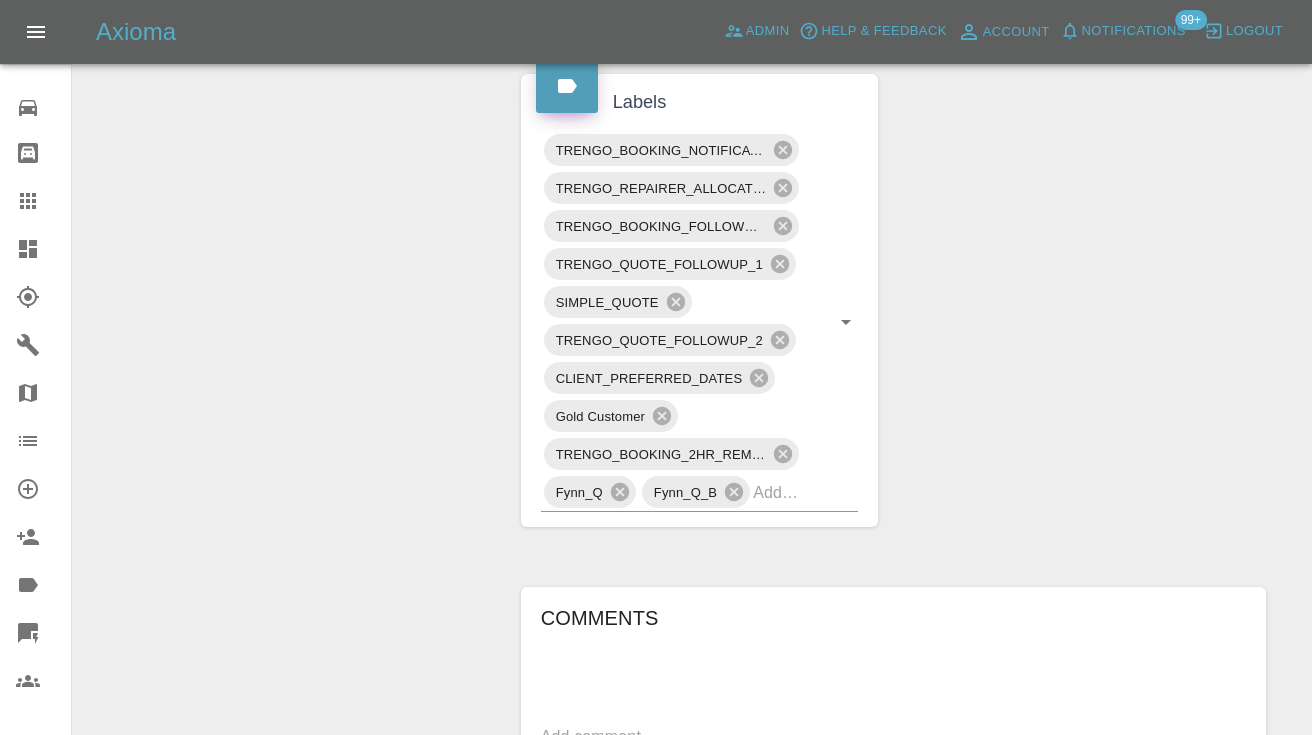 click at bounding box center (44, 201) 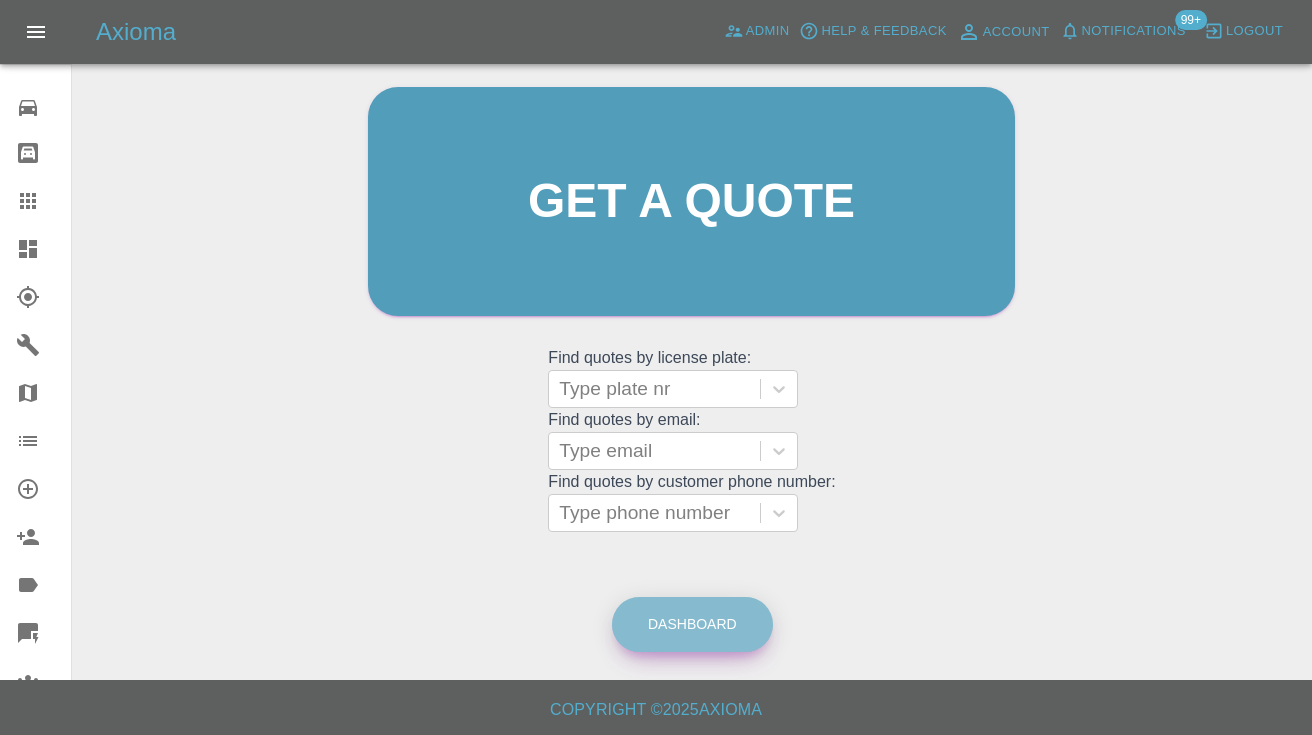 click on "Dashboard" at bounding box center (692, 624) 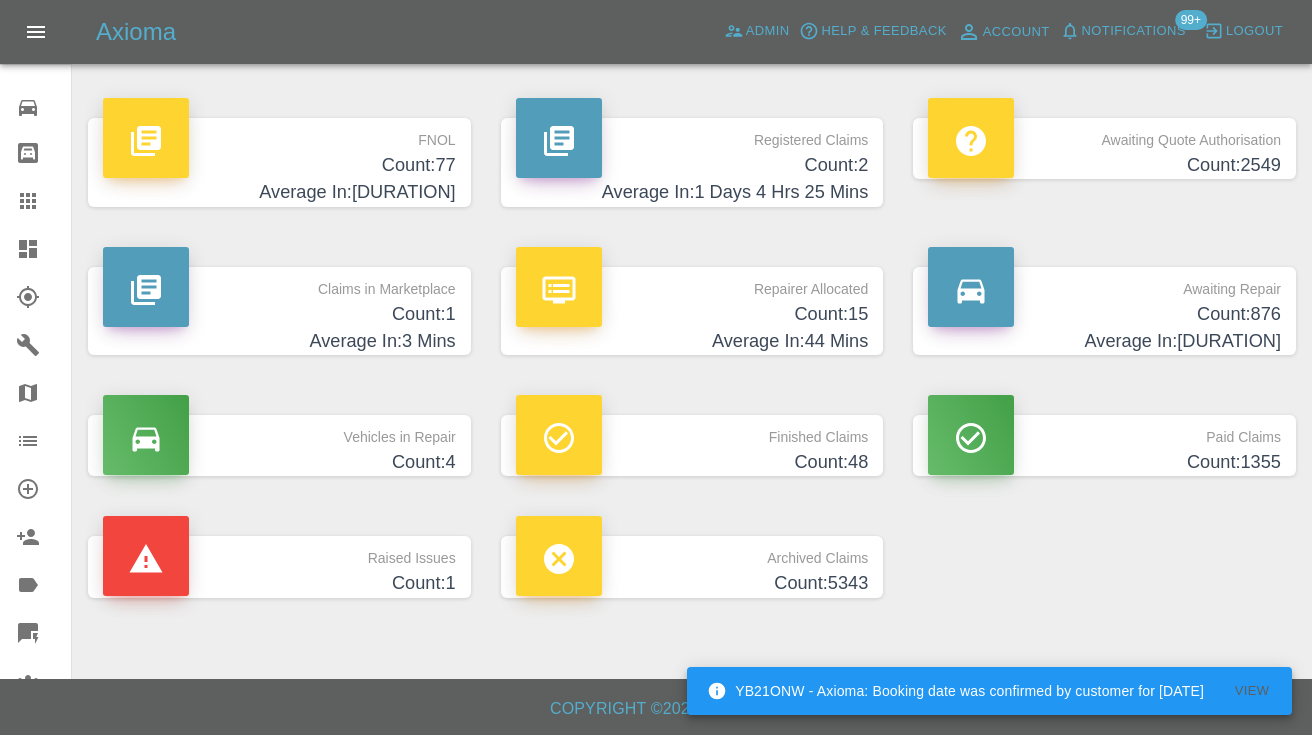 click on "Count:  876" at bounding box center (1104, 314) 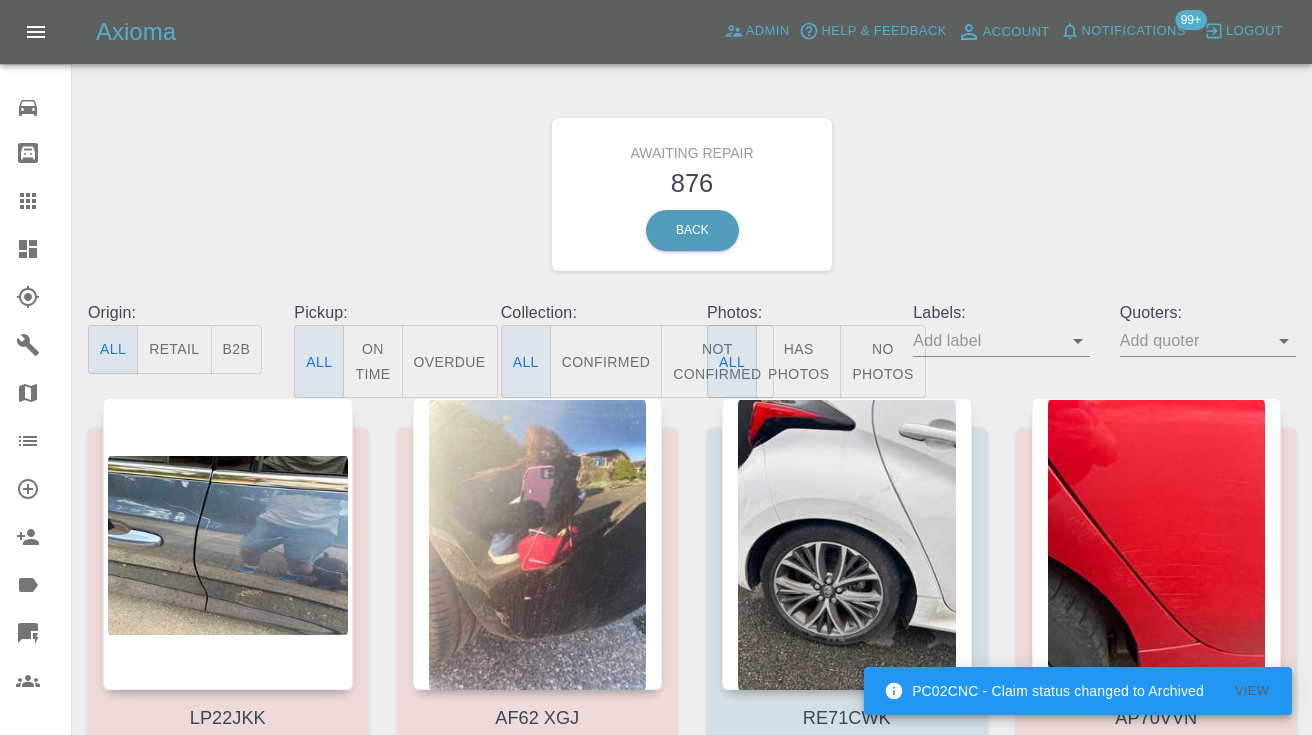 click on "Not Confirmed" at bounding box center [717, 361] 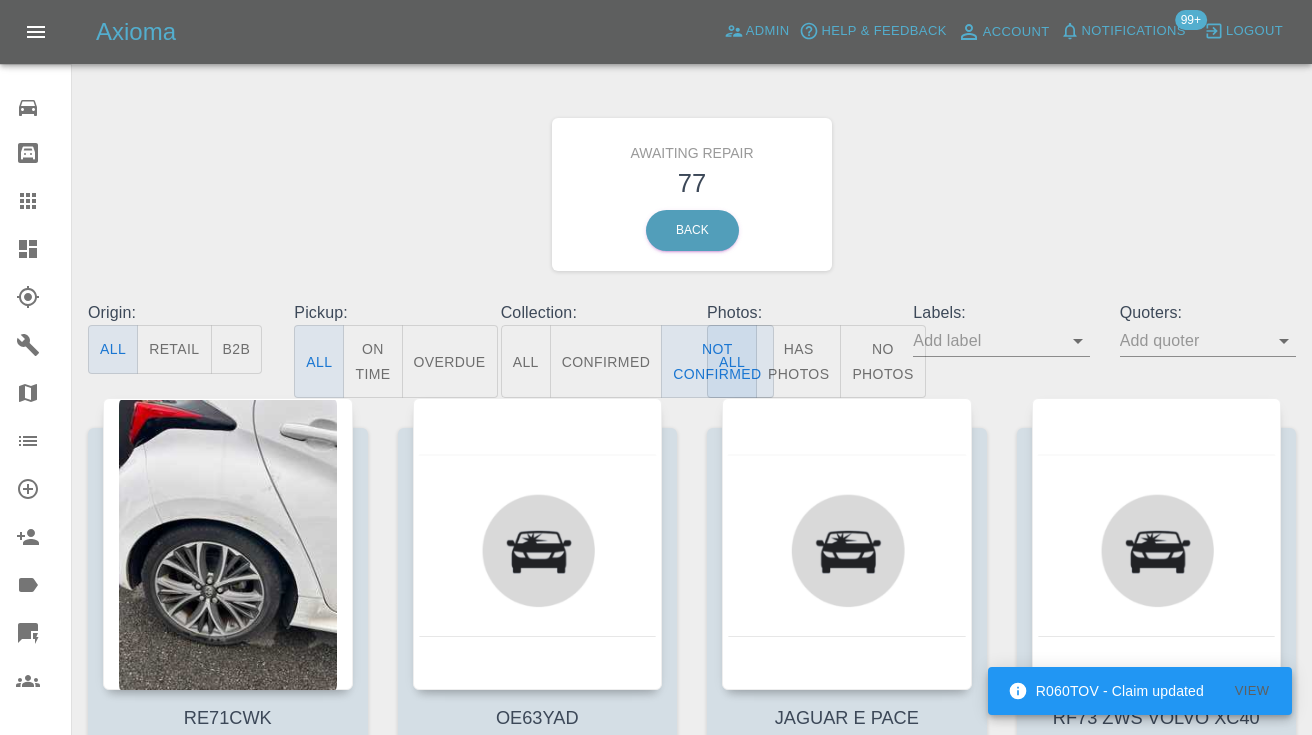 click on "Awaiting Repair 77 Back" at bounding box center [692, 194] 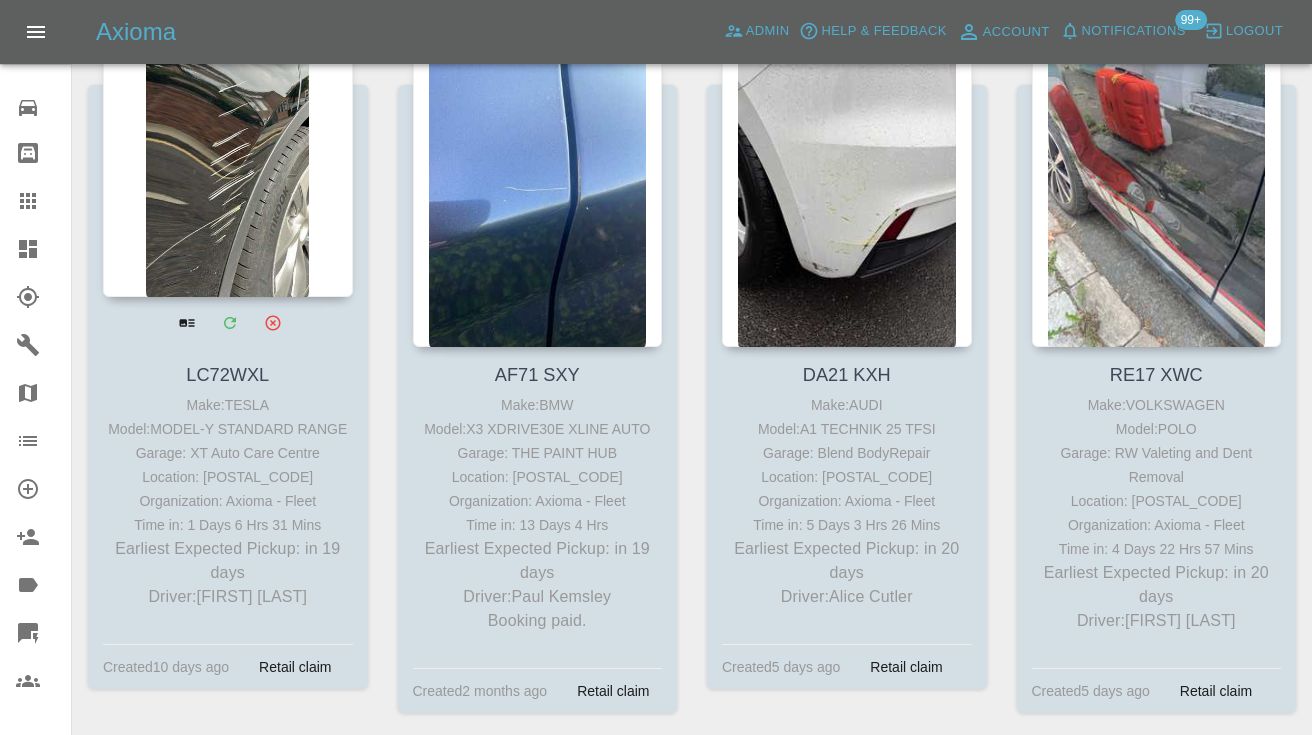 scroll, scrollTop: 9136, scrollLeft: 0, axis: vertical 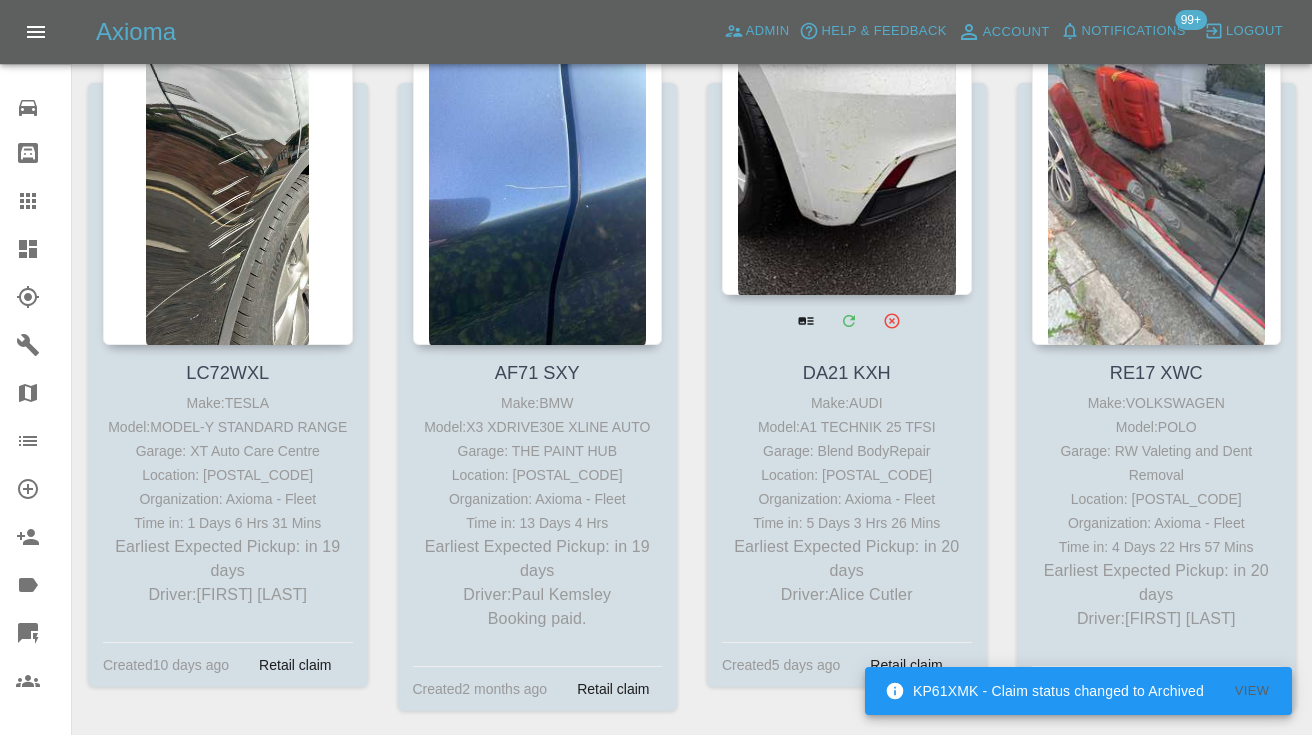 click at bounding box center (847, 149) 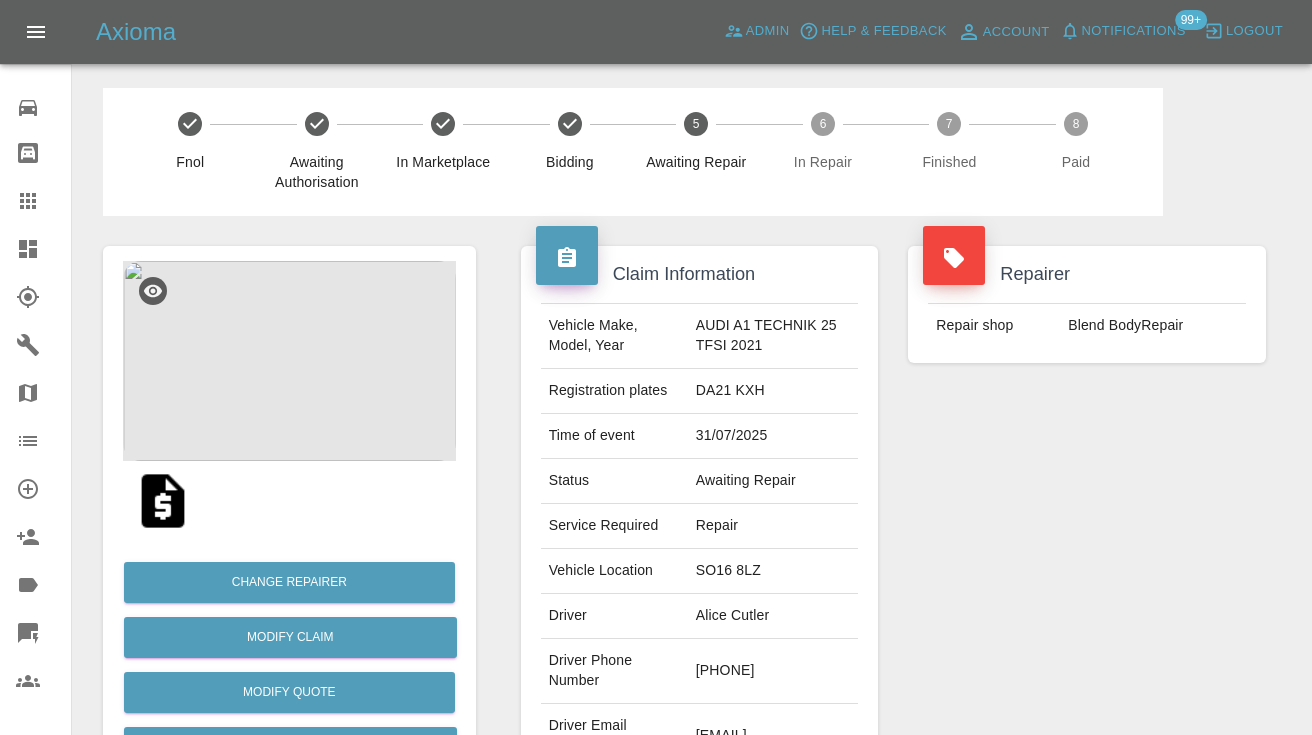 click on "Repairer Repair shop Blend BodyRepair" at bounding box center [1087, 514] 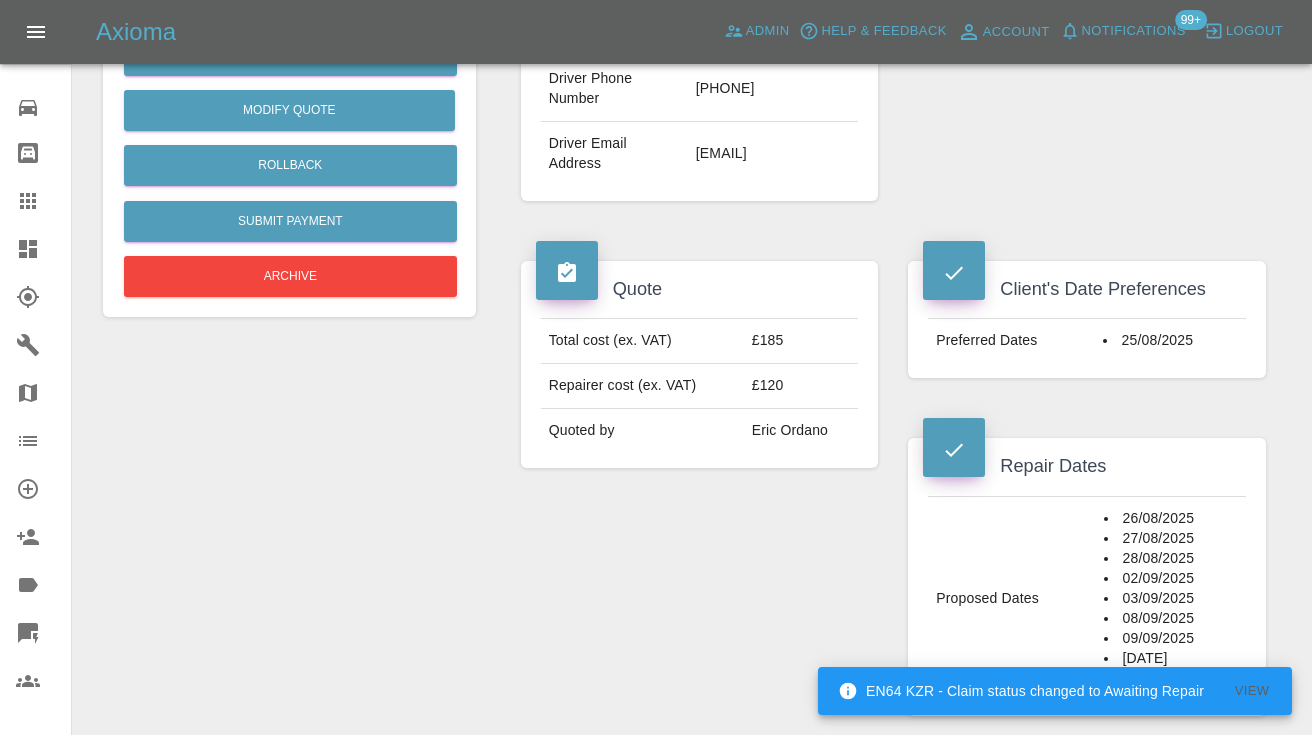 scroll, scrollTop: 533, scrollLeft: 0, axis: vertical 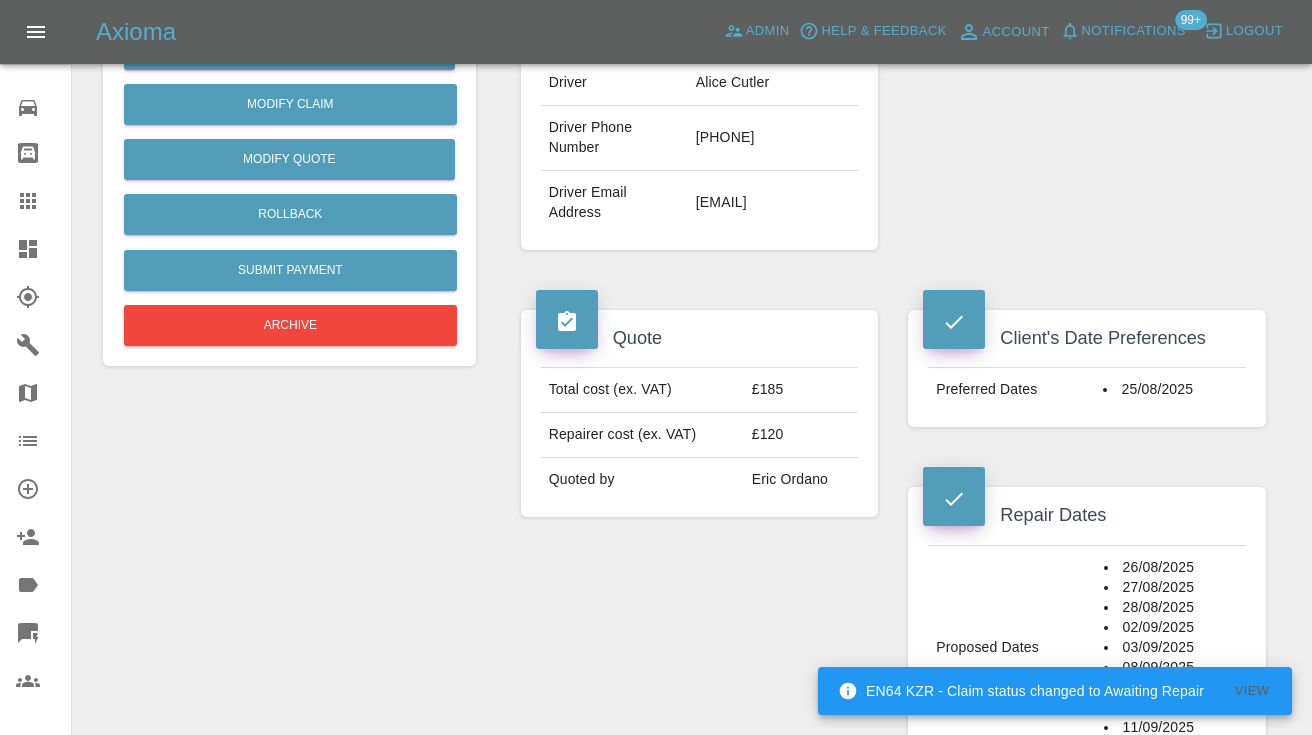 click on "[PHONE]" at bounding box center (773, 138) 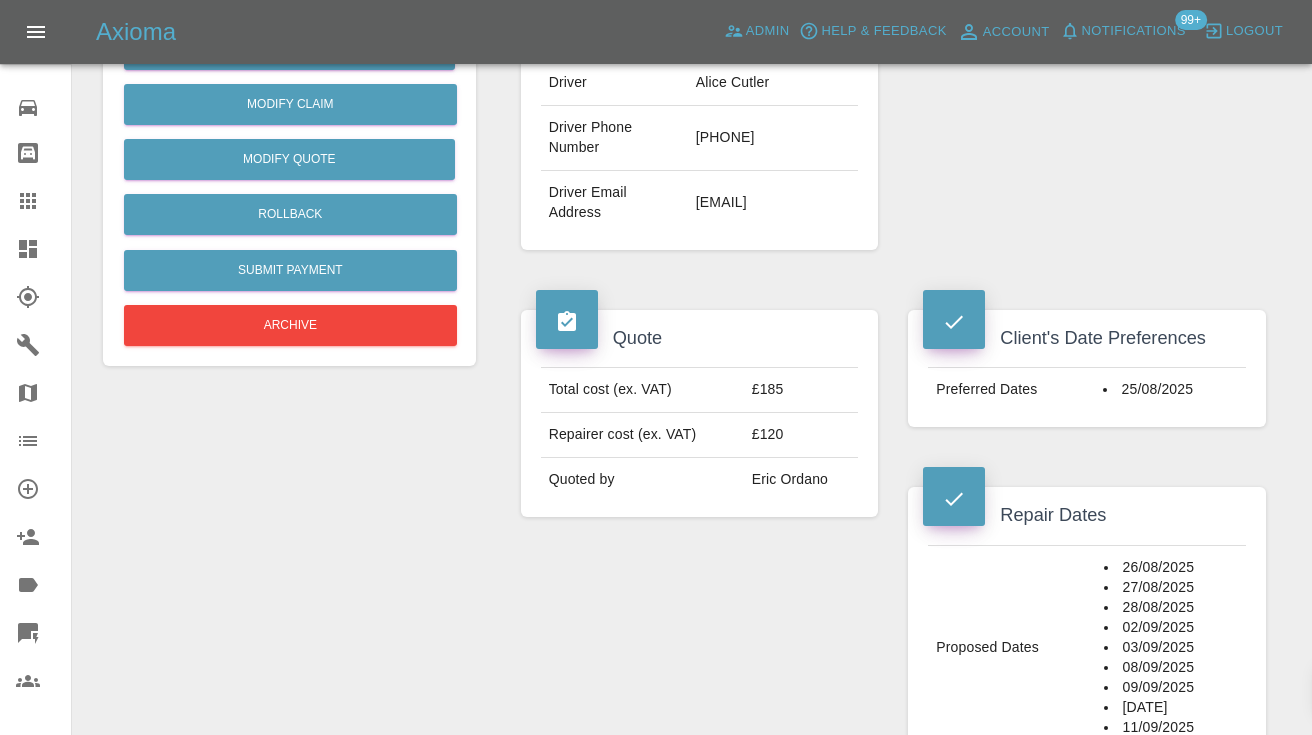 copy on "[PHONE]" 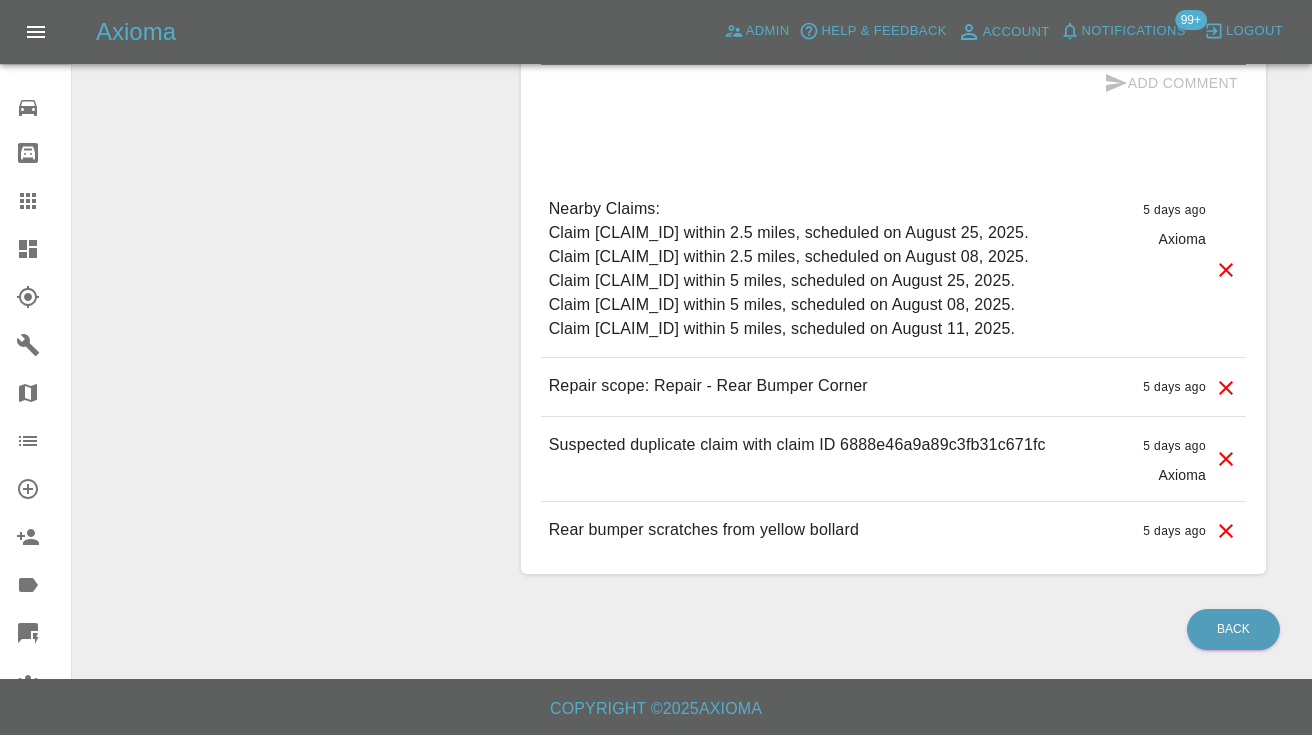 scroll, scrollTop: 2034, scrollLeft: 0, axis: vertical 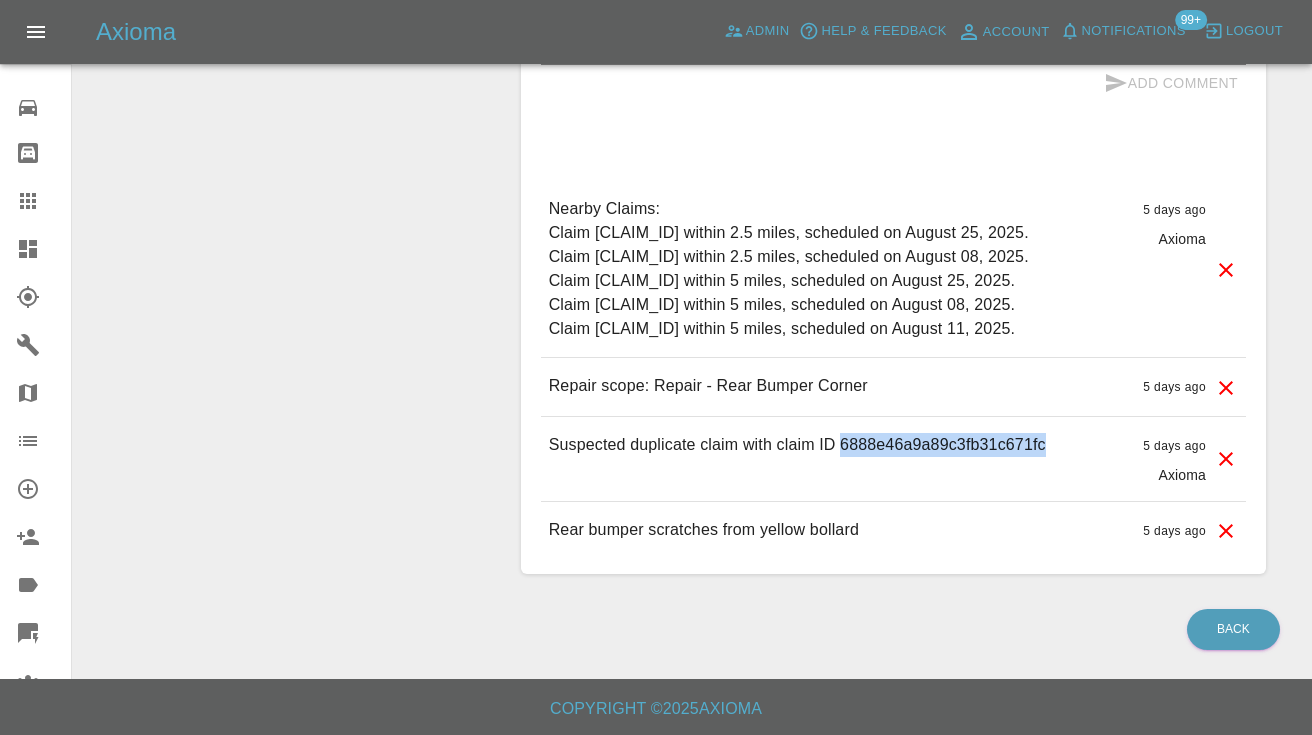 drag, startPoint x: 1049, startPoint y: 568, endPoint x: 841, endPoint y: 567, distance: 208.00241 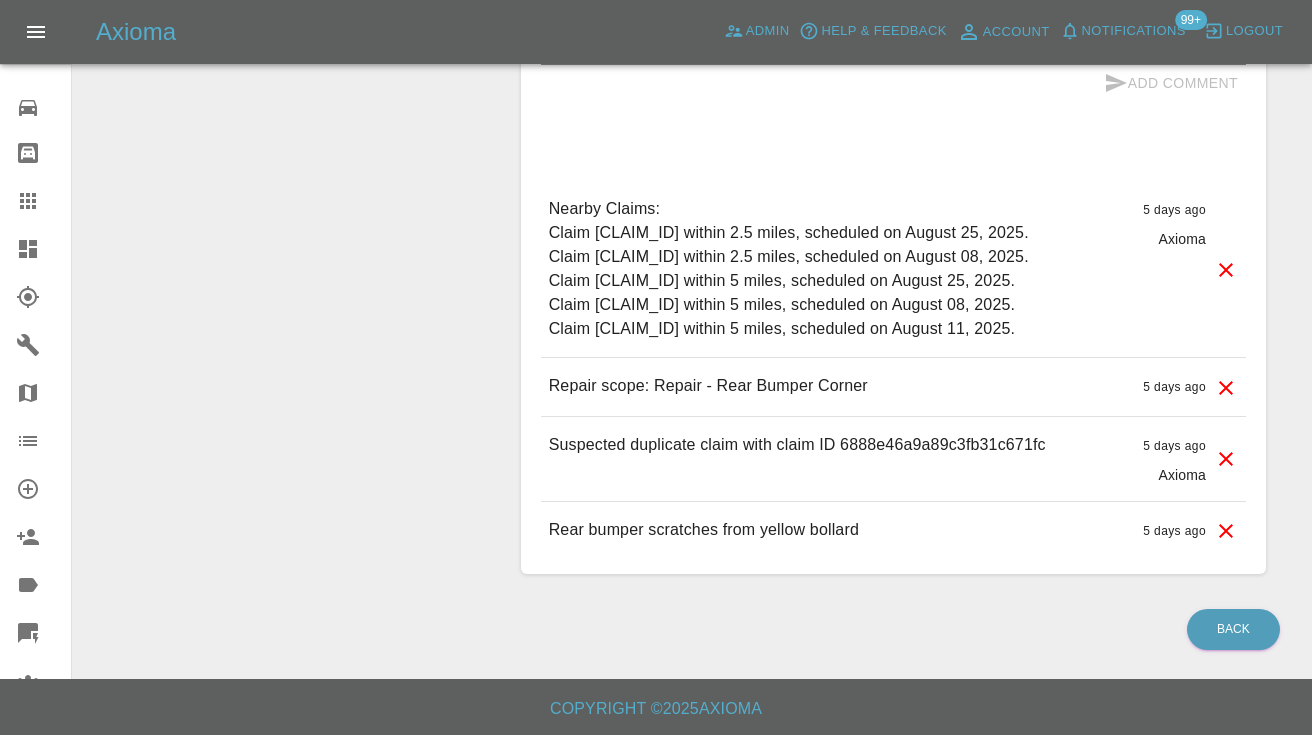 click on "Change Repairer Modify Claim Modify Quote Rollback Submit Payment Archive" at bounding box center [289, -576] 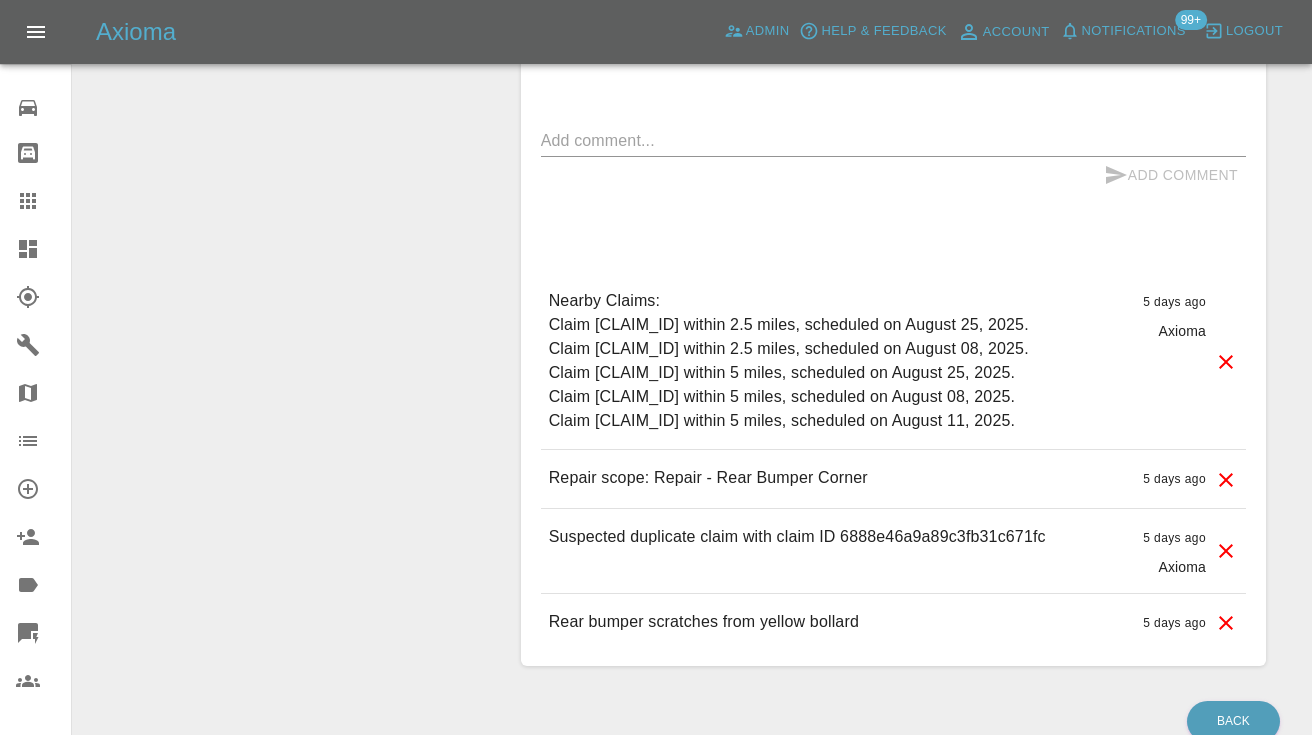 scroll, scrollTop: 1796, scrollLeft: 0, axis: vertical 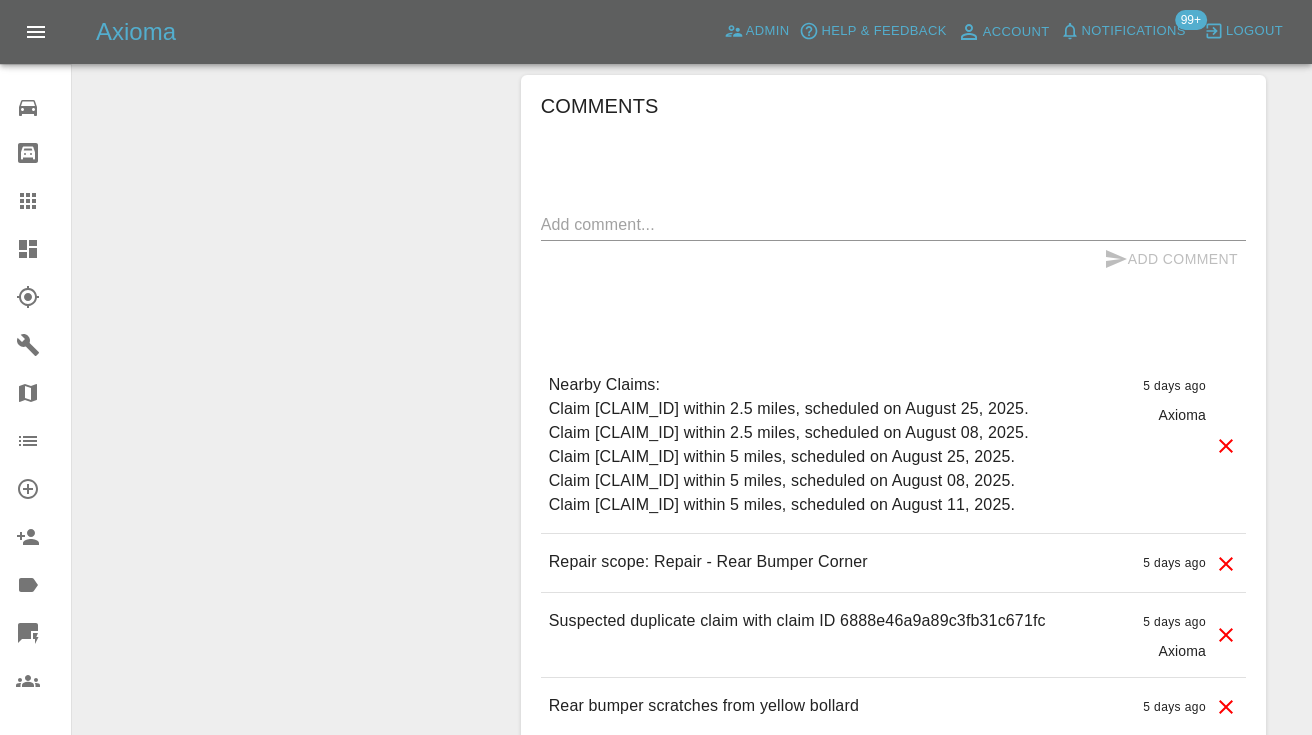 click at bounding box center (893, 224) 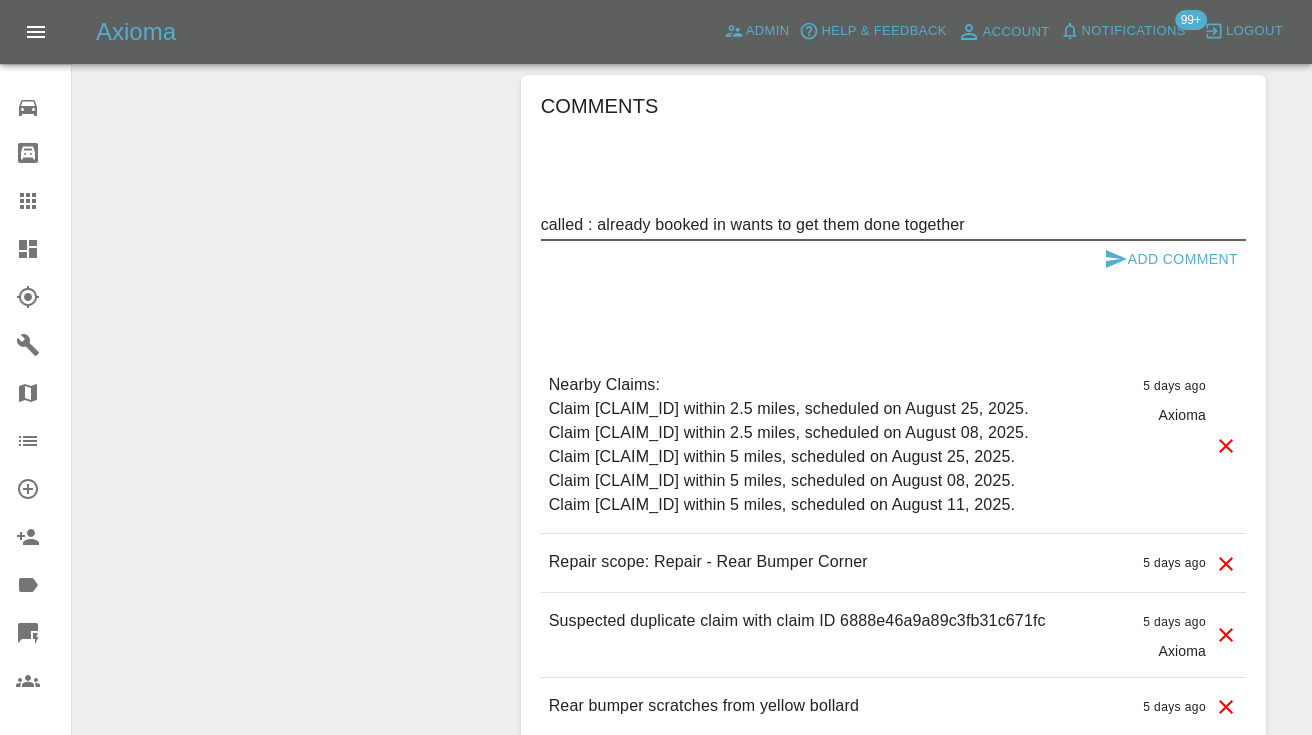 click on "called : already booked in wants to get them done together" at bounding box center [893, 224] 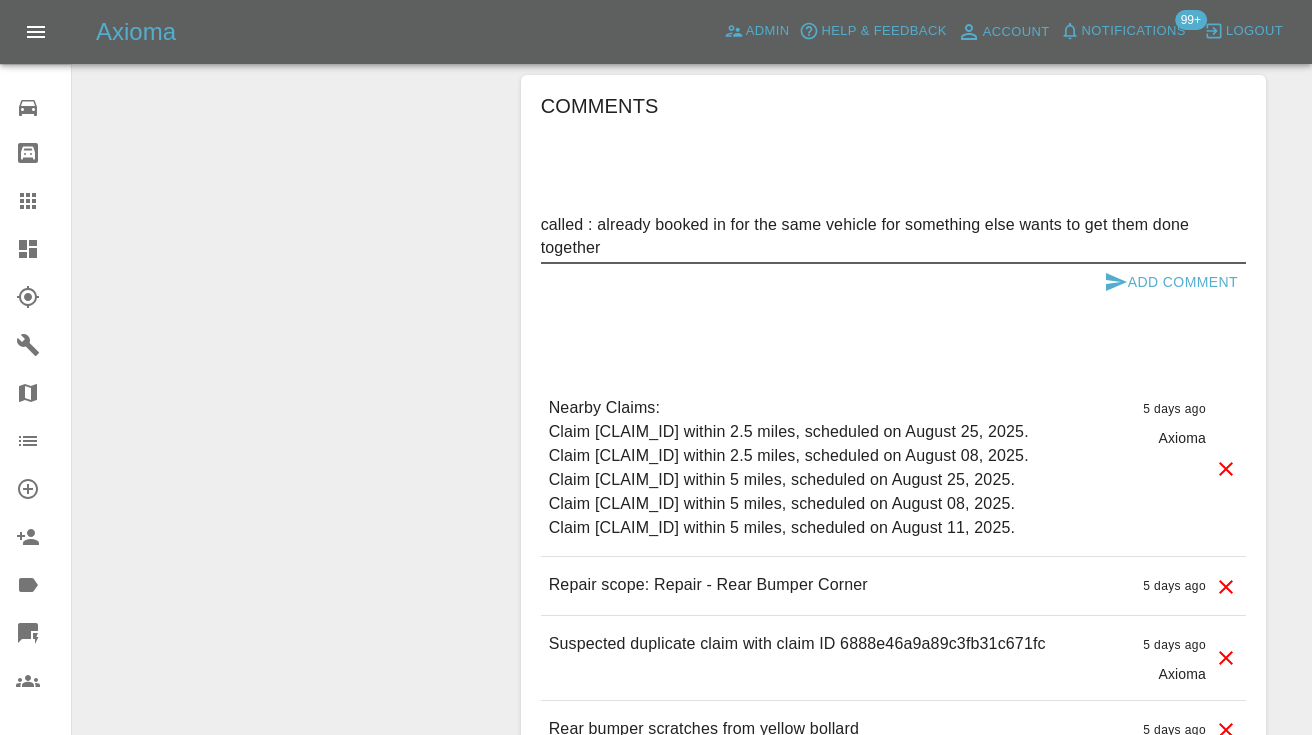 type on "called : already booked in for the same vehicle for something else wants to get them done together" 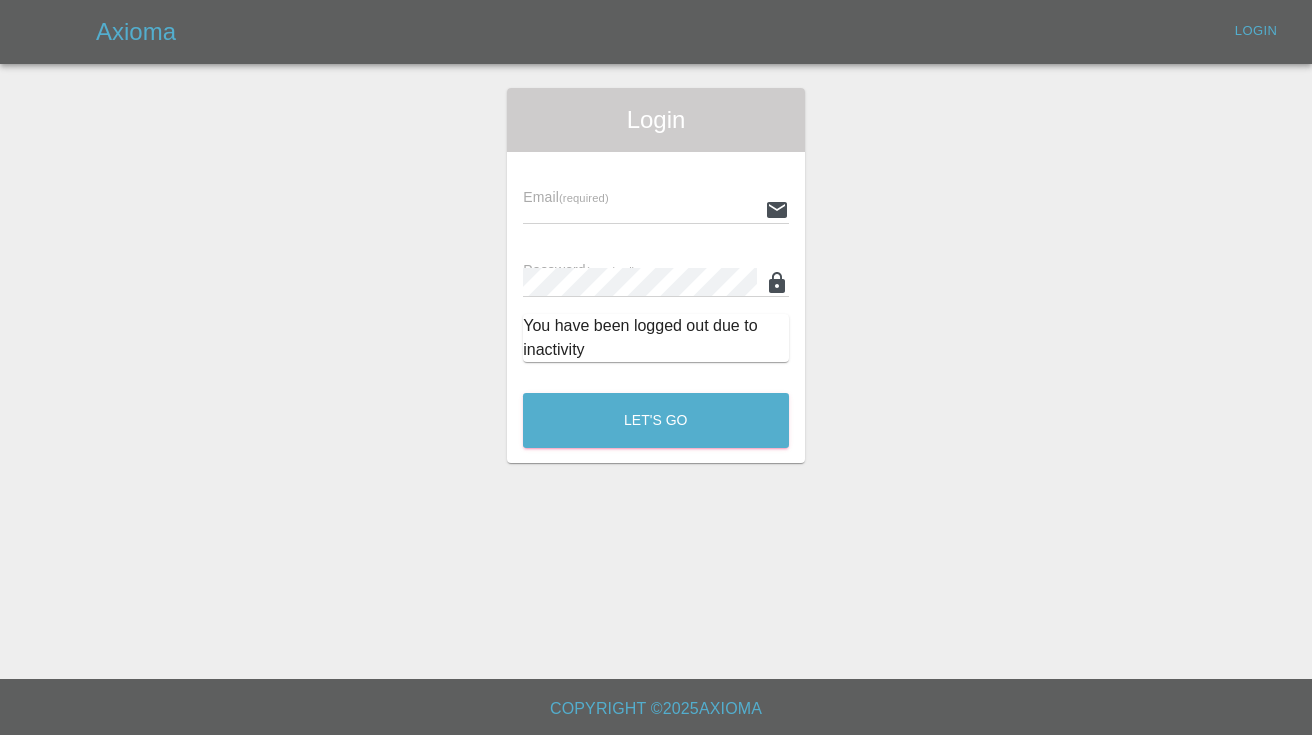 scroll, scrollTop: 0, scrollLeft: 0, axis: both 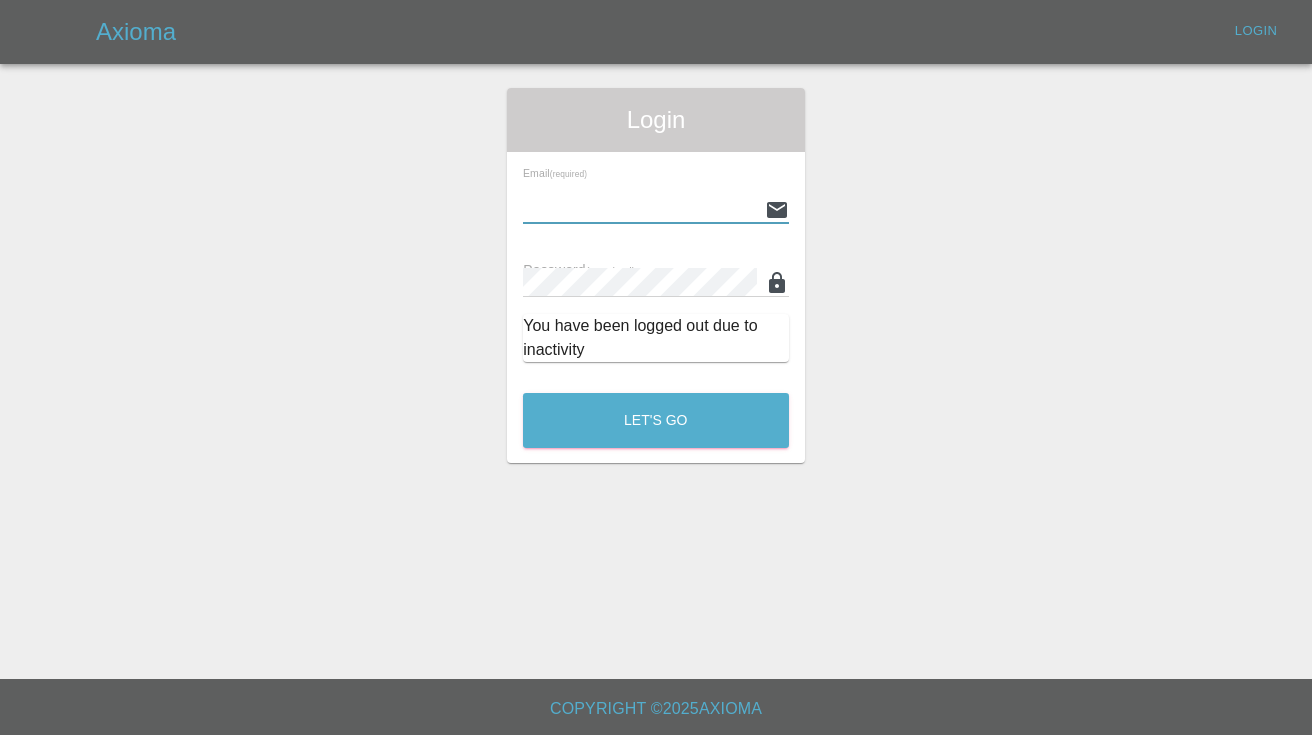 type on "Castrokhonqwana@gmail.com" 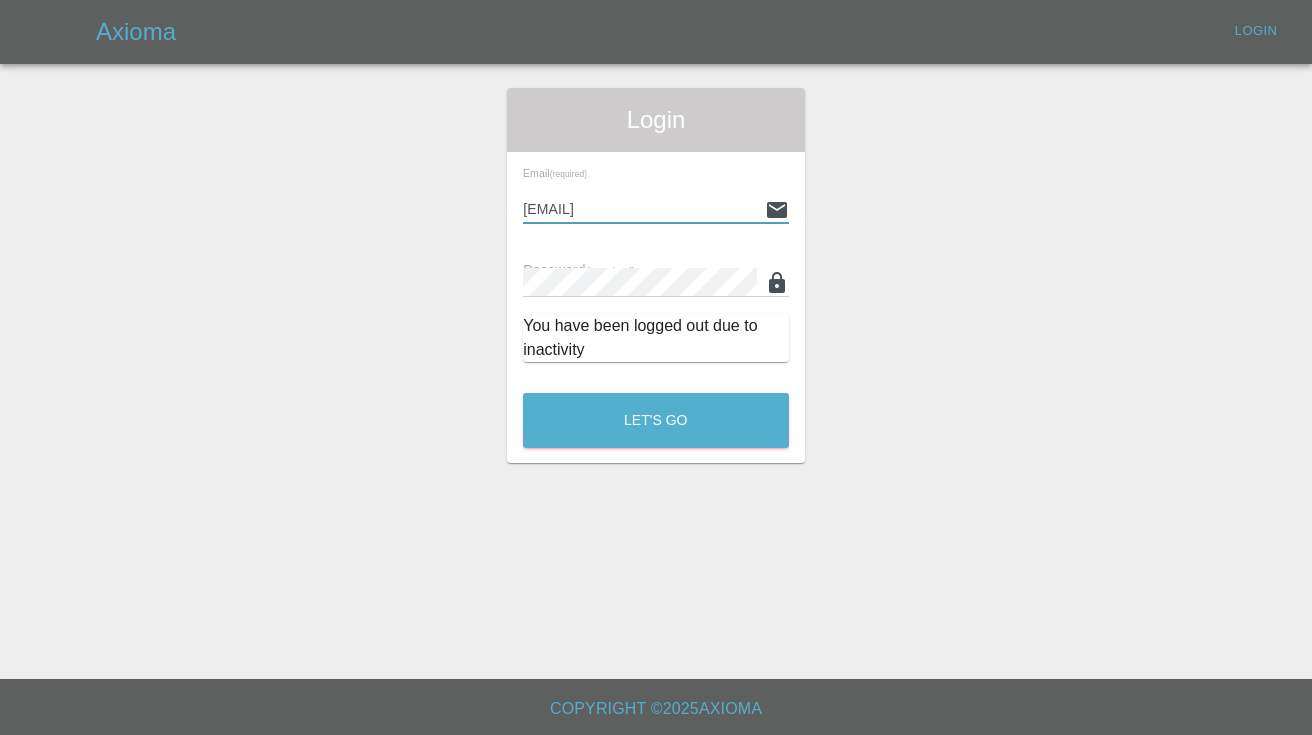 click on "Let's Go" at bounding box center [656, 420] 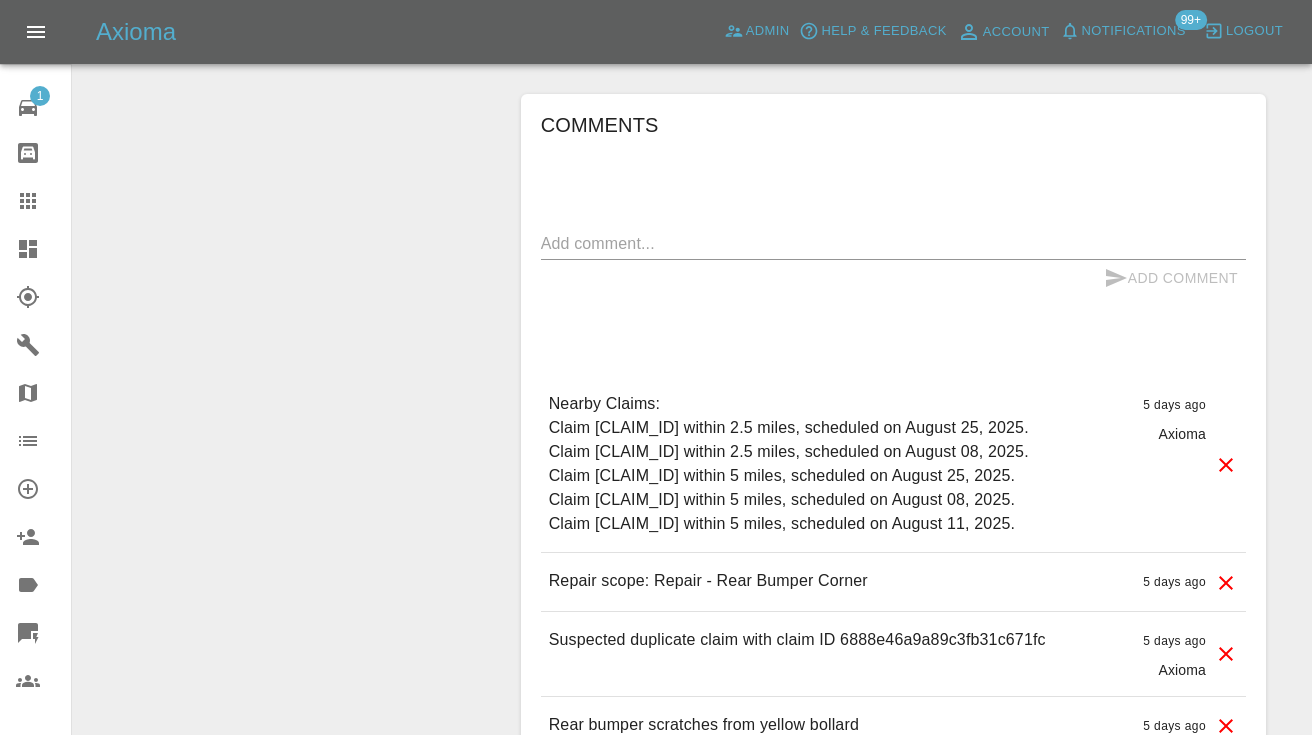scroll, scrollTop: 1785, scrollLeft: 0, axis: vertical 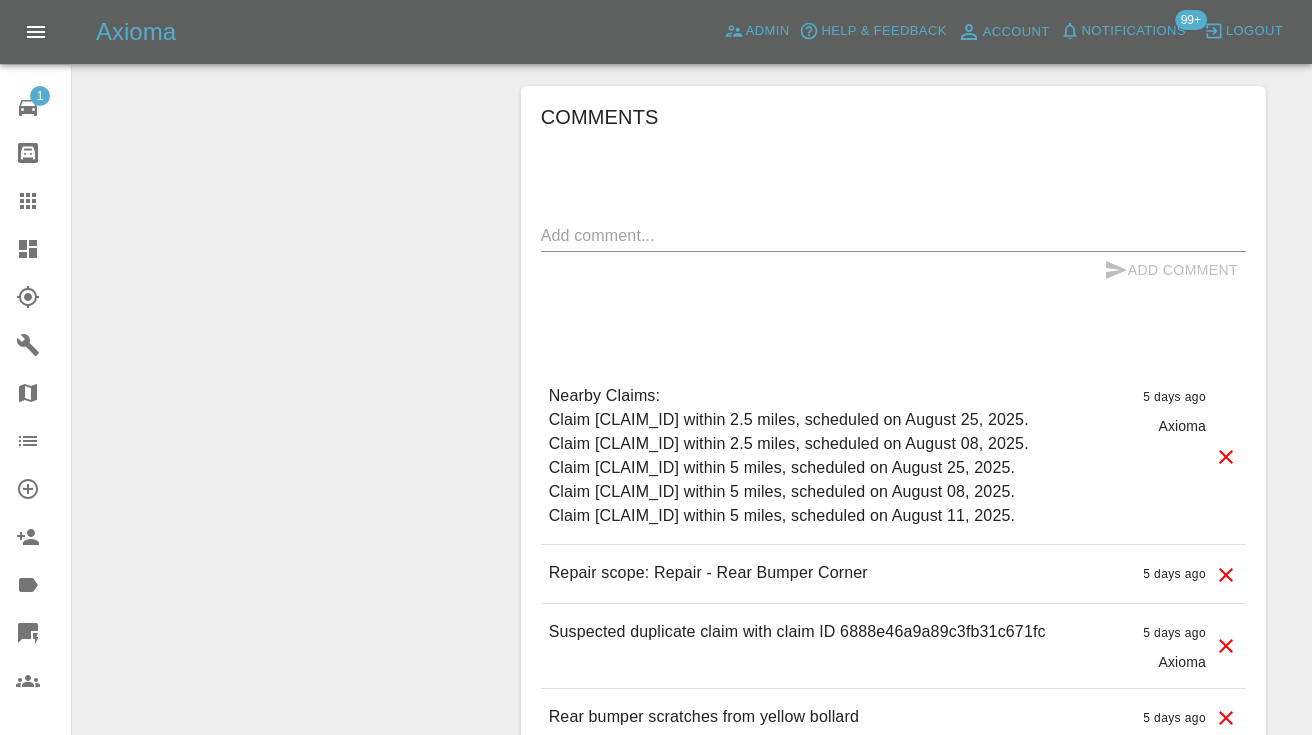 click at bounding box center (893, 235) 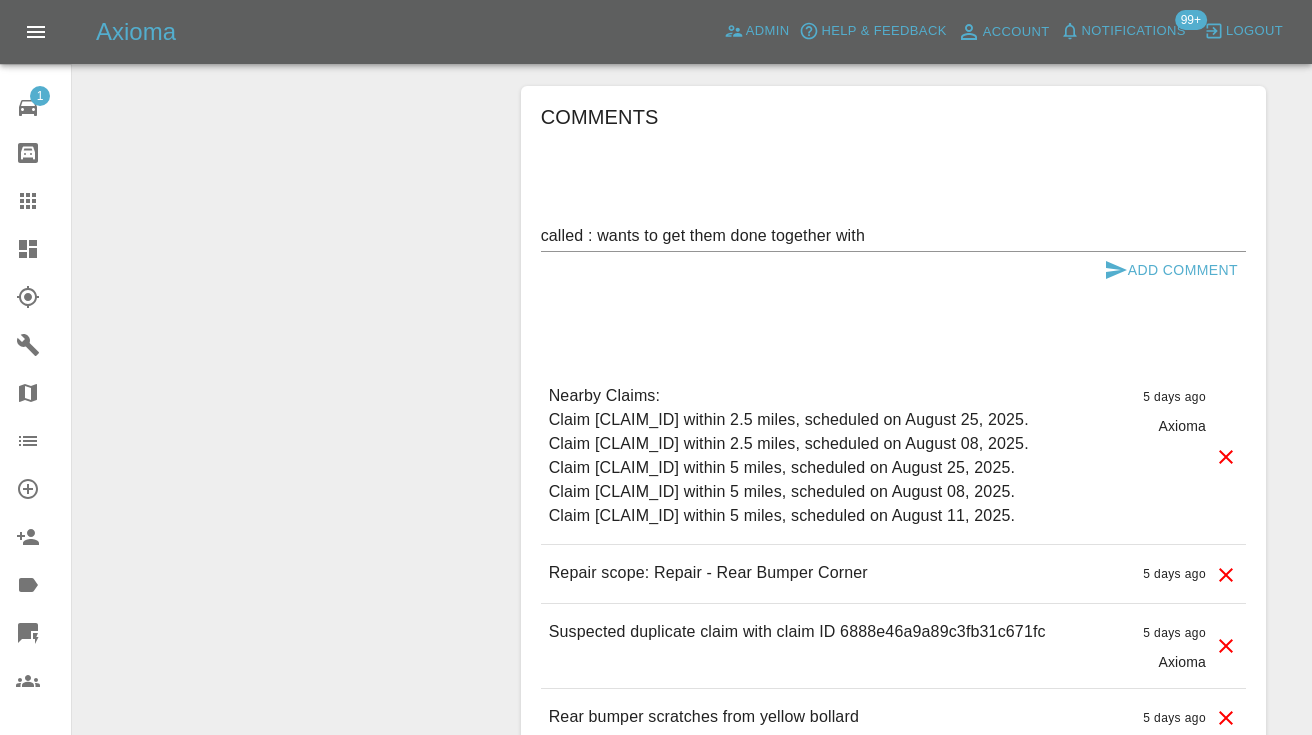 click on "5 days ago Axioma" at bounding box center [1174, 456] 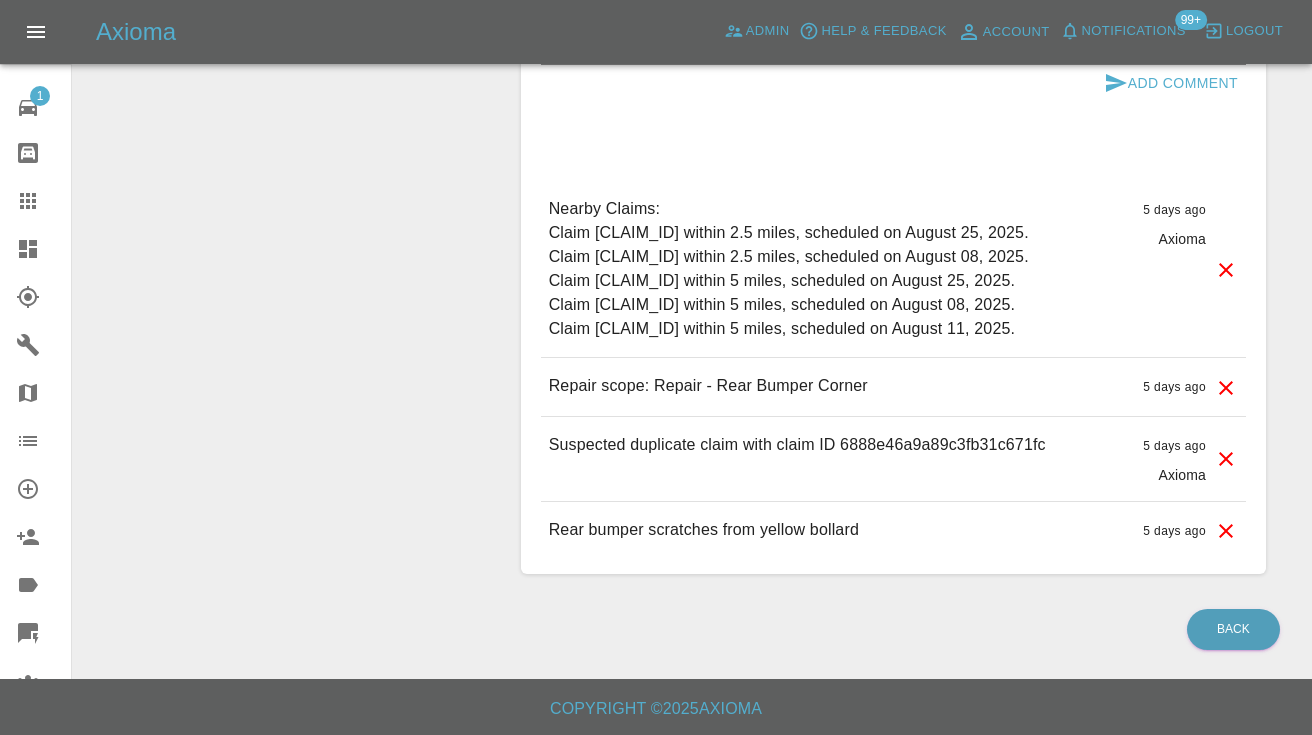 scroll, scrollTop: 2119, scrollLeft: 0, axis: vertical 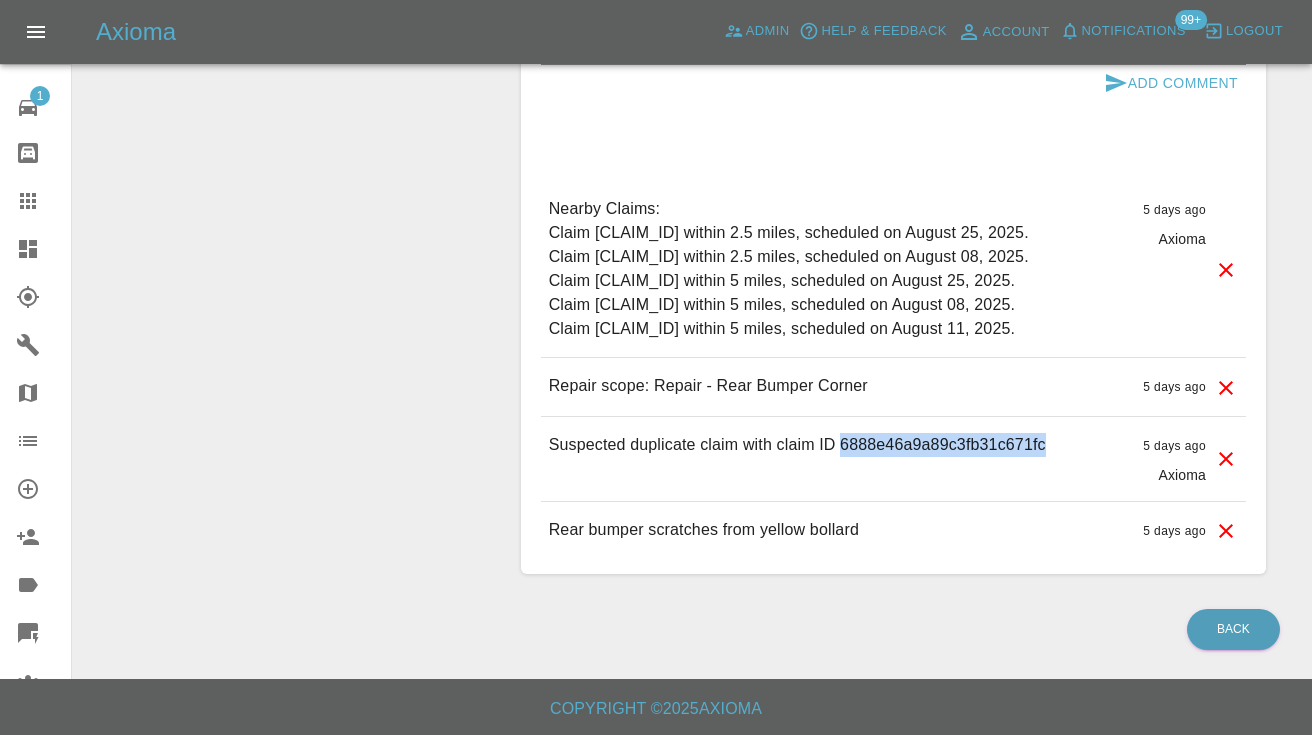 drag, startPoint x: 1056, startPoint y: 478, endPoint x: 842, endPoint y: 478, distance: 214 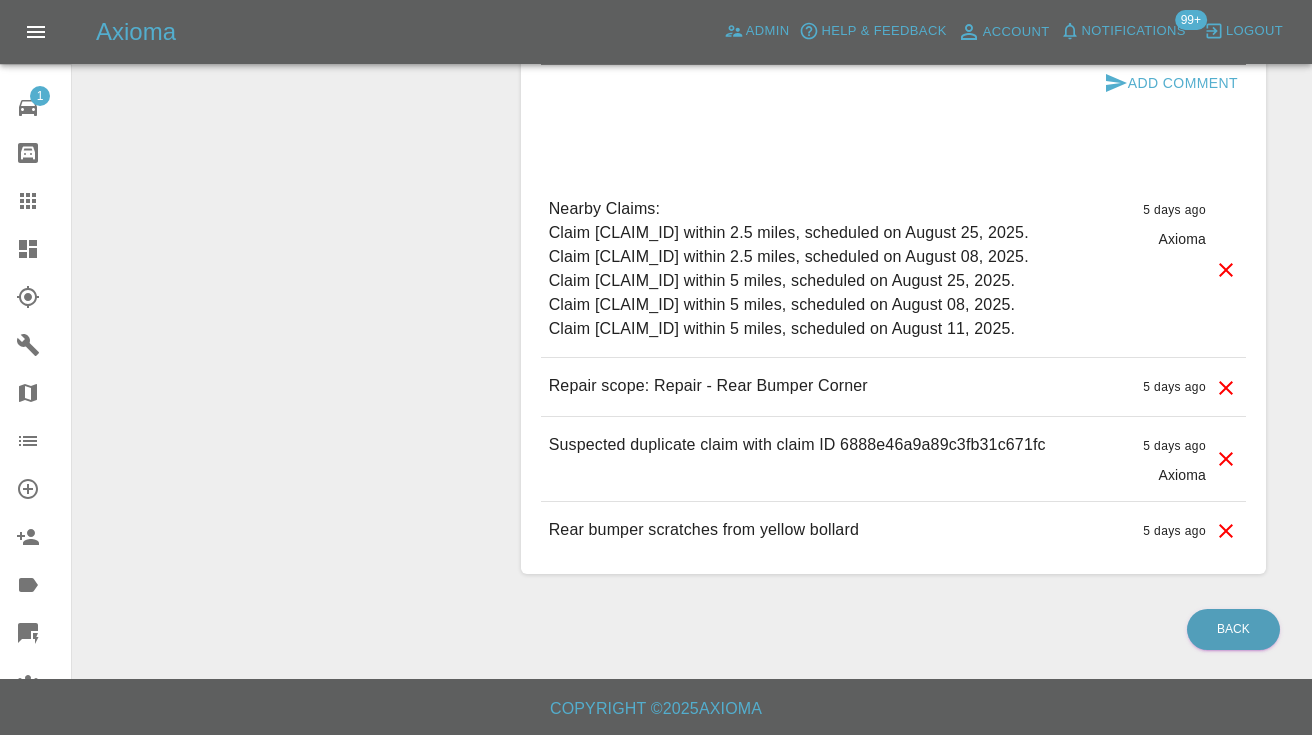 click on "Nearby Claims:
Claim 6888e46a9a89c3fb31c671fc within 2.5 miles, scheduled on August 25, 2025.
Claim 68838f4146264a8087f536ae within 2.5 miles, scheduled on August 08, 2025.
Claim 6888e46a9a89c3fb31c671fc within 5 miles, scheduled on August 25, 2025.
Claim 68838f4146264a8087f536ae within 5 miles, scheduled on August 08, 2025.
Claim 68825ce2083f32f65d852b9c within 5 miles, scheduled on August 11, 2025. 5 days ago Axioma" at bounding box center [893, 269] 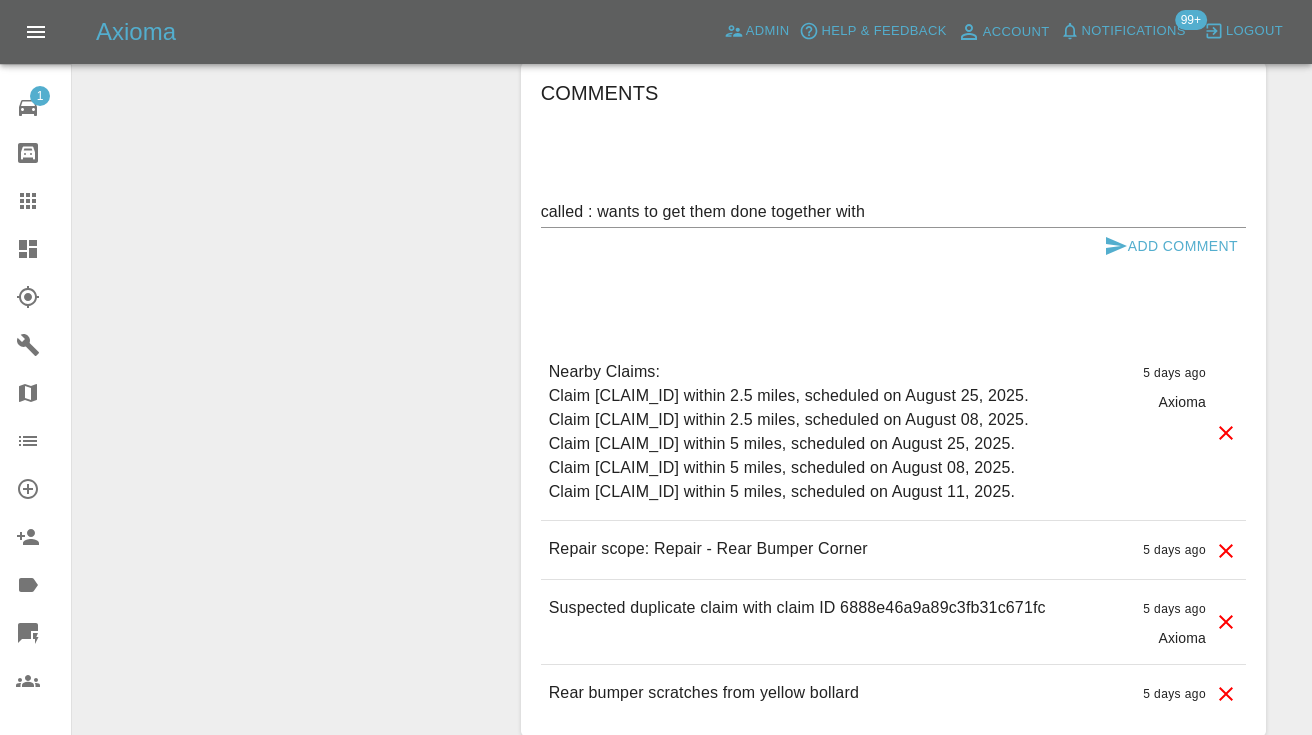 scroll, scrollTop: 1801, scrollLeft: 0, axis: vertical 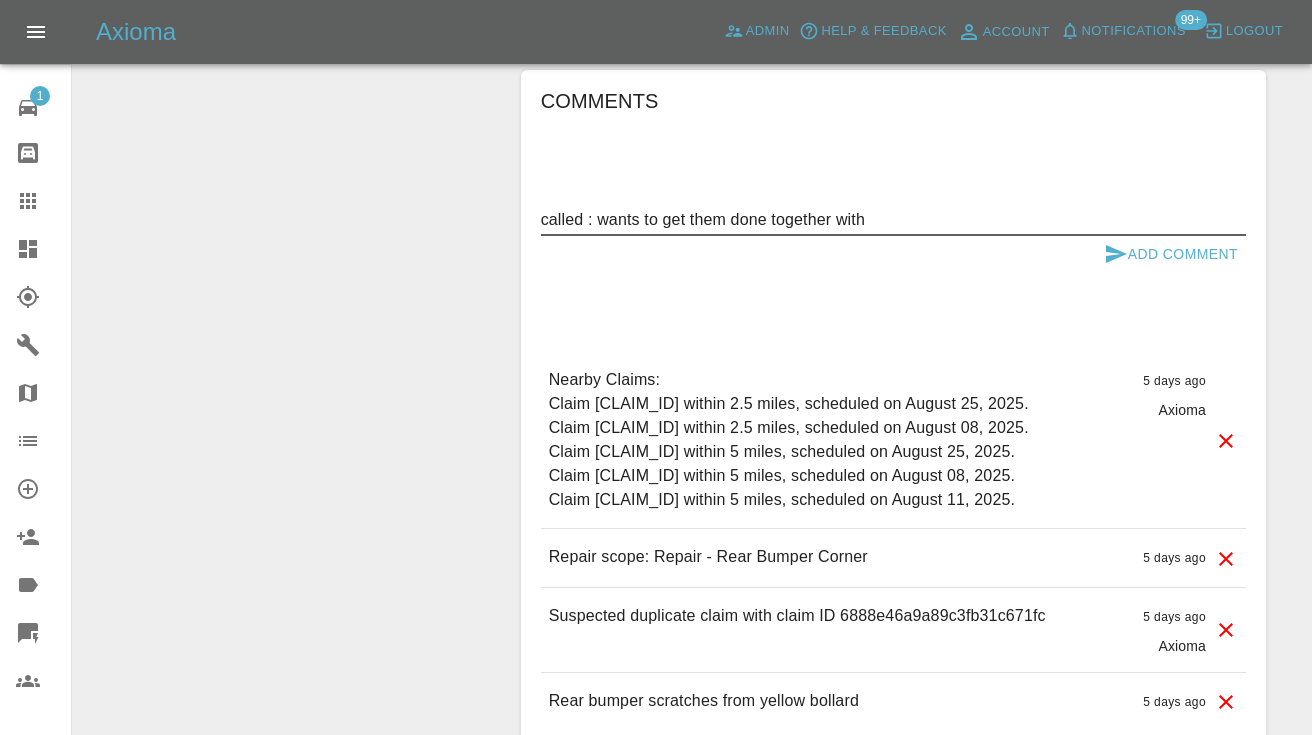 click on "called : wants to get them done together with" at bounding box center (893, 219) 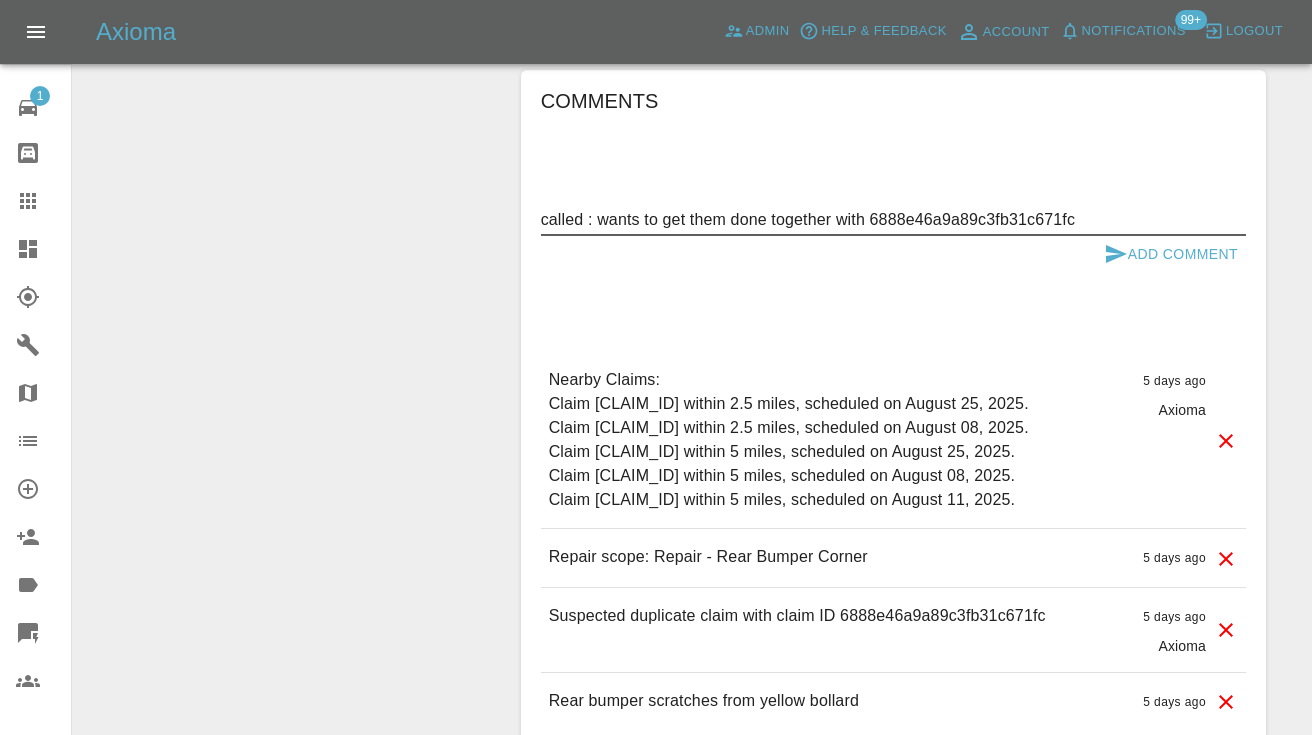 type on "called : wants to get them done together with 6888e46a9a89c3fb31c671fc" 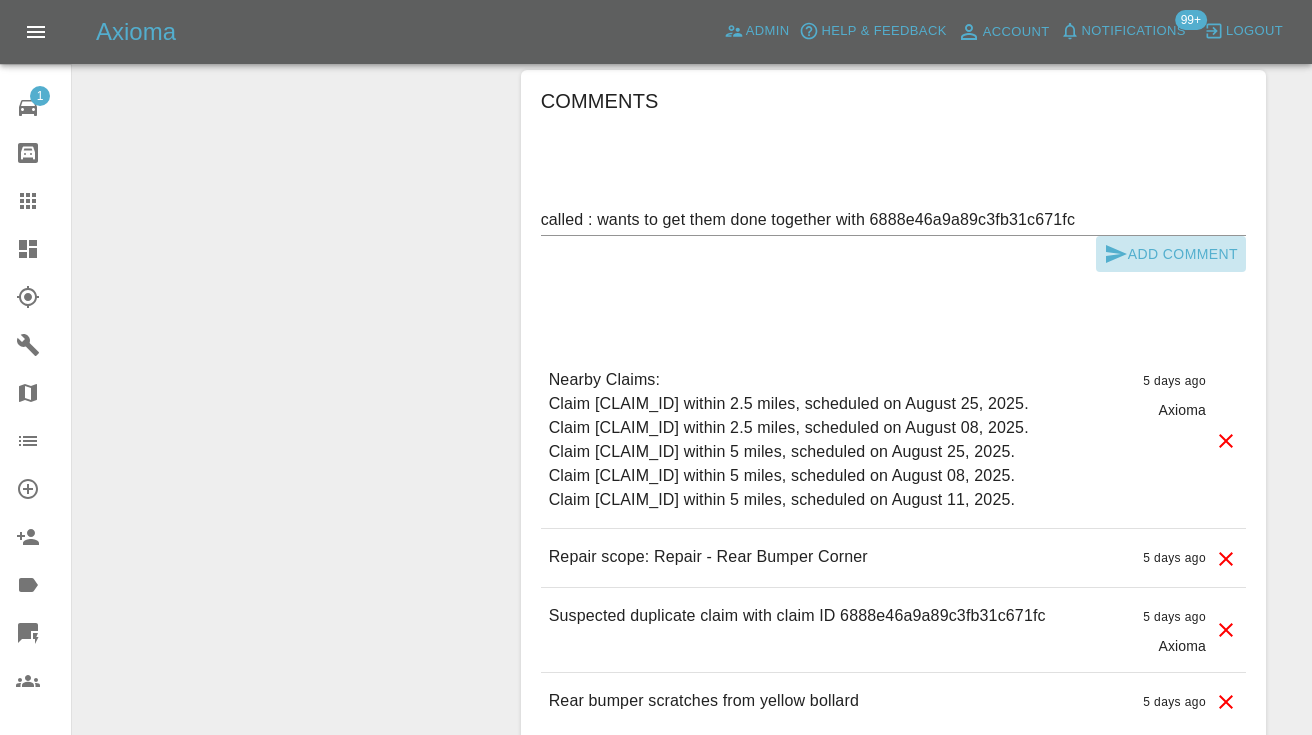 click 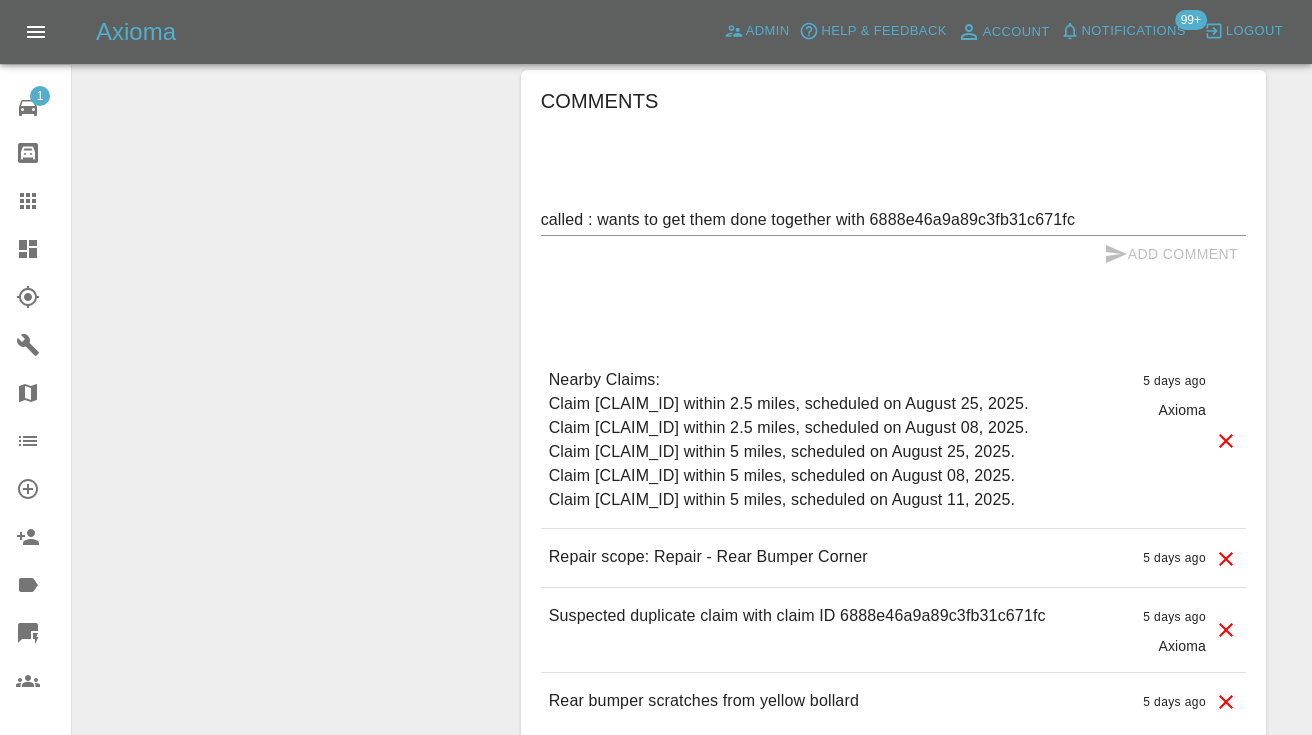 type 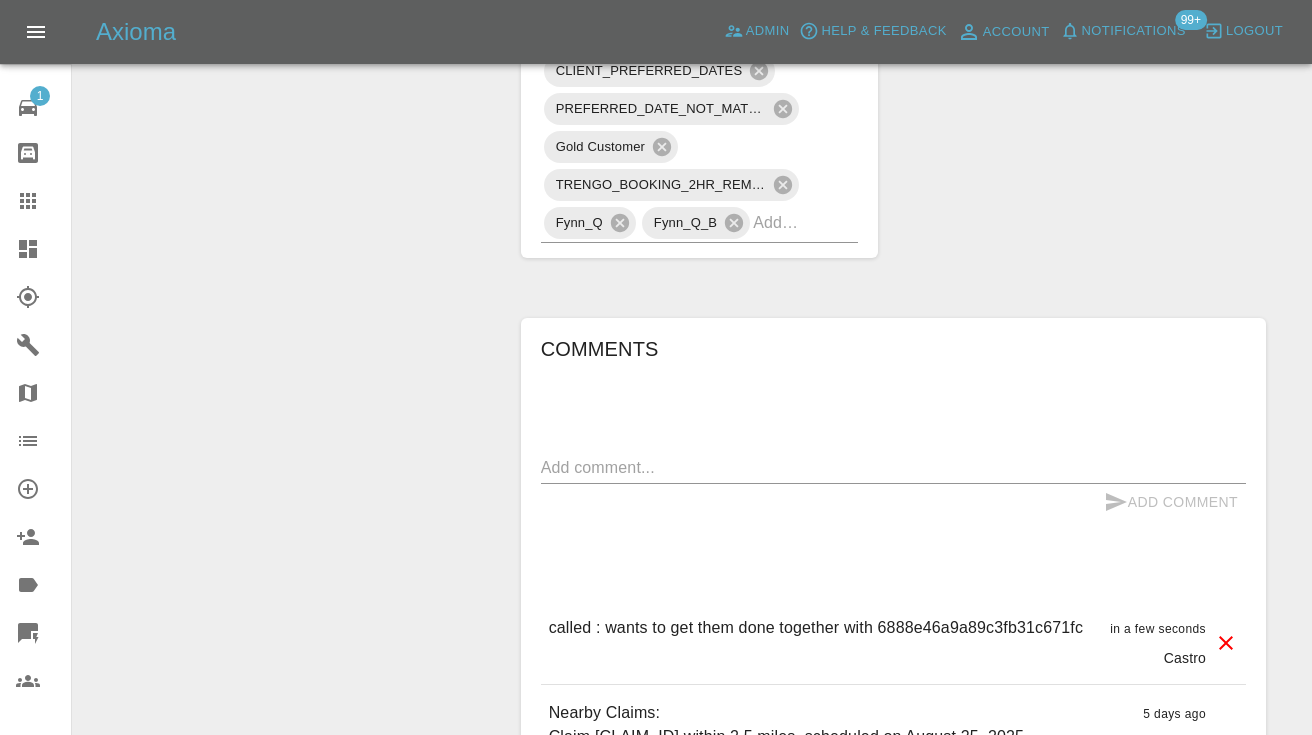 scroll, scrollTop: 1552, scrollLeft: 0, axis: vertical 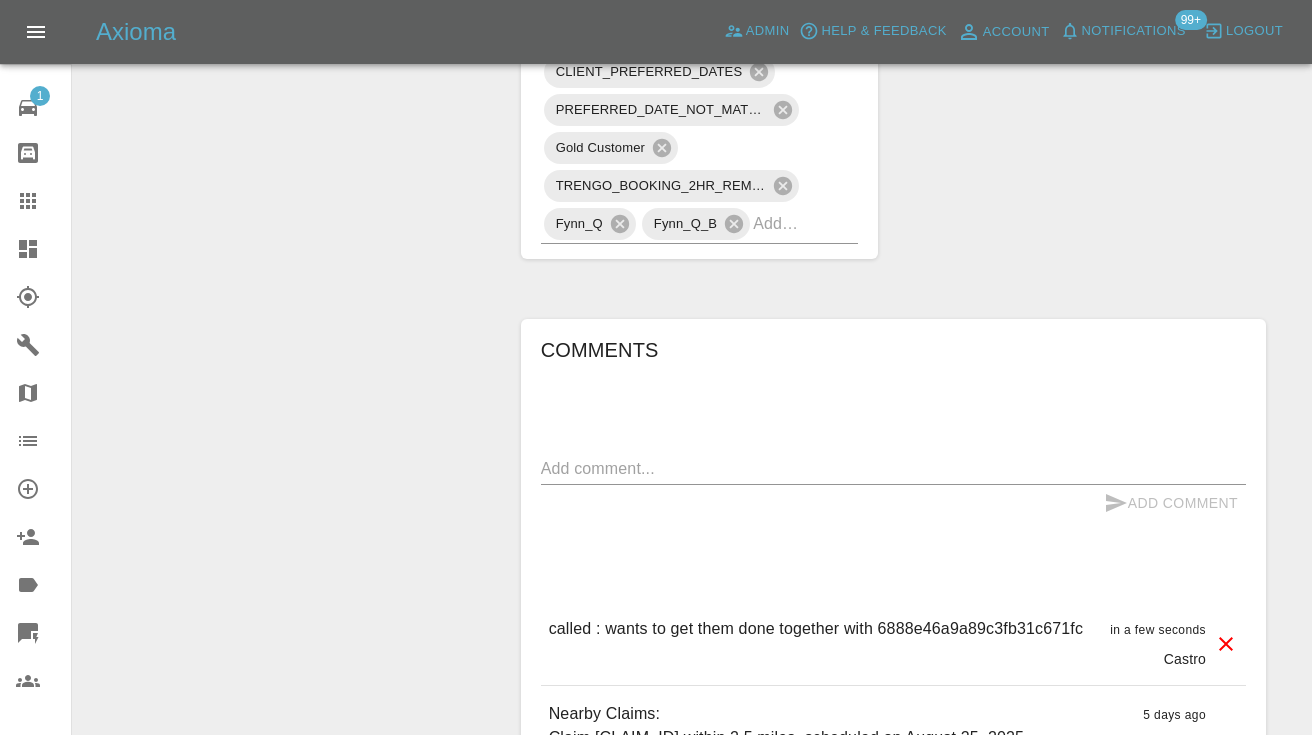 click at bounding box center (777, 223) 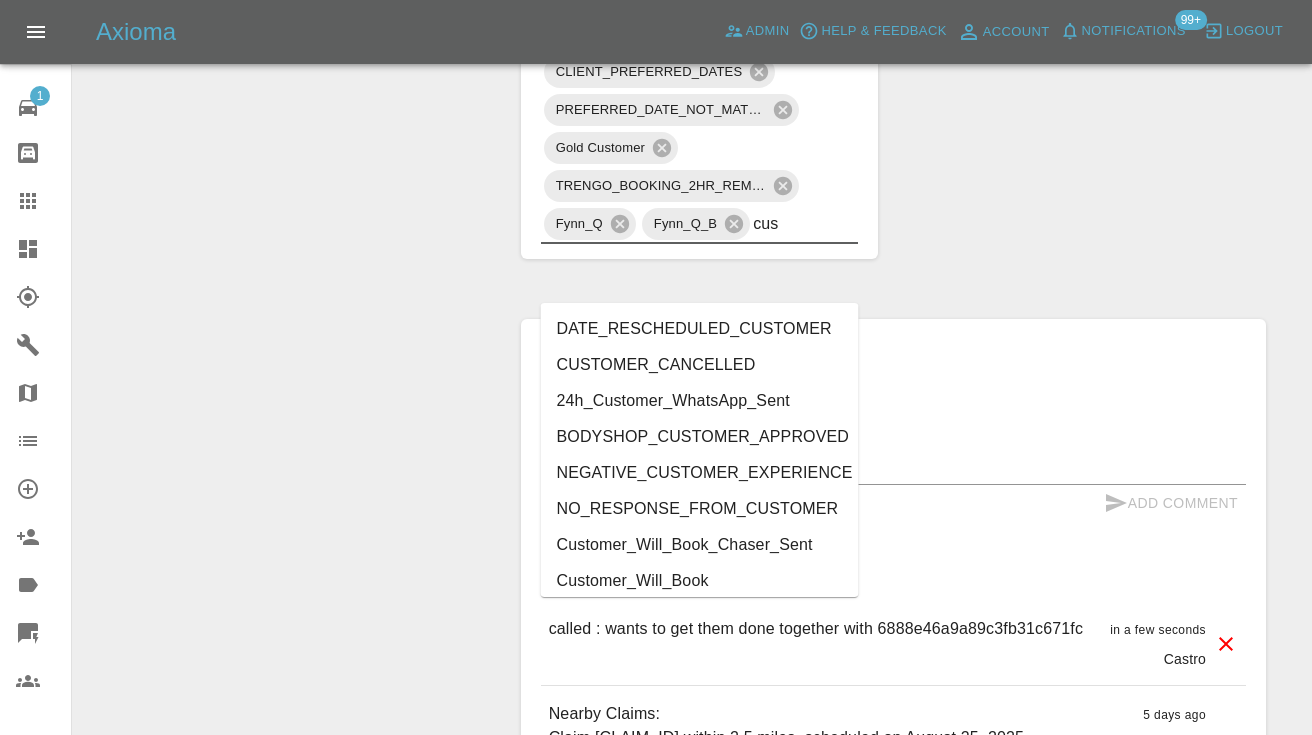 type on "cust" 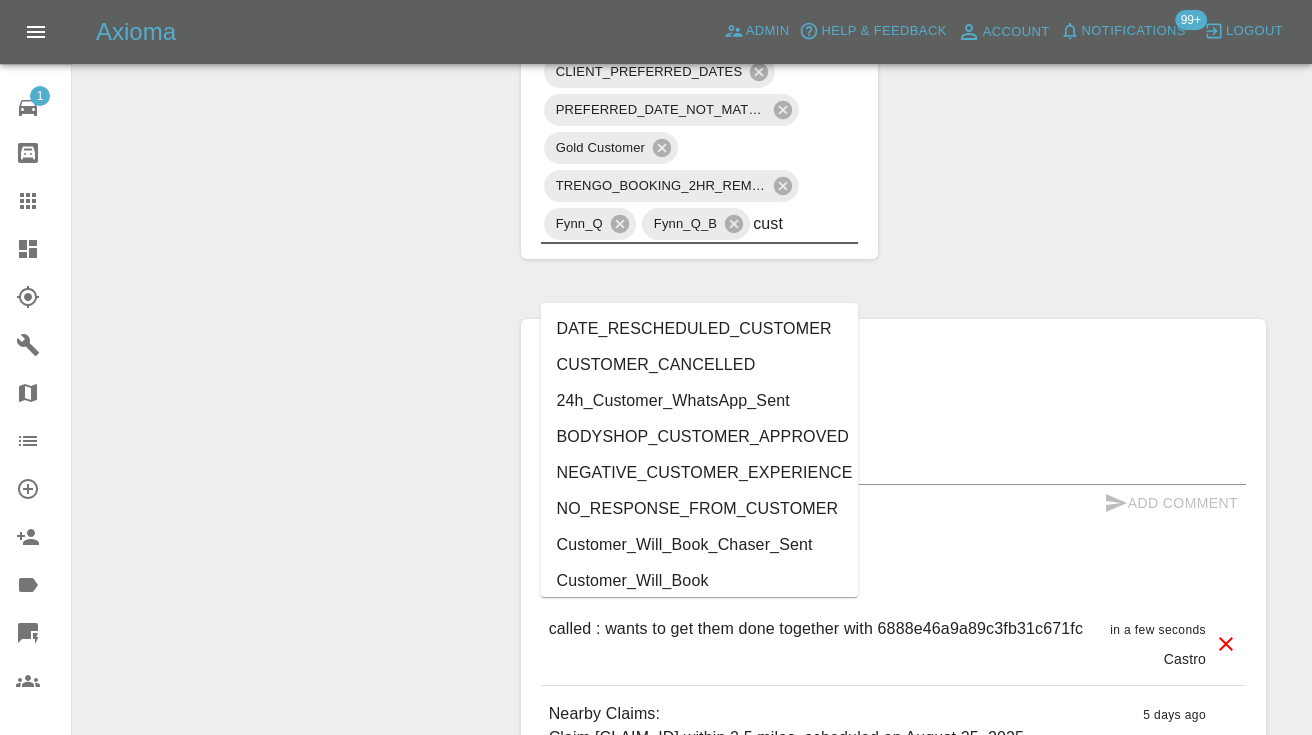 click on "Customer_Will_Book" at bounding box center (700, 581) 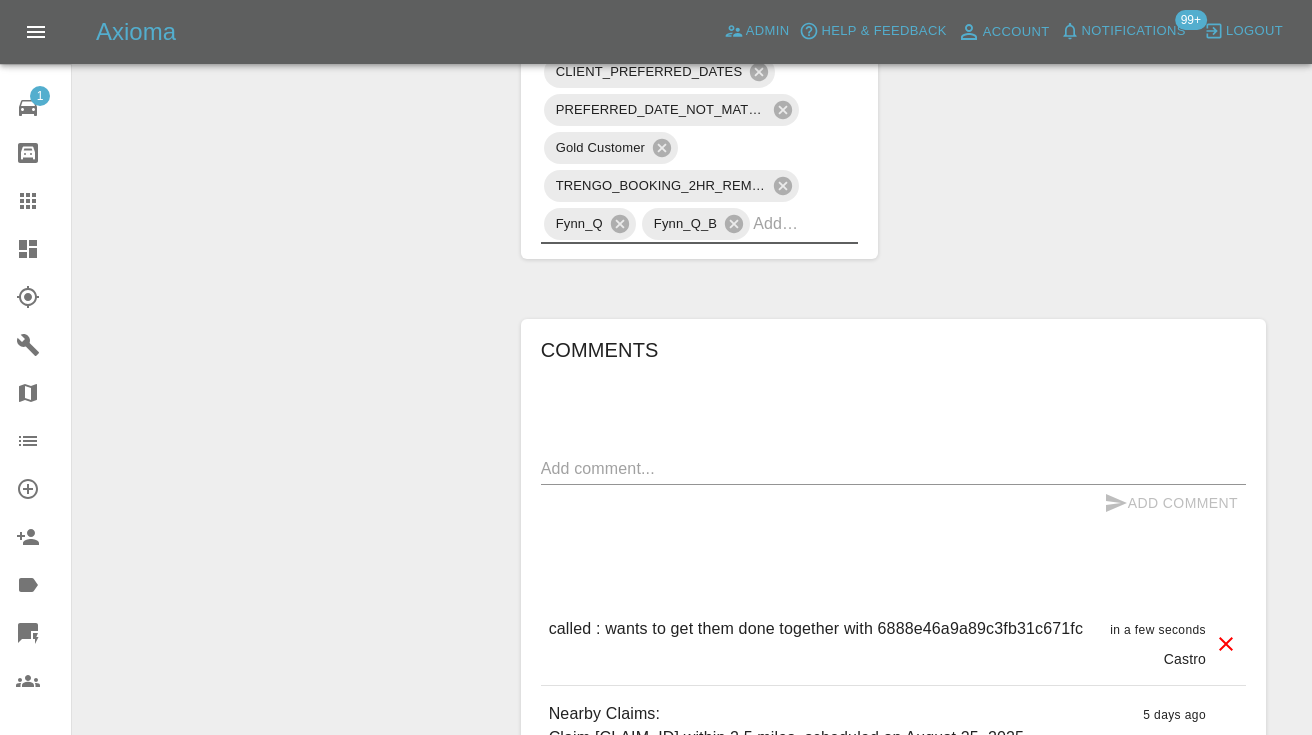 click on "Change Repairer Modify Claim Modify Quote Rollback Submit Payment Archive" at bounding box center [289, -114] 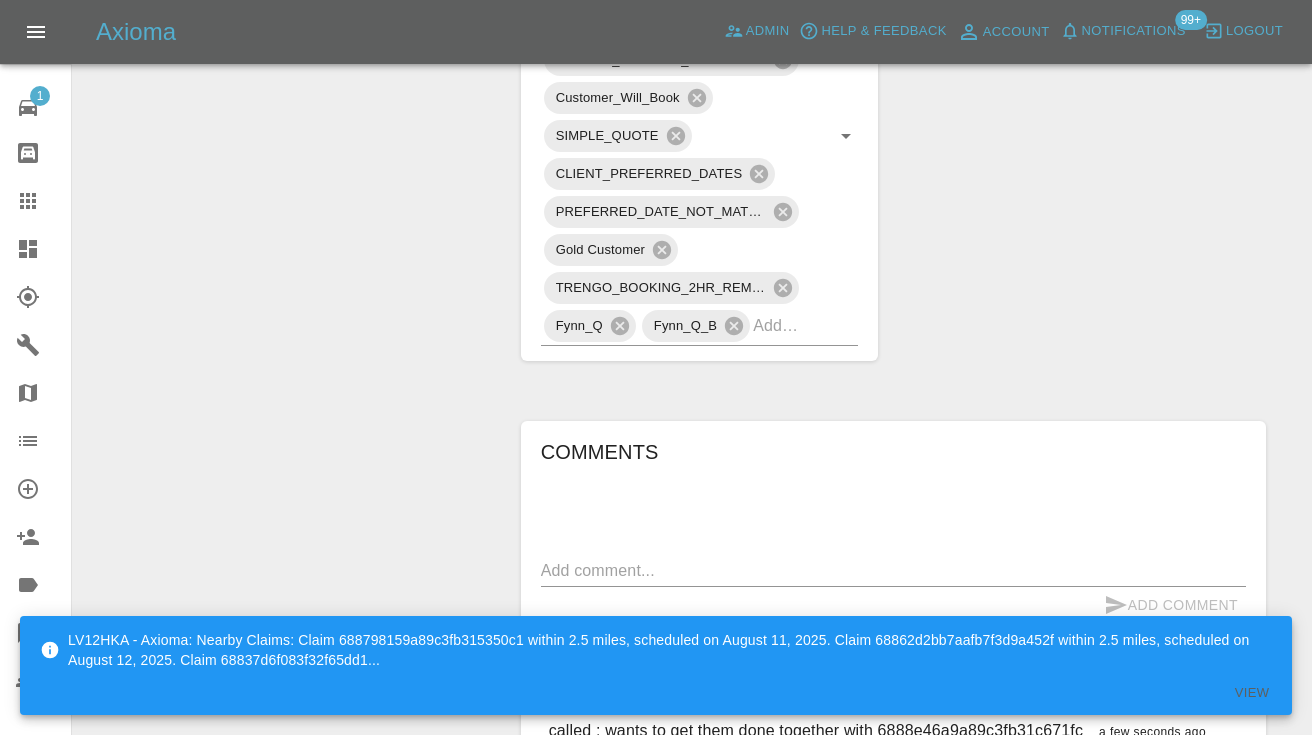 scroll, scrollTop: 1491, scrollLeft: 0, axis: vertical 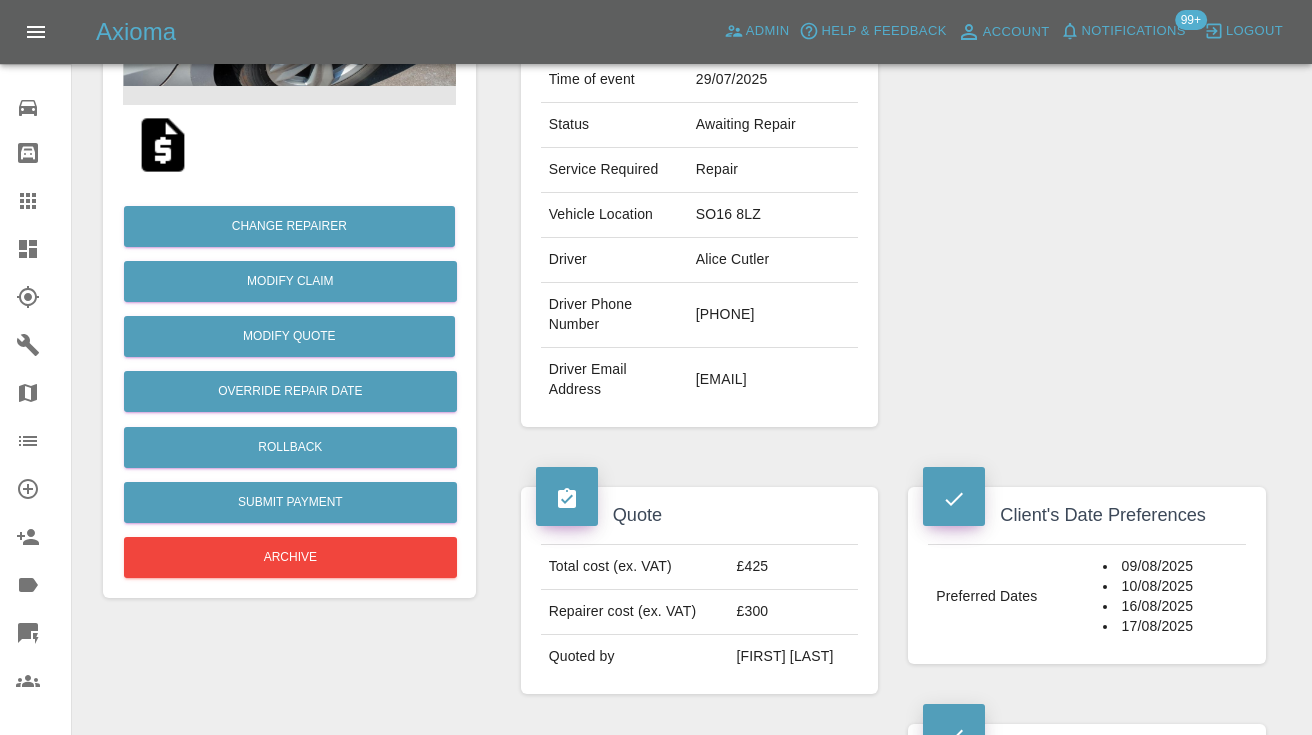click on "[EMAIL]" at bounding box center [773, 380] 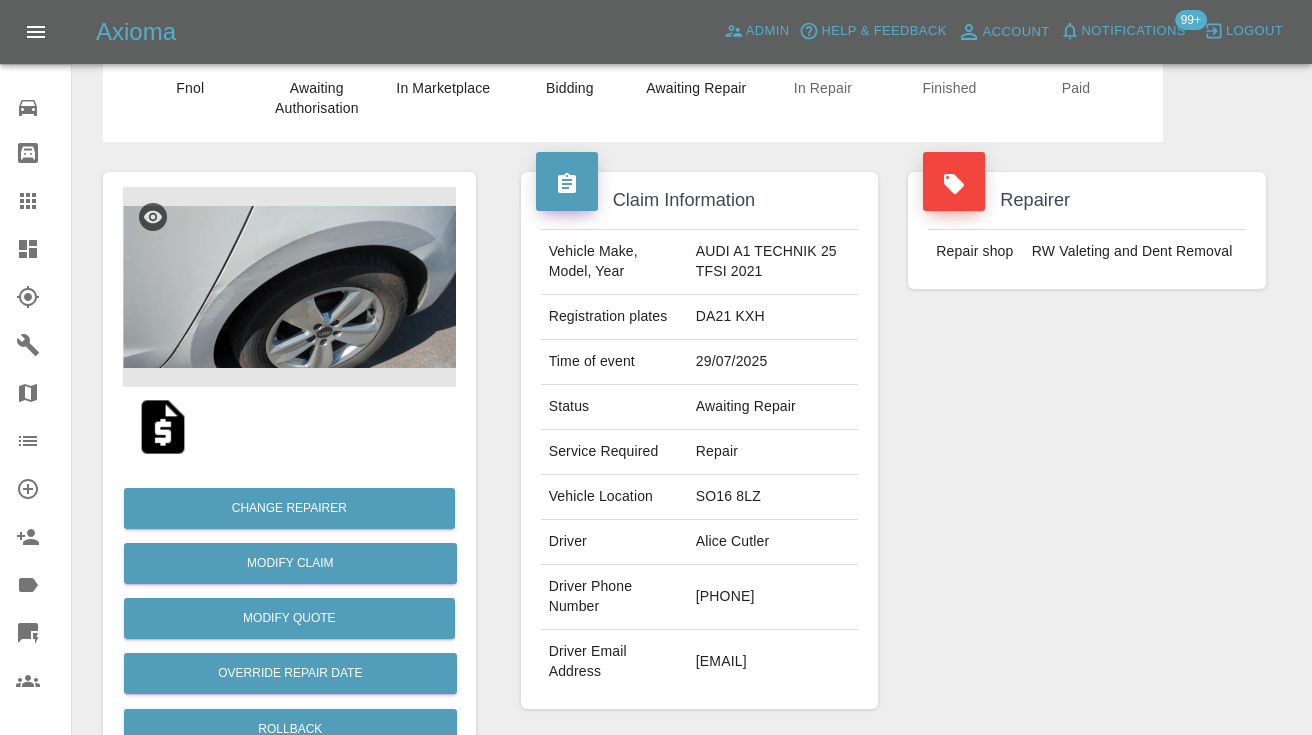 scroll, scrollTop: 63, scrollLeft: 0, axis: vertical 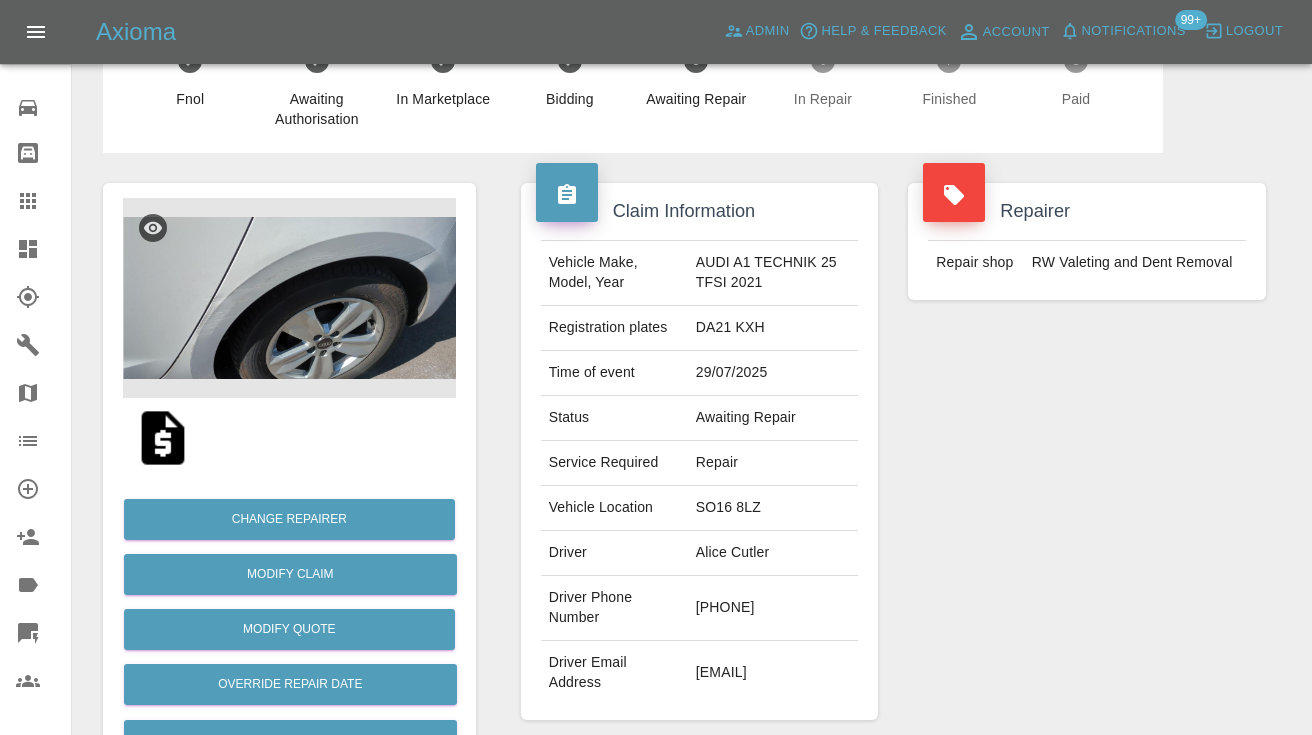 click on "Repairer Repair shop RW Valeting and Dent Removal" at bounding box center [1087, 451] 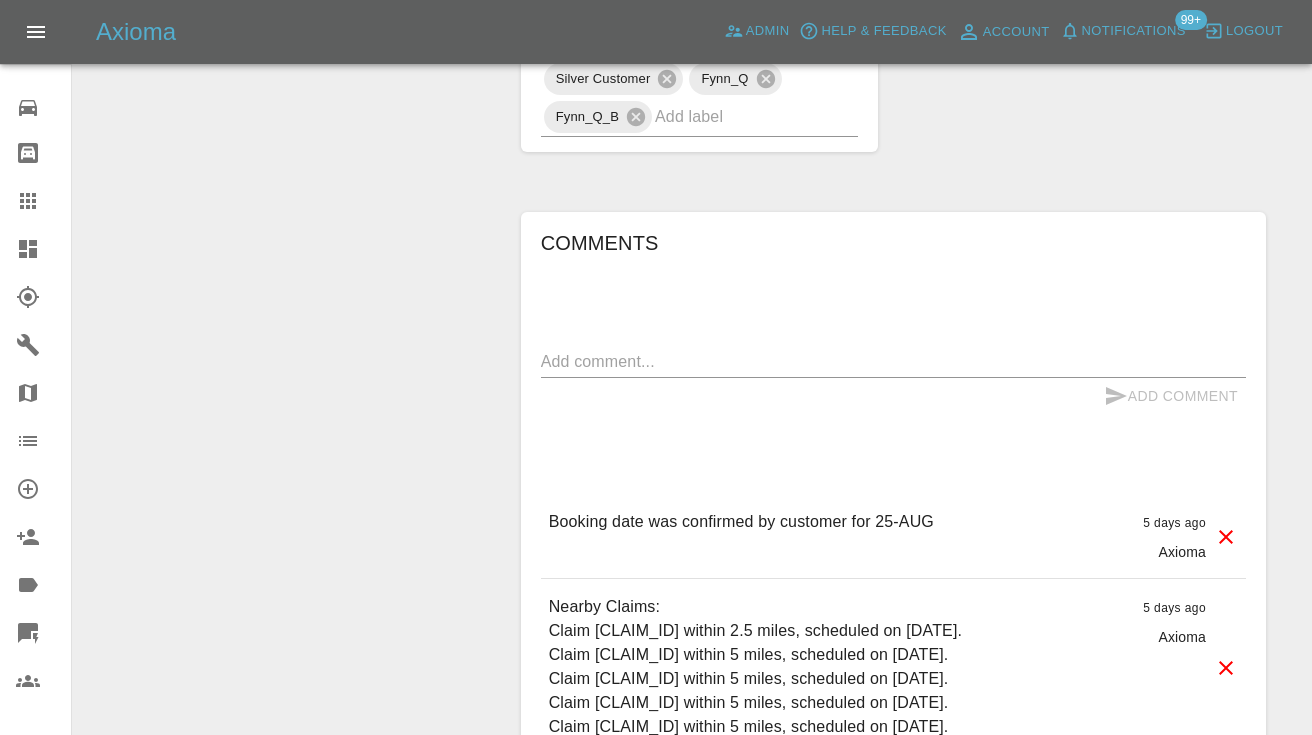 scroll, scrollTop: 1614, scrollLeft: 0, axis: vertical 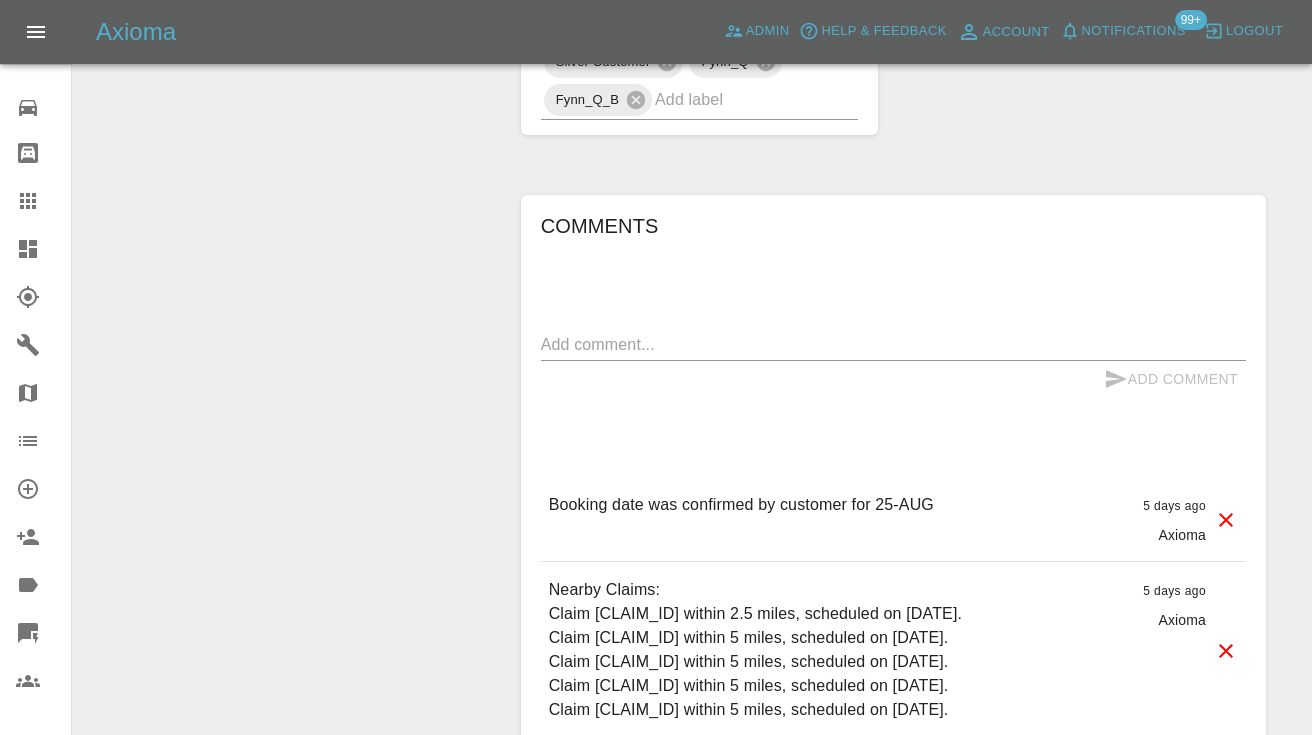 click at bounding box center [44, 201] 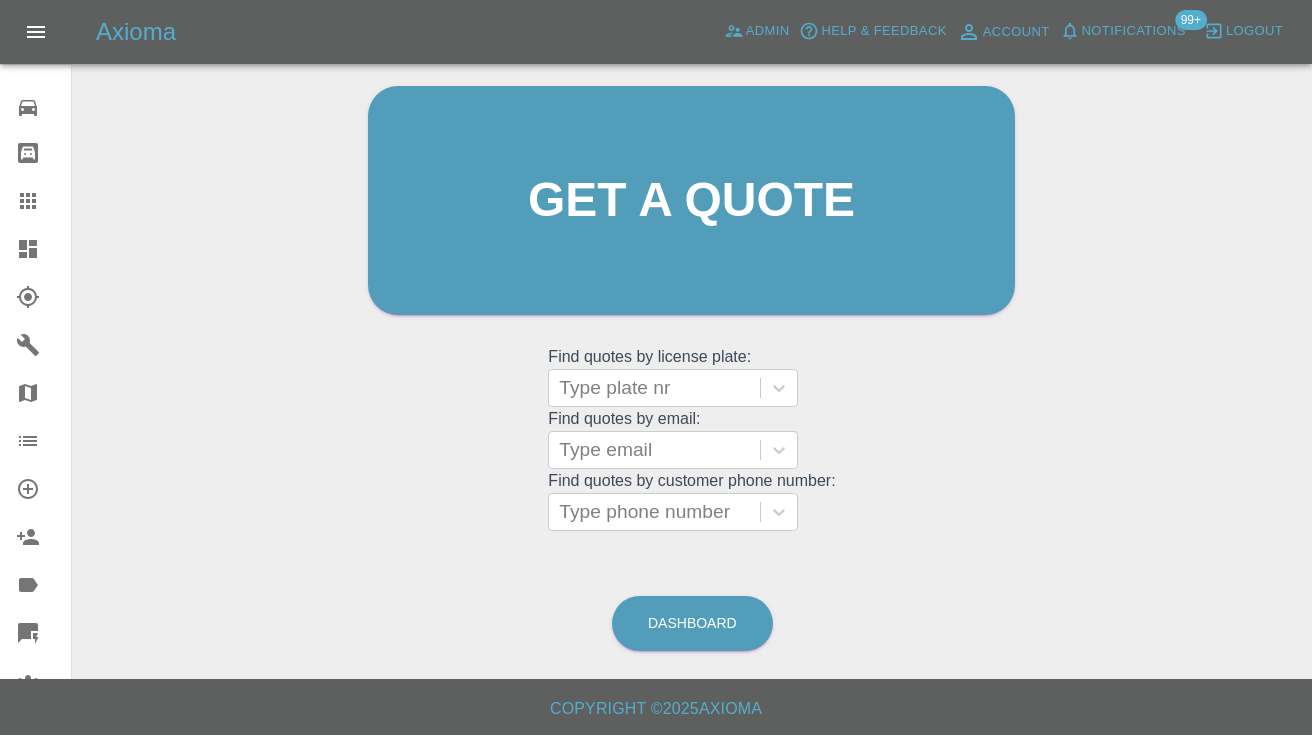 scroll, scrollTop: 200, scrollLeft: 0, axis: vertical 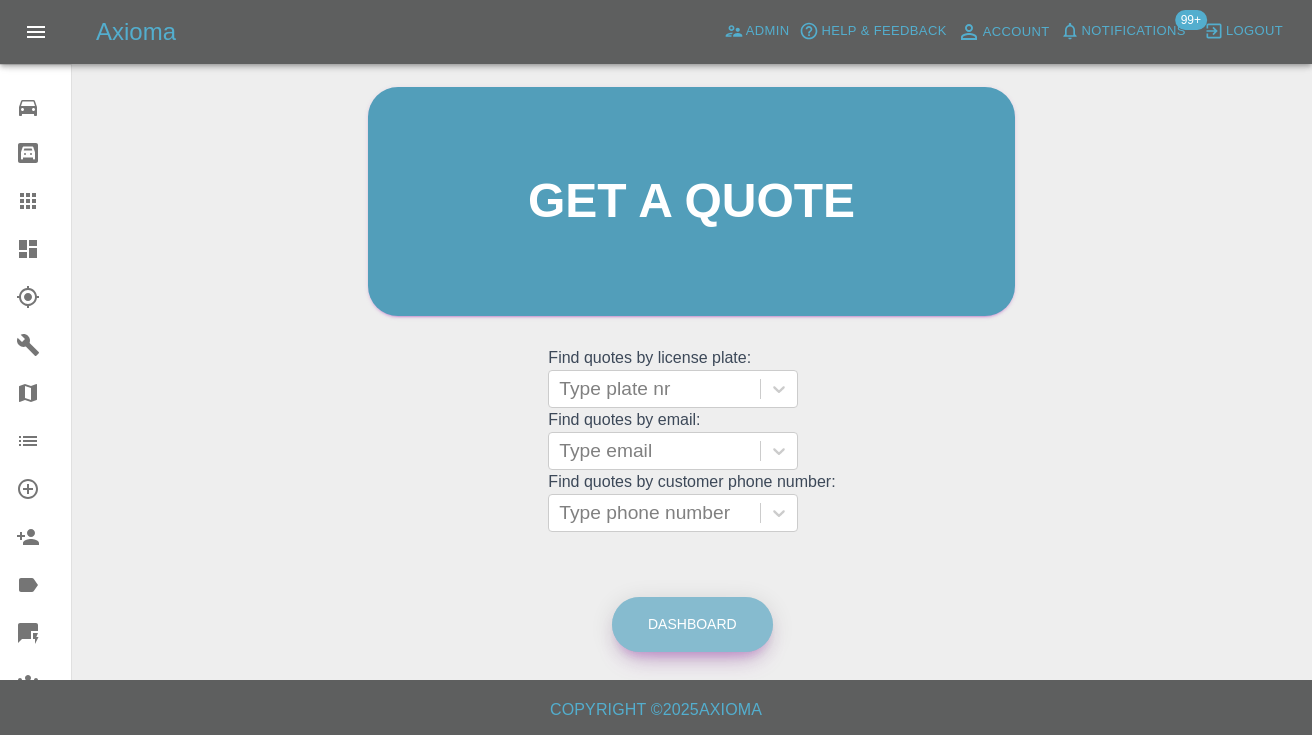 click on "Dashboard" at bounding box center [692, 624] 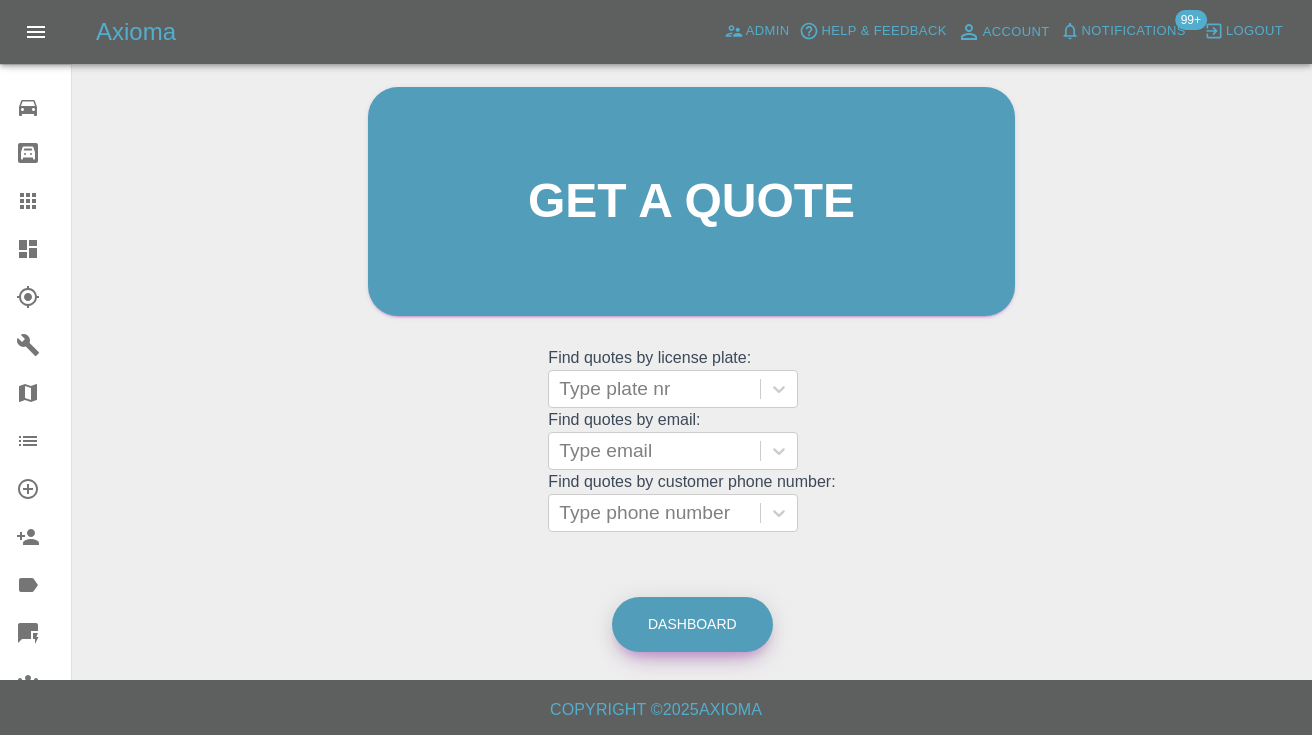 scroll, scrollTop: 0, scrollLeft: 0, axis: both 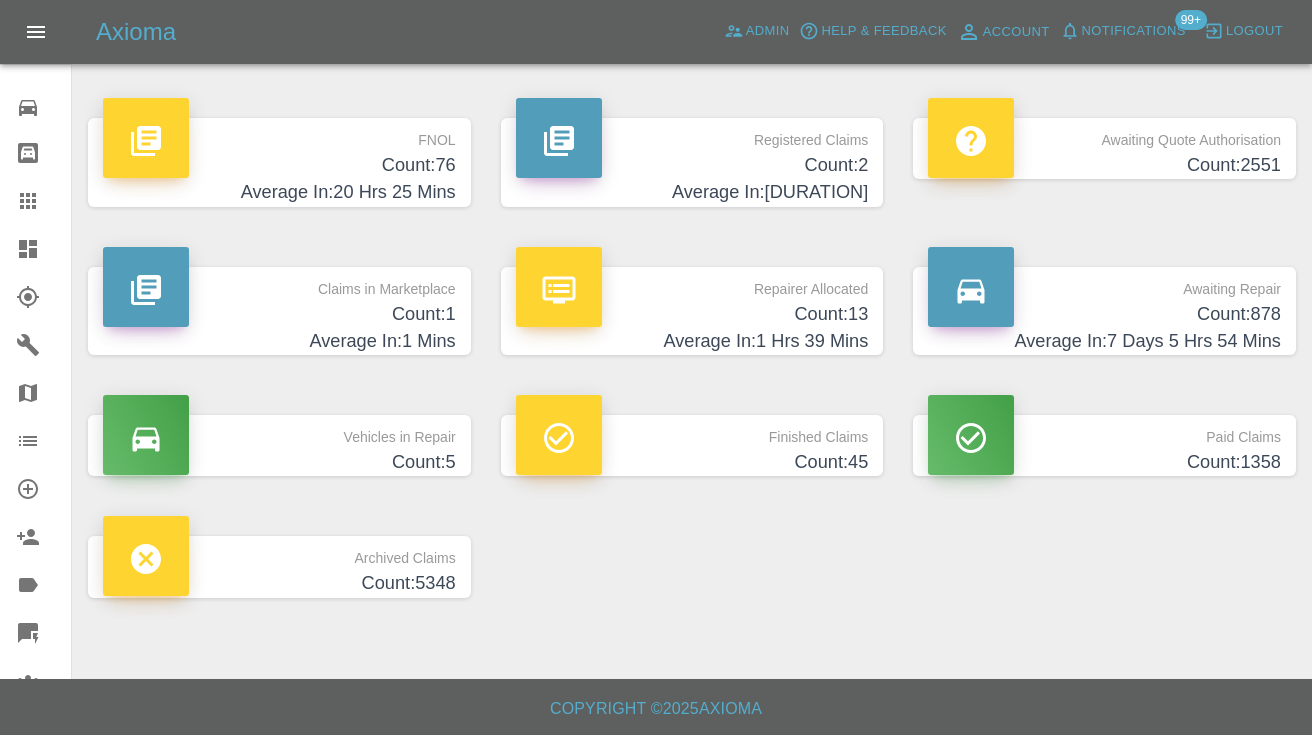 click on "Count:  878" at bounding box center (1104, 314) 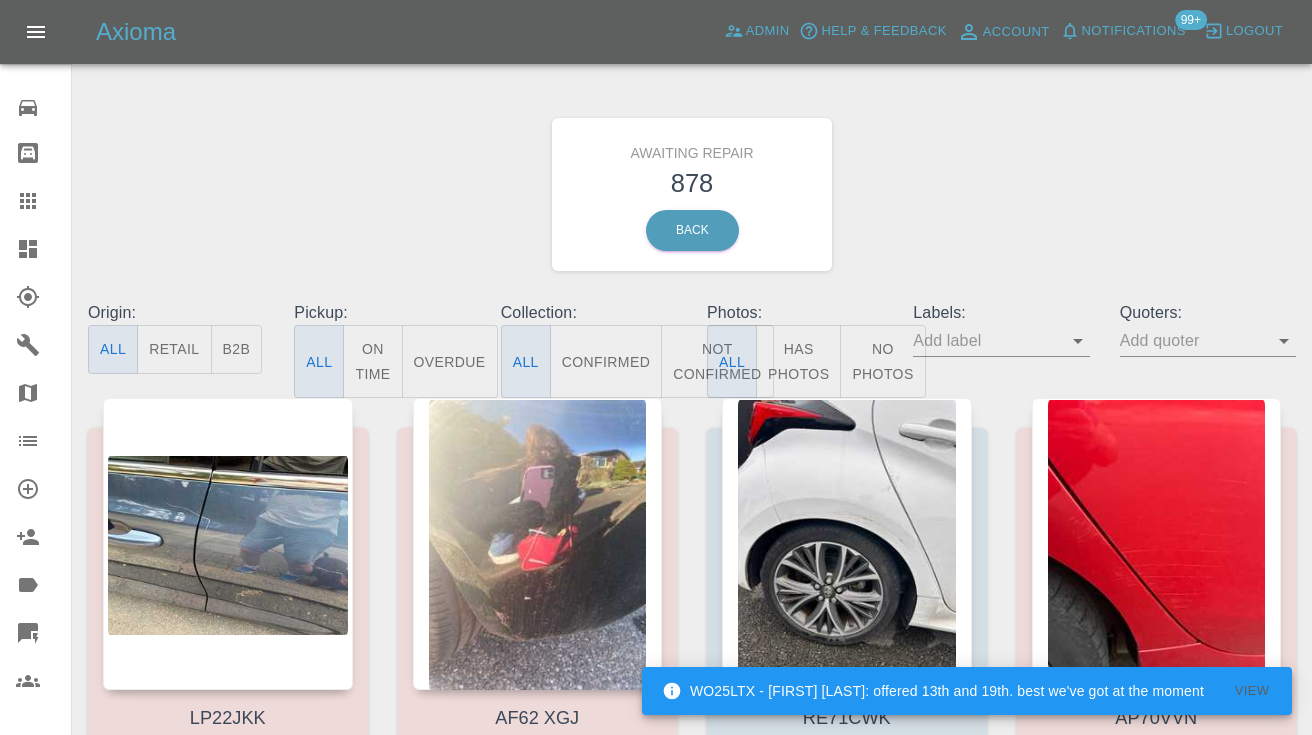 click on "Not Confirmed" at bounding box center [717, 361] 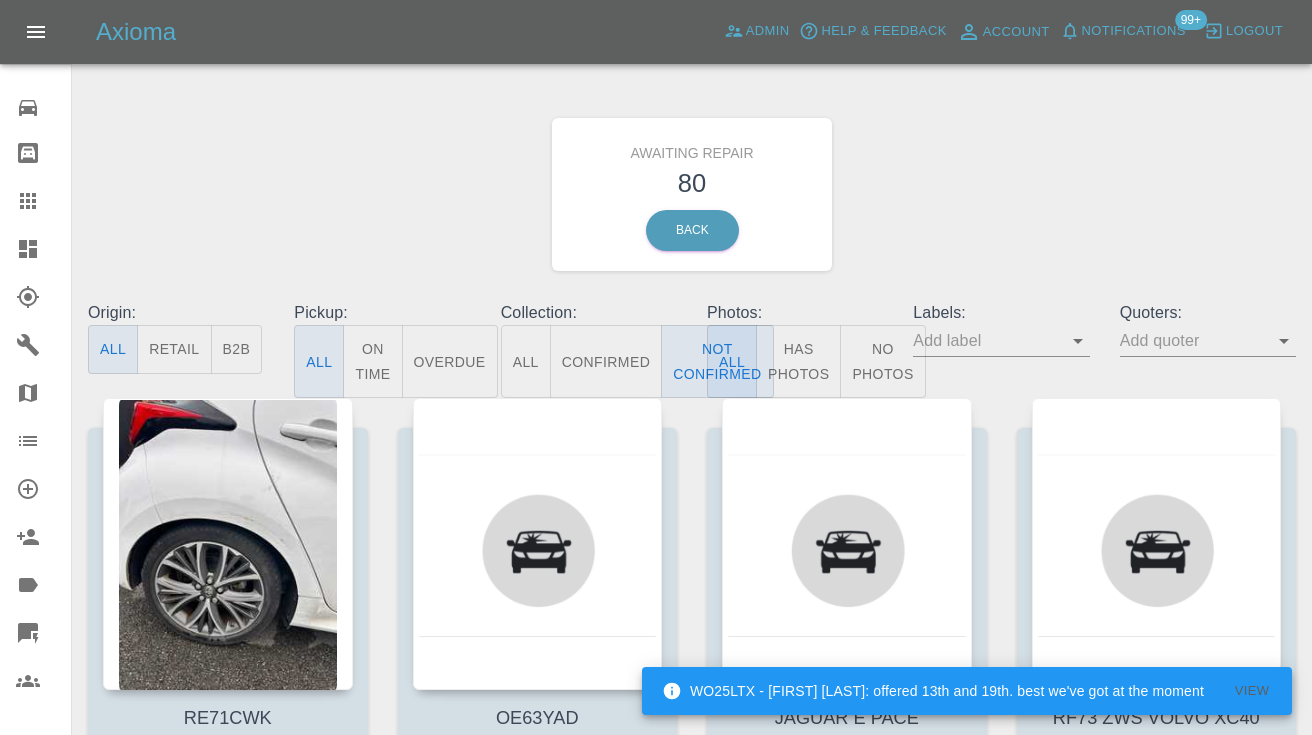 click on "Awaiting Repair 80 Back" at bounding box center [692, 194] 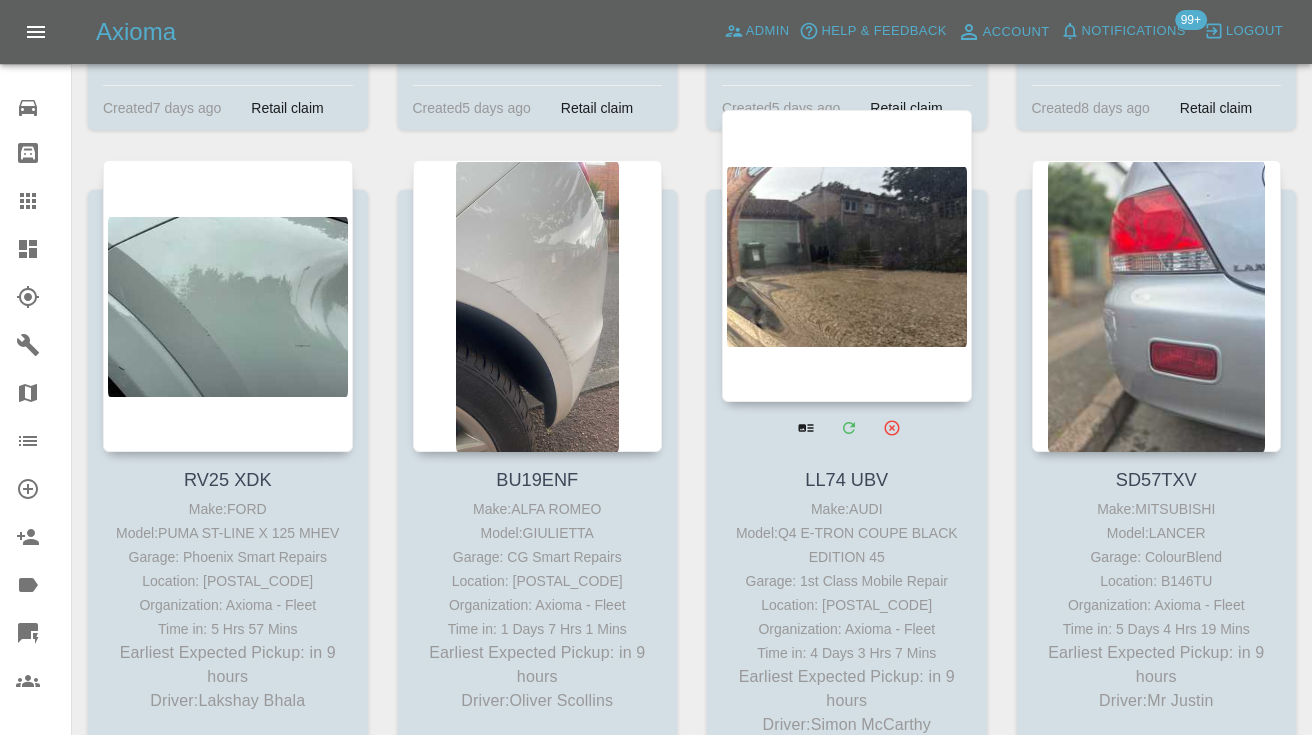 scroll, scrollTop: 899, scrollLeft: 0, axis: vertical 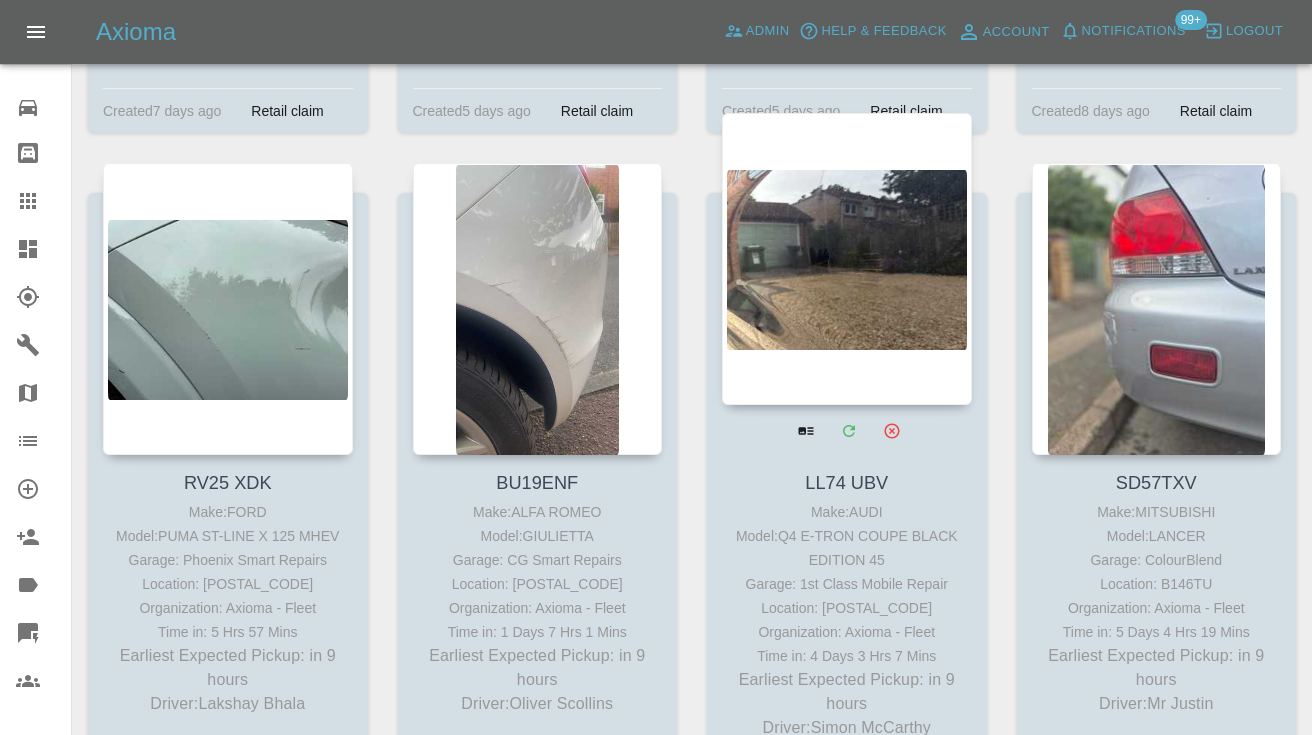 click at bounding box center [847, 259] 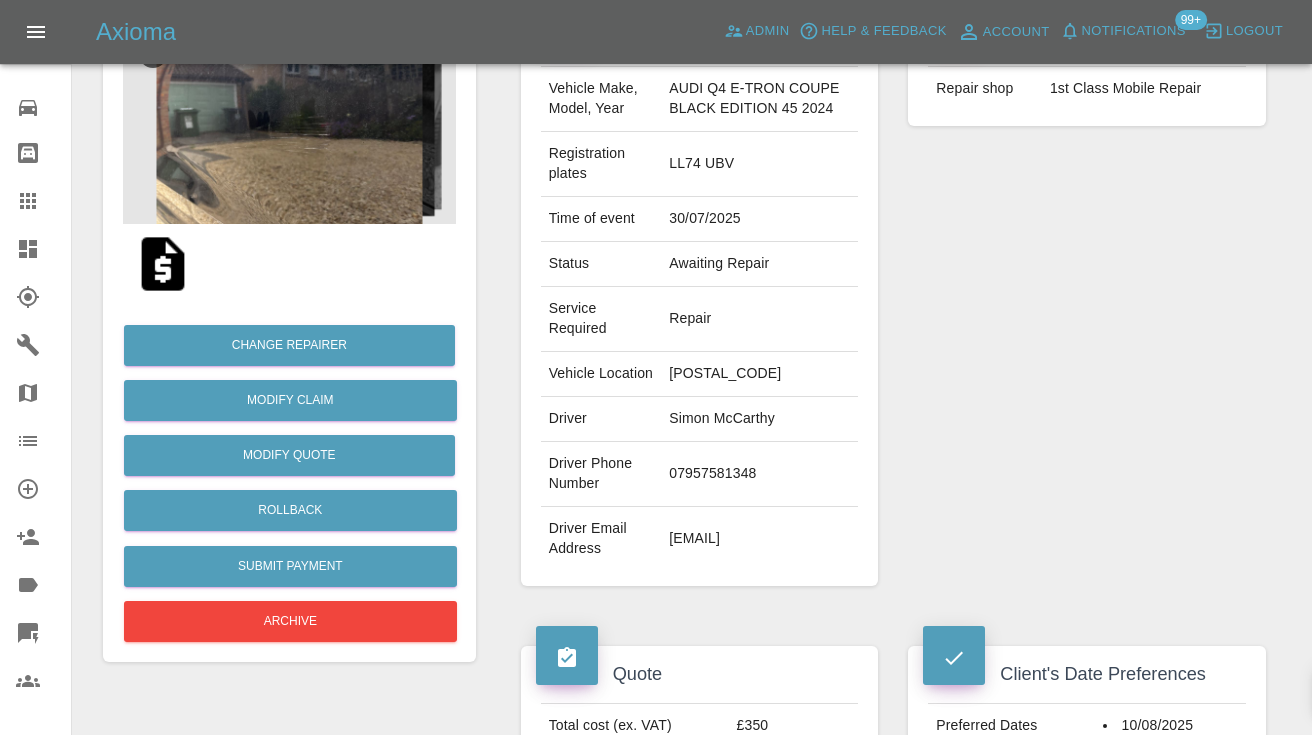 scroll, scrollTop: 238, scrollLeft: 0, axis: vertical 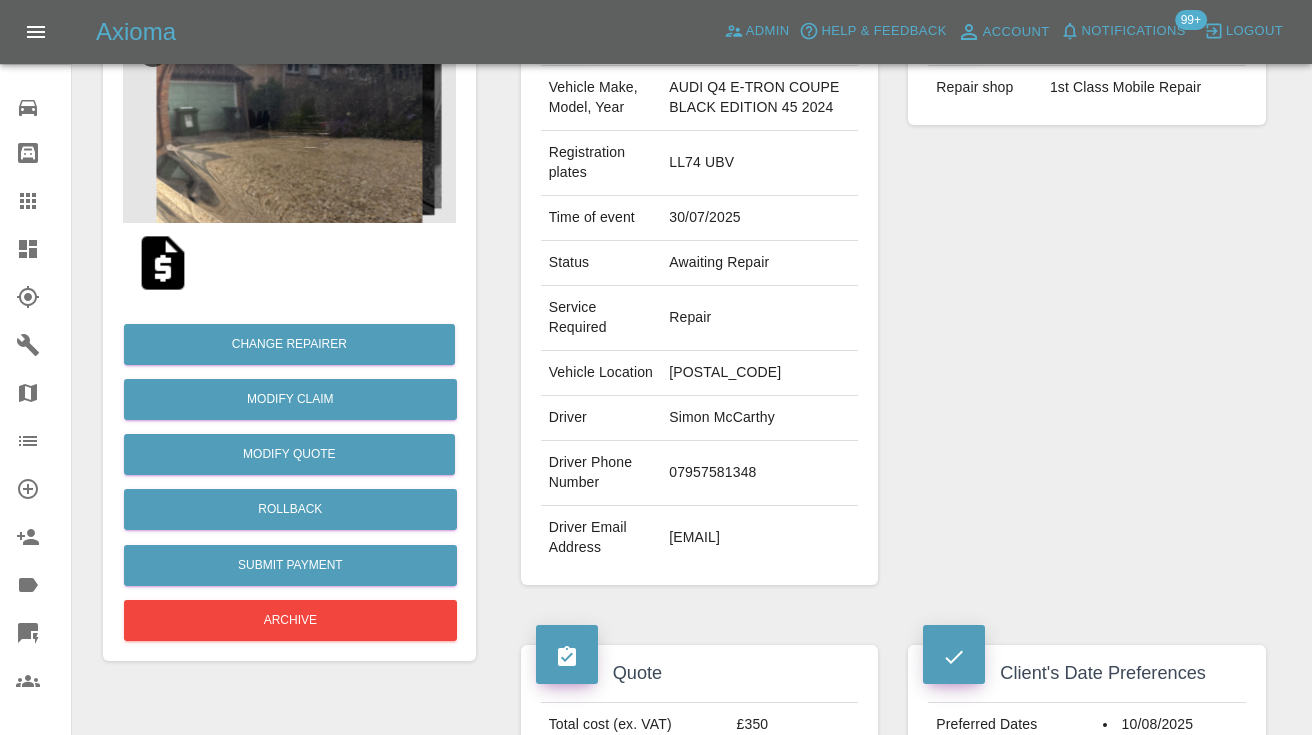 click on "07957581348" at bounding box center (759, 473) 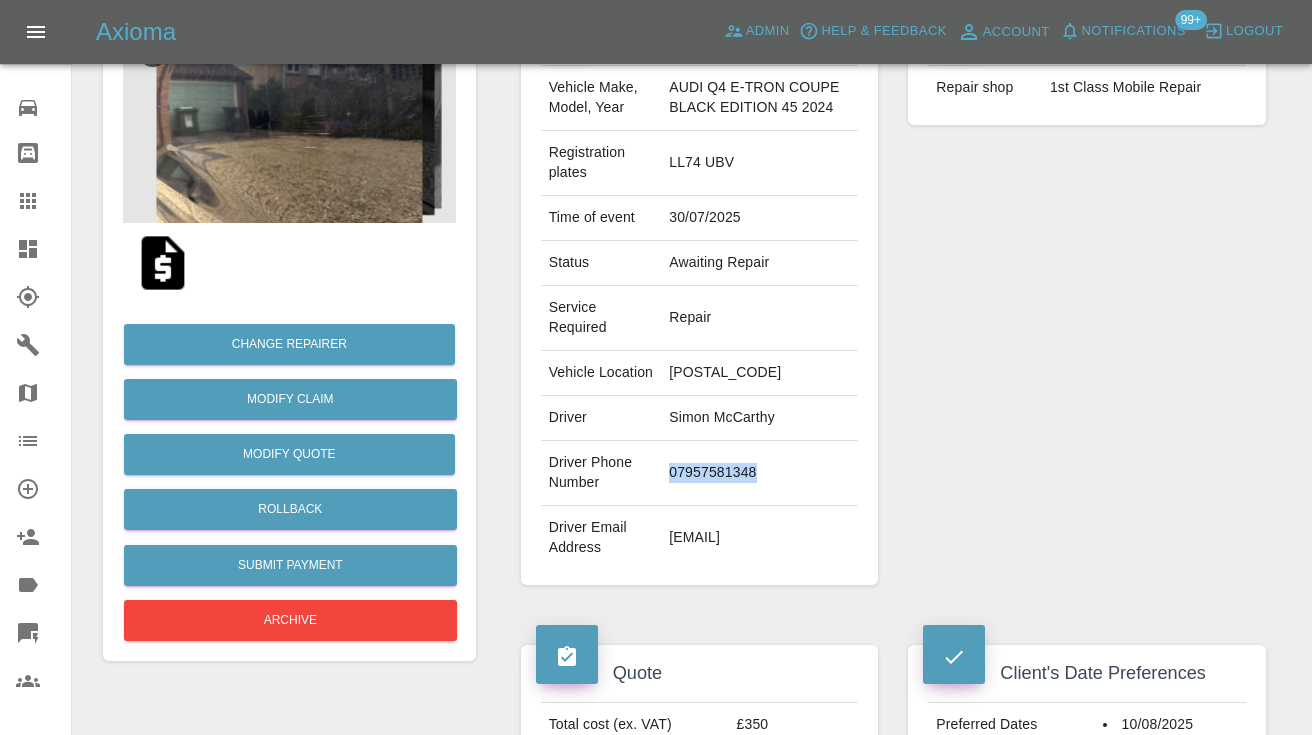 click on "07957581348" at bounding box center [759, 473] 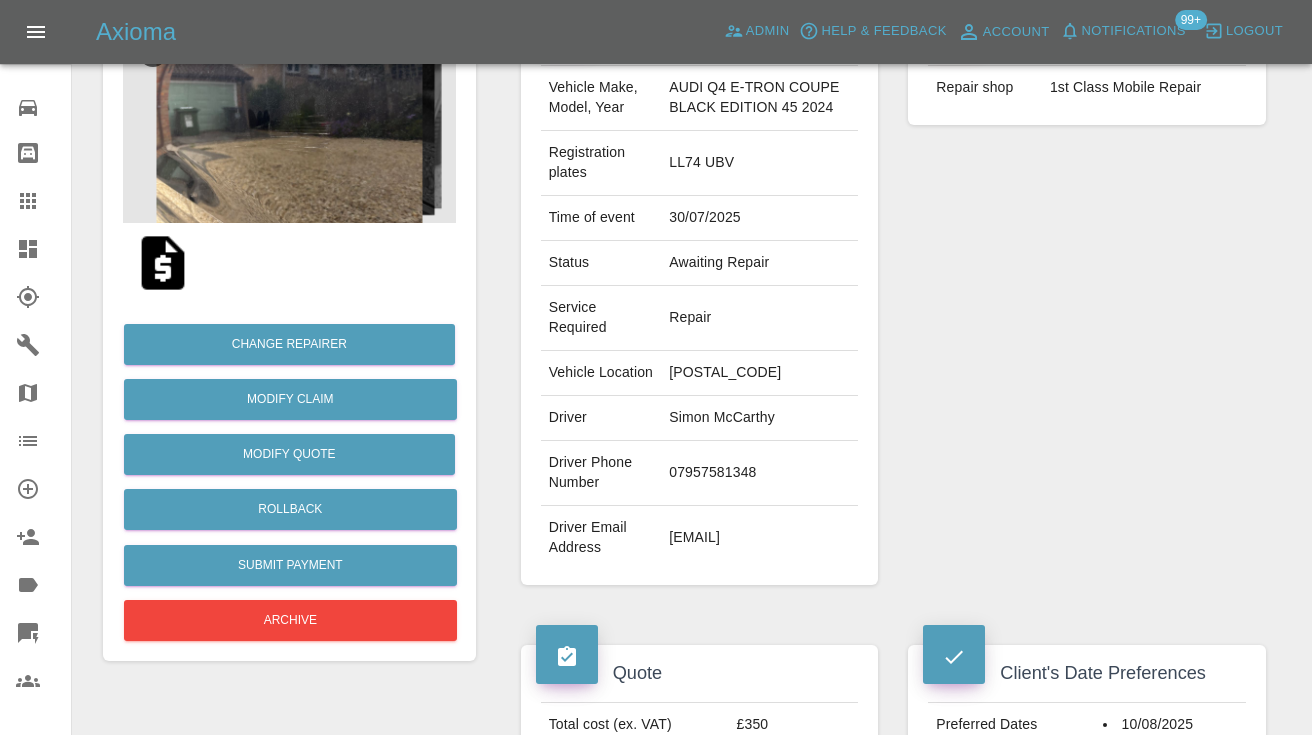 click on "Repairer Repair shop 1st Class Mobile Repair" at bounding box center (1087, 296) 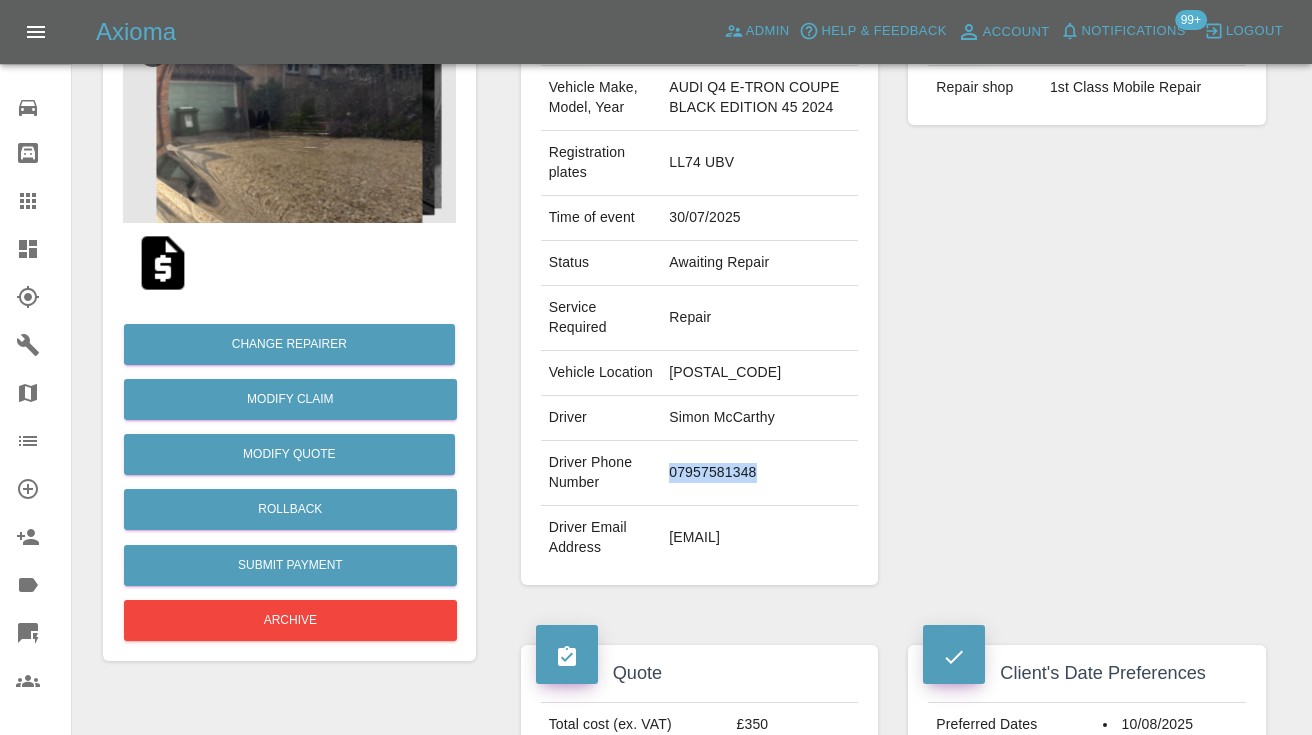 click on "07957581348" at bounding box center [759, 473] 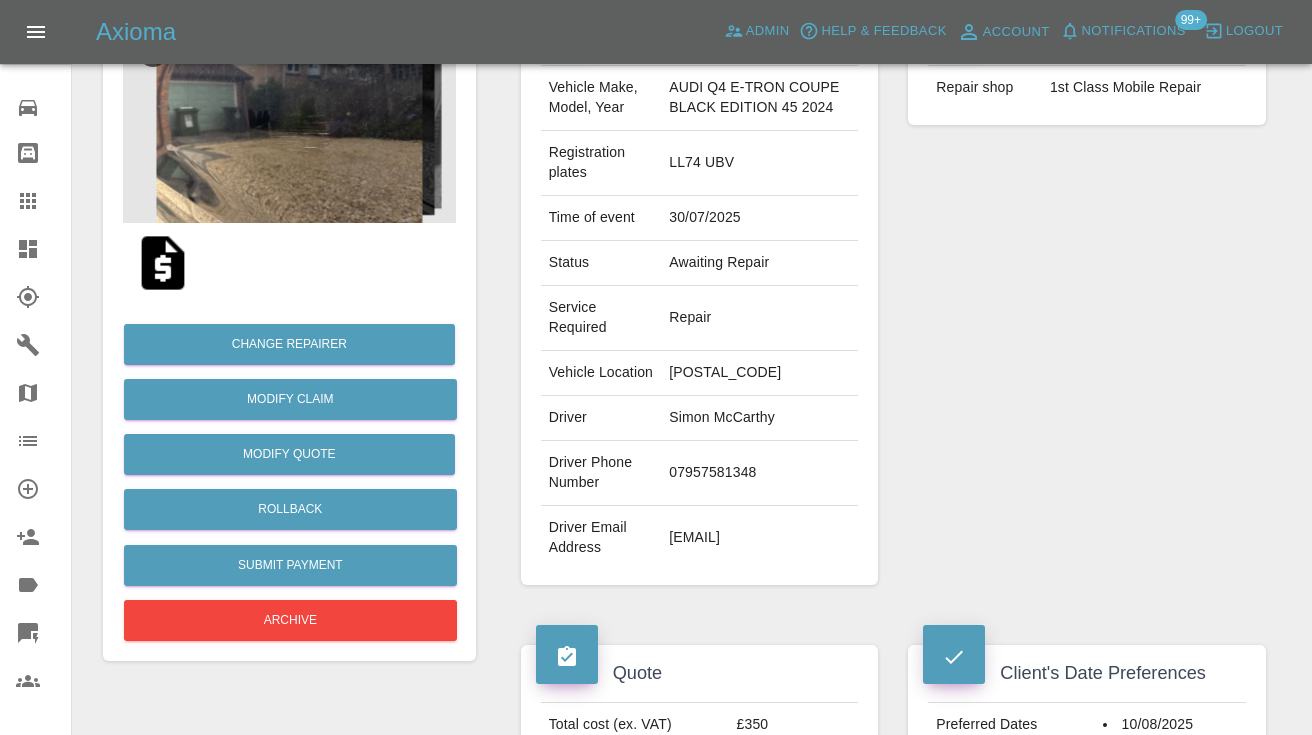 click on "Repairer Repair shop 1st Class Mobile Repair" at bounding box center [1087, 296] 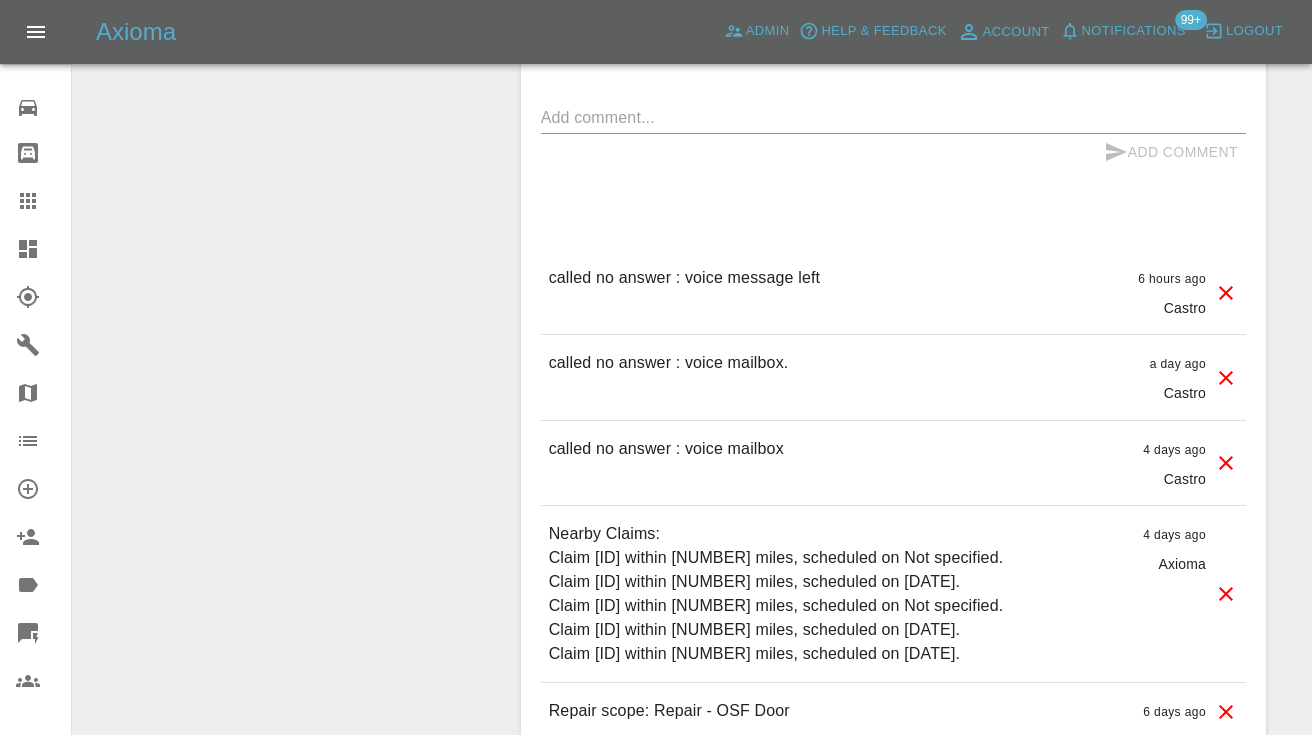 scroll, scrollTop: 1971, scrollLeft: 0, axis: vertical 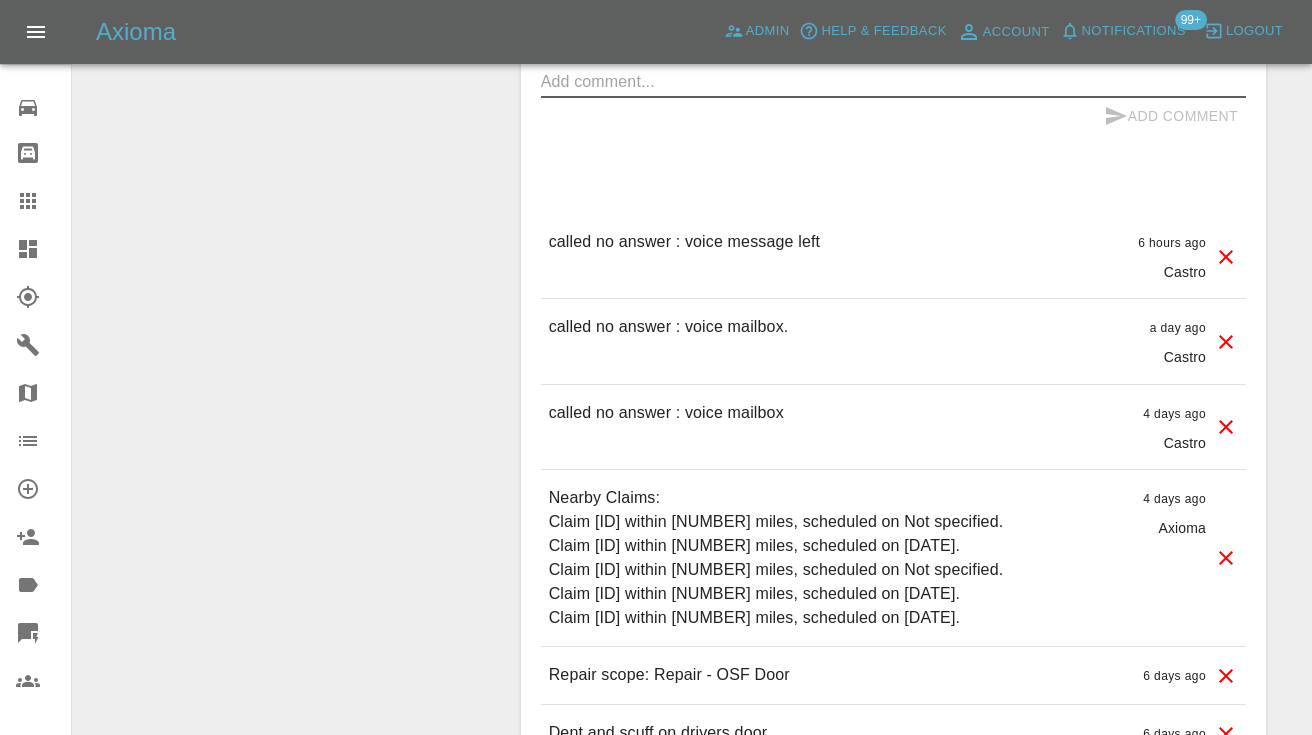 click at bounding box center [893, 81] 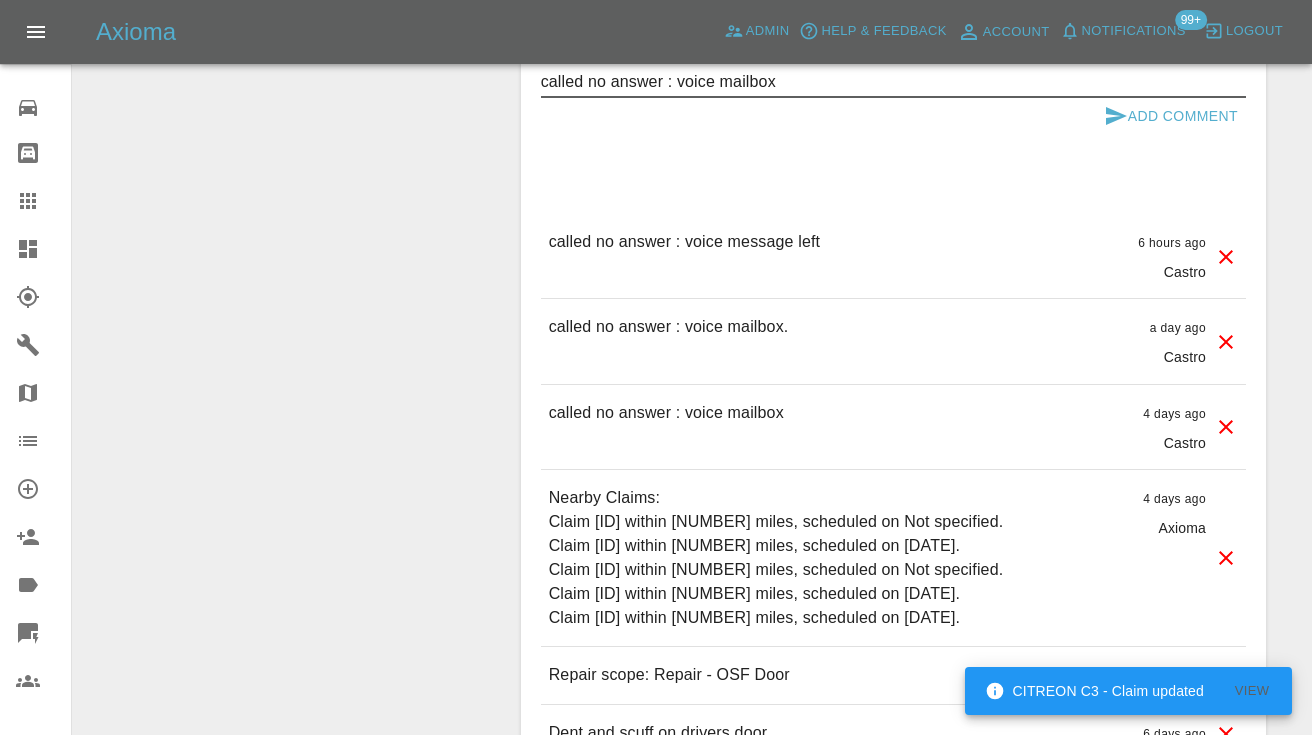 type on "called no answer : voice mailbox" 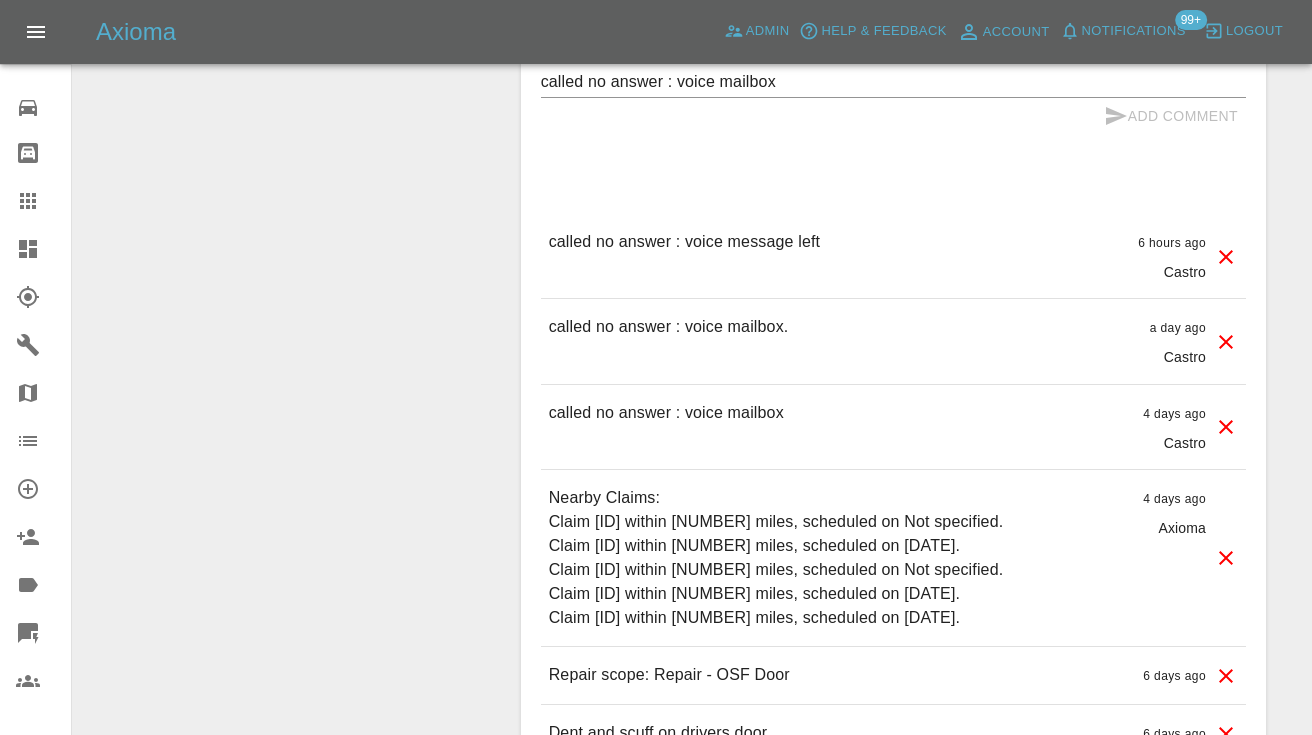 type 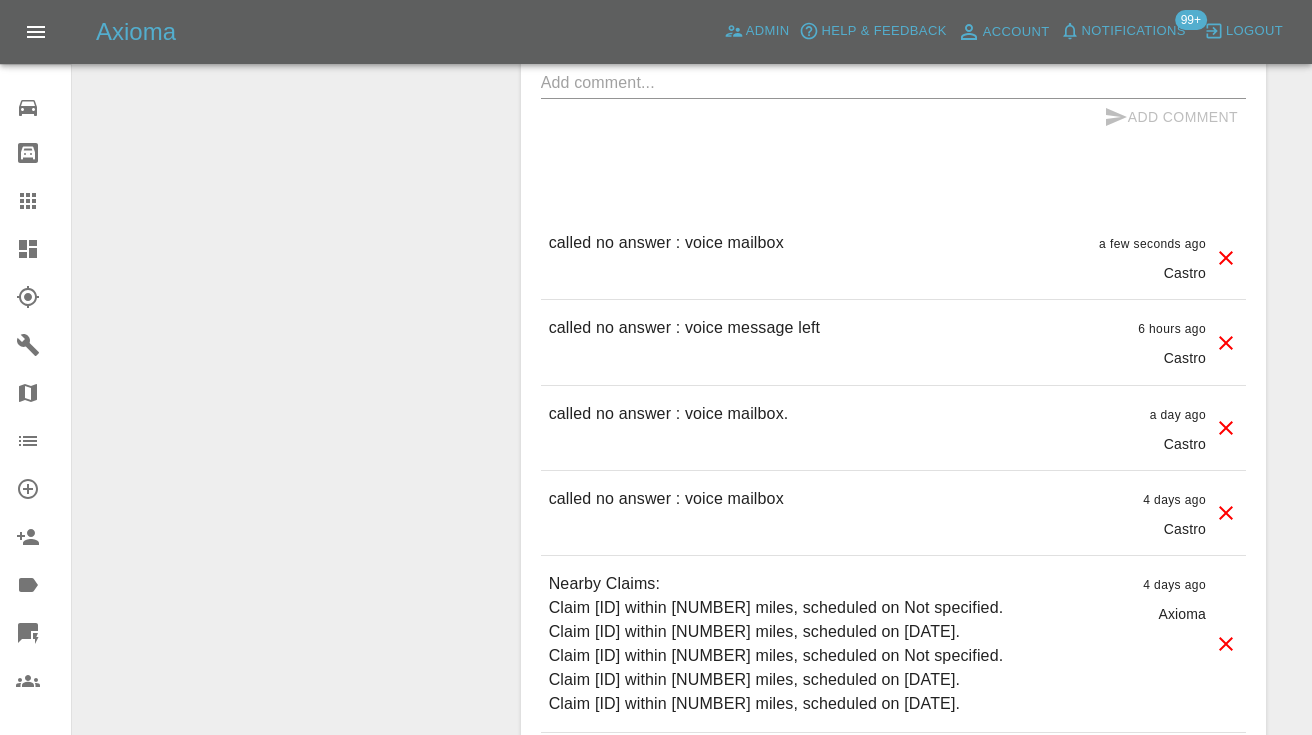 scroll, scrollTop: 1959, scrollLeft: 0, axis: vertical 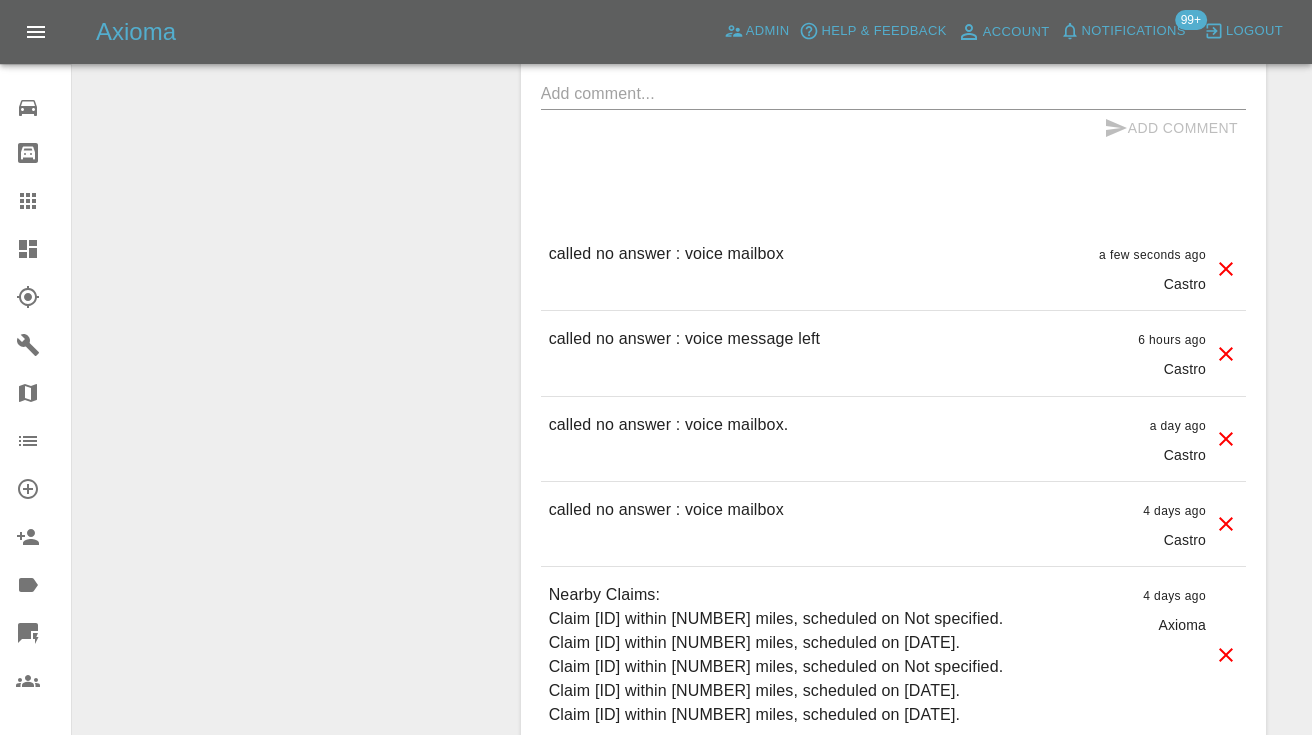 click 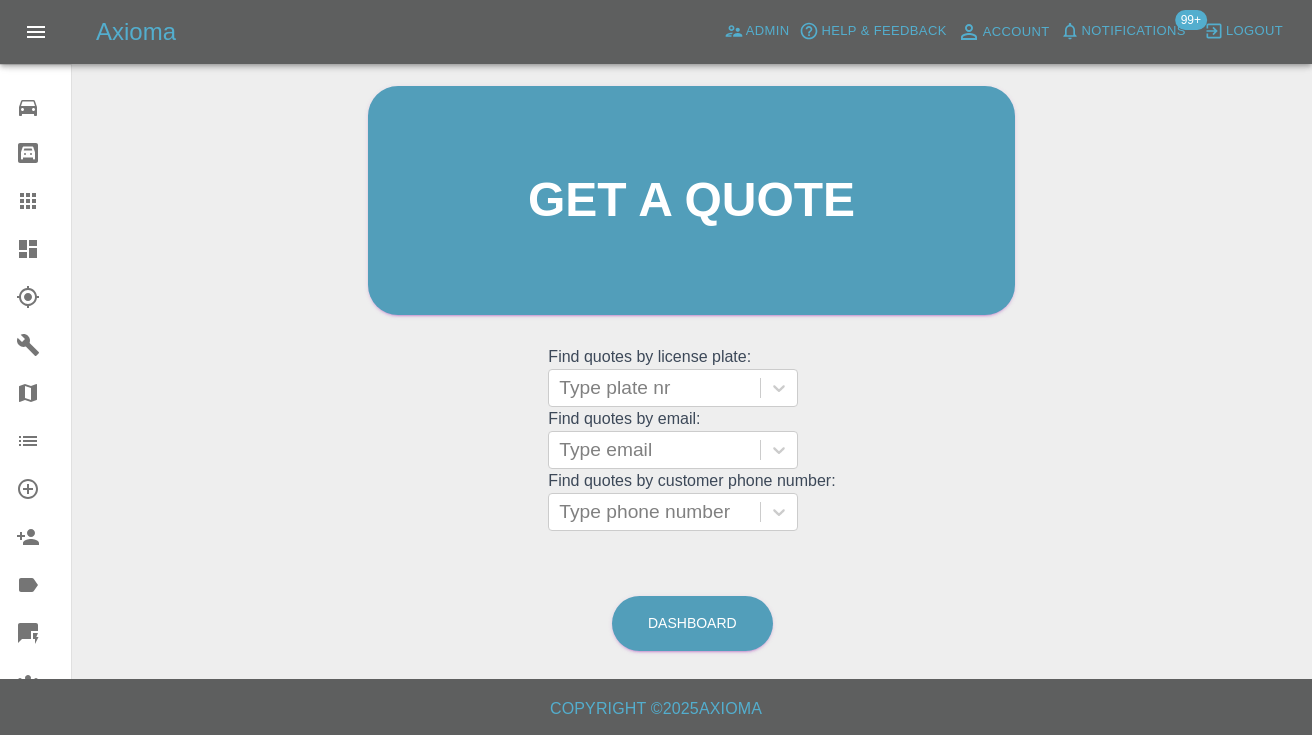 scroll, scrollTop: 134, scrollLeft: 0, axis: vertical 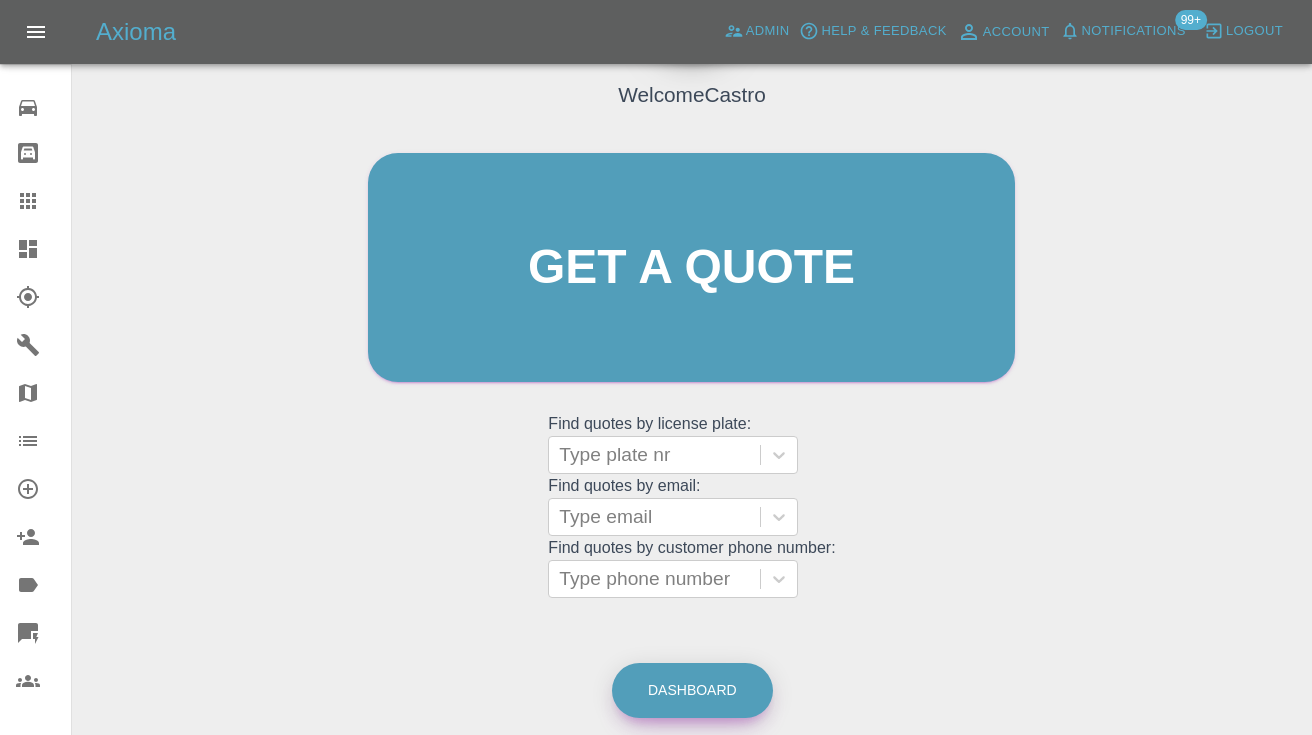 click on "Welcome  Castro Get a quote Get a quote Find quotes by license plate: Type plate nr Find quotes by email: Type email Find quotes by customer phone number: Type phone number Dashboard" at bounding box center (692, 363) 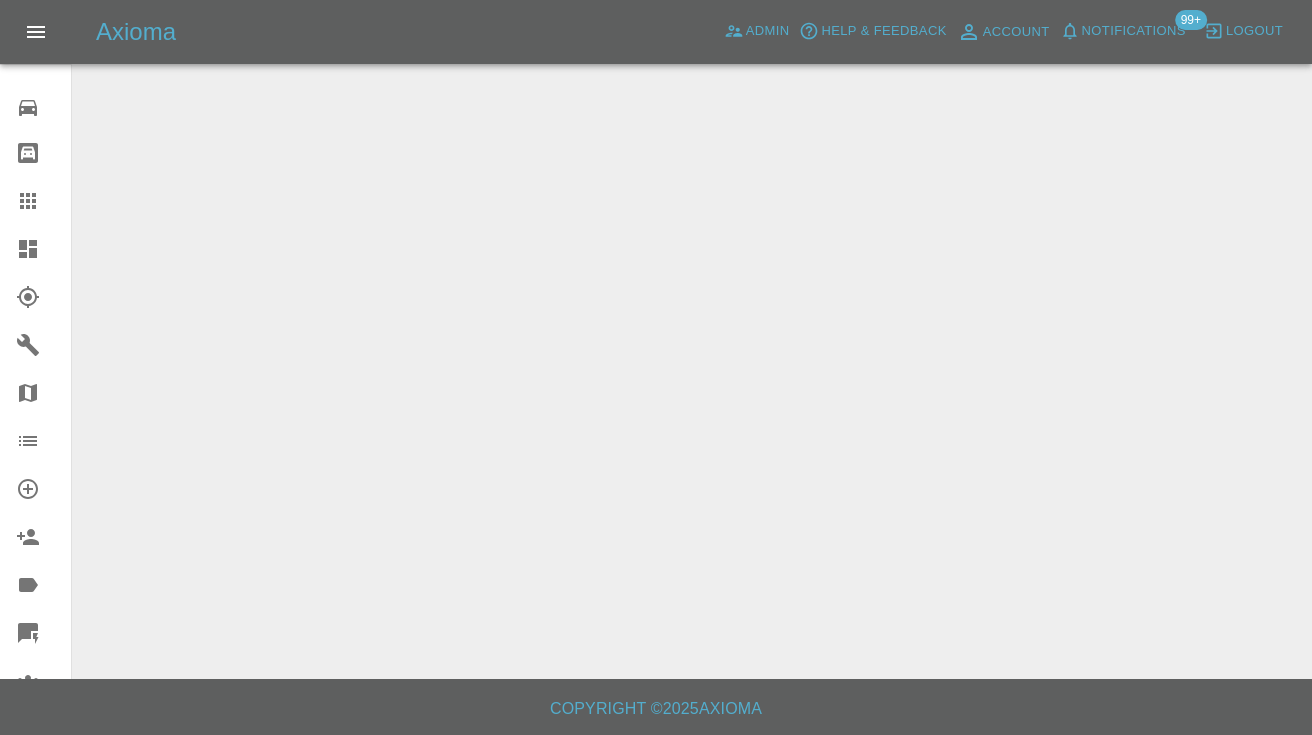 scroll, scrollTop: 0, scrollLeft: 0, axis: both 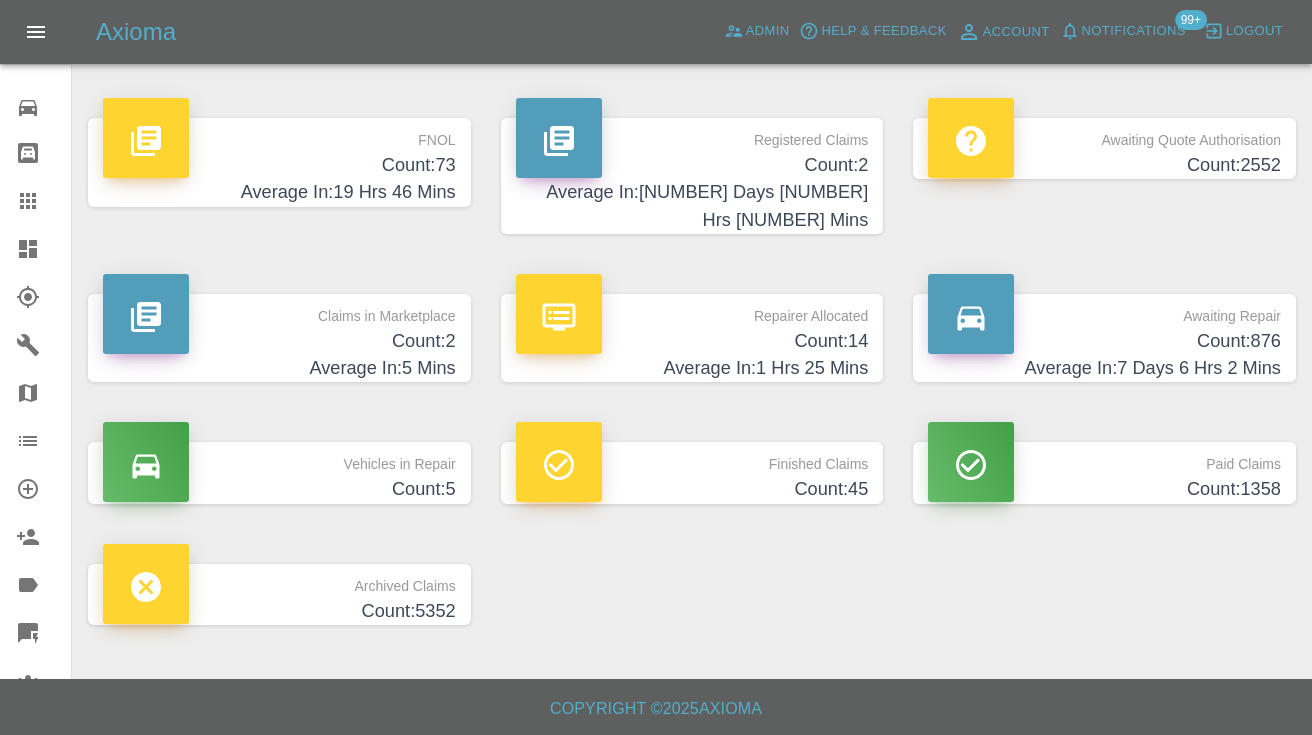 click on "Count:  876" at bounding box center (1104, 341) 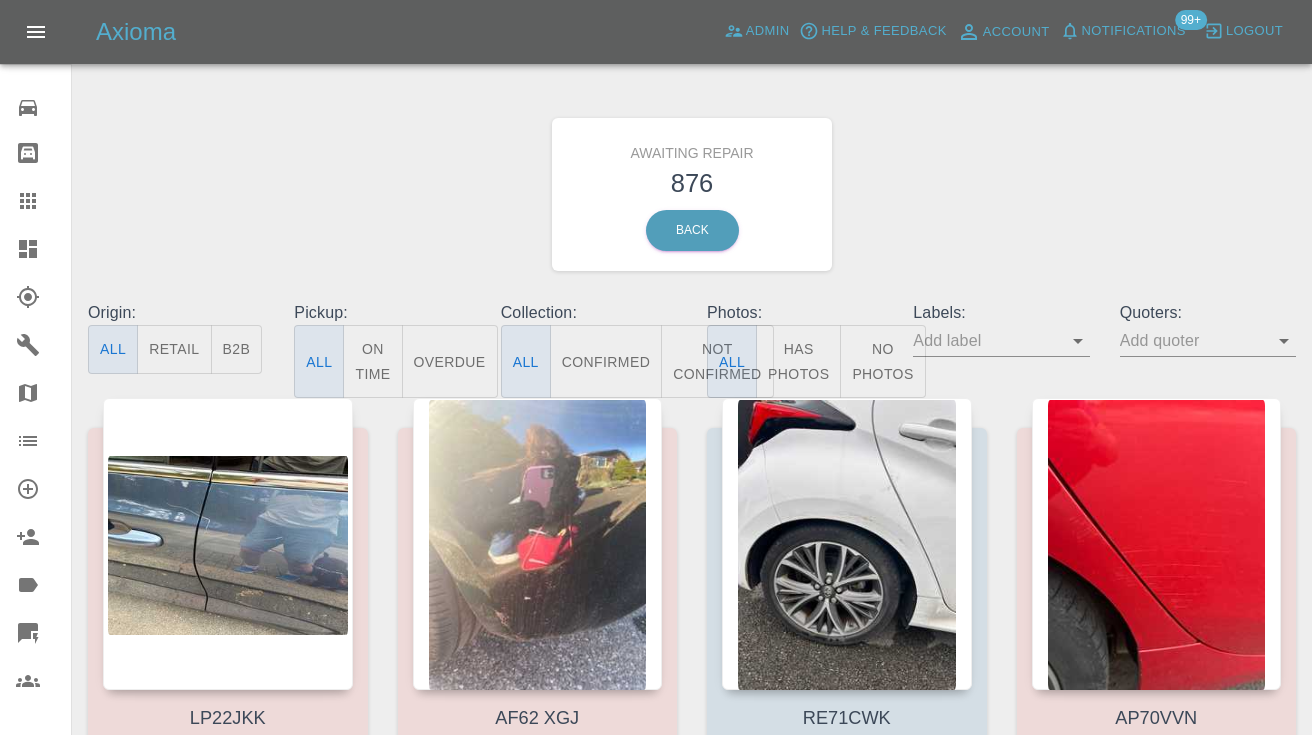 click on "Not Confirmed" at bounding box center [717, 361] 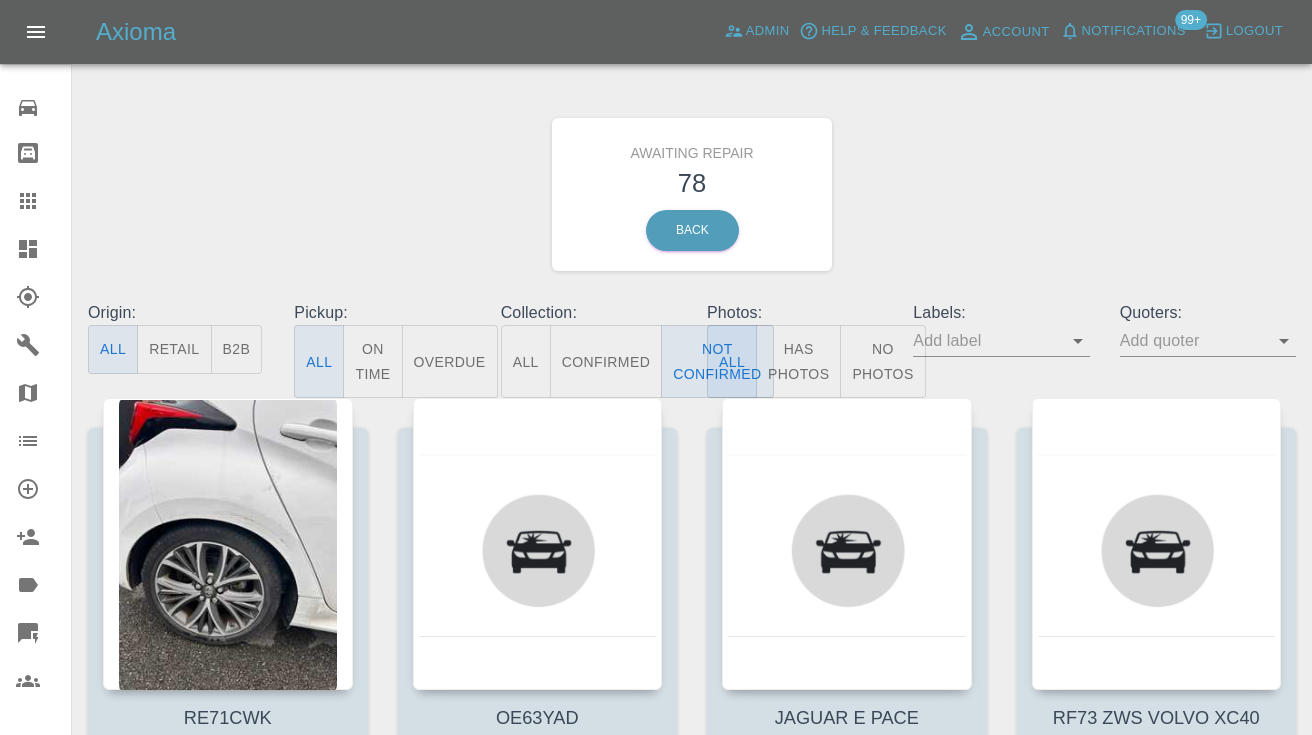 click on "Awaiting Repair 78 Back" at bounding box center [692, 194] 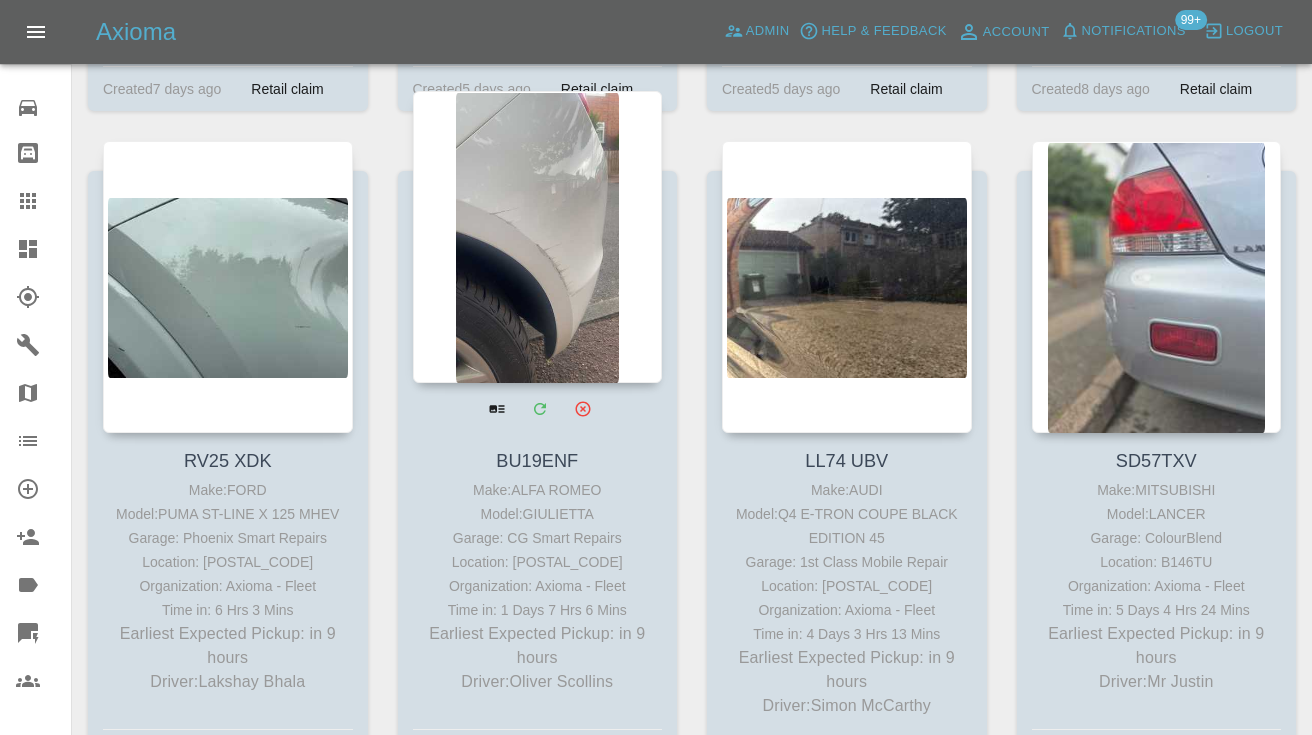 scroll, scrollTop: 918, scrollLeft: 0, axis: vertical 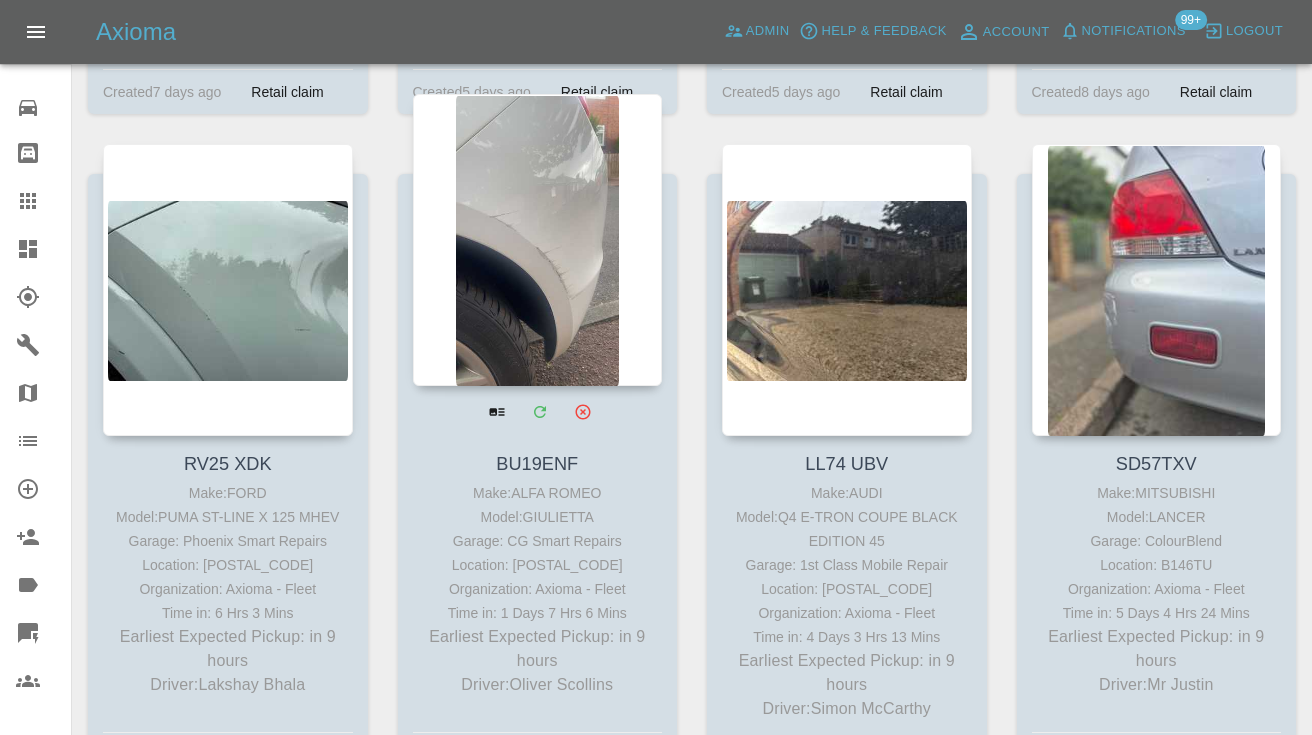 click at bounding box center [538, 240] 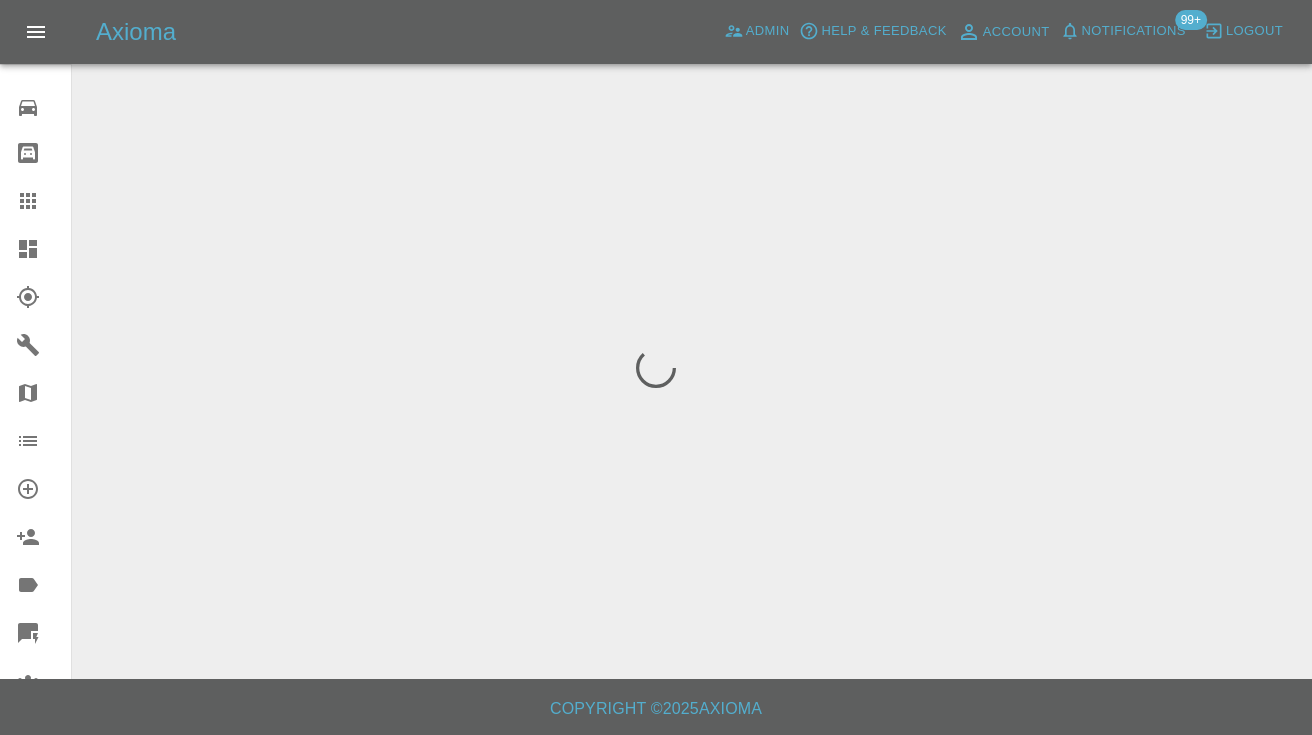scroll, scrollTop: 0, scrollLeft: 0, axis: both 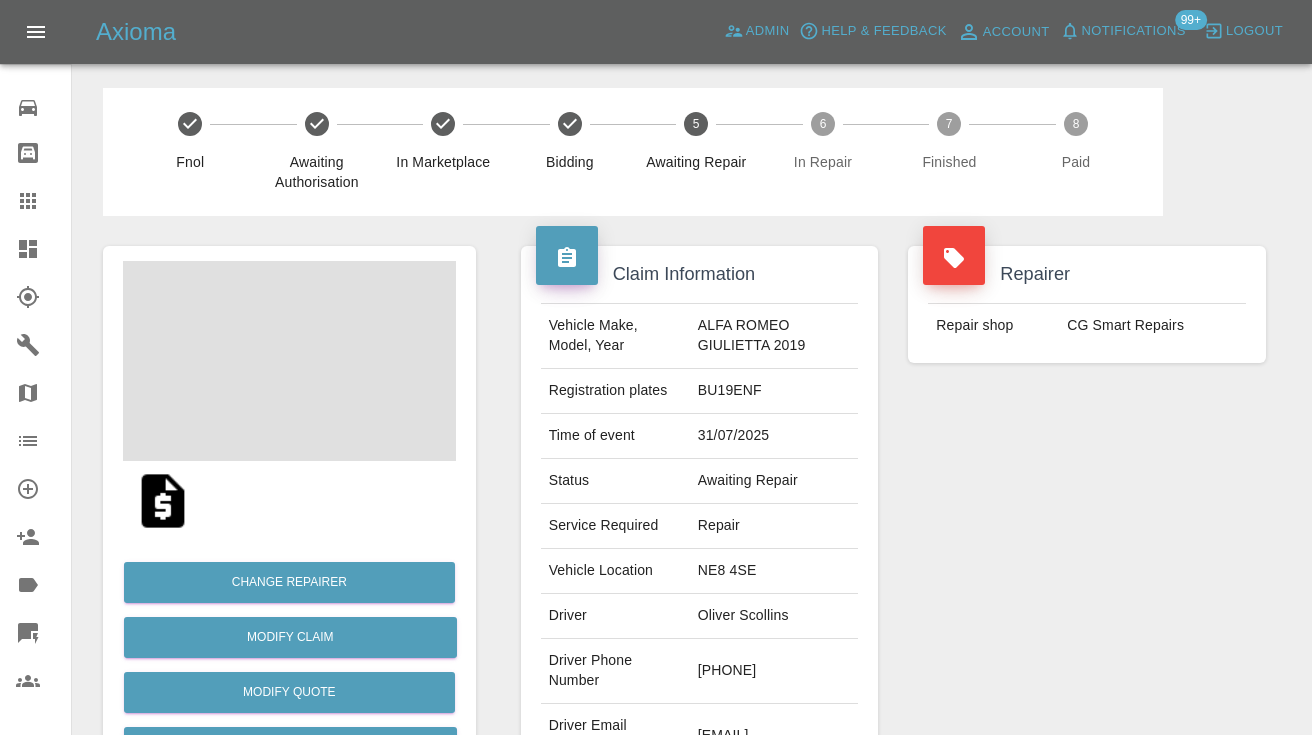 click on "07541669858" at bounding box center [774, 671] 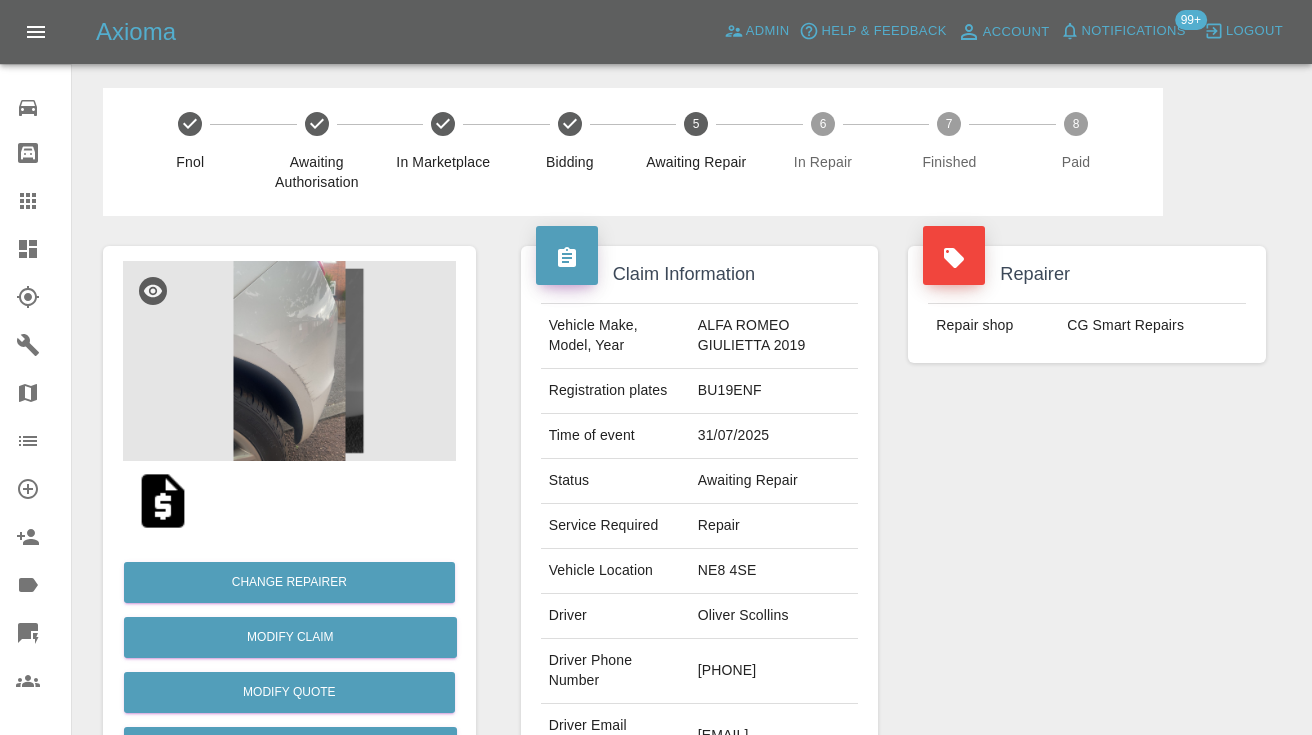 click on "Repairer Repair shop CG Smart Repairs" at bounding box center [1087, 514] 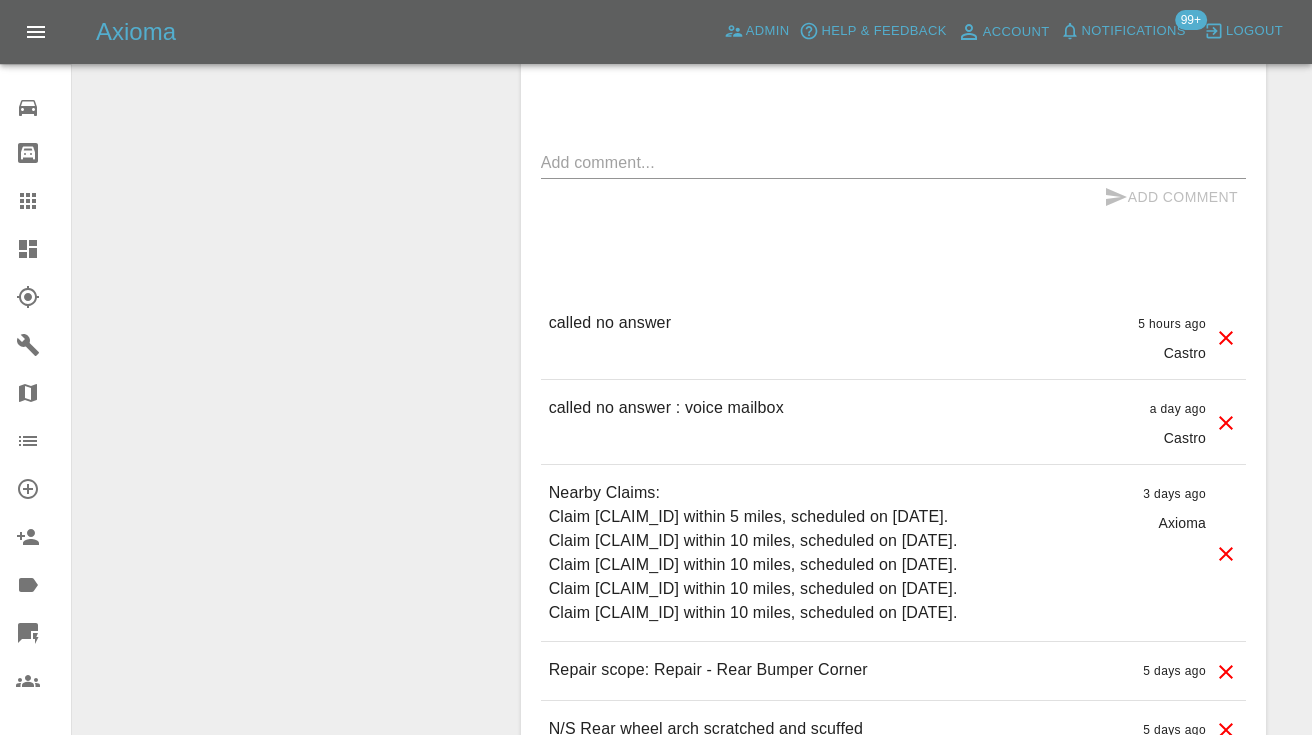 scroll, scrollTop: 1574, scrollLeft: 0, axis: vertical 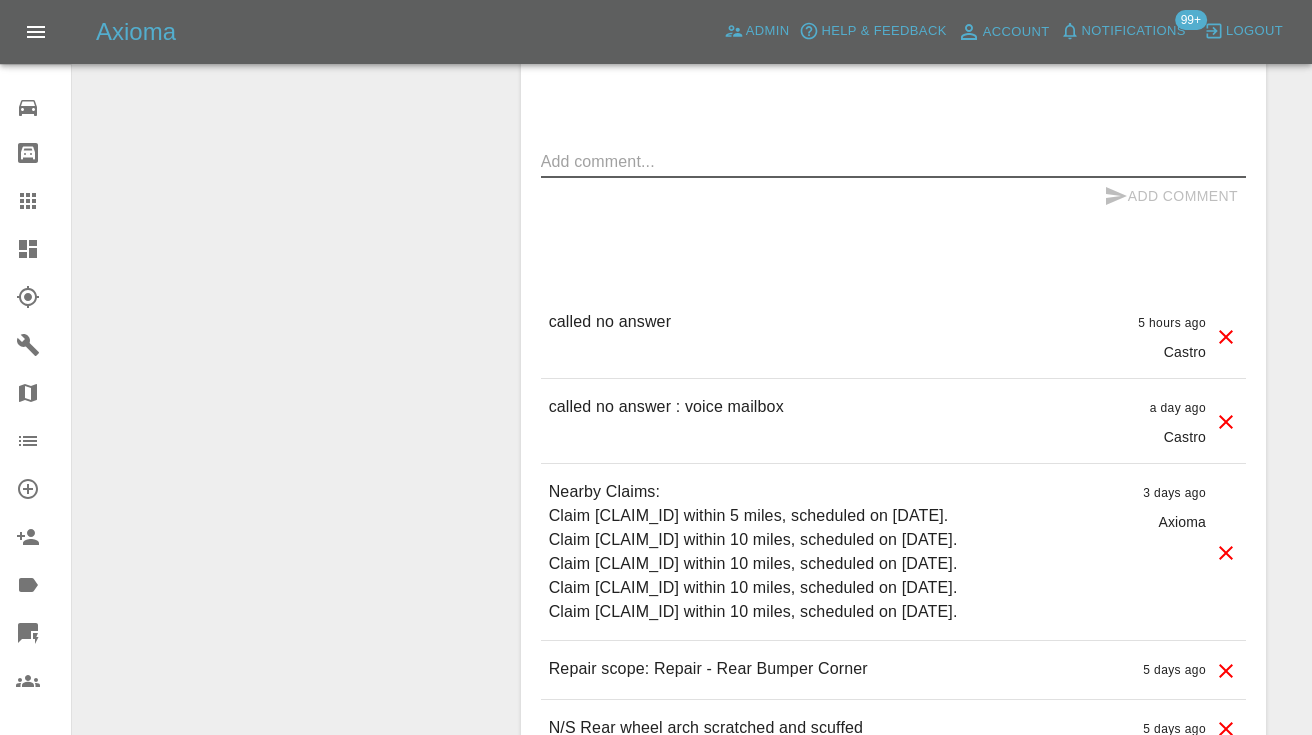 click at bounding box center (893, 161) 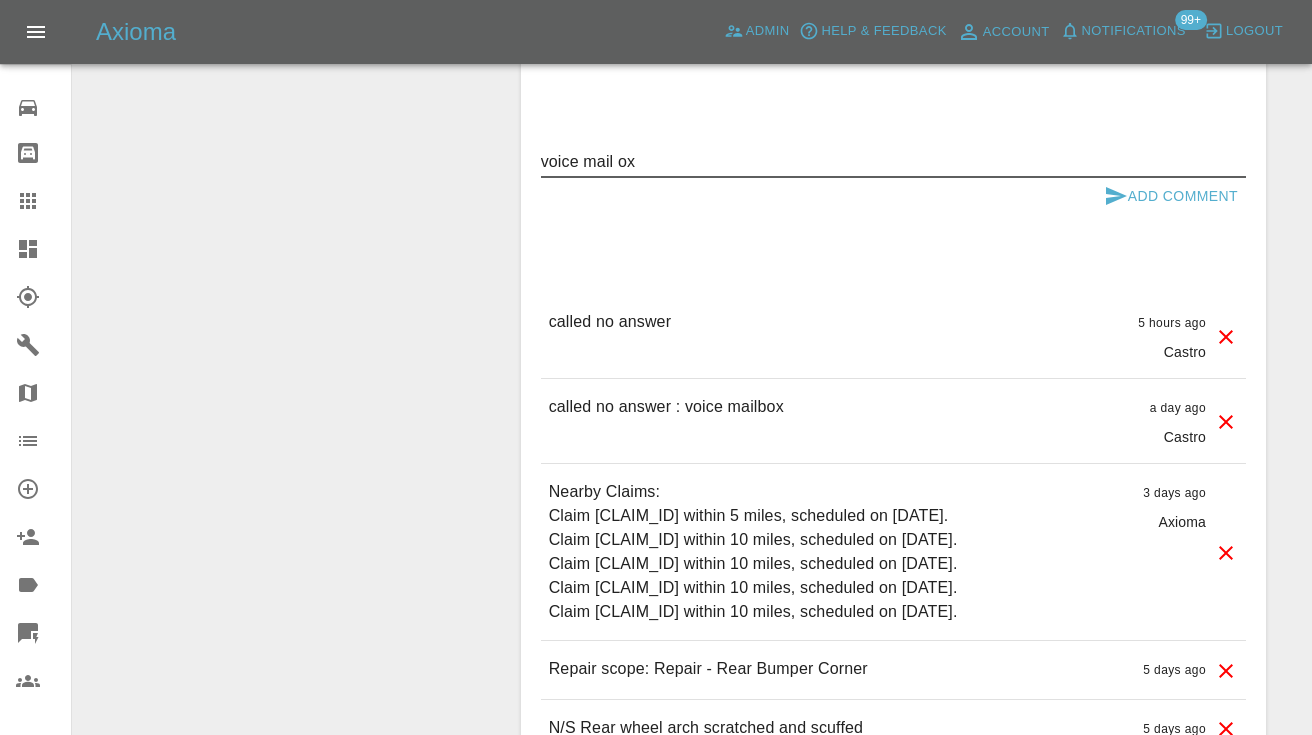 click on "voice mail ox" at bounding box center [893, 161] 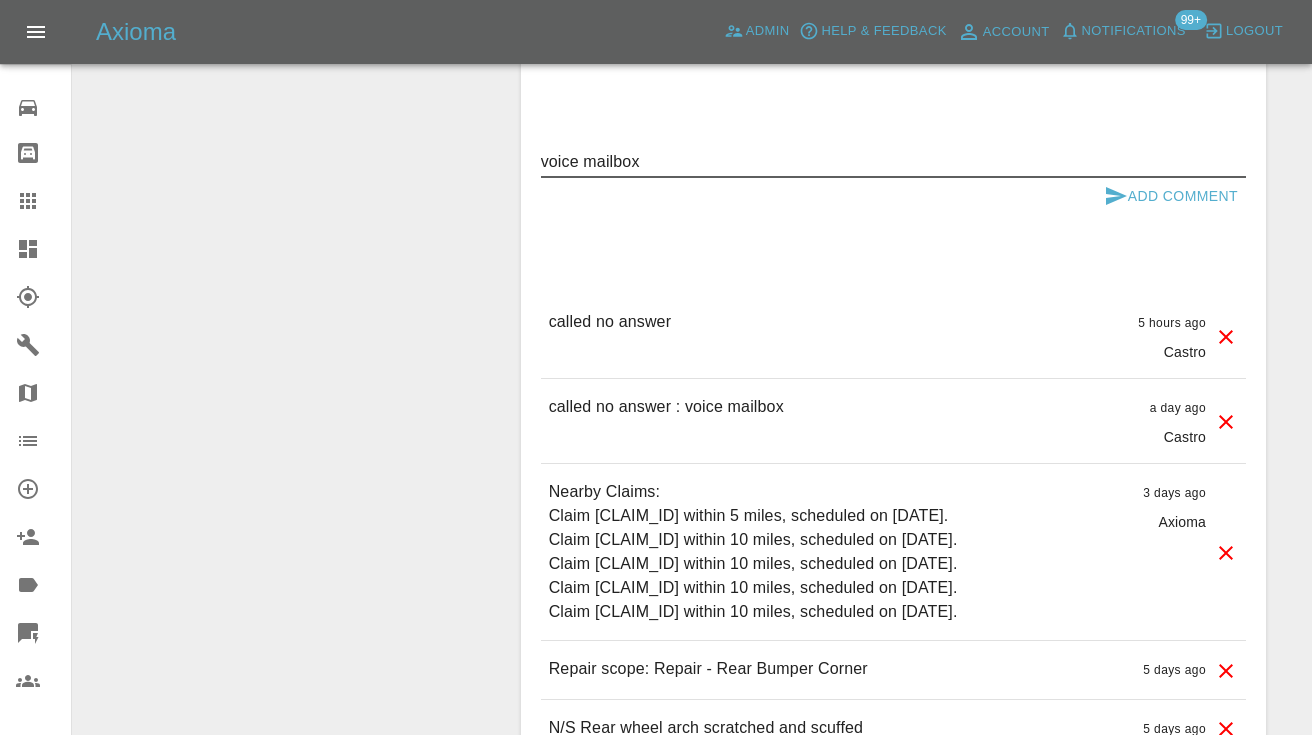 type on "voice mailbox" 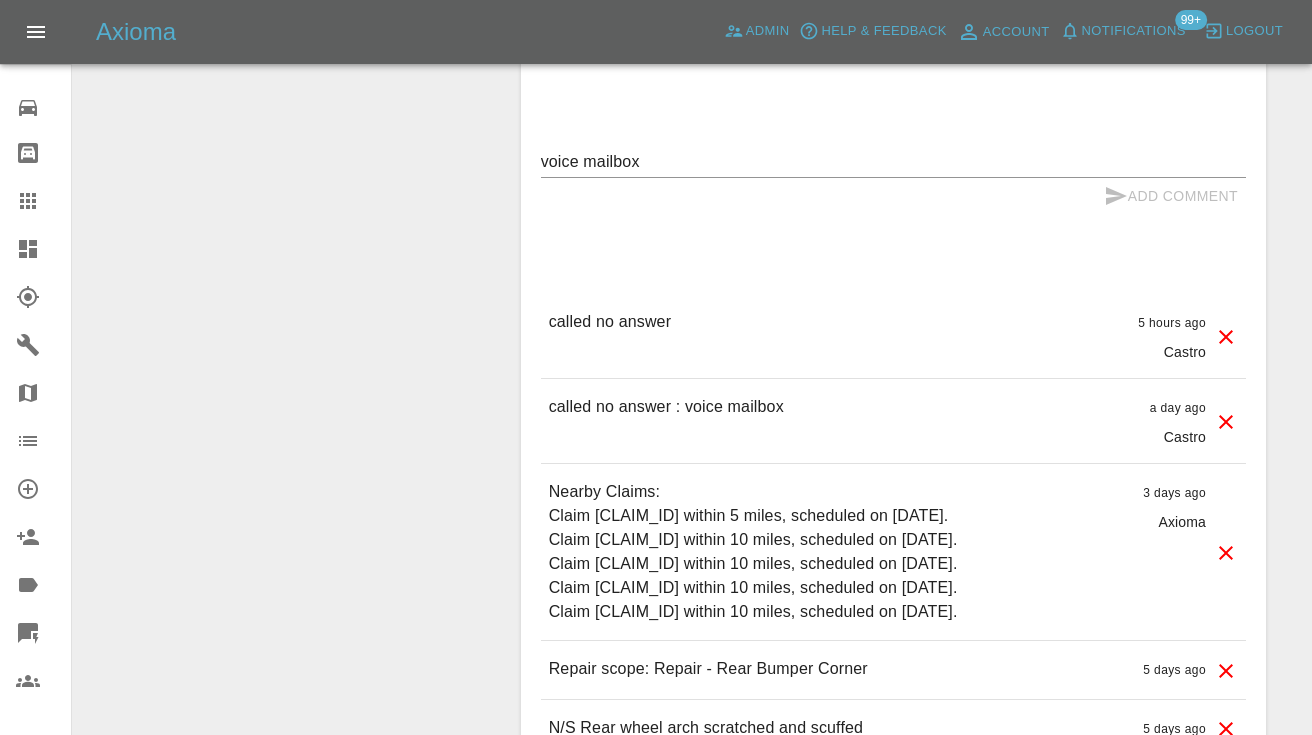 type 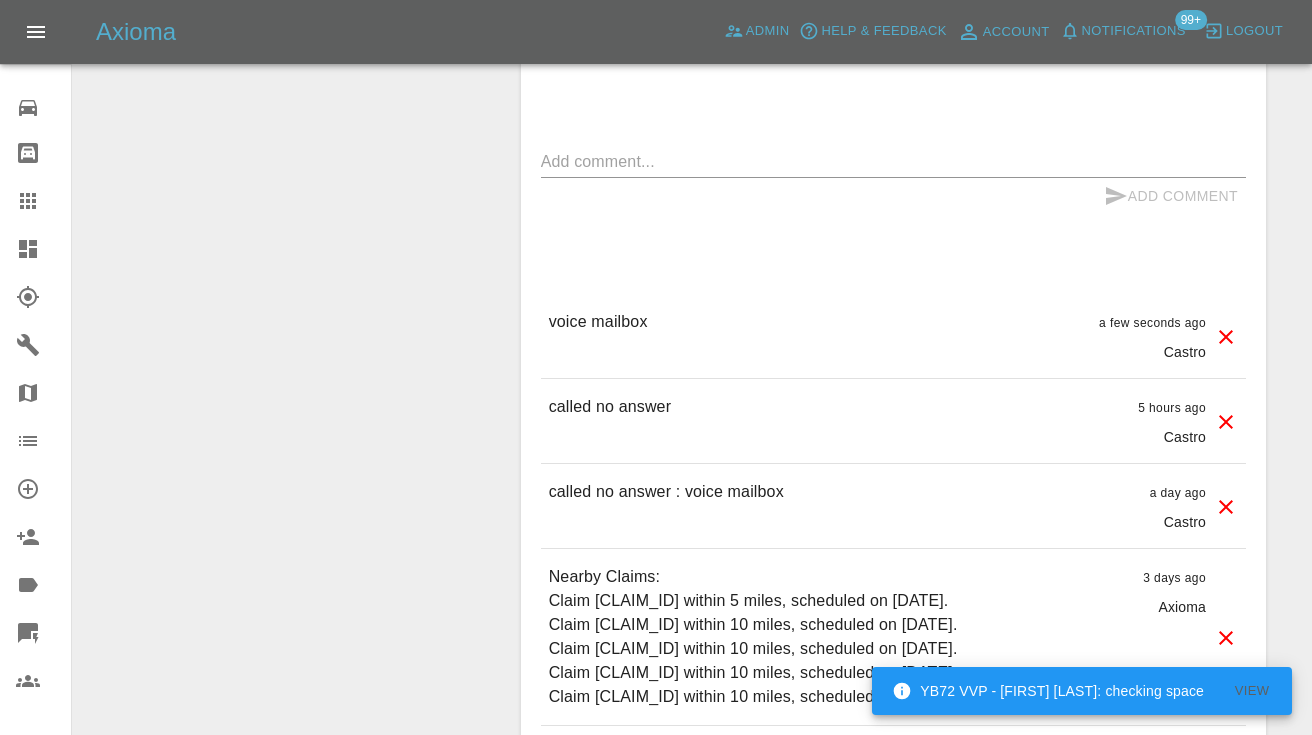 click 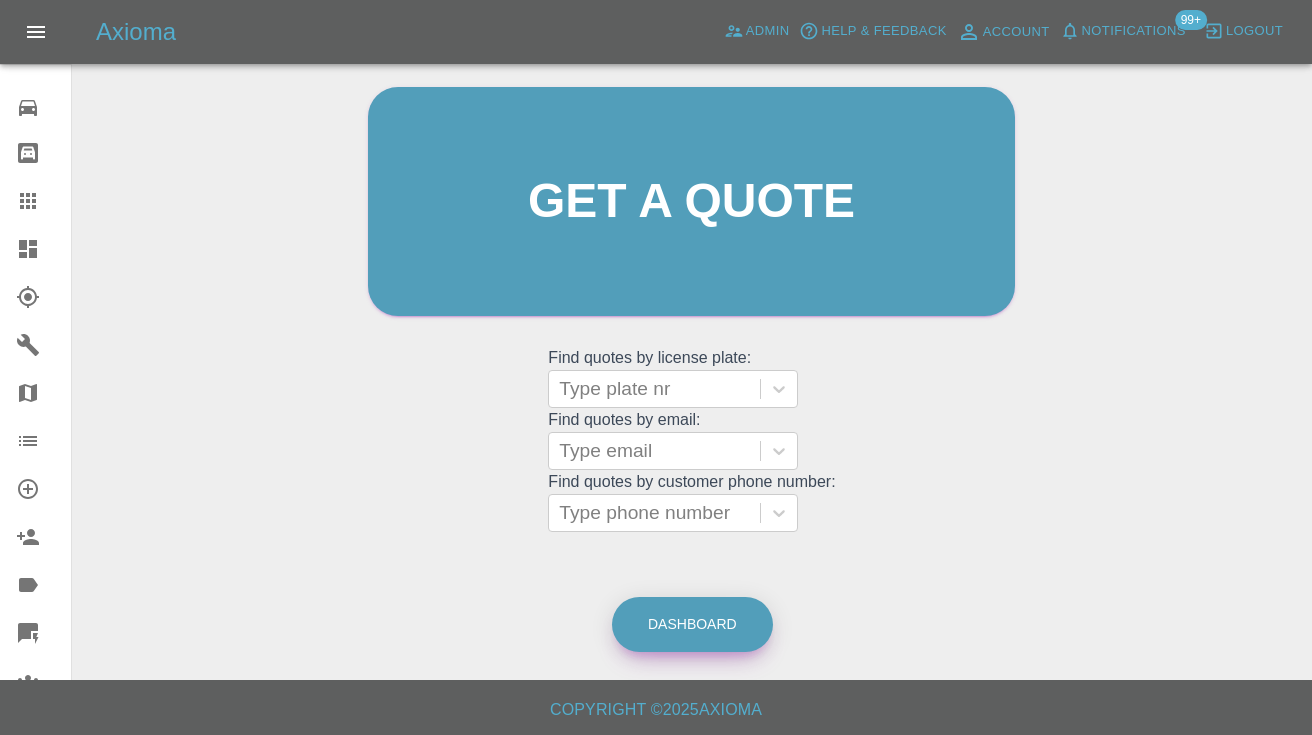 click on "Dashboard" at bounding box center [692, 624] 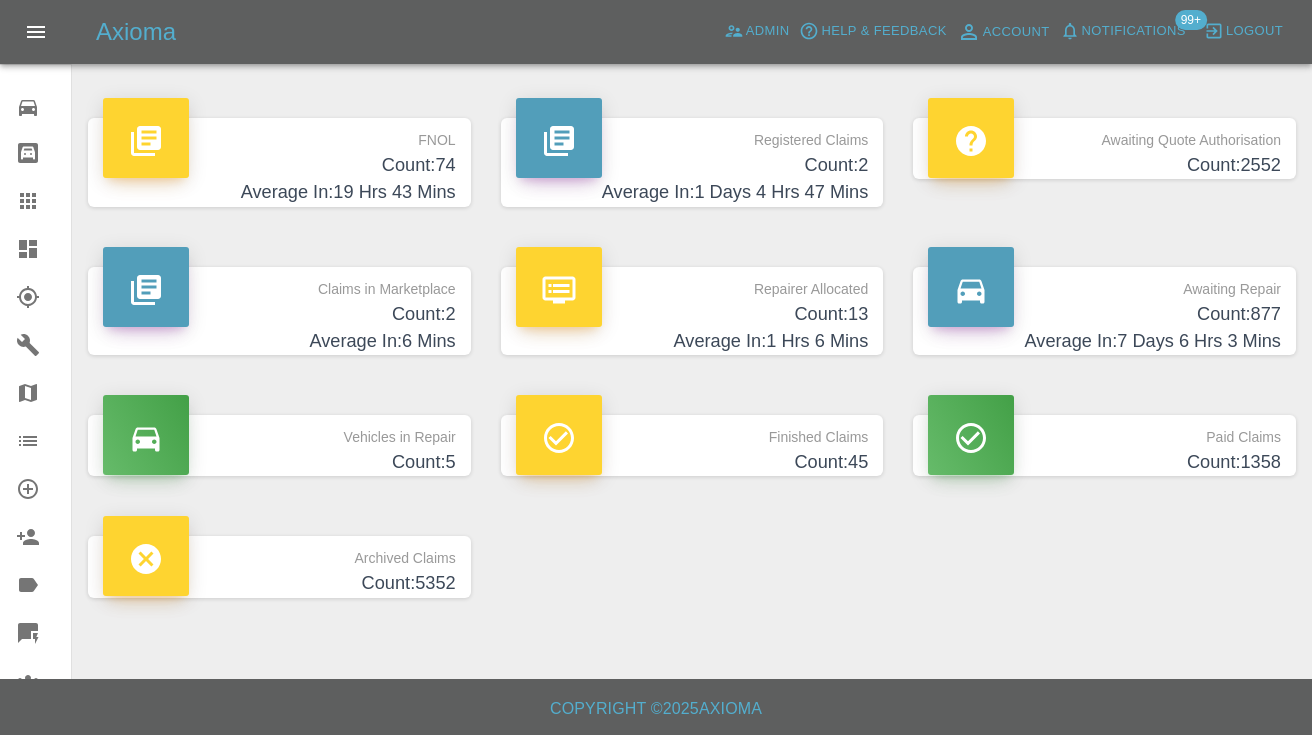 click on "Count:  877" at bounding box center (1104, 314) 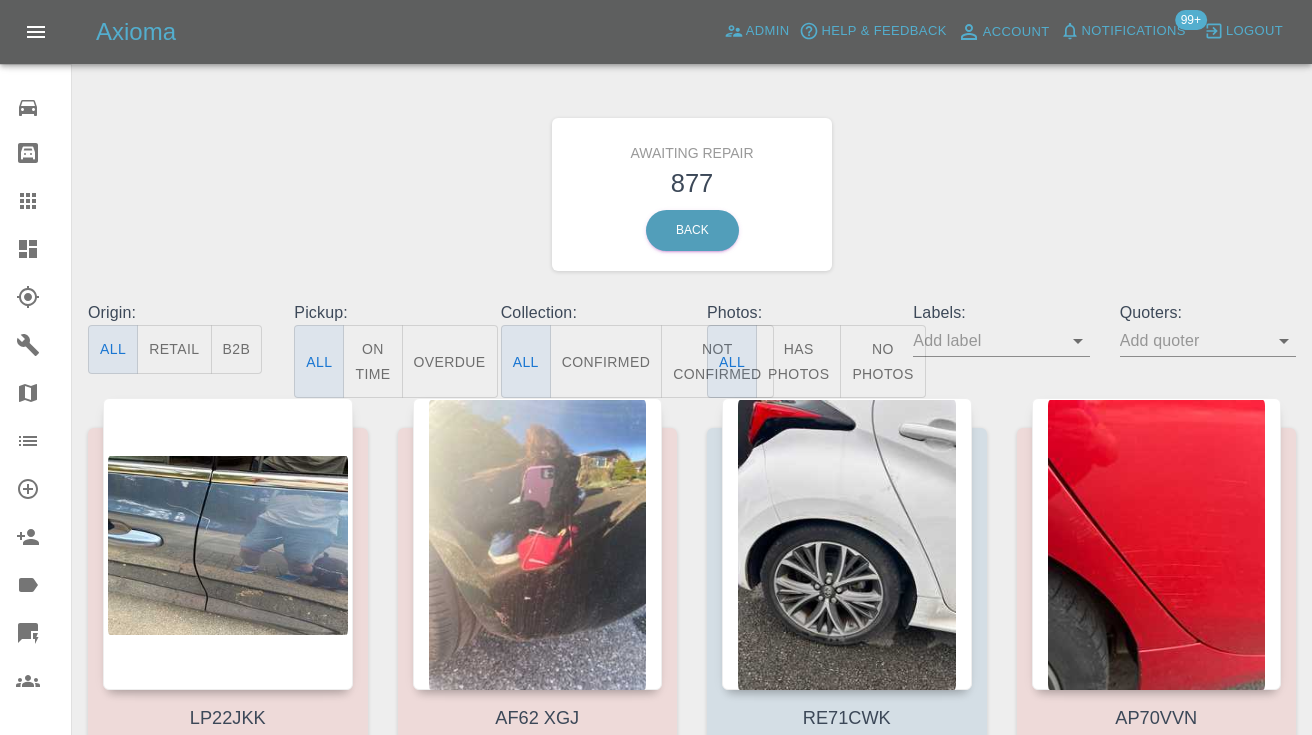 click on "Not Confirmed" at bounding box center (717, 361) 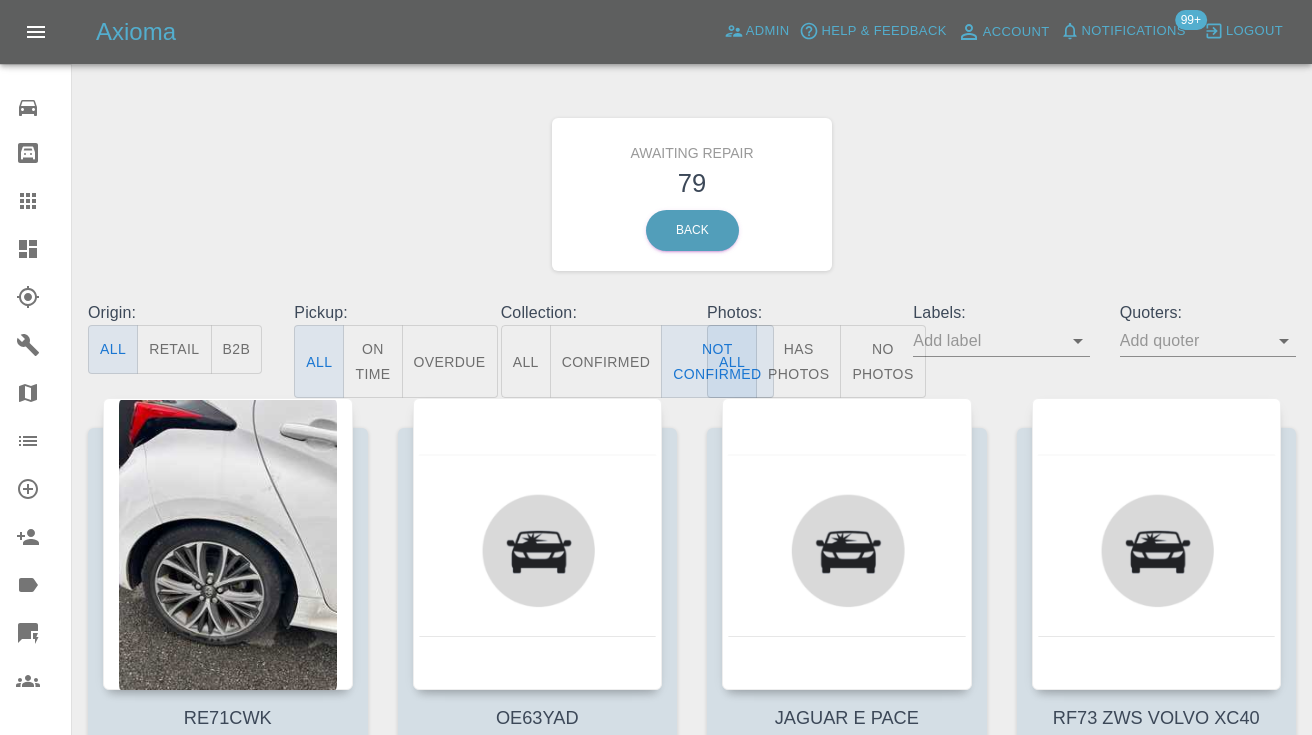 click on "Awaiting Repair 79 Back" at bounding box center (692, 194) 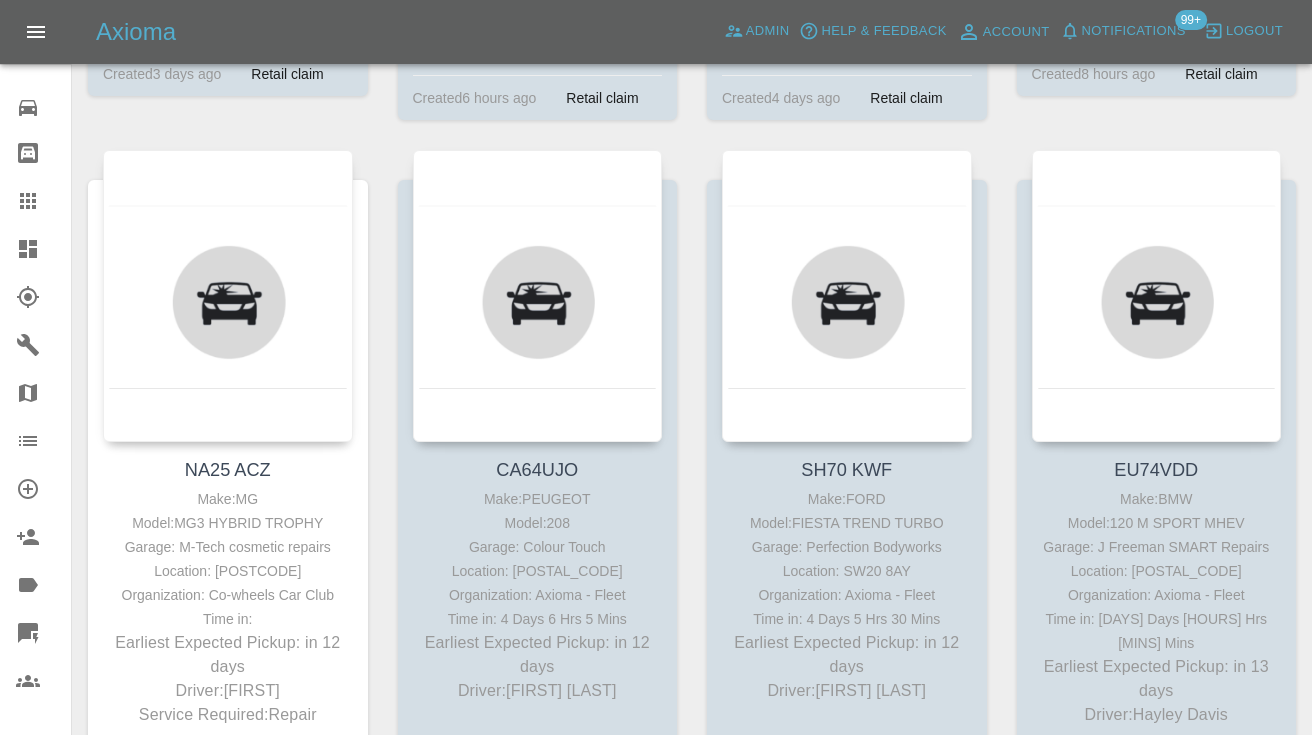 scroll, scrollTop: 6385, scrollLeft: 0, axis: vertical 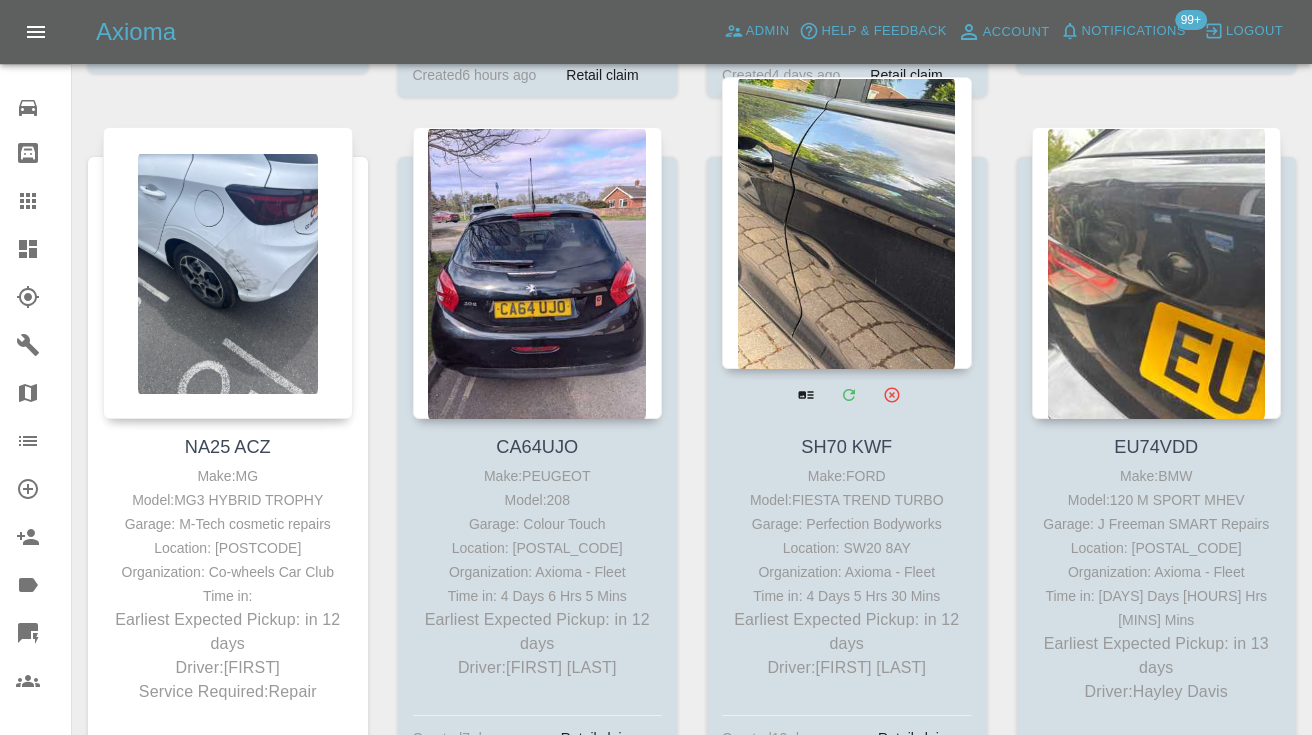 click at bounding box center (847, 223) 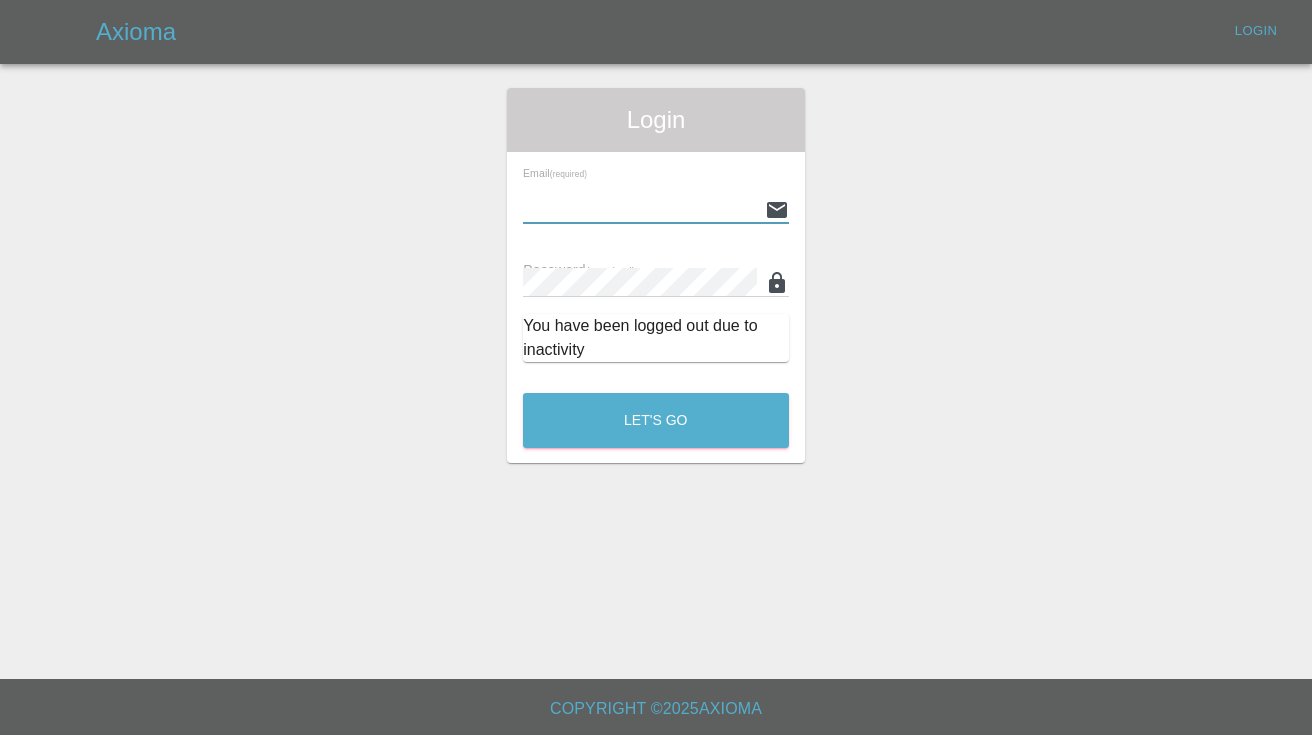 type on "Castrokhonqwana@gmail.com" 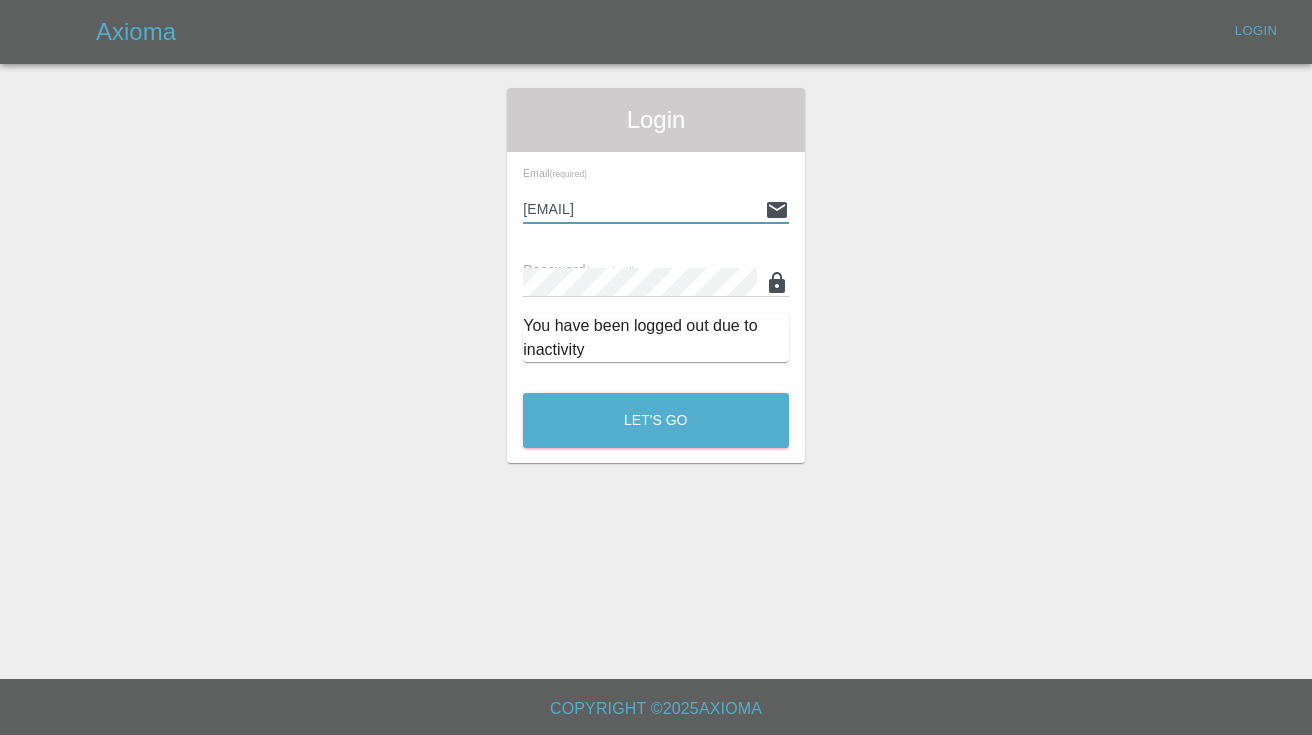click on "Let's Go" at bounding box center (656, 420) 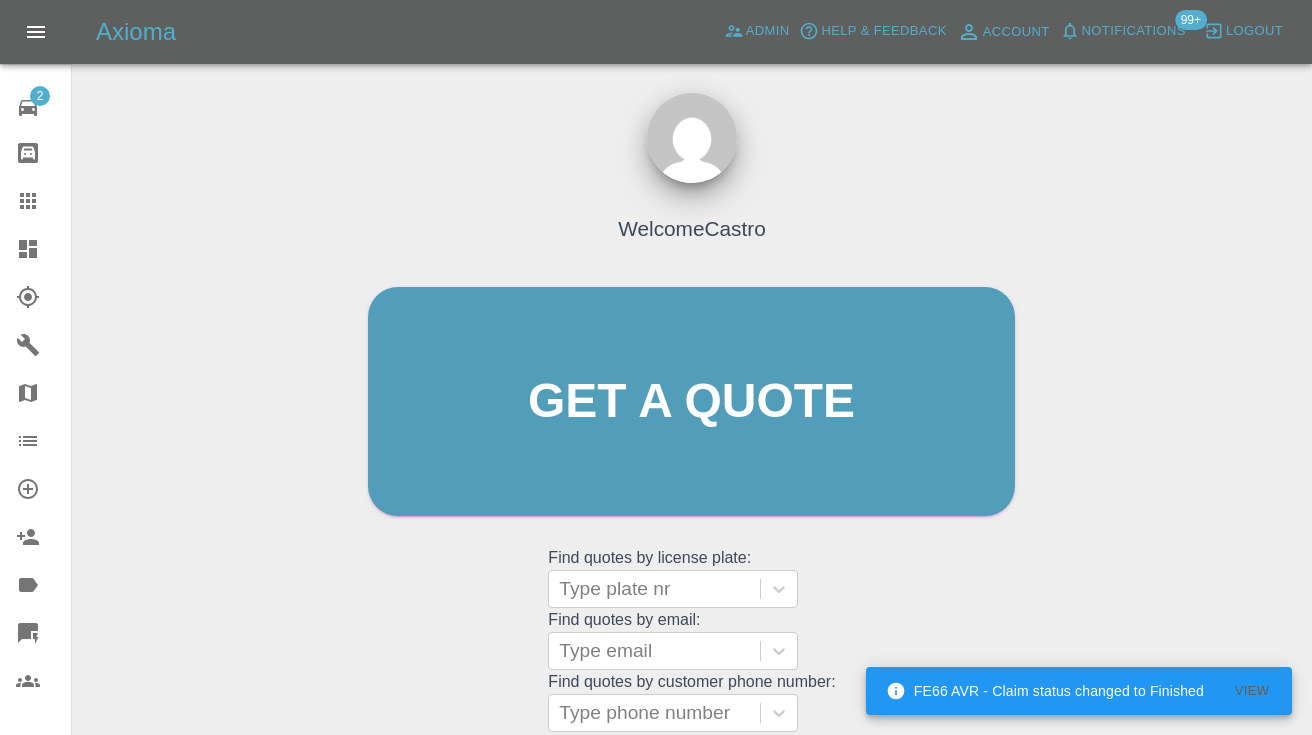 click on "Welcome  Castro Get a quote Get a quote Find quotes by license plate: Type plate nr Find quotes by email: Type email Find quotes by customer phone number: Type phone number" at bounding box center (691, 440) 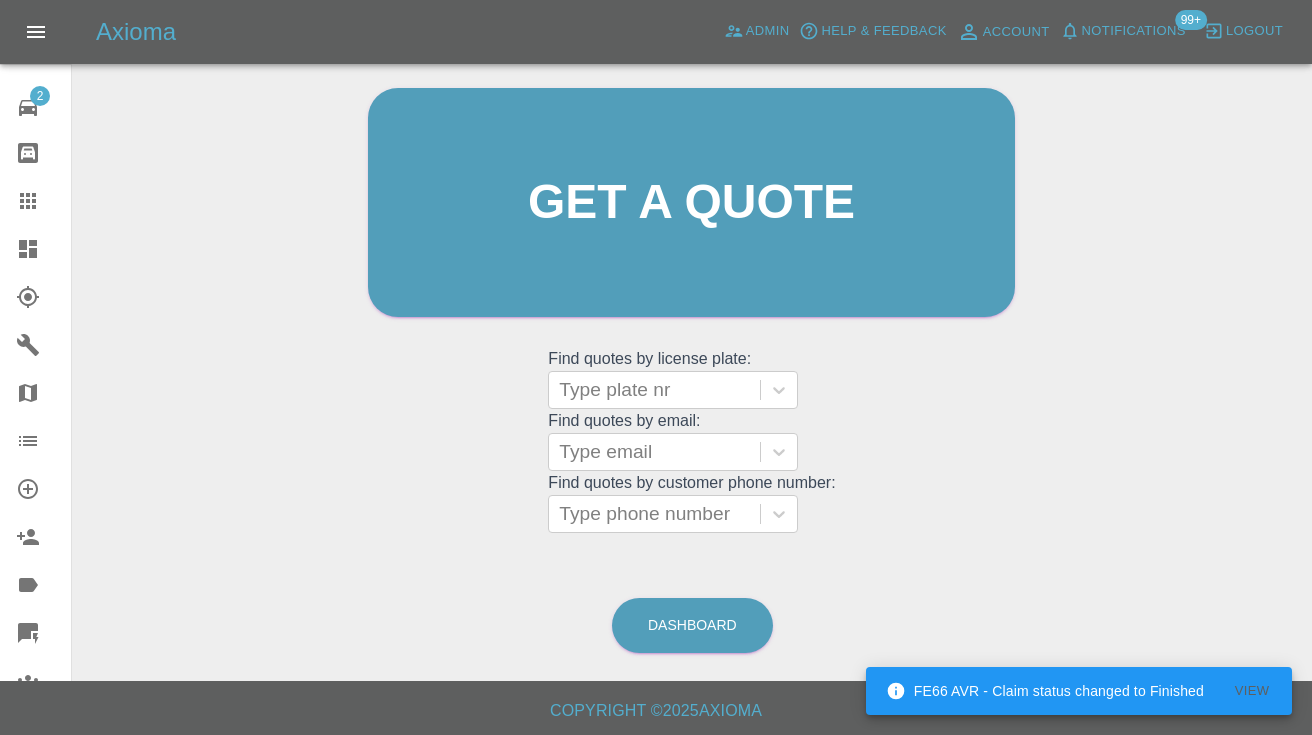 scroll, scrollTop: 201, scrollLeft: 0, axis: vertical 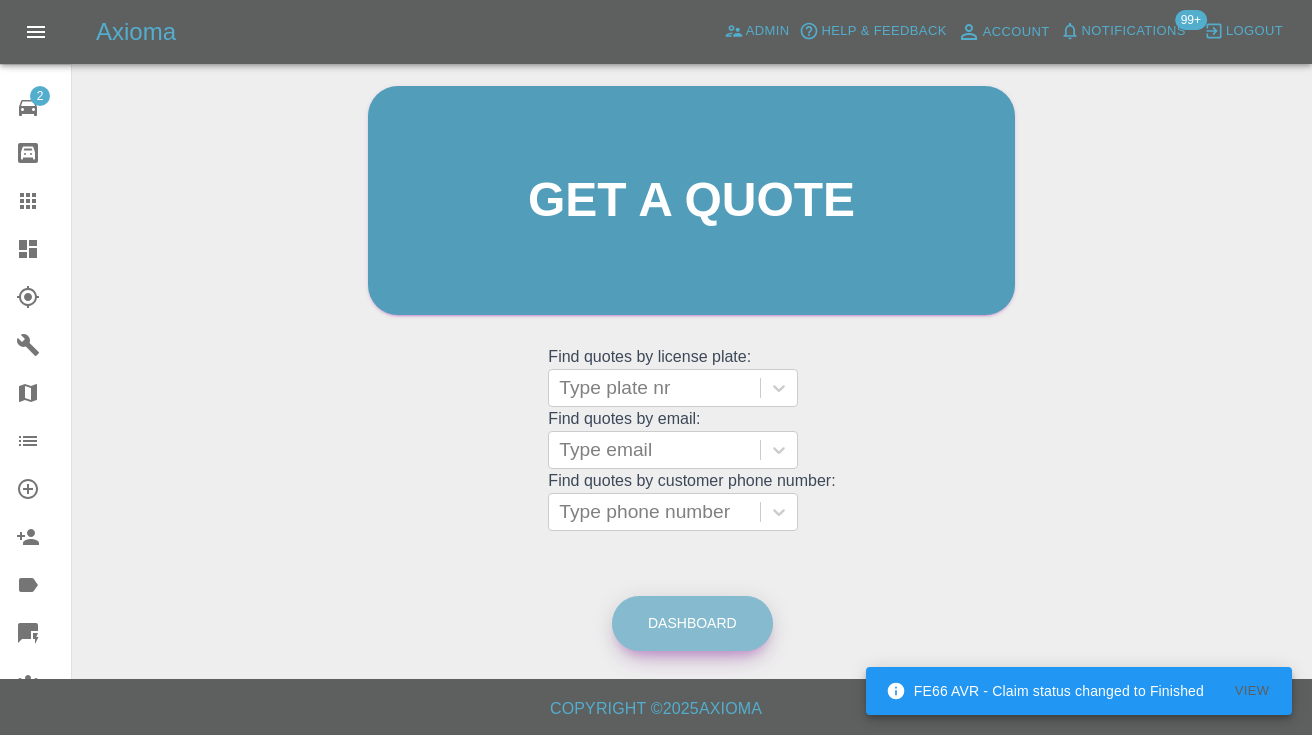 click on "Dashboard" at bounding box center (692, 623) 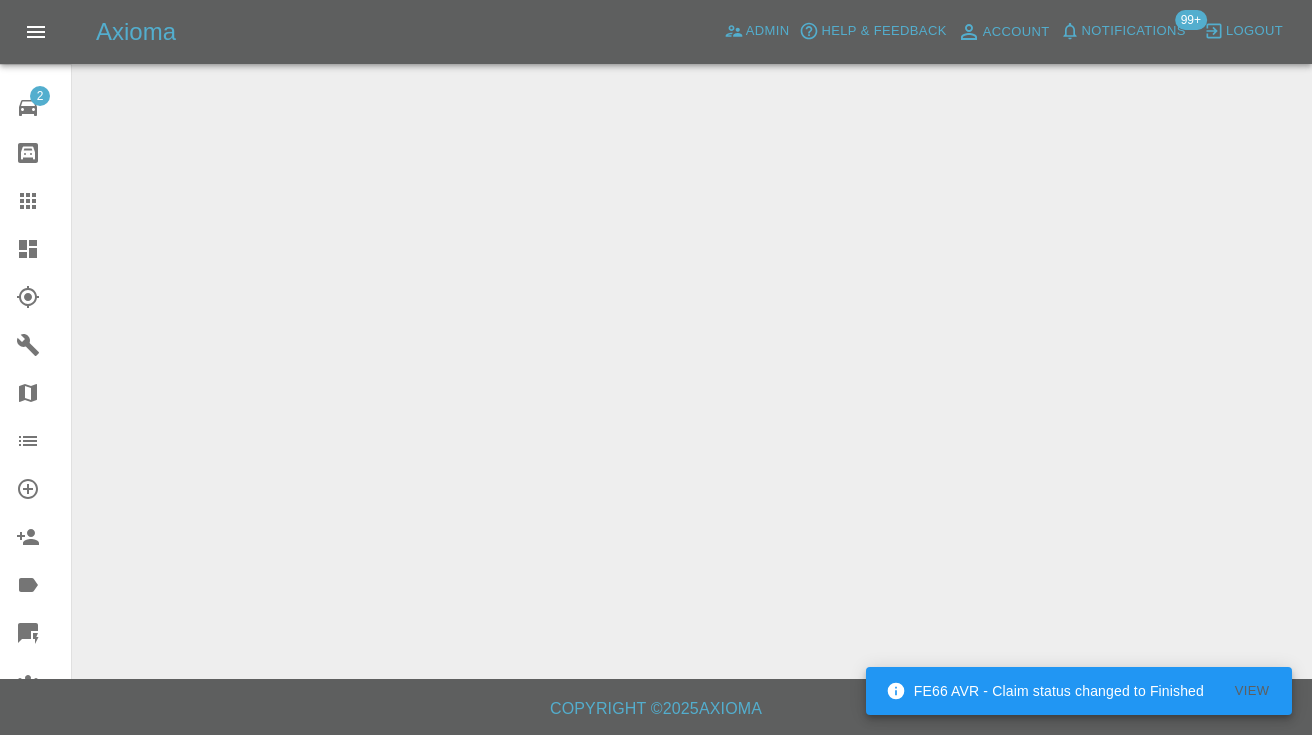 scroll, scrollTop: 0, scrollLeft: 0, axis: both 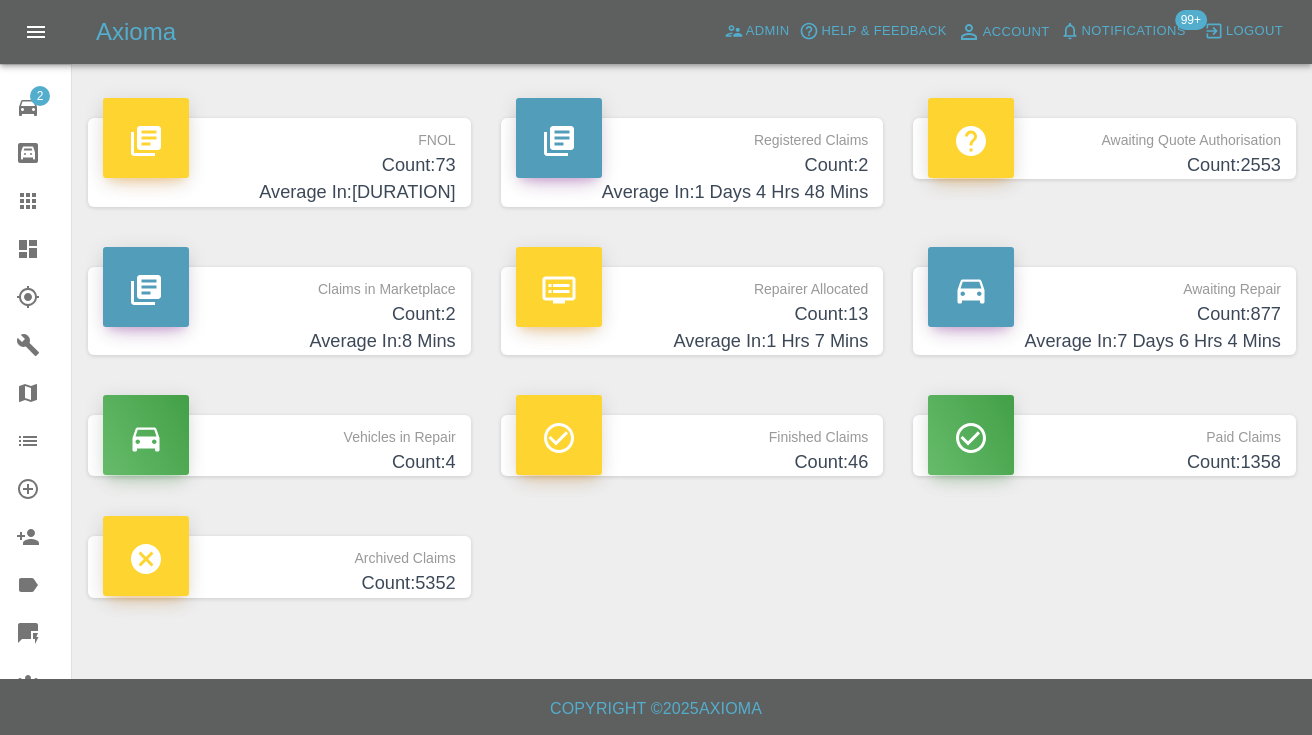 click on "Average In:  7 Days 6 Hrs 4 Mins" at bounding box center [1104, 341] 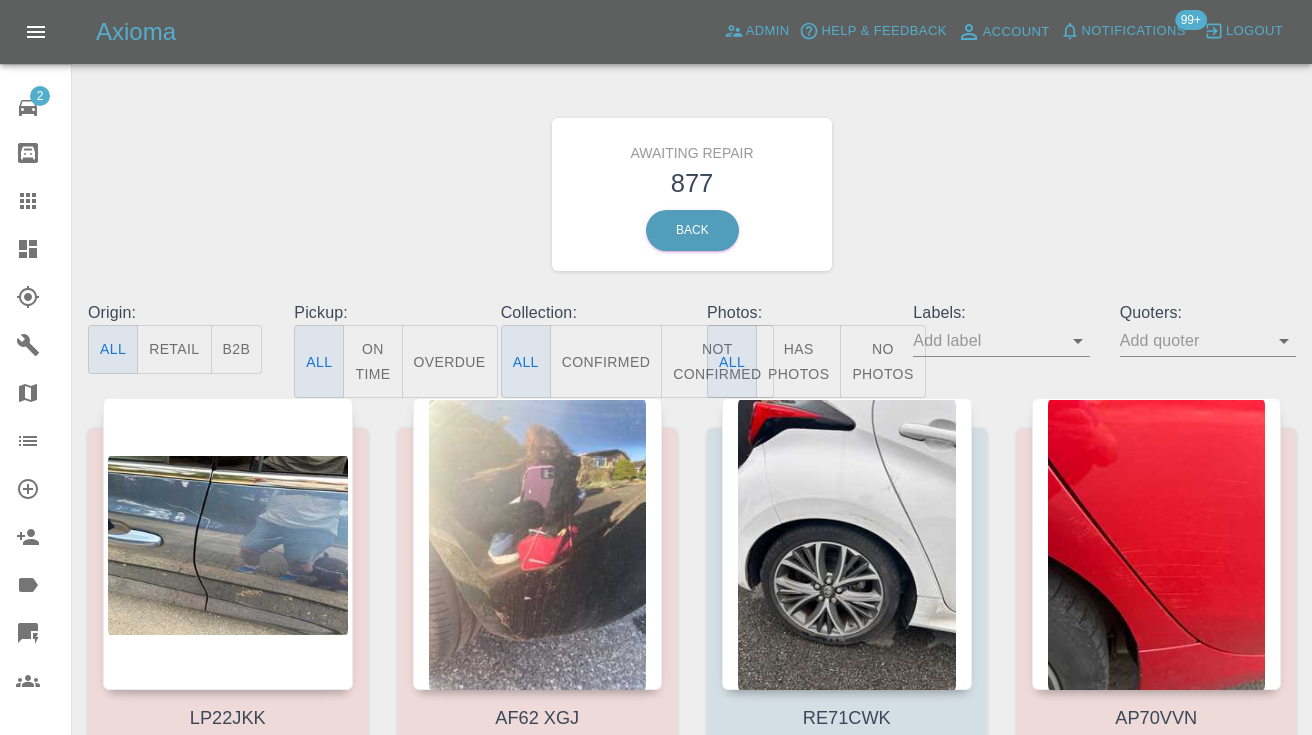 click on "Not Confirmed" at bounding box center [717, 361] 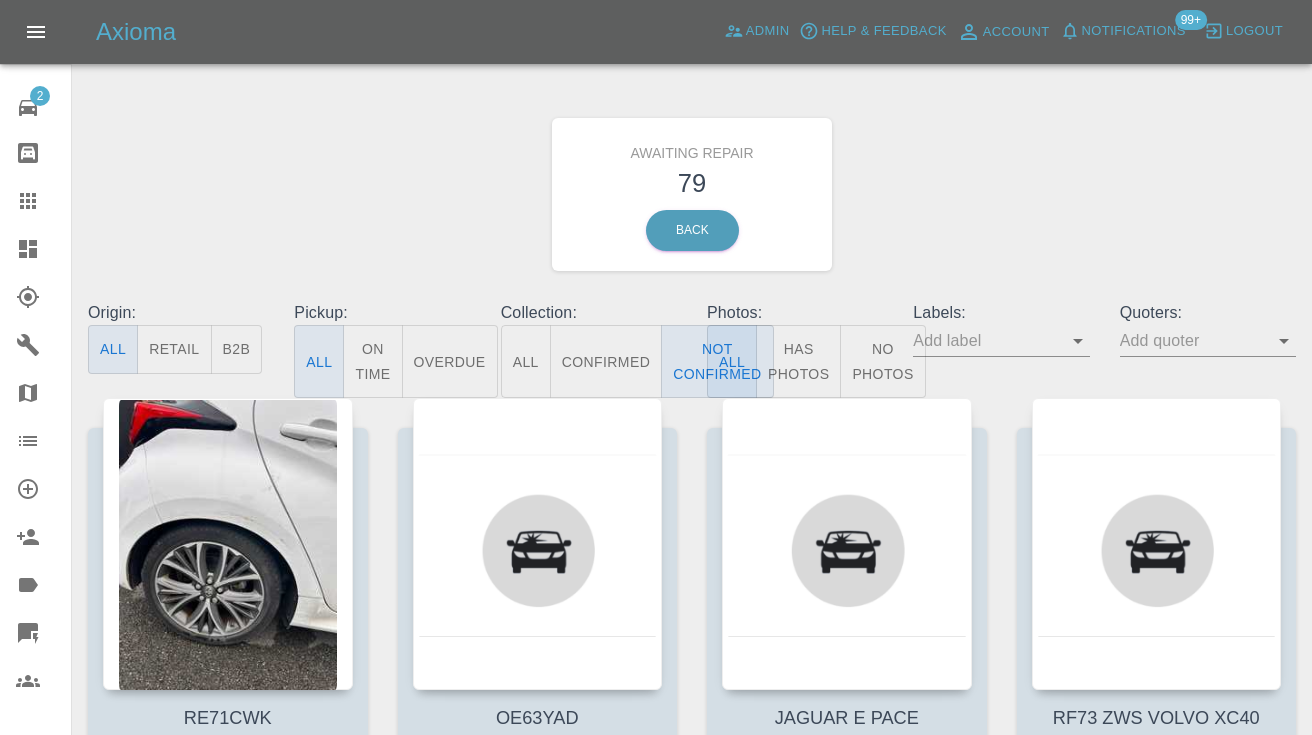 click on "Awaiting Repair 79 Back" at bounding box center (692, 194) 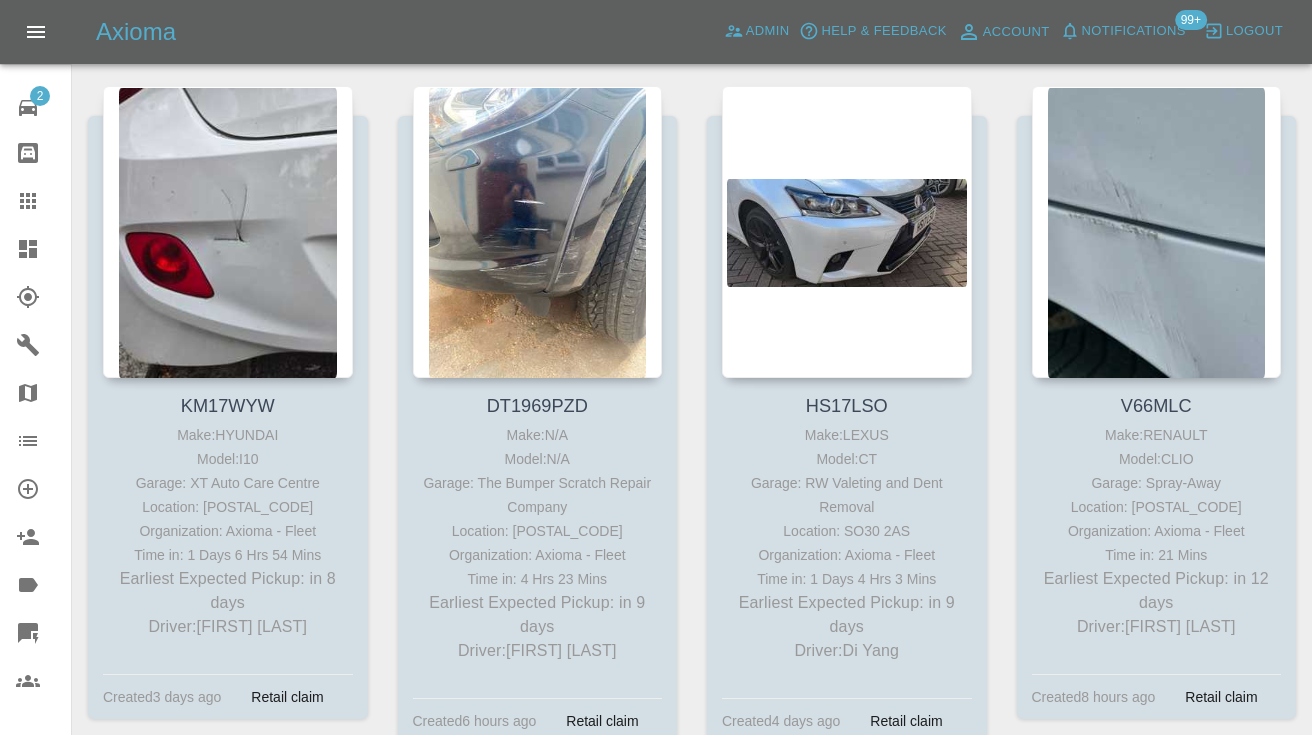 scroll, scrollTop: 5755, scrollLeft: 0, axis: vertical 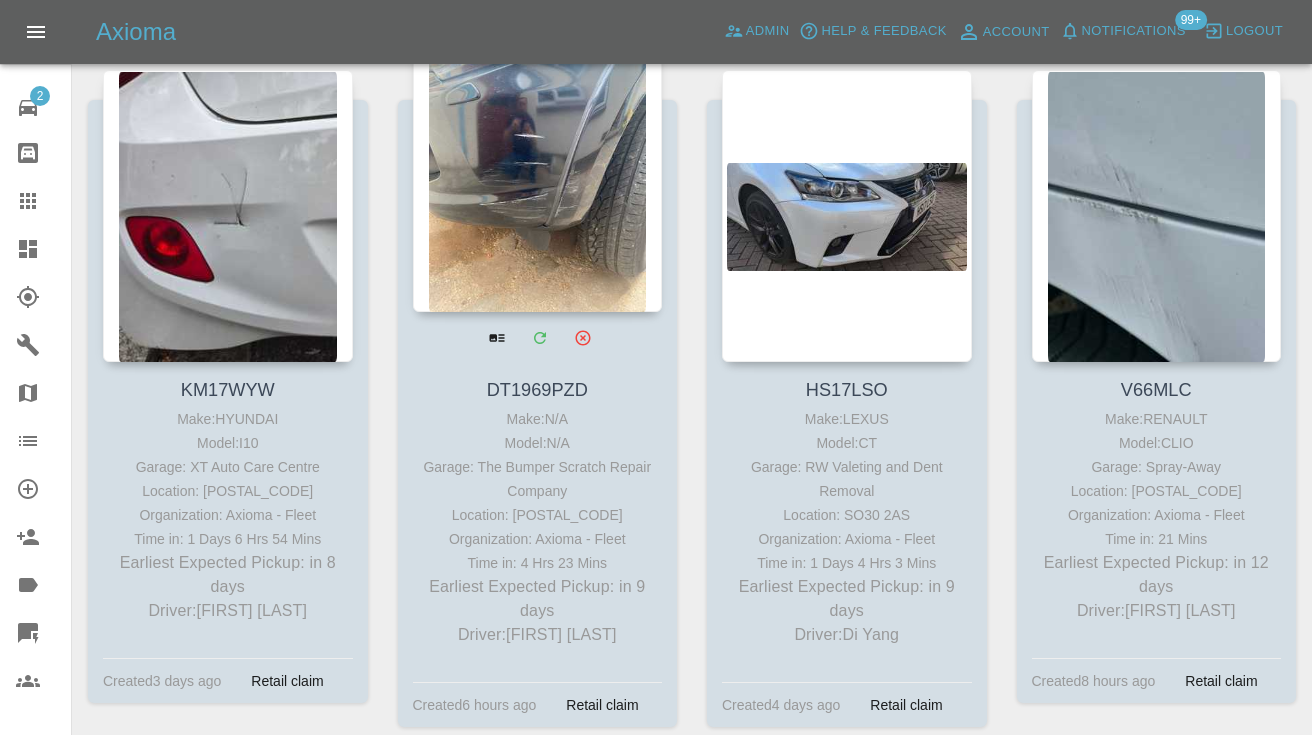 click at bounding box center [538, 166] 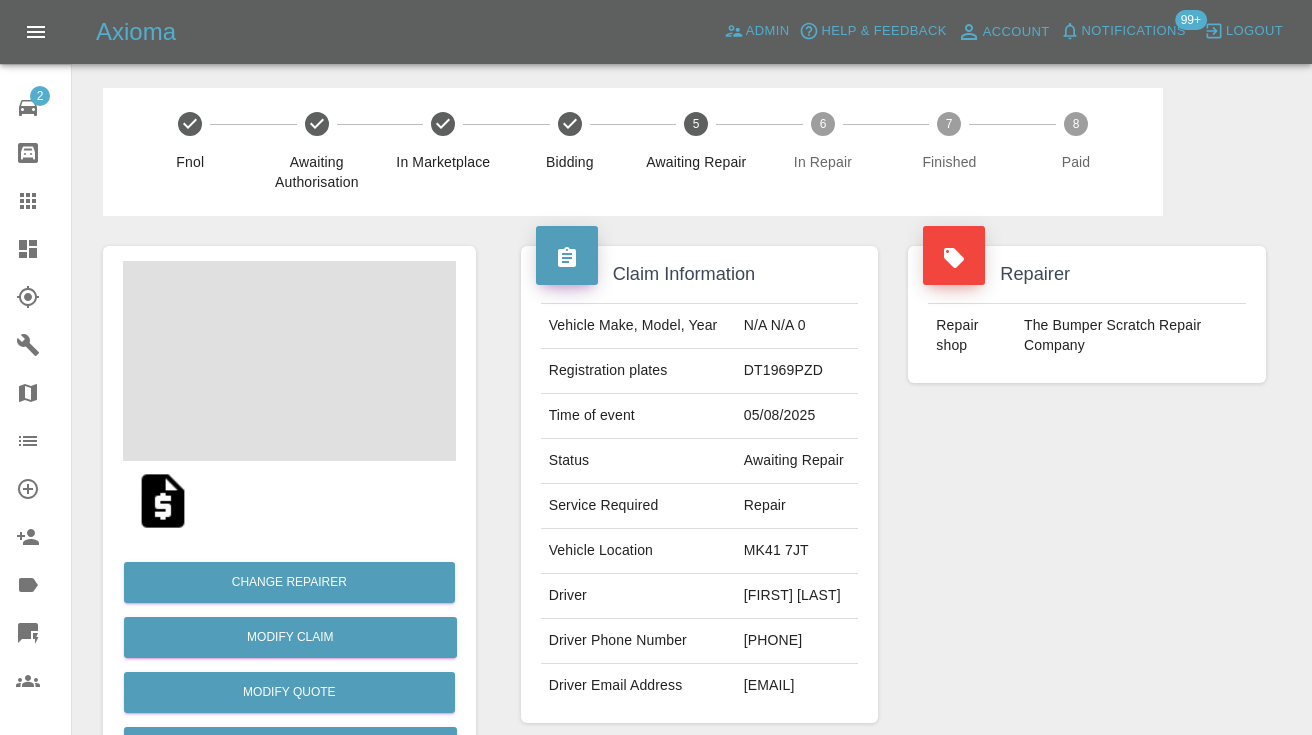 click on "07551848304" at bounding box center [797, 641] 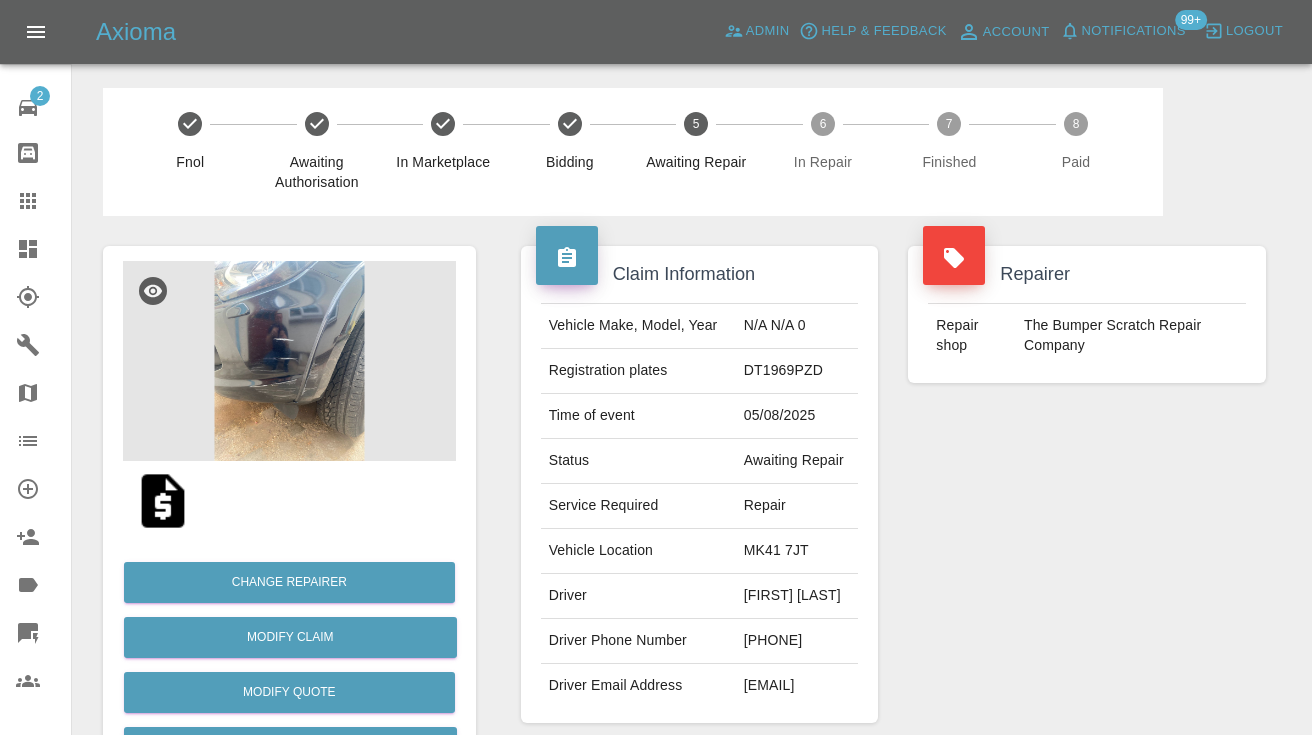 copy on "07551848304" 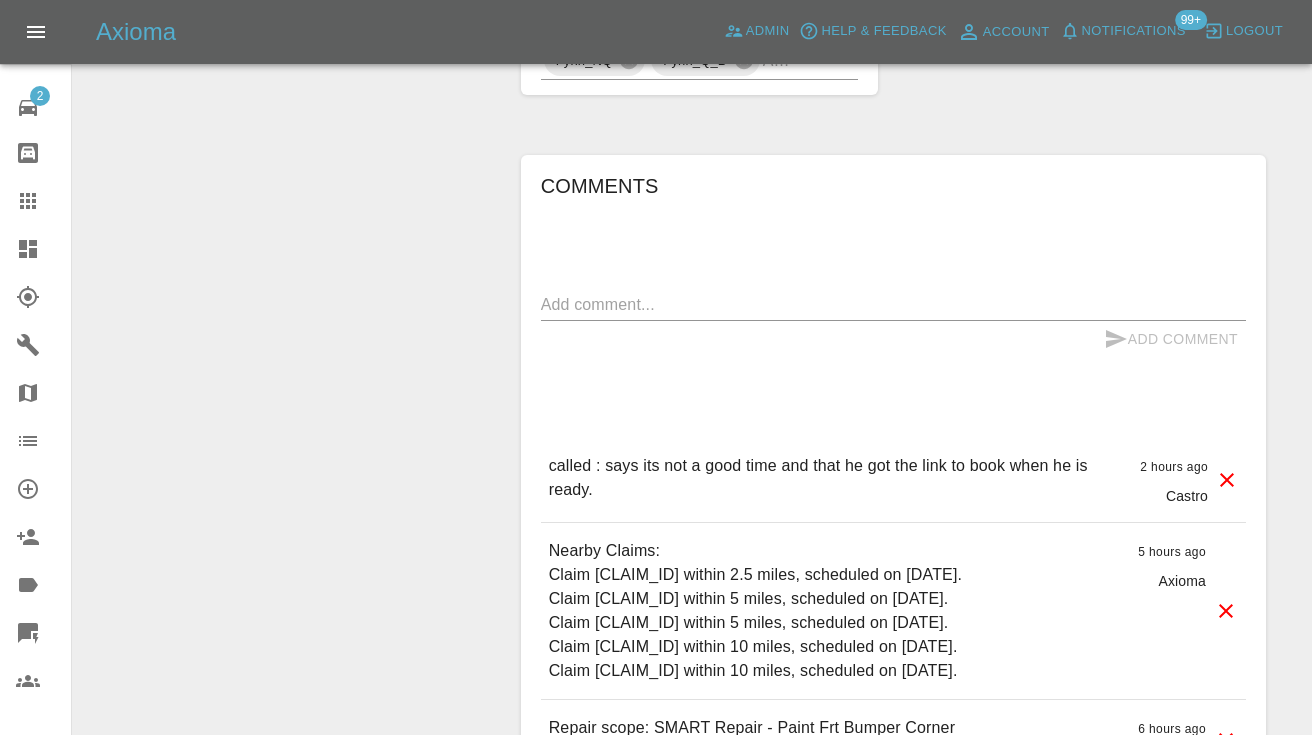 scroll, scrollTop: 1514, scrollLeft: 0, axis: vertical 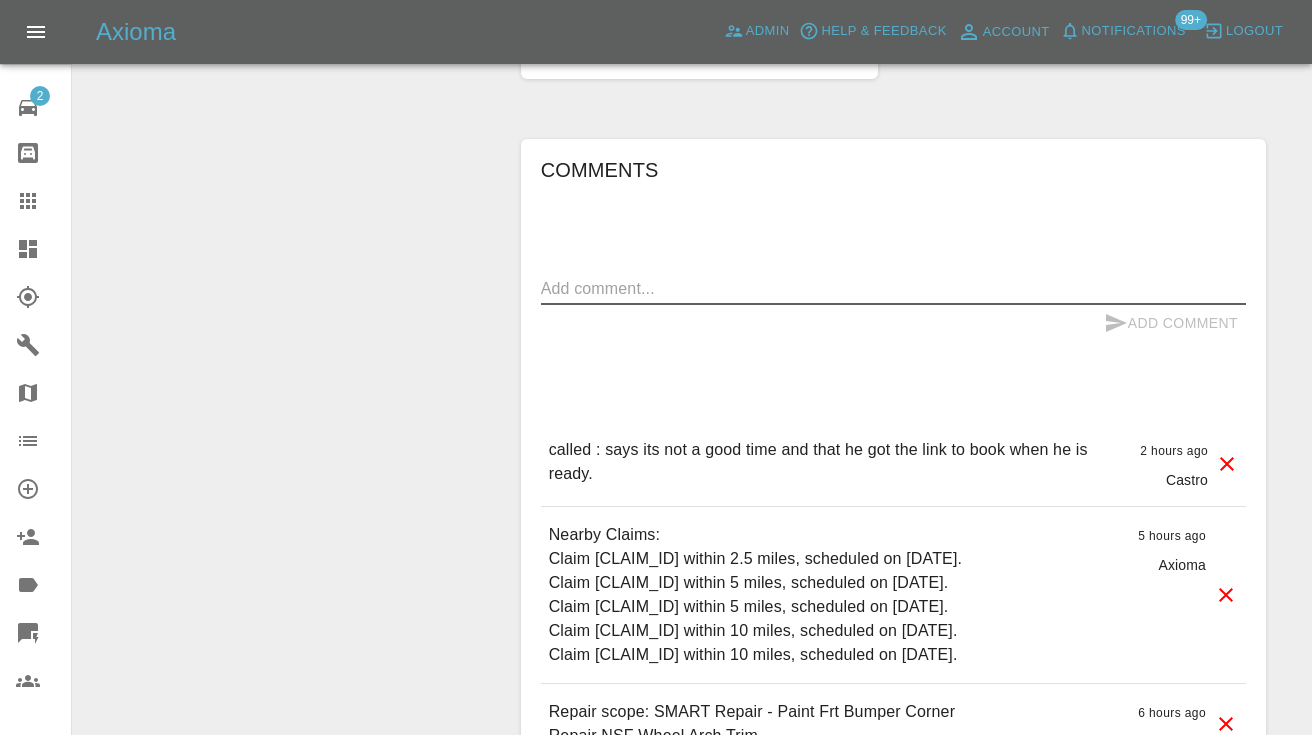 click at bounding box center [893, 288] 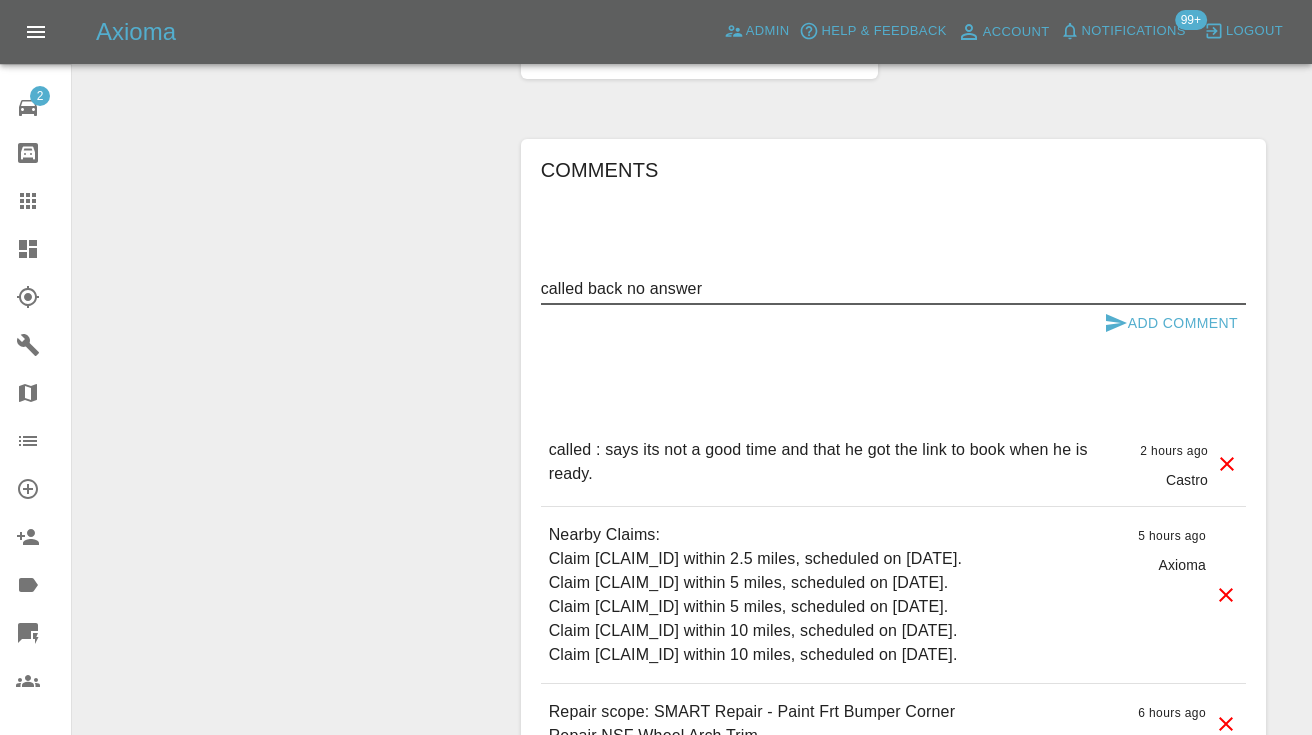 type on "called back no answer" 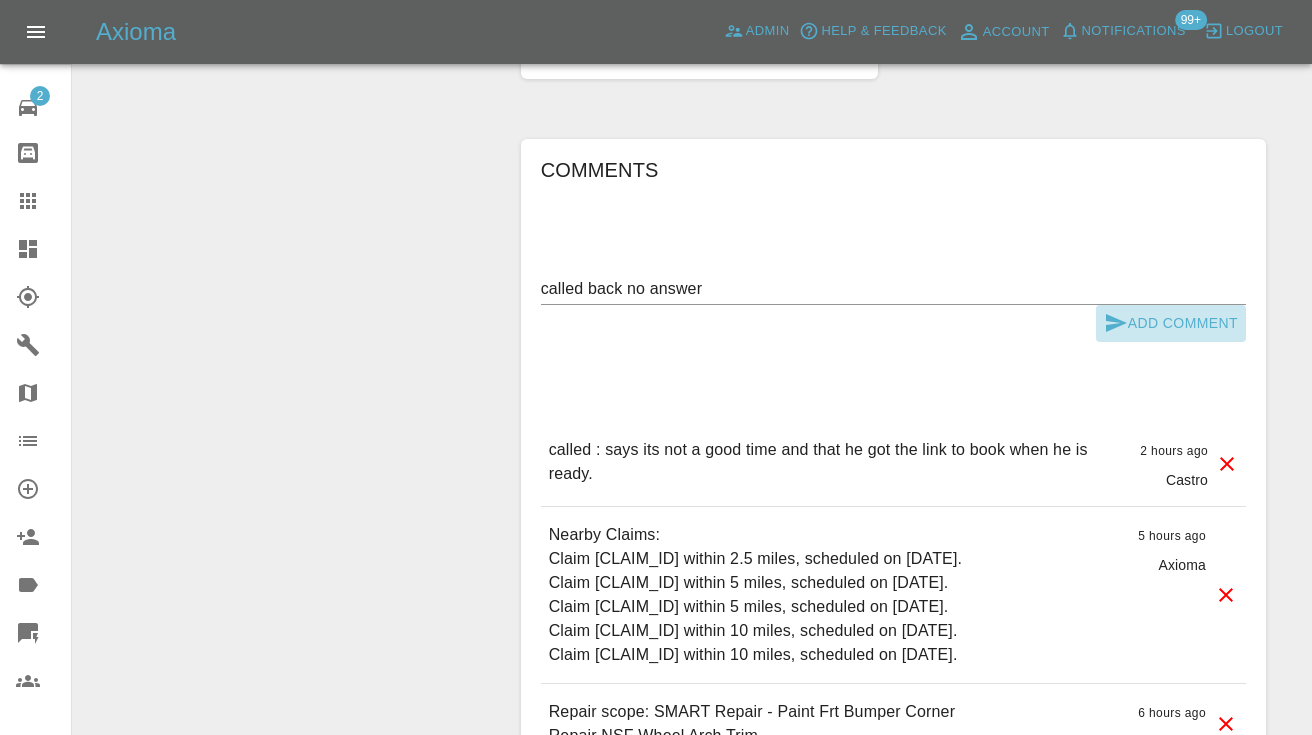 click 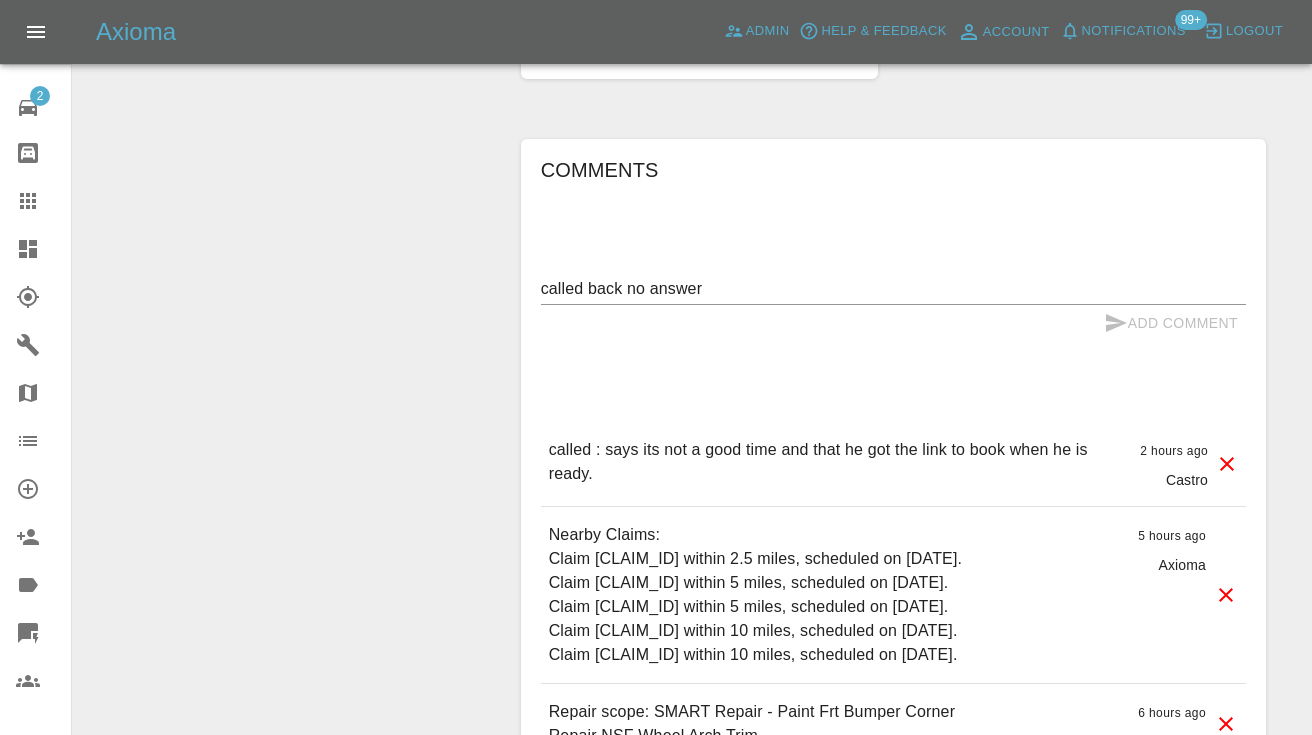 type 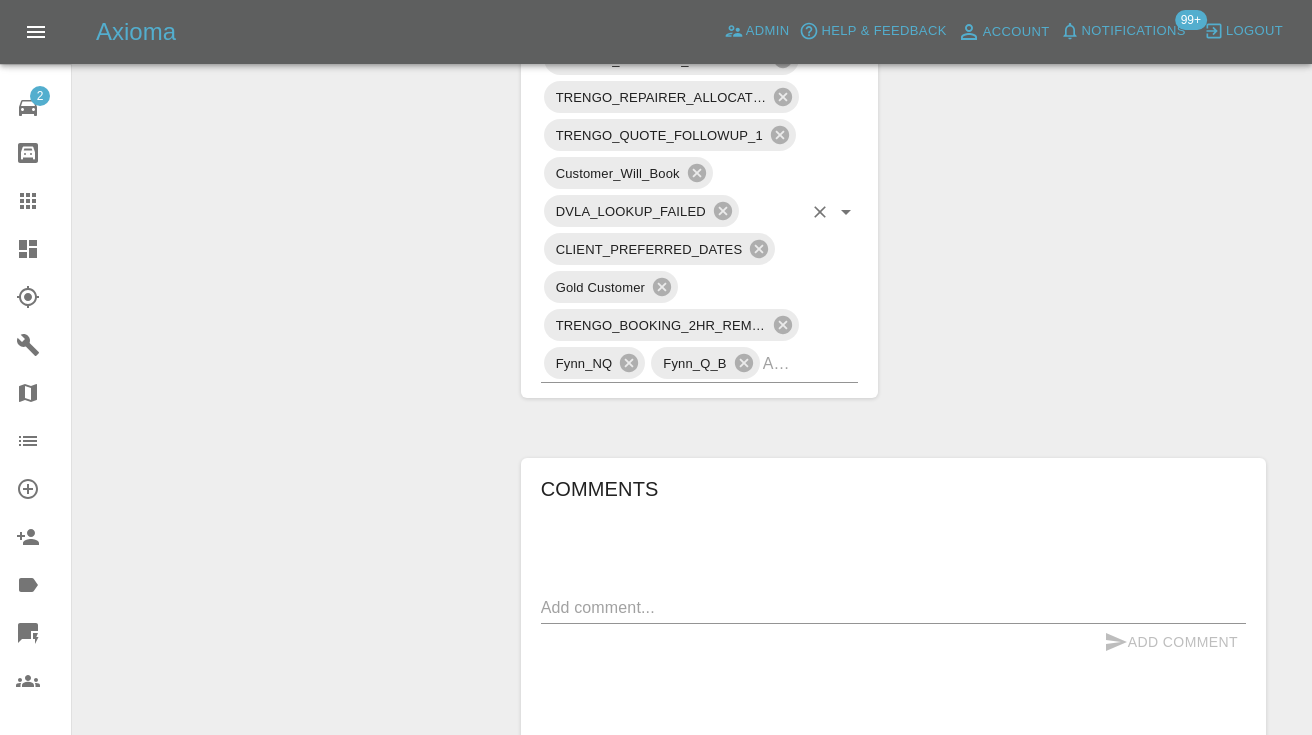 scroll, scrollTop: 1183, scrollLeft: 0, axis: vertical 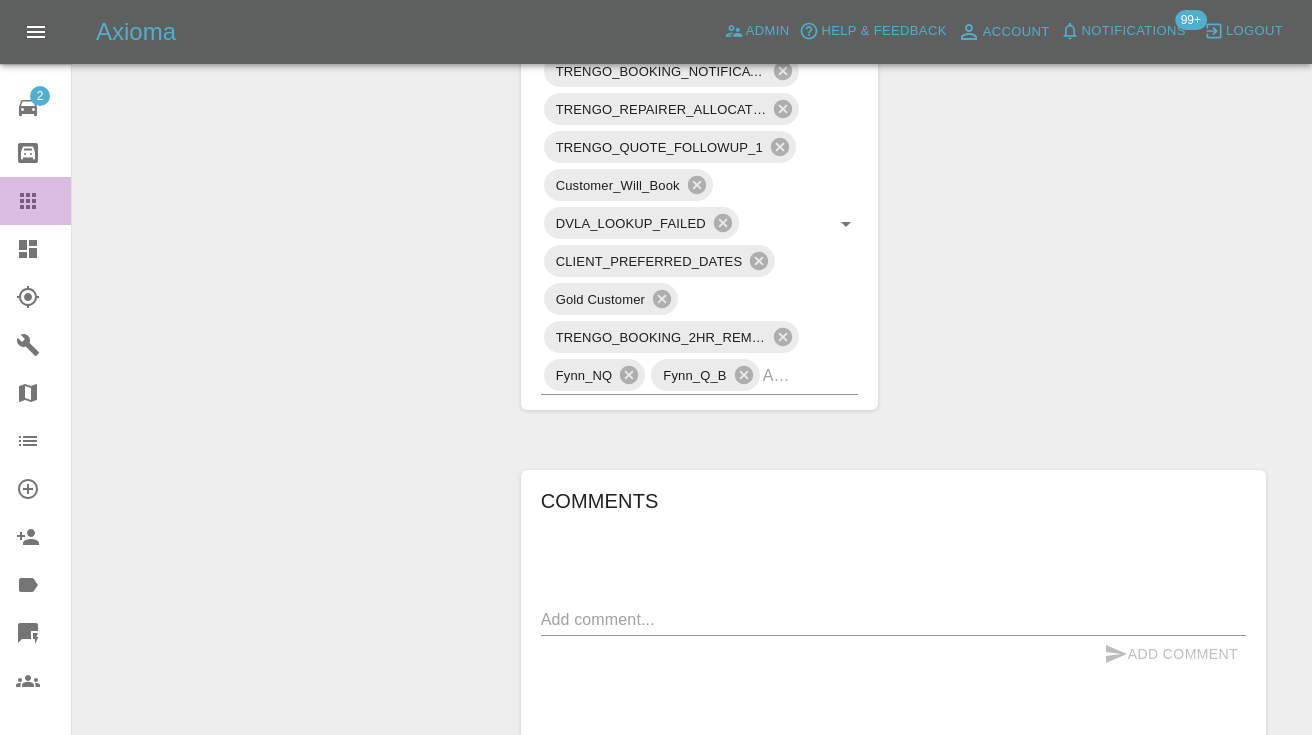 click at bounding box center (44, 201) 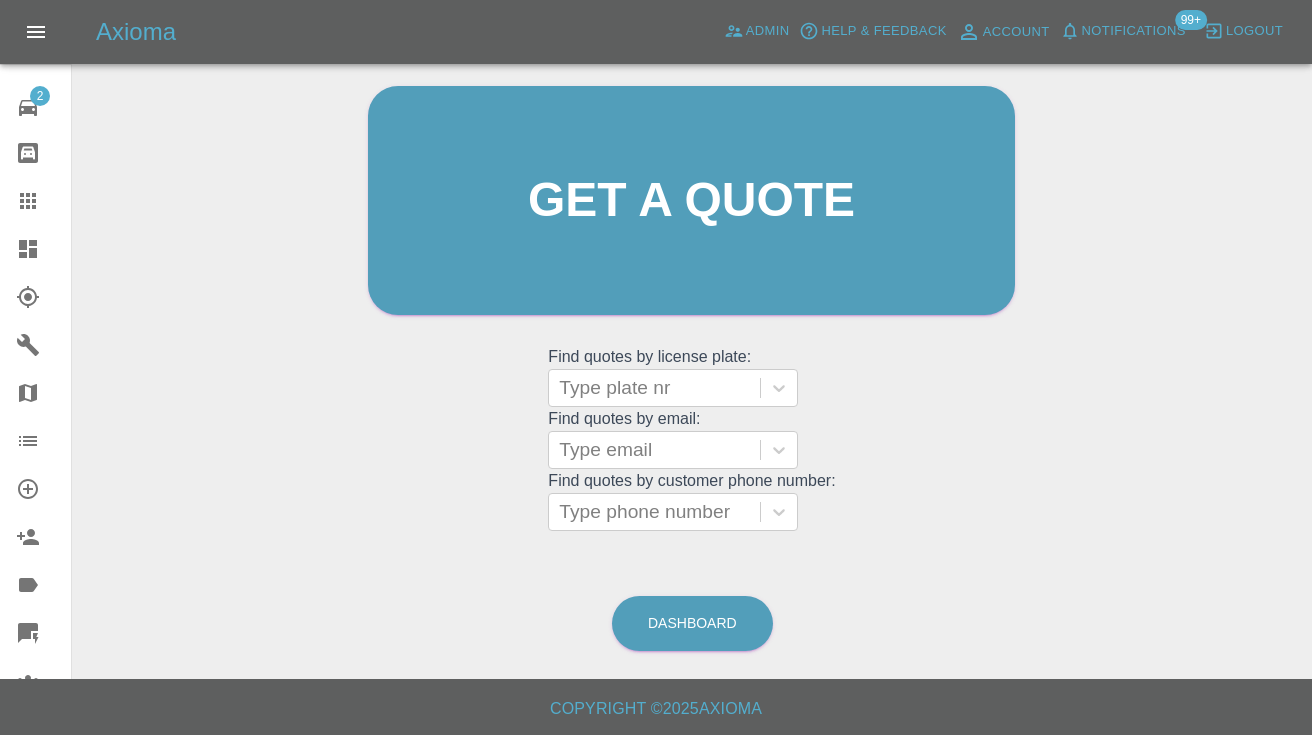 scroll, scrollTop: 200, scrollLeft: 0, axis: vertical 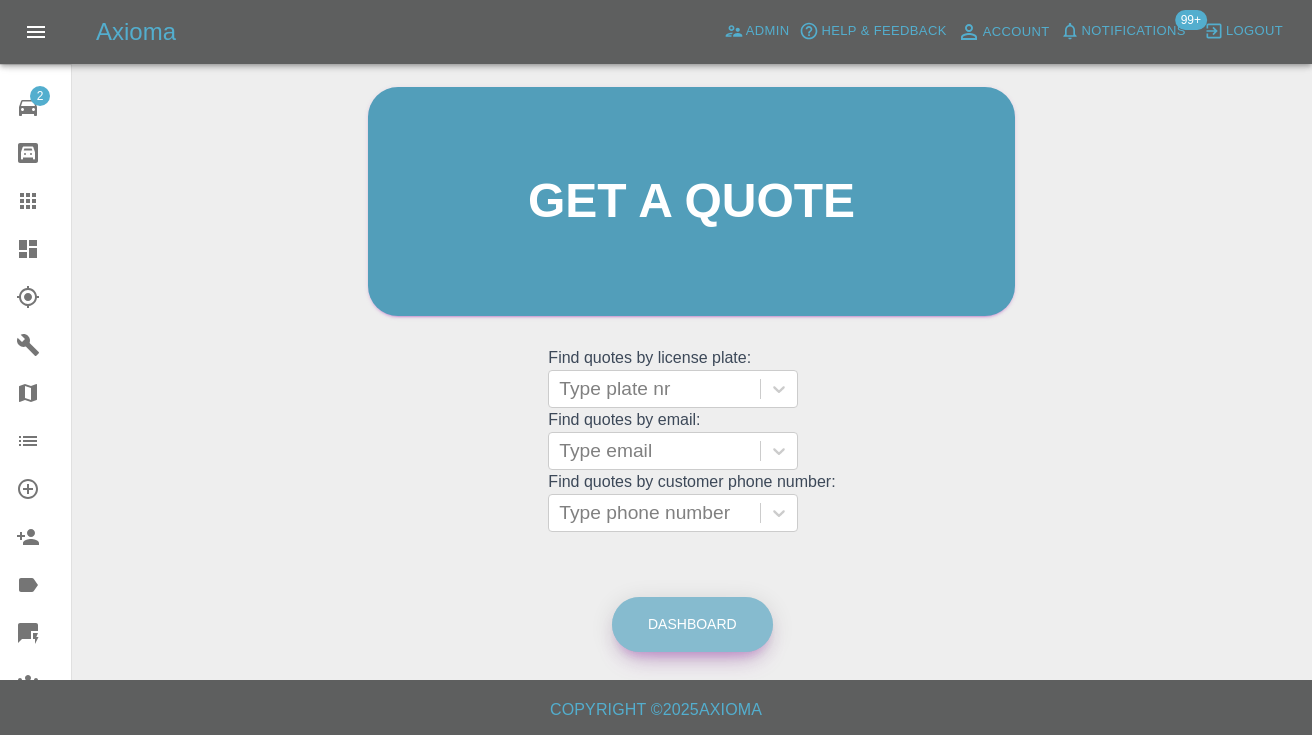 click on "Dashboard" at bounding box center (692, 624) 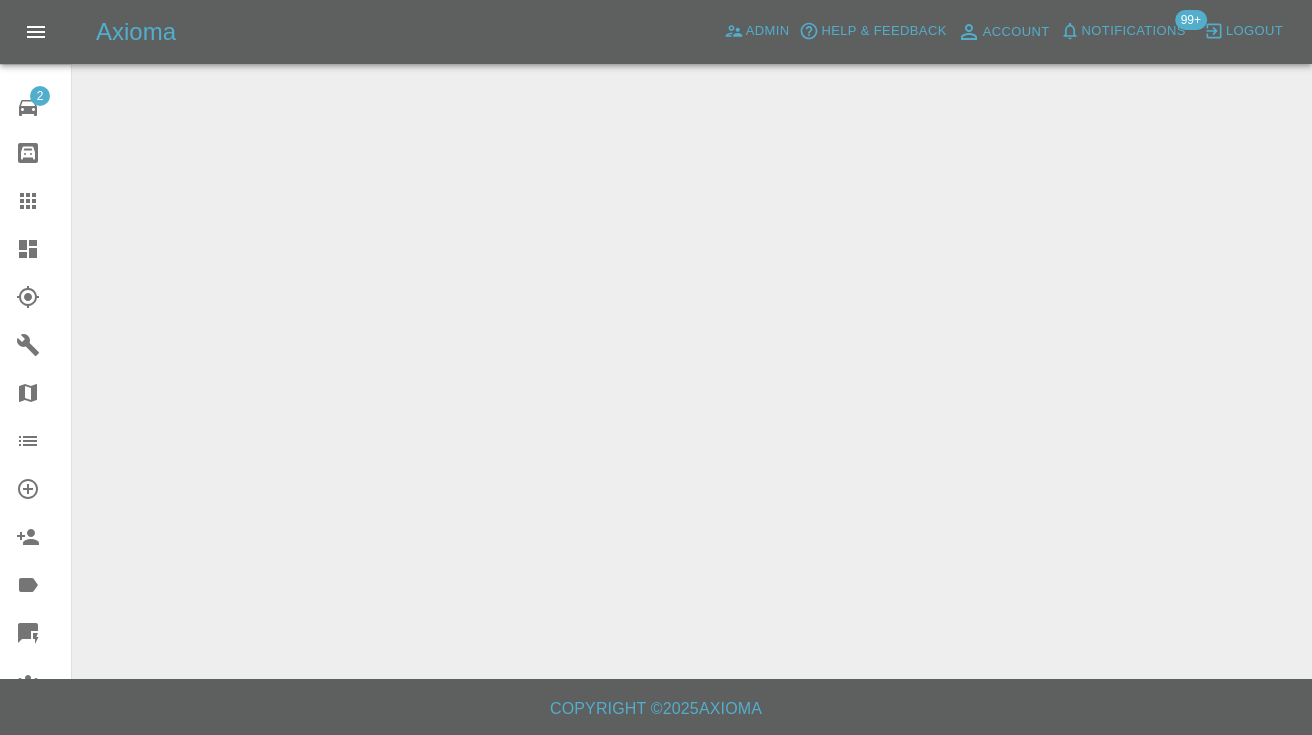 scroll, scrollTop: 0, scrollLeft: 0, axis: both 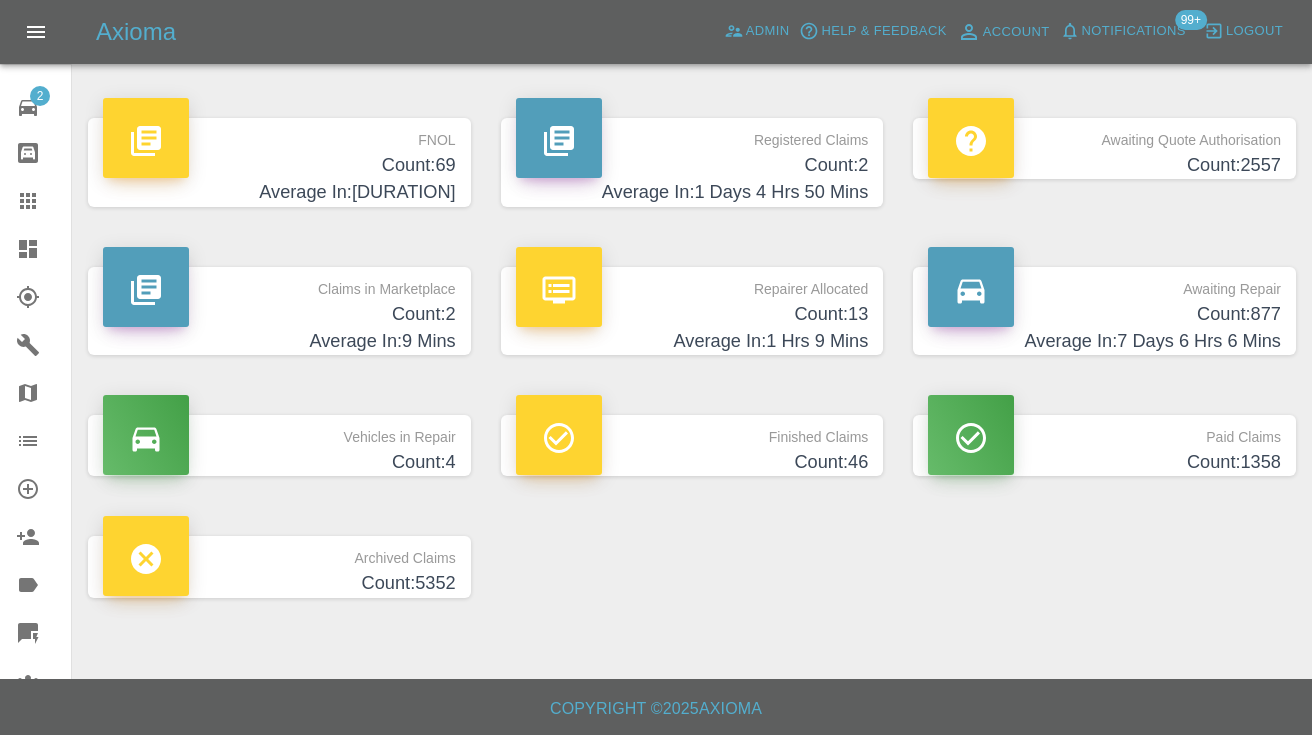 click on "Awaiting Repair" at bounding box center (1104, 284) 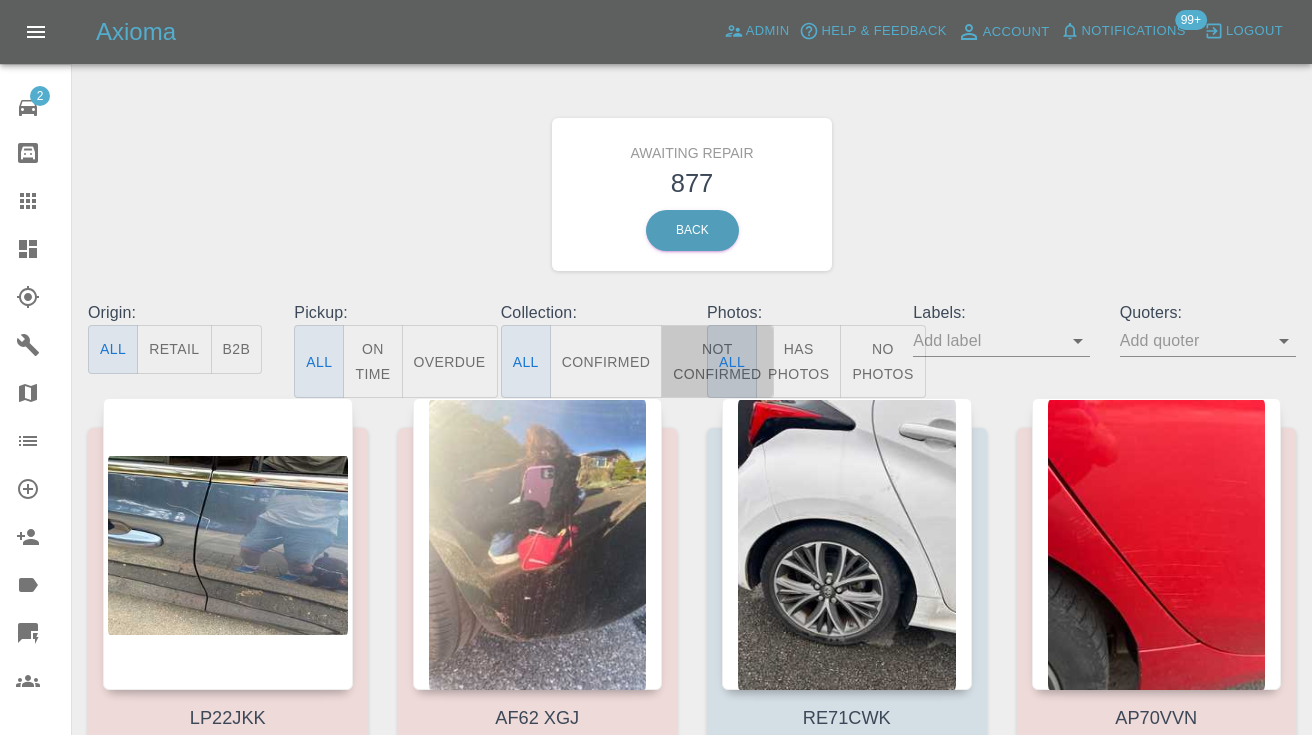 click on "Not Confirmed" at bounding box center [717, 361] 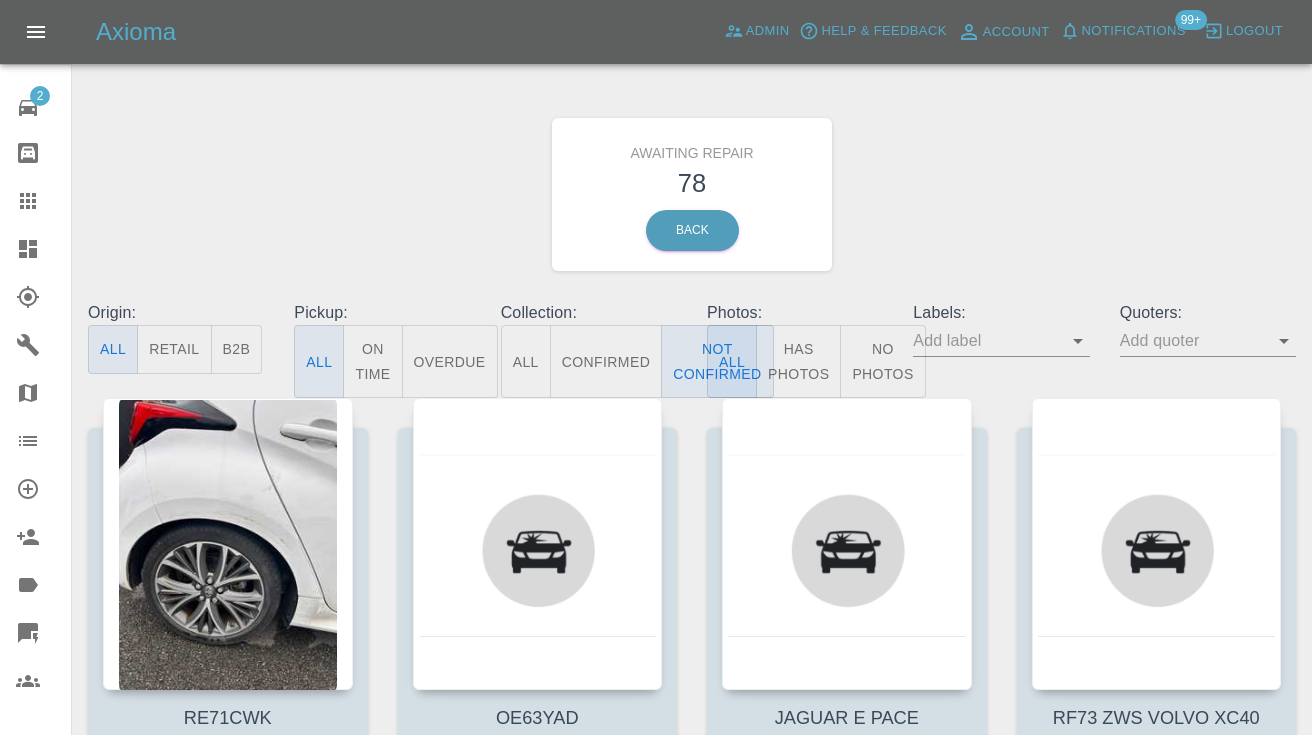 click on "Awaiting Repair 78 Back" at bounding box center (692, 194) 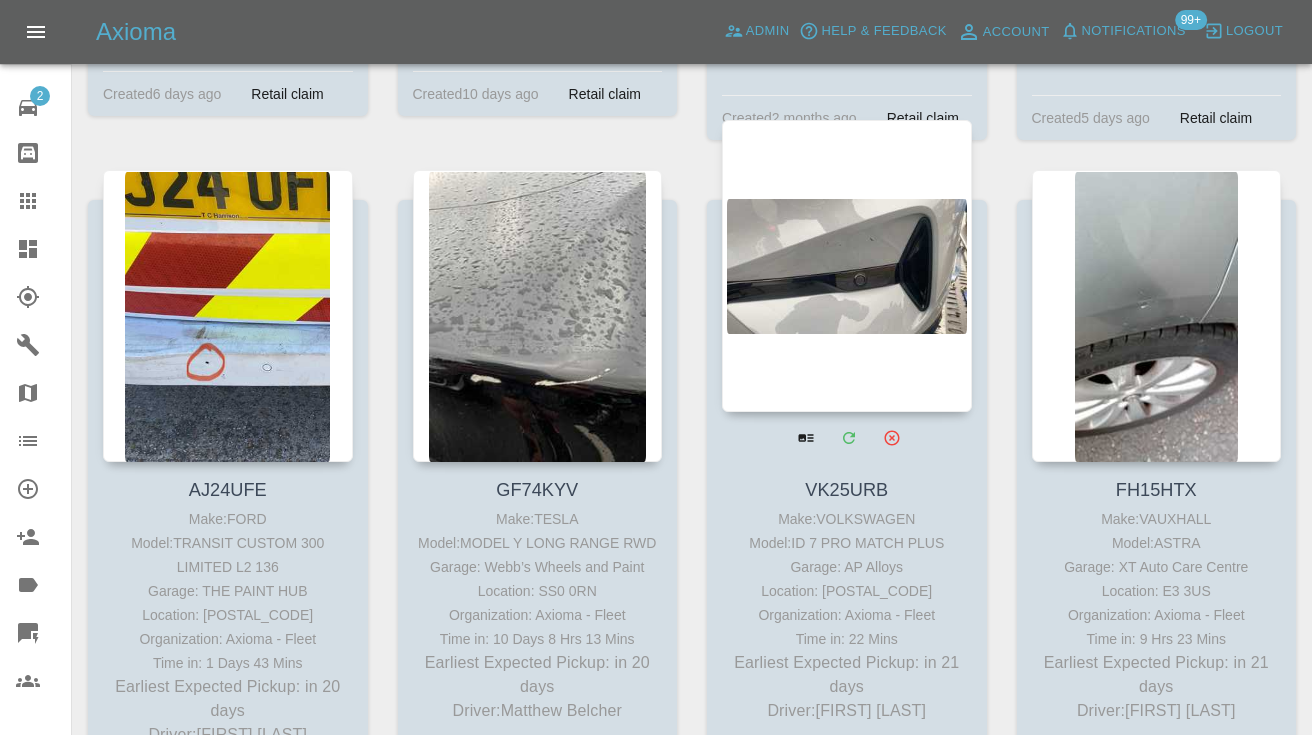 scroll, scrollTop: 9730, scrollLeft: 0, axis: vertical 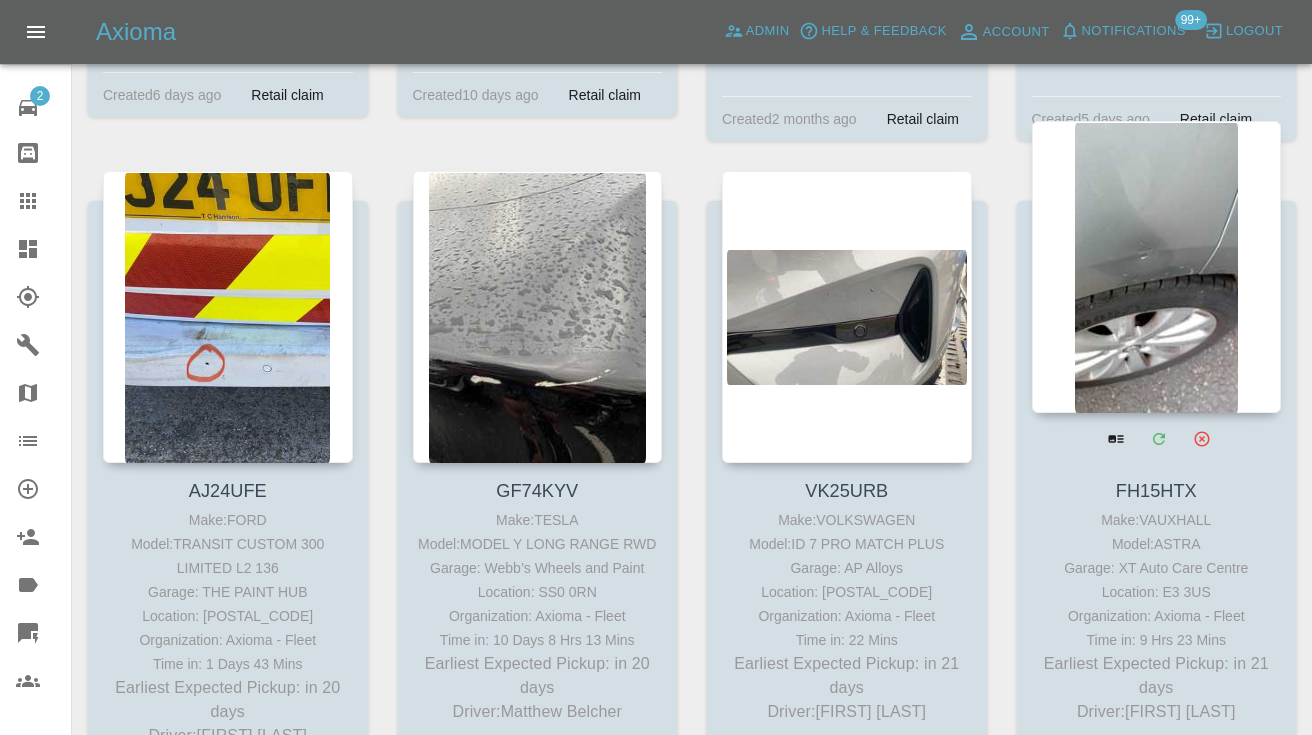 click at bounding box center (1157, 267) 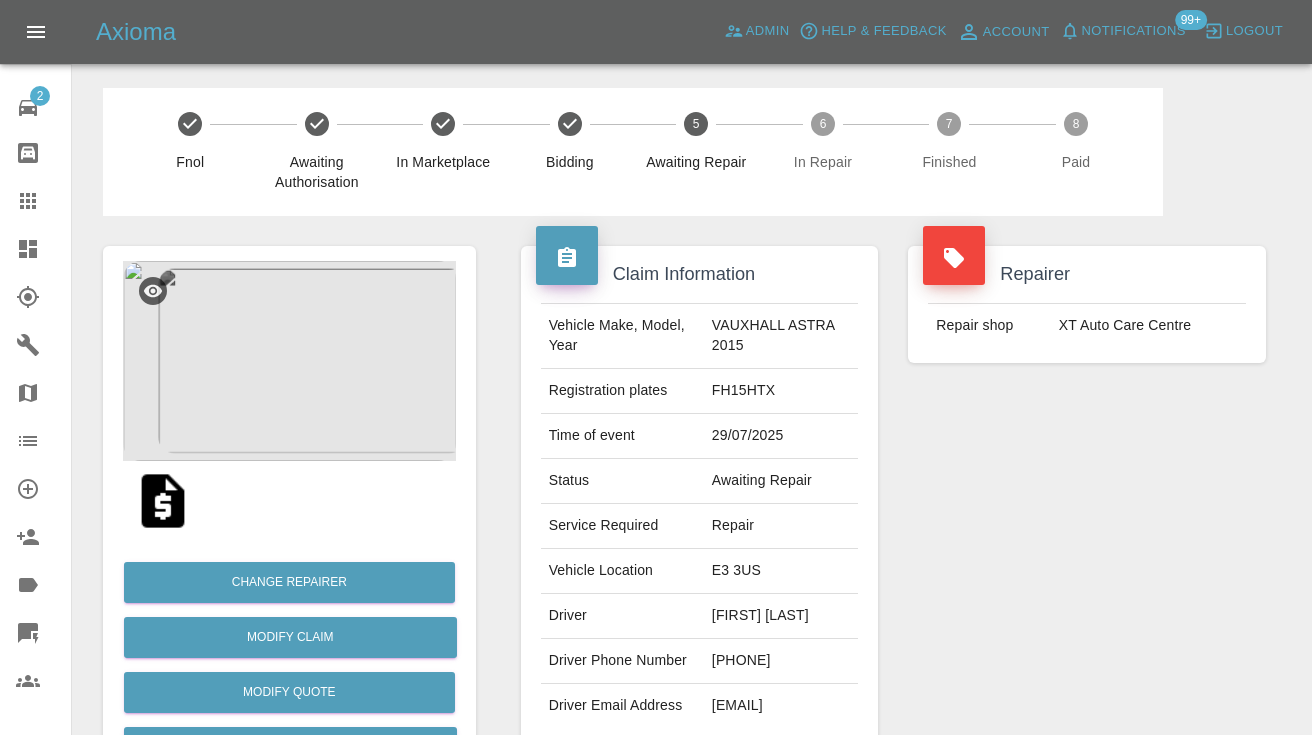 click on "07716902508" at bounding box center (781, 661) 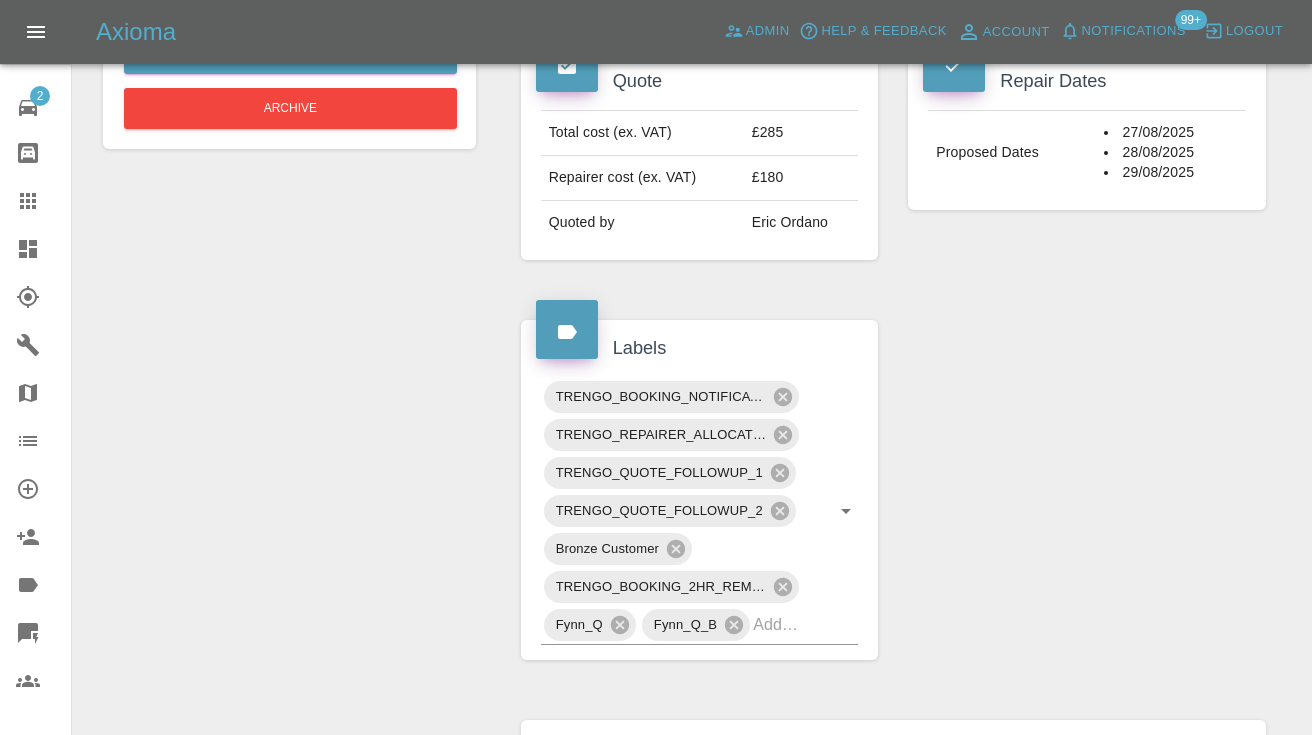scroll, scrollTop: 483, scrollLeft: 0, axis: vertical 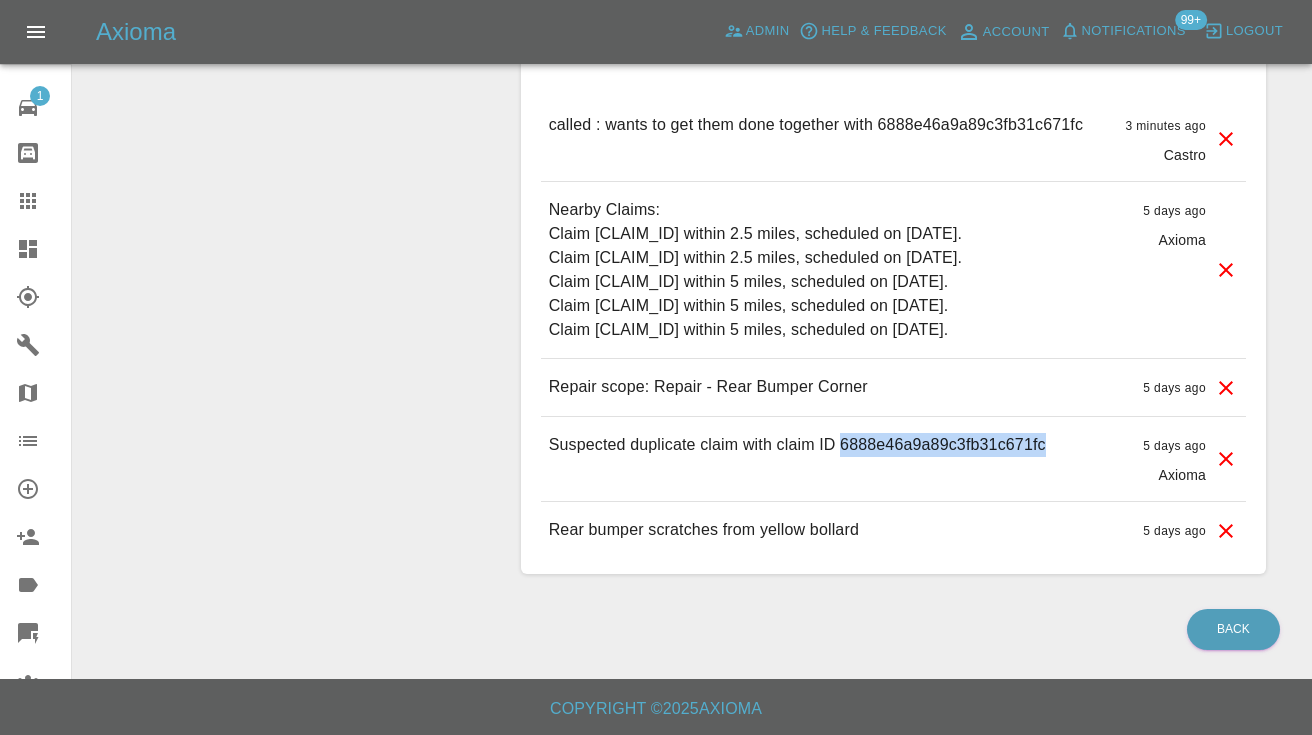 drag, startPoint x: 1053, startPoint y: 497, endPoint x: 842, endPoint y: 492, distance: 211.05923 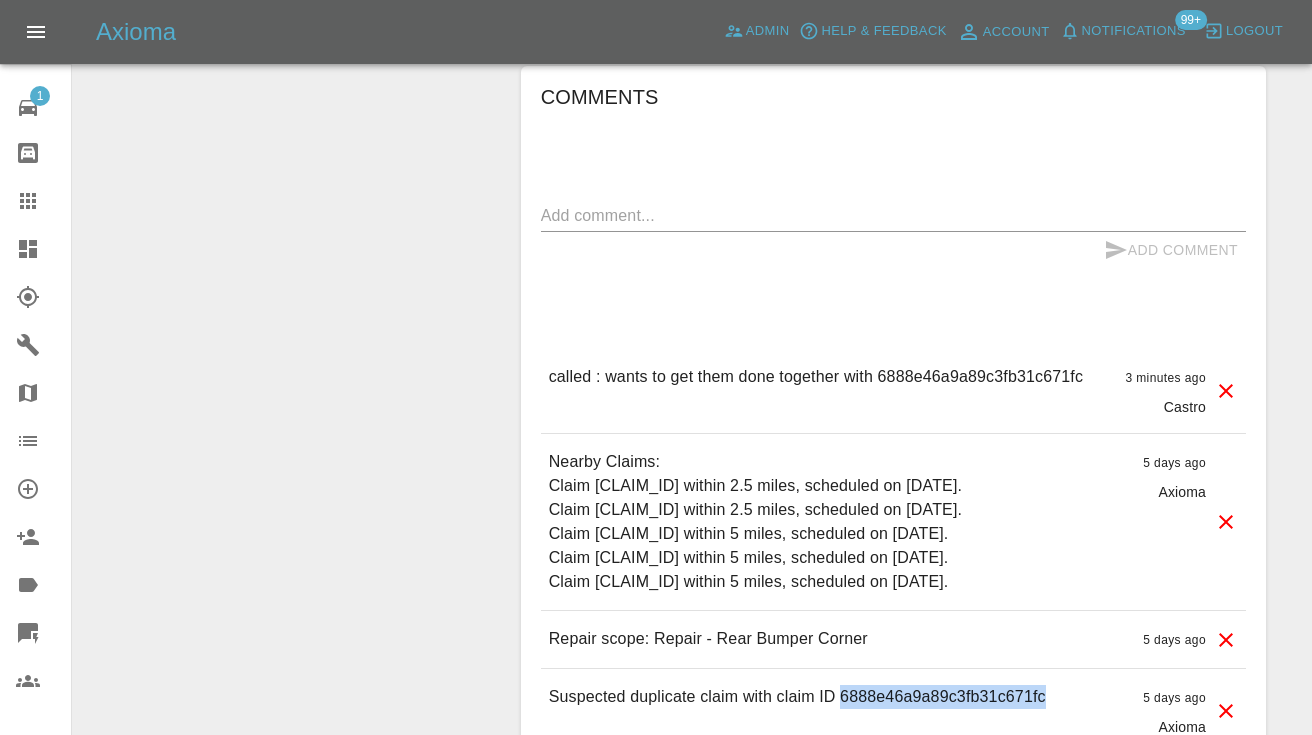 scroll, scrollTop: 1566, scrollLeft: 0, axis: vertical 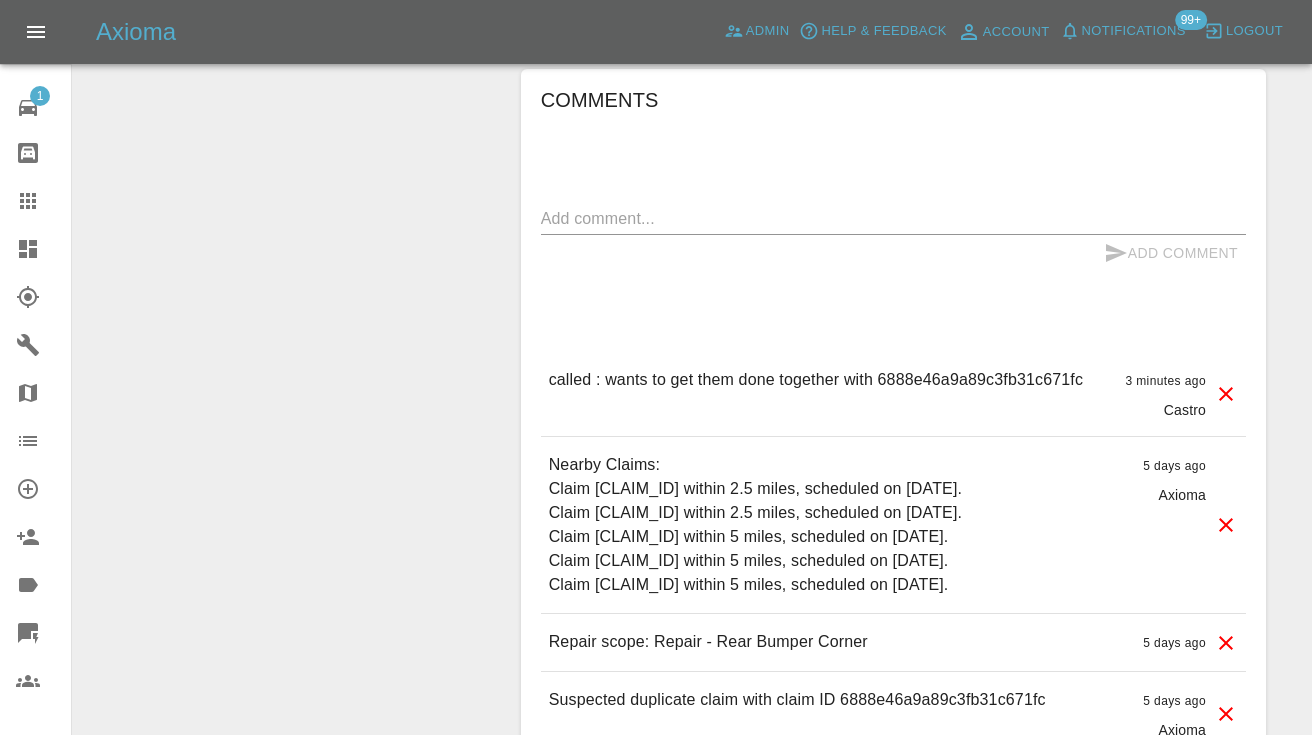 click on "Comments x Add Comment called : wants to get them done together with [CLAIM_ID] [TIME_AGO] [NAME] called : wants to get them done together with [CLAIM_ID] [TIME_AGO] [NAME] Nearby Claims:
Claim [CLAIM_ID] within 2.5 miles, scheduled on [DATE].
Claim [CLAIM_ID] within 2.5 miles, scheduled on [DATE].
Claim [CLAIM_ID] within 5 miles, scheduled on [DATE].
Claim [CLAIM_ID] within 5 miles, scheduled on [DATE].
Claim [CLAIM_ID] within 5 miles, scheduled on [DATE]. [TIME_AGO] [NAME] [TIME_AGO] [NAME] Repair scope: Repair - Rear Bumper Corner [TIME_AGO] Repair scope: Repair - Rear Bumper Corner [TIME_AGO] Suspected duplicate claim with claim ID [CLAIM_ID] [TIME_AGO] [NAME] Suspected duplicate claim with claim ID [CLAIM_ID] [TIME_AGO] [NAME] Rear bumper scratches from yellow bollard [TIME_AGO] Rear bumper scratches from yellow bollard" at bounding box center (893, 449) 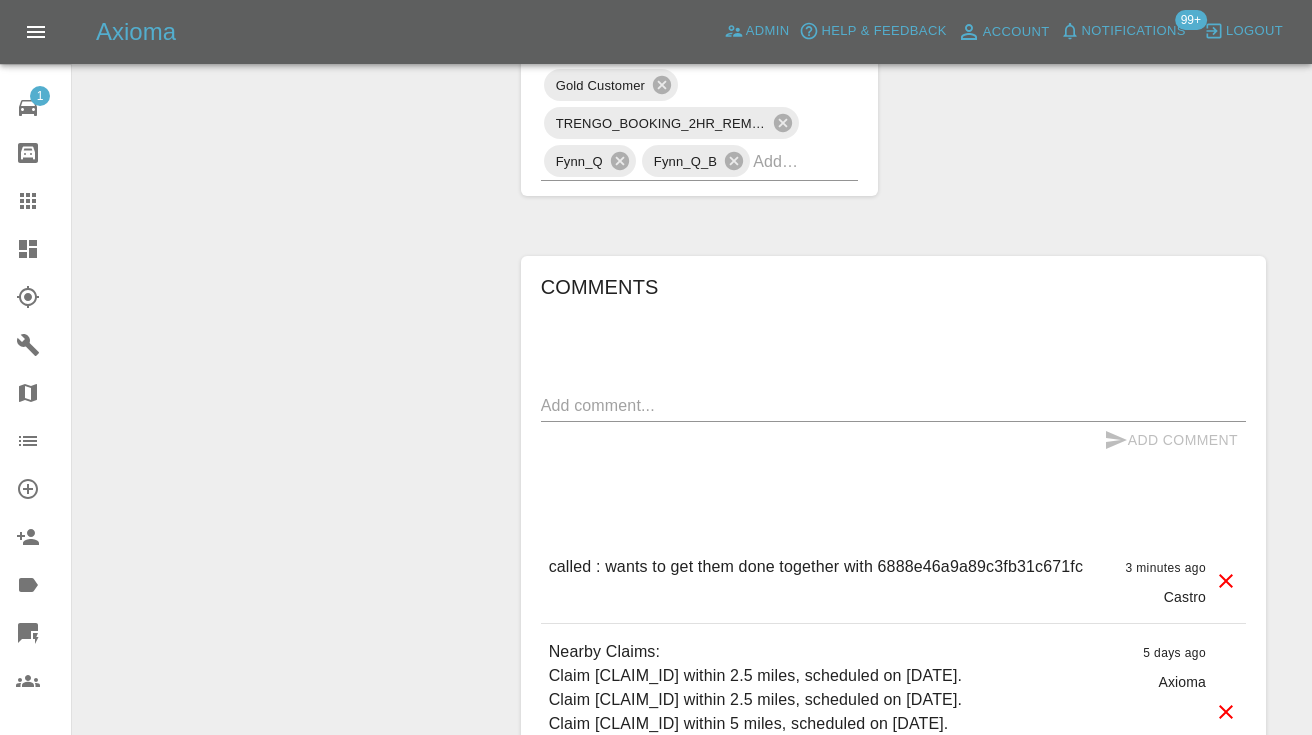 scroll, scrollTop: 1391, scrollLeft: 0, axis: vertical 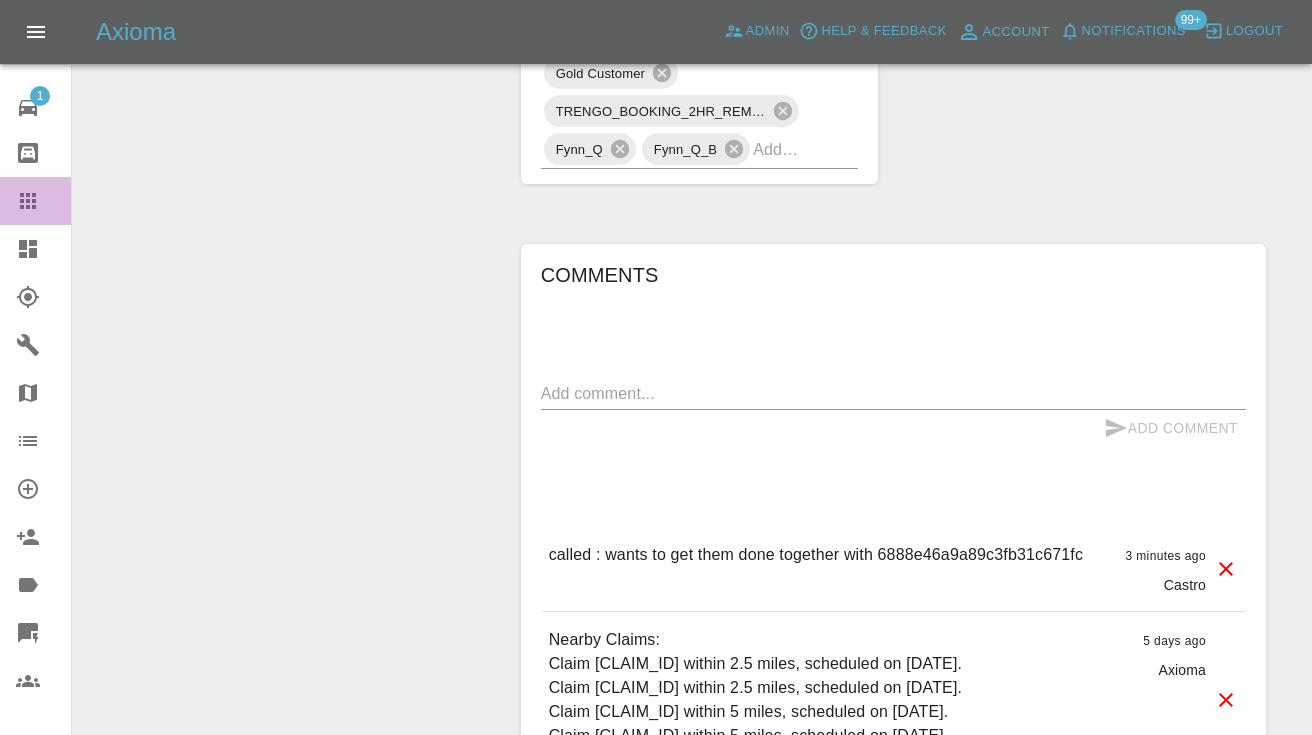 click 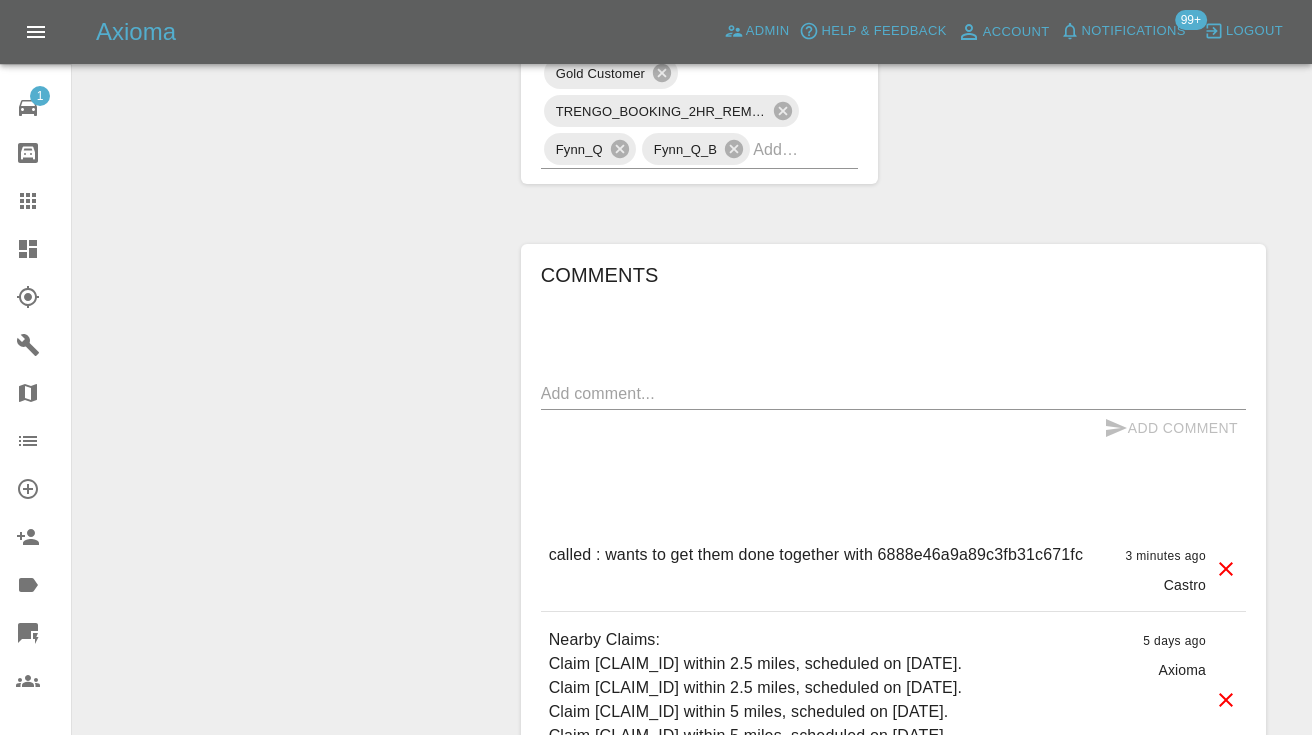 scroll, scrollTop: 200, scrollLeft: 0, axis: vertical 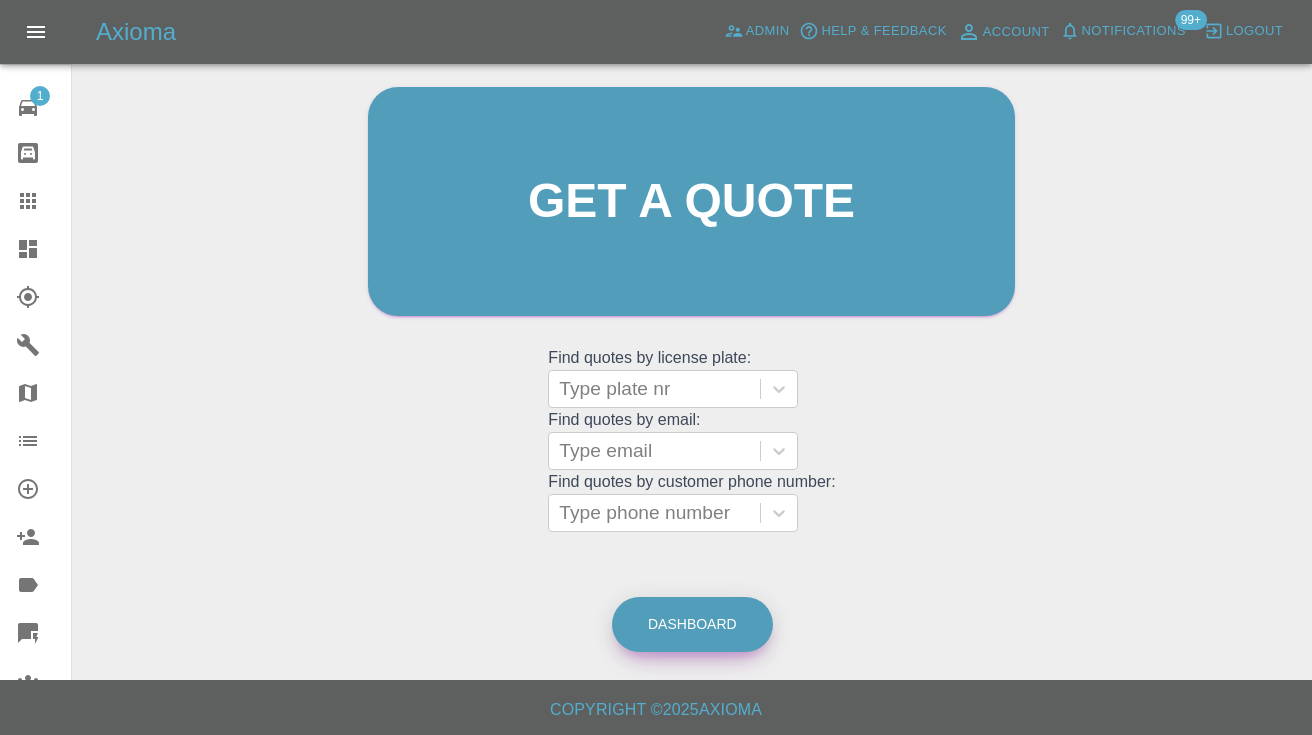 click on "Dashboard" at bounding box center [692, 624] 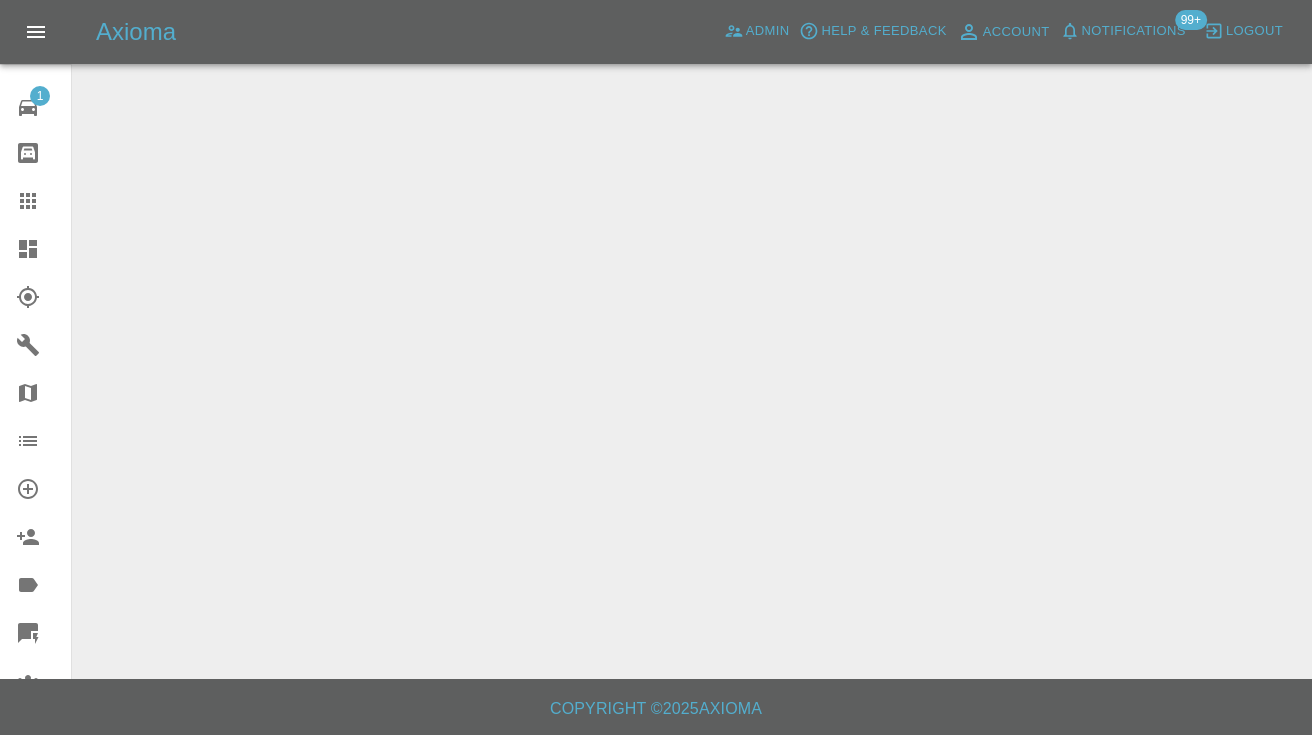 scroll, scrollTop: 0, scrollLeft: 0, axis: both 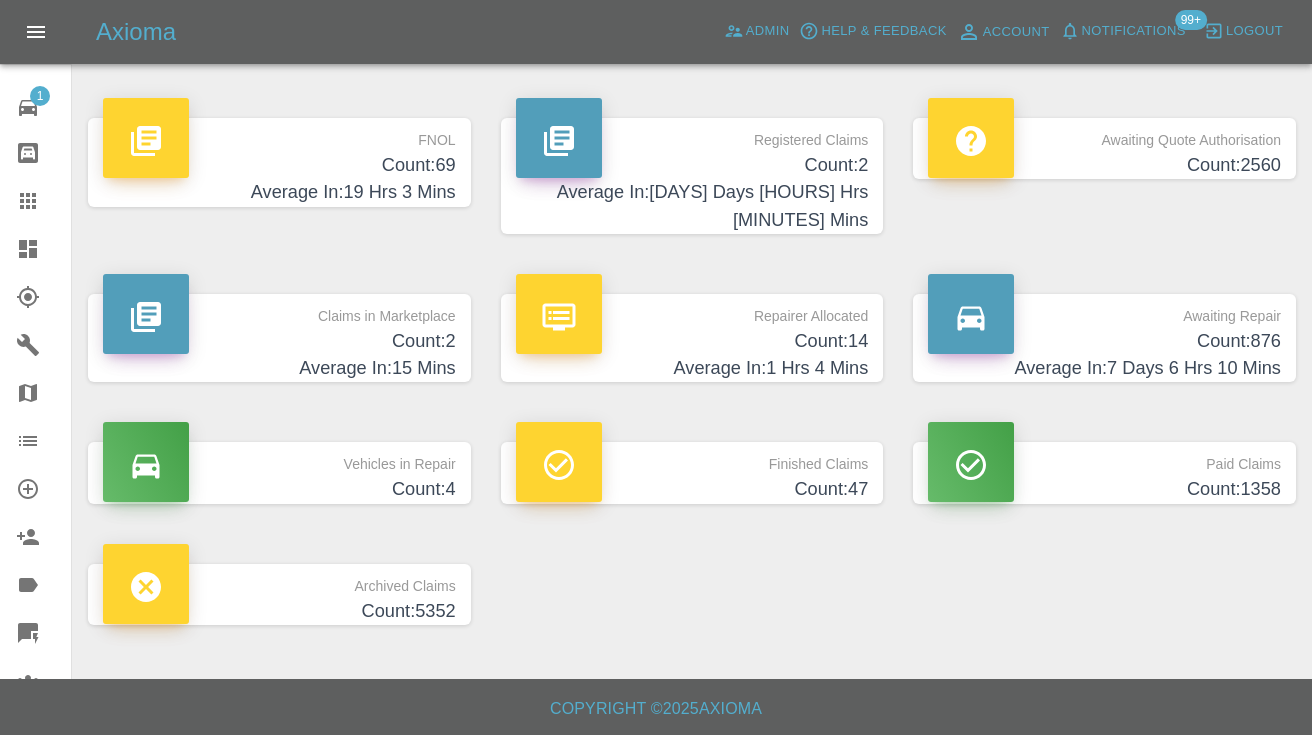 click on "Average In:  7 Days 6 Hrs 10 Mins" at bounding box center (1104, 368) 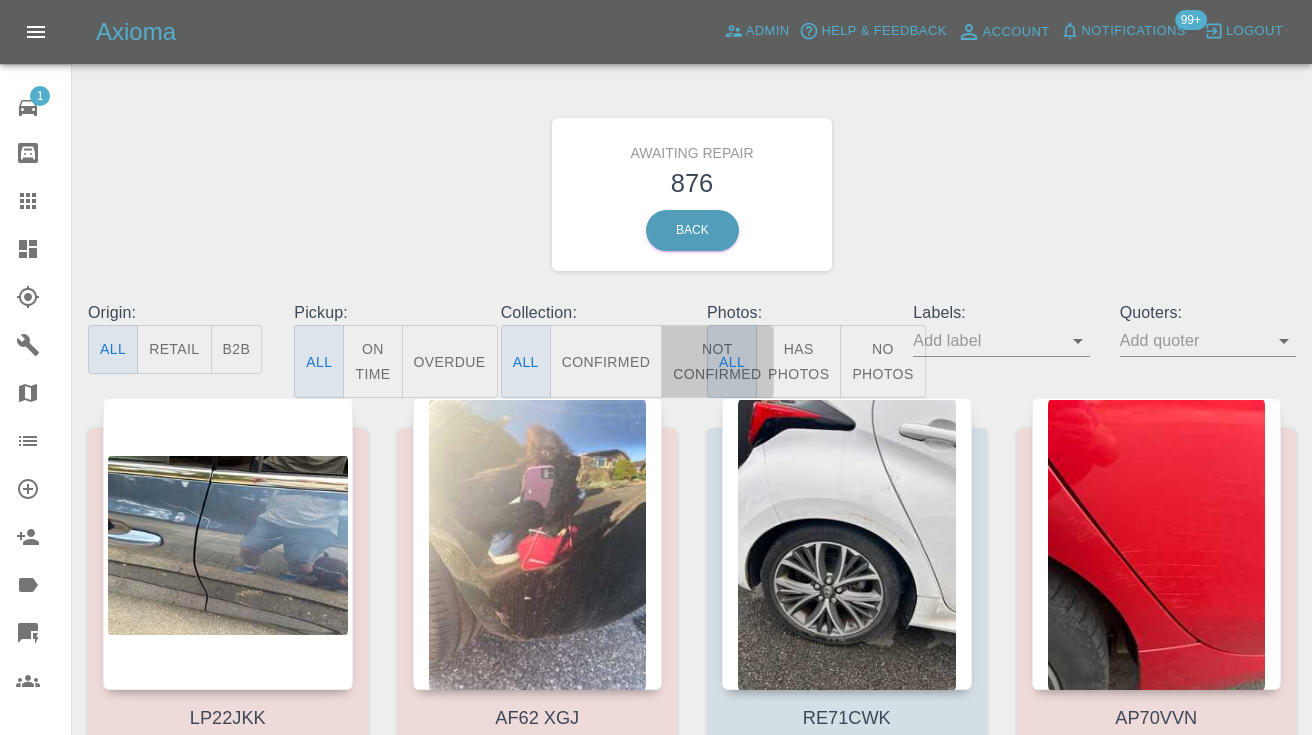 click on "Not Confirmed" at bounding box center (717, 361) 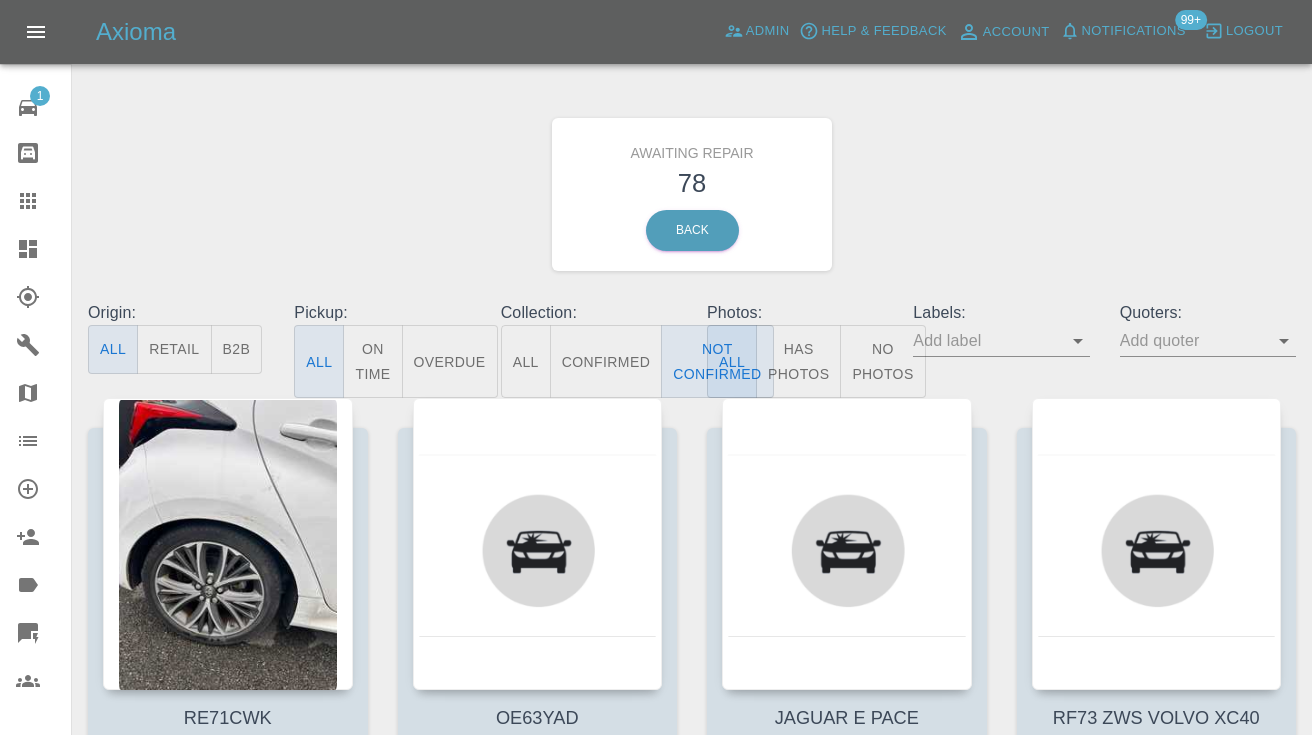click on "Awaiting Repair 78 Back" at bounding box center (692, 194) 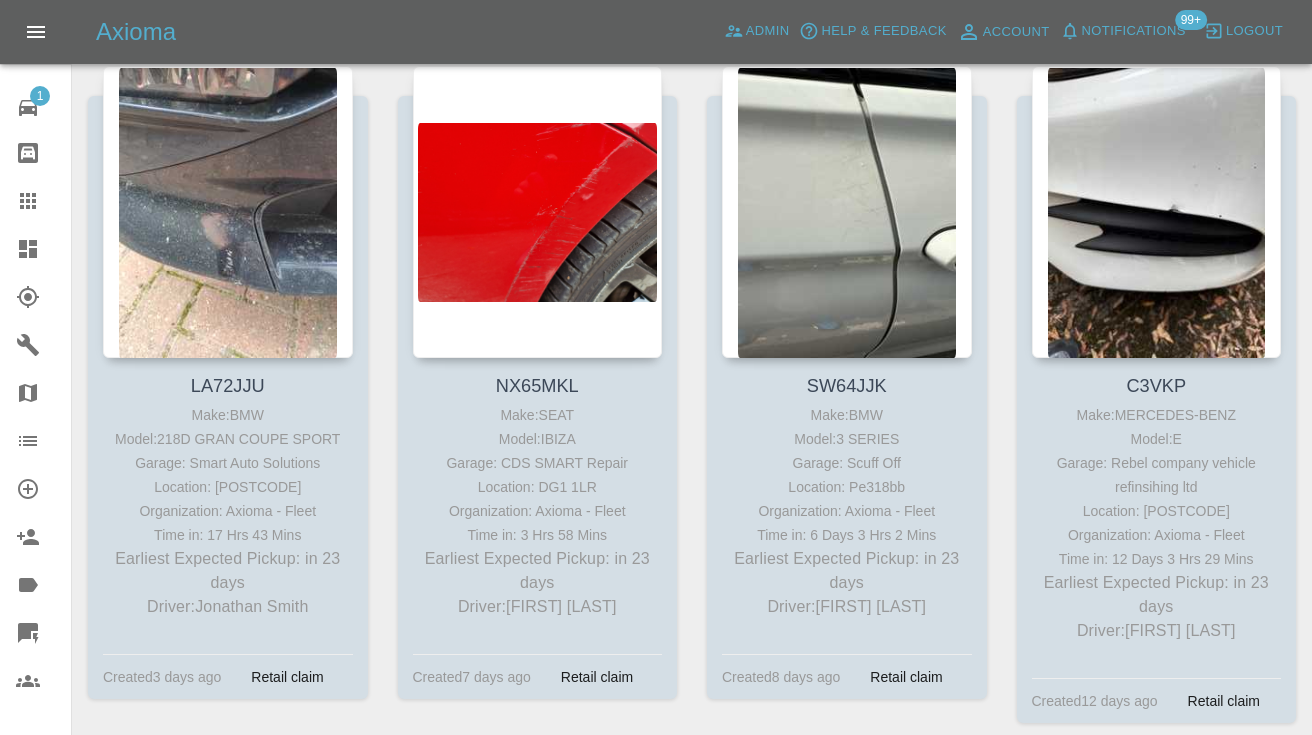 scroll, scrollTop: 11920, scrollLeft: 0, axis: vertical 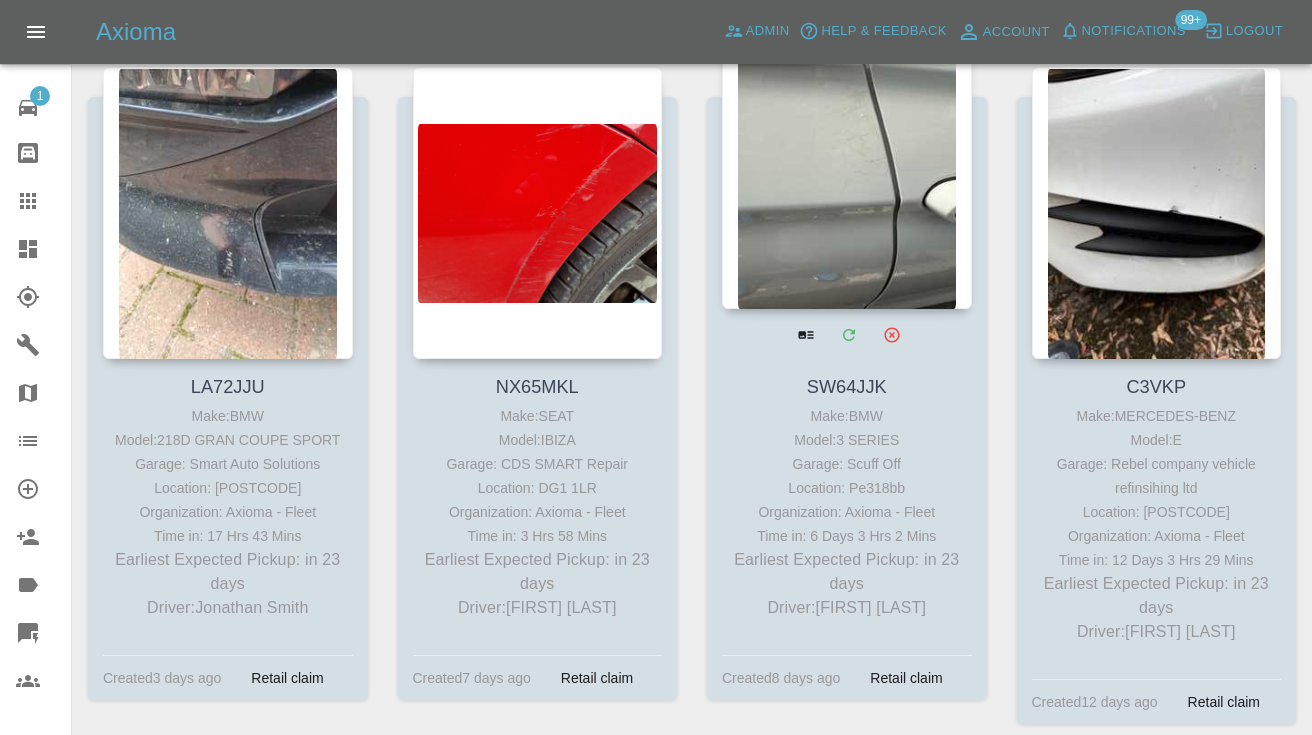 click at bounding box center [847, 163] 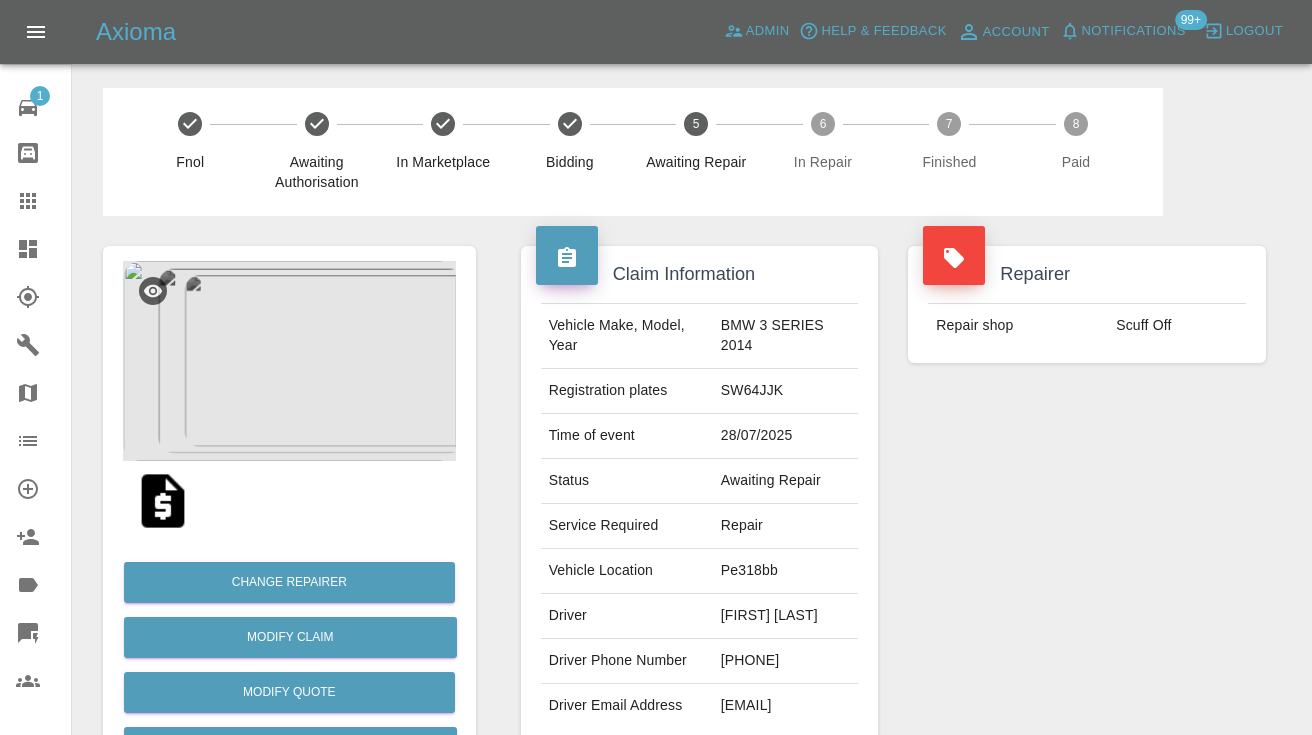 drag, startPoint x: 796, startPoint y: 679, endPoint x: 678, endPoint y: 676, distance: 118.03813 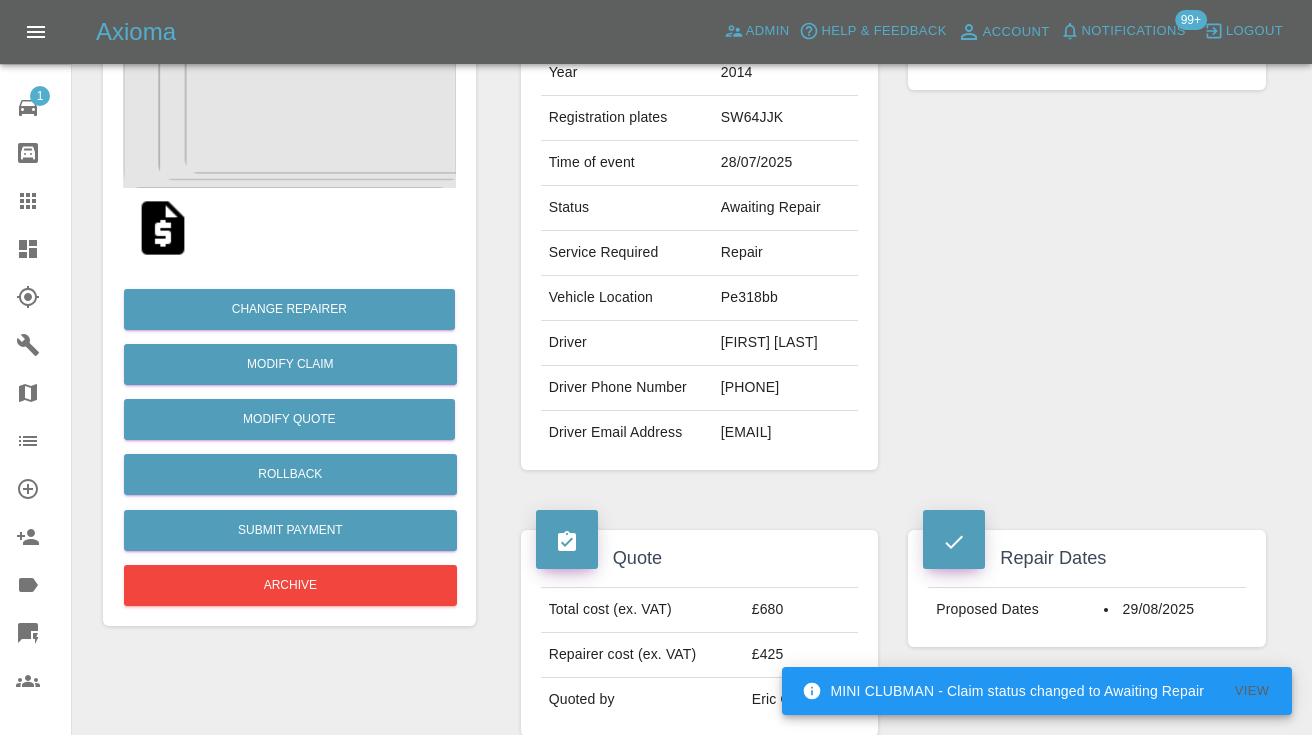 scroll, scrollTop: 219, scrollLeft: 0, axis: vertical 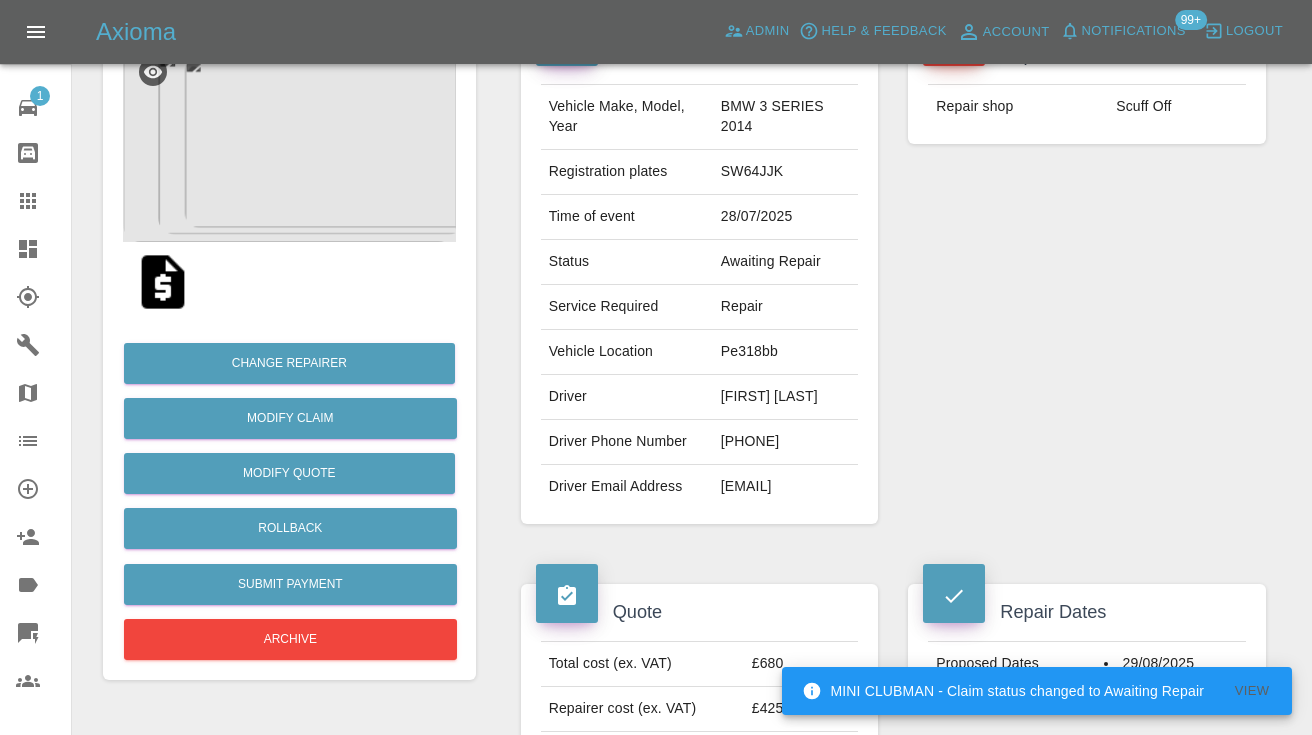 click on "[PHONE]" at bounding box center [786, 442] 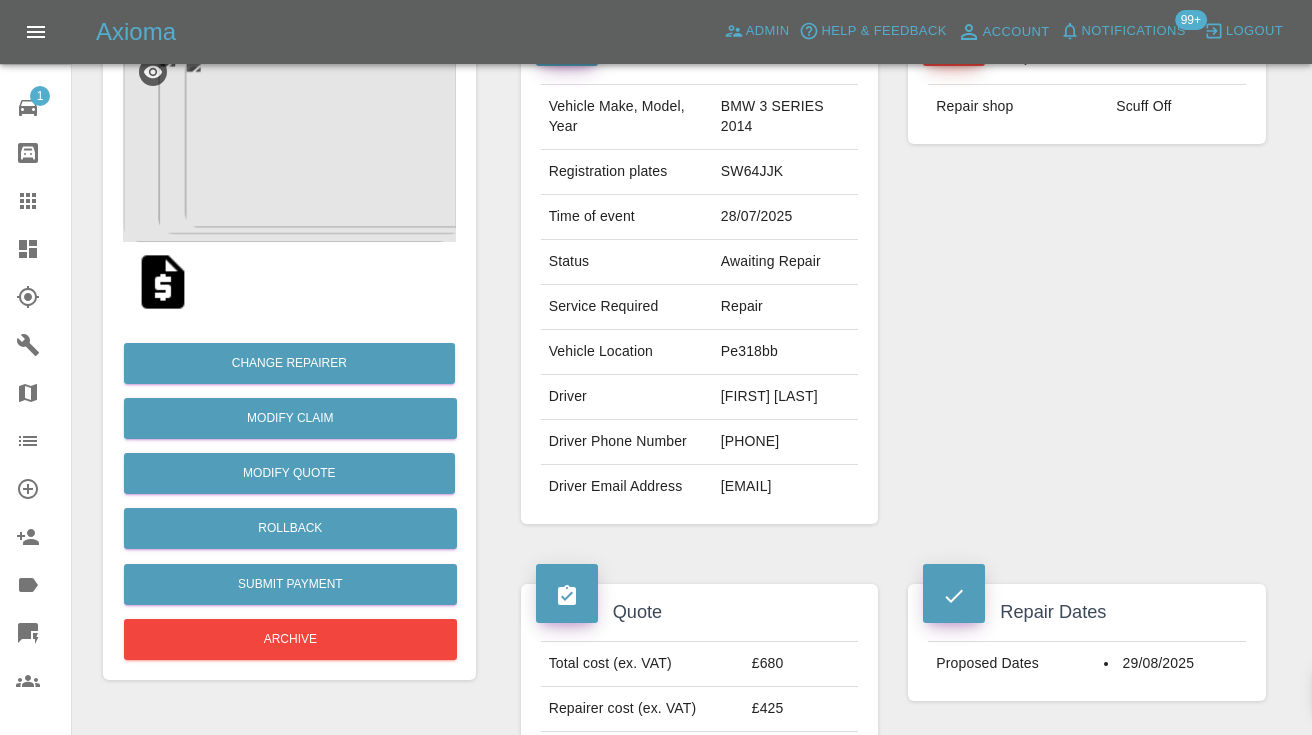 copy on "[PHONE]" 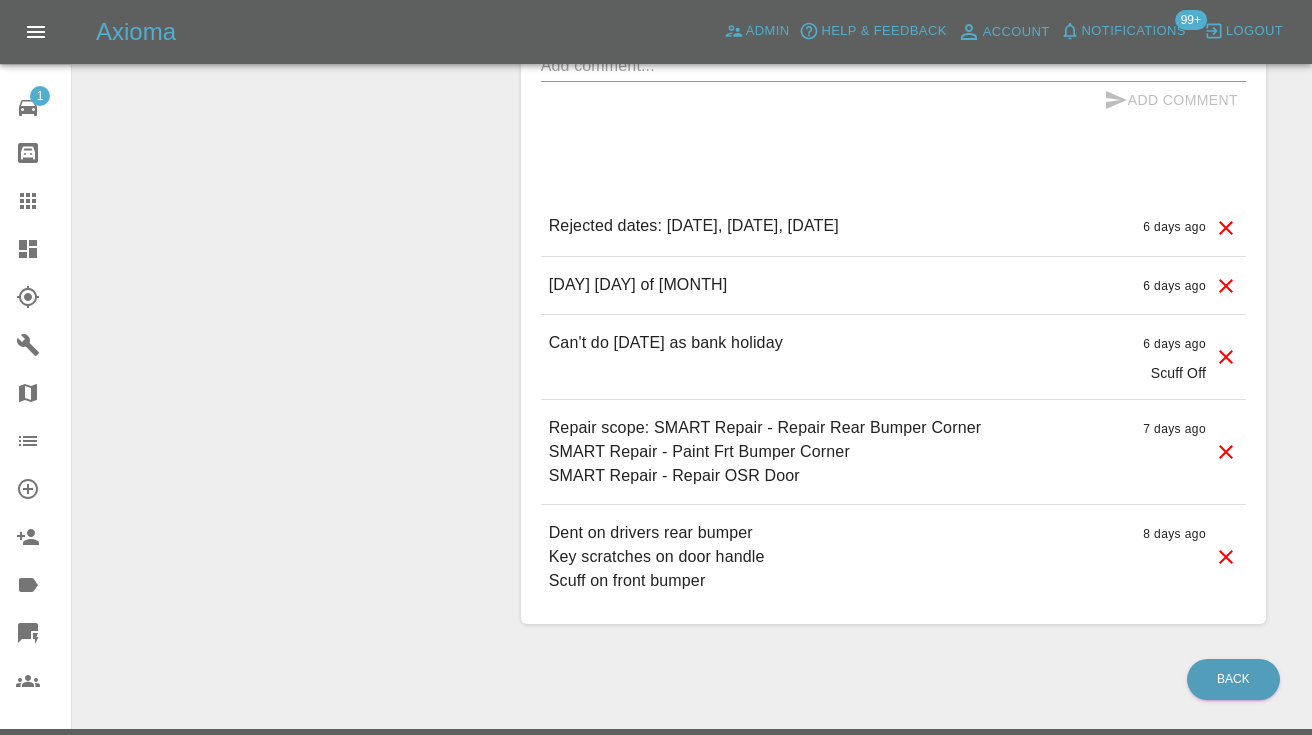 scroll, scrollTop: 1635, scrollLeft: 0, axis: vertical 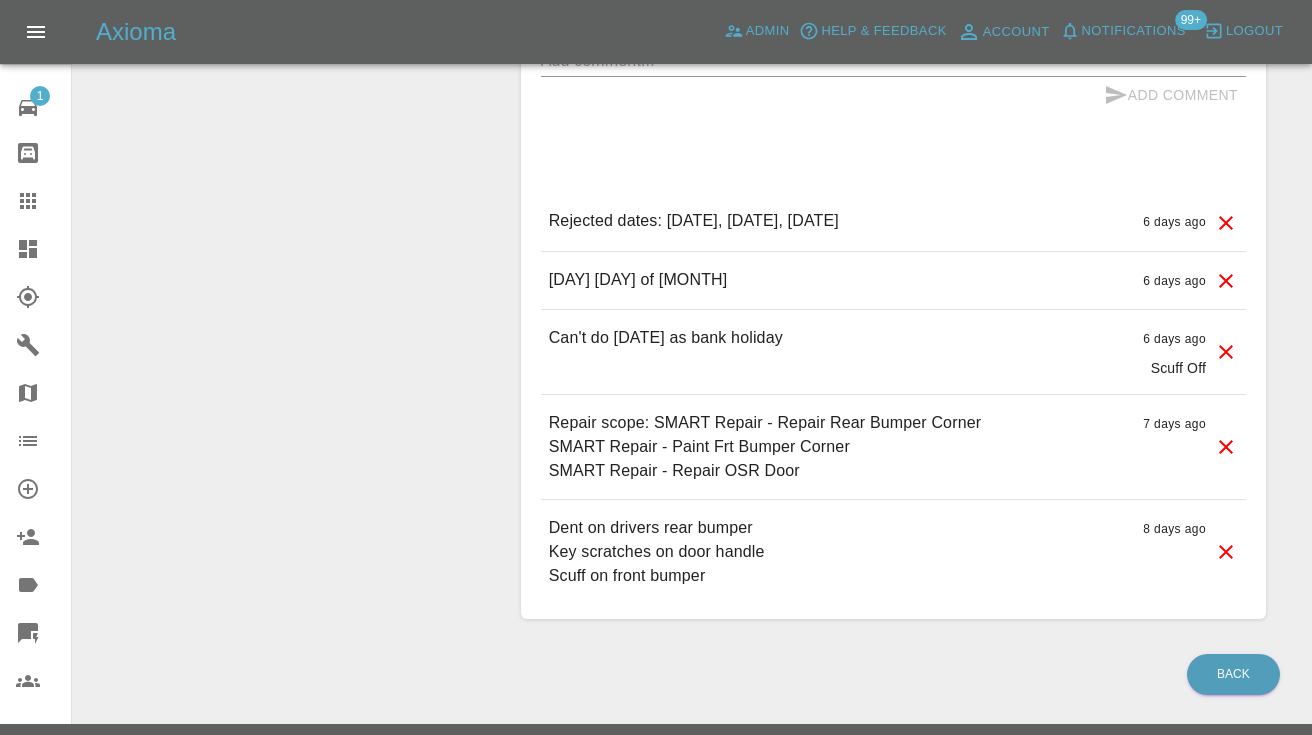 click at bounding box center [893, 60] 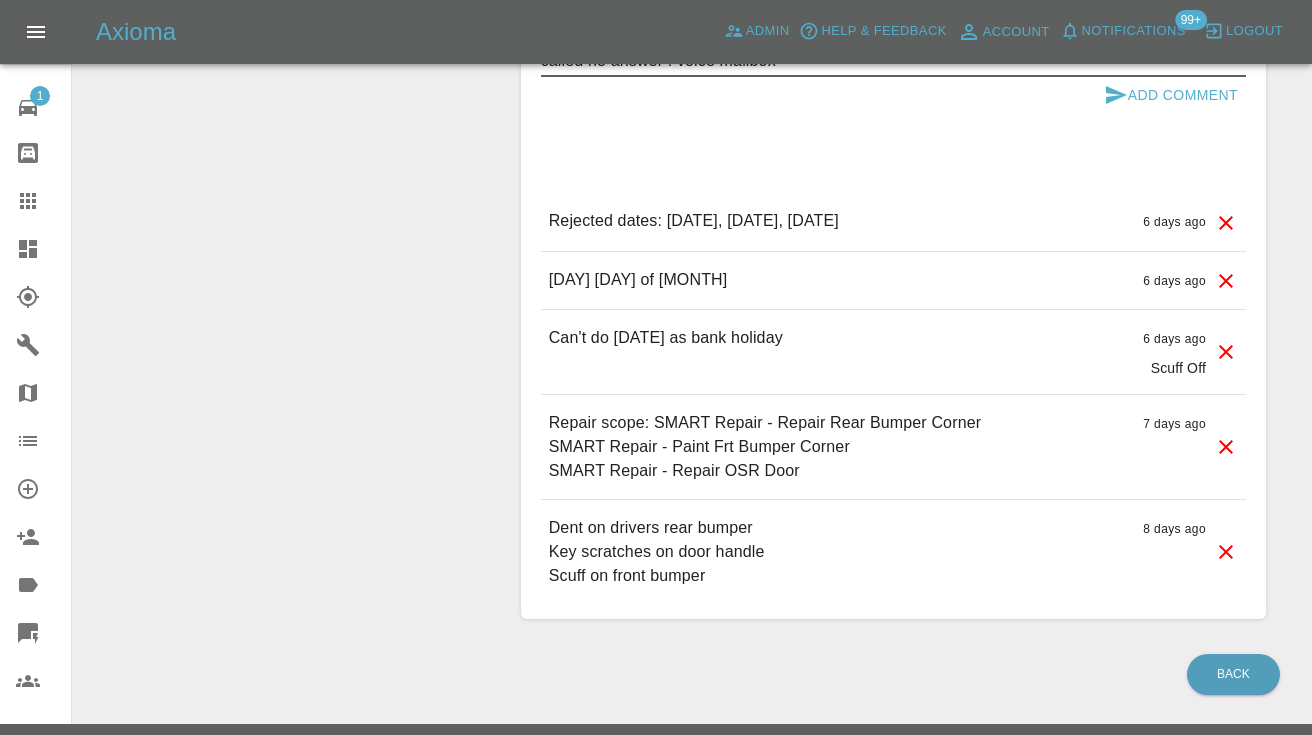 type on "called no answer : voice mailbox" 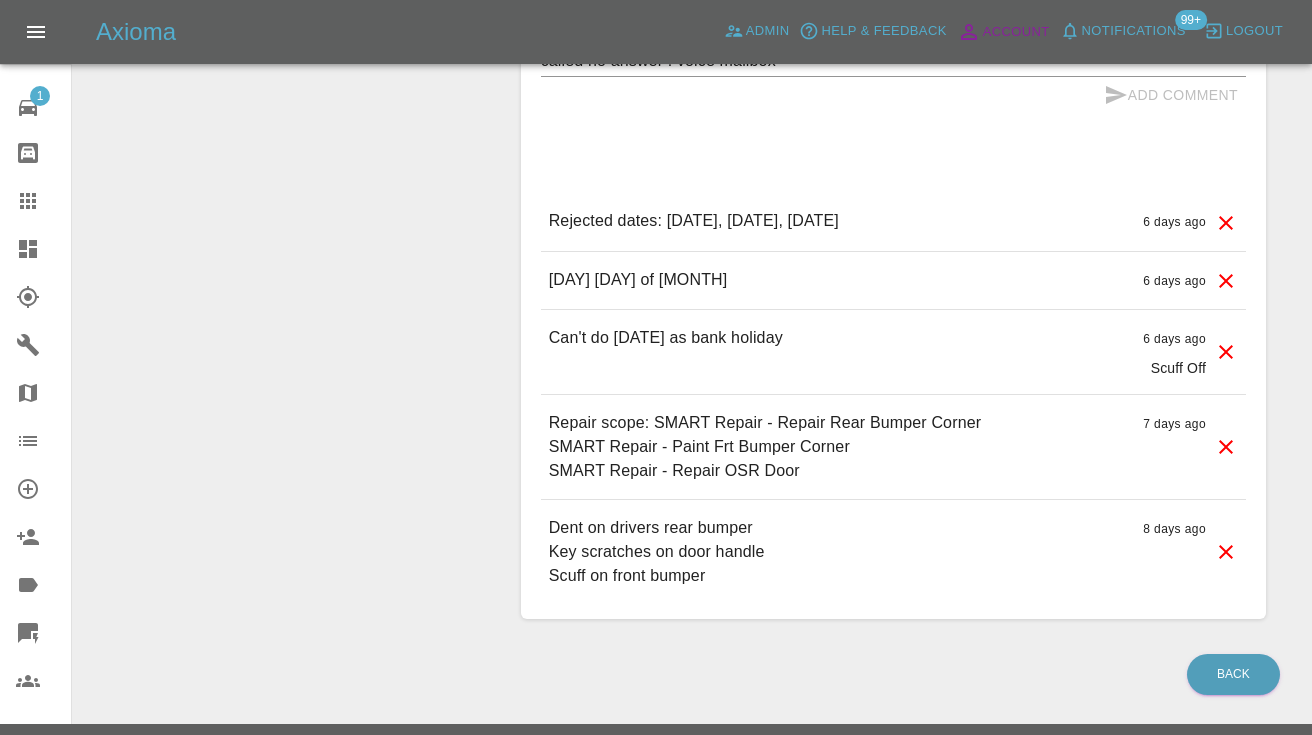 type 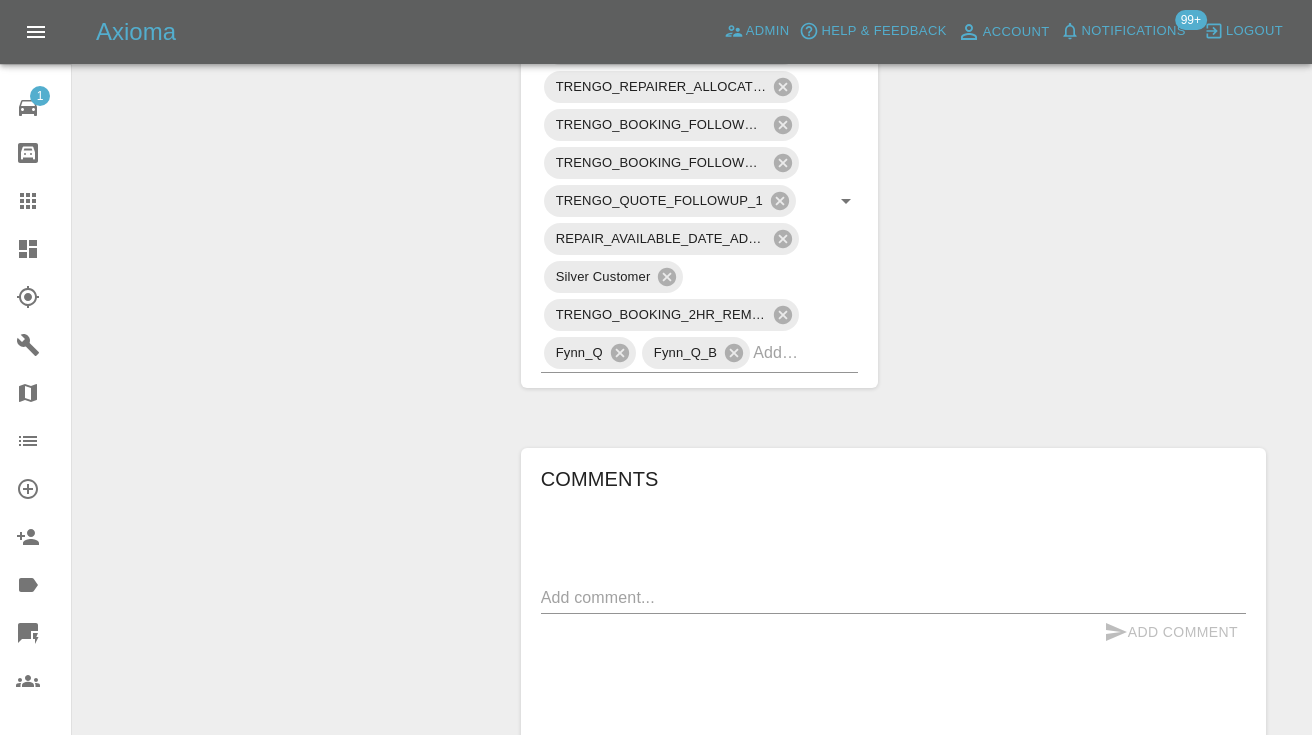 scroll, scrollTop: 1086, scrollLeft: 0, axis: vertical 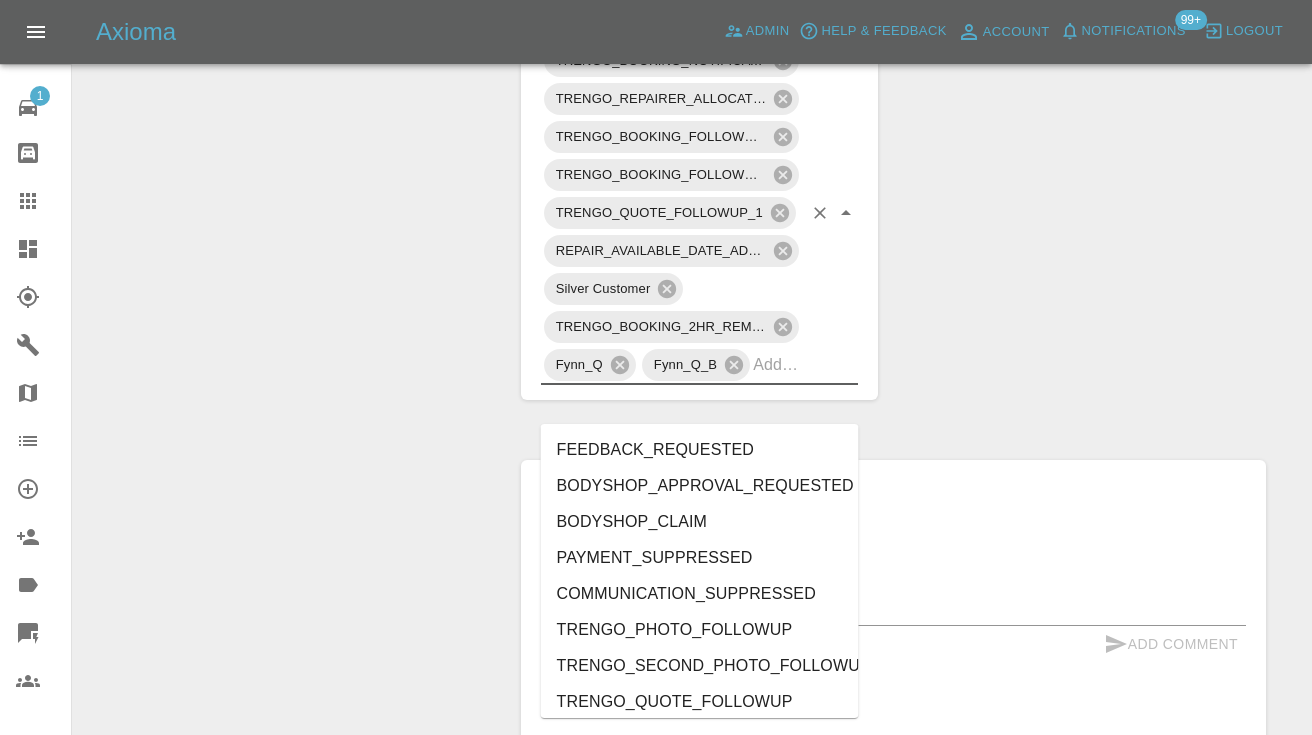 click at bounding box center (777, 364) 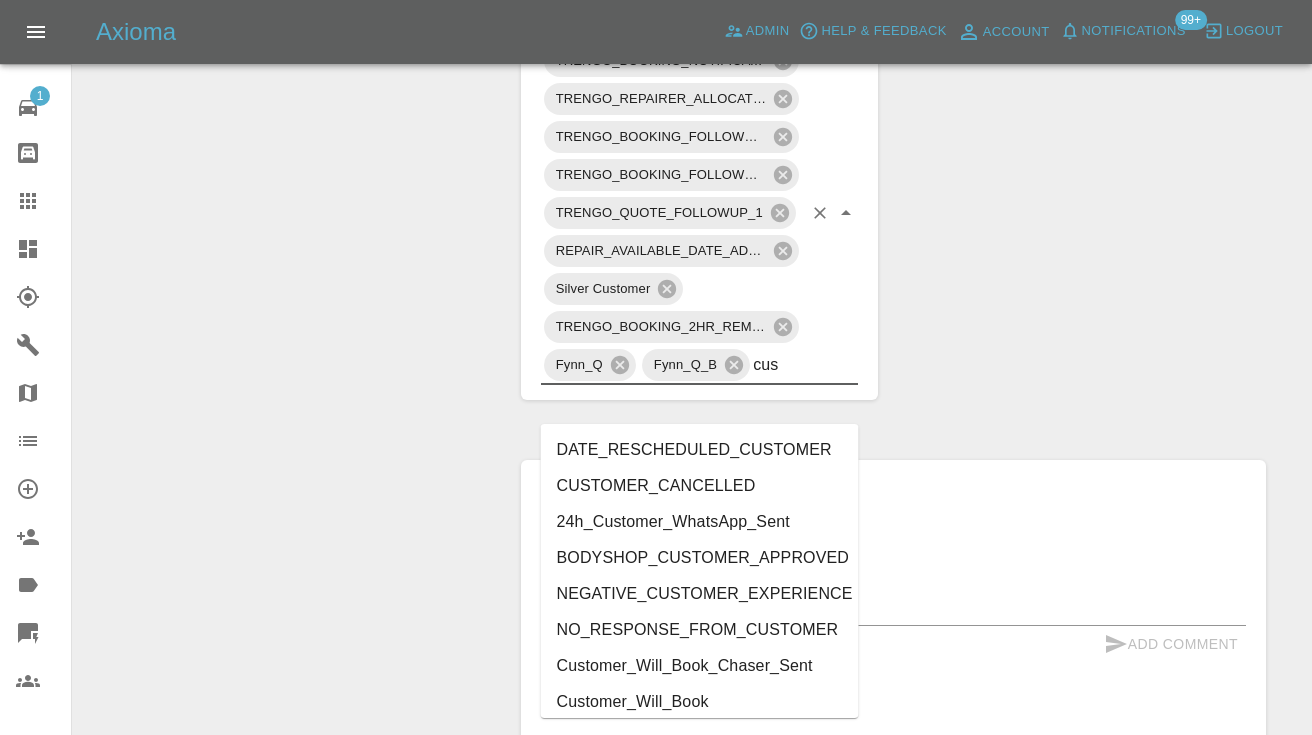 type on "cust" 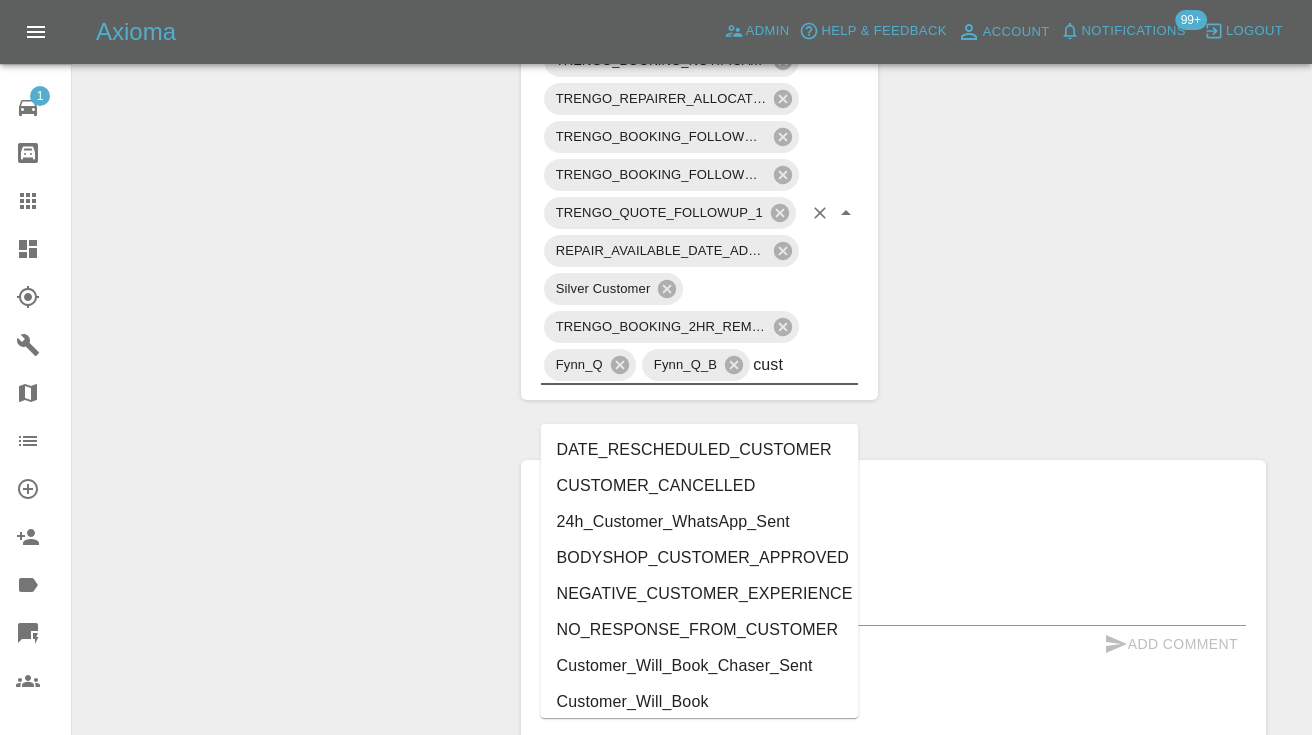 click on "Customer_Will_Book" at bounding box center (700, 702) 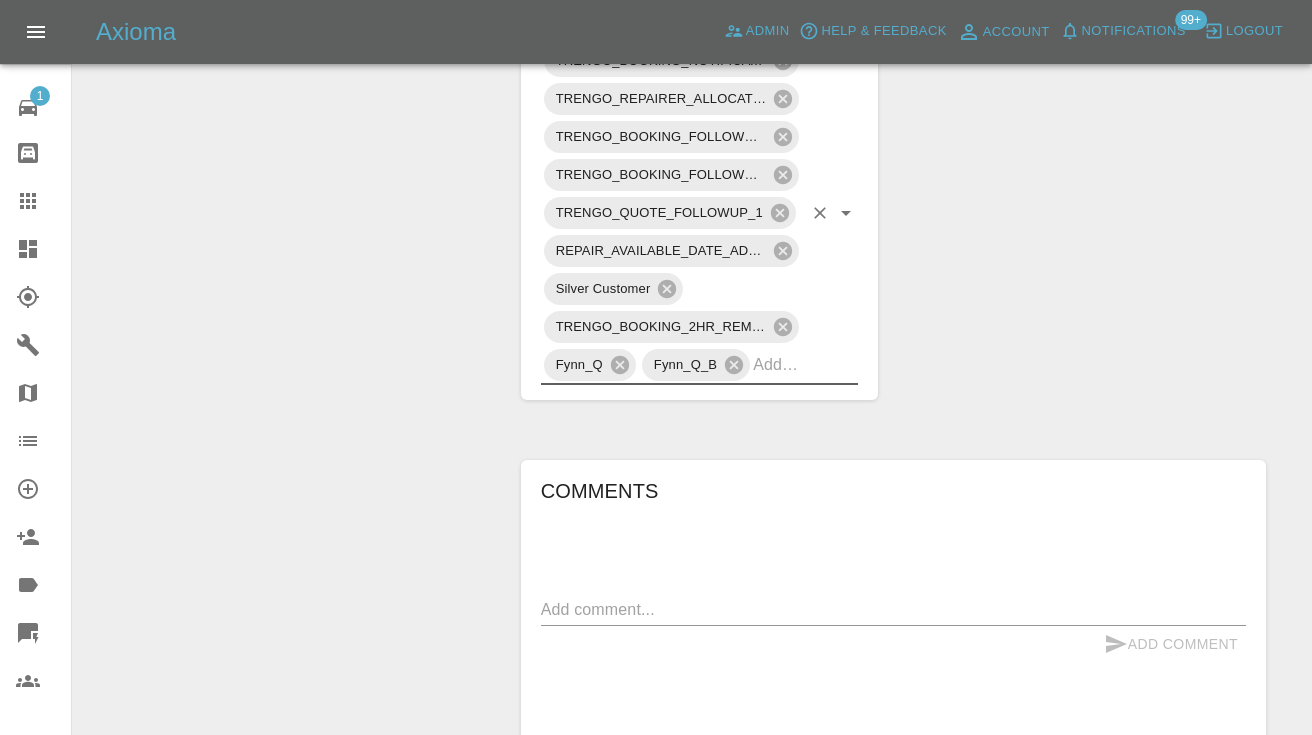 click on "Change Repairer Modify Claim Modify Quote Rollback Submit Payment Archive" at bounding box center (289, 206) 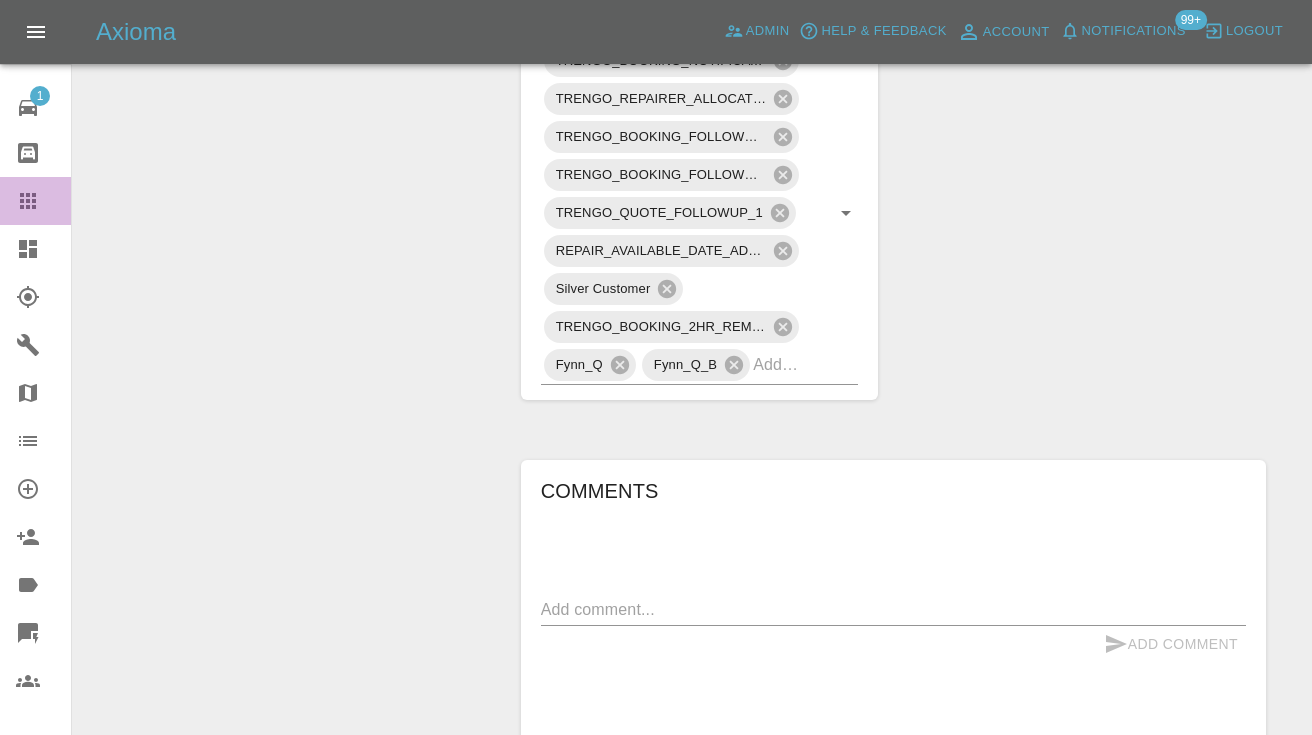 click on "Claims" at bounding box center [35, 201] 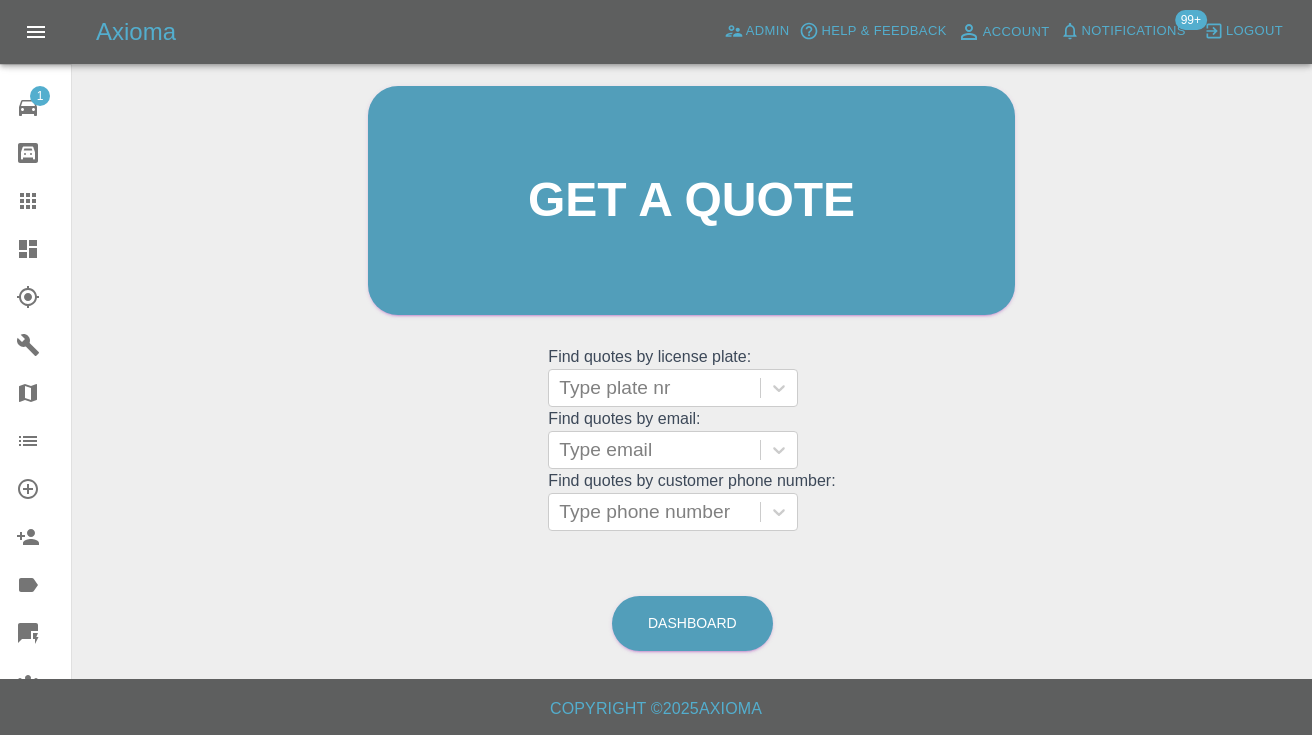 scroll, scrollTop: 200, scrollLeft: 0, axis: vertical 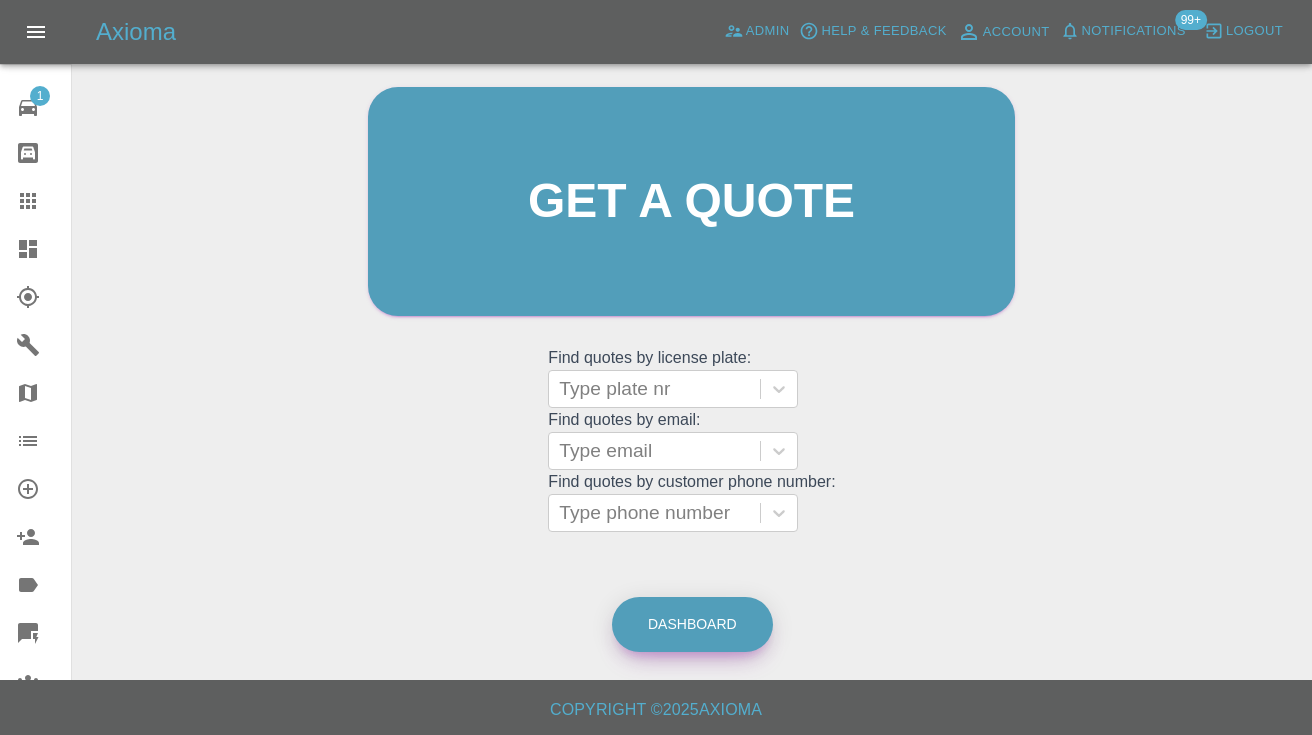 click on "Dashboard" at bounding box center (692, 624) 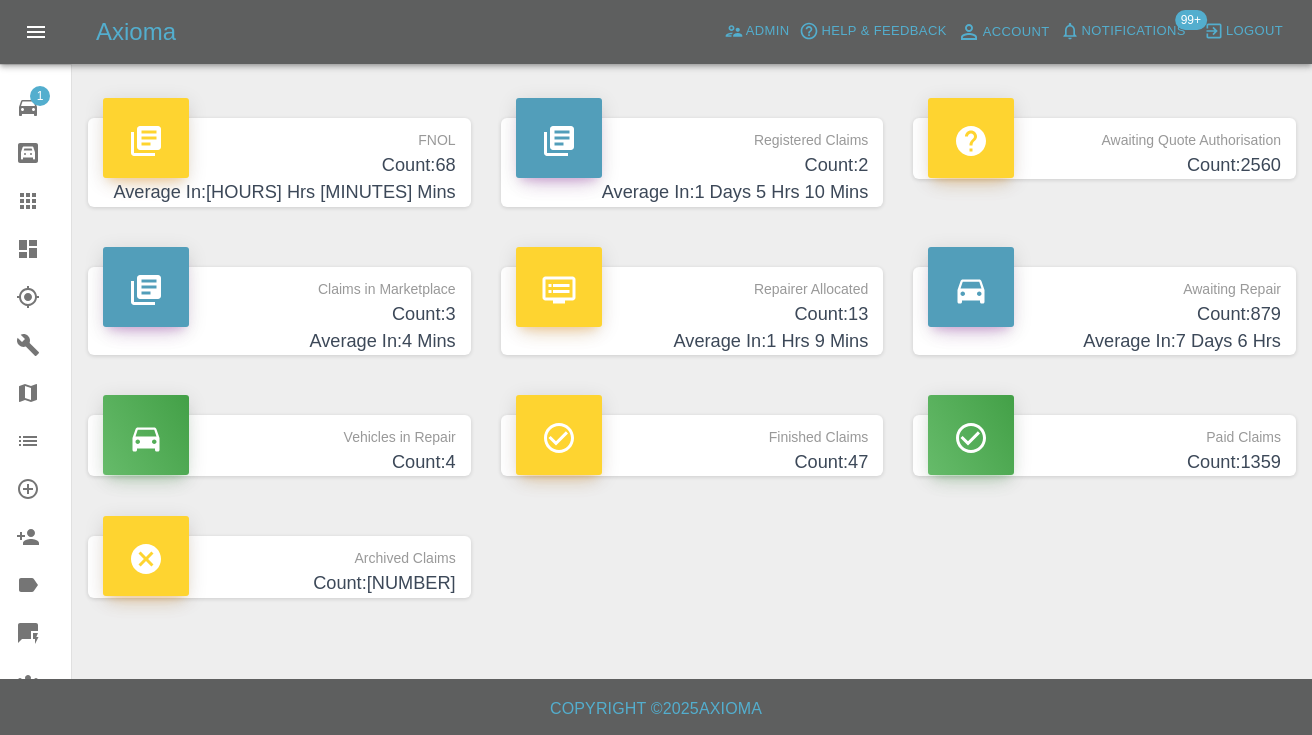 click on "Count:  879" at bounding box center [1104, 314] 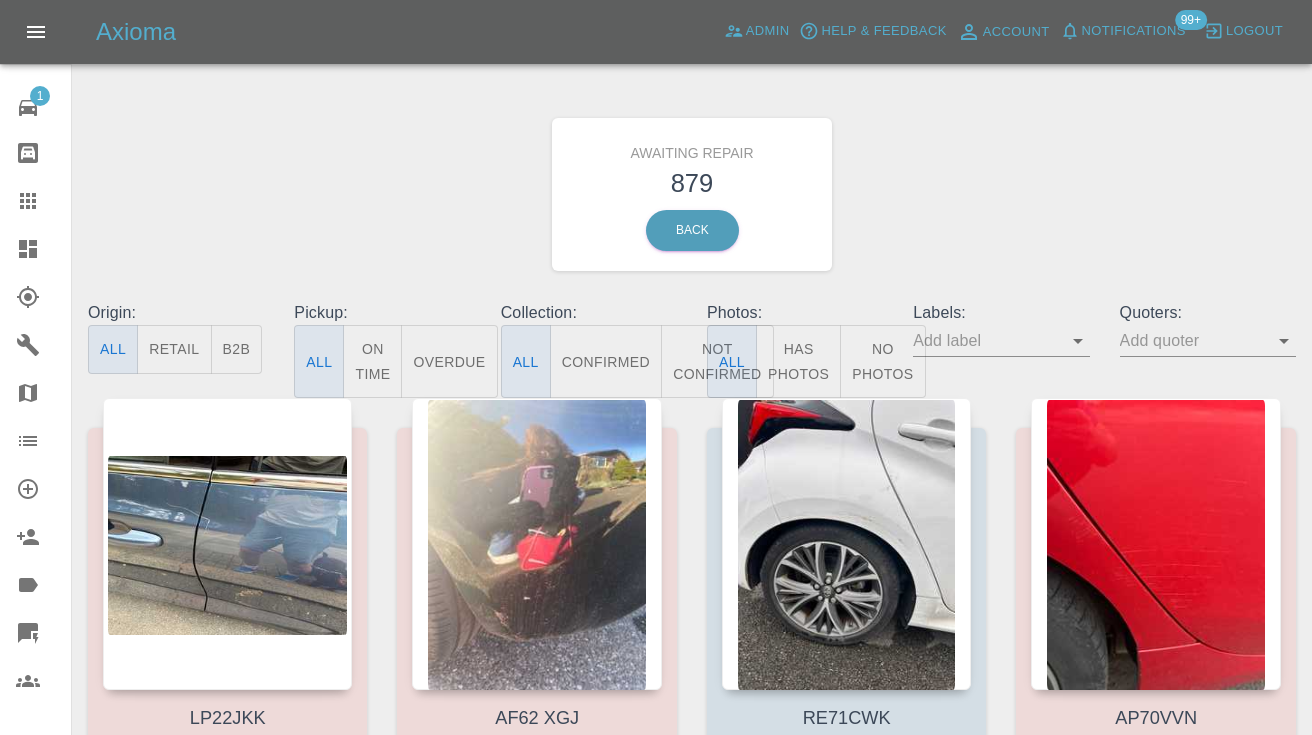click on "Not Confirmed" at bounding box center (717, 361) 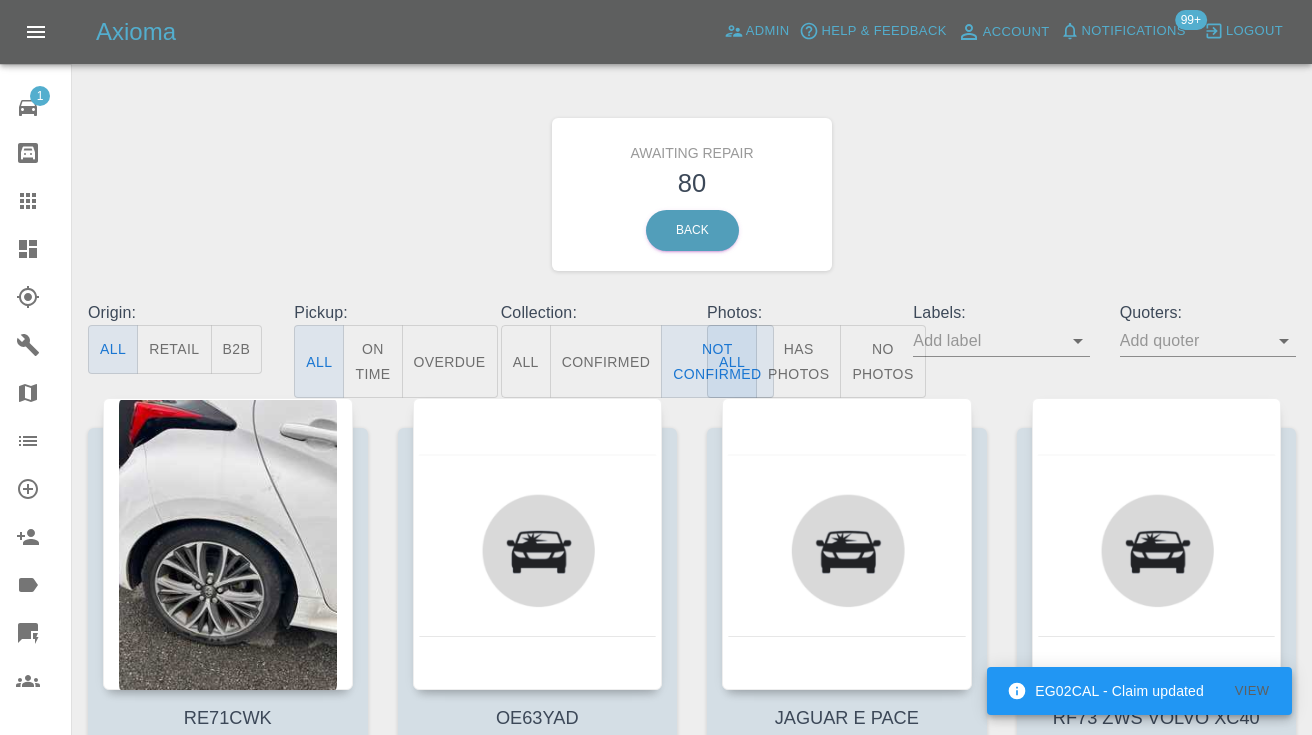 click on "Awaiting Repair 80 Back" at bounding box center (692, 194) 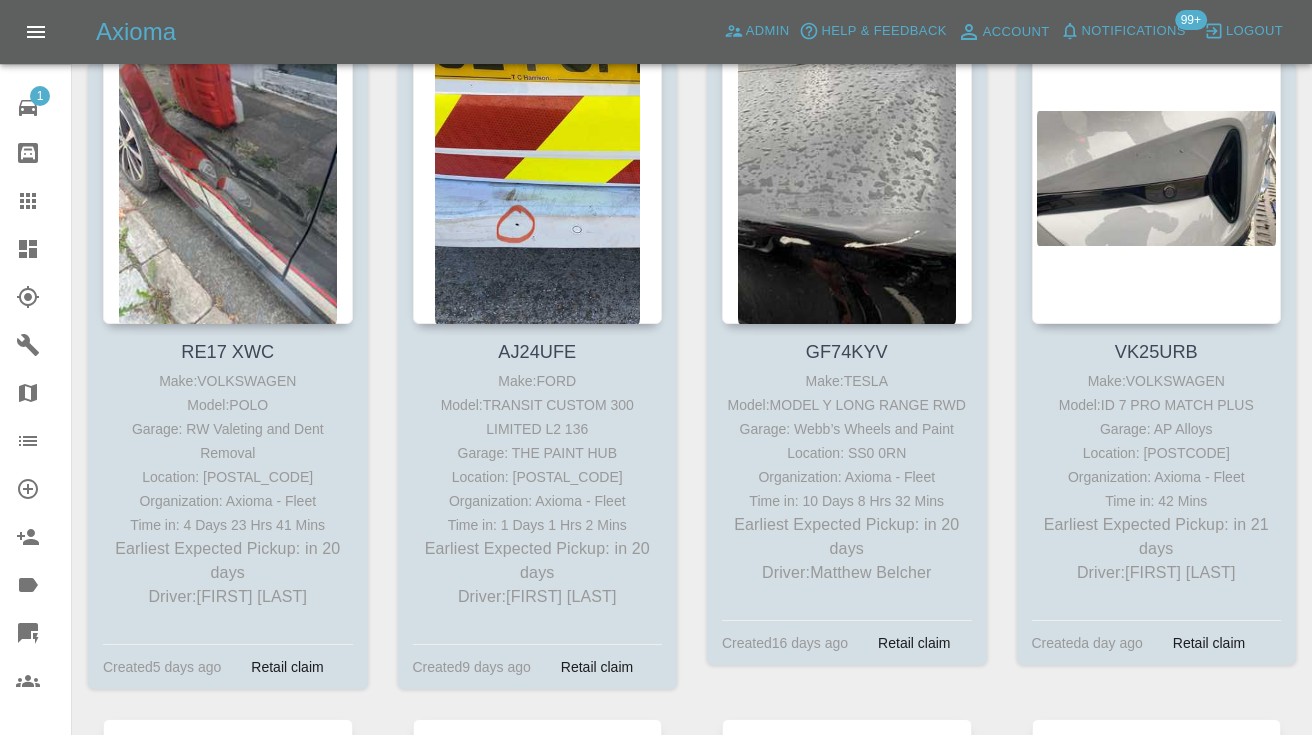 scroll, scrollTop: 9896, scrollLeft: 0, axis: vertical 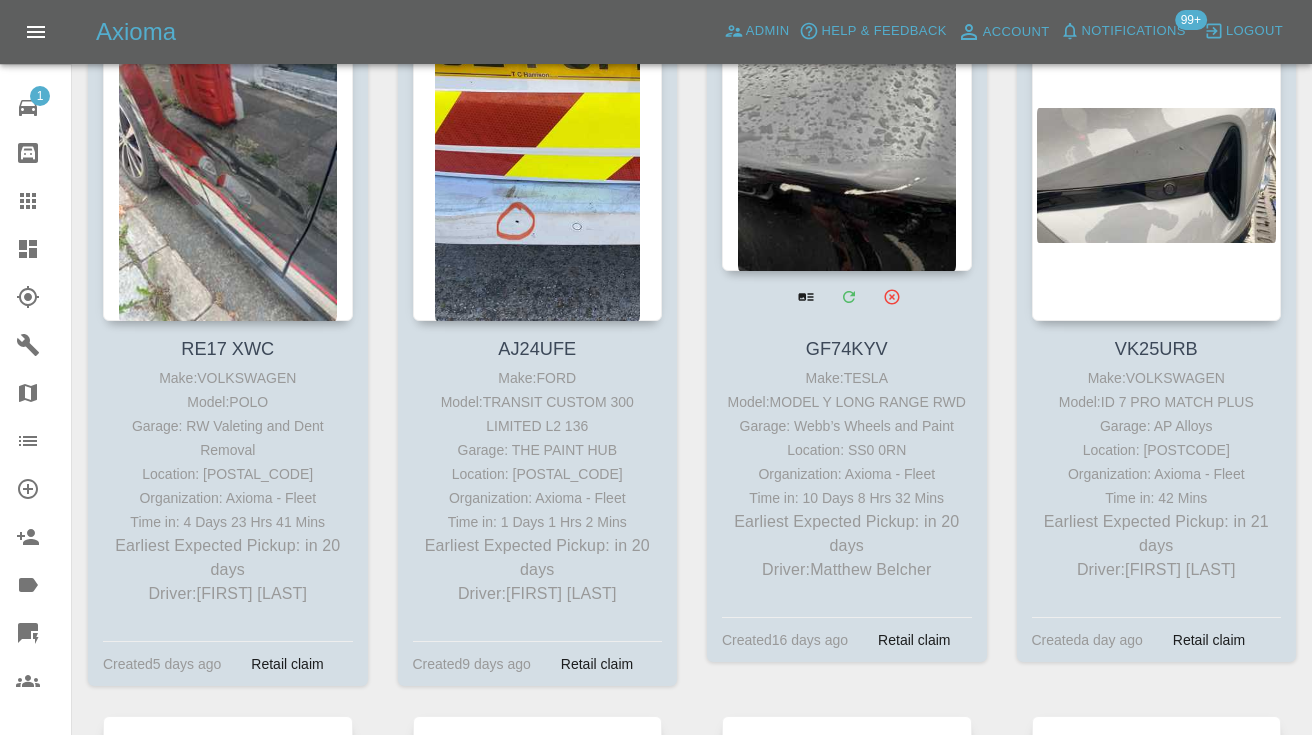 click at bounding box center [847, 125] 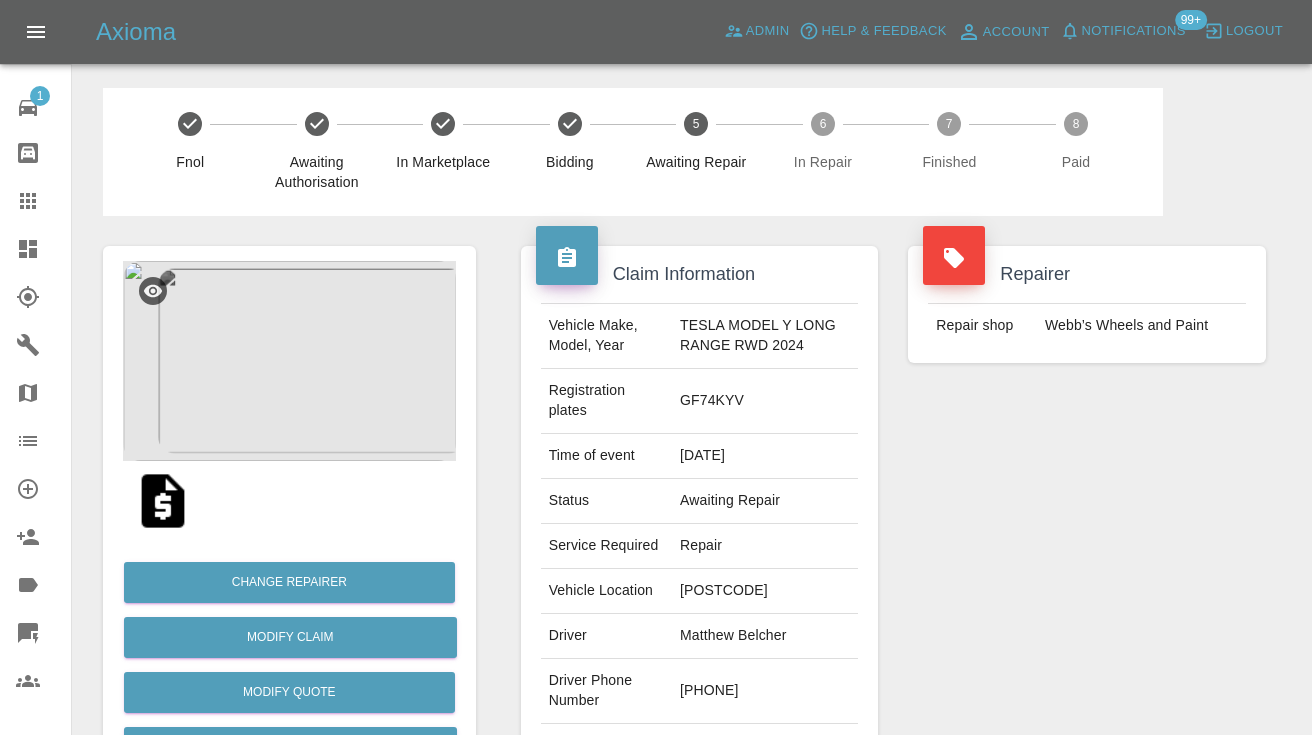click on "[PHONE]" at bounding box center (765, 691) 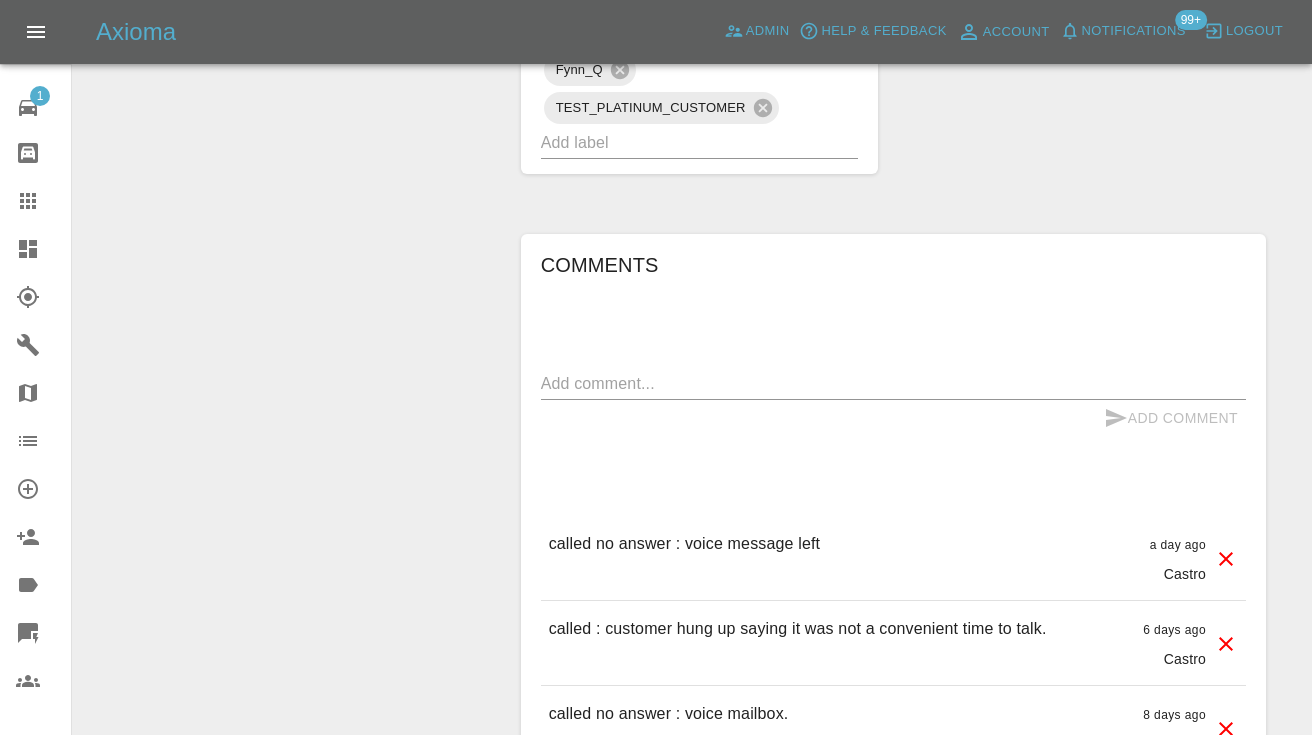 scroll, scrollTop: 1812, scrollLeft: 0, axis: vertical 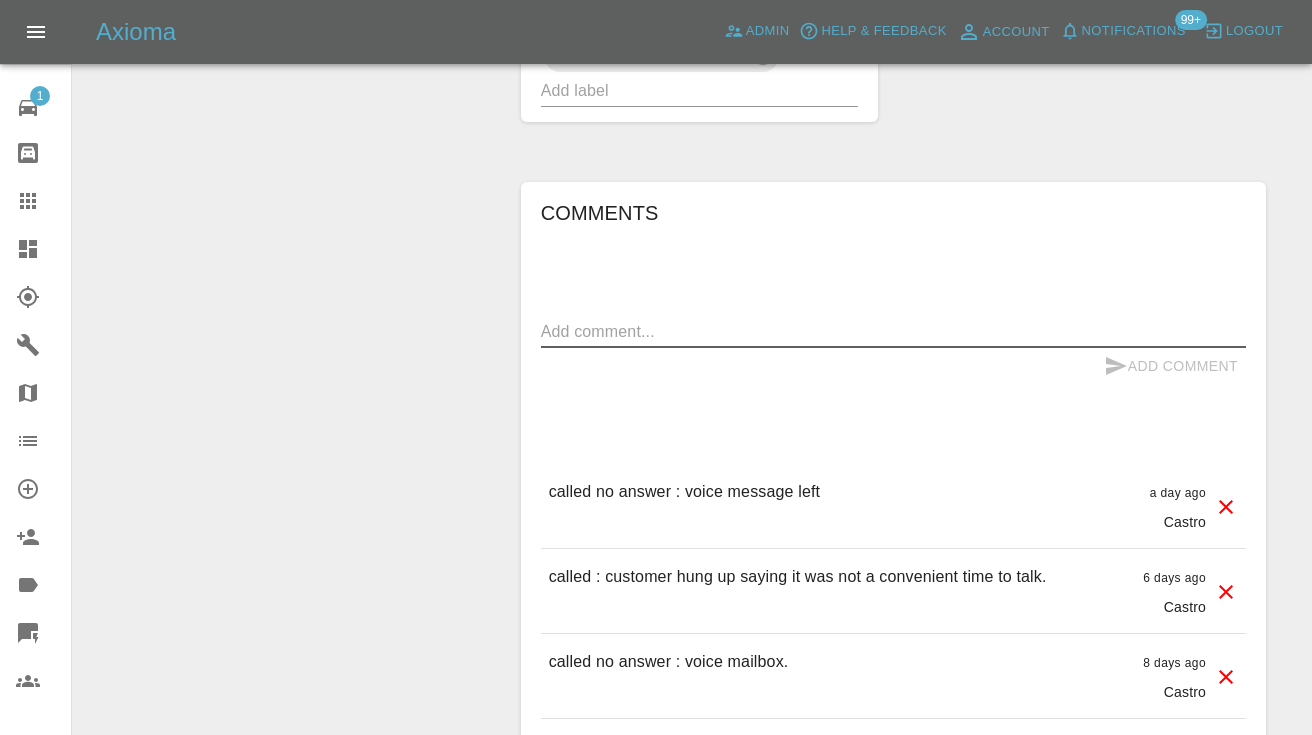 click at bounding box center [893, 331] 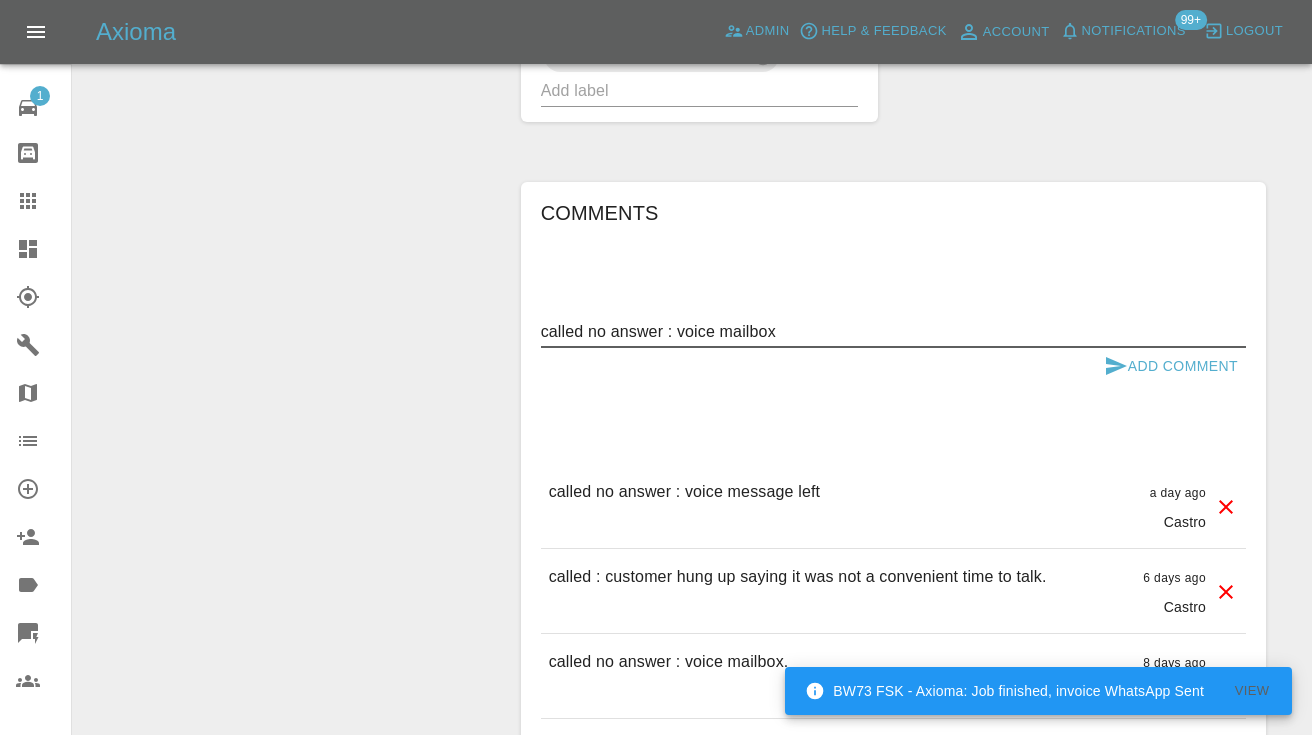 type on "called no answer : voice mailbox" 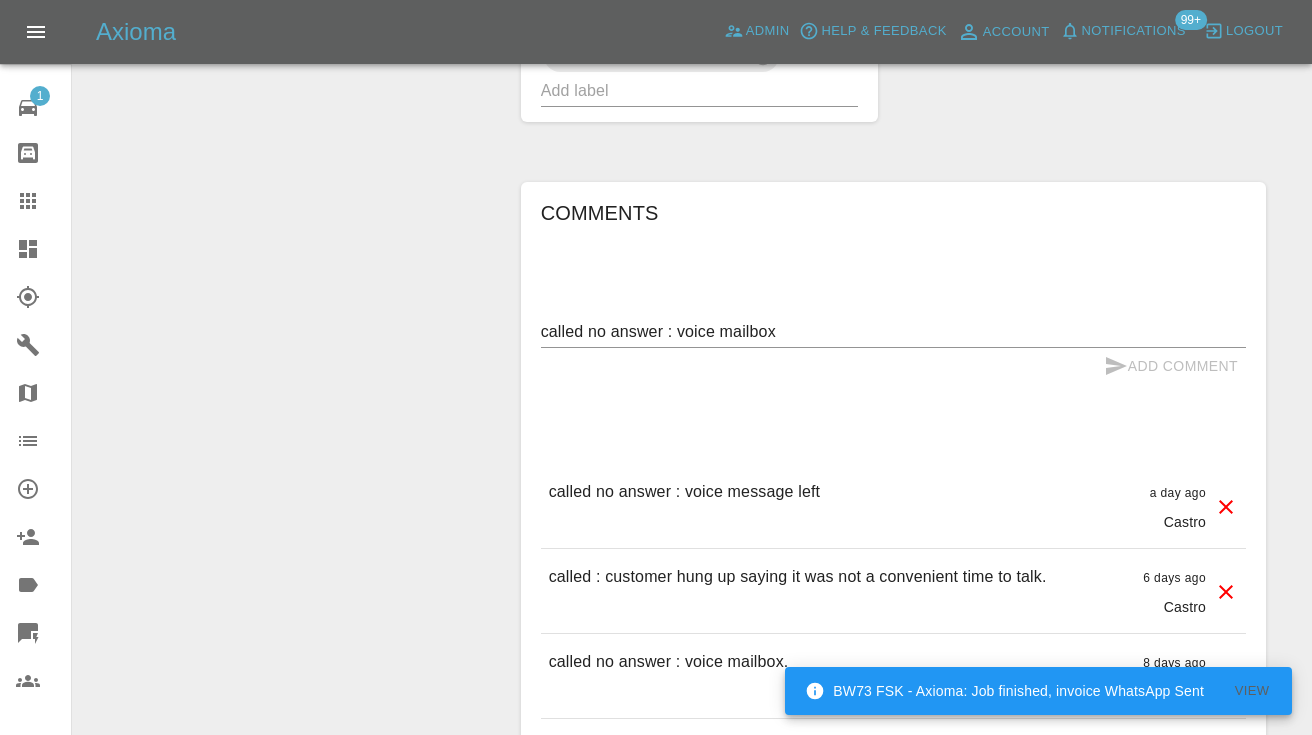 type 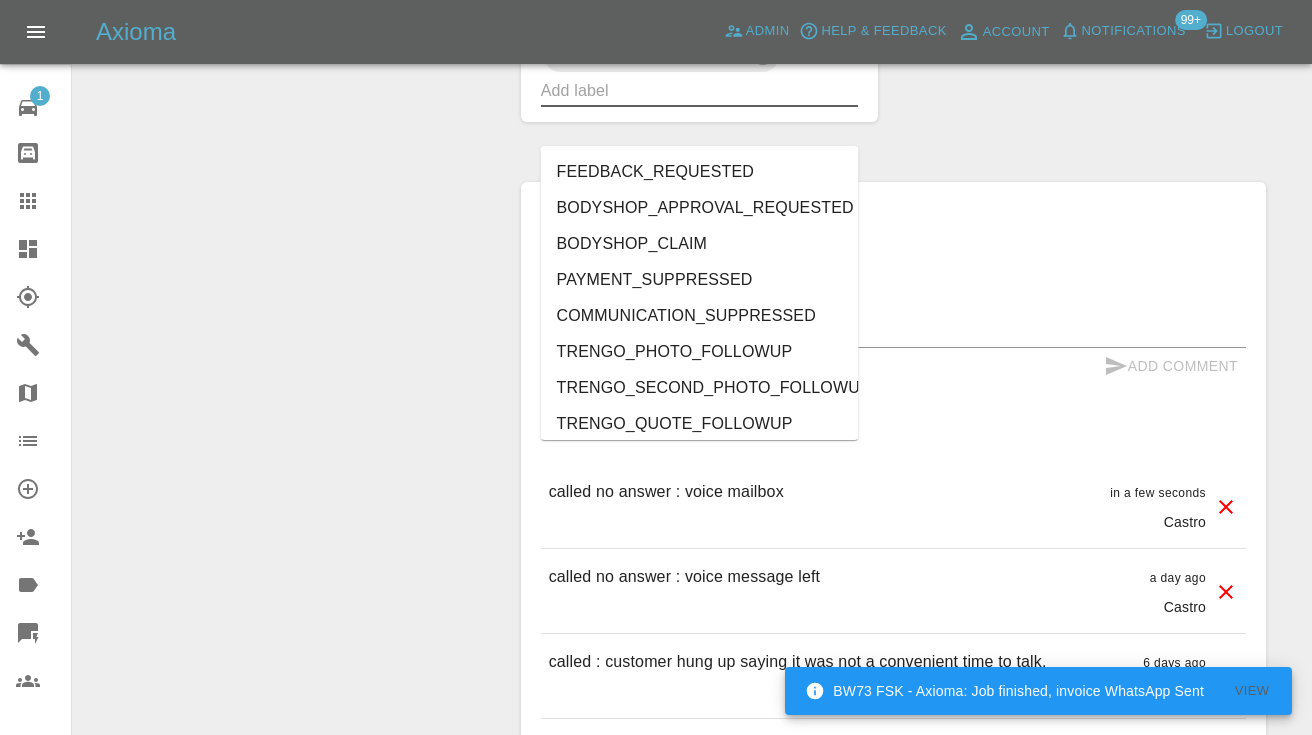 click at bounding box center (672, 90) 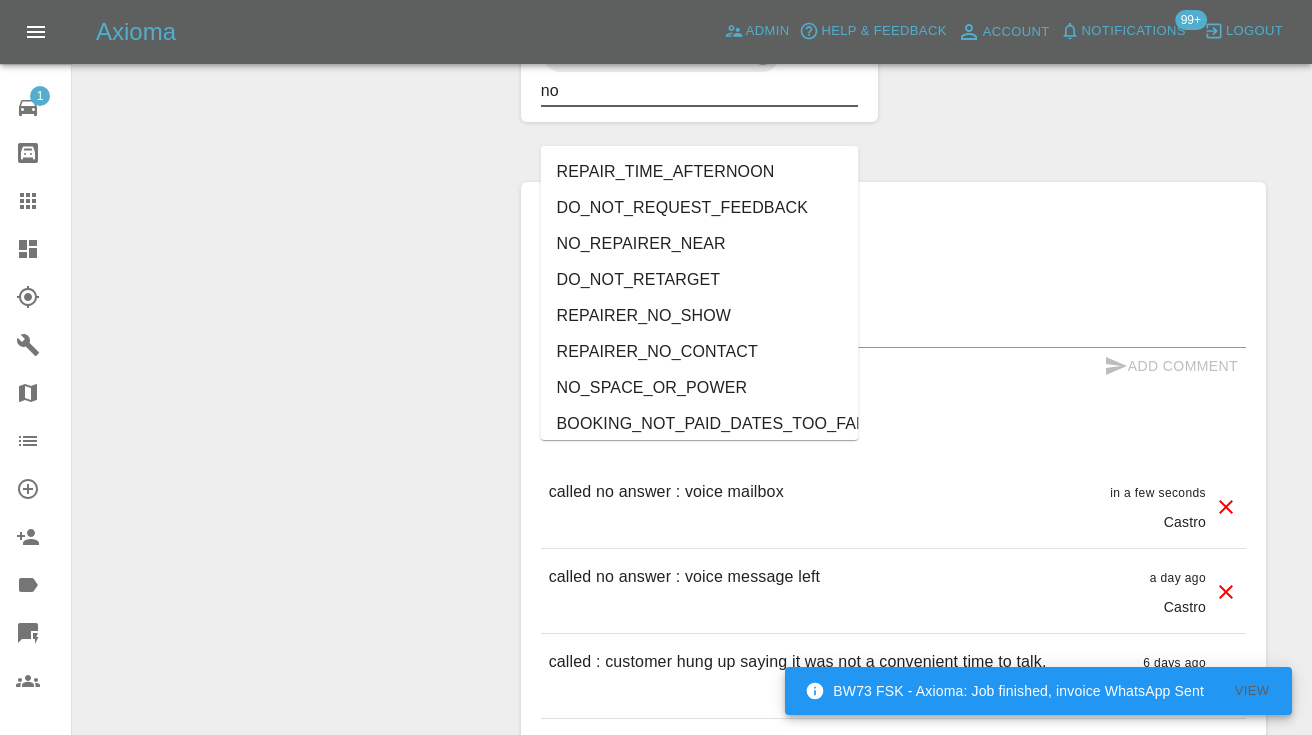 type on "no_" 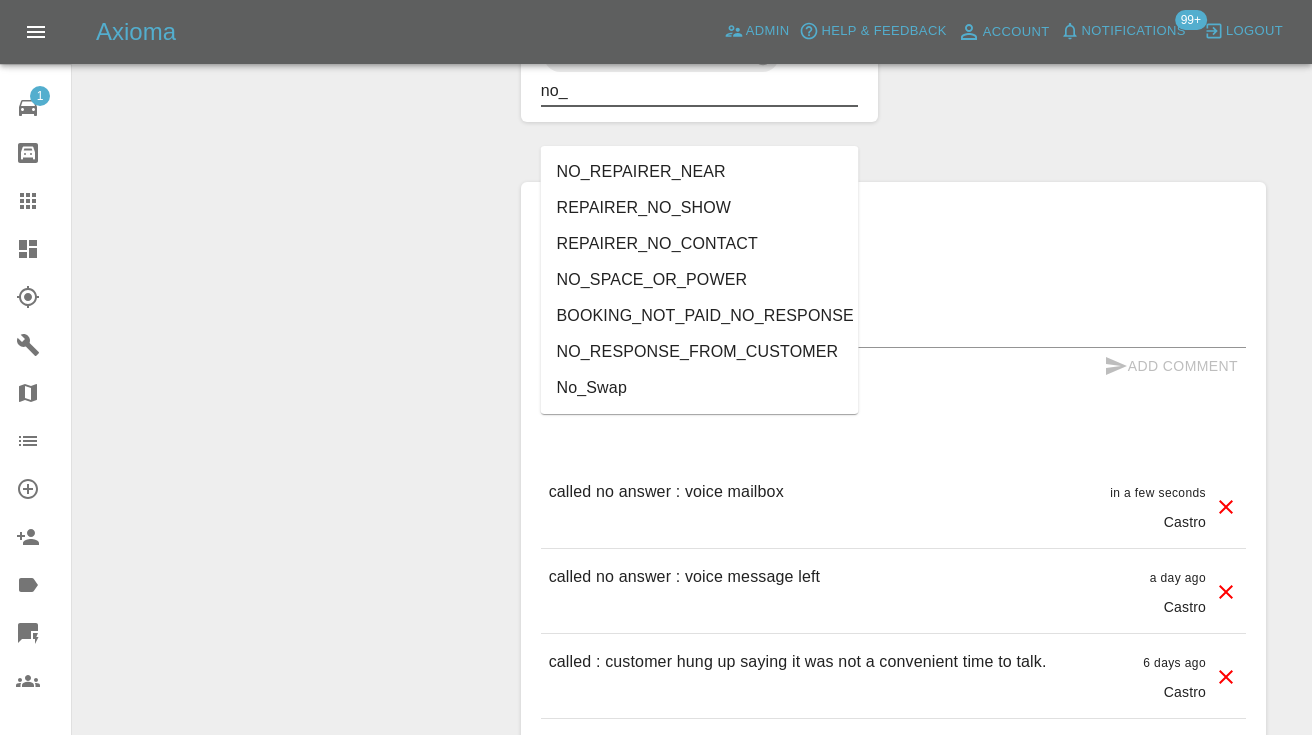 click on "NO_RESPONSE_FROM_CUSTOMER" at bounding box center (700, 352) 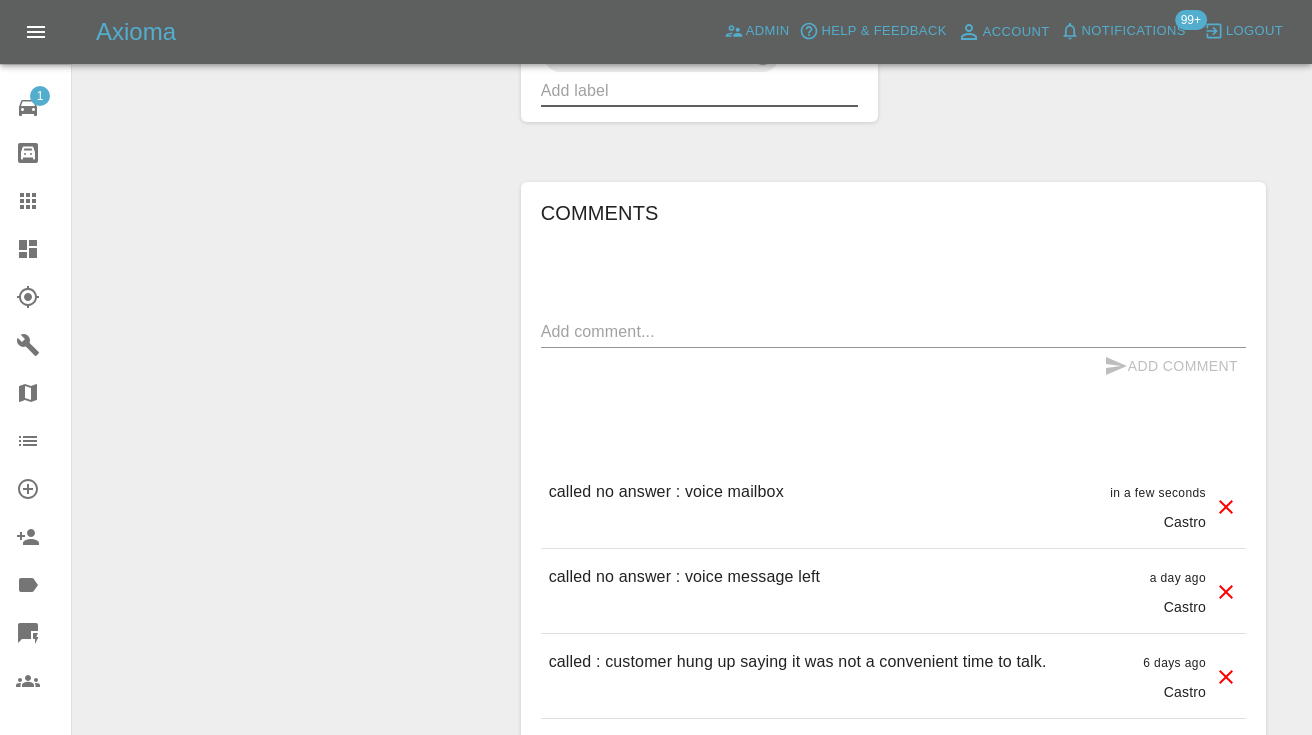 click on "Change Repairer Modify Claim Modify Quote Rollback Submit Payment Archive" at bounding box center [289, -263] 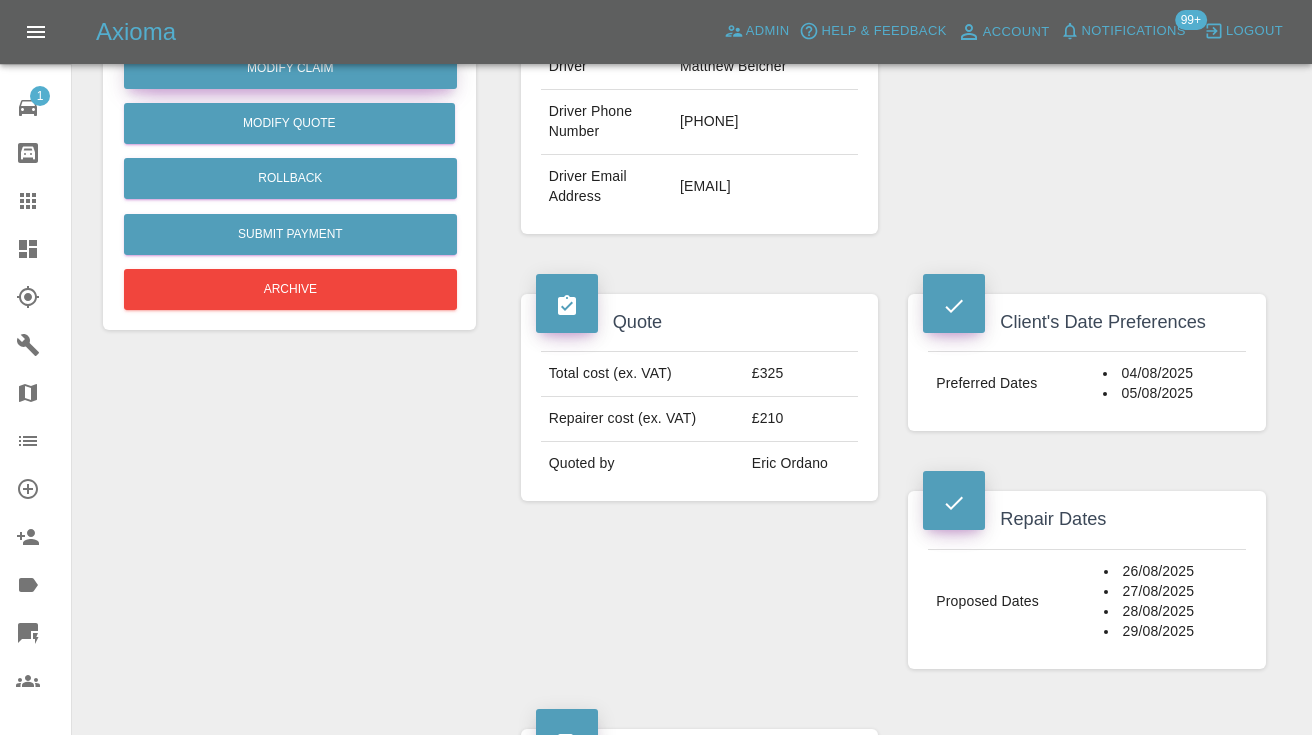 scroll, scrollTop: 518, scrollLeft: 0, axis: vertical 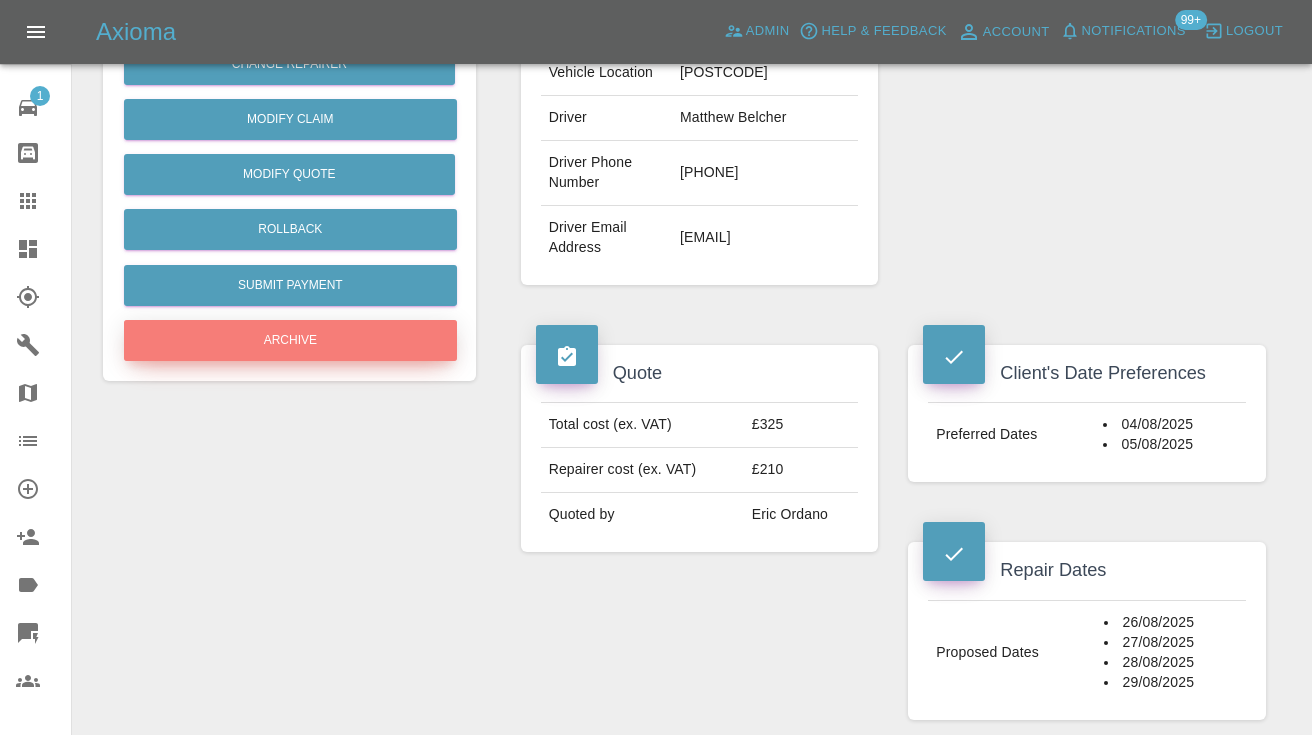 click on "Archive" at bounding box center (290, 340) 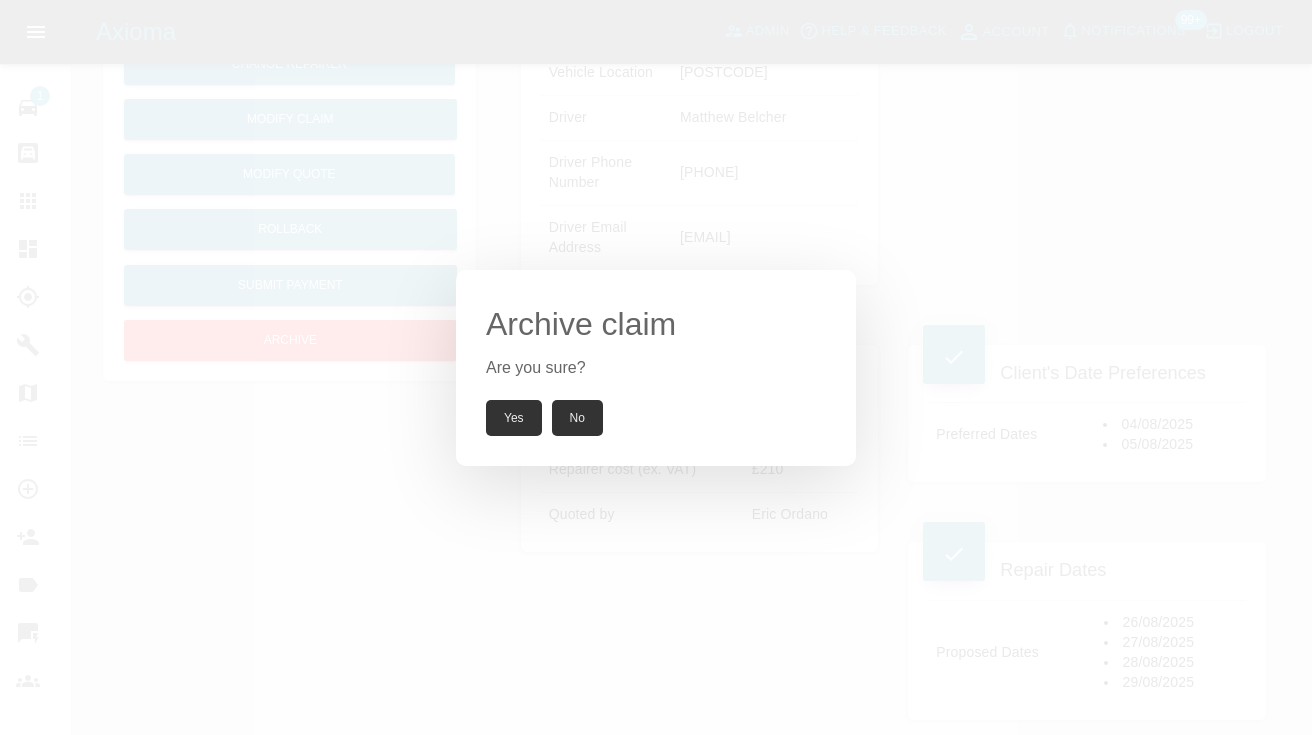 click on "Yes" at bounding box center (514, 418) 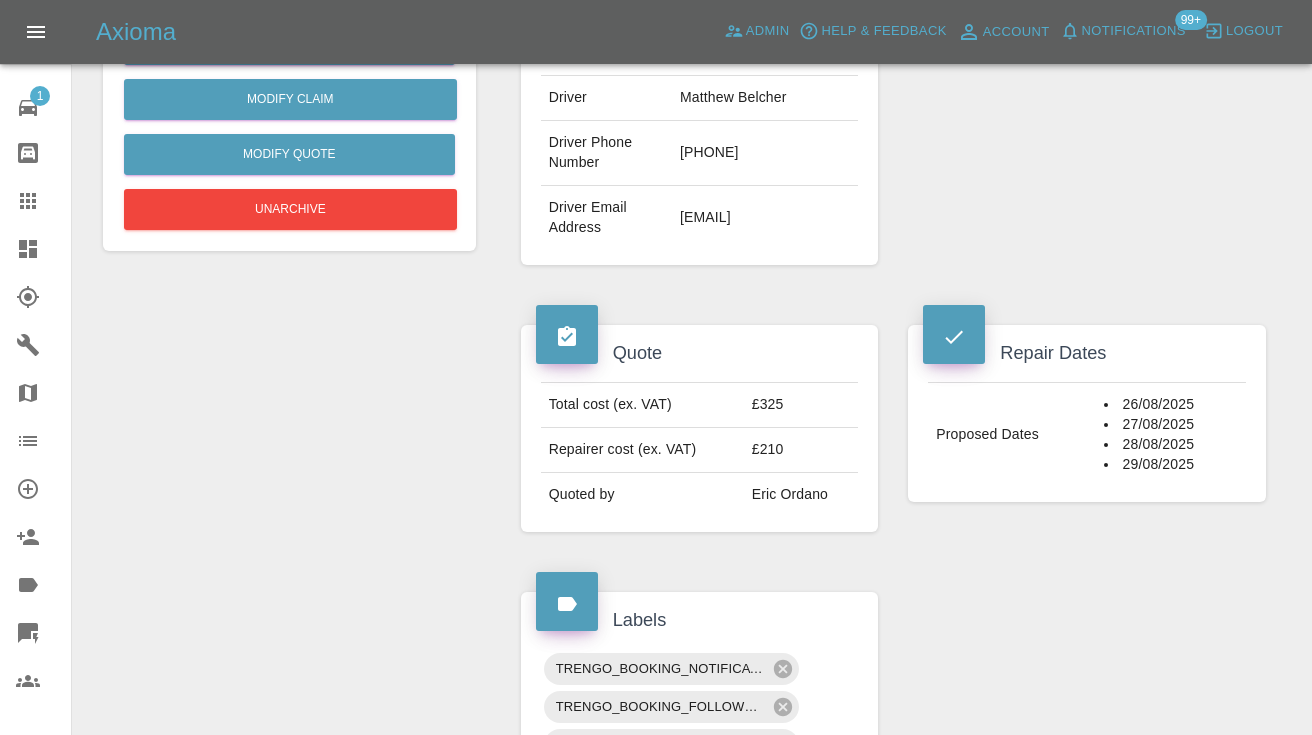 click on "Quote Total cost (ex. VAT) £325 Repairer cost (ex. VAT) £210 Quoted by [FIRST] [LAST]" at bounding box center [700, 428] 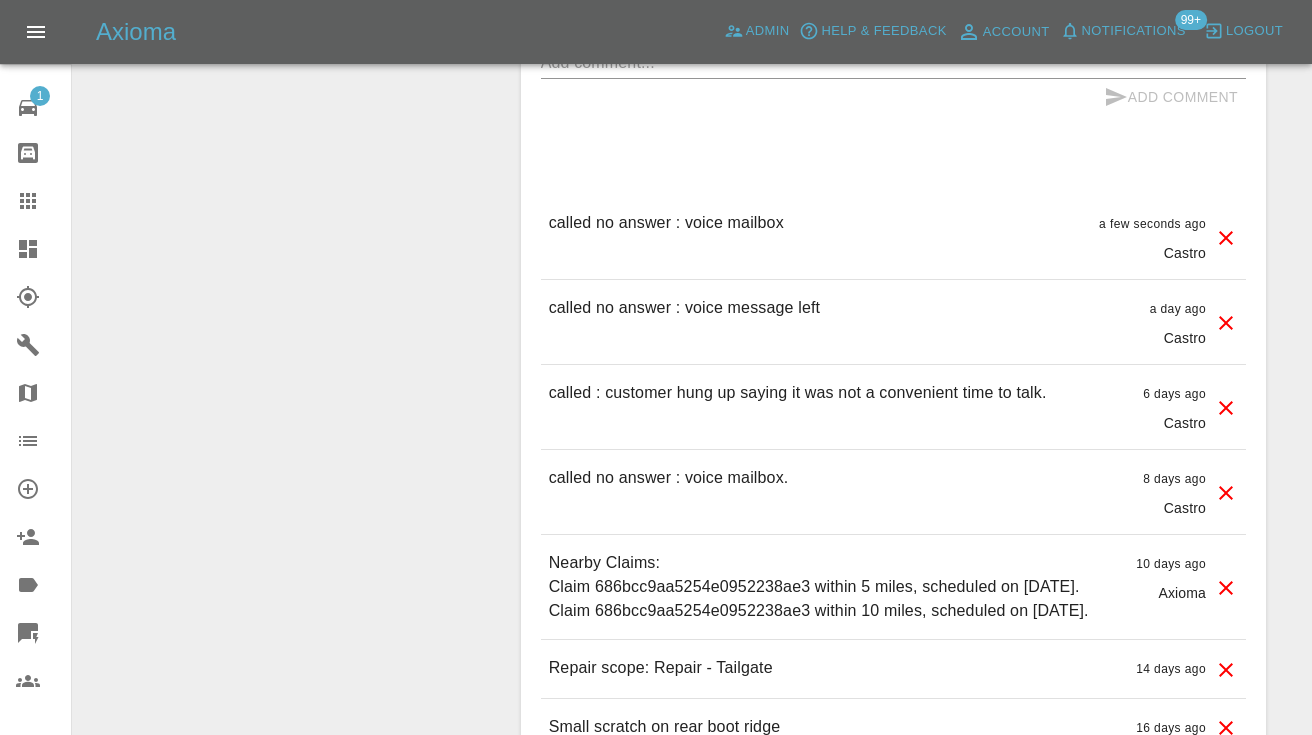 scroll, scrollTop: 1900, scrollLeft: 0, axis: vertical 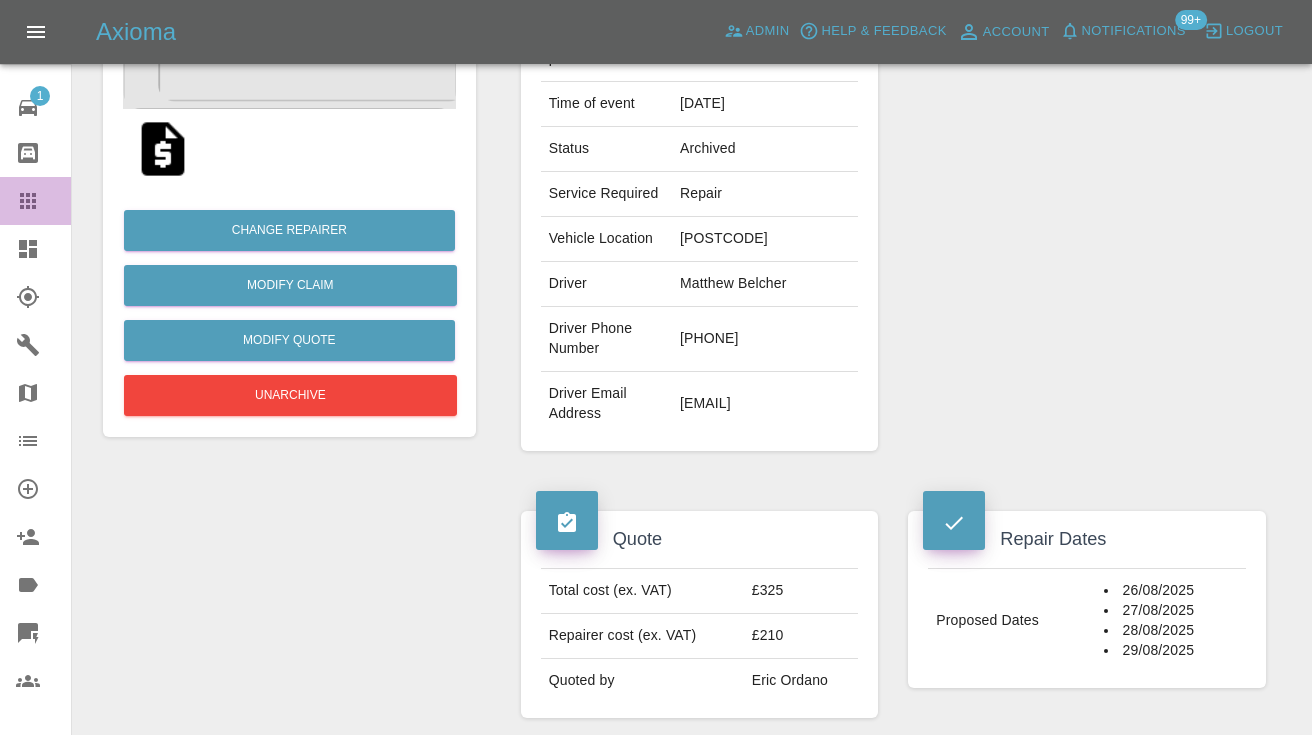 click 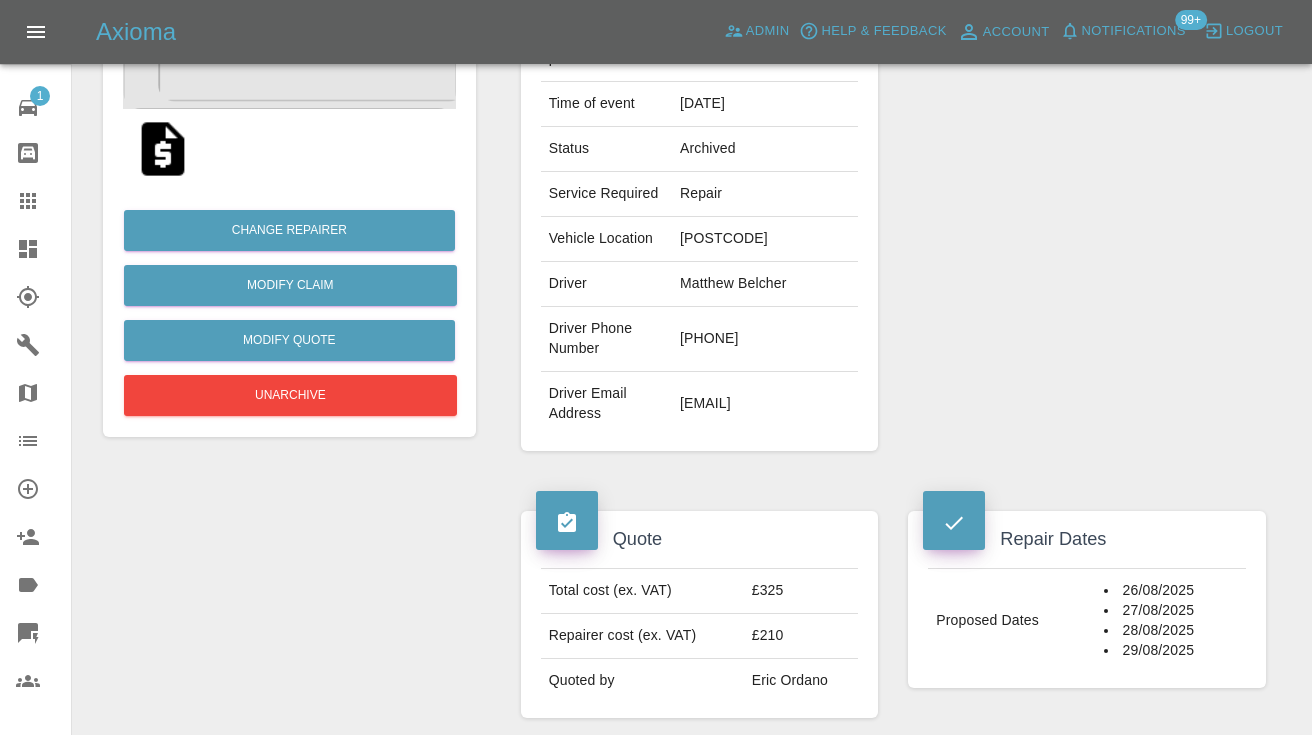 scroll, scrollTop: 134, scrollLeft: 0, axis: vertical 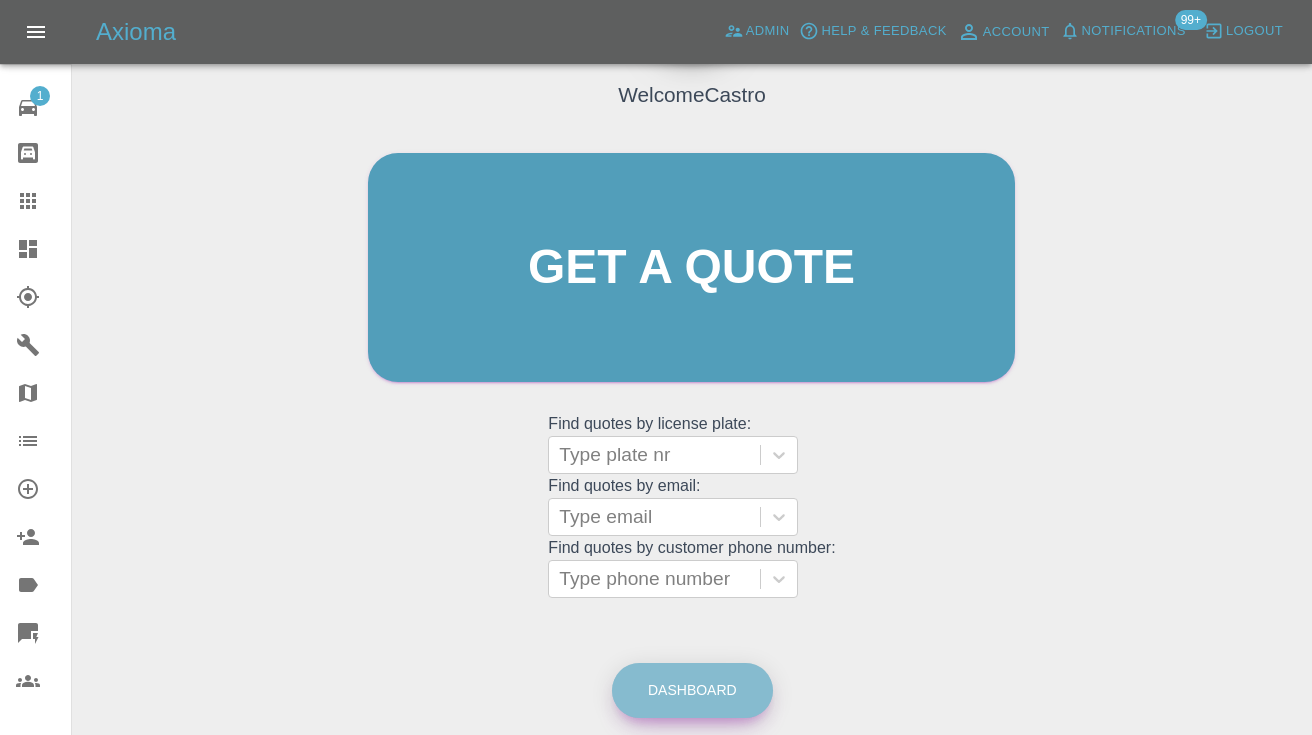 click on "Dashboard" at bounding box center (692, 690) 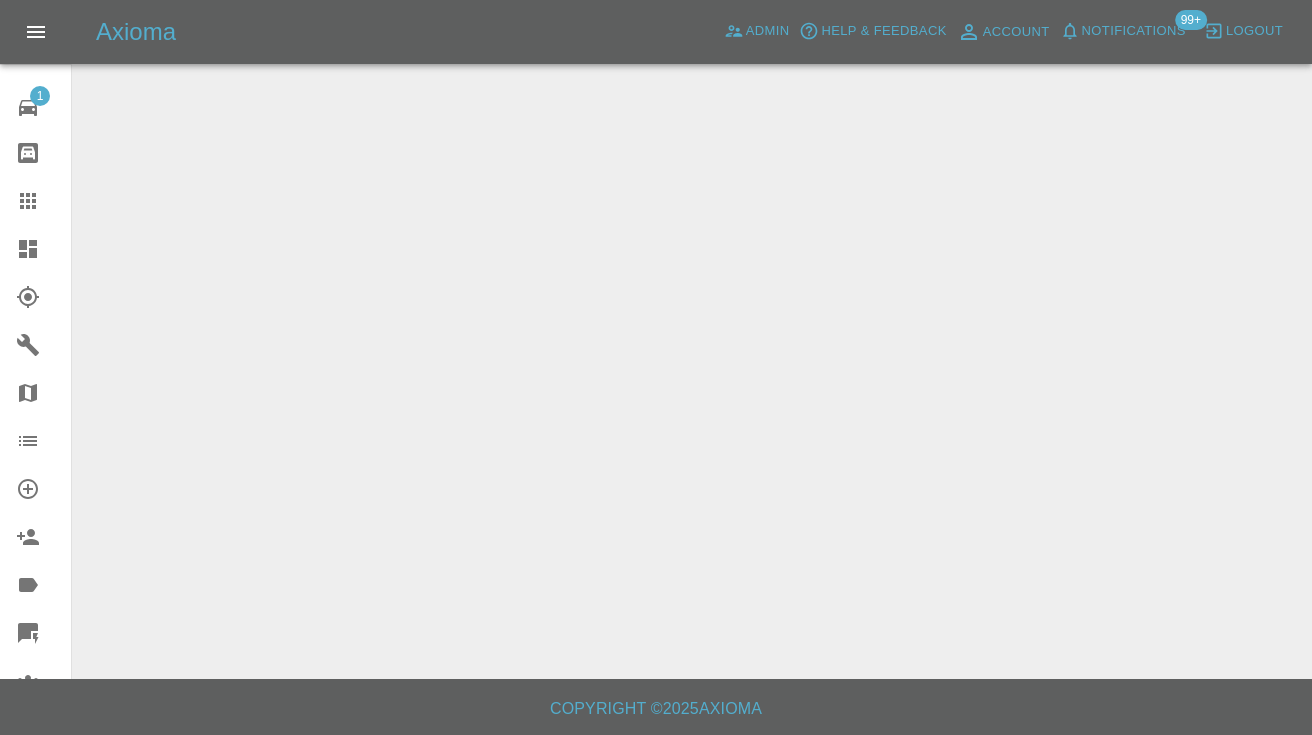 scroll, scrollTop: 0, scrollLeft: 0, axis: both 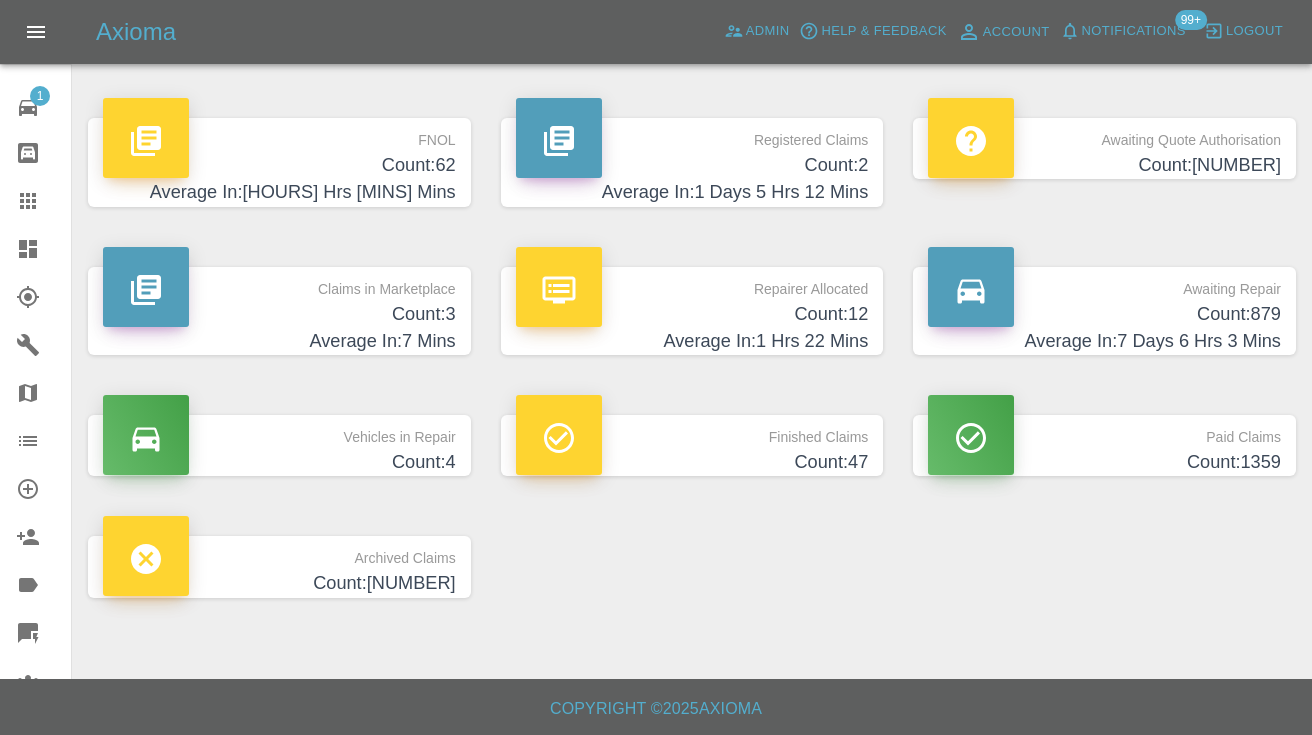 click on "Count:  879" at bounding box center (1104, 314) 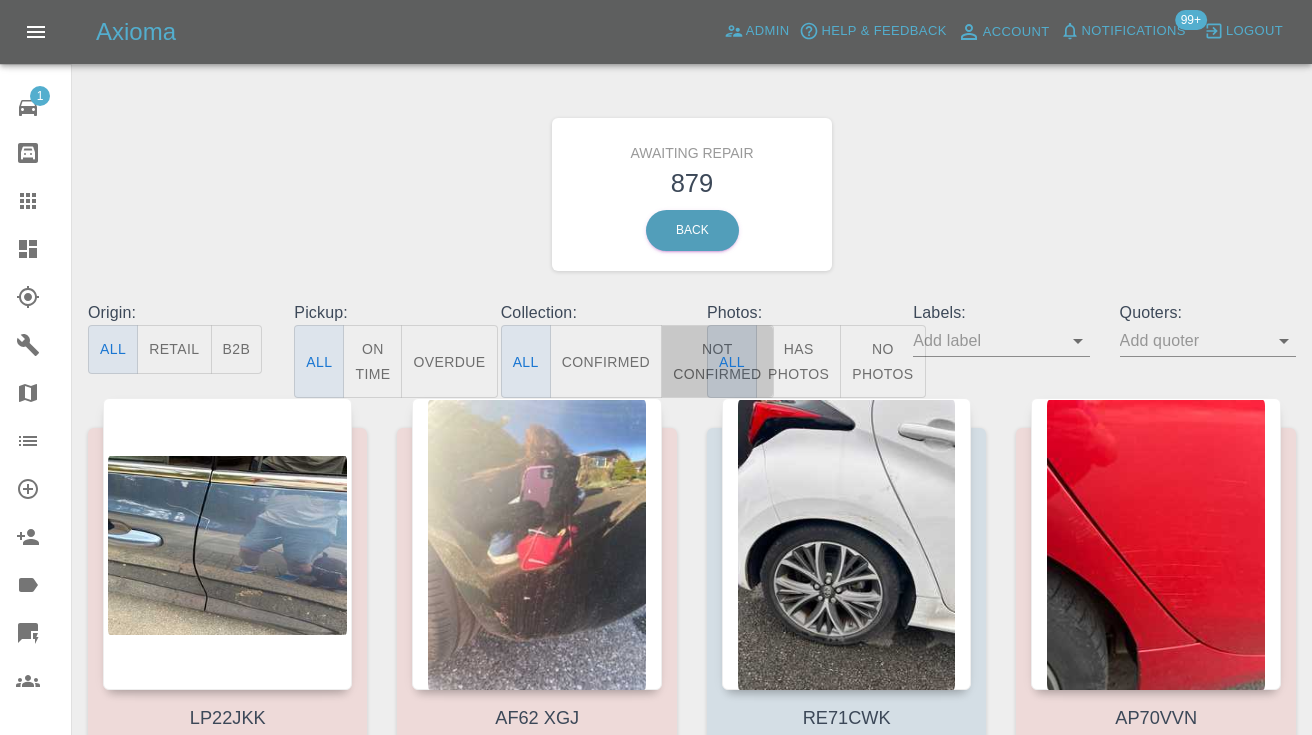 click on "Not Confirmed" at bounding box center (717, 361) 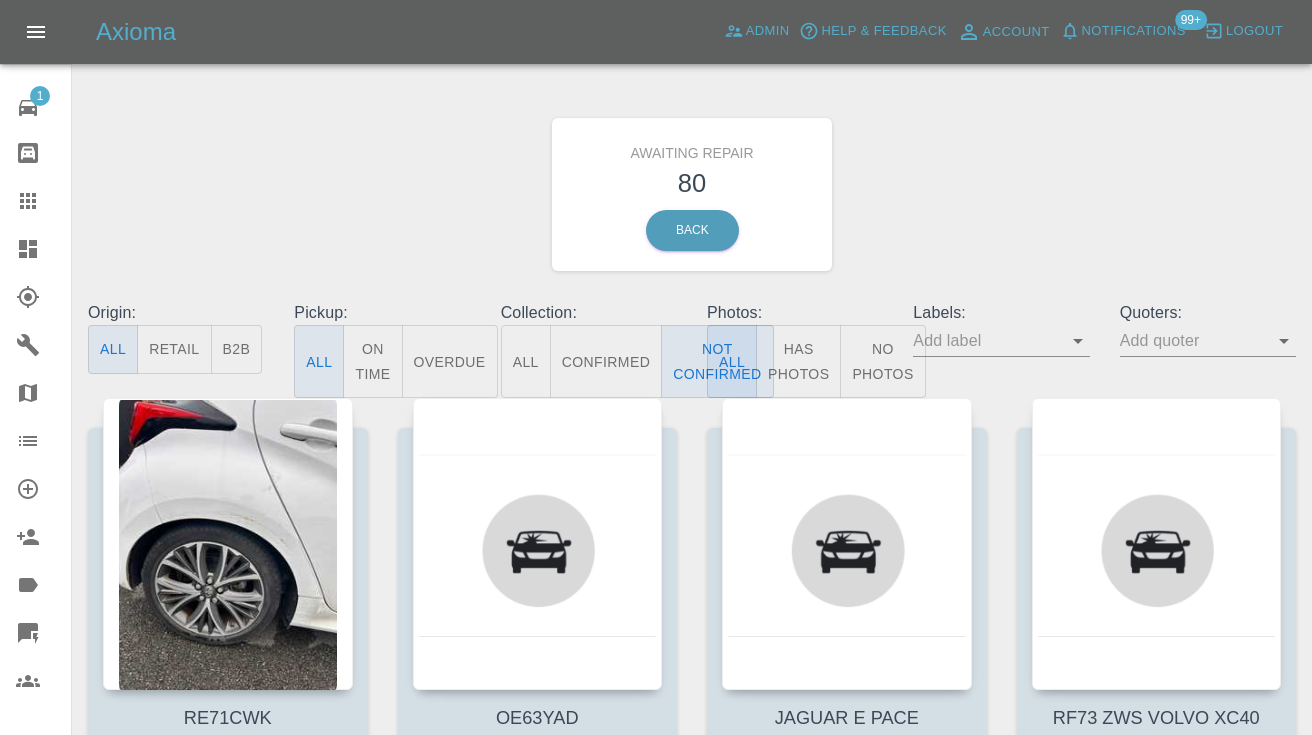 click on "Awaiting Repair 80 Back" at bounding box center [692, 194] 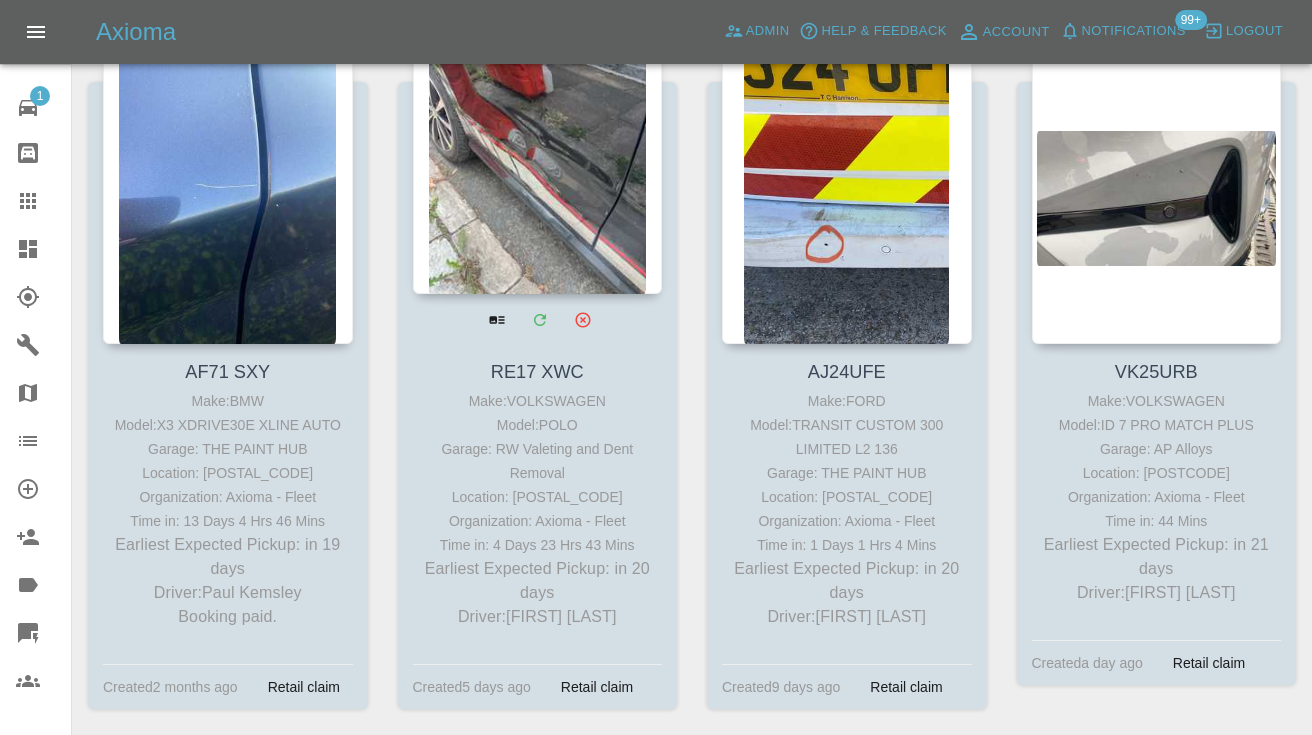 scroll, scrollTop: 9830, scrollLeft: 0, axis: vertical 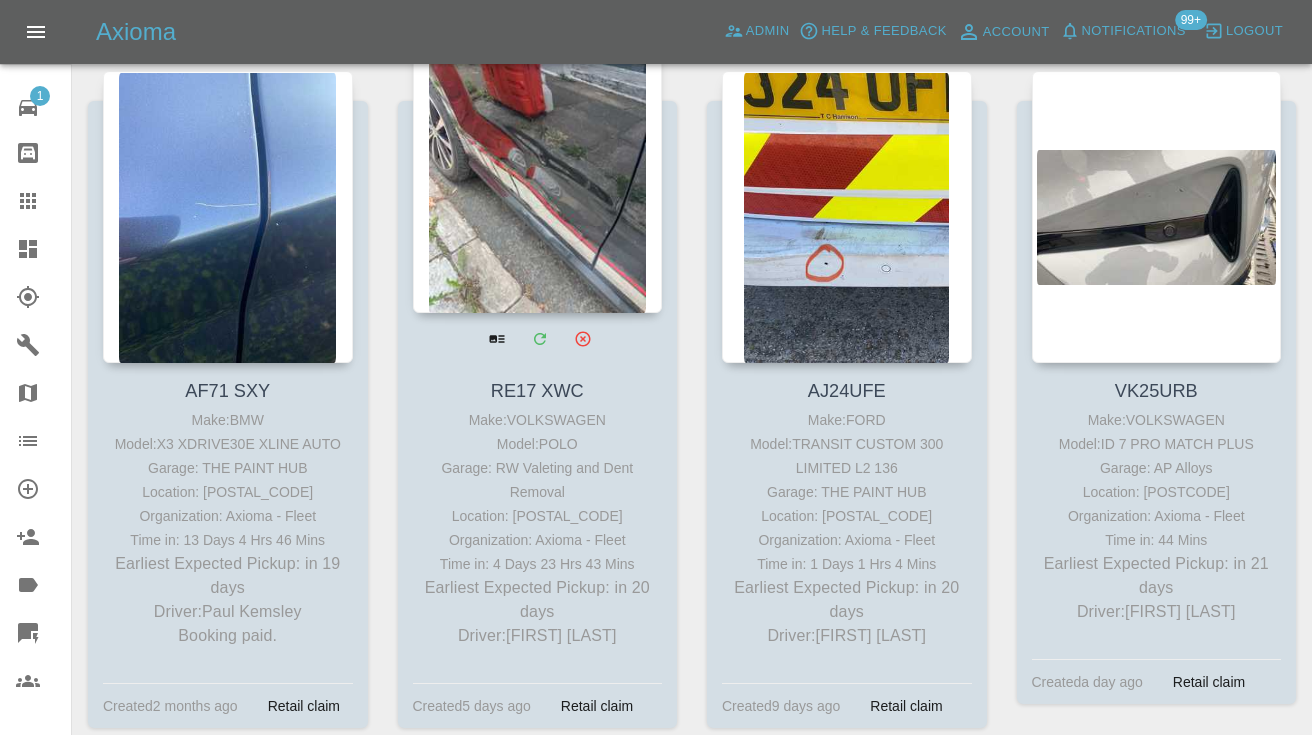 click at bounding box center [538, 167] 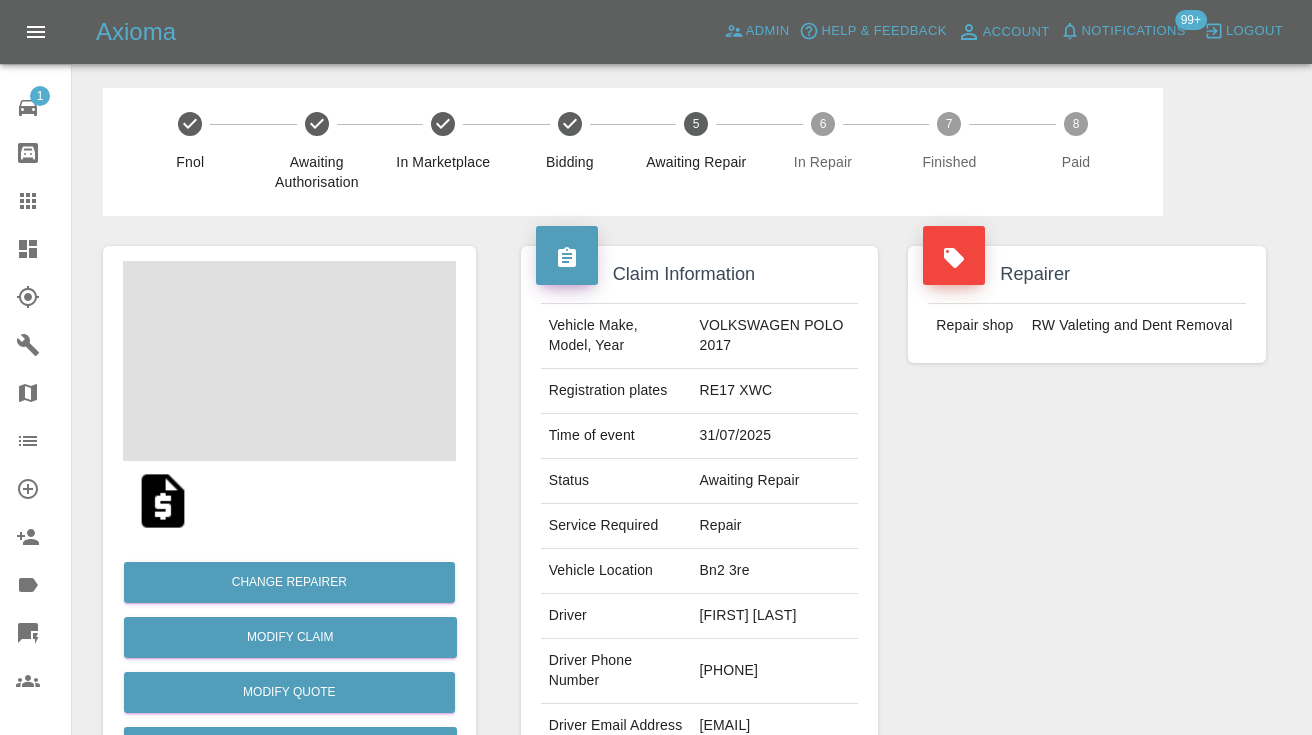 click on "07590038842" at bounding box center (775, 671) 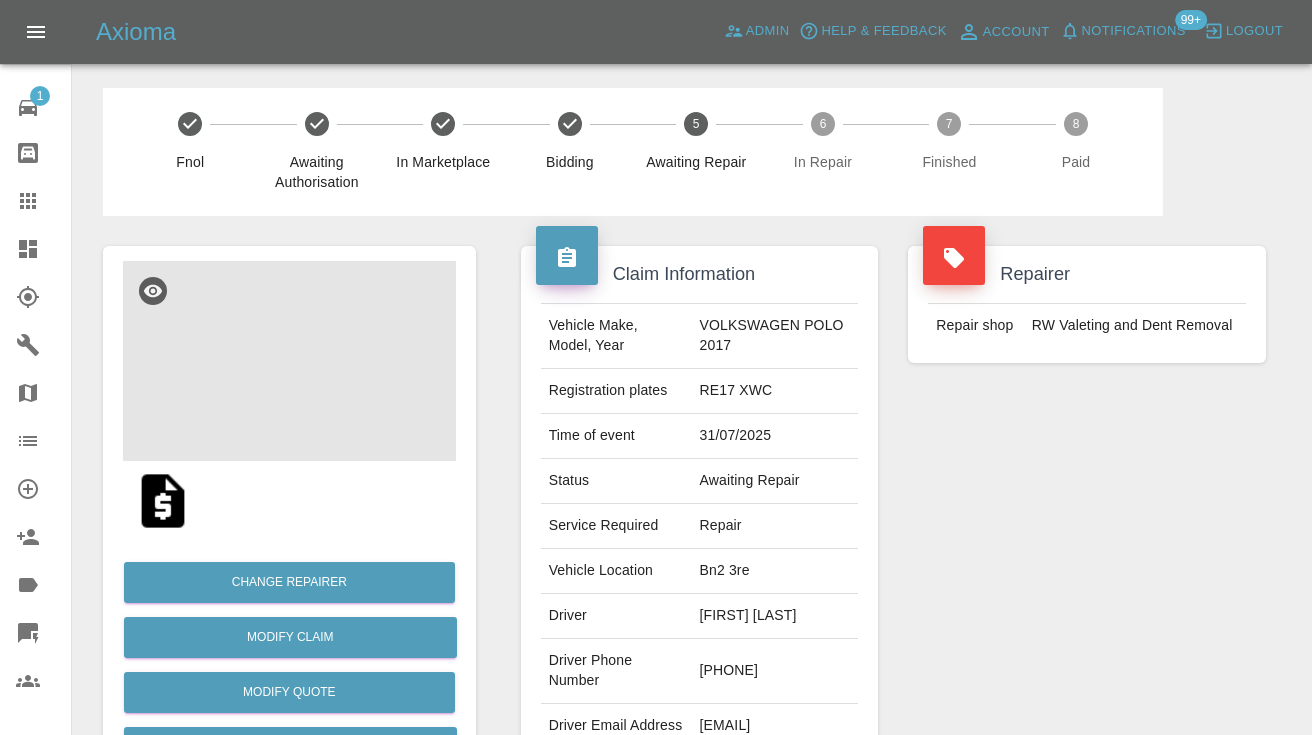 copy on "07590038842" 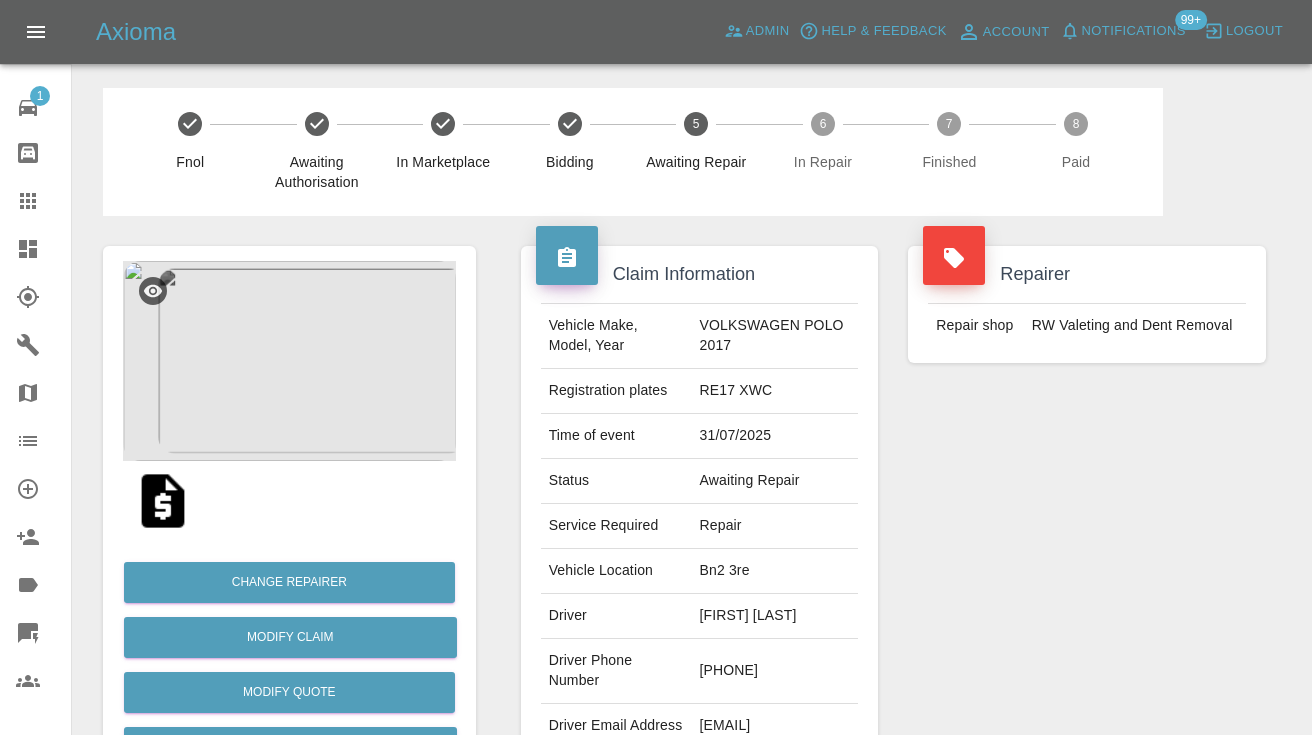 click on "Repairer Repair shop RW Valeting and Dent Removal" at bounding box center [1087, 504] 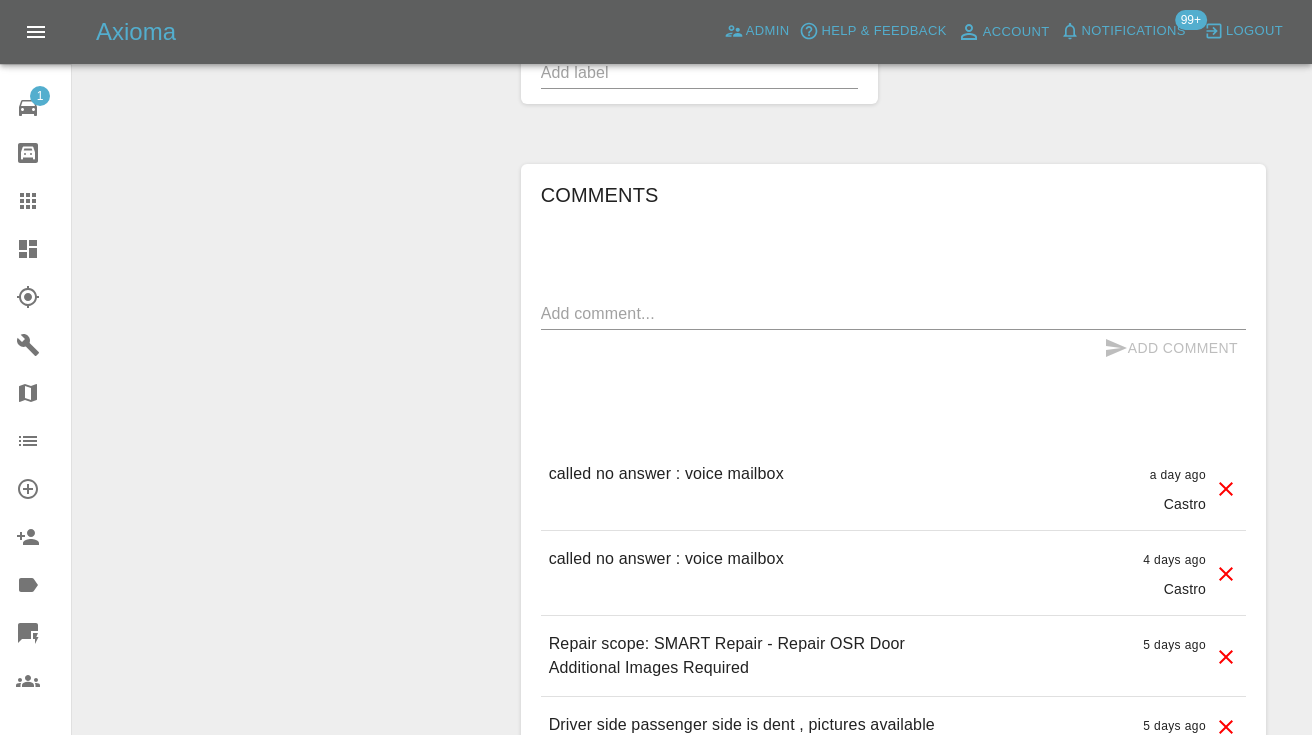 scroll, scrollTop: 1446, scrollLeft: 0, axis: vertical 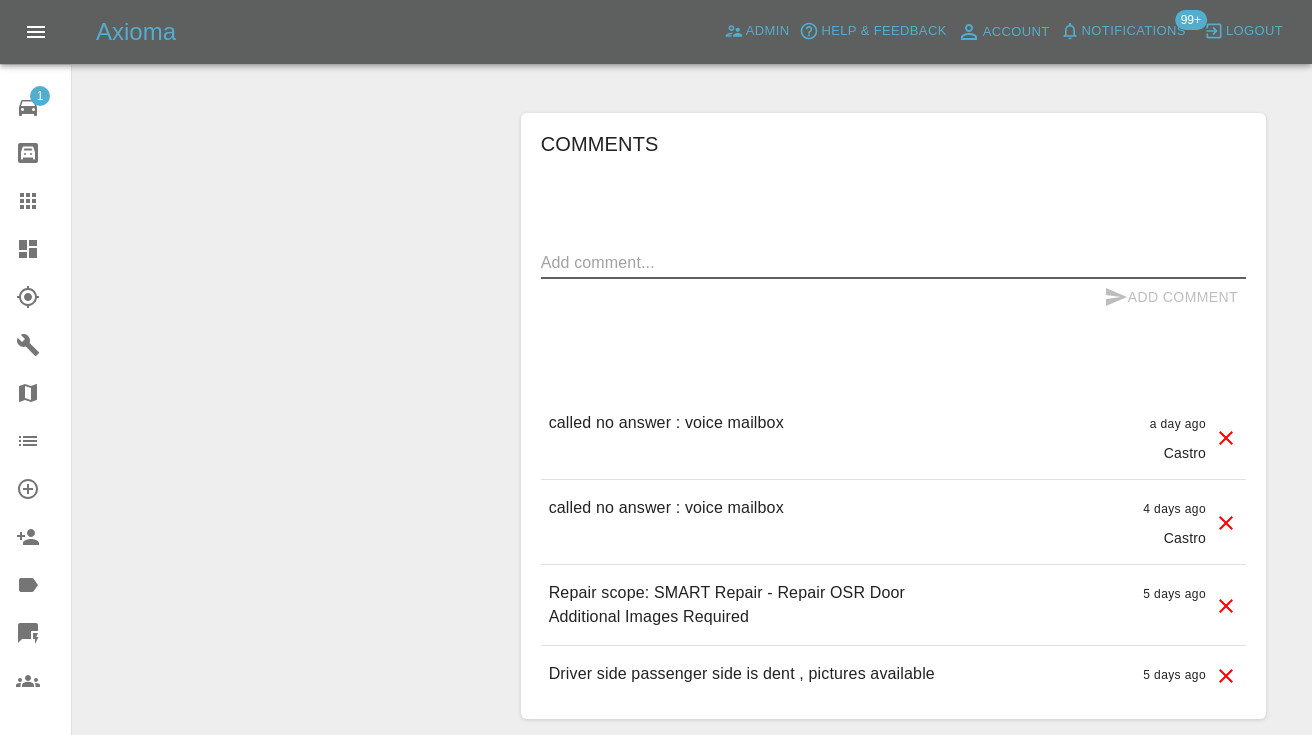 click at bounding box center (893, 262) 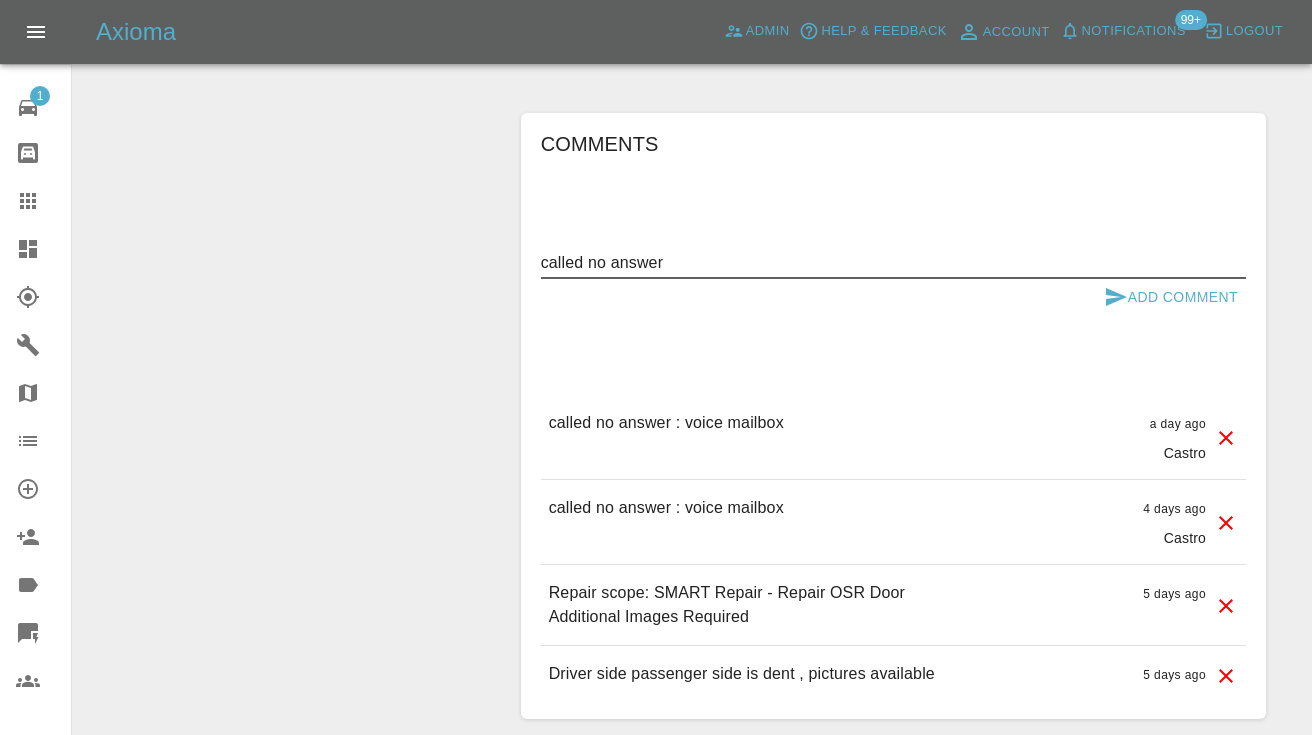 type on "called no answer" 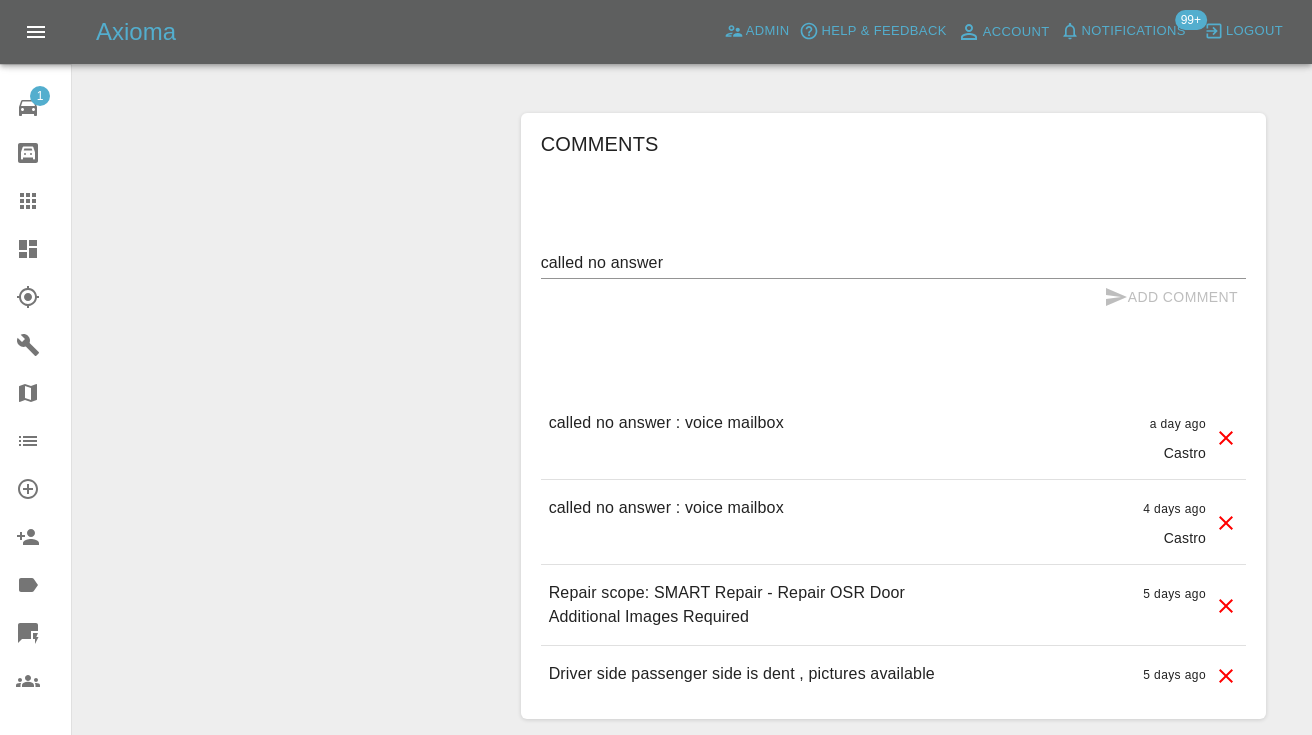 type 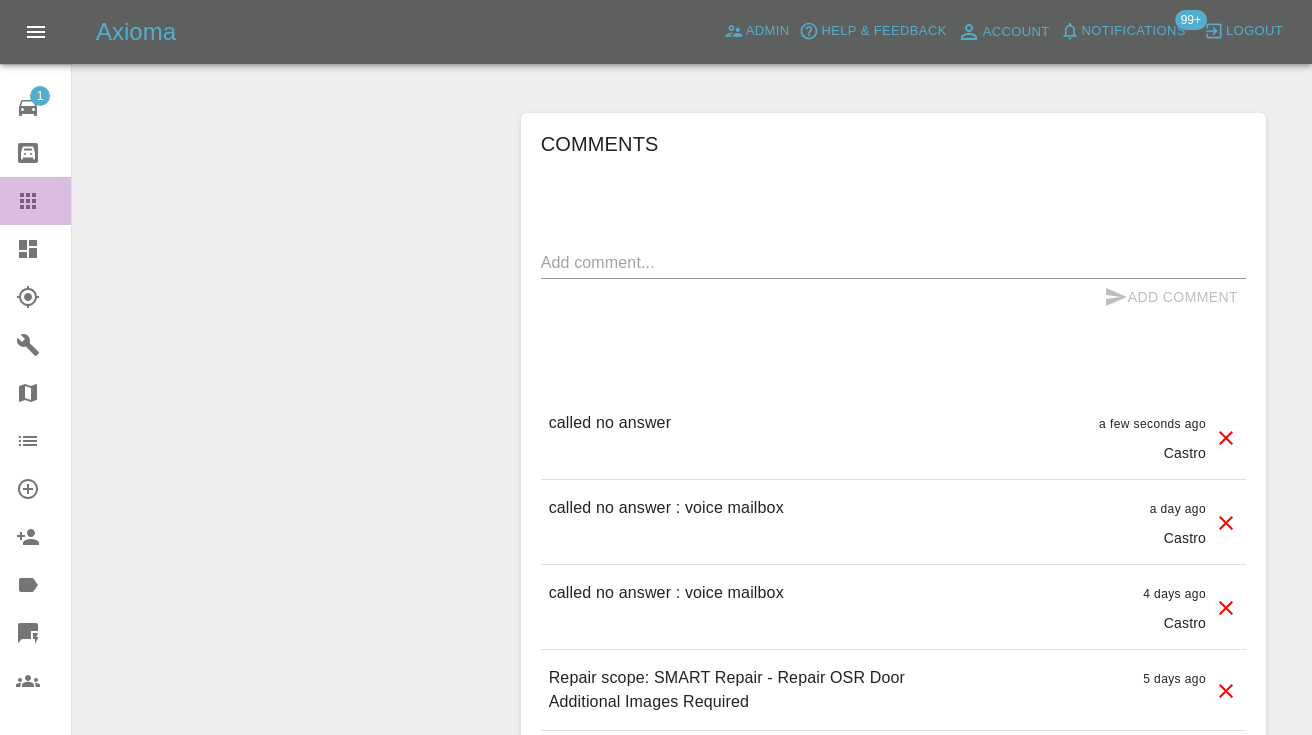 click 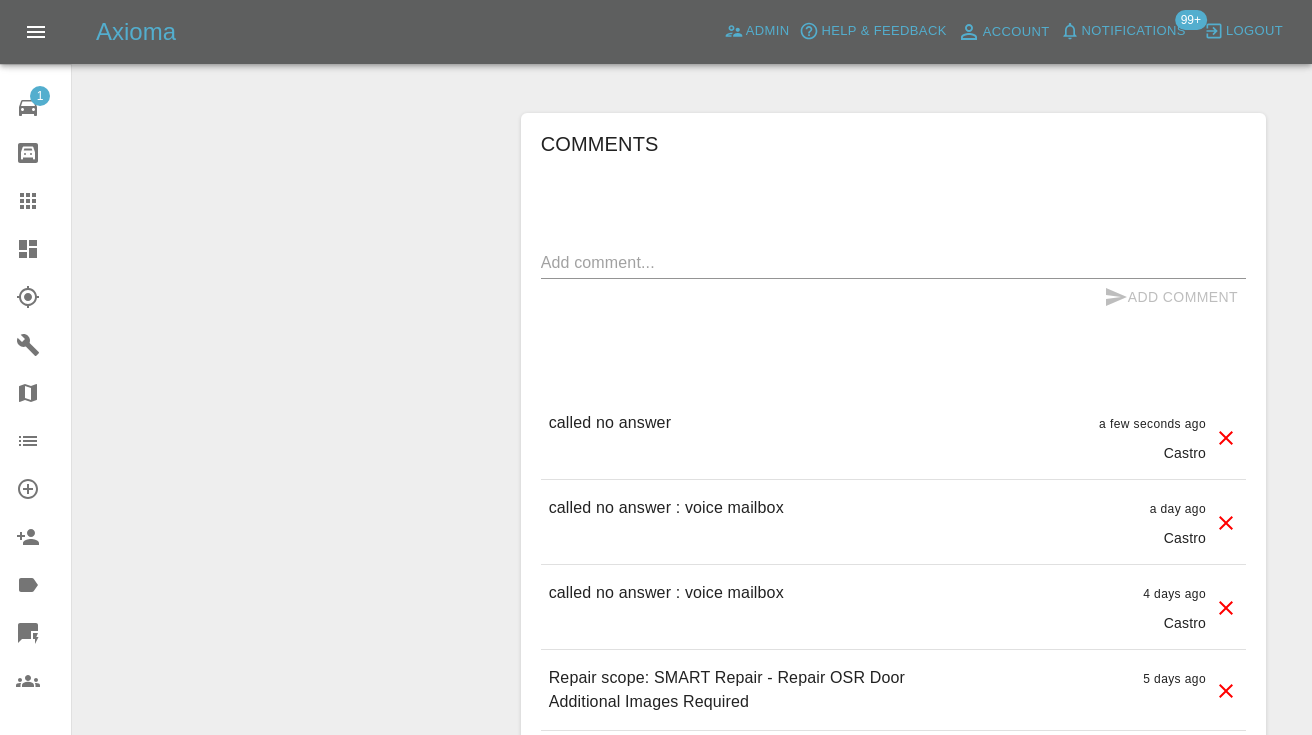 scroll, scrollTop: 200, scrollLeft: 0, axis: vertical 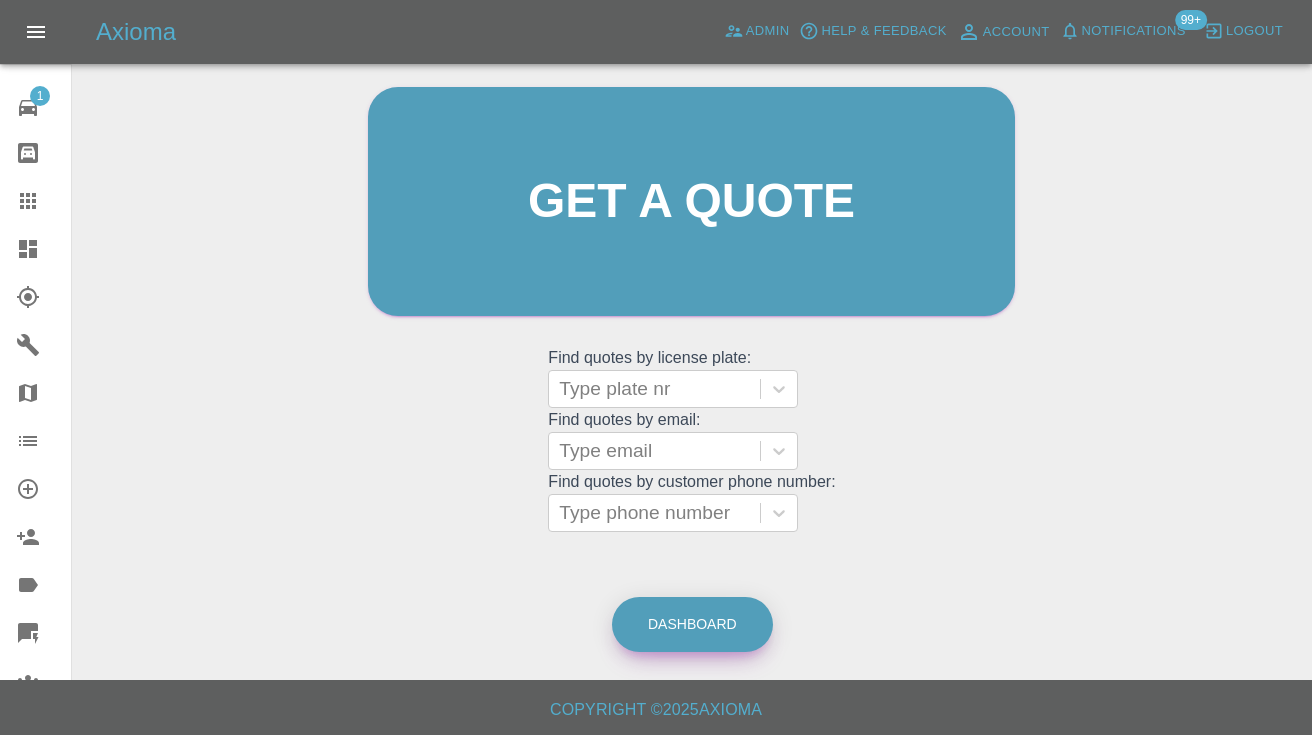 click on "Dashboard" at bounding box center (692, 624) 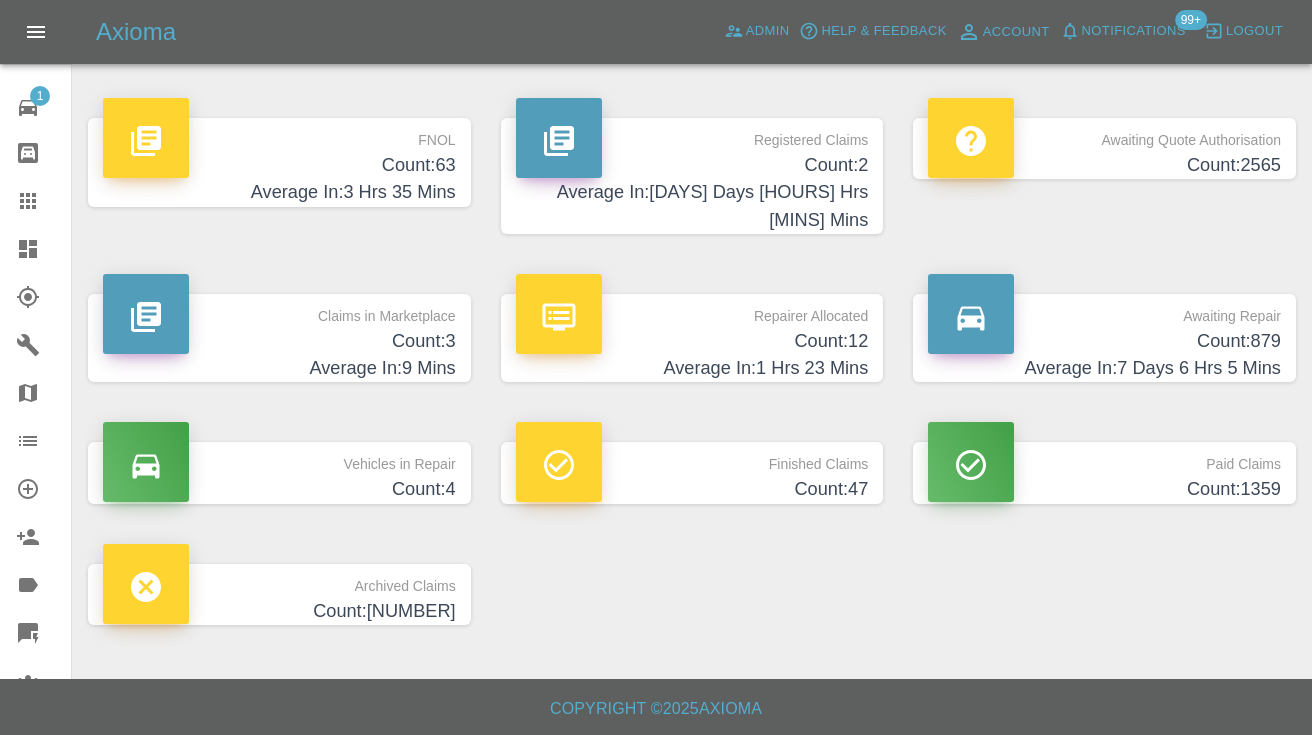 click on "Count:  879" at bounding box center [1104, 341] 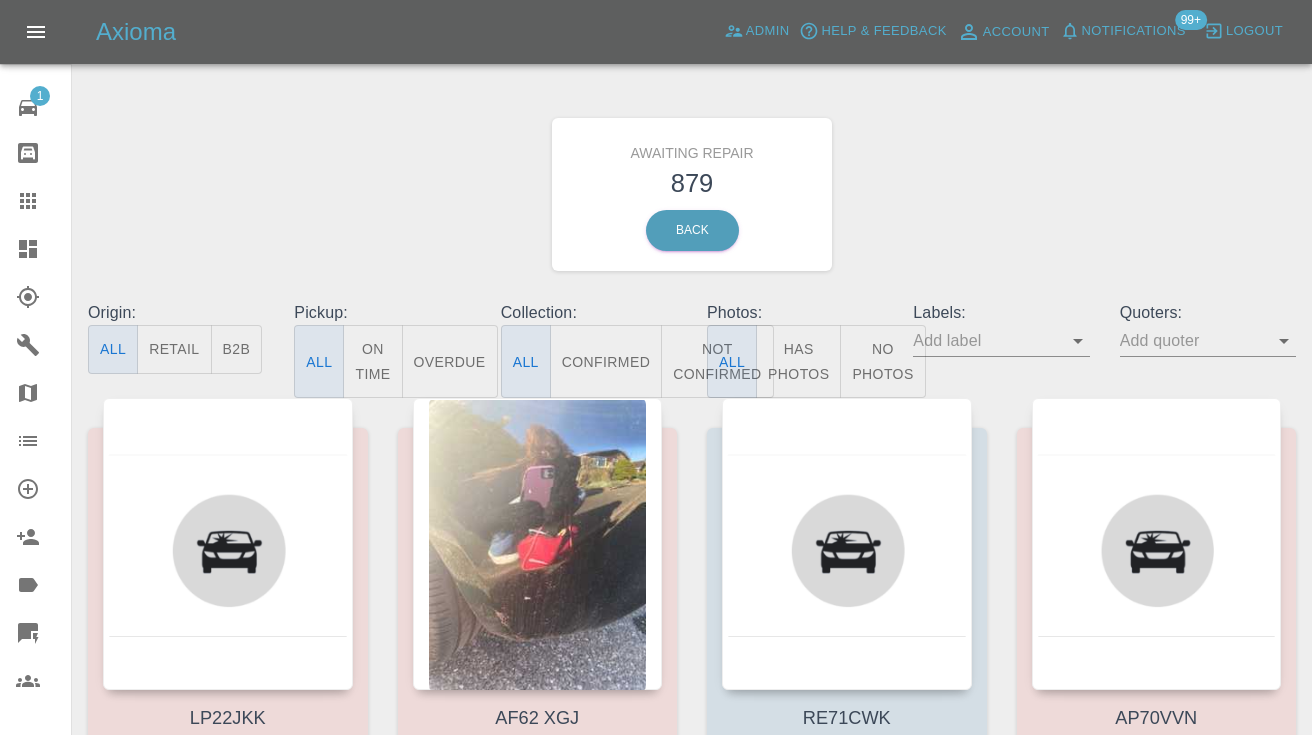 click on "Not Confirmed" at bounding box center (717, 361) 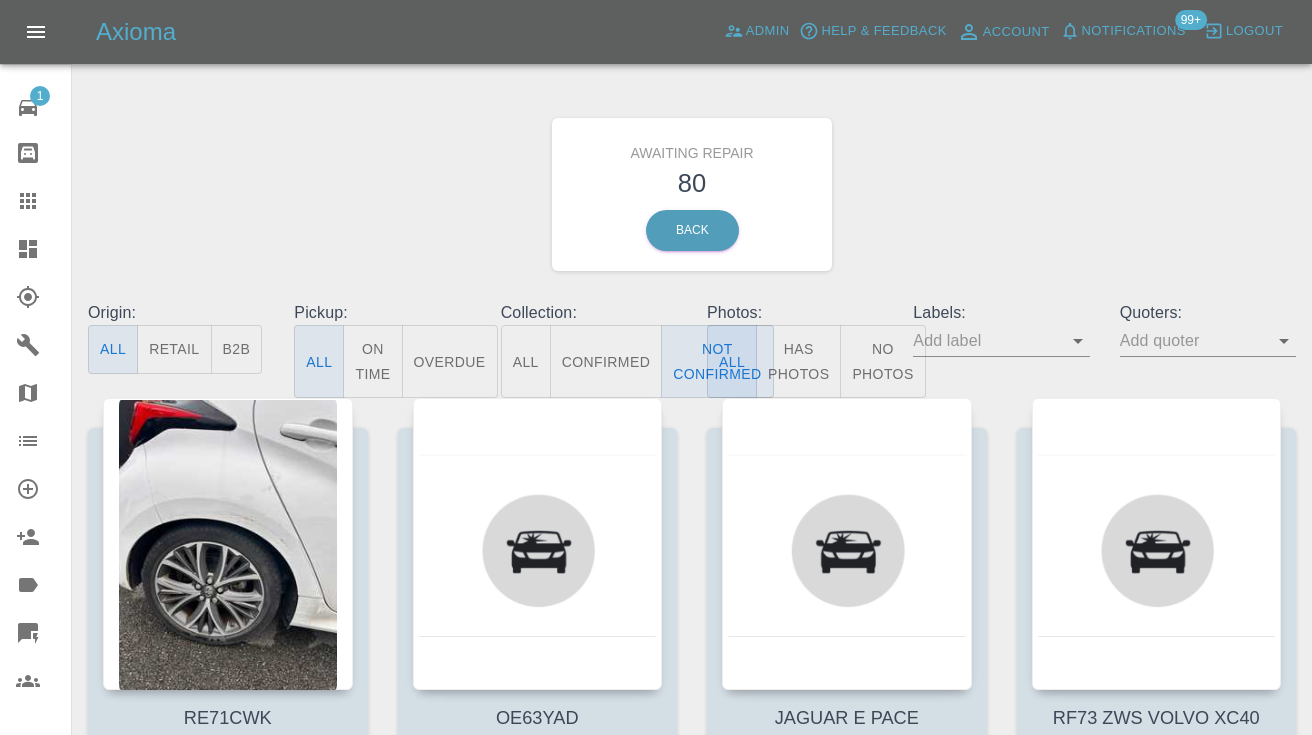 click on "Awaiting Repair 80 Back" at bounding box center (692, 194) 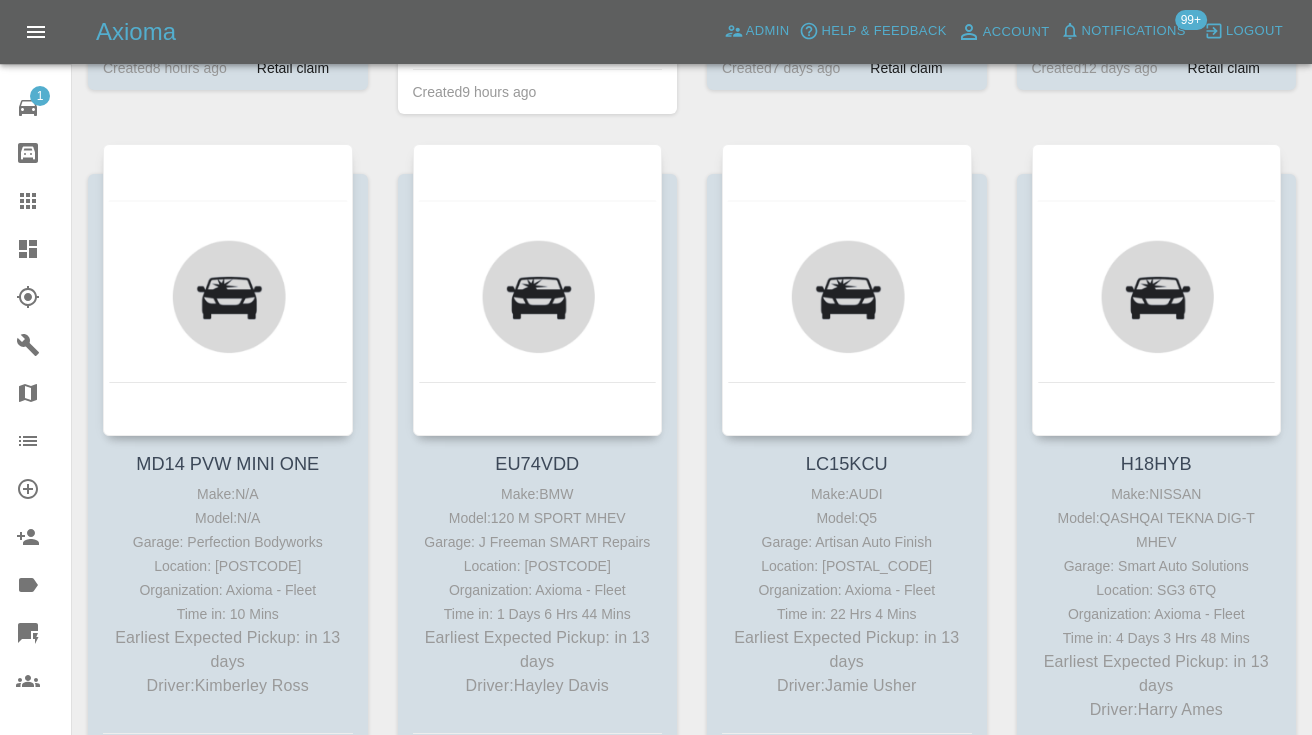 scroll, scrollTop: 7120, scrollLeft: 0, axis: vertical 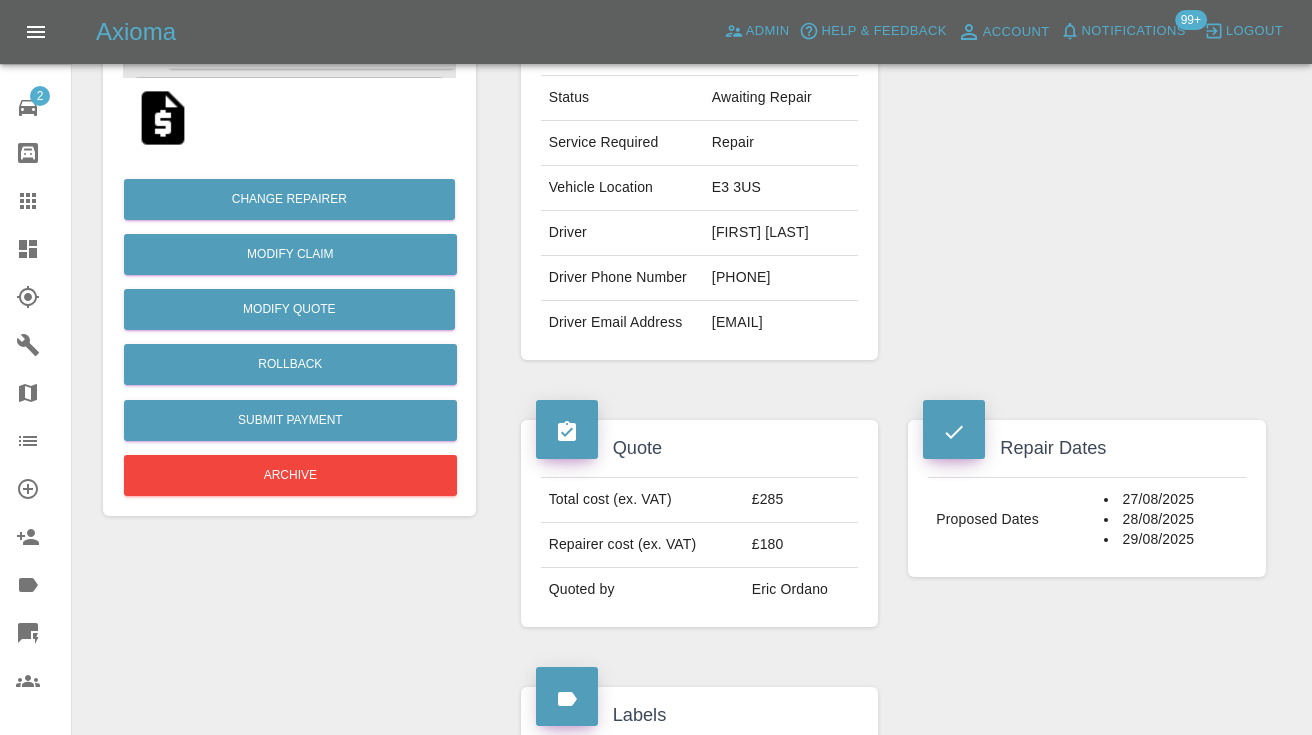 click on "Repairer Repair shop XT Auto Care Centre" at bounding box center [1087, 111] 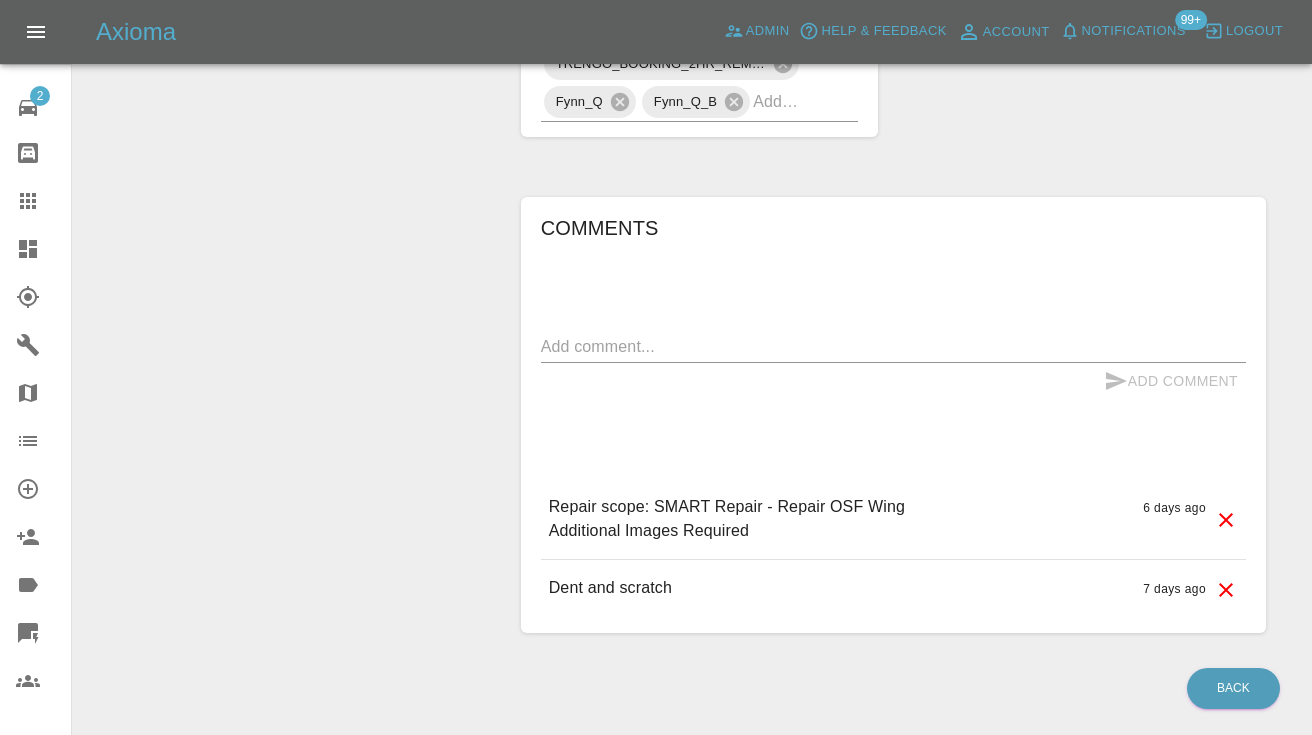 scroll, scrollTop: 1355, scrollLeft: 0, axis: vertical 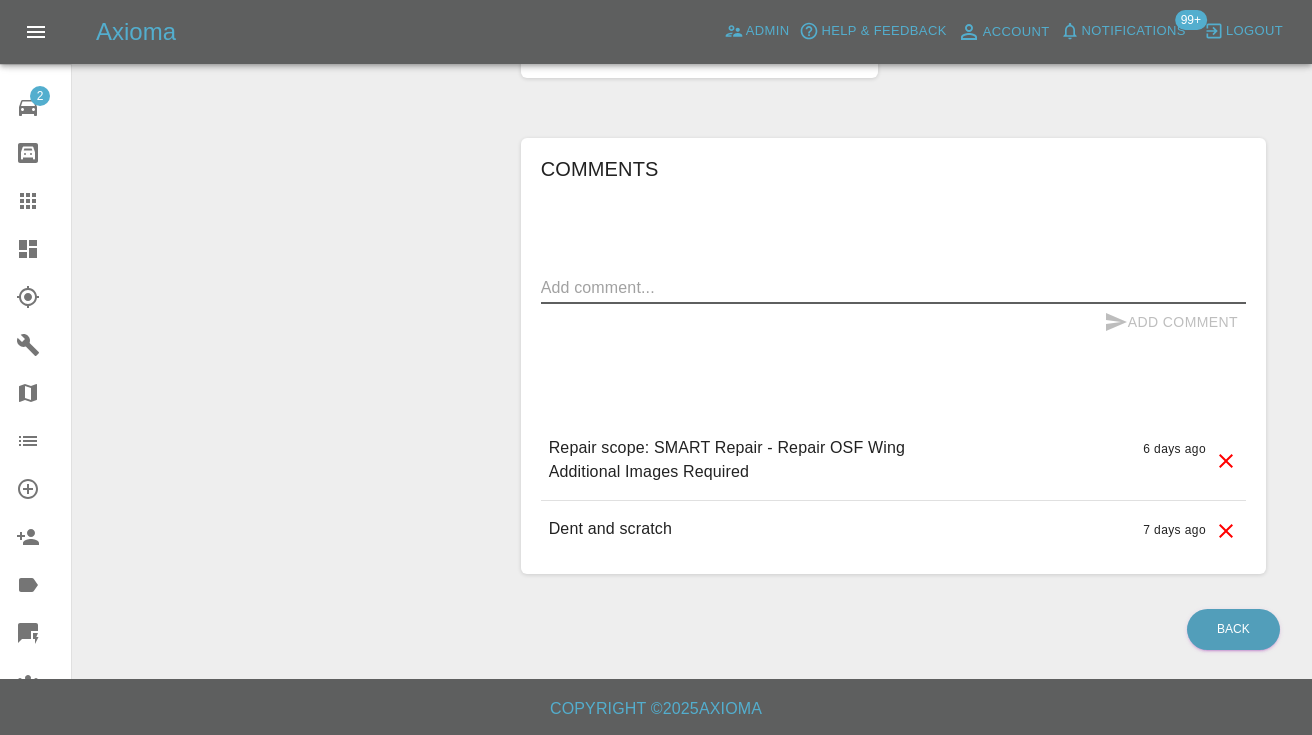 click at bounding box center [893, 287] 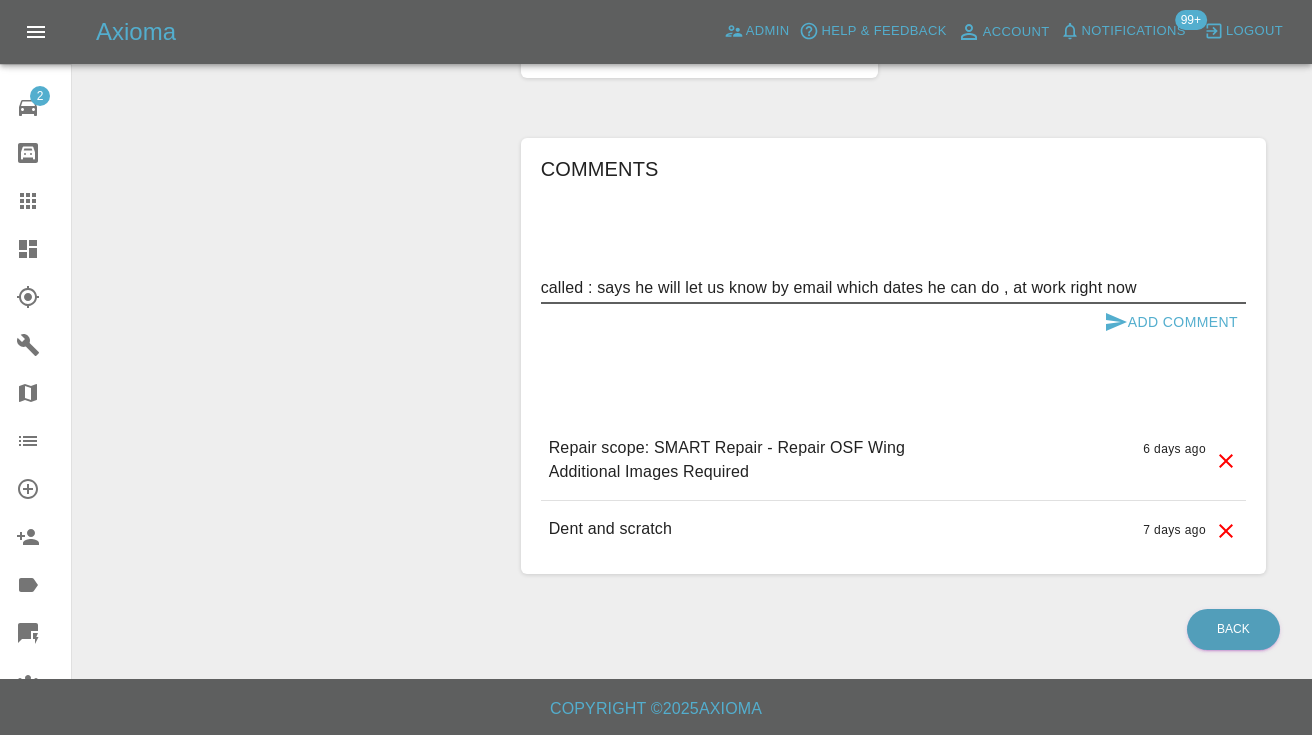 type on "called : says he will let us know by email which dates he can do , at work right now" 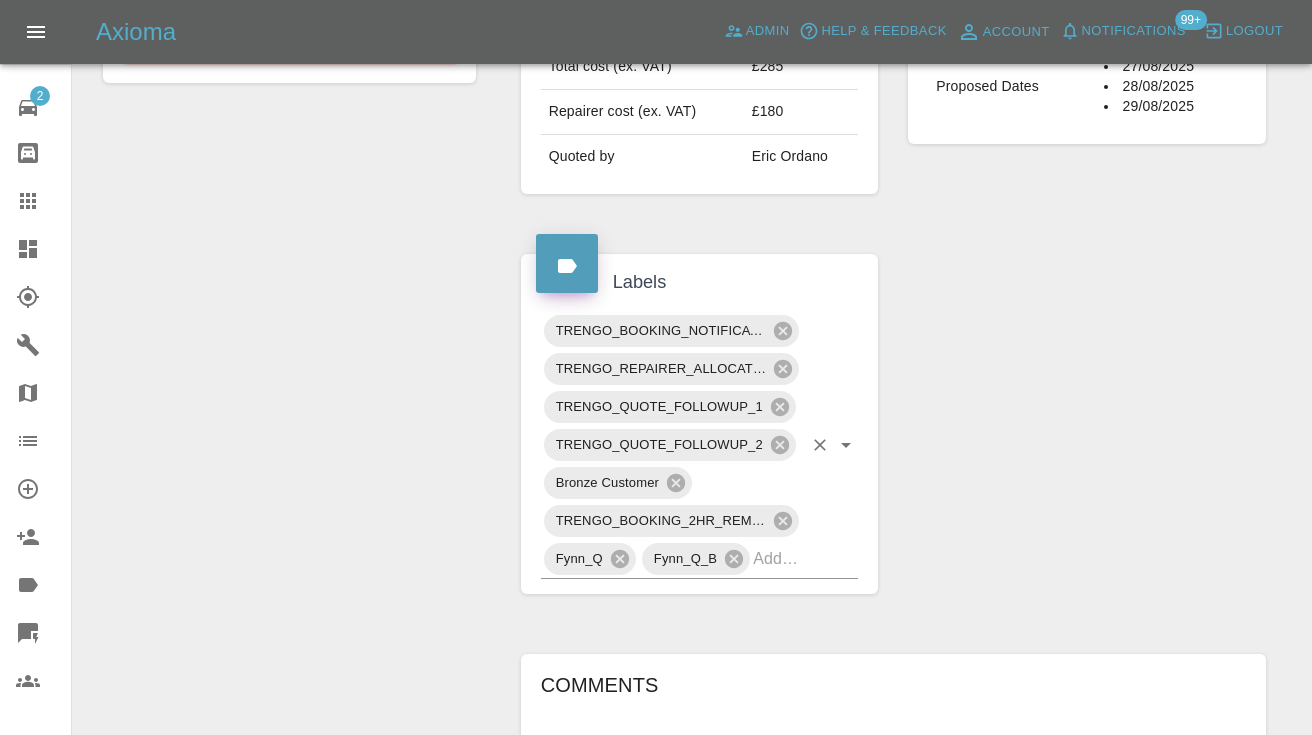 scroll, scrollTop: 804, scrollLeft: 0, axis: vertical 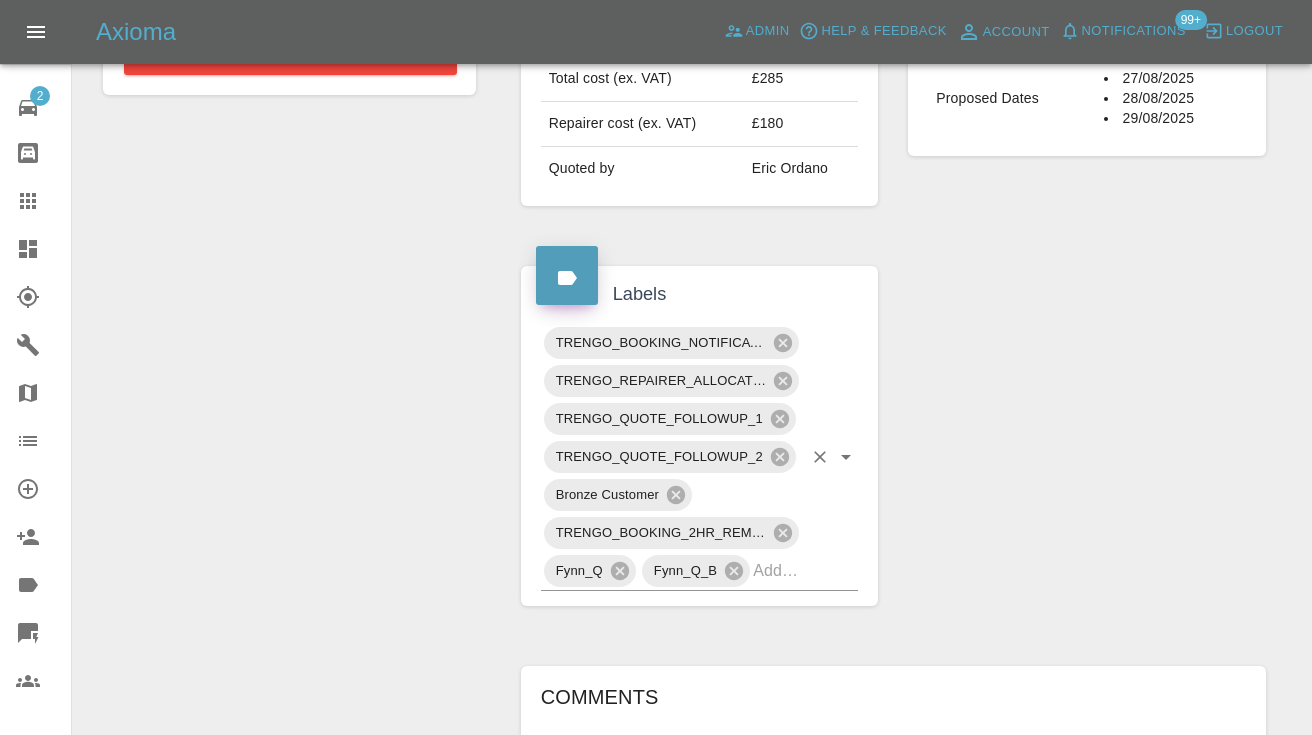 click at bounding box center [777, 570] 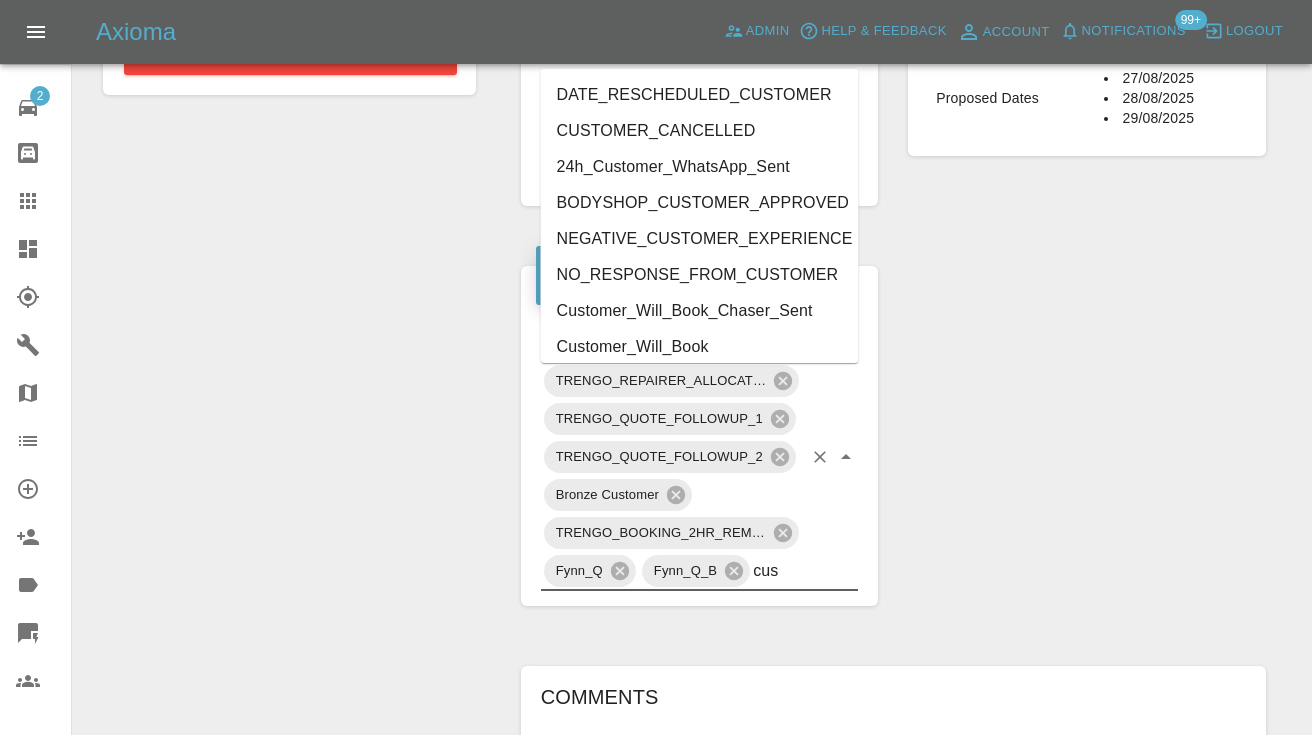 type on "cust" 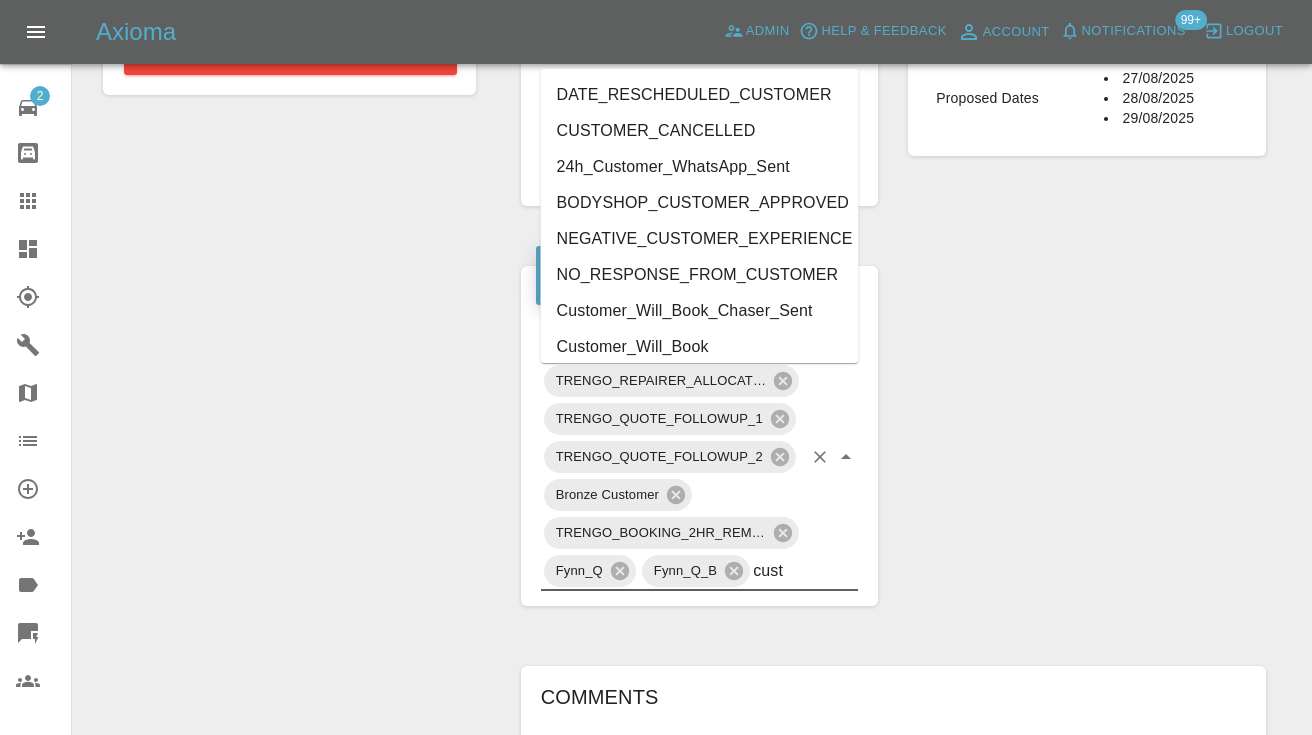 click on "Customer_Will_Book" at bounding box center [700, 347] 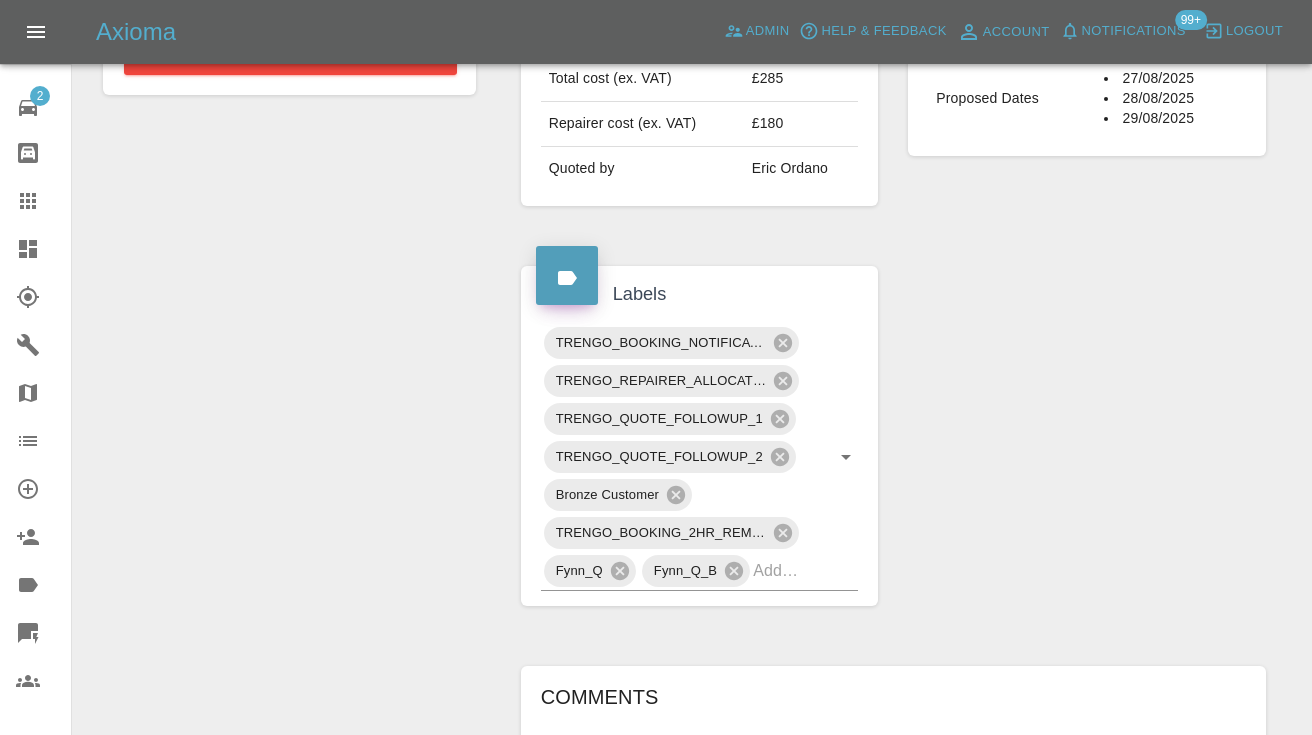 click on "Claim Information Vehicle Make, Model, Year VAUXHALL ASTRA 2015 Registration plates FH15HTX Time of event 29/07/2025 Status Awaiting Repair Service Required Repair Vehicle Location [POSTCODE] Driver [FIRST] [LAST] Driver Phone Number [PHONE] Driver Email Address [EMAIL] Repairer Repair shop XT Auto Care Centre Quote Total cost (ex. VAT) £285 Repairer cost (ex. VAT) £180 Quoted by [FIRST] [LAST] Repair Dates Proposed Dates 27/08/2025 28/08/2025 29/08/2025 Labels TRENGO_BOOKING_NOTIFICATION TRENGO_REPAIRER_ALLOCATED TRENGO_QUOTE_FOLLOWUP_1 TRENGO_QUOTE_FOLLOWUP_2 Bronze Customer TRENGO_BOOKING_2HR_REMINDER Fynn_Q Fynn_Q_B Comments called : says he will let us know by email which dates he can do , at work right now x Add Comment called : says he will let us know by email which dates he can do , at work right now  in a few seconds Castro called : says he will let us know by email which dates he can do , at work right now  in a few seconds Castro 6 days ago 6 days ago Dent and scratch 7 days ago" at bounding box center (893, 314) 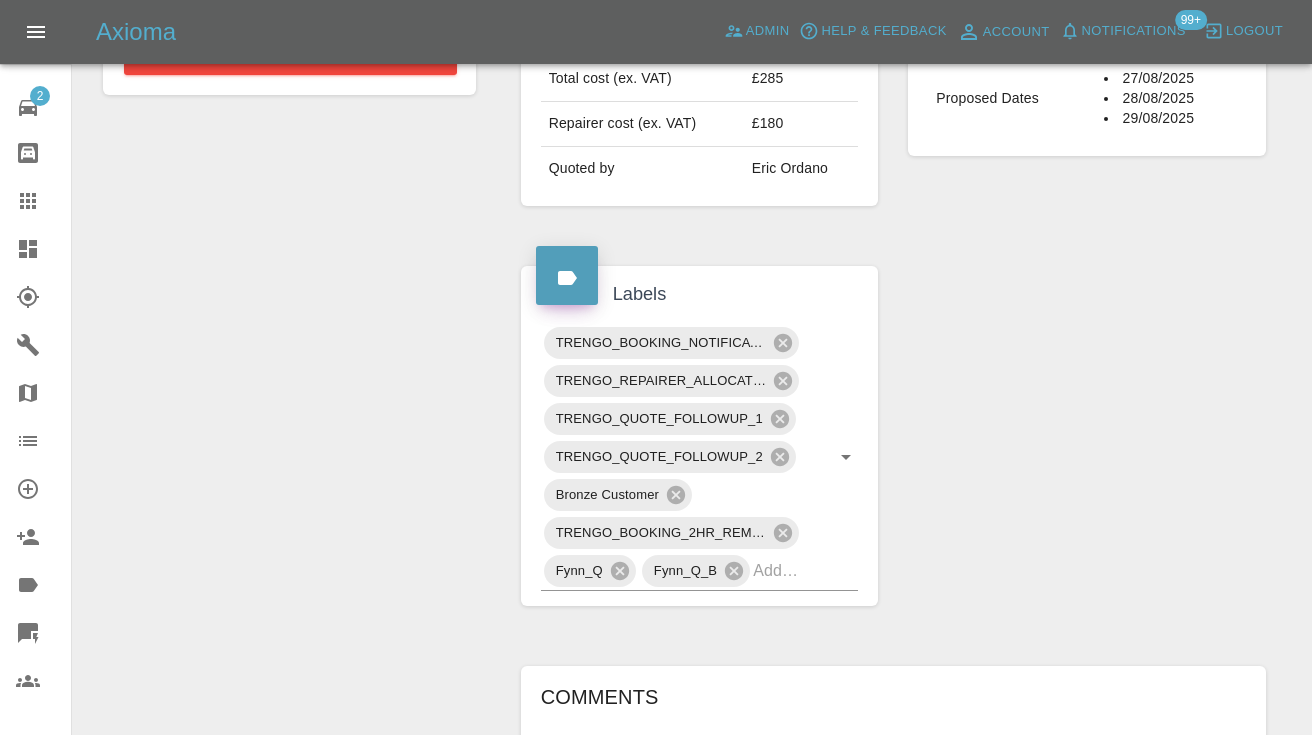 click at bounding box center (44, 201) 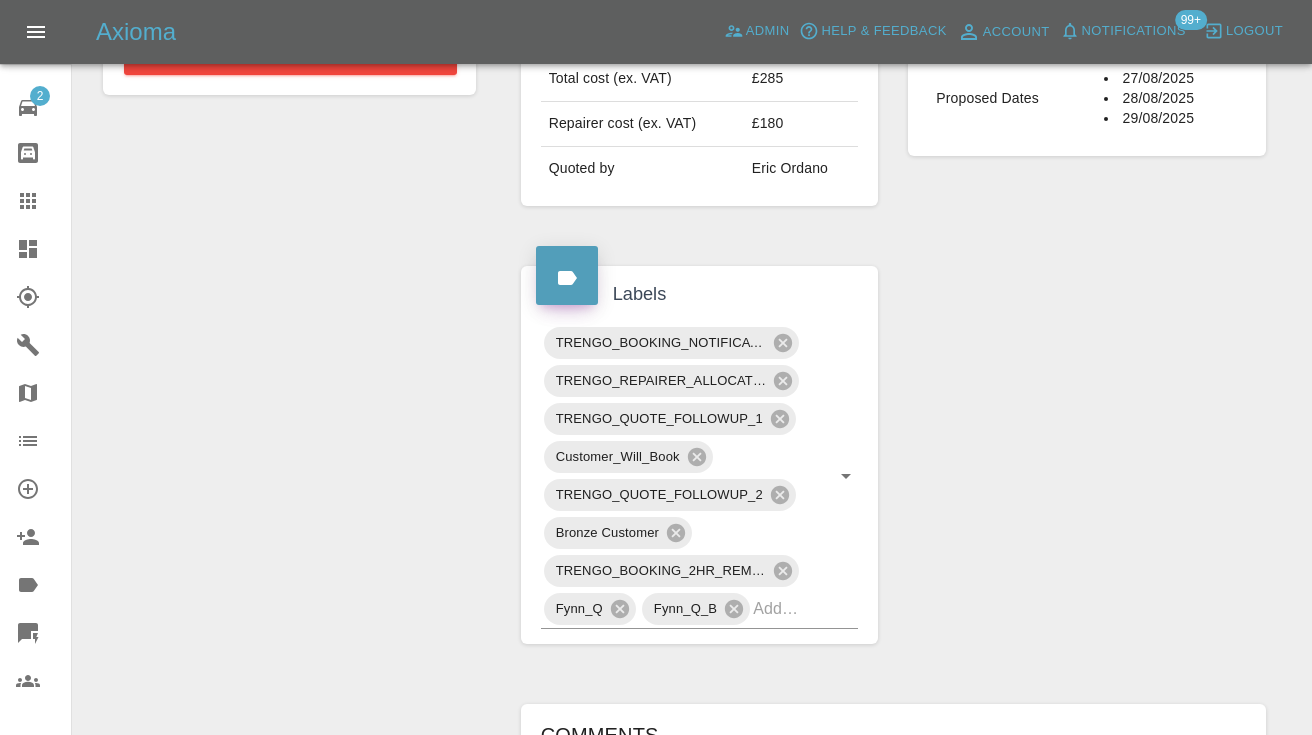 scroll, scrollTop: 134, scrollLeft: 0, axis: vertical 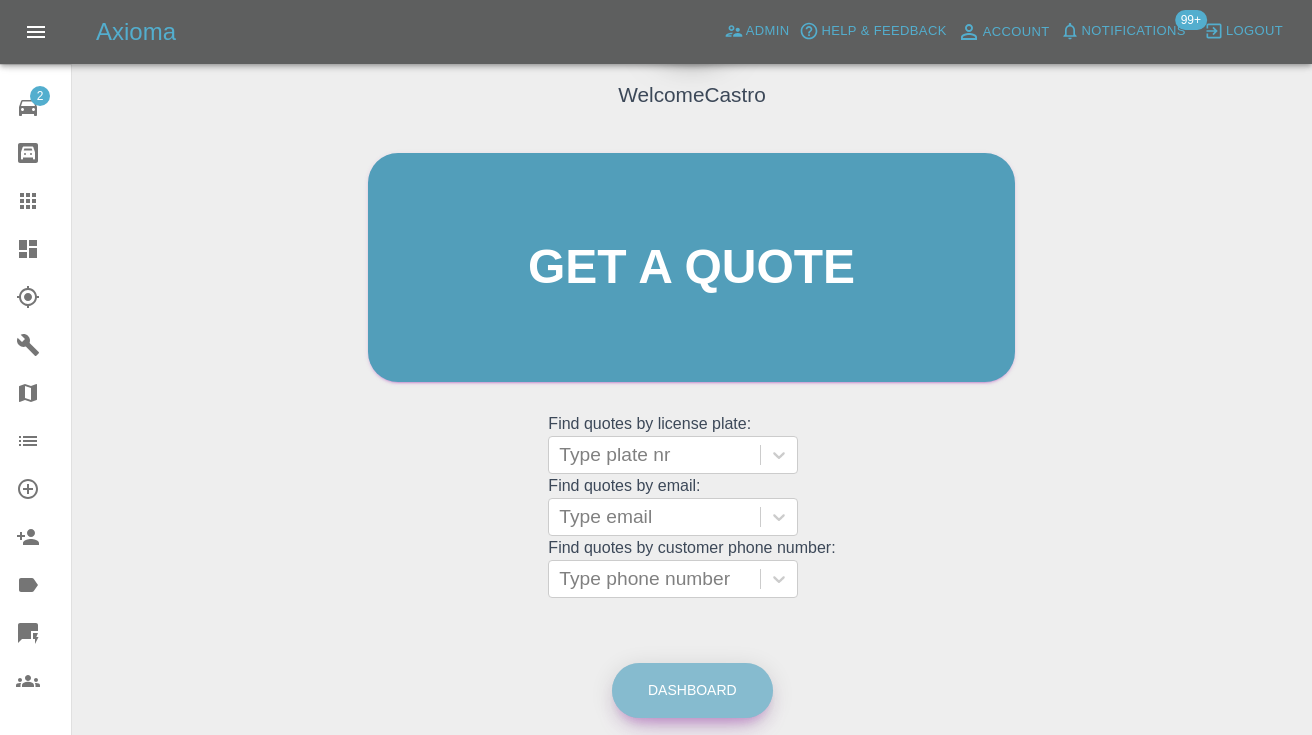 click on "Dashboard" at bounding box center [692, 690] 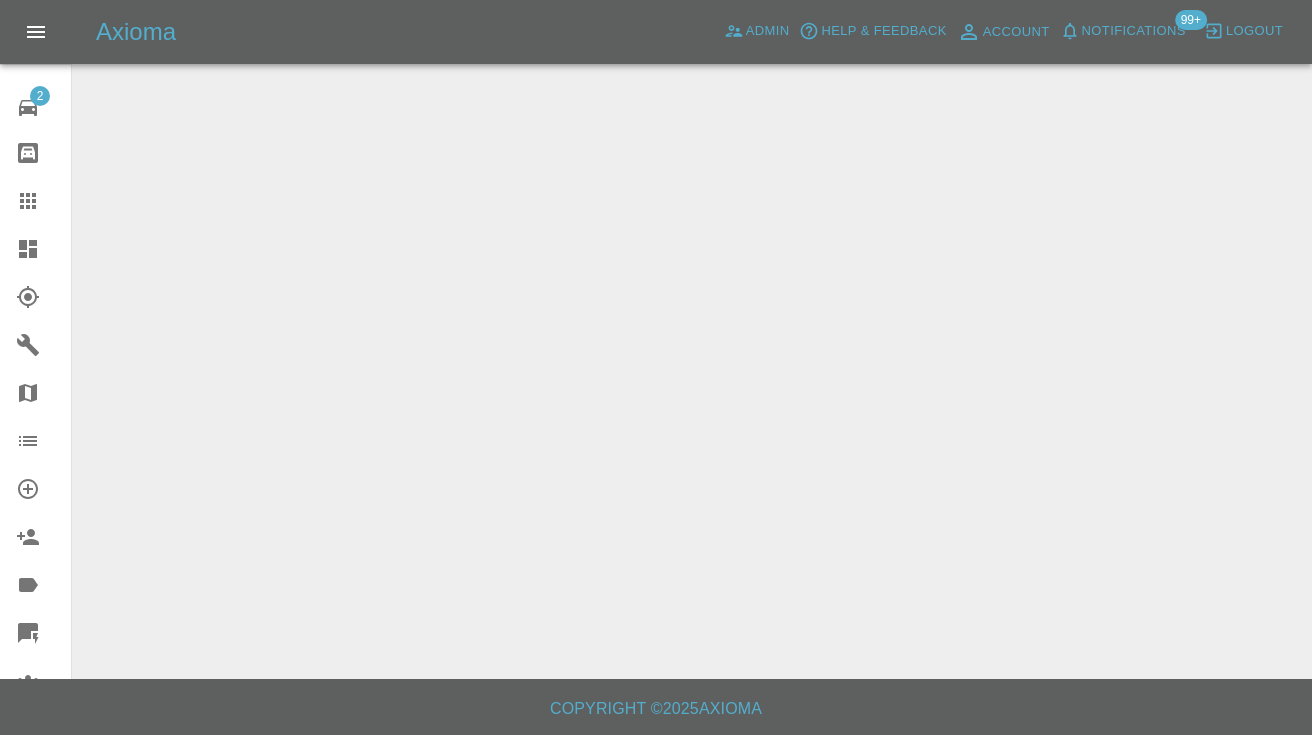 scroll, scrollTop: 0, scrollLeft: 0, axis: both 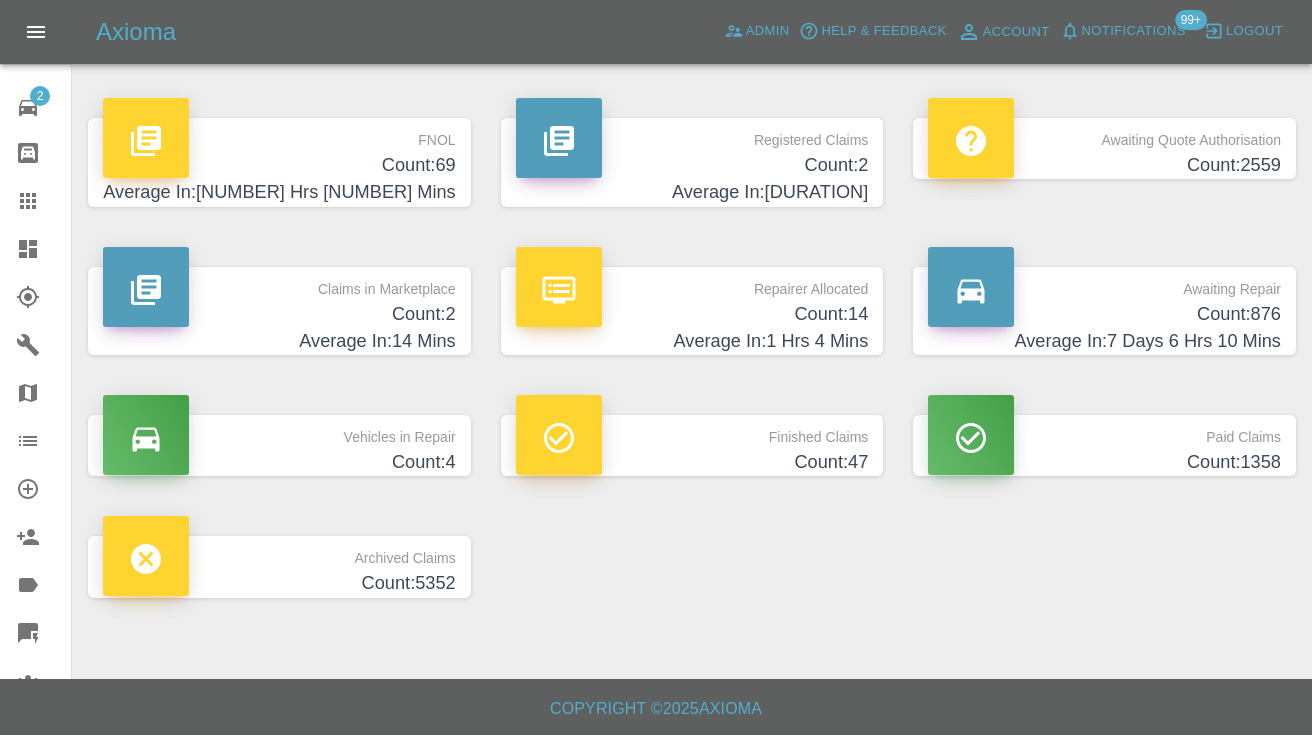 click on "Count:  876" at bounding box center [1104, 314] 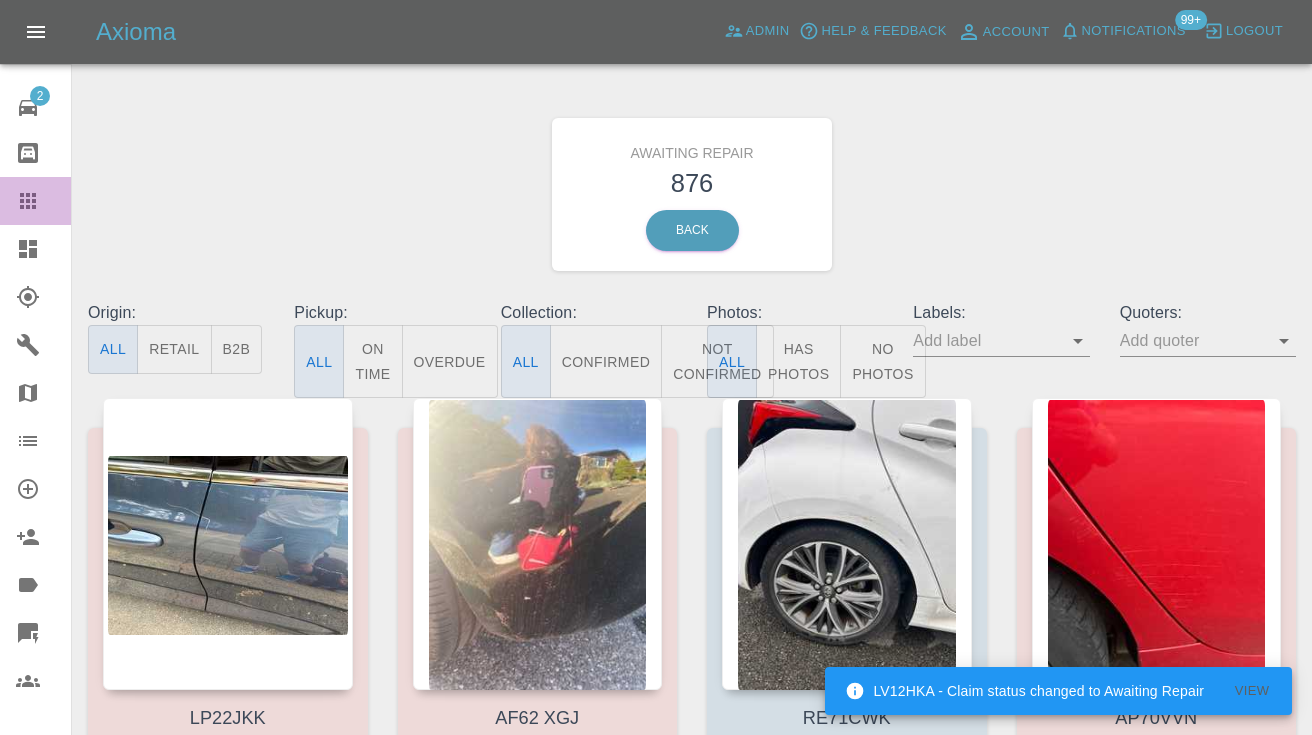 click 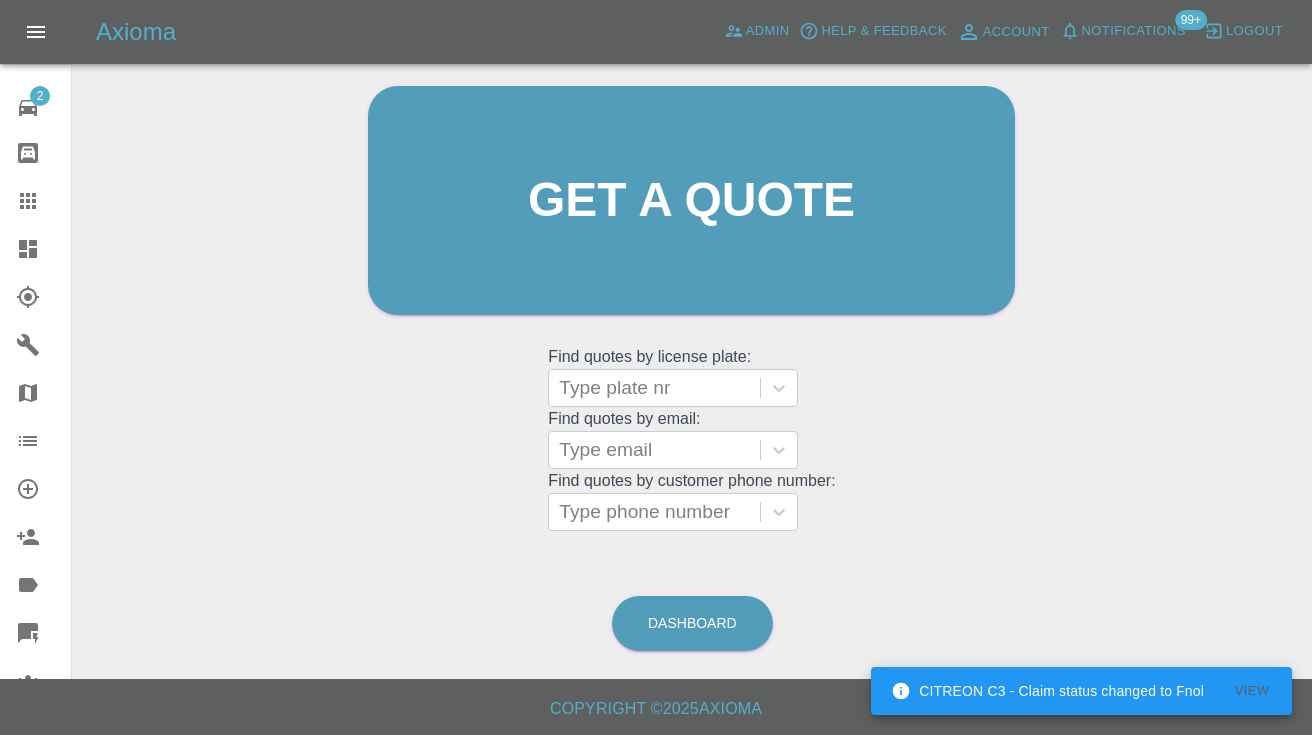 scroll, scrollTop: 200, scrollLeft: 0, axis: vertical 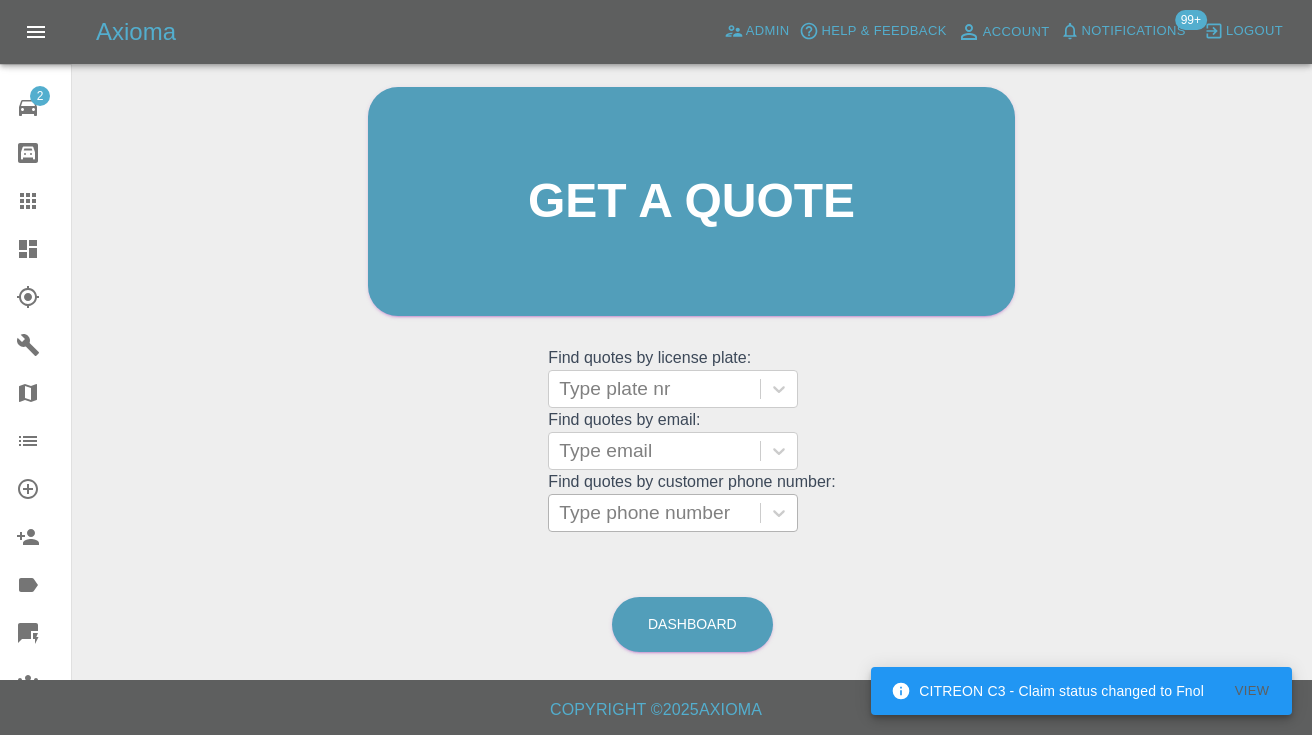 click on "Type phone number" at bounding box center (654, 513) 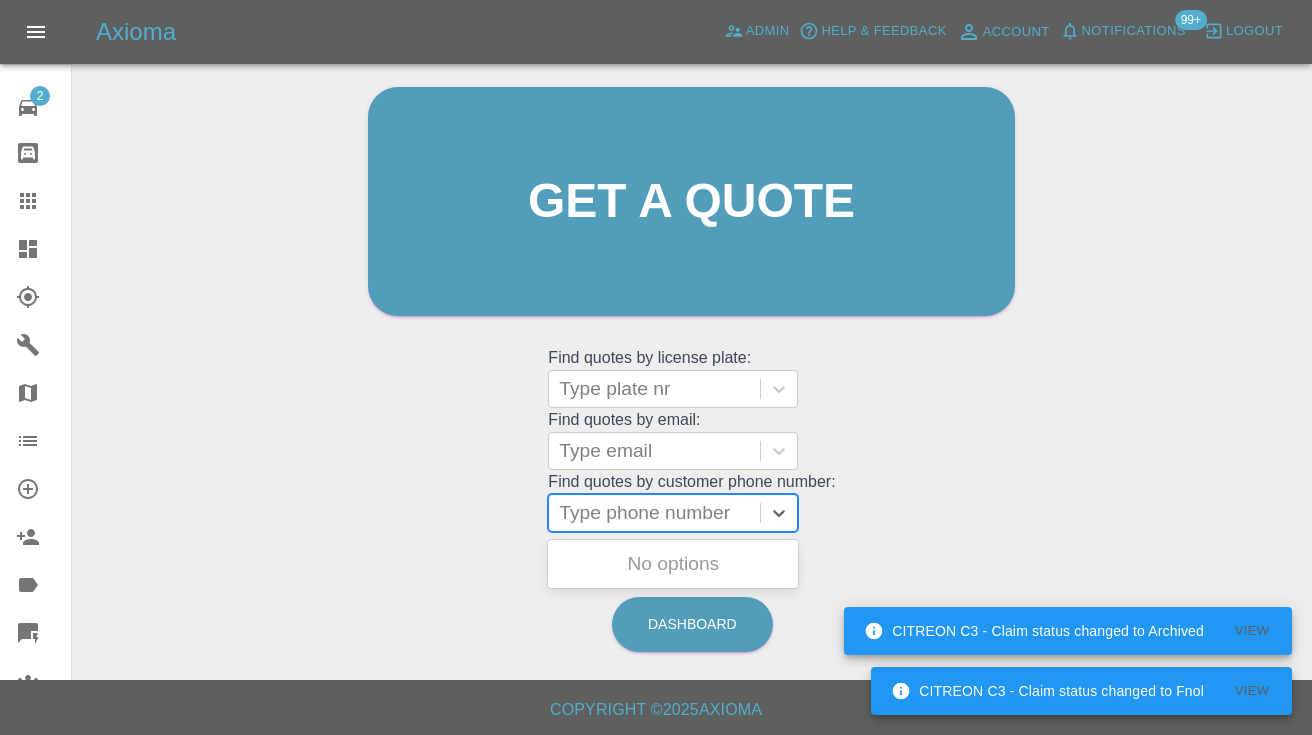 paste on "[PHONE]" 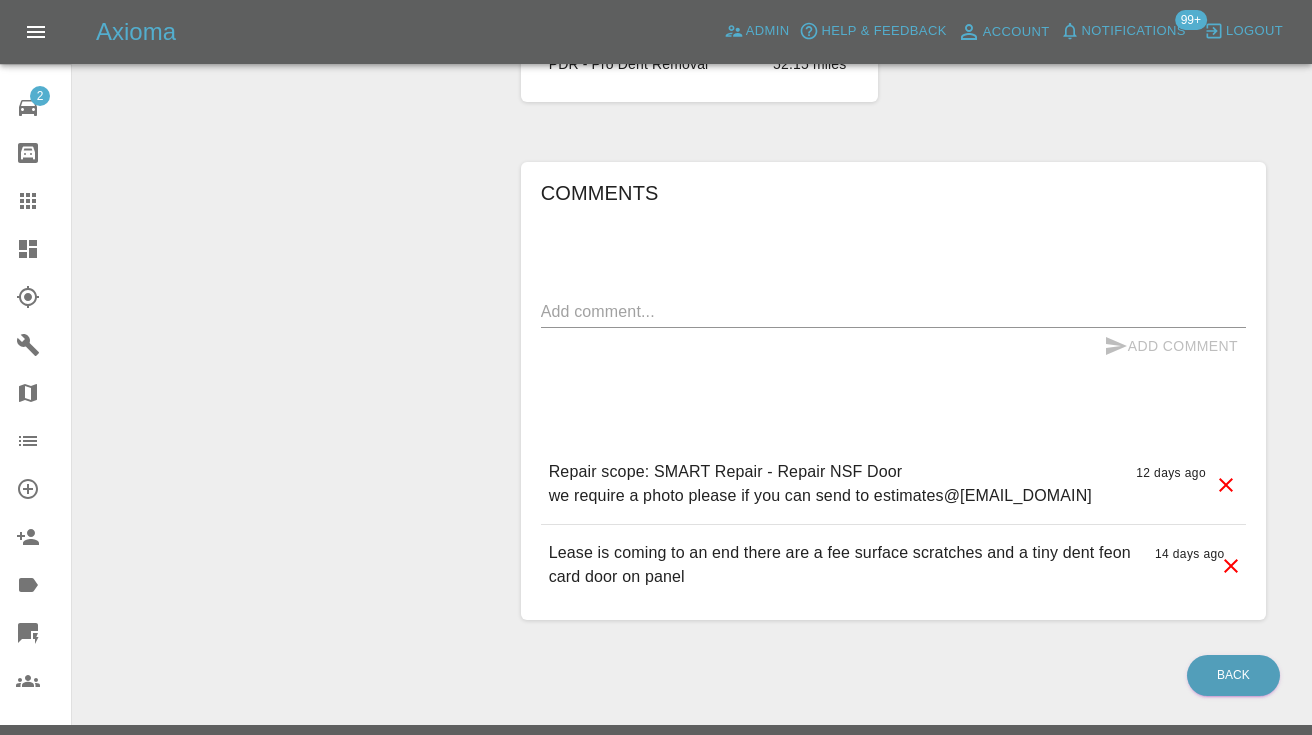 scroll, scrollTop: 0, scrollLeft: 0, axis: both 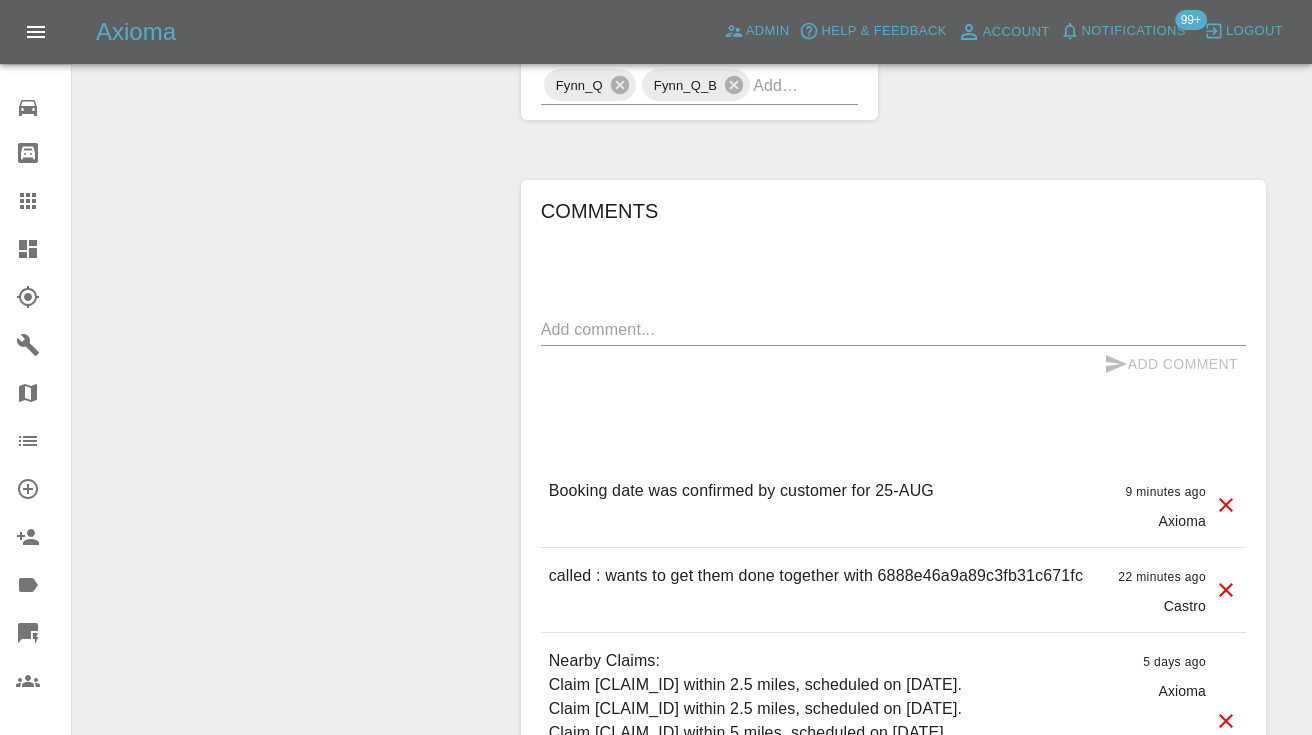 click 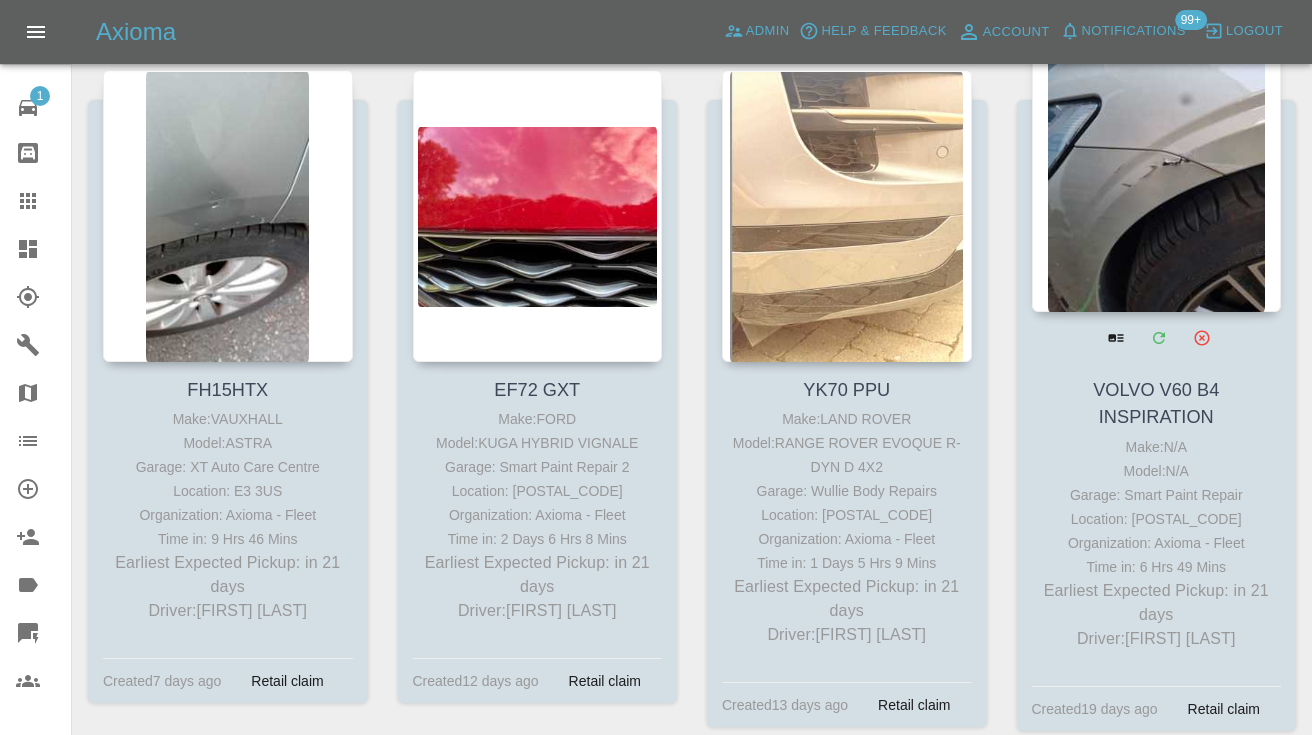scroll, scrollTop: 10501, scrollLeft: 0, axis: vertical 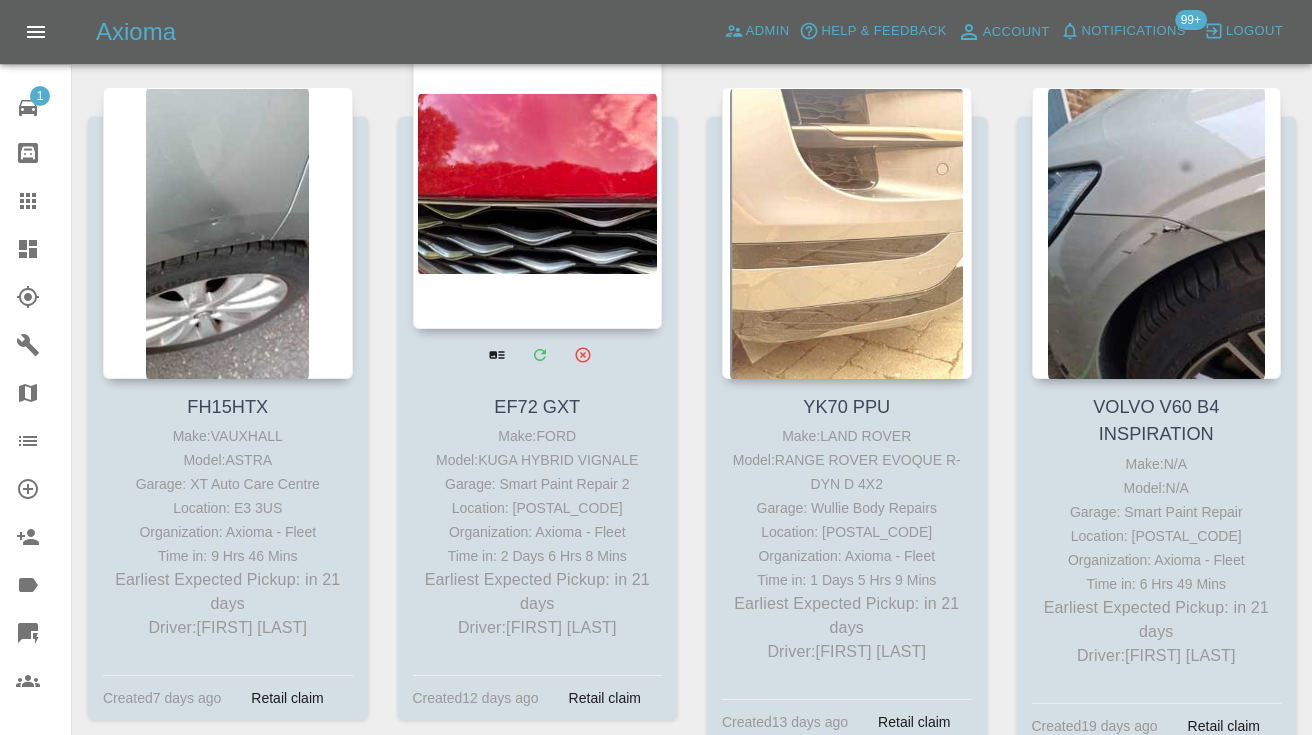click at bounding box center [538, 183] 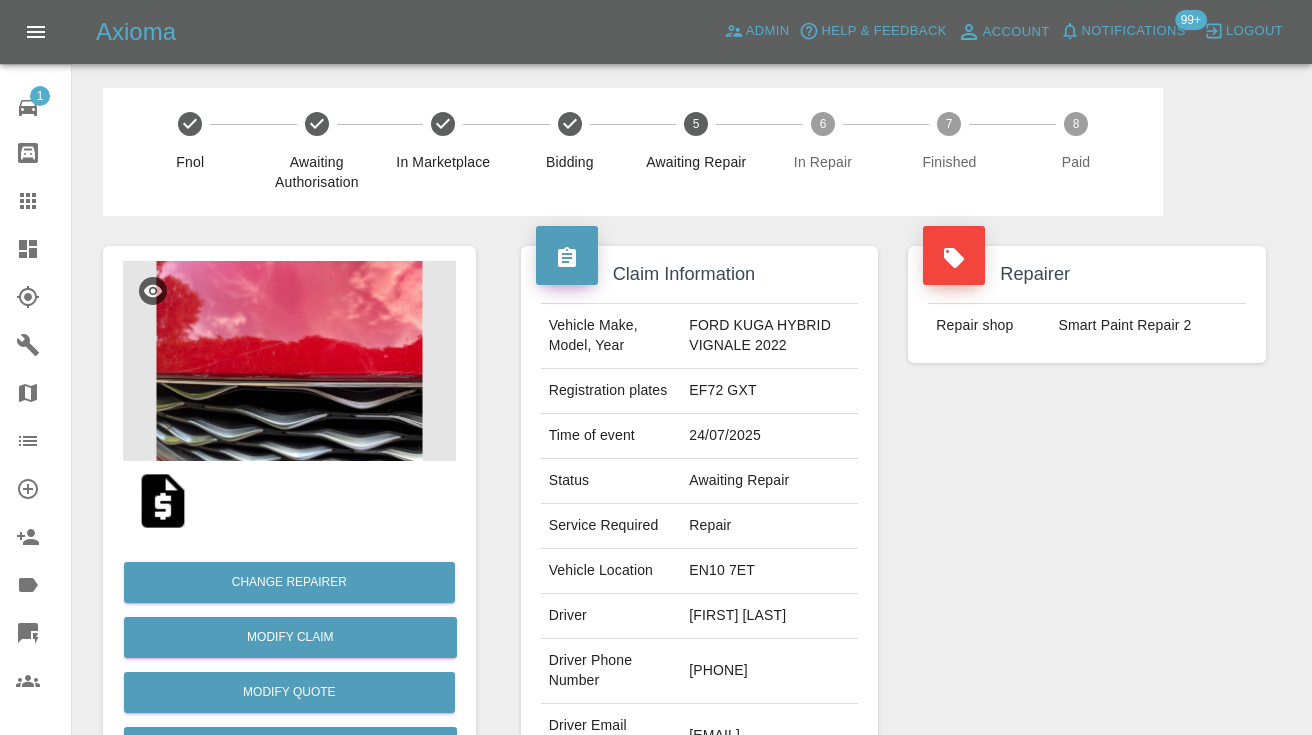 click on "[PHONE]" at bounding box center [769, 671] 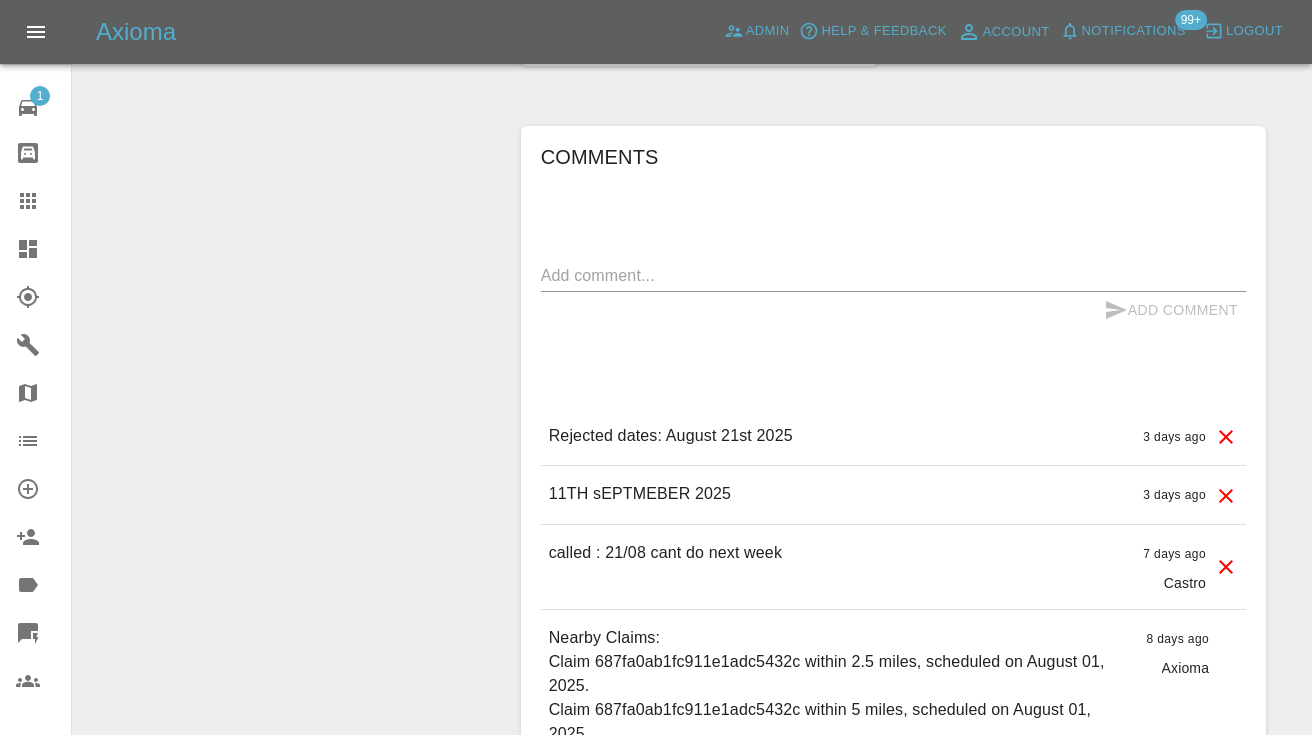scroll, scrollTop: 1703, scrollLeft: 0, axis: vertical 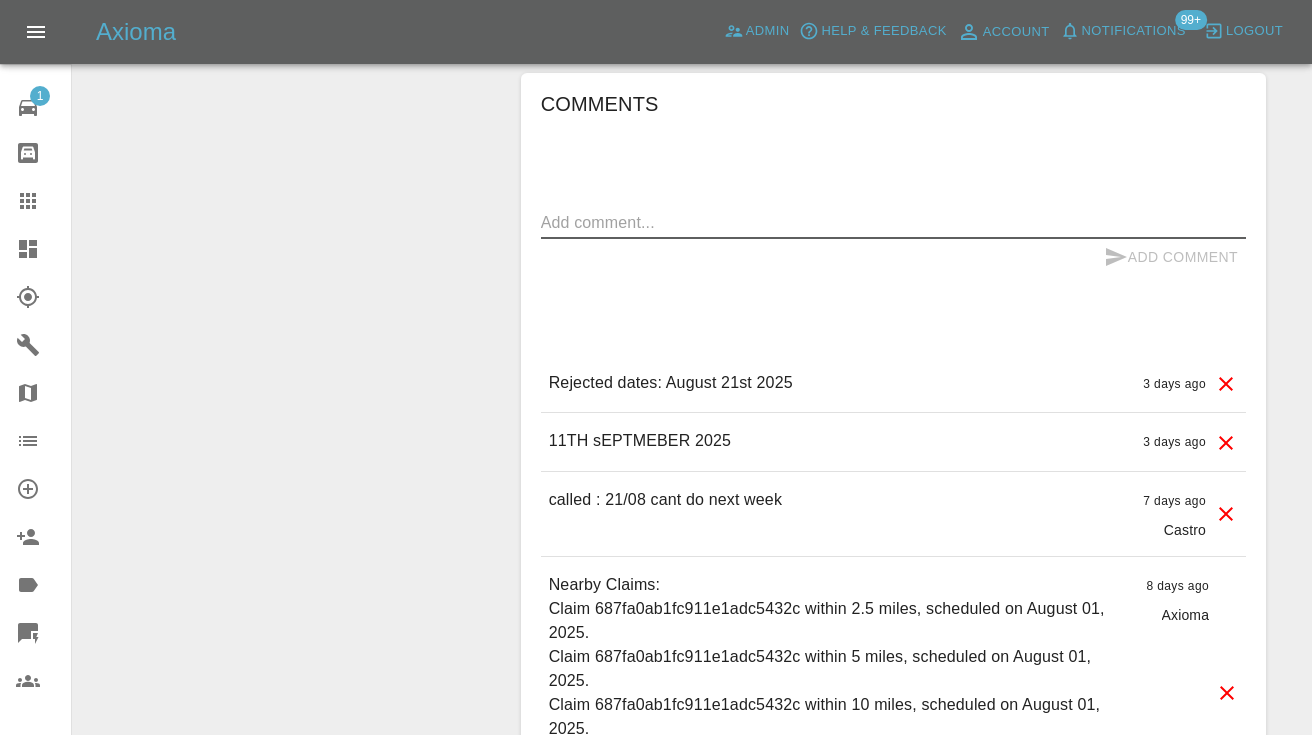 click at bounding box center (893, 222) 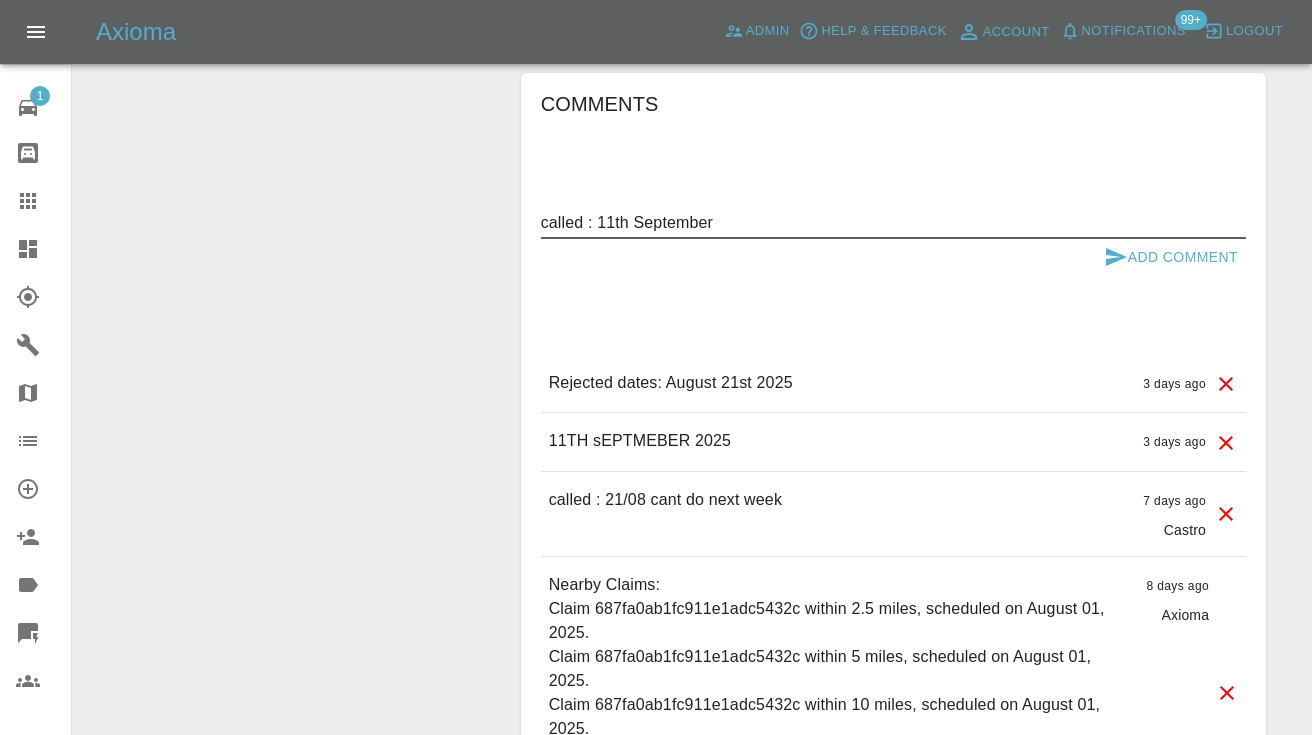 type on "called : 11th September" 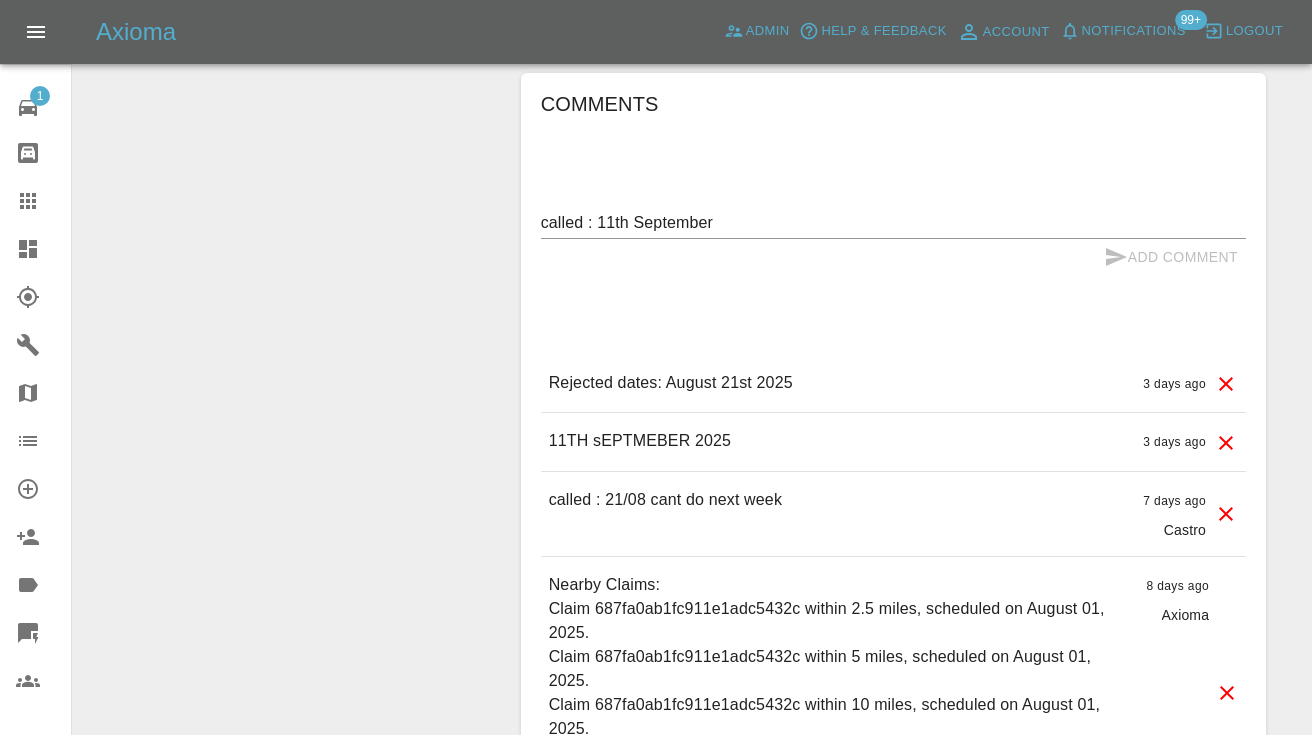 type 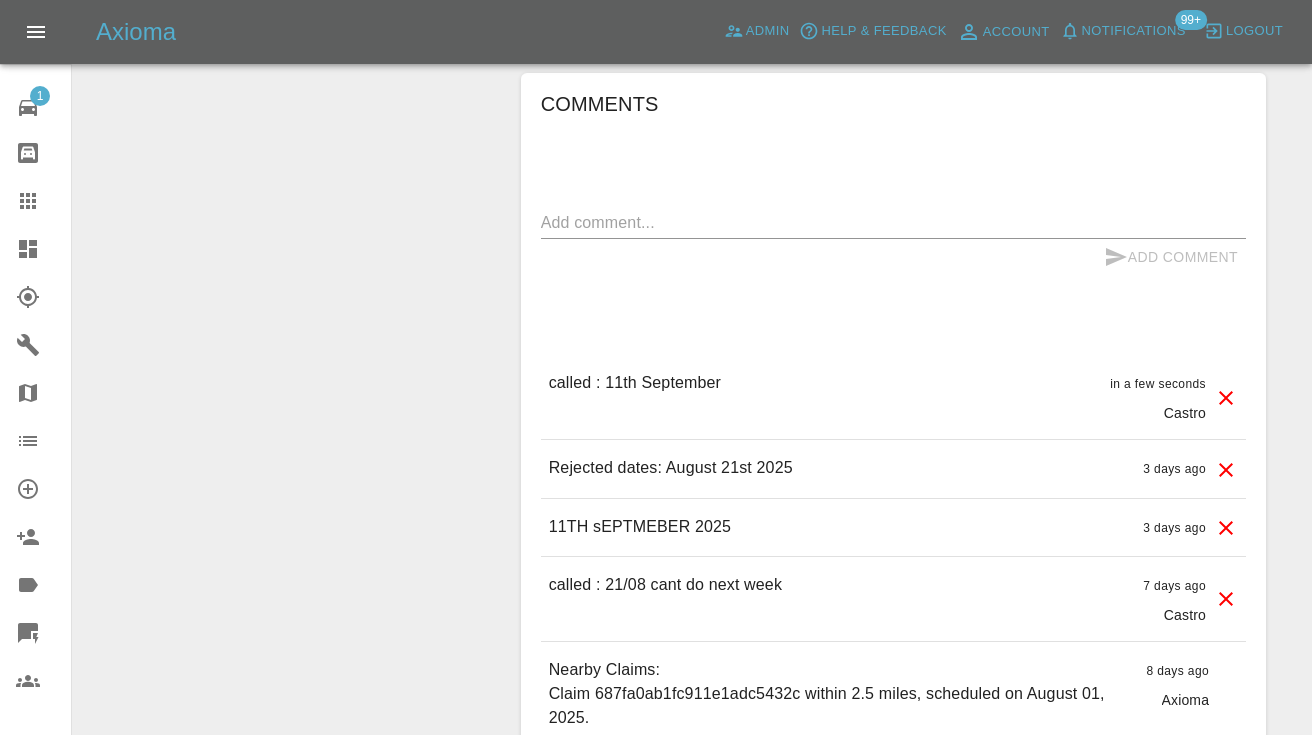 click 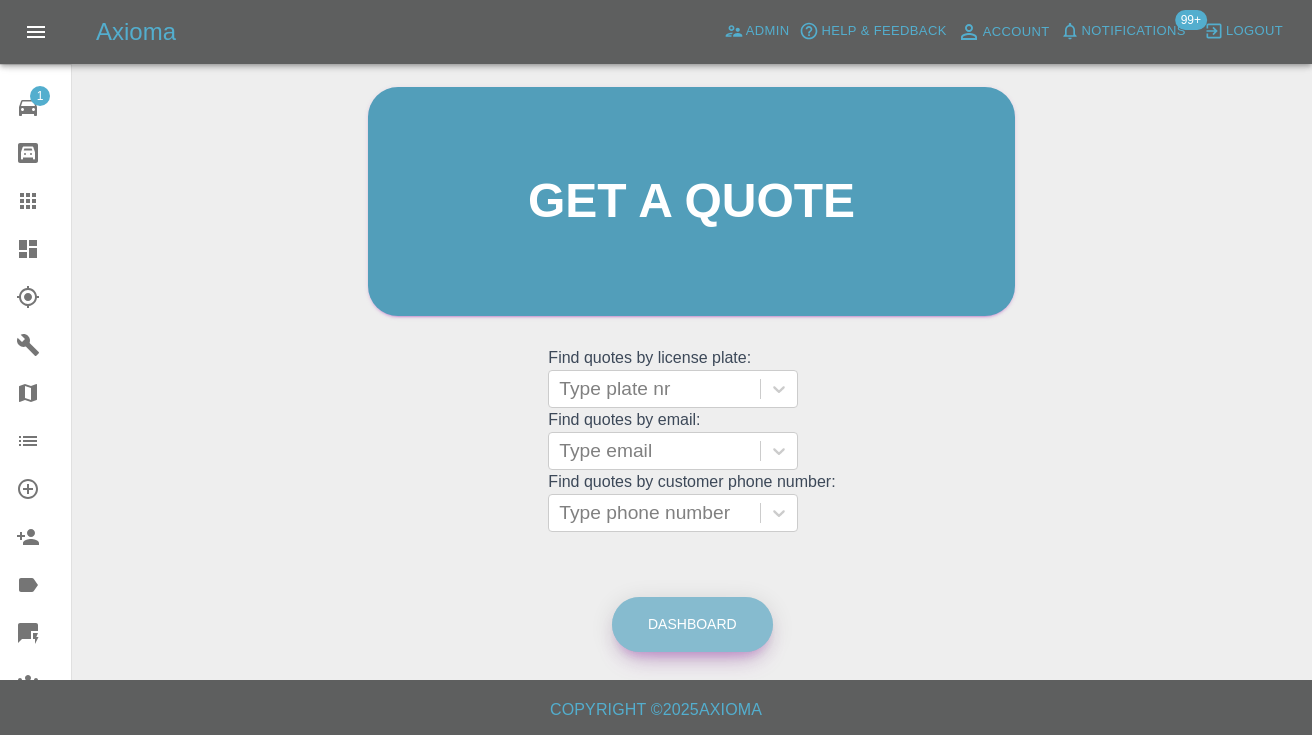 click on "Dashboard" at bounding box center (692, 624) 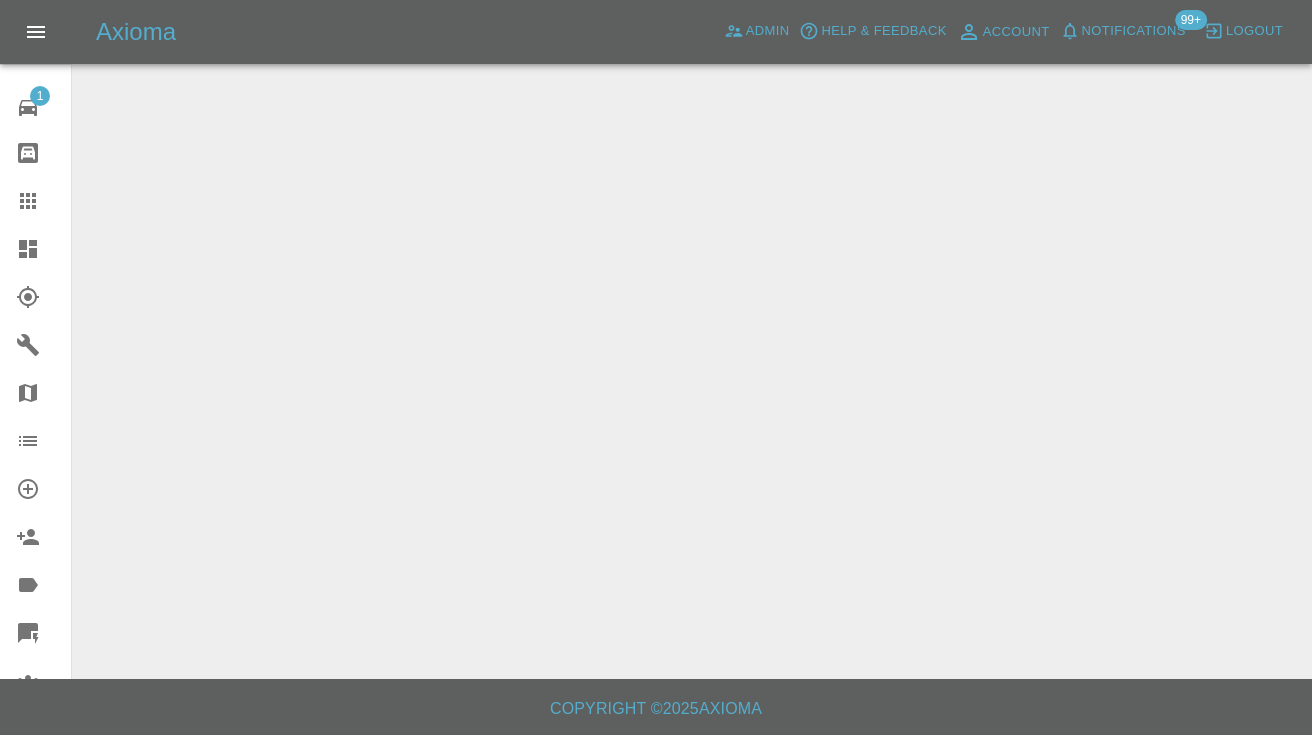scroll, scrollTop: 0, scrollLeft: 0, axis: both 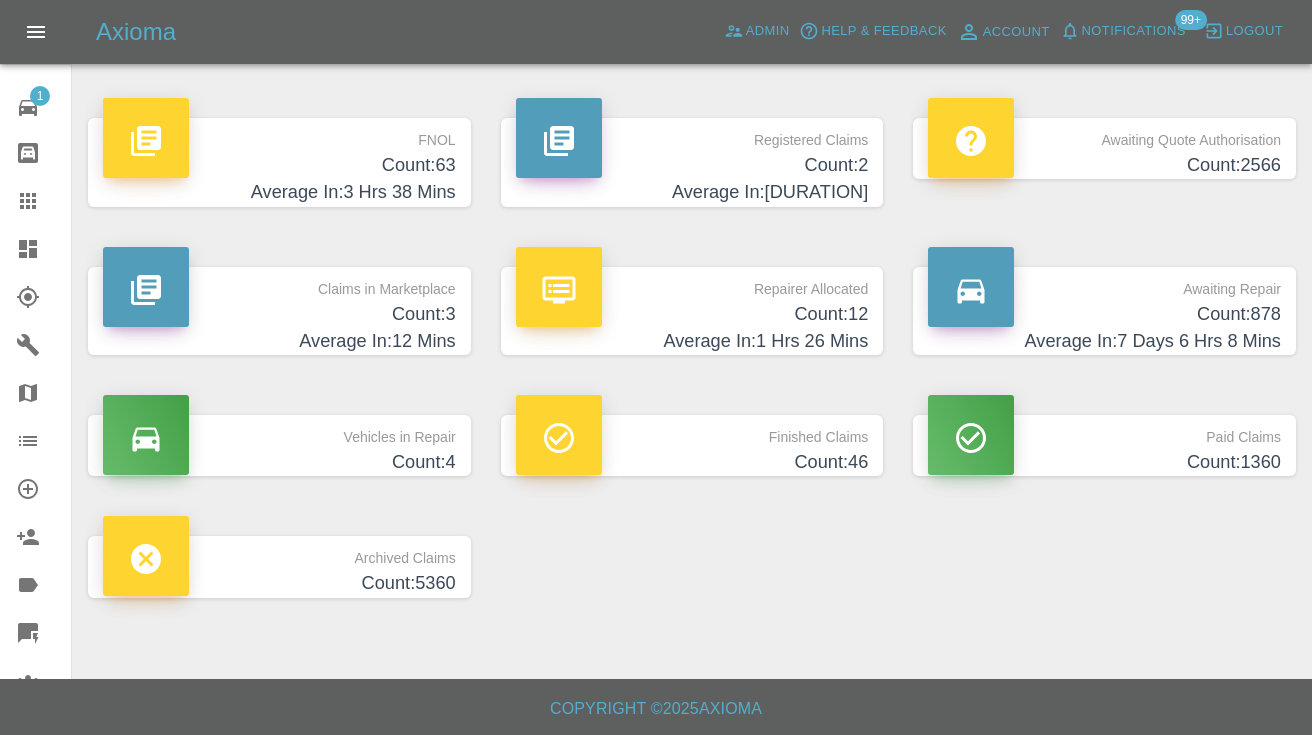 click on "Count:  878" at bounding box center (1104, 314) 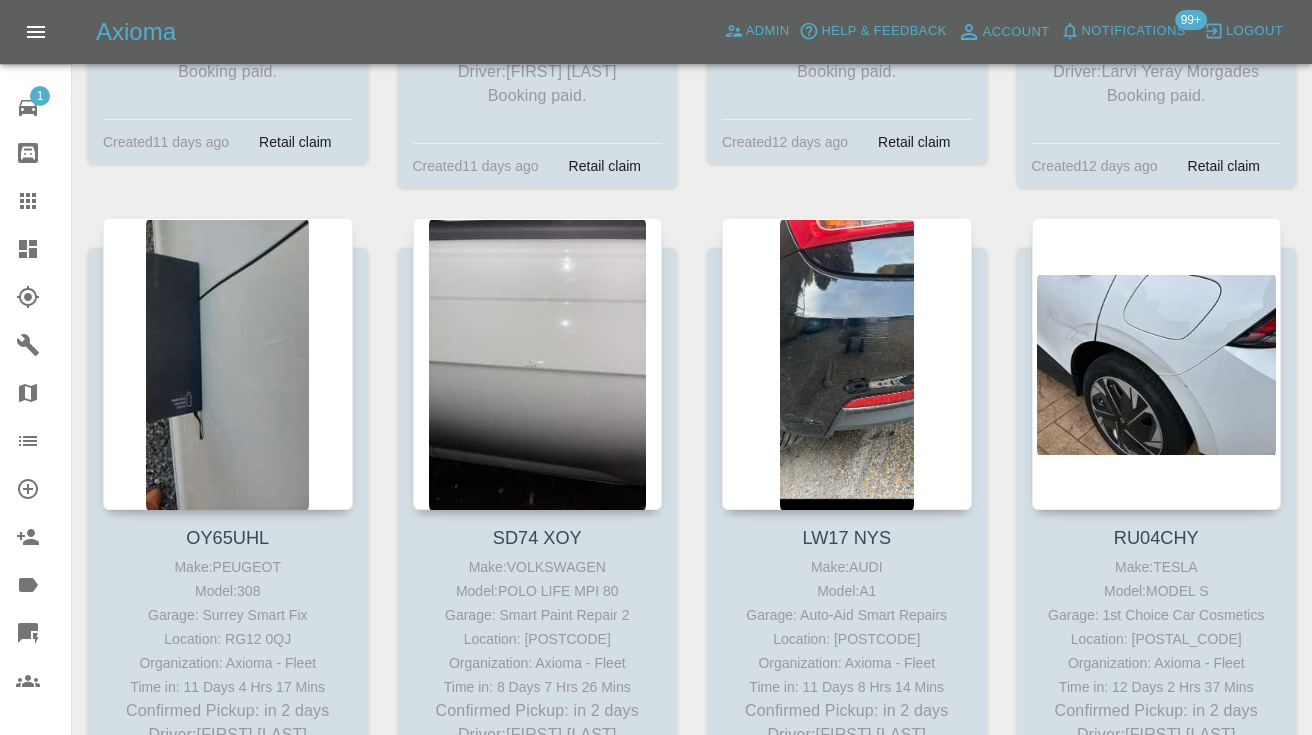 scroll, scrollTop: 32347, scrollLeft: 0, axis: vertical 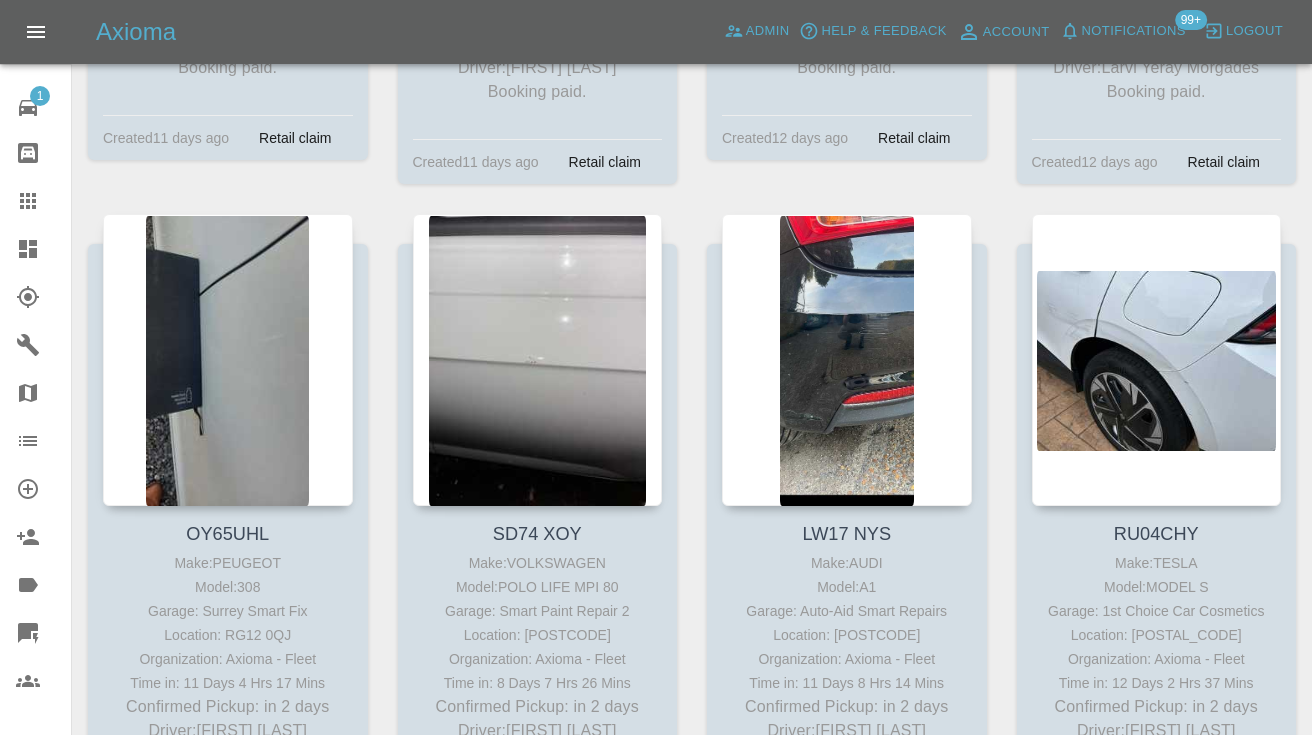 click 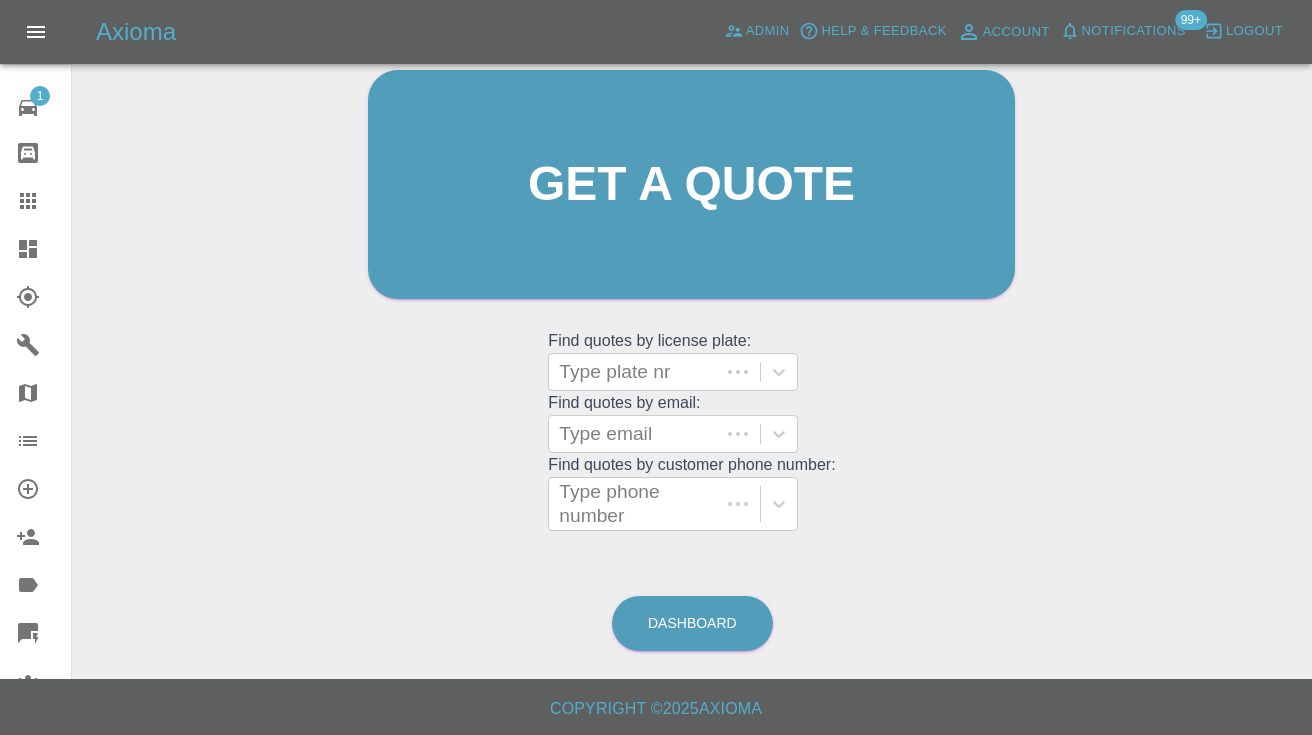 scroll, scrollTop: 200, scrollLeft: 0, axis: vertical 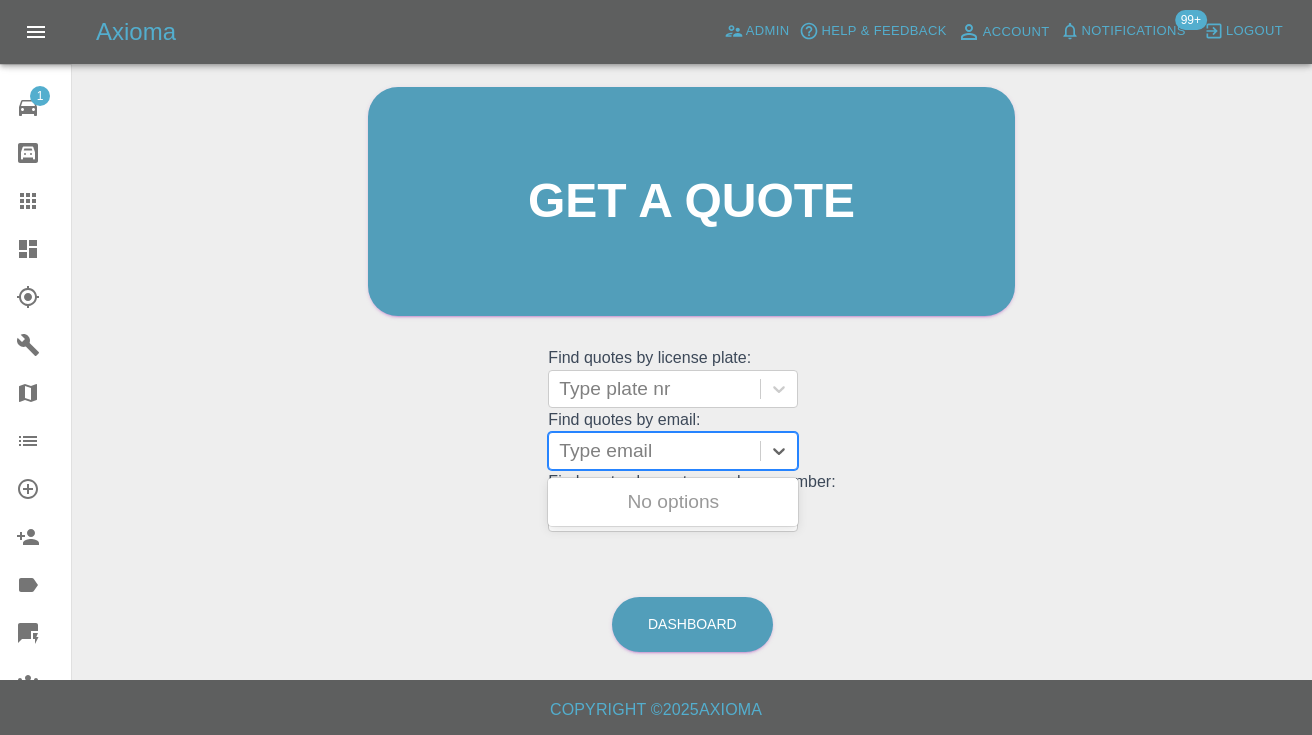 click at bounding box center [654, 451] 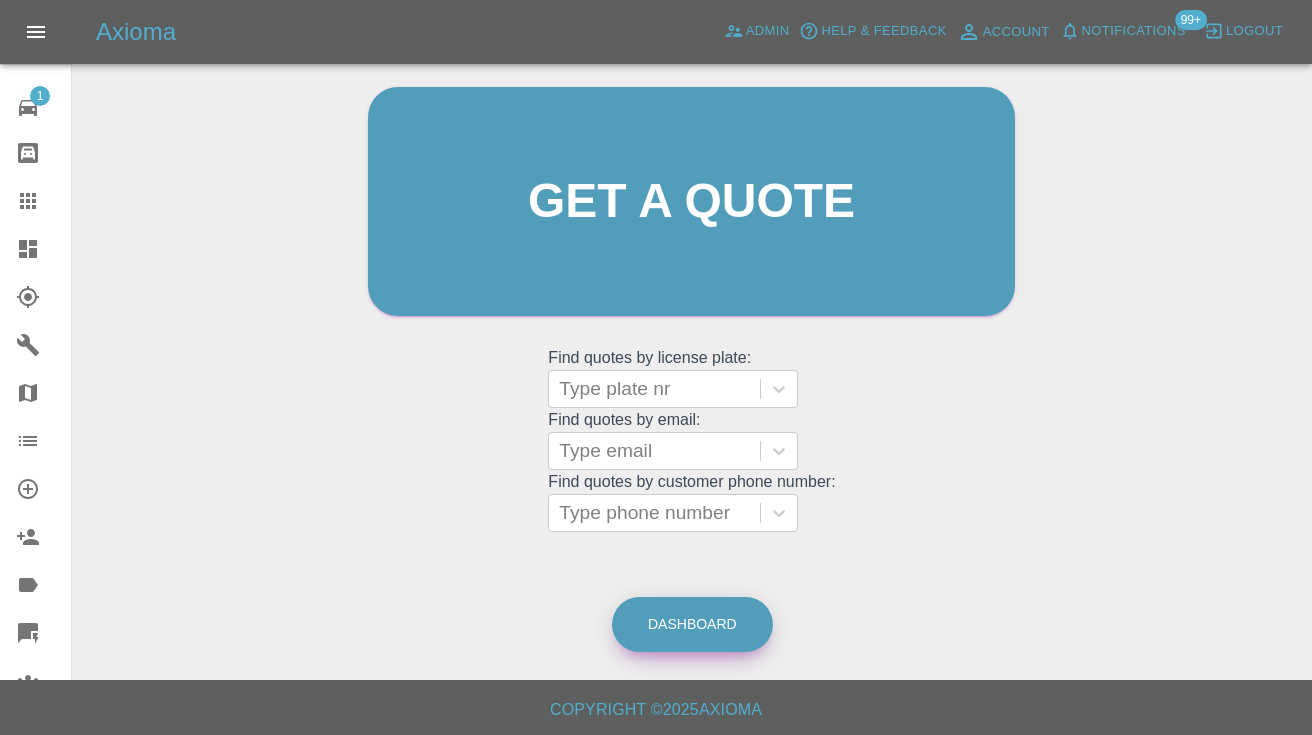 click on "Dashboard" at bounding box center (692, 624) 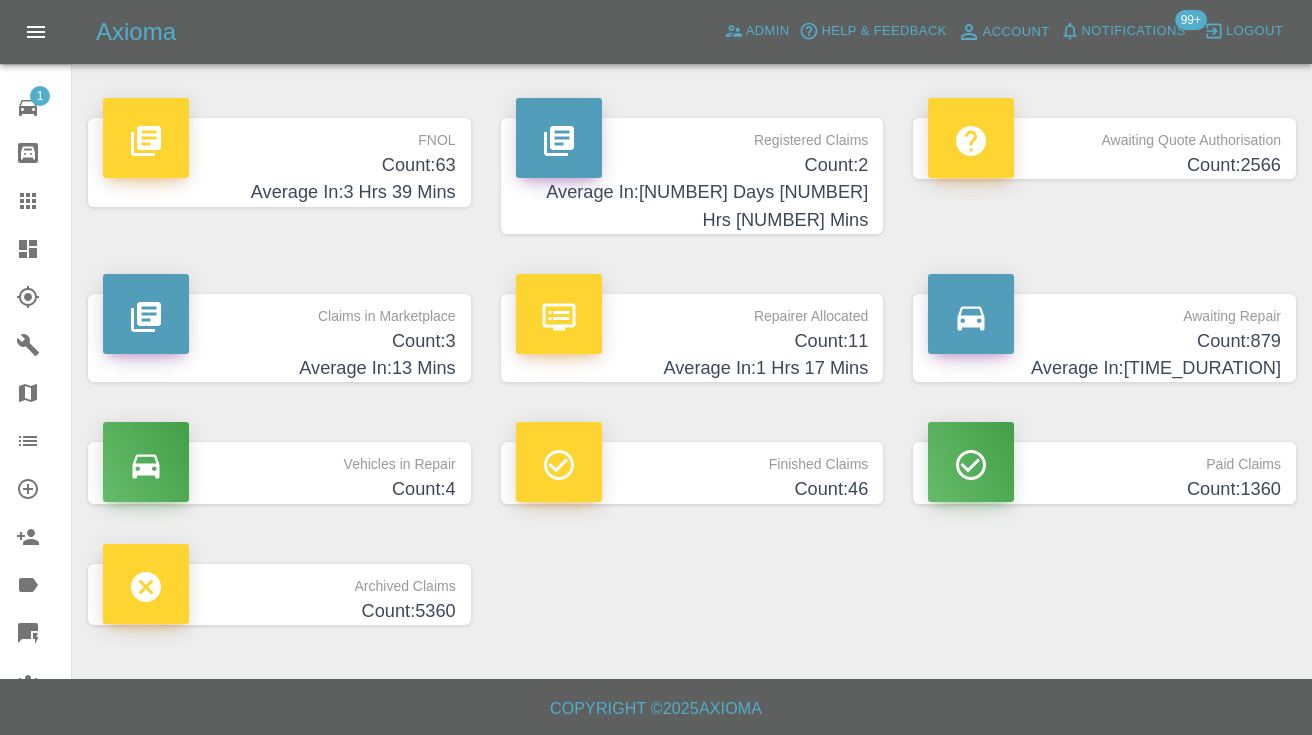 click on "Average In:  7 Days 6 Hrs 9 Mins" at bounding box center (1104, 368) 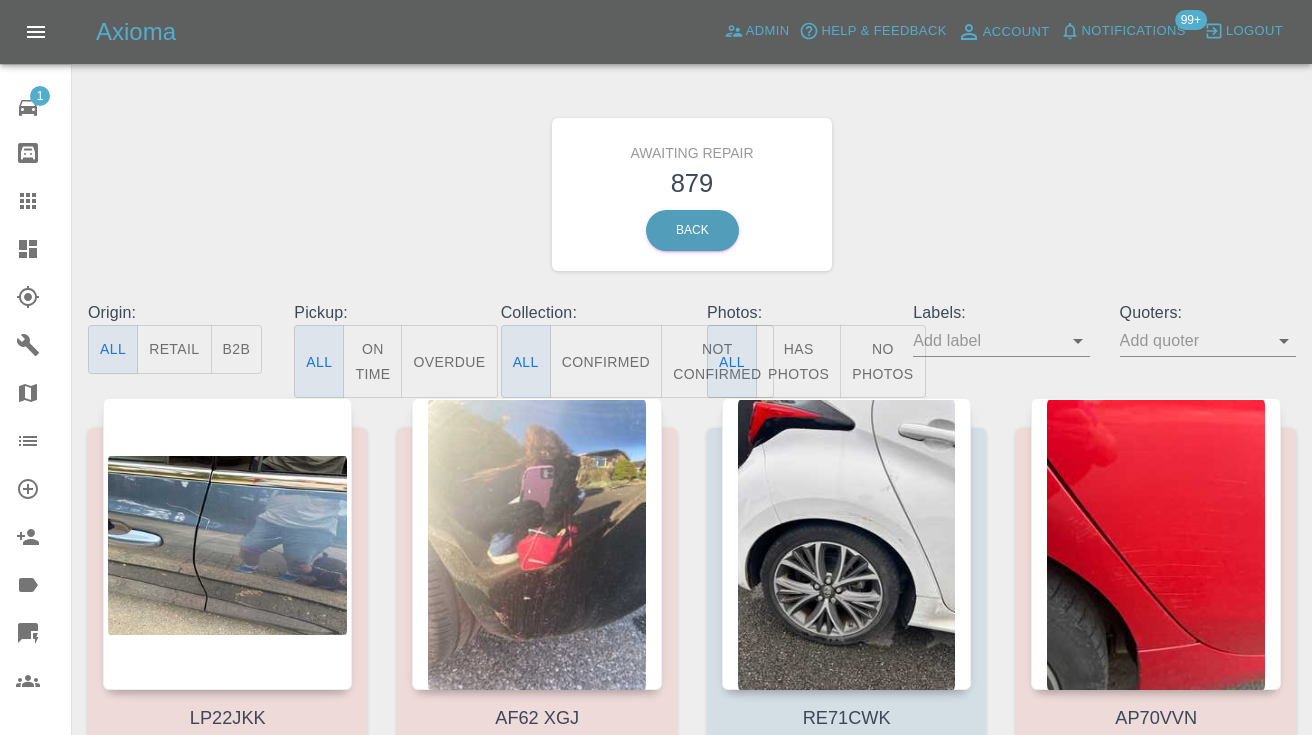 click on "Not Confirmed" at bounding box center [717, 361] 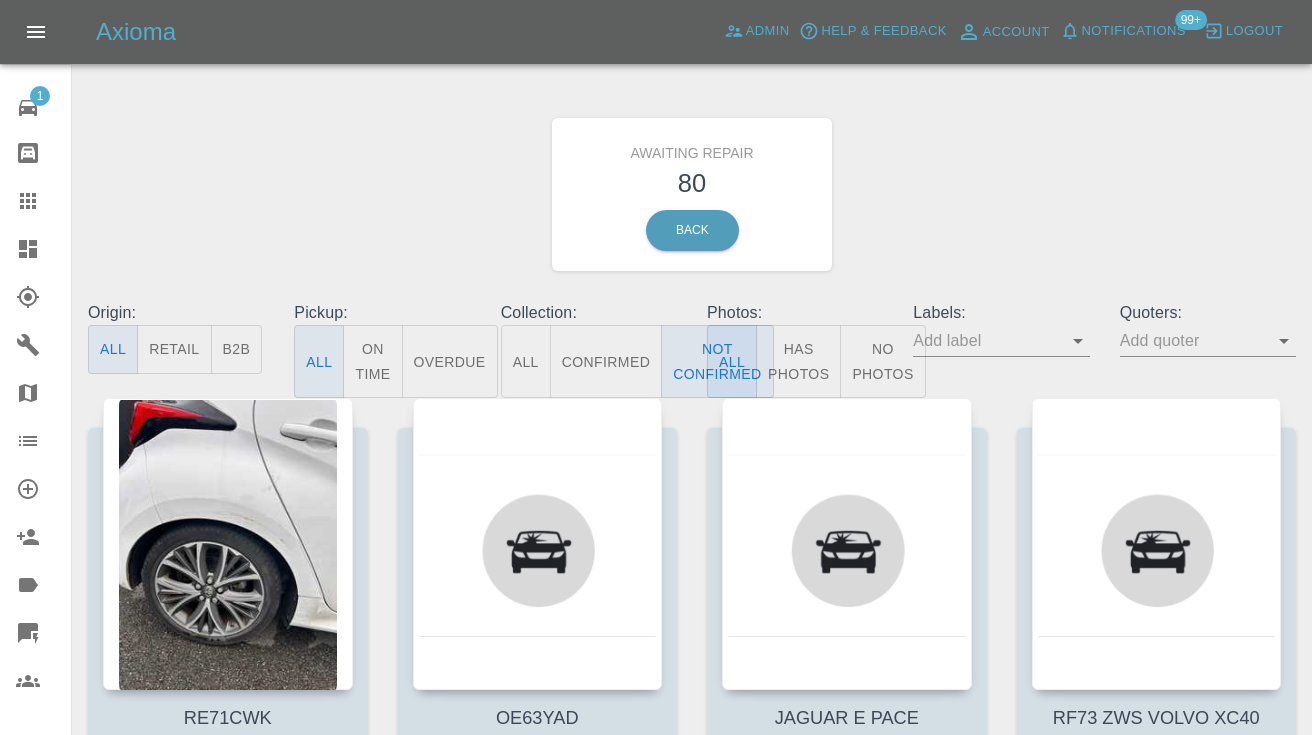 click on "Awaiting Repair 80 Back" at bounding box center [692, 194] 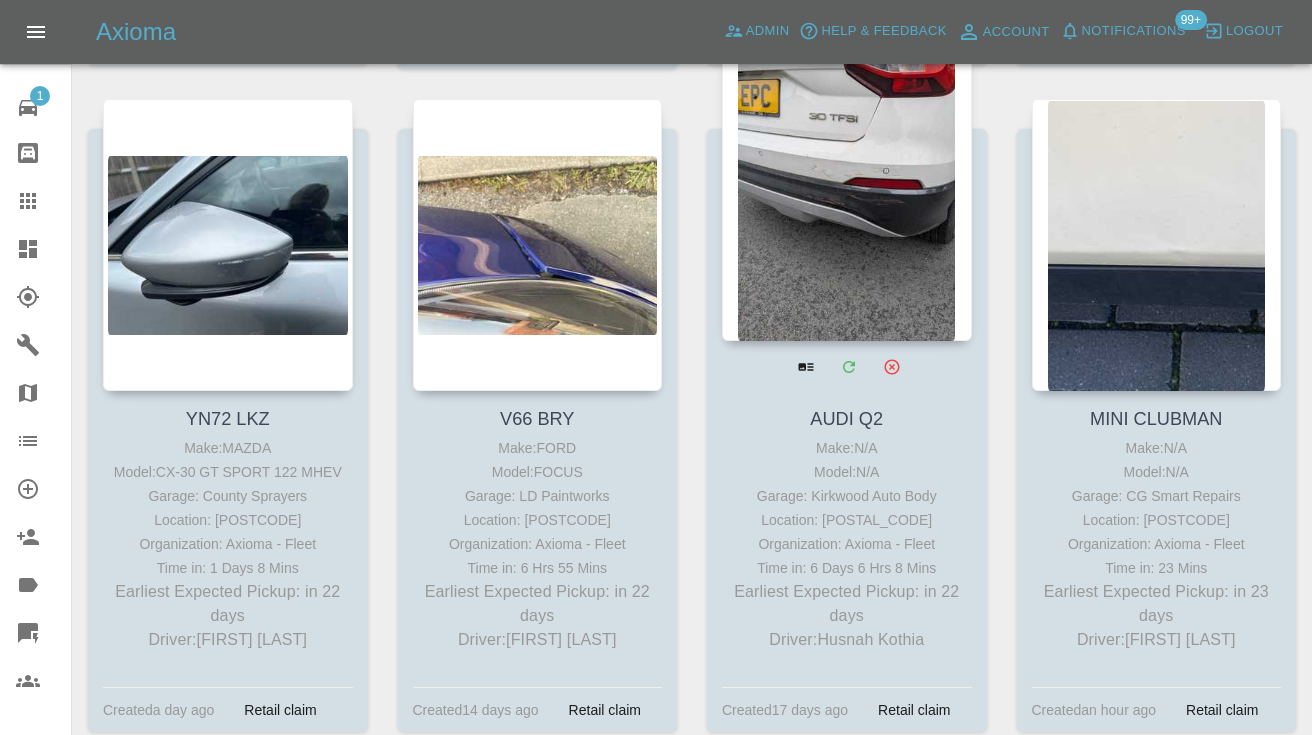 scroll, scrollTop: 11177, scrollLeft: 0, axis: vertical 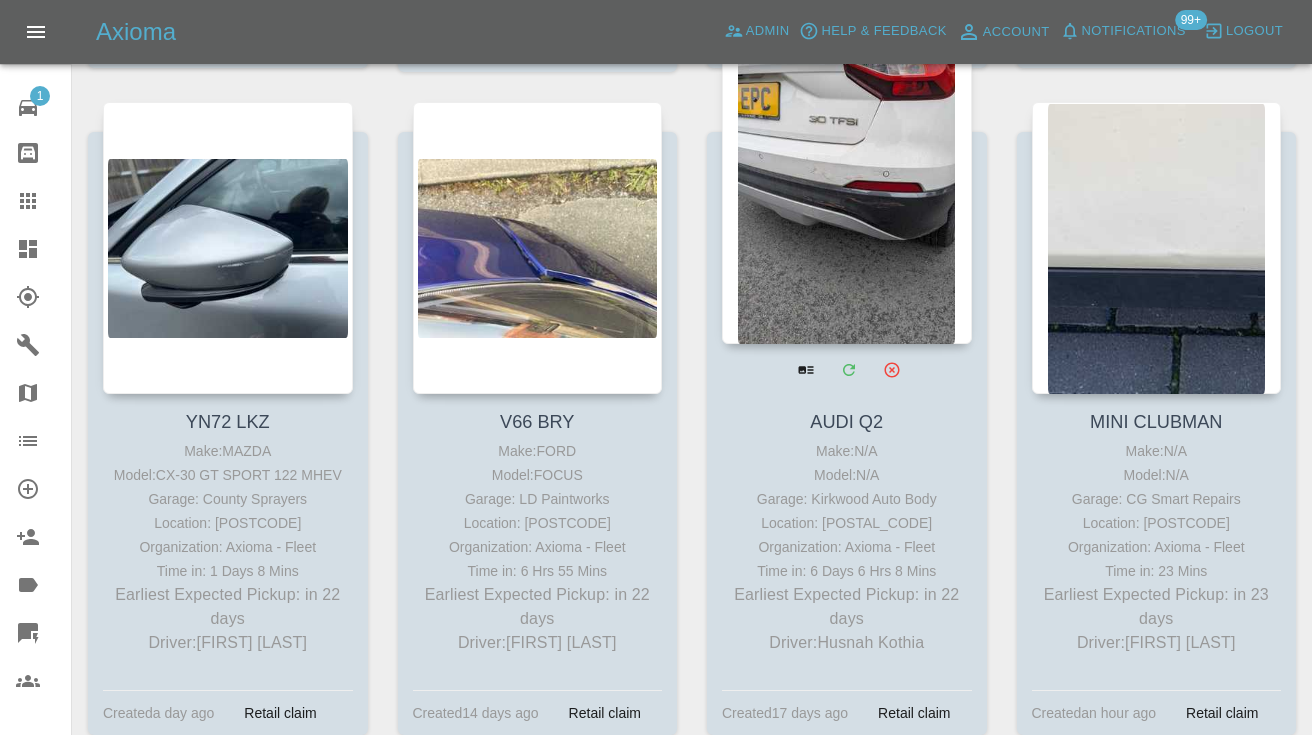 click at bounding box center [847, 198] 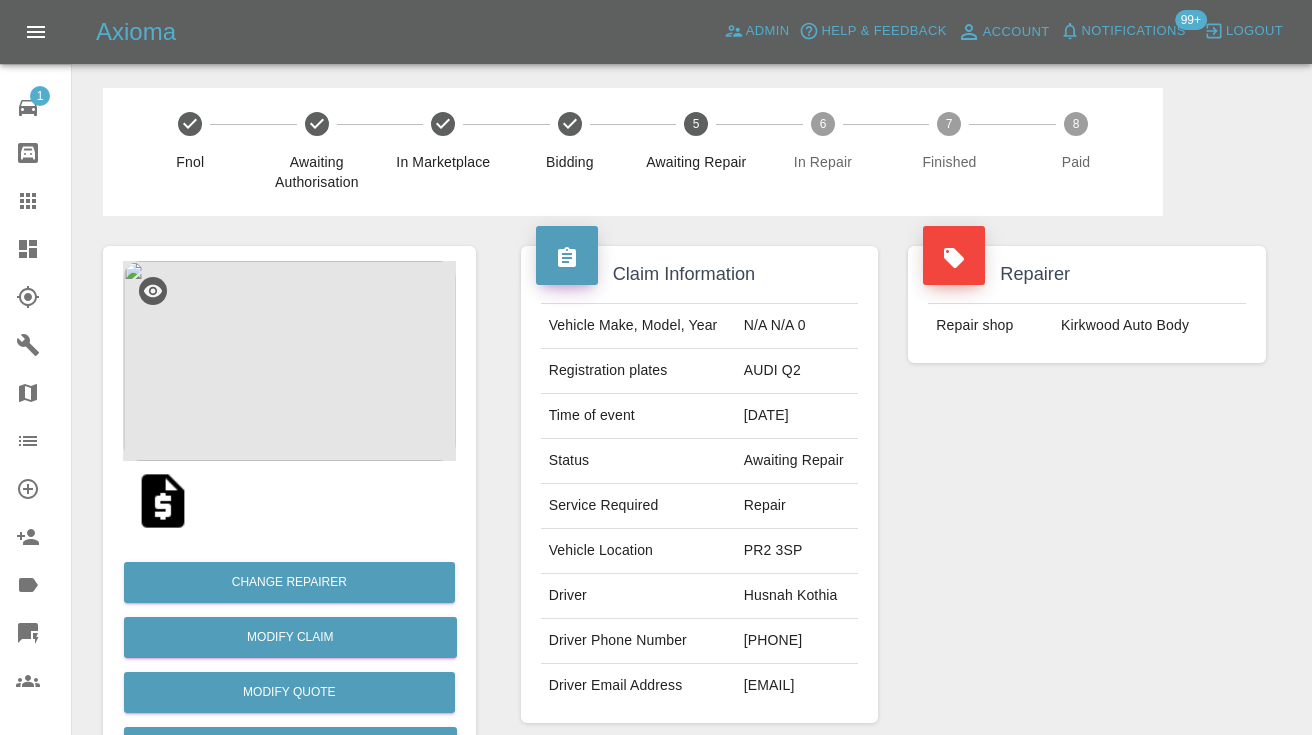click on "07512772246" at bounding box center (797, 641) 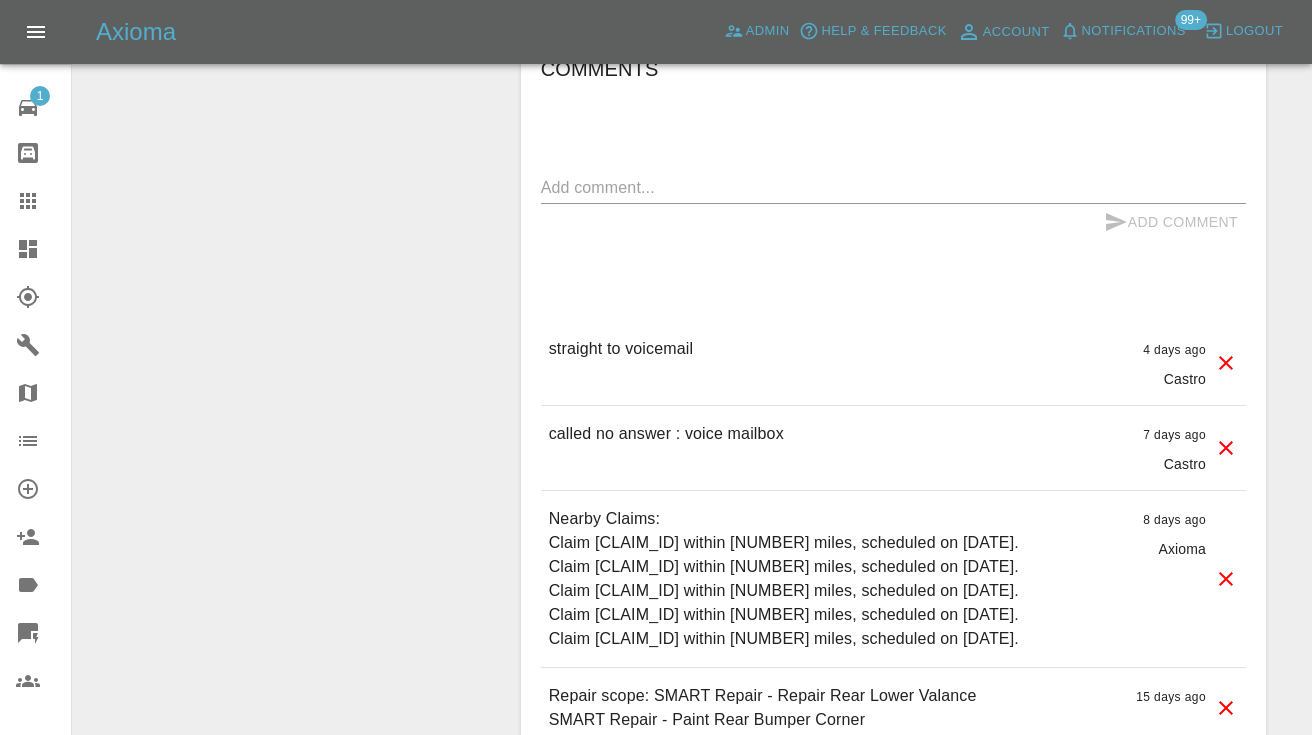 scroll, scrollTop: 1780, scrollLeft: 0, axis: vertical 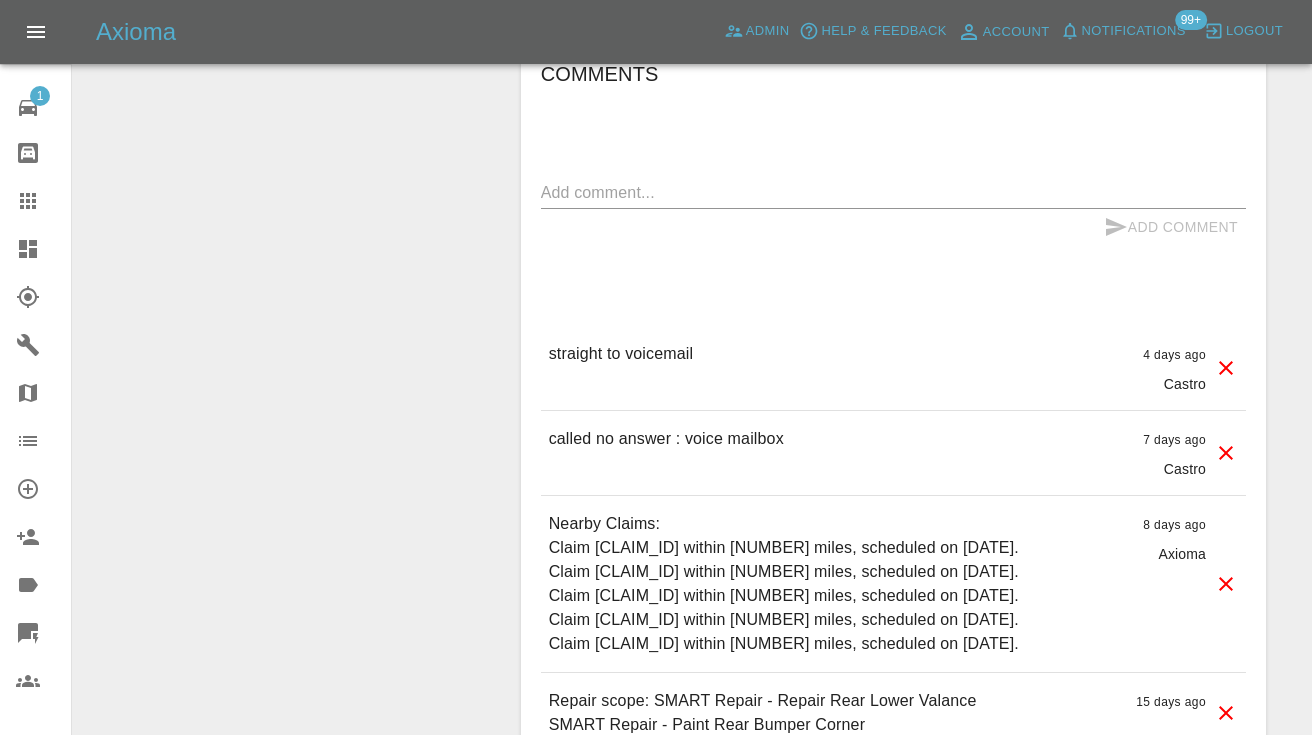 click on "Comments x Add Comment straight to voicemail  4 days ago Castro straight to voicemail  4 days ago Castro called no answer : voice mailbox  7 days ago Castro called no answer : voice mailbox  7 days ago Castro Nearby Claims:
Claim 68873a3e43385066050c851c within 2.5 miles, scheduled on August 05, 2025.
Claim 68873a3e43385066050c851c within 5 miles, scheduled on August 05, 2025.
Claim 688763a64338506605332d73 within 10 miles, scheduled on August 07, 2025.
Claim 68873a3e43385066050c851c within 10 miles, scheduled on August 05, 2025.
Claim 68791655d61ac6f4aa865e1e within 10 miles, scheduled on August 22, 2025. 8 days ago Axioma 8 days ago Axioma Repair scope: SMART Repair - Repair Rear Lower Valance
SMART Repair - Paint Rear Bumper Corner 15 days ago Repair scope: SMART Repair - Repair Rear Lower Valance
SMART Repair - Paint Rear Bumper Corner 15 days ago Accident damage 17 days ago Accident damage 17 days ago" at bounding box center (893, 434) 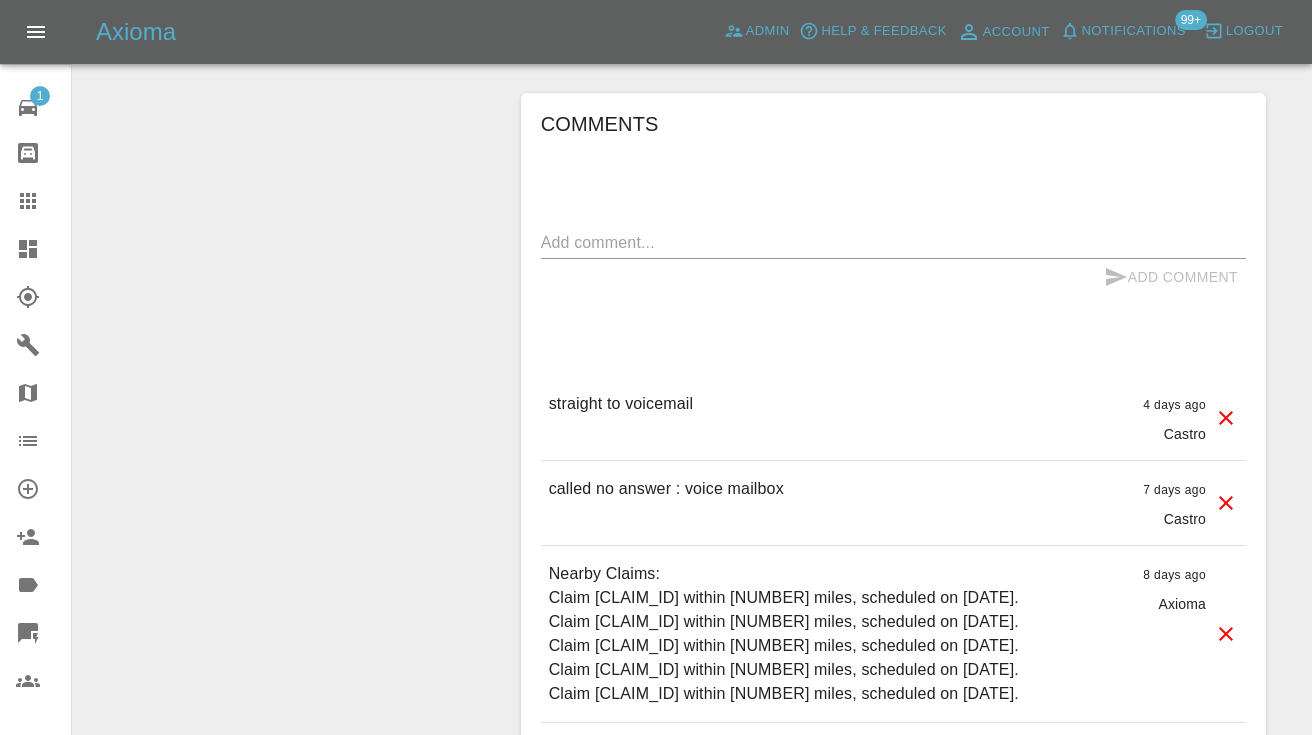scroll, scrollTop: 1747, scrollLeft: 0, axis: vertical 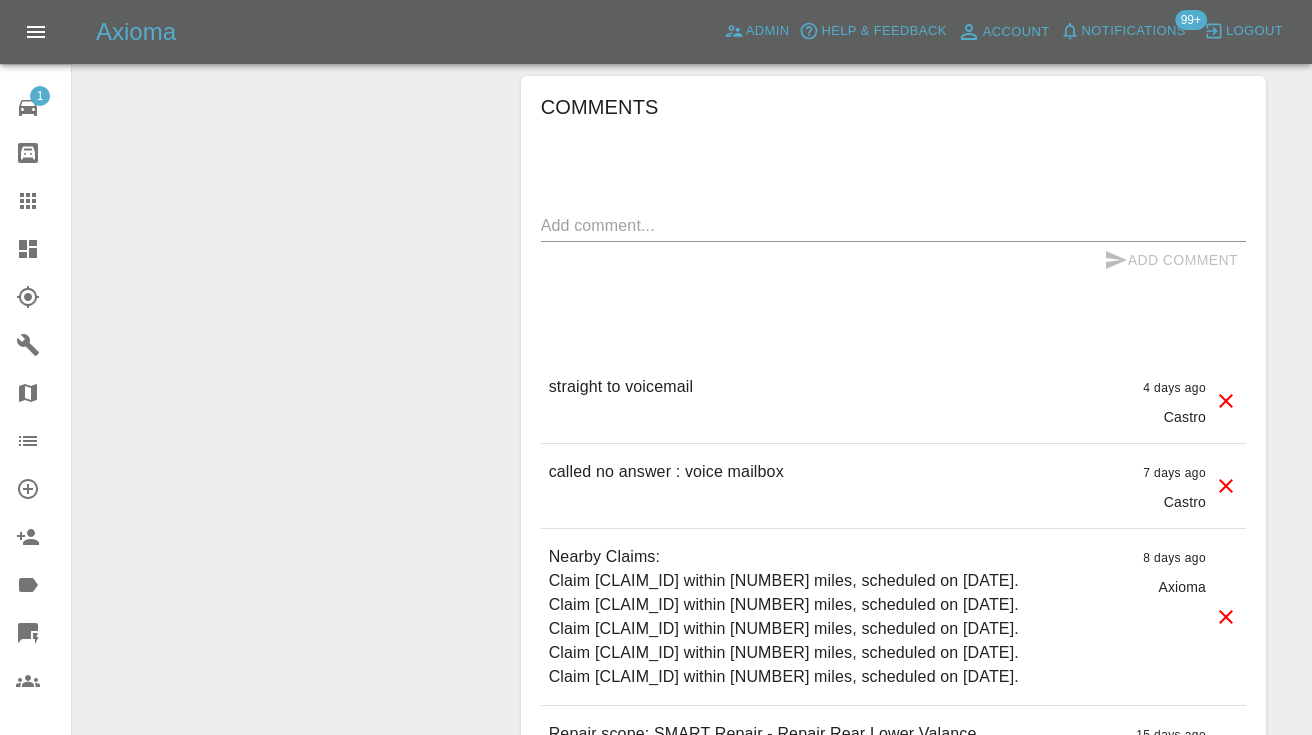 click at bounding box center (893, 225) 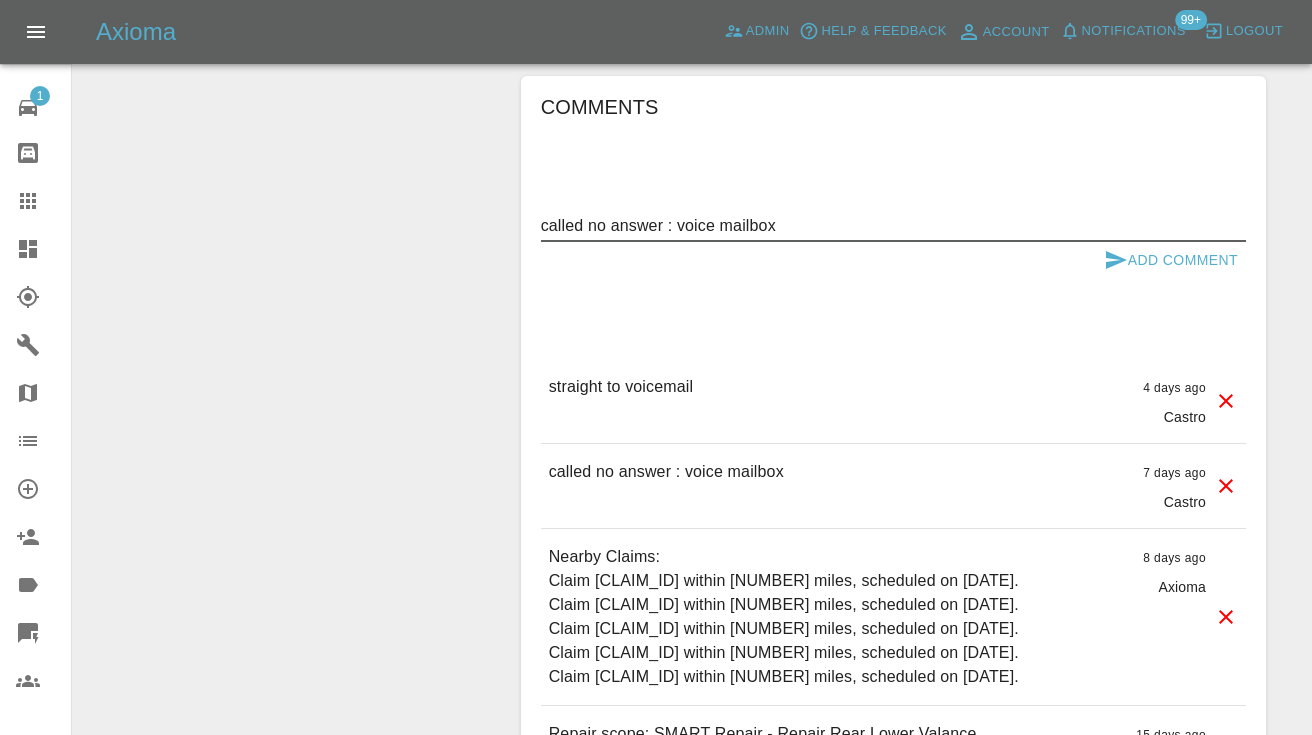 type on "called no answer : voice mailbox" 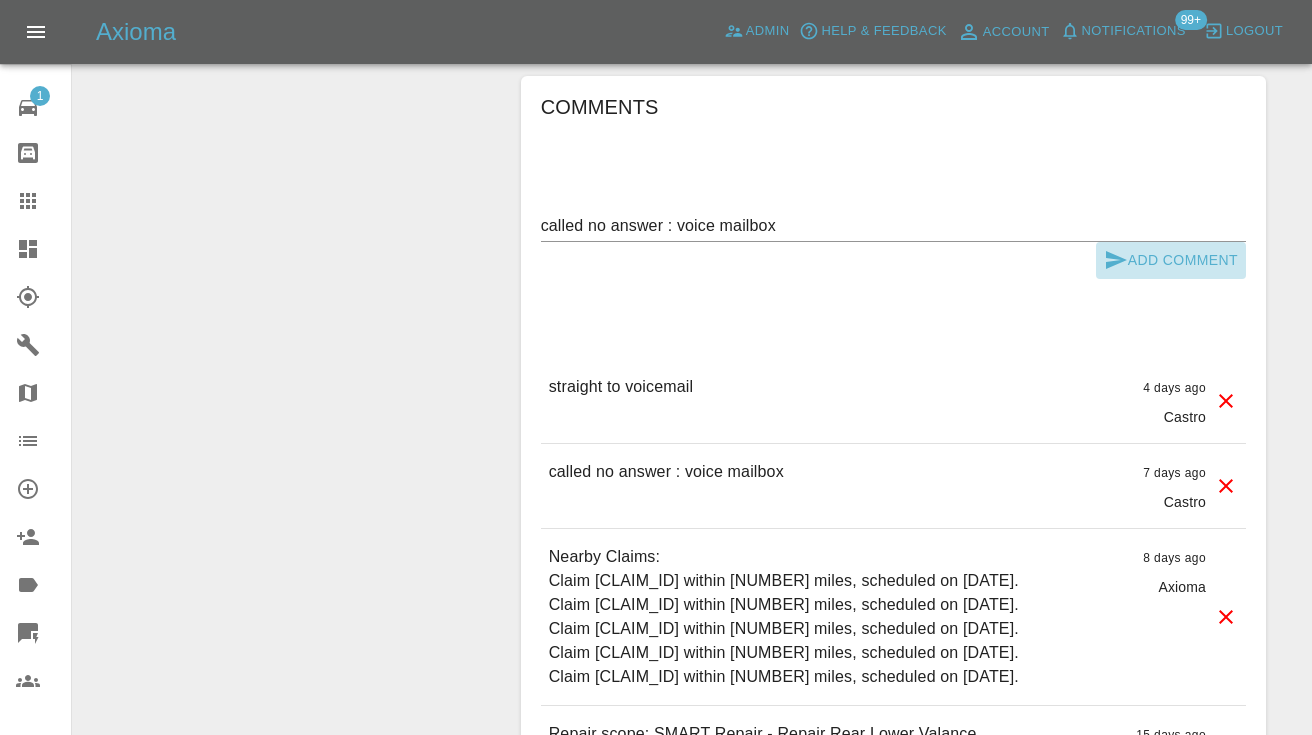 click 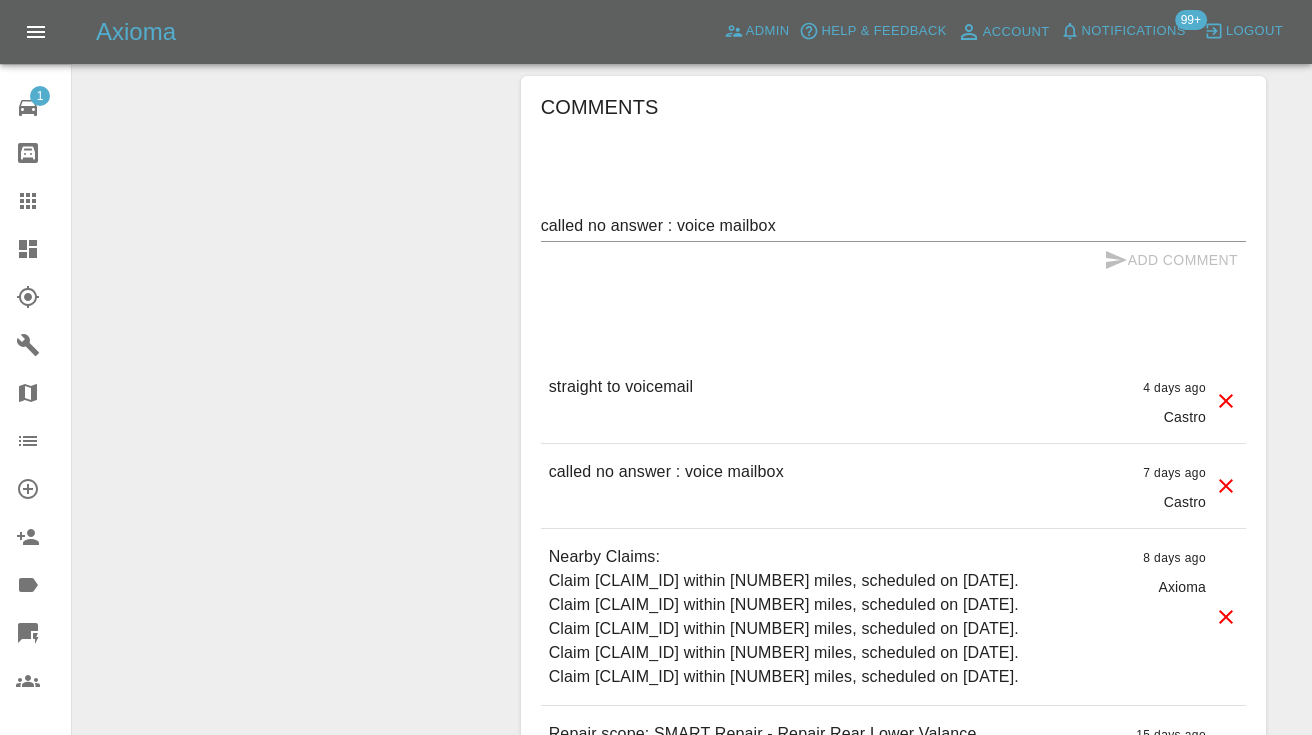 type 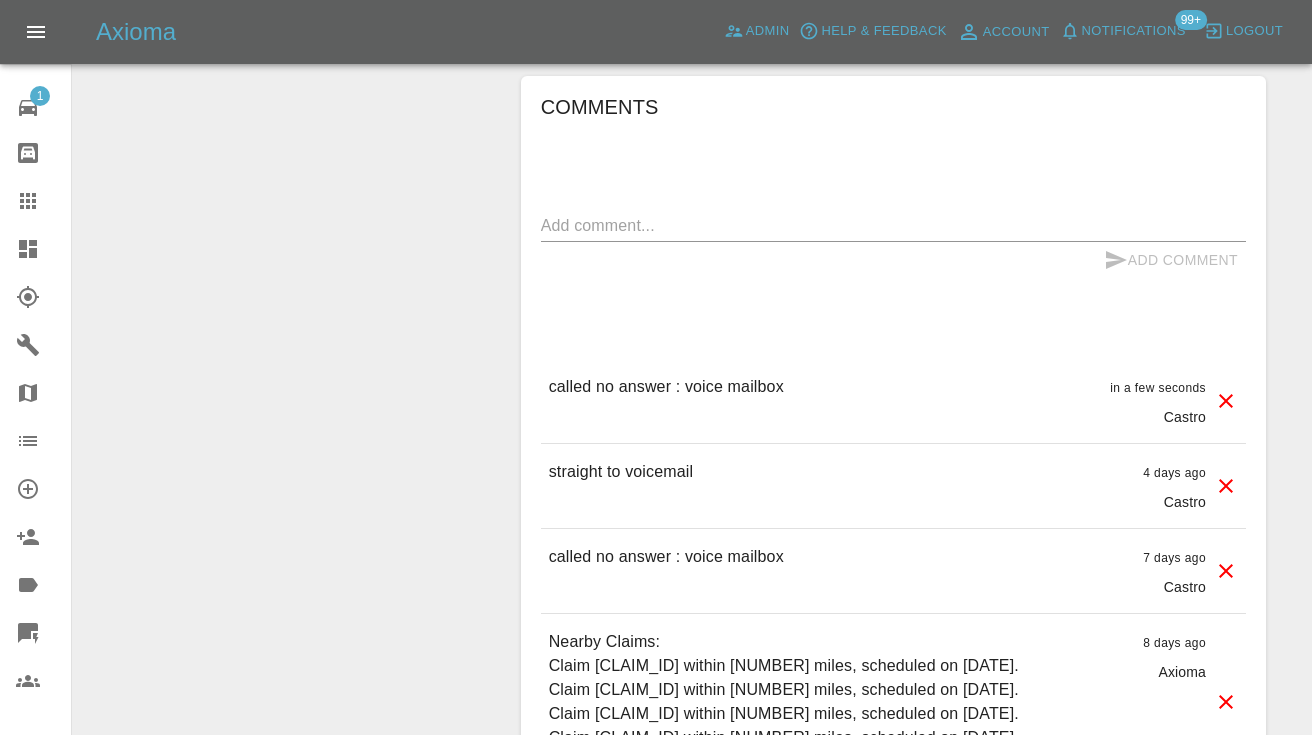 click 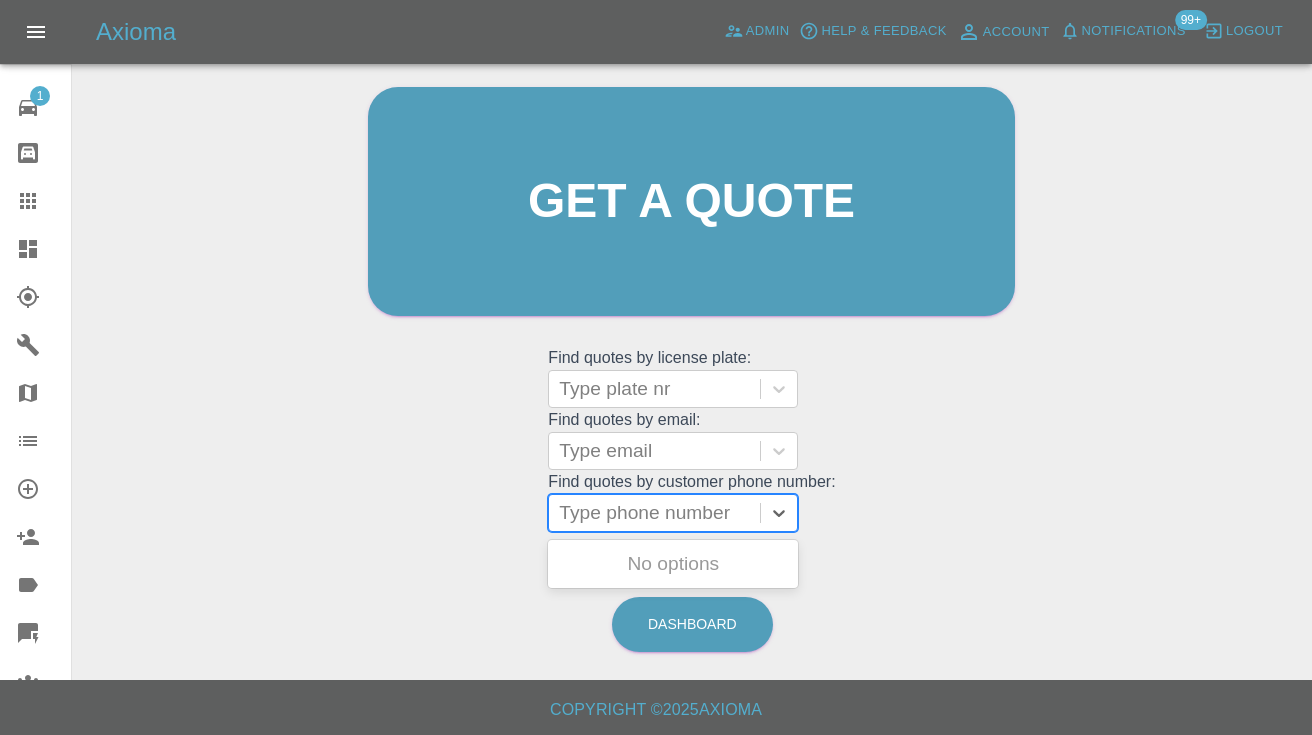 click on "Type phone number" at bounding box center [654, 513] 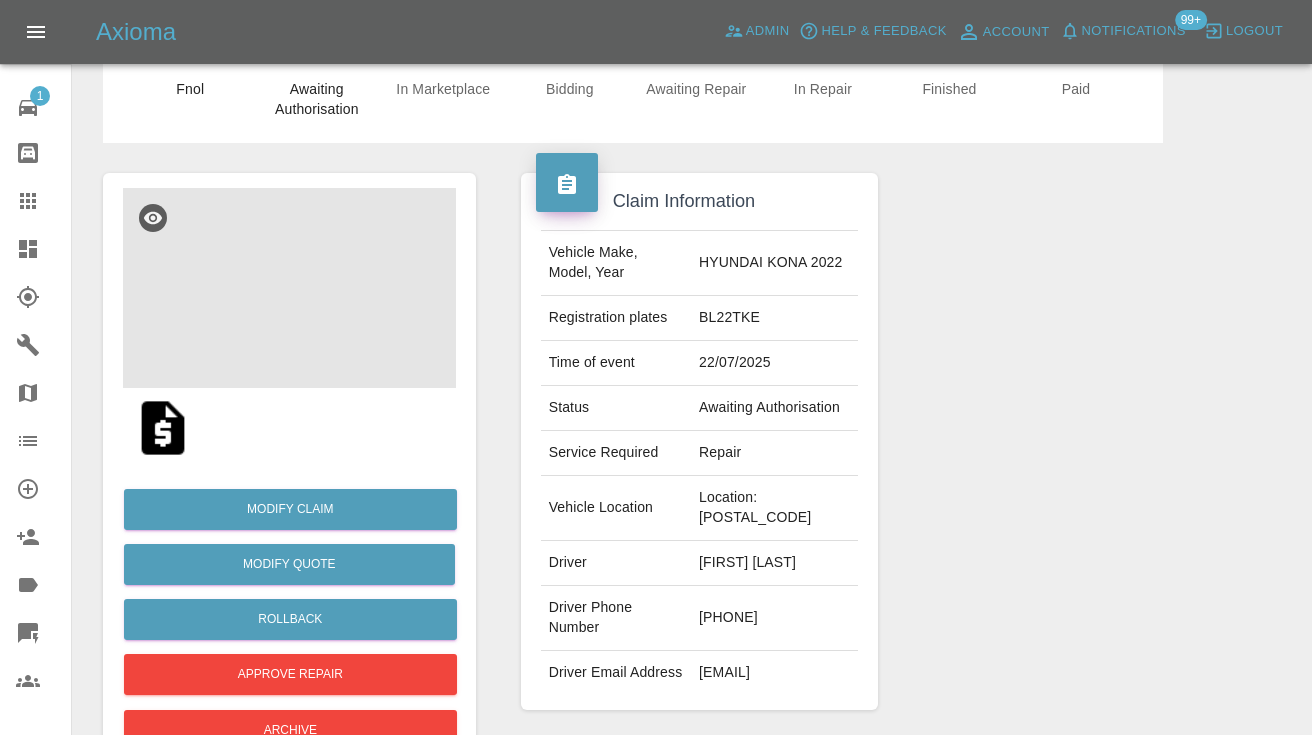 scroll, scrollTop: 70, scrollLeft: 0, axis: vertical 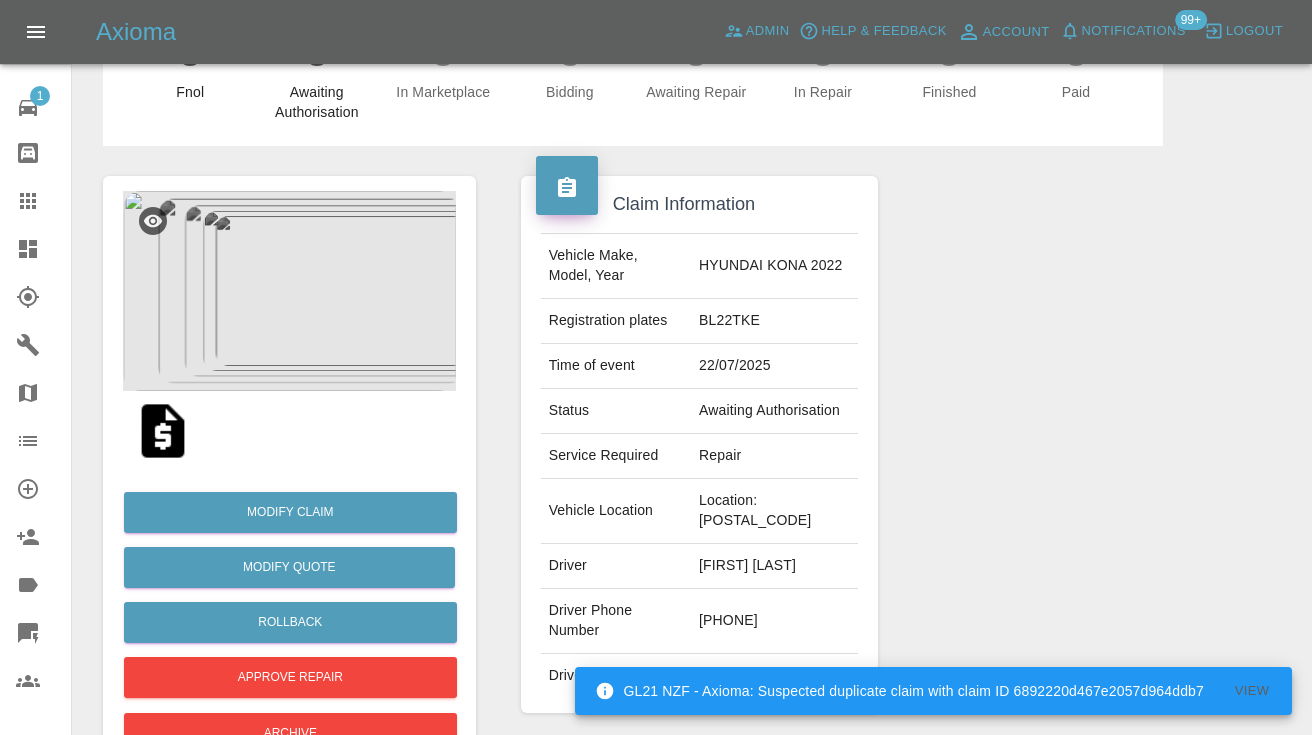 click at bounding box center (289, 291) 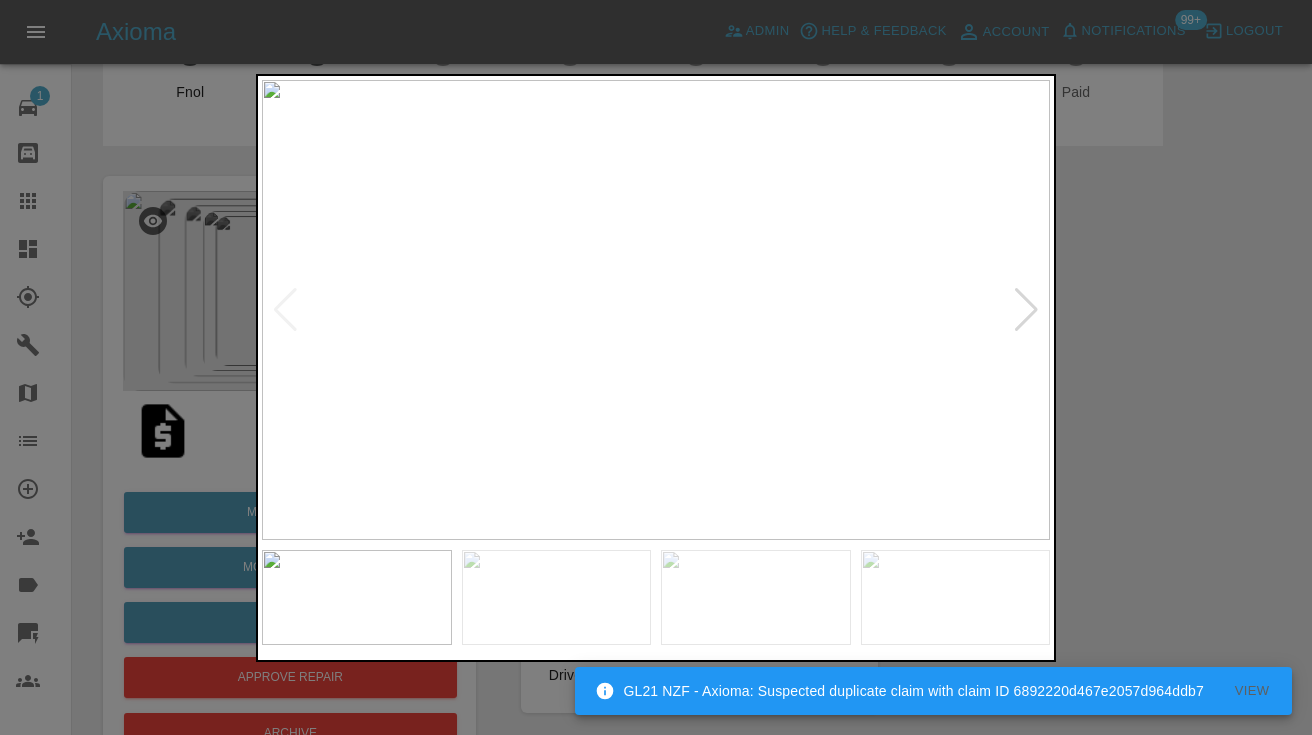 click at bounding box center (1026, 310) 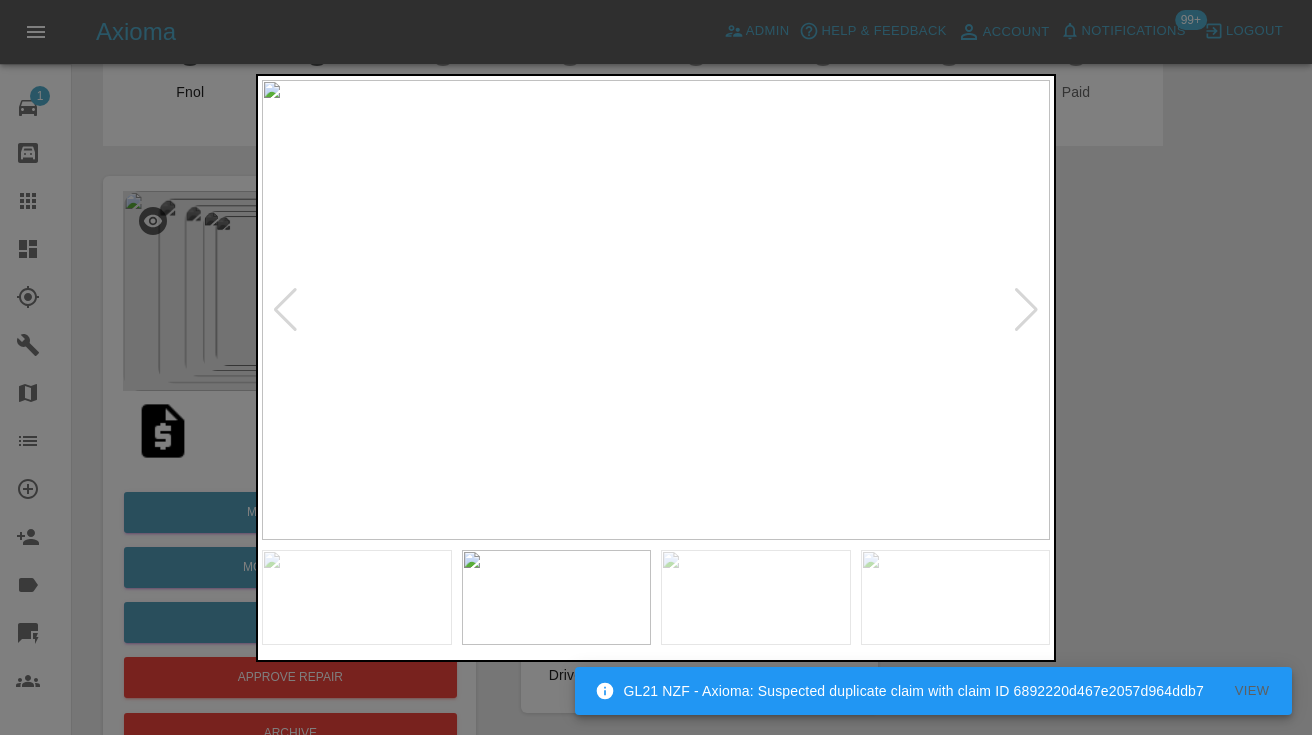 click at bounding box center [1026, 310] 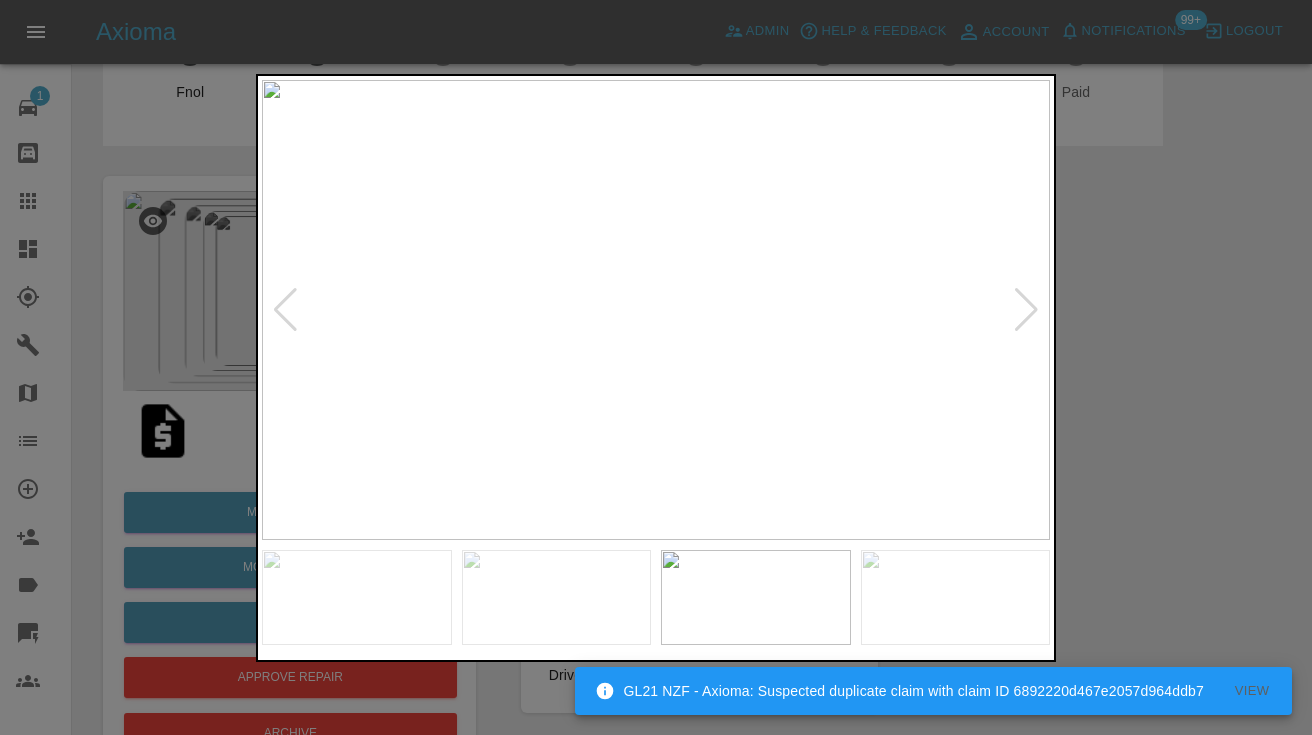 click at bounding box center [1026, 310] 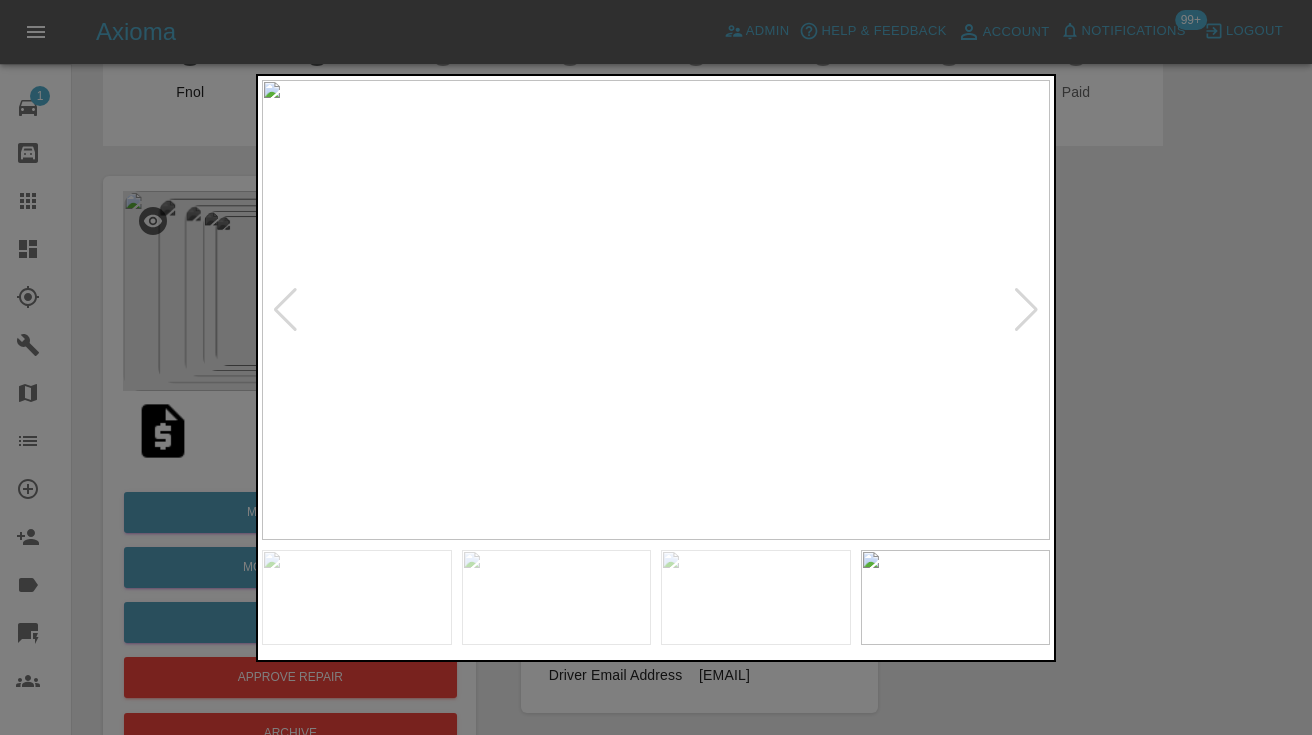 click at bounding box center [1026, 310] 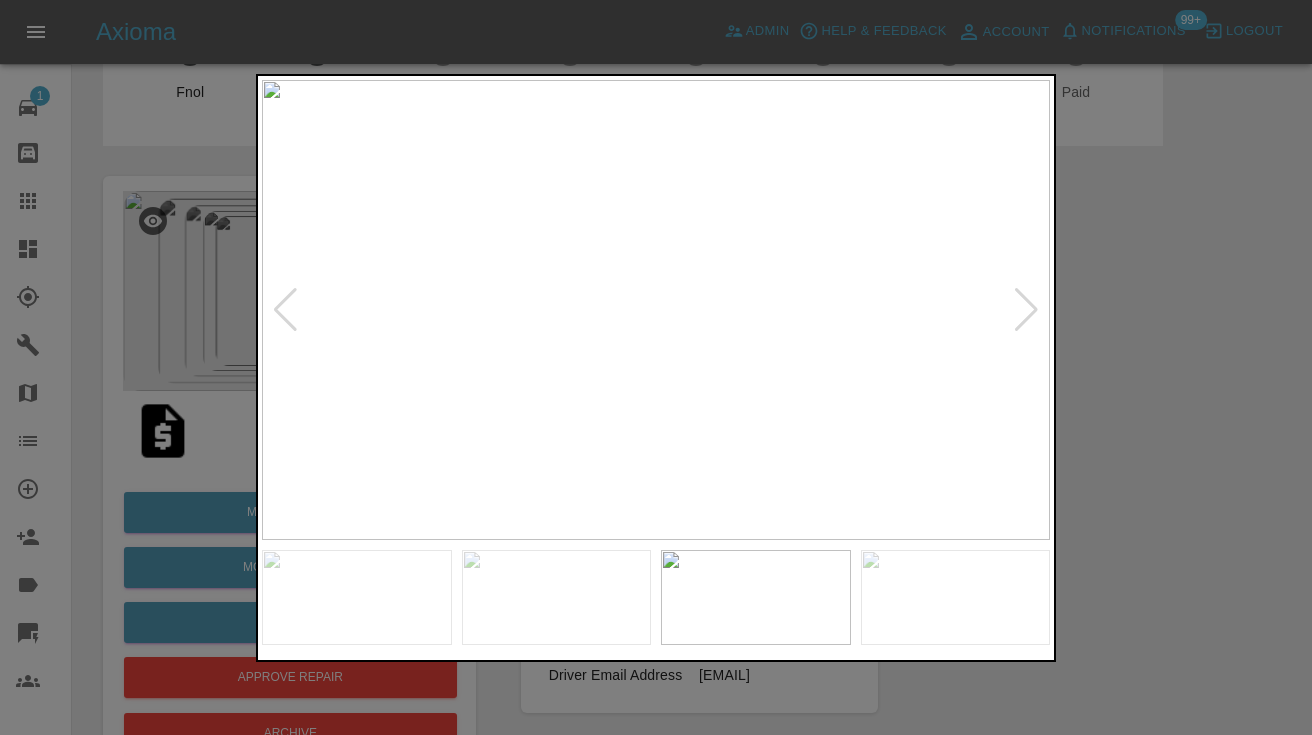 click at bounding box center (1026, 310) 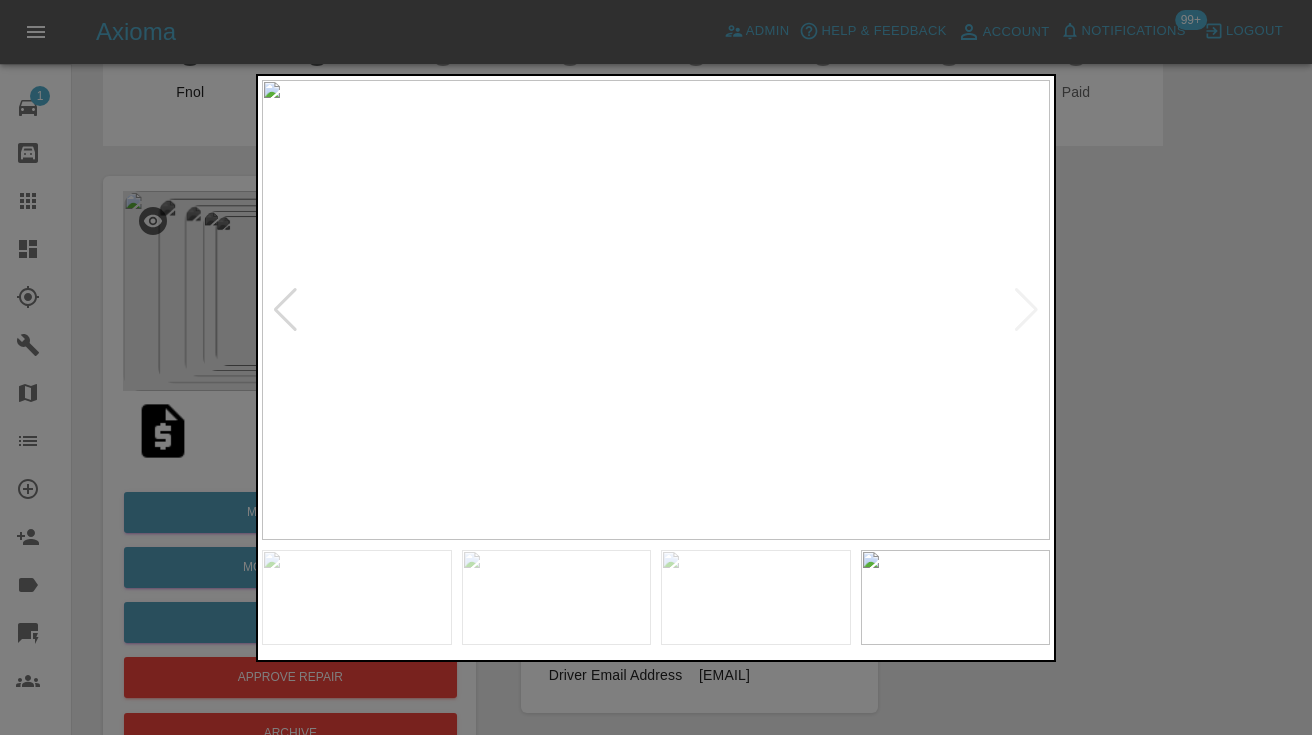 click at bounding box center [656, 310] 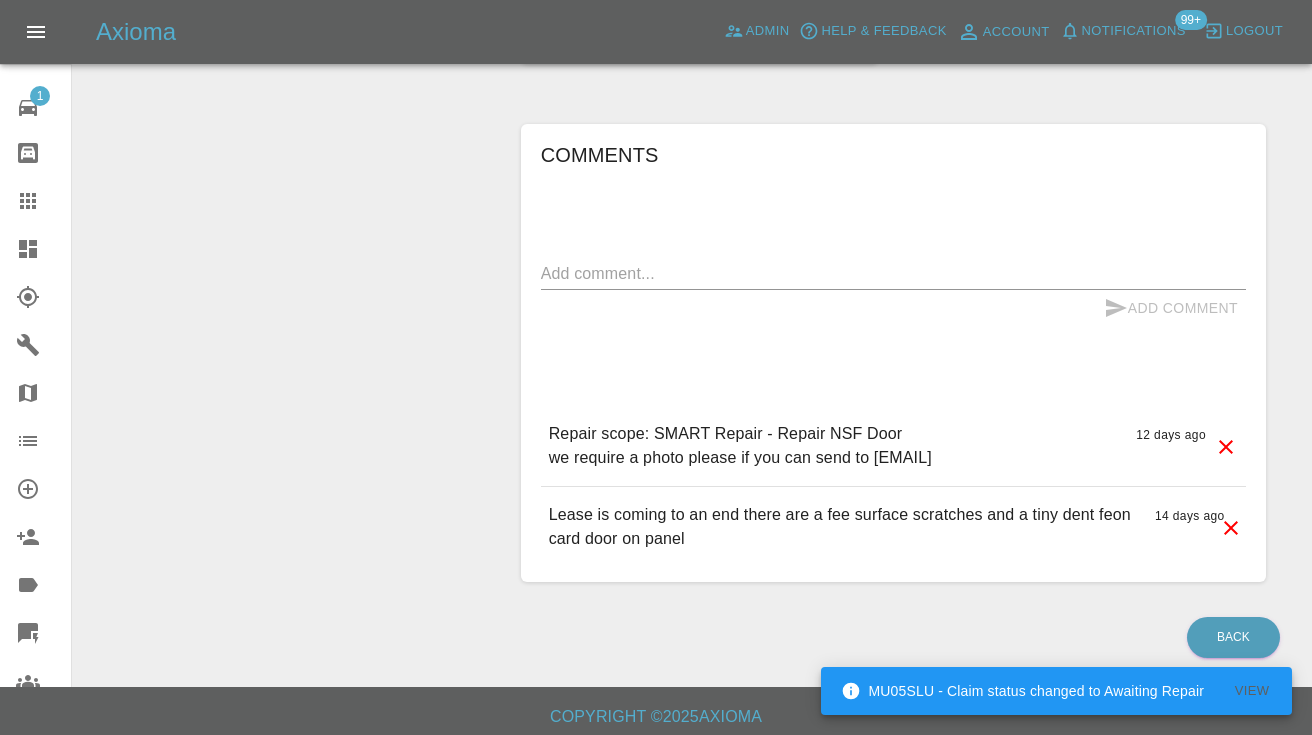 scroll, scrollTop: 1576, scrollLeft: 0, axis: vertical 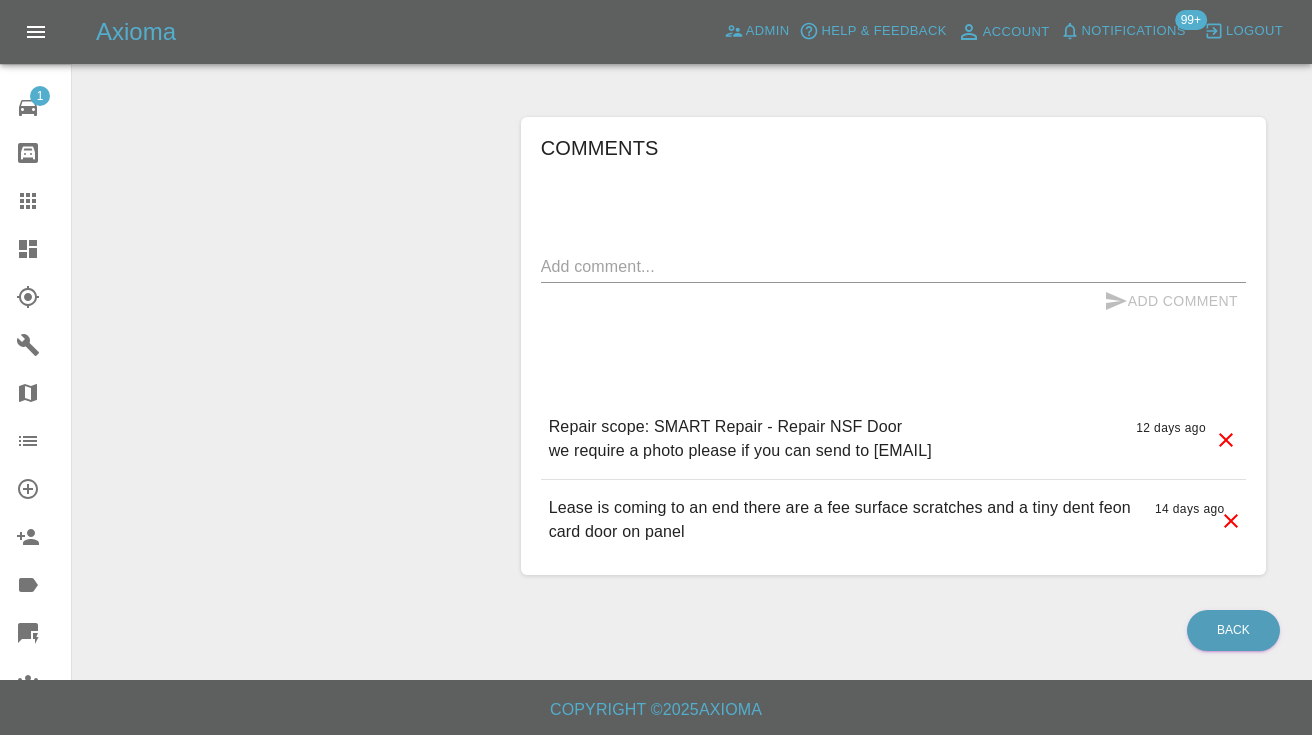 click 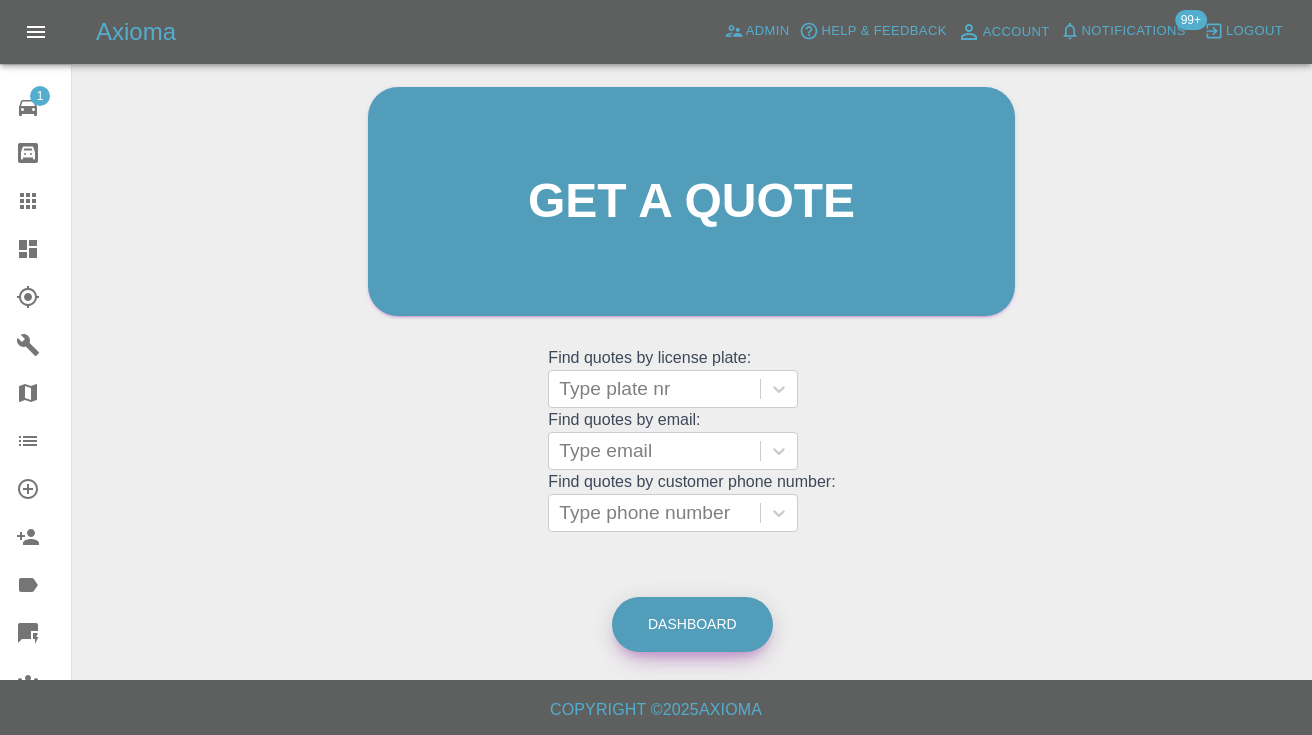 click on "Dashboard" at bounding box center [692, 624] 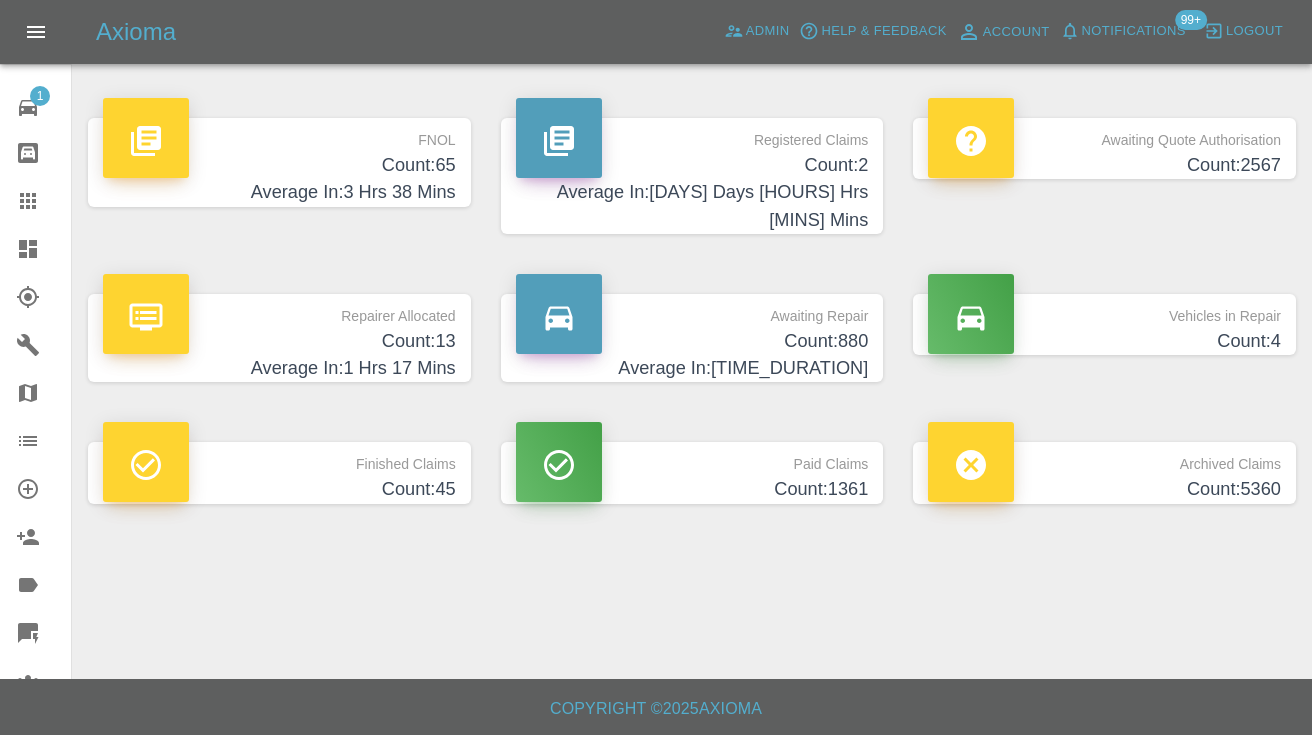 click on "Count:  880" at bounding box center [692, 341] 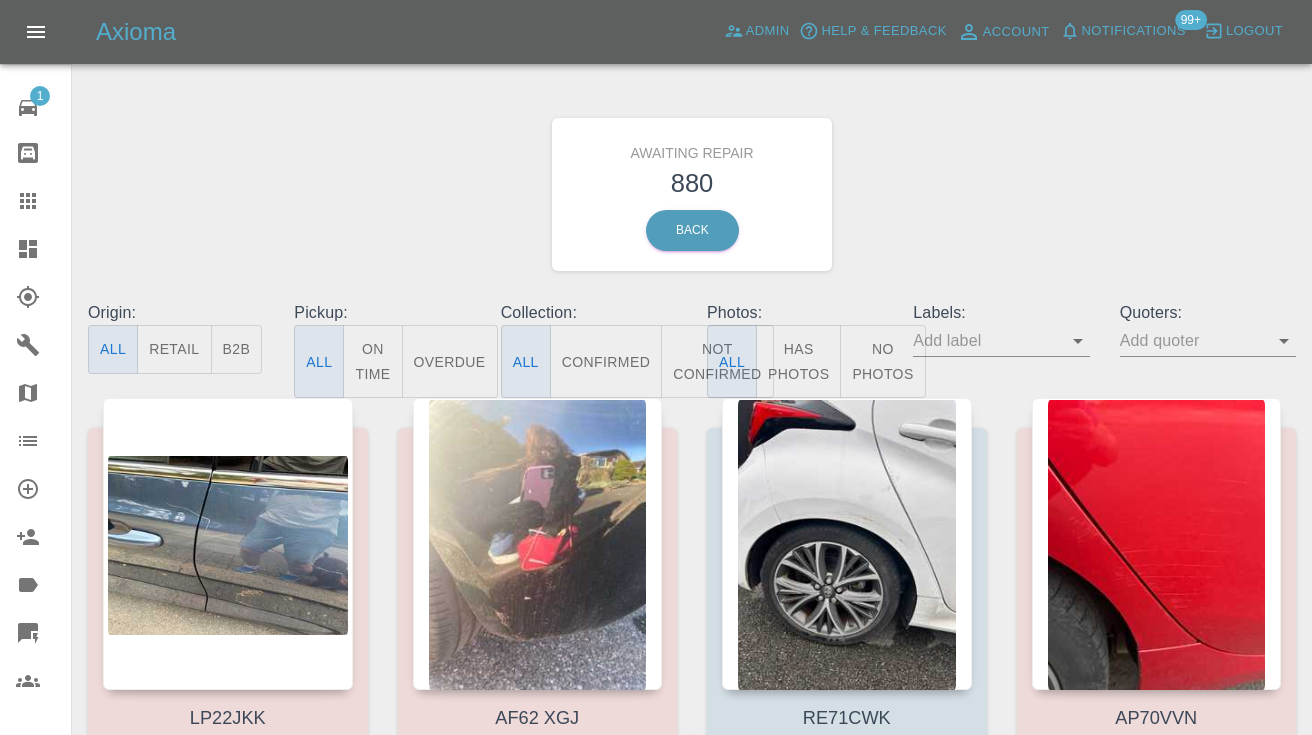 click on "Not Confirmed" at bounding box center (717, 361) 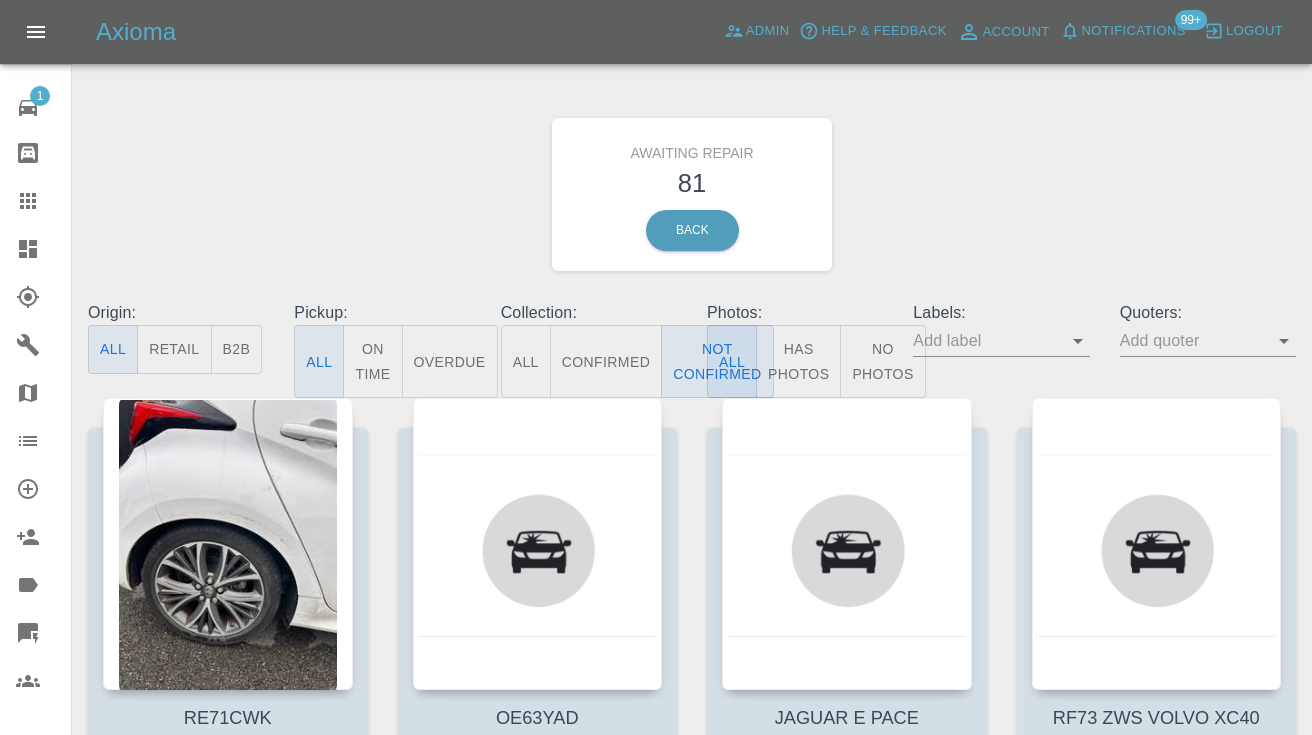 click on "Awaiting Repair 81 Back" at bounding box center (692, 194) 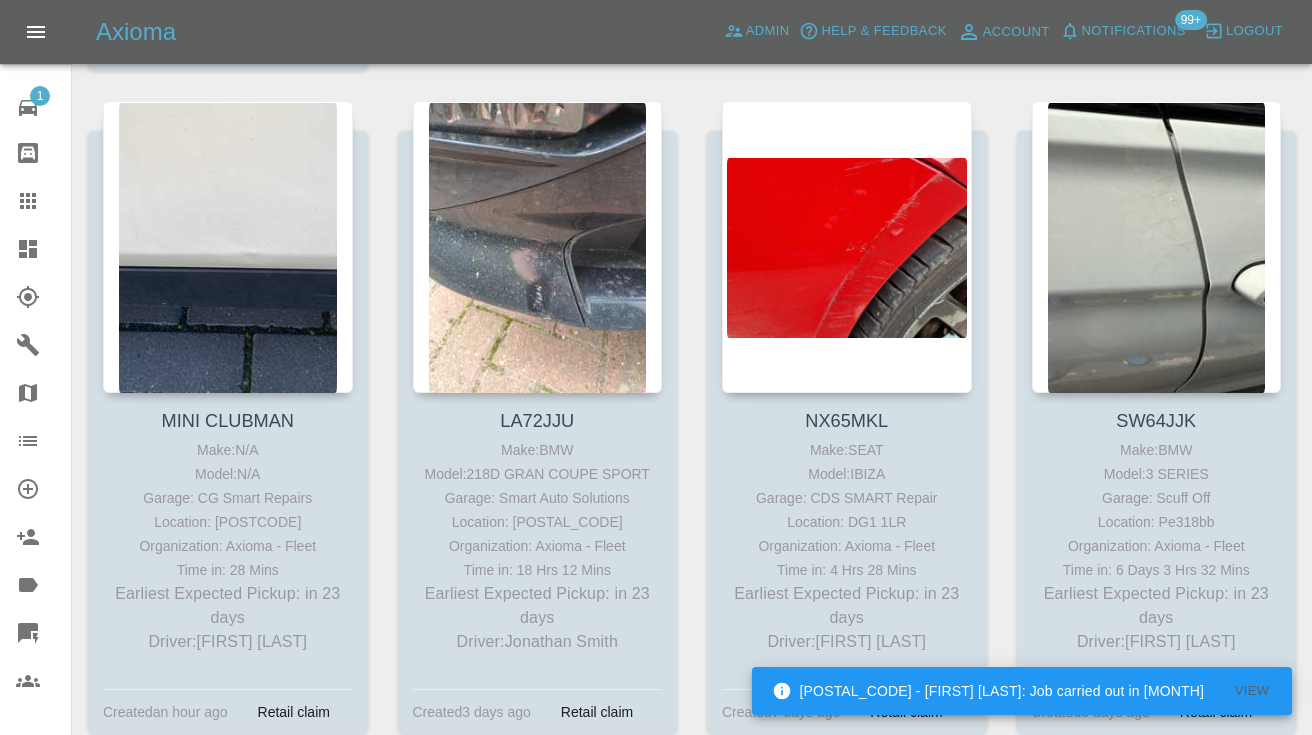 scroll, scrollTop: 11858, scrollLeft: 0, axis: vertical 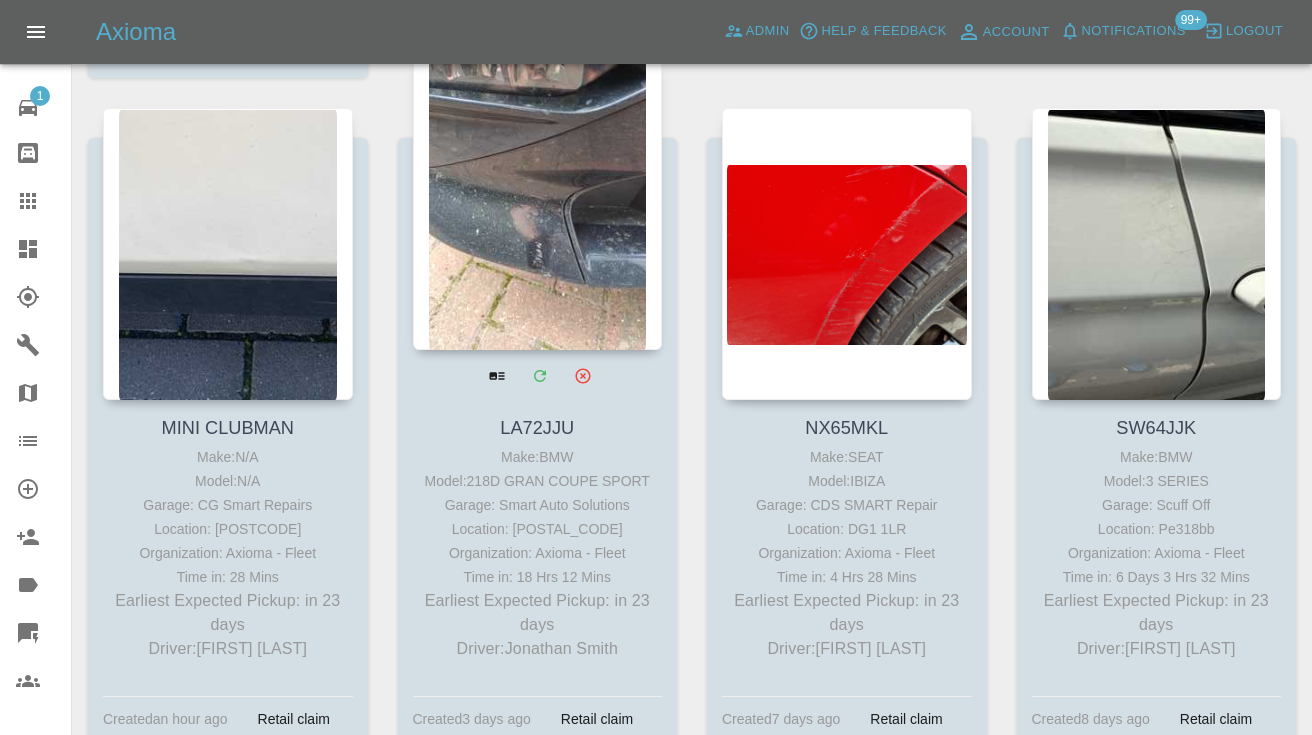 click at bounding box center (538, 204) 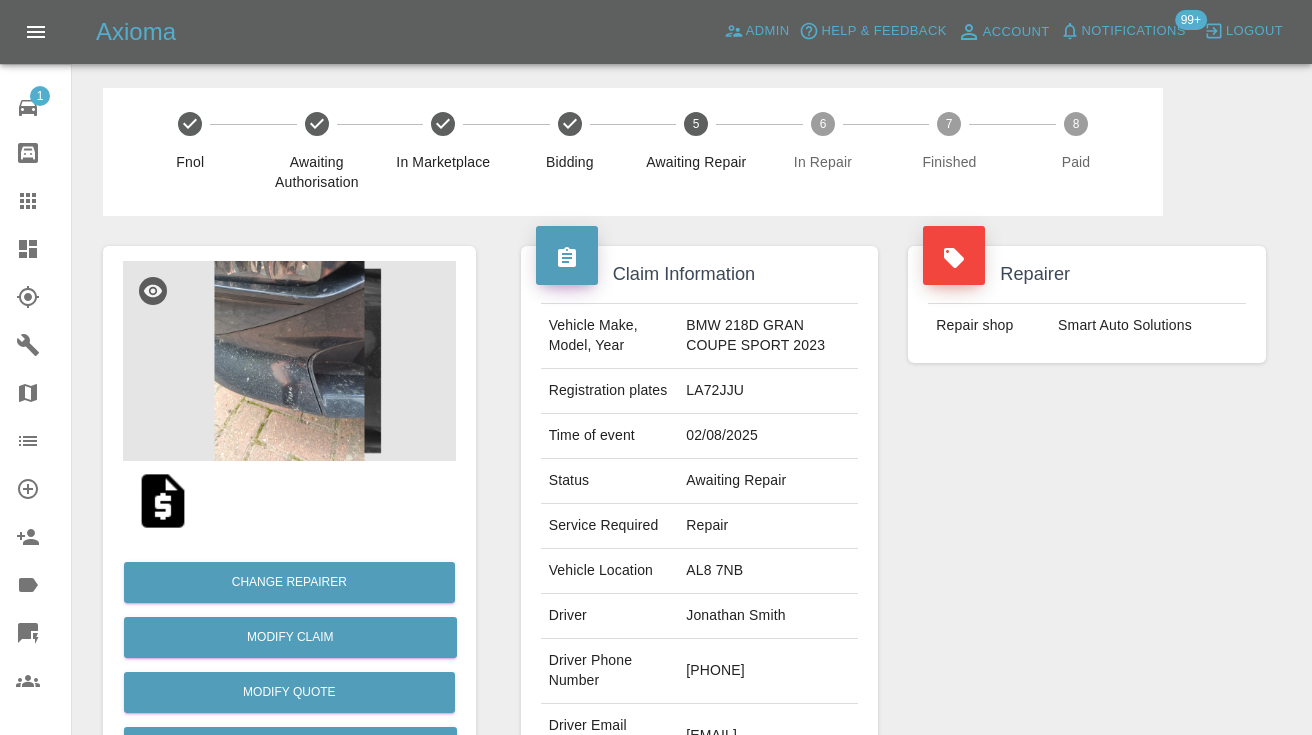 click on "Repairer Repair shop Smart Auto Solutions" at bounding box center [1087, 514] 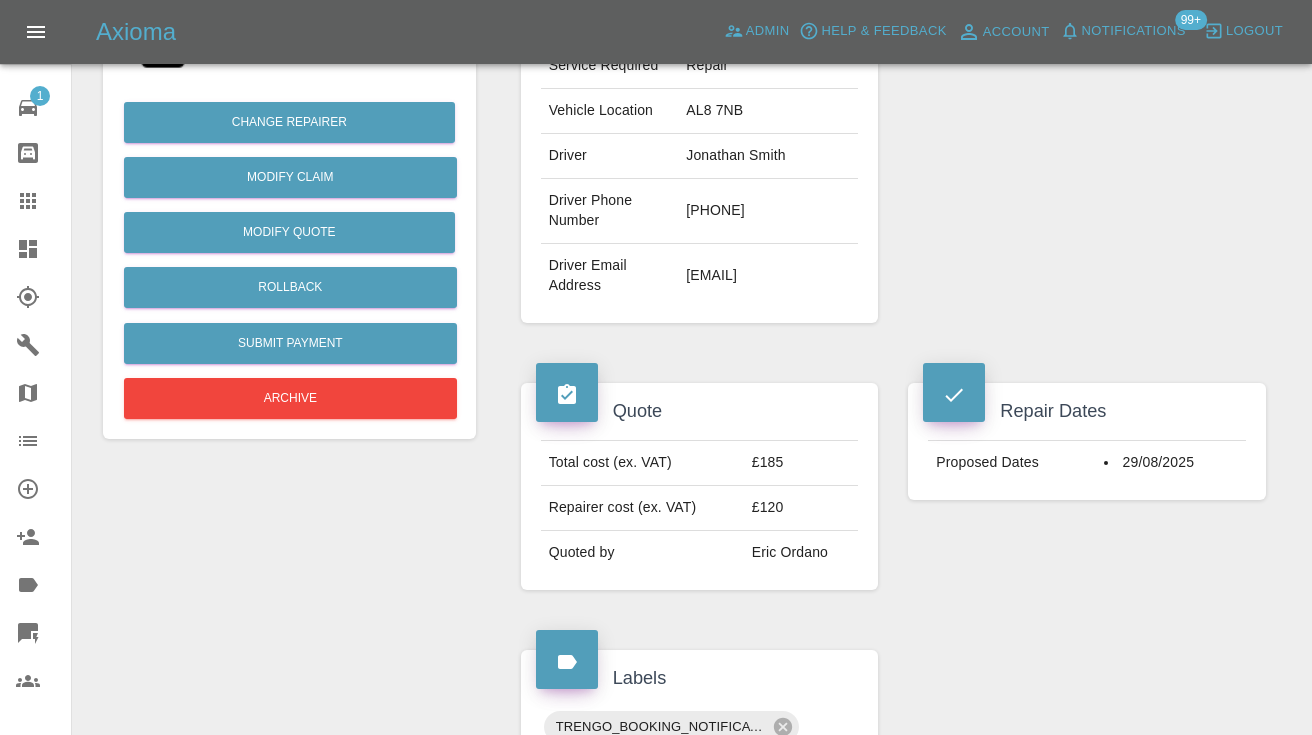 scroll, scrollTop: 476, scrollLeft: 0, axis: vertical 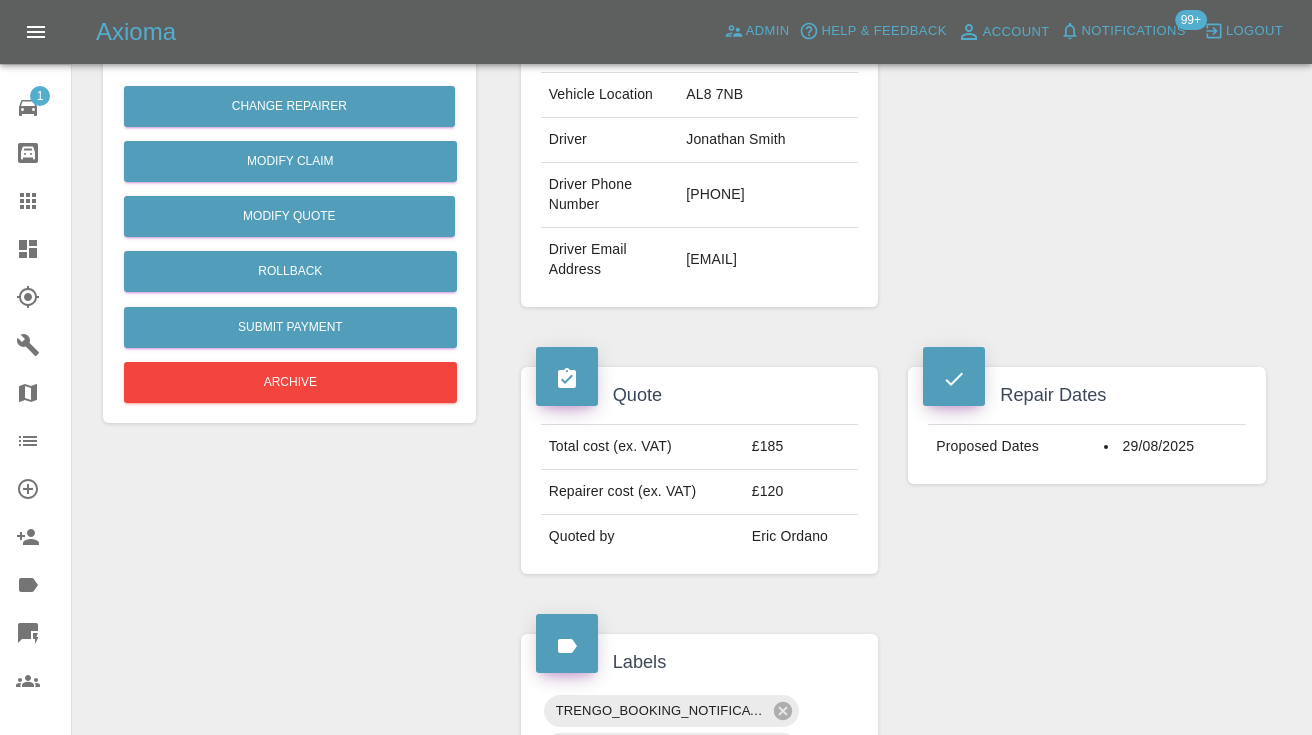 click on "Repairer Repair shop Smart Auto Solutions" at bounding box center [1087, 38] 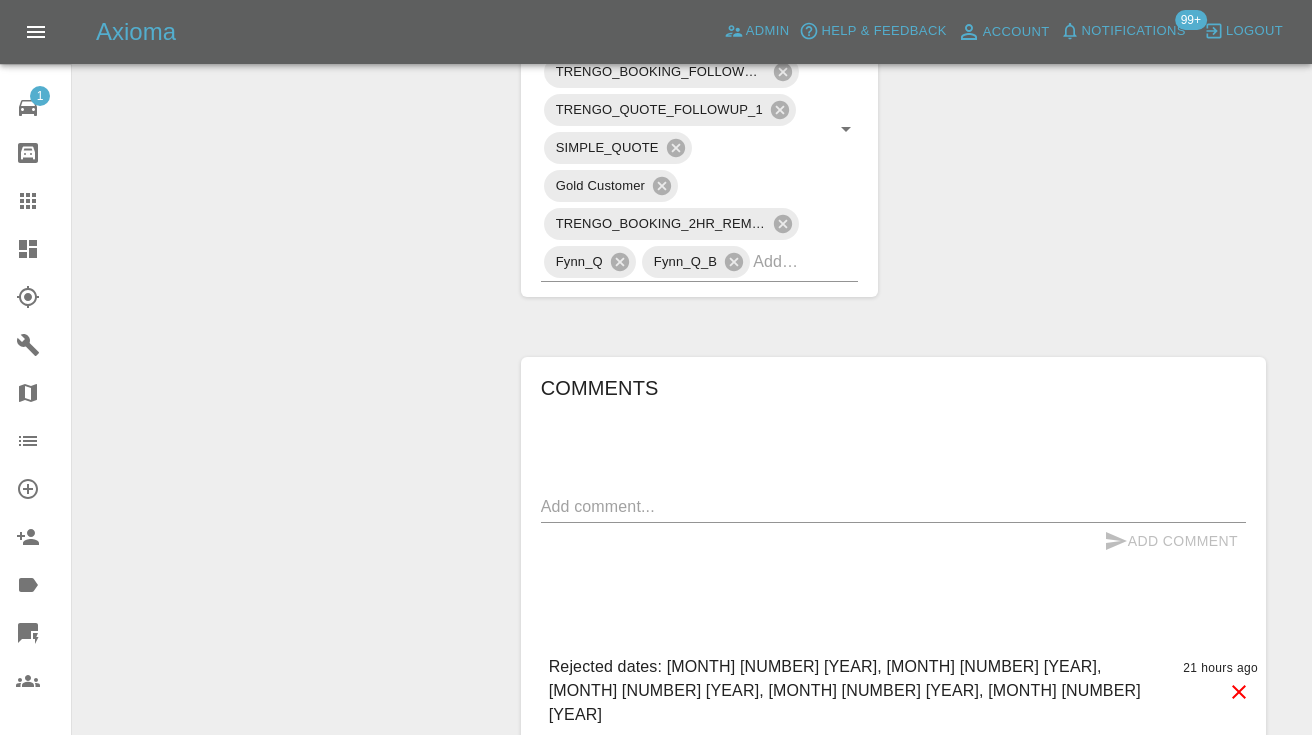 scroll, scrollTop: 1163, scrollLeft: 0, axis: vertical 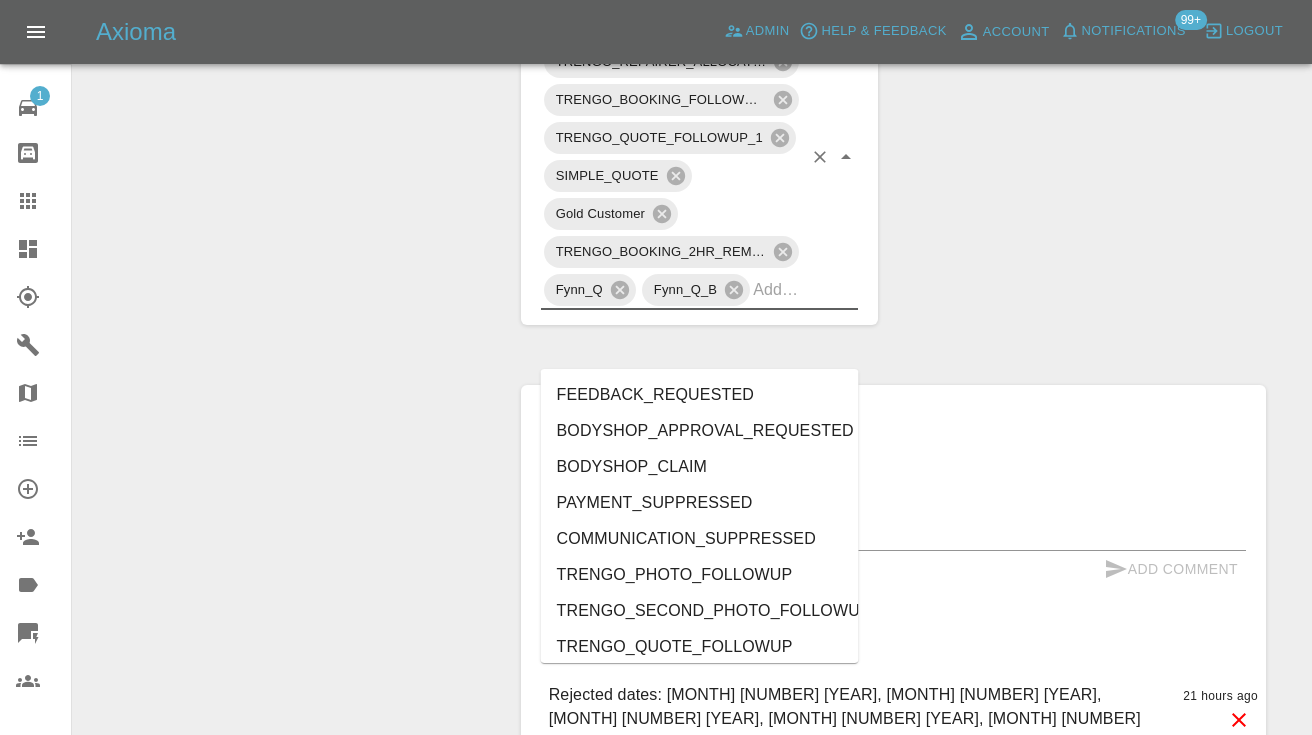 click at bounding box center (777, 289) 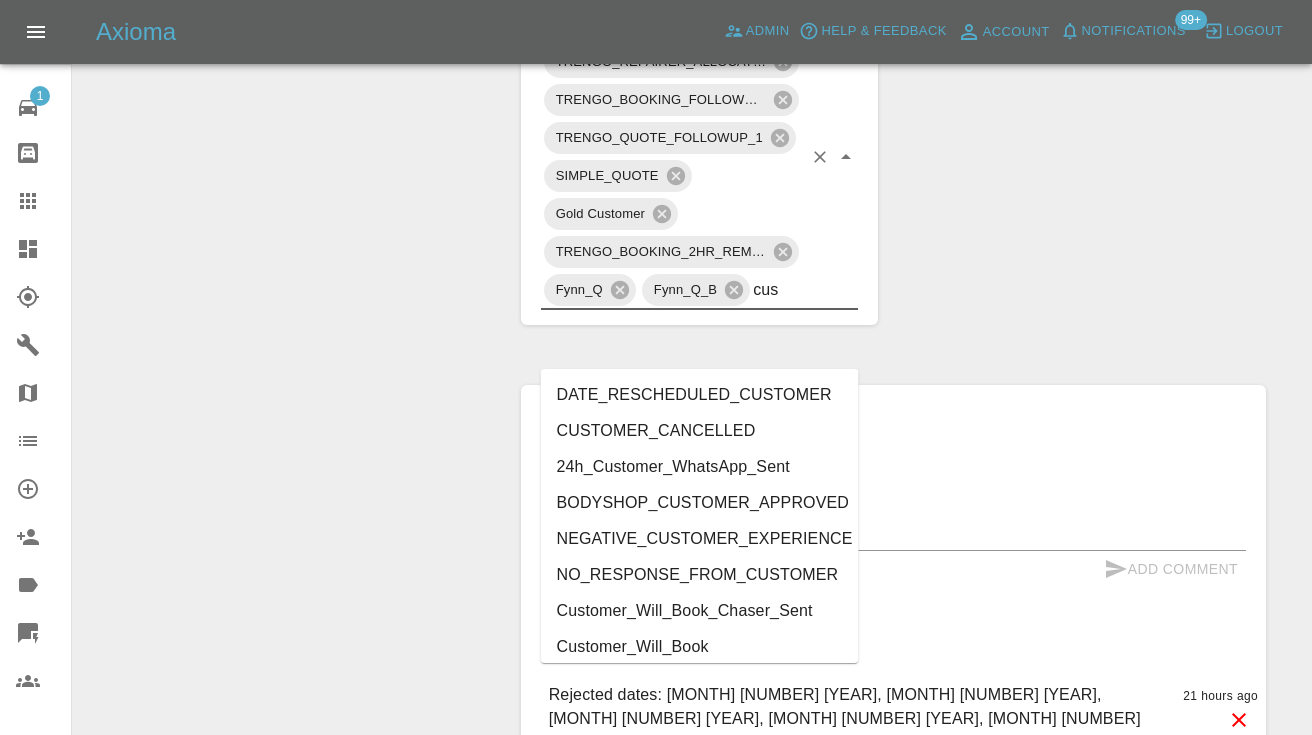 type on "cust" 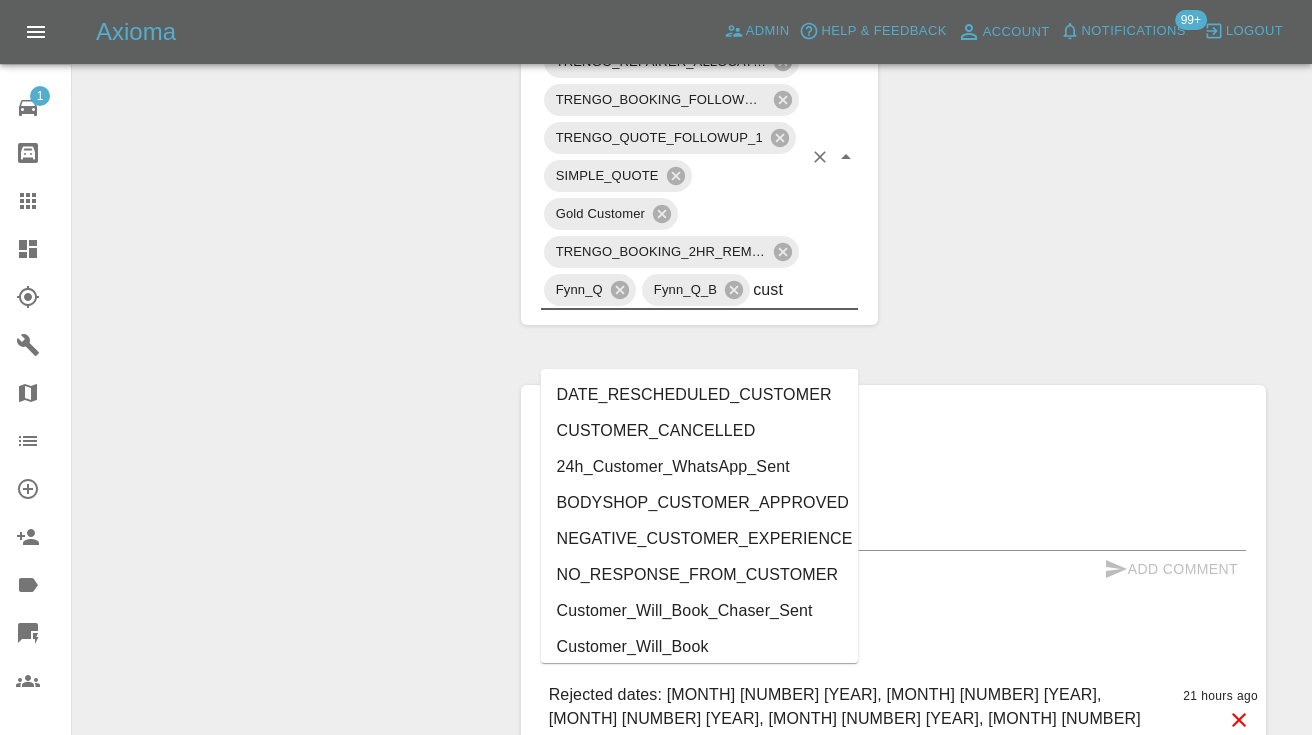 click on "Customer_Will_Book" at bounding box center (700, 647) 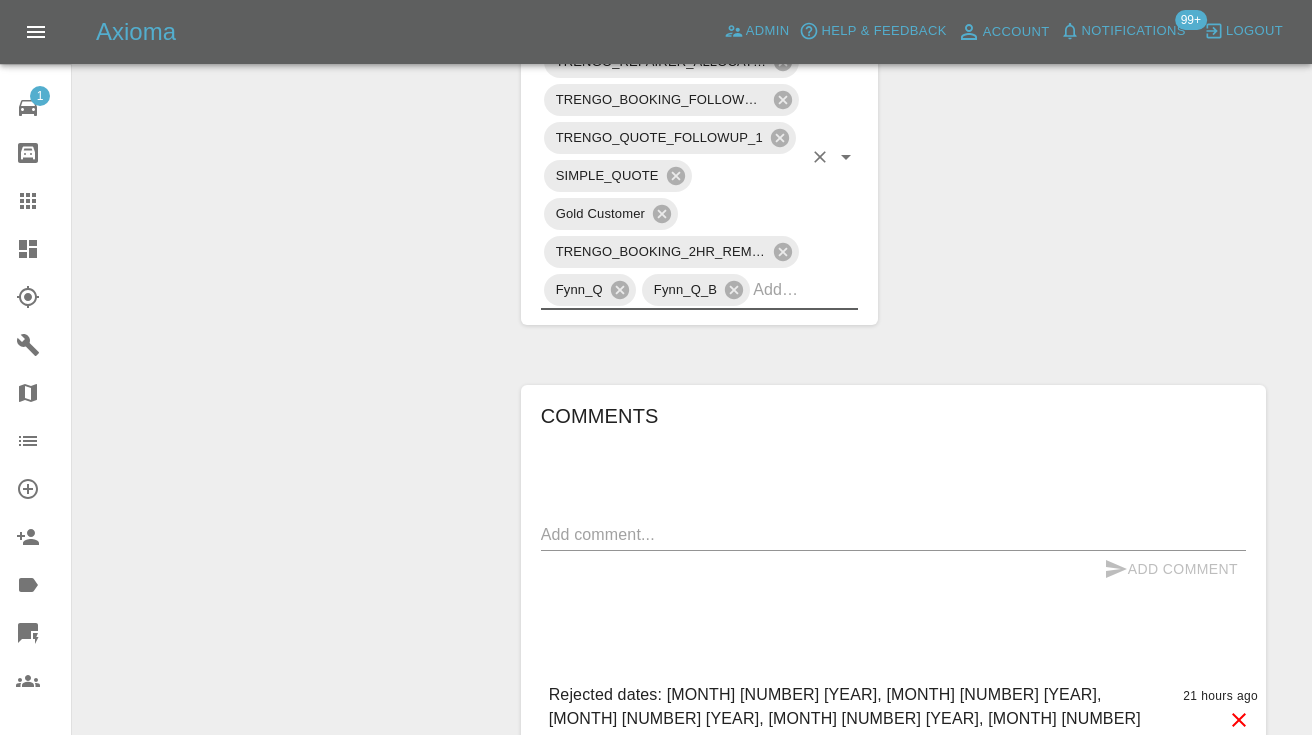 click on "Claim Information Vehicle Make, Model, Year BMW 218D GRAN COUPE SPORT 2023 Registration plates [PLATE] Time of event [DATE] Status Awaiting Repair Service Required Repair Vehicle Location [POSTCODE] Driver [FIRST] [LAST] Driver Phone Number [PHONE] Driver Email Address [EMAIL] Repairer Repair shop Smart Auto Solutions Quote Total cost (ex. VAT) £185 Repairer cost (ex. VAT) £120 Quoted by [FIRST] [LAST] Repair Dates Proposed Dates [DATE] Labels TRENGO_BOOKING_NOTIFICATION TRENGO_REPAIRER_ALLOCATED TRENGO_BOOKING_FOLLOWUP_1 TRENGO_QUOTE_FOLLOWUP_1 SIMPLE_QUOTE Gold Customer TRENGO_BOOKING_2HR_REMINDER Fynn_Q Fynn_Q_B Comments x Add Comment Rejected dates: August 19th 2025, August 20th 2025, August 25th 2025, August 26th 2025, August 27th 2025 21 hours ago Rejected dates: August 19th 2025, August 20th 2025, August 25th 2025, August 26th 2025, August 27th 2025 21 hours ago Friday 29th August  21 hours ago Friday 29th August  21 hours ago a day ago Axioma a day ago Axioma a day ago" at bounding box center [893, 110] 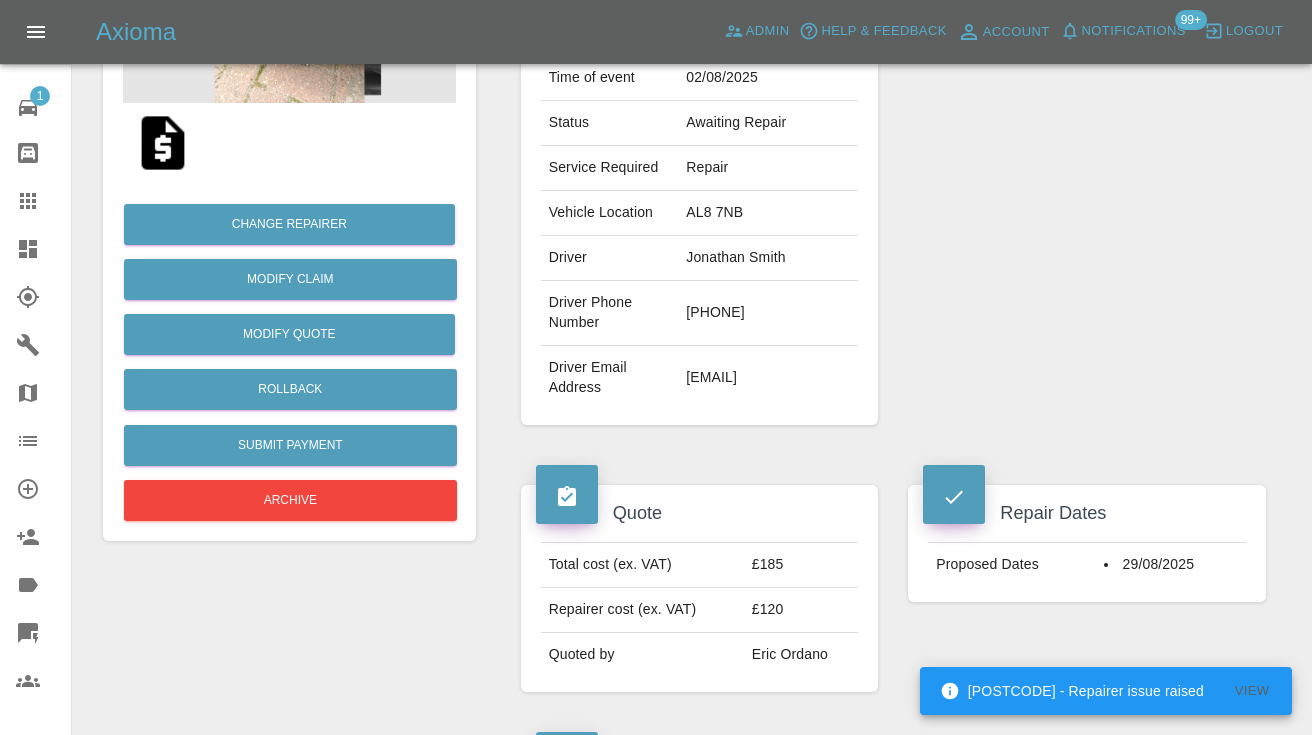 scroll, scrollTop: 355, scrollLeft: 0, axis: vertical 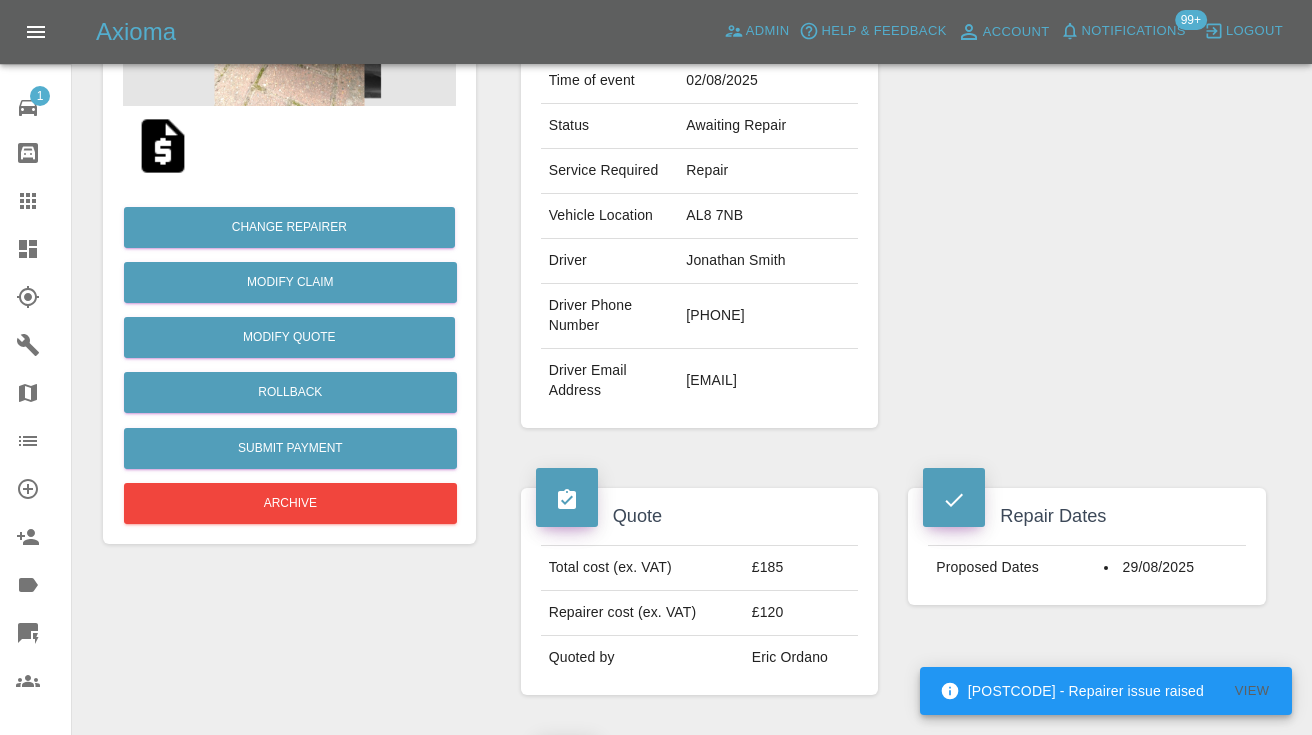click on "[PHONE]" at bounding box center [768, 316] 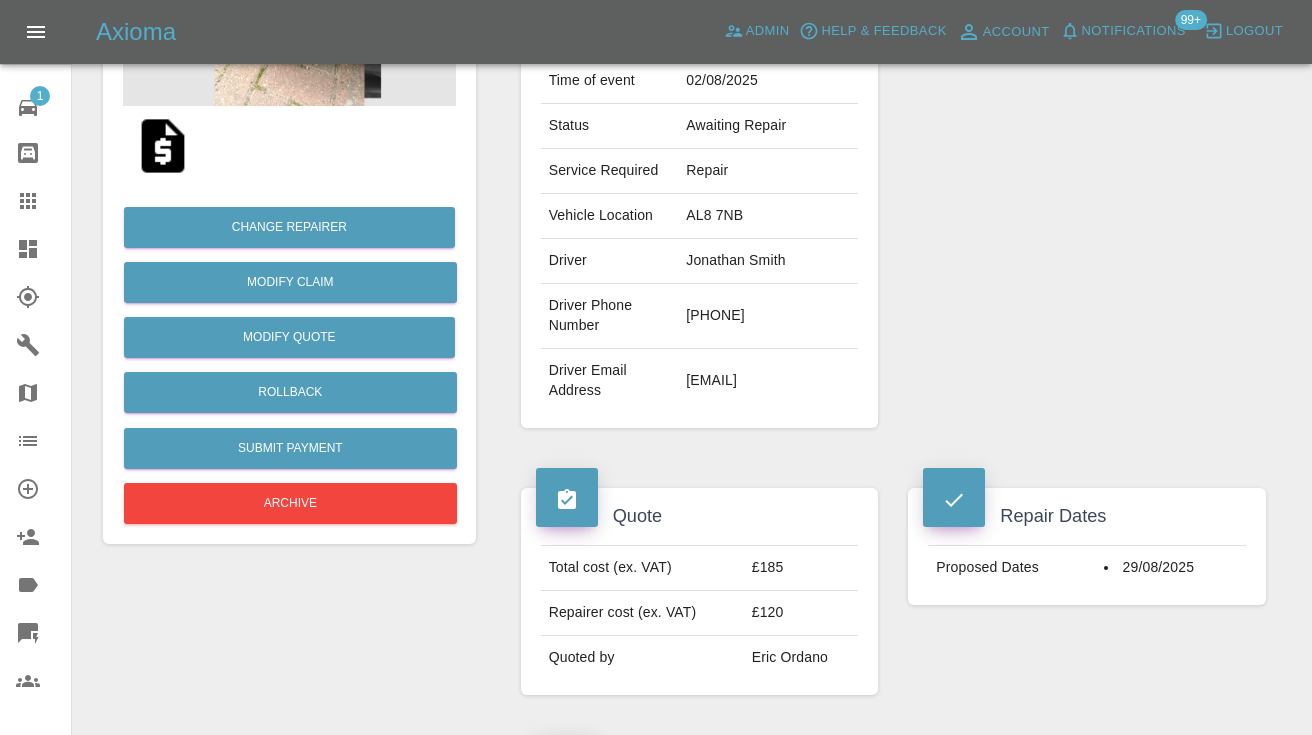 copy on "[PHONE]" 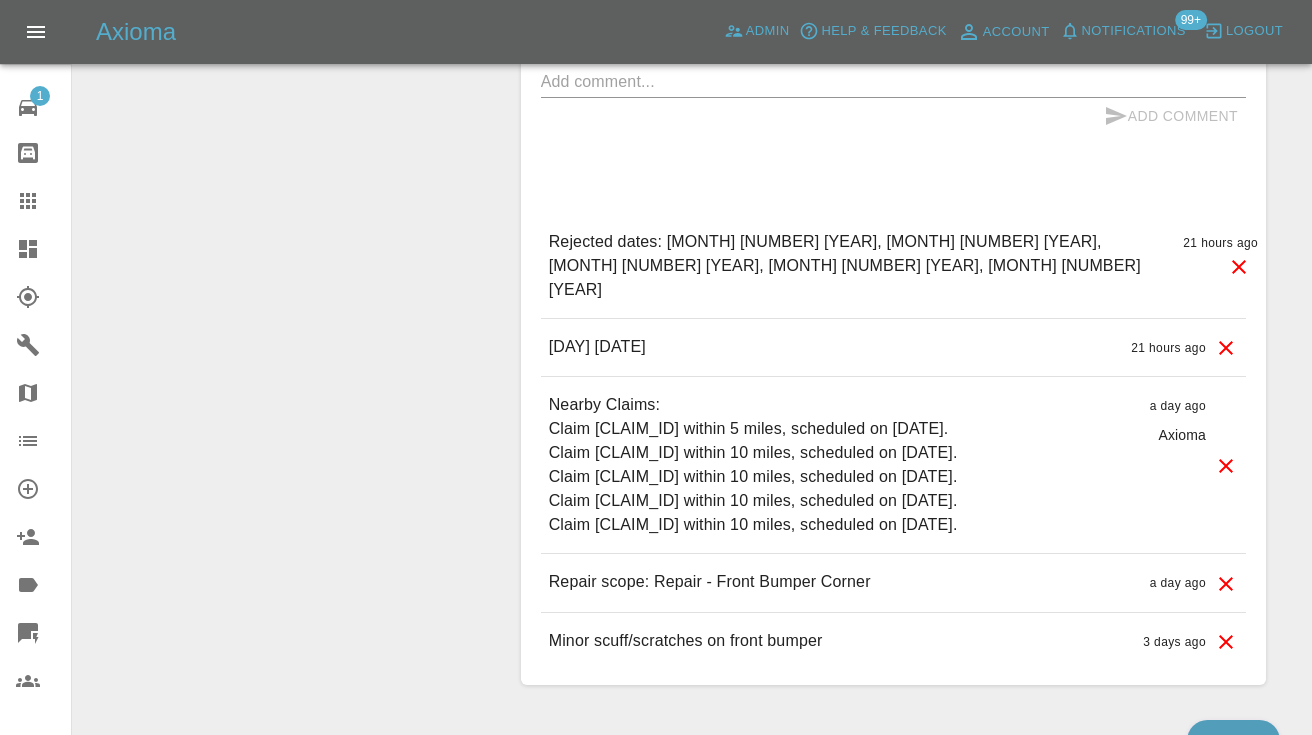 scroll, scrollTop: 1662, scrollLeft: 0, axis: vertical 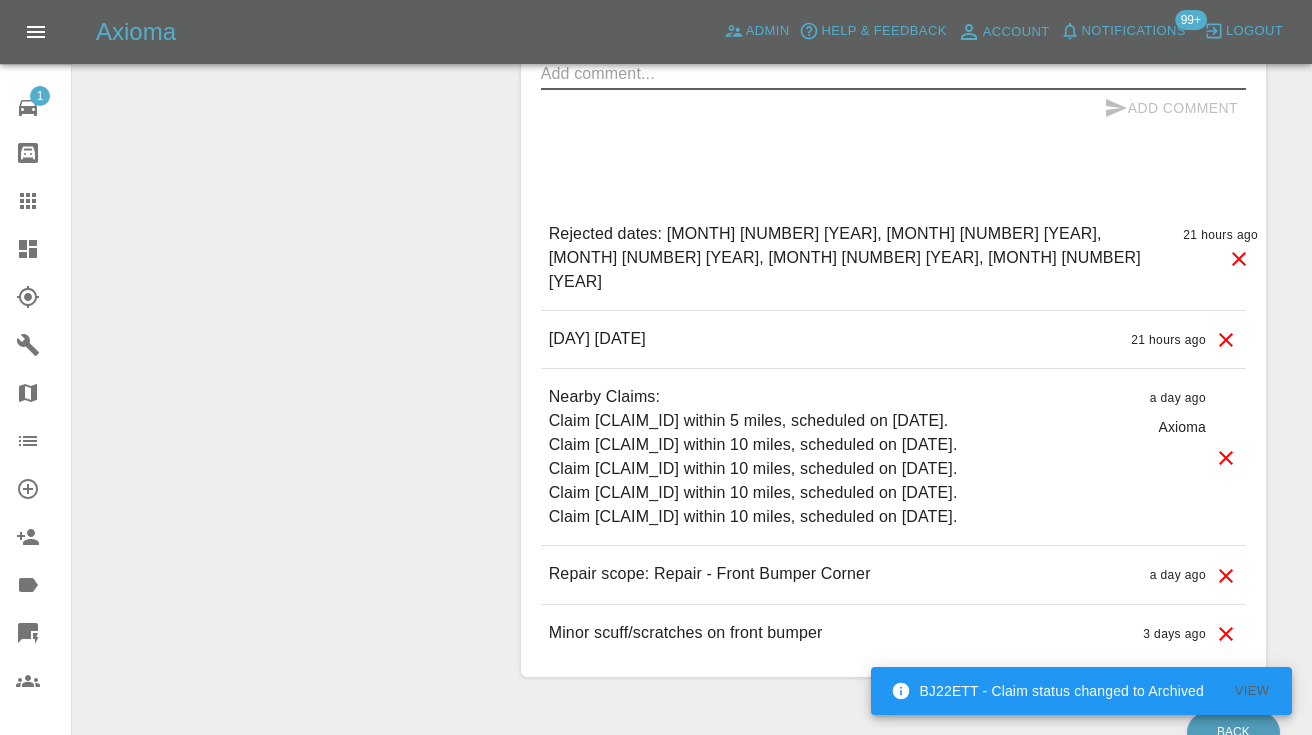 click at bounding box center (893, 73) 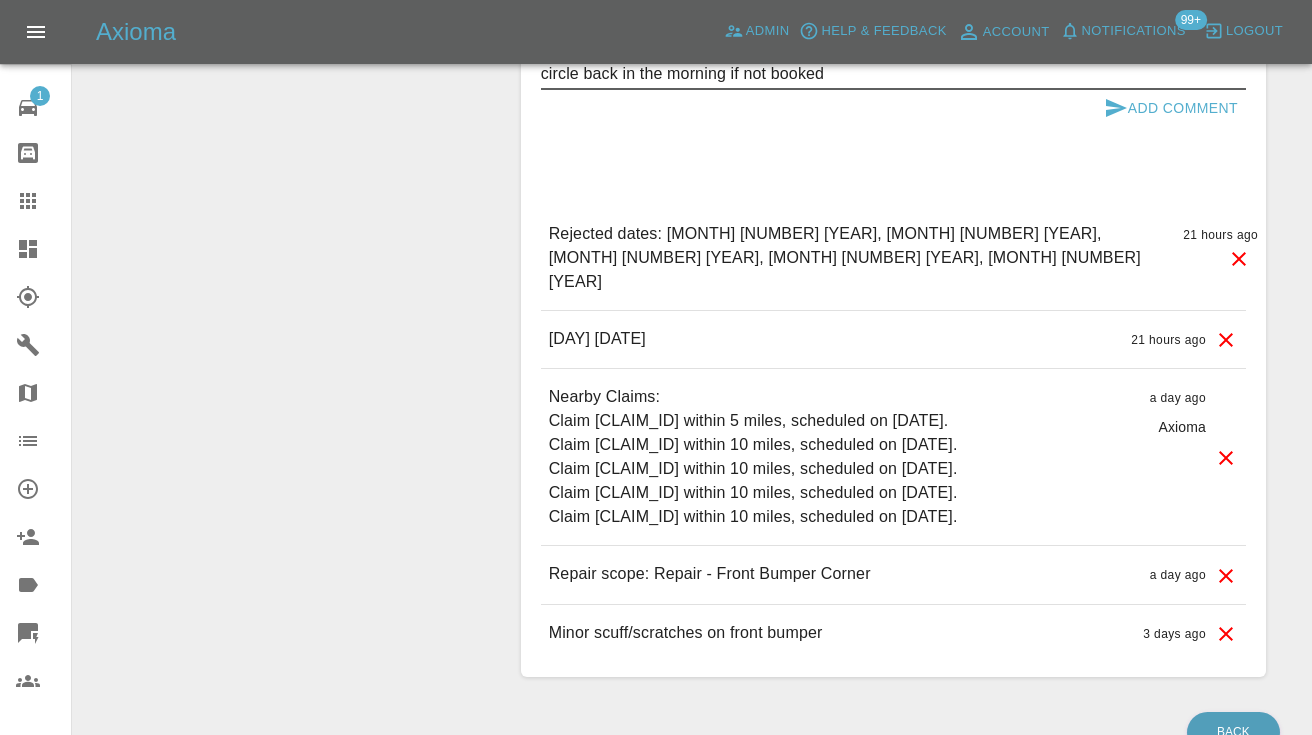 type on "circle back in the morning if not booked" 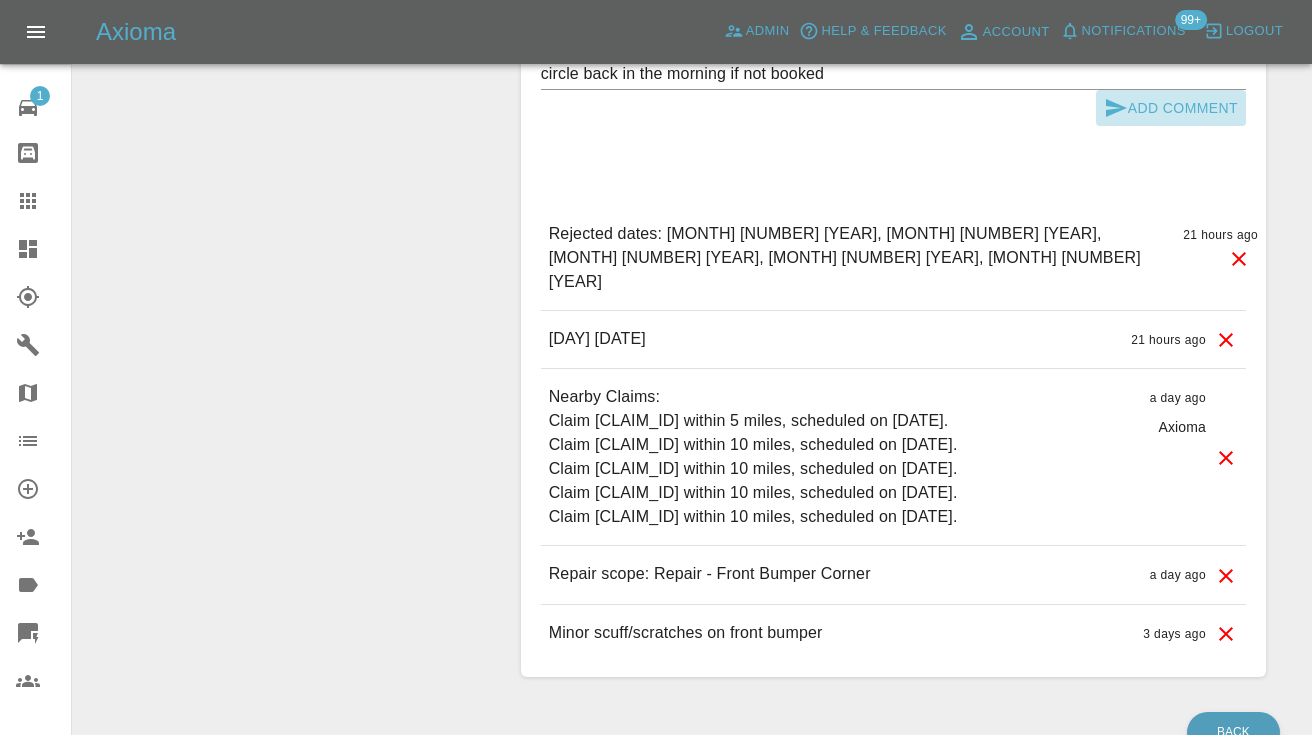 click on "Add Comment" at bounding box center [1171, 108] 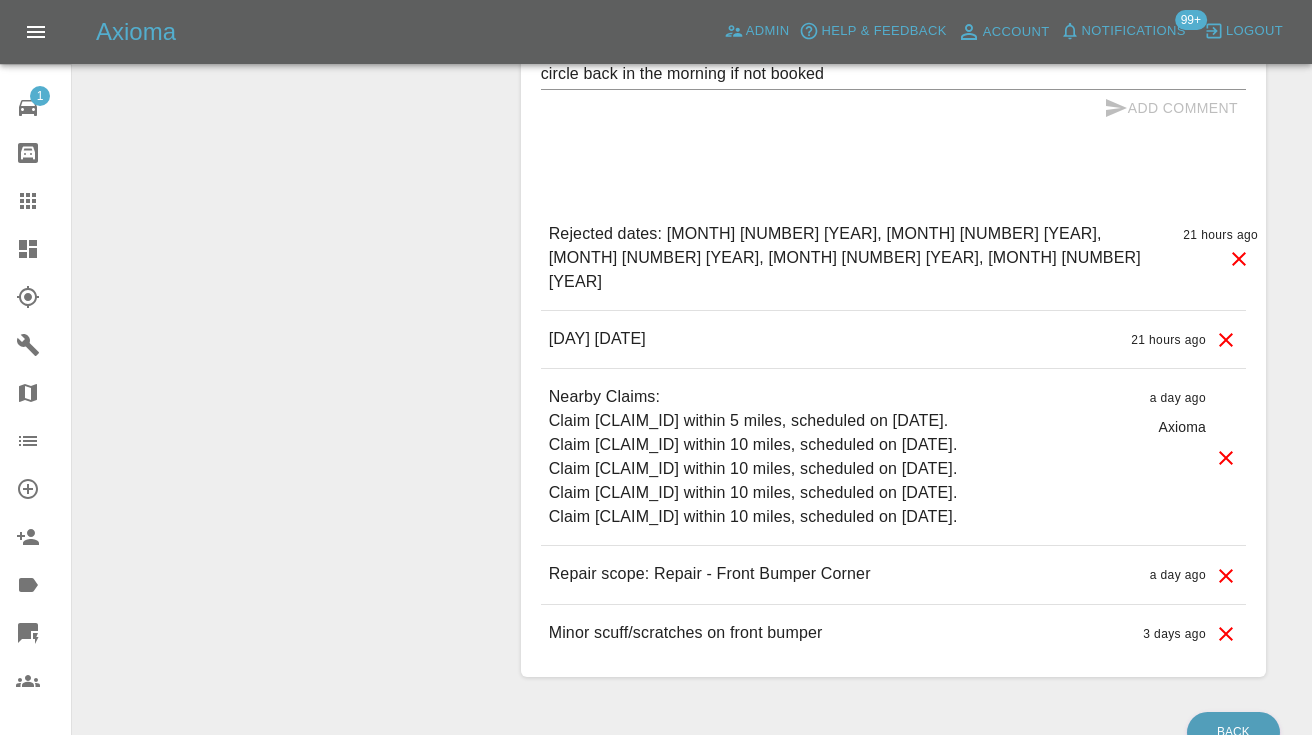type 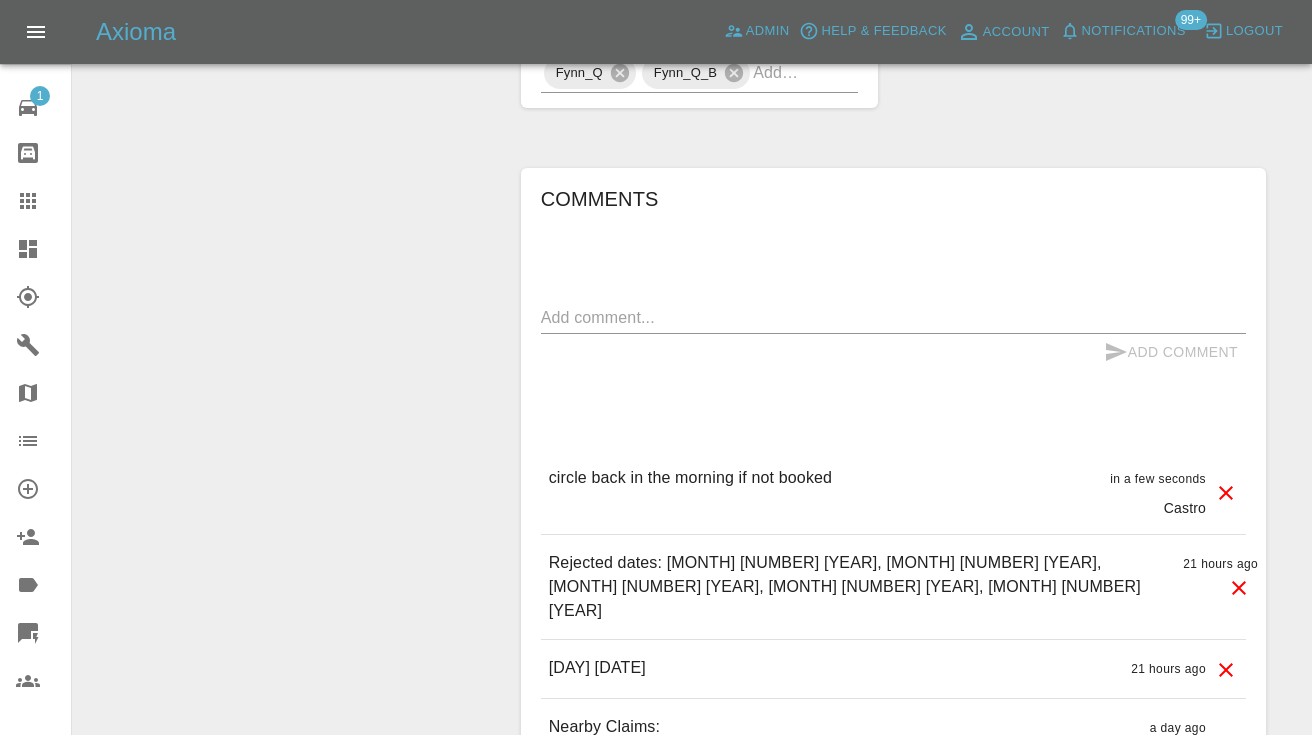 scroll, scrollTop: 1410, scrollLeft: 0, axis: vertical 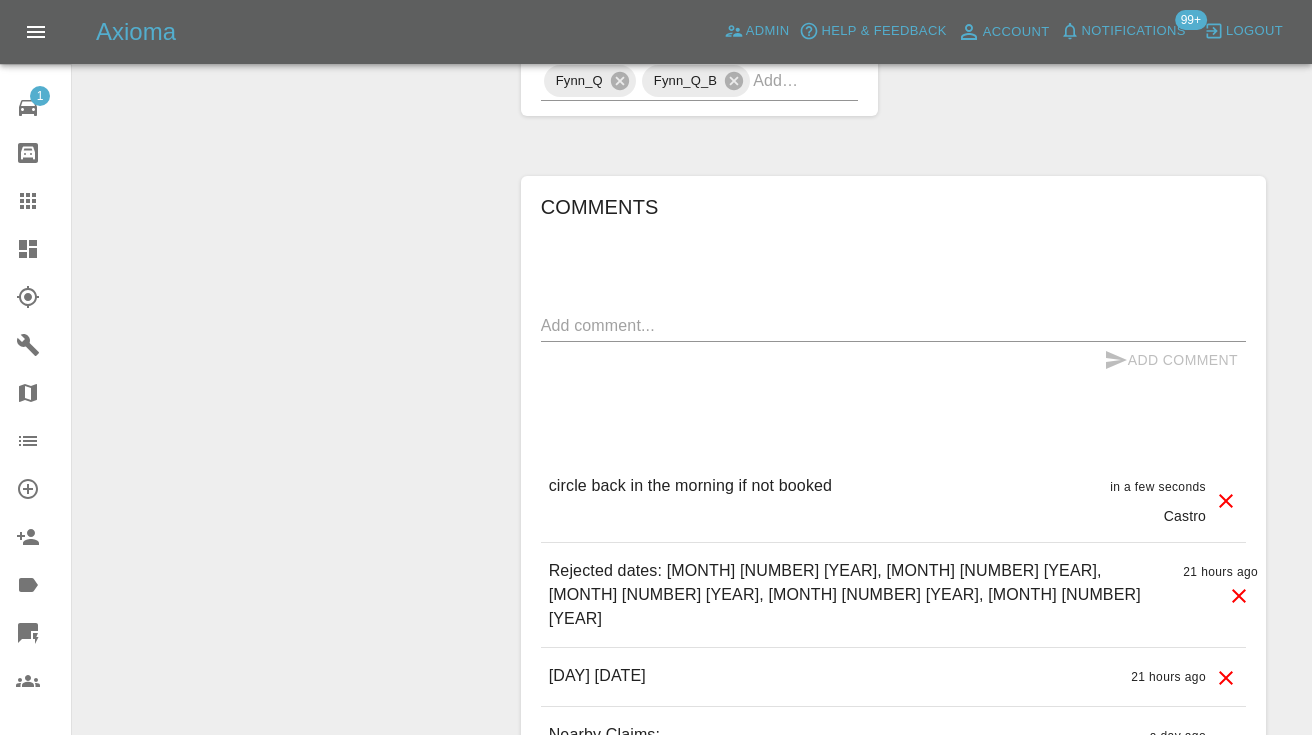 click at bounding box center (44, 201) 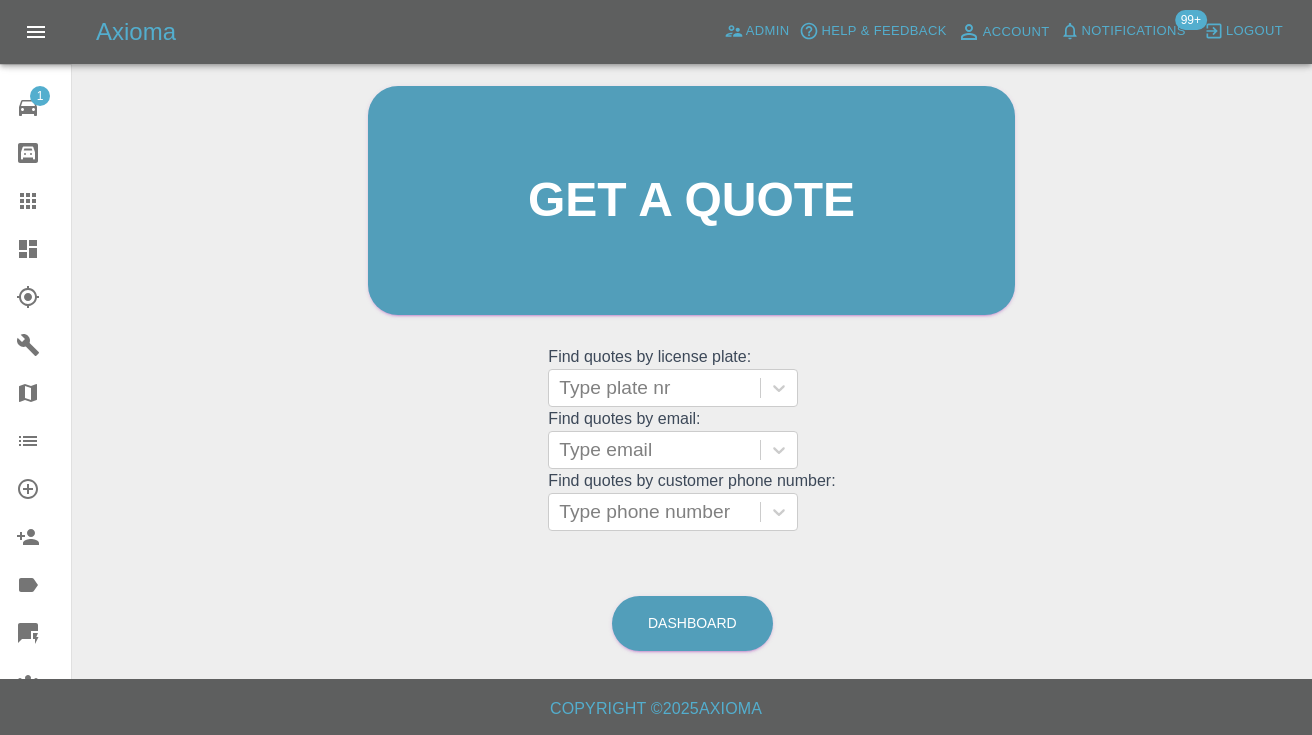 scroll, scrollTop: 150, scrollLeft: 0, axis: vertical 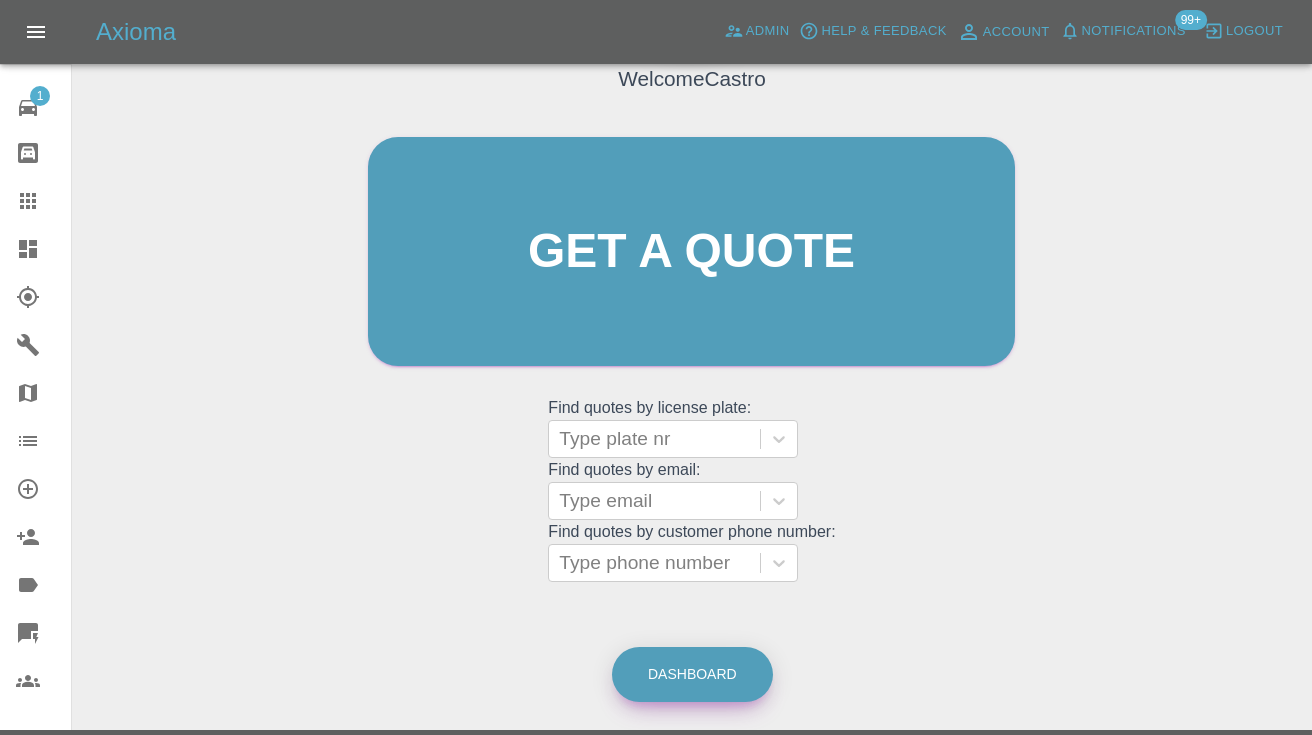 click on "Dashboard" at bounding box center [692, 674] 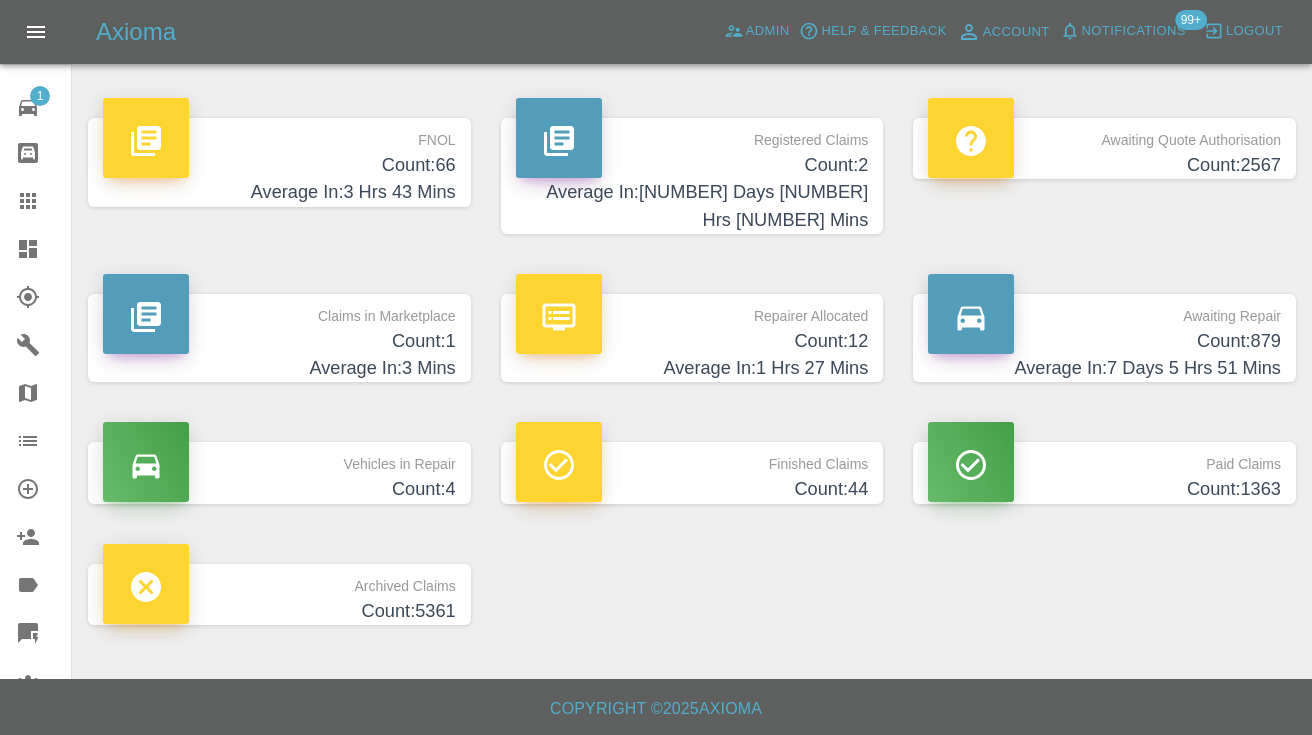 click on "Average In:  [DAYS] Days [HRS] Hrs [MINS] Mins" at bounding box center (1104, 368) 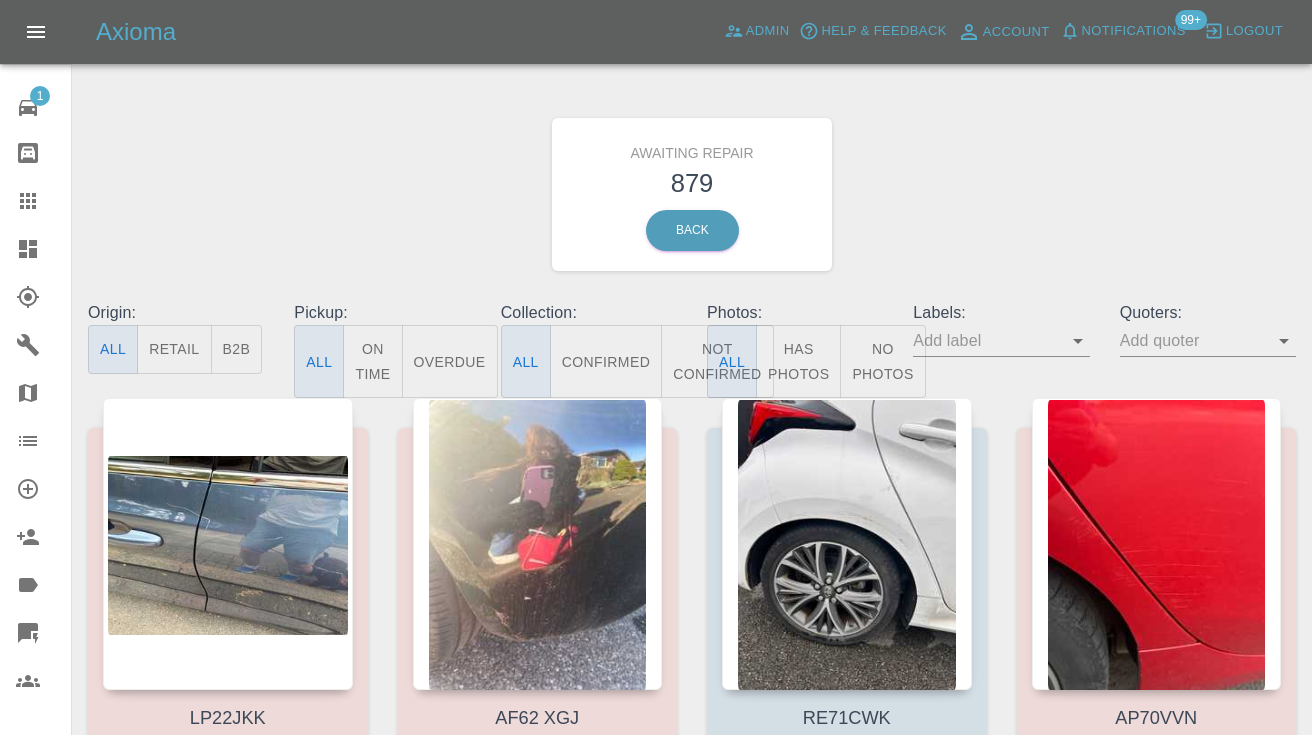 click at bounding box center [44, 201] 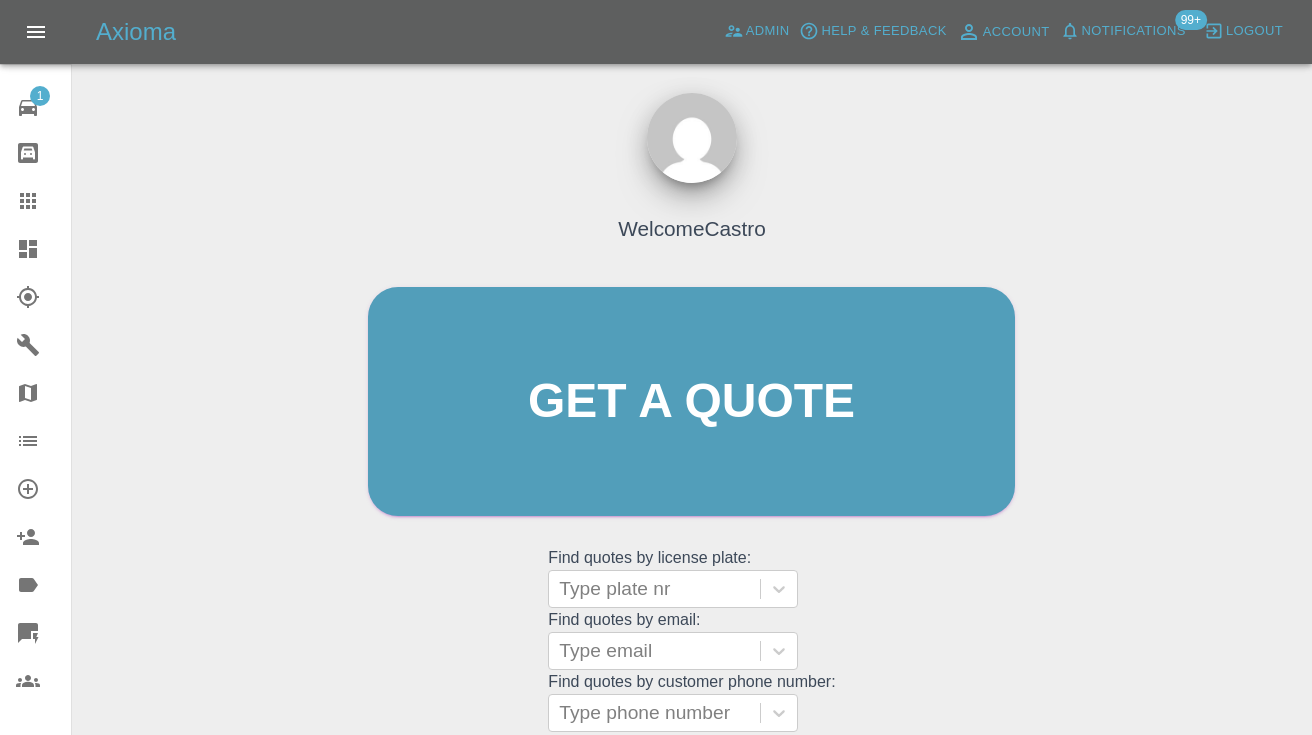 click on "Welcome  Castro Get a quote Get a quote Find quotes by license plate: Type plate nr Find quotes by email: Type email Find quotes by customer phone number: Type phone number" at bounding box center [691, 440] 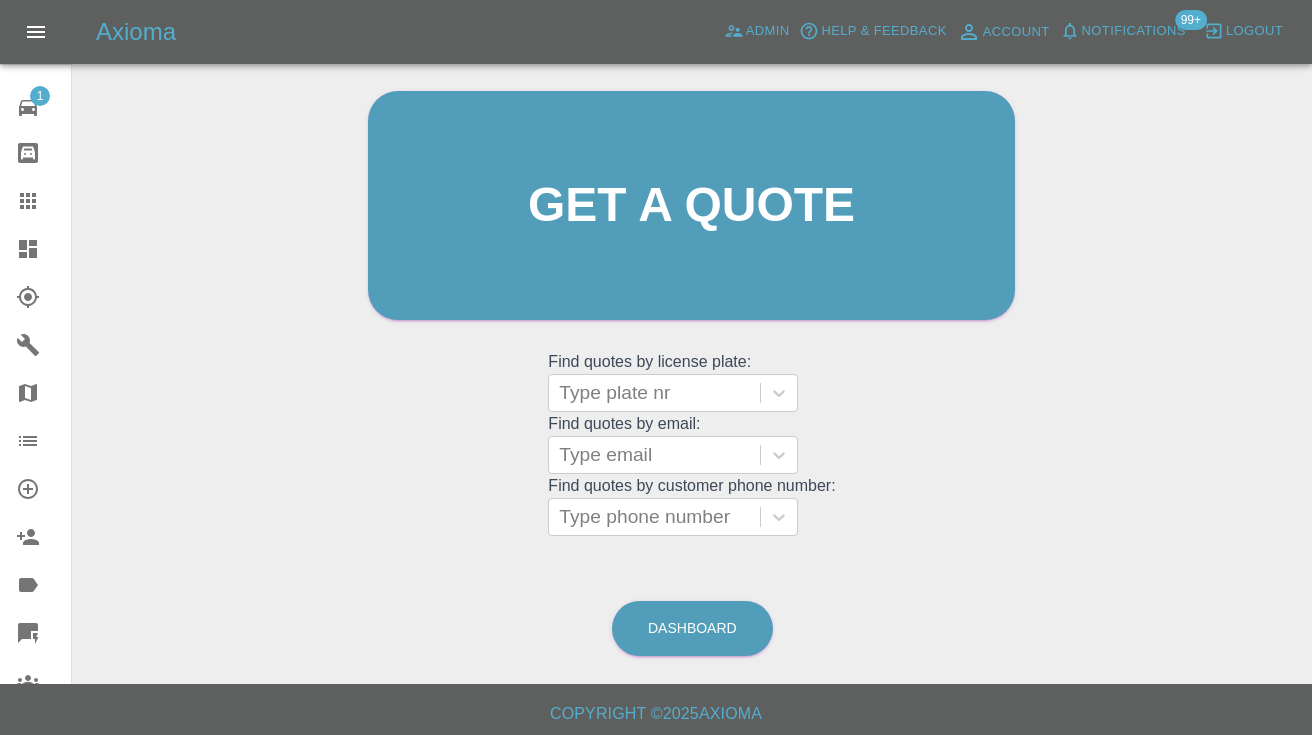 scroll, scrollTop: 201, scrollLeft: 0, axis: vertical 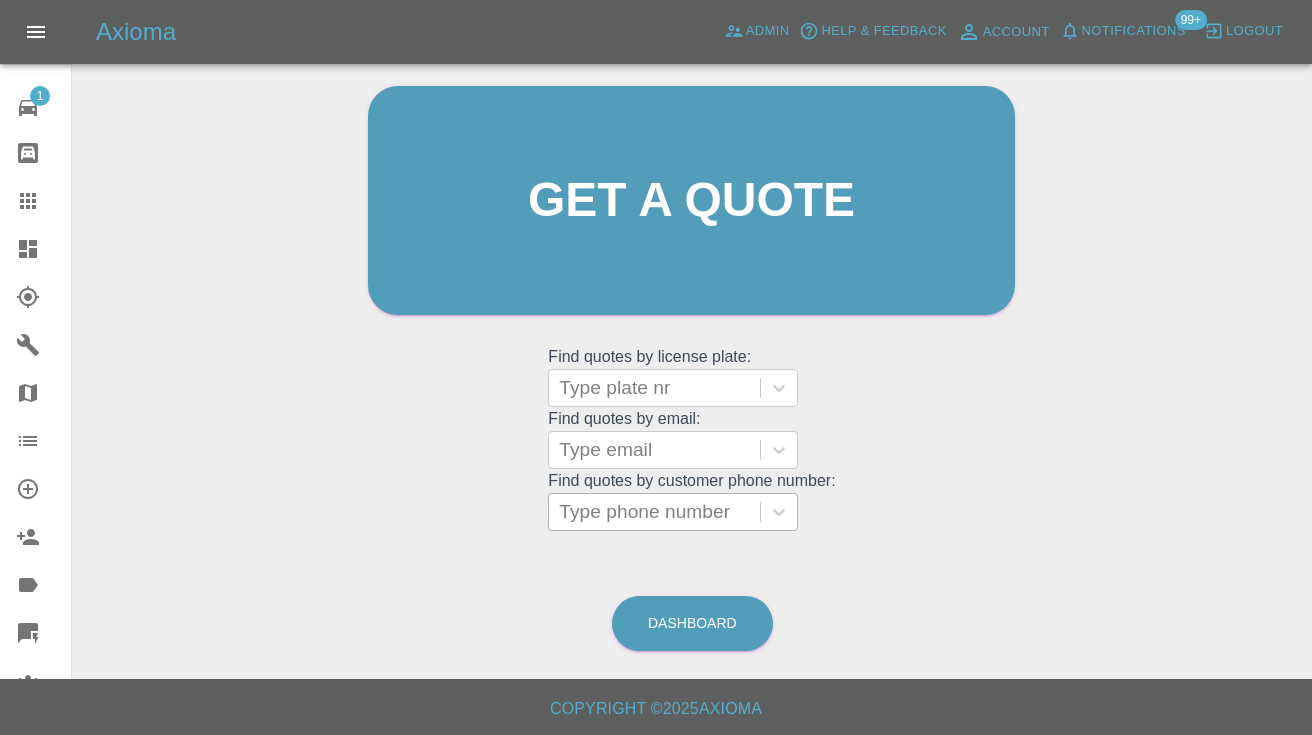 click on "Type phone number" at bounding box center (654, 512) 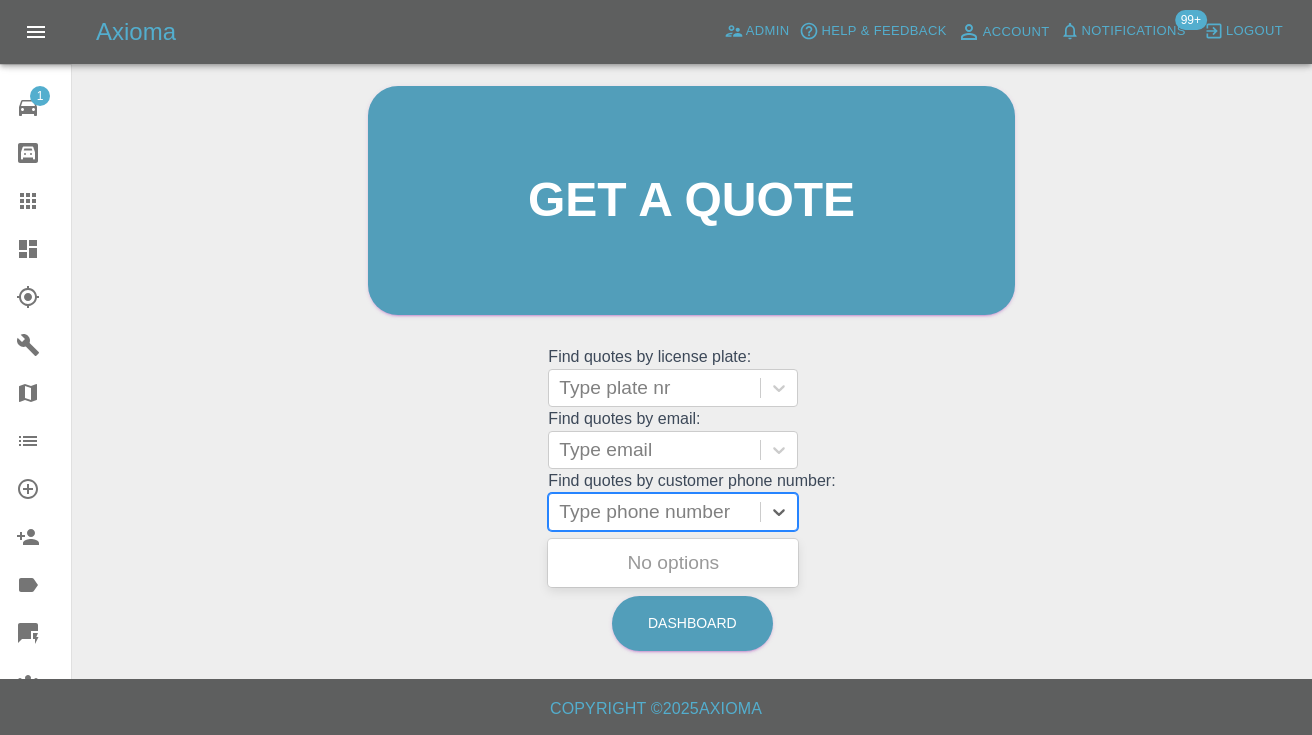 paste on "[PHONE]" 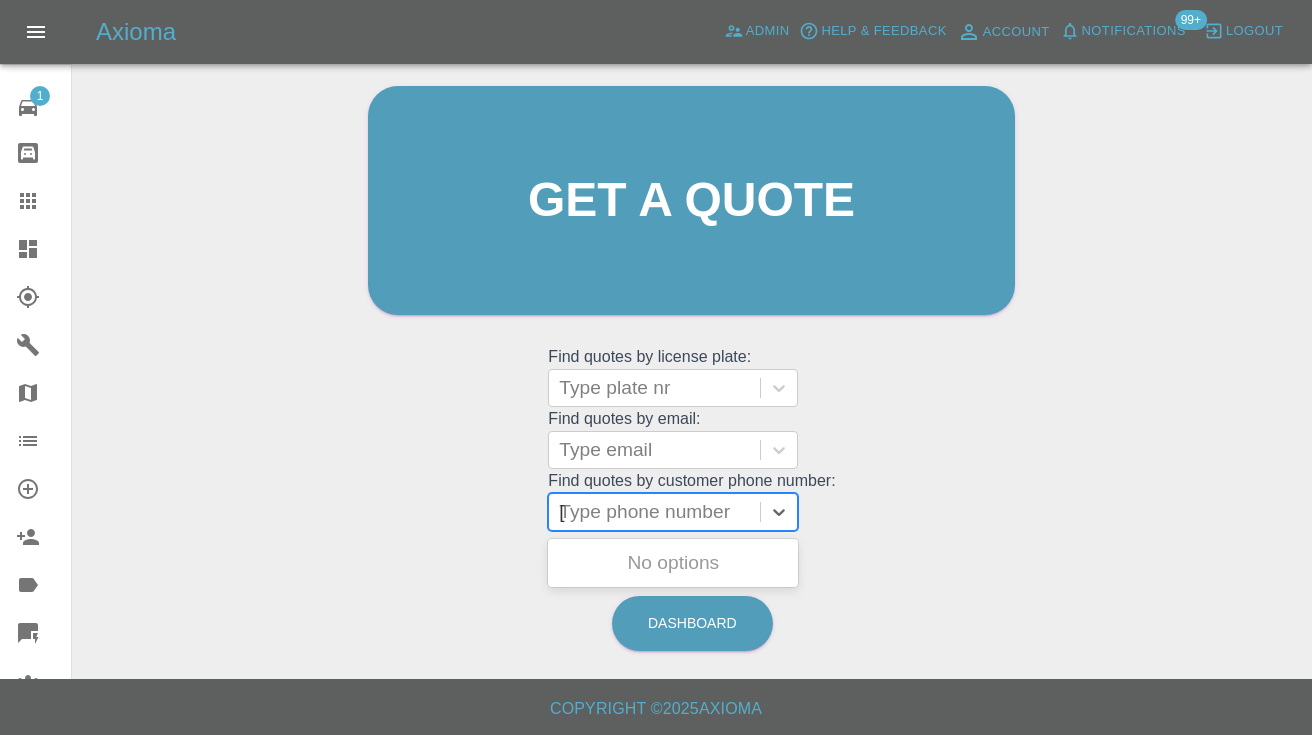scroll, scrollTop: 200, scrollLeft: 0, axis: vertical 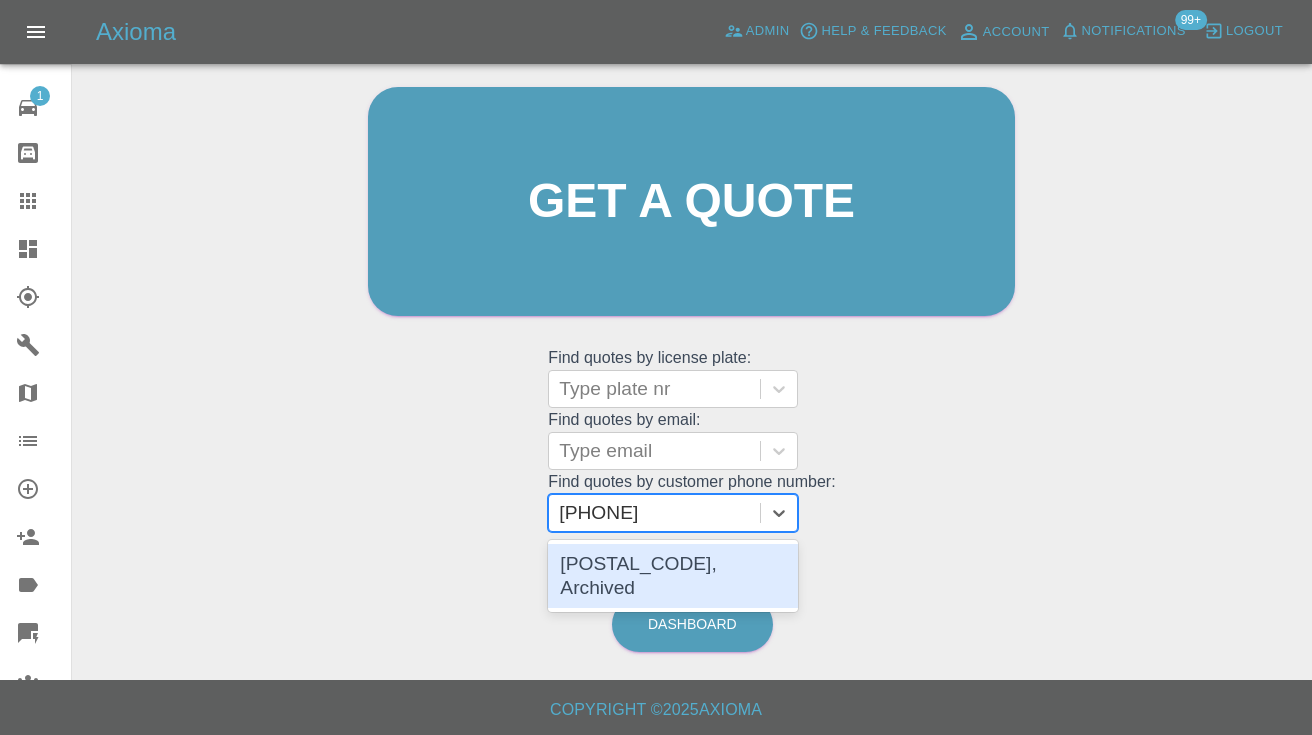 type 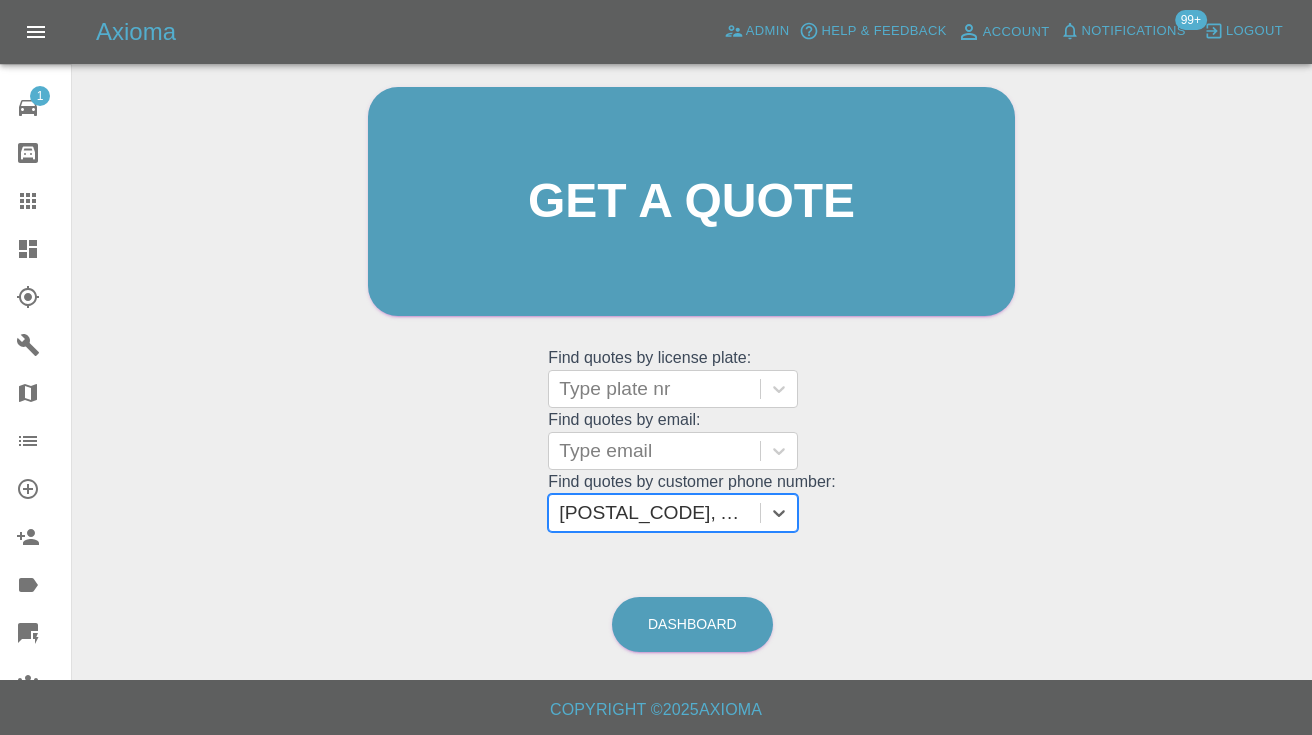 scroll, scrollTop: 0, scrollLeft: 0, axis: both 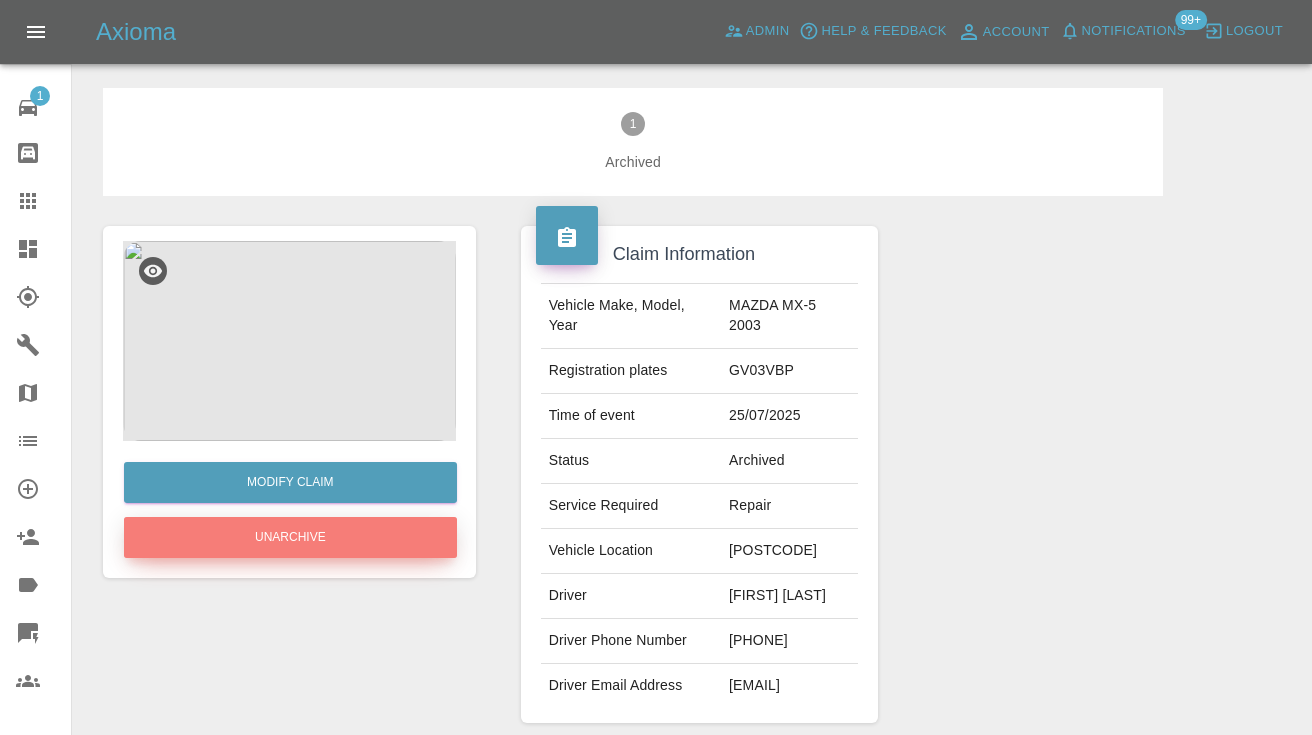 click on "Unarchive" at bounding box center (290, 537) 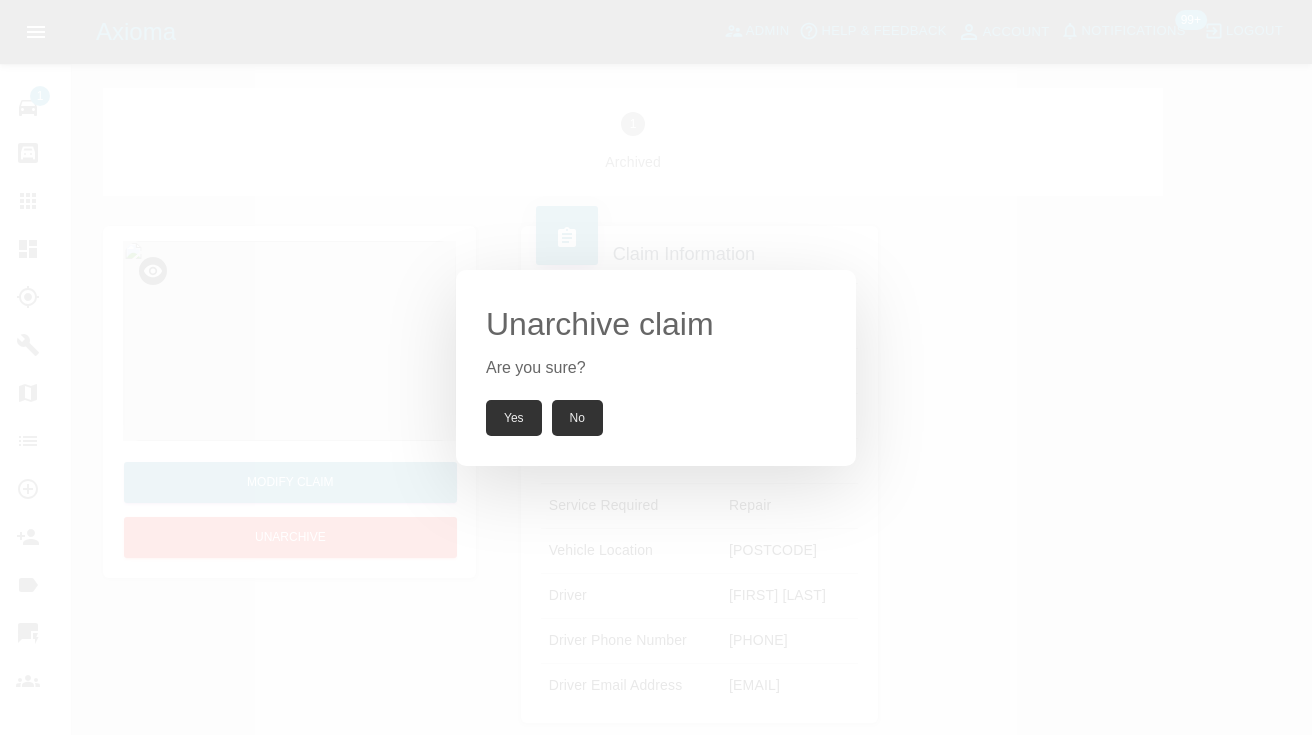 click on "Yes" at bounding box center [514, 418] 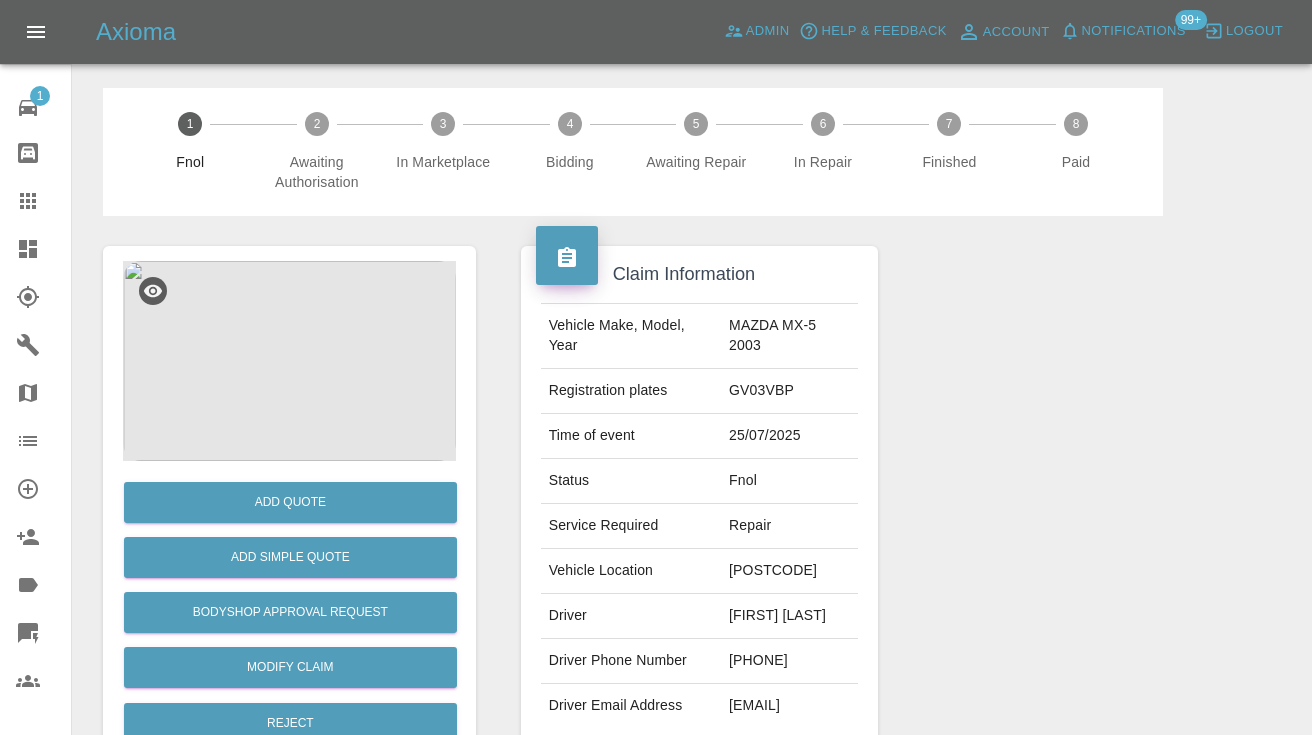 click at bounding box center [1087, 494] 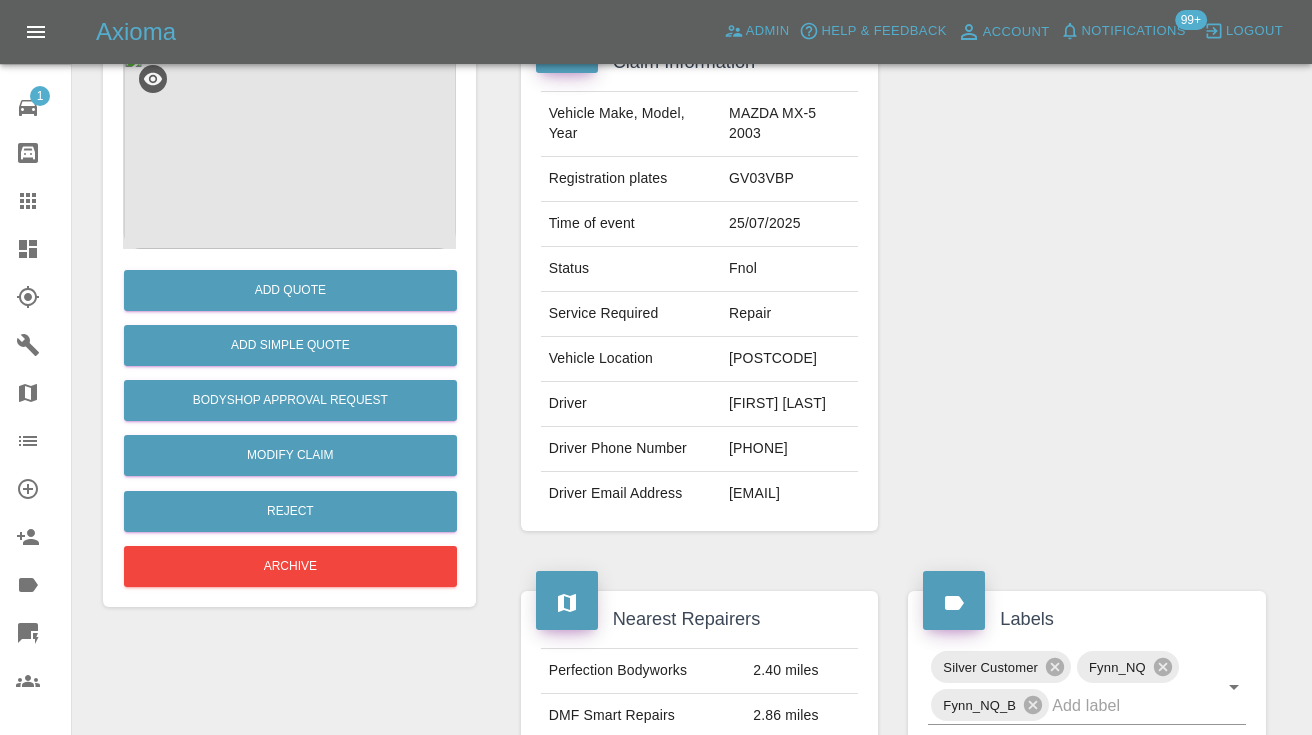 scroll, scrollTop: 195, scrollLeft: 0, axis: vertical 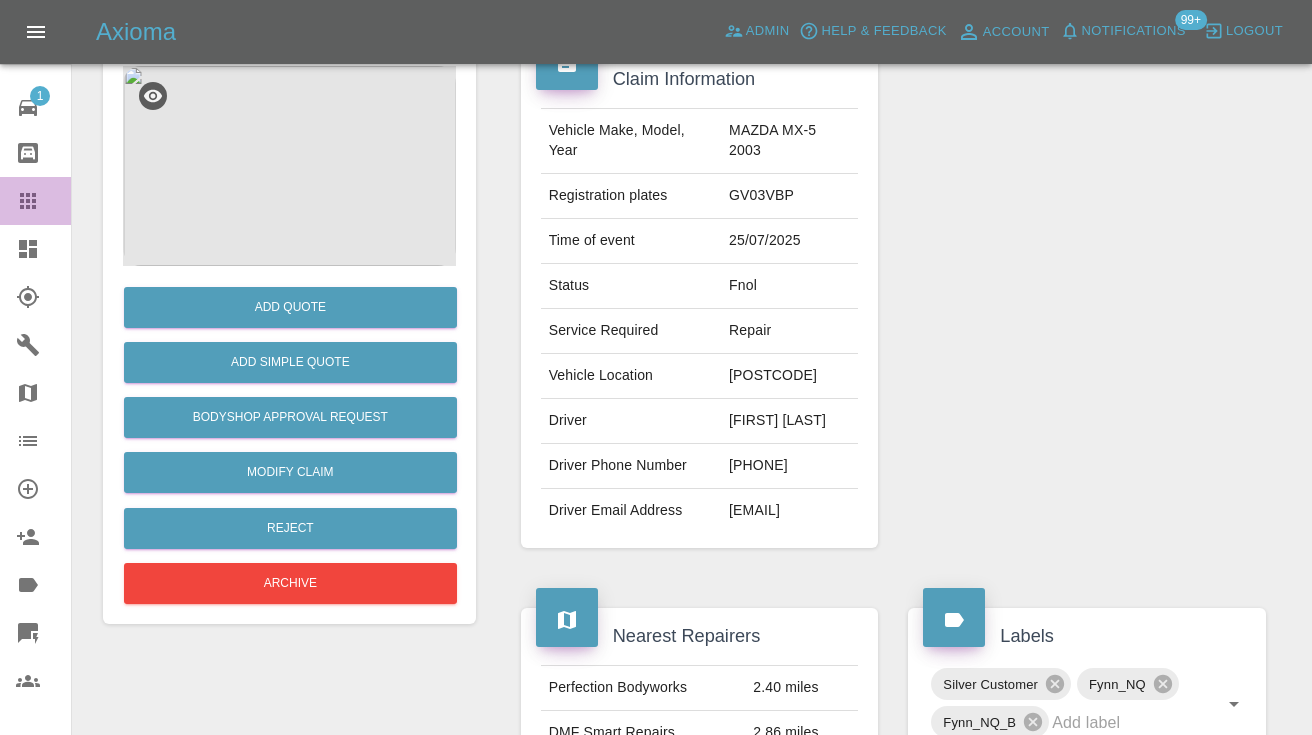 click 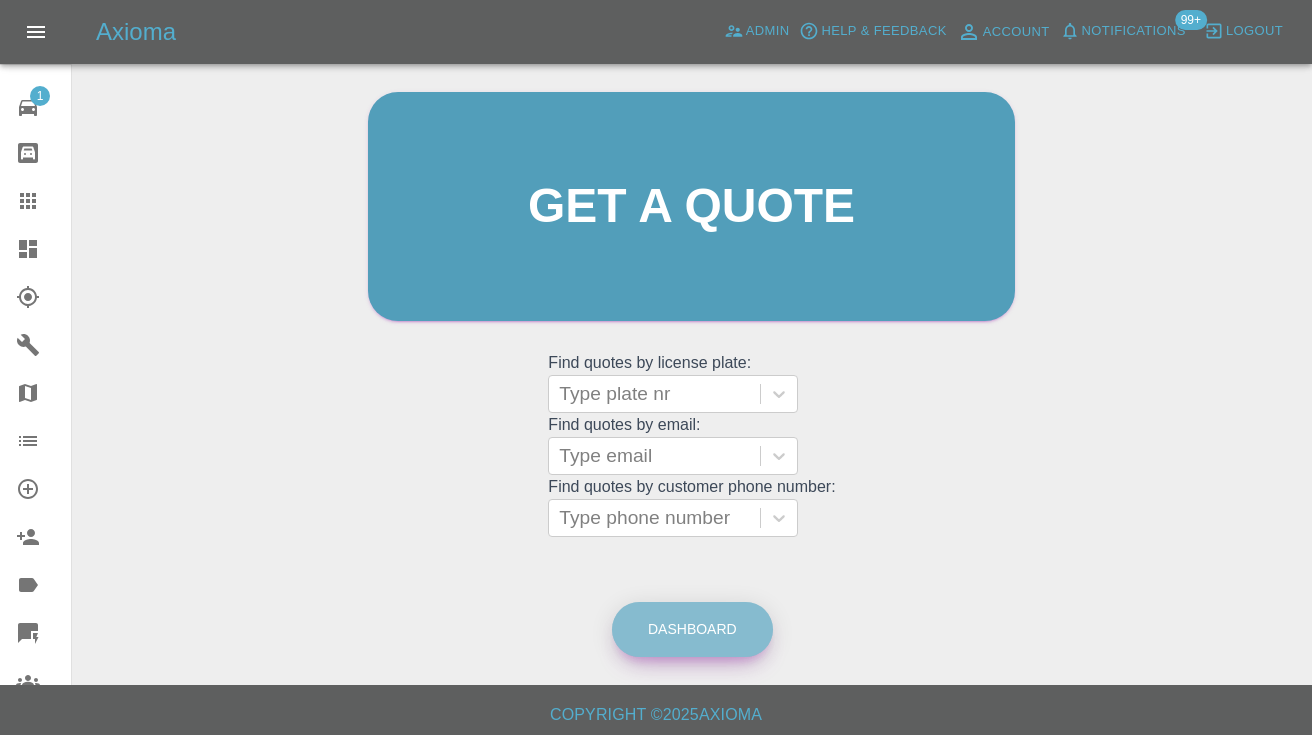 click on "Dashboard" at bounding box center [692, 629] 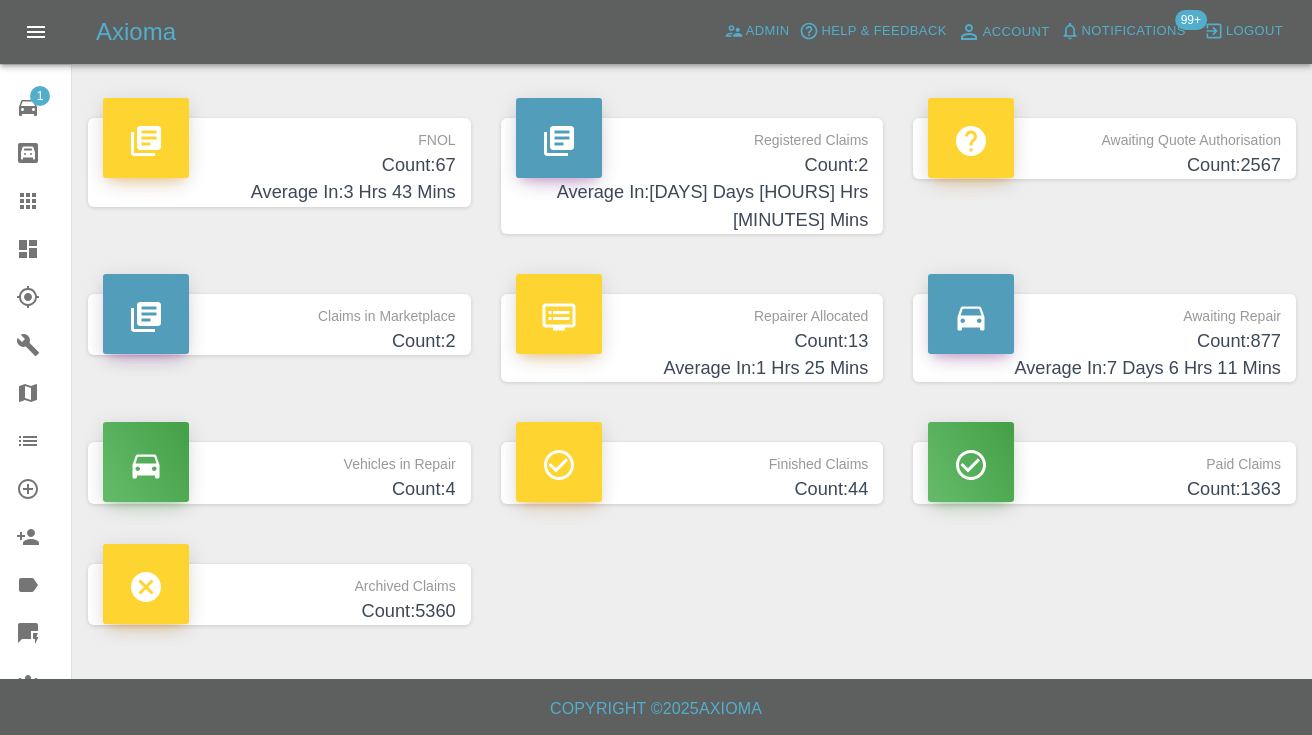 click on "Count:  877" at bounding box center [1104, 341] 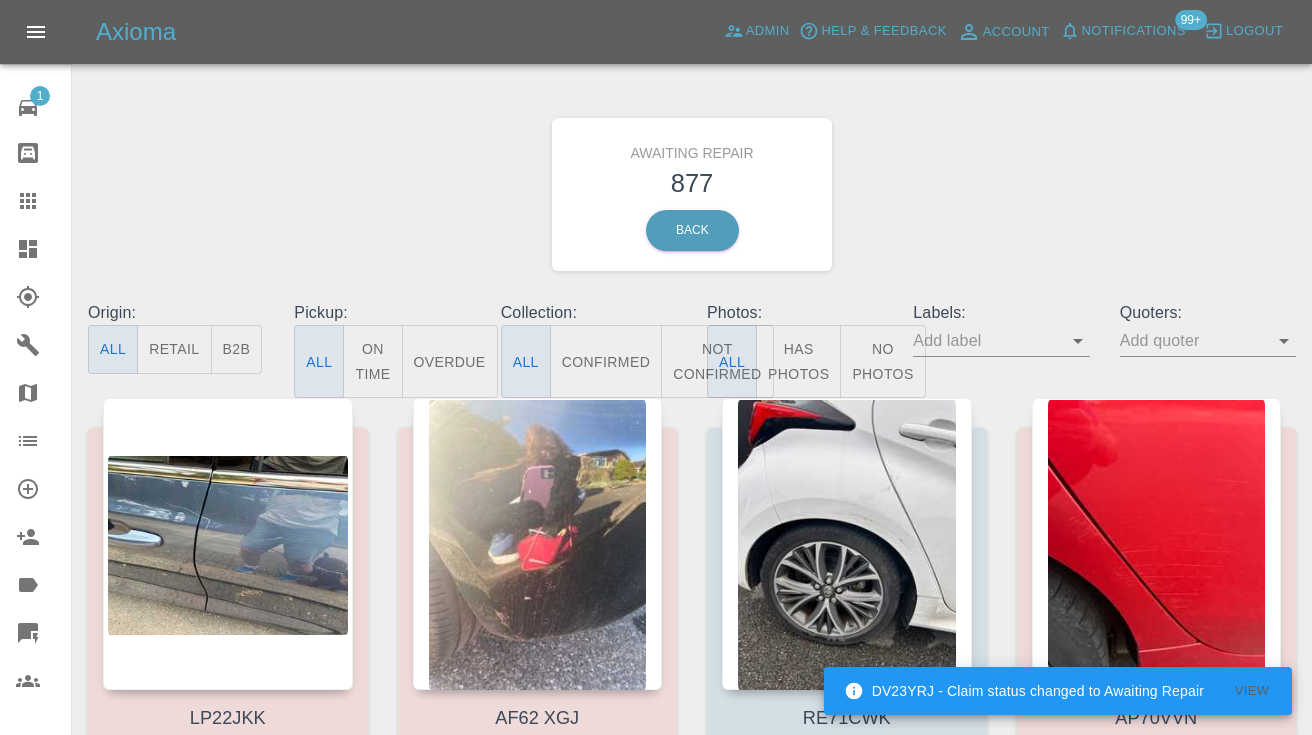 click on "Not Confirmed" at bounding box center [717, 361] 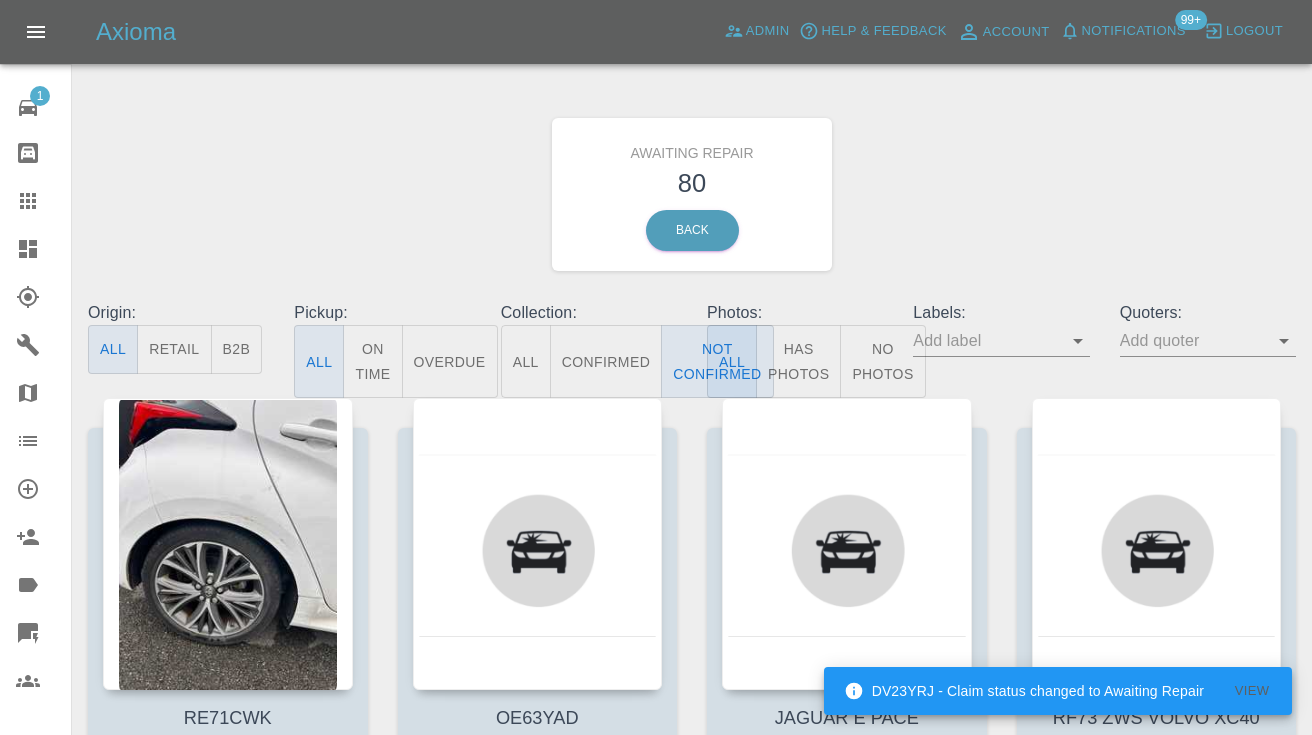 click on "Awaiting Repair 80 Back" at bounding box center (692, 194) 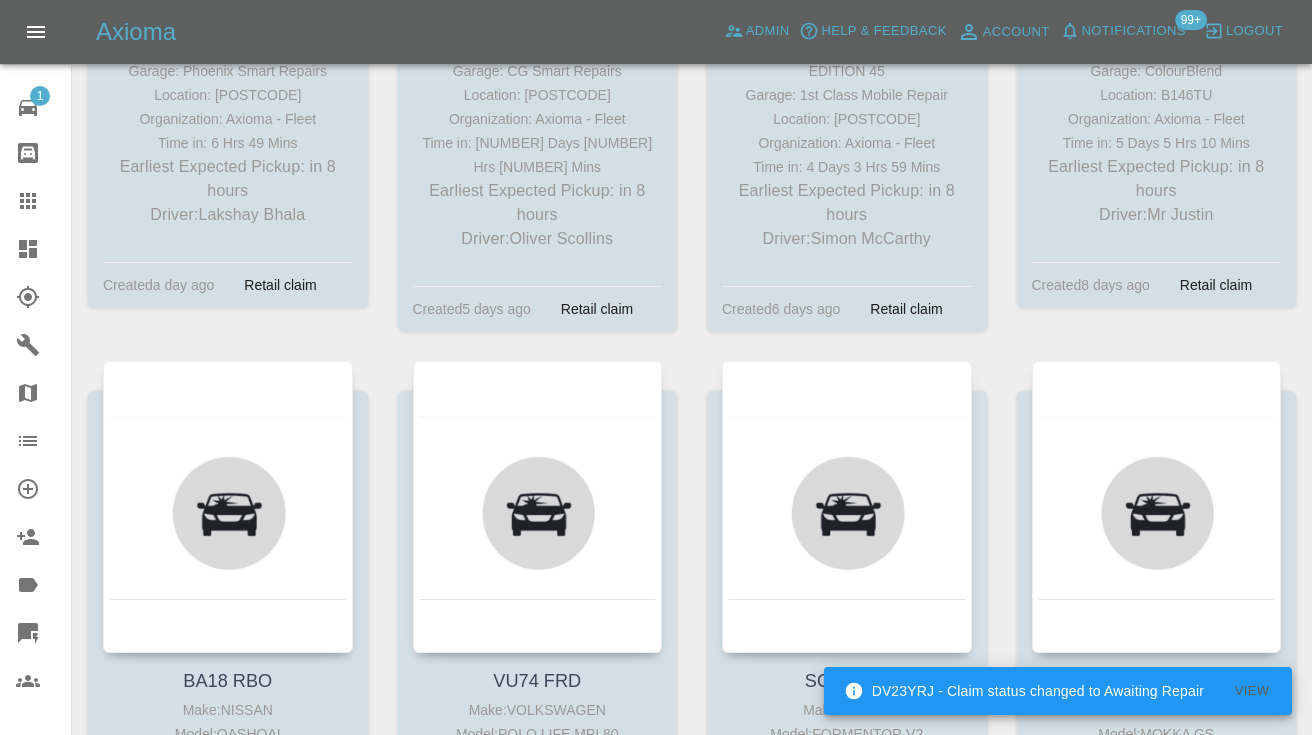 scroll, scrollTop: 1393, scrollLeft: 0, axis: vertical 